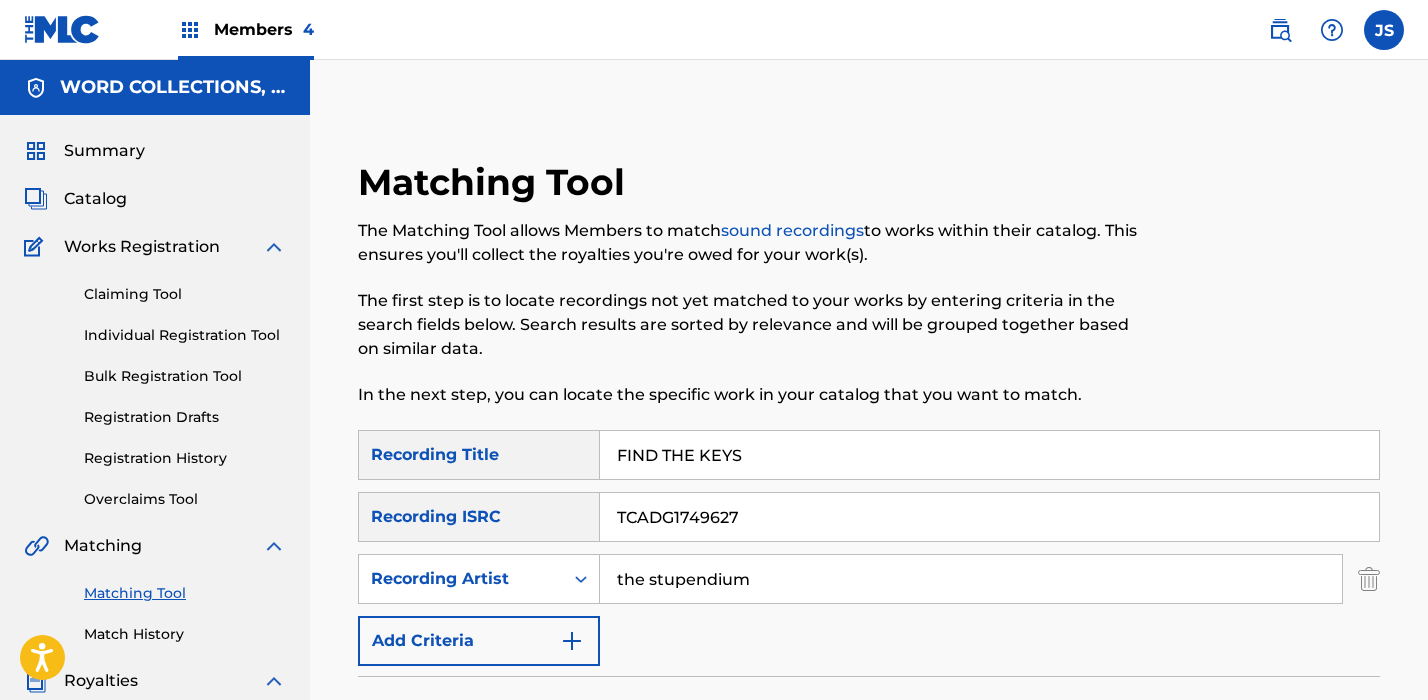 scroll, scrollTop: 0, scrollLeft: 0, axis: both 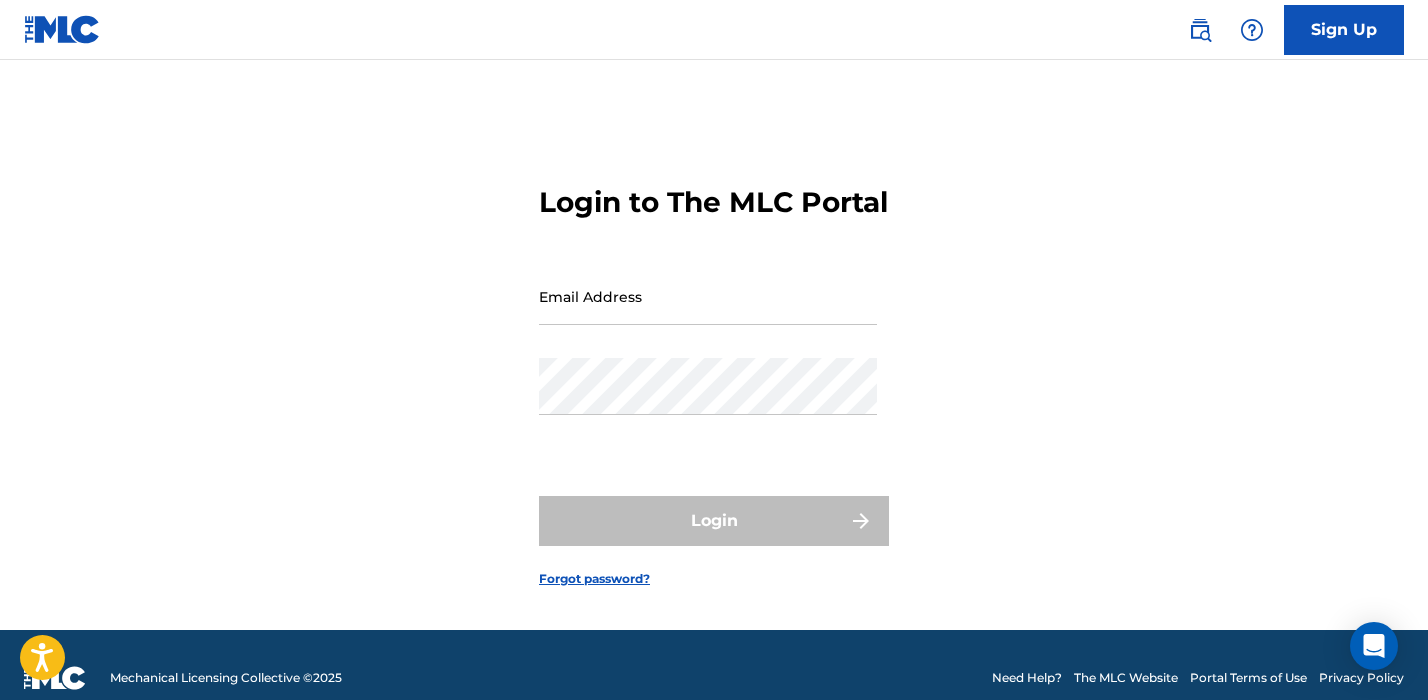 click on "Email Address" at bounding box center (708, 313) 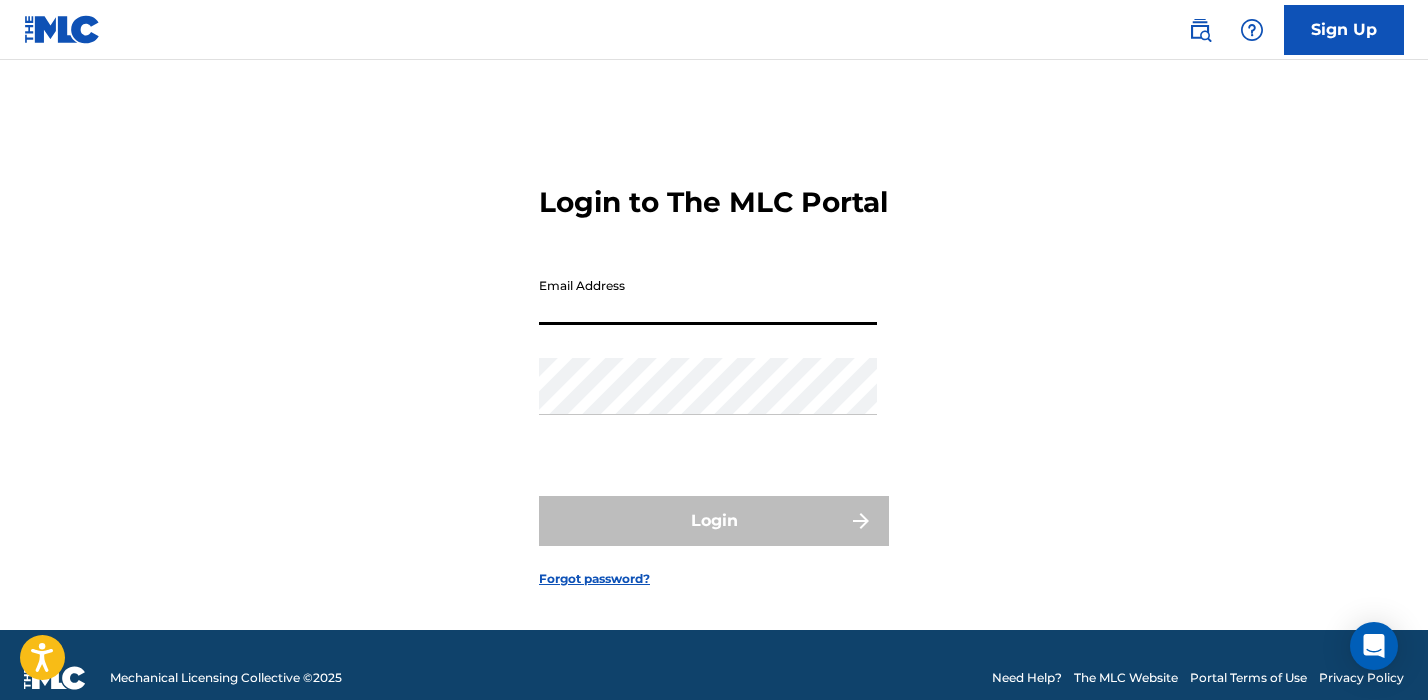 click on "Email Address" at bounding box center [708, 296] 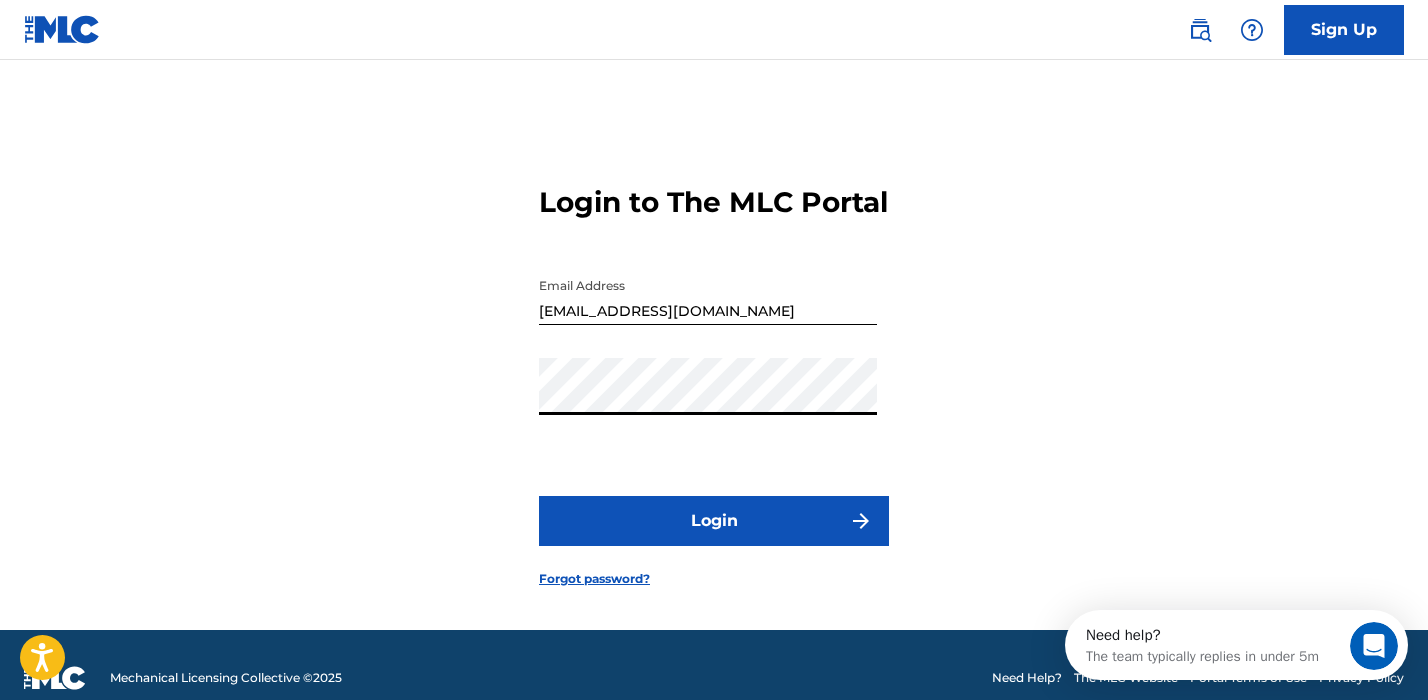 scroll, scrollTop: 0, scrollLeft: 0, axis: both 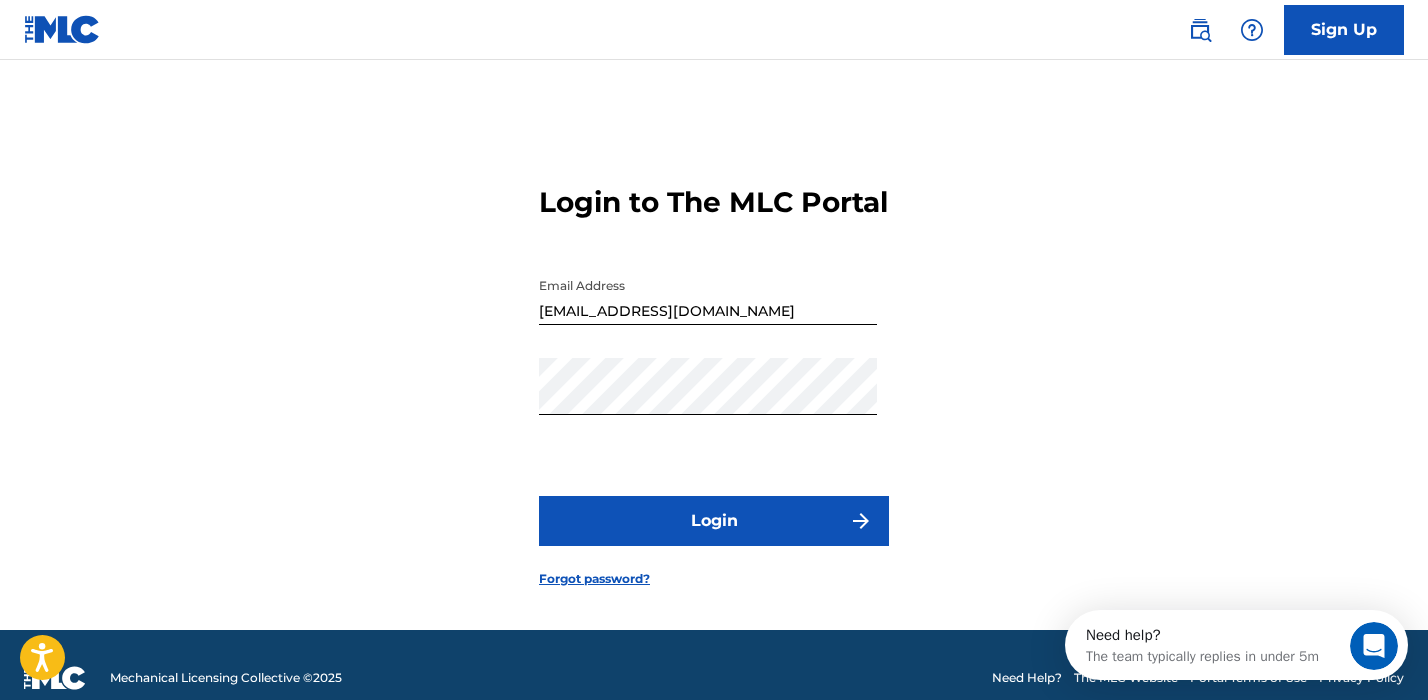 click on "Login" at bounding box center (714, 521) 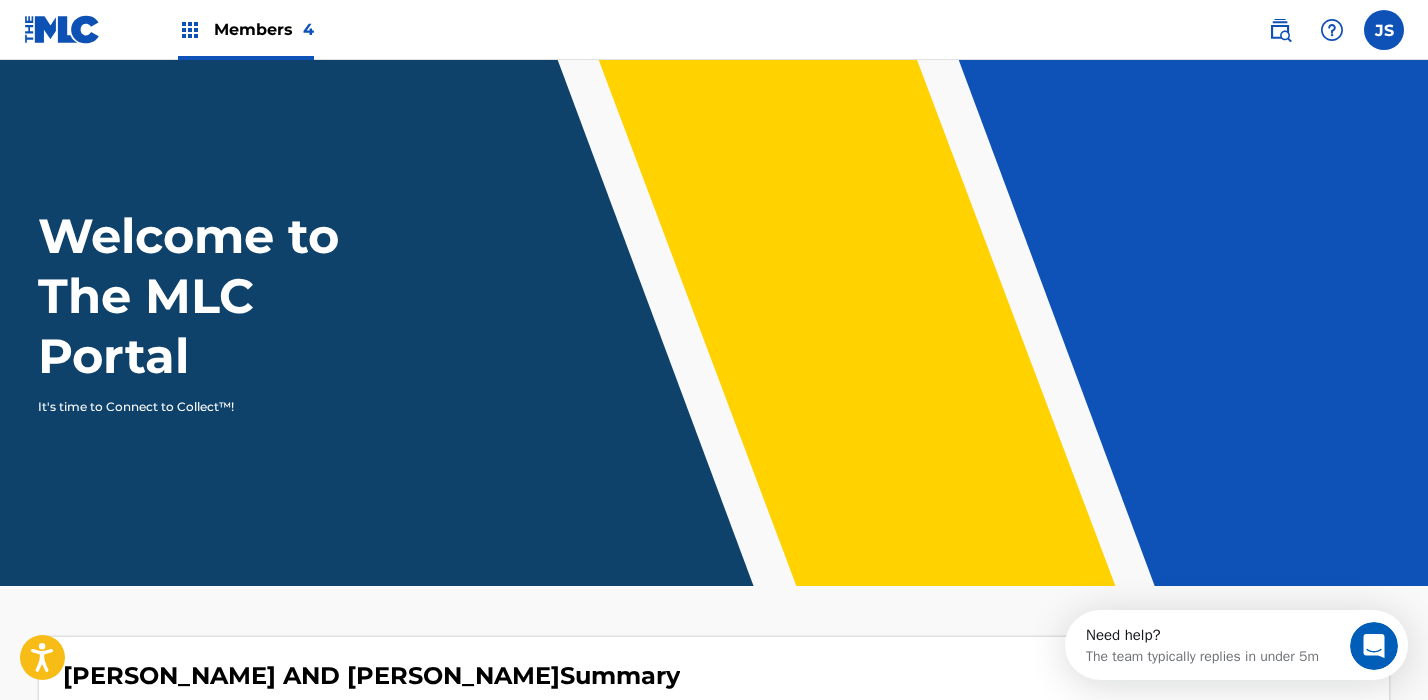scroll, scrollTop: 0, scrollLeft: 0, axis: both 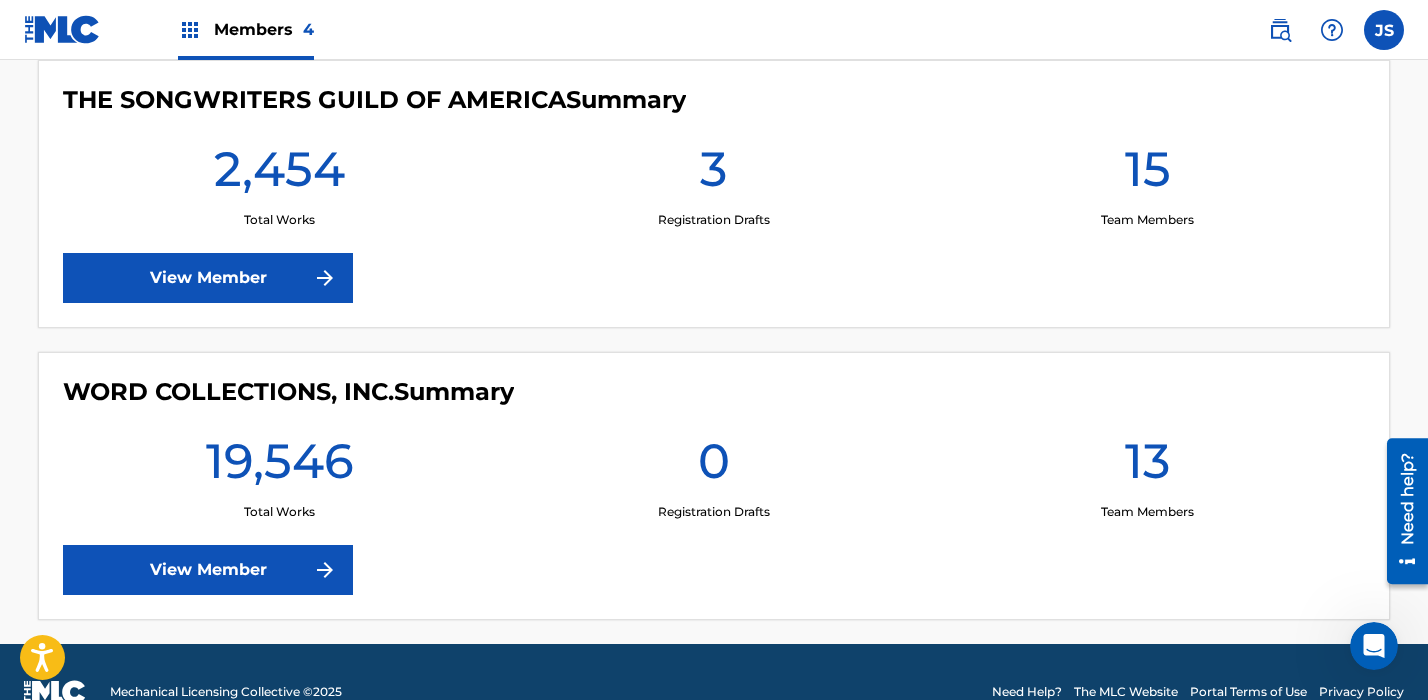 click on "View Member" at bounding box center (208, 570) 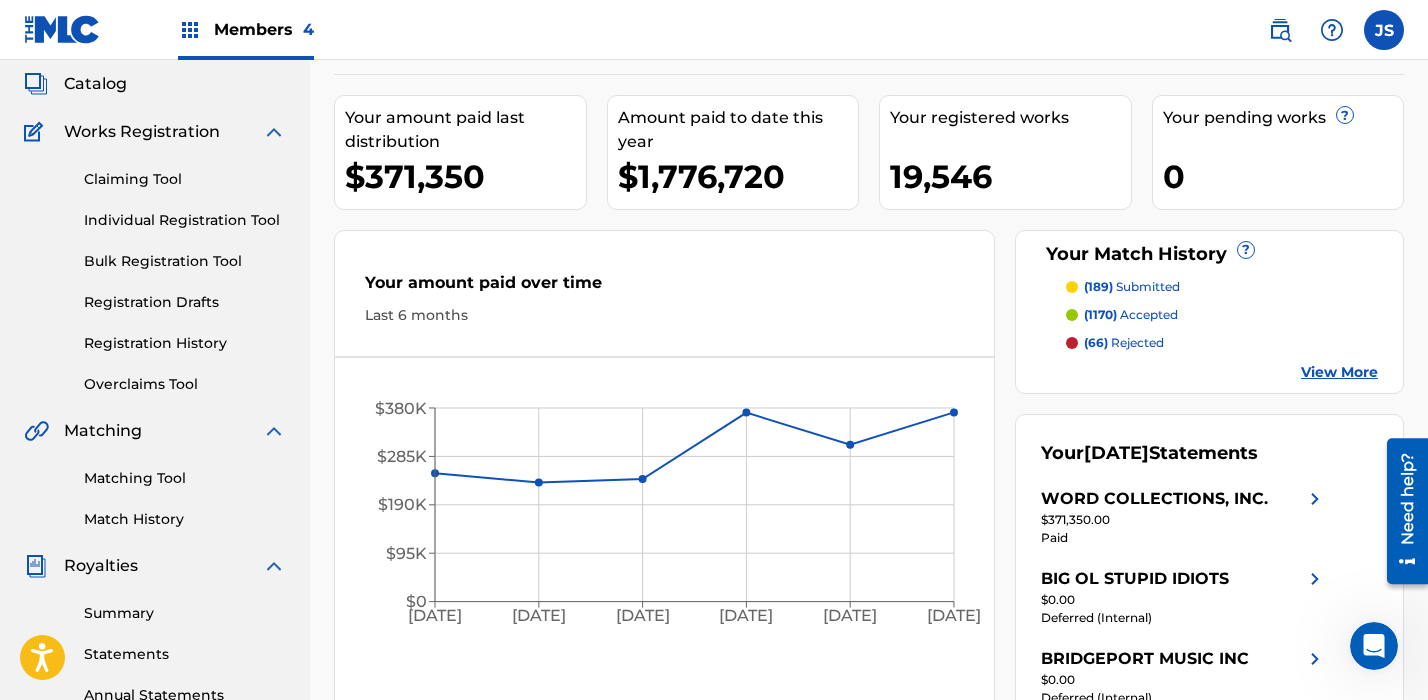 scroll, scrollTop: 131, scrollLeft: 0, axis: vertical 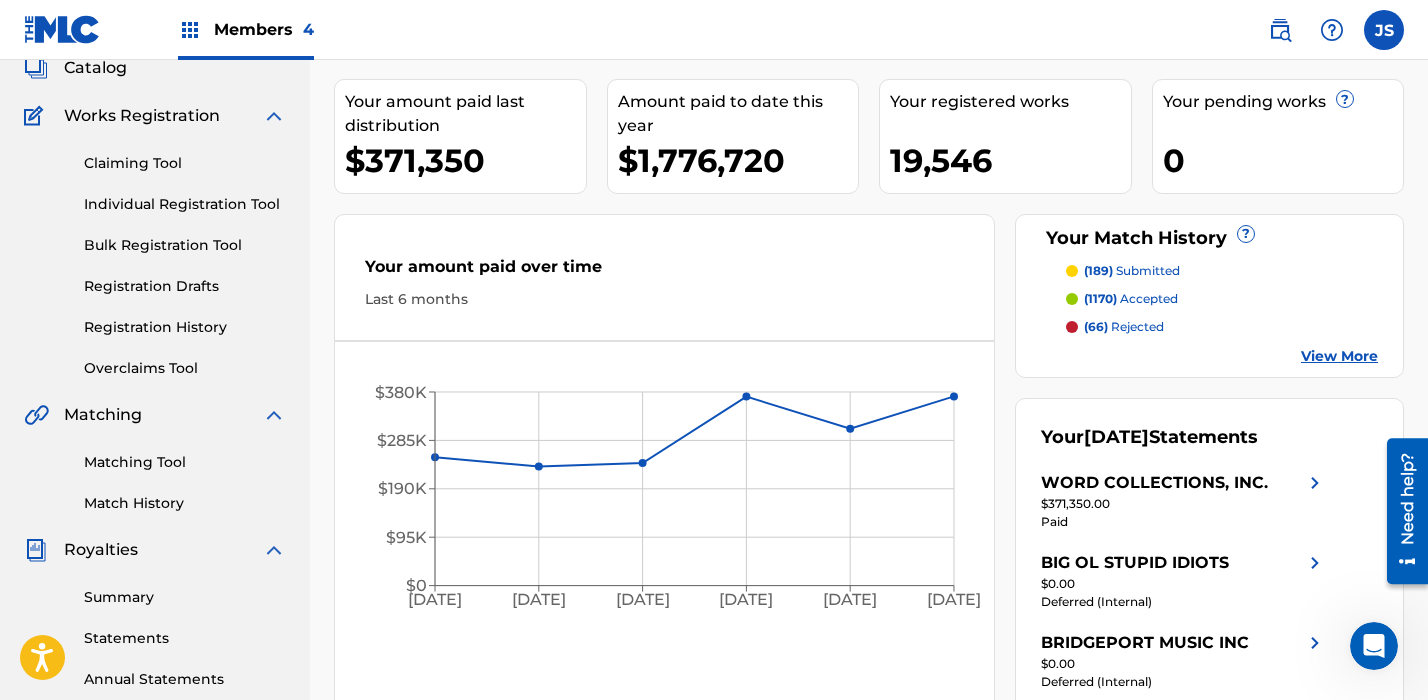 click on "Matching Tool" at bounding box center (185, 462) 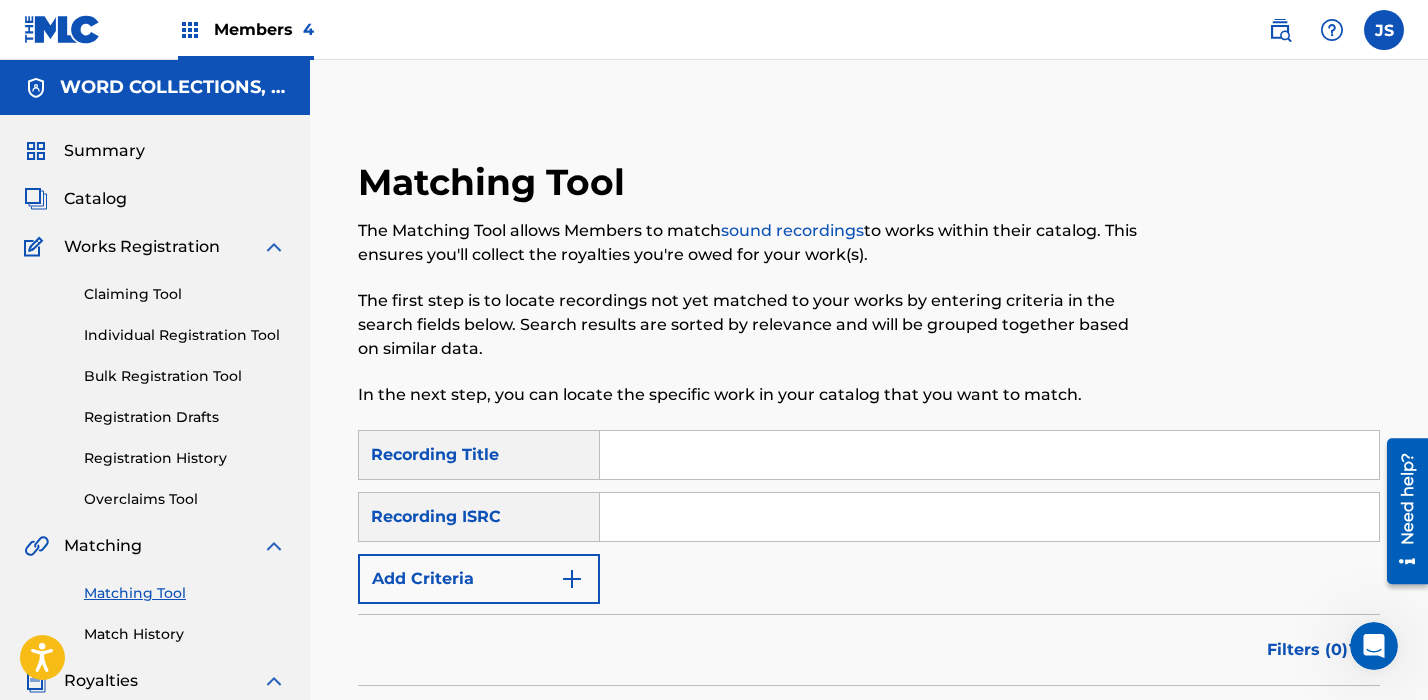 click at bounding box center (989, 455) 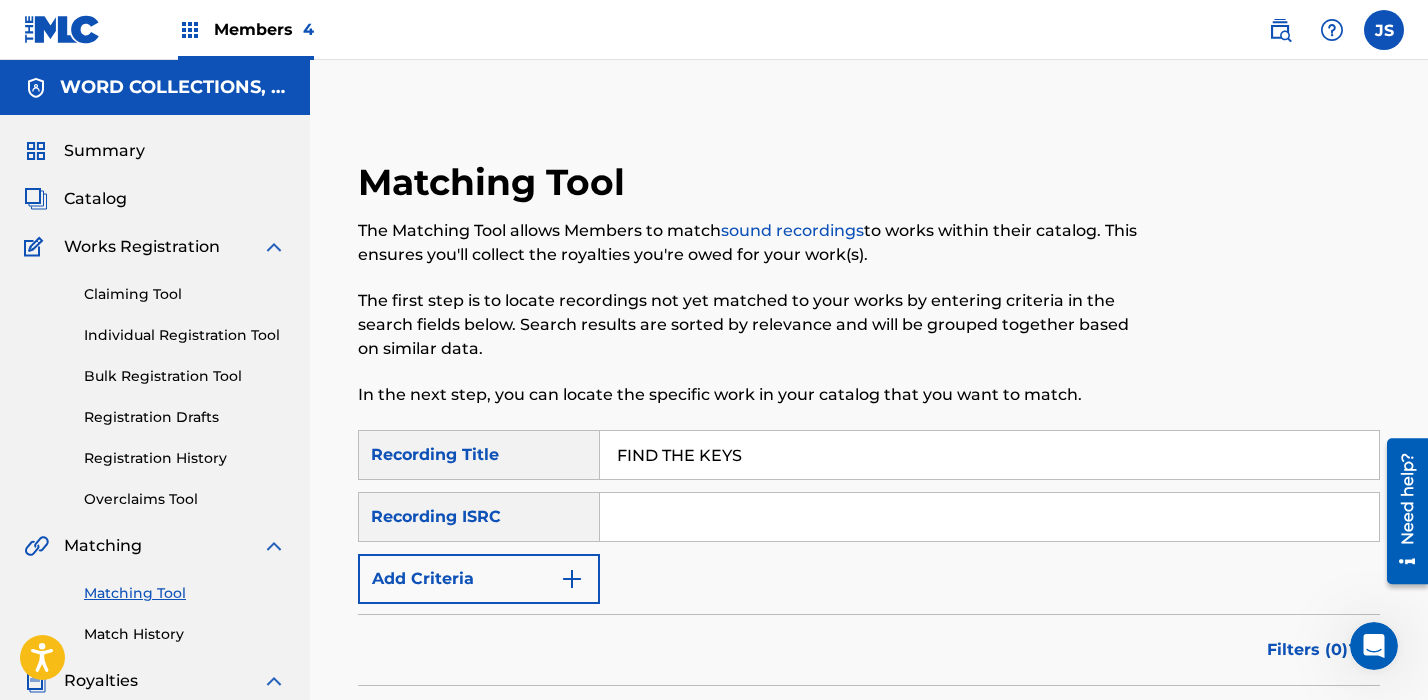 type on "FIND THE KEYS" 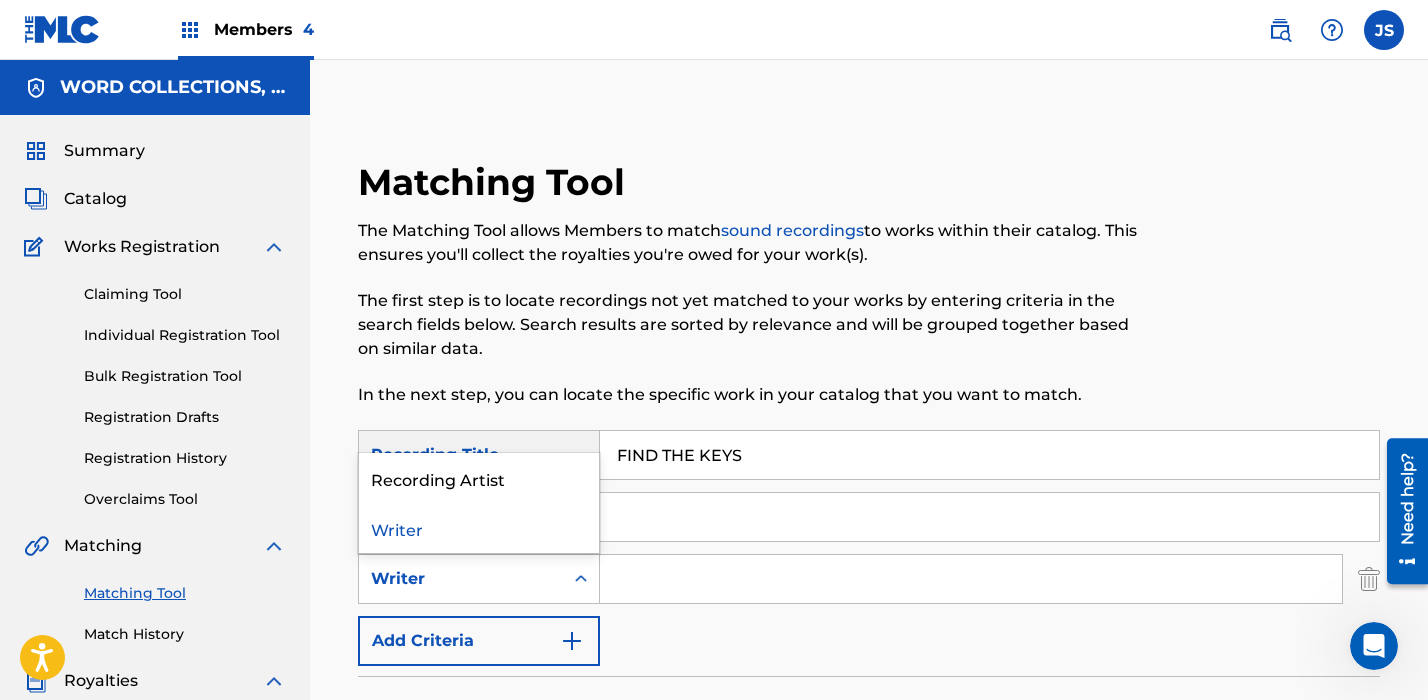 click on "Writer" at bounding box center (461, 579) 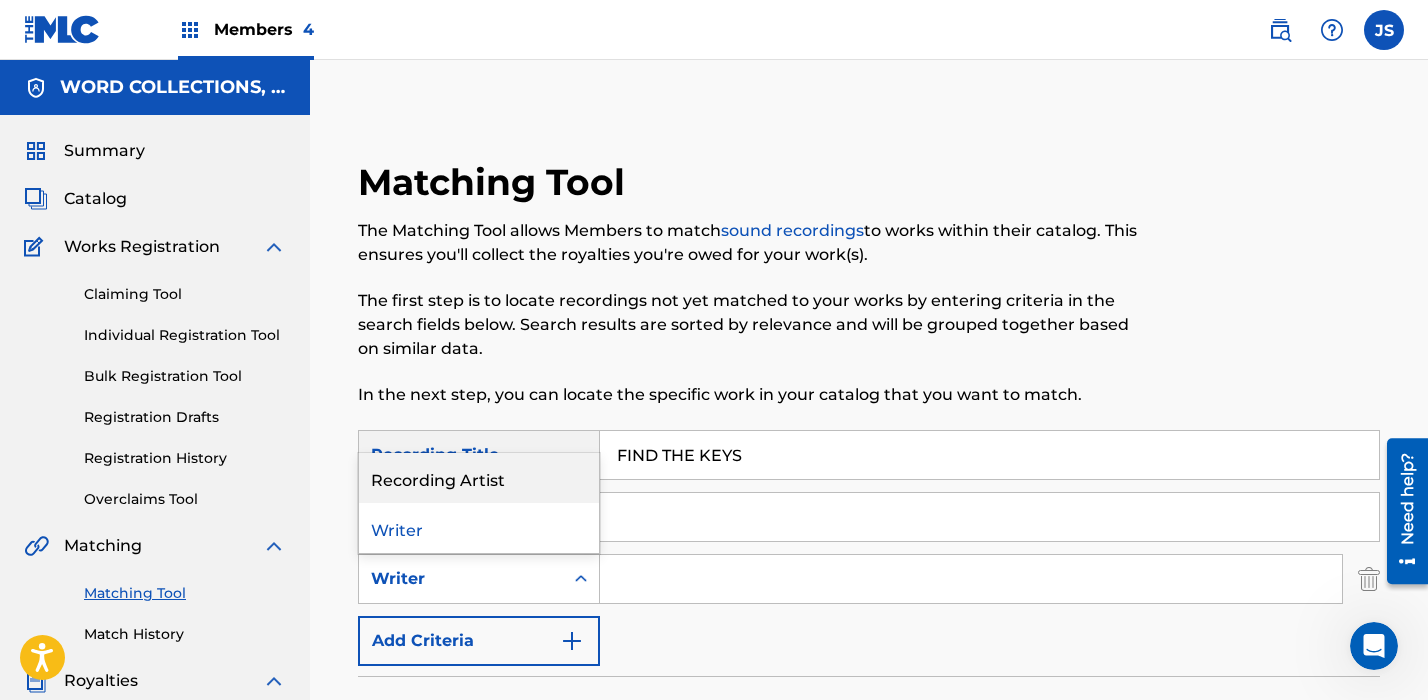 click on "Recording Artist" at bounding box center [479, 478] 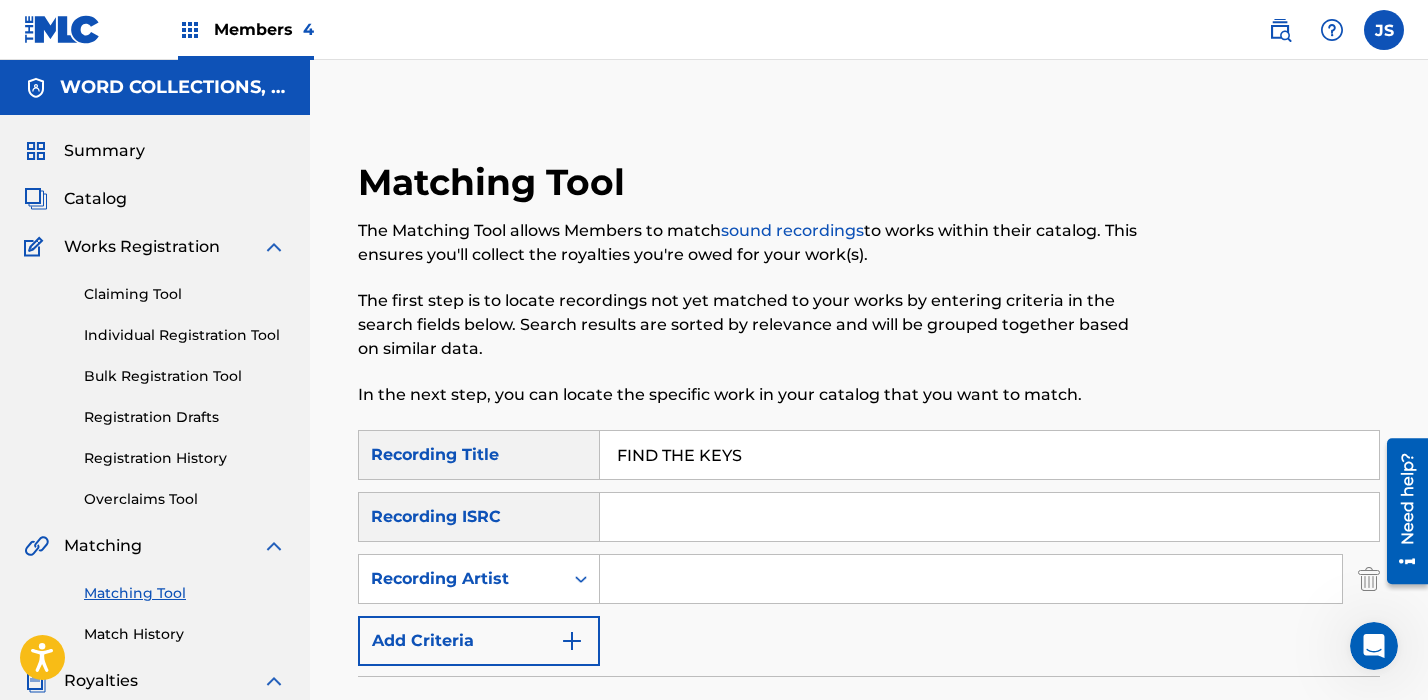 click at bounding box center (971, 579) 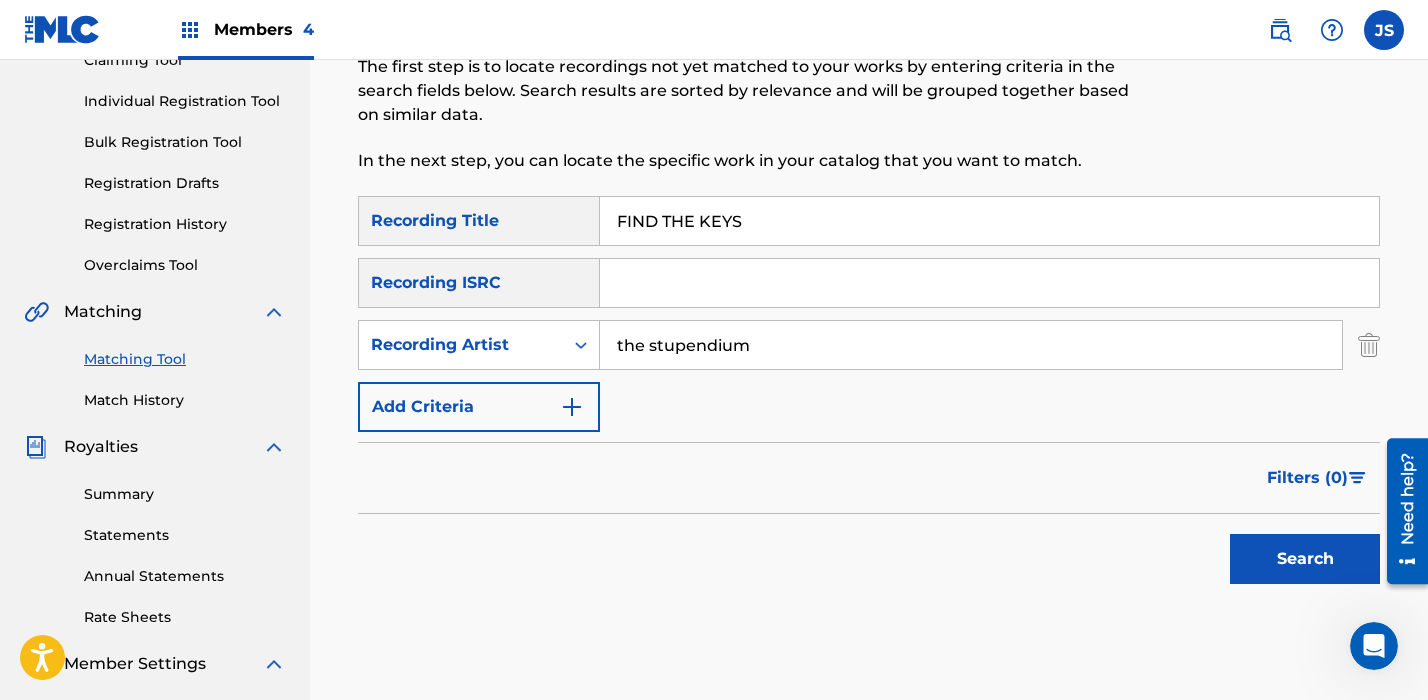 scroll, scrollTop: 242, scrollLeft: 0, axis: vertical 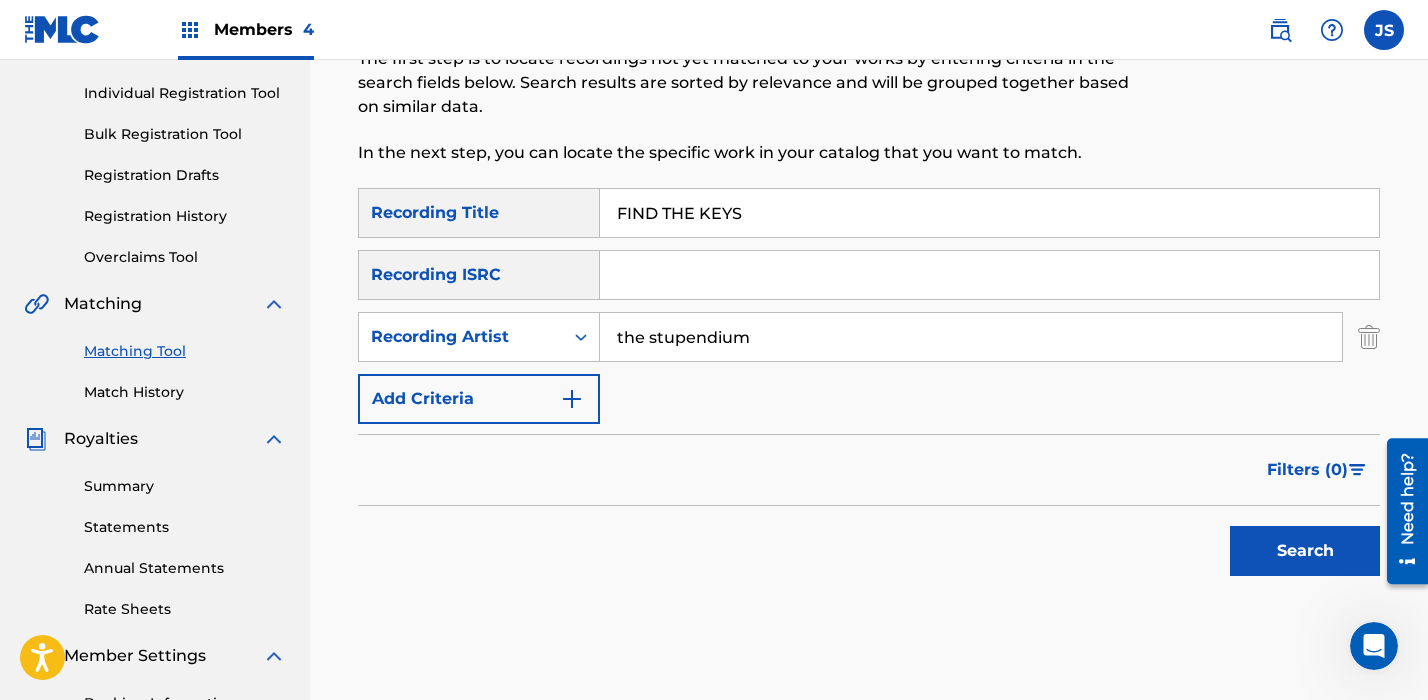click on "Search" at bounding box center [1305, 551] 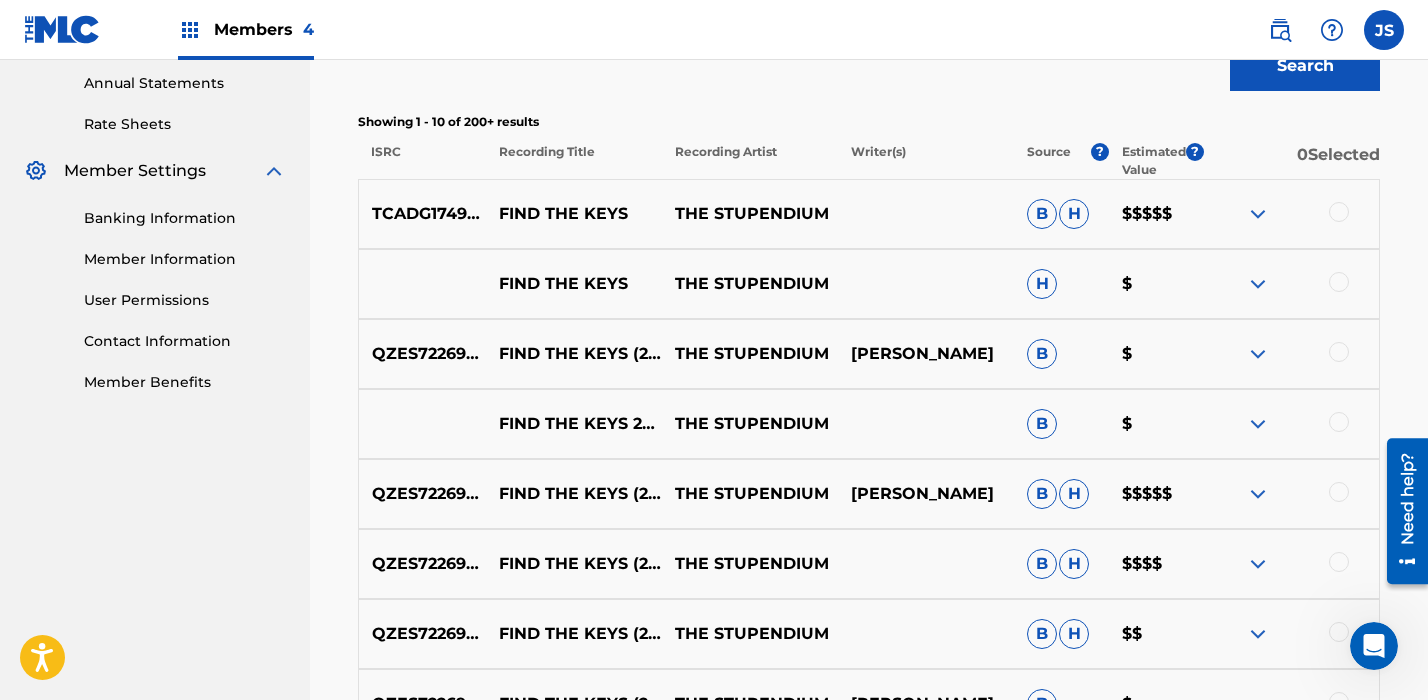 scroll, scrollTop: 733, scrollLeft: 0, axis: vertical 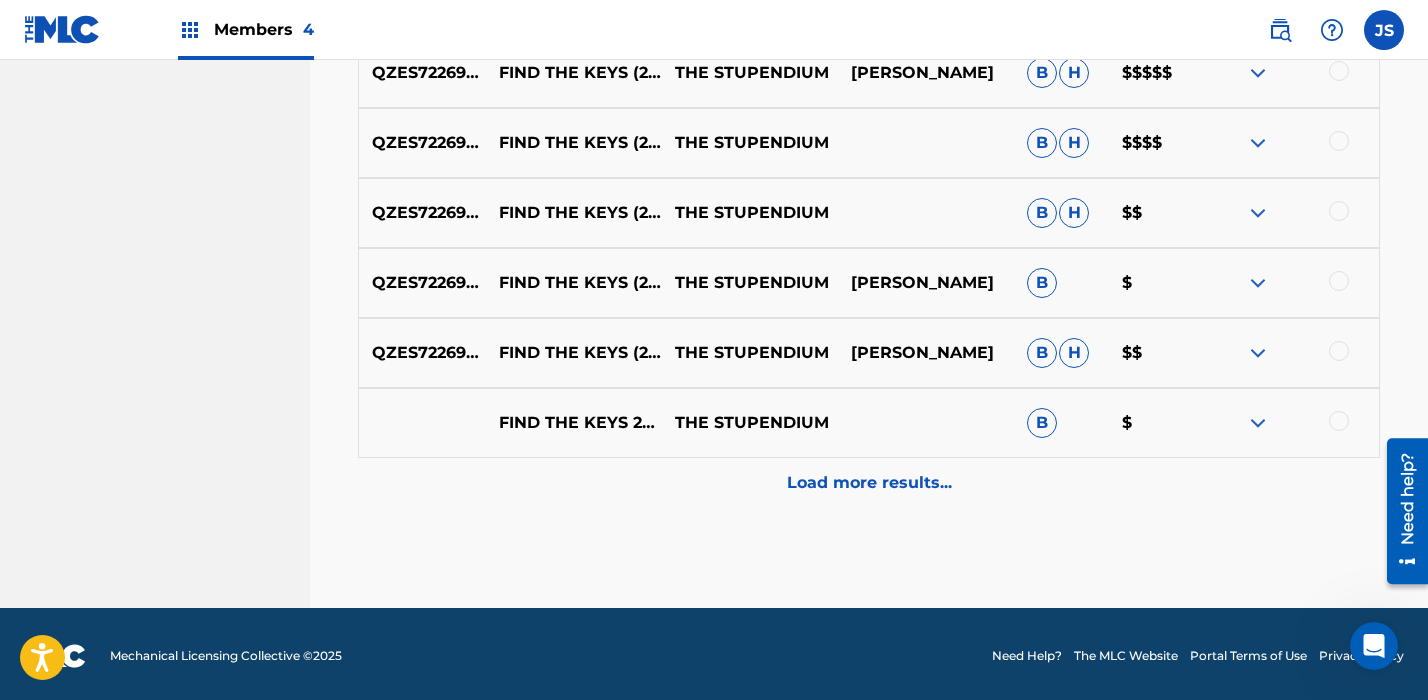 click on "Load more results..." at bounding box center [869, 483] 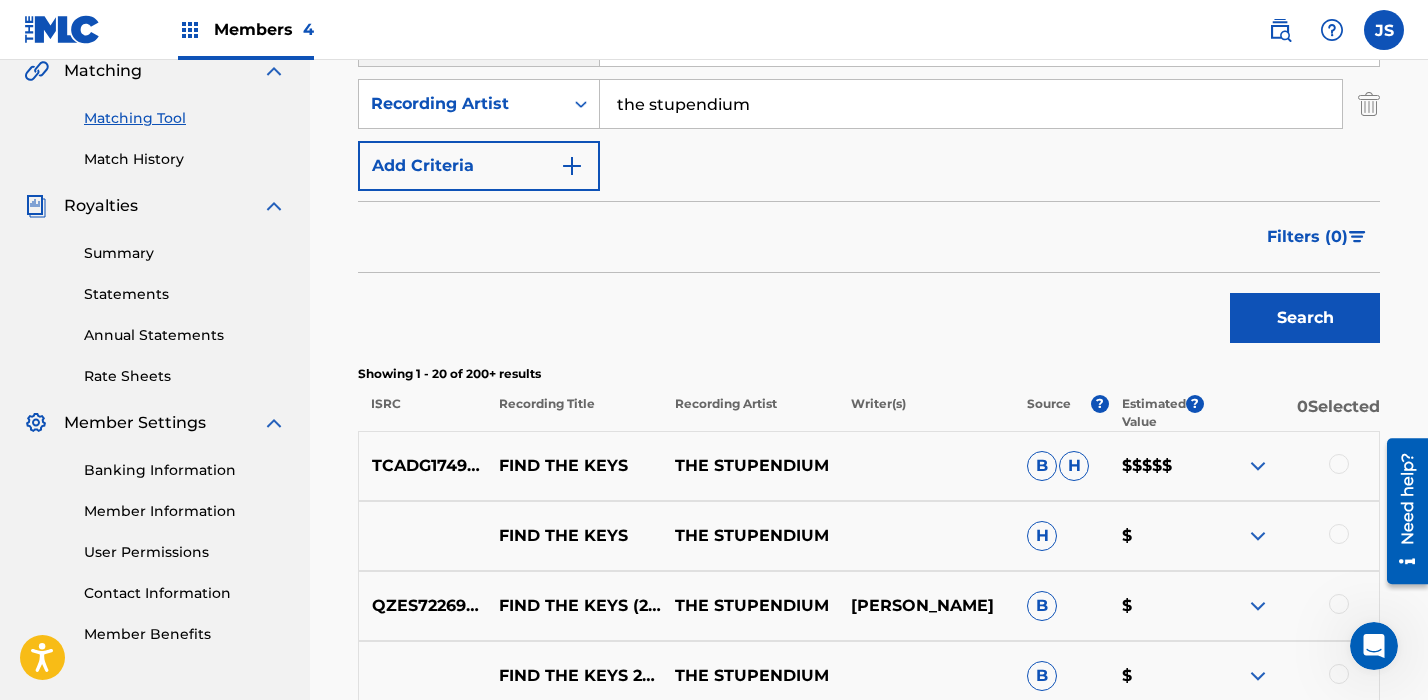 scroll, scrollTop: 508, scrollLeft: 0, axis: vertical 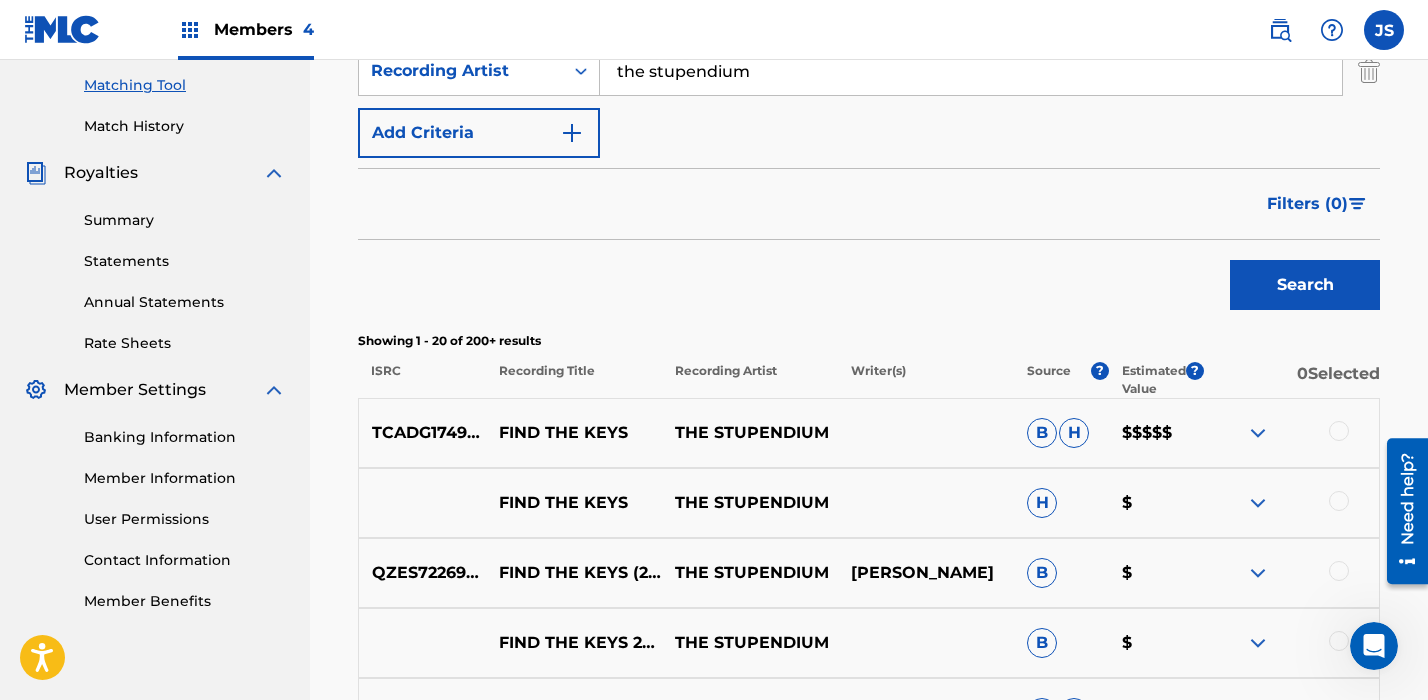 click at bounding box center (1339, 431) 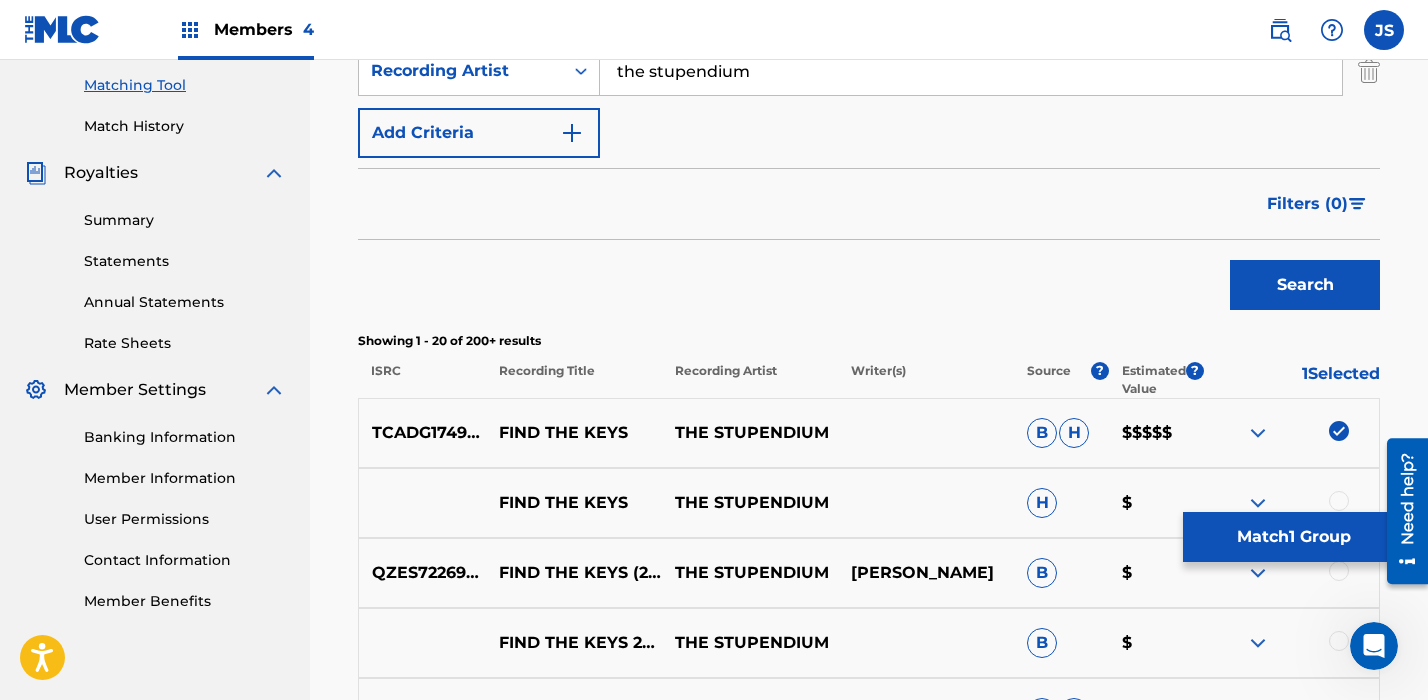 click at bounding box center (1339, 501) 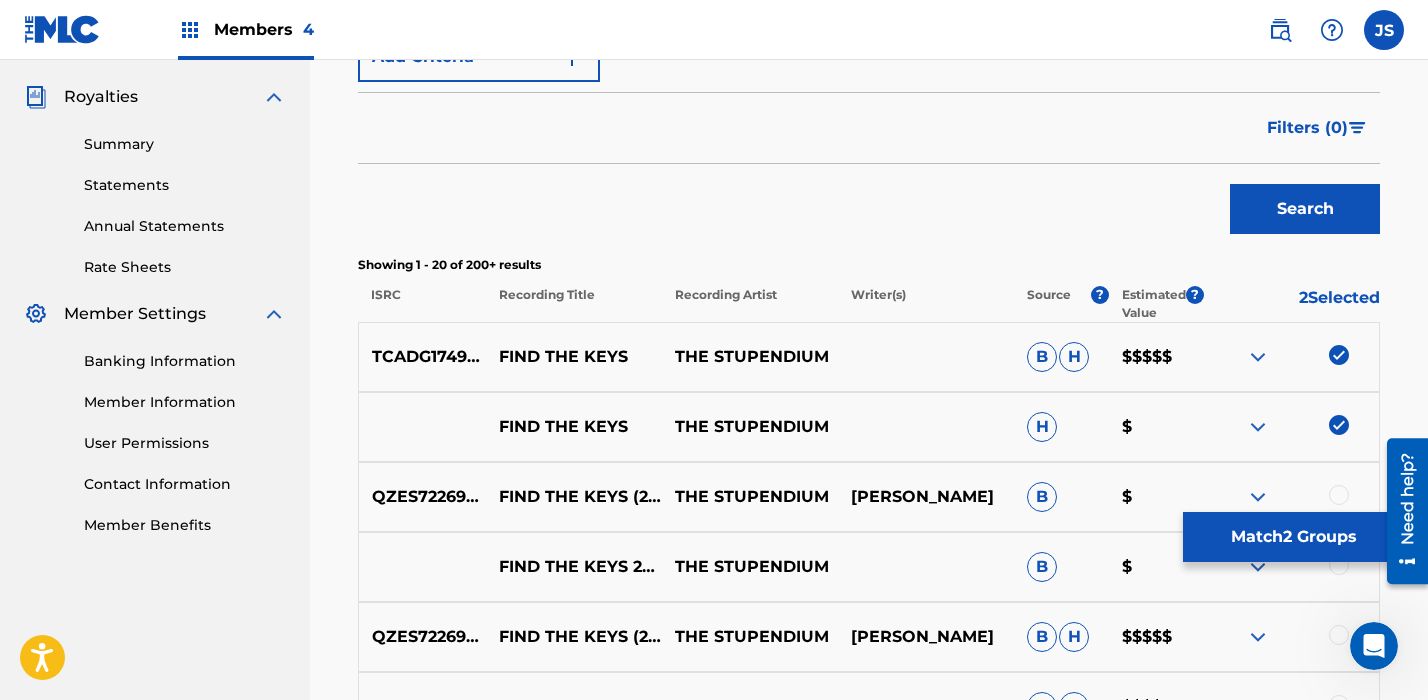 scroll, scrollTop: 585, scrollLeft: 0, axis: vertical 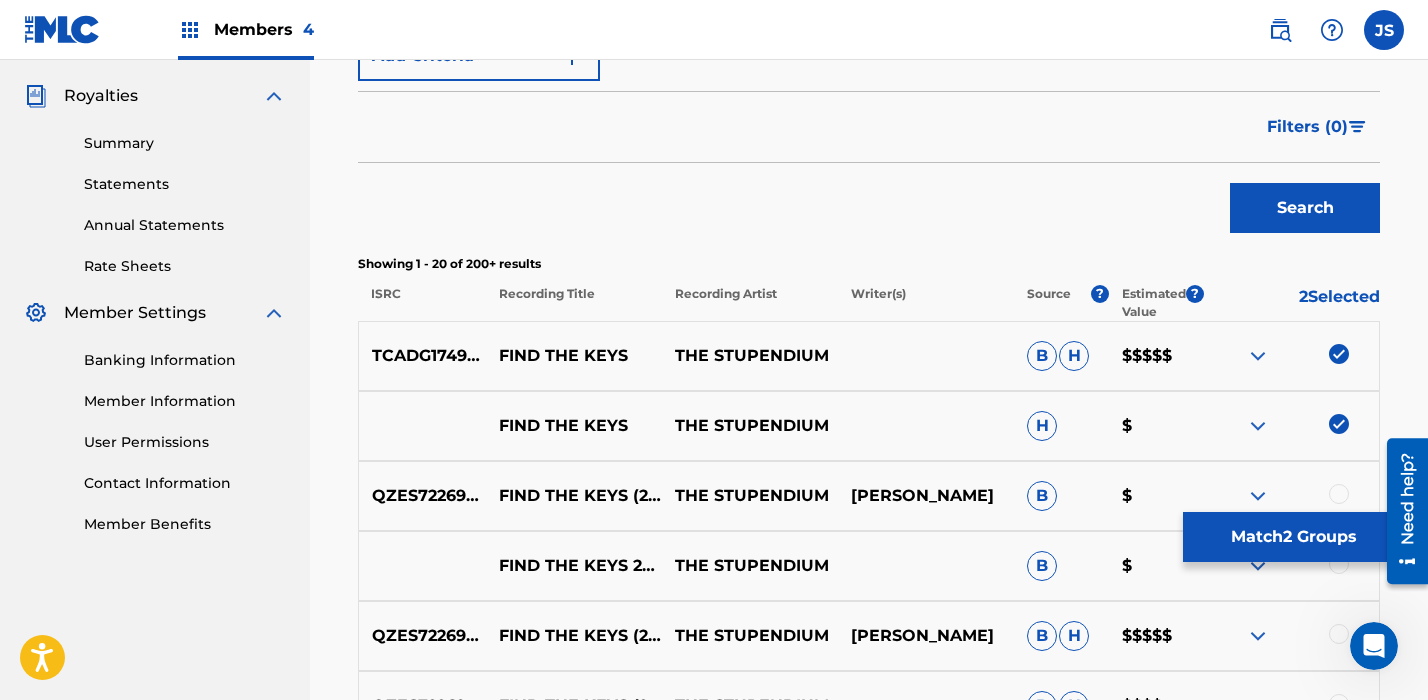 click on "Match  2 Groups" at bounding box center (1293, 537) 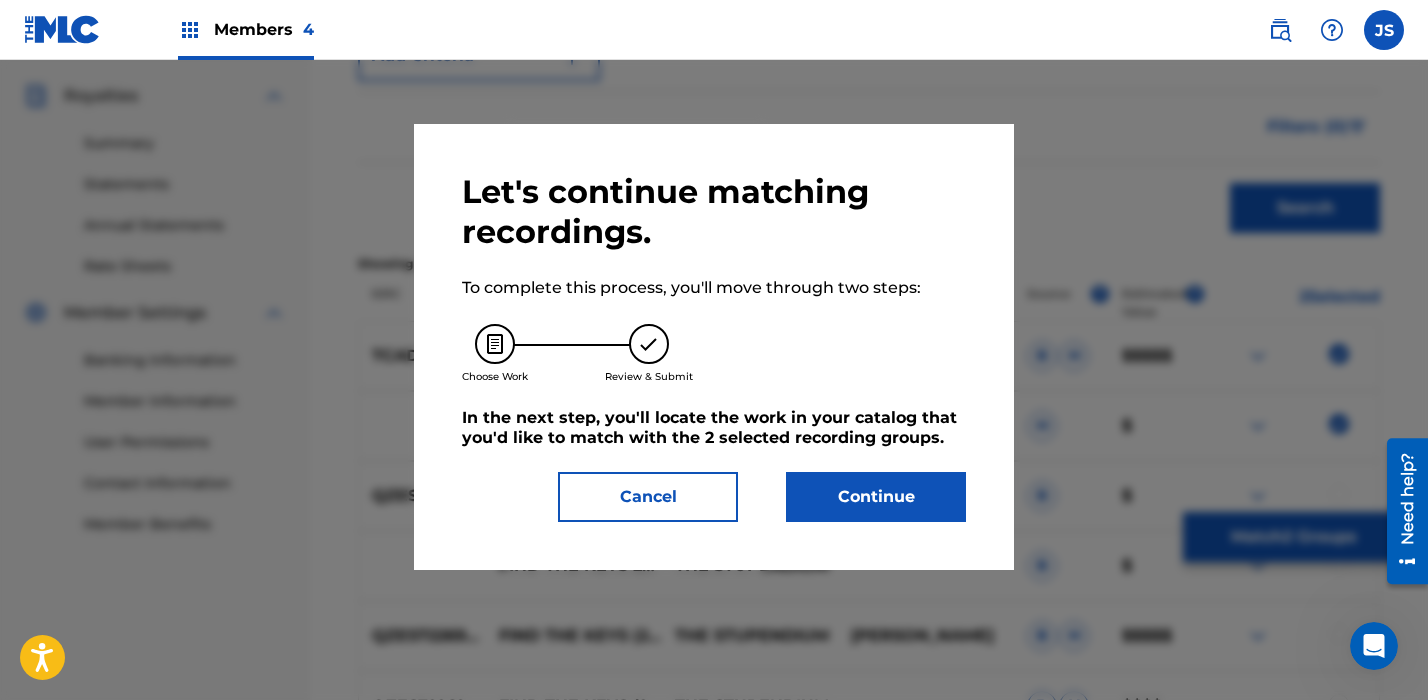 click on "Continue" at bounding box center [876, 497] 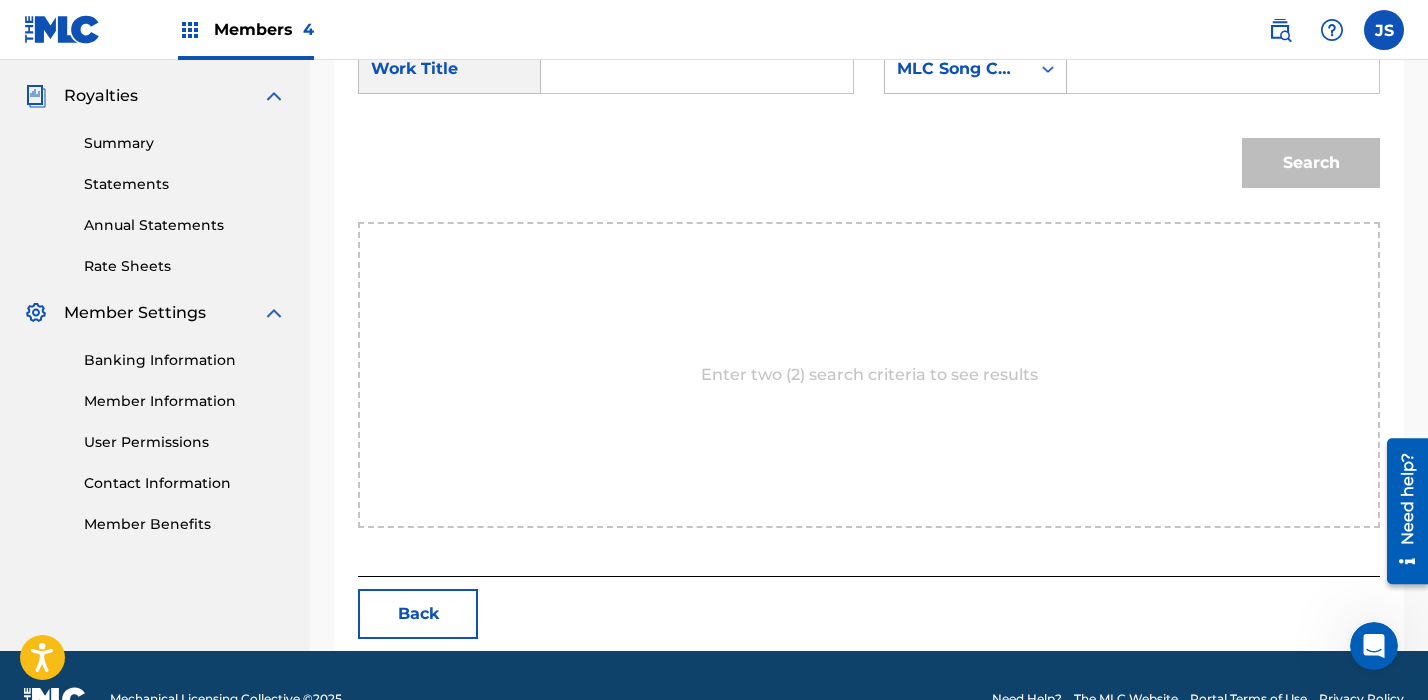 click at bounding box center (697, 69) 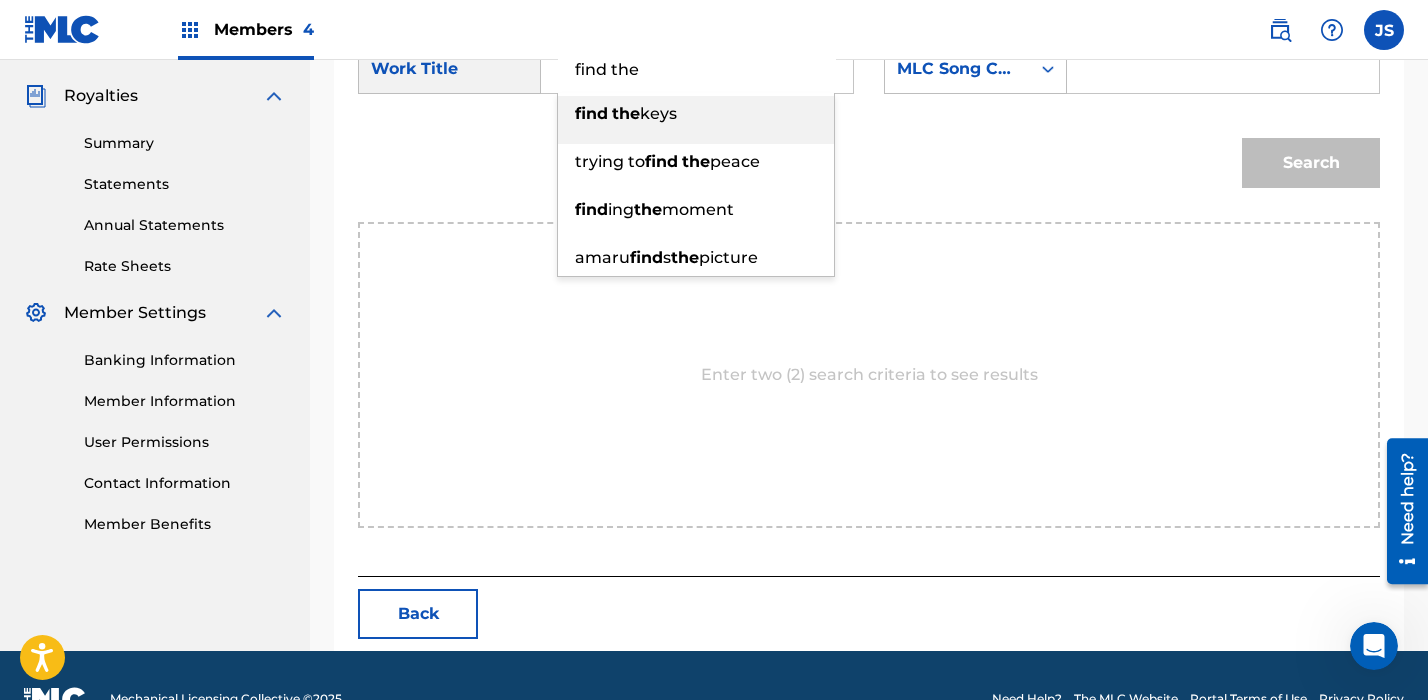 click on "the" at bounding box center [626, 113] 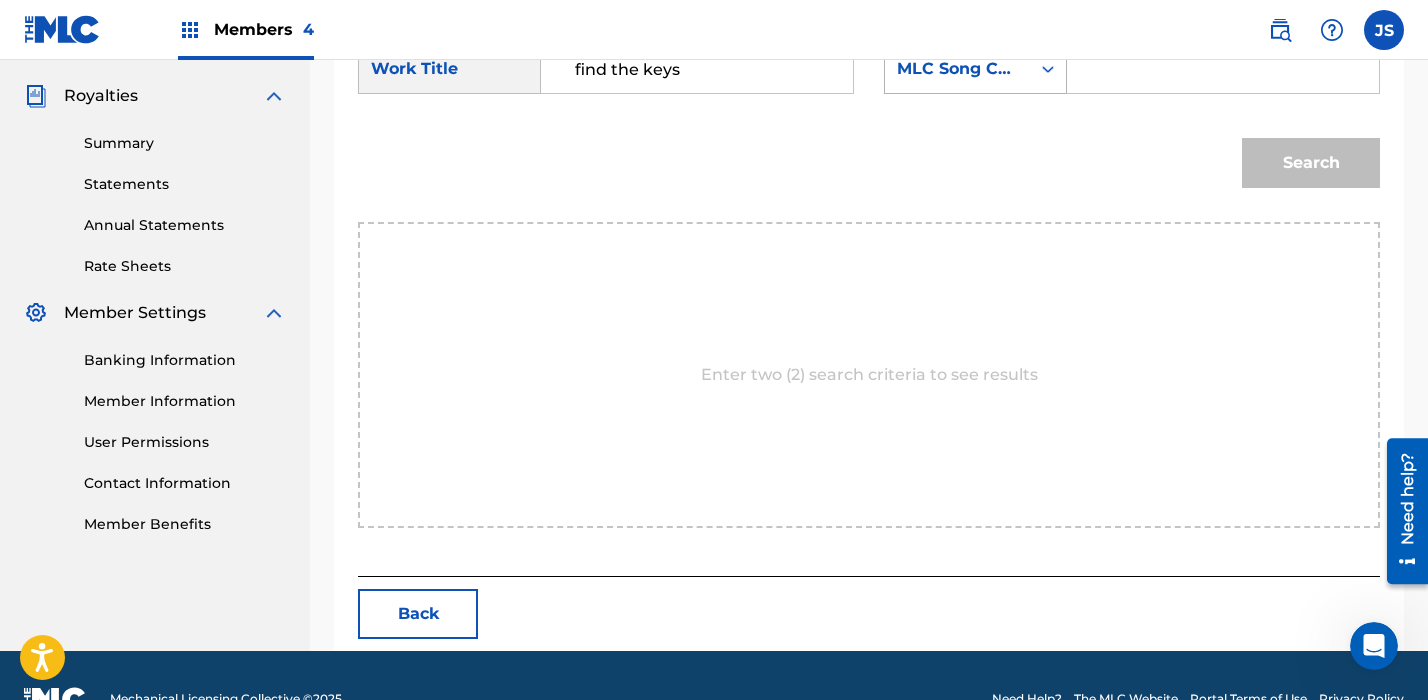 click on "MLC Song Code" at bounding box center (957, 69) 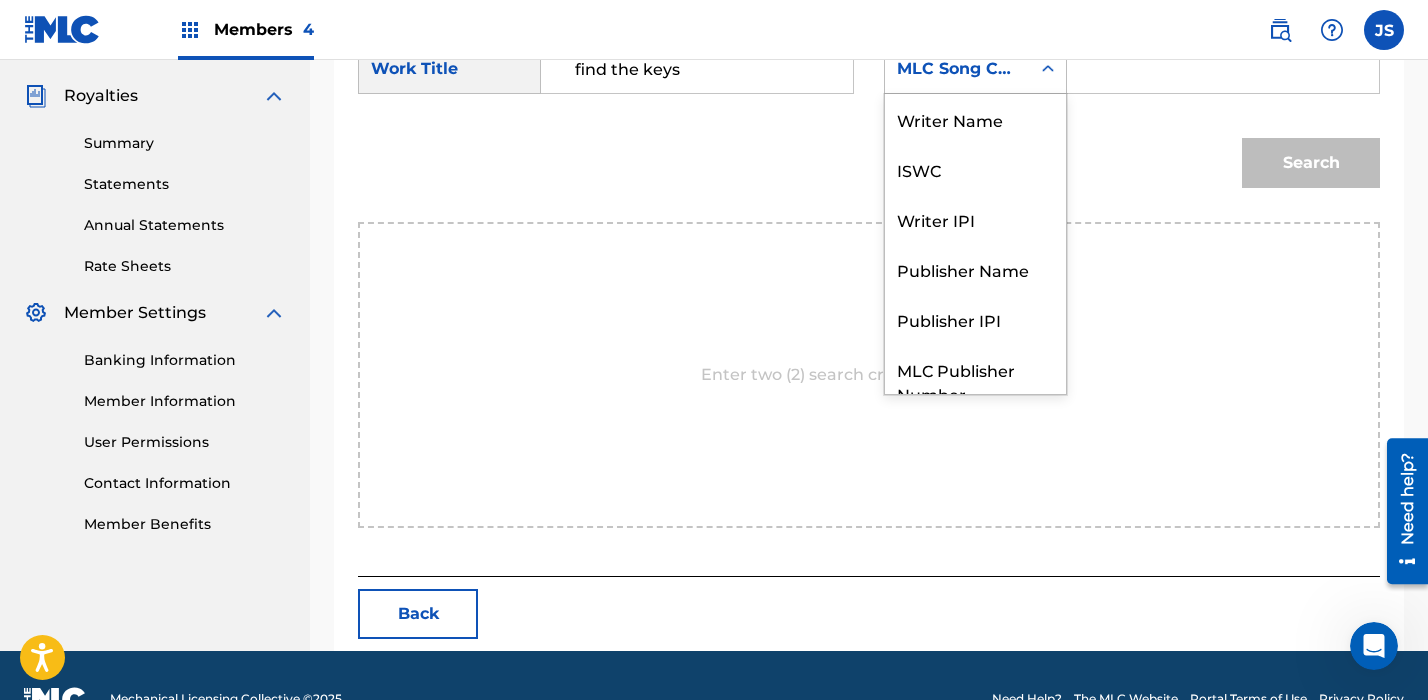 scroll, scrollTop: 74, scrollLeft: 0, axis: vertical 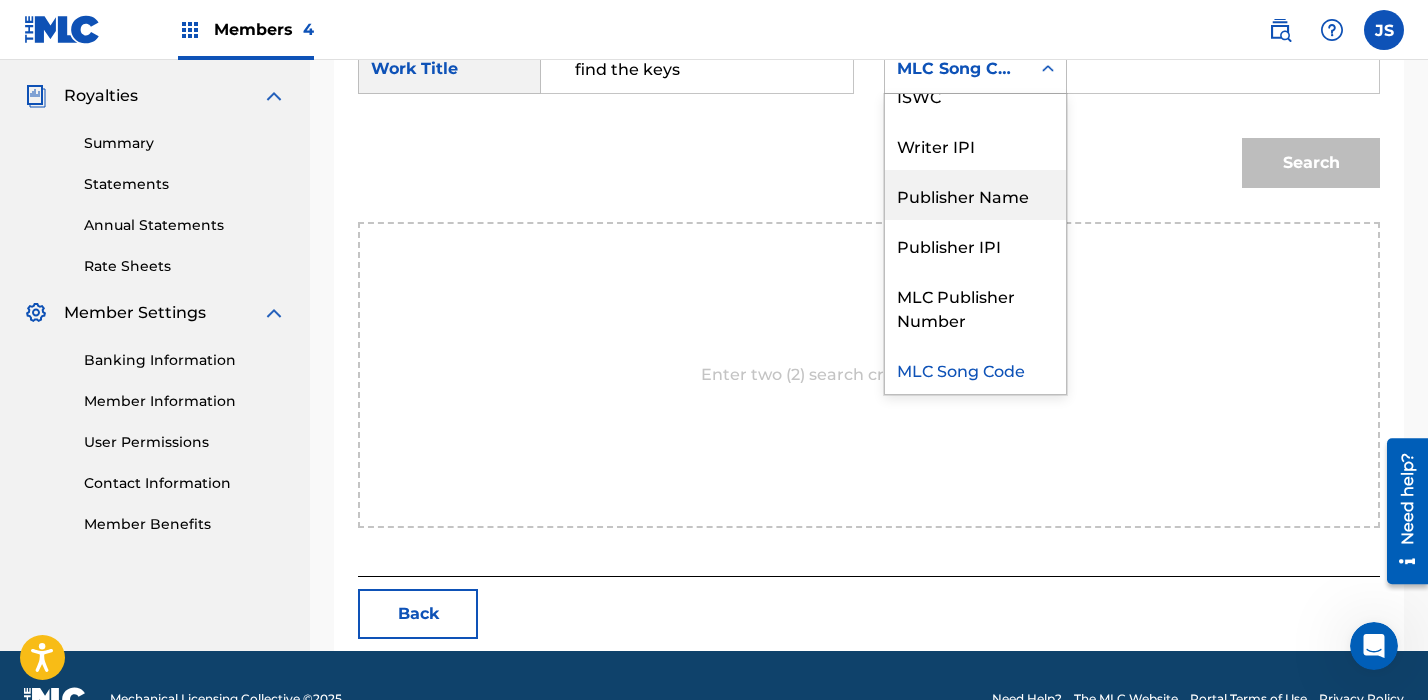 click on "Publisher Name" at bounding box center [975, 195] 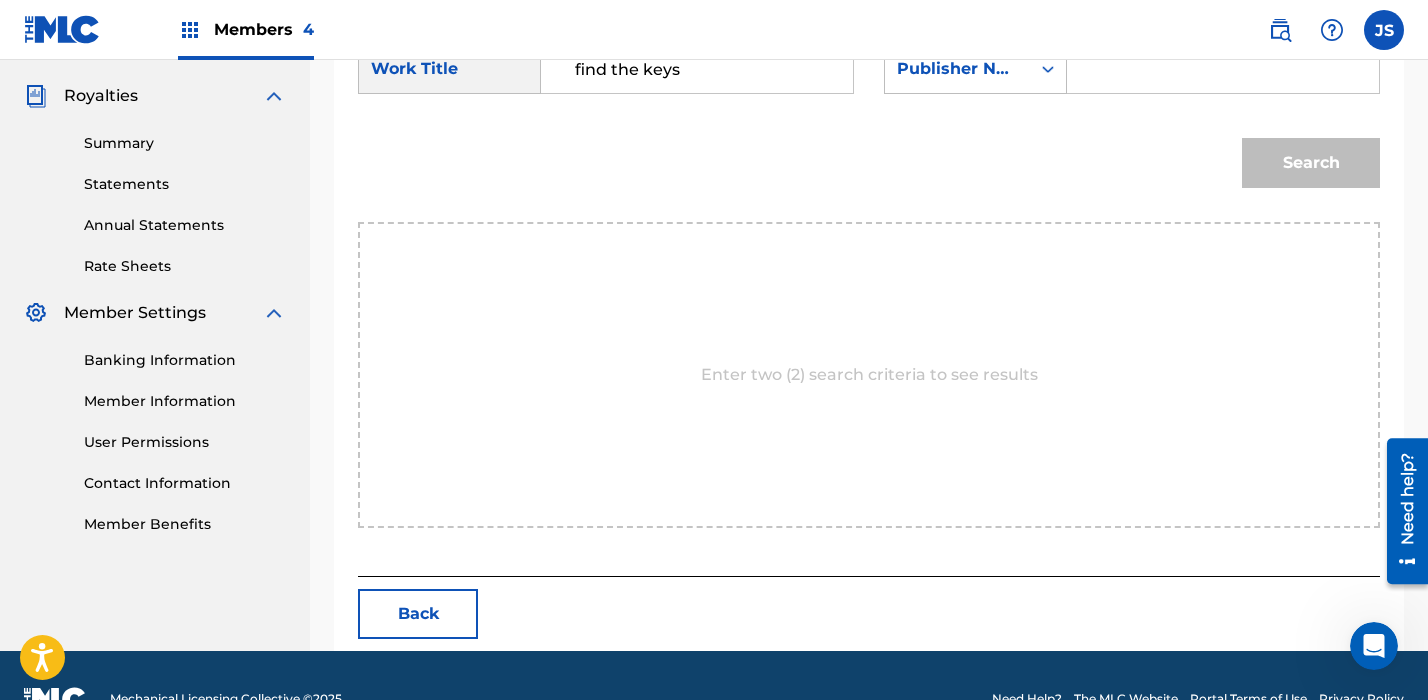 click at bounding box center (1223, 69) 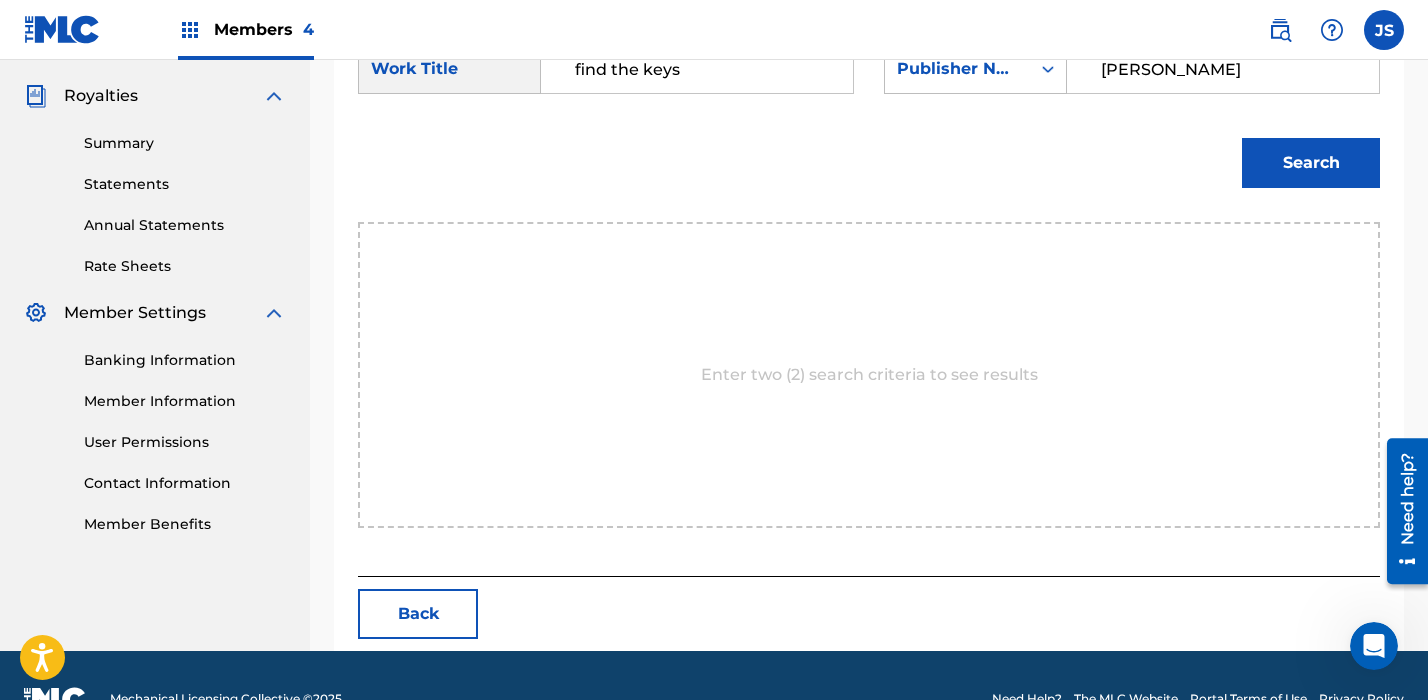 type on "stupendium" 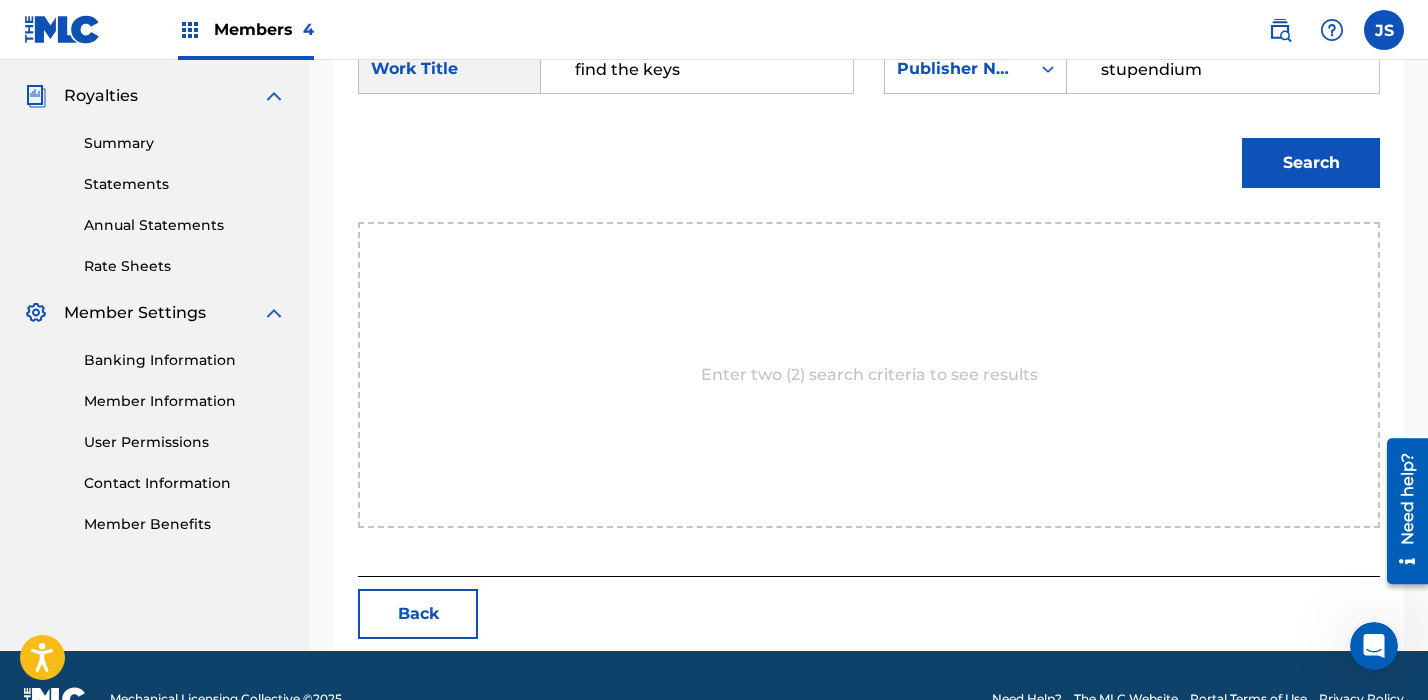 click on "Search" at bounding box center (1311, 163) 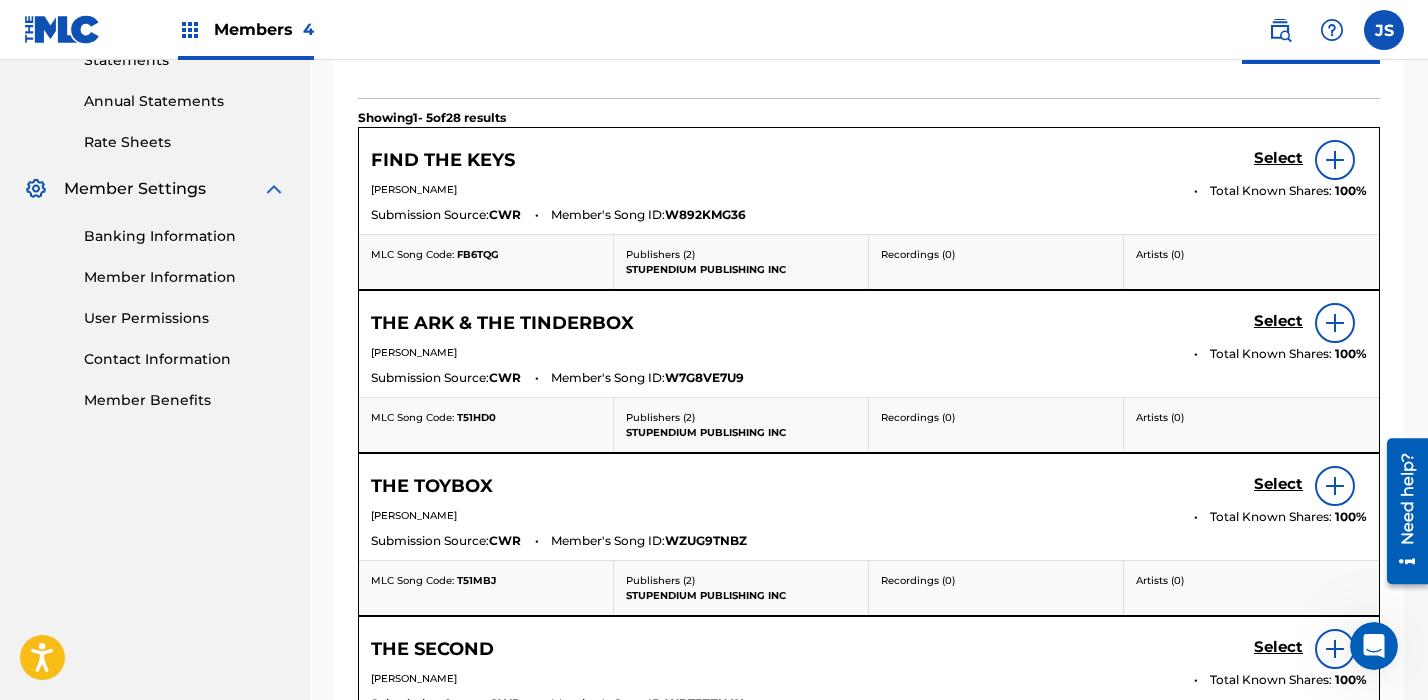 scroll, scrollTop: 622, scrollLeft: 0, axis: vertical 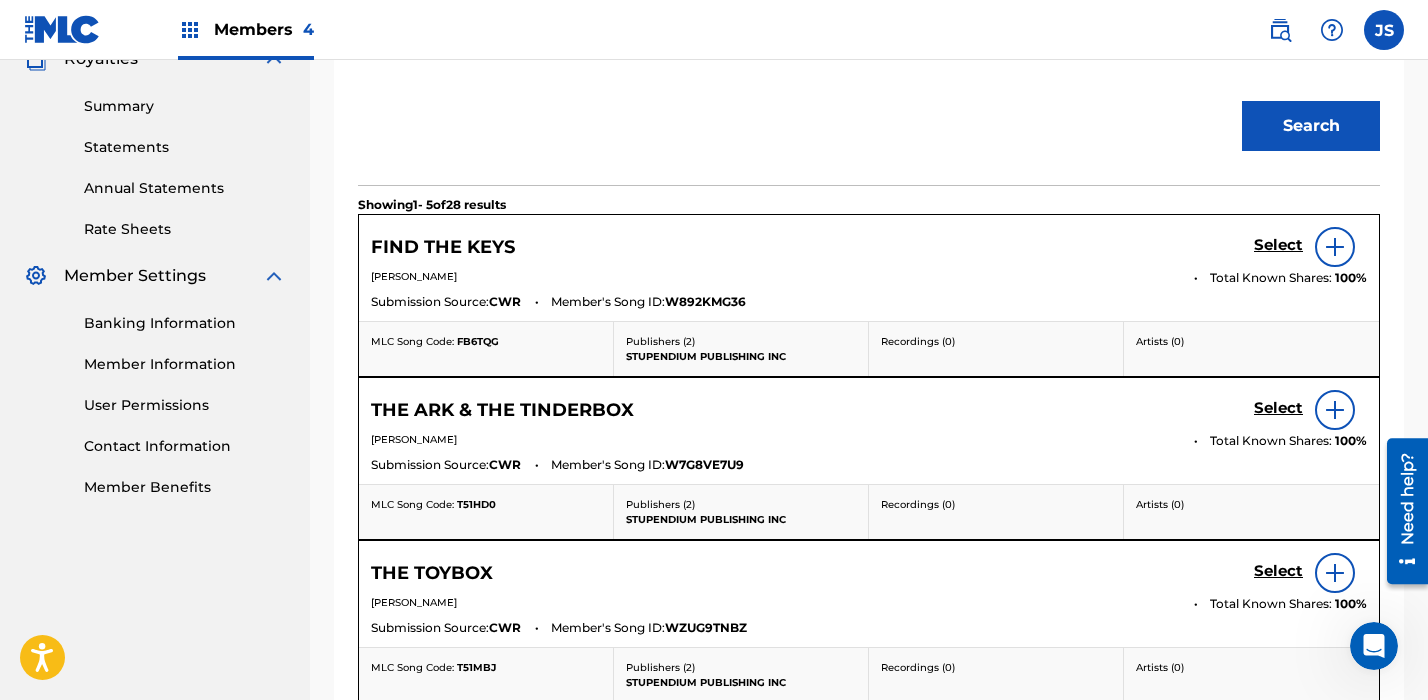 click on "Select" at bounding box center (1278, 245) 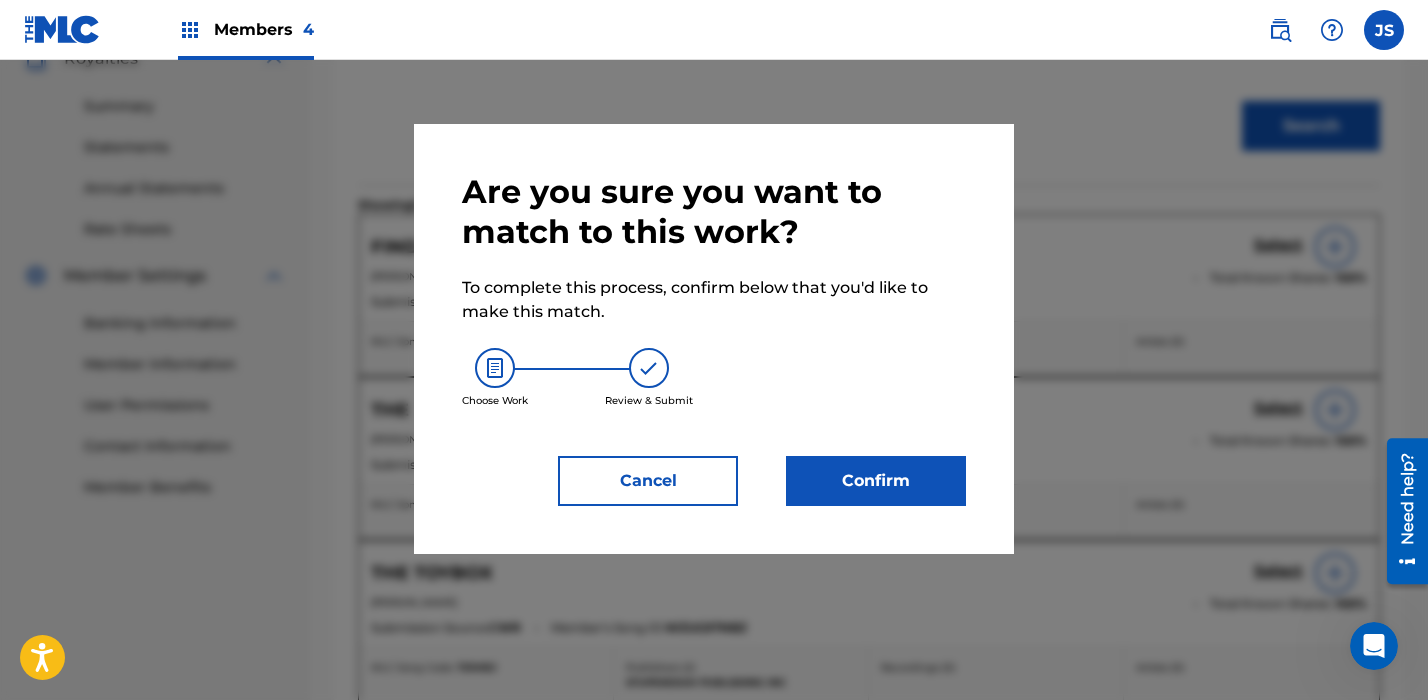 click on "Confirm" at bounding box center (876, 481) 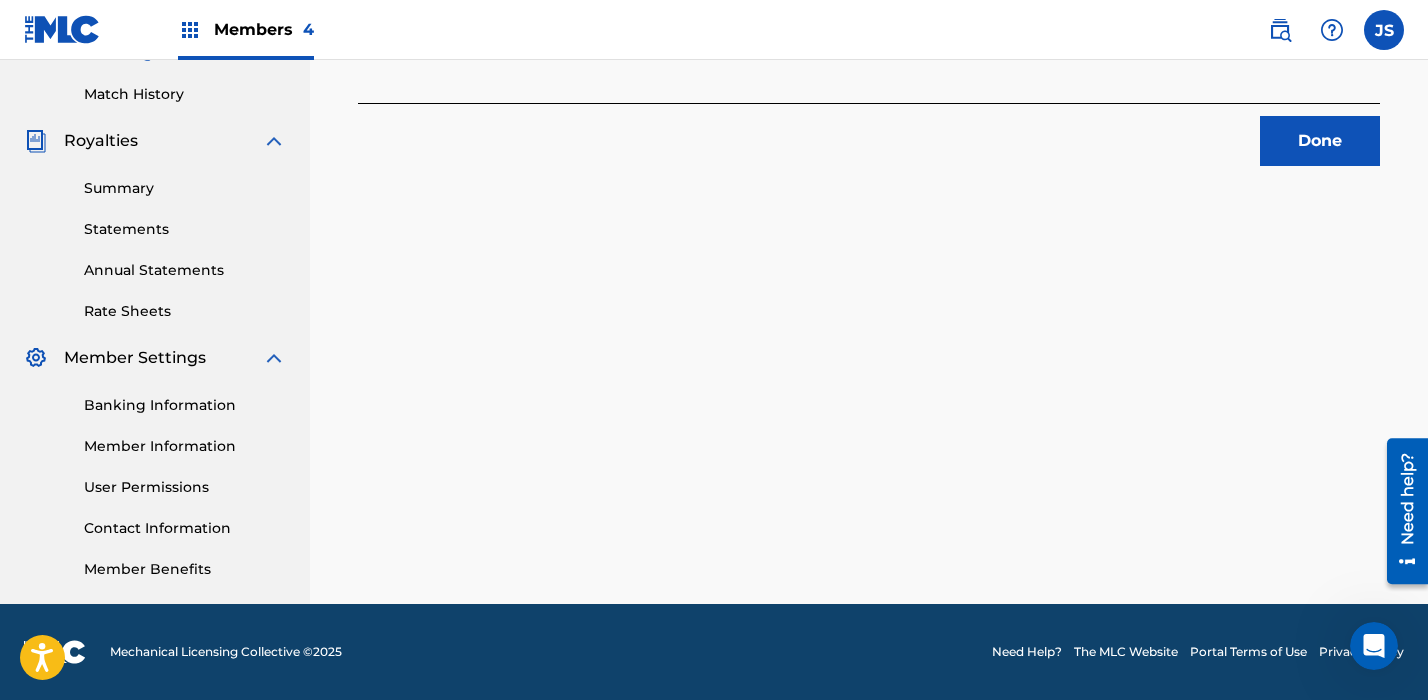 click on "Done" at bounding box center (1320, 141) 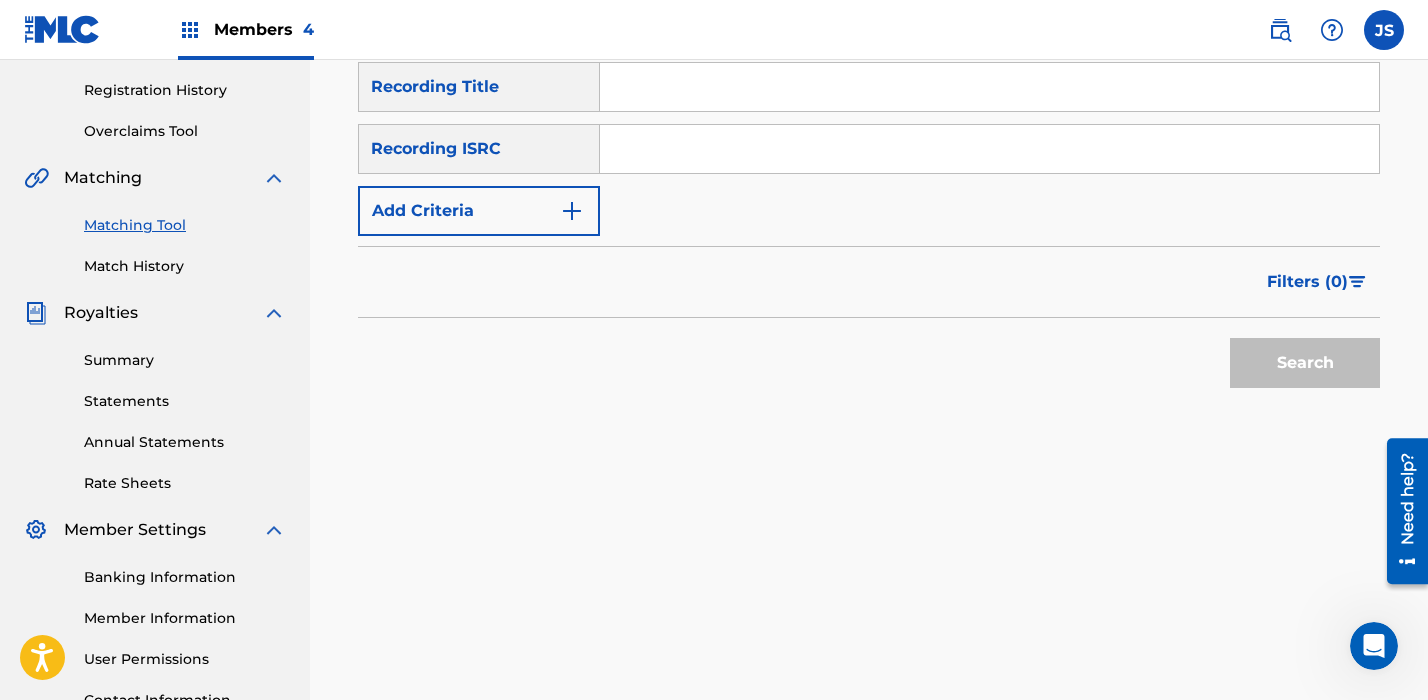 scroll, scrollTop: 366, scrollLeft: 0, axis: vertical 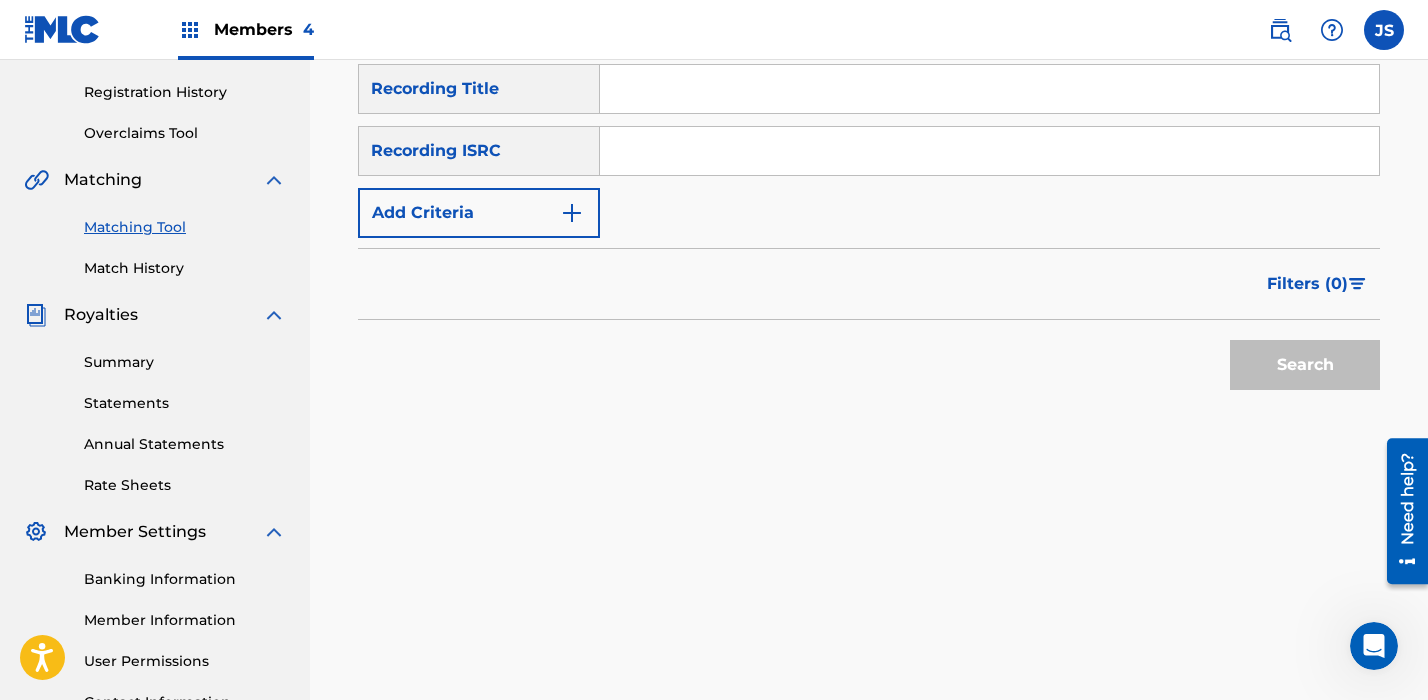 click on "Recording Title" at bounding box center [479, 89] 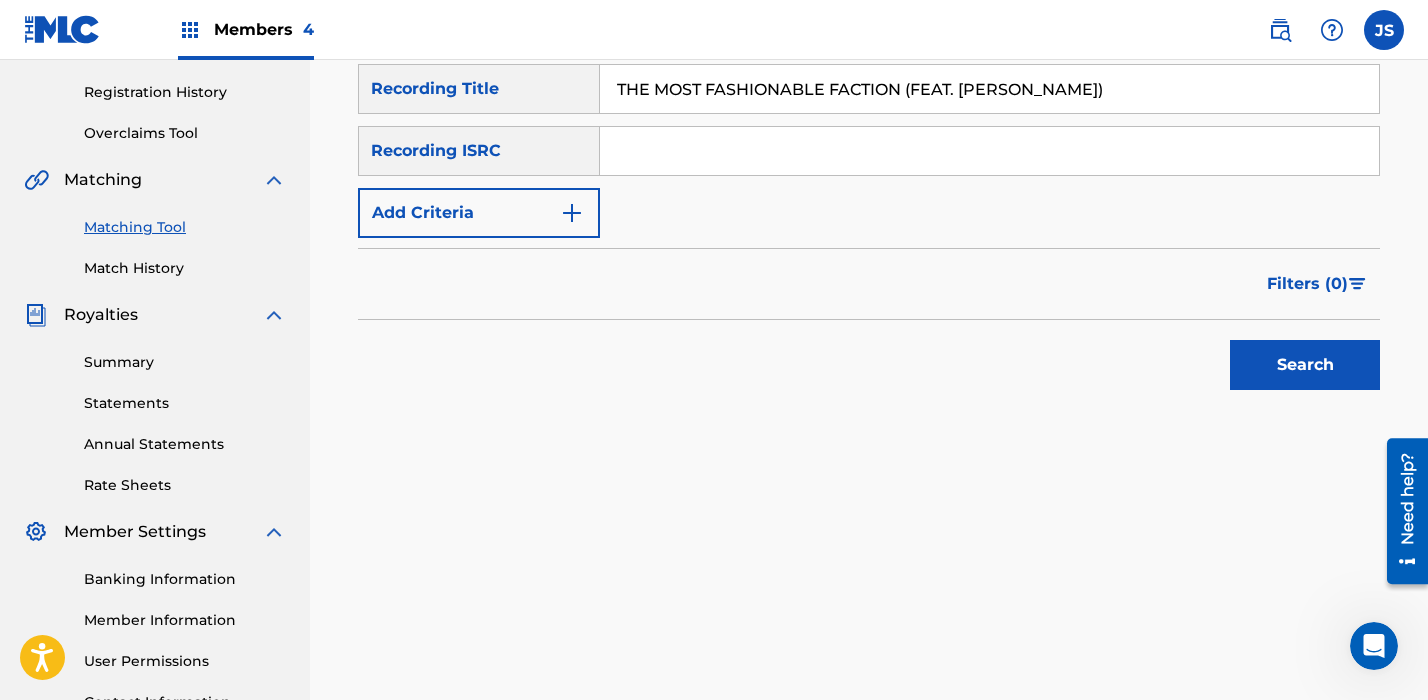 type on "THE MOST FASHIONABLE FACTION (FEAT. [PERSON_NAME])" 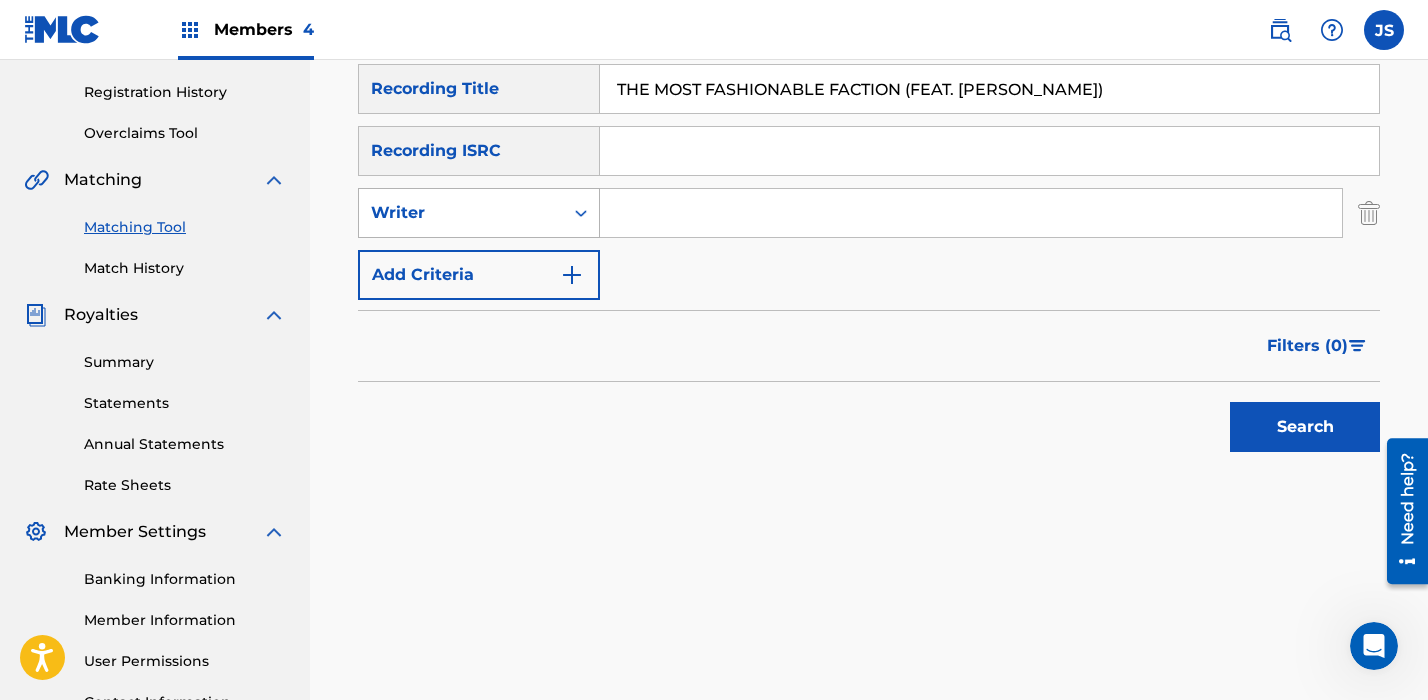 click on "Writer" at bounding box center [461, 213] 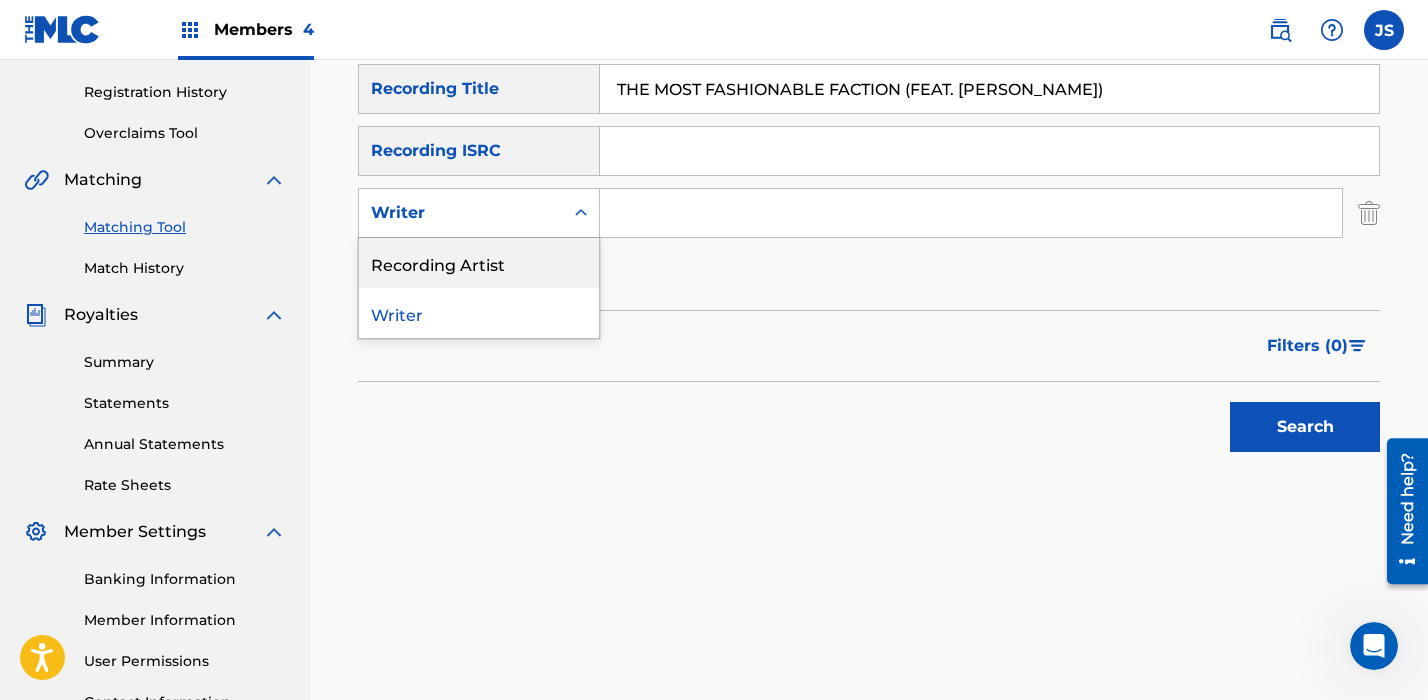 click on "Recording Artist" at bounding box center (479, 263) 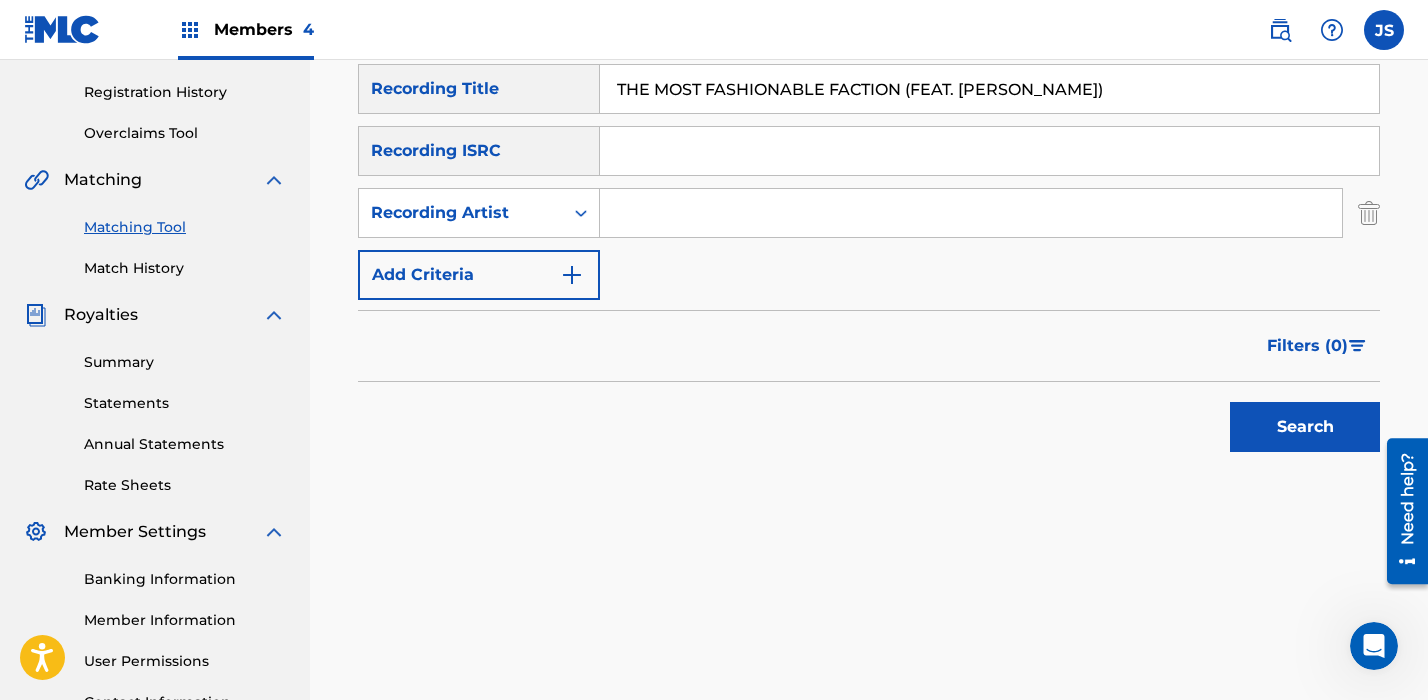 click at bounding box center (971, 213) 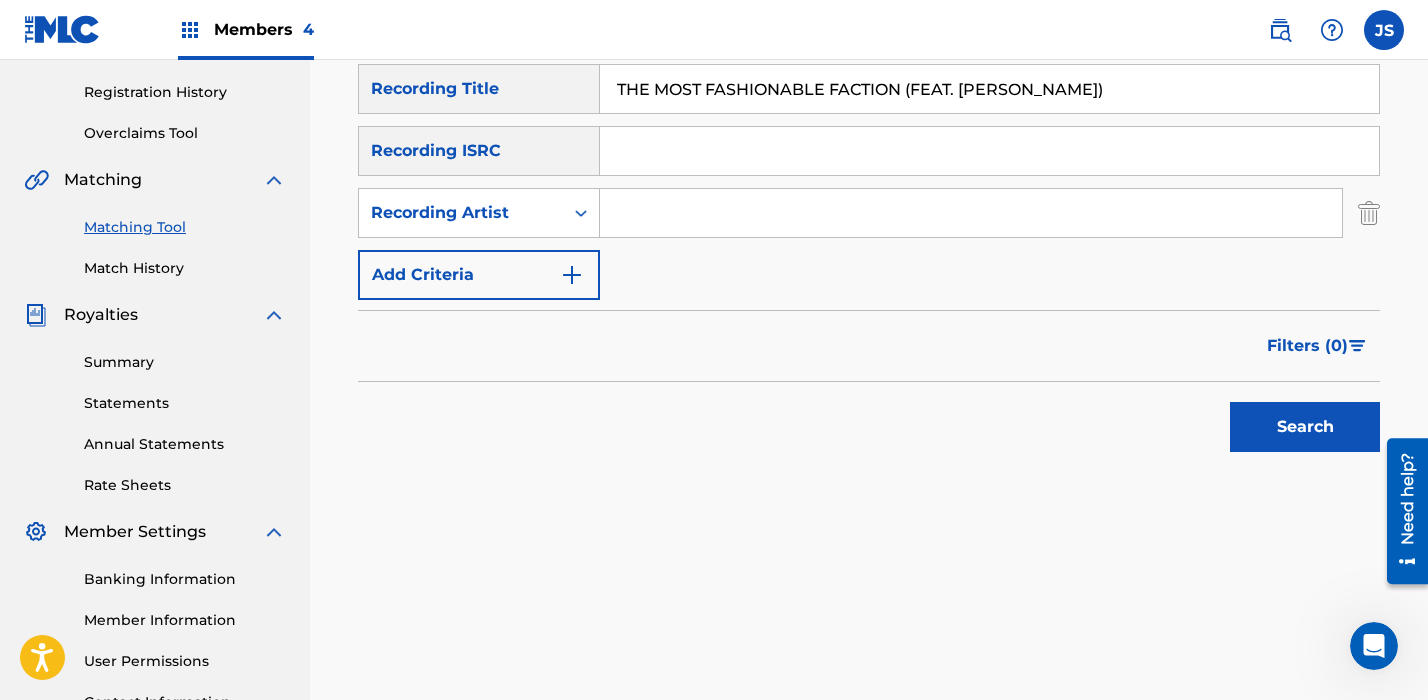 type on "the stupendium" 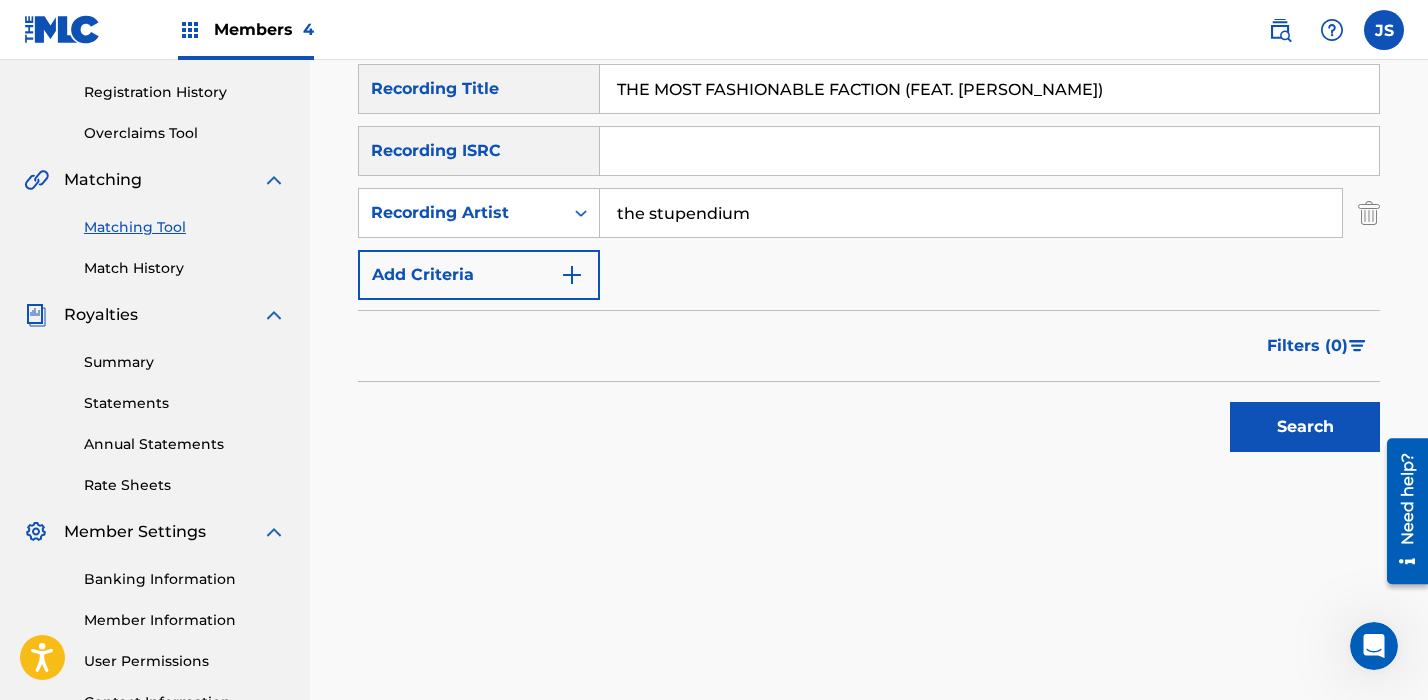 click on "Search" at bounding box center (1305, 427) 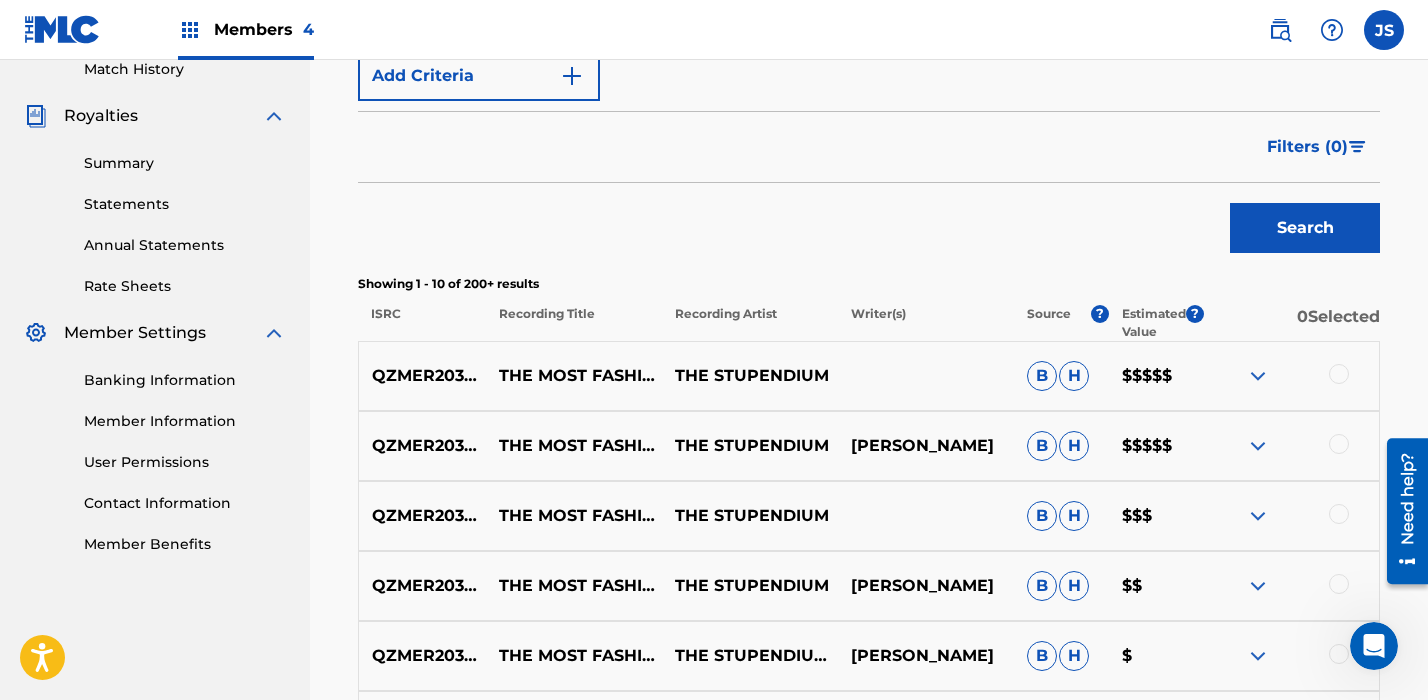 scroll, scrollTop: 566, scrollLeft: 0, axis: vertical 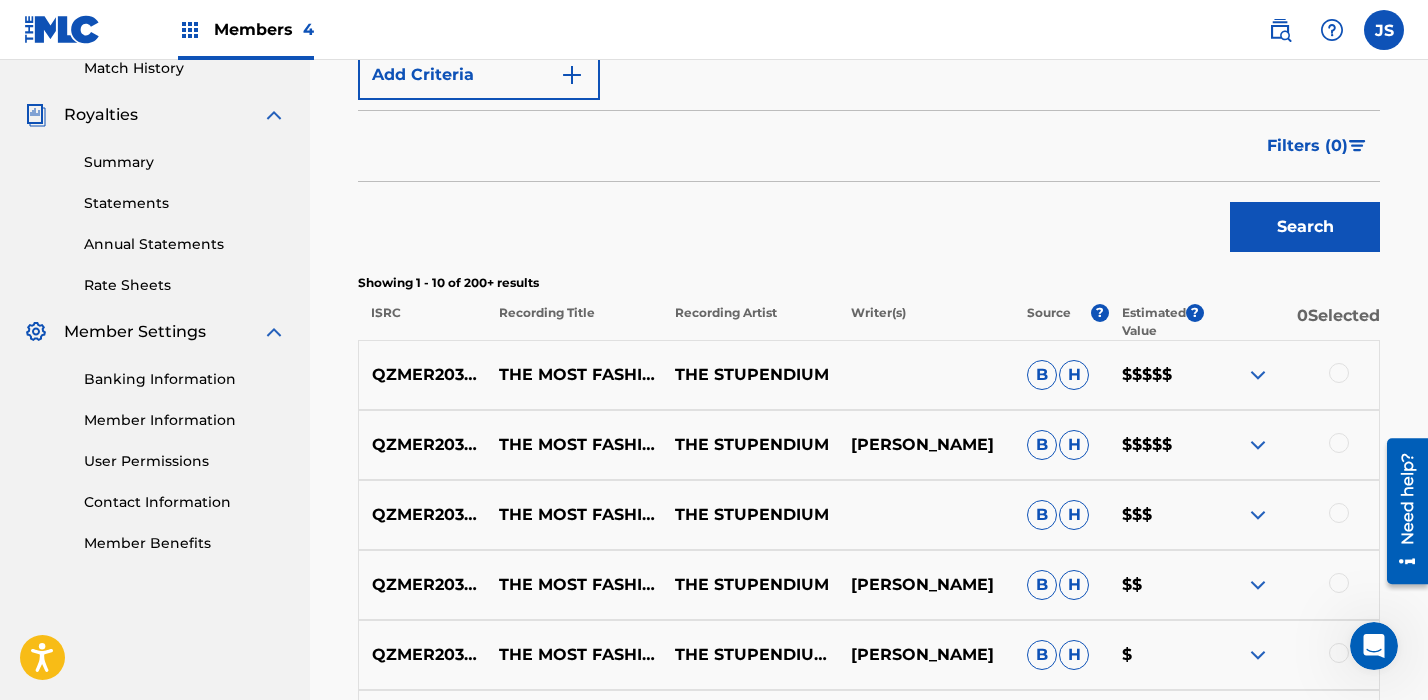 click on "THE MOST FASHIONABLE FACTION (A CAPPELLA) [FEAT. [PERSON_NAME]]" at bounding box center [574, 515] 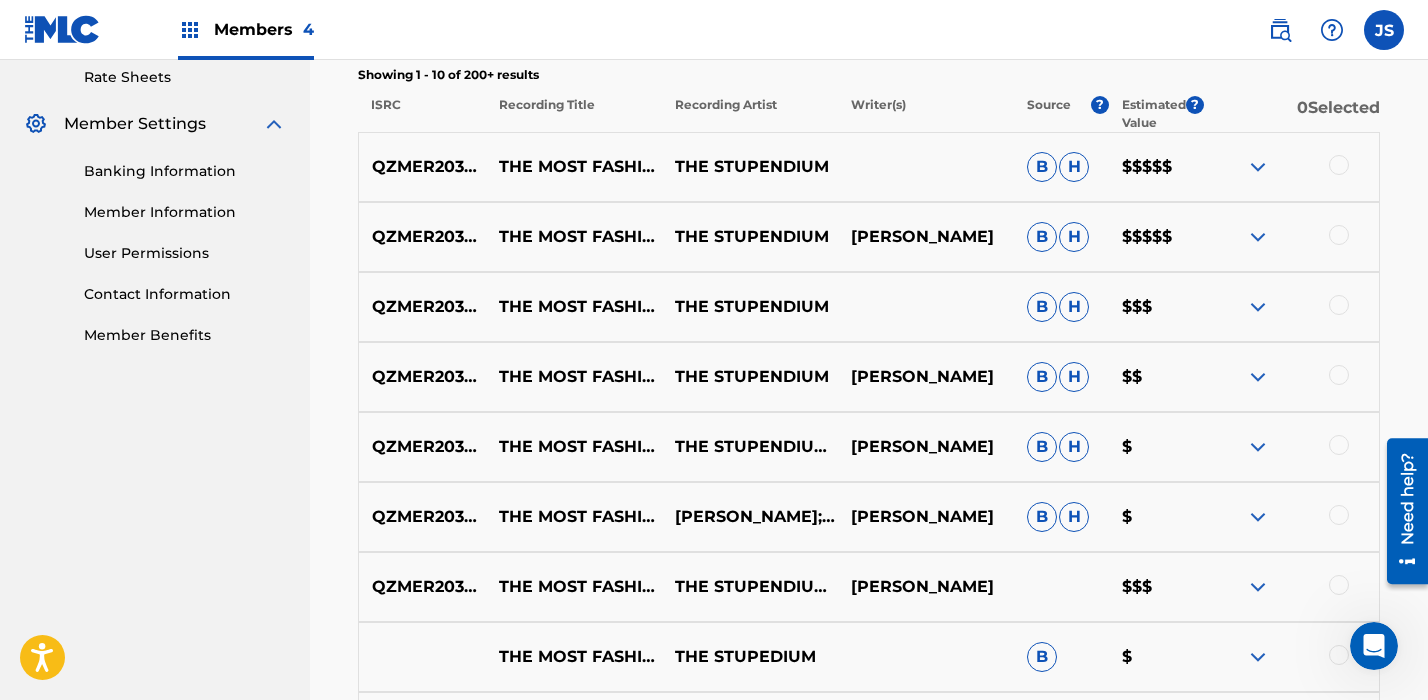 scroll, scrollTop: 779, scrollLeft: 0, axis: vertical 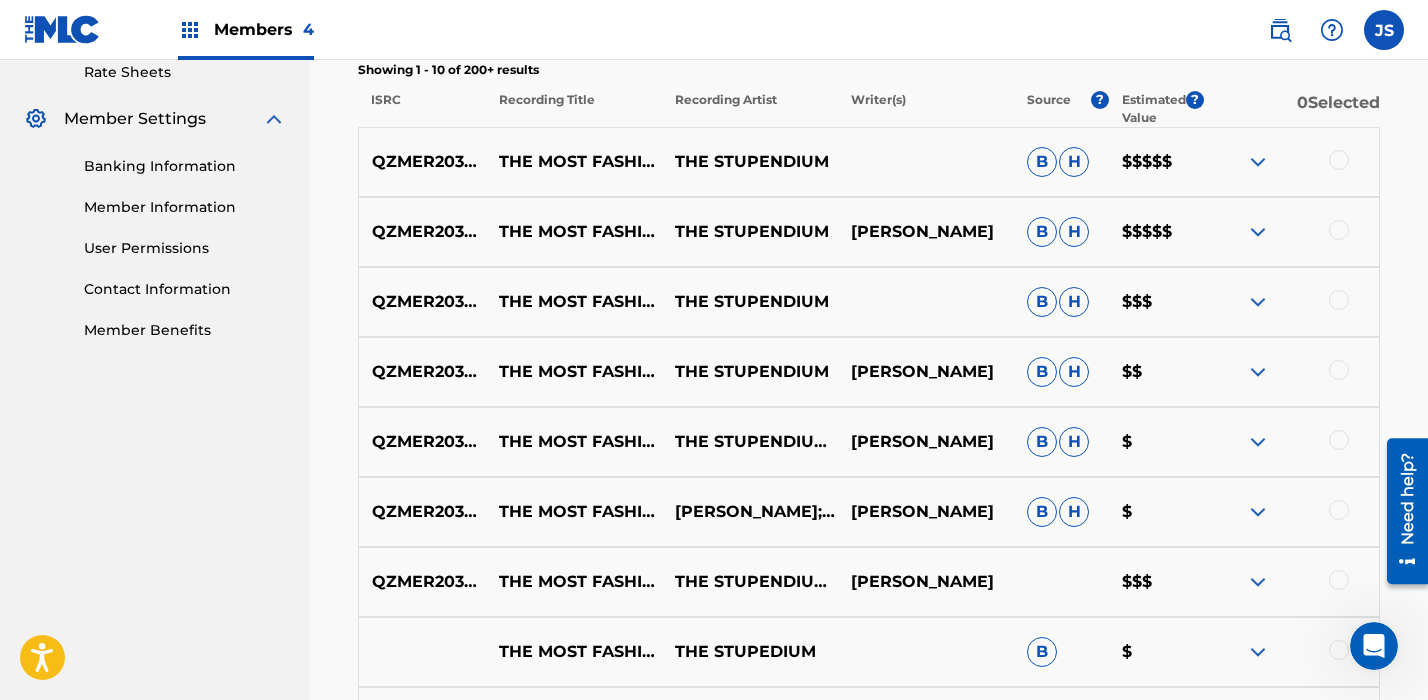 click on "QZMER2032257" at bounding box center [422, 302] 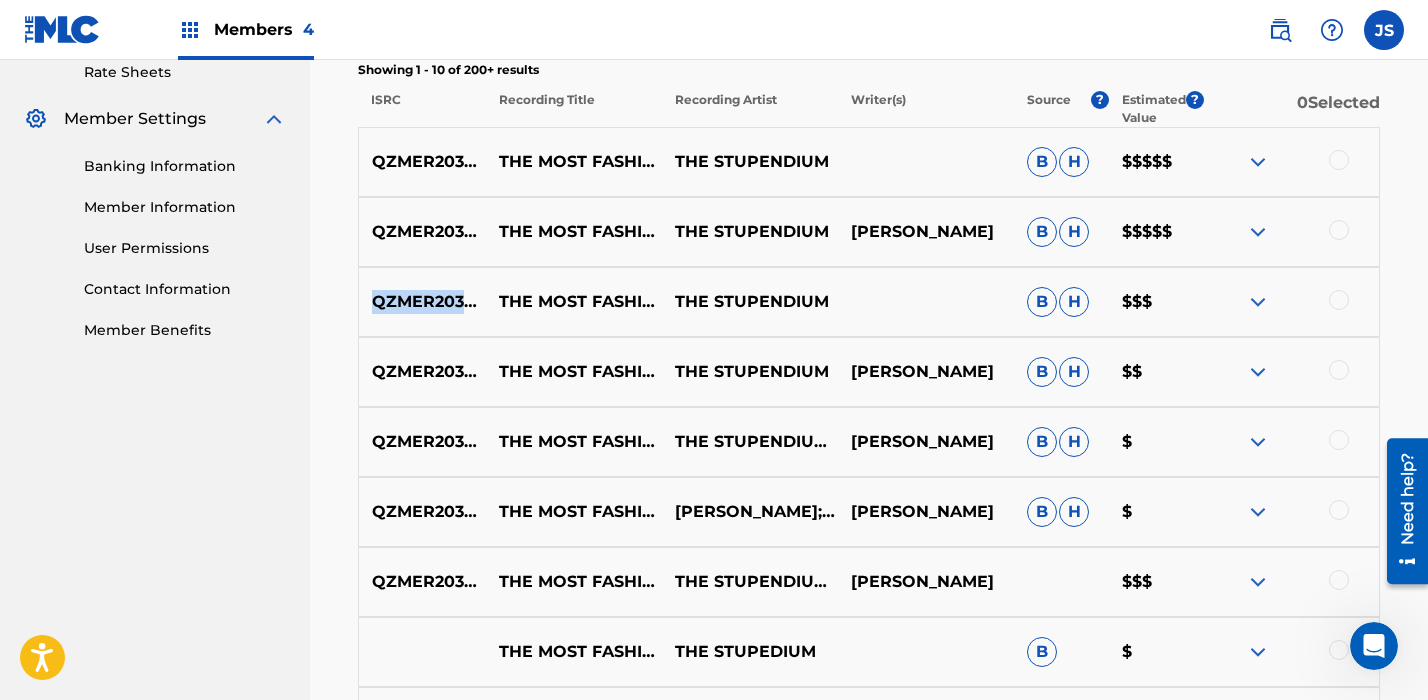 click on "QZMER2032257" at bounding box center [422, 302] 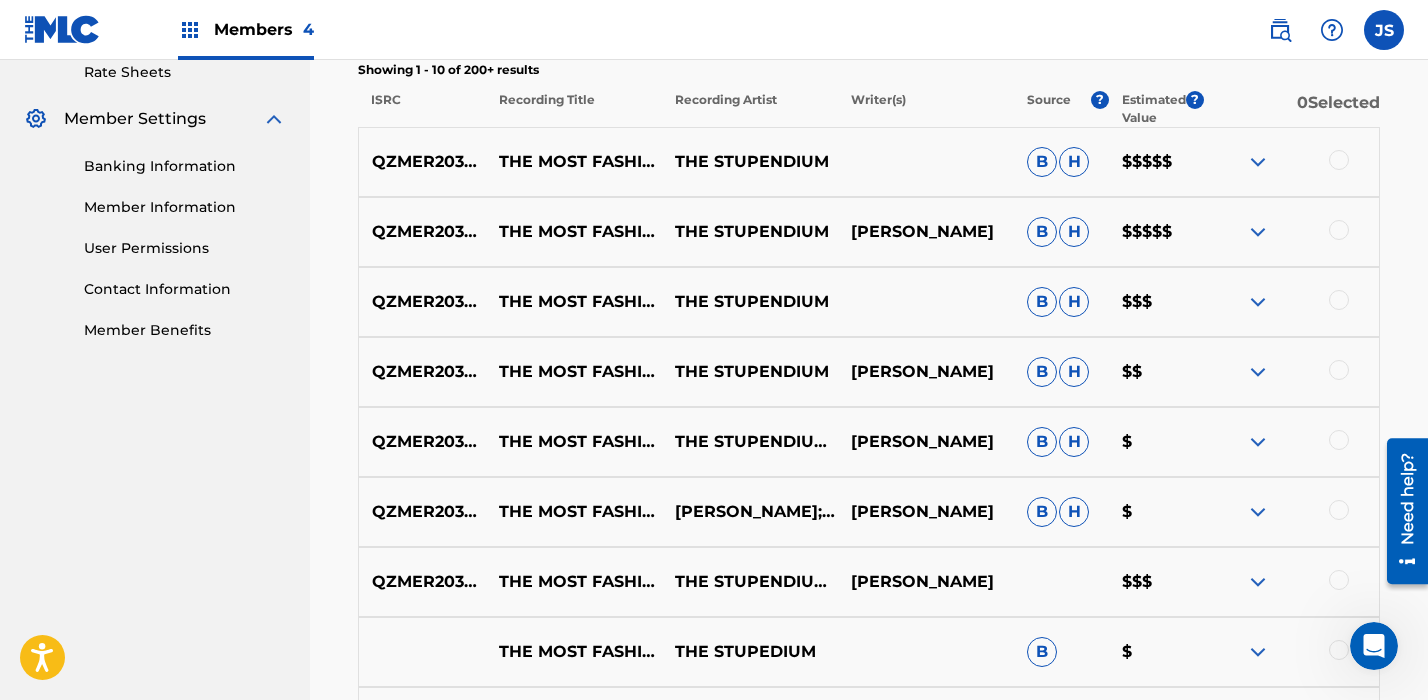 click at bounding box center (1339, 160) 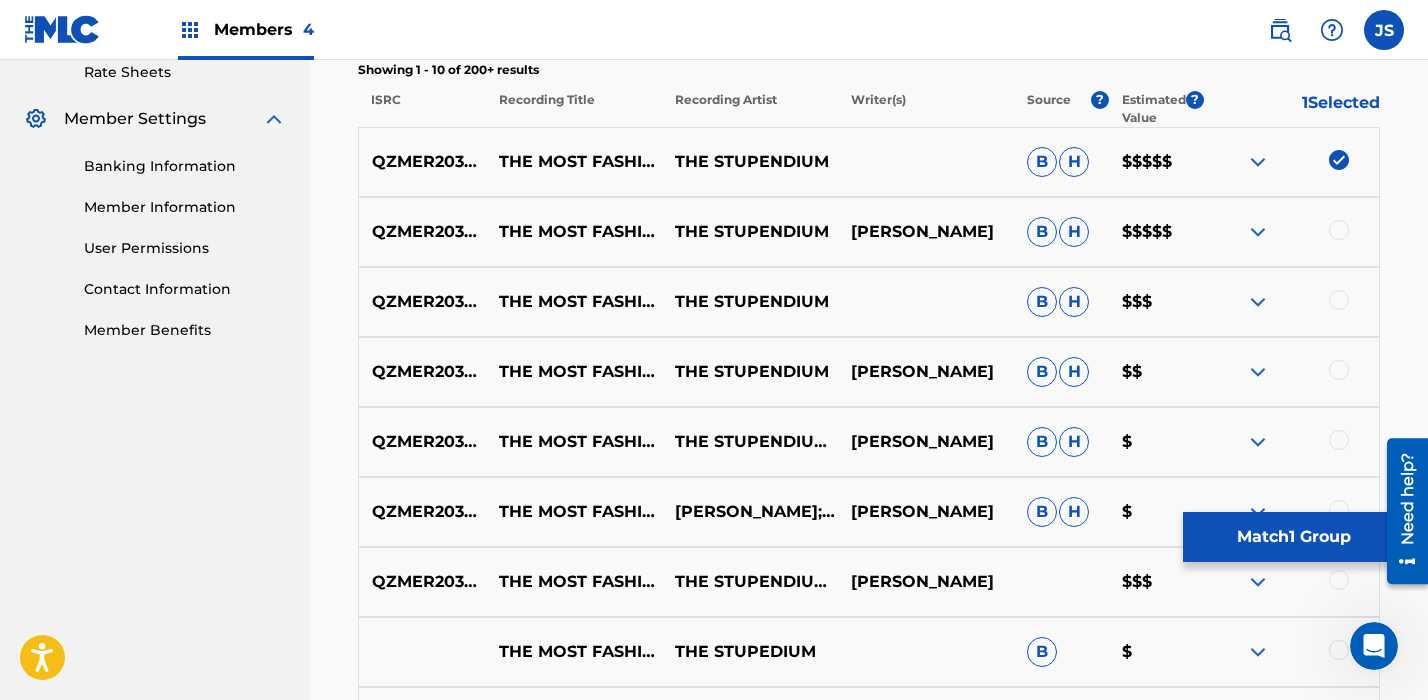 click at bounding box center [1339, 230] 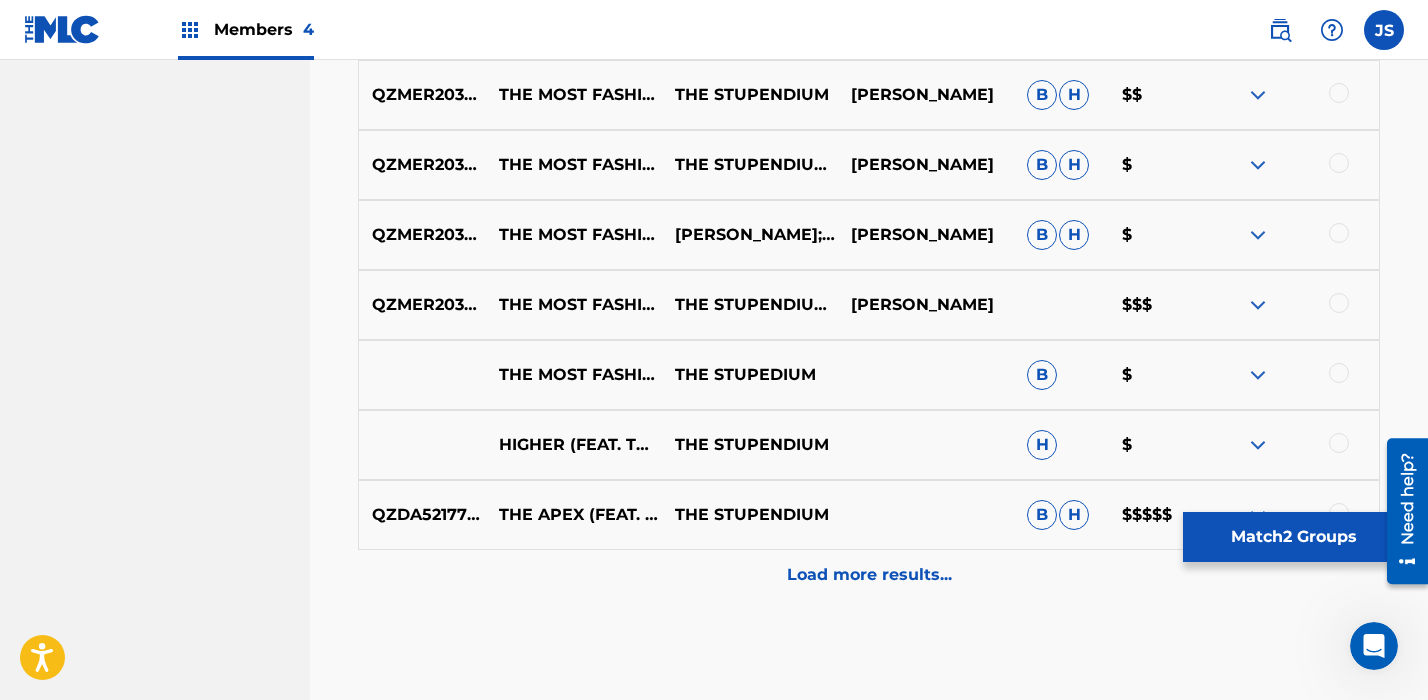 scroll, scrollTop: 1058, scrollLeft: 0, axis: vertical 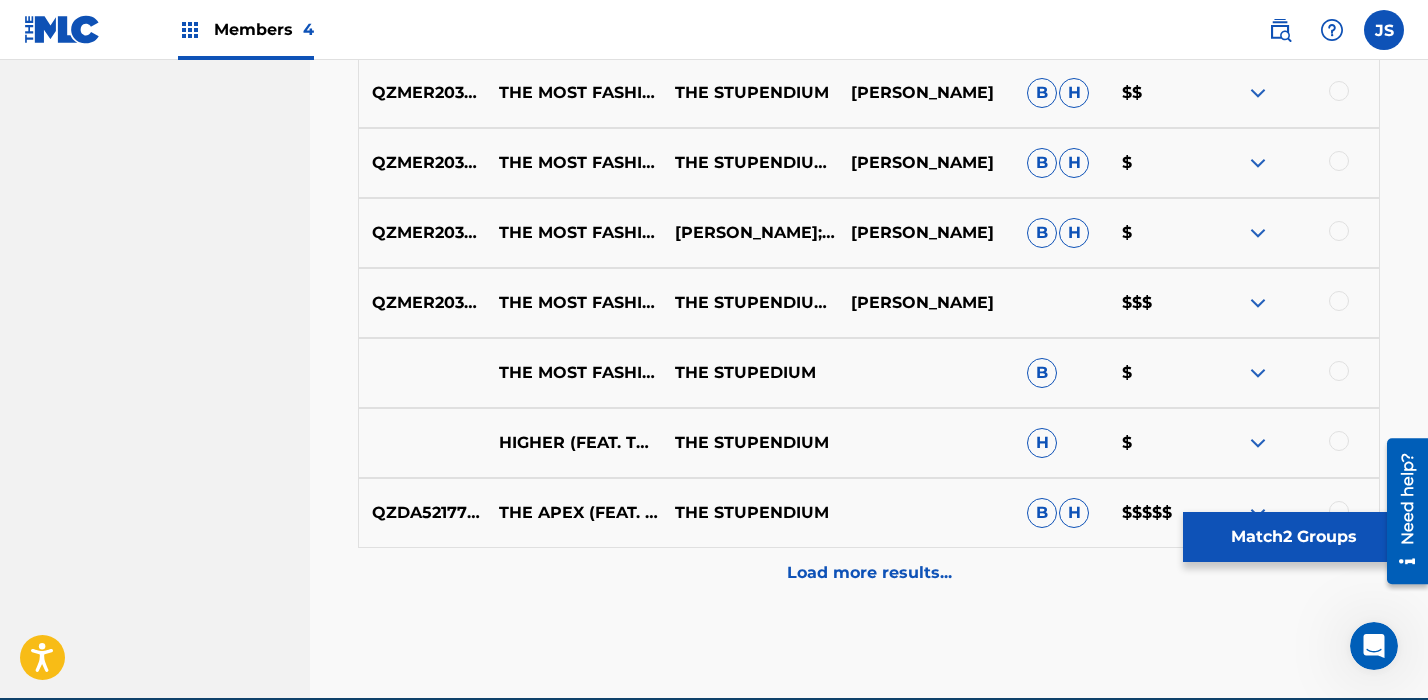 click at bounding box center (1339, 301) 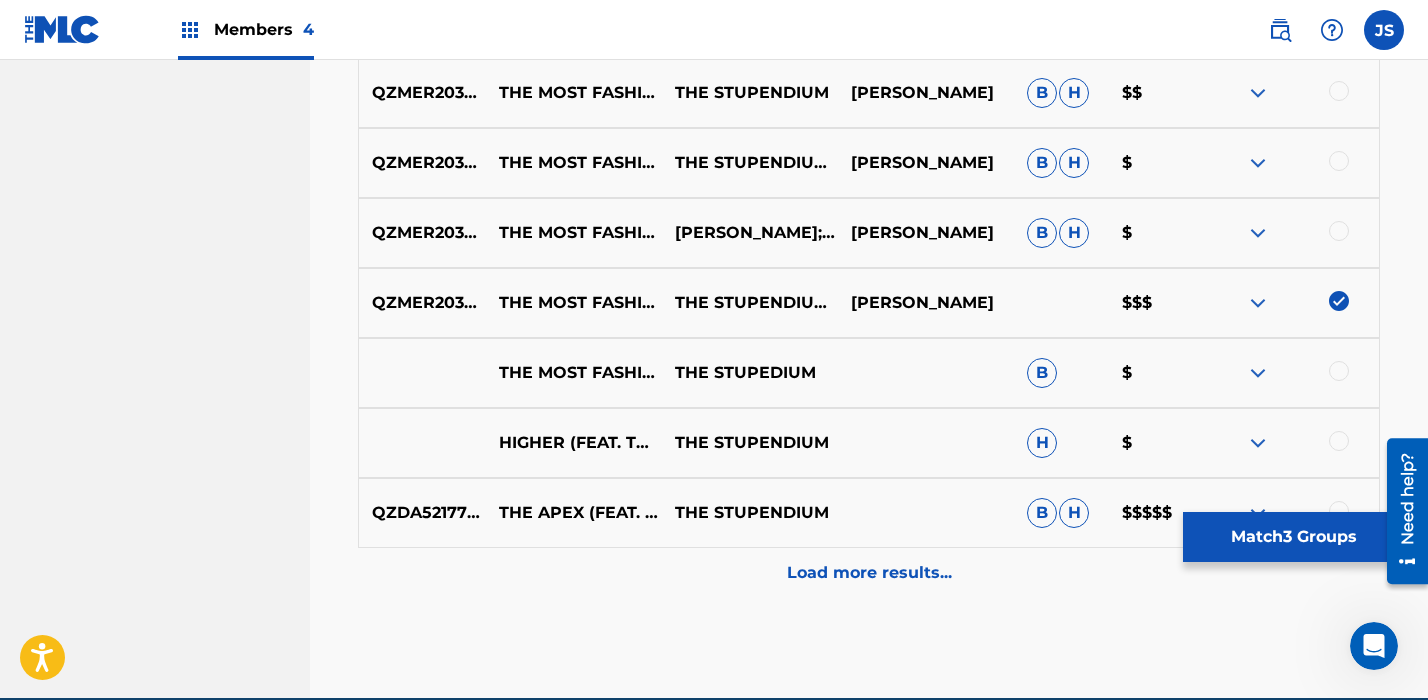click at bounding box center [1339, 371] 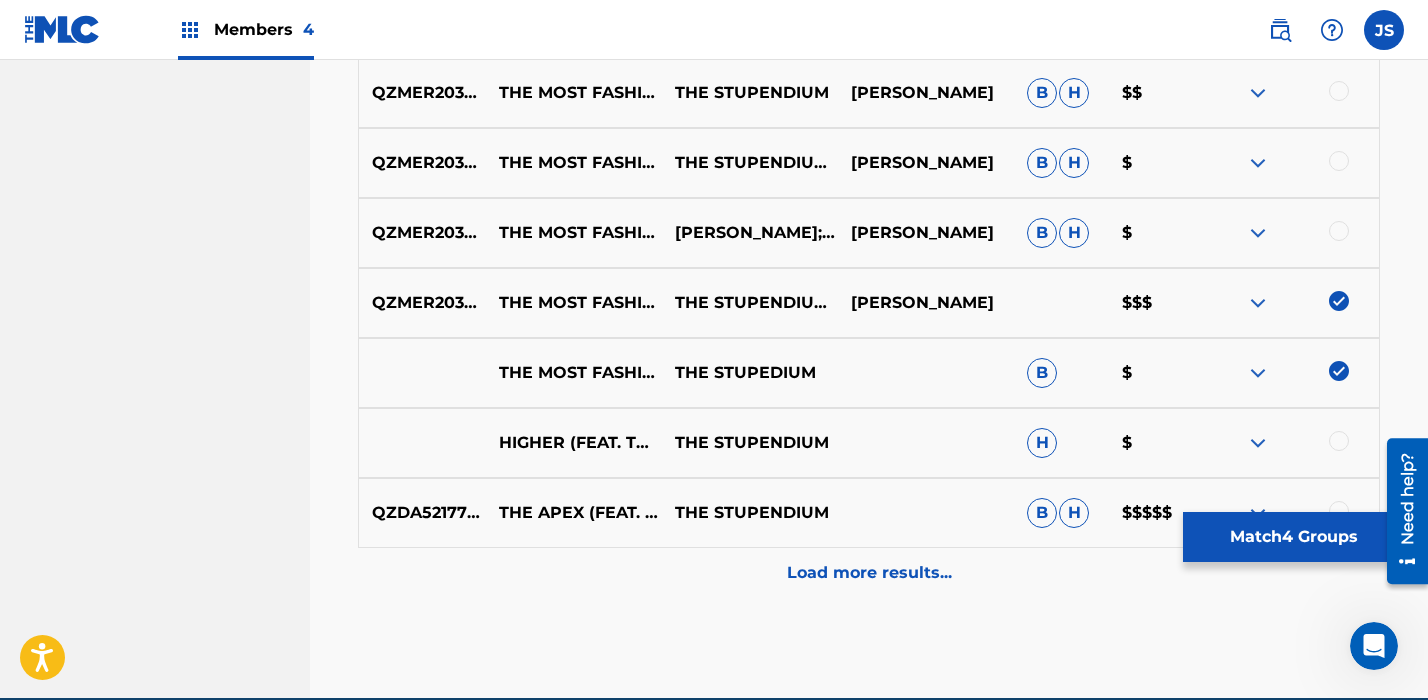 click on "Match  4 Groups" at bounding box center [1293, 537] 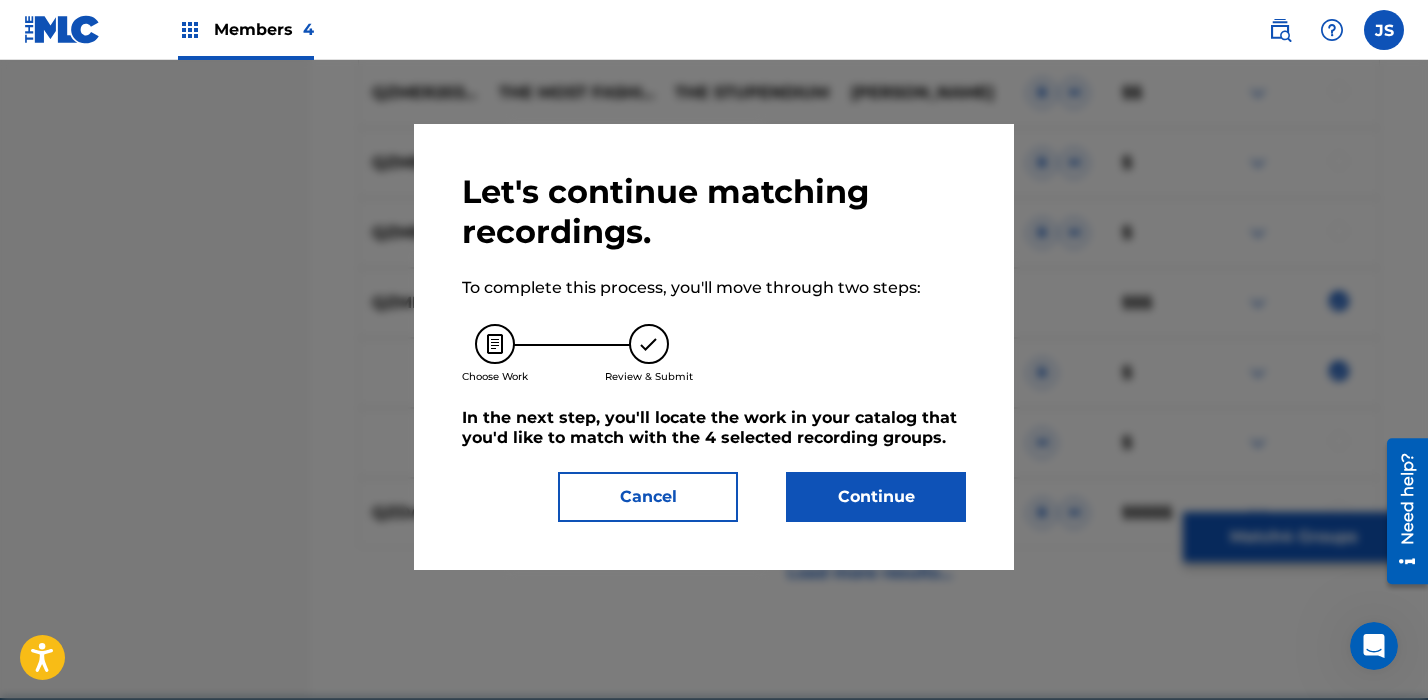 click on "Continue" at bounding box center [876, 497] 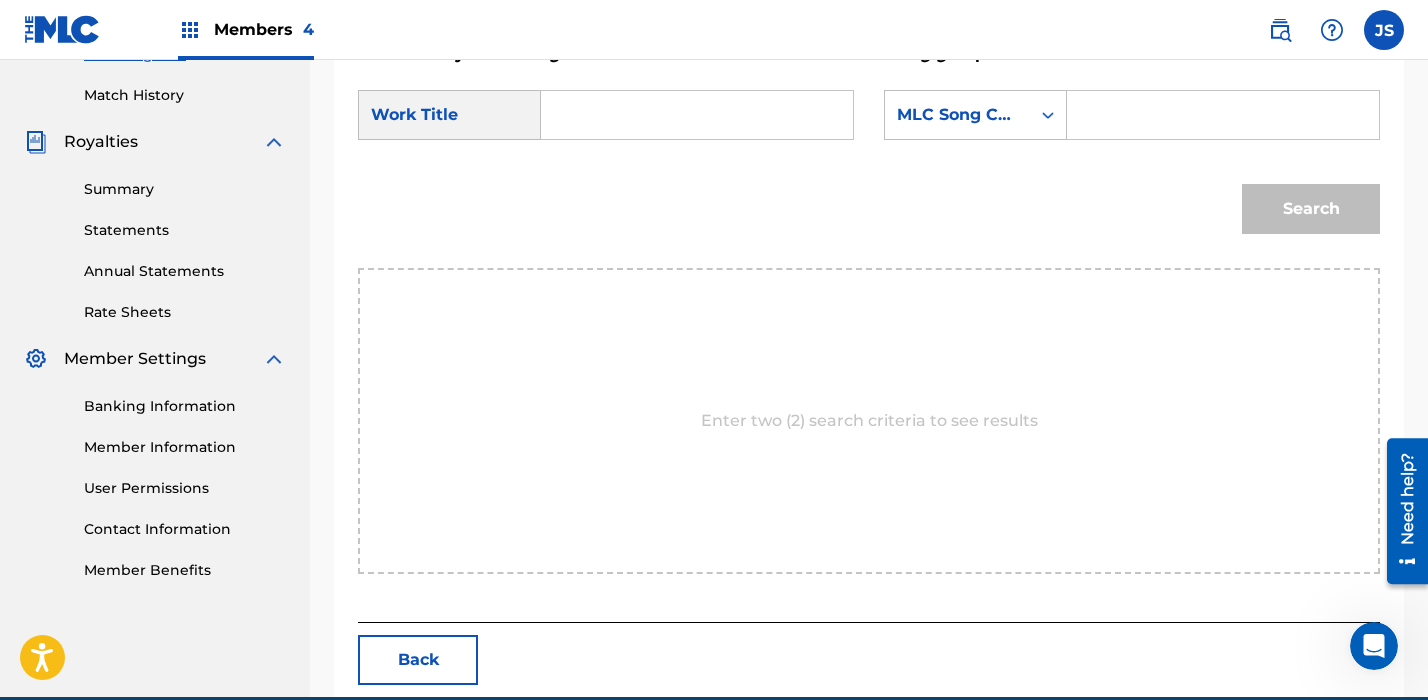 scroll, scrollTop: 535, scrollLeft: 0, axis: vertical 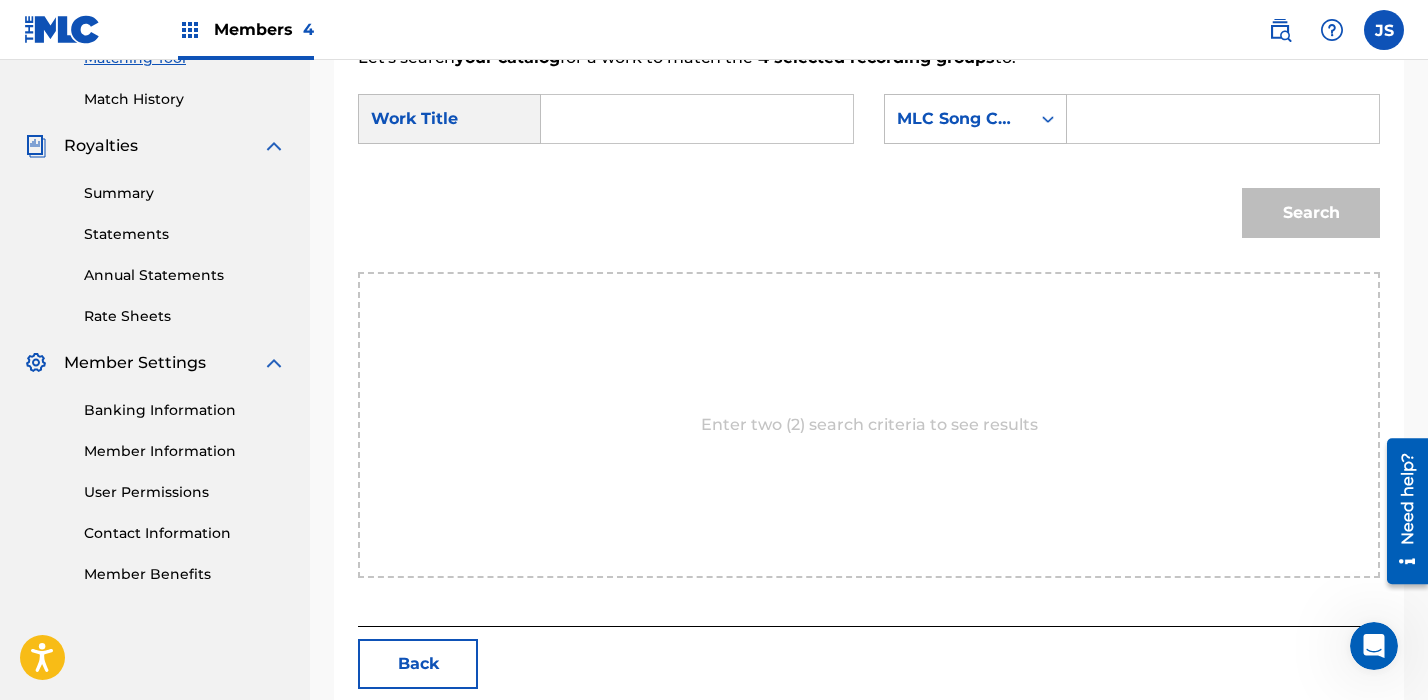 click at bounding box center [697, 119] 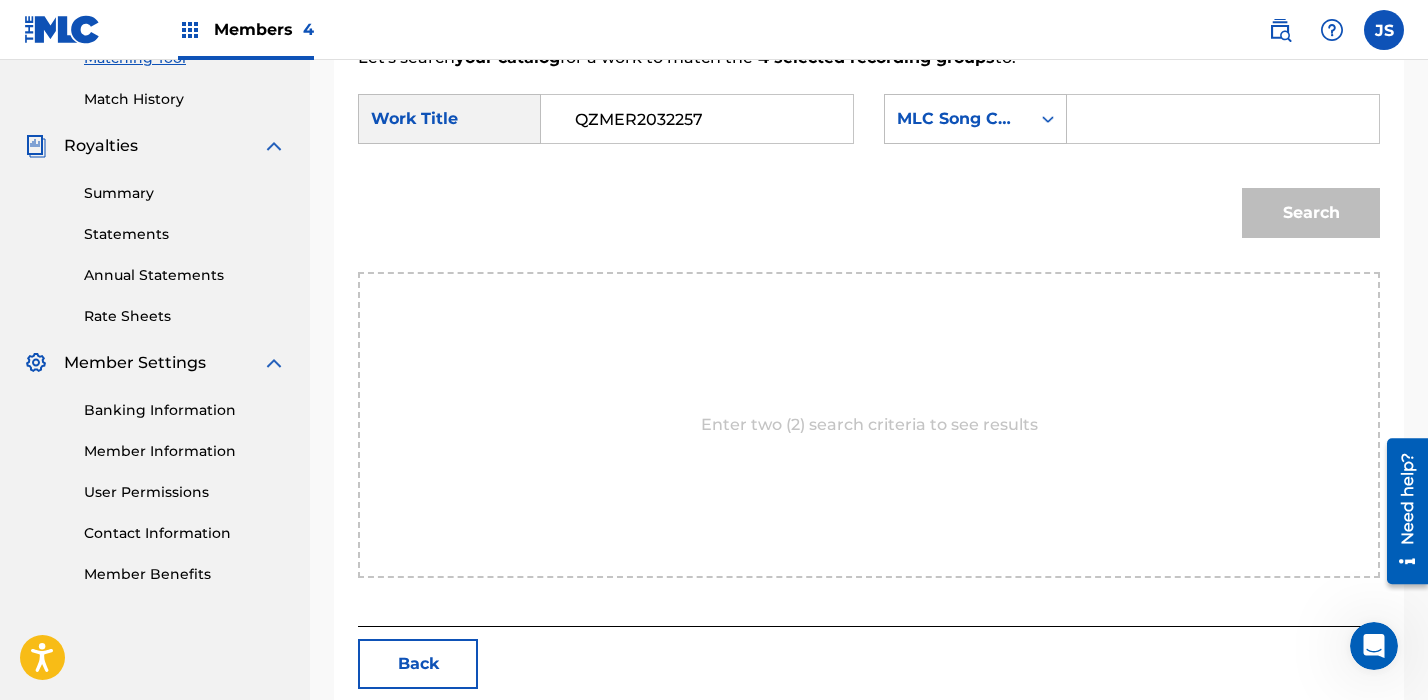 click on "QZMER2032257" at bounding box center (697, 119) 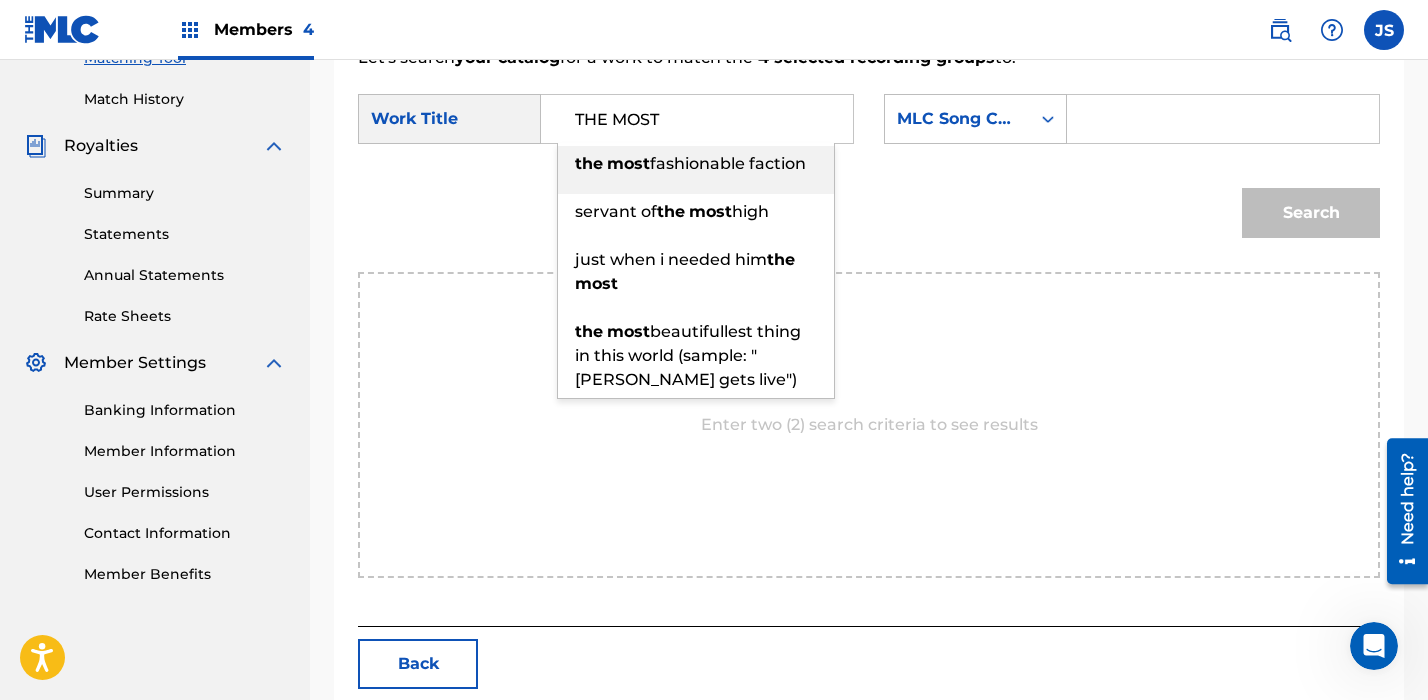 click on "most" at bounding box center [628, 163] 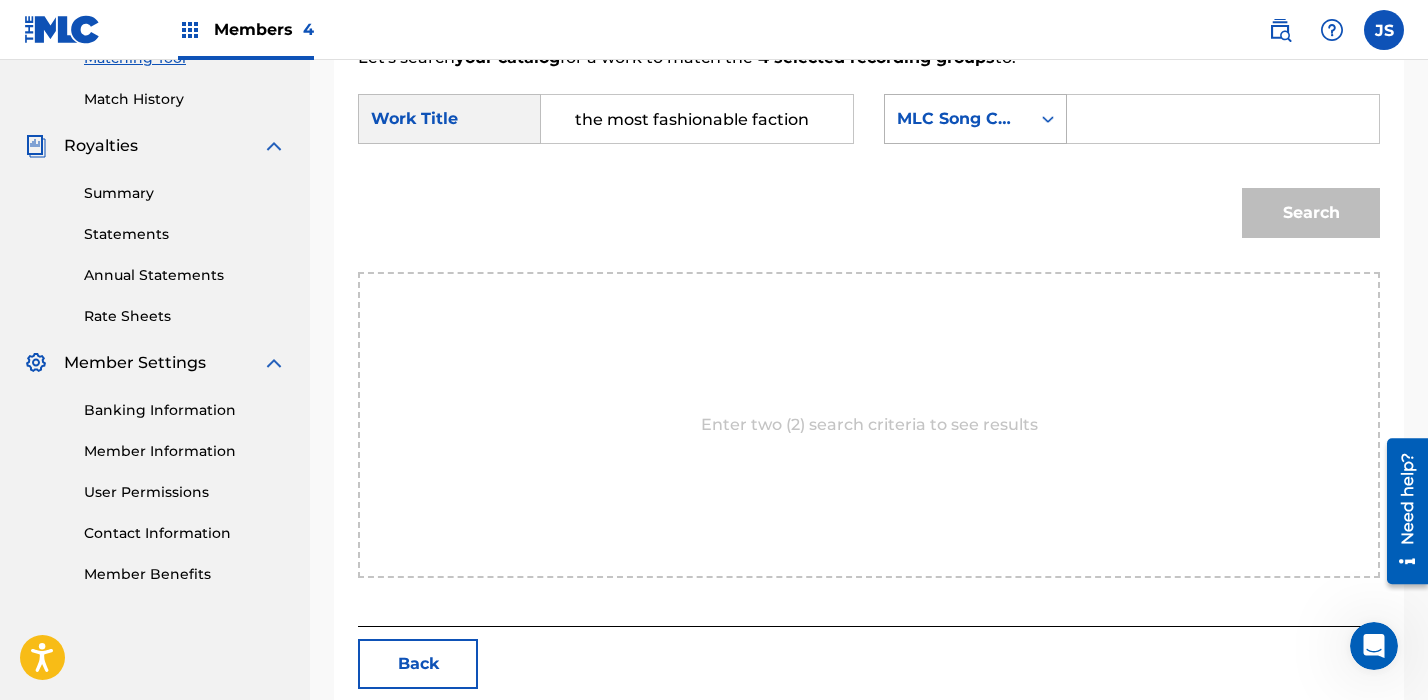 click on "MLC Song Code" at bounding box center (957, 119) 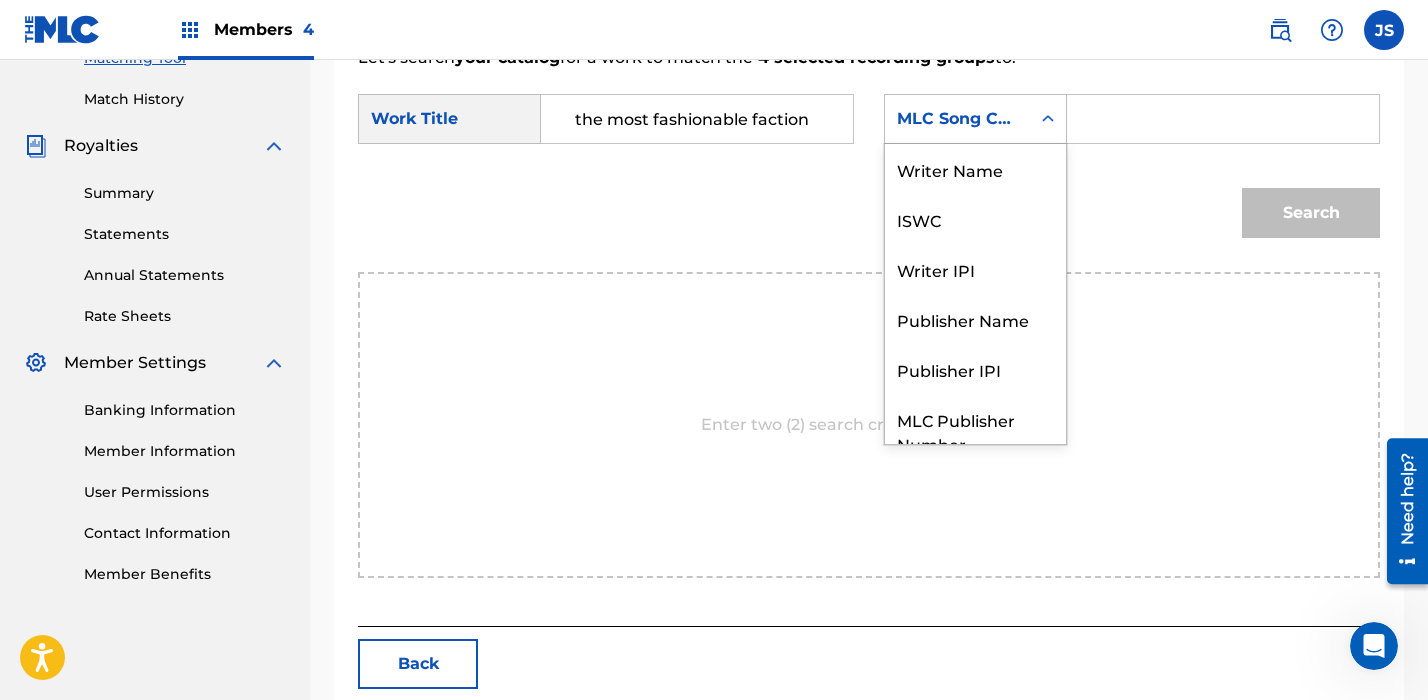 scroll, scrollTop: 74, scrollLeft: 0, axis: vertical 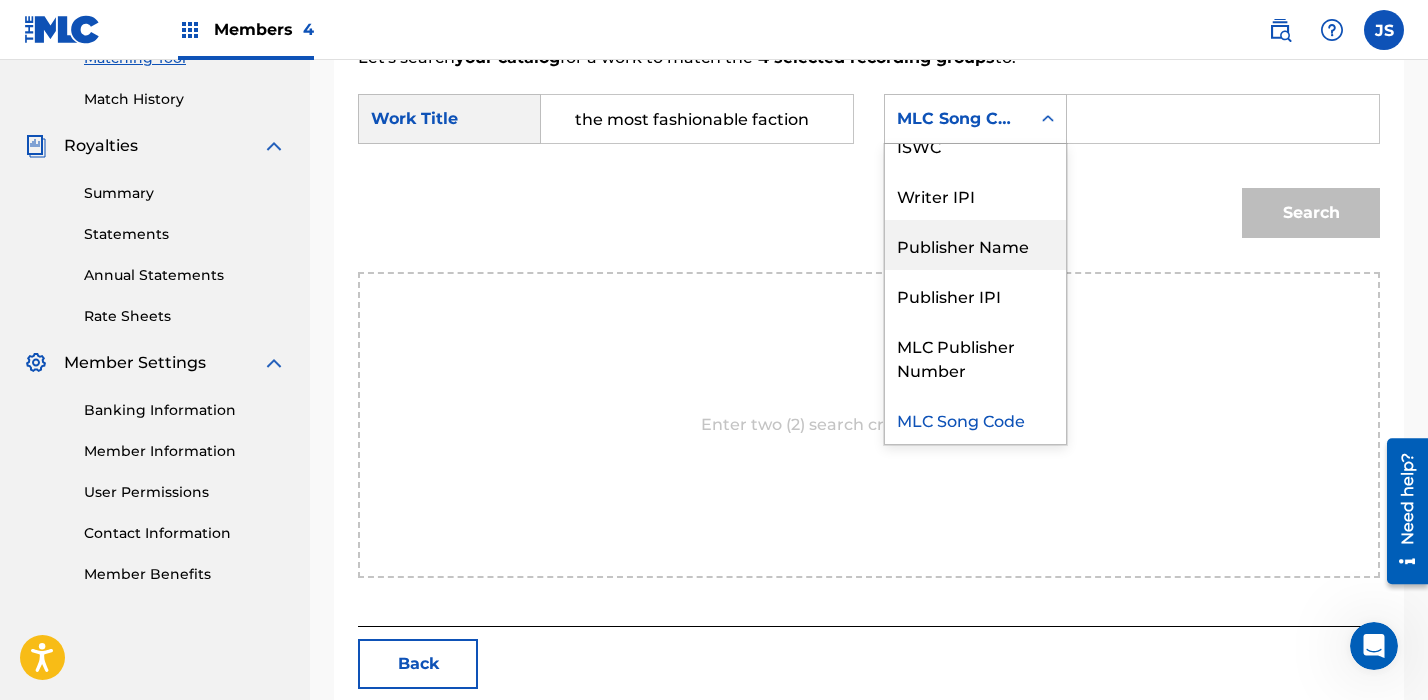 click on "Publisher Name" at bounding box center [975, 245] 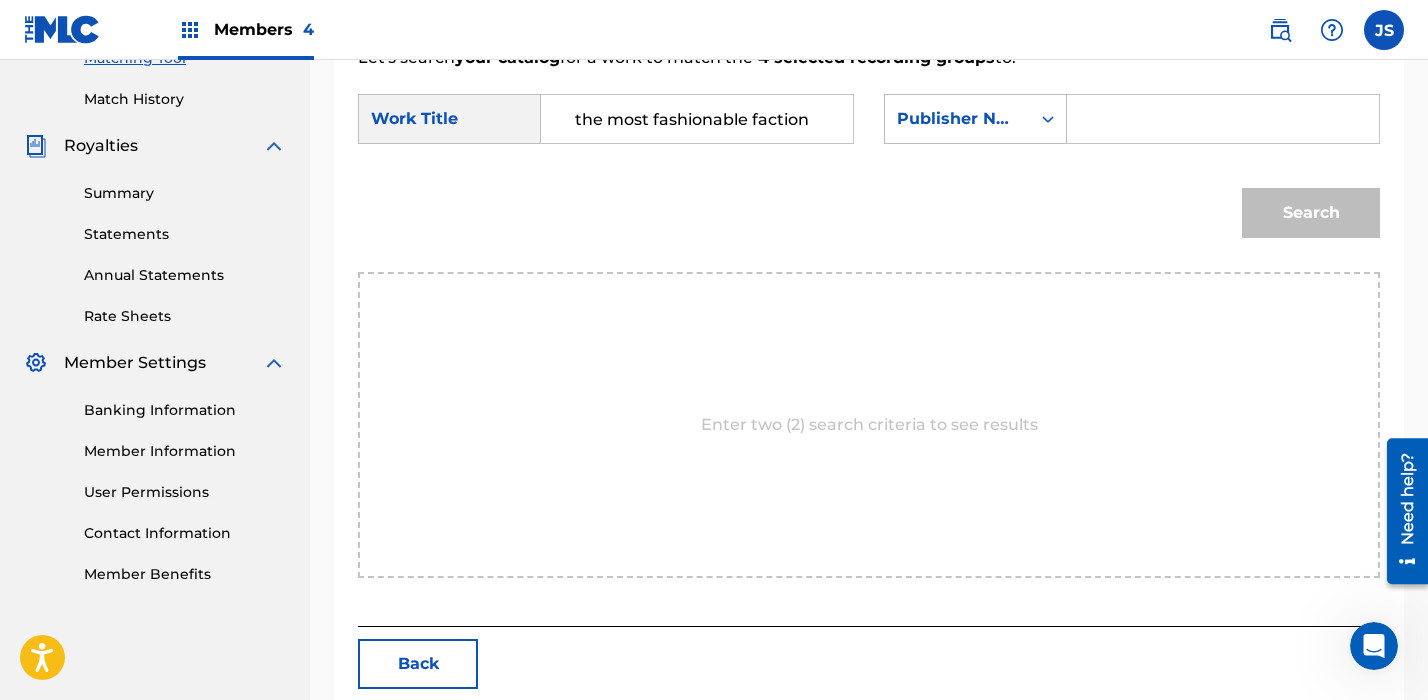 click at bounding box center [1223, 119] 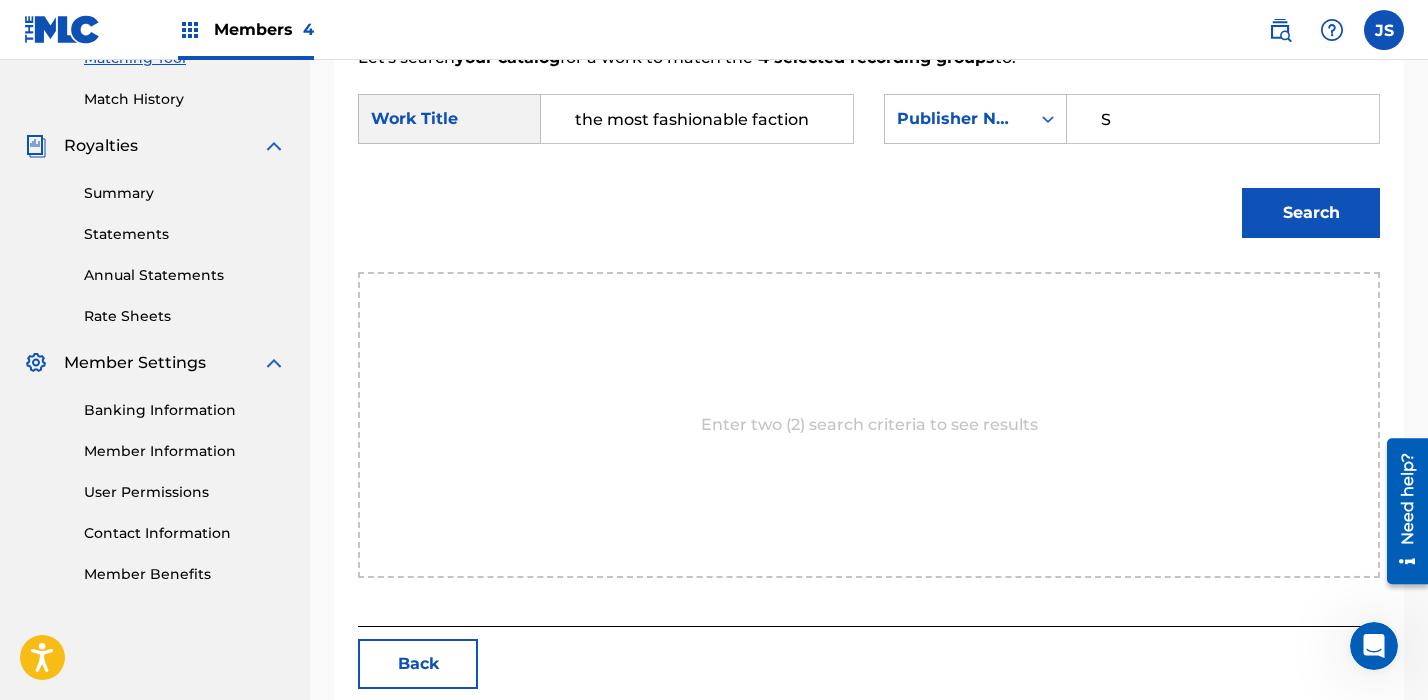 type on "stupendium" 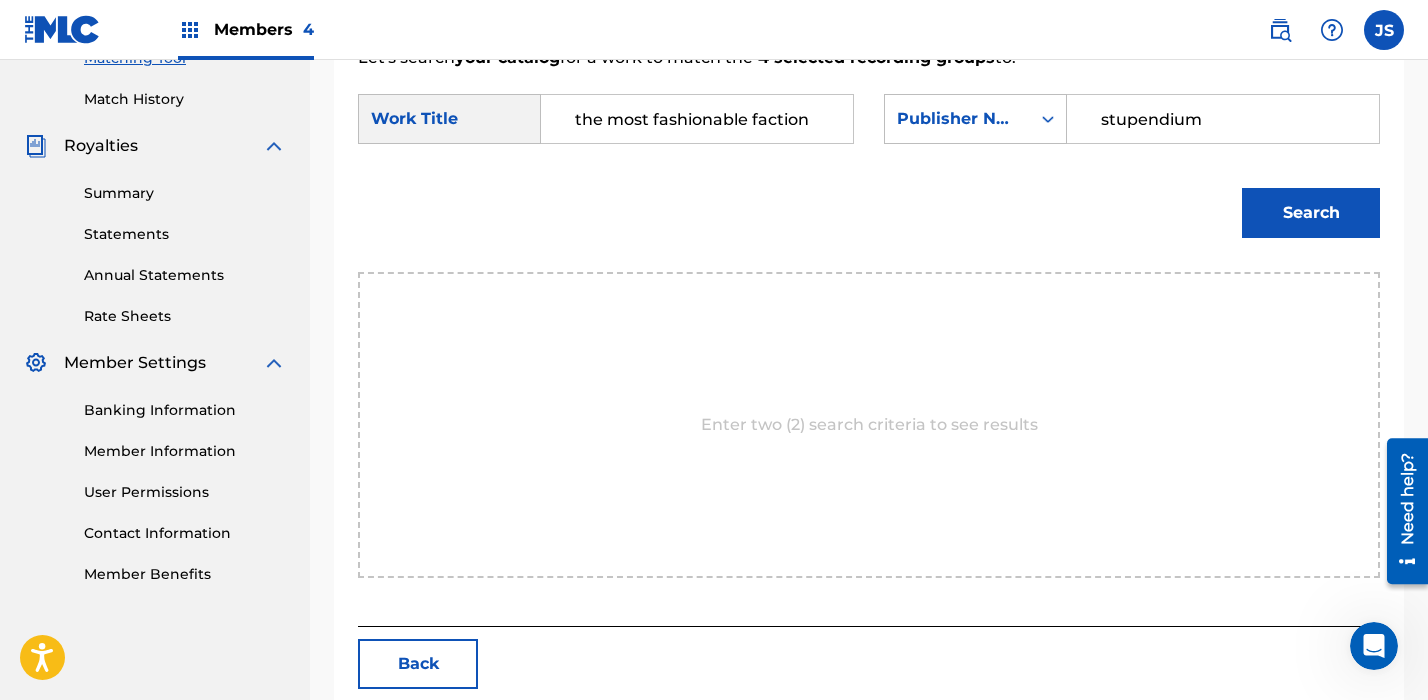 click on "Search" at bounding box center [1311, 213] 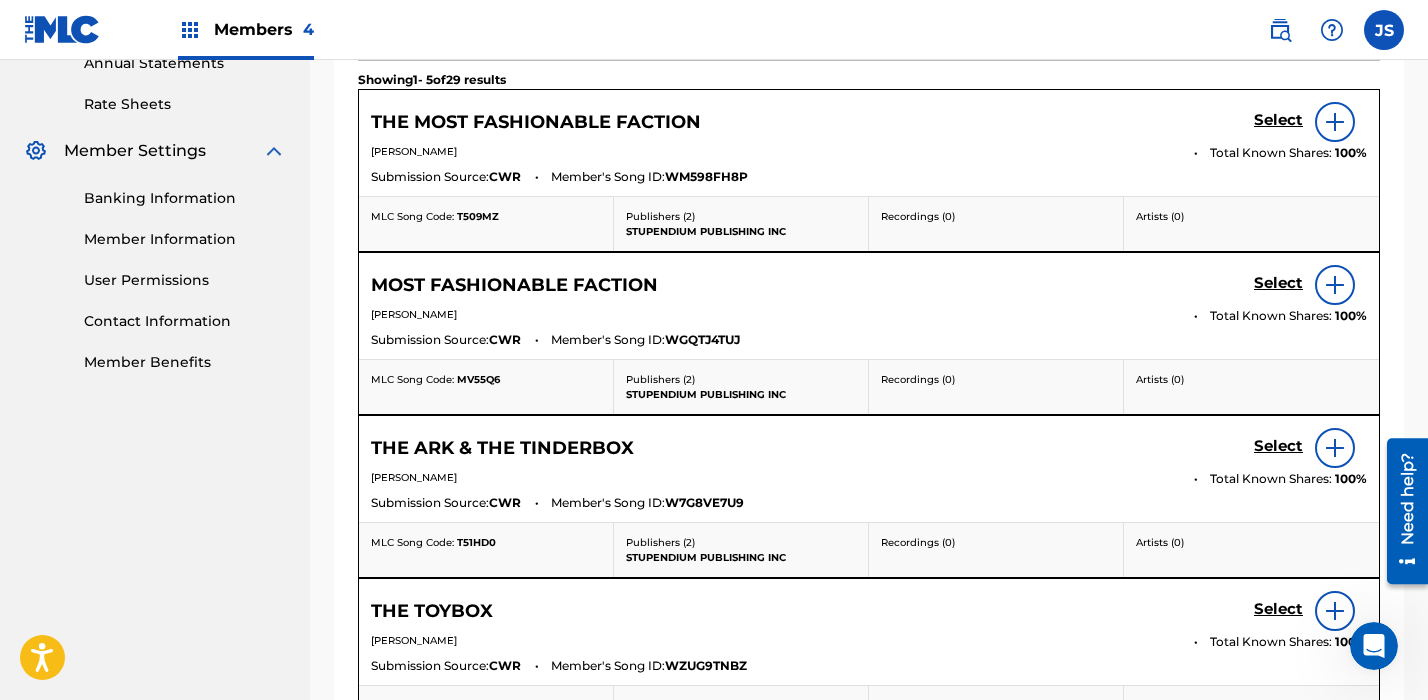 scroll, scrollTop: 652, scrollLeft: 0, axis: vertical 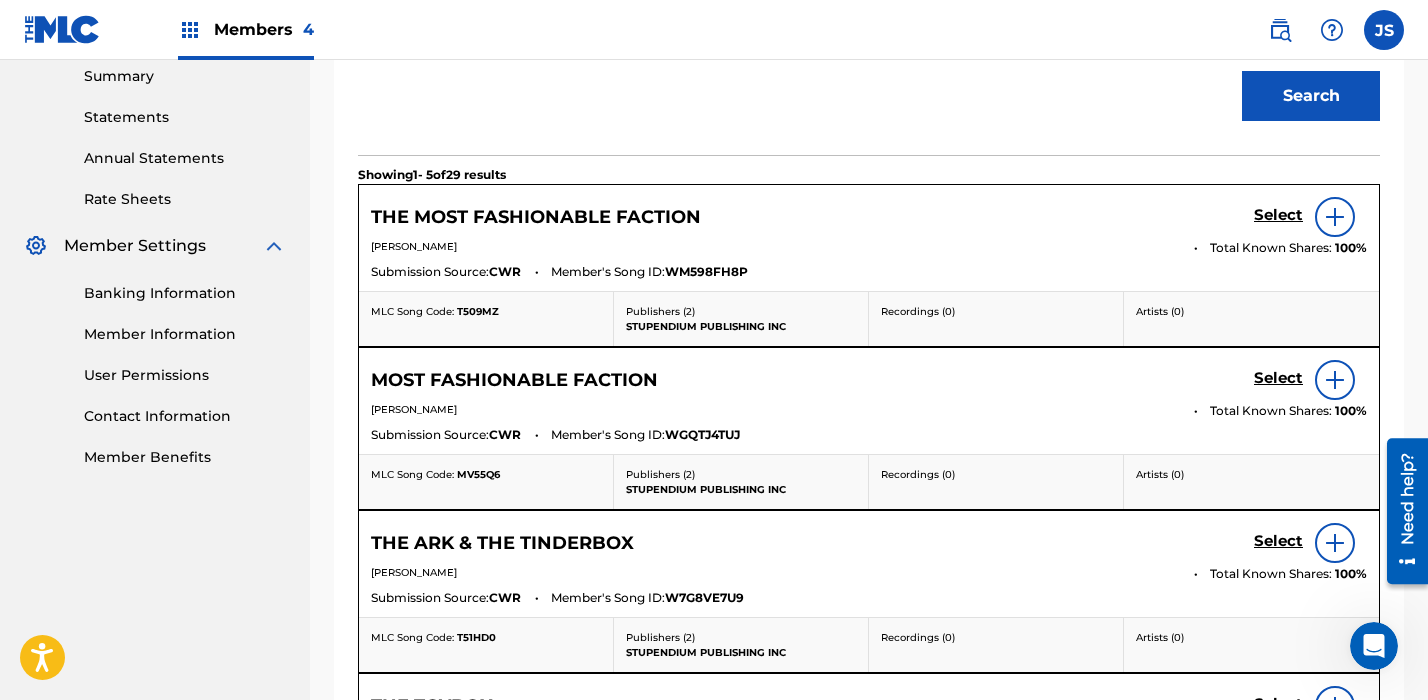 click on "WGQTJ4TUJ" at bounding box center (702, 435) 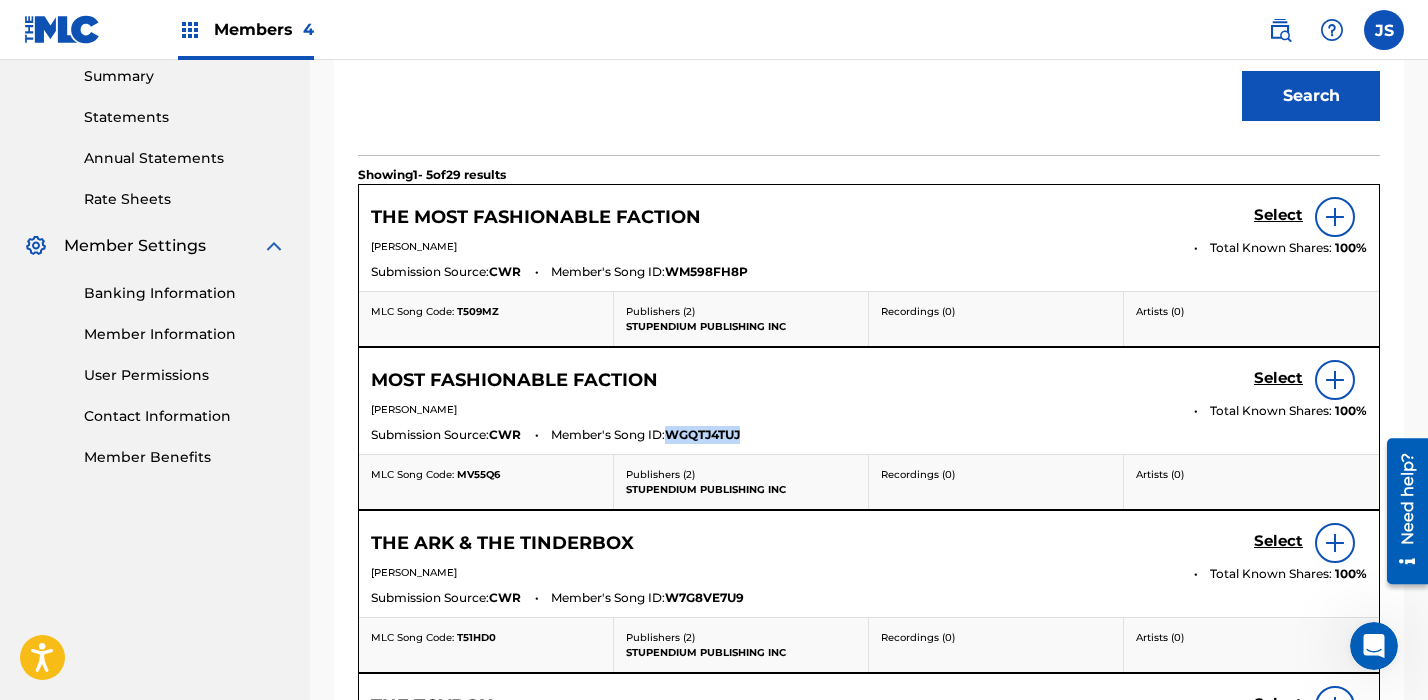 click on "WGQTJ4TUJ" at bounding box center [702, 435] 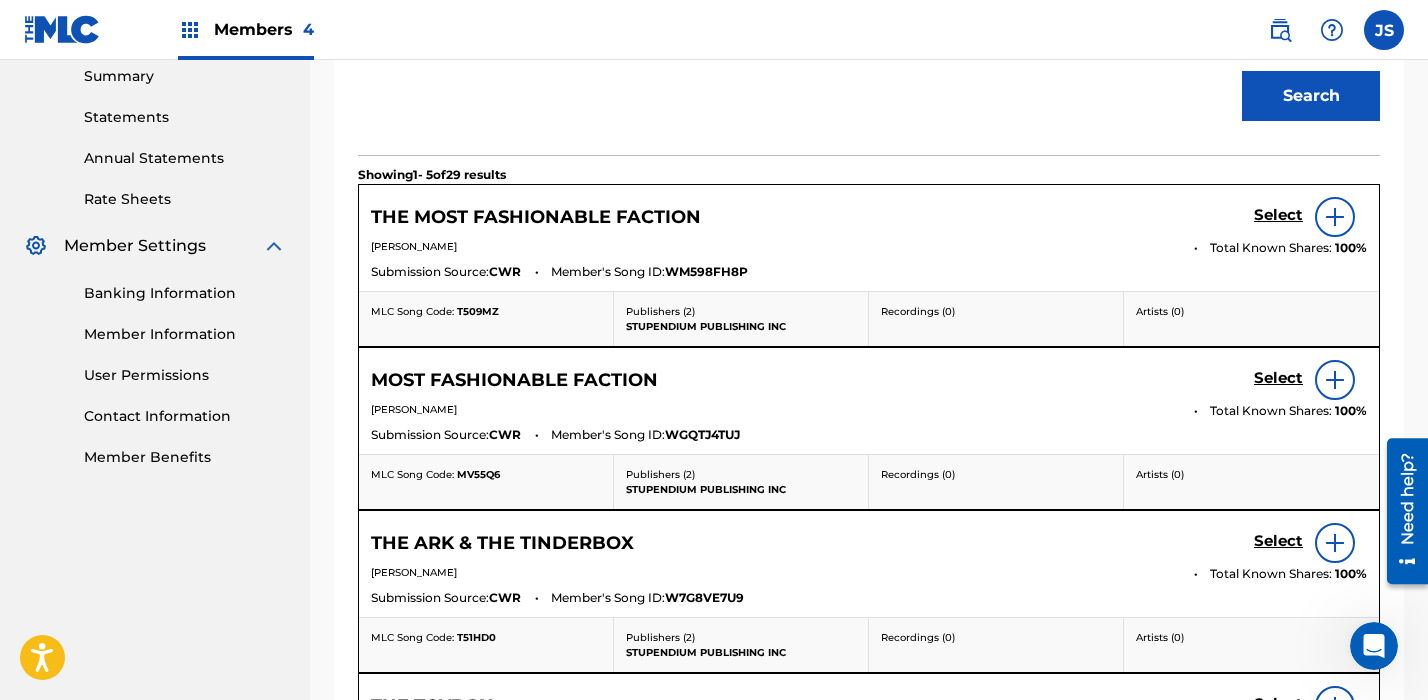 click on "MV55Q6" at bounding box center (478, 474) 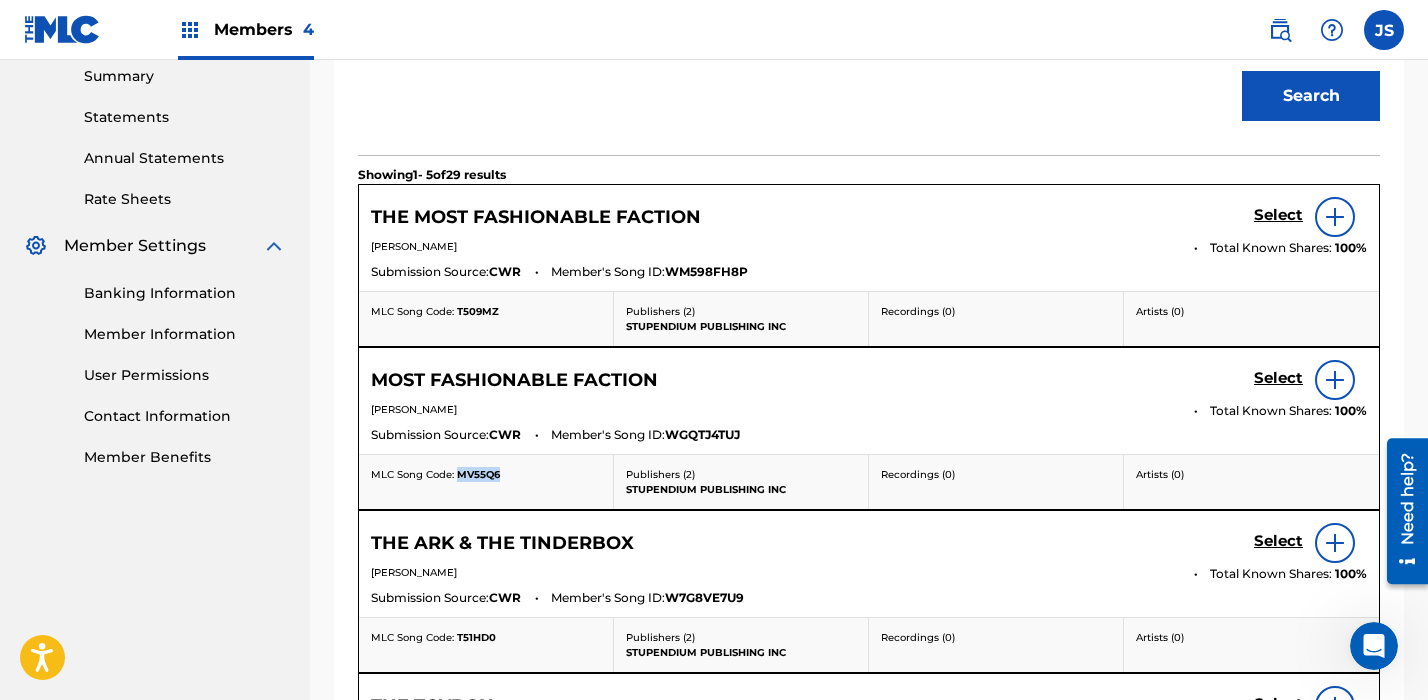click on "MV55Q6" at bounding box center [478, 474] 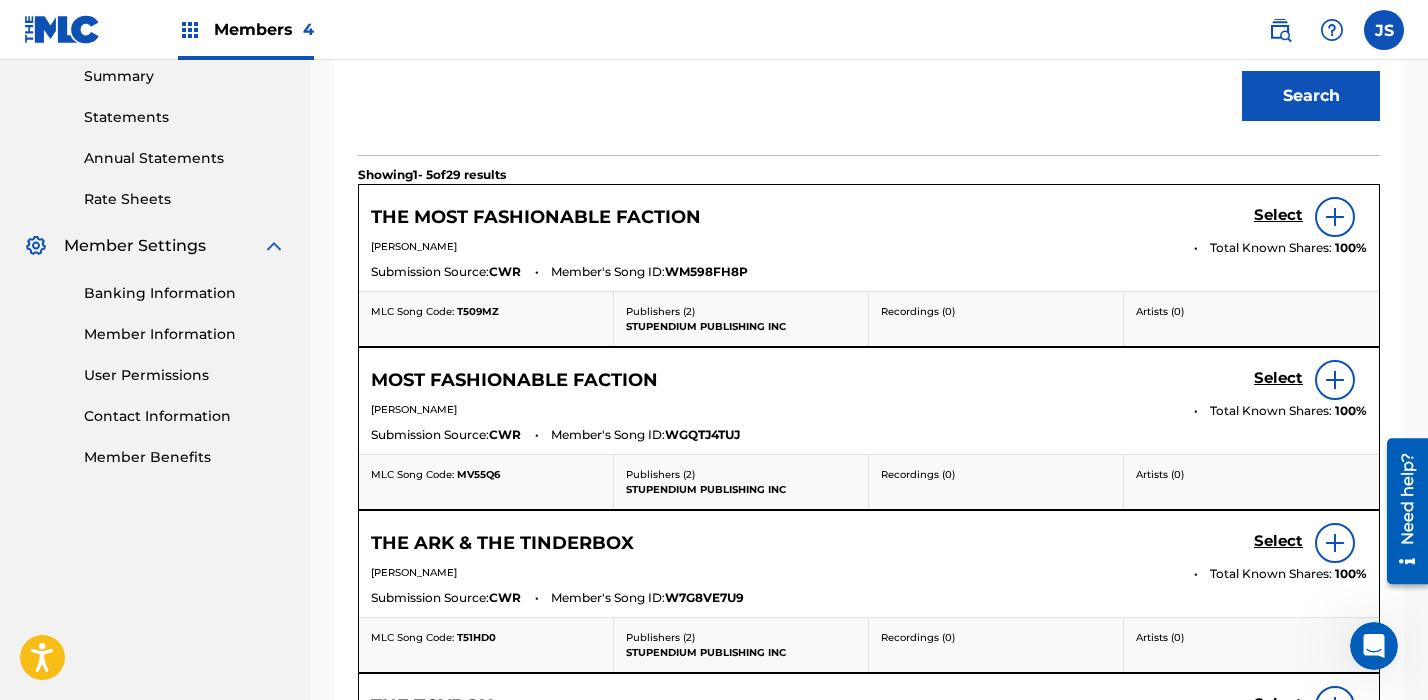 click on "Select" at bounding box center [1278, 215] 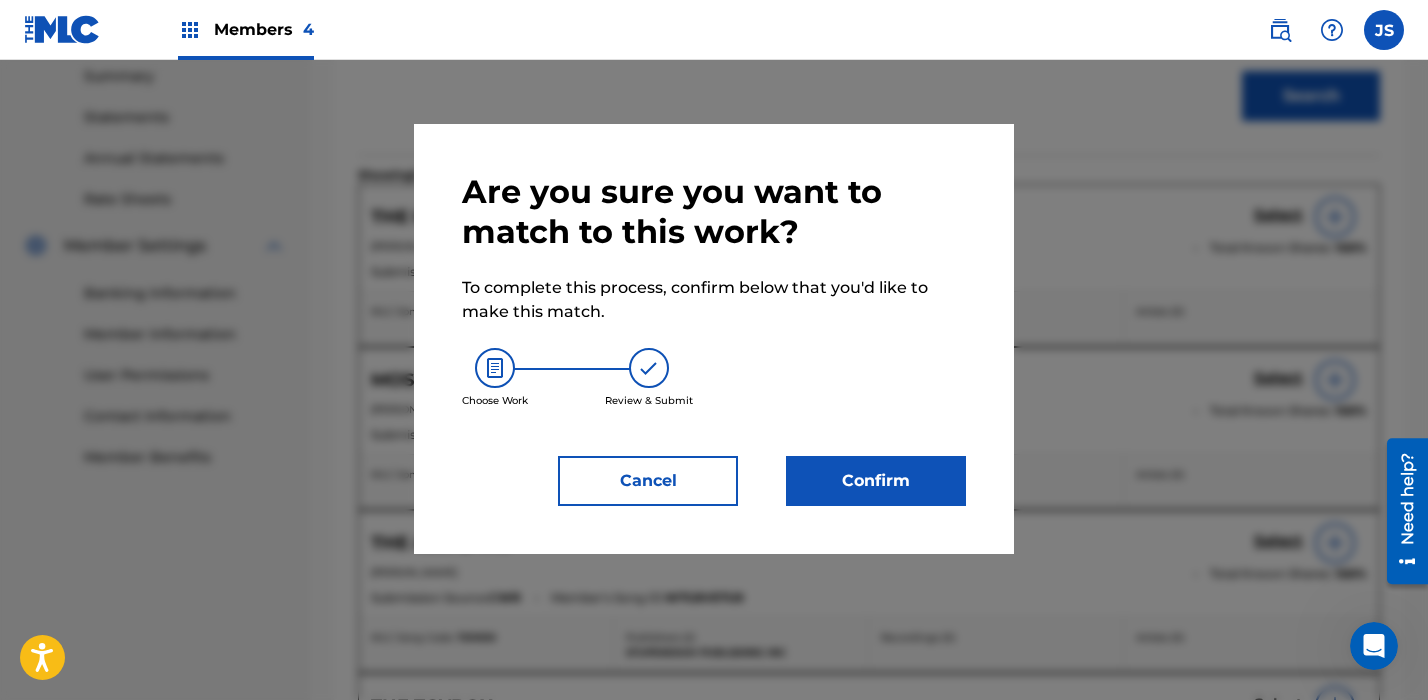 click on "Confirm" at bounding box center (876, 481) 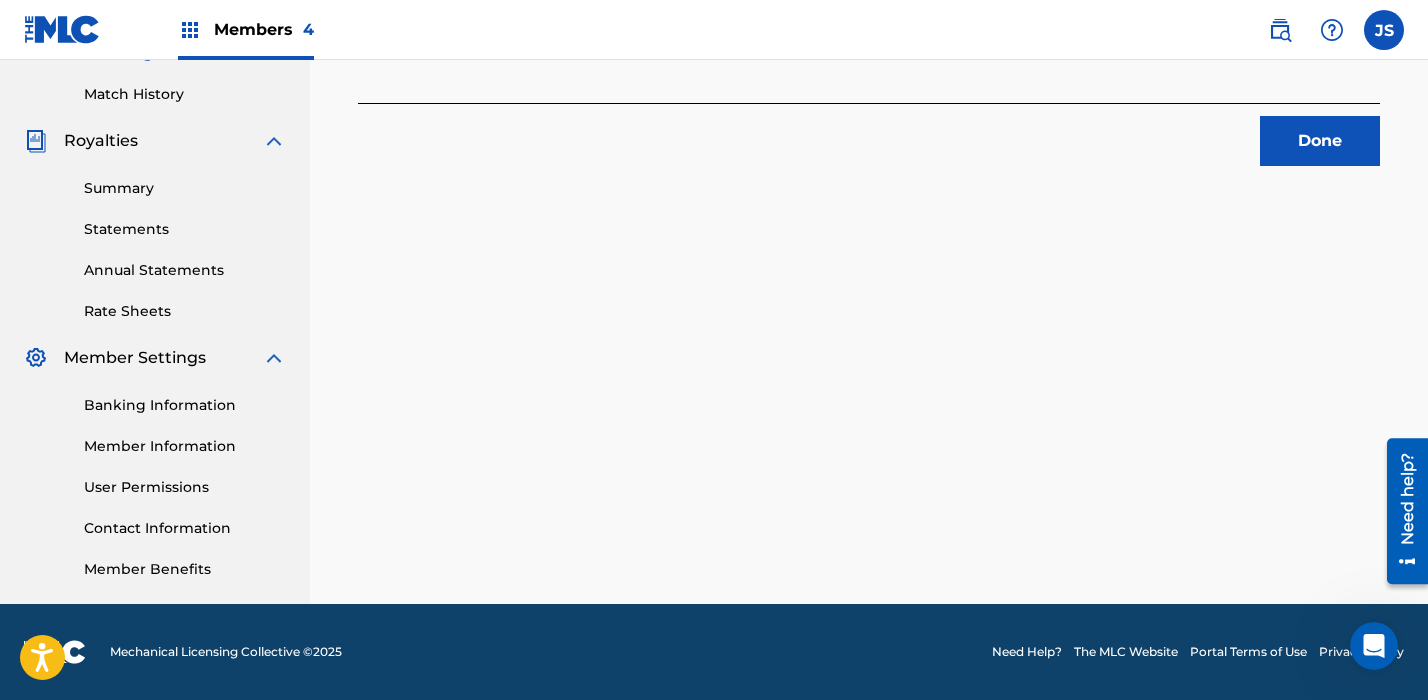 click on "Done" at bounding box center [869, 134] 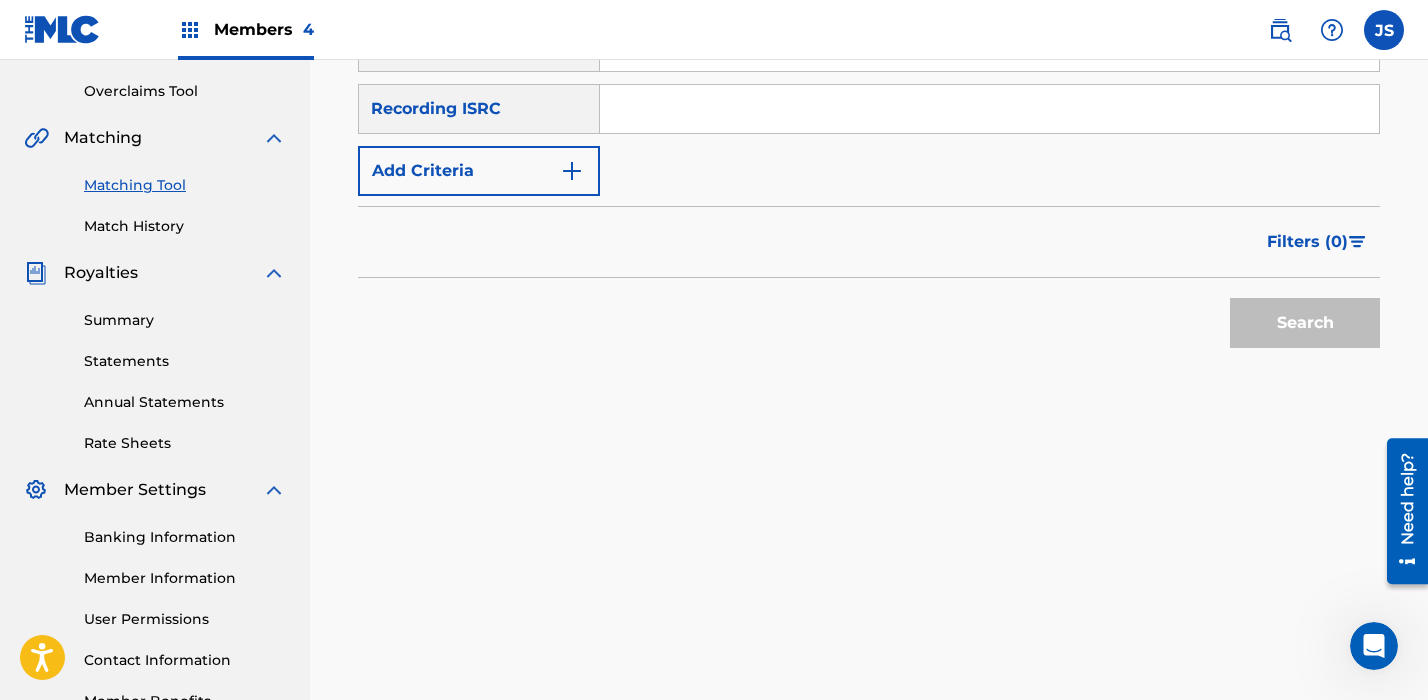 scroll, scrollTop: 347, scrollLeft: 0, axis: vertical 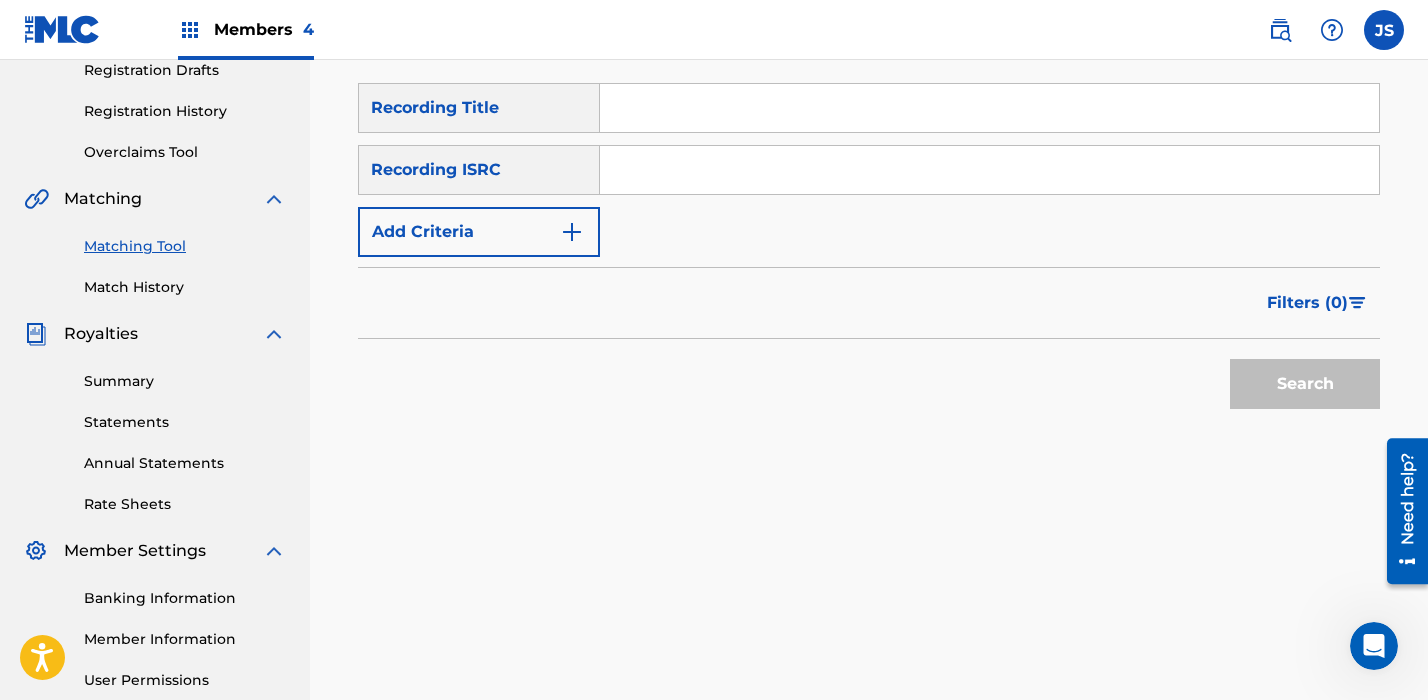 click at bounding box center (989, 108) 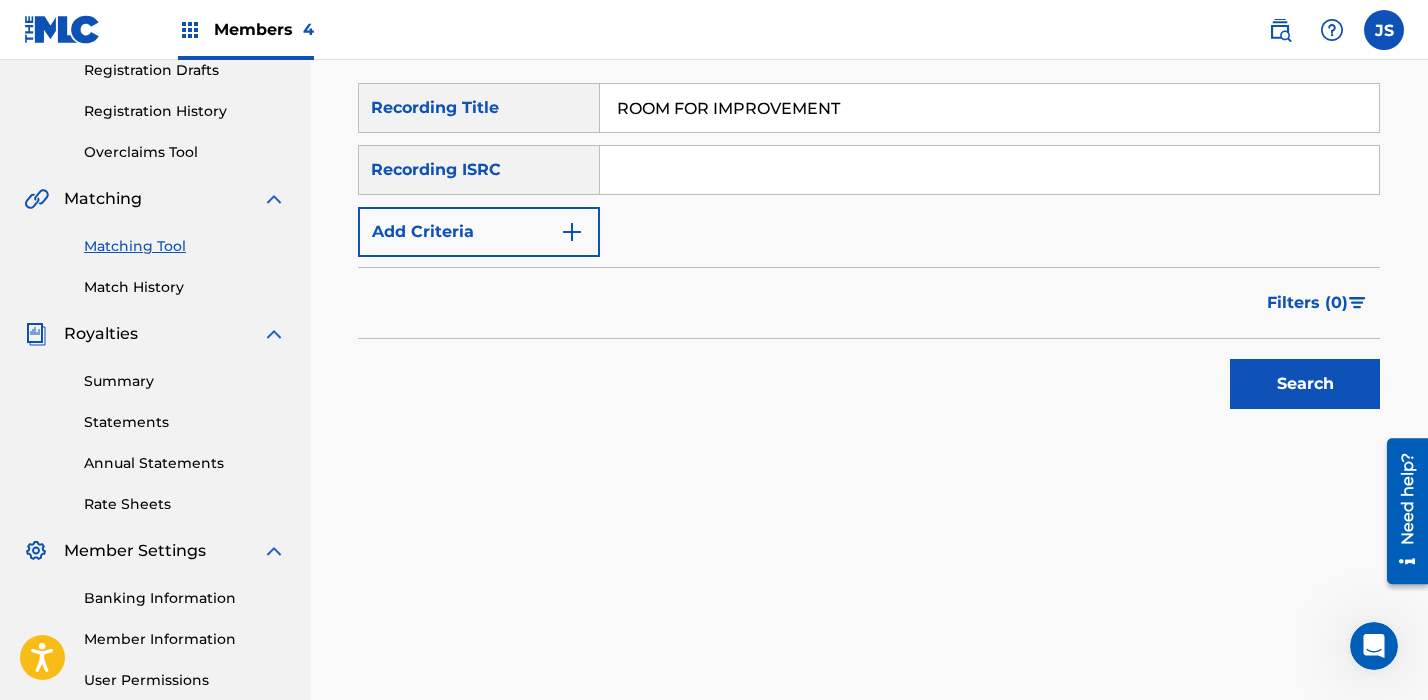 type on "ROOM FOR IMPROVEMENT" 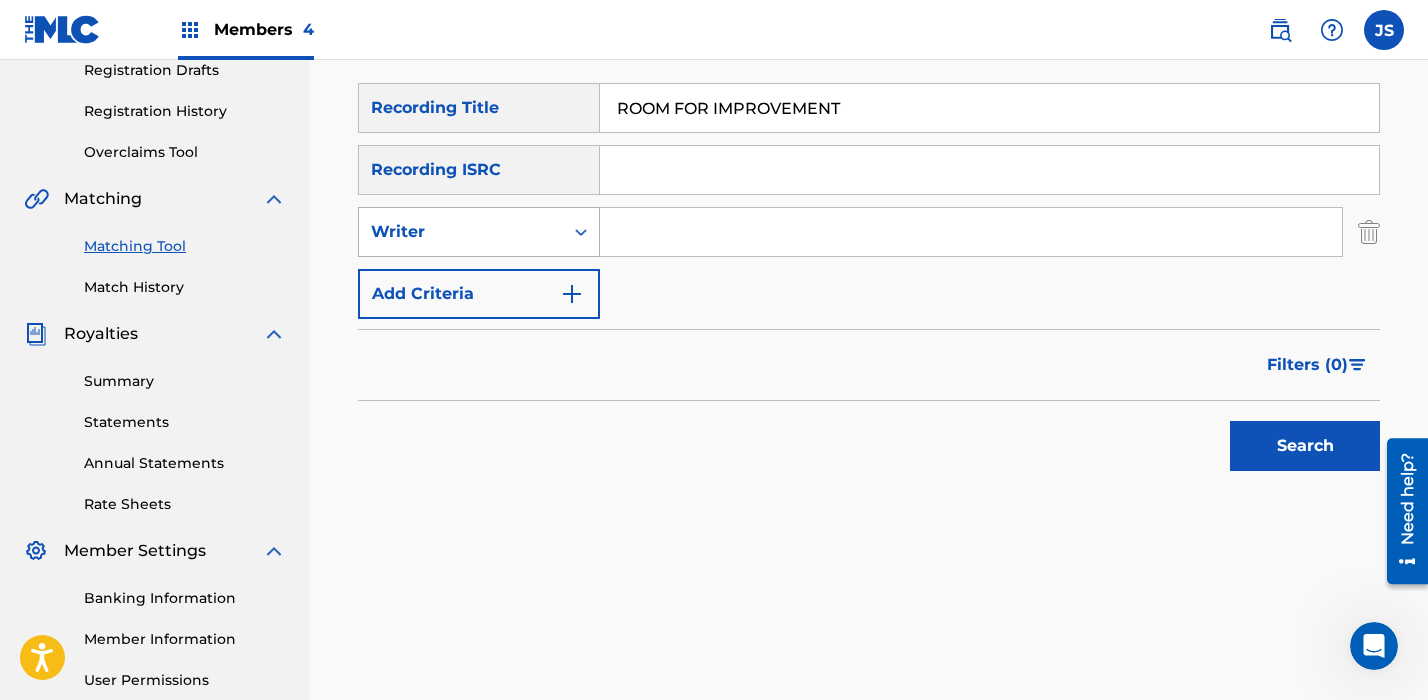 click on "Writer" at bounding box center (461, 232) 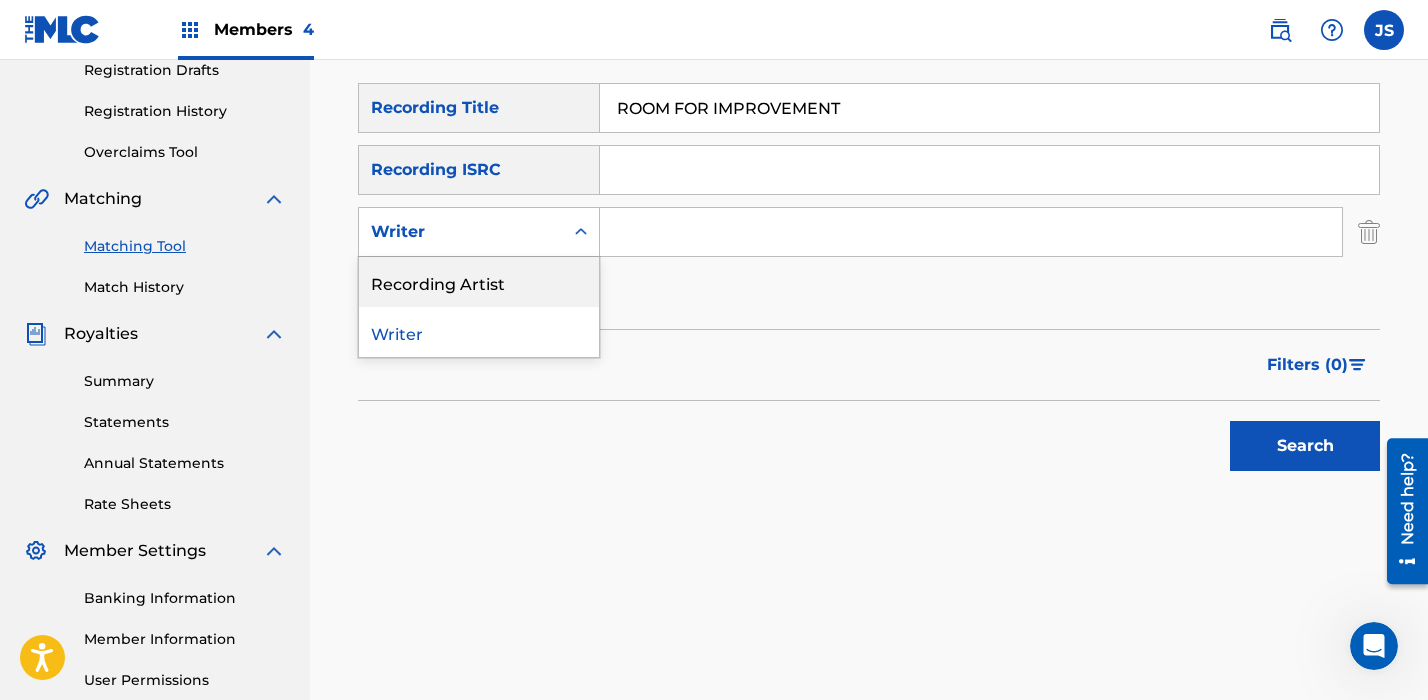 click on "Recording Artist" at bounding box center (479, 282) 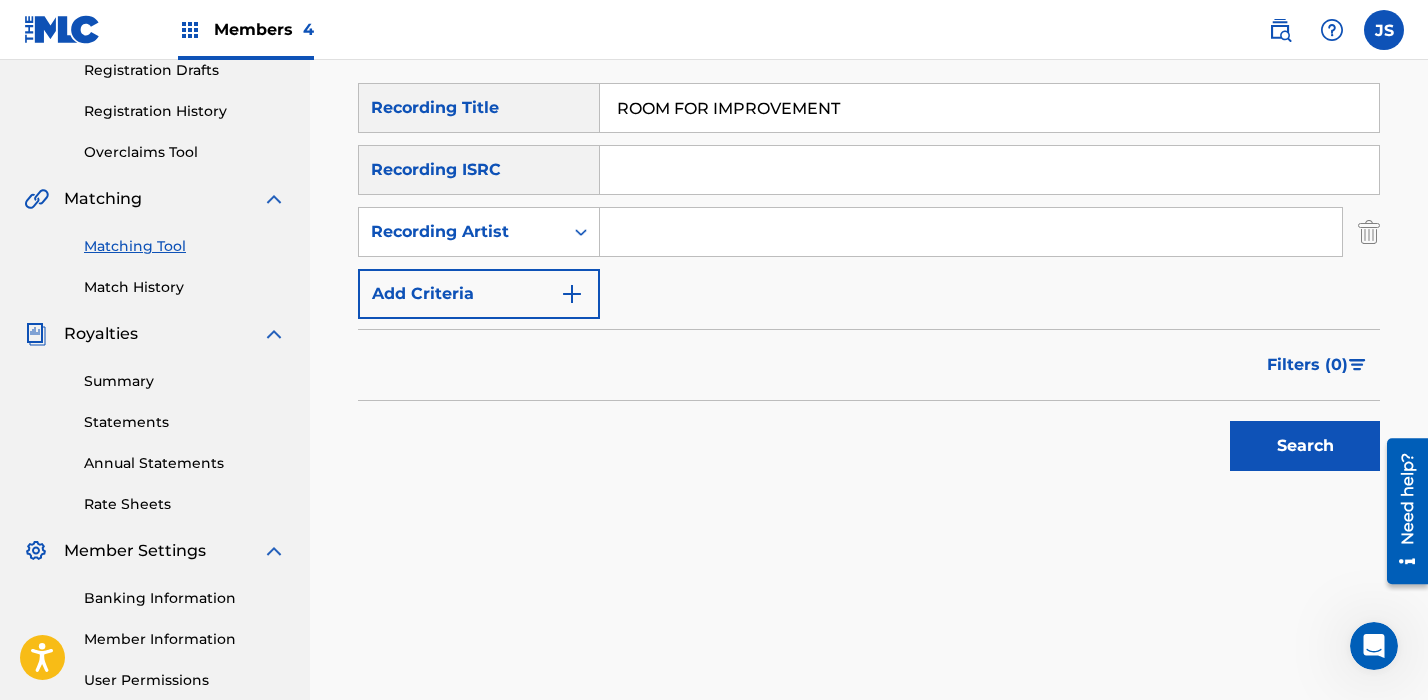 click at bounding box center [971, 232] 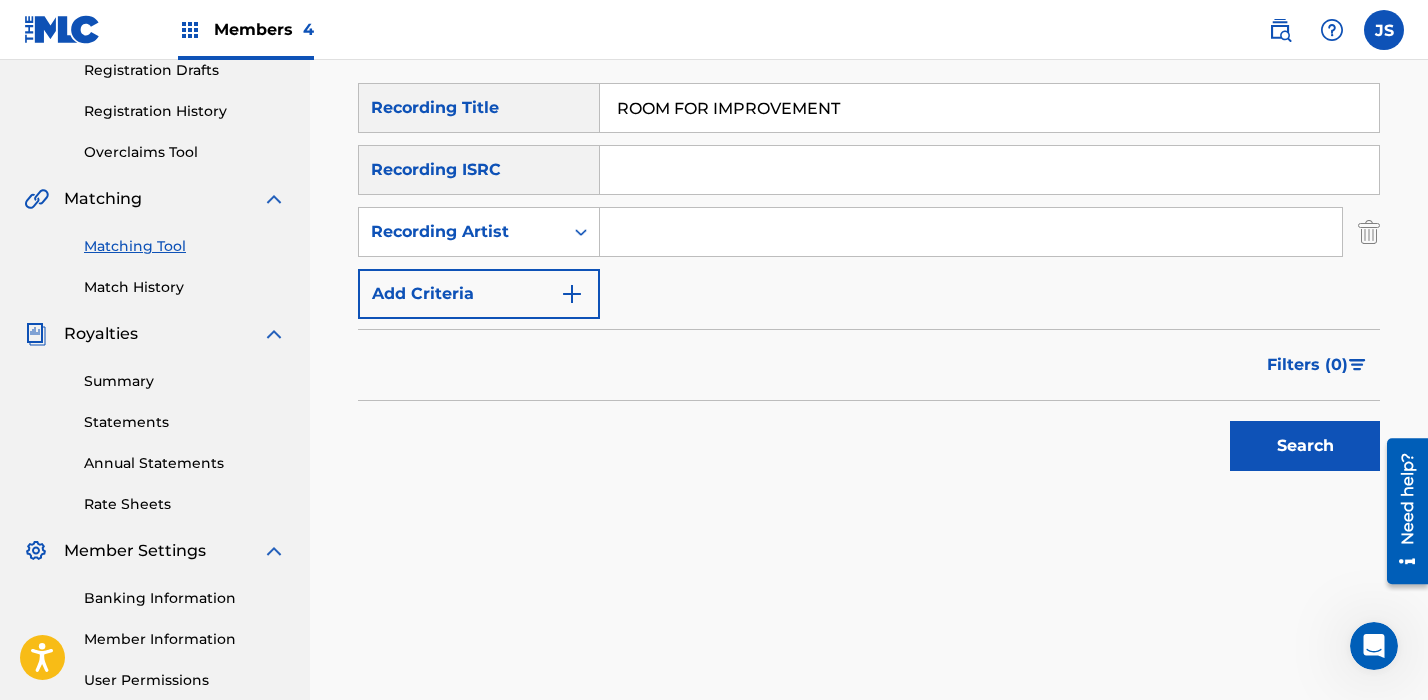 type on "the stupendium" 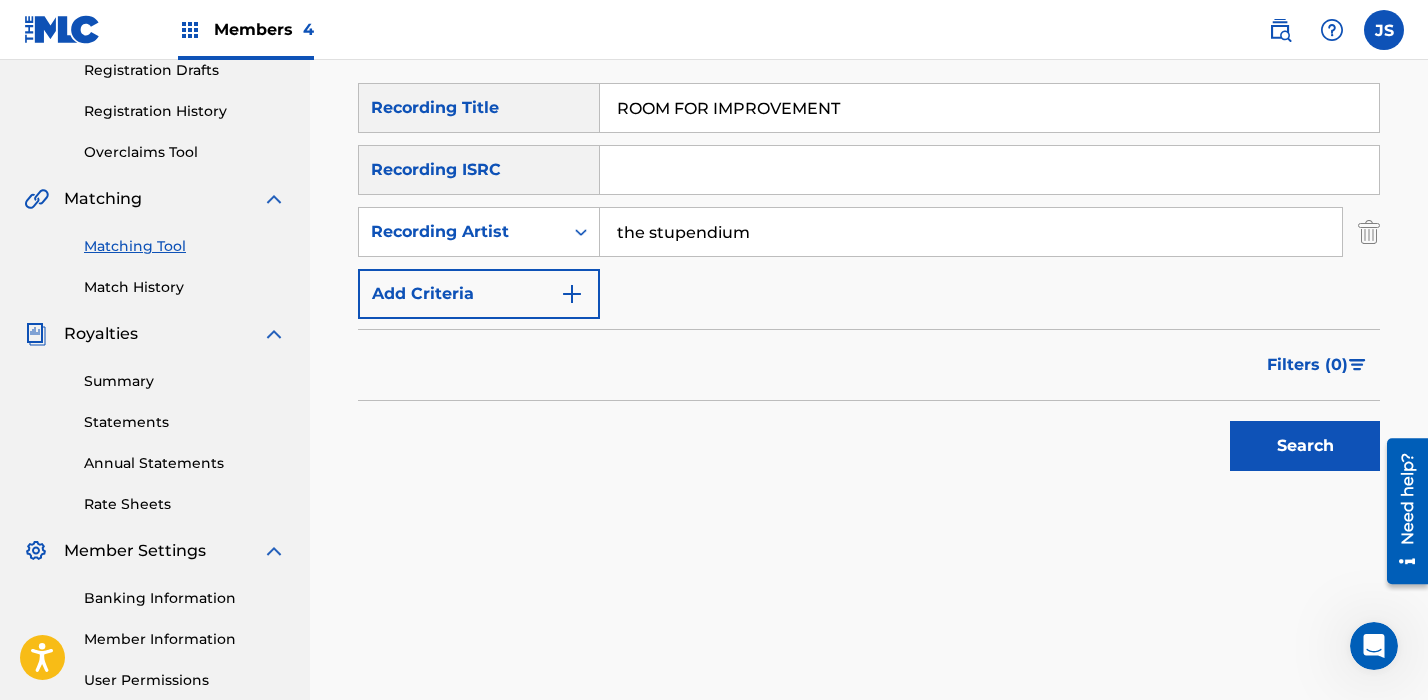 click on "Search" at bounding box center (1305, 446) 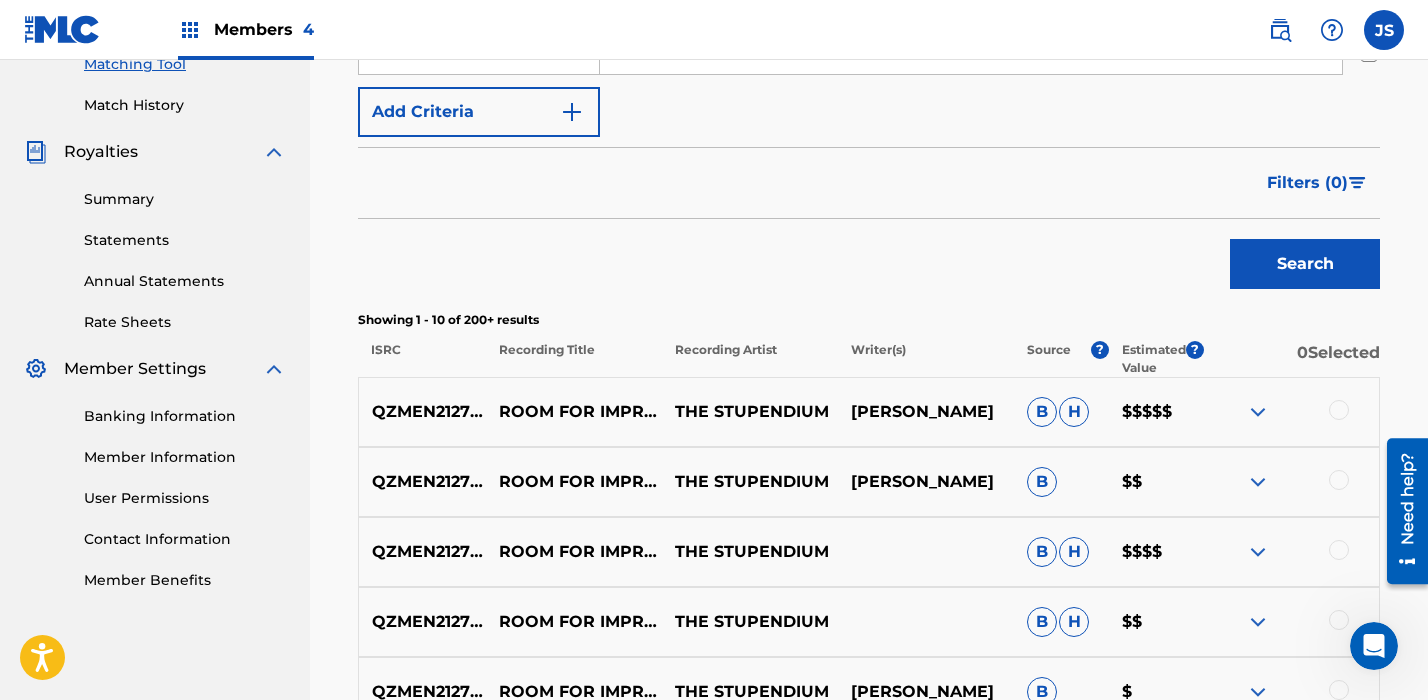 scroll, scrollTop: 530, scrollLeft: 0, axis: vertical 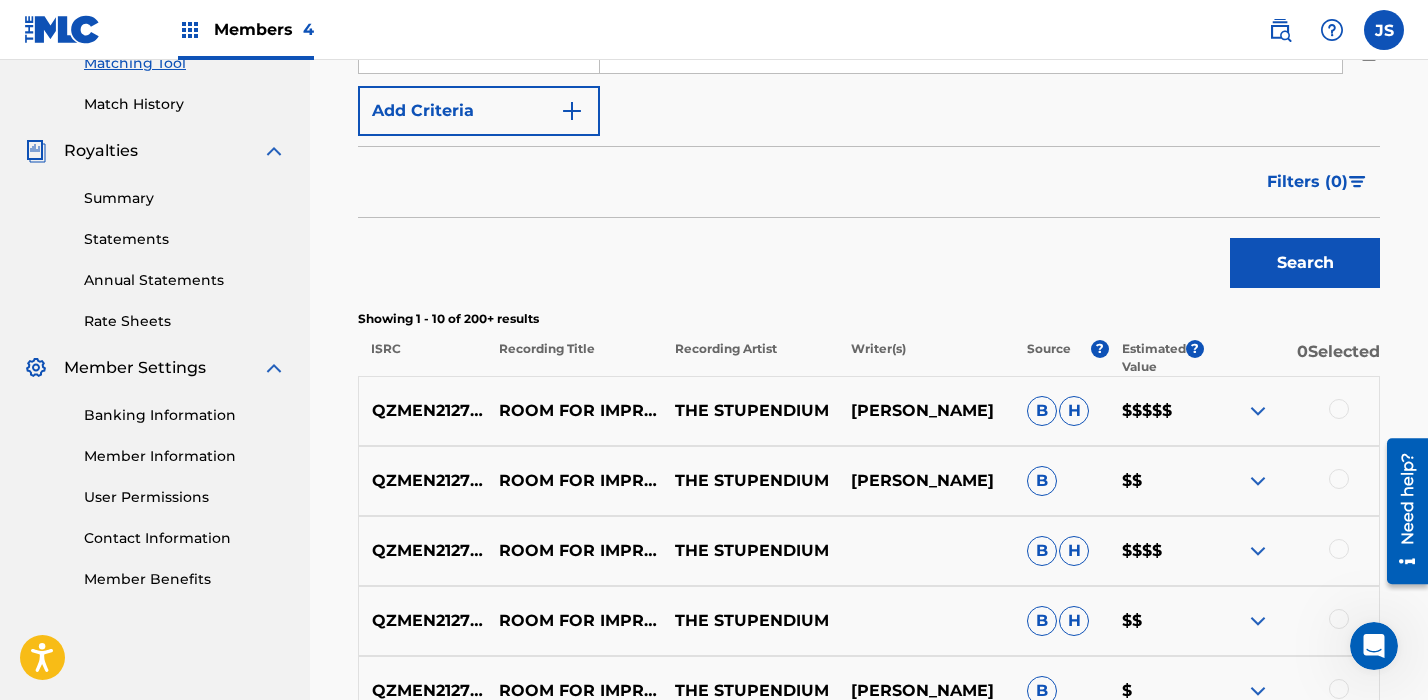 click on "QZMEN2127037" at bounding box center [422, 481] 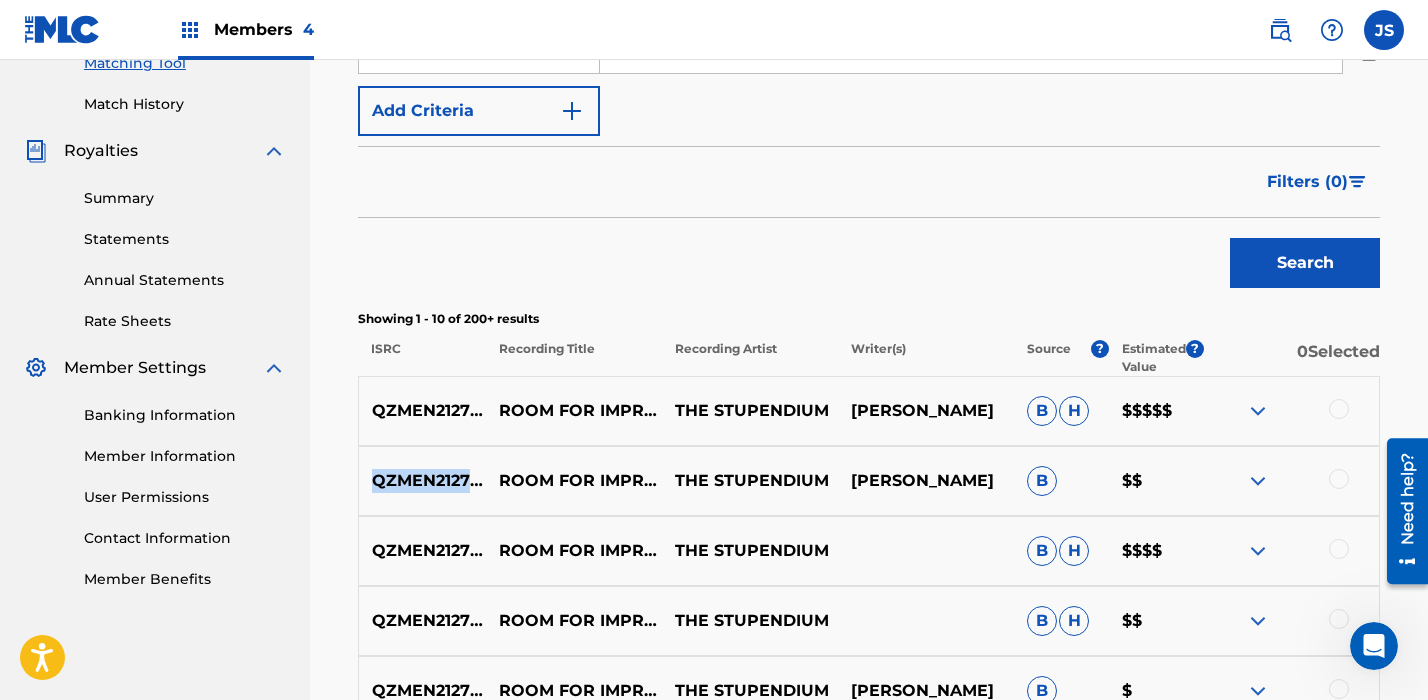 click on "QZMEN2127037" at bounding box center (422, 481) 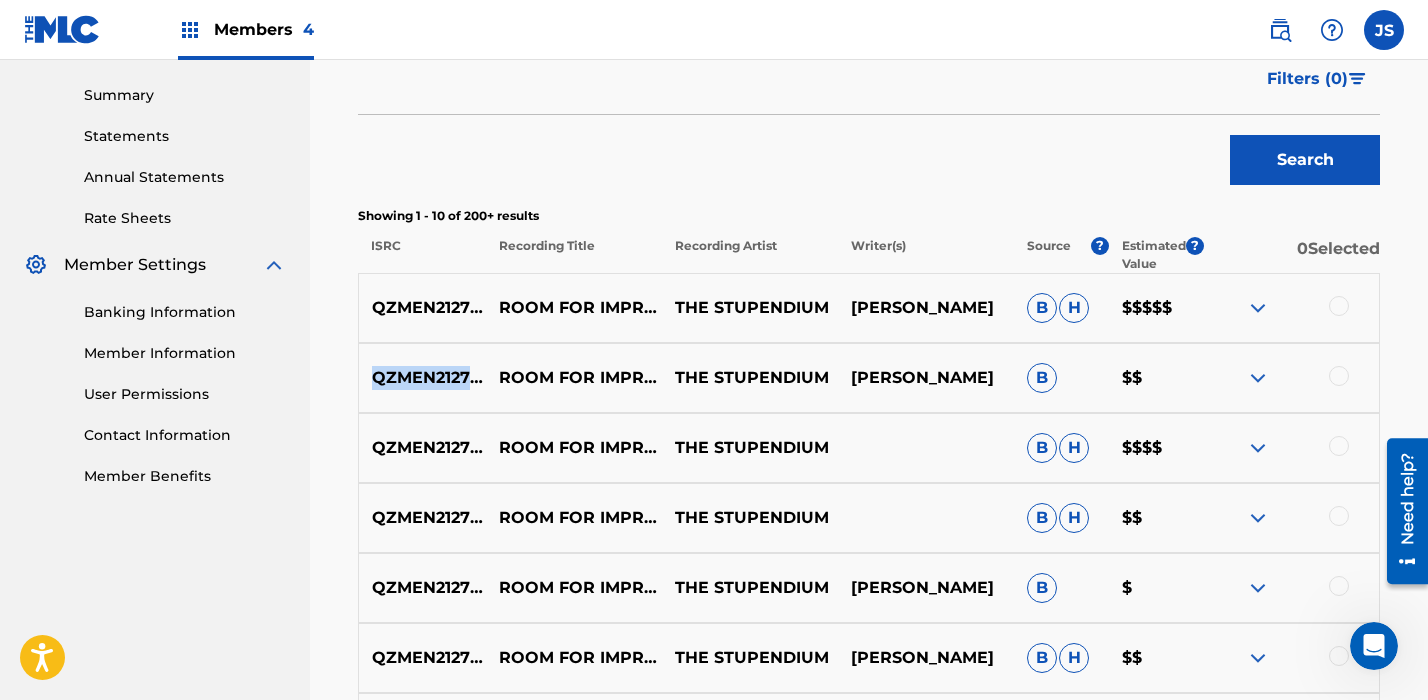 scroll, scrollTop: 641, scrollLeft: 0, axis: vertical 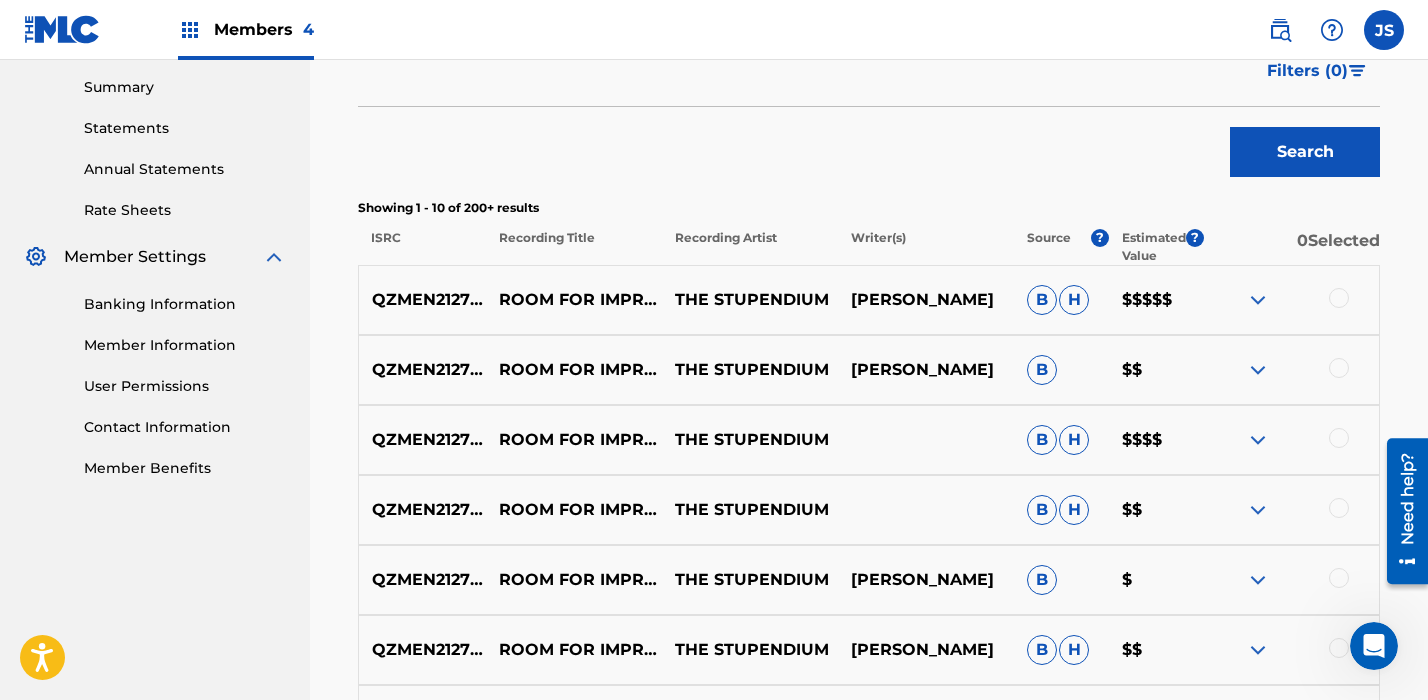 click at bounding box center [1339, 438] 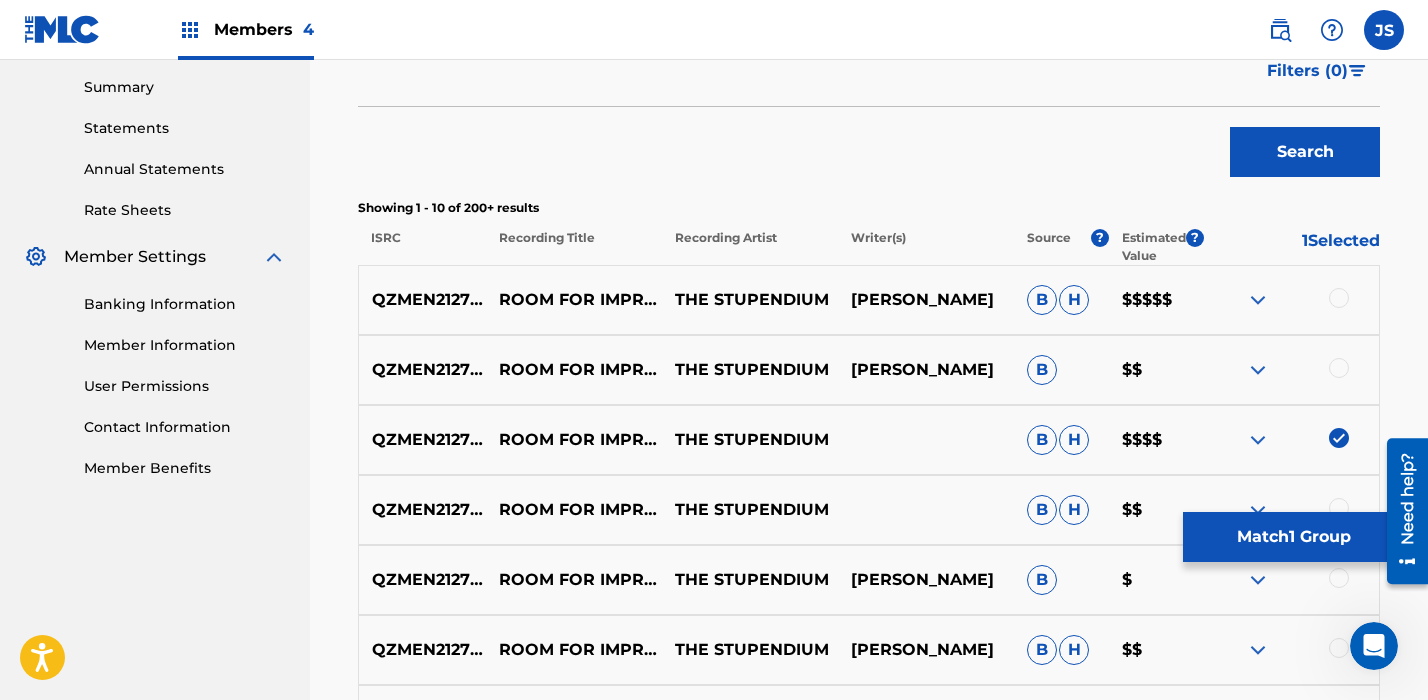 click at bounding box center [1339, 298] 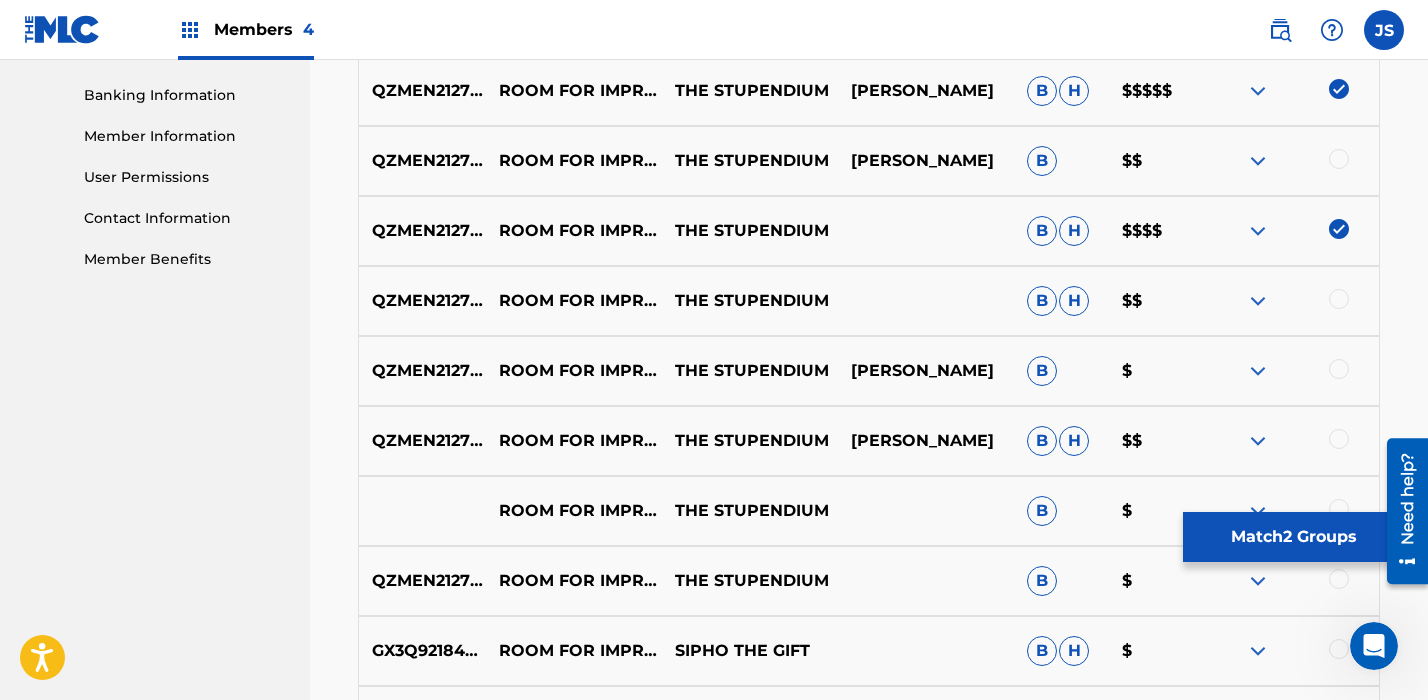 scroll, scrollTop: 851, scrollLeft: 0, axis: vertical 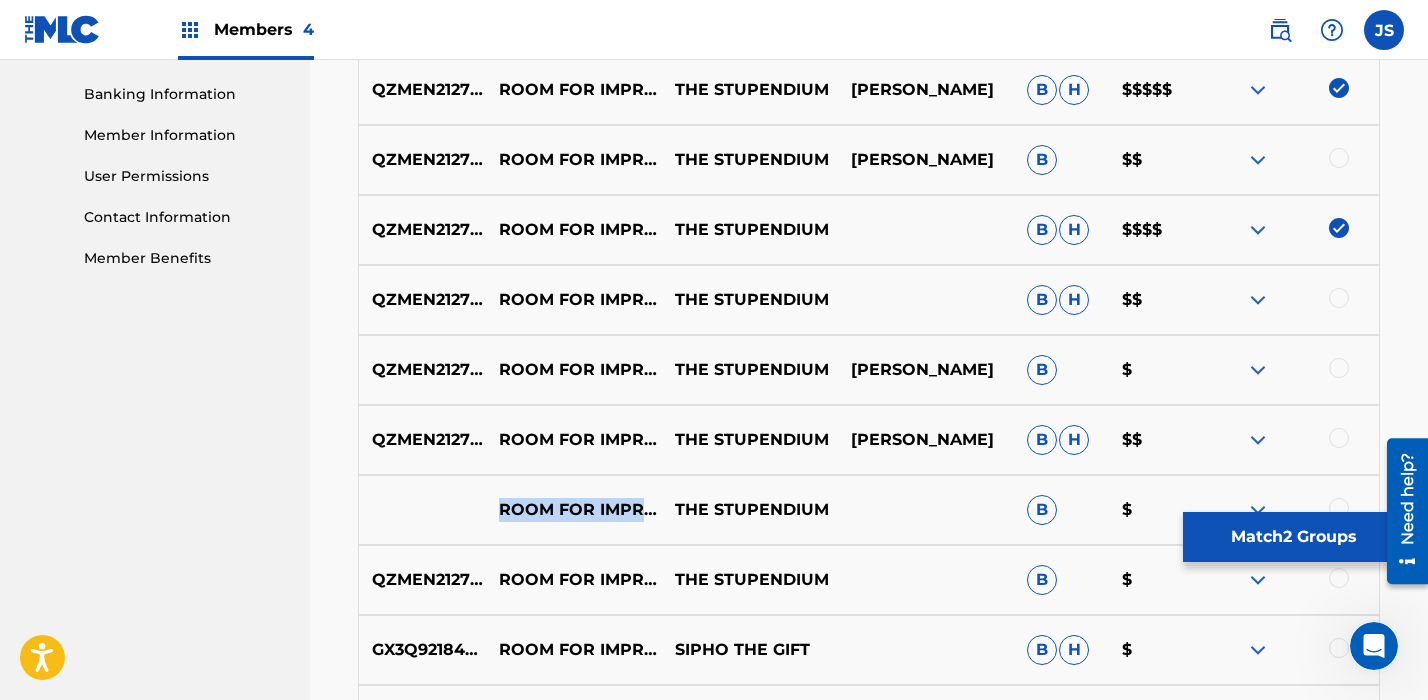 drag, startPoint x: 502, startPoint y: 476, endPoint x: 562, endPoint y: 540, distance: 87.72685 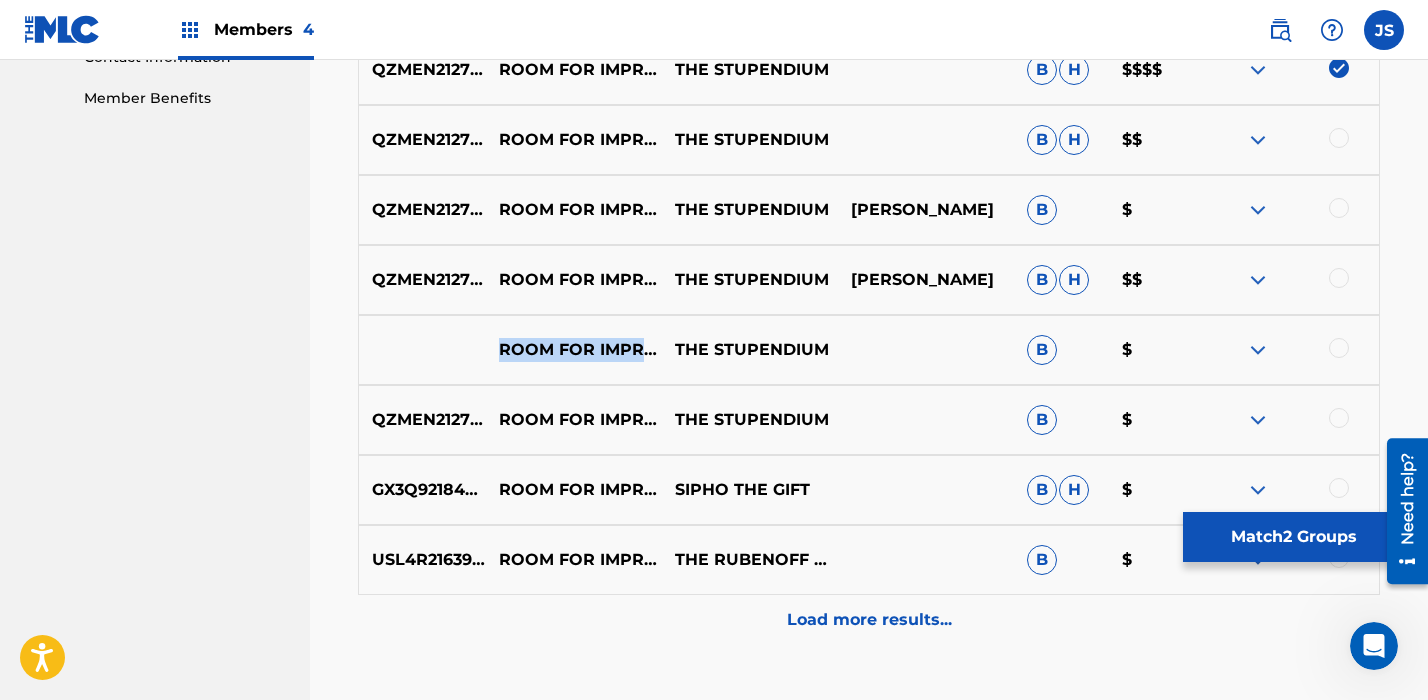 scroll, scrollTop: 1012, scrollLeft: 0, axis: vertical 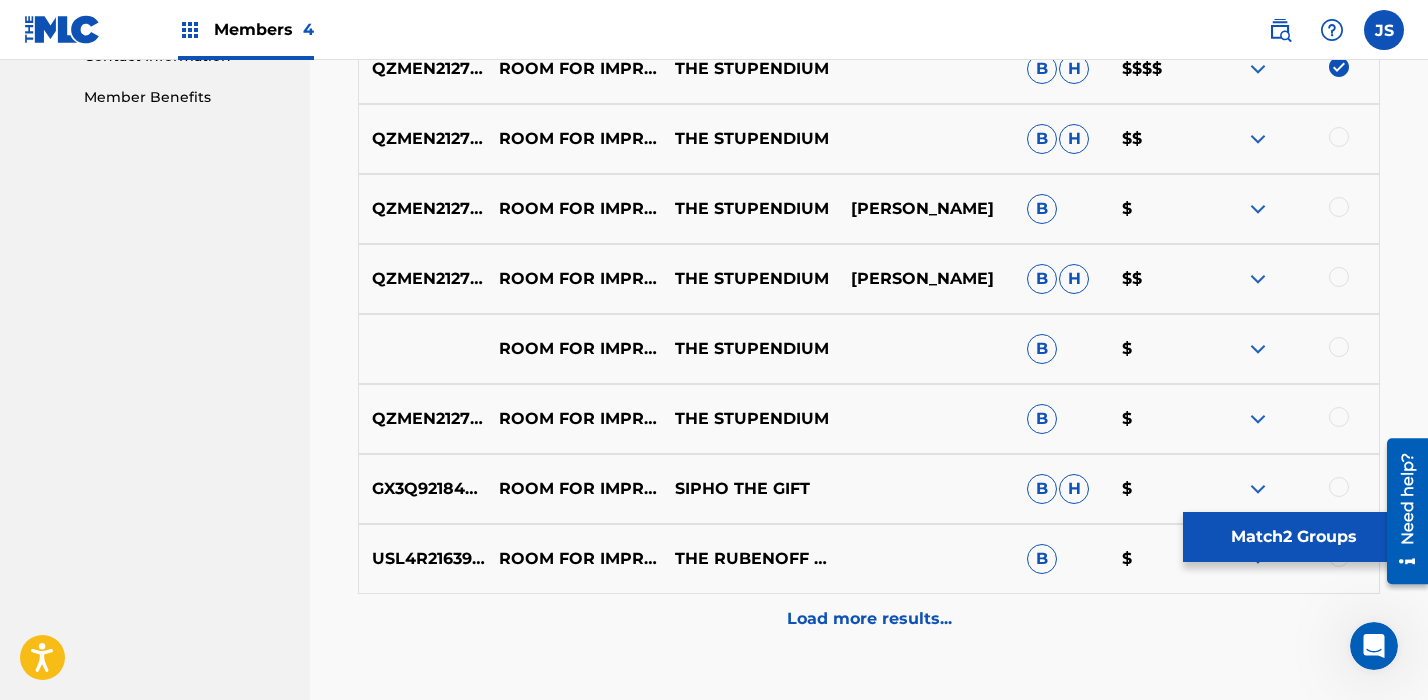 click on "ROOM FOR IMPROVEMENT" at bounding box center (574, 489) 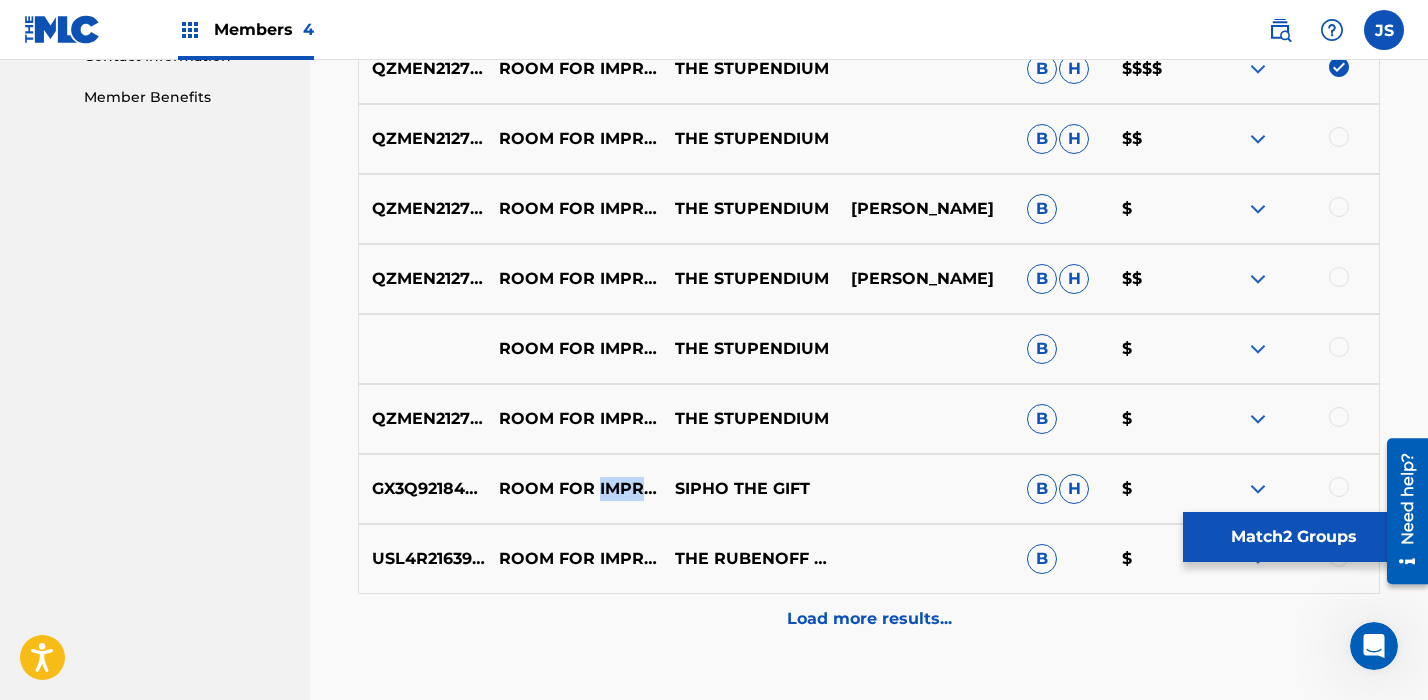 click on "ROOM FOR IMPROVEMENT" at bounding box center (574, 489) 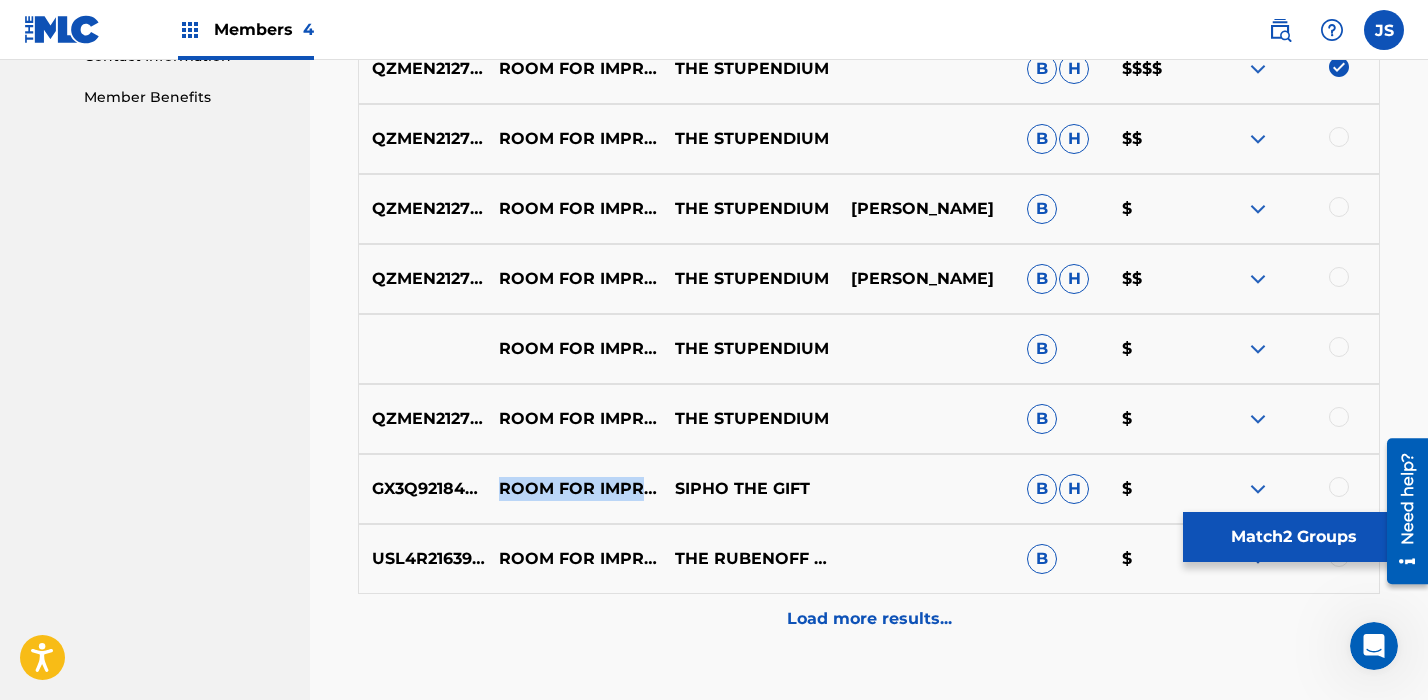 click on "ROOM FOR IMPROVEMENT" at bounding box center [574, 489] 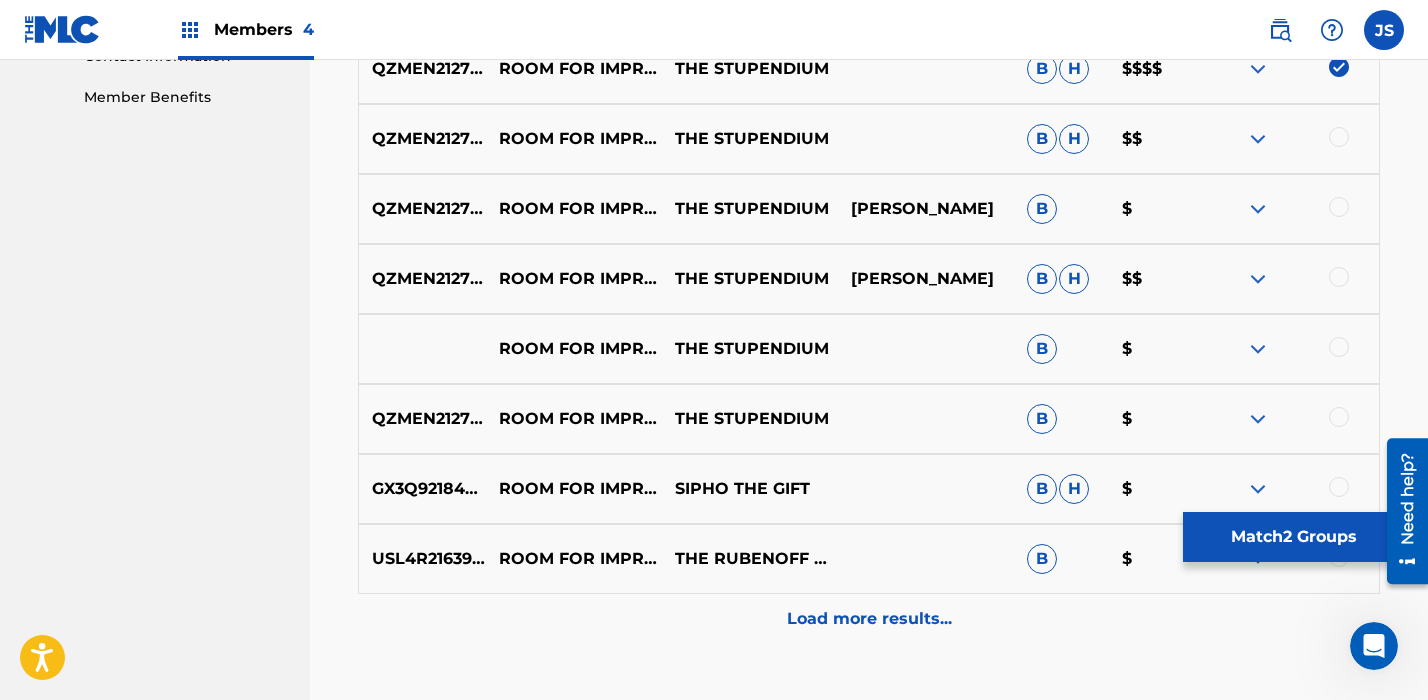 click on "GX3Q92184979" at bounding box center [422, 489] 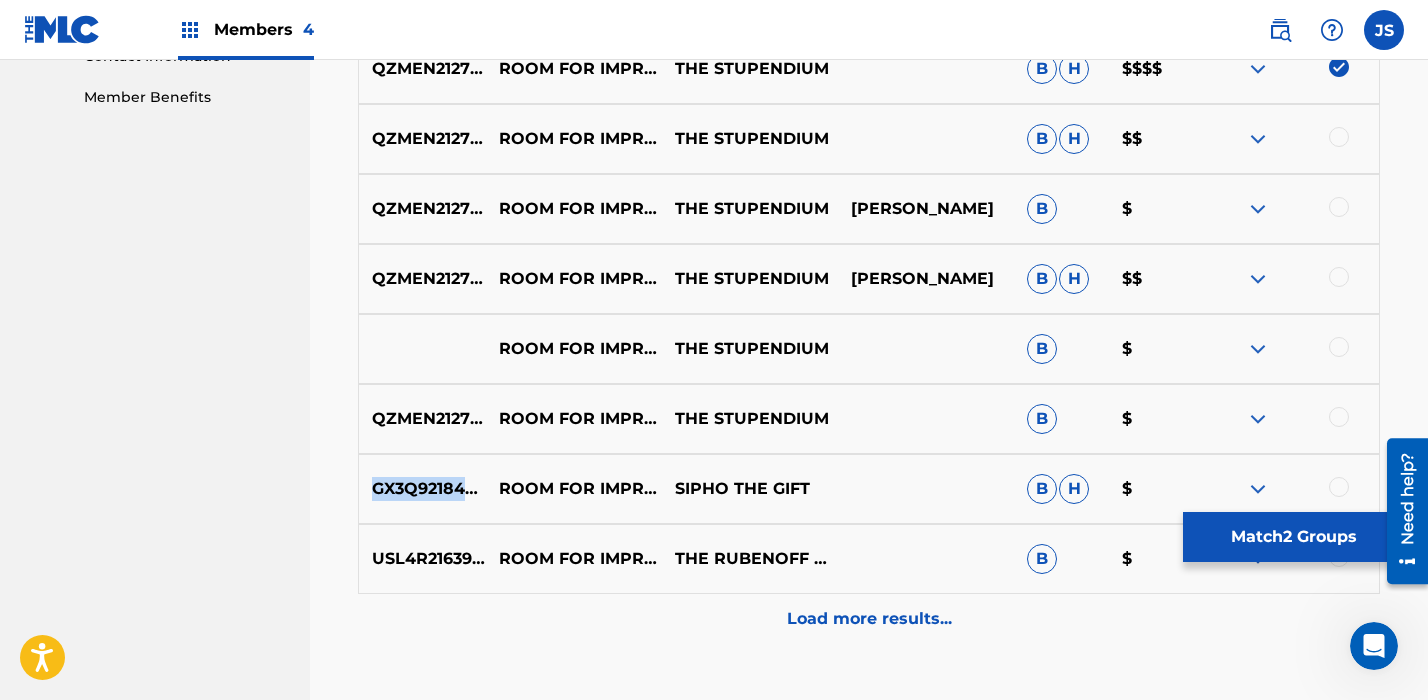 click on "GX3Q92184979" at bounding box center (422, 489) 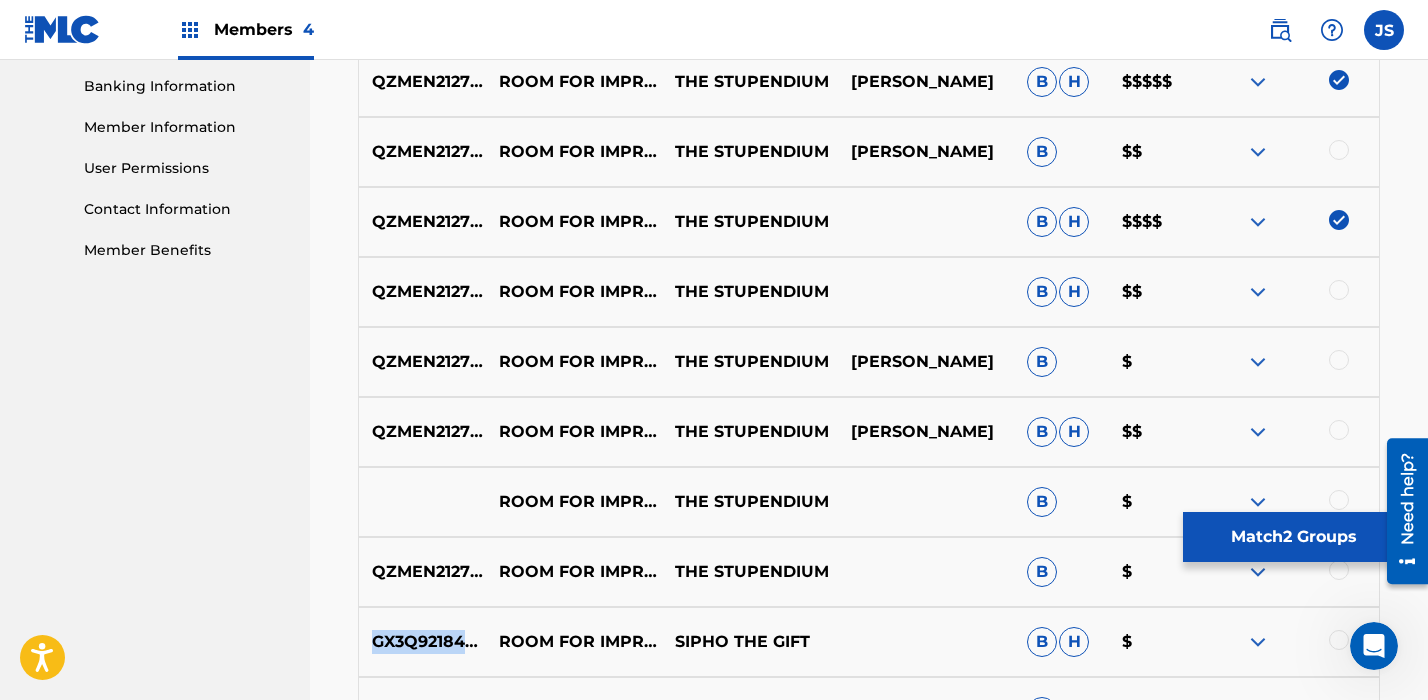 scroll, scrollTop: 862, scrollLeft: 0, axis: vertical 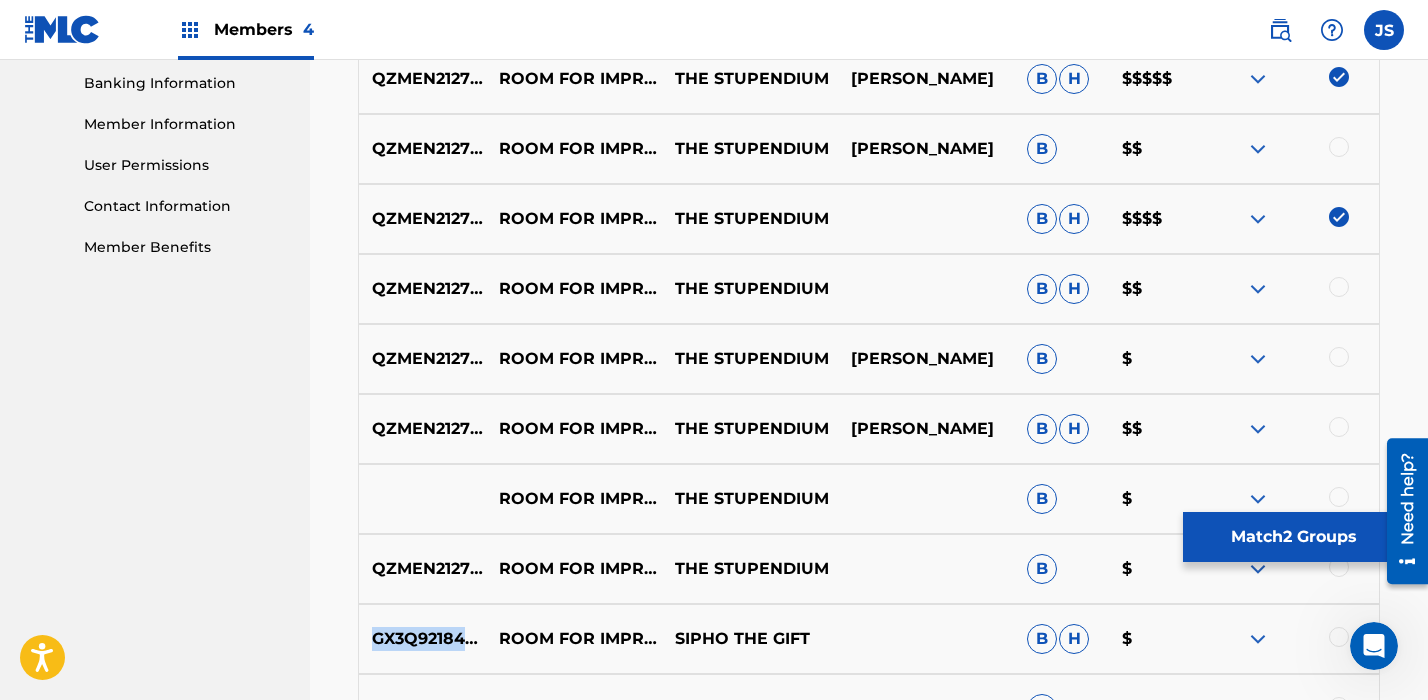 click on "Match  2 Groups" at bounding box center [1293, 537] 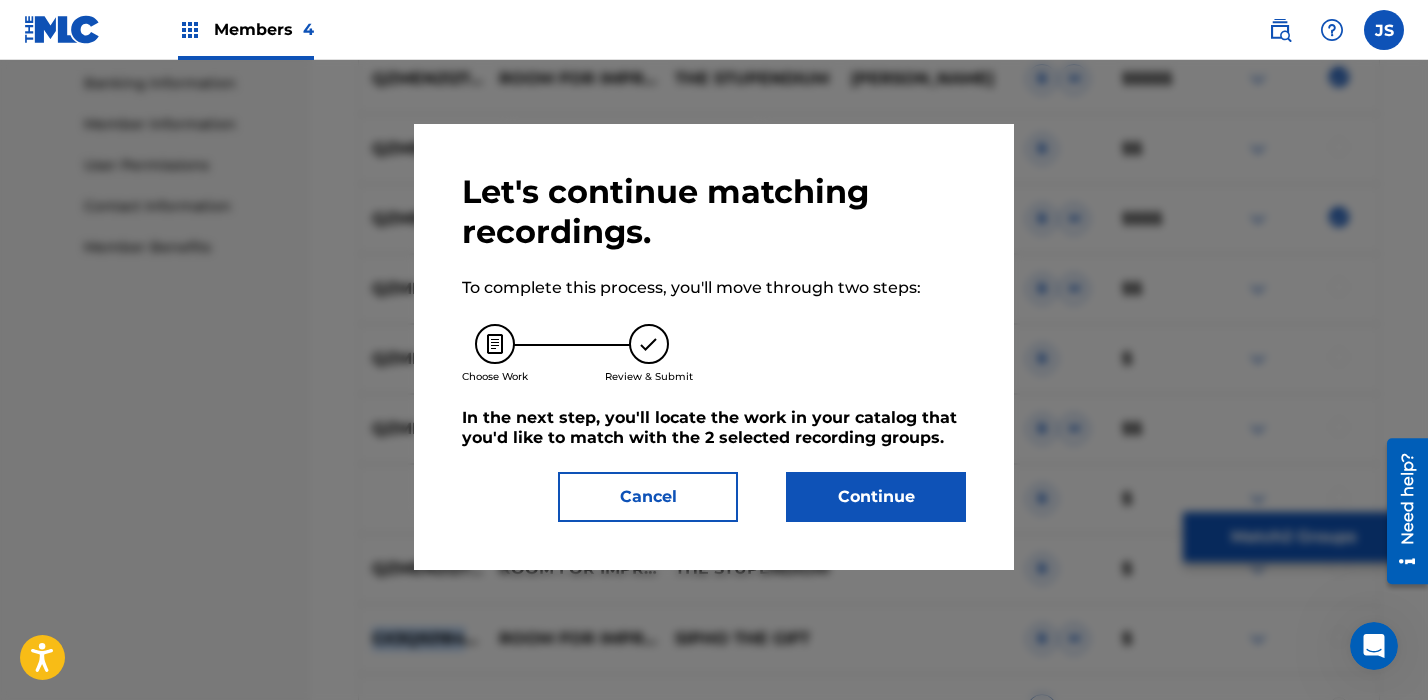 click on "Continue" at bounding box center (876, 497) 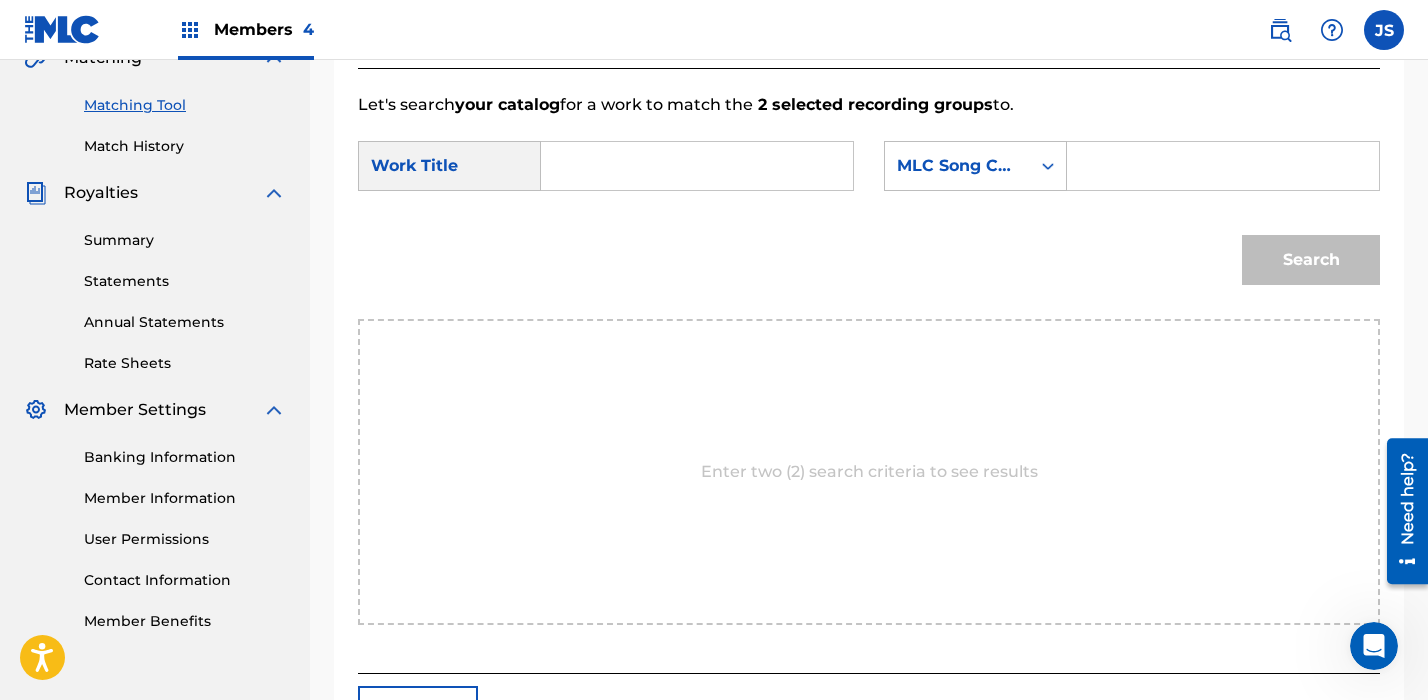 scroll, scrollTop: 464, scrollLeft: 0, axis: vertical 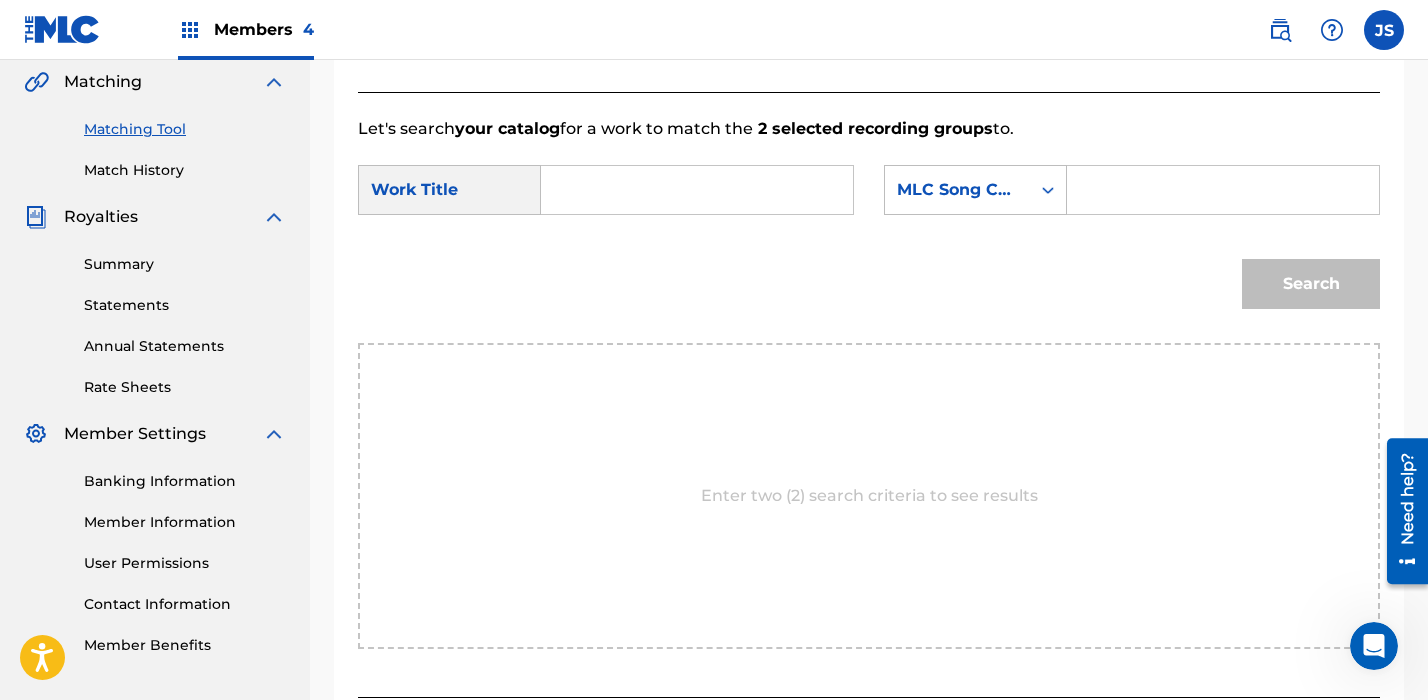 click on "SearchWithCriteria389f8d2d-3660-4299-9ddd-4c58fc621b2c Work Title SearchWithCriteriae64daa51-7d55-492c-a469-d0e6084c7ca4 MLC Song Code" at bounding box center [869, 196] 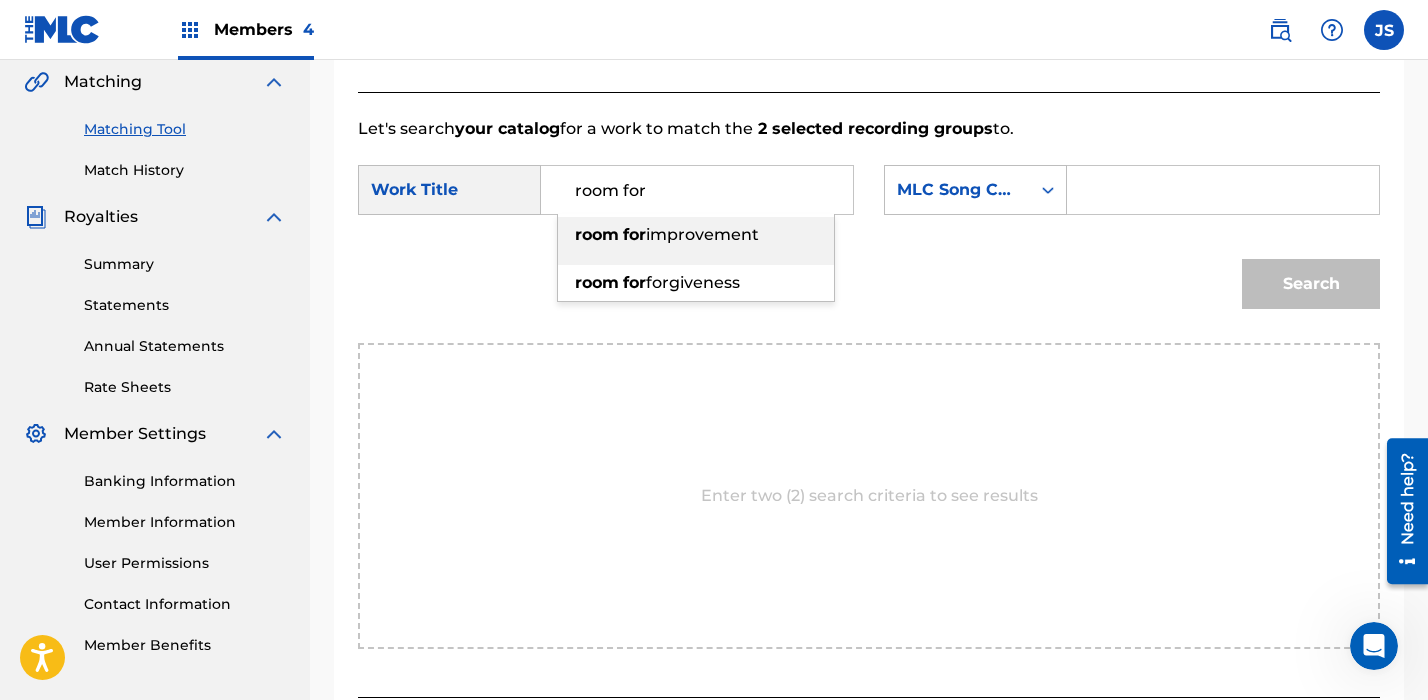 click on "for" at bounding box center (634, 234) 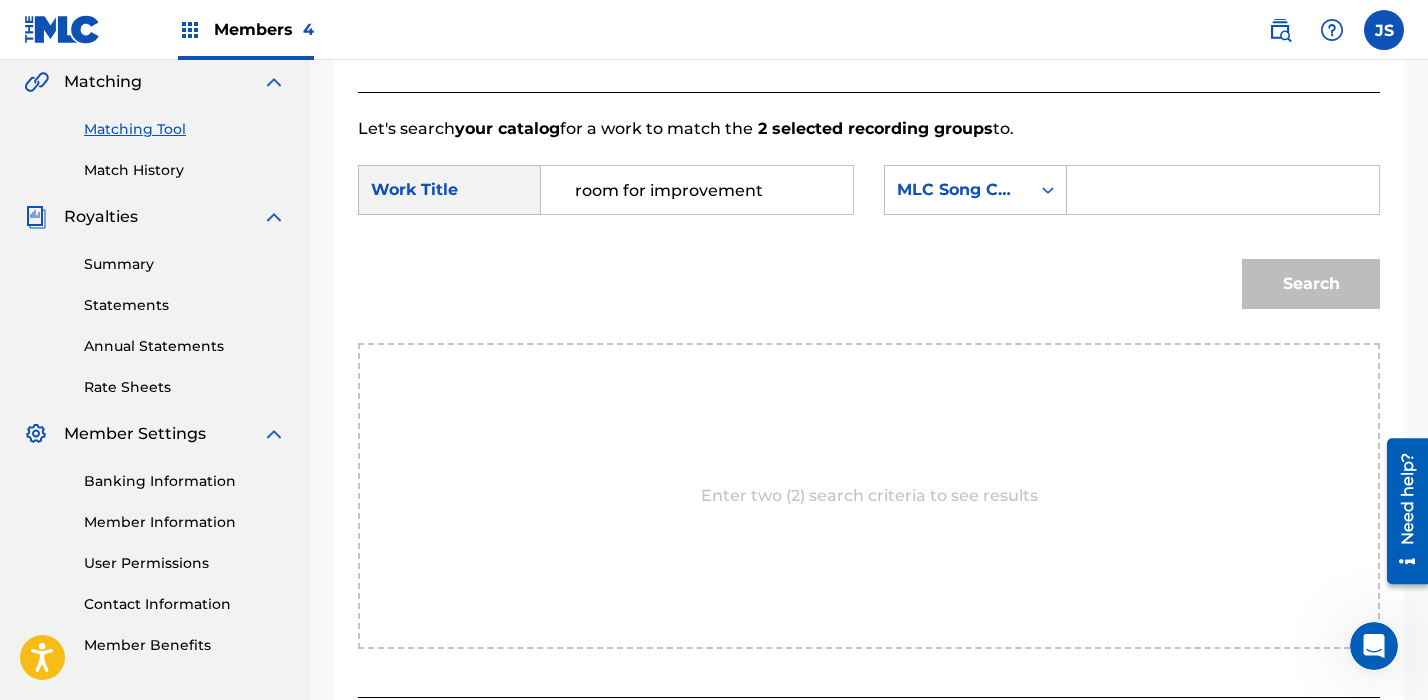 click on "SearchWithCriteria389f8d2d-3660-4299-9ddd-4c58fc621b2c Work Title room for improvement SearchWithCriteriae64daa51-7d55-492c-a469-d0e6084c7ca4 MLC Song Code Search" at bounding box center (869, 242) 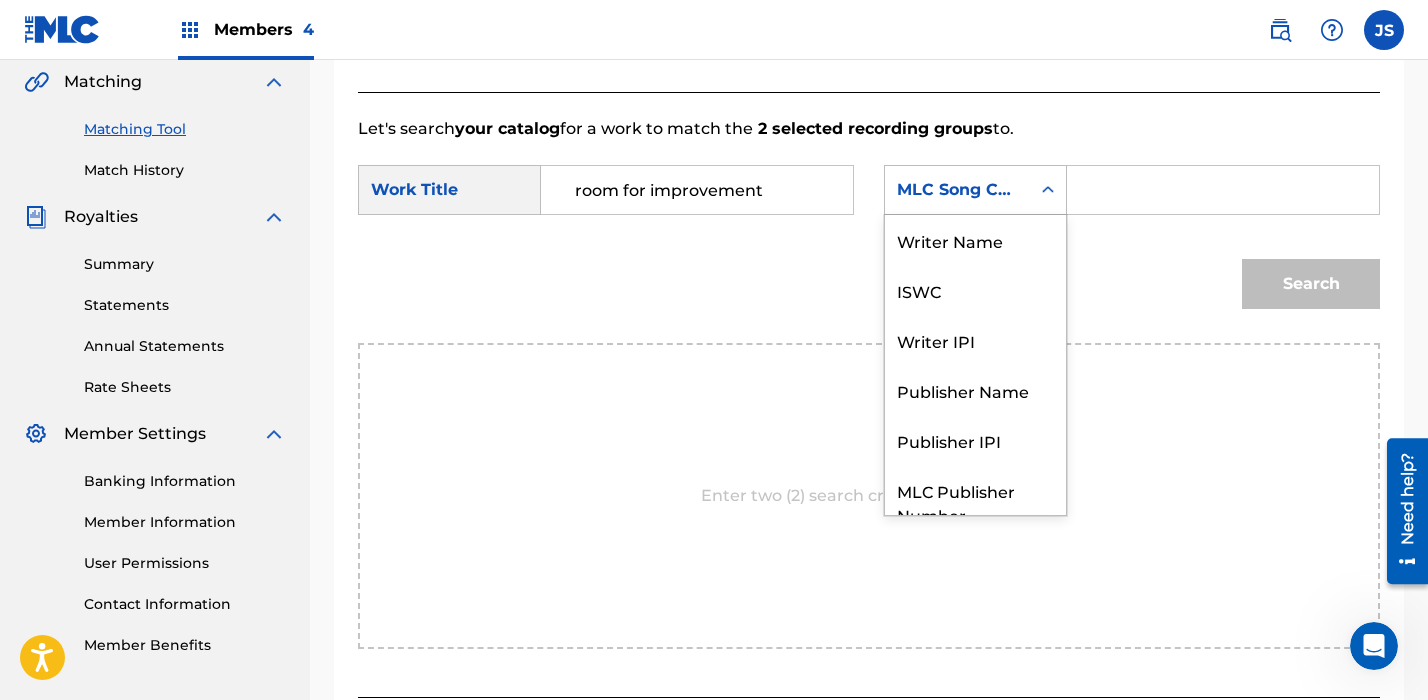 click on "MLC Song Code" at bounding box center [957, 190] 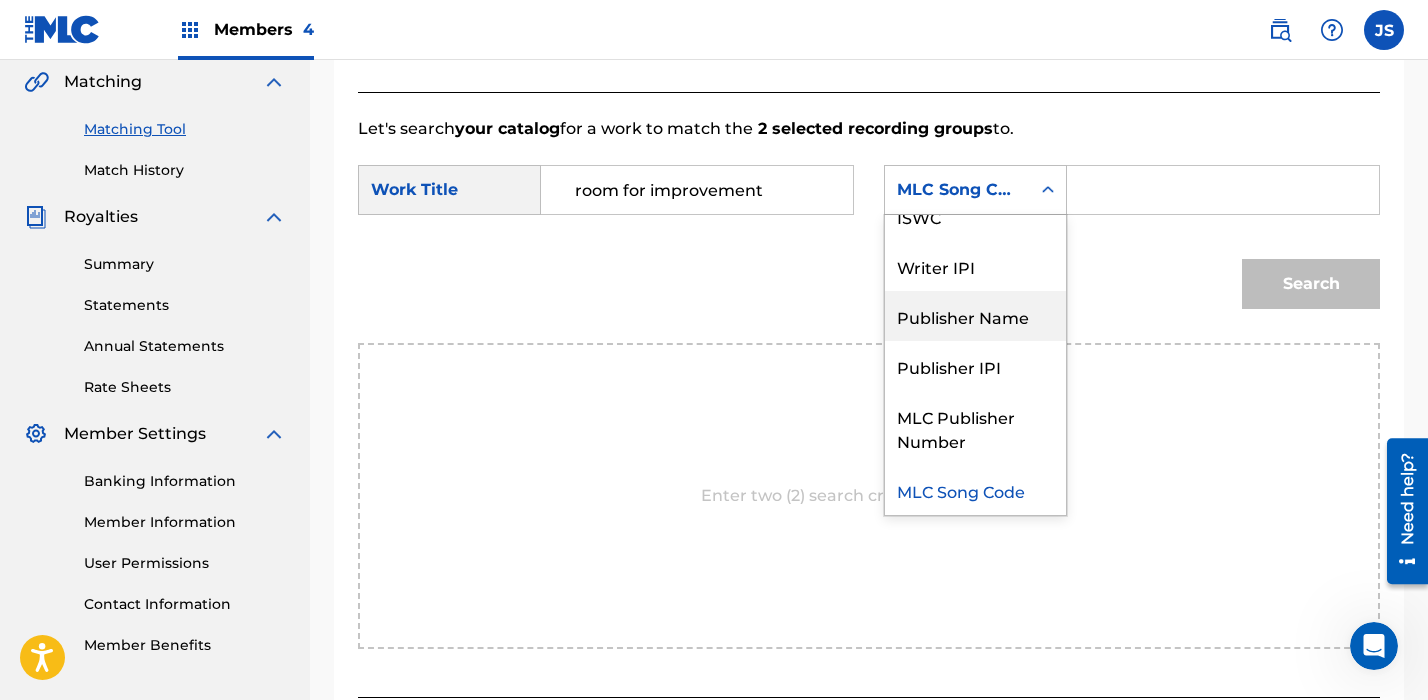 click on "Publisher Name" at bounding box center [975, 316] 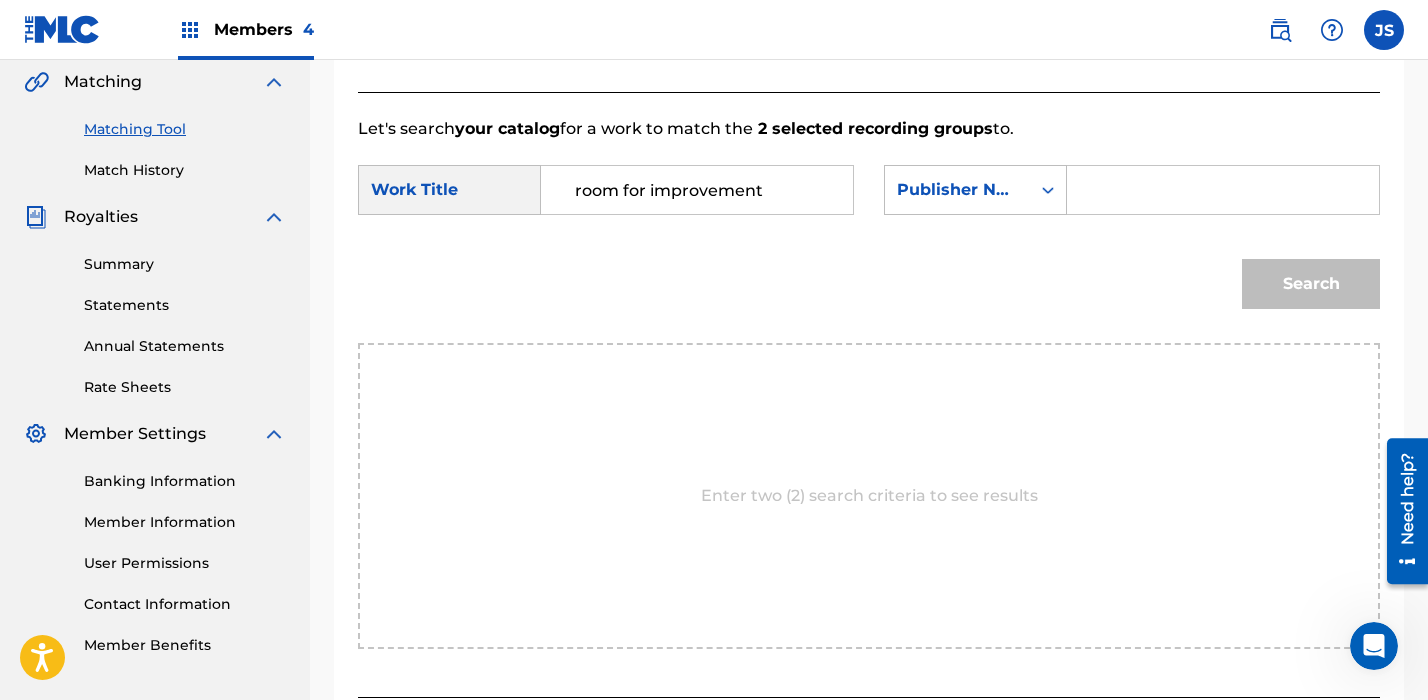 click at bounding box center (1223, 190) 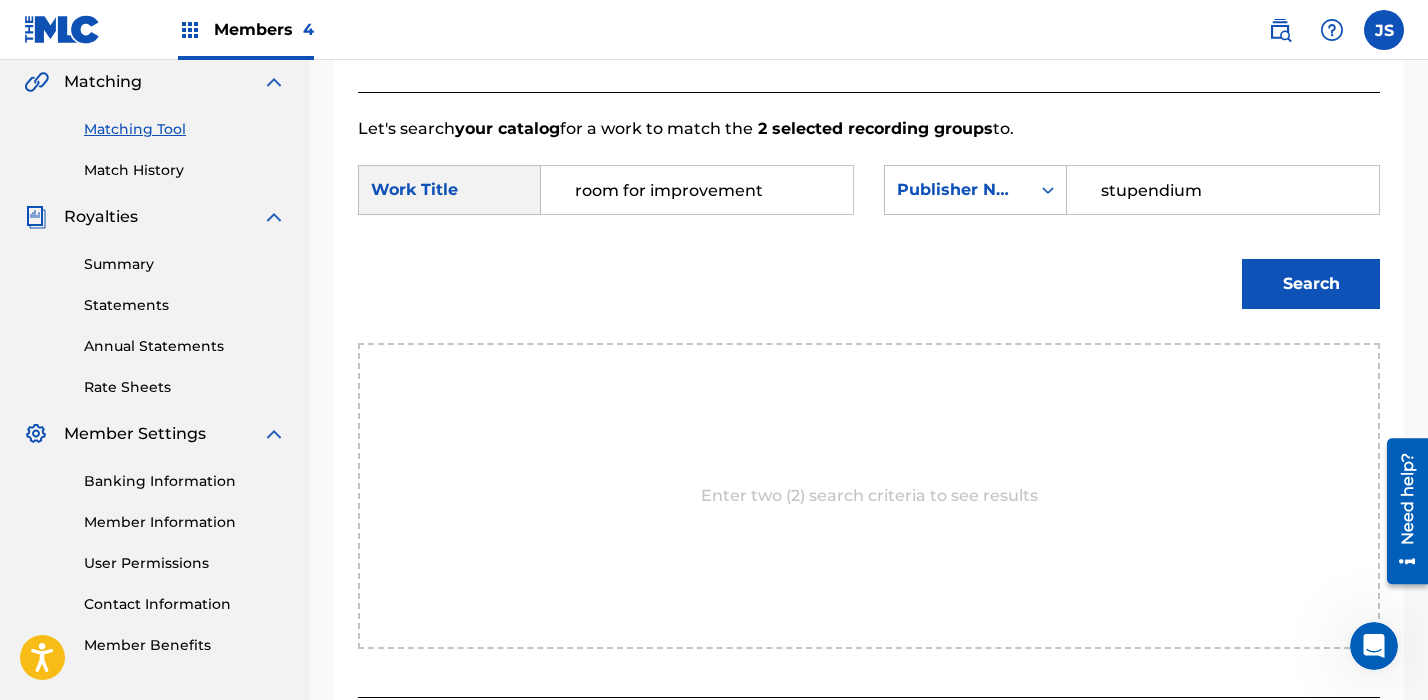 click on "Search" at bounding box center (1311, 284) 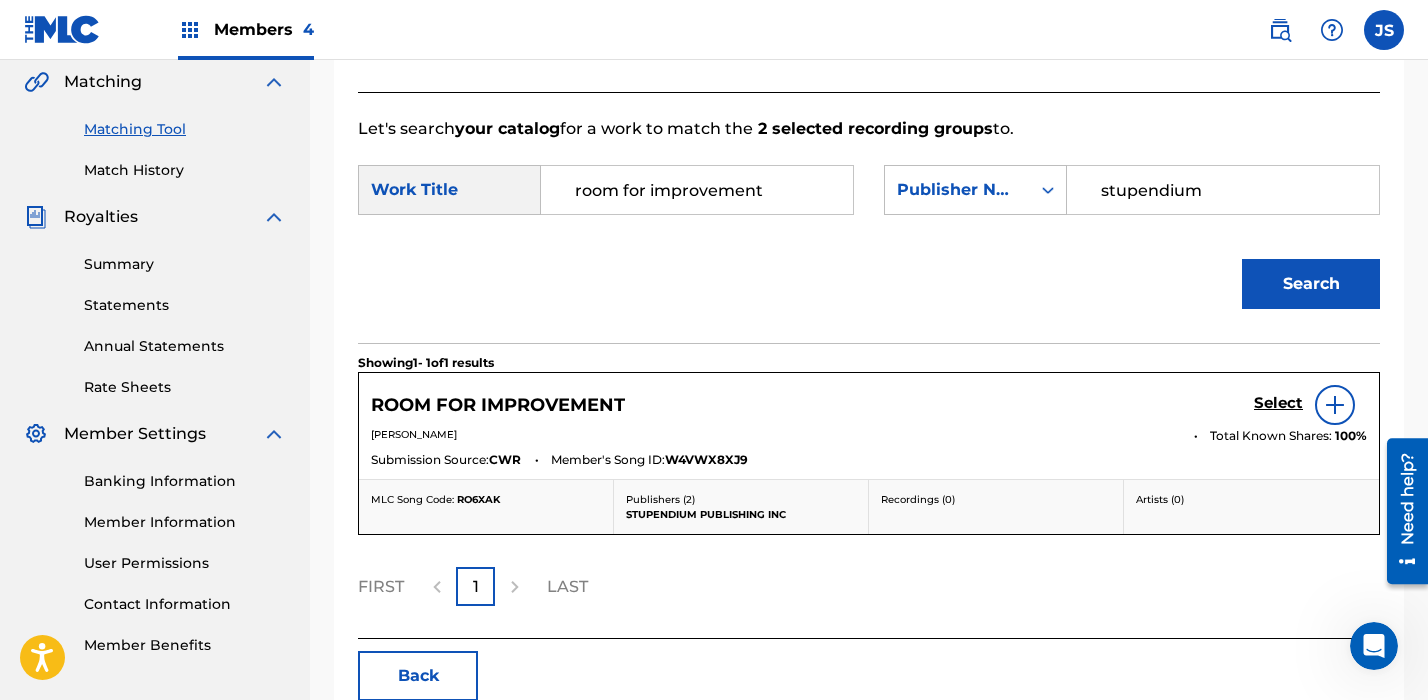 click on "Select" at bounding box center [1278, 403] 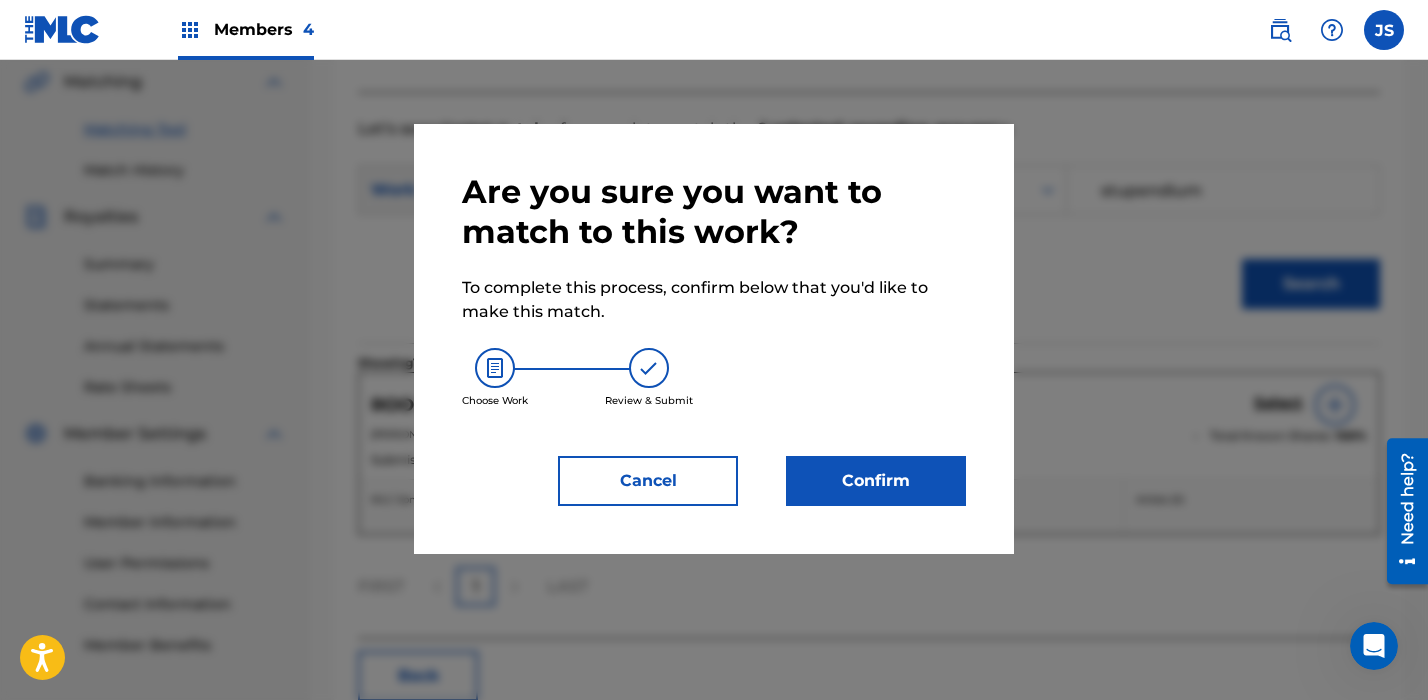 click on "Confirm" at bounding box center [876, 481] 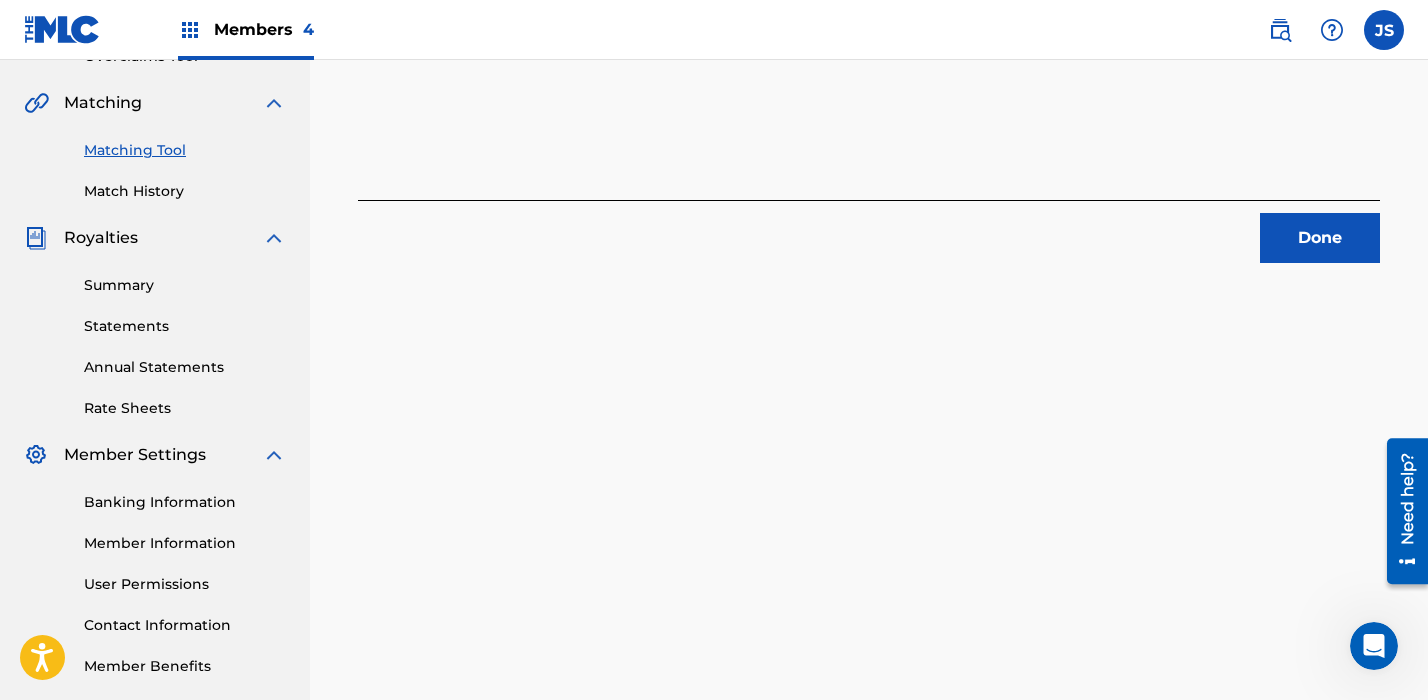 click on "Done" at bounding box center (1320, 238) 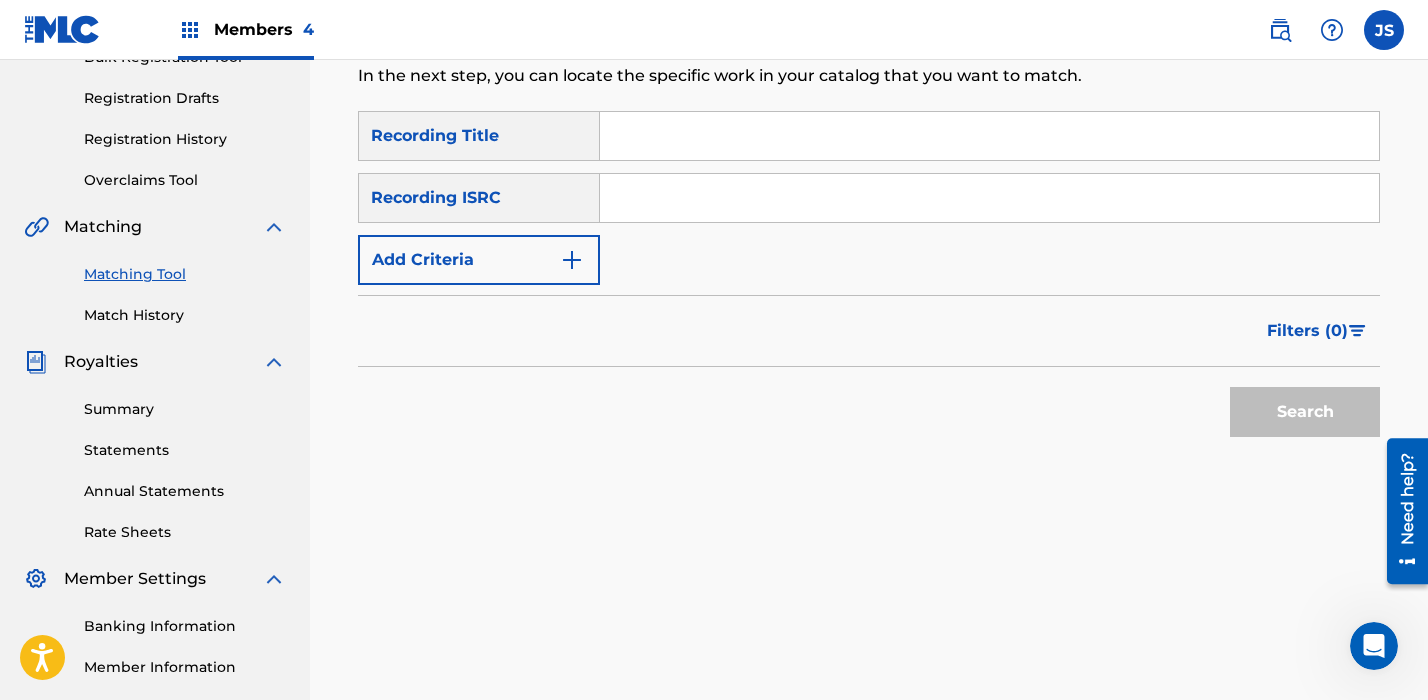 scroll, scrollTop: 233, scrollLeft: 0, axis: vertical 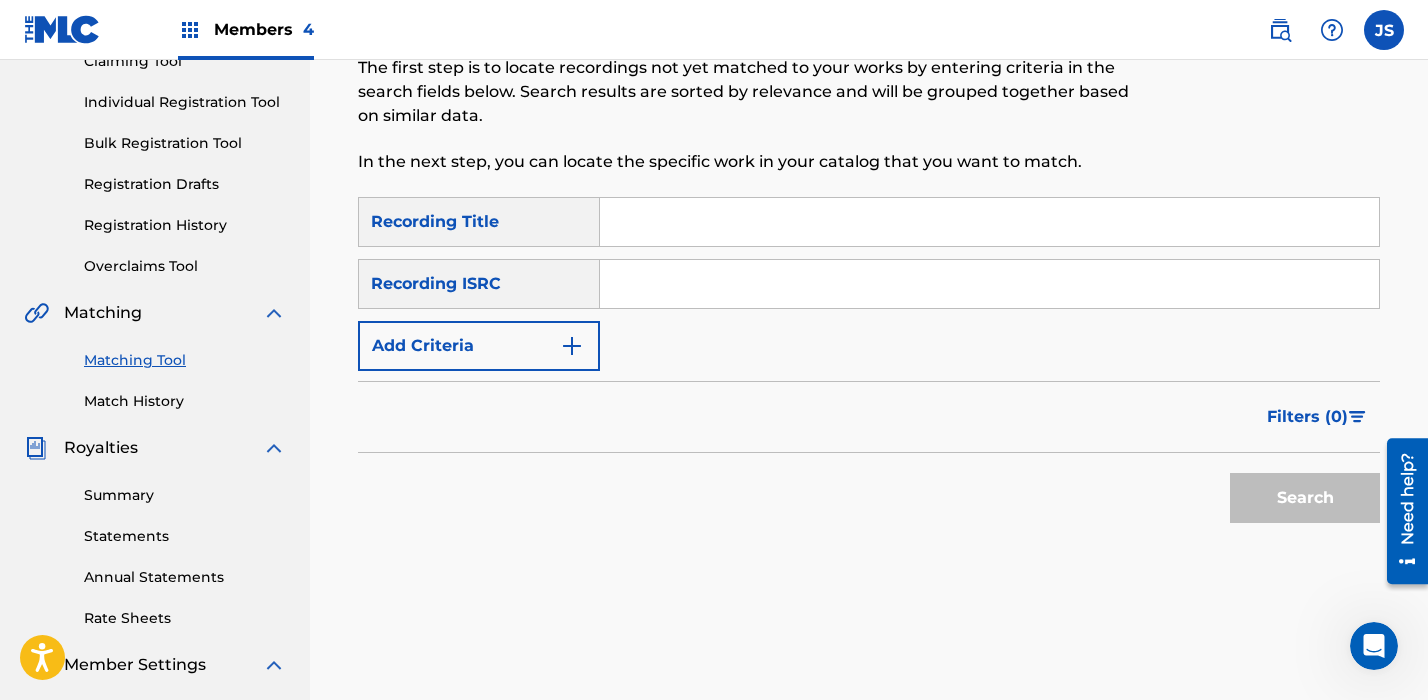 click at bounding box center [989, 222] 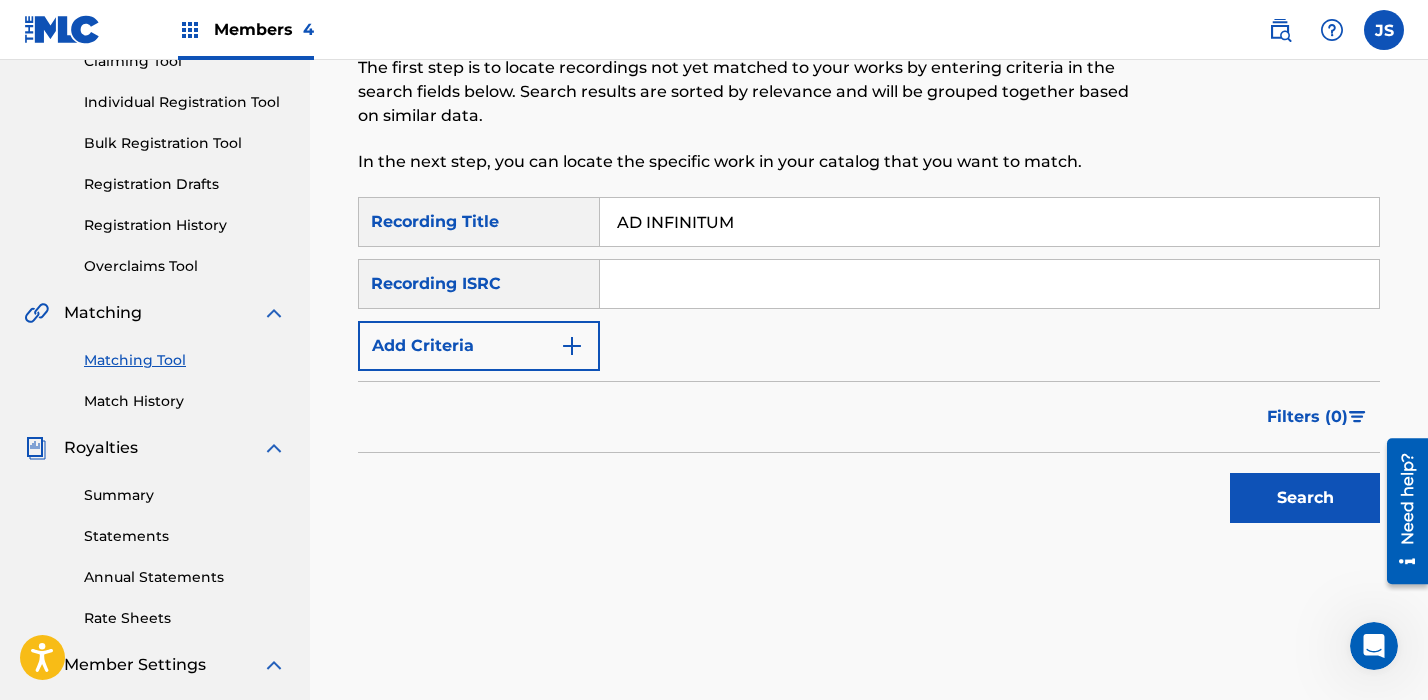 type on "AD INFINITUM" 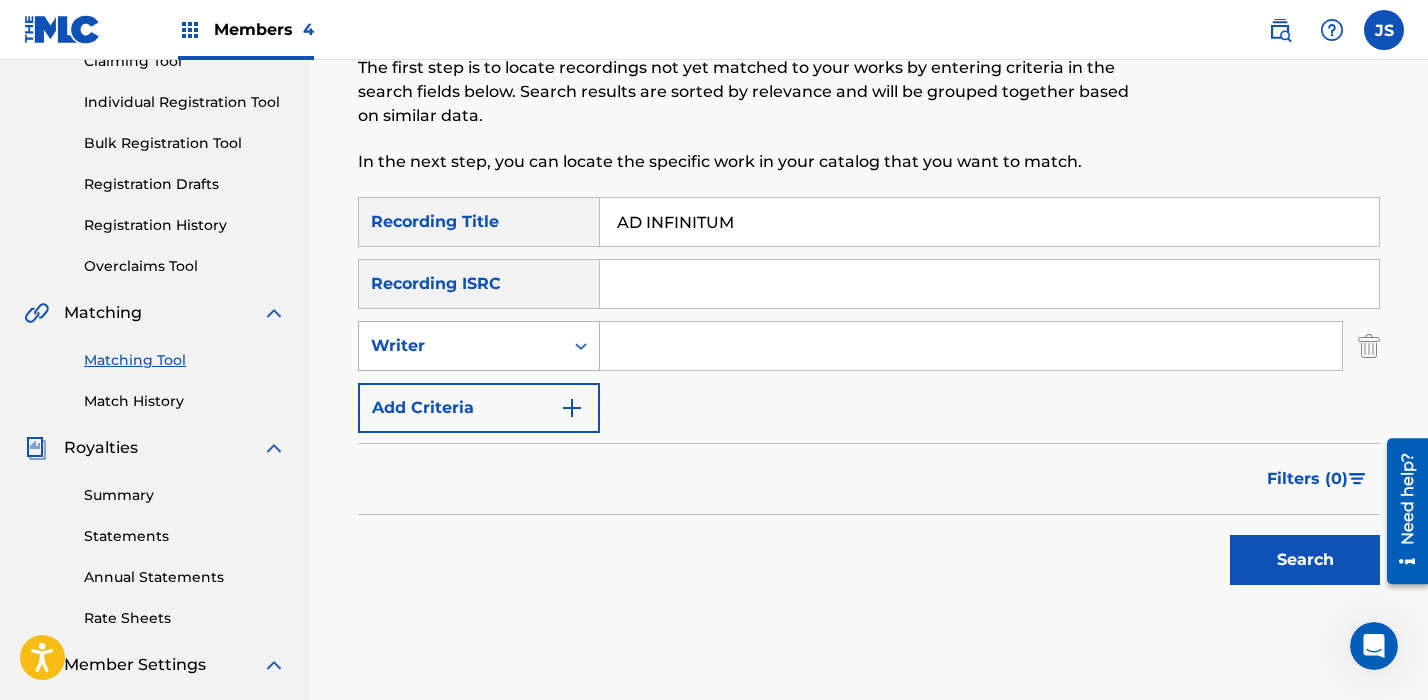 click on "Writer" at bounding box center (461, 346) 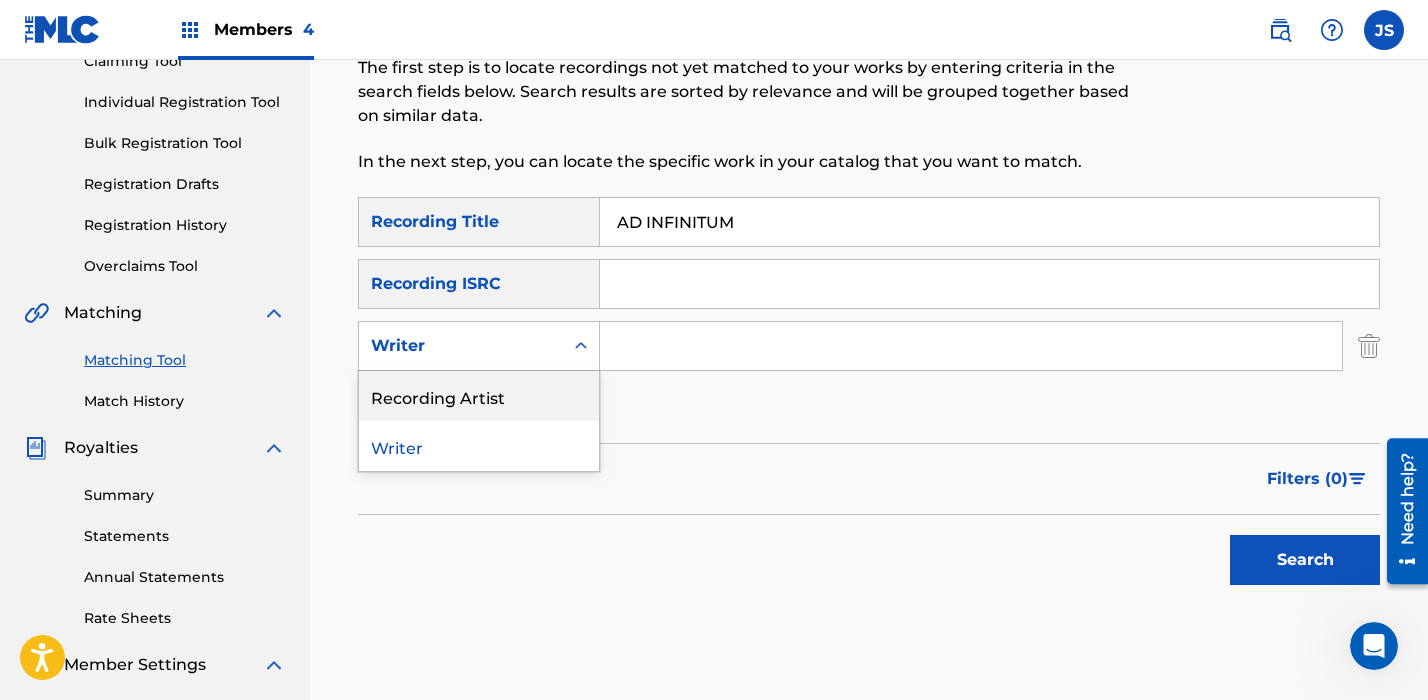click on "Recording Artist" at bounding box center (479, 396) 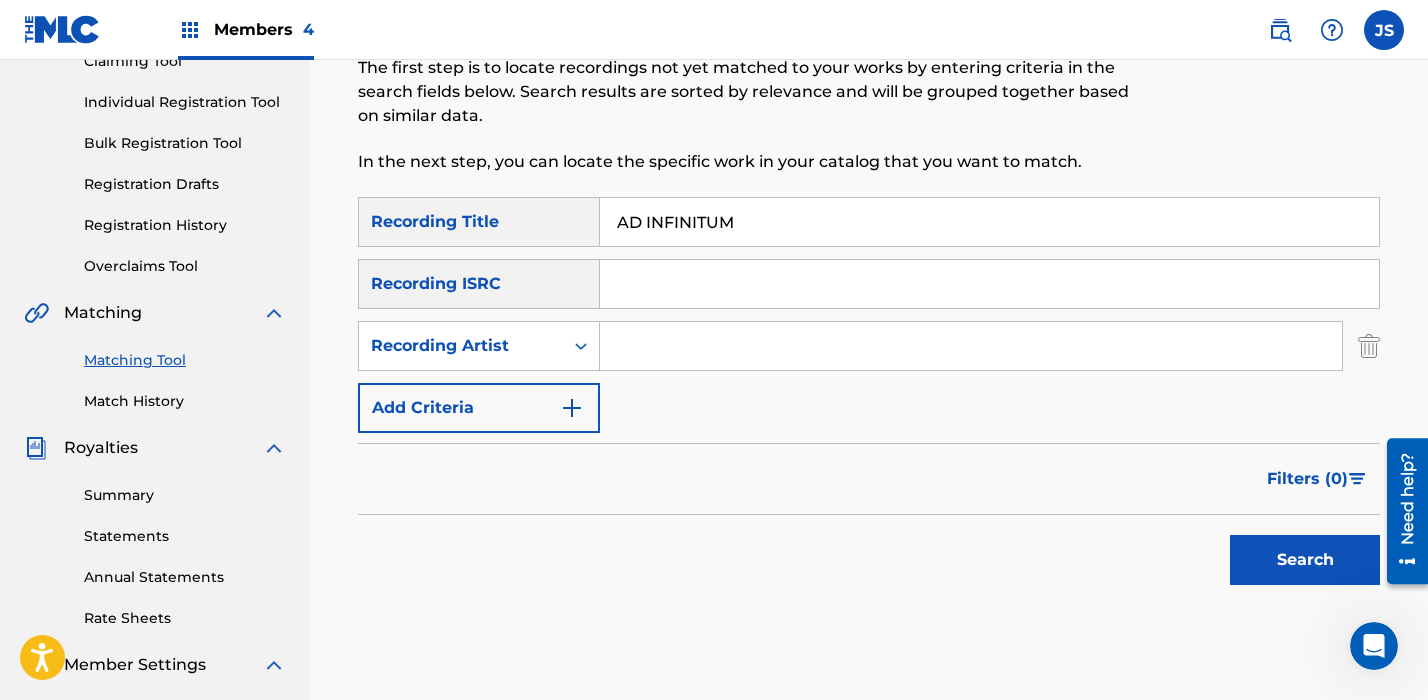 click on "SearchWithCriteria39a65468-4921-473e-b56a-c47d346c8e21 Recording Title AD INFINITUM SearchWithCriteria83e7d372-d5ec-4126-8885-7e5752e3bbf4 Recording ISRC SearchWithCriteria94feea80-41fe-493c-8ce5-134792352122 Recording Artist Add Criteria" at bounding box center [869, 315] 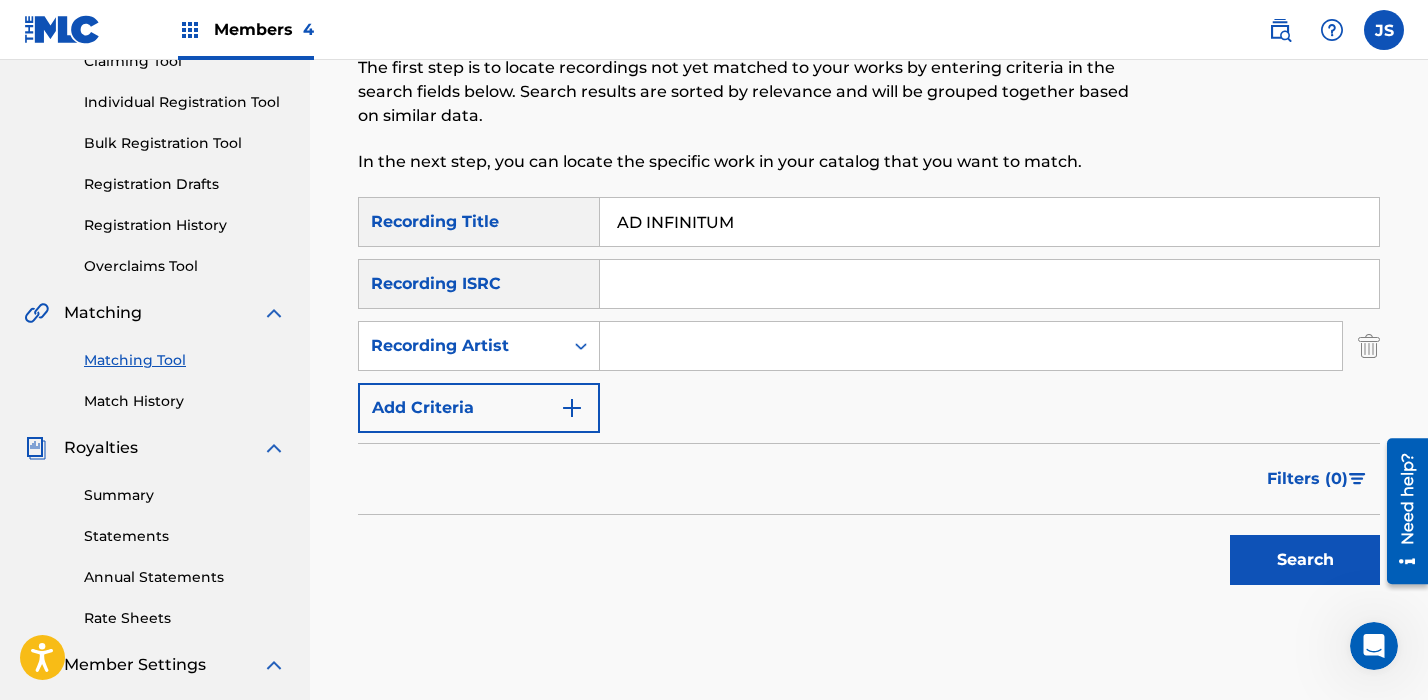 type on "the stupendium" 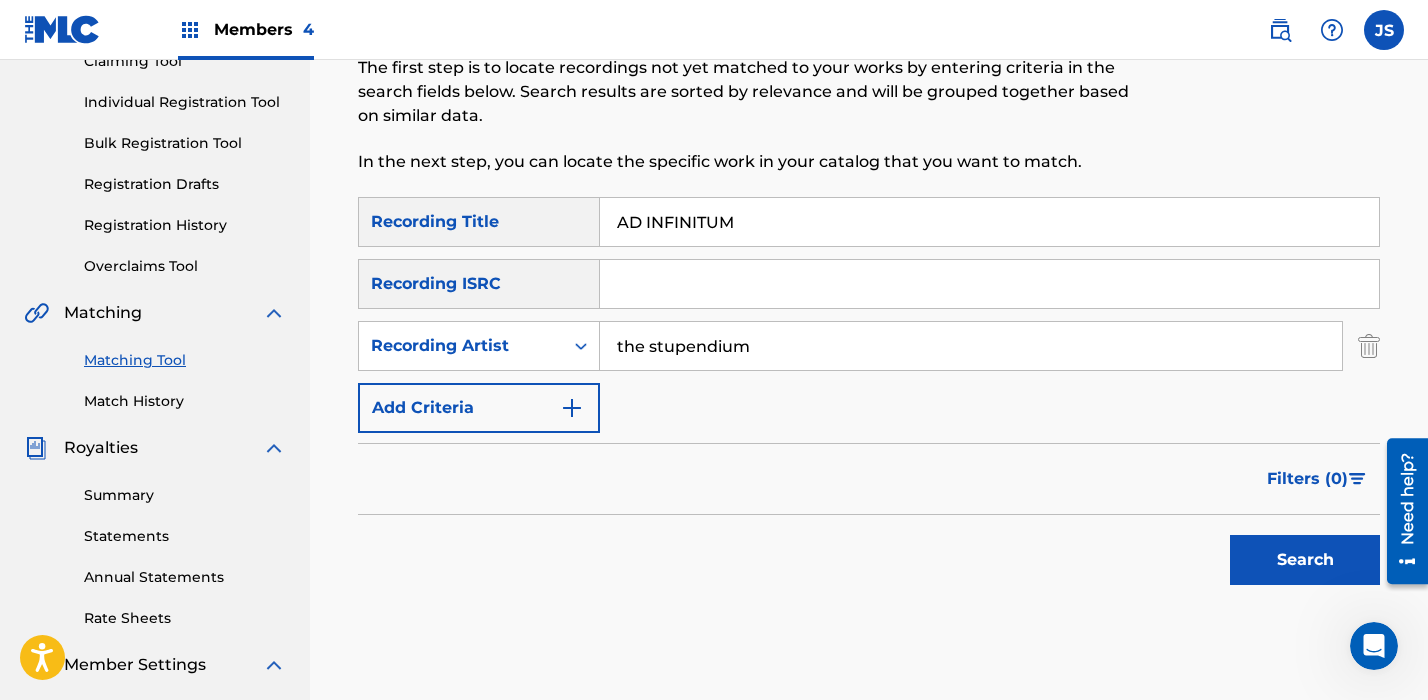 click on "Search" at bounding box center [1305, 560] 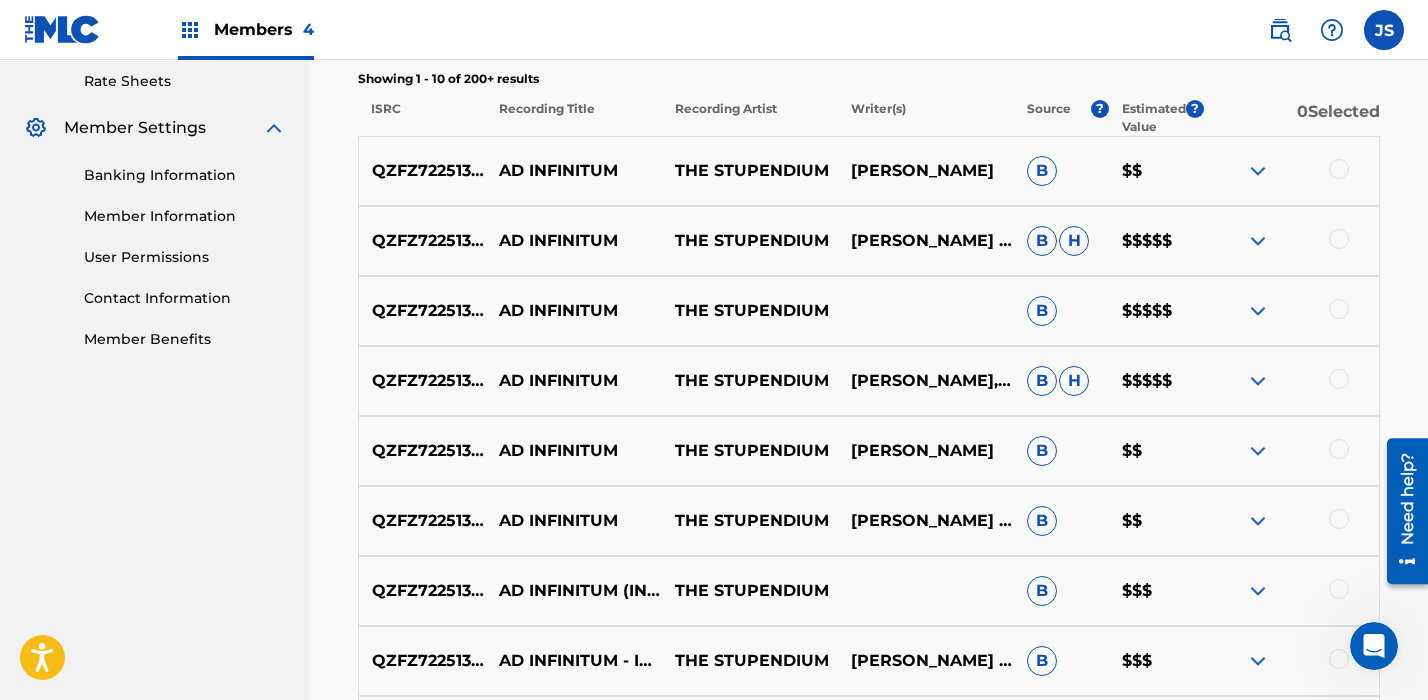 scroll, scrollTop: 801, scrollLeft: 0, axis: vertical 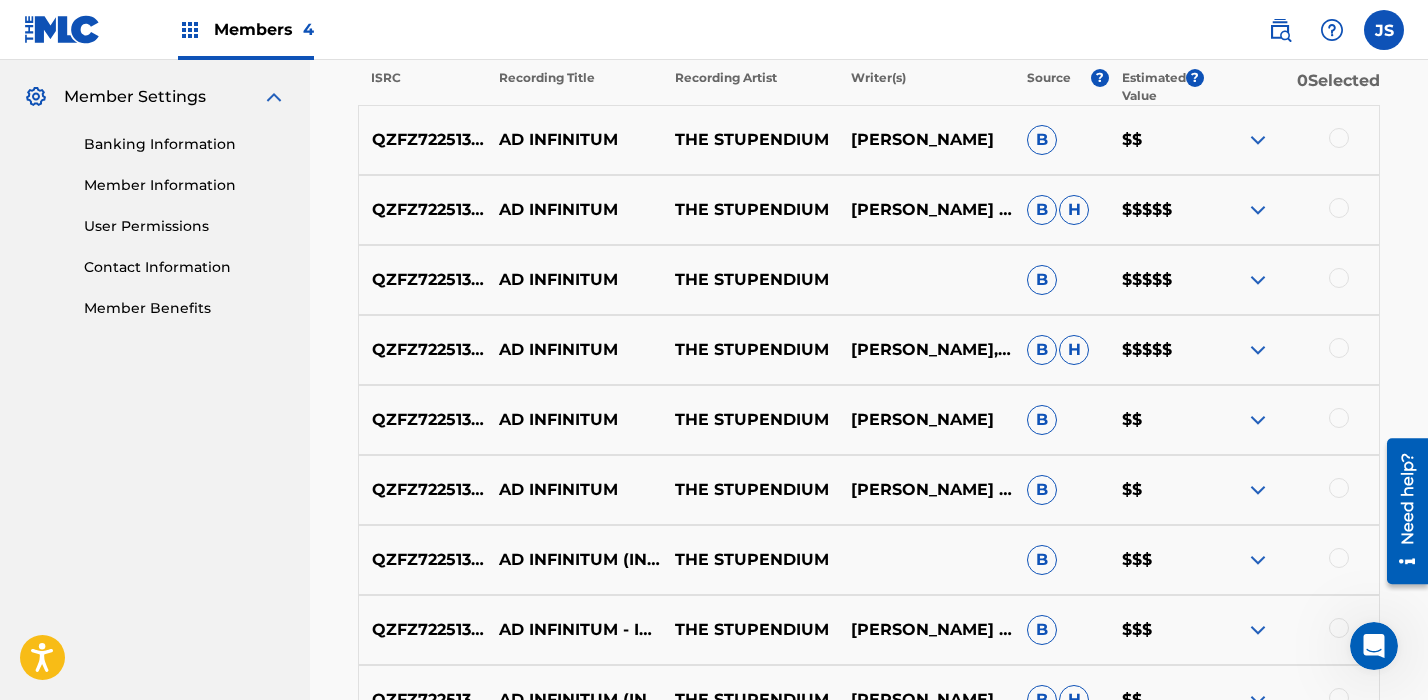 click on "QZFZ72251382" at bounding box center [422, 420] 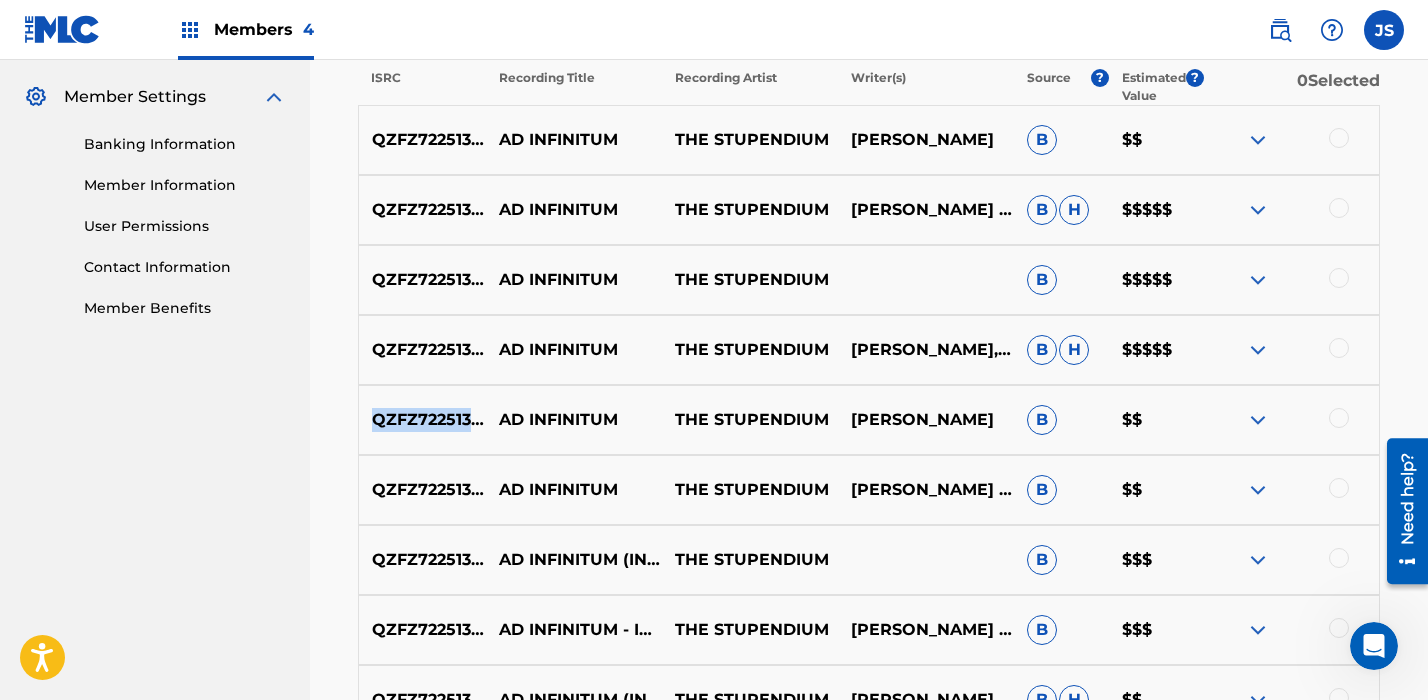 click on "QZFZ72251382" at bounding box center [422, 420] 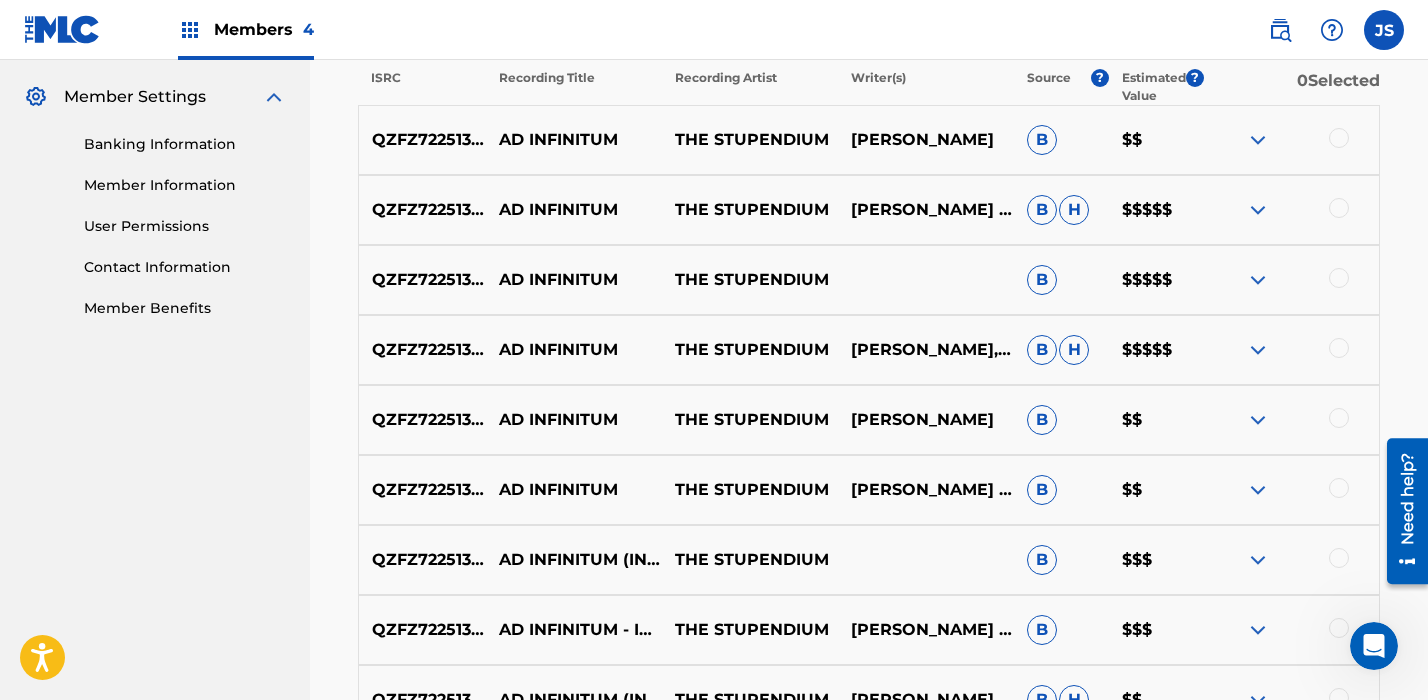 click on "QZFZ72251381" at bounding box center [422, 490] 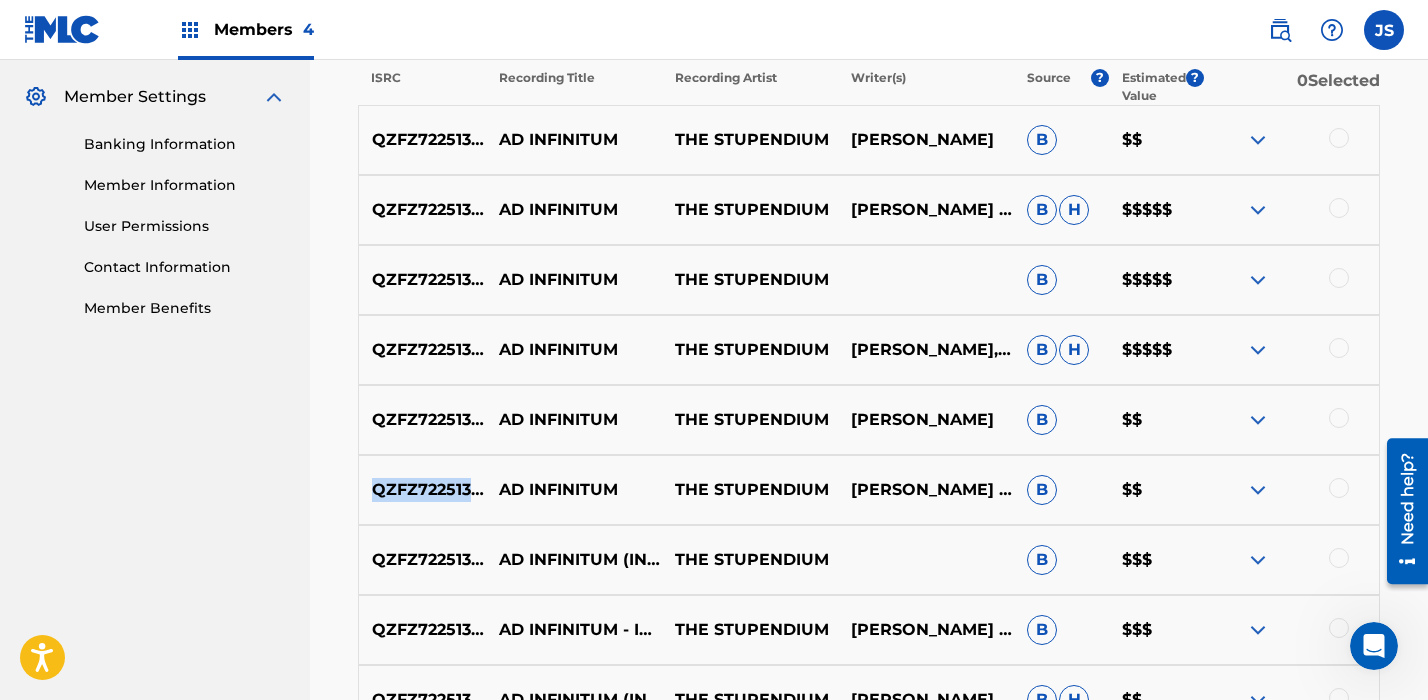 click on "QZFZ72251381" at bounding box center (422, 490) 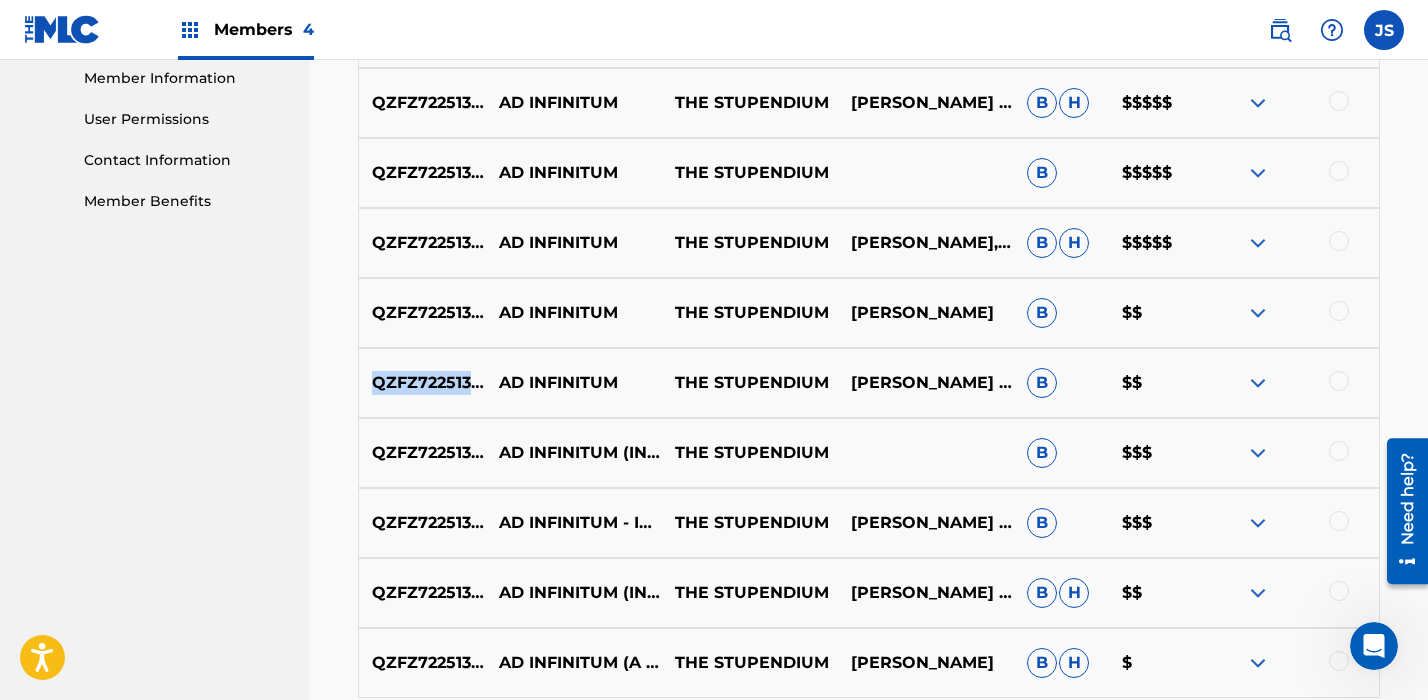 scroll, scrollTop: 923, scrollLeft: 0, axis: vertical 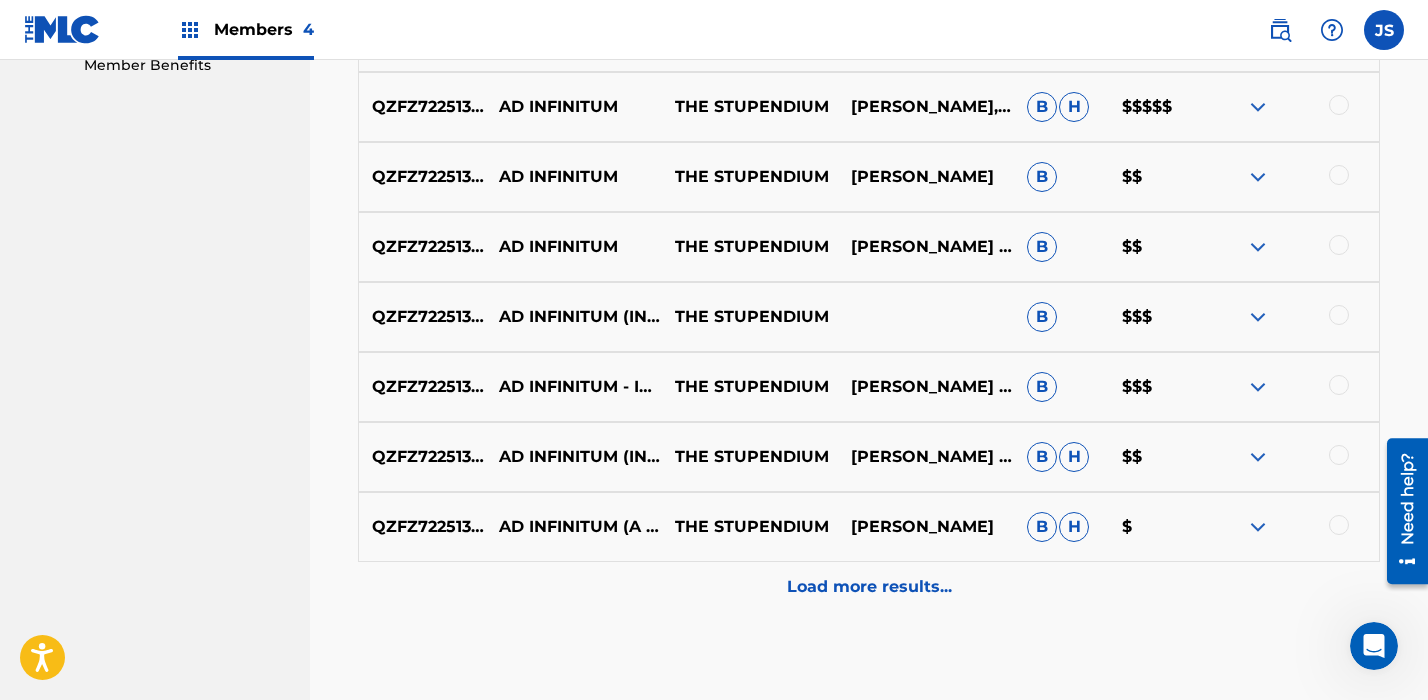 click on "Load more results..." at bounding box center [869, 587] 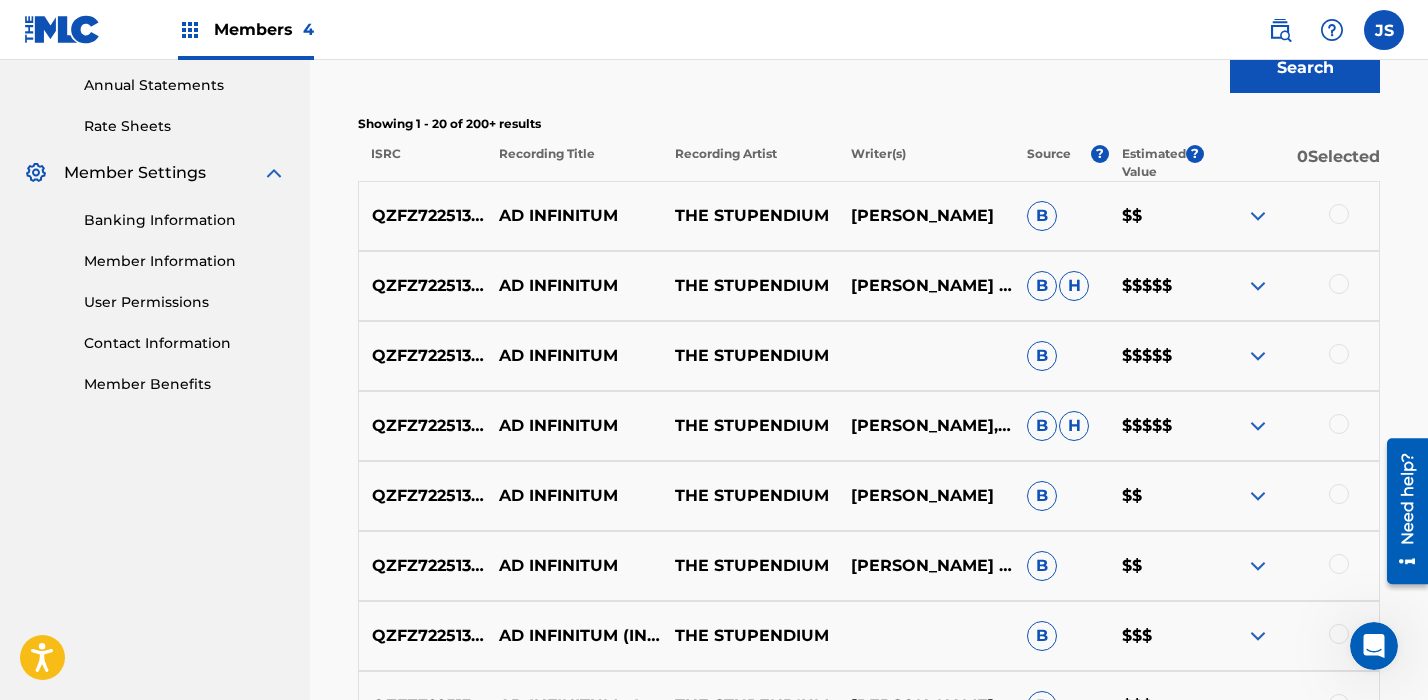 scroll, scrollTop: 736, scrollLeft: 0, axis: vertical 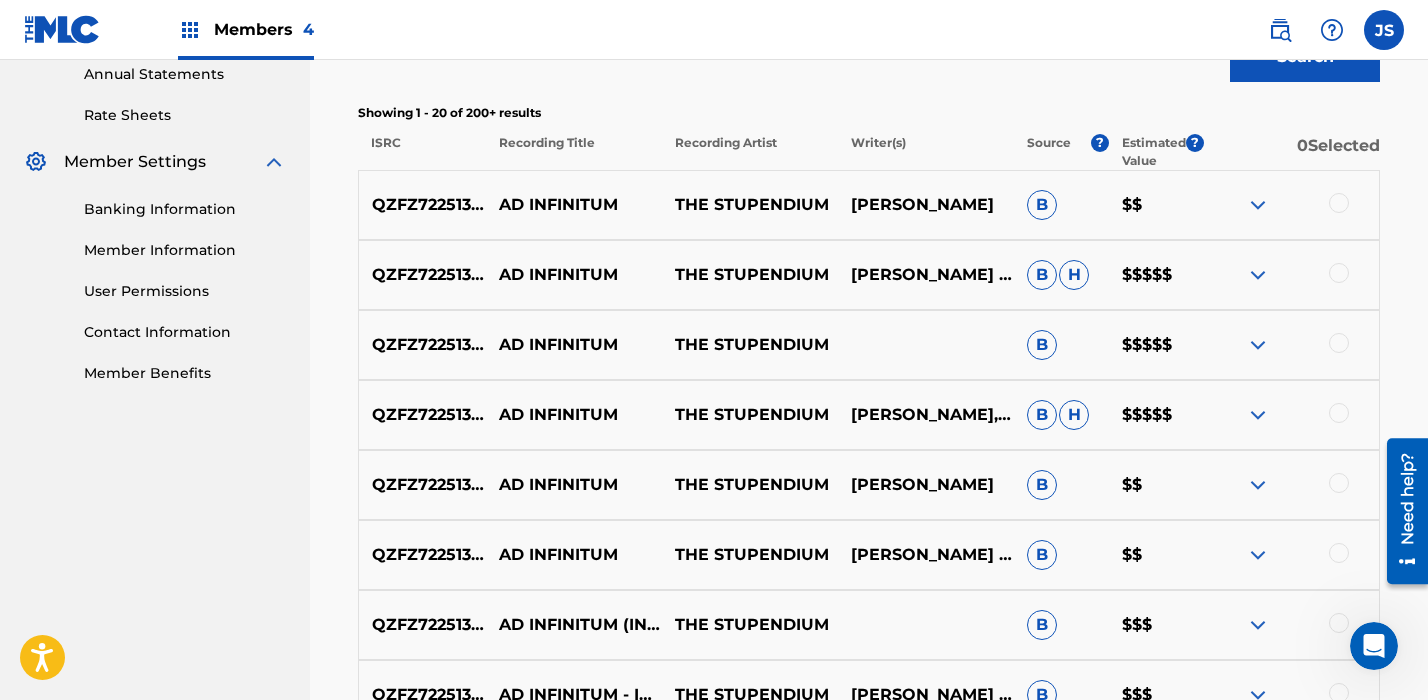 click at bounding box center [1291, 205] 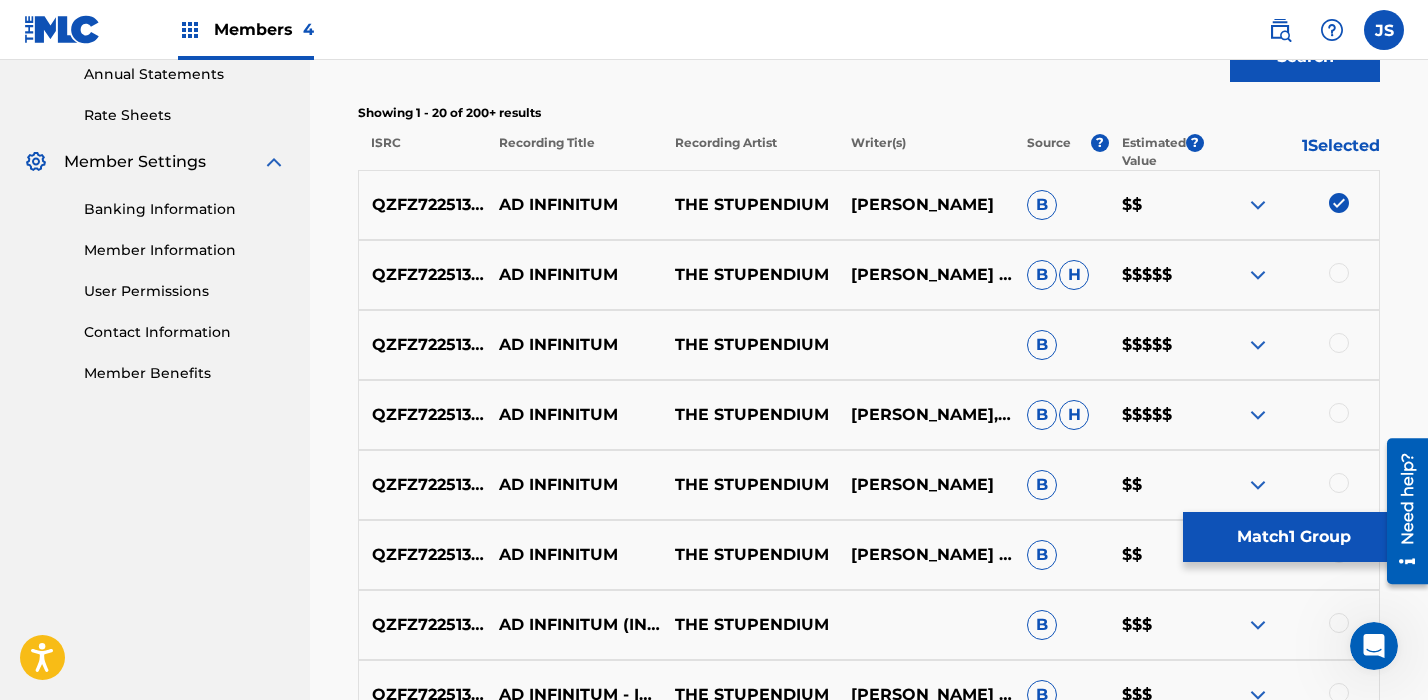 click at bounding box center (1339, 273) 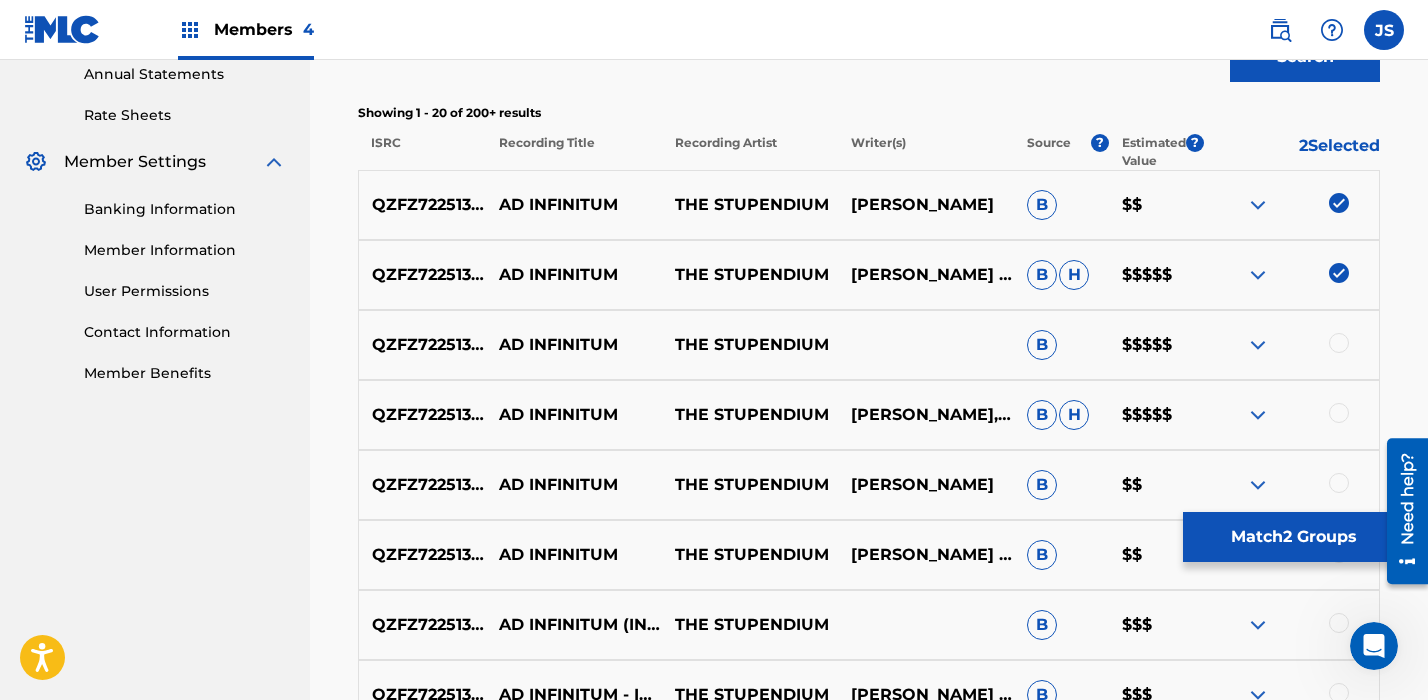 click at bounding box center [1339, 343] 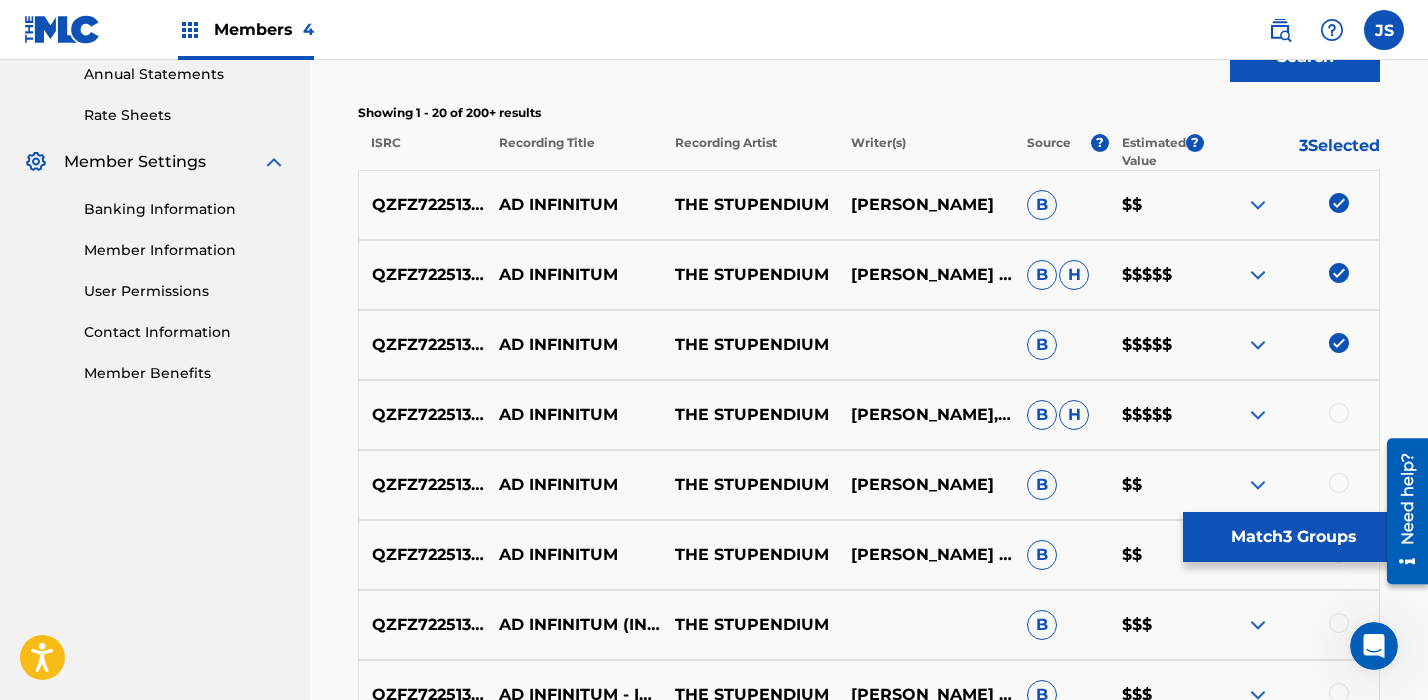 click at bounding box center [1339, 413] 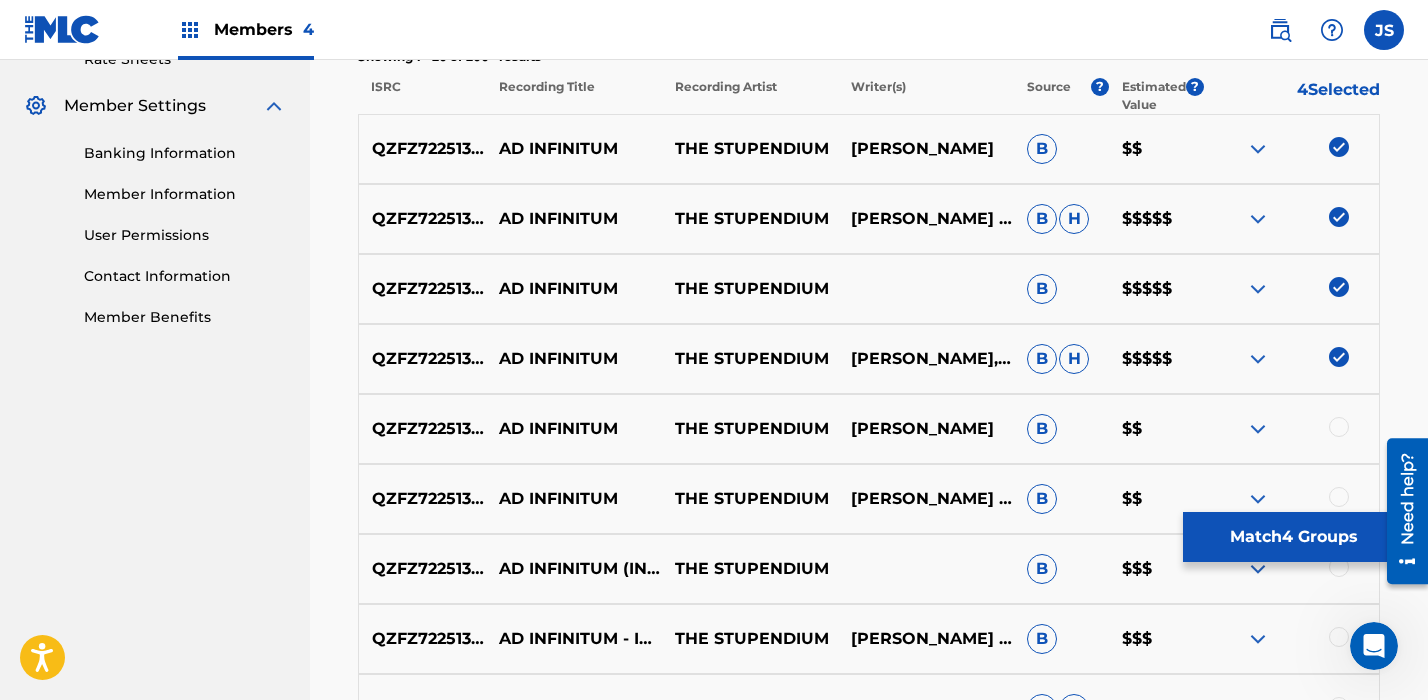 scroll, scrollTop: 819, scrollLeft: 0, axis: vertical 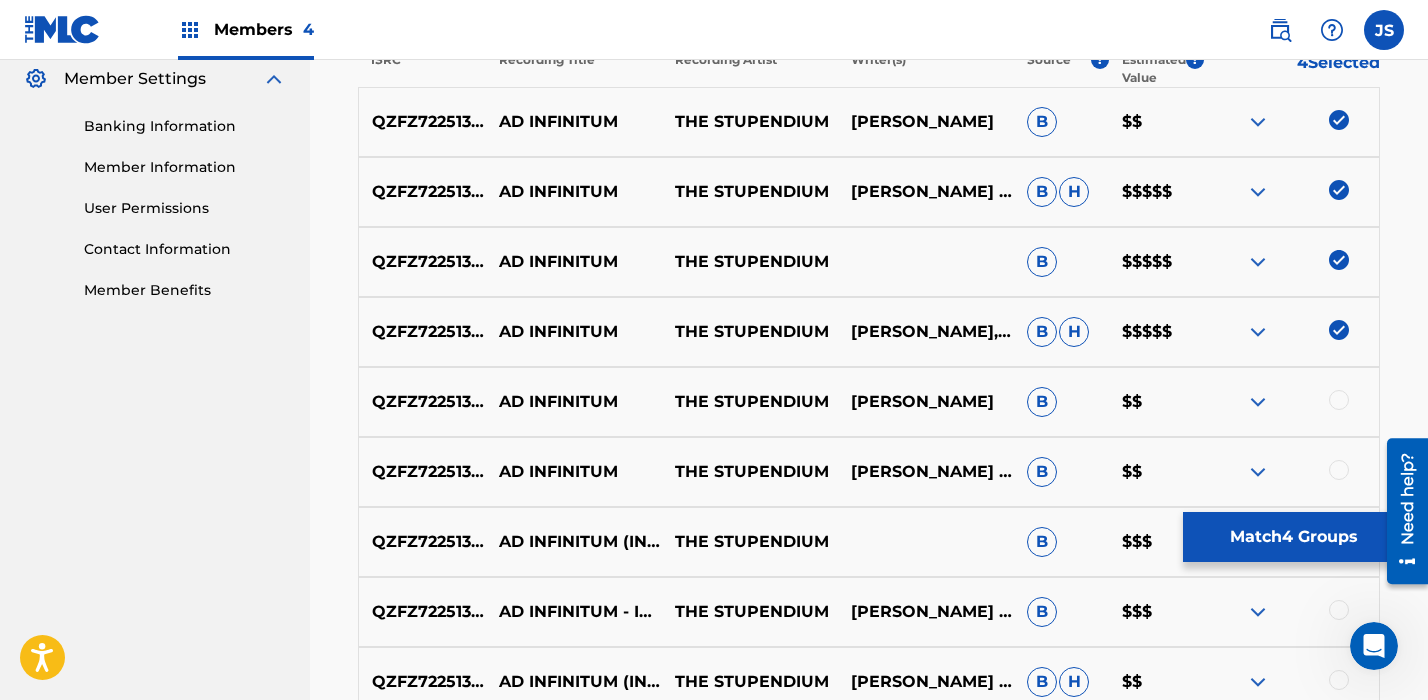 click at bounding box center (1339, 400) 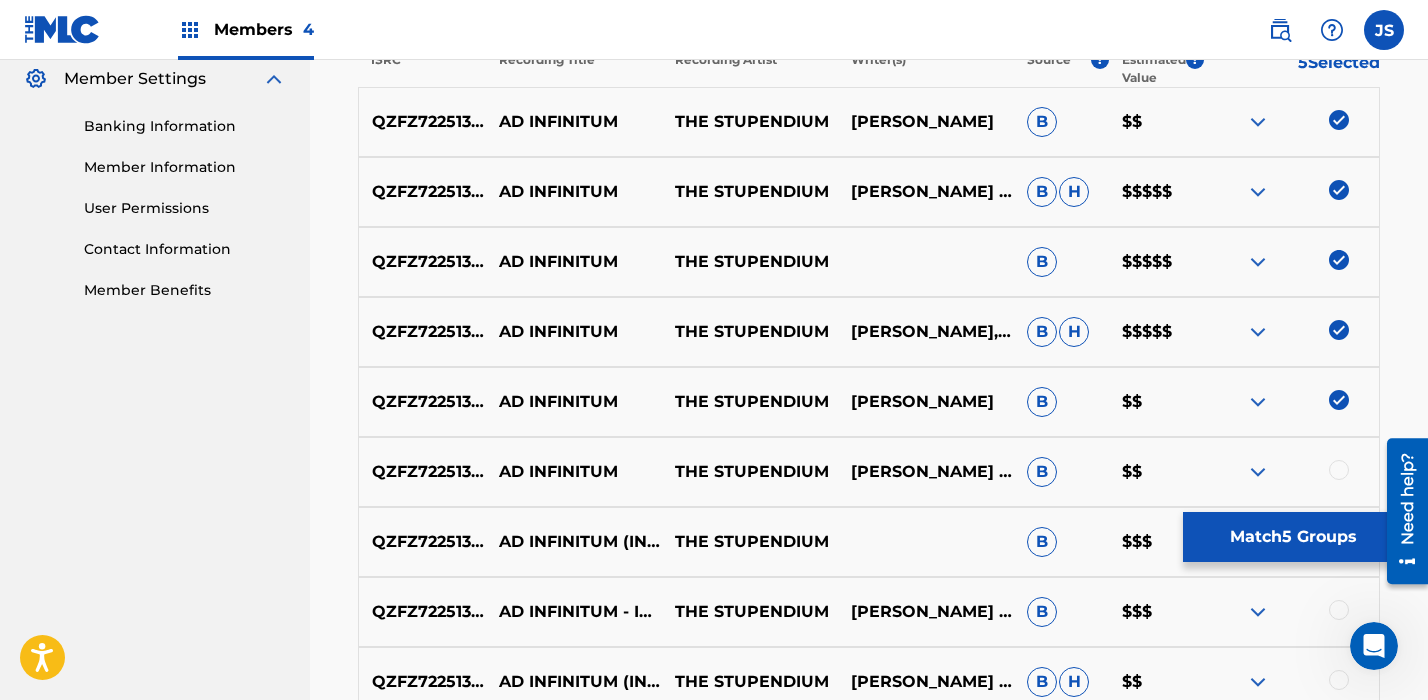 click on "Match  5 Groups" at bounding box center [1293, 537] 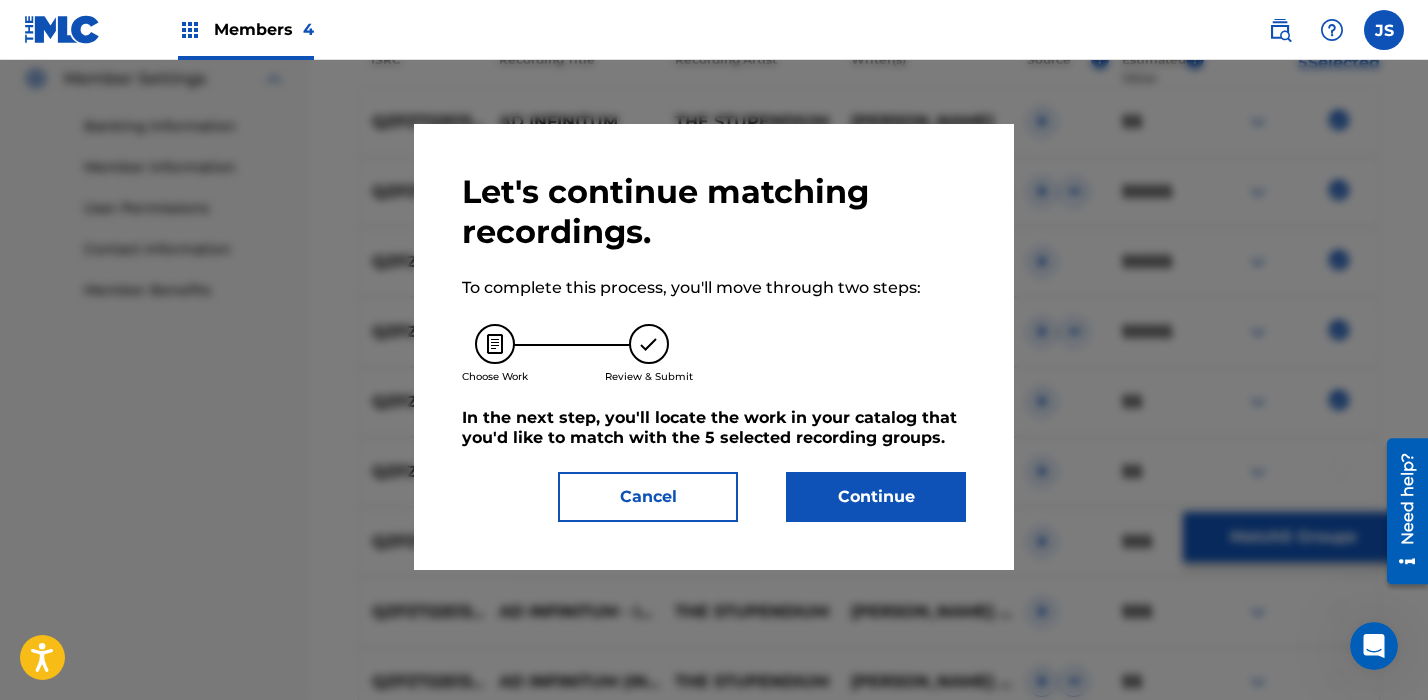 click on "Continue" at bounding box center [876, 497] 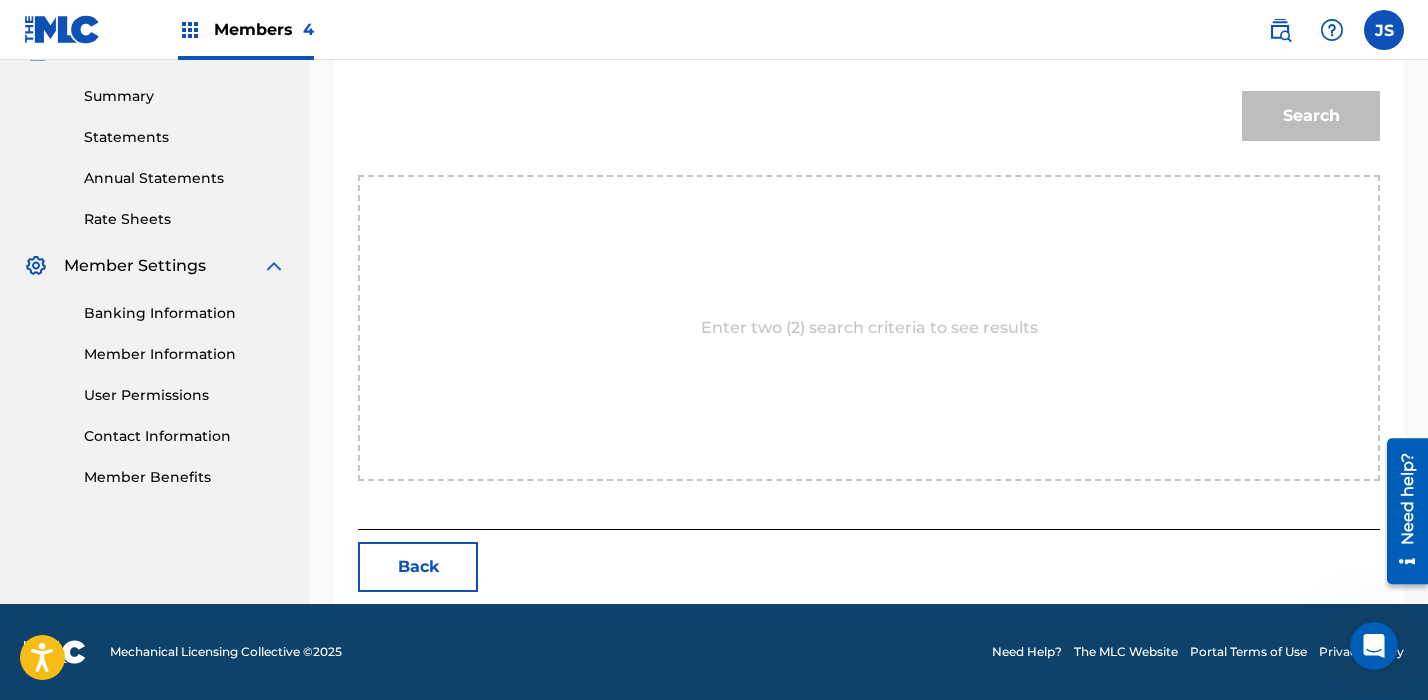 scroll, scrollTop: 453, scrollLeft: 0, axis: vertical 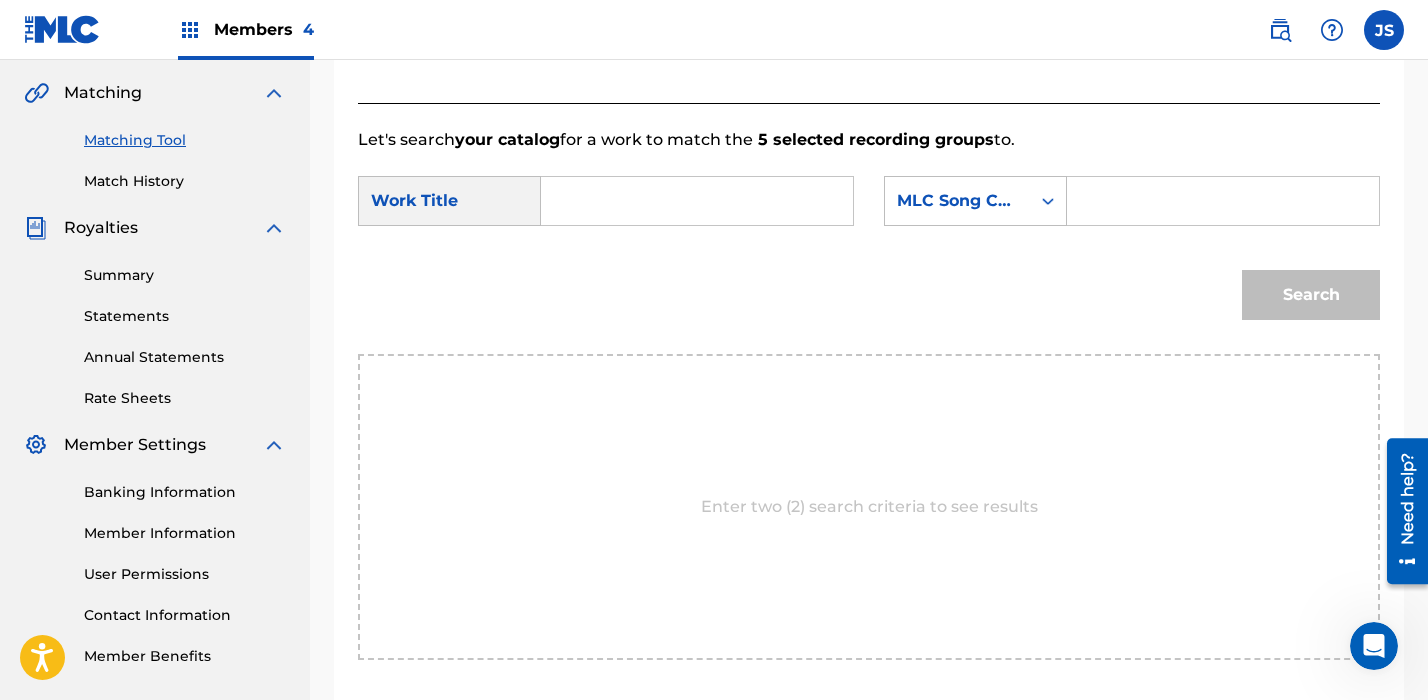 click at bounding box center [697, 201] 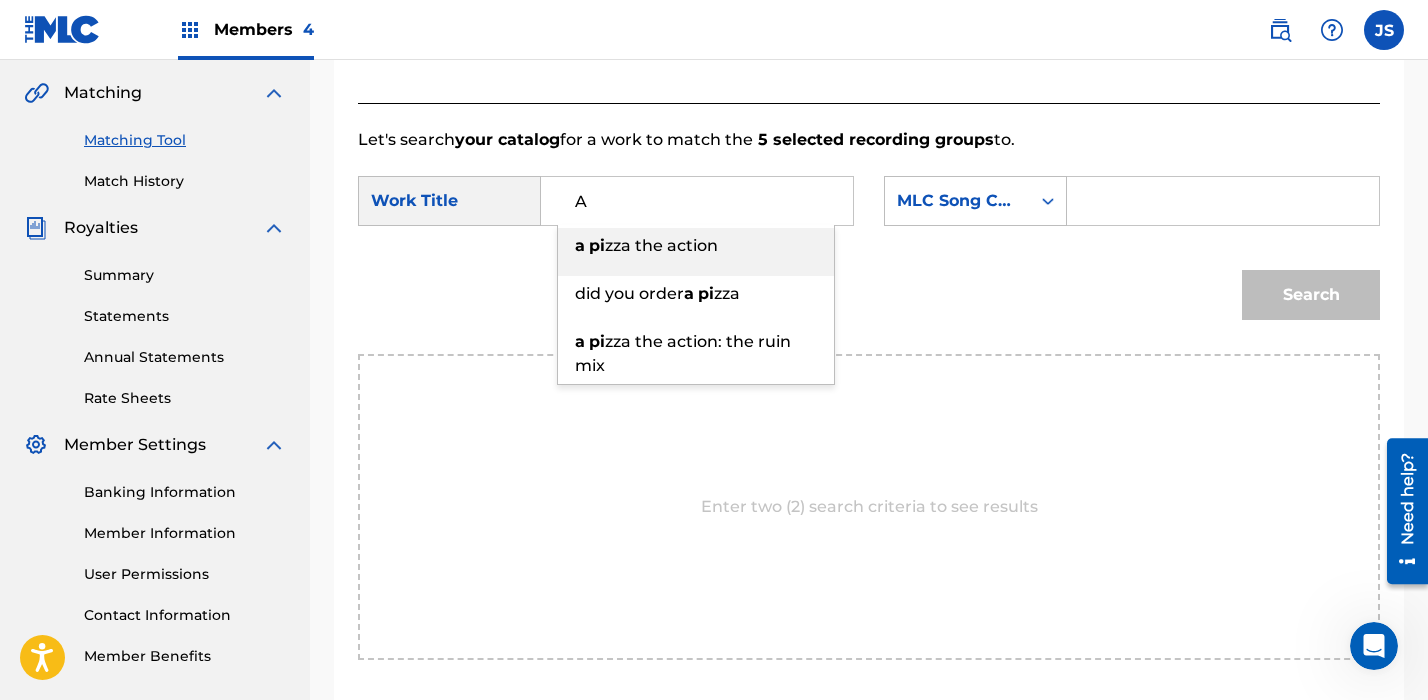 type on "A" 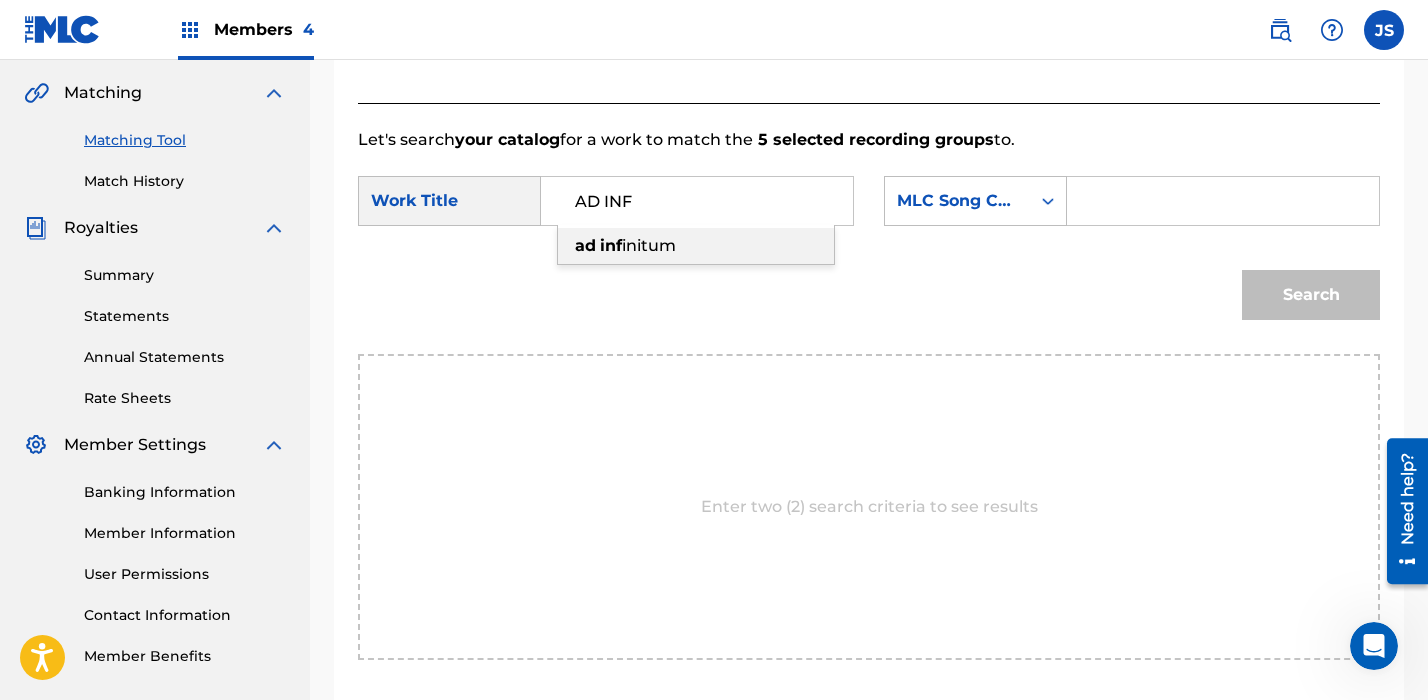 click on "initum" at bounding box center [649, 245] 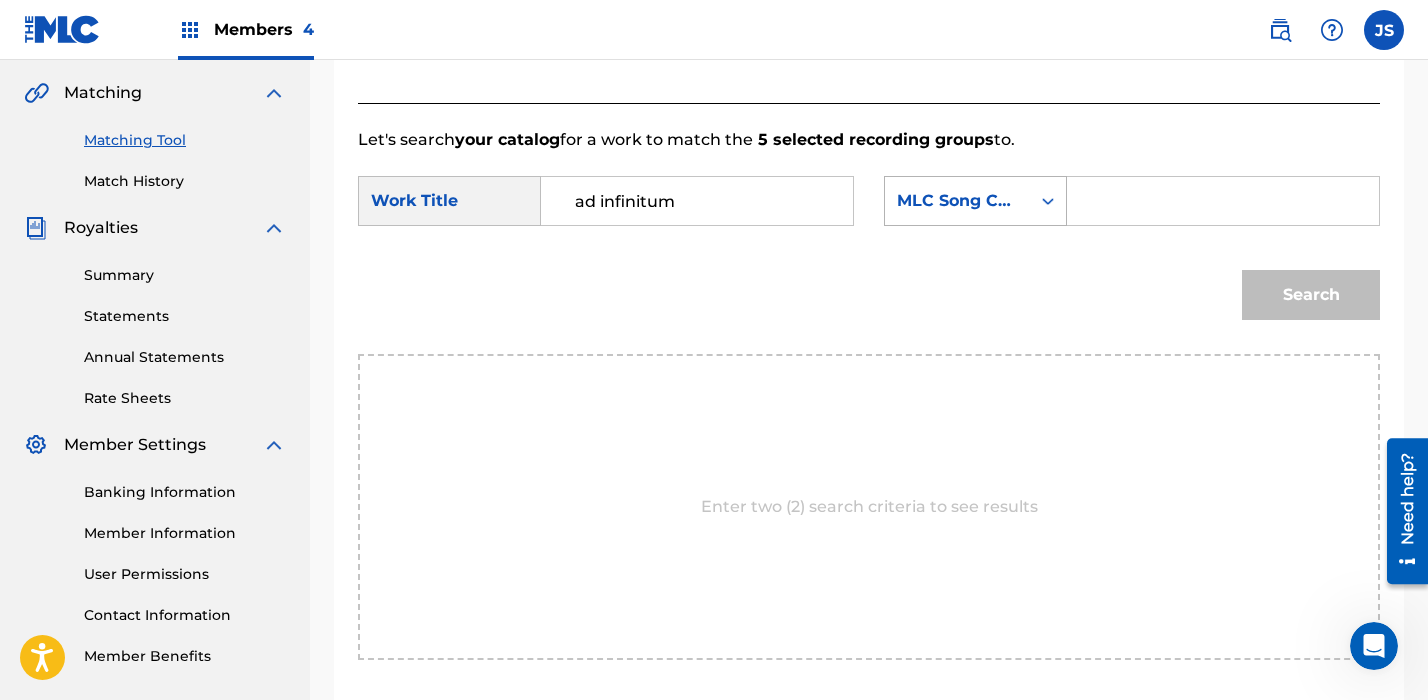 click on "MLC Song Code" at bounding box center [957, 201] 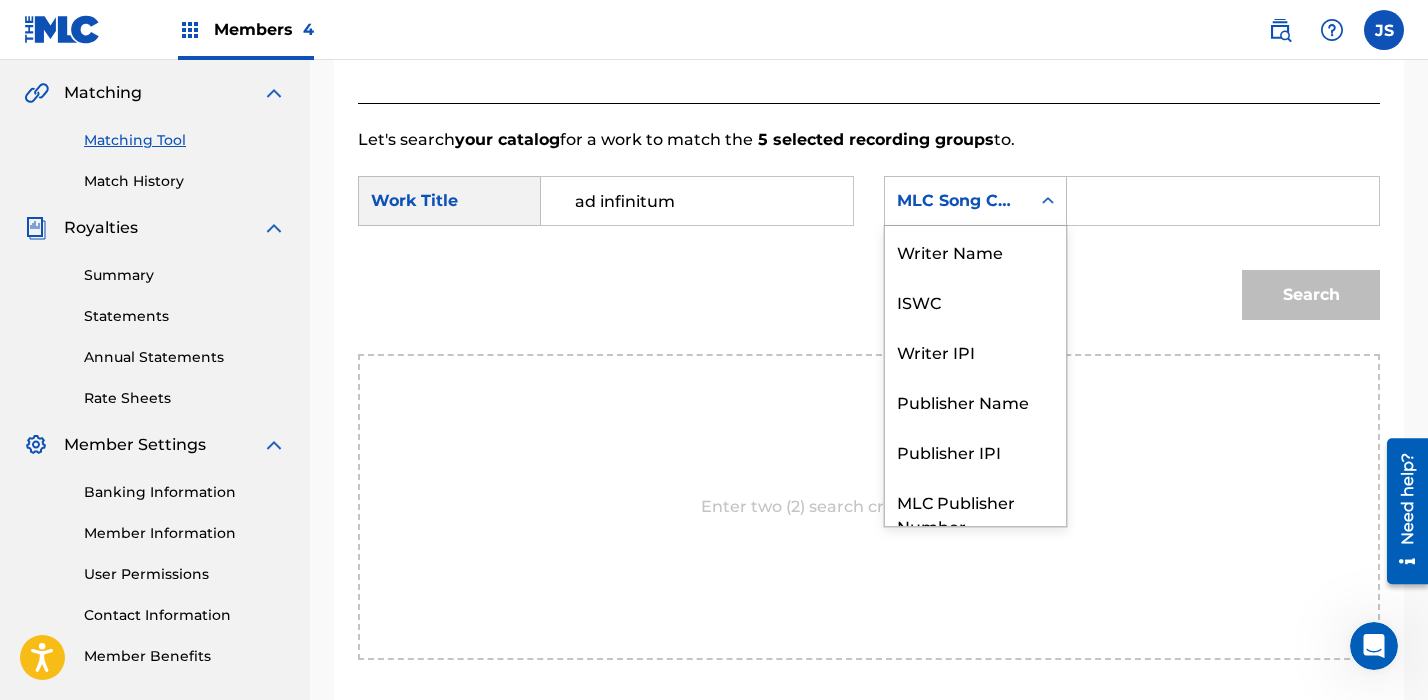scroll, scrollTop: 74, scrollLeft: 0, axis: vertical 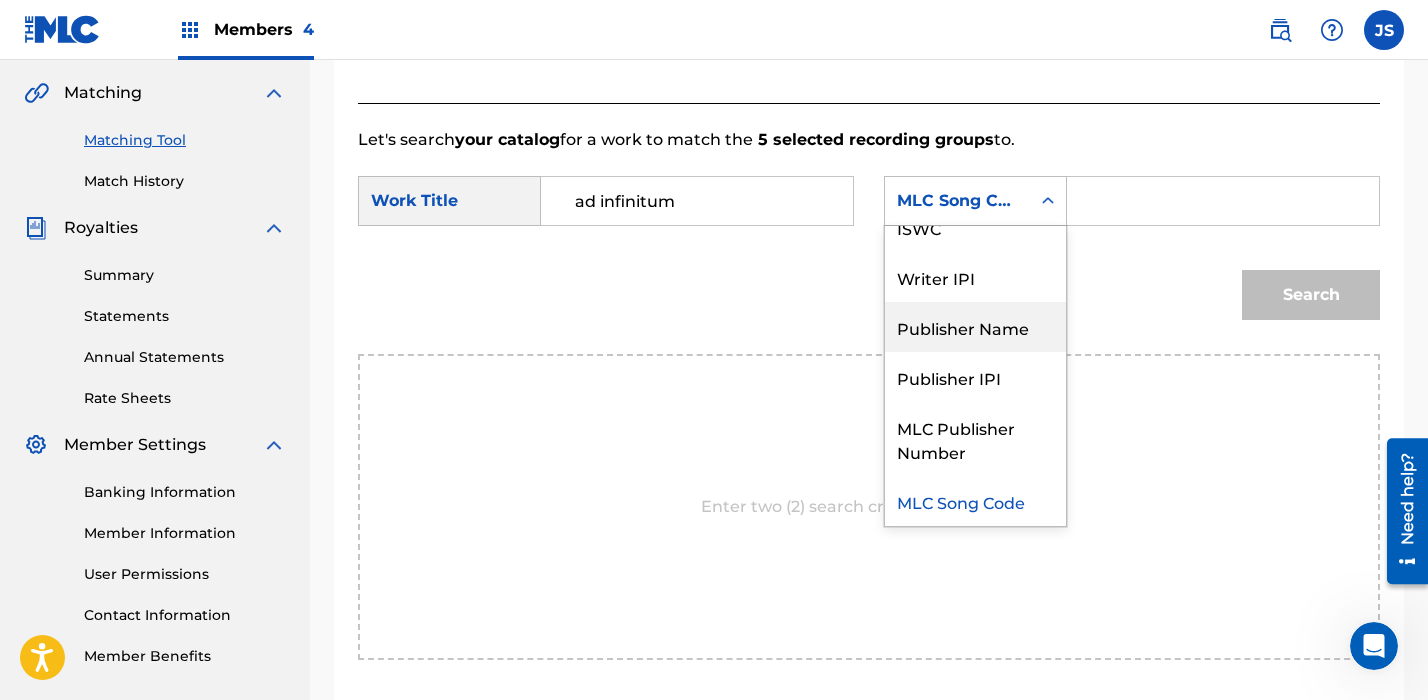 click on "Publisher Name" at bounding box center (975, 327) 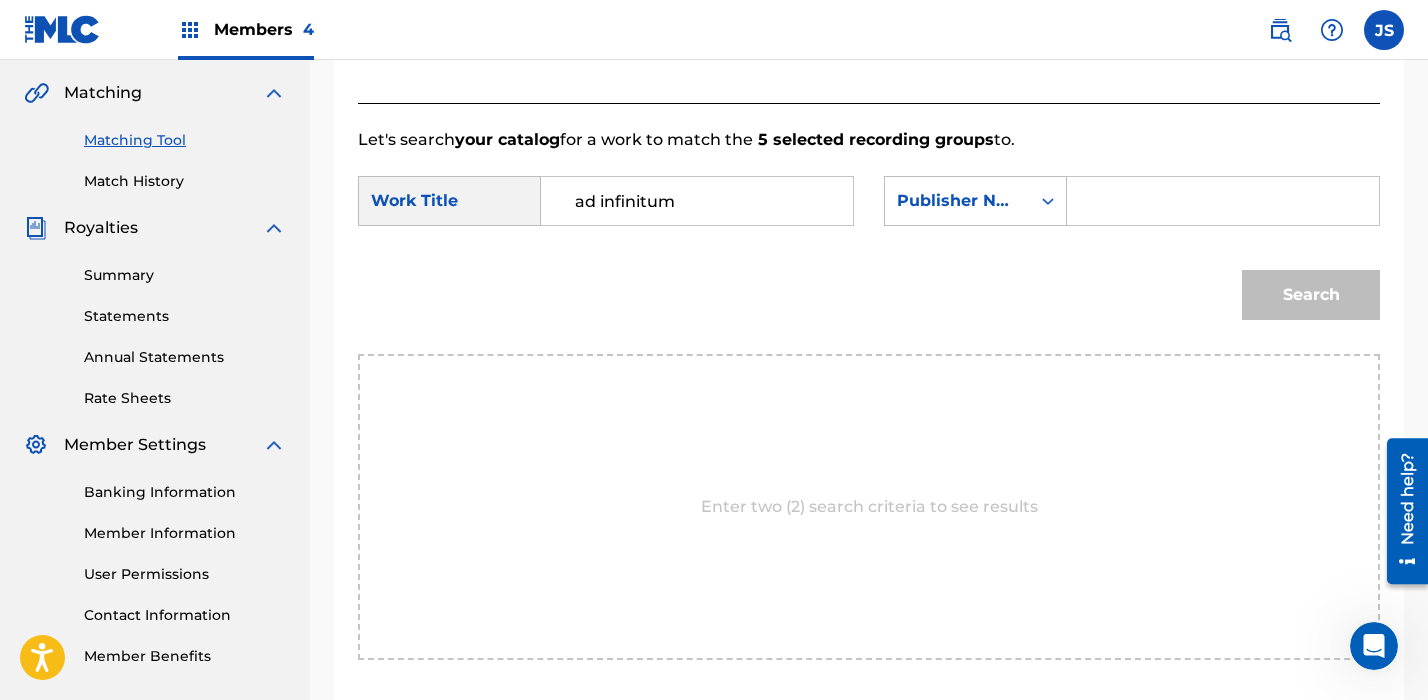 click at bounding box center [1223, 201] 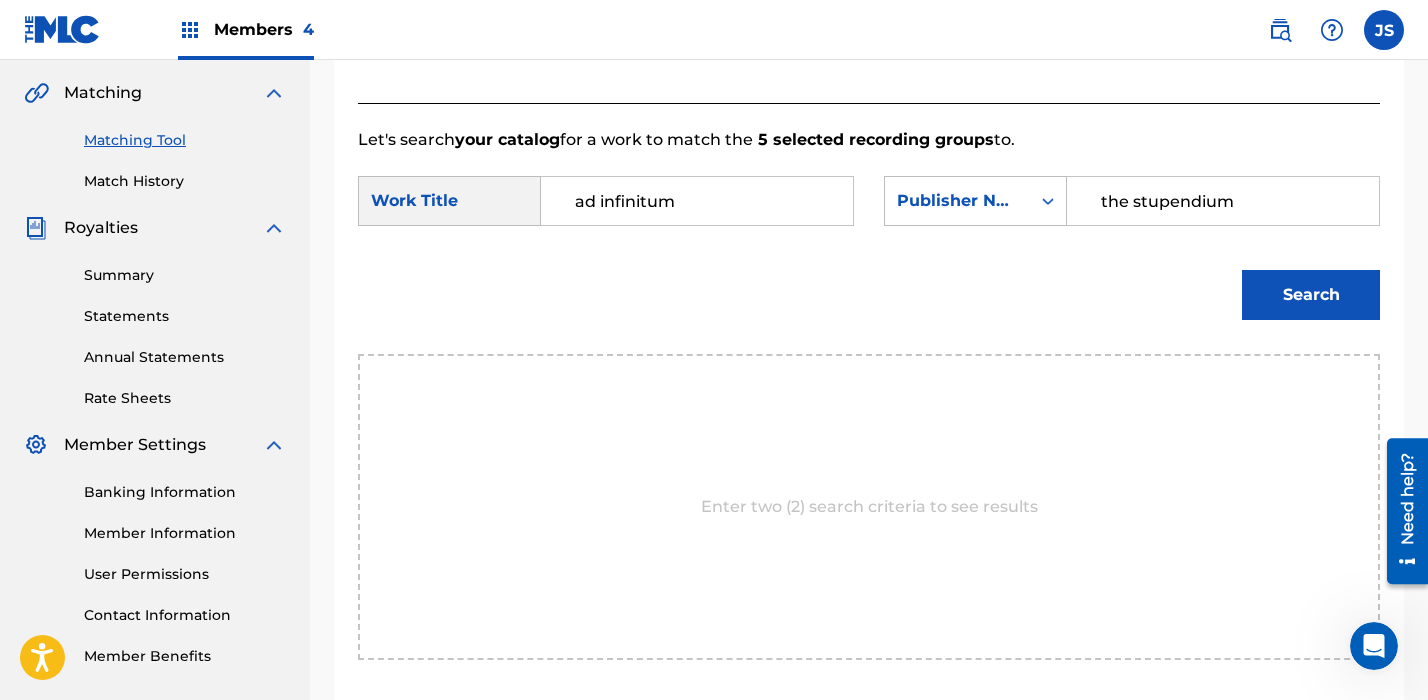 click on "the stupendium" at bounding box center [1223, 201] 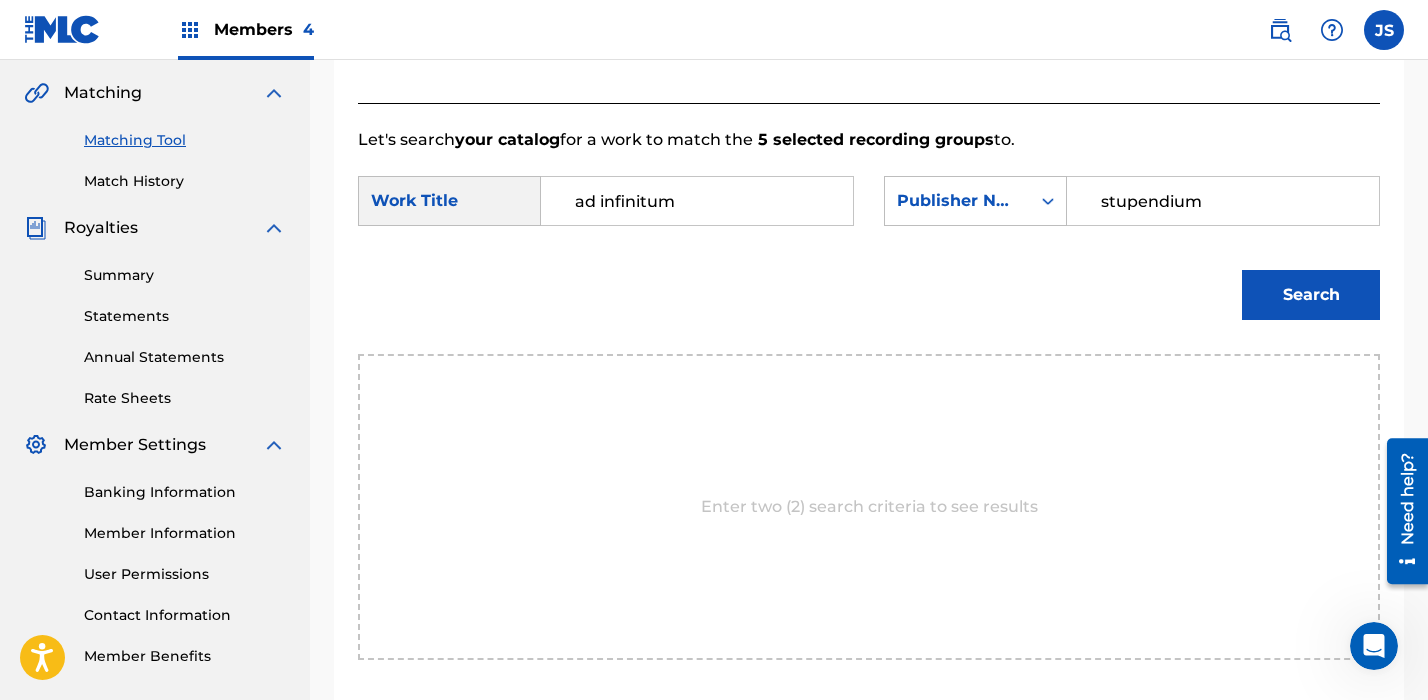 type on "stupendium" 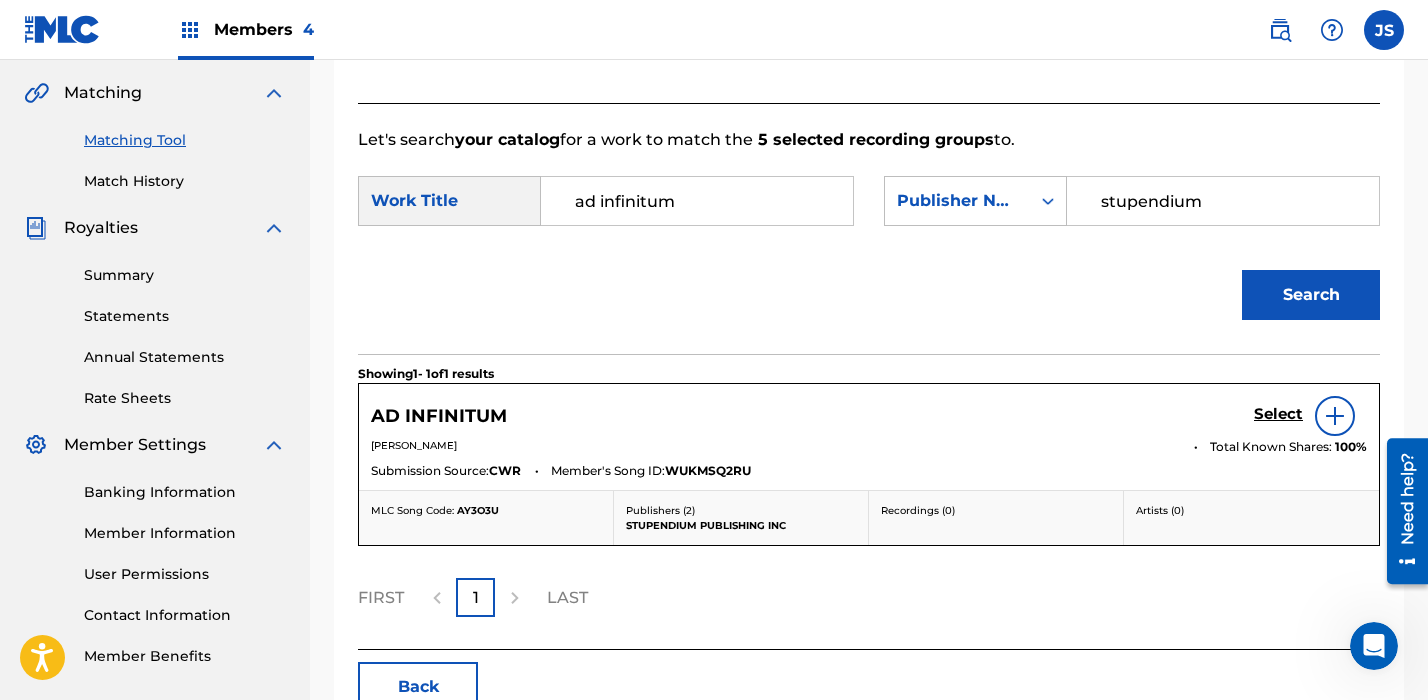 click on "Select" at bounding box center [1278, 414] 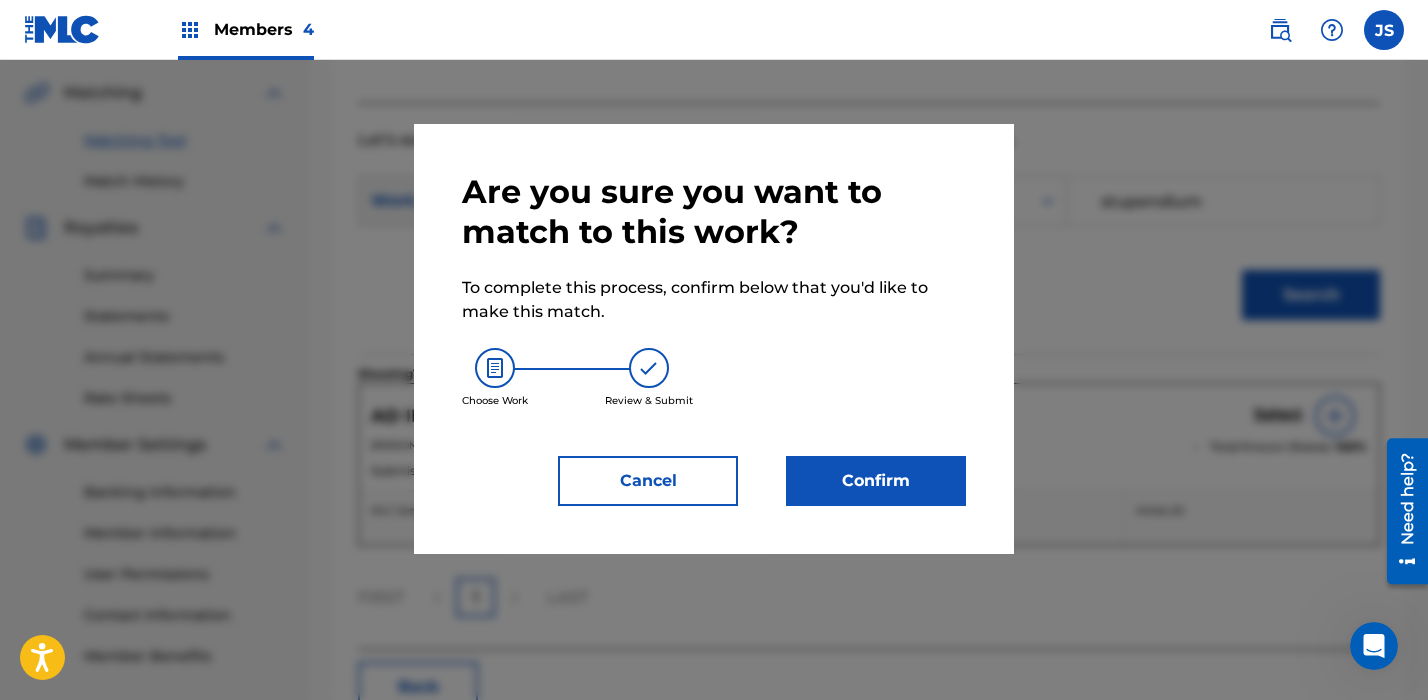 click on "Confirm" at bounding box center (876, 481) 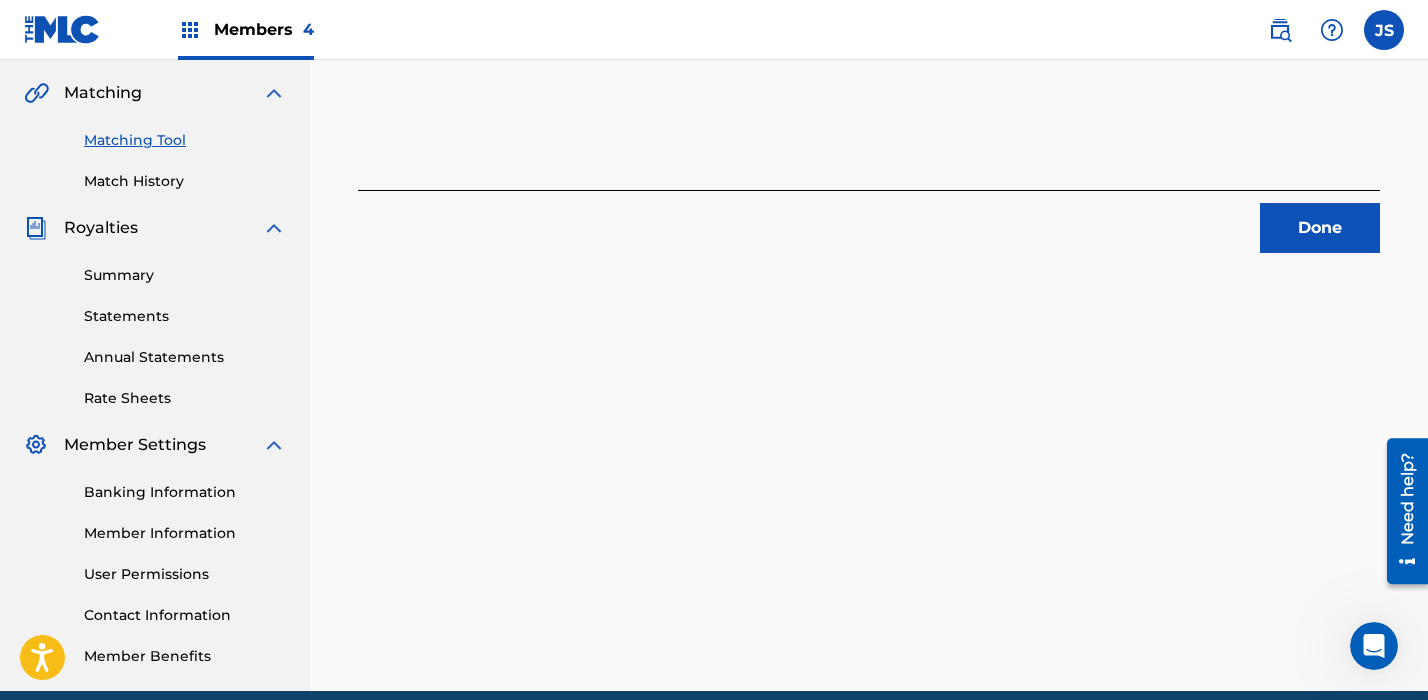 click on "Done" at bounding box center (869, 221) 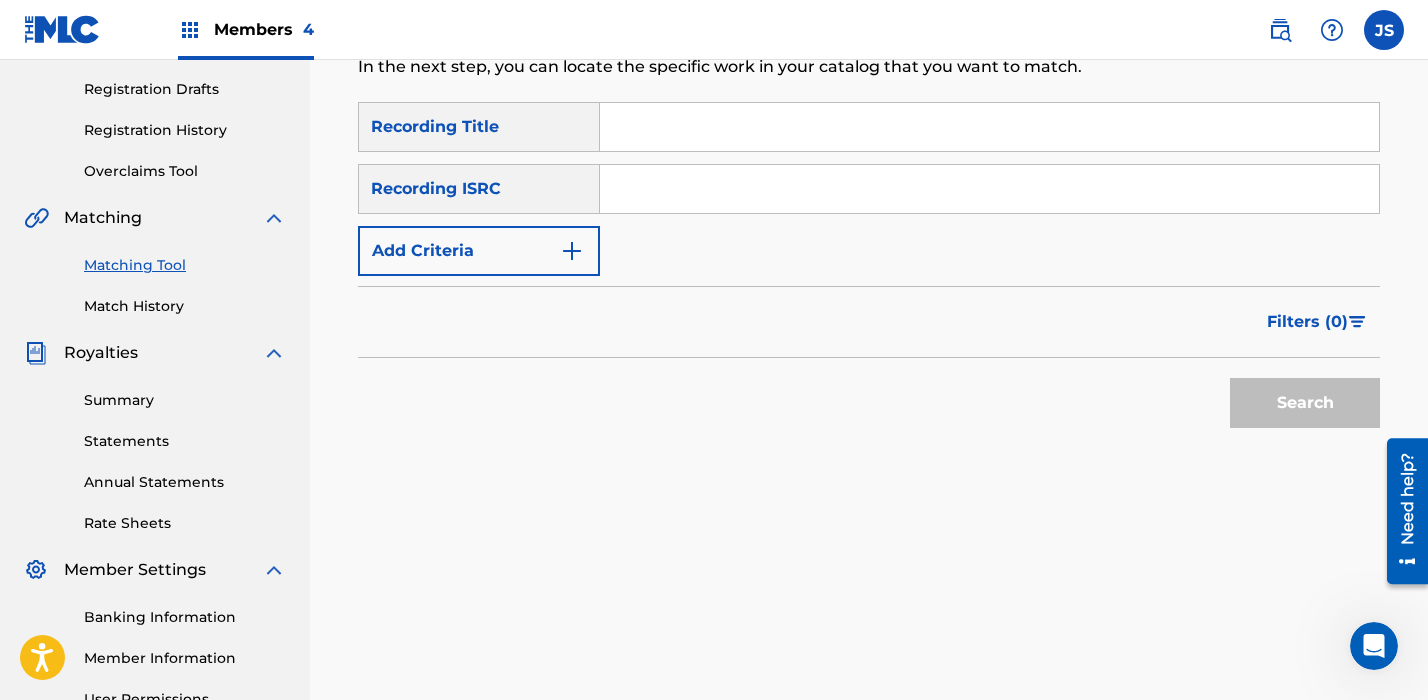 scroll, scrollTop: 327, scrollLeft: 0, axis: vertical 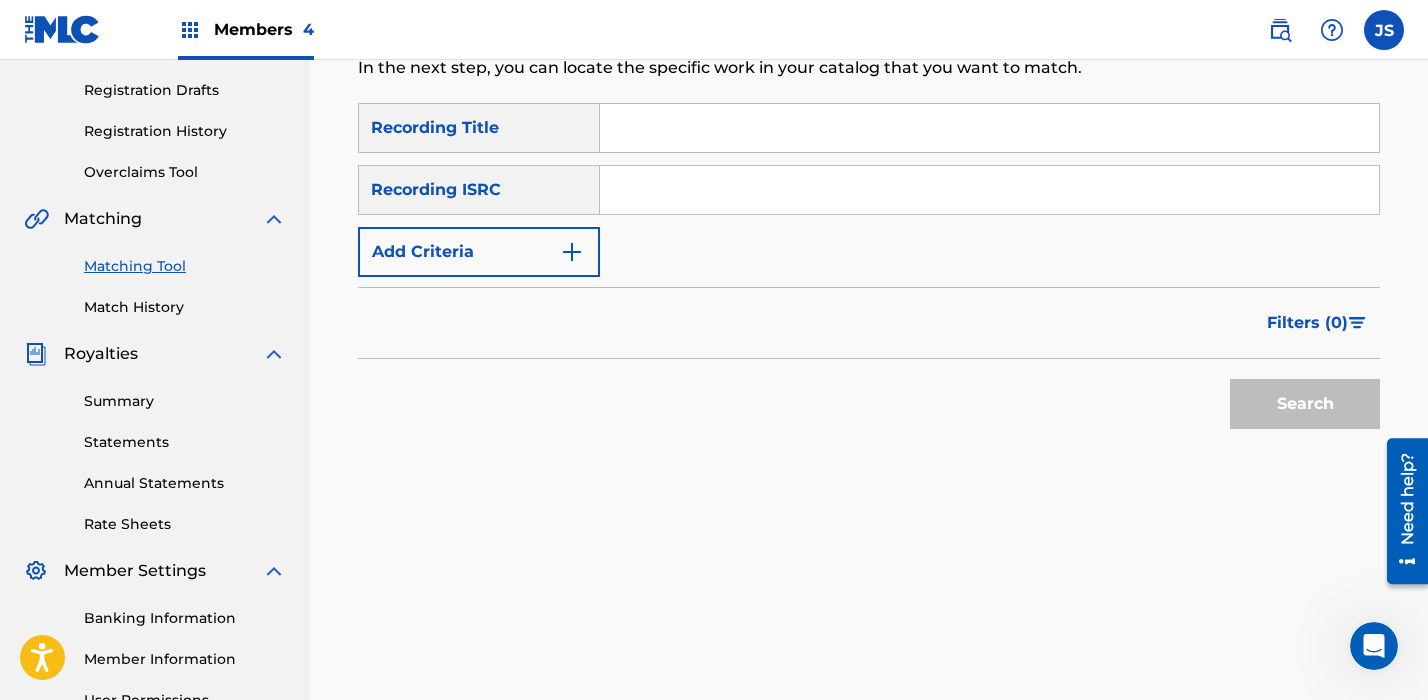 click at bounding box center (989, 128) 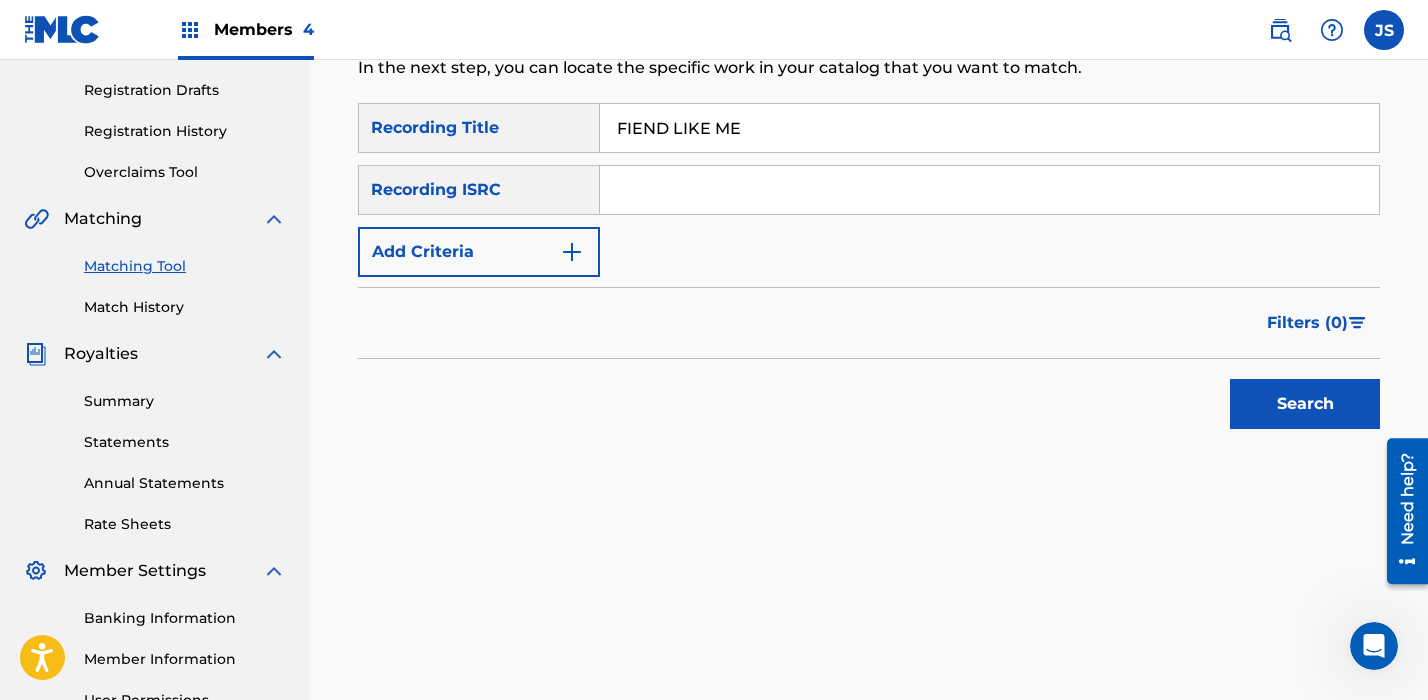 type on "FIEND LIKE ME" 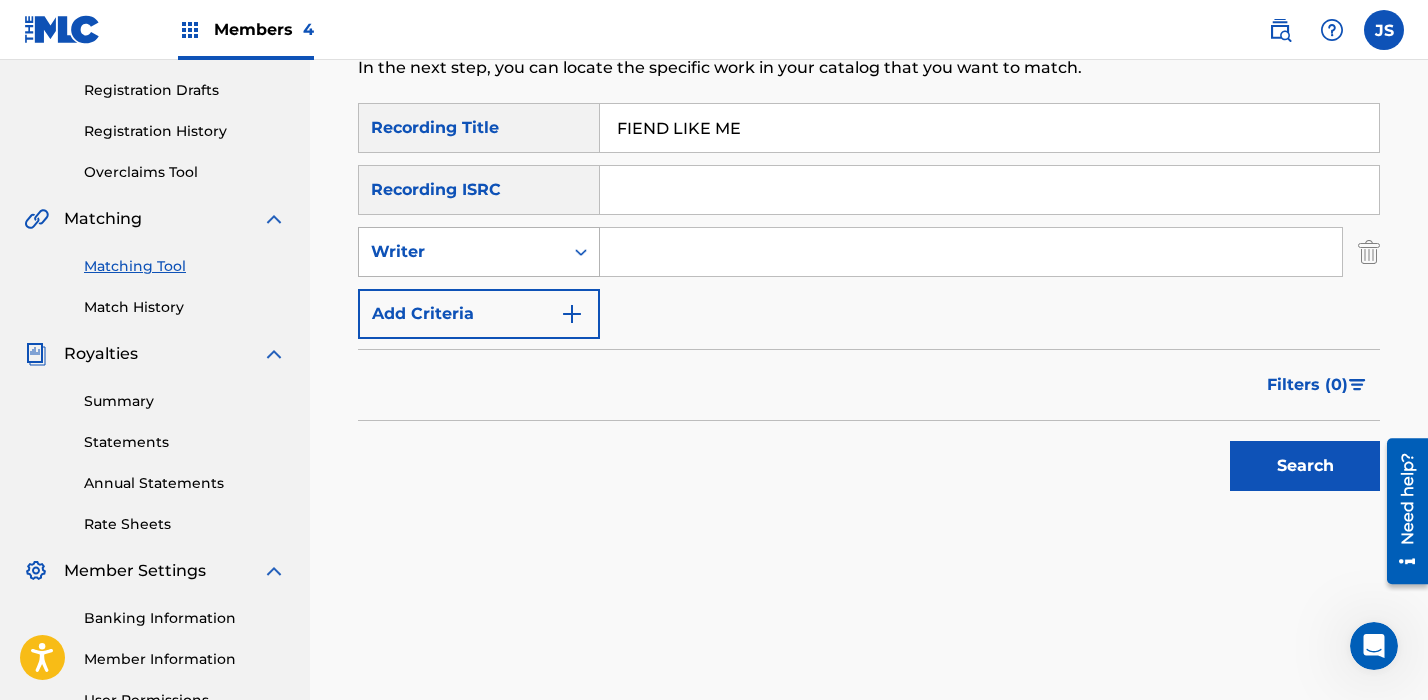 click on "Writer" at bounding box center [461, 252] 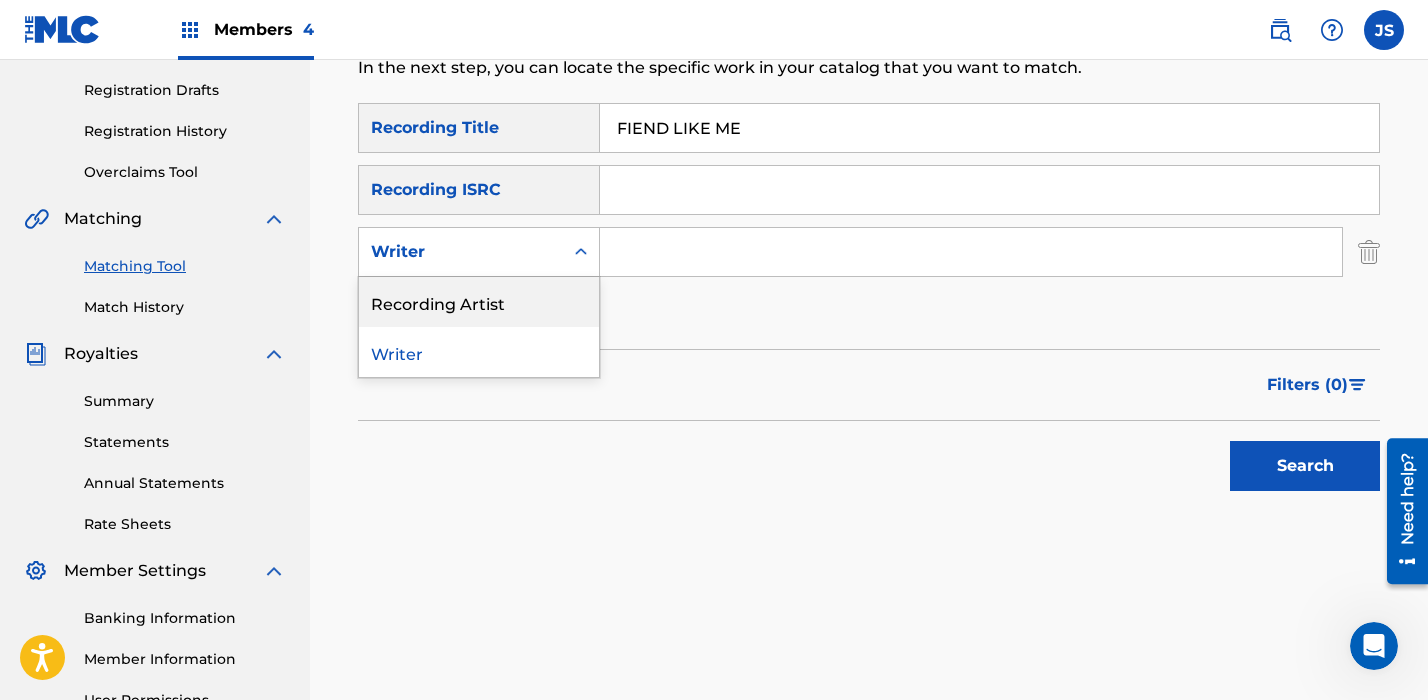 click on "Recording Artist" at bounding box center [479, 302] 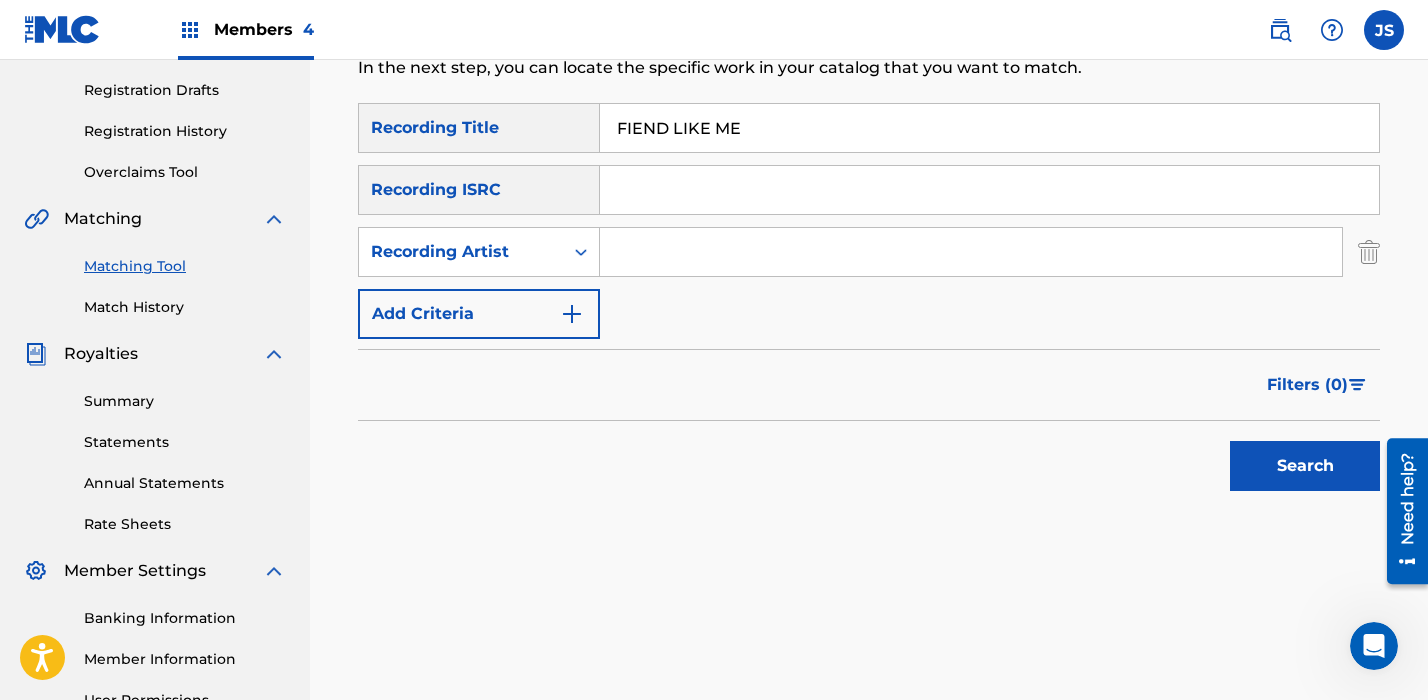 click at bounding box center [971, 252] 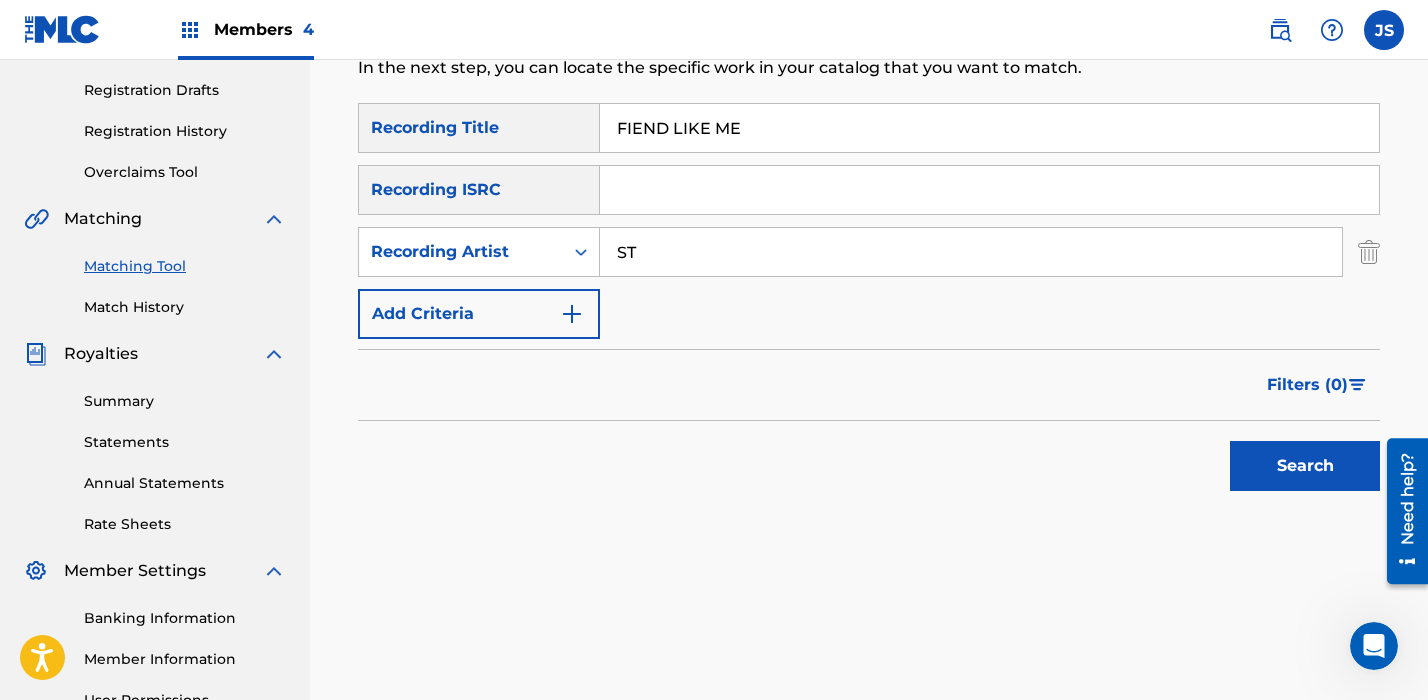type on "S" 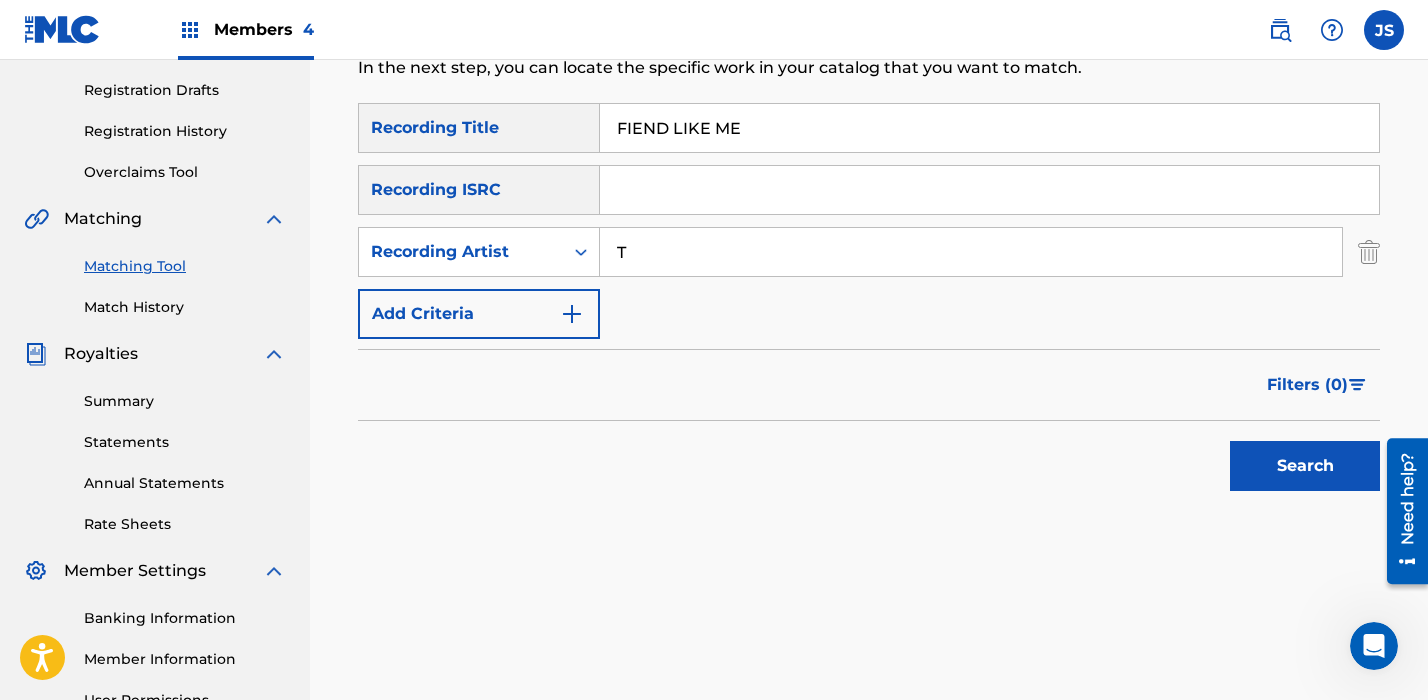 type on "the stupendium" 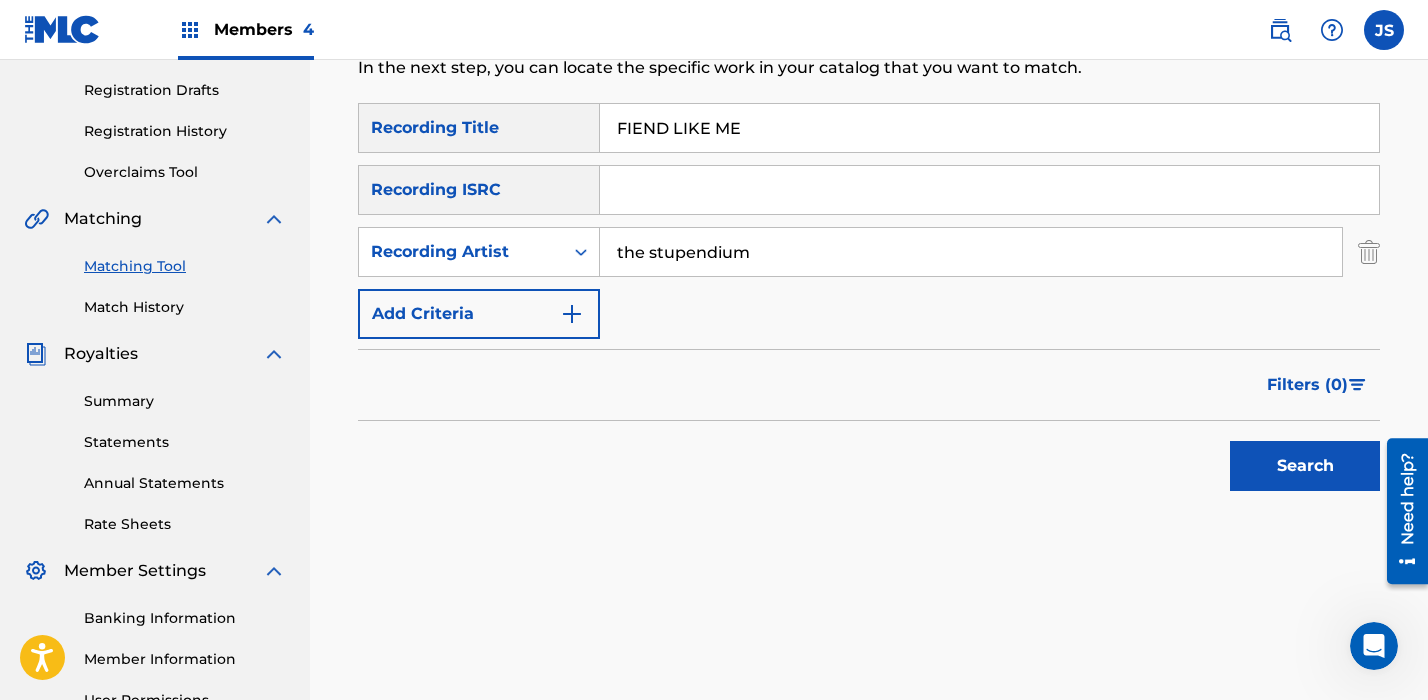 click on "Search" at bounding box center [1305, 466] 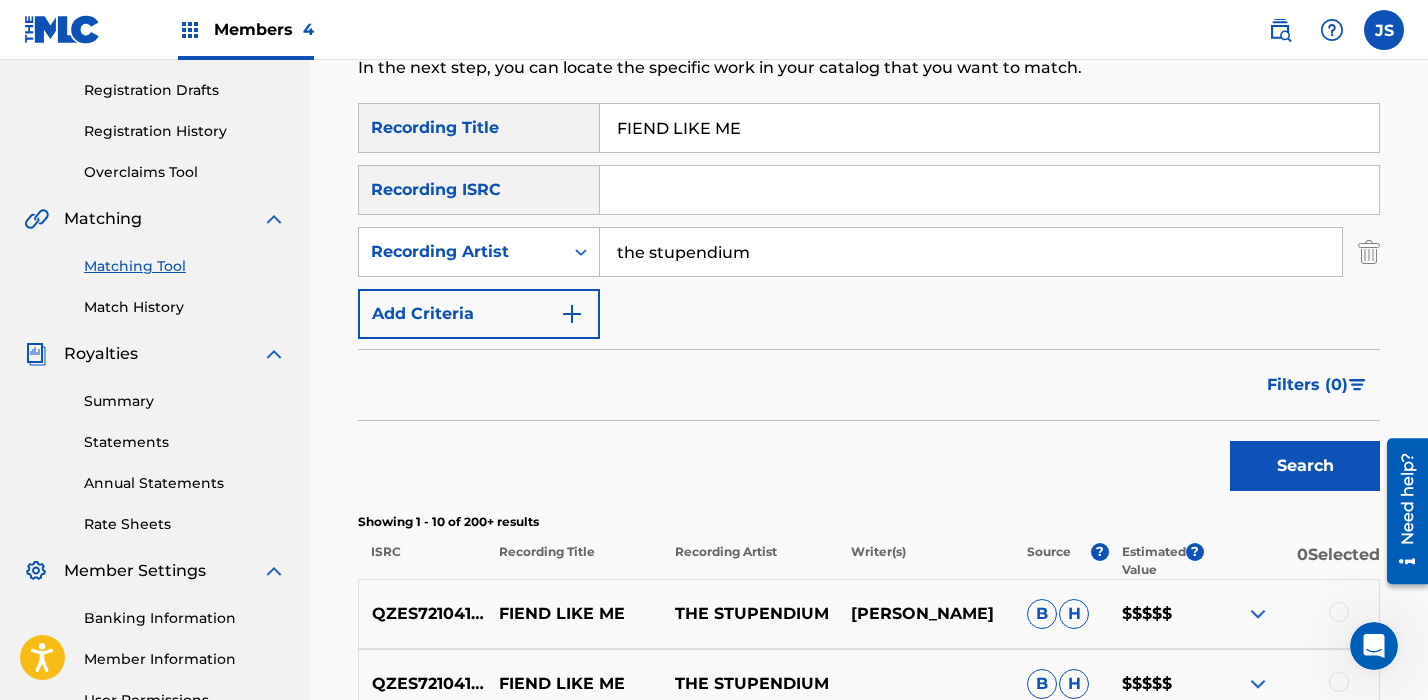 click on "Match History" at bounding box center (185, 307) 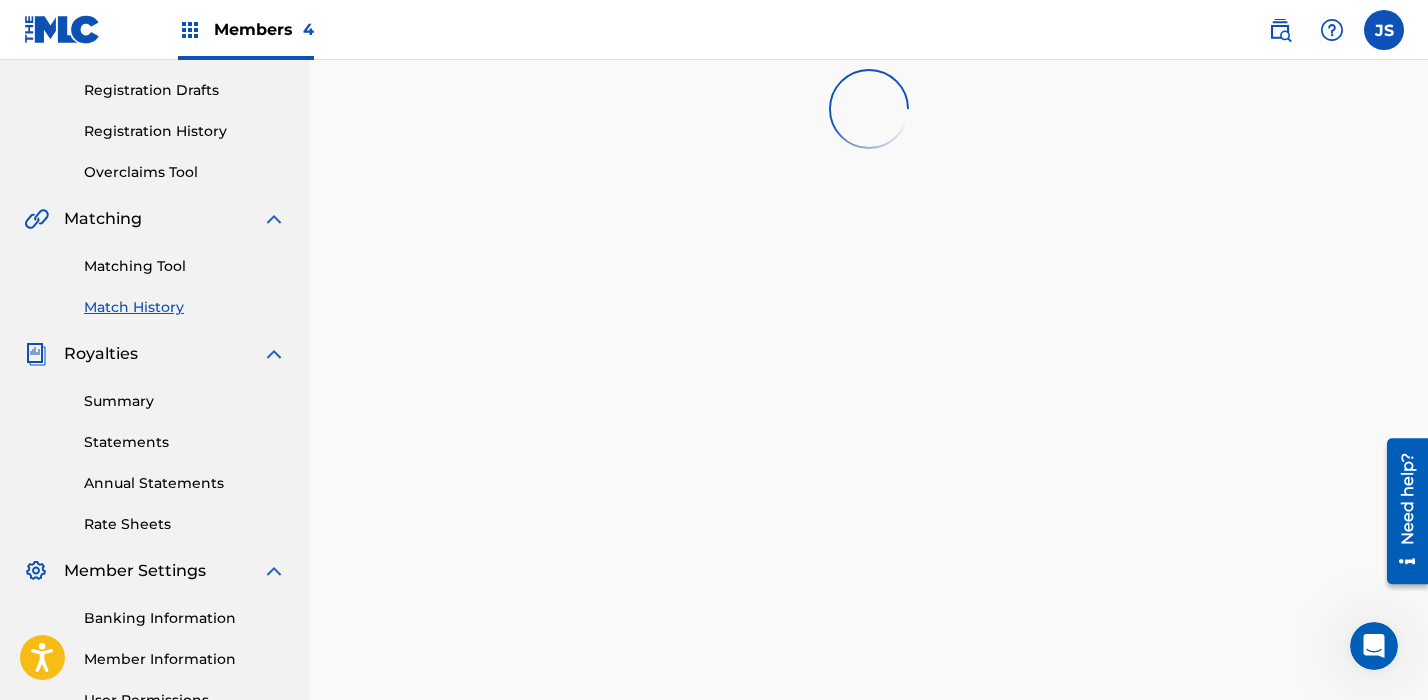 scroll, scrollTop: 0, scrollLeft: 0, axis: both 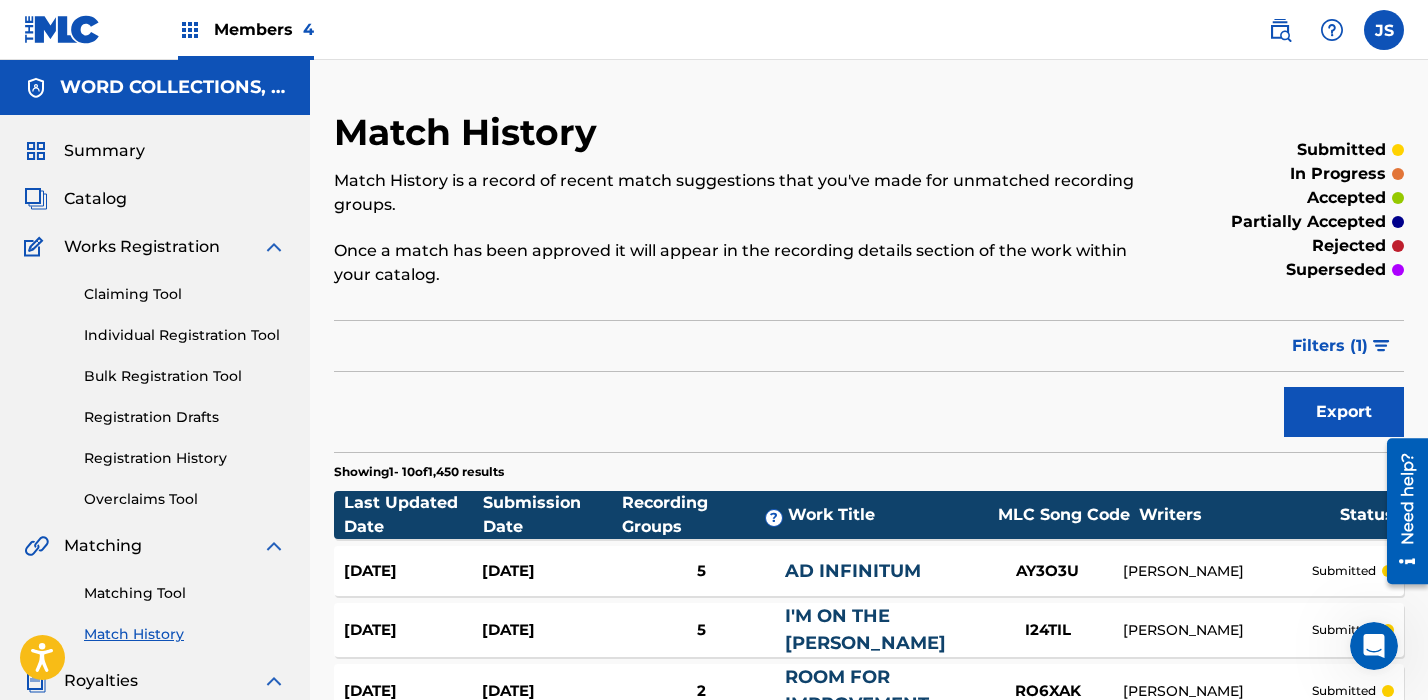 click on "Matching Tool" at bounding box center [185, 593] 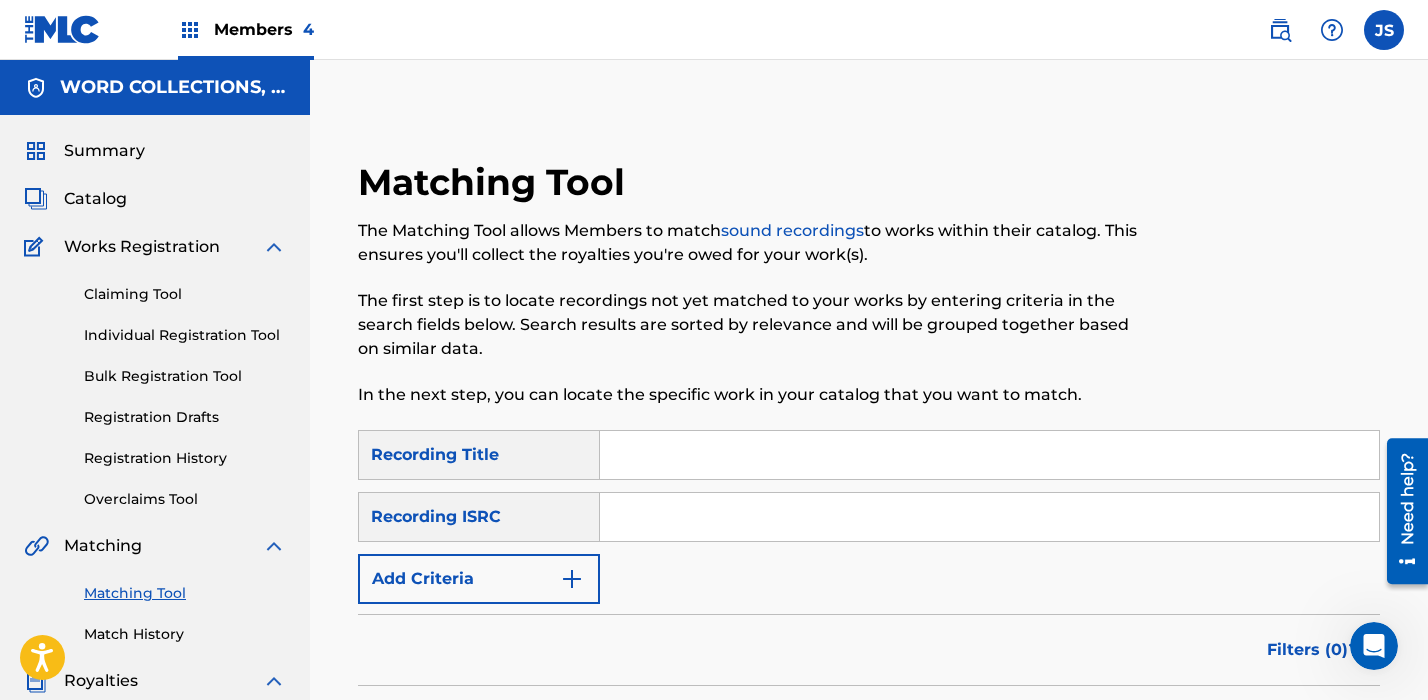 click at bounding box center (989, 455) 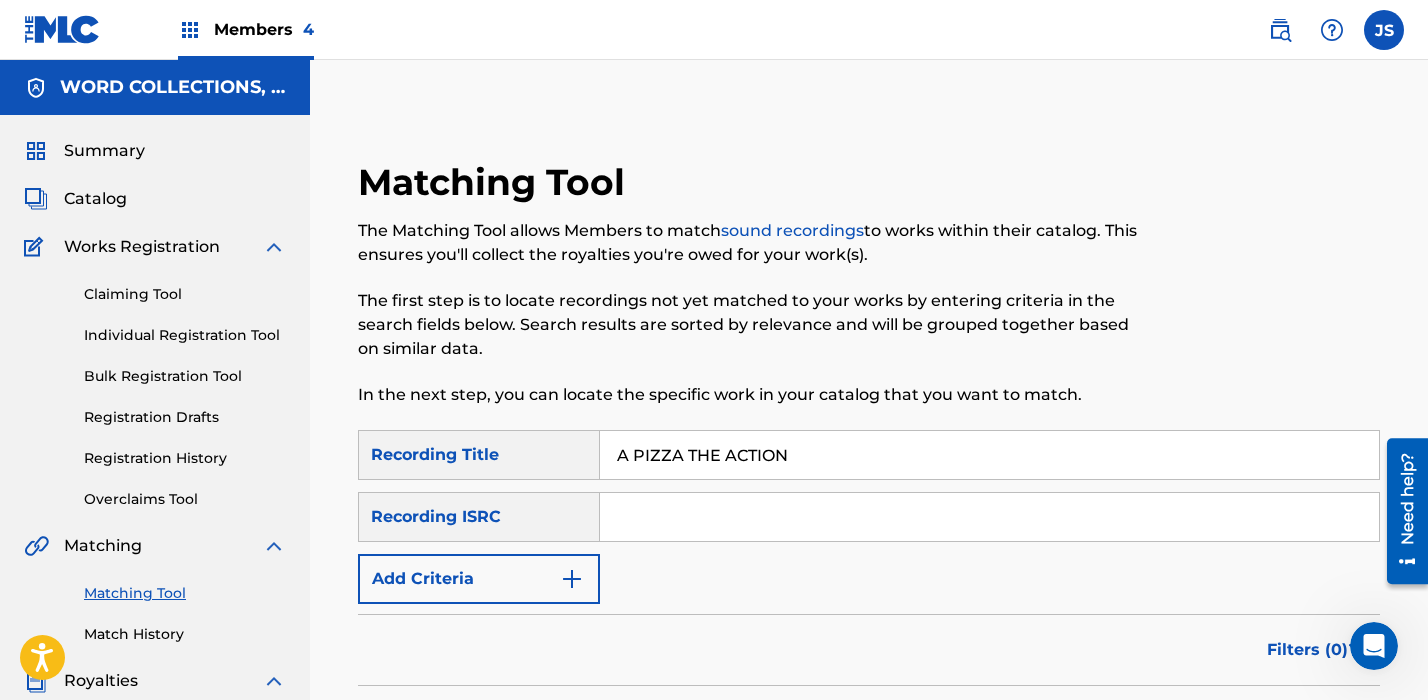 type on "A PIZZA THE ACTION" 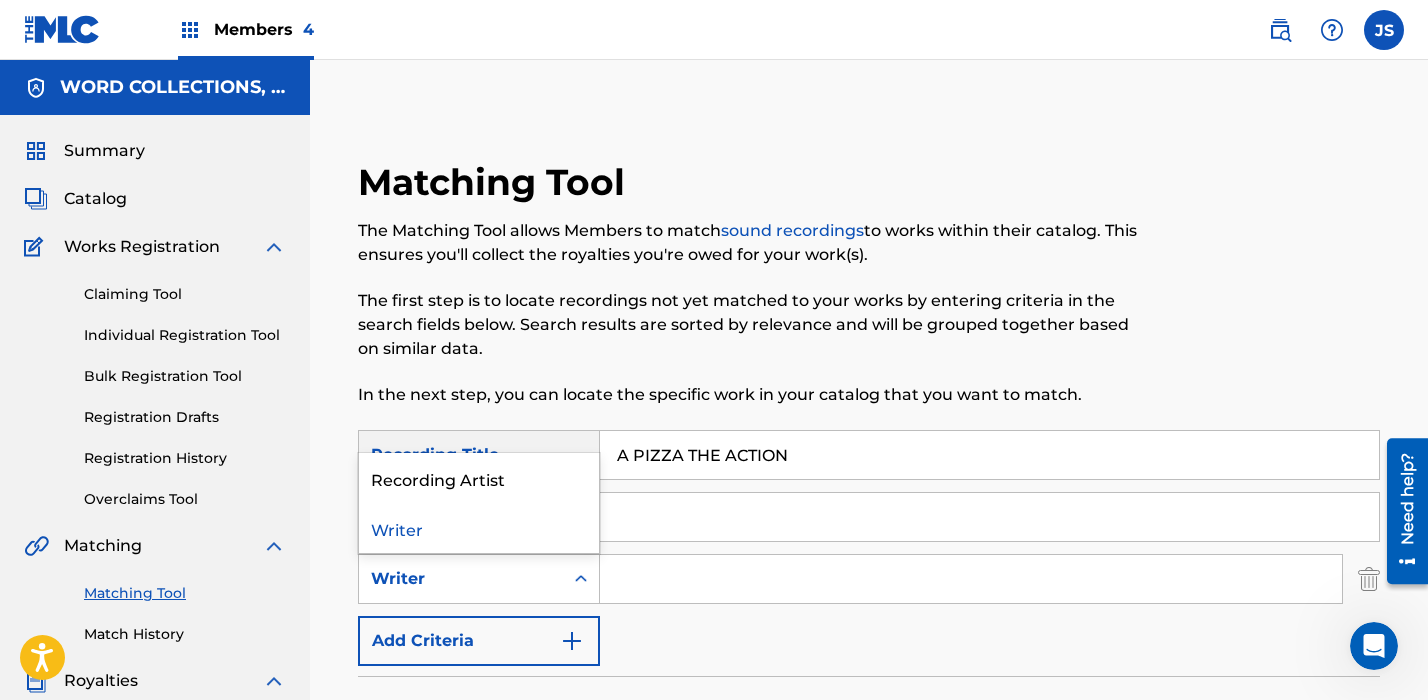click on "Writer" at bounding box center (461, 579) 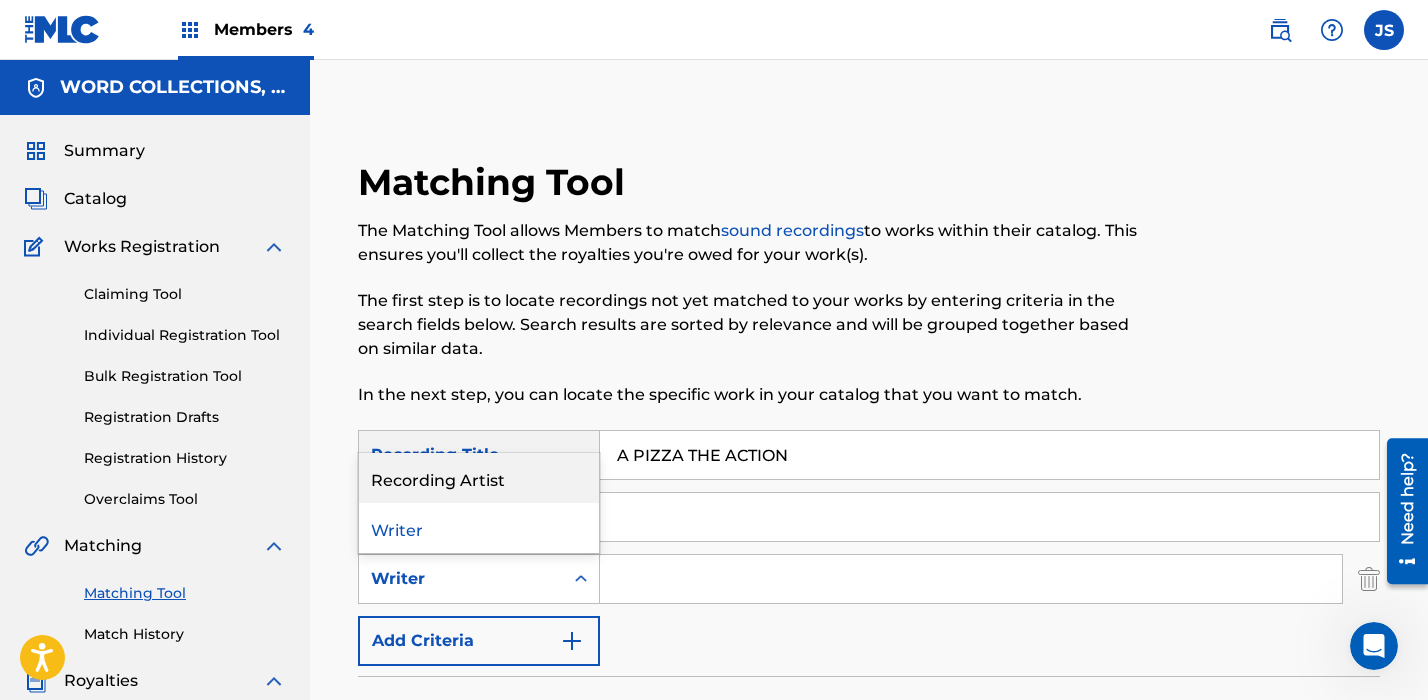 click on "Recording Artist" at bounding box center (479, 478) 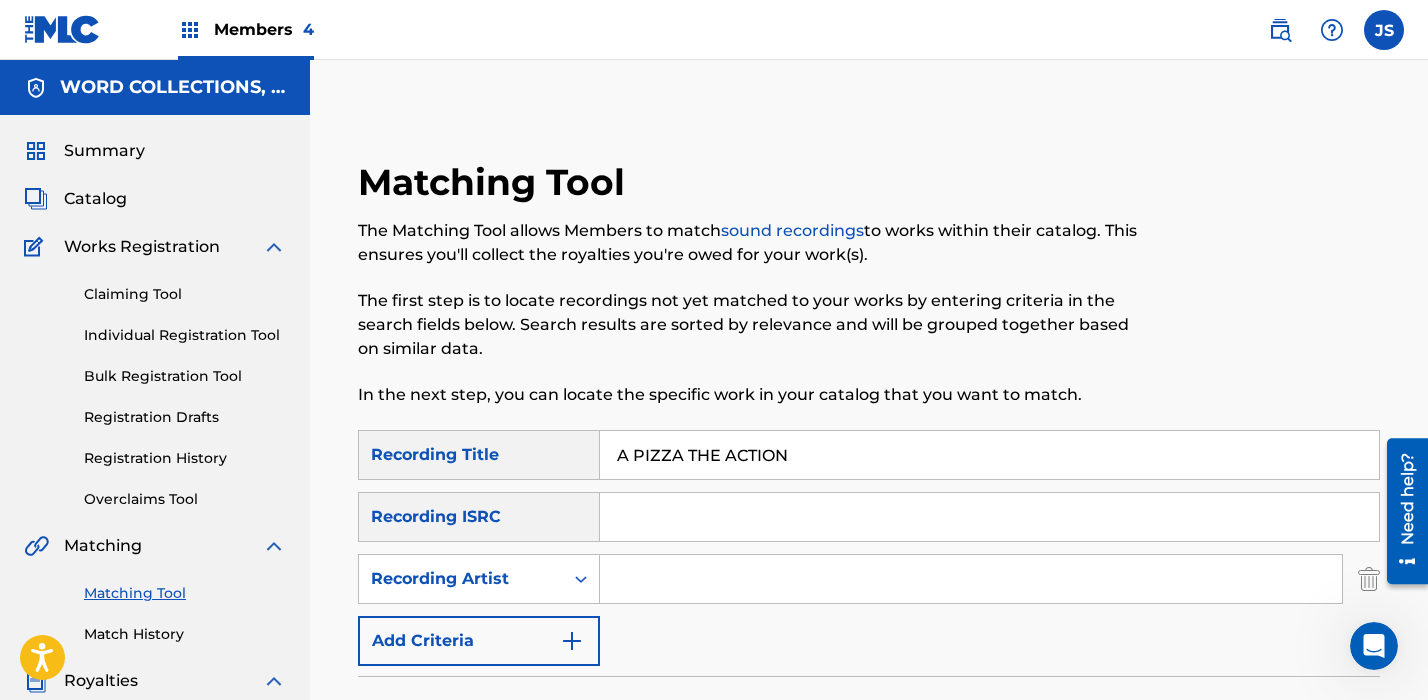 click at bounding box center (971, 579) 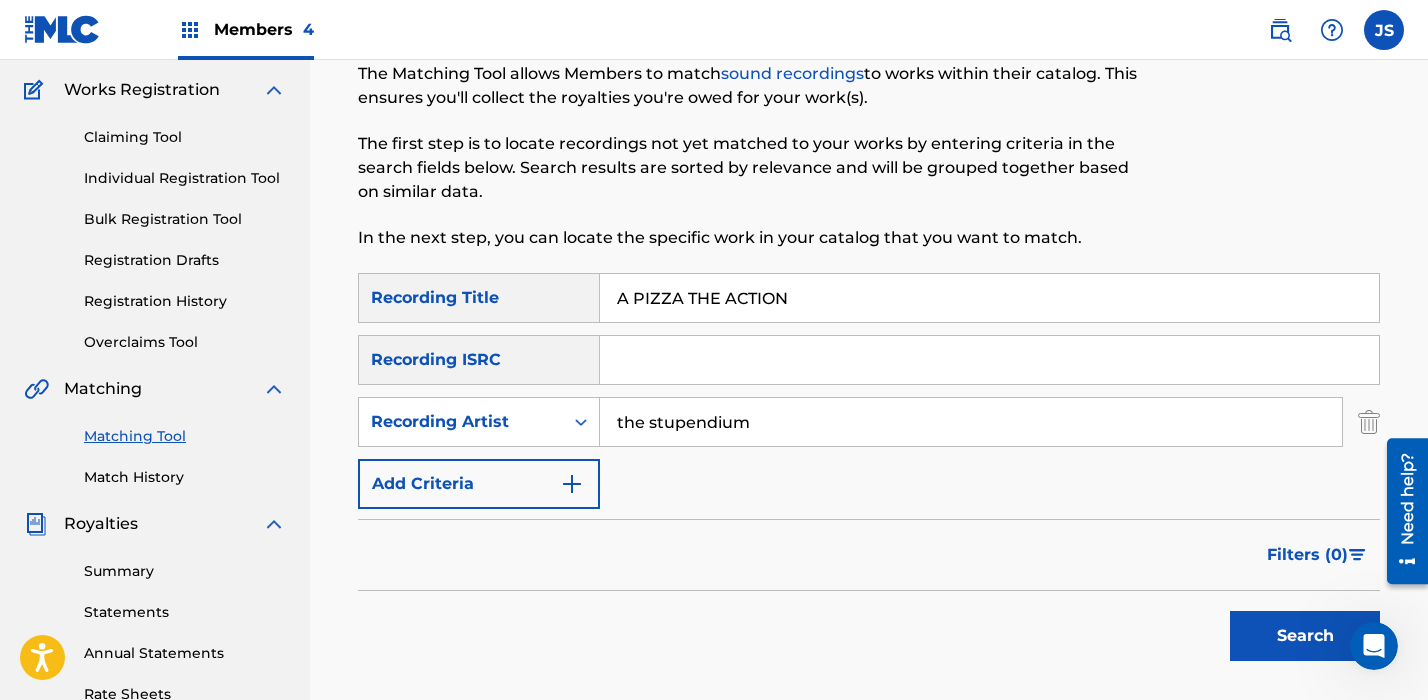 scroll, scrollTop: 214, scrollLeft: 0, axis: vertical 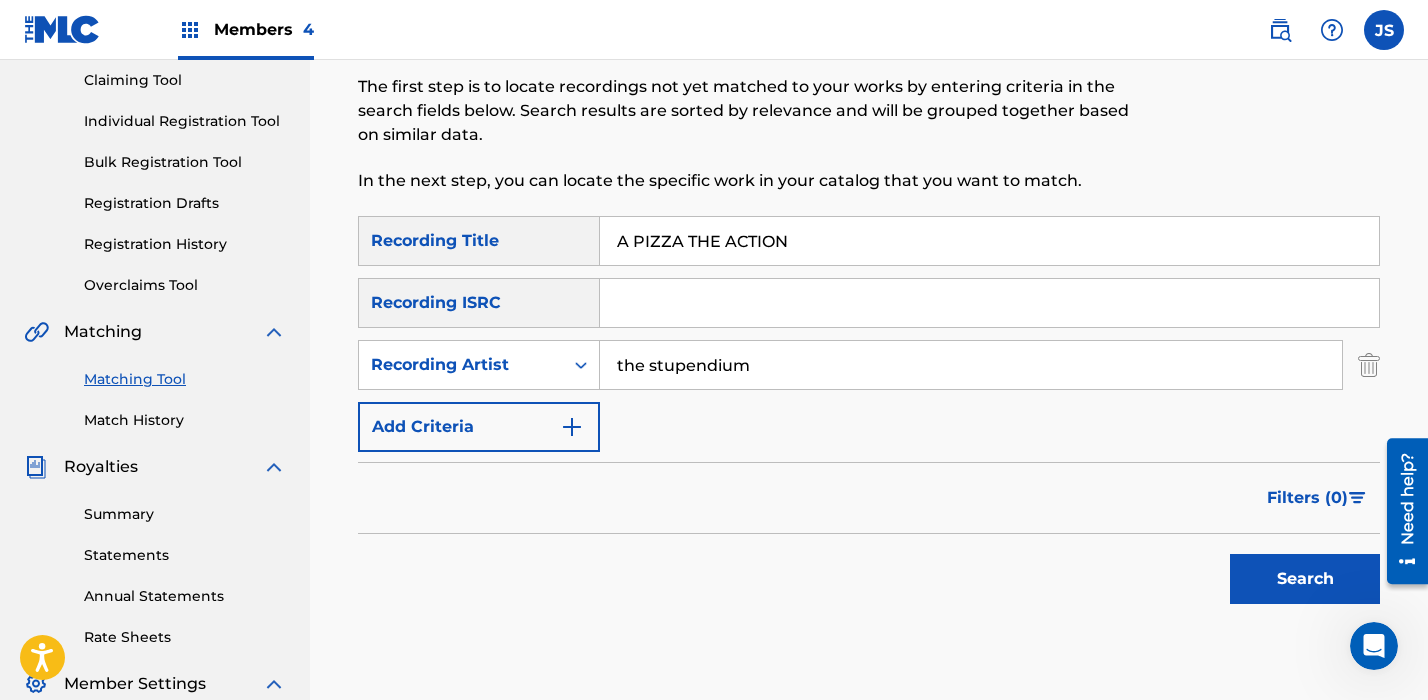 click on "Search" at bounding box center (1305, 579) 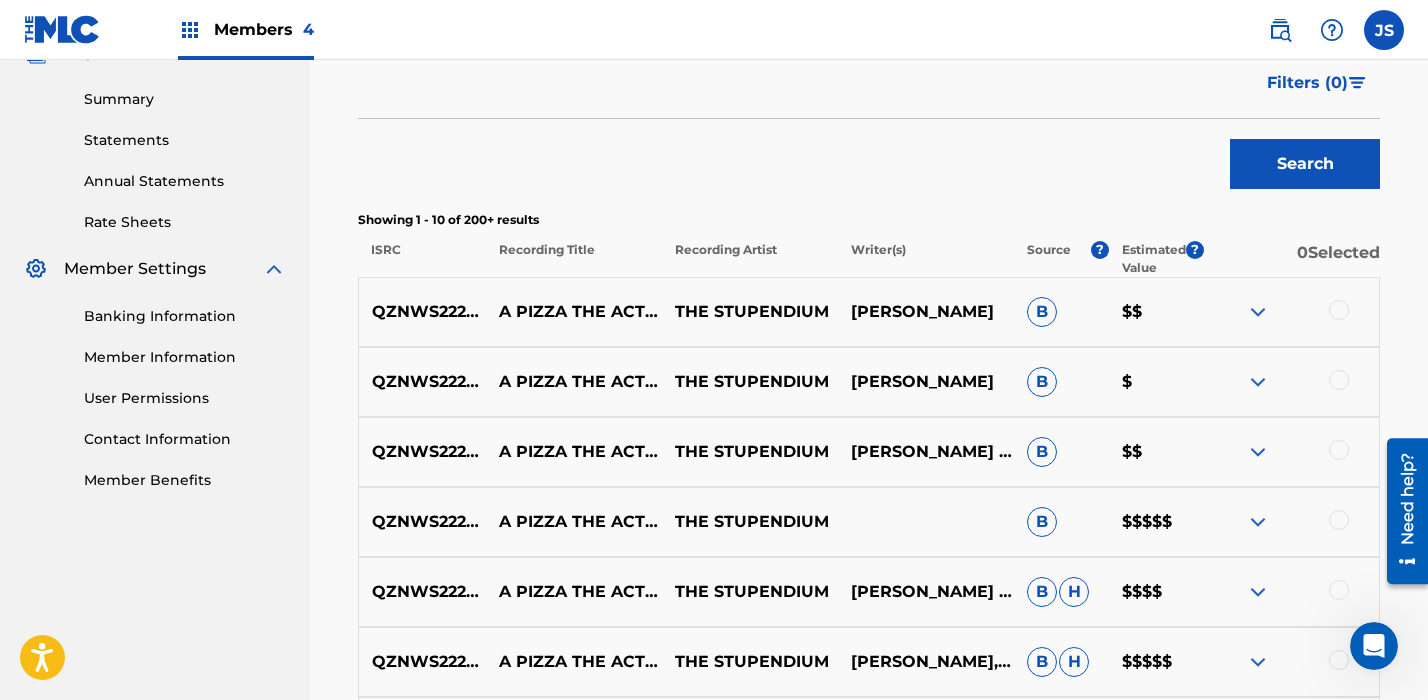 scroll, scrollTop: 630, scrollLeft: 0, axis: vertical 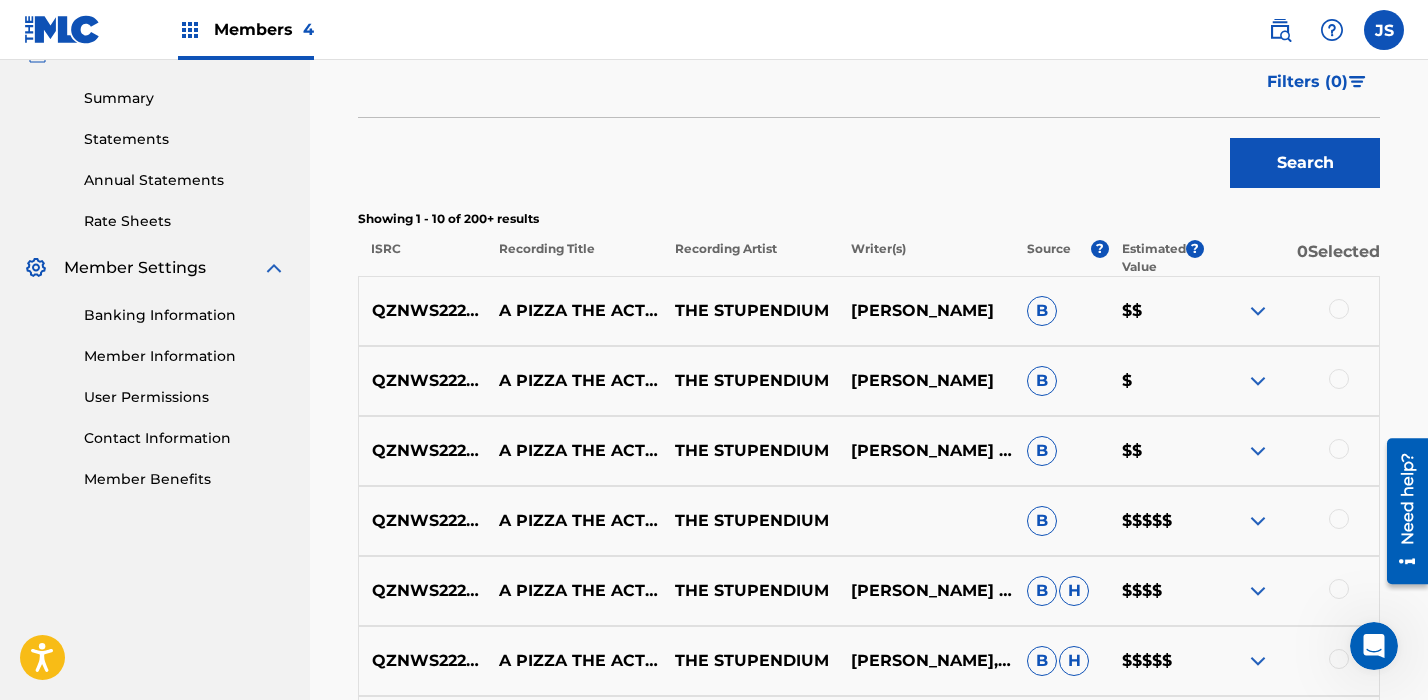 click on "QZNWS2227507" at bounding box center (422, 311) 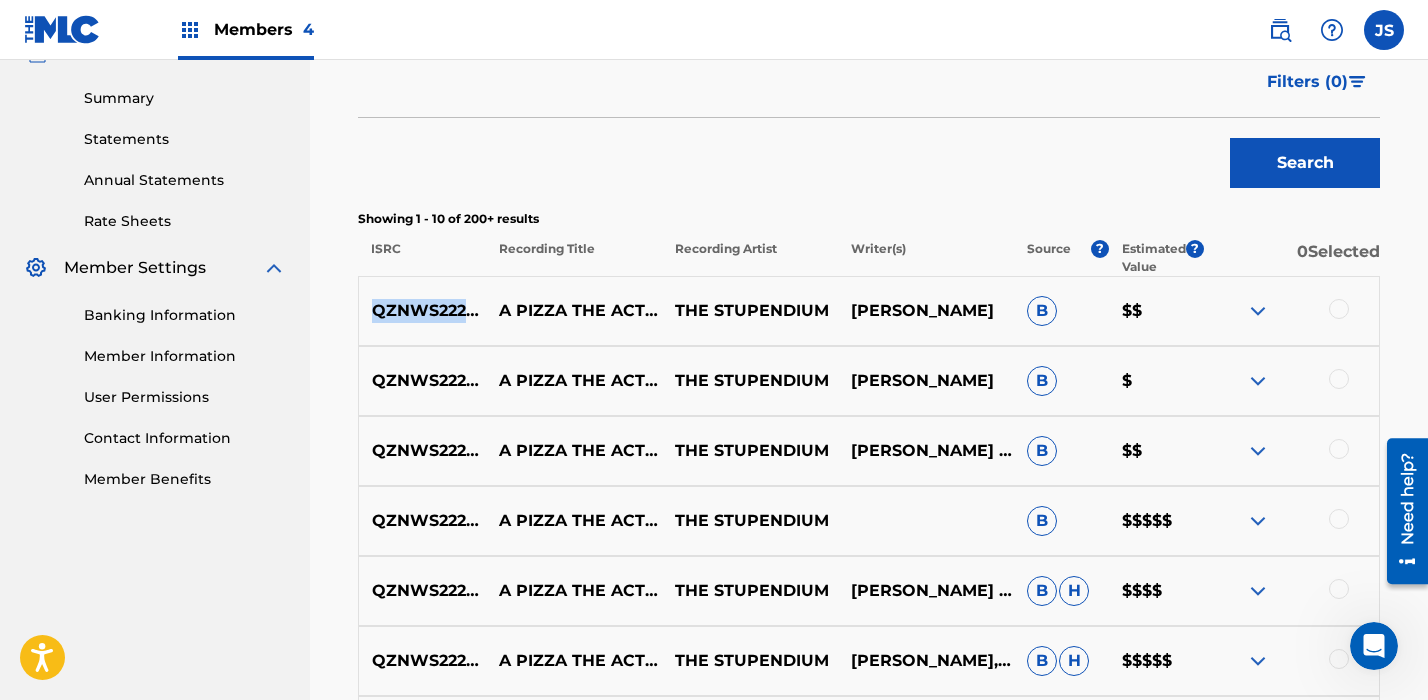 click on "QZNWS2227507" at bounding box center [422, 311] 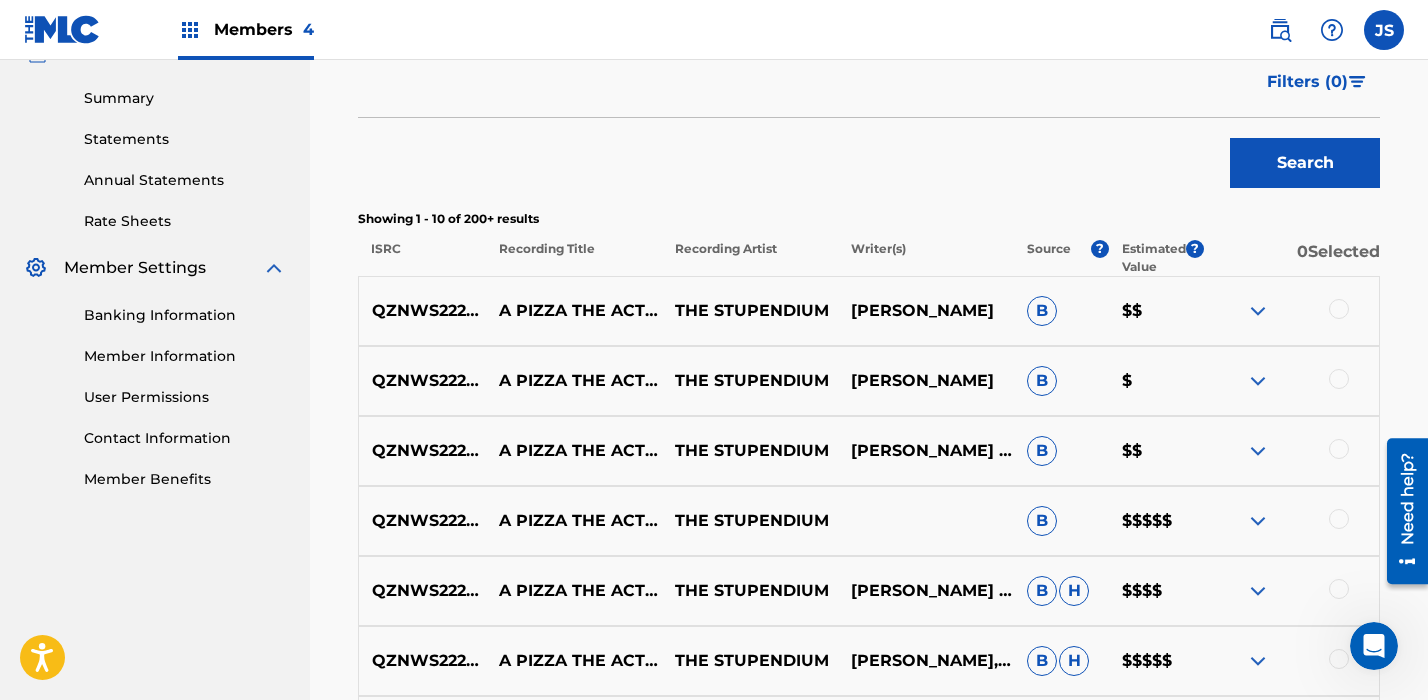 click at bounding box center [1339, 309] 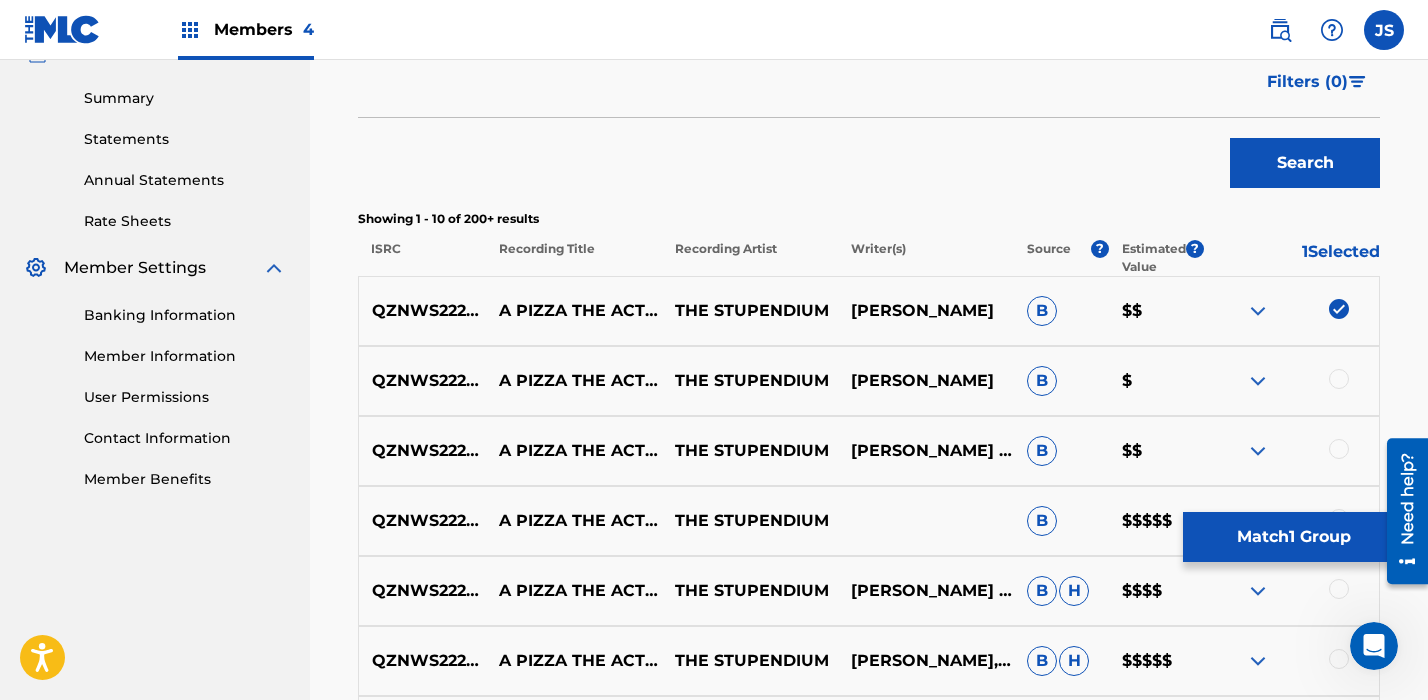 click at bounding box center [1339, 379] 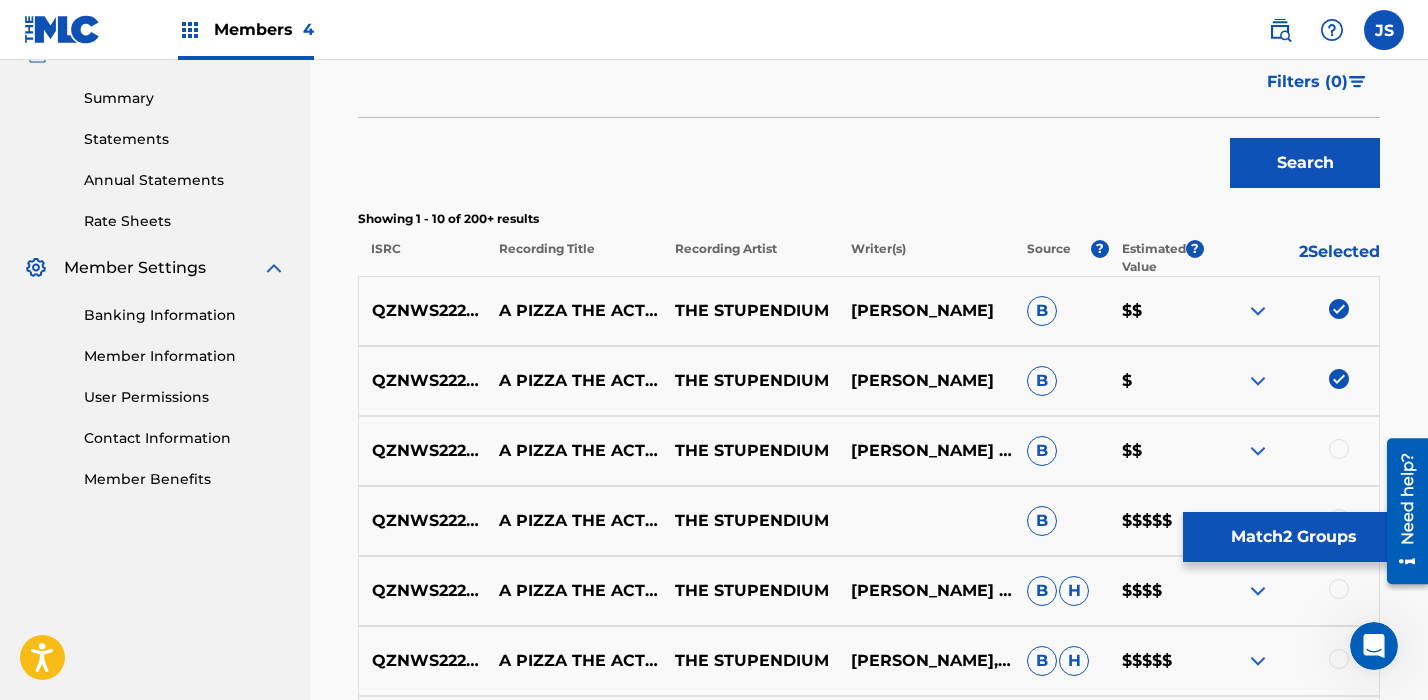click on "QZNWS2227506" at bounding box center [422, 451] 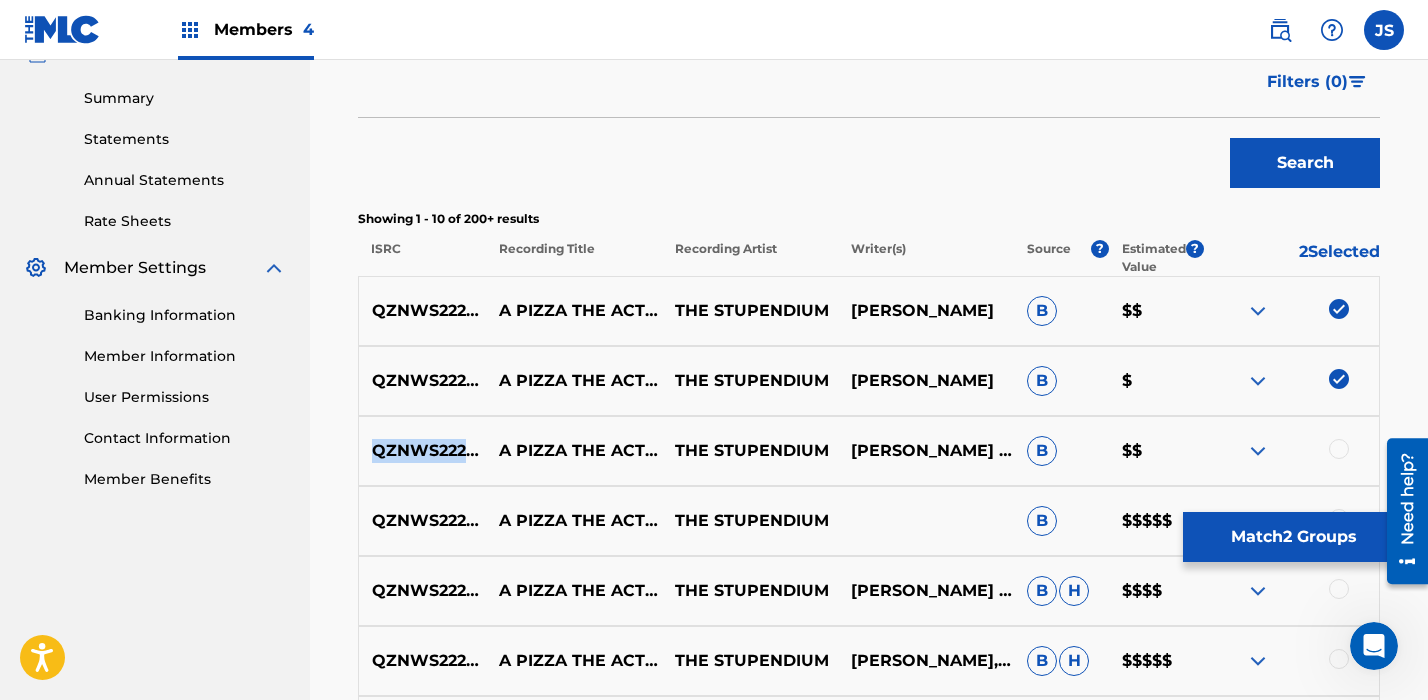 click on "QZNWS2227506" at bounding box center [422, 451] 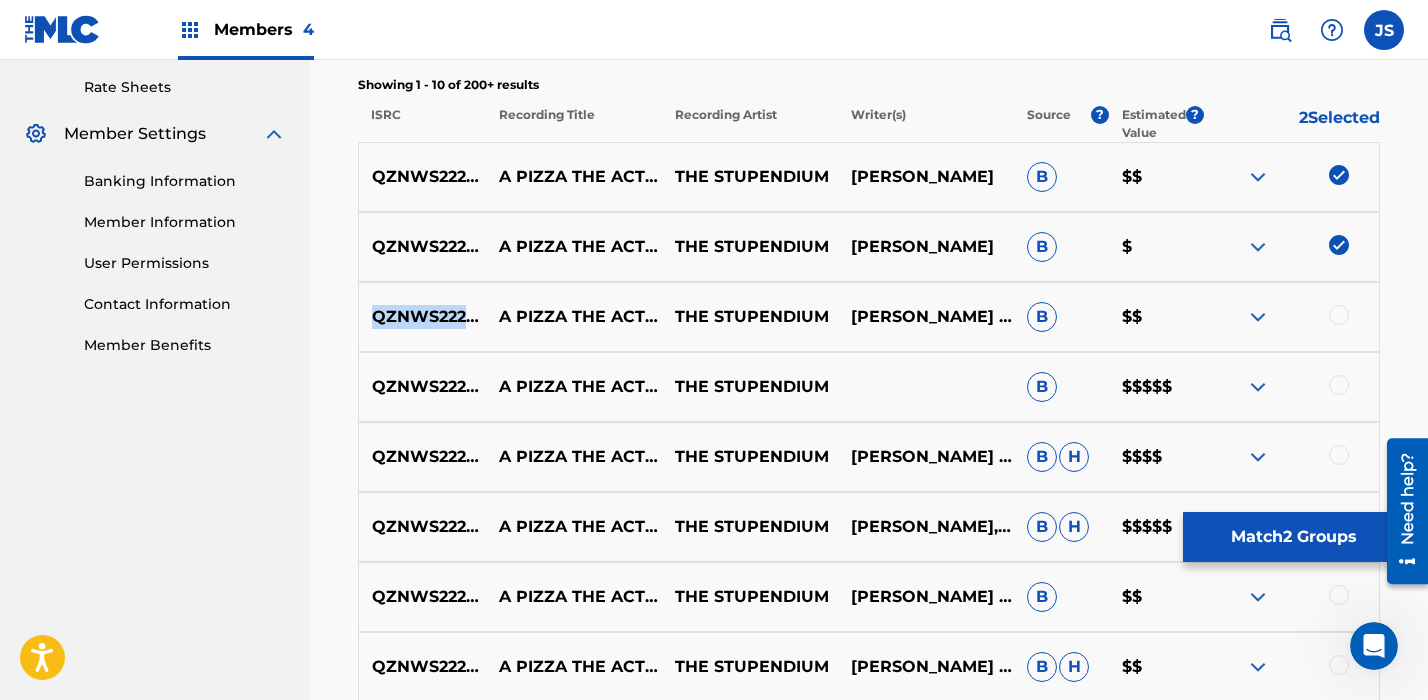 scroll, scrollTop: 775, scrollLeft: 0, axis: vertical 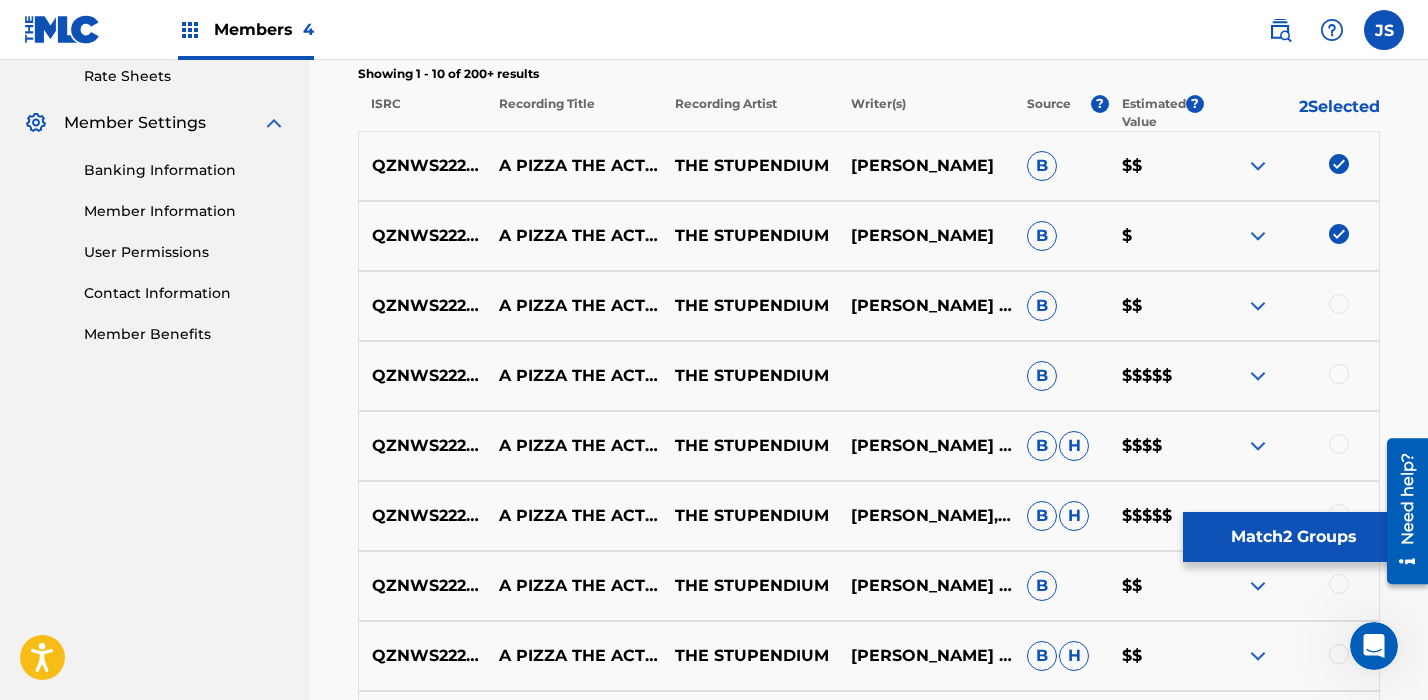 click at bounding box center [1339, 304] 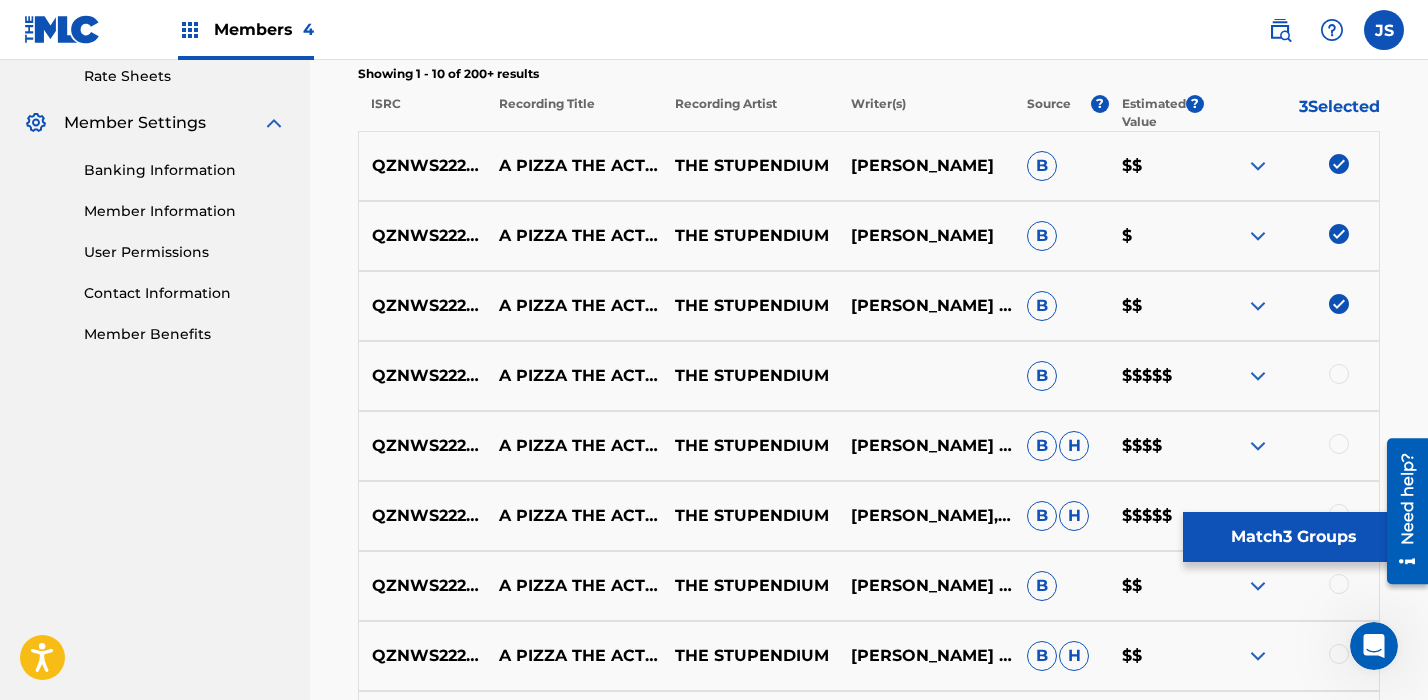 click at bounding box center (1339, 374) 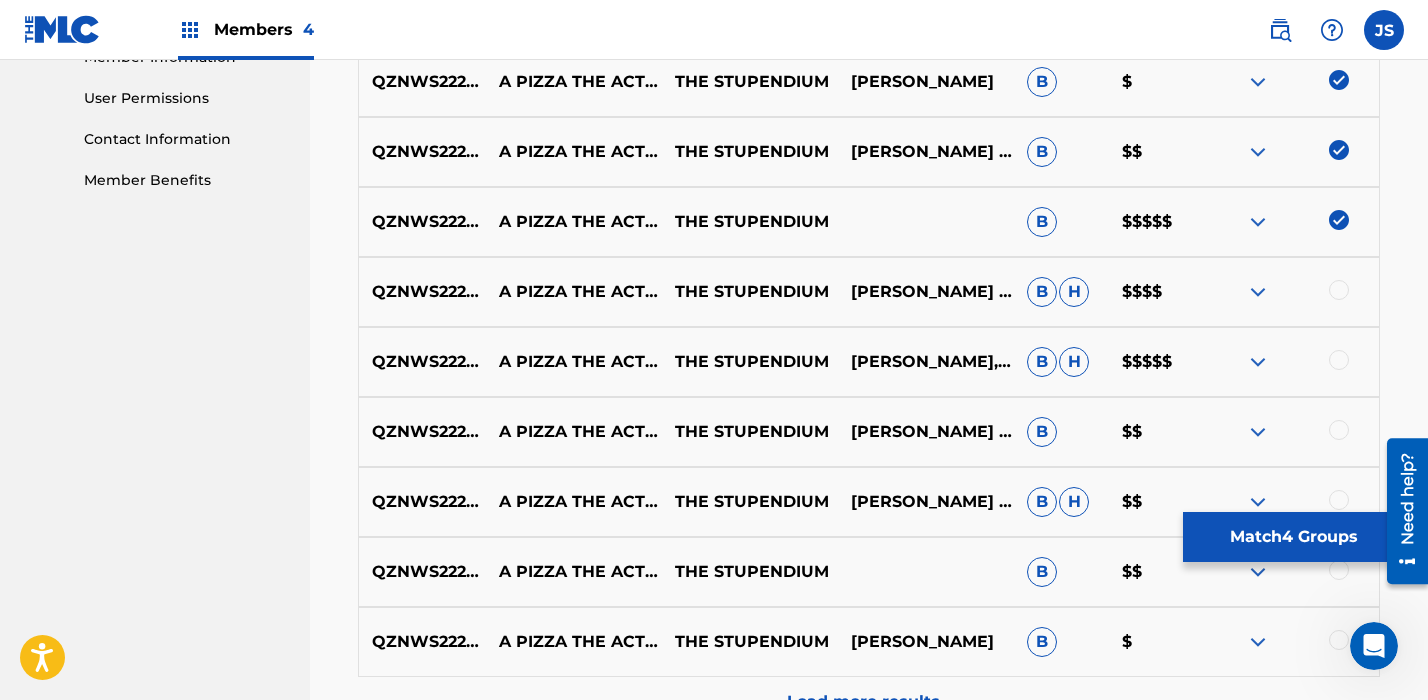 scroll, scrollTop: 940, scrollLeft: 0, axis: vertical 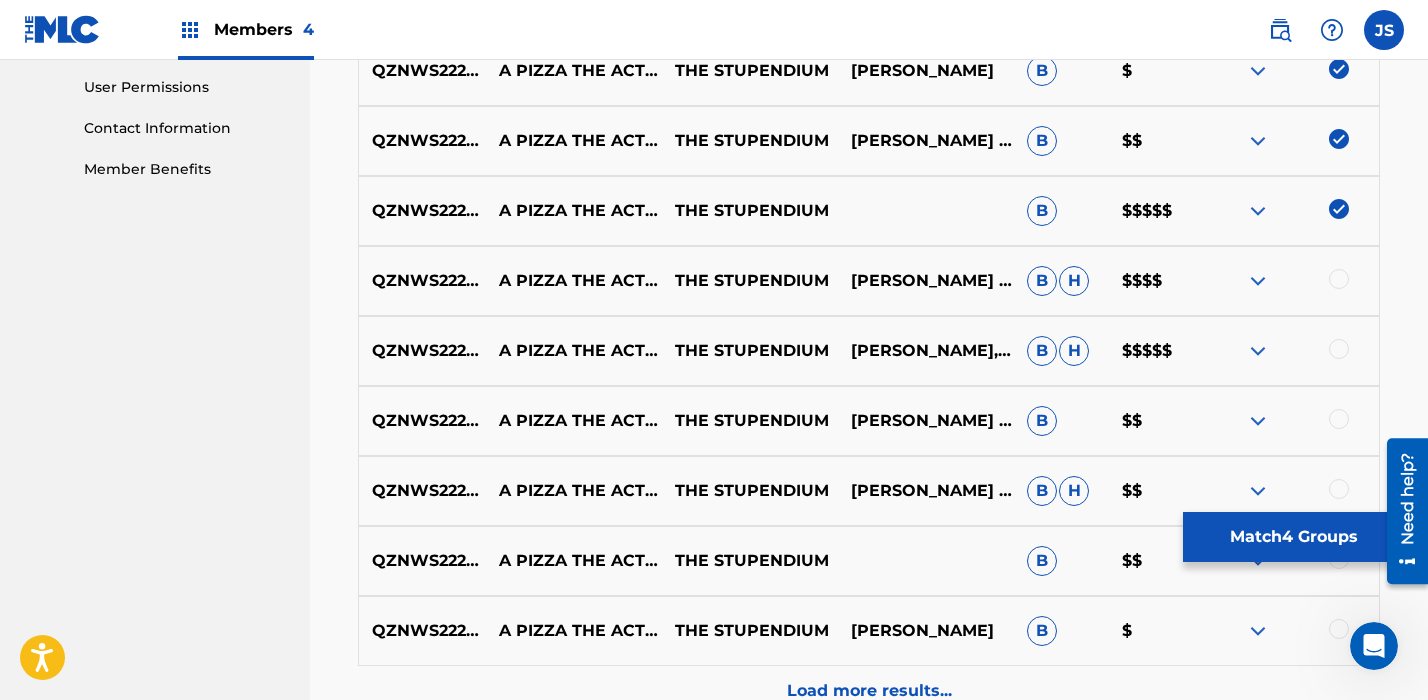 click at bounding box center (1339, 279) 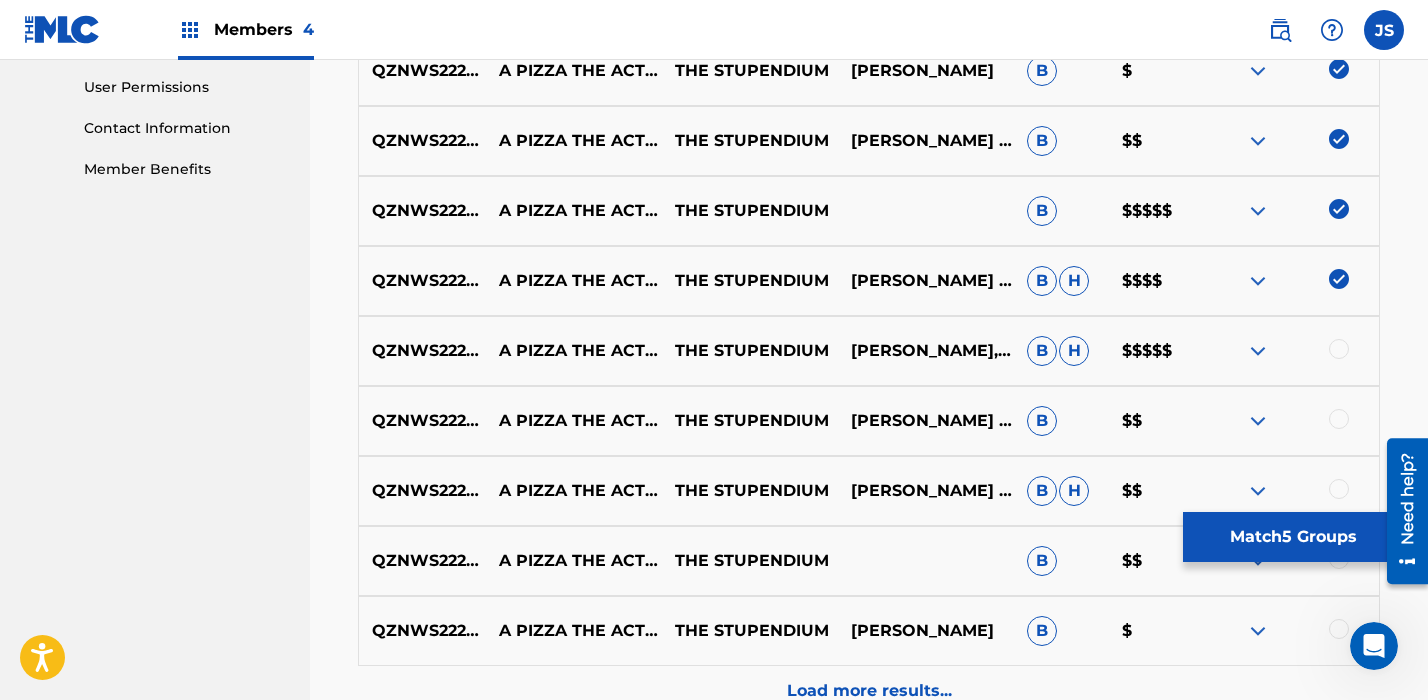 click at bounding box center [1339, 349] 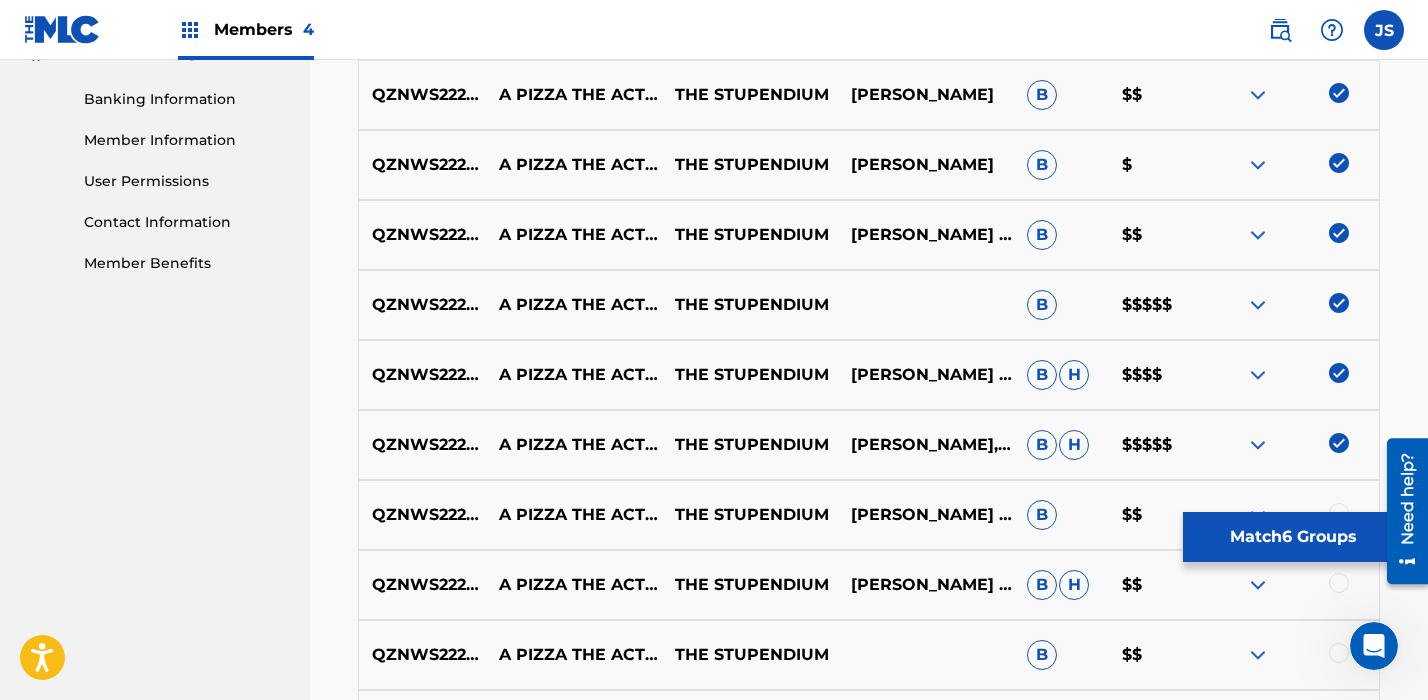 scroll, scrollTop: 851, scrollLeft: 0, axis: vertical 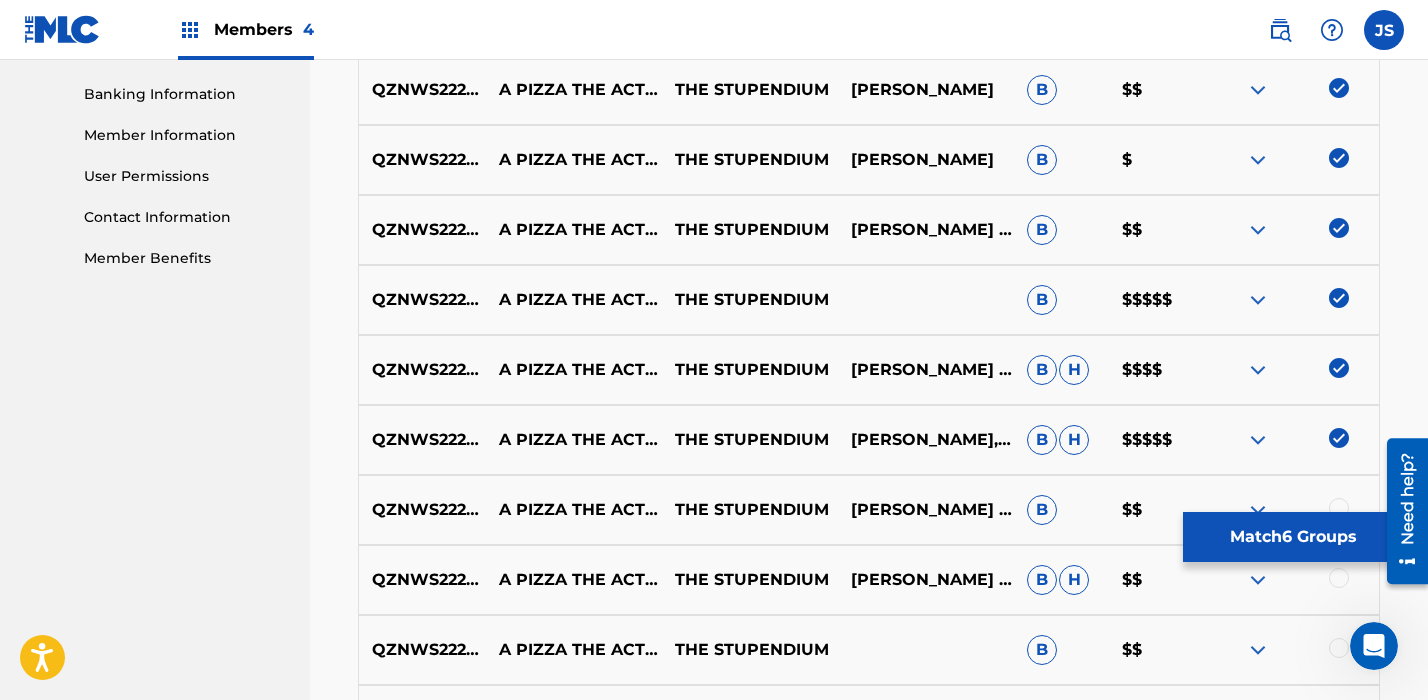 click at bounding box center (1339, 228) 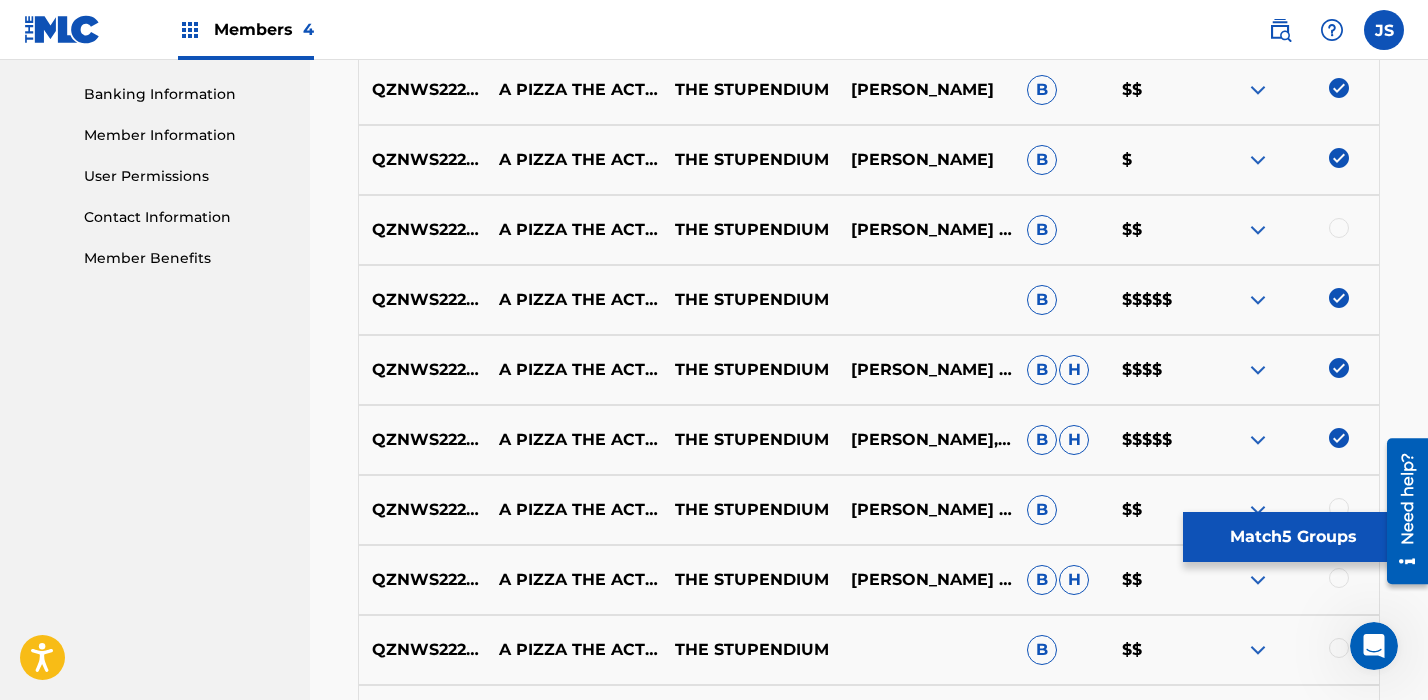 click at bounding box center (1339, 228) 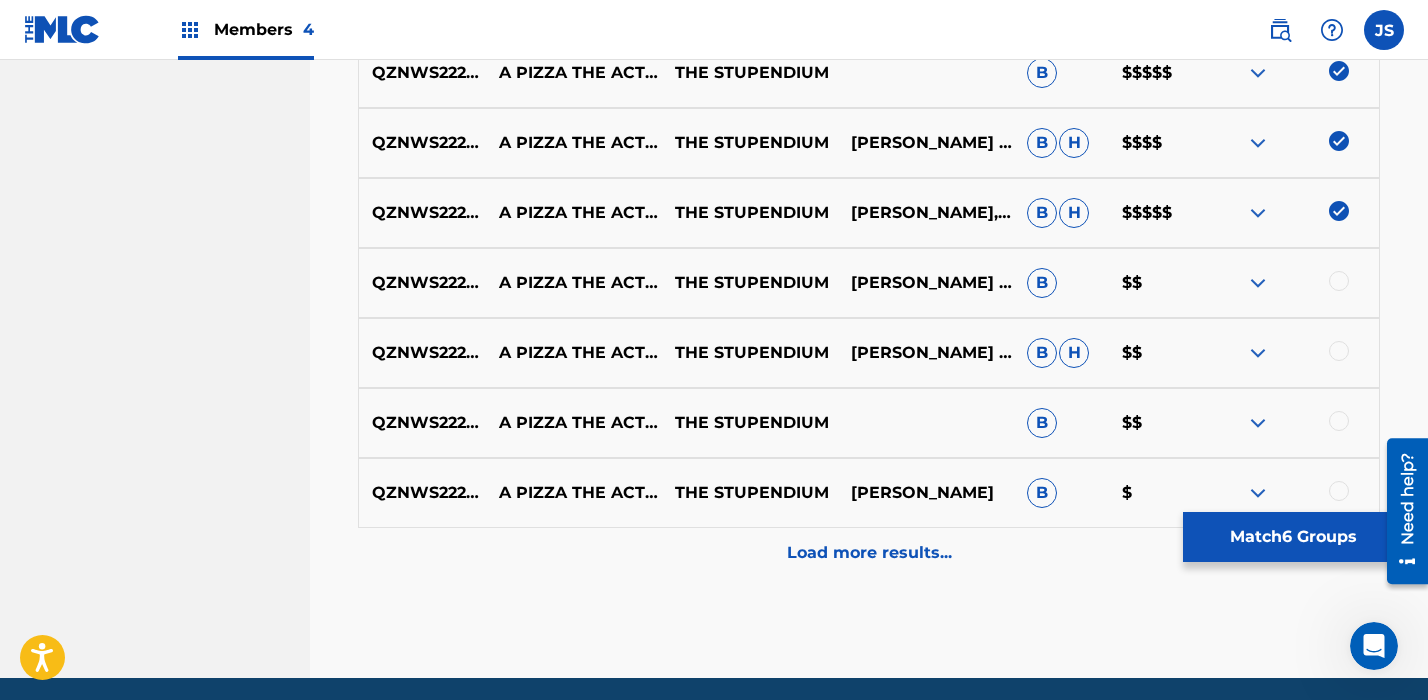 scroll, scrollTop: 1099, scrollLeft: 0, axis: vertical 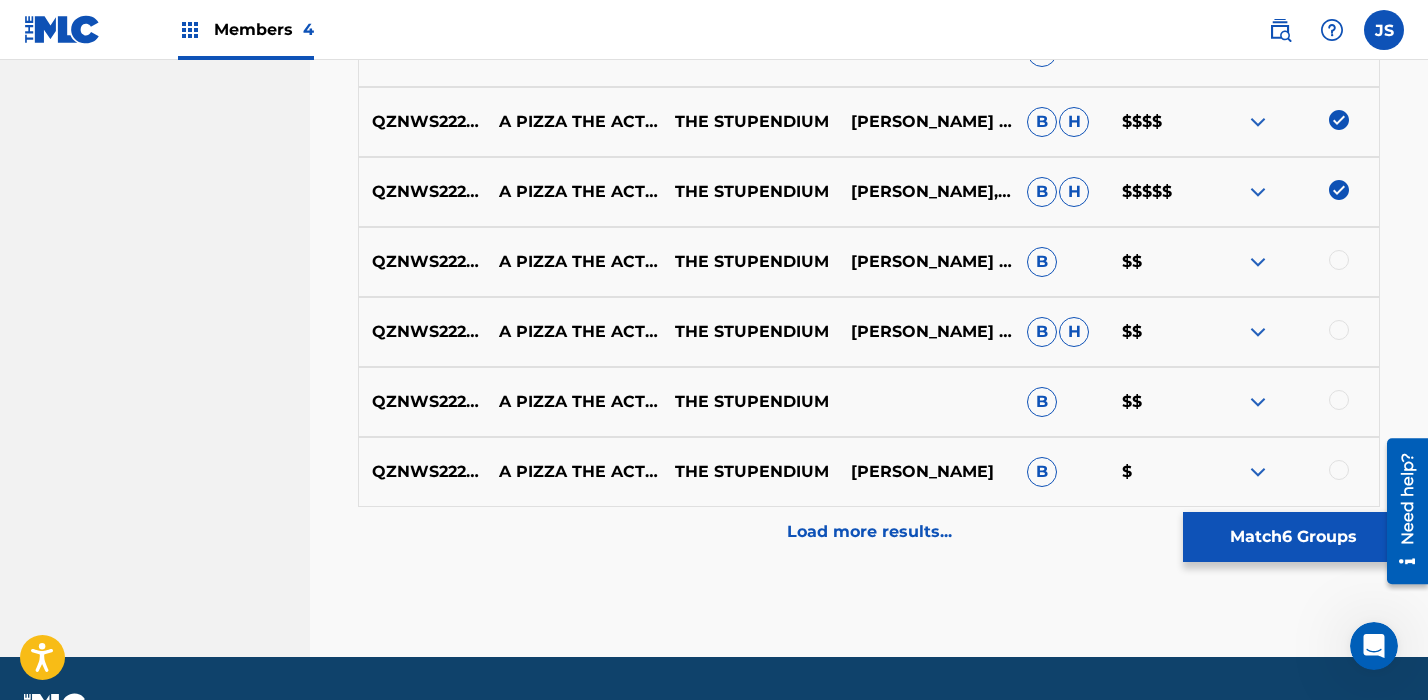 click on "Load more results..." at bounding box center [869, 532] 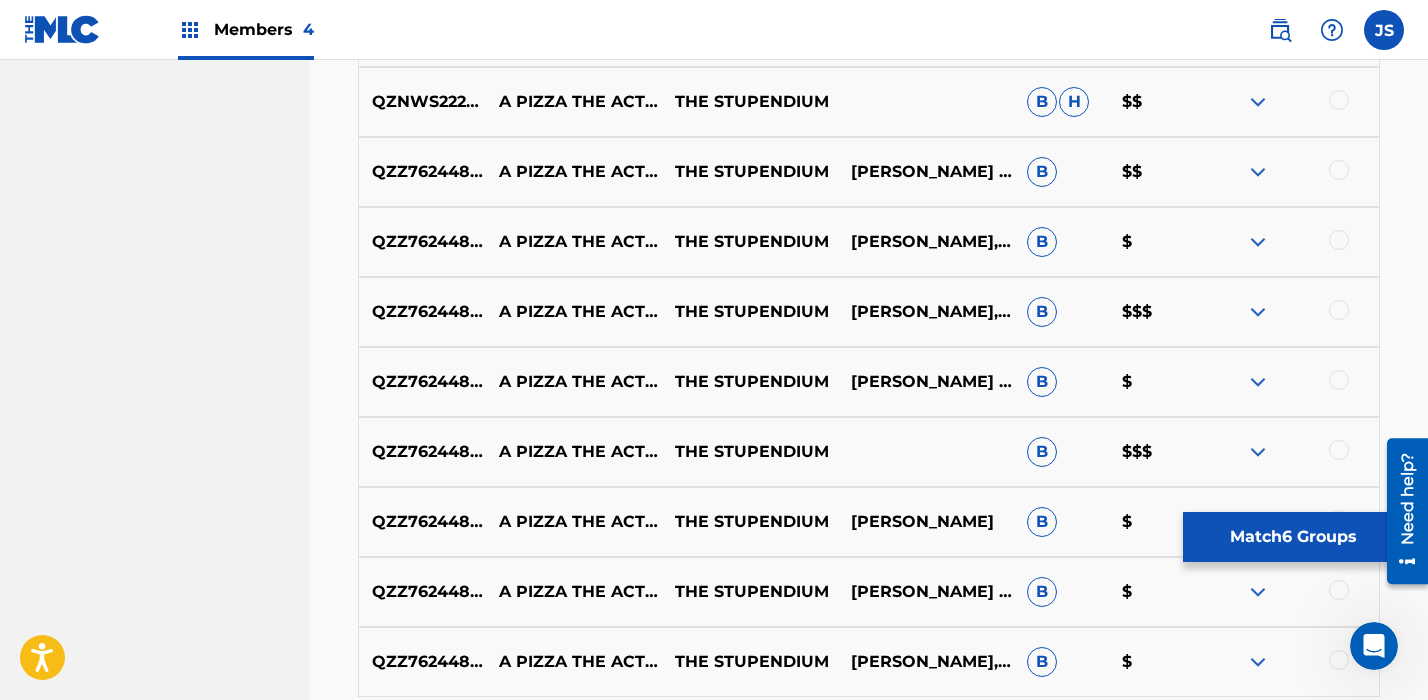 scroll, scrollTop: 1610, scrollLeft: 0, axis: vertical 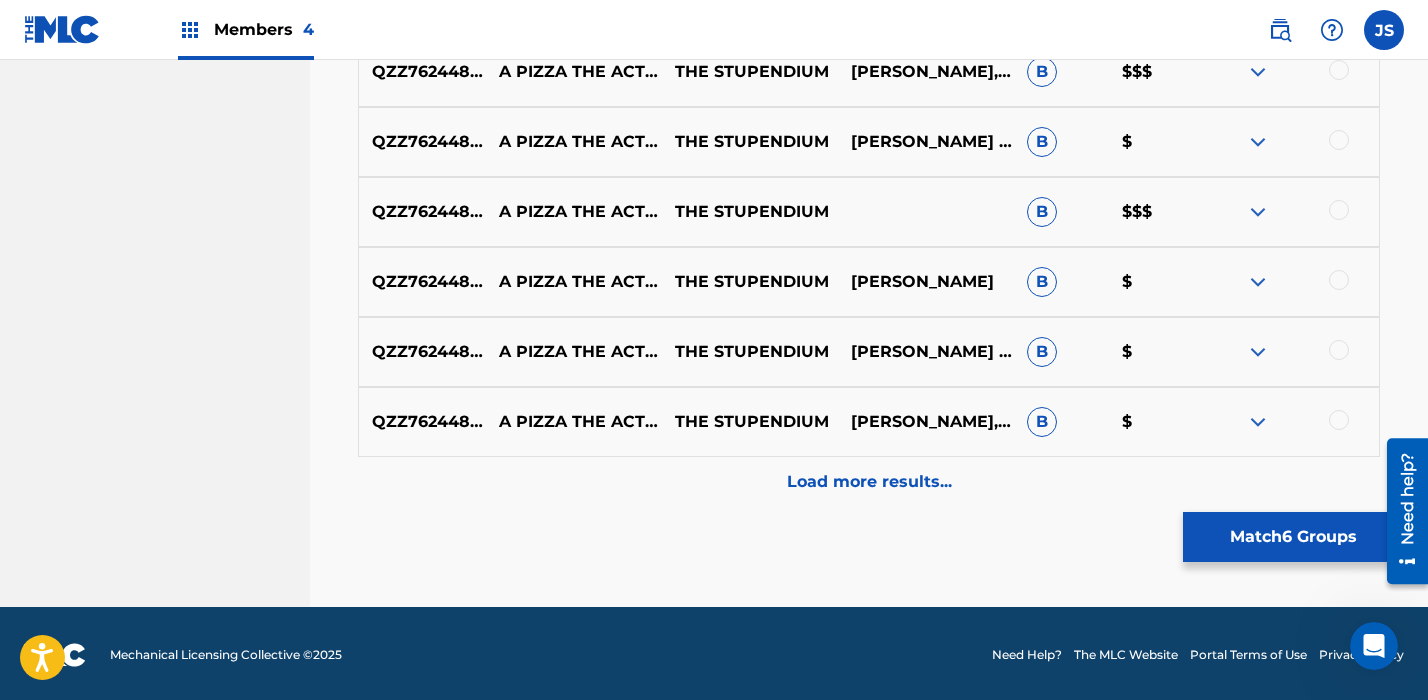 click on "Load more results..." at bounding box center (869, 482) 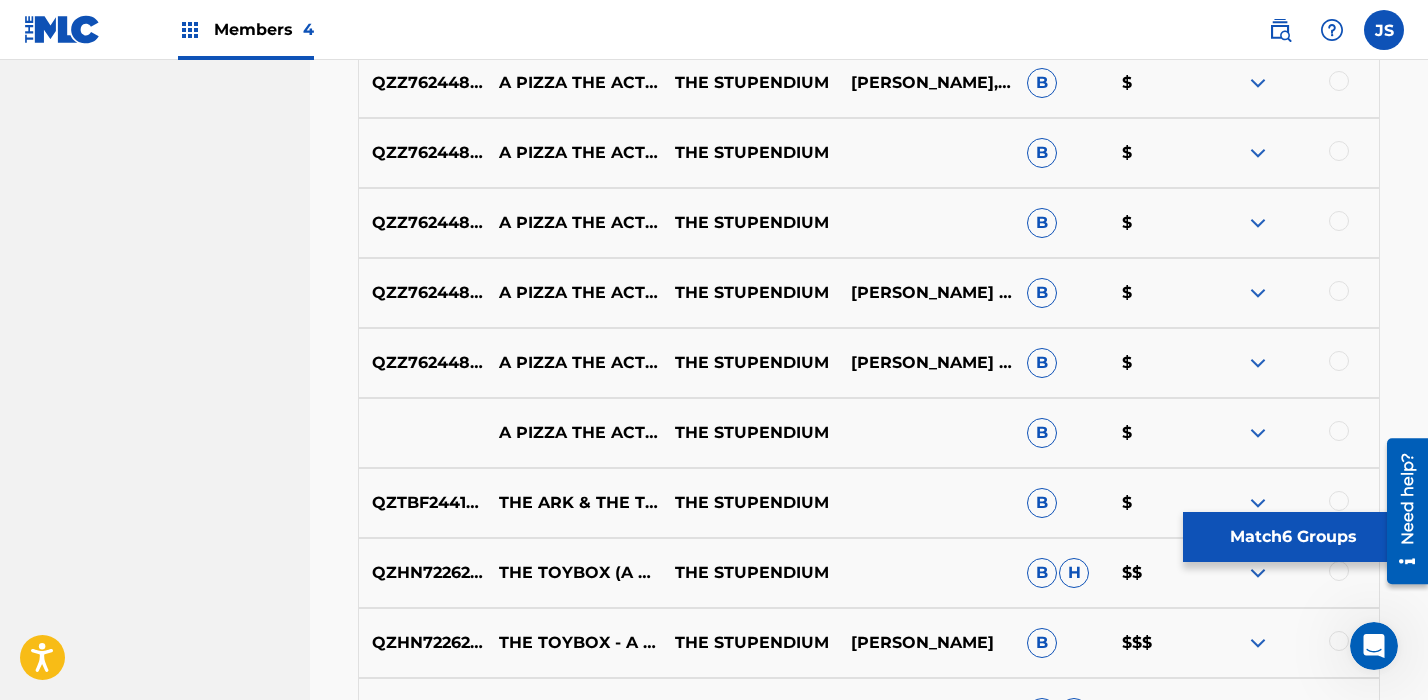 scroll, scrollTop: 2190, scrollLeft: 0, axis: vertical 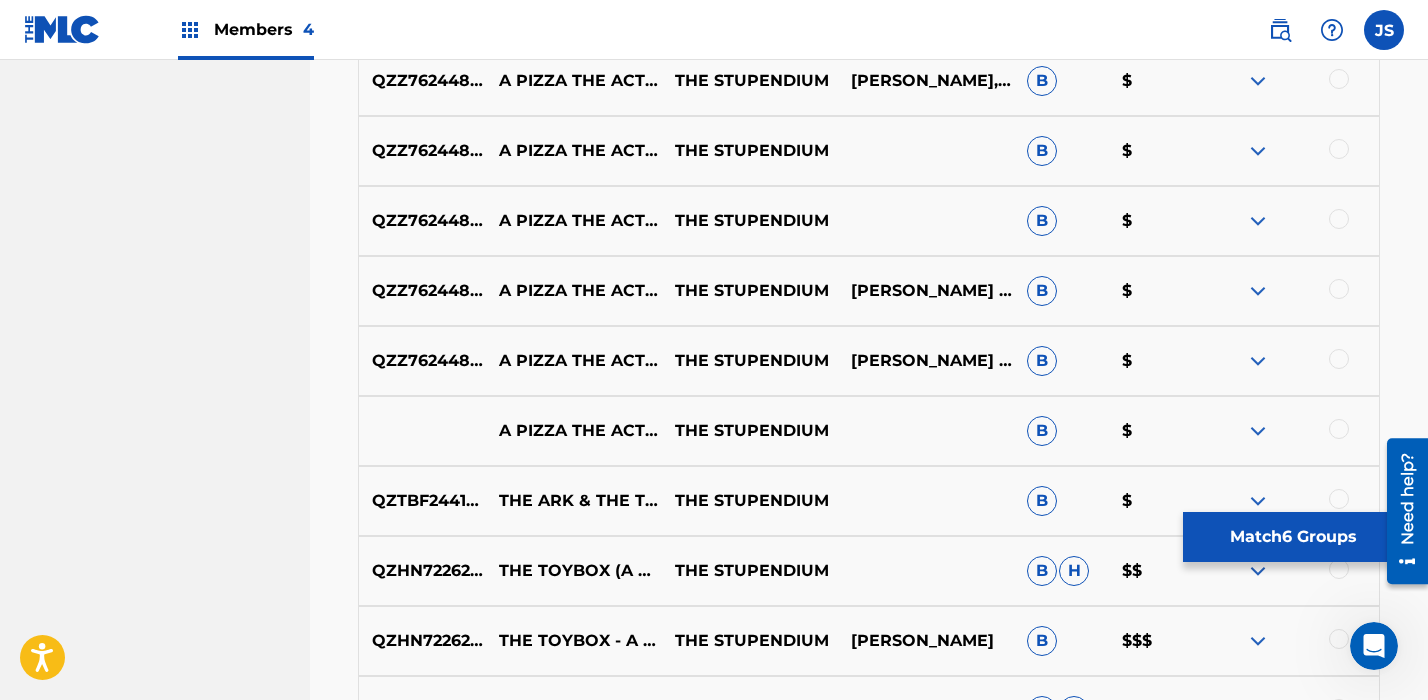 click on "A PIZZA THE ACTION FIVE NIGHTS AT [PERSON_NAME] S SECURITY BREACH SONG PROD BY OO OXYGEN" at bounding box center [574, 431] 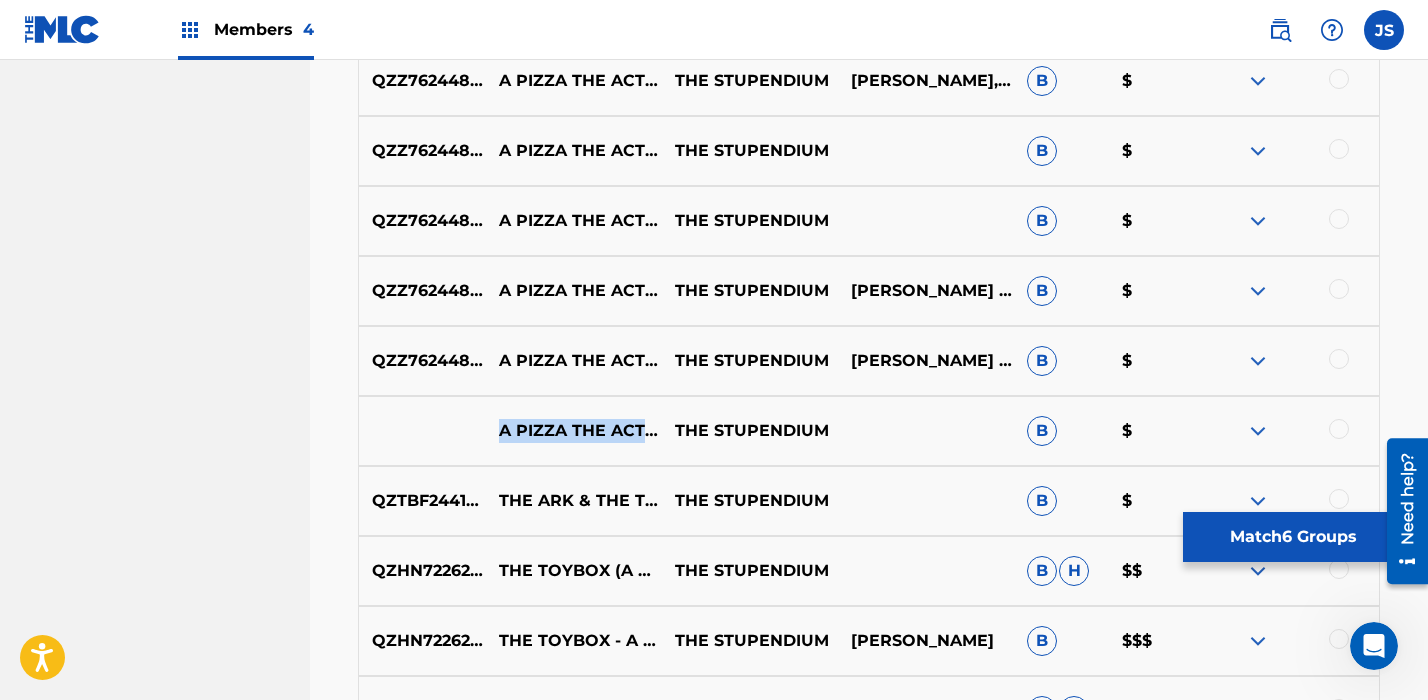 click on "A PIZZA THE ACTION FIVE NIGHTS AT [PERSON_NAME] S SECURITY BREACH SONG PROD BY OO OXYGEN" at bounding box center (574, 431) 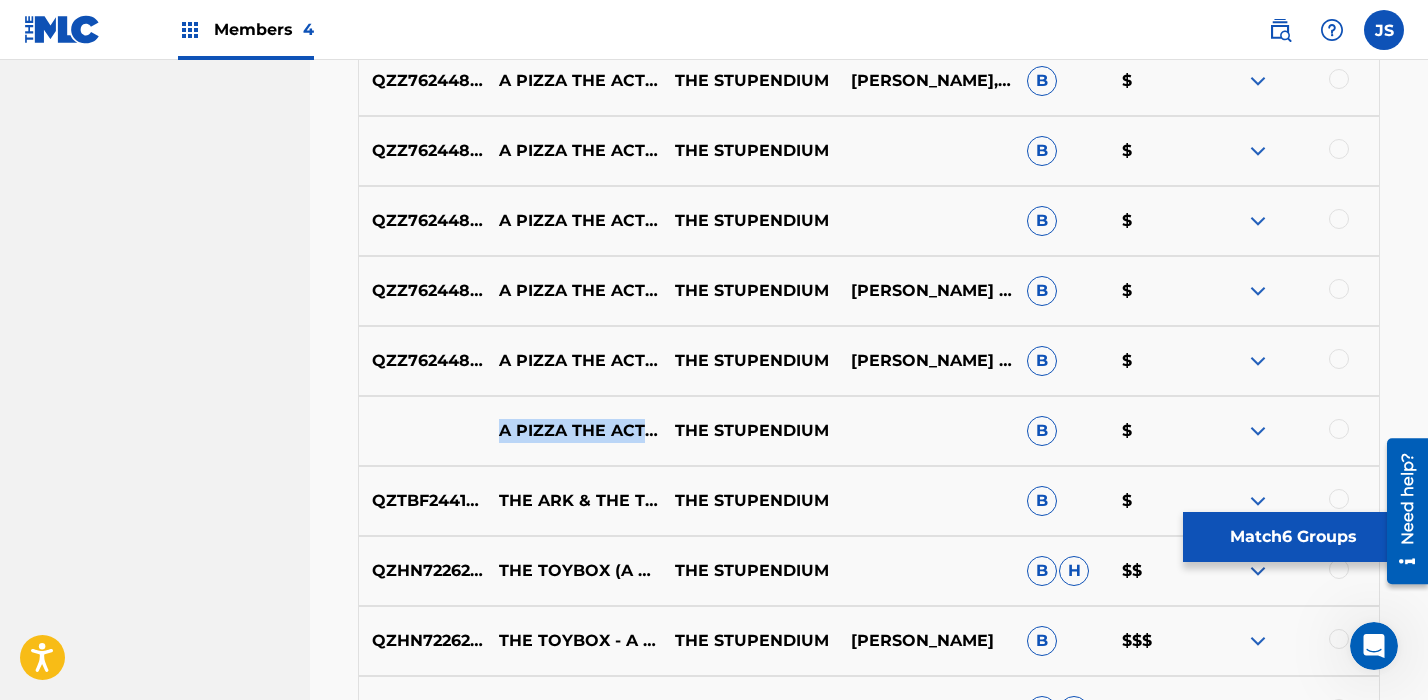 copy on "A PIZZA THE ACTION FIVE NIGHTS AT [PERSON_NAME] S SECURITY BREACH SONG PROD BY OO OXYGEN" 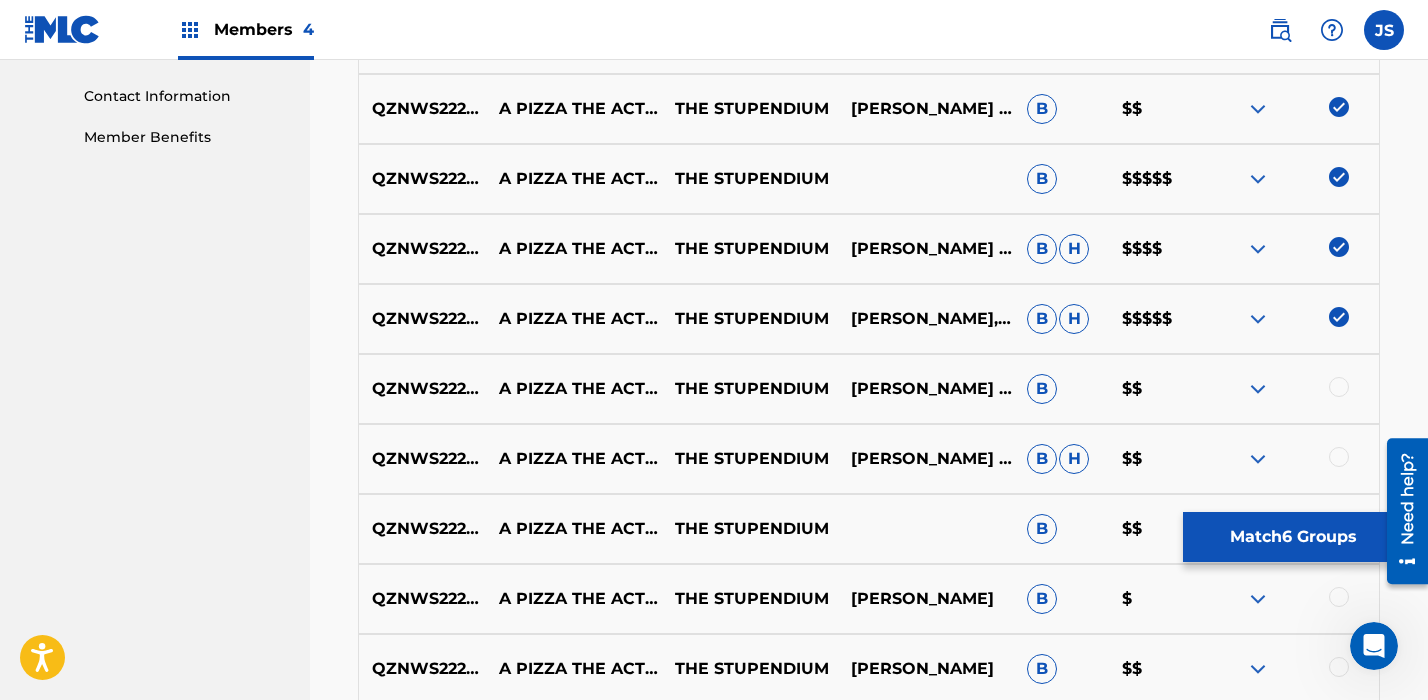 scroll, scrollTop: 980, scrollLeft: 0, axis: vertical 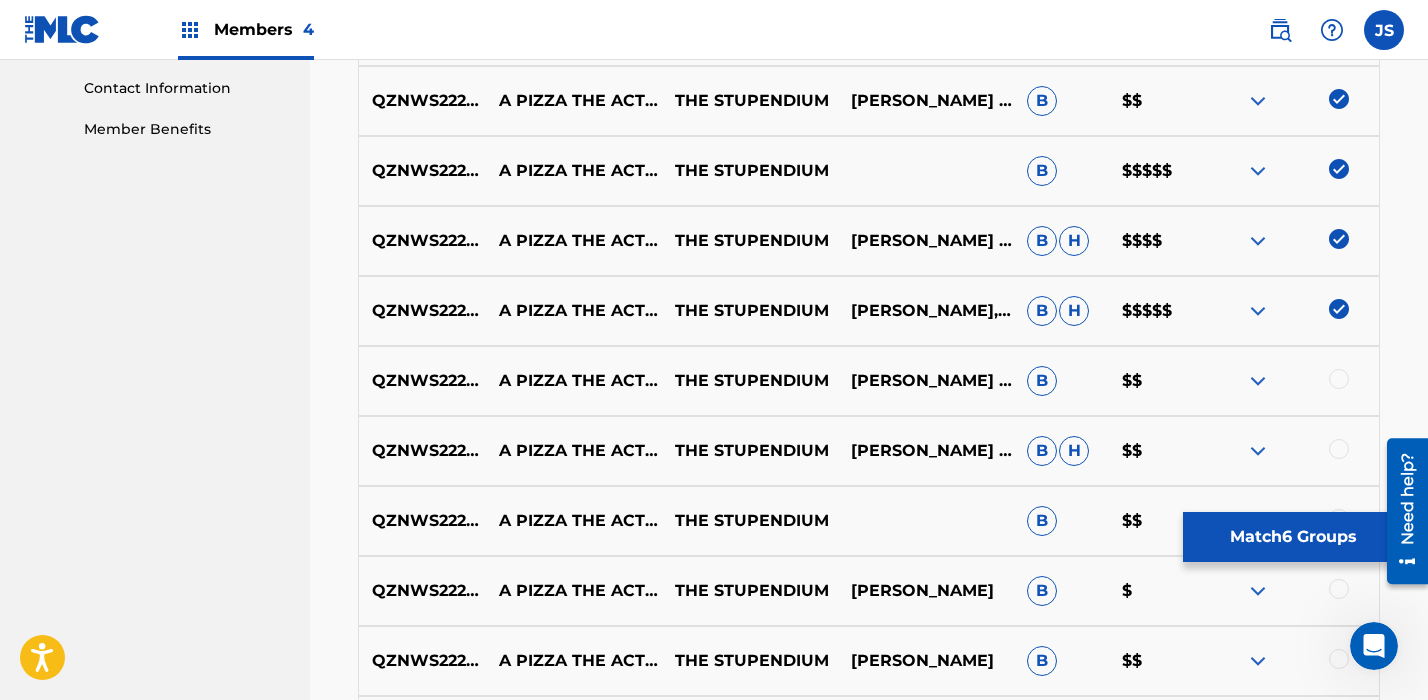 click on "Match  6 Groups" at bounding box center [1293, 537] 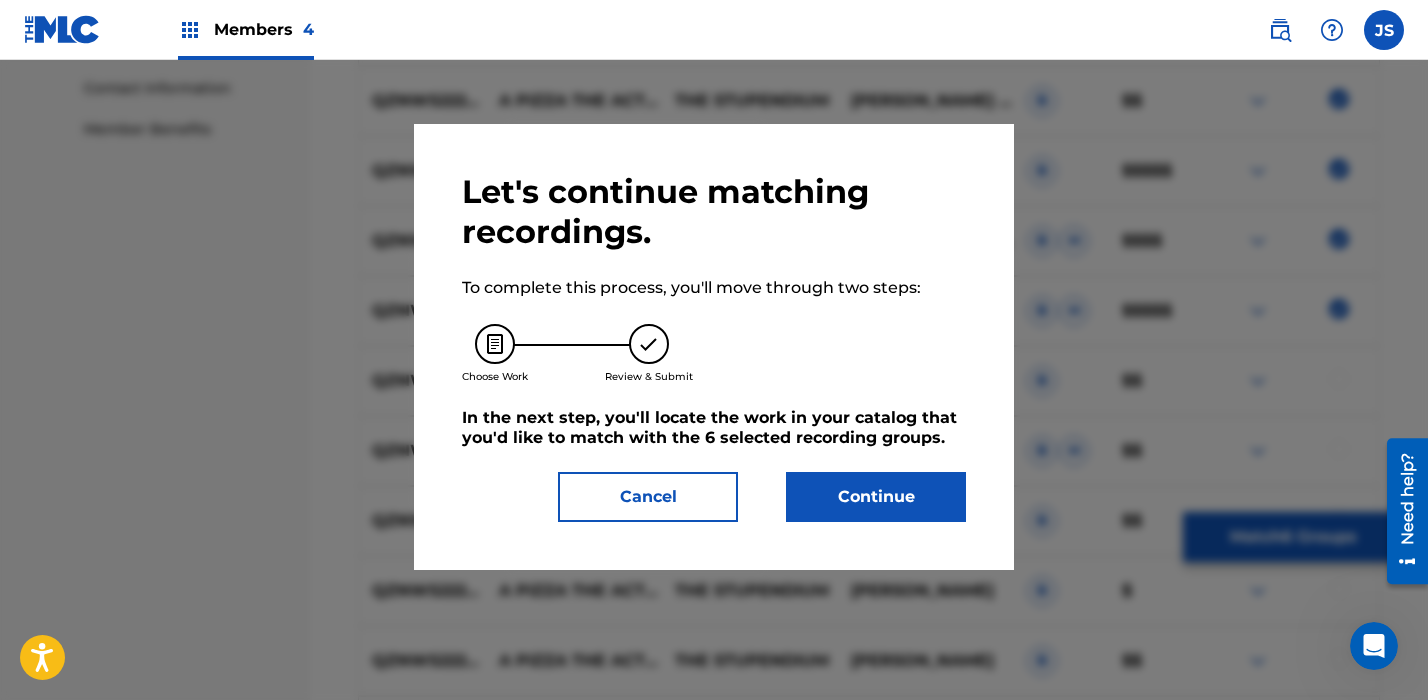 click on "Continue" at bounding box center (876, 497) 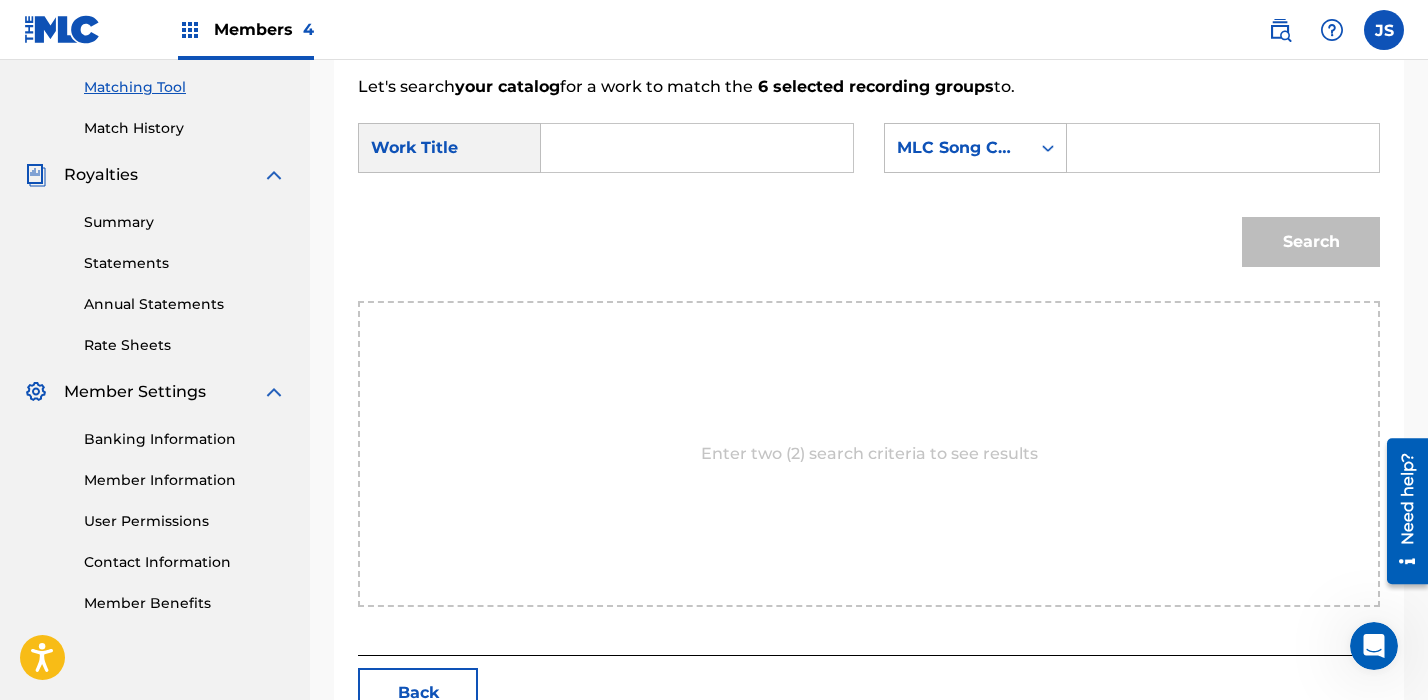 scroll, scrollTop: 483, scrollLeft: 0, axis: vertical 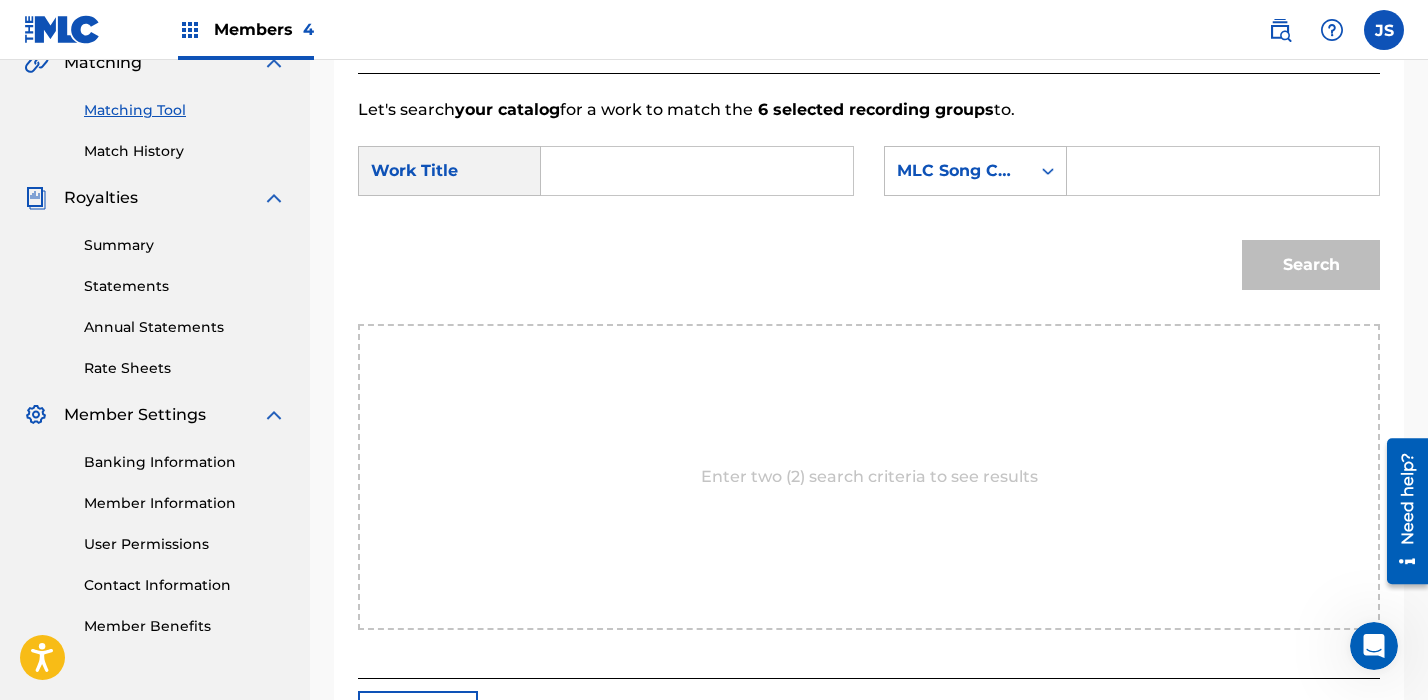 click at bounding box center (697, 171) 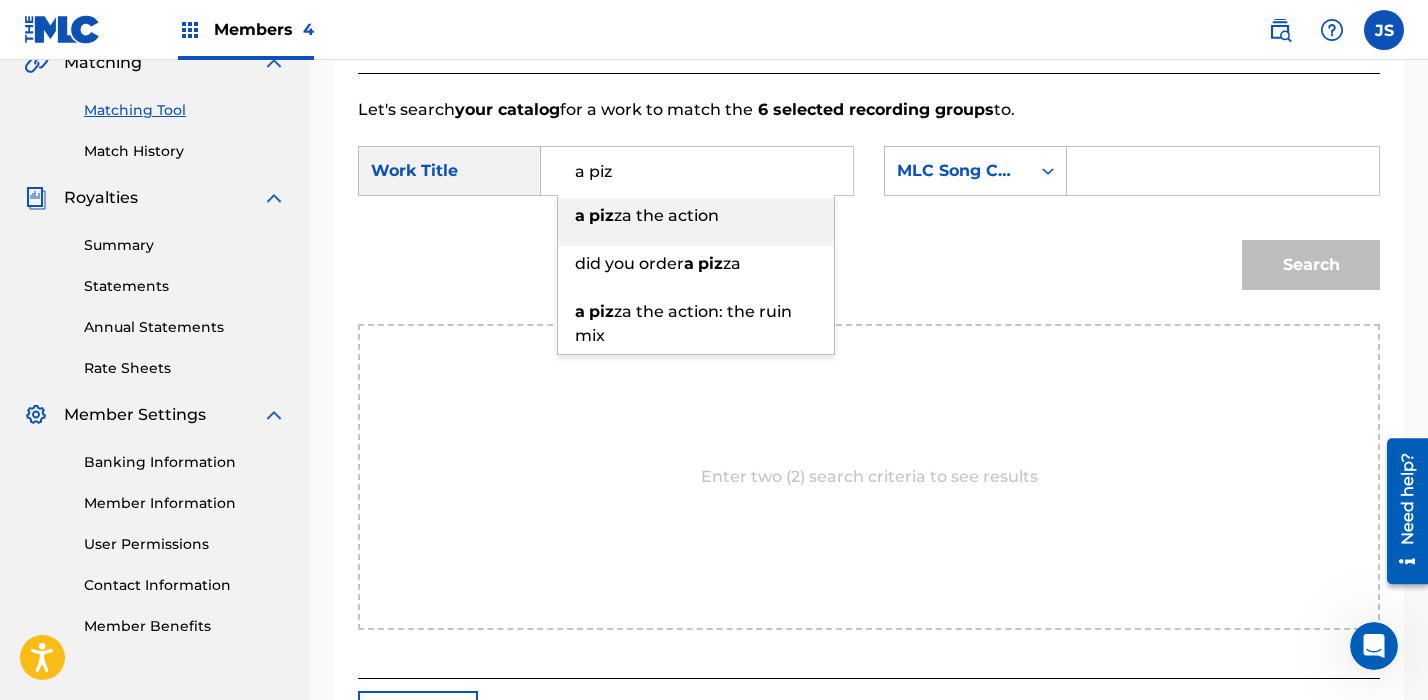 click on "a   piz za the action" at bounding box center (696, 216) 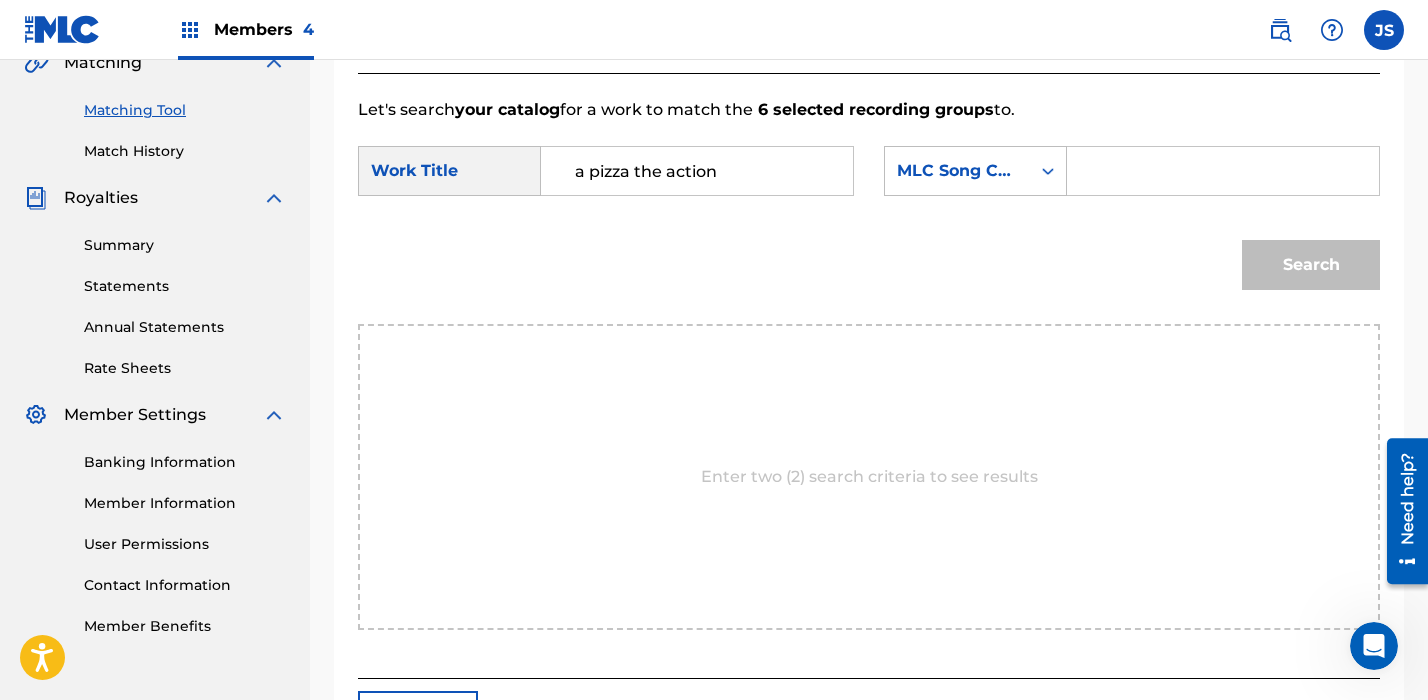 click on "SearchWithCriteria389f8d2d-3660-4299-9ddd-4c58fc621b2c Work Title a pizza the action SearchWithCriteriae64daa51-7d55-492c-a469-d0e6084c7ca4 MLC Song Code" at bounding box center (869, 177) 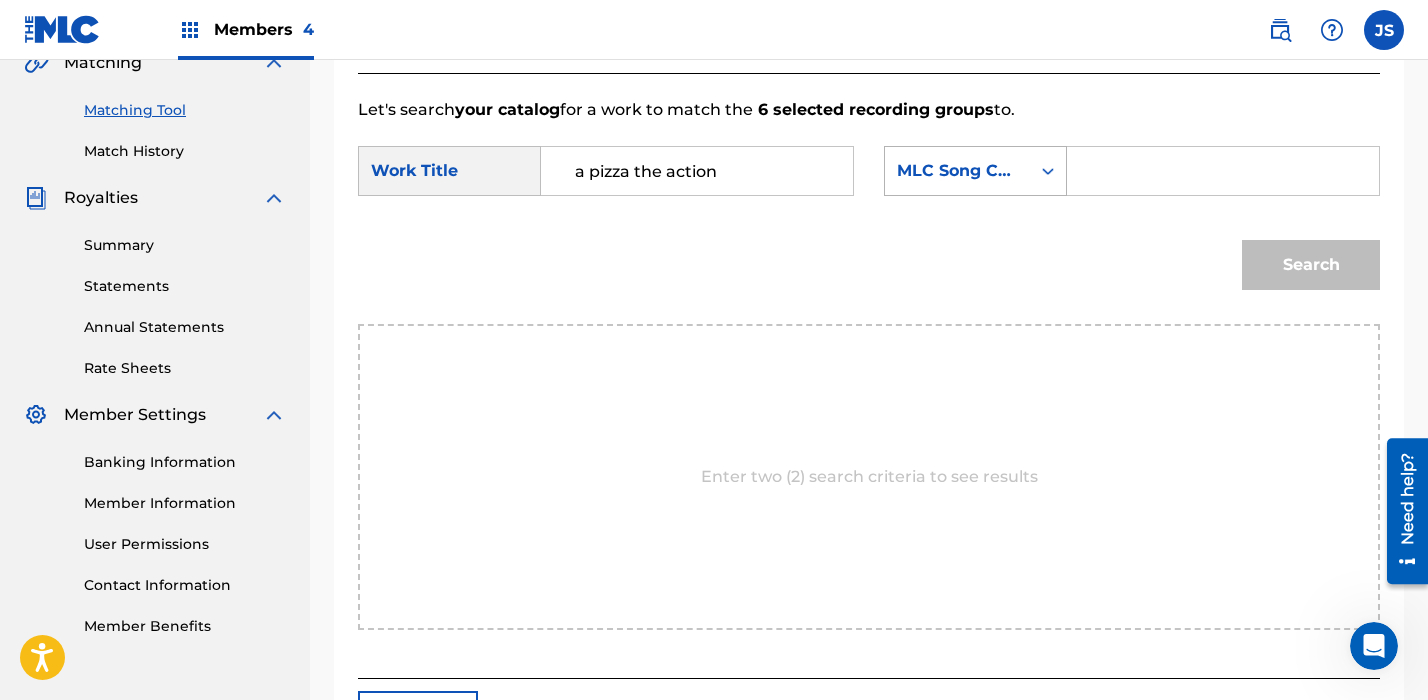 click at bounding box center (1048, 171) 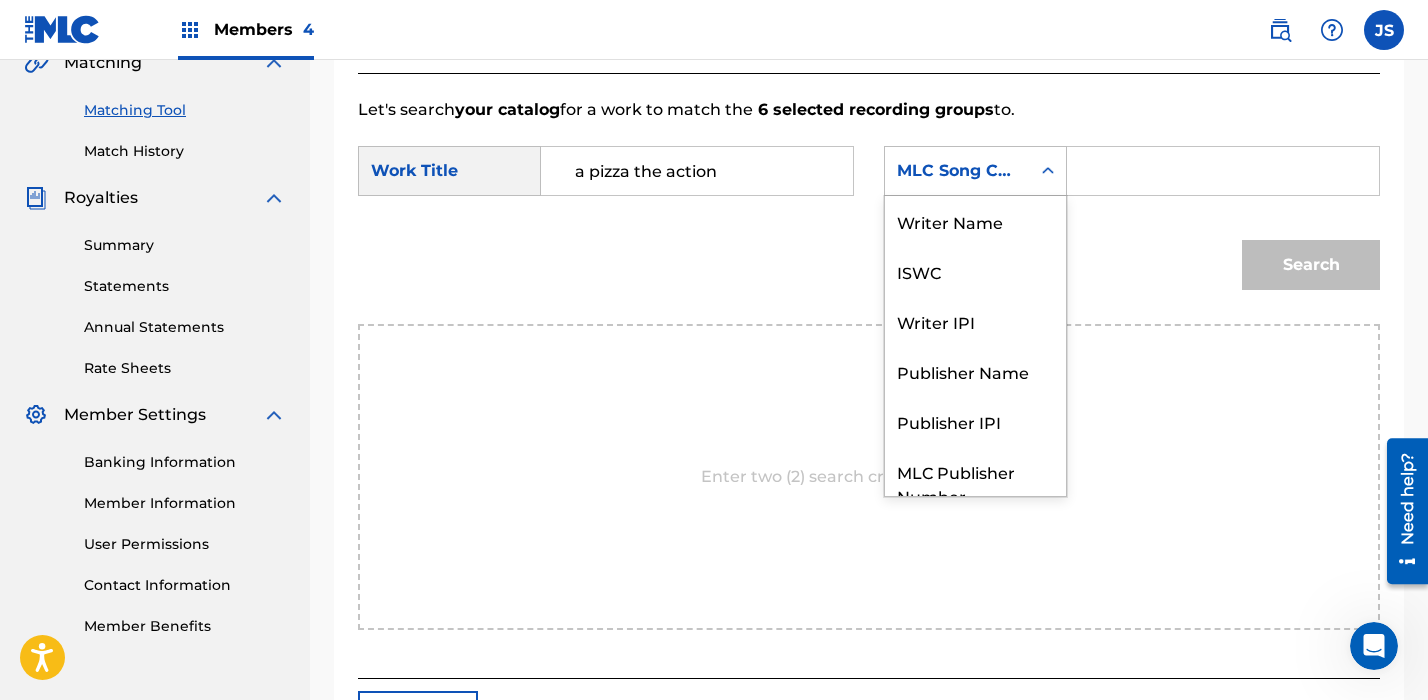 scroll, scrollTop: 74, scrollLeft: 0, axis: vertical 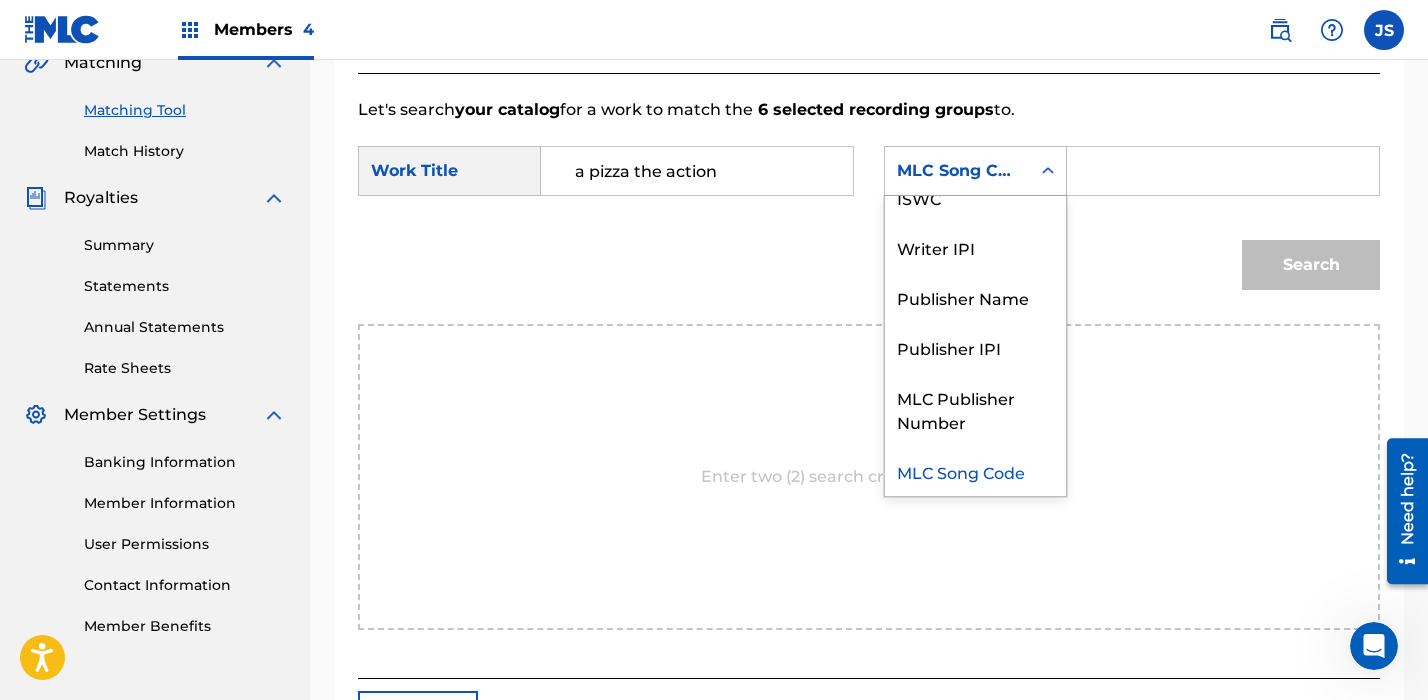 click at bounding box center [1048, 171] 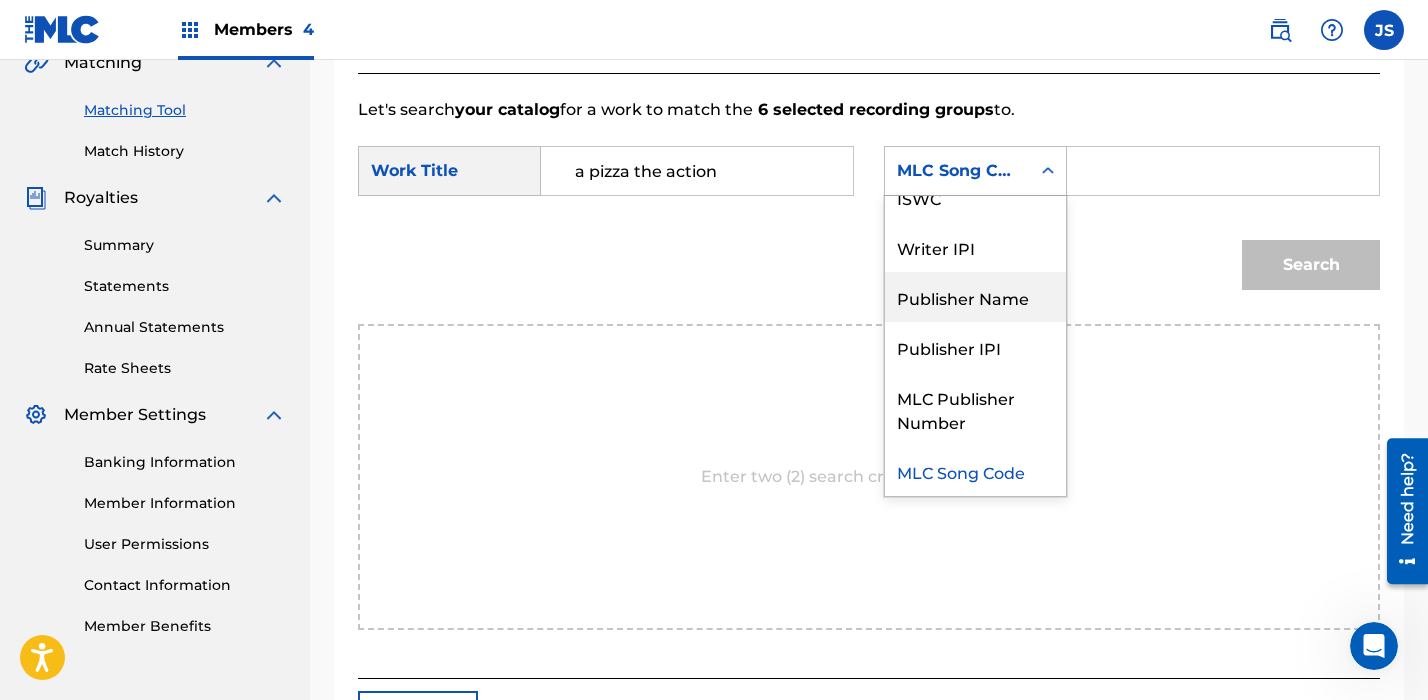 click on "Publisher Name" at bounding box center [975, 297] 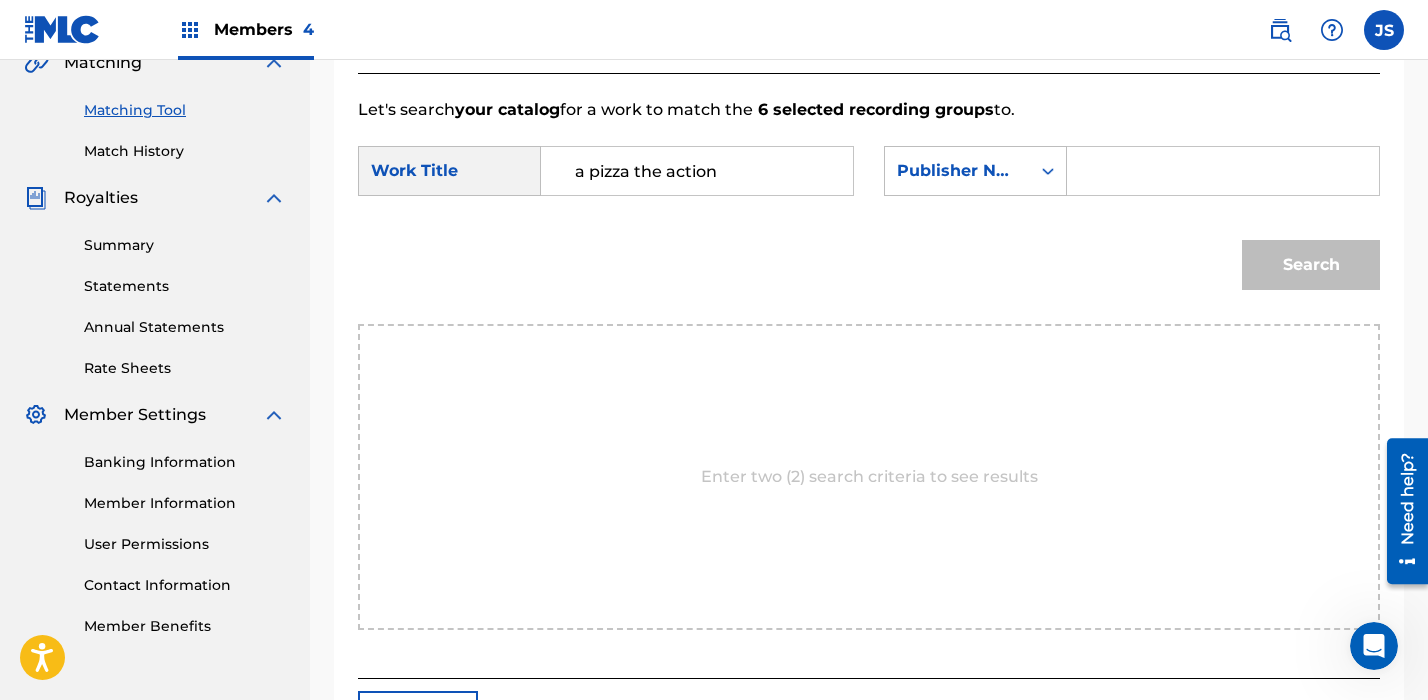 click at bounding box center [1223, 171] 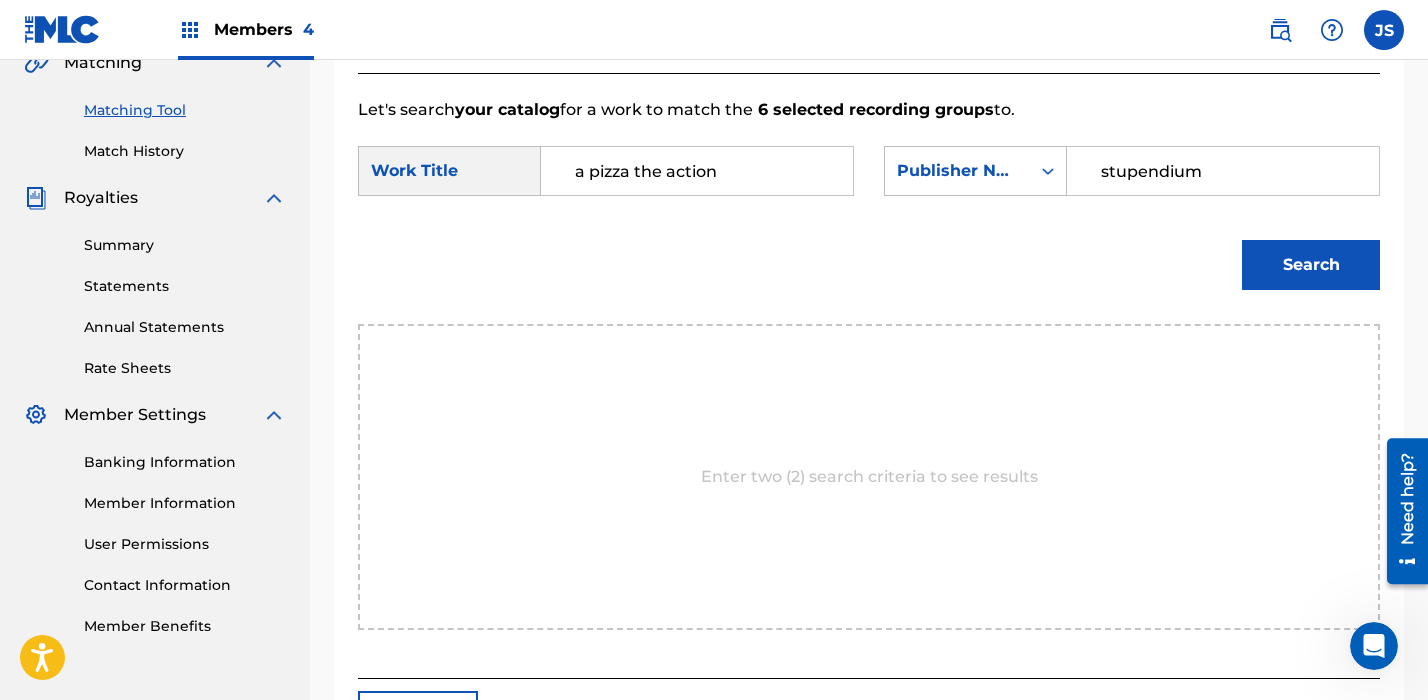 click on "Search" at bounding box center (1311, 265) 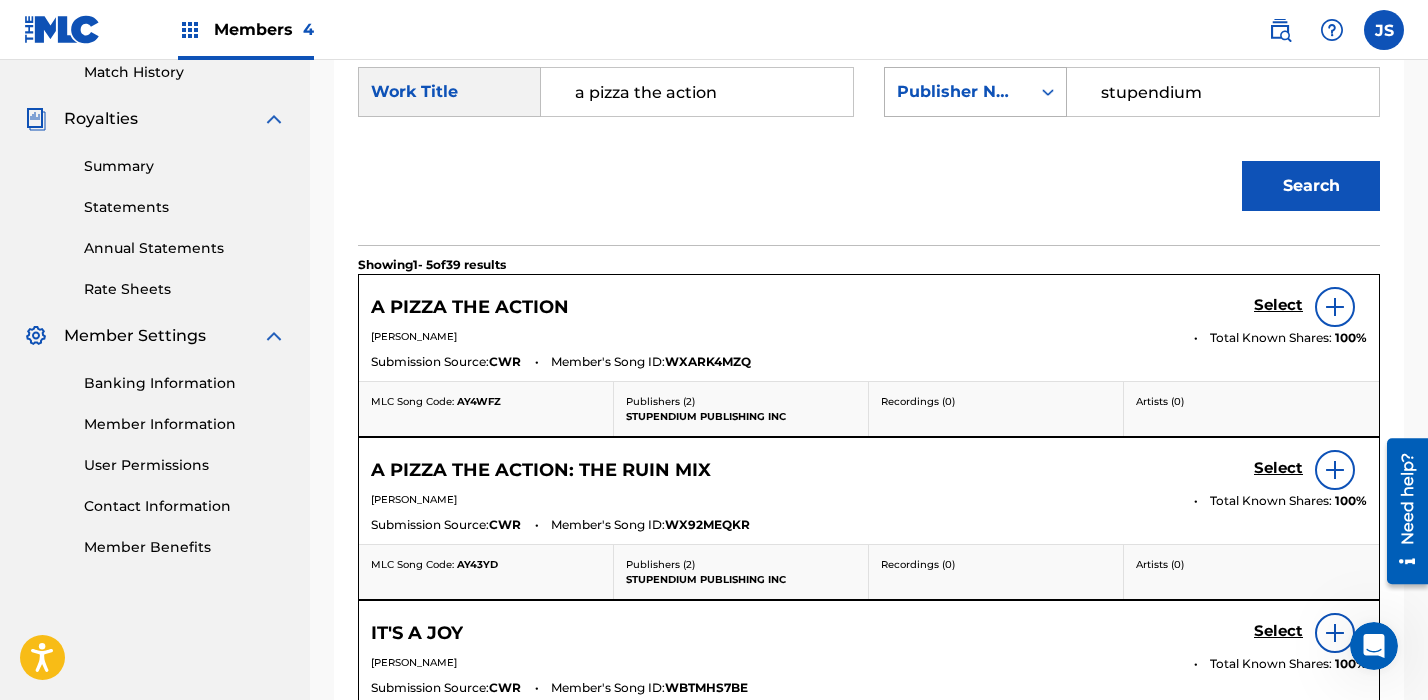 scroll, scrollTop: 555, scrollLeft: 0, axis: vertical 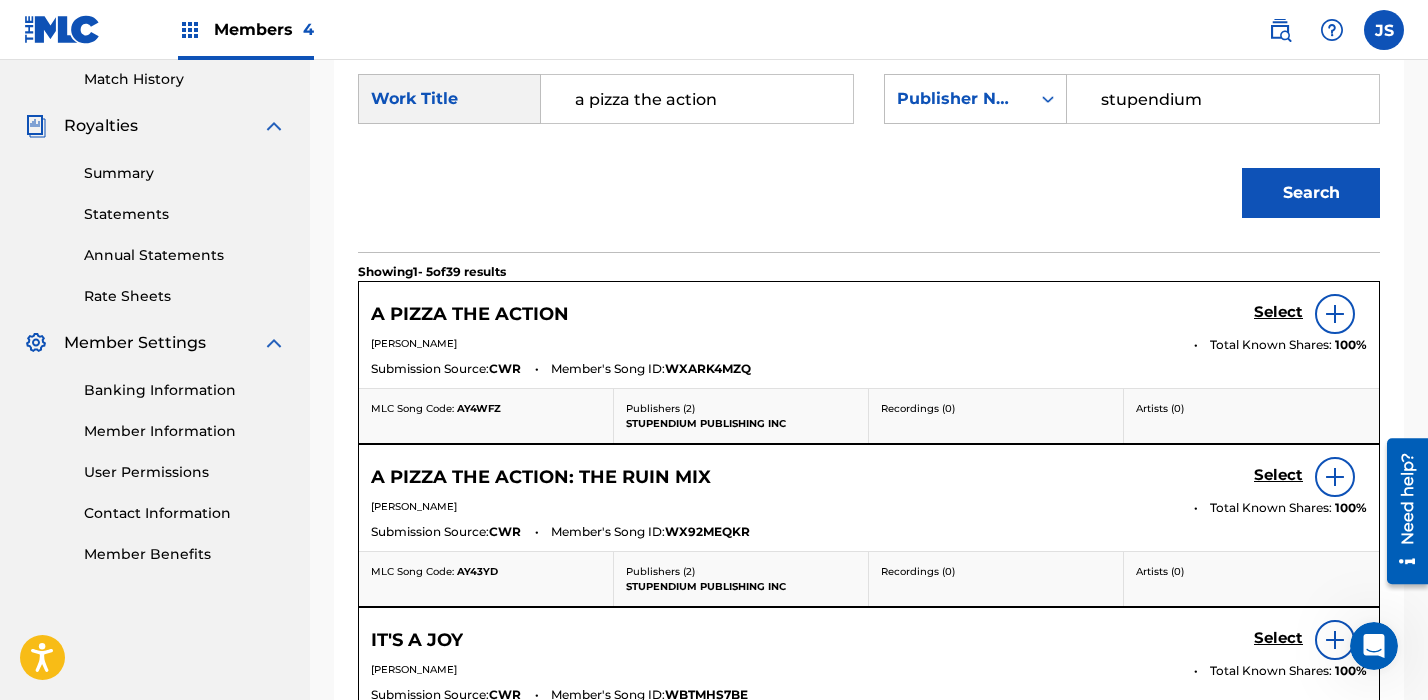 click on "Select" at bounding box center (1278, 312) 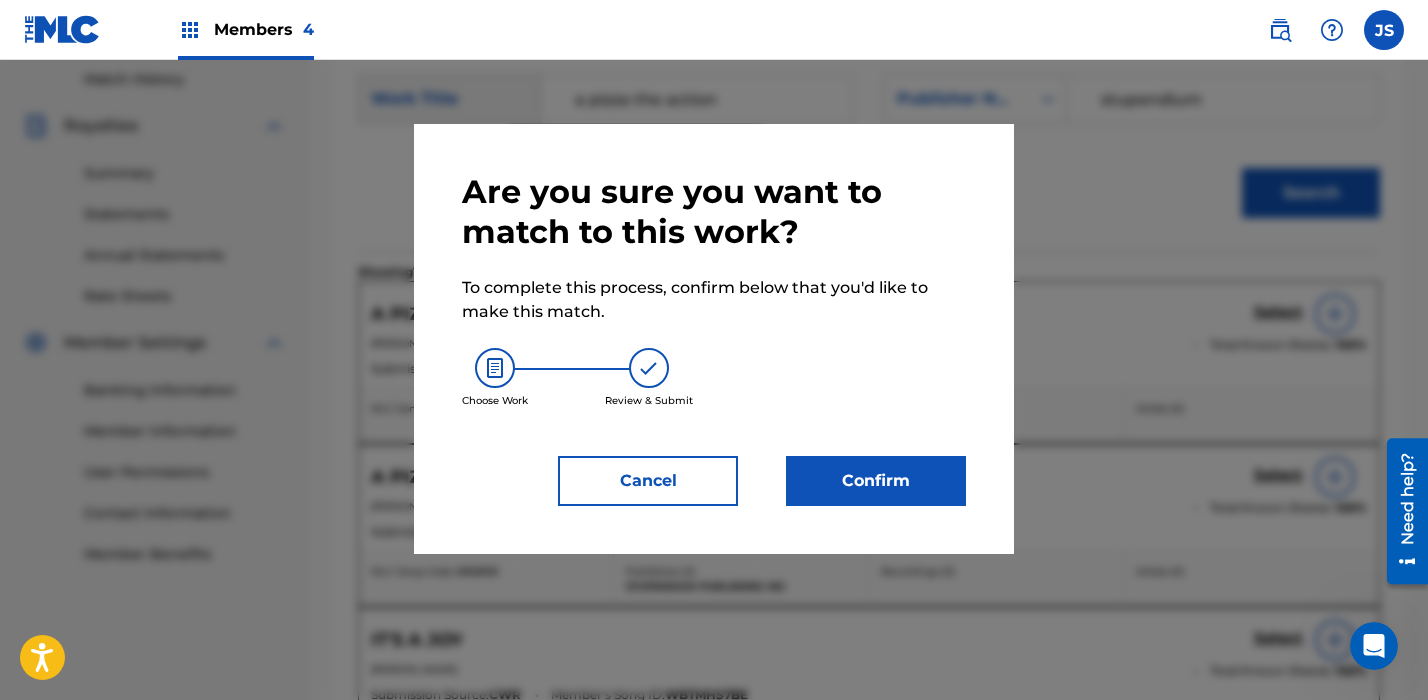 click on "Confirm" at bounding box center (876, 481) 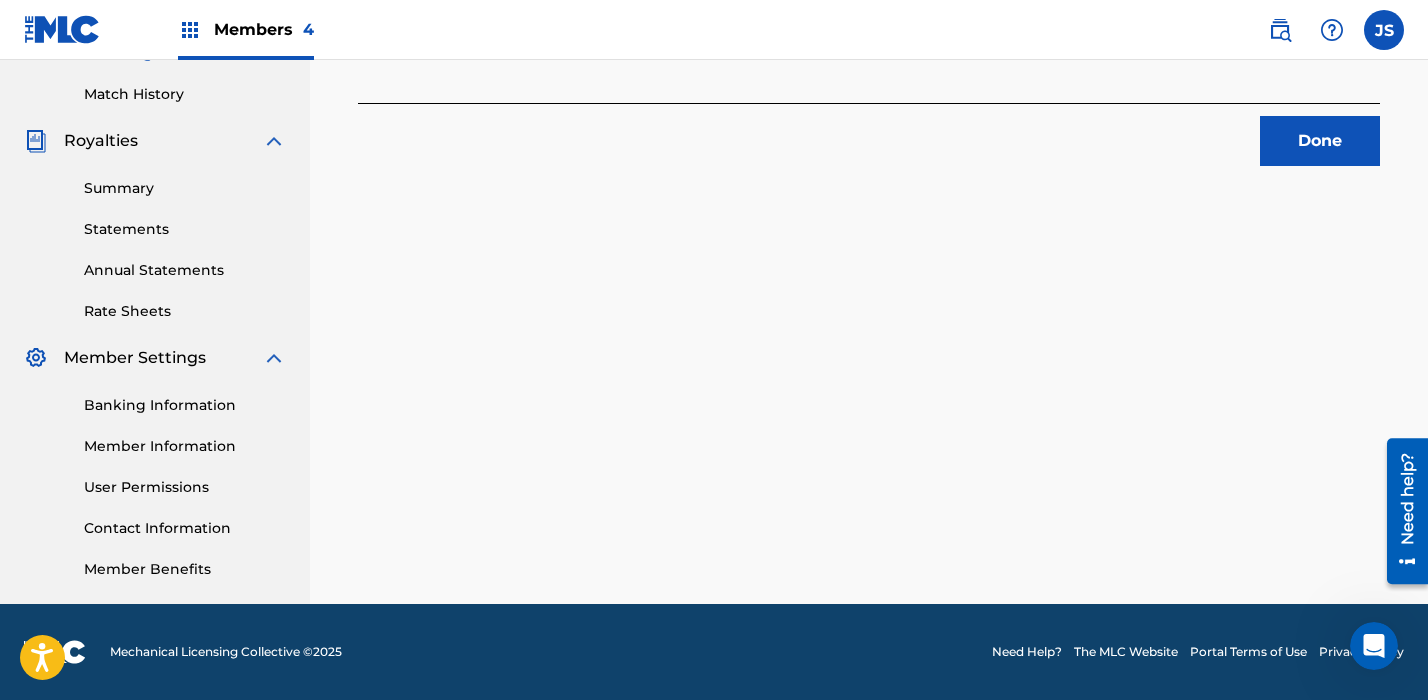 click on "Done" at bounding box center (1320, 141) 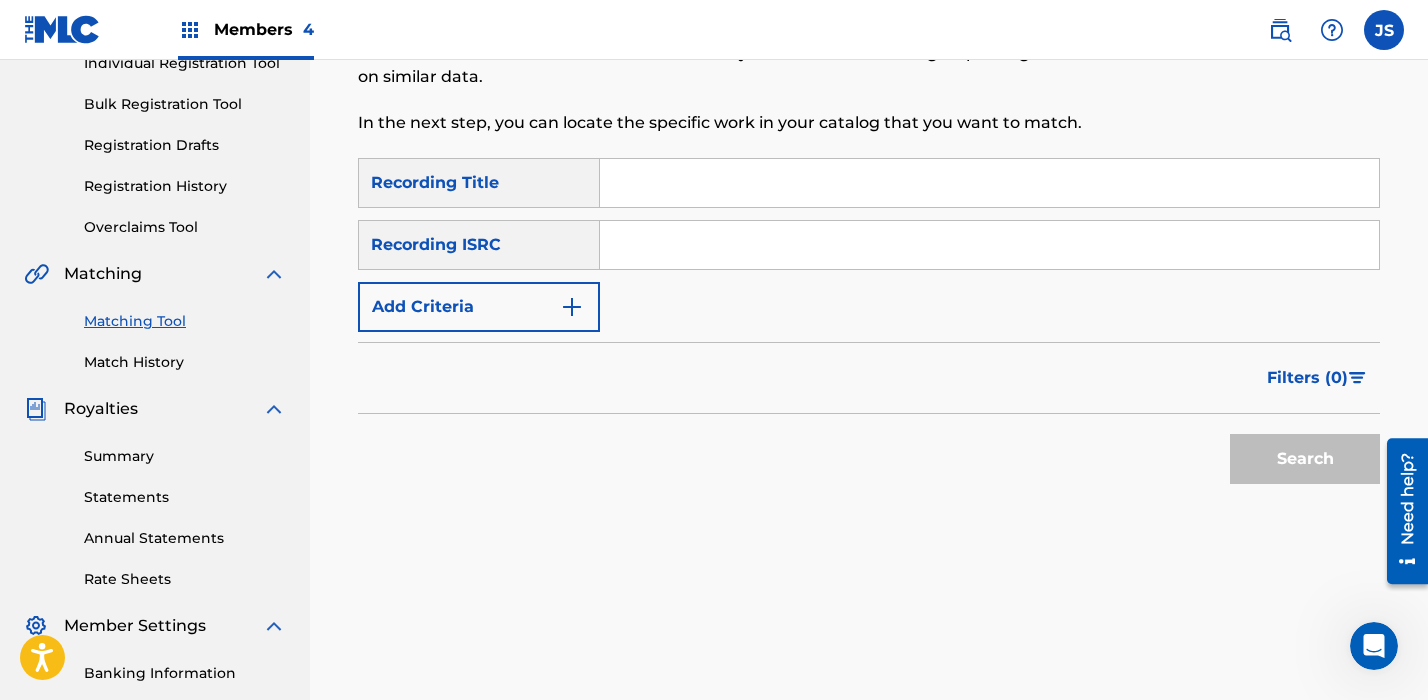 scroll, scrollTop: 0, scrollLeft: 0, axis: both 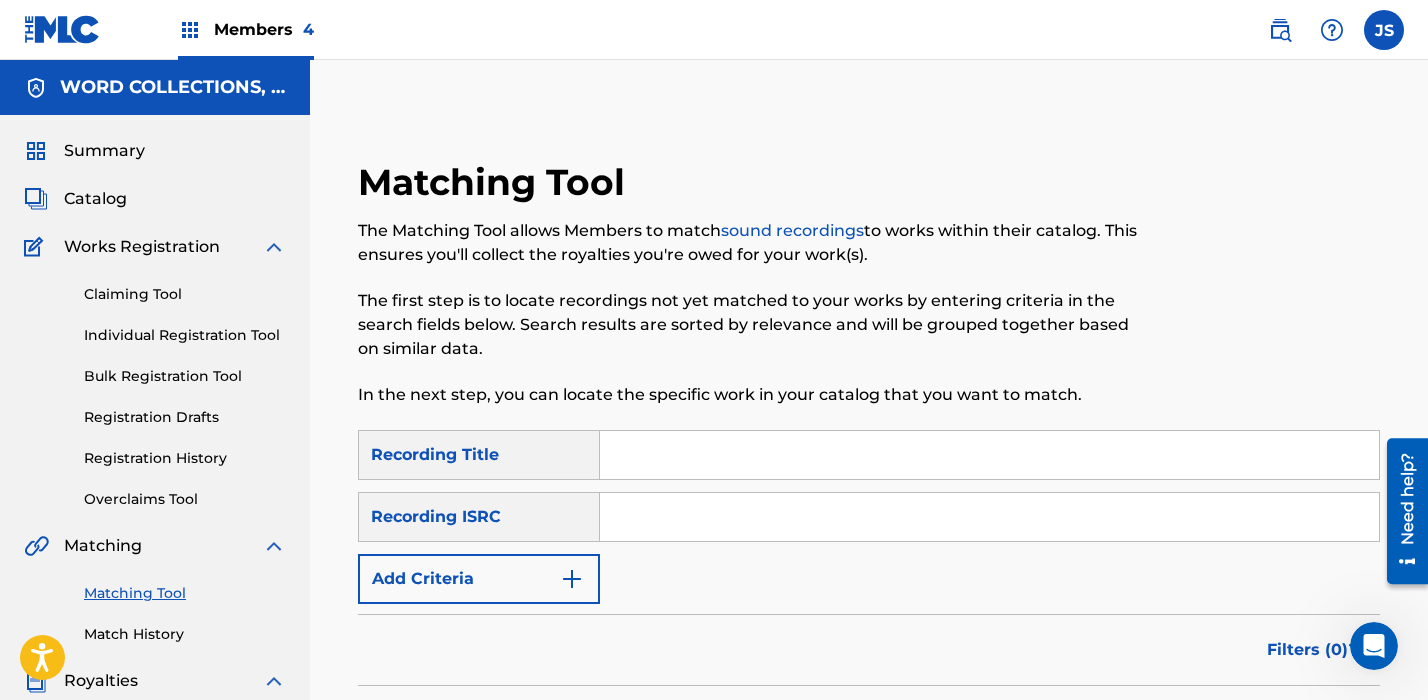 click at bounding box center [989, 455] 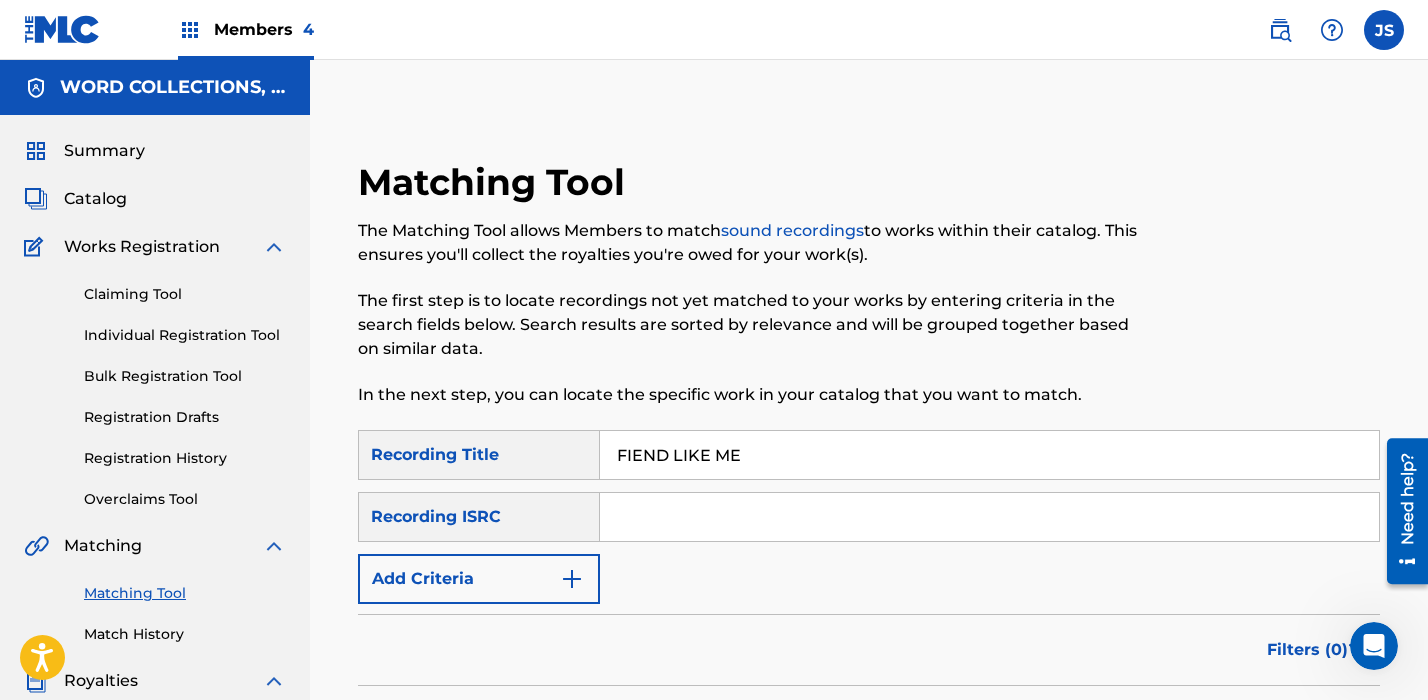 type on "FIEND LIKE ME" 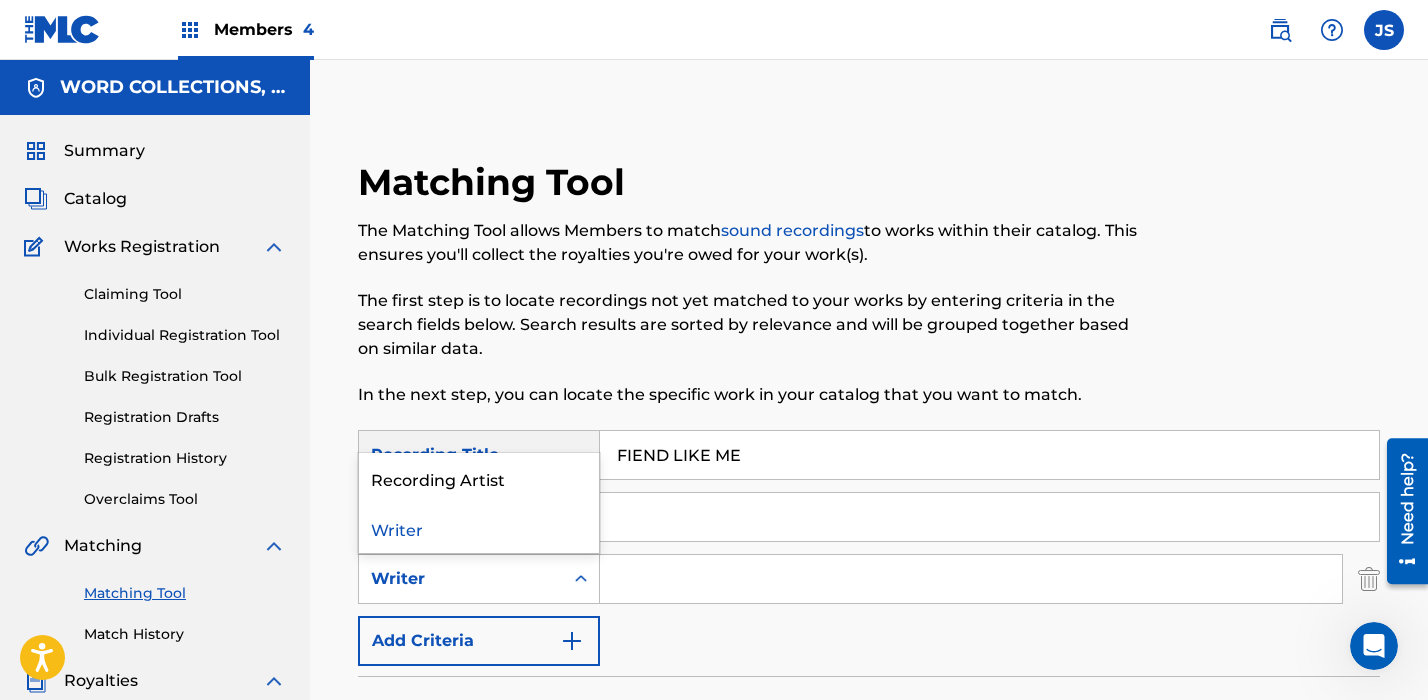 click on "Writer" at bounding box center (461, 579) 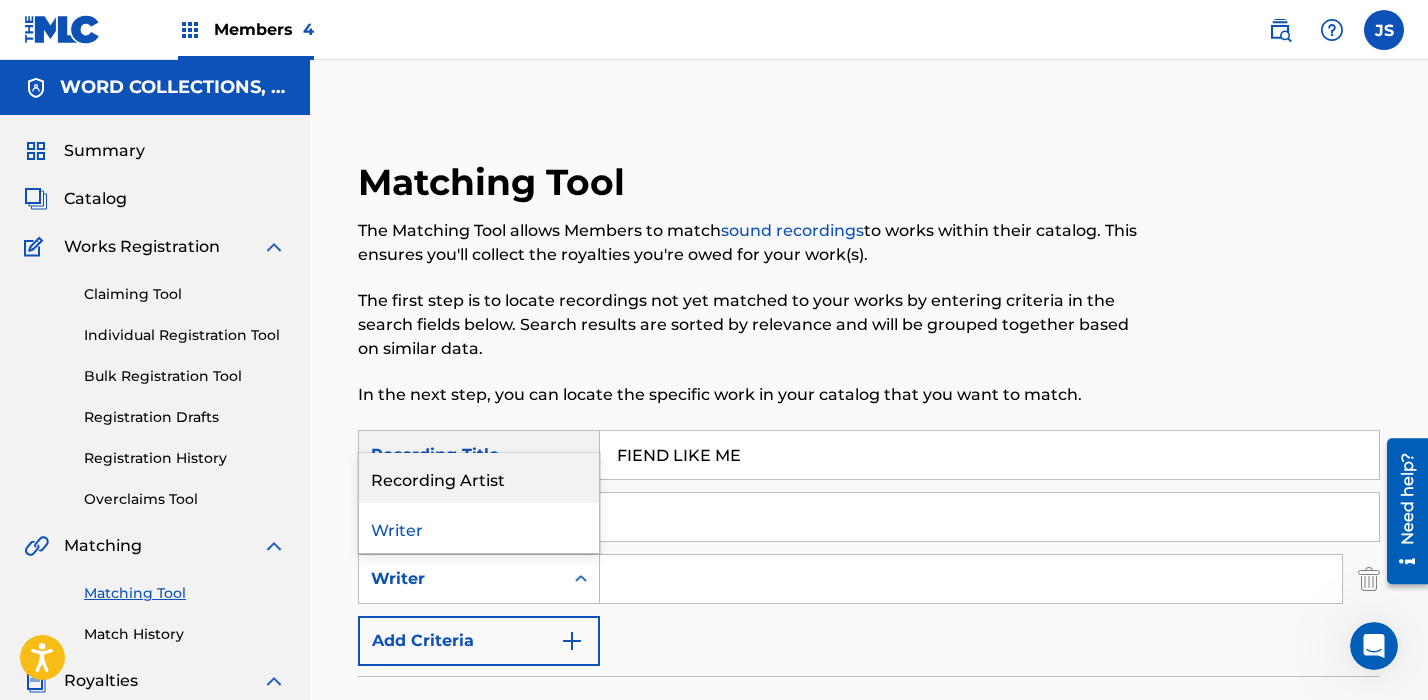 click on "Recording Artist" at bounding box center (479, 478) 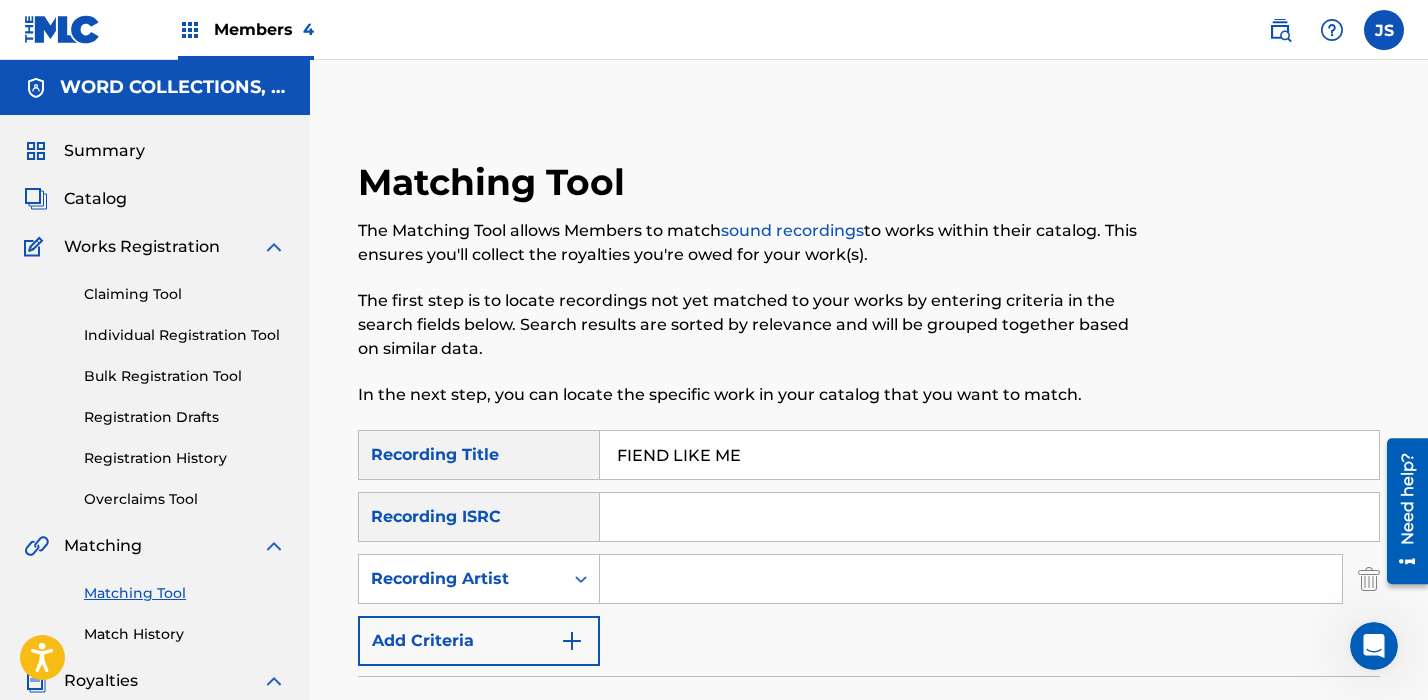 click at bounding box center (971, 579) 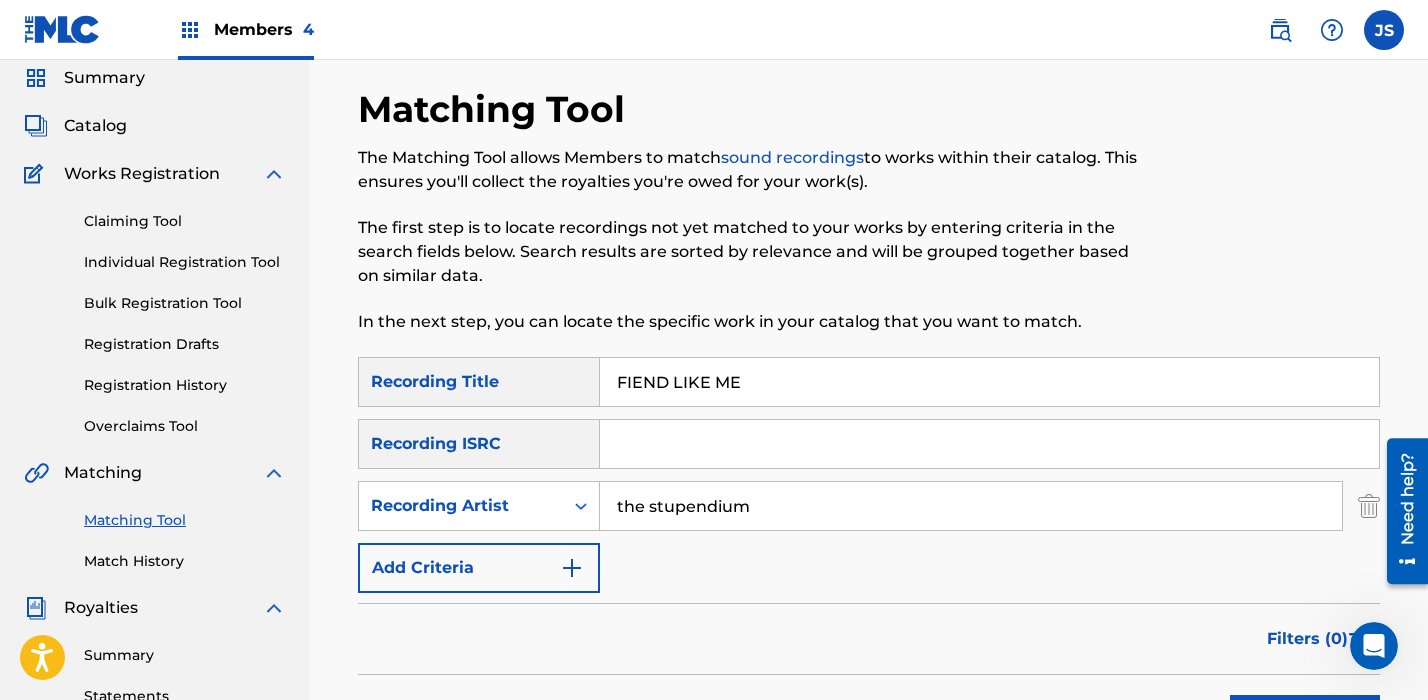 scroll, scrollTop: 478, scrollLeft: 0, axis: vertical 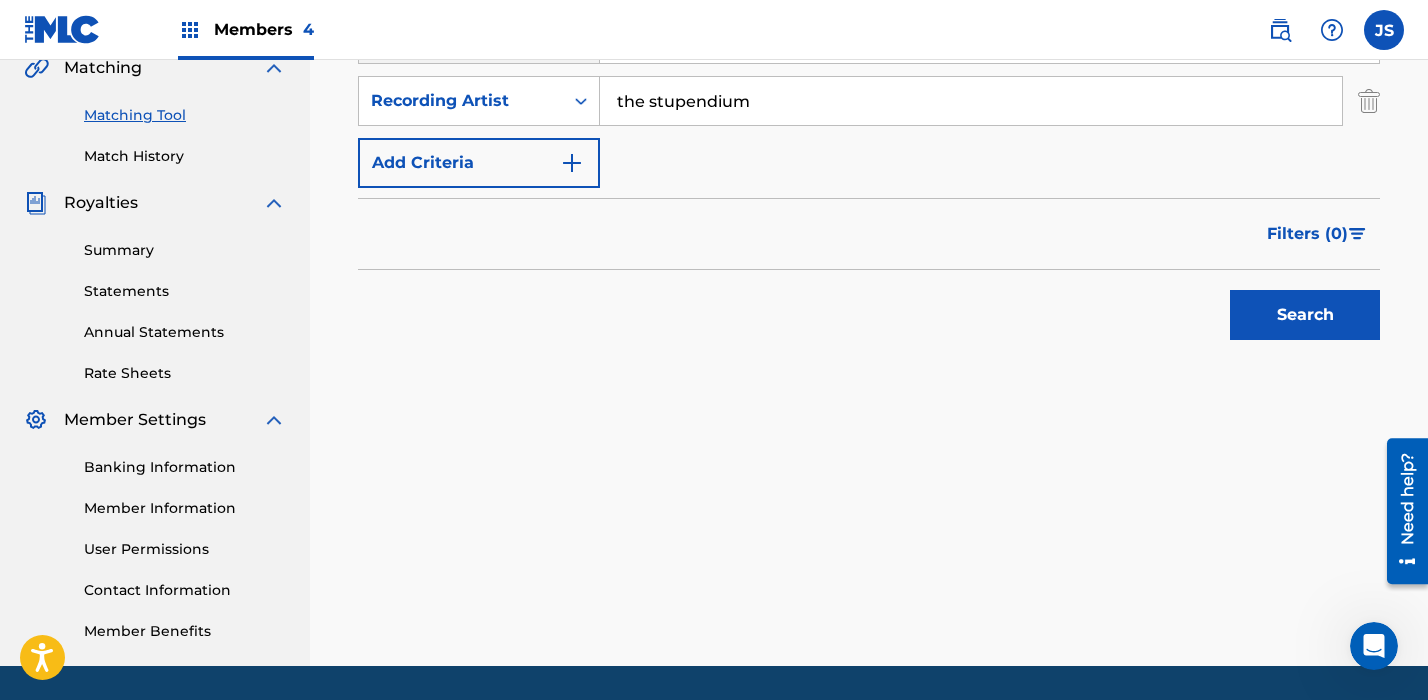 click on "Search" at bounding box center [1305, 315] 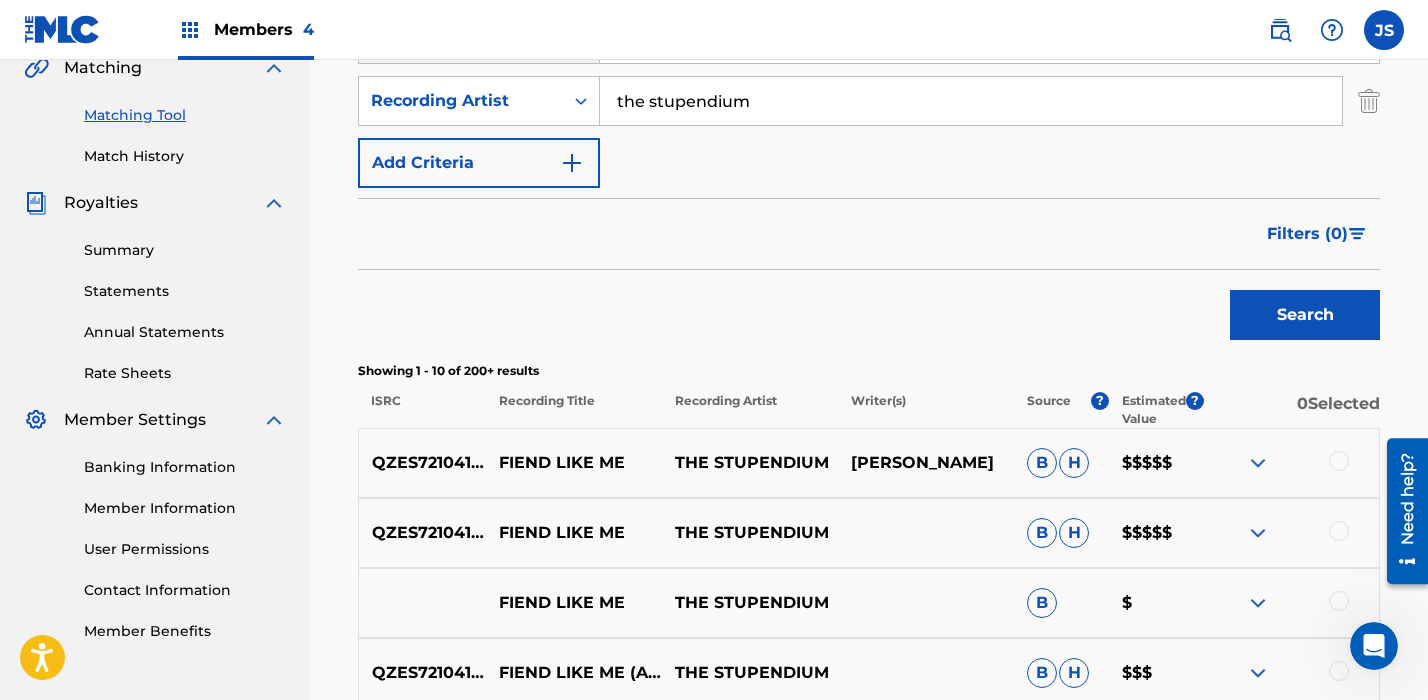 click at bounding box center (1339, 461) 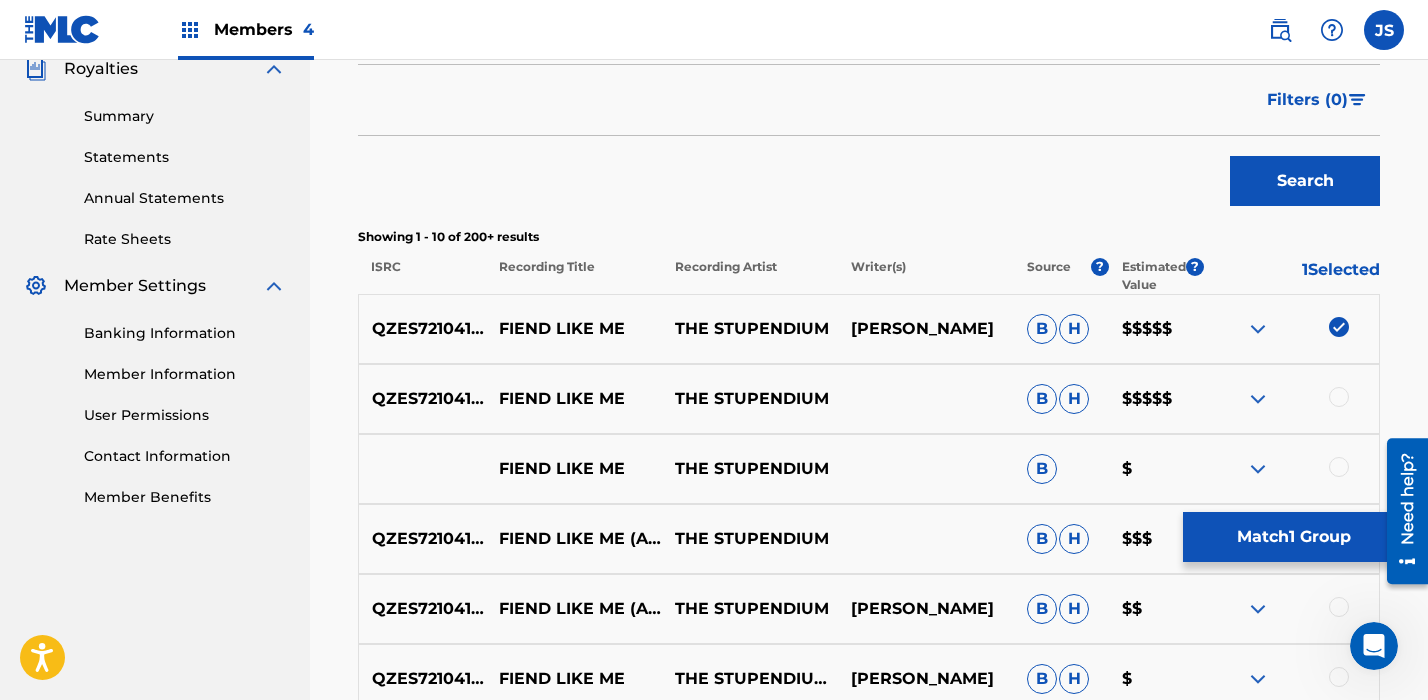 scroll, scrollTop: 625, scrollLeft: 0, axis: vertical 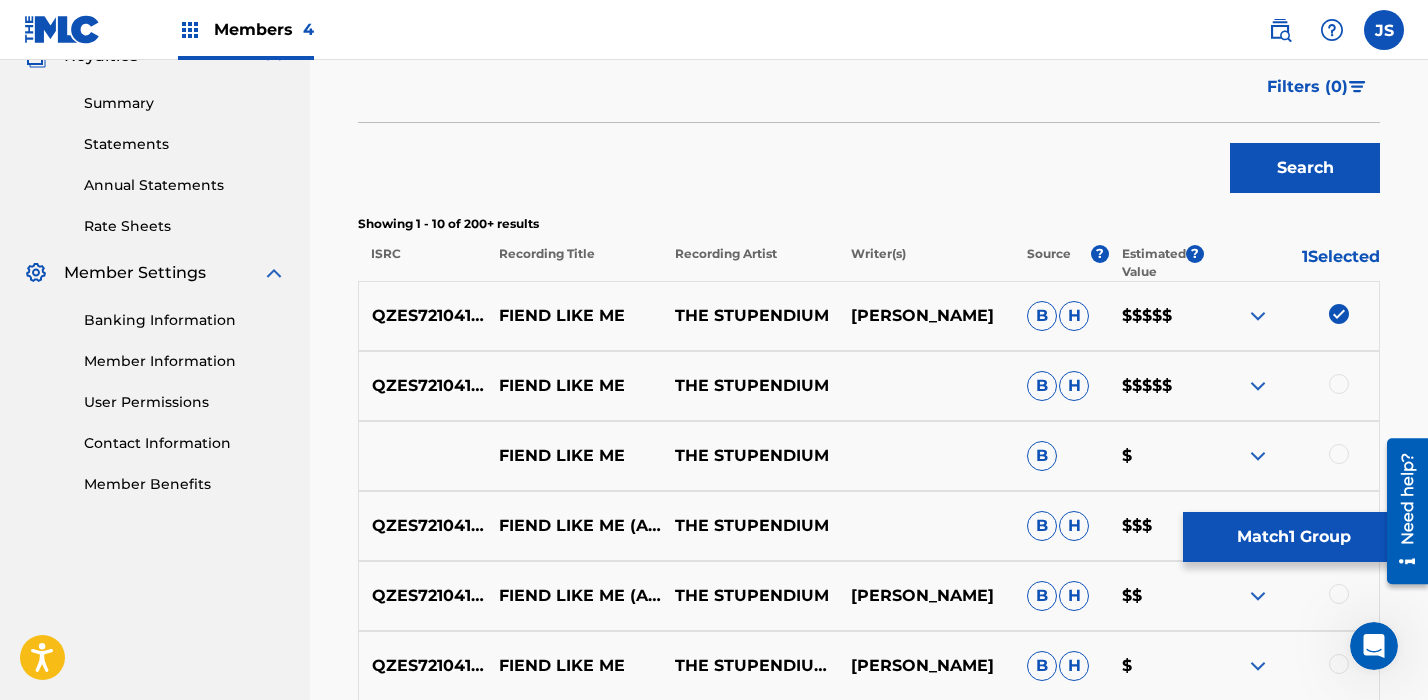 click at bounding box center (1339, 384) 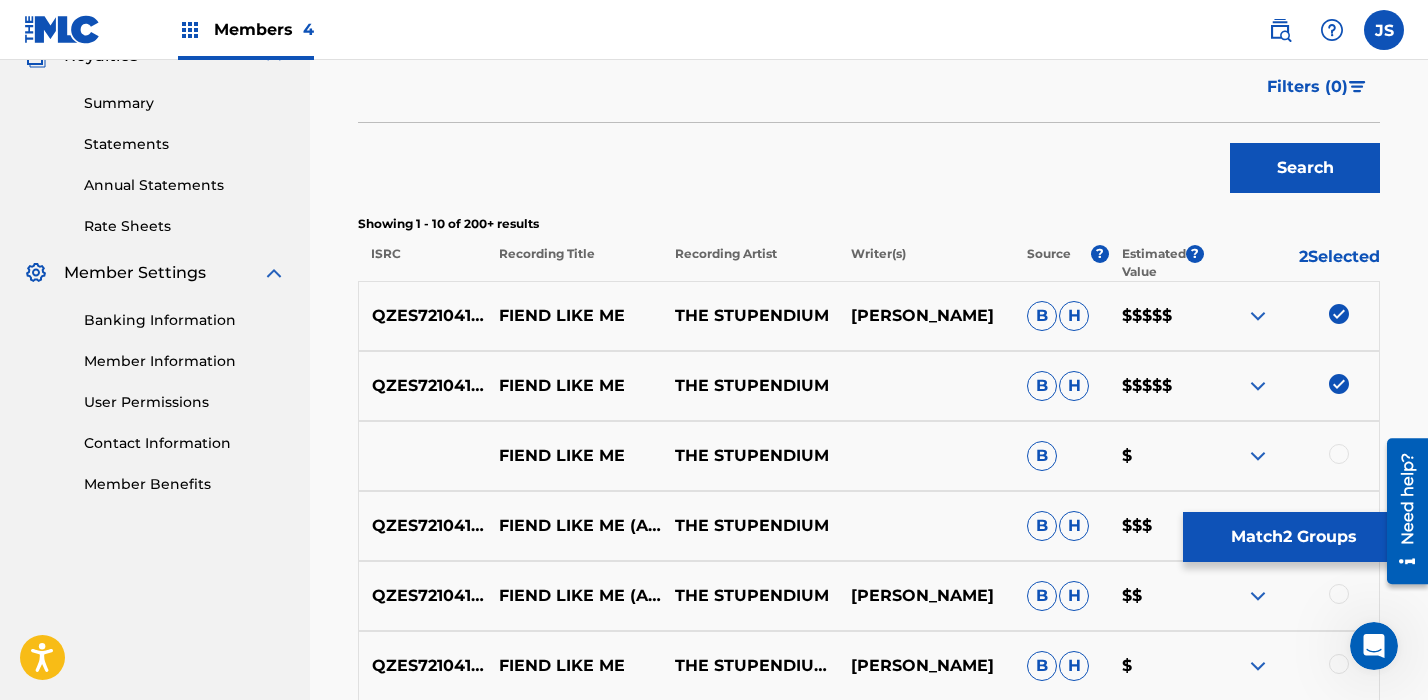 click at bounding box center (1339, 454) 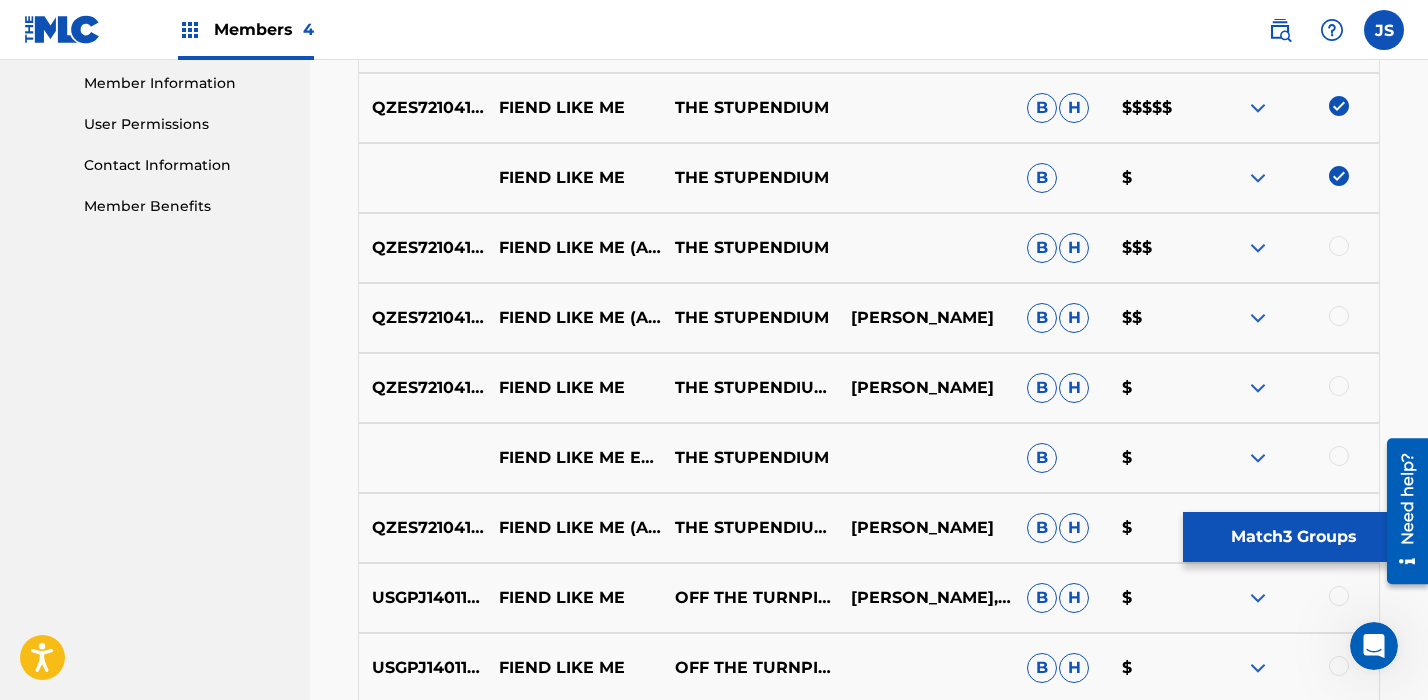 scroll, scrollTop: 922, scrollLeft: 0, axis: vertical 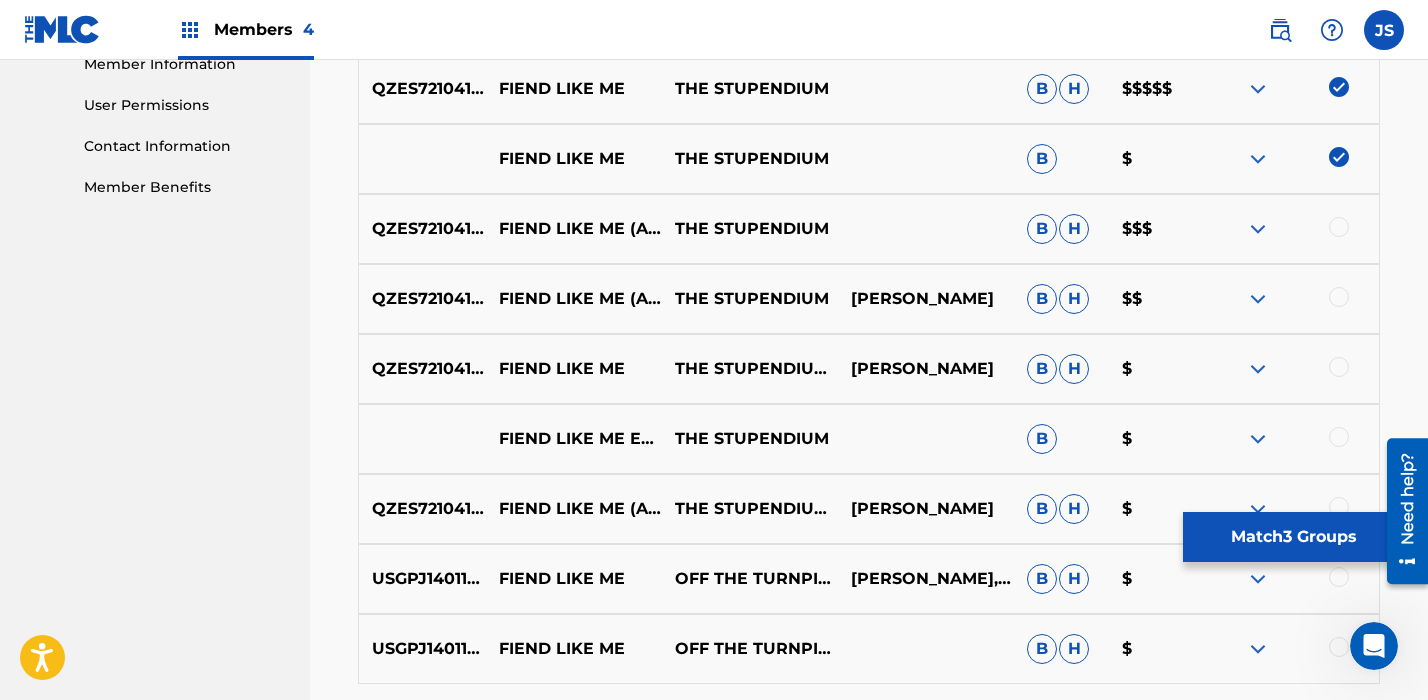 click at bounding box center [1339, 367] 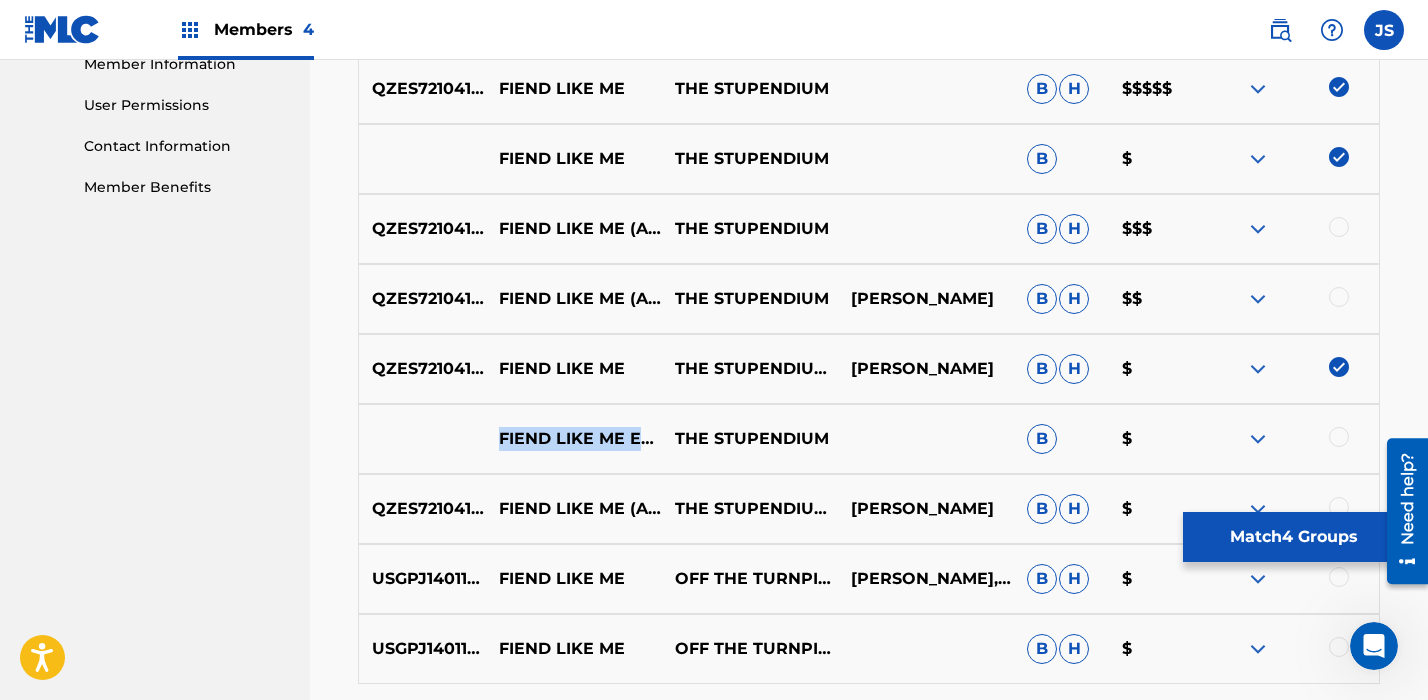 drag, startPoint x: 498, startPoint y: 414, endPoint x: 556, endPoint y: 468, distance: 79.24645 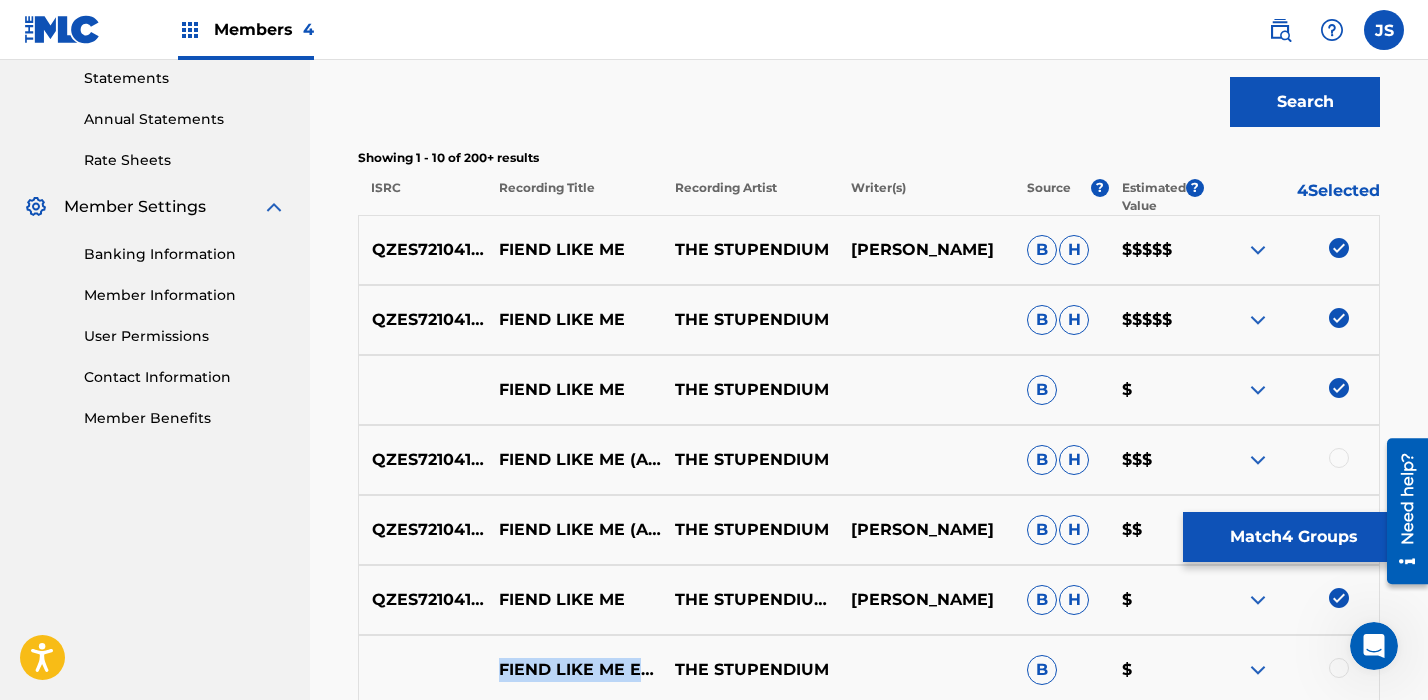 scroll, scrollTop: 693, scrollLeft: 0, axis: vertical 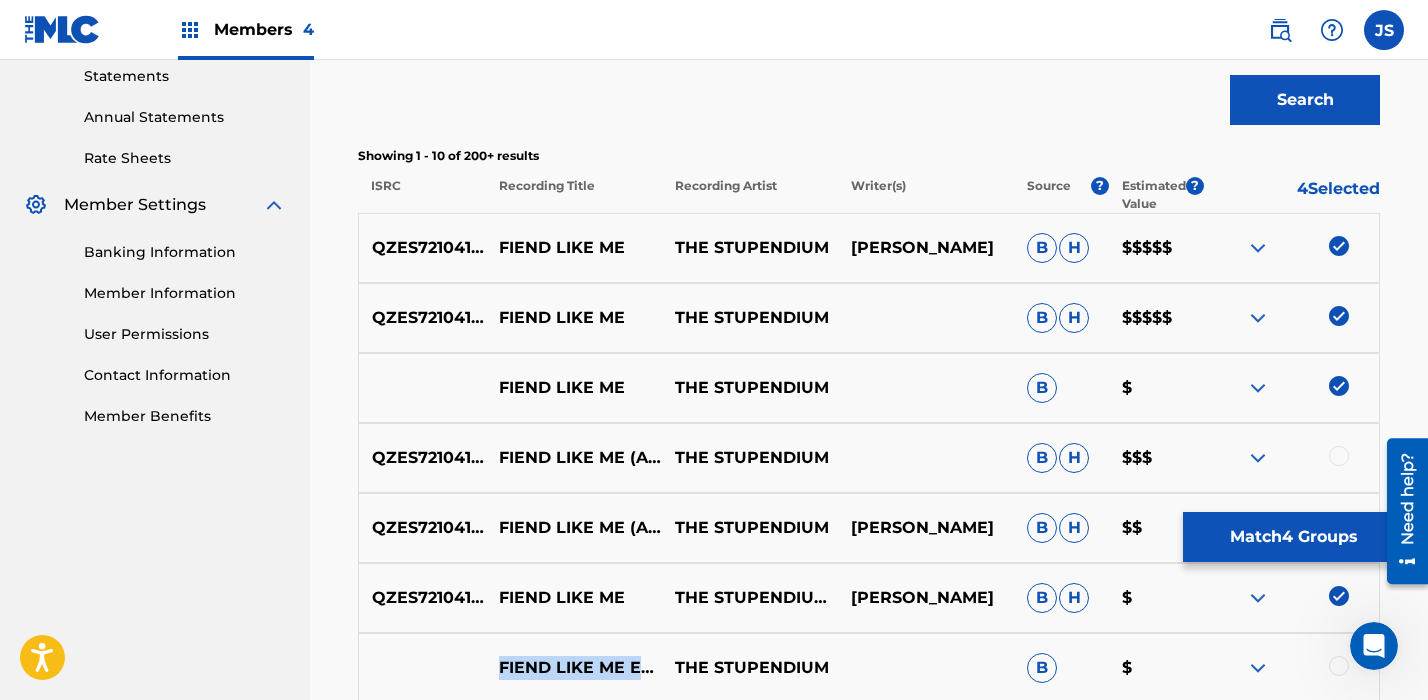 click on "Match  4 Groups" at bounding box center [1293, 537] 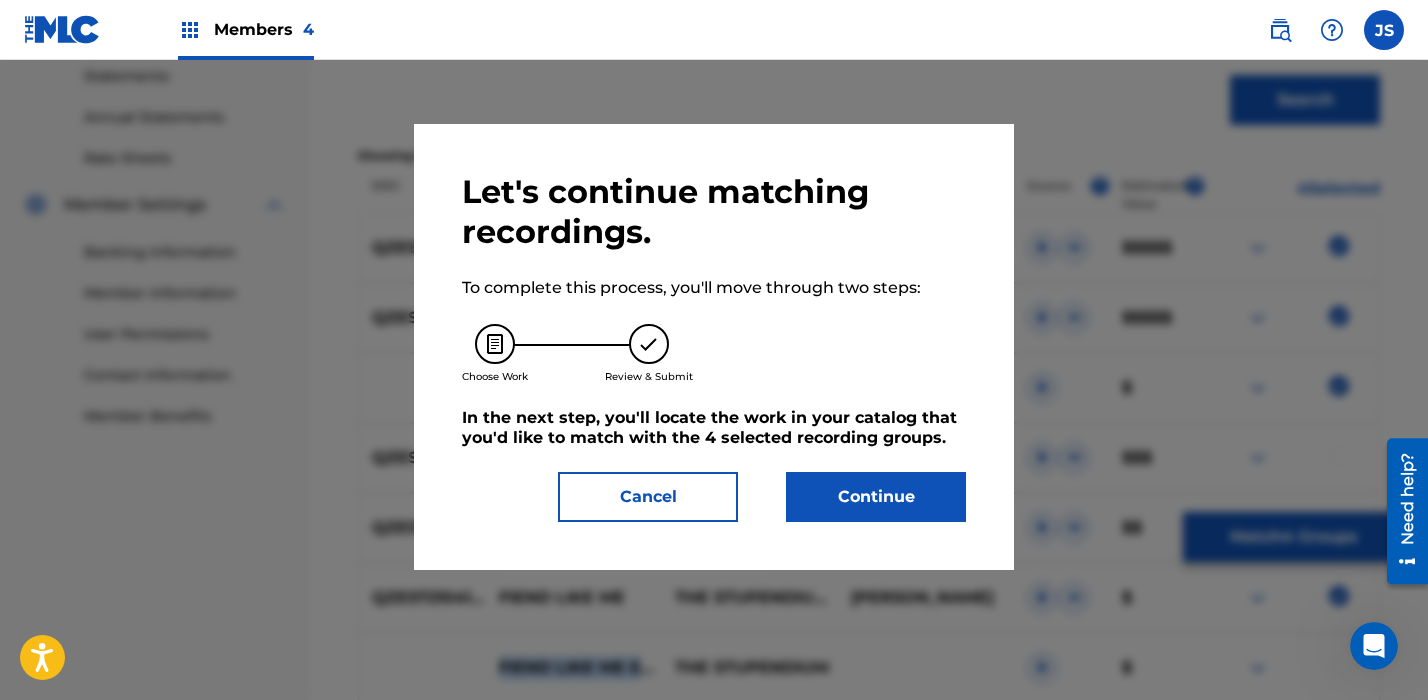 click on "Continue" at bounding box center [876, 497] 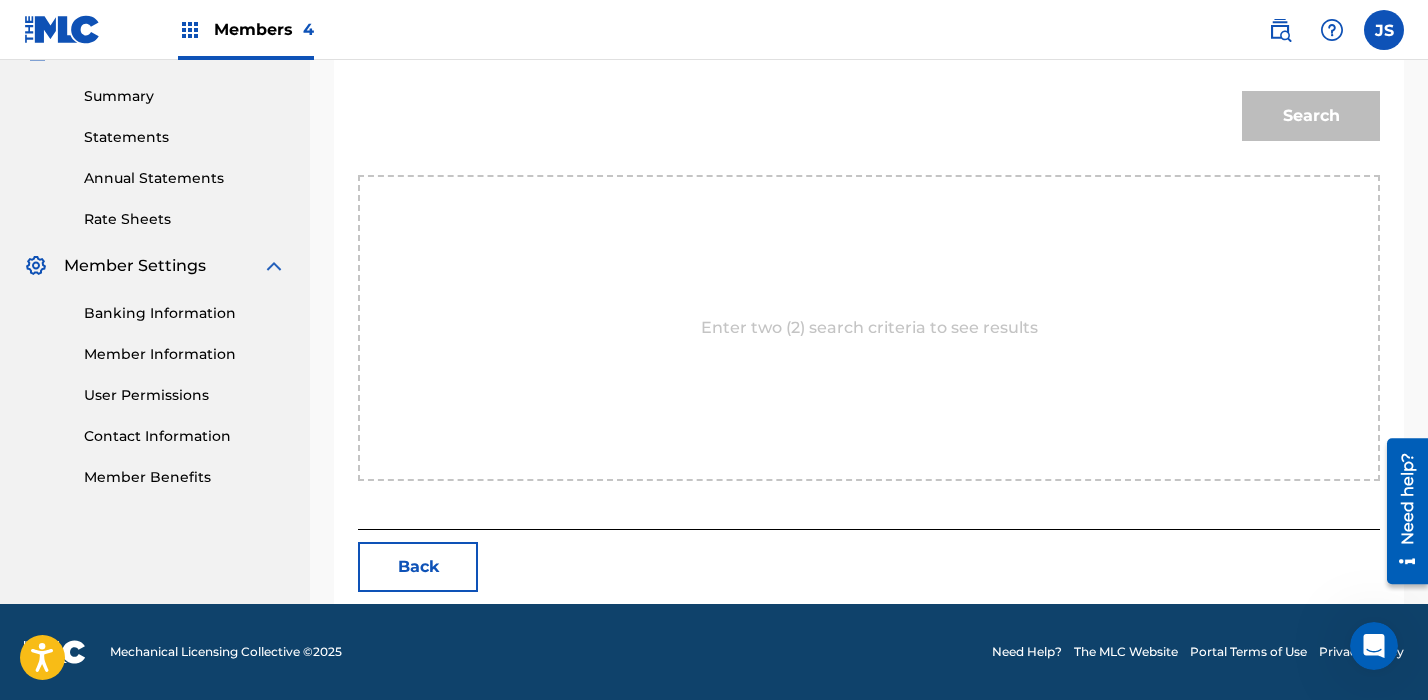 scroll, scrollTop: 516, scrollLeft: 0, axis: vertical 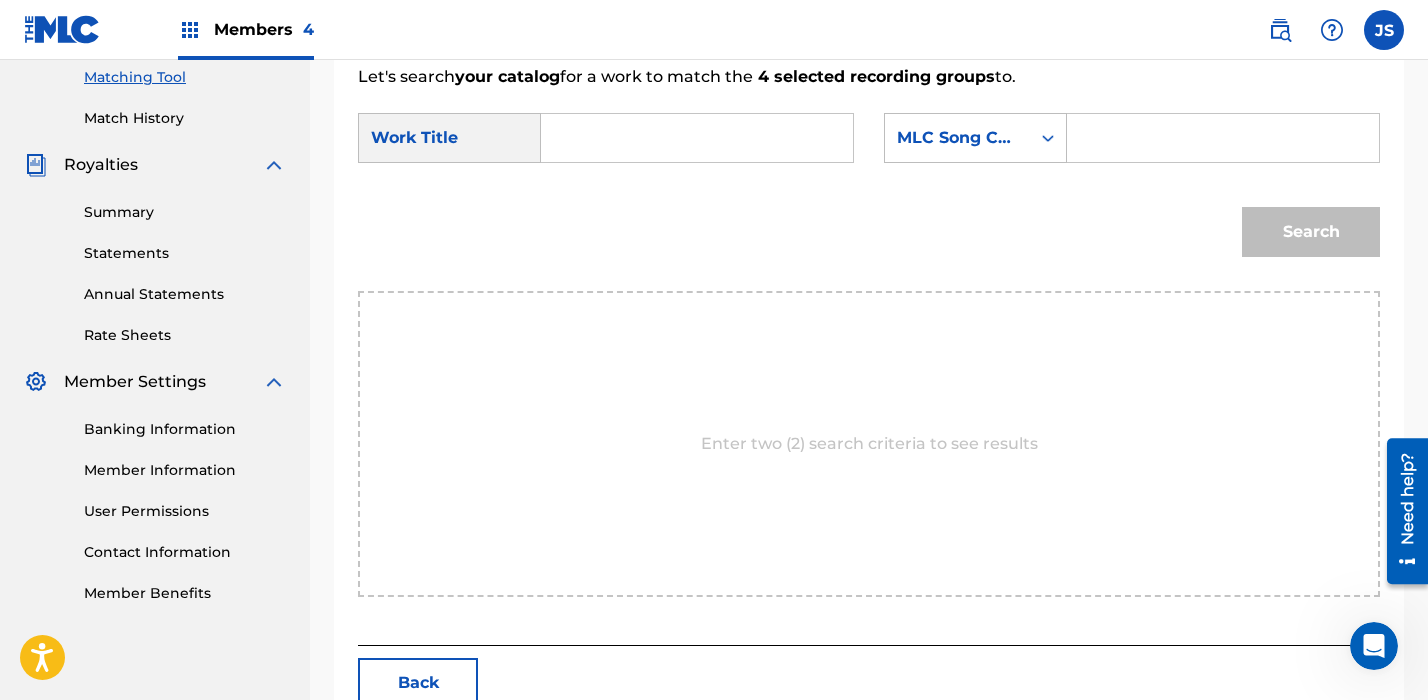 click at bounding box center [697, 138] 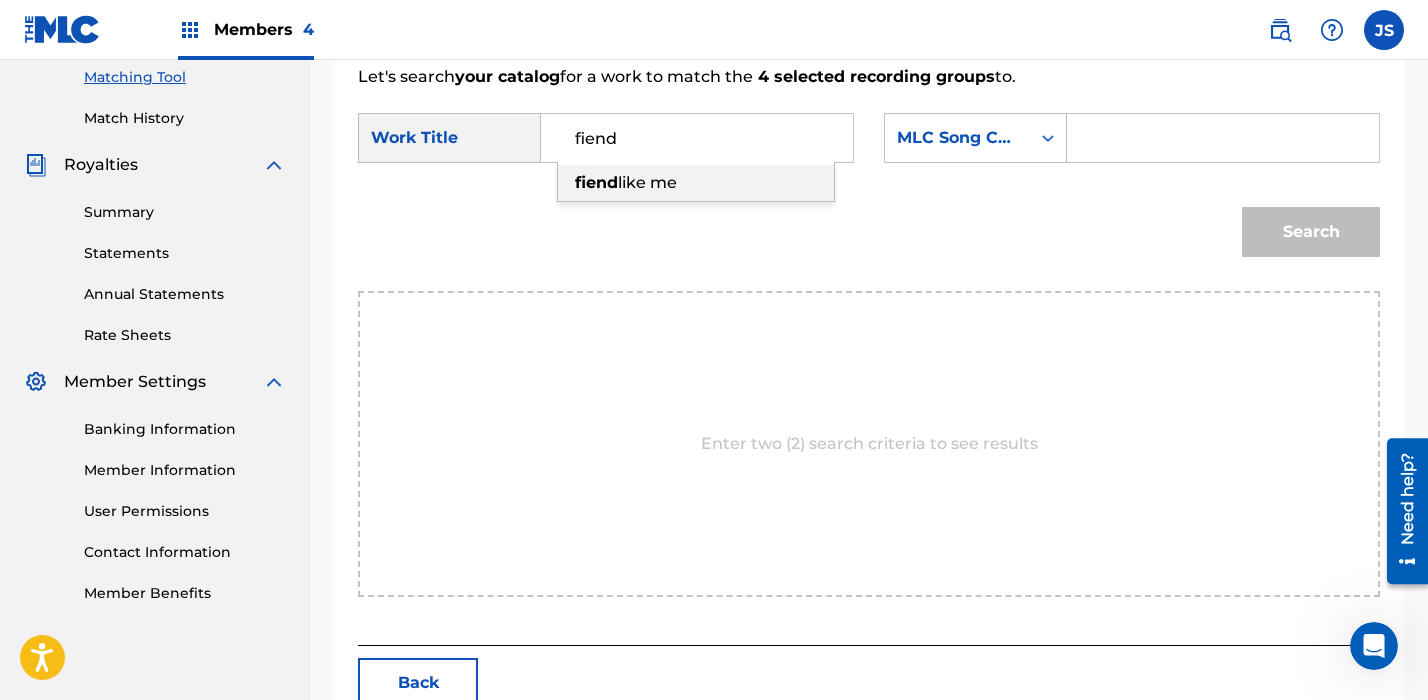 click on "fiend  like me" at bounding box center [696, 183] 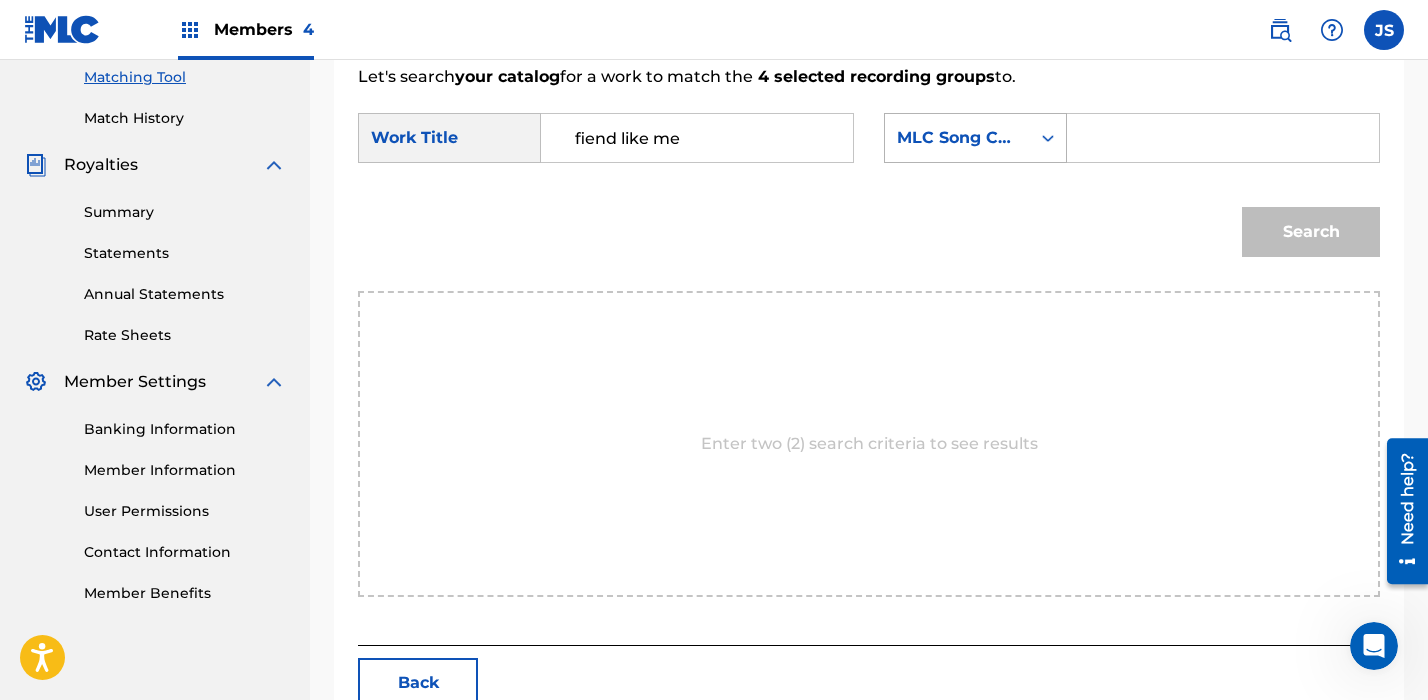 click on "MLC Song Code" at bounding box center (957, 138) 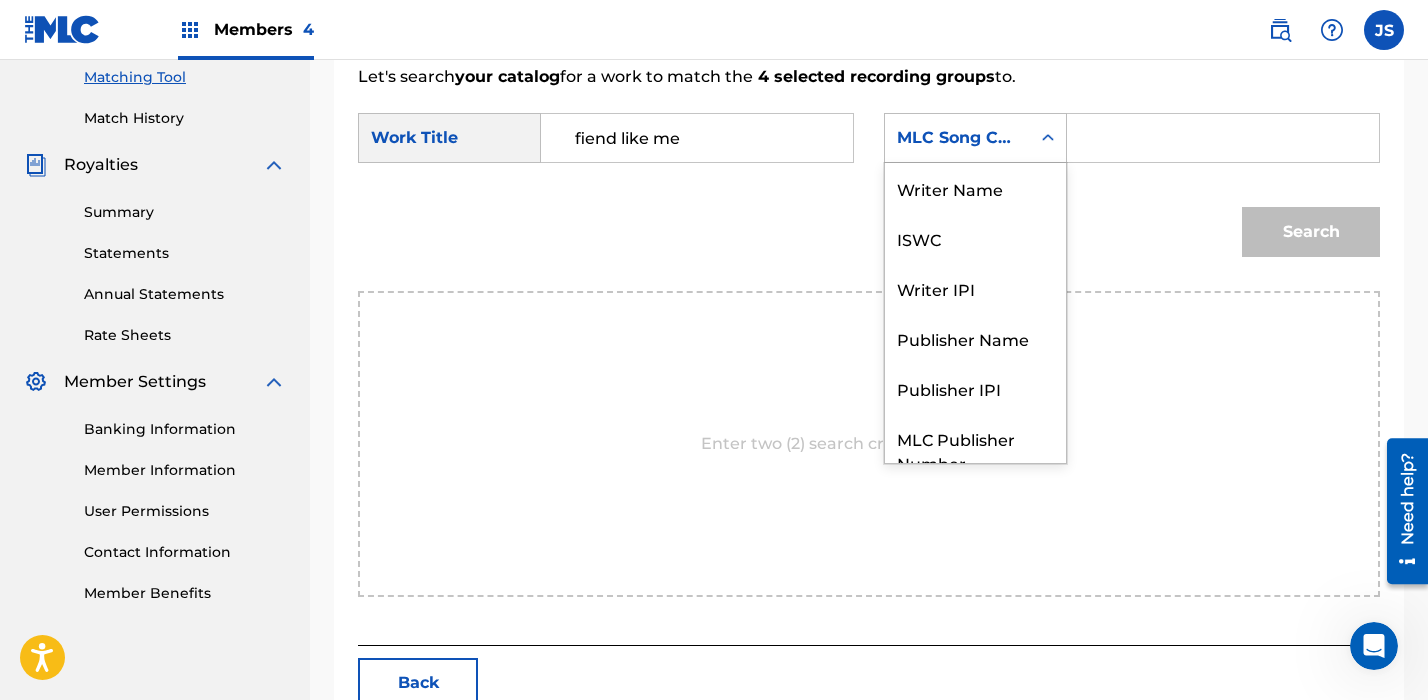 scroll, scrollTop: 74, scrollLeft: 0, axis: vertical 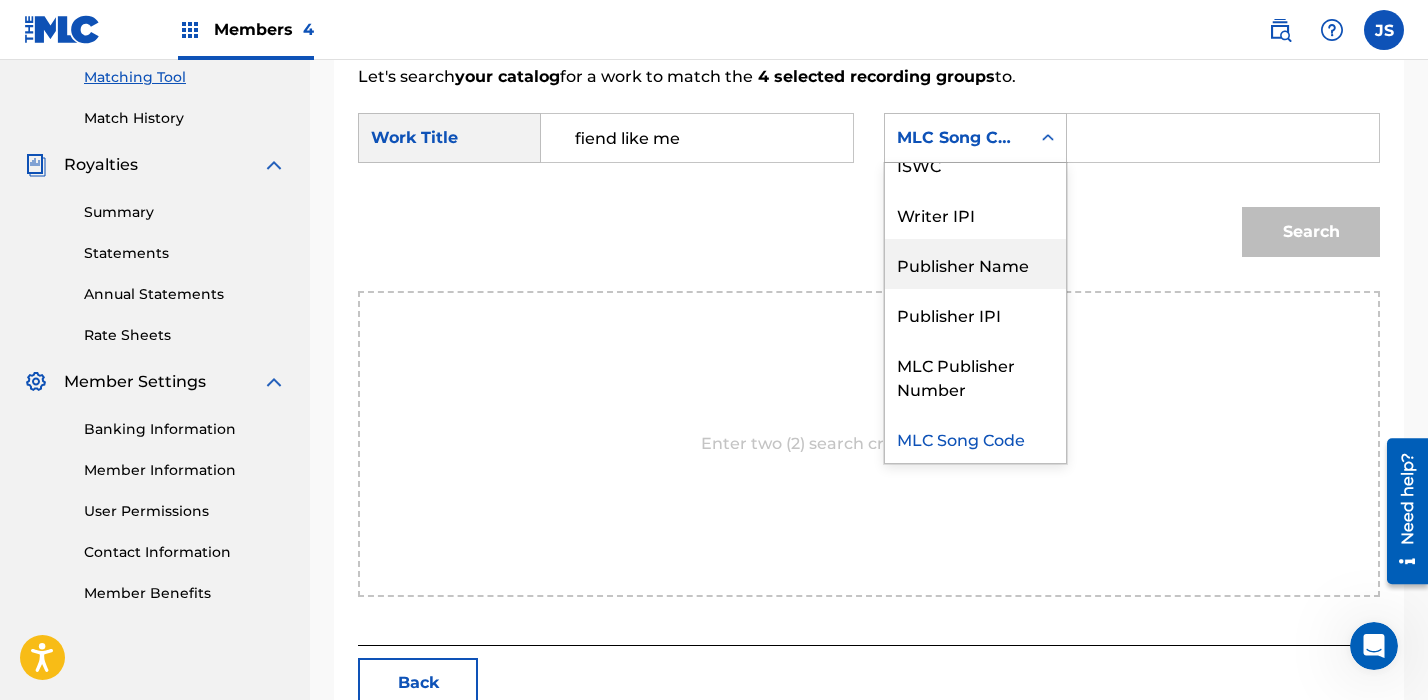 click on "Publisher Name" at bounding box center [975, 264] 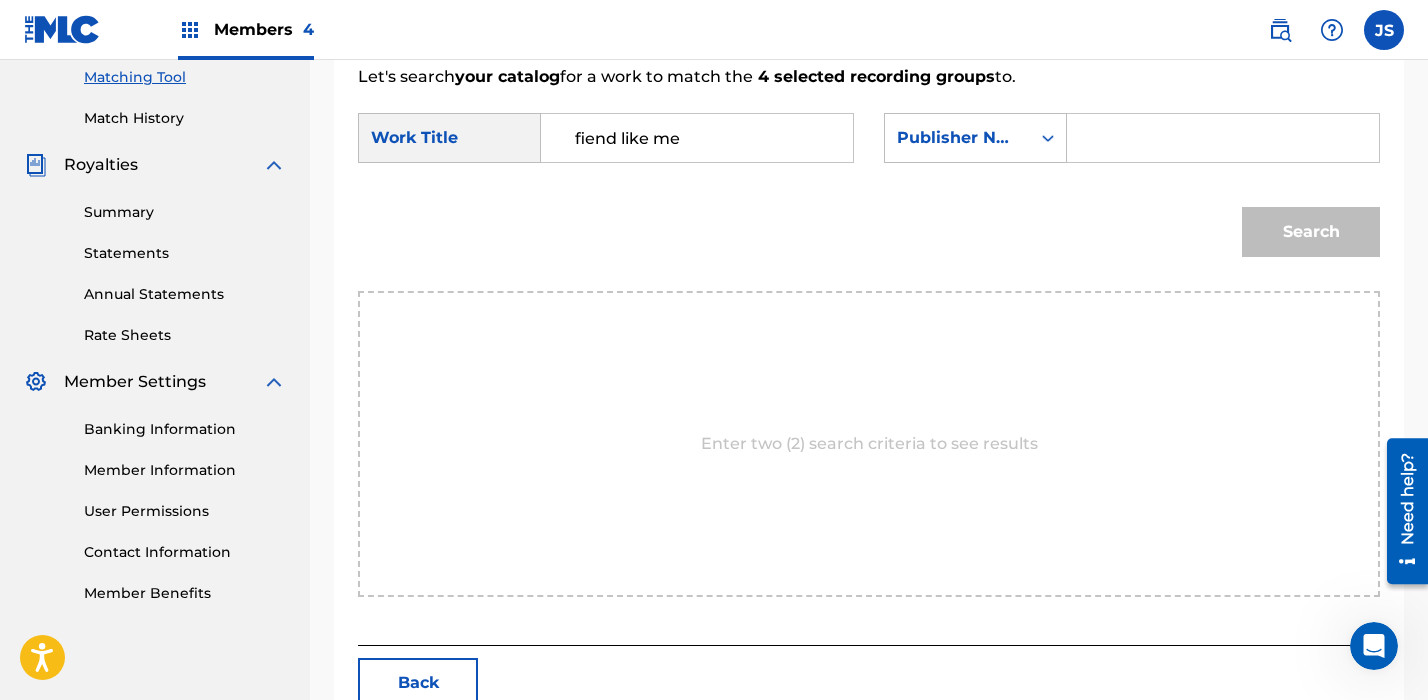 click at bounding box center (1223, 138) 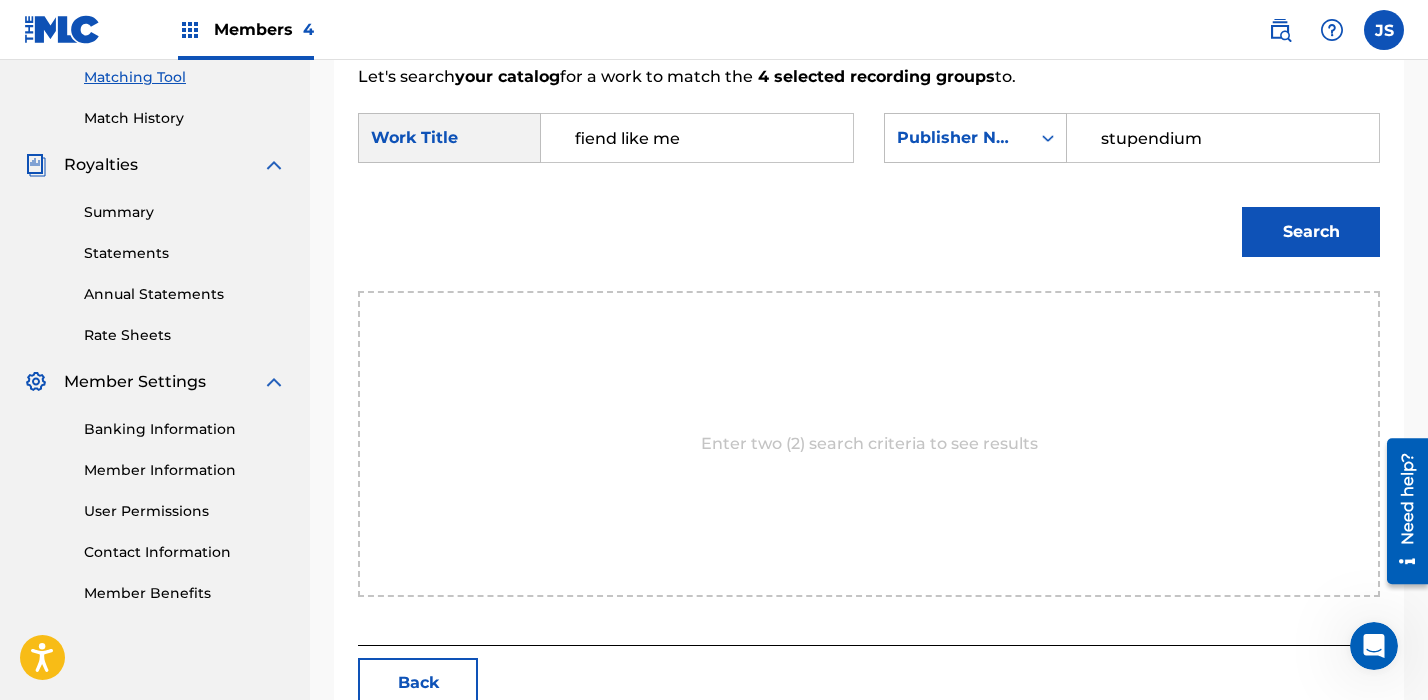 click on "Search" at bounding box center (1311, 232) 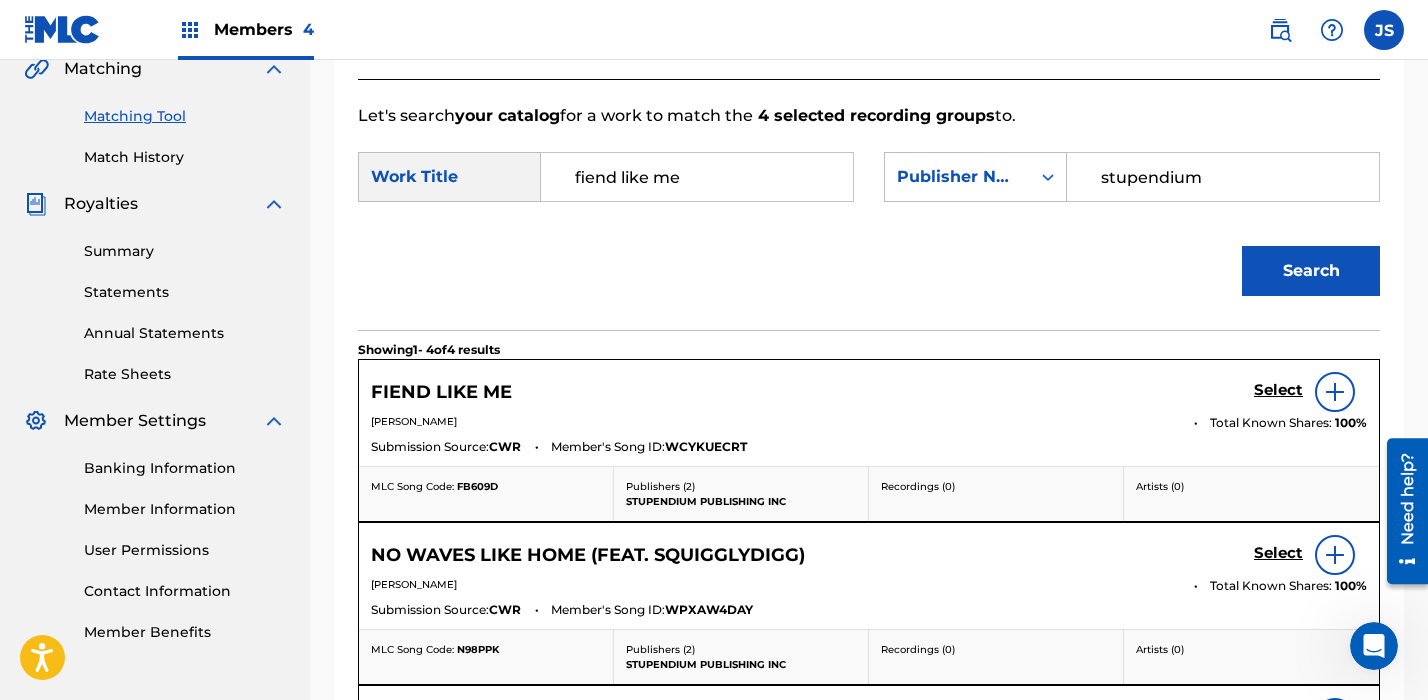 scroll, scrollTop: 472, scrollLeft: 0, axis: vertical 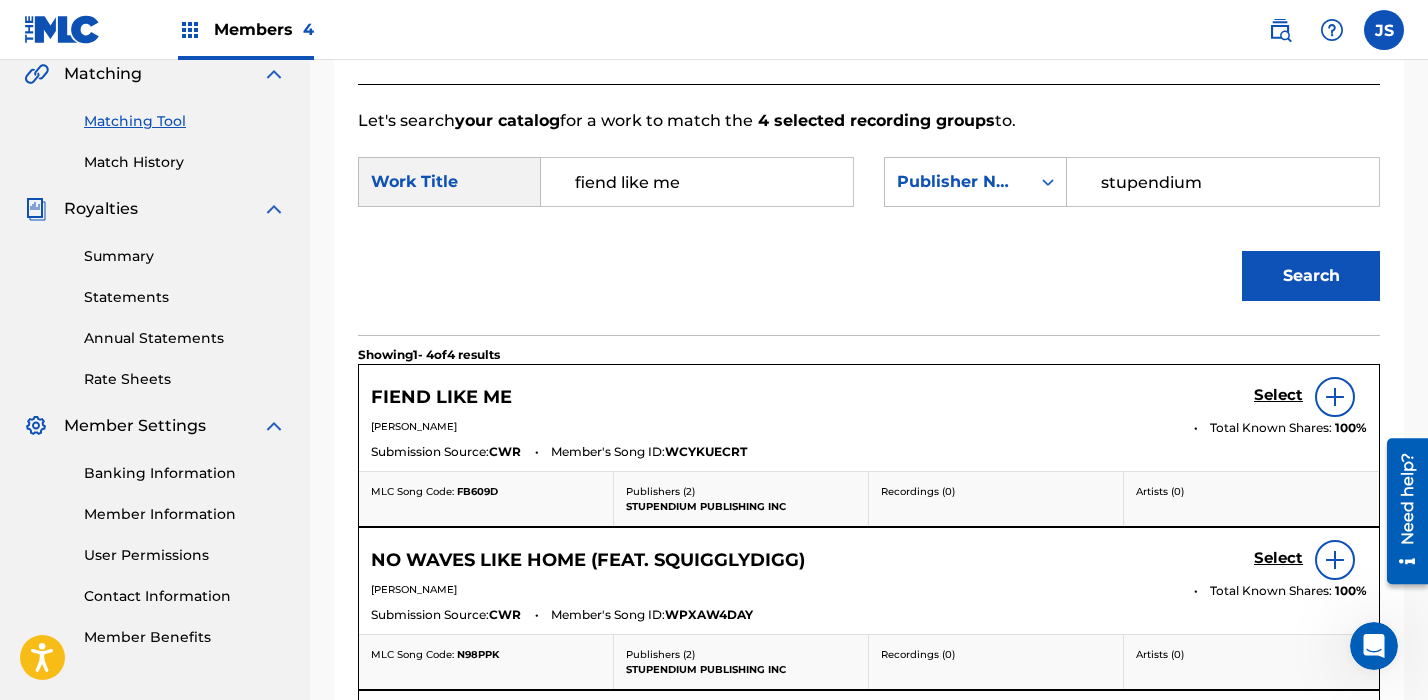 click on "Select" at bounding box center [1278, 395] 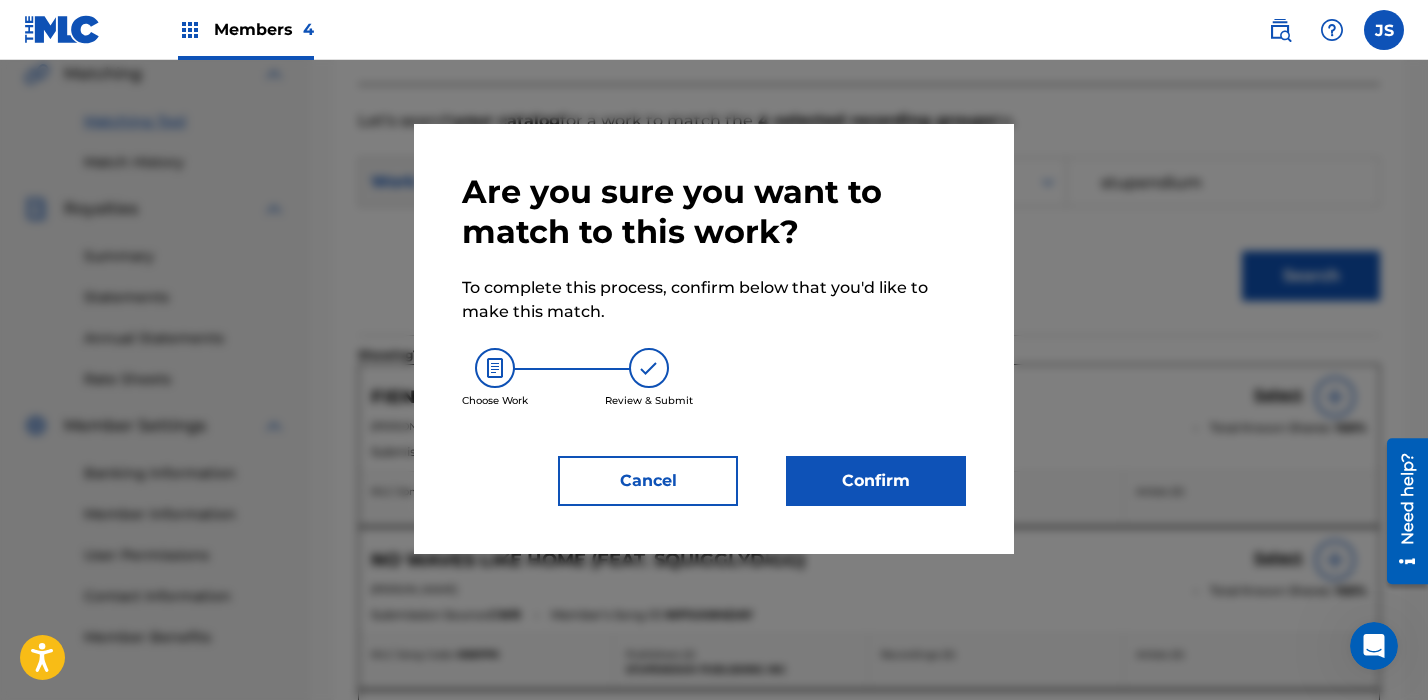 click on "Confirm" at bounding box center (876, 481) 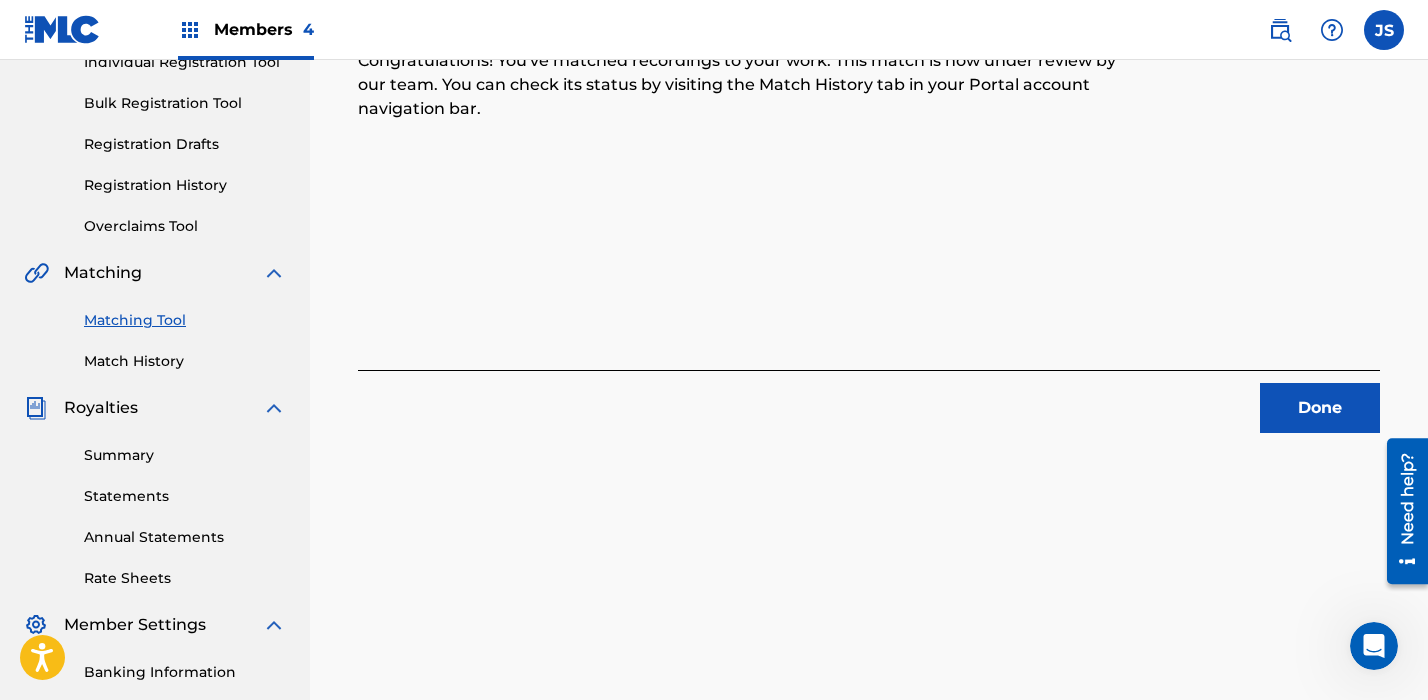 scroll, scrollTop: 253, scrollLeft: 0, axis: vertical 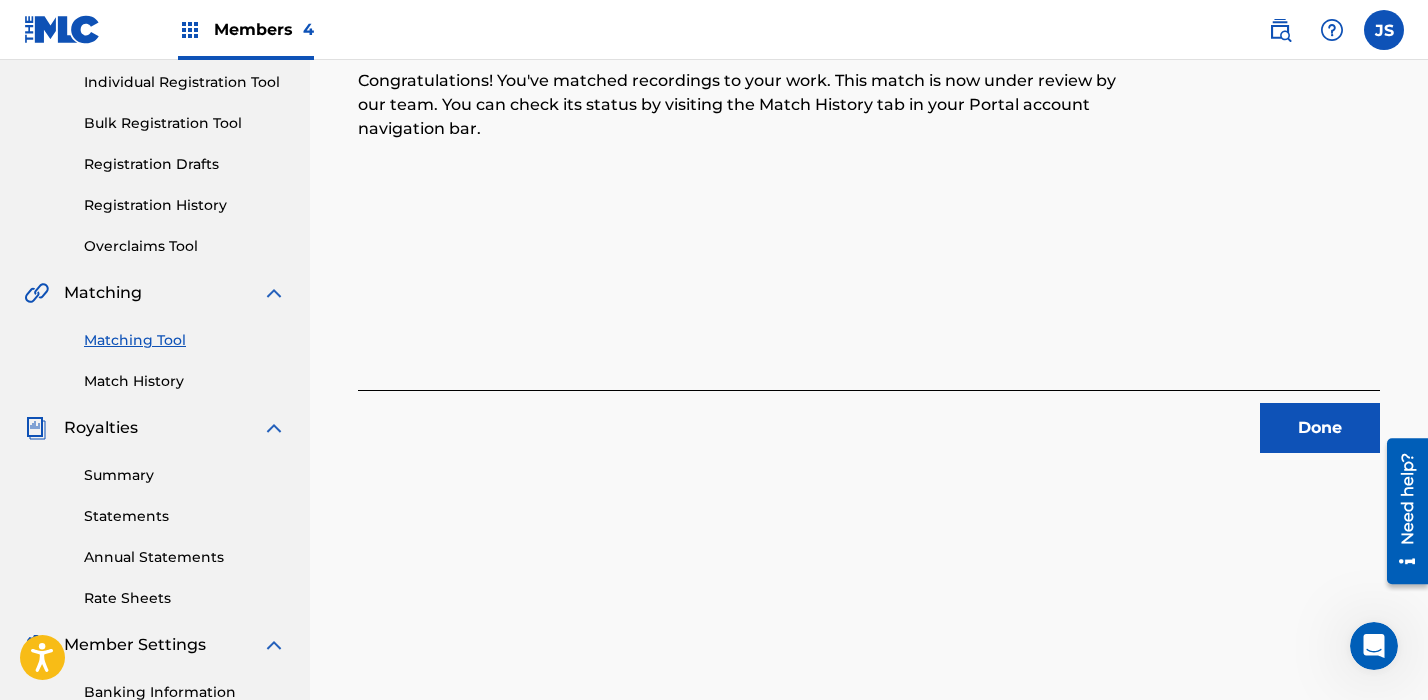 click on "Done" at bounding box center (1320, 428) 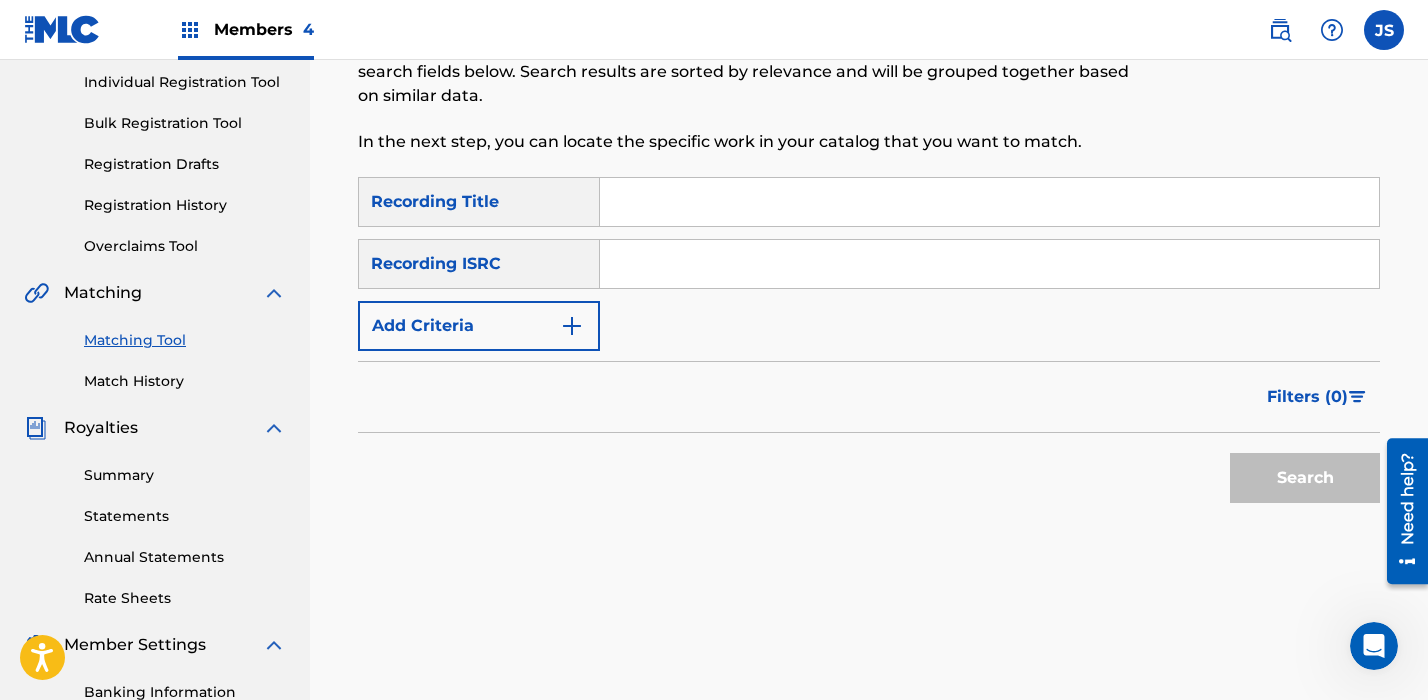click at bounding box center [989, 202] 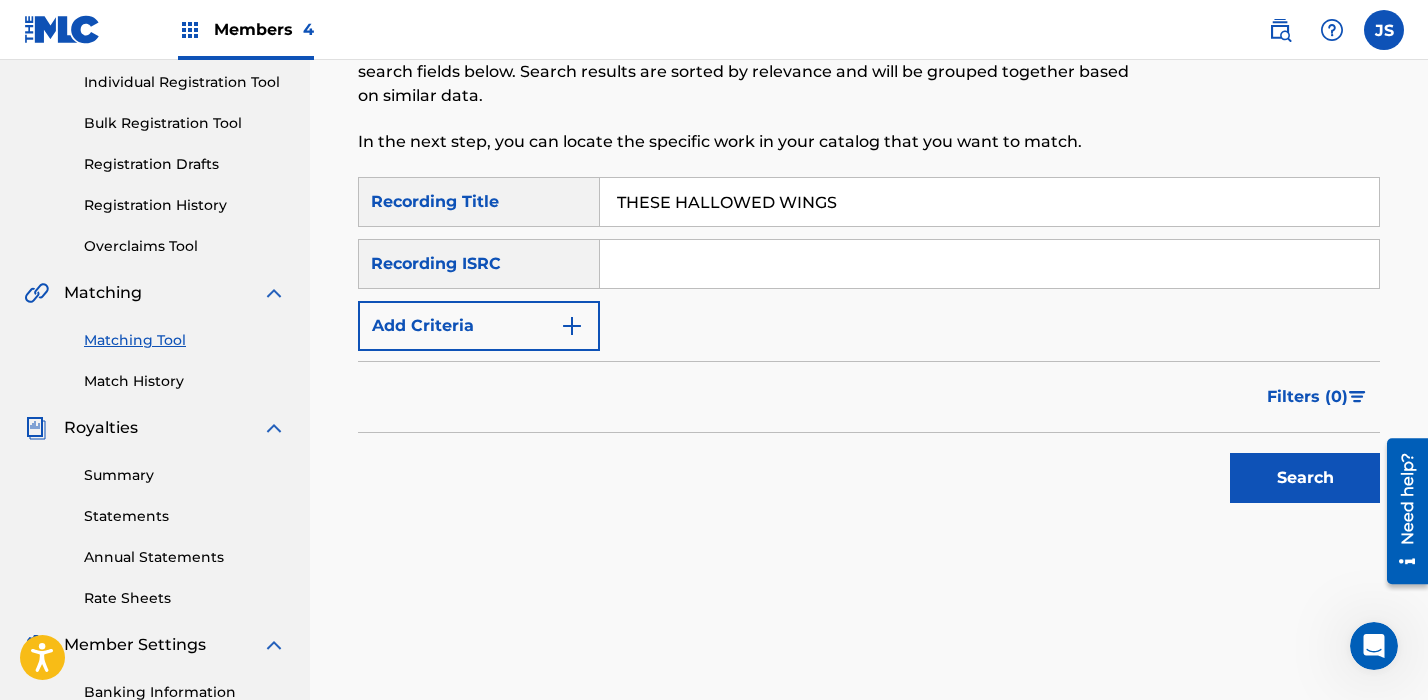 type on "THESE HALLOWED WINGS" 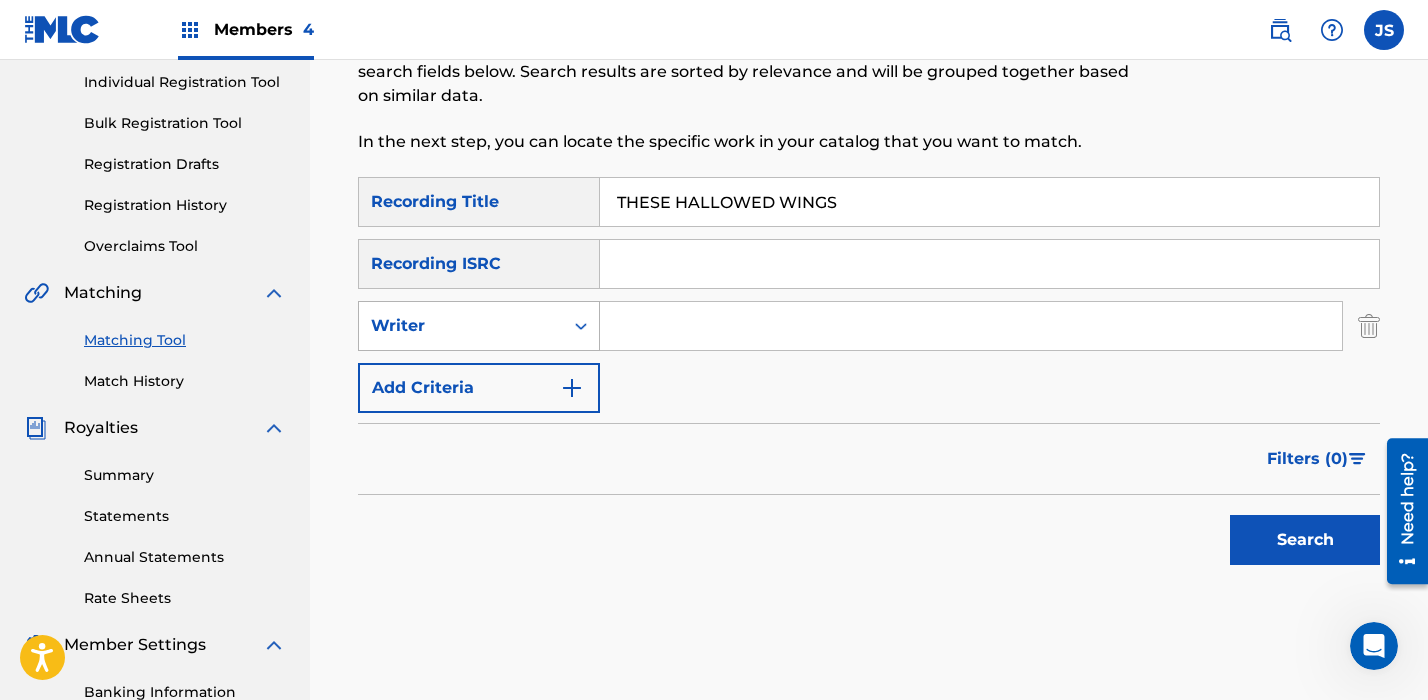 click on "Writer" at bounding box center [461, 326] 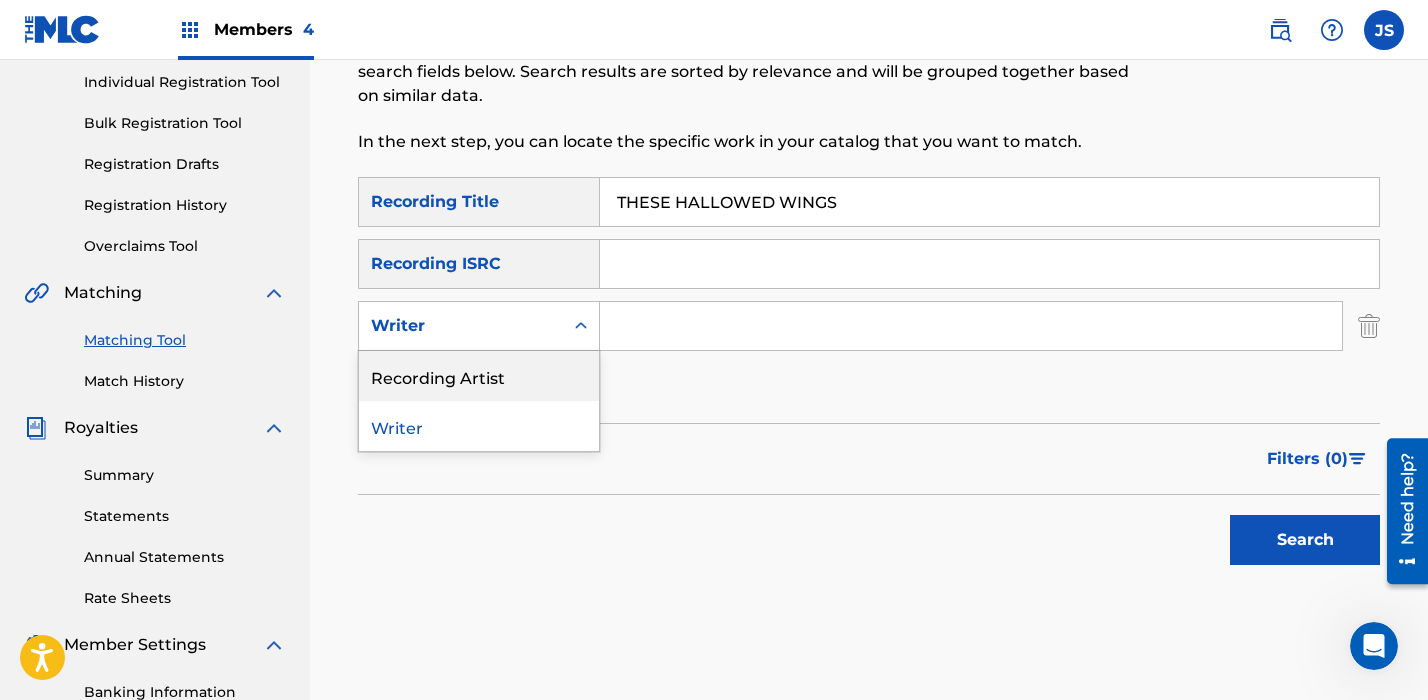click on "Recording Artist" at bounding box center (479, 376) 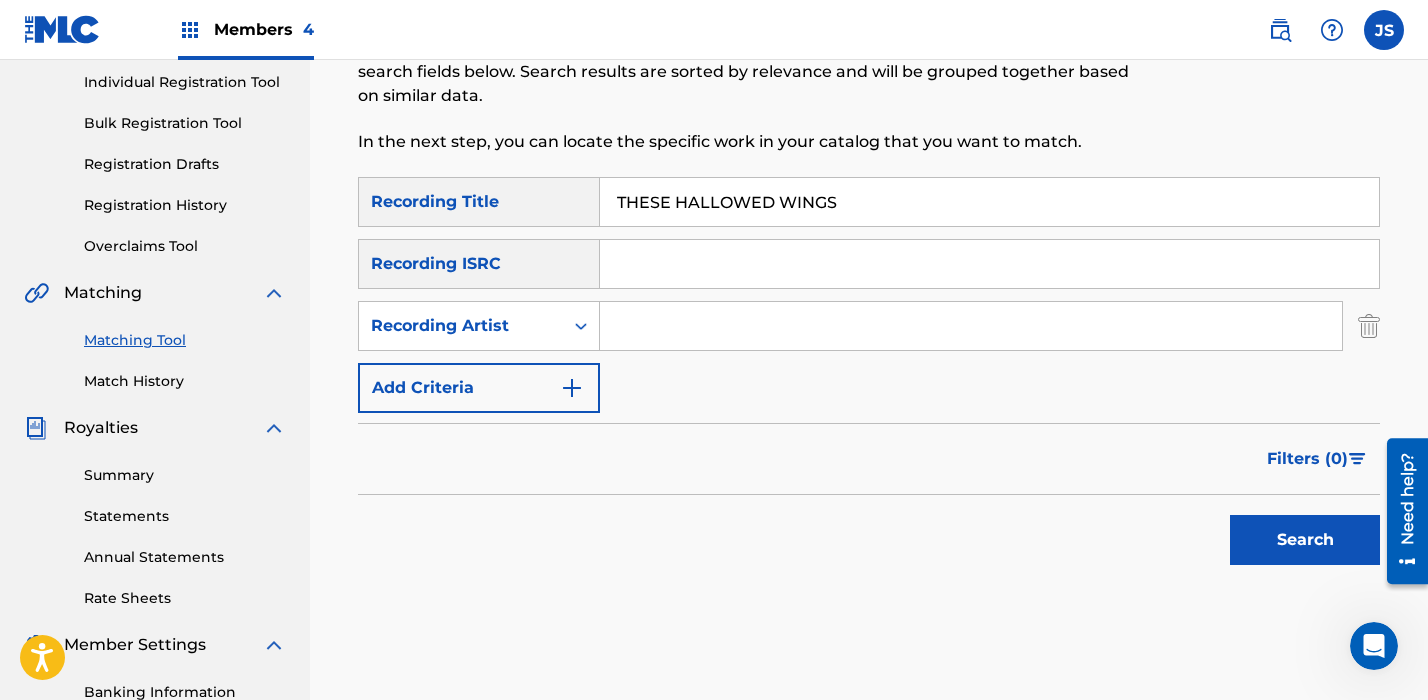 click at bounding box center (971, 326) 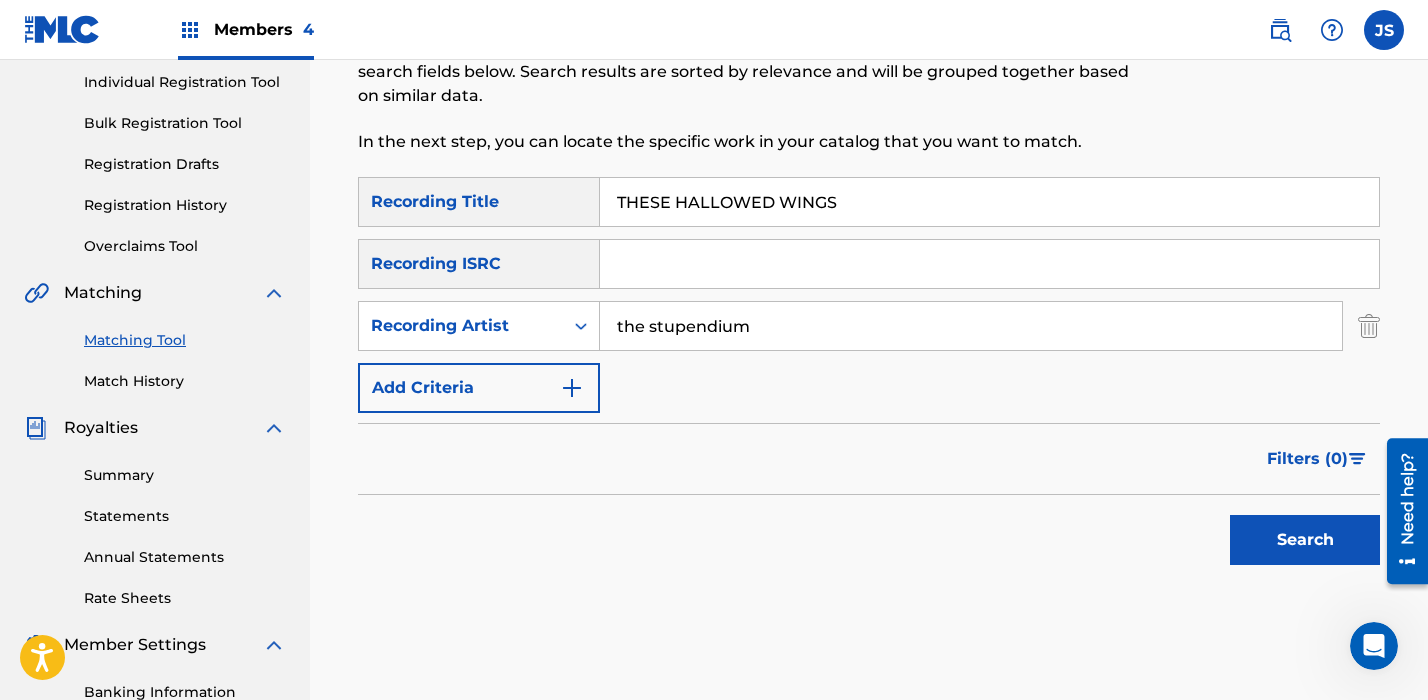 click on "Search" at bounding box center [1305, 540] 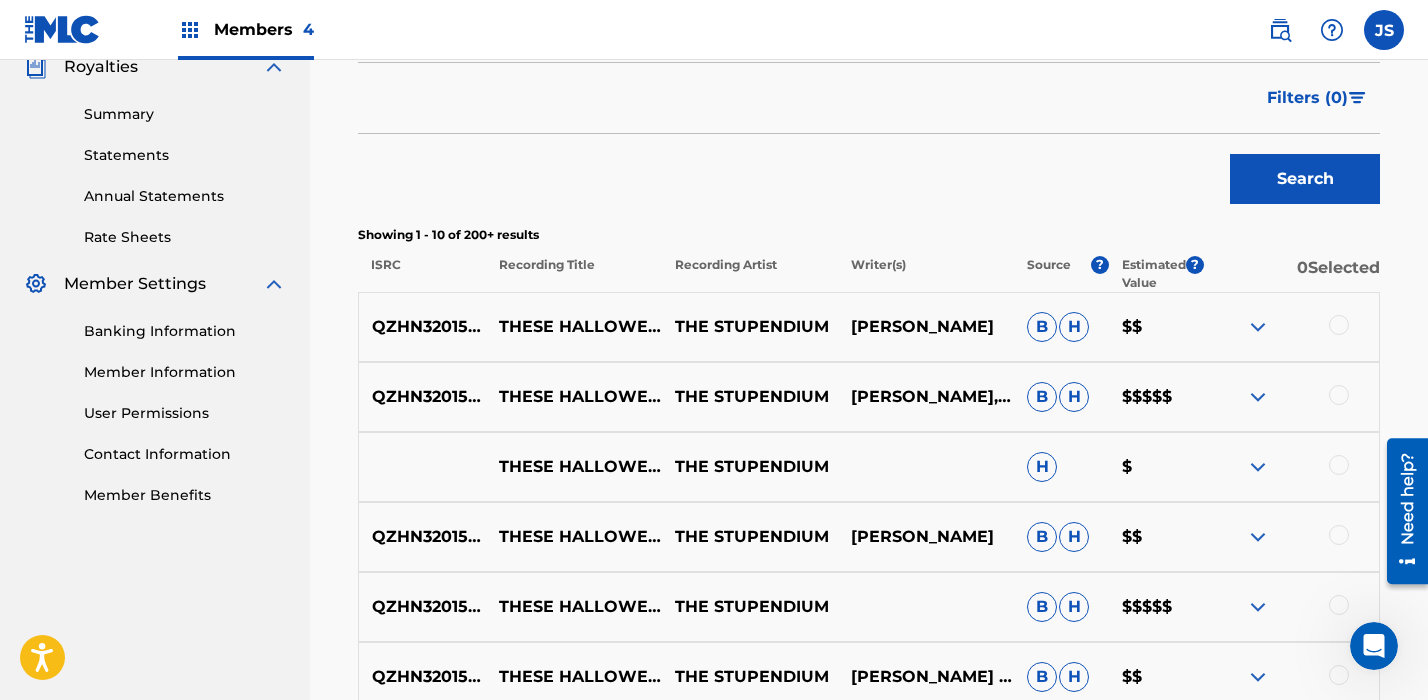 scroll, scrollTop: 592, scrollLeft: 0, axis: vertical 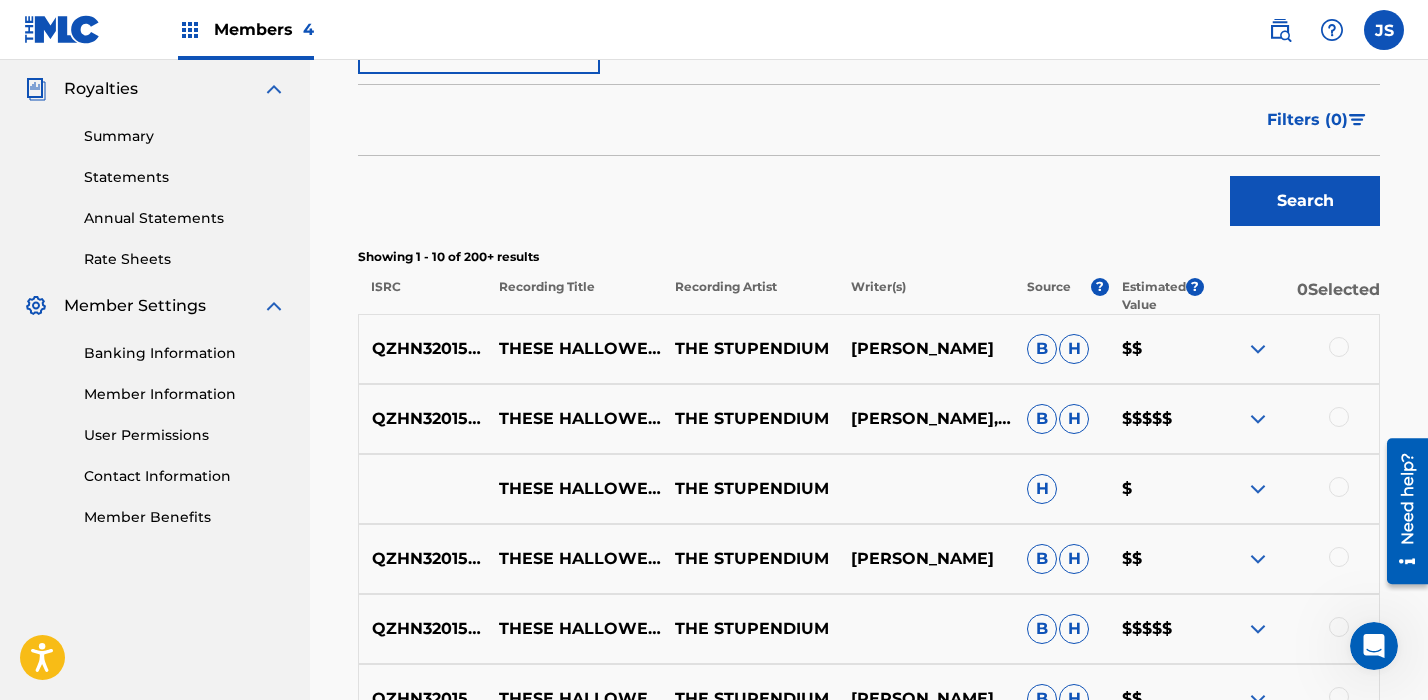 click on "QZHN32015160" at bounding box center (422, 349) 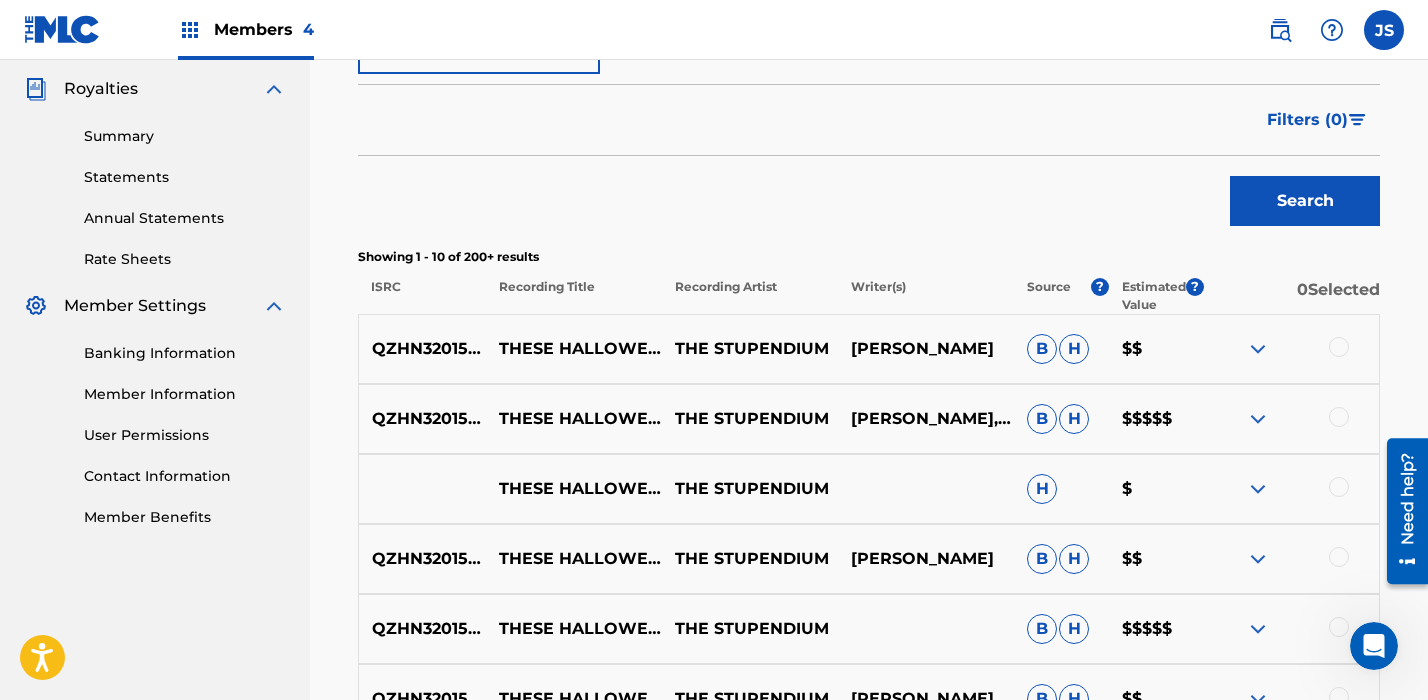 click at bounding box center [1339, 347] 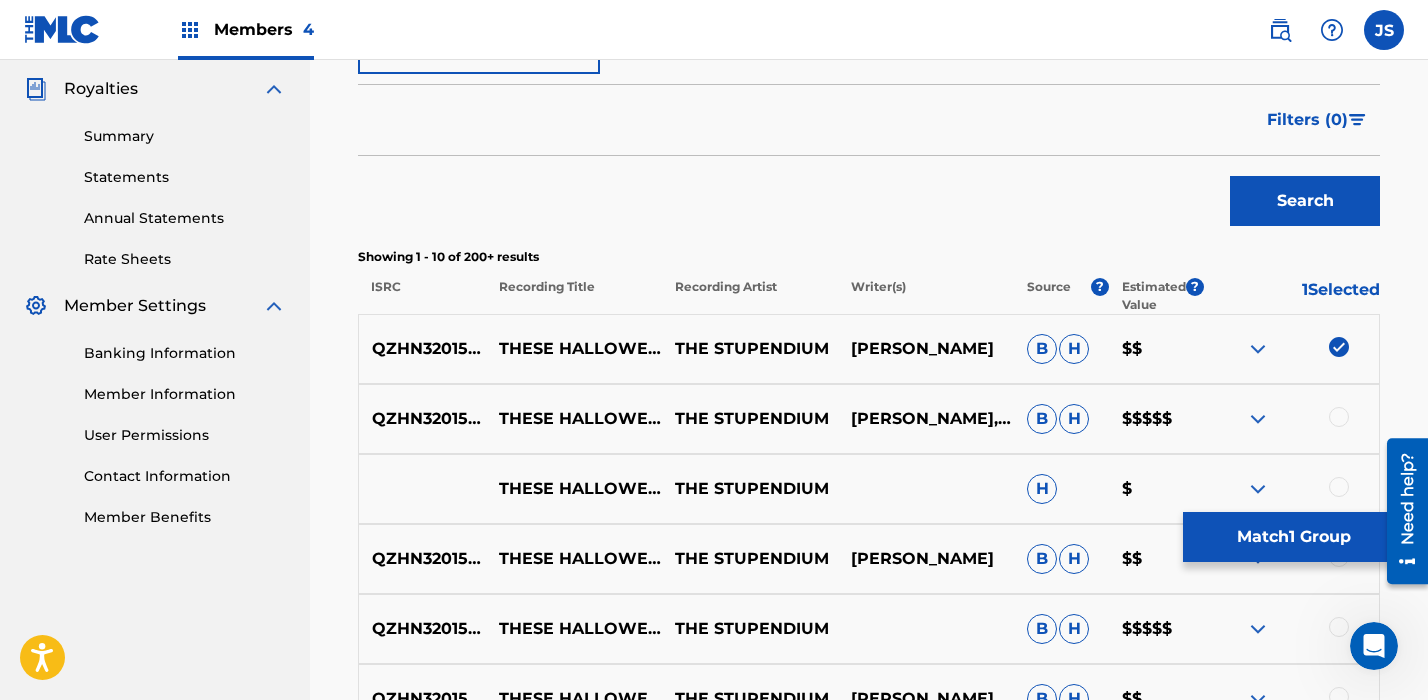 click at bounding box center (1339, 417) 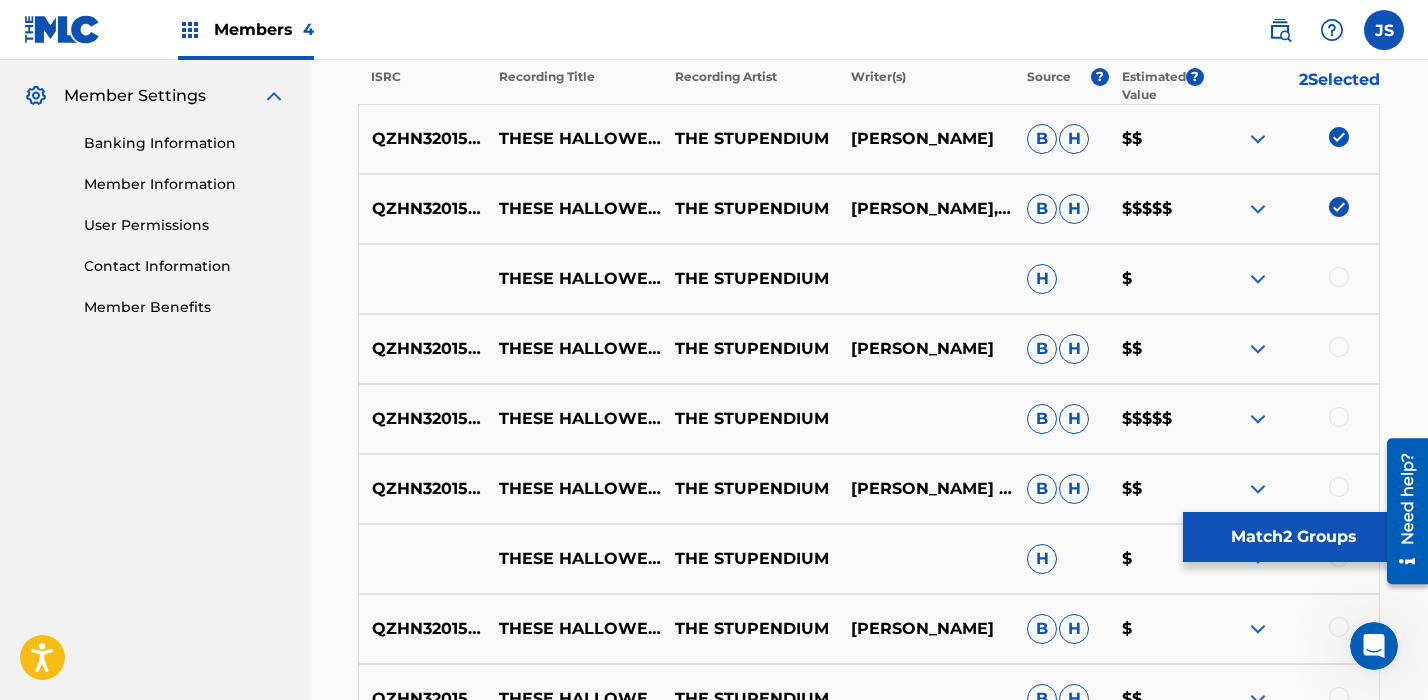scroll, scrollTop: 816, scrollLeft: 0, axis: vertical 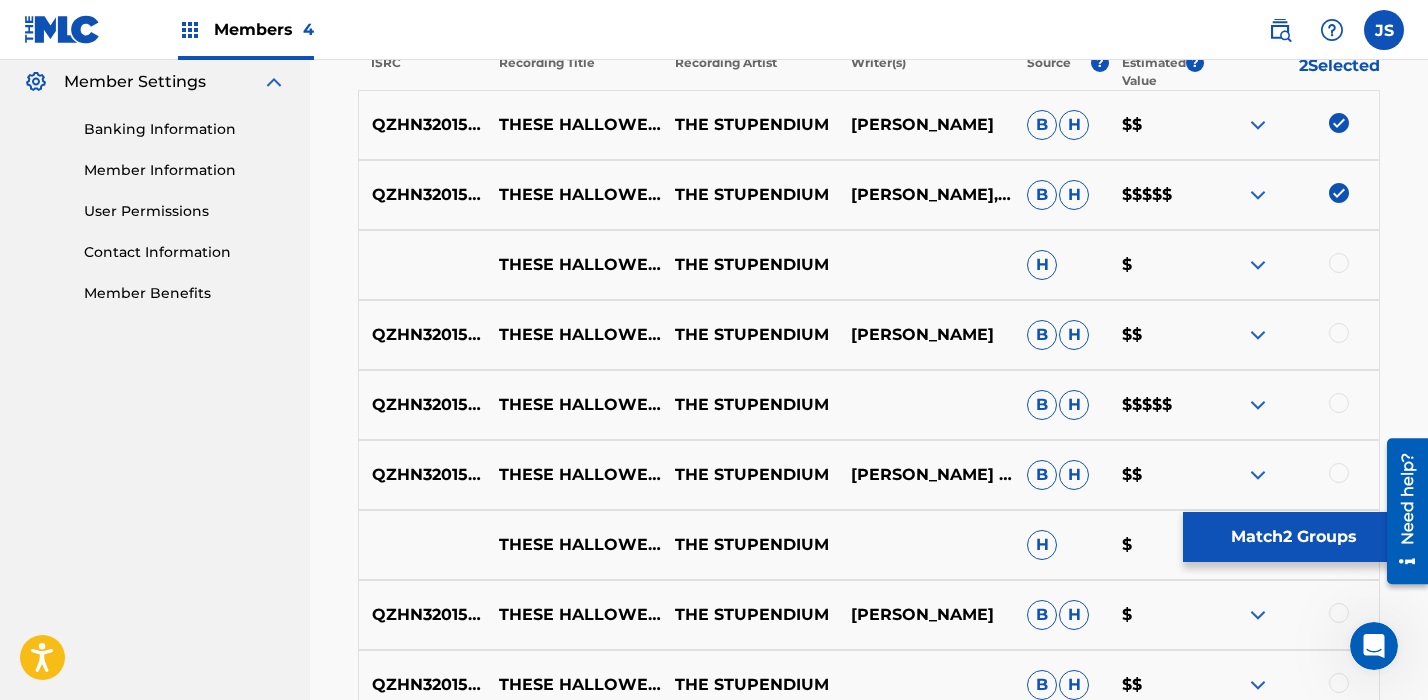 click at bounding box center [1339, 263] 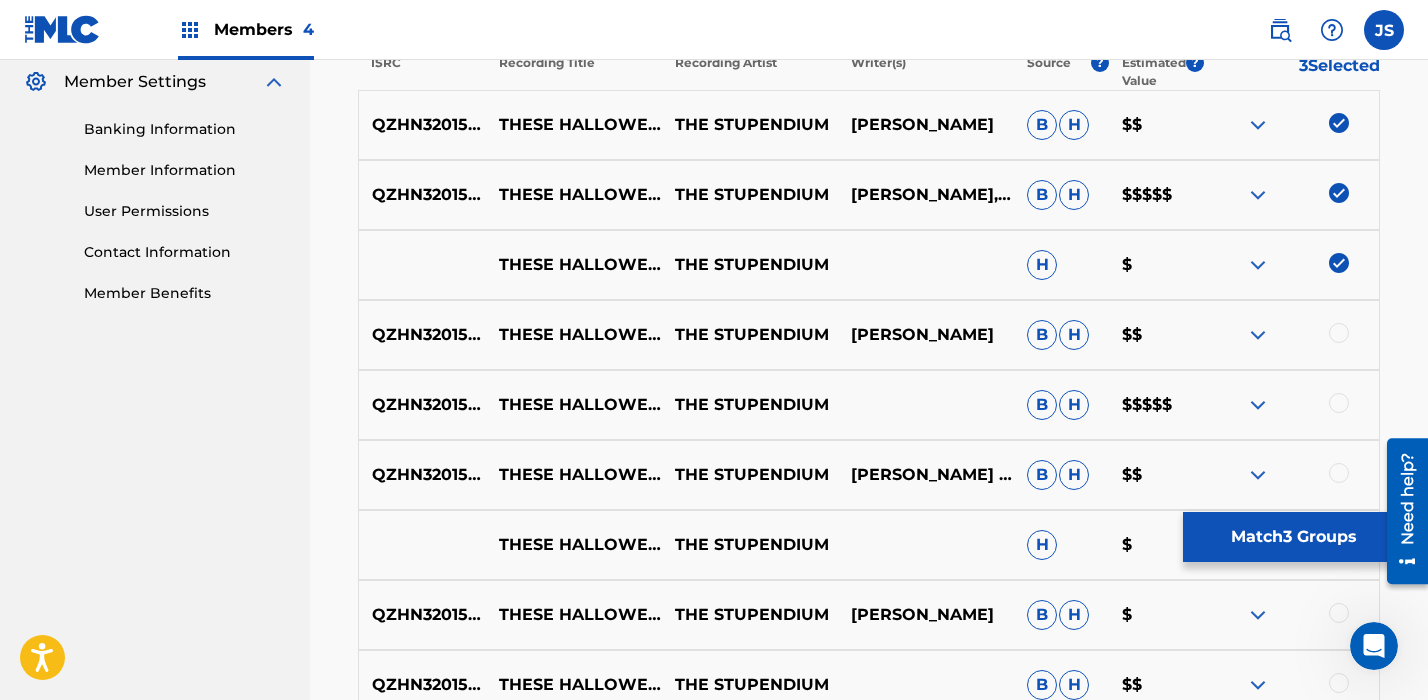 click on "QZHN32015160 THESE HALLOWED WINGS THE STUPENDIUM B H $$$$$" at bounding box center [869, 405] 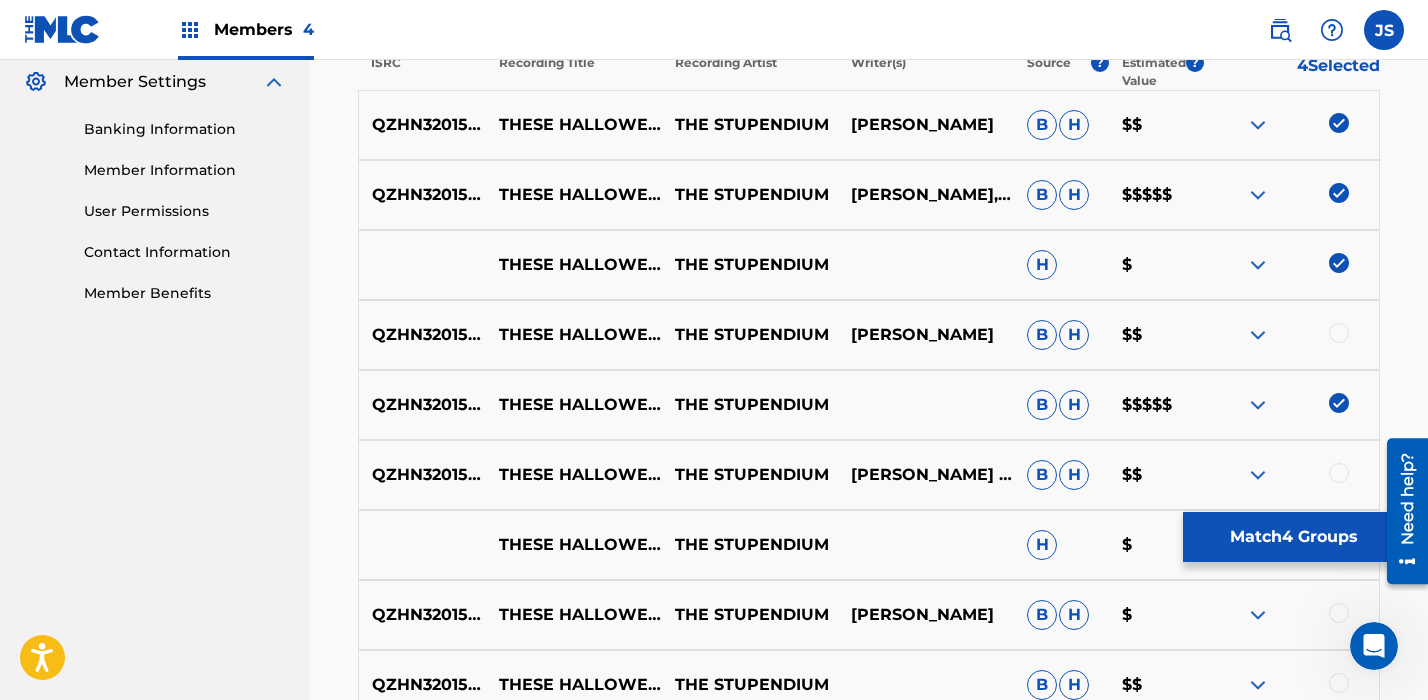 click at bounding box center [1339, 333] 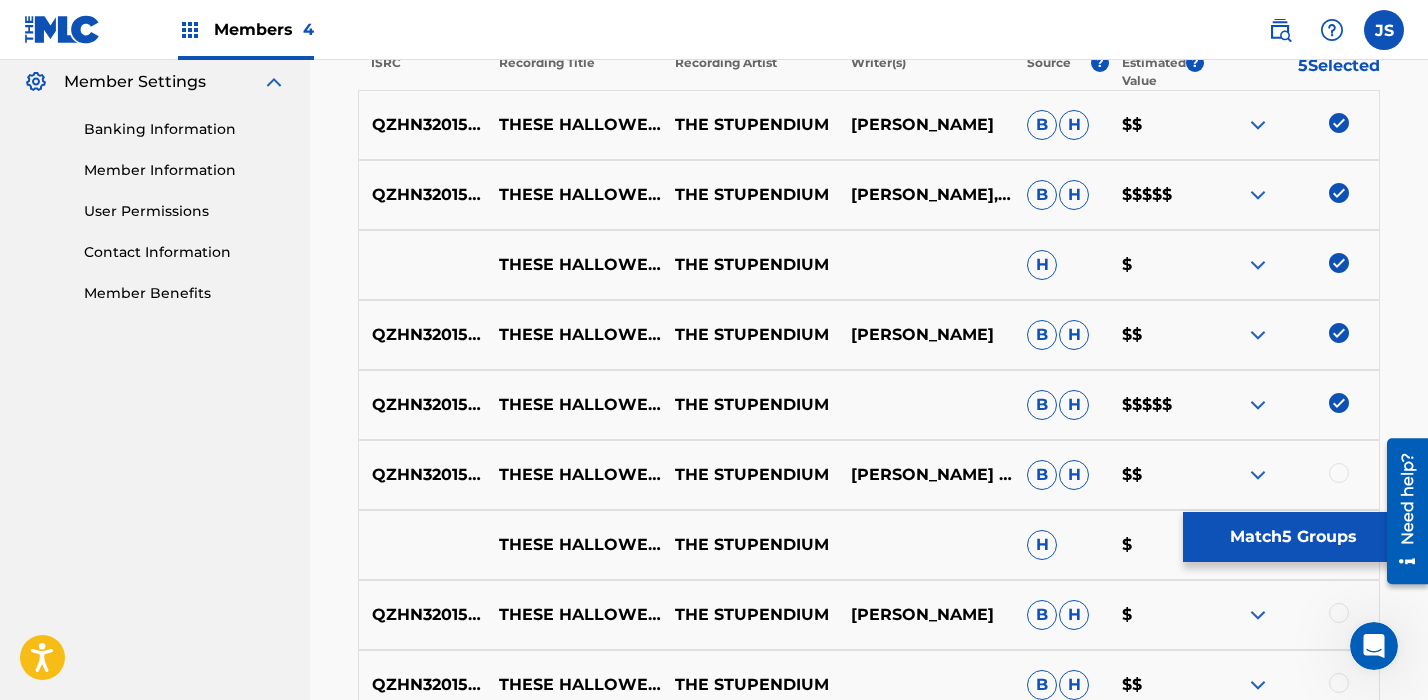 click on "QZHN32015161" at bounding box center (422, 335) 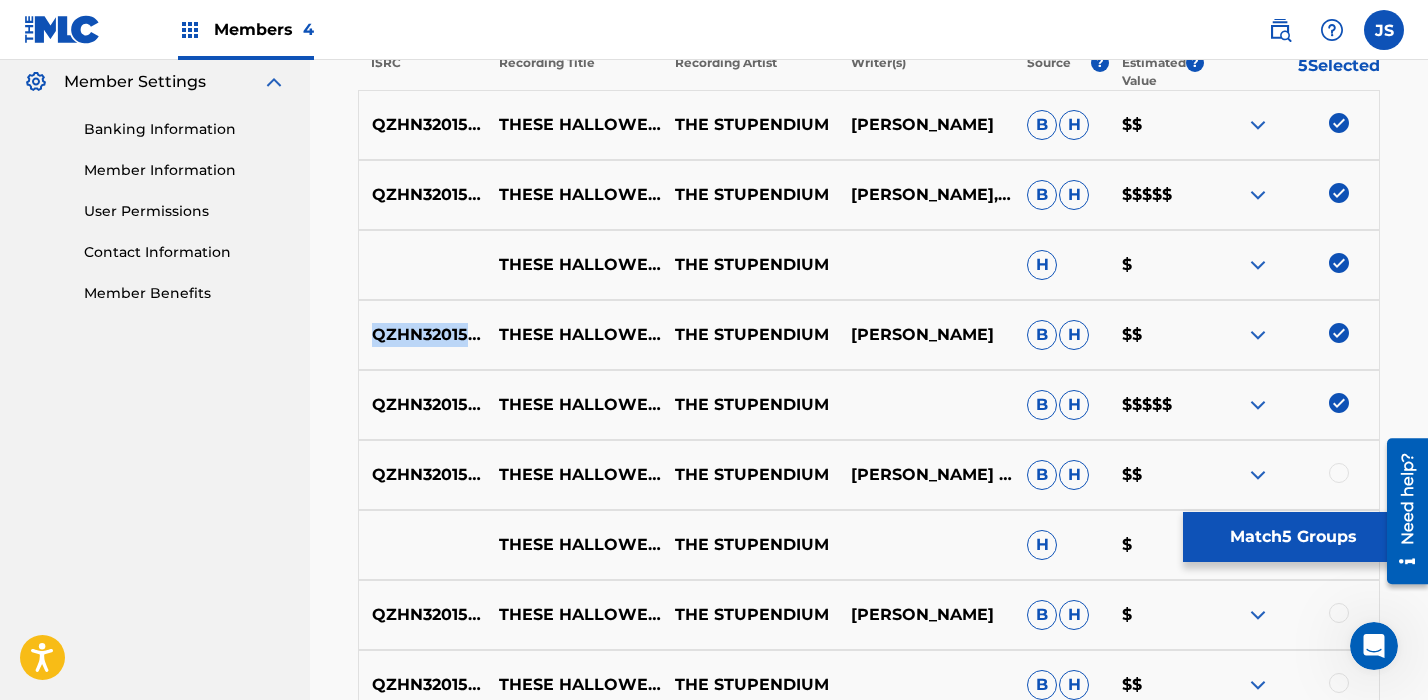 click on "QZHN32015161" at bounding box center (422, 335) 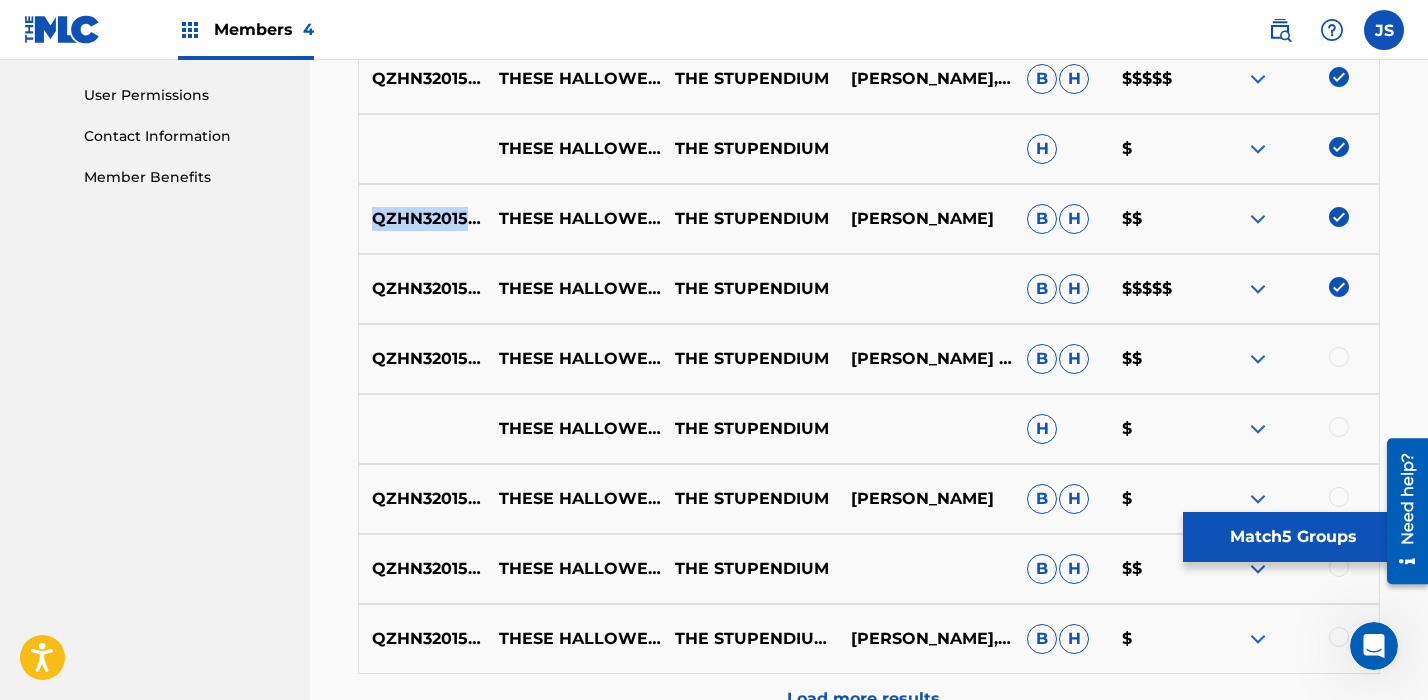scroll, scrollTop: 933, scrollLeft: 0, axis: vertical 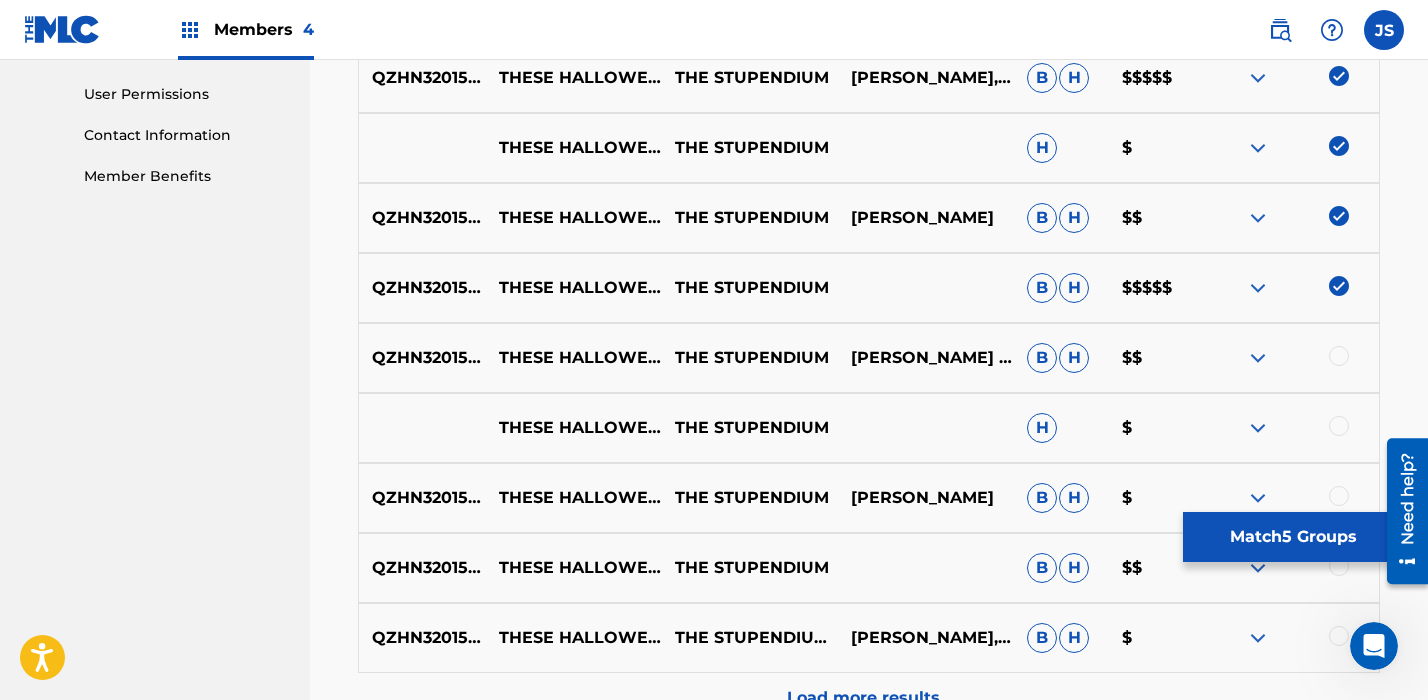 click at bounding box center (1291, 358) 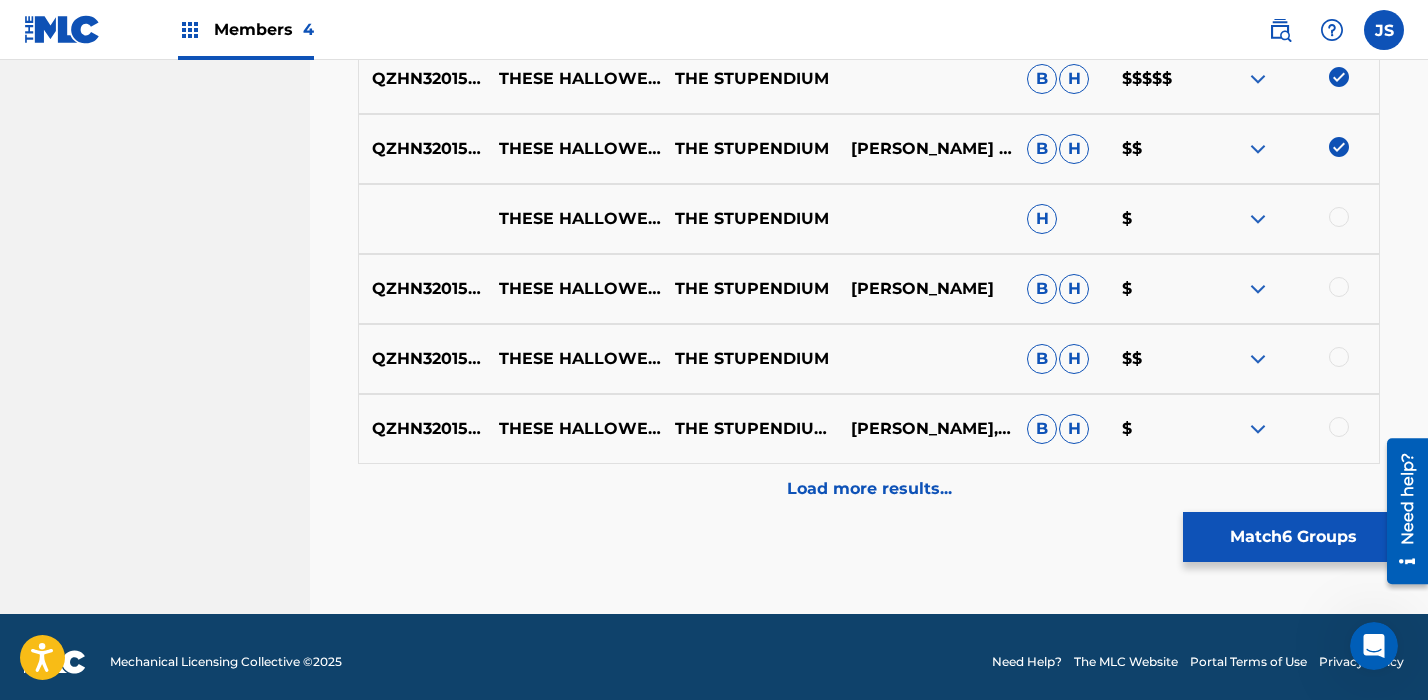scroll, scrollTop: 1152, scrollLeft: 0, axis: vertical 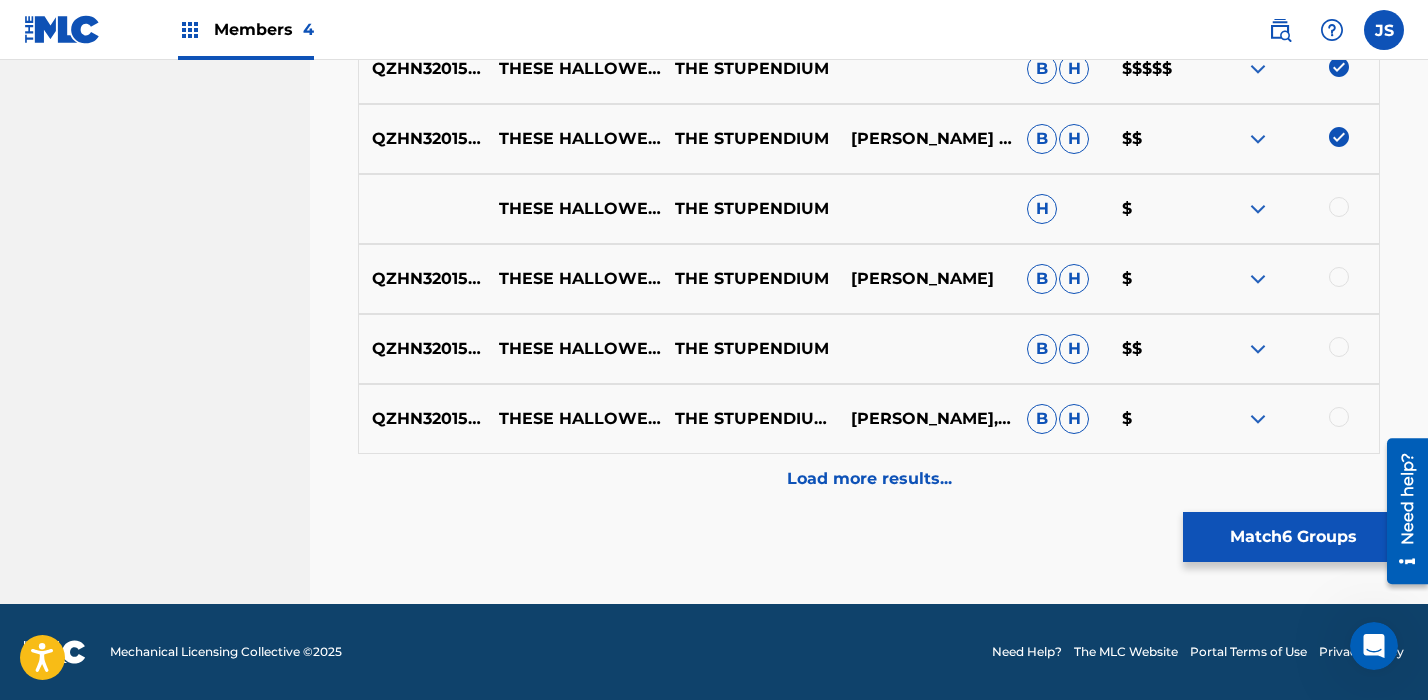 click at bounding box center [1339, 417] 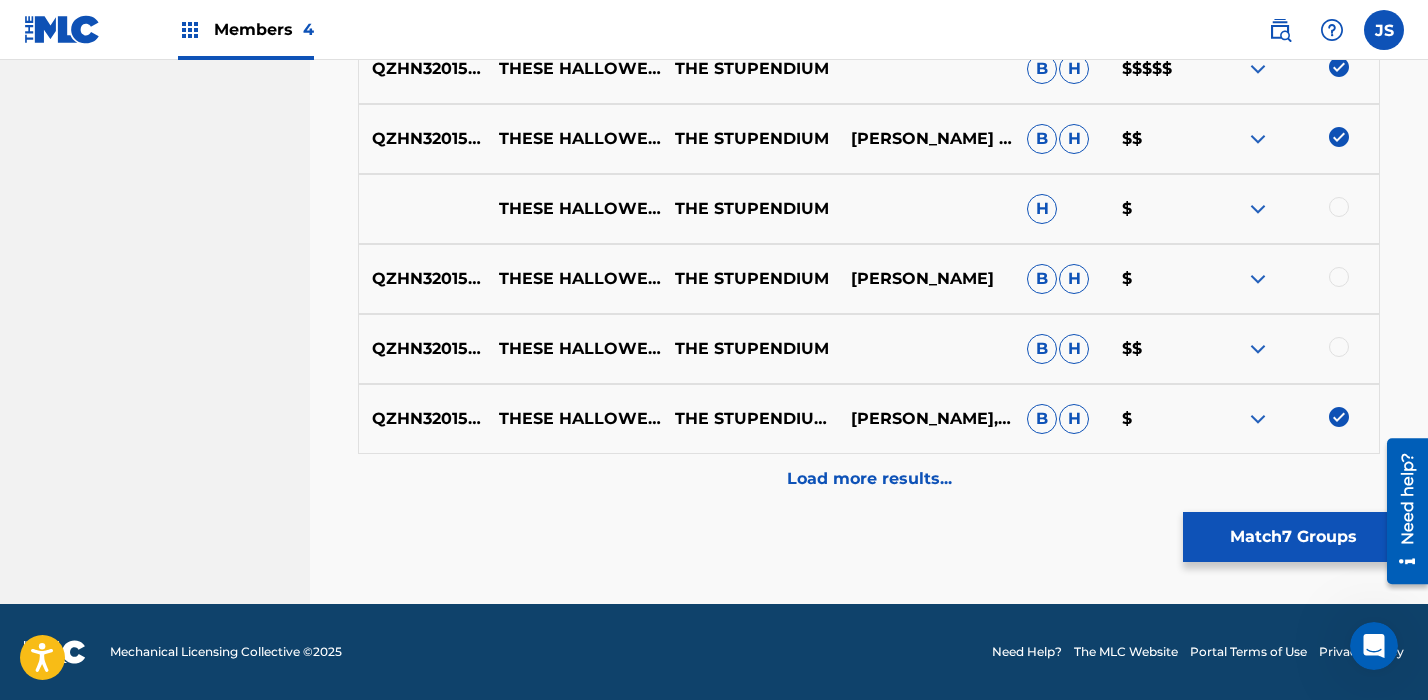 click on "Load more results..." at bounding box center (869, 479) 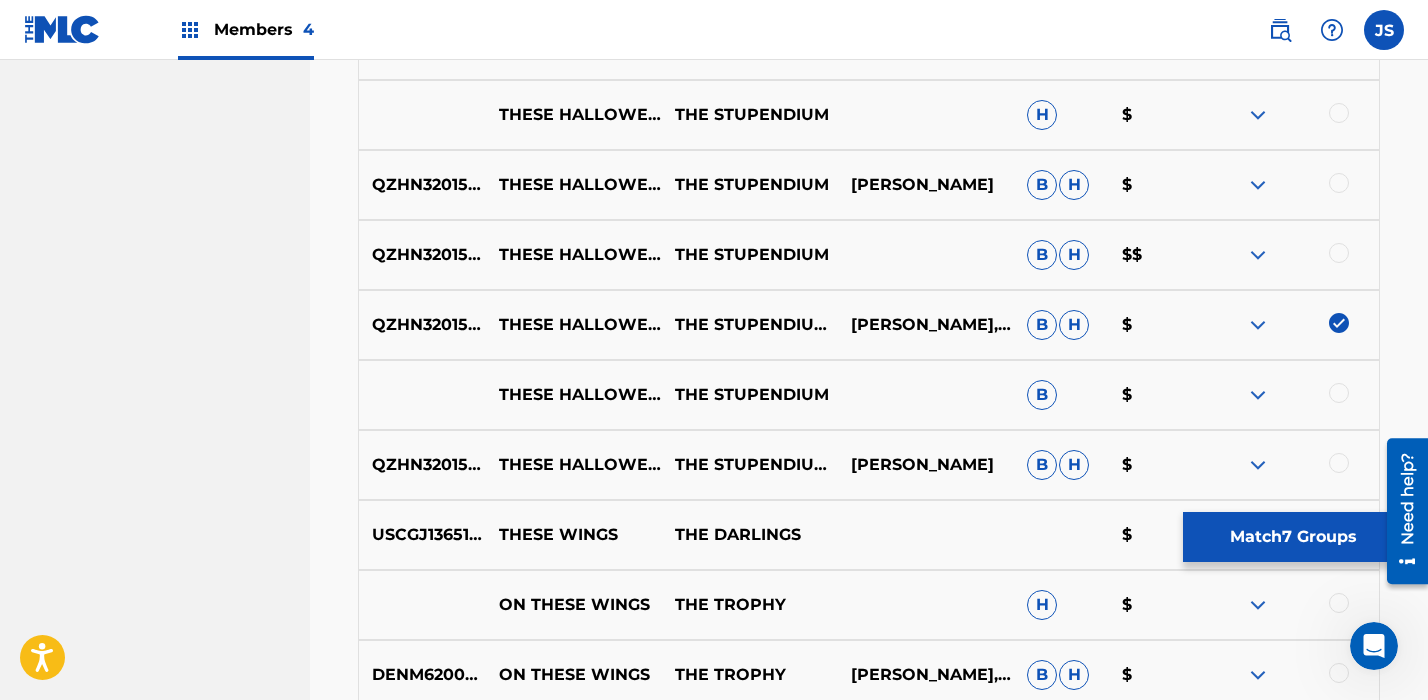 scroll, scrollTop: 1248, scrollLeft: 0, axis: vertical 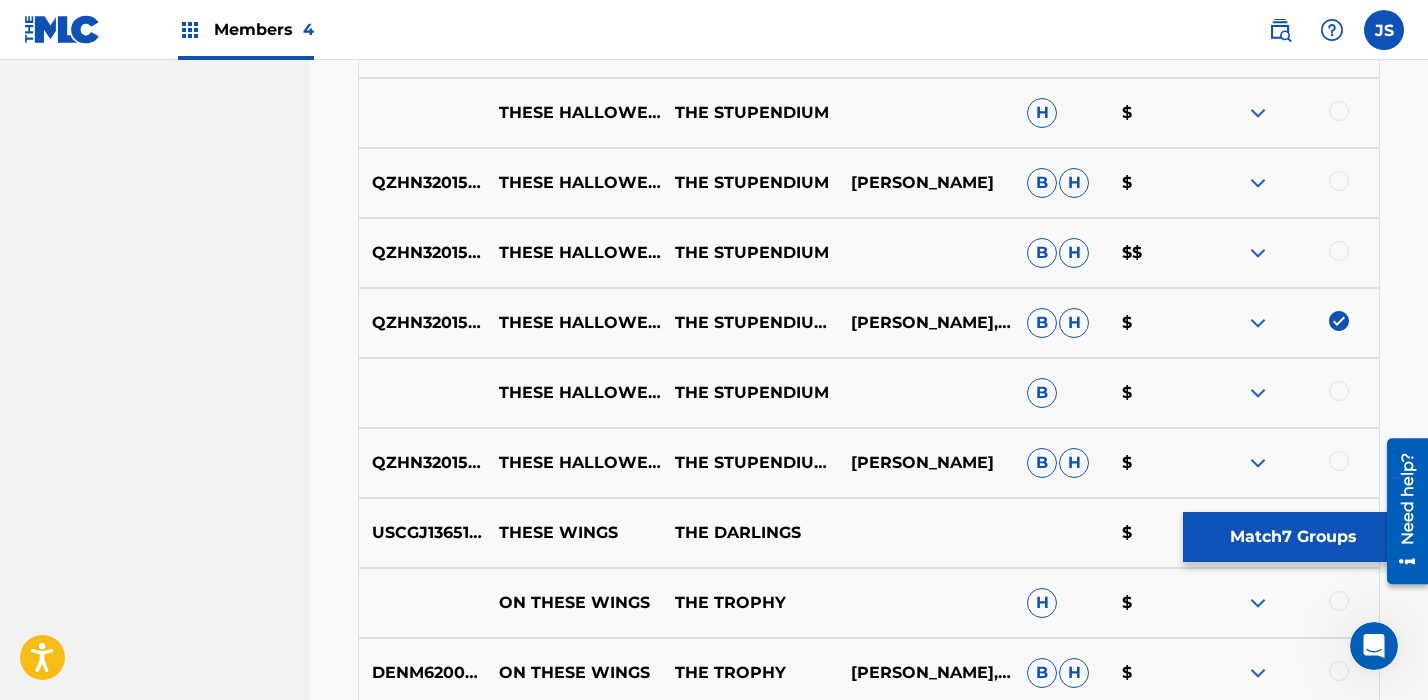 click on "THESE HALLOWED WINGS ANIMAL CROSSING NEW HORIZONS SONG" at bounding box center [574, 393] 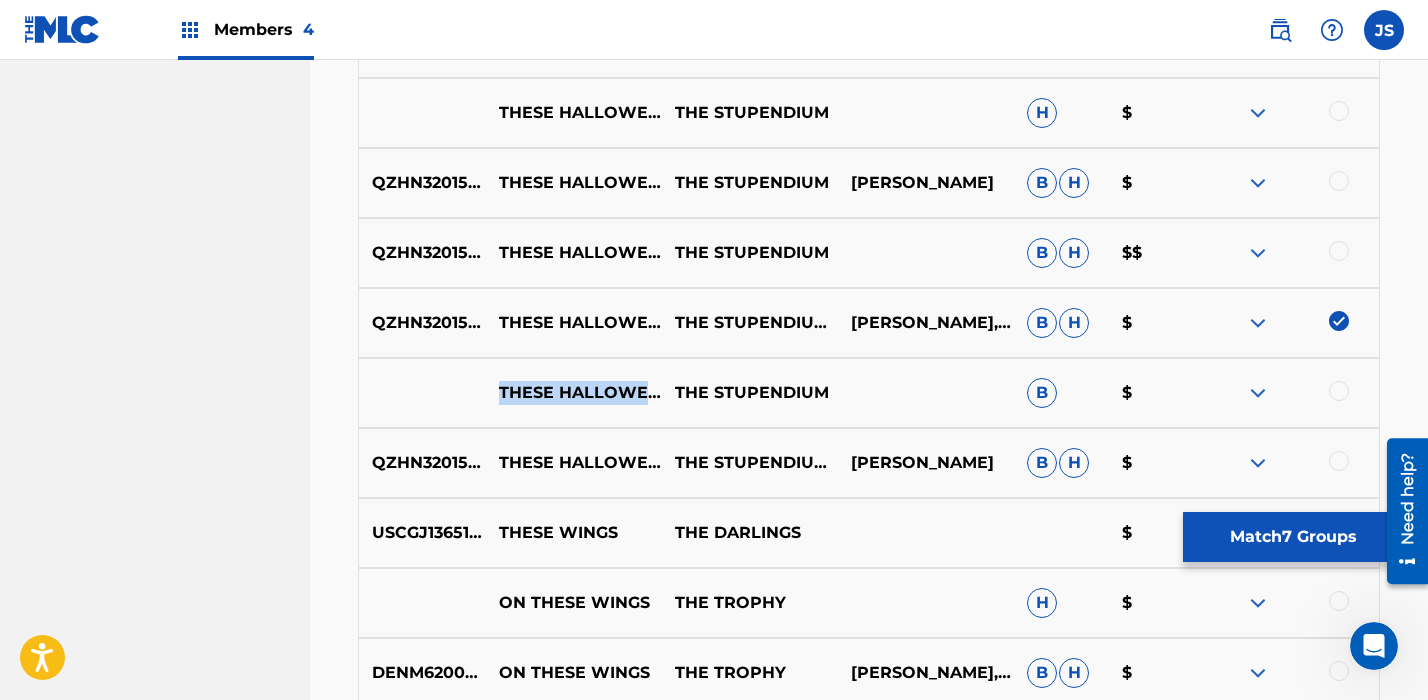 click on "THESE HALLOWED WINGS ANIMAL CROSSING NEW HORIZONS SONG" at bounding box center [574, 393] 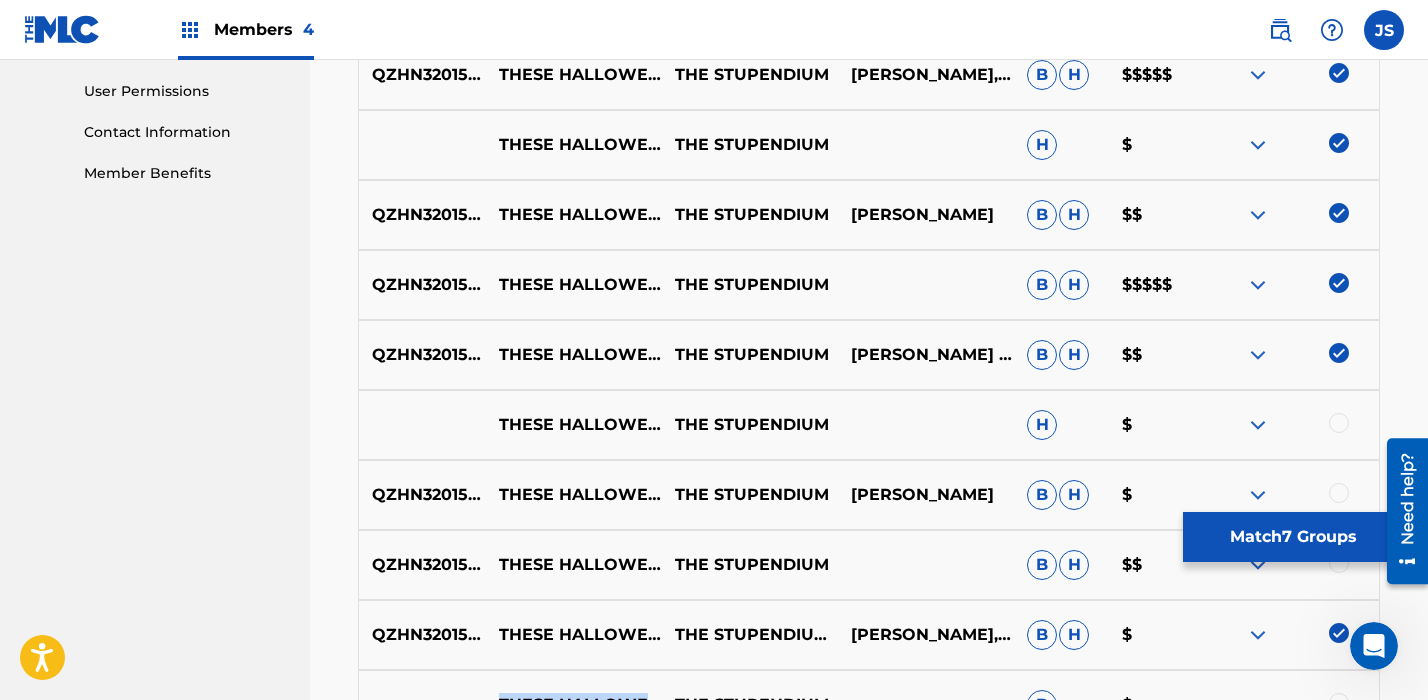 scroll, scrollTop: 931, scrollLeft: 0, axis: vertical 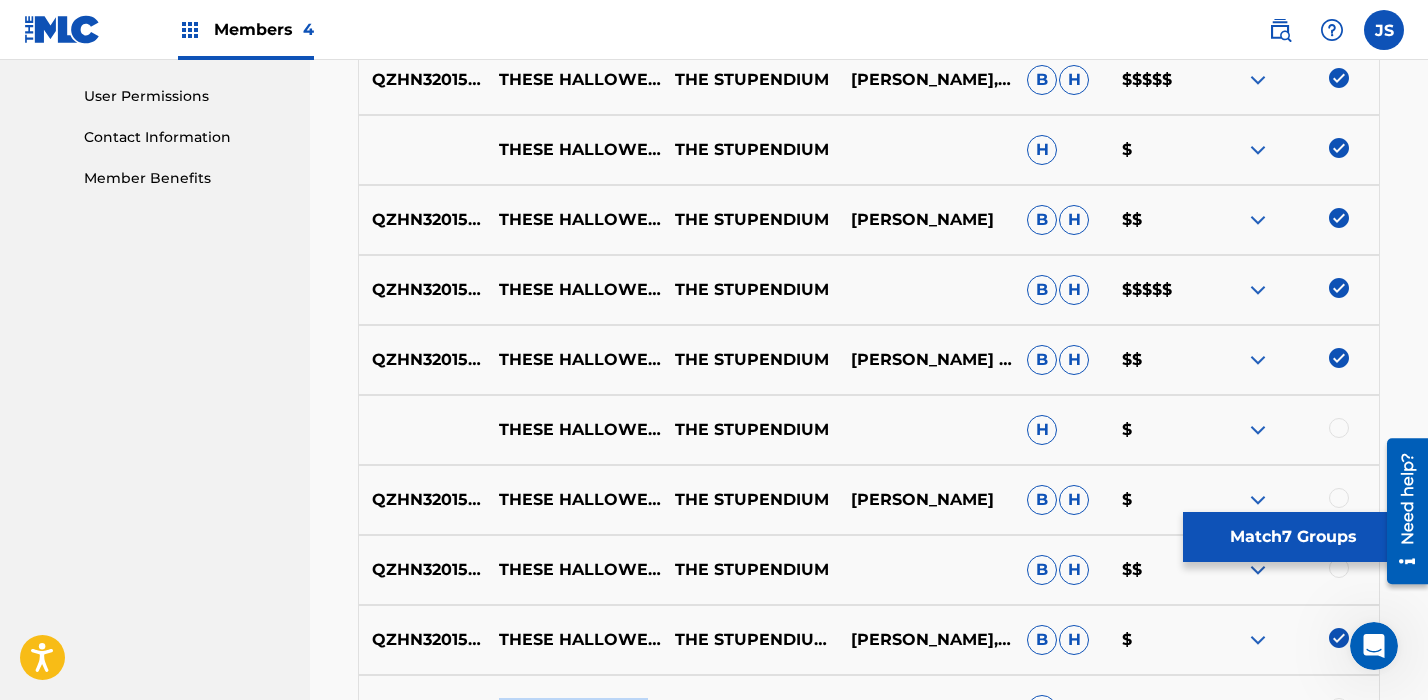 click at bounding box center (1339, 218) 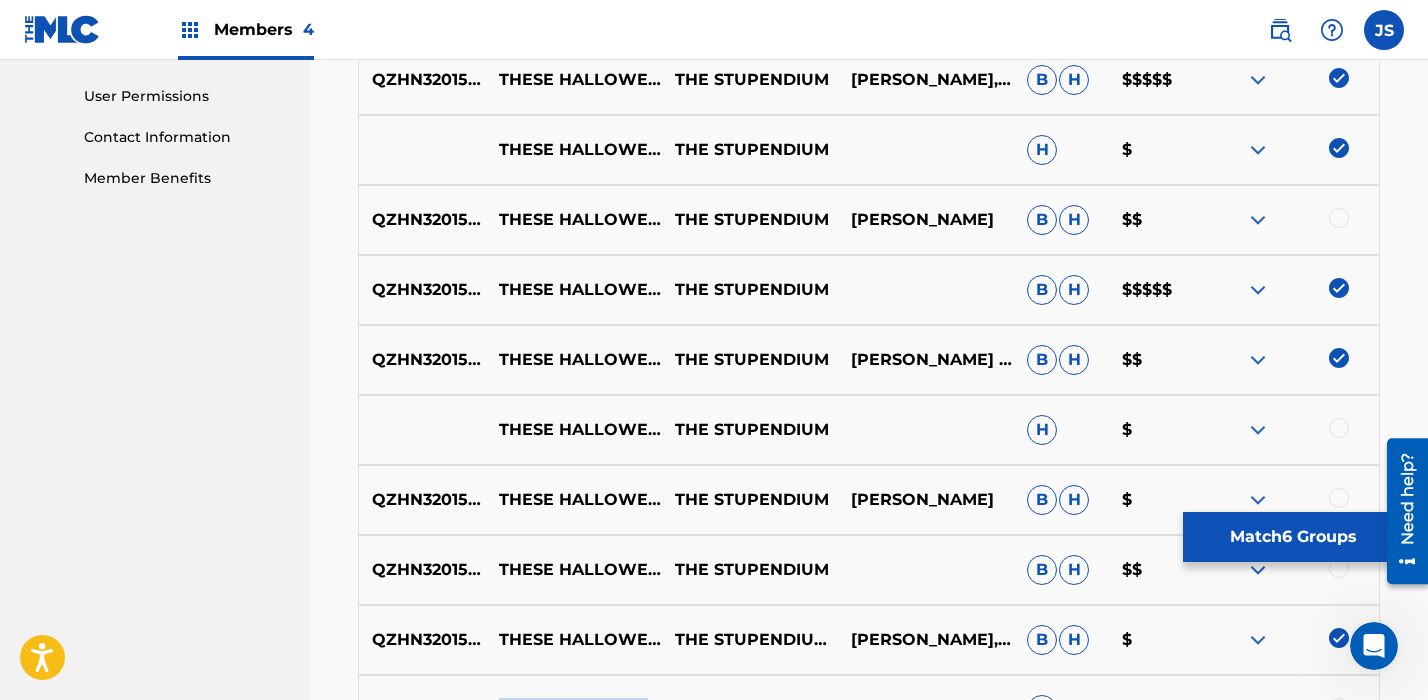 click on "Match  6 Groups" at bounding box center [1293, 537] 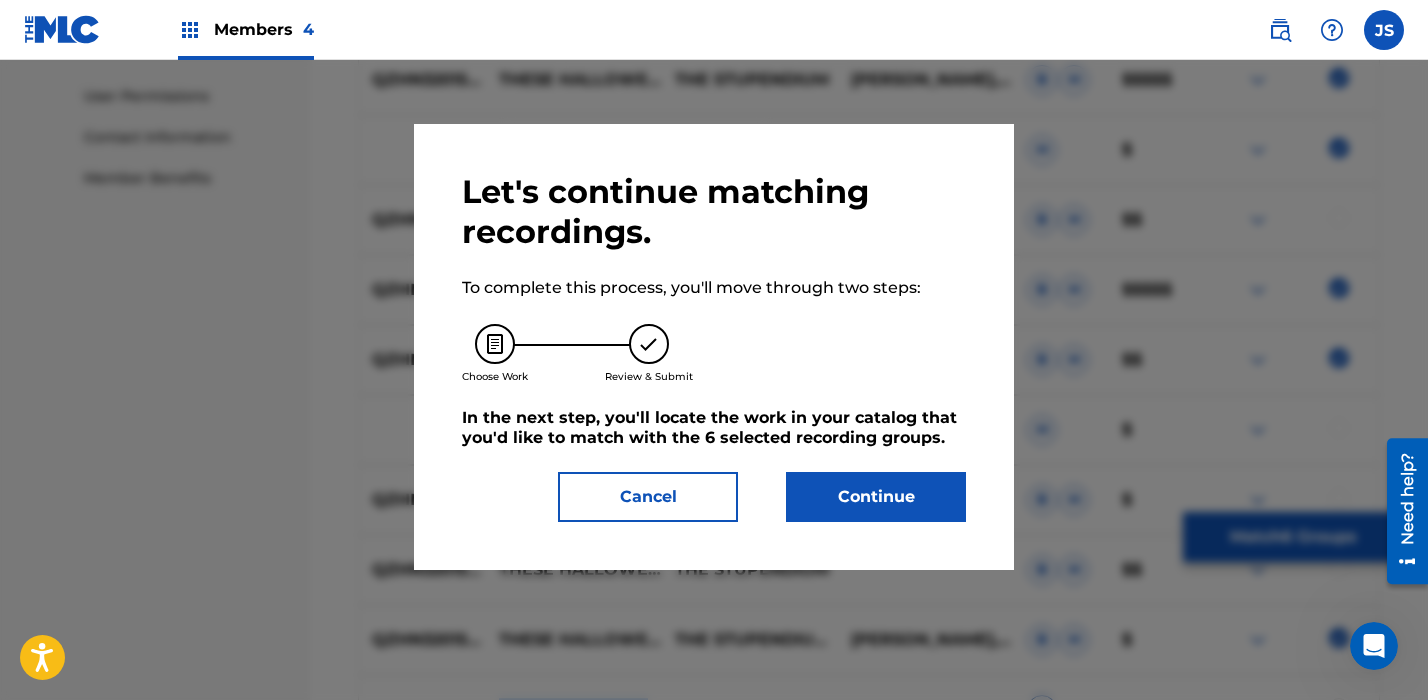 click on "Continue" at bounding box center [876, 497] 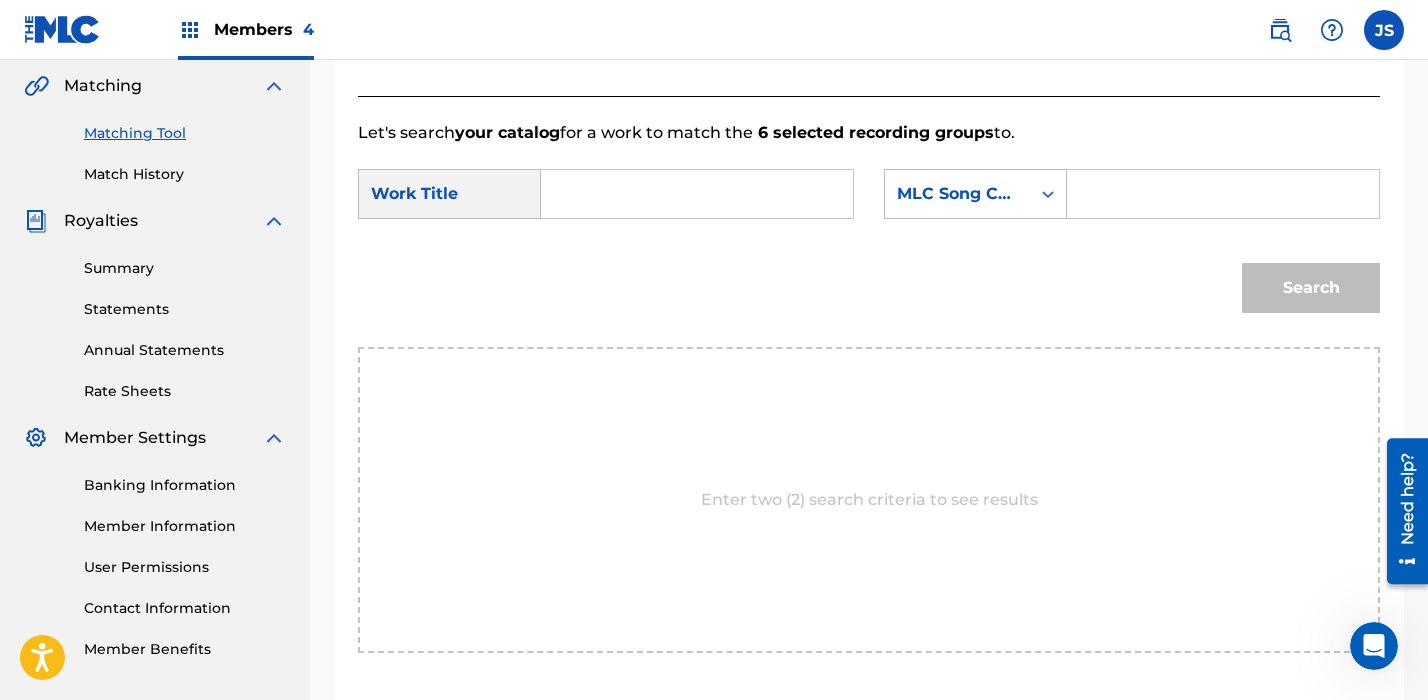 scroll, scrollTop: 436, scrollLeft: 0, axis: vertical 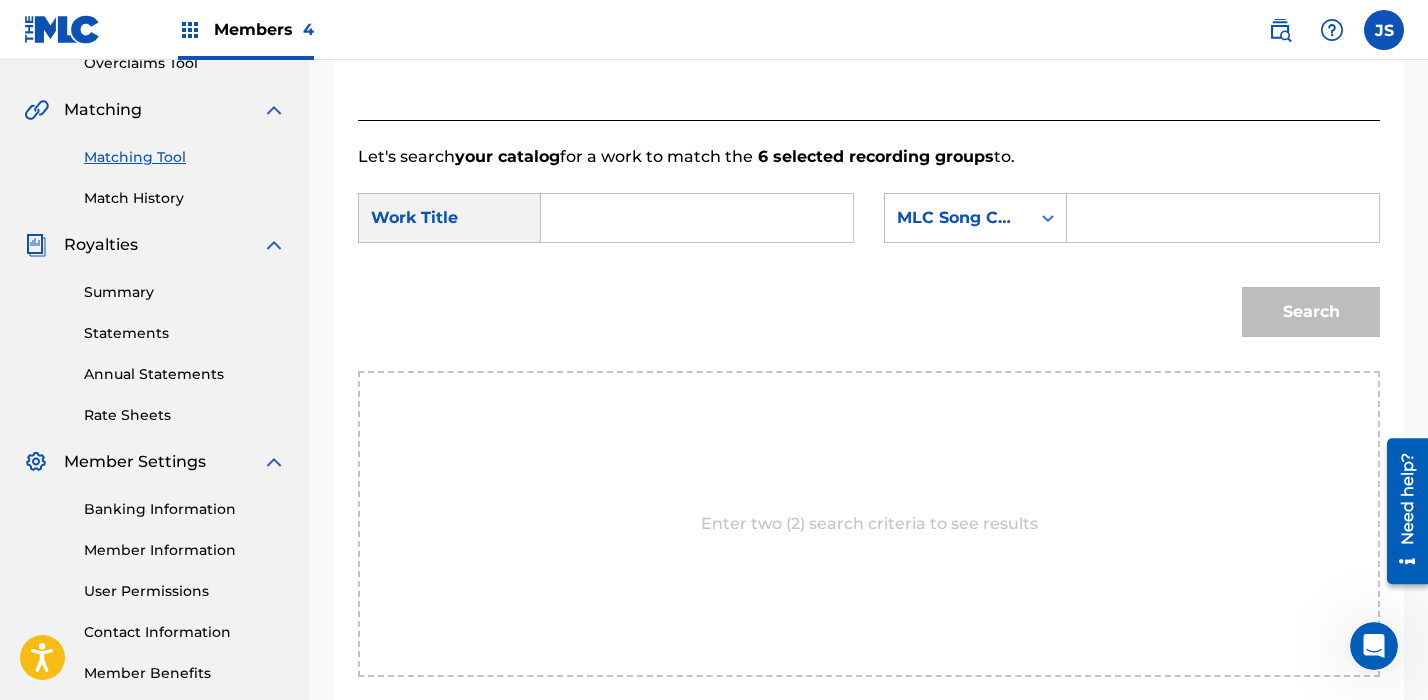 click at bounding box center [697, 218] 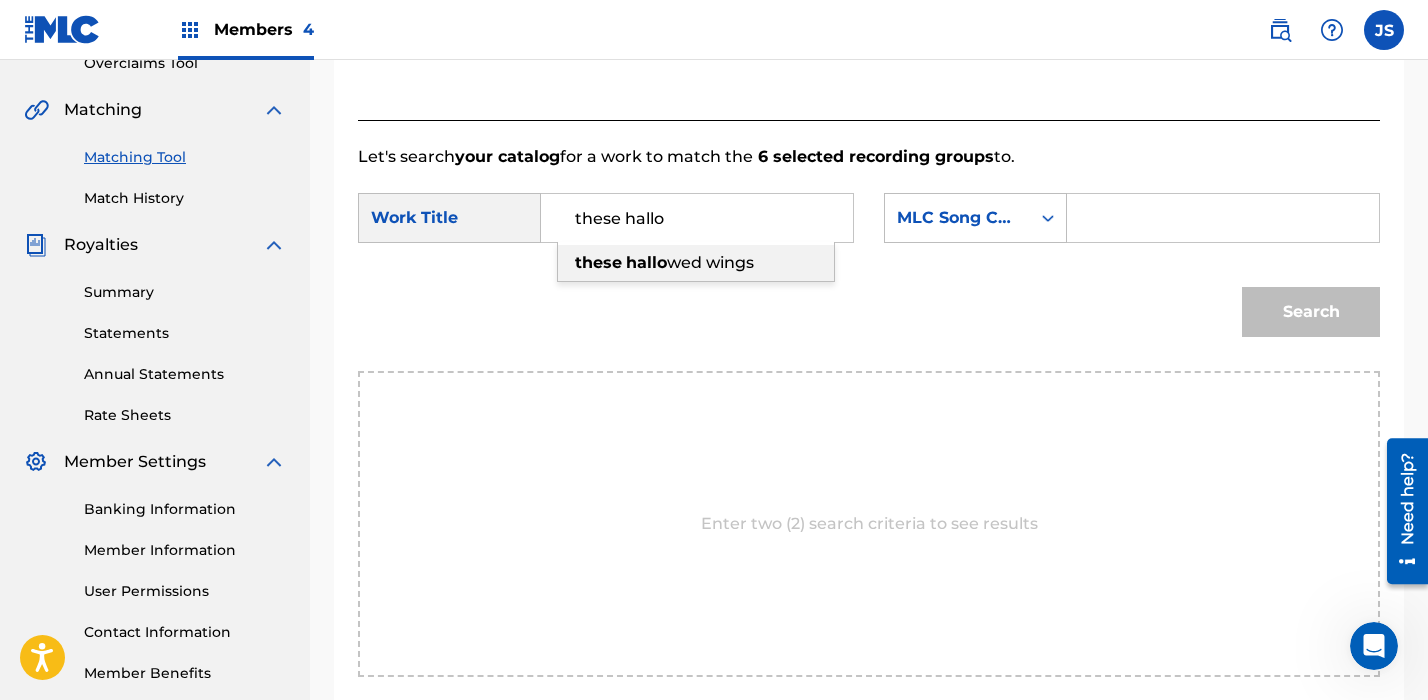 click on "these" at bounding box center (598, 262) 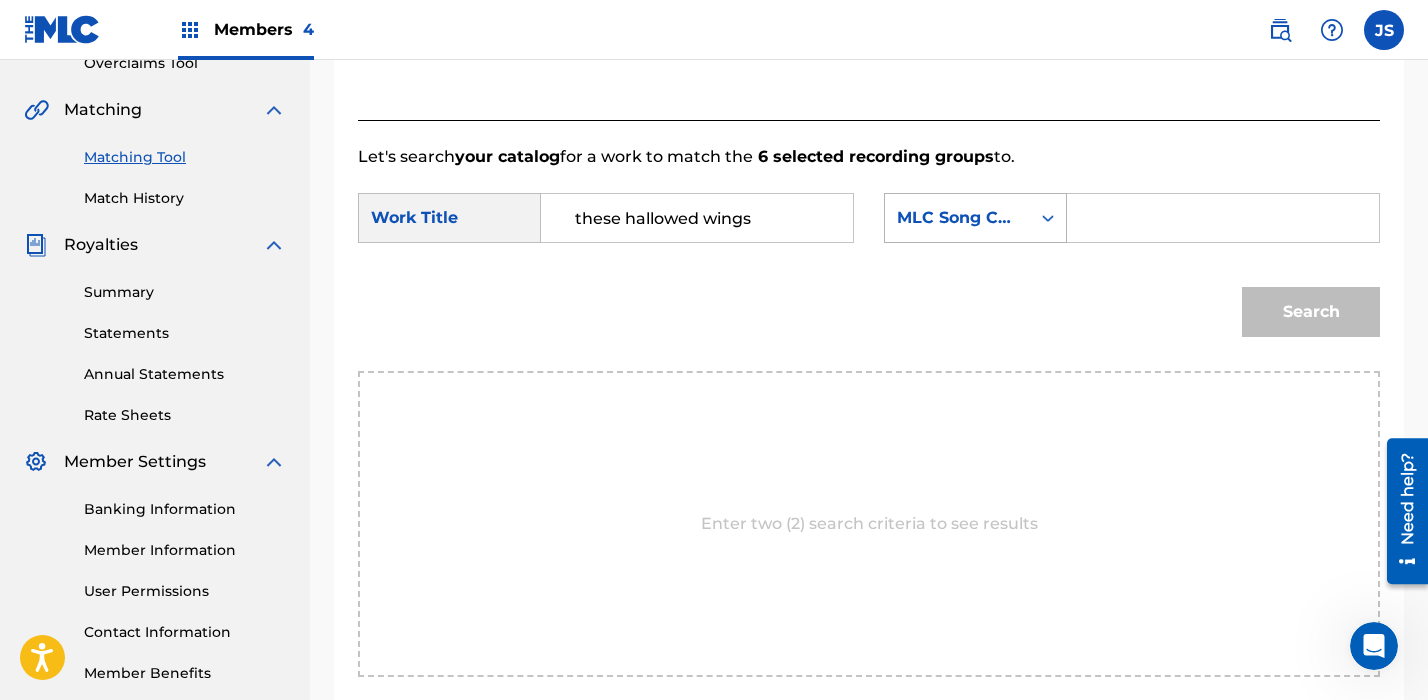 click on "MLC Song Code" at bounding box center [957, 218] 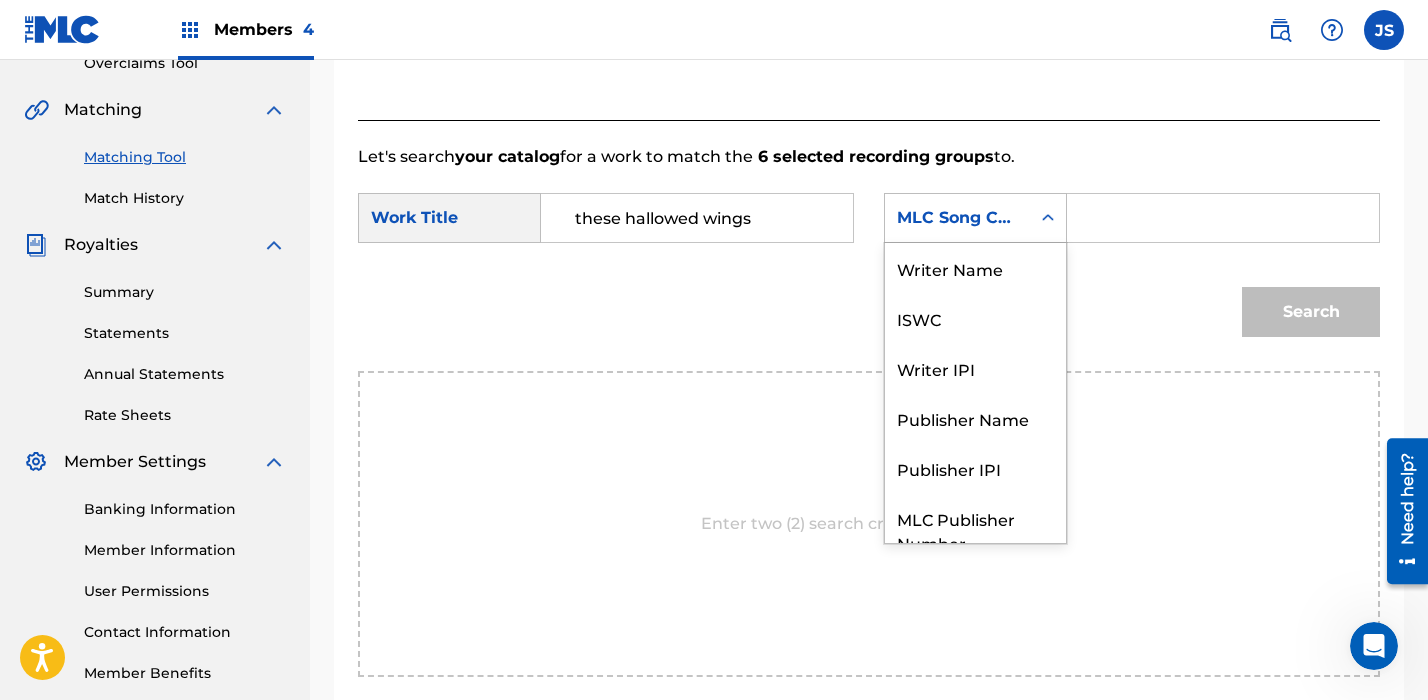 scroll, scrollTop: 74, scrollLeft: 0, axis: vertical 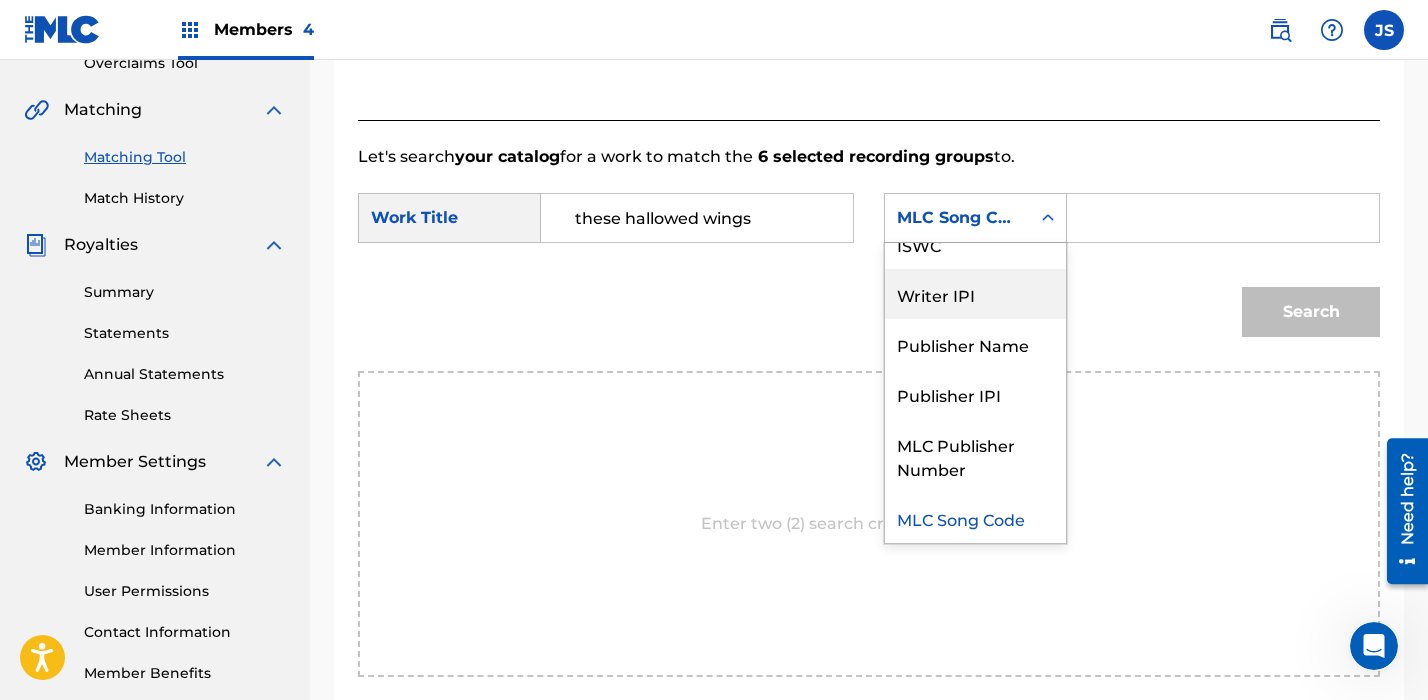 click at bounding box center [1223, 218] 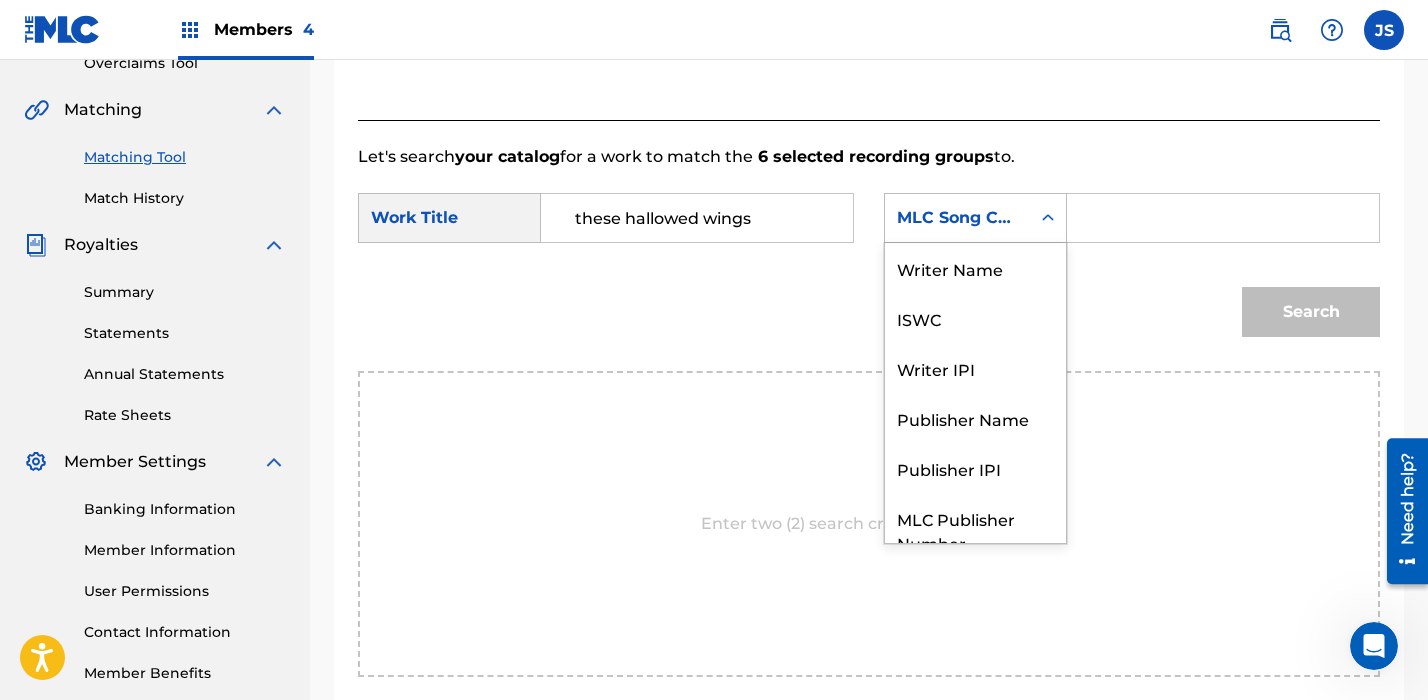 click on "MLC Song Code" at bounding box center (957, 218) 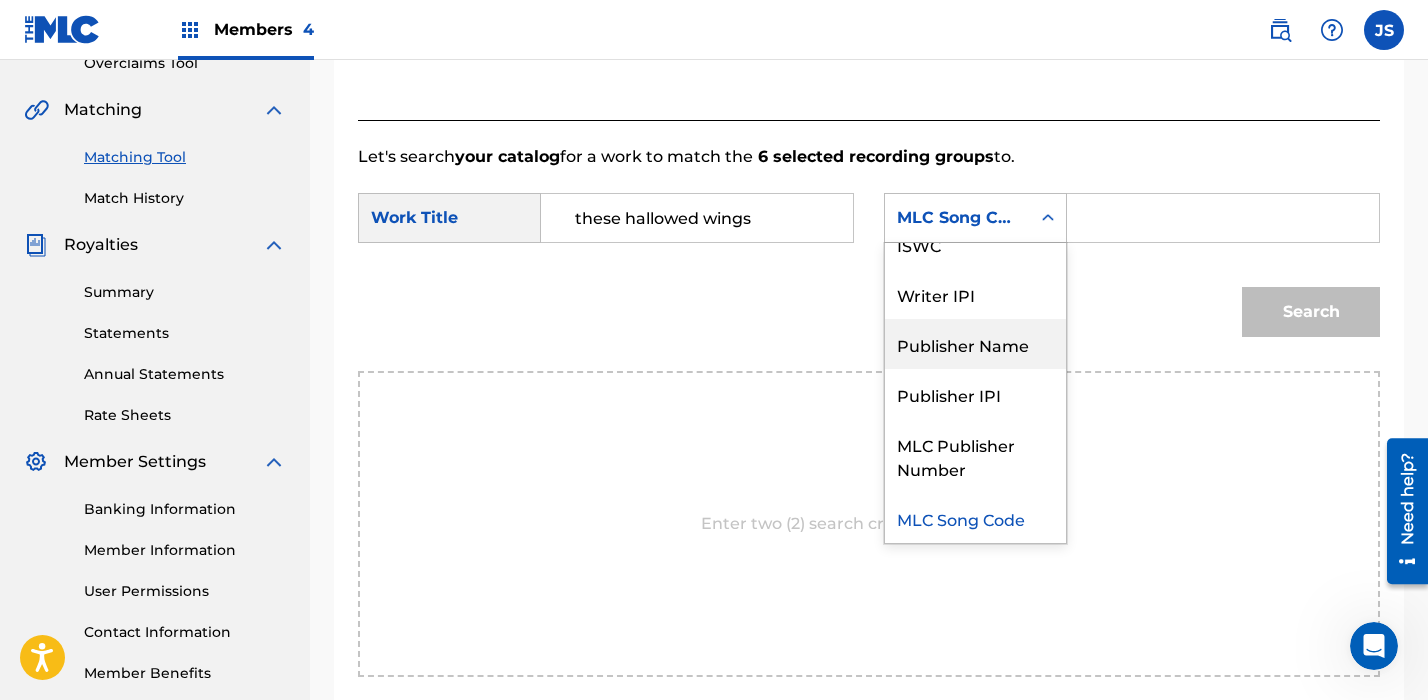 click on "Publisher Name" at bounding box center [975, 344] 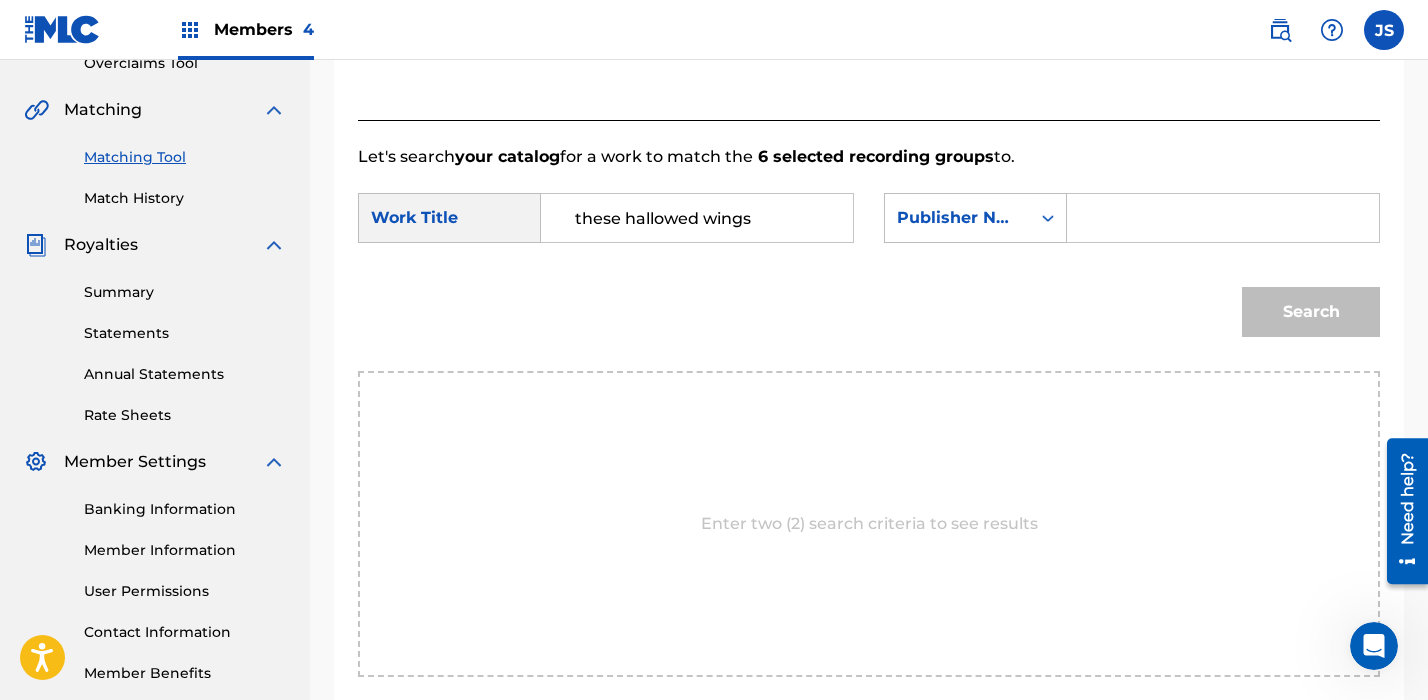 click at bounding box center [1223, 218] 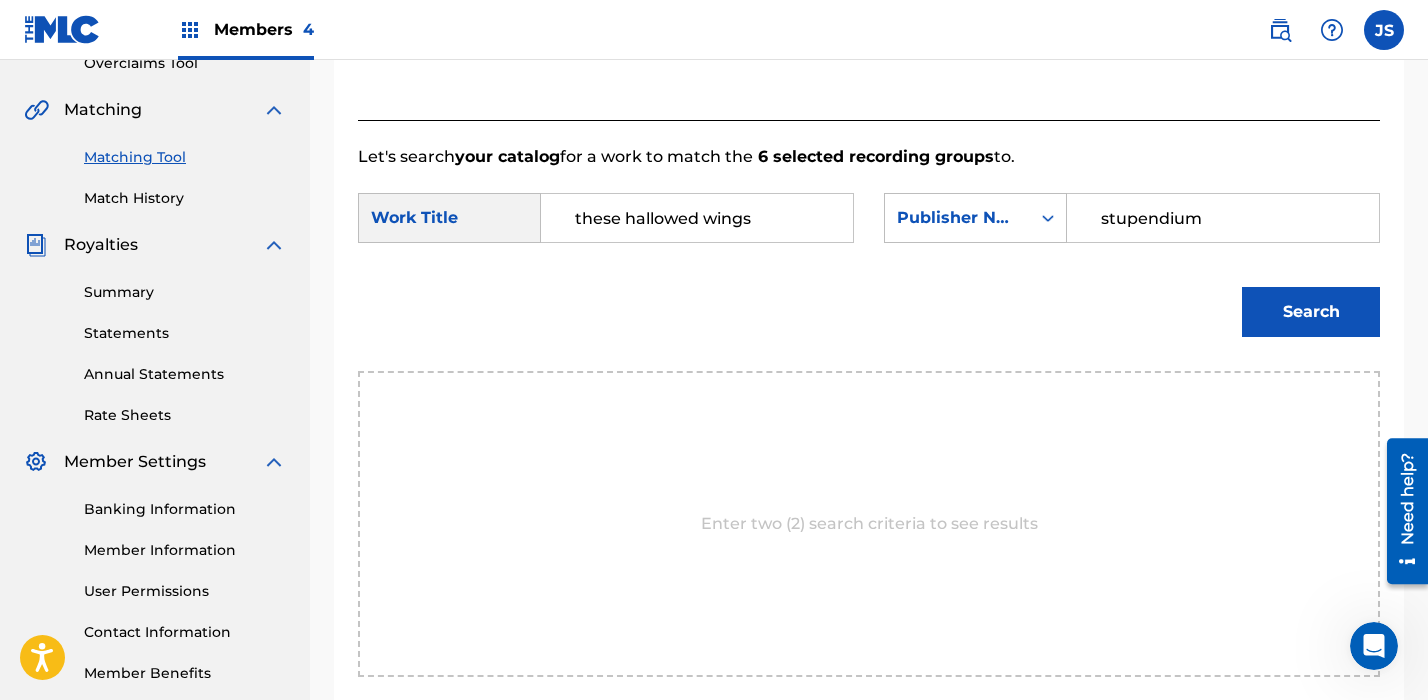 click on "Search" at bounding box center [1311, 312] 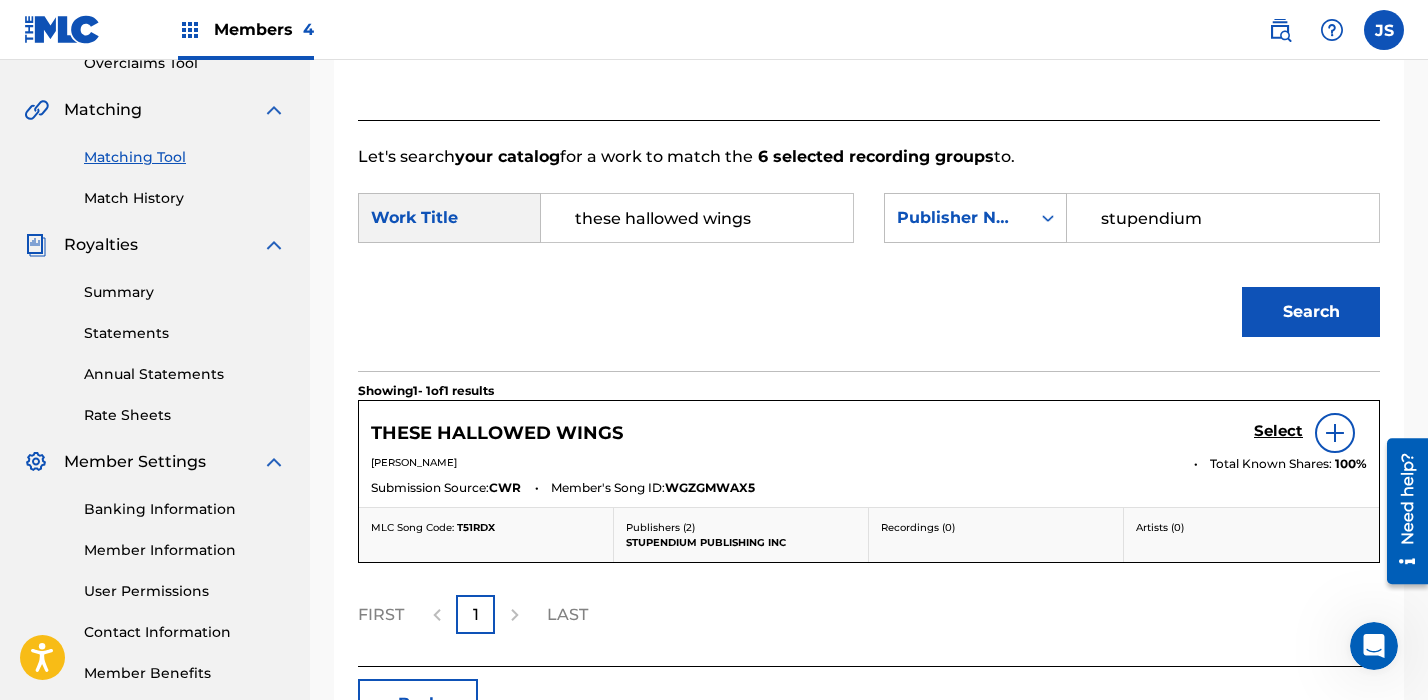 click on "Select" at bounding box center [1278, 431] 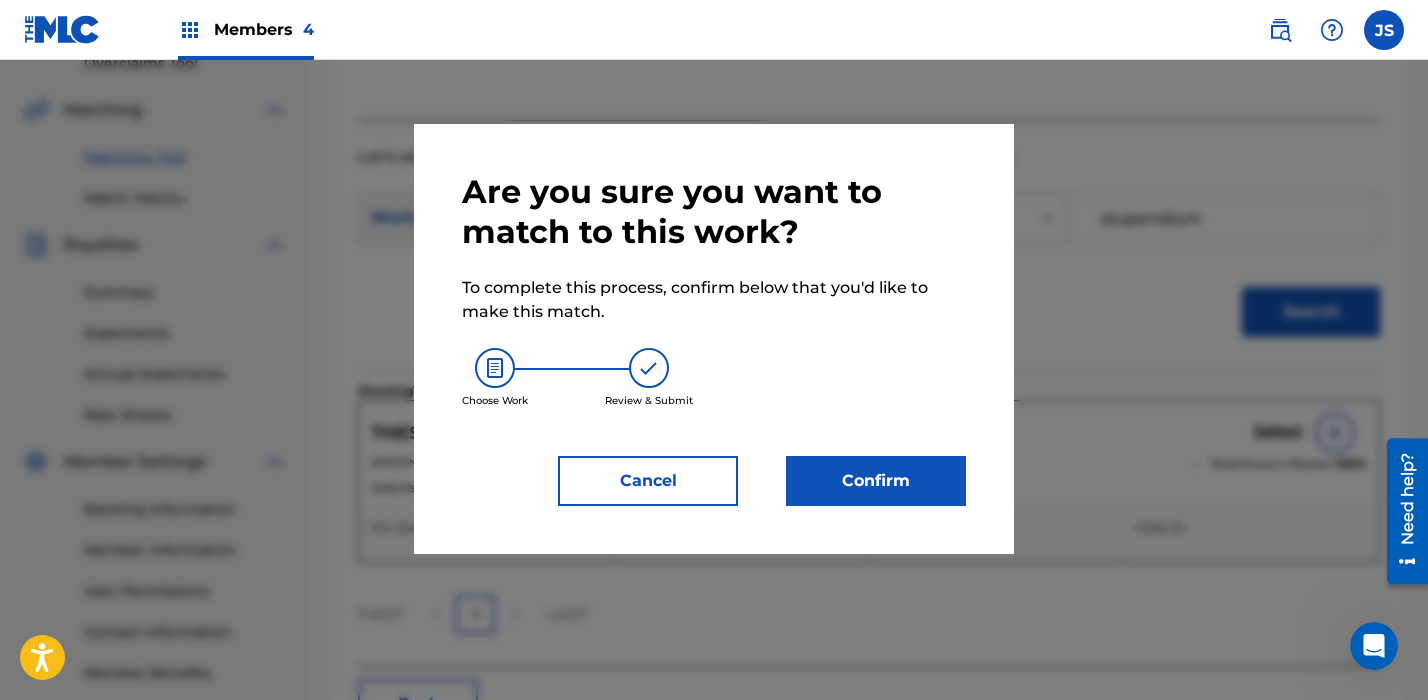 click on "Confirm" at bounding box center [876, 481] 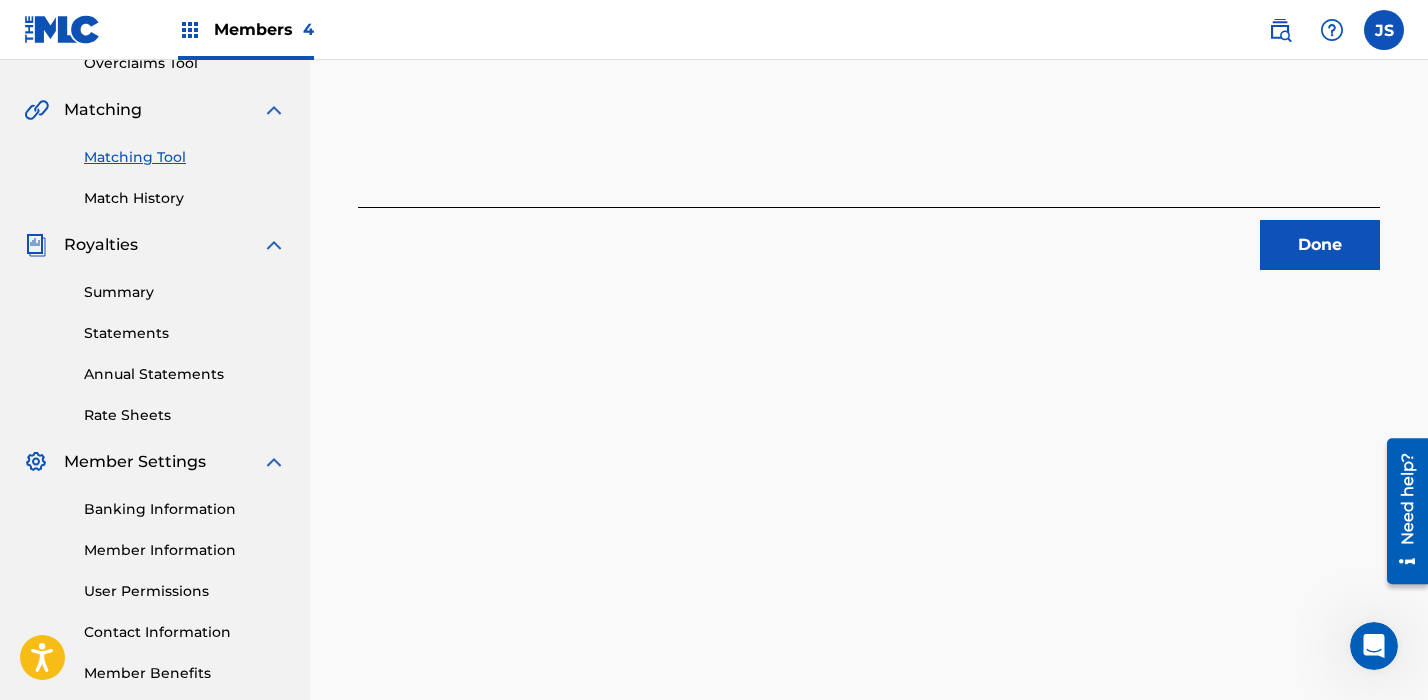 click on "Done" at bounding box center (1320, 245) 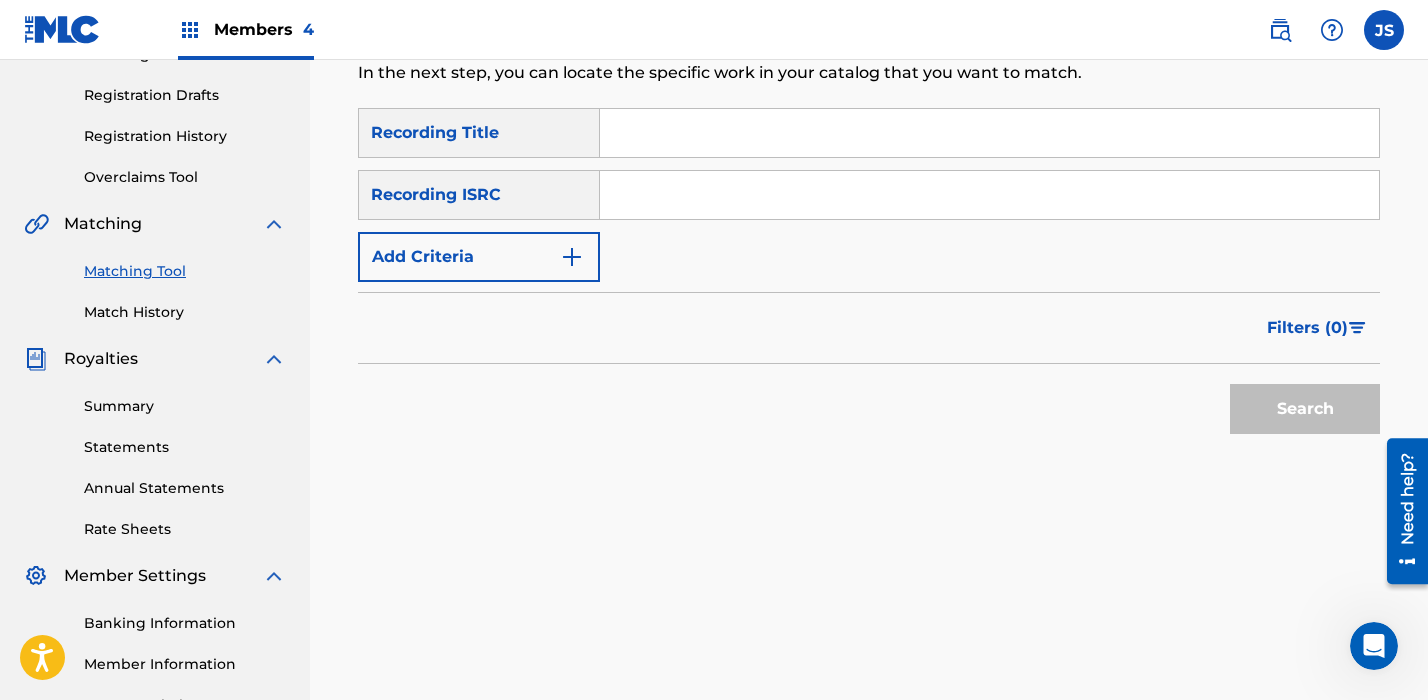 scroll, scrollTop: 291, scrollLeft: 0, axis: vertical 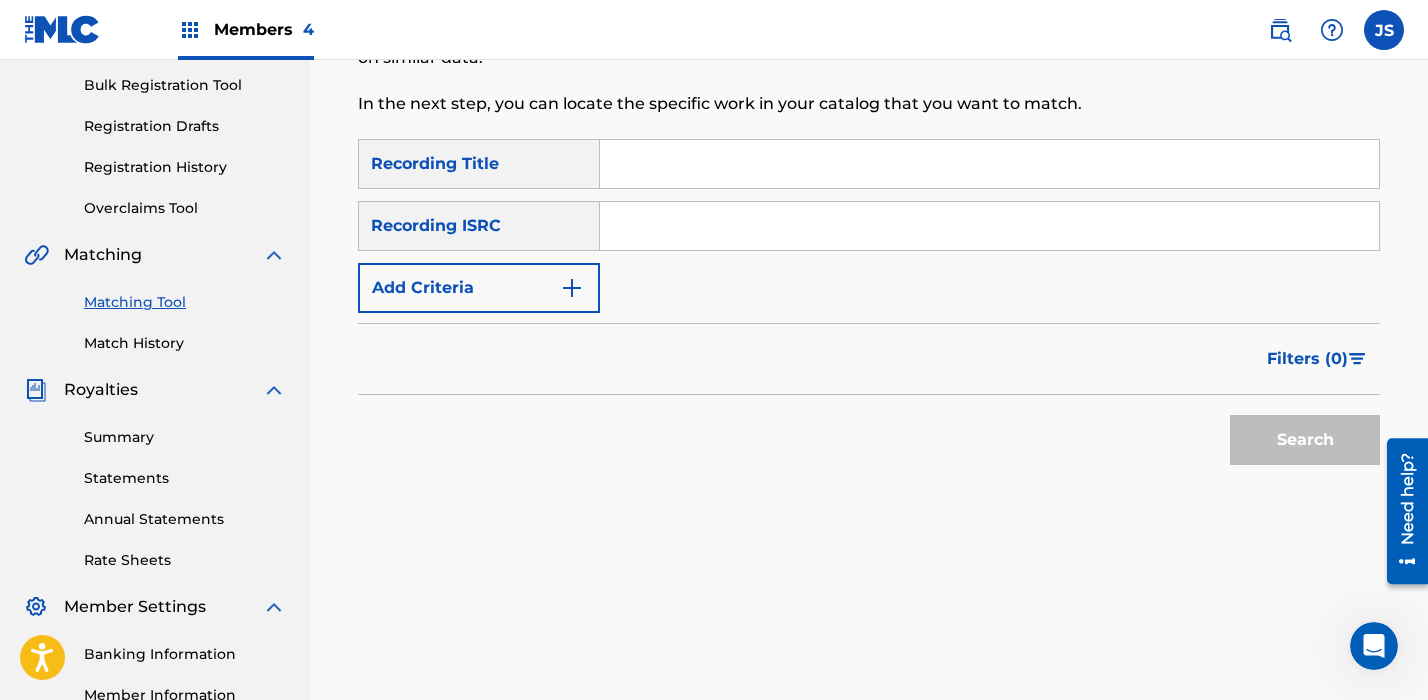 click at bounding box center [989, 164] 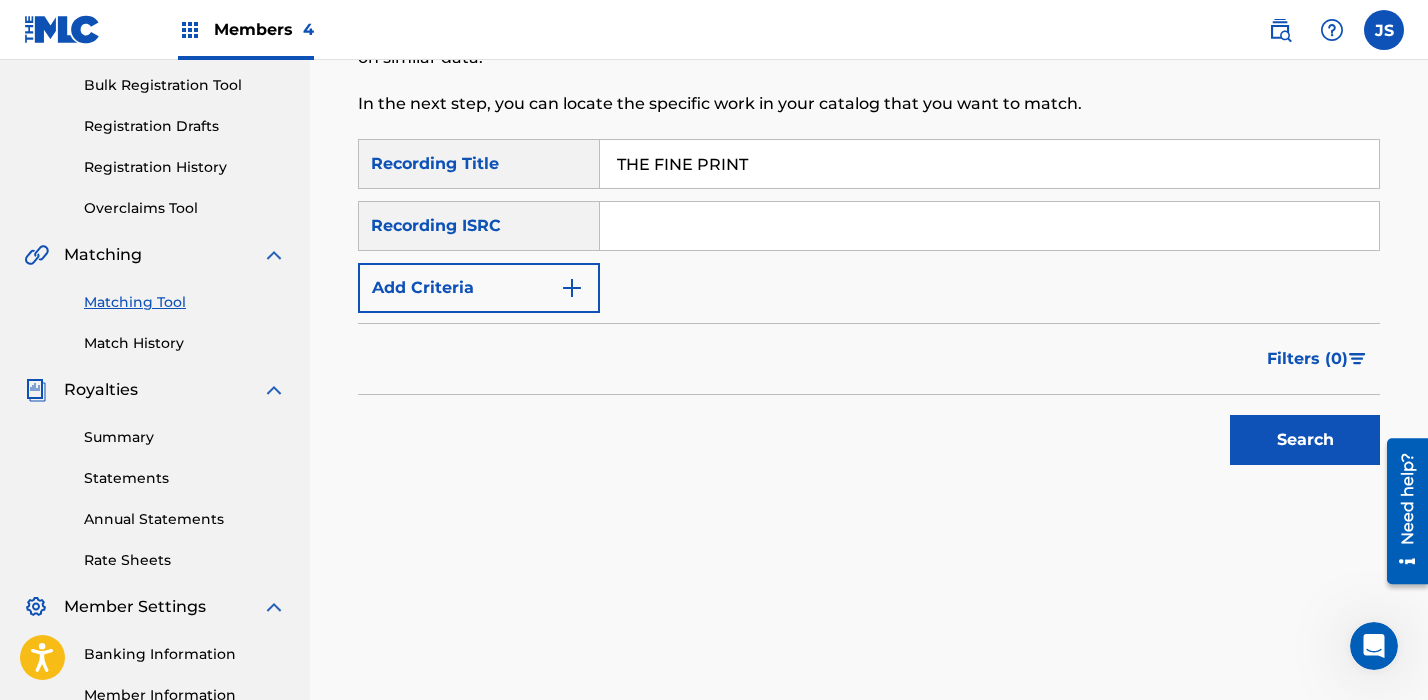 type on "THE FINE PRINT" 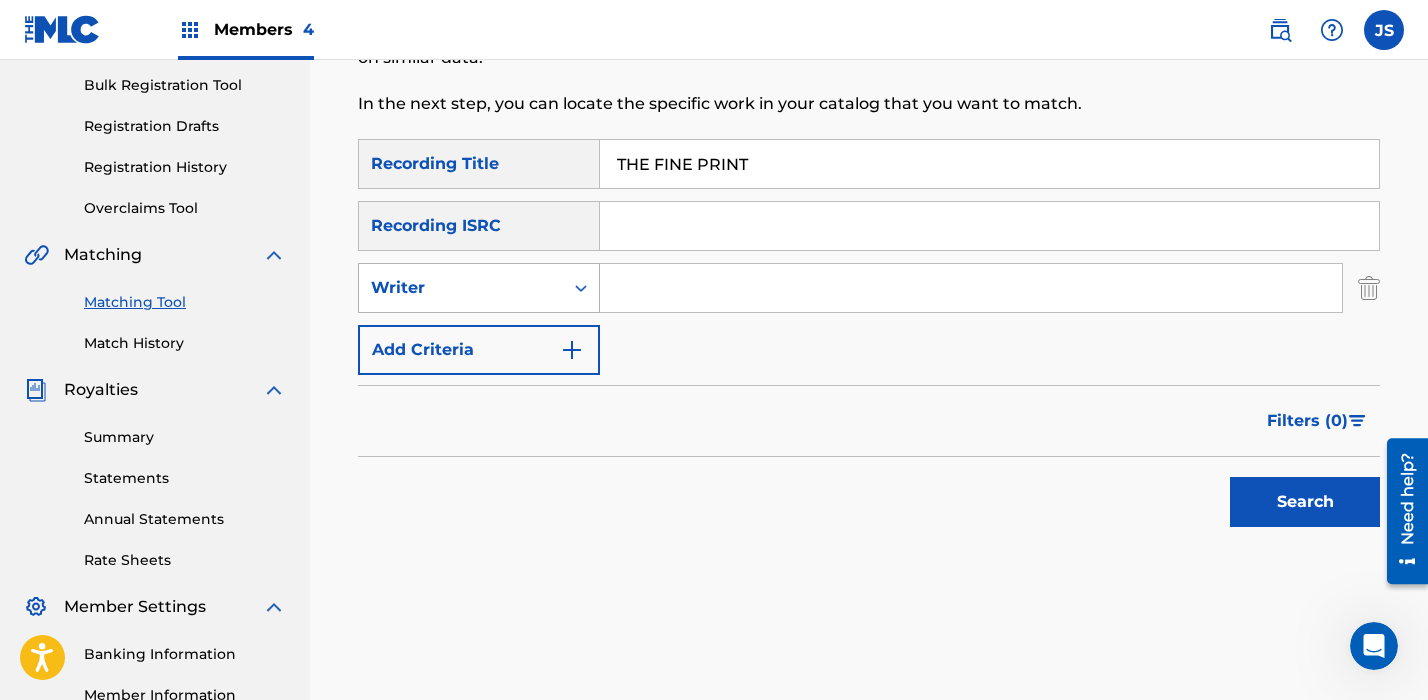 click on "Writer" at bounding box center [461, 288] 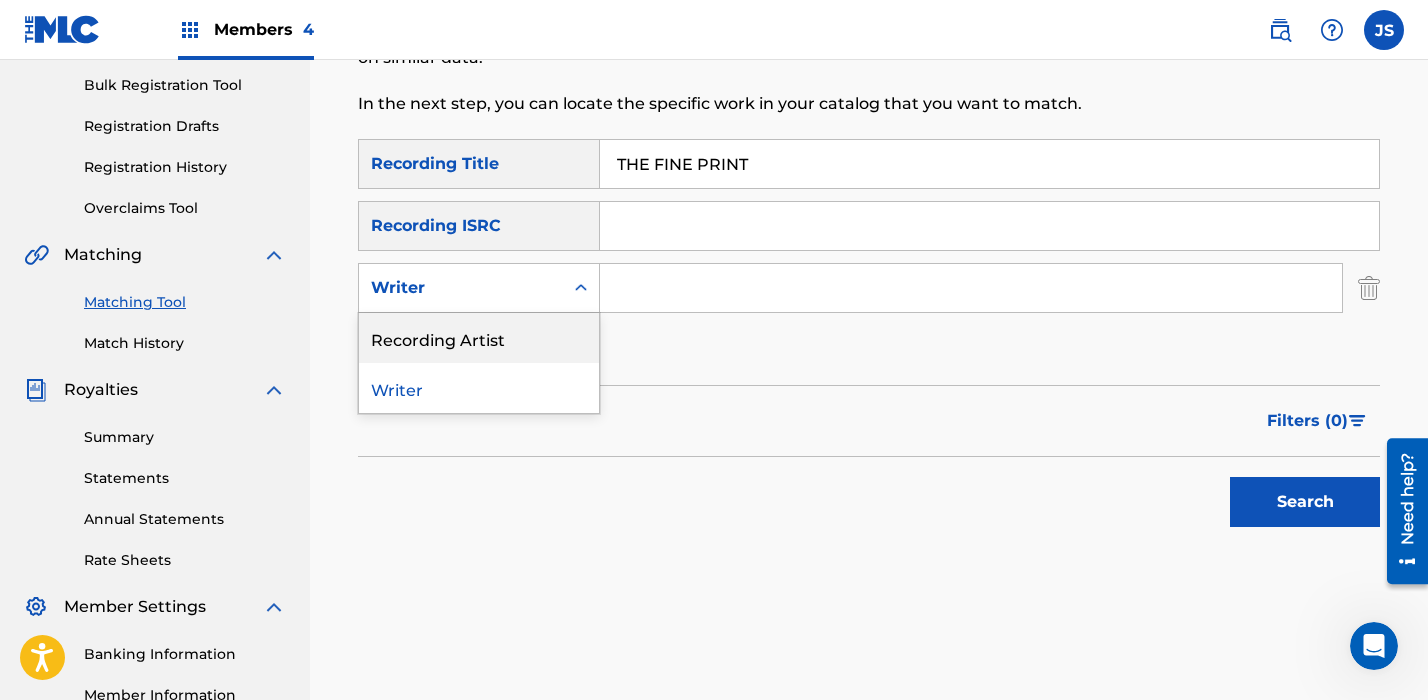 click on "Recording Artist" at bounding box center [479, 338] 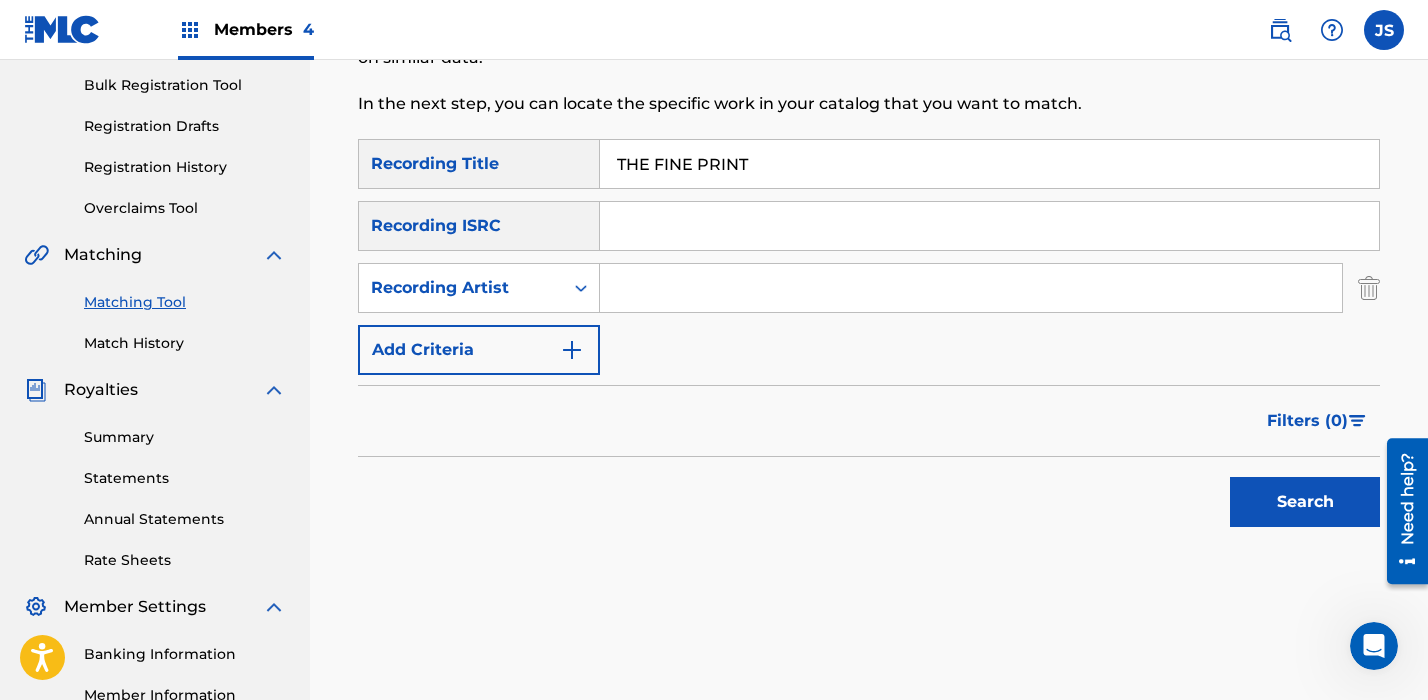 click on "SearchWithCriteria39a65468-4921-473e-b56a-c47d346c8e21 Recording Title THE FINE PRINT SearchWithCriteria83e7d372-d5ec-4126-8885-7e5752e3bbf4 Recording ISRC SearchWithCriteria6e21091b-4dae-4762-865c-6072ddb702a0 Recording Artist Add Criteria" at bounding box center (869, 257) 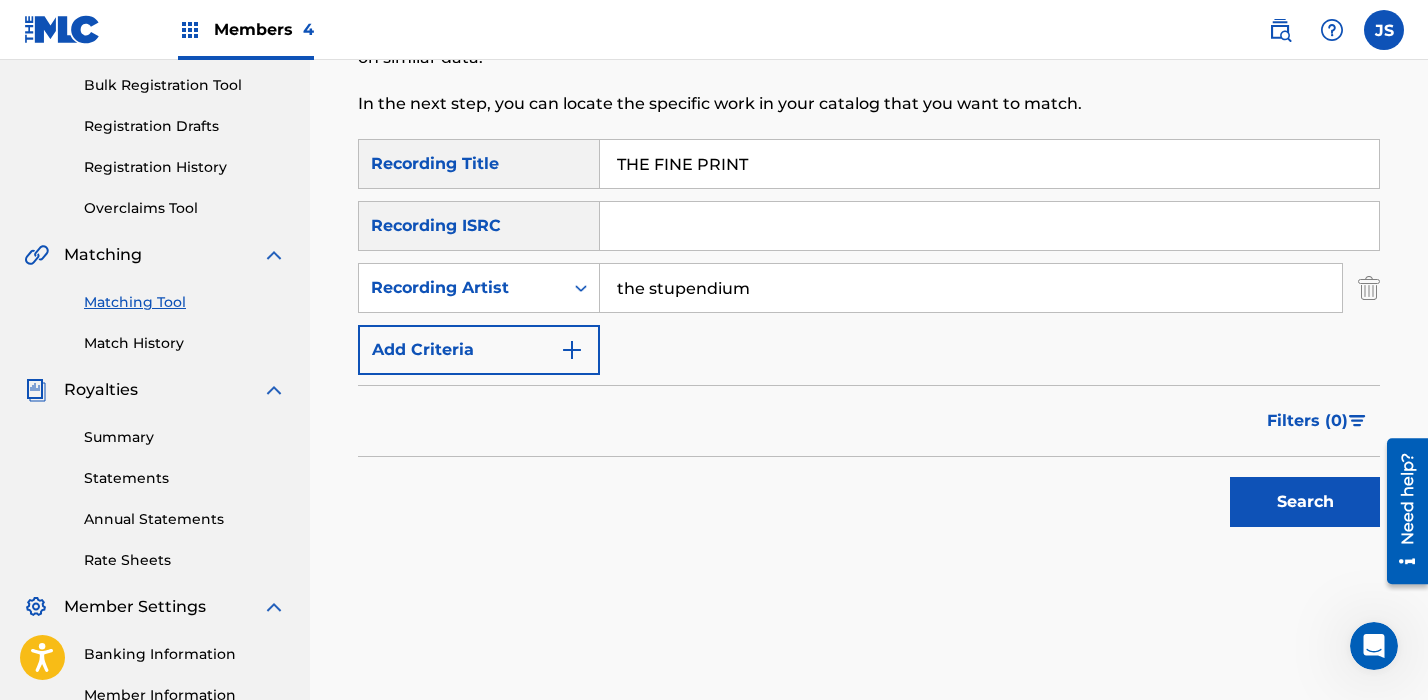 click on "Search" at bounding box center [1305, 502] 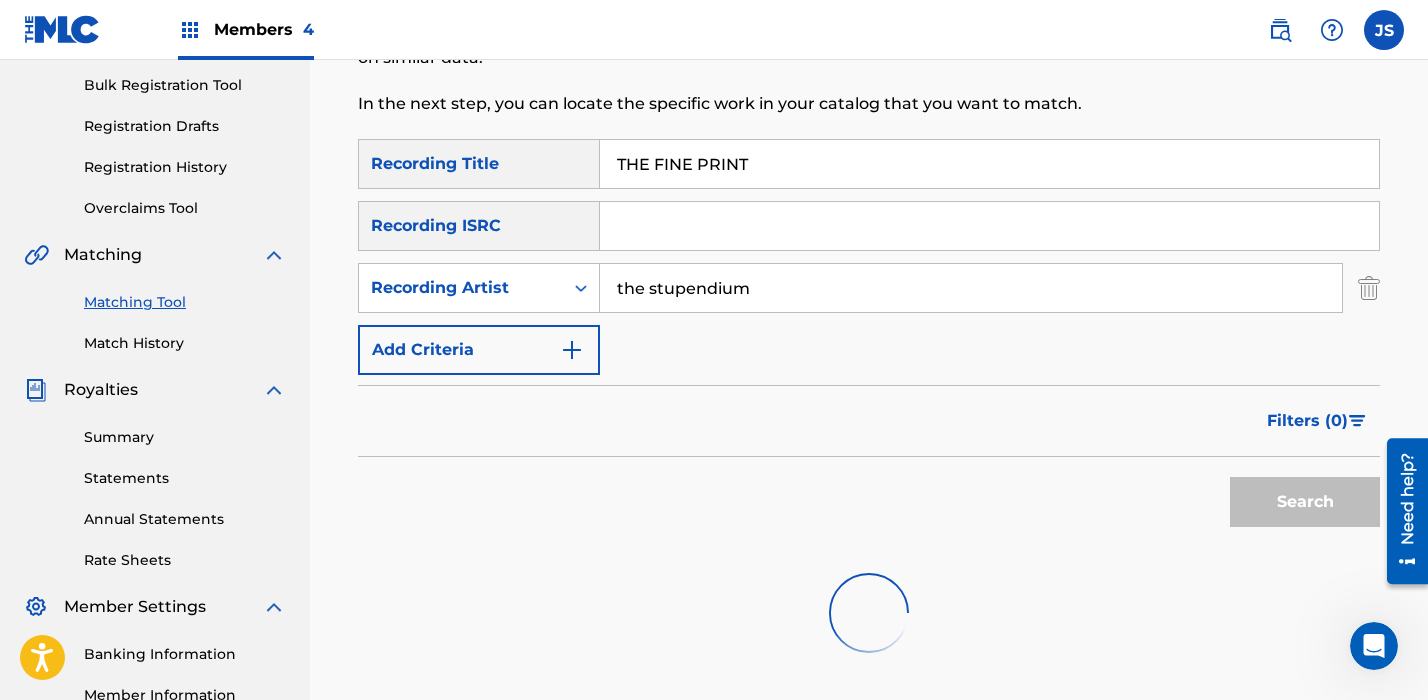 click on "Filters ( 0 )" at bounding box center (869, 421) 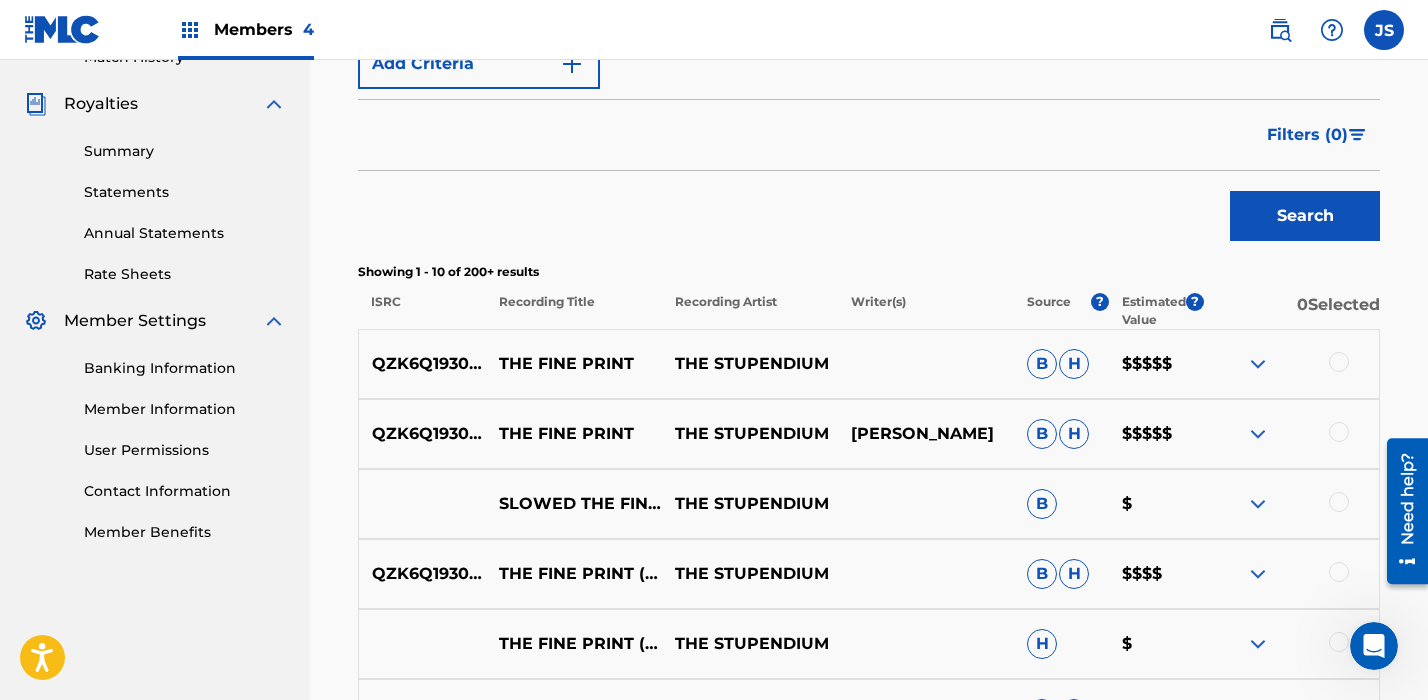 scroll, scrollTop: 641, scrollLeft: 0, axis: vertical 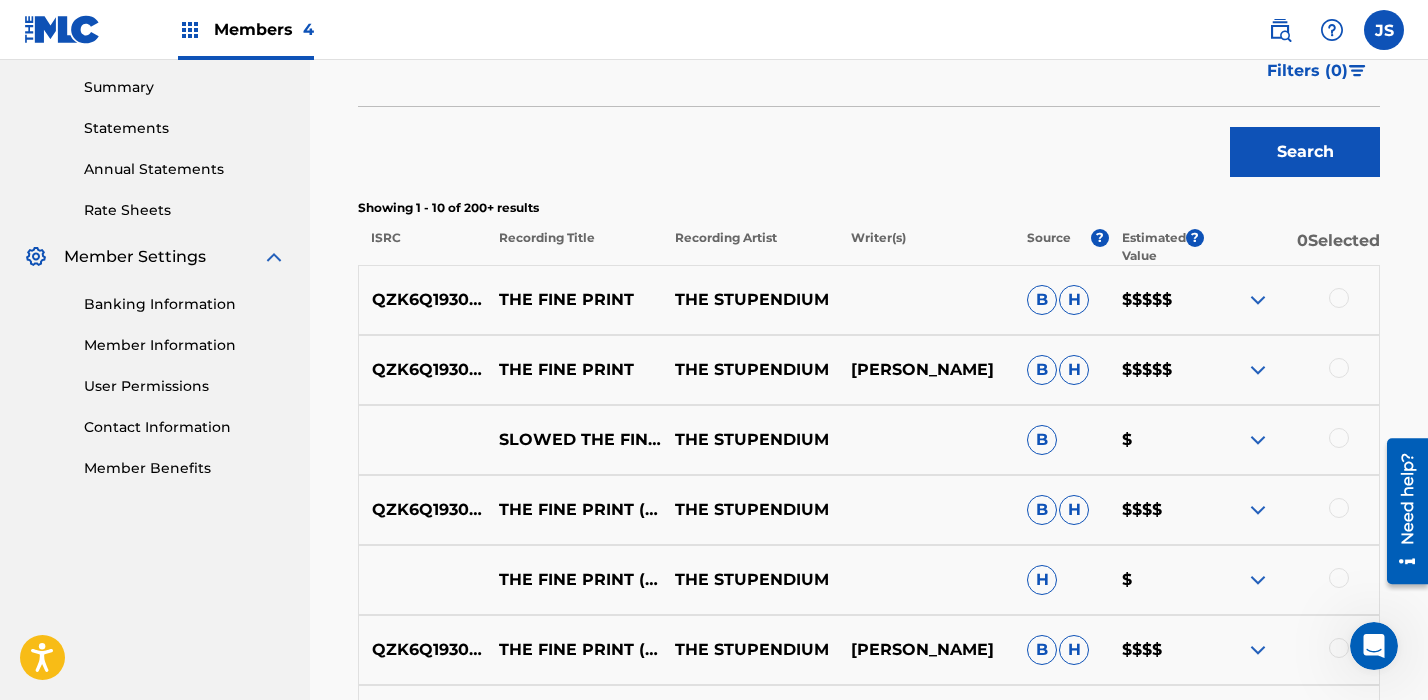 click at bounding box center [1339, 298] 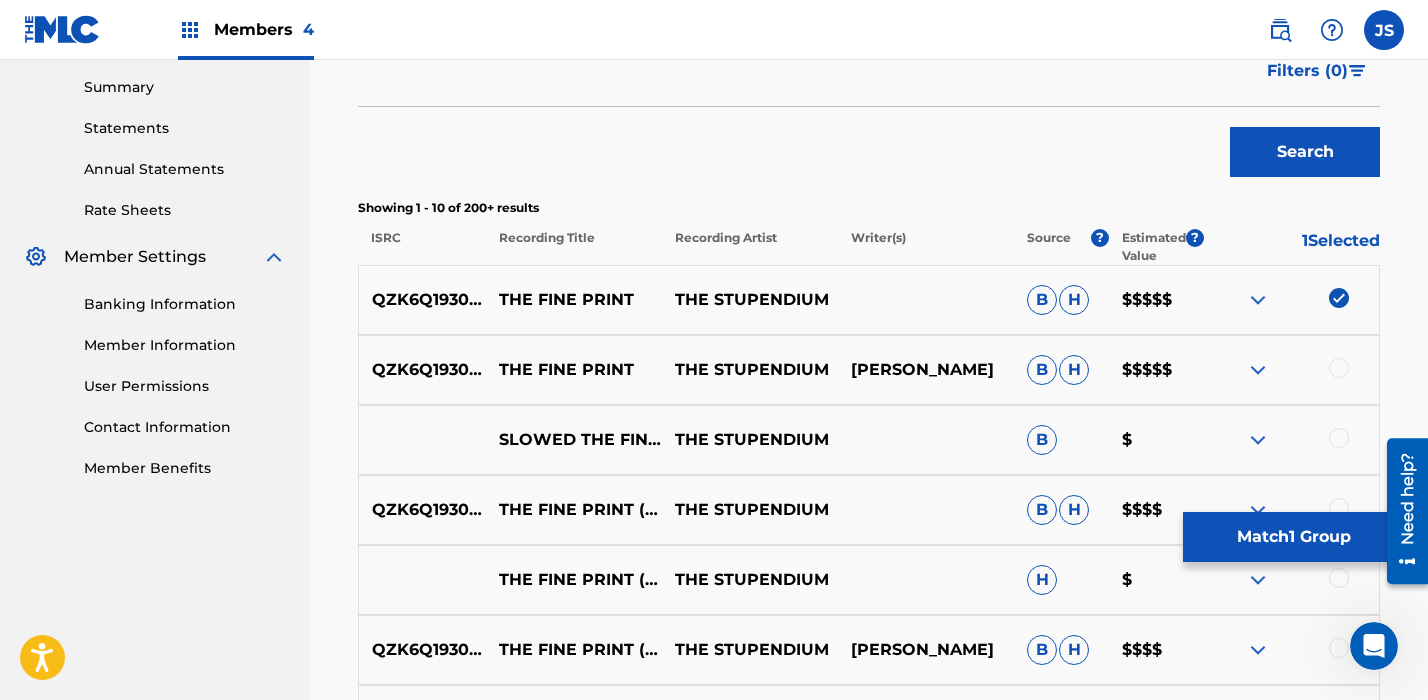 click at bounding box center [1339, 368] 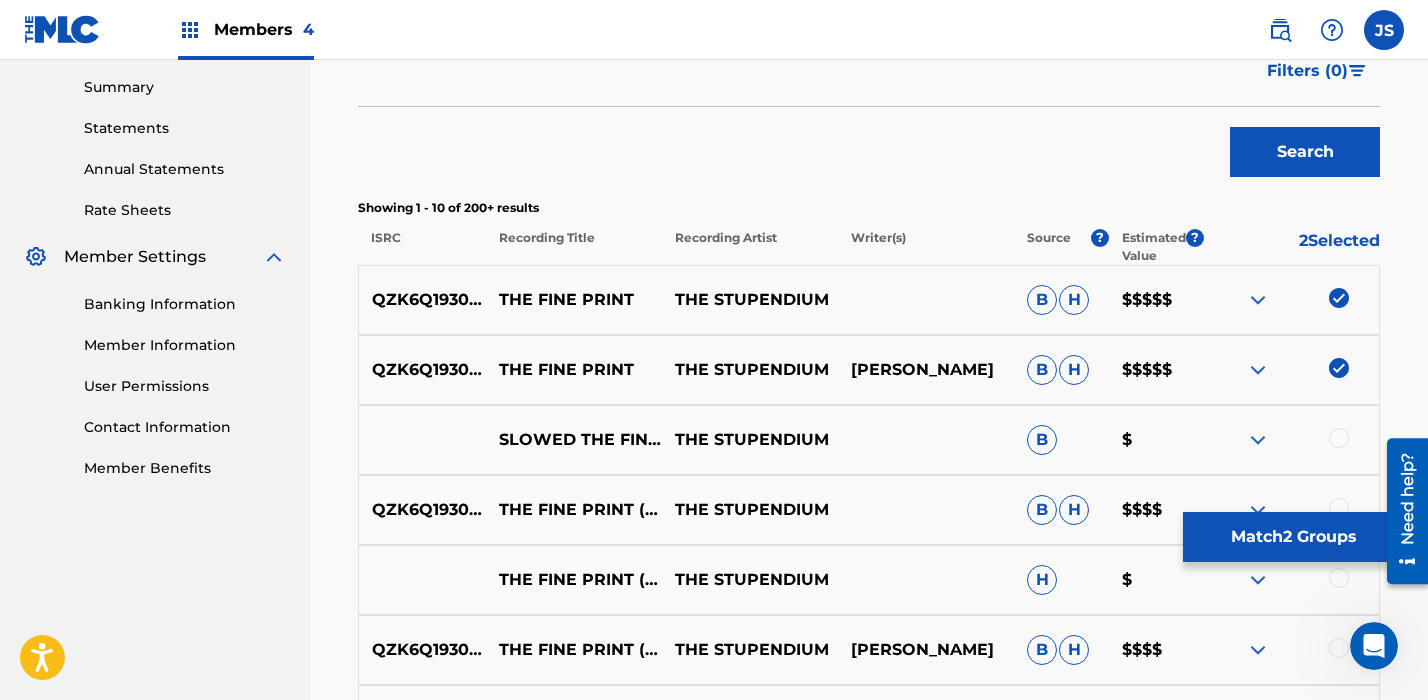 click on "SLOWED THE FINE PRINT" at bounding box center [574, 440] 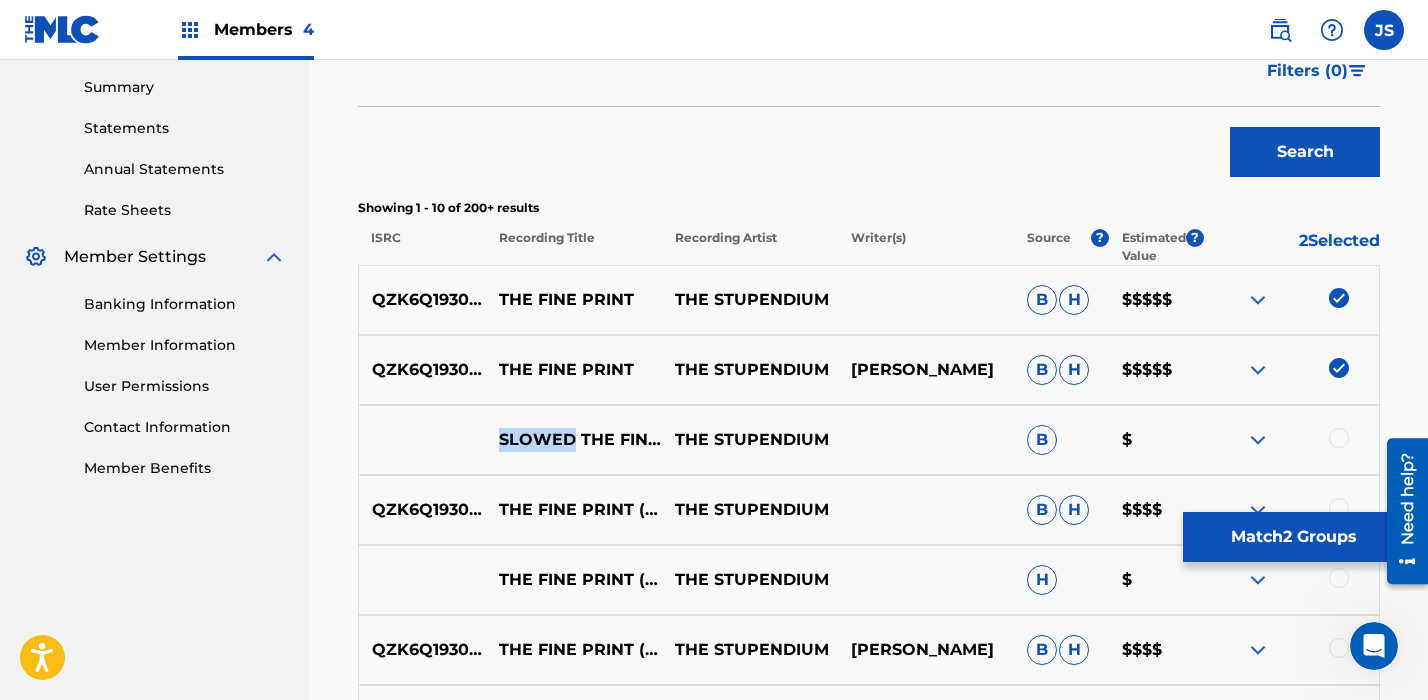 click on "SLOWED THE FINE PRINT" at bounding box center (574, 440) 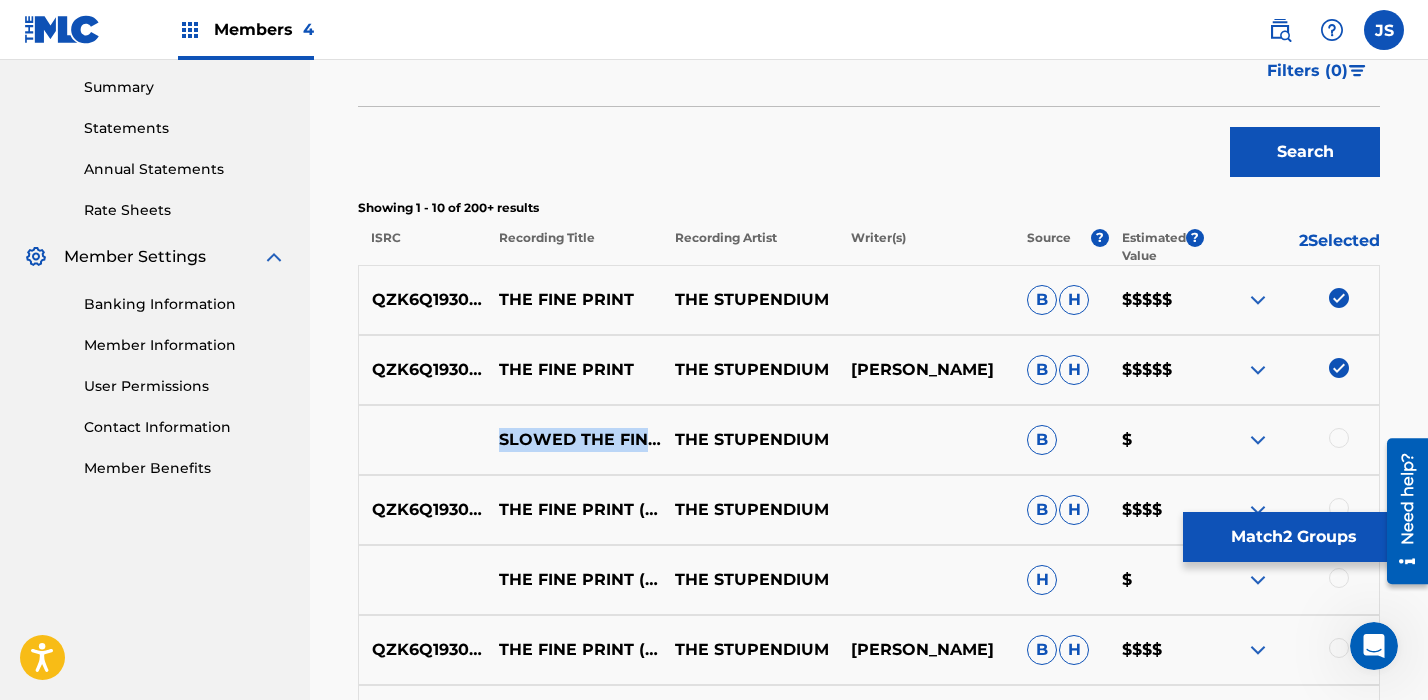 click on "SLOWED THE FINE PRINT" at bounding box center (574, 440) 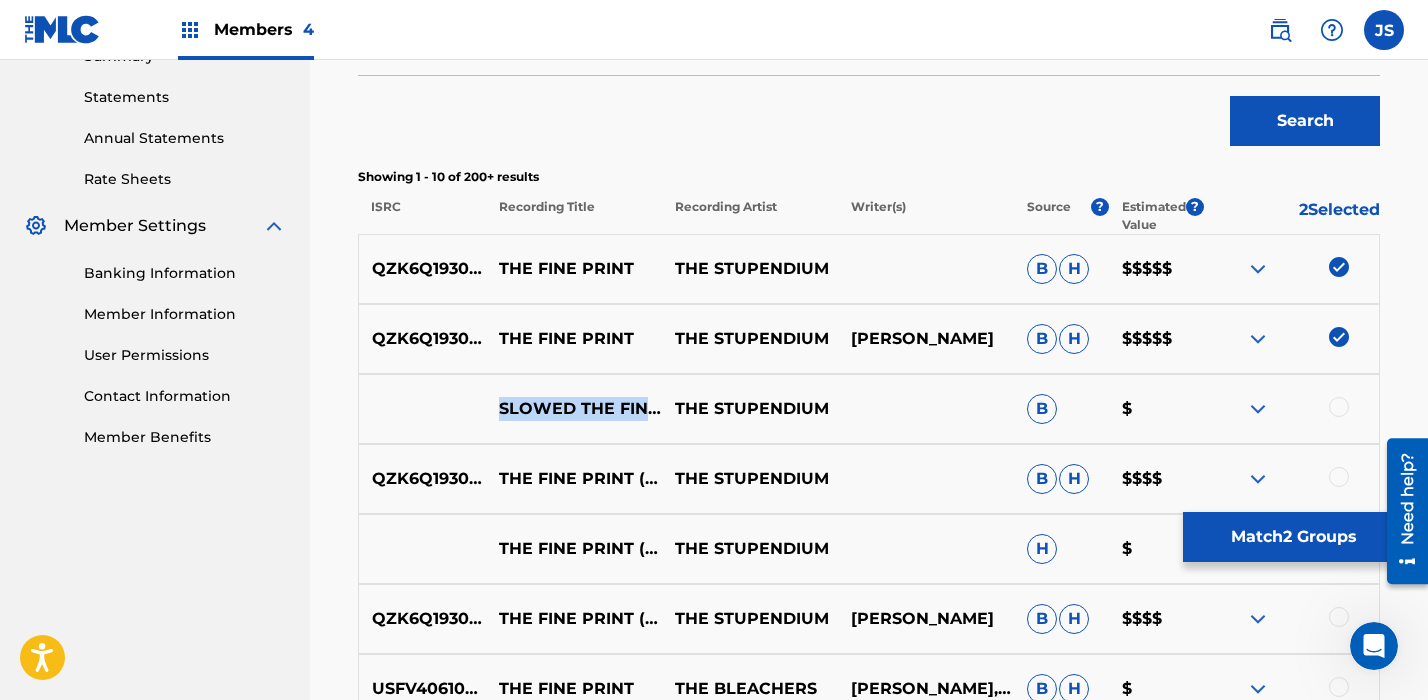 scroll, scrollTop: 687, scrollLeft: 0, axis: vertical 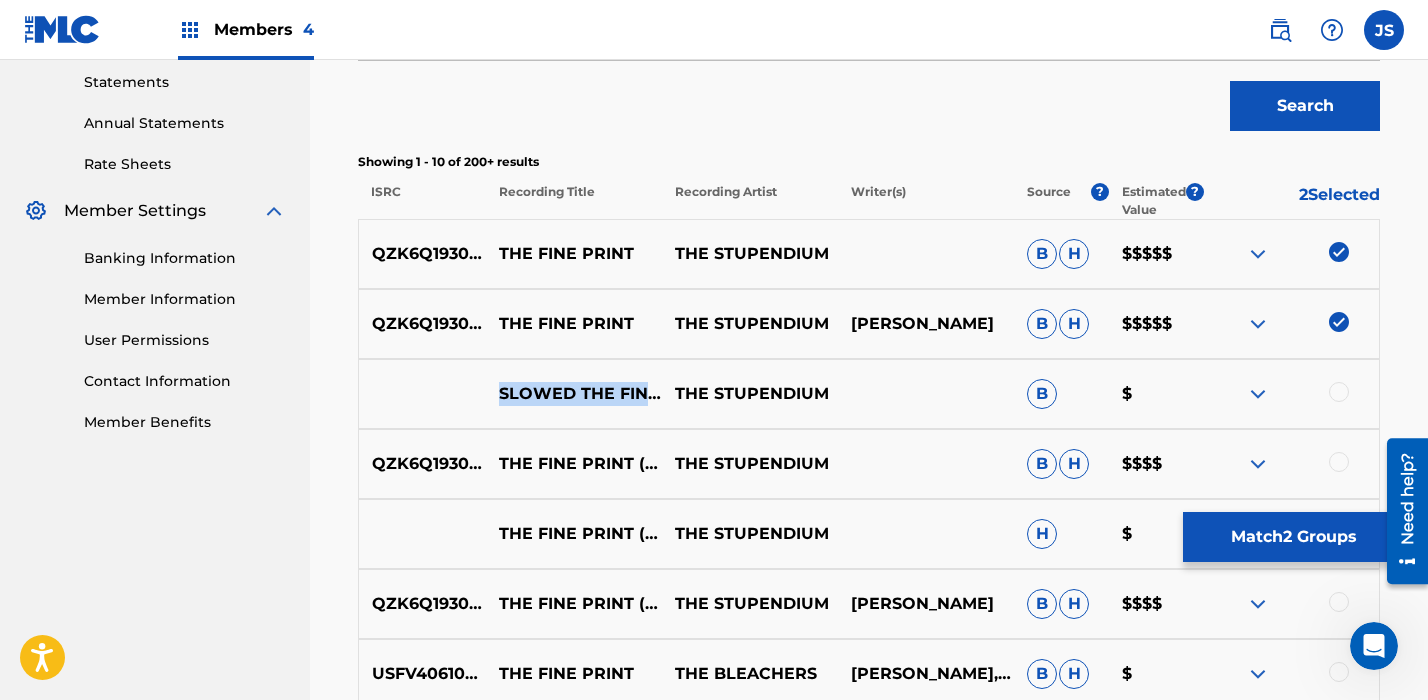 click on "Match  2 Groups" at bounding box center (1293, 537) 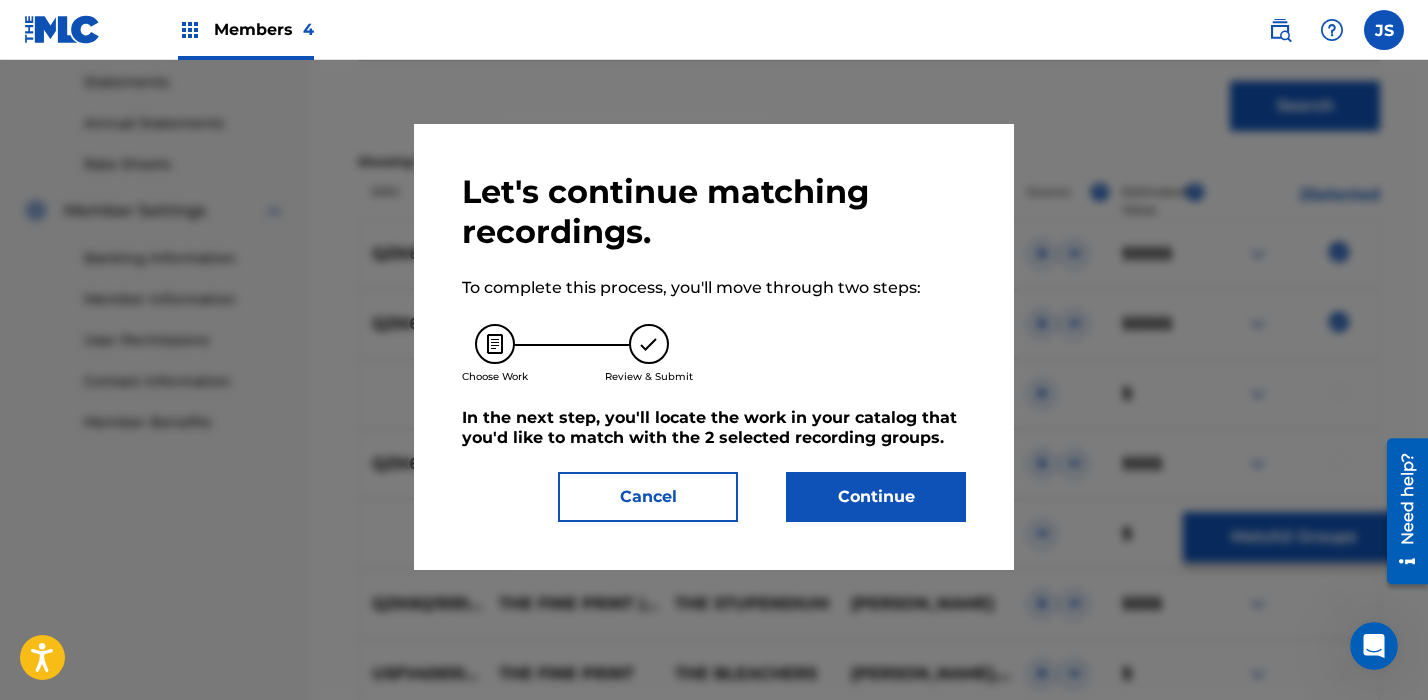 click on "Continue" at bounding box center [876, 497] 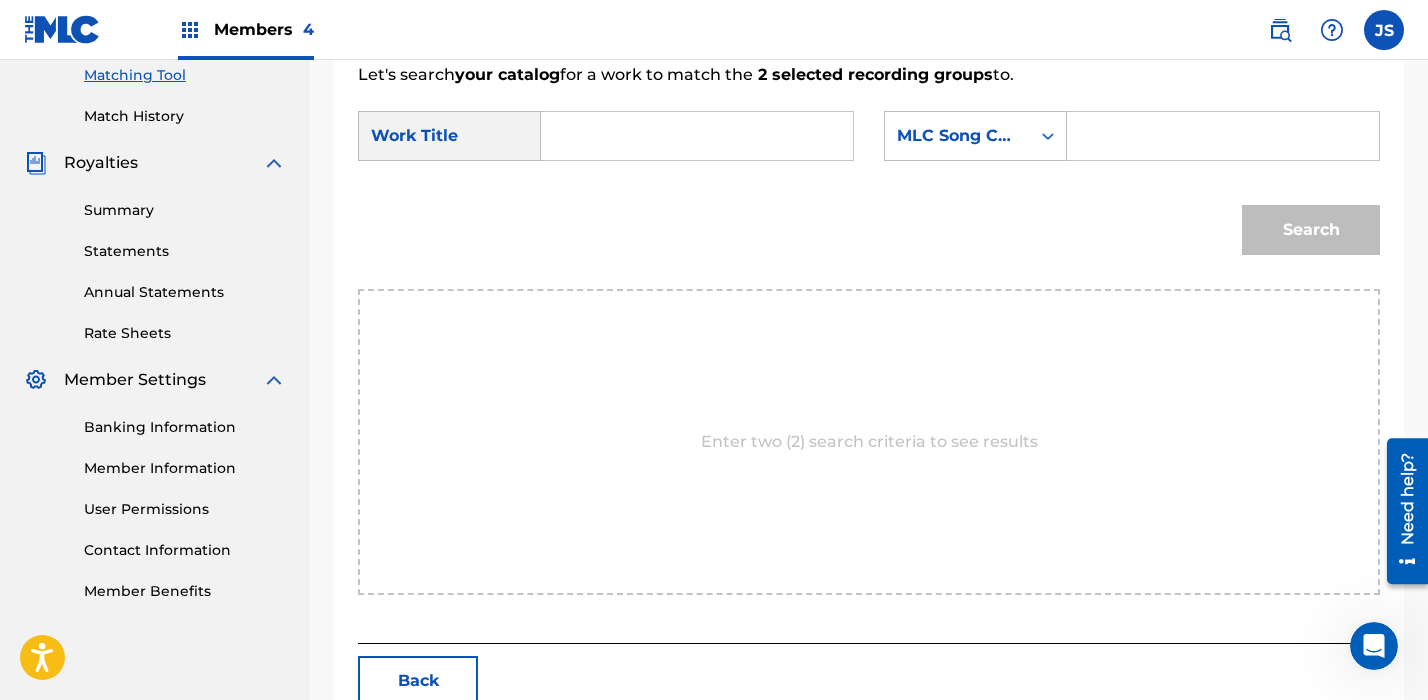 scroll, scrollTop: 489, scrollLeft: 0, axis: vertical 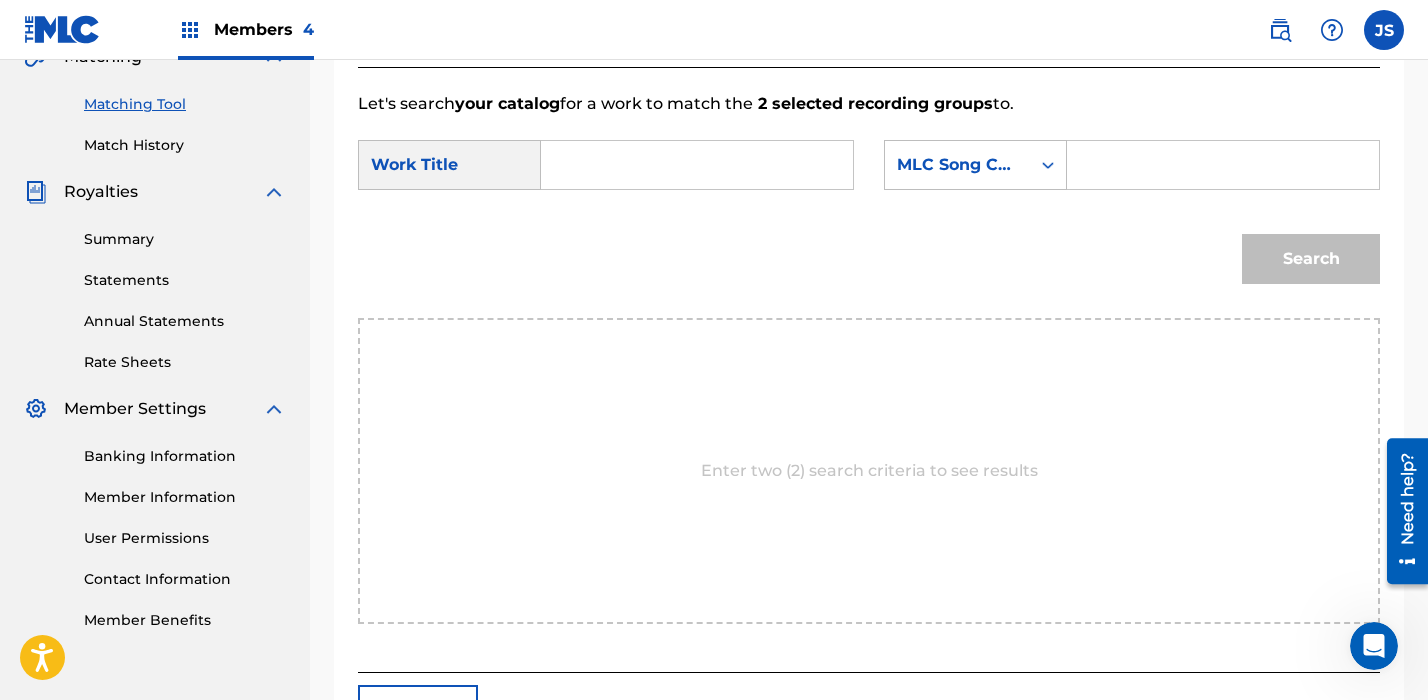 click at bounding box center (697, 165) 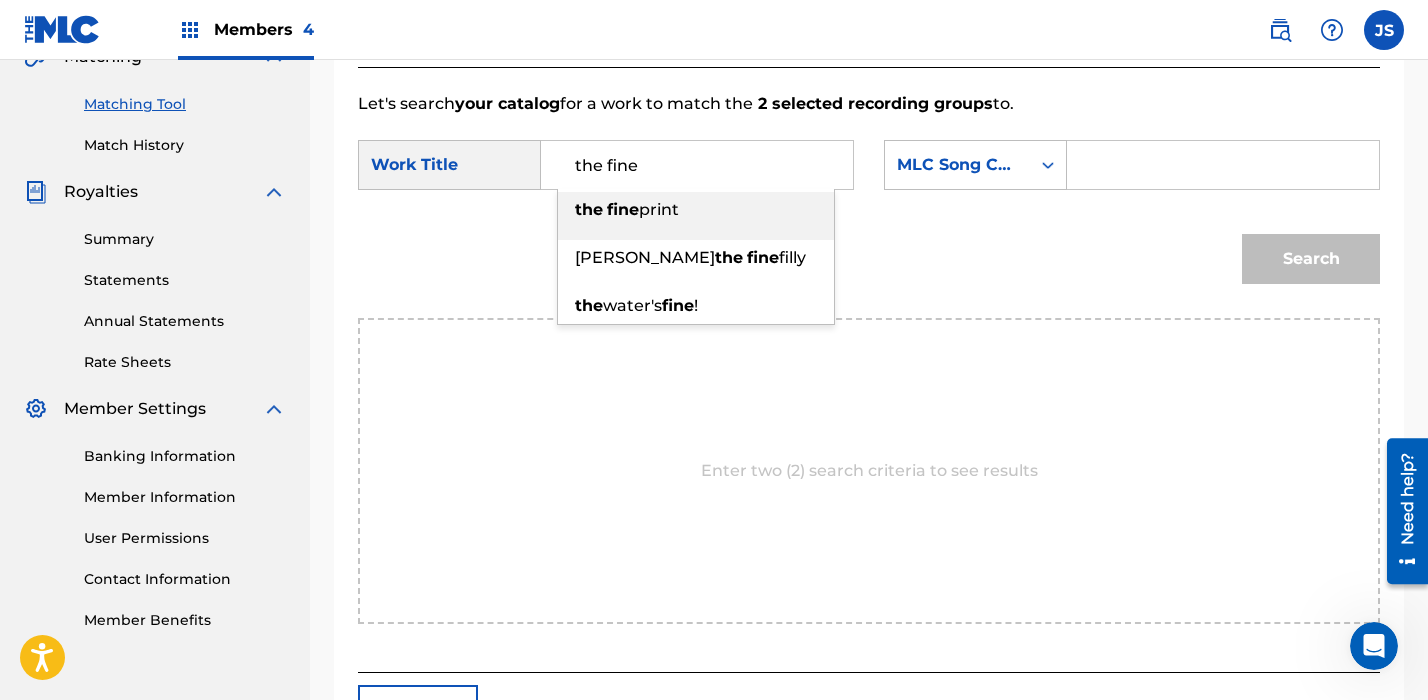 click on "the   fine  print" at bounding box center (696, 210) 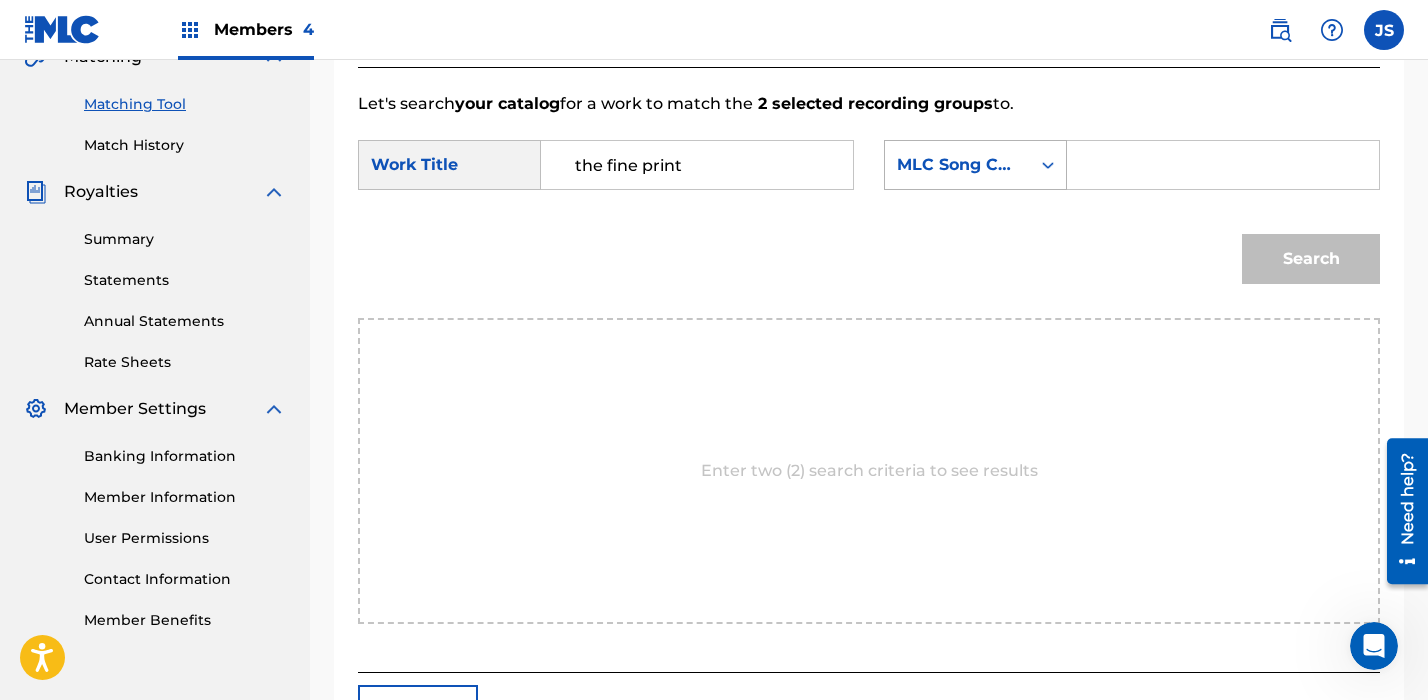 click on "MLC Song Code" at bounding box center [975, 165] 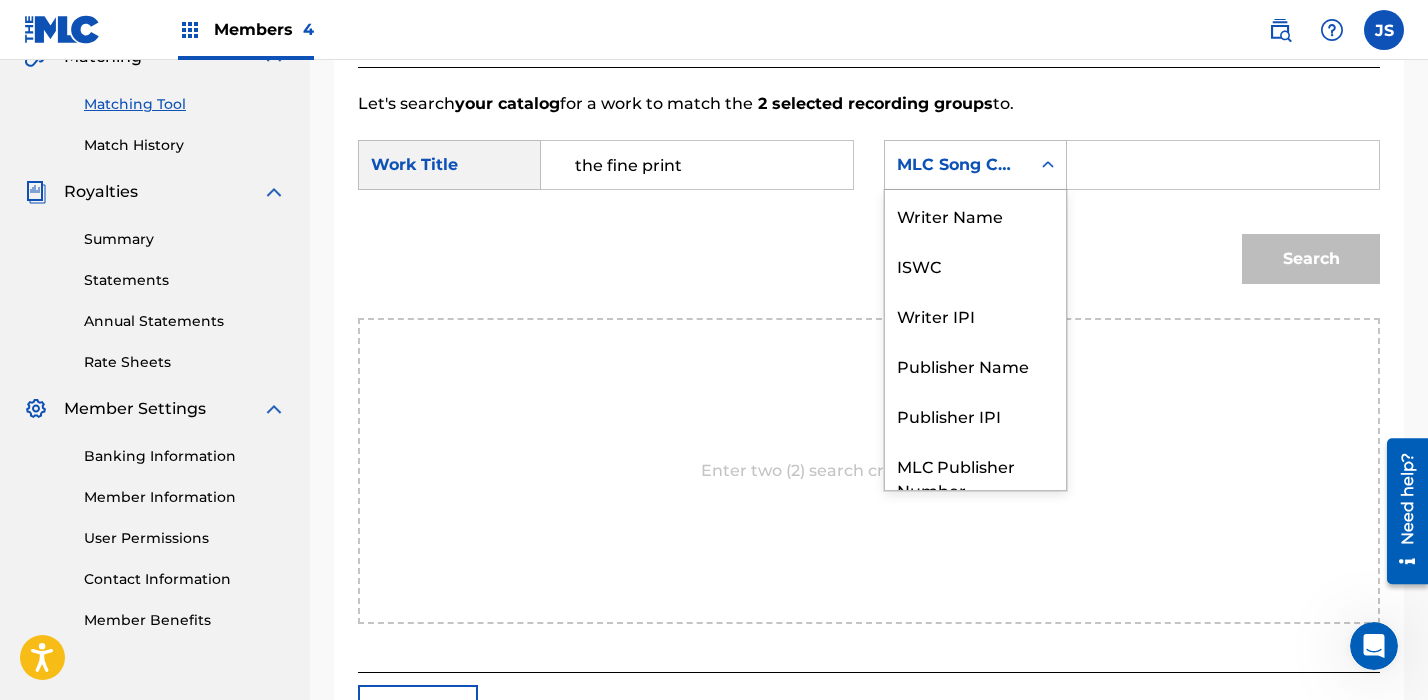scroll, scrollTop: 74, scrollLeft: 0, axis: vertical 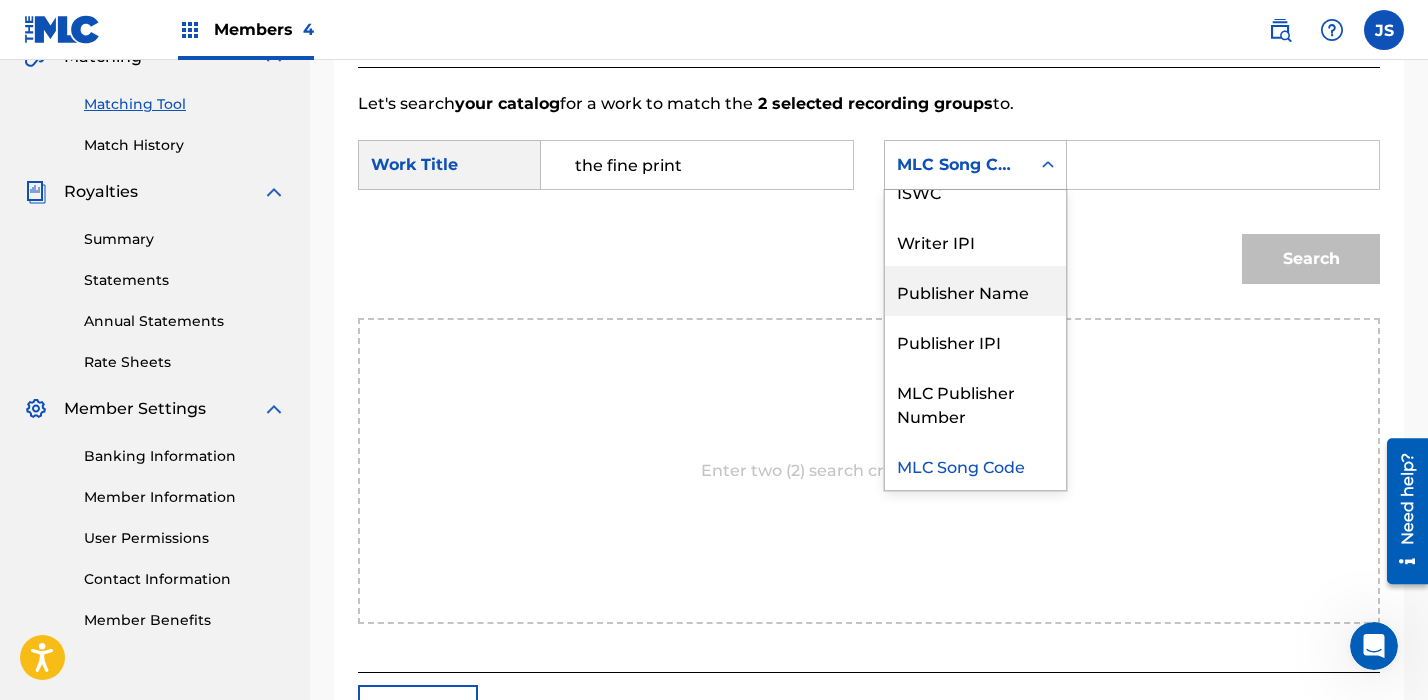 click on "Publisher Name" at bounding box center (975, 291) 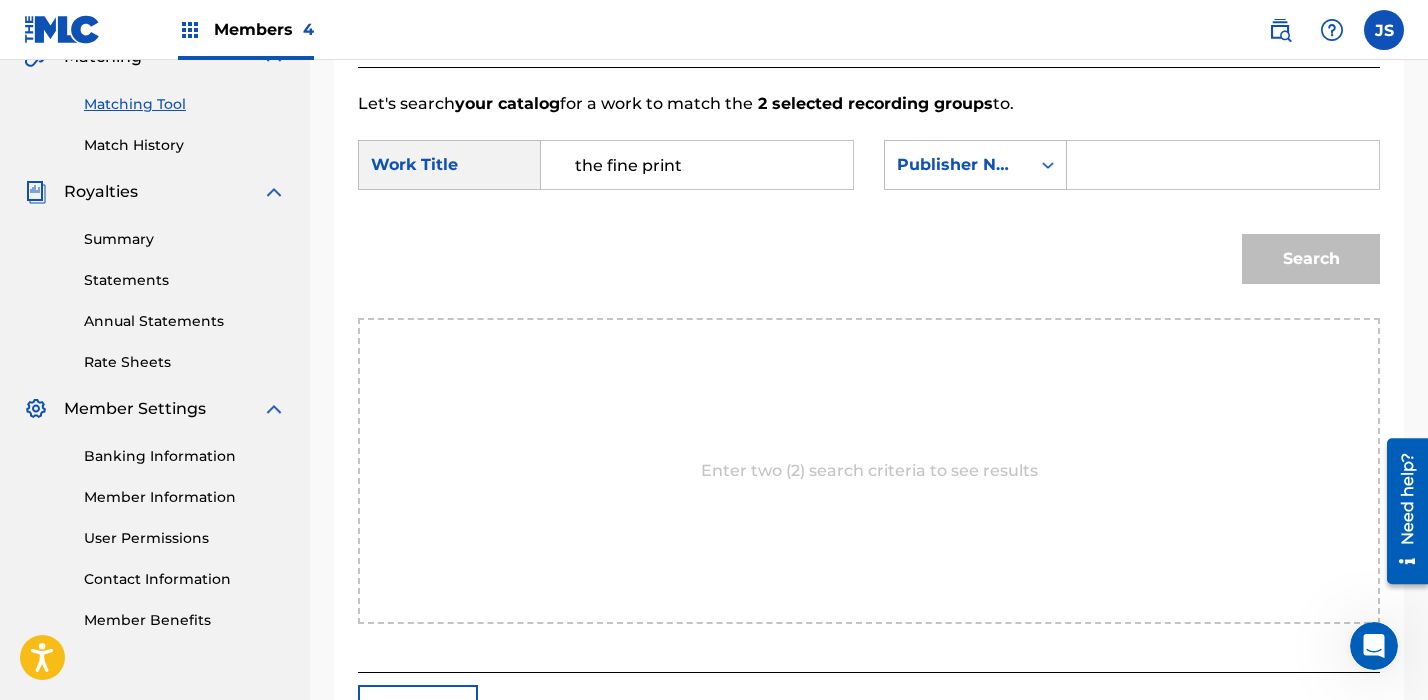 click at bounding box center (1223, 165) 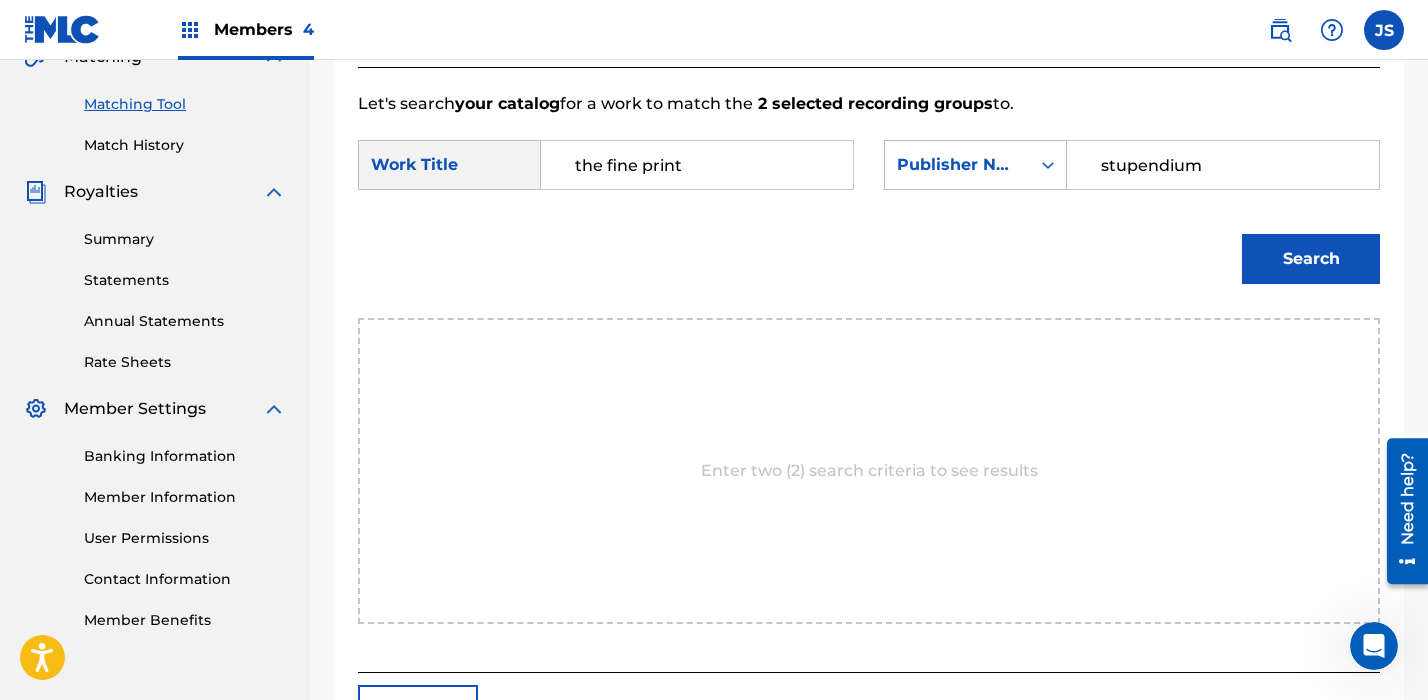 click on "Search" at bounding box center [1311, 259] 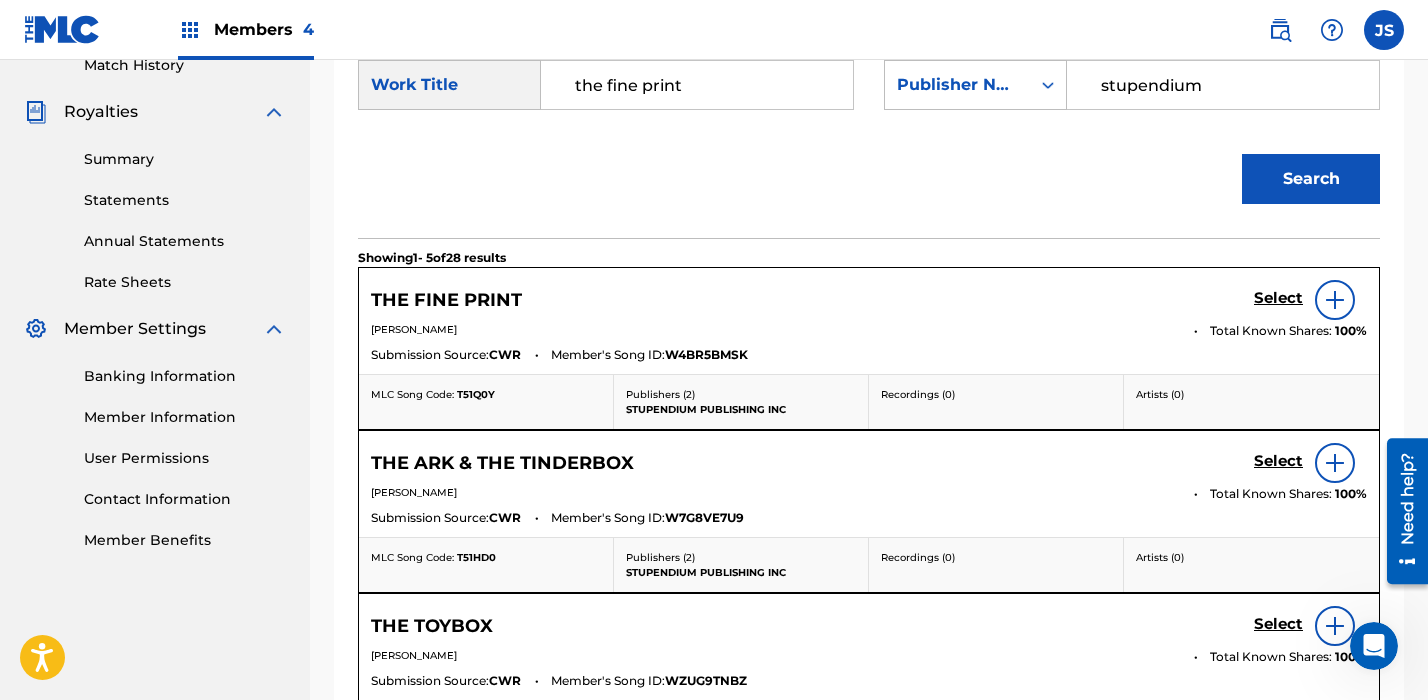 scroll, scrollTop: 568, scrollLeft: 0, axis: vertical 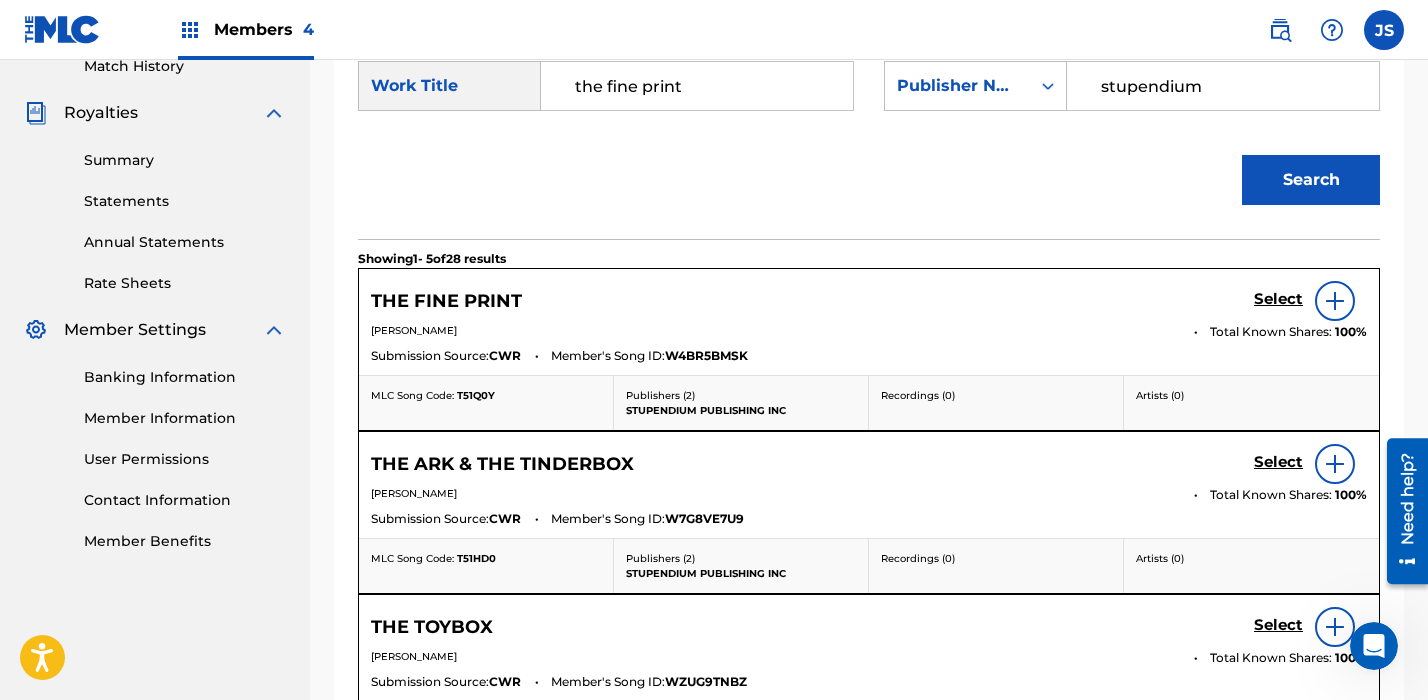 click on "Select" at bounding box center [1278, 299] 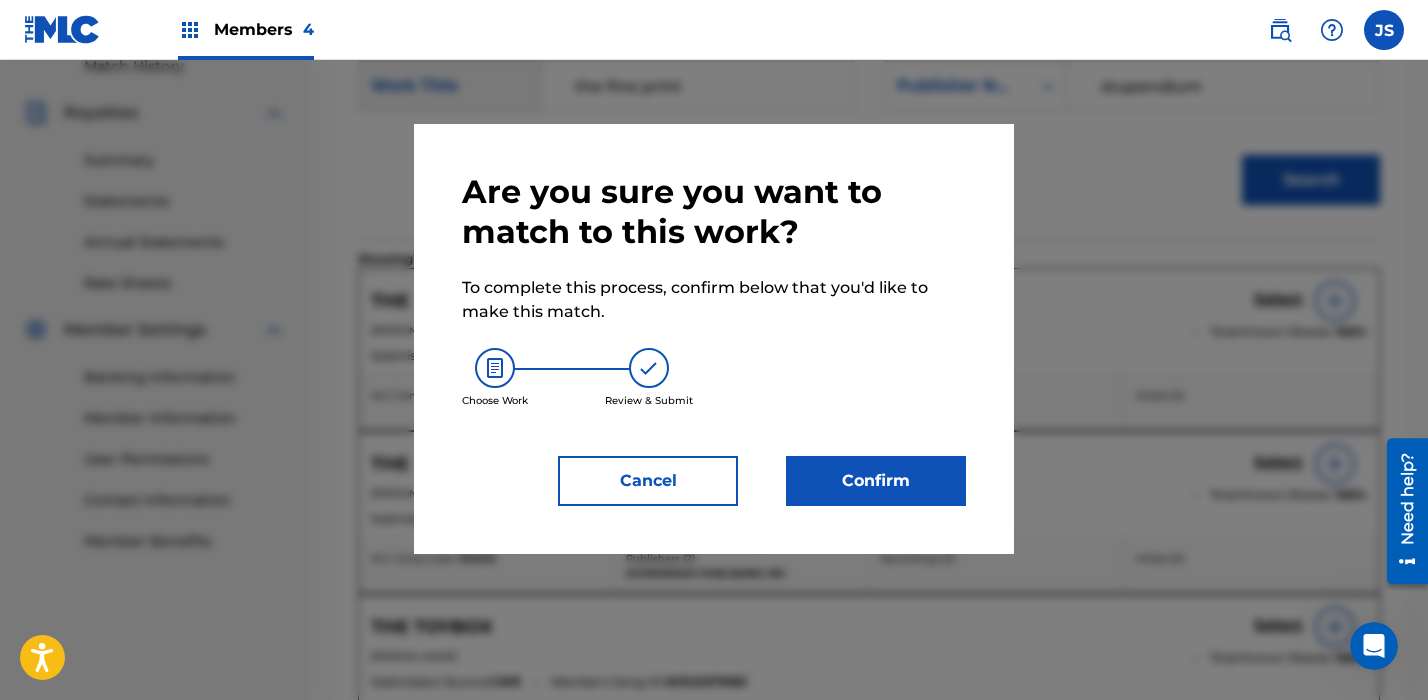 click on "Confirm" at bounding box center (876, 481) 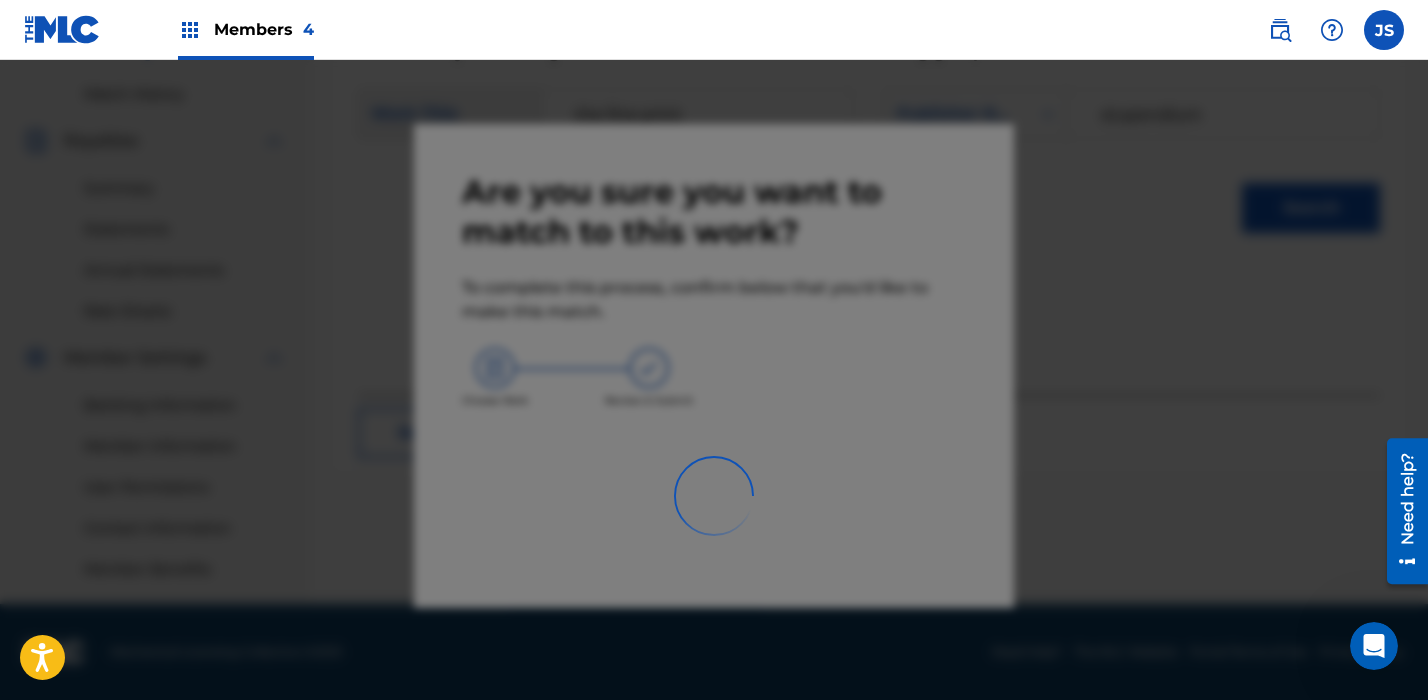 scroll, scrollTop: 540, scrollLeft: 0, axis: vertical 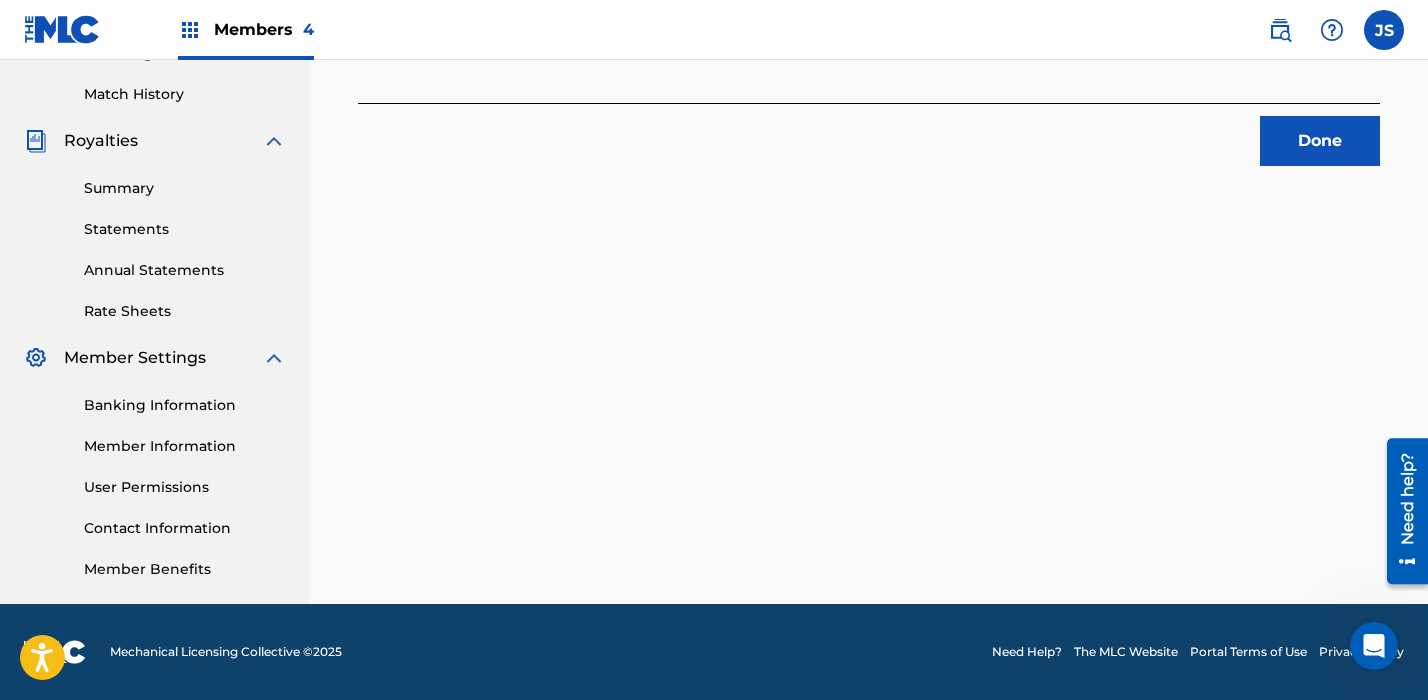 click on "Done" at bounding box center [1320, 141] 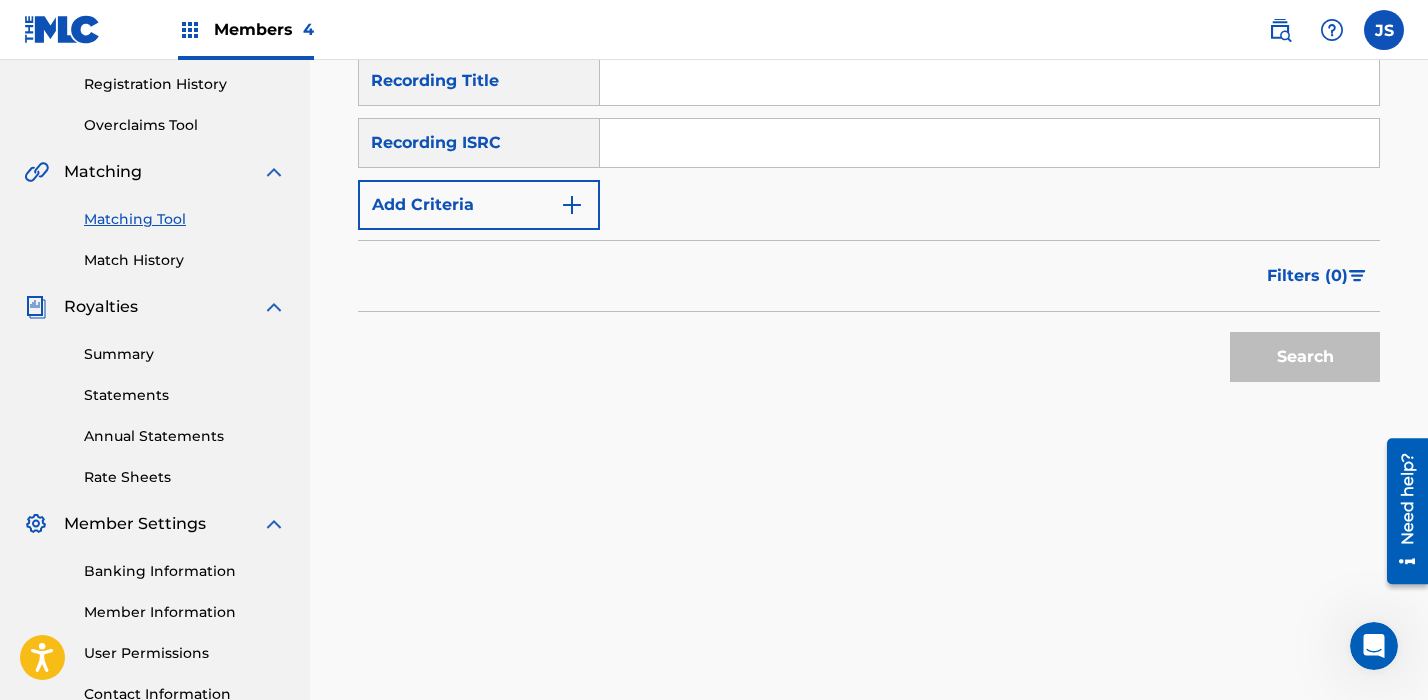 scroll, scrollTop: 158, scrollLeft: 0, axis: vertical 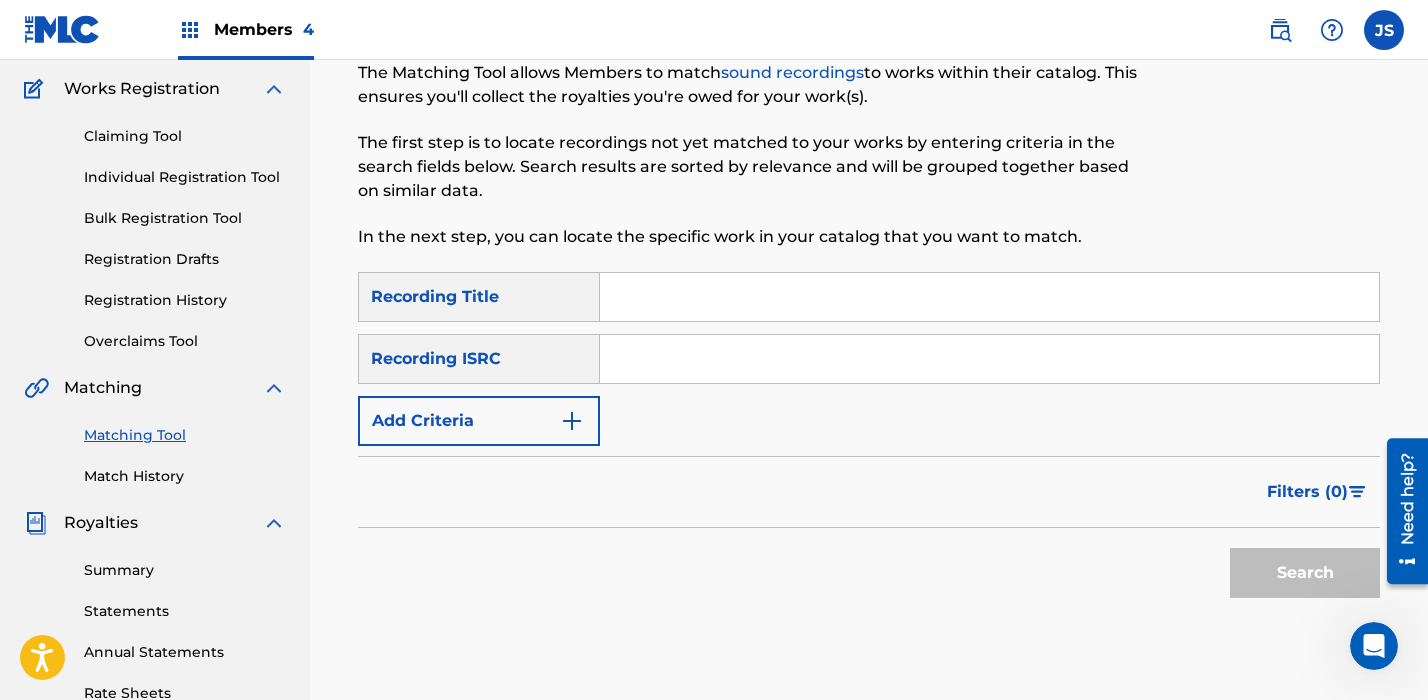click at bounding box center (989, 297) 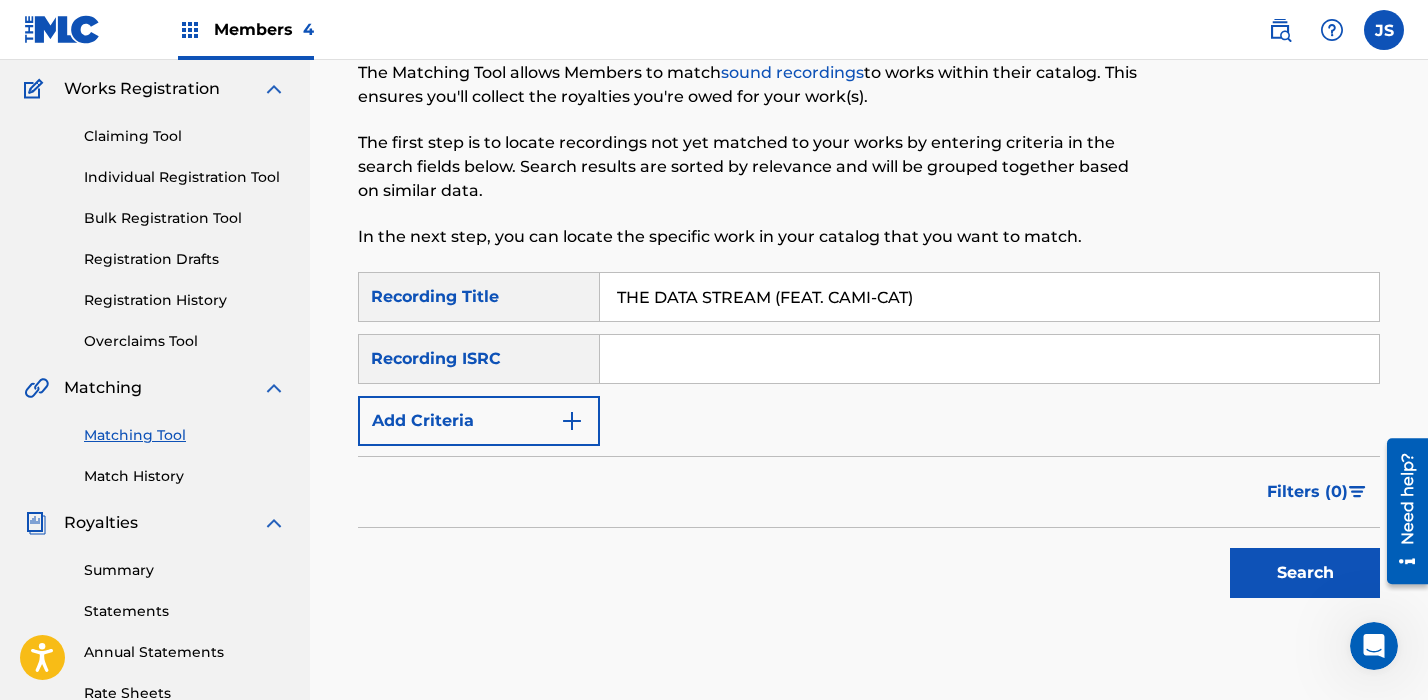 type on "THE DATA STREAM (FEAT. CAMI-CAT)" 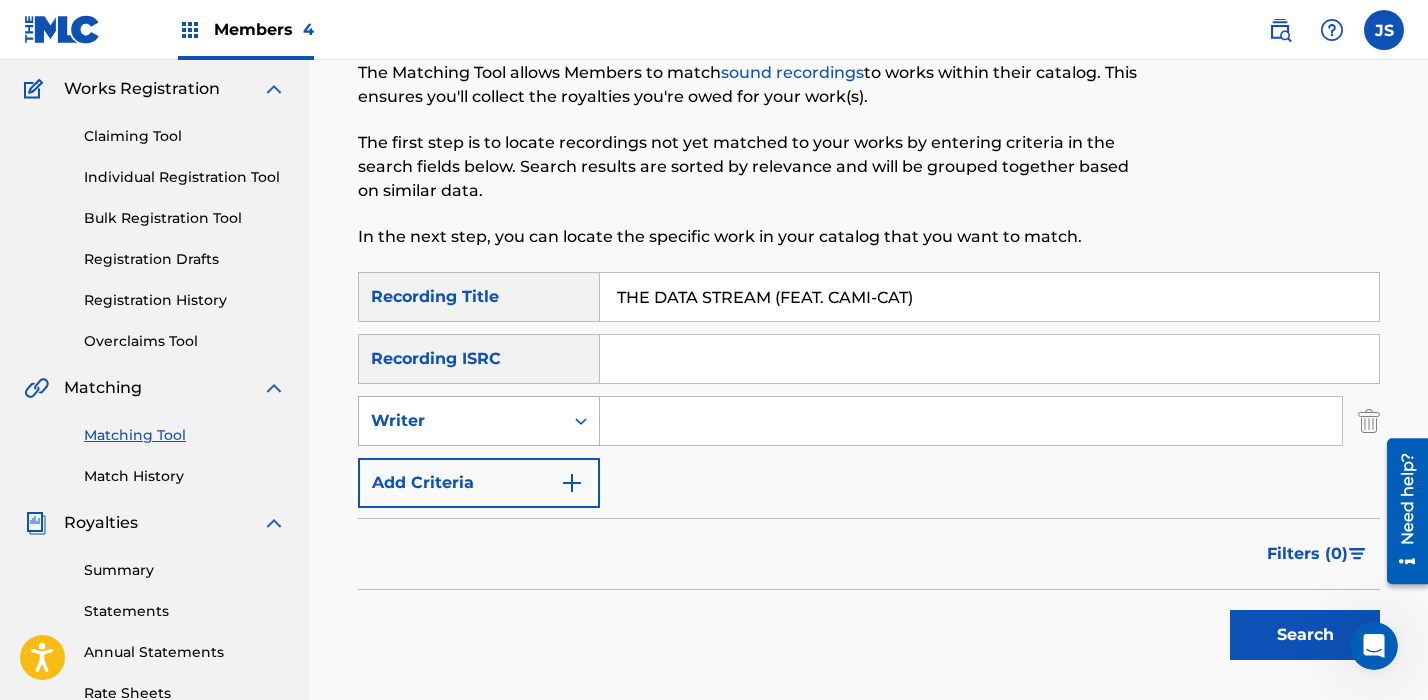 click on "Writer" at bounding box center [479, 421] 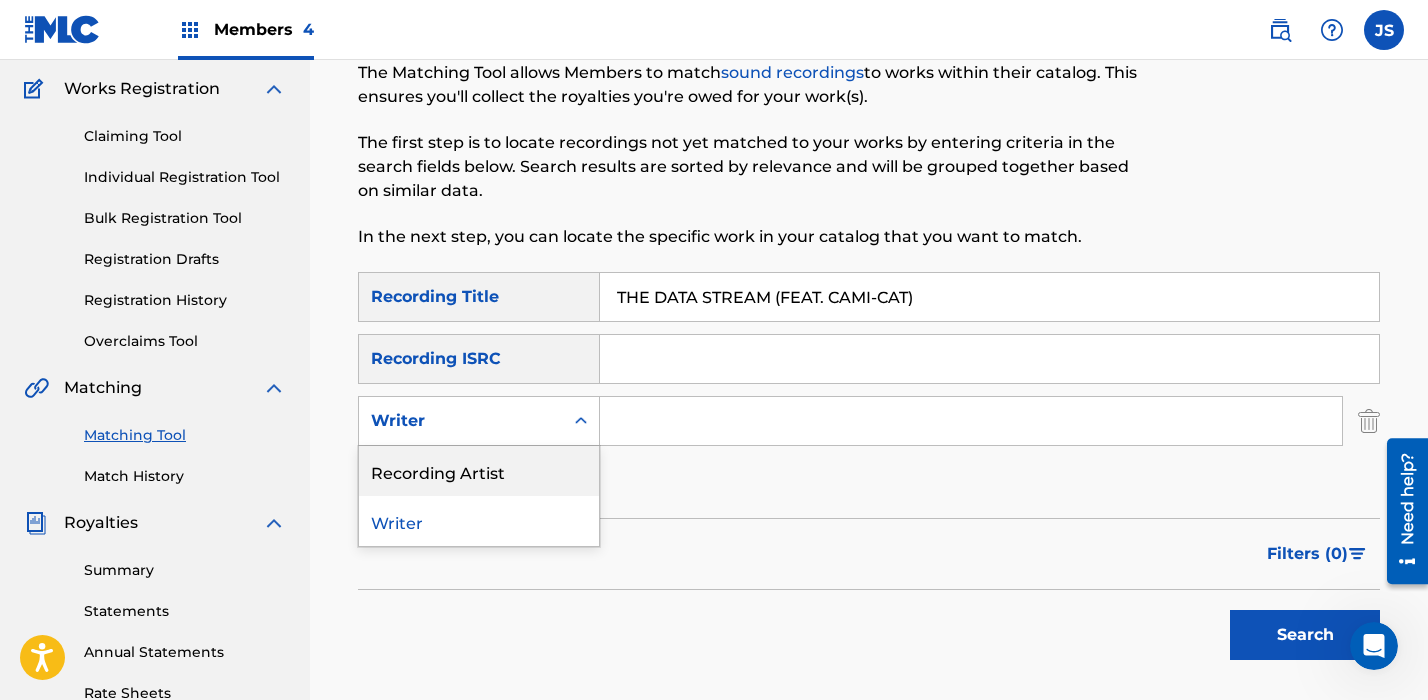 click on "Recording Artist" at bounding box center [479, 471] 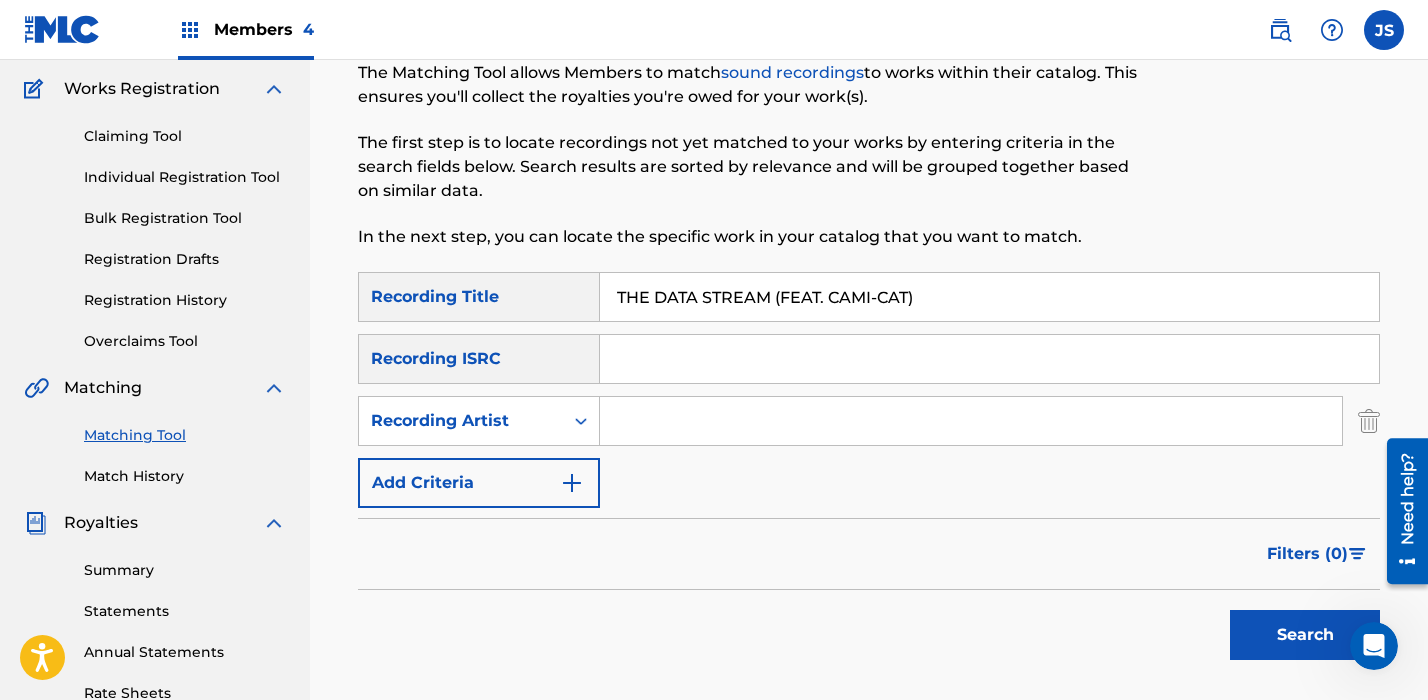 click at bounding box center (971, 421) 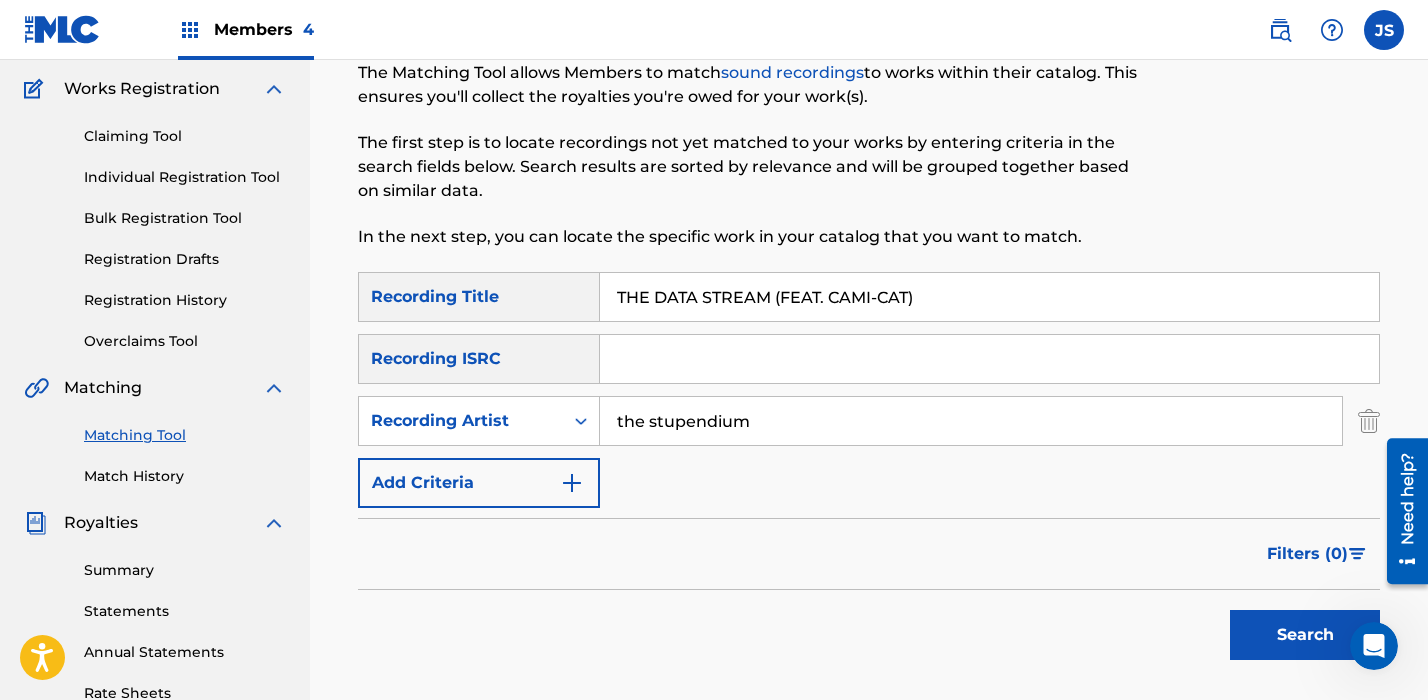 click on "Search" at bounding box center (1305, 635) 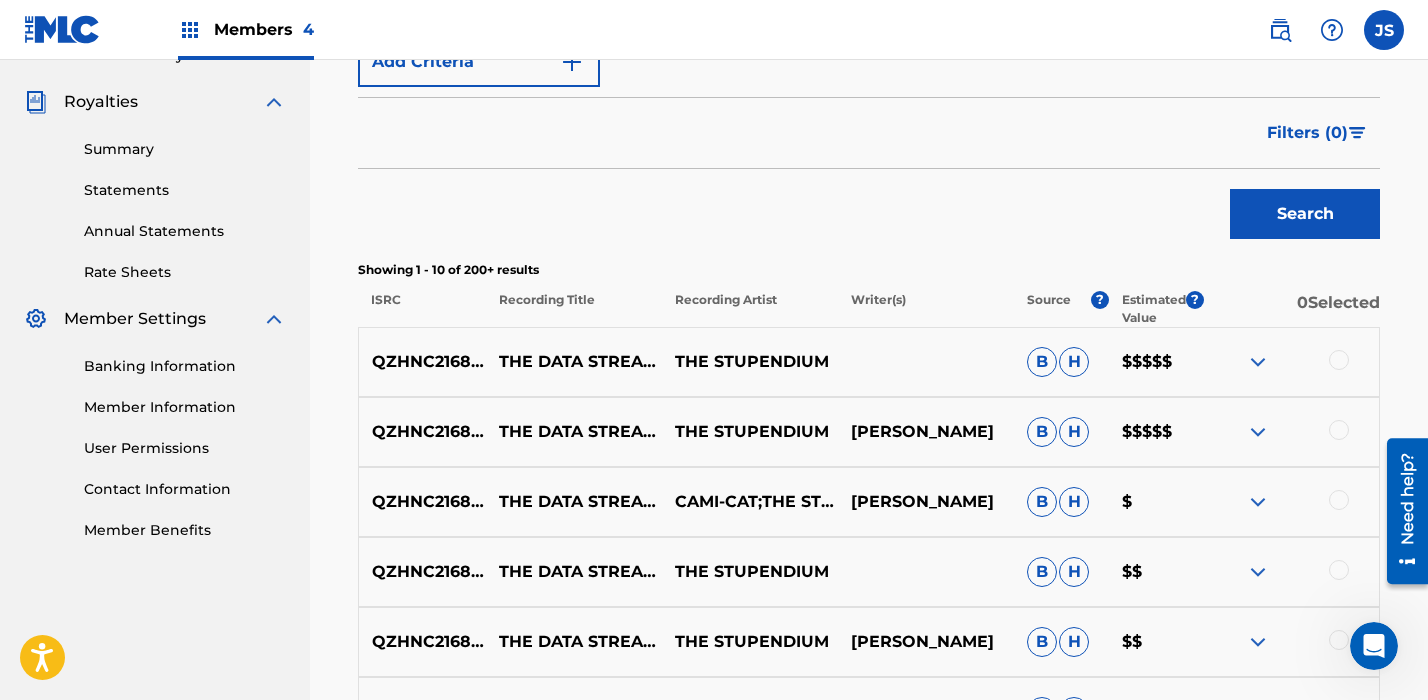 scroll, scrollTop: 582, scrollLeft: 0, axis: vertical 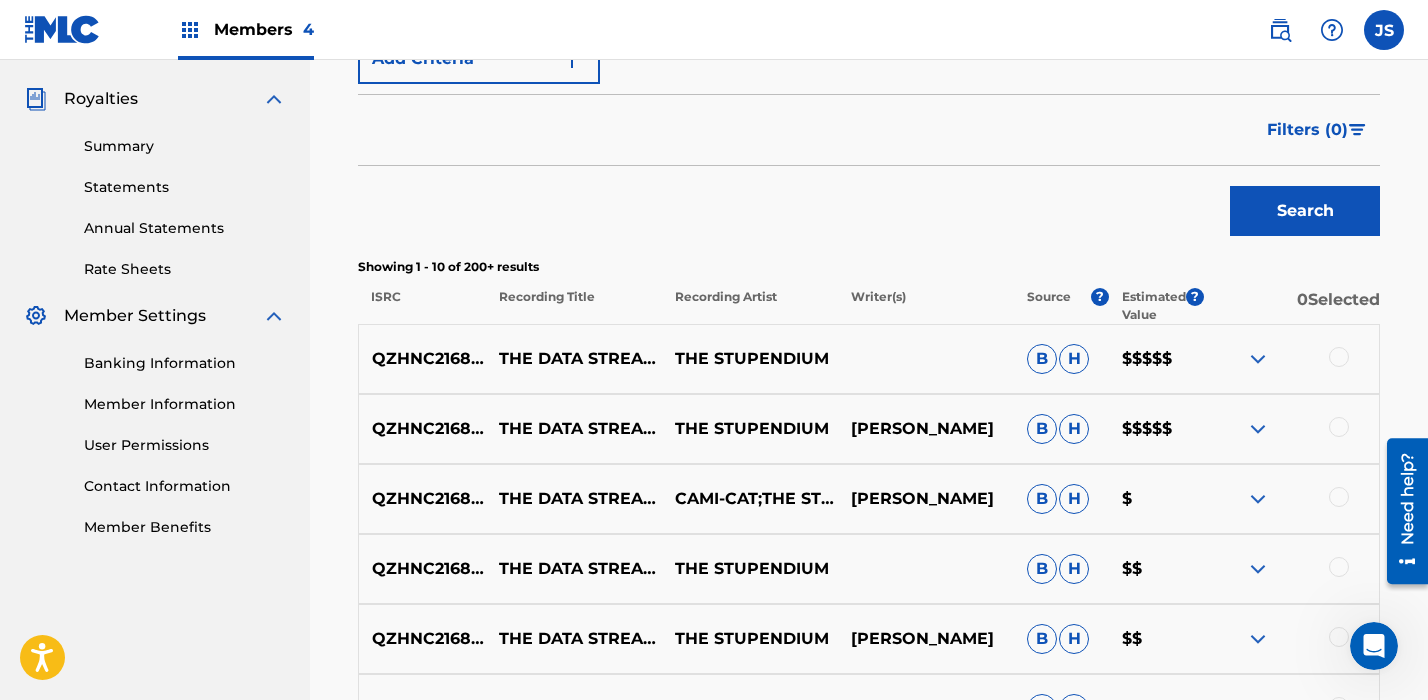click at bounding box center (1339, 357) 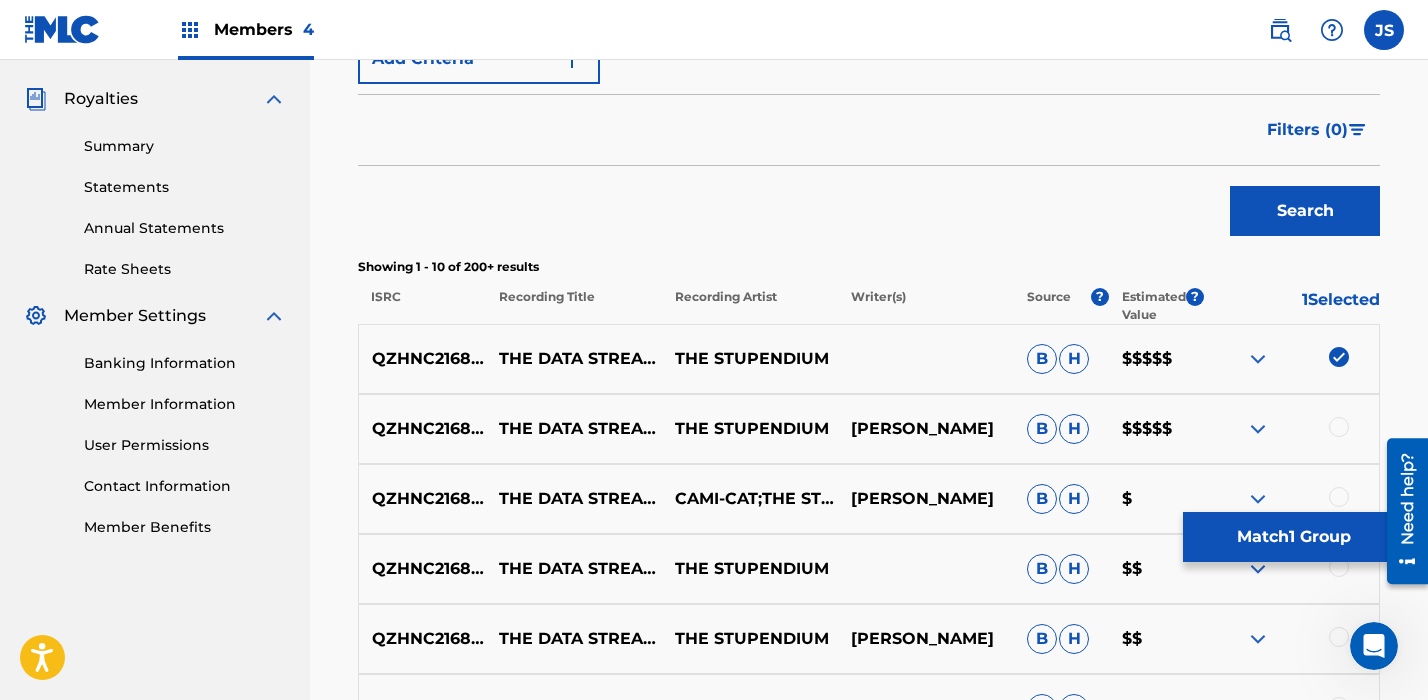 click at bounding box center (1291, 429) 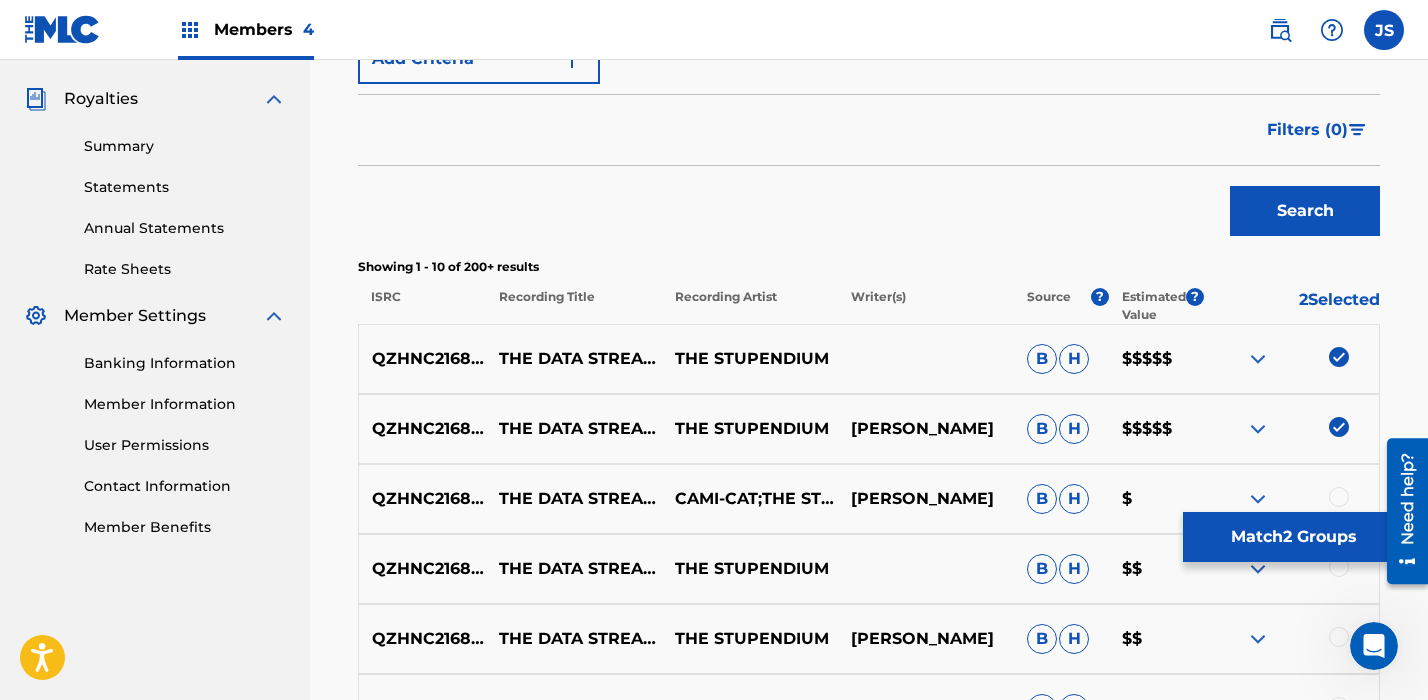 click at bounding box center (1339, 497) 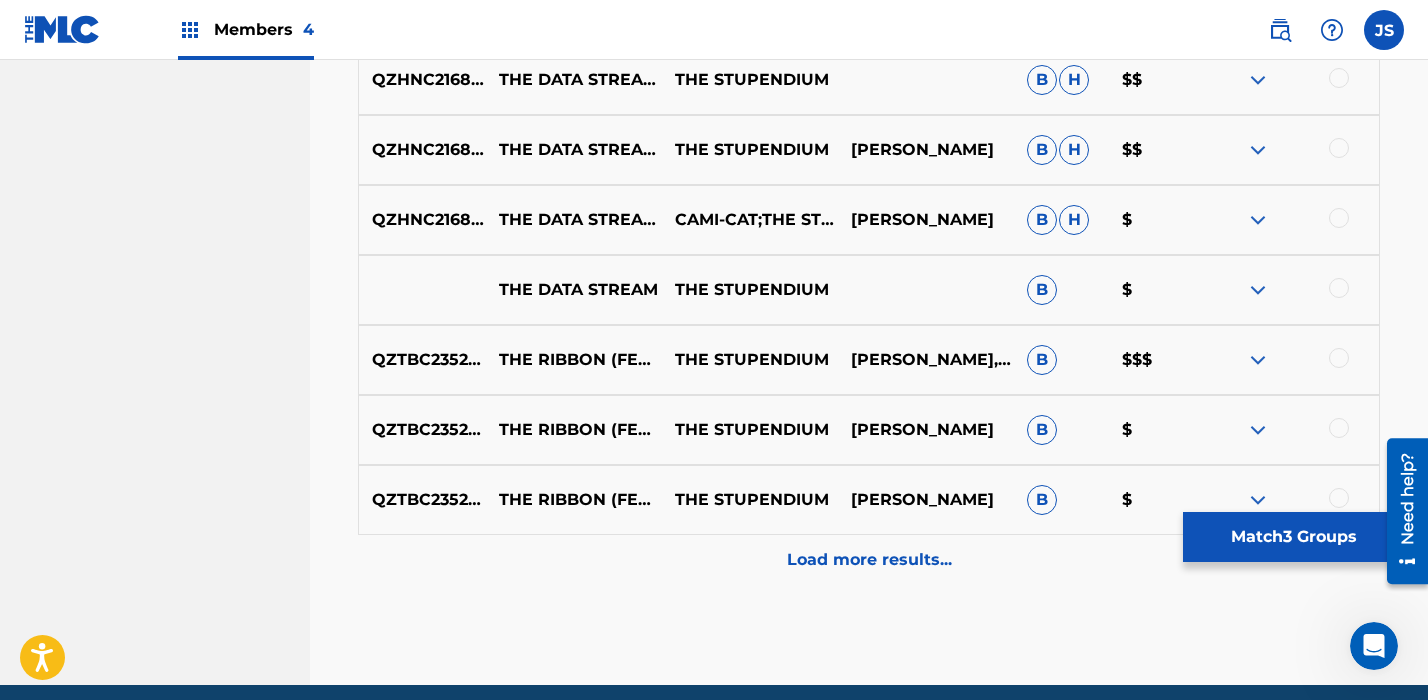 scroll, scrollTop: 980, scrollLeft: 0, axis: vertical 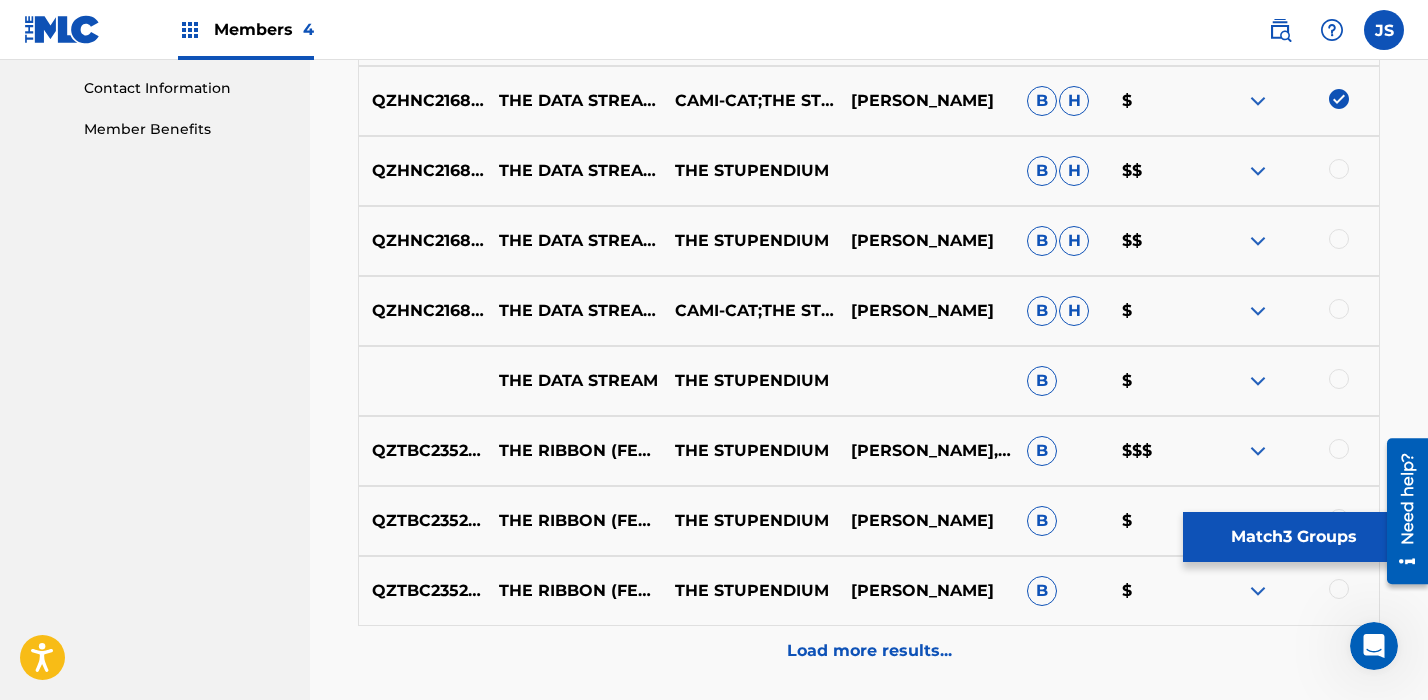 click on "THE DATA STREAM" at bounding box center (574, 381) 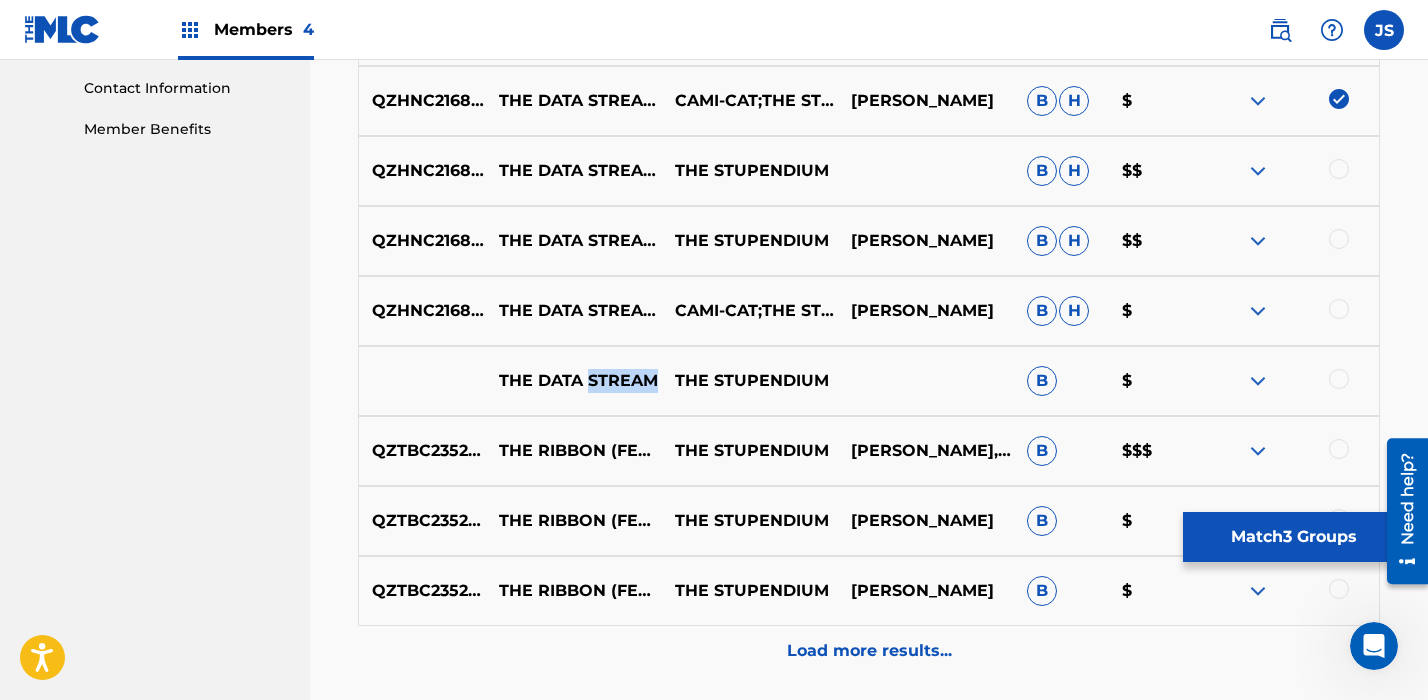 click on "THE DATA STREAM" at bounding box center [574, 381] 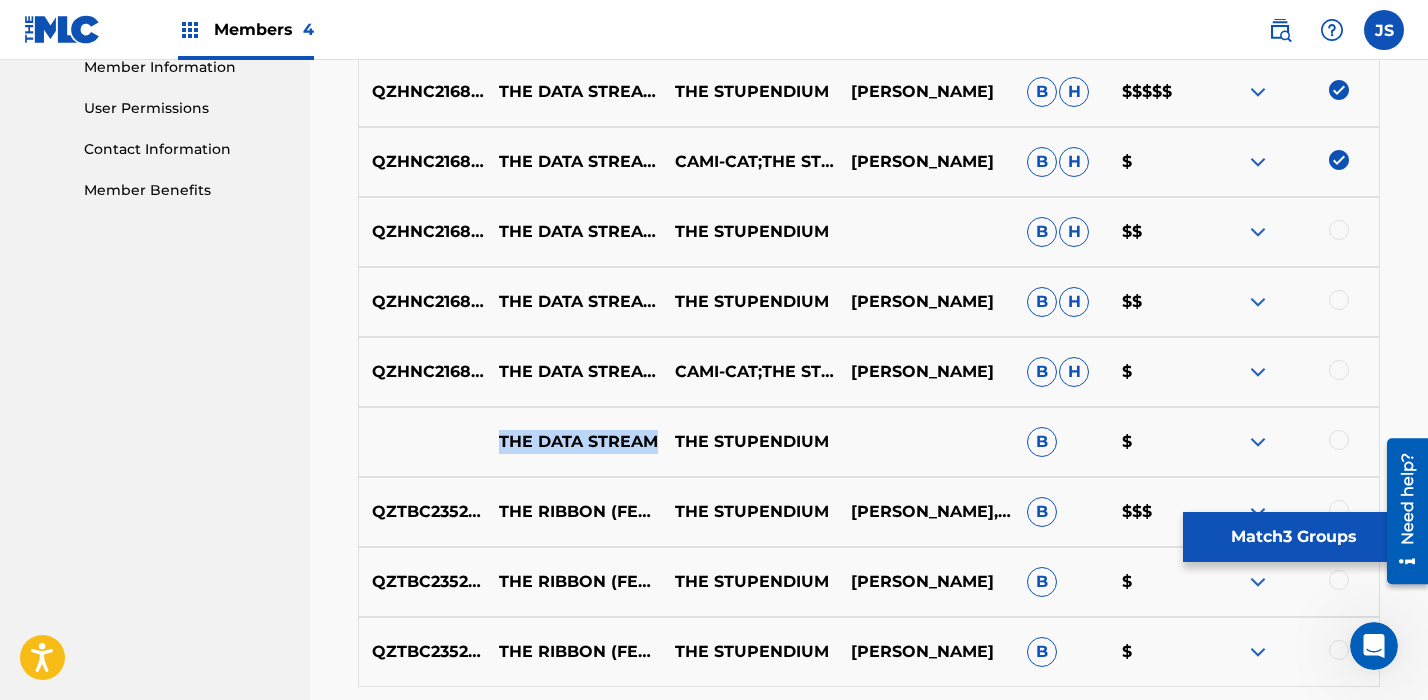 scroll, scrollTop: 914, scrollLeft: 0, axis: vertical 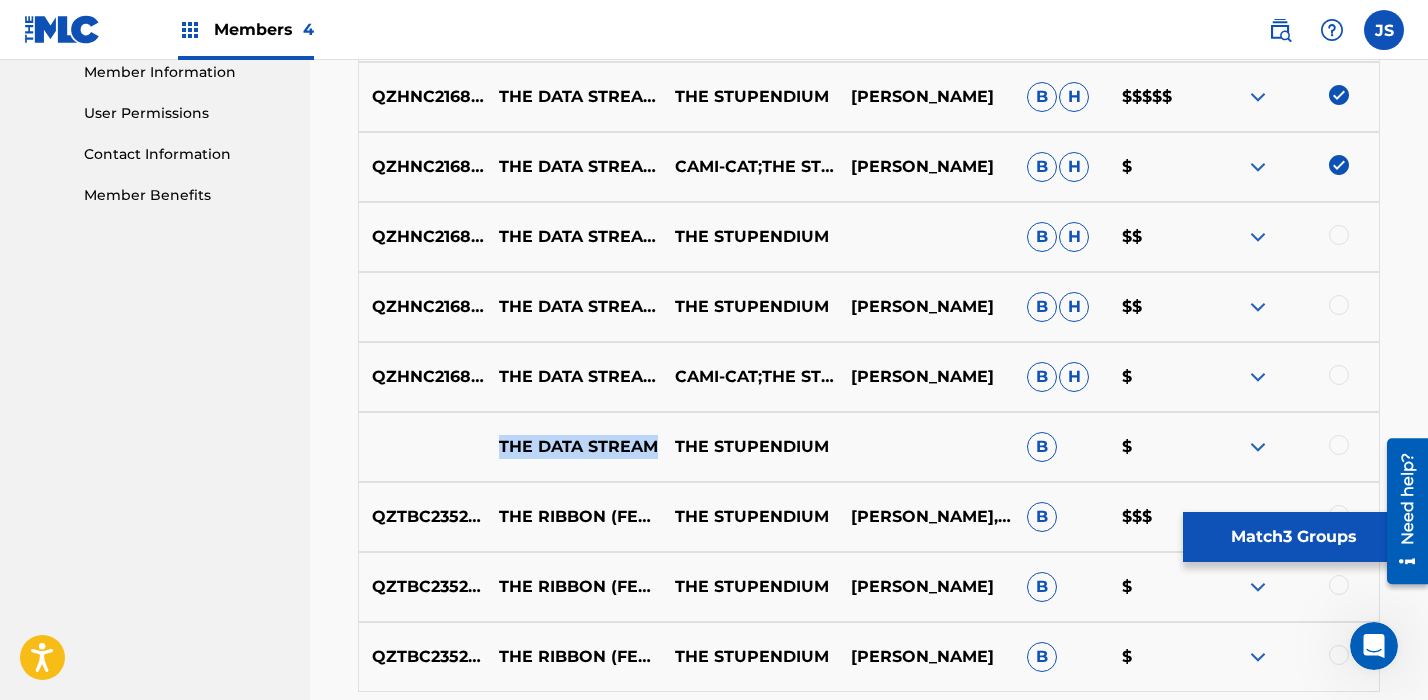click on "Match  3 Groups" at bounding box center [1293, 537] 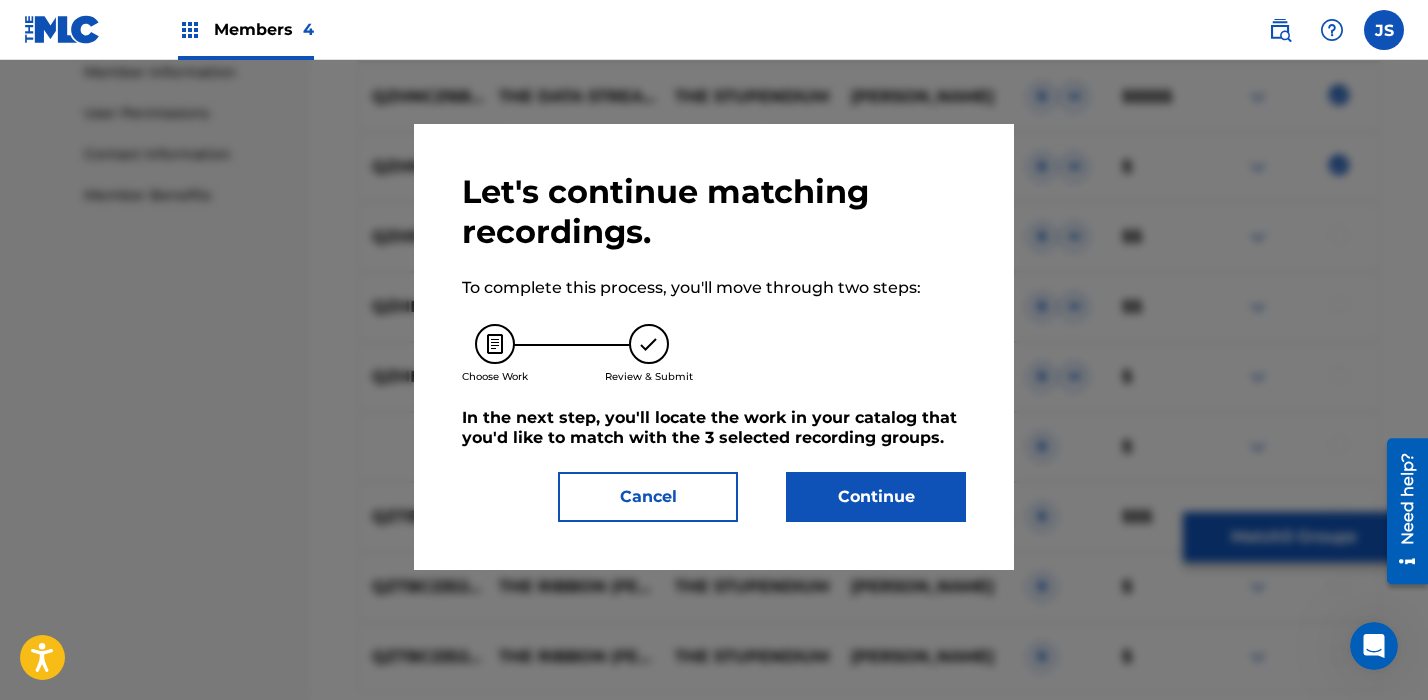 click on "Let's continue matching recordings. To complete this process, you'll move through two steps: Choose Work Review & Submit In the next step, you'll locate the work in your catalog that you'd like to match with the   3 selected recording groups . Cancel Continue" at bounding box center [714, 347] 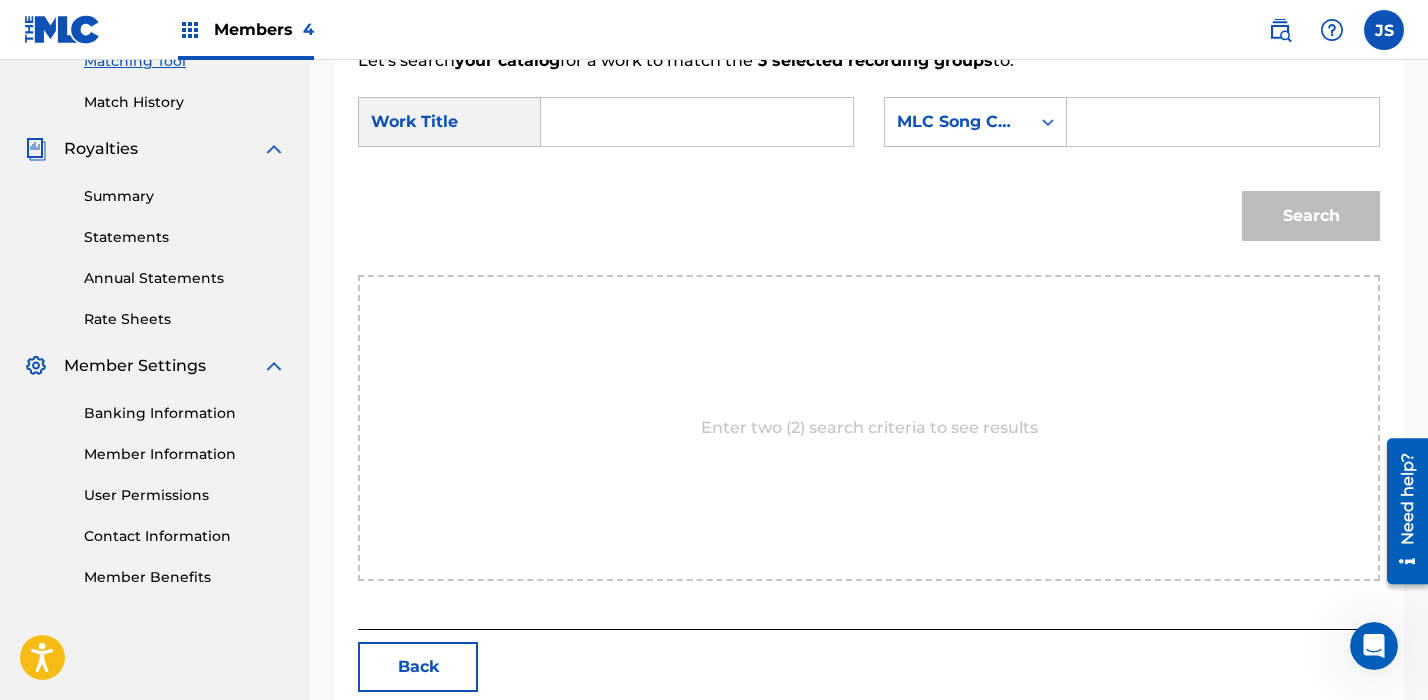scroll, scrollTop: 503, scrollLeft: 0, axis: vertical 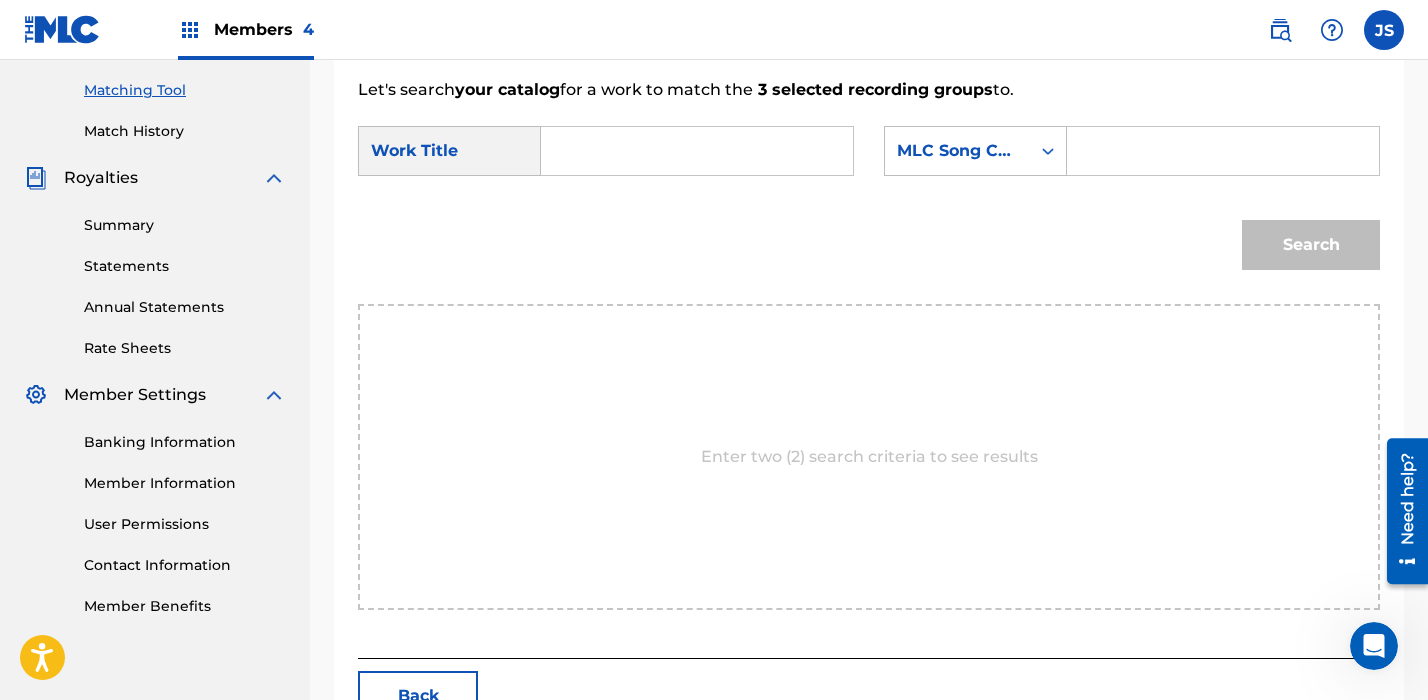 click at bounding box center [697, 151] 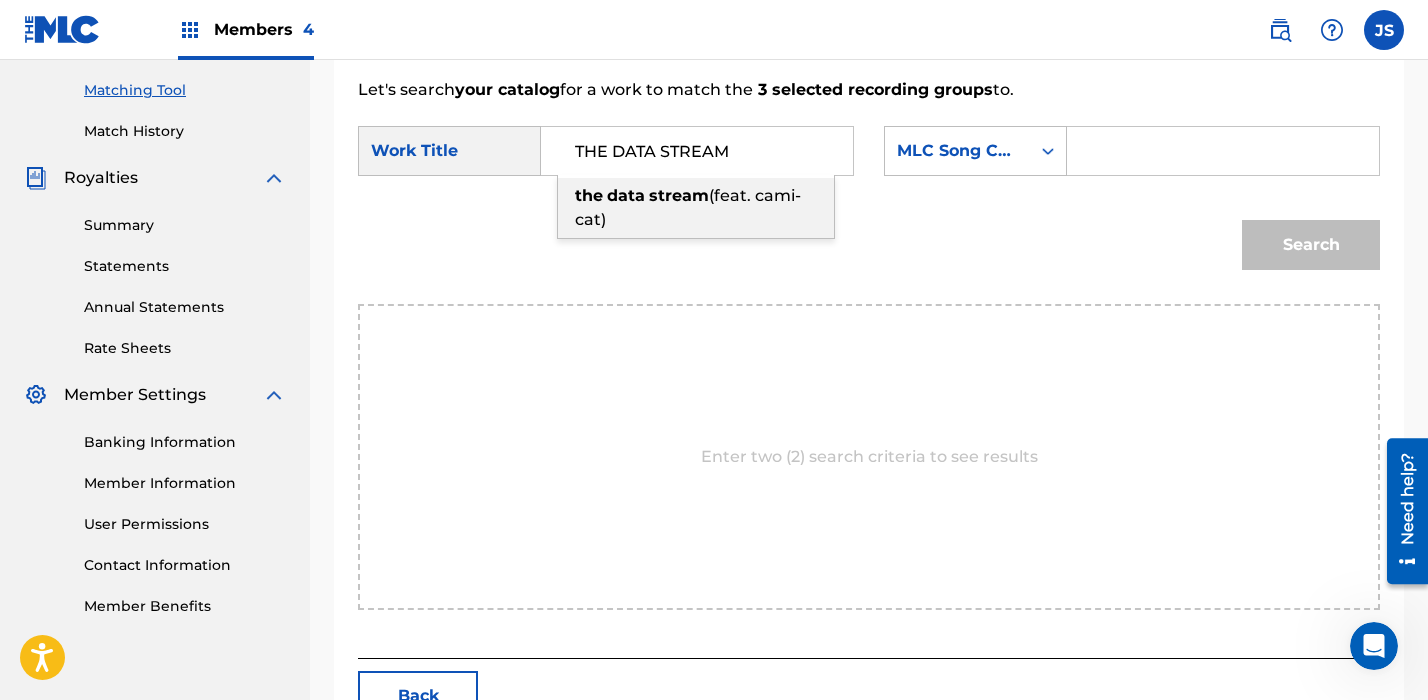 click on "data" at bounding box center [626, 195] 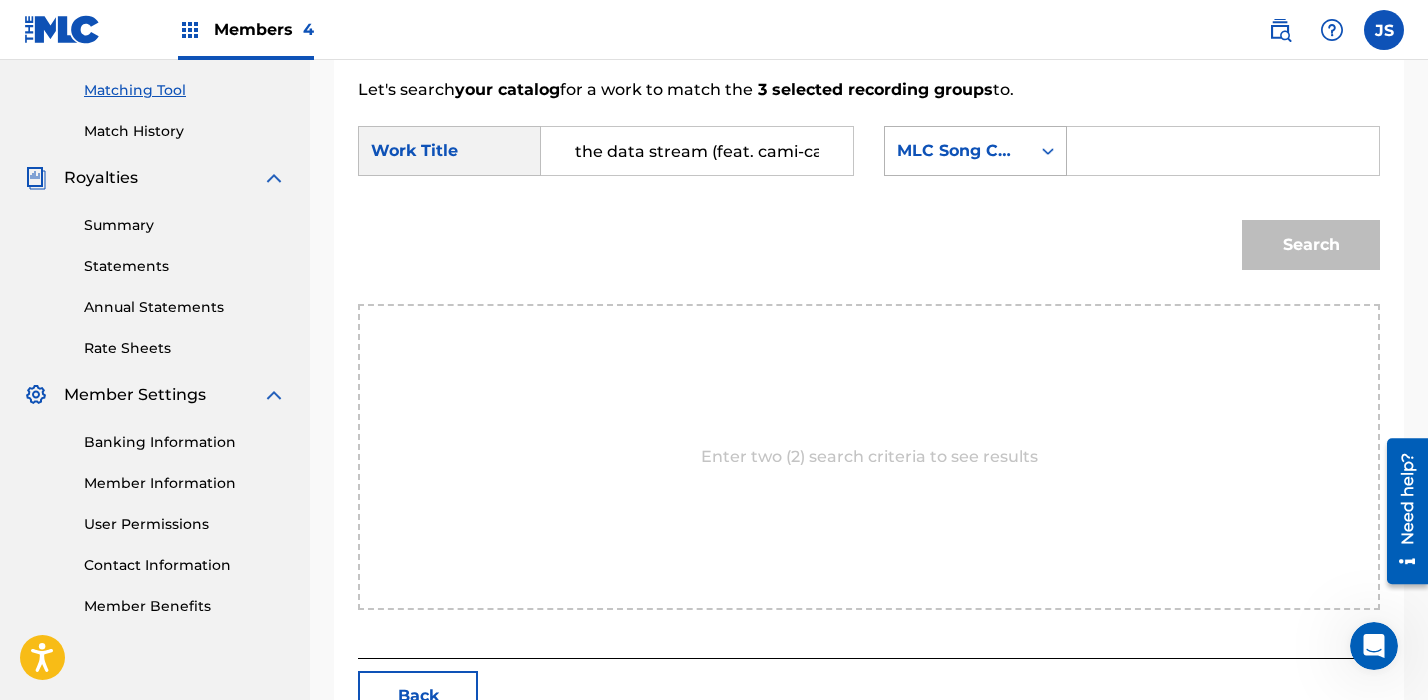 click on "MLC Song Code" at bounding box center [957, 151] 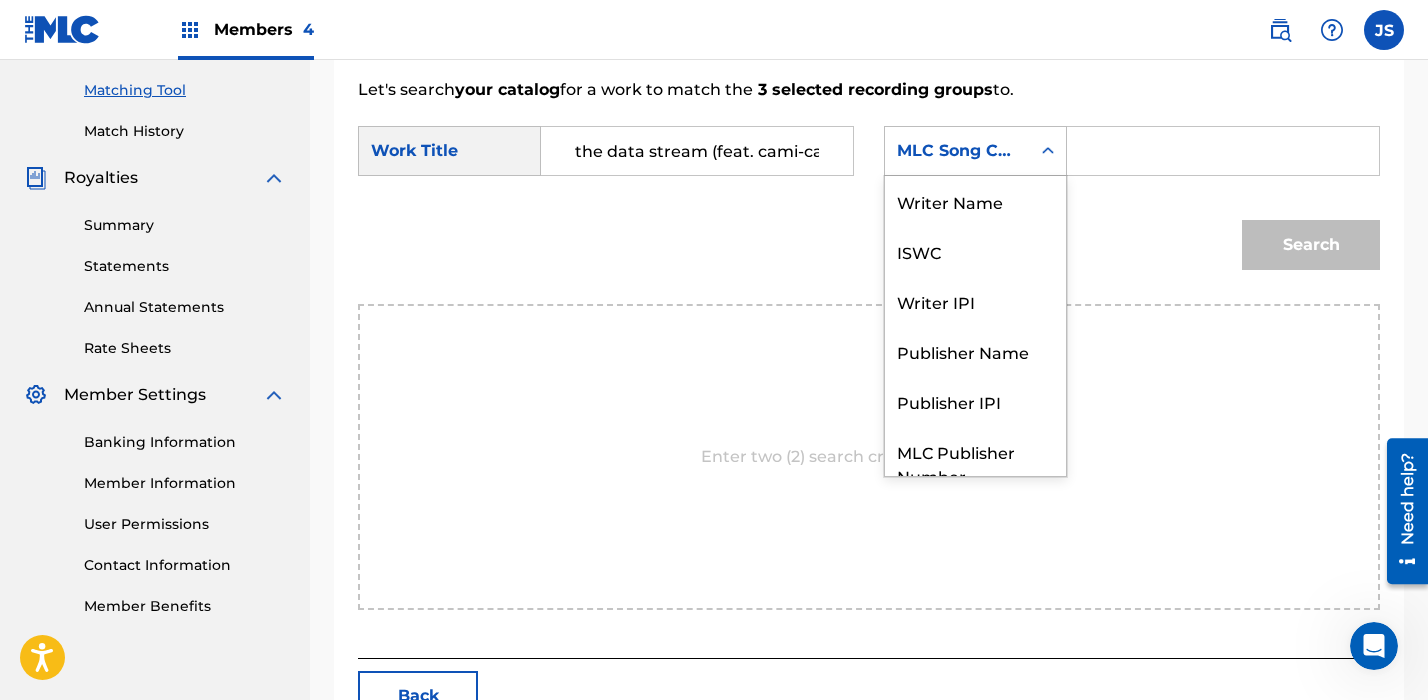 scroll, scrollTop: 74, scrollLeft: 0, axis: vertical 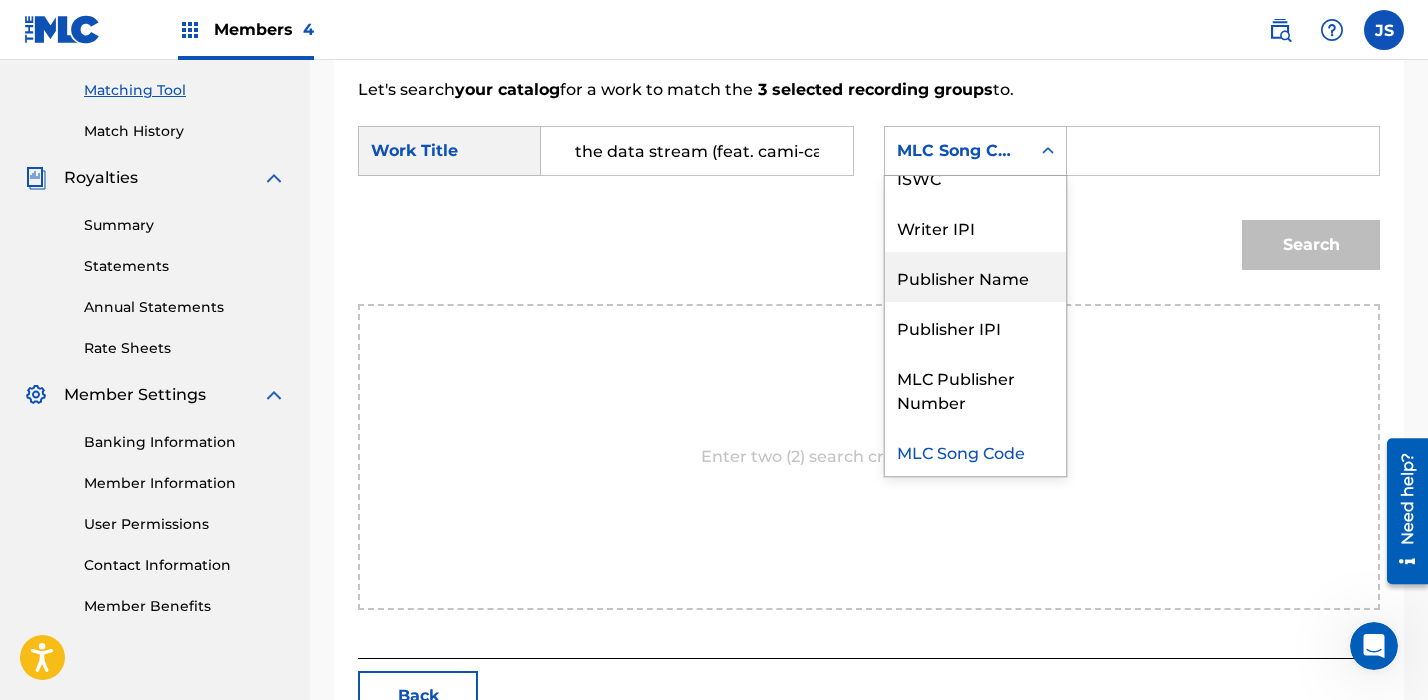 click on "Publisher Name" at bounding box center [975, 277] 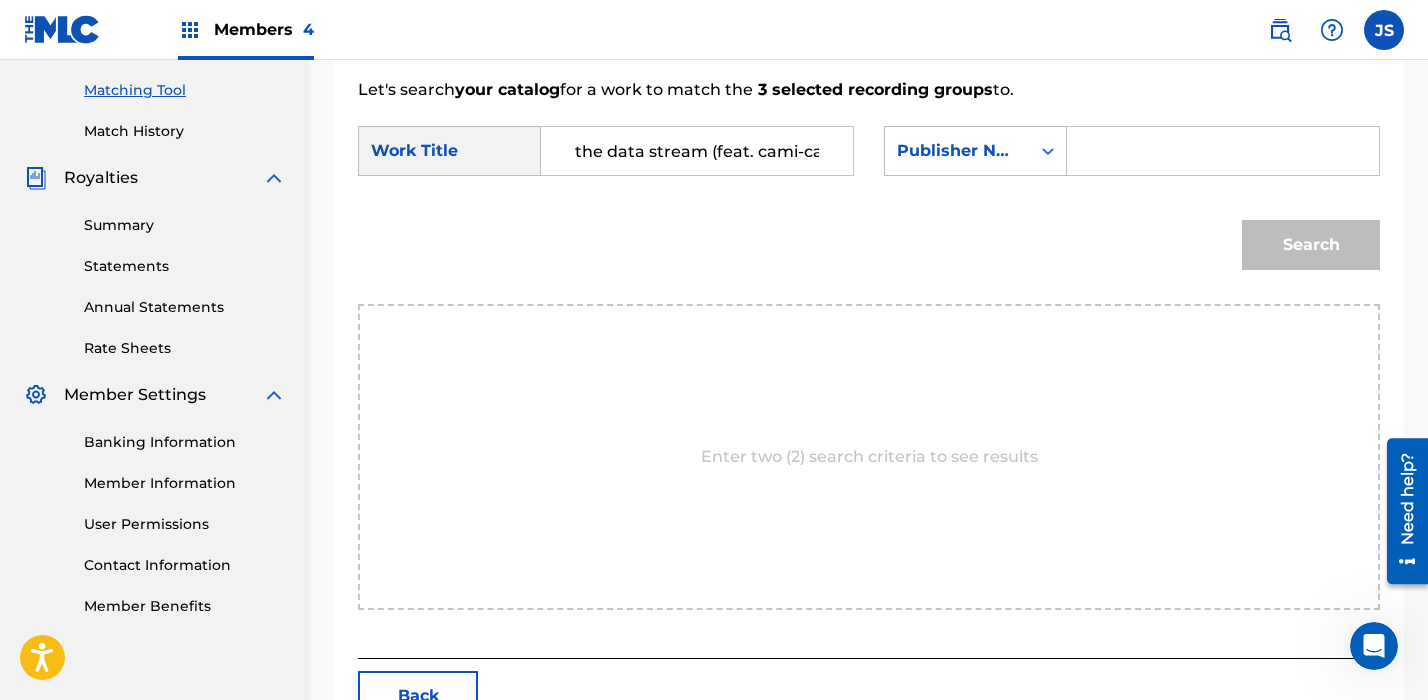 click at bounding box center (1223, 151) 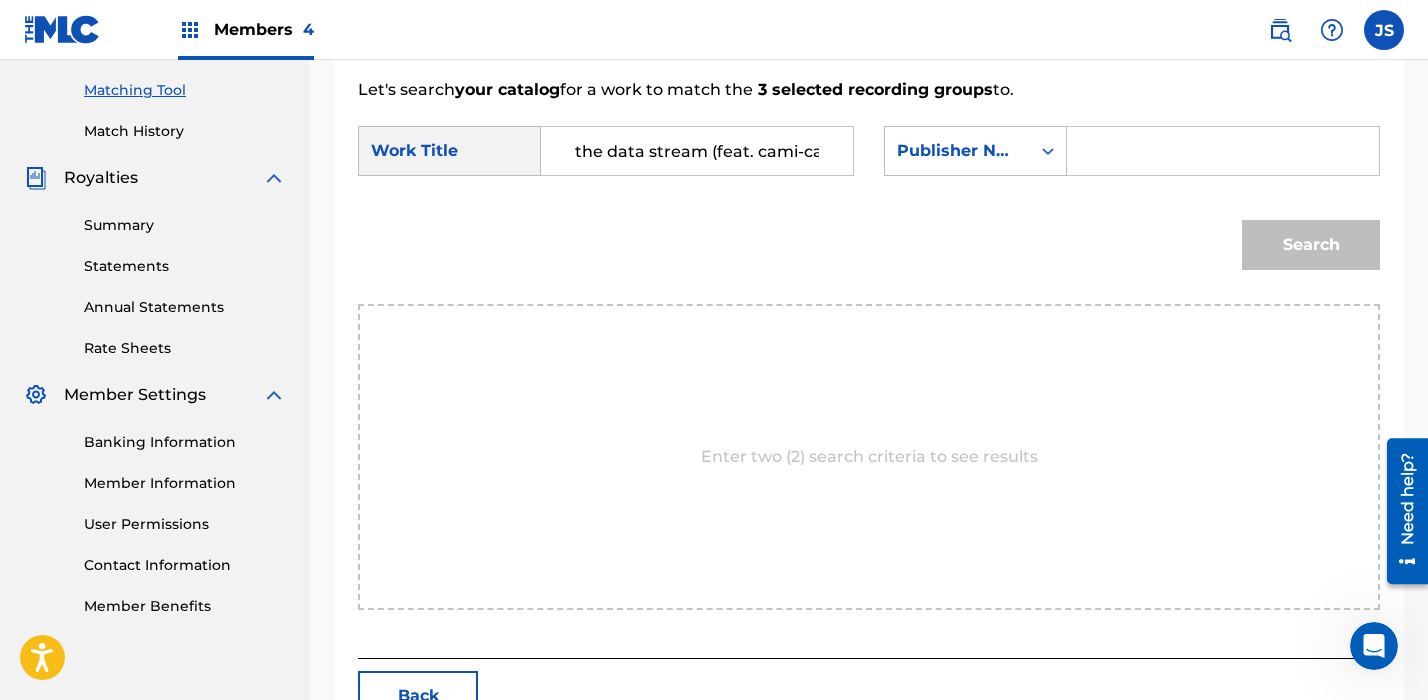 type on "stupendium" 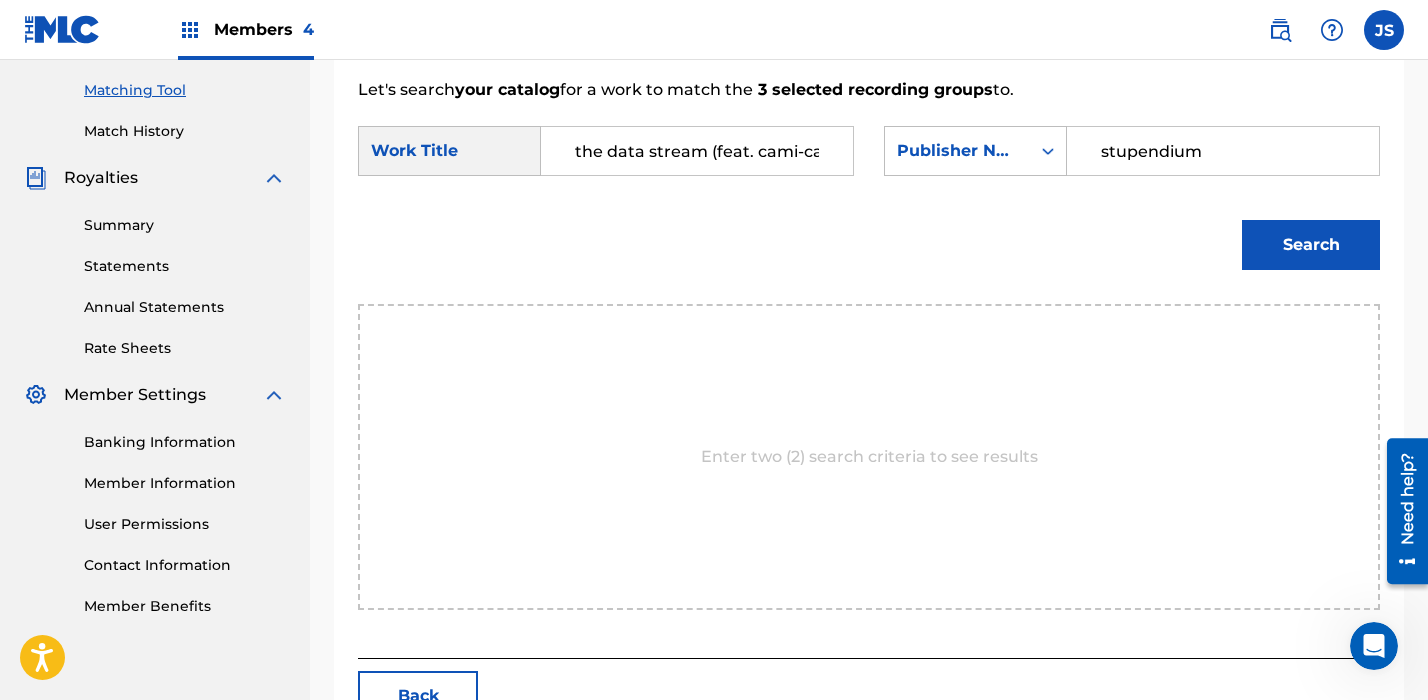 click on "Search" at bounding box center (1311, 245) 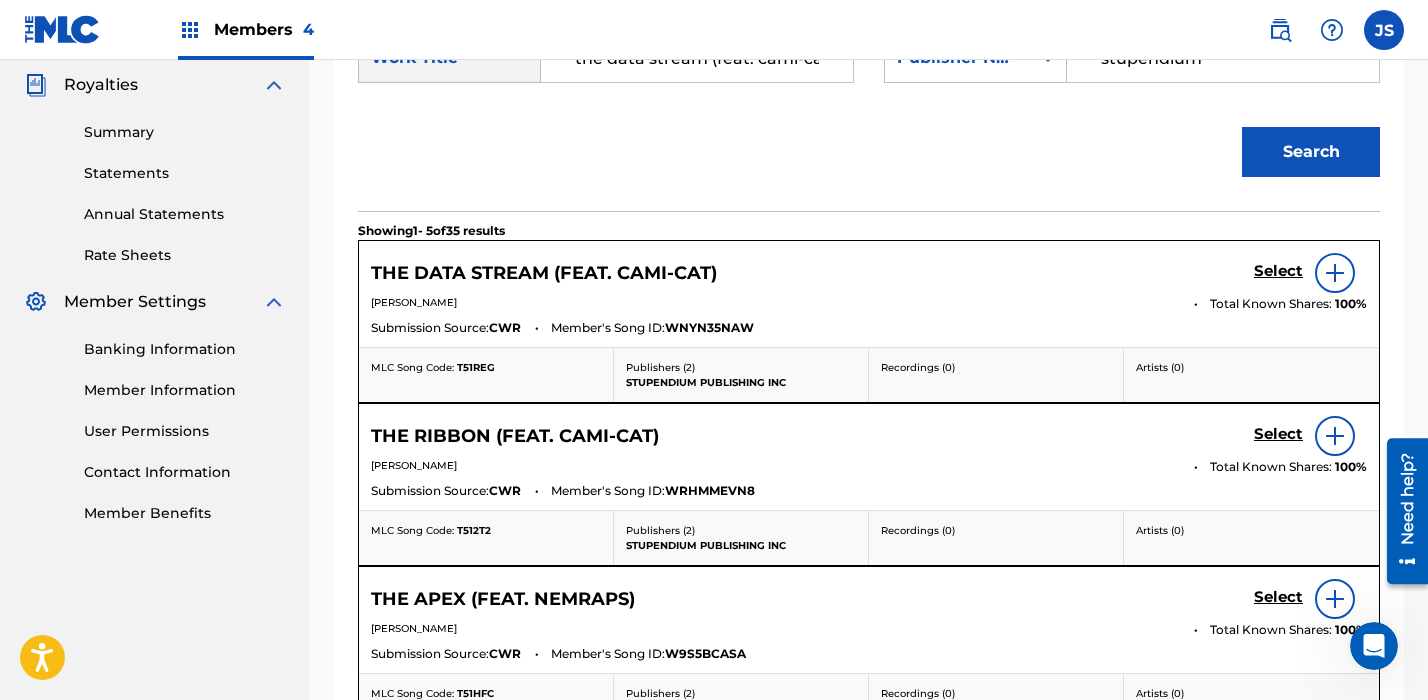 scroll, scrollTop: 684, scrollLeft: 0, axis: vertical 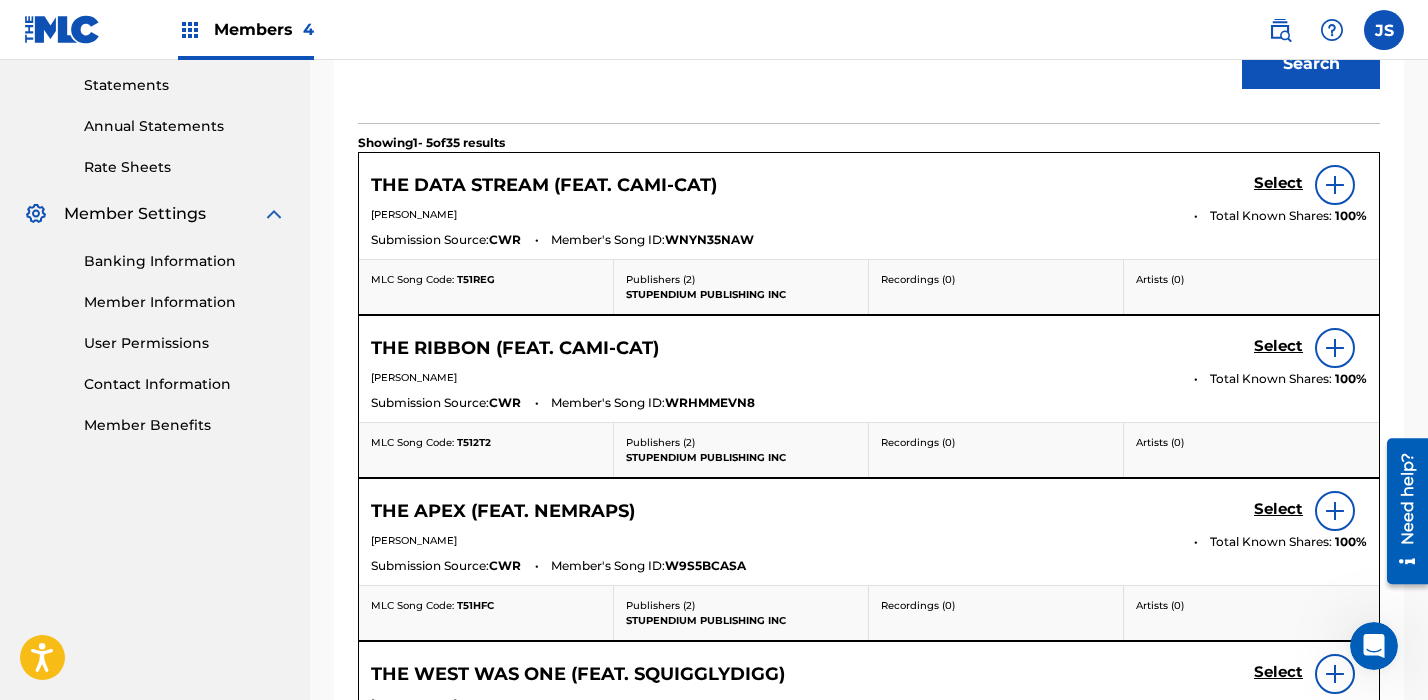 click on "Select" at bounding box center [1278, 183] 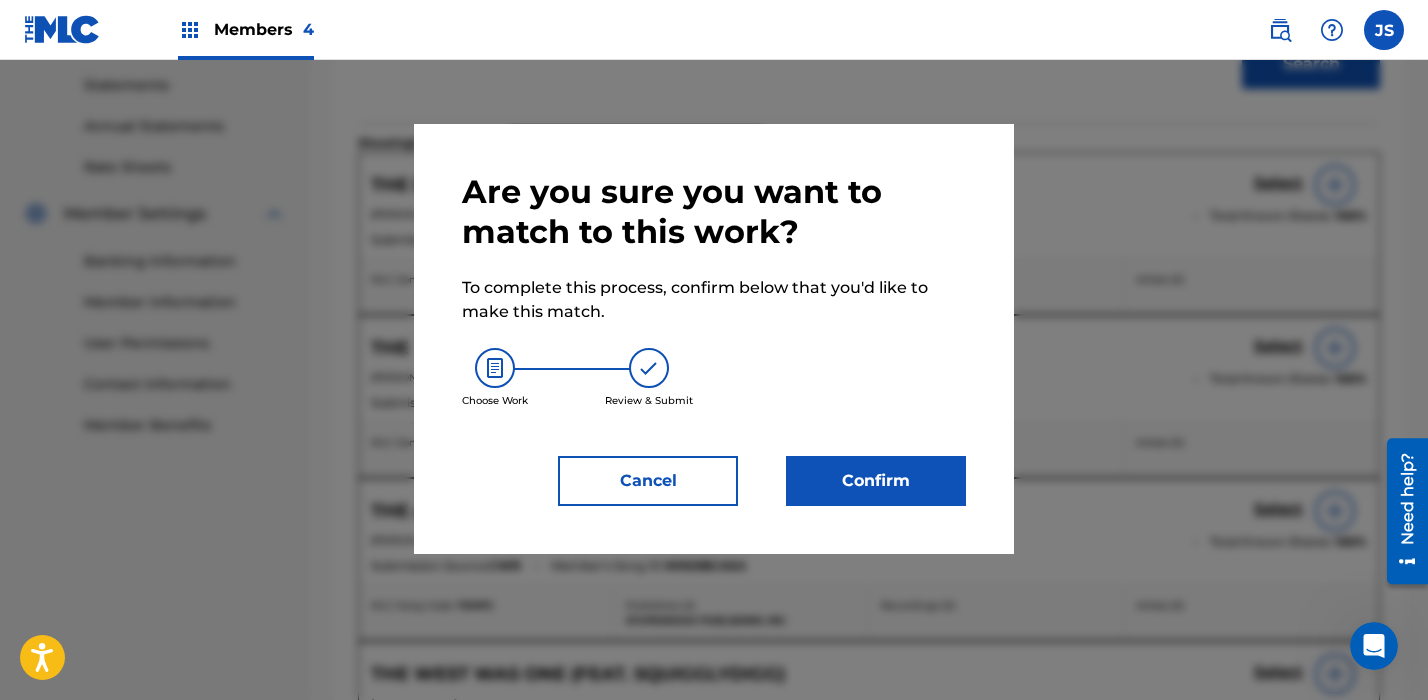 click on "Confirm" at bounding box center (876, 481) 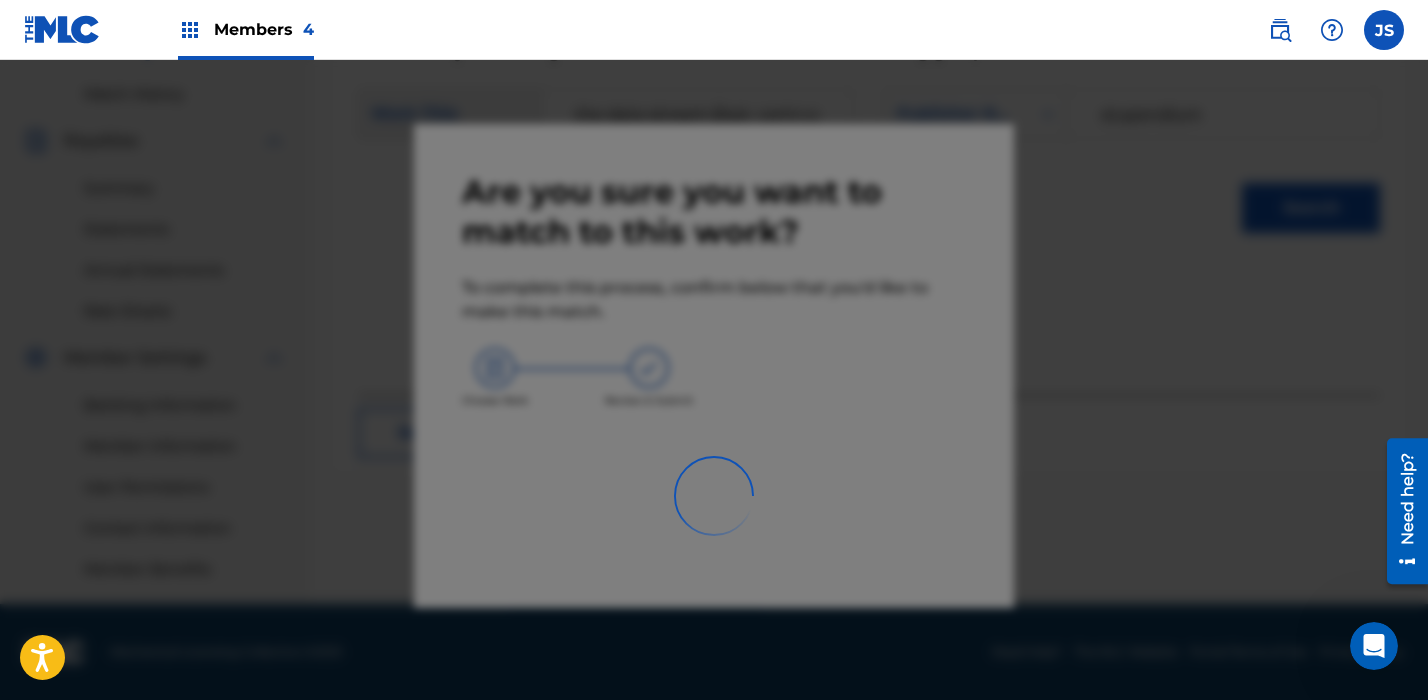 scroll, scrollTop: 540, scrollLeft: 0, axis: vertical 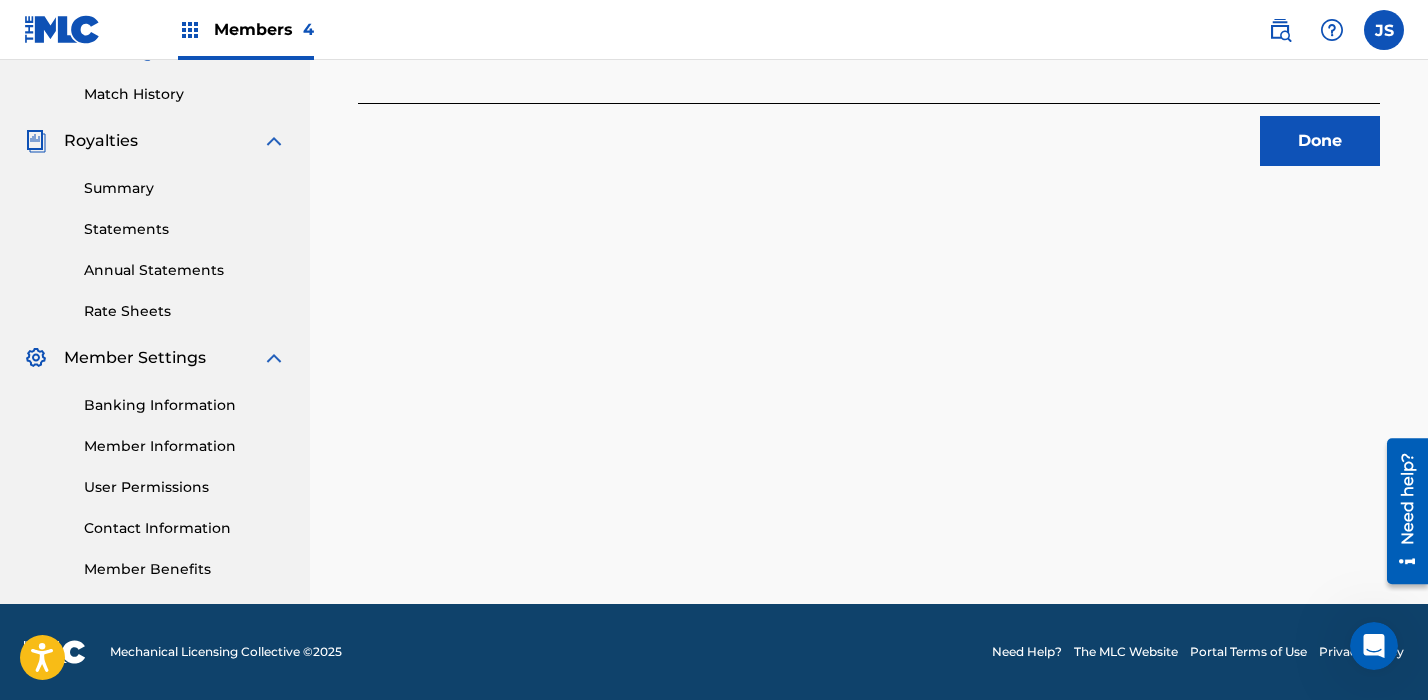click on "3  Recording Groups   are pending usage match to the work  THE DATA STREAM (FEAT. CAMI-CAT) . Congratulations! You've matched recordings to your work. This match is now under review by our team. You can check its status by visiting the Match History tab in your Portal account navigation bar. Done" at bounding box center [869, 87] 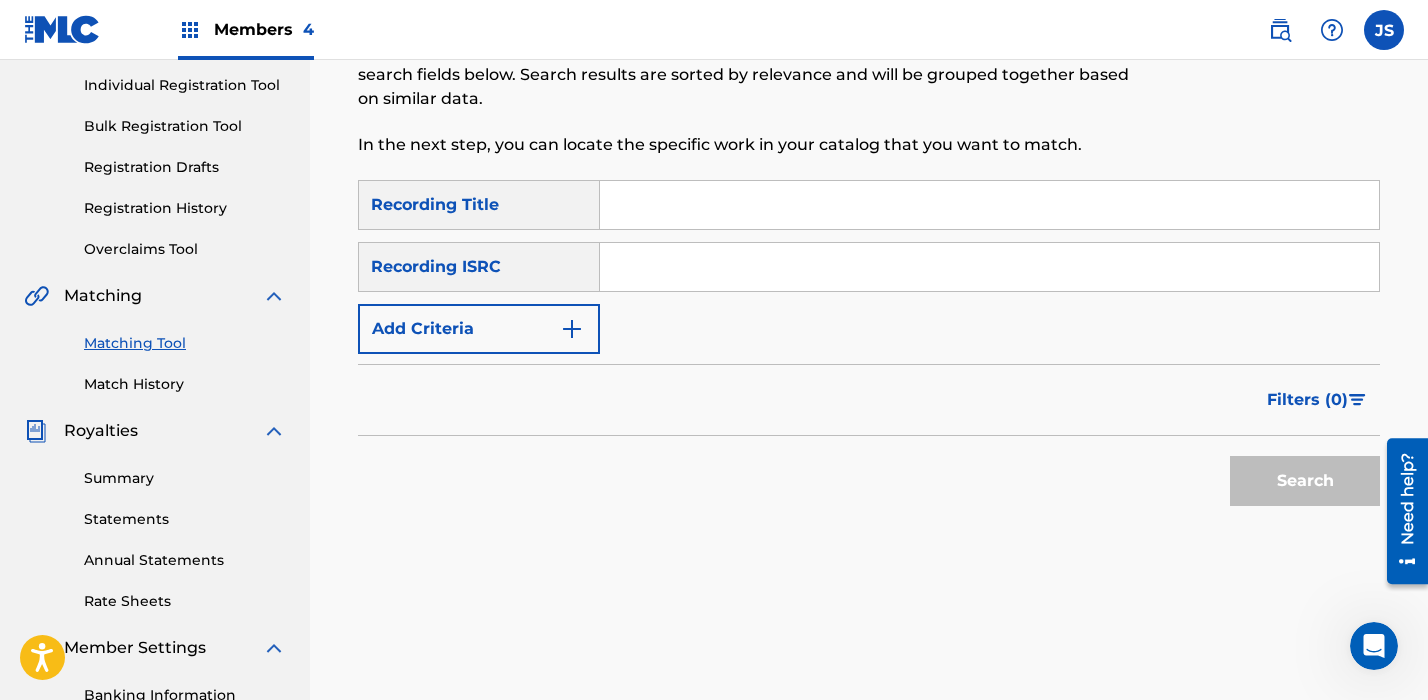 scroll, scrollTop: 106, scrollLeft: 0, axis: vertical 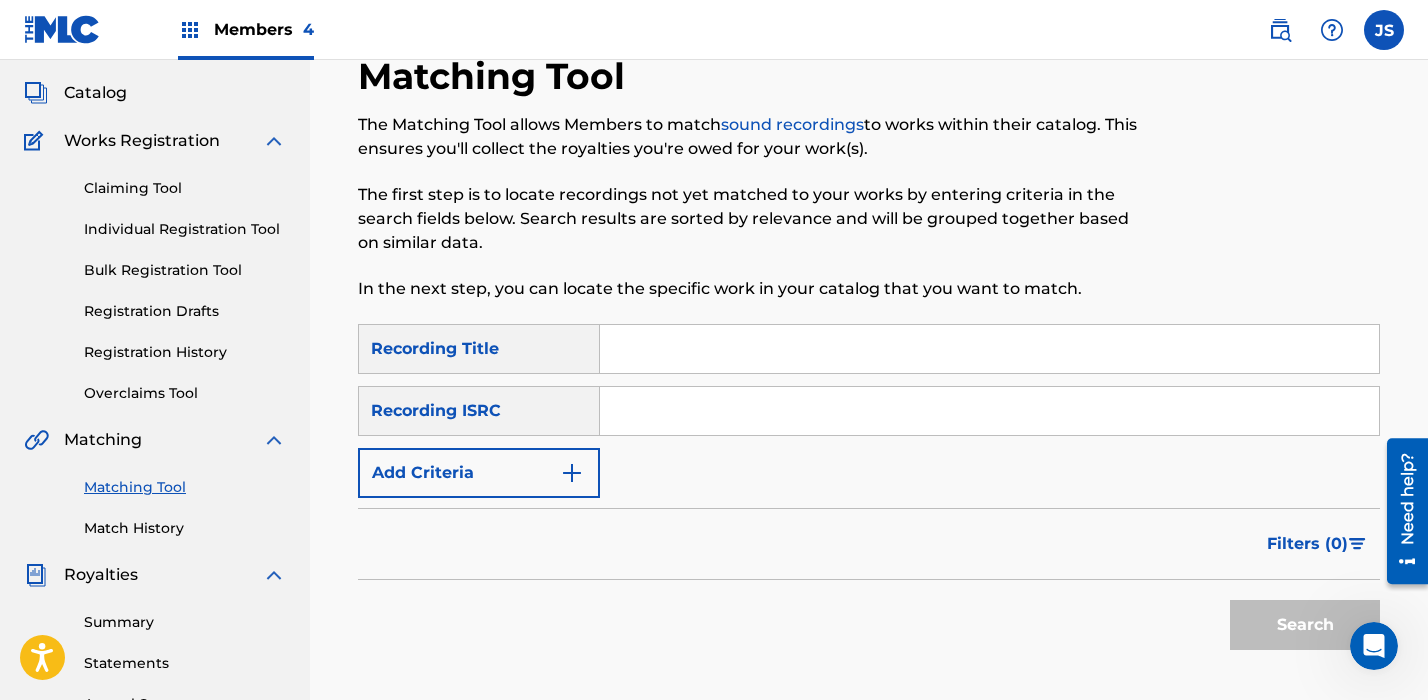 click at bounding box center [989, 349] 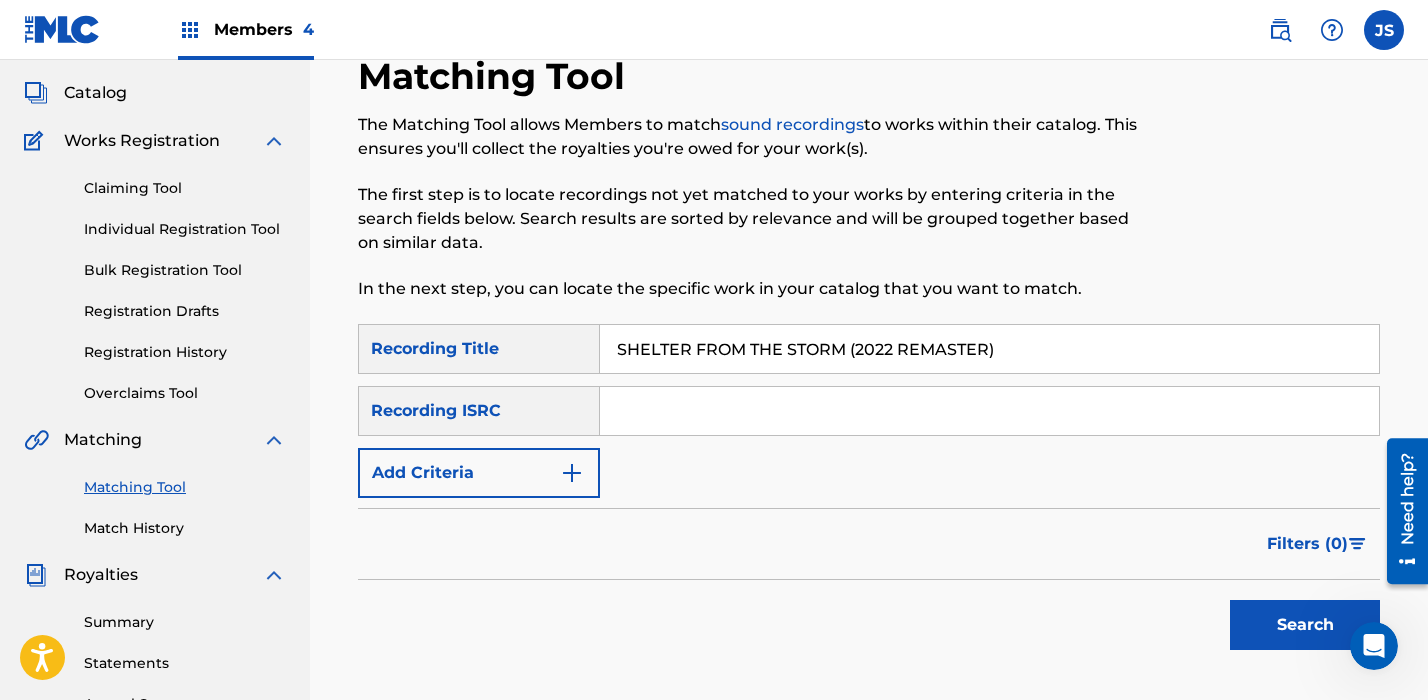type on "SHELTER FROM THE STORM (2022 REMASTER)" 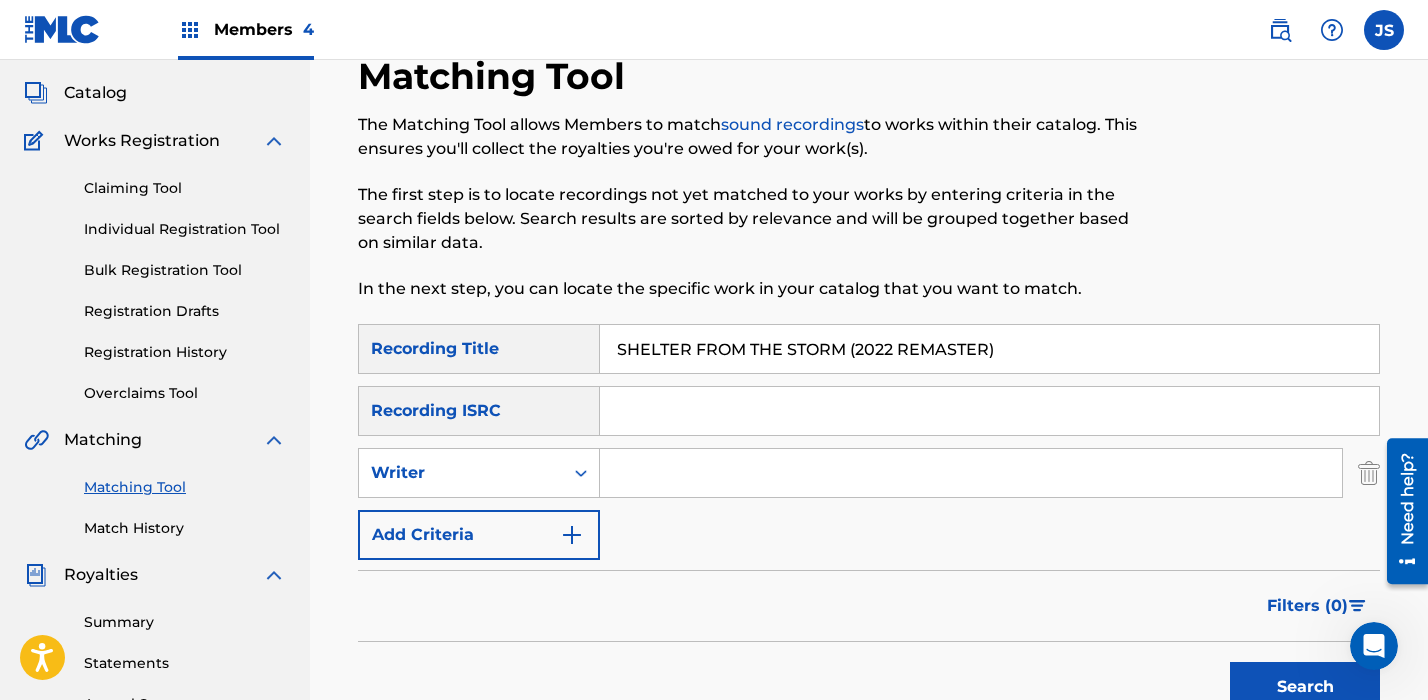 click on "SearchWithCriteria39a65468-4921-473e-b56a-c47d346c8e21 Recording Title SHELTER FROM THE STORM (2022 REMASTER) SearchWithCriteria83e7d372-d5ec-4126-8885-7e5752e3bbf4 Recording ISRC SearchWithCriteria98d6354d-53da-4fff-a948-ab69b4c41bca Writer Add Criteria" at bounding box center (869, 442) 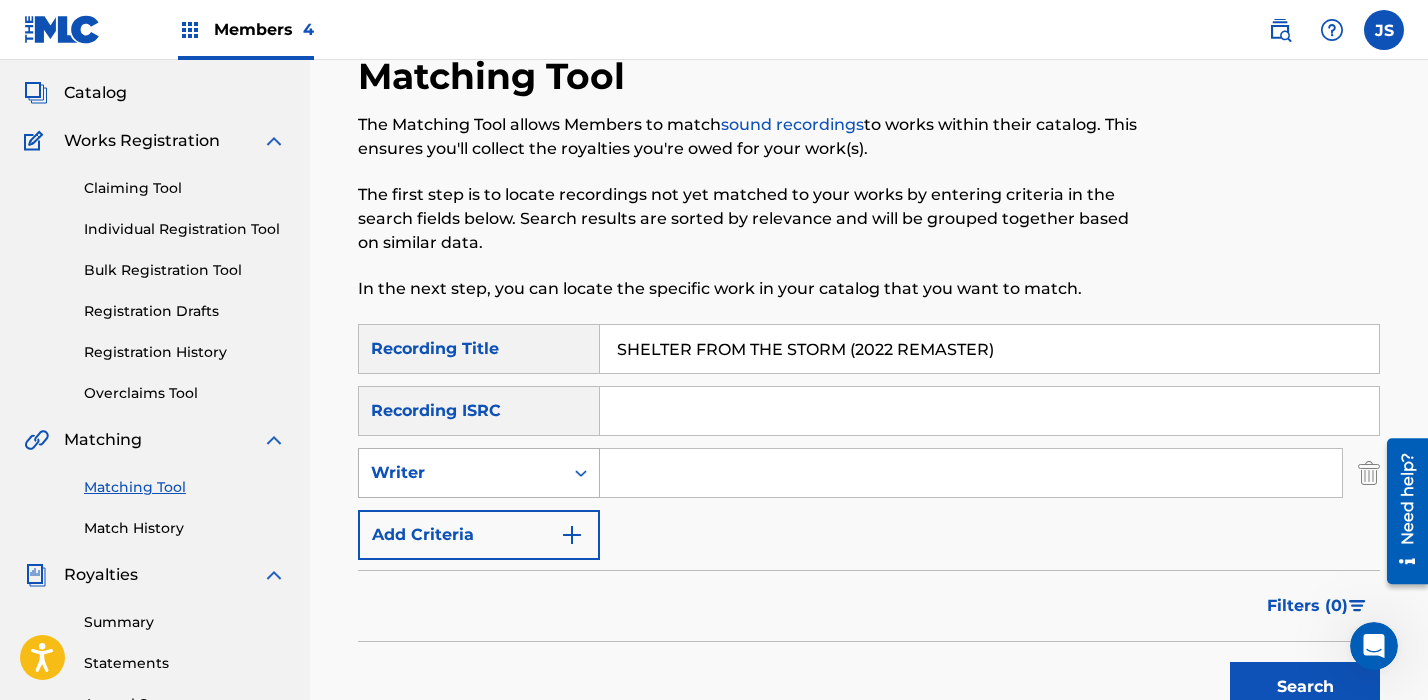 click on "Writer" at bounding box center [461, 473] 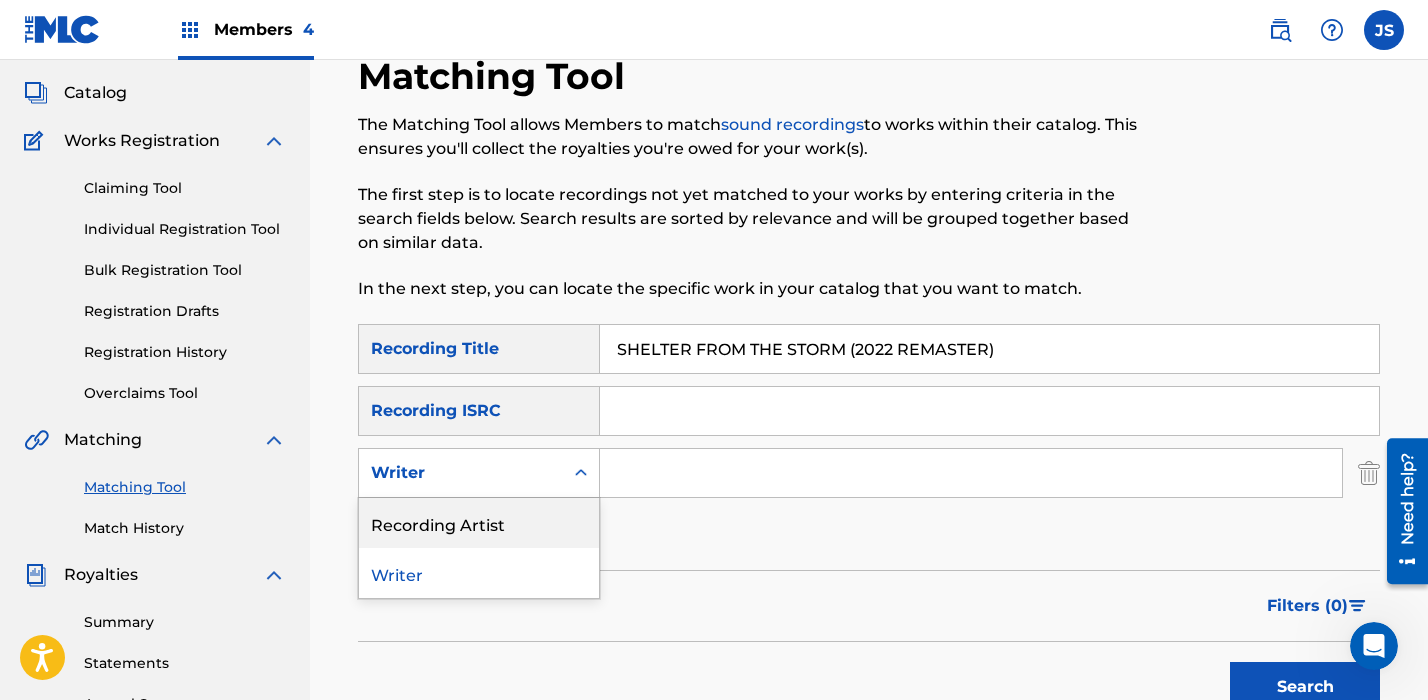 click on "Recording Artist" at bounding box center [479, 523] 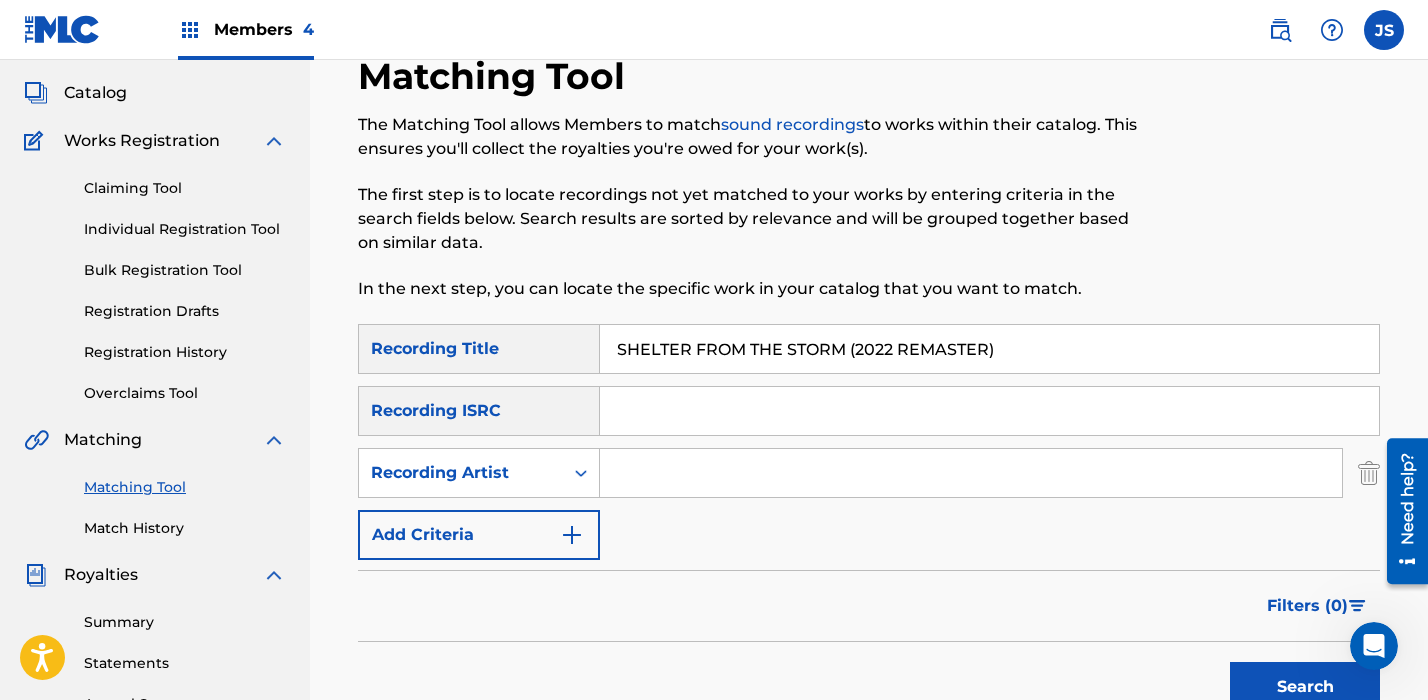 click at bounding box center [971, 473] 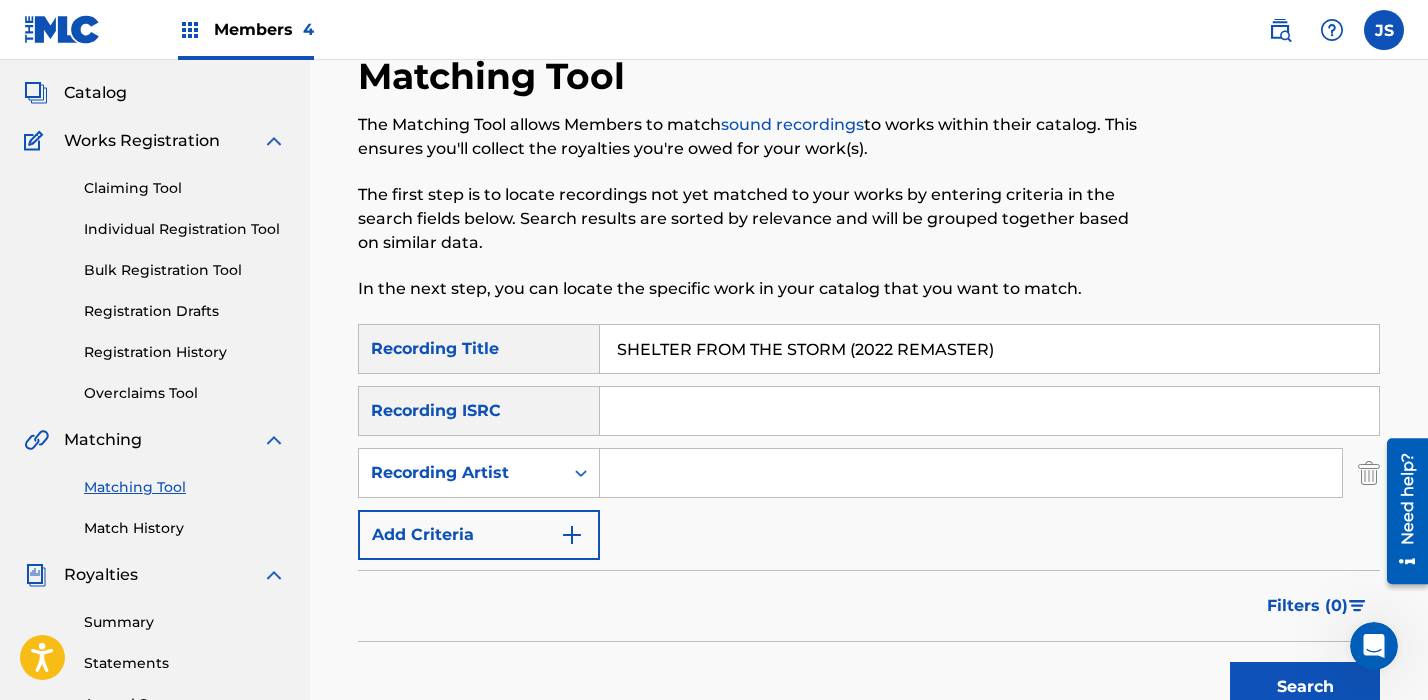 type on "the stupendium" 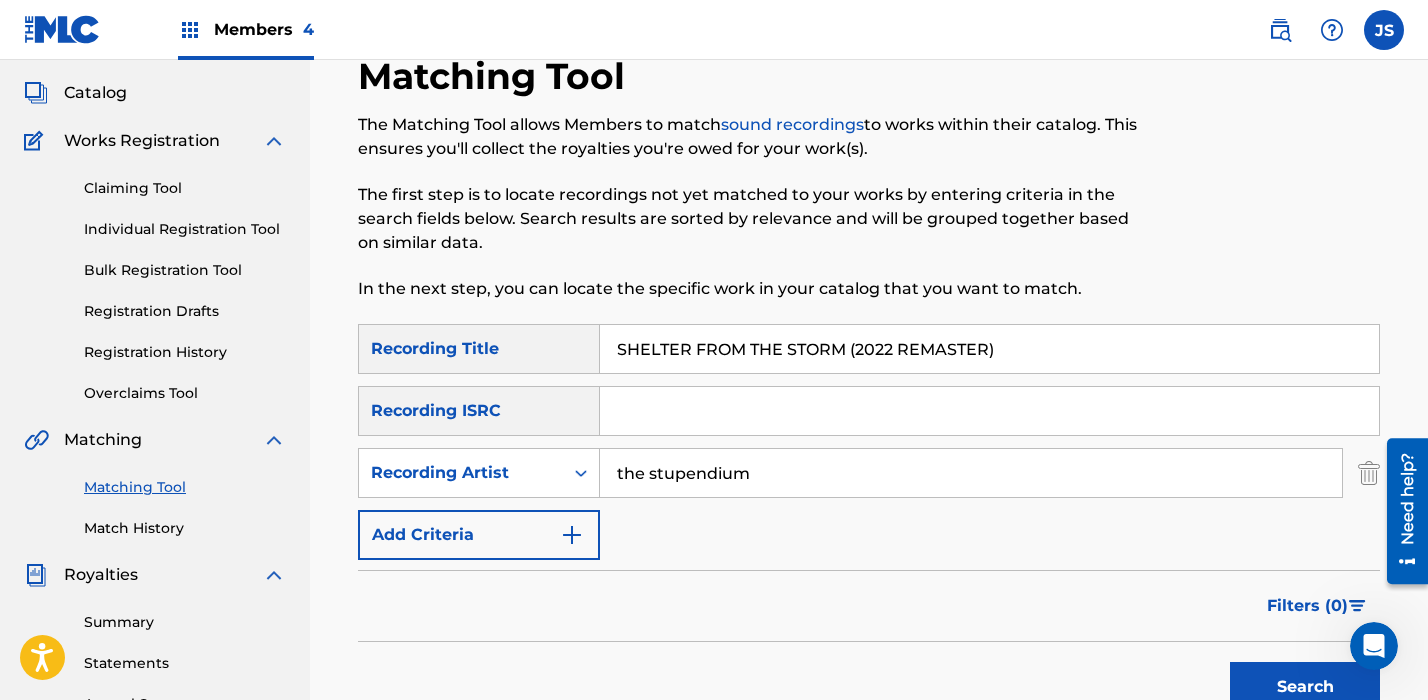 click on "Search" at bounding box center [1305, 687] 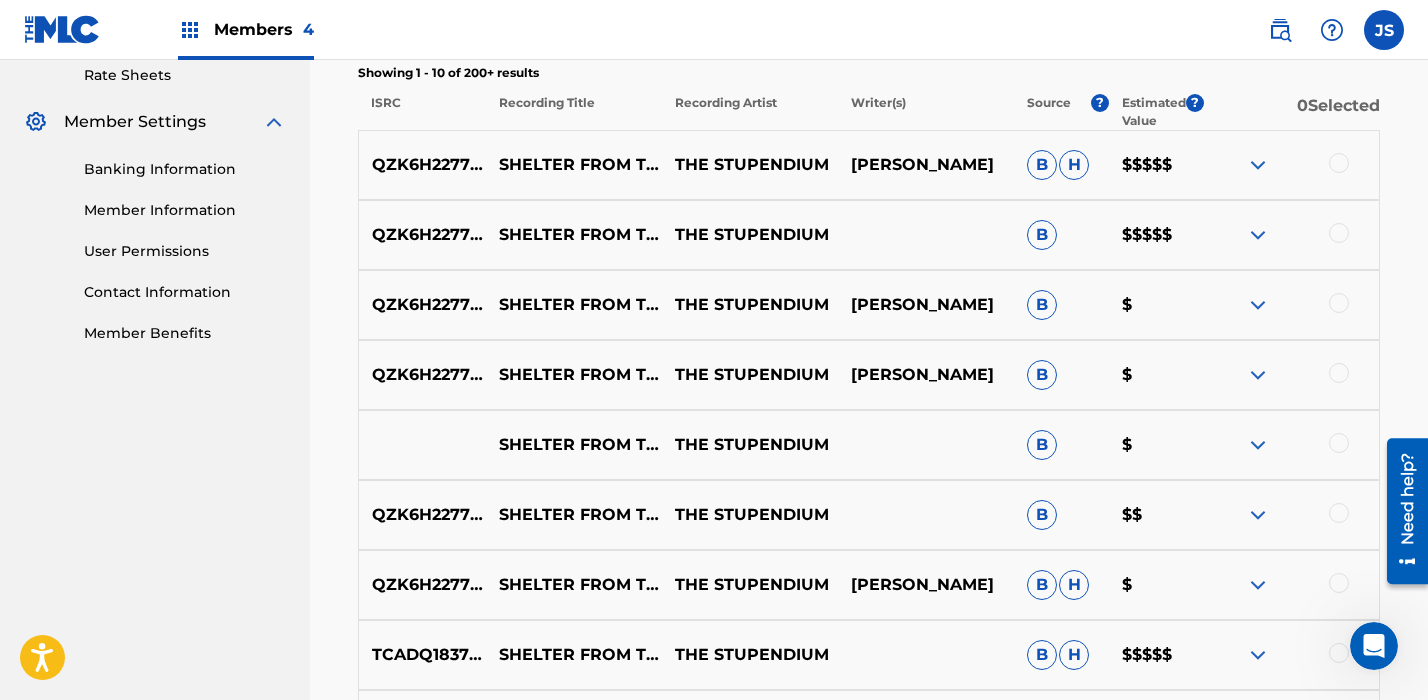 scroll, scrollTop: 778, scrollLeft: 0, axis: vertical 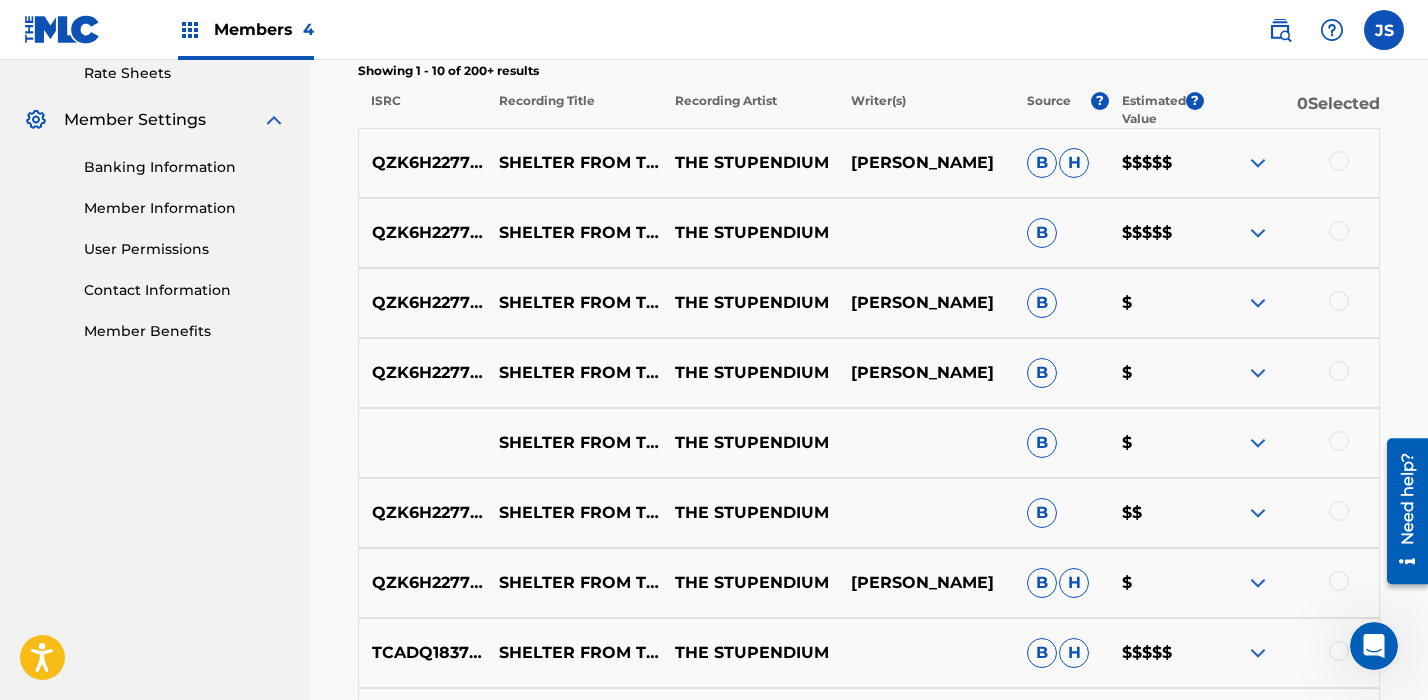 click at bounding box center (1339, 231) 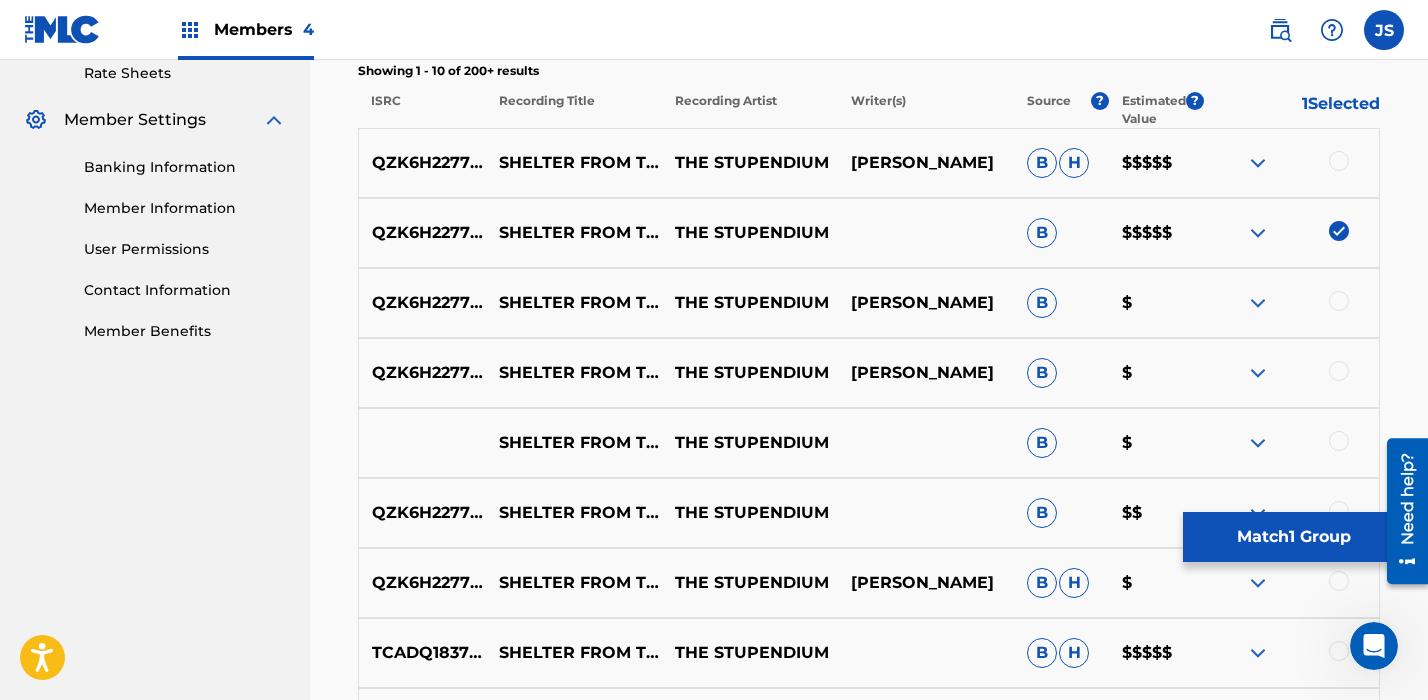 click at bounding box center [1291, 163] 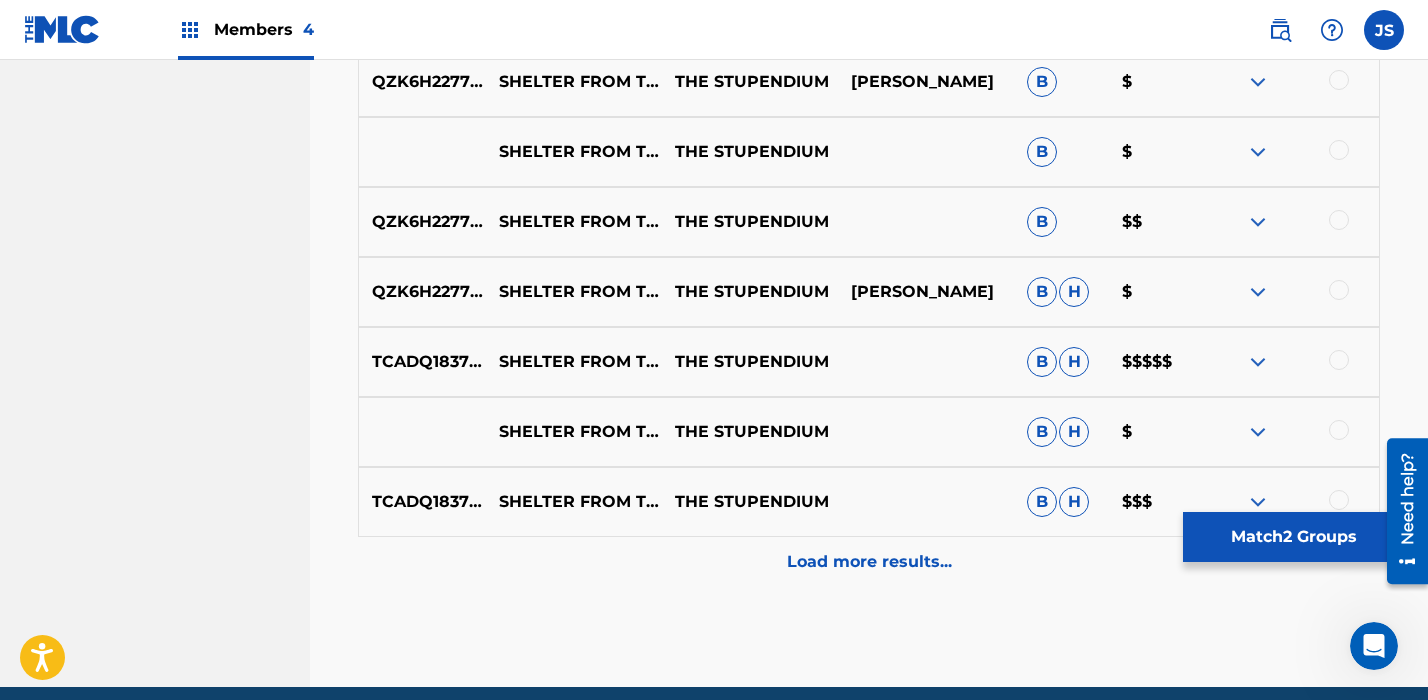 scroll, scrollTop: 1076, scrollLeft: 0, axis: vertical 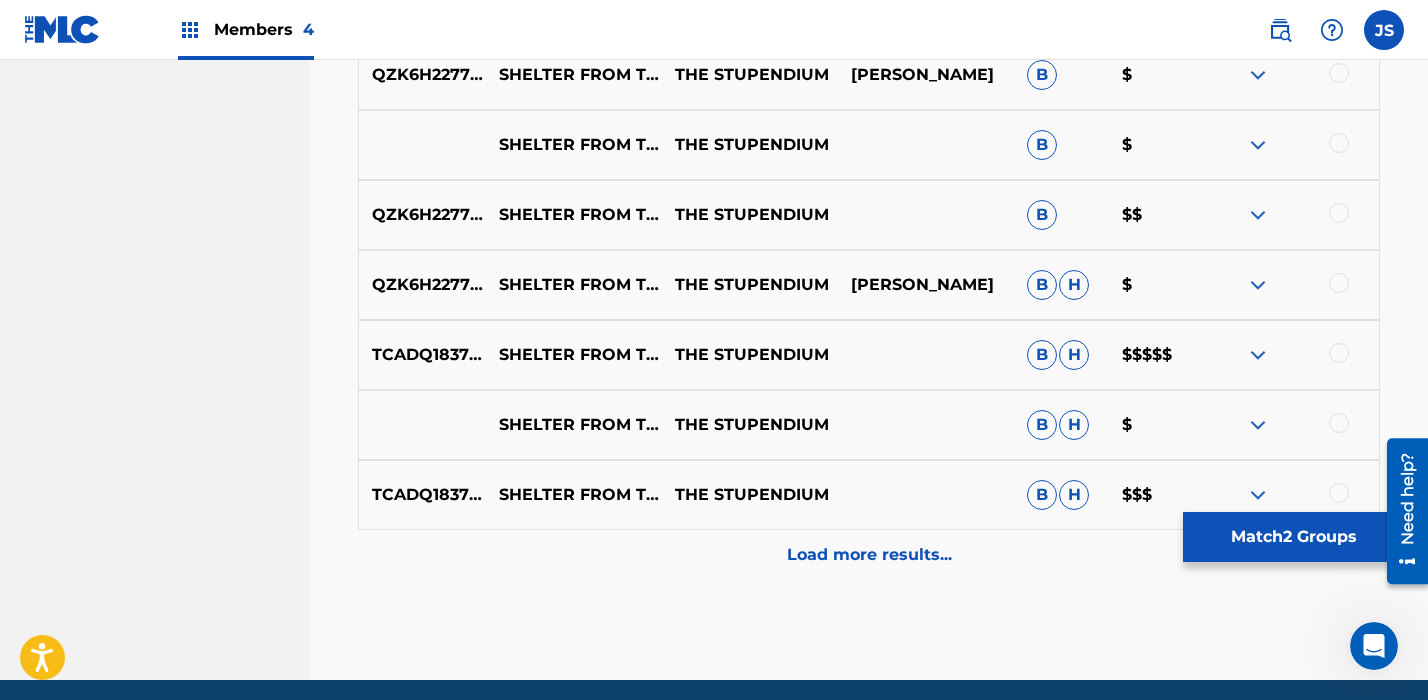 click on "Load more results..." at bounding box center (869, 555) 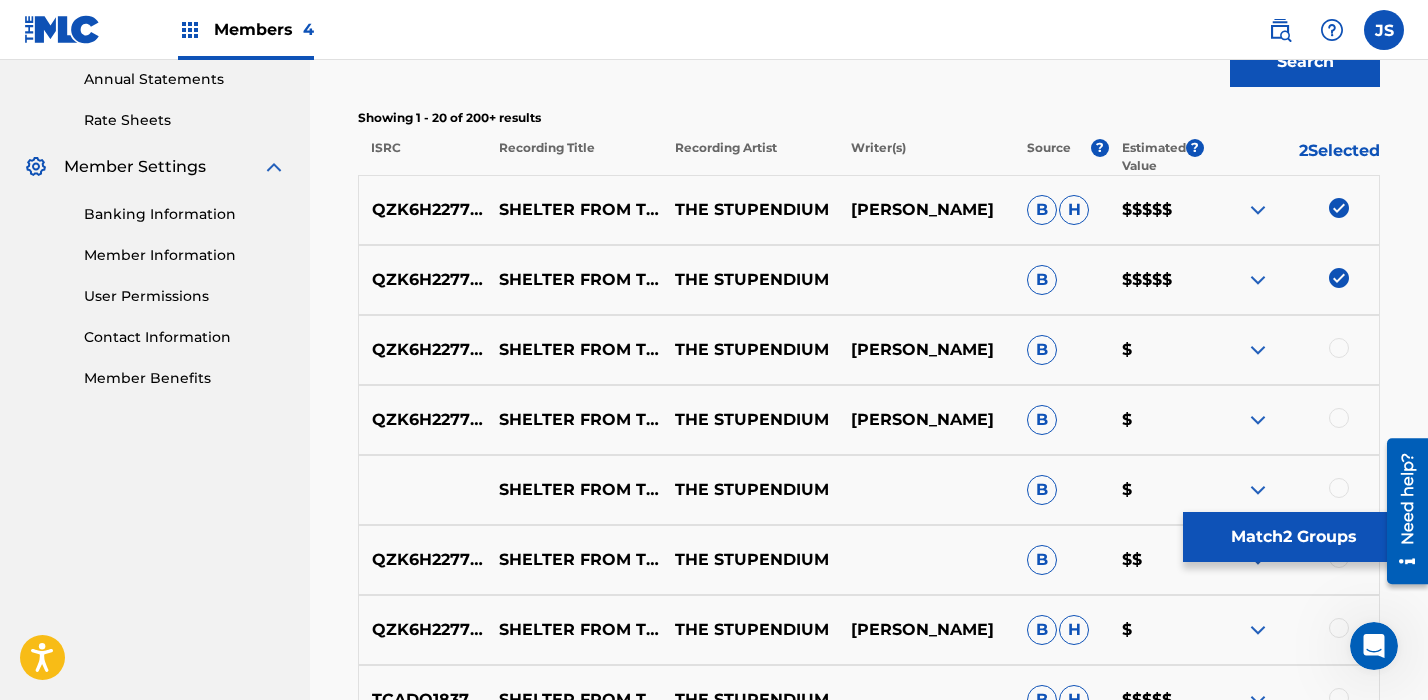scroll, scrollTop: 733, scrollLeft: 0, axis: vertical 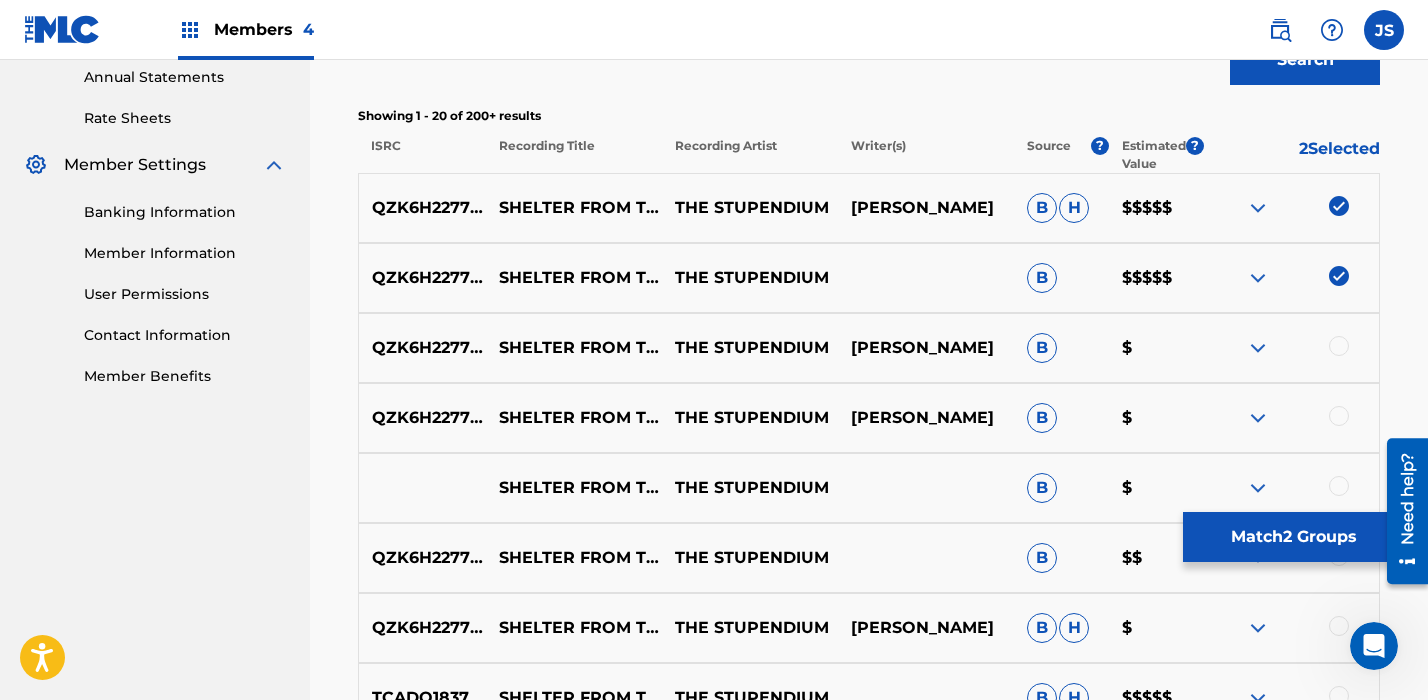 click on "QZK6H2277733" at bounding box center (422, 348) 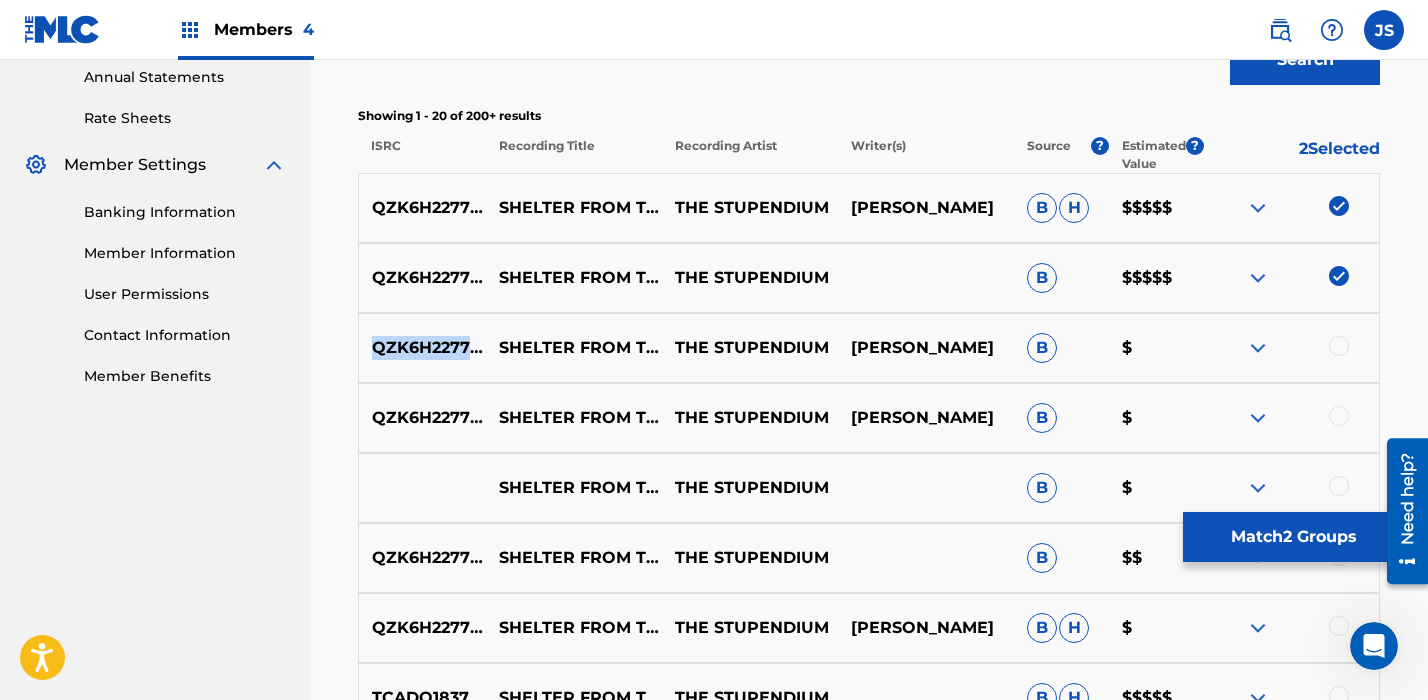 click on "QZK6H2277733" at bounding box center (422, 348) 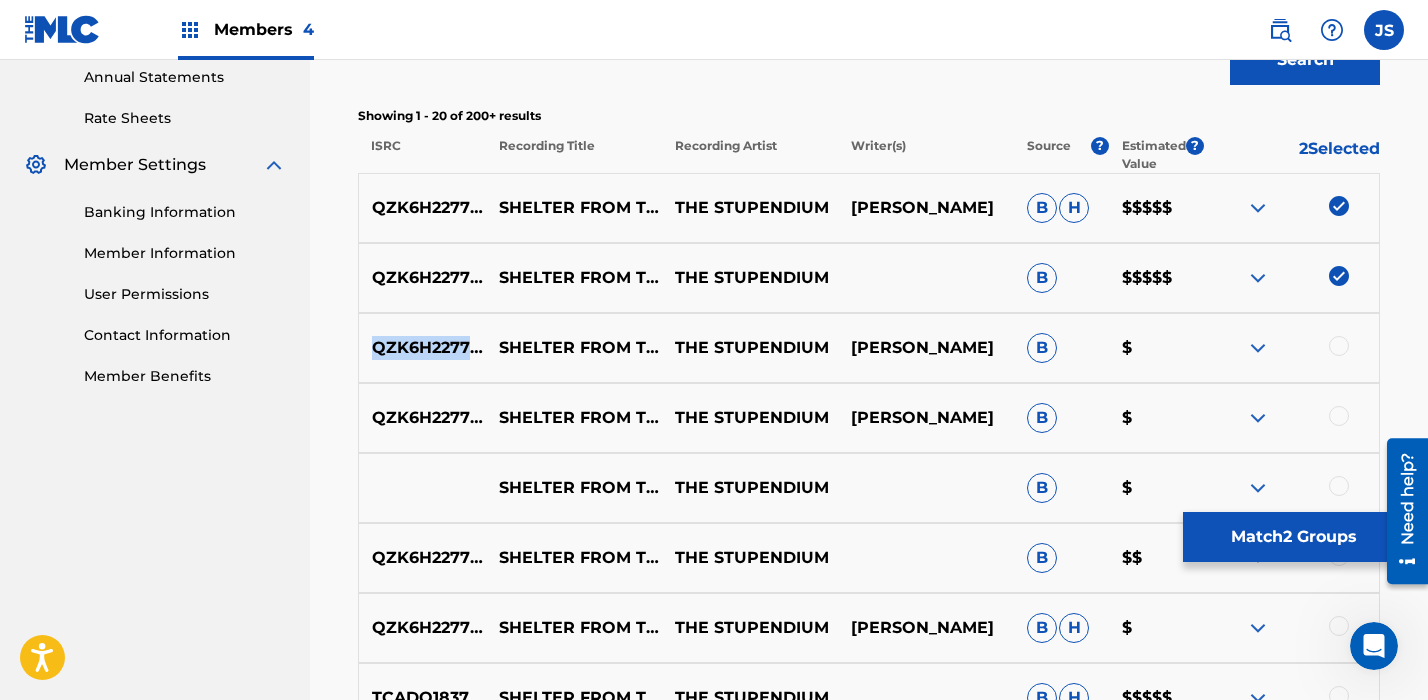 click on "Match  2 Groups" at bounding box center (1293, 537) 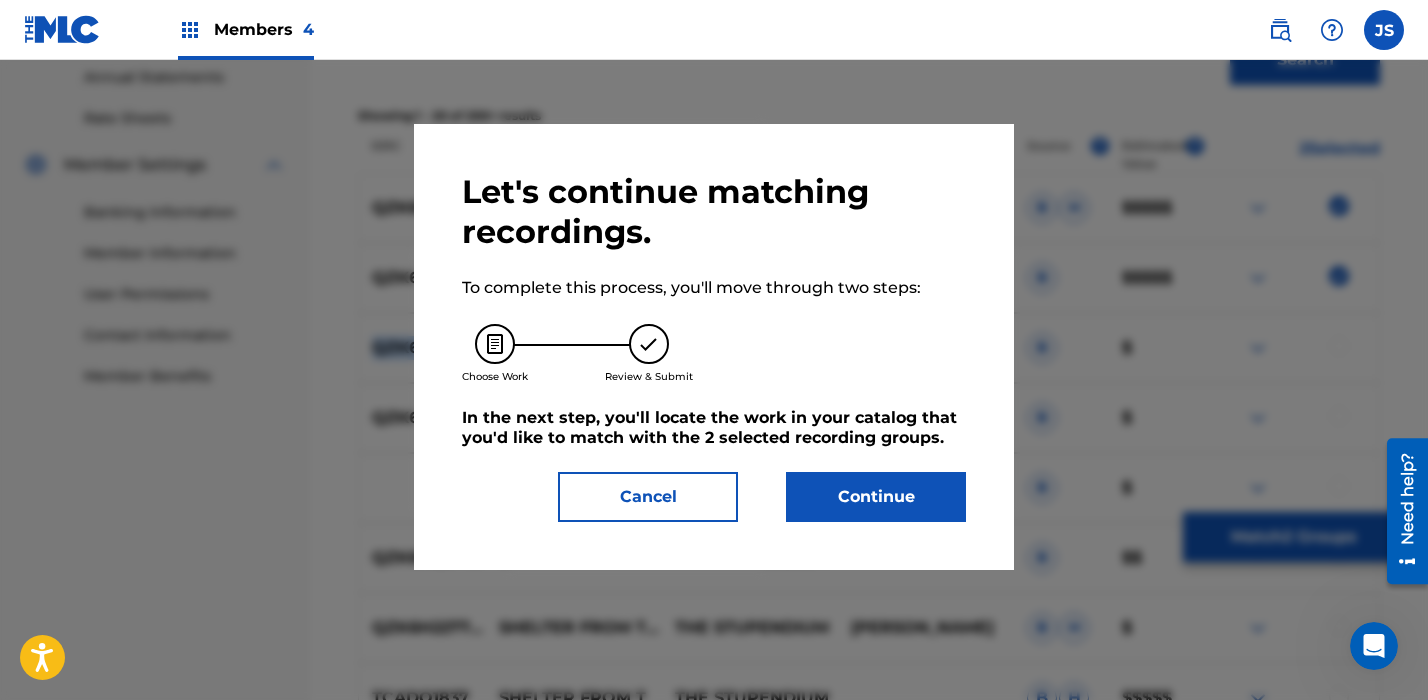click on "Continue" at bounding box center [876, 497] 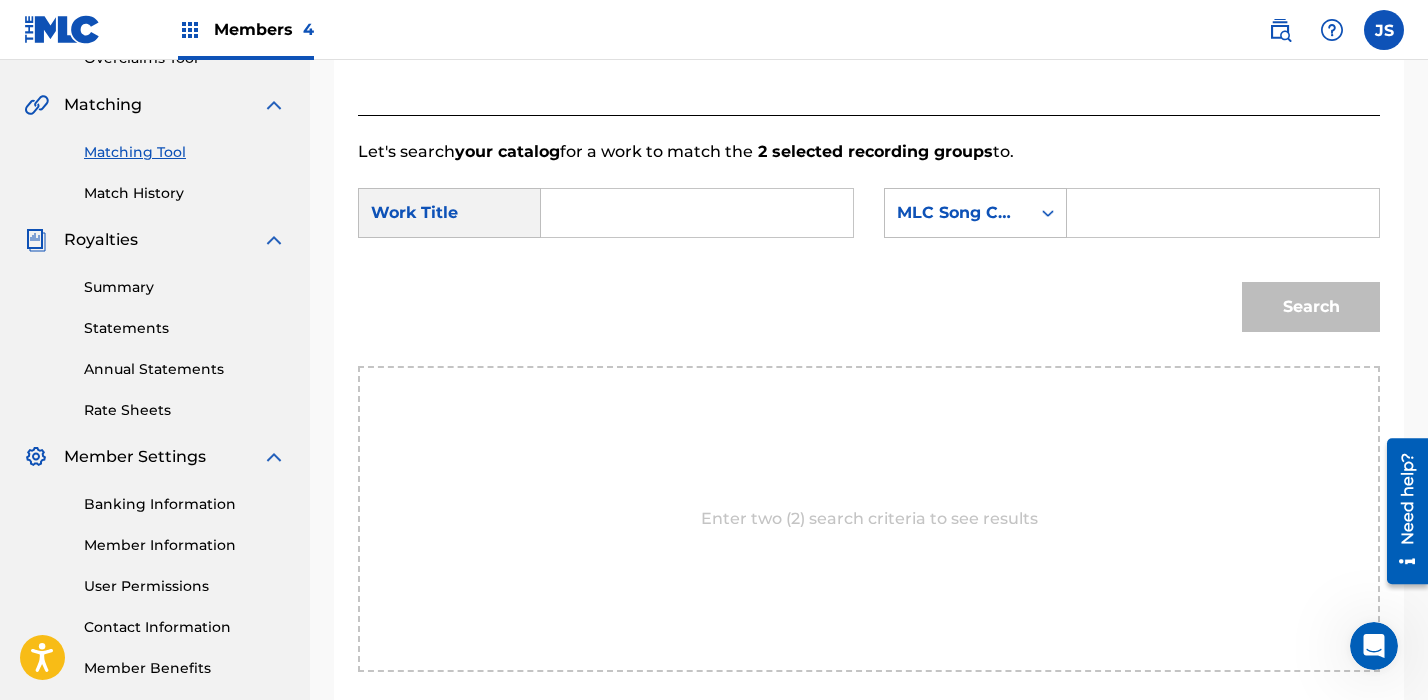 scroll, scrollTop: 433, scrollLeft: 0, axis: vertical 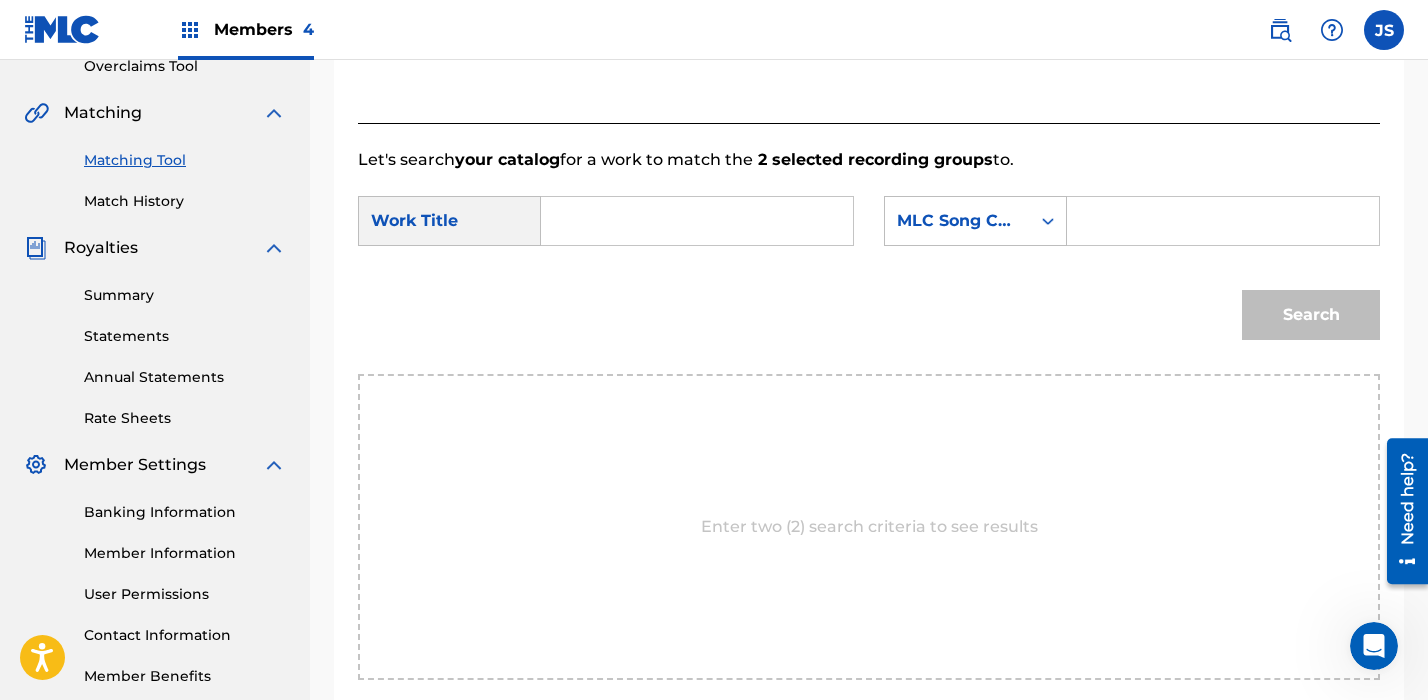 click at bounding box center (697, 221) 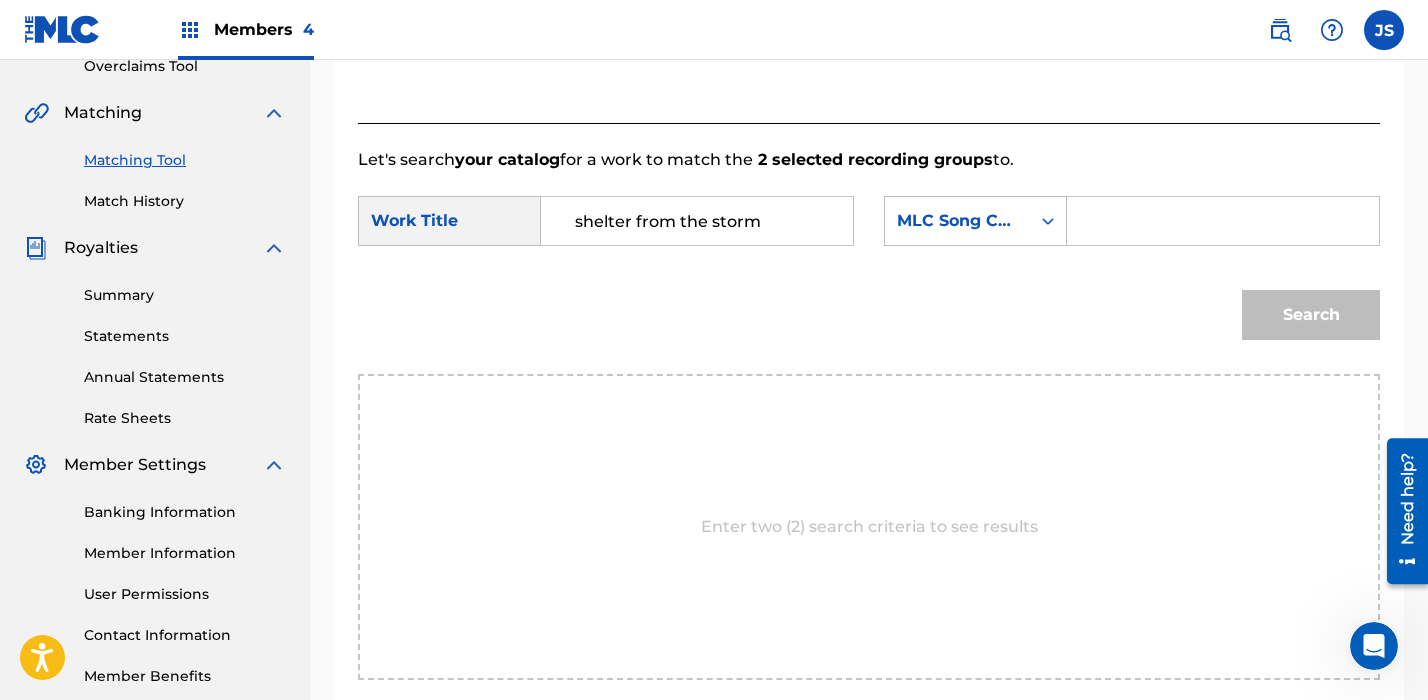 type on "shelter from the storm" 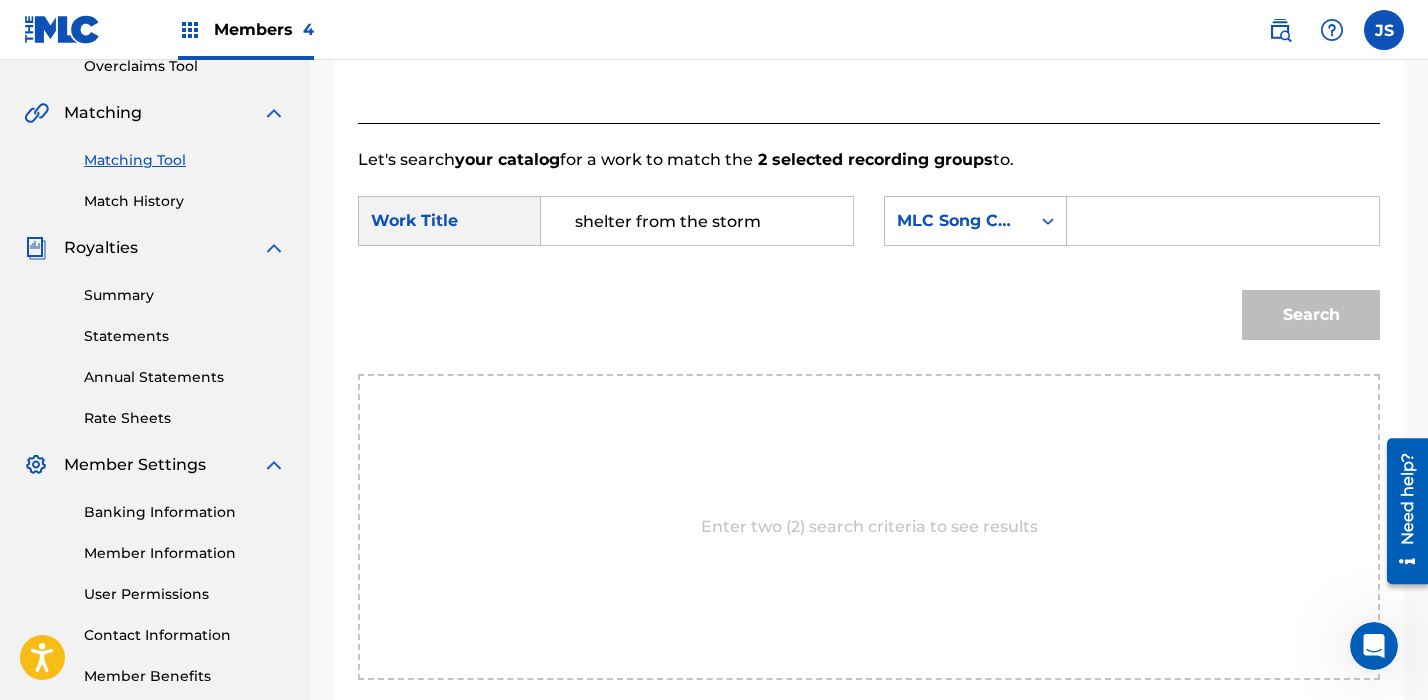click at bounding box center [1223, 221] 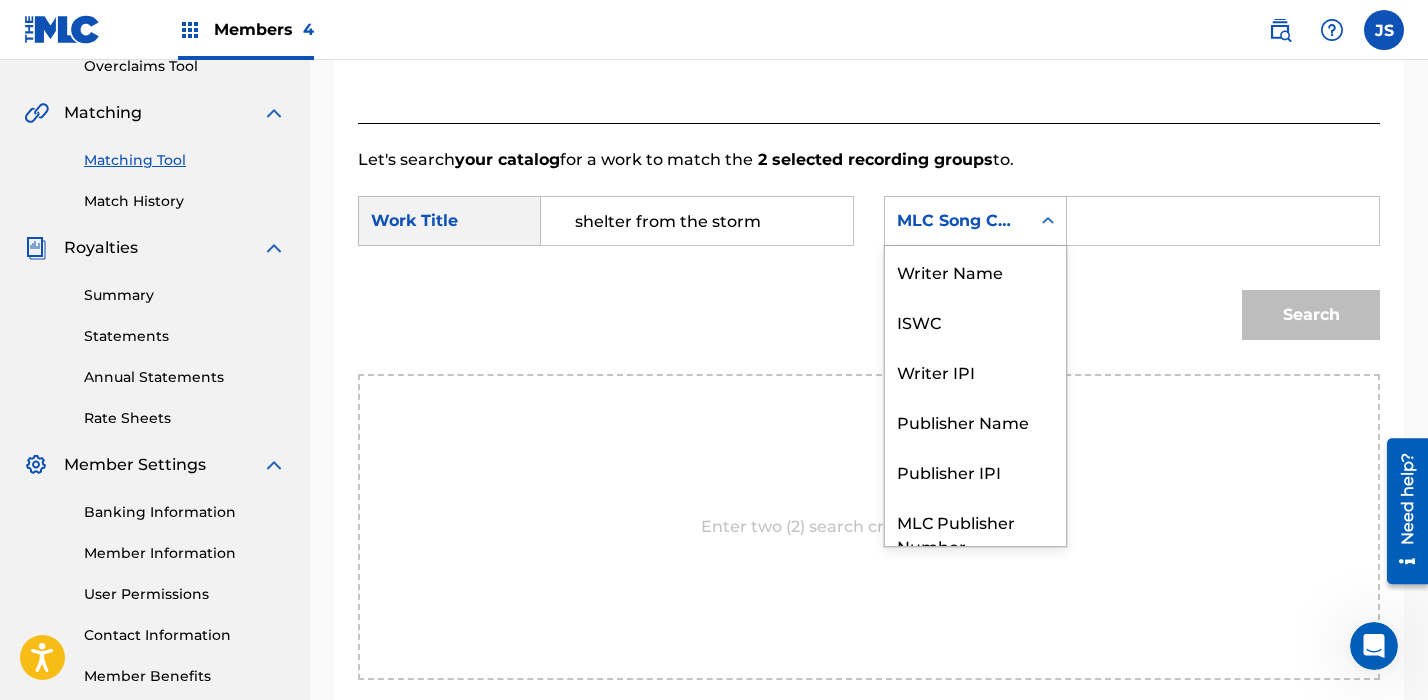 click on "MLC Song Code" at bounding box center [957, 221] 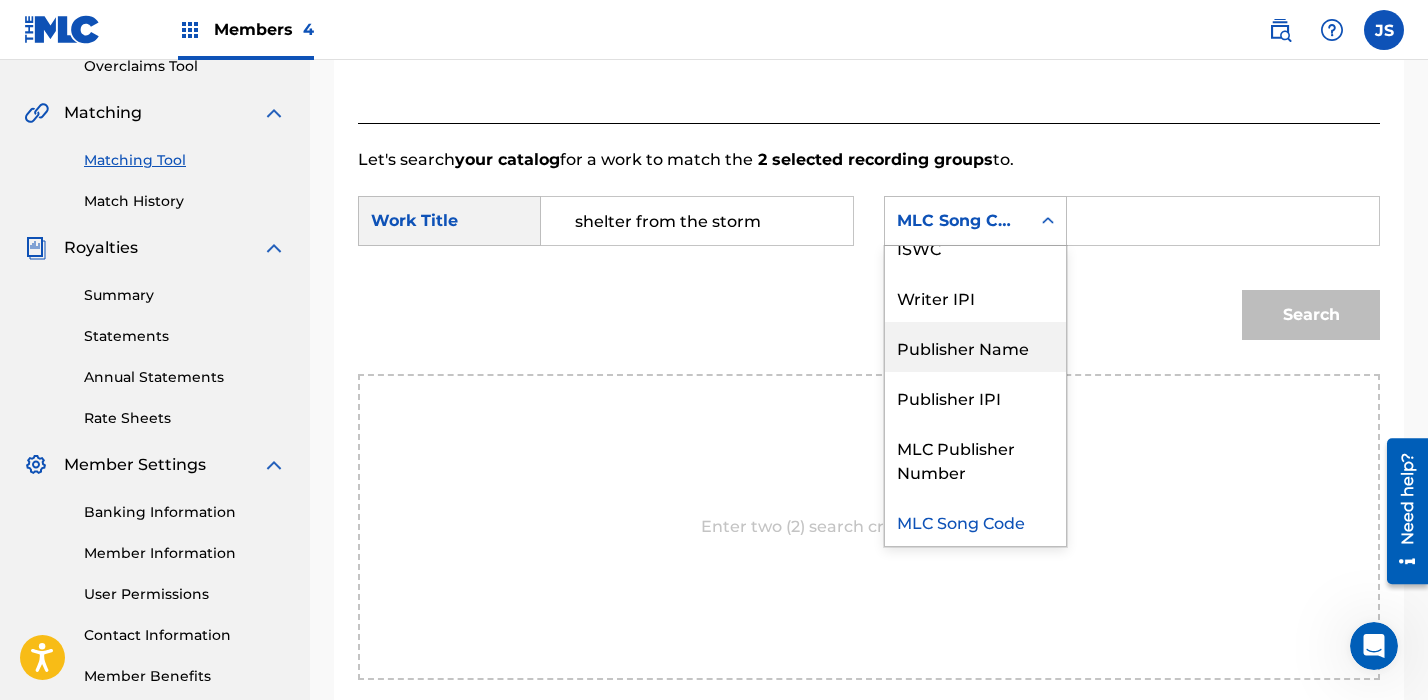 click on "Publisher Name" at bounding box center (975, 347) 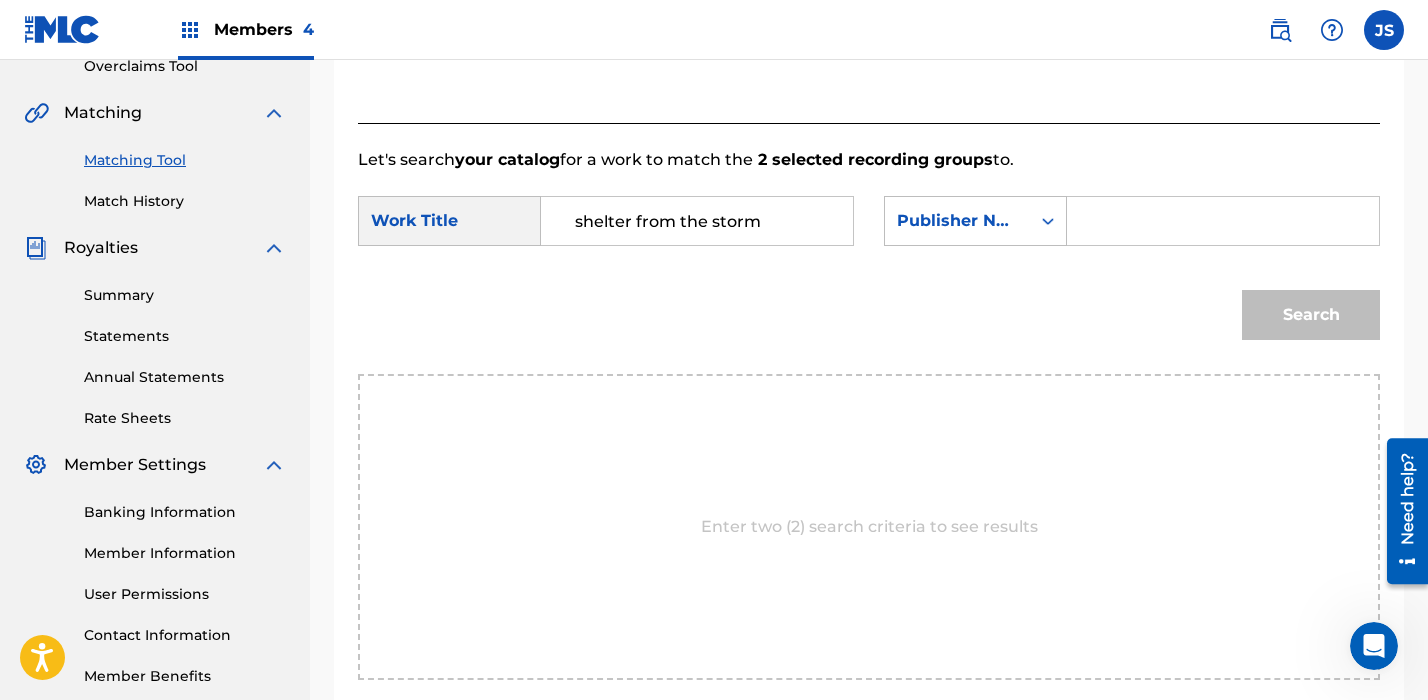 click at bounding box center (1223, 221) 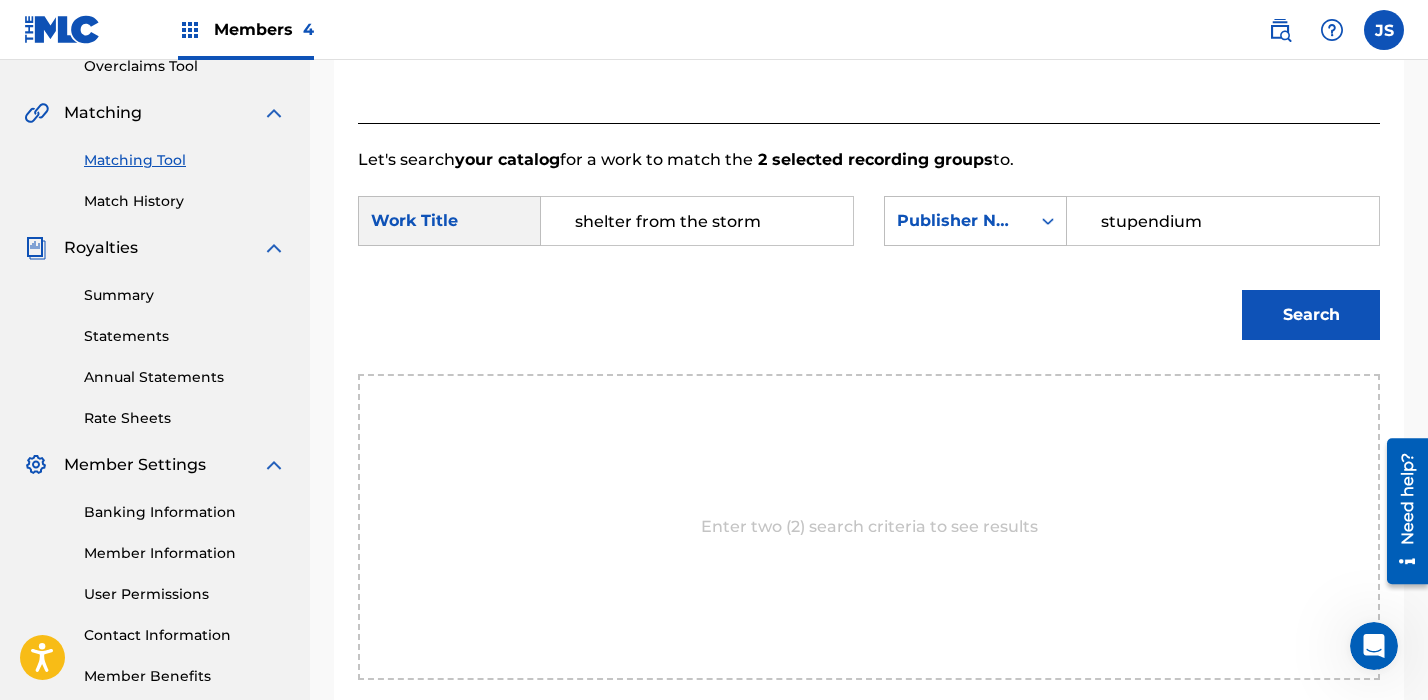 click on "Search" at bounding box center (1311, 315) 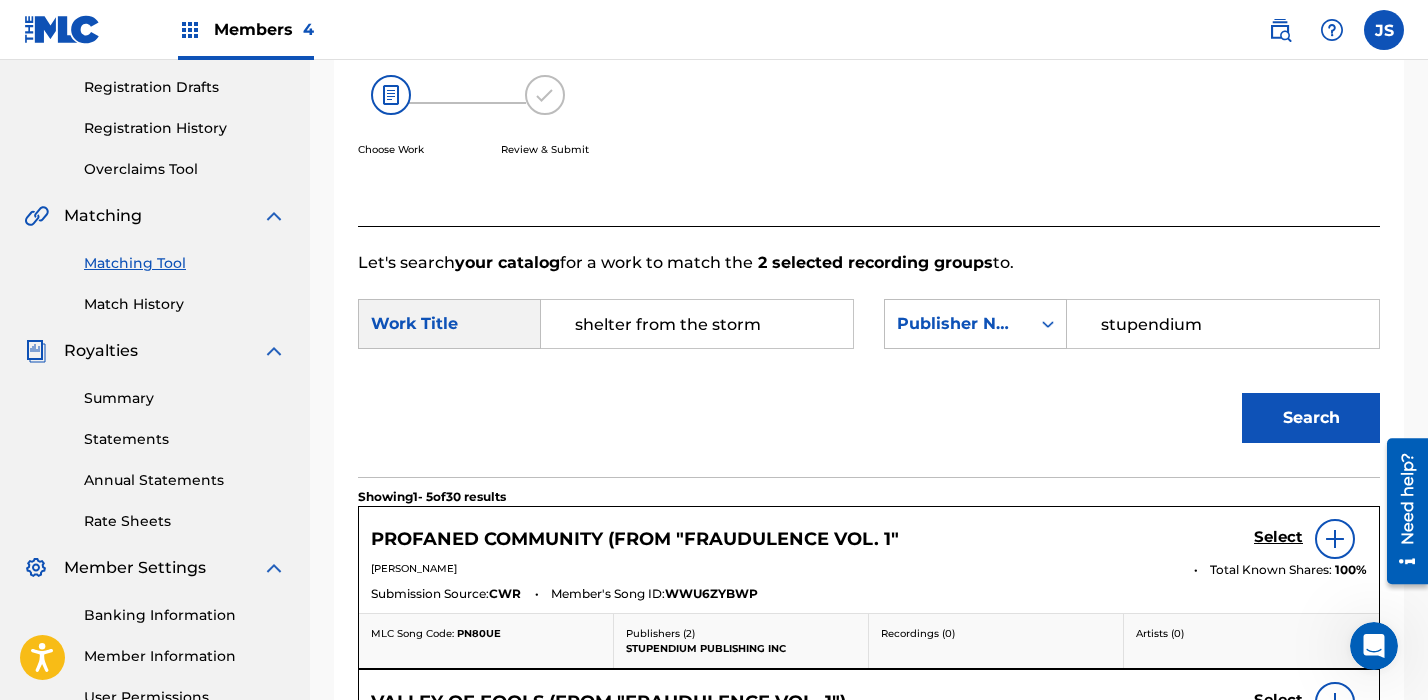 scroll, scrollTop: 0, scrollLeft: 0, axis: both 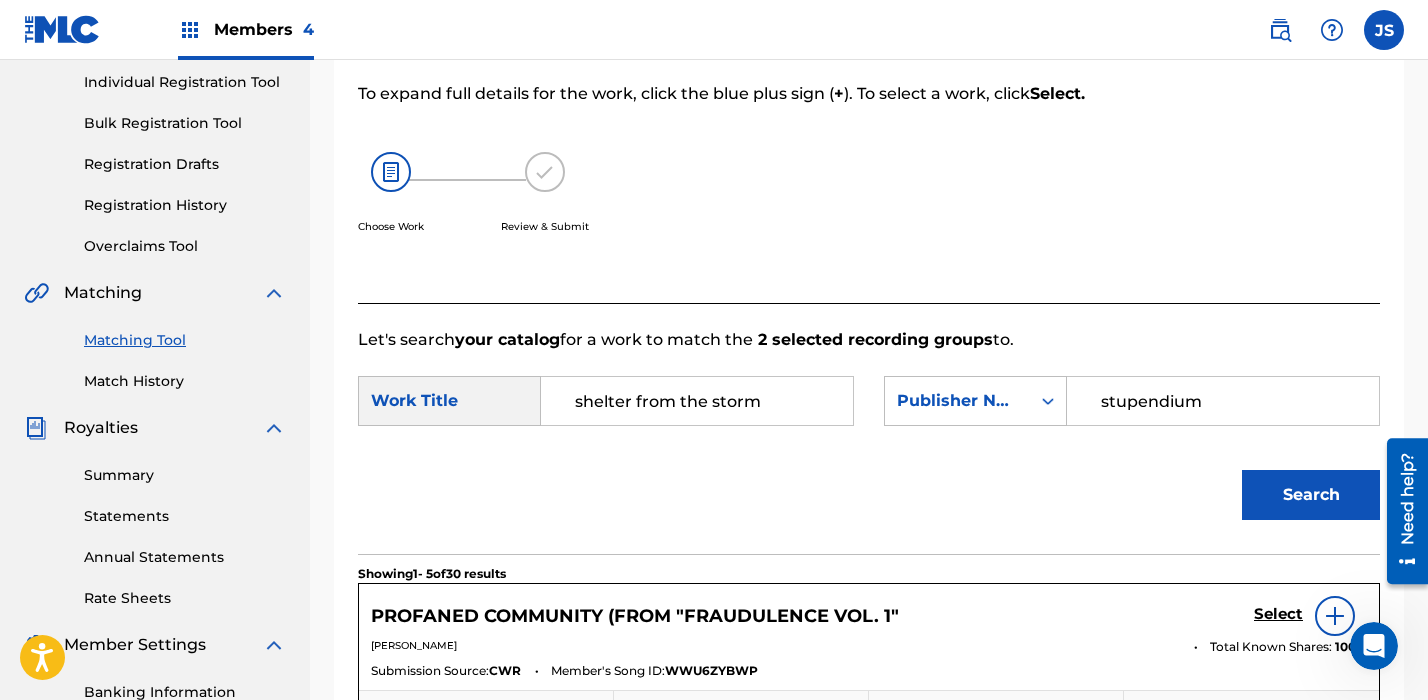 click on "shelter from the storm" at bounding box center [697, 401] 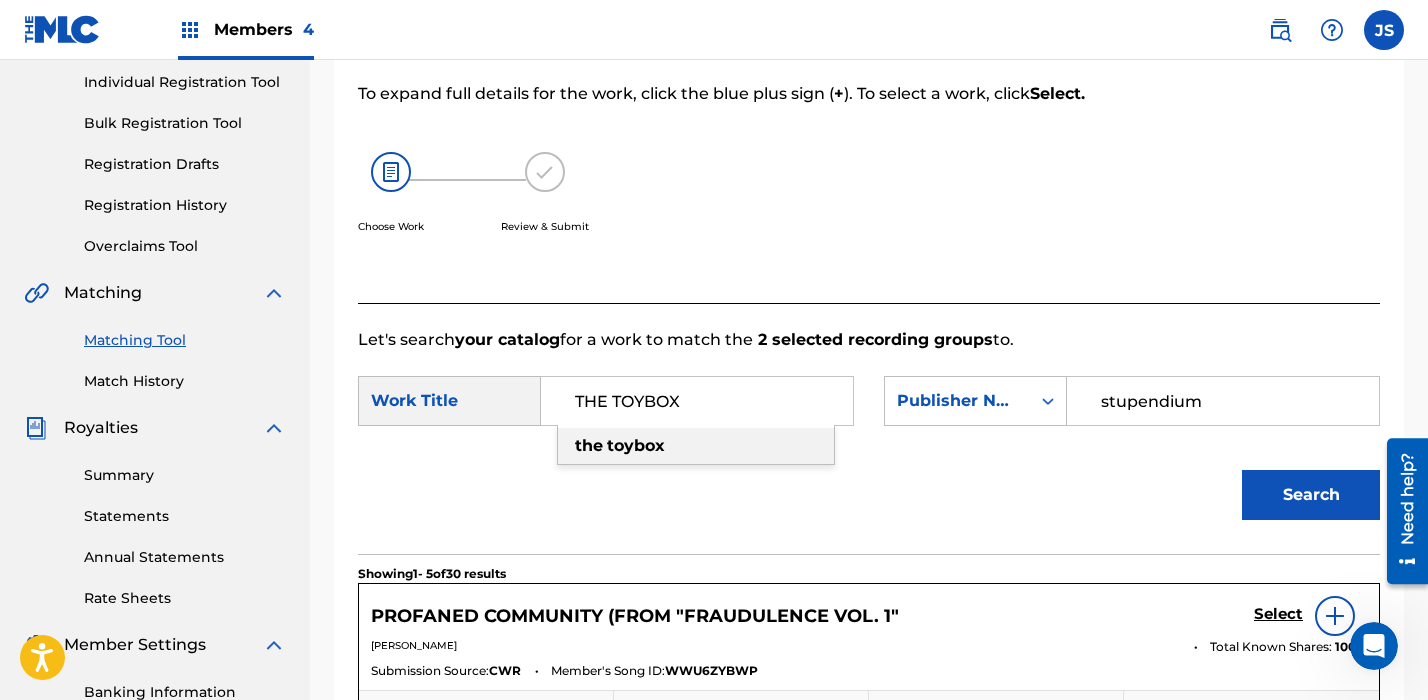 type on "THE TOYBOX" 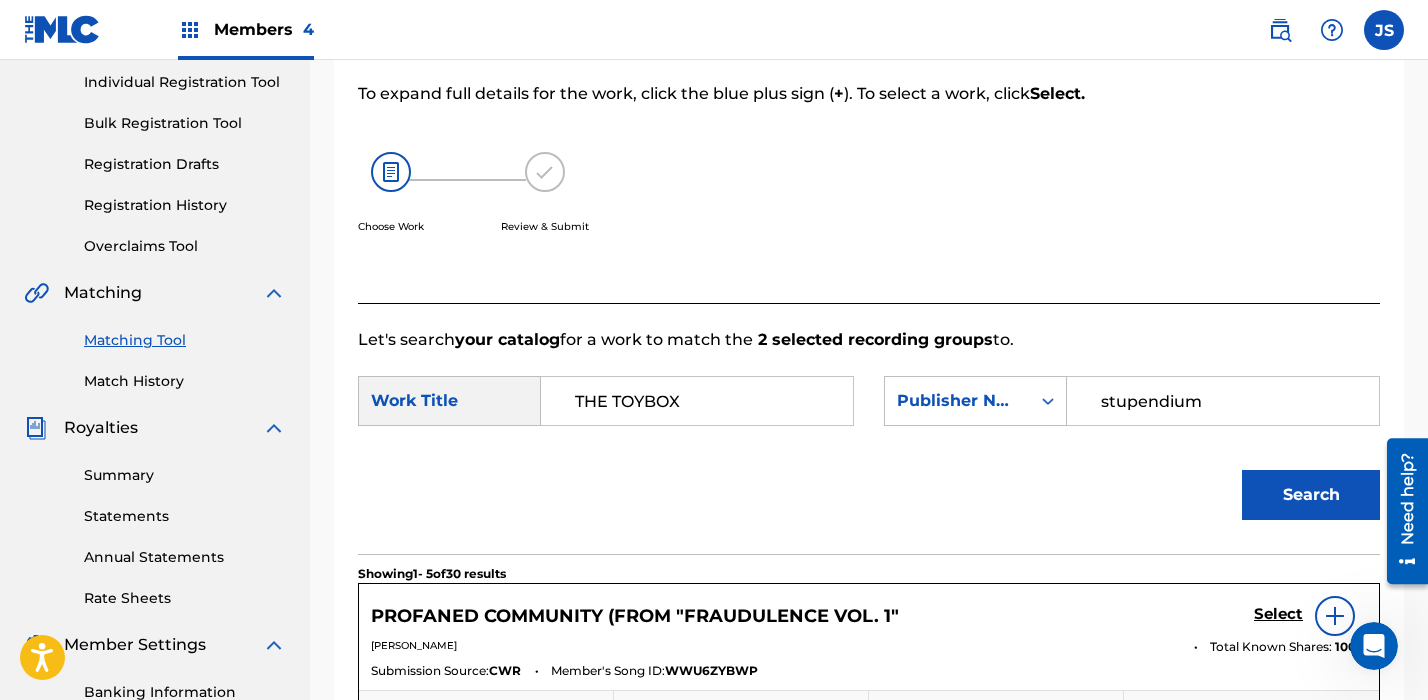 click on "stupendium" at bounding box center (1223, 401) 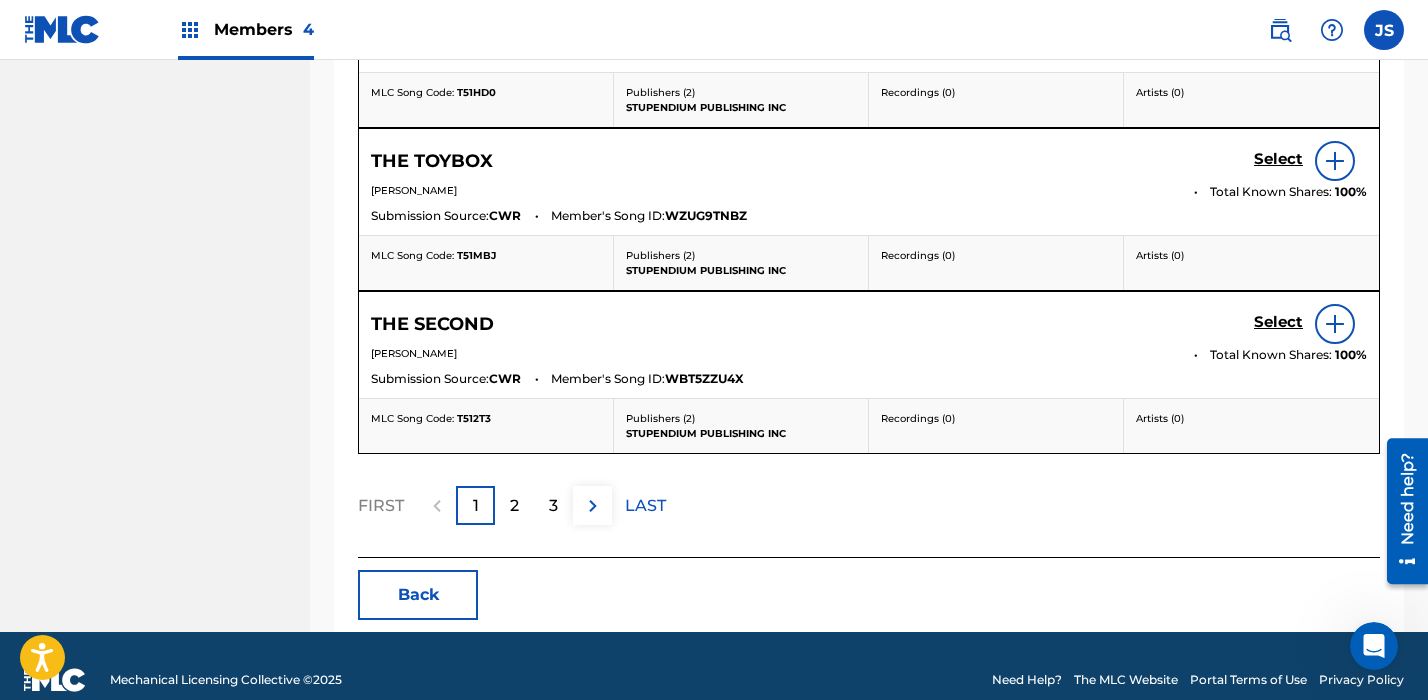 scroll, scrollTop: 1225, scrollLeft: 0, axis: vertical 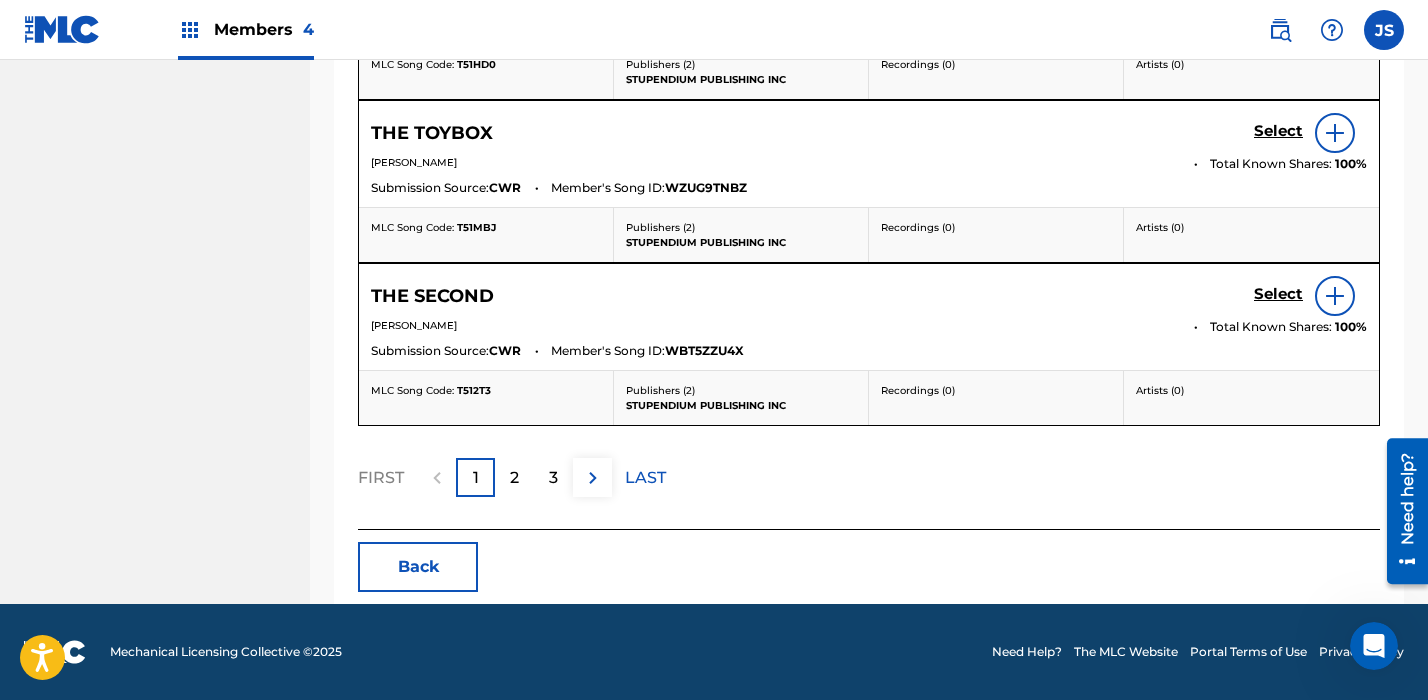 click on "Back" at bounding box center [418, 567] 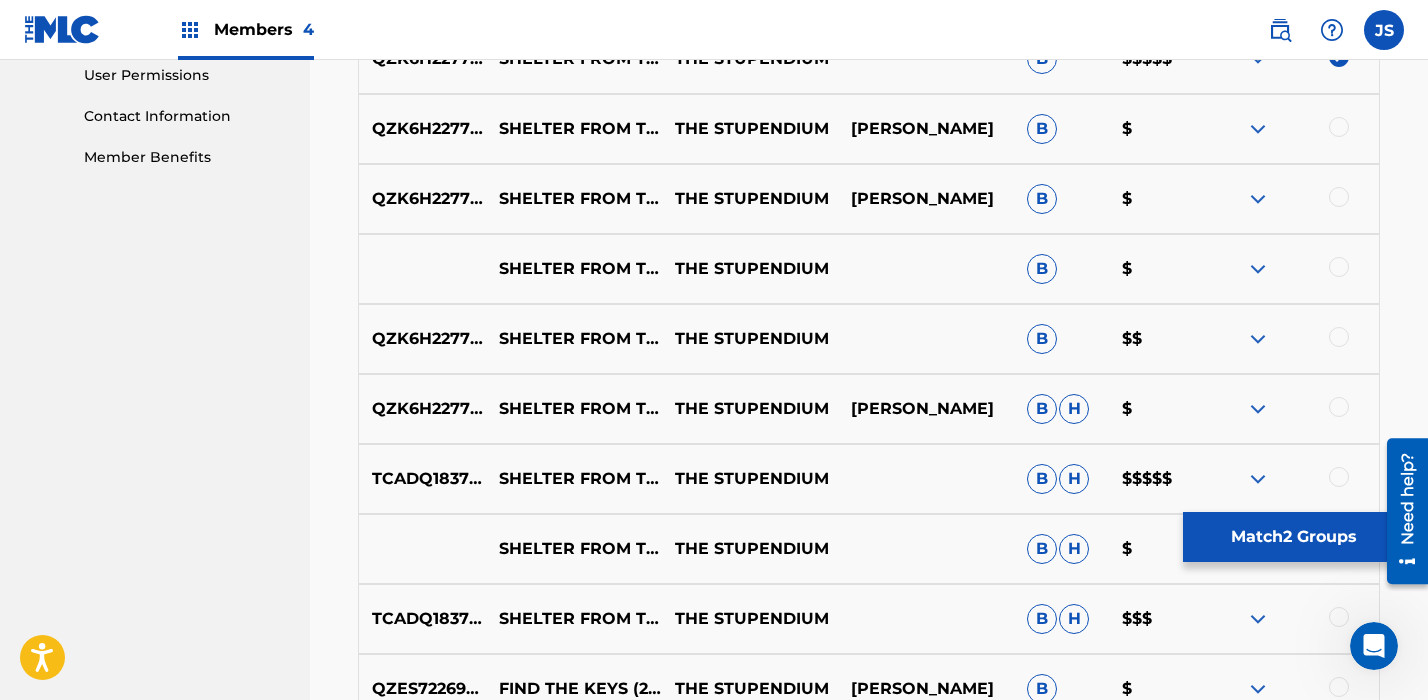 scroll, scrollTop: 883, scrollLeft: 0, axis: vertical 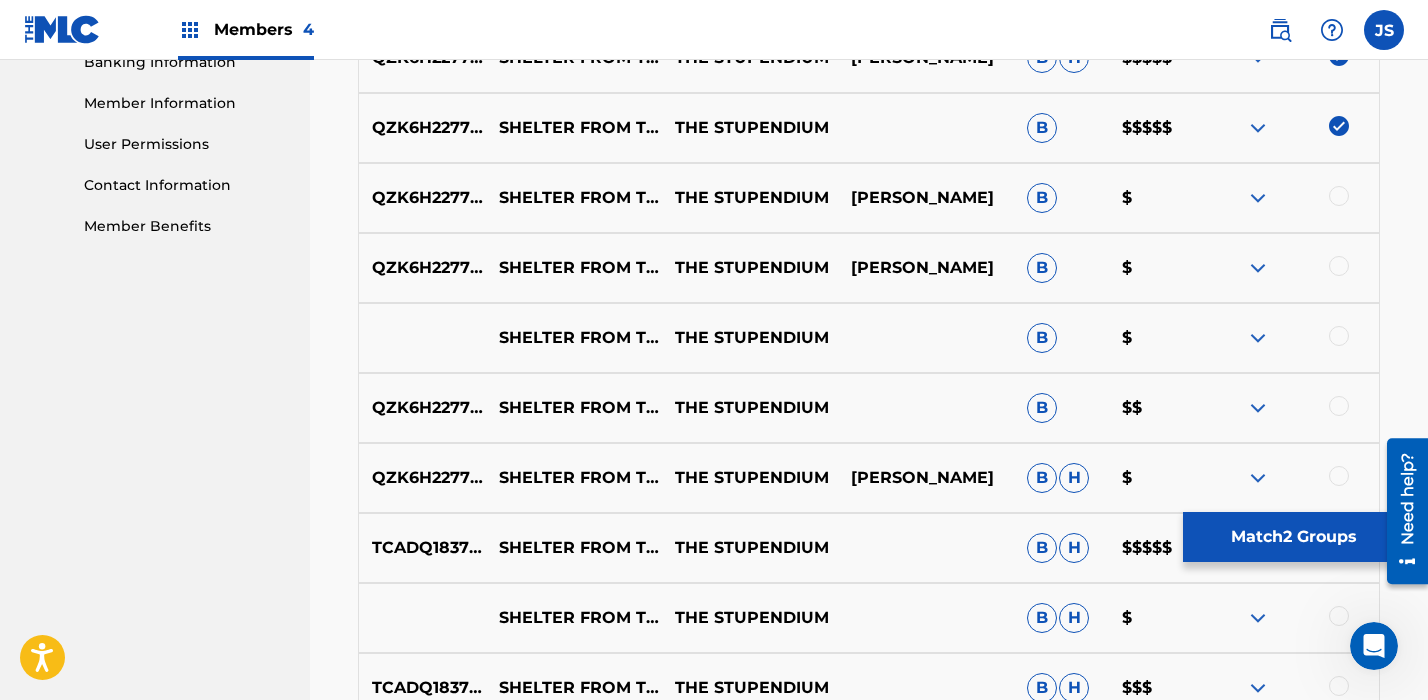 click at bounding box center (1339, 126) 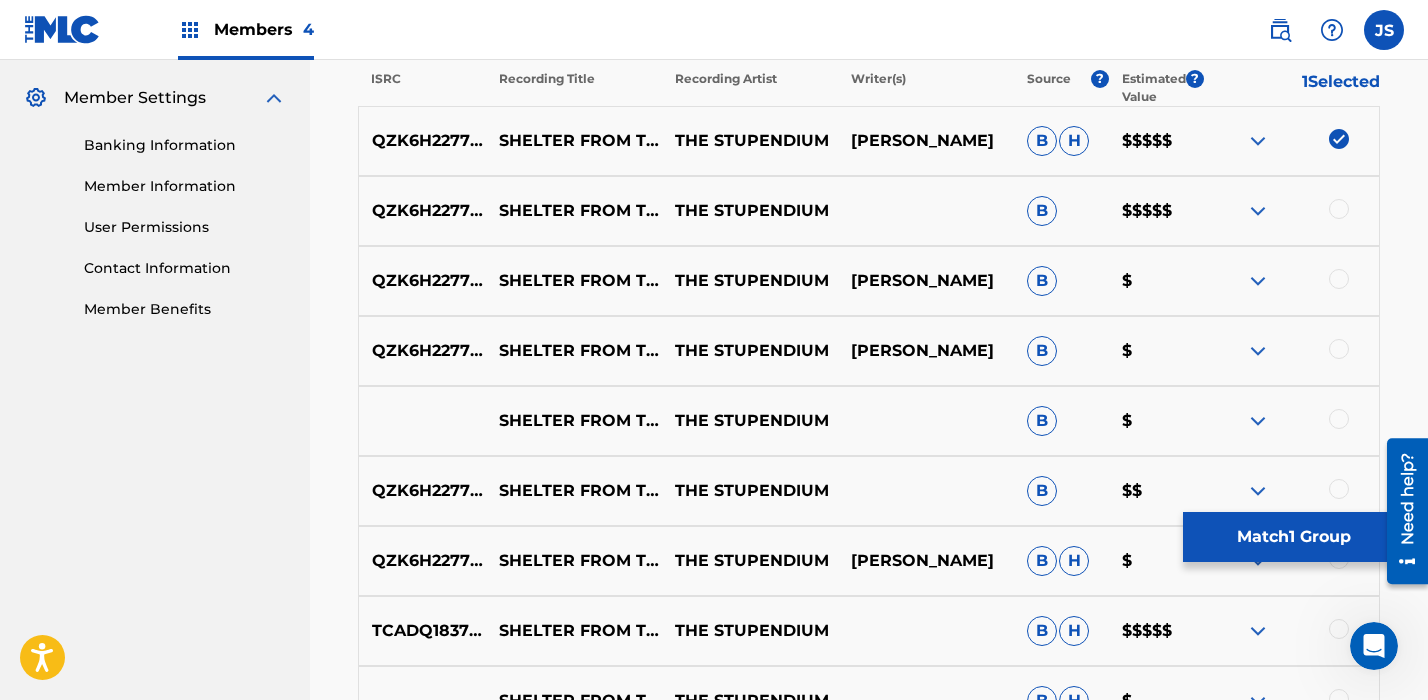 click at bounding box center [1339, 139] 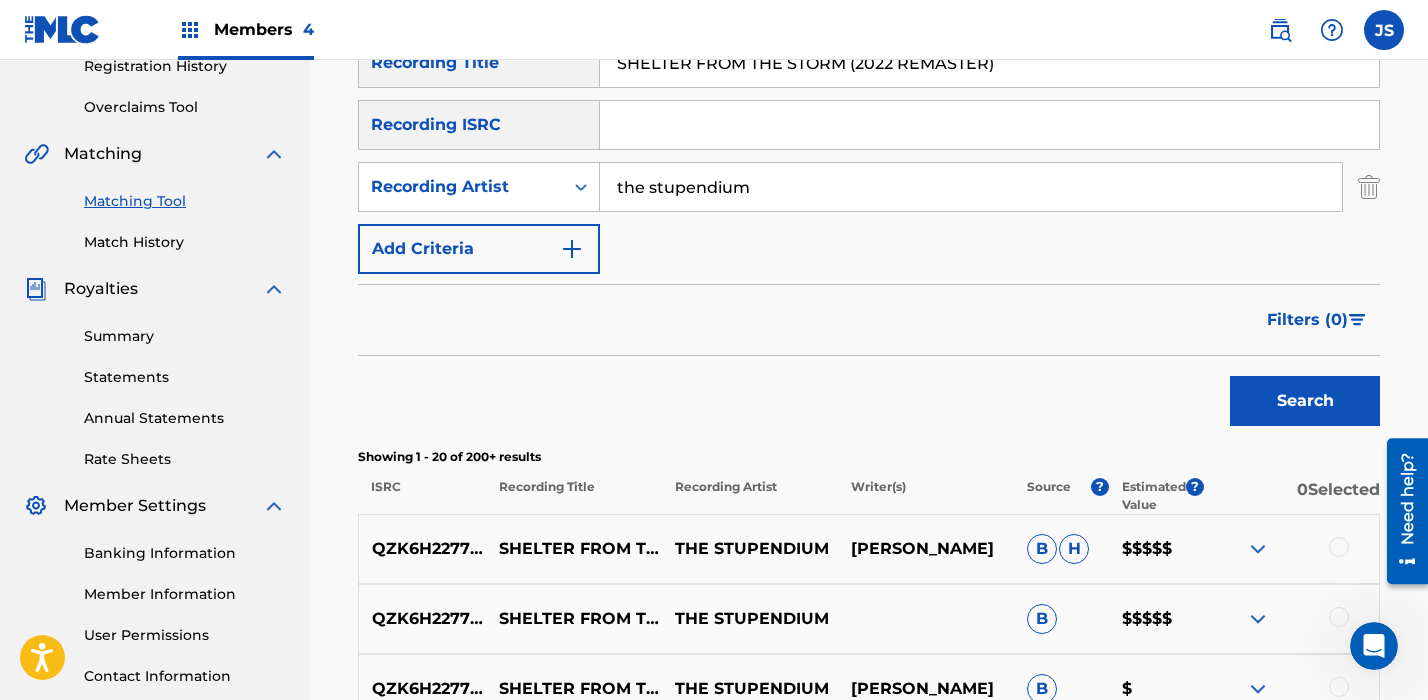 scroll, scrollTop: 279, scrollLeft: 0, axis: vertical 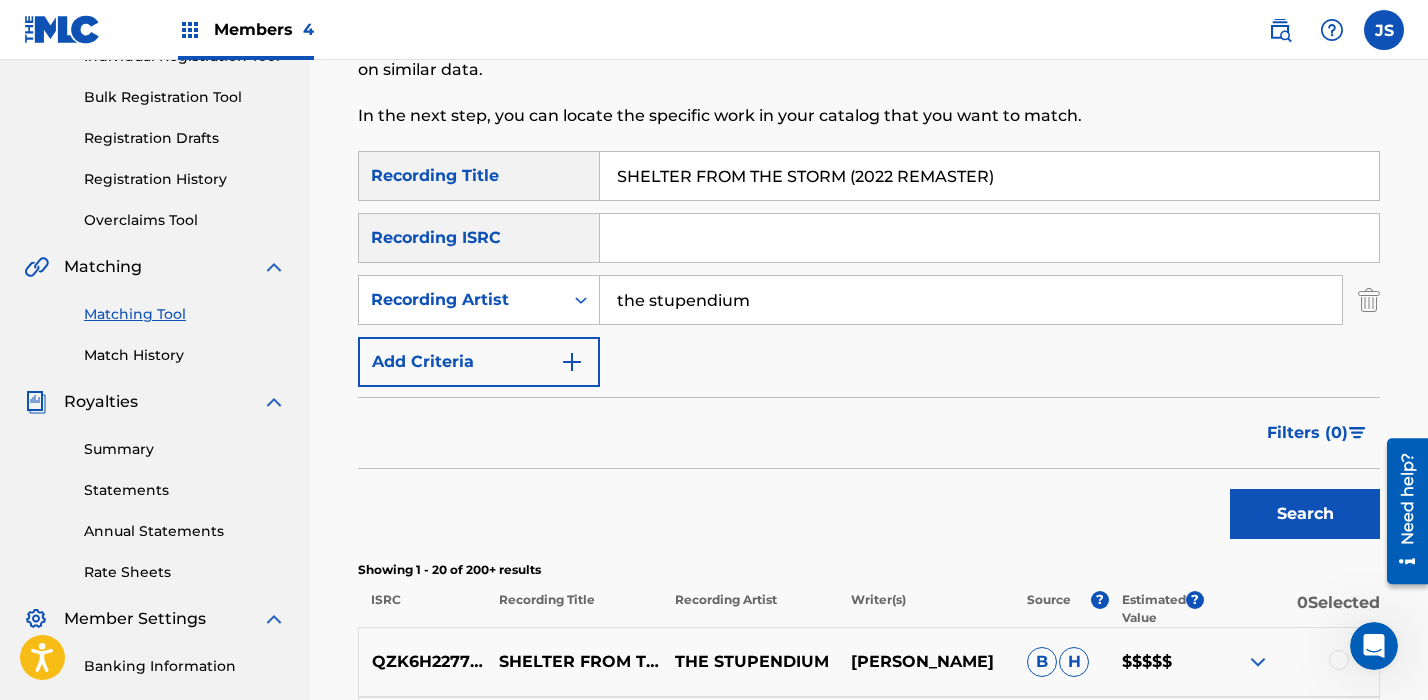 click on "SHELTER FROM THE STORM (2022 REMASTER)" at bounding box center [989, 176] 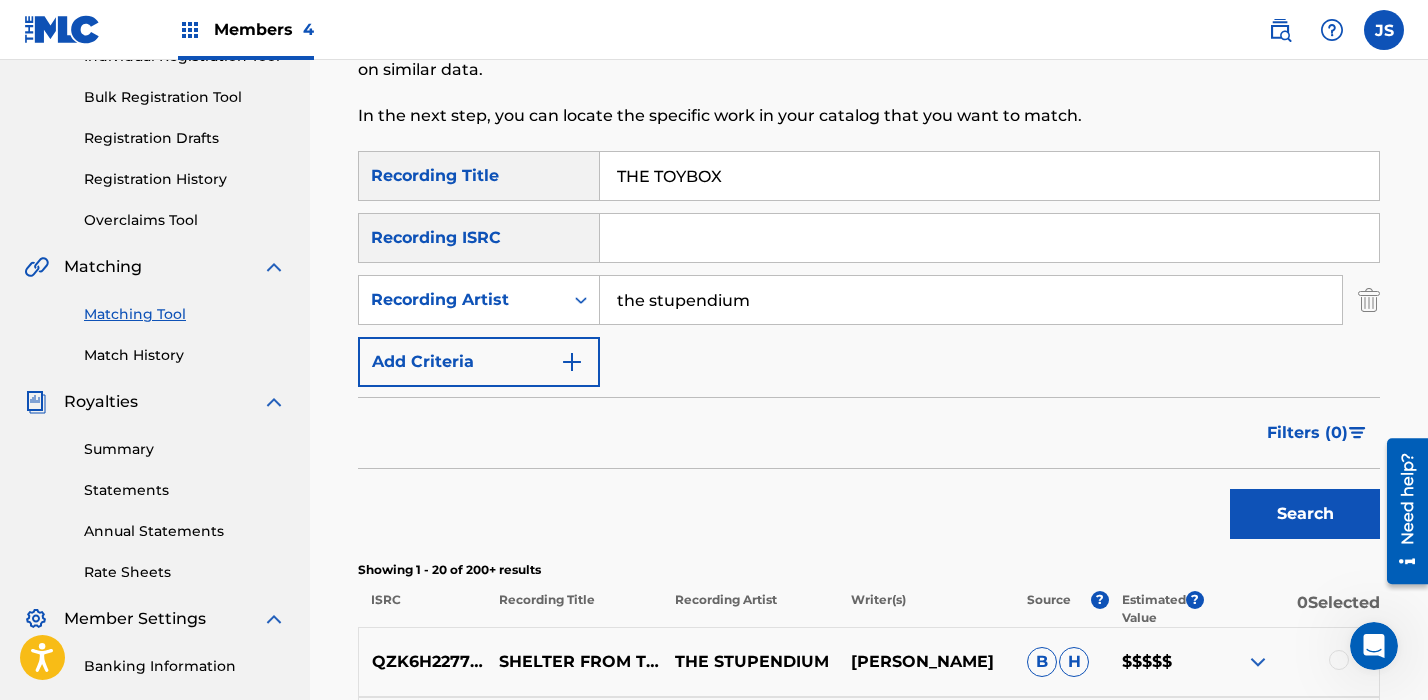 type on "THE TOYBOX" 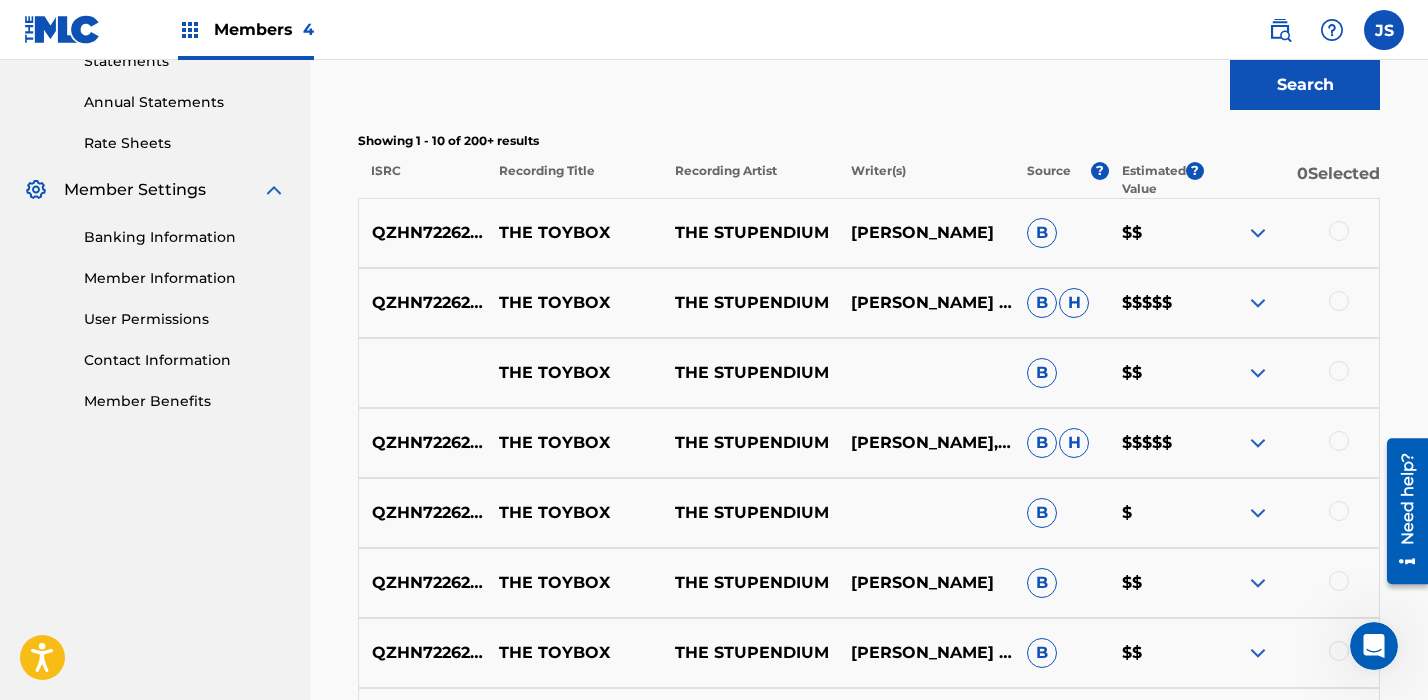 scroll, scrollTop: 752, scrollLeft: 0, axis: vertical 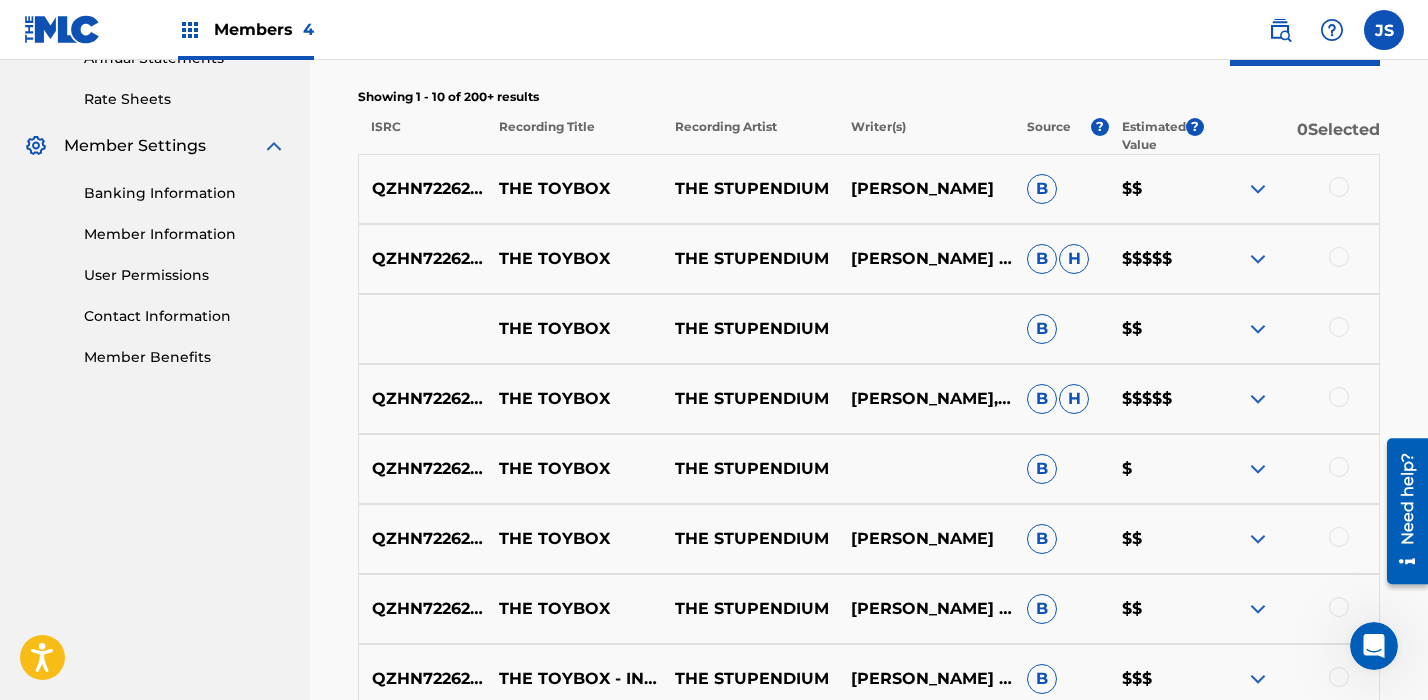 click at bounding box center (1339, 257) 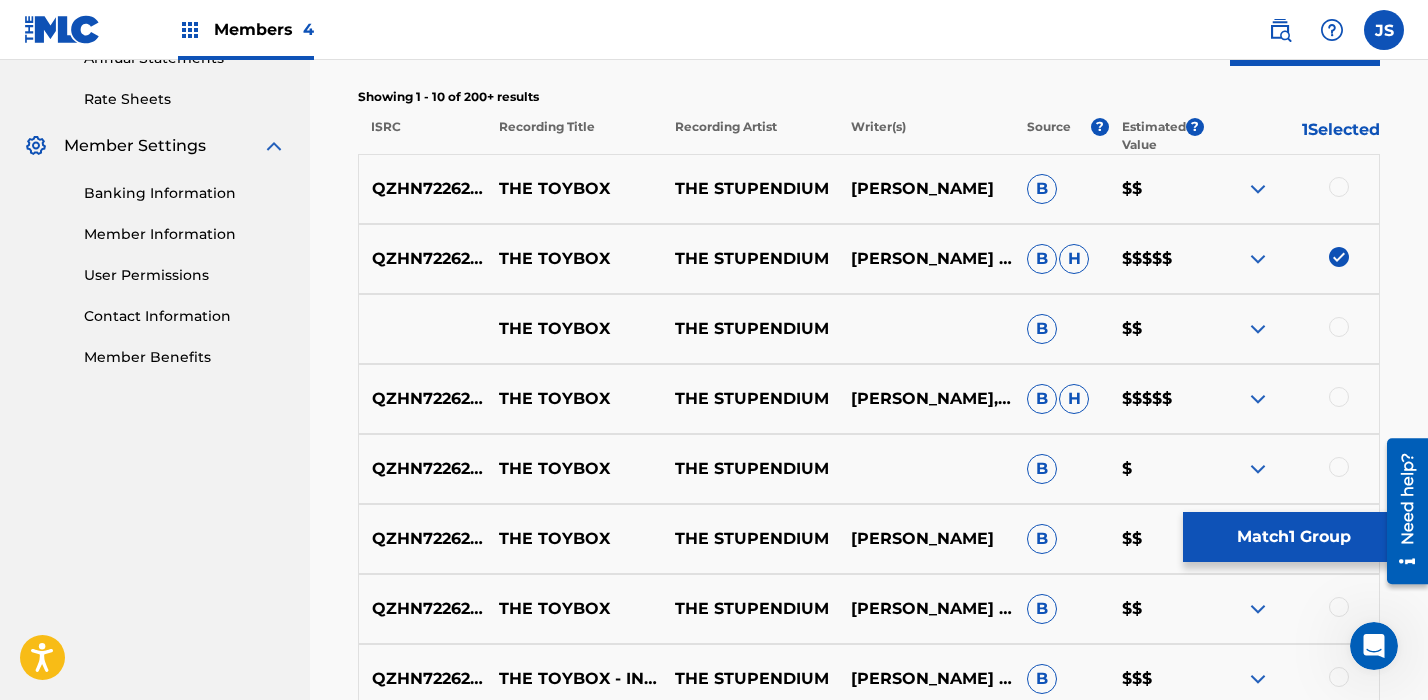 click on "QZHN72262540 THE TOYBOX THE STUPENDIUM [PERSON_NAME] B $$" at bounding box center [869, 189] 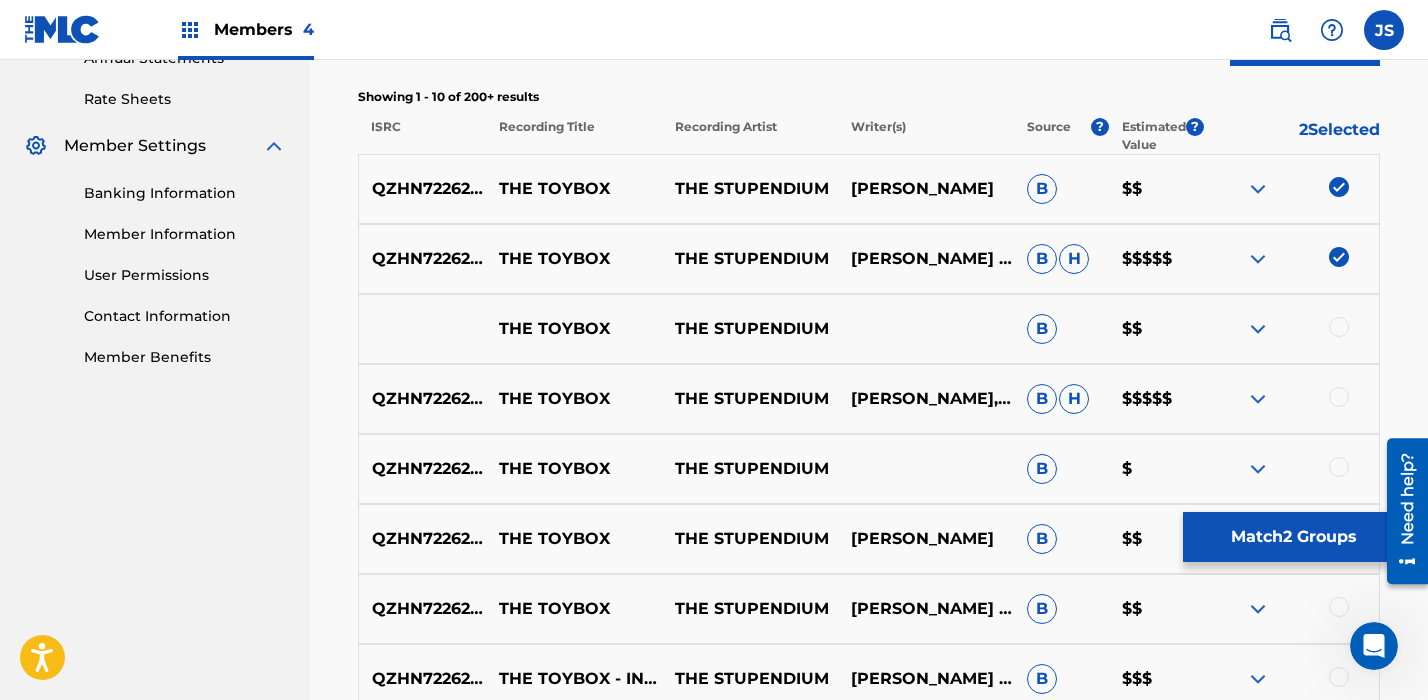 click at bounding box center [1291, 329] 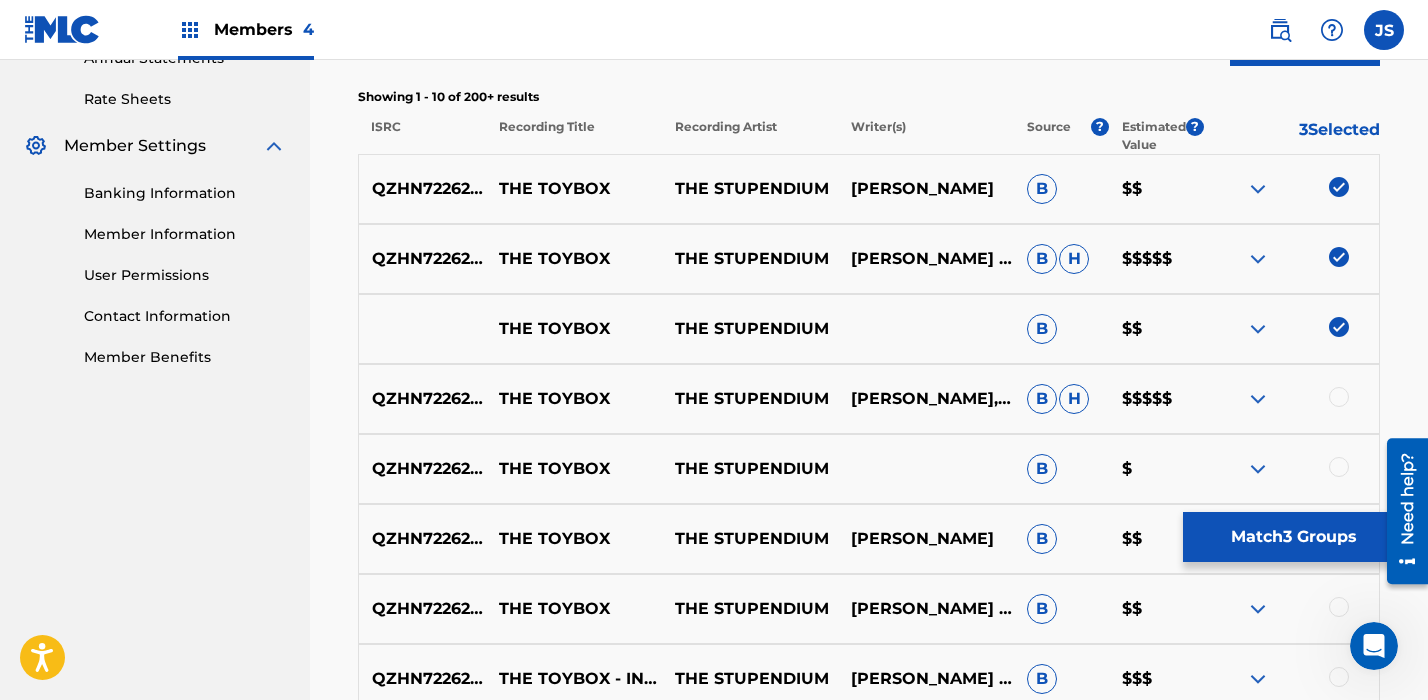 click at bounding box center (1339, 397) 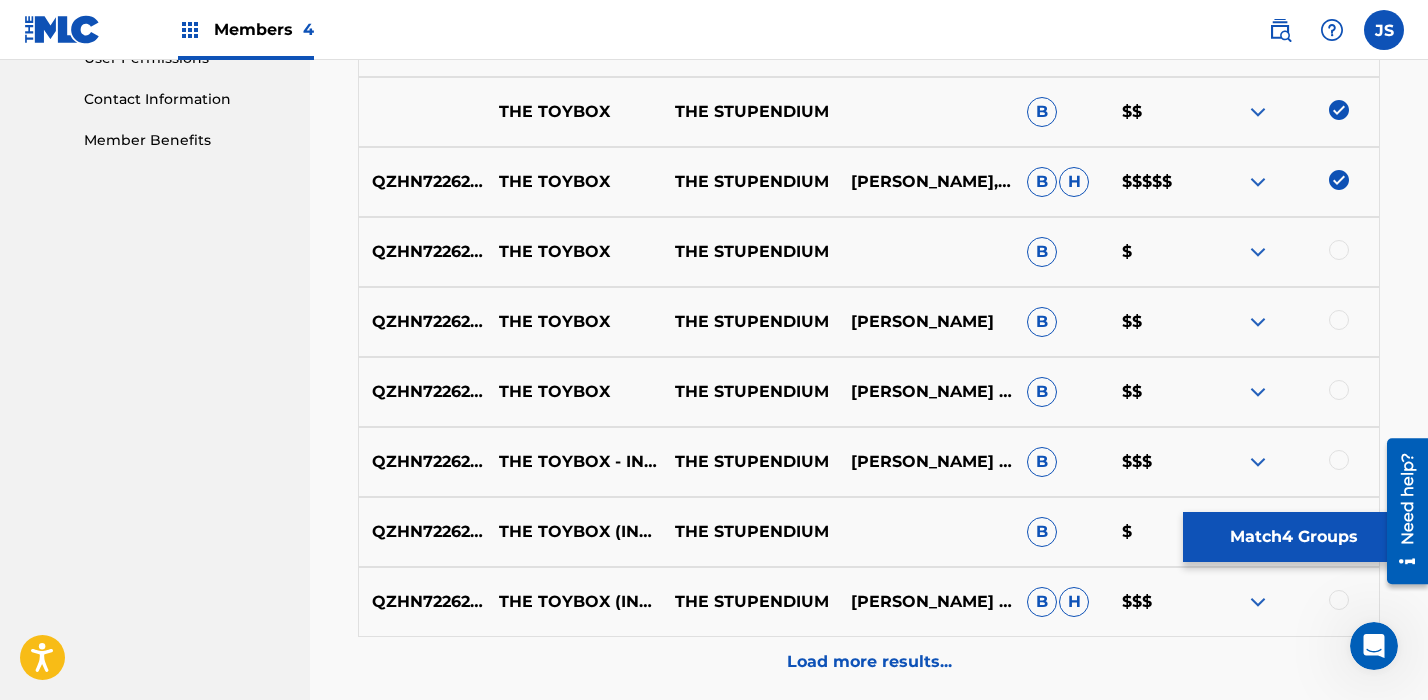 scroll, scrollTop: 971, scrollLeft: 0, axis: vertical 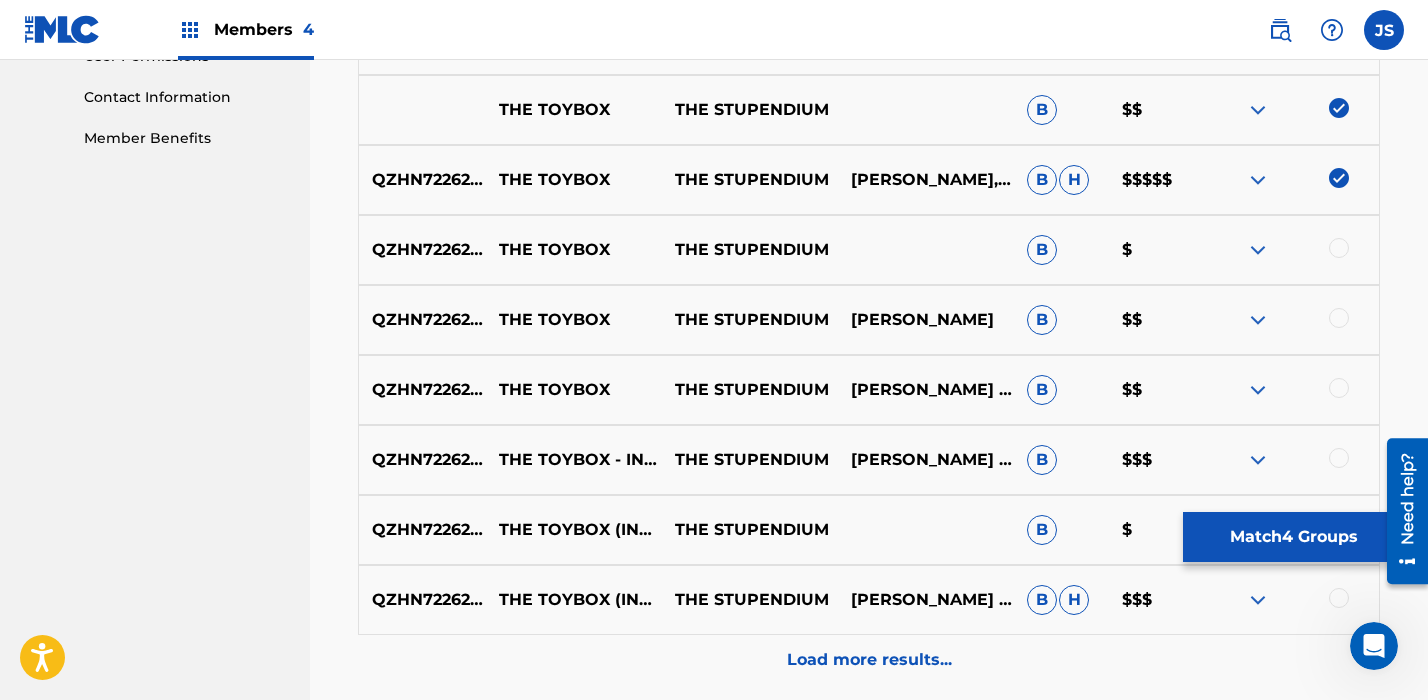 click at bounding box center [1339, 248] 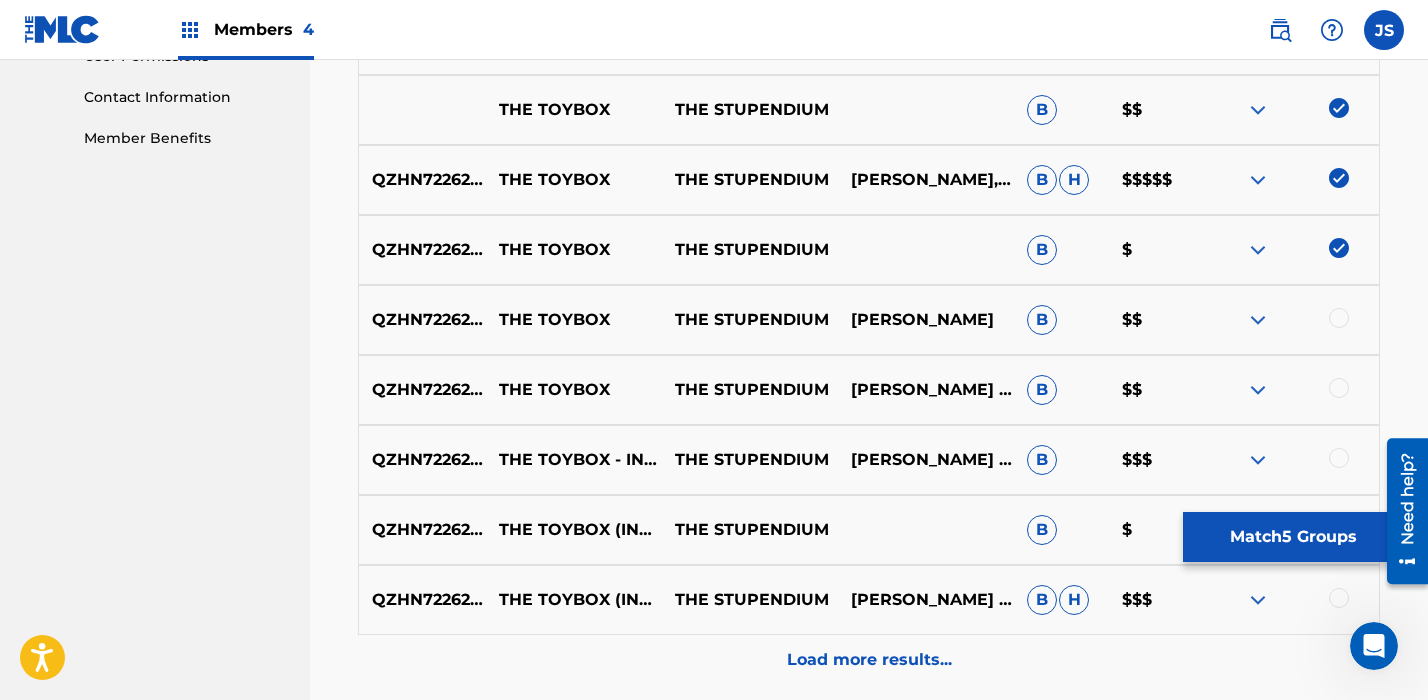 click on "QZHN72262542" at bounding box center [422, 320] 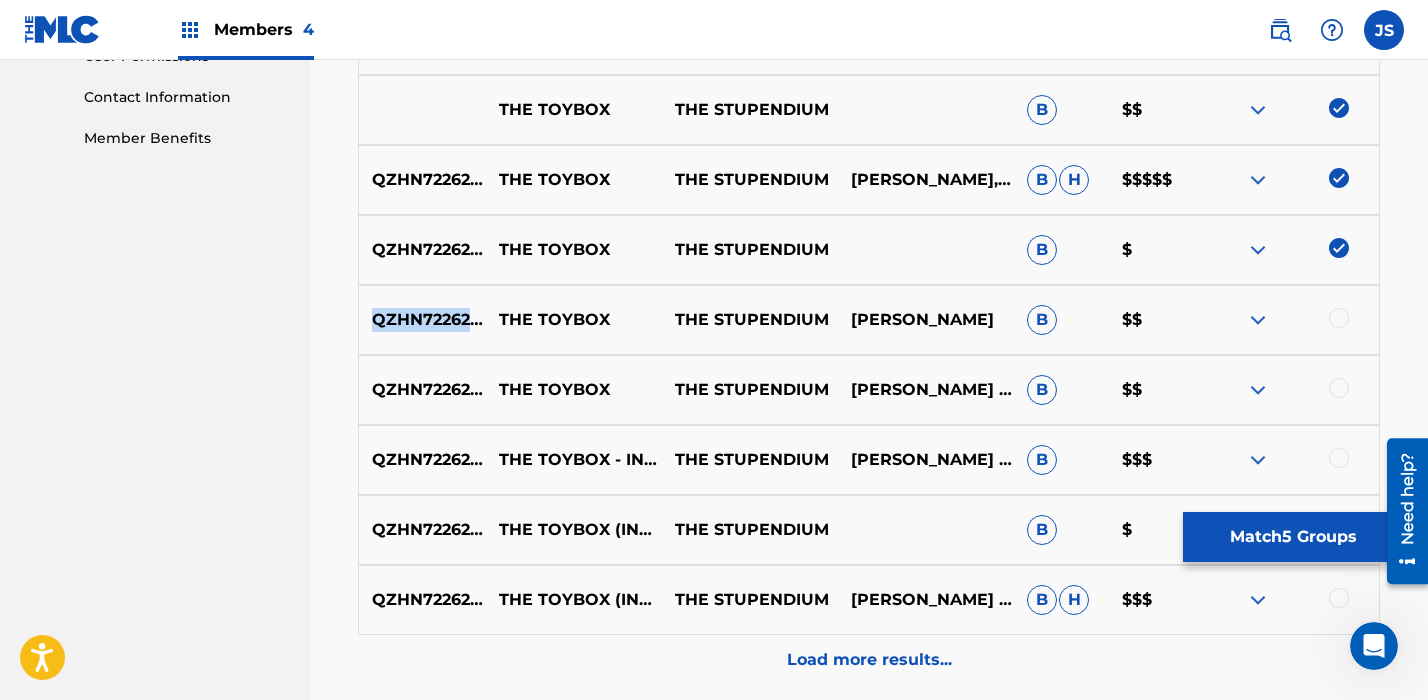 click on "QZHN72262542" at bounding box center (422, 320) 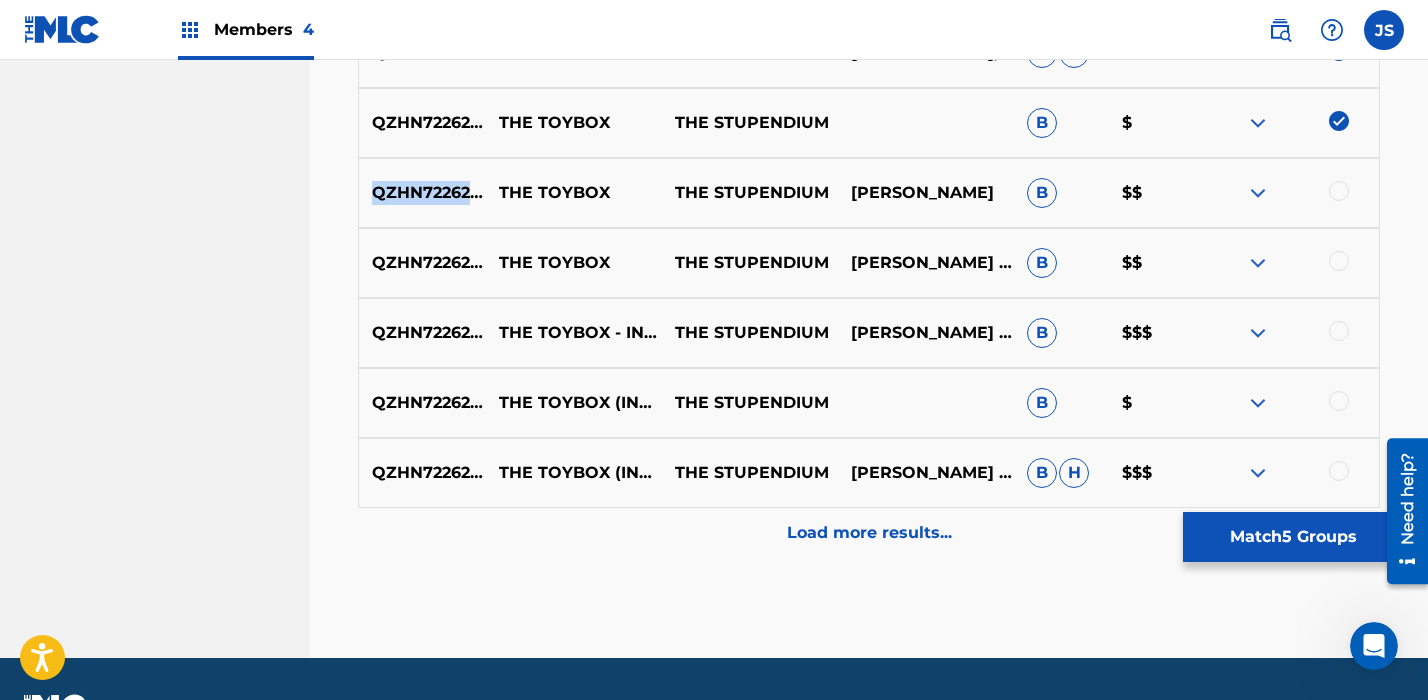 scroll, scrollTop: 1152, scrollLeft: 0, axis: vertical 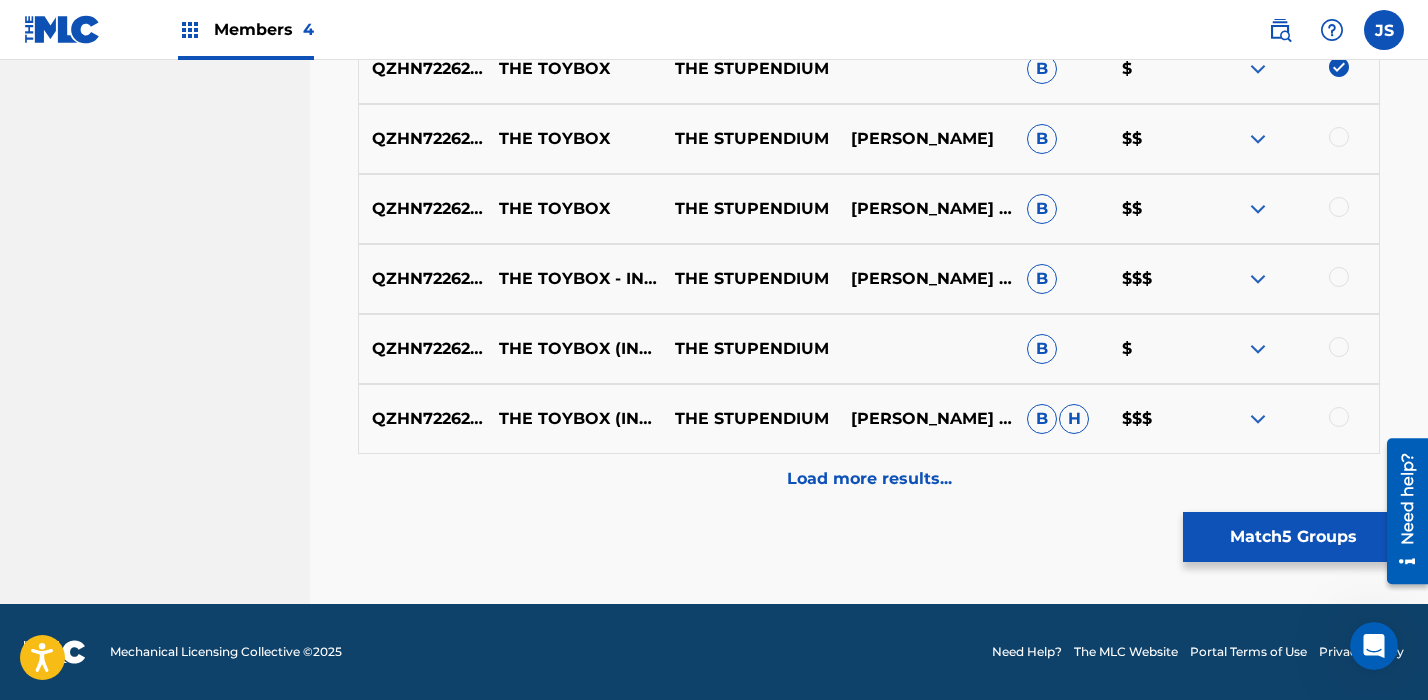 click on "Load more results..." at bounding box center (869, 479) 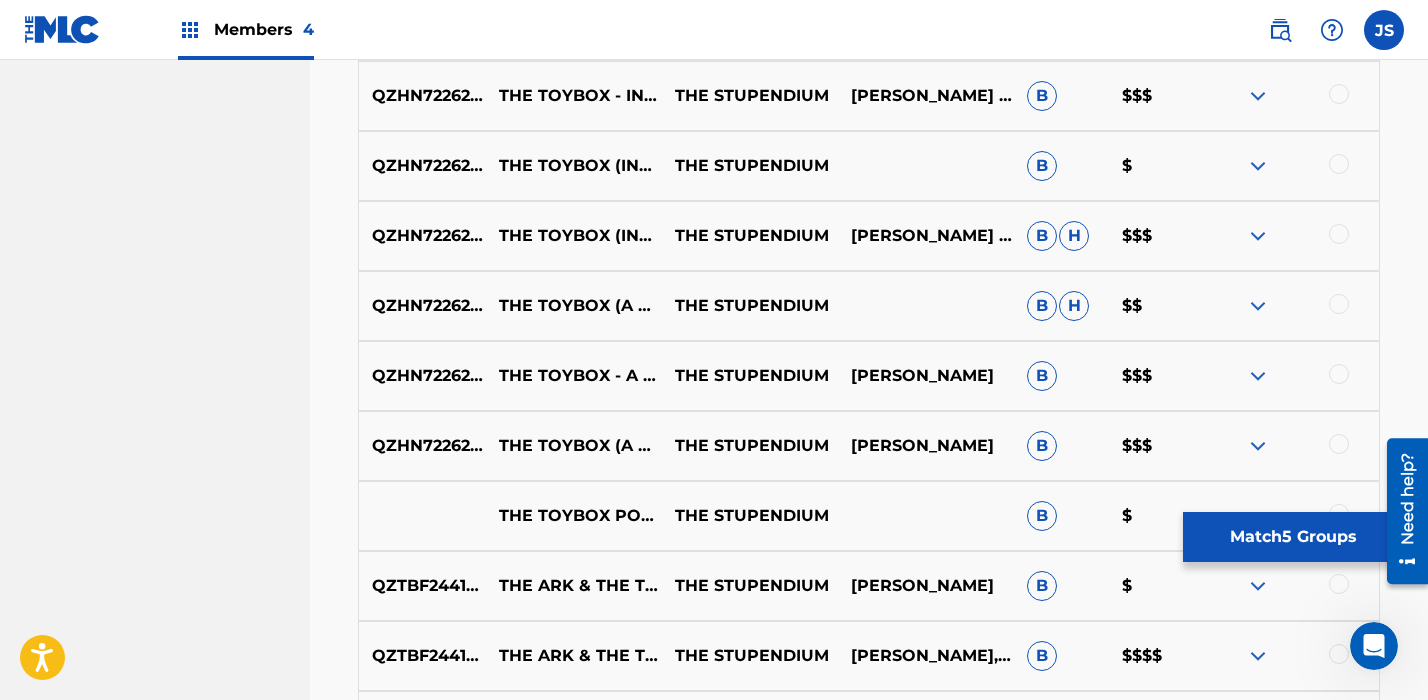 scroll, scrollTop: 1346, scrollLeft: 0, axis: vertical 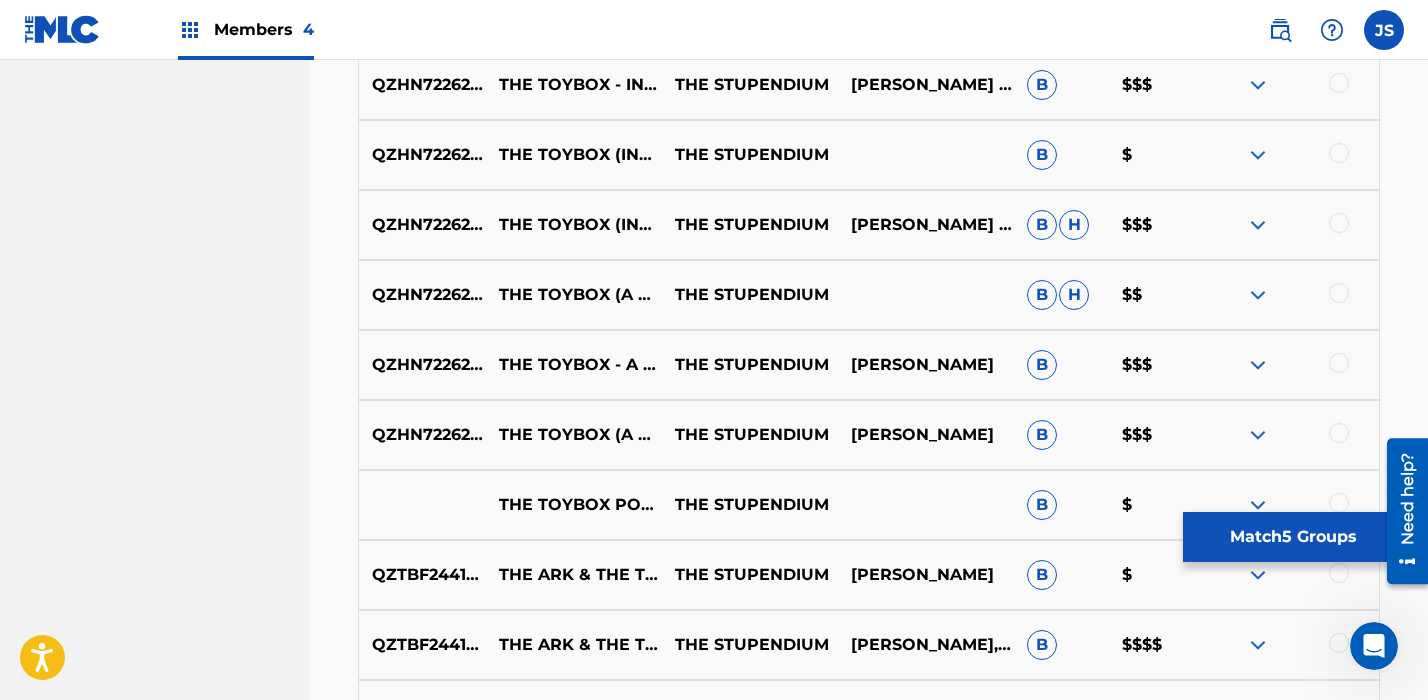 click on "THE TOYBOX POPPY PLAYTIME SONG PROD BY OO OXYGEN" at bounding box center (574, 505) 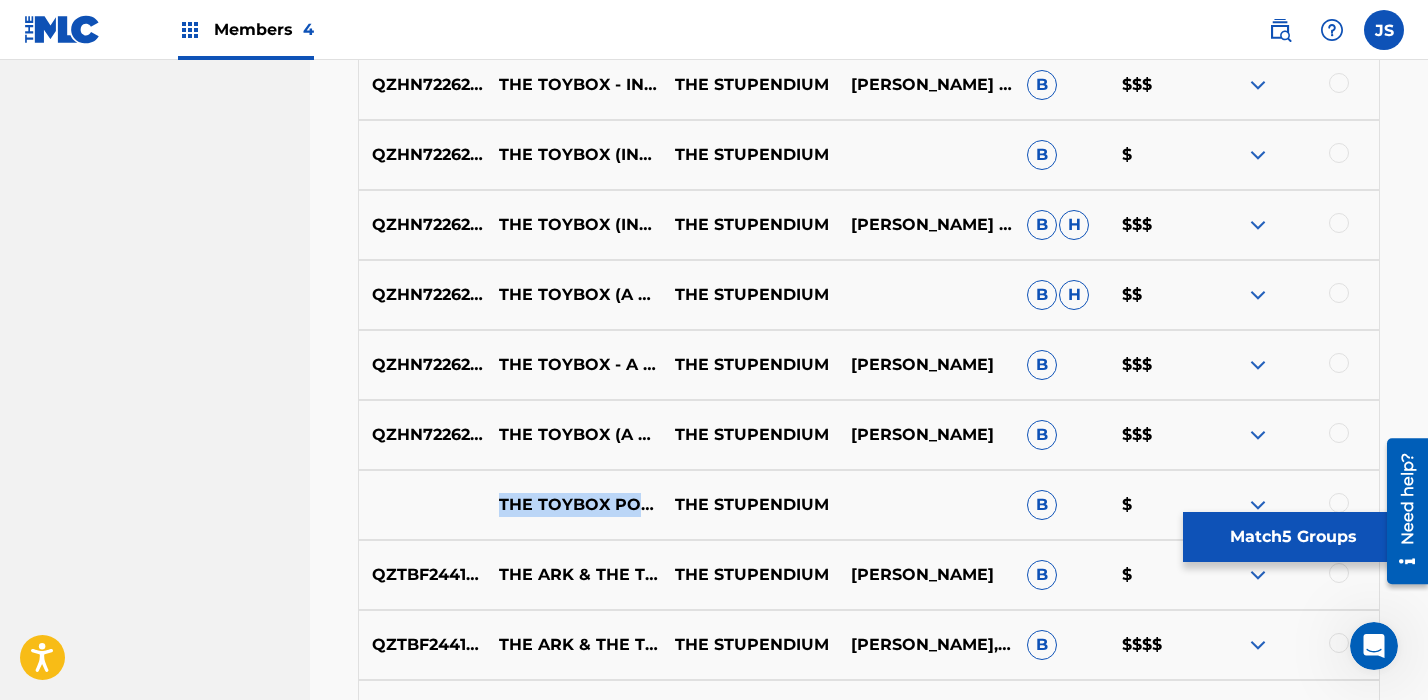 click on "THE TOYBOX POPPY PLAYTIME SONG PROD BY OO OXYGEN" at bounding box center (574, 505) 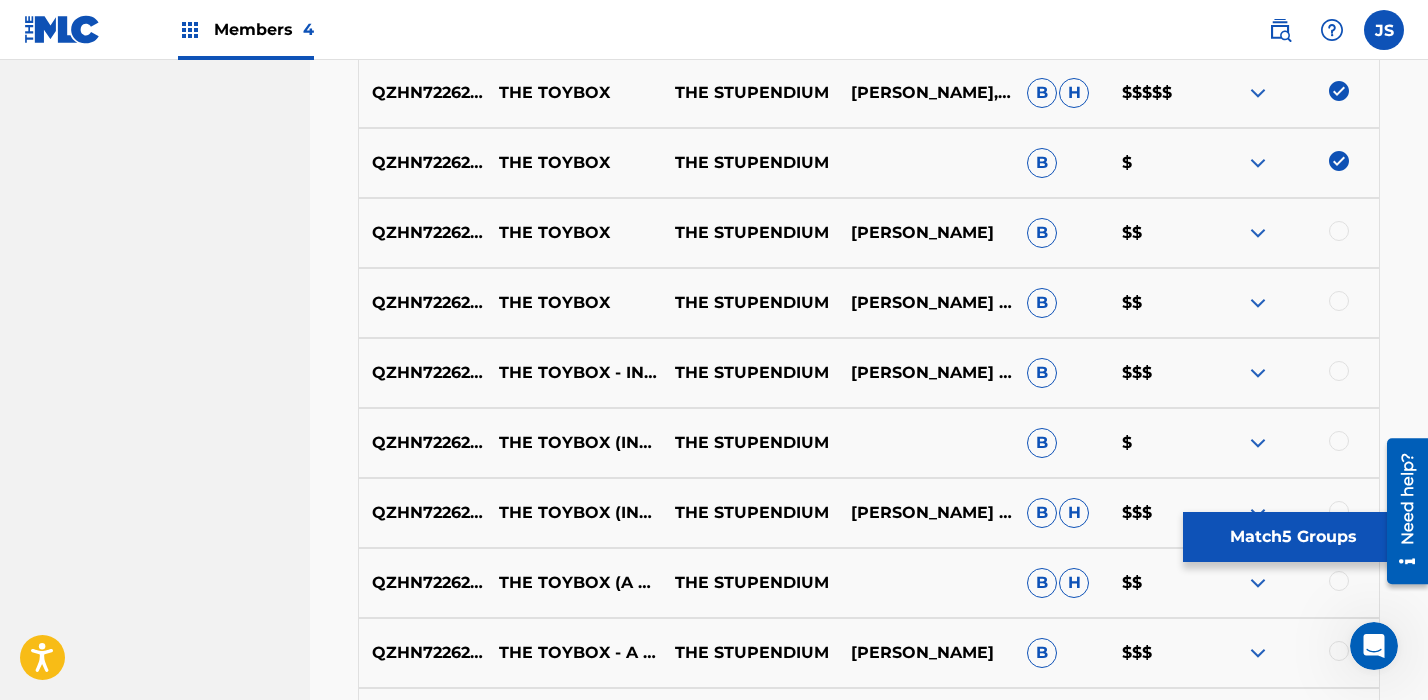 scroll, scrollTop: 1060, scrollLeft: 0, axis: vertical 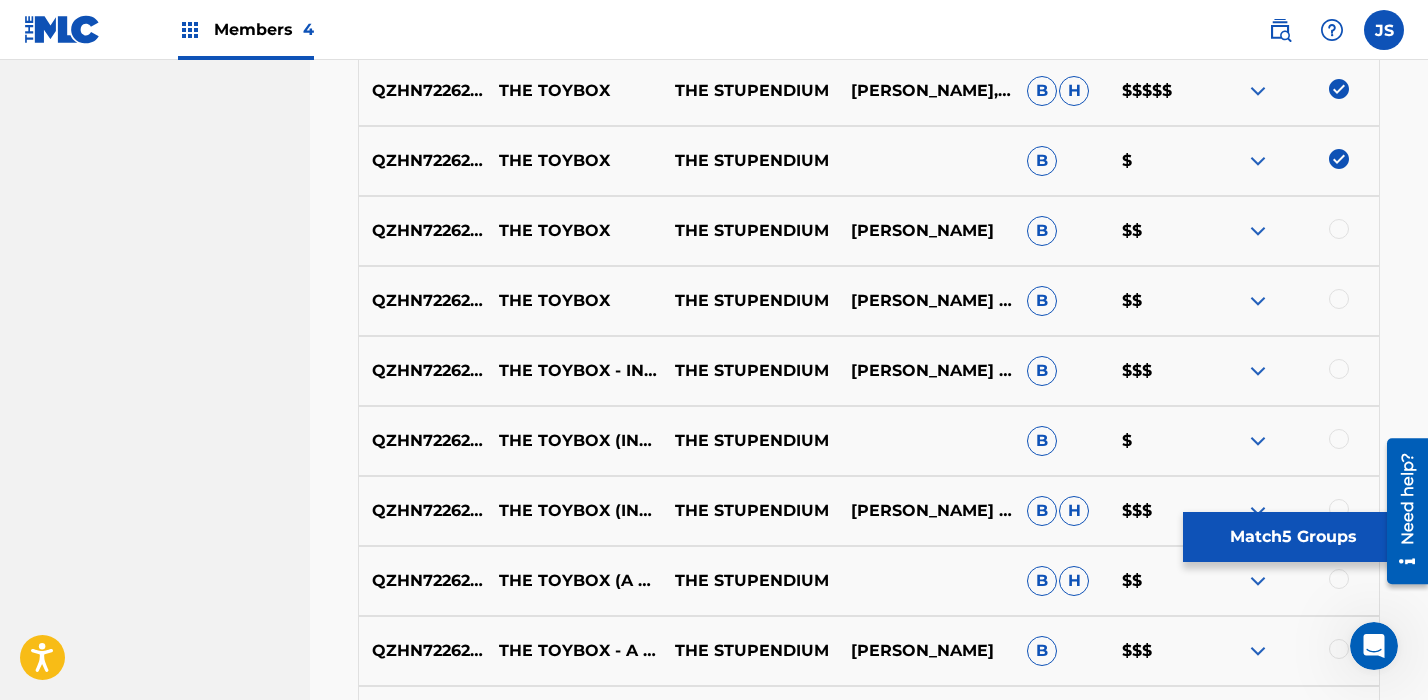 click on "QZHN72262541" at bounding box center [422, 441] 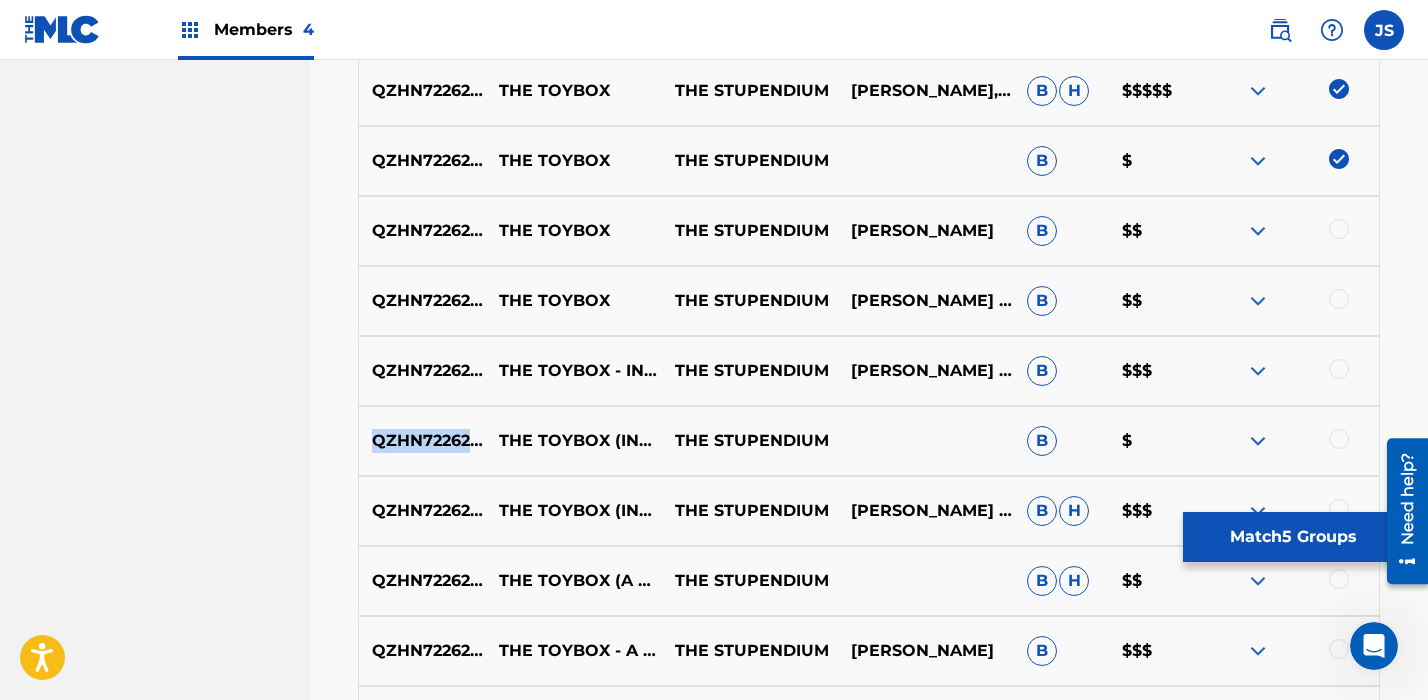 click on "QZHN72262541" at bounding box center (422, 441) 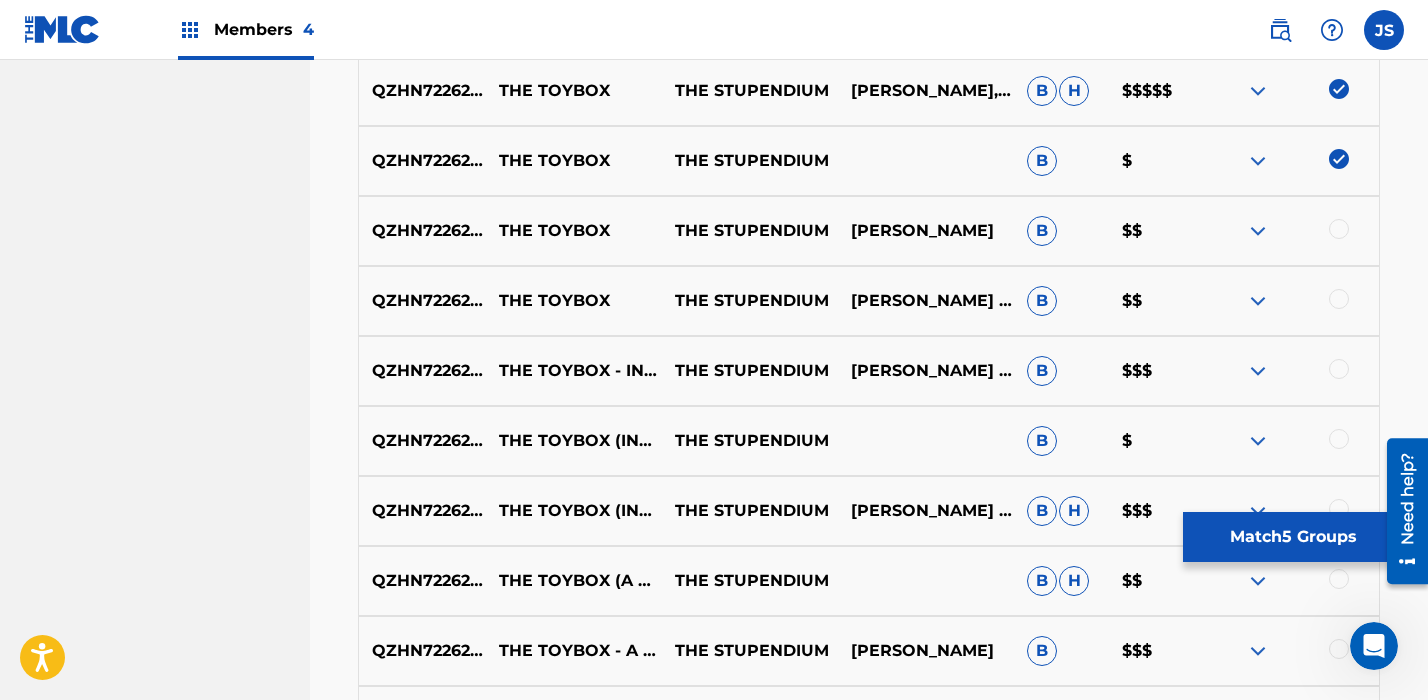 click on "QZHN72262542" at bounding box center (422, 581) 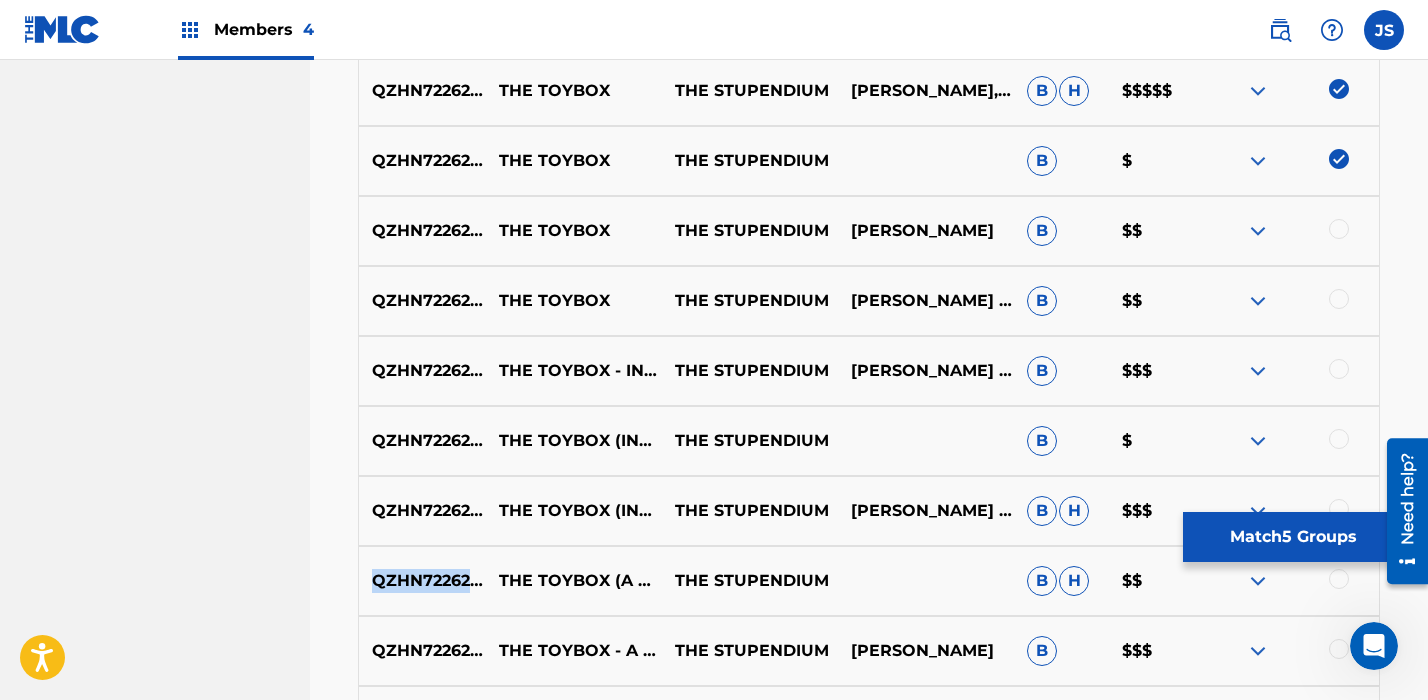 click on "QZHN72262542" at bounding box center [422, 581] 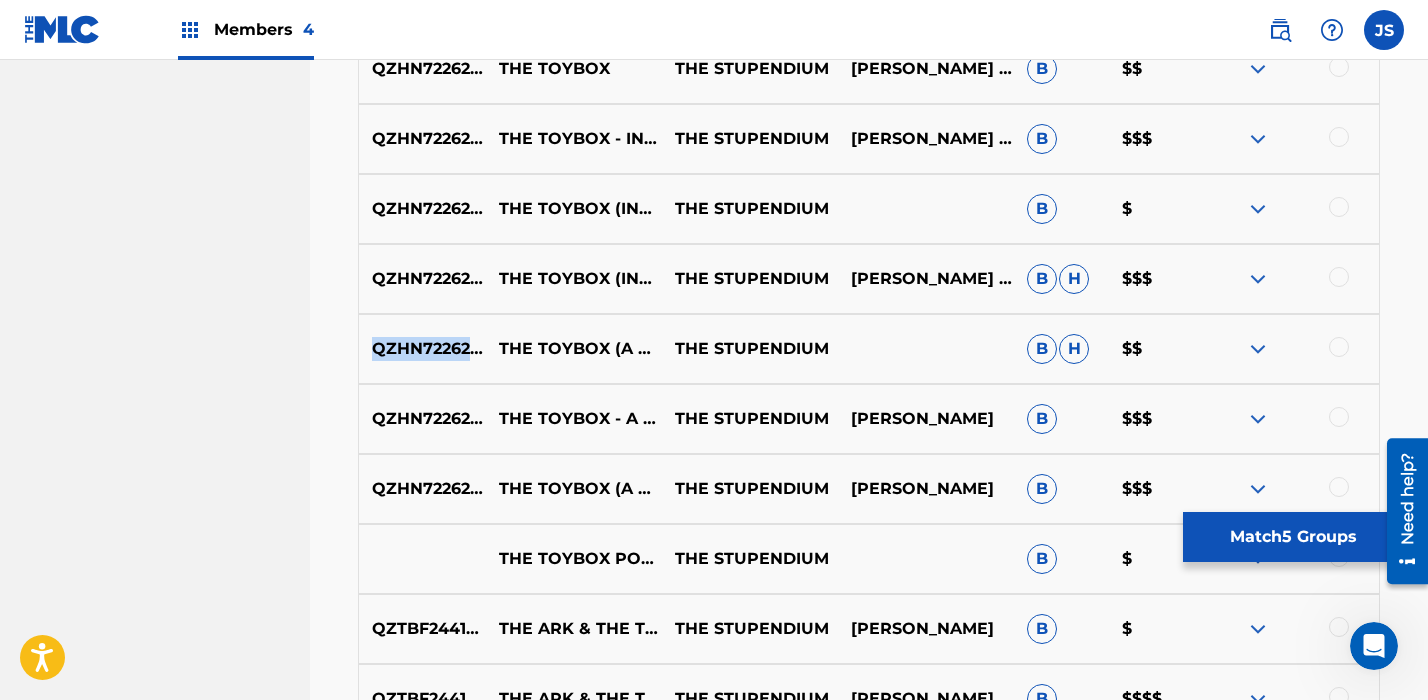 scroll, scrollTop: 1290, scrollLeft: 0, axis: vertical 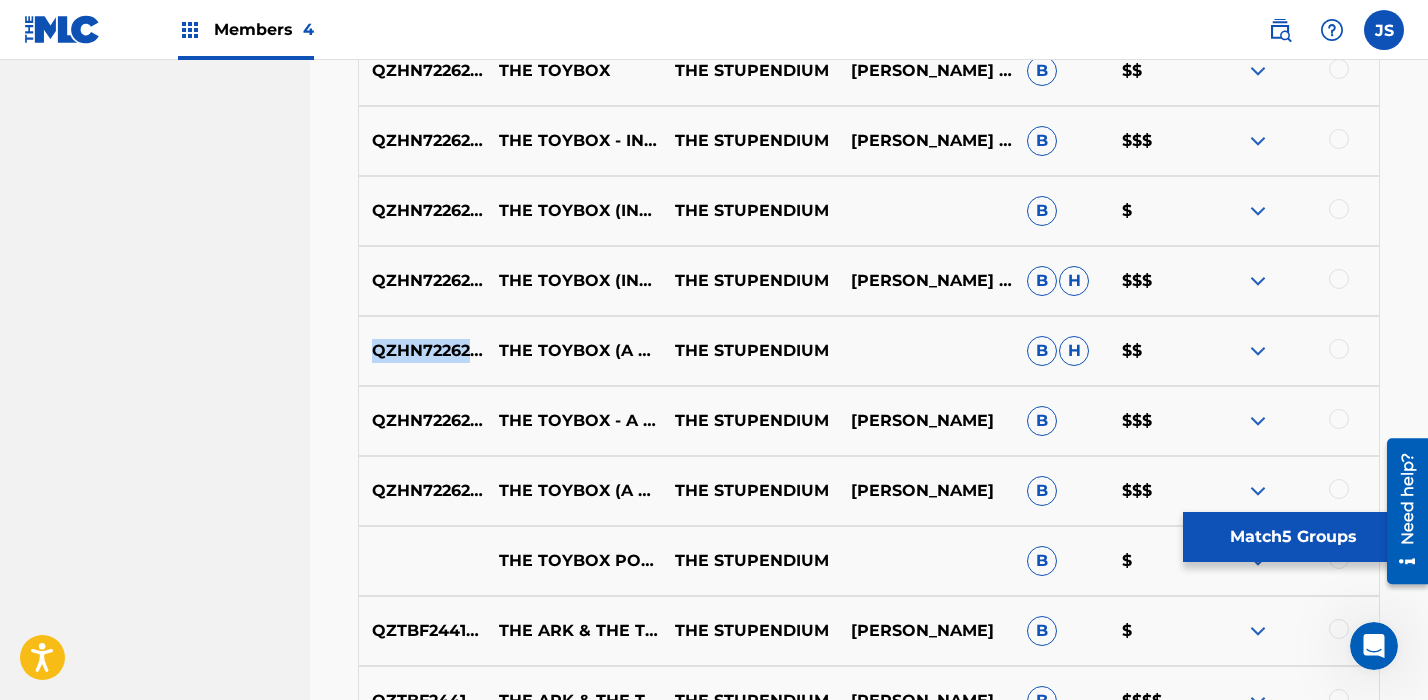 click on "Match  5 Groups" at bounding box center [1293, 537] 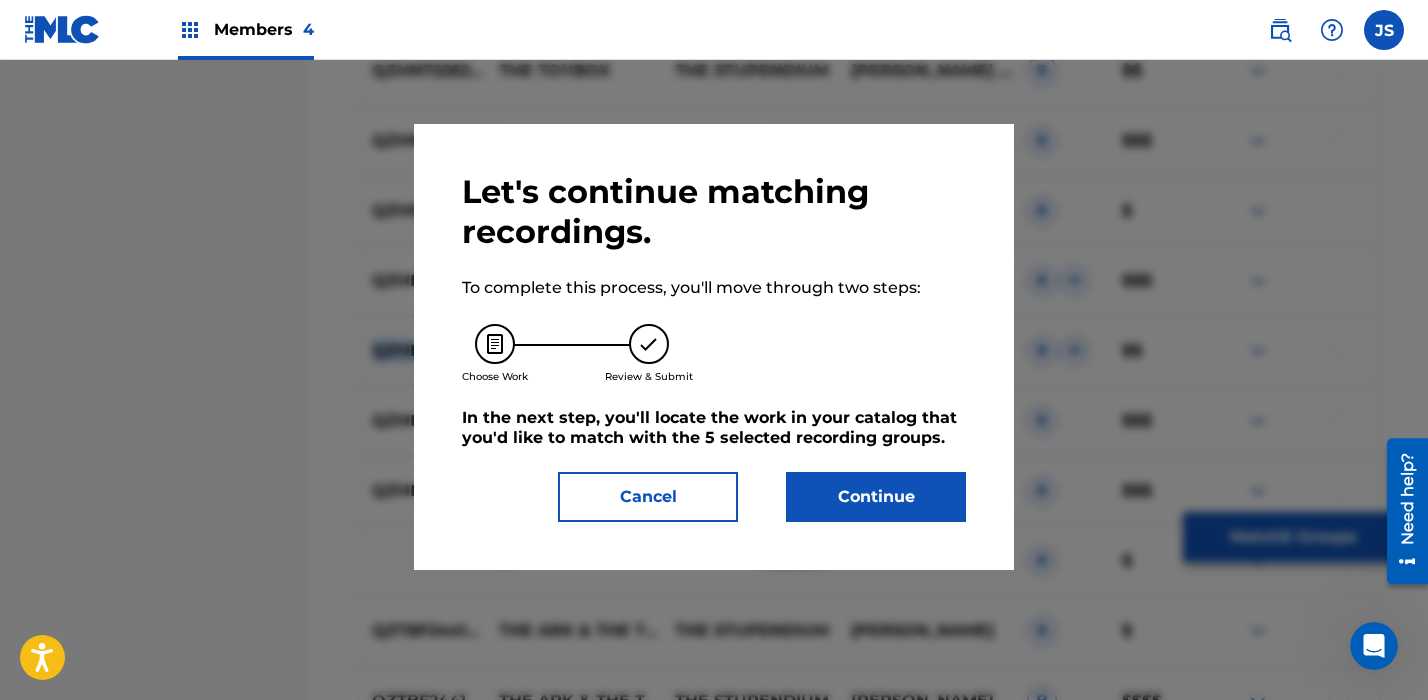 click on "Continue" at bounding box center (876, 497) 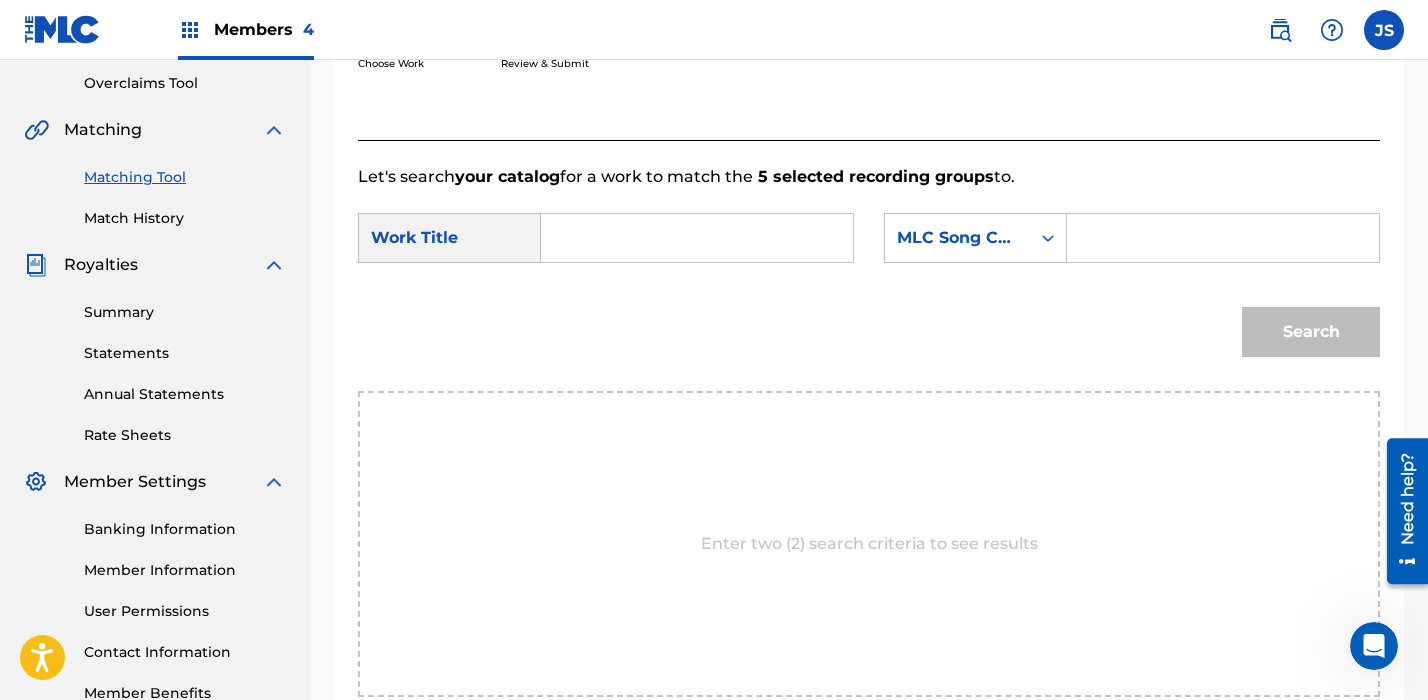 scroll, scrollTop: 391, scrollLeft: 0, axis: vertical 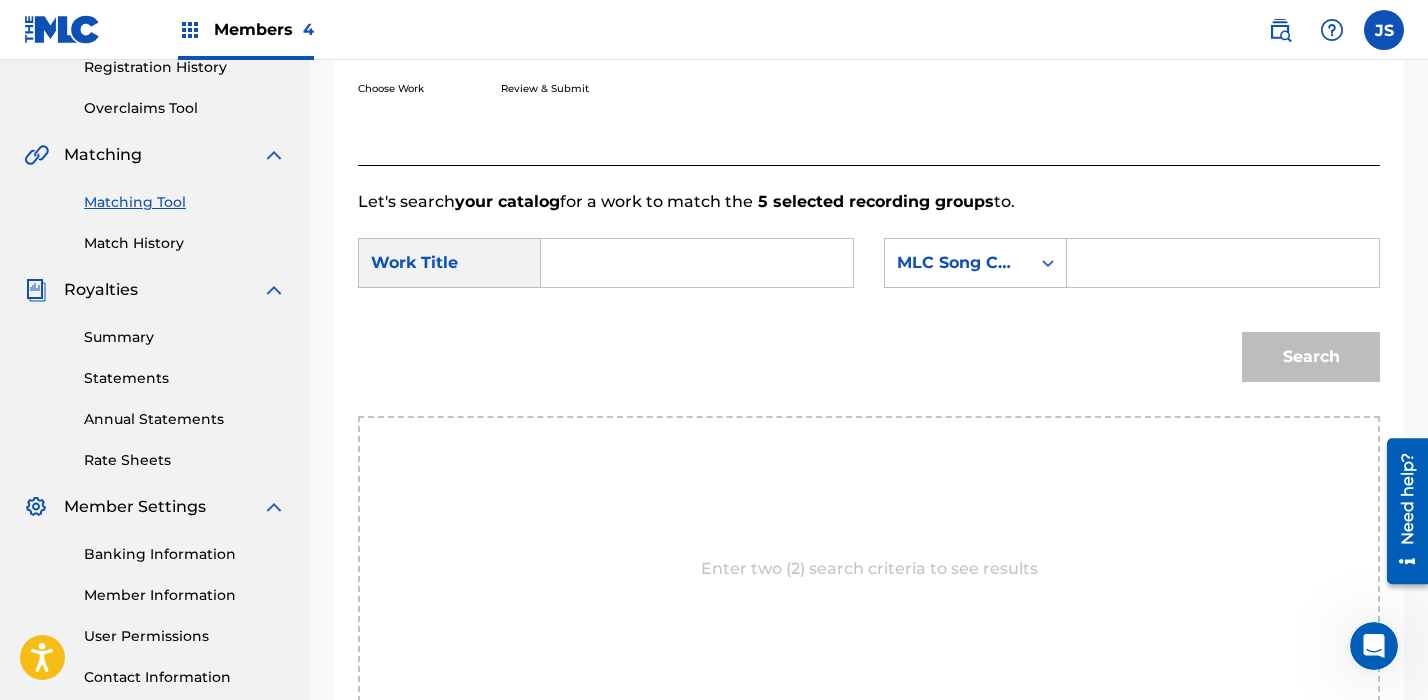 click at bounding box center (697, 263) 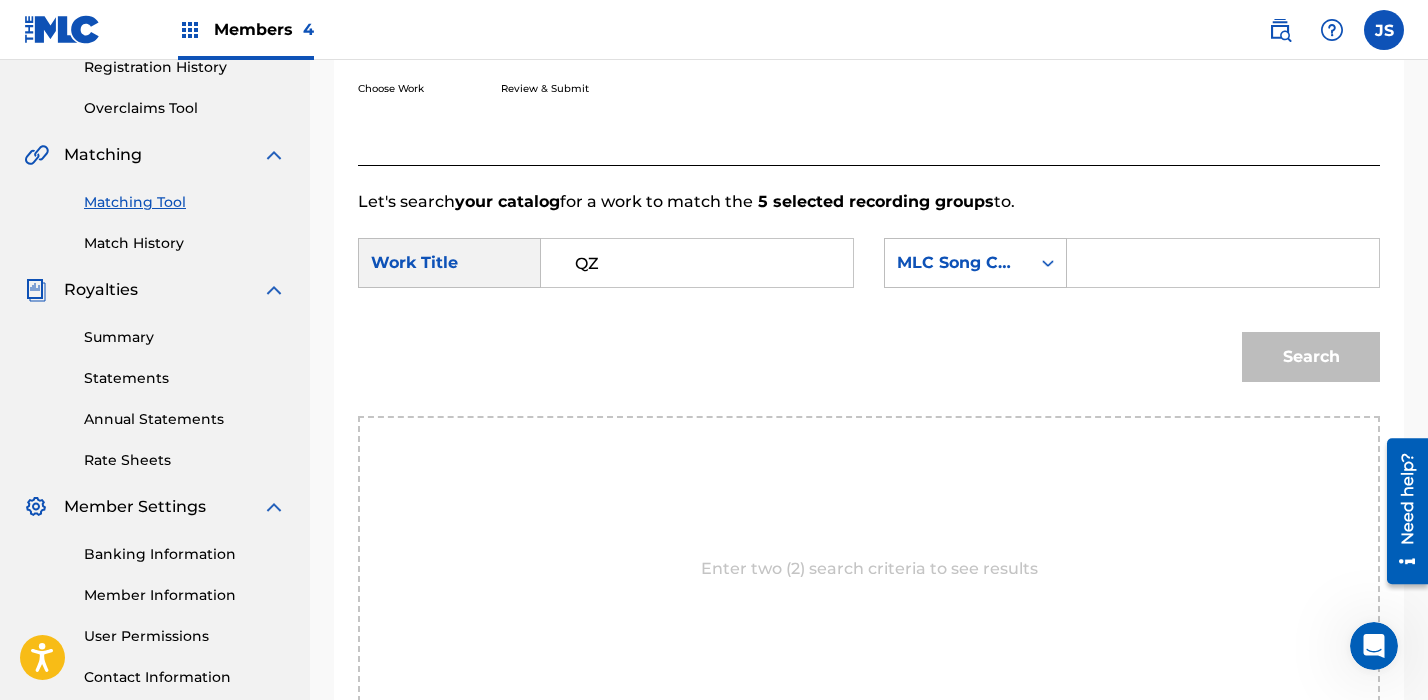 type on "Q" 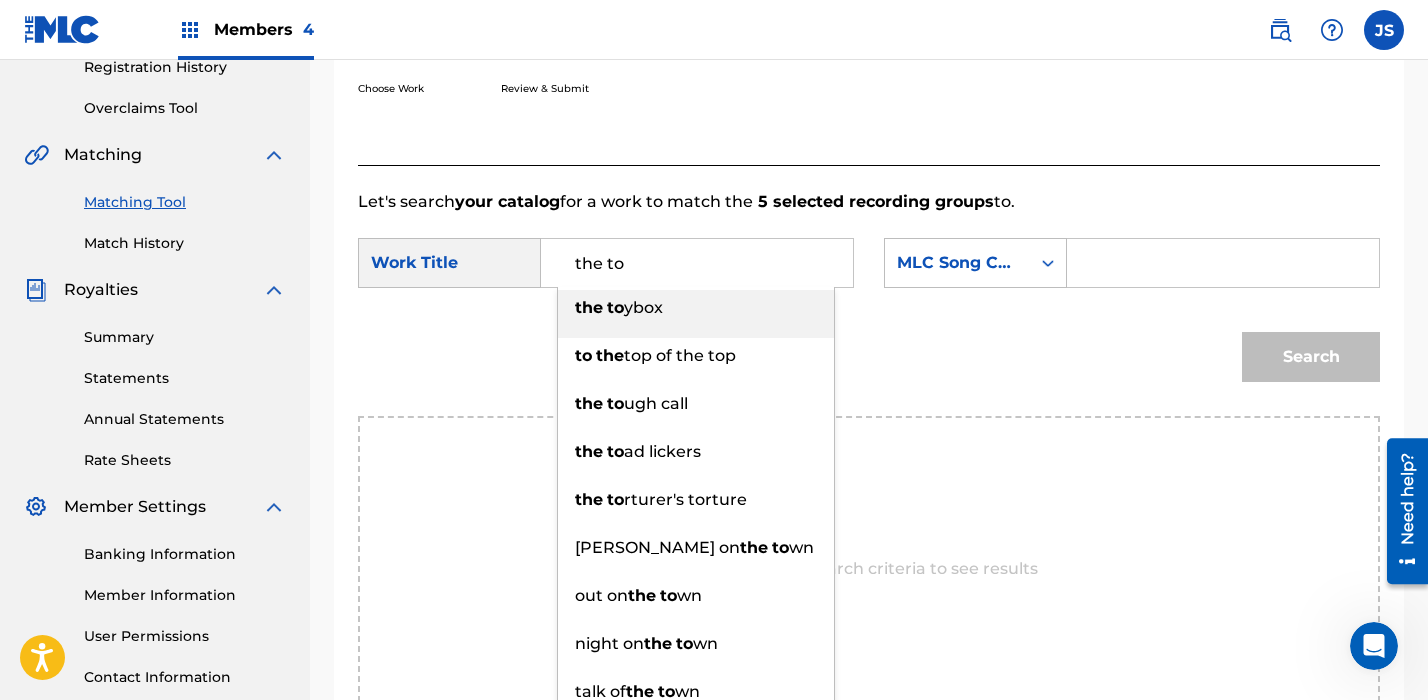 click on "ybox" at bounding box center (643, 307) 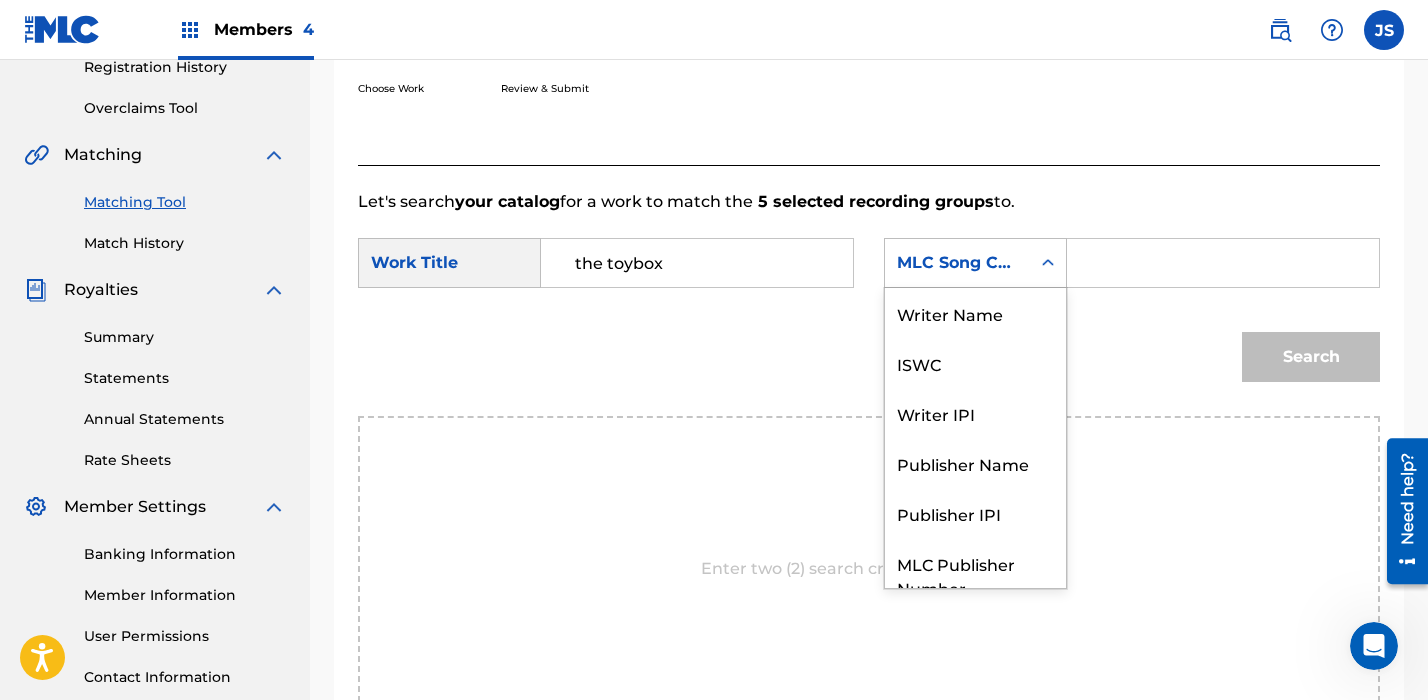 click on "MLC Song Code" at bounding box center (957, 263) 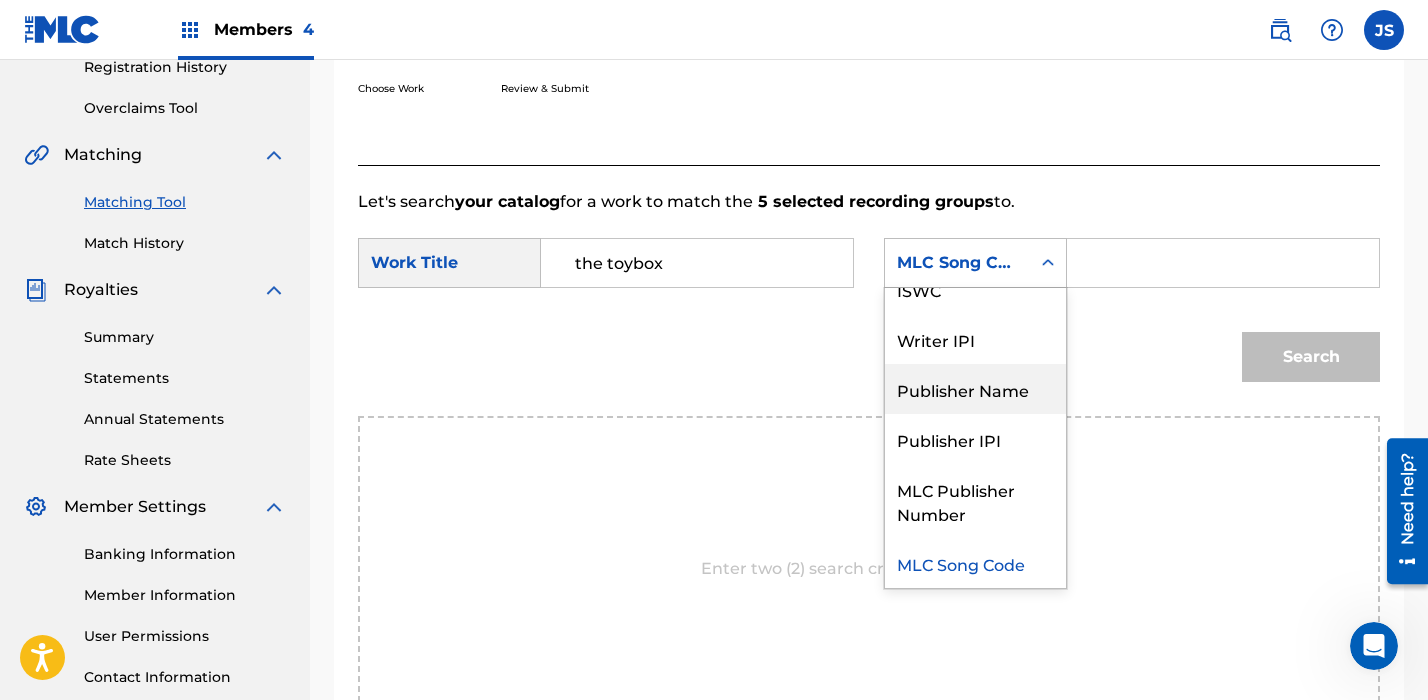 click on "Publisher Name" at bounding box center (975, 389) 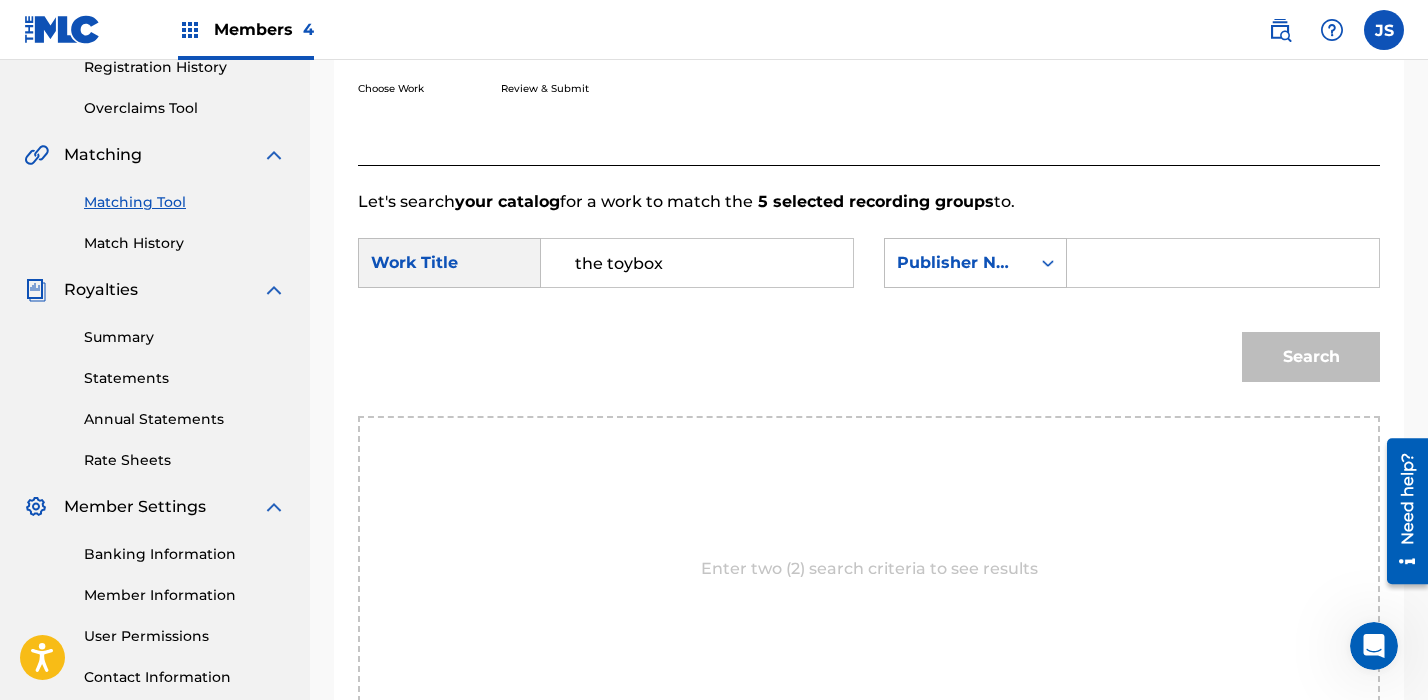 click at bounding box center (1223, 263) 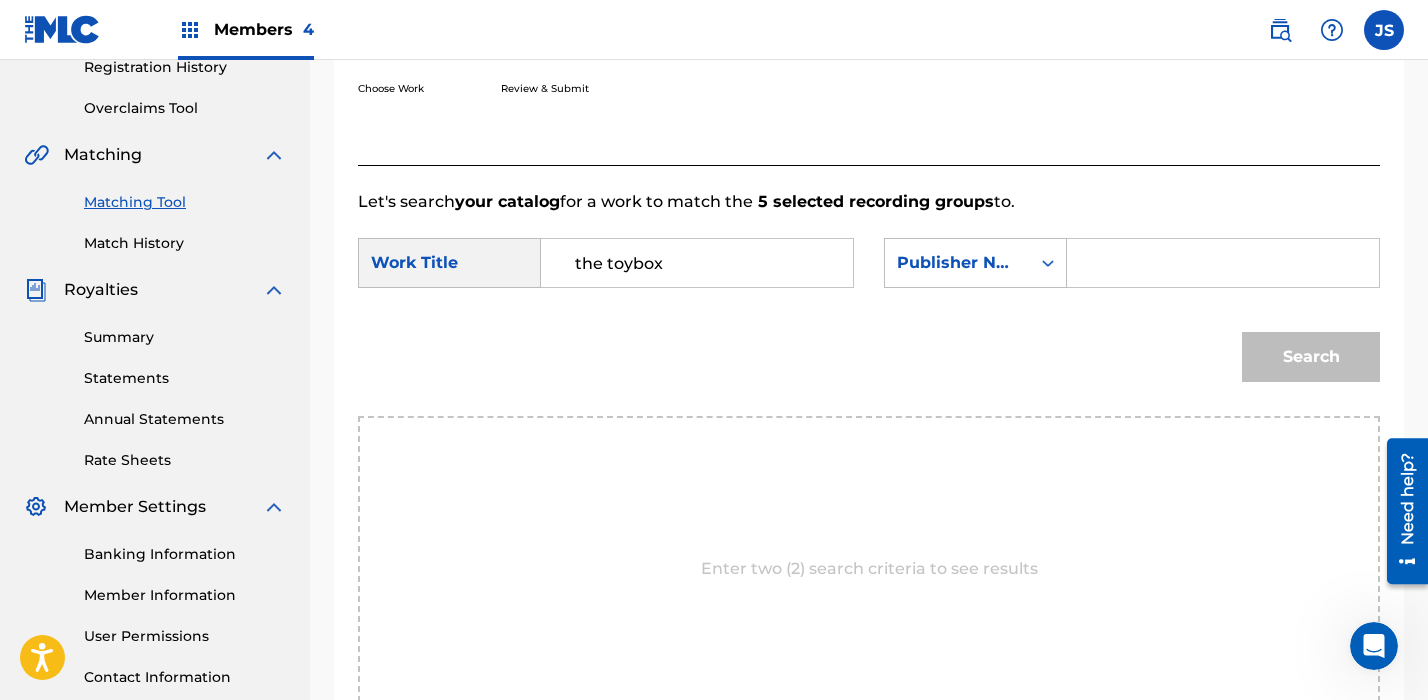 type on "stupendium" 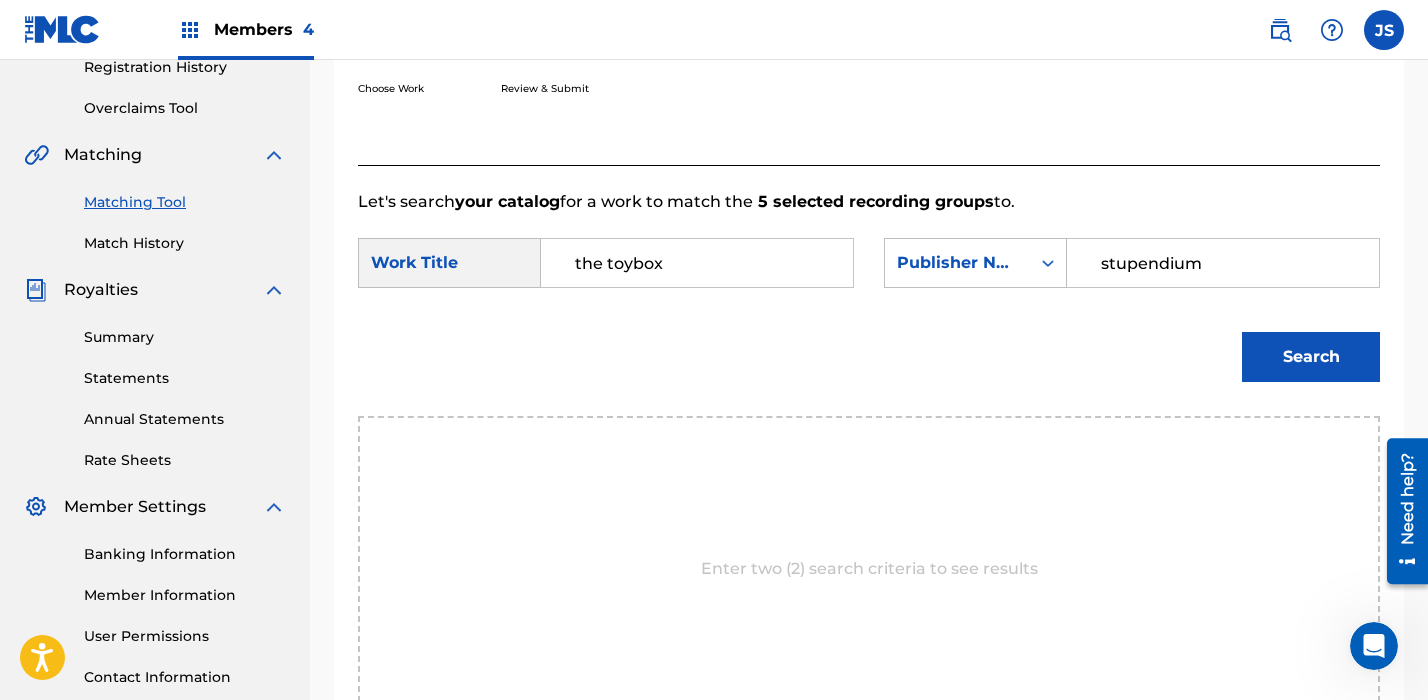 click on "Search" at bounding box center [1311, 357] 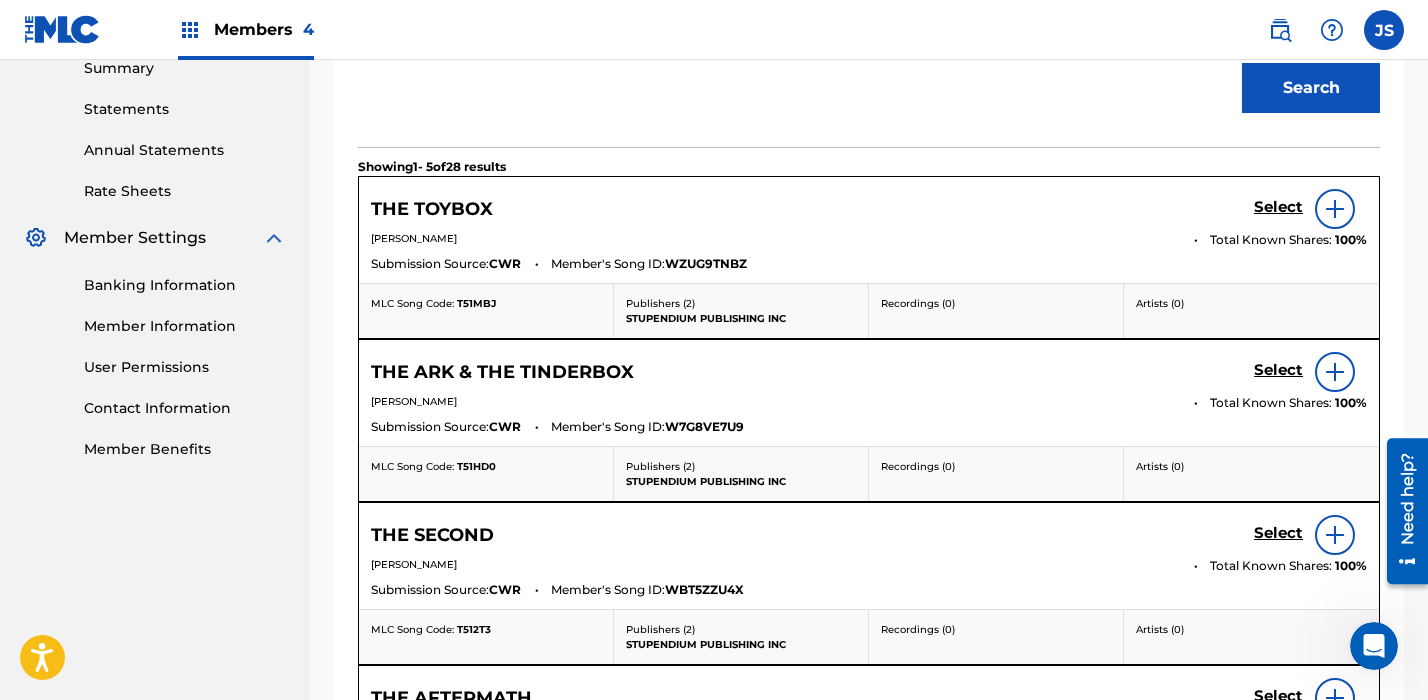 scroll, scrollTop: 664, scrollLeft: 0, axis: vertical 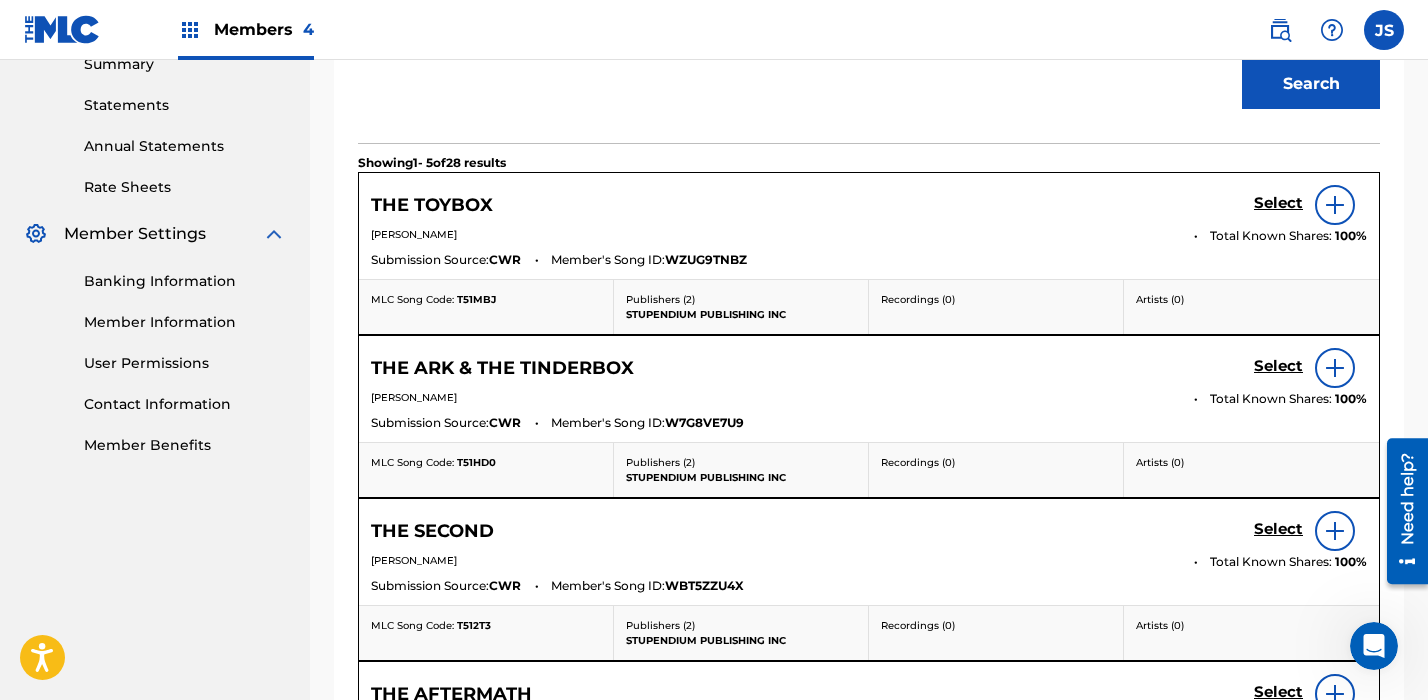 click on "Select" at bounding box center [1278, 203] 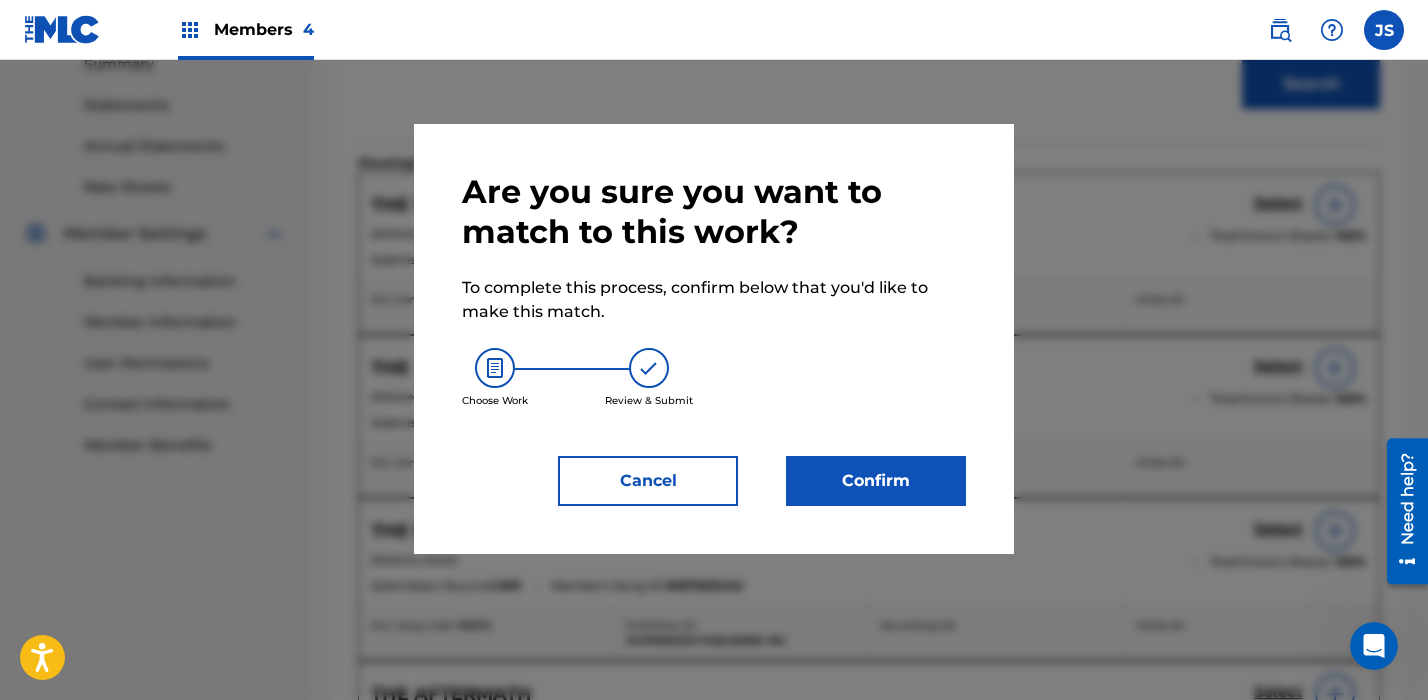 click on "Confirm" at bounding box center (876, 481) 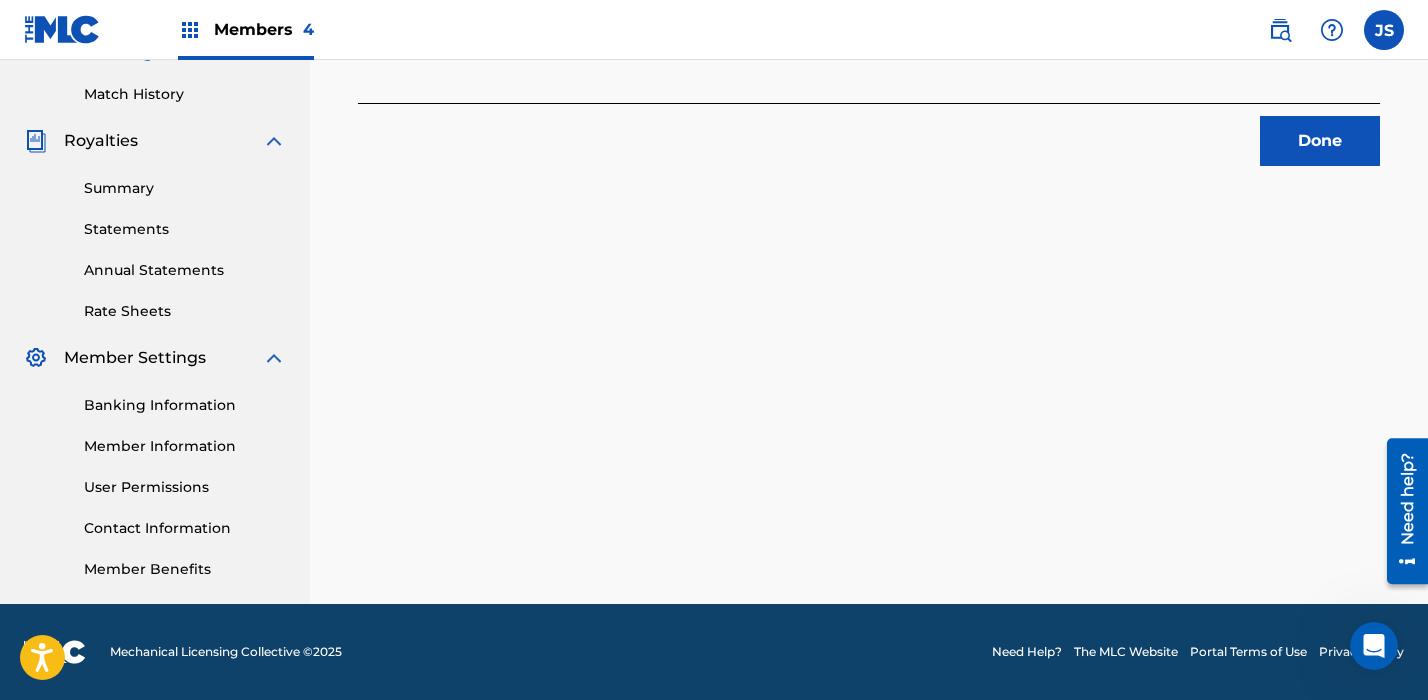 click on "Done" at bounding box center [1320, 141] 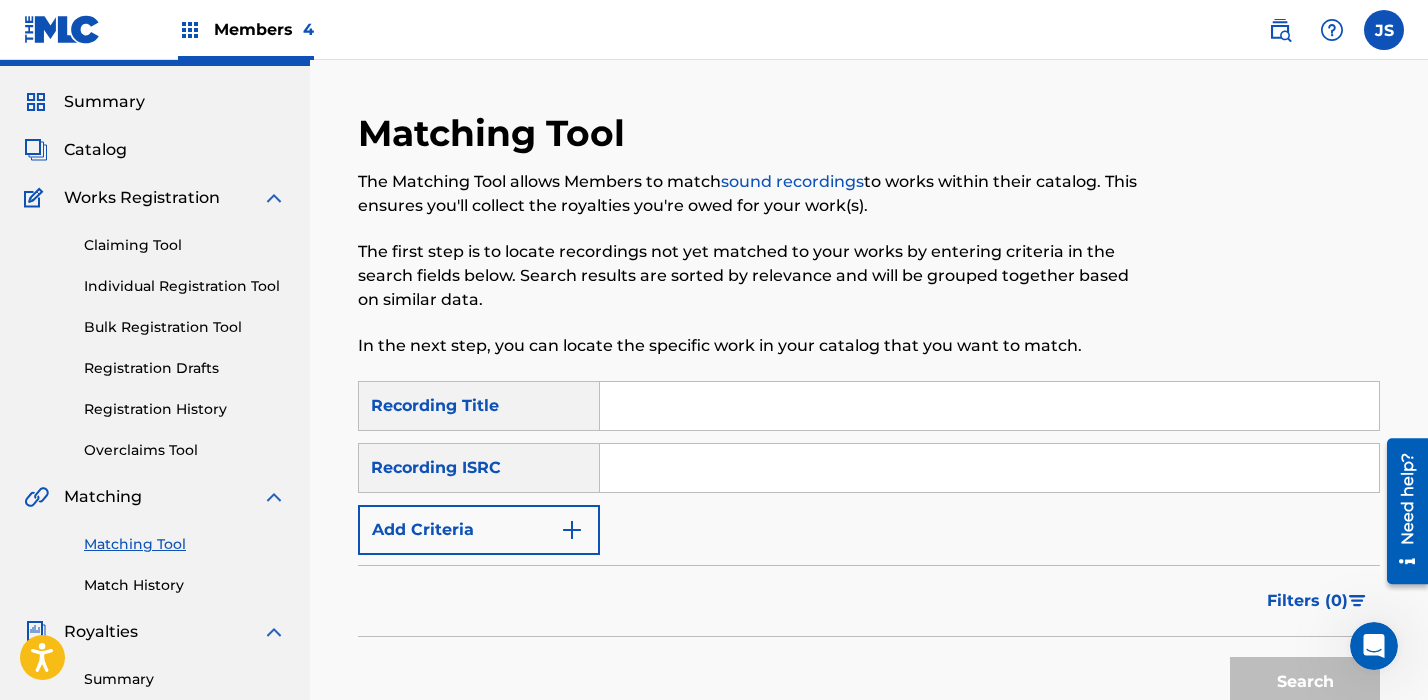 scroll, scrollTop: 0, scrollLeft: 0, axis: both 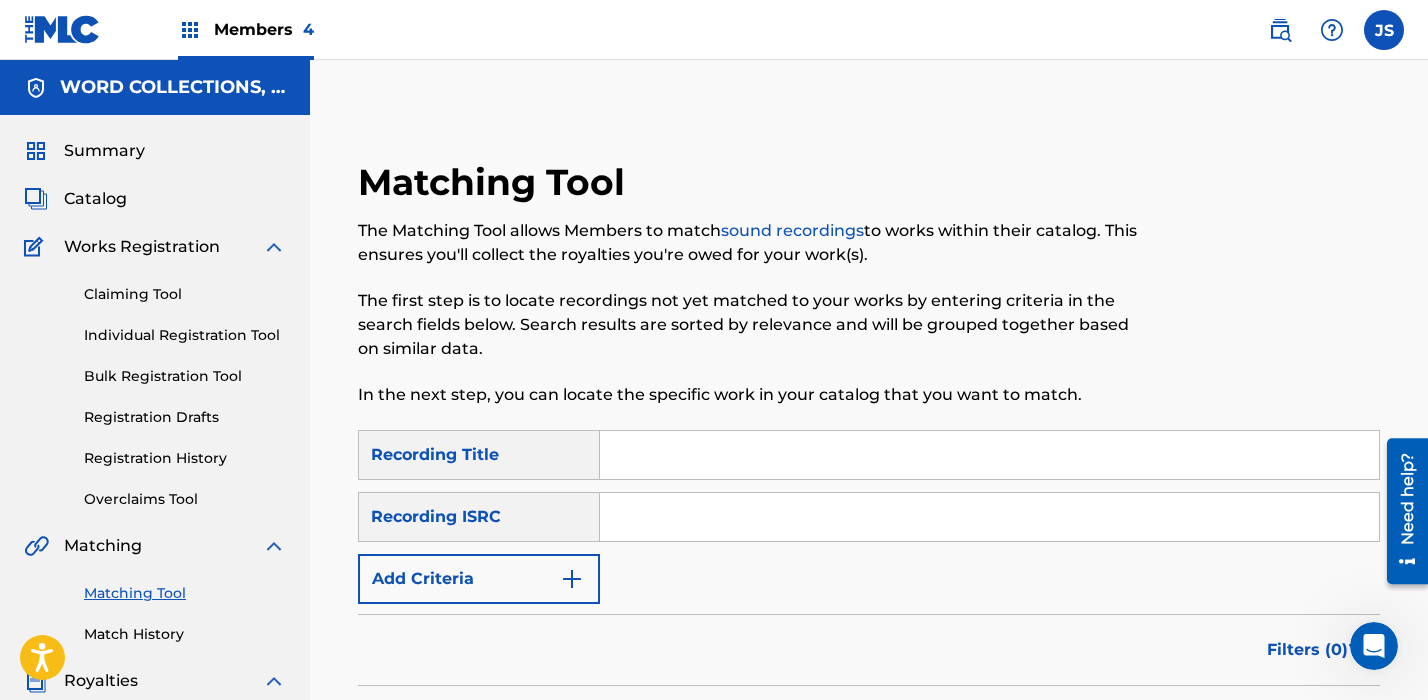click at bounding box center (989, 455) 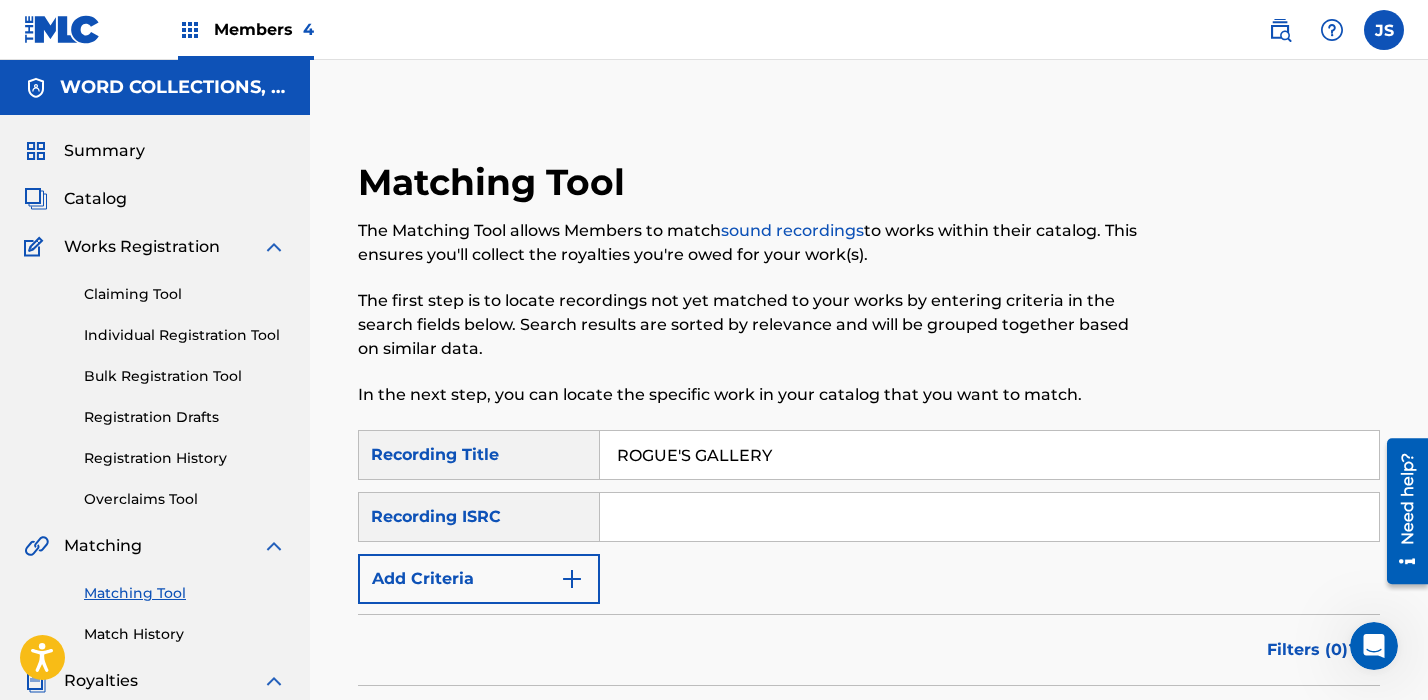 type on "ROGUE'S GALLERY" 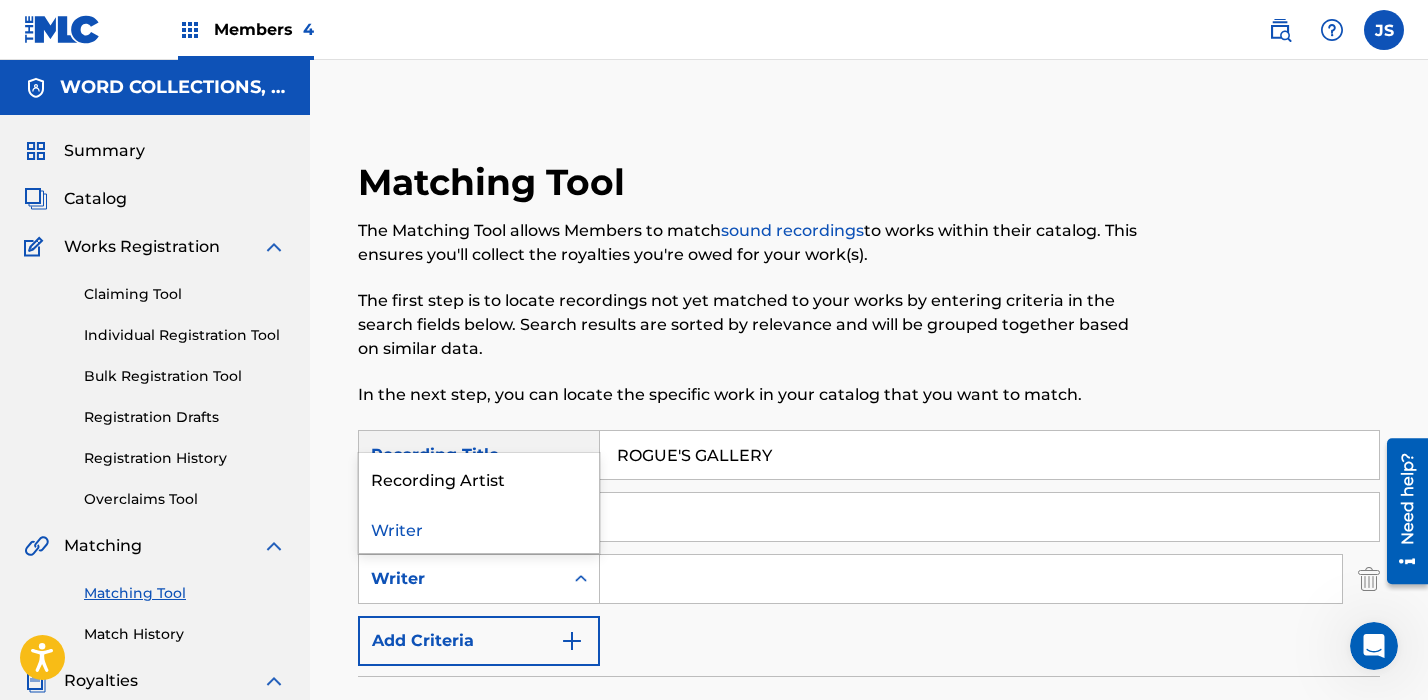 click on "Writer" at bounding box center (461, 579) 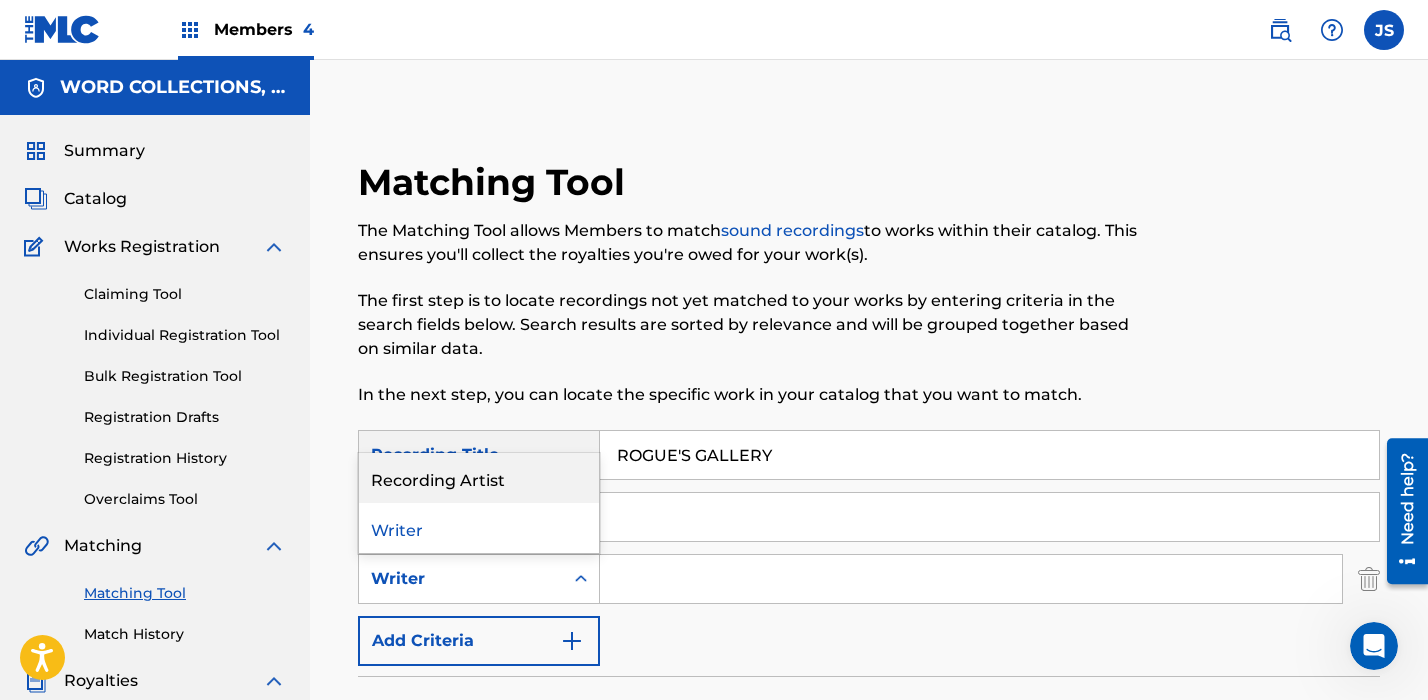 click on "Recording Artist" at bounding box center [479, 478] 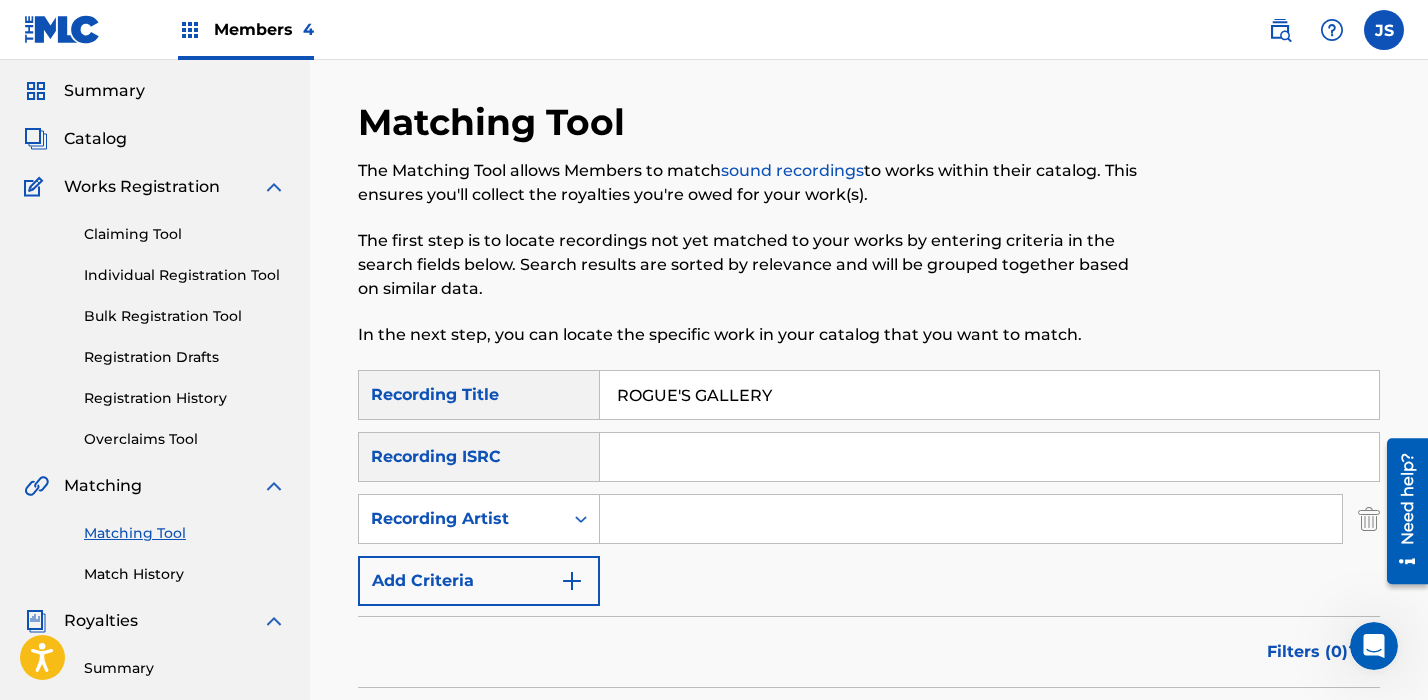 scroll, scrollTop: 73, scrollLeft: 0, axis: vertical 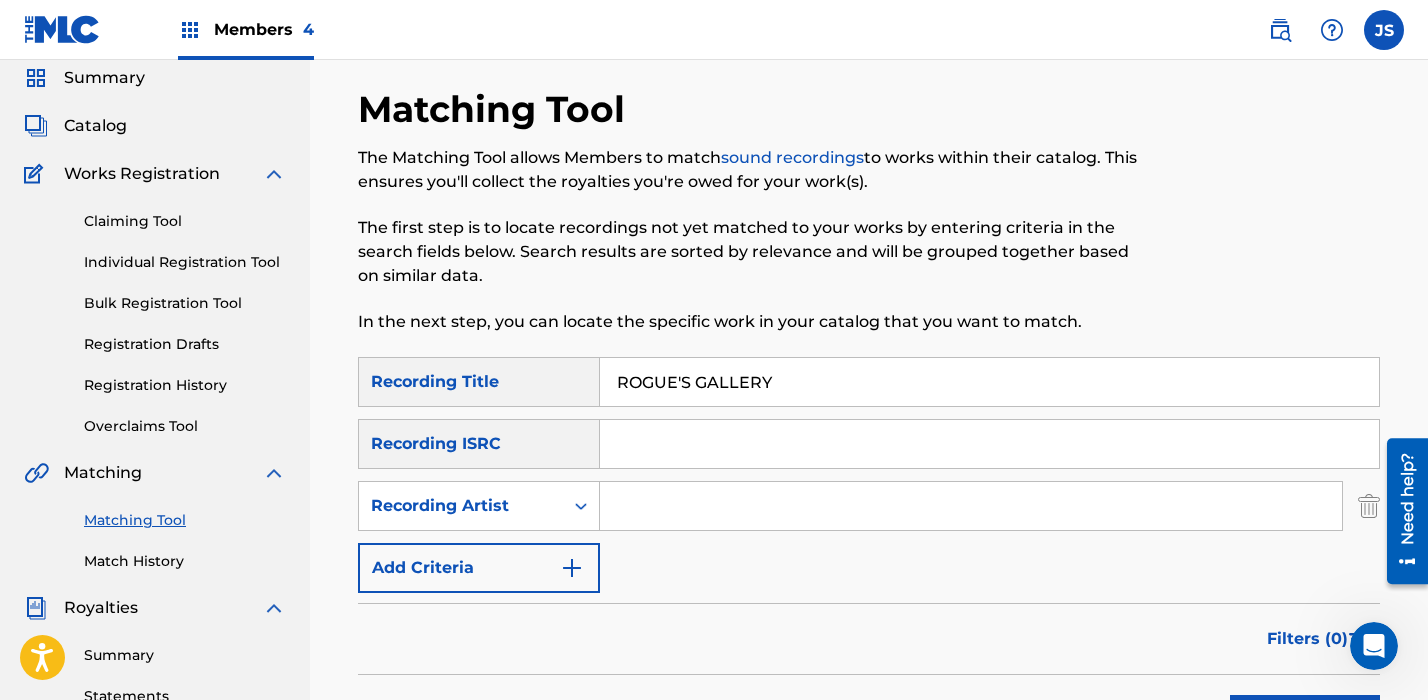 click at bounding box center (971, 506) 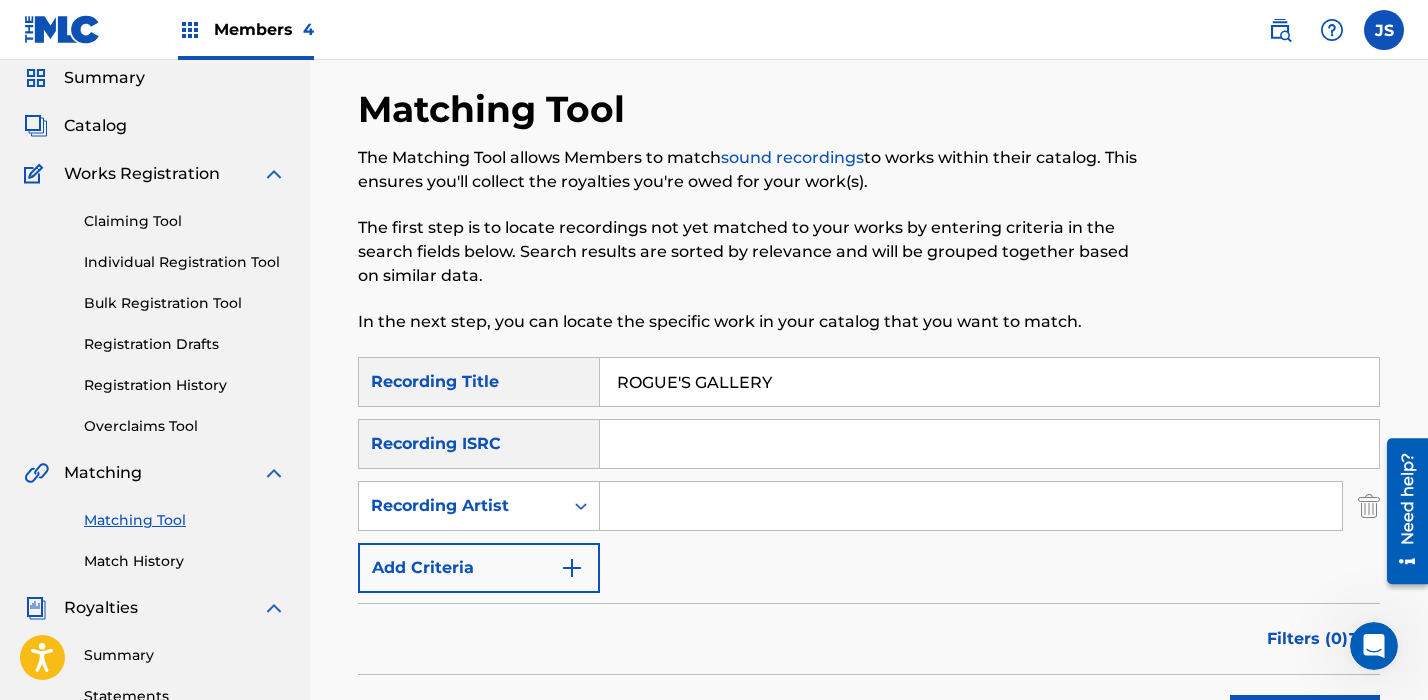 type on "the stupendium" 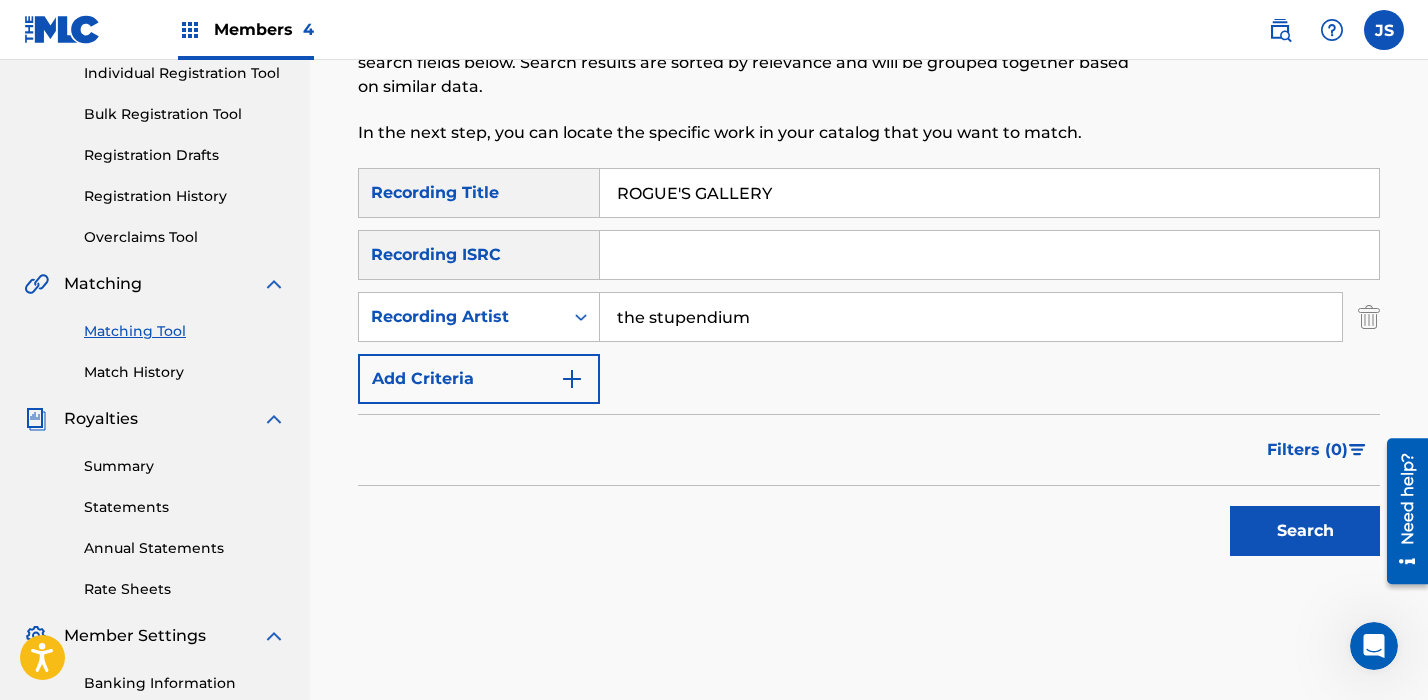 scroll, scrollTop: 351, scrollLeft: 0, axis: vertical 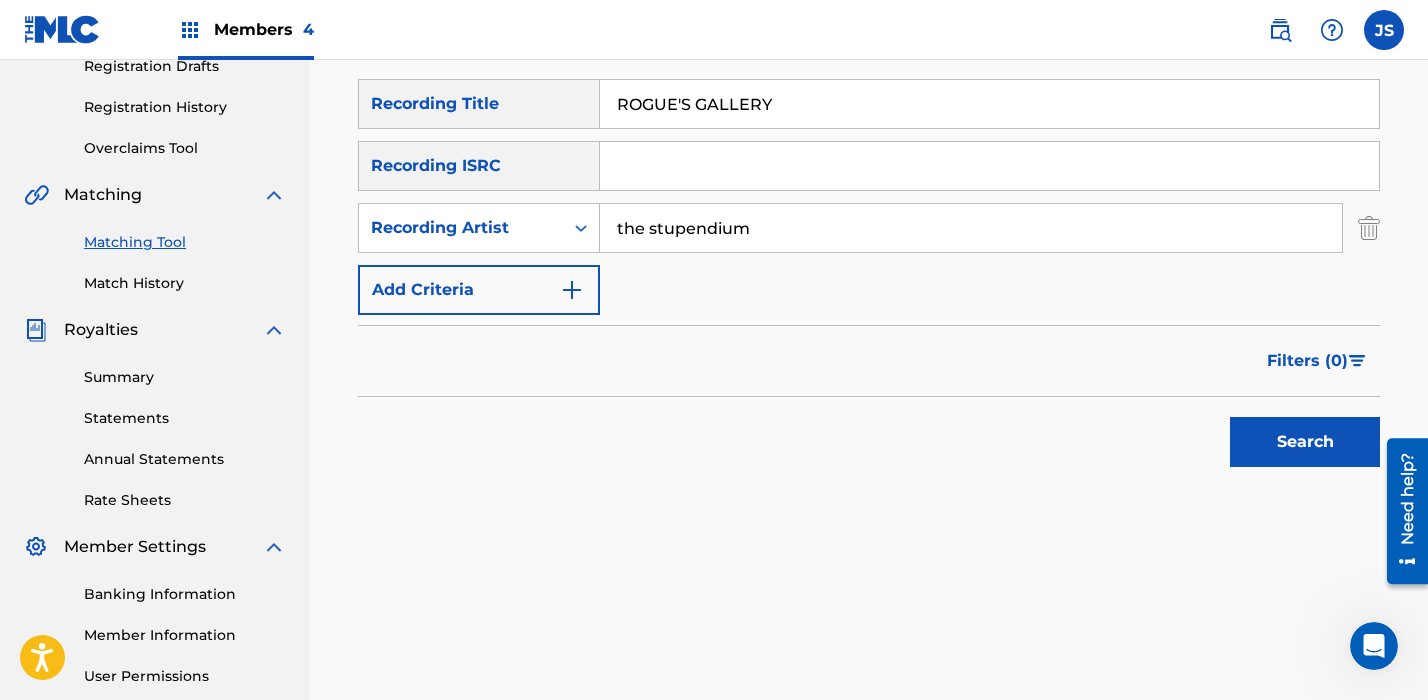 click on "Search" at bounding box center [1305, 442] 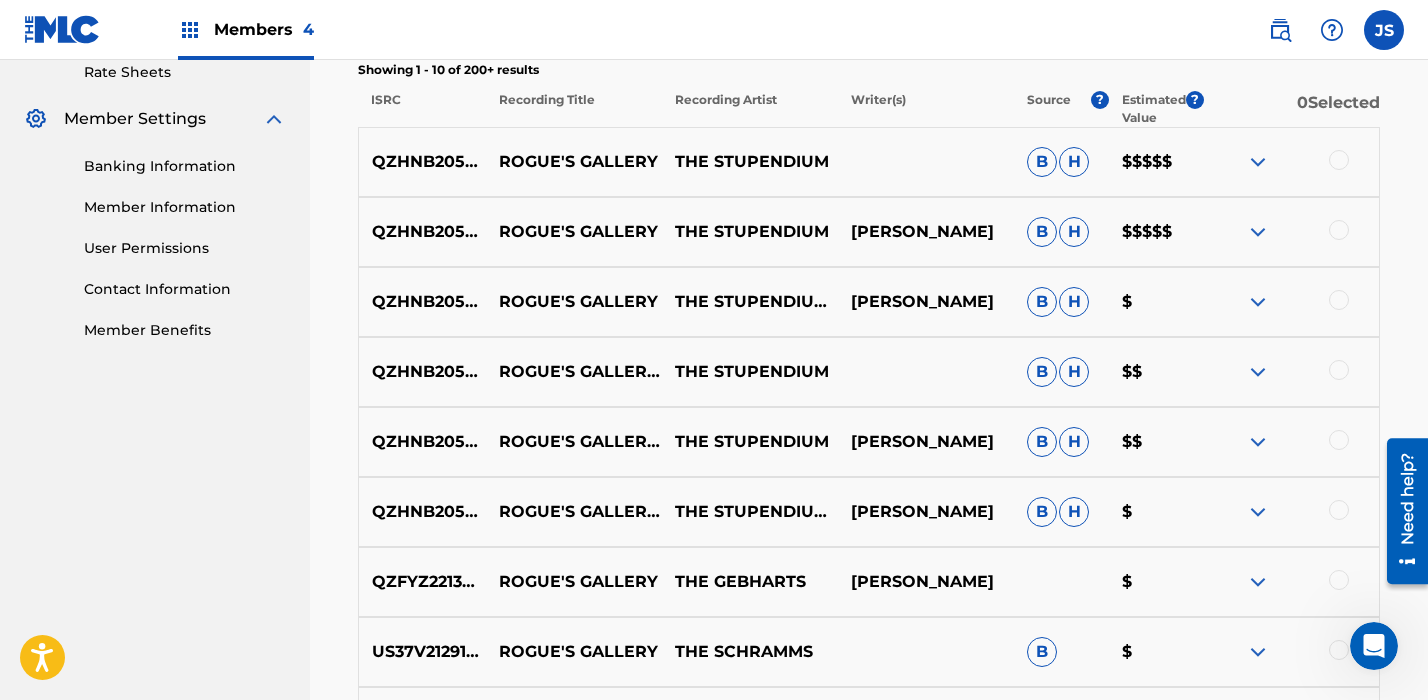 scroll, scrollTop: 798, scrollLeft: 0, axis: vertical 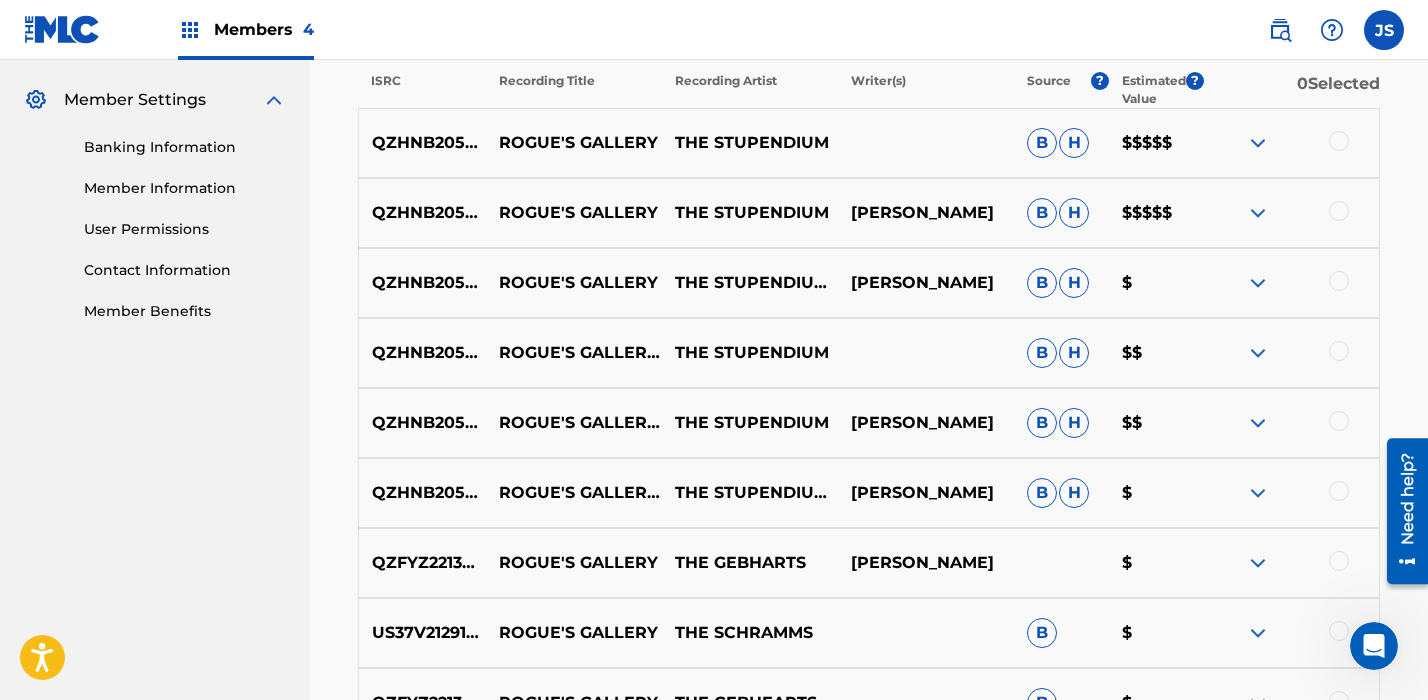 click at bounding box center (1339, 141) 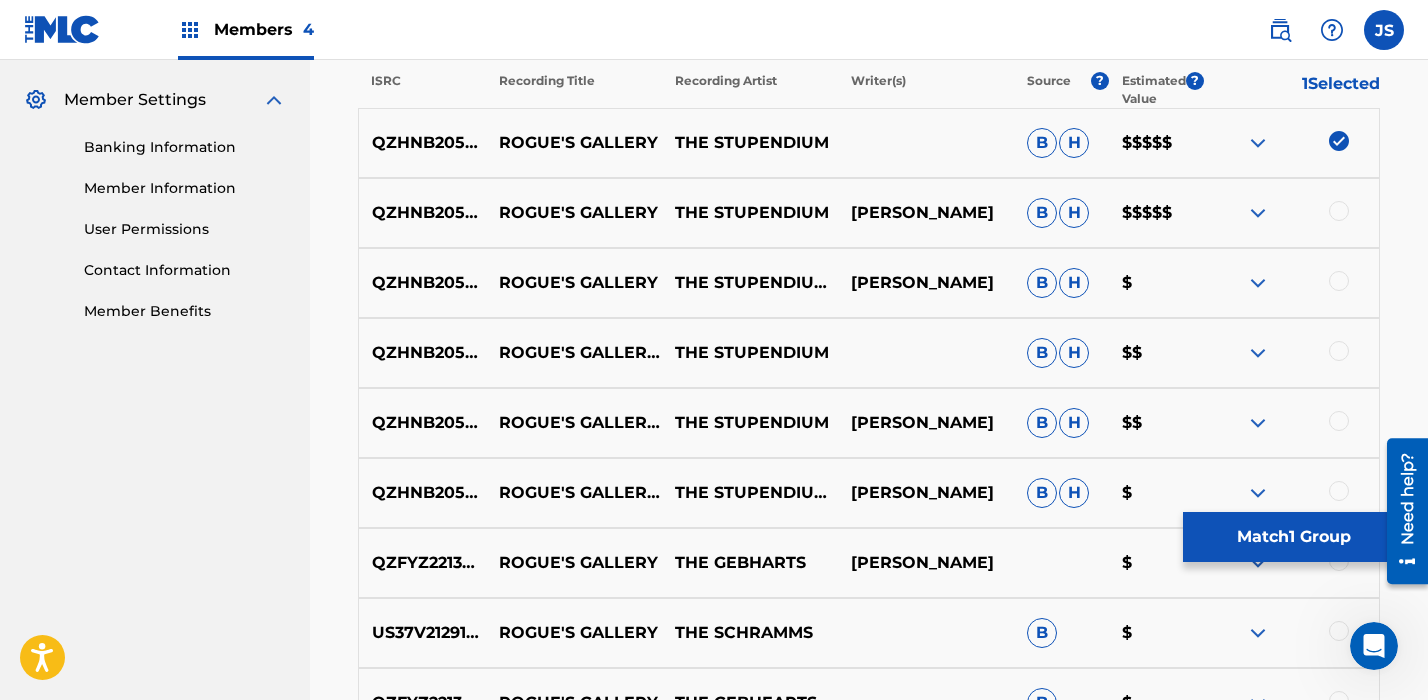 click at bounding box center (1339, 211) 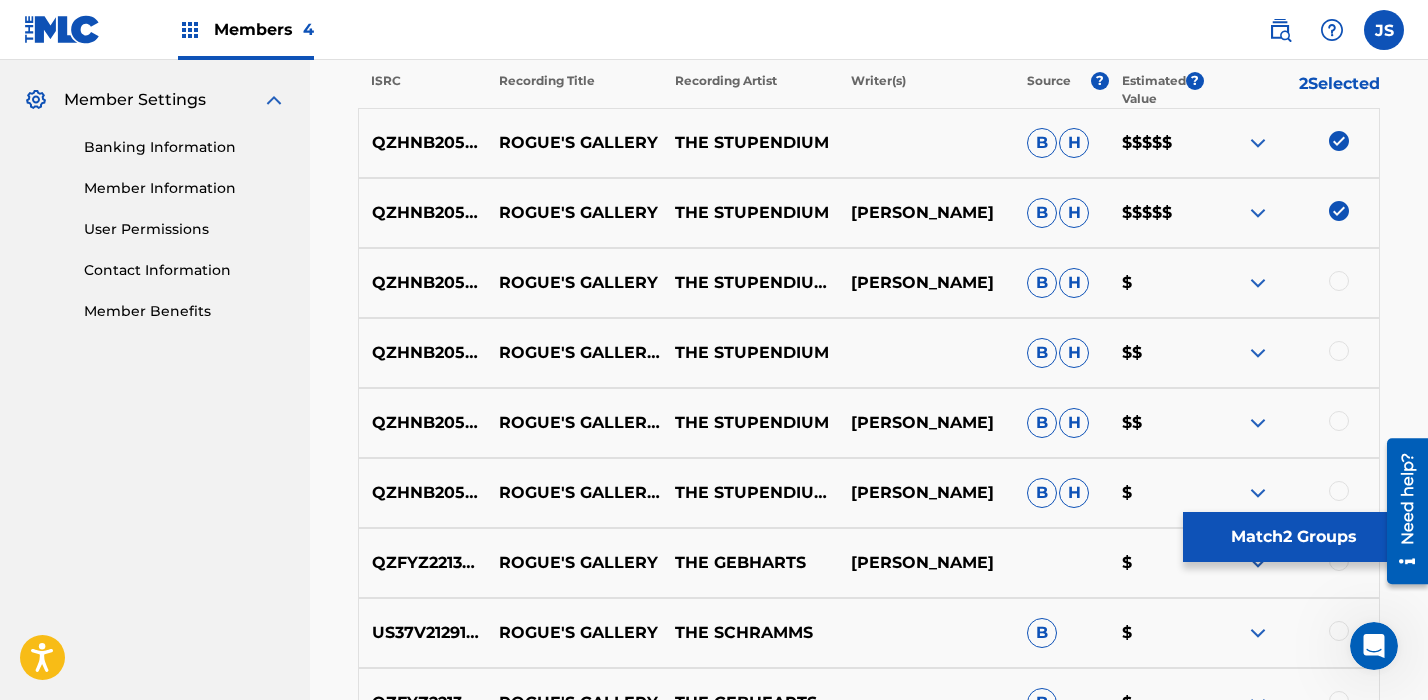 click at bounding box center (1339, 281) 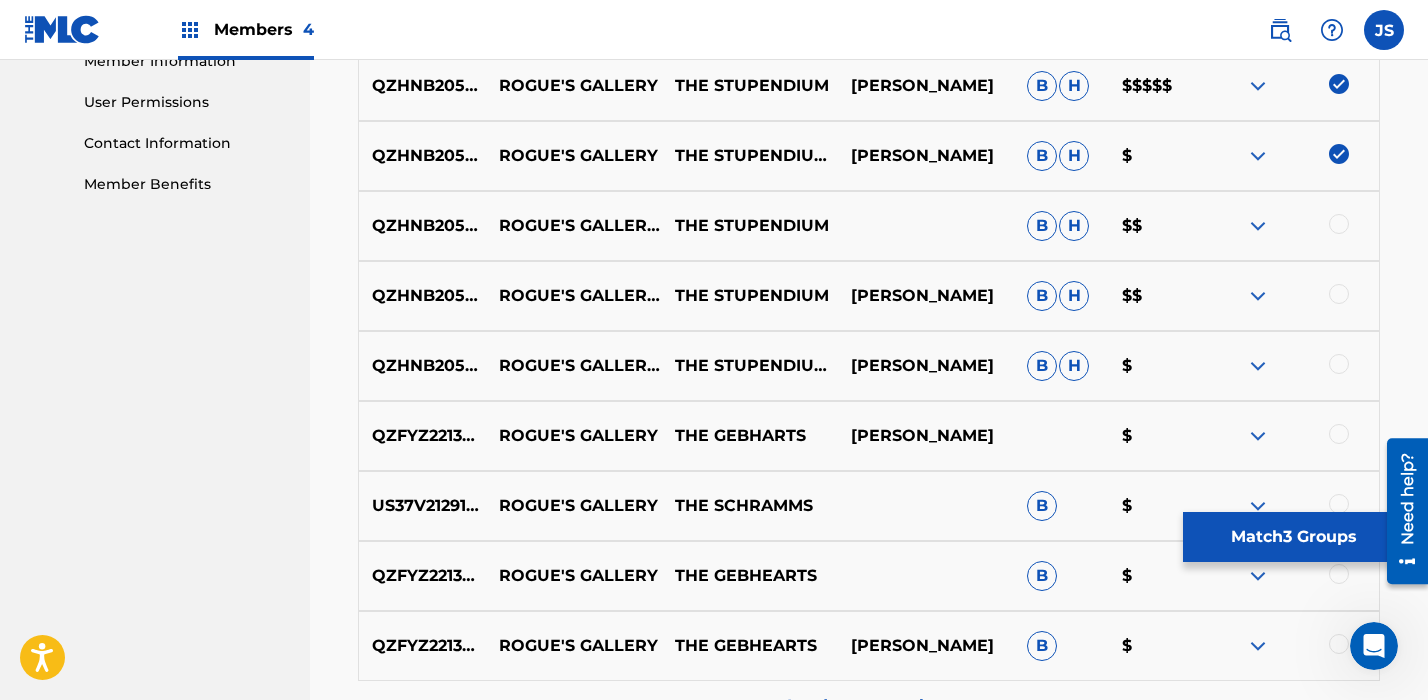 scroll, scrollTop: 926, scrollLeft: 0, axis: vertical 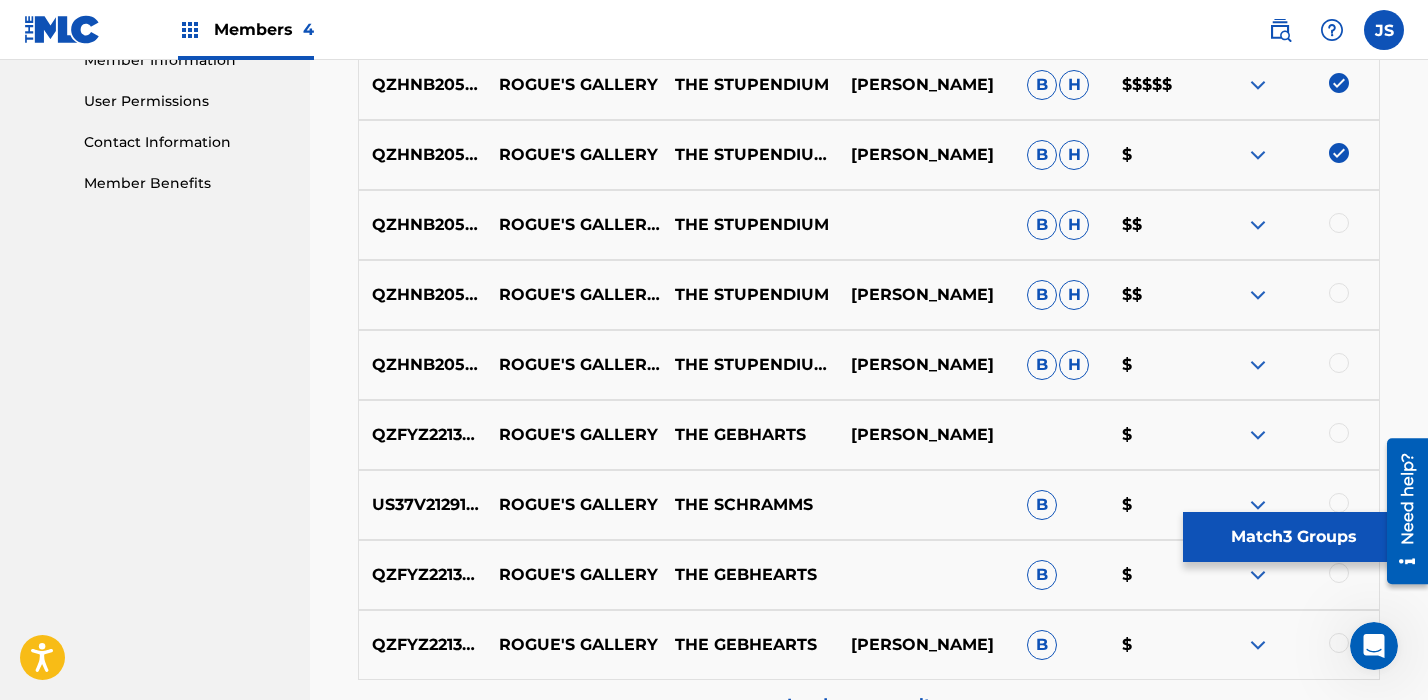 click on "Match  3 Groups" at bounding box center [1293, 537] 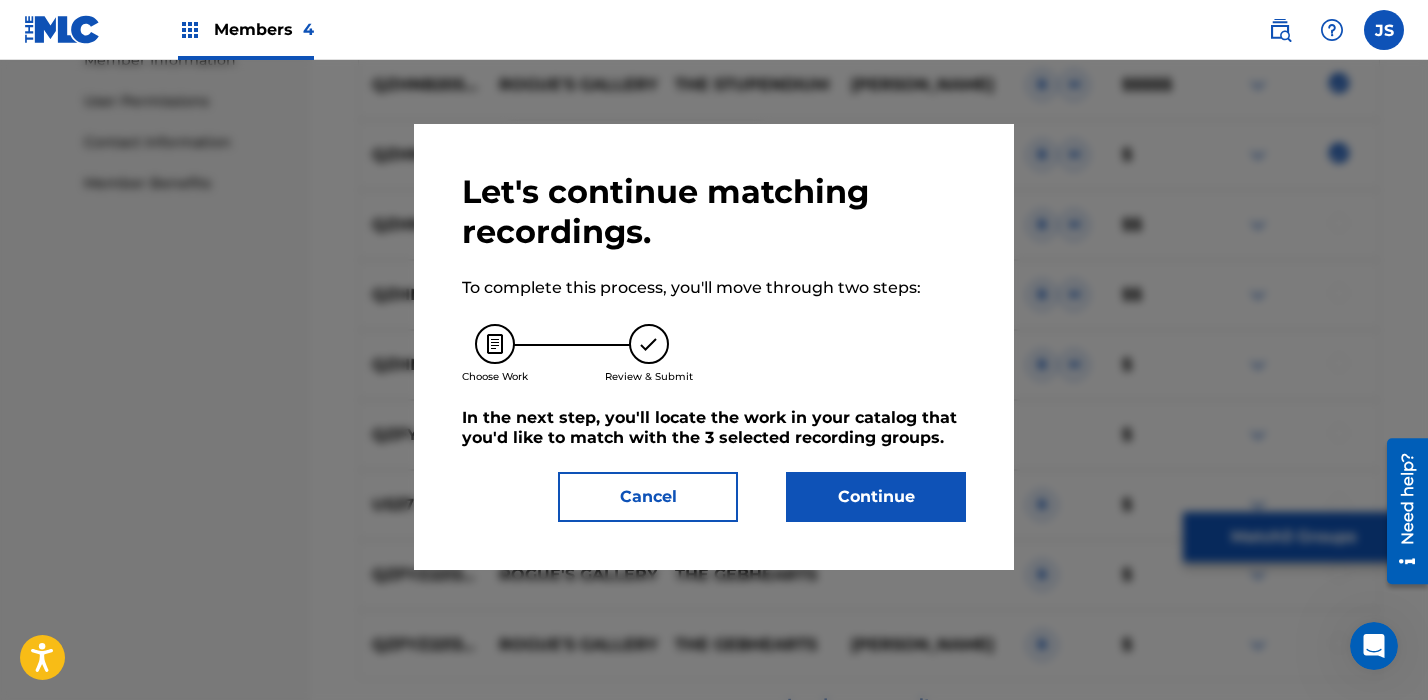 click on "Cancel" at bounding box center [648, 497] 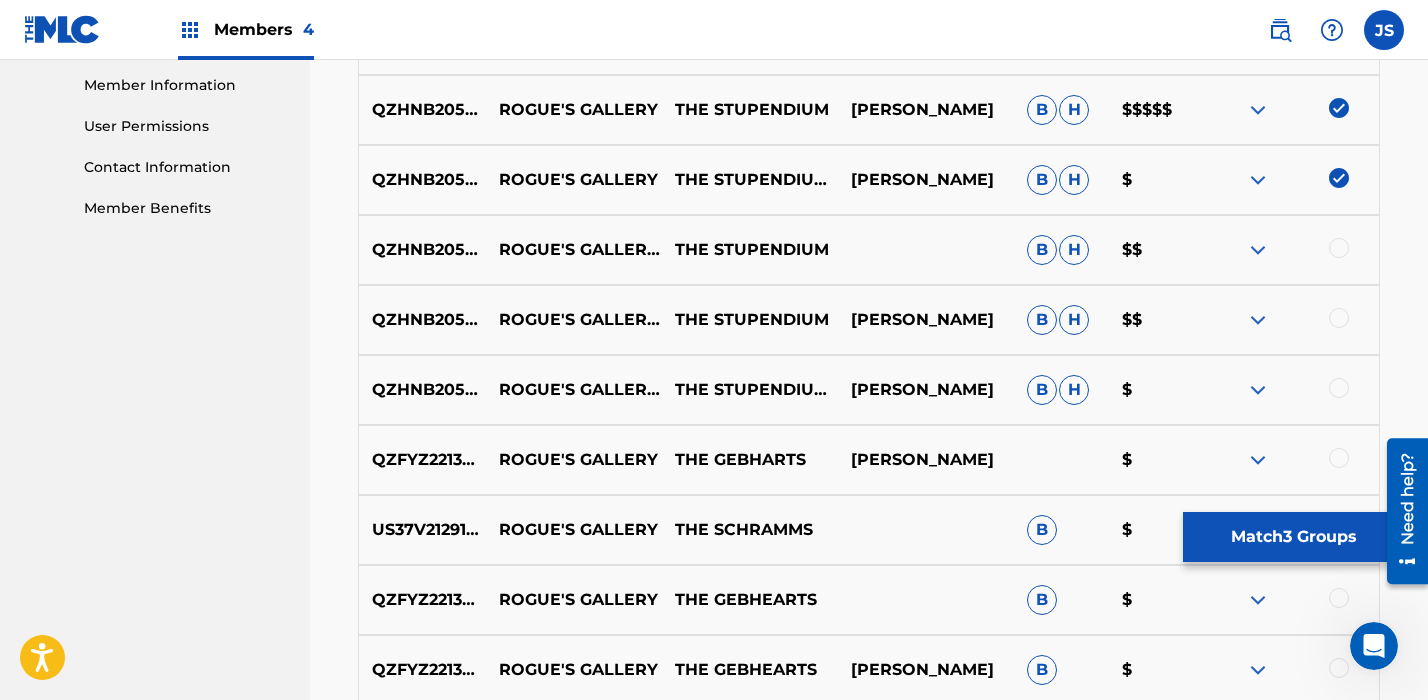 scroll, scrollTop: 900, scrollLeft: 0, axis: vertical 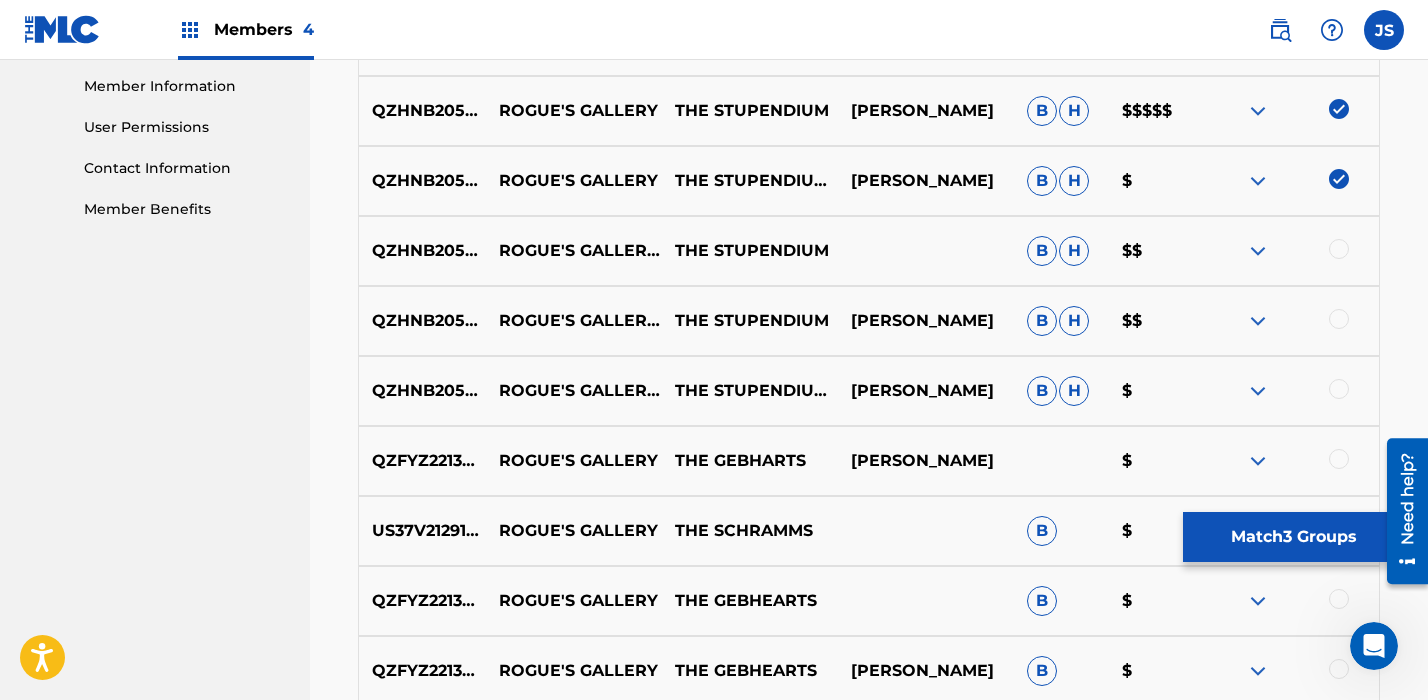 click on "QZHNB2056616" at bounding box center (422, 391) 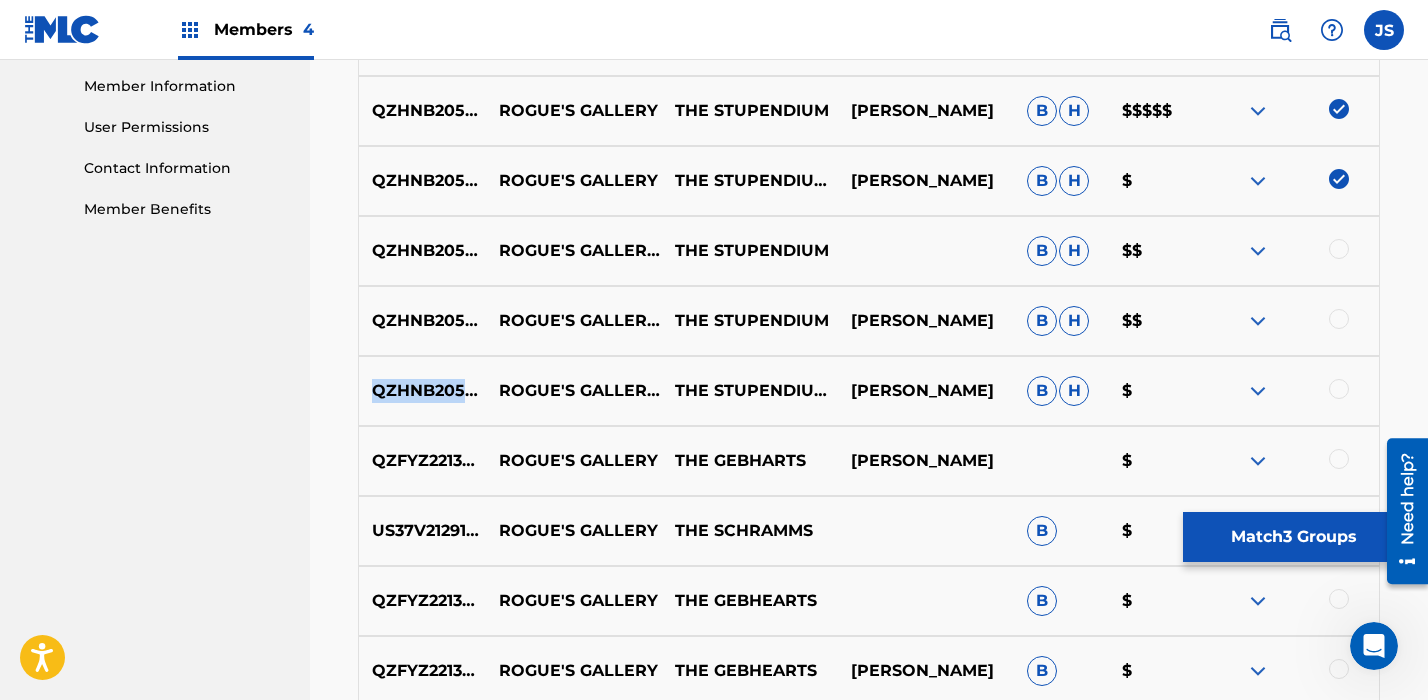 click on "QZHNB2056616" at bounding box center [422, 391] 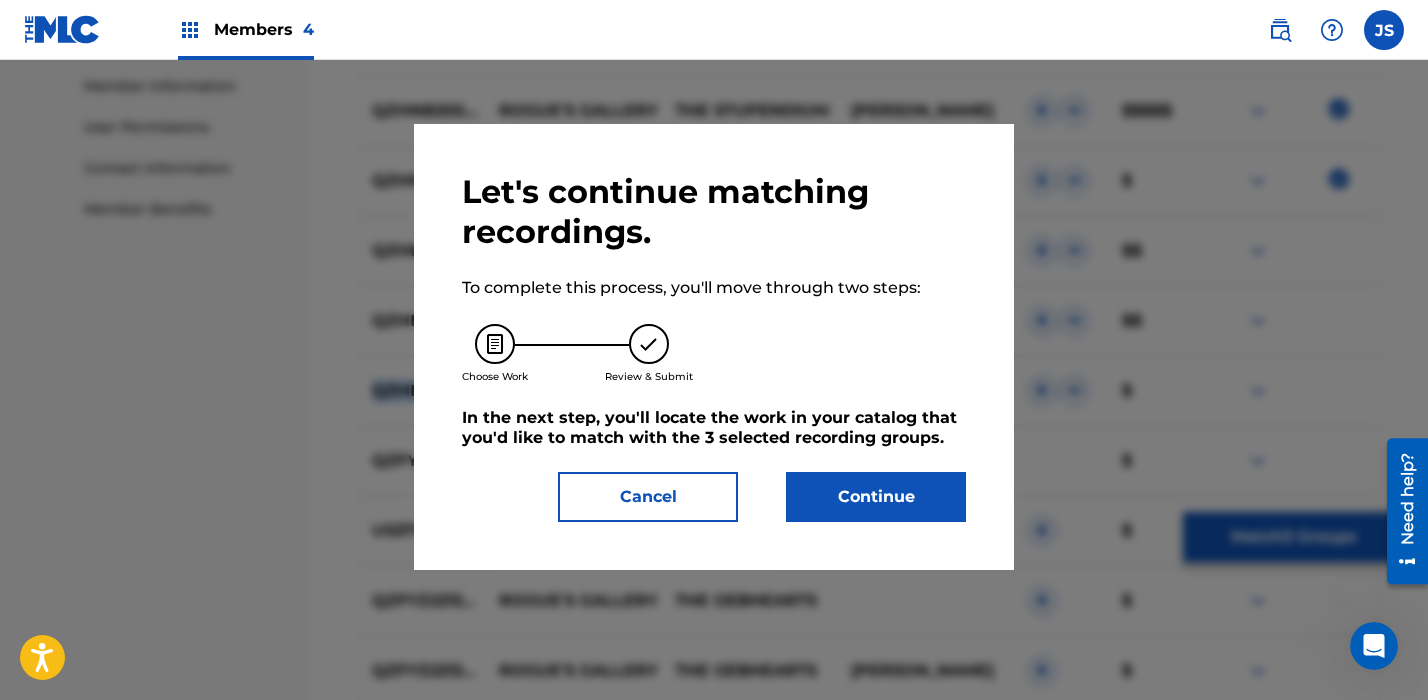 click on "Continue" at bounding box center [876, 497] 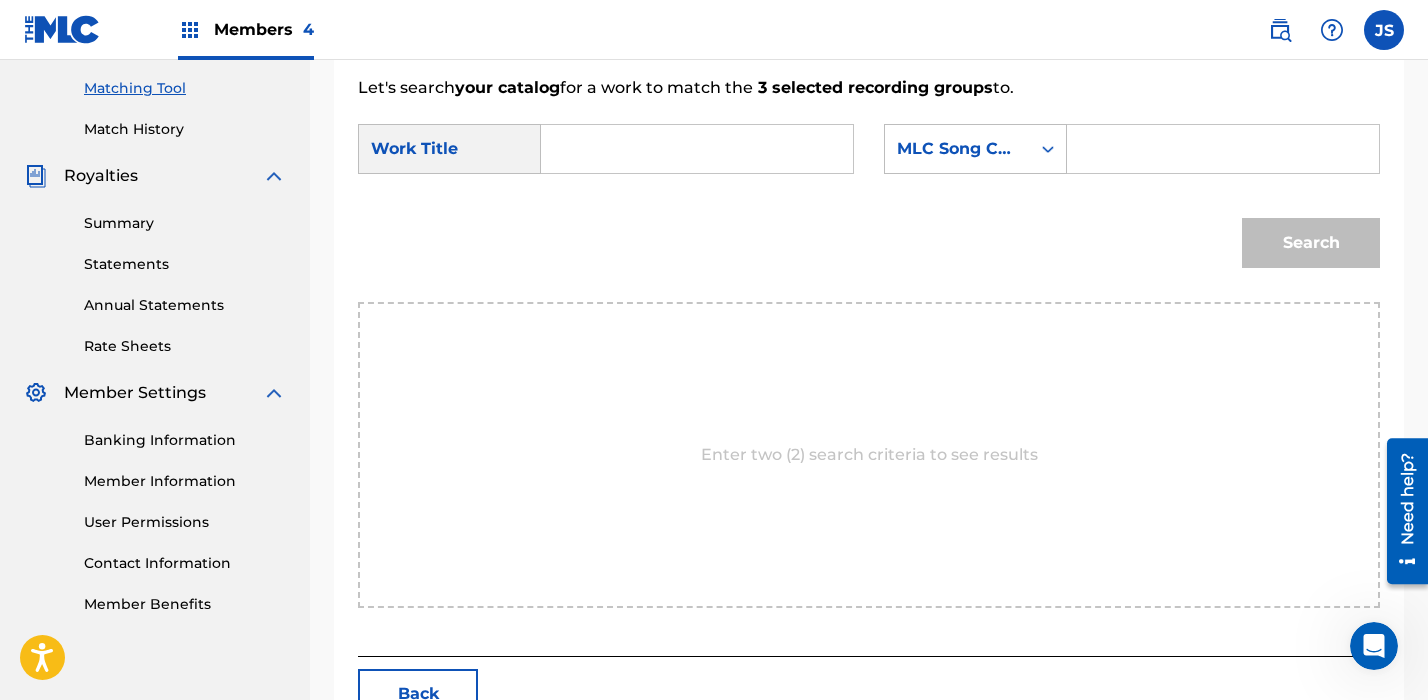 scroll, scrollTop: 489, scrollLeft: 0, axis: vertical 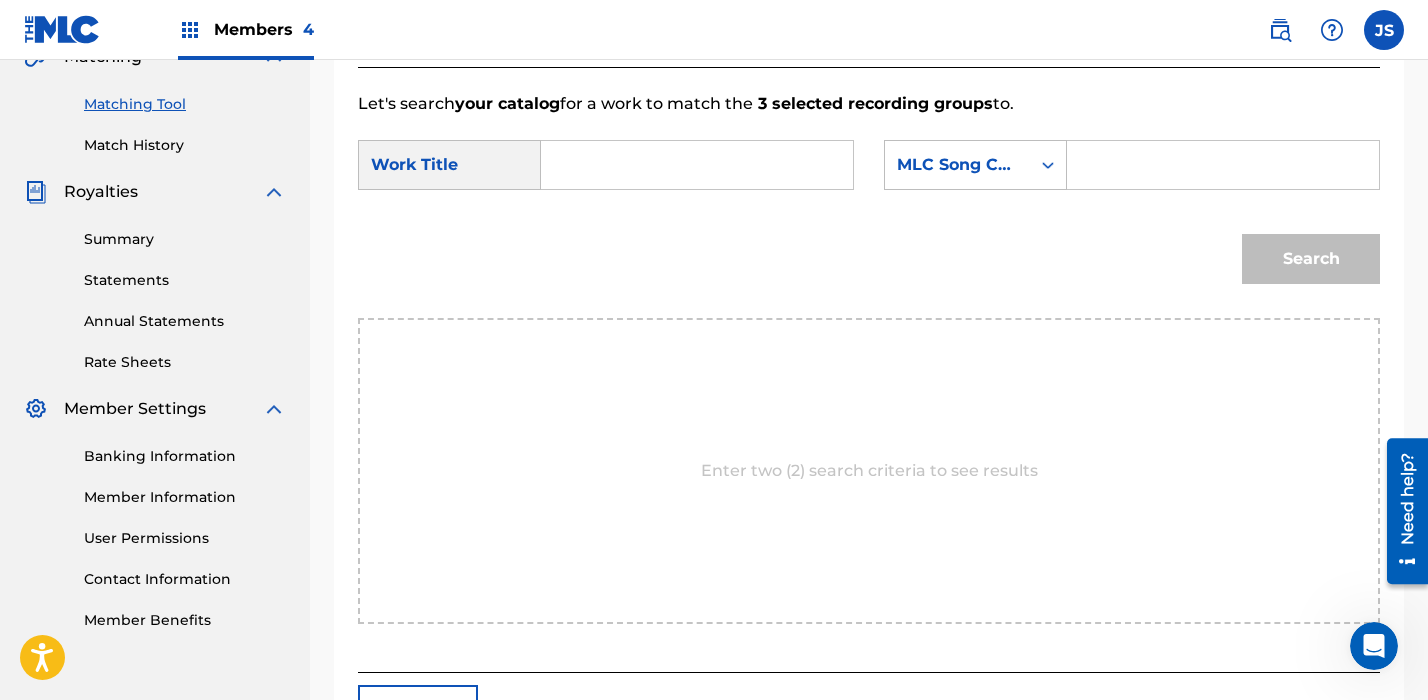 click on "SearchWithCriteria389f8d2d-3660-4299-9ddd-4c58fc621b2c Work Title SearchWithCriteriae64daa51-7d55-492c-a469-d0e6084c7ca4 MLC Song Code" at bounding box center (869, 171) 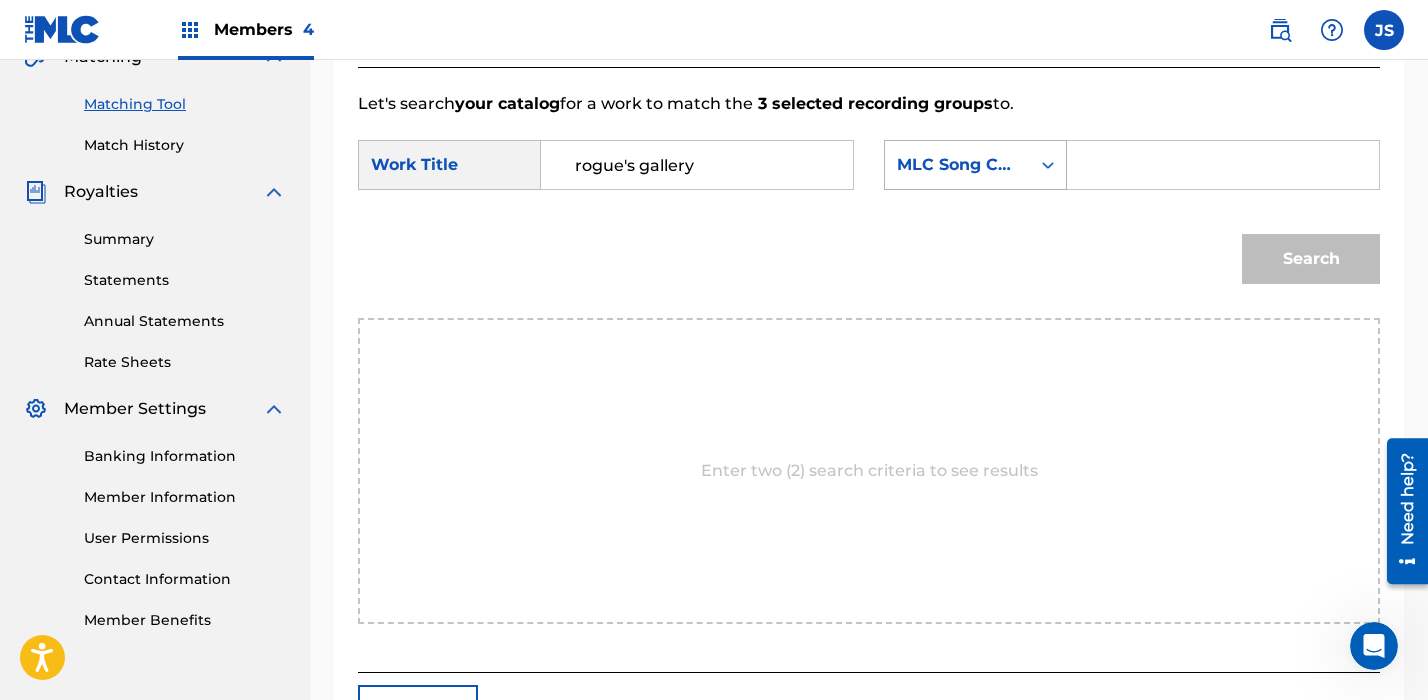type on "rogue's gallery" 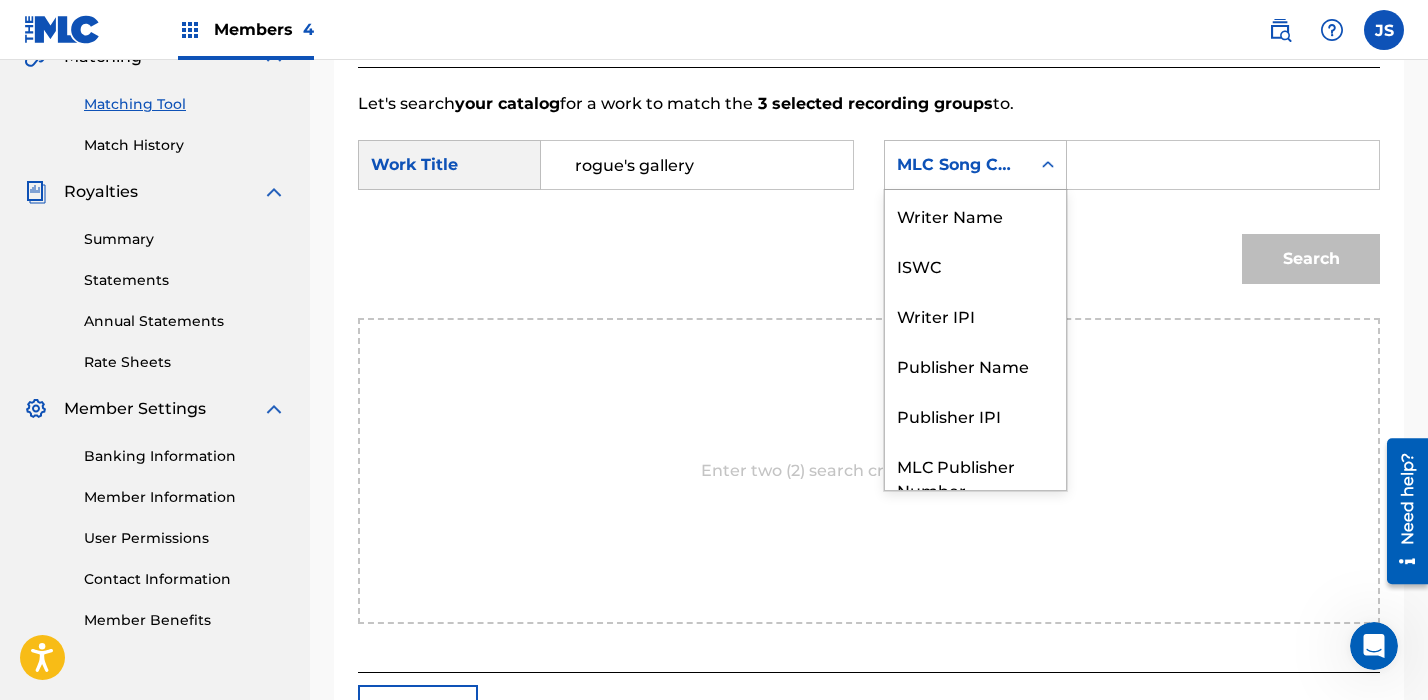 click on "MLC Song Code" at bounding box center [957, 165] 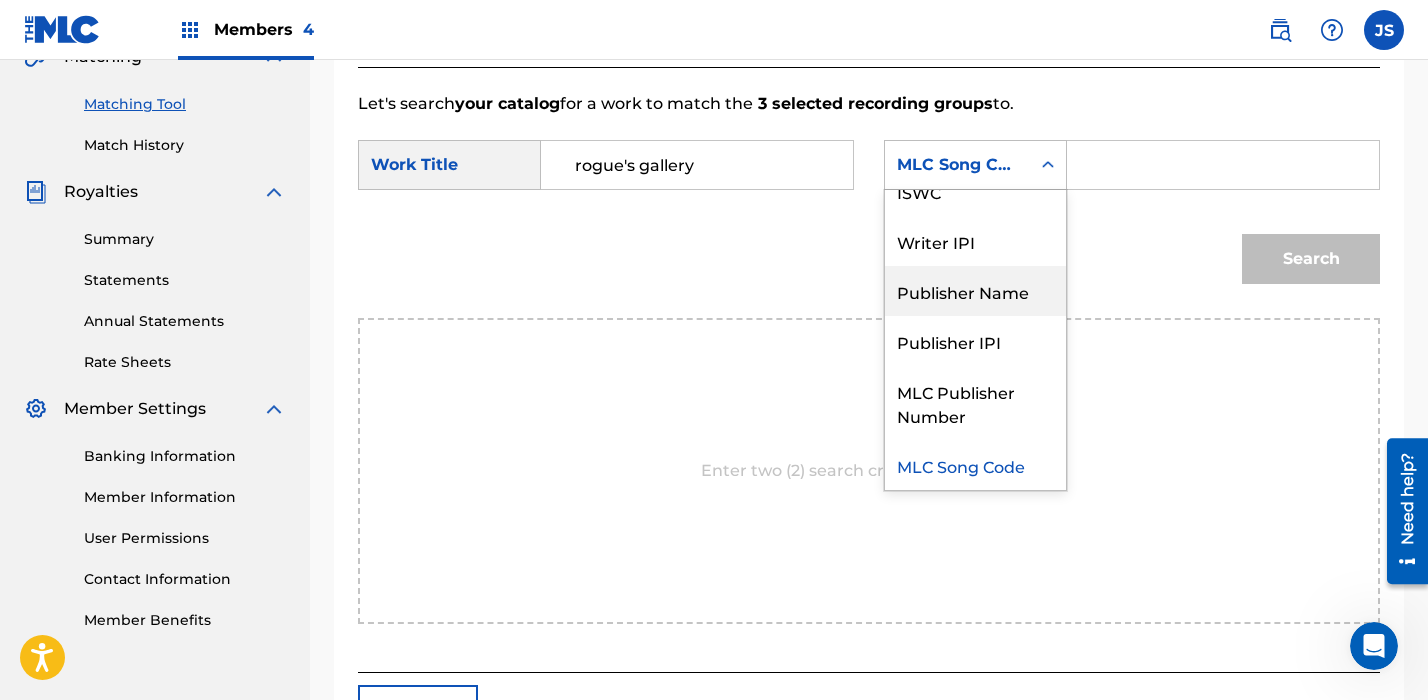 click on "Publisher Name" at bounding box center (975, 291) 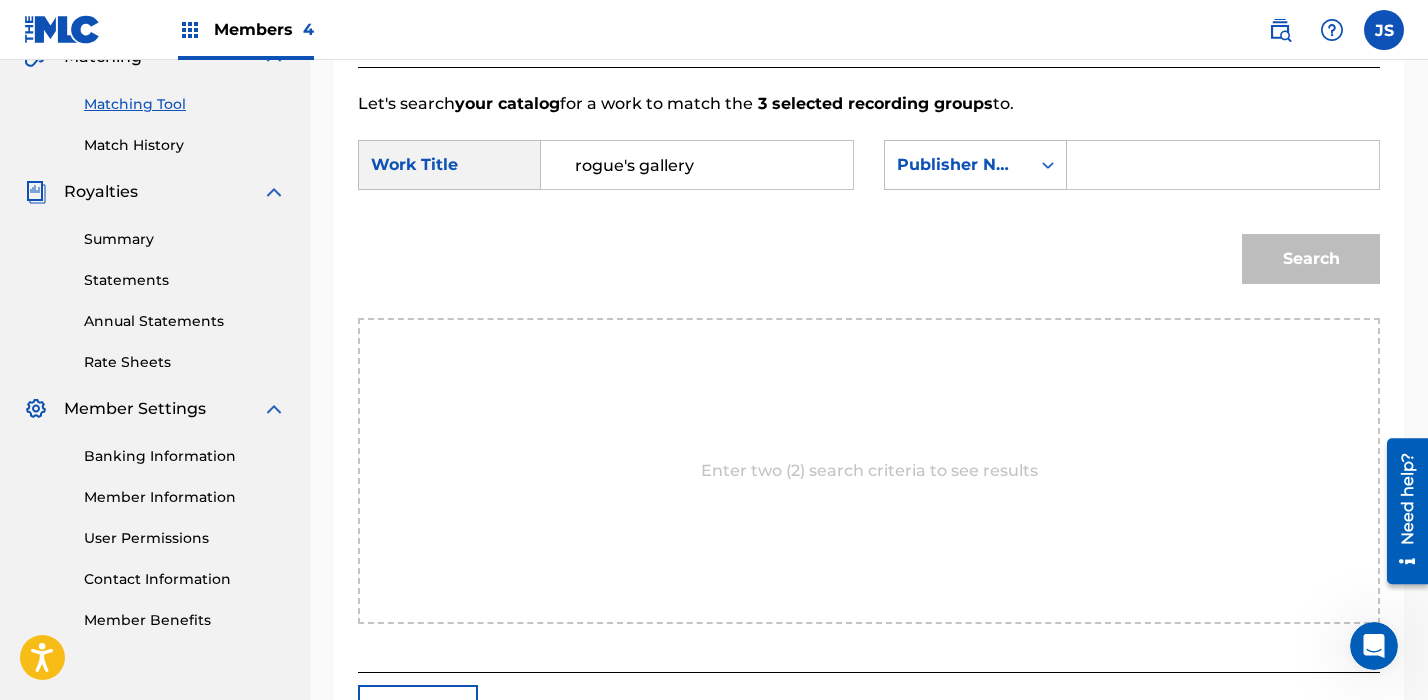 click on "SearchWithCriteria389f8d2d-3660-4299-9ddd-4c58fc621b2c Work Title rogue's gallery SearchWithCriteria1b67d6d4-0a0b-4b3d-a73f-8249b3c8b03d Publisher Name Search" at bounding box center (869, 217) 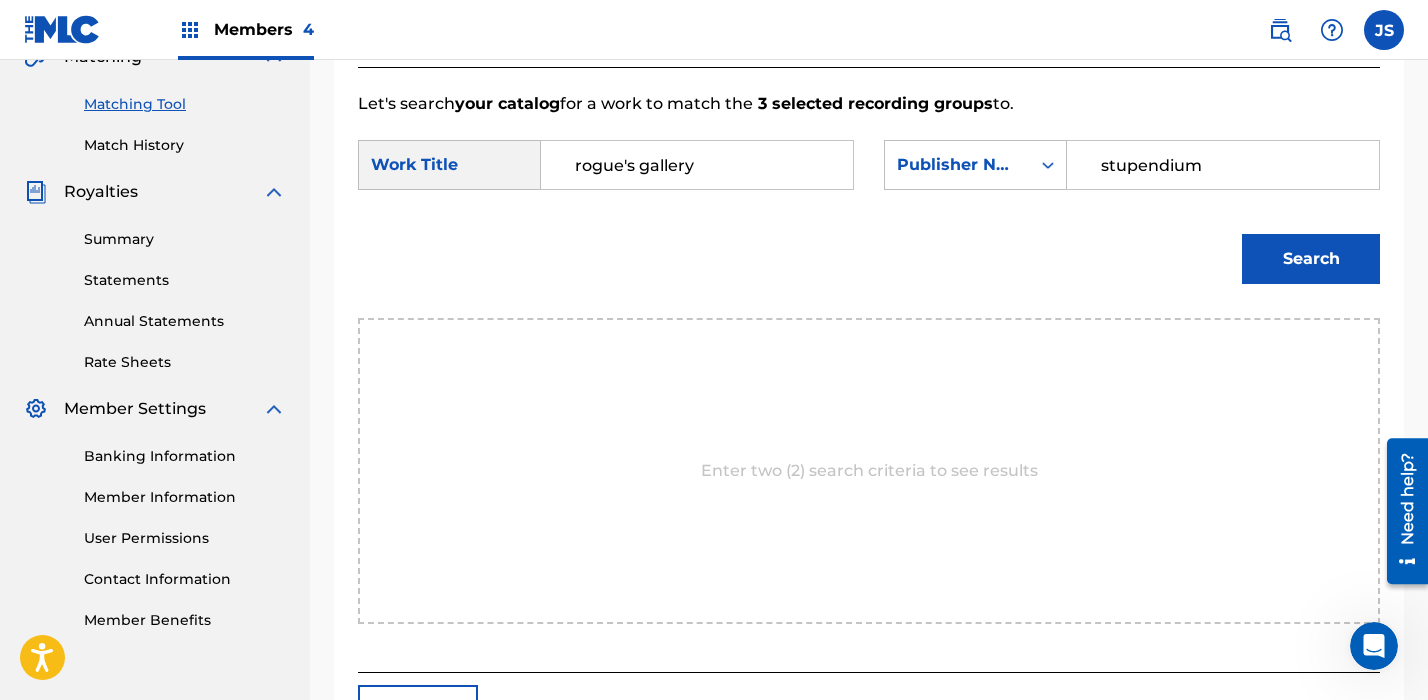 click on "Search" at bounding box center [1311, 259] 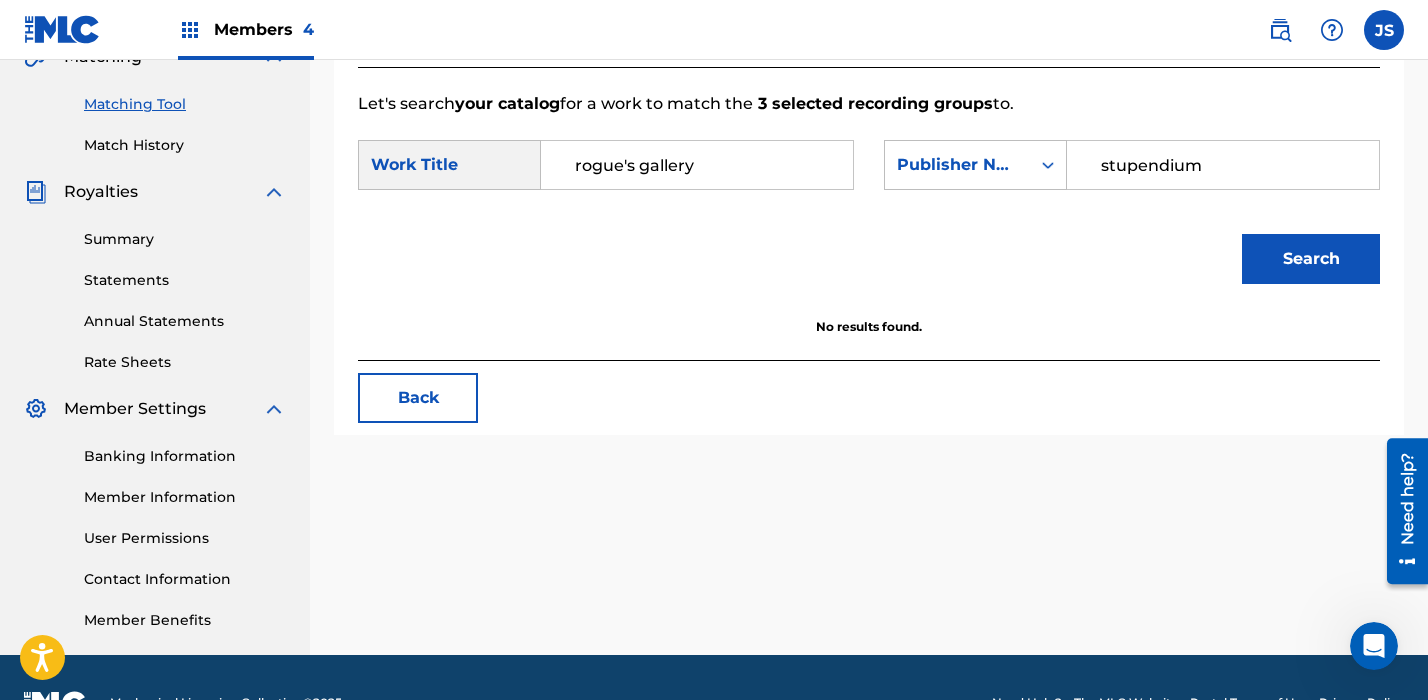 click on "rogue's gallery" at bounding box center [697, 165] 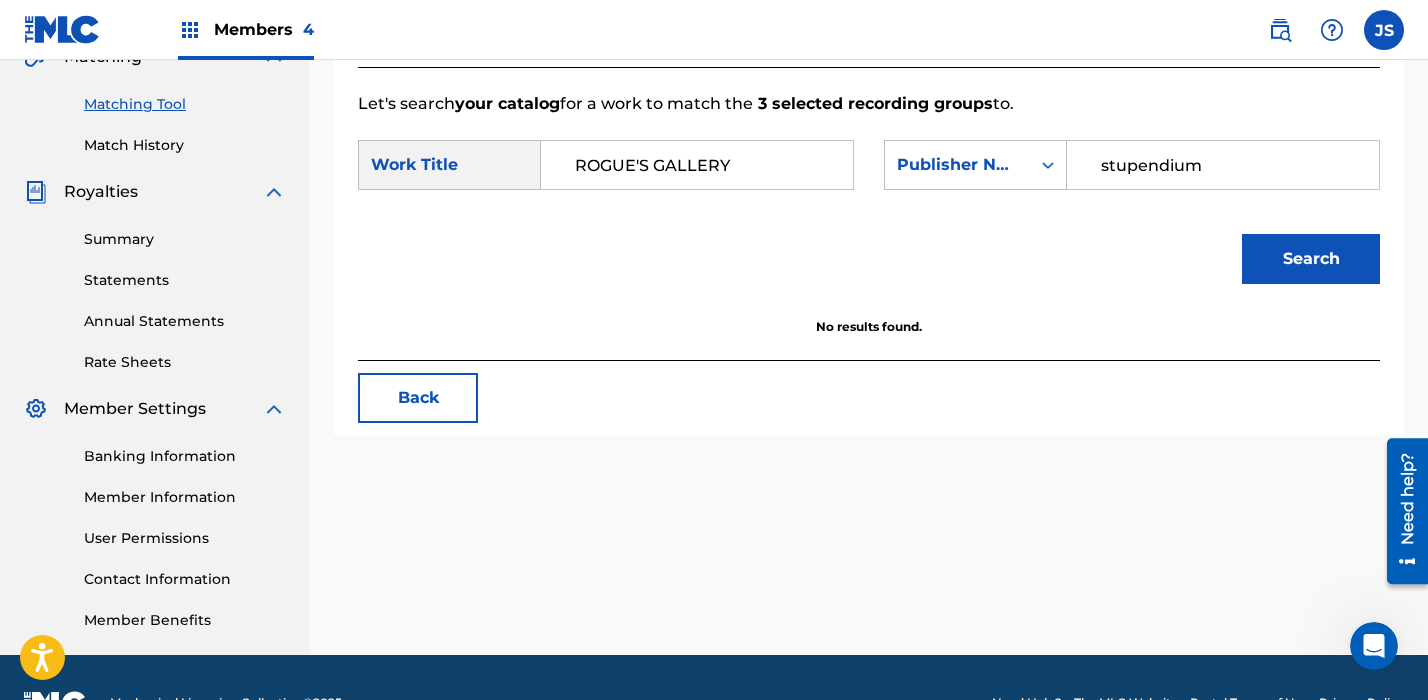type on "ROGUE'S GALLERY" 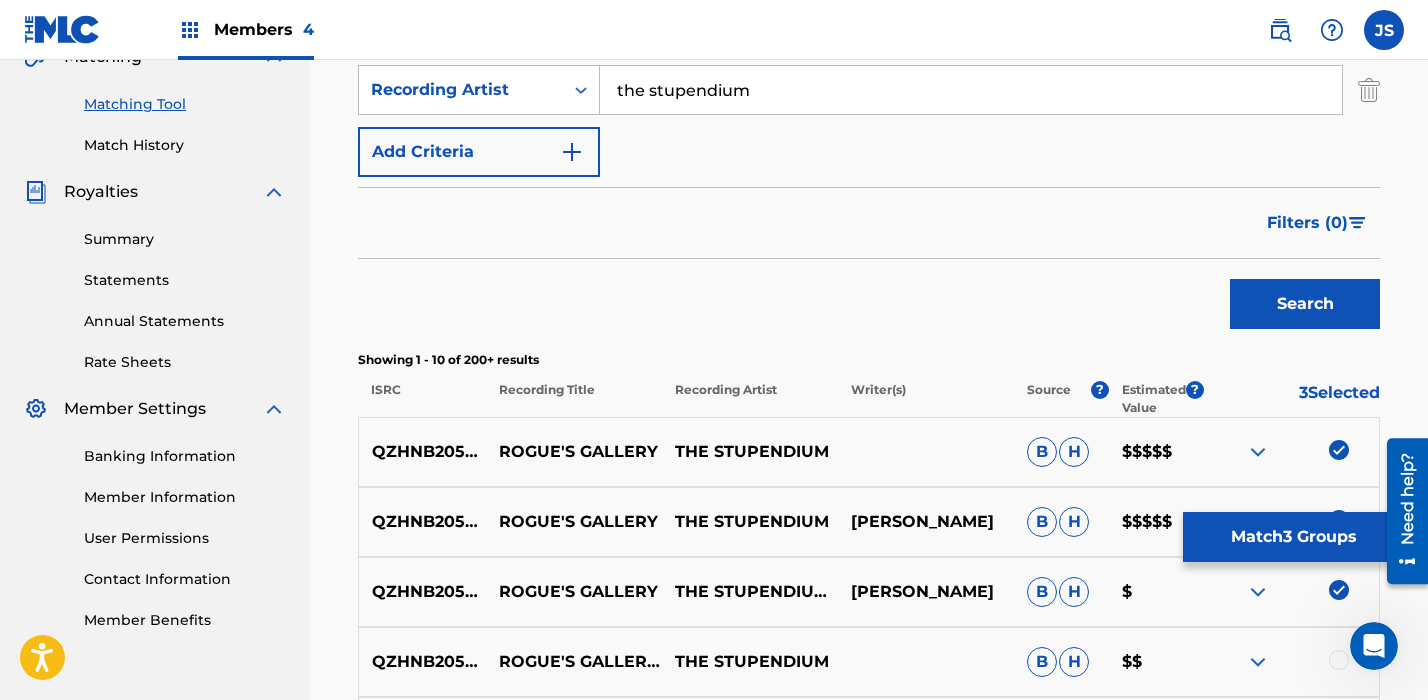 click on "QZHNB2056615 ROGUE'S GALLERY THE STUPENDIUM B H $$$$$" at bounding box center [869, 452] 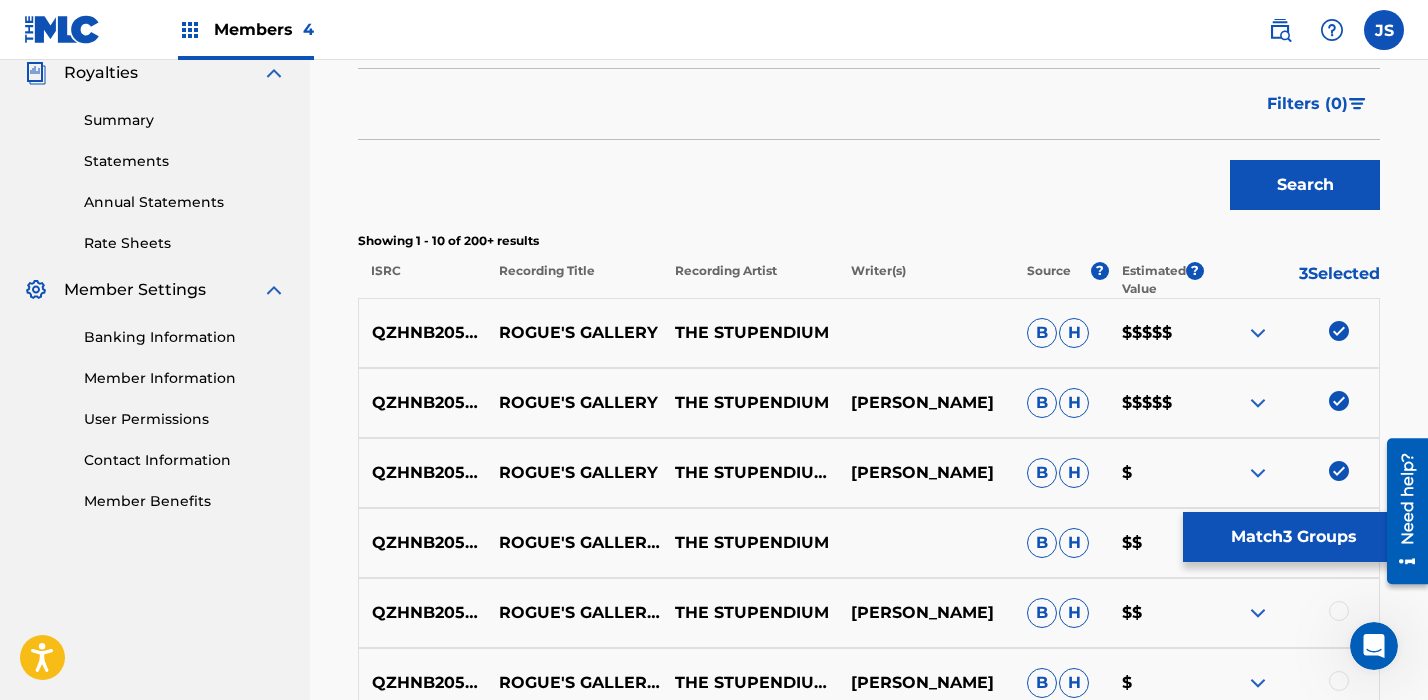 scroll, scrollTop: 617, scrollLeft: 0, axis: vertical 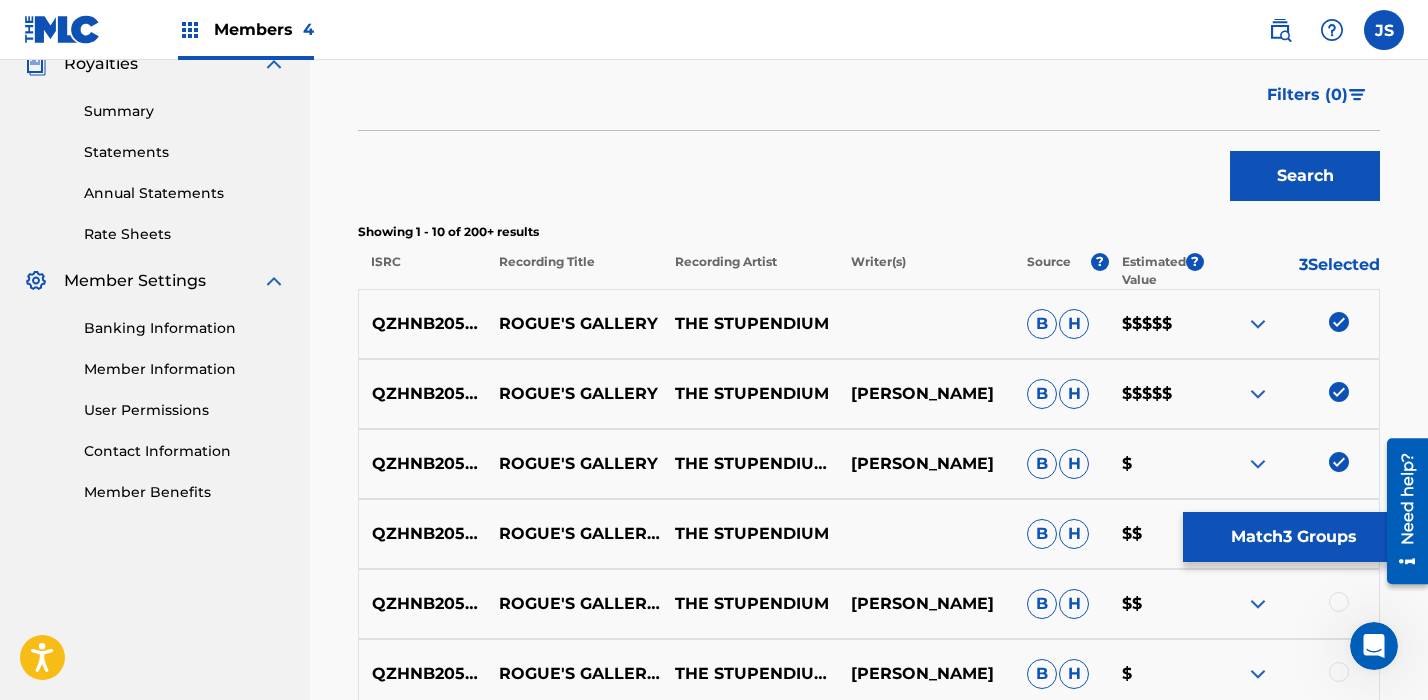 click at bounding box center (1339, 462) 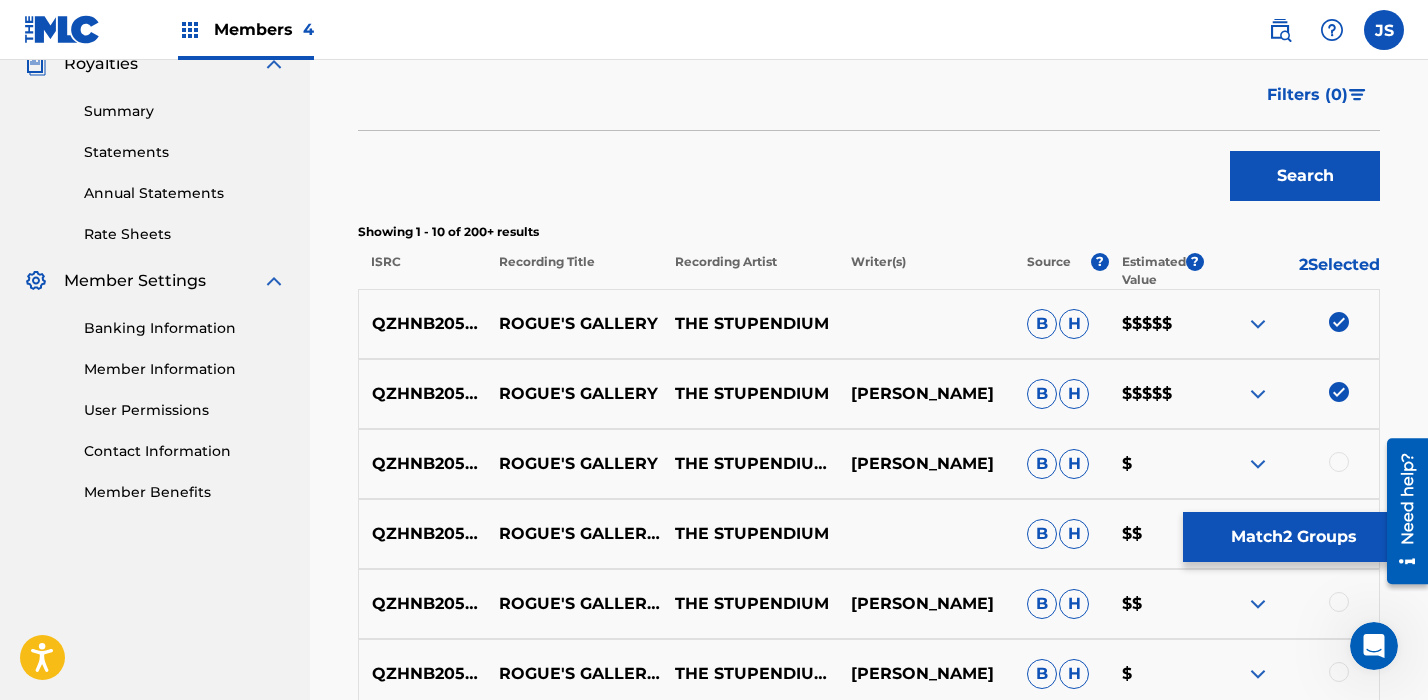 click at bounding box center [1339, 392] 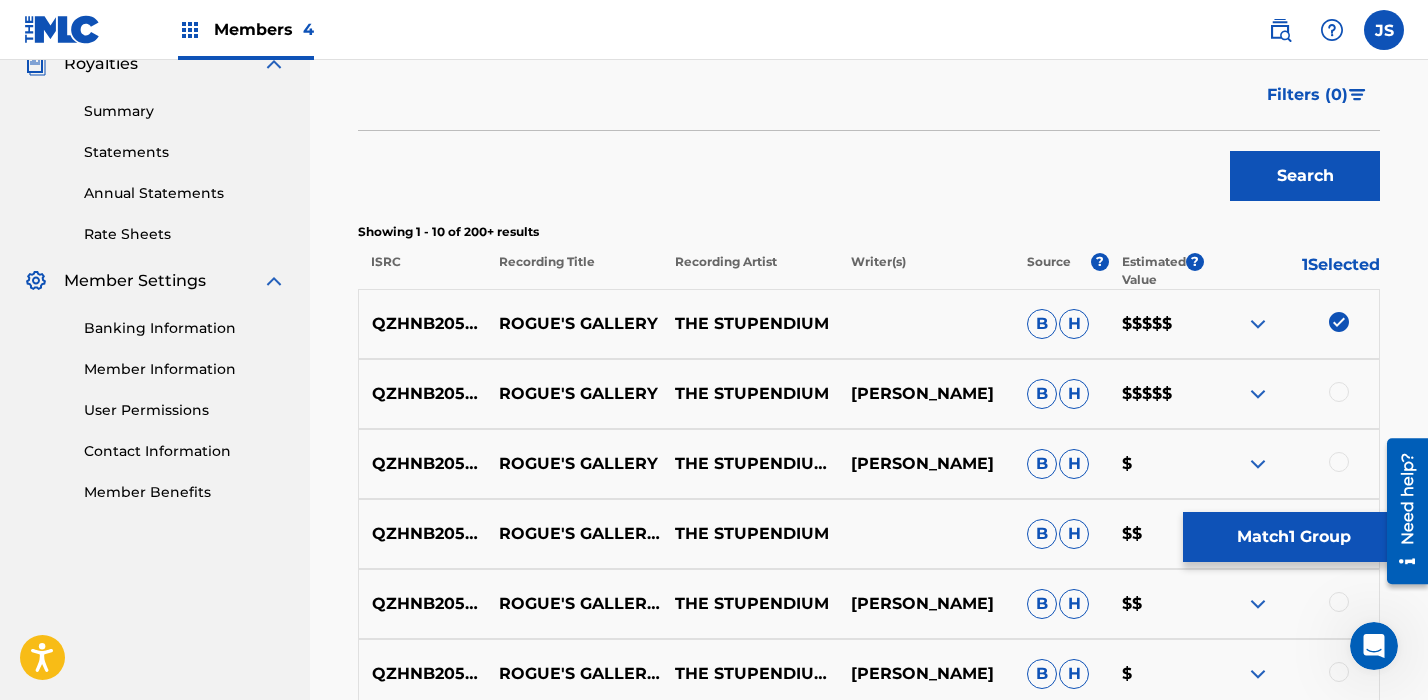 click at bounding box center (1339, 322) 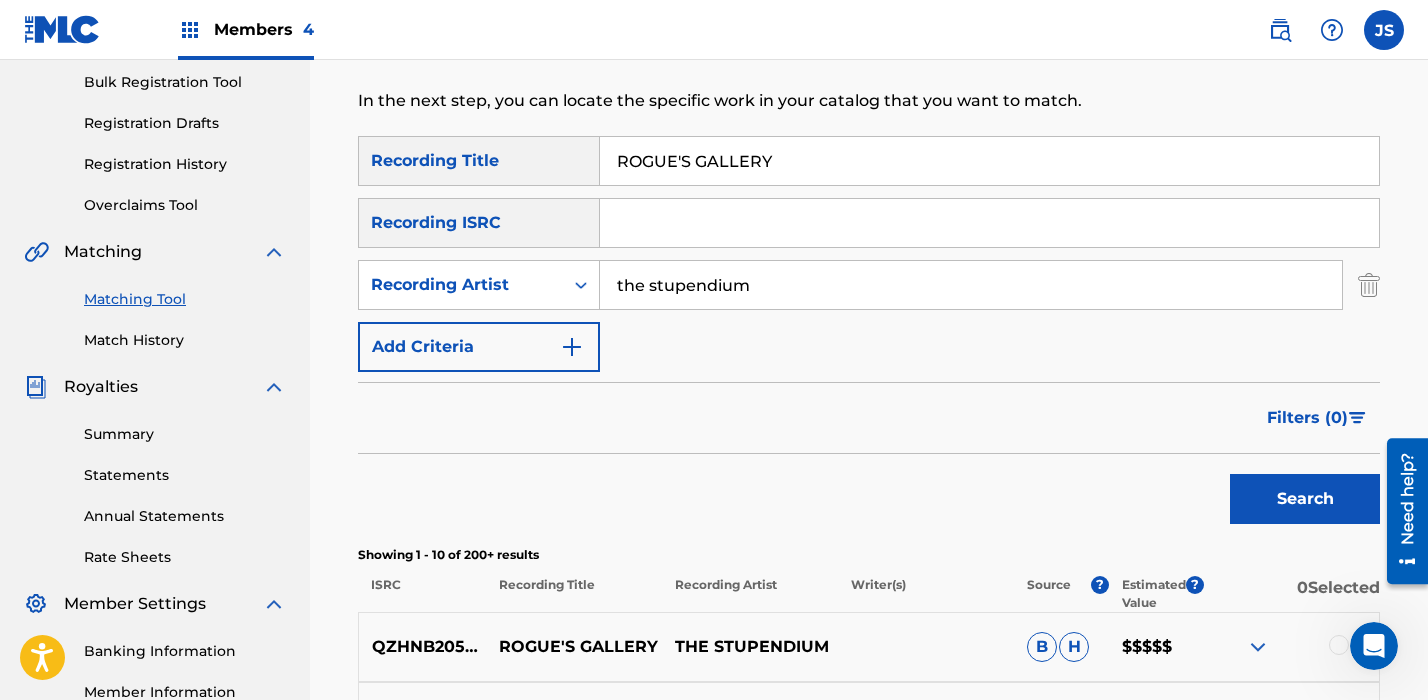 scroll, scrollTop: 247, scrollLeft: 0, axis: vertical 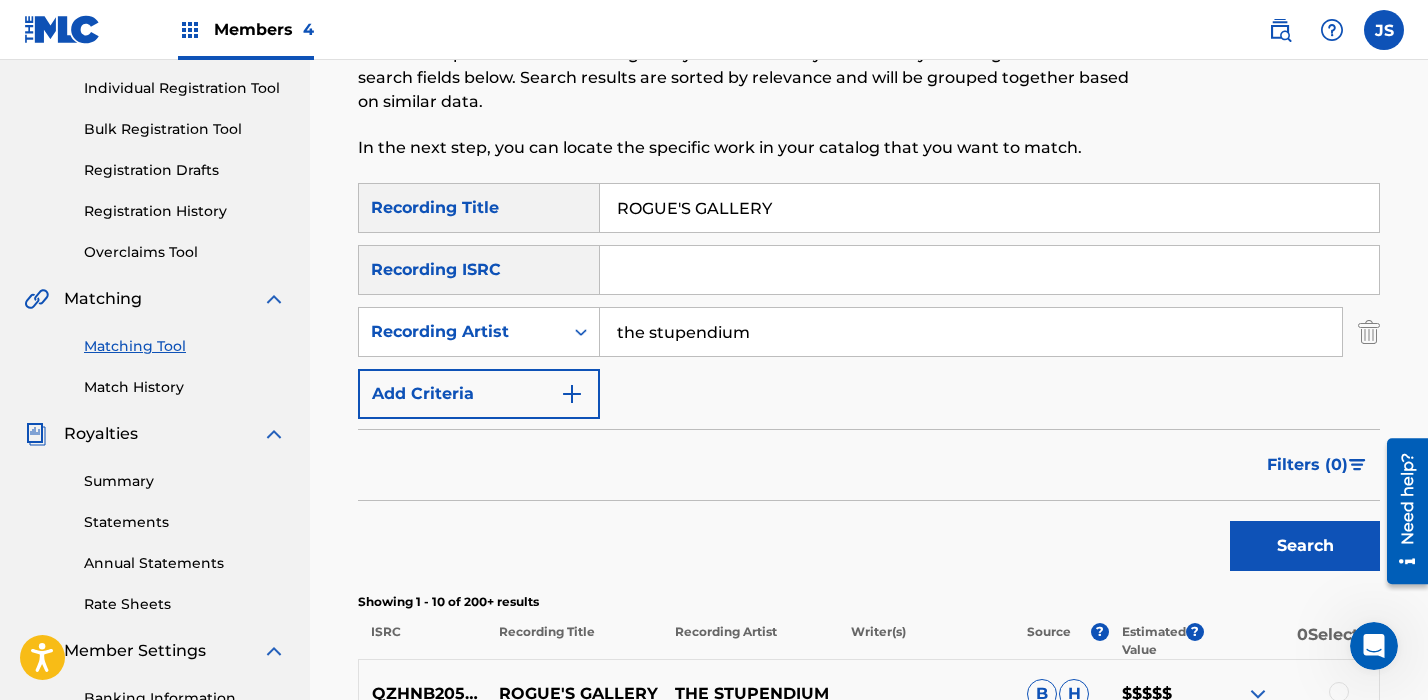 click on "ROGUE'S GALLERY" at bounding box center [989, 208] 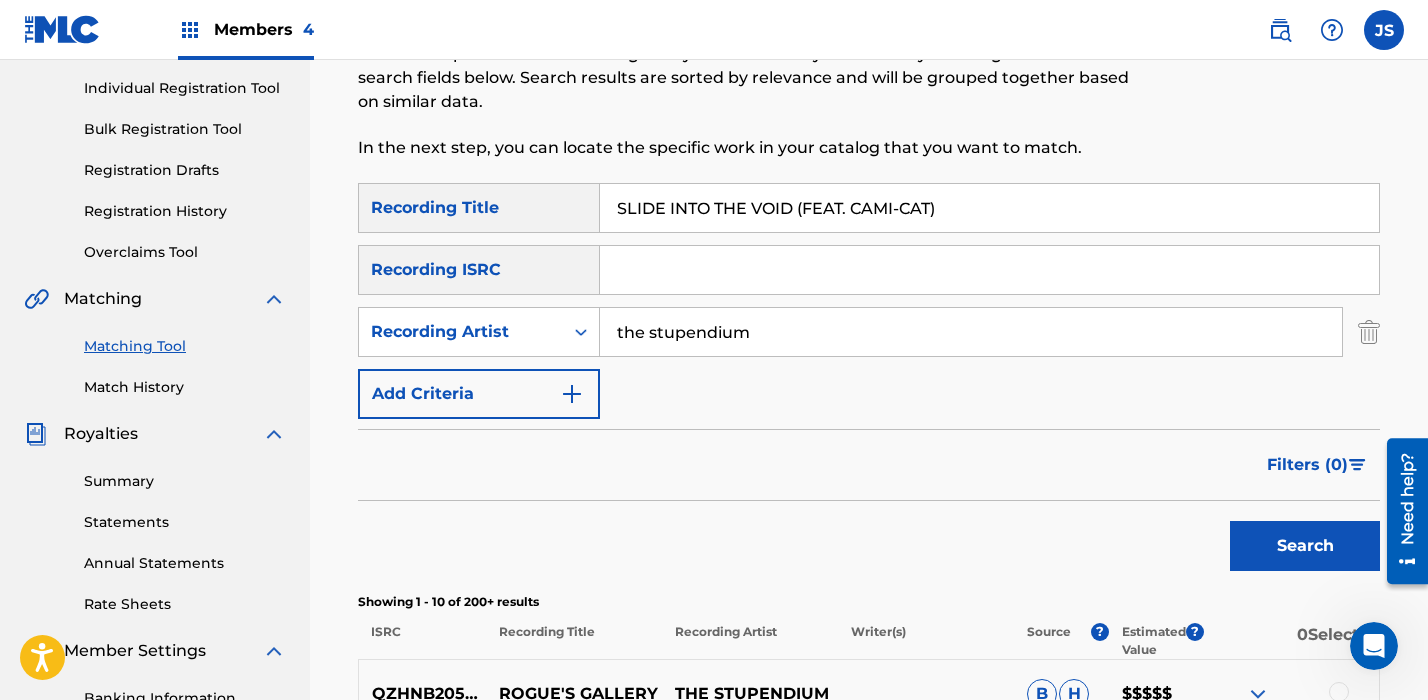 type on "SLIDE INTO THE VOID (FEAT. CAMI-CAT)" 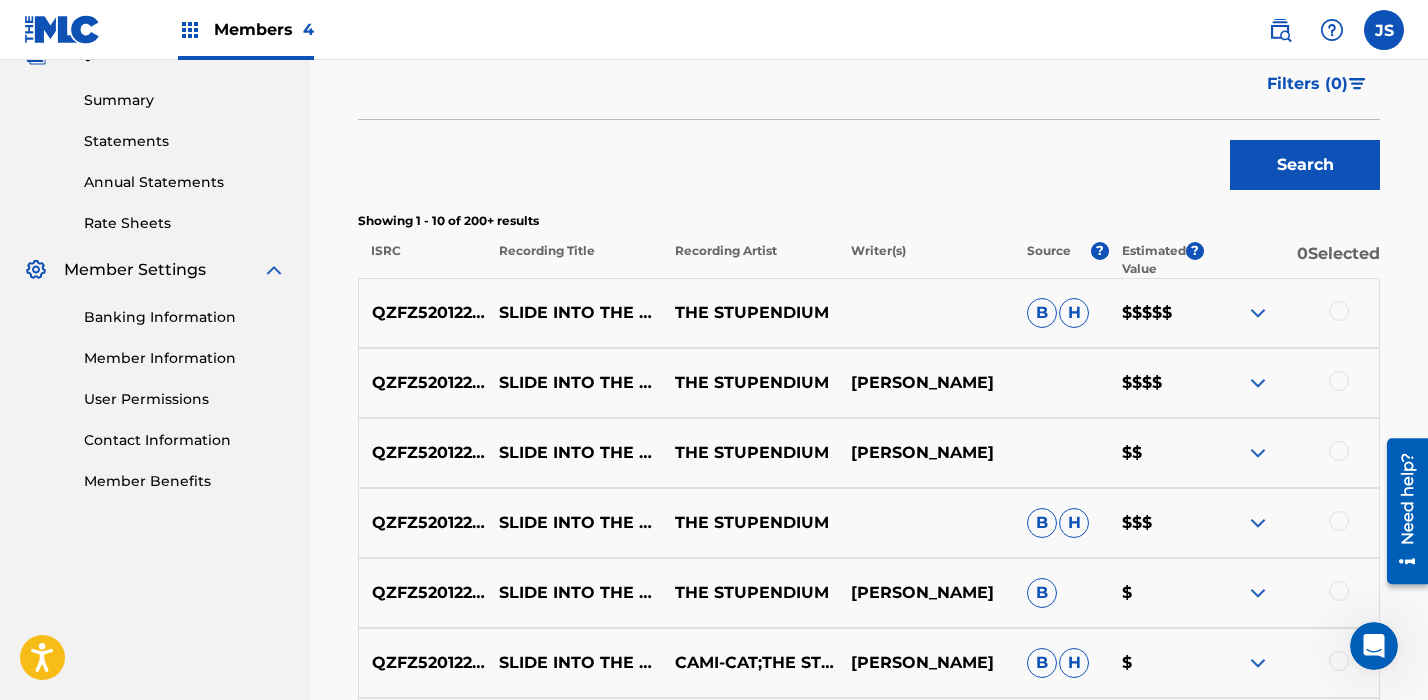 scroll, scrollTop: 632, scrollLeft: 0, axis: vertical 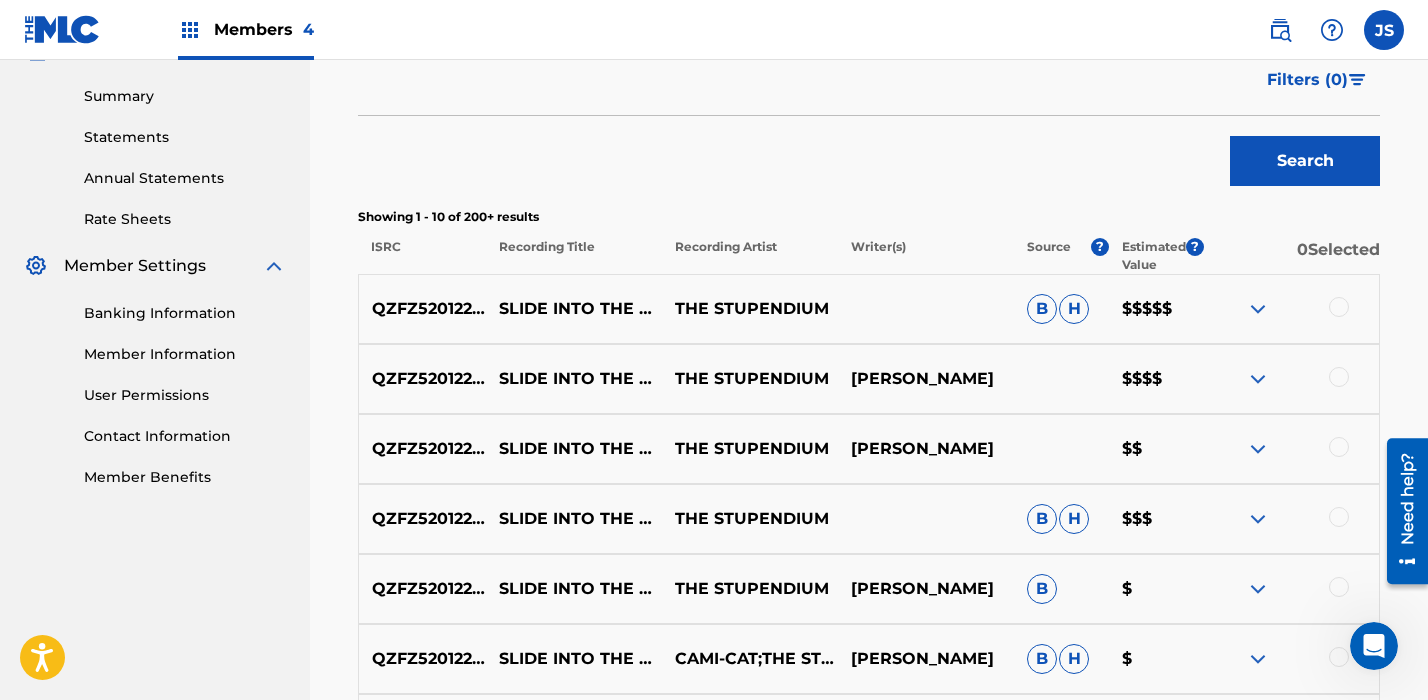 click at bounding box center [1339, 377] 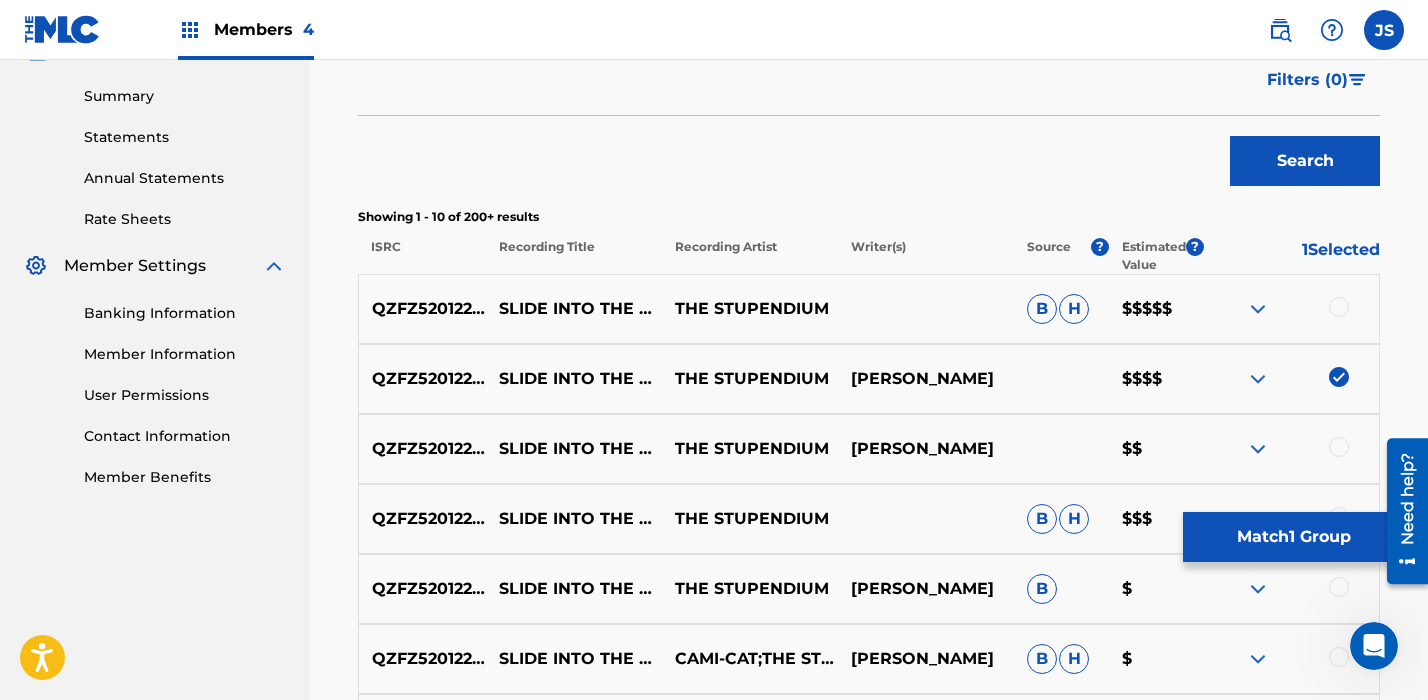 click at bounding box center (1339, 307) 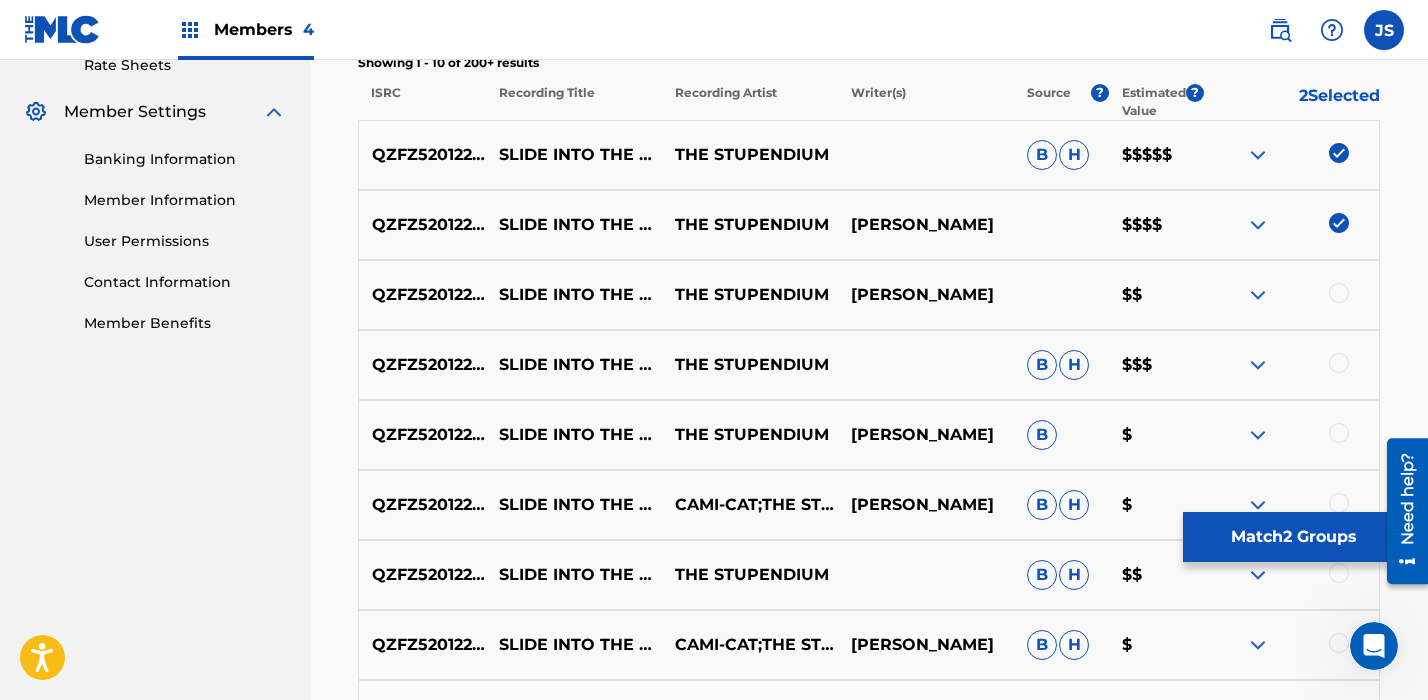scroll, scrollTop: 790, scrollLeft: 0, axis: vertical 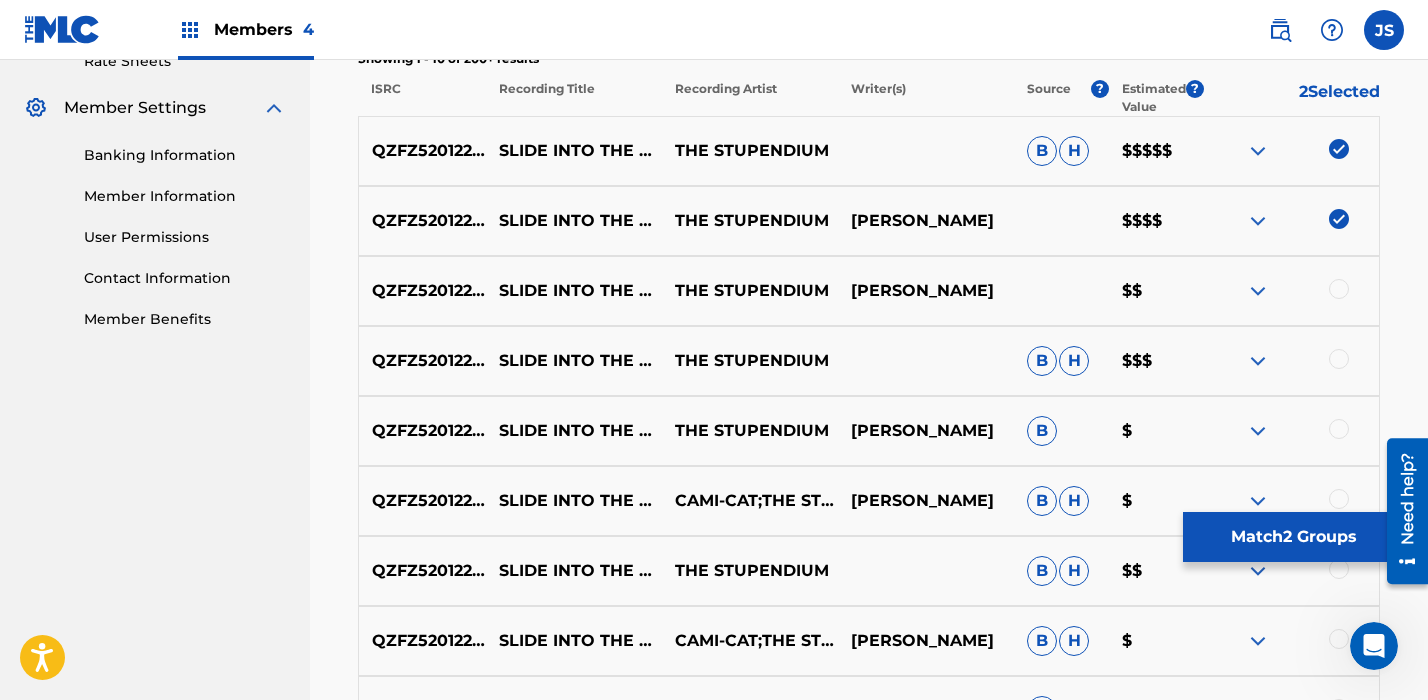 click at bounding box center (1291, 291) 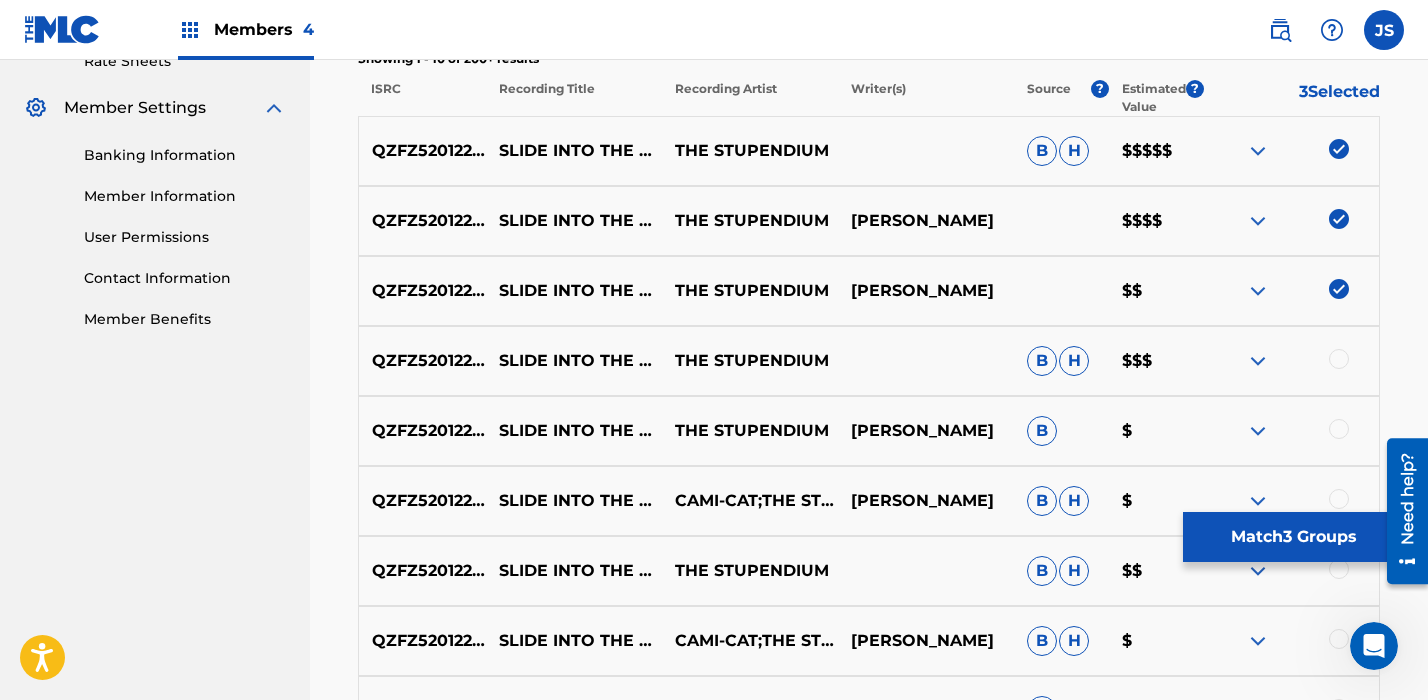 click at bounding box center (1339, 289) 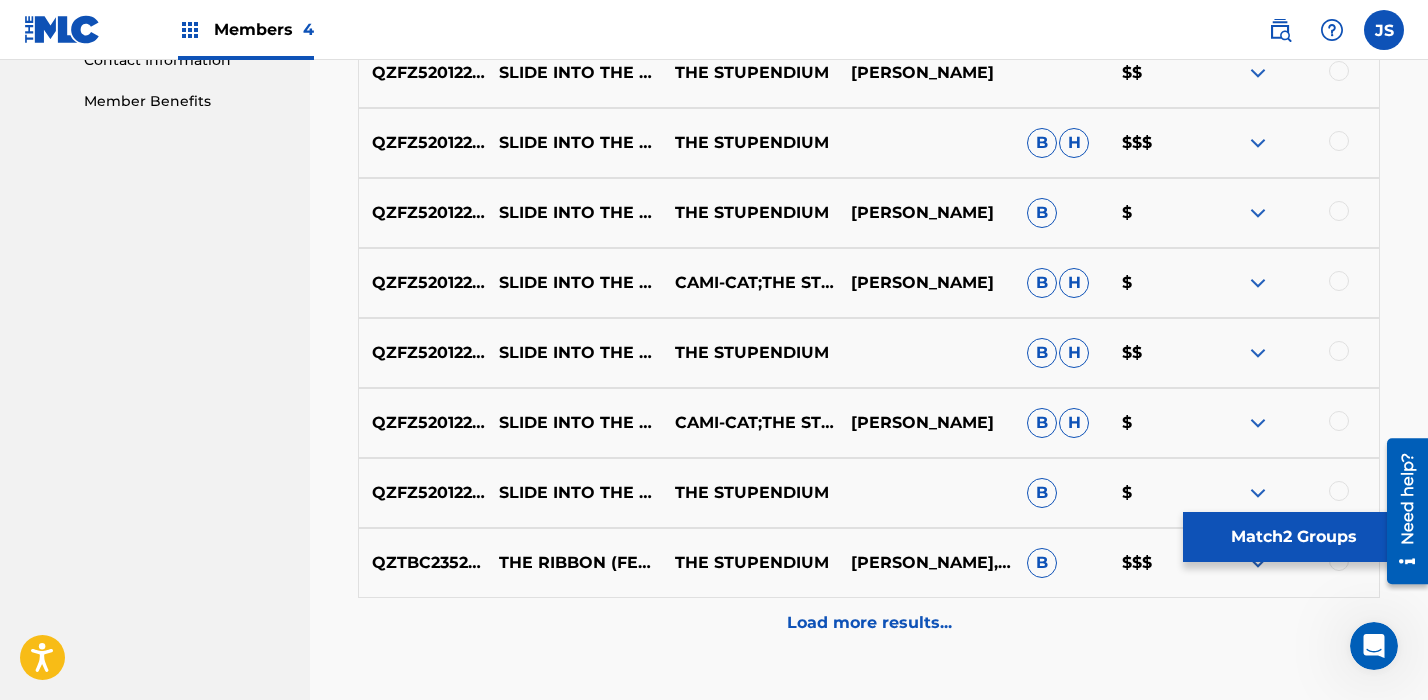 scroll, scrollTop: 1012, scrollLeft: 0, axis: vertical 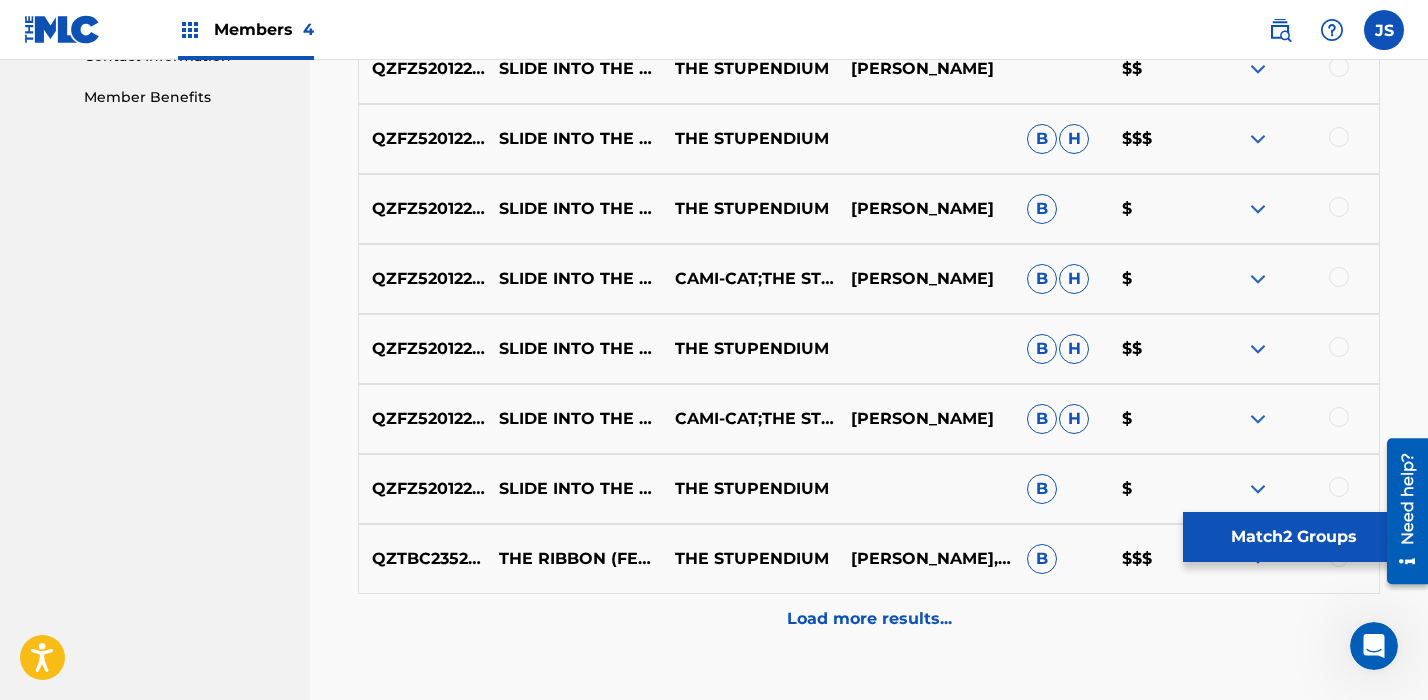 click on "QZFZ52012205" at bounding box center [422, 349] 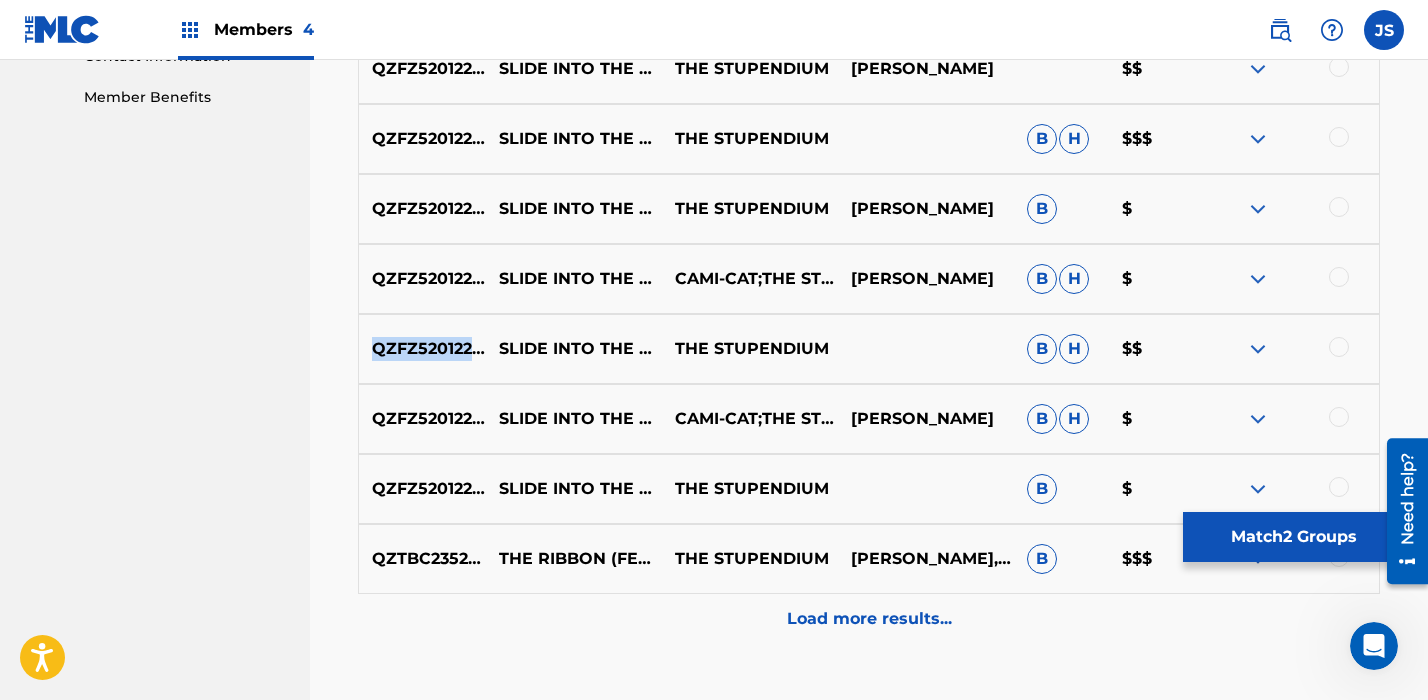 click on "QZFZ52012205" at bounding box center [422, 349] 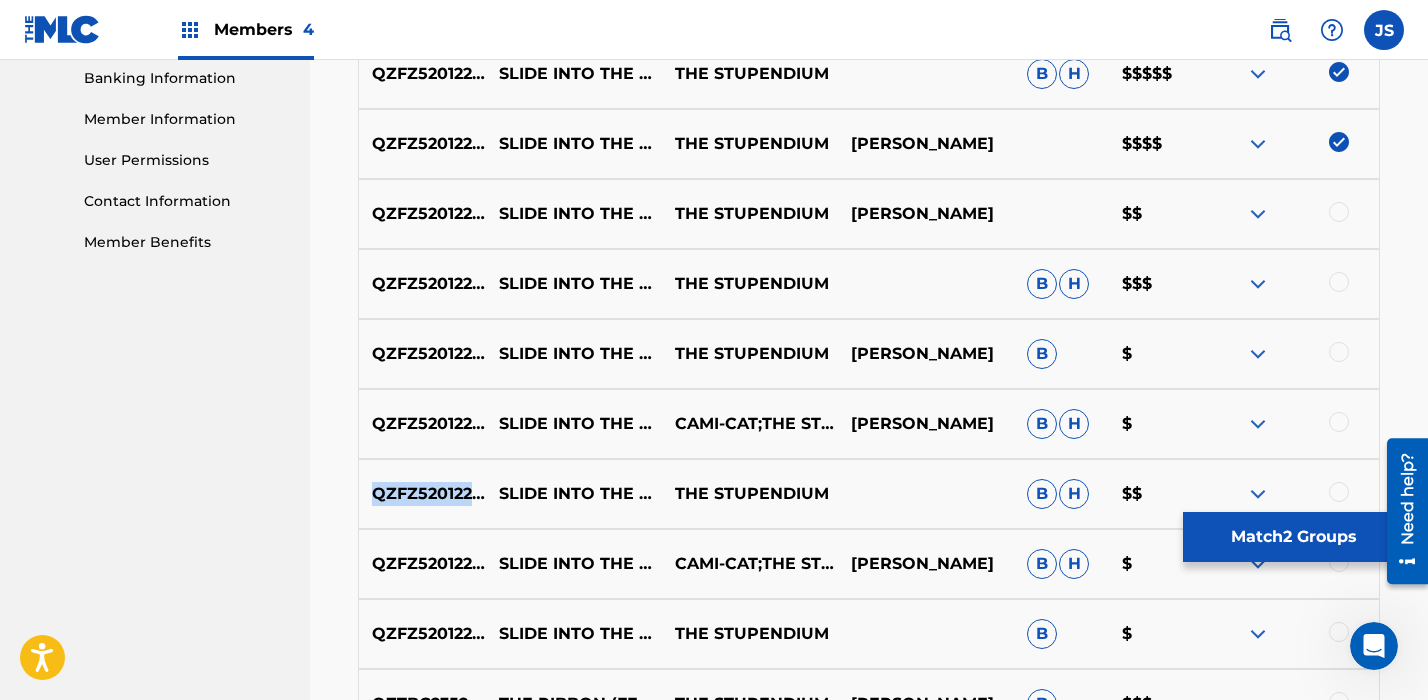 scroll, scrollTop: 892, scrollLeft: 0, axis: vertical 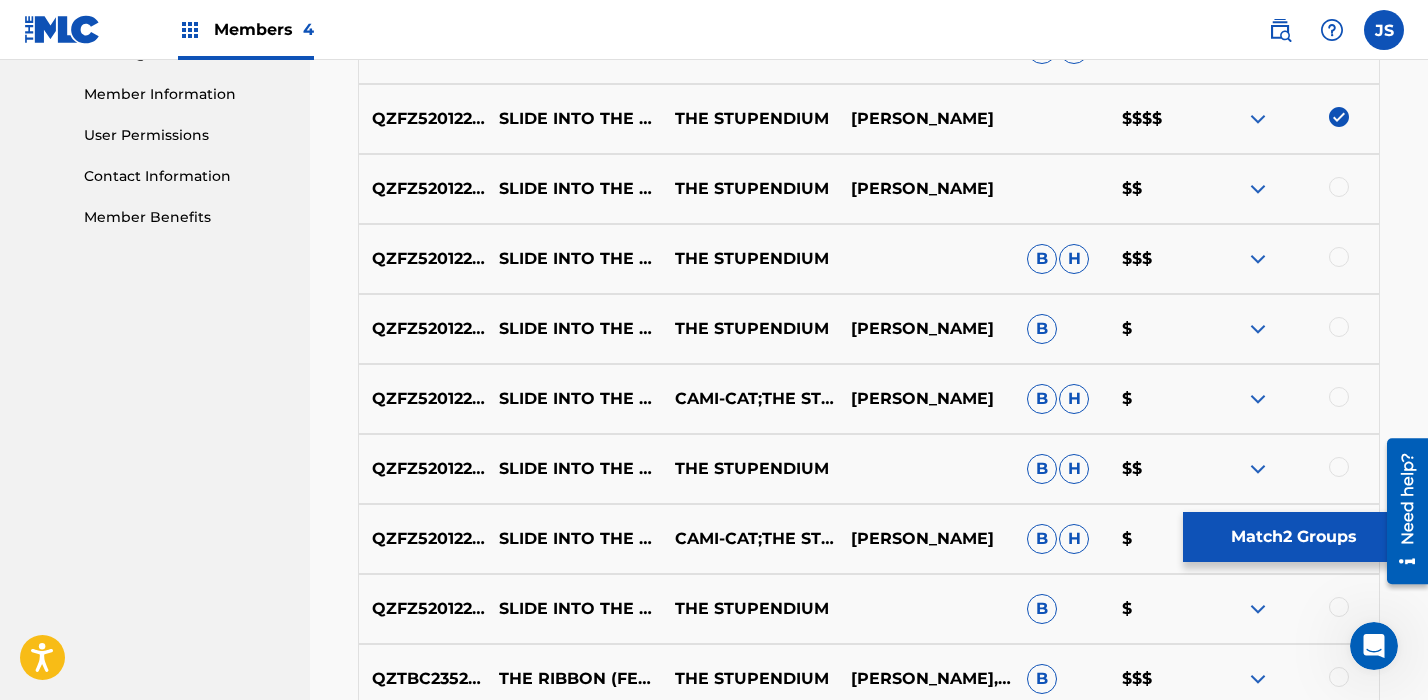 click at bounding box center (1339, 397) 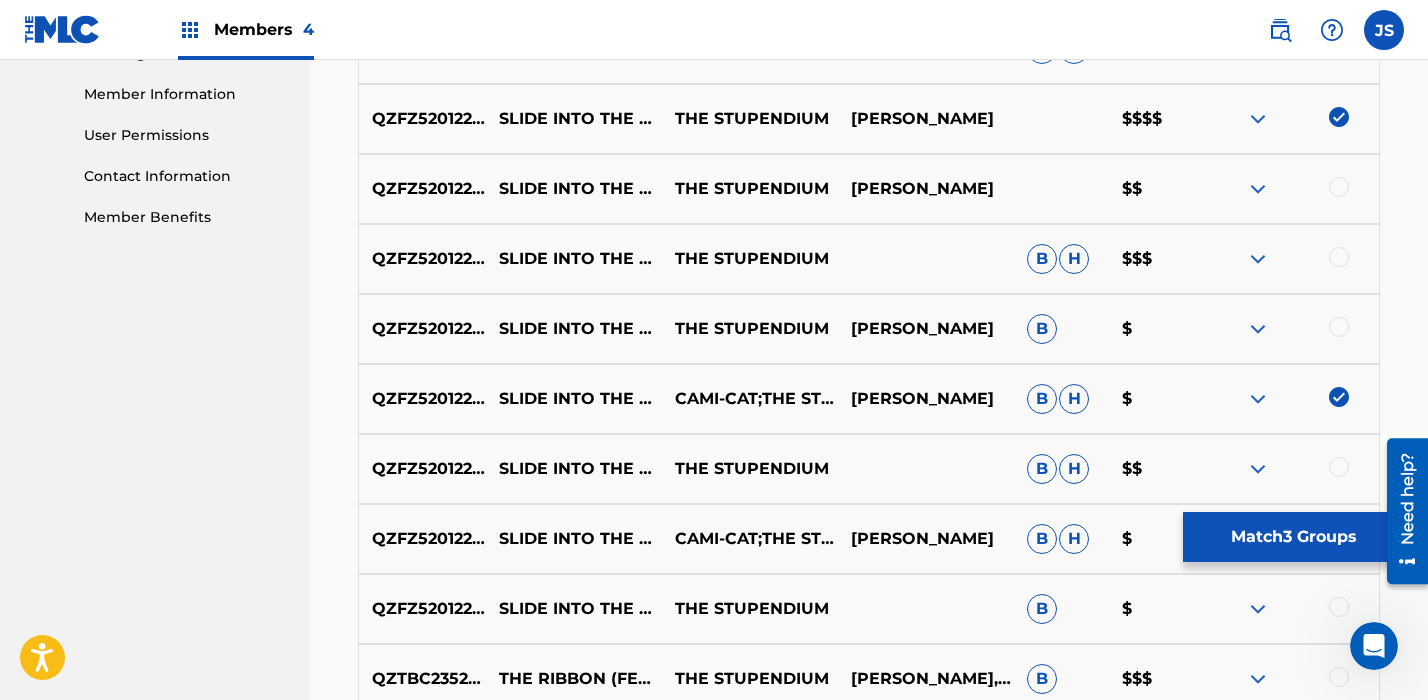 click at bounding box center (1339, 467) 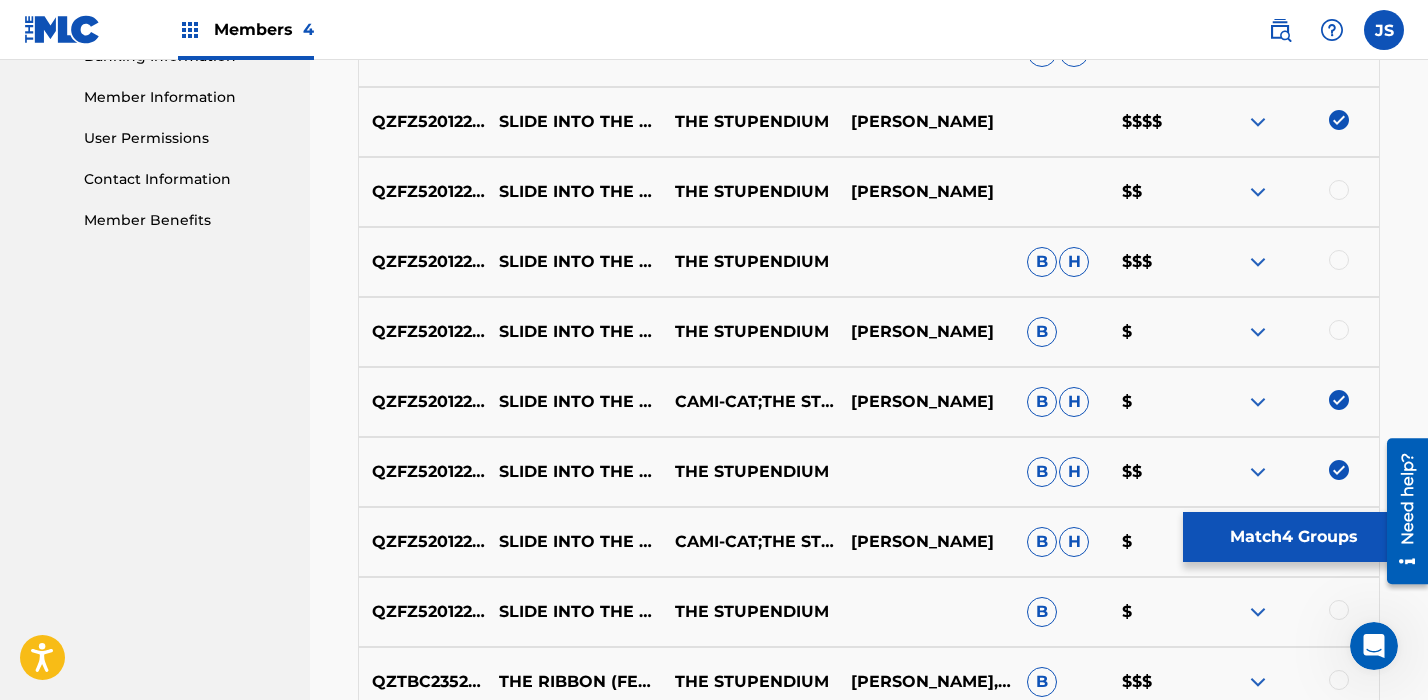 scroll, scrollTop: 906, scrollLeft: 0, axis: vertical 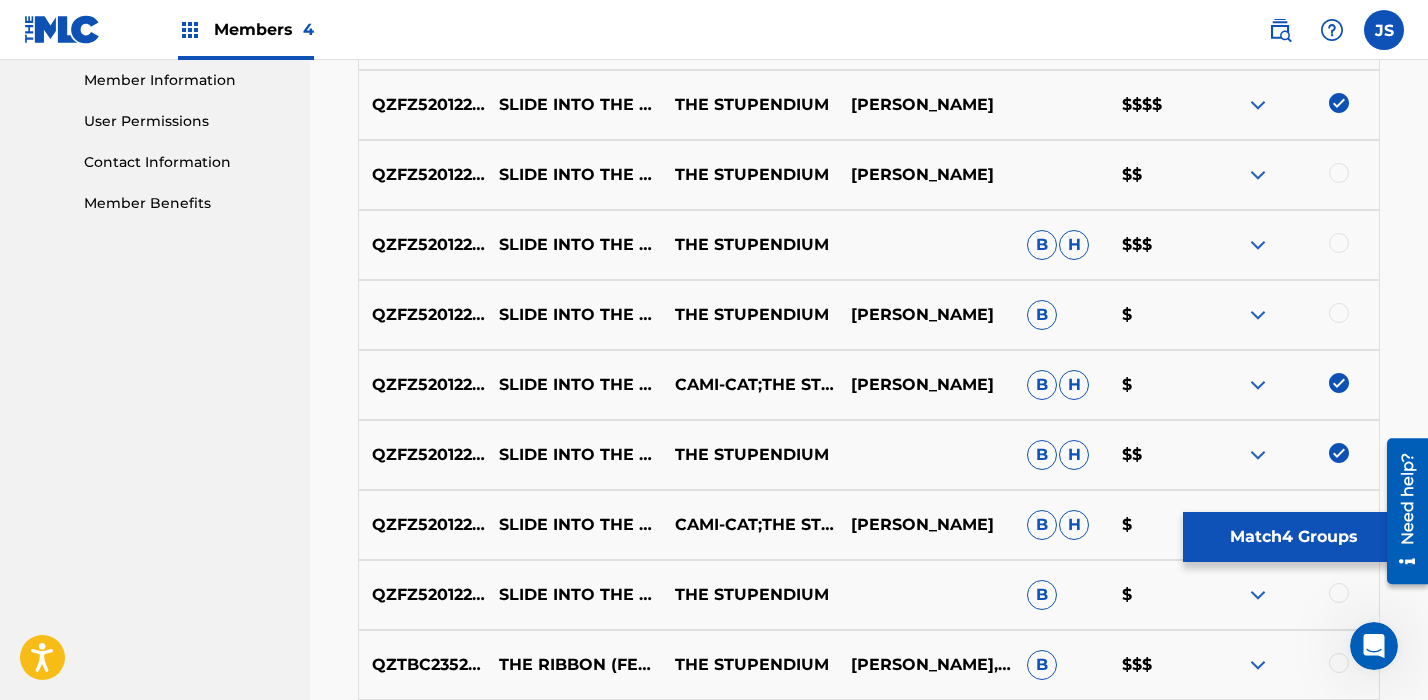 click on "Match  4 Groups" at bounding box center (1293, 537) 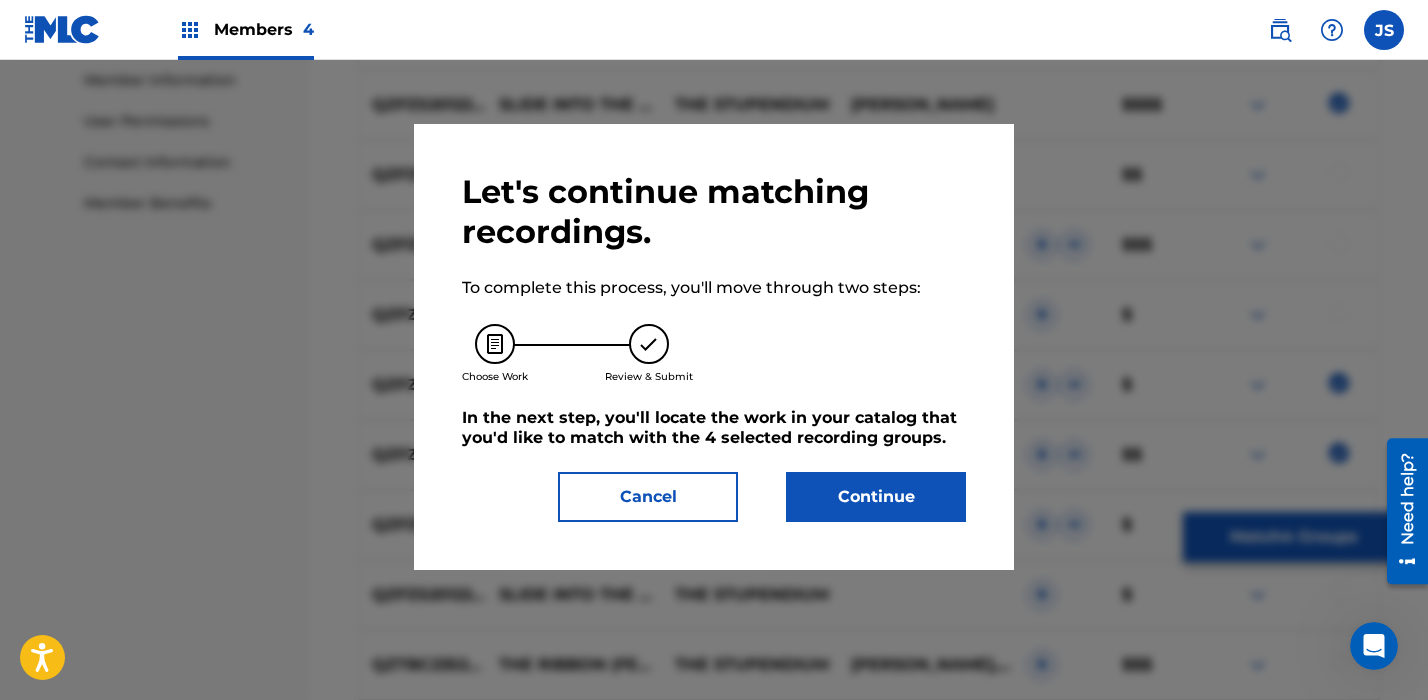 click on "Continue" at bounding box center [876, 497] 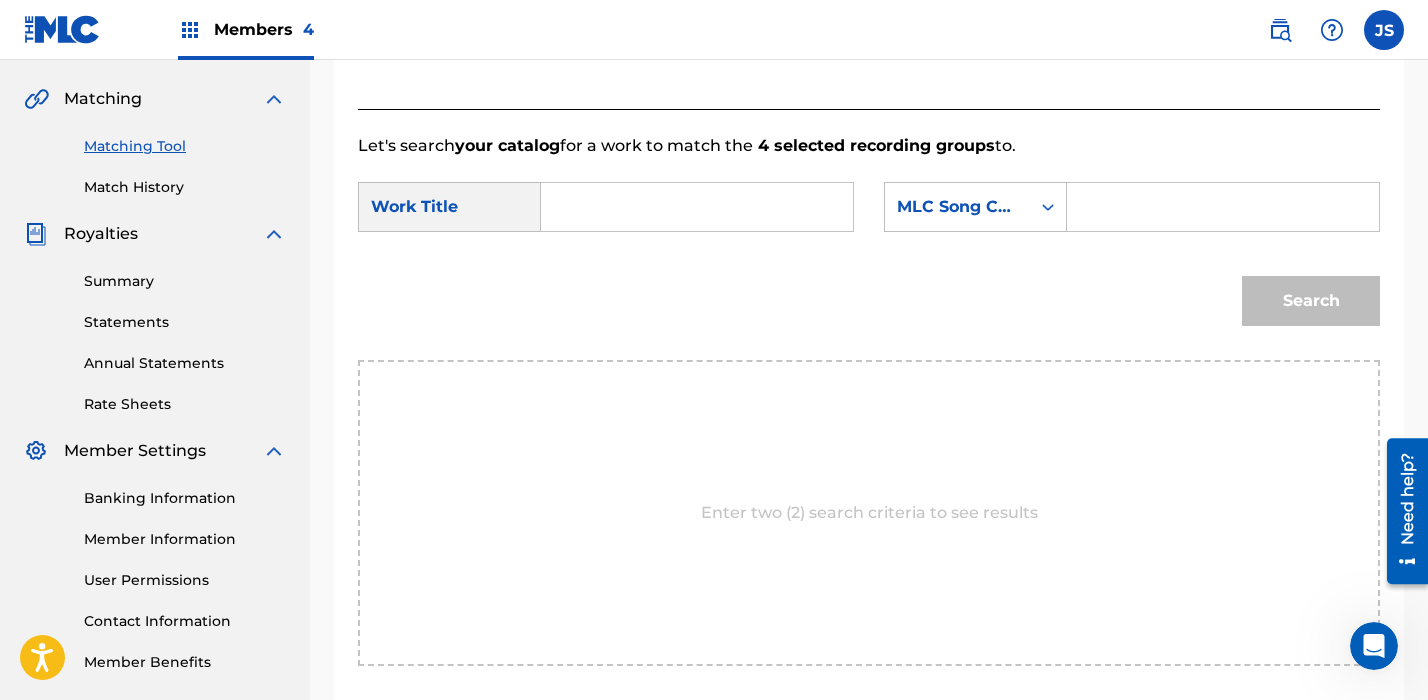 scroll, scrollTop: 425, scrollLeft: 0, axis: vertical 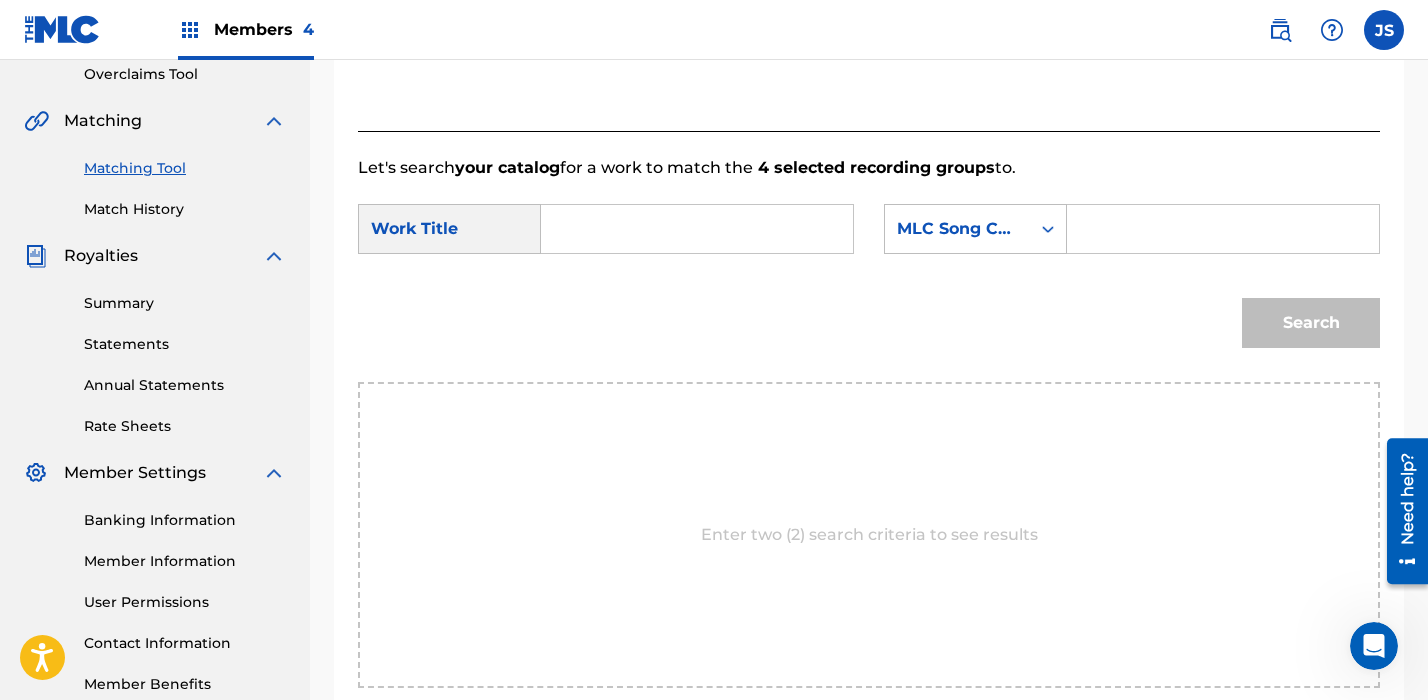 click at bounding box center (697, 229) 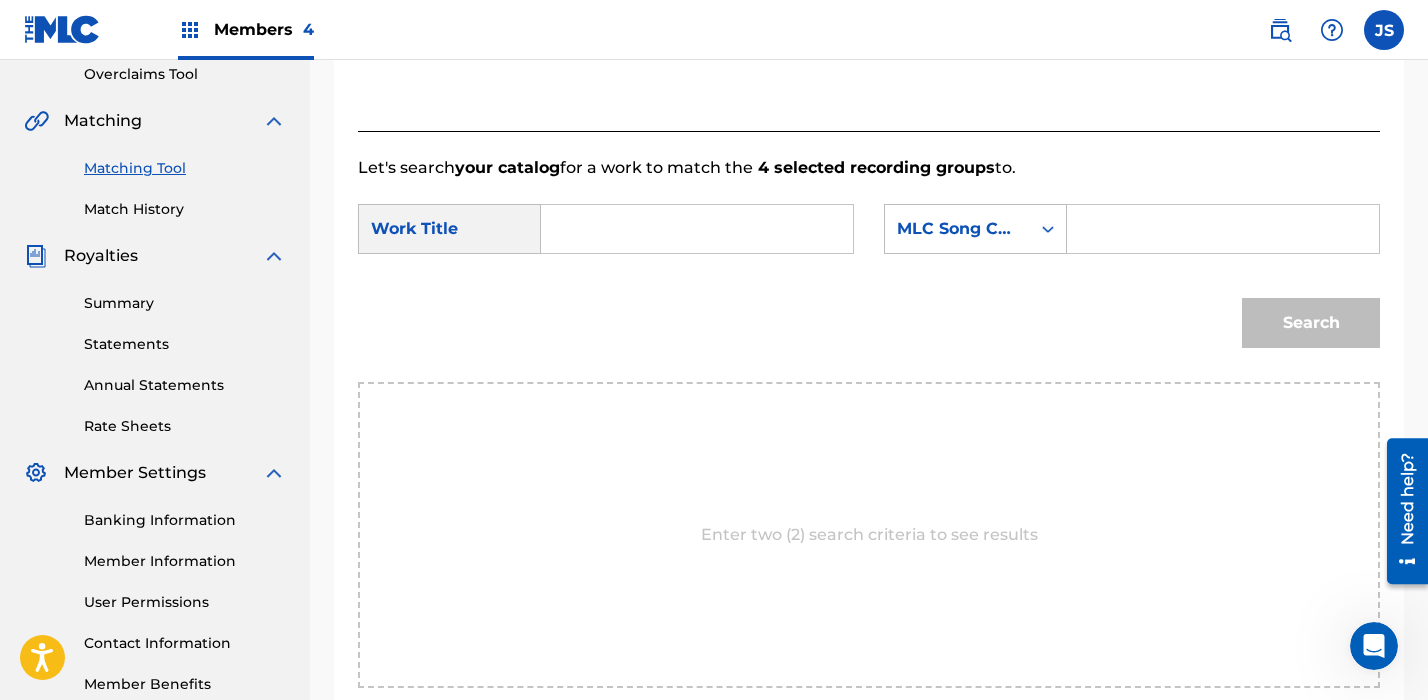 paste on "SLIDE INTO THE VOID (FEAT. CAMI-CAT)" 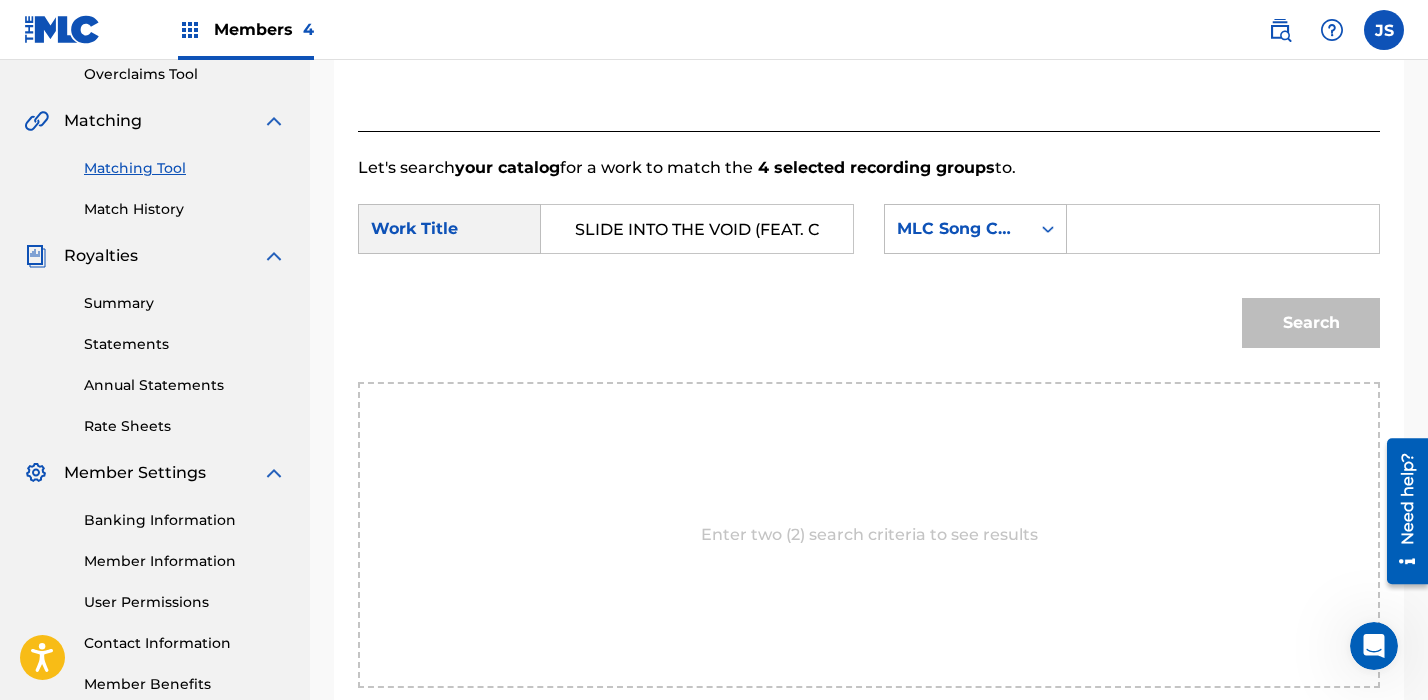 scroll, scrollTop: 0, scrollLeft: 79, axis: horizontal 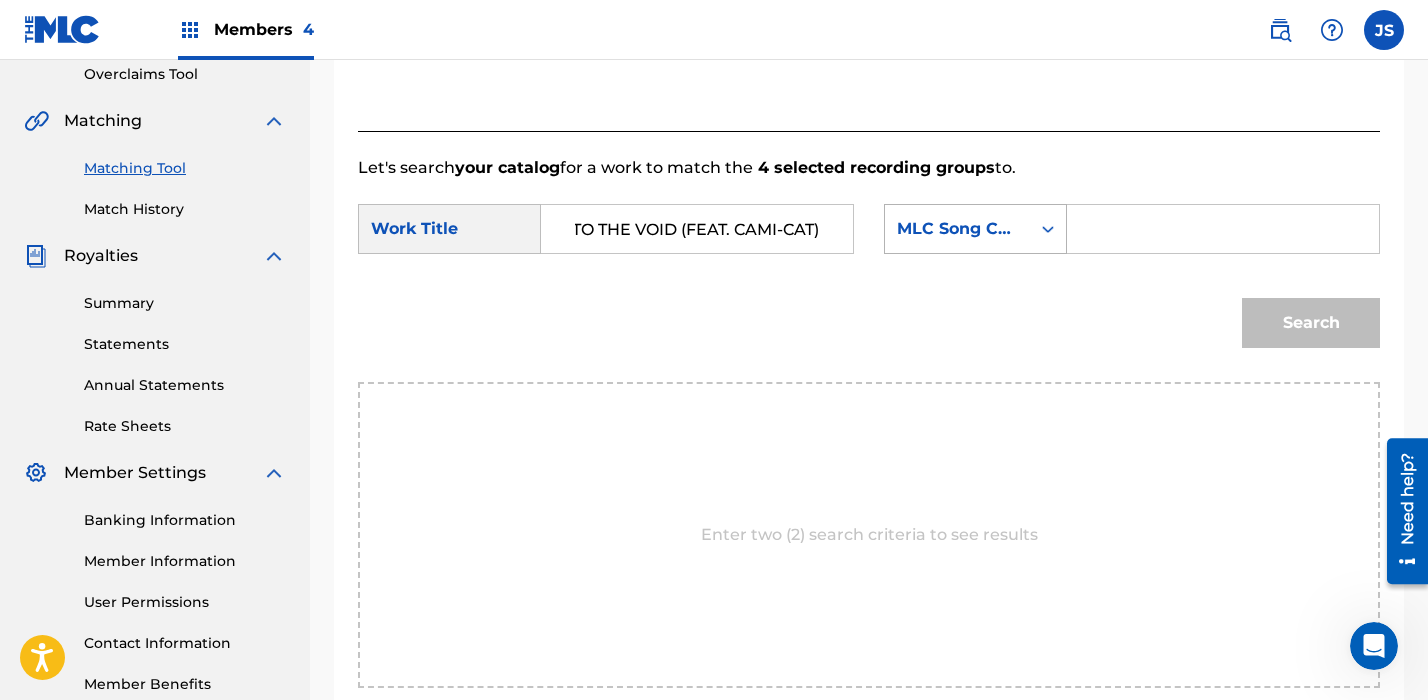 type on "SLIDE INTO THE VOID (FEAT. CAMI-CAT)" 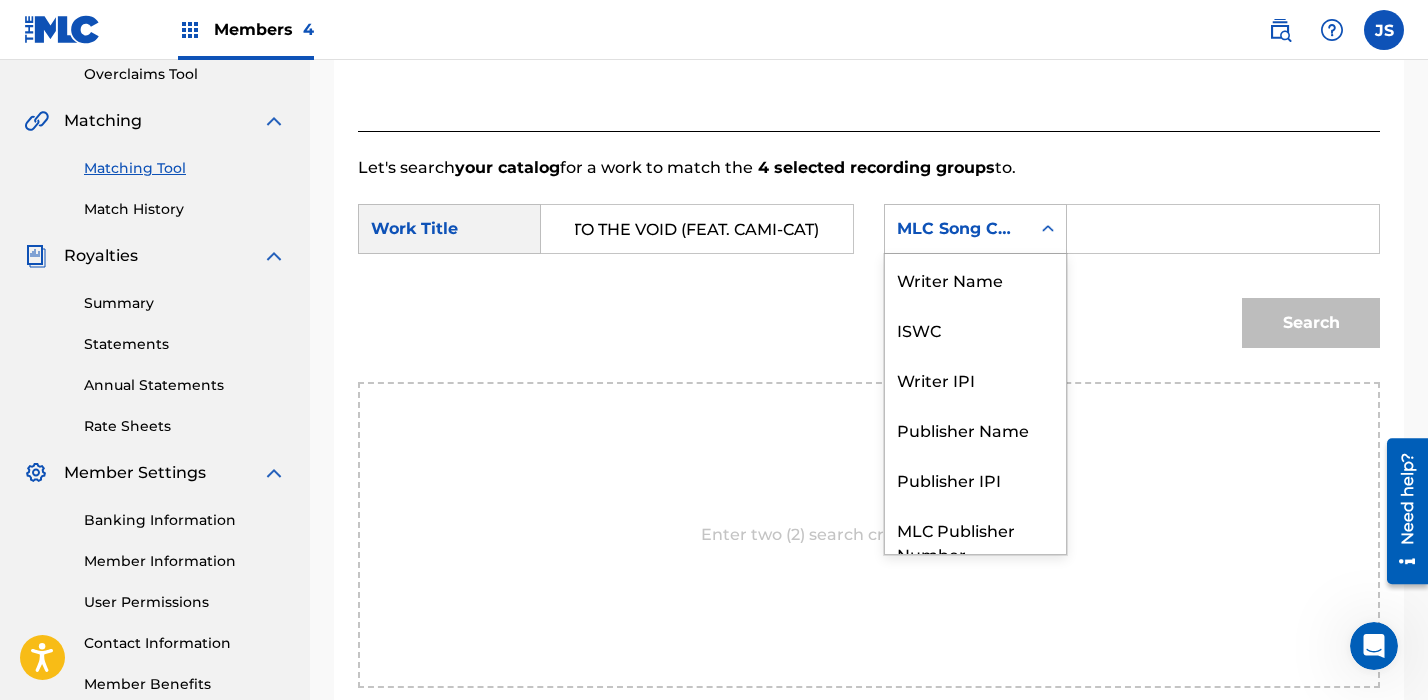click 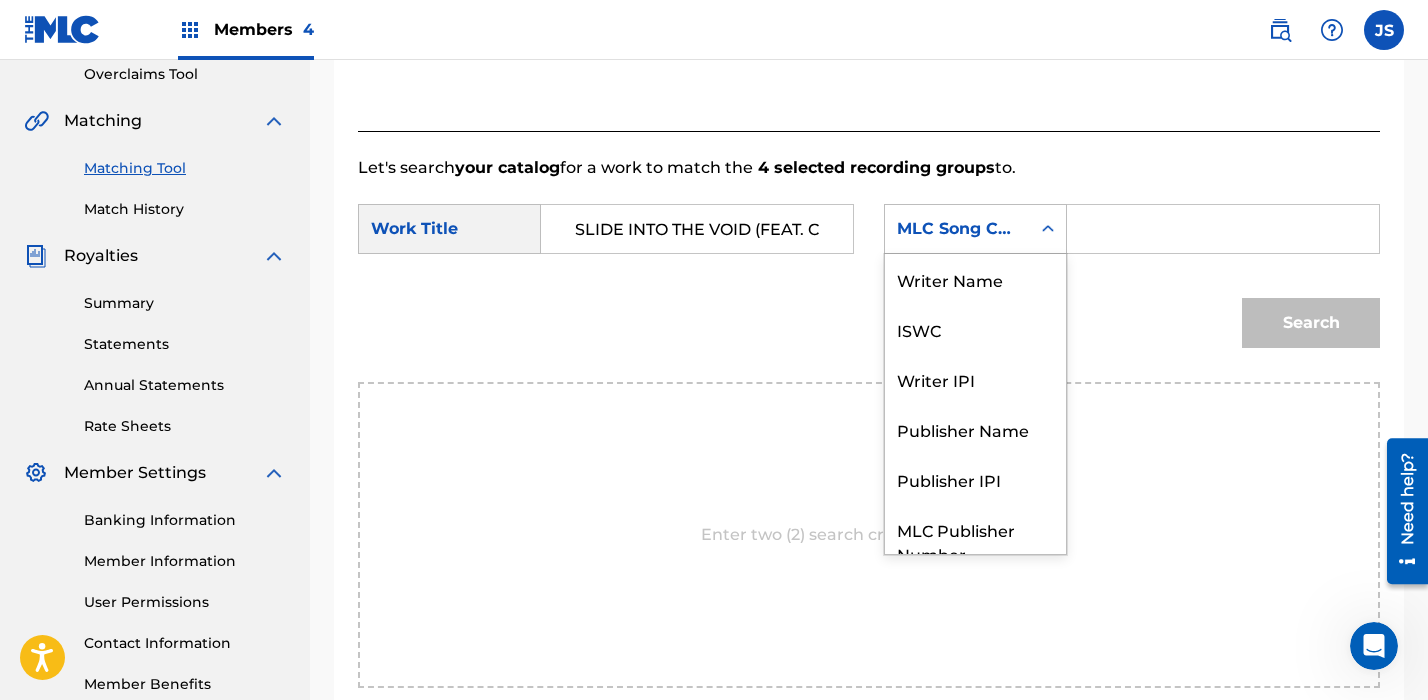 scroll, scrollTop: 74, scrollLeft: 0, axis: vertical 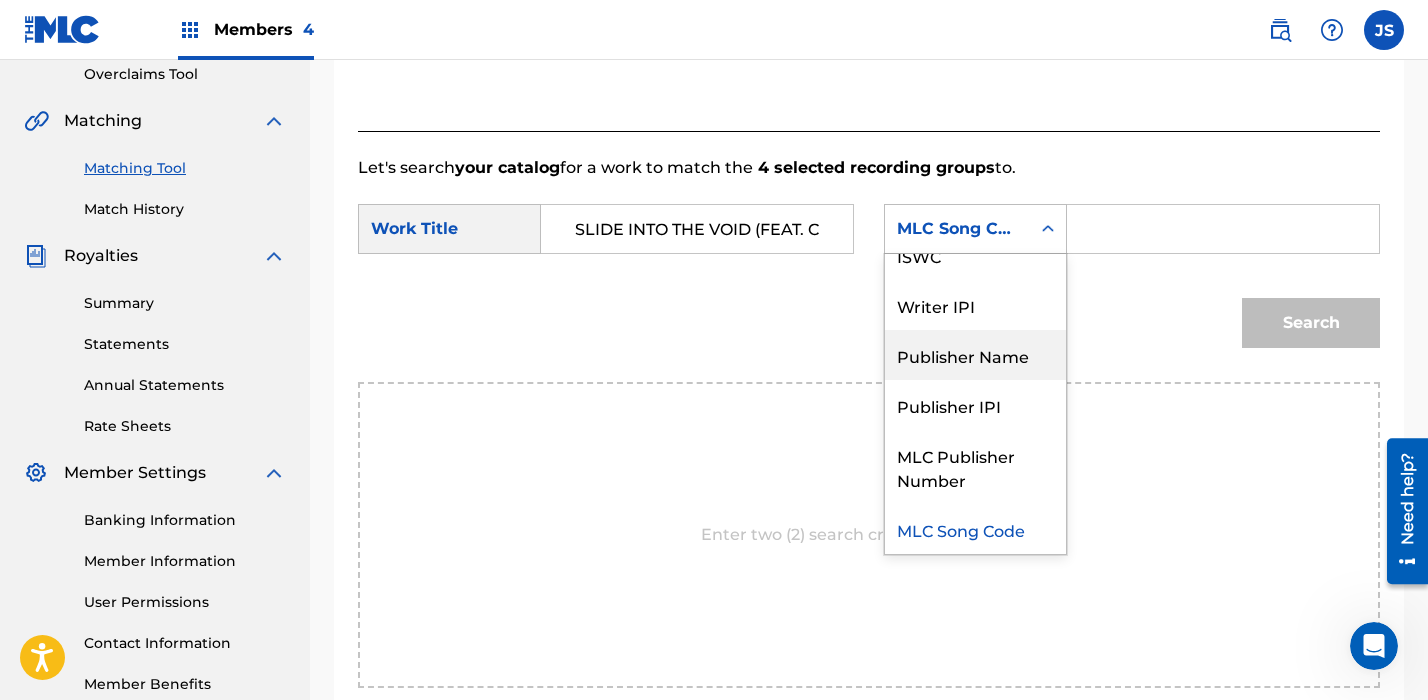 click on "Publisher Name" at bounding box center (975, 355) 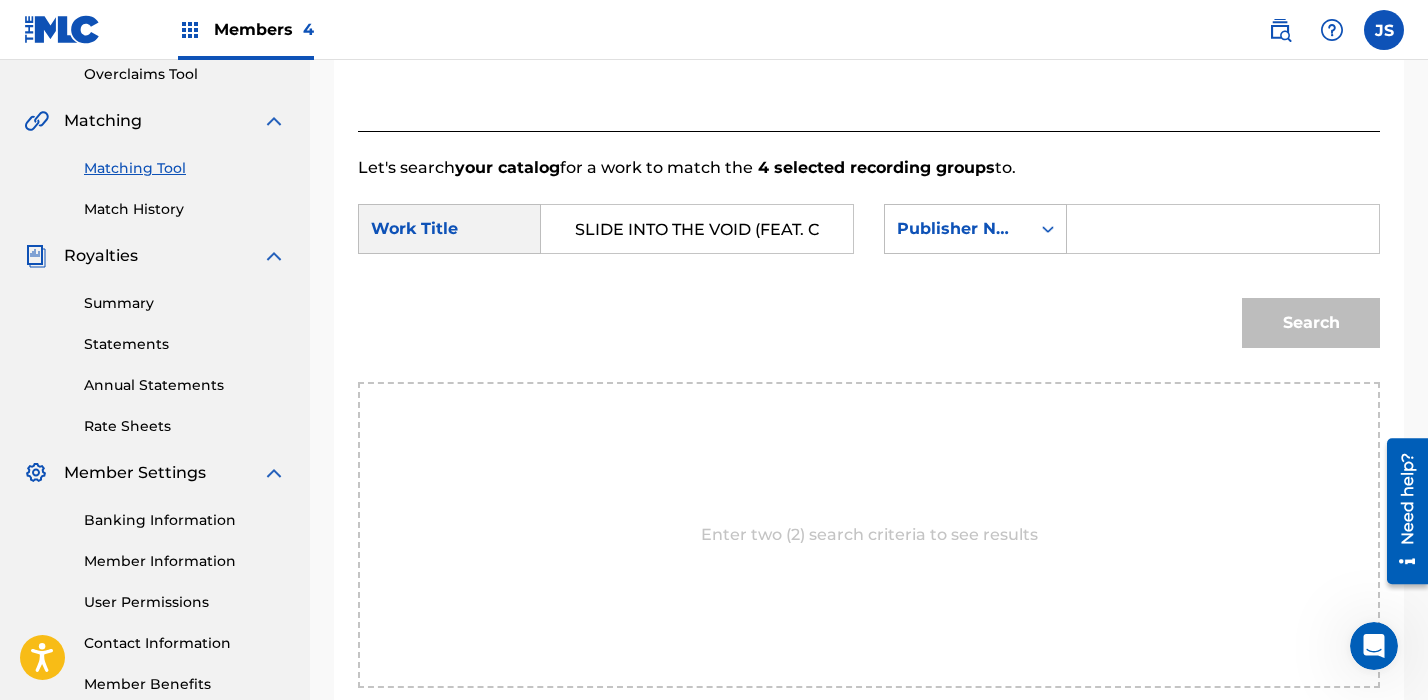 click at bounding box center (1223, 229) 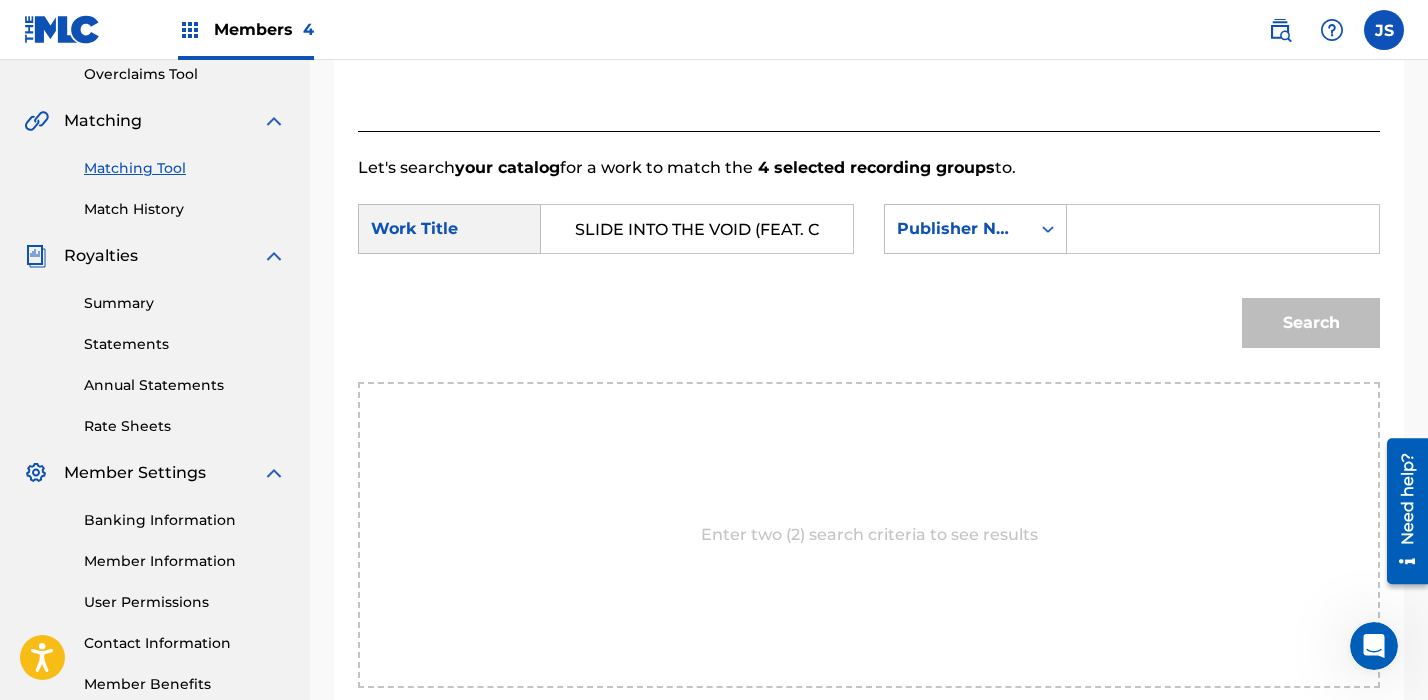 type on "stupendium" 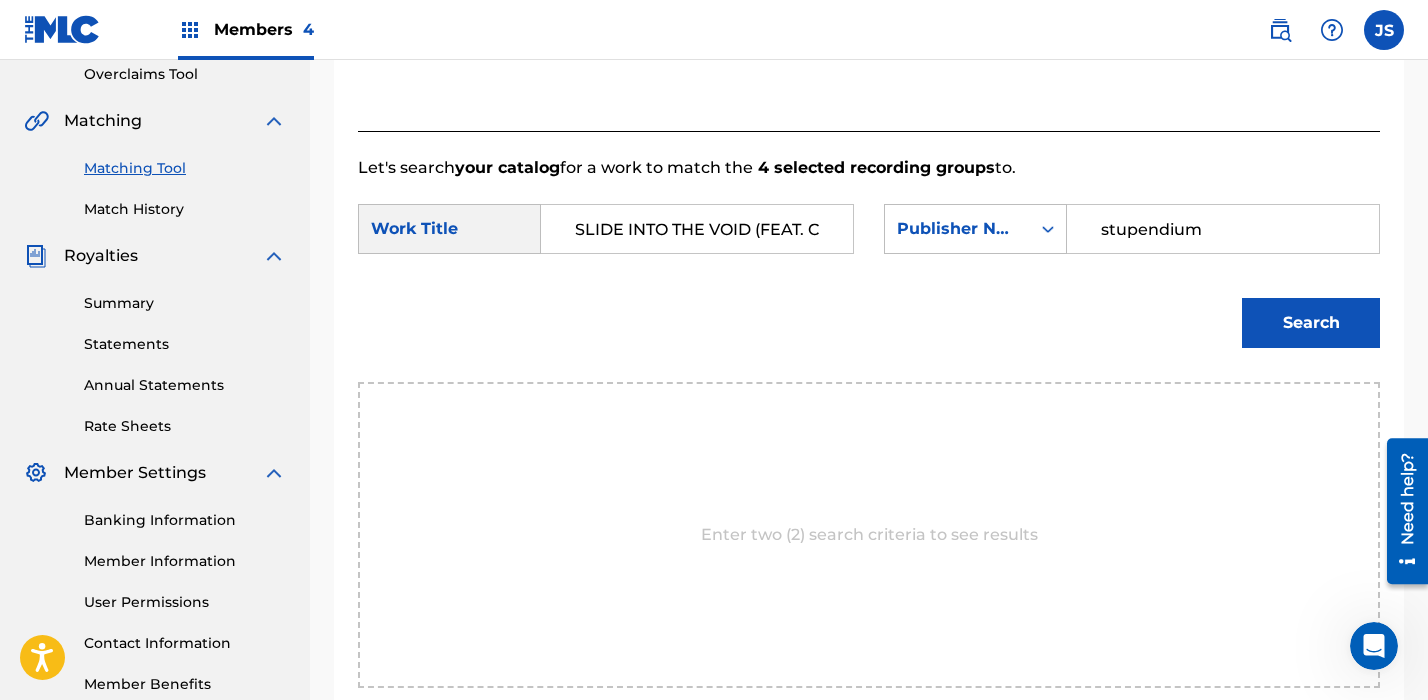 click on "Search" at bounding box center (1311, 323) 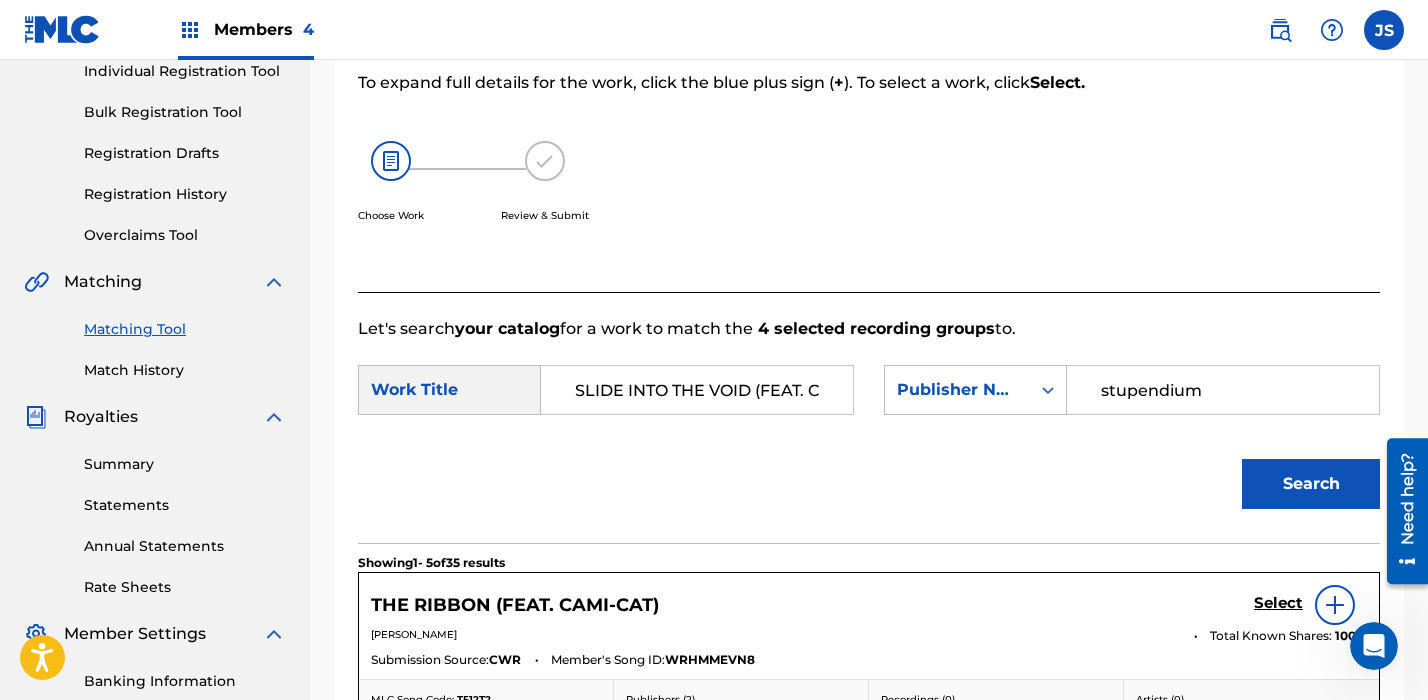 scroll, scrollTop: 0, scrollLeft: 0, axis: both 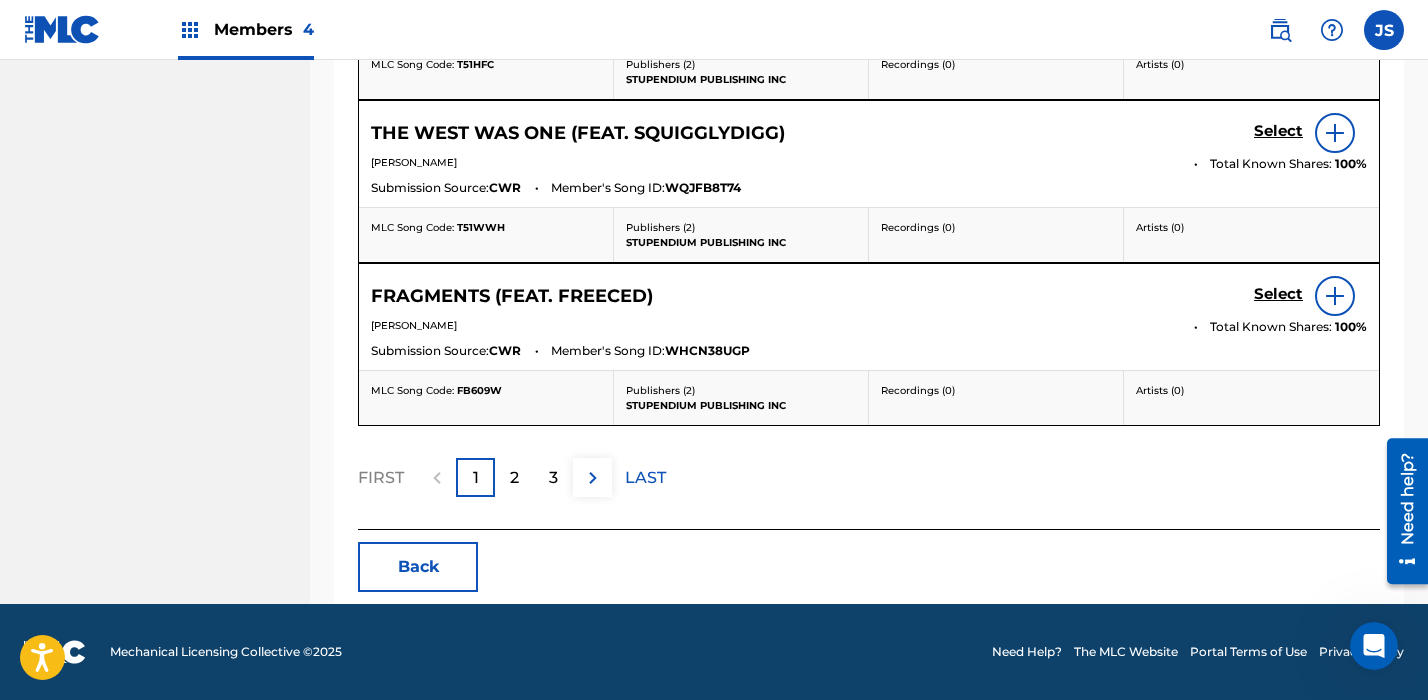 click on "Back" at bounding box center [418, 567] 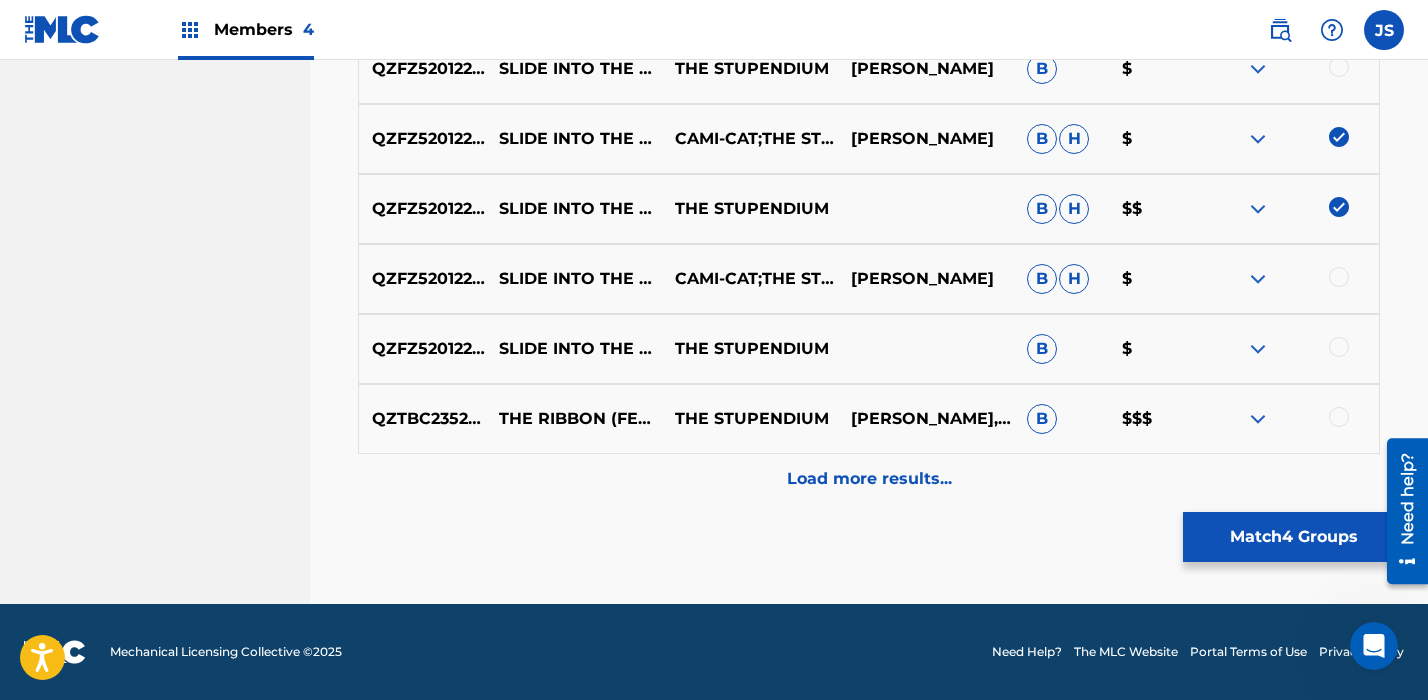 scroll, scrollTop: 1152, scrollLeft: 0, axis: vertical 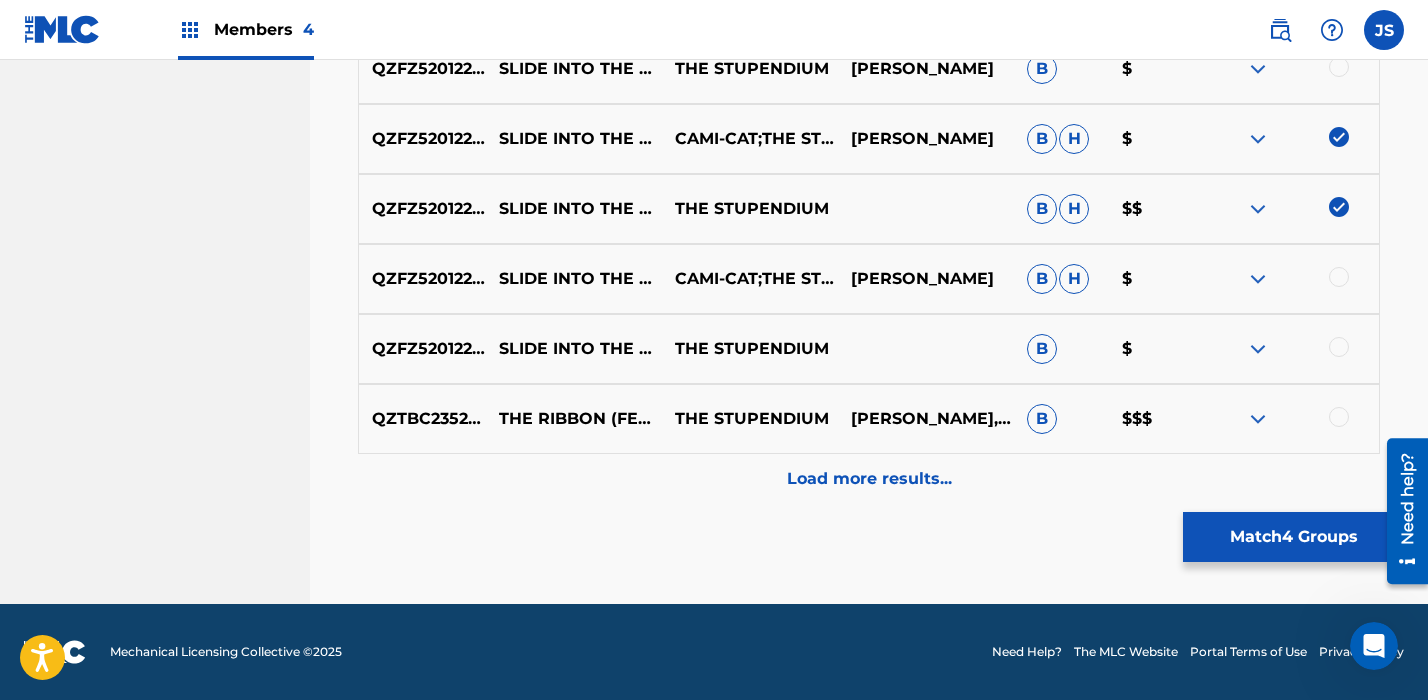 click at bounding box center [1339, 207] 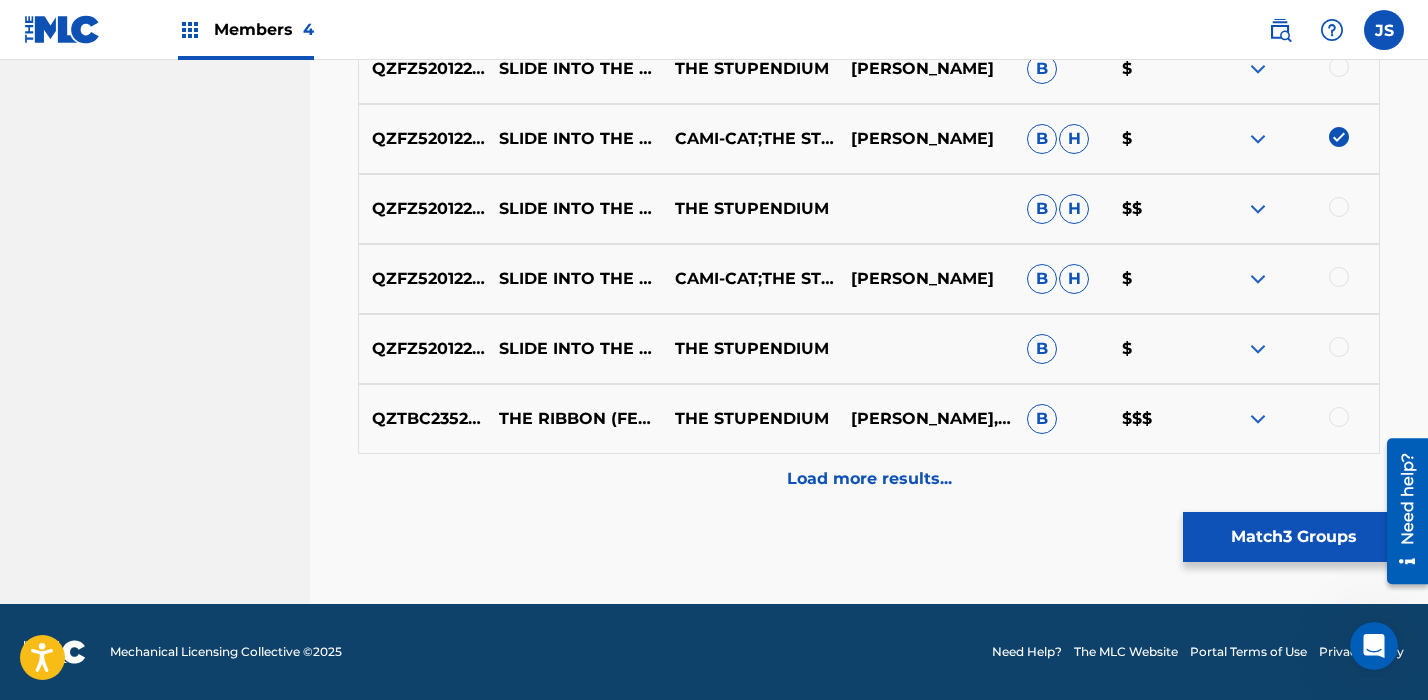 click at bounding box center (1339, 137) 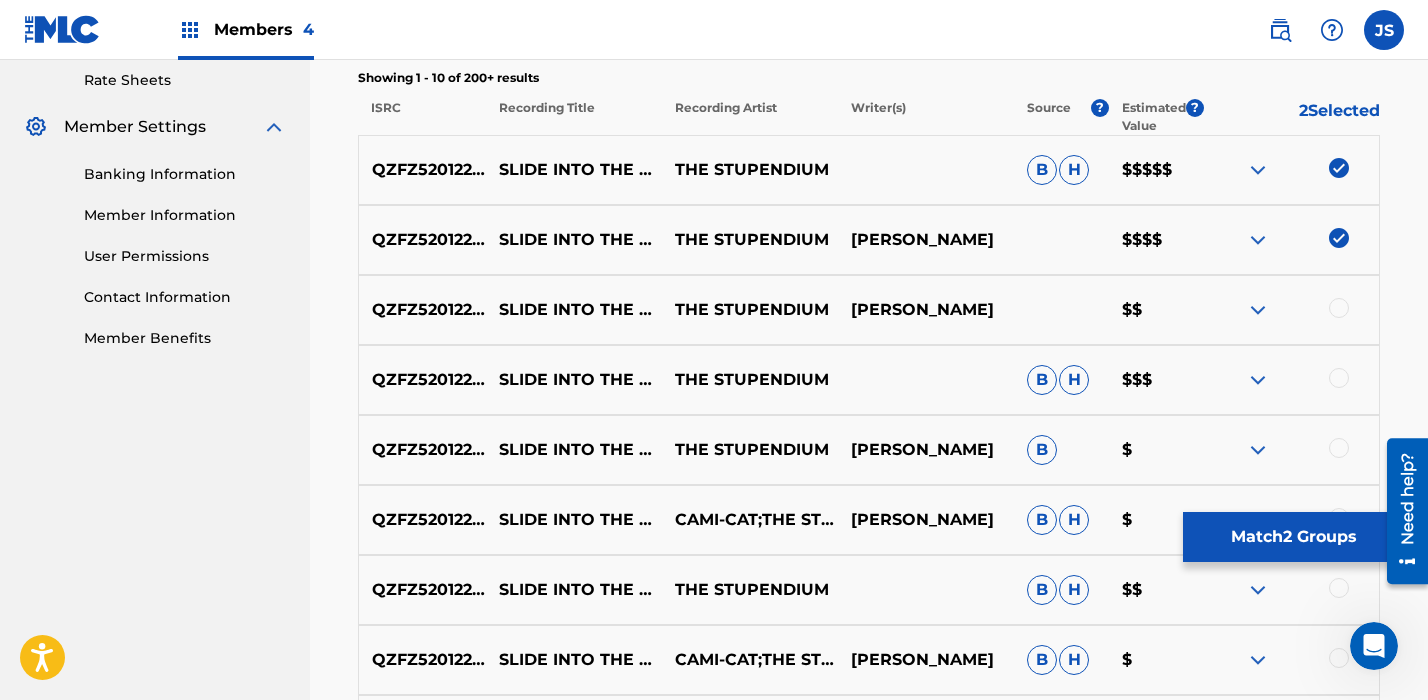 scroll, scrollTop: 769, scrollLeft: 0, axis: vertical 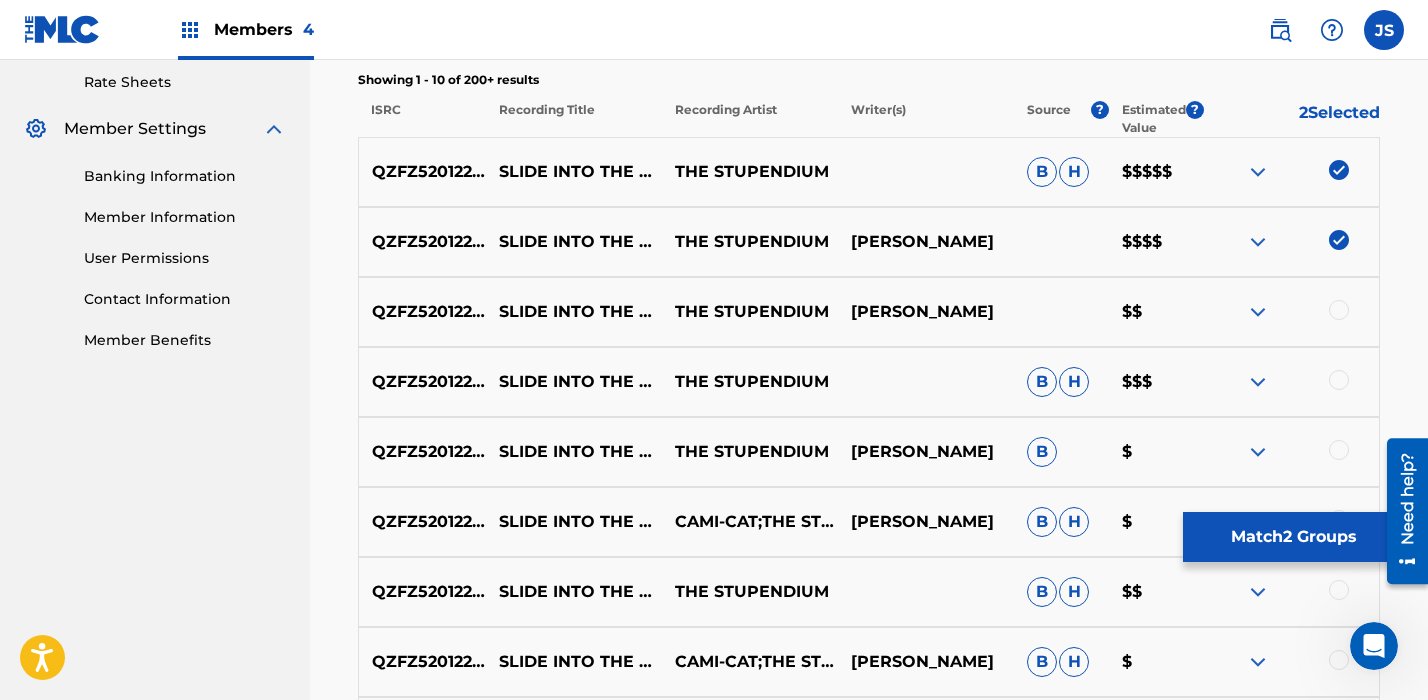 click on "QZFZ52012205 SLIDE INTO THE VOID (FEAT. CAMI-CAT) THE STUPENDIUM [PERSON_NAME] $$$$" at bounding box center [869, 242] 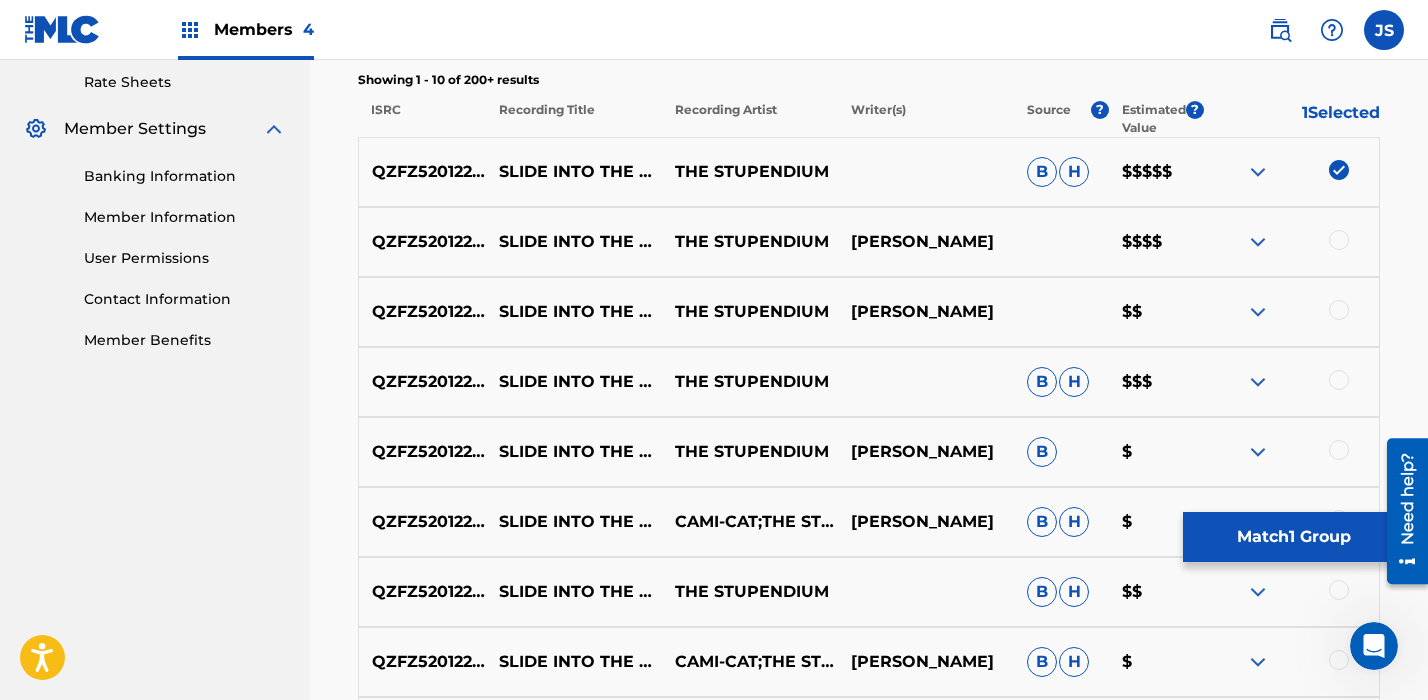 click at bounding box center (1339, 170) 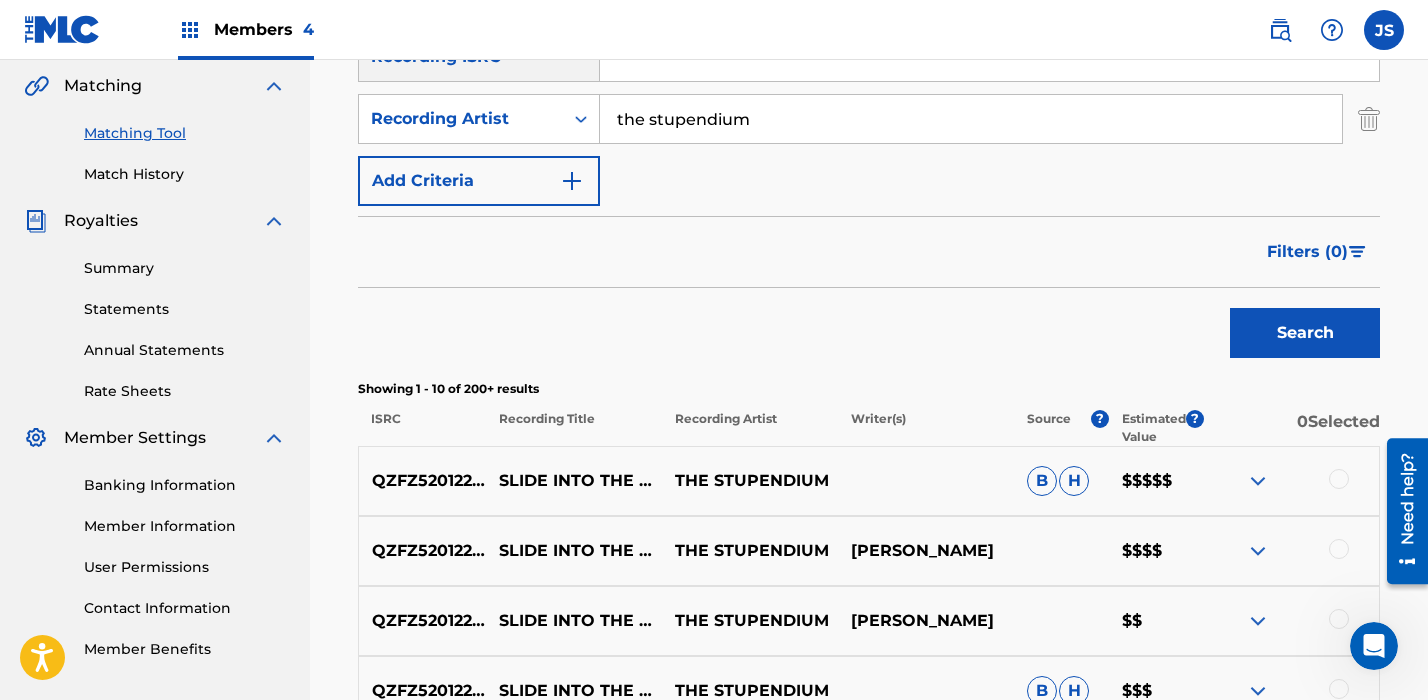 scroll, scrollTop: 316, scrollLeft: 0, axis: vertical 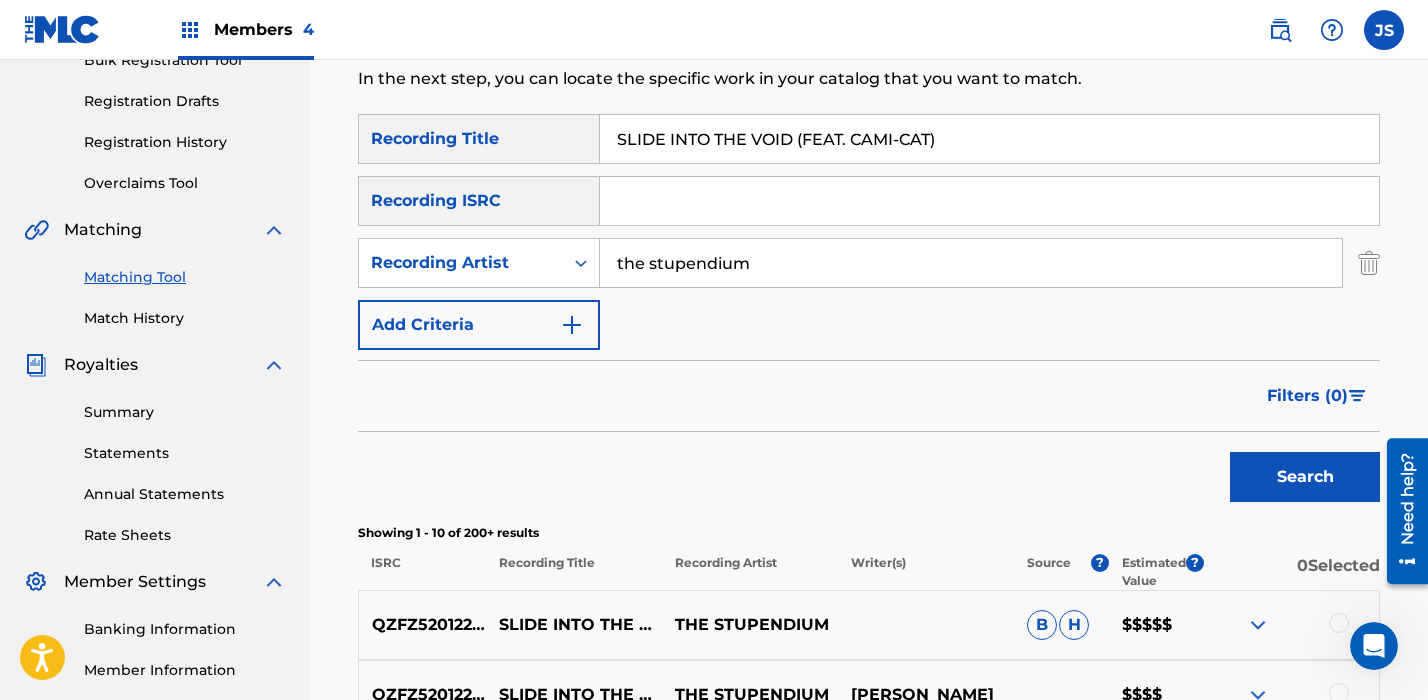 click on "SLIDE INTO THE VOID (FEAT. CAMI-CAT)" at bounding box center [989, 139] 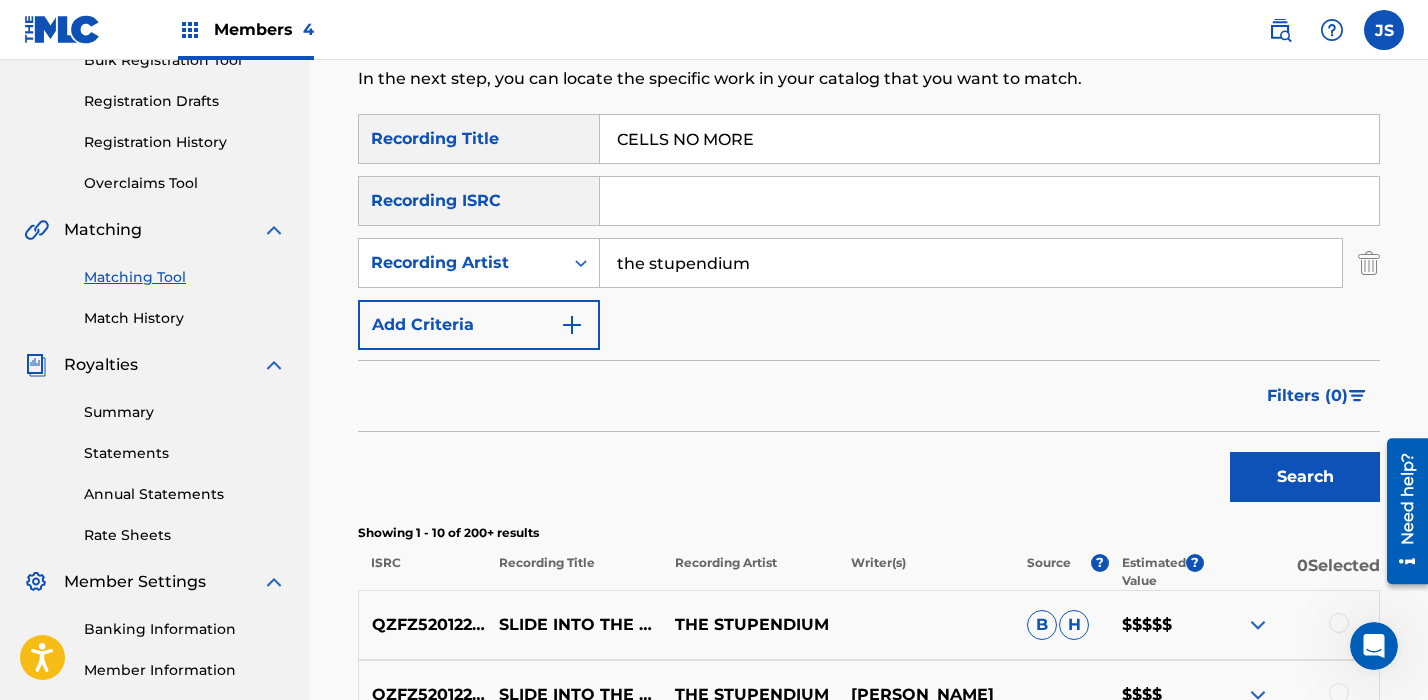 type on "CELLS NO MORE" 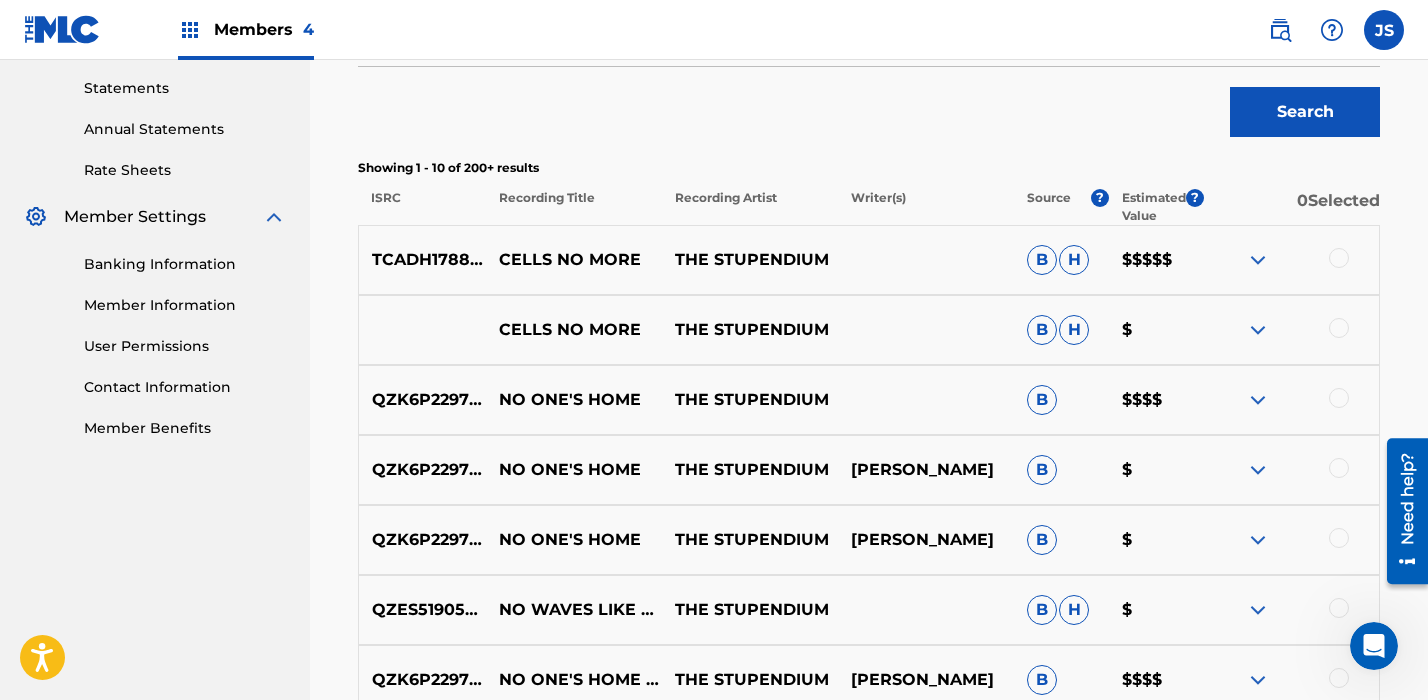 scroll, scrollTop: 684, scrollLeft: 0, axis: vertical 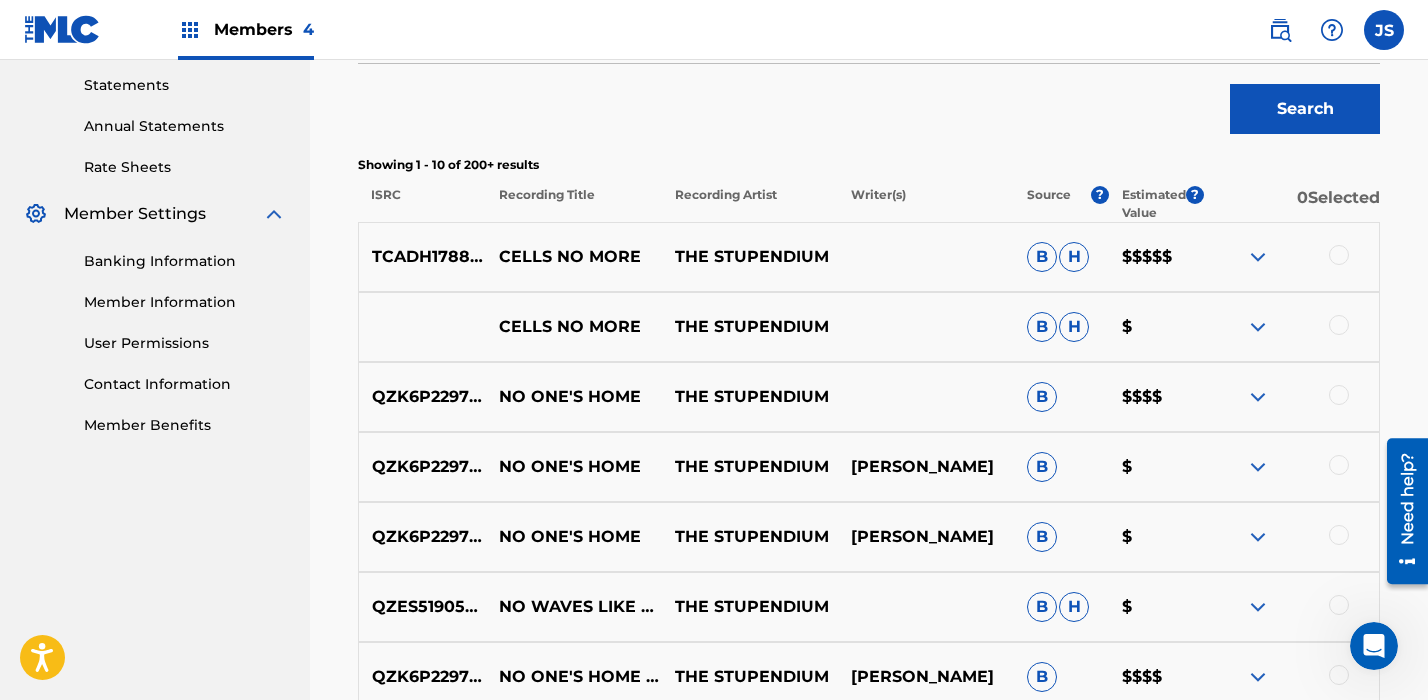 click at bounding box center [1339, 255] 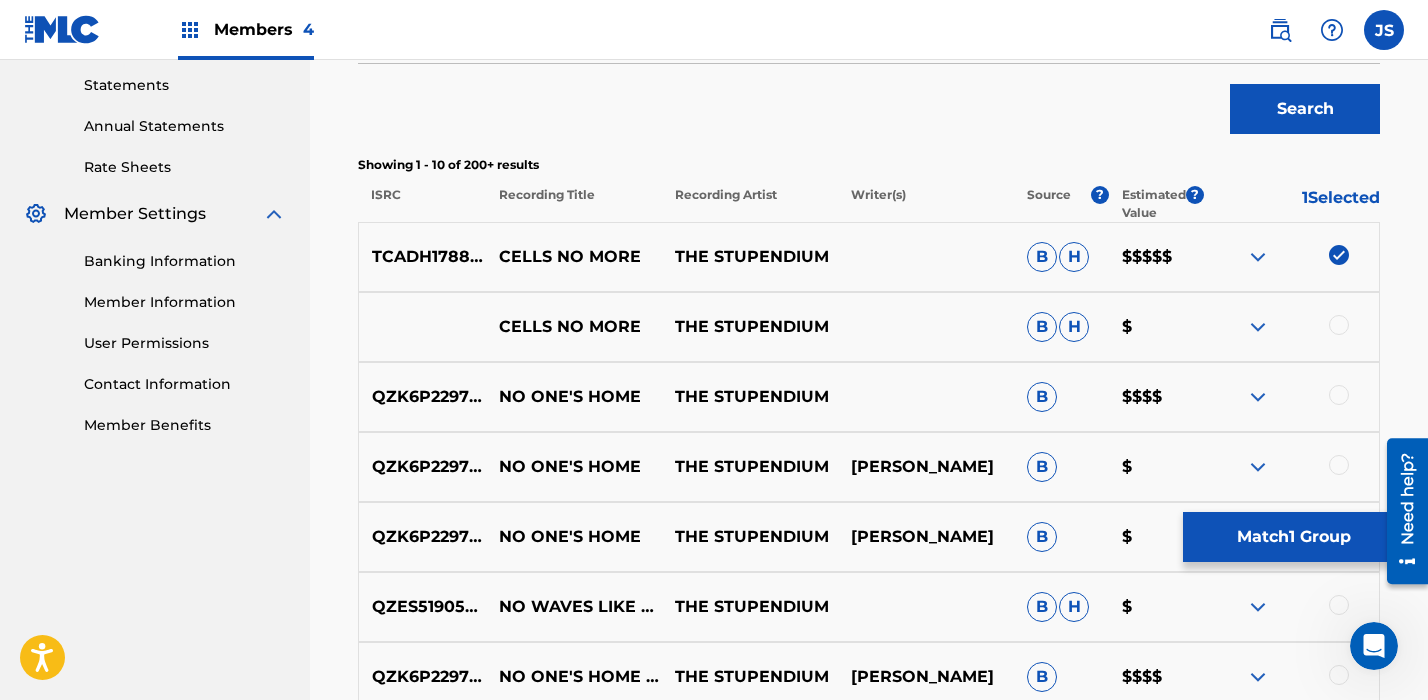 click at bounding box center (1339, 325) 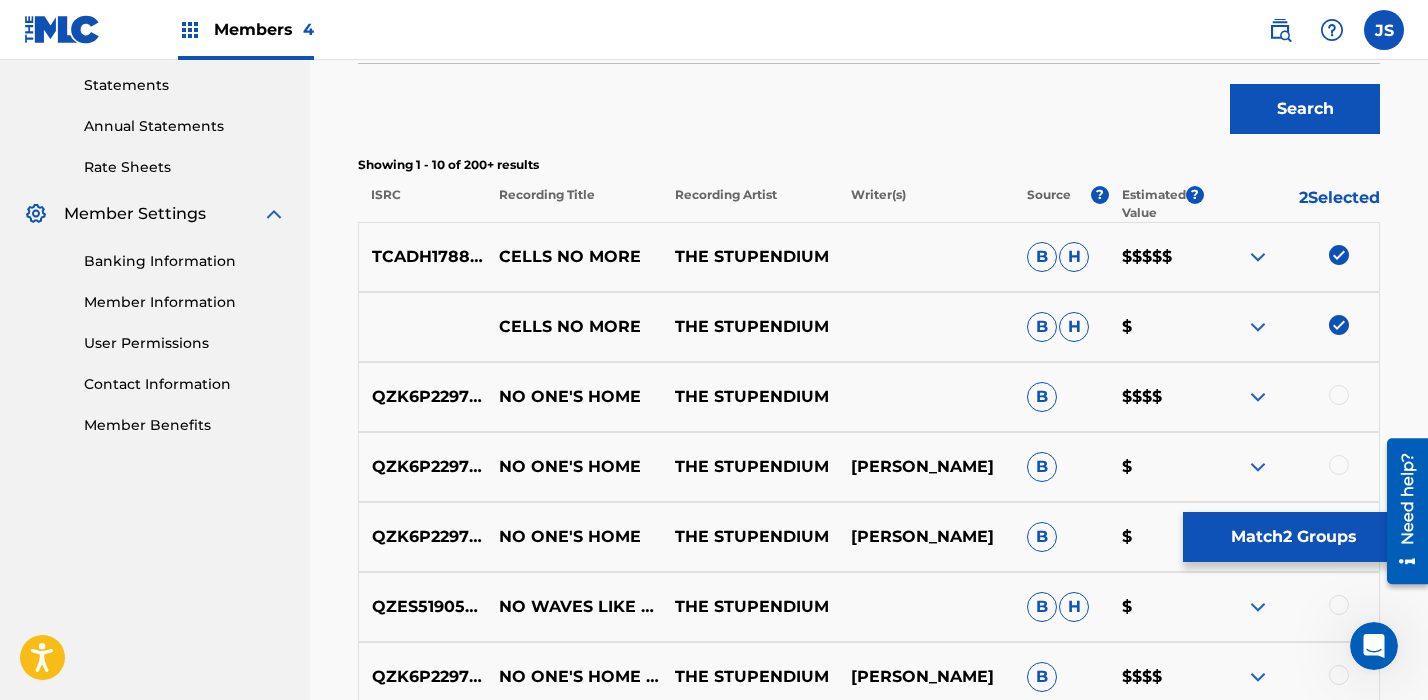 click on "Match  2 Groups" at bounding box center (1293, 537) 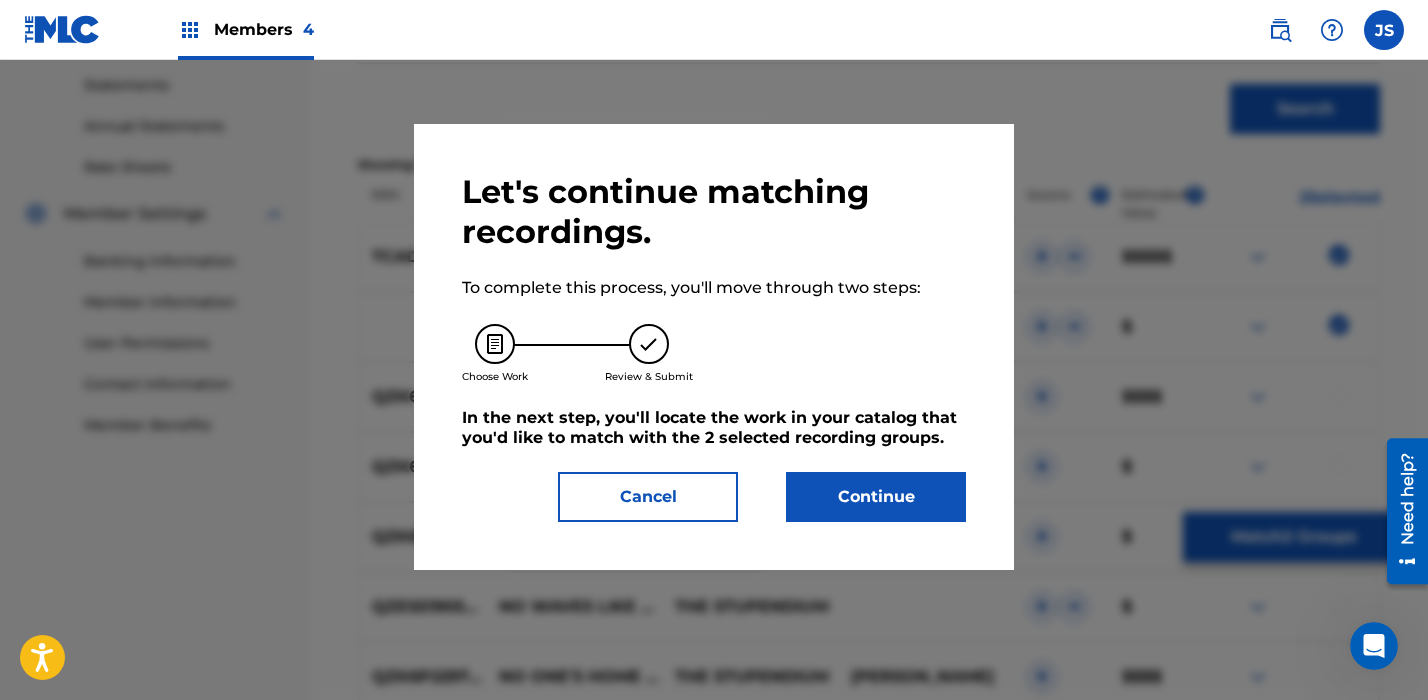 click on "Continue" at bounding box center [876, 497] 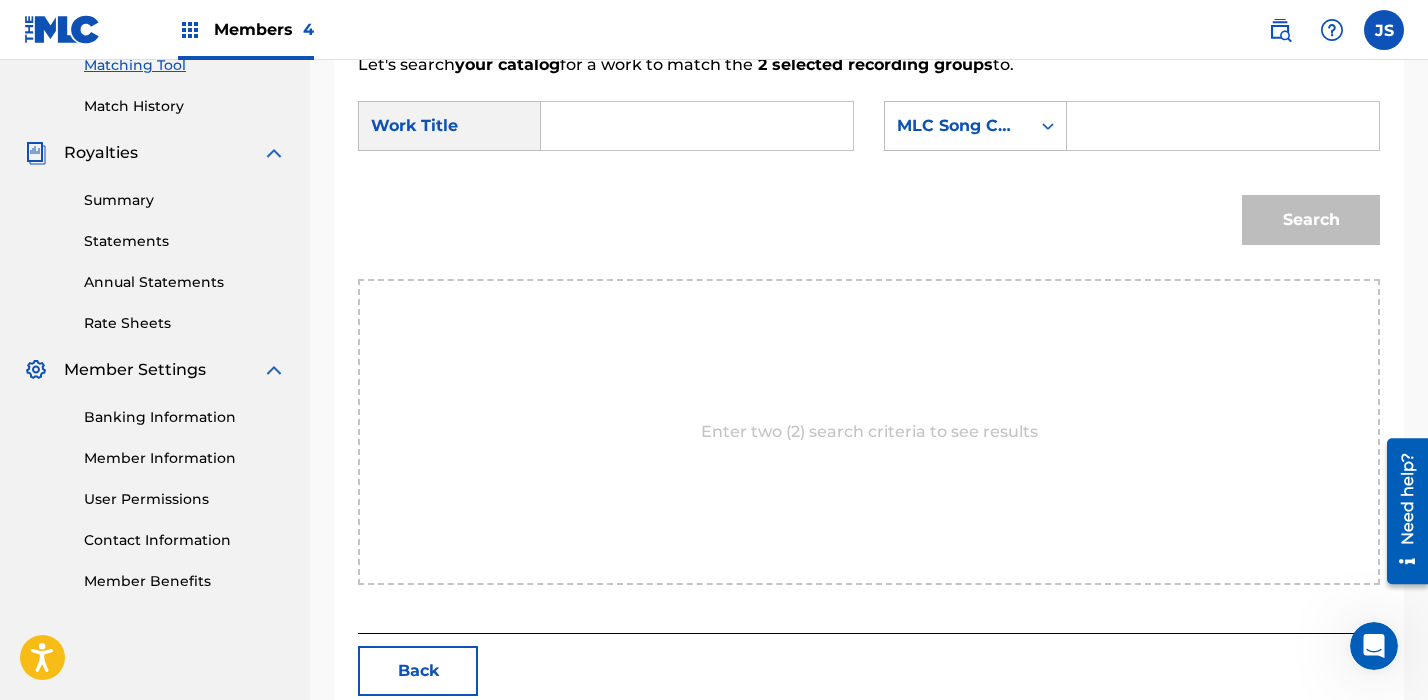 scroll, scrollTop: 490, scrollLeft: 0, axis: vertical 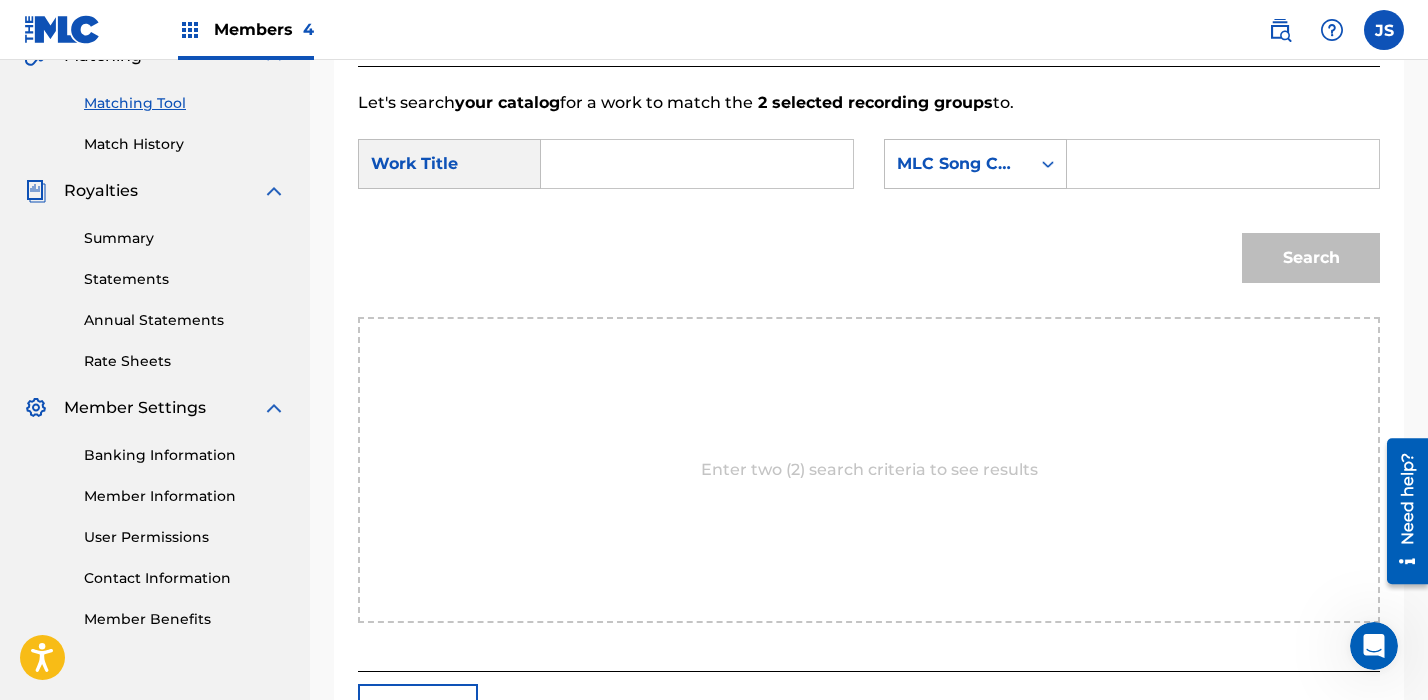 click at bounding box center (697, 164) 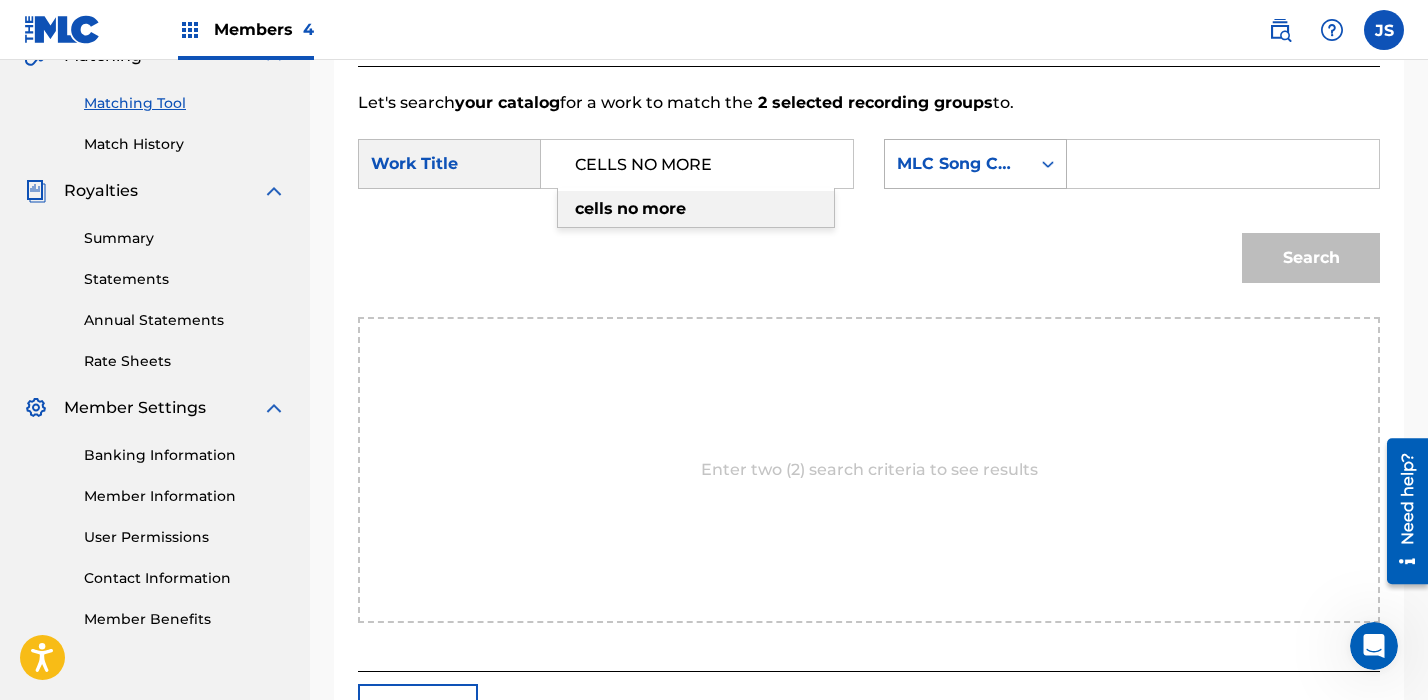 type on "CELLS NO MORE" 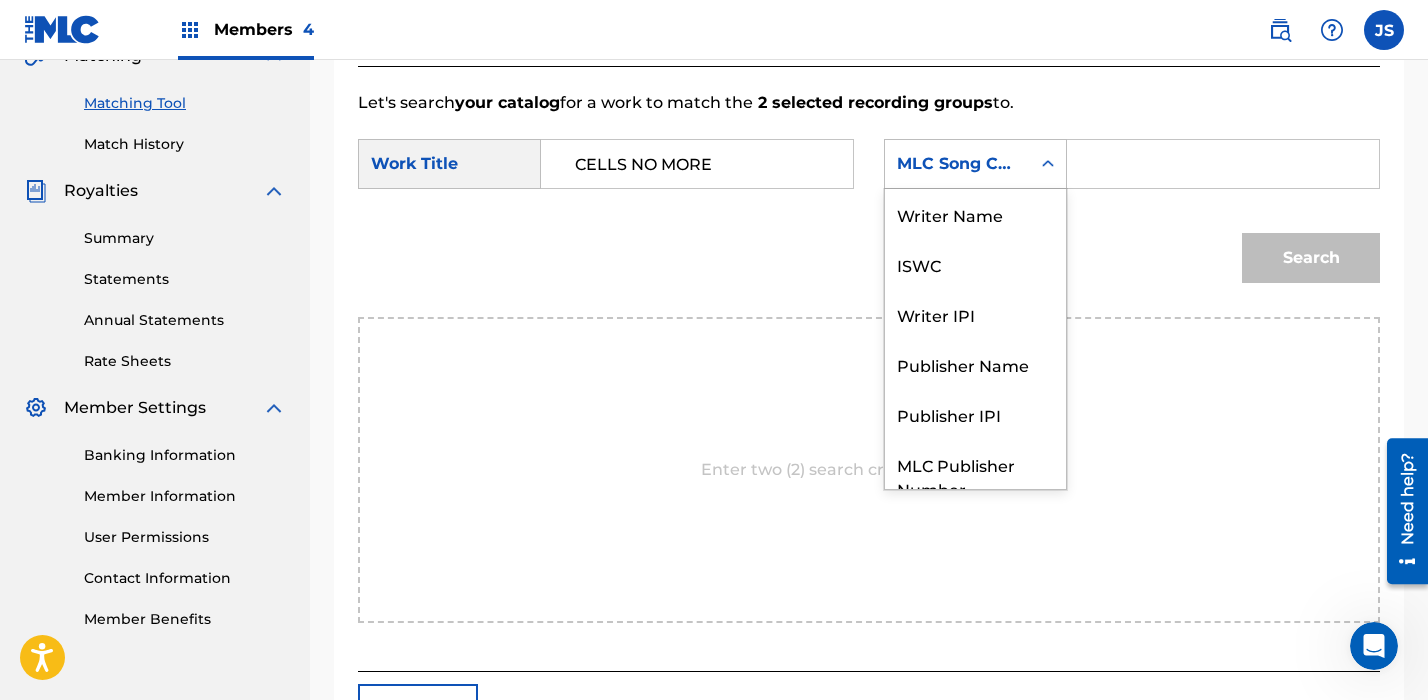 click on "MLC Song Code" at bounding box center (957, 164) 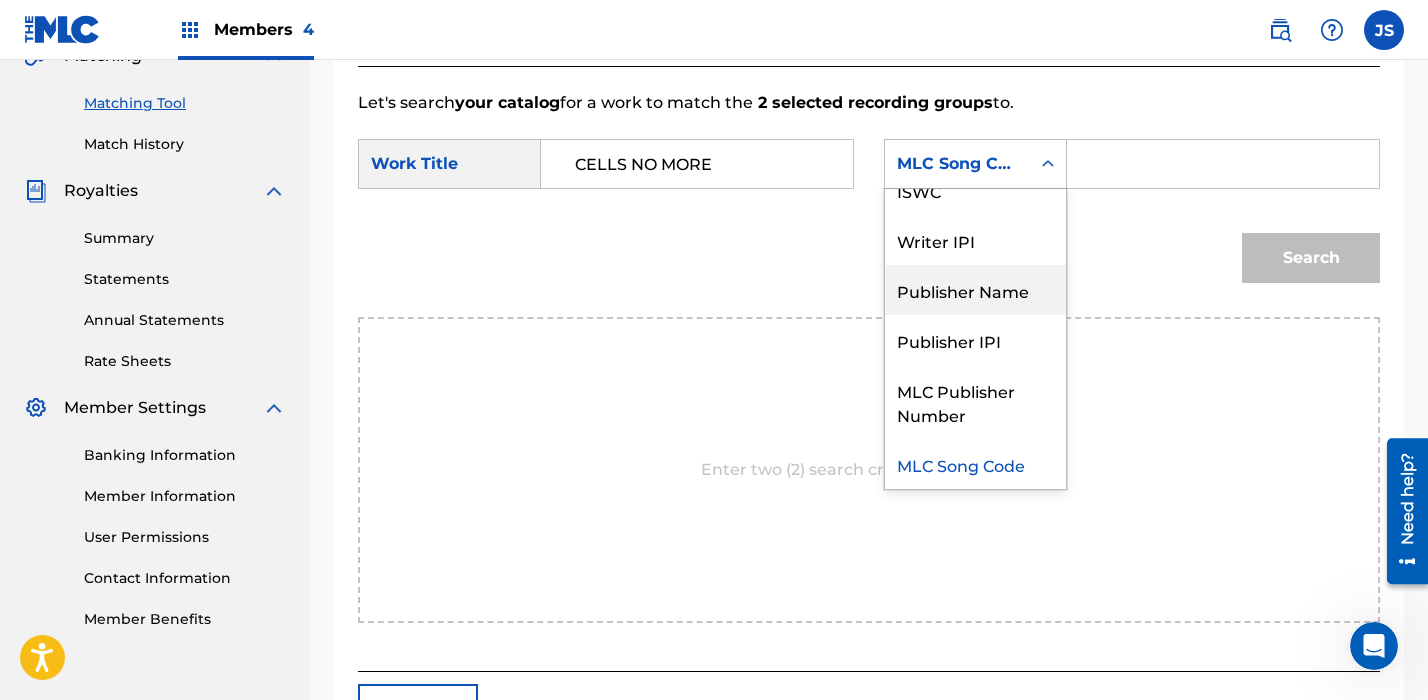 click on "Publisher Name" at bounding box center (975, 290) 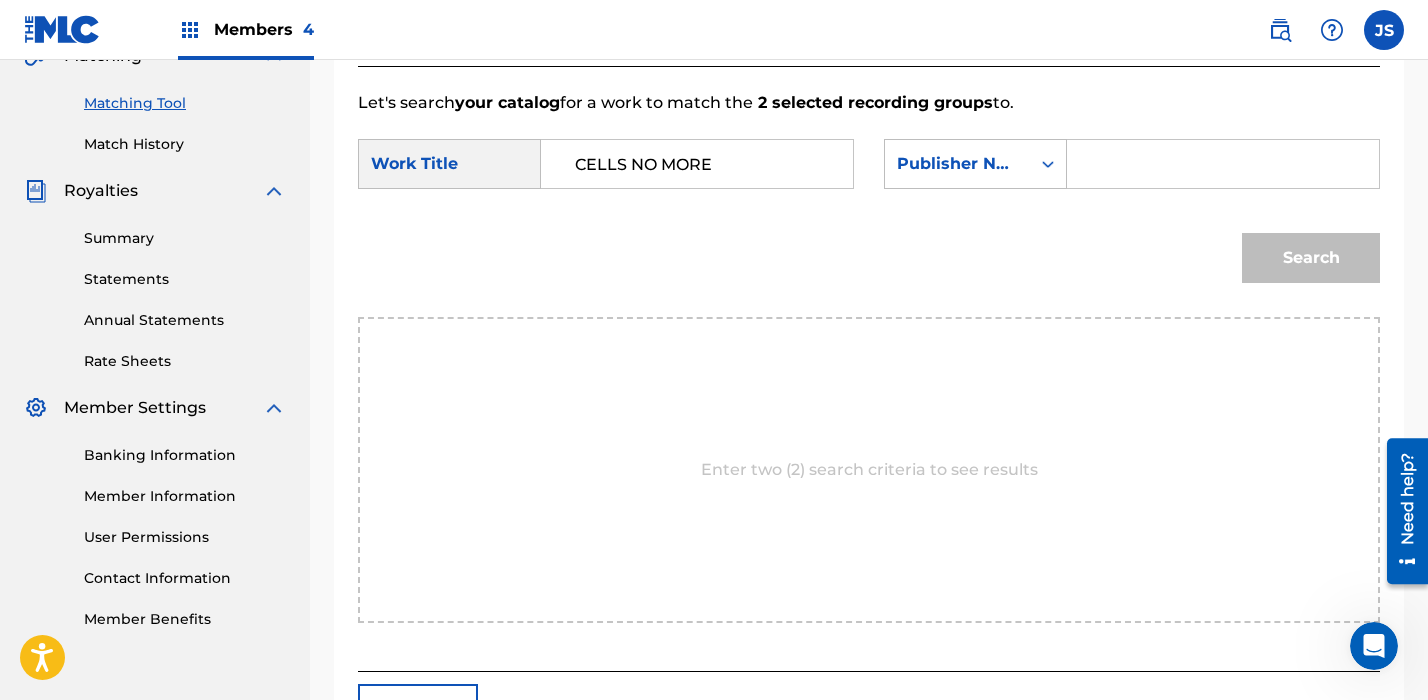 click at bounding box center [1223, 164] 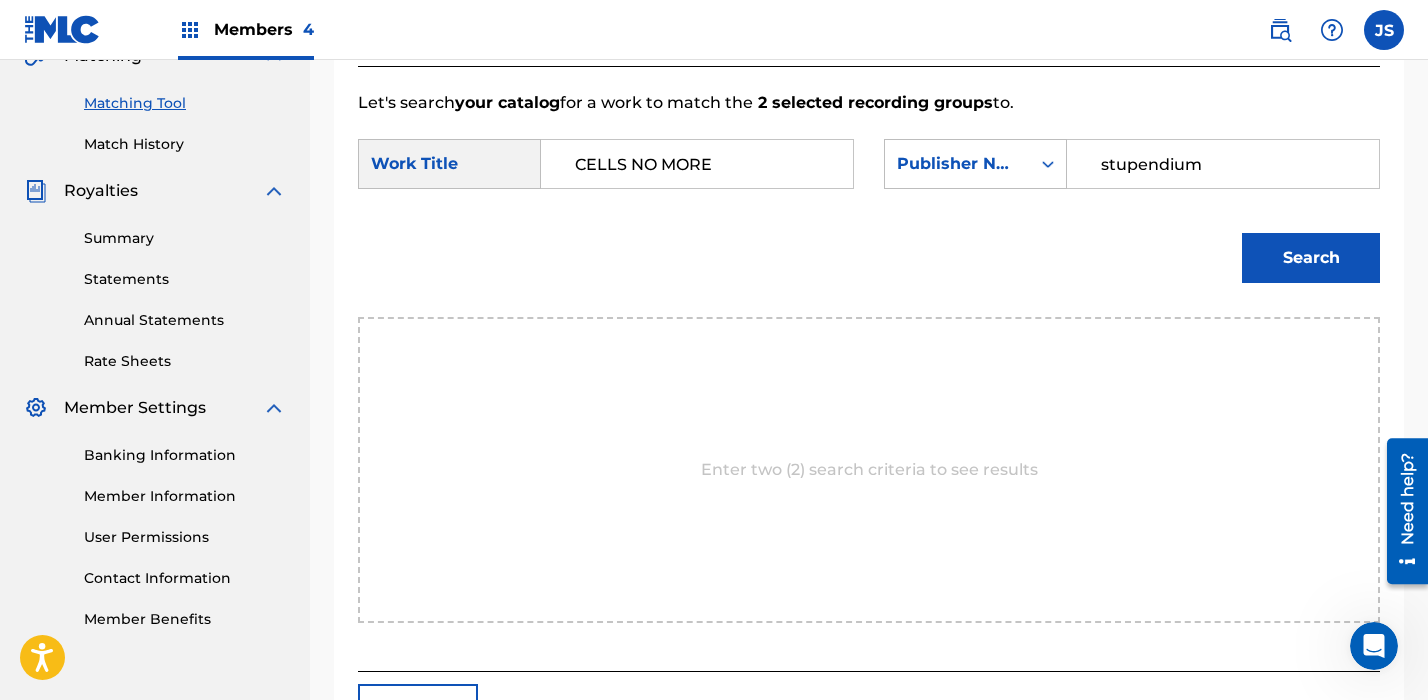 click on "Search" at bounding box center [1311, 258] 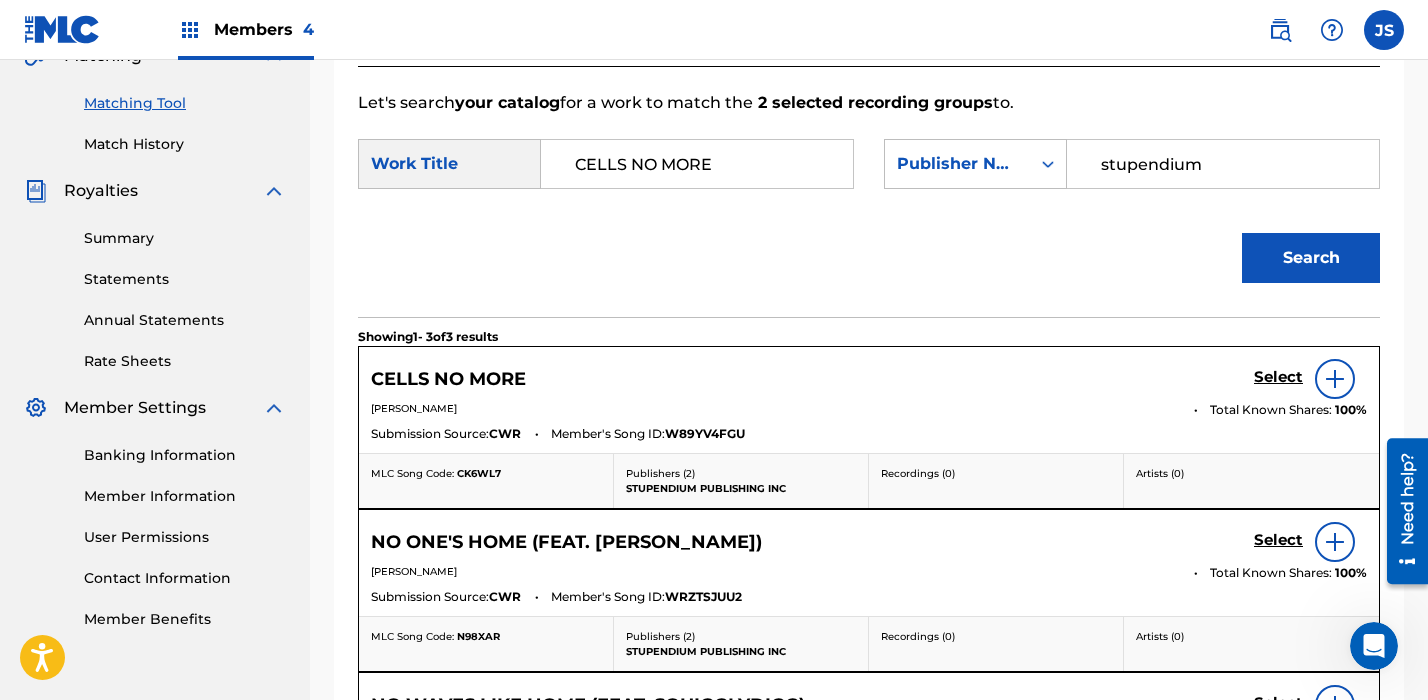 click on "Select" at bounding box center [1278, 377] 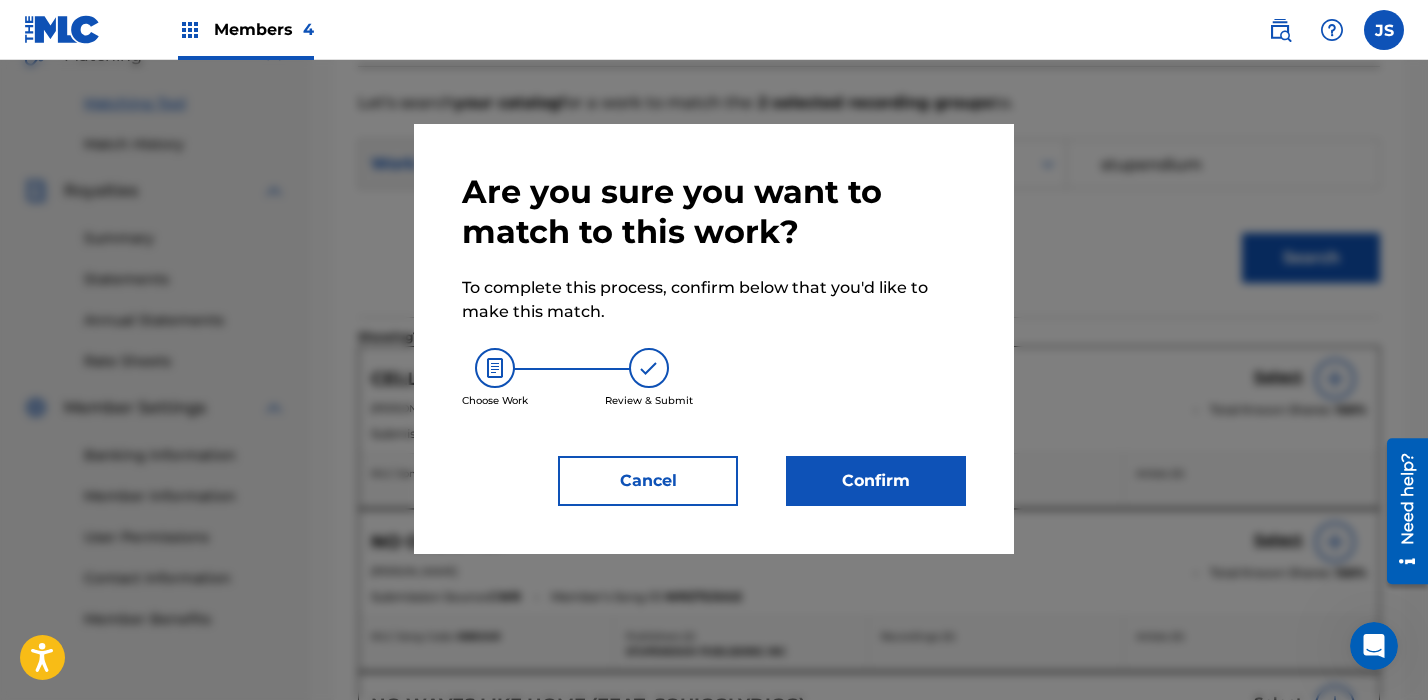 click on "Confirm" at bounding box center [876, 481] 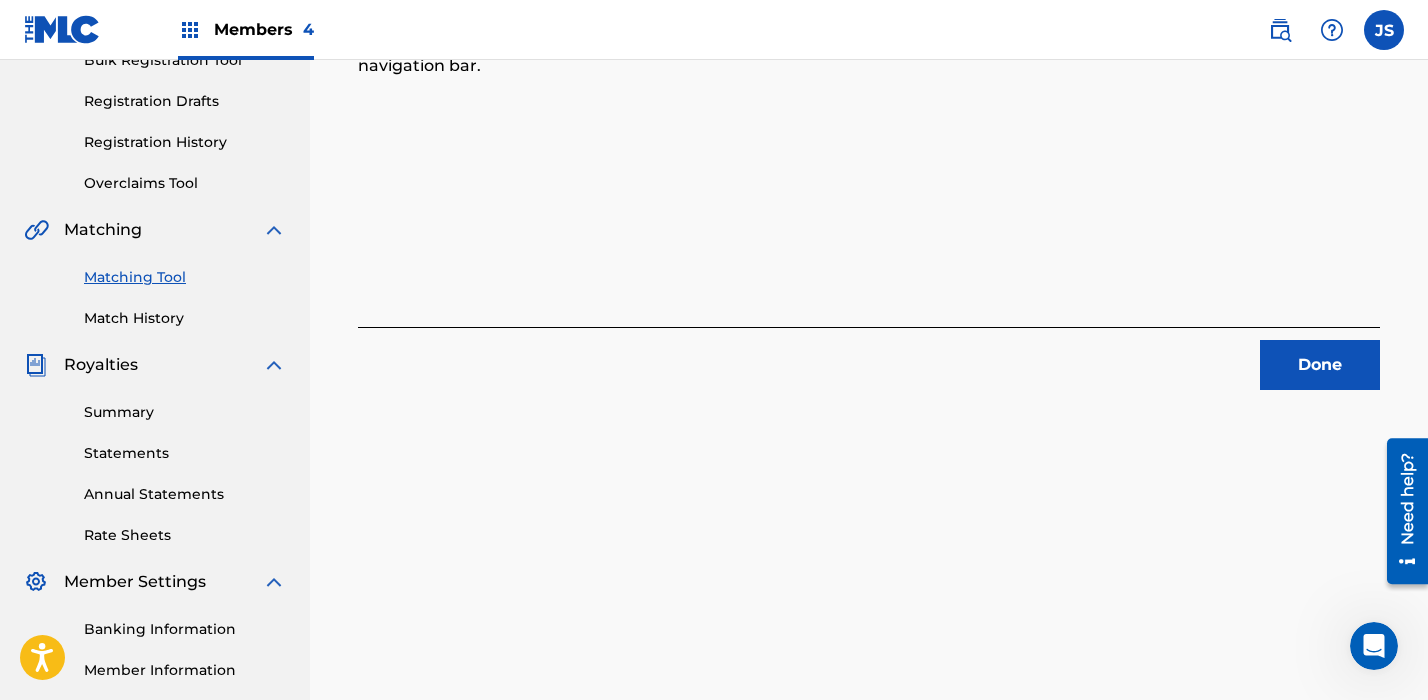 scroll, scrollTop: 331, scrollLeft: 0, axis: vertical 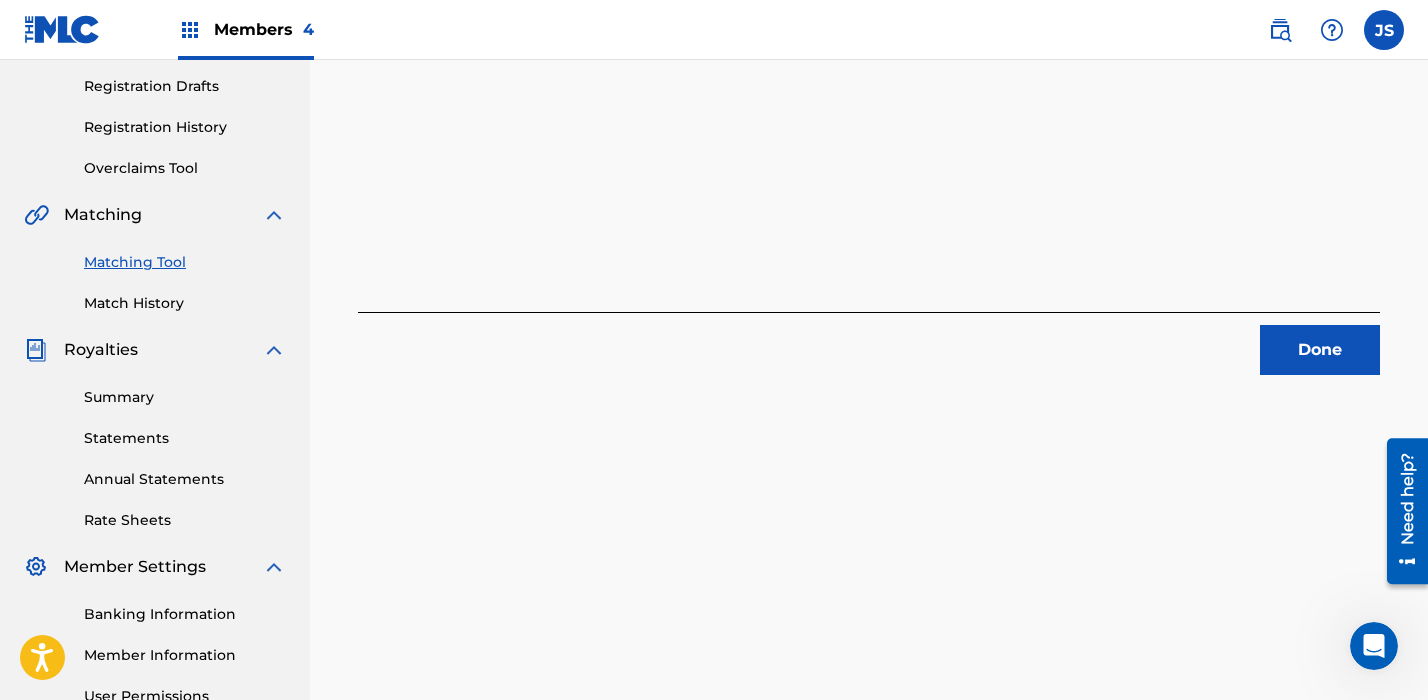 click on "Done" at bounding box center [1320, 350] 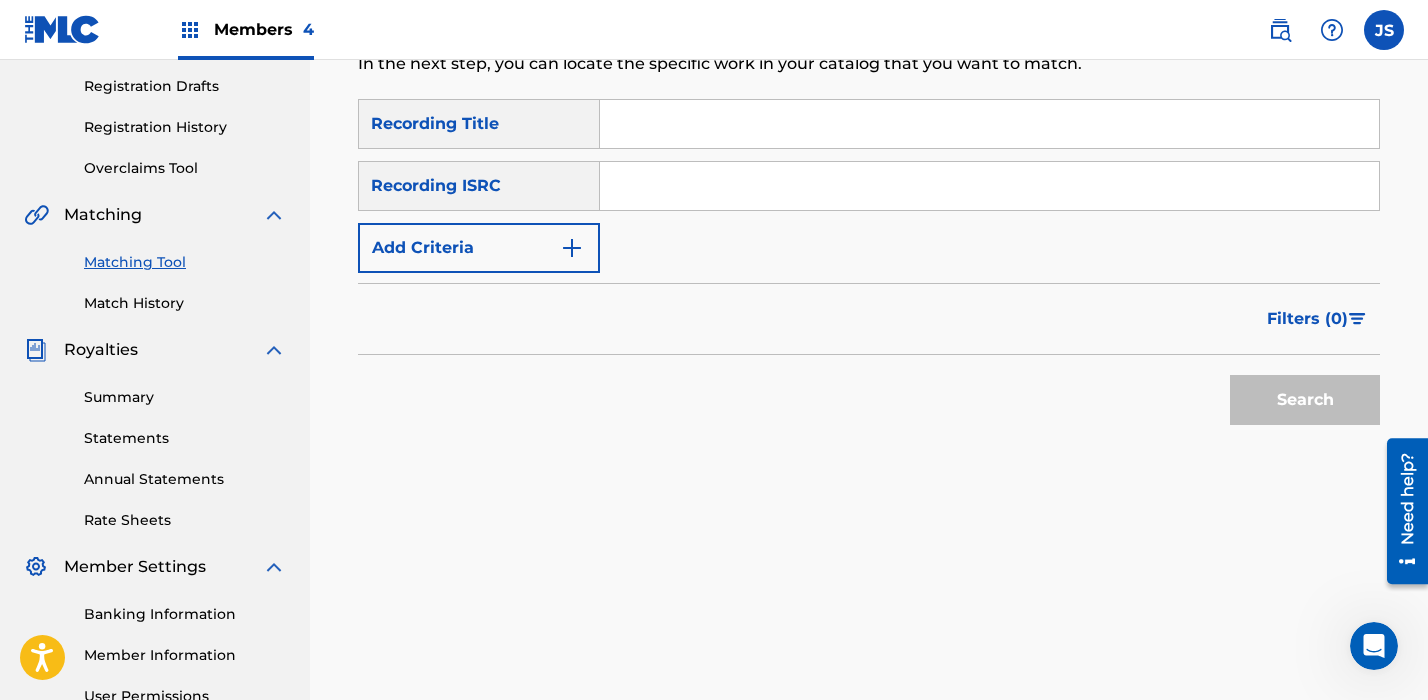 click on "Matching Tool The Matching Tool allows Members to match  sound recordings  to works within their catalog. This ensures you'll collect the royalties you're owed for your work(s). The first step is to locate recordings not yet matched to your works by entering criteria in the search fields below. Search results are sorted by relevance and will be grouped together based on similar data. In the next step, you can locate the specific work in your catalog that you want to match." at bounding box center (751, -36) 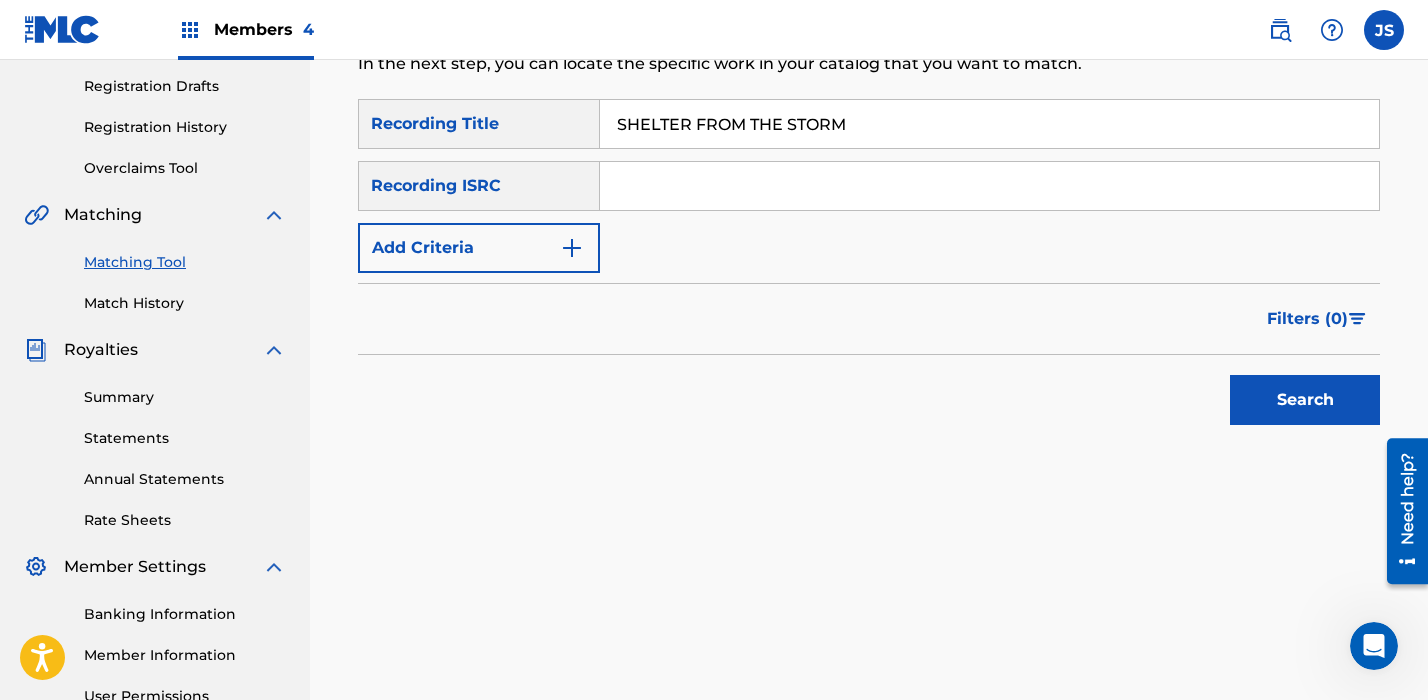 type on "SHELTER FROM THE STORM" 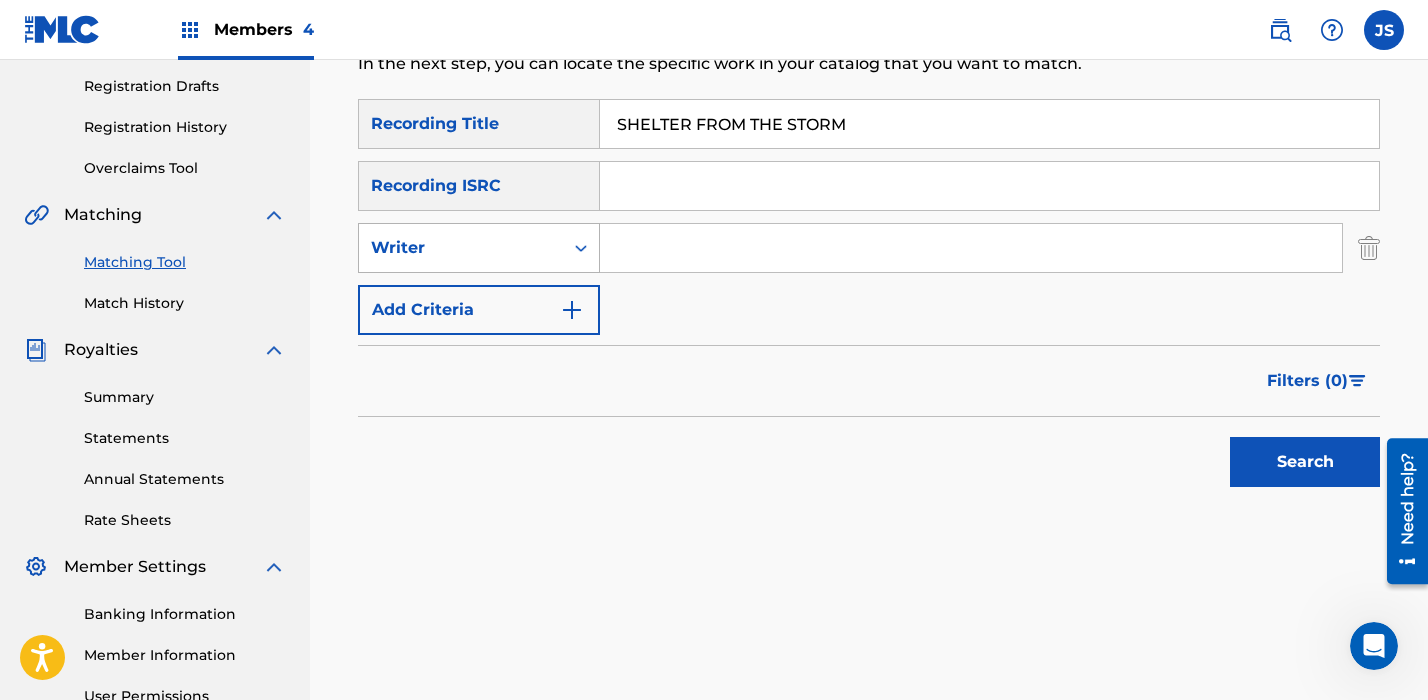 click on "Writer" at bounding box center (461, 248) 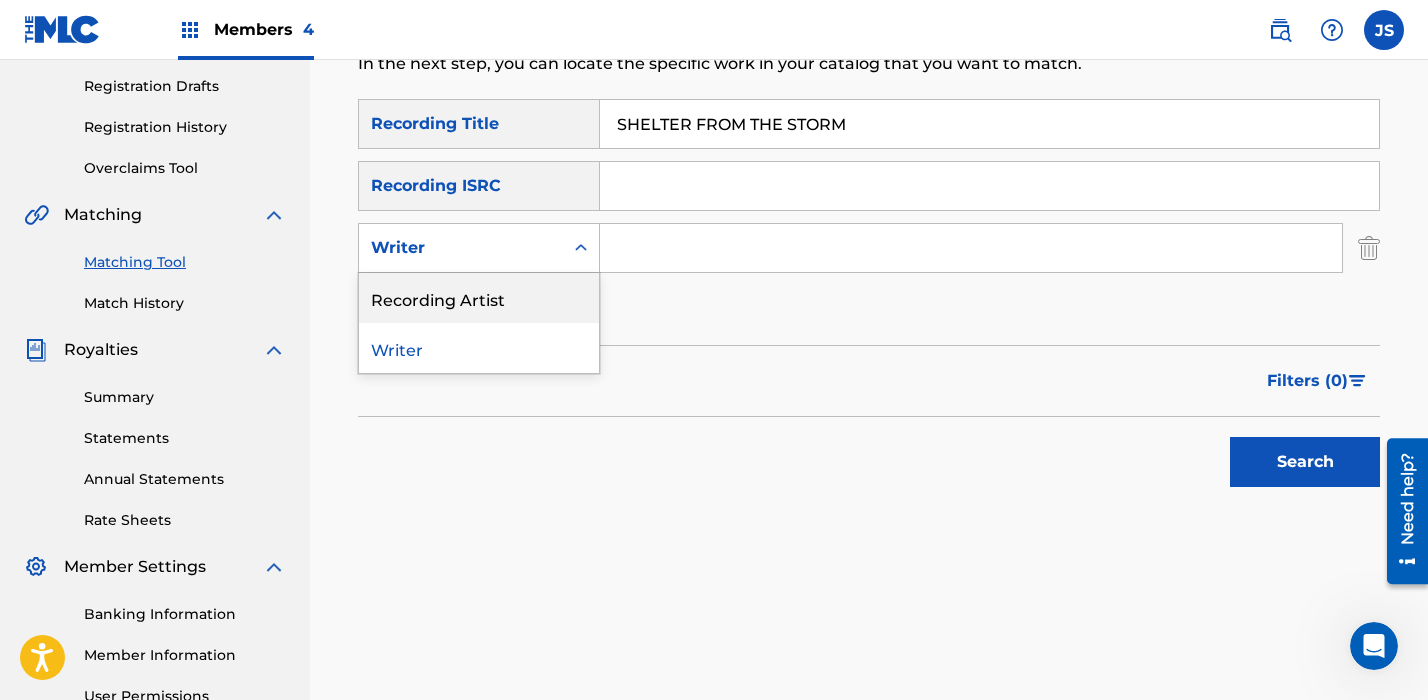 click on "Recording Artist" at bounding box center [479, 298] 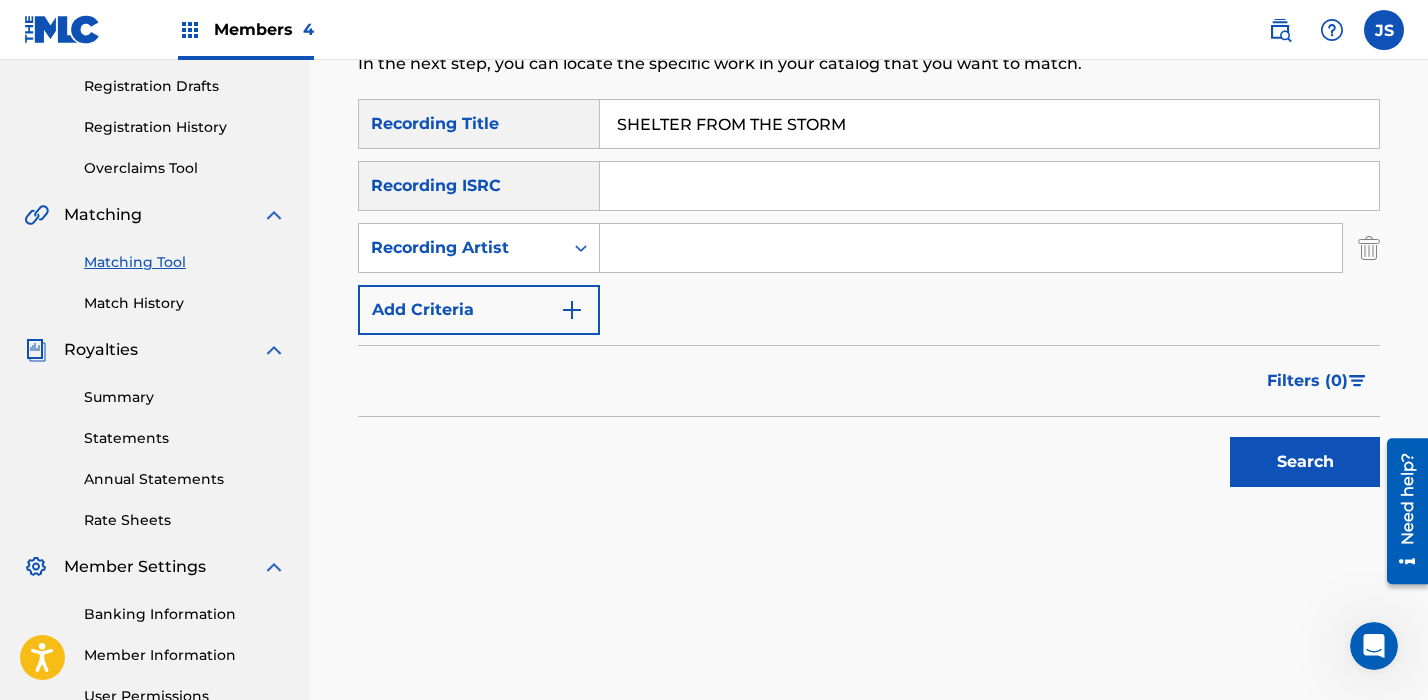 click at bounding box center [971, 248] 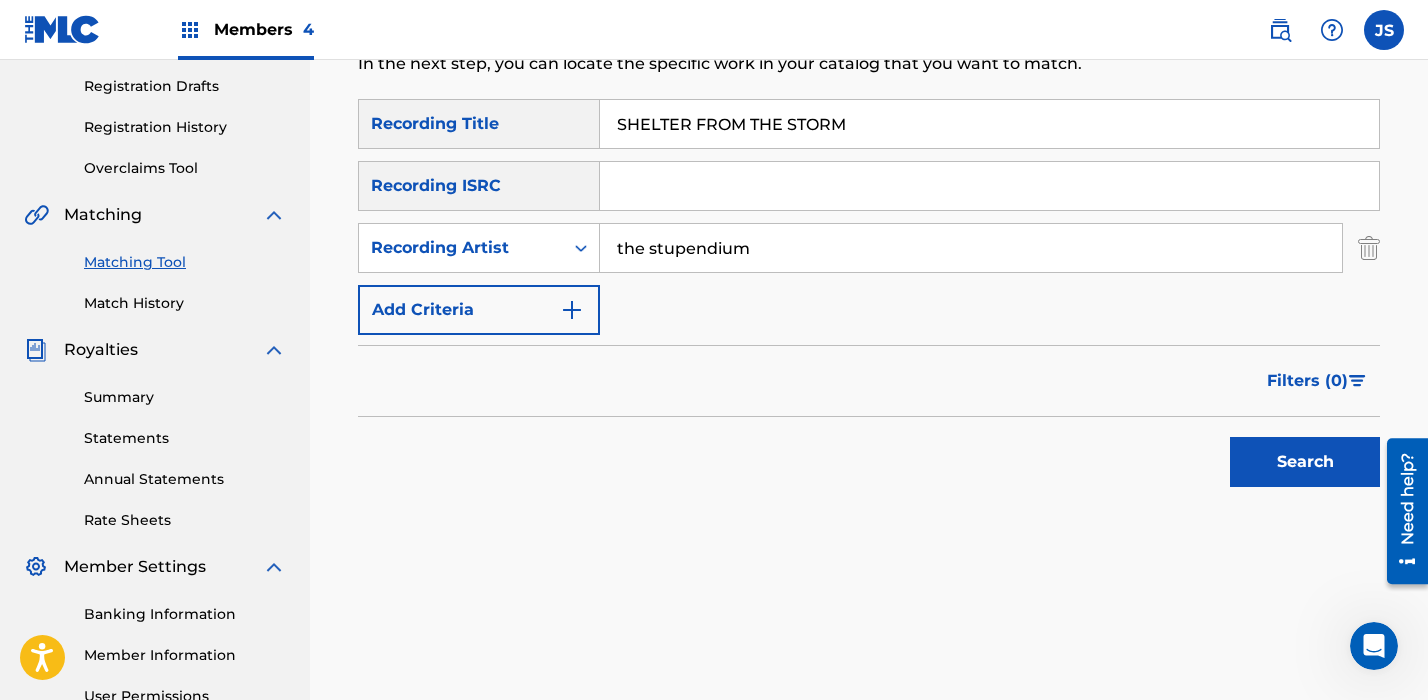 click on "Search" at bounding box center (1305, 462) 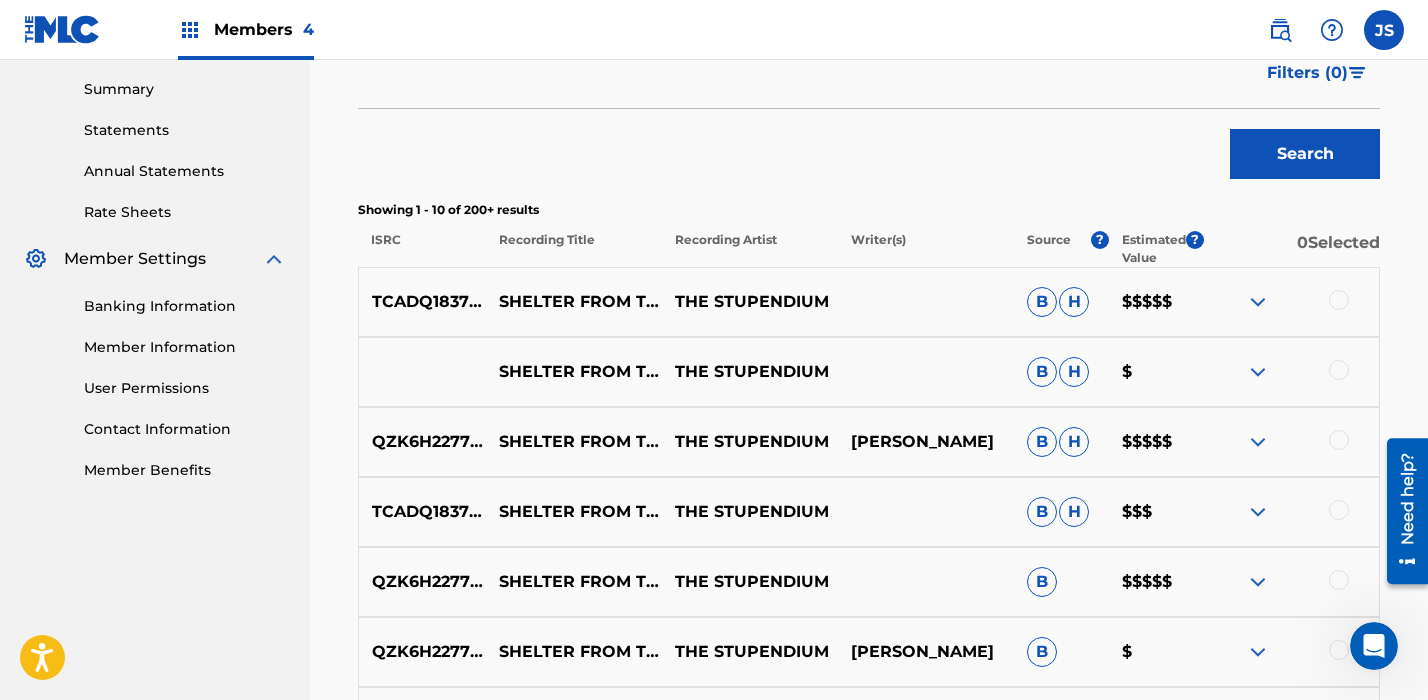 scroll, scrollTop: 650, scrollLeft: 0, axis: vertical 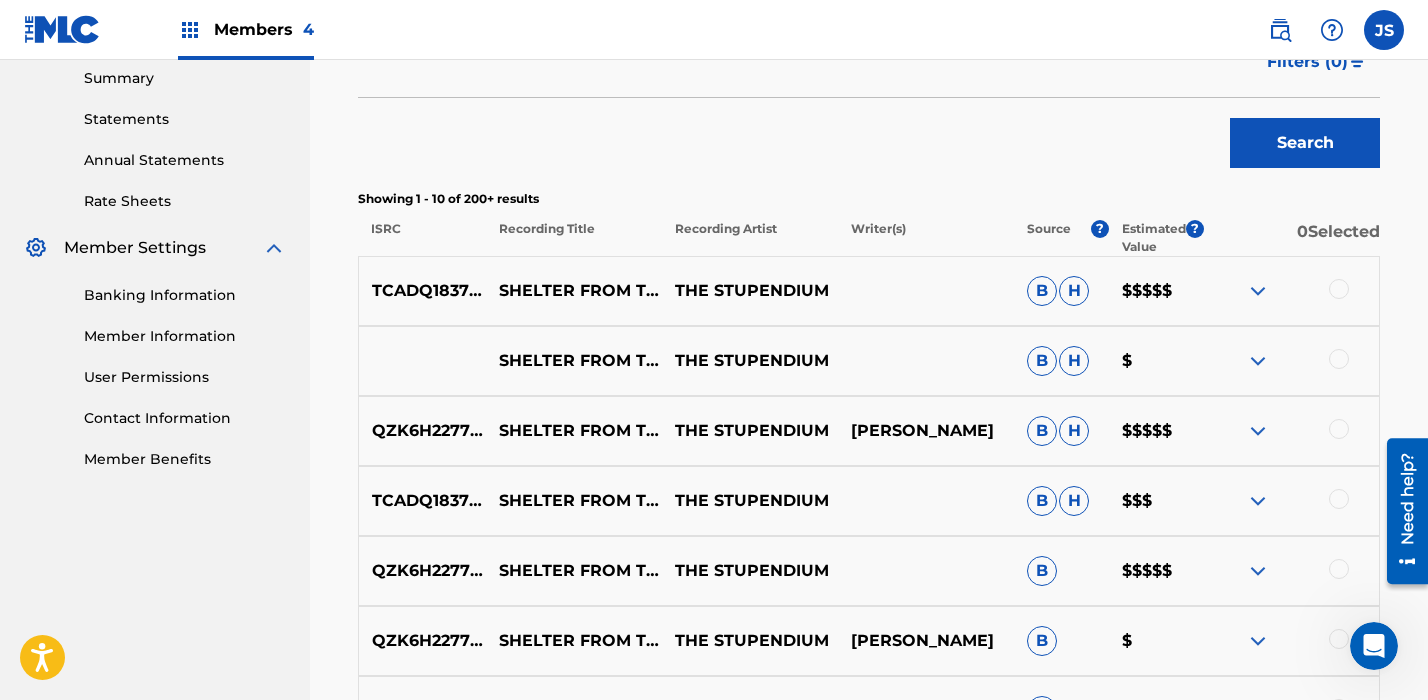click at bounding box center (1339, 289) 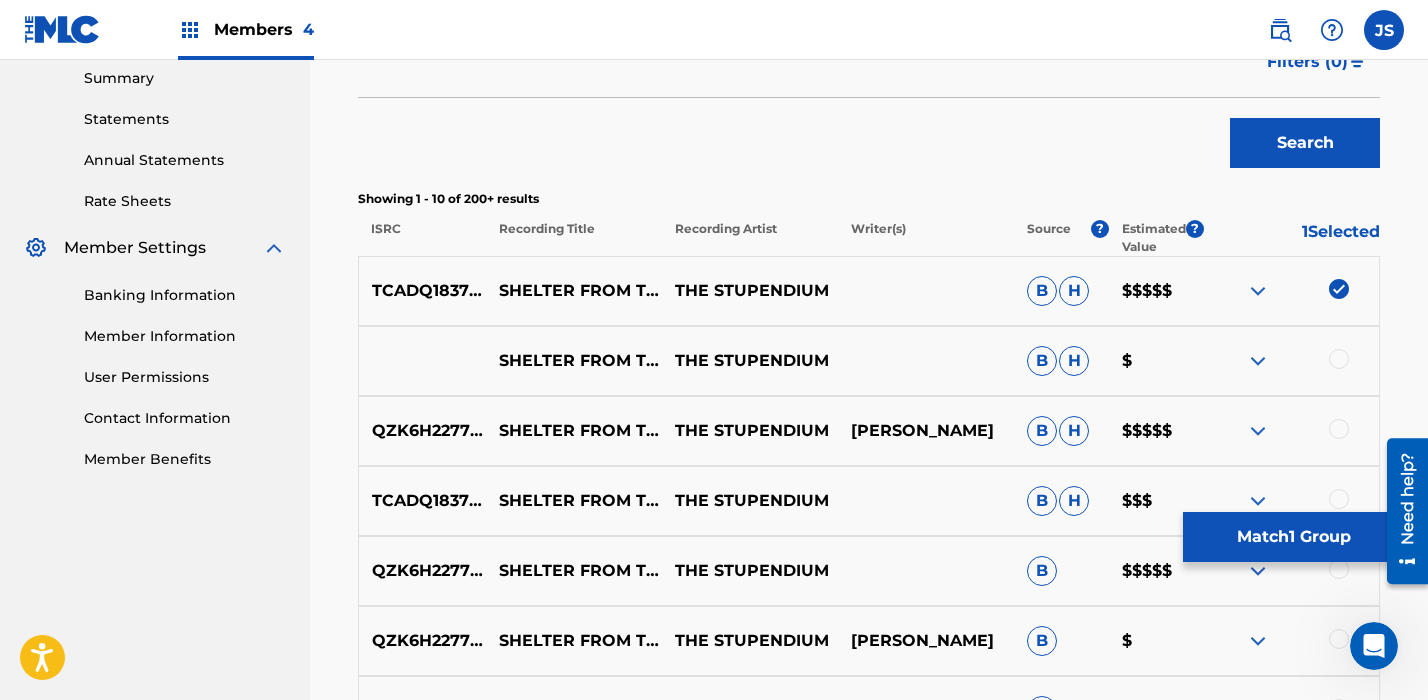 click on "Match  1 Group" at bounding box center (1293, 537) 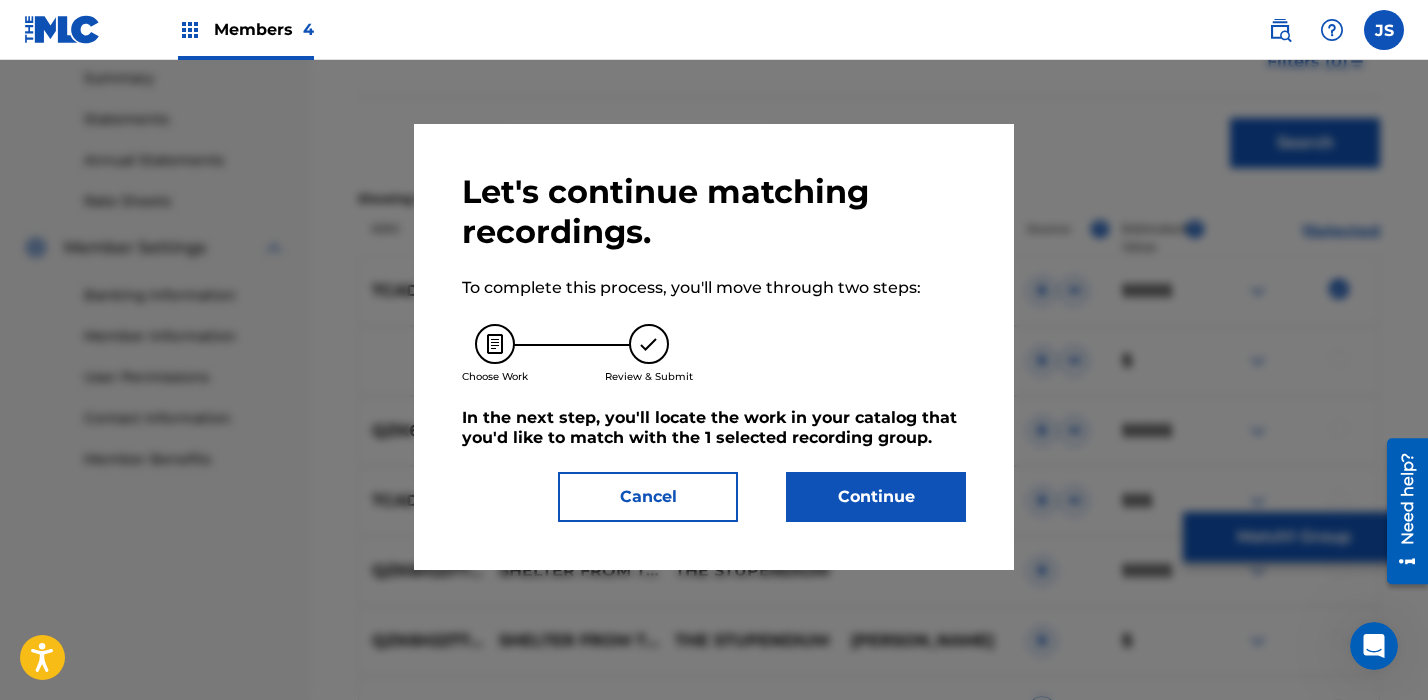 click on "Continue" at bounding box center (876, 497) 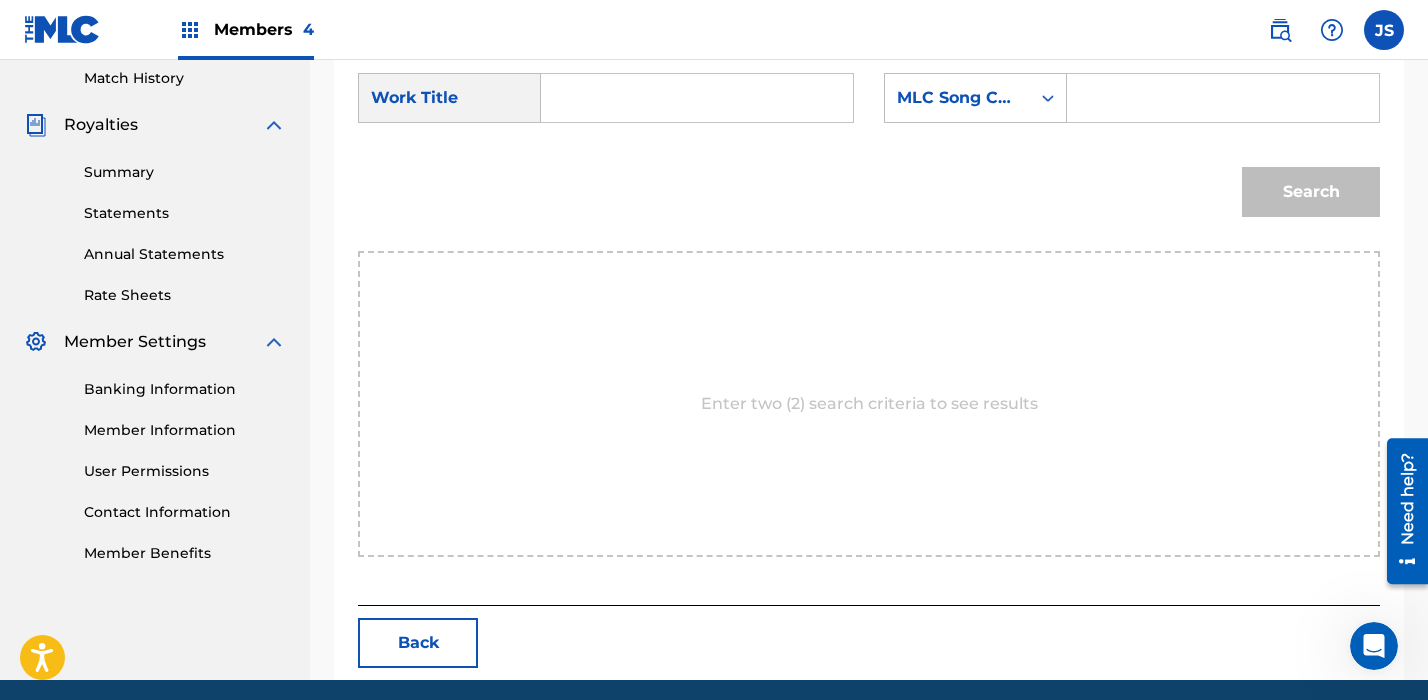 scroll, scrollTop: 528, scrollLeft: 0, axis: vertical 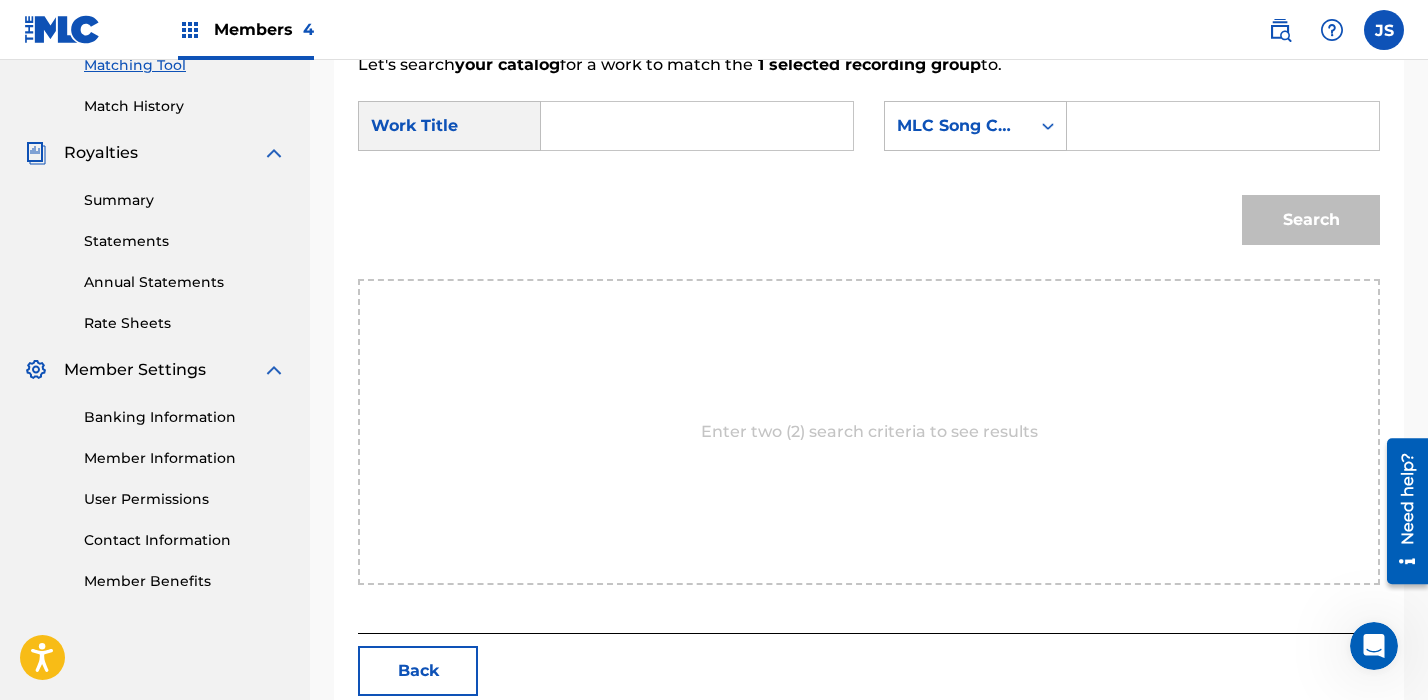 click at bounding box center [697, 126] 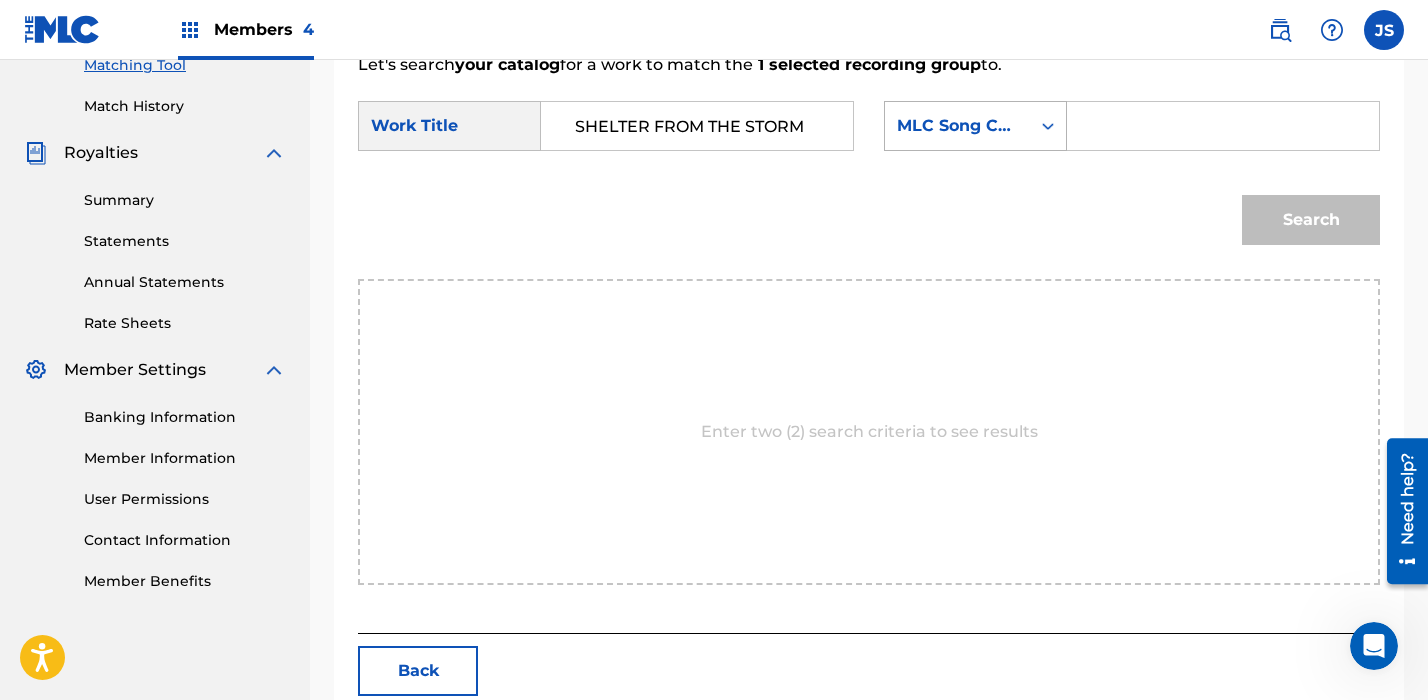 type on "SHELTER FROM THE STORM" 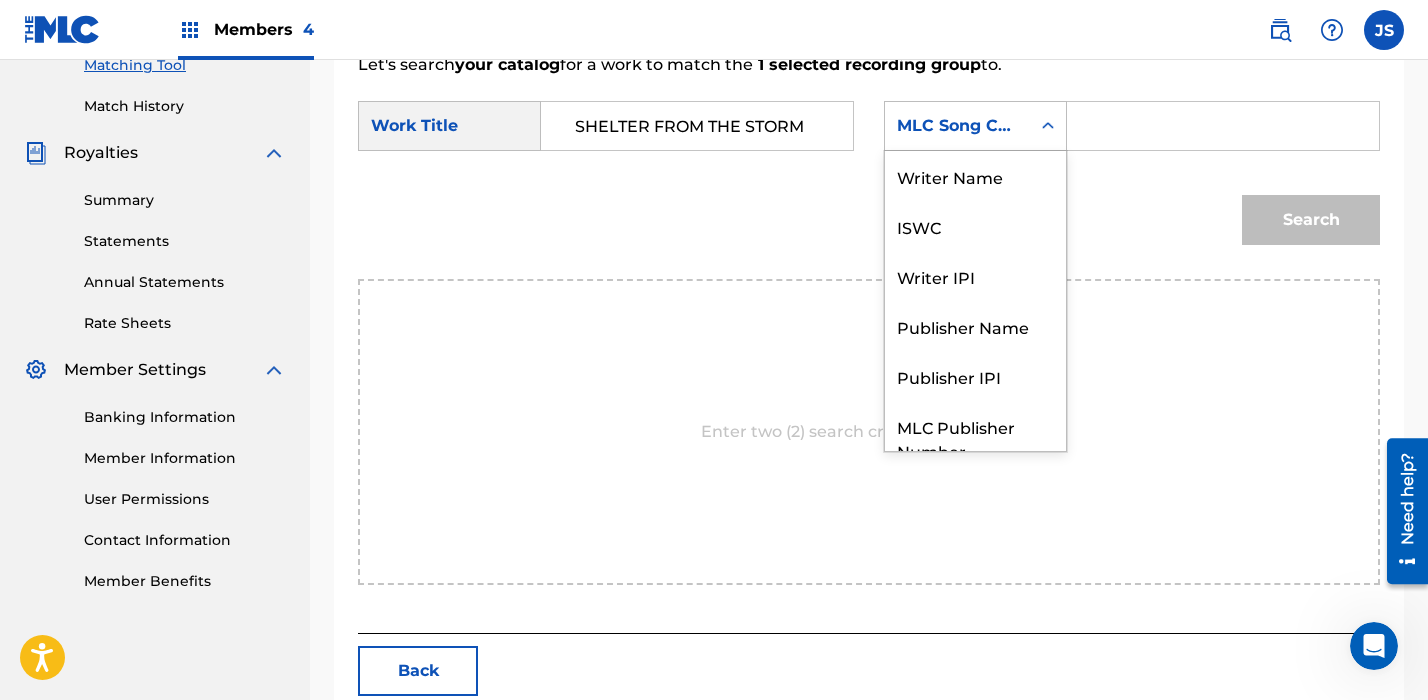 scroll, scrollTop: 74, scrollLeft: 0, axis: vertical 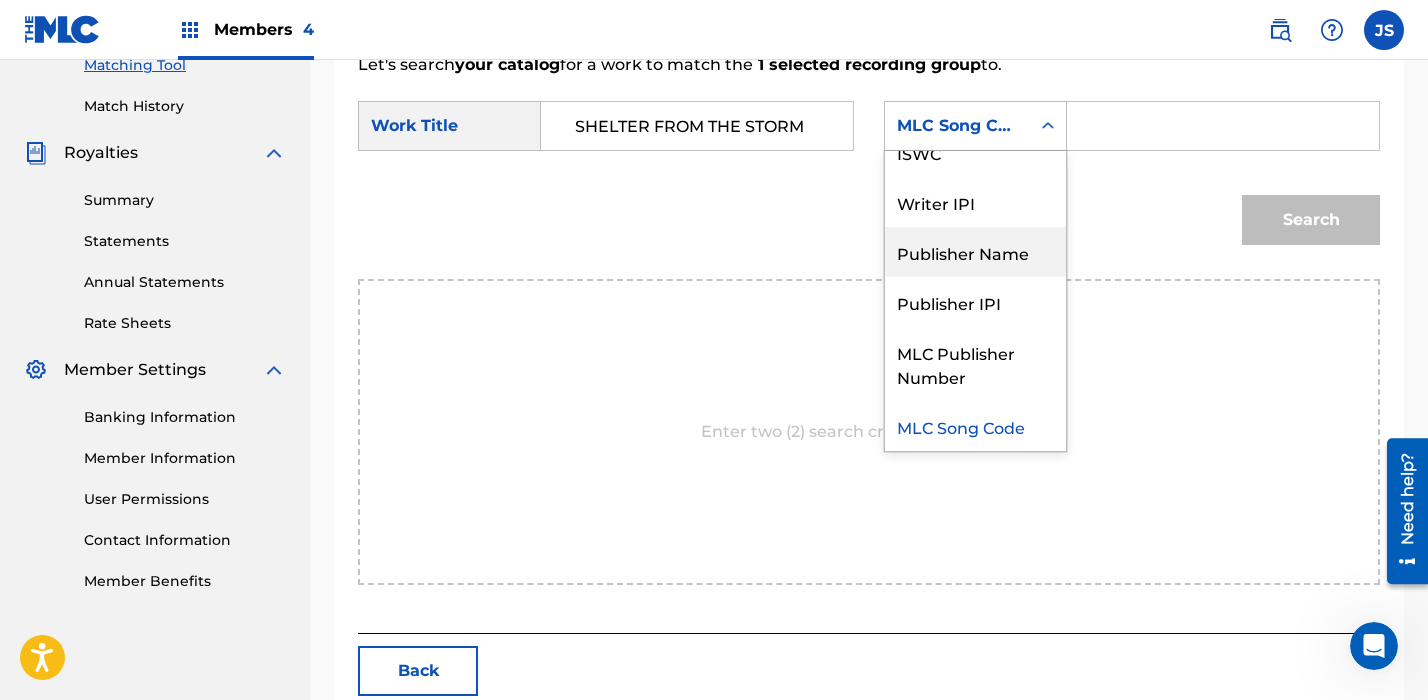 click on "Publisher Name" at bounding box center [975, 252] 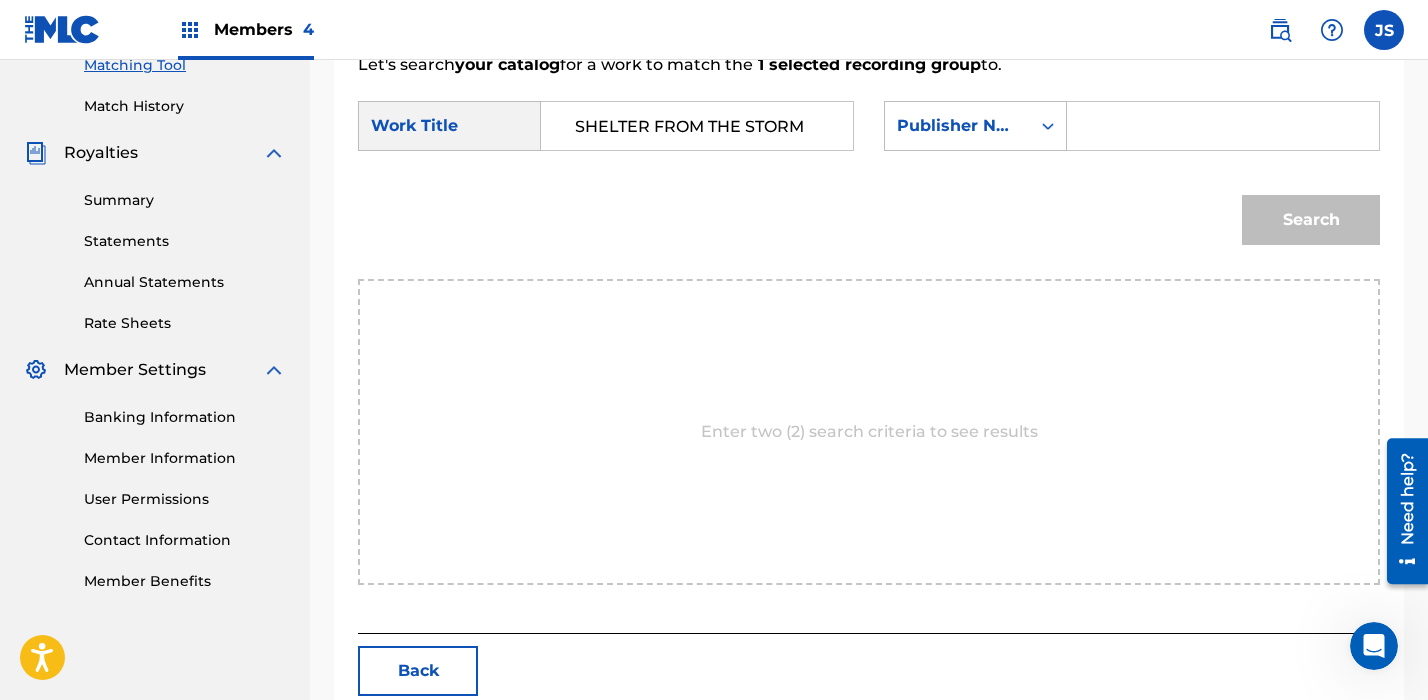 click at bounding box center (1223, 126) 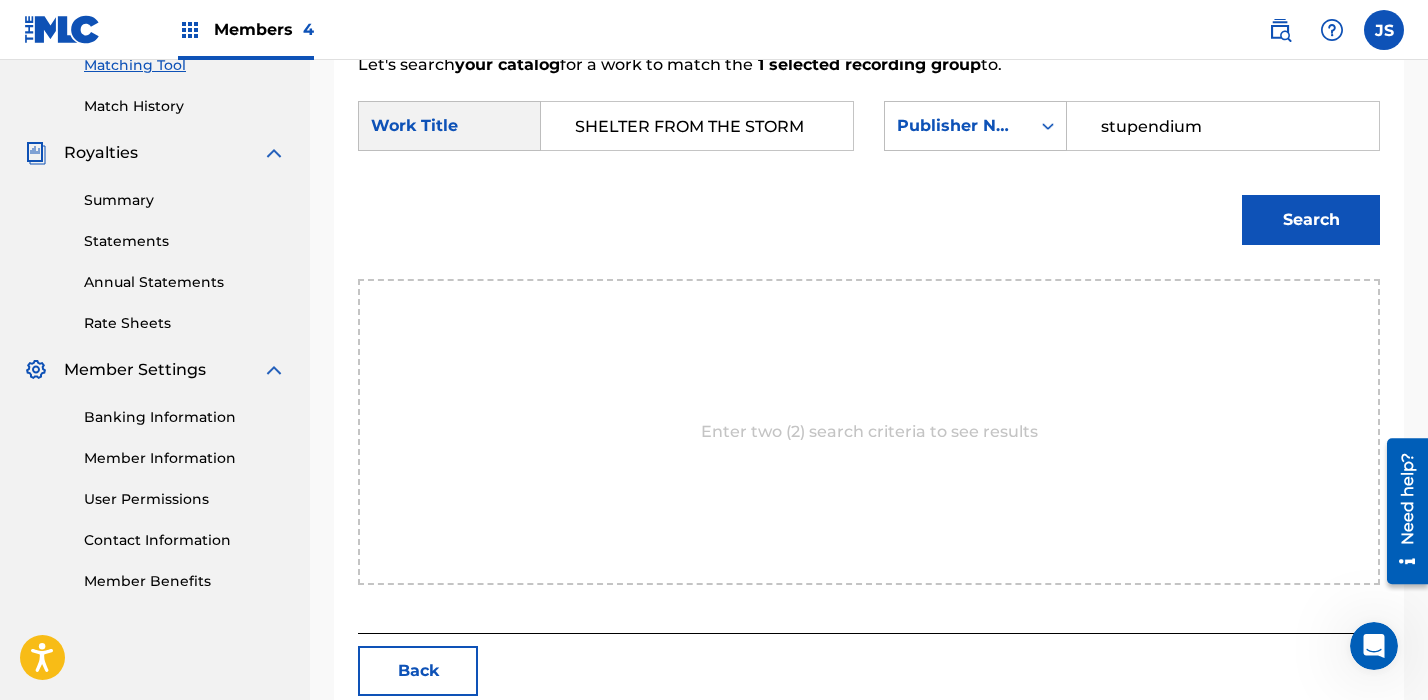 click on "Search" at bounding box center [1311, 220] 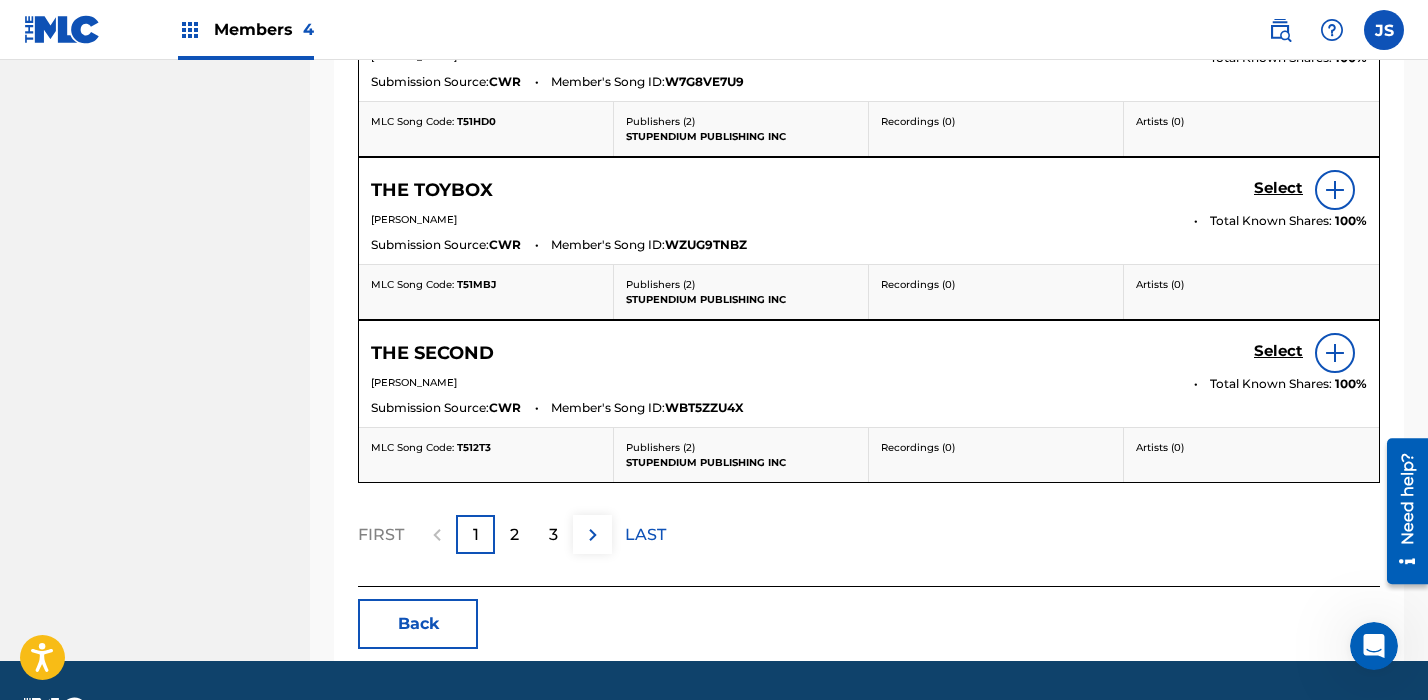 click on "Back" at bounding box center (418, 624) 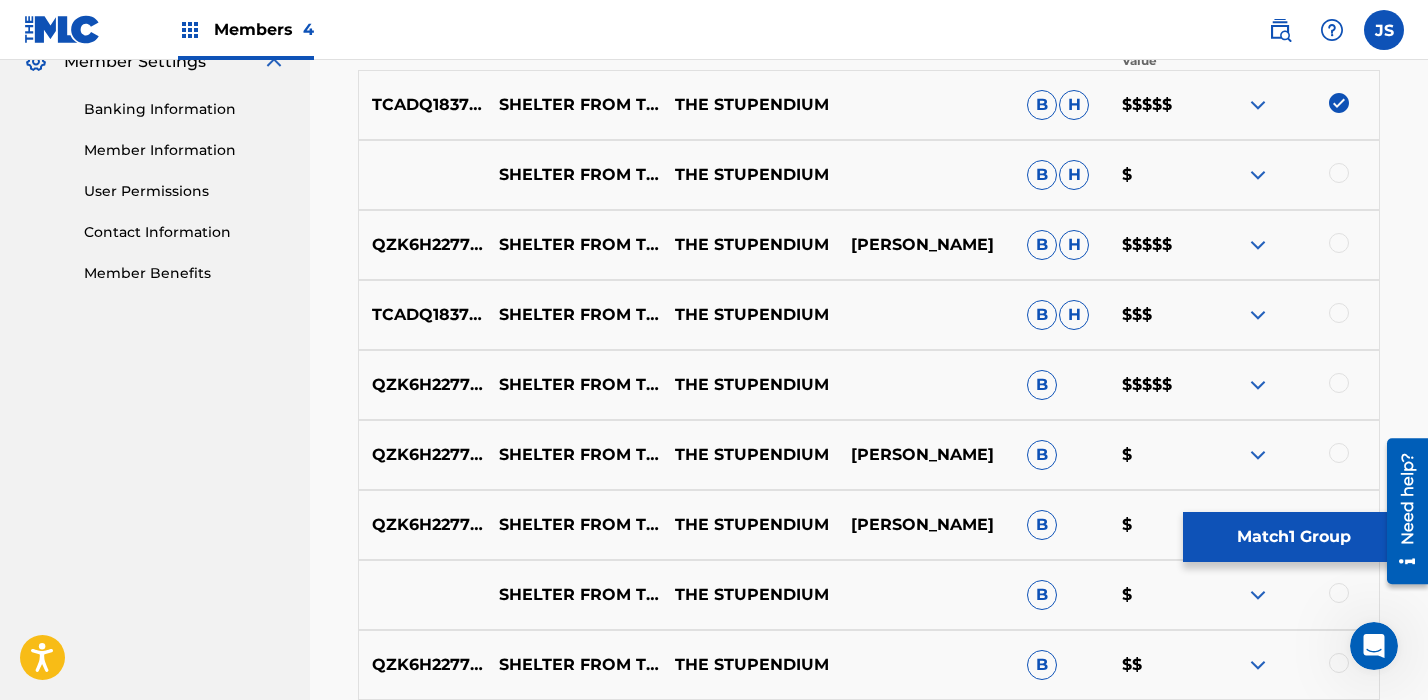 scroll, scrollTop: 757, scrollLeft: 0, axis: vertical 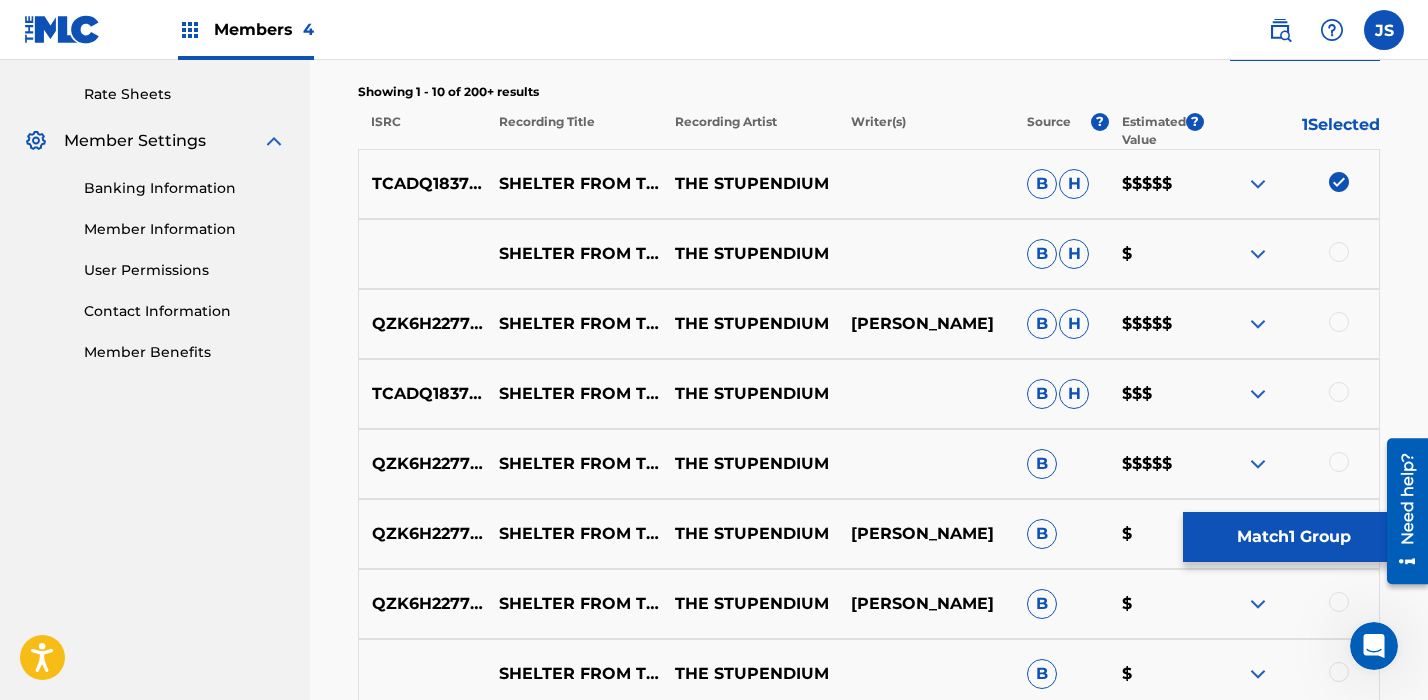 click at bounding box center (1291, 184) 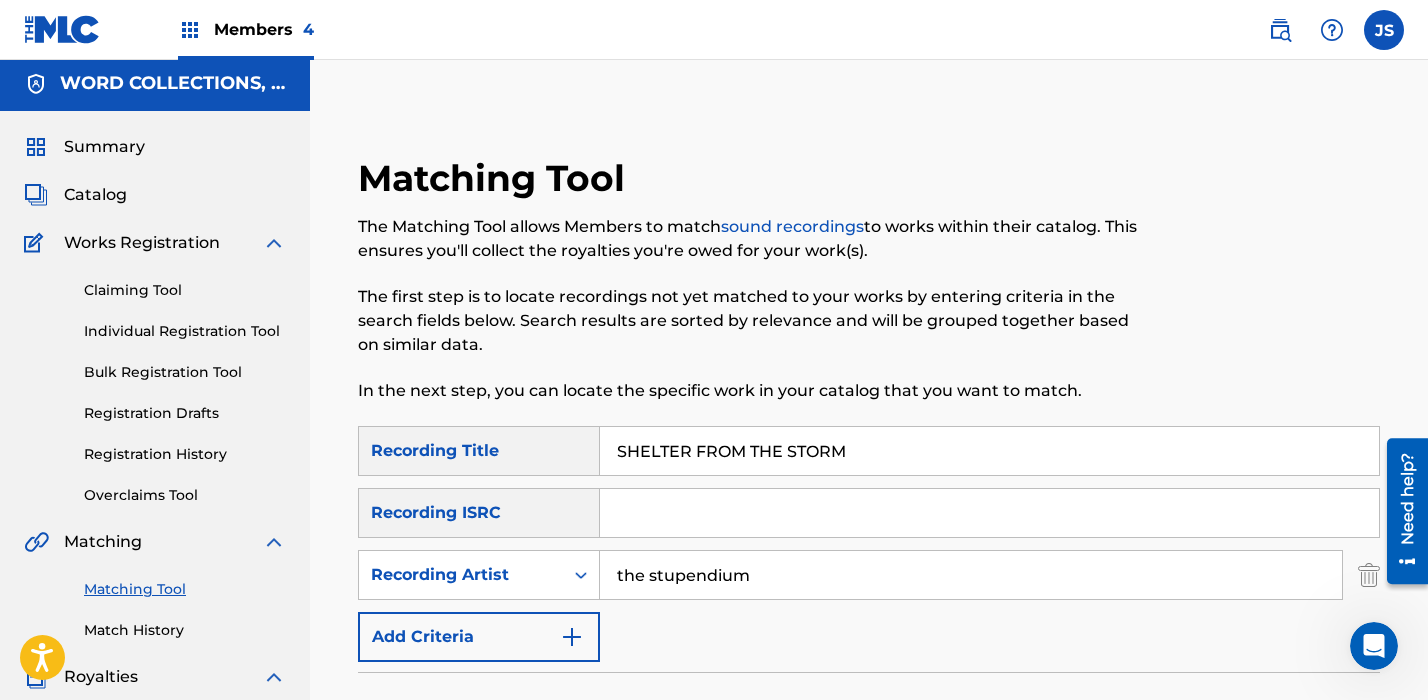 scroll, scrollTop: 0, scrollLeft: 0, axis: both 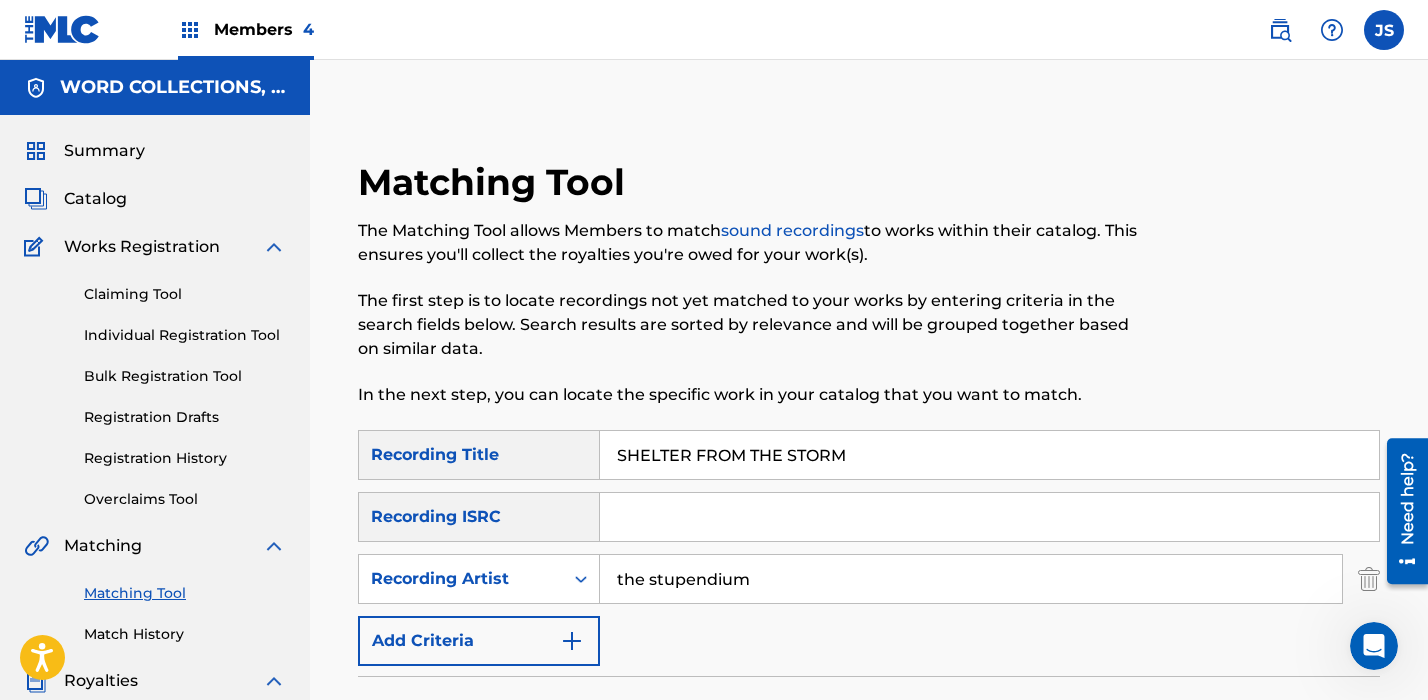 click on "SHELTER FROM THE STORM" at bounding box center (989, 455) 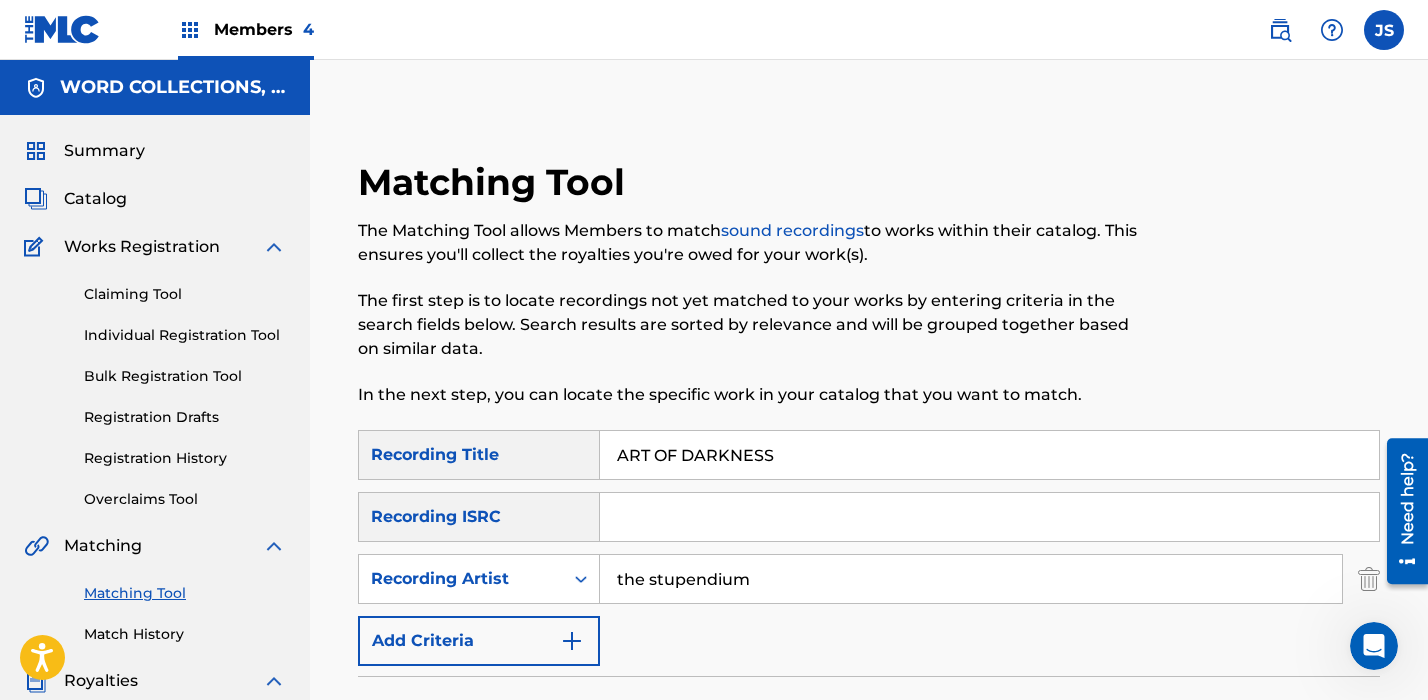 type on "ART OF DARKNESS" 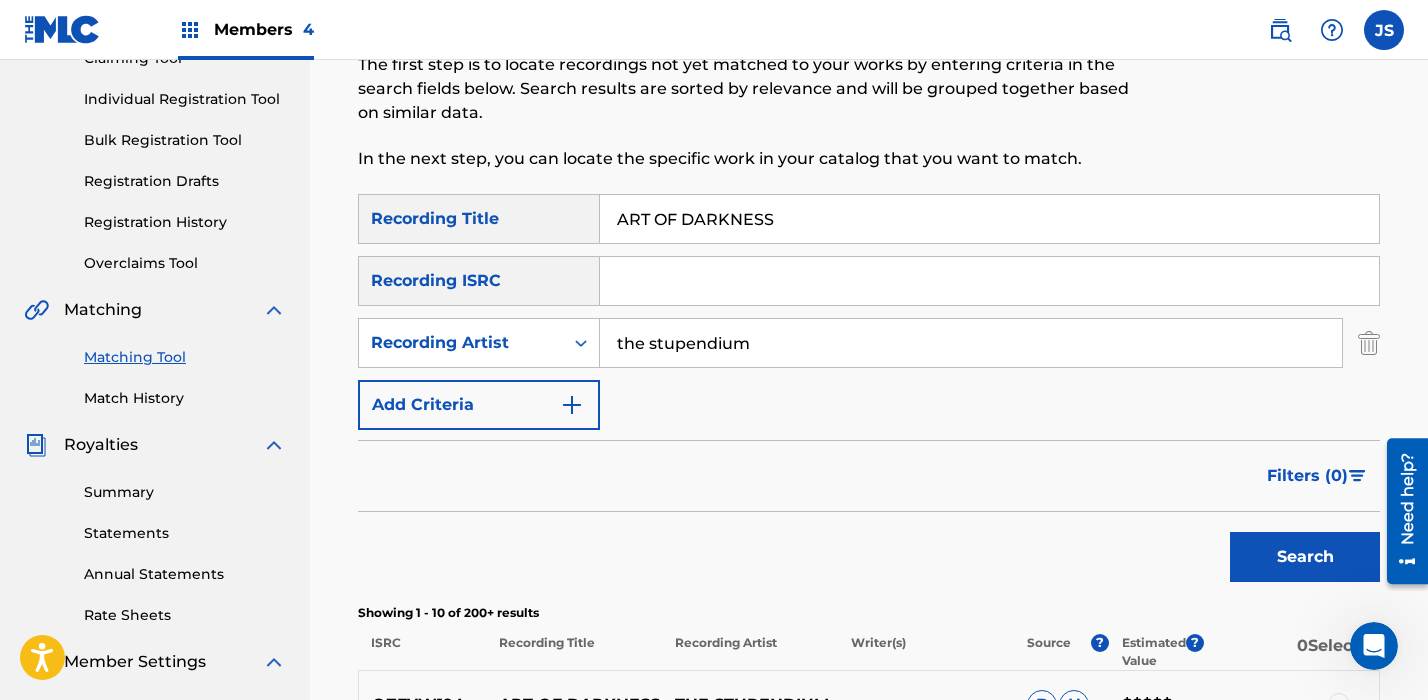 scroll, scrollTop: 748, scrollLeft: 0, axis: vertical 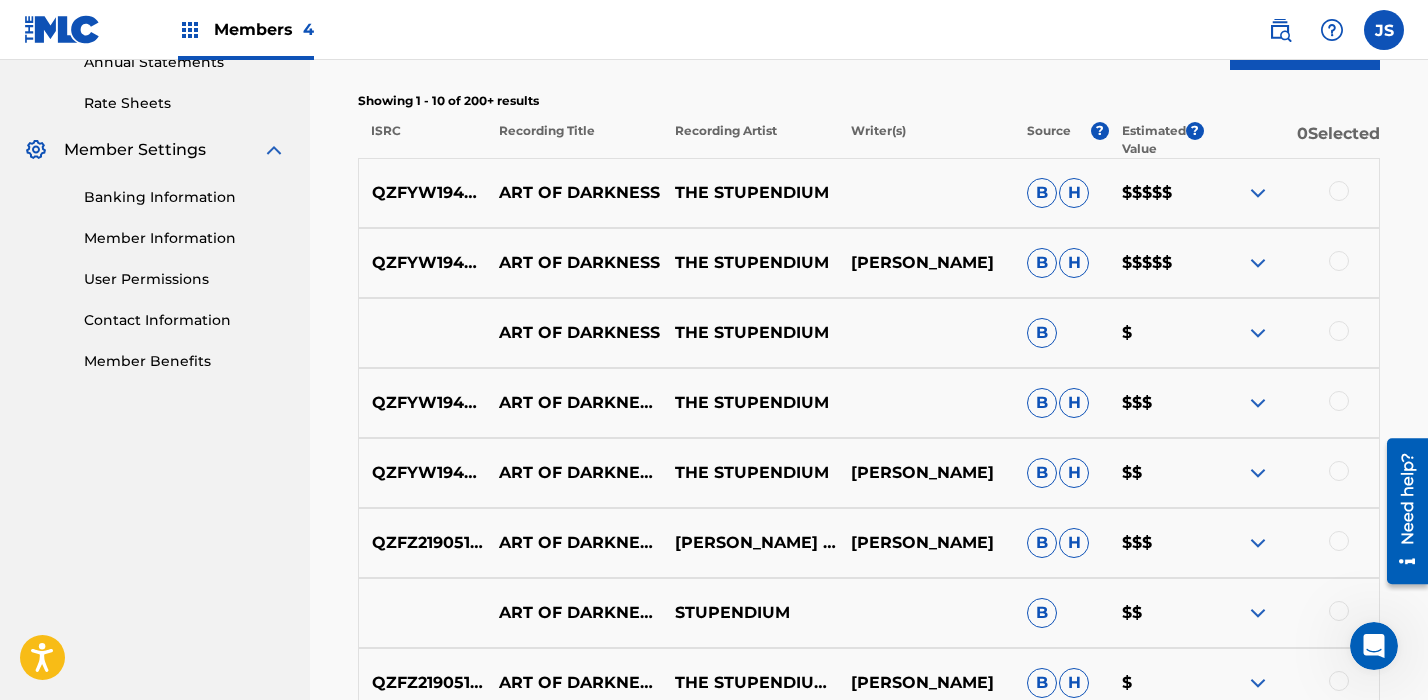 click at bounding box center (1339, 191) 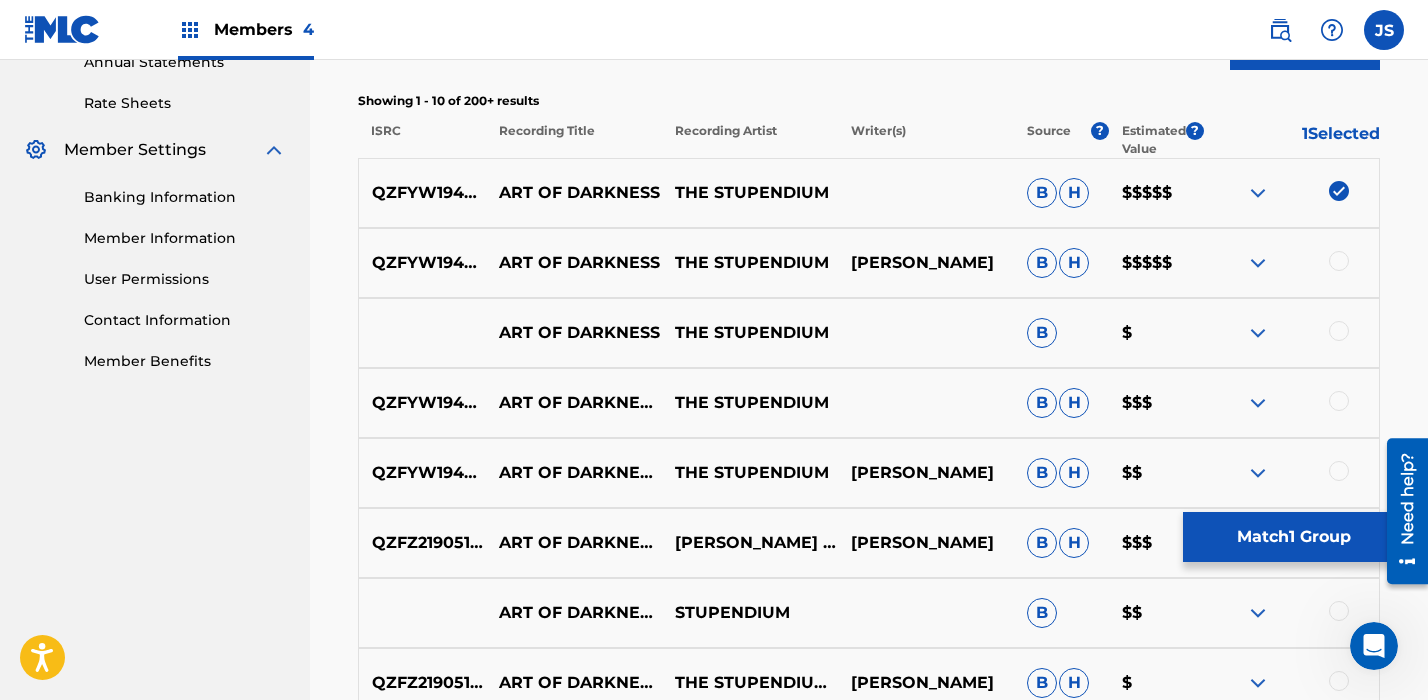 click at bounding box center (1339, 261) 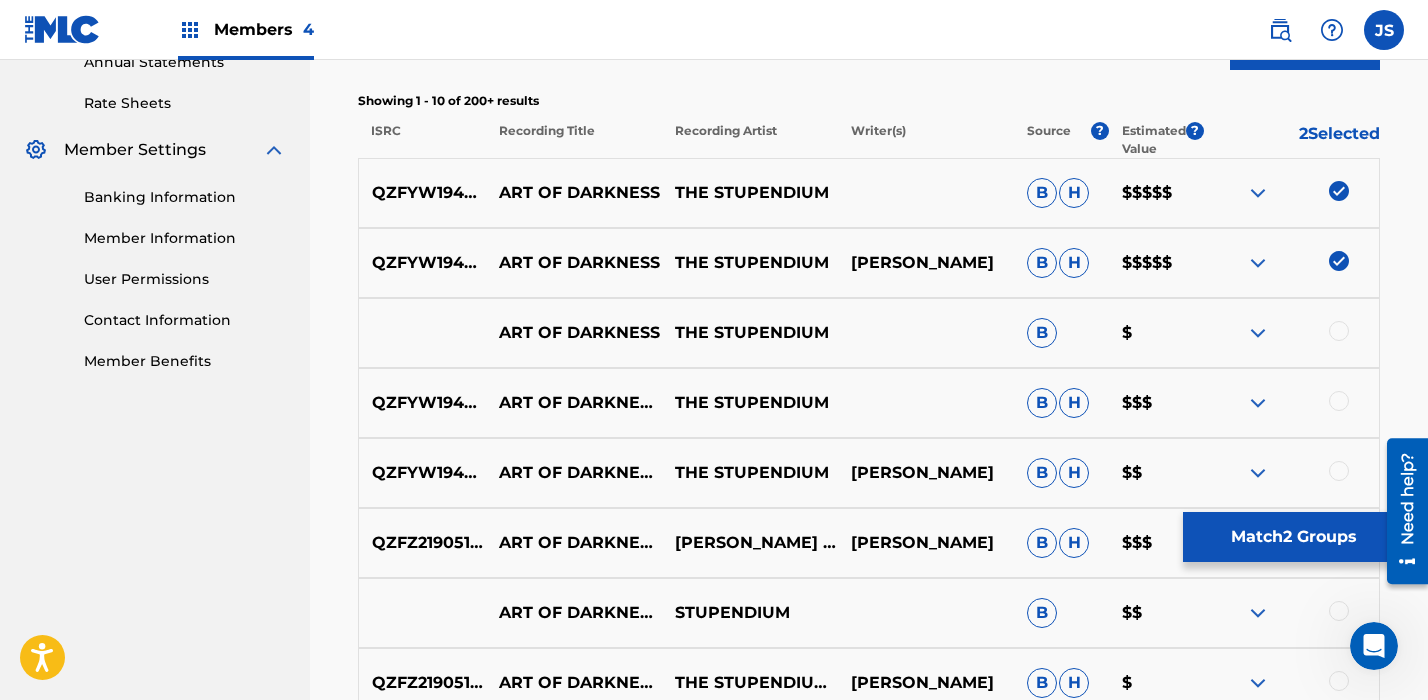 click at bounding box center (1339, 331) 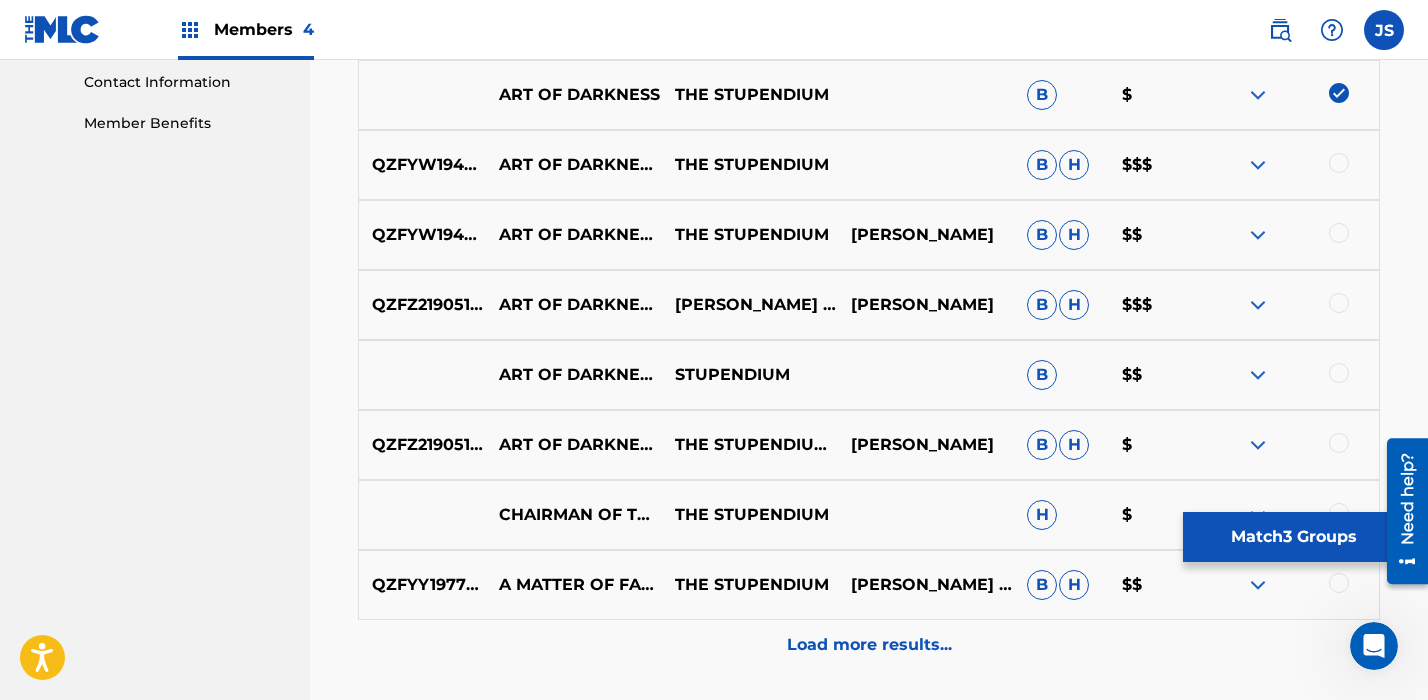 scroll, scrollTop: 993, scrollLeft: 0, axis: vertical 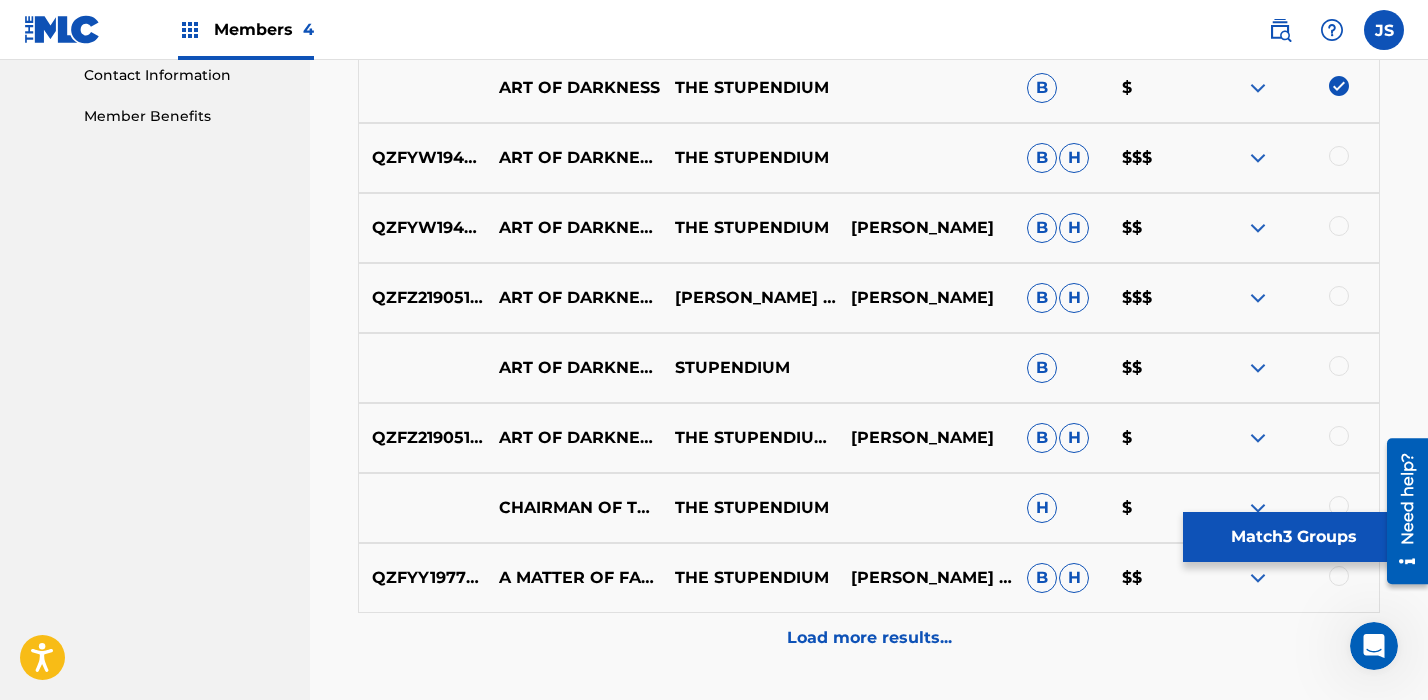 click on "ART OF DARKNESS BENDY AND THE INK MACHINE SONG" at bounding box center (574, 368) 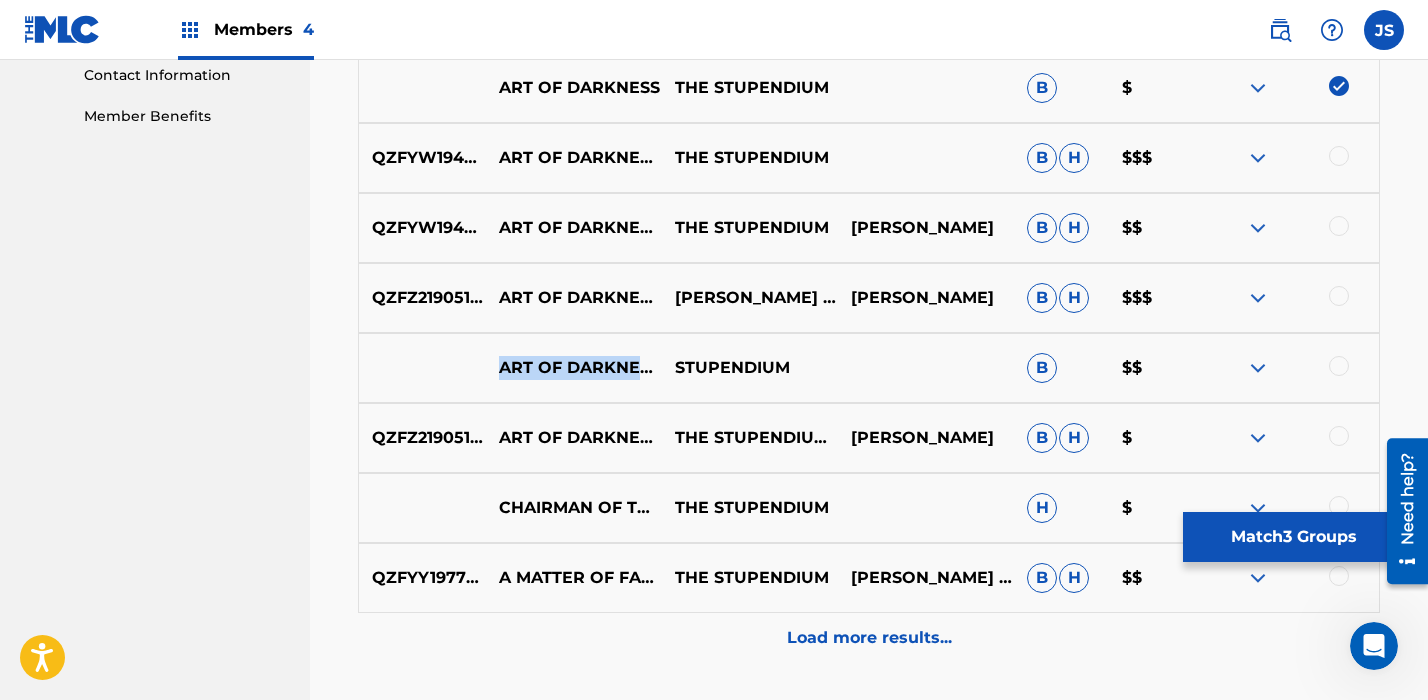 click on "ART OF DARKNESS BENDY AND THE INK MACHINE SONG" at bounding box center [574, 368] 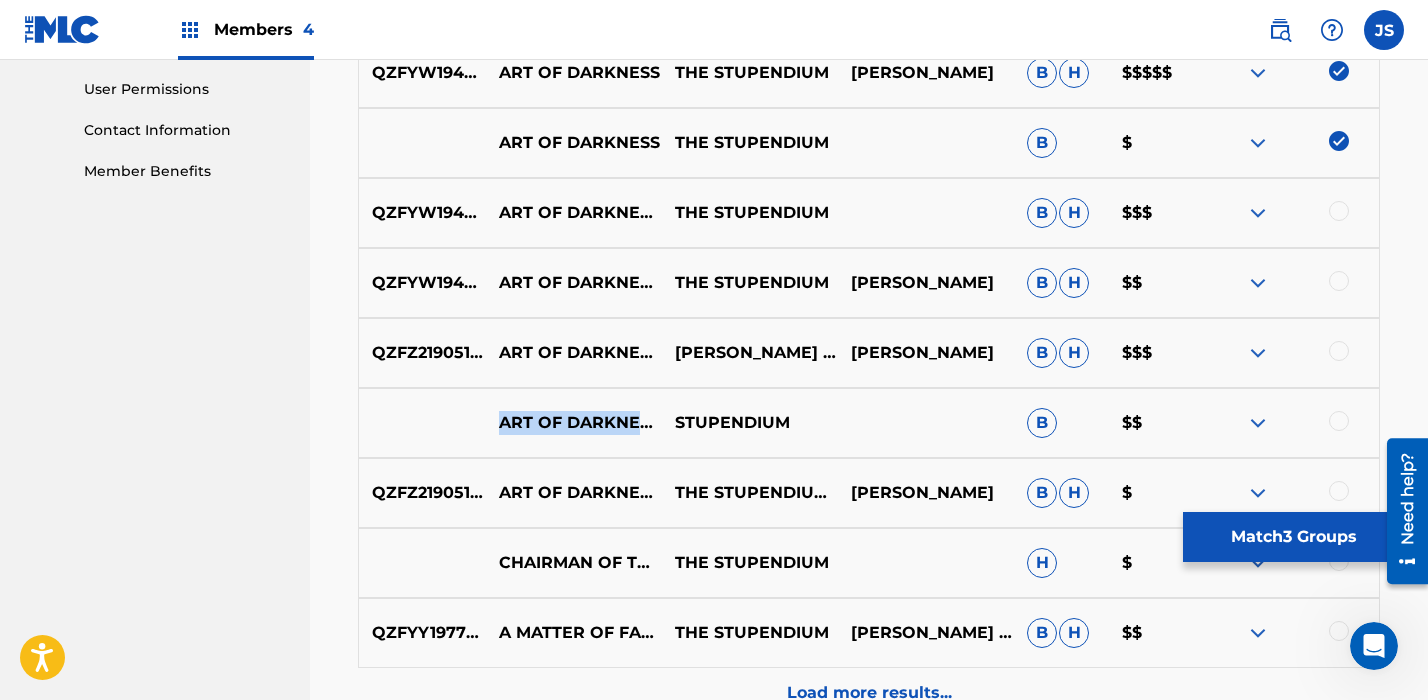 scroll, scrollTop: 954, scrollLeft: 0, axis: vertical 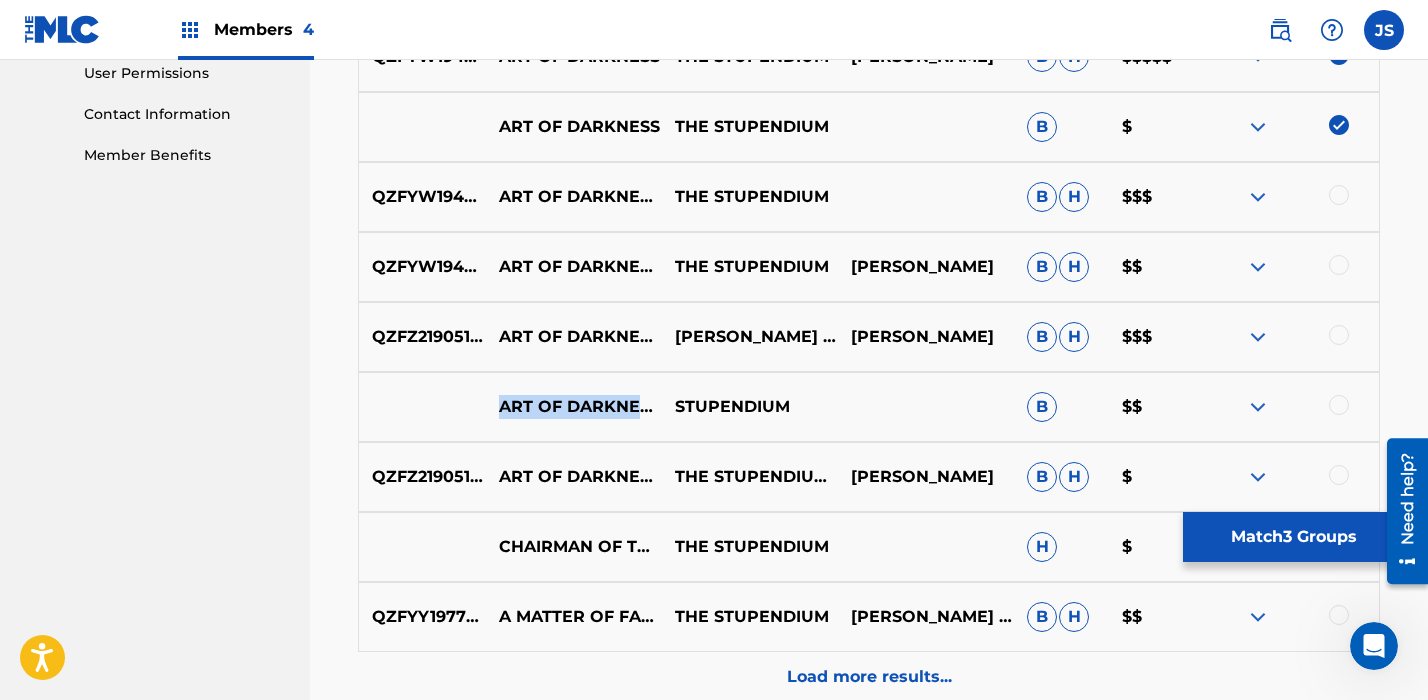 click on "Match  3 Groups" at bounding box center [1293, 537] 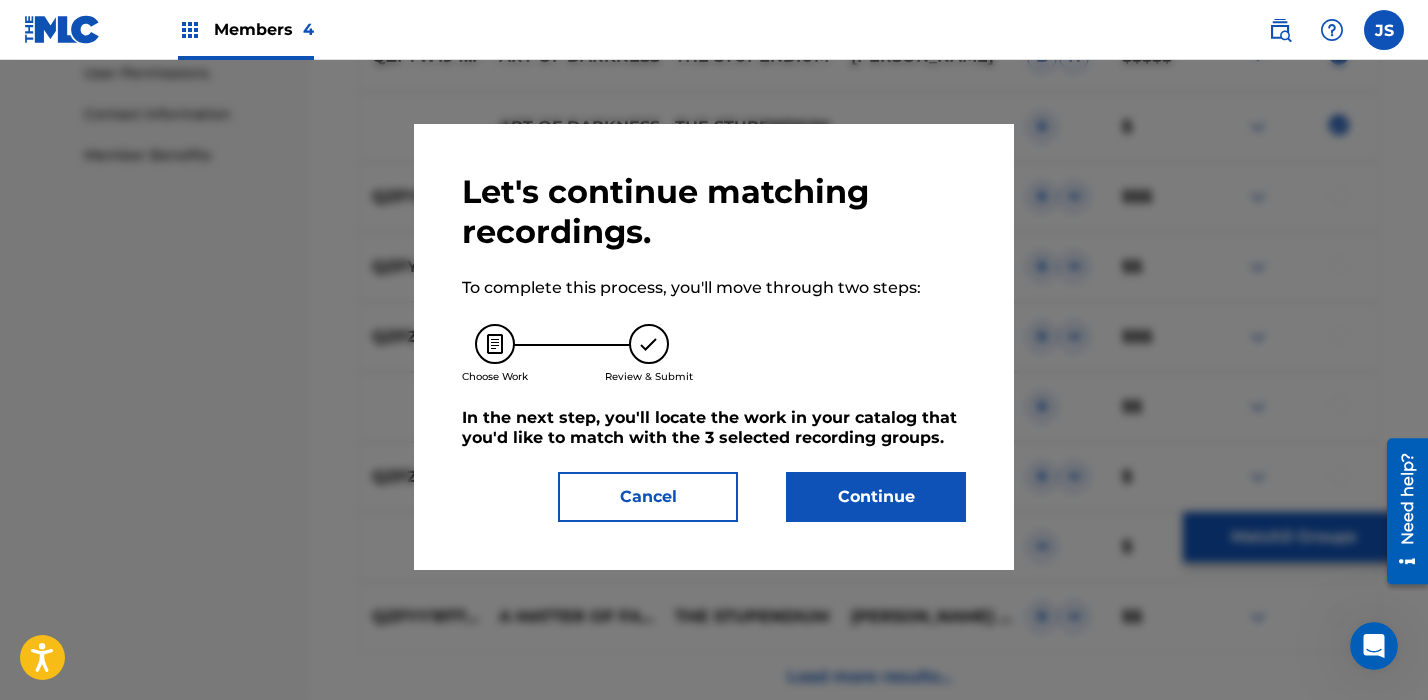 click on "Continue" at bounding box center (876, 497) 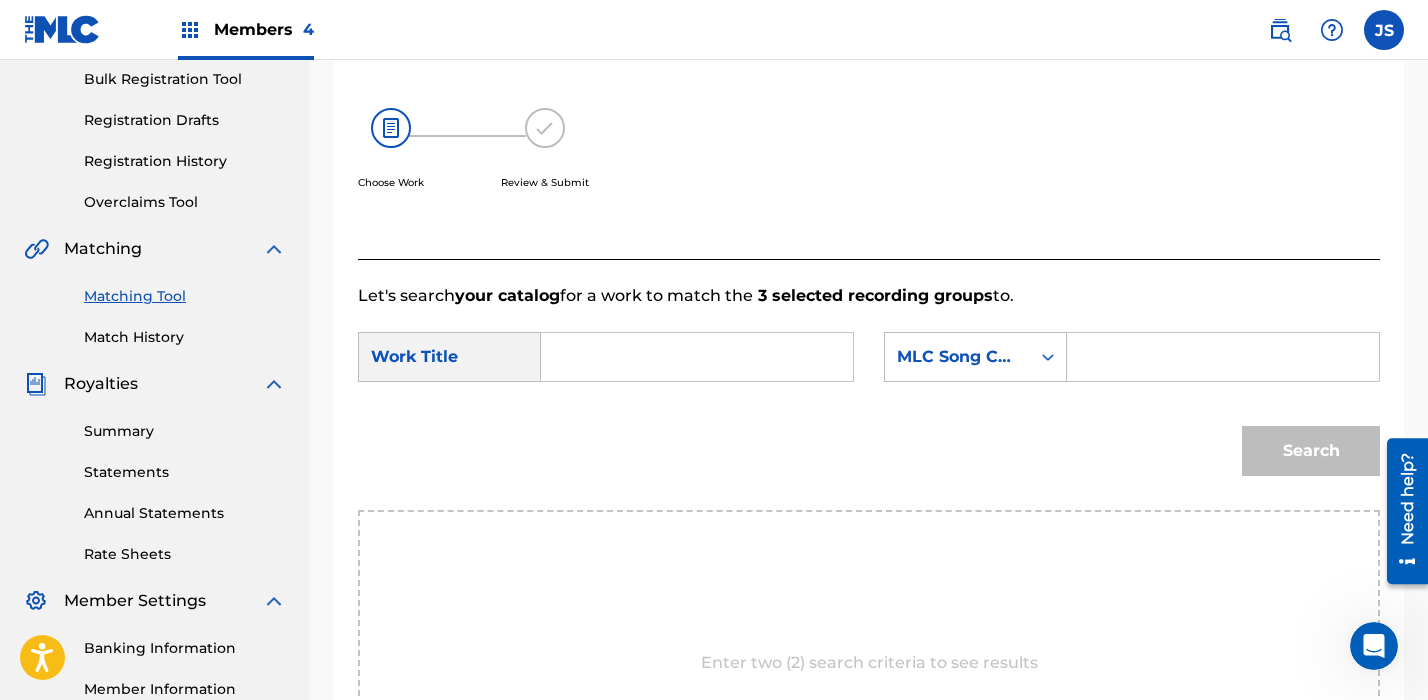 scroll, scrollTop: 224, scrollLeft: 0, axis: vertical 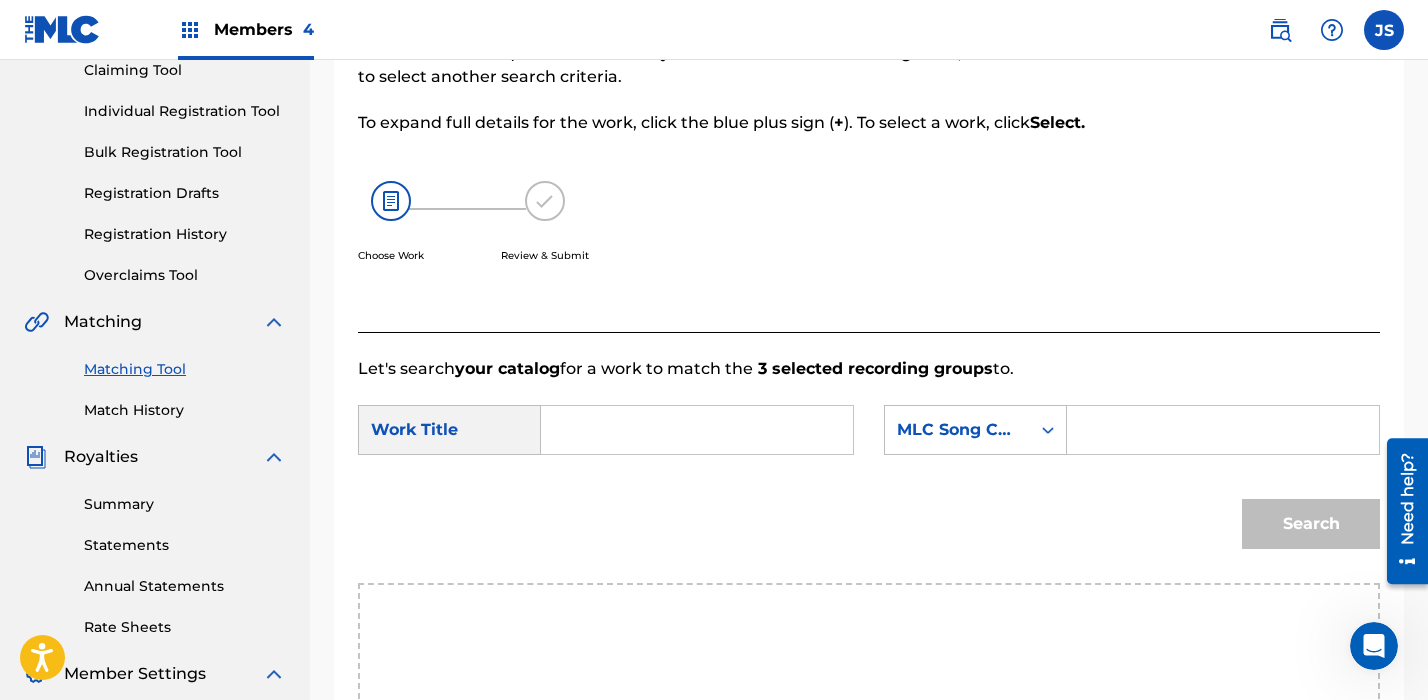 click at bounding box center (697, 430) 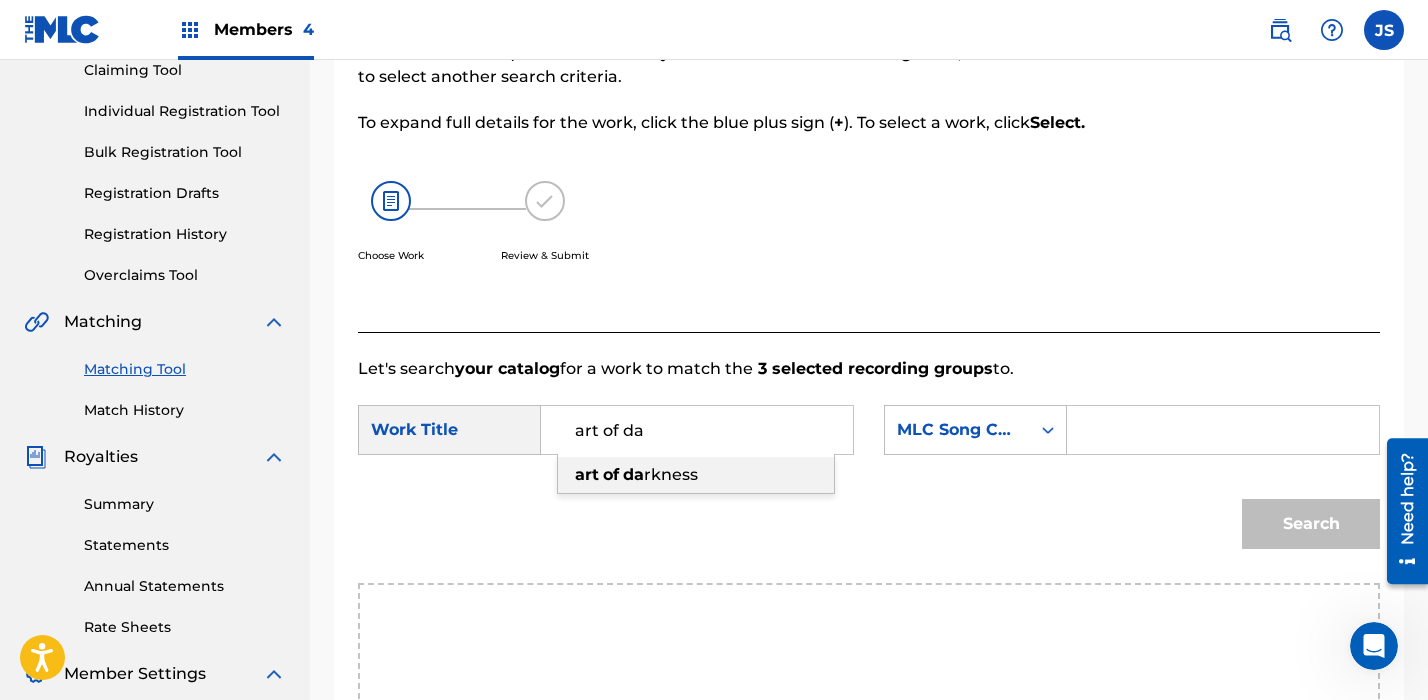 click on "da" at bounding box center [633, 474] 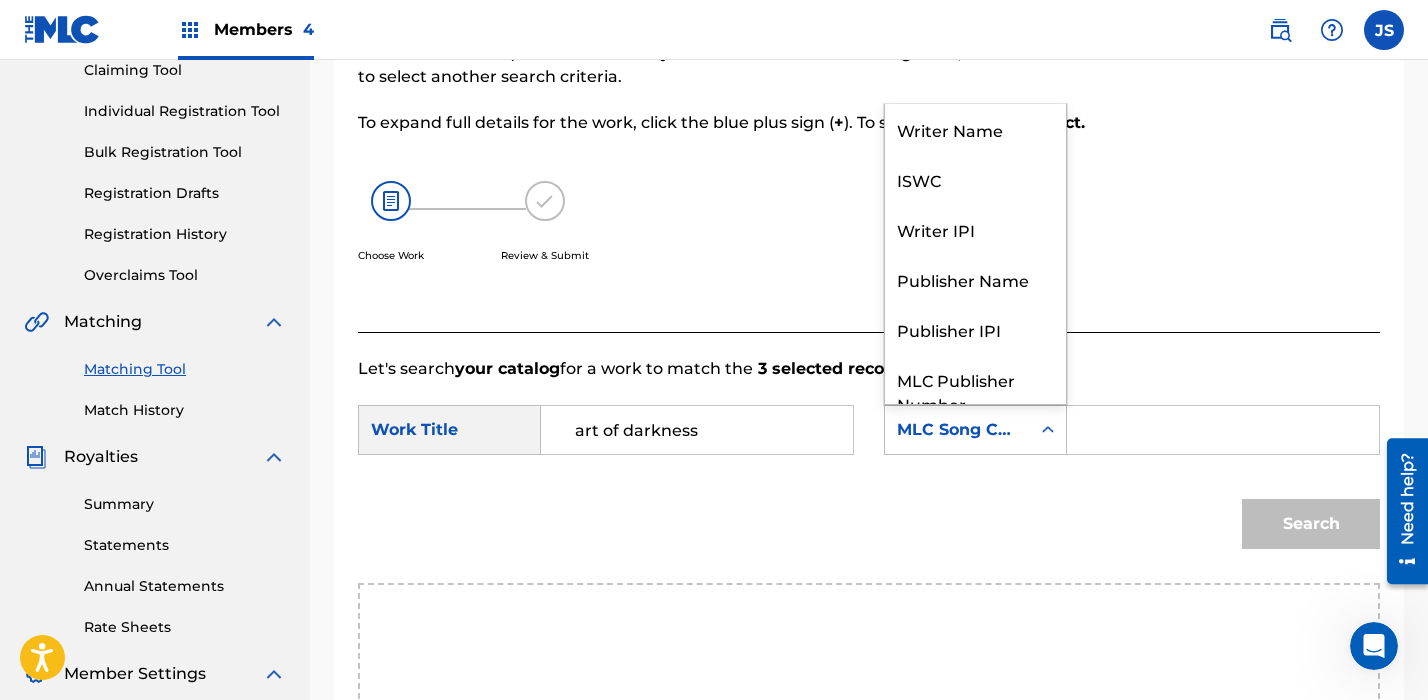 click on "MLC Song Code" at bounding box center (957, 430) 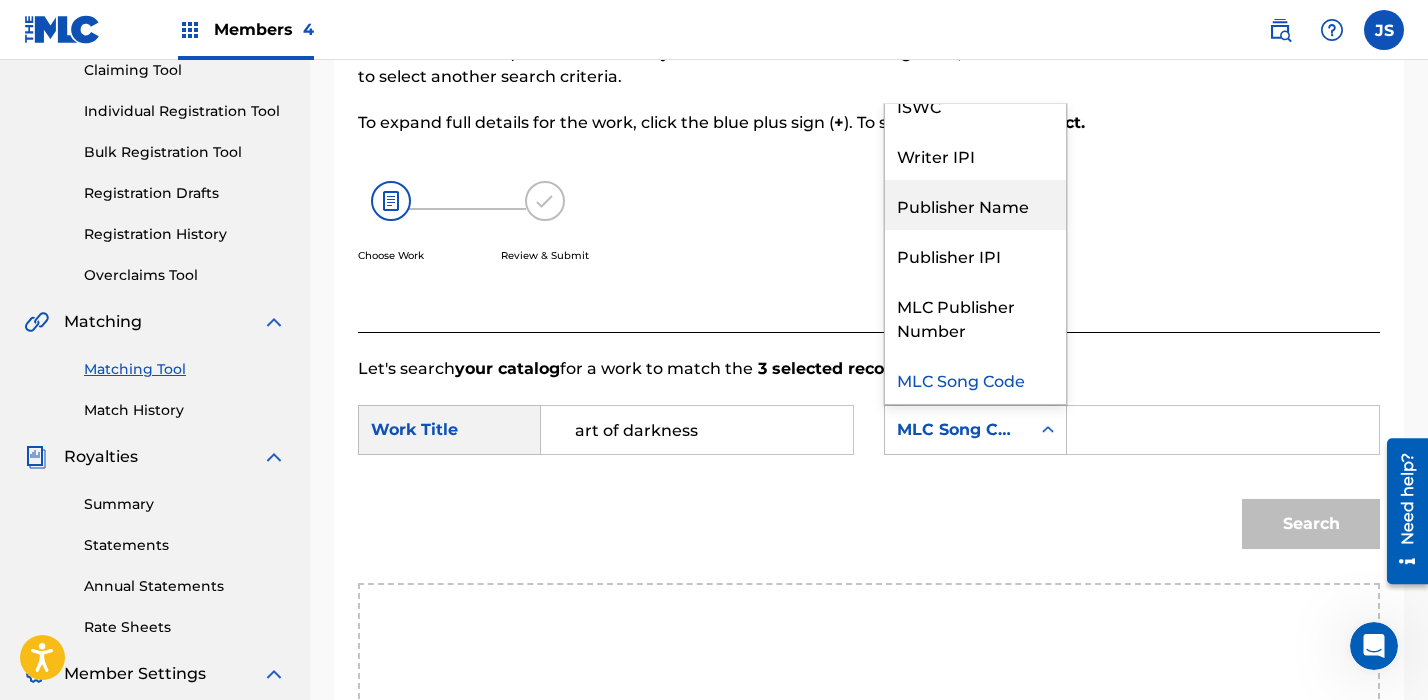 click on "Publisher Name" at bounding box center (975, 205) 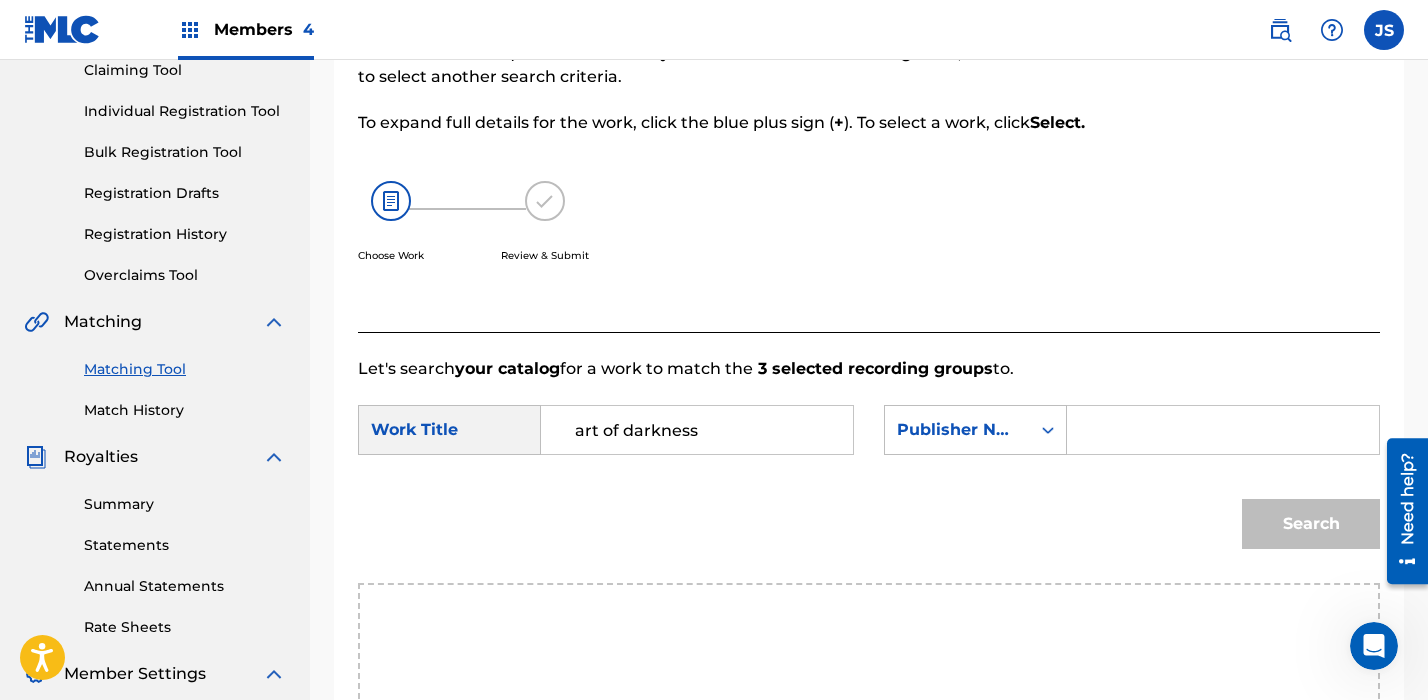 click at bounding box center [1223, 430] 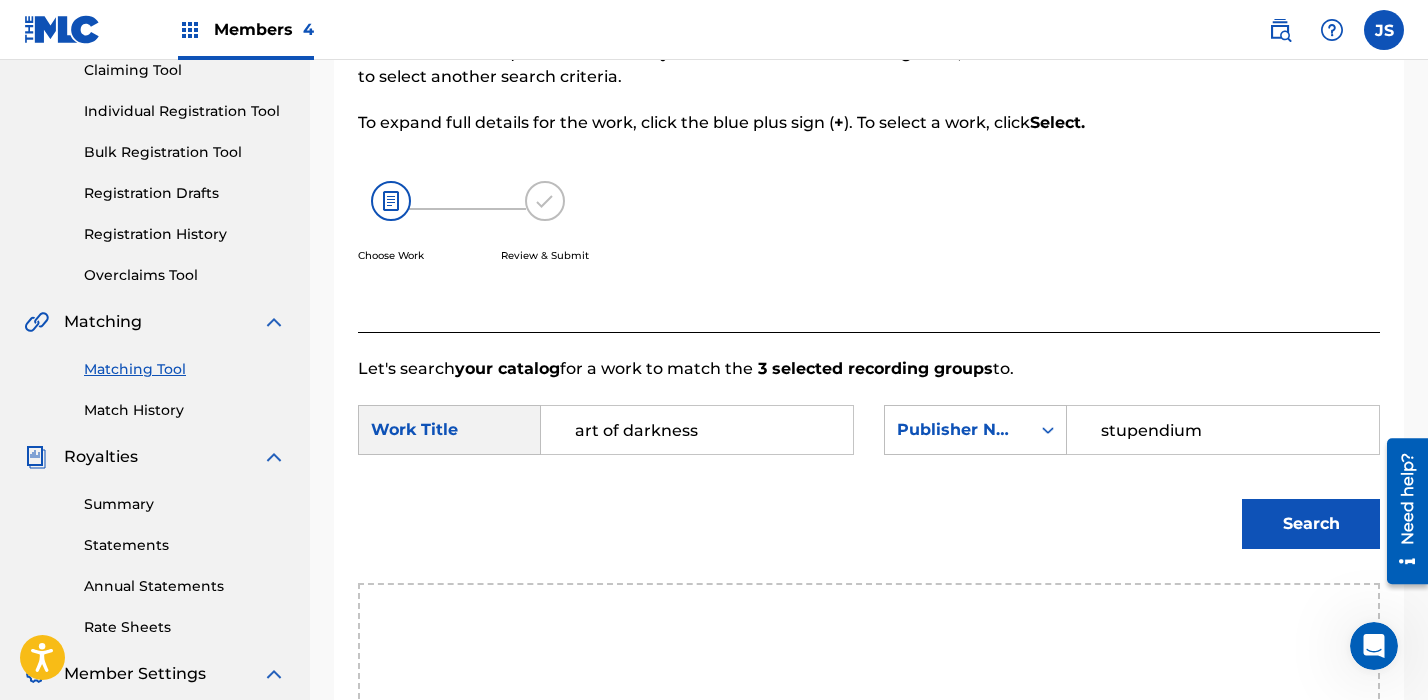 click on "Search" at bounding box center (1311, 524) 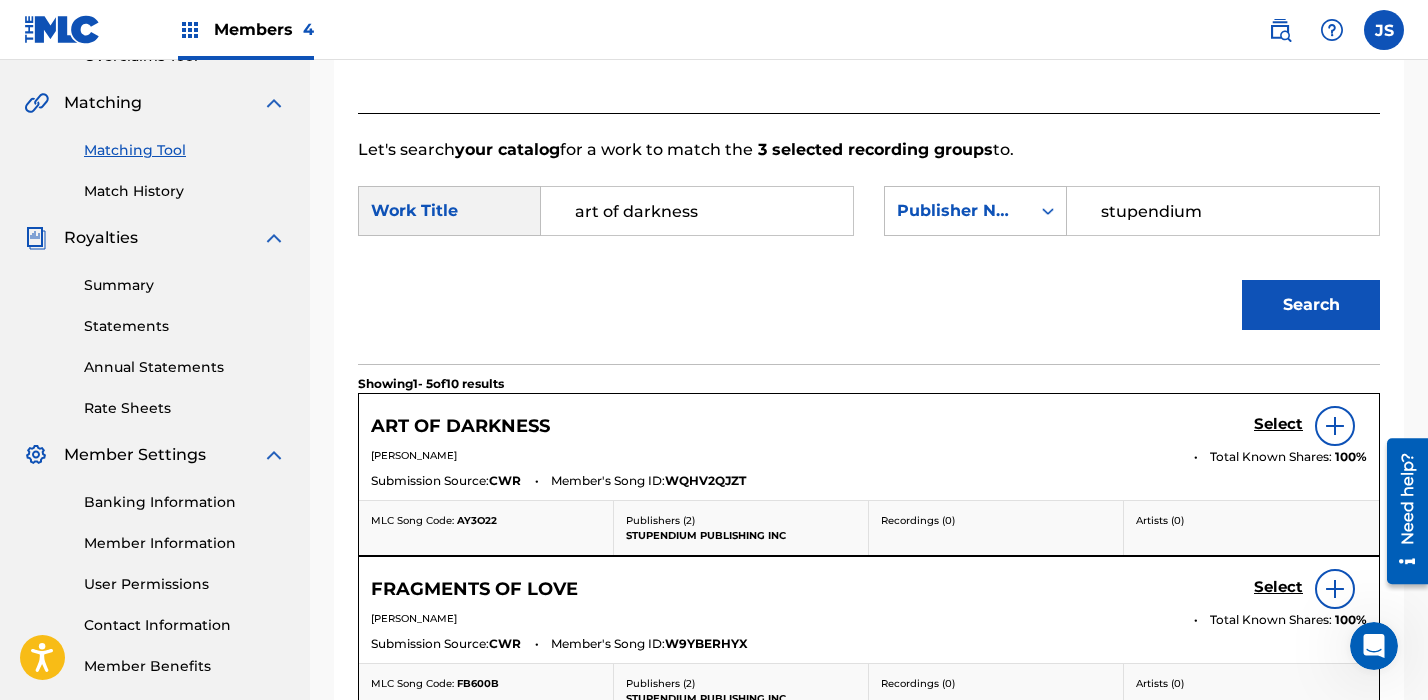 scroll, scrollTop: 451, scrollLeft: 0, axis: vertical 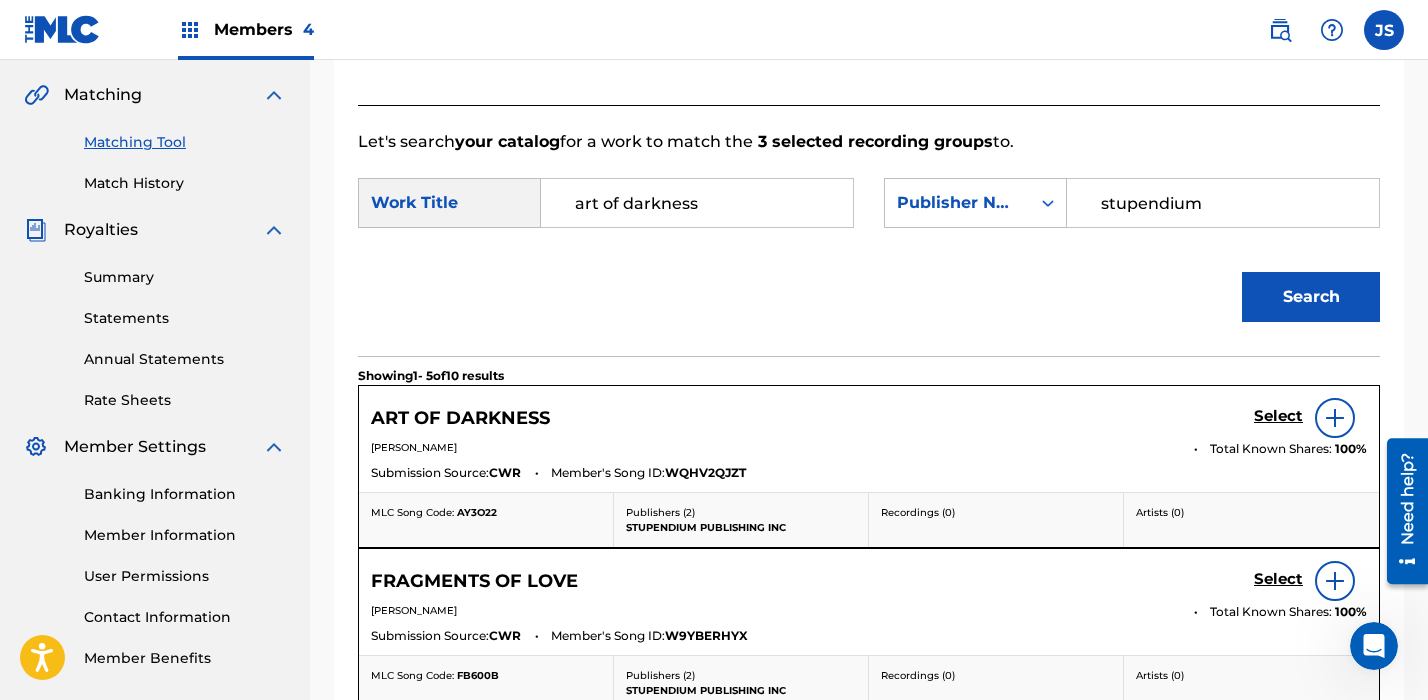 click on "Select" at bounding box center (1278, 416) 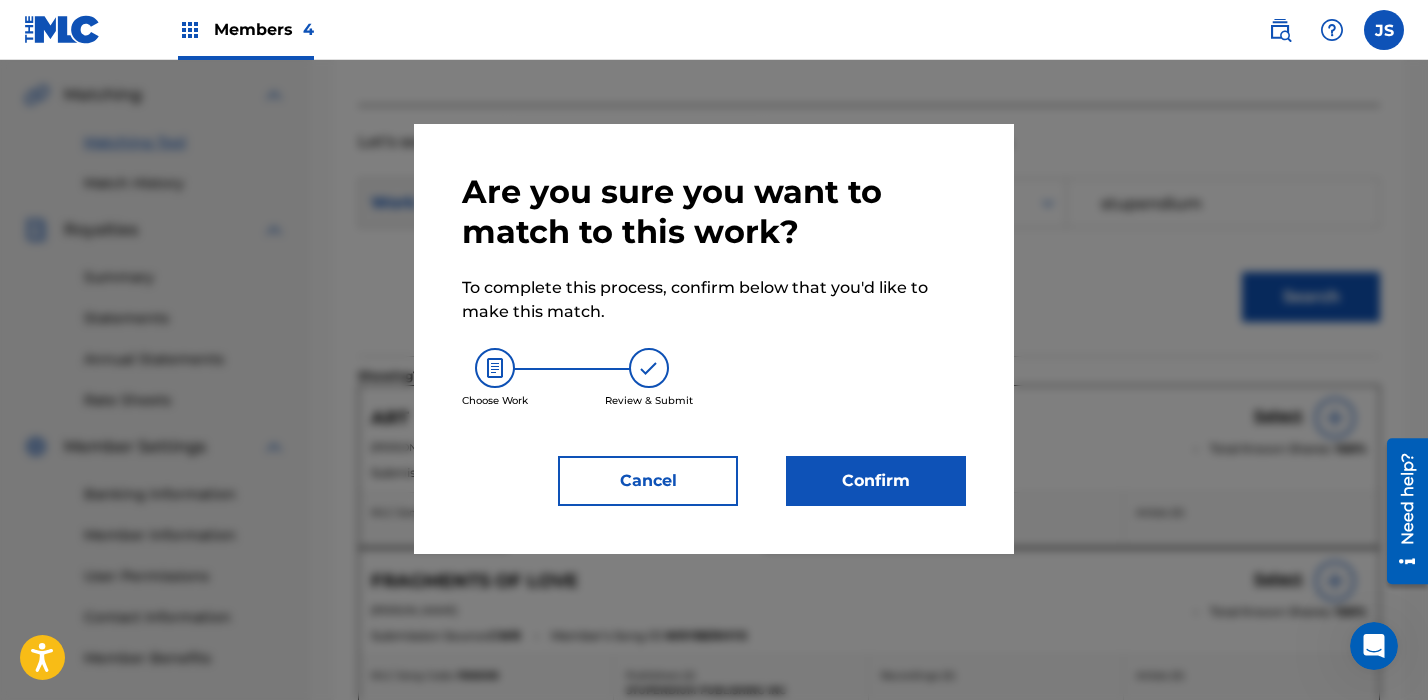 click on "Confirm" at bounding box center (876, 481) 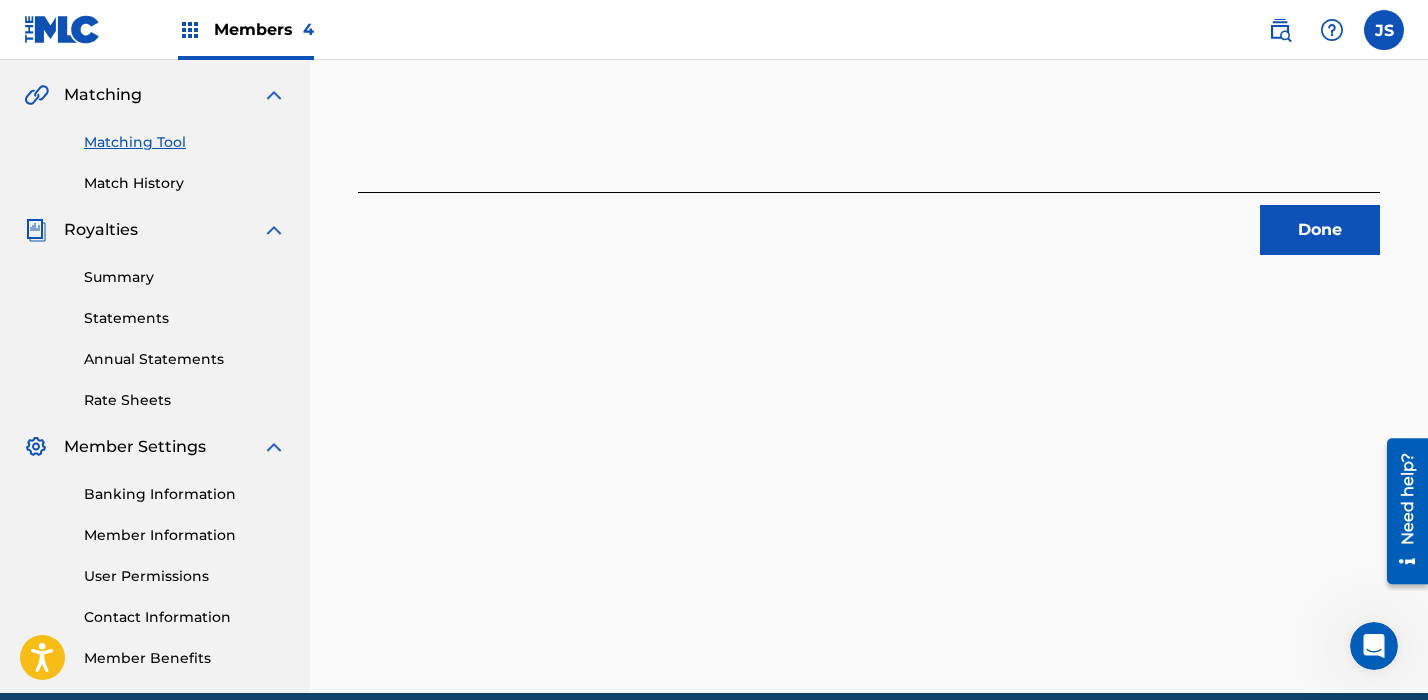 click on "Done" at bounding box center [1320, 230] 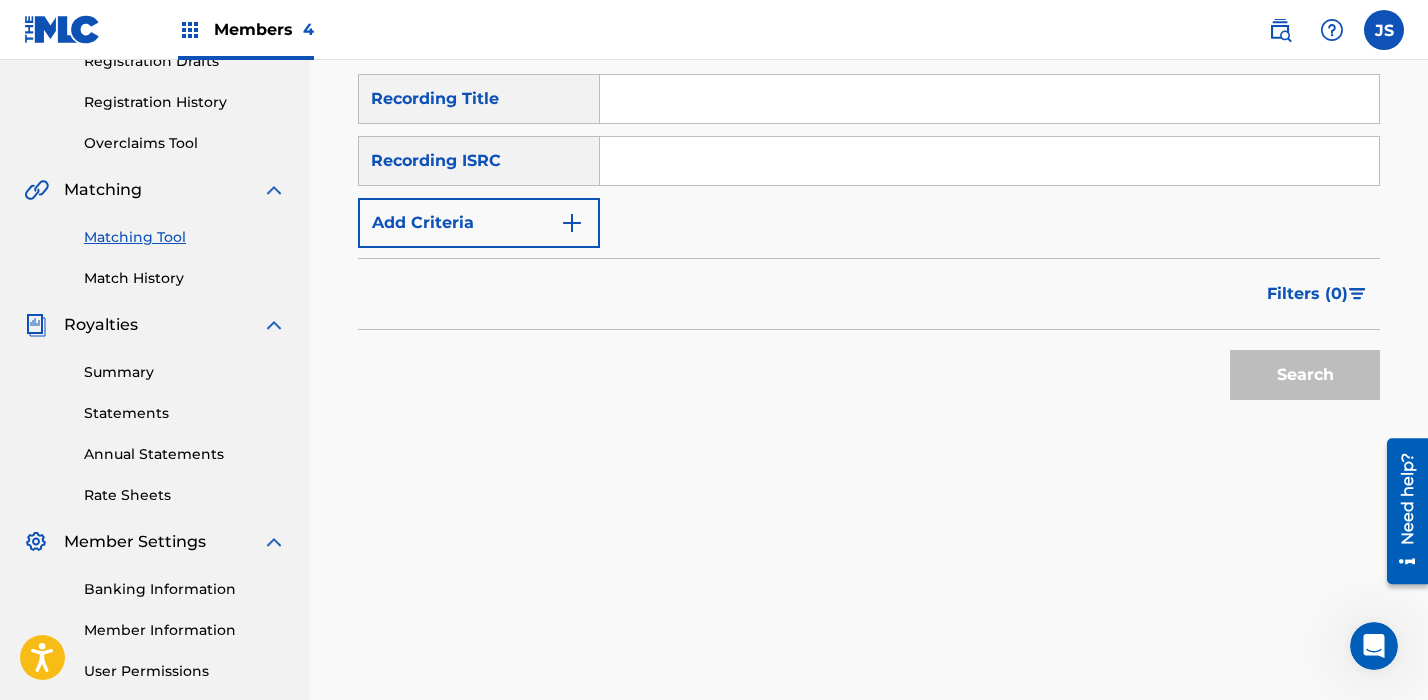 scroll, scrollTop: 340, scrollLeft: 0, axis: vertical 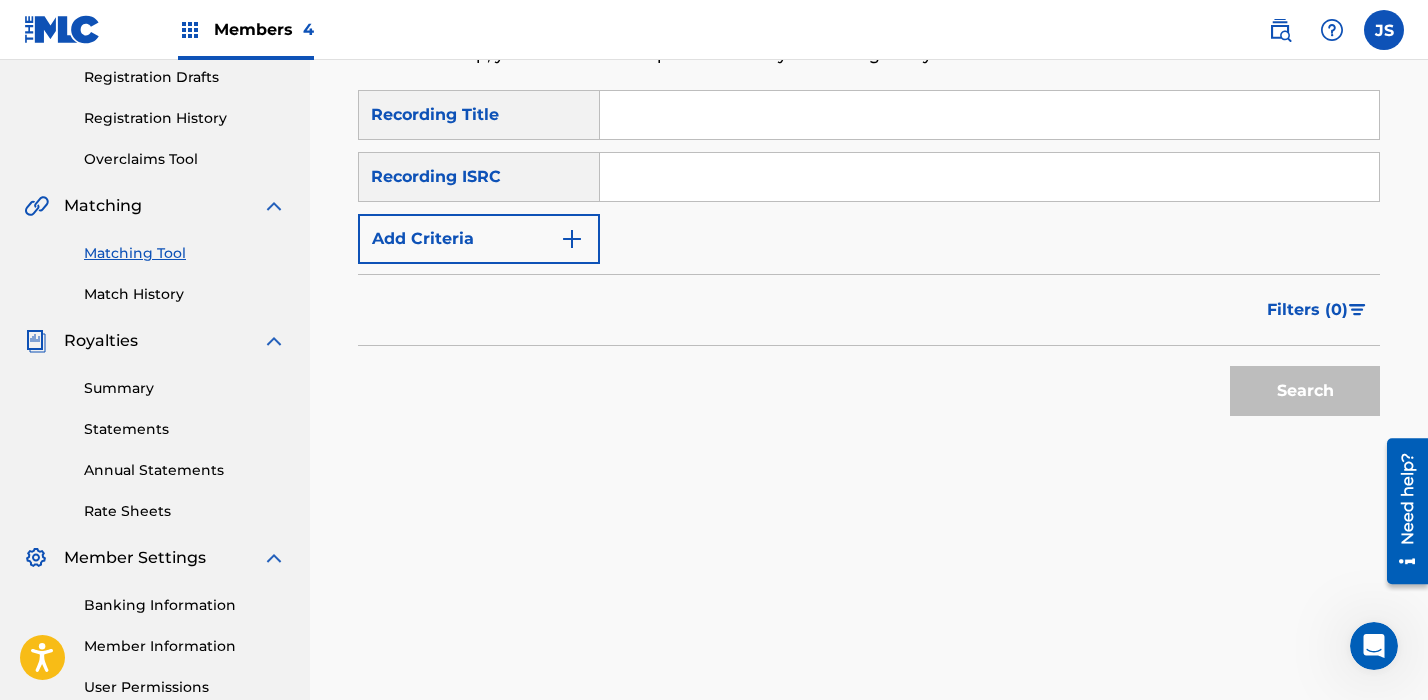 click at bounding box center [989, 115] 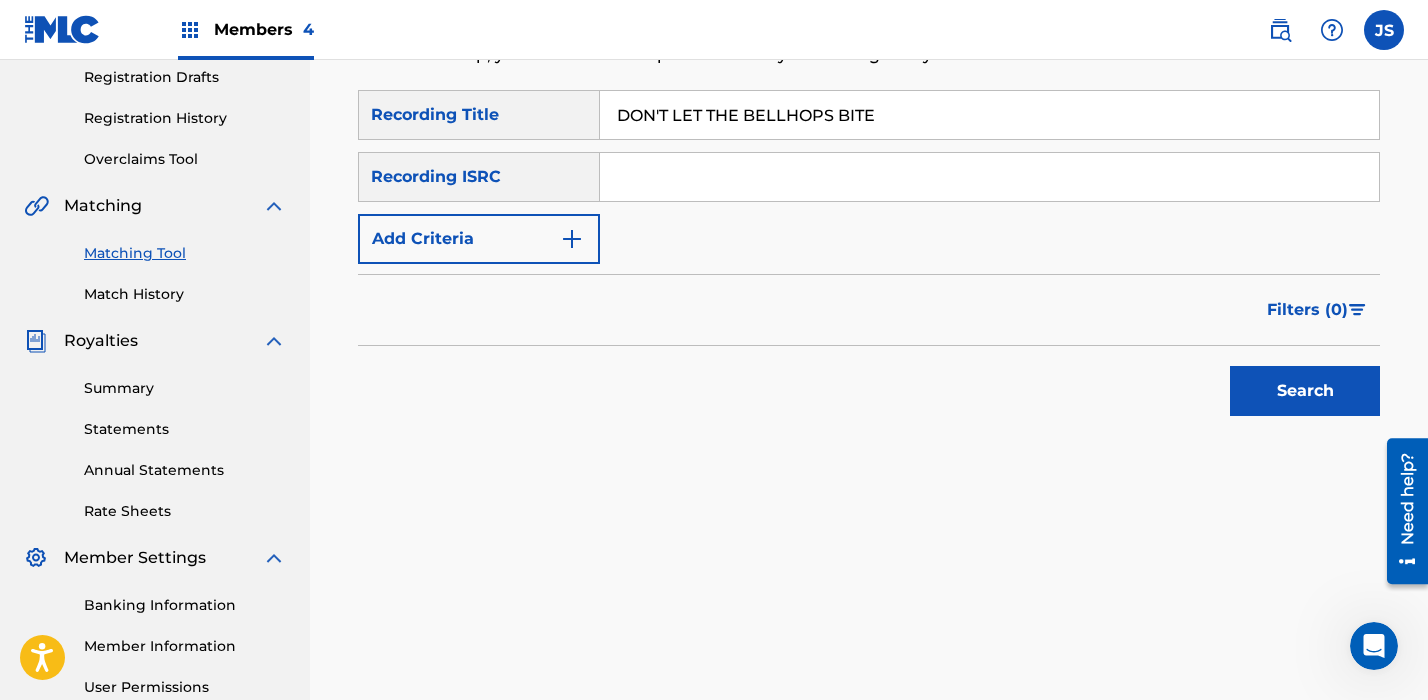 type on "DON'T LET THE BELLHOPS BITE" 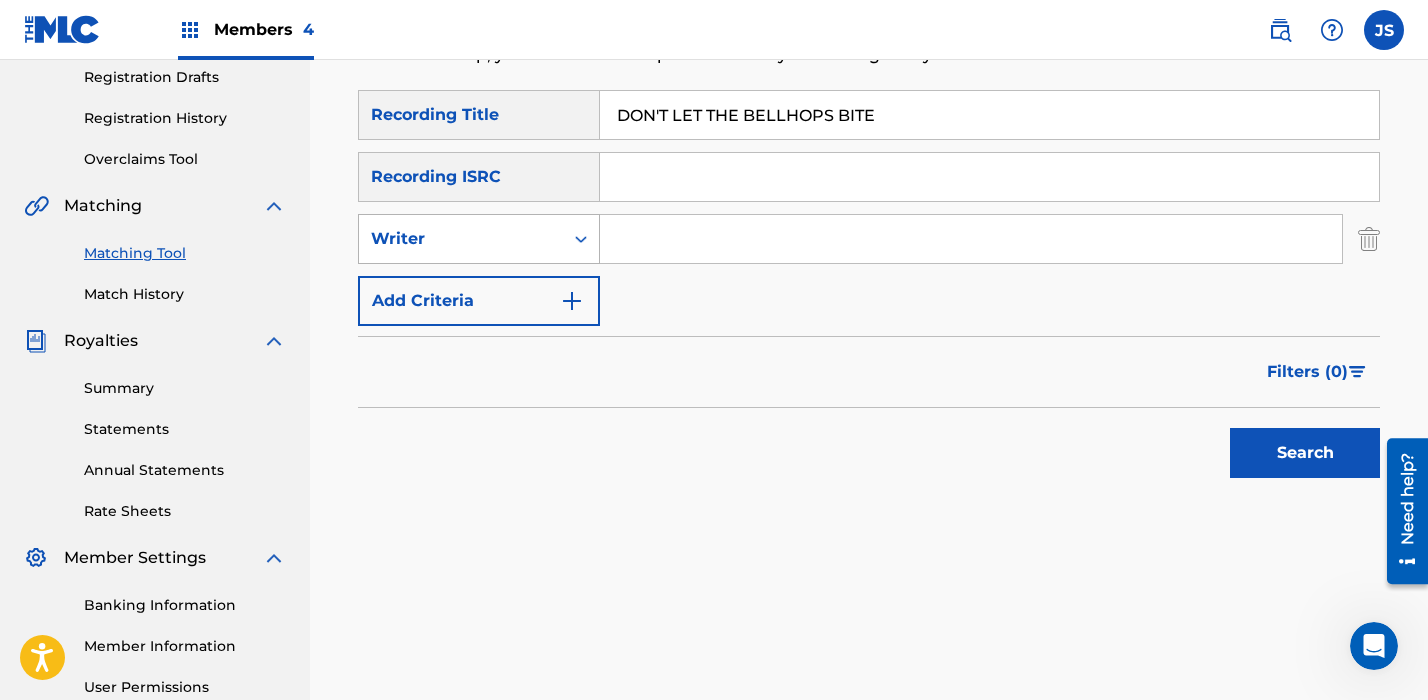 click on "Writer" at bounding box center (461, 239) 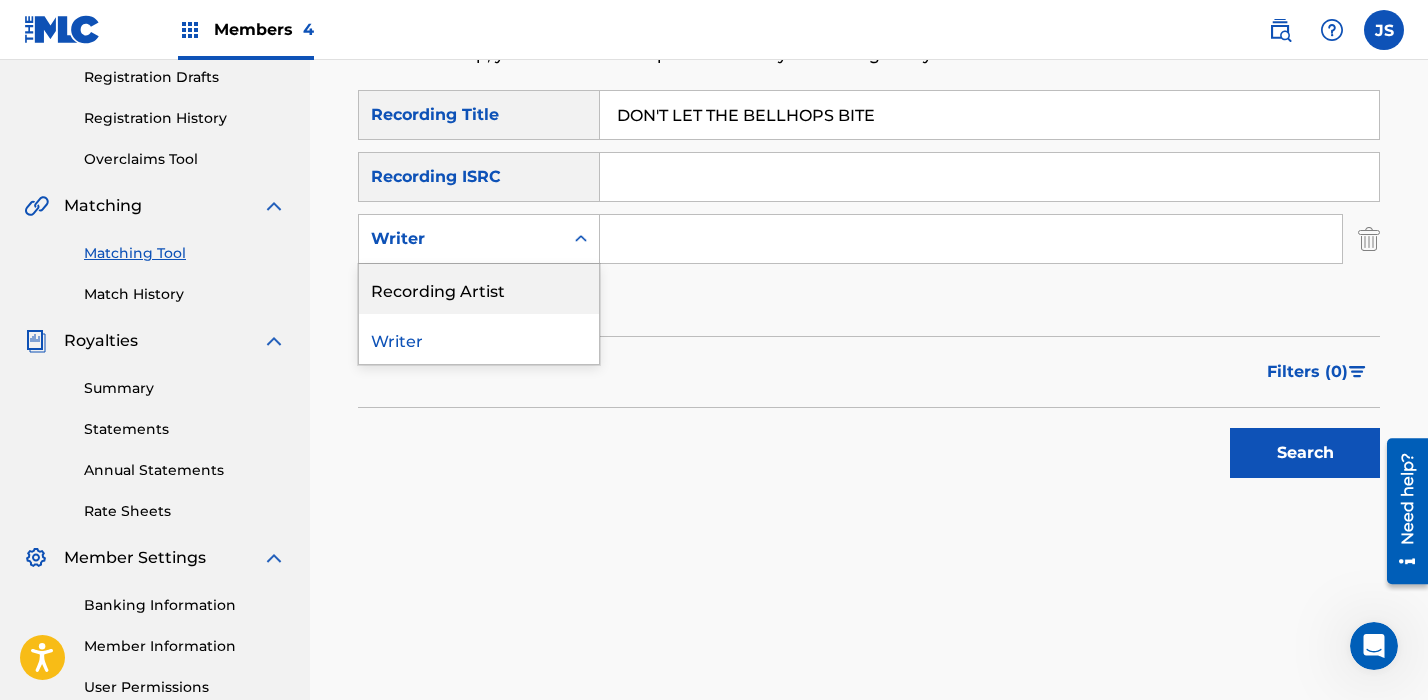 click on "Recording Artist" at bounding box center (479, 289) 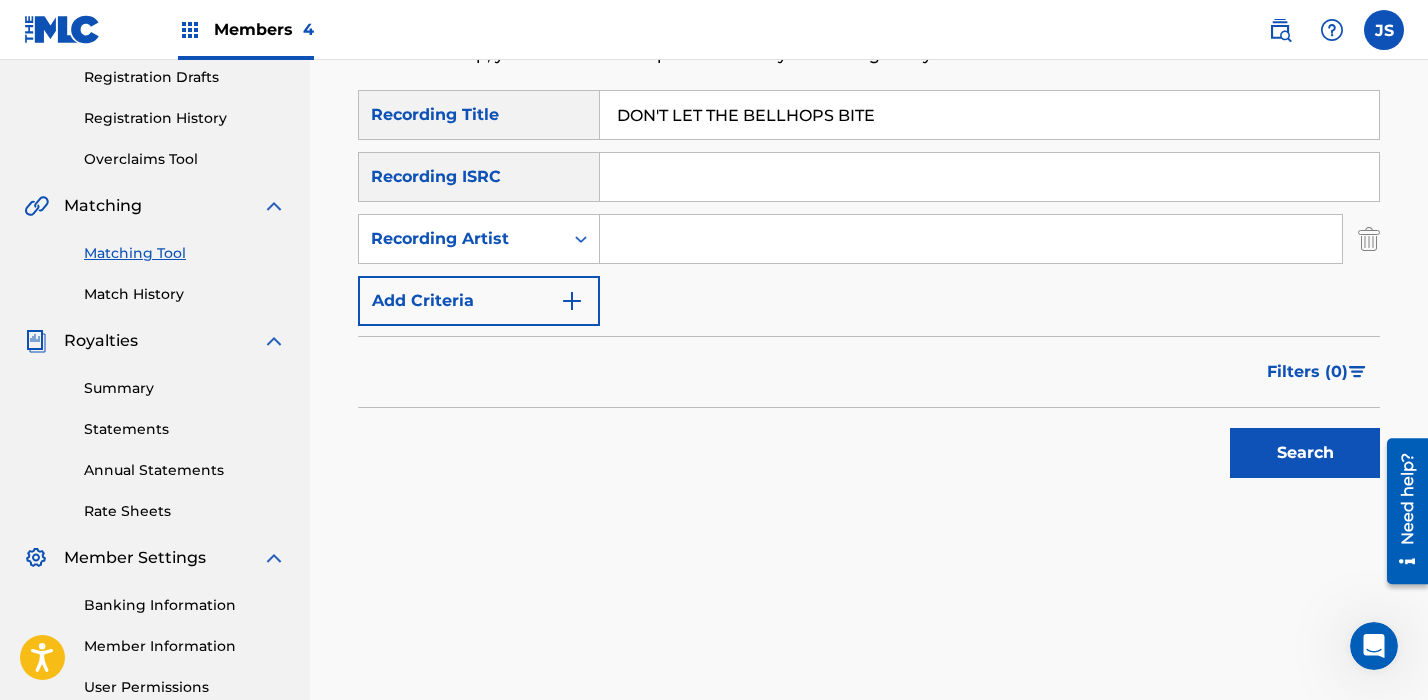 click at bounding box center [971, 239] 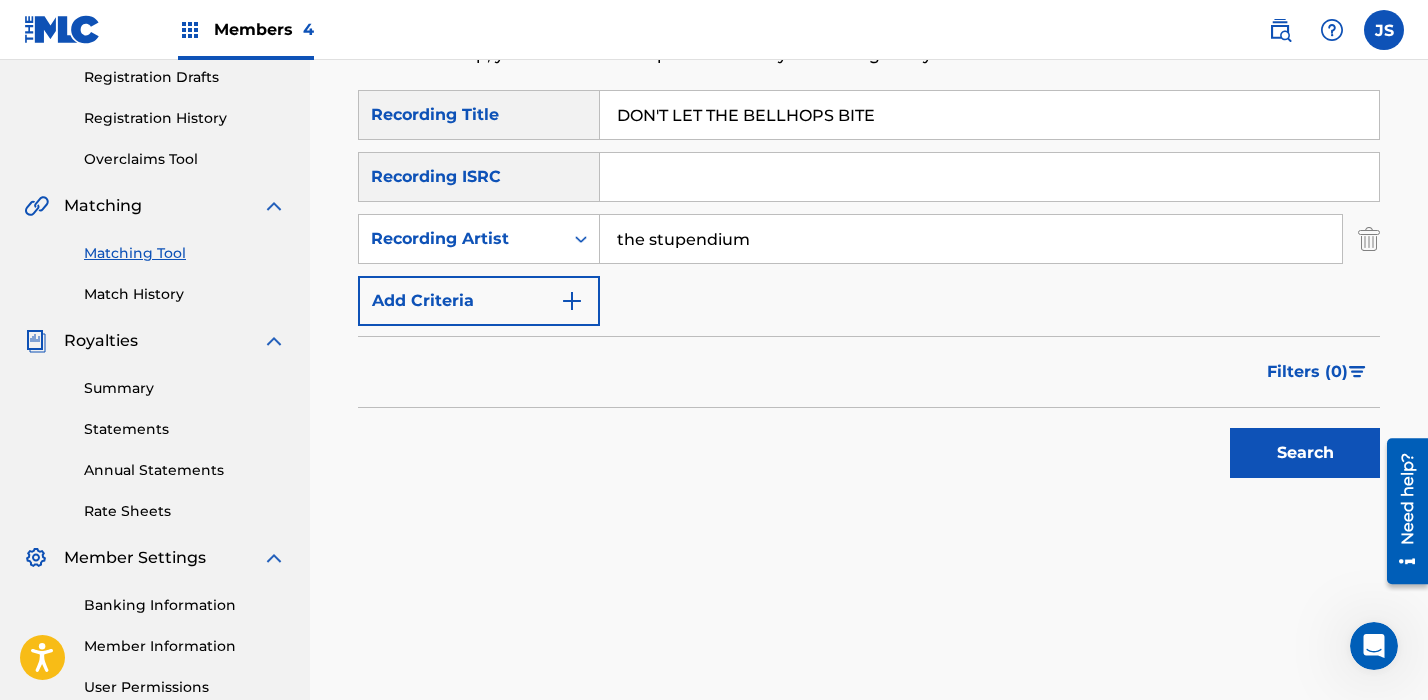 click on "Search" at bounding box center [1305, 453] 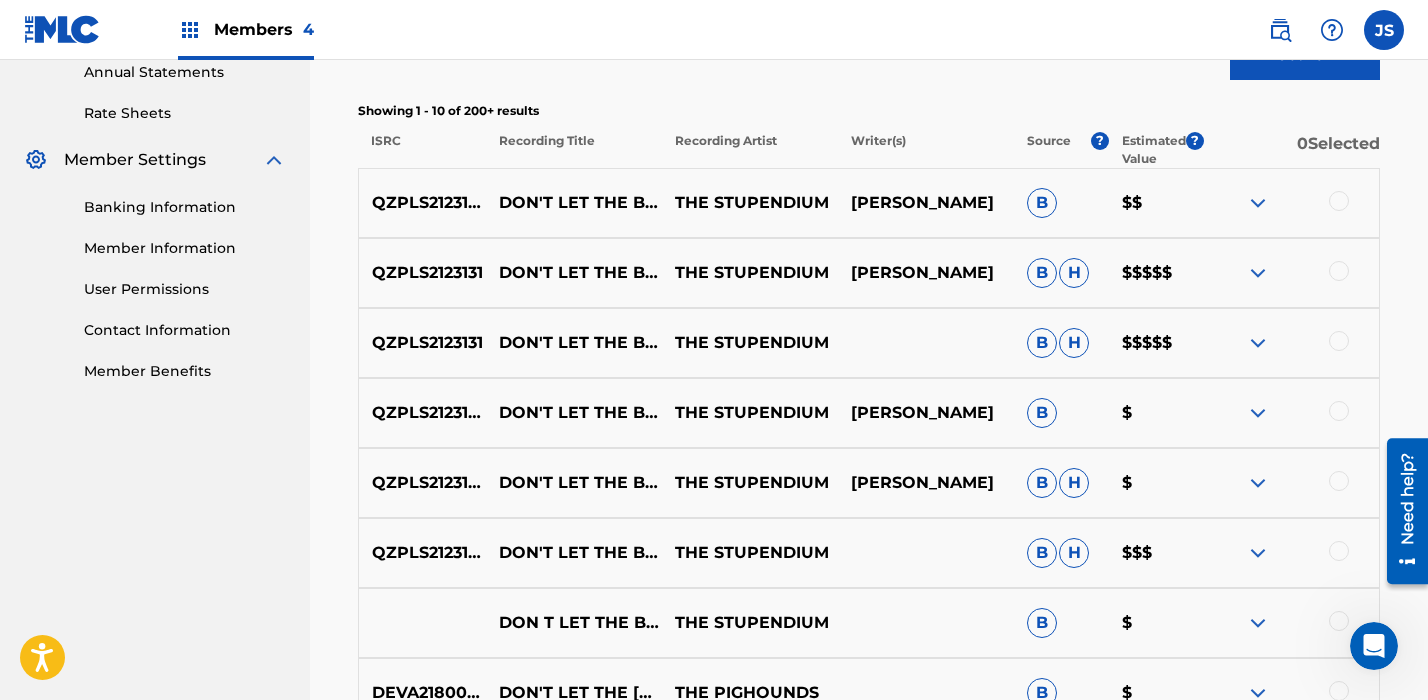 scroll, scrollTop: 845, scrollLeft: 0, axis: vertical 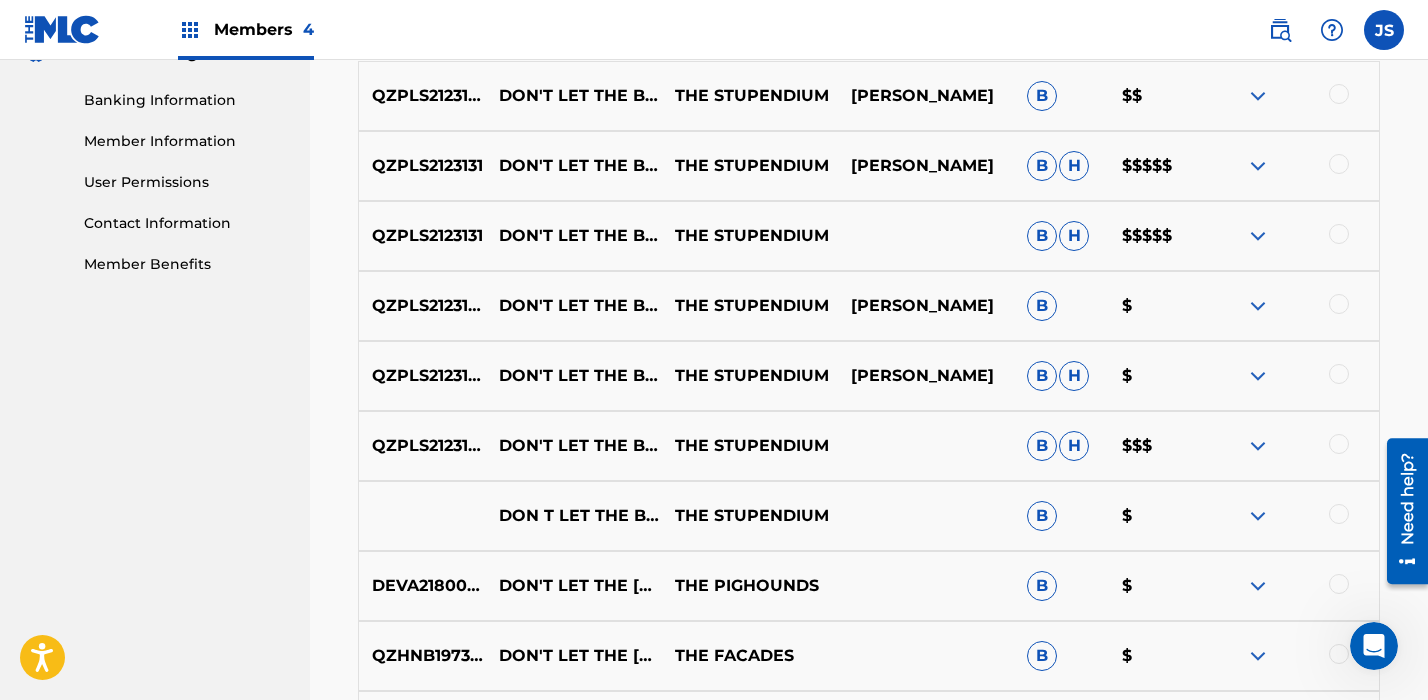click on "DON T LET THE BELLHOPS BITE DARK DECEPTION SONG" at bounding box center (574, 516) 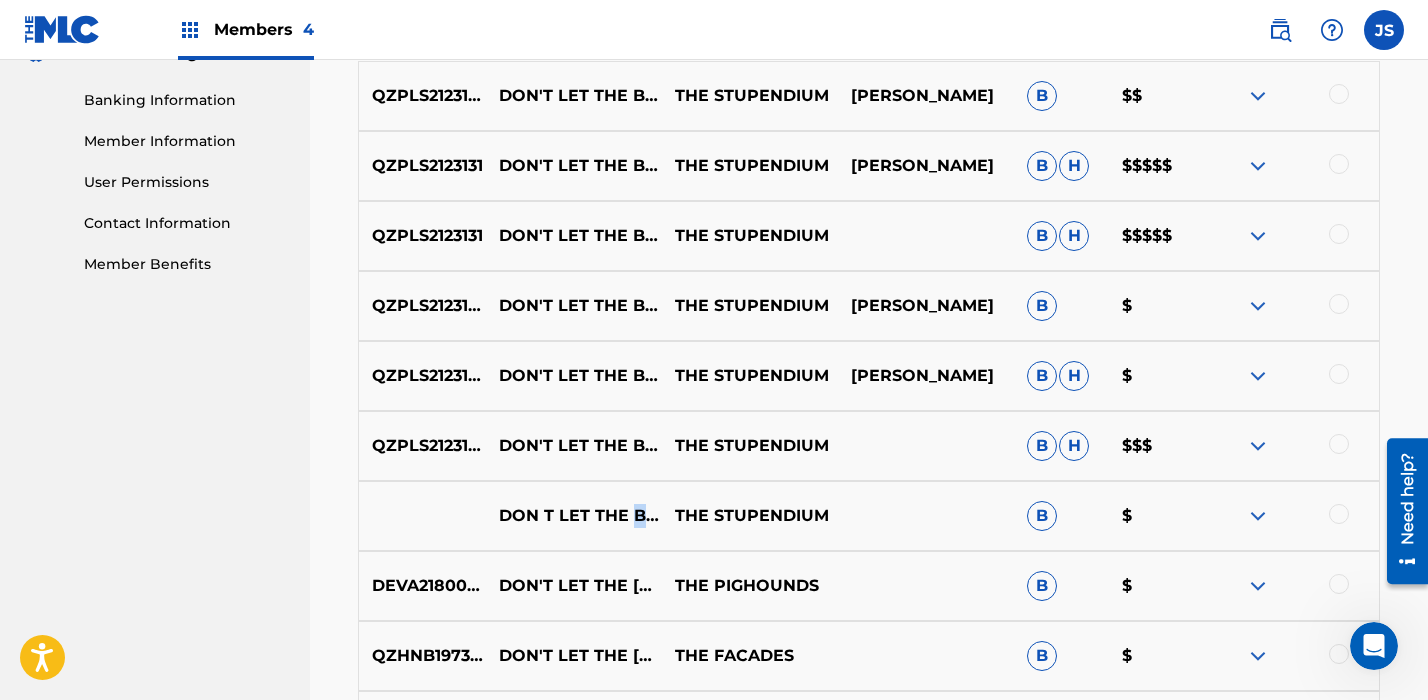 click on "DON T LET THE BELLHOPS BITE DARK DECEPTION SONG" at bounding box center (574, 516) 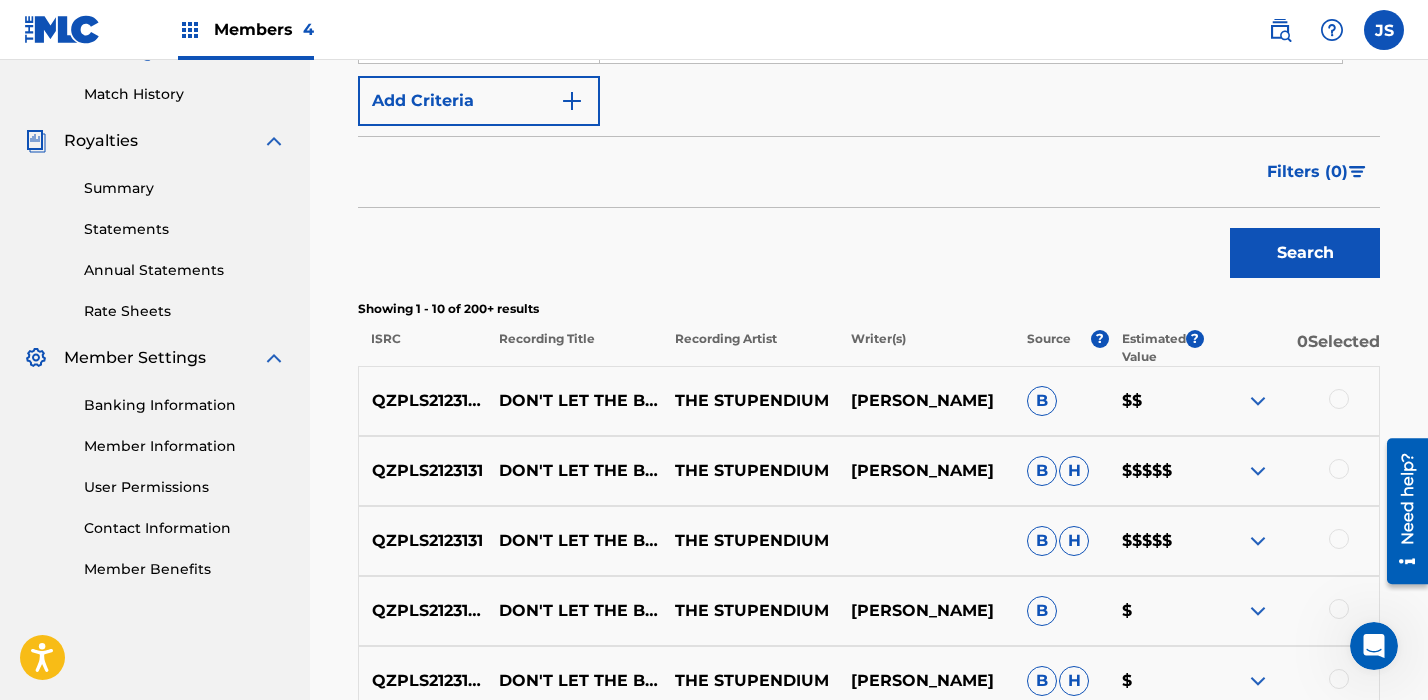 scroll, scrollTop: 544, scrollLeft: 0, axis: vertical 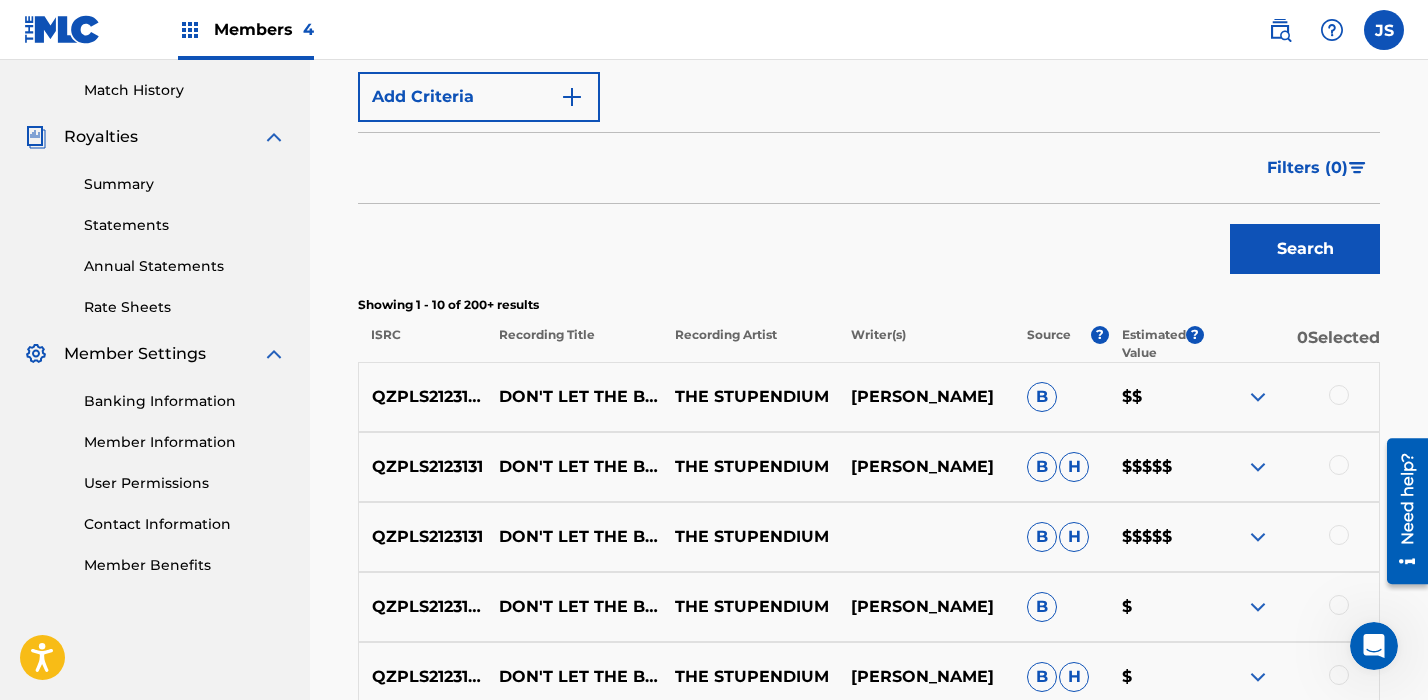 click at bounding box center (1339, 465) 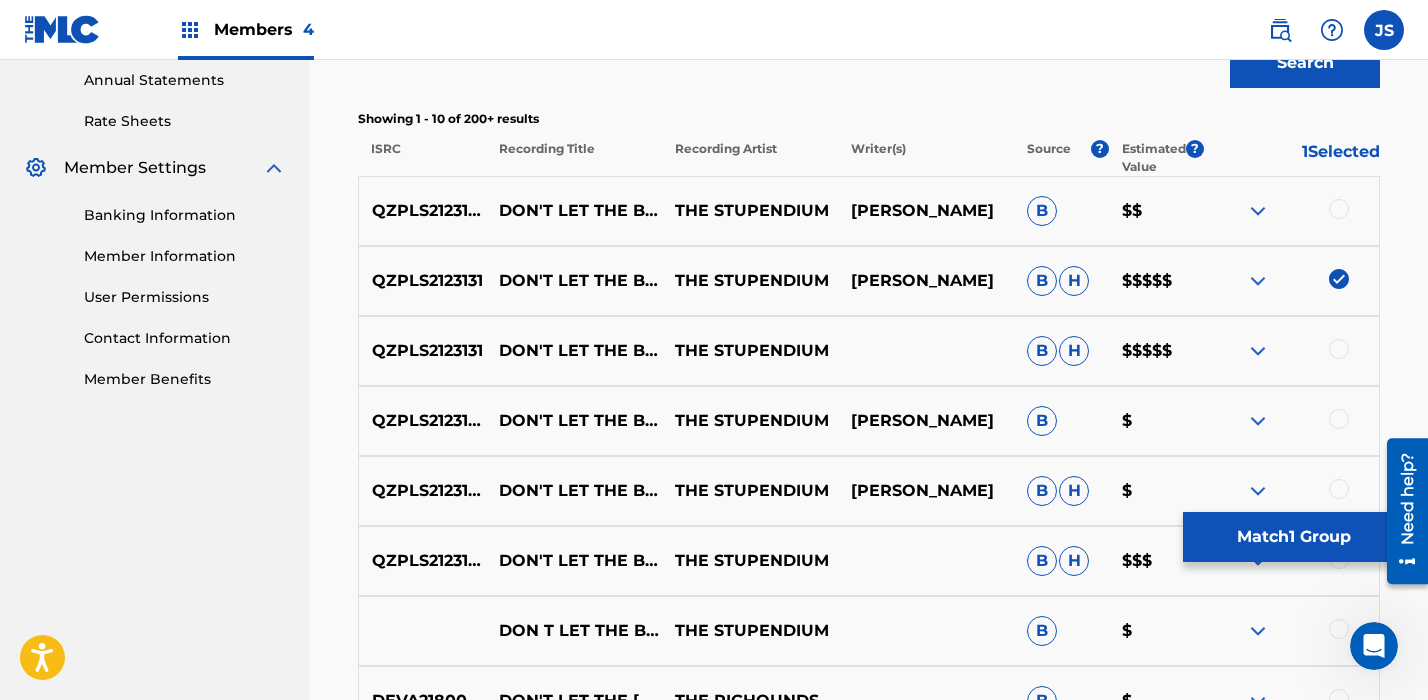 scroll, scrollTop: 742, scrollLeft: 0, axis: vertical 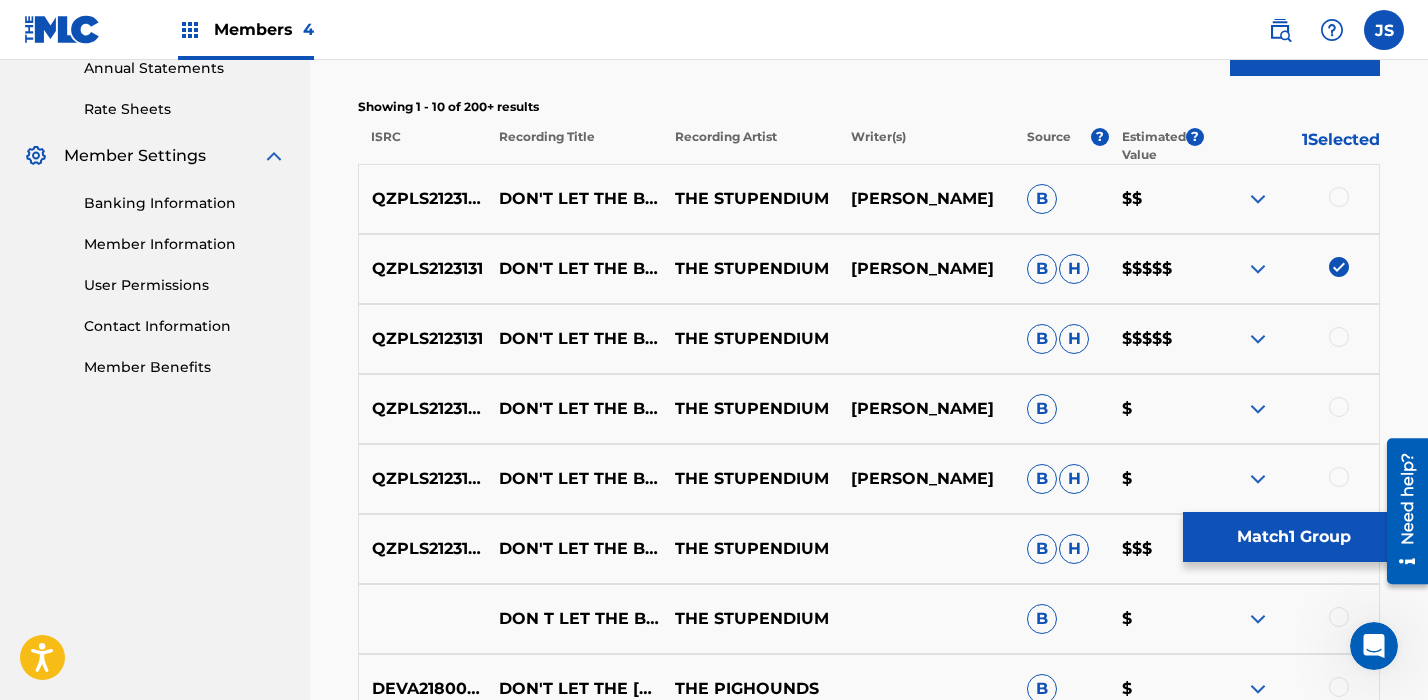 click at bounding box center (1291, 339) 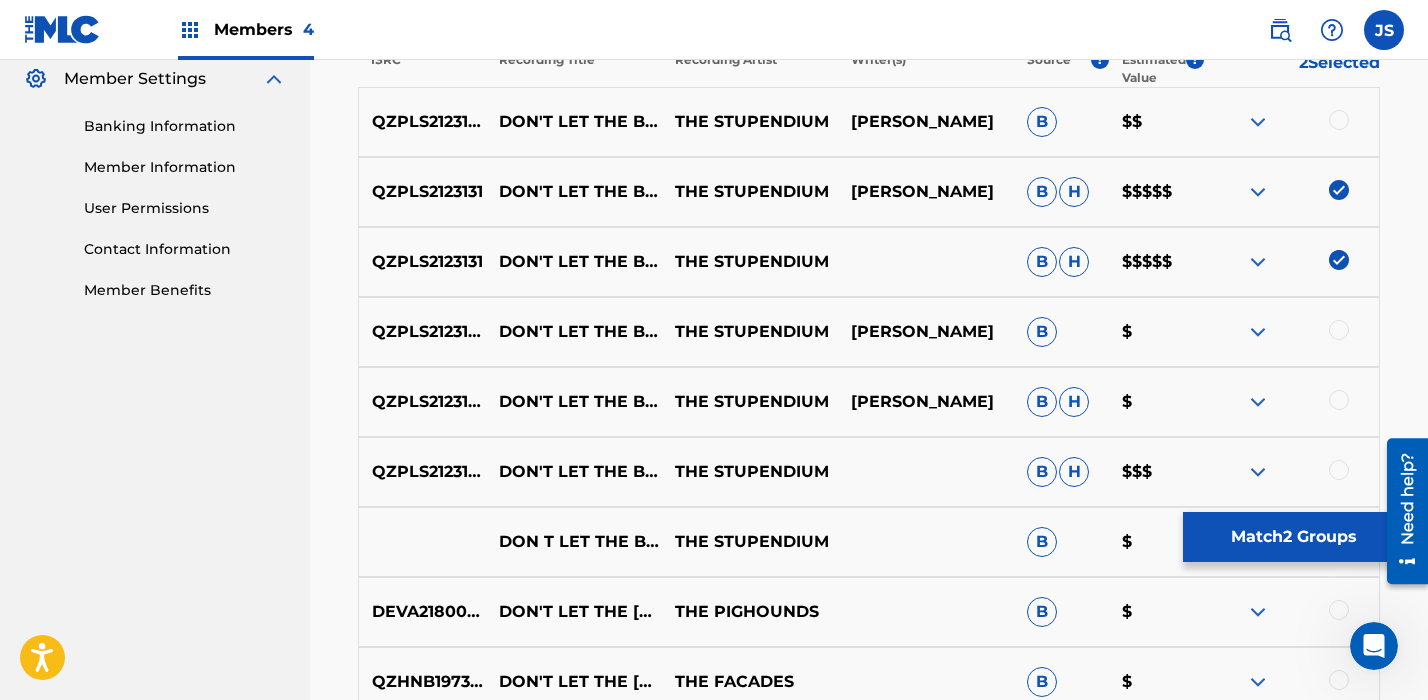 scroll, scrollTop: 820, scrollLeft: 0, axis: vertical 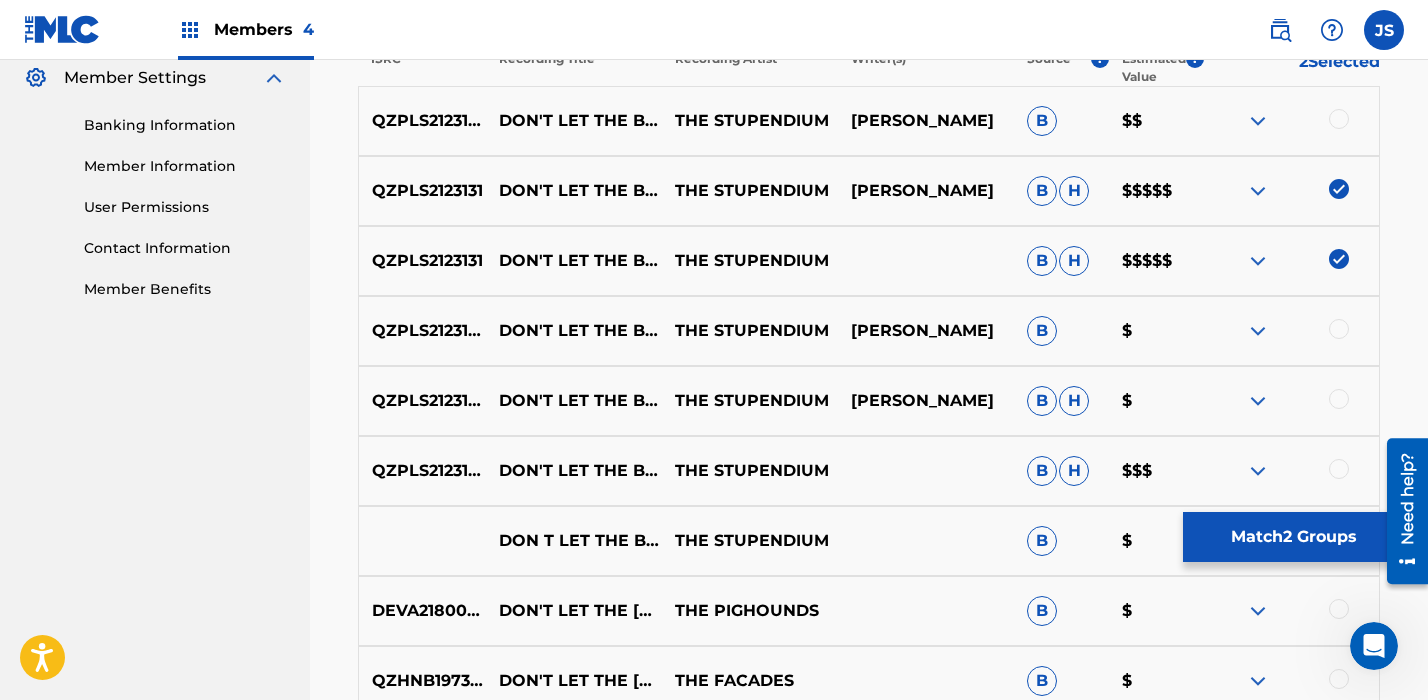 click on "QZPLS2123132" at bounding box center (422, 121) 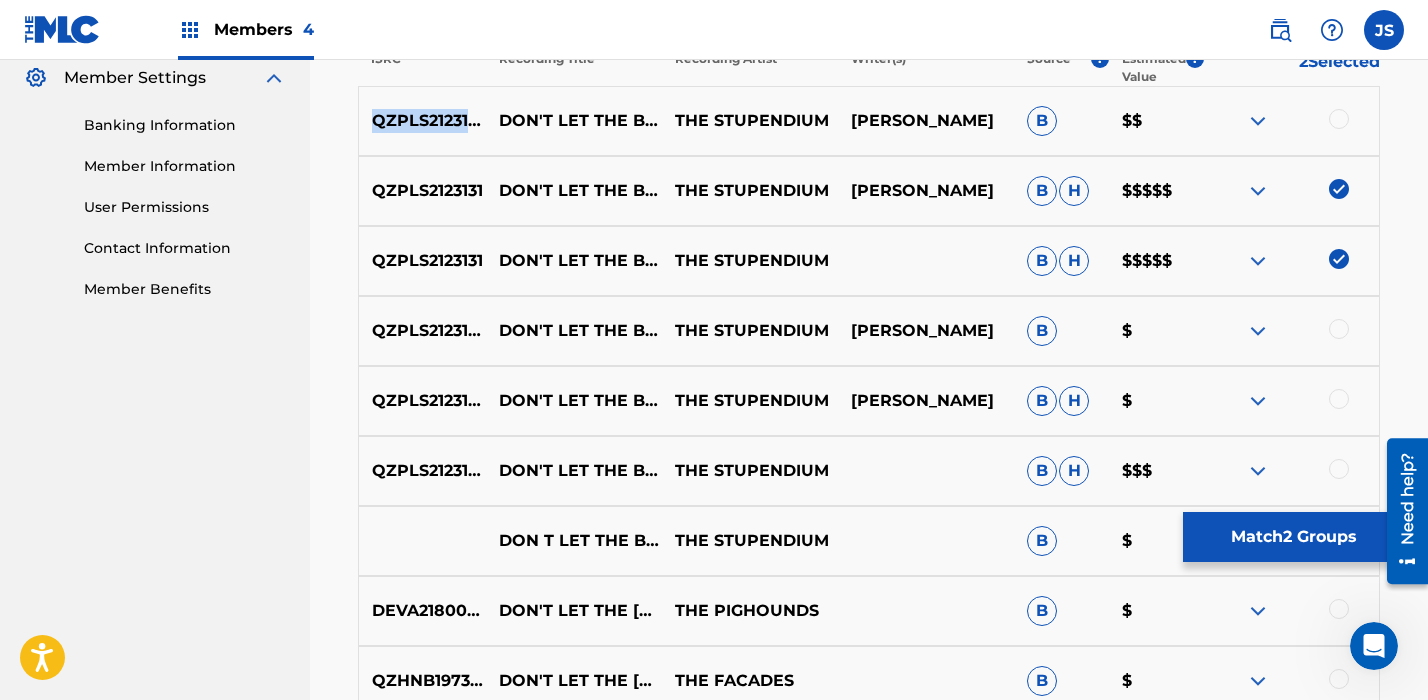 click on "QZPLS2123132" at bounding box center (422, 121) 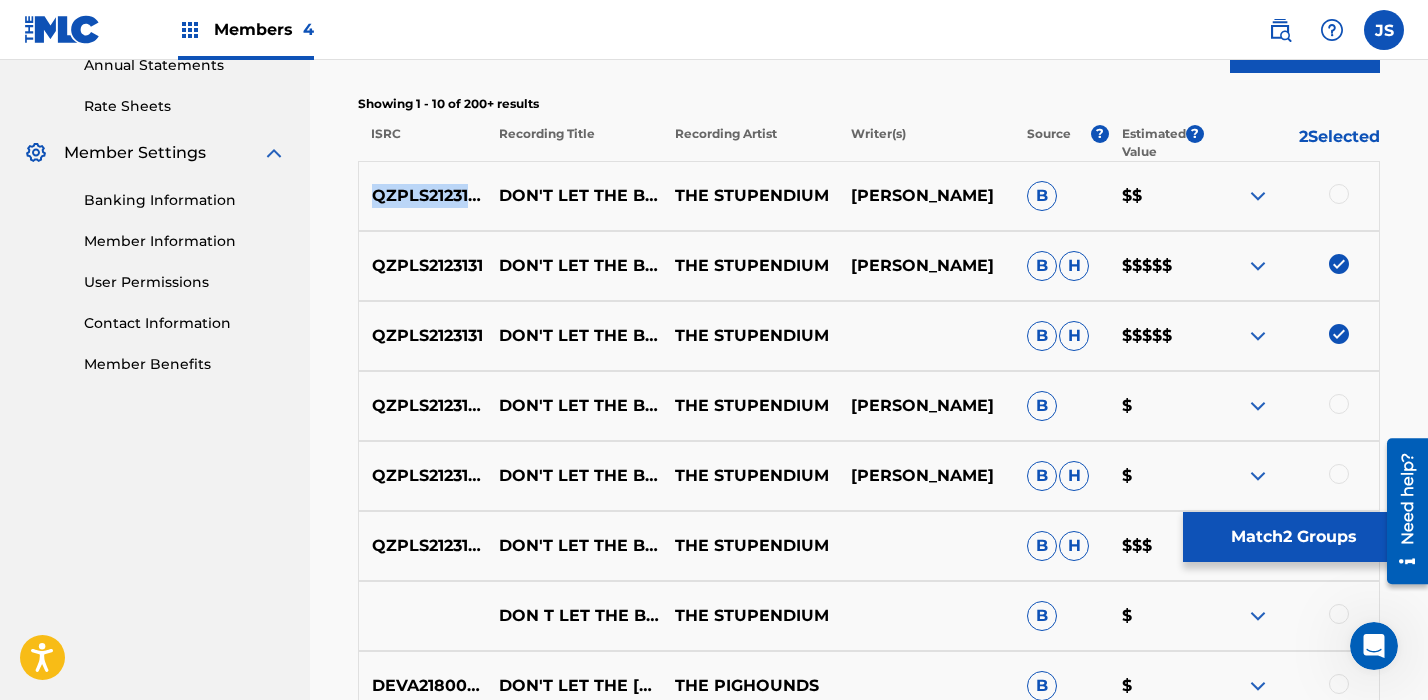 scroll, scrollTop: 733, scrollLeft: 0, axis: vertical 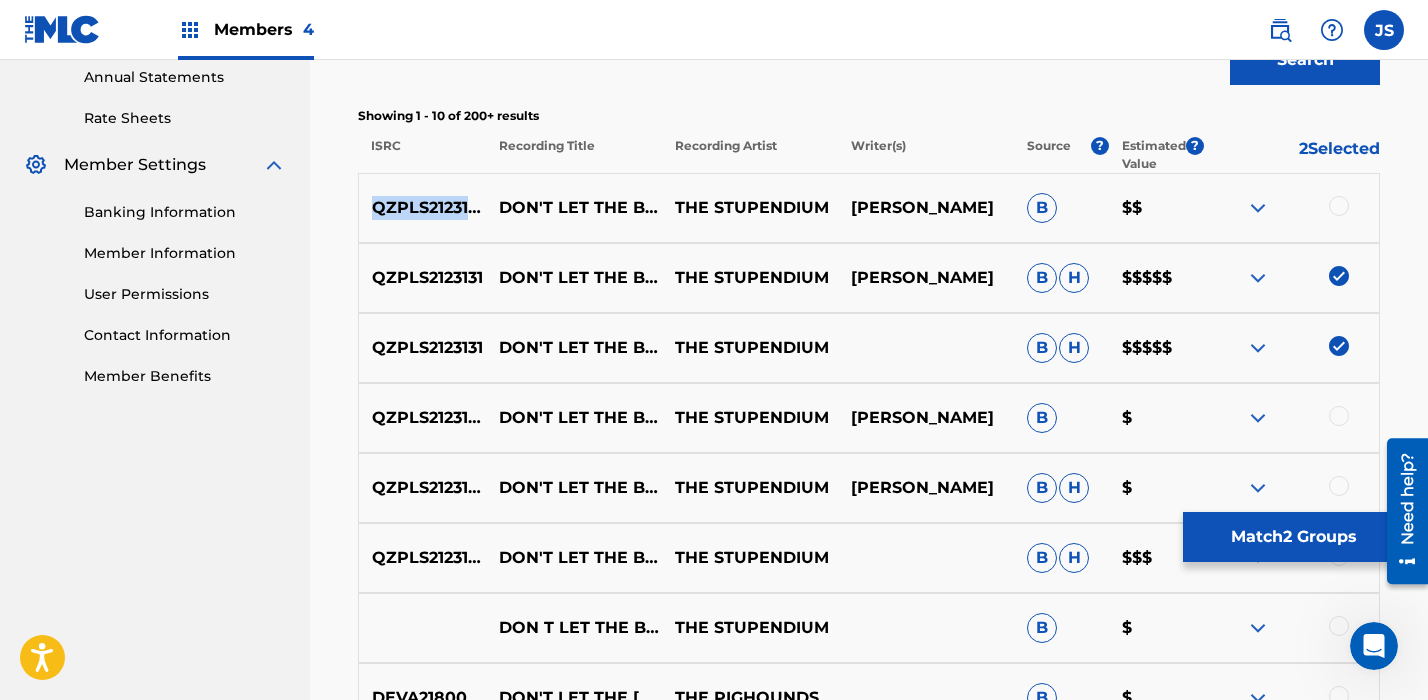 click on "Match  2 Groups" at bounding box center [1293, 537] 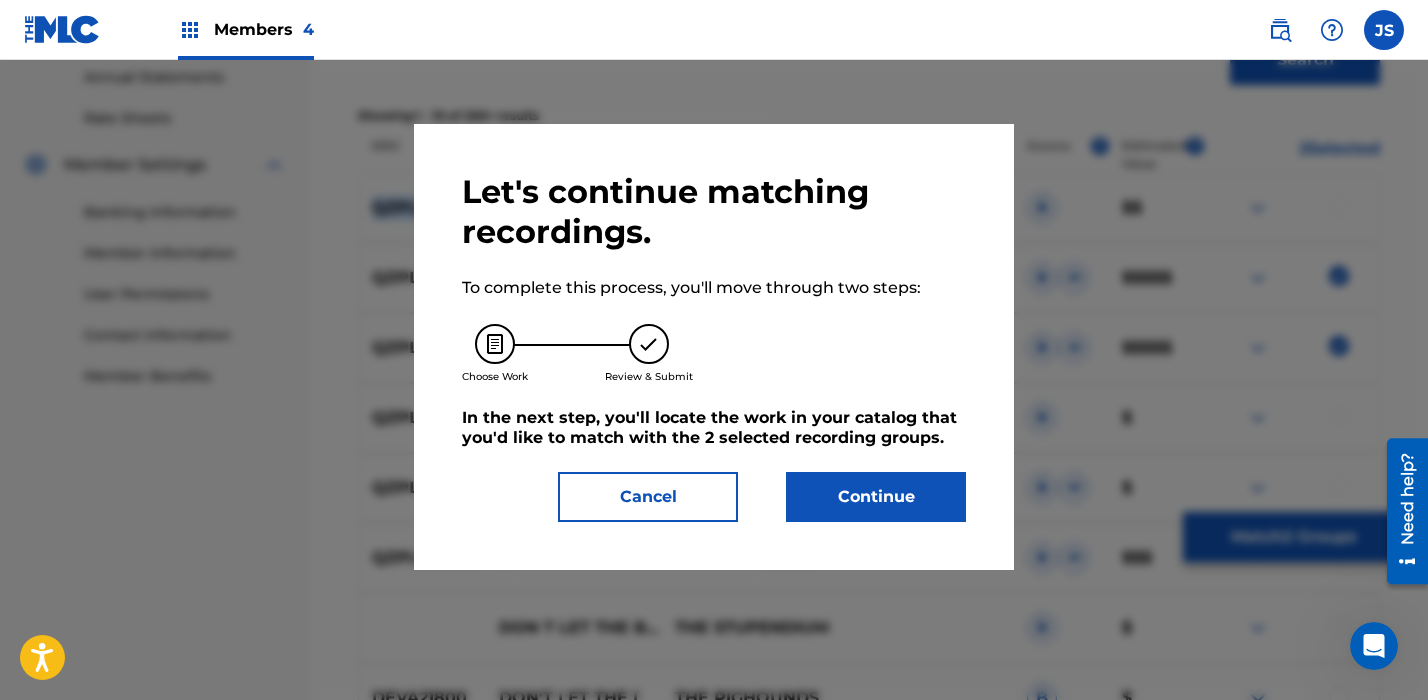 click on "Continue" at bounding box center (876, 497) 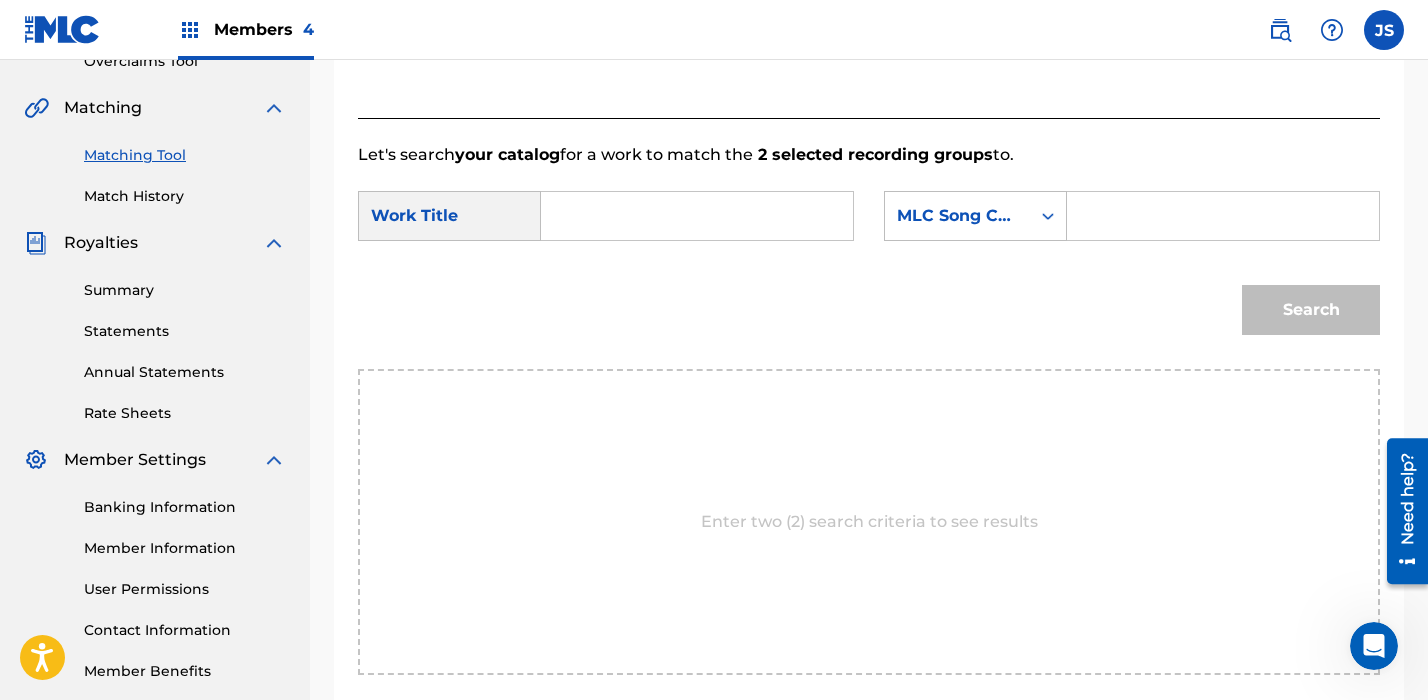 scroll, scrollTop: 420, scrollLeft: 0, axis: vertical 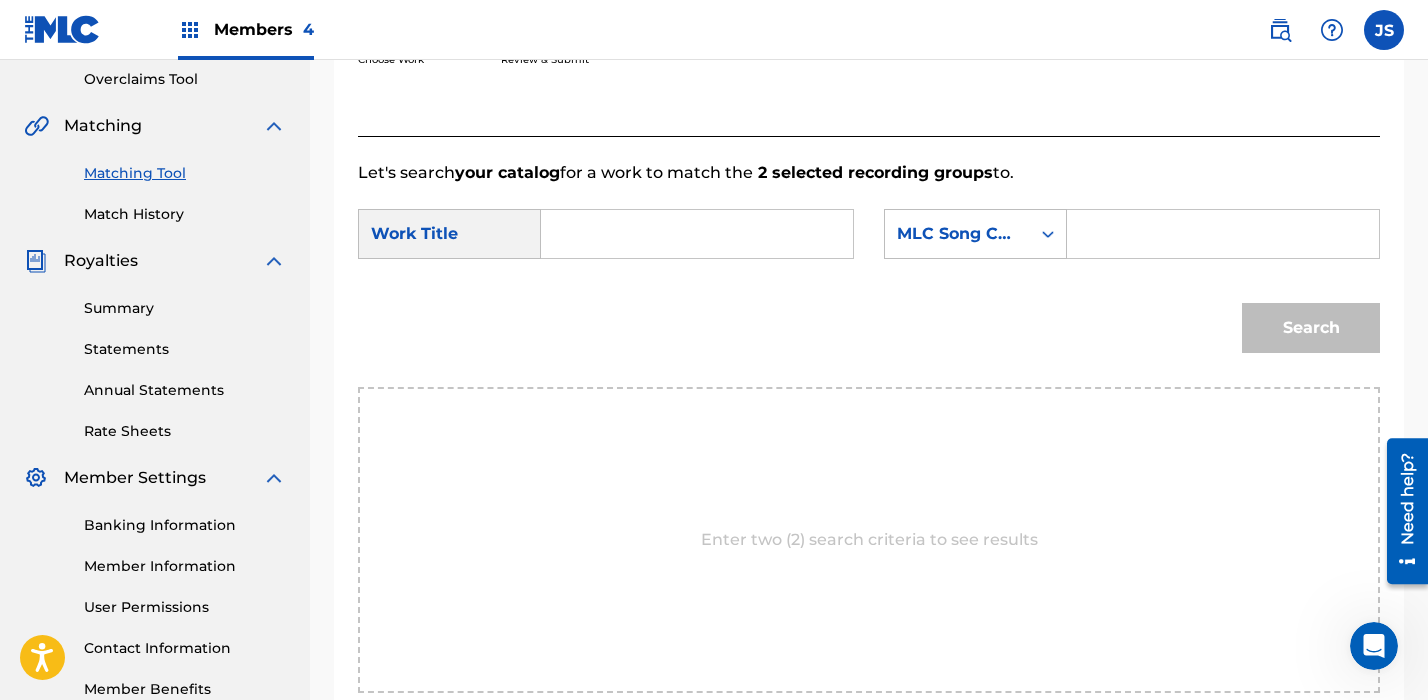 click at bounding box center [697, 234] 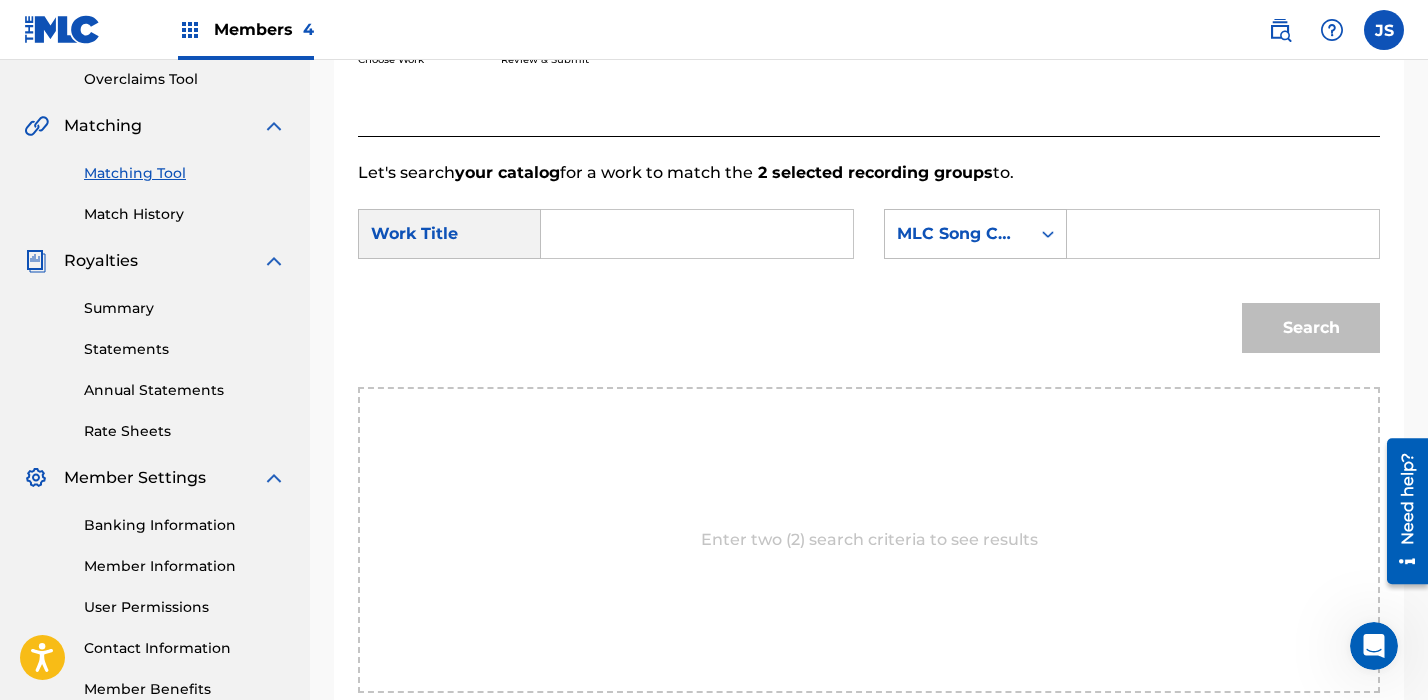 paste on "QZPLS2123132" 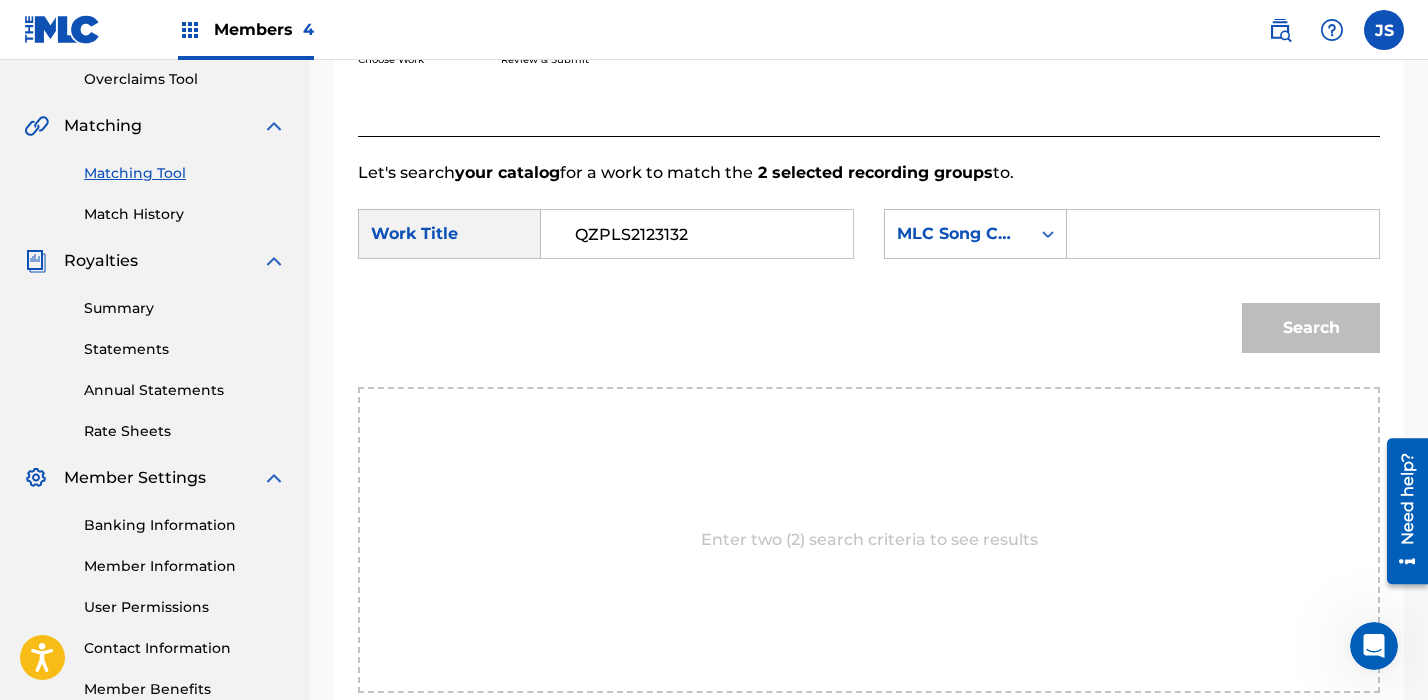 click on "QZPLS2123132" at bounding box center [697, 234] 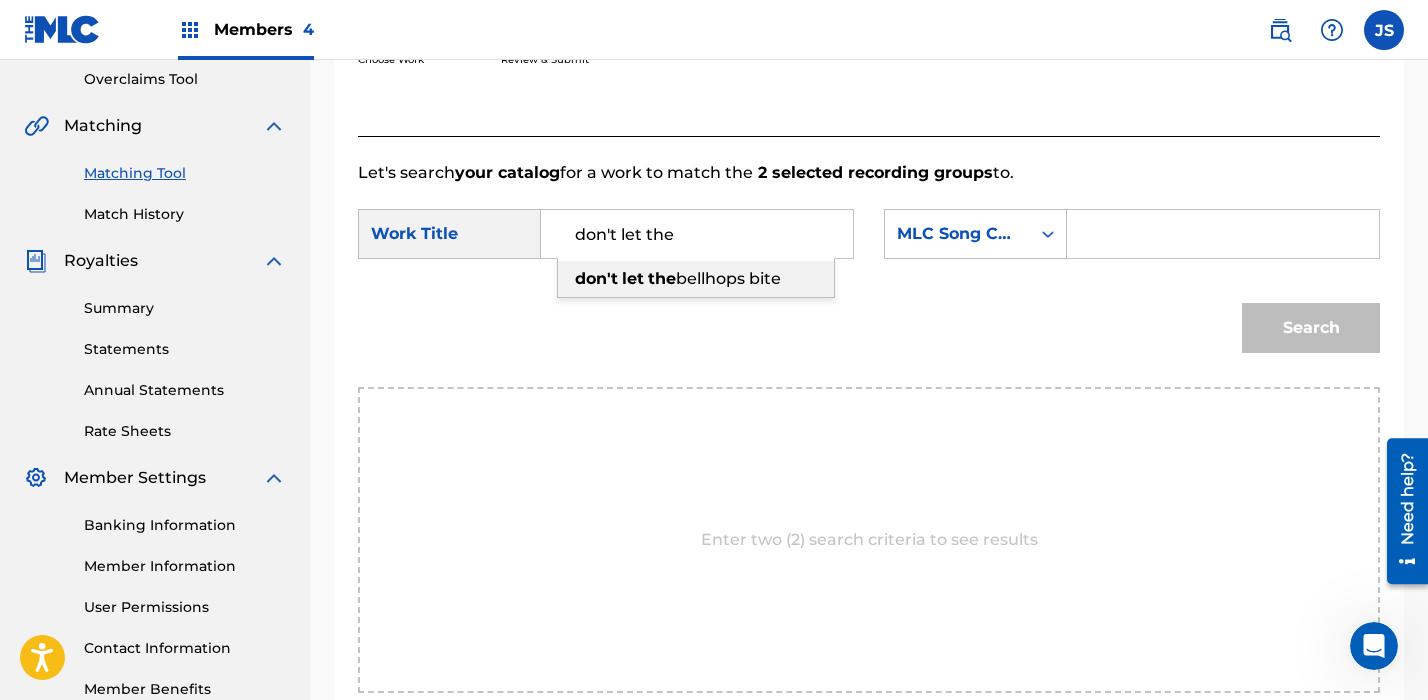 click on "bellhops bite" at bounding box center [728, 278] 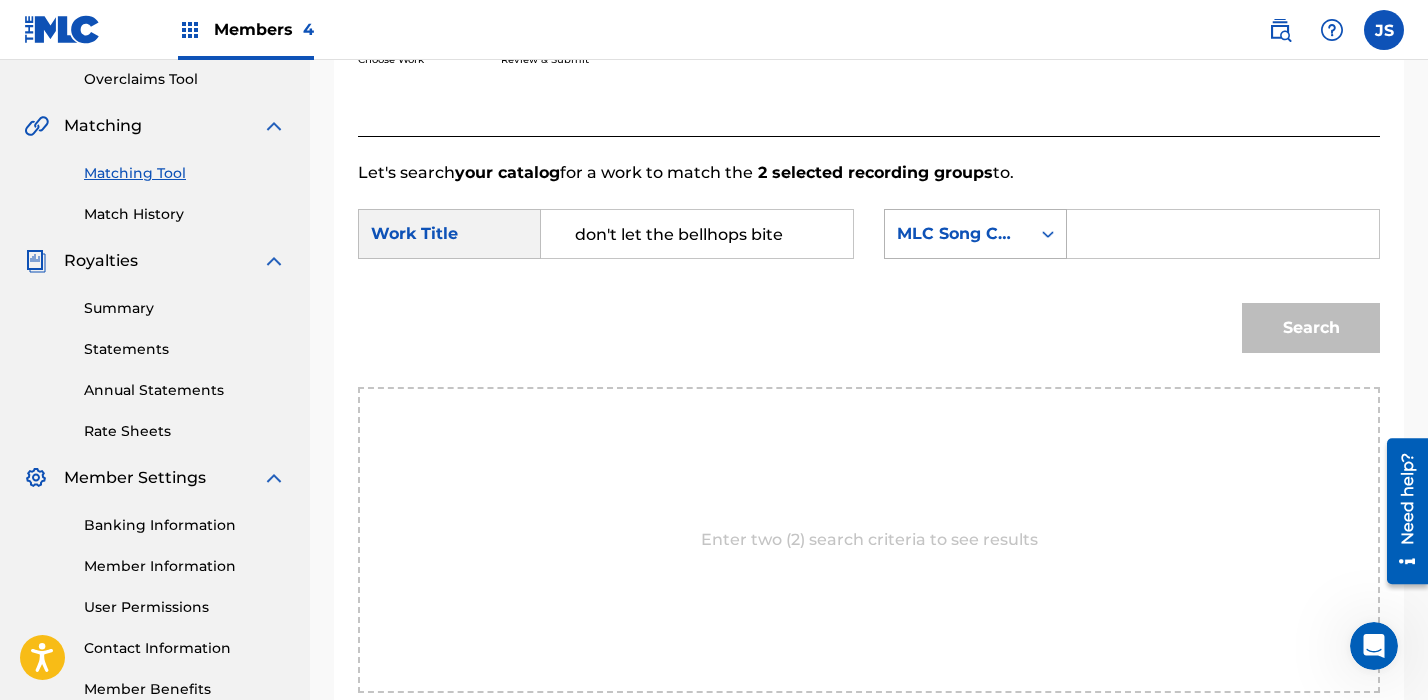 click on "MLC Song Code" at bounding box center [957, 234] 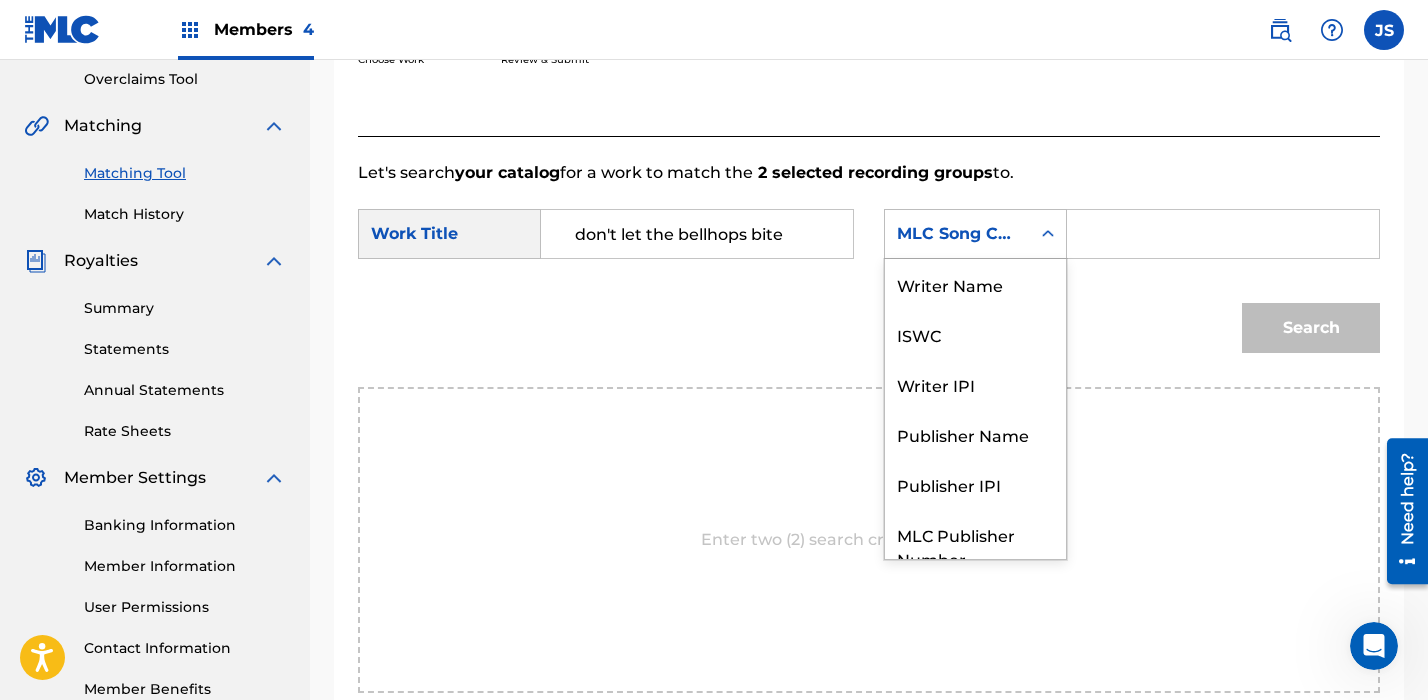 scroll, scrollTop: 74, scrollLeft: 0, axis: vertical 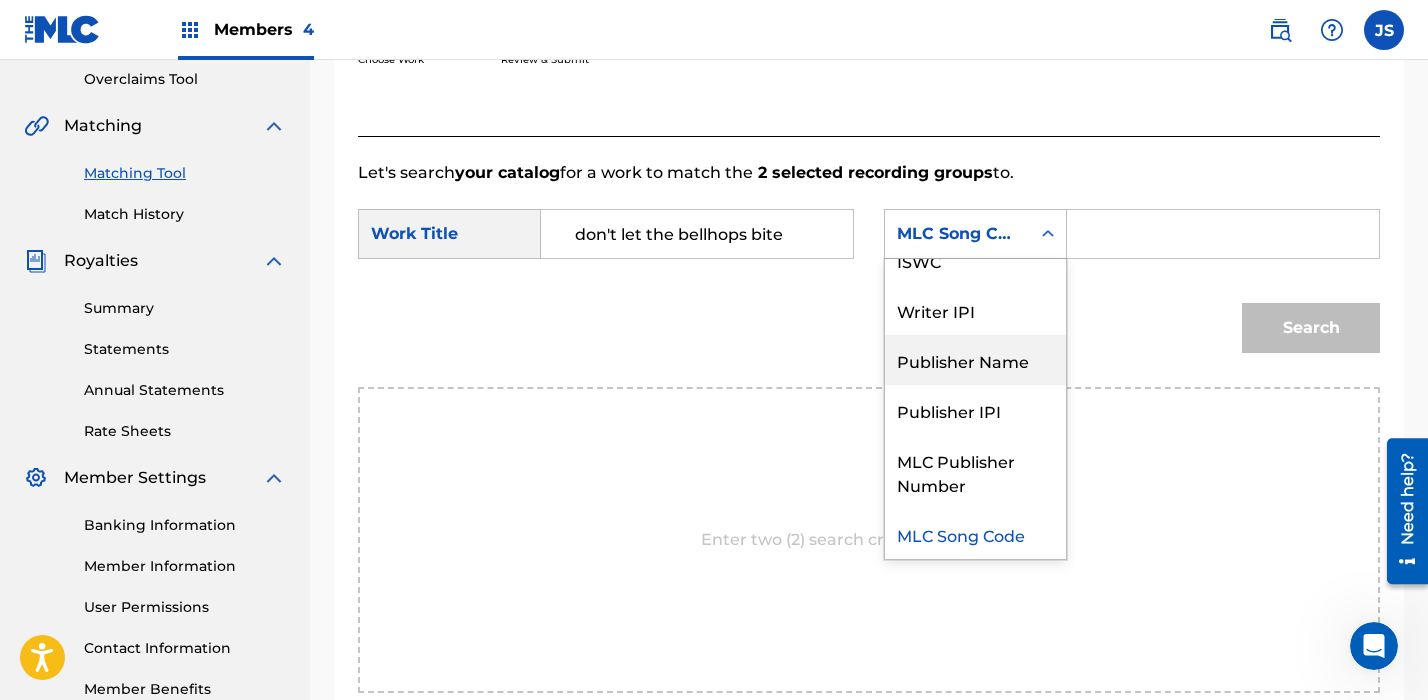 click on "Publisher Name" at bounding box center [975, 360] 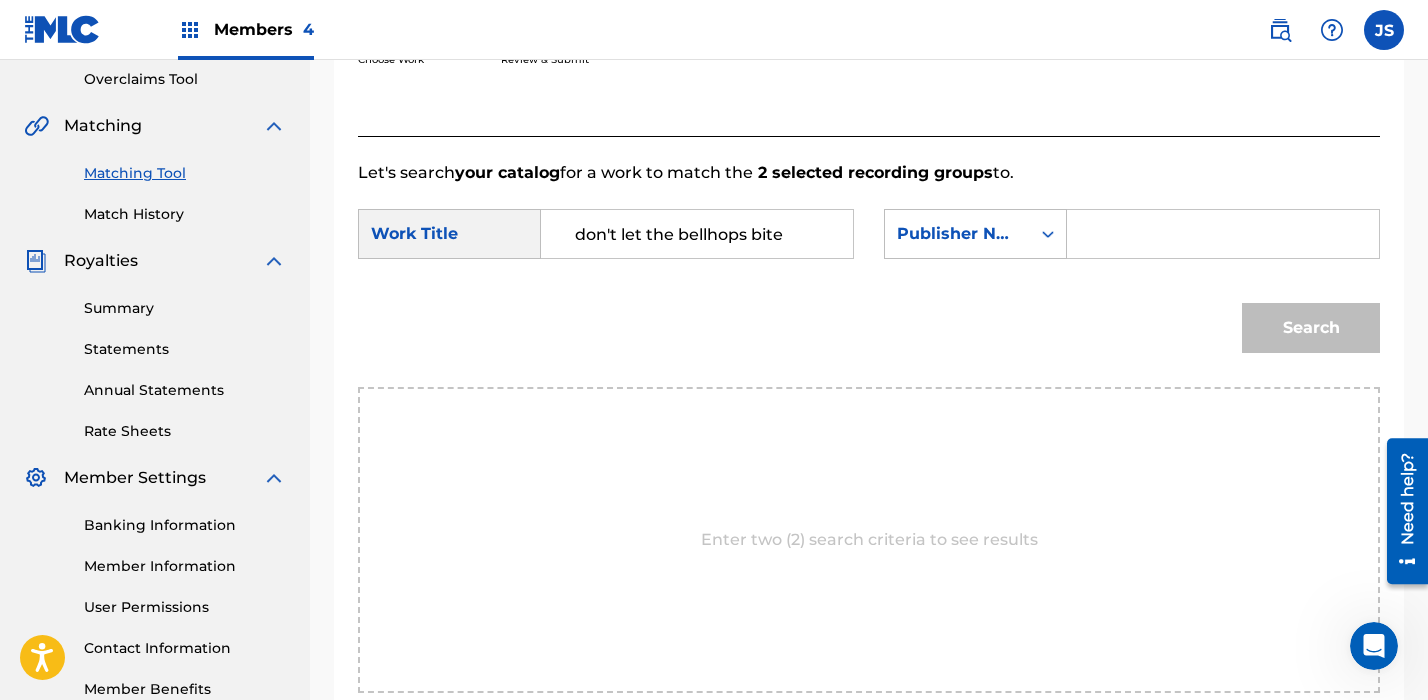click at bounding box center [1223, 234] 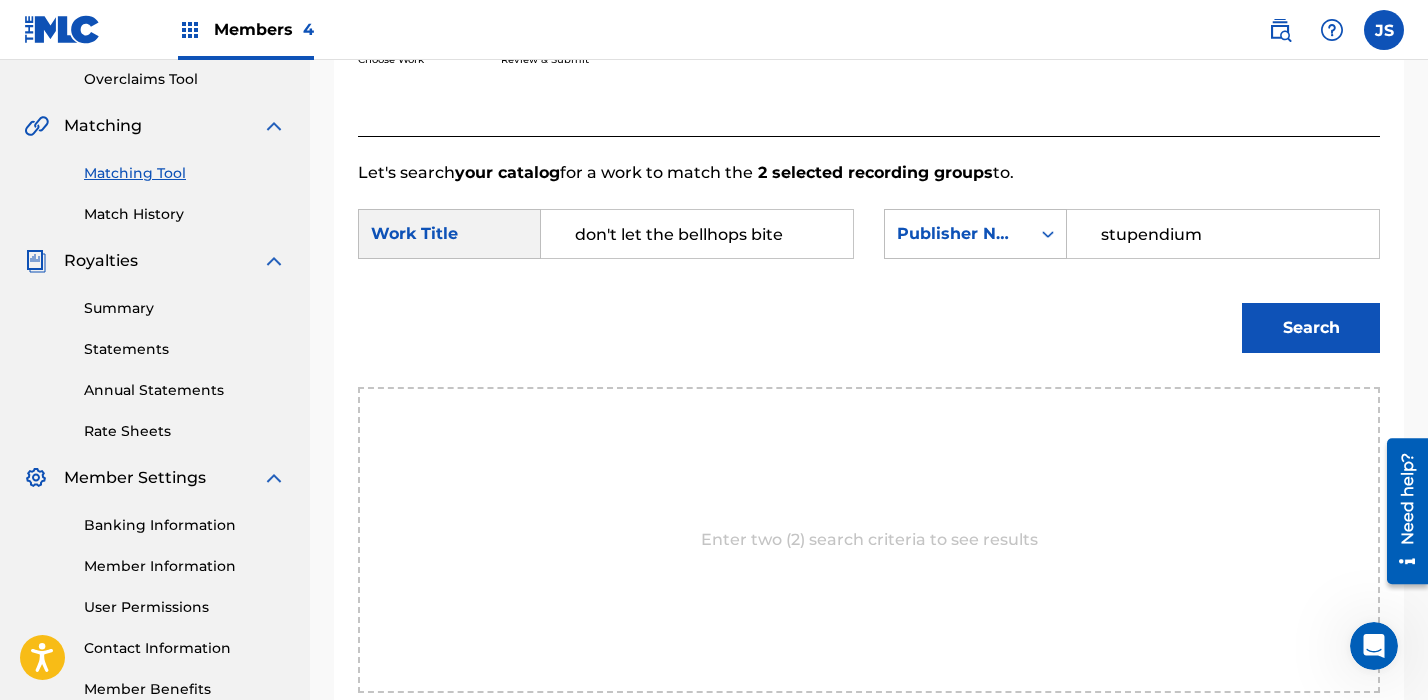 click on "Search" at bounding box center [1311, 328] 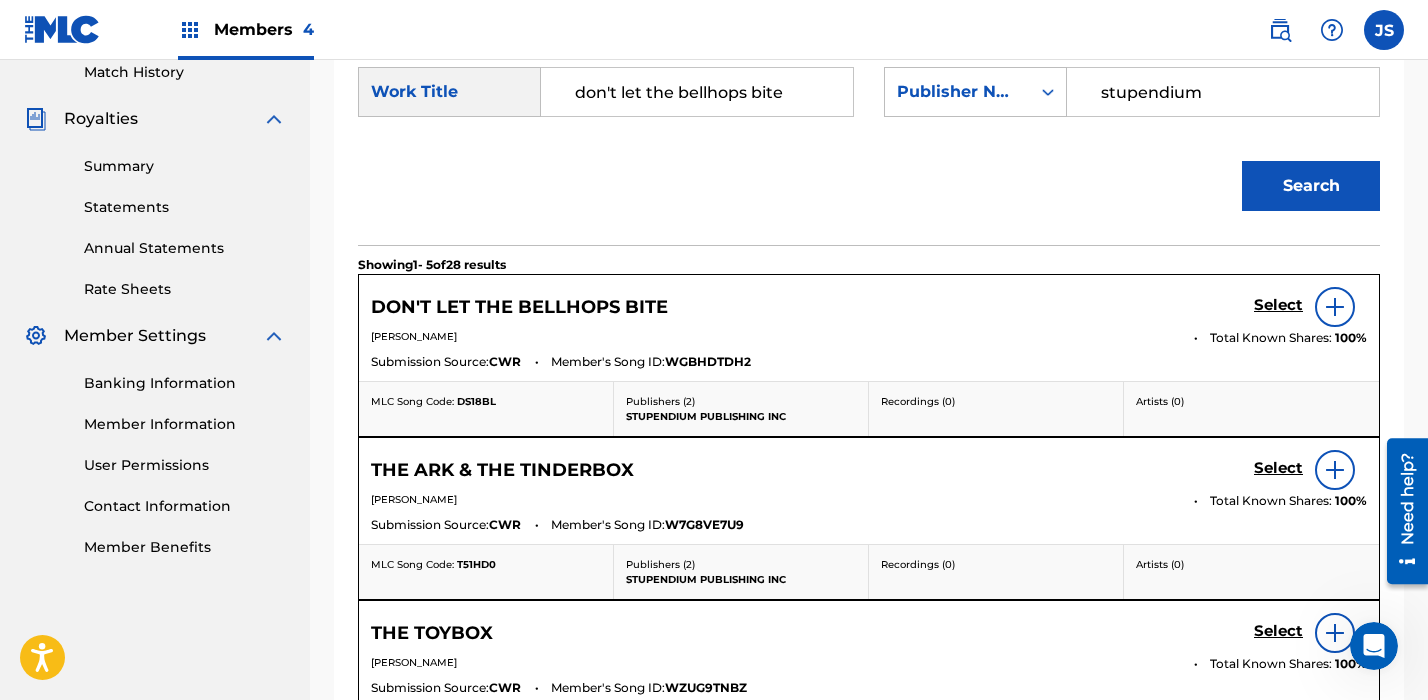 scroll, scrollTop: 568, scrollLeft: 0, axis: vertical 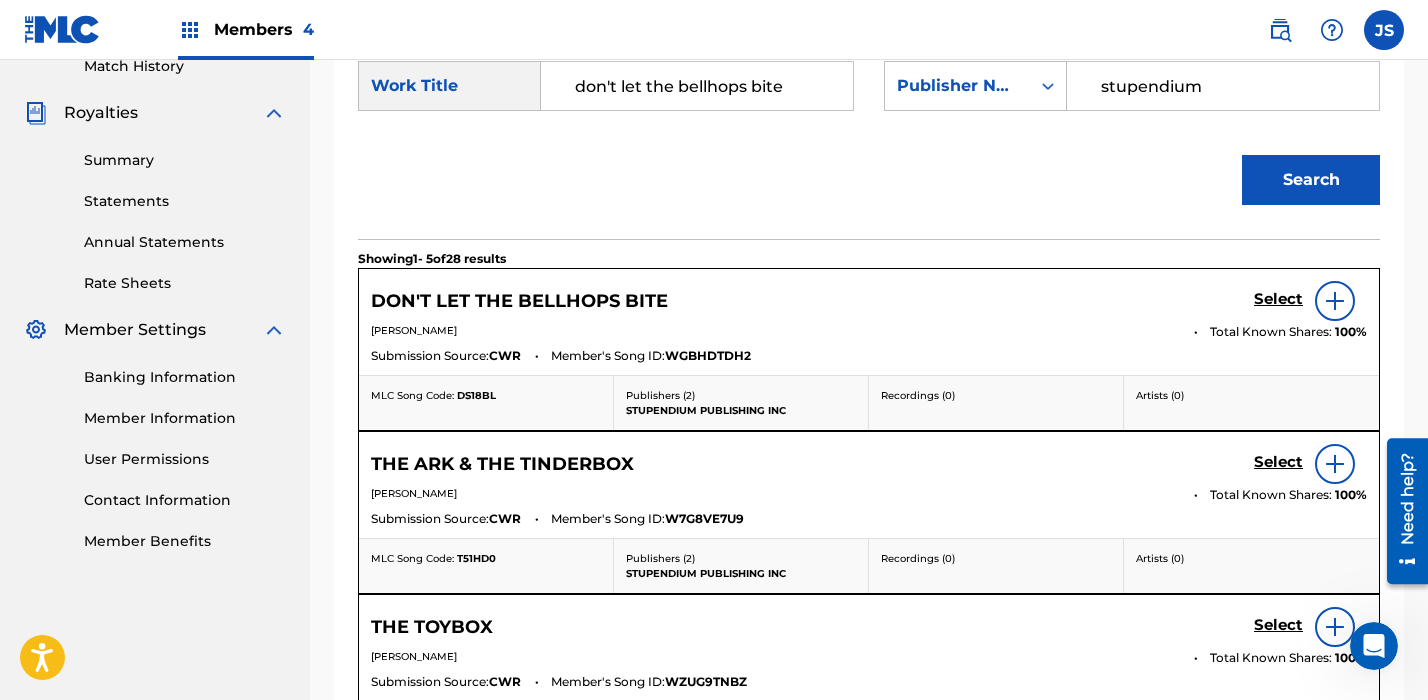 click on "Select" at bounding box center [1278, 299] 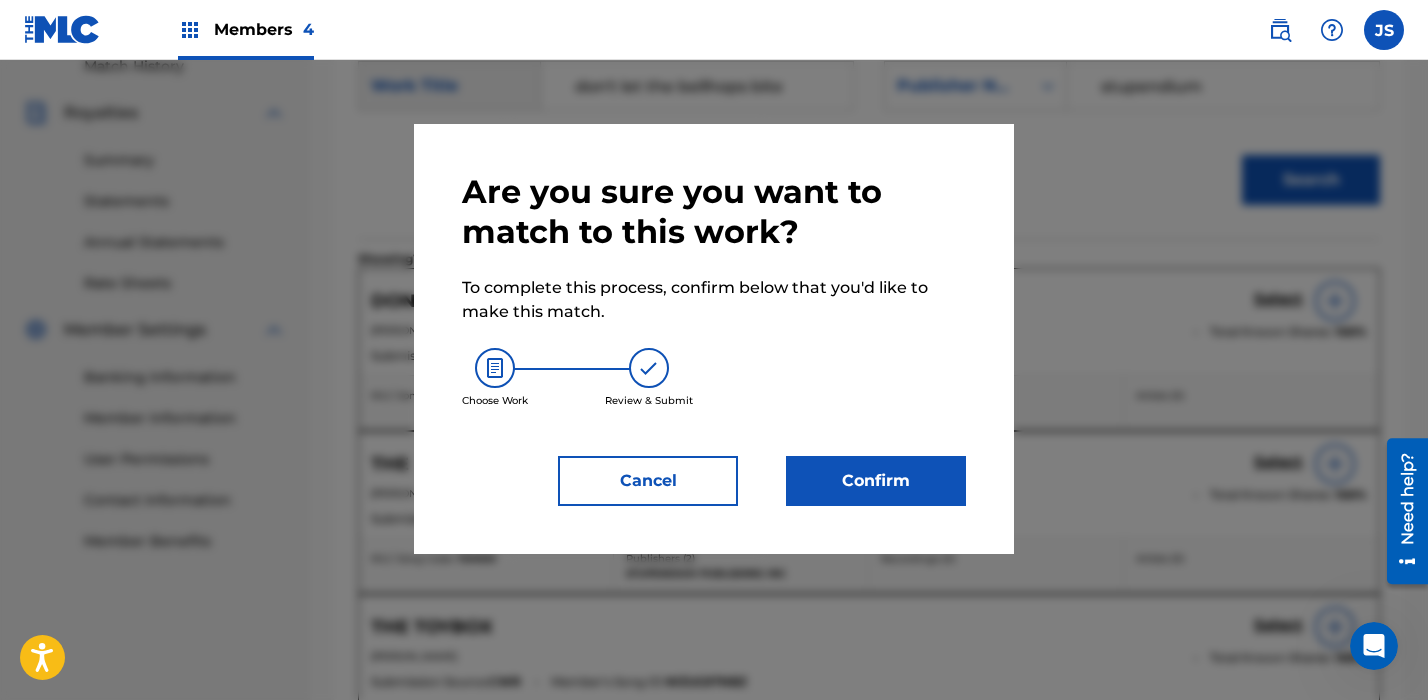 click on "Confirm" at bounding box center [876, 481] 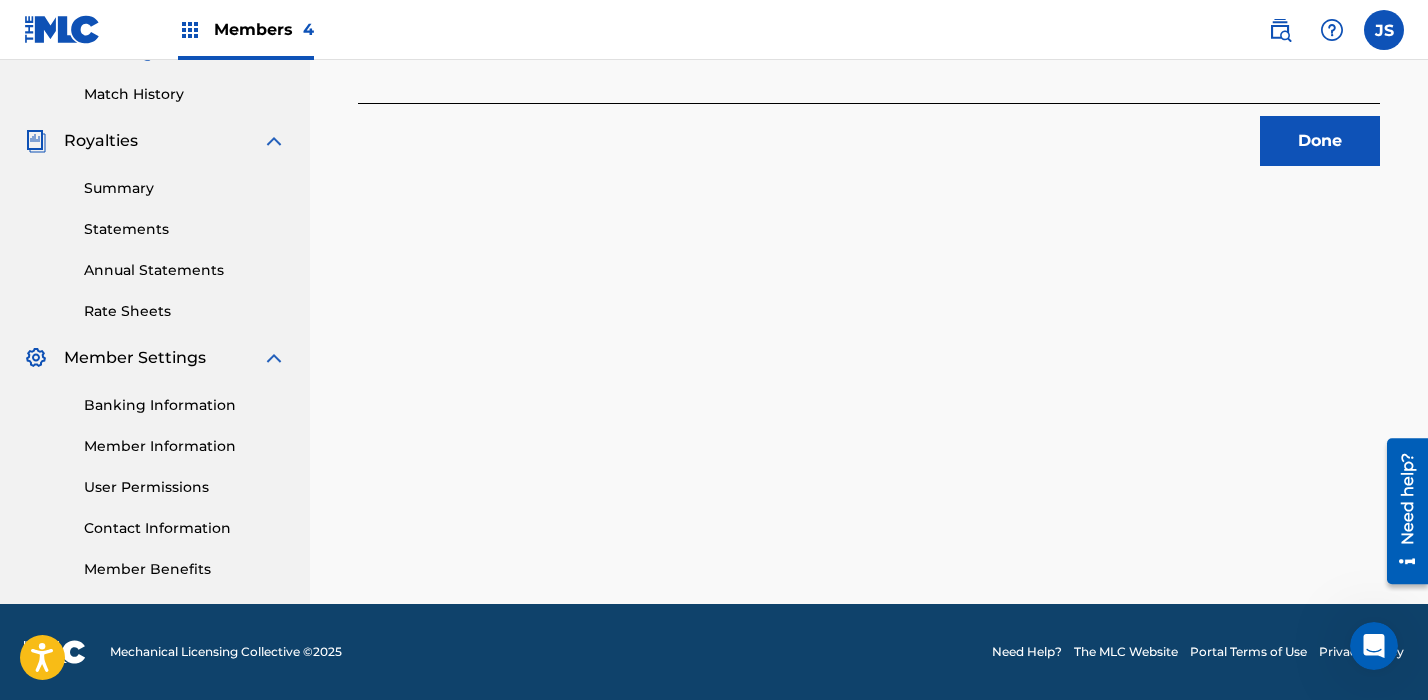 click on "Done" at bounding box center (1320, 141) 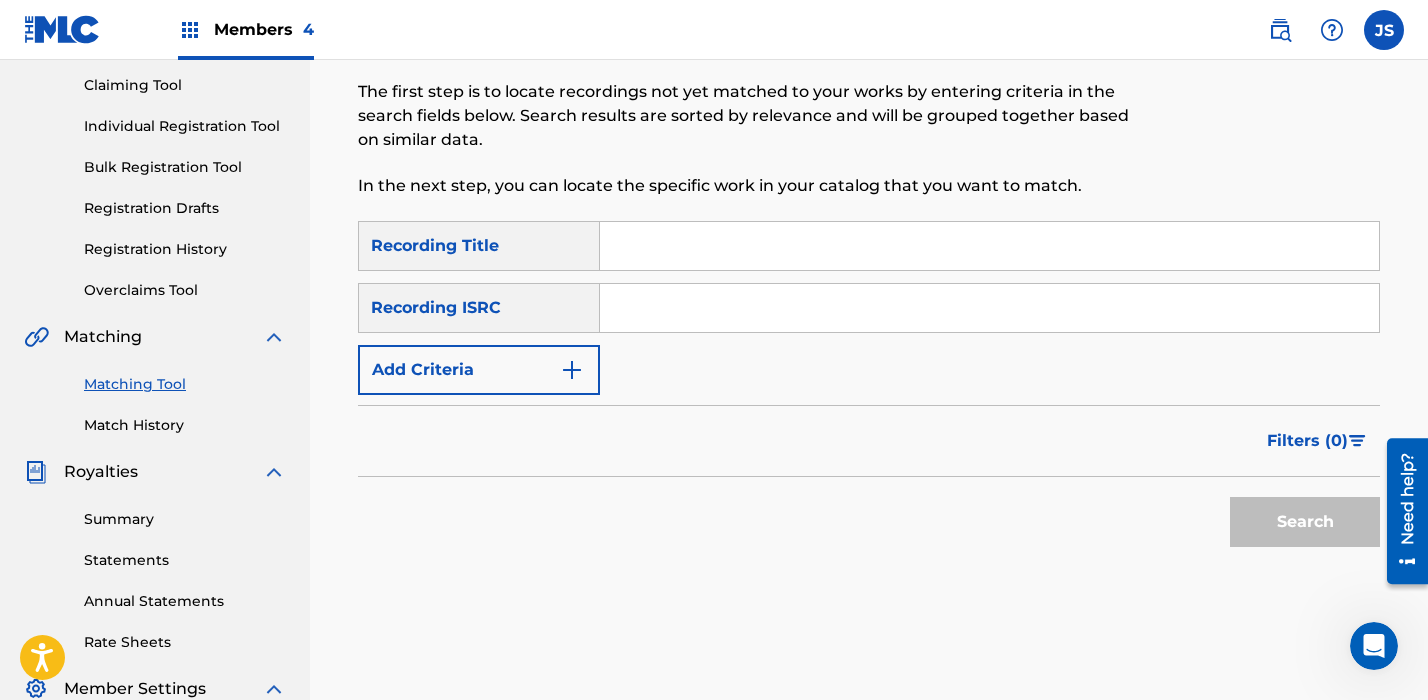 scroll, scrollTop: 182, scrollLeft: 0, axis: vertical 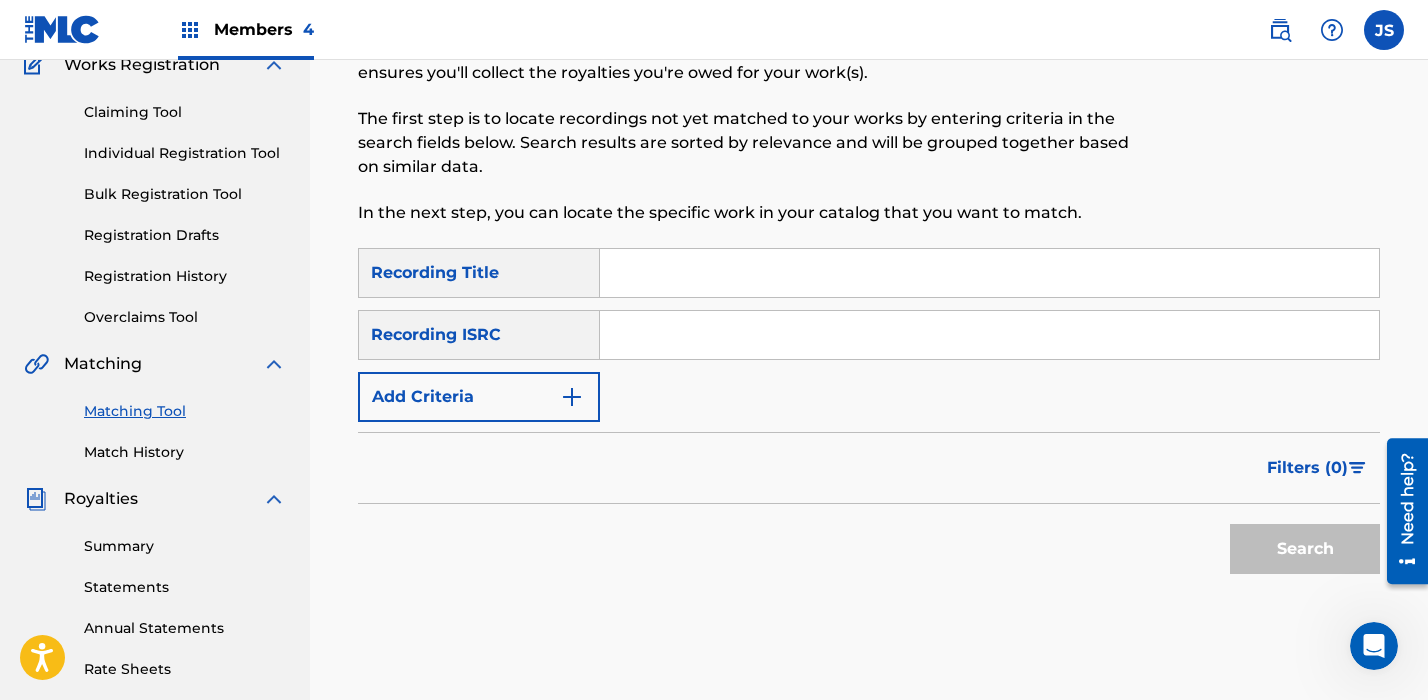 click at bounding box center [989, 273] 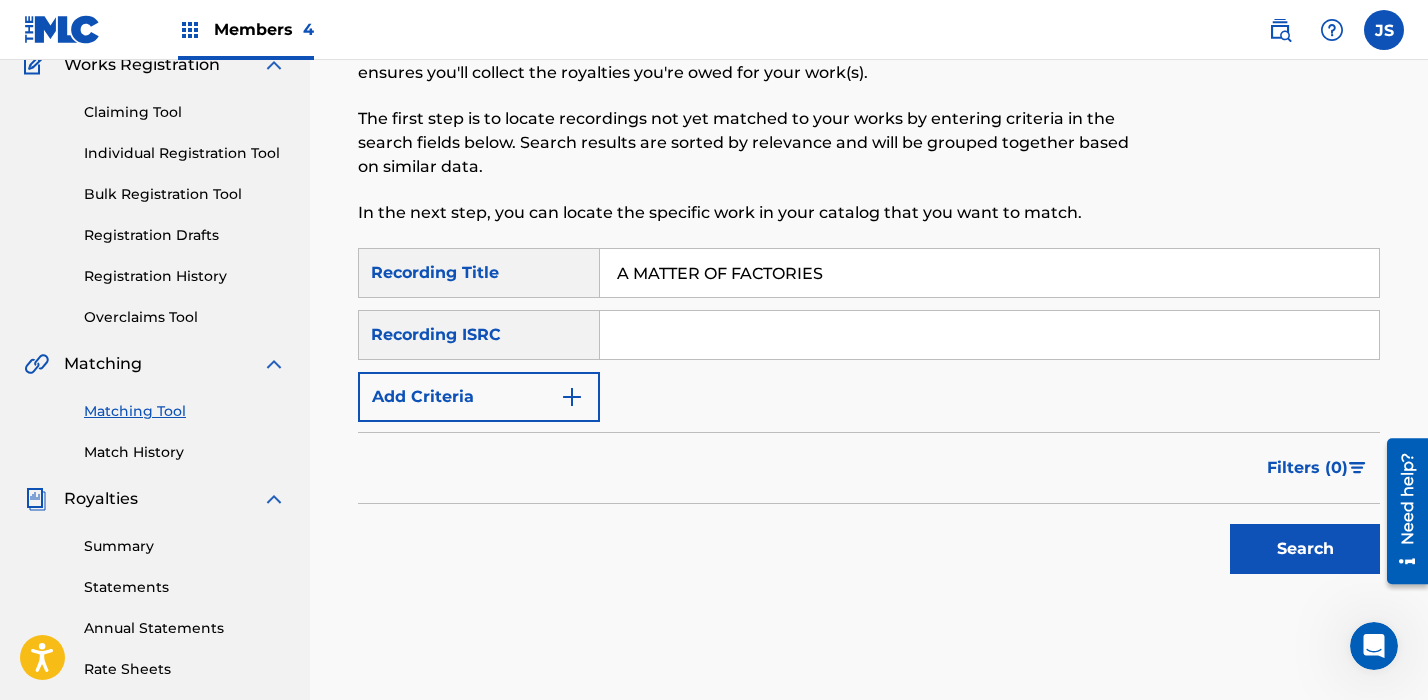 type on "A MATTER OF FACTORIES" 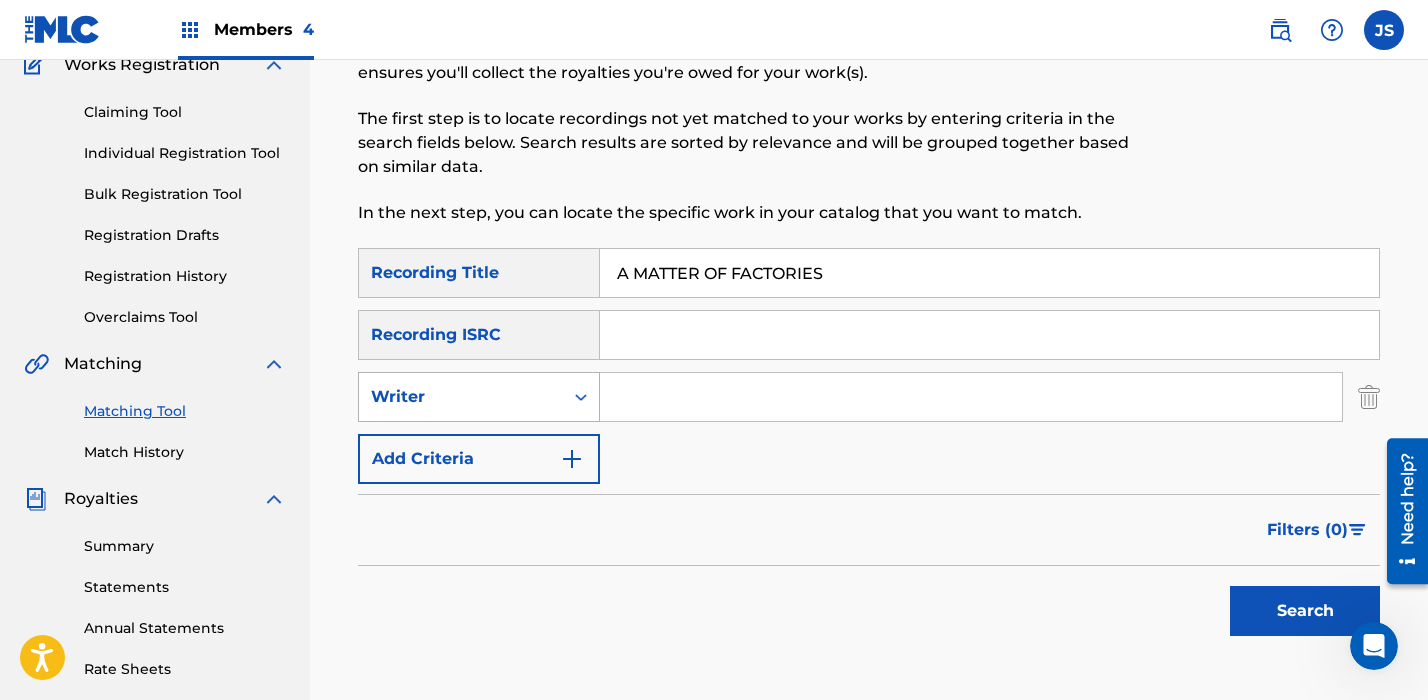 click on "Writer" at bounding box center [461, 397] 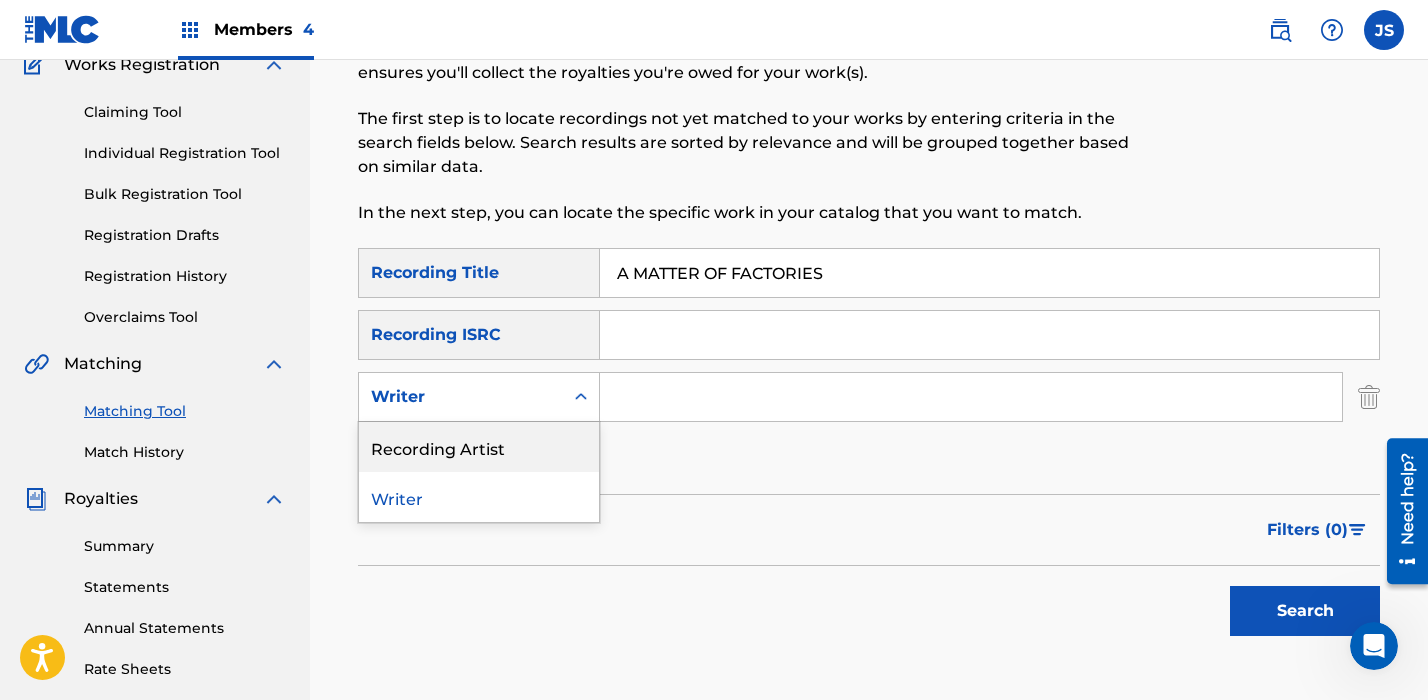 click on "Recording Artist" at bounding box center [479, 447] 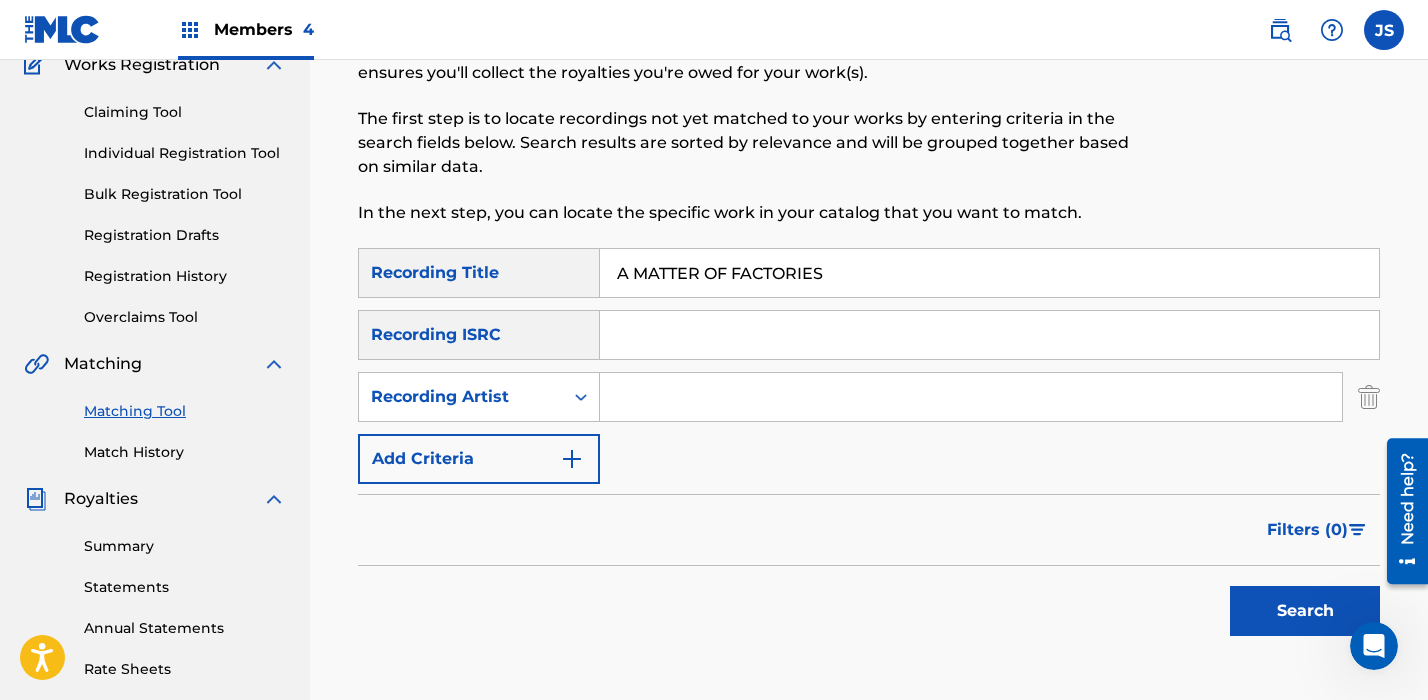 click at bounding box center (971, 397) 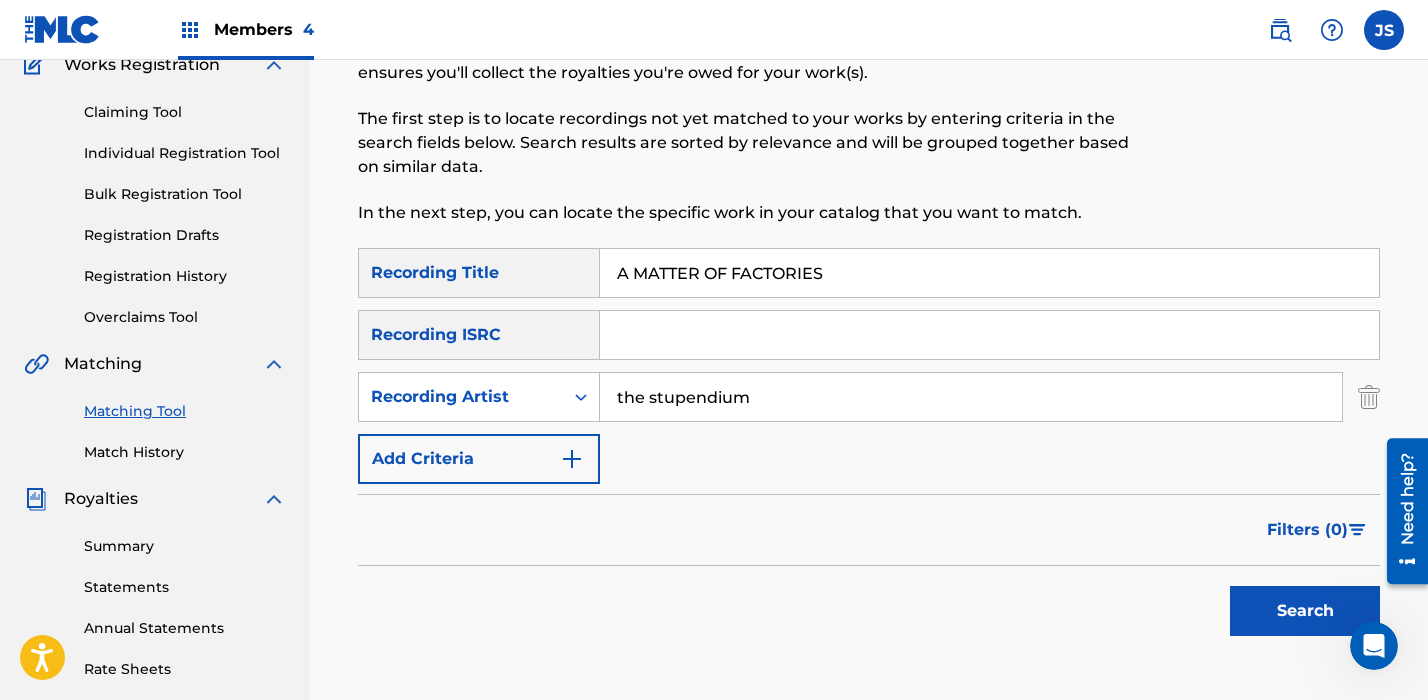 click on "Search" at bounding box center (1305, 611) 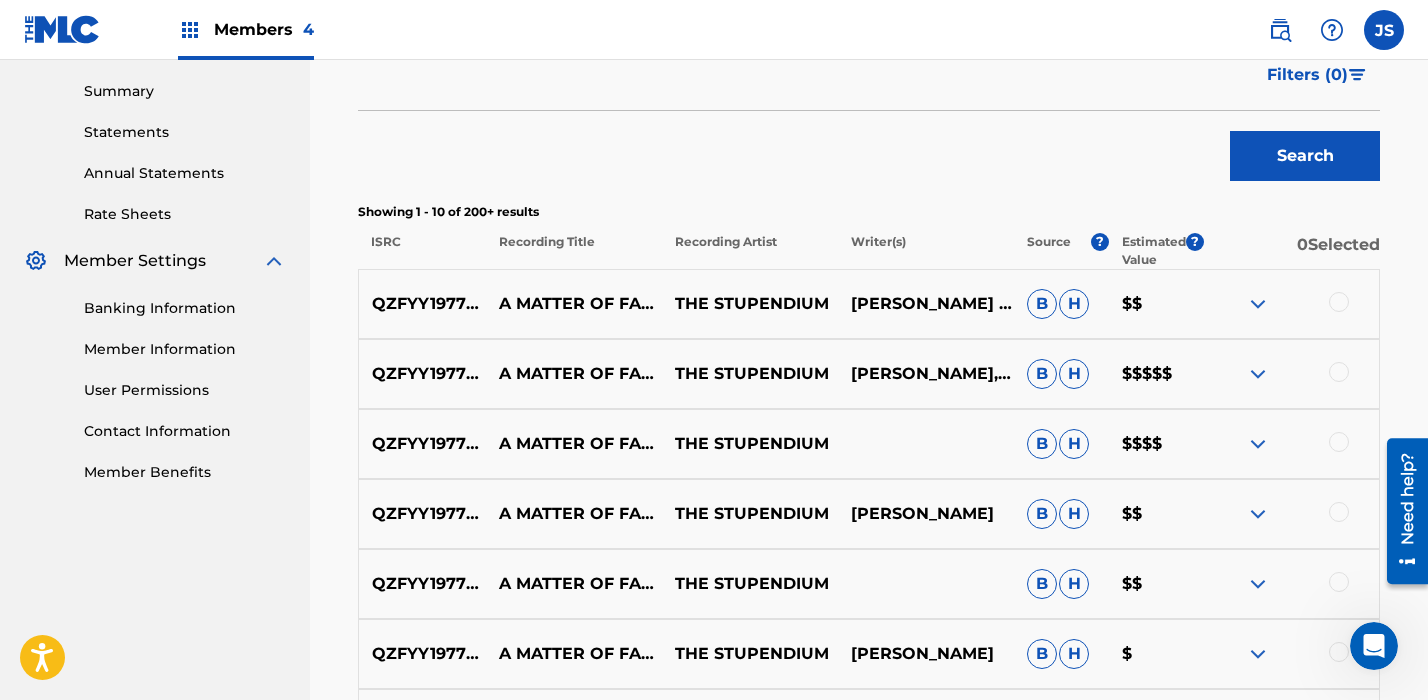 scroll, scrollTop: 662, scrollLeft: 0, axis: vertical 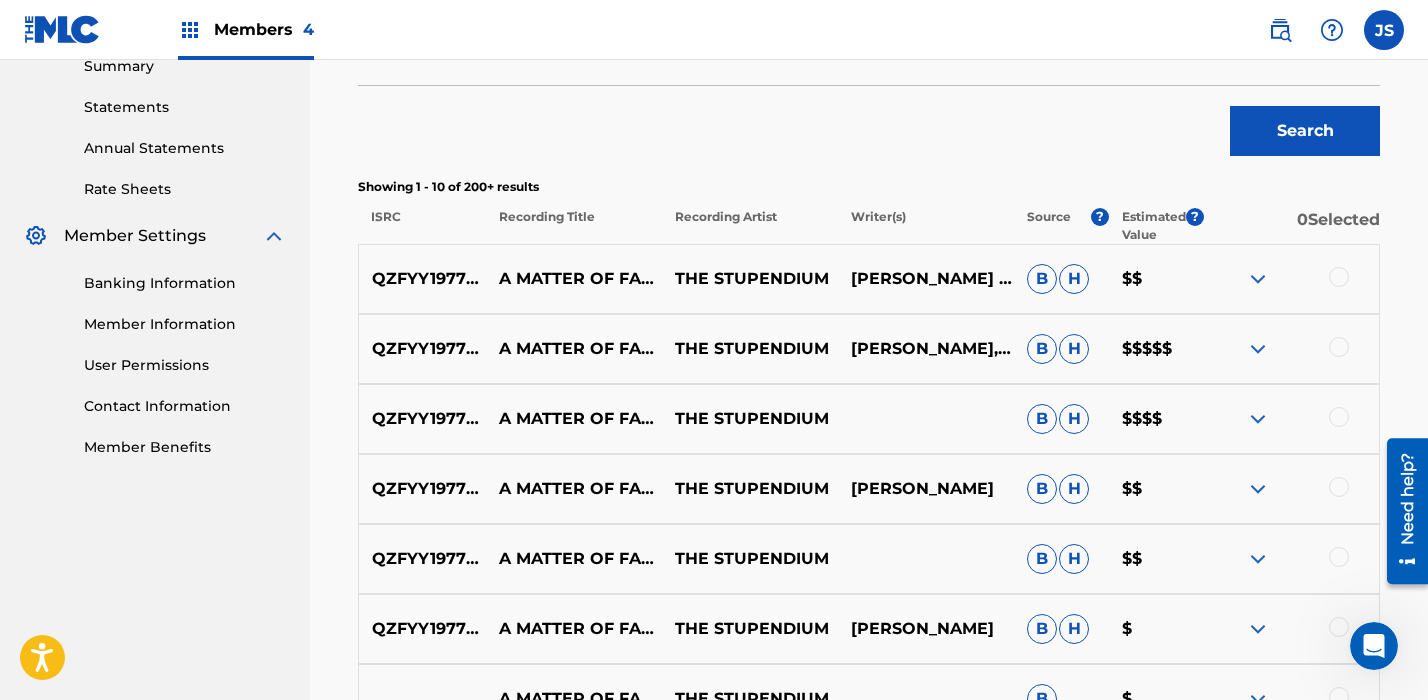 click at bounding box center (1339, 277) 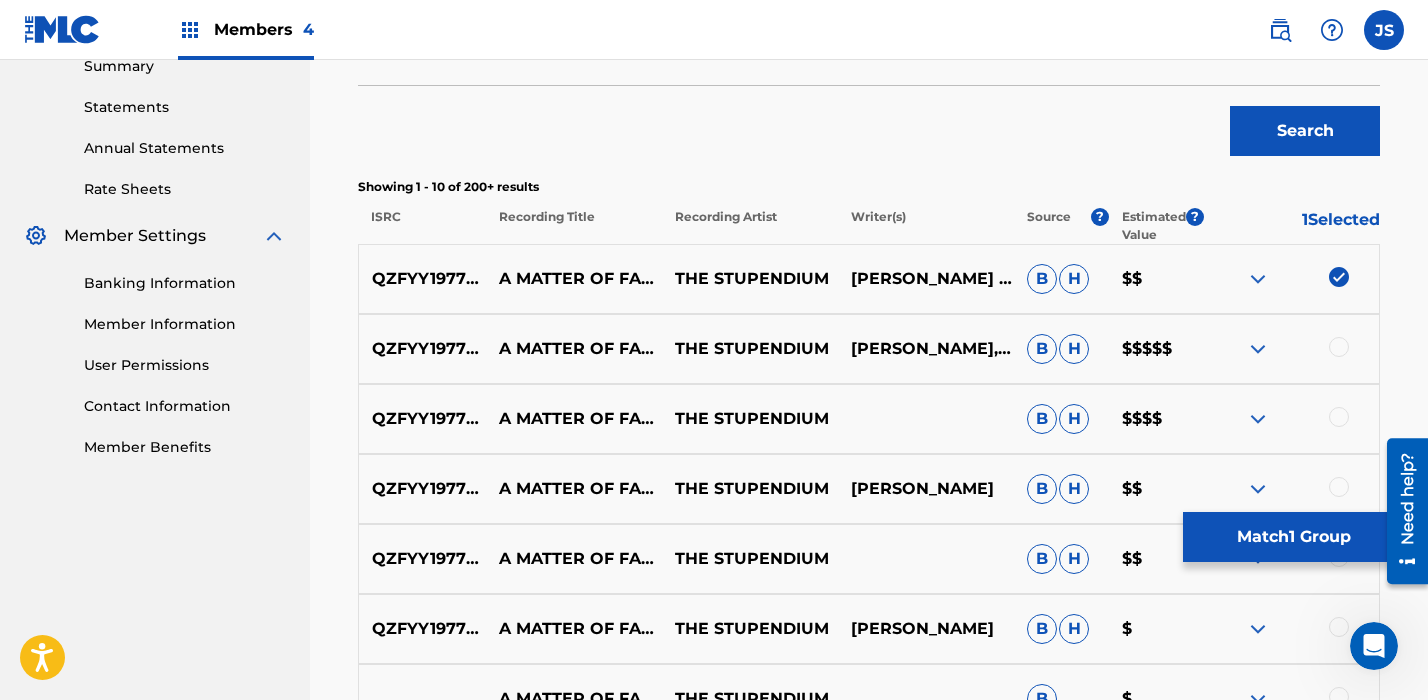 click at bounding box center (1339, 347) 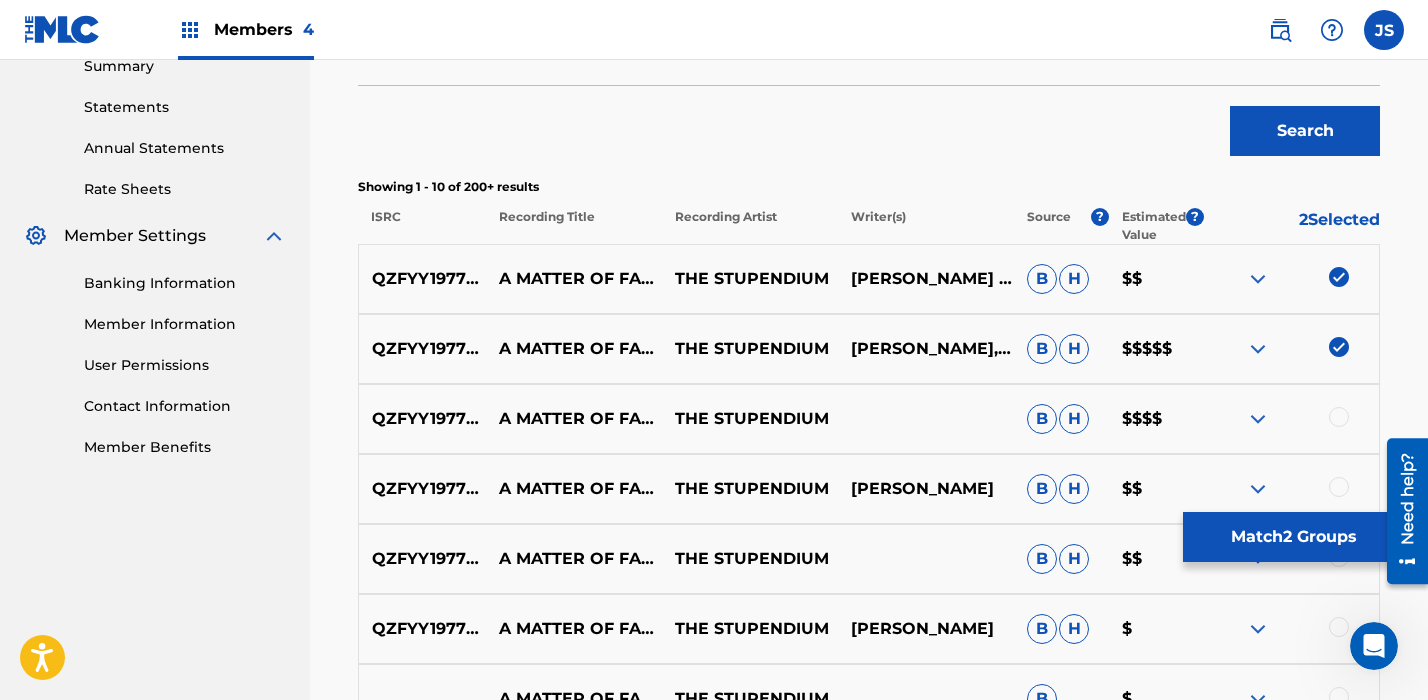 click at bounding box center (1339, 417) 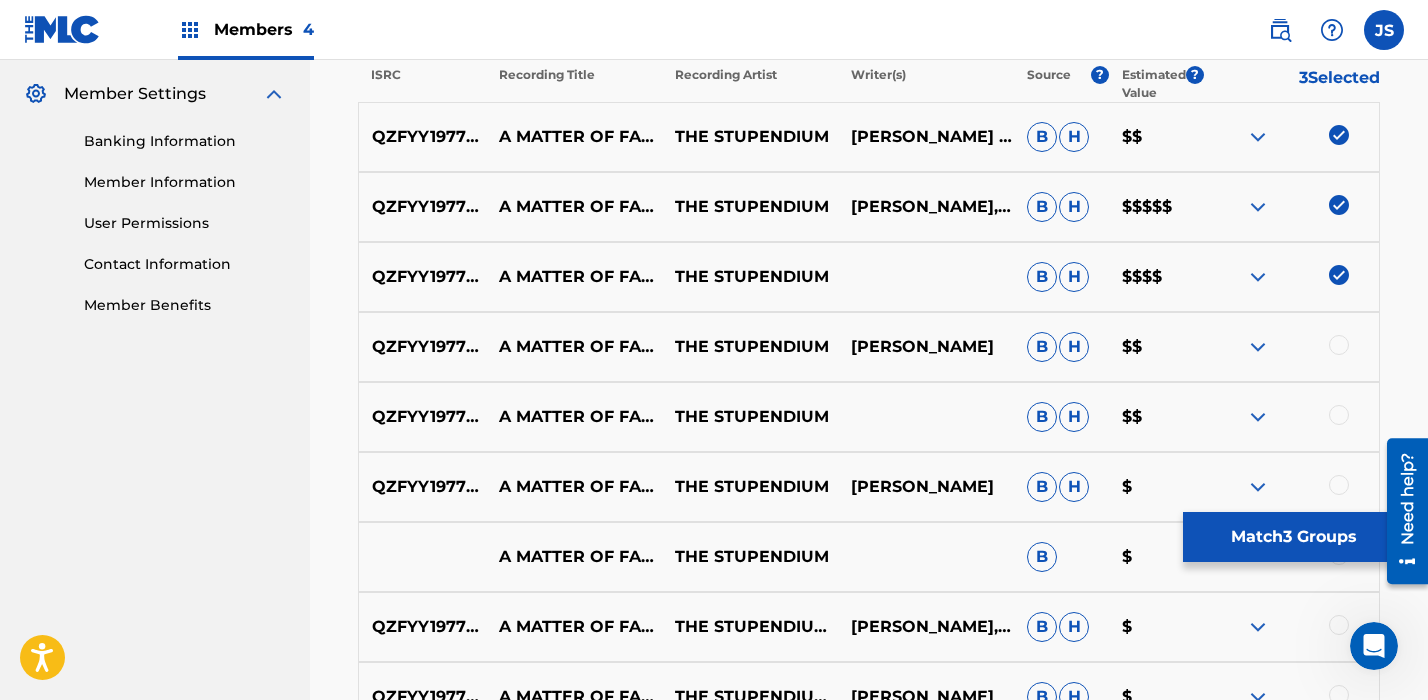 scroll, scrollTop: 809, scrollLeft: 0, axis: vertical 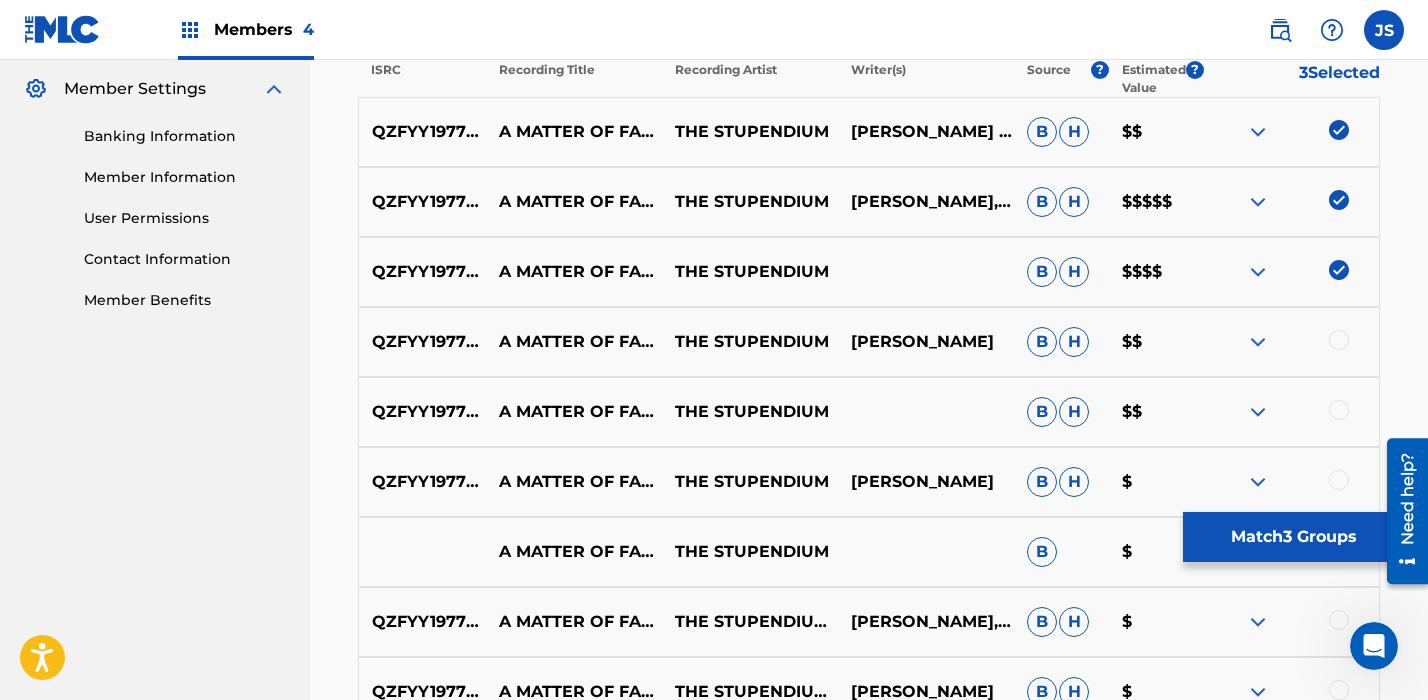 click at bounding box center (1339, 340) 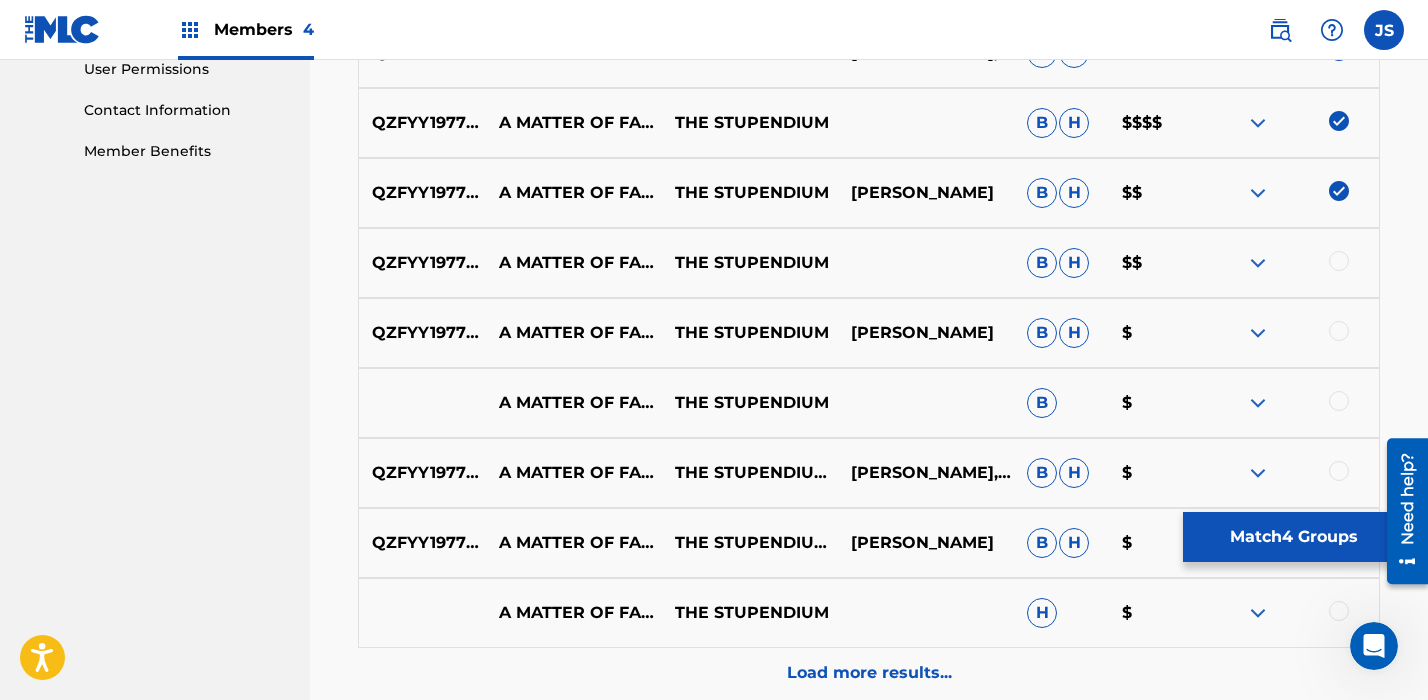 scroll, scrollTop: 964, scrollLeft: 0, axis: vertical 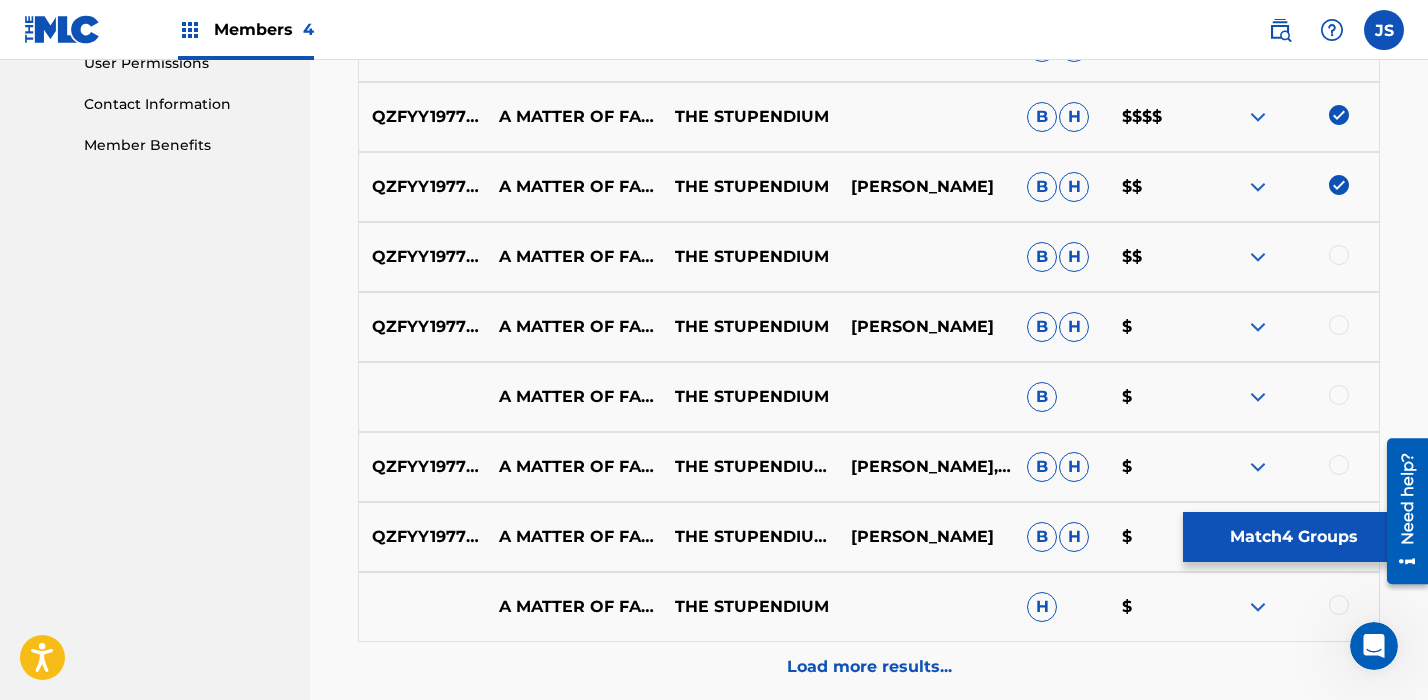 click on "A MATTER OF FACTORIES SATISFACTORY RAP" at bounding box center [574, 397] 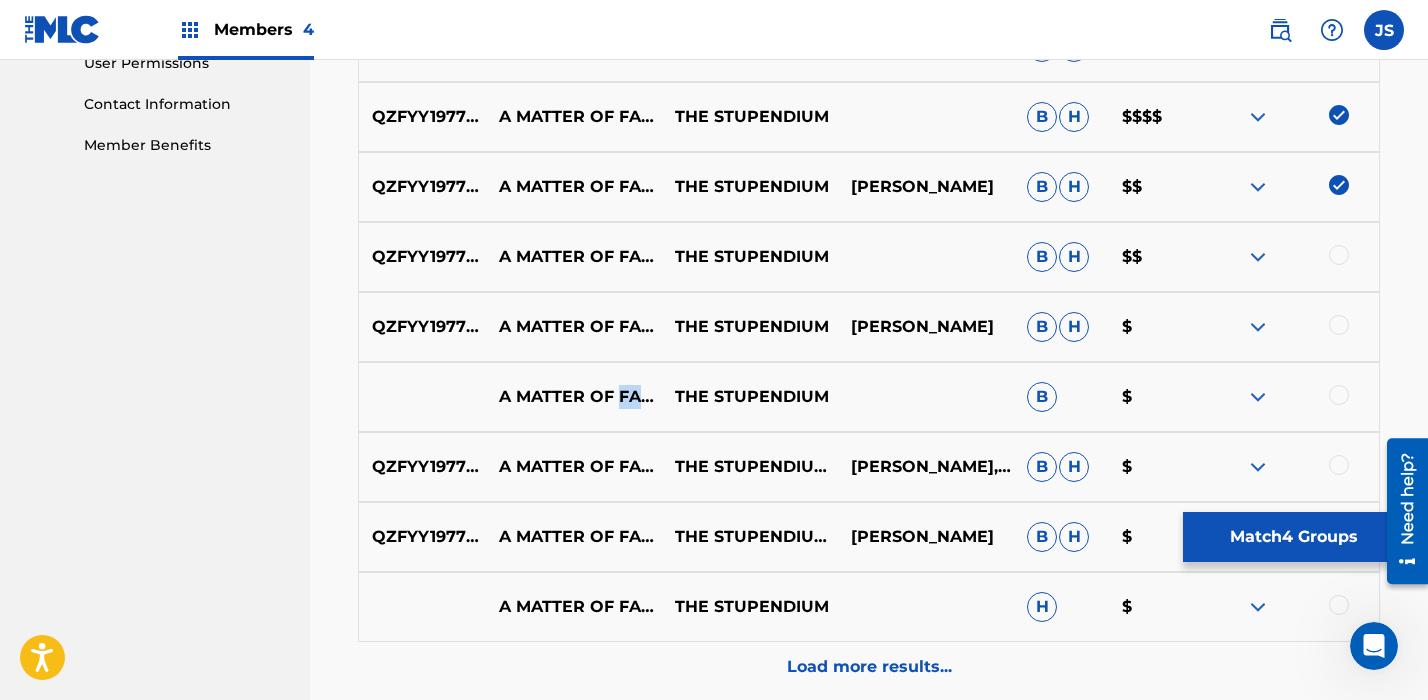 click on "A MATTER OF FACTORIES SATISFACTORY RAP" at bounding box center [574, 397] 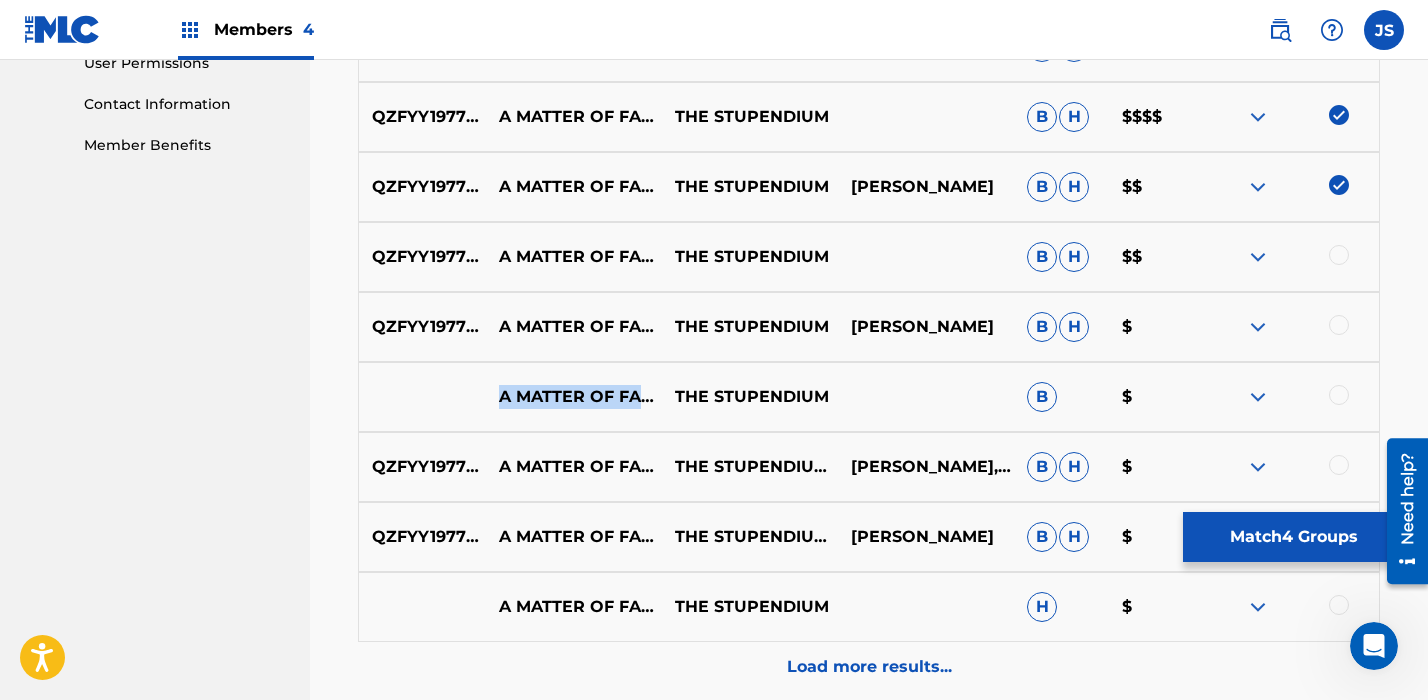 click on "A MATTER OF FACTORIES SATISFACTORY RAP" at bounding box center [574, 397] 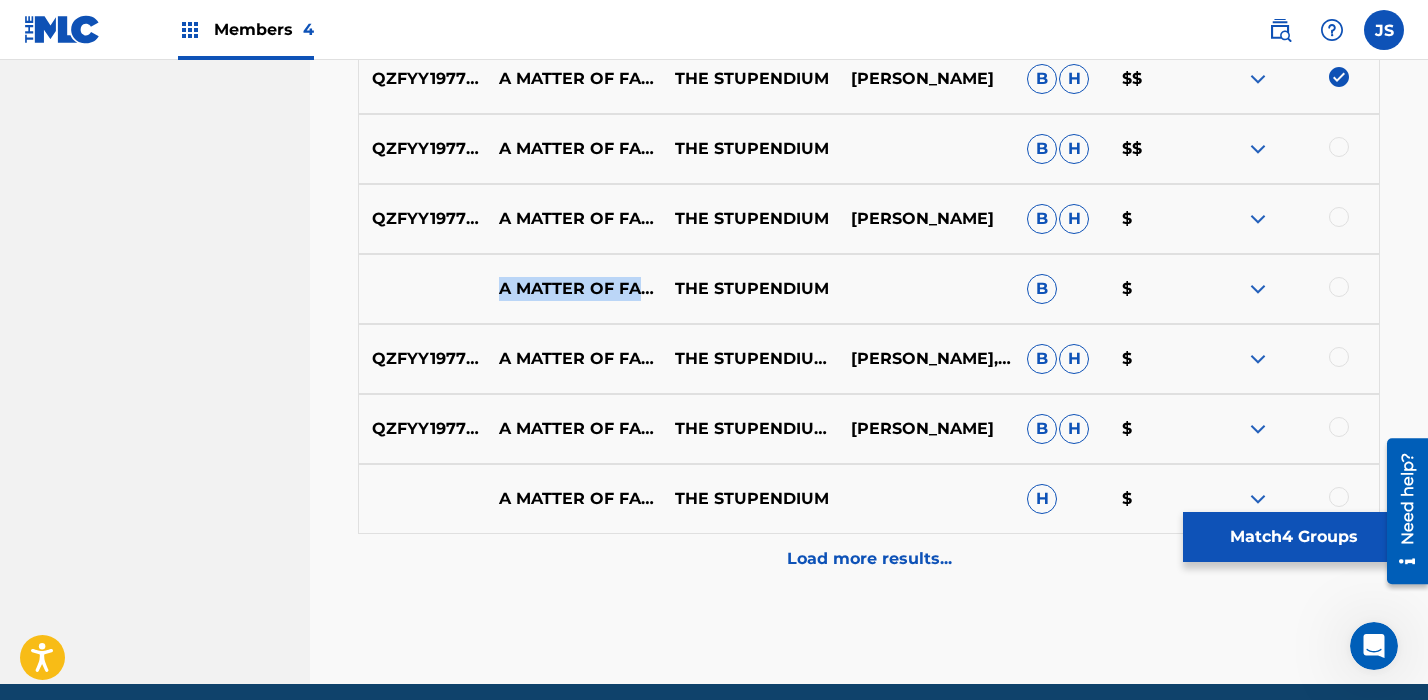 scroll, scrollTop: 1073, scrollLeft: 0, axis: vertical 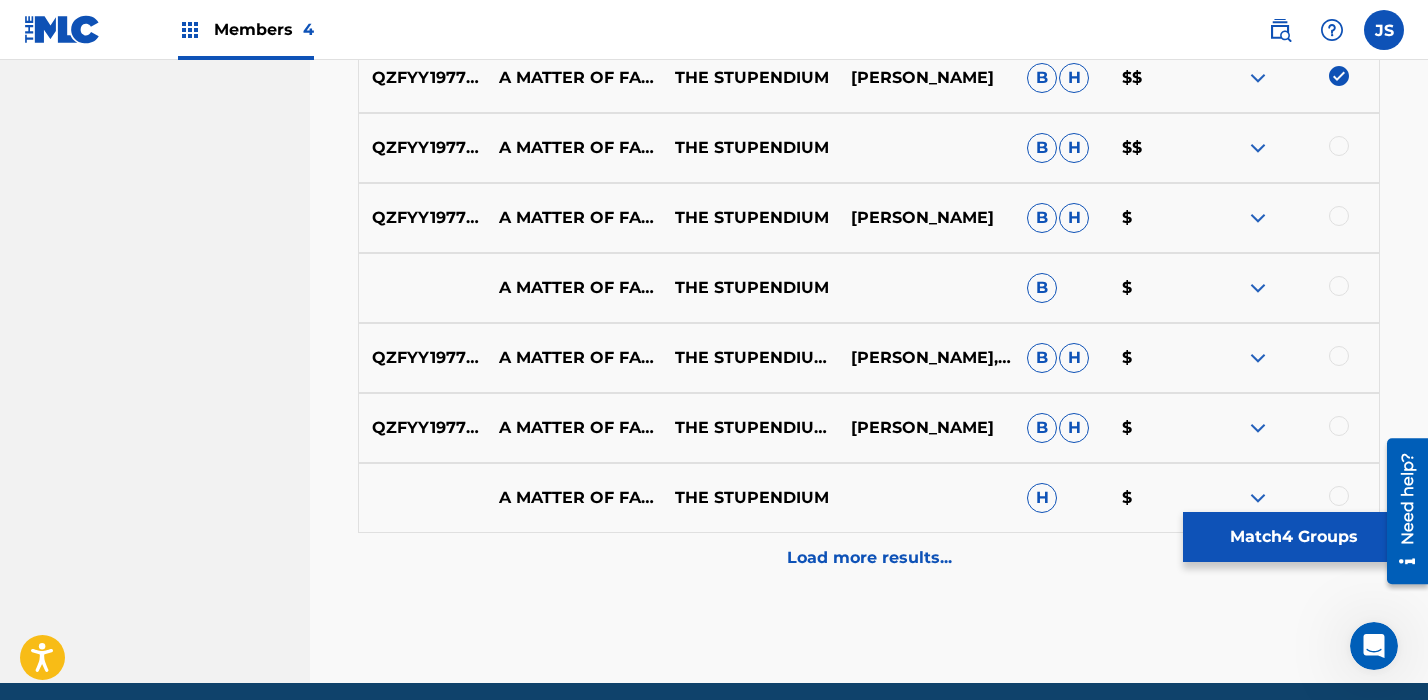 click at bounding box center [1291, 358] 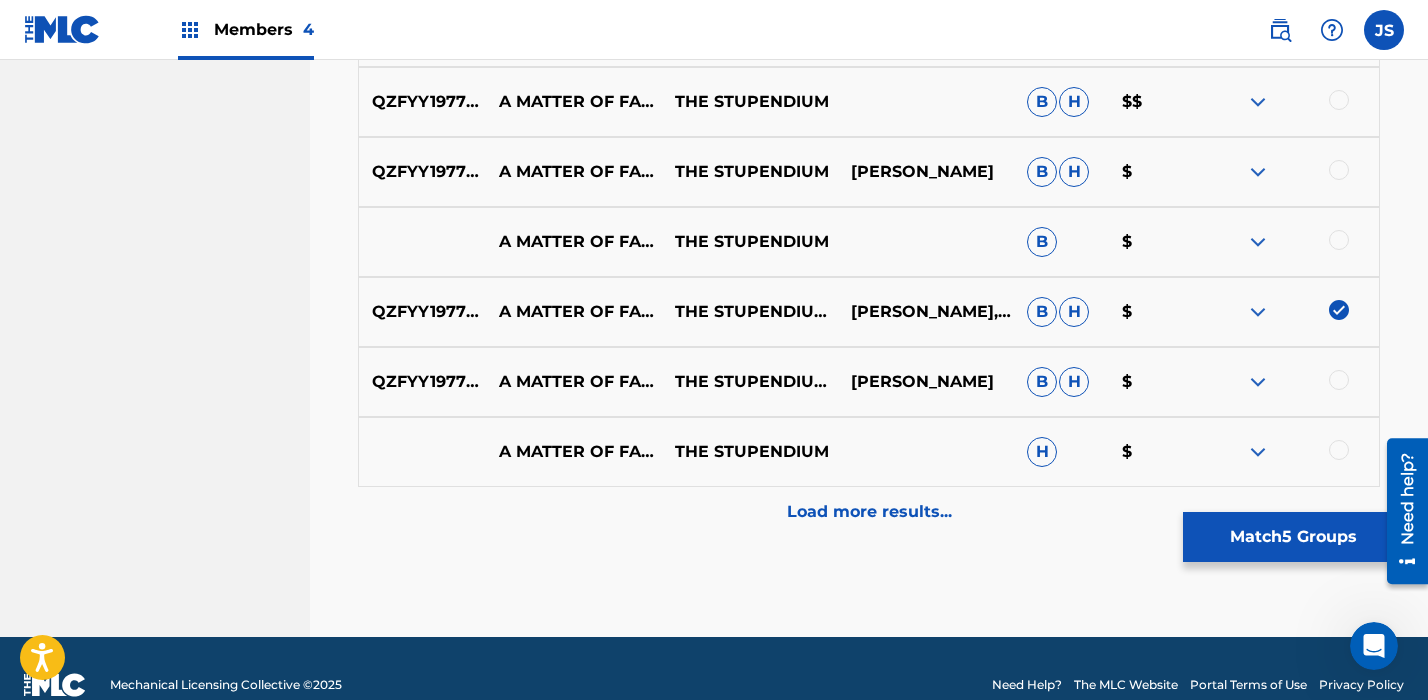 scroll, scrollTop: 1152, scrollLeft: 0, axis: vertical 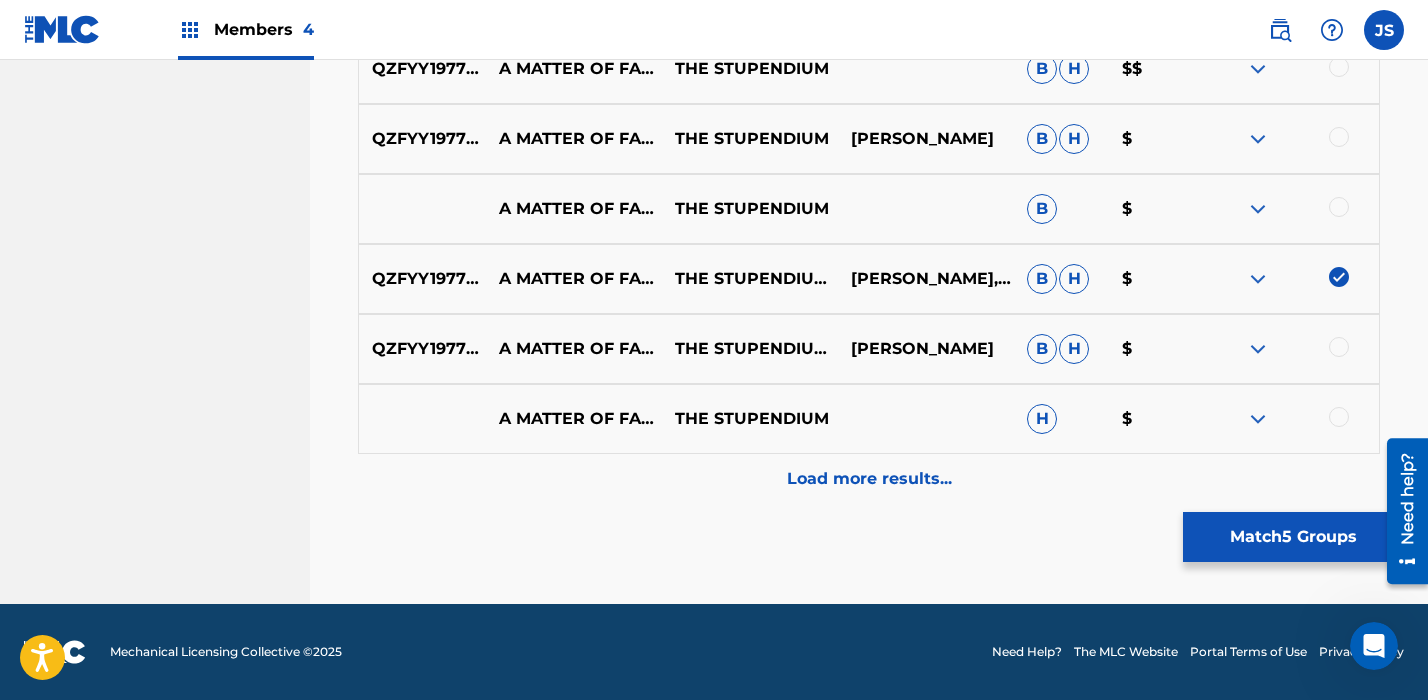 click on "Load more results..." at bounding box center (869, 479) 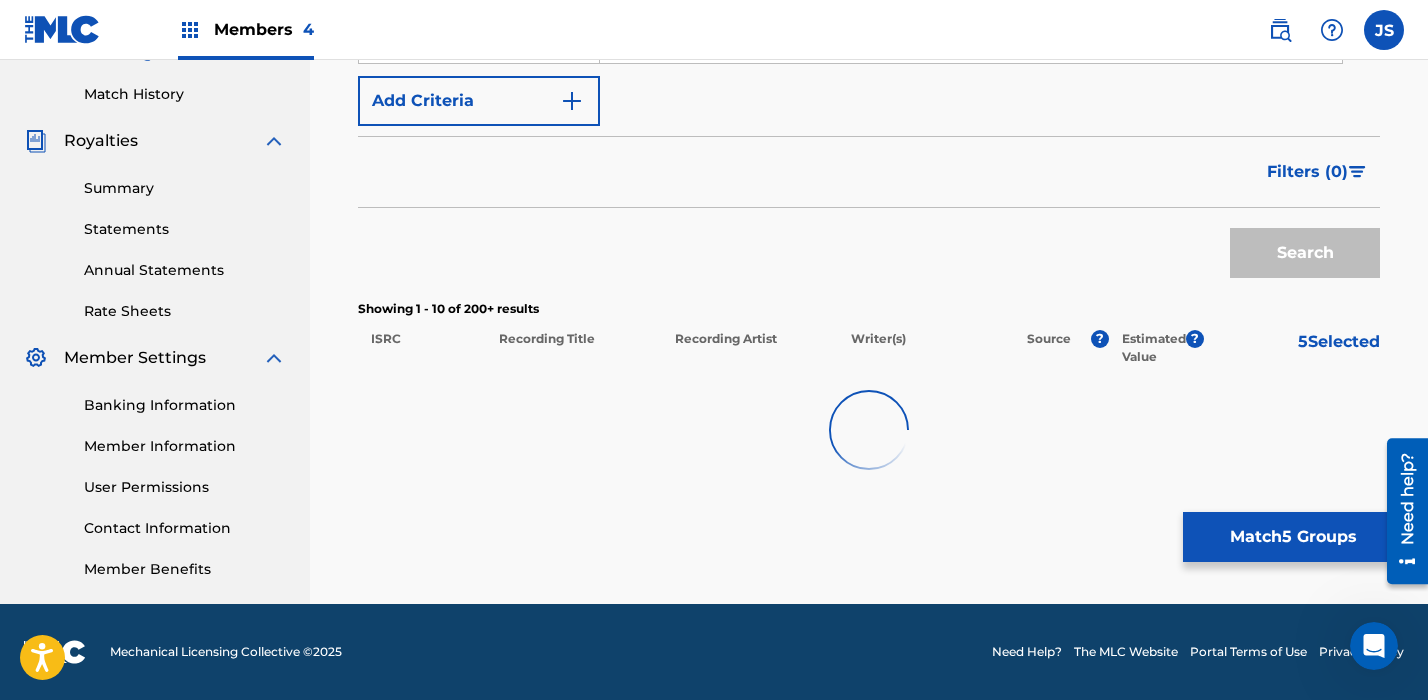 scroll, scrollTop: 1152, scrollLeft: 0, axis: vertical 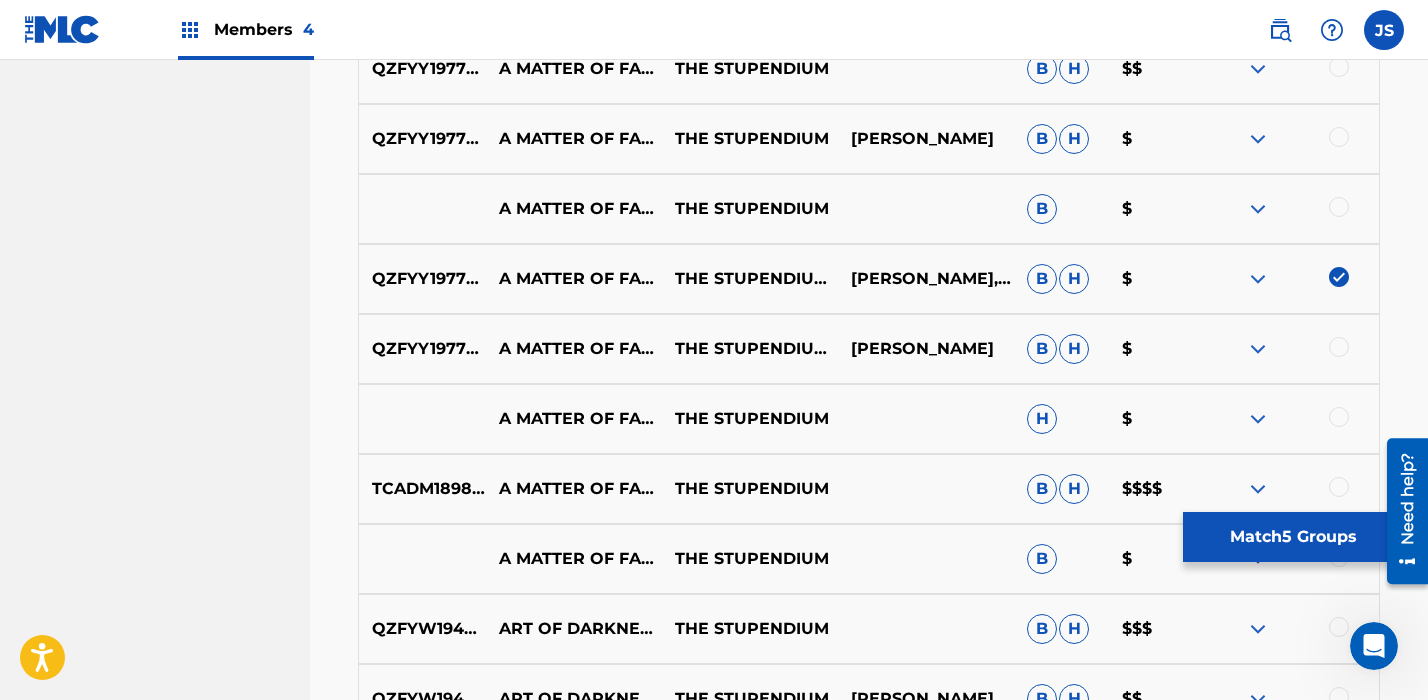 click on "A MATTER OF FACTS" at bounding box center [574, 419] 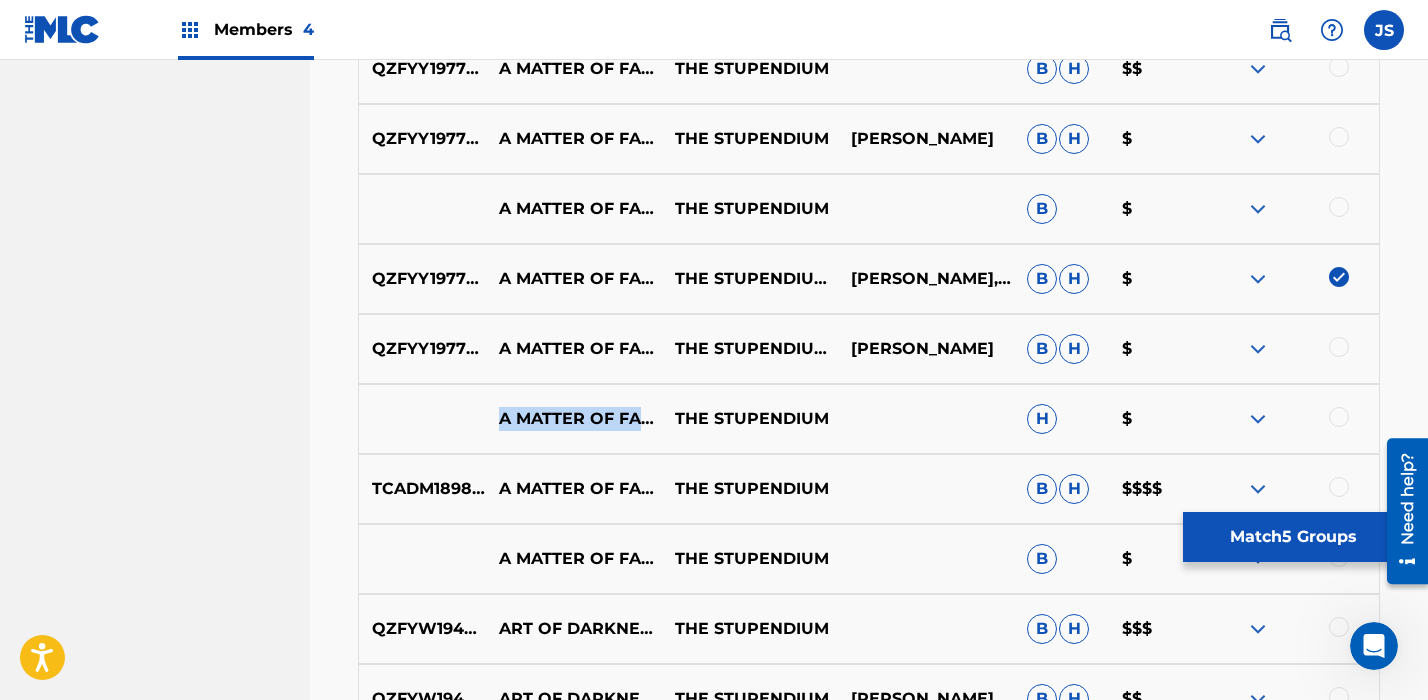 click on "A MATTER OF FACTS" at bounding box center (574, 419) 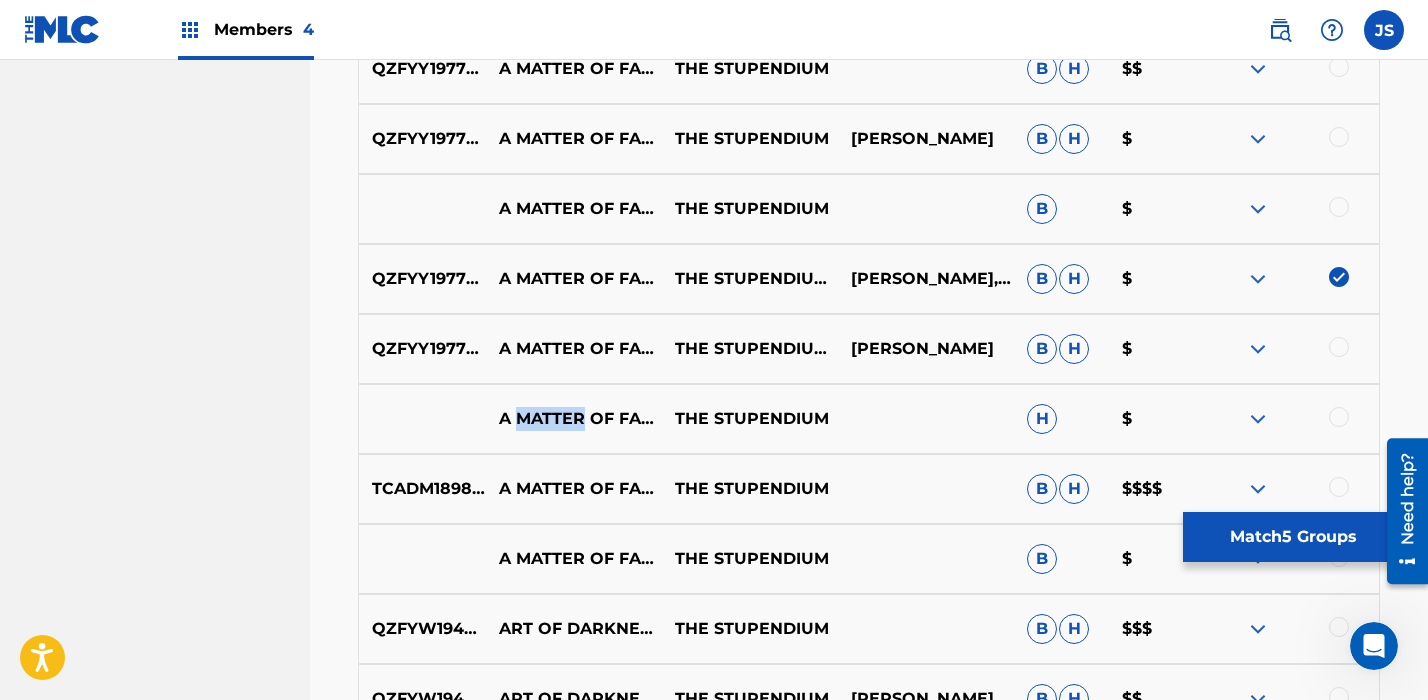 click on "A MATTER OF FACTS" at bounding box center (574, 419) 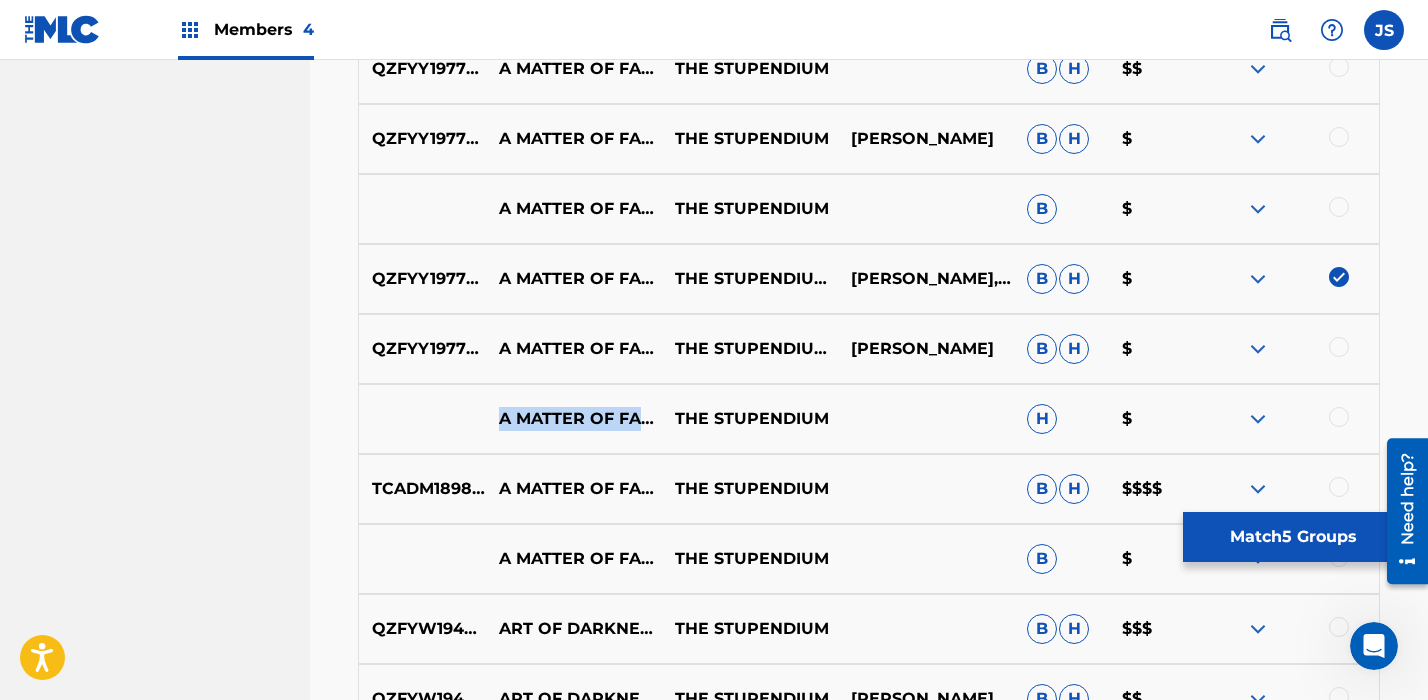 click on "A MATTER OF FACTS" at bounding box center (574, 419) 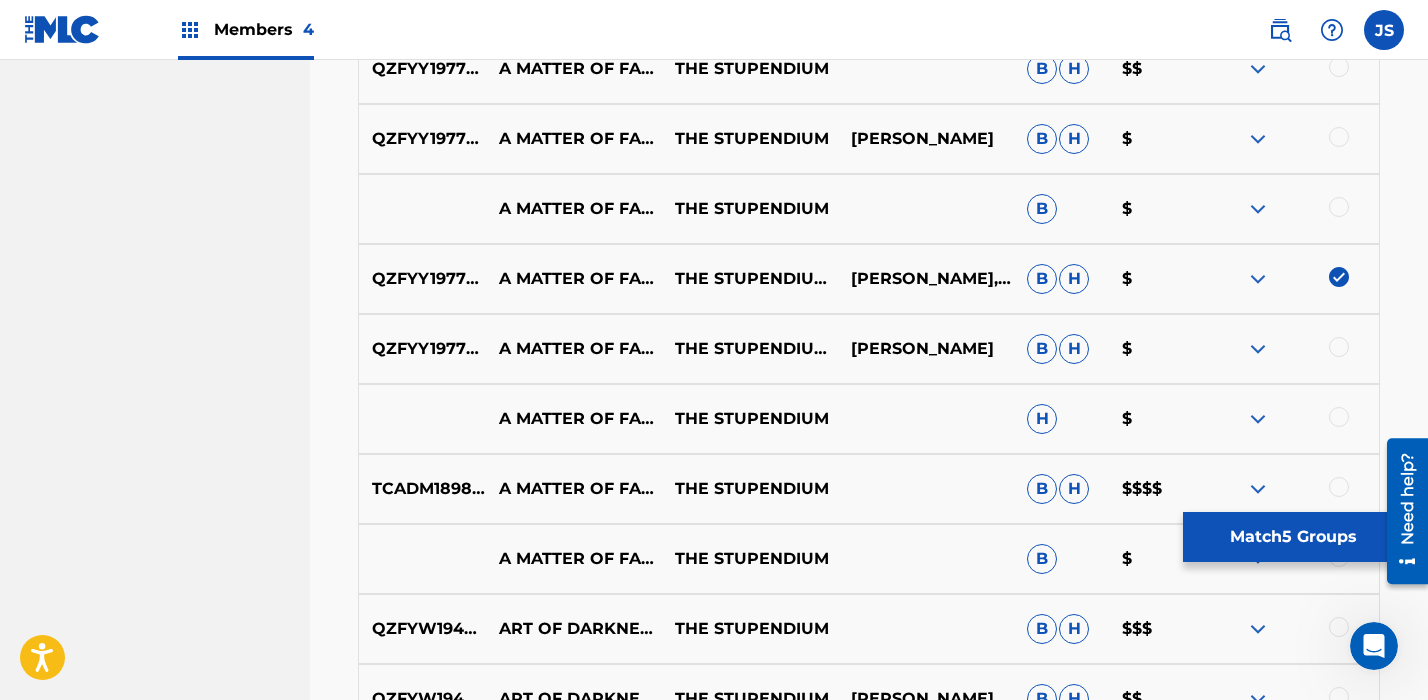 click on "TCADM1898535" at bounding box center [422, 489] 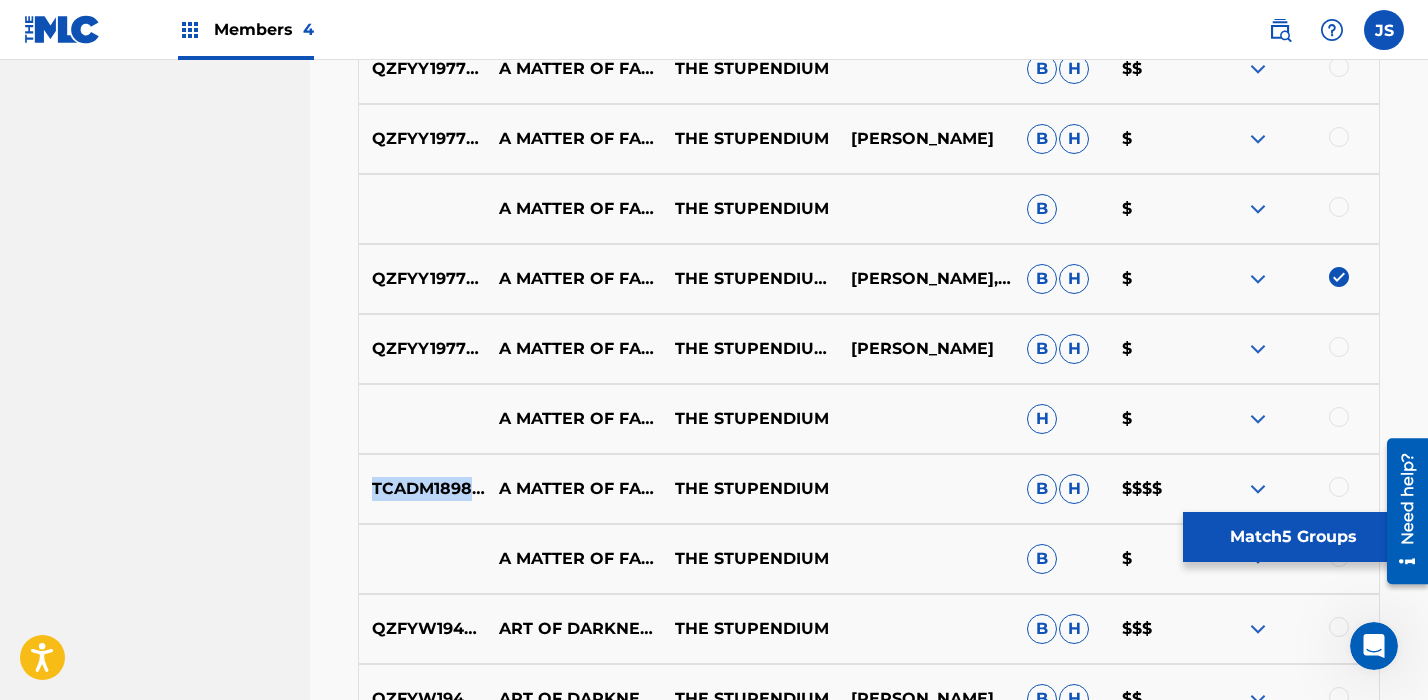click on "TCADM1898535" at bounding box center [422, 489] 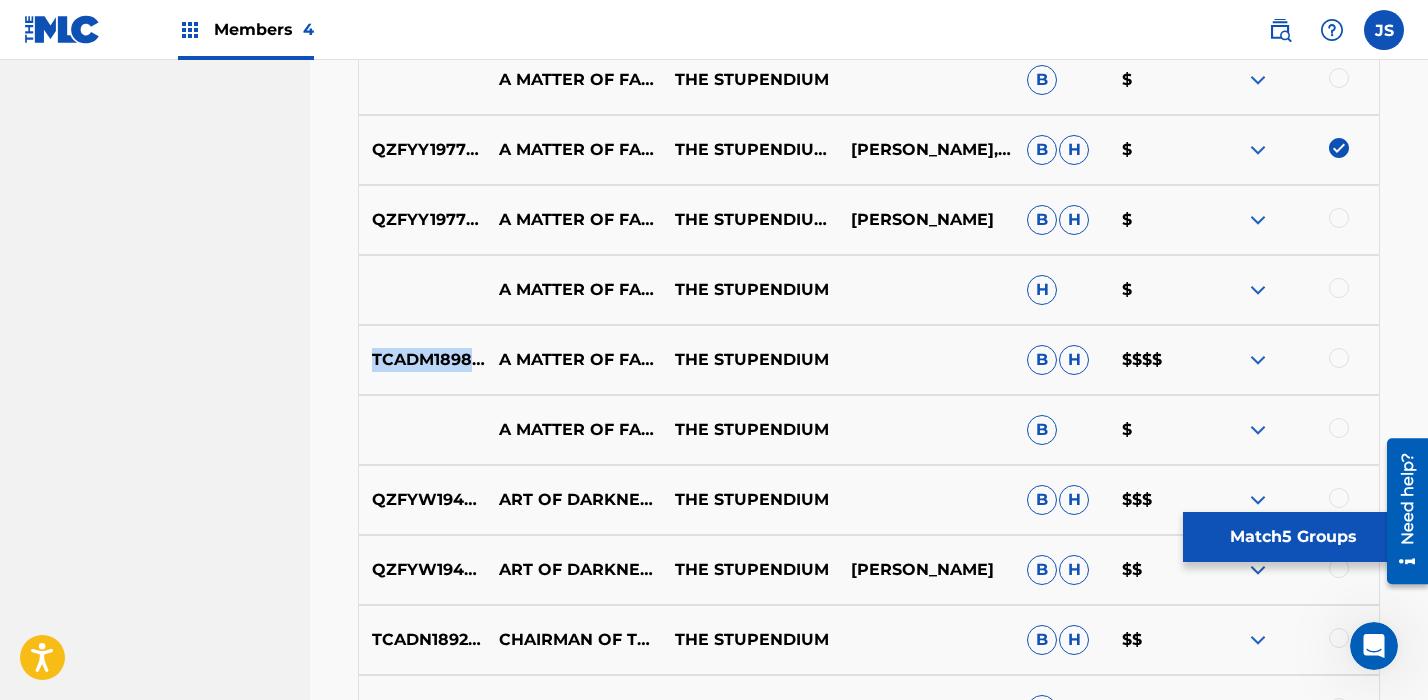 scroll, scrollTop: 1283, scrollLeft: 0, axis: vertical 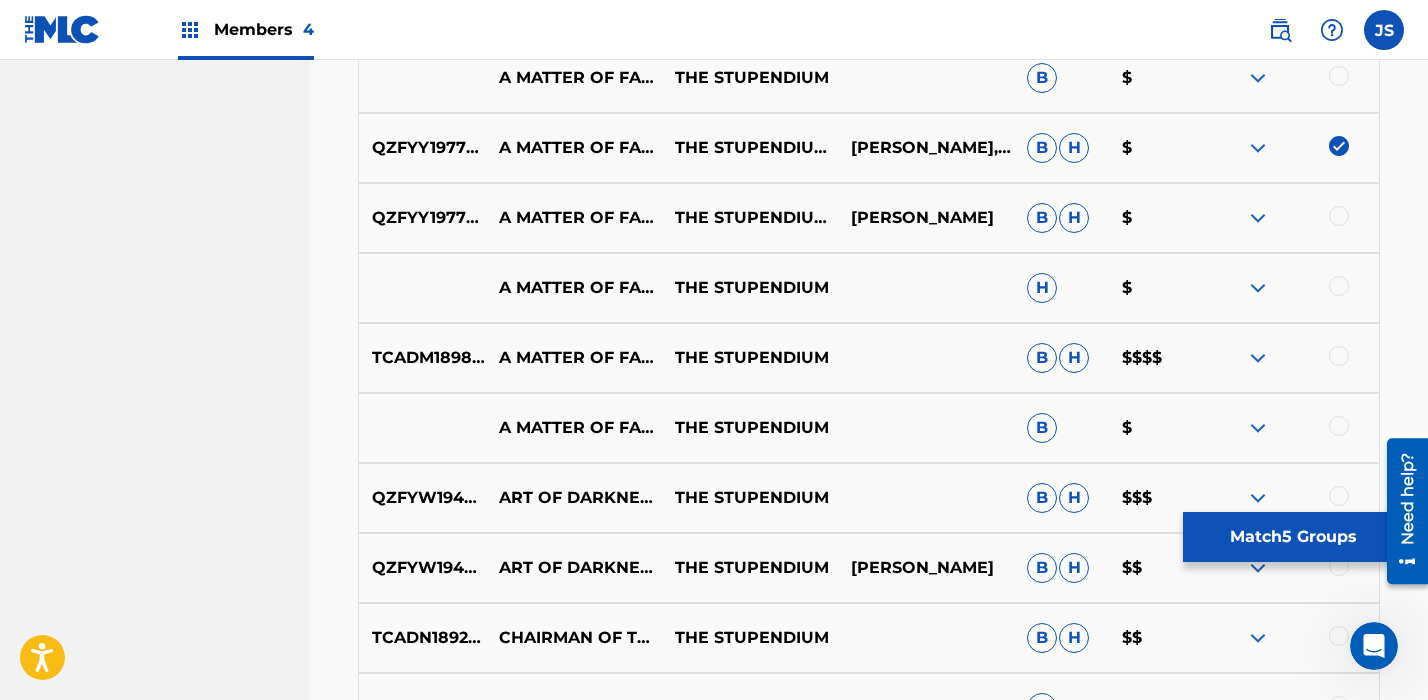 click on "A MATTER OF FACTS JT MUSIC FACT RAP CHALLENGE" at bounding box center (574, 428) 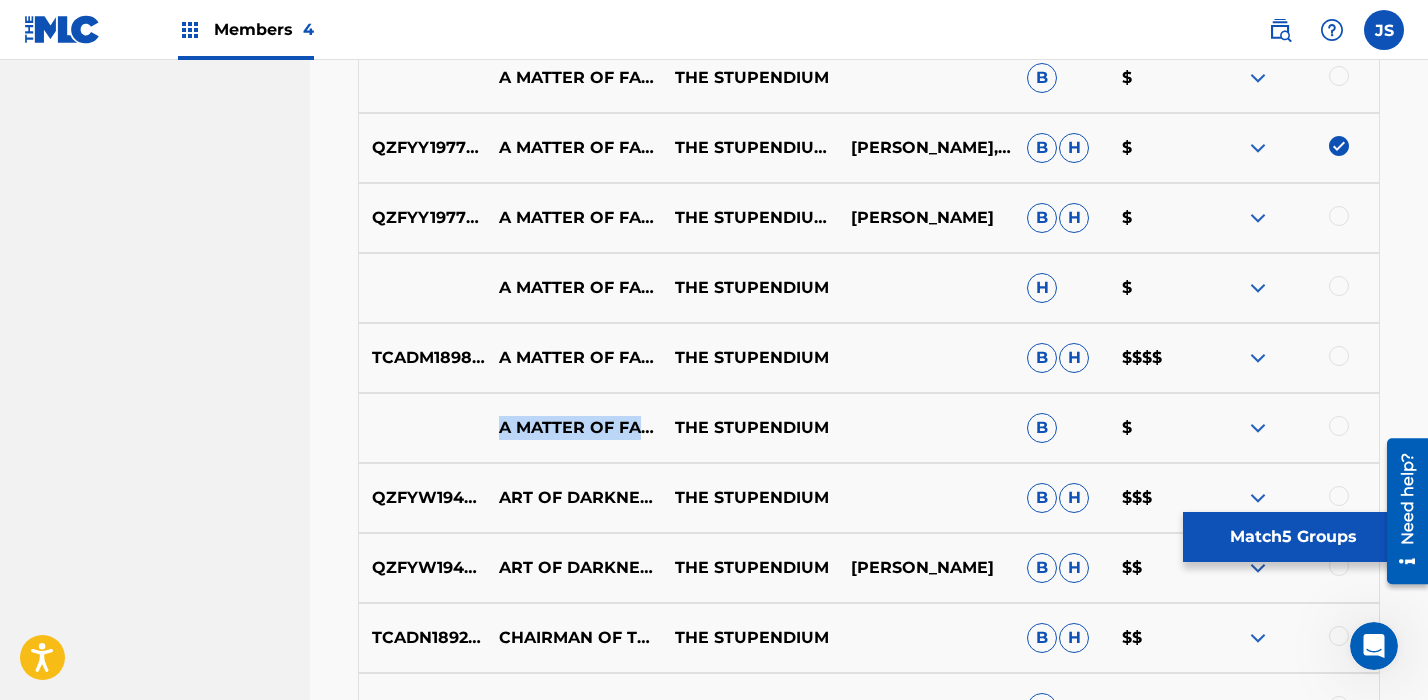 click on "A MATTER OF FACTS JT MUSIC FACT RAP CHALLENGE" at bounding box center (574, 428) 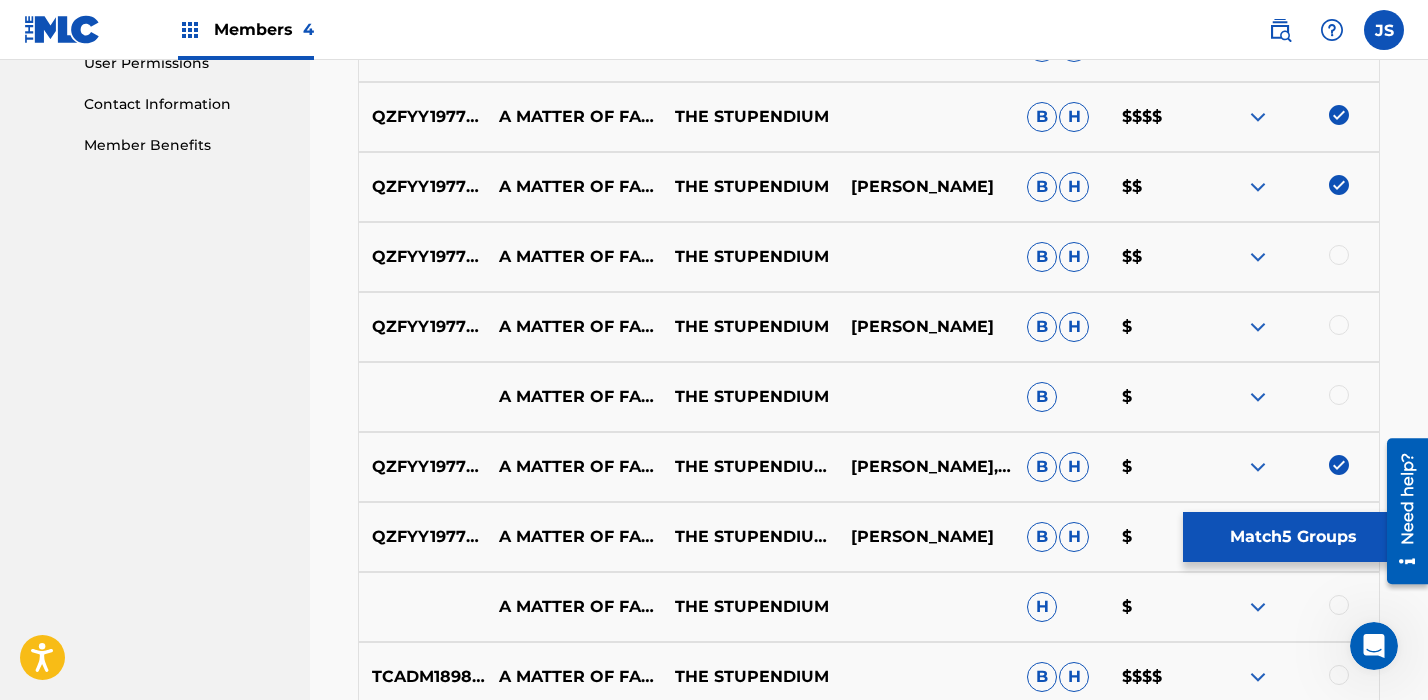 scroll, scrollTop: 976, scrollLeft: 0, axis: vertical 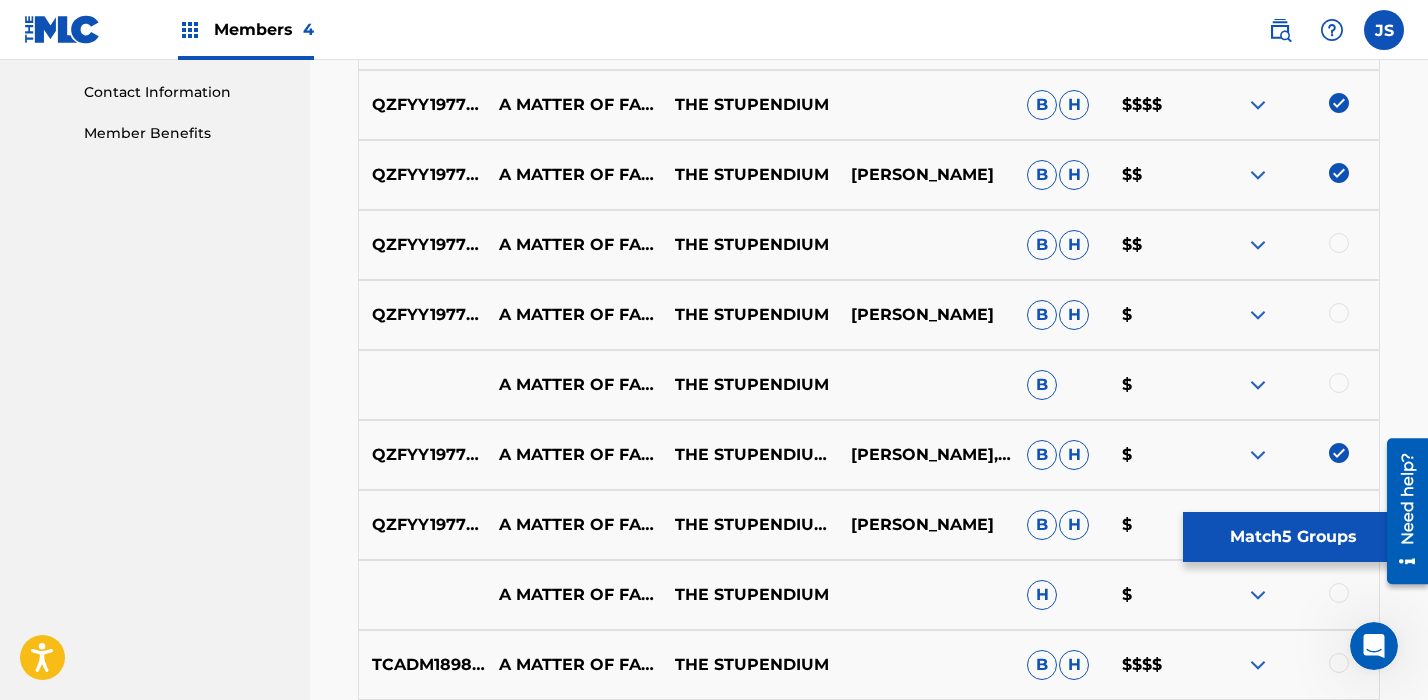 click on "Match  5 Groups" at bounding box center (1293, 537) 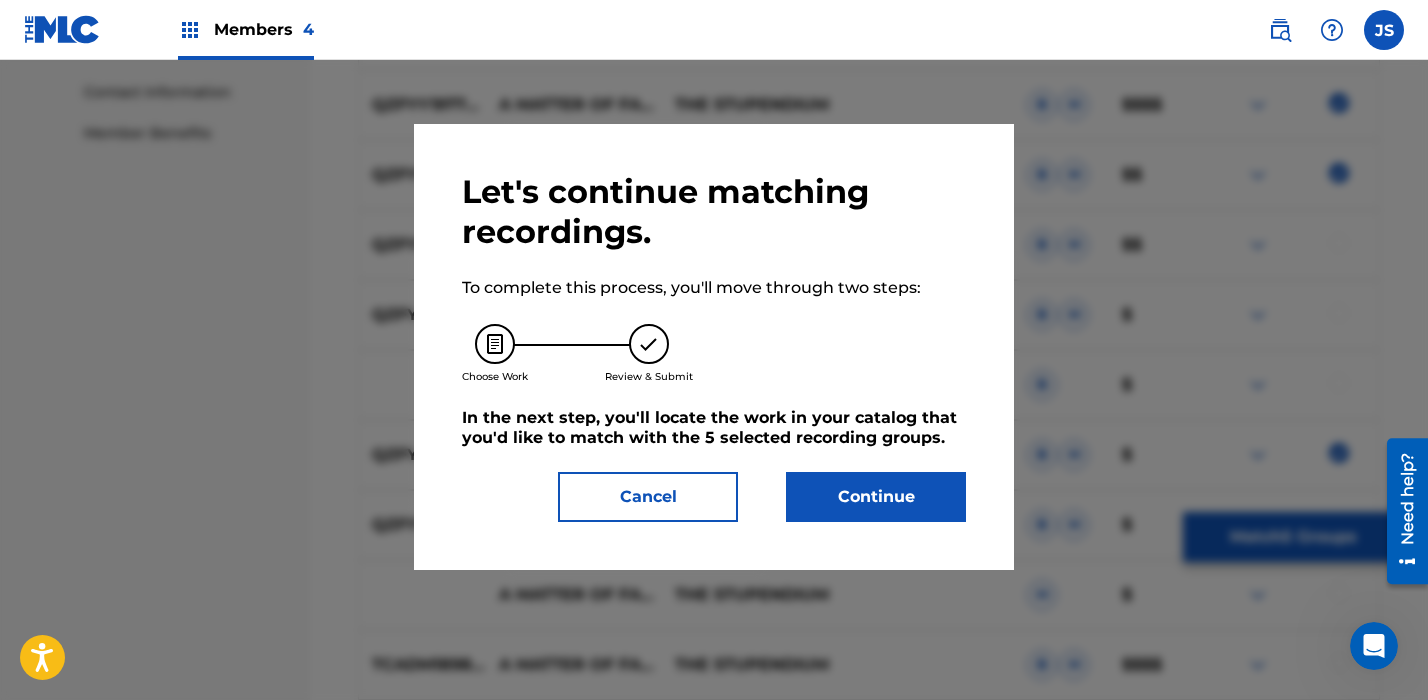 click on "Continue" at bounding box center [876, 497] 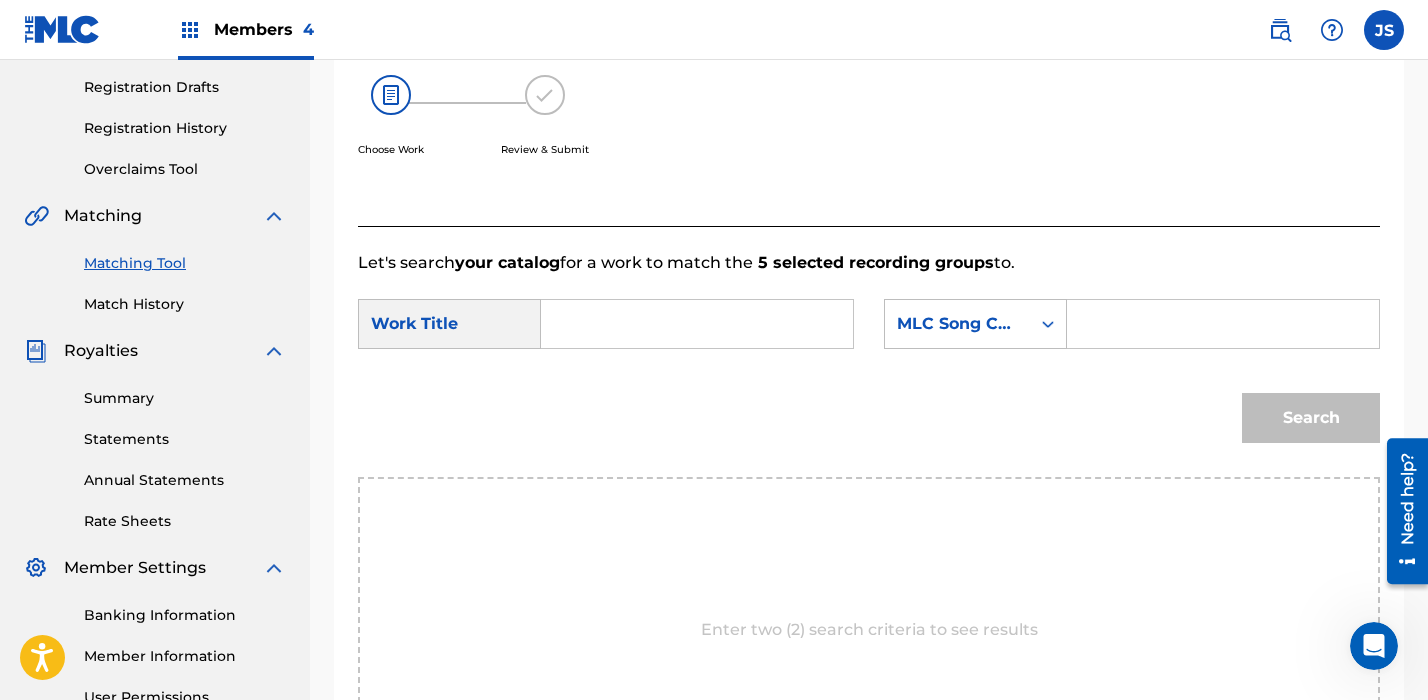 scroll, scrollTop: 294, scrollLeft: 0, axis: vertical 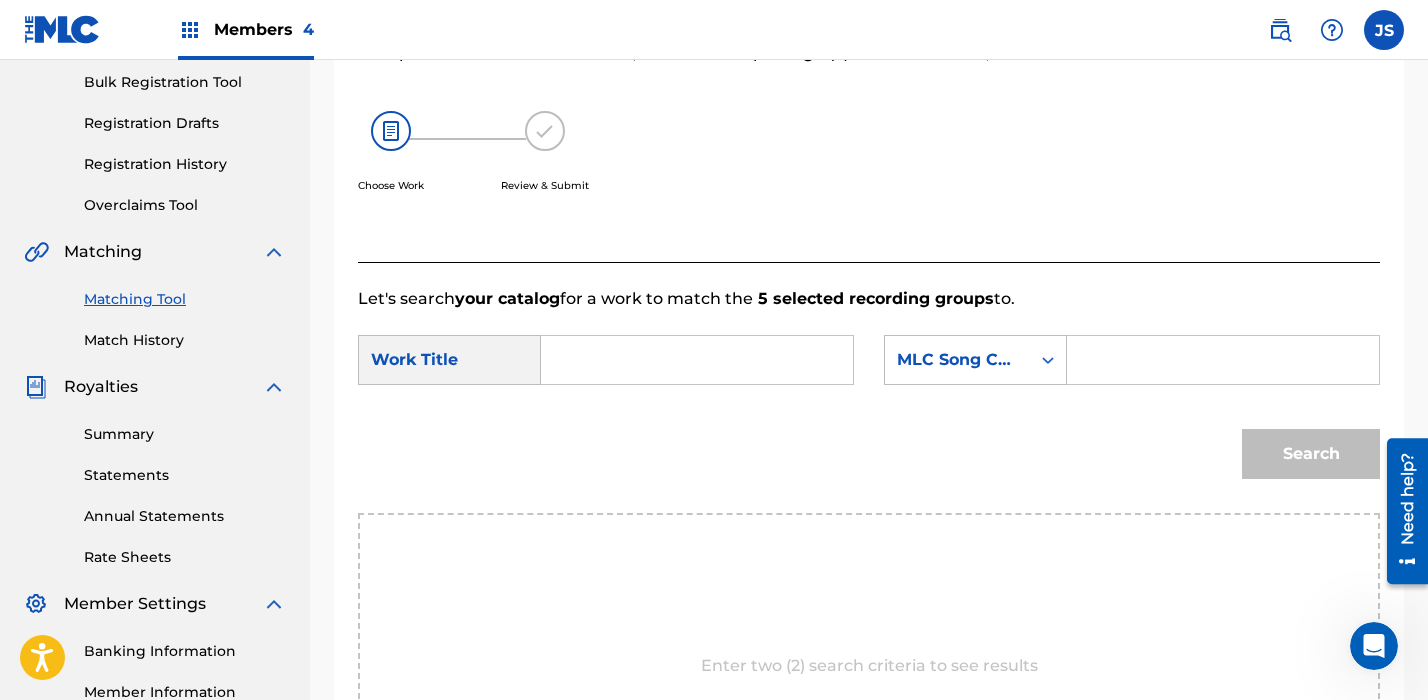click at bounding box center (697, 360) 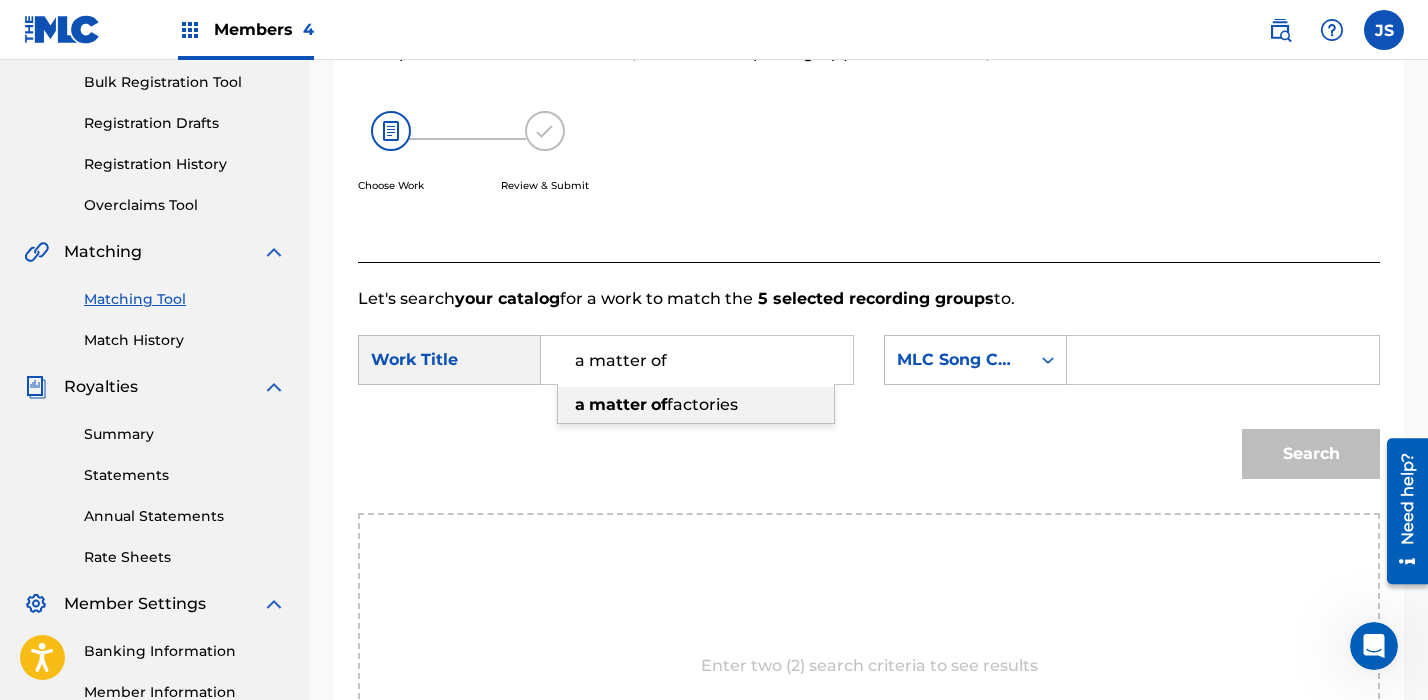 click on "matter" at bounding box center [618, 404] 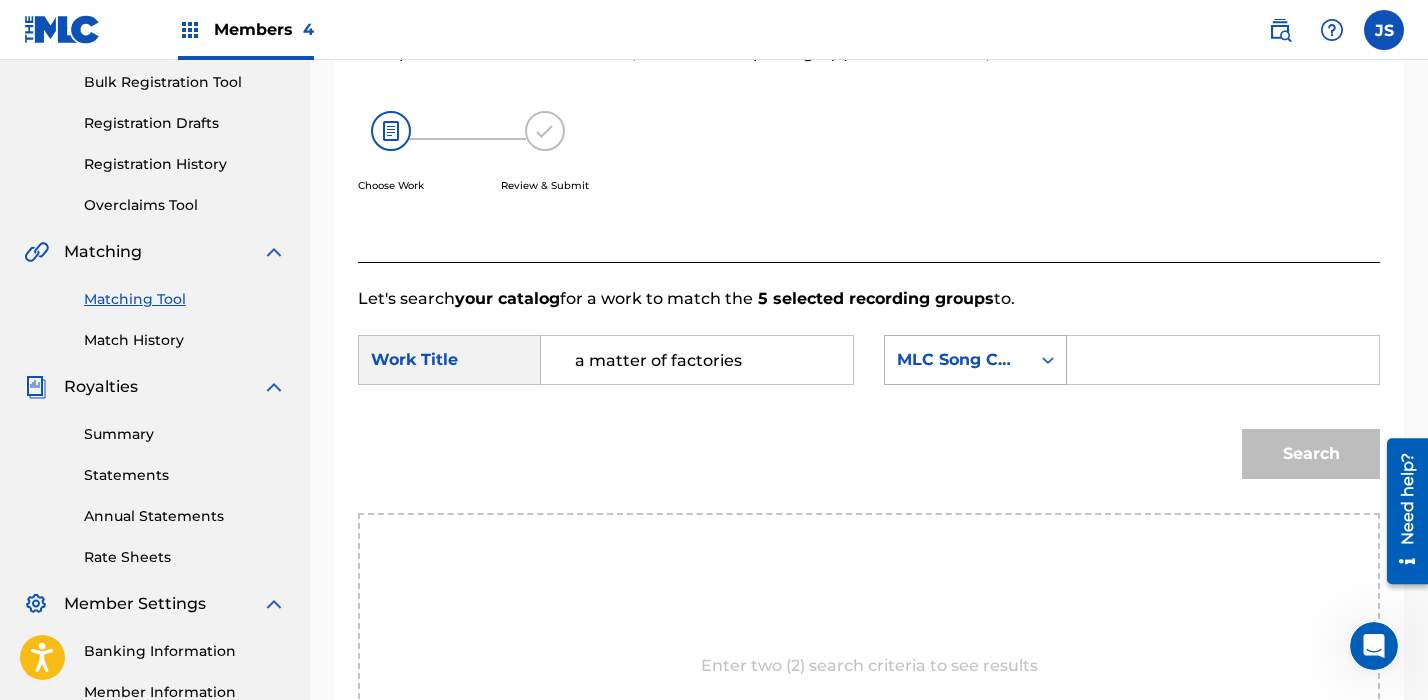 click on "MLC Song Code" at bounding box center (957, 360) 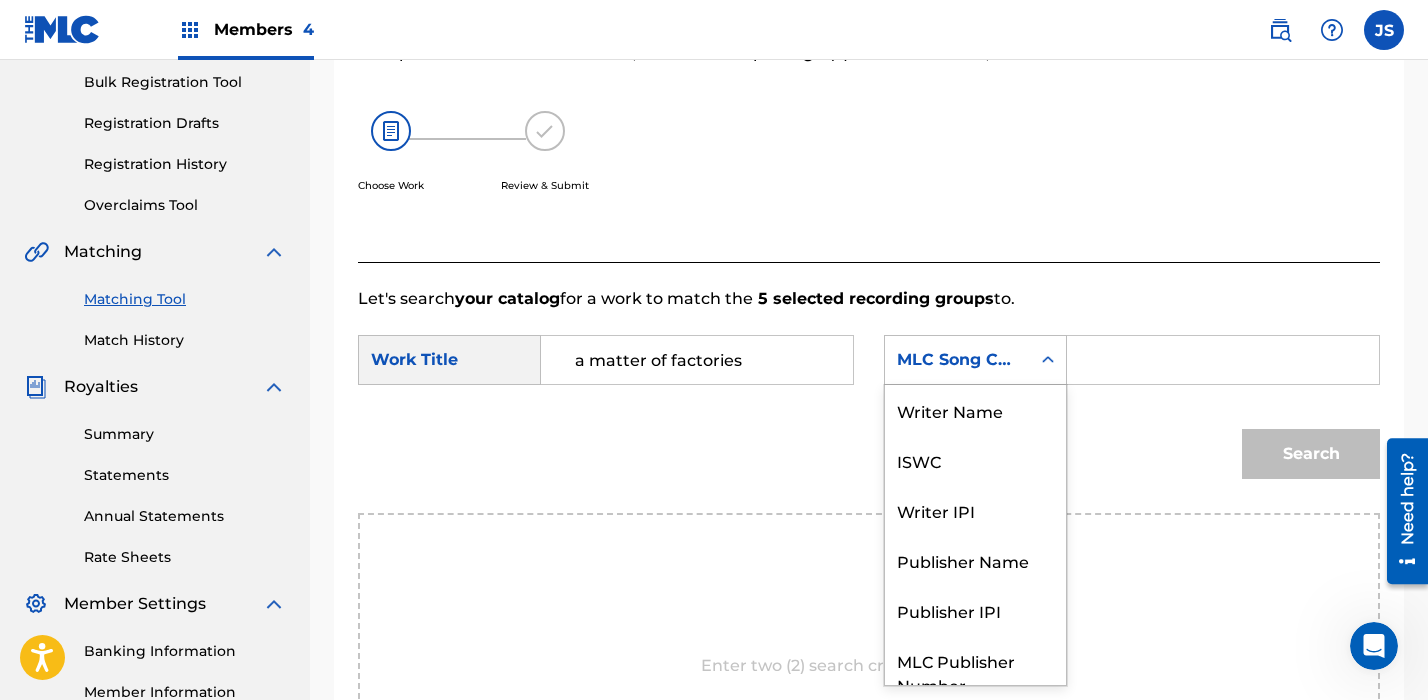 scroll, scrollTop: 74, scrollLeft: 0, axis: vertical 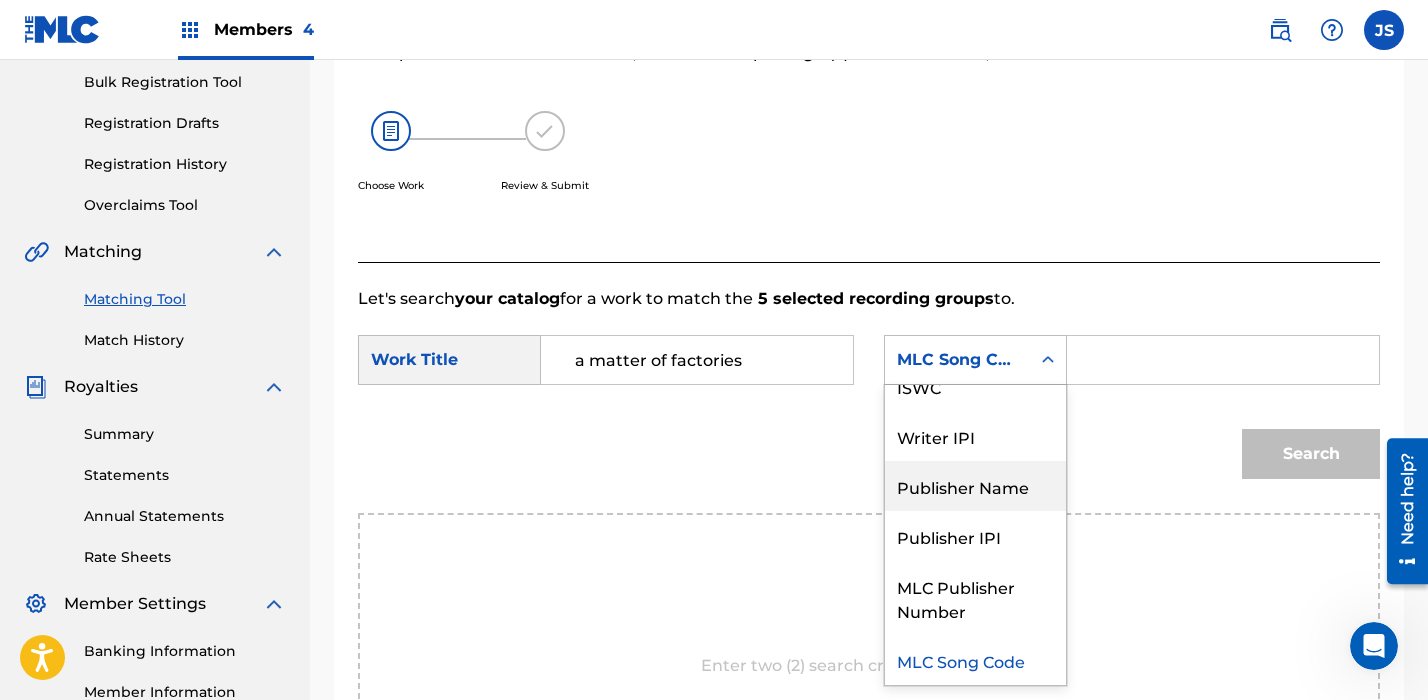 click on "Publisher Name" at bounding box center (975, 486) 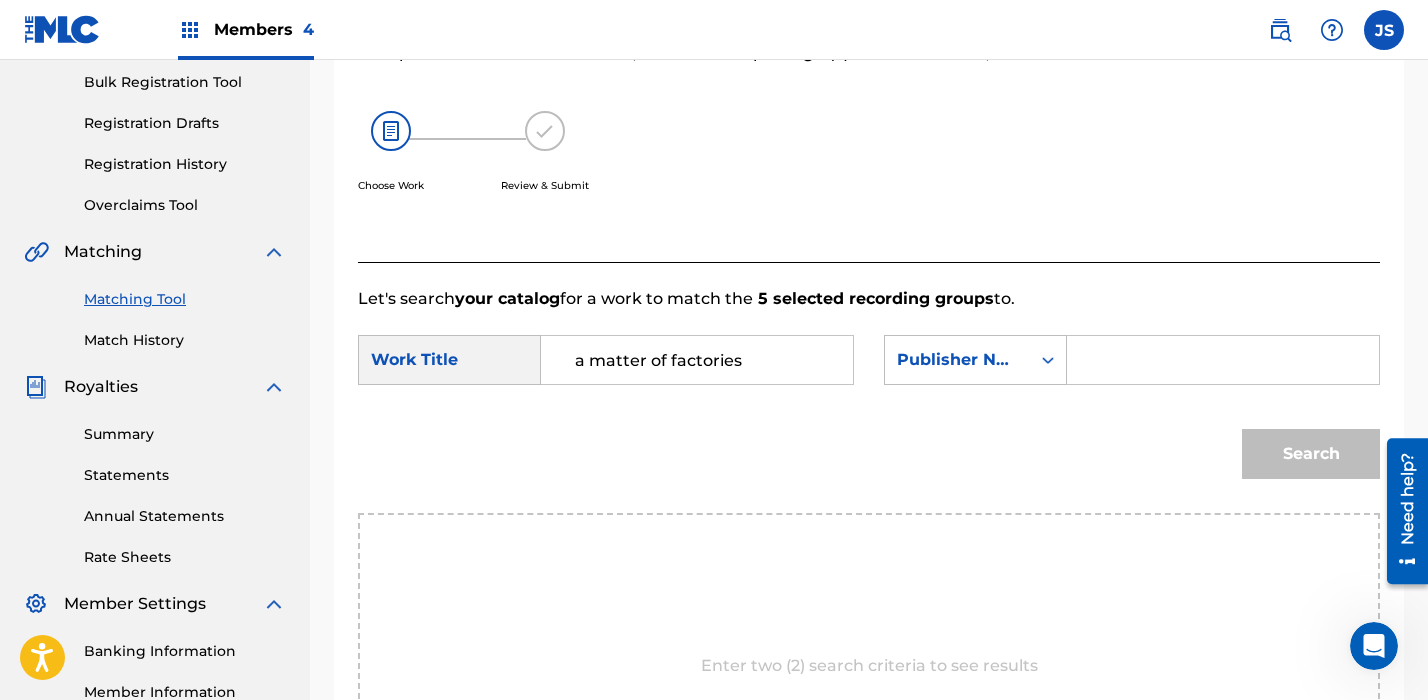 click at bounding box center [1223, 360] 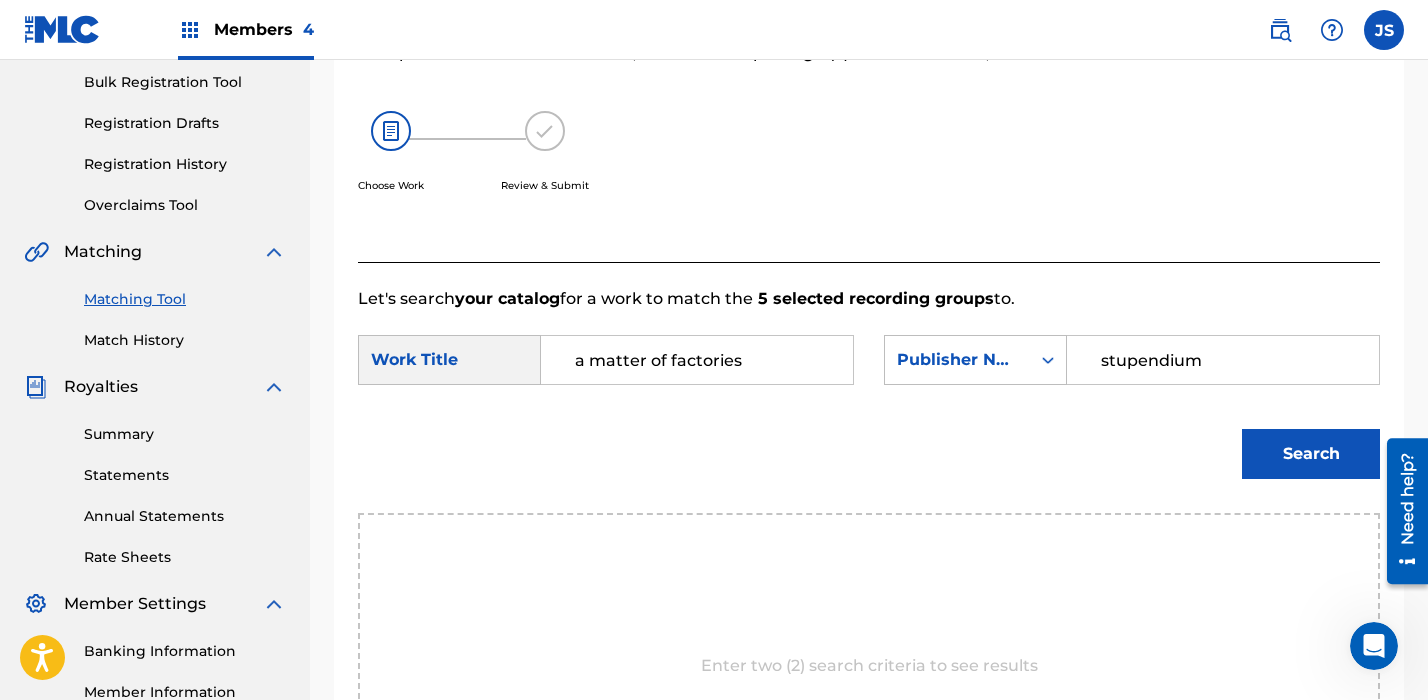 click on "Search" at bounding box center [1311, 454] 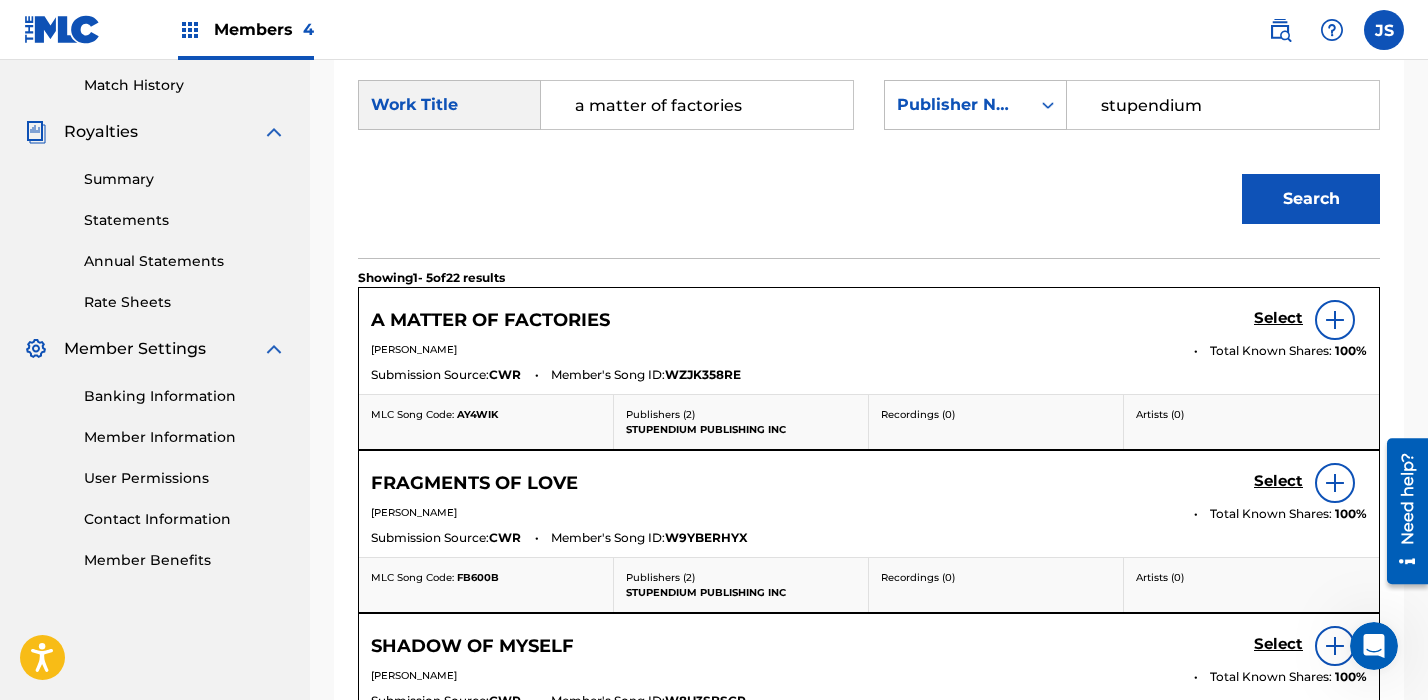 scroll, scrollTop: 583, scrollLeft: 0, axis: vertical 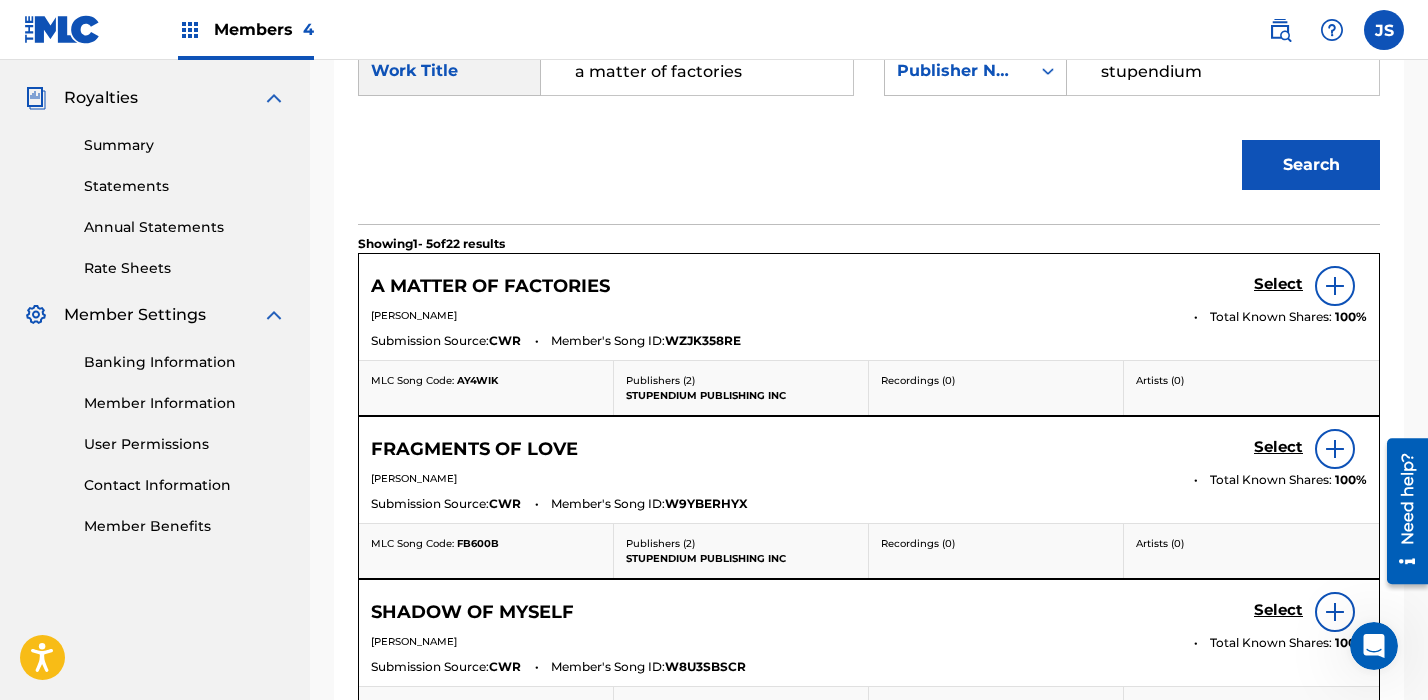 click on "Select" at bounding box center [1278, 284] 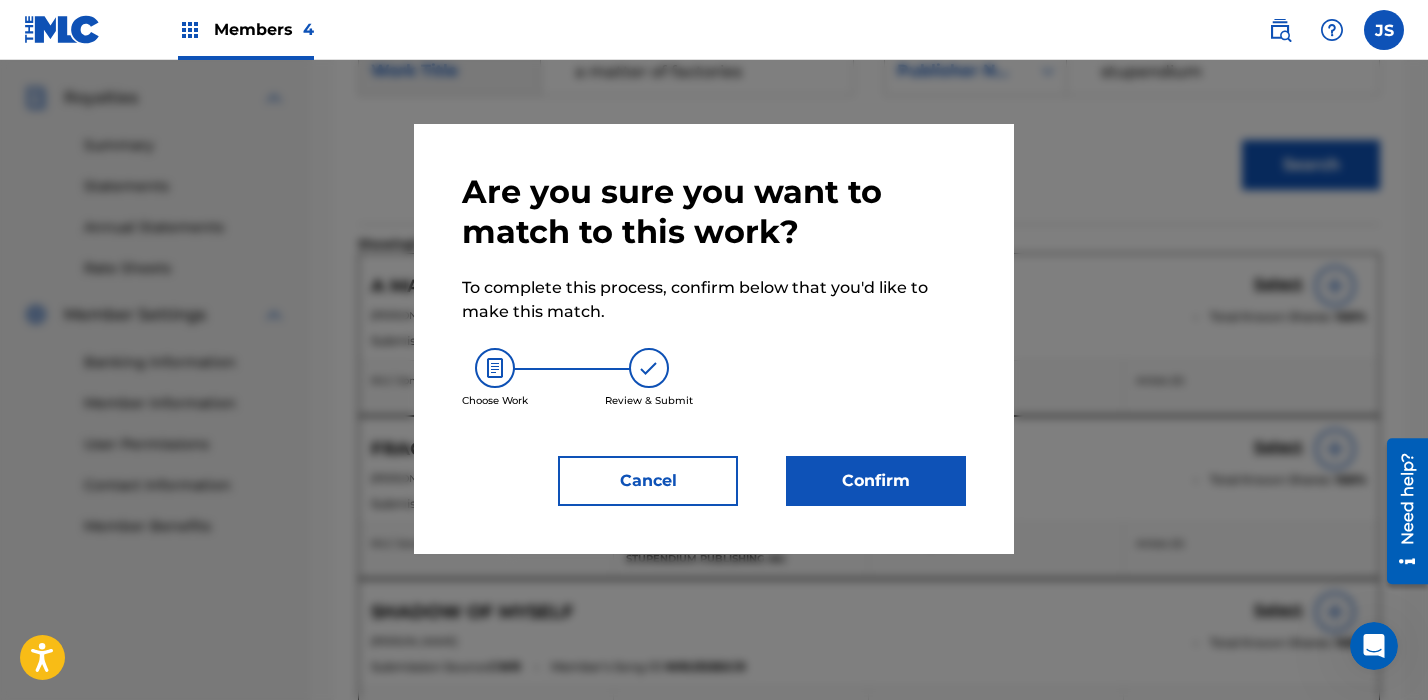 click on "Confirm" at bounding box center (876, 481) 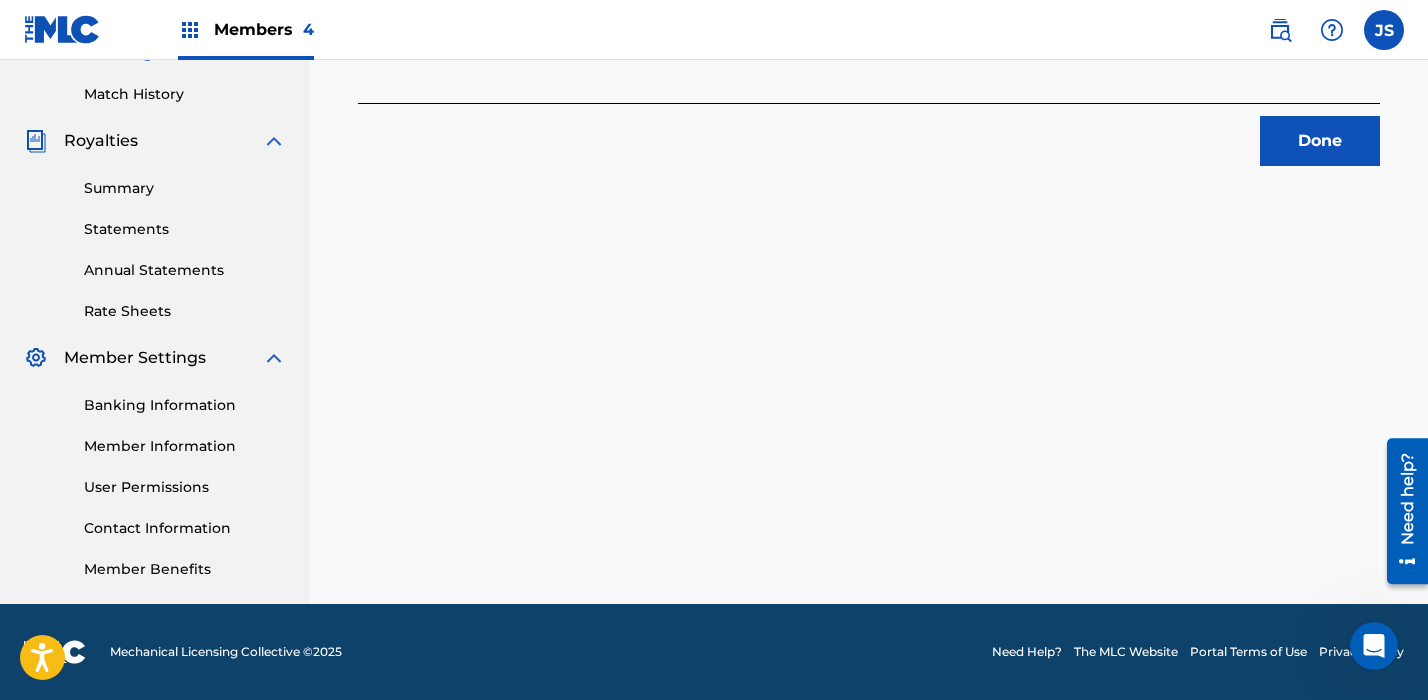 click on "Done" at bounding box center (1320, 141) 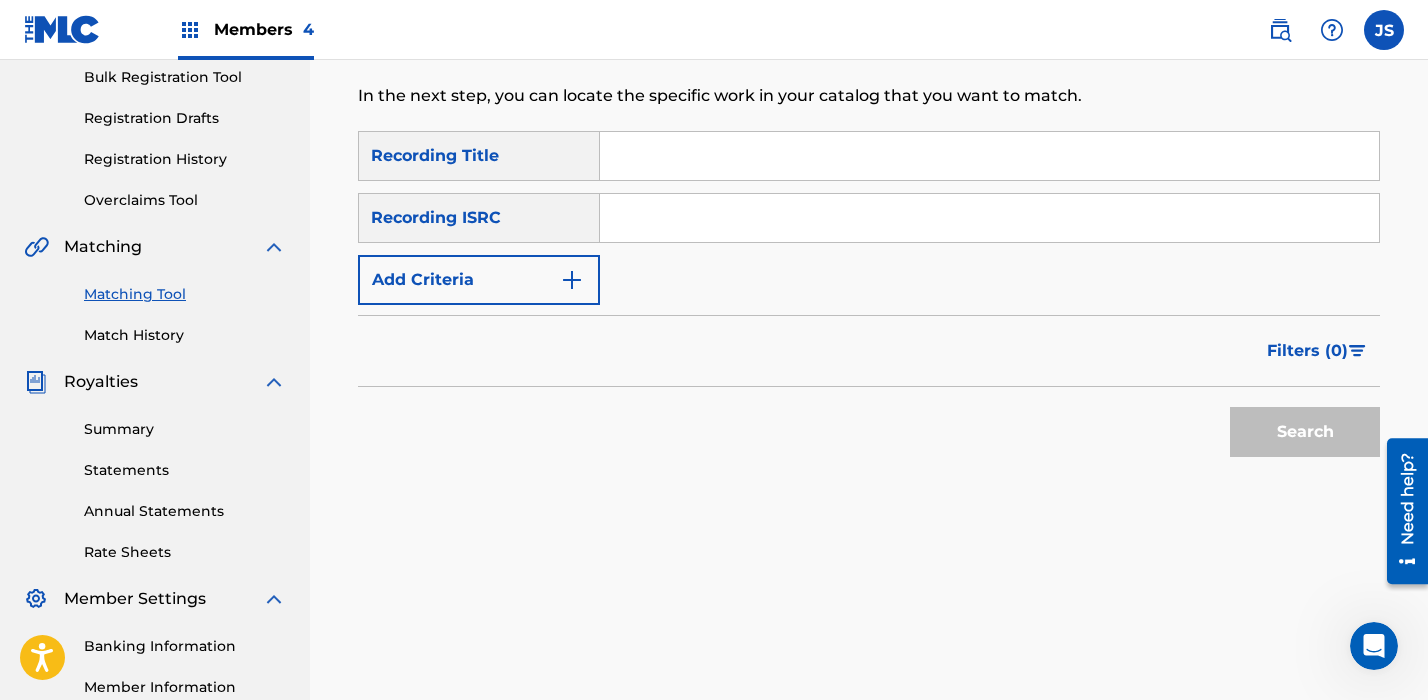 scroll, scrollTop: 209, scrollLeft: 0, axis: vertical 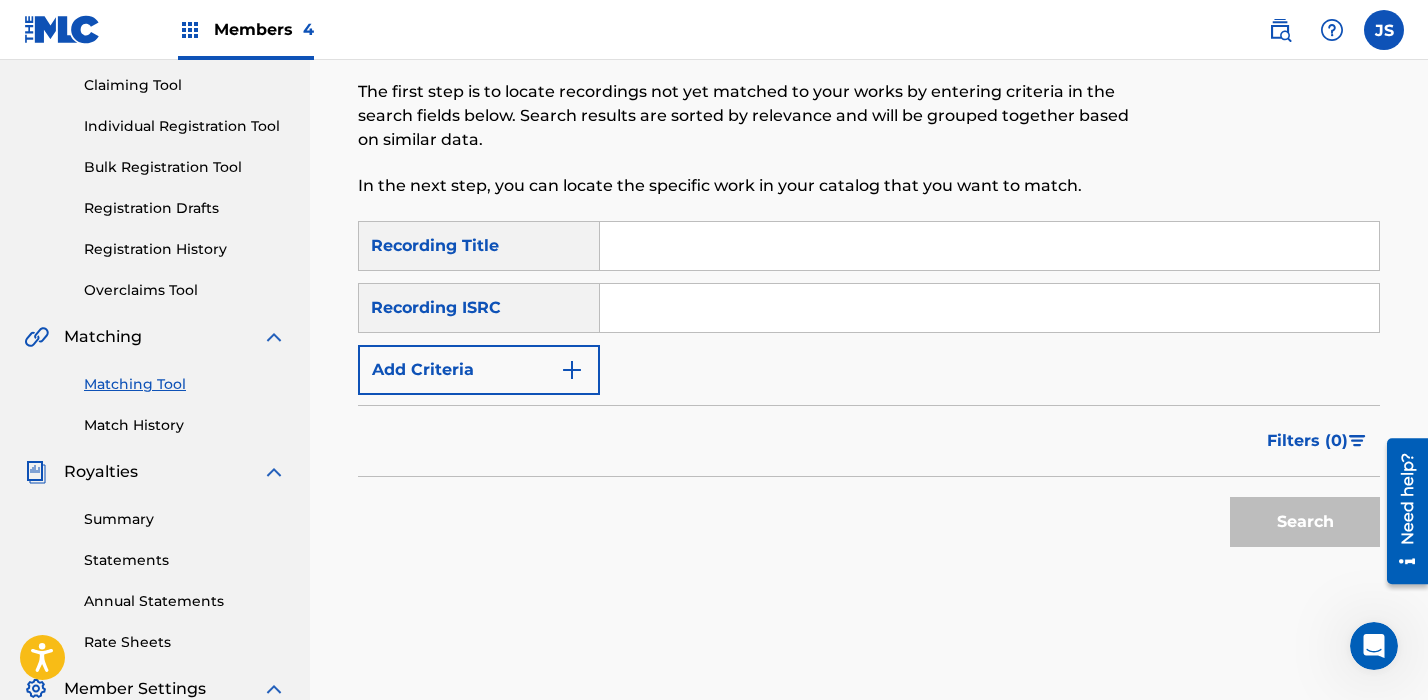 click at bounding box center [989, 246] 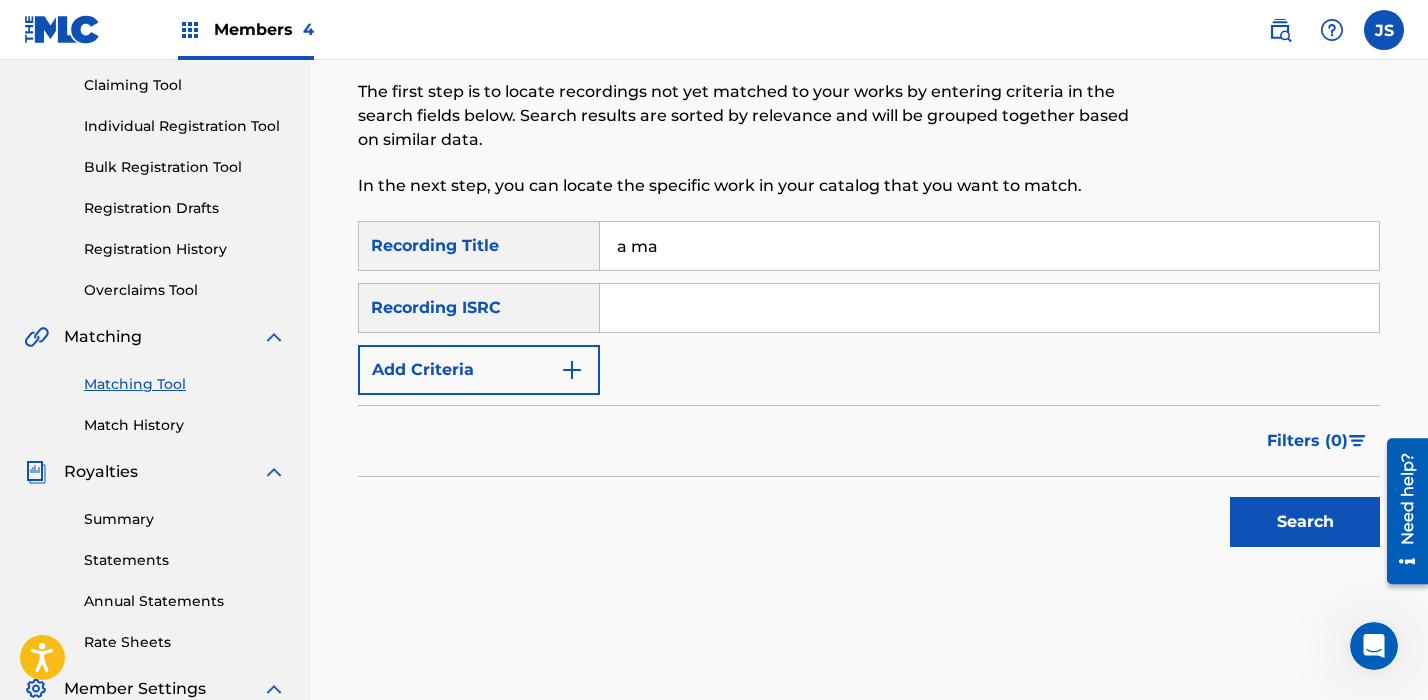 type on "A MATTER OF FACTORIES" 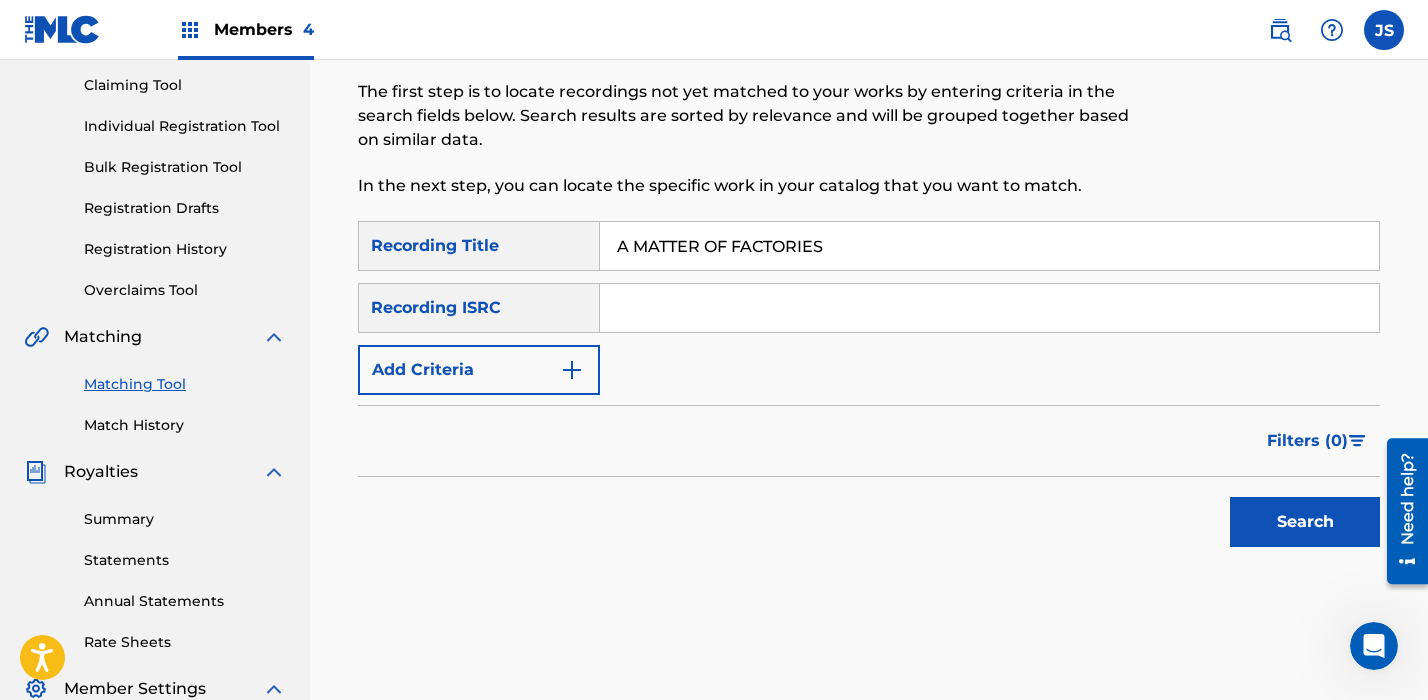 click on "Add Criteria" at bounding box center (479, 370) 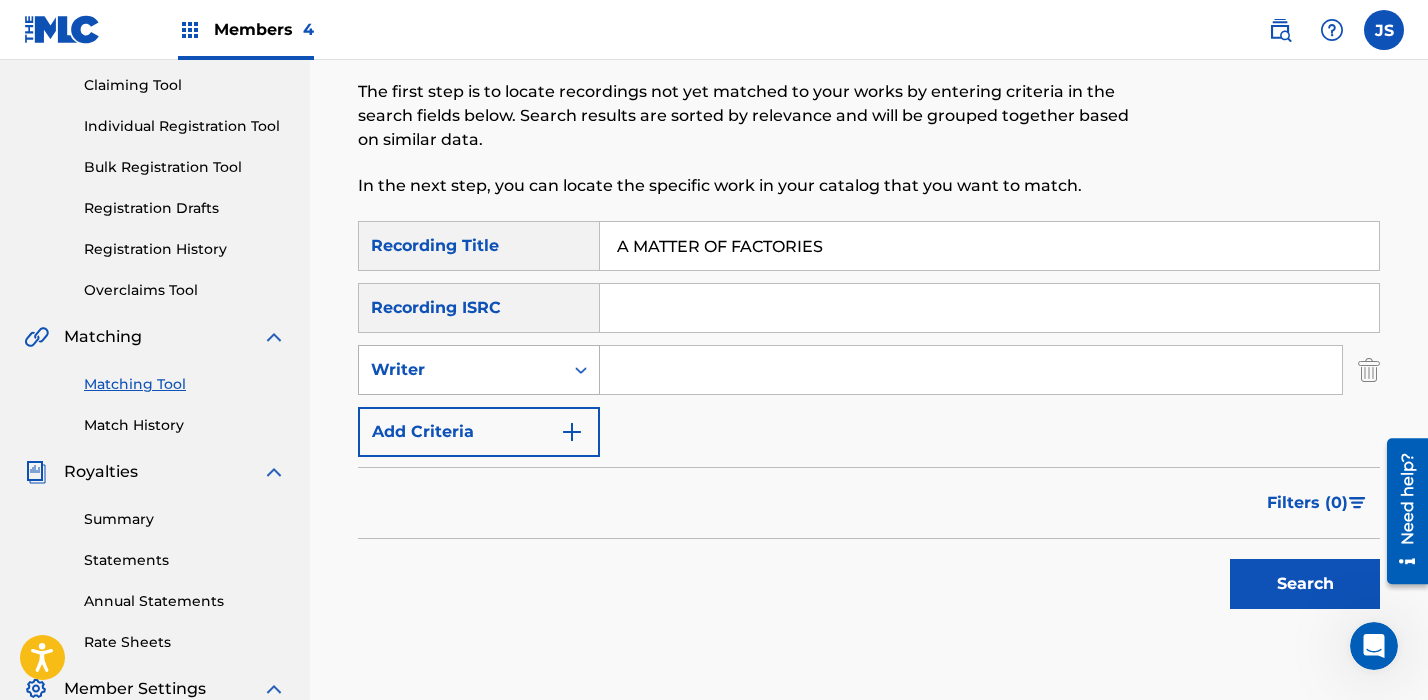 click on "Writer" at bounding box center [461, 370] 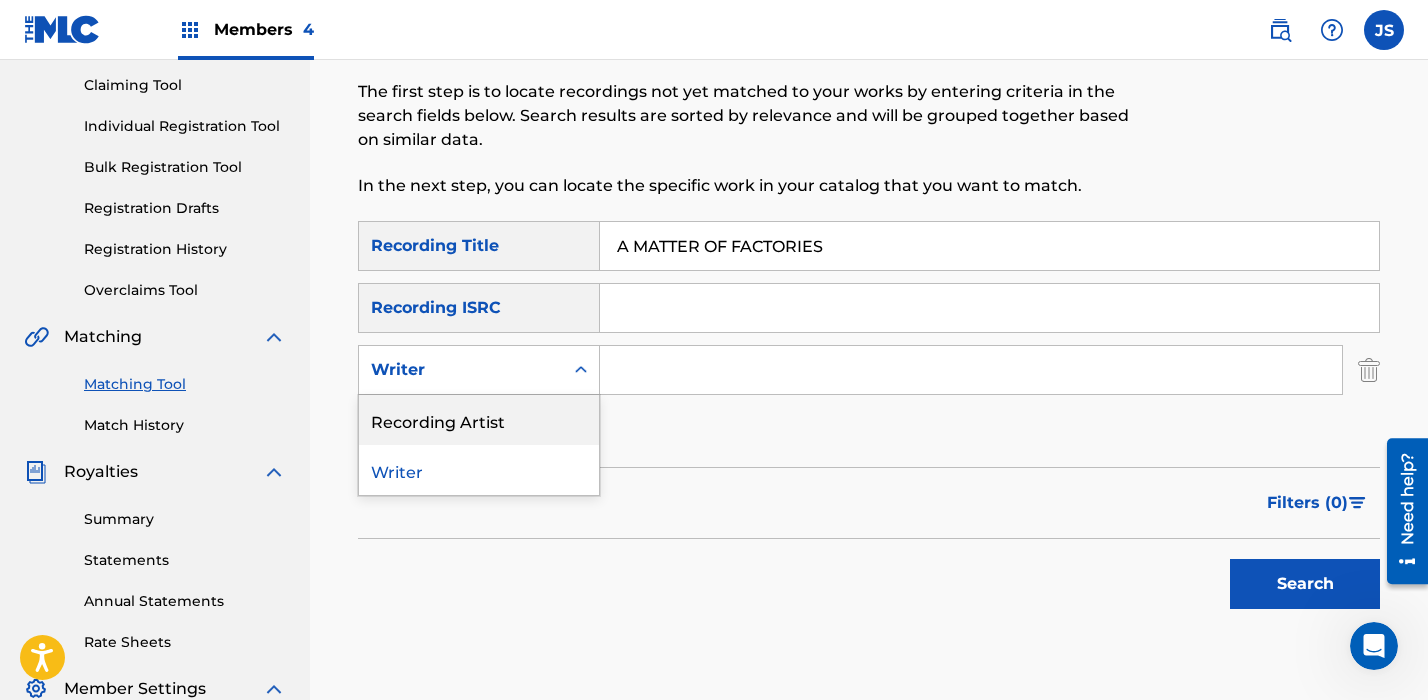 click on "Recording Artist" at bounding box center (479, 420) 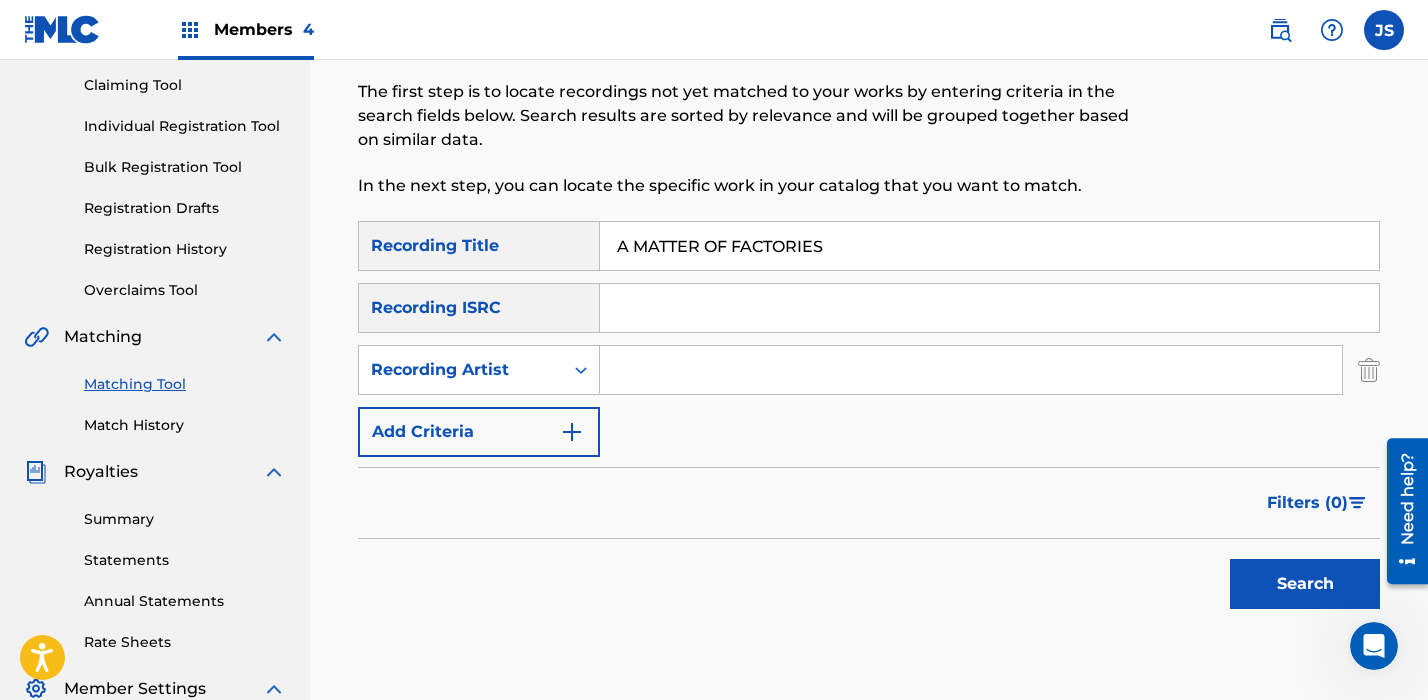 click at bounding box center (971, 370) 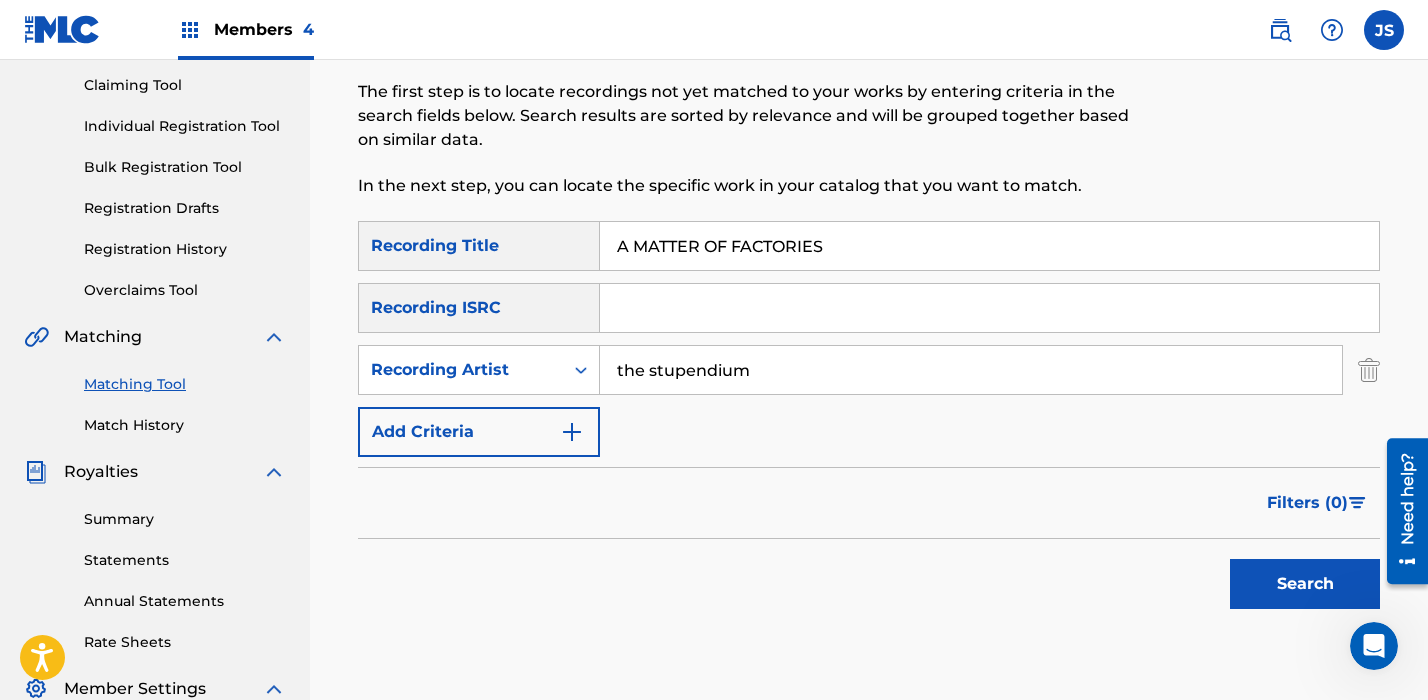 click on "Search" at bounding box center (1305, 584) 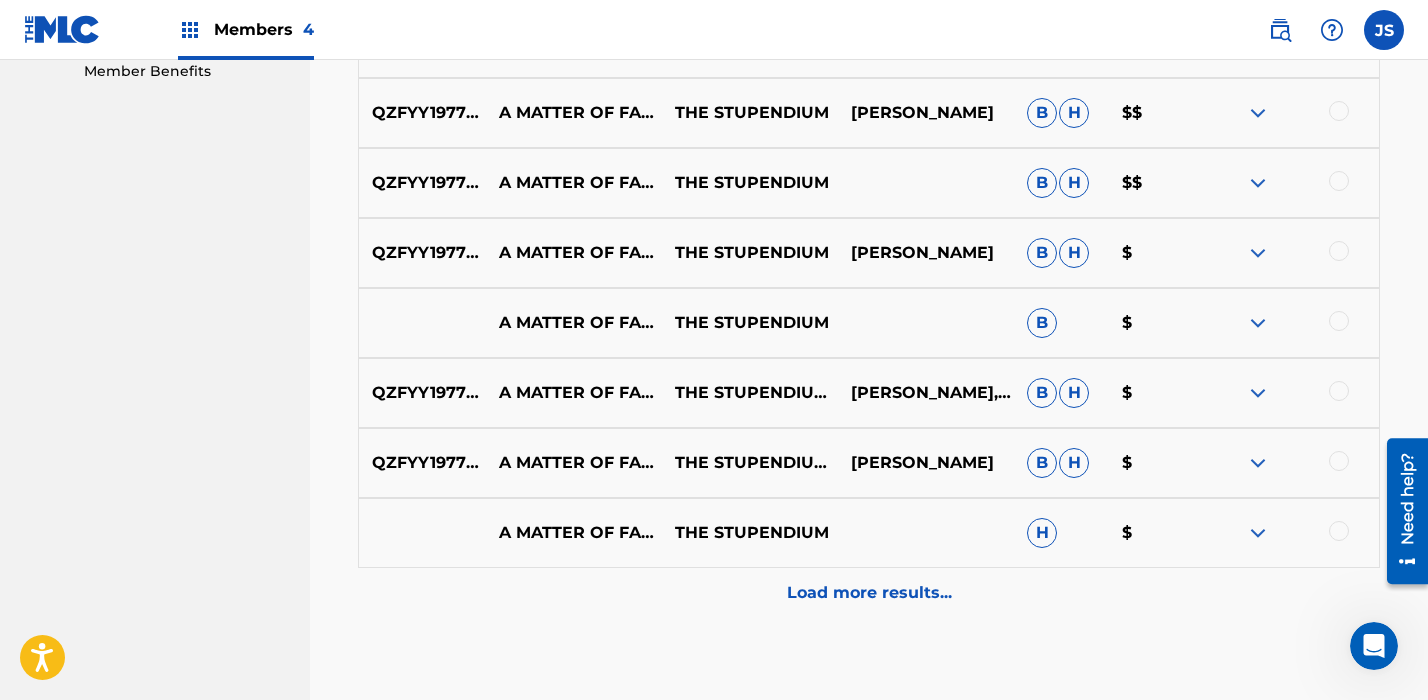 scroll, scrollTop: 1040, scrollLeft: 0, axis: vertical 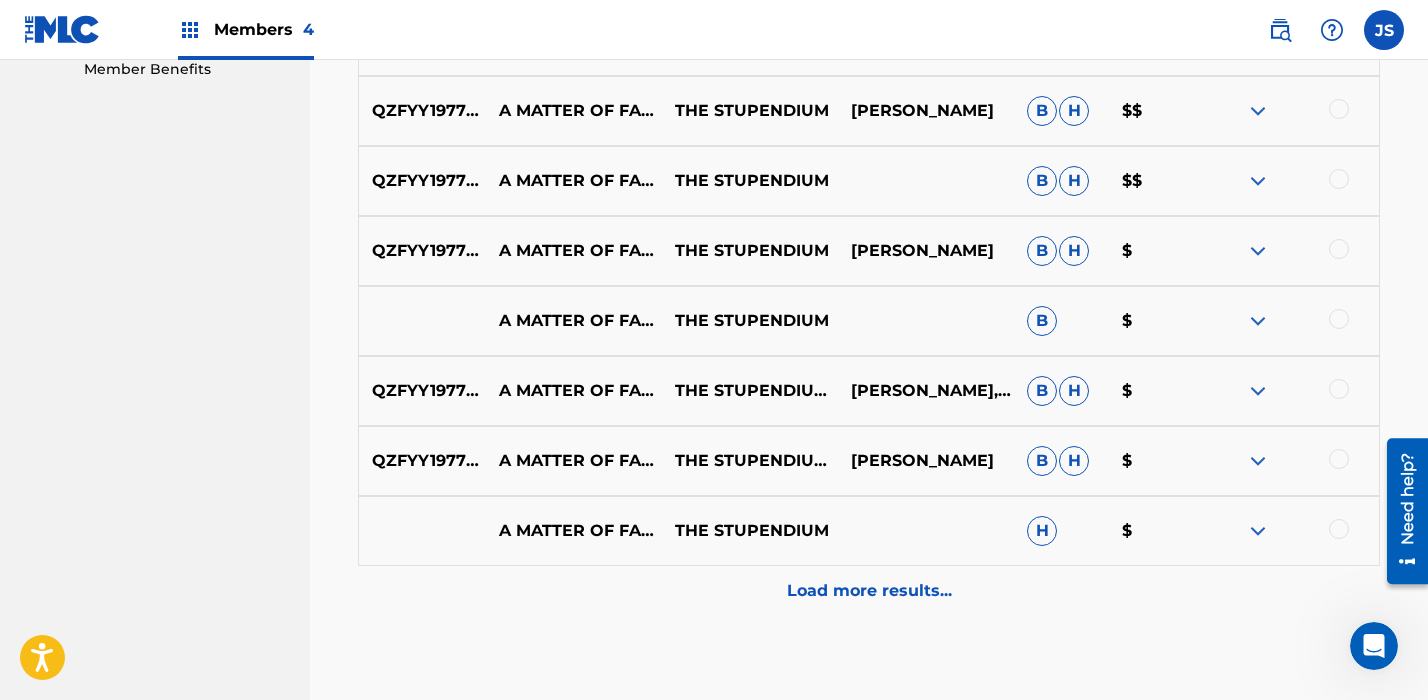 click on "Load more results..." at bounding box center [869, 591] 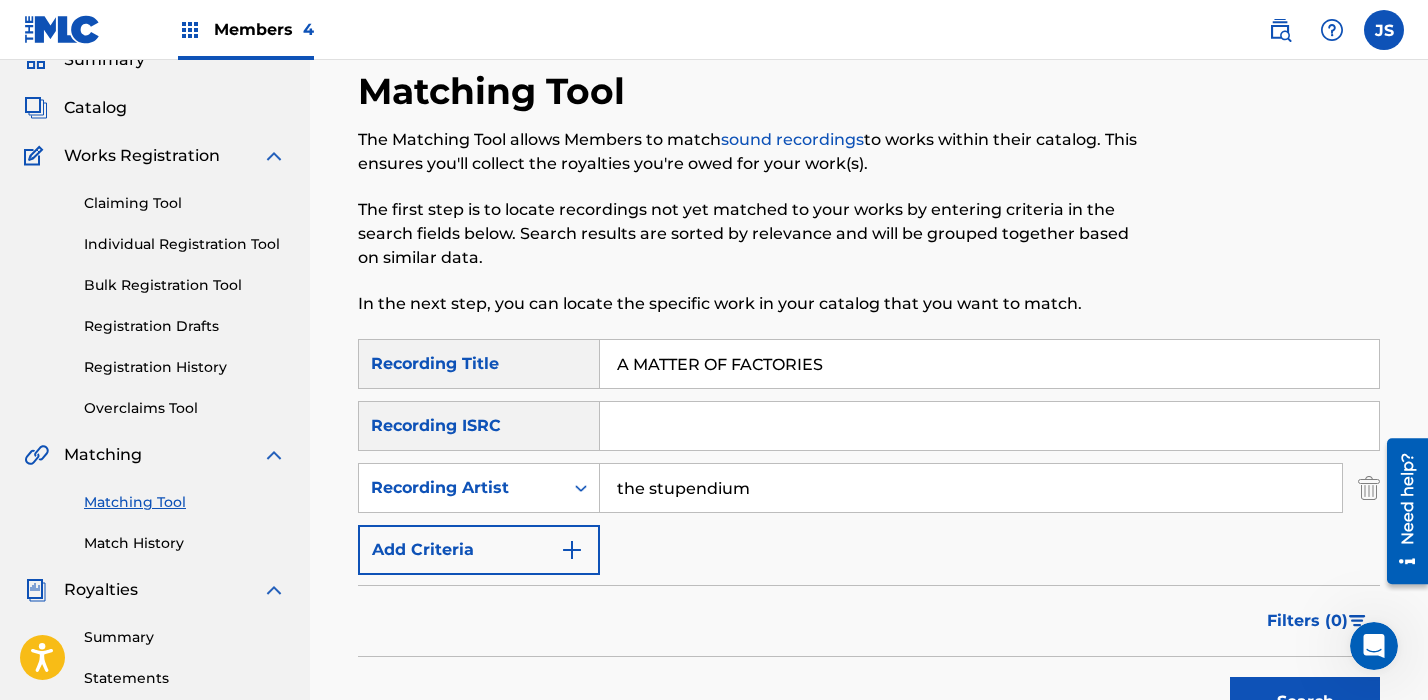 scroll, scrollTop: 0, scrollLeft: 0, axis: both 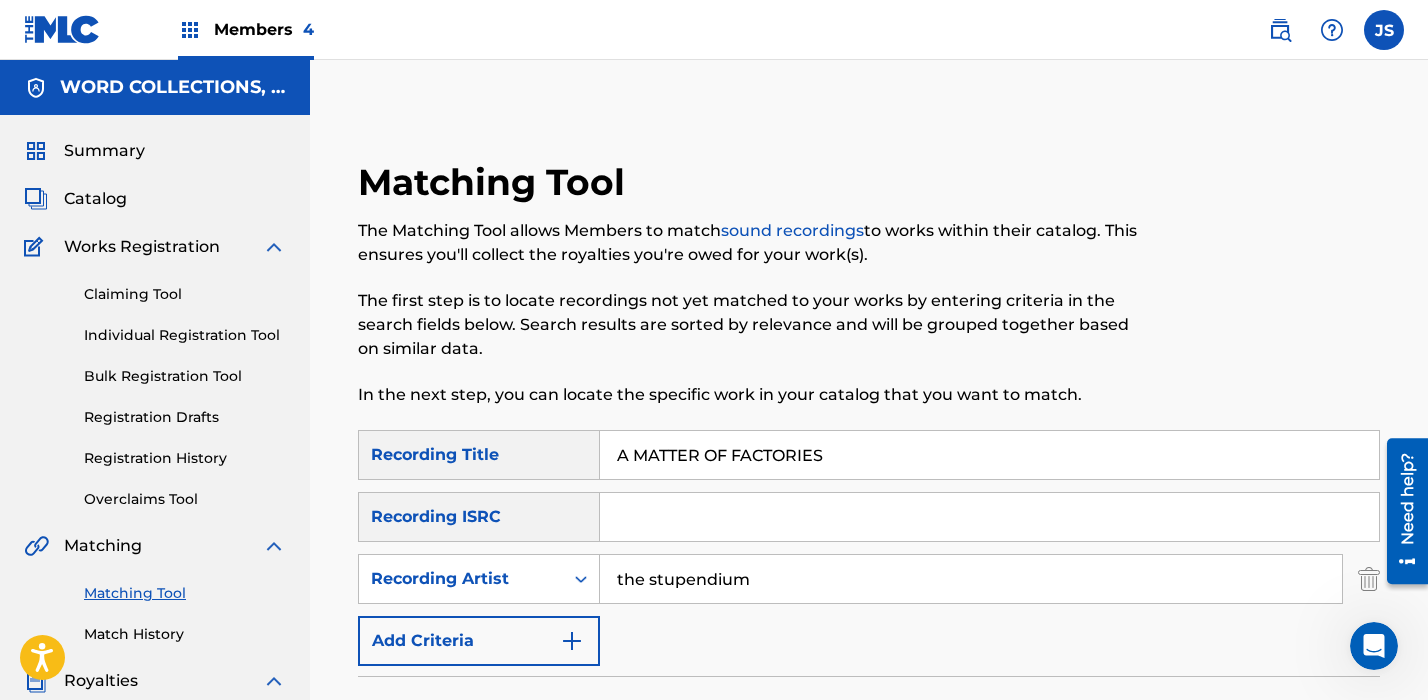 click on "A MATTER OF FACTORIES" at bounding box center [989, 455] 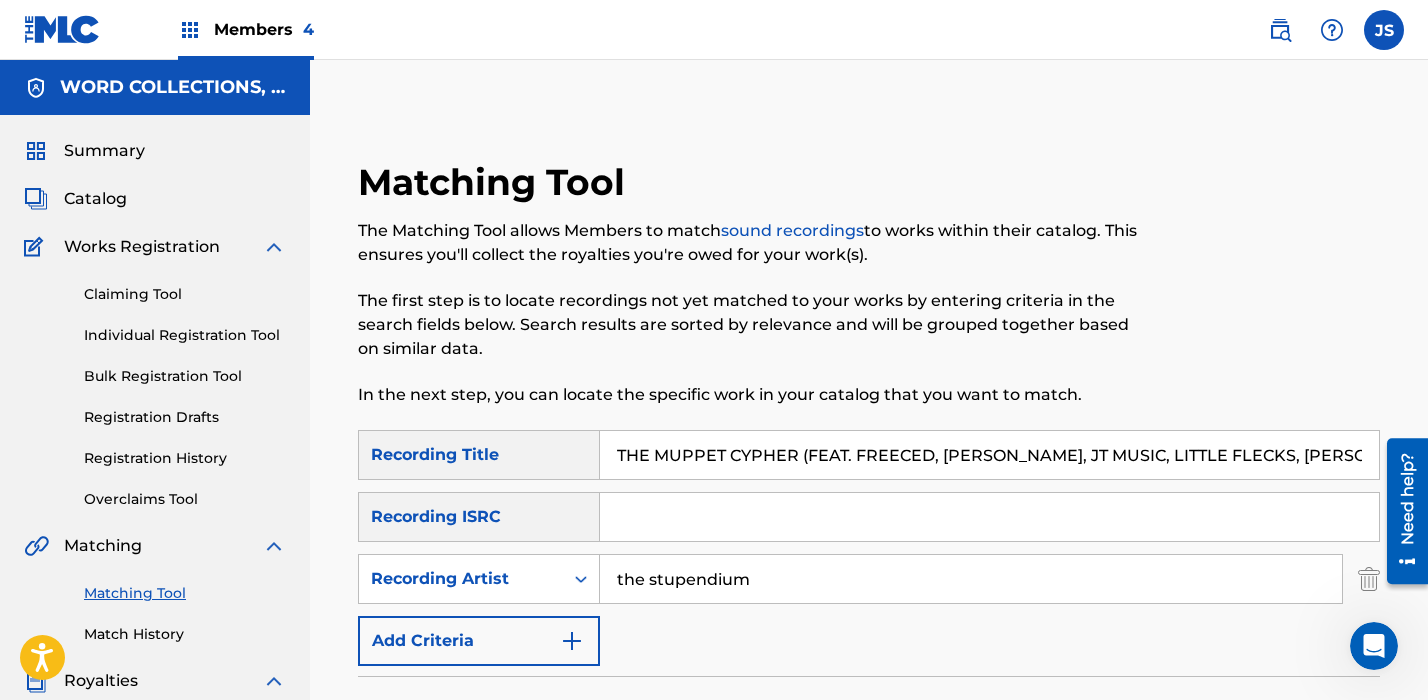 scroll, scrollTop: 0, scrollLeft: 761, axis: horizontal 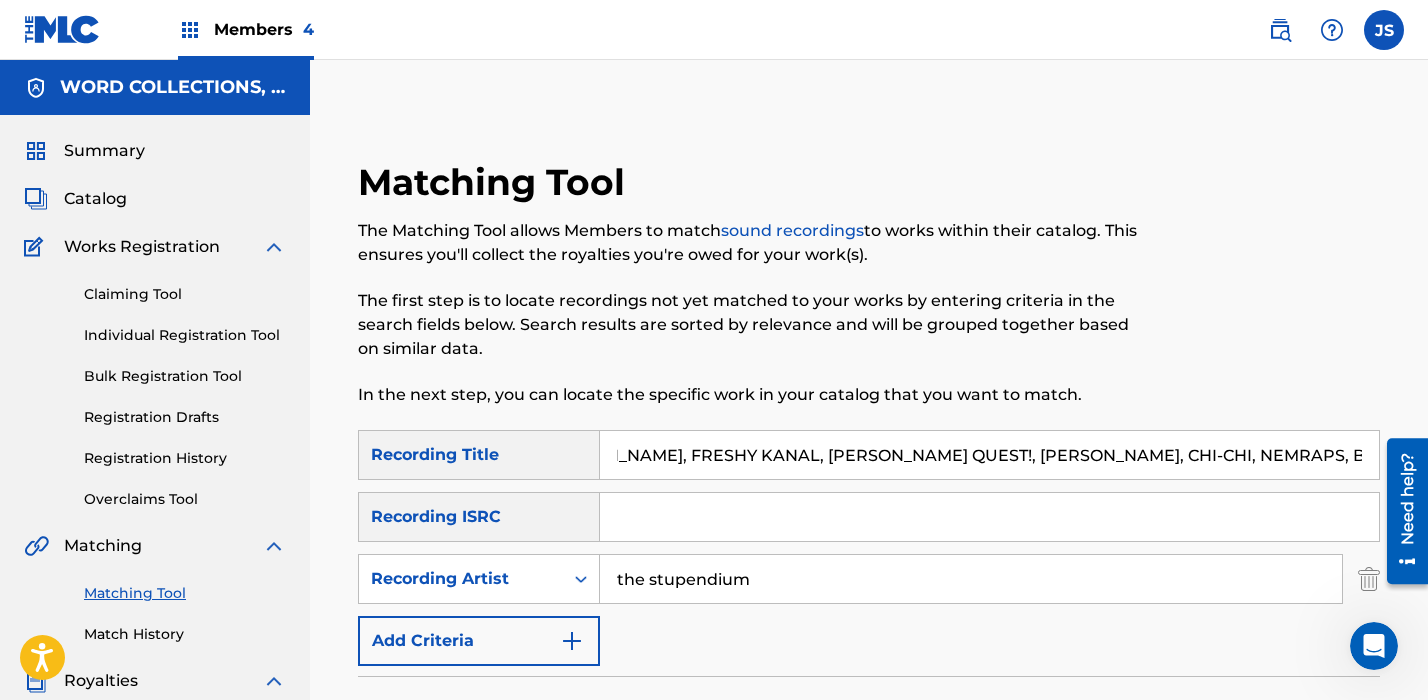 type on "THE MUPPET CYPHER (FEAT. FREECED, [PERSON_NAME], JT MUSIC, LITTLE FLECKS, [PERSON_NAME], FRESHY KANAL, [PERSON_NAME] QUEST!, [PERSON_NAME], CHI-CHI, NEMRAPS, BASSEDOLAF & BONECAGE)" 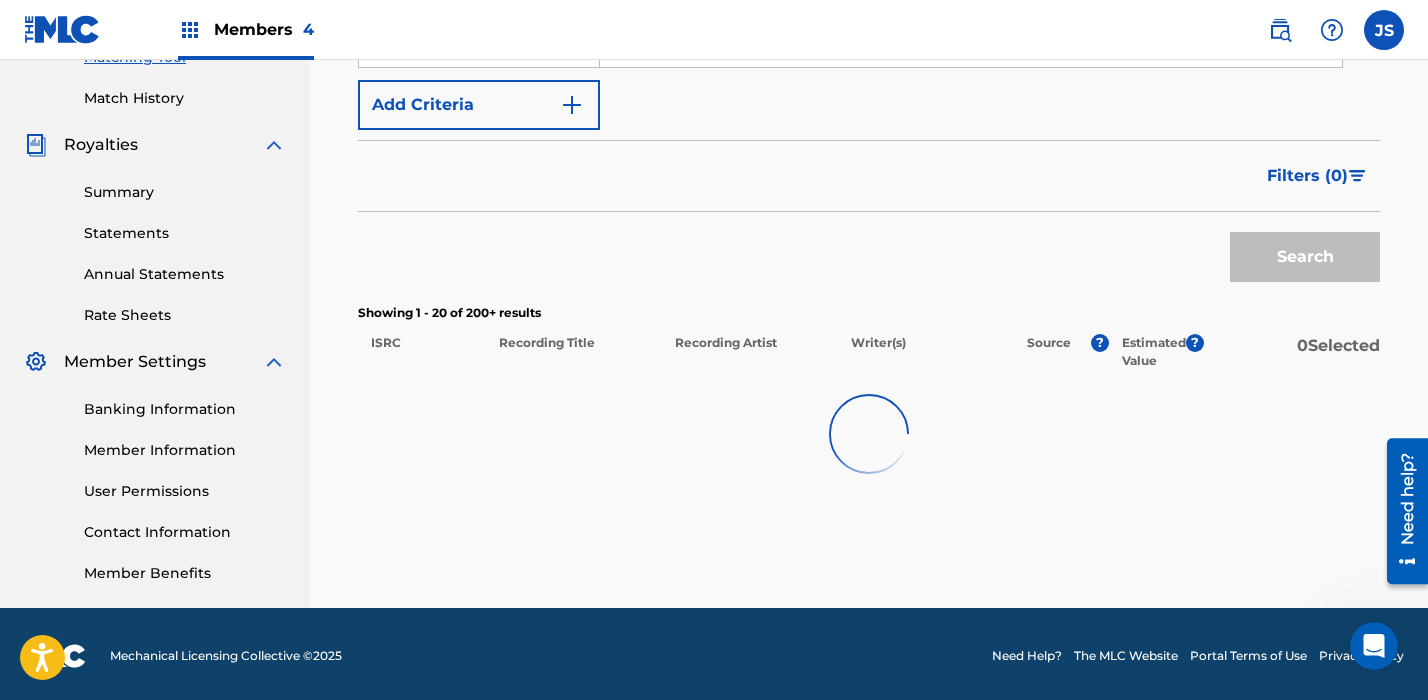 scroll, scrollTop: 540, scrollLeft: 0, axis: vertical 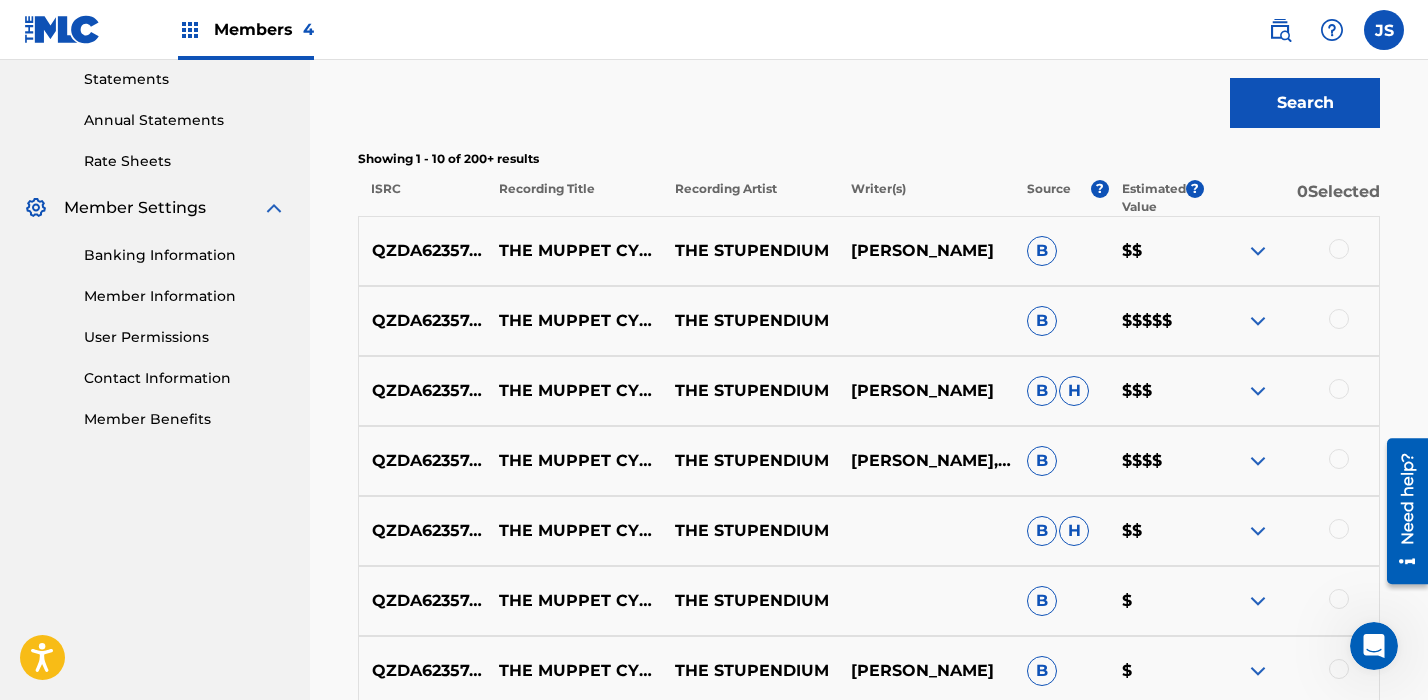 click at bounding box center (1339, 319) 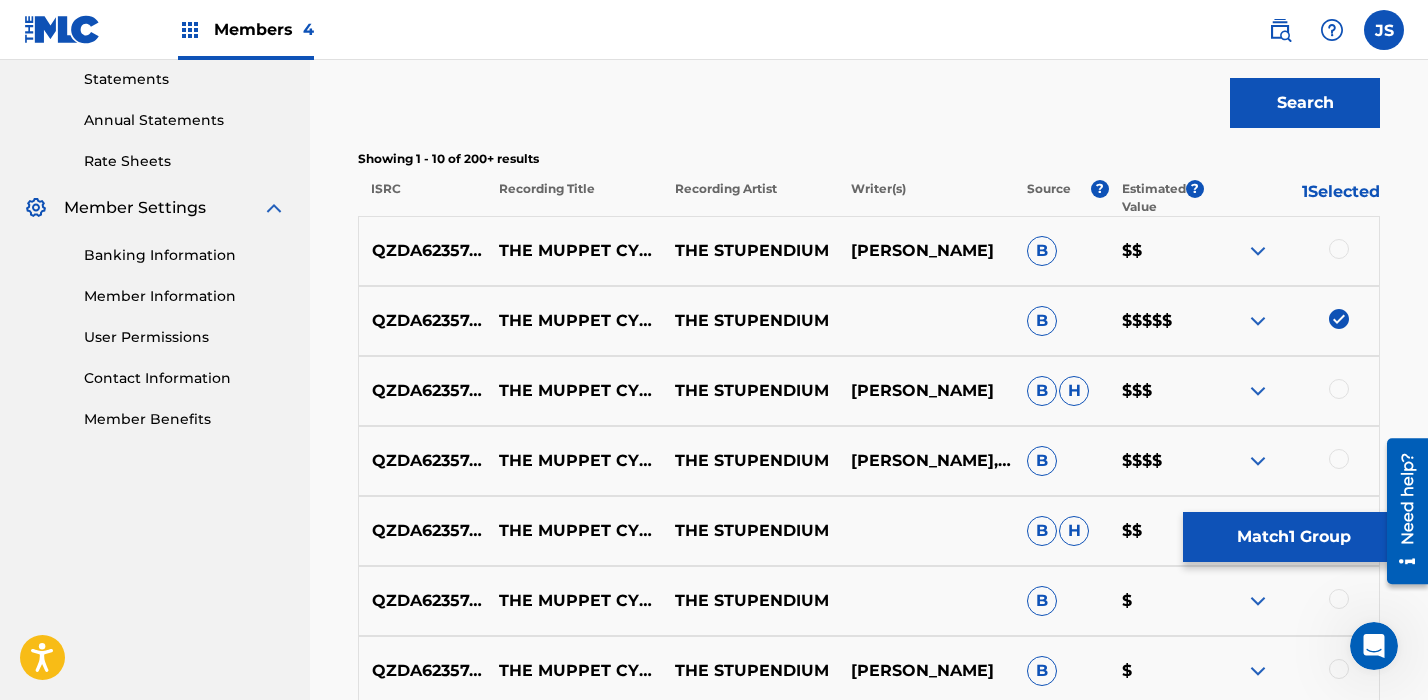 click on "QZDA62357420" at bounding box center [422, 391] 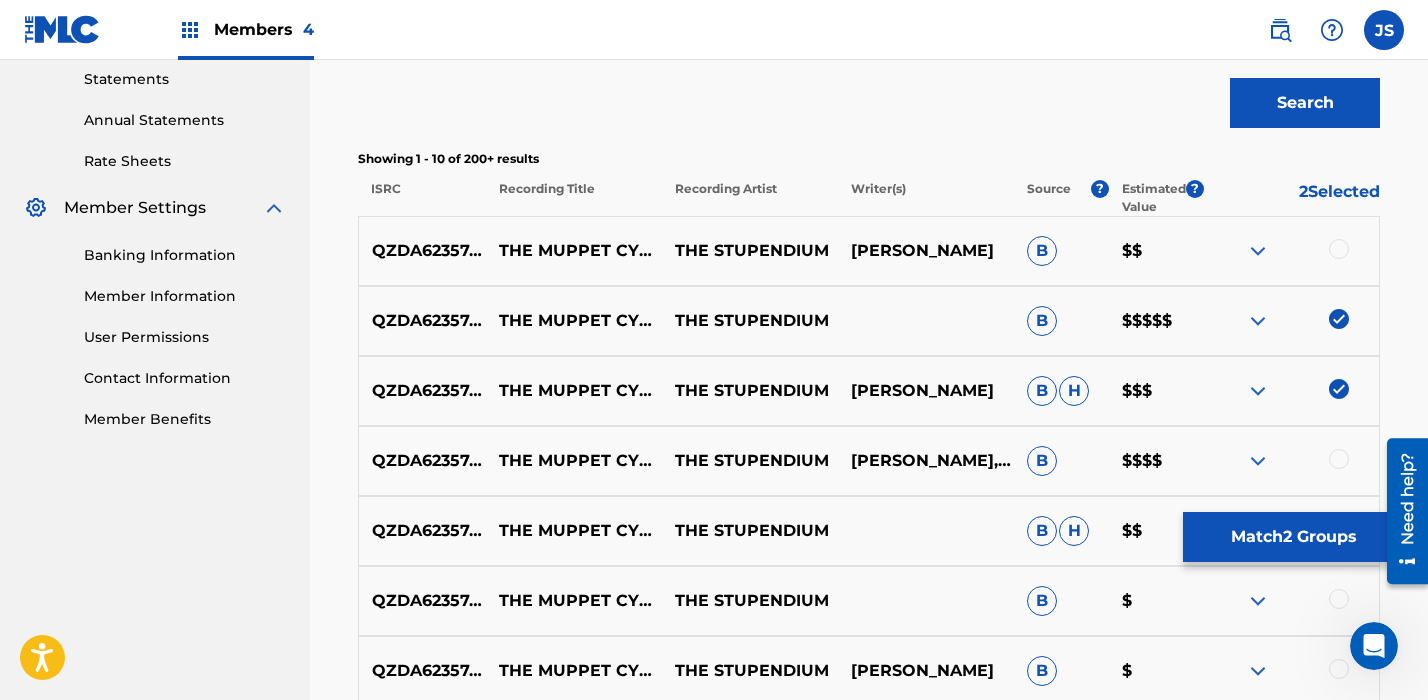 click at bounding box center [1339, 459] 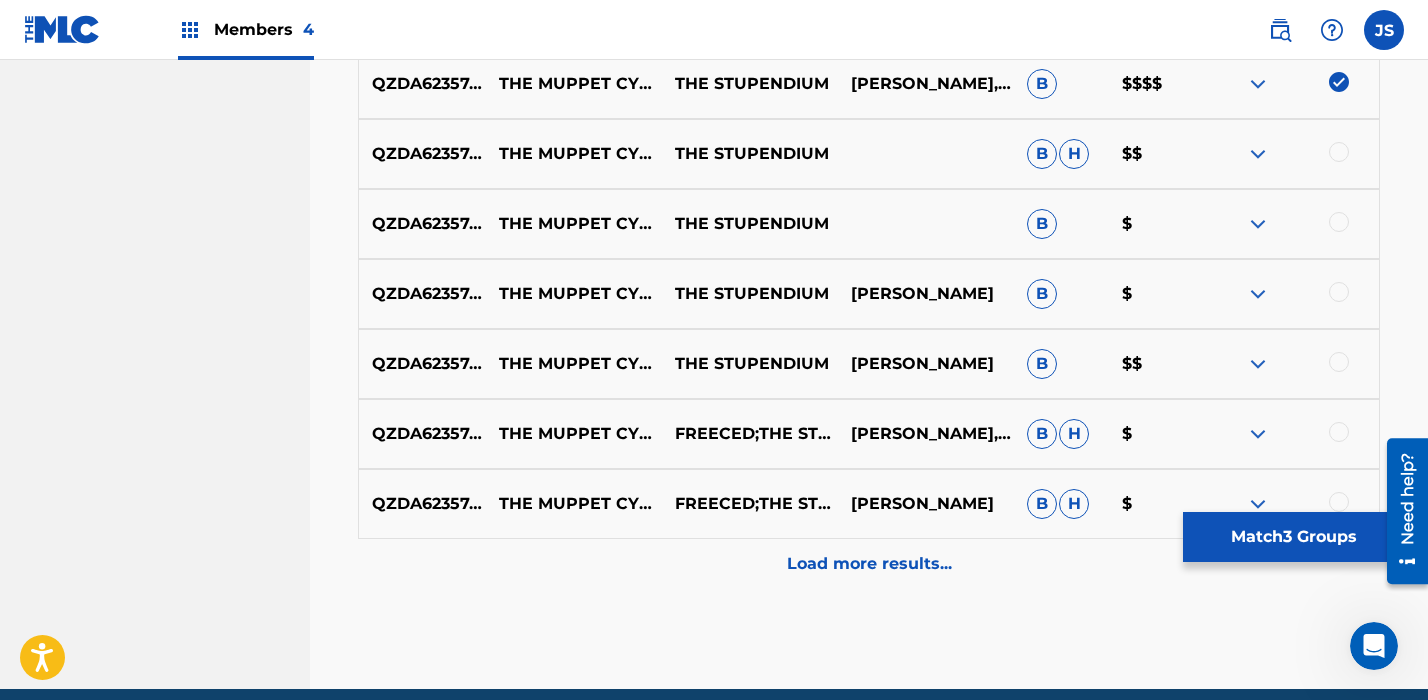 scroll, scrollTop: 1068, scrollLeft: 0, axis: vertical 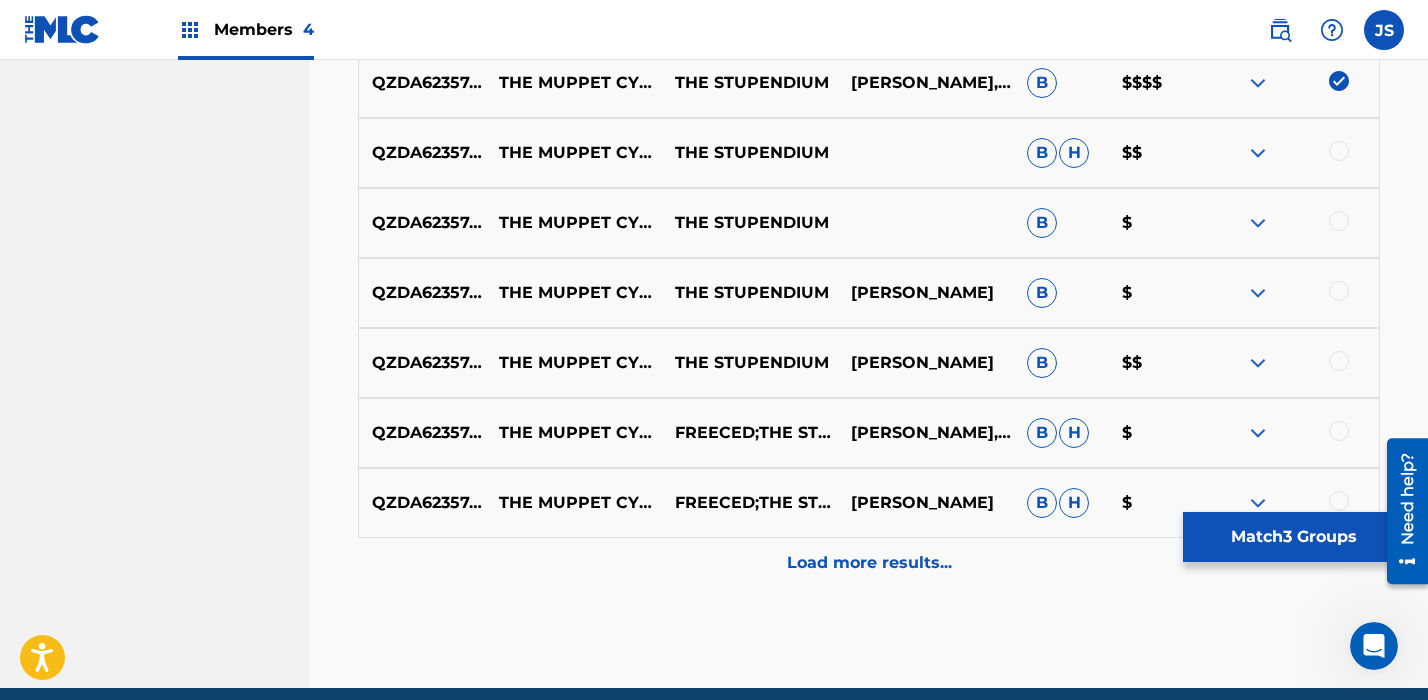 click on "Load more results..." at bounding box center (869, 563) 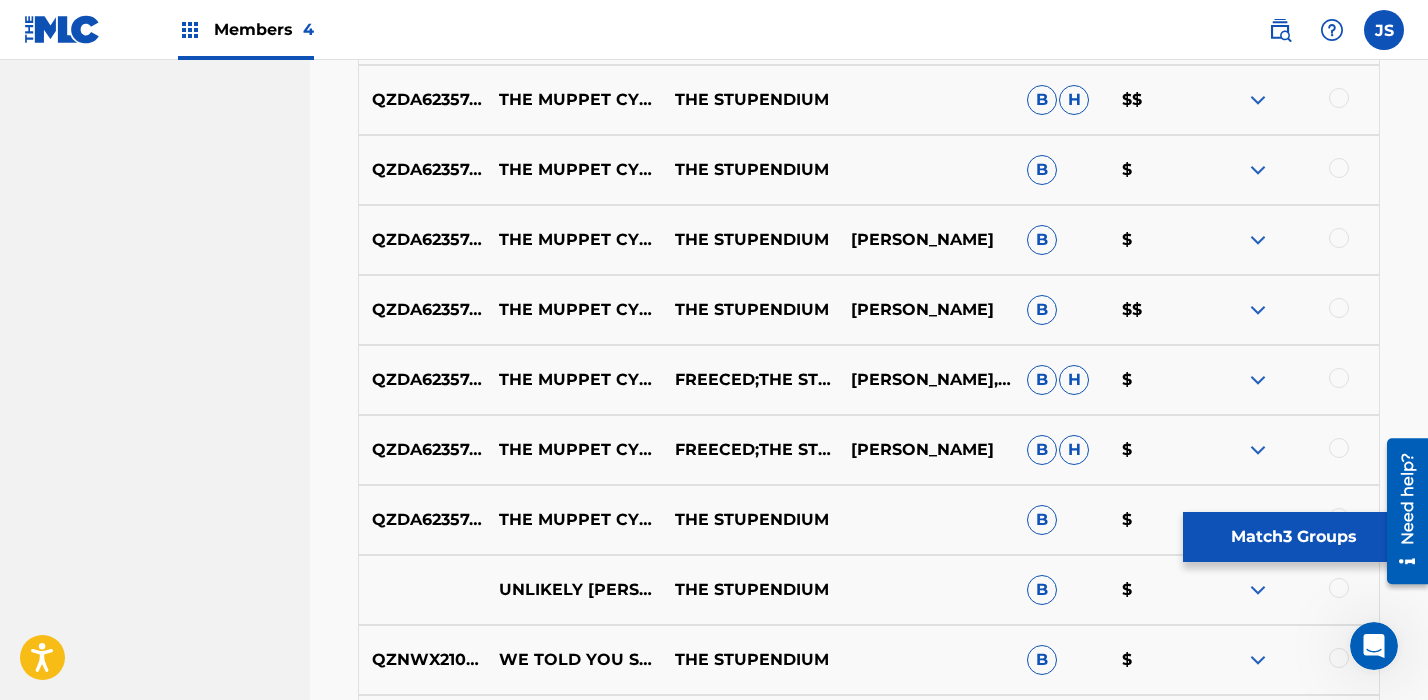 scroll, scrollTop: 1135, scrollLeft: 0, axis: vertical 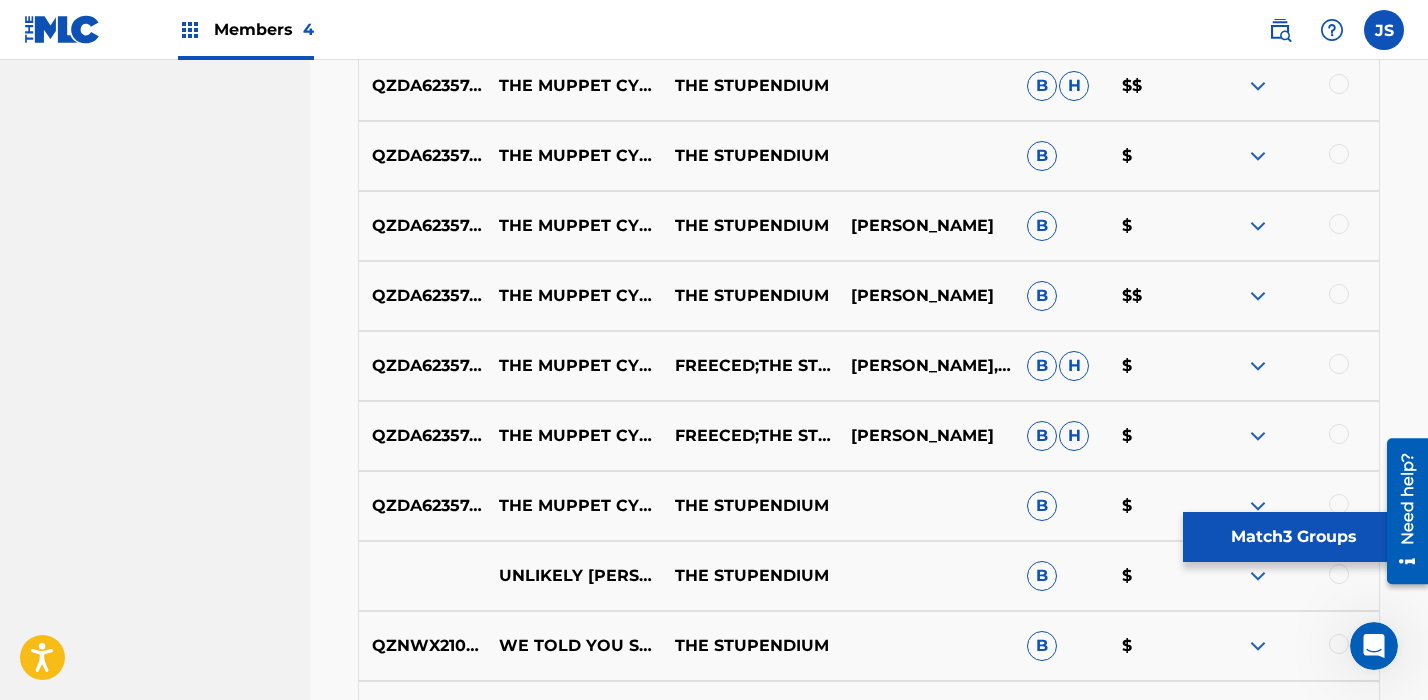 click on "UNLIKELY [PERSON_NAME] THE MUPPETS THE STUPENDIUM FEAT [PERSON_NAME] JT MUSIC NEMRAPS CHI CHI MORE" at bounding box center (574, 576) 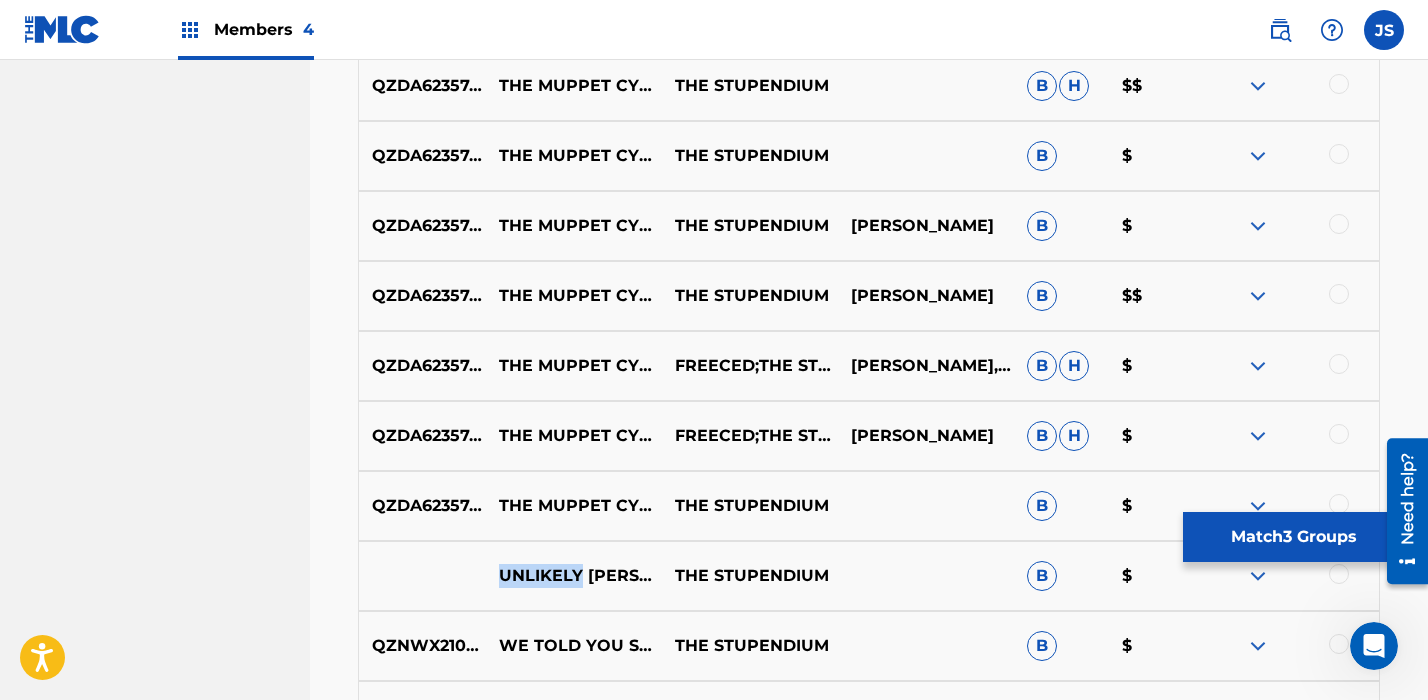 click on "UNLIKELY [PERSON_NAME] THE MUPPETS THE STUPENDIUM FEAT [PERSON_NAME] JT MUSIC NEMRAPS CHI CHI MORE" at bounding box center [574, 576] 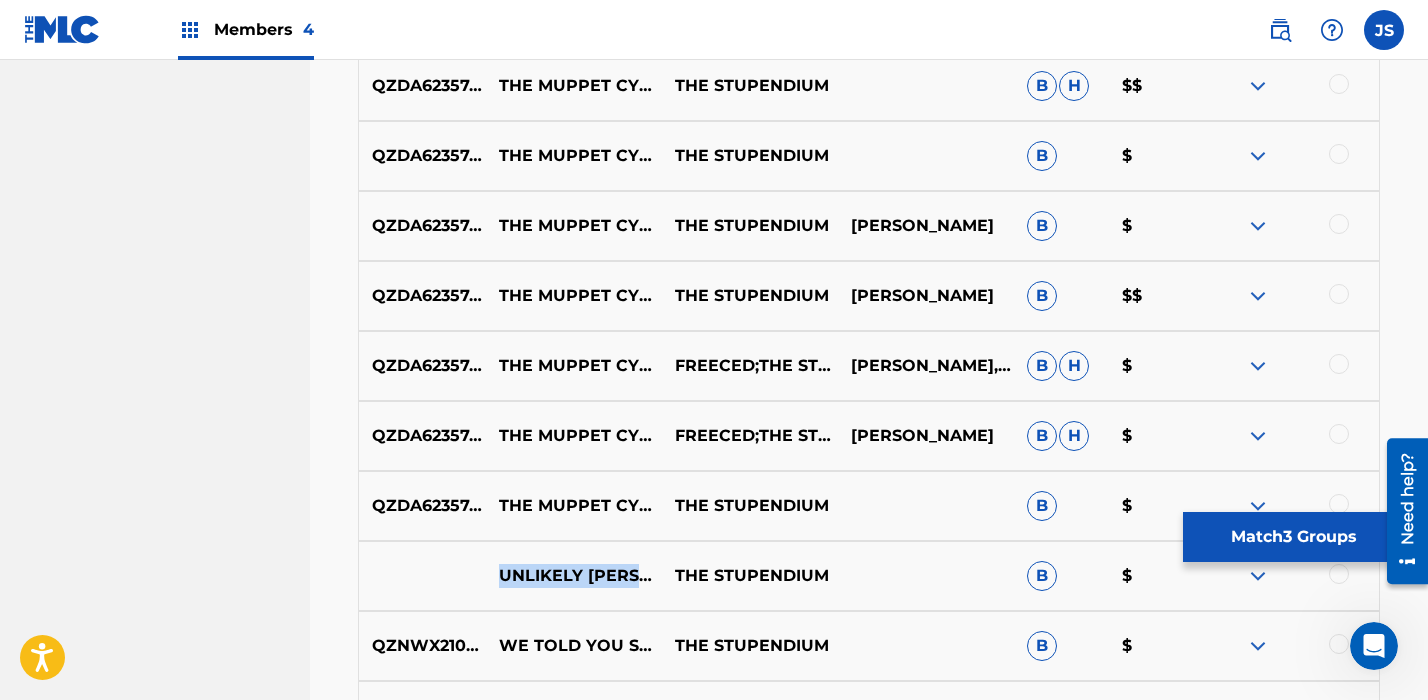 click on "UNLIKELY [PERSON_NAME] THE MUPPETS THE STUPENDIUM FEAT [PERSON_NAME] JT MUSIC NEMRAPS CHI CHI MORE" at bounding box center [574, 576] 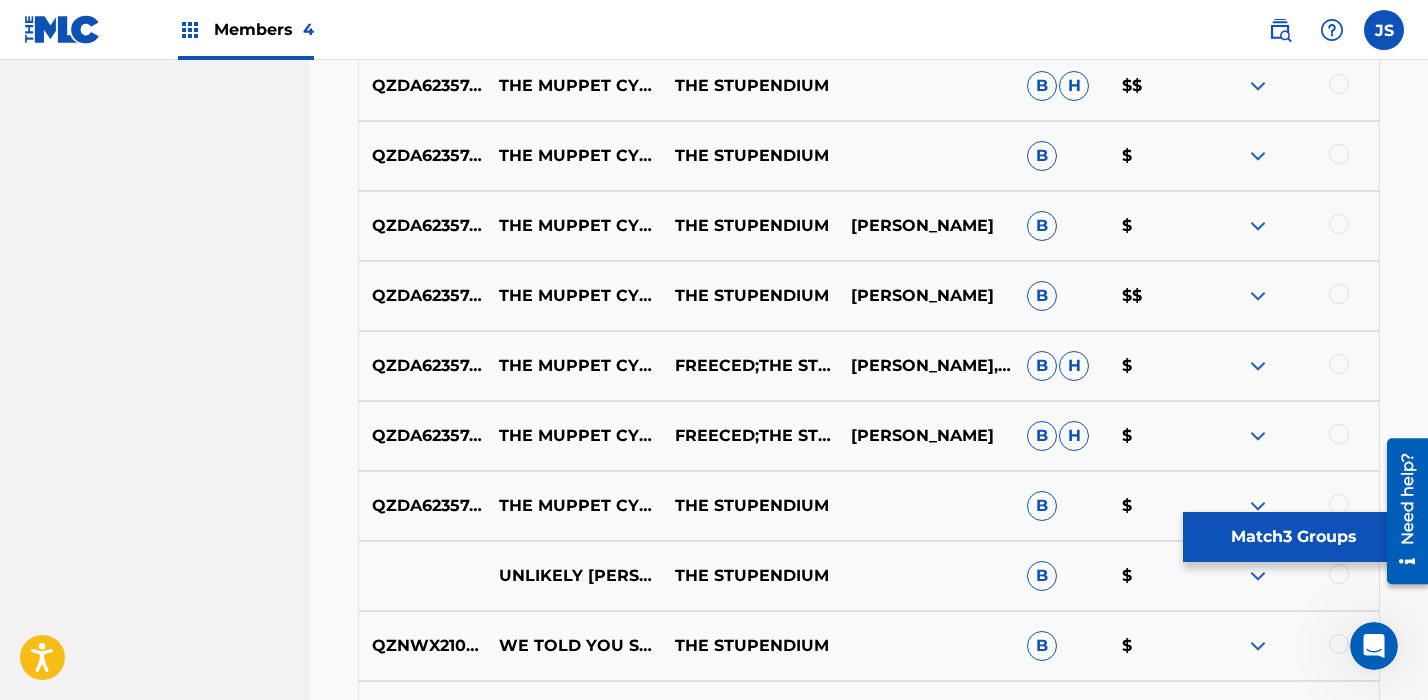 click on "QZNWX2102365 WE TOLD YOU SO FT. [PERSON_NAME], [PERSON_NAME], [PERSON_NAME] & [PERSON_NAME] QUEST! THE STUPENDIUM B $" at bounding box center [869, 646] 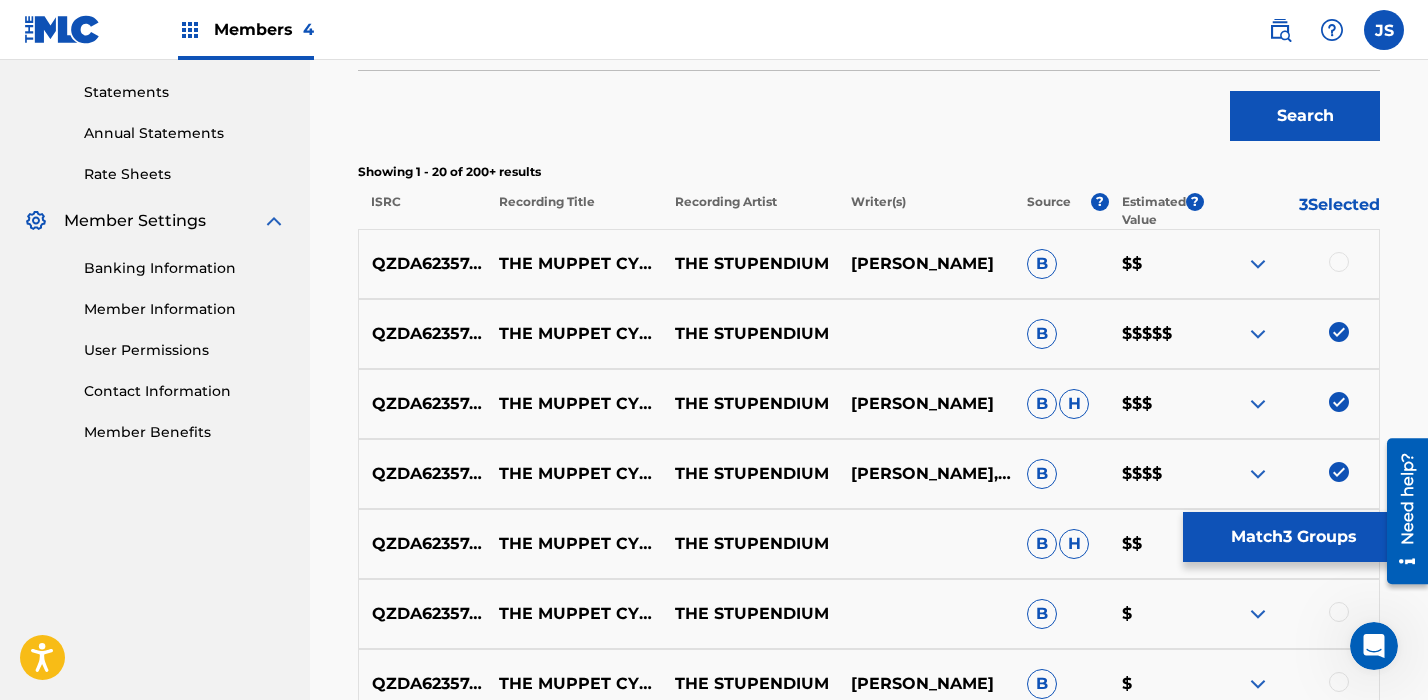 scroll, scrollTop: 679, scrollLeft: 0, axis: vertical 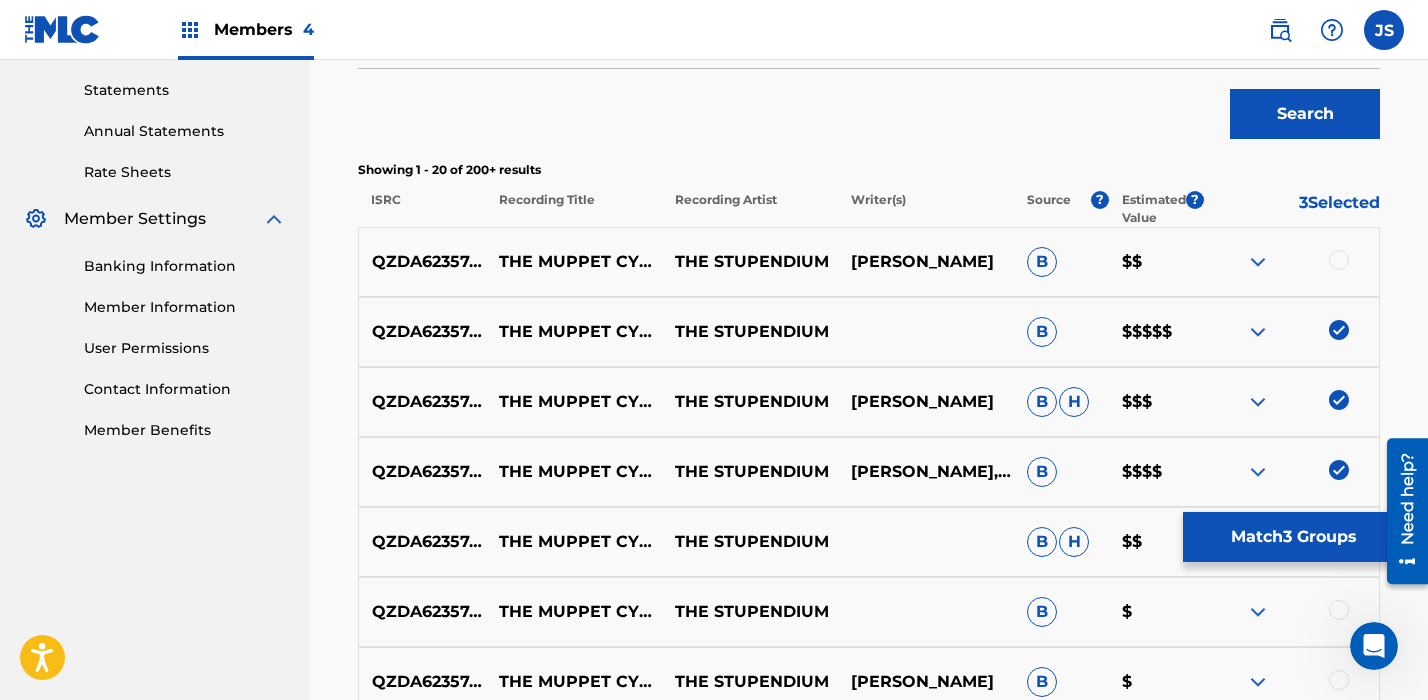 click on "QZDA62357421" at bounding box center (422, 262) 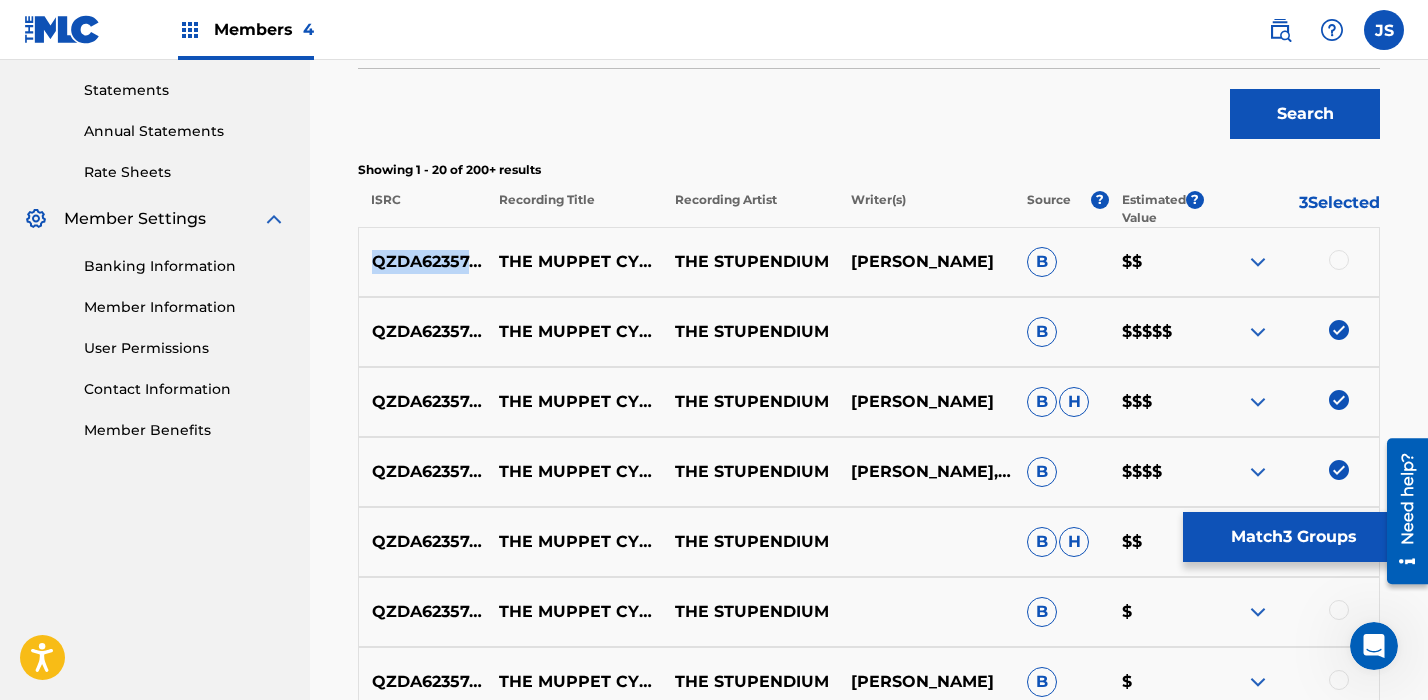 click on "QZDA62357421" at bounding box center (422, 262) 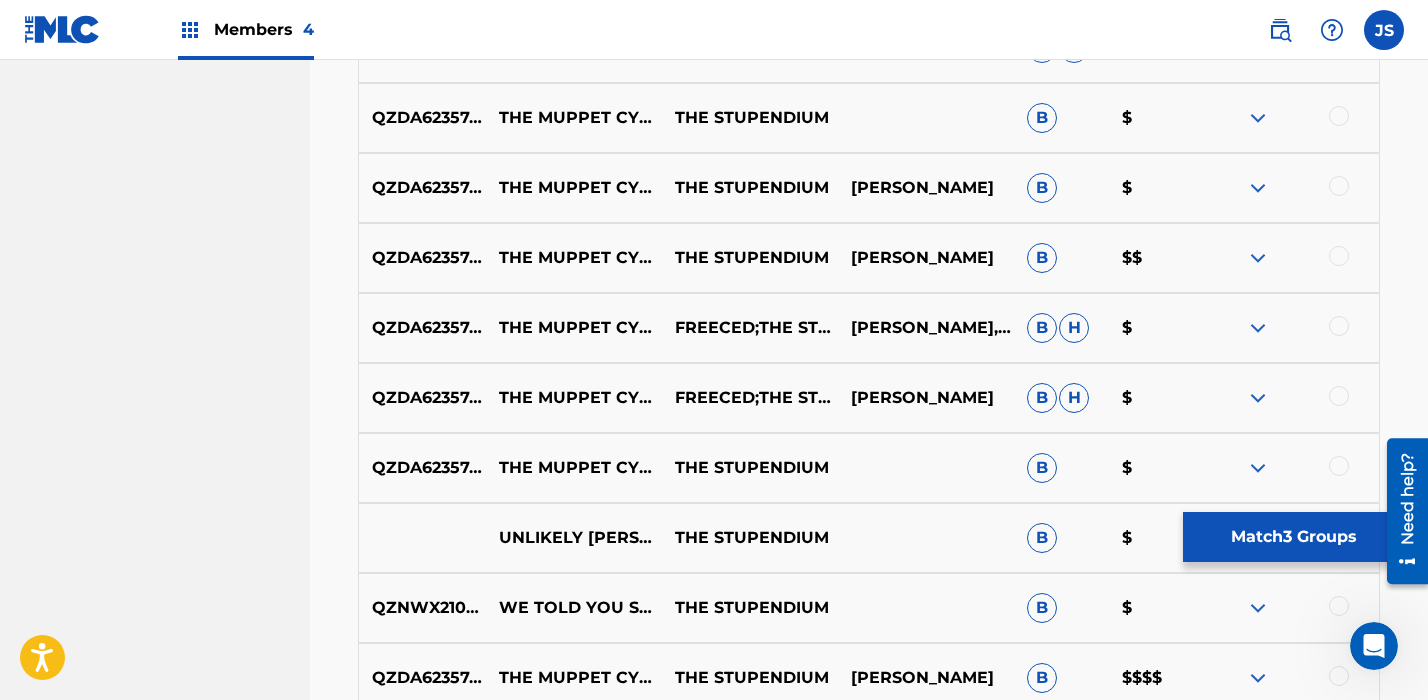scroll, scrollTop: 1175, scrollLeft: 0, axis: vertical 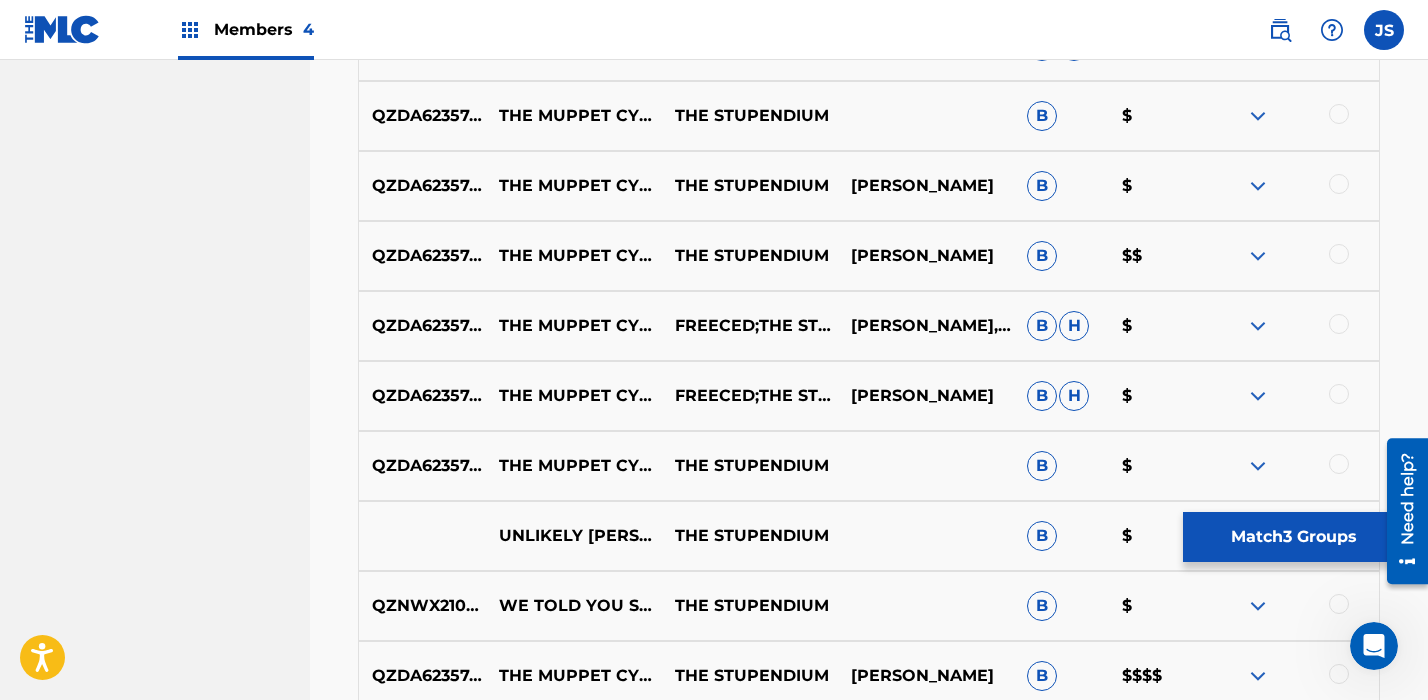click on "THE MUPPET CYPHER FT. FREECED, [PERSON_NAME], JT MUSIC, LITTLE FLECKS & [PERSON_NAME]" at bounding box center [574, 466] 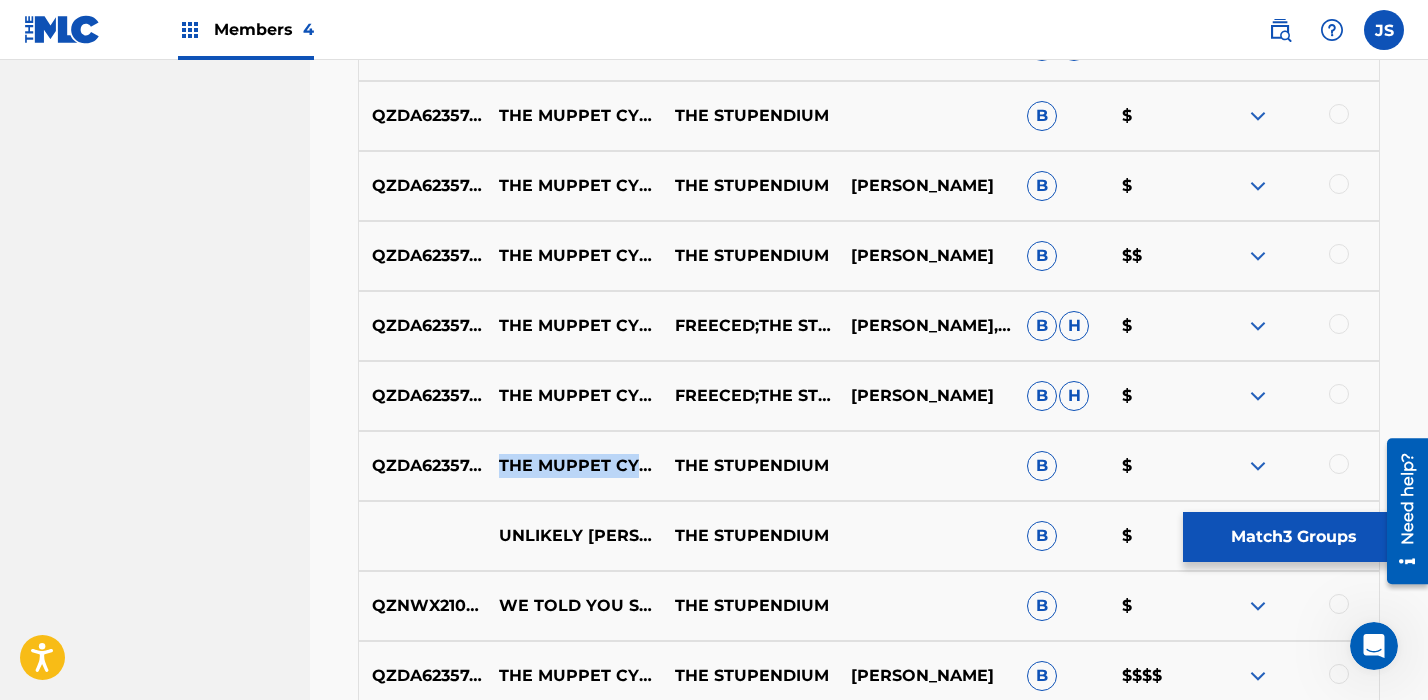 click on "THE MUPPET CYPHER FT. FREECED, [PERSON_NAME], JT MUSIC, LITTLE FLECKS & [PERSON_NAME]" at bounding box center [574, 466] 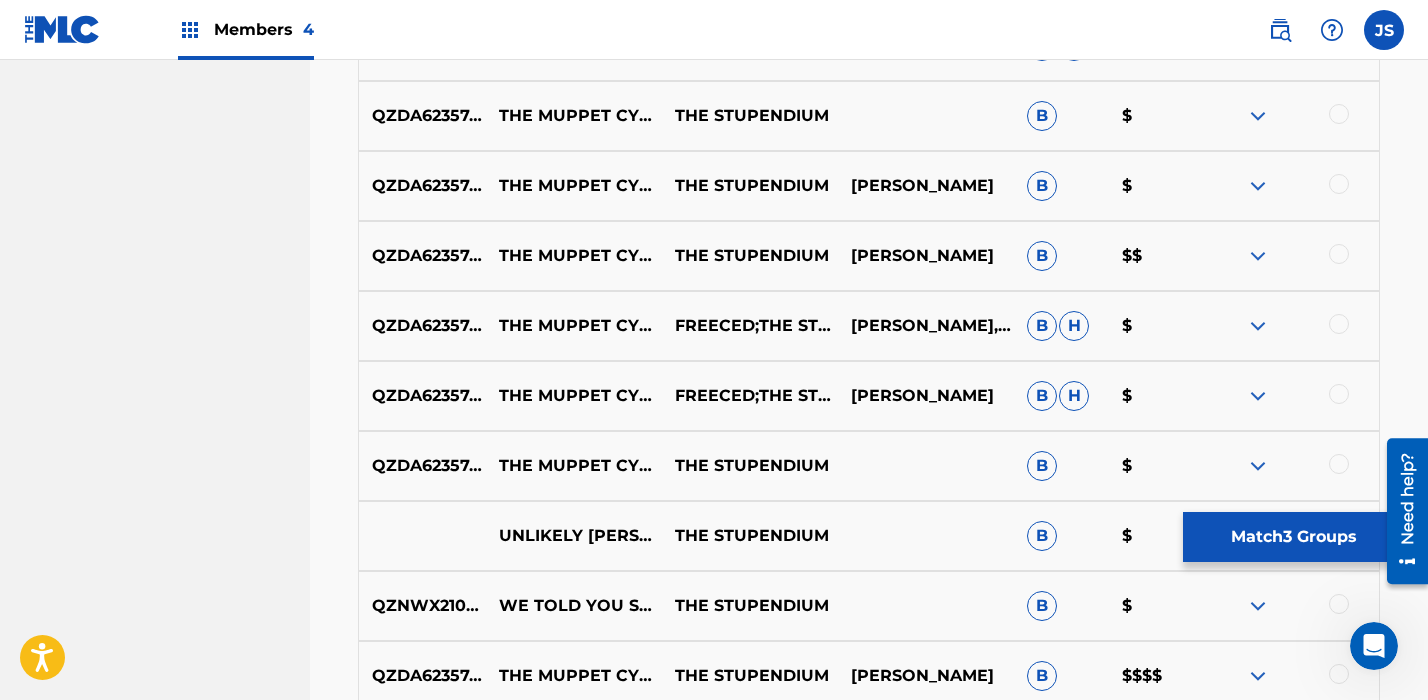 click on "QZDA62357420" at bounding box center [422, 466] 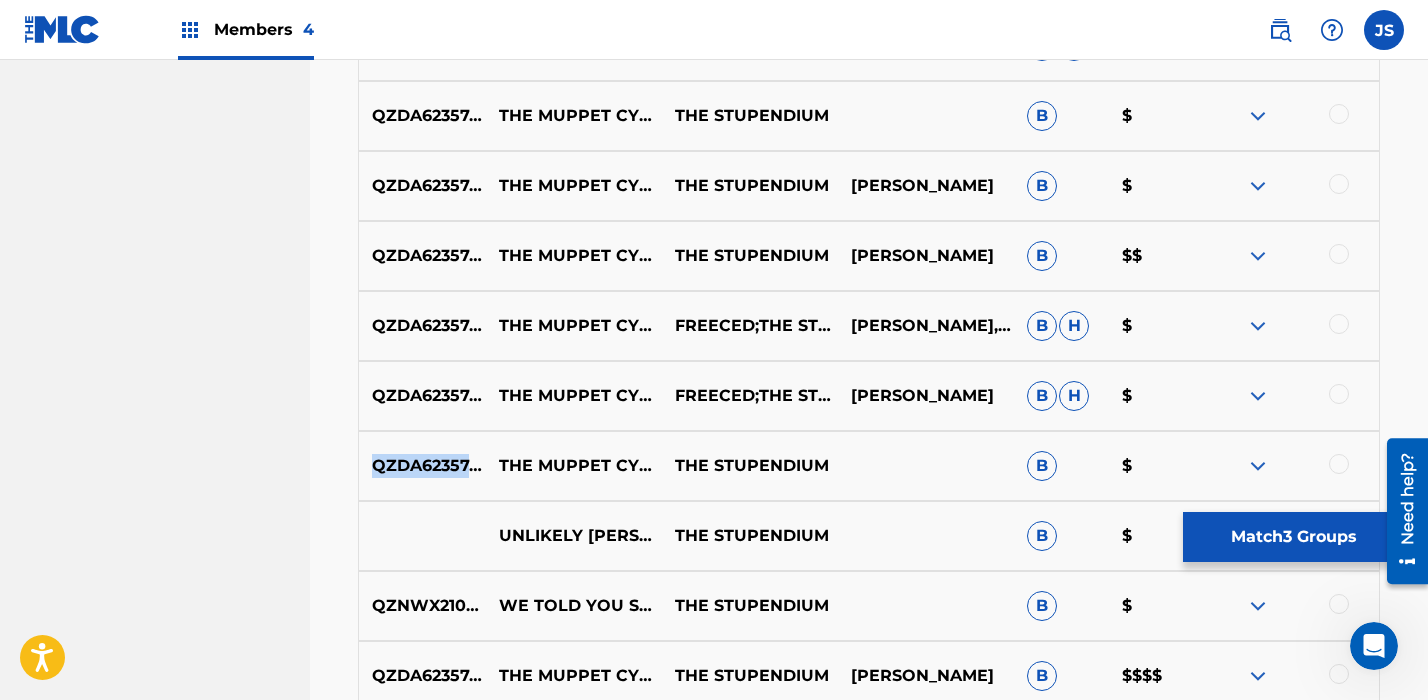 click on "QZDA62357420" at bounding box center [422, 466] 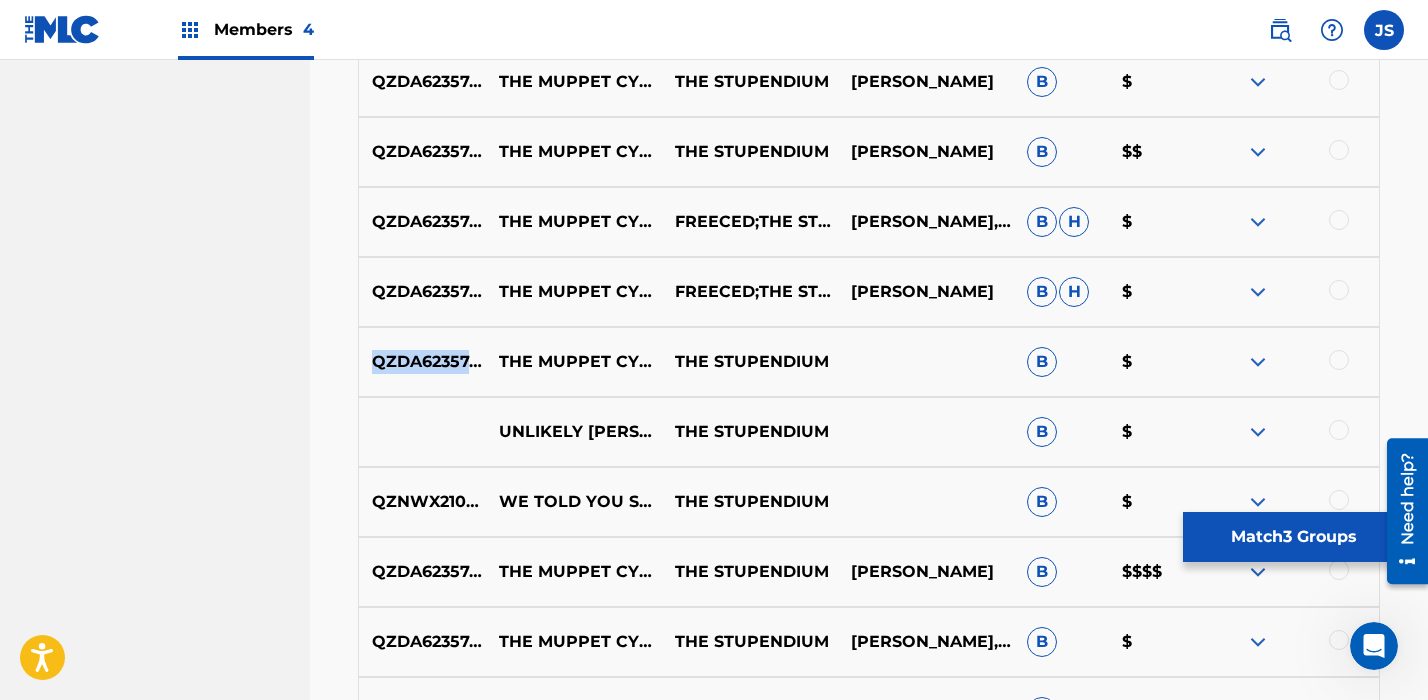 scroll, scrollTop: 1284, scrollLeft: 0, axis: vertical 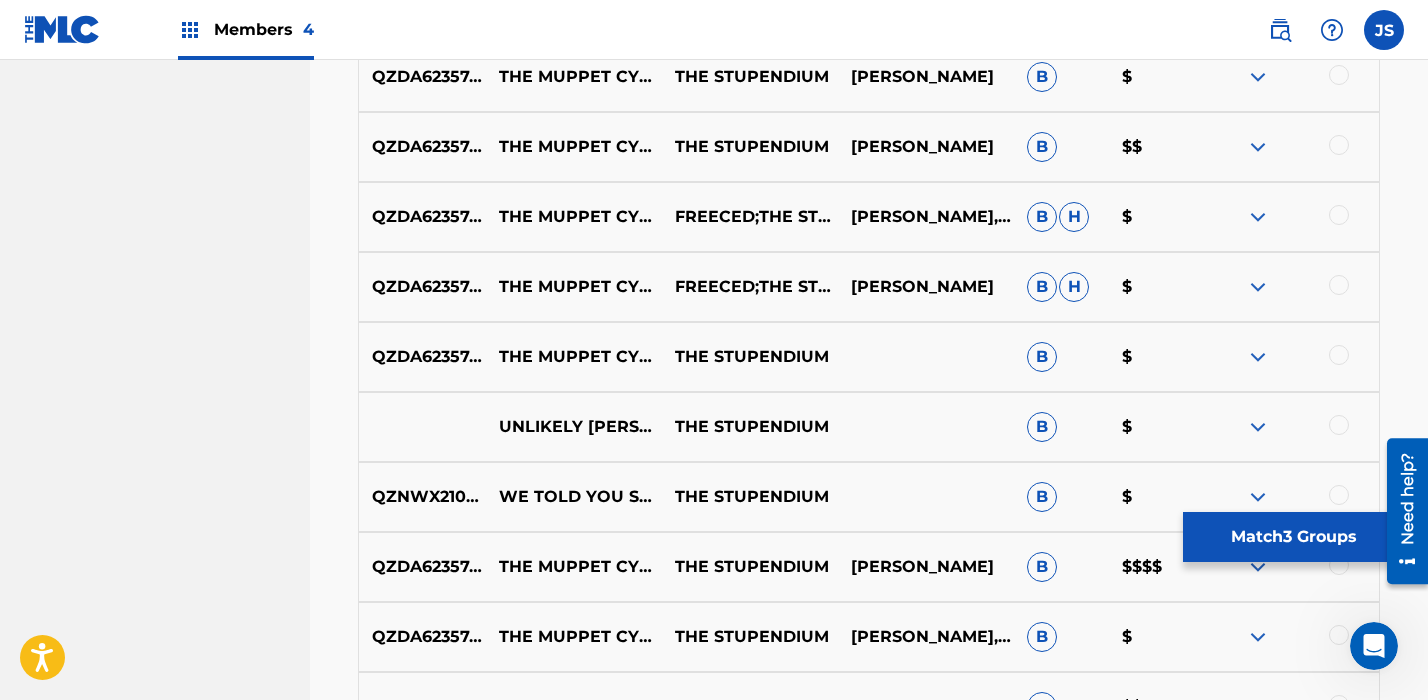 click on "THE MUPPET CYPHER FT. FREECED, [PERSON_NAME], JT MUSIC, LITTLE FLECKS & [PERSON_NAME]" at bounding box center [574, 357] 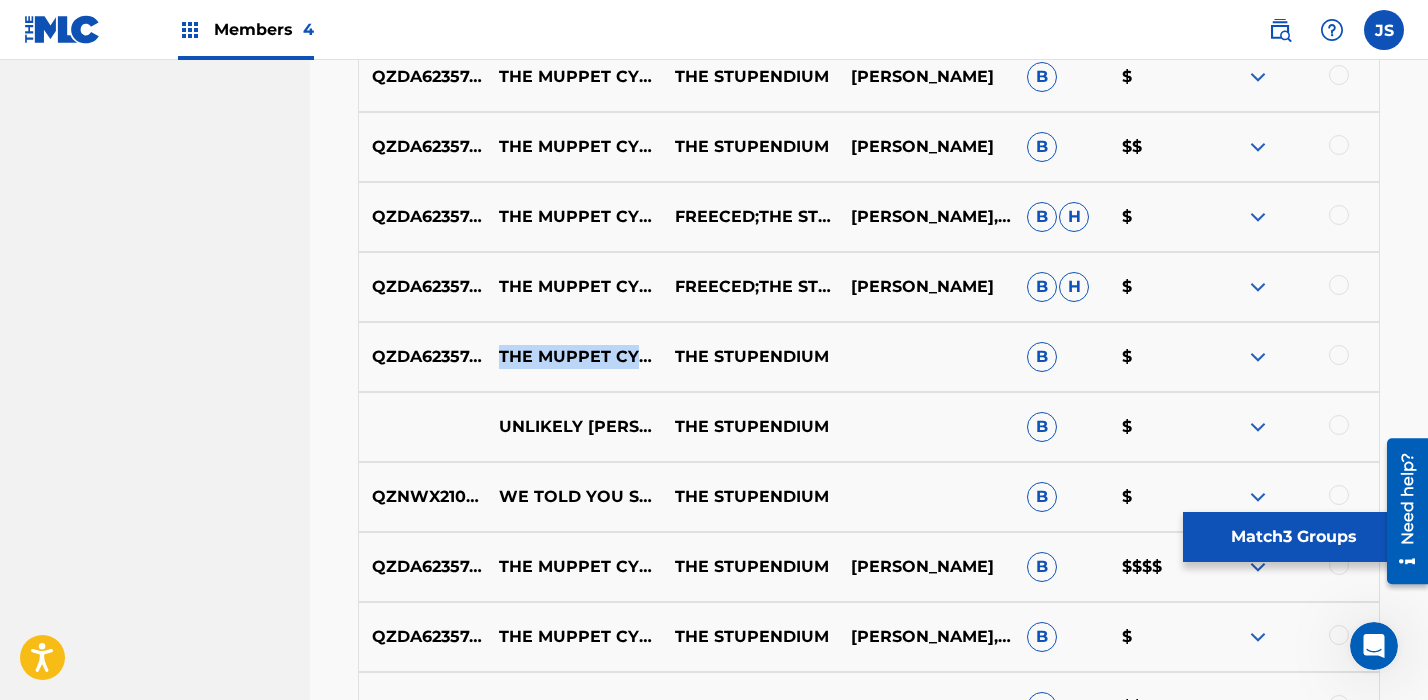 click on "THE MUPPET CYPHER FT. FREECED, [PERSON_NAME], JT MUSIC, LITTLE FLECKS & [PERSON_NAME]" at bounding box center (574, 357) 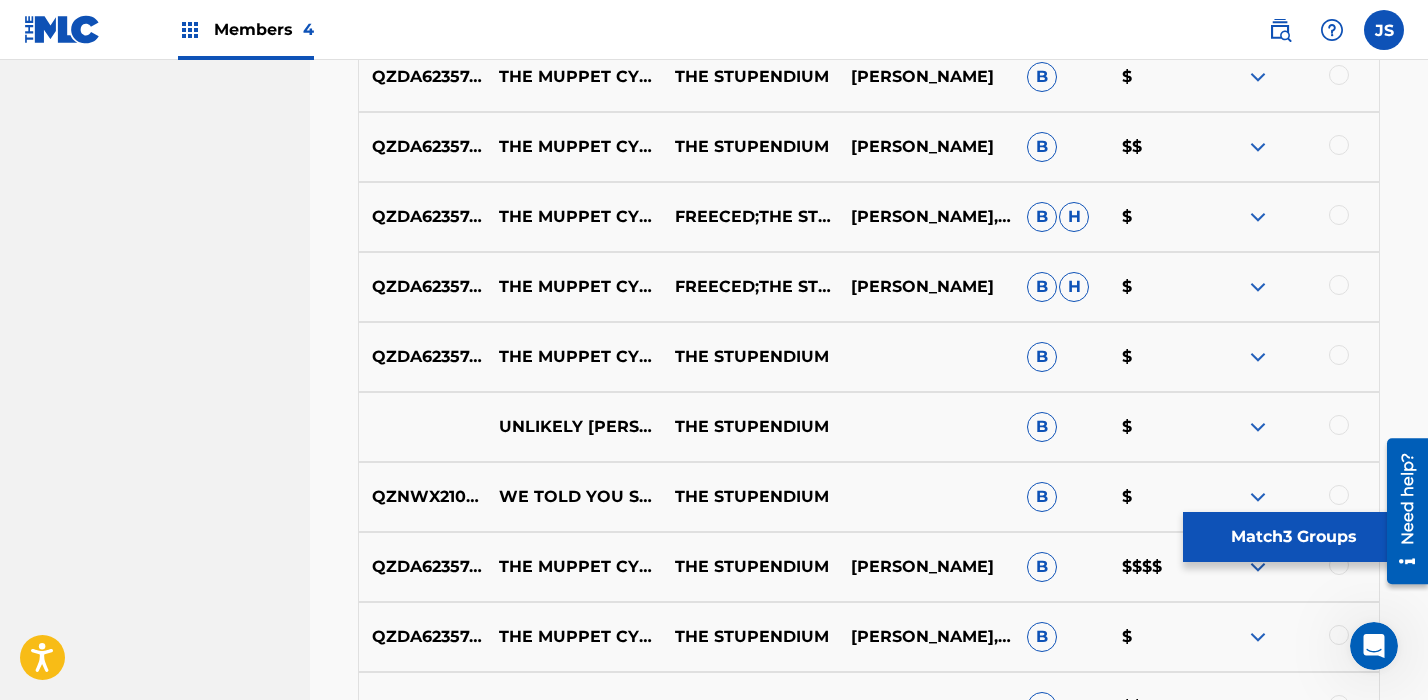click on "QZDA62357420" at bounding box center (422, 357) 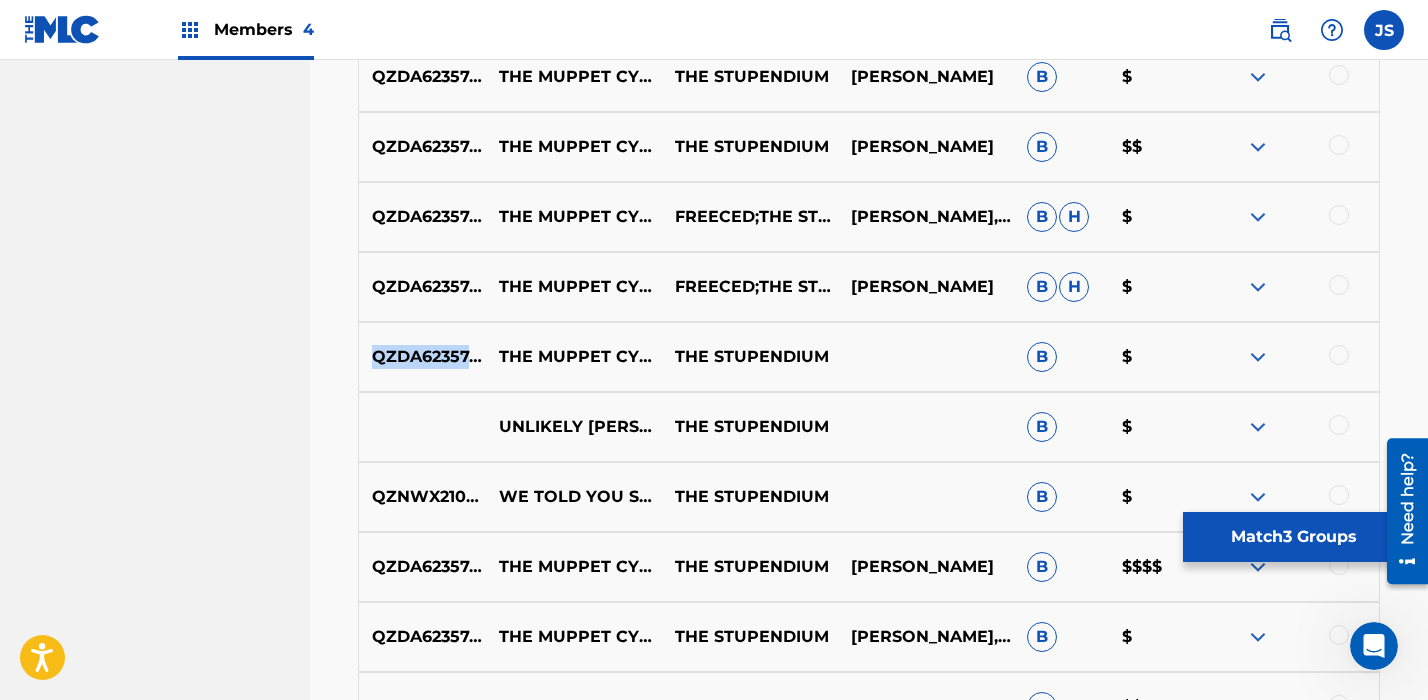 click on "QZDA62357420" at bounding box center (422, 357) 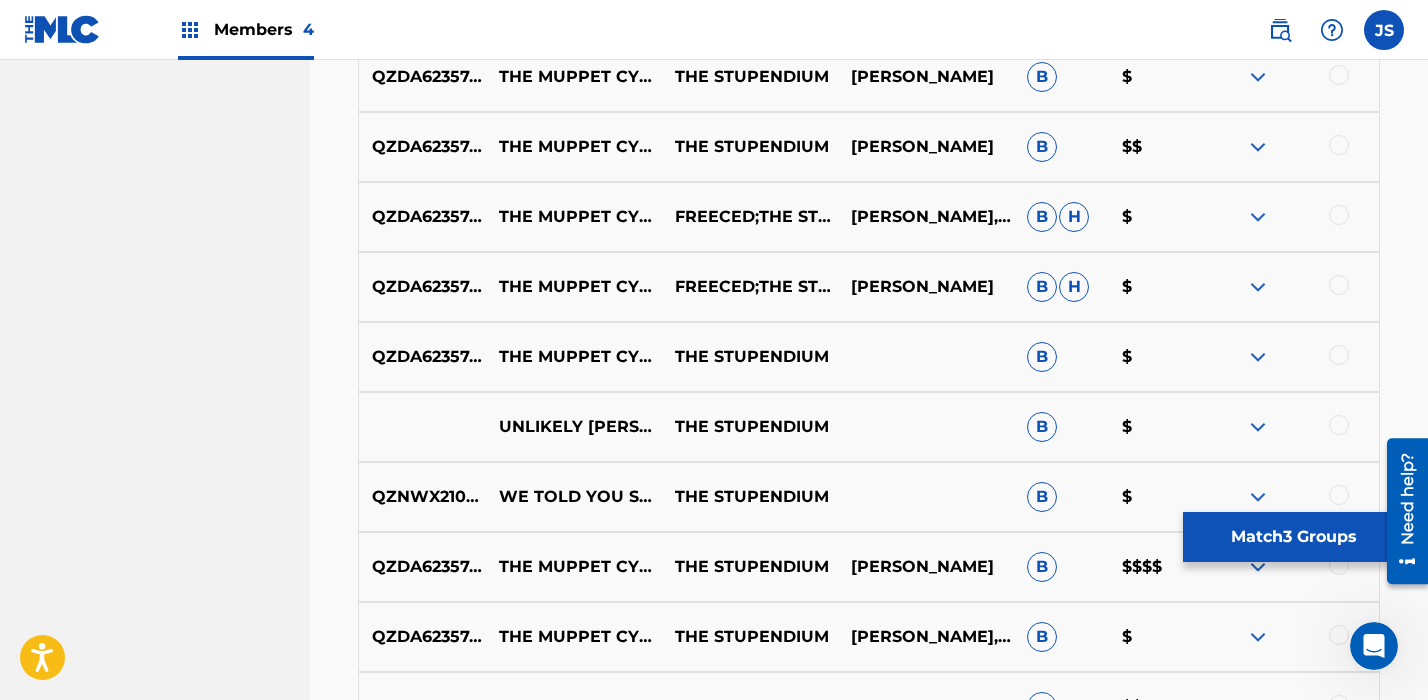 click on "UNLIKELY [PERSON_NAME] THE MUPPETS THE STUPENDIUM FEAT [PERSON_NAME] JT MUSIC NEMRAPS CHI CHI MORE" at bounding box center [574, 427] 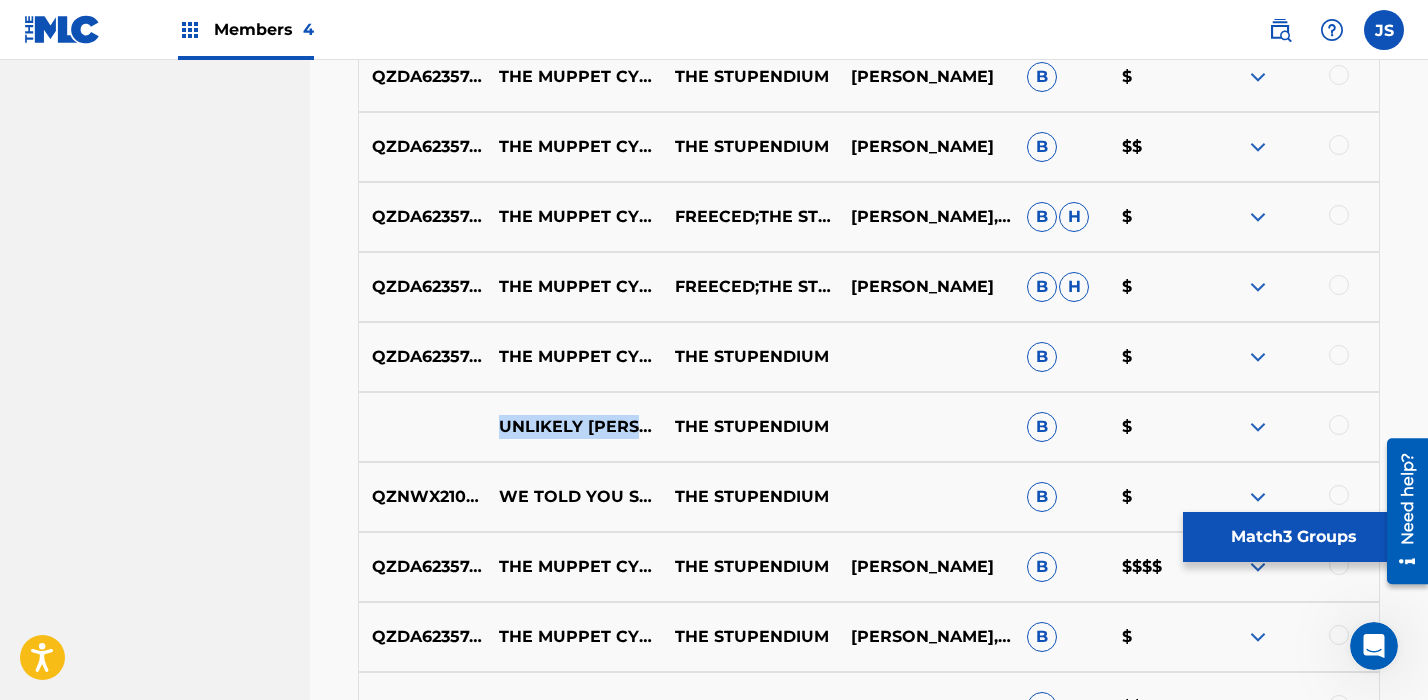 click on "UNLIKELY [PERSON_NAME] THE MUPPETS THE STUPENDIUM FEAT [PERSON_NAME] JT MUSIC NEMRAPS CHI CHI MORE" at bounding box center [574, 427] 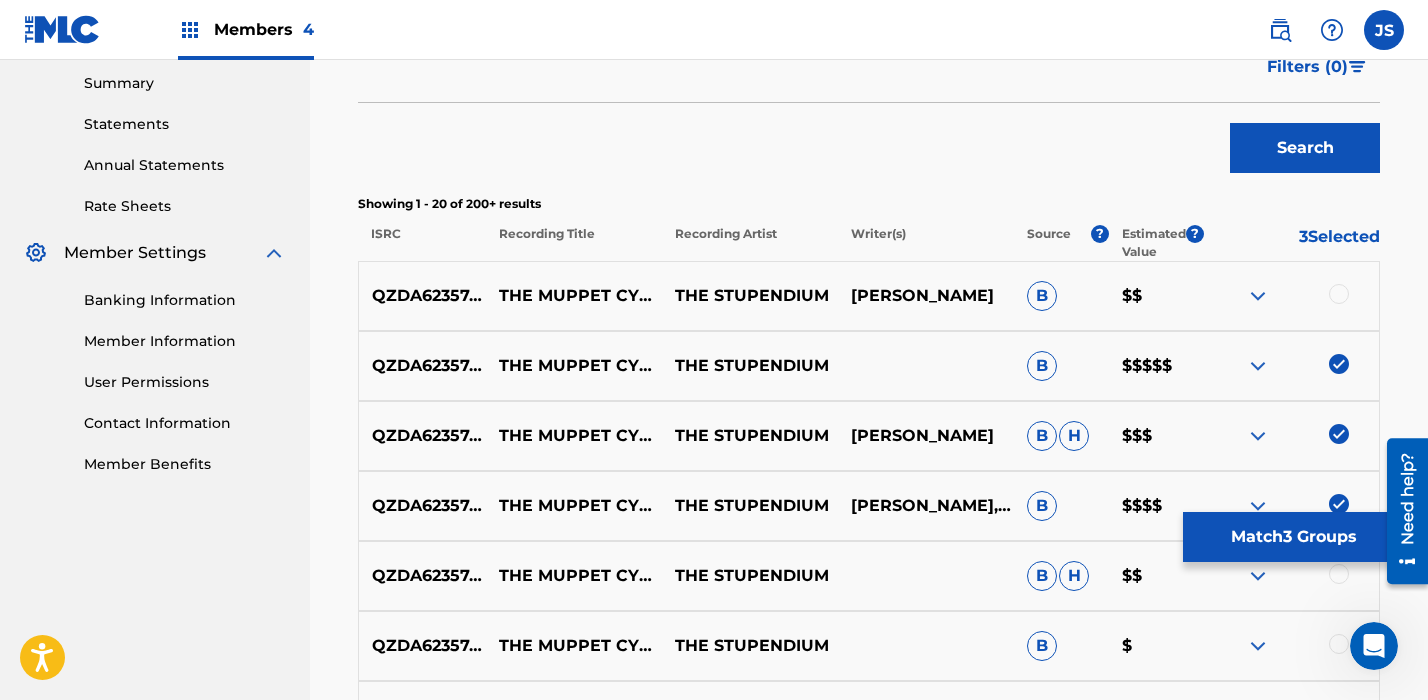 scroll, scrollTop: 576, scrollLeft: 0, axis: vertical 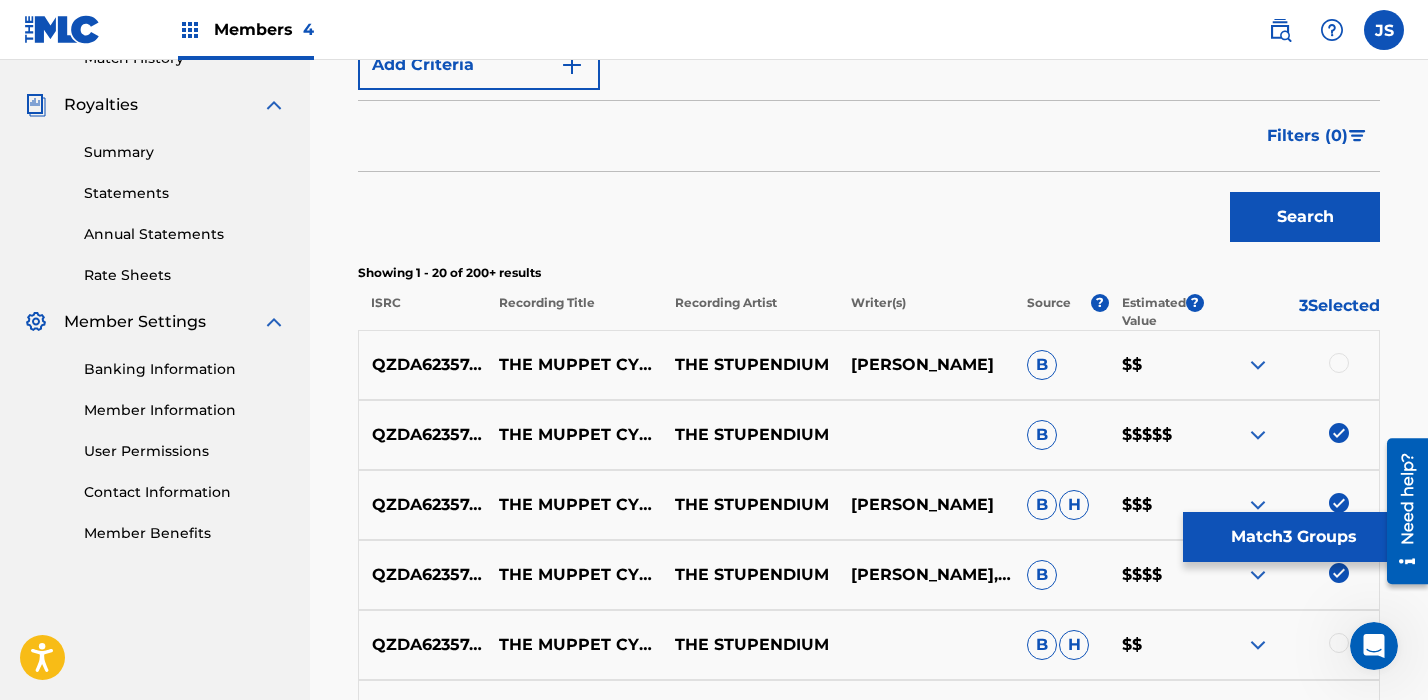 click on "Match  3 Groups" at bounding box center (1293, 537) 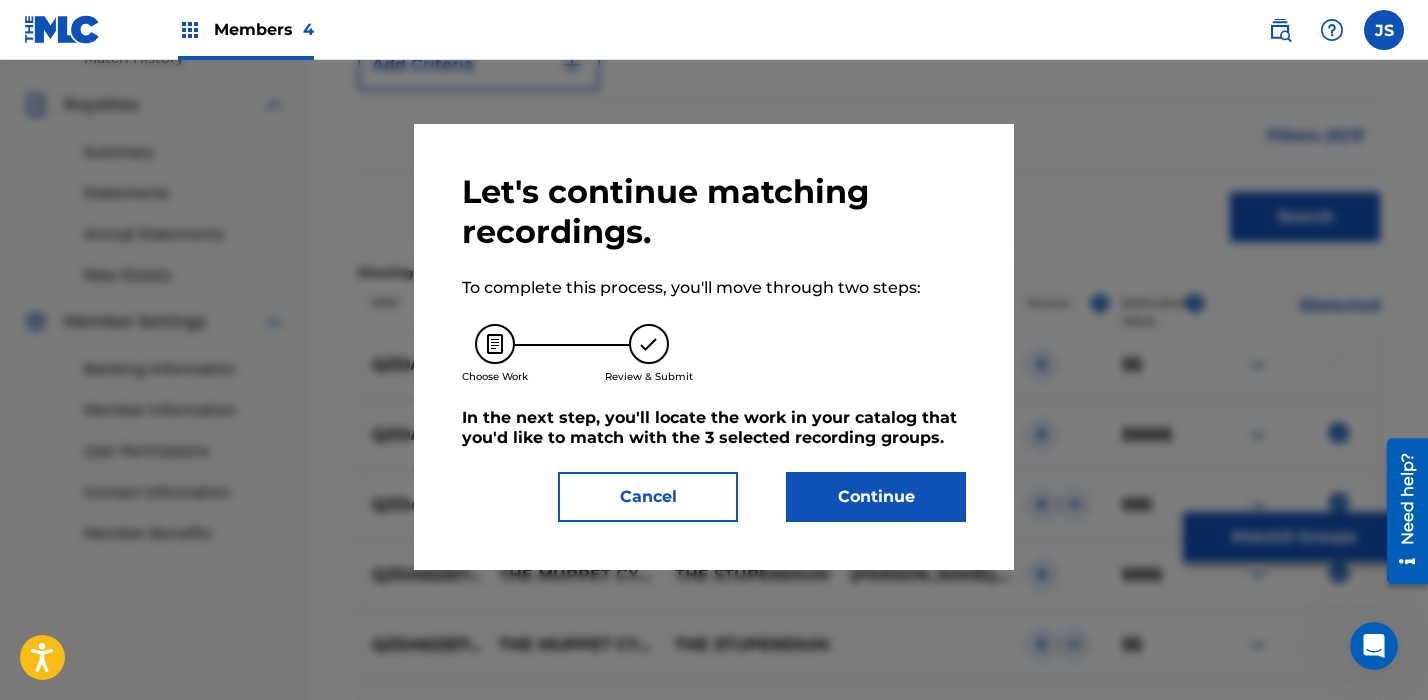 click on "Let's continue matching recordings. To complete this process, you'll move through two steps: Choose Work Review & Submit In the next step, you'll locate the work in your catalog that you'd like to match with the   3 selected recording groups . Cancel Continue" at bounding box center [714, 347] 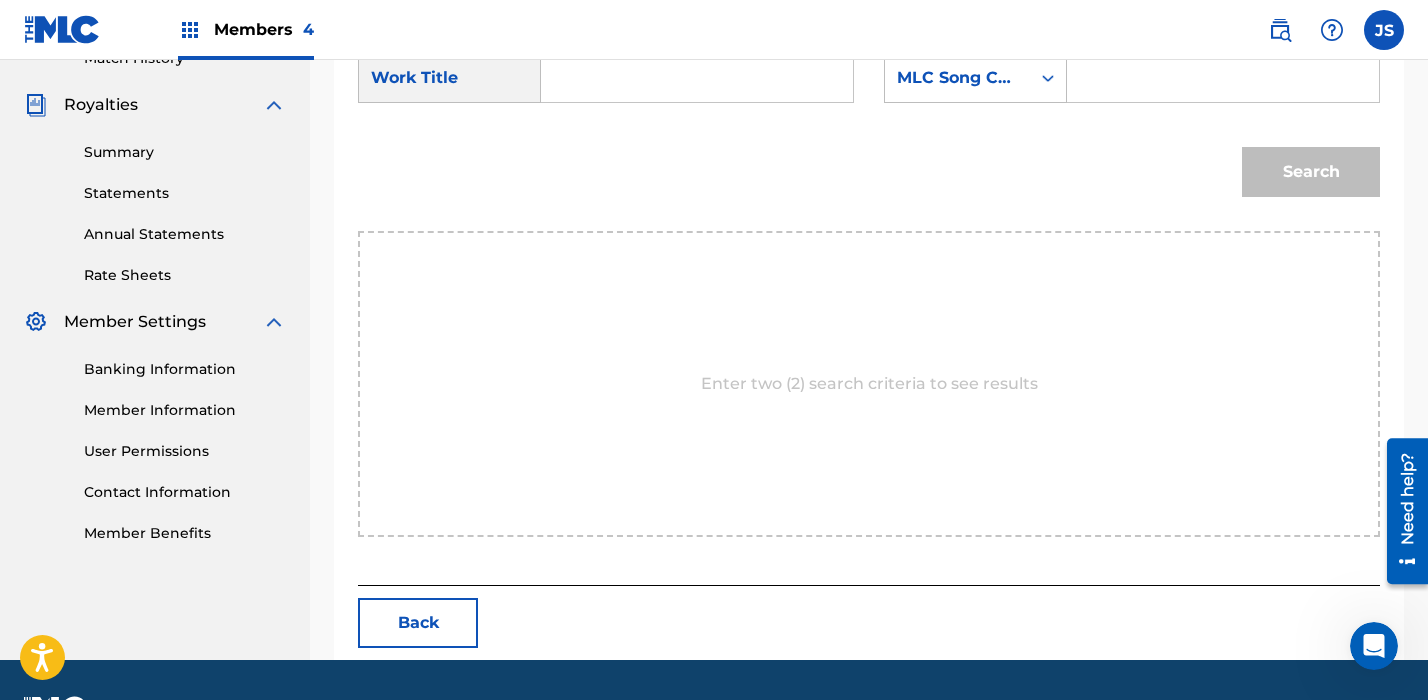click at bounding box center (697, 78) 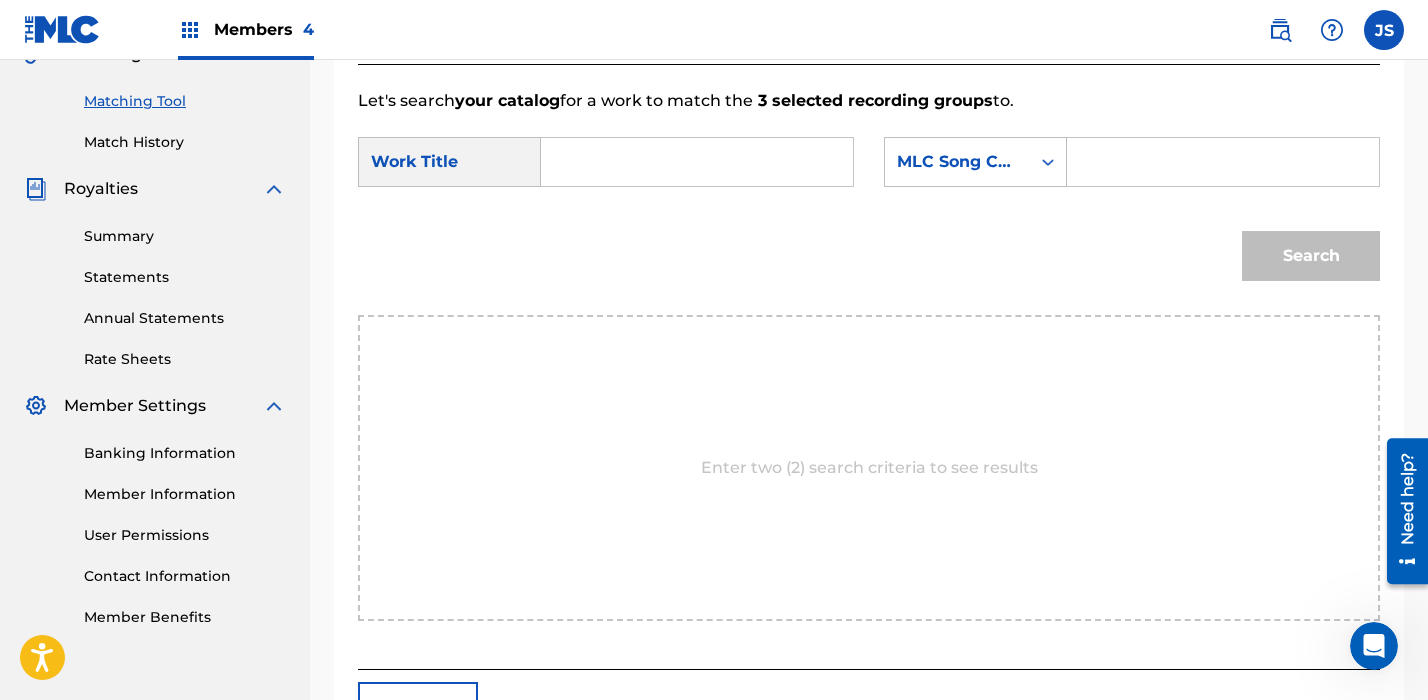 scroll, scrollTop: 469, scrollLeft: 0, axis: vertical 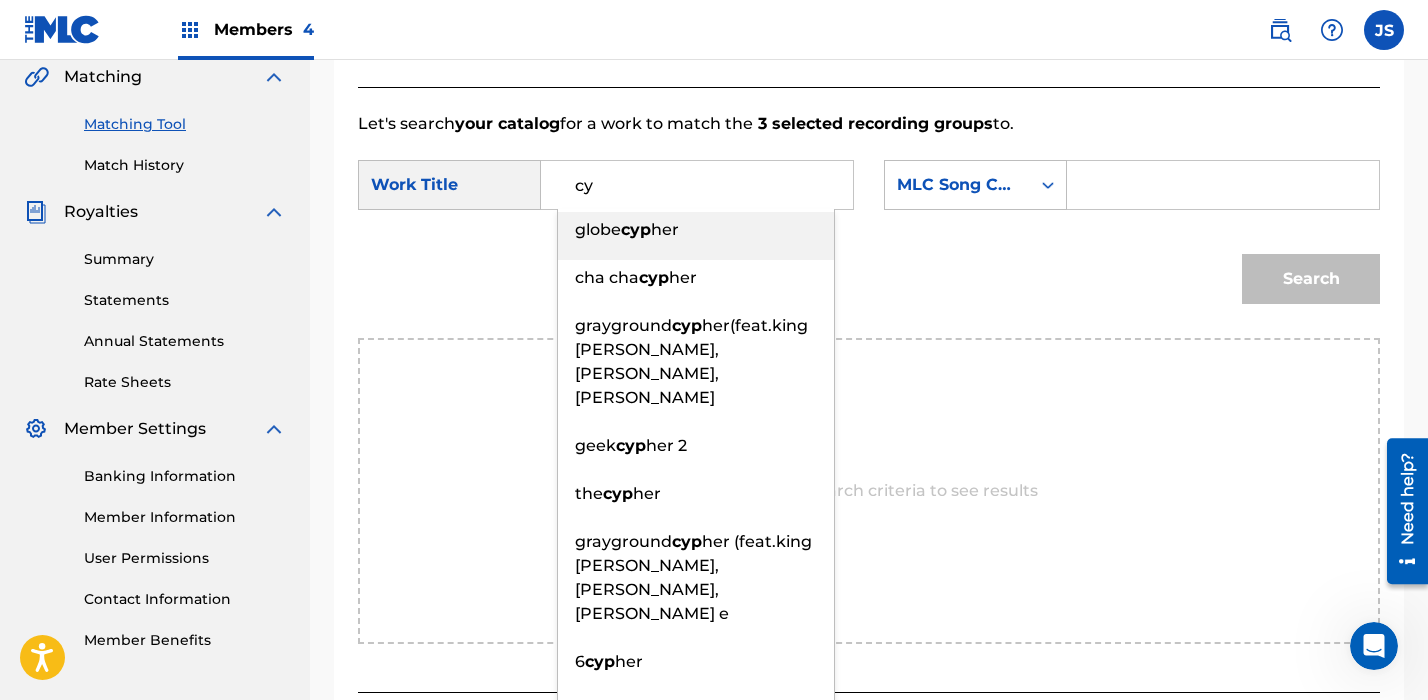 type on "c" 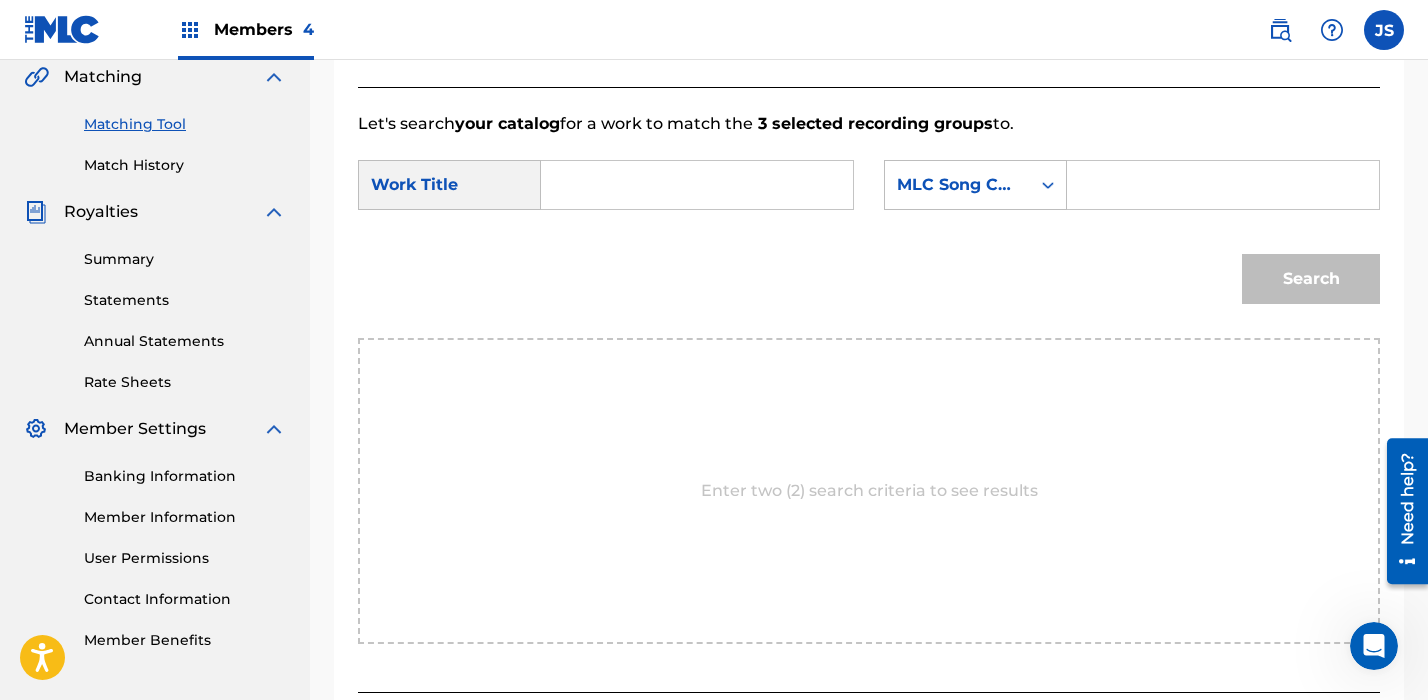 paste on "THE MUPPET CYPHER (FEAT. FREECED, [PERSON_NAME], JT MUSIC, LITTLE FLECKS, [PERSON_NAME], FRESHY KANAL, [PERSON_NAME] QUEST!, [PERSON_NAME], CHI-CHI, NEMRAPS, BASSEDOLAF & BONECAGE)" 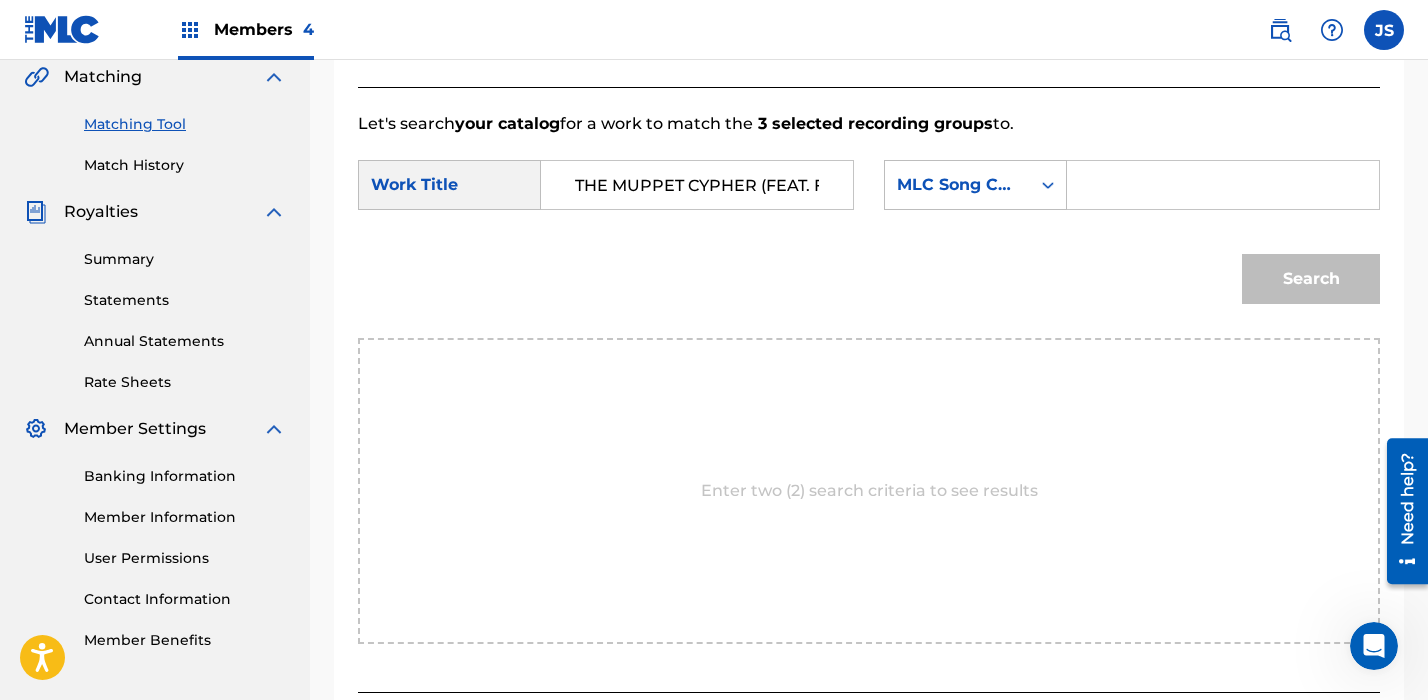 scroll, scrollTop: 0, scrollLeft: 1263, axis: horizontal 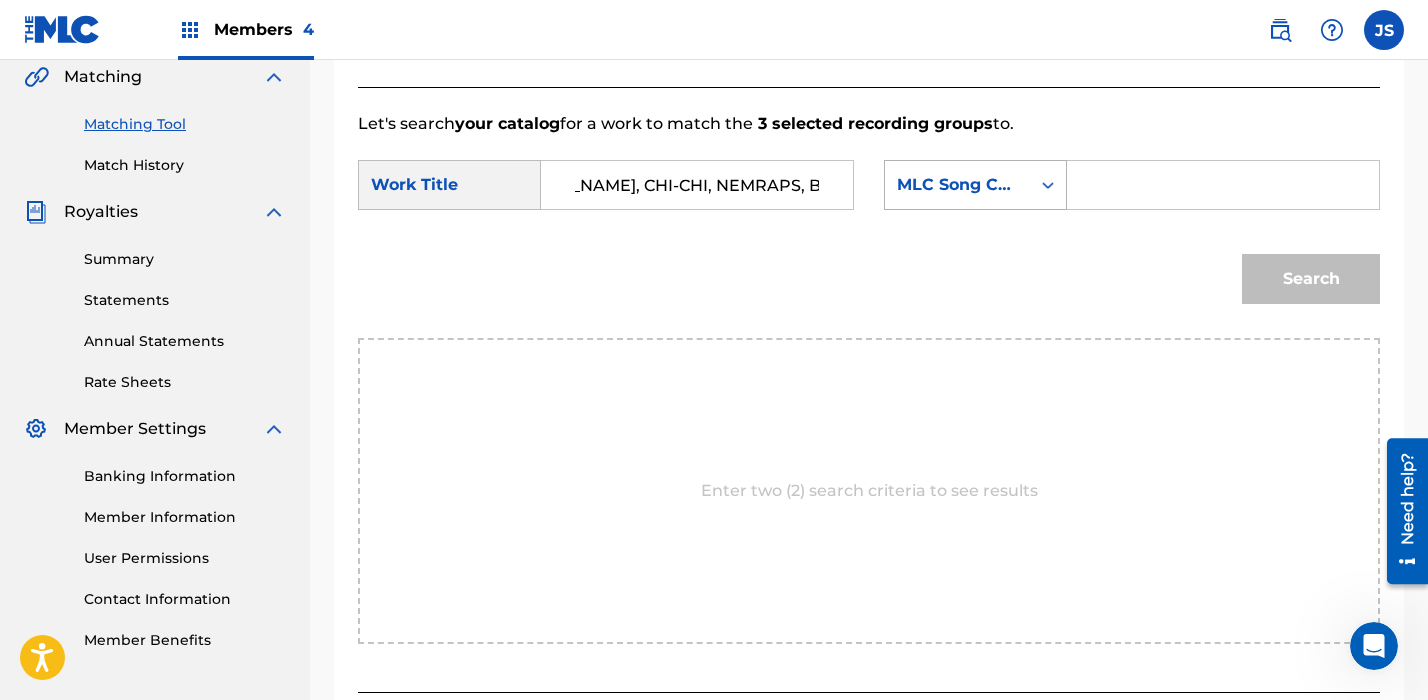 type on "THE MUPPET CYPHER (FEAT. FREECED, [PERSON_NAME], JT MUSIC, LITTLE FLECKS, [PERSON_NAME], FRESHY KANAL, [PERSON_NAME] QUEST!, [PERSON_NAME], CHI-CHI, NEMRAPS, BASSEDOLAF & BONECAGE)" 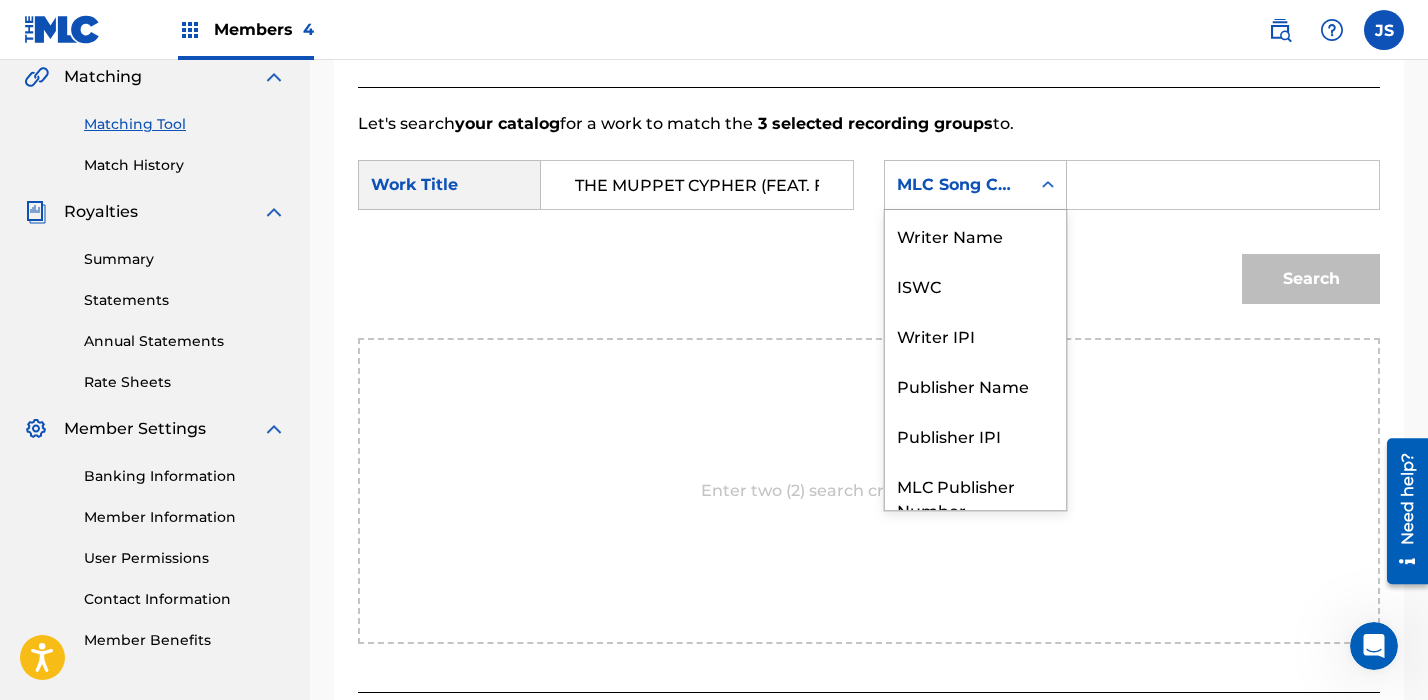 scroll, scrollTop: 74, scrollLeft: 0, axis: vertical 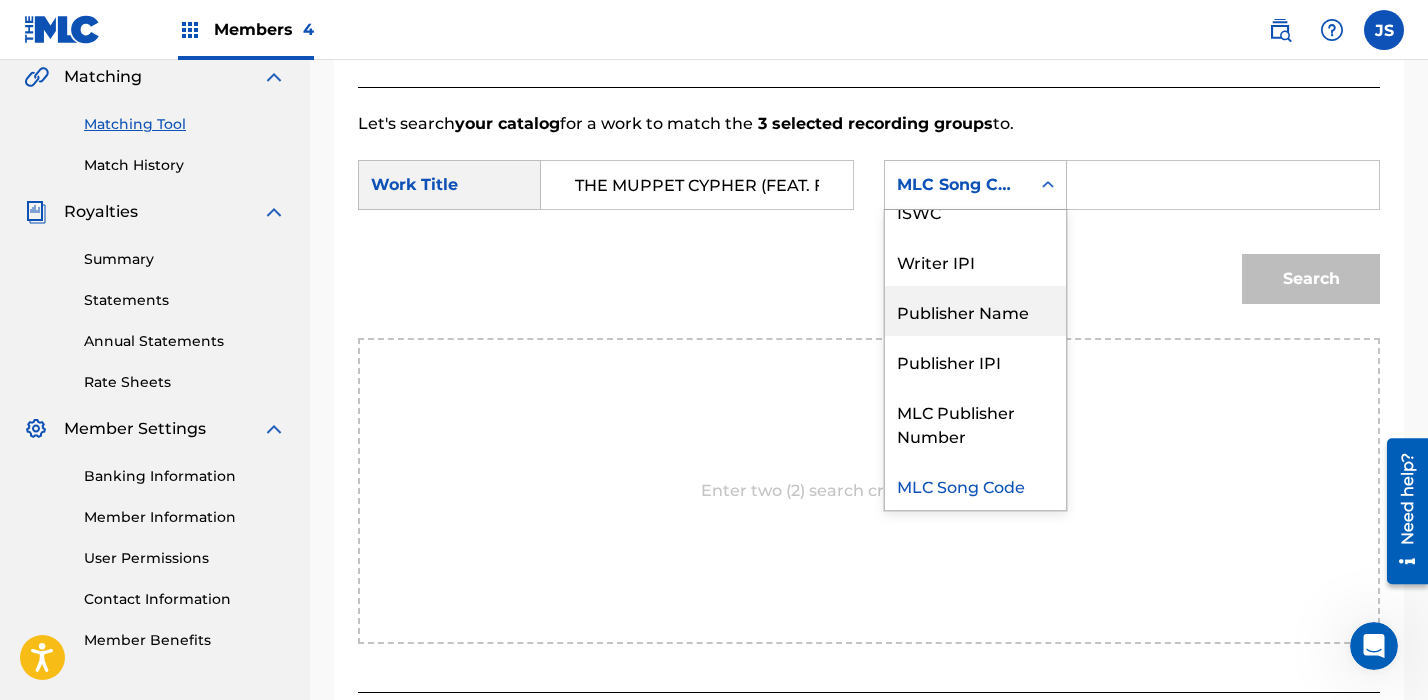 click on "Publisher Name" at bounding box center (975, 311) 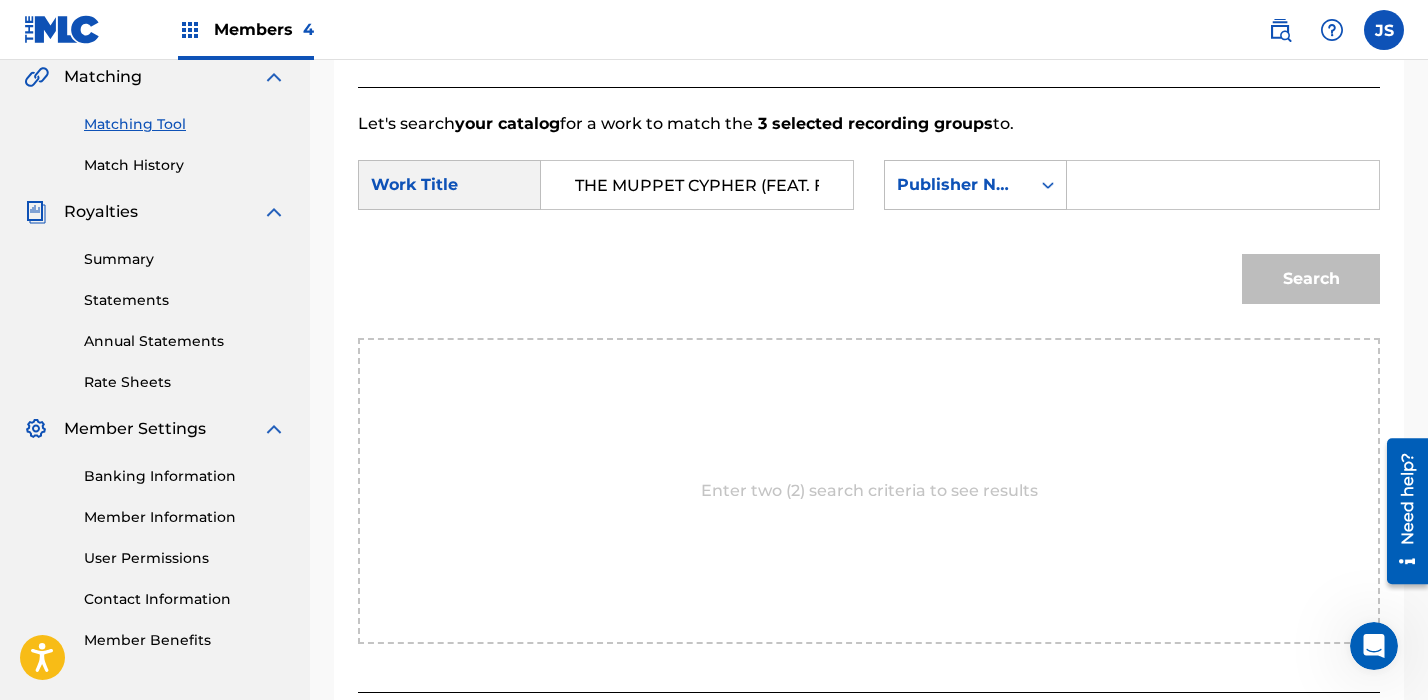 click at bounding box center [1223, 185] 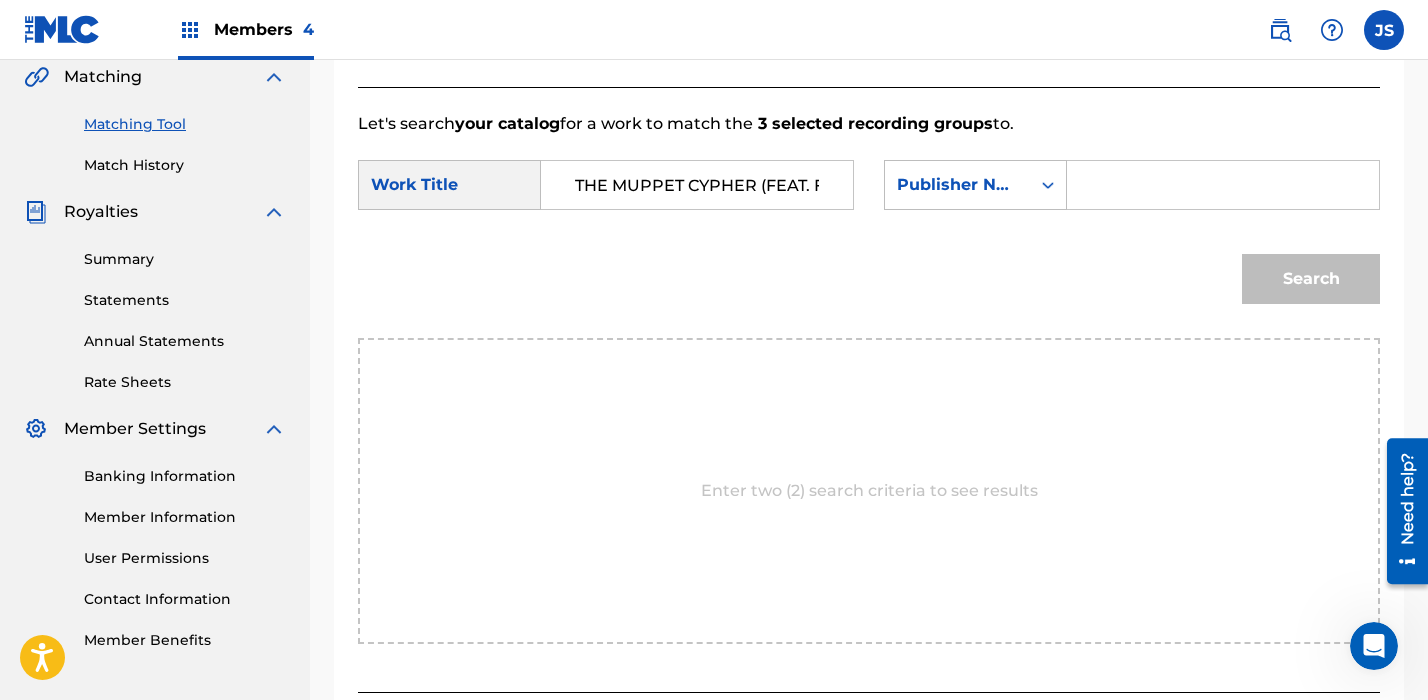 type on "stupendium" 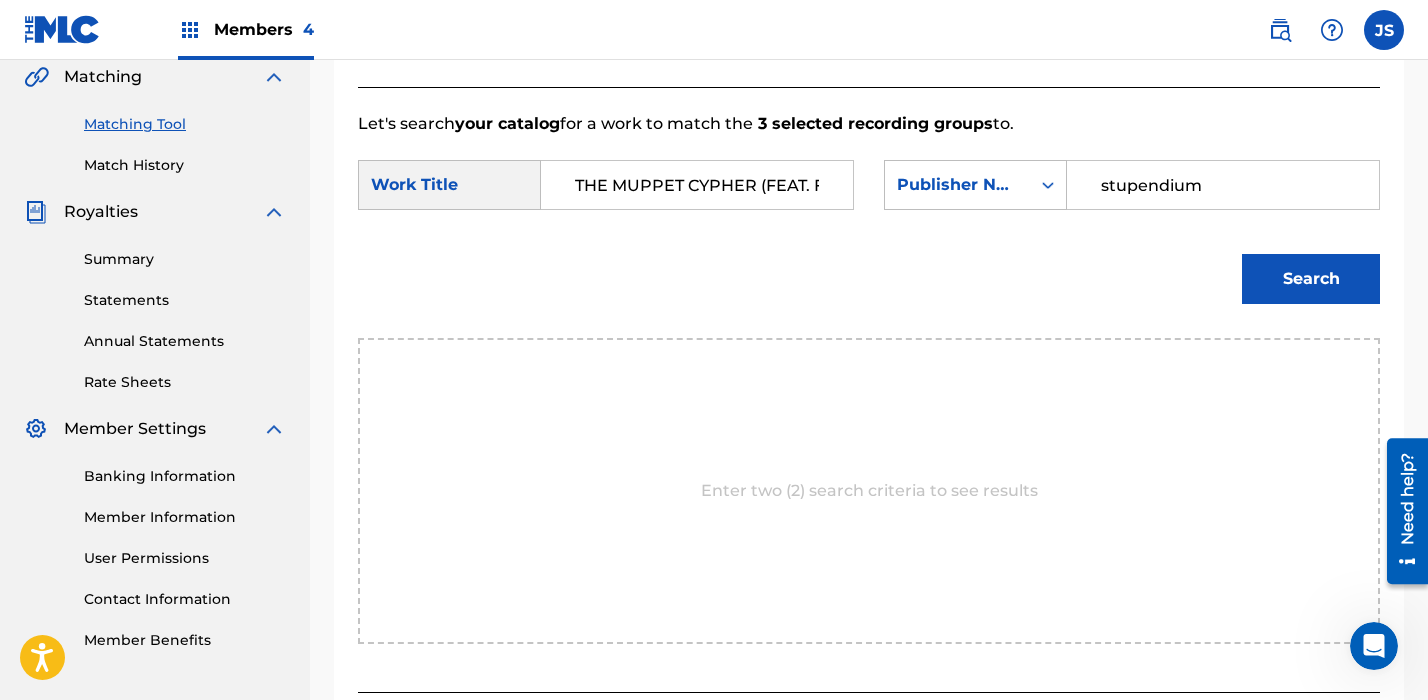 click on "Search" at bounding box center [1311, 279] 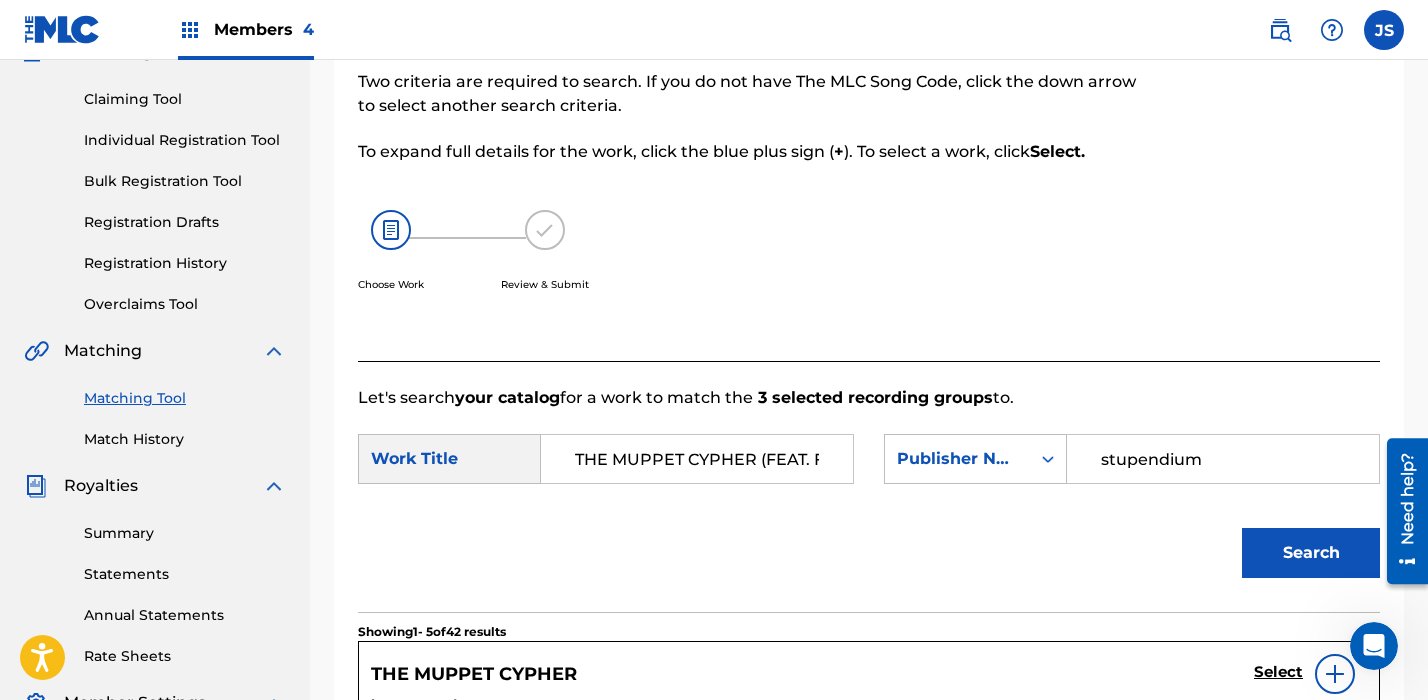 scroll, scrollTop: 149, scrollLeft: 0, axis: vertical 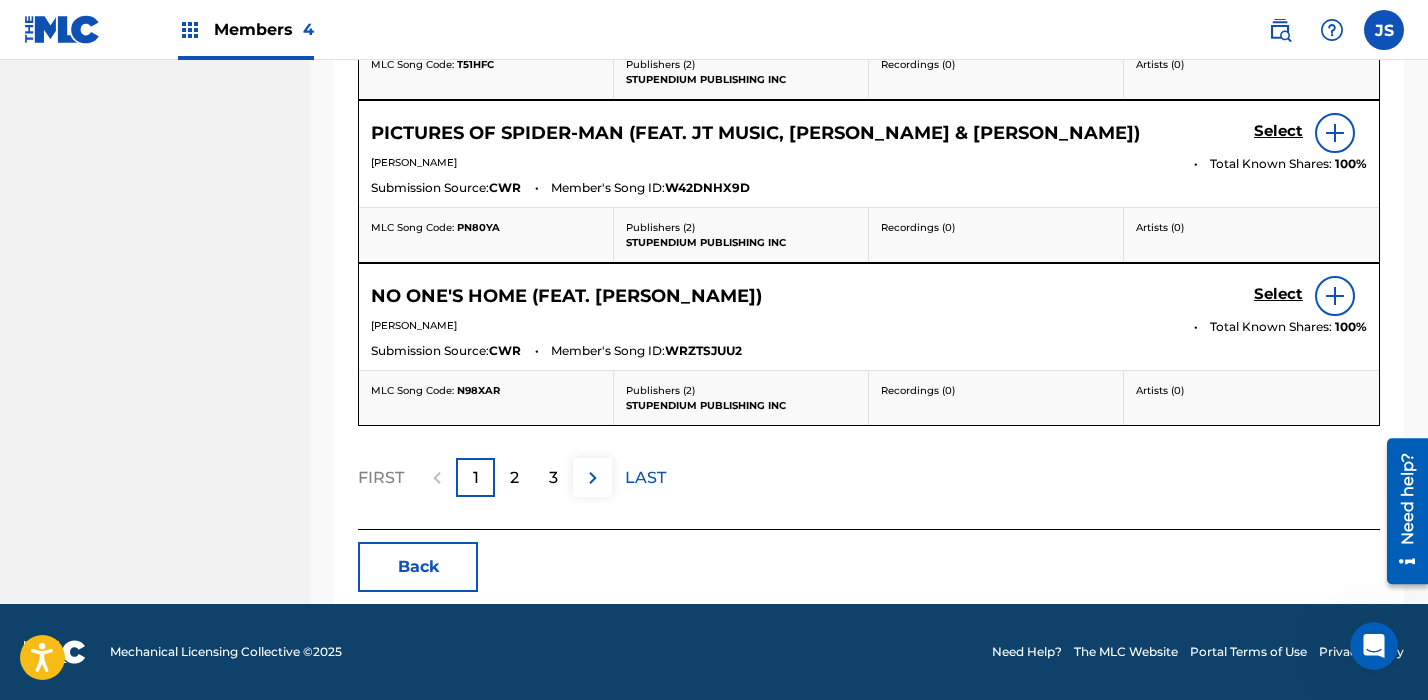 click on "Back" at bounding box center (418, 567) 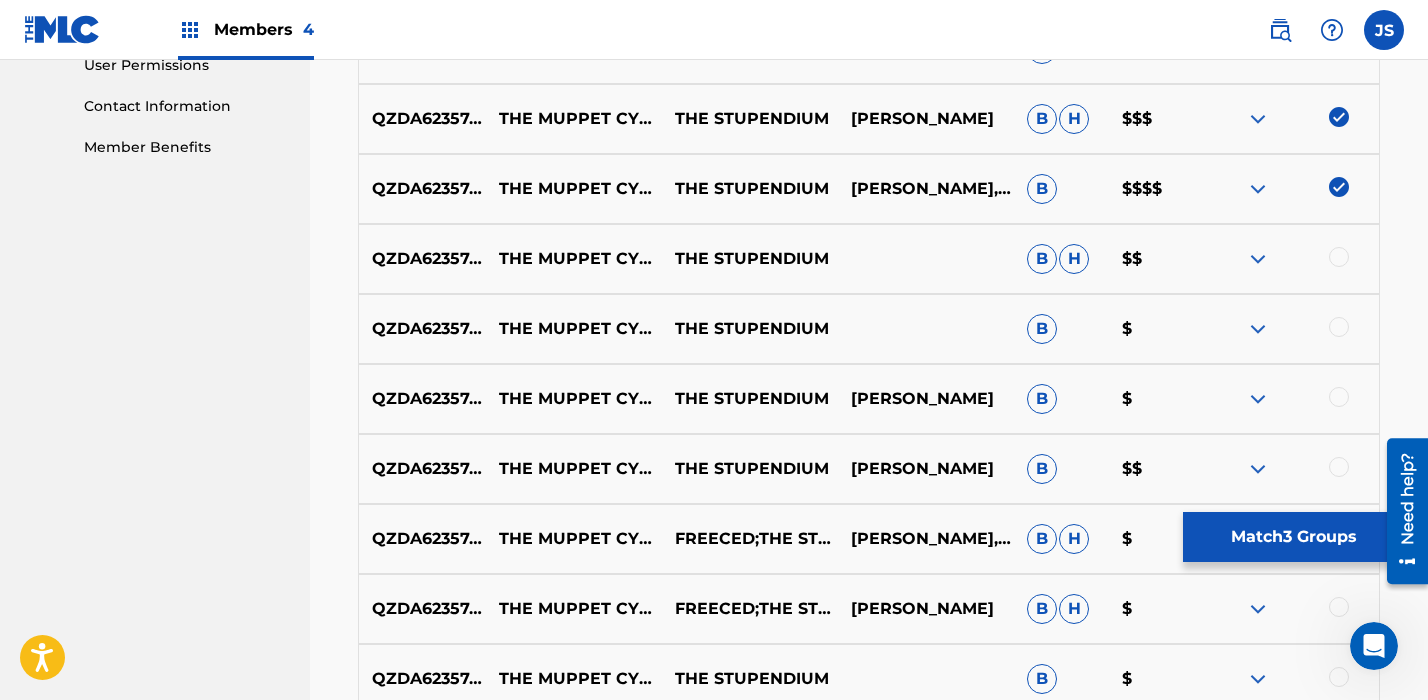 scroll, scrollTop: 819, scrollLeft: 0, axis: vertical 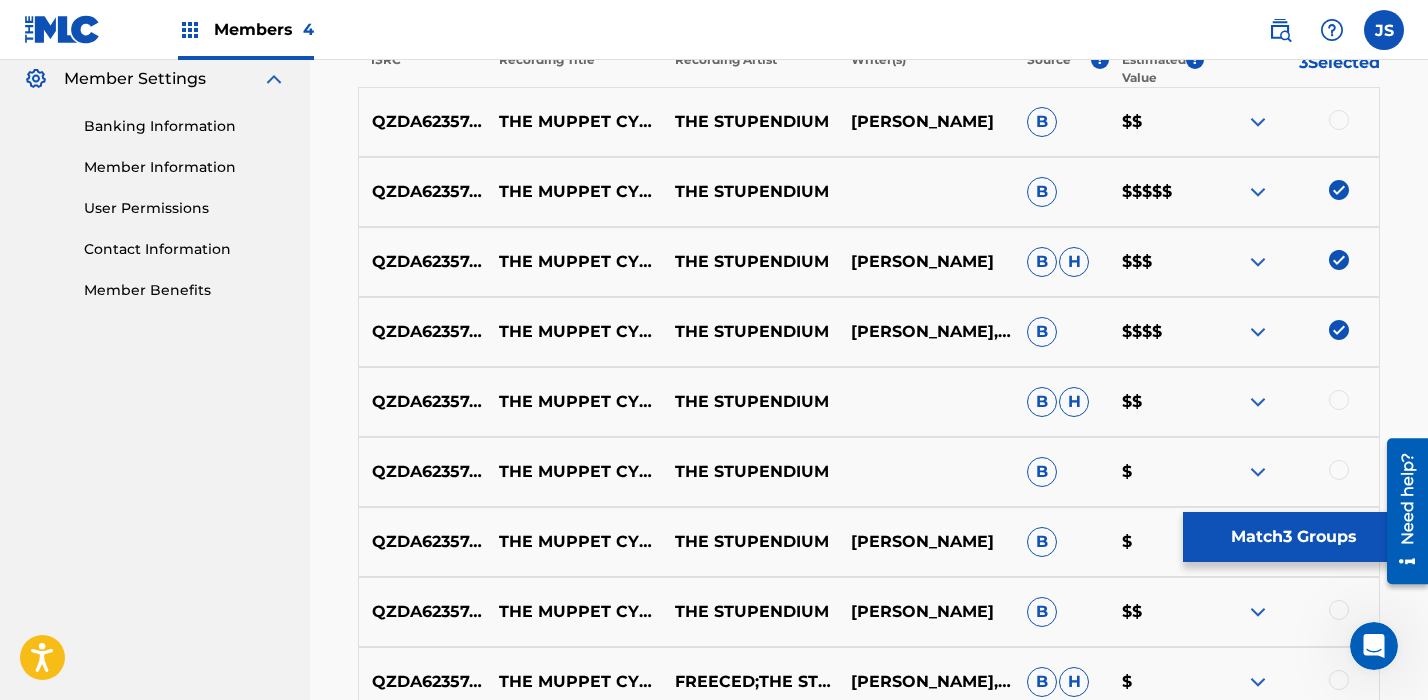 click at bounding box center [1339, 260] 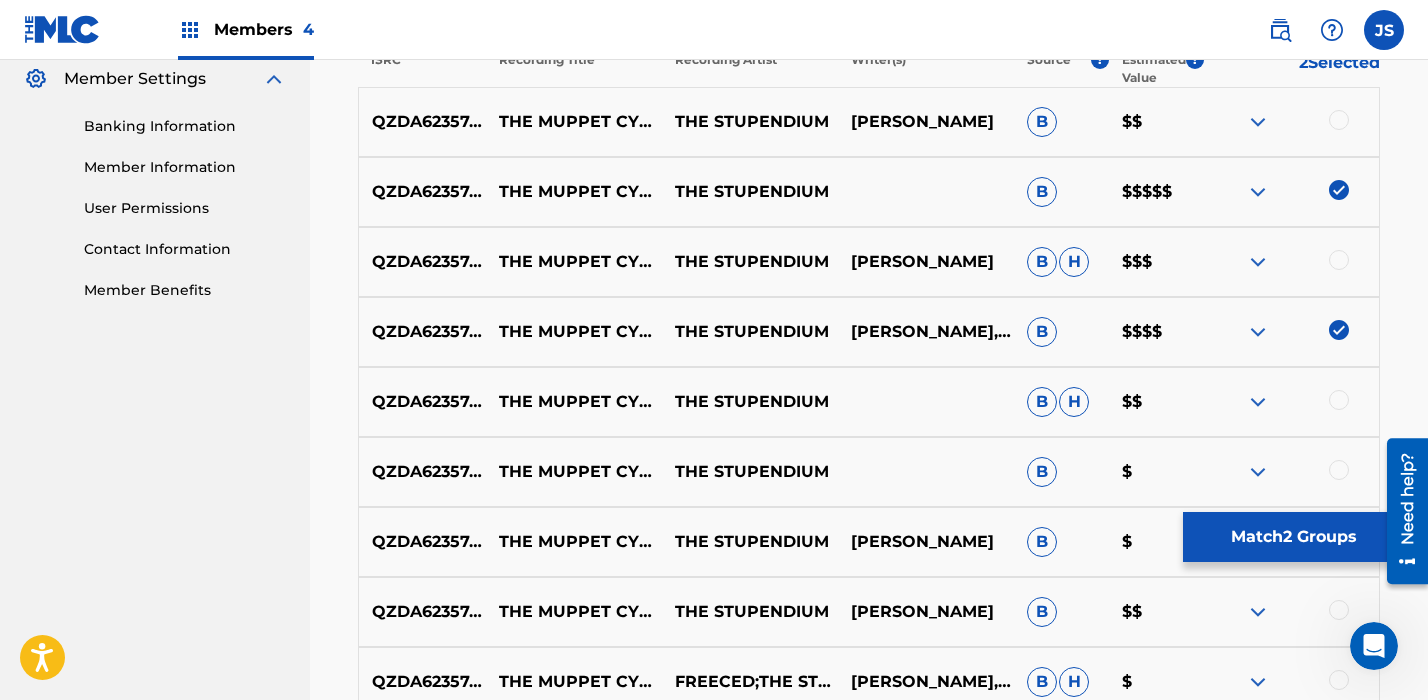 click at bounding box center [1291, 192] 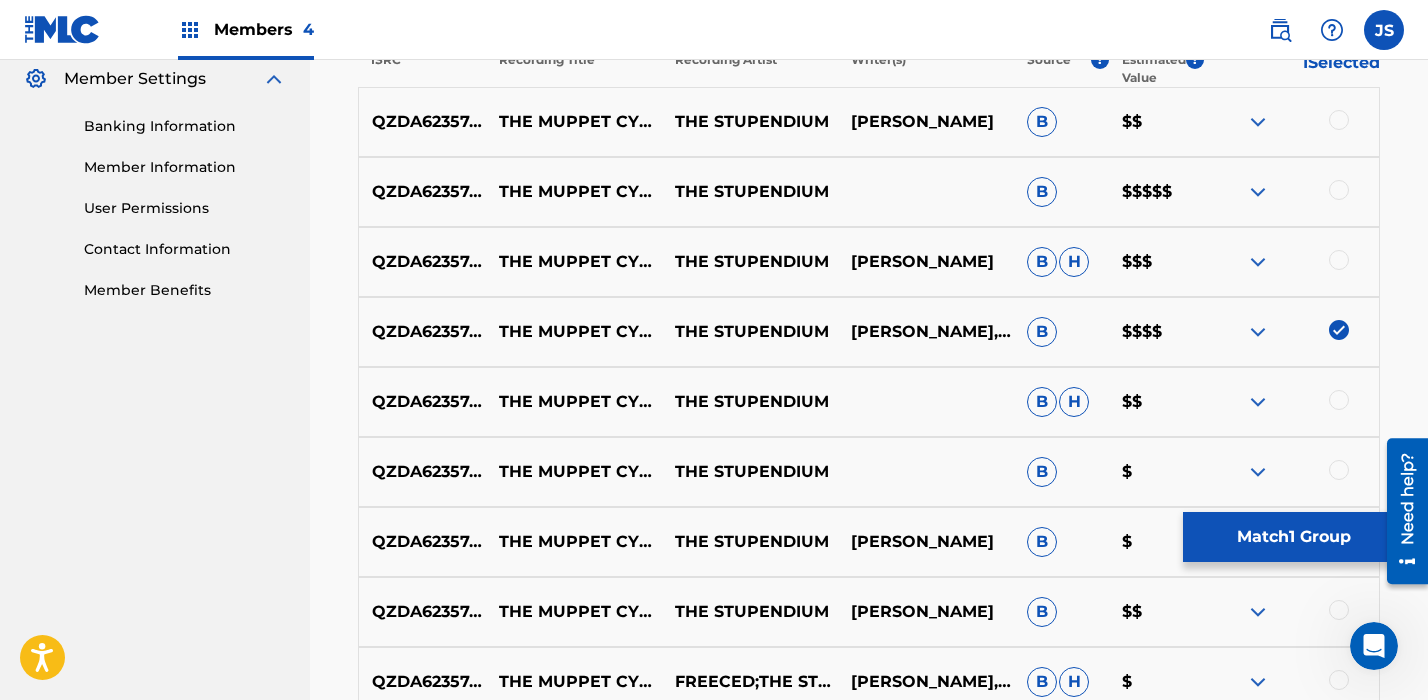 click at bounding box center (1339, 330) 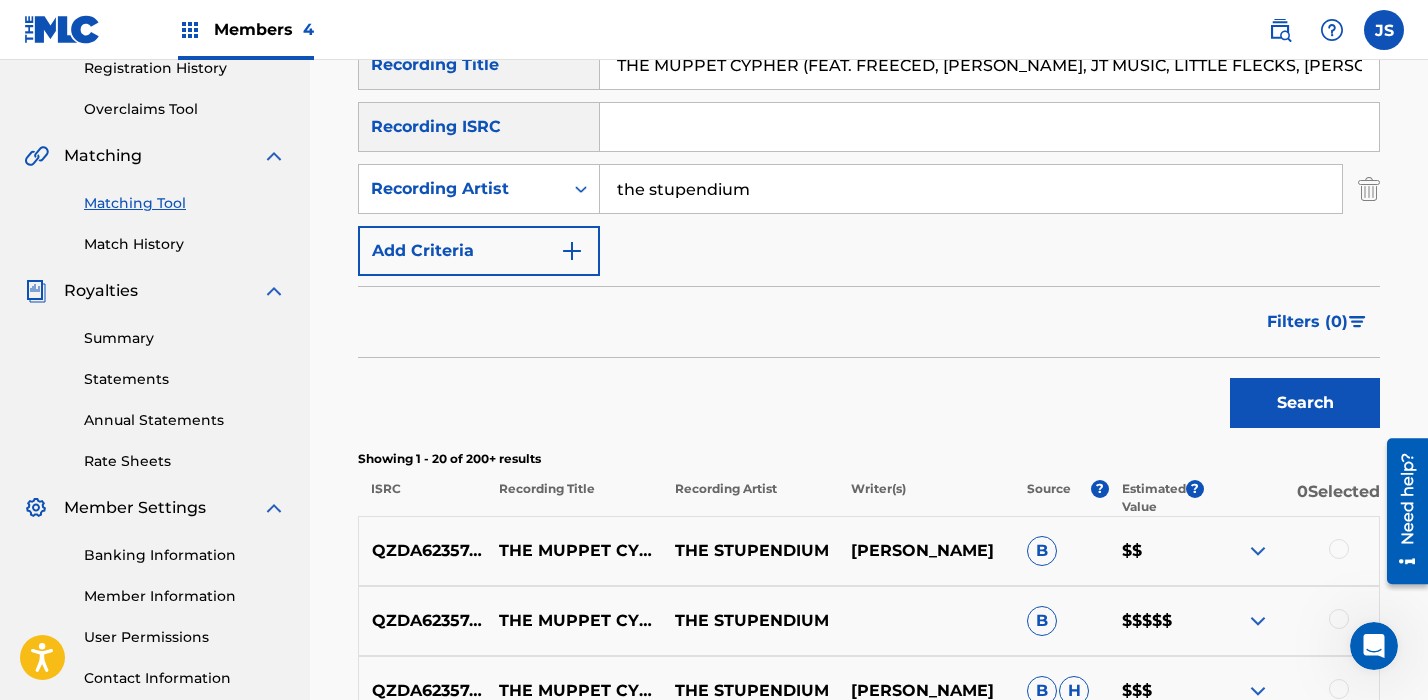 scroll, scrollTop: 242, scrollLeft: 0, axis: vertical 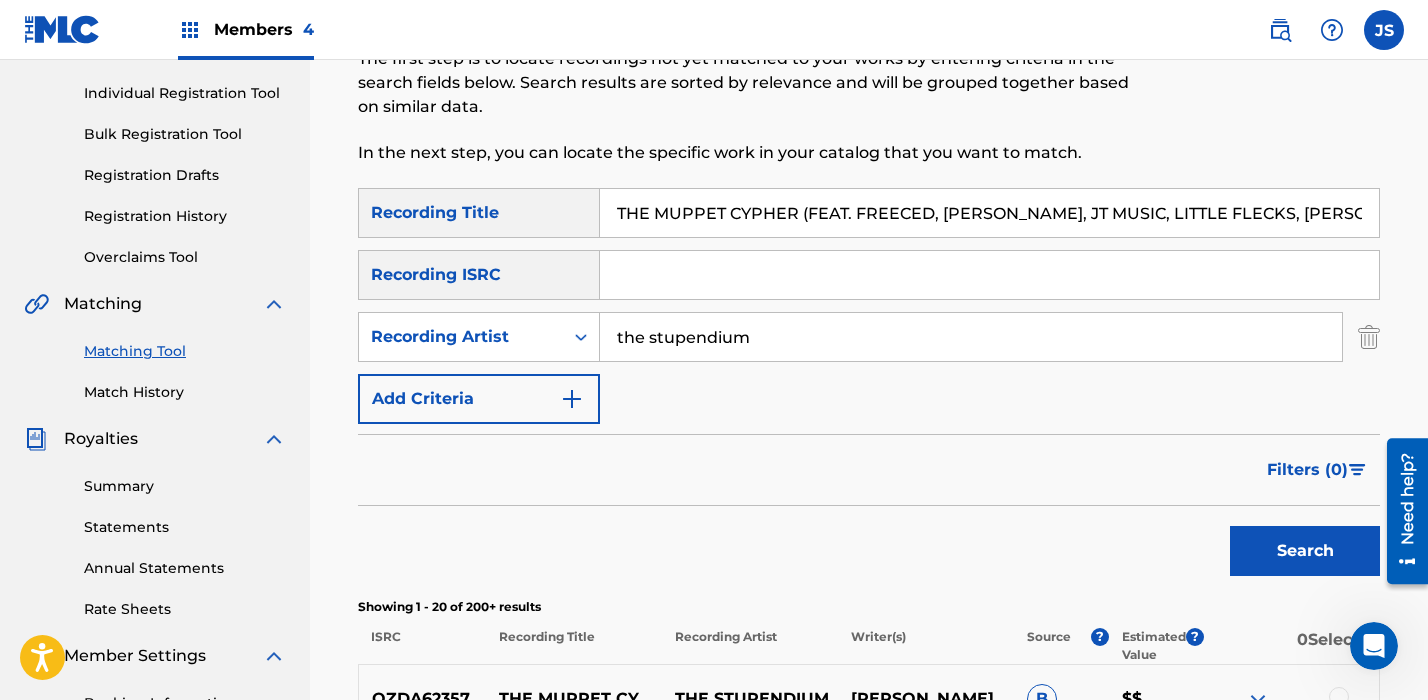 click on "THE MUPPET CYPHER (FEAT. FREECED, [PERSON_NAME], JT MUSIC, LITTLE FLECKS, [PERSON_NAME], FRESHY KANAL, [PERSON_NAME] QUEST!, [PERSON_NAME], CHI-CHI, NEMRAPS, BASSEDOLAF & BONECAGE)" at bounding box center (989, 213) 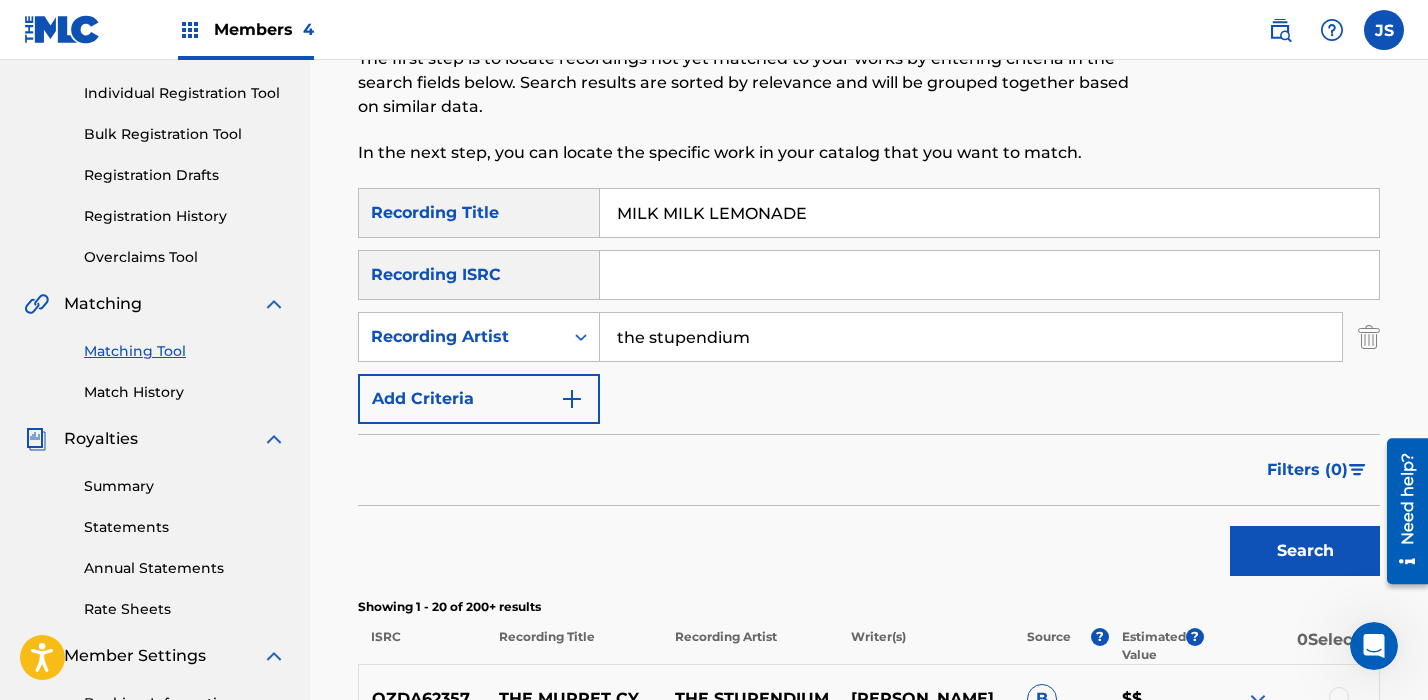 type on "MILK MILK LEMONADE" 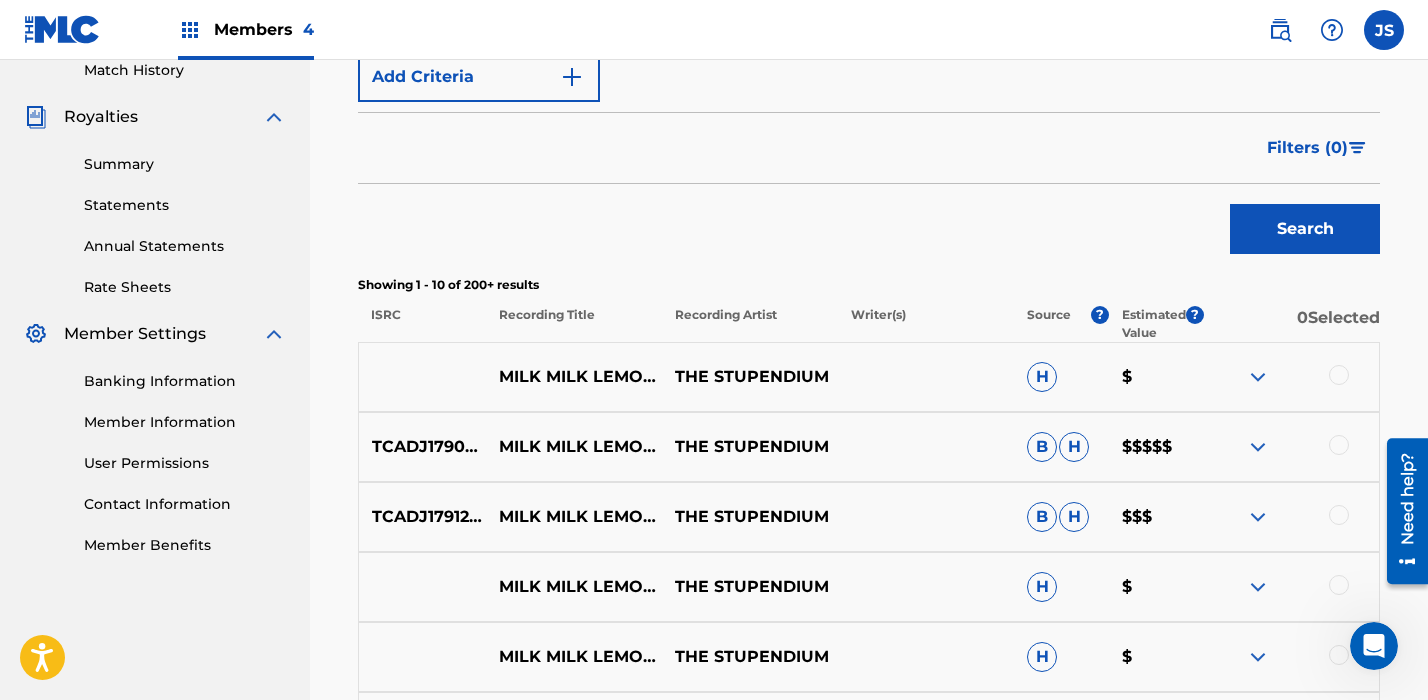 scroll, scrollTop: 569, scrollLeft: 0, axis: vertical 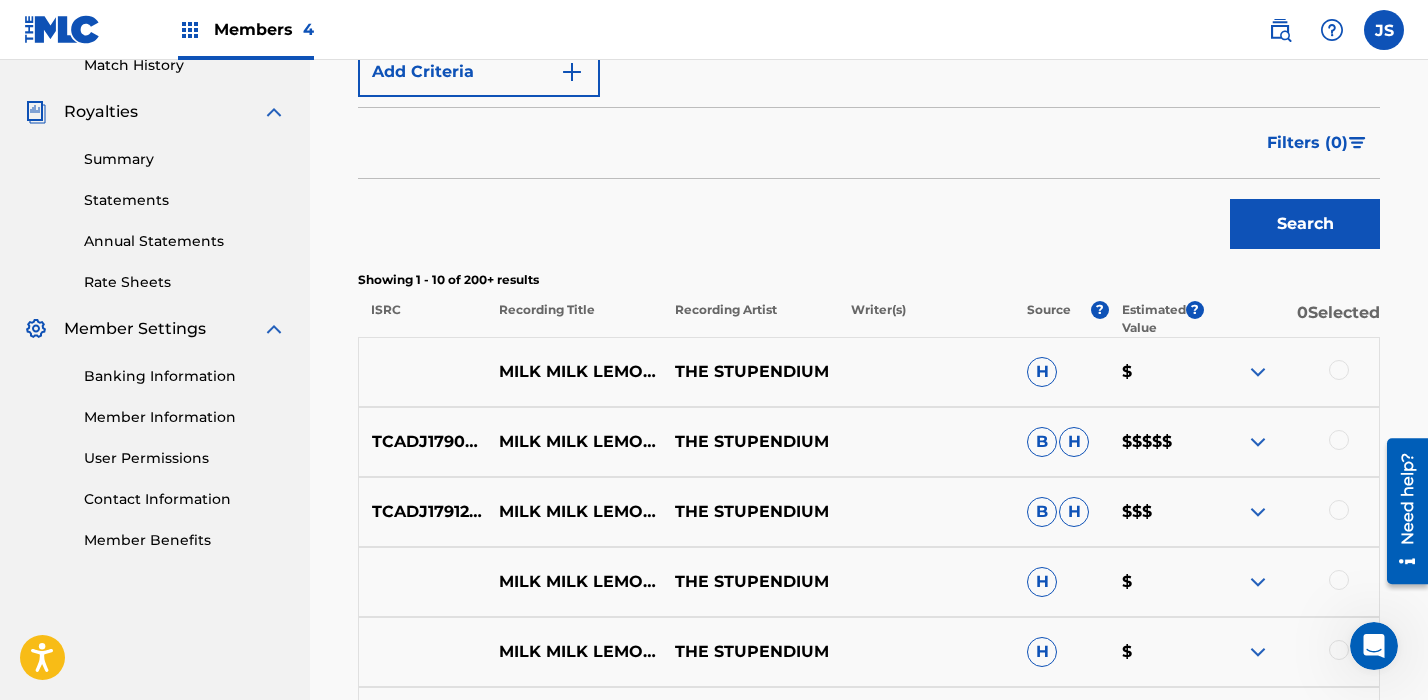 click at bounding box center (1339, 370) 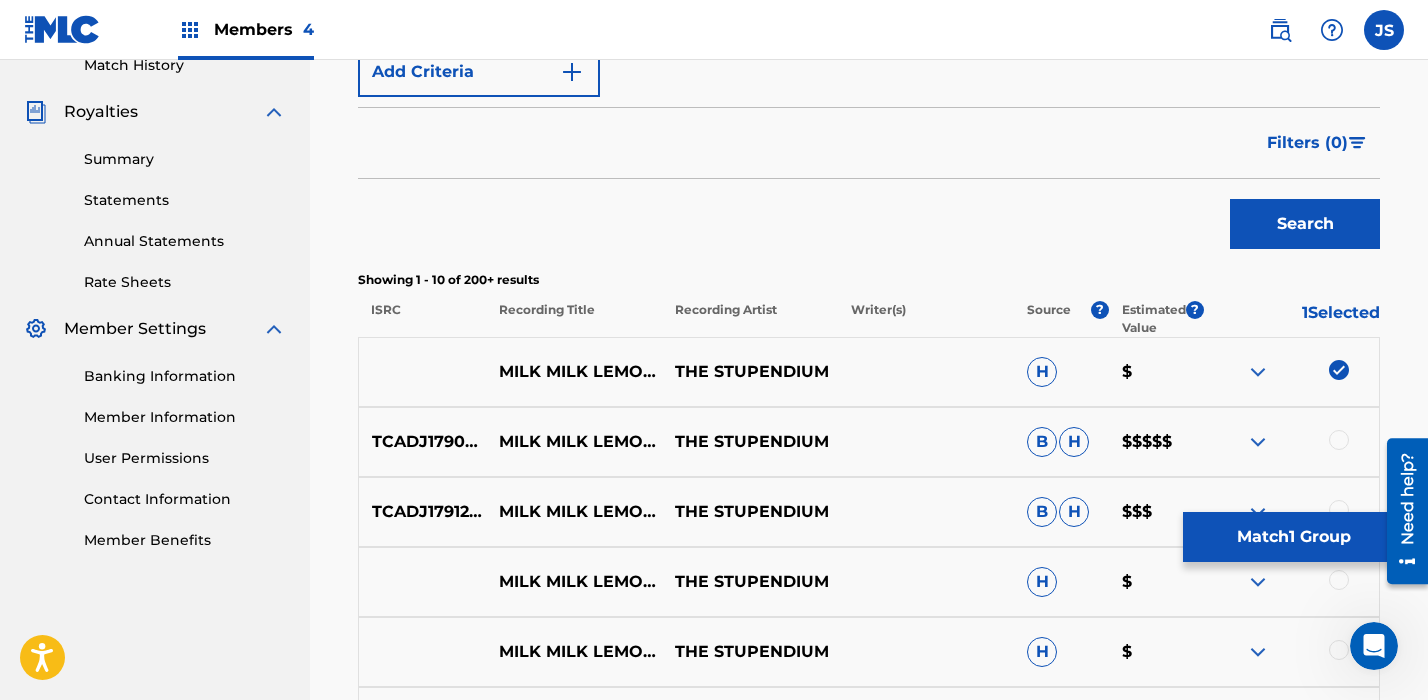 click at bounding box center (1339, 440) 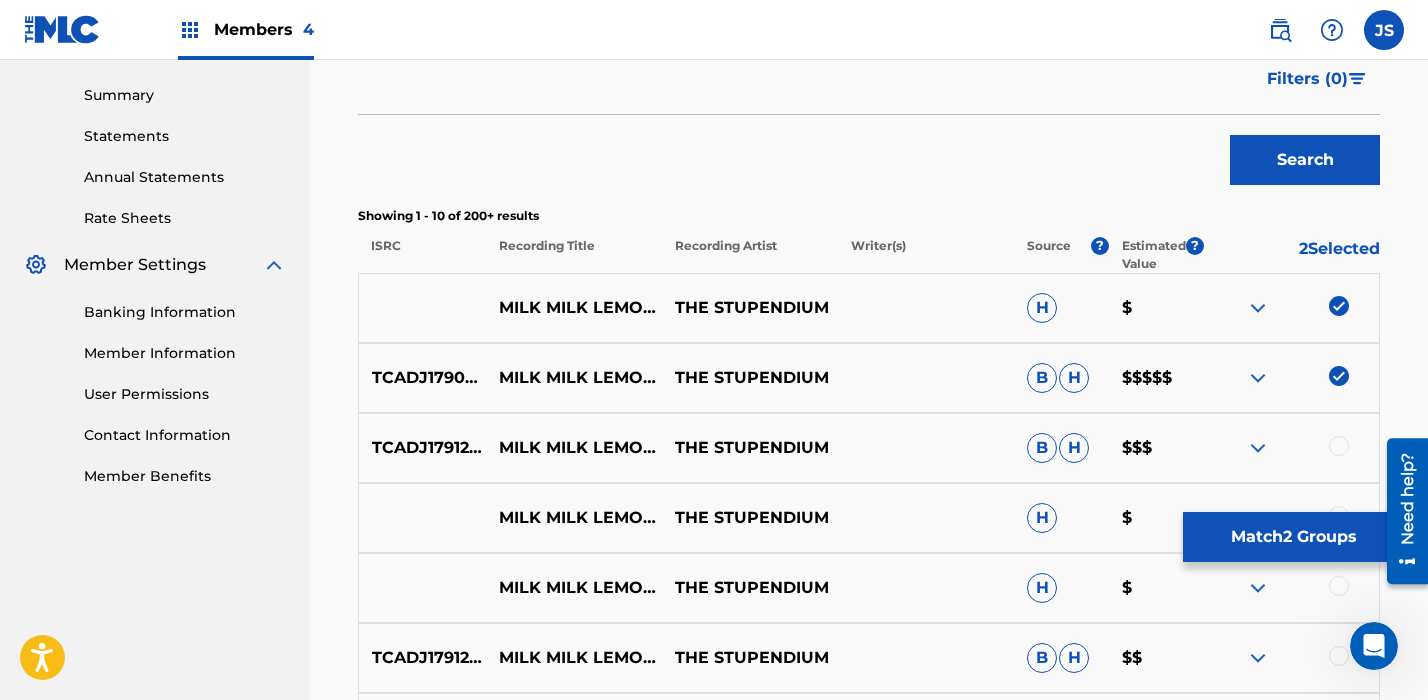 scroll, scrollTop: 554, scrollLeft: 0, axis: vertical 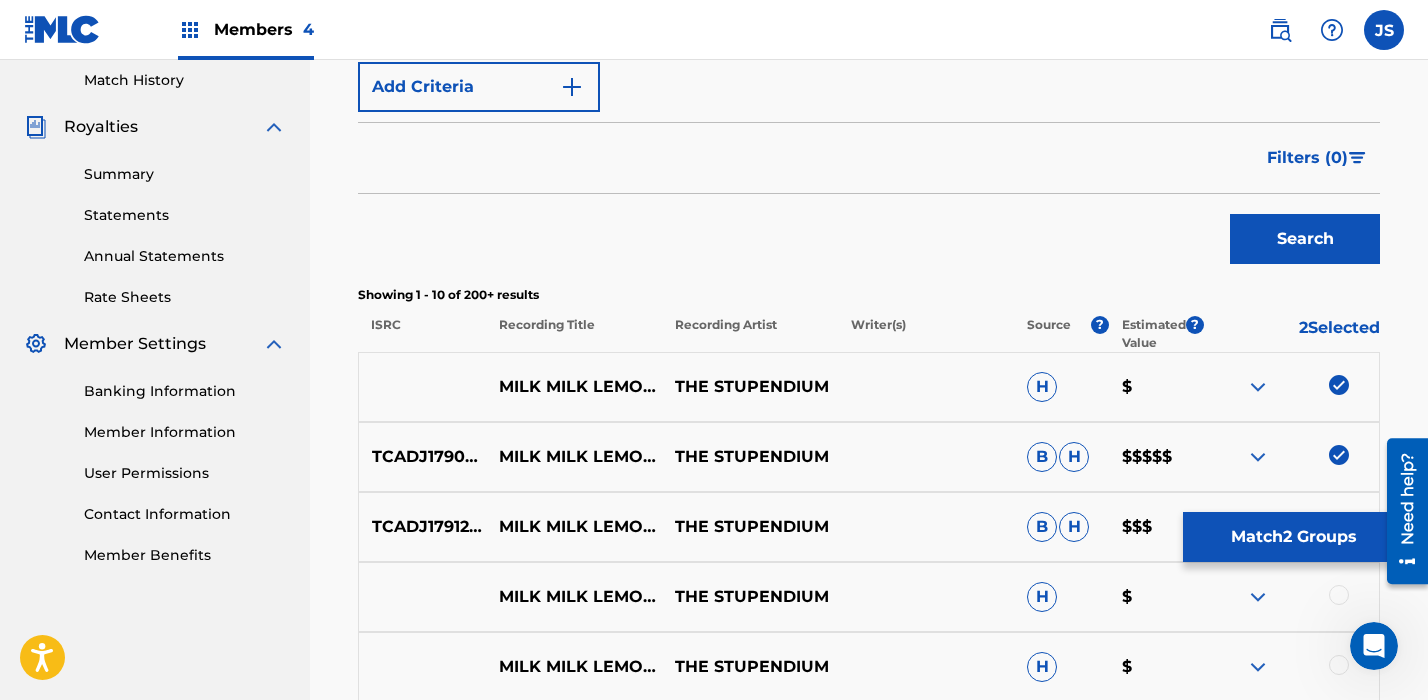 click on "Match  2 Groups" at bounding box center [1293, 537] 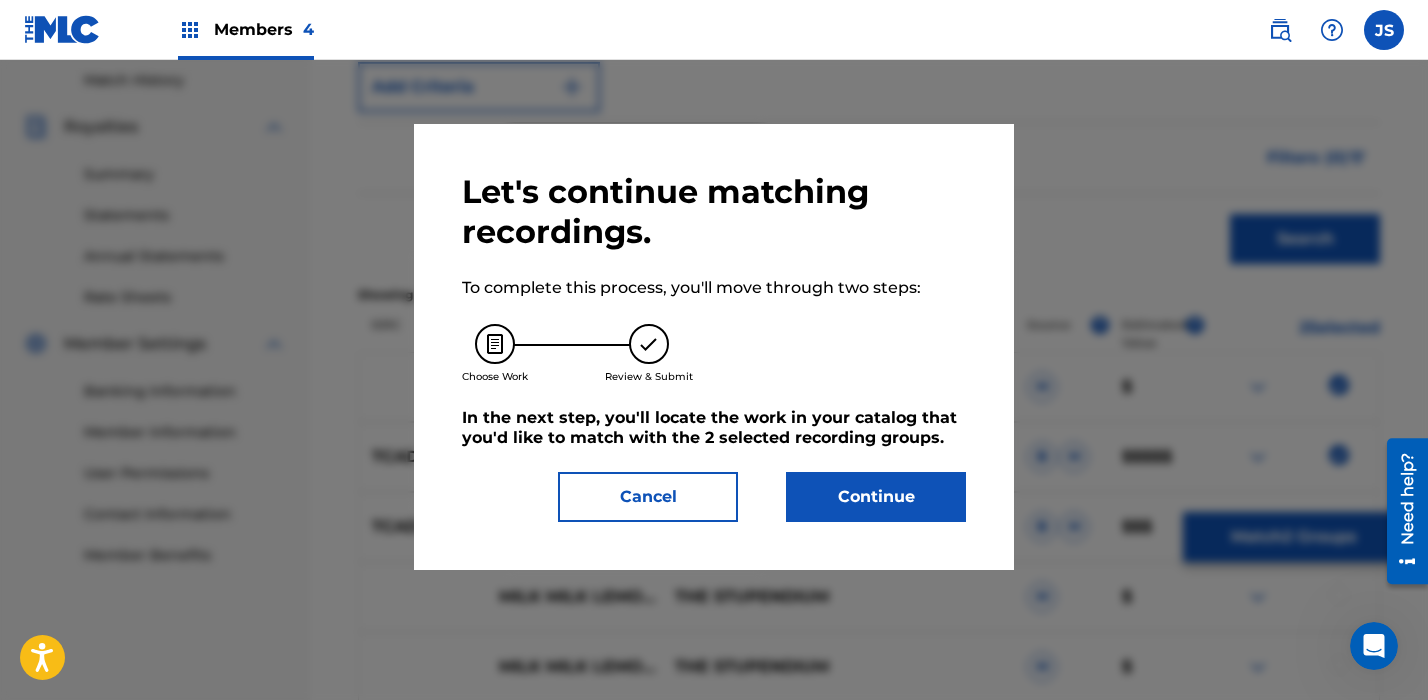 click on "Continue" at bounding box center (876, 497) 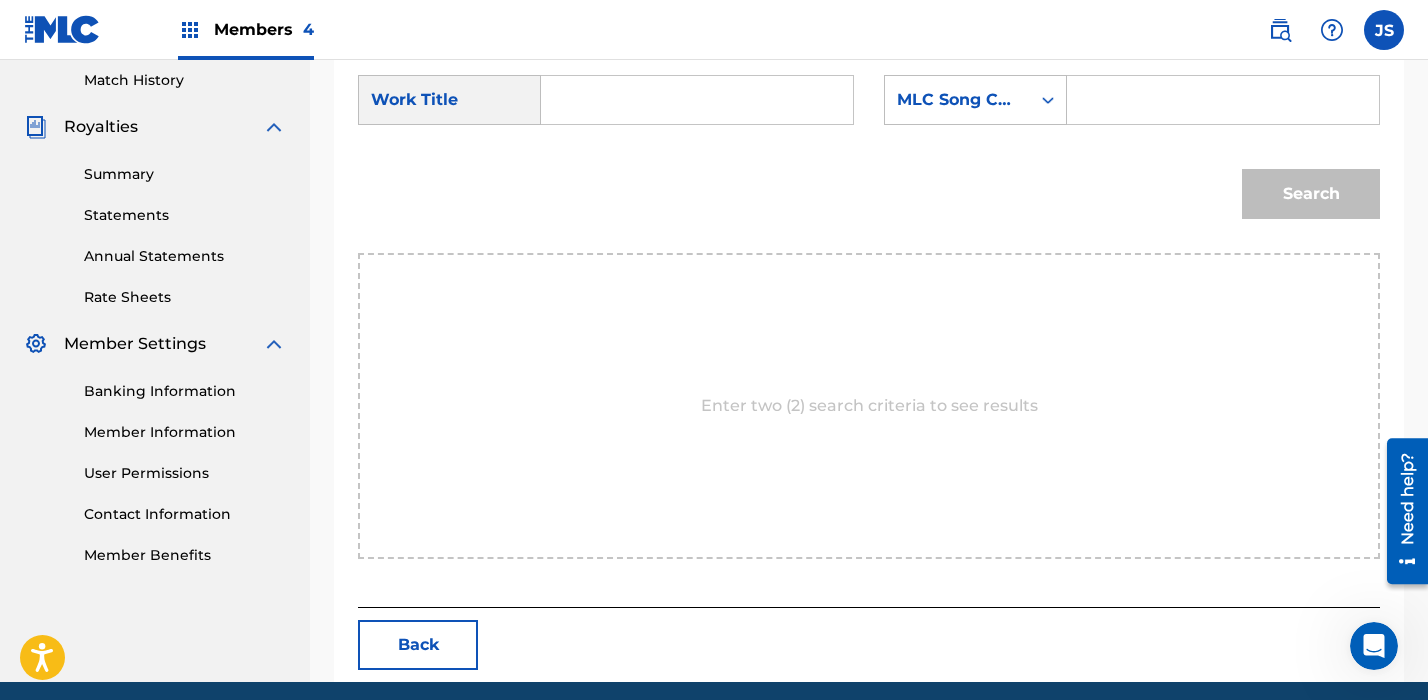 click at bounding box center (697, 100) 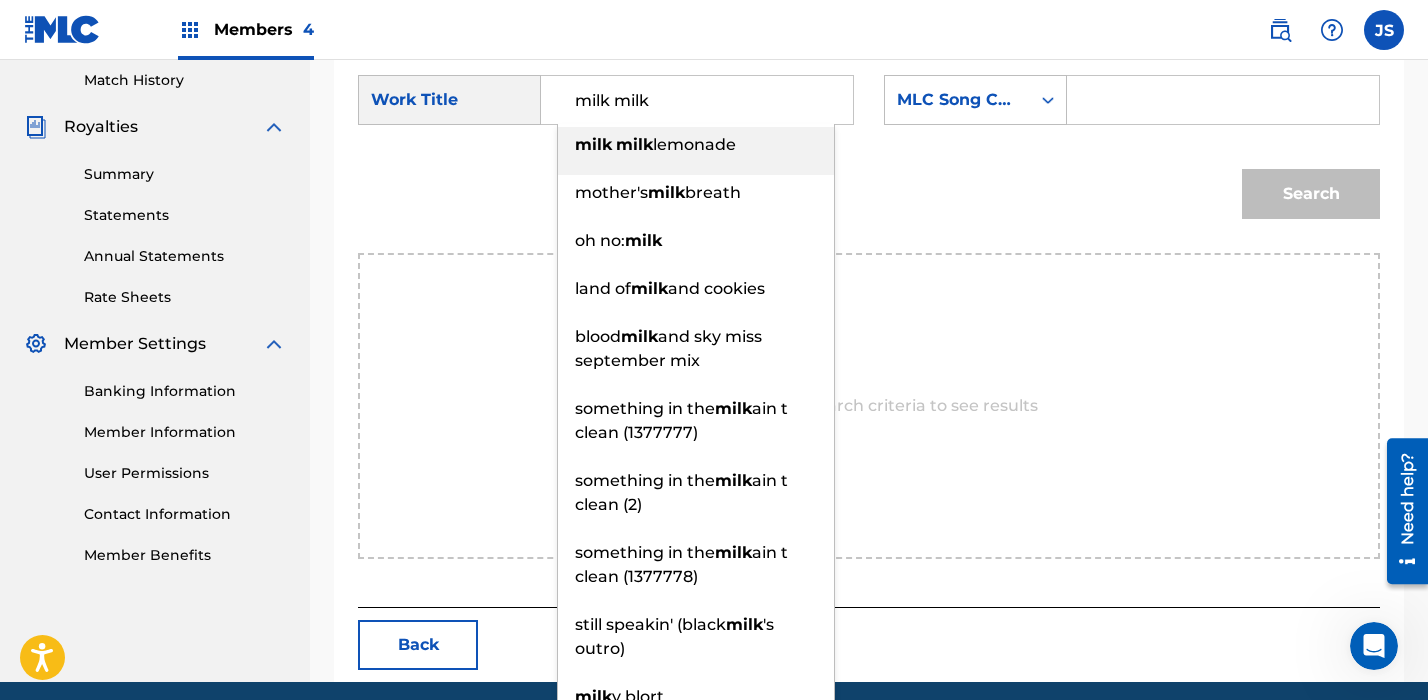 click on "lemonade" at bounding box center [694, 144] 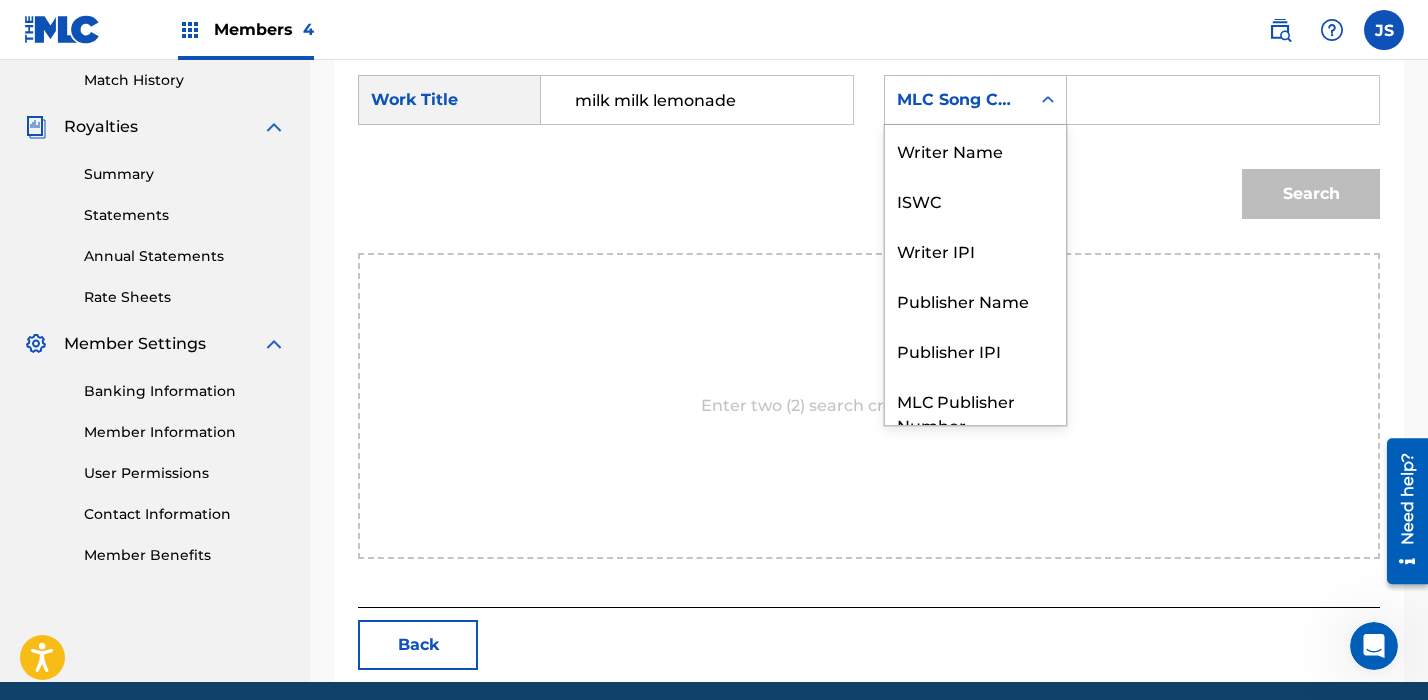 click on "MLC Song Code" at bounding box center [957, 100] 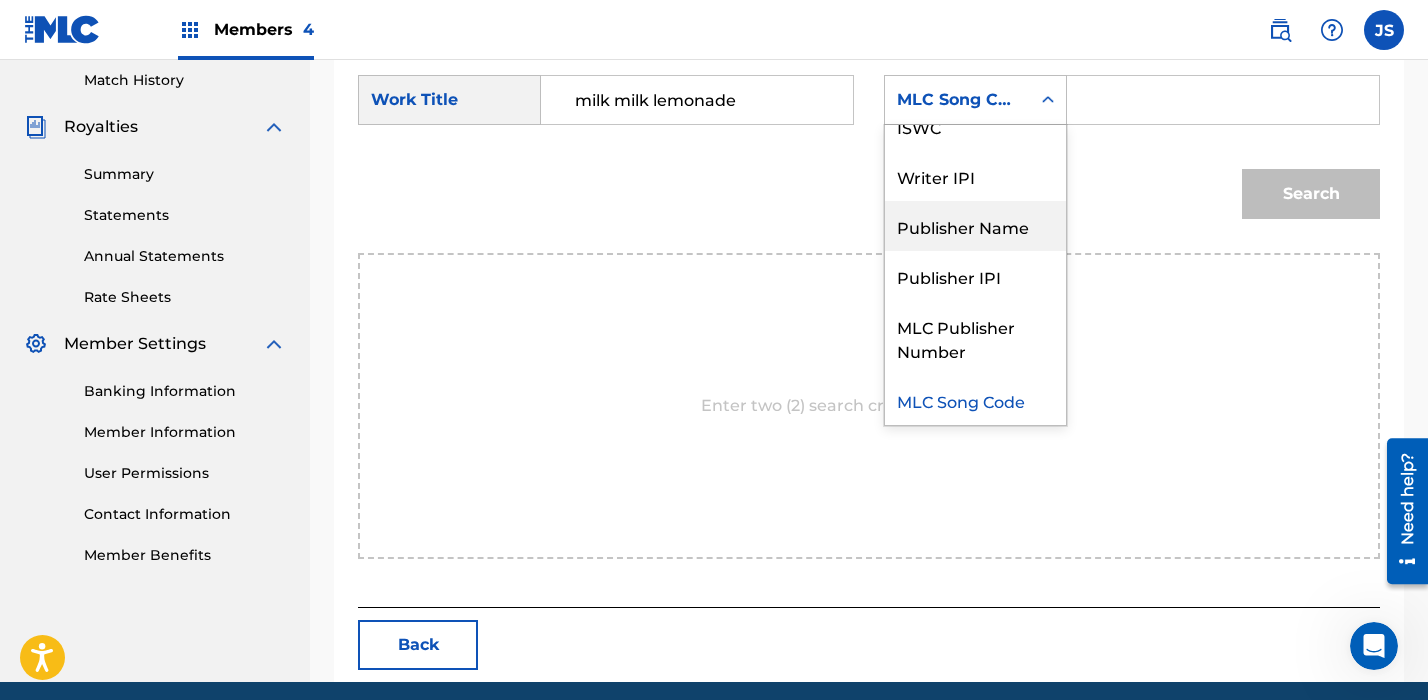 click on "Publisher Name" at bounding box center (975, 226) 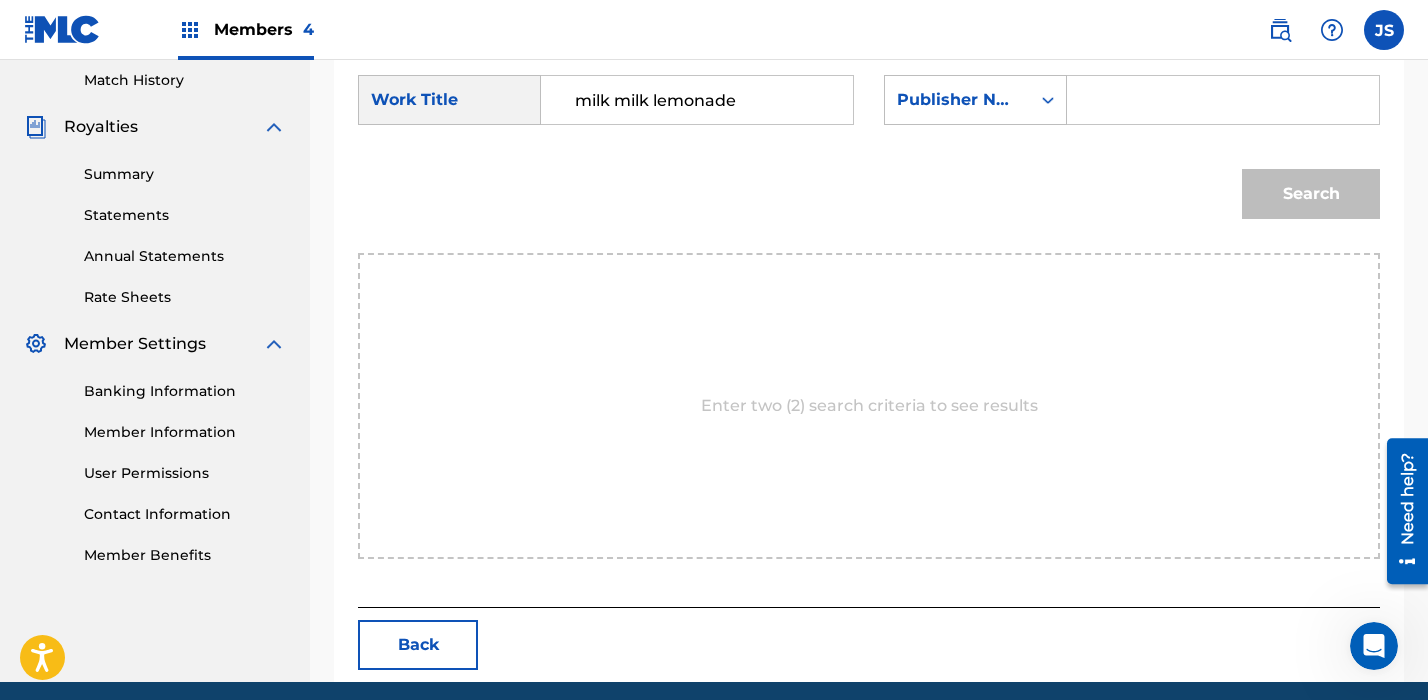 click at bounding box center [1223, 100] 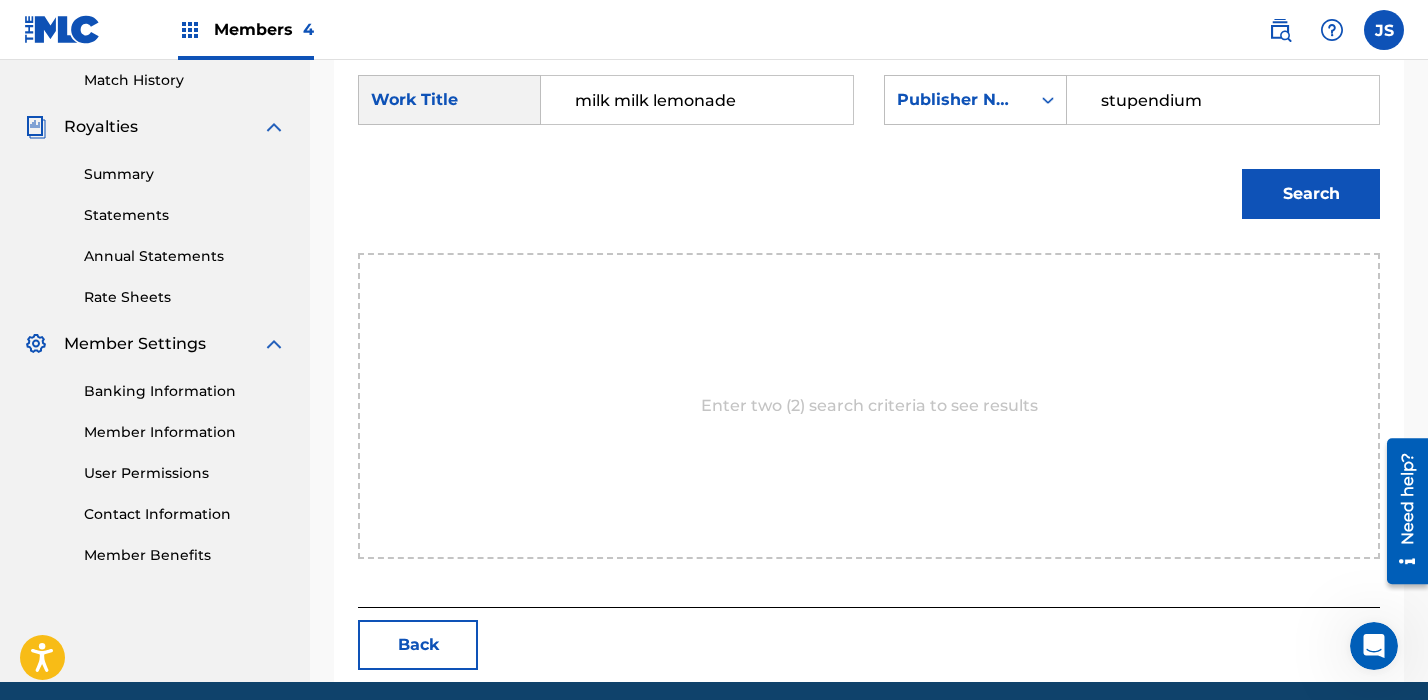 click on "Search" at bounding box center [1311, 194] 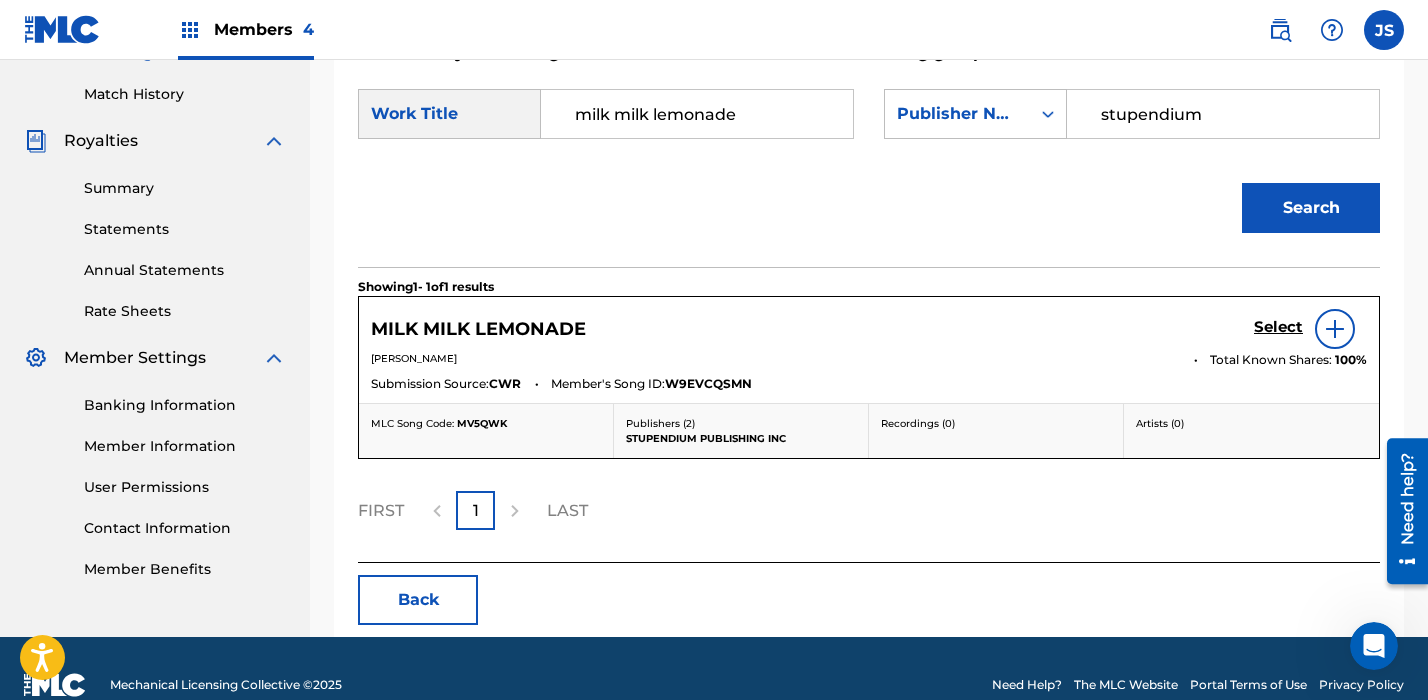 scroll, scrollTop: 554, scrollLeft: 0, axis: vertical 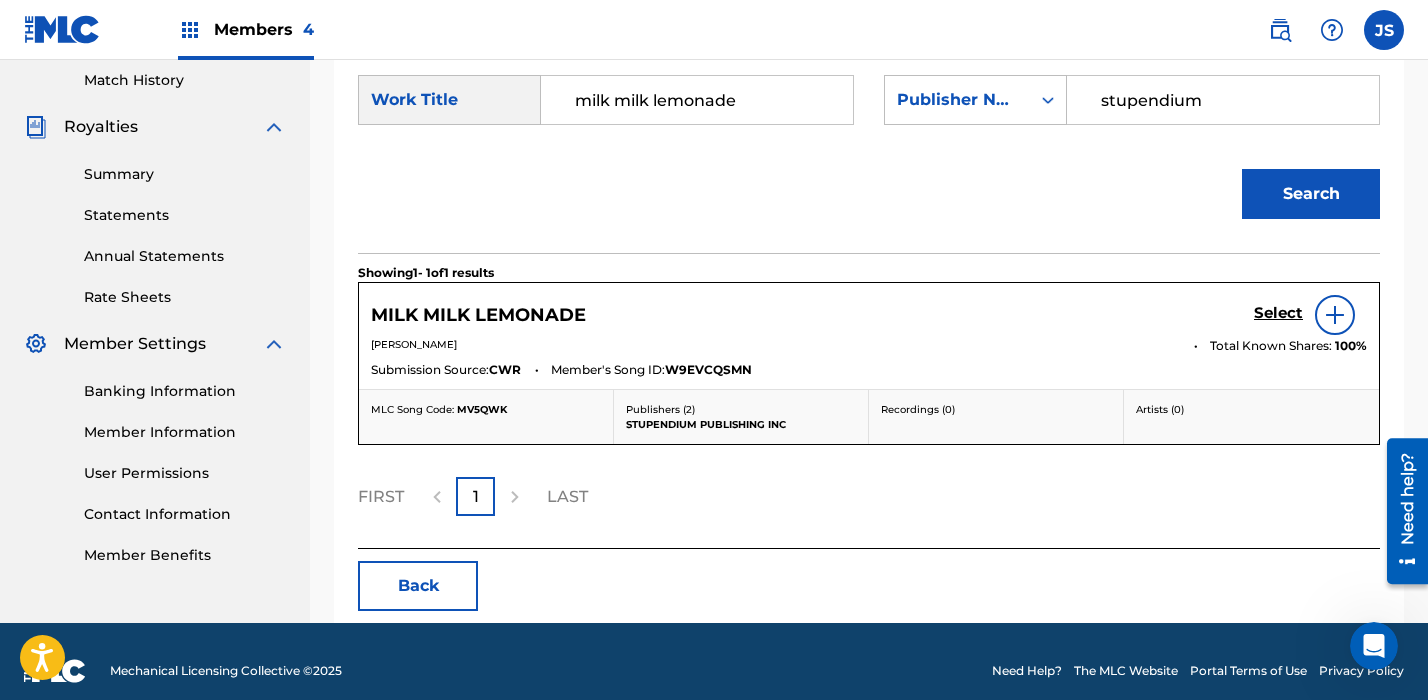 click on "Select" at bounding box center [1278, 313] 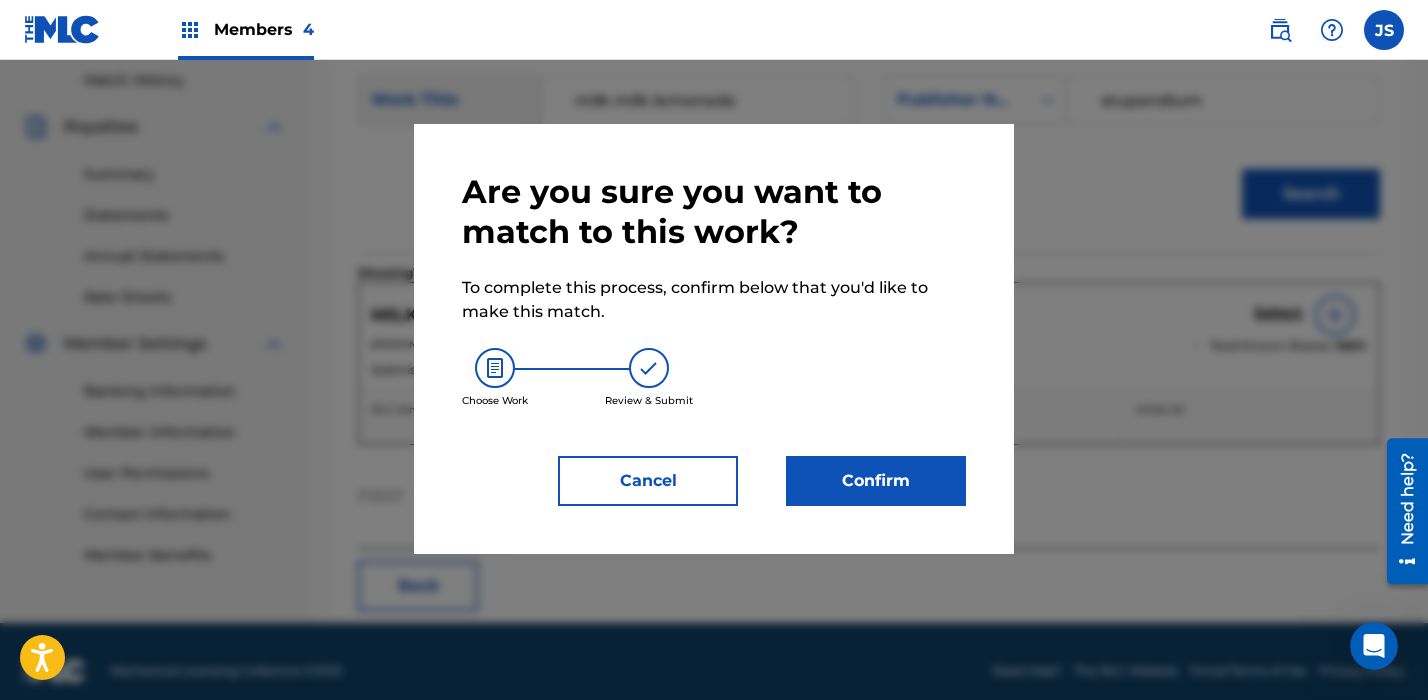click on "Confirm" at bounding box center [876, 481] 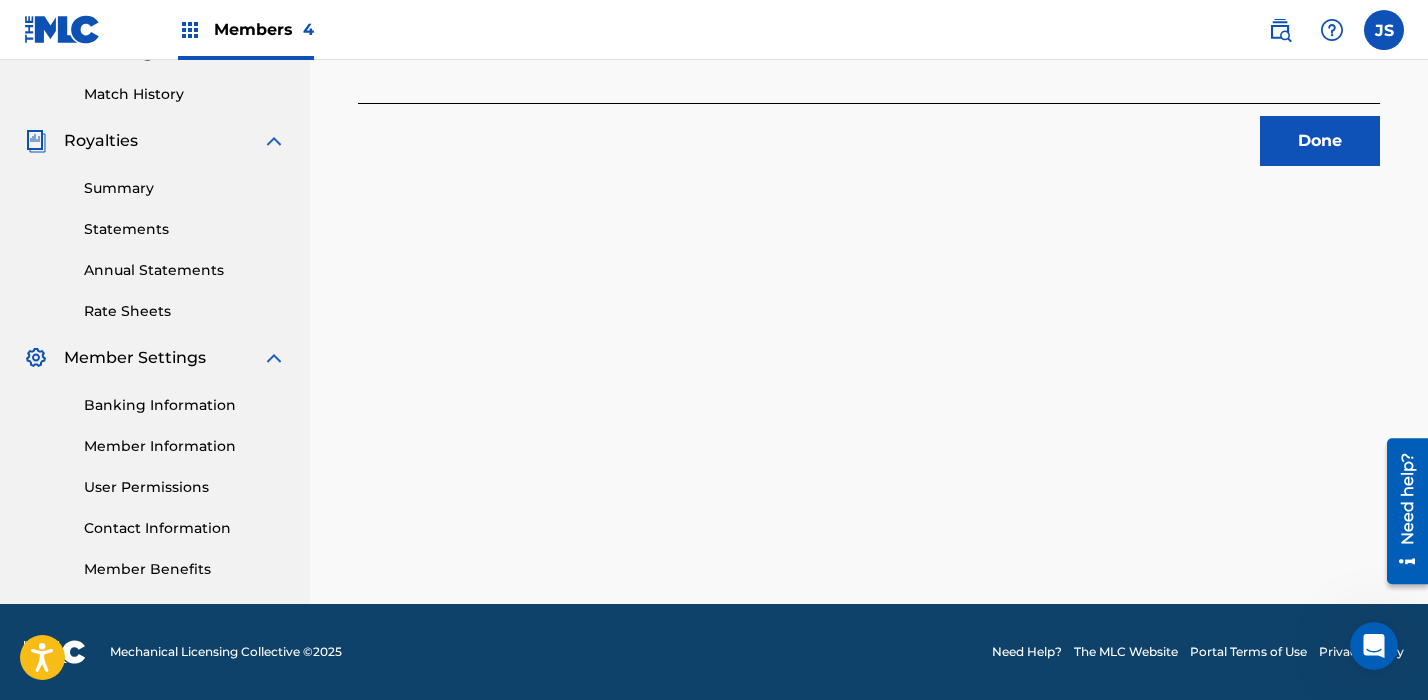 click on "Done" at bounding box center (1320, 141) 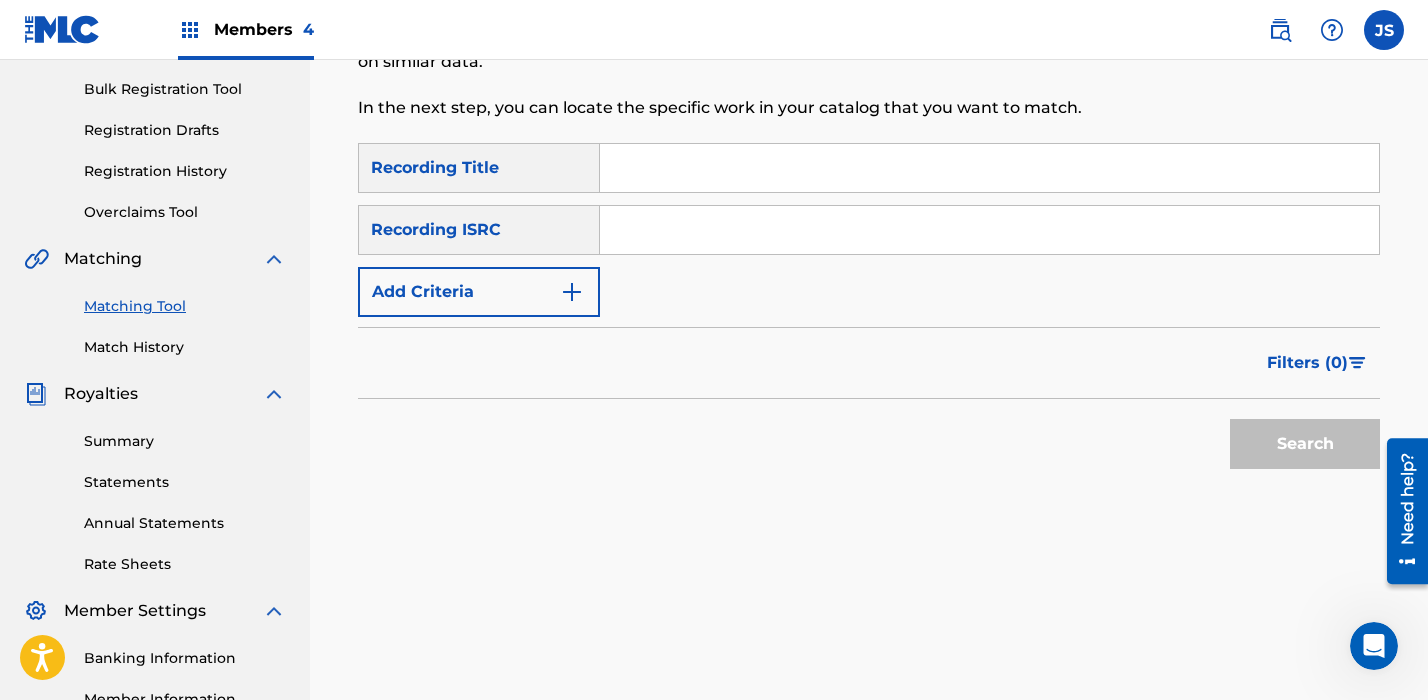 scroll, scrollTop: 259, scrollLeft: 0, axis: vertical 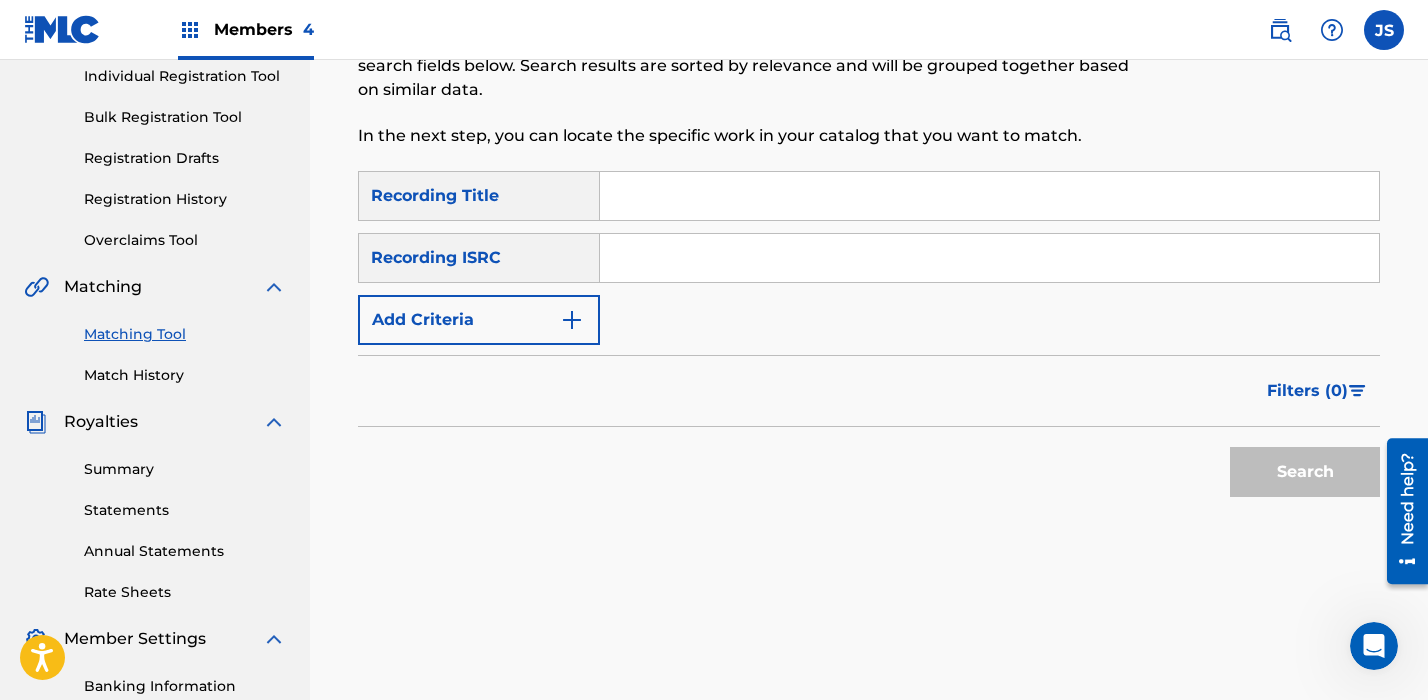 click at bounding box center (989, 196) 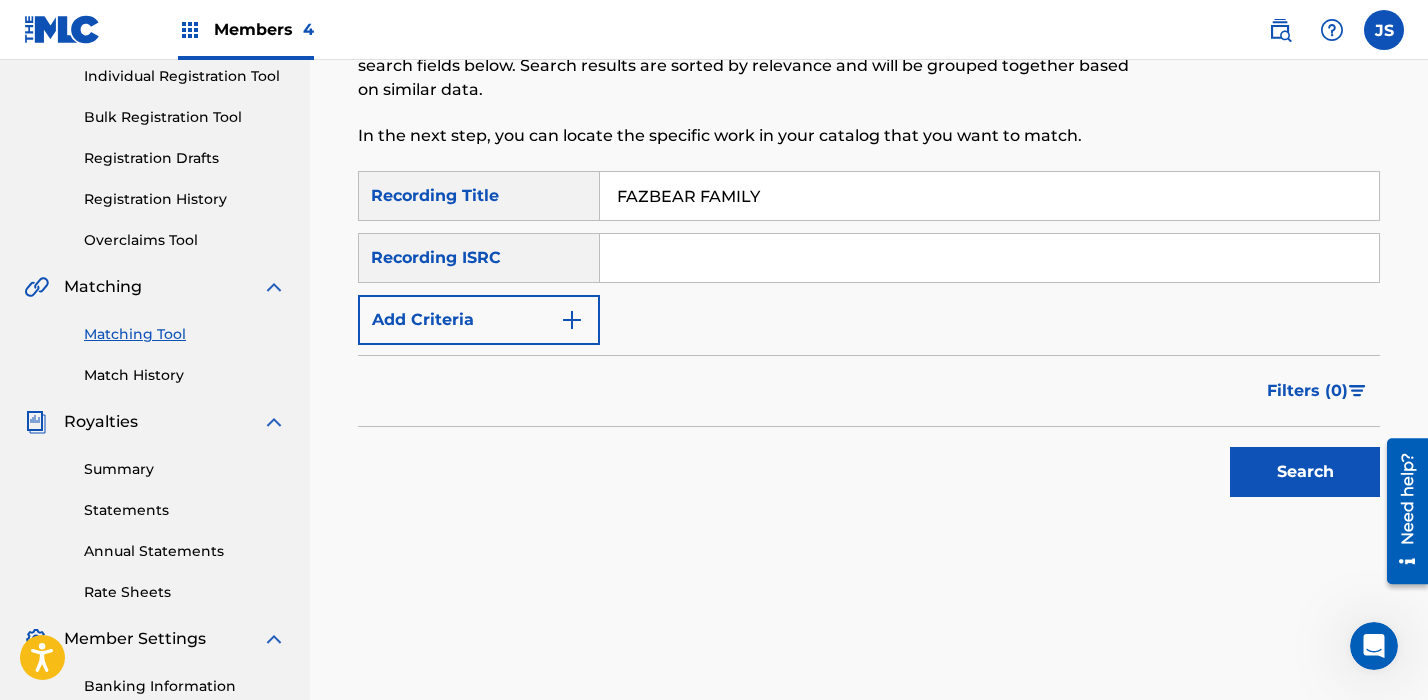 type on "FAZBEAR FAMILY" 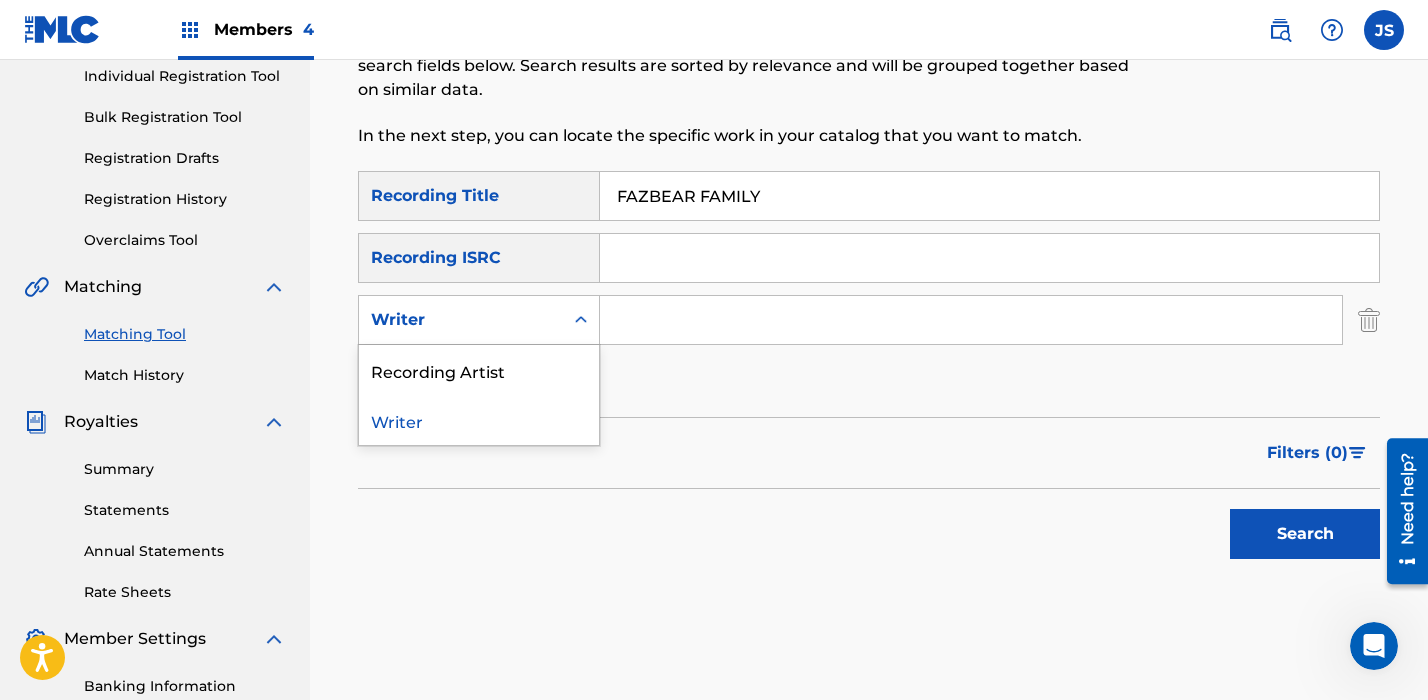 click on "Writer" at bounding box center [461, 320] 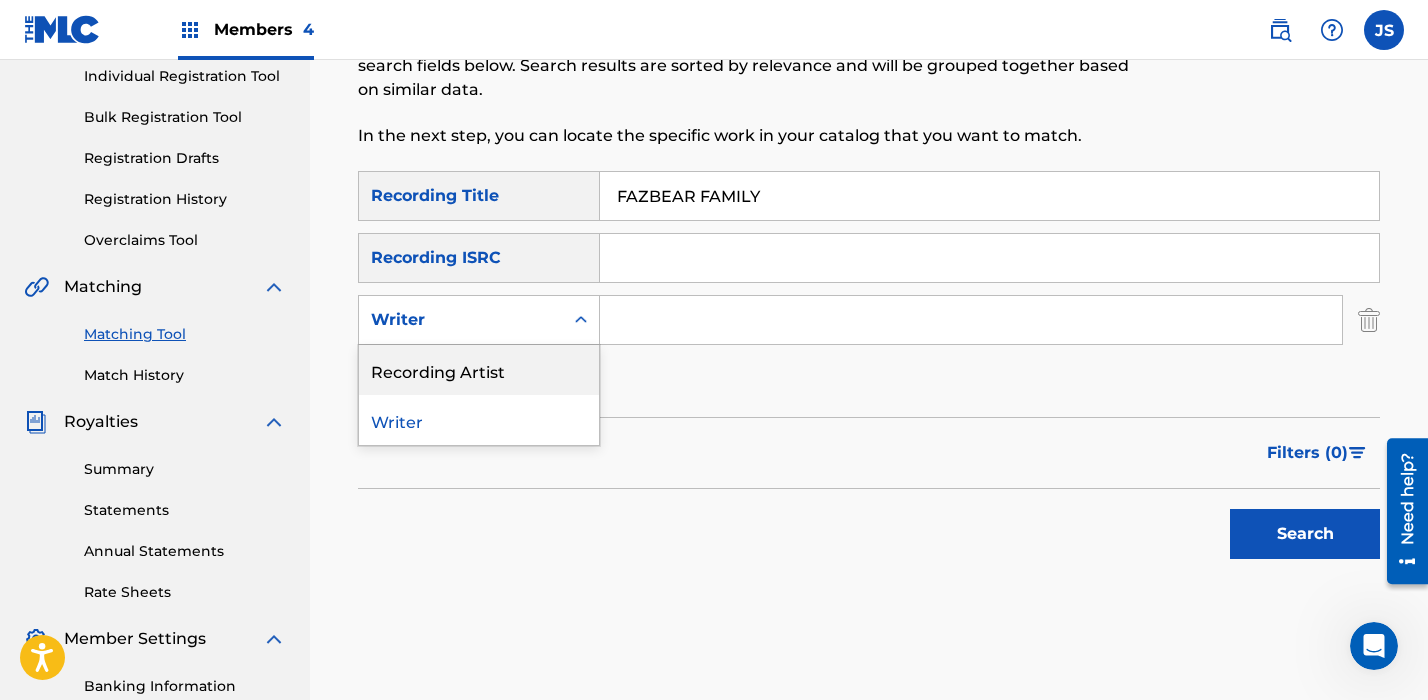 click on "Recording Artist" at bounding box center (479, 370) 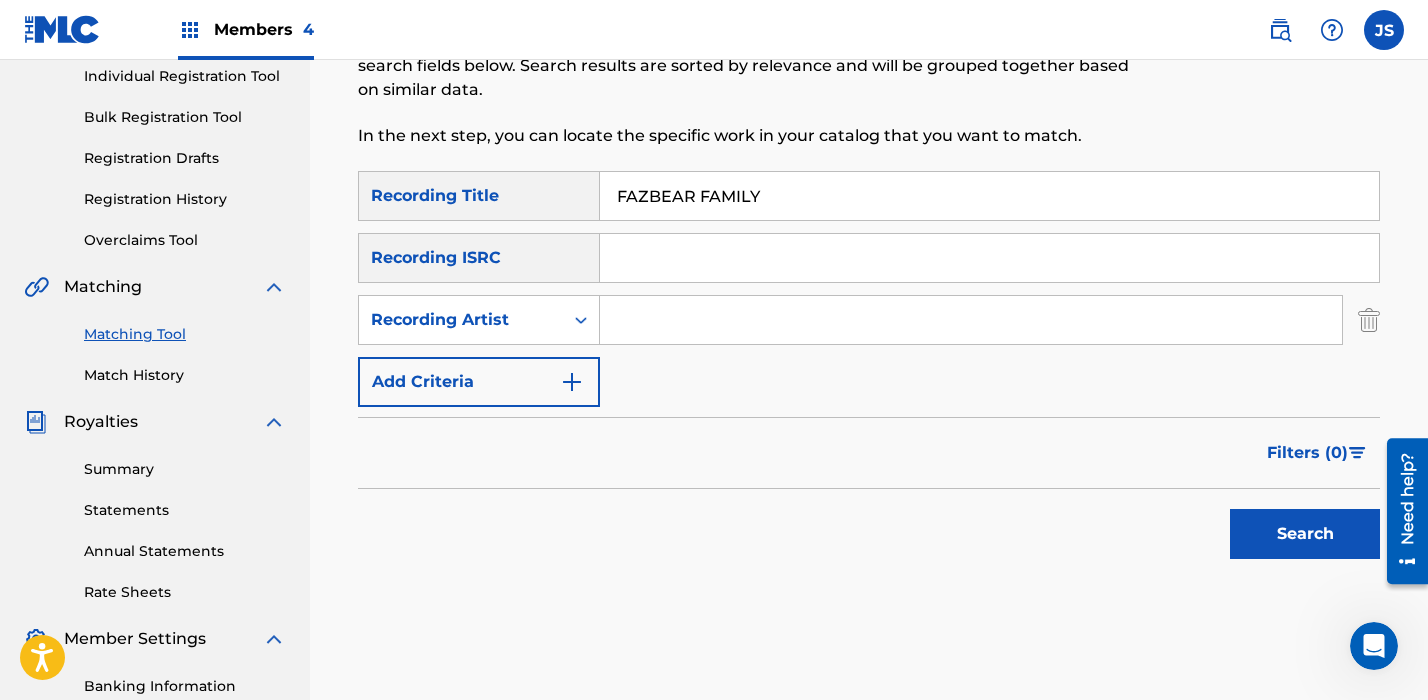 click at bounding box center [971, 320] 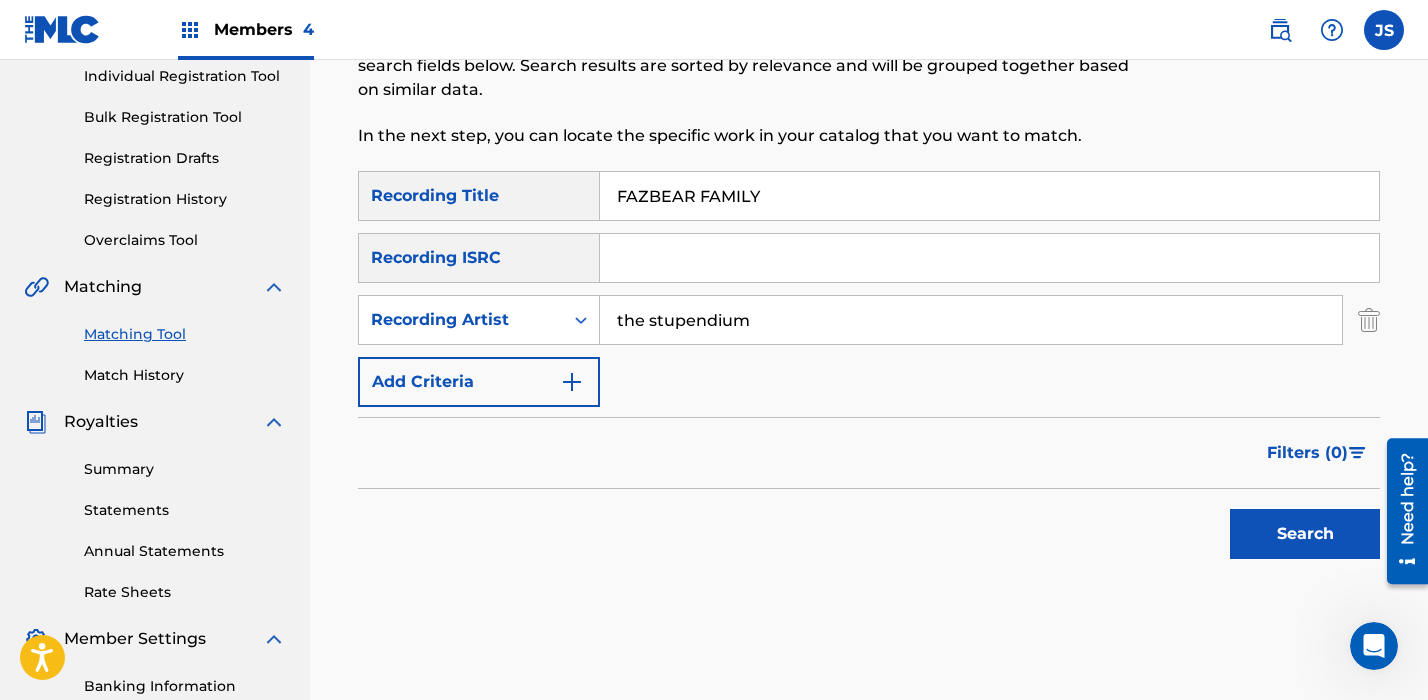 click on "Search" at bounding box center [1305, 534] 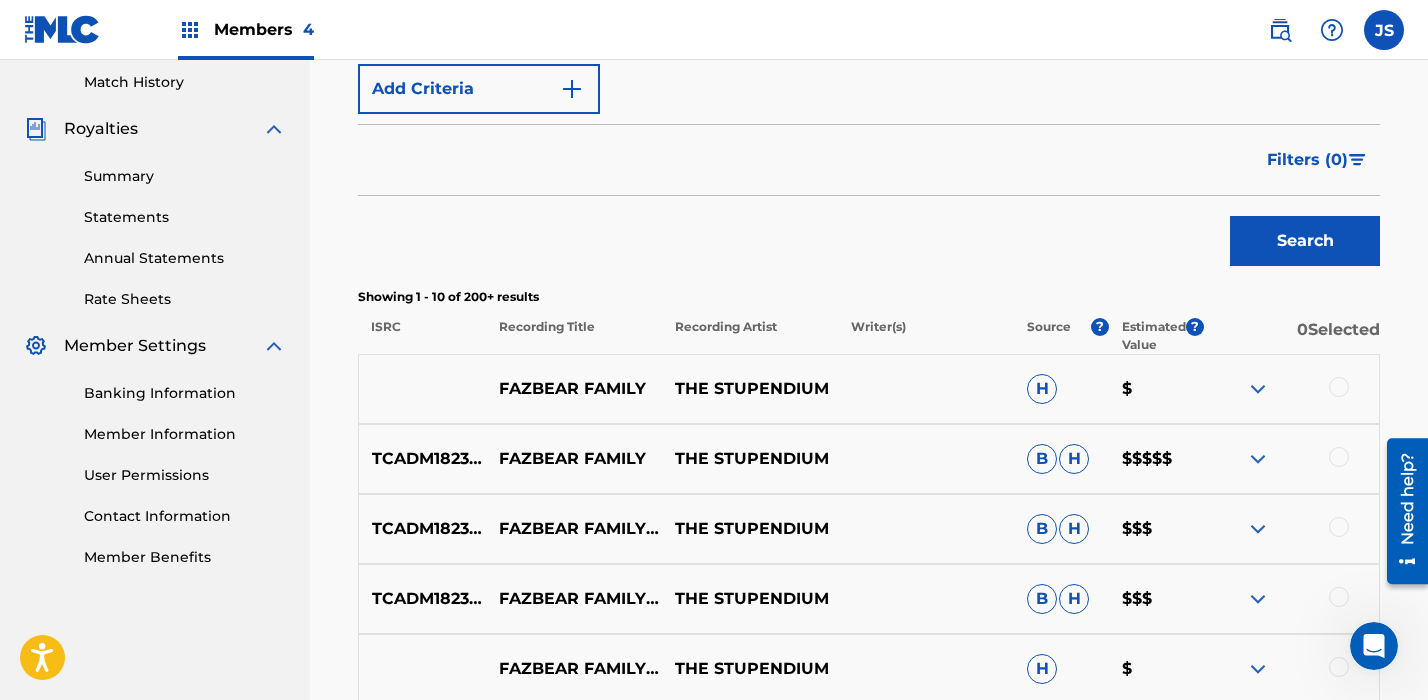 scroll, scrollTop: 577, scrollLeft: 0, axis: vertical 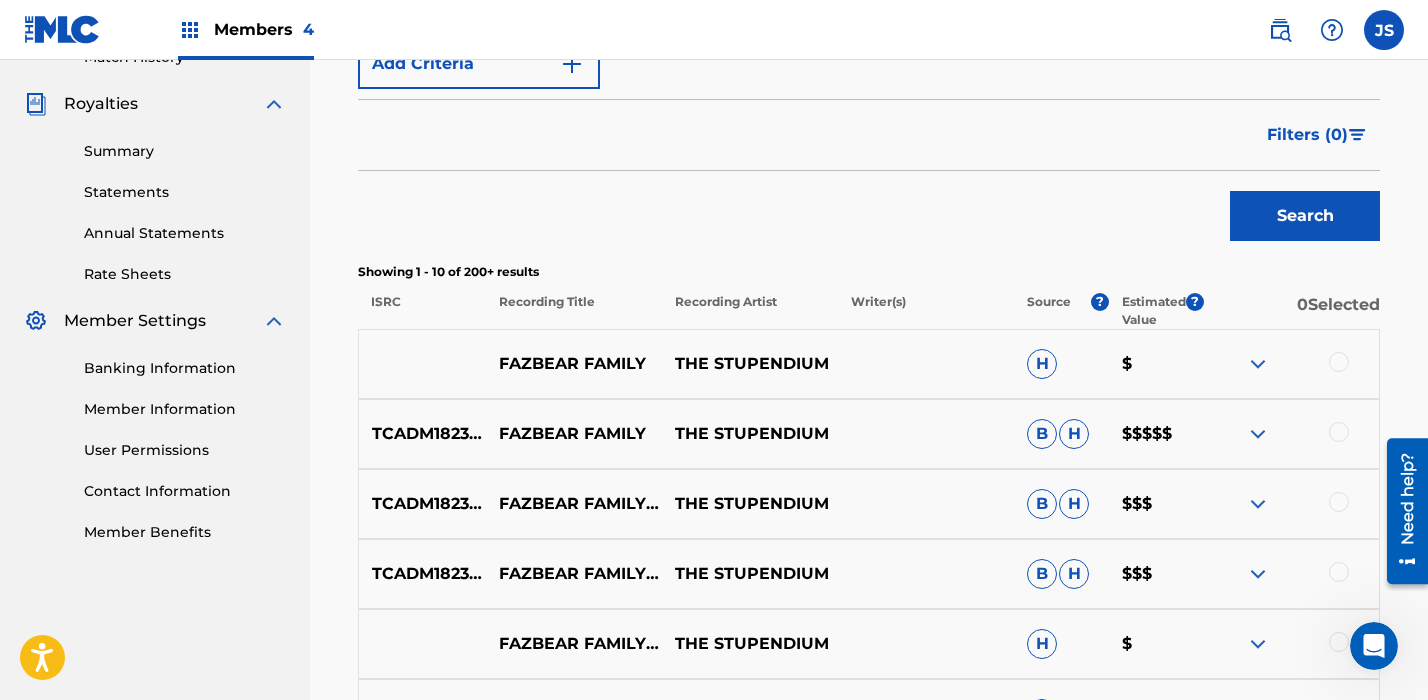 click at bounding box center (1339, 432) 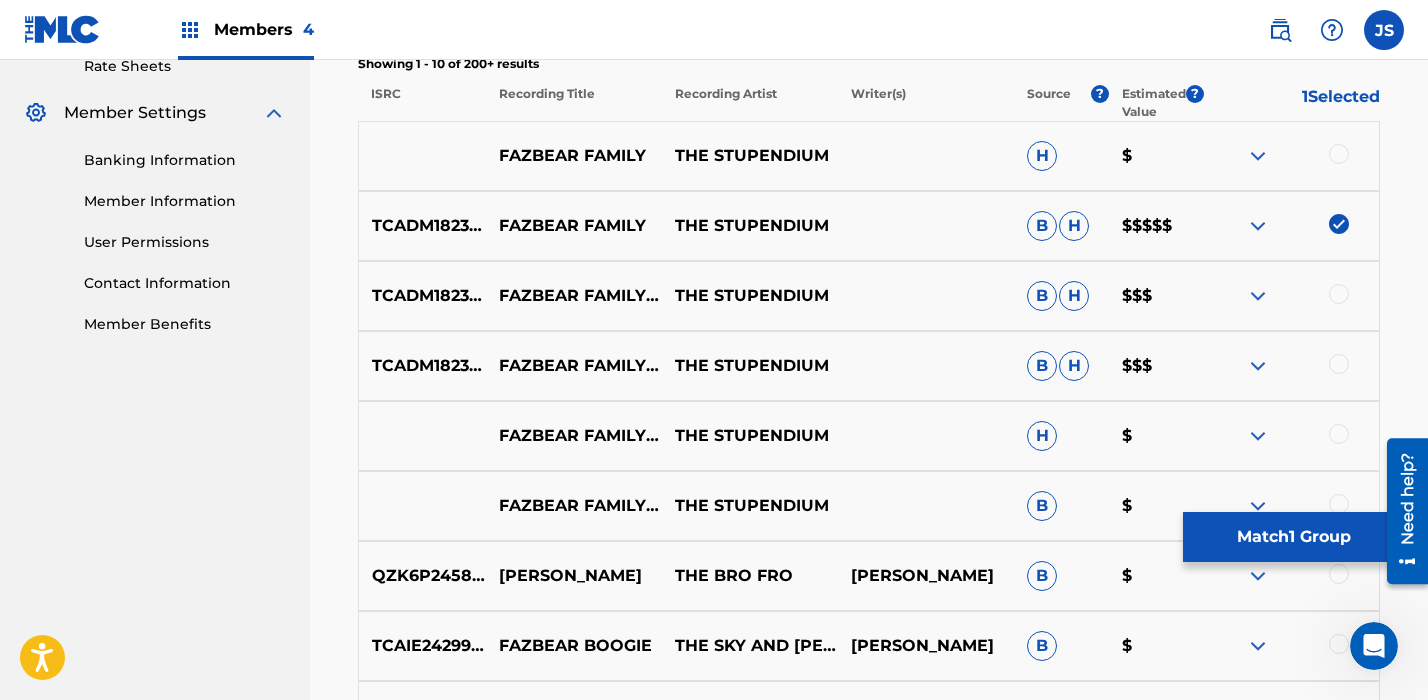 scroll, scrollTop: 805, scrollLeft: 0, axis: vertical 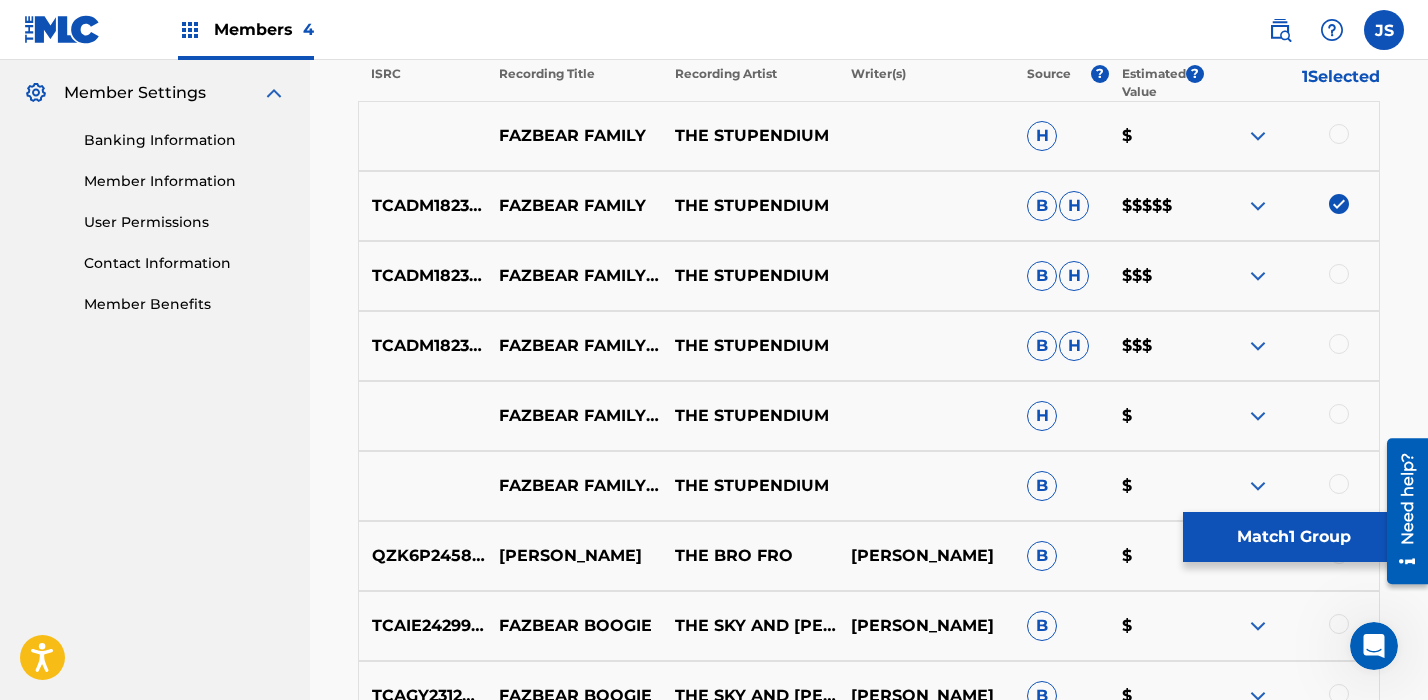 click on "FAZBEAR FAMILY PIZZERIA SIMULATOR RAP" at bounding box center [574, 486] 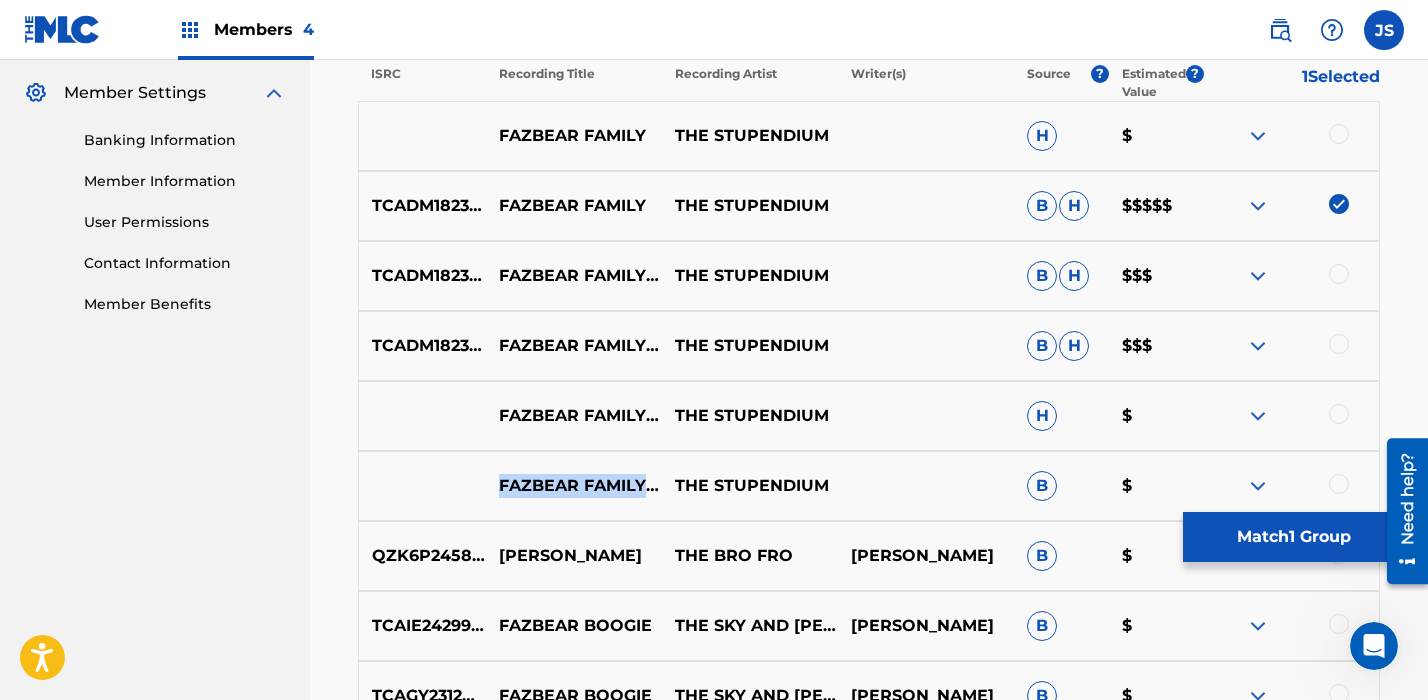 click on "FAZBEAR FAMILY PIZZERIA SIMULATOR RAP" at bounding box center [574, 486] 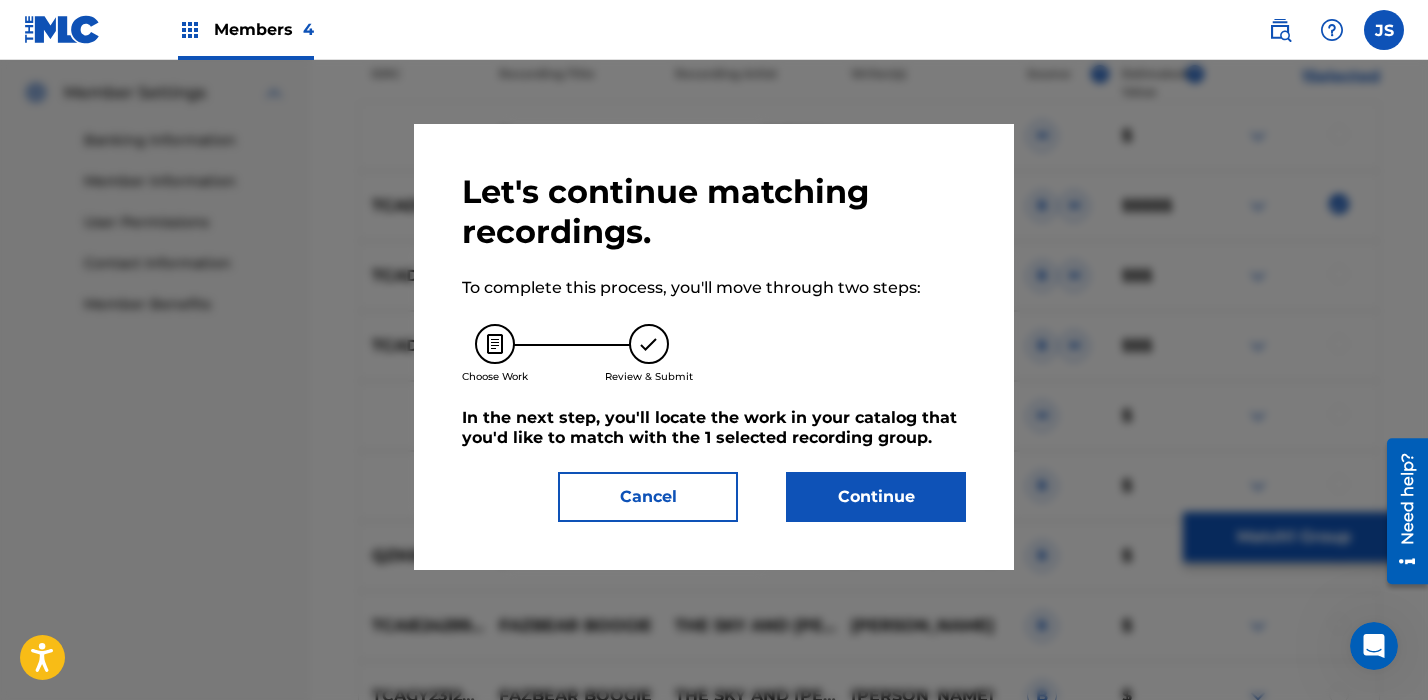 click on "Continue" at bounding box center (876, 497) 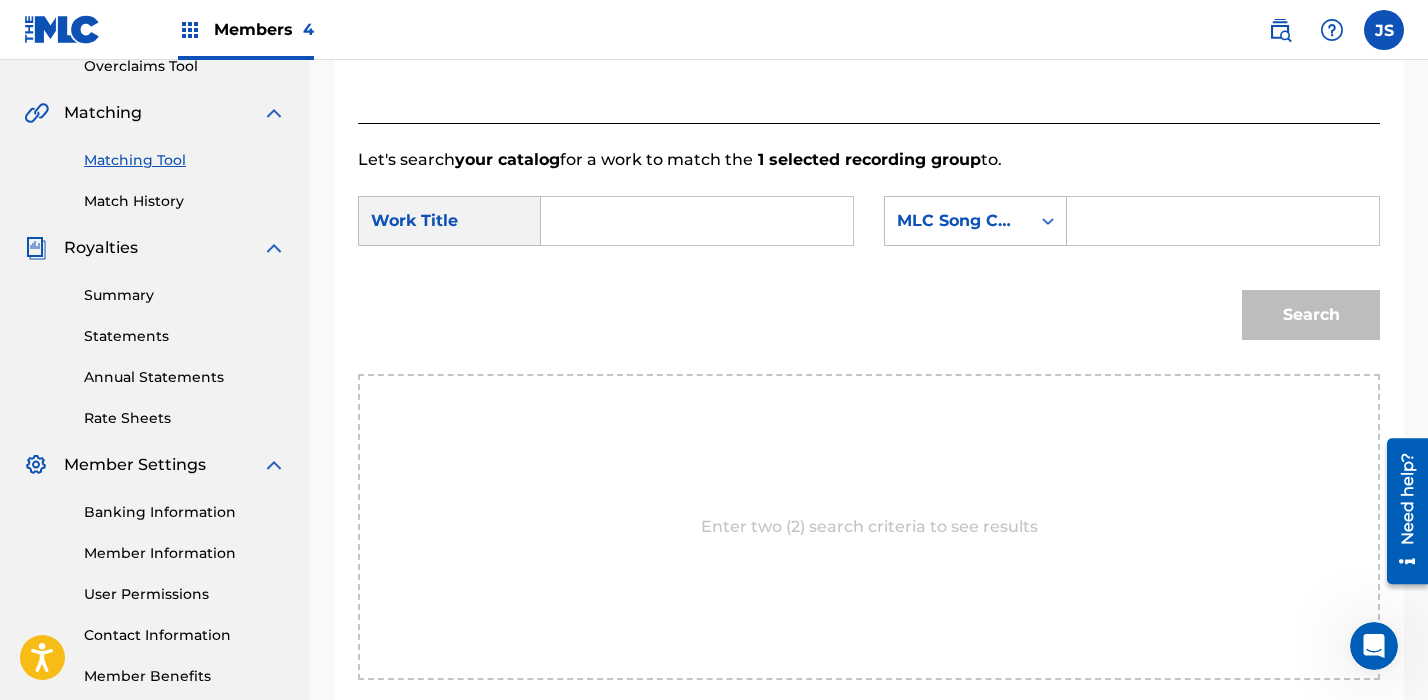 scroll, scrollTop: 388, scrollLeft: 0, axis: vertical 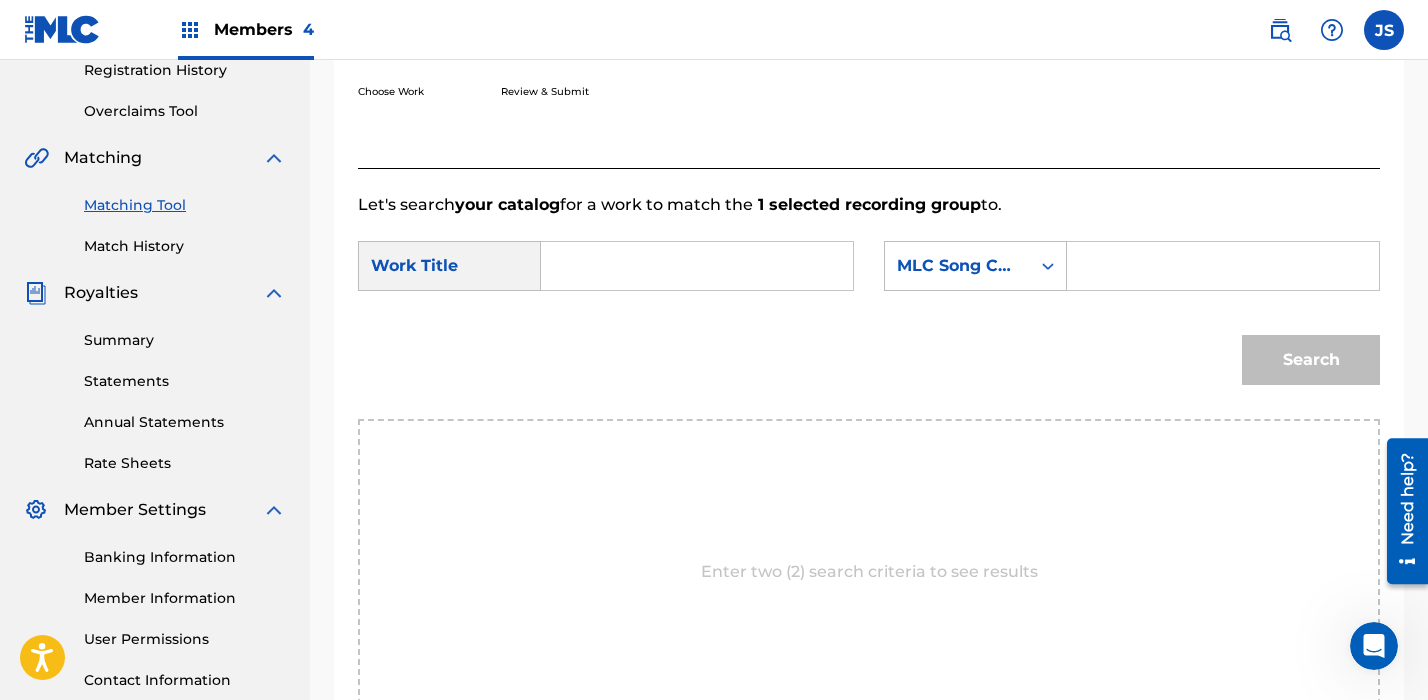 click at bounding box center (697, 266) 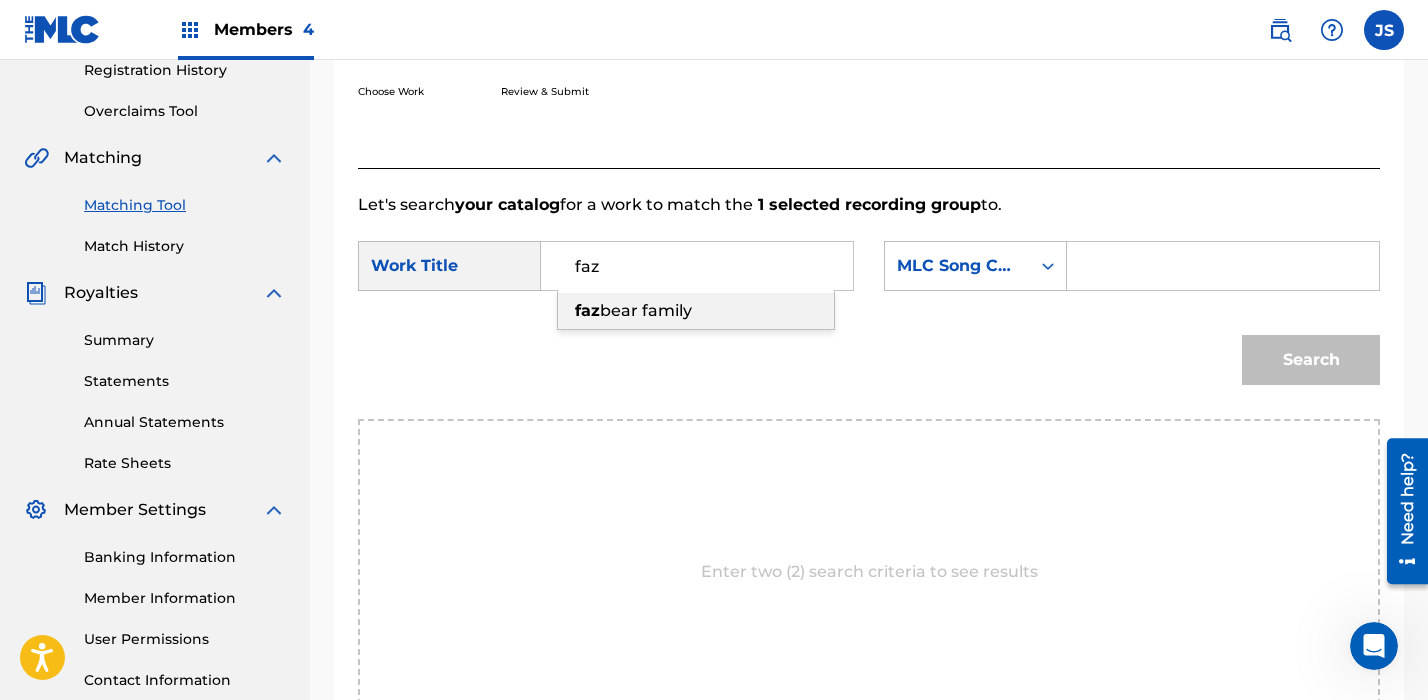 click on "faz bear family" at bounding box center [696, 311] 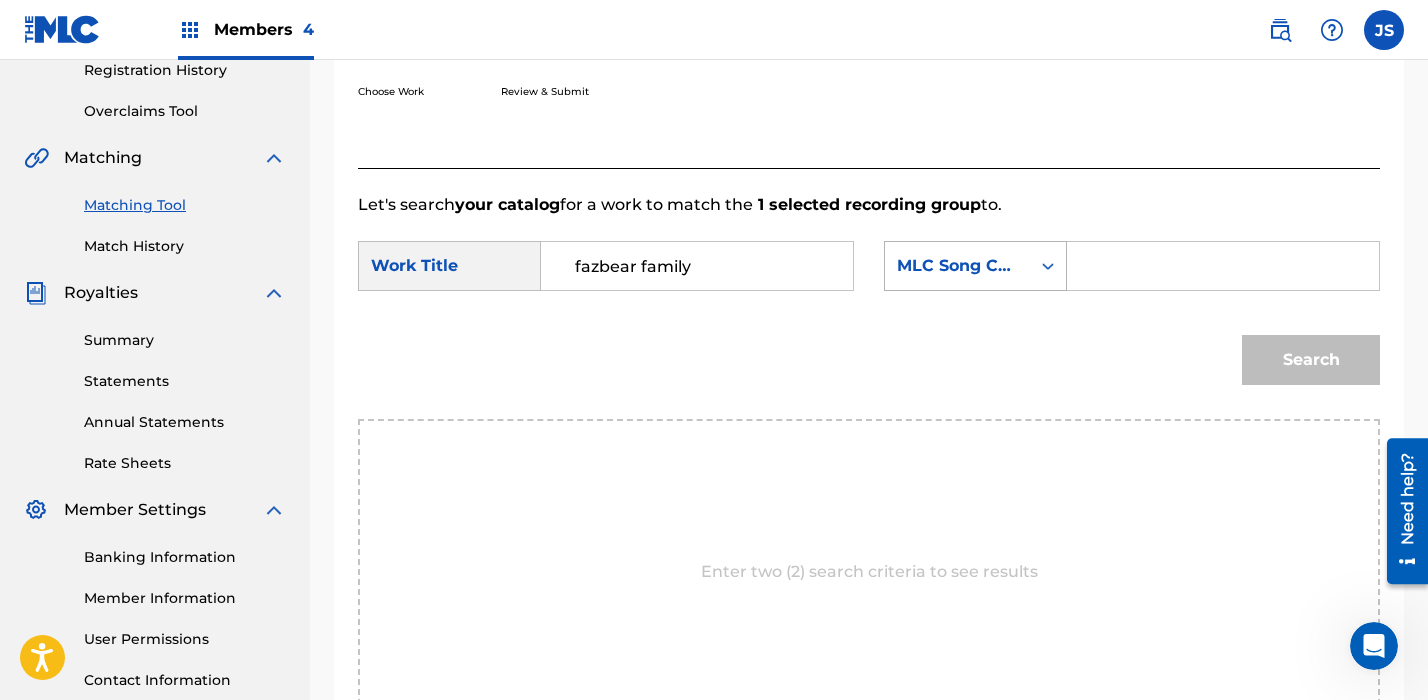 click on "MLC Song Code" at bounding box center (957, 266) 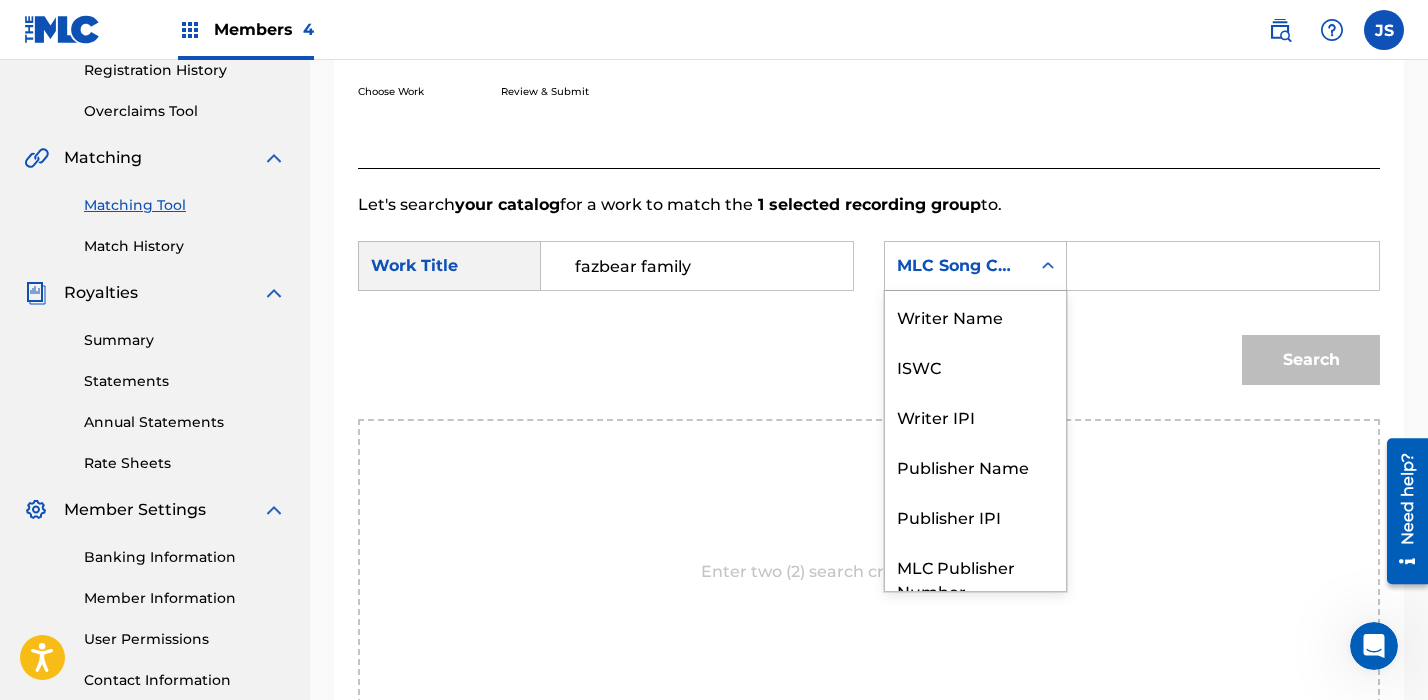 scroll, scrollTop: 74, scrollLeft: 0, axis: vertical 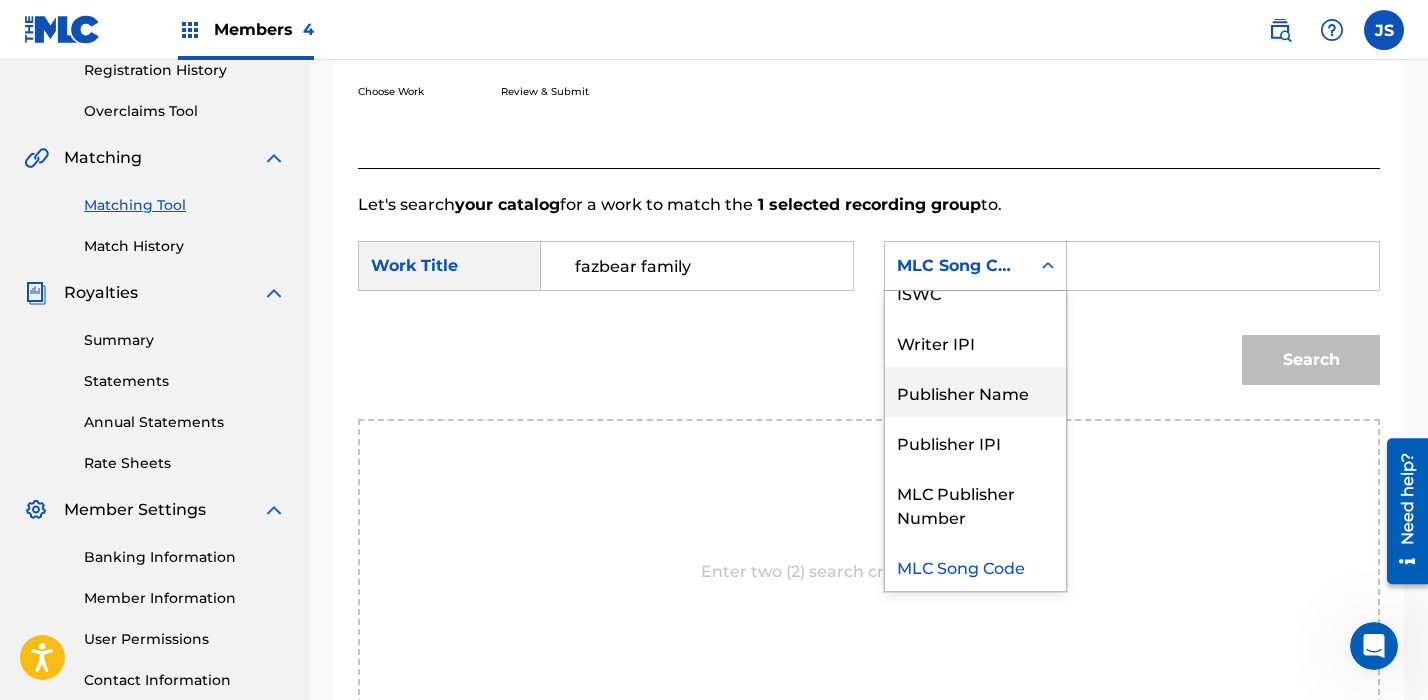 click on "Publisher Name" at bounding box center (975, 392) 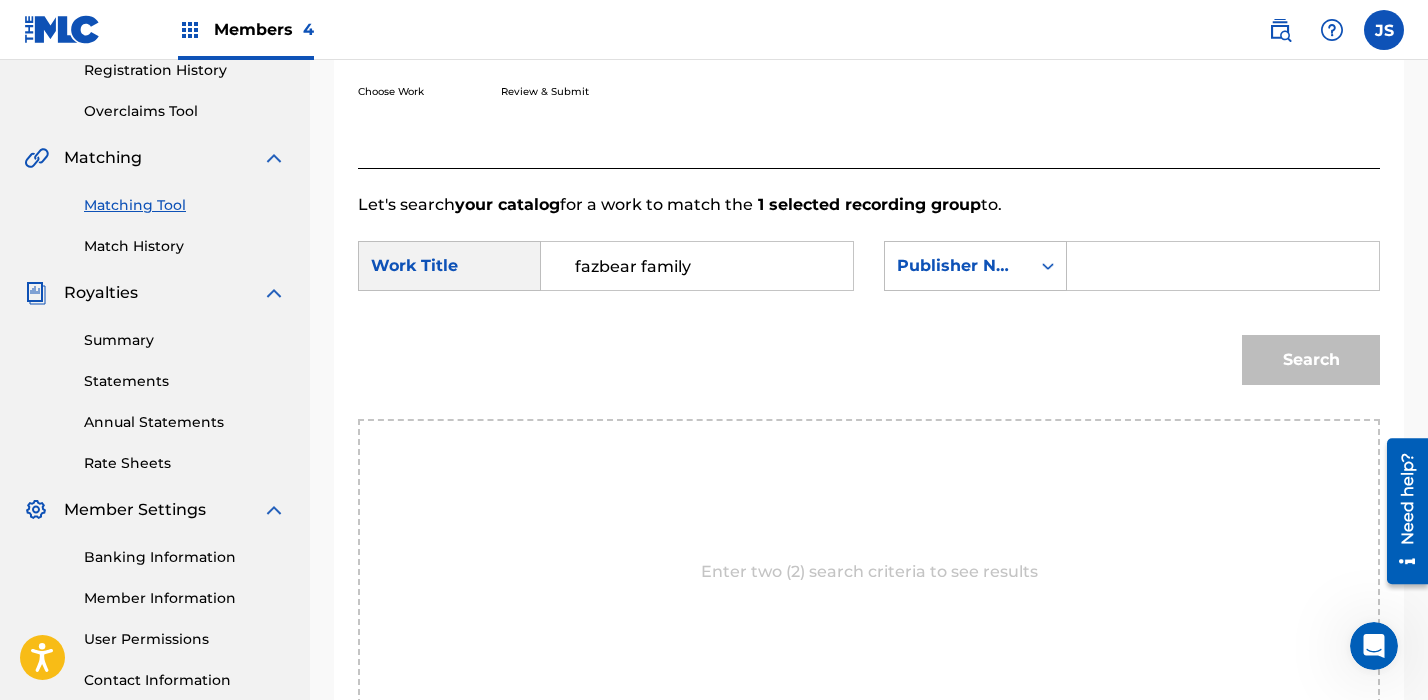 click at bounding box center (1223, 266) 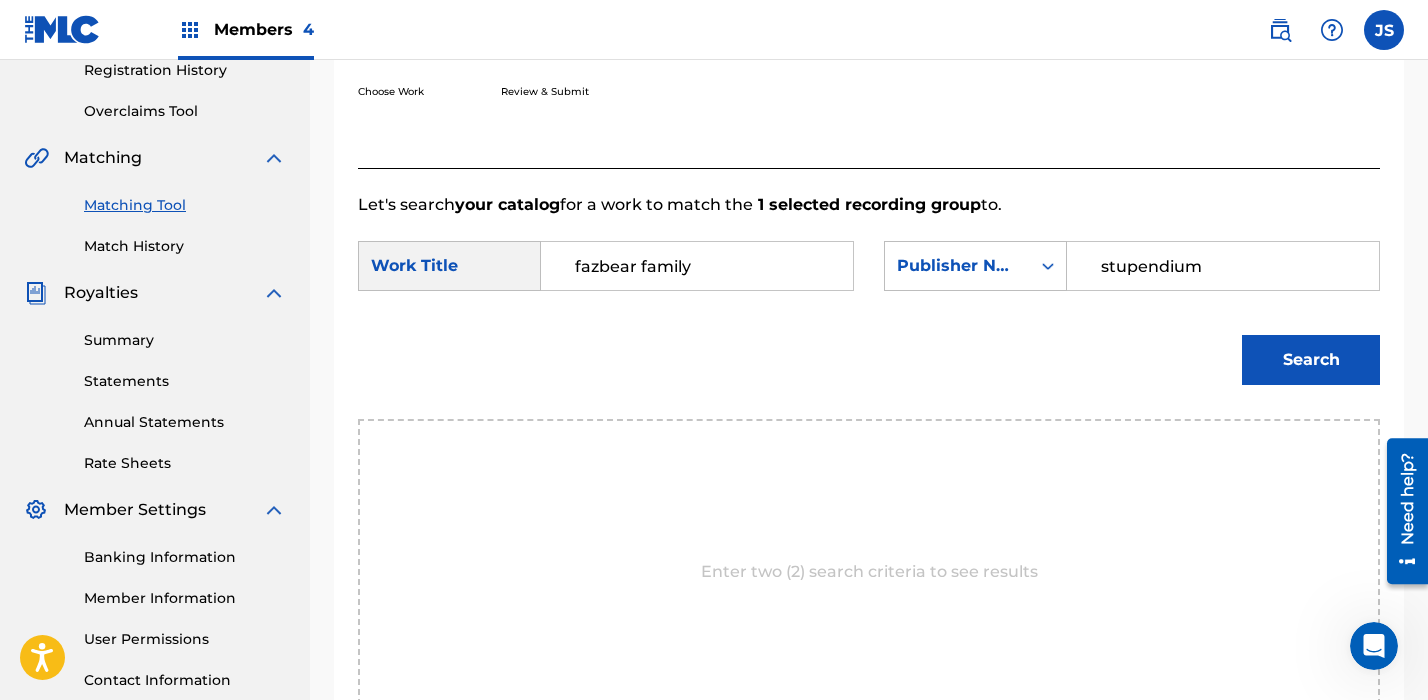 click on "Search" at bounding box center (1311, 360) 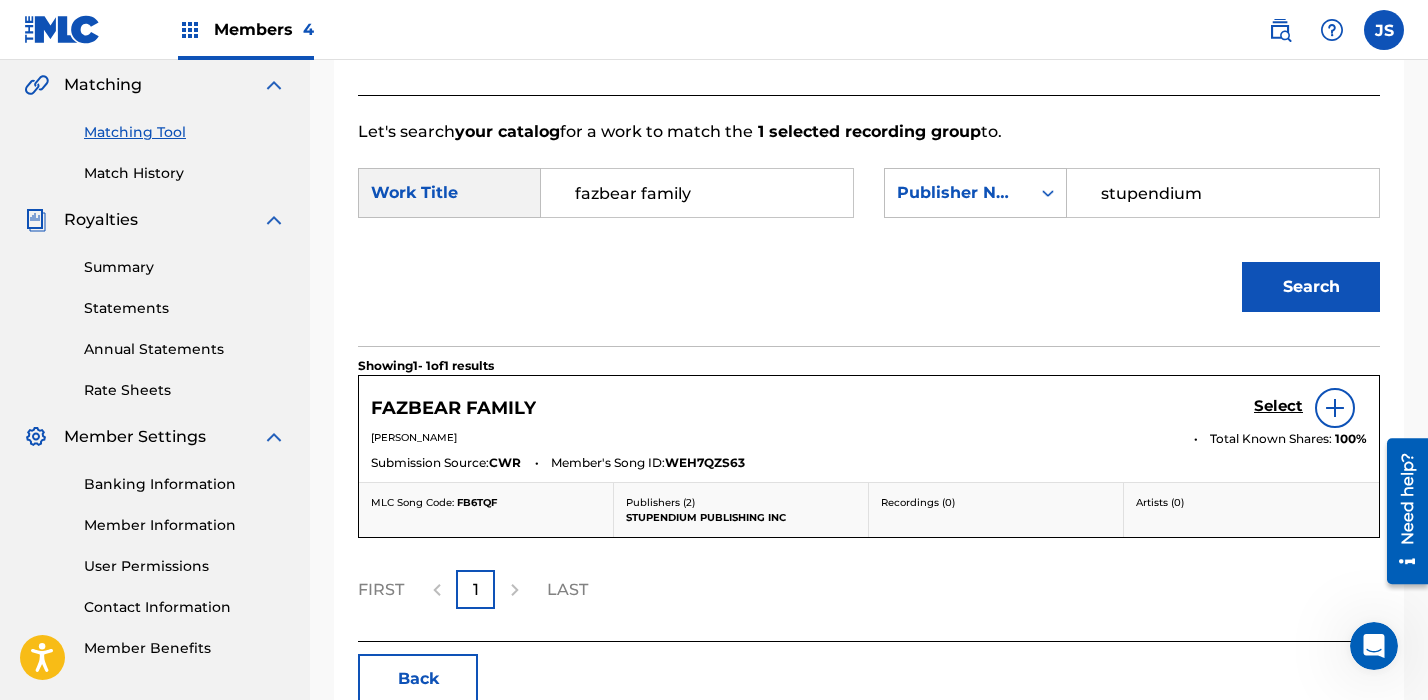 scroll, scrollTop: 490, scrollLeft: 0, axis: vertical 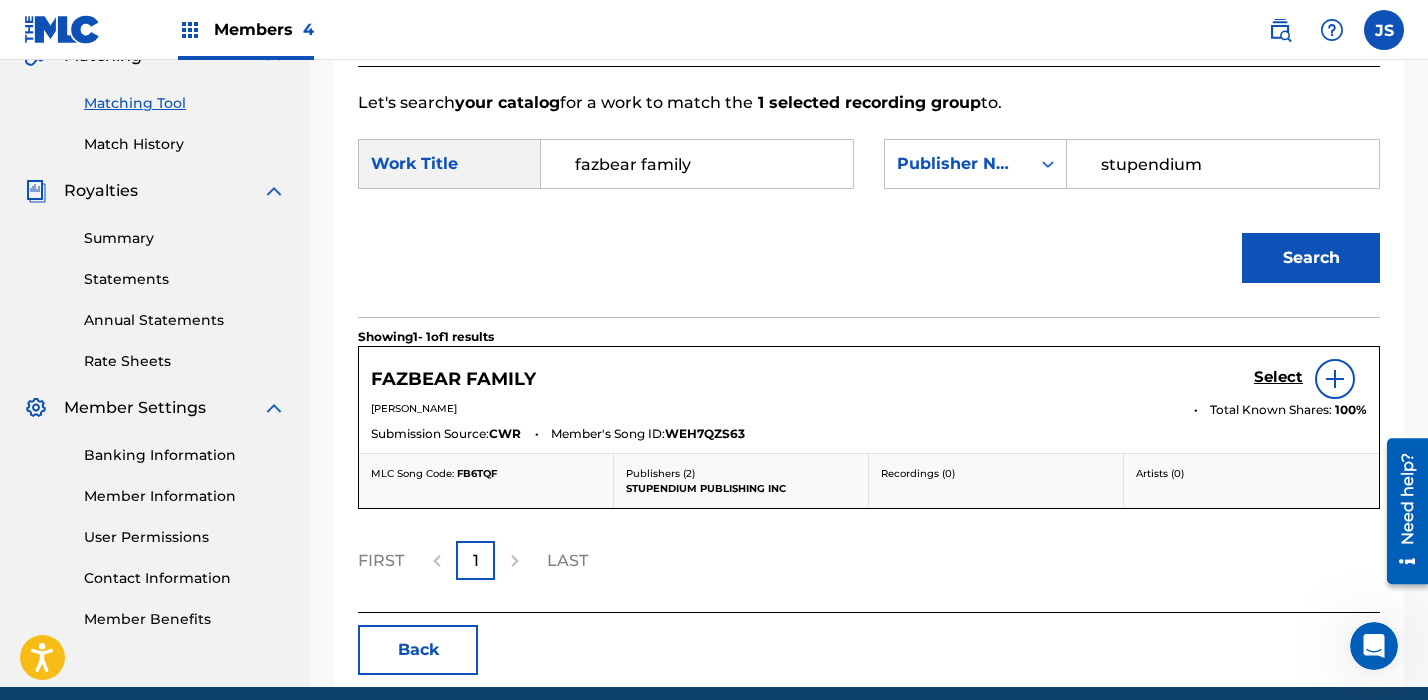 click on "Select" at bounding box center (1278, 377) 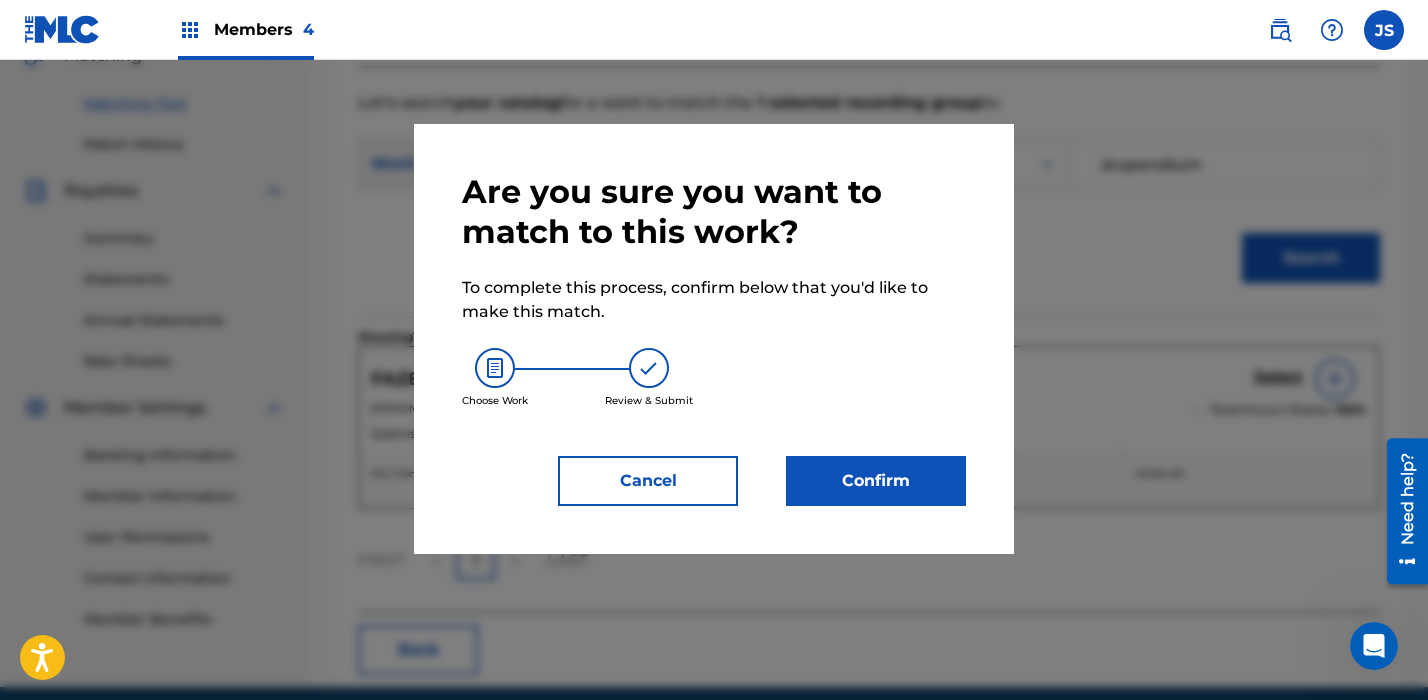 click on "Confirm" at bounding box center (876, 481) 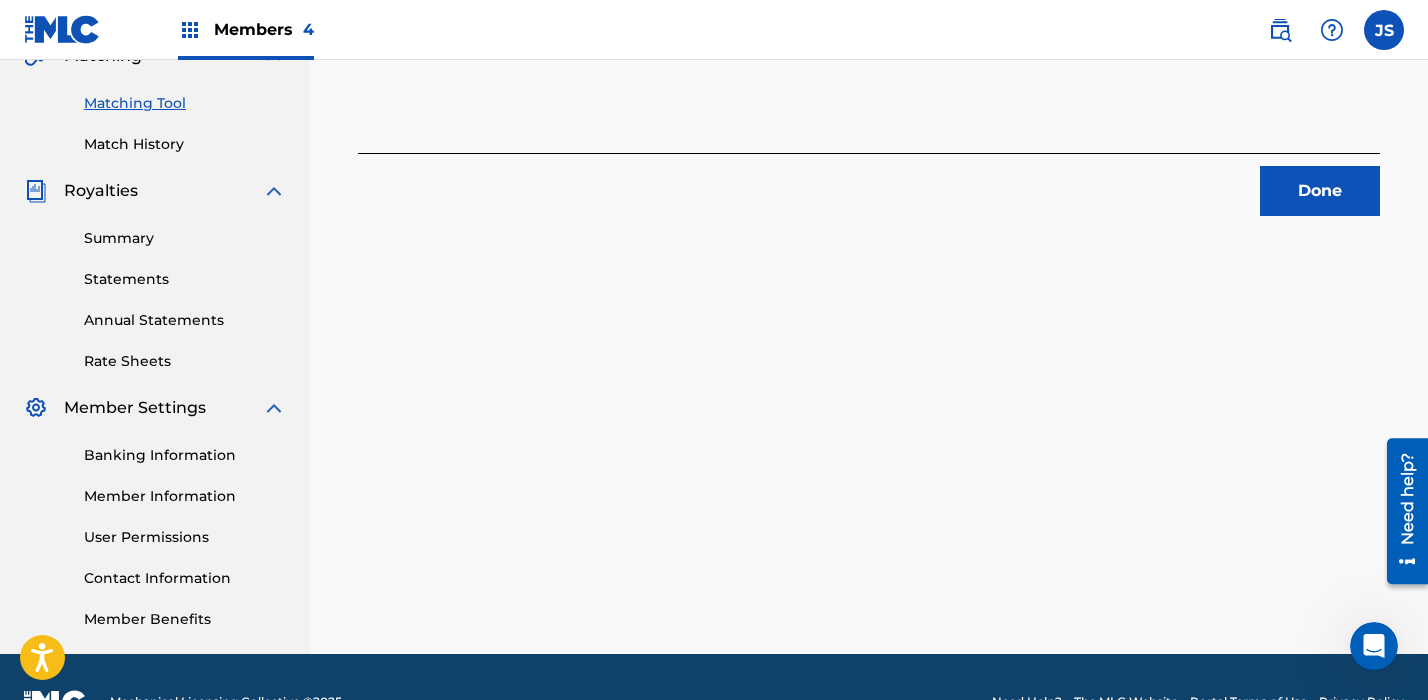 scroll, scrollTop: 443, scrollLeft: 0, axis: vertical 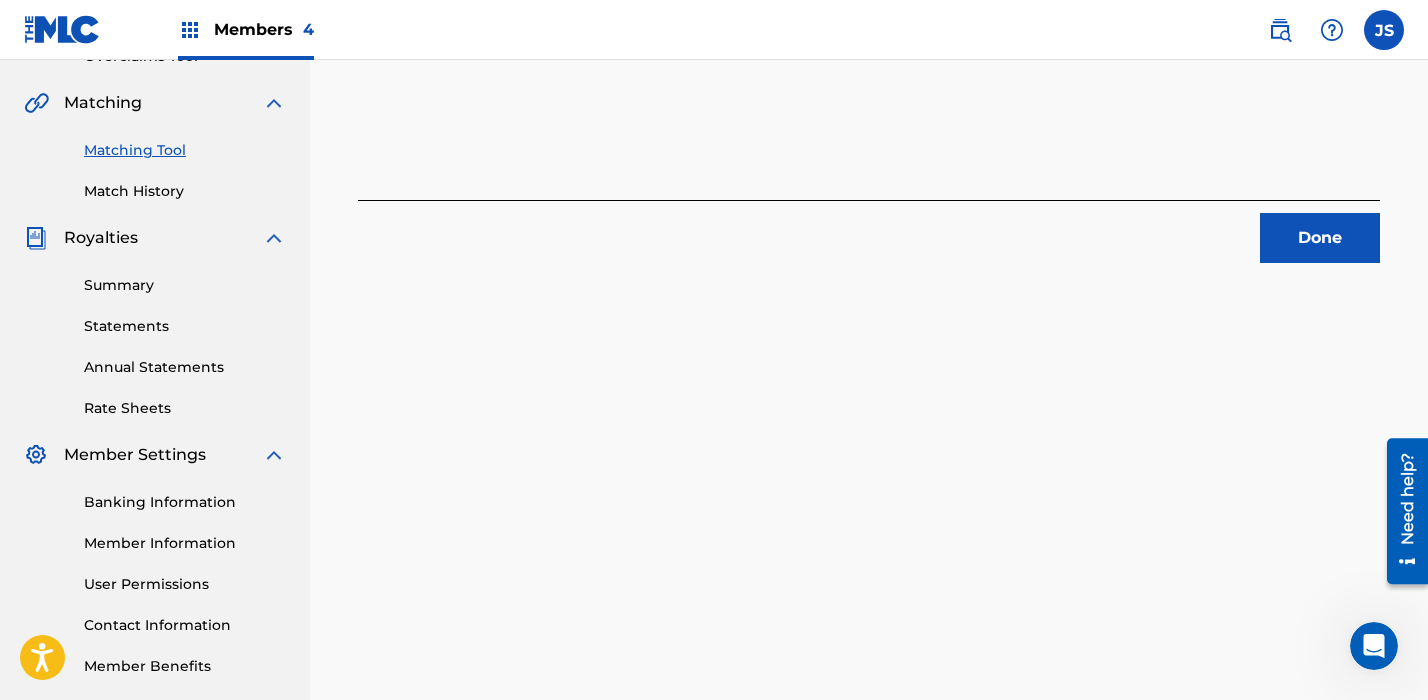 click on "Done" at bounding box center [1320, 238] 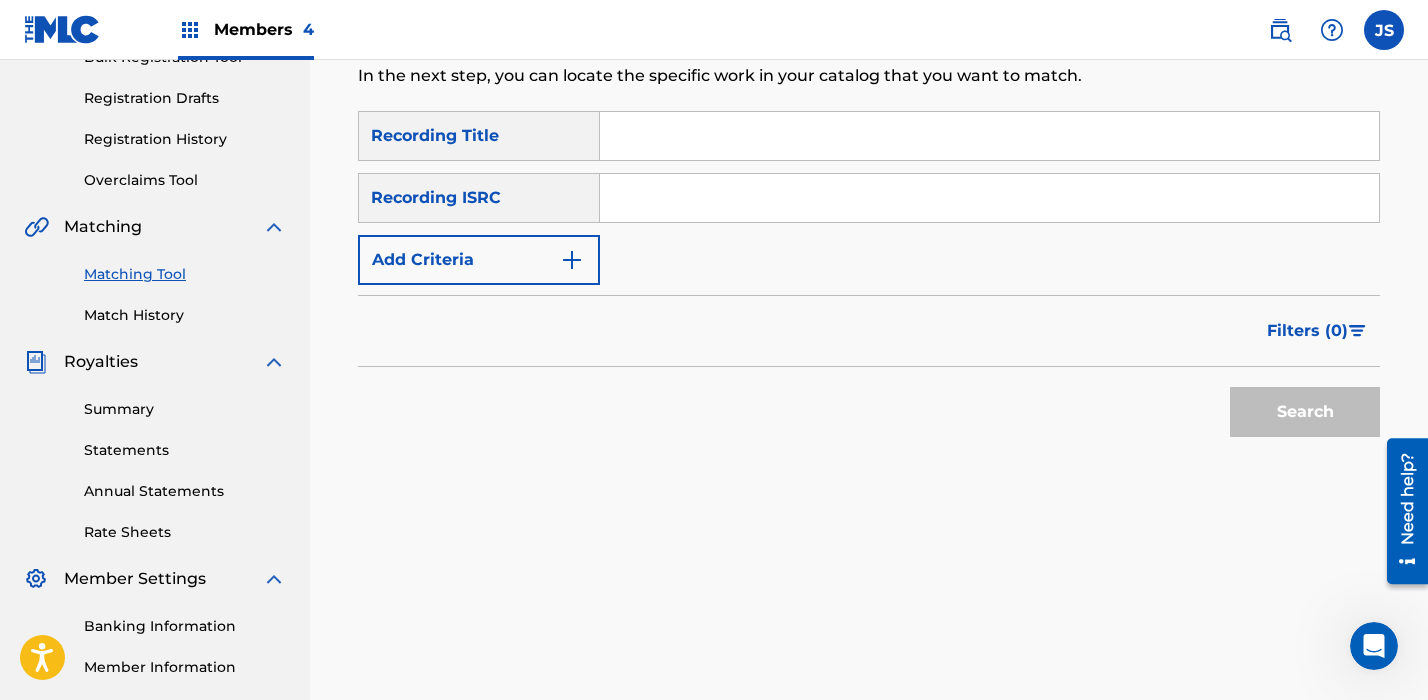 scroll, scrollTop: 242, scrollLeft: 0, axis: vertical 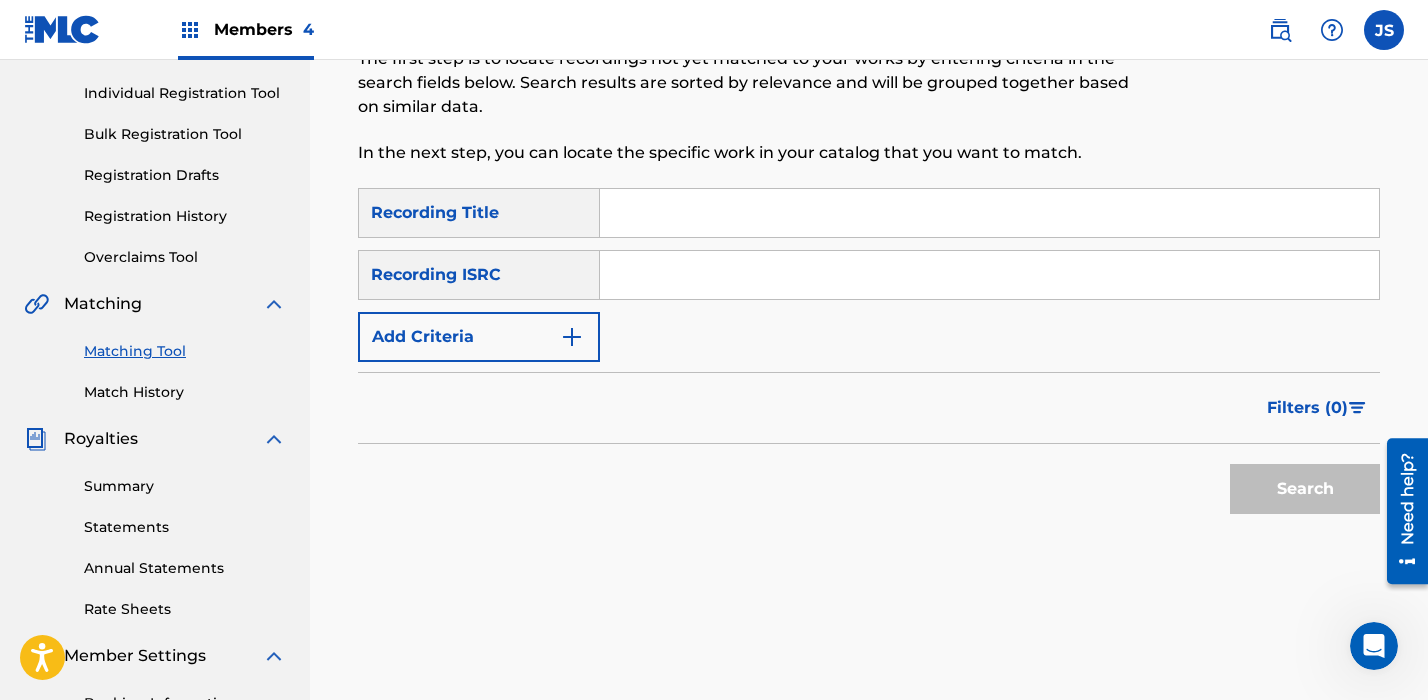 click at bounding box center (989, 213) 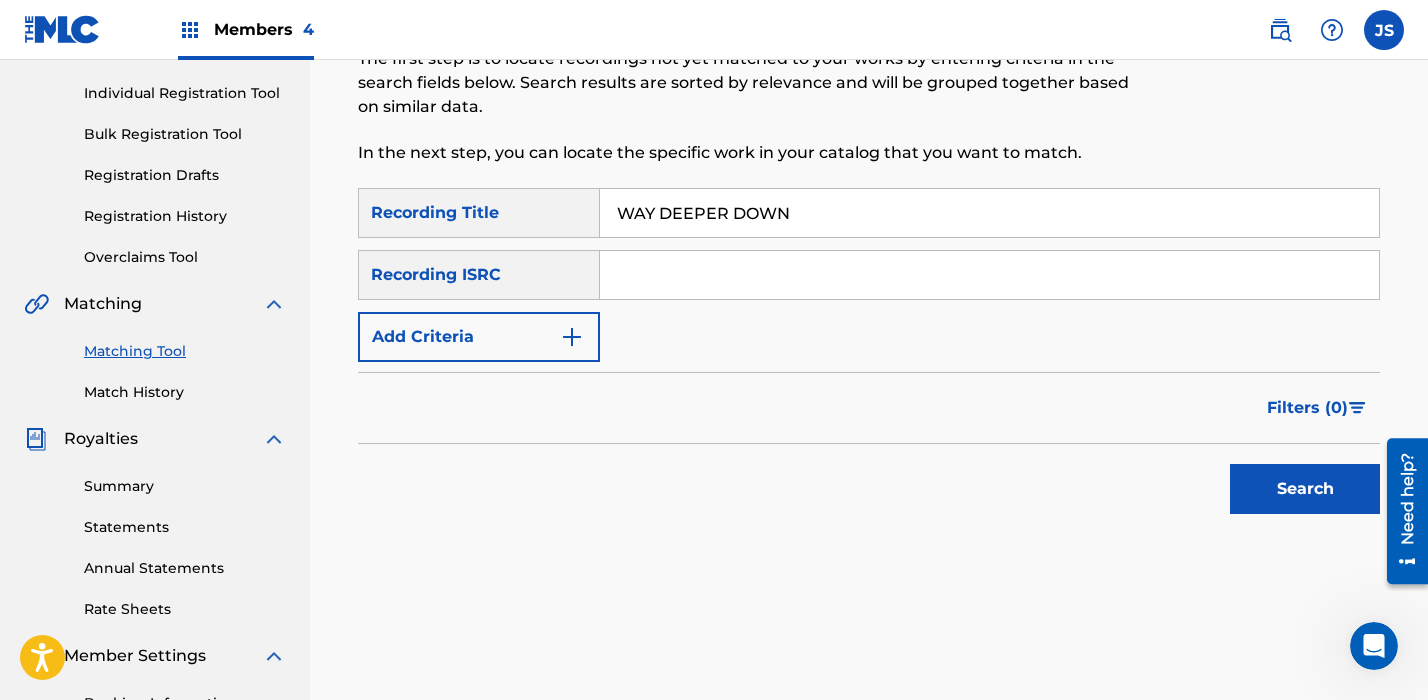 type on "WAY DEEPER DOWN" 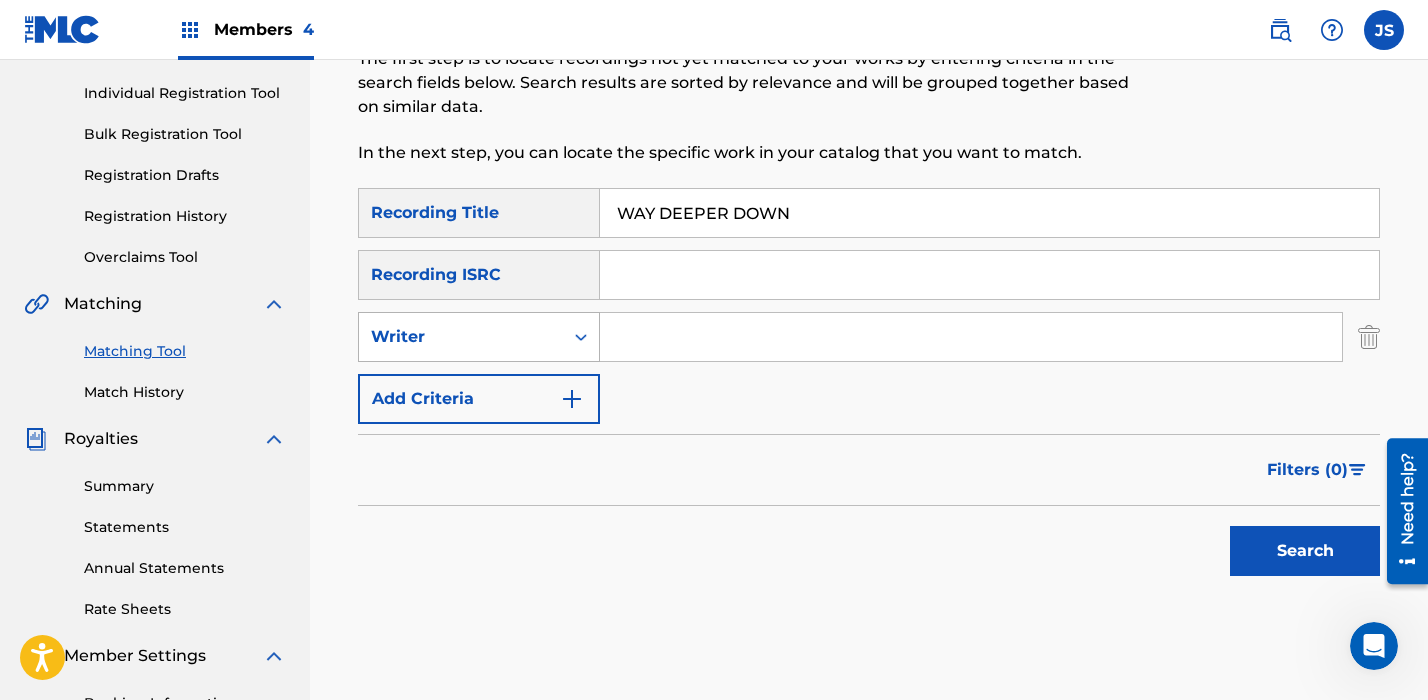 click on "Writer" at bounding box center (461, 337) 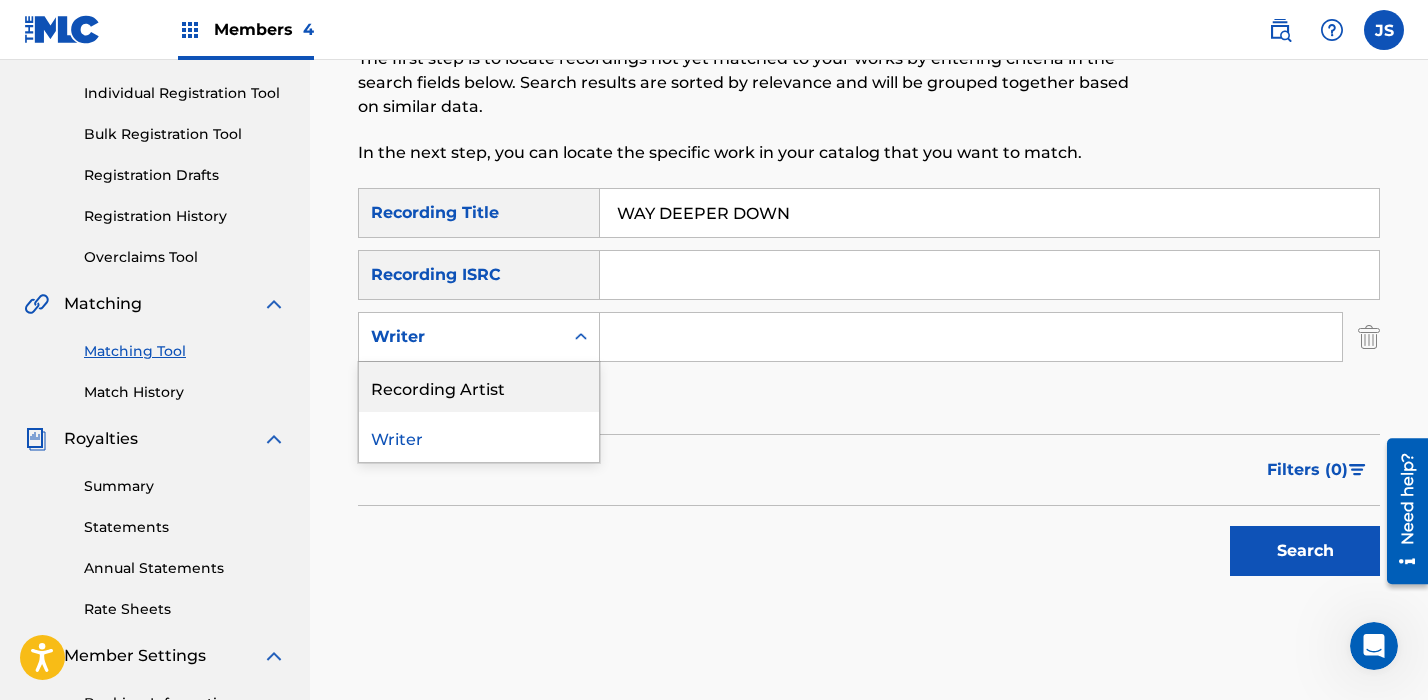 click on "Recording Artist" at bounding box center [479, 387] 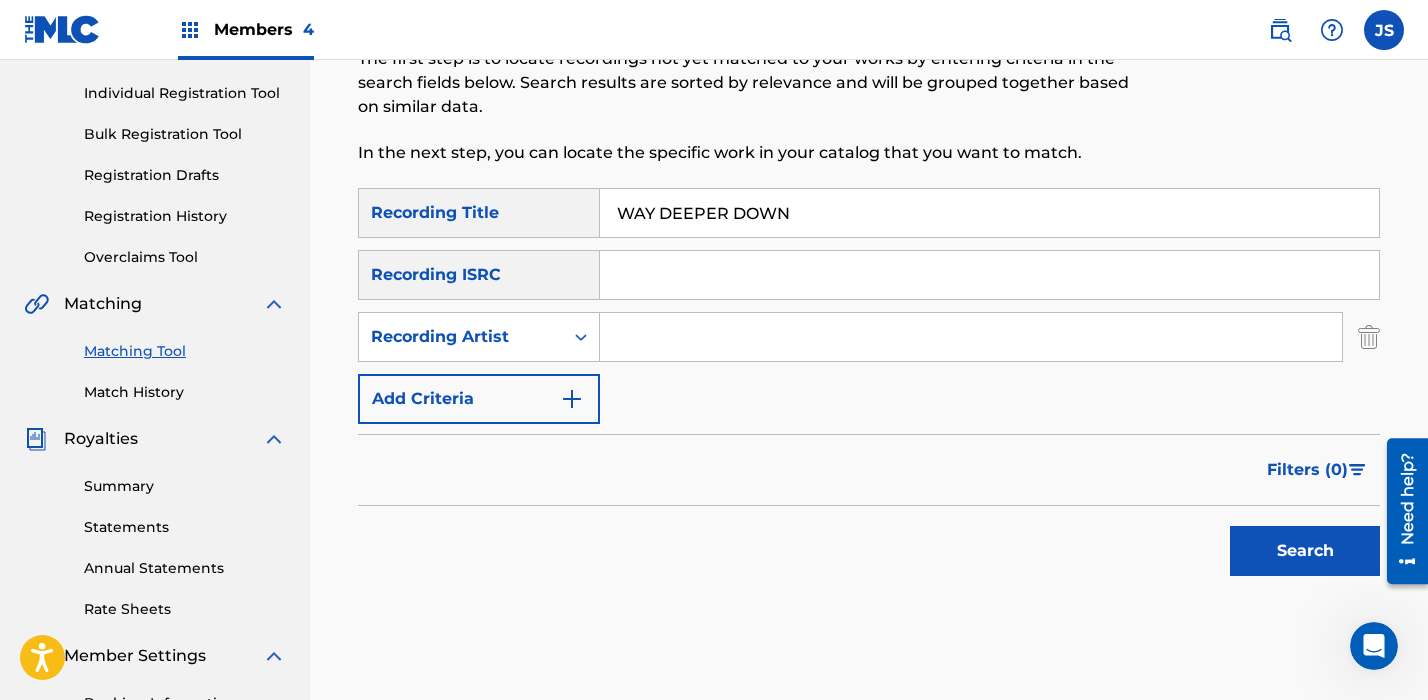 click at bounding box center [971, 337] 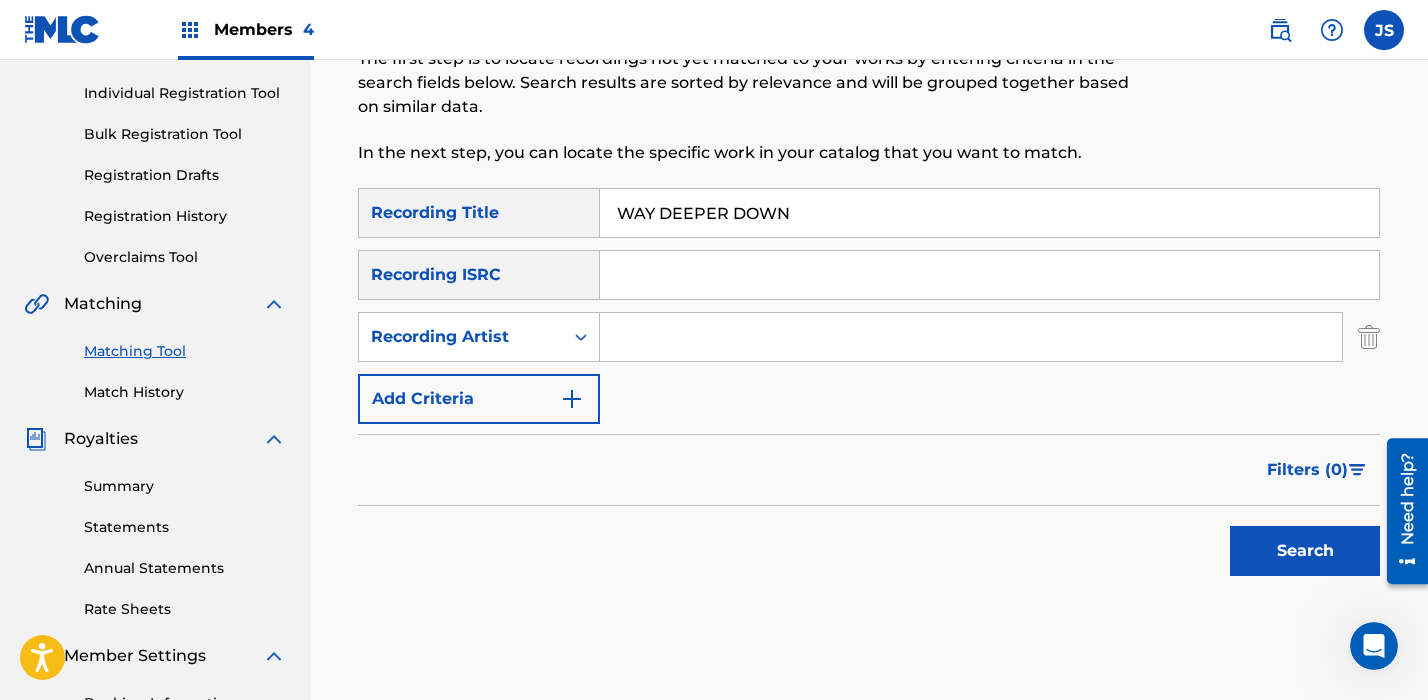 type on "the stupendium" 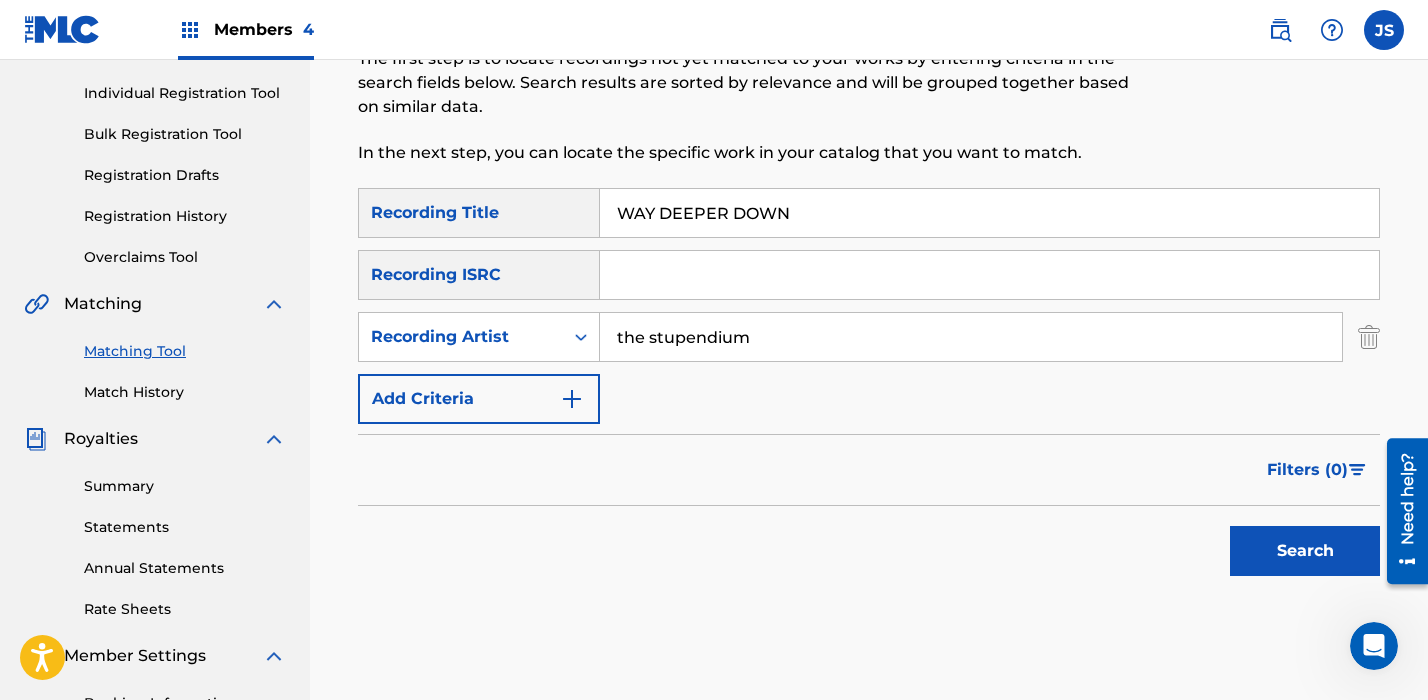 click on "Search" at bounding box center (1305, 551) 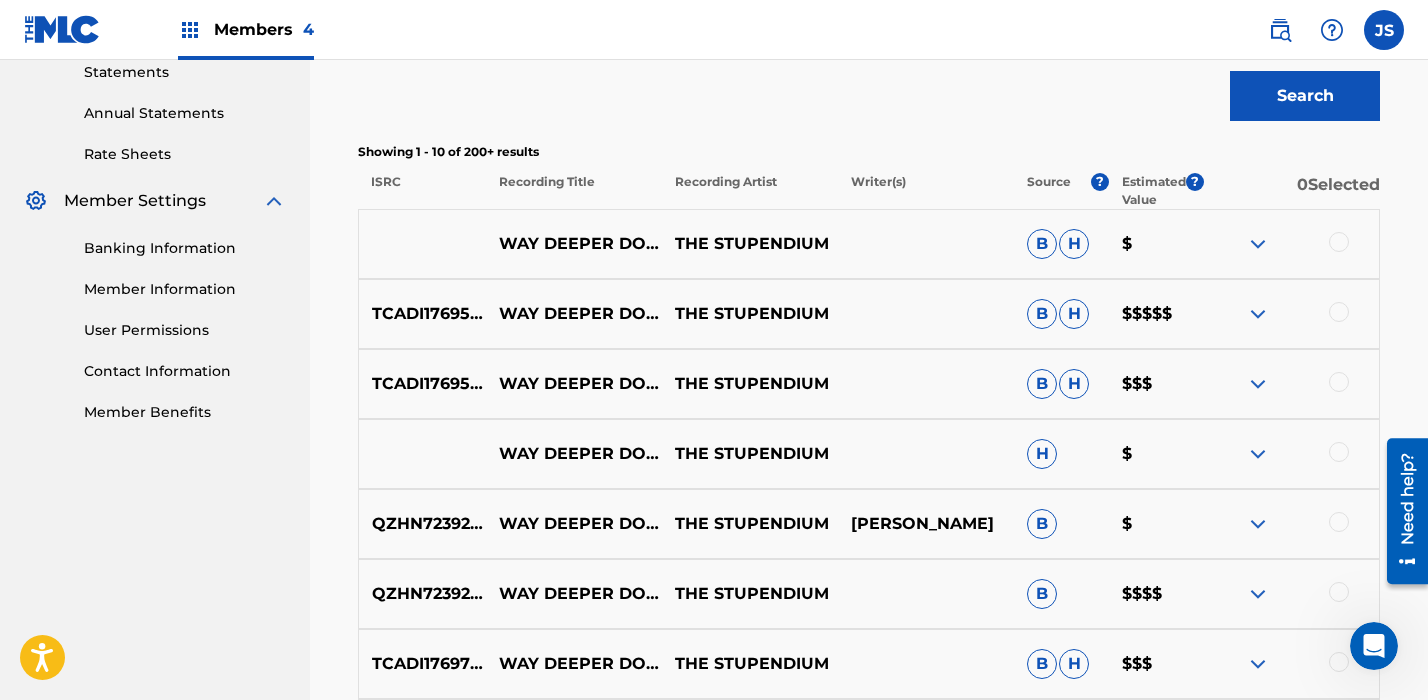 scroll, scrollTop: 706, scrollLeft: 0, axis: vertical 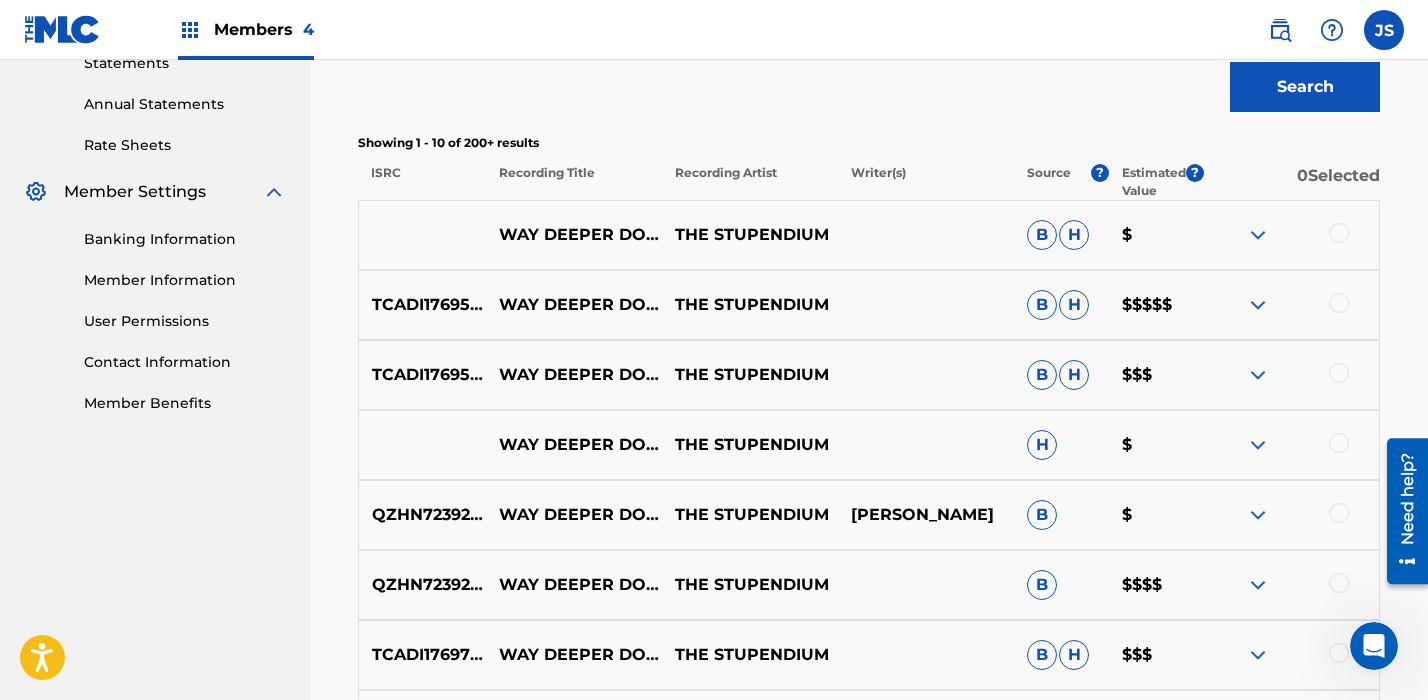 click at bounding box center (1339, 303) 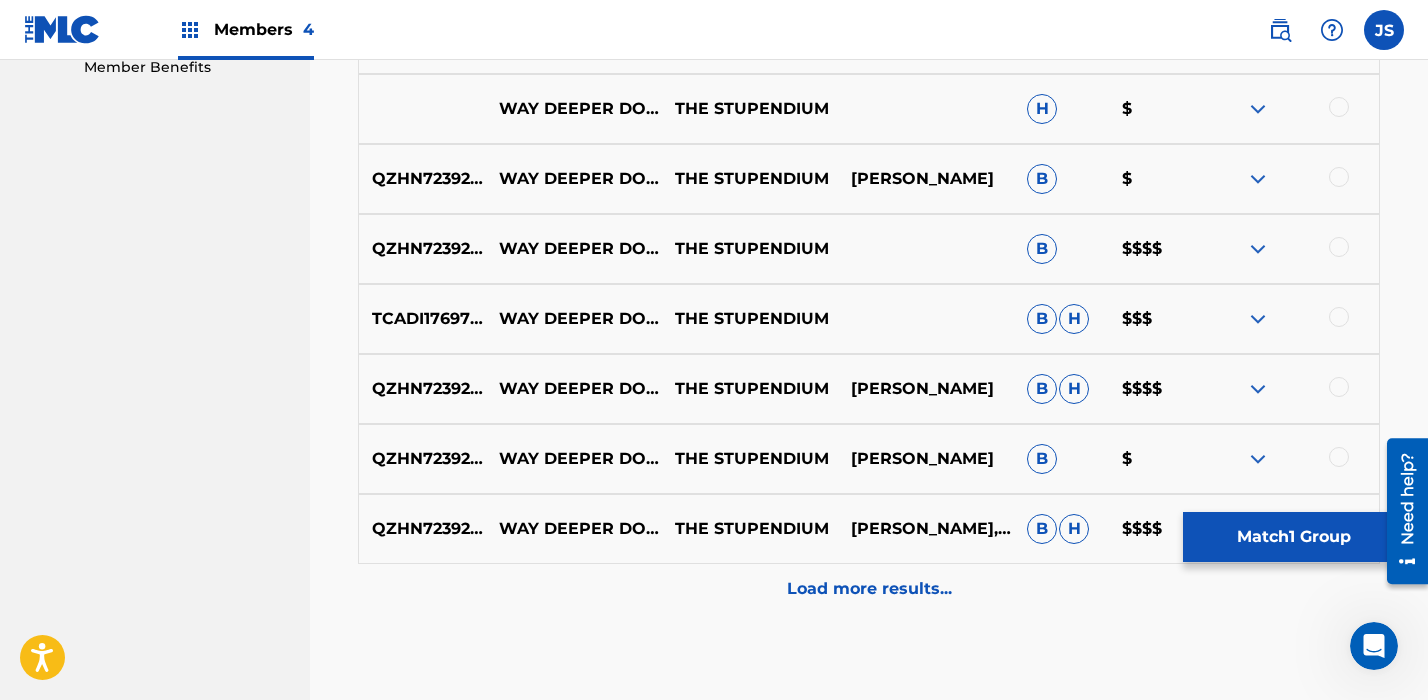 scroll, scrollTop: 1044, scrollLeft: 0, axis: vertical 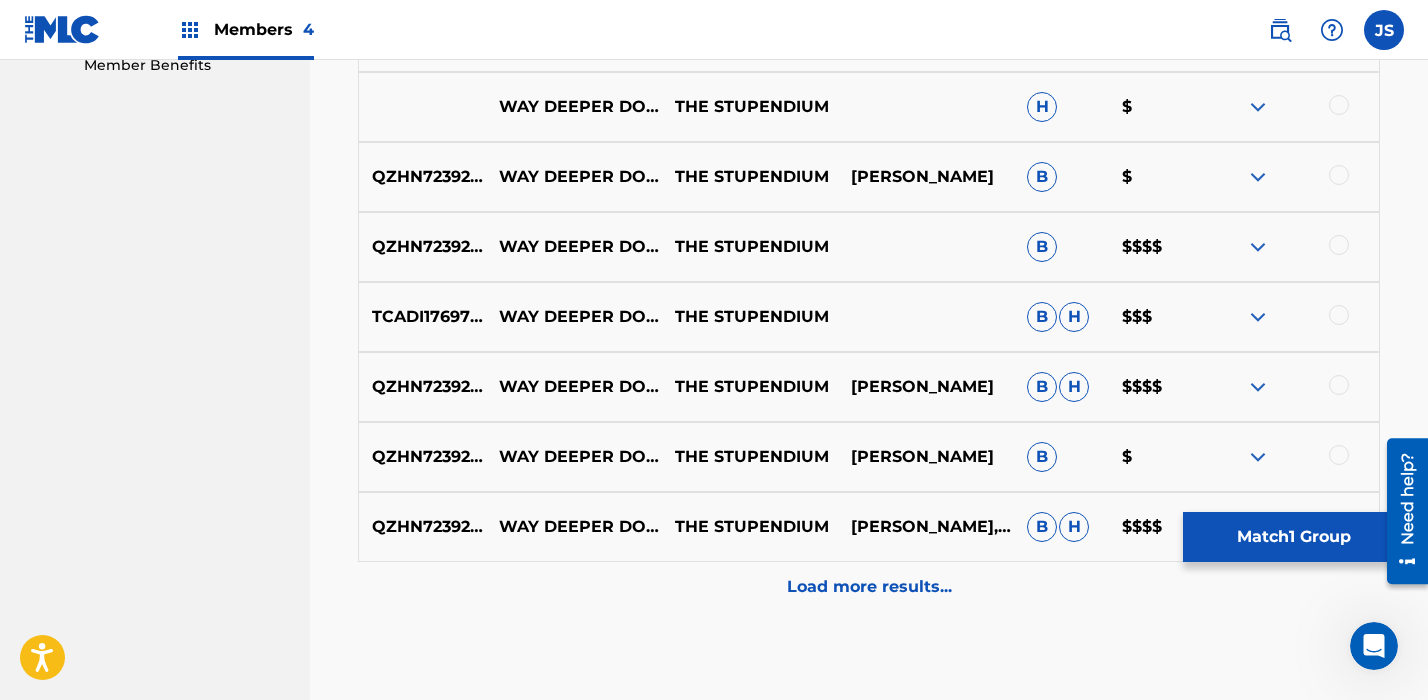 click on "Matching Tool The Matching Tool allows Members to match  sound recordings  to works within their catalog. This ensures you'll collect the royalties you're owed for your work(s). The first step is to locate recordings not yet matched to your works by entering criteria in the search fields below. Search results are sorted by relevance and will be grouped together based on similar data. In the next step, you can locate the specific work in your catalog that you want to match. SearchWithCriteria39a65468-4921-473e-b56a-c47d346c8e21 Recording Title WAY DEEPER DOWN SearchWithCriteria83e7d372-d5ec-4126-8885-7e5752e3bbf4 Recording ISRC SearchWithCriteriaeb9a152e-8ce3-4b7c-a55b-349915cd71fa Recording Artist the stupendium Add Criteria Filter Estimated Value All $$$$$ $$$$ $$$ $$ $ Source All Blanket License Historical Unmatched Remove Filters Apply Filters Filters ( 0 ) Search Showing 1 - 10 of 200+ results ISRC Recording Title Recording Artist Writer(s) Source ? Estimated Value ? 1  Selected WAY DEEPER DOWN B H $ B" at bounding box center [869, -86] 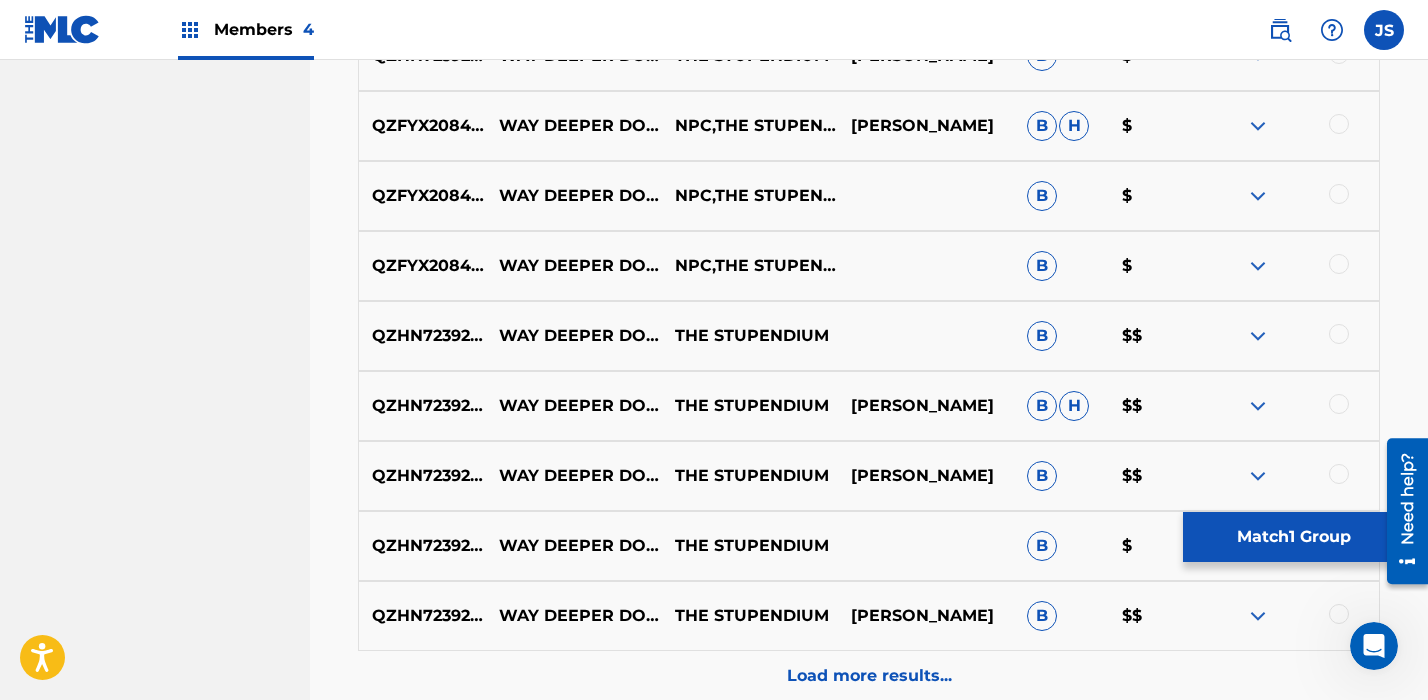scroll, scrollTop: 1660, scrollLeft: 0, axis: vertical 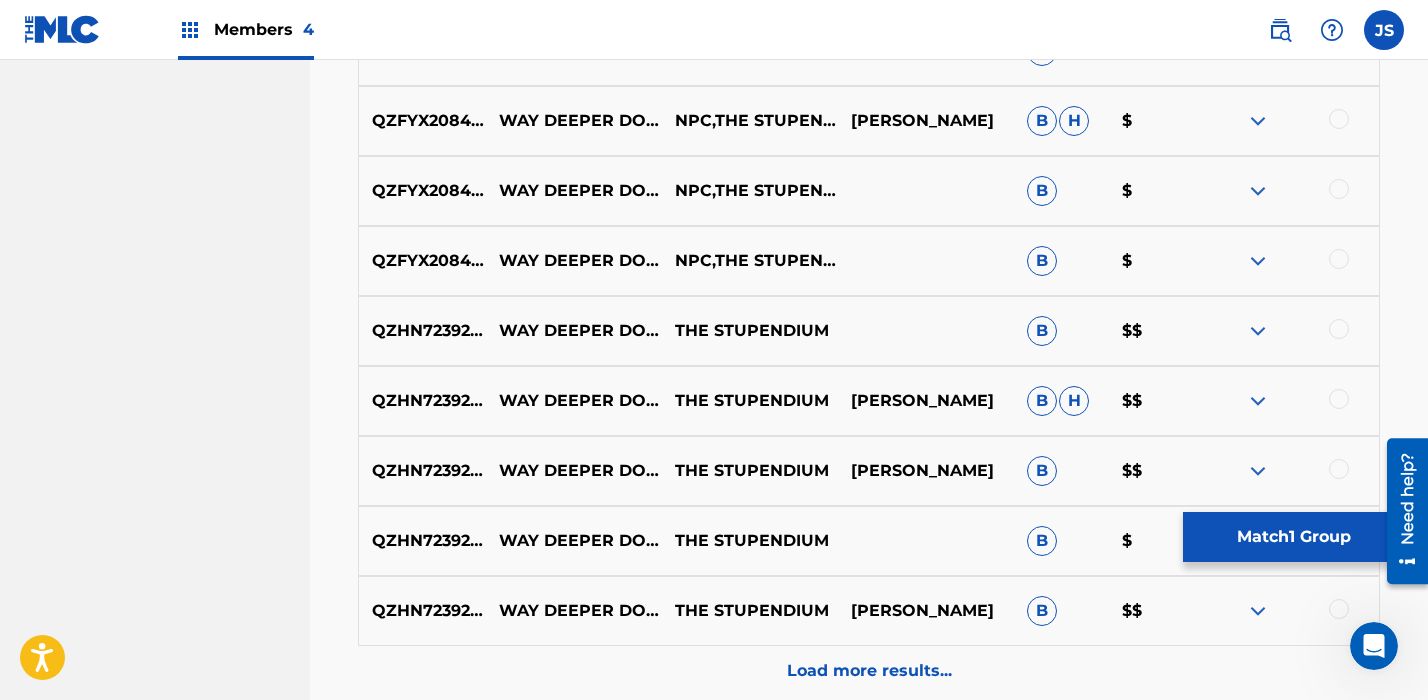 click on "Match  1 Group" at bounding box center [1293, 537] 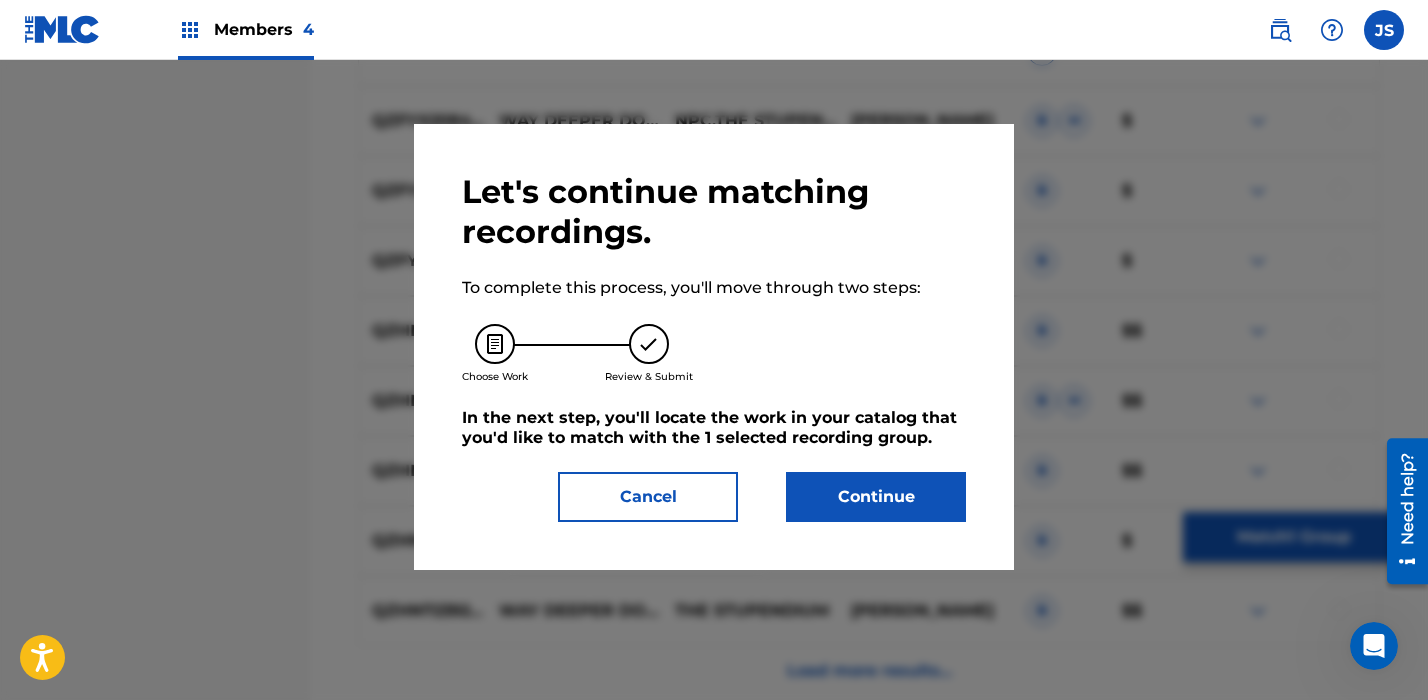 click on "Continue" at bounding box center [876, 497] 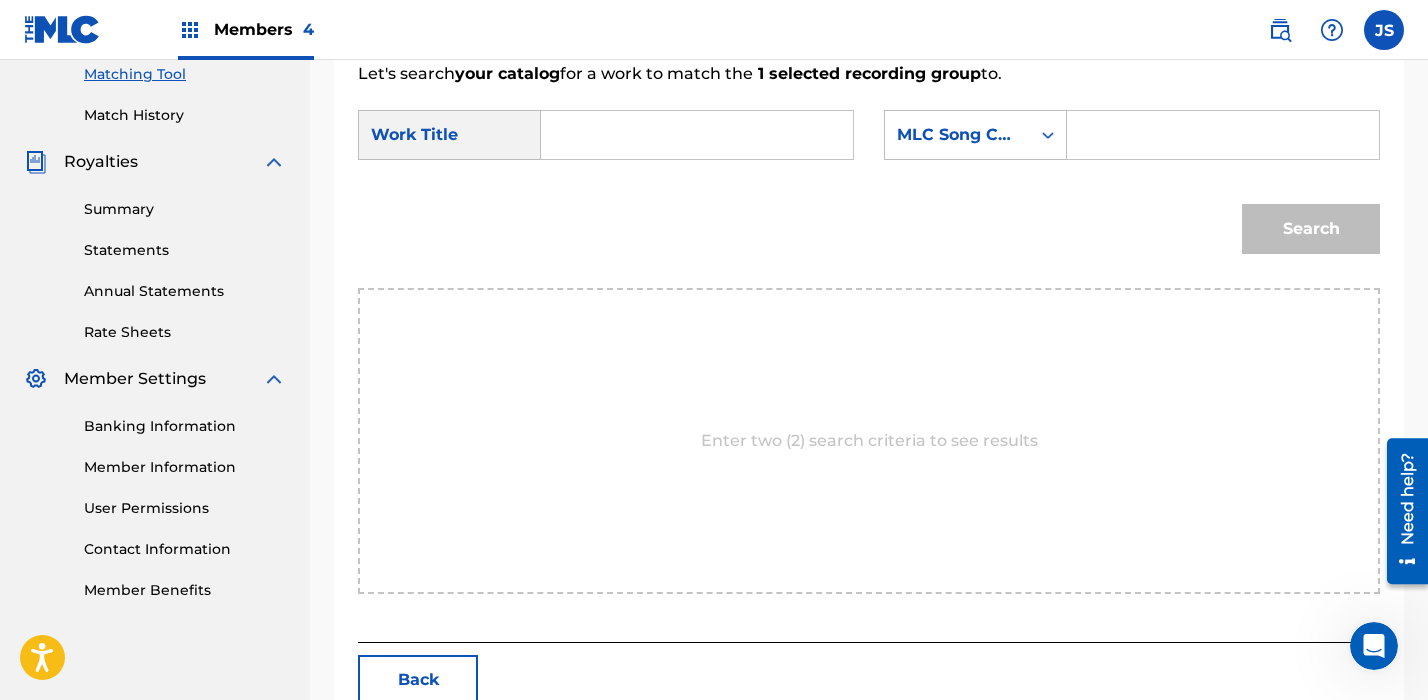 scroll, scrollTop: 509, scrollLeft: 0, axis: vertical 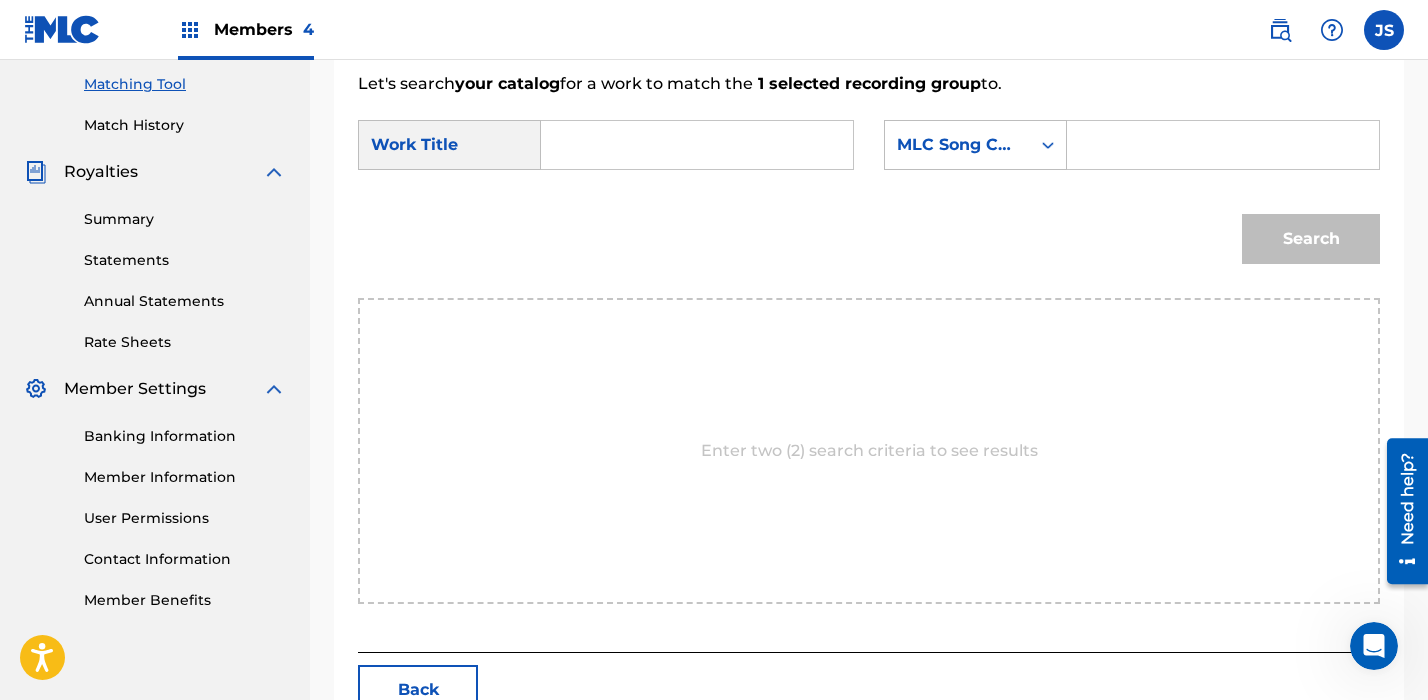 click at bounding box center (697, 145) 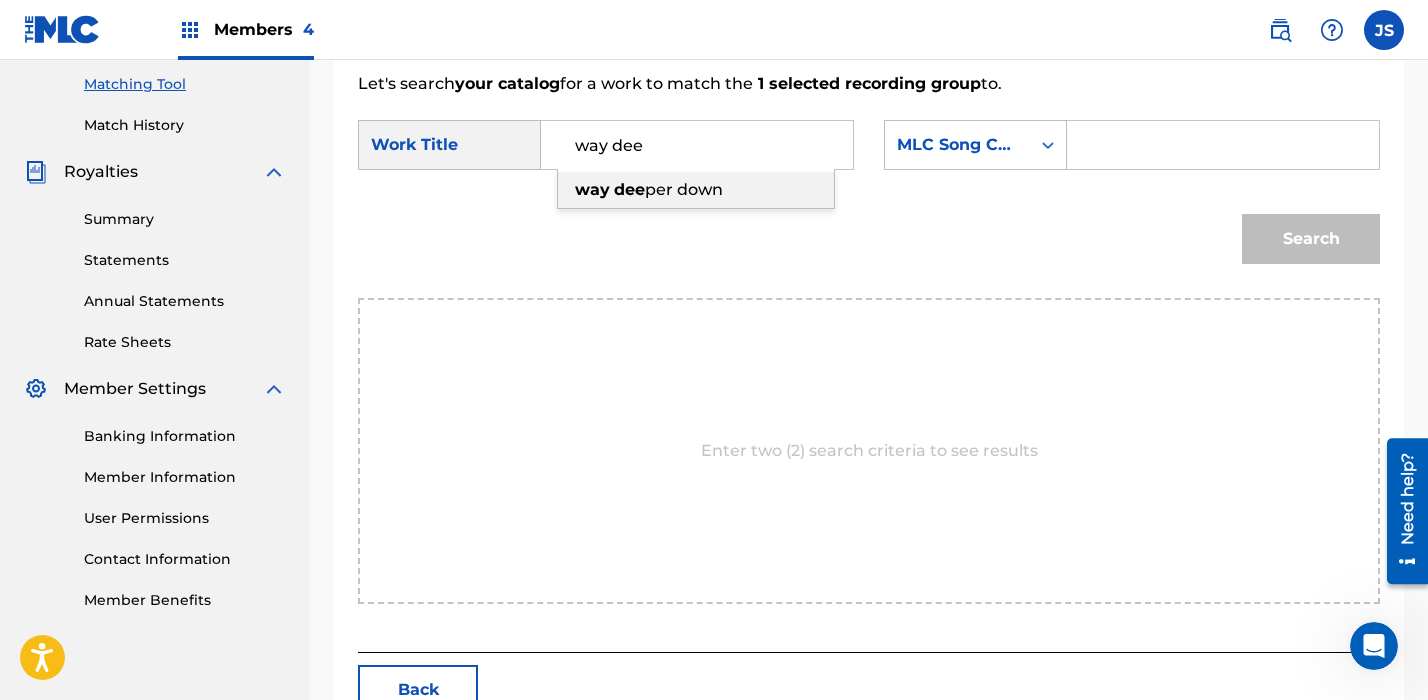 click on "way" at bounding box center [592, 189] 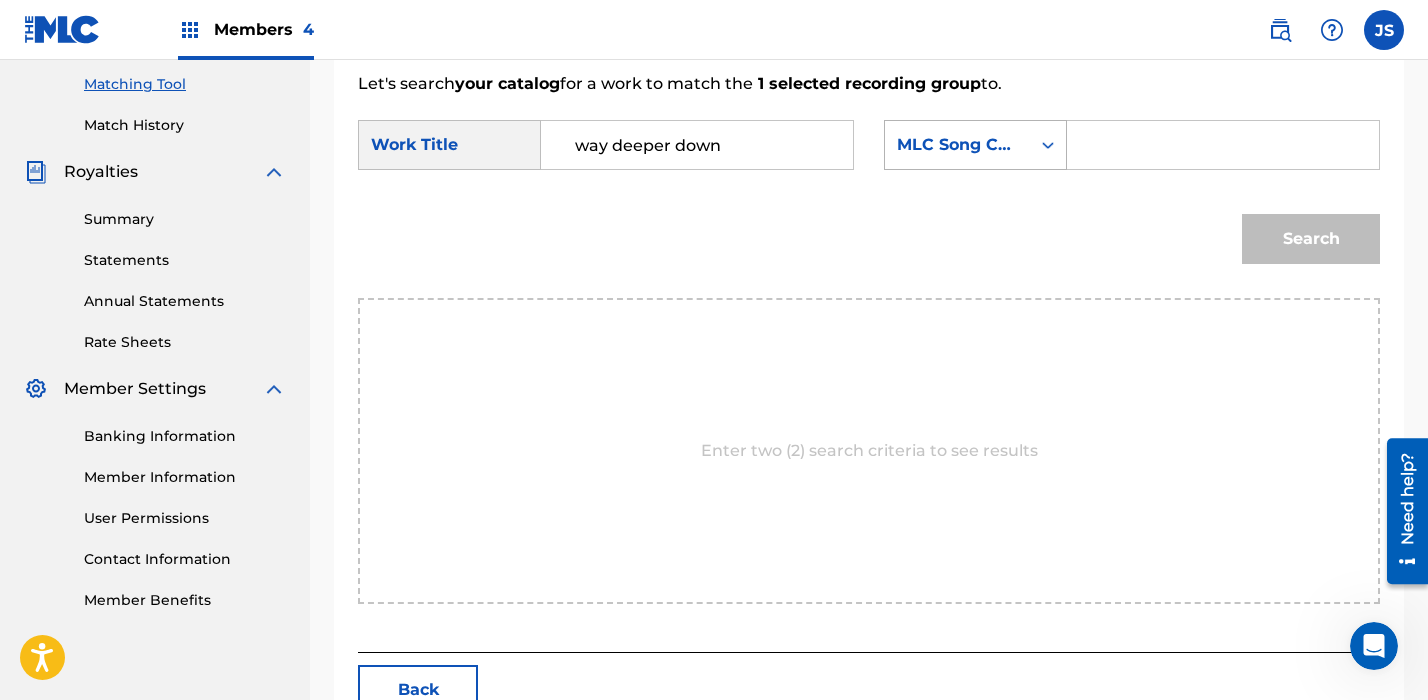 click on "MLC Song Code" at bounding box center [957, 145] 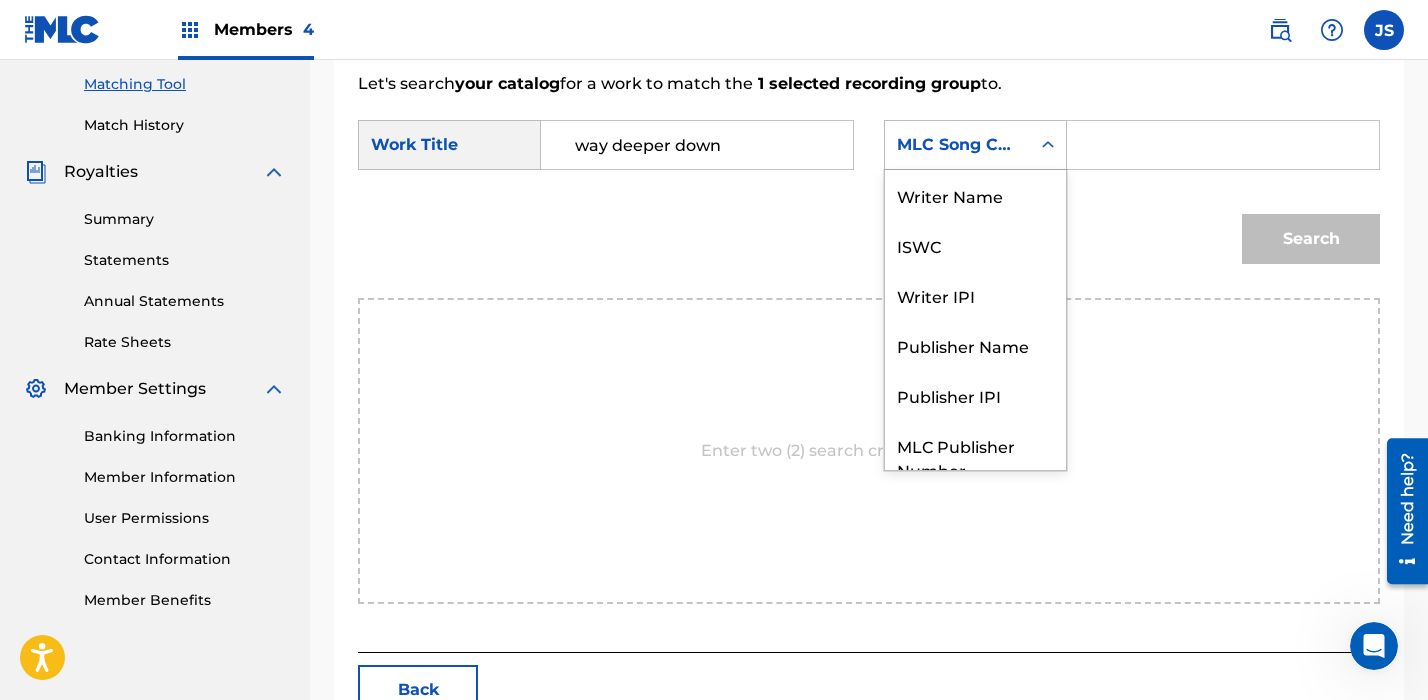 scroll, scrollTop: 74, scrollLeft: 0, axis: vertical 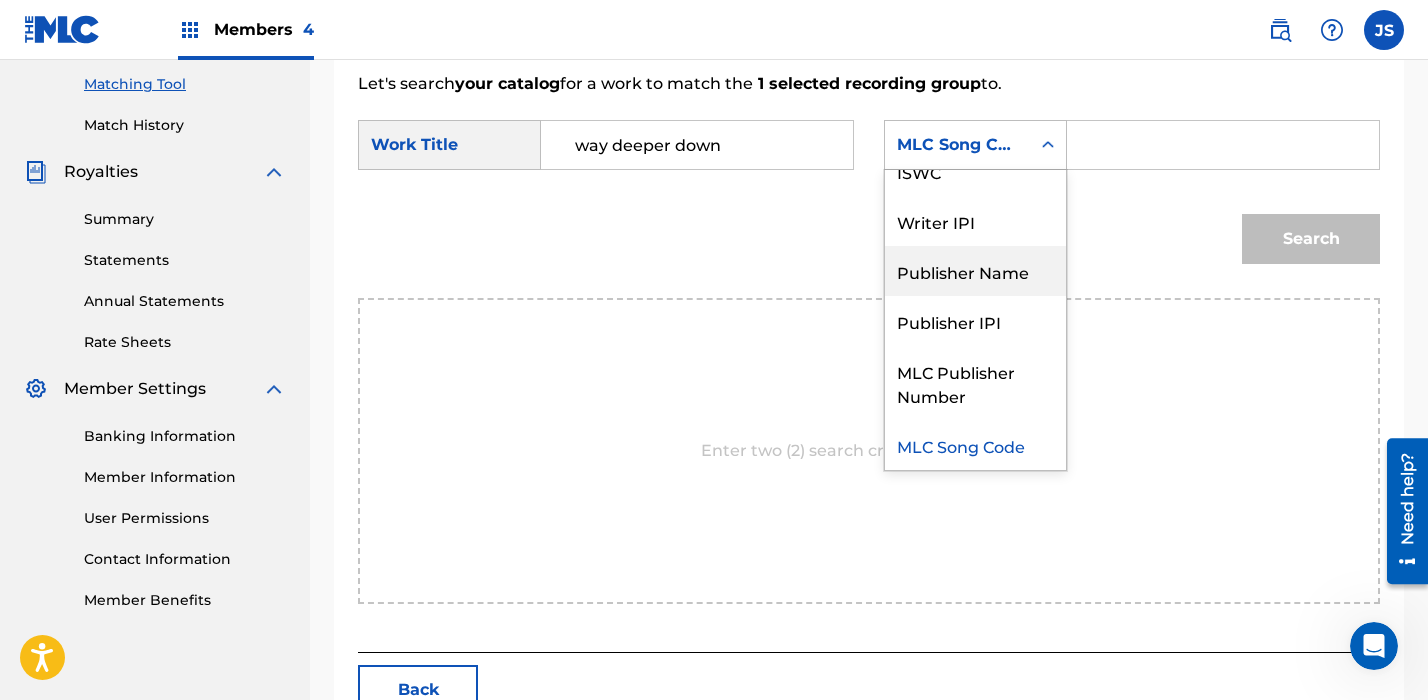 click on "Publisher Name" at bounding box center [975, 271] 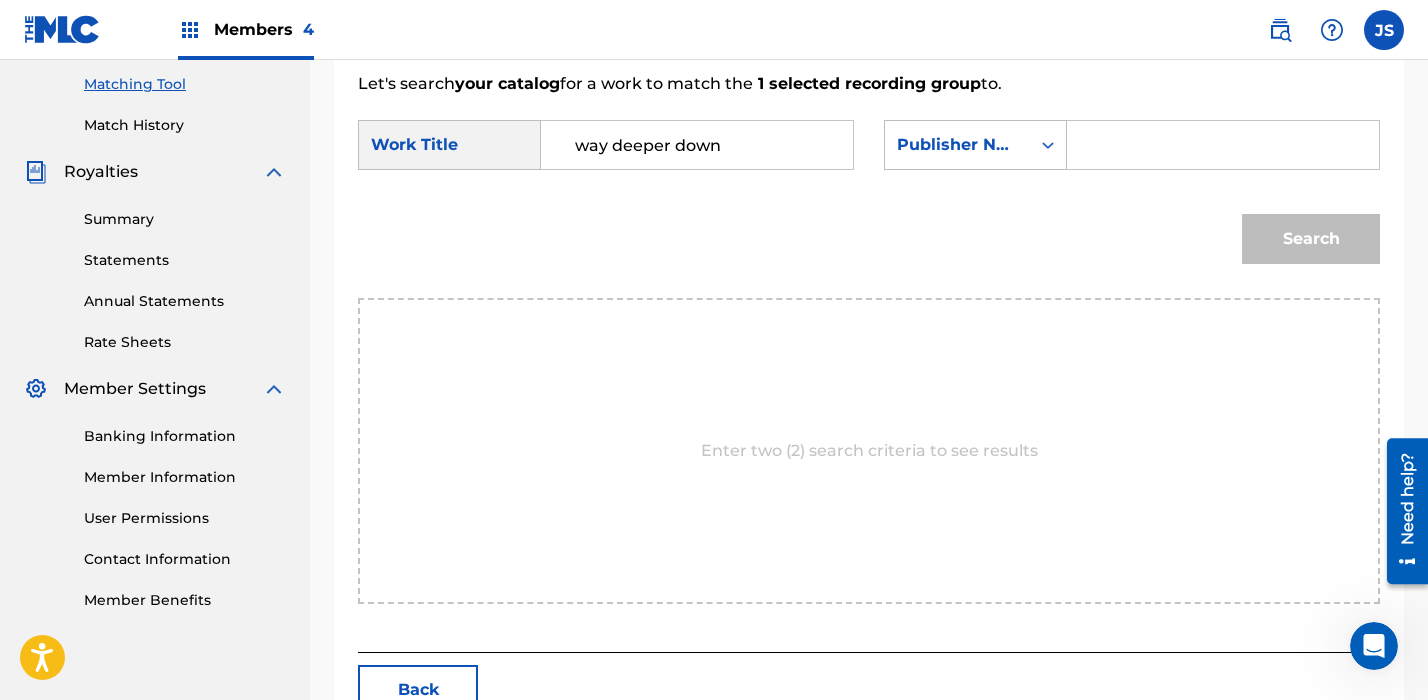click at bounding box center [1223, 145] 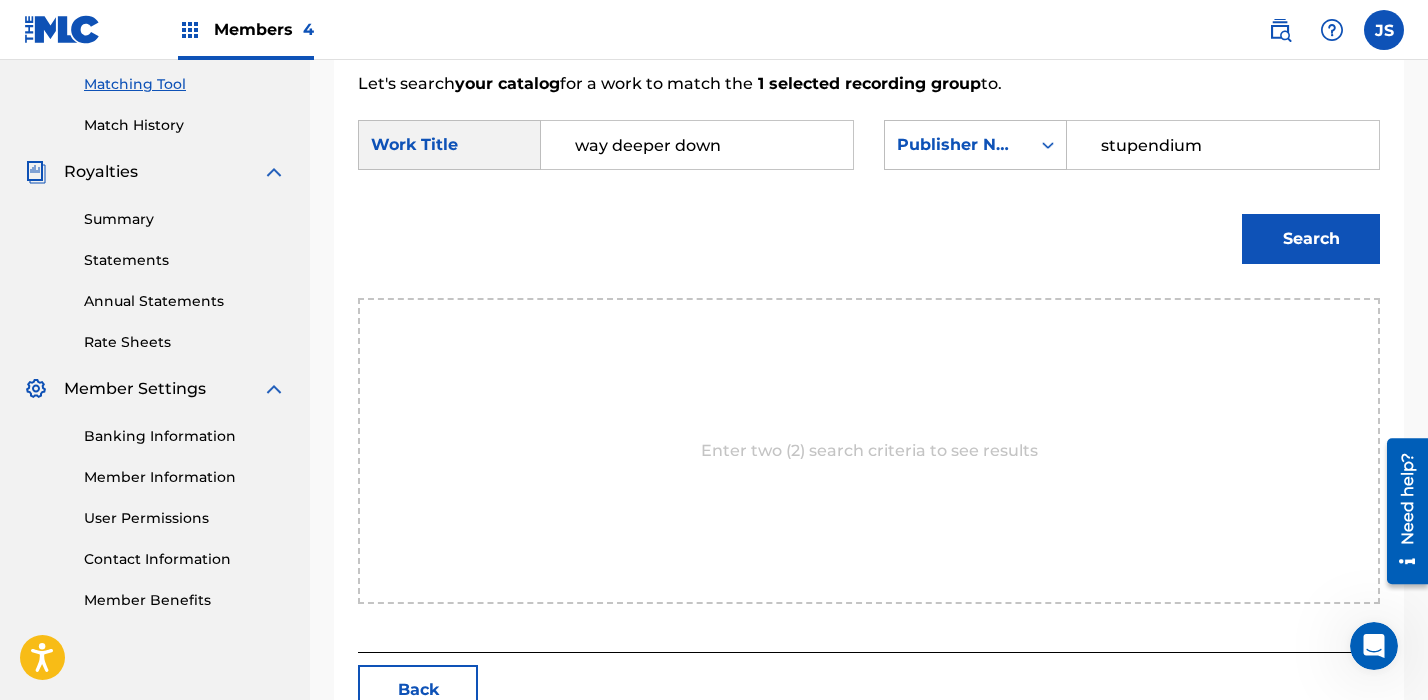 click on "Search" at bounding box center (1311, 239) 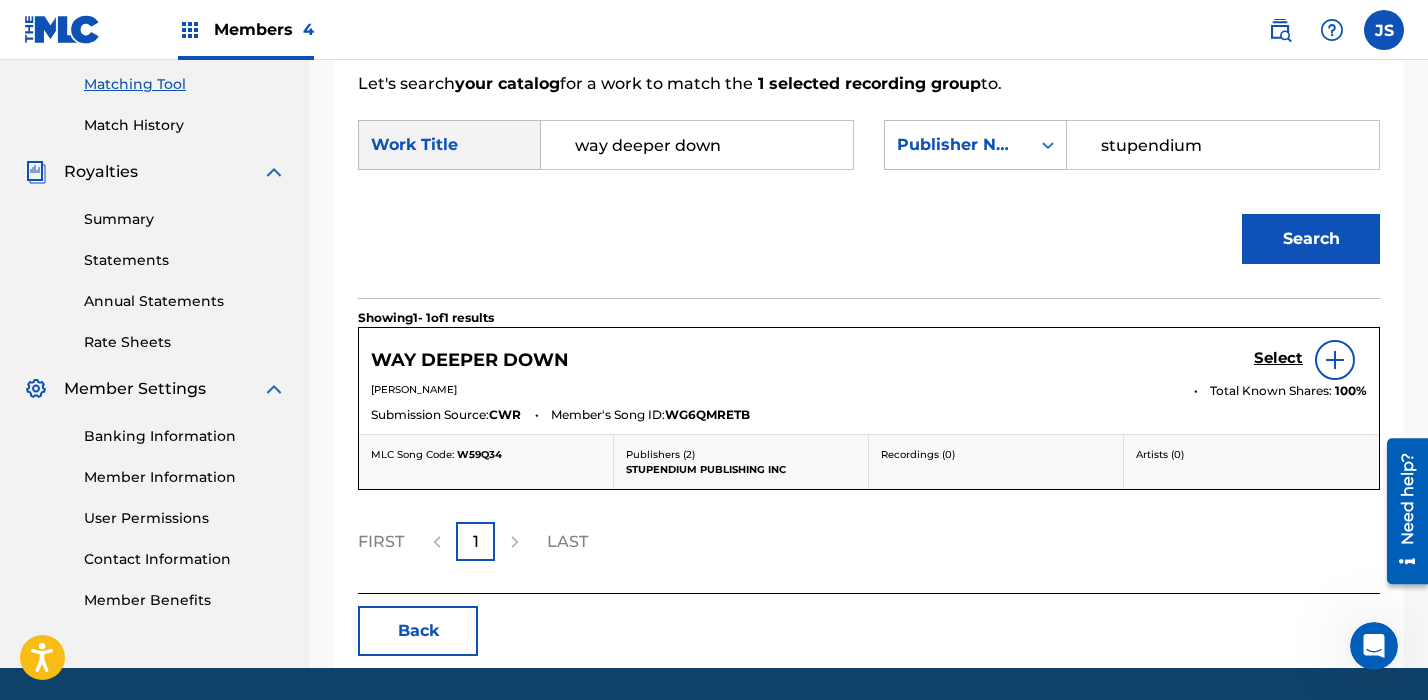 click on "Select" at bounding box center (1278, 358) 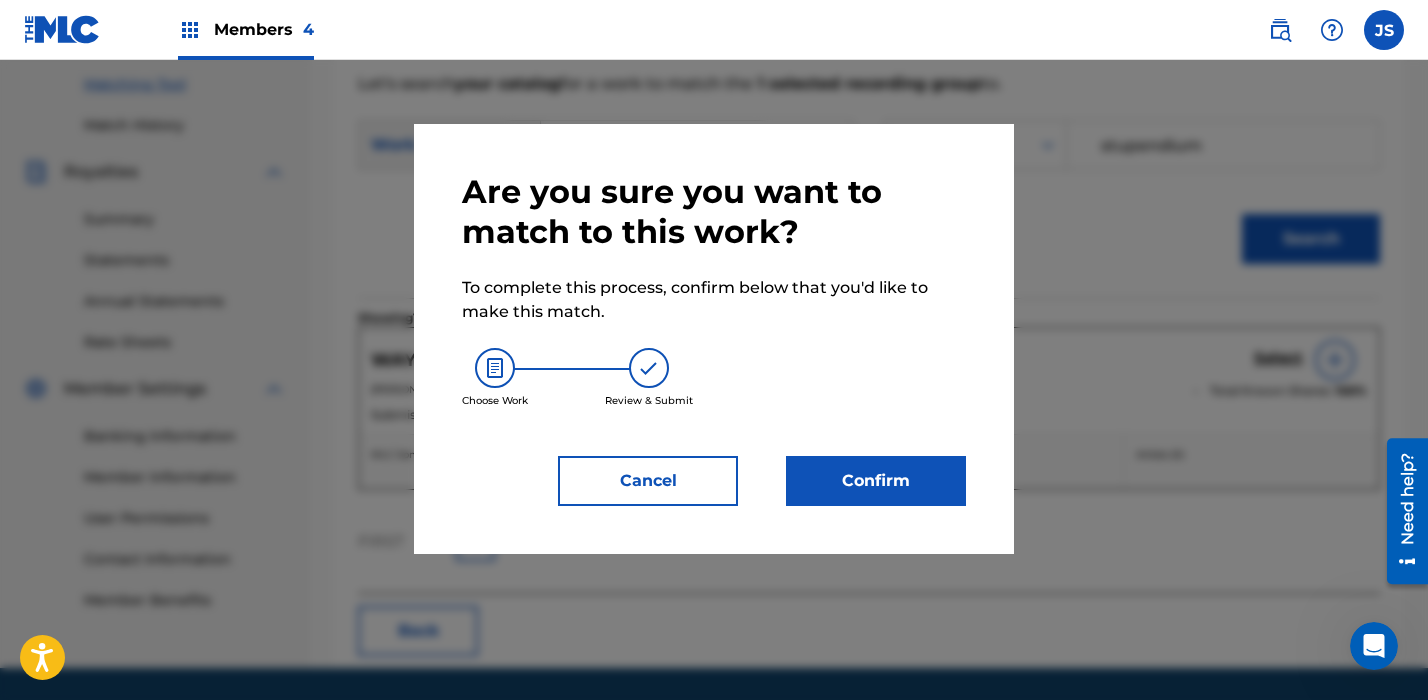 click on "Confirm" at bounding box center [876, 481] 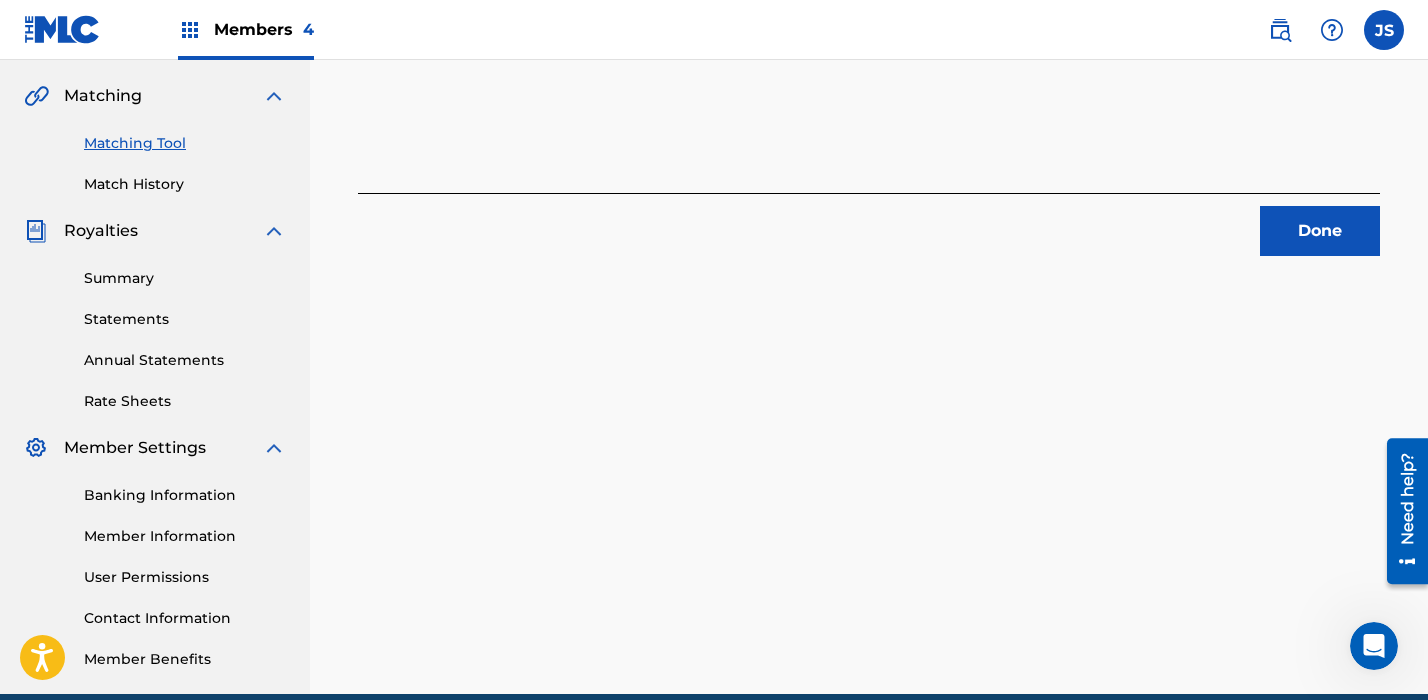 scroll, scrollTop: 449, scrollLeft: 0, axis: vertical 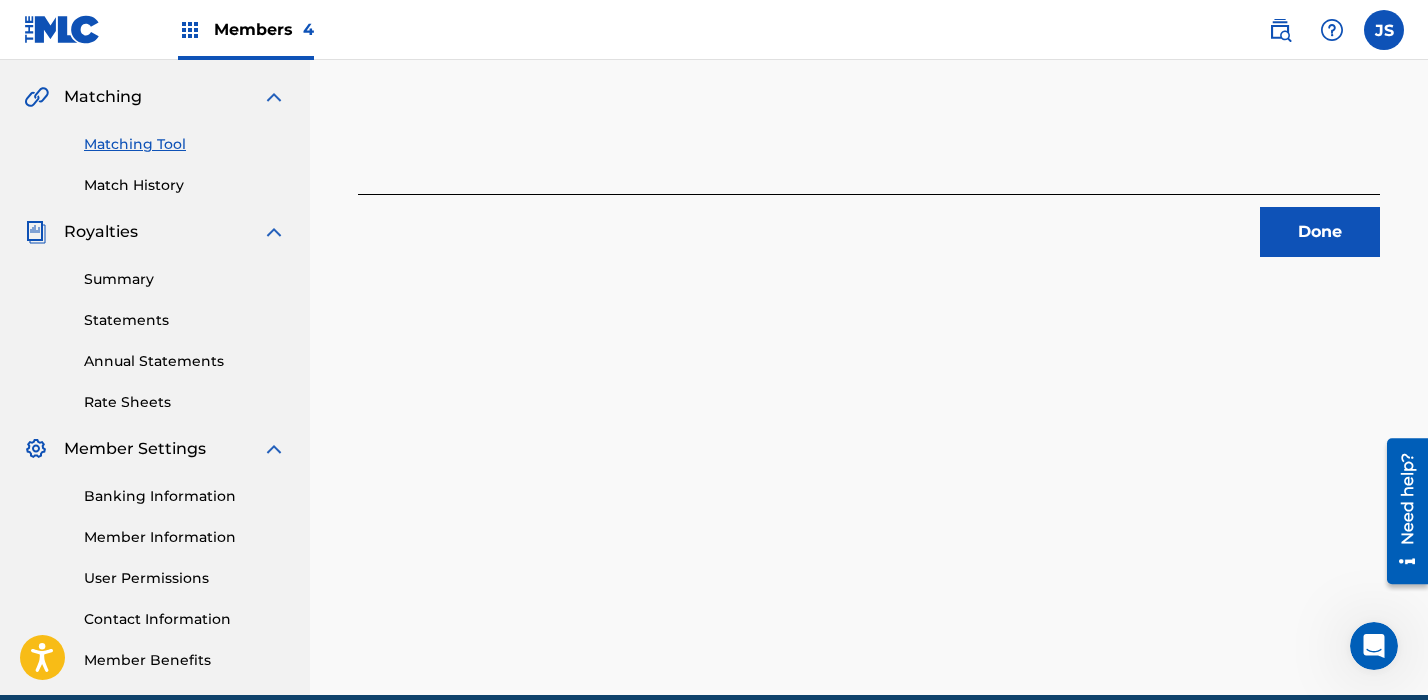 click on "Done" at bounding box center (1320, 232) 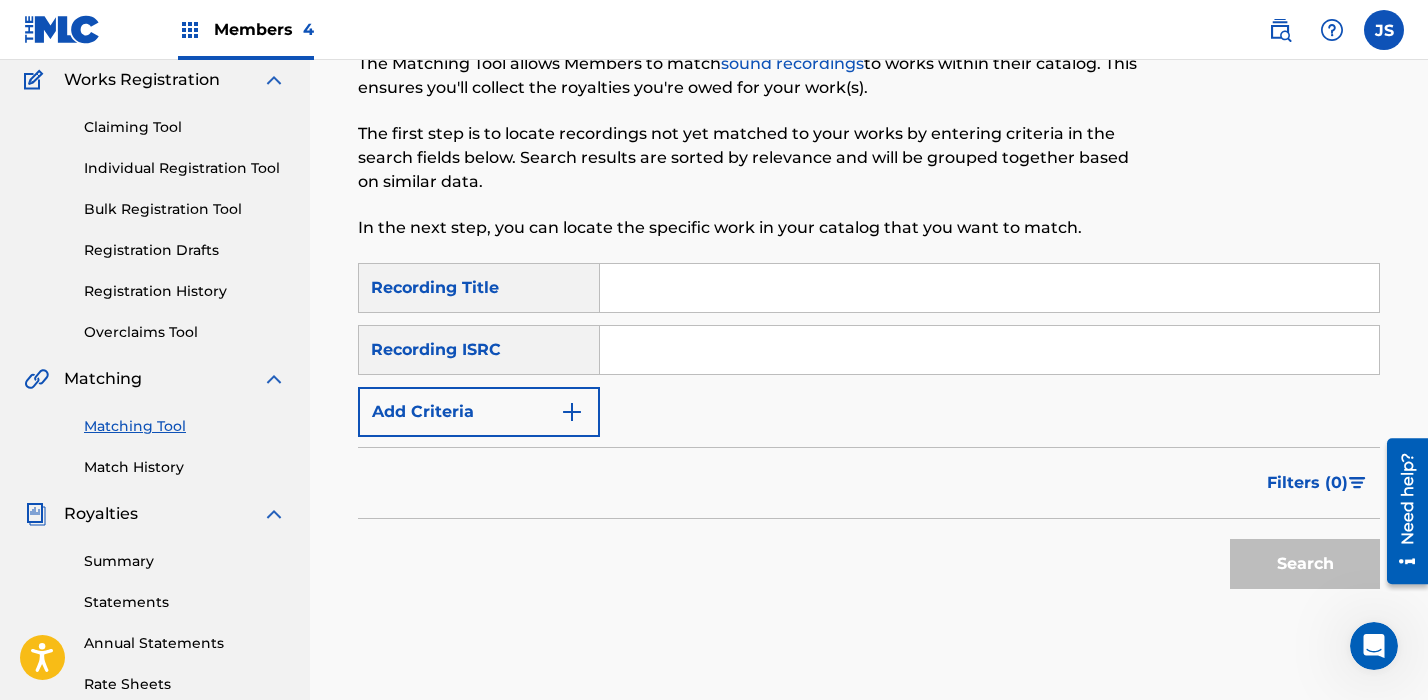 scroll, scrollTop: 0, scrollLeft: 0, axis: both 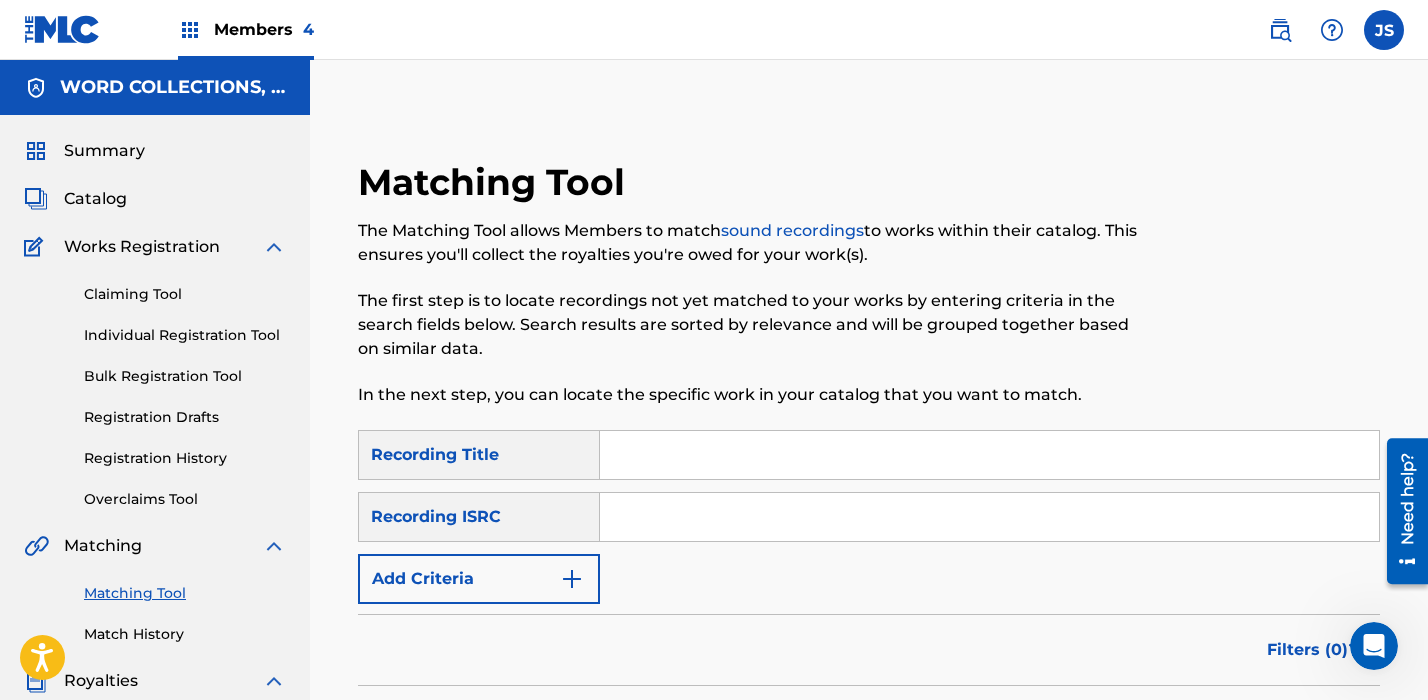 click at bounding box center [989, 455] 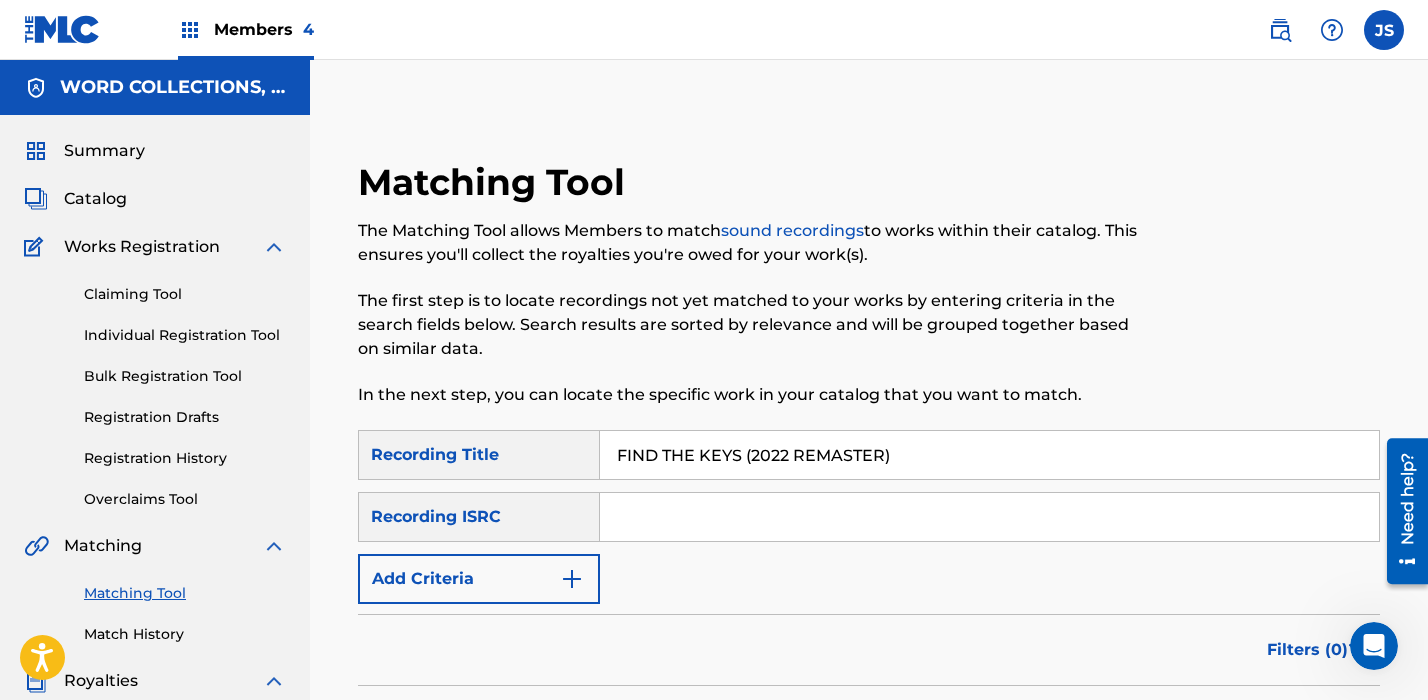 type on "FIND THE KEYS (2022 REMASTER)" 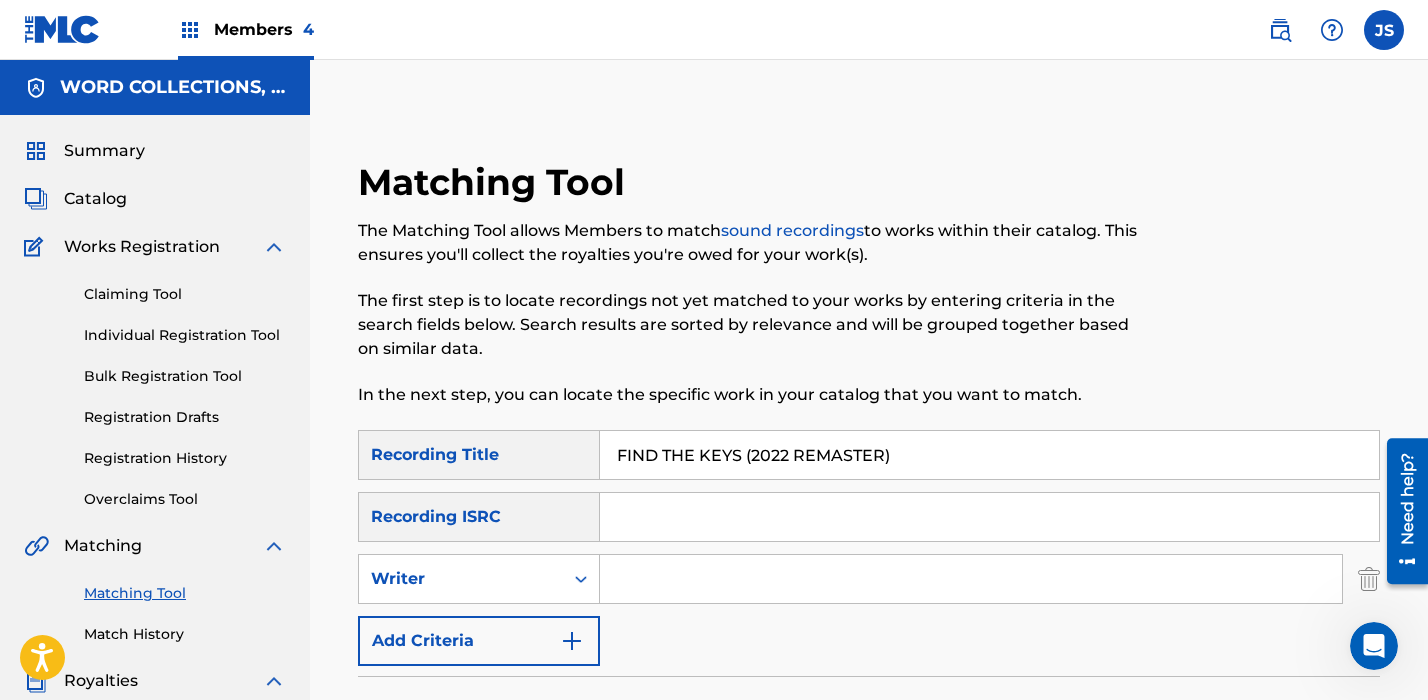 click on "SearchWithCriteria39a65468-4921-473e-b56a-c47d346c8e21 Recording Title FIND THE KEYS (2022 REMASTER) SearchWithCriteria83e7d372-d5ec-4126-8885-7e5752e3bbf4 Recording ISRC SearchWithCriteria98d6354d-53da-4fff-a948-ab69b4c41bca Writer Add Criteria" at bounding box center (869, 548) 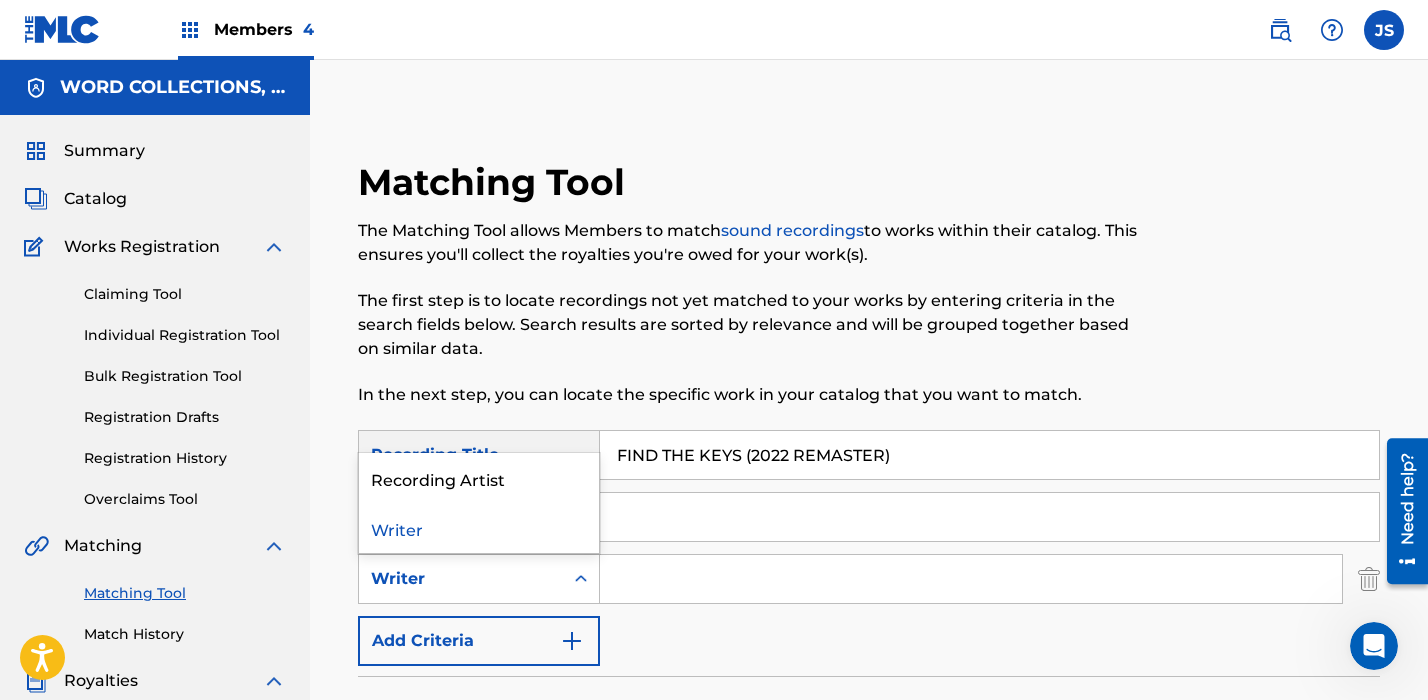 click on "Writer" at bounding box center [461, 579] 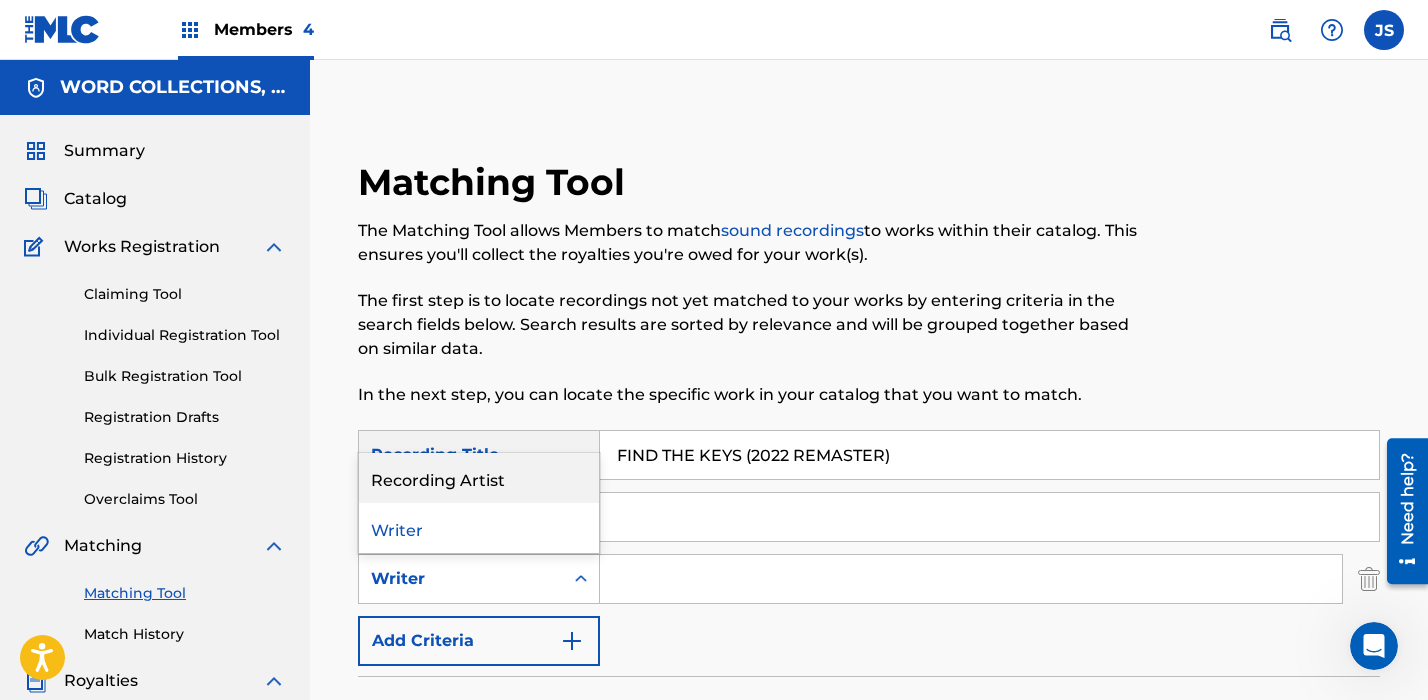 click on "Recording Artist" at bounding box center [479, 478] 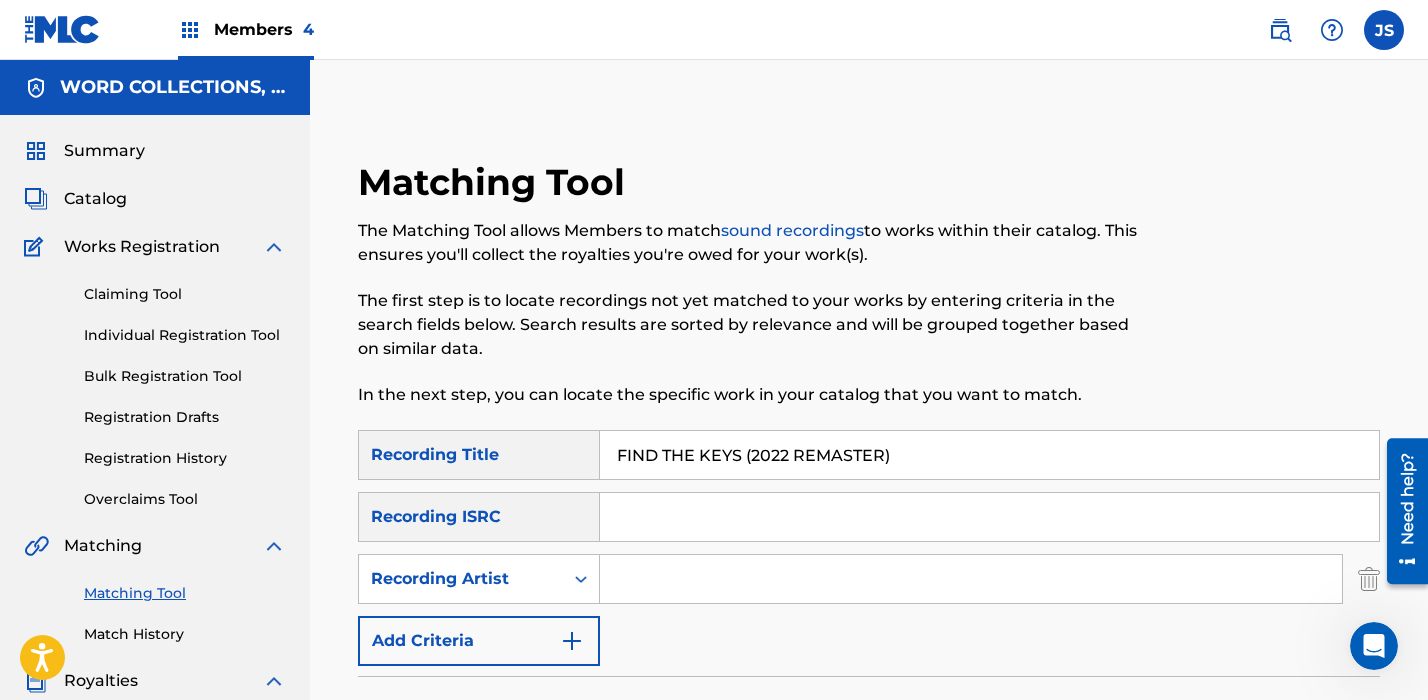 click on "SearchWithCriteria39a65468-4921-473e-b56a-c47d346c8e21 Recording Title FIND THE KEYS (2022 REMASTER) SearchWithCriteria83e7d372-d5ec-4126-8885-7e5752e3bbf4 Recording ISRC SearchWithCriteriac8fd6952-ce0f-4b33-9a43-a6a1d0d6f780 Recording Artist Add Criteria" at bounding box center [869, 548] 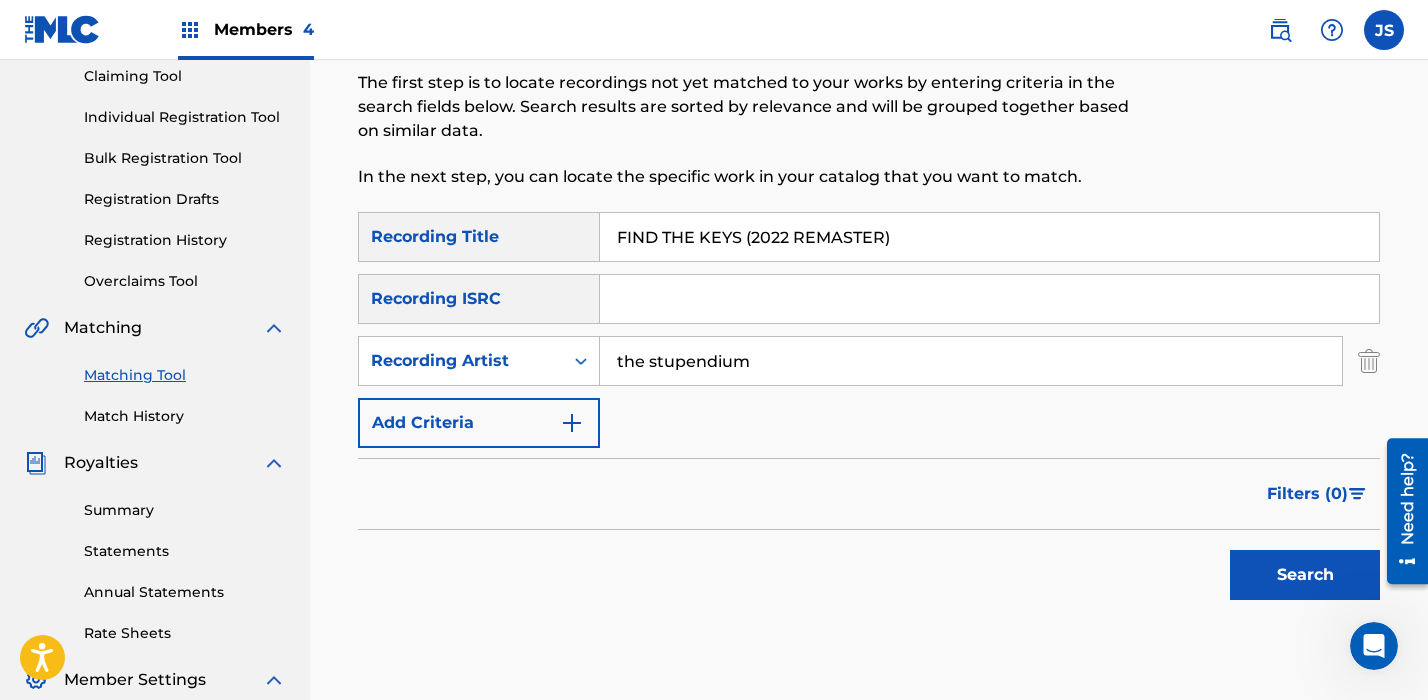 scroll, scrollTop: 239, scrollLeft: 0, axis: vertical 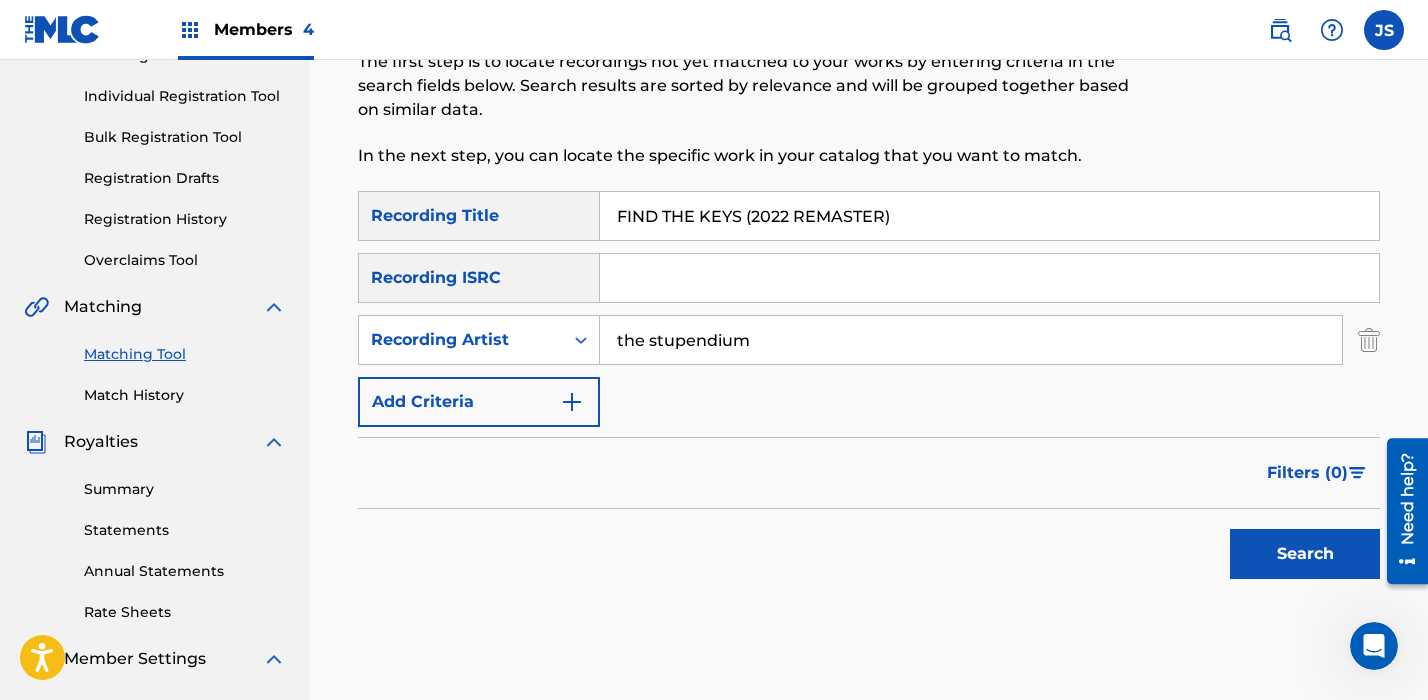 click on "Search" at bounding box center [1305, 554] 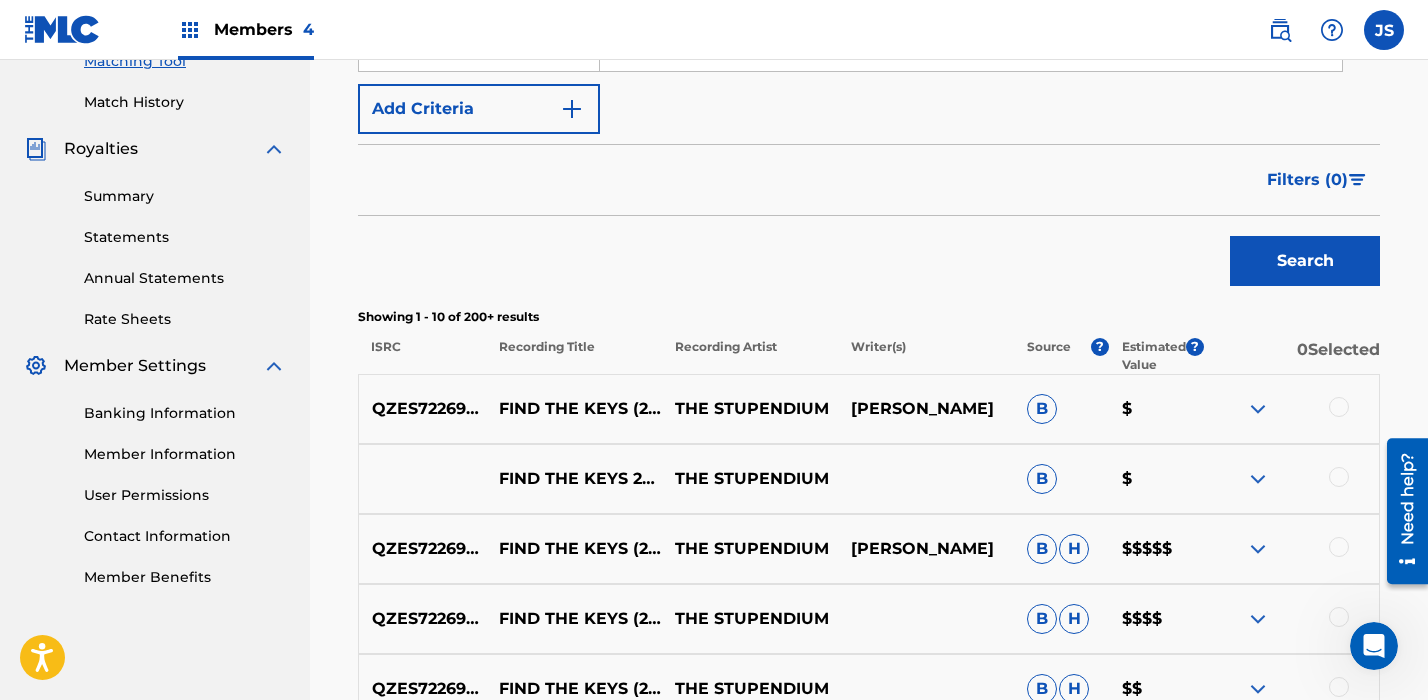 scroll, scrollTop: 552, scrollLeft: 0, axis: vertical 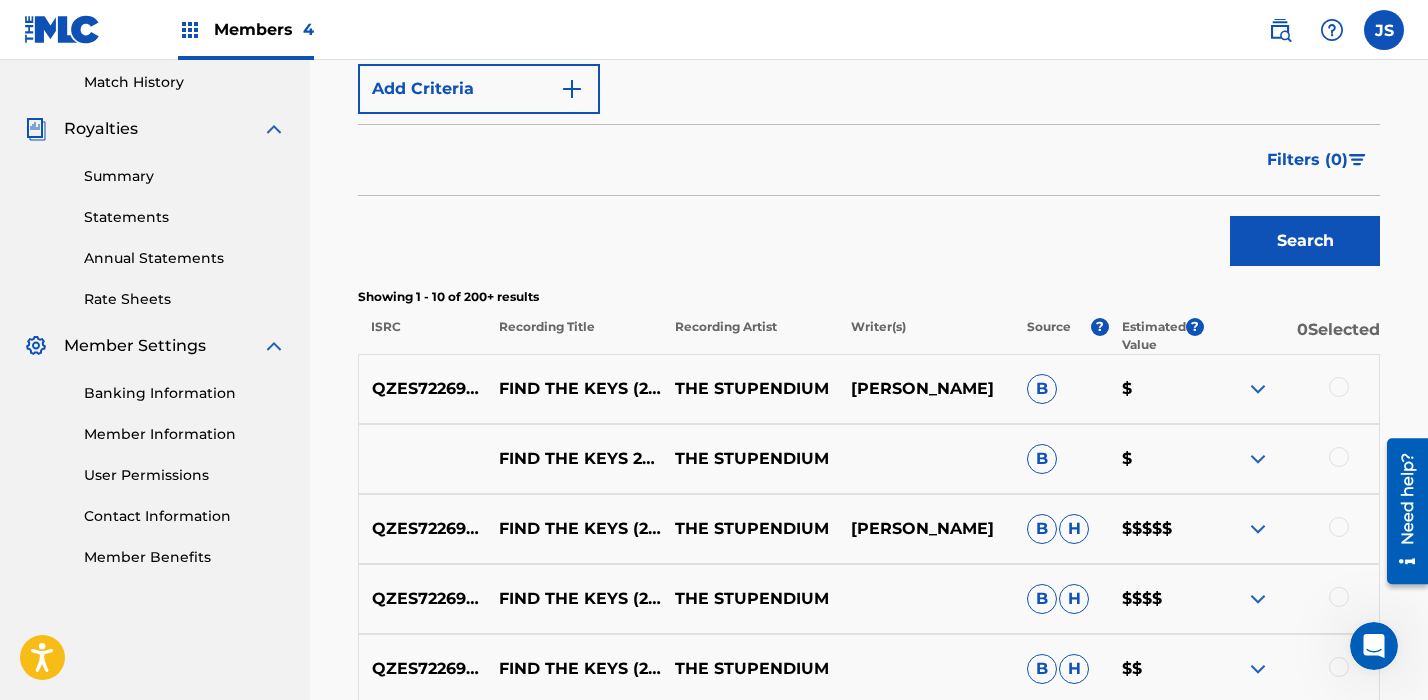 click at bounding box center [1339, 387] 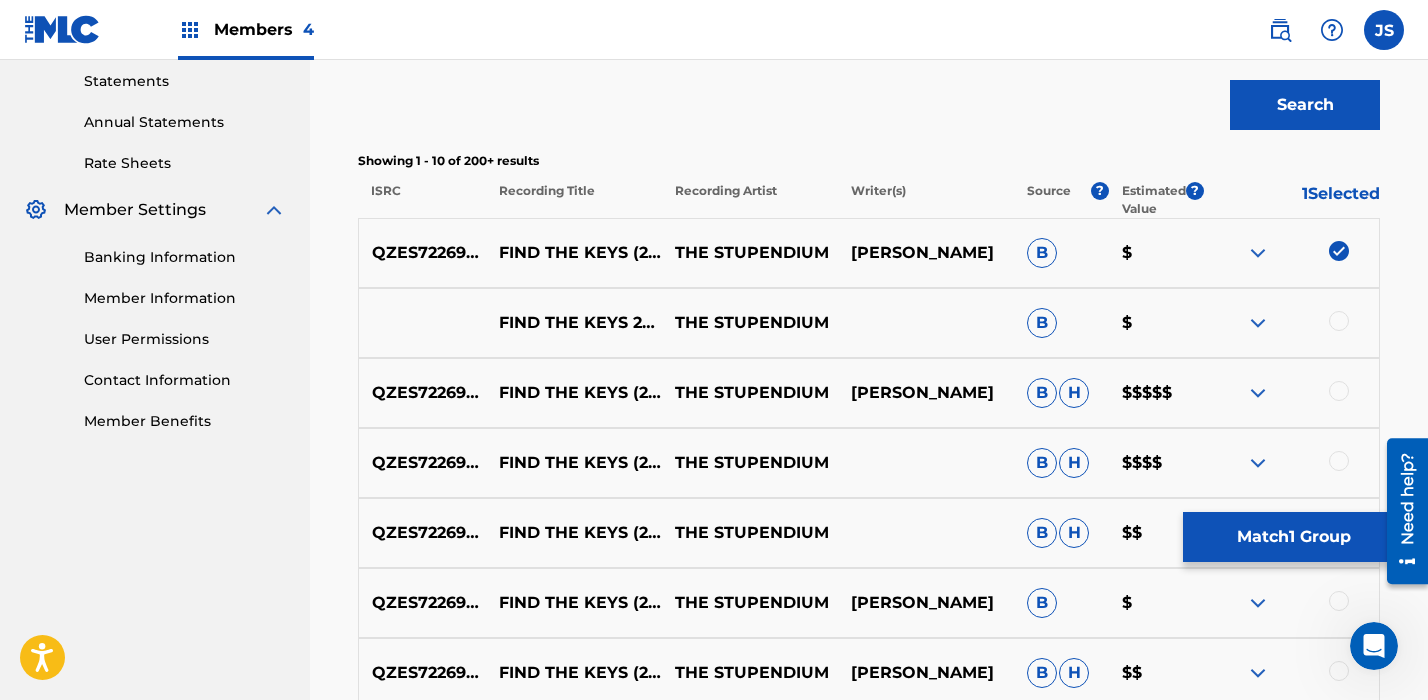 scroll, scrollTop: 689, scrollLeft: 0, axis: vertical 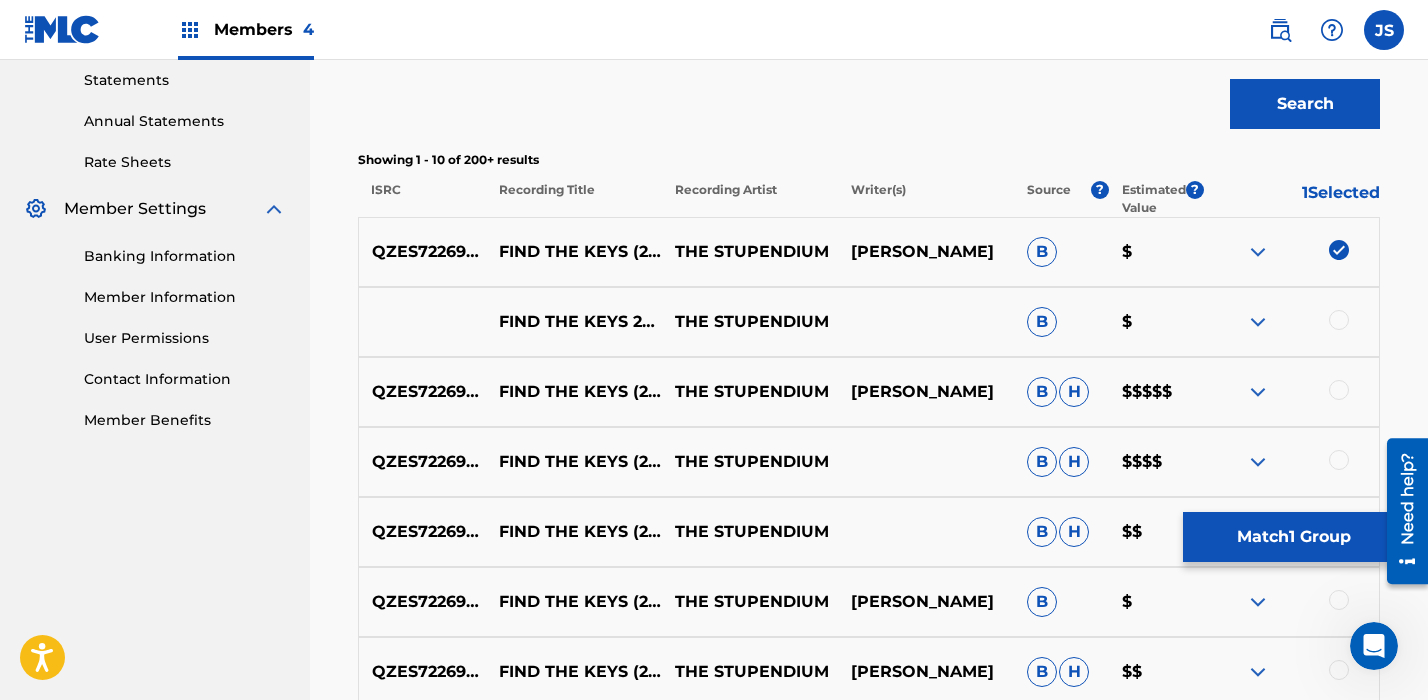 click on "Match  1 Group" at bounding box center [1293, 537] 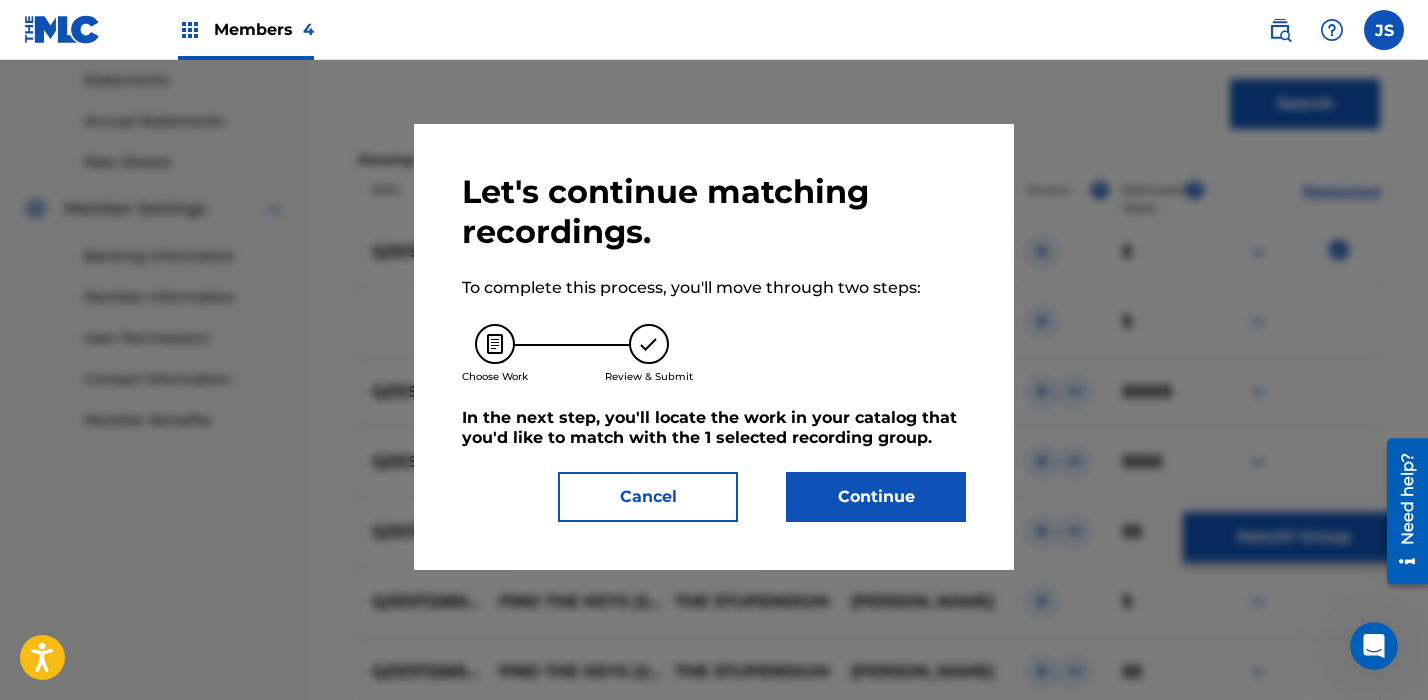 click on "Continue" at bounding box center [876, 497] 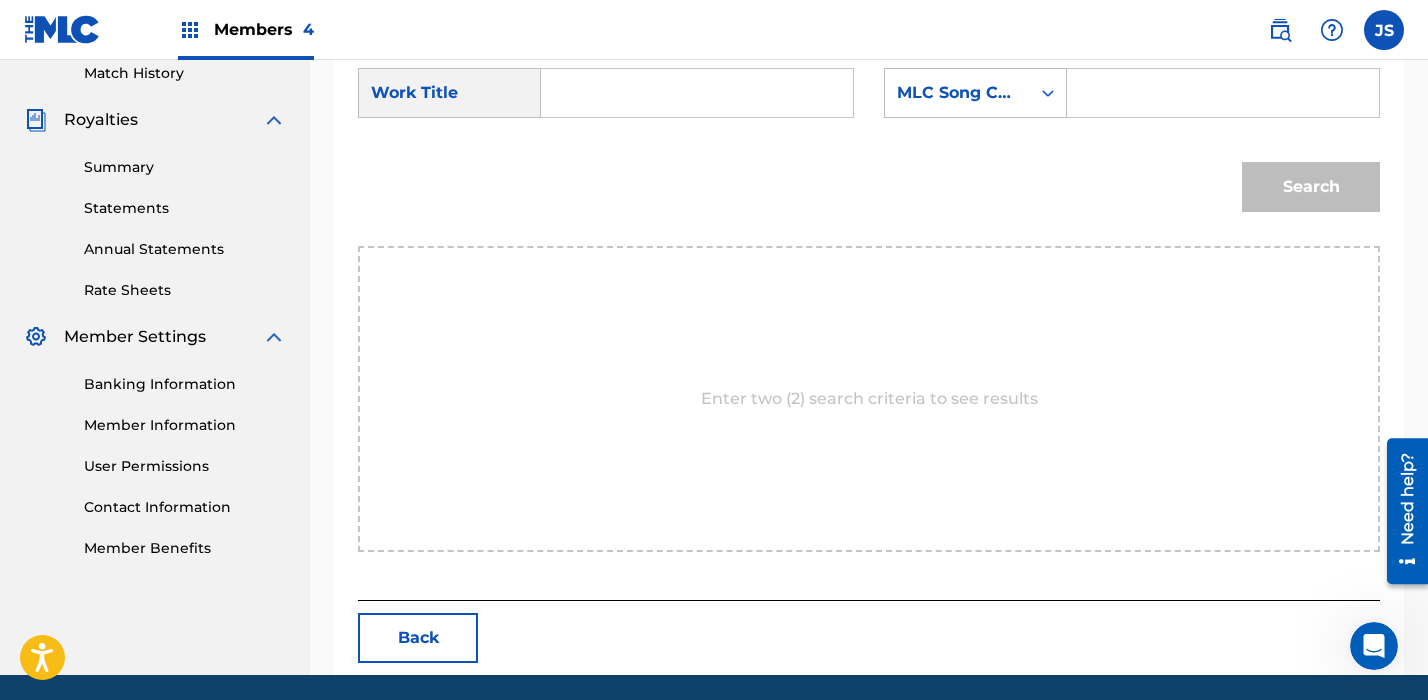 scroll, scrollTop: 468, scrollLeft: 0, axis: vertical 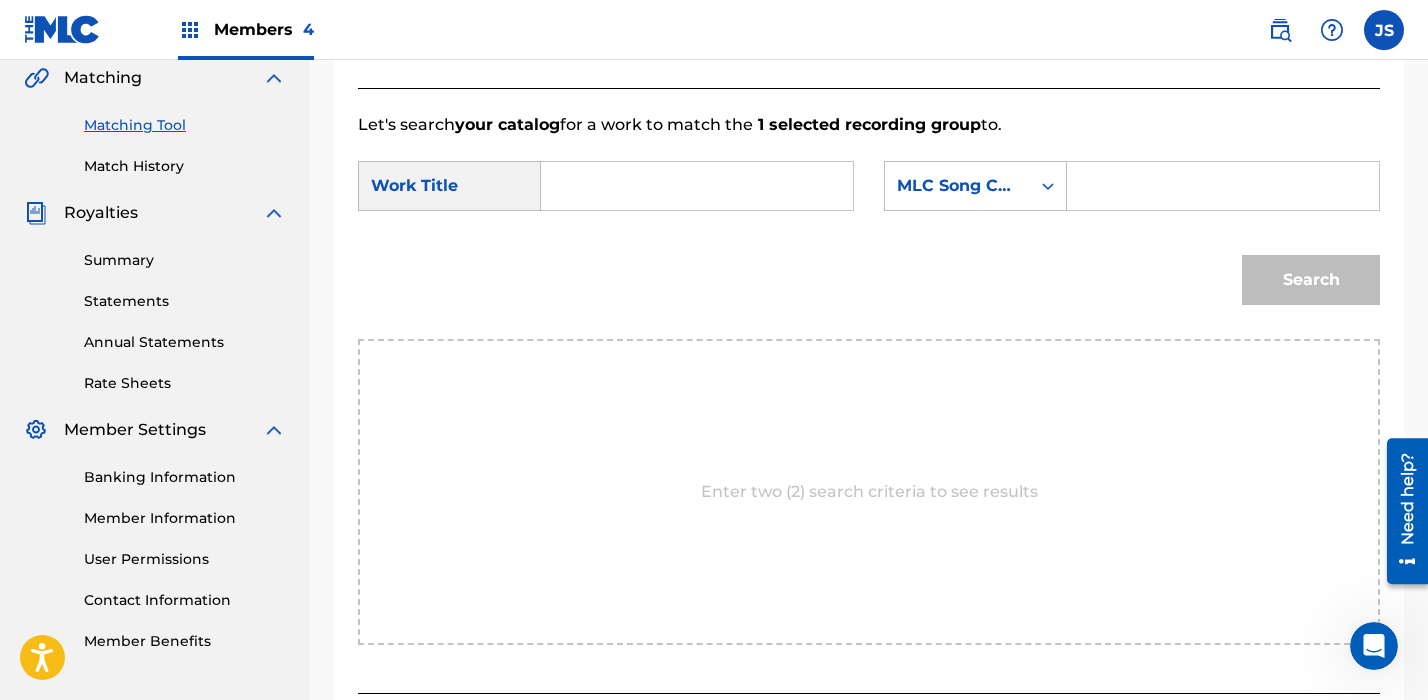 click at bounding box center (697, 186) 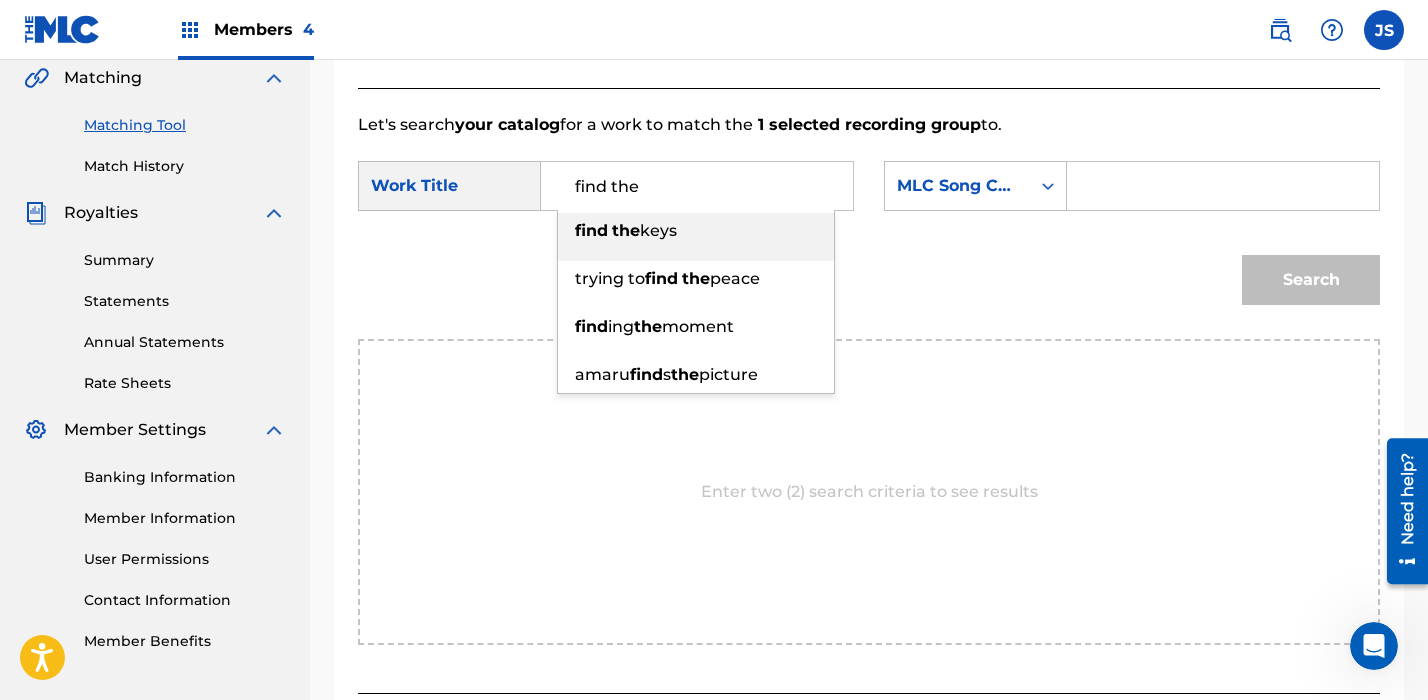 click on "find   the  keys" at bounding box center (696, 231) 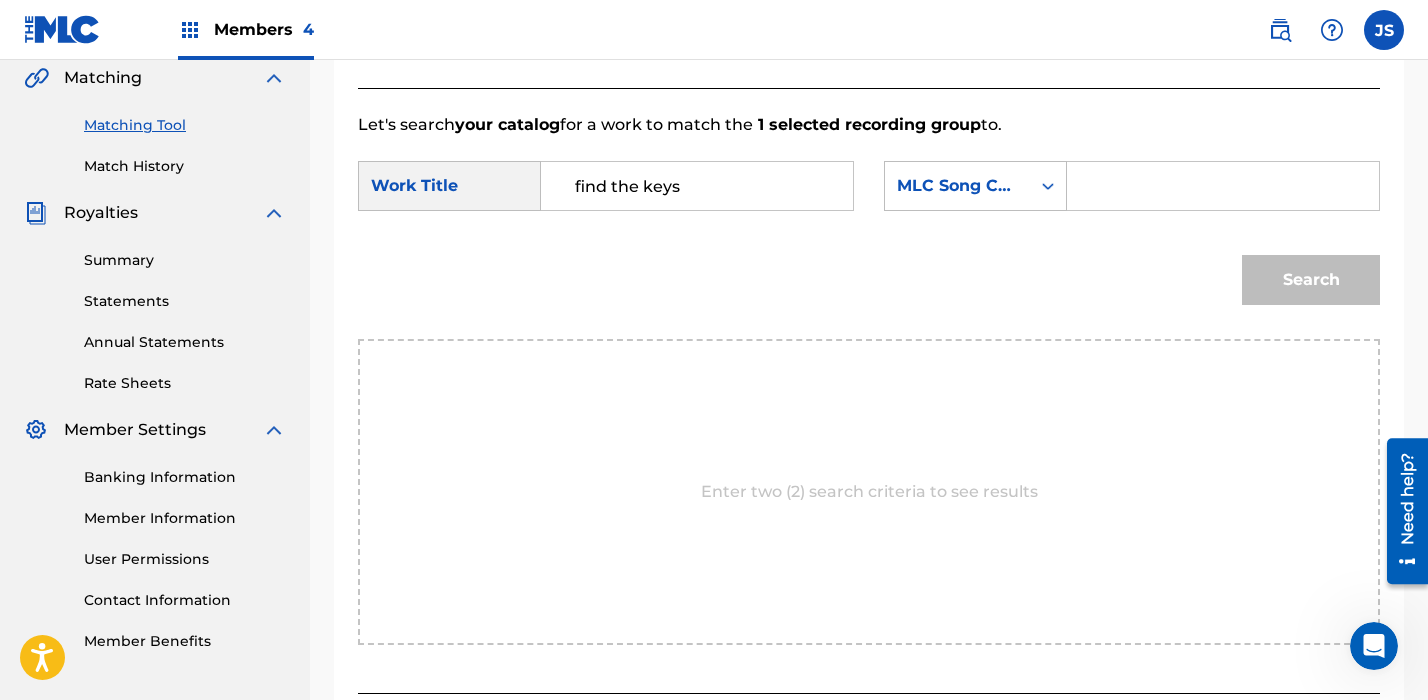 click on "SearchWithCriteria389f8d2d-3660-4299-9ddd-4c58fc621b2c Work Title find the keys SearchWithCriteriae64daa51-7d55-492c-a469-d0e6084c7ca4 MLC Song Code" at bounding box center (869, 192) 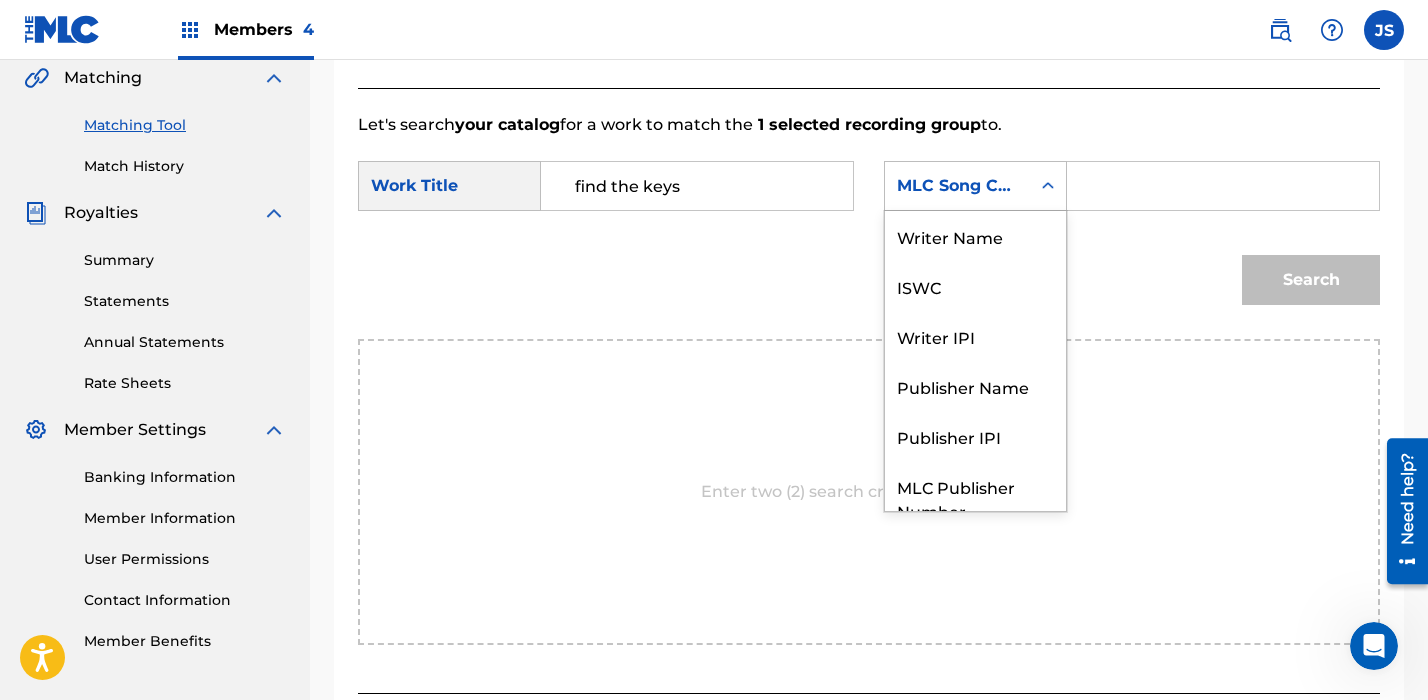 click on "MLC Song Code" at bounding box center (957, 186) 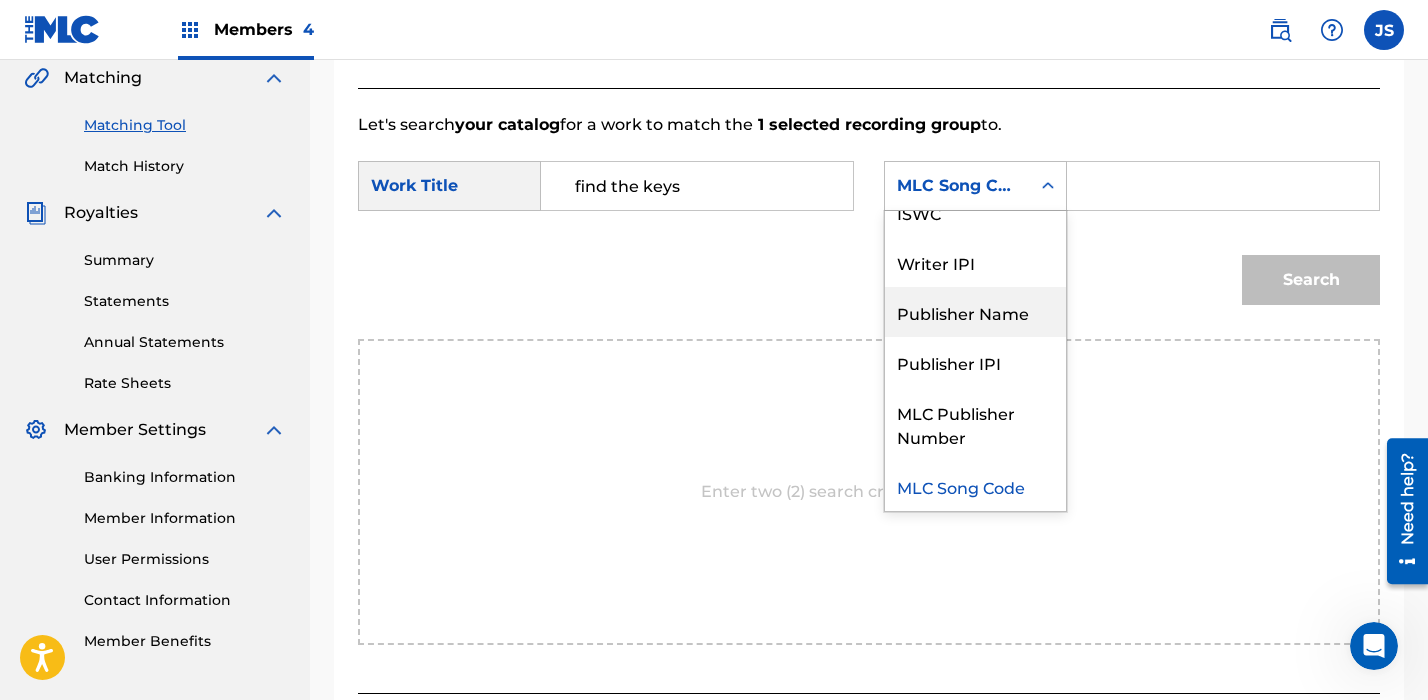 click on "Publisher Name" at bounding box center (975, 312) 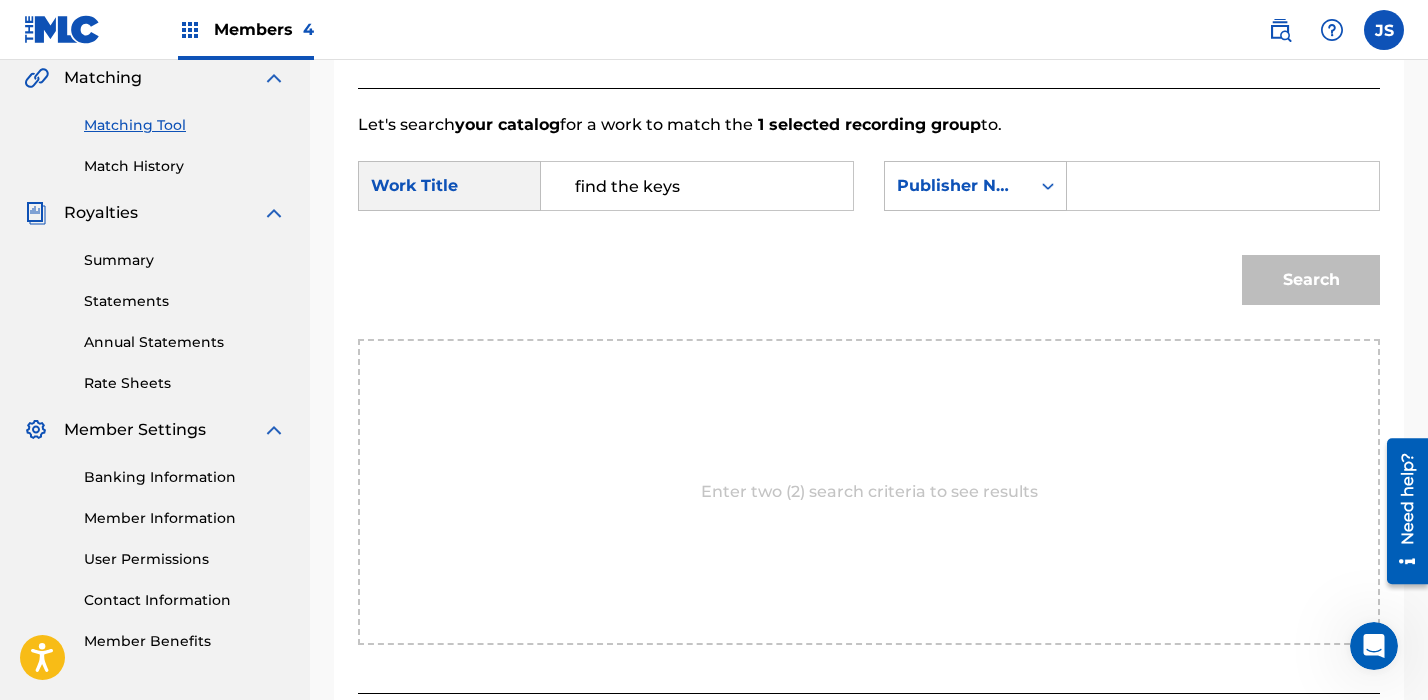 click at bounding box center [1223, 186] 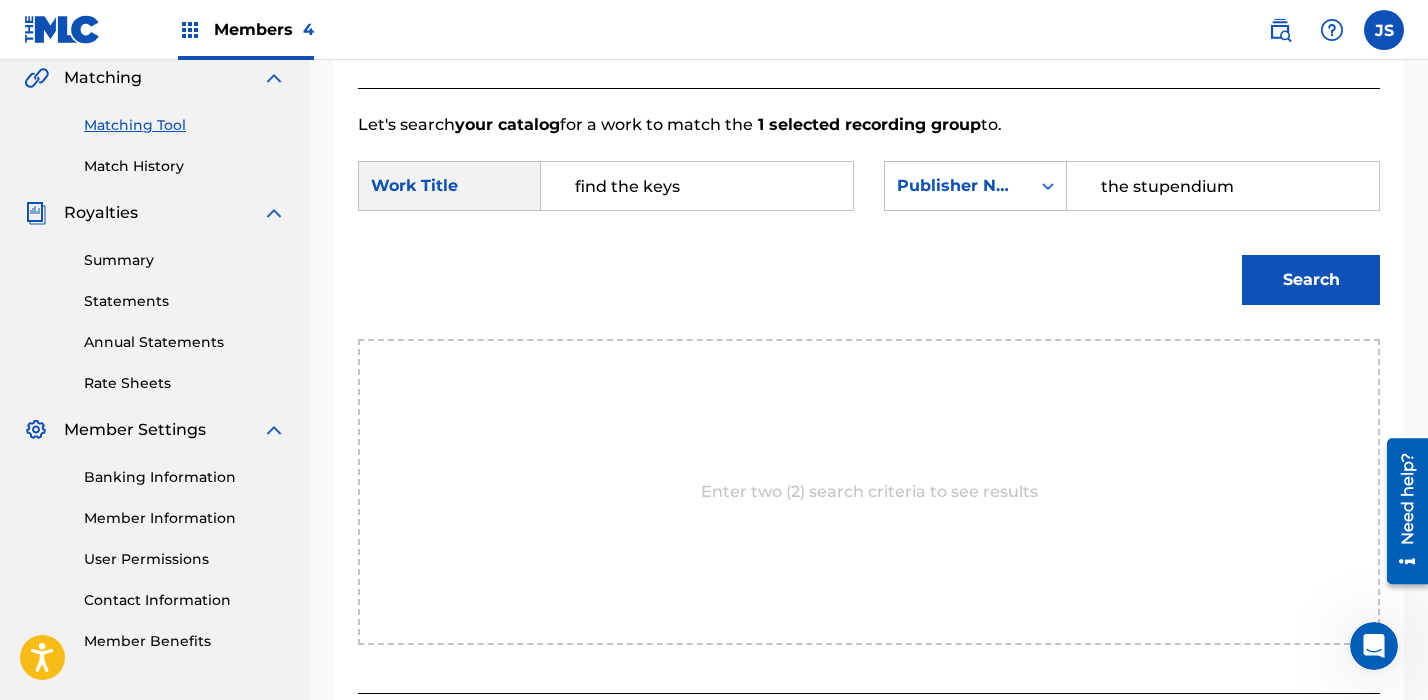 click on "Search" at bounding box center (1311, 280) 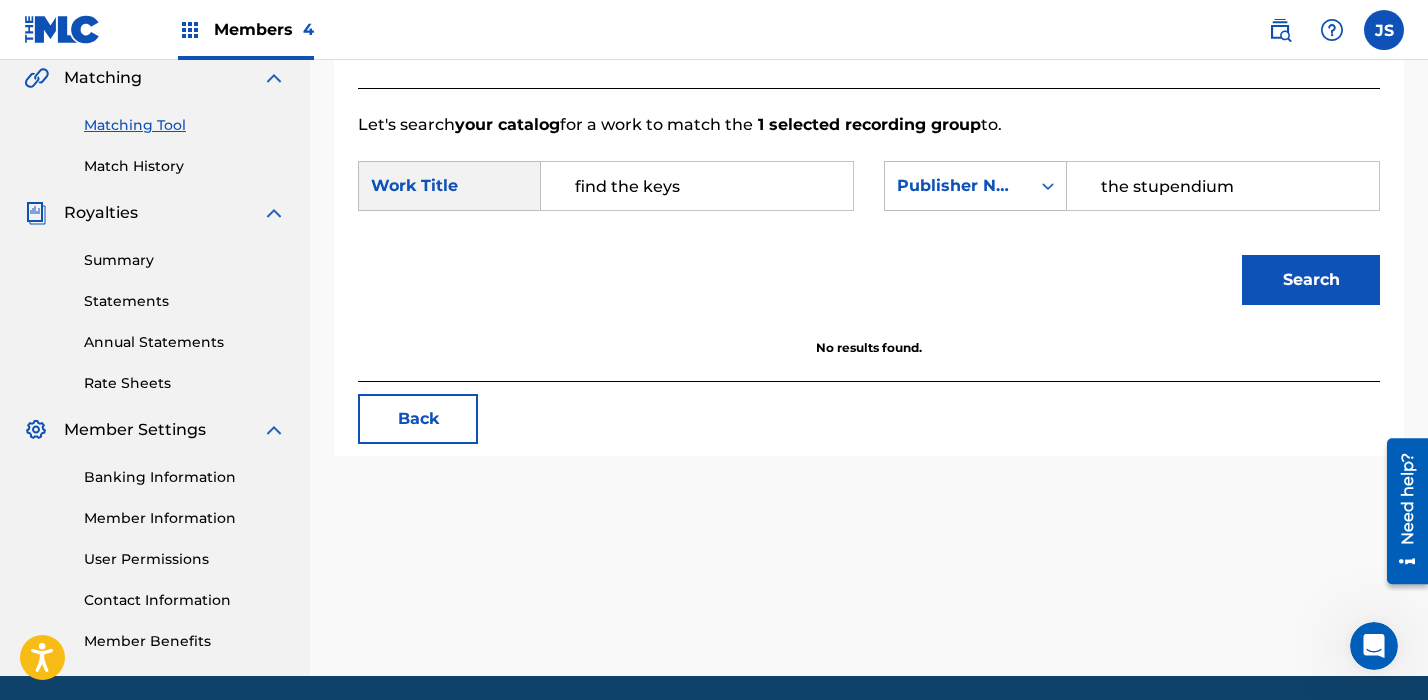 click on "find the keys" at bounding box center [697, 186] 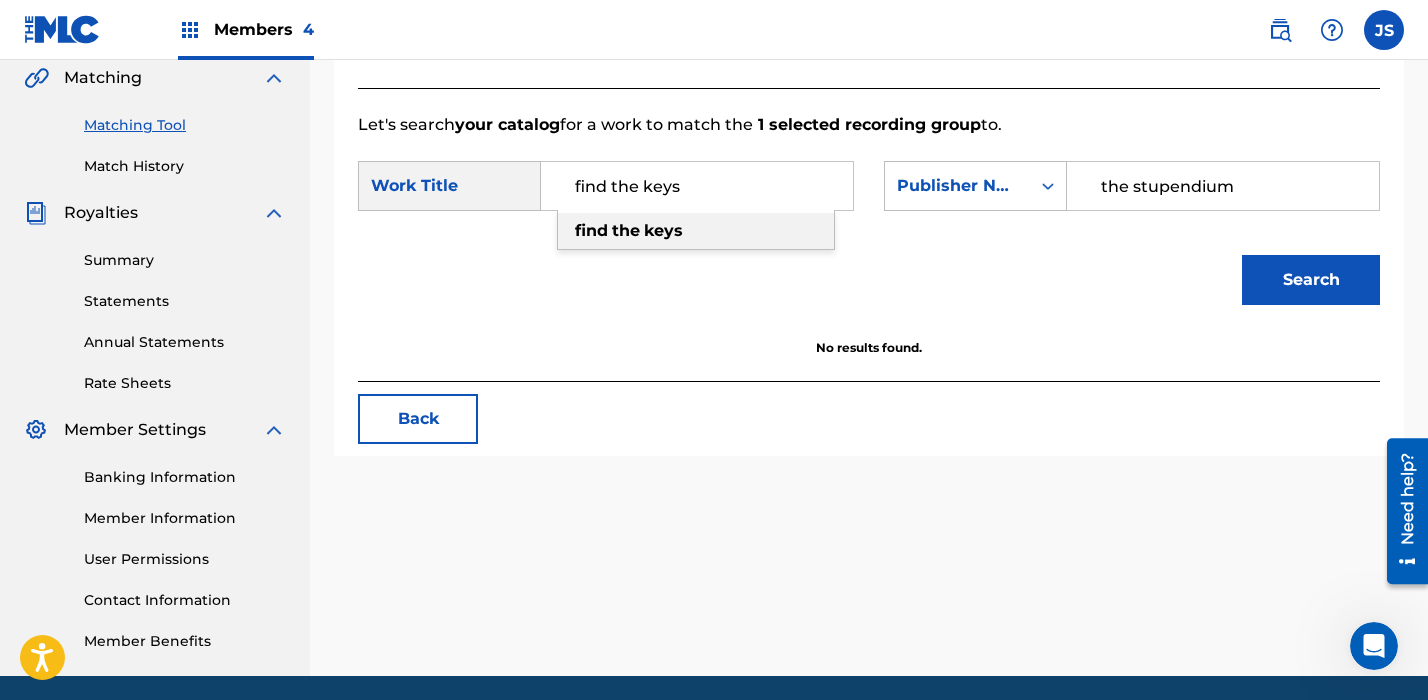paste on "FIND THE KEYS (2022 REMASTER)" 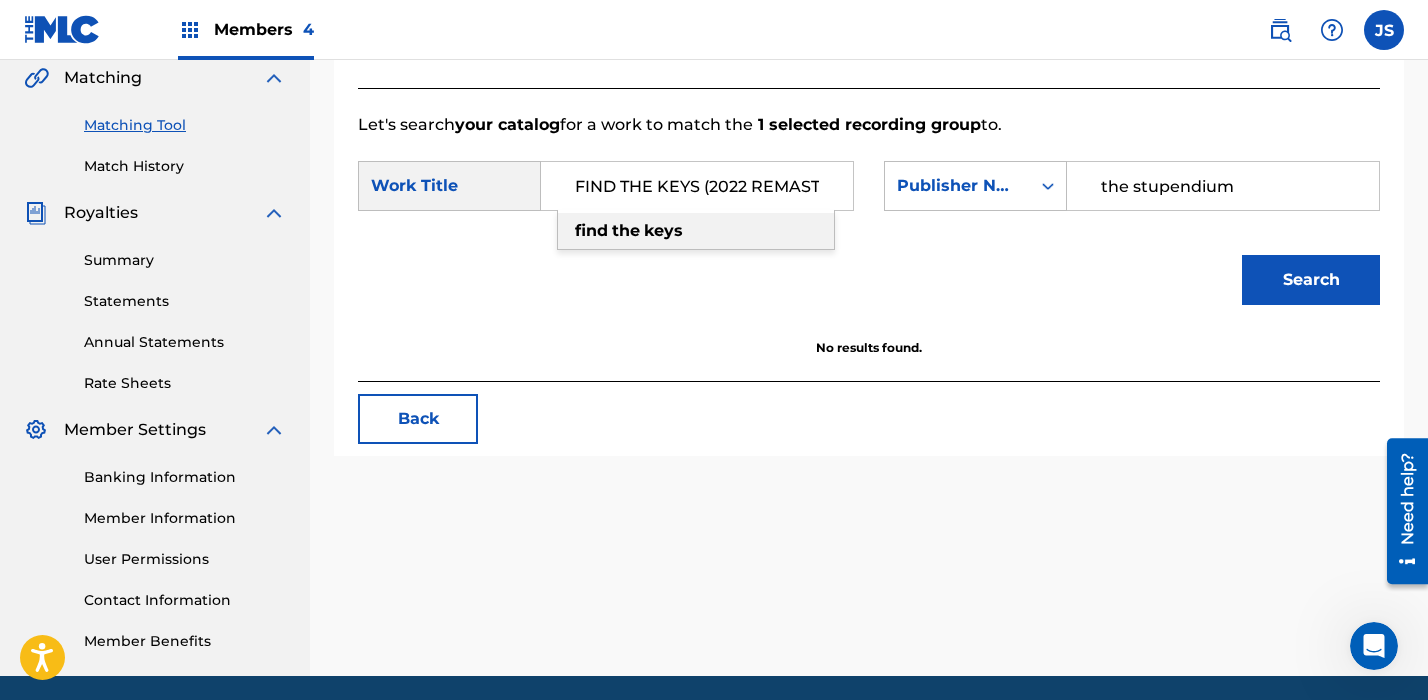 scroll, scrollTop: 0, scrollLeft: 30, axis: horizontal 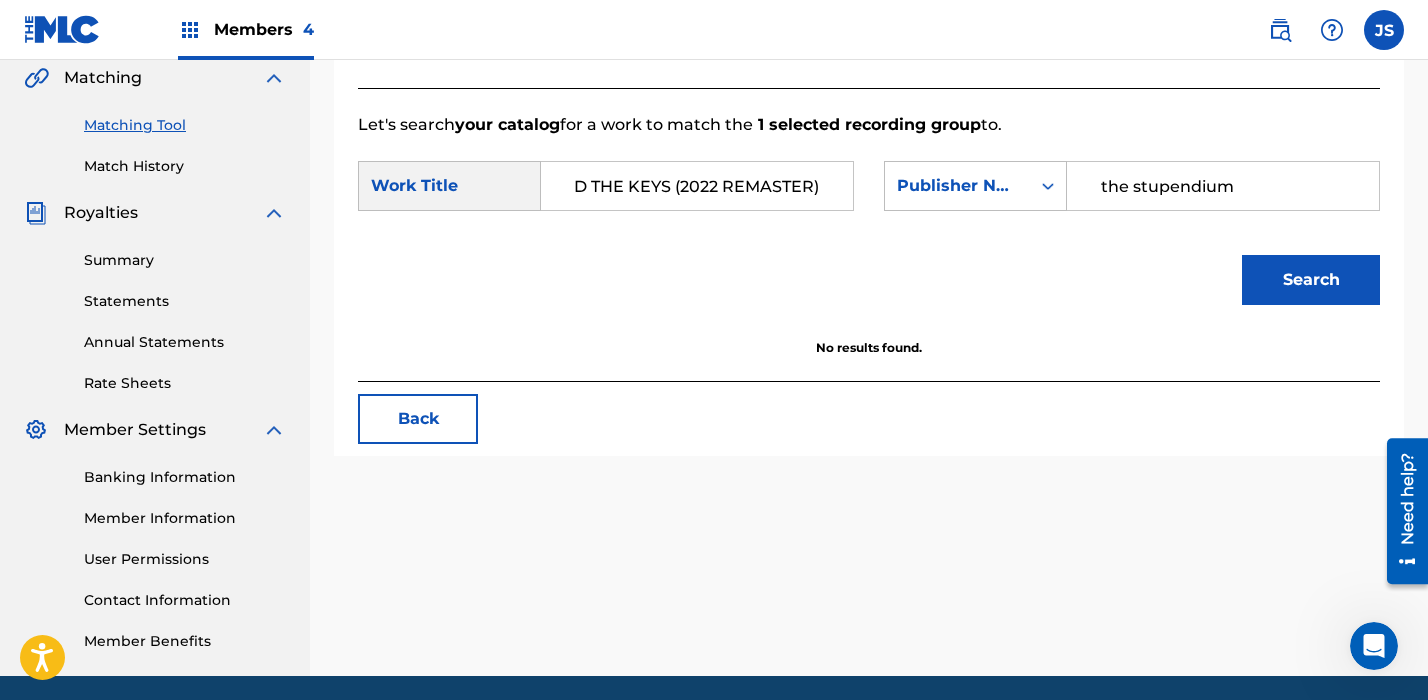 click on "Search" at bounding box center [1311, 280] 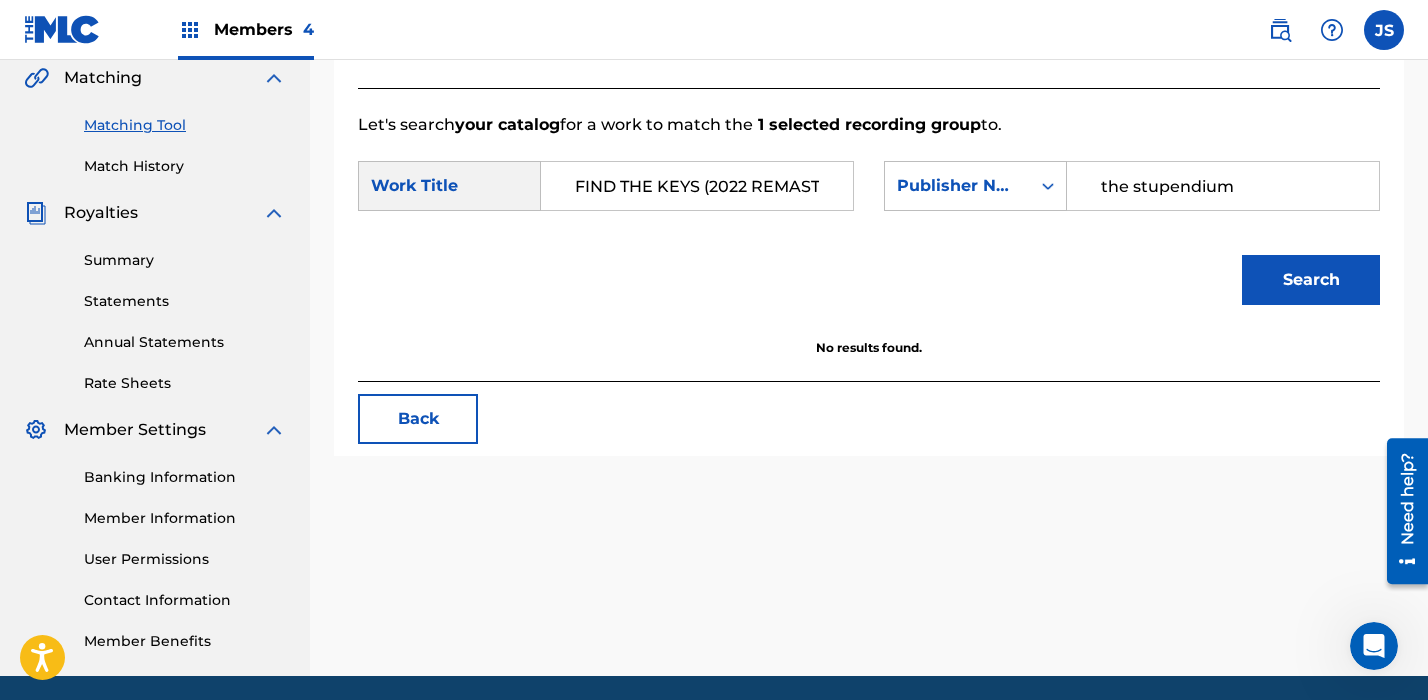 click on "FIND THE KEYS (2022 REMASTER)" at bounding box center [697, 186] 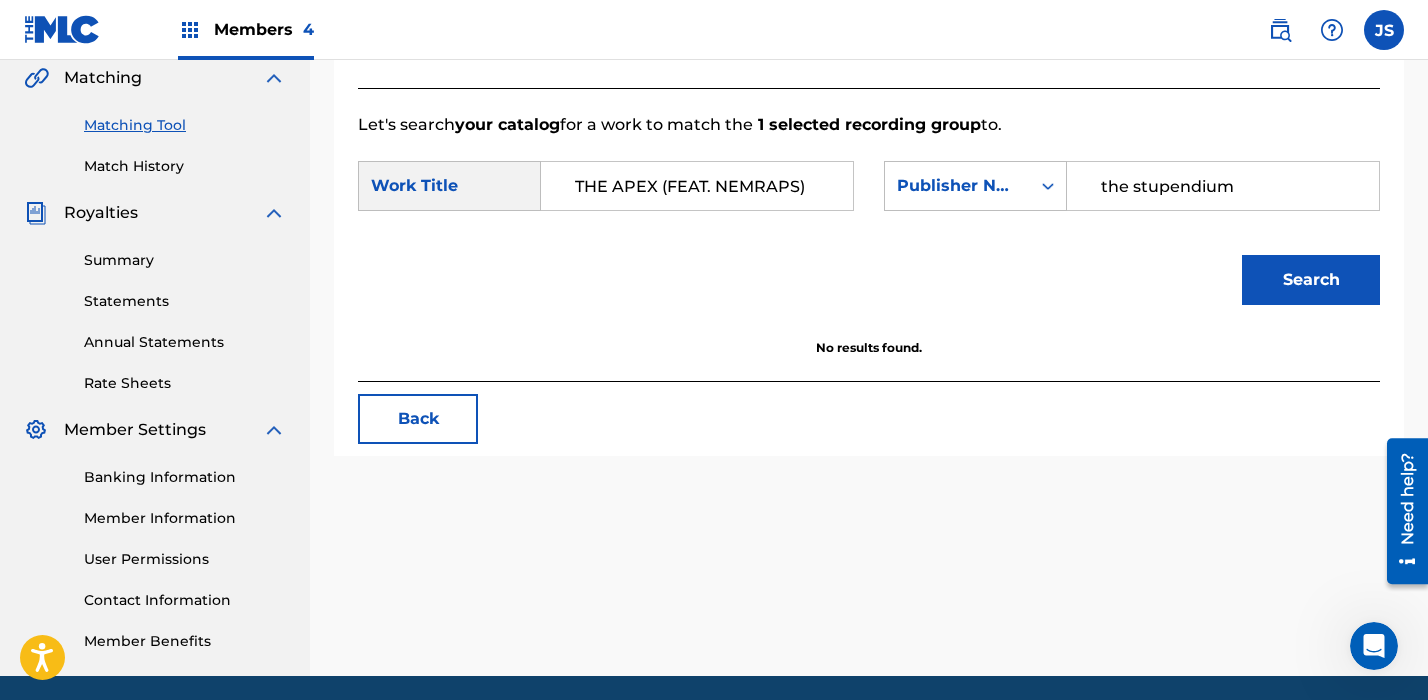 type on "THE APEX (FEAT. NEMRAPS)" 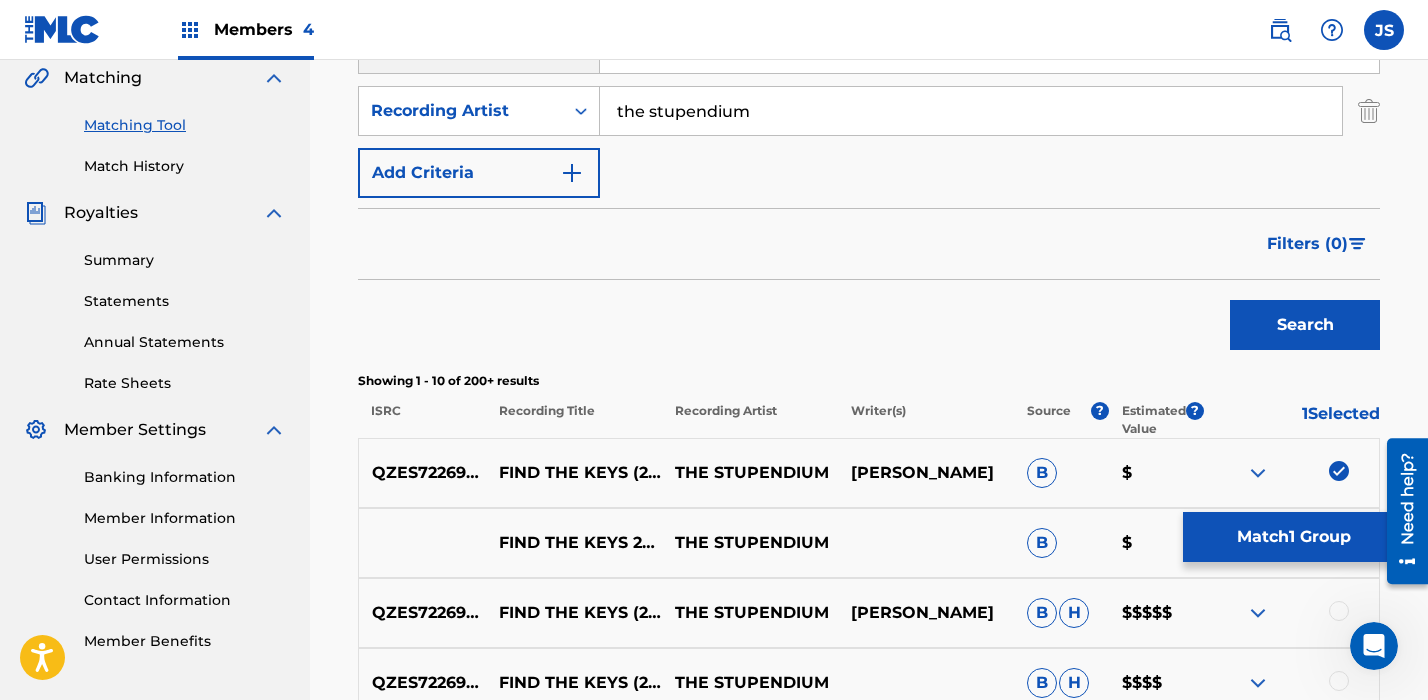 click at bounding box center [1339, 471] 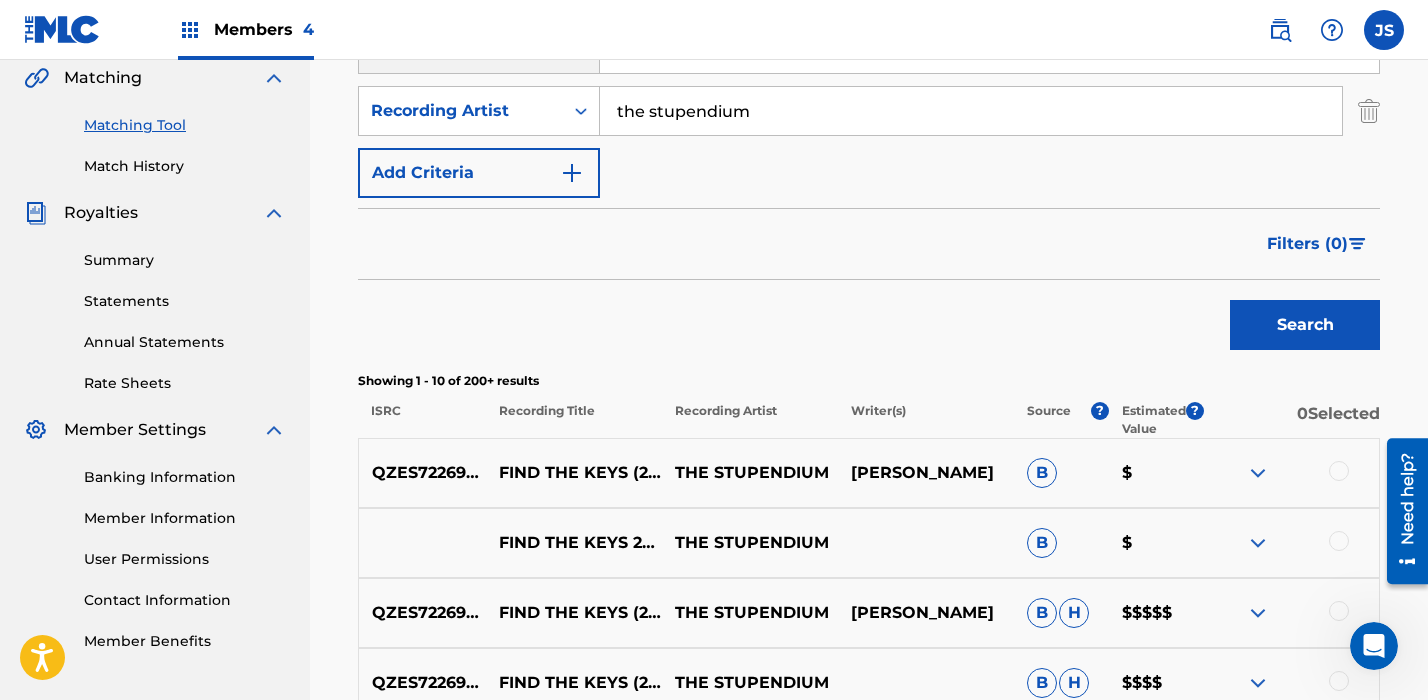scroll, scrollTop: 354, scrollLeft: 0, axis: vertical 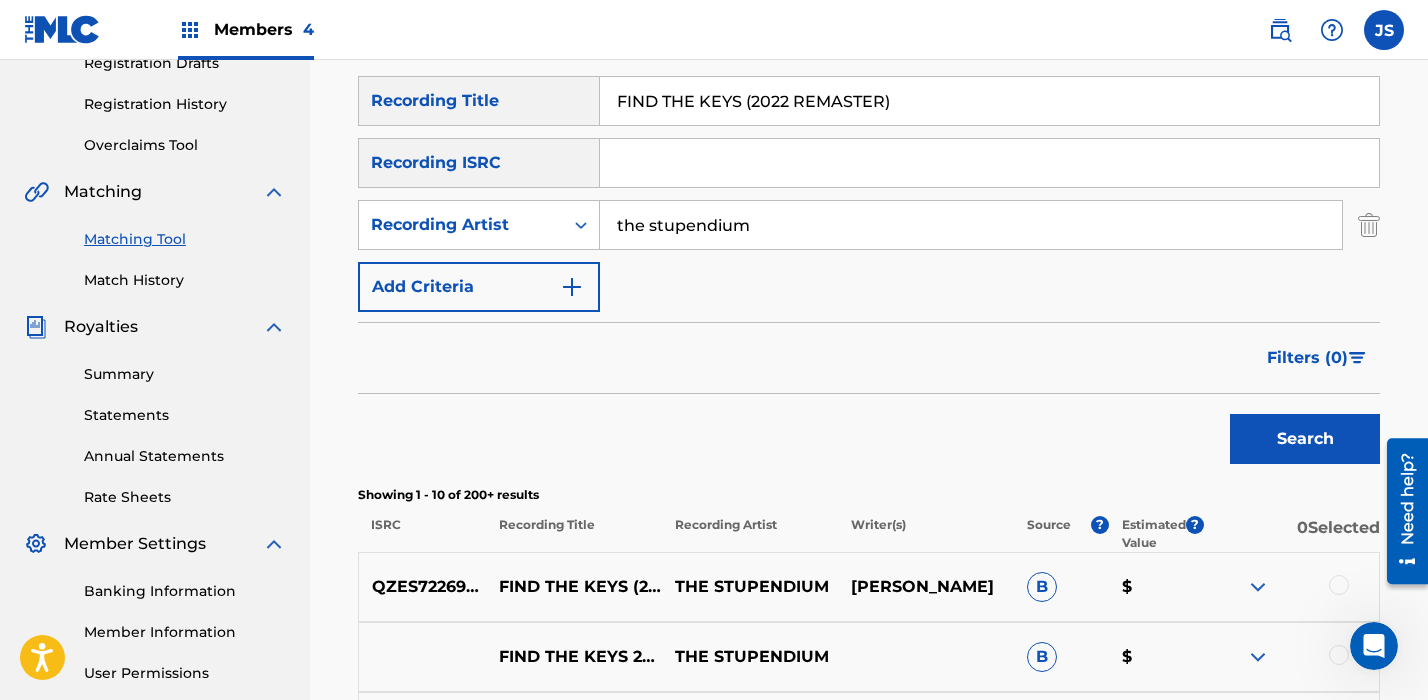 click on "FIND THE KEYS (2022 REMASTER)" at bounding box center [989, 101] 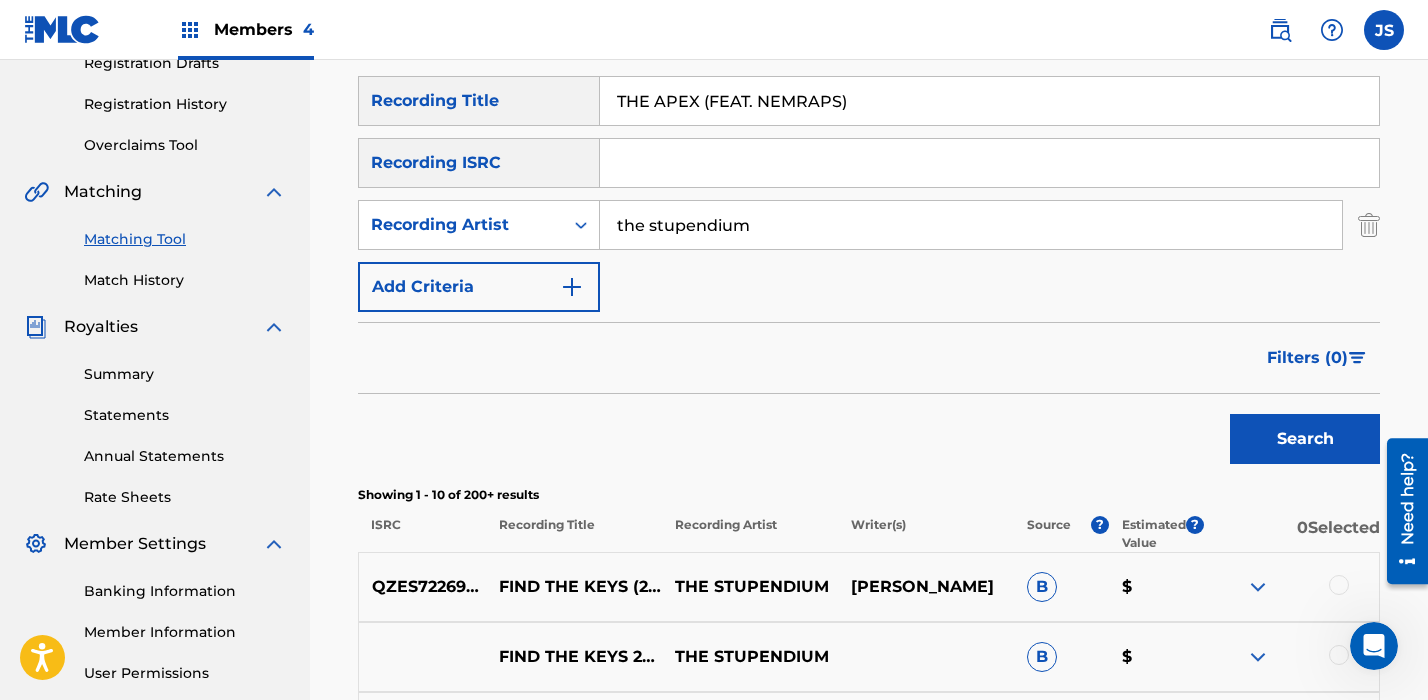 type on "THE APEX (FEAT. NEMRAPS)" 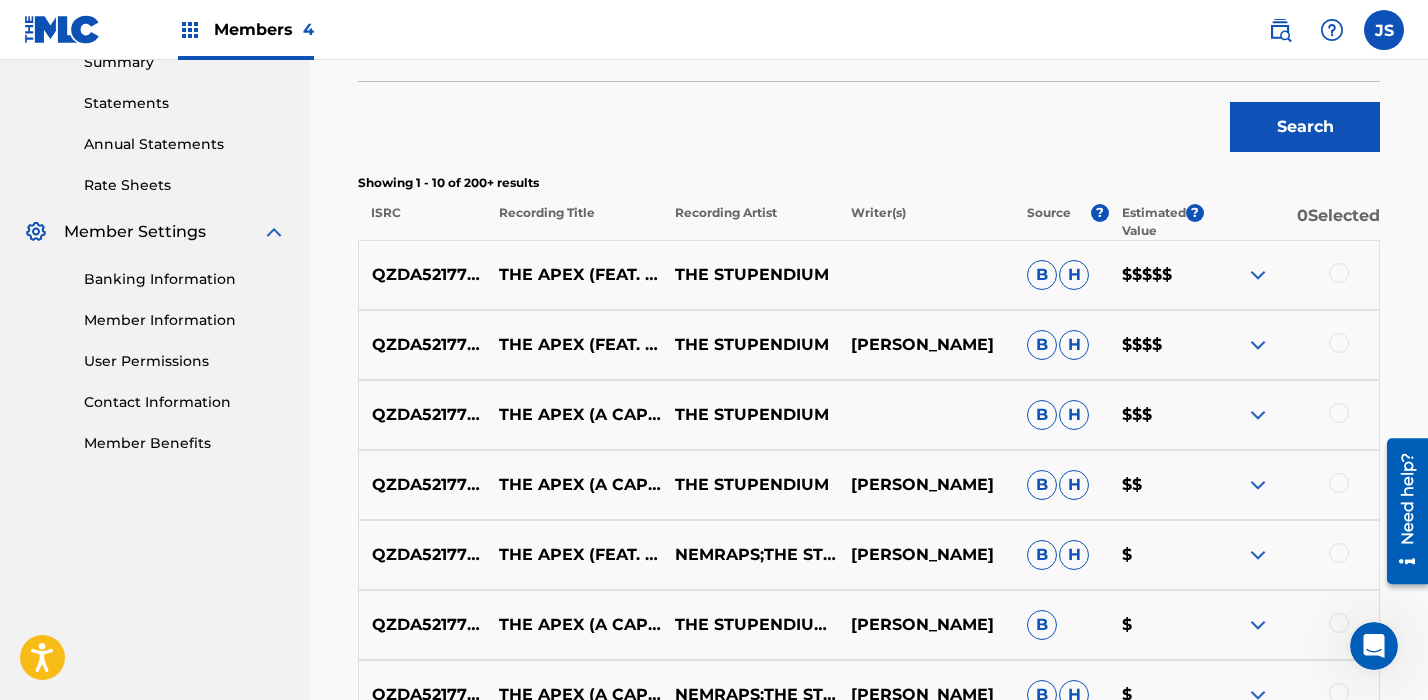 scroll, scrollTop: 667, scrollLeft: 0, axis: vertical 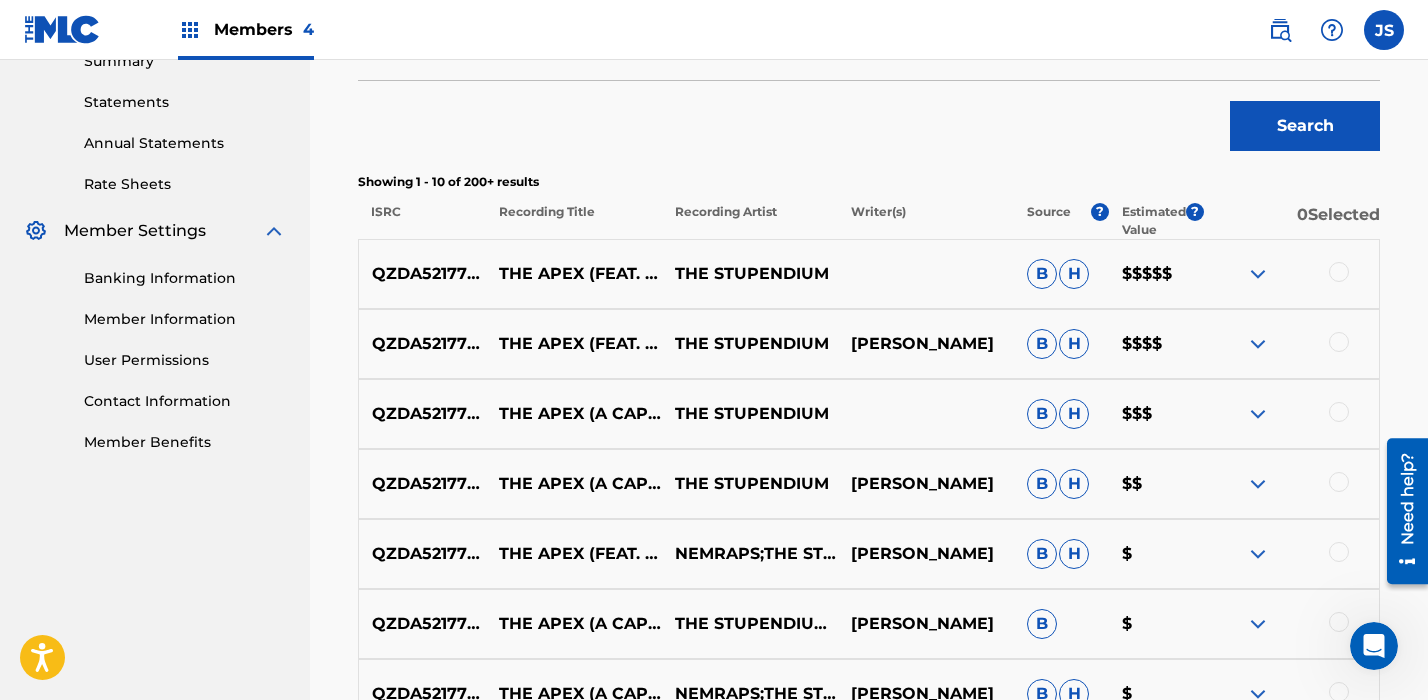 click at bounding box center (1339, 272) 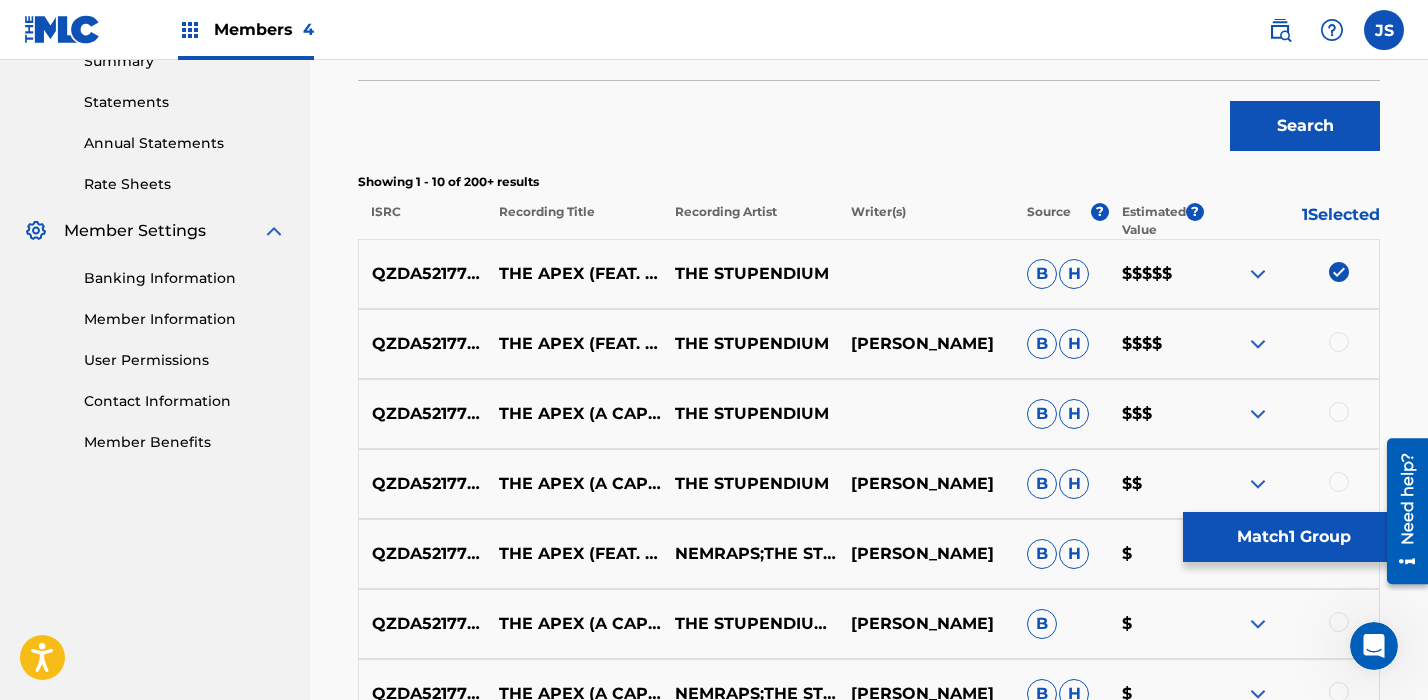click at bounding box center (1339, 342) 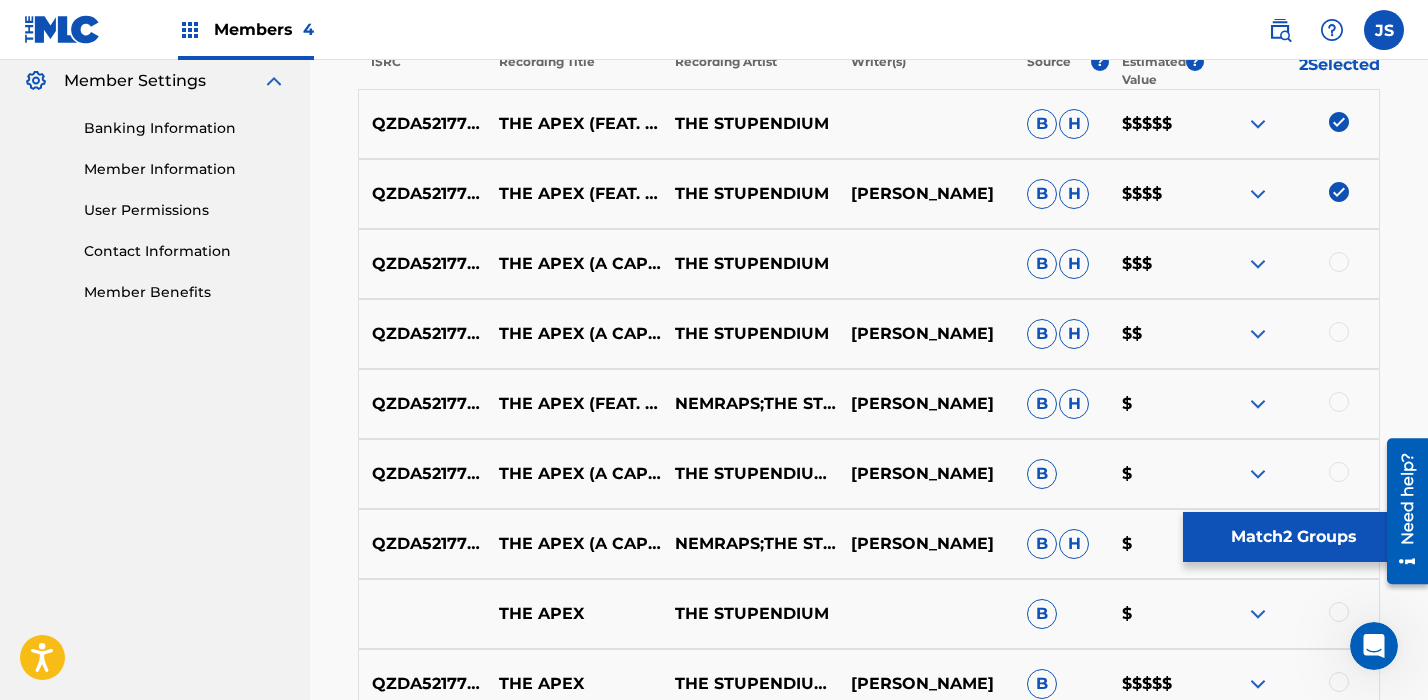 scroll, scrollTop: 855, scrollLeft: 0, axis: vertical 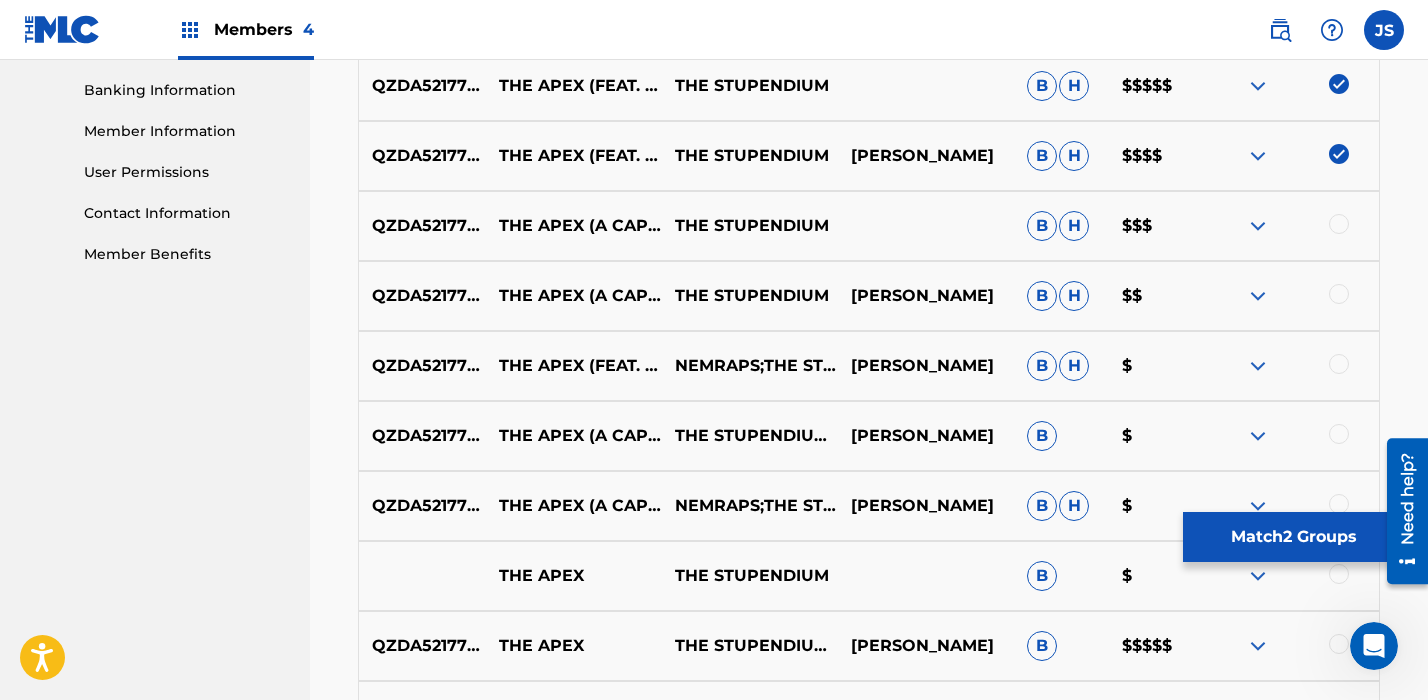 click at bounding box center (1291, 366) 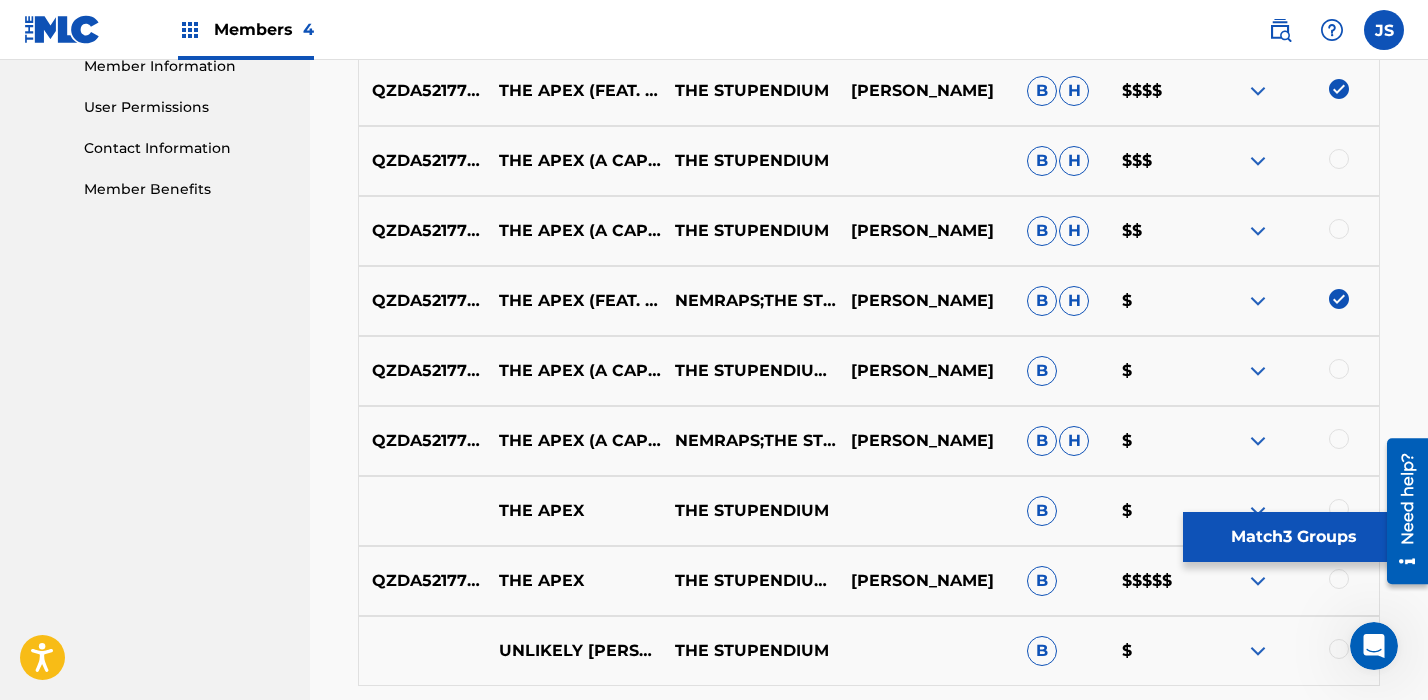 scroll, scrollTop: 1137, scrollLeft: 0, axis: vertical 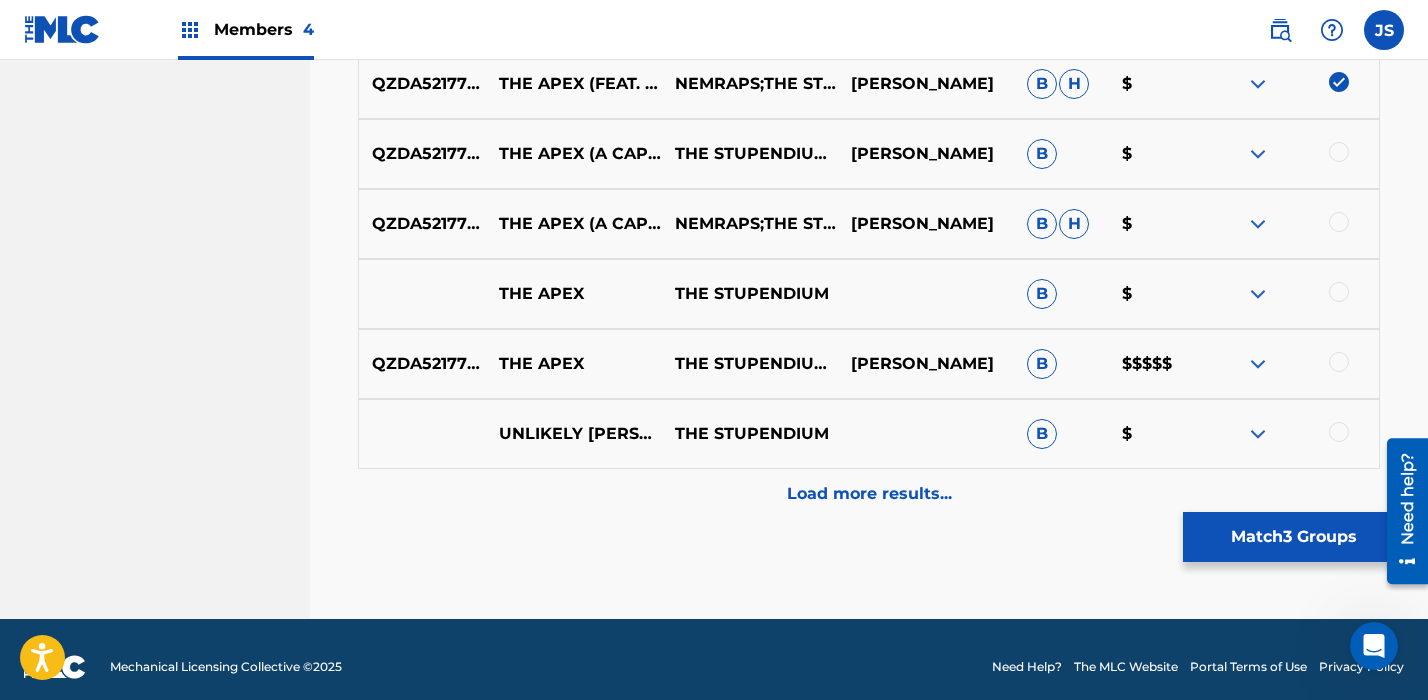 click on "Load more results..." at bounding box center (869, 494) 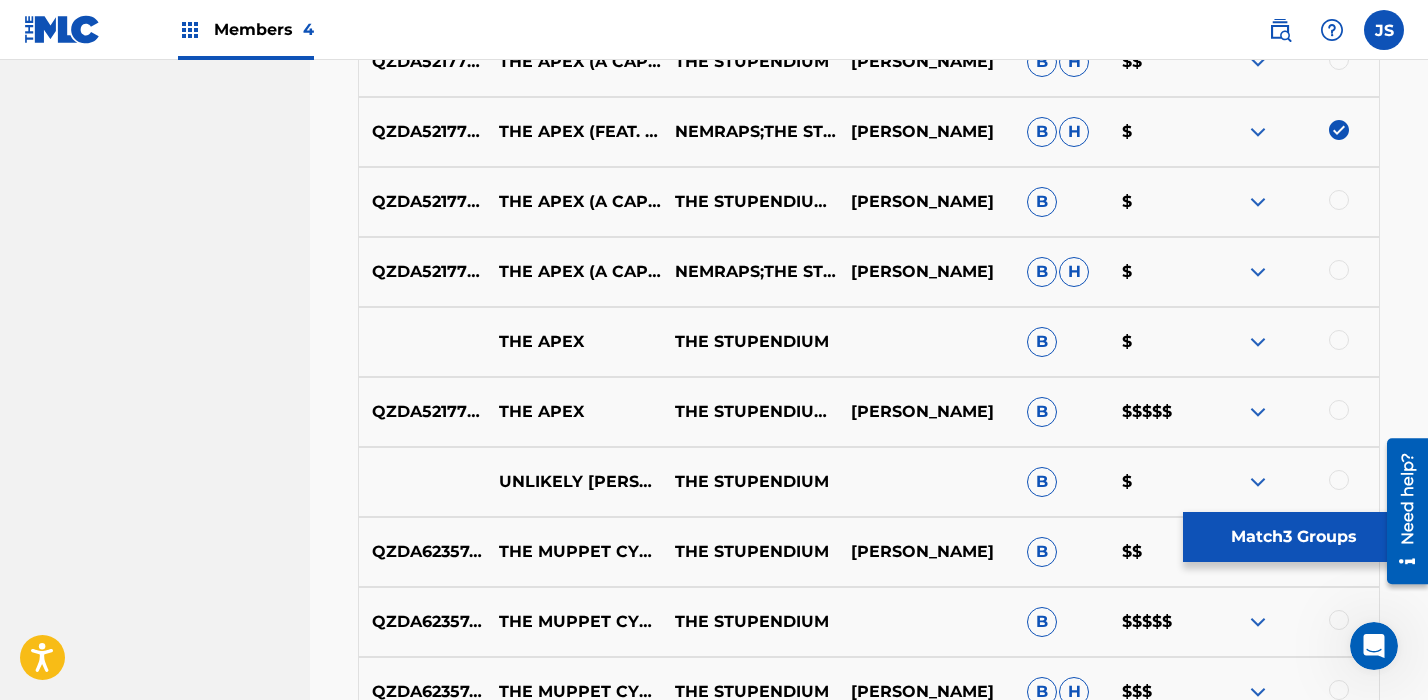scroll, scrollTop: 1142, scrollLeft: 0, axis: vertical 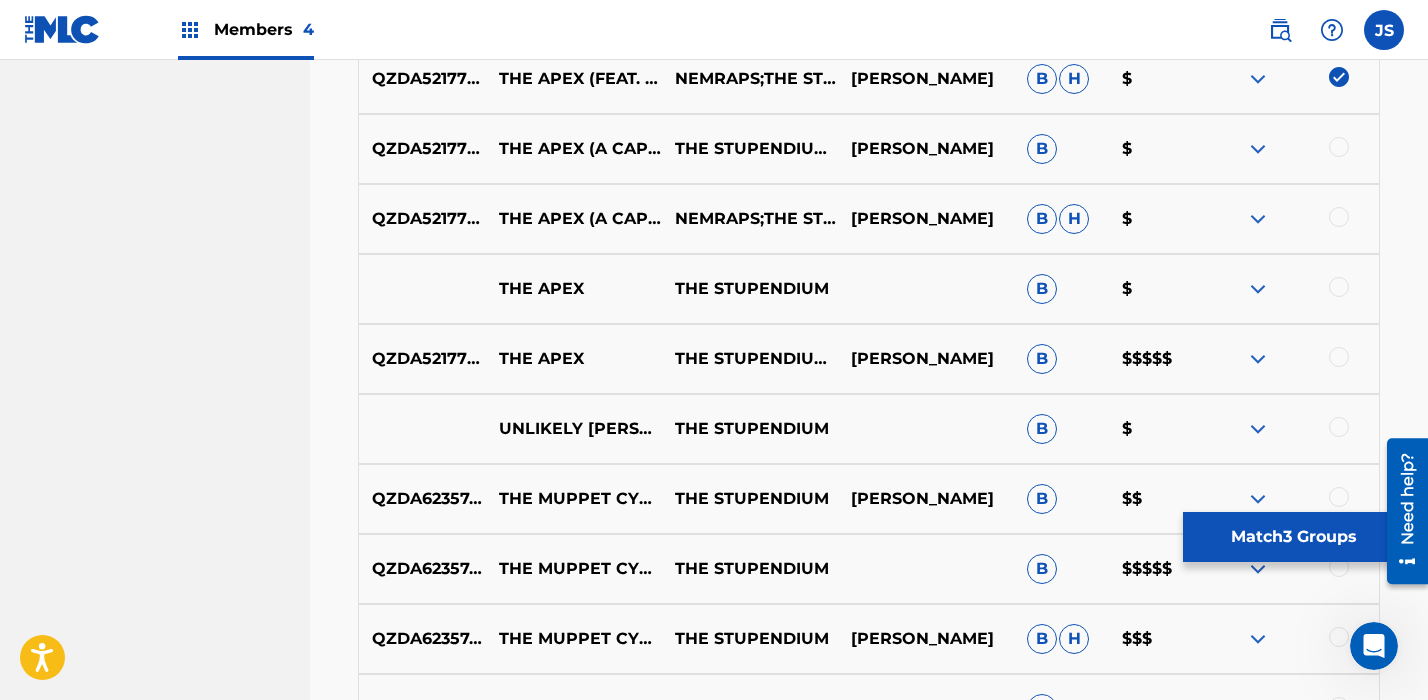click at bounding box center [1339, 357] 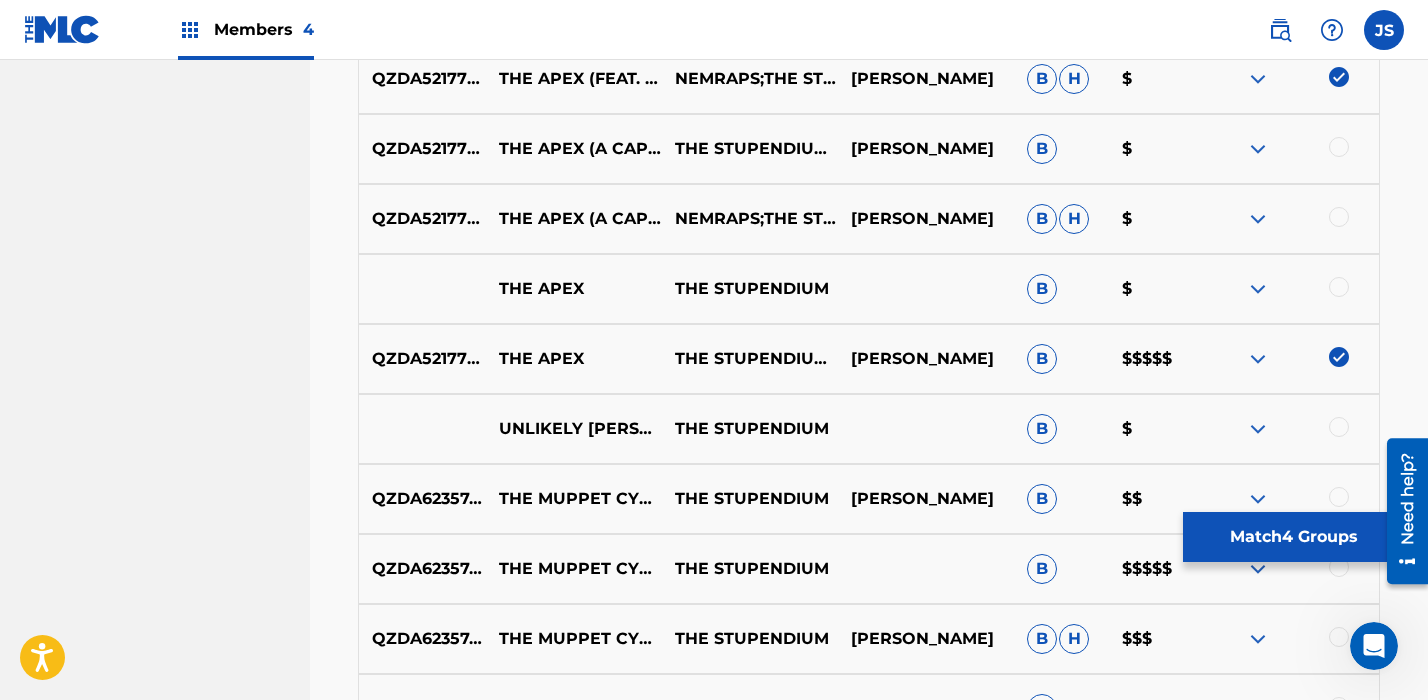 scroll, scrollTop: 1127, scrollLeft: 0, axis: vertical 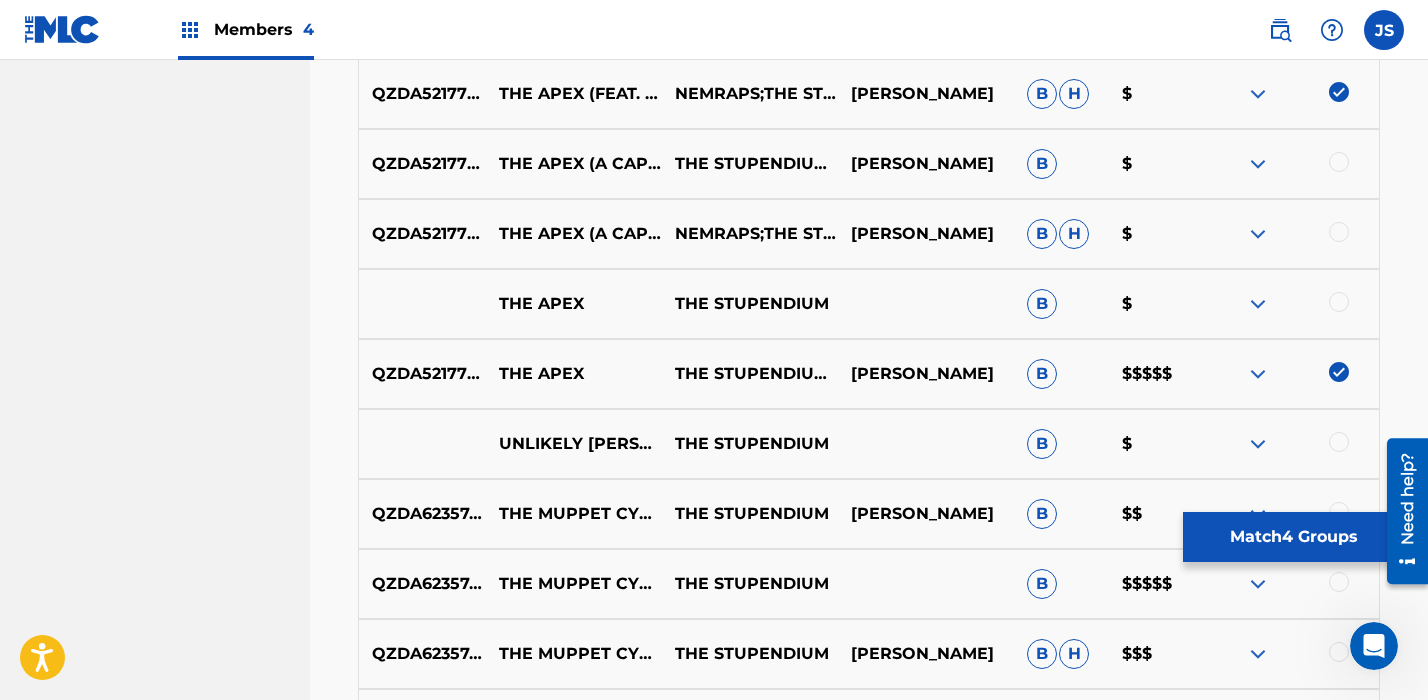 click at bounding box center [1291, 304] 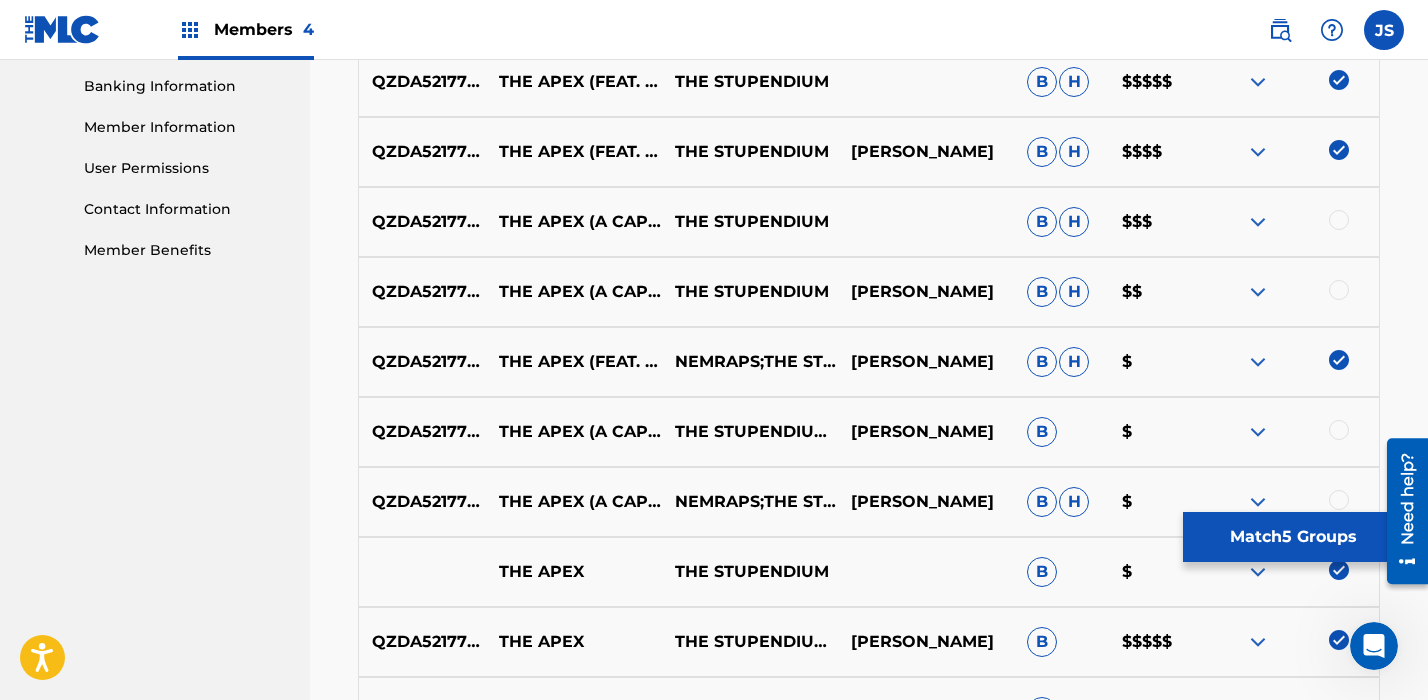 scroll, scrollTop: 767, scrollLeft: 0, axis: vertical 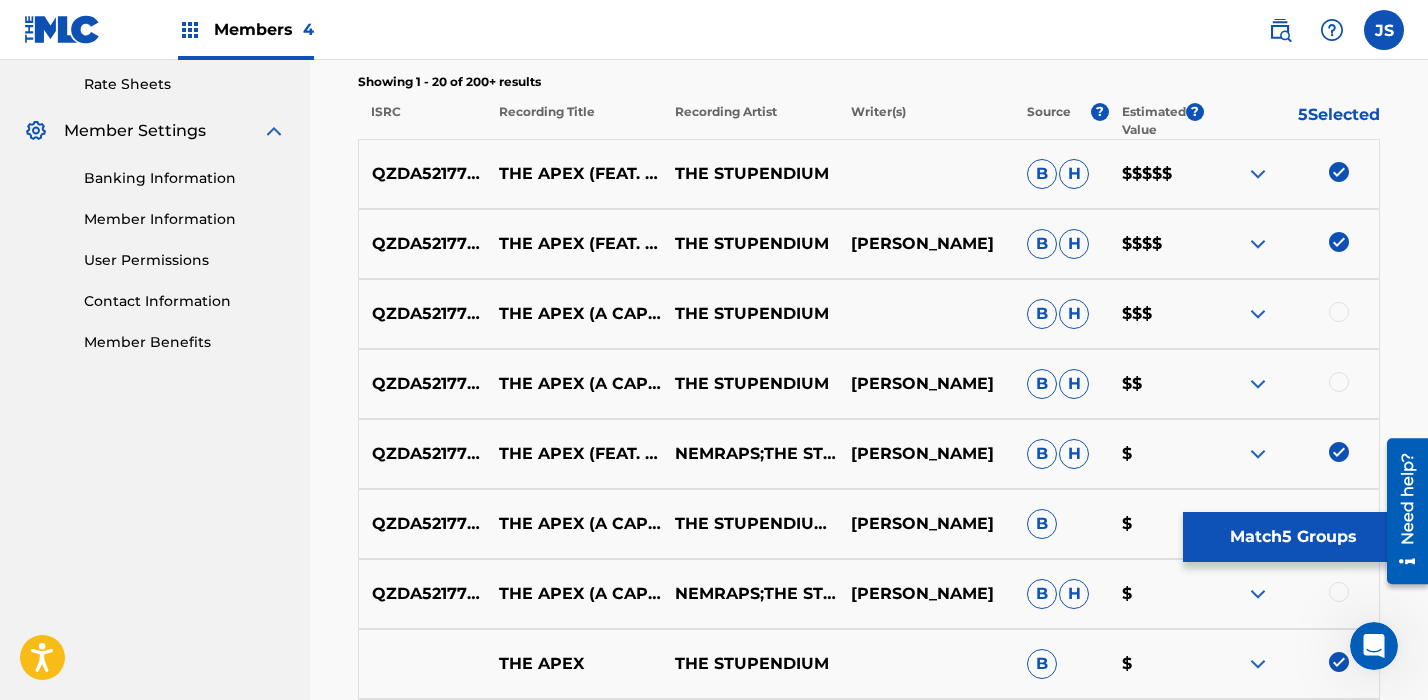 click on "QZDA52177060" at bounding box center [422, 314] 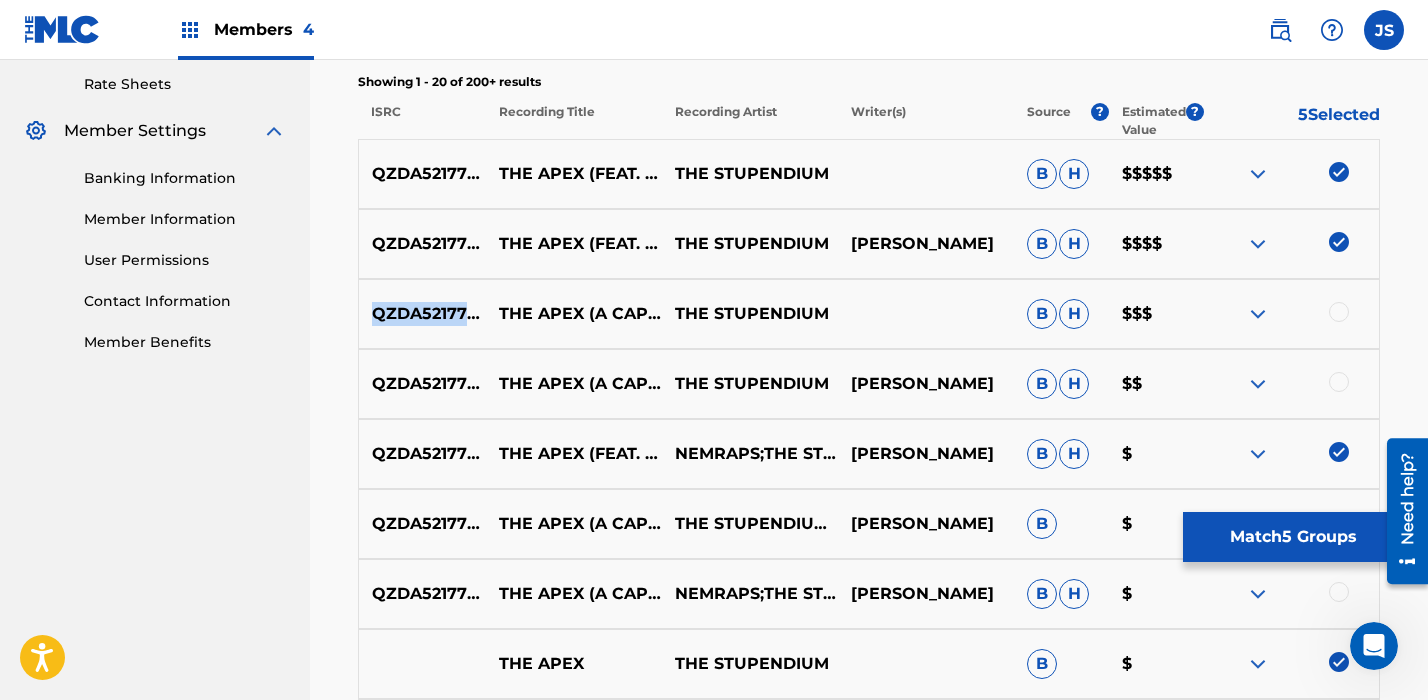 click on "QZDA52177060" at bounding box center (422, 314) 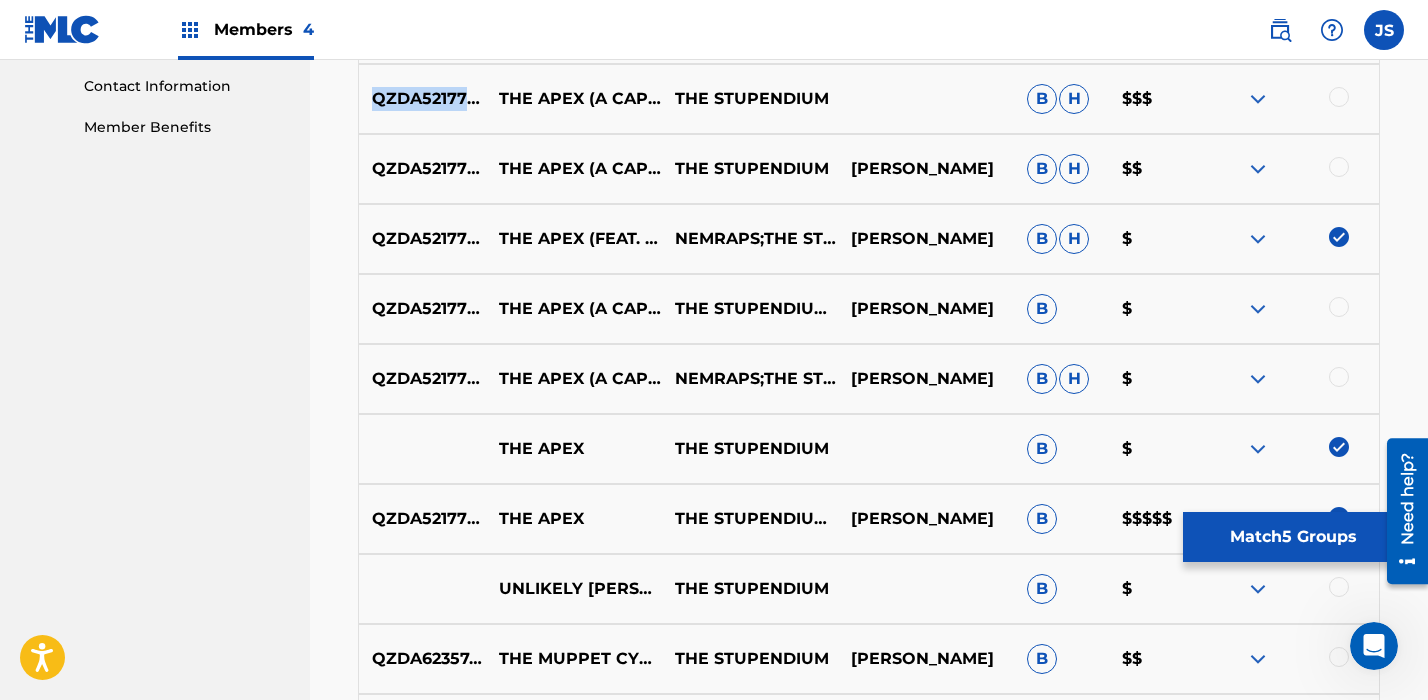 scroll, scrollTop: 984, scrollLeft: 0, axis: vertical 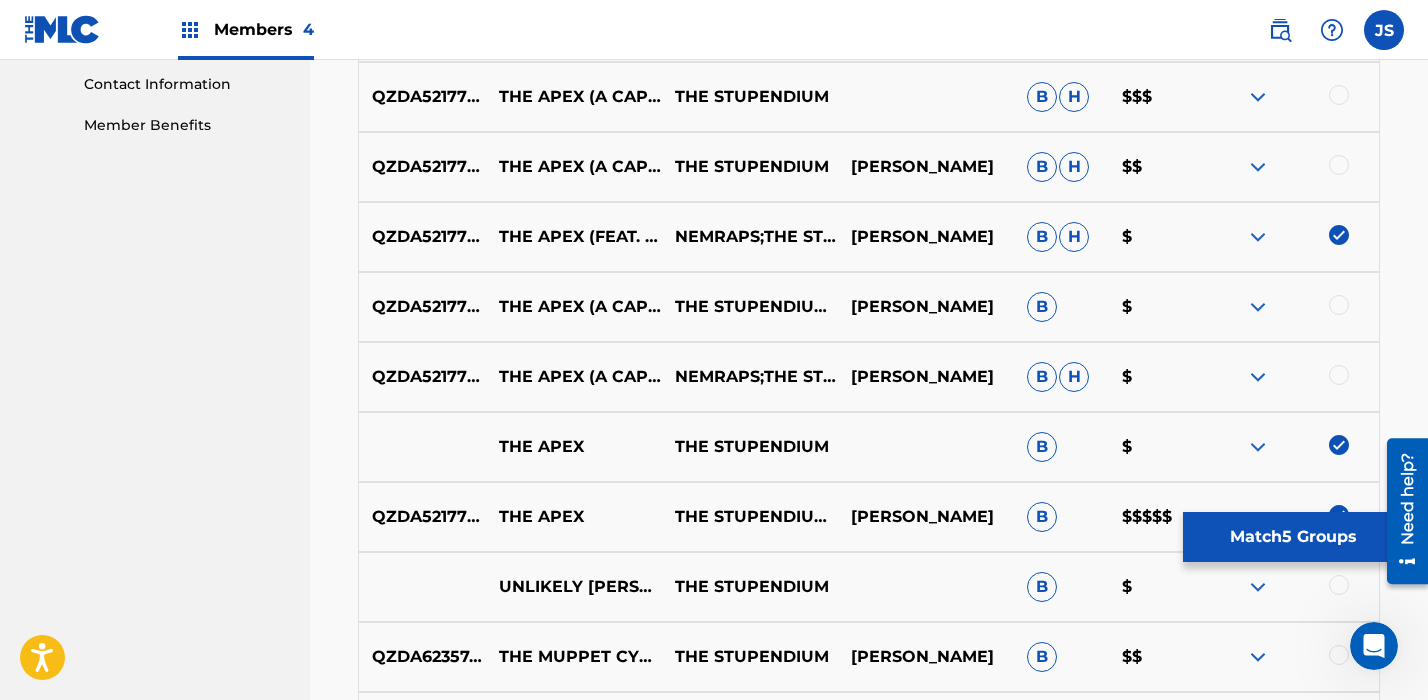 click on "QZDA52177060" at bounding box center [422, 307] 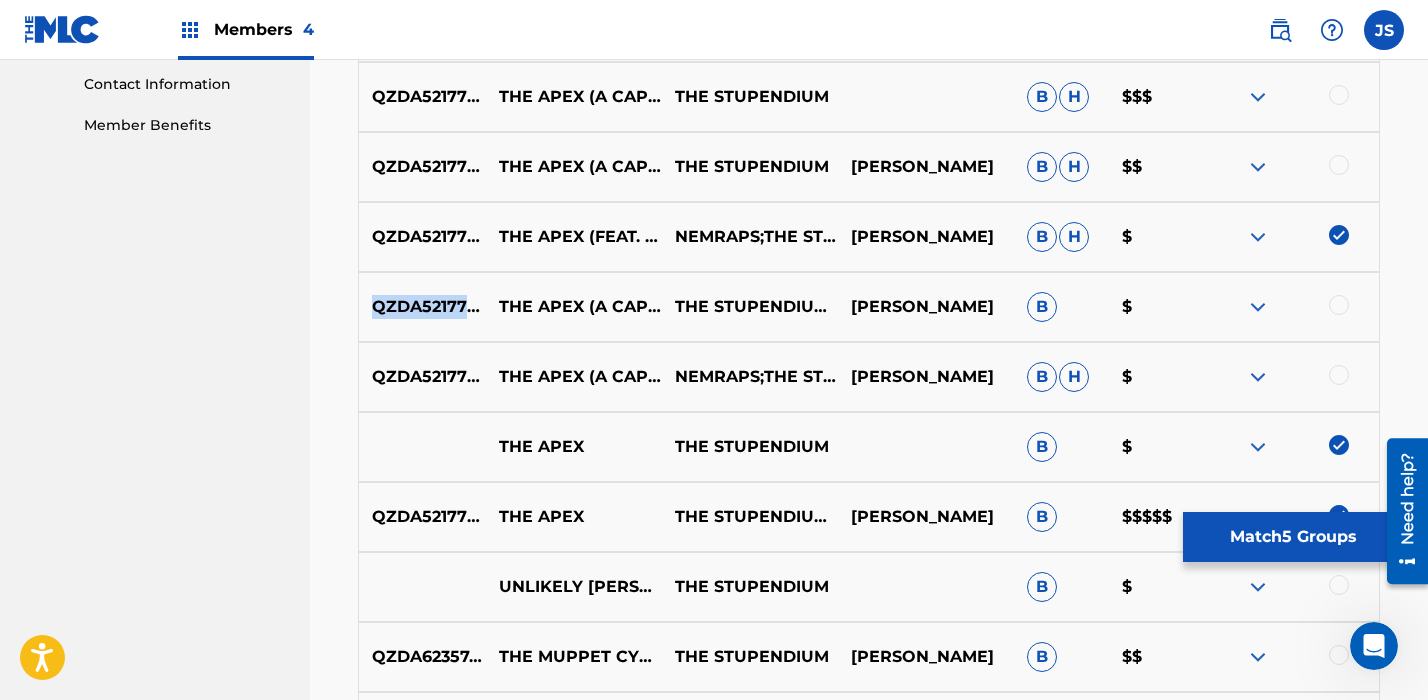 click on "QZDA52177060" at bounding box center [422, 307] 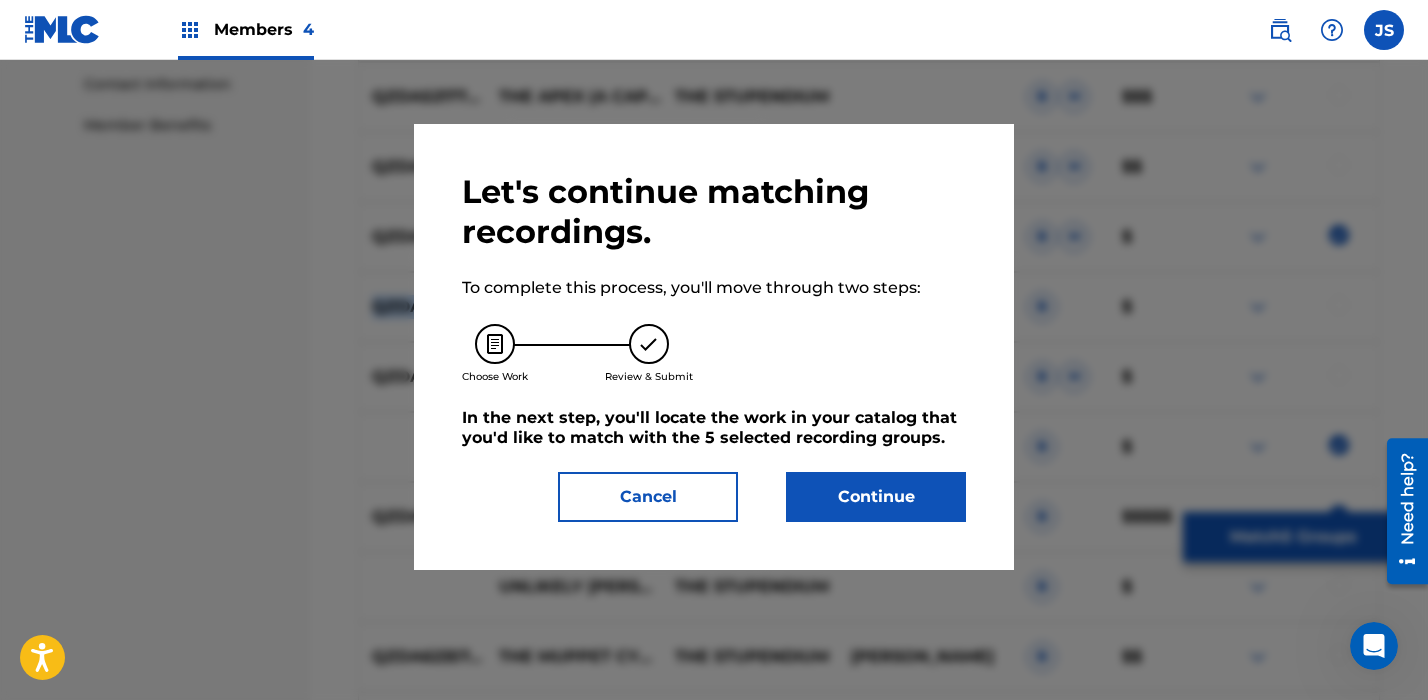 click on "Continue" at bounding box center (876, 497) 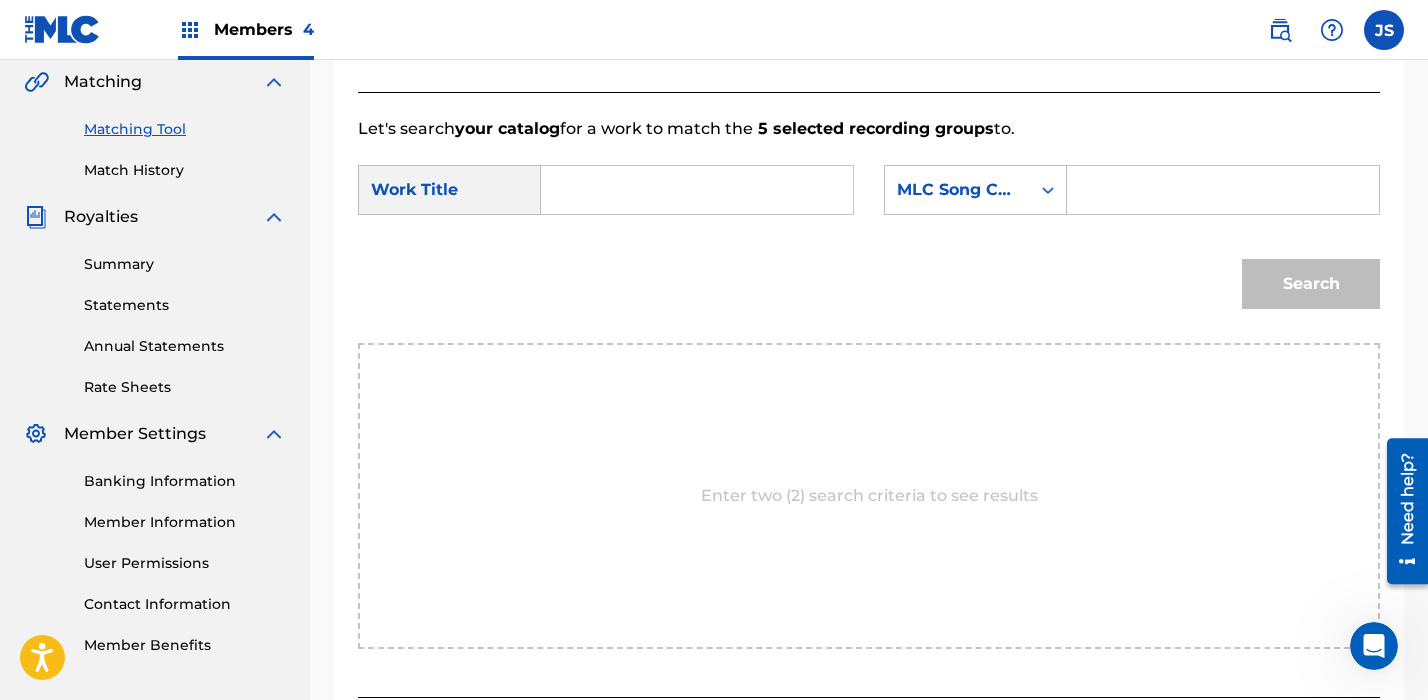 scroll, scrollTop: 443, scrollLeft: 0, axis: vertical 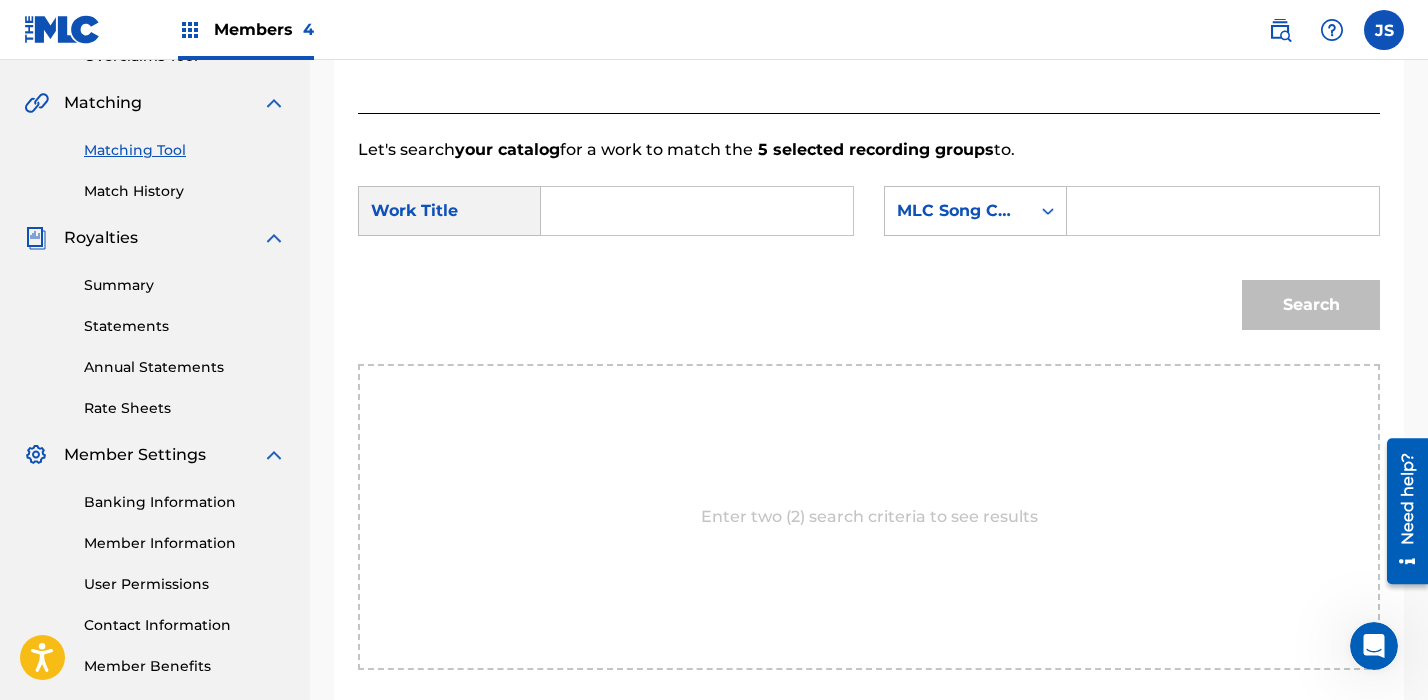 click at bounding box center (697, 211) 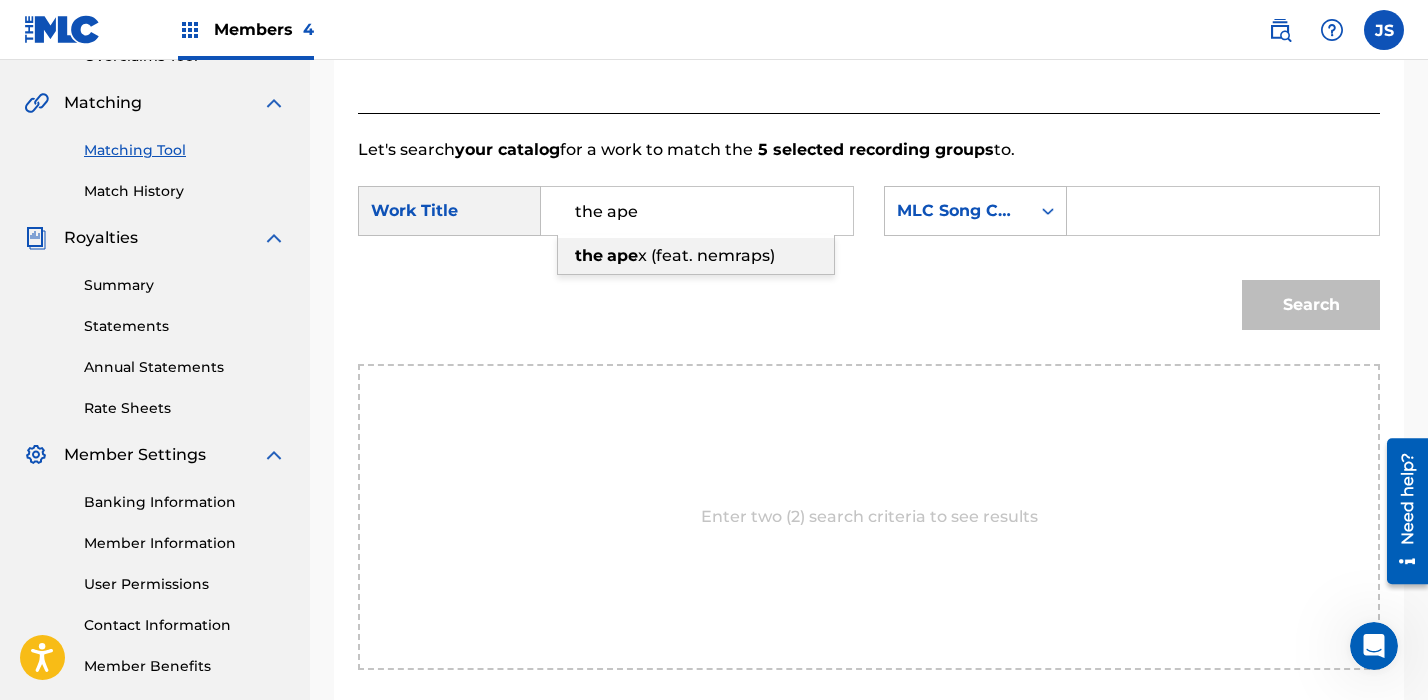 click on "x (feat. nemraps)" at bounding box center (706, 255) 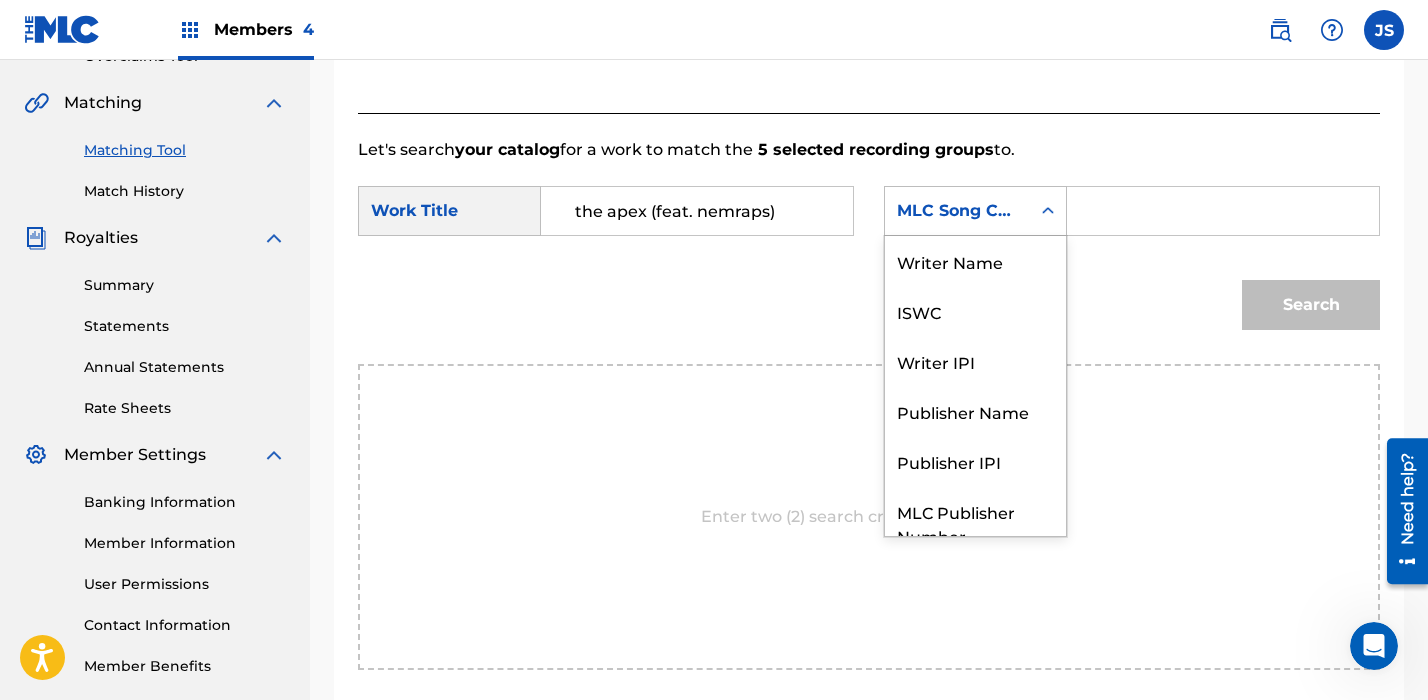 click on "MLC Song Code" at bounding box center (957, 211) 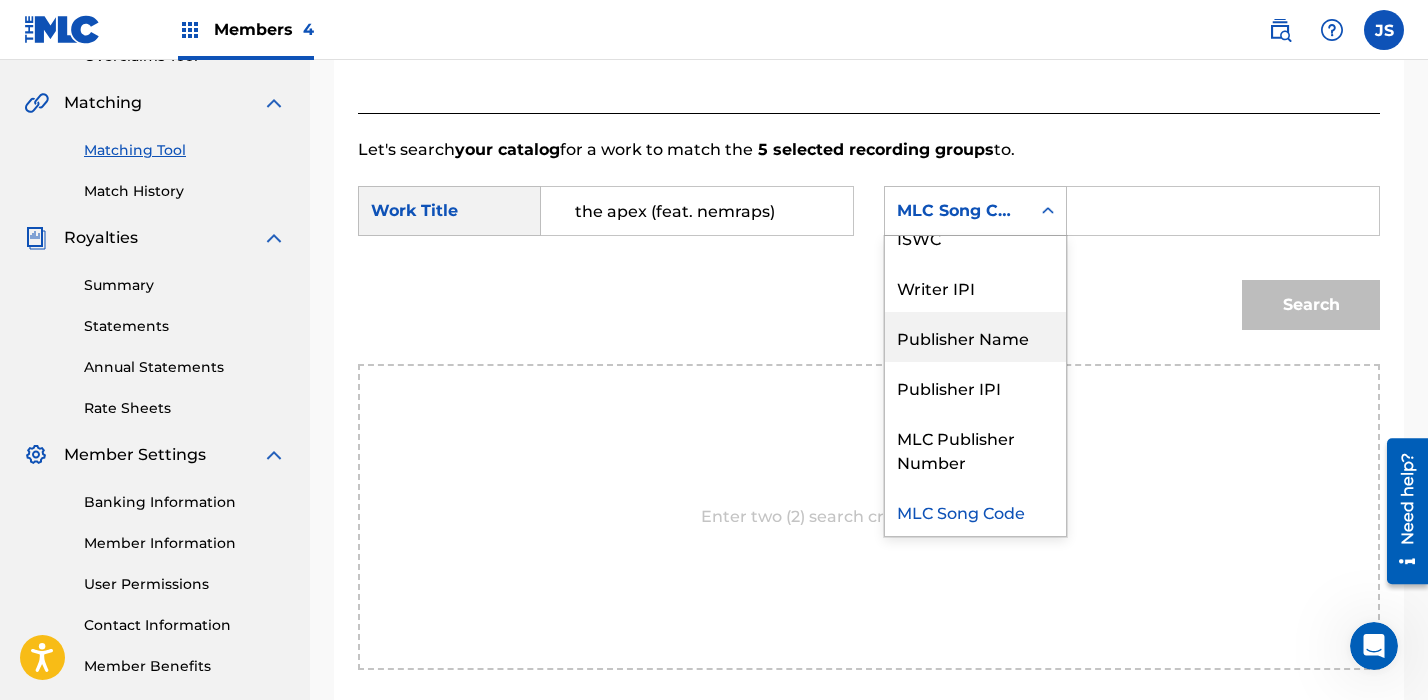 click on "Publisher Name" at bounding box center [975, 337] 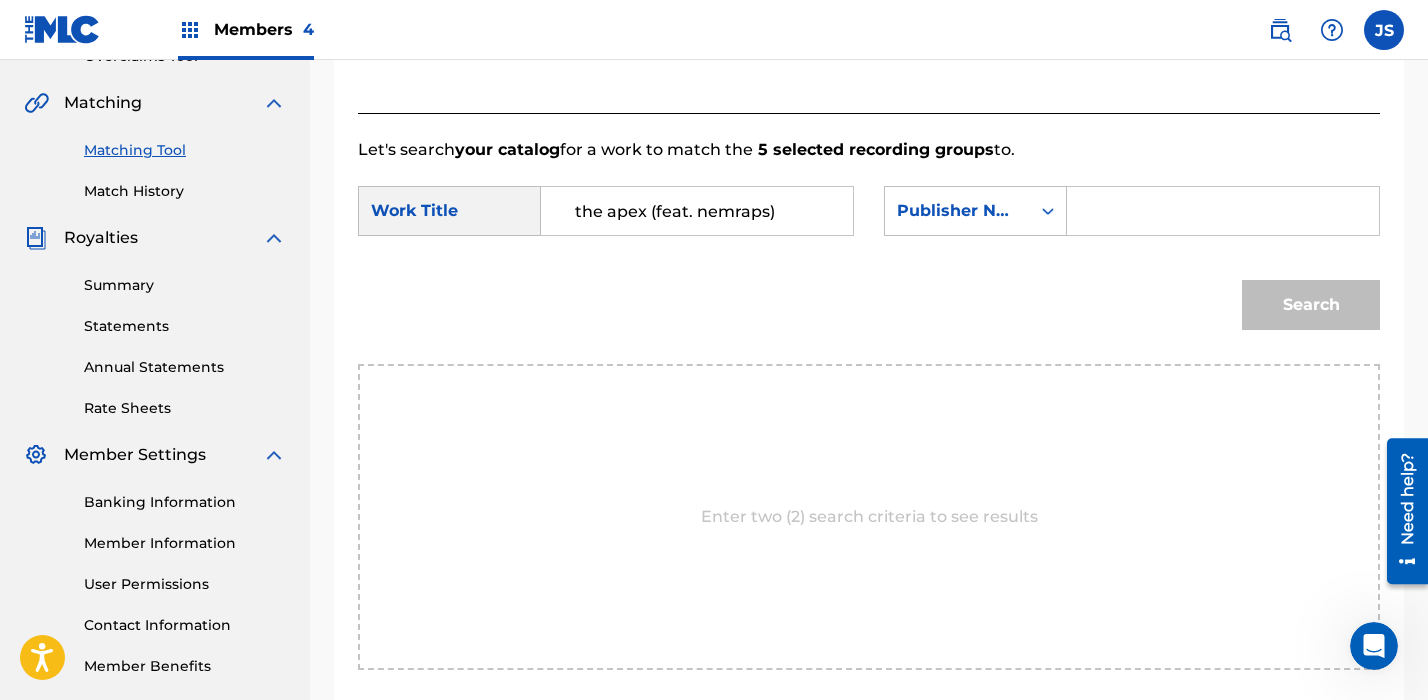 click at bounding box center [1223, 211] 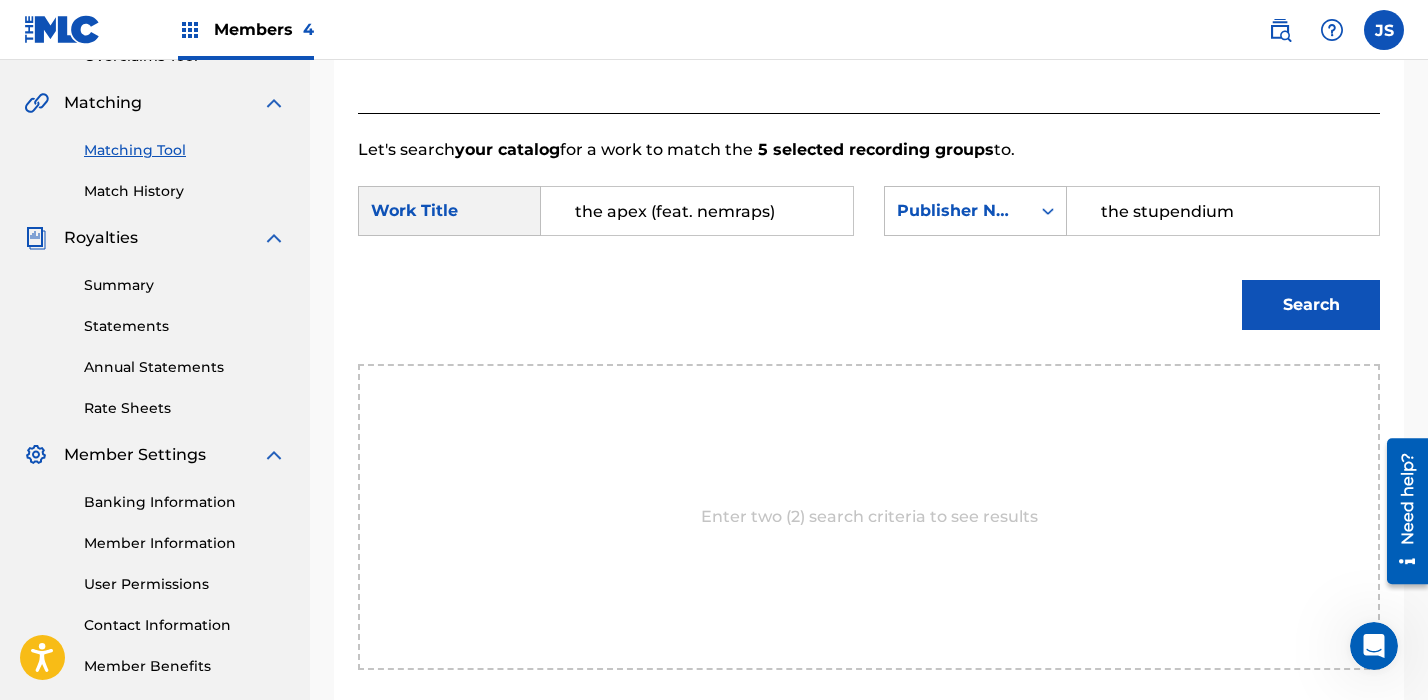 click on "the stupendium" at bounding box center (1223, 211) 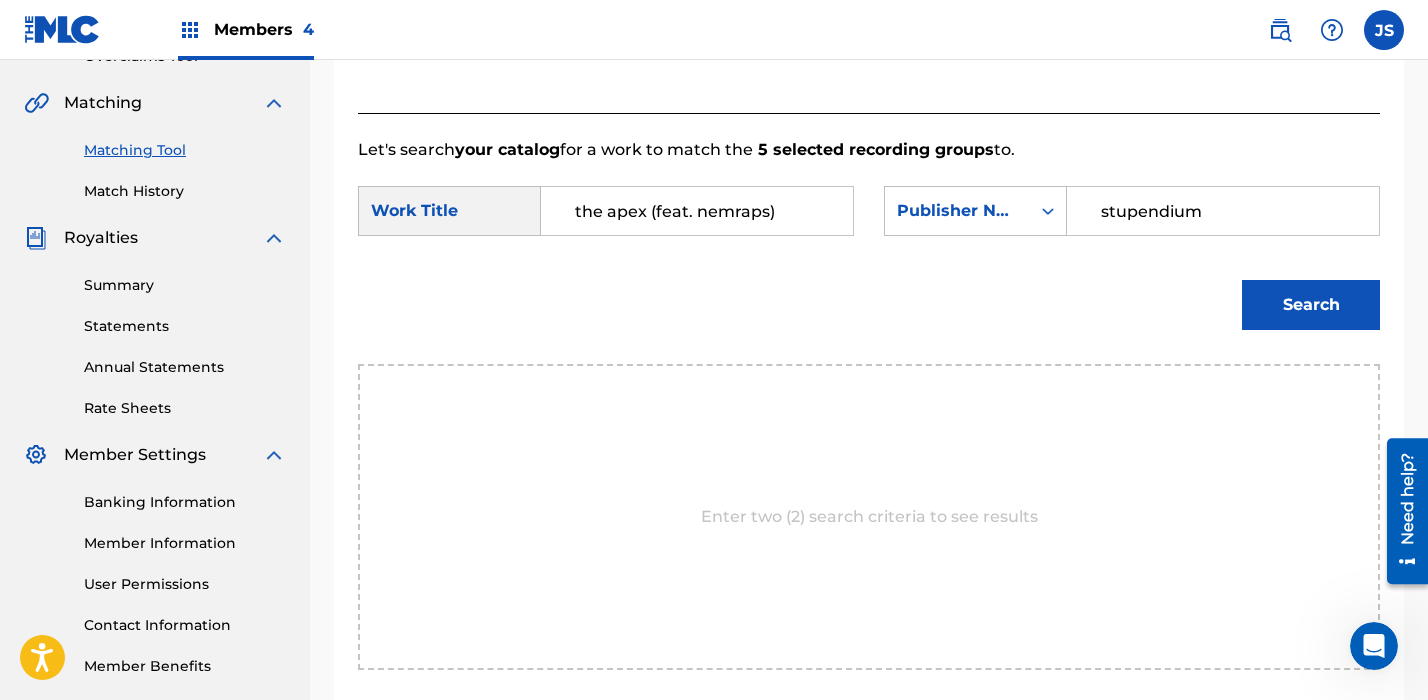 type on "stupendium" 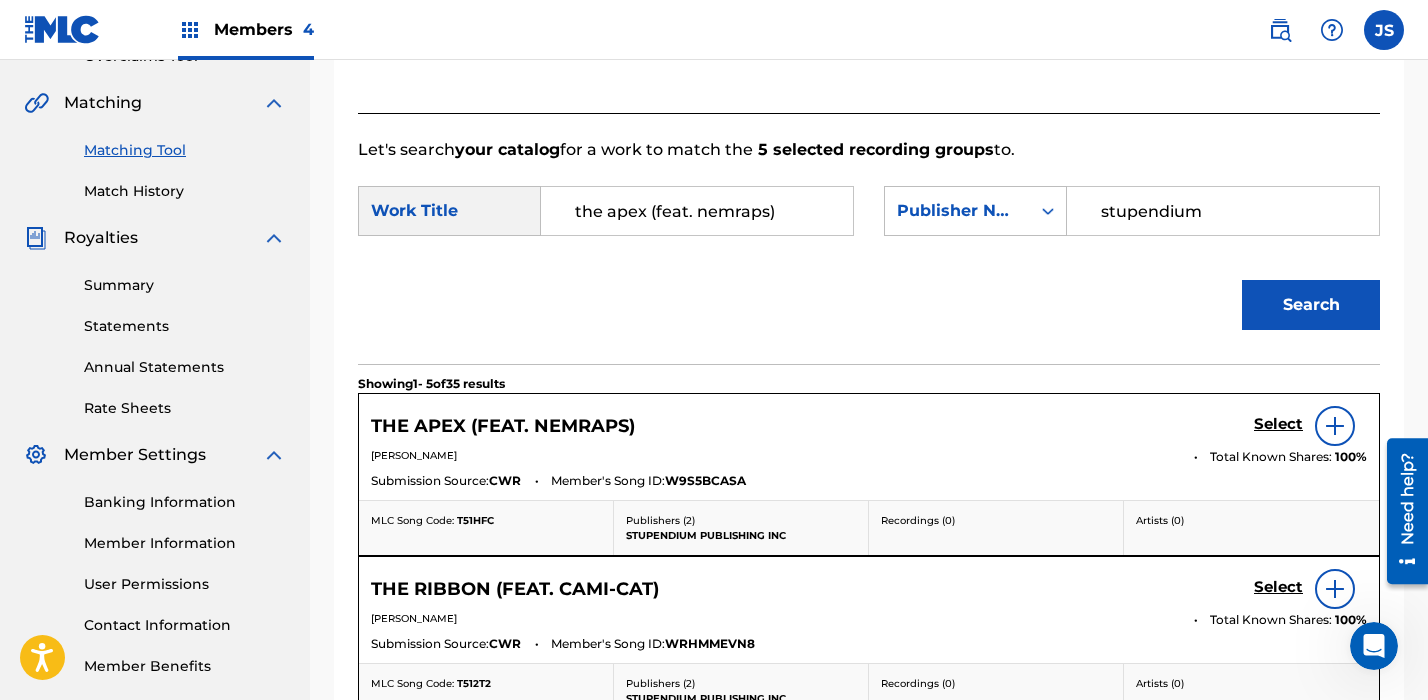 click on "Select" at bounding box center (1278, 424) 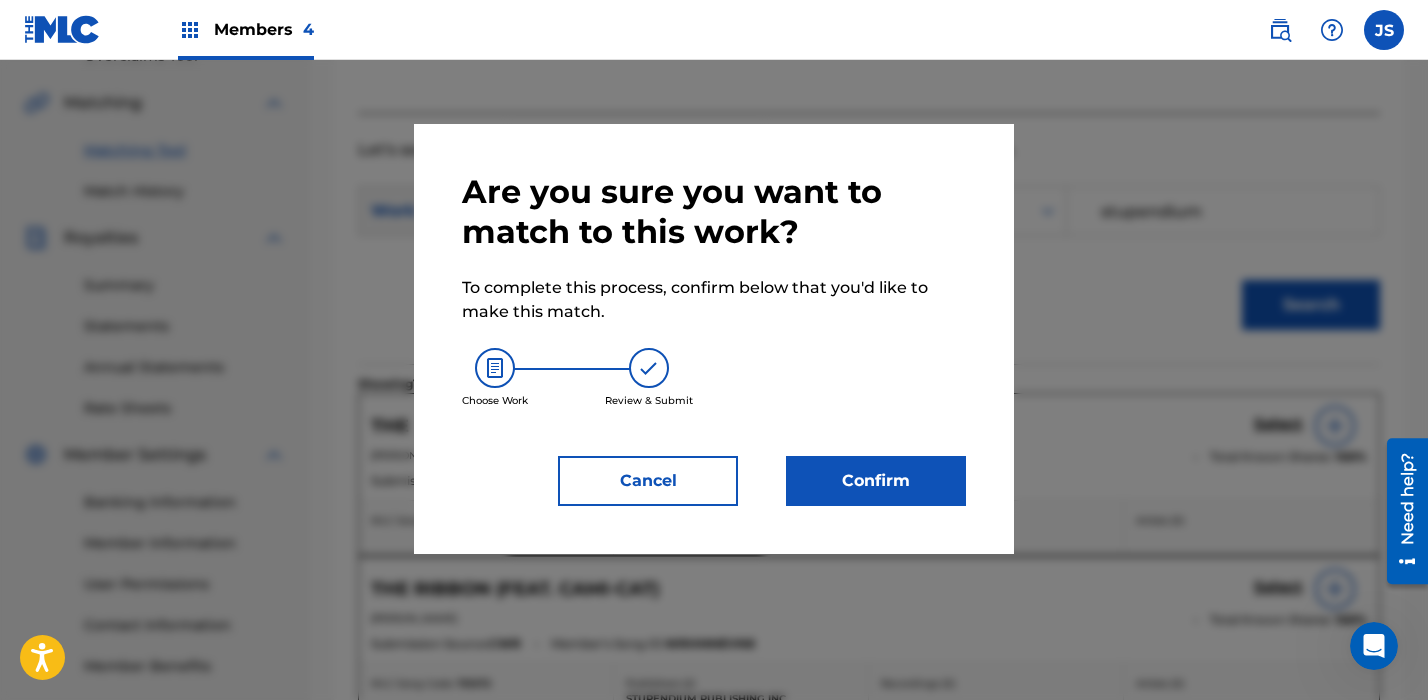 click on "Confirm" at bounding box center [876, 481] 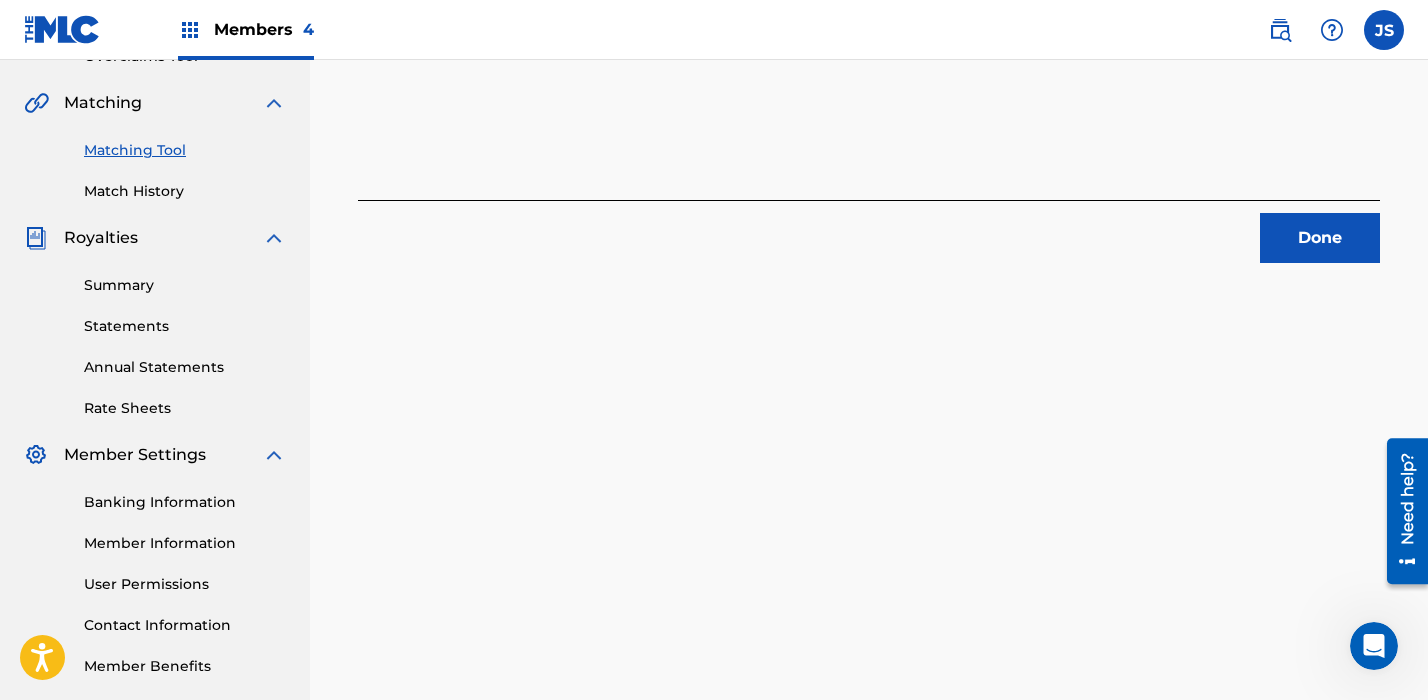 click on "Done" at bounding box center (1320, 238) 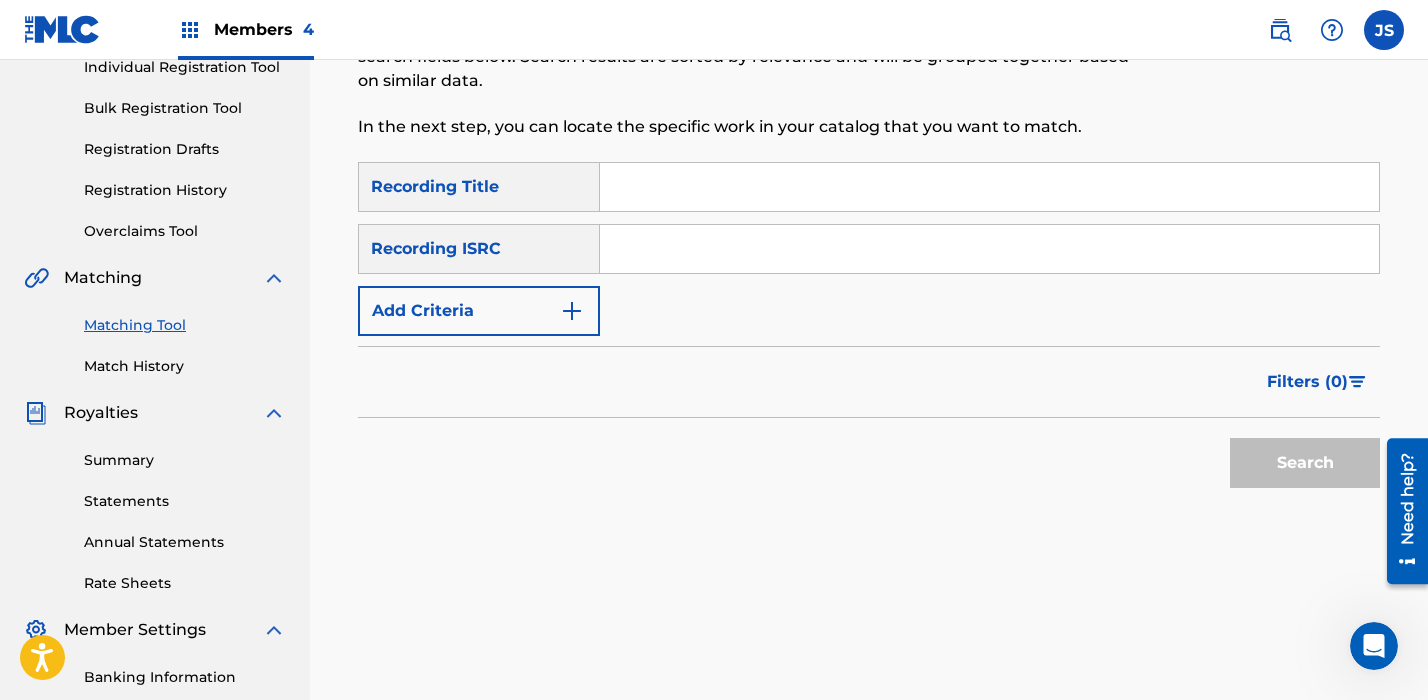 scroll, scrollTop: 266, scrollLeft: 0, axis: vertical 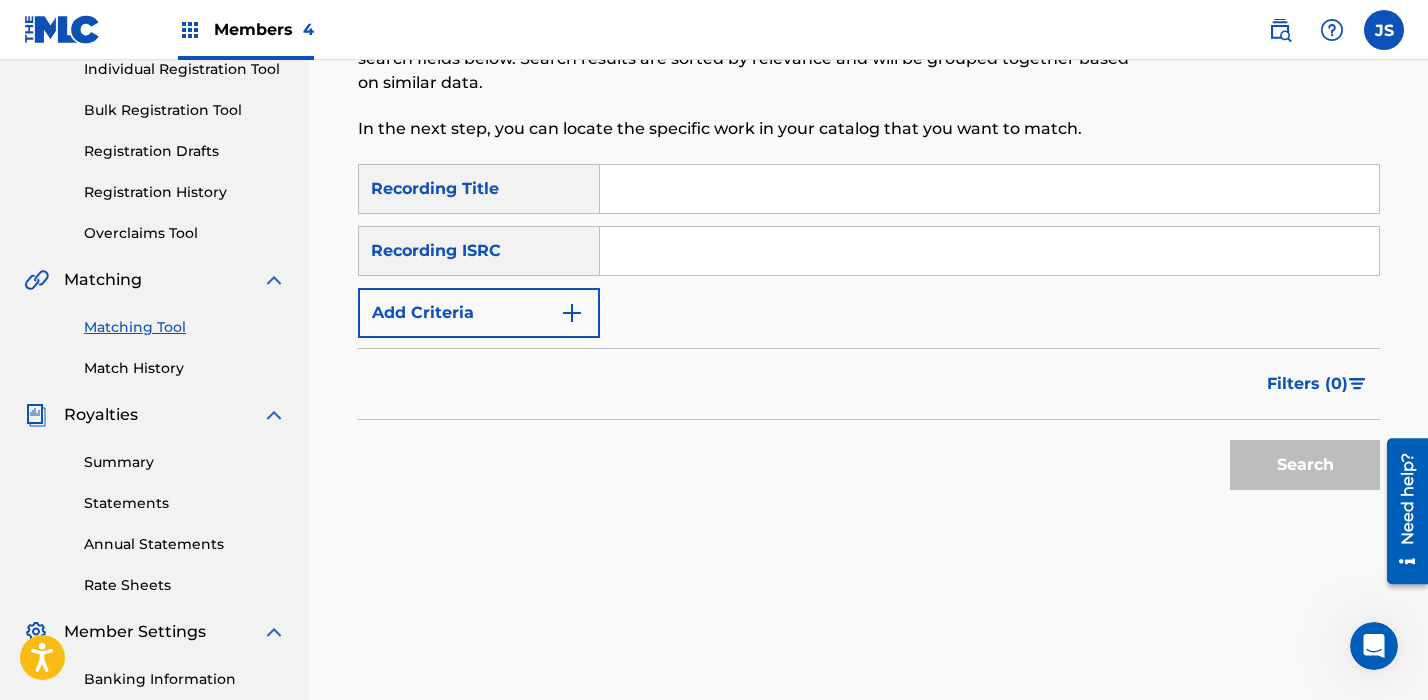 click at bounding box center [989, 189] 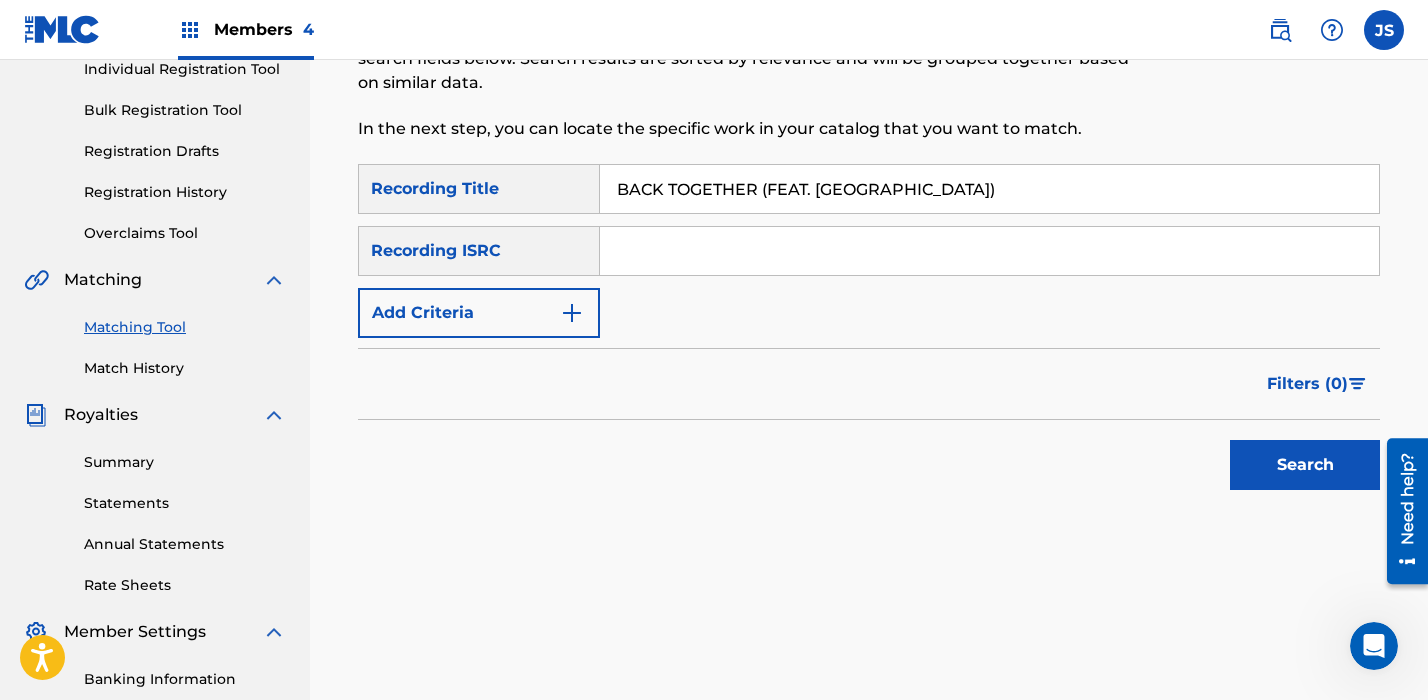 type on "BACK TOGETHER (FEAT. [GEOGRAPHIC_DATA])" 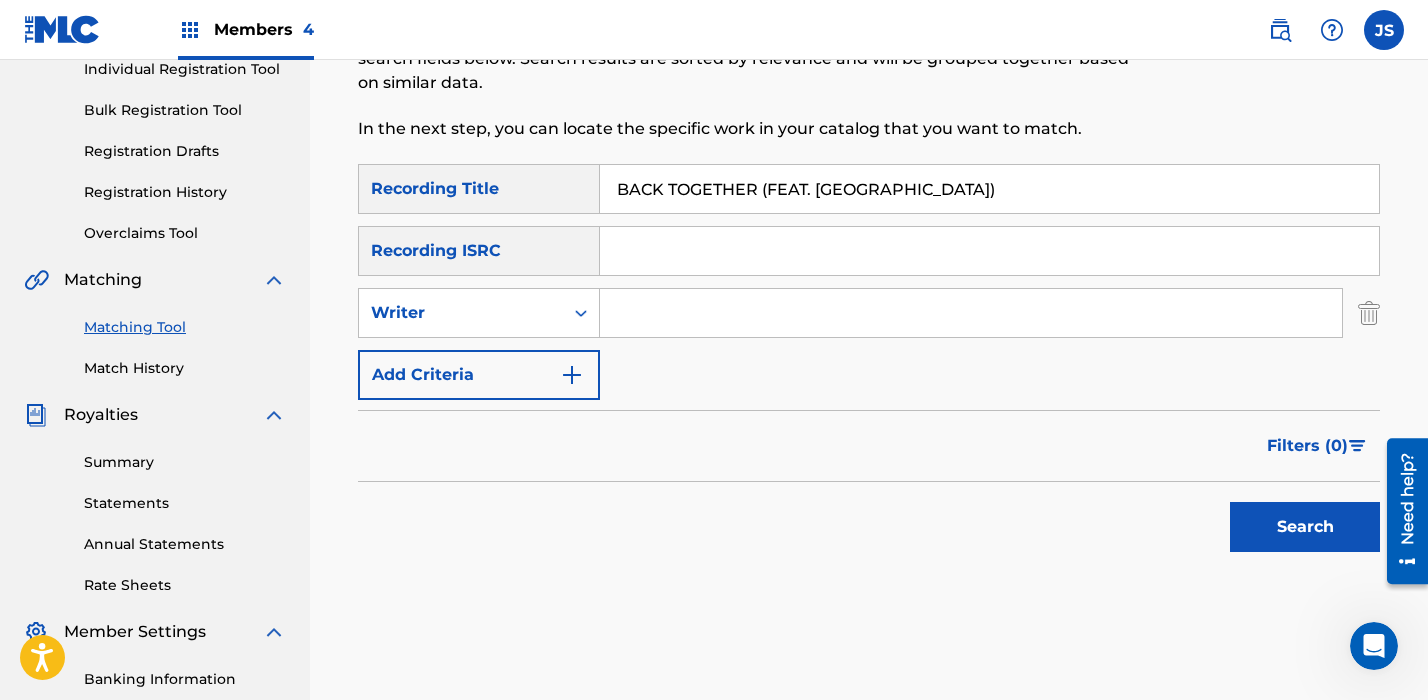 click on "Writer" at bounding box center [461, 313] 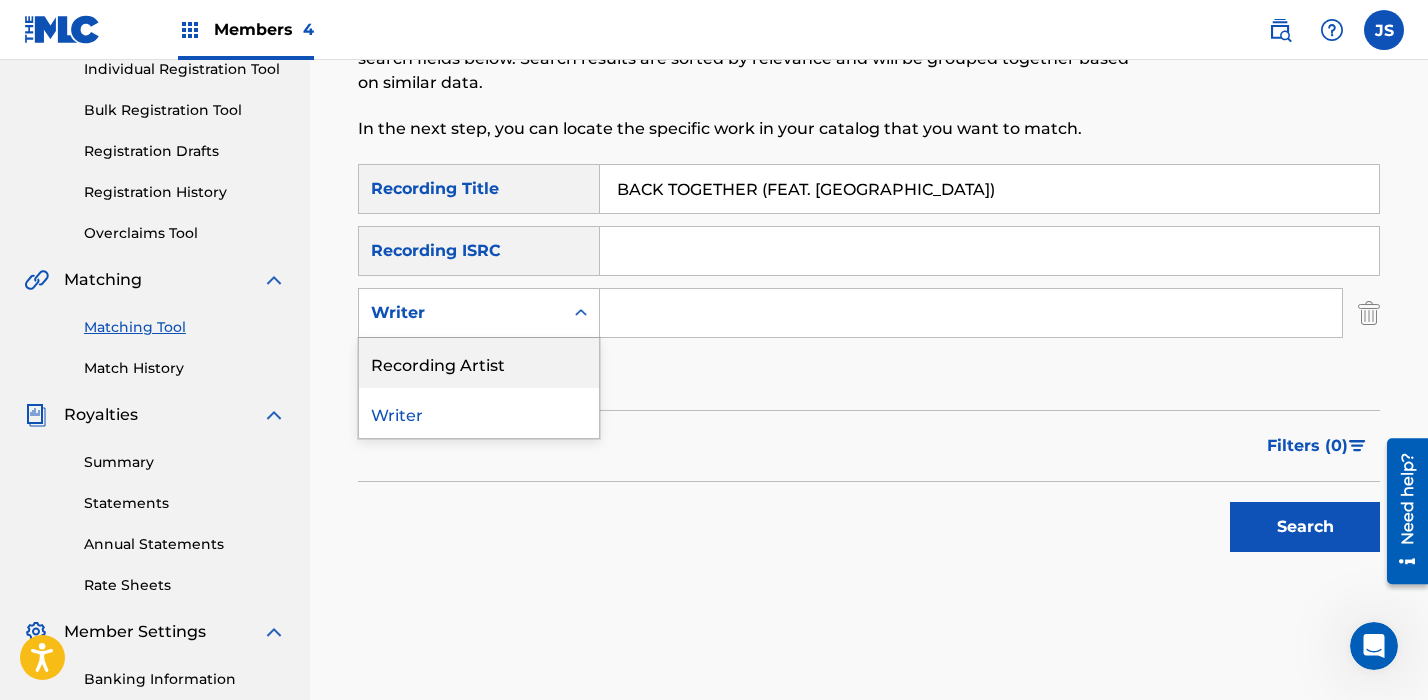 click on "Recording Artist" at bounding box center (479, 363) 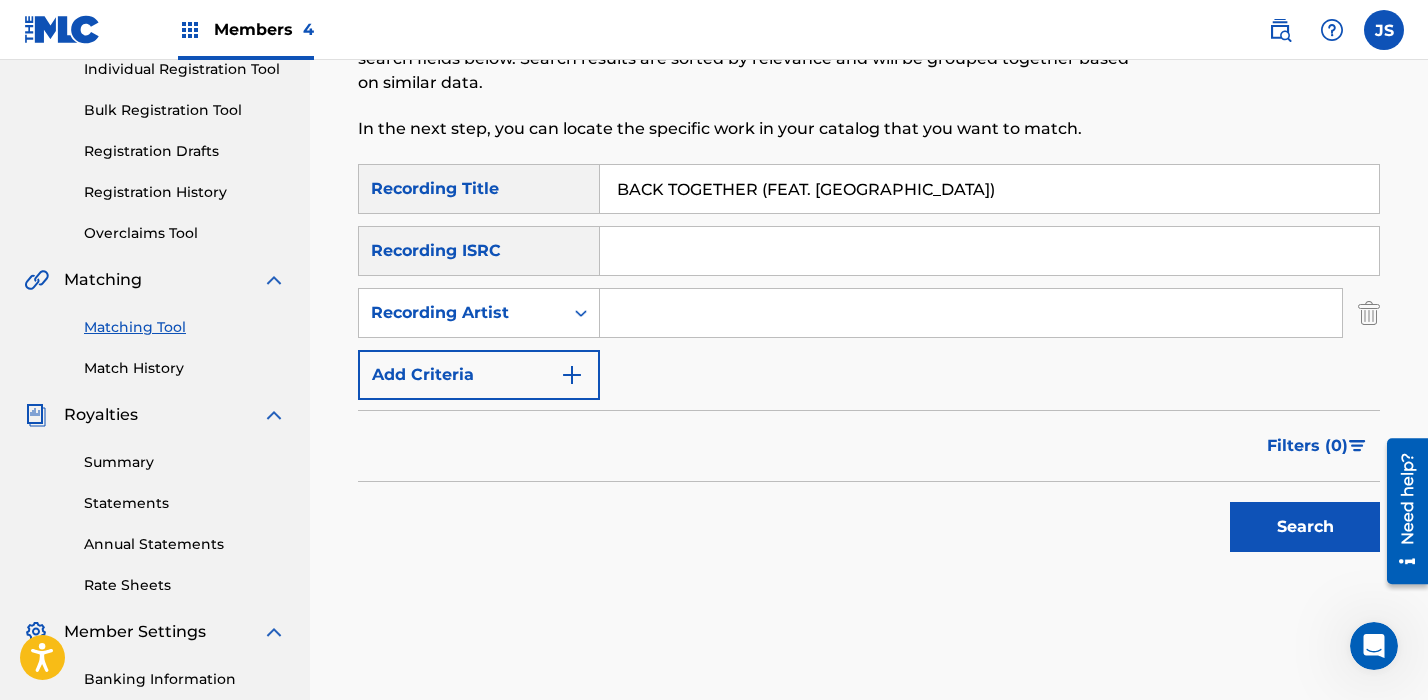 click at bounding box center (971, 313) 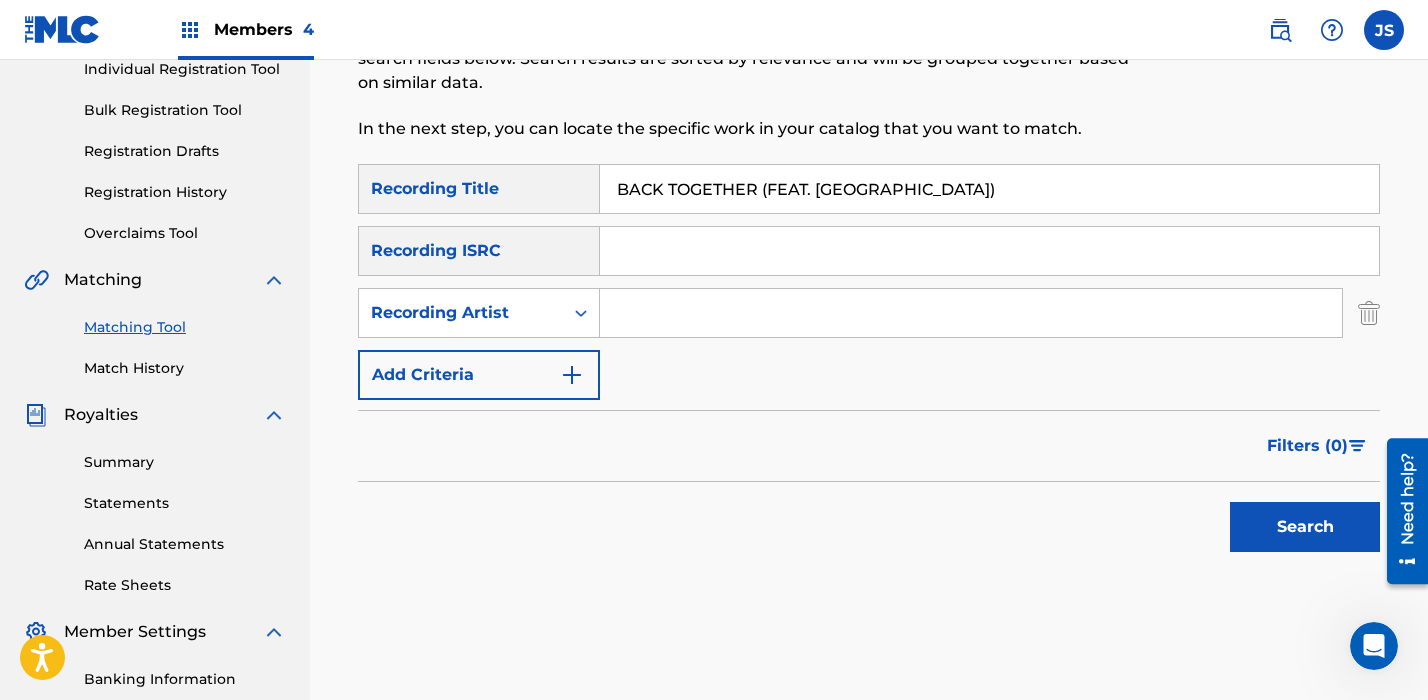 type on "the stupendium" 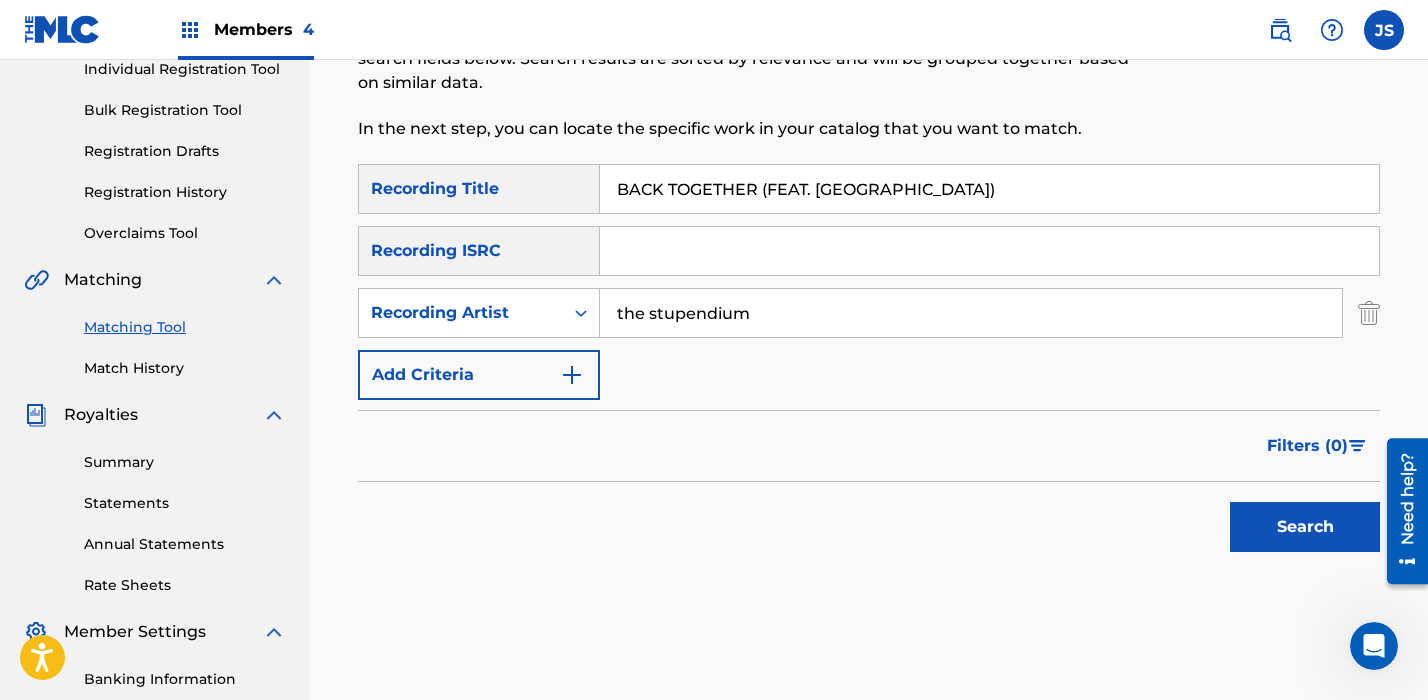 click on "Search" at bounding box center [1305, 527] 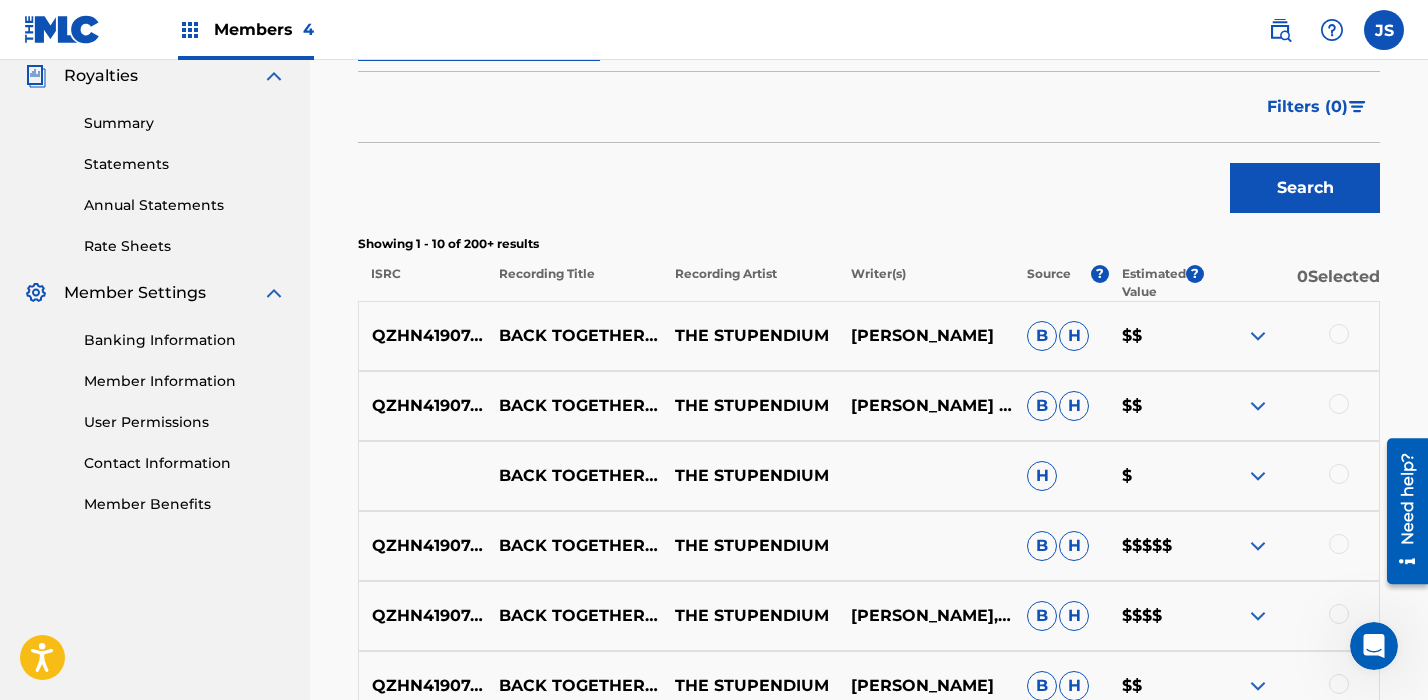 scroll, scrollTop: 726, scrollLeft: 0, axis: vertical 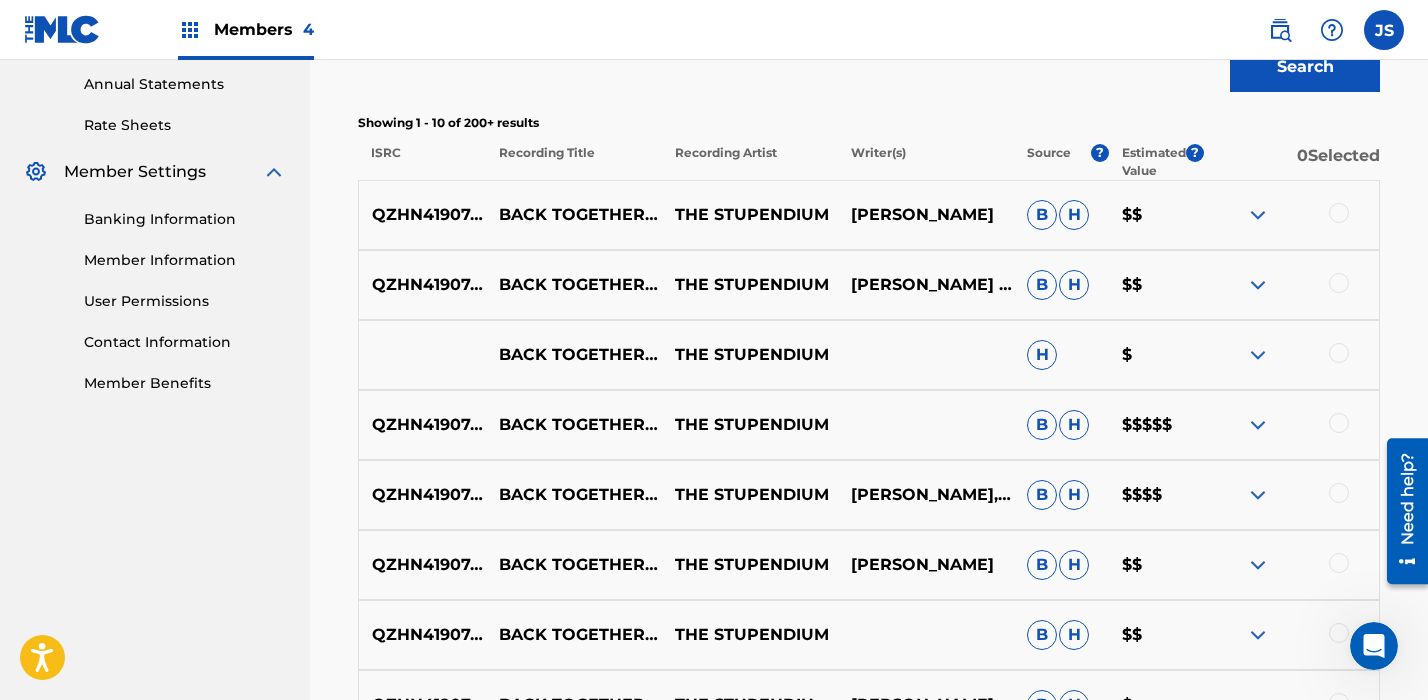 click at bounding box center [1339, 213] 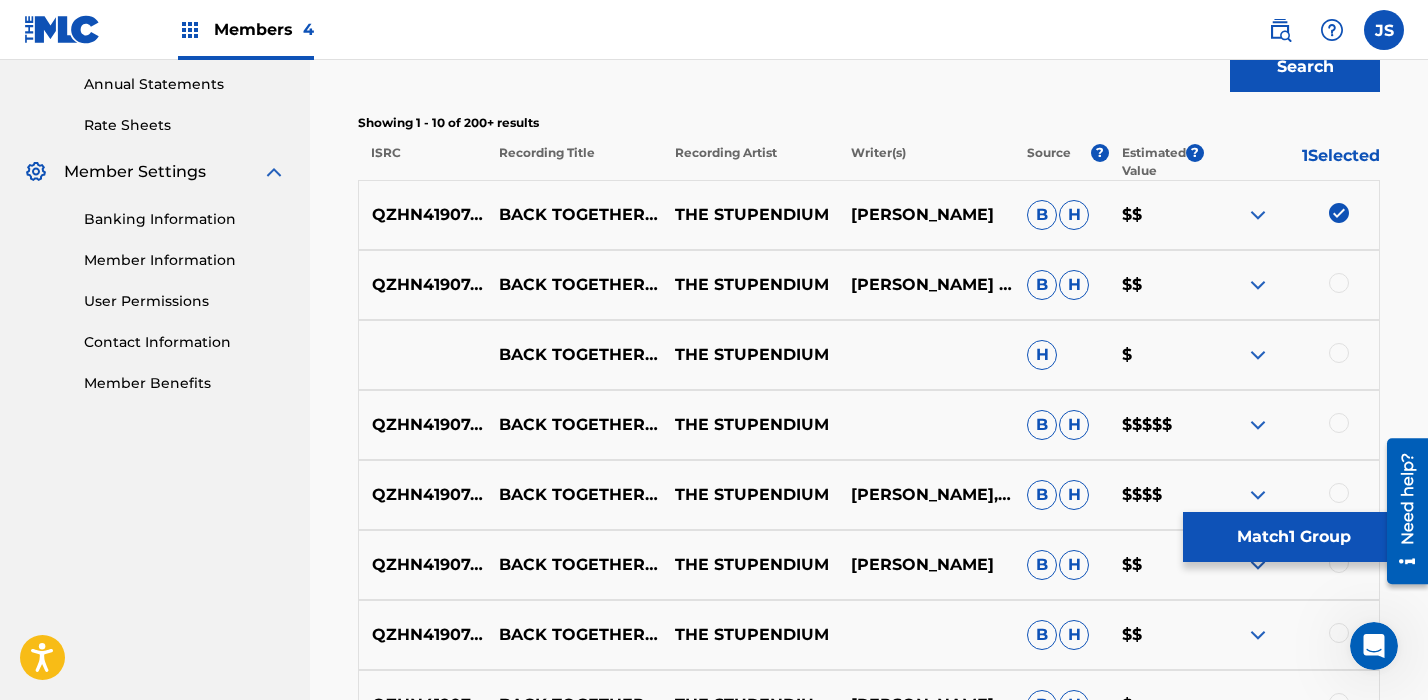 click at bounding box center (1339, 283) 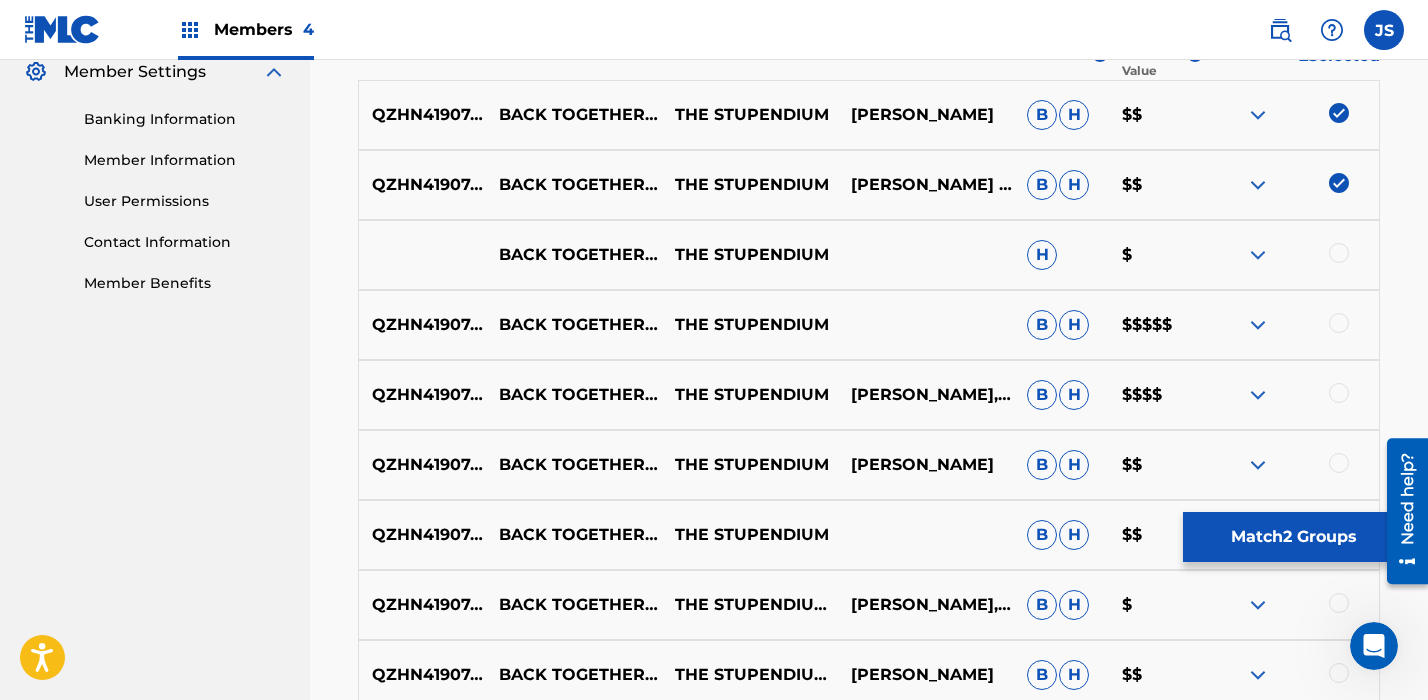 scroll, scrollTop: 830, scrollLeft: 0, axis: vertical 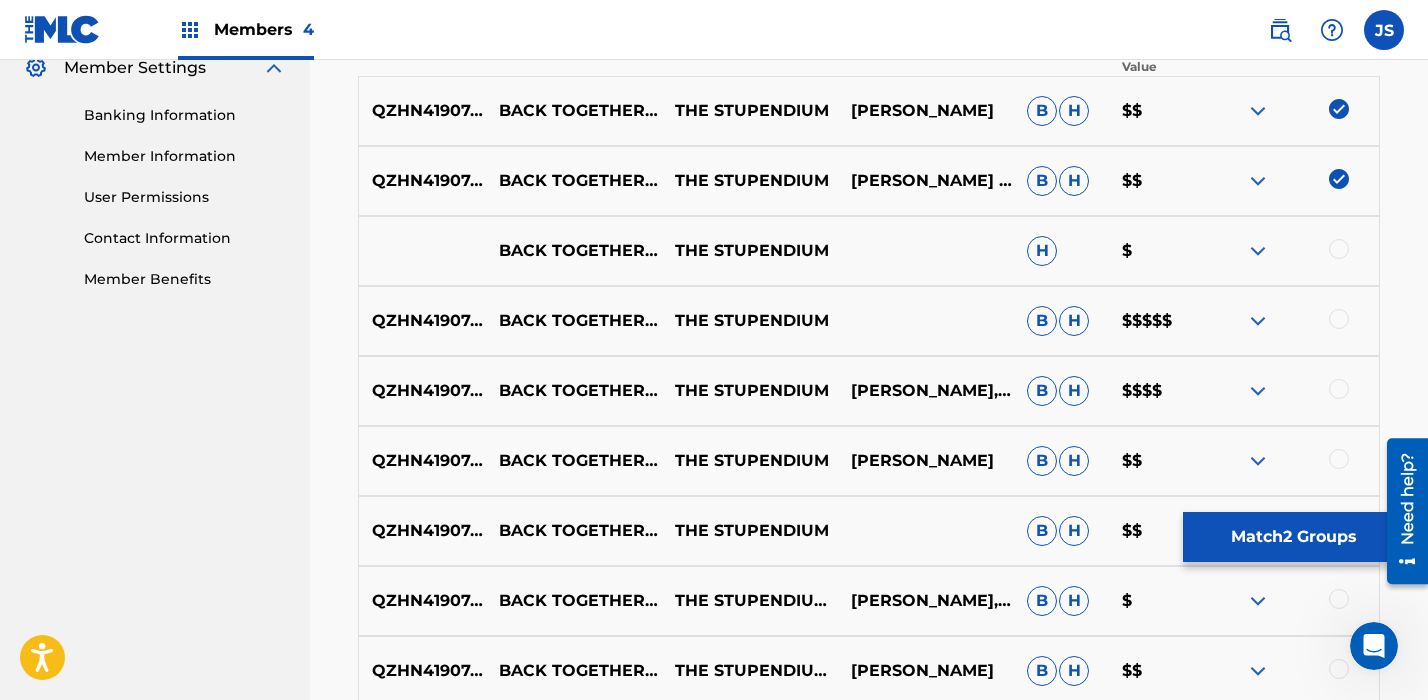 click at bounding box center [1339, 249] 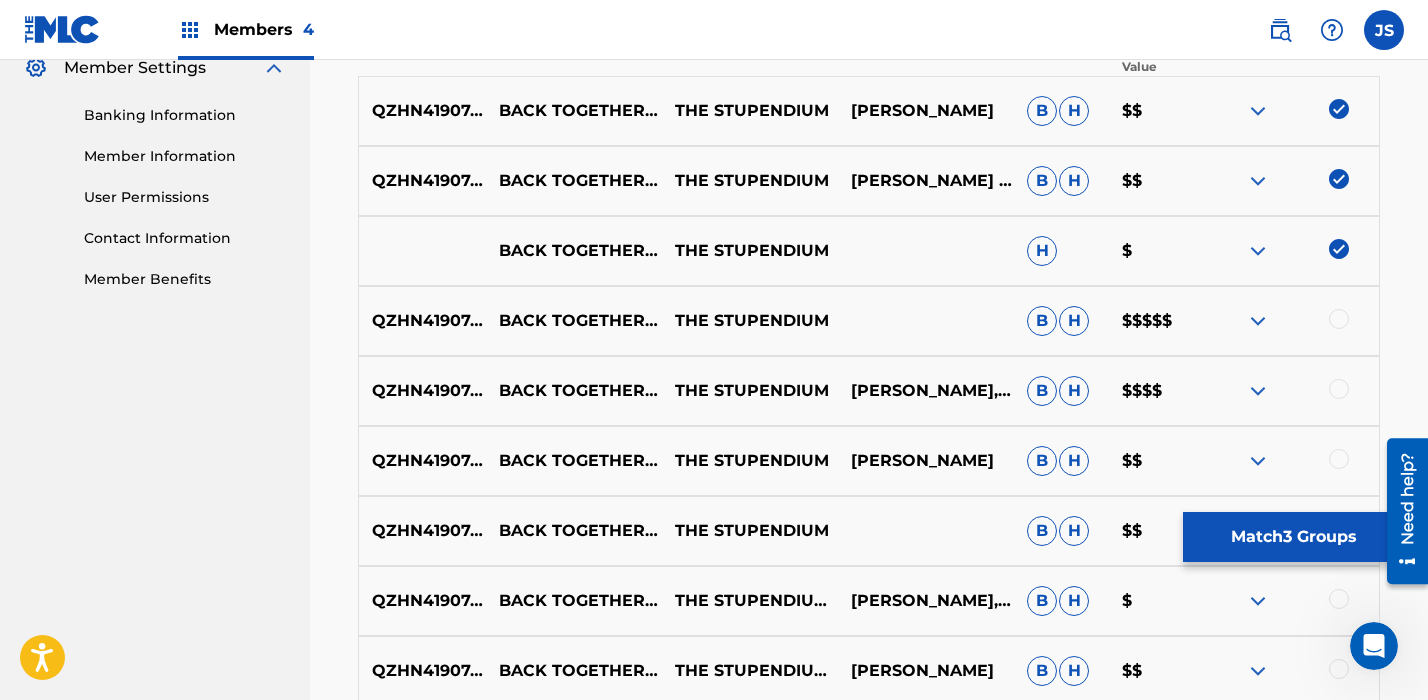 click at bounding box center [1339, 319] 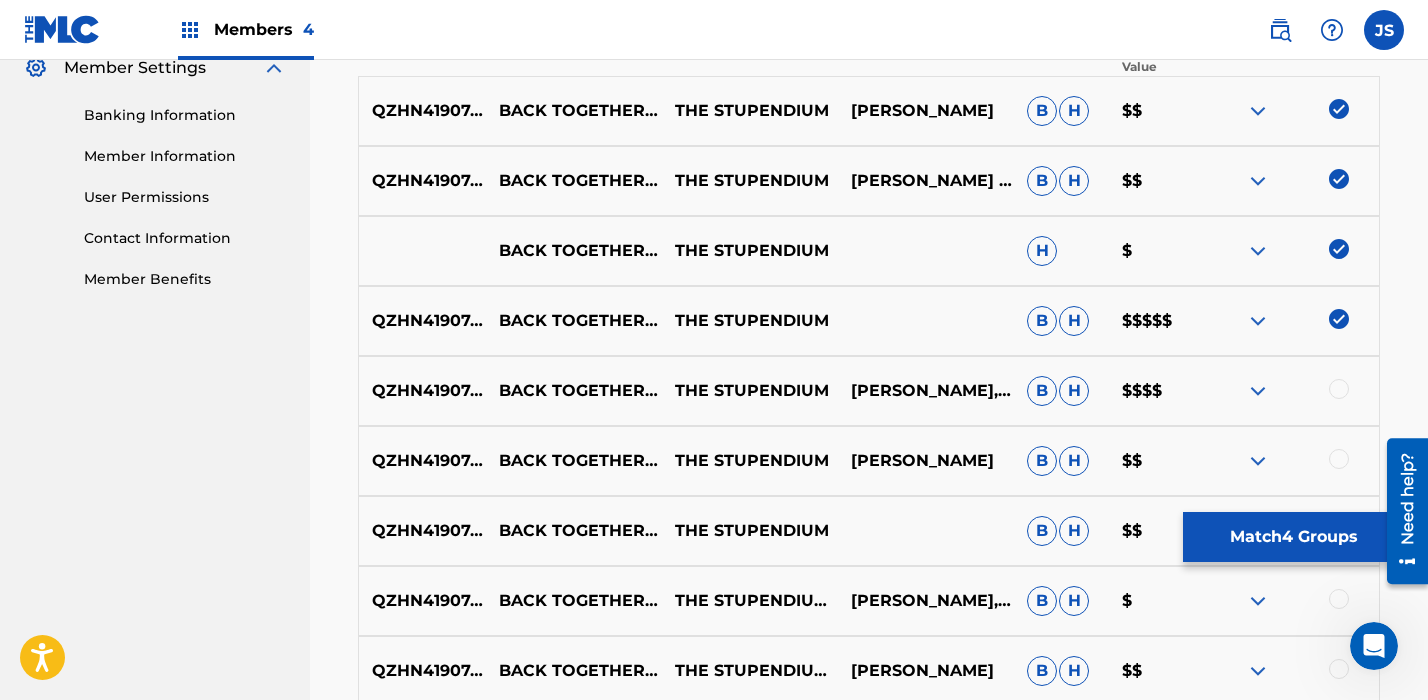 click at bounding box center [1339, 389] 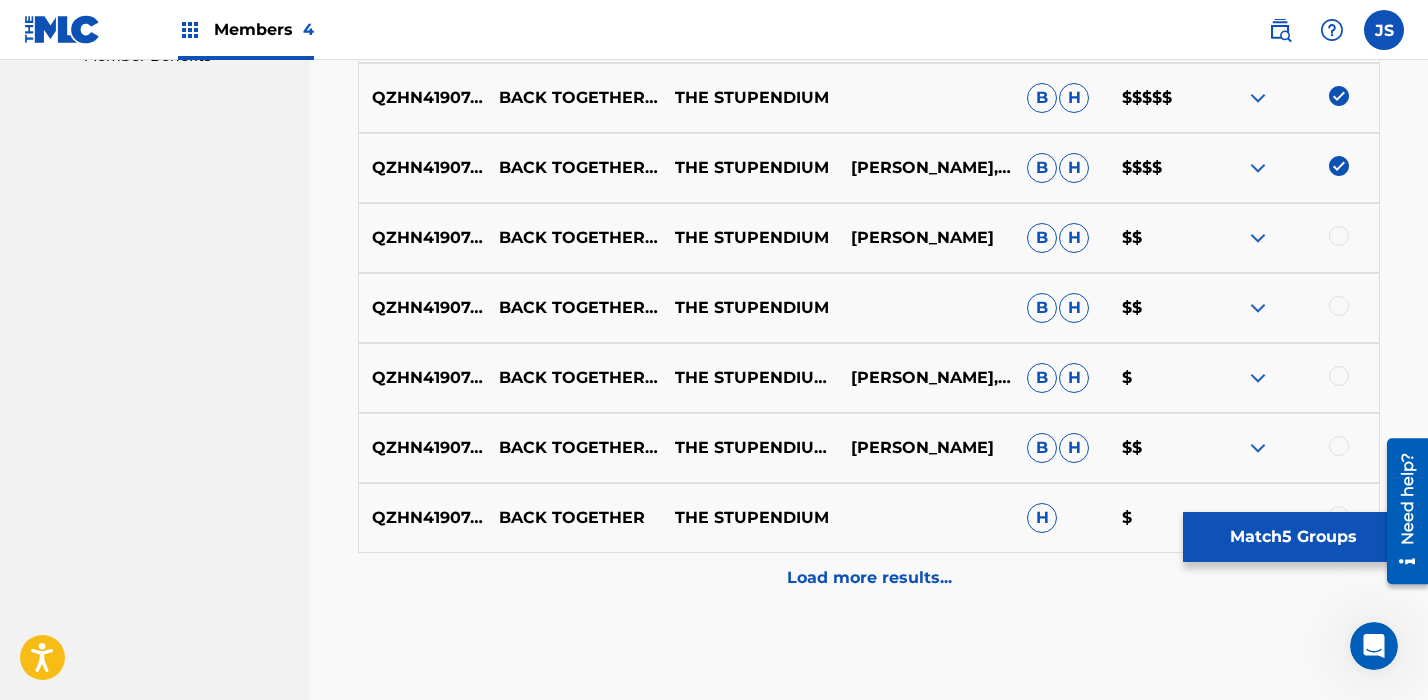 scroll, scrollTop: 1057, scrollLeft: 0, axis: vertical 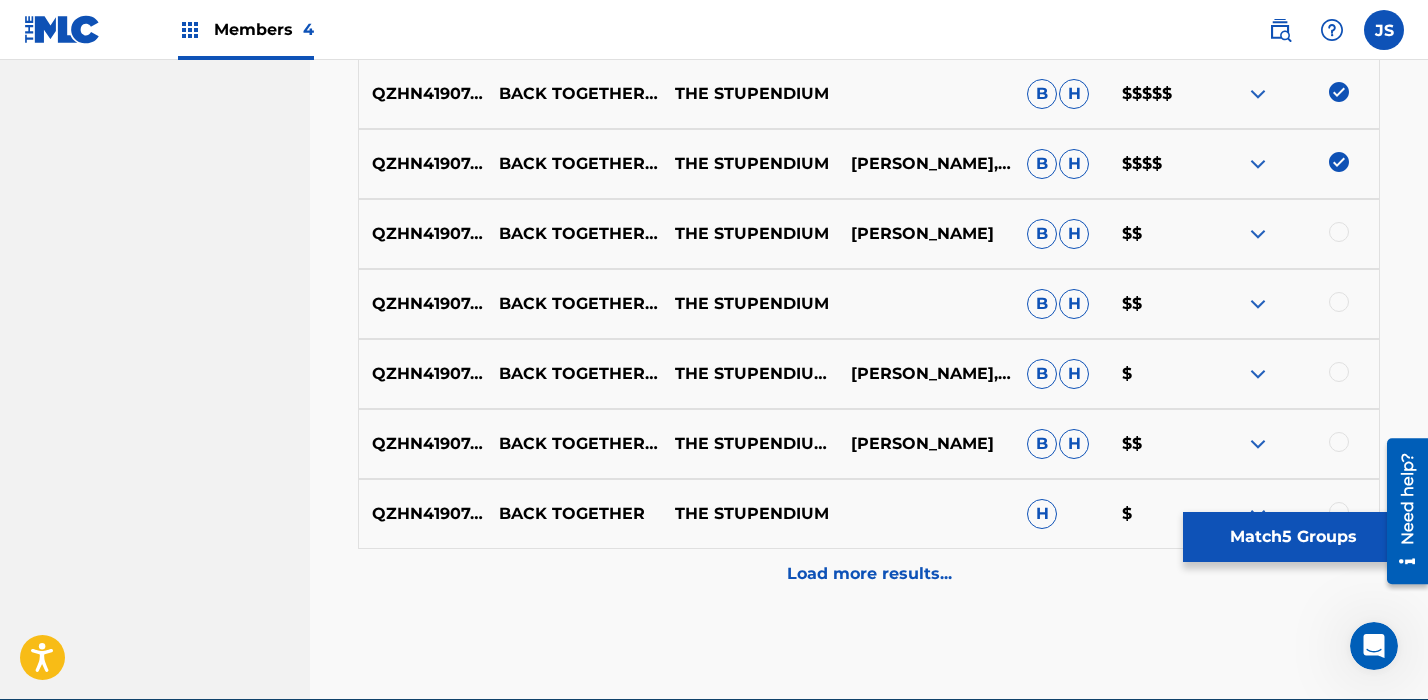 click at bounding box center (1339, 372) 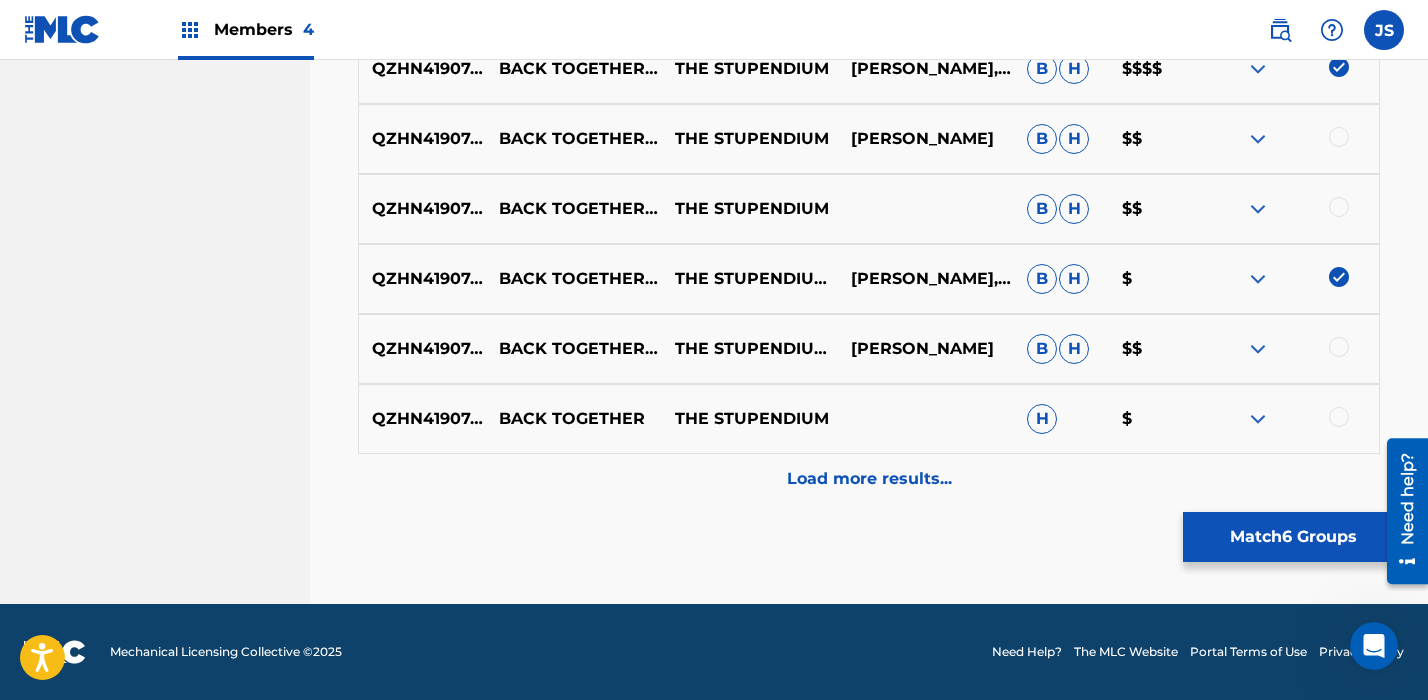 click on "Load more results..." at bounding box center [869, 479] 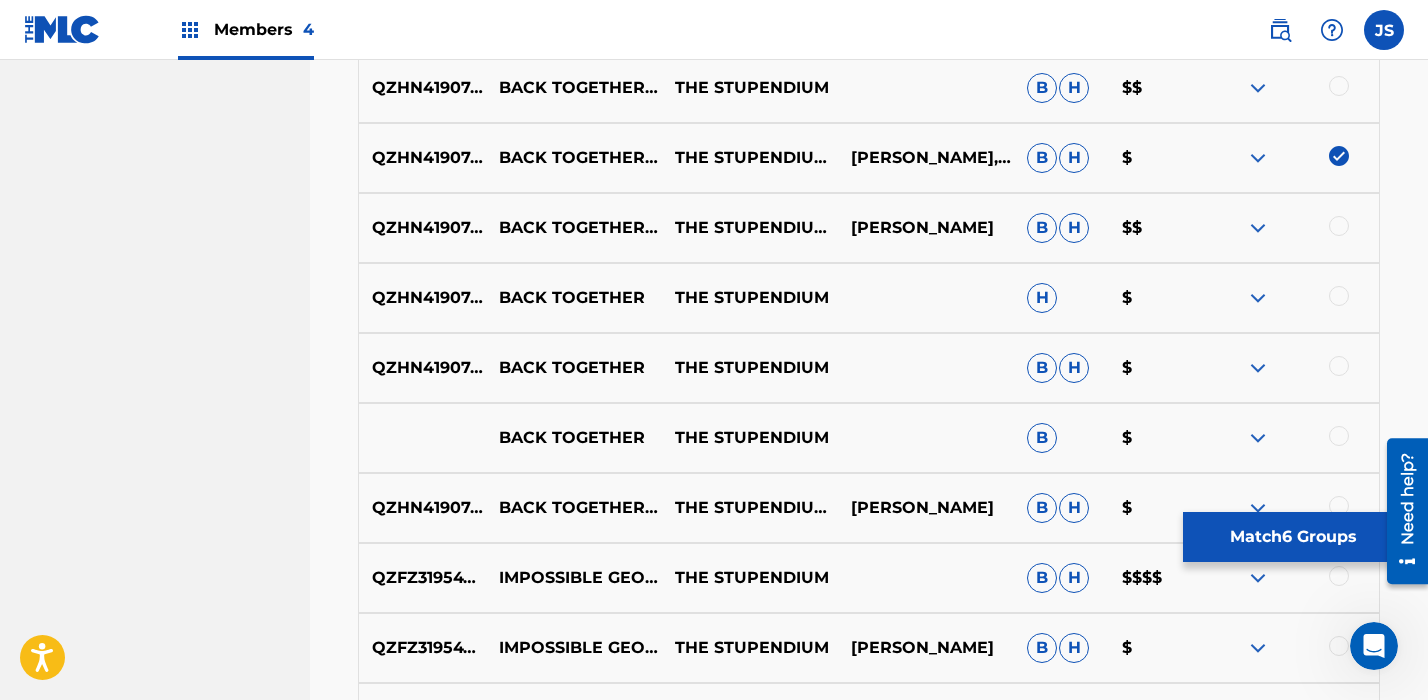 scroll, scrollTop: 1317, scrollLeft: 0, axis: vertical 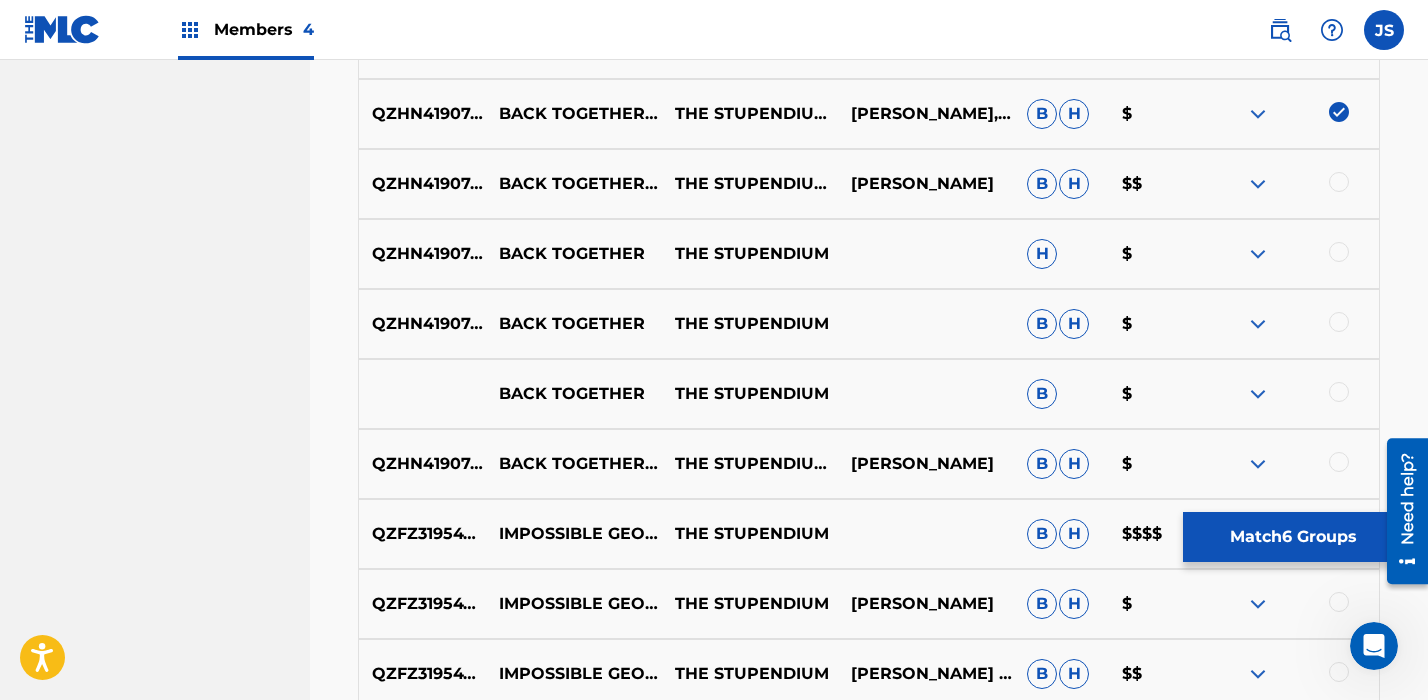click at bounding box center (1339, 392) 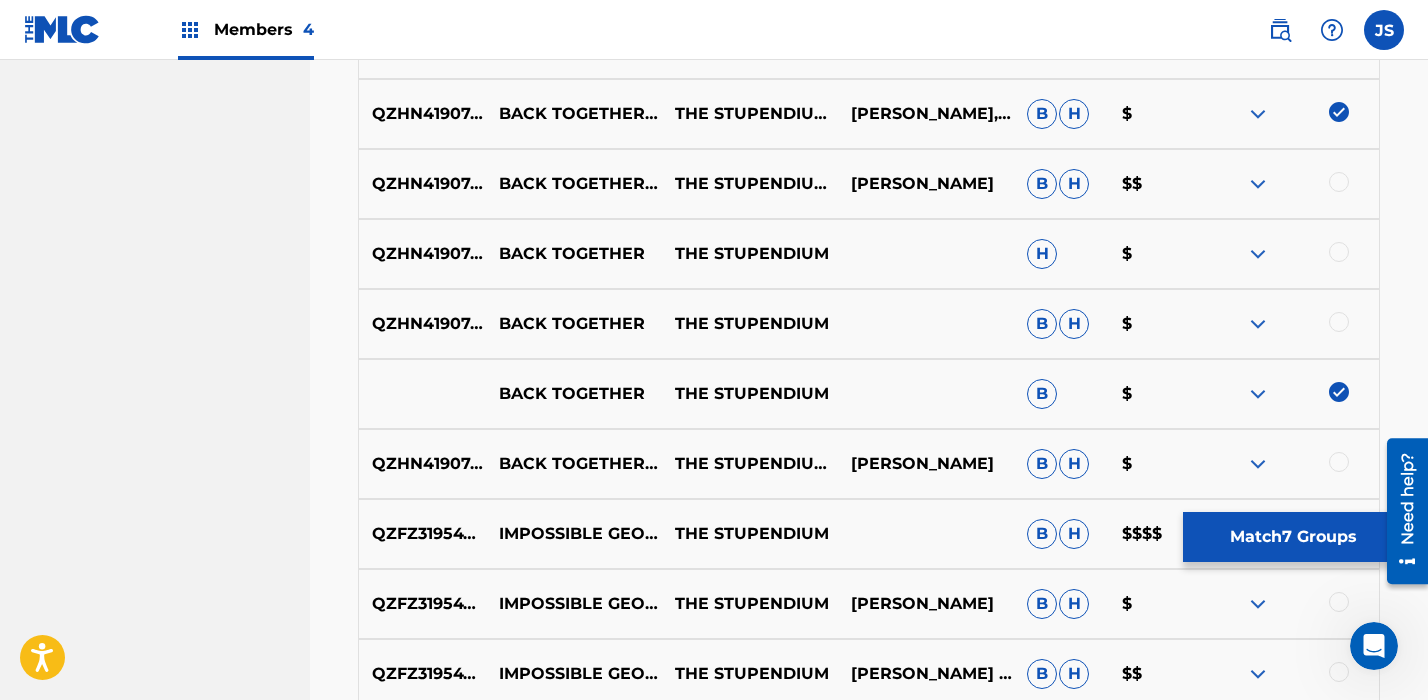 click at bounding box center (1339, 322) 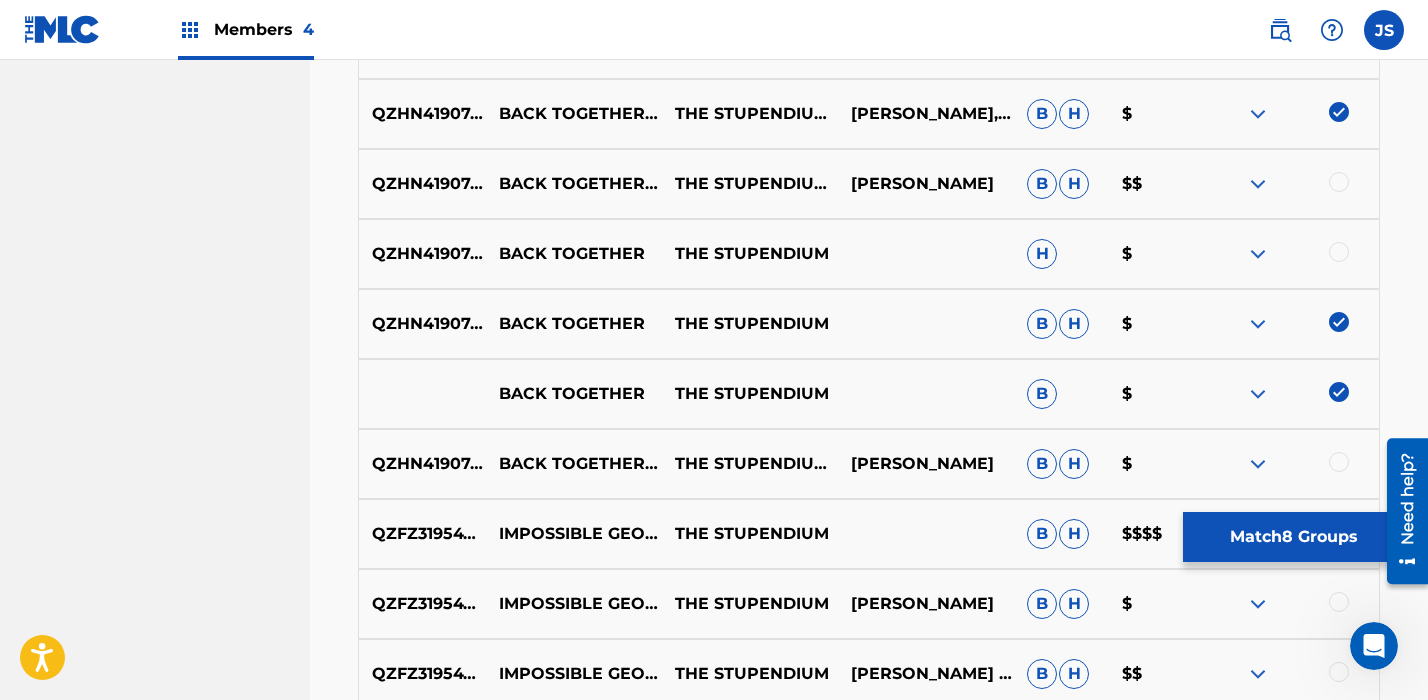 click on "QZHN41907456 BACK TOGETHER THE STUPENDIUM B H $" at bounding box center (869, 324) 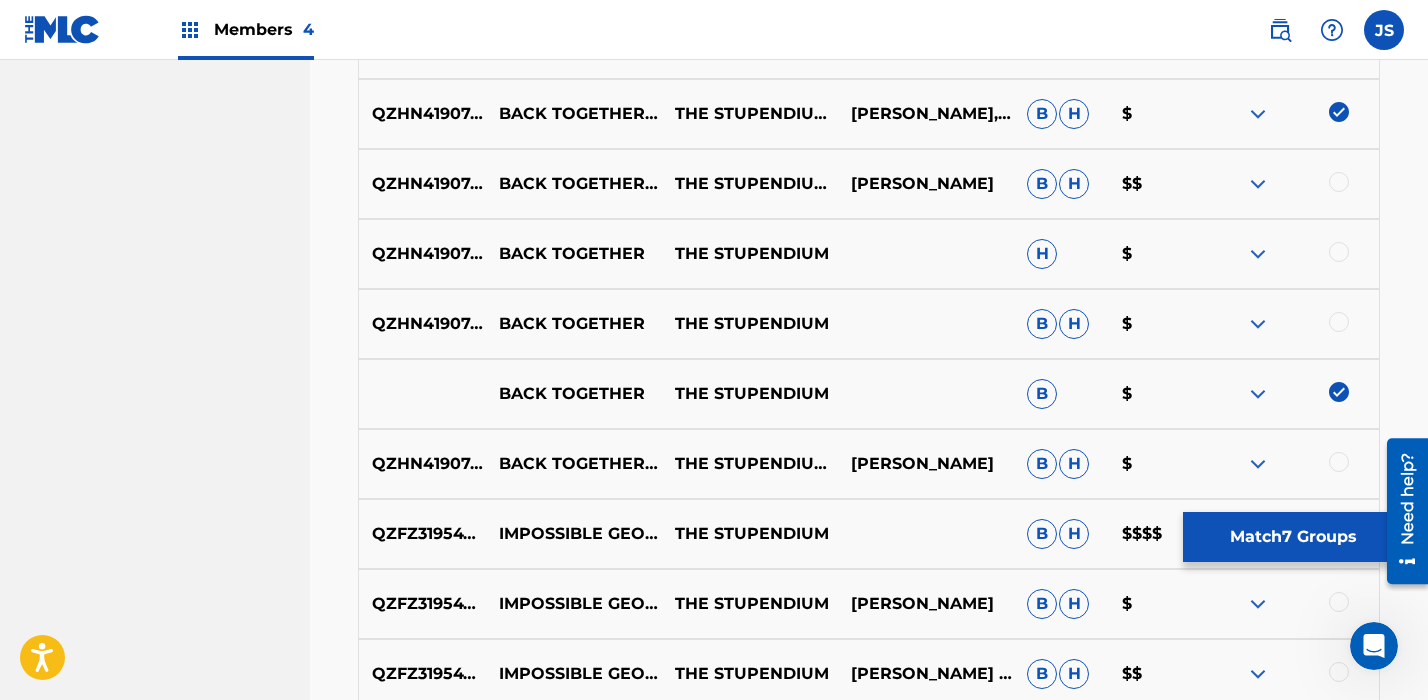 click at bounding box center [1339, 392] 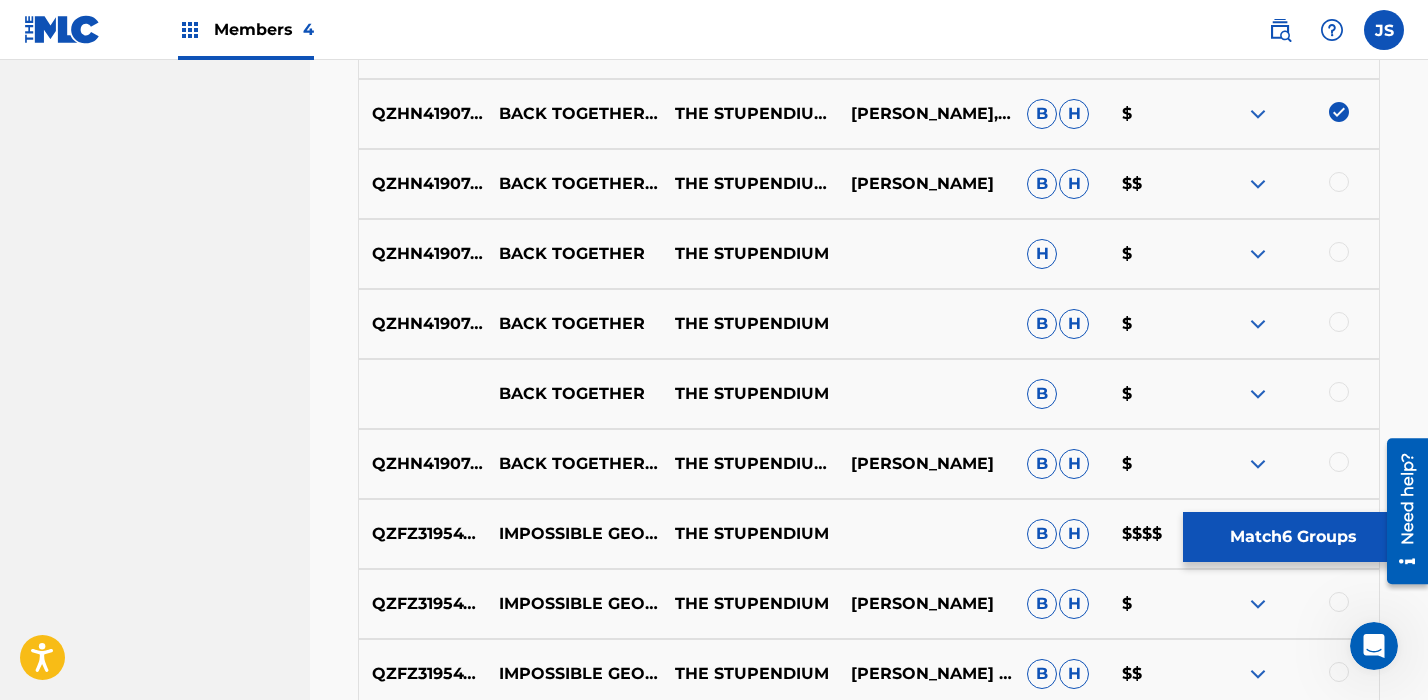 click on "QZHN41907457" at bounding box center [422, 254] 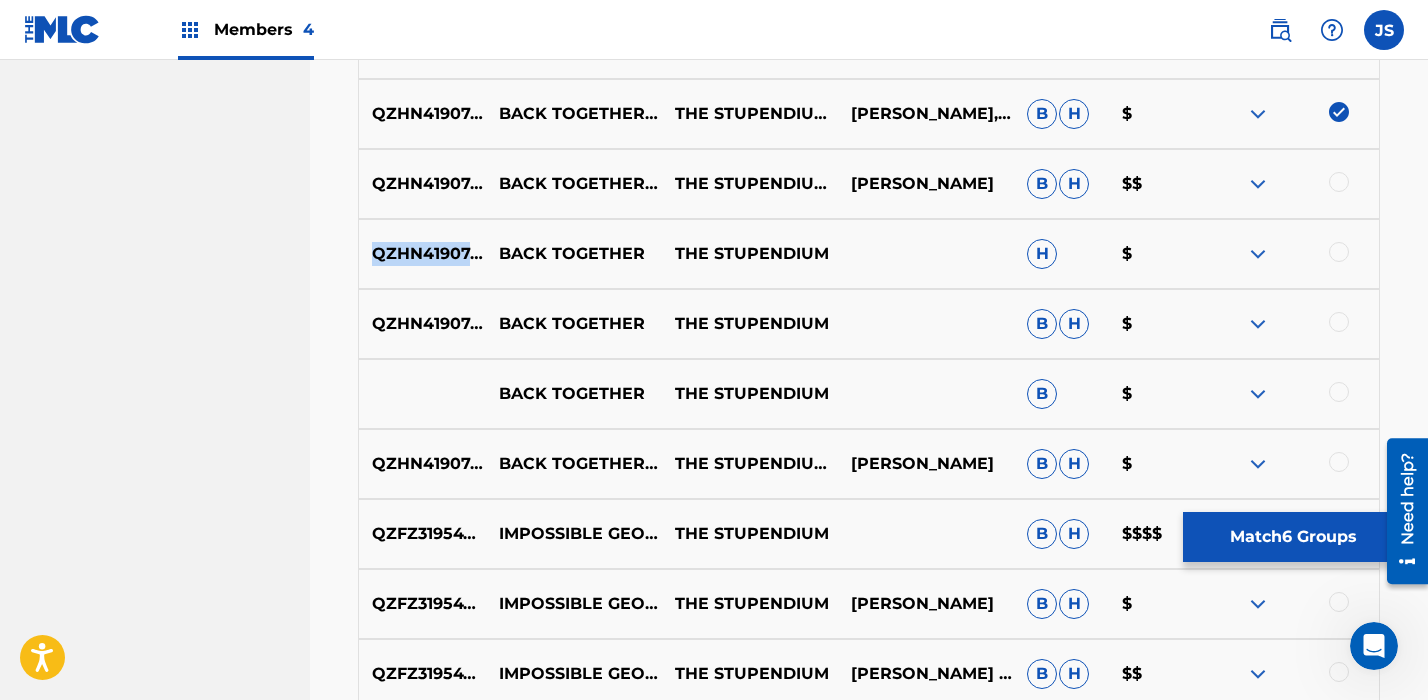 click on "QZHN41907457" at bounding box center (422, 254) 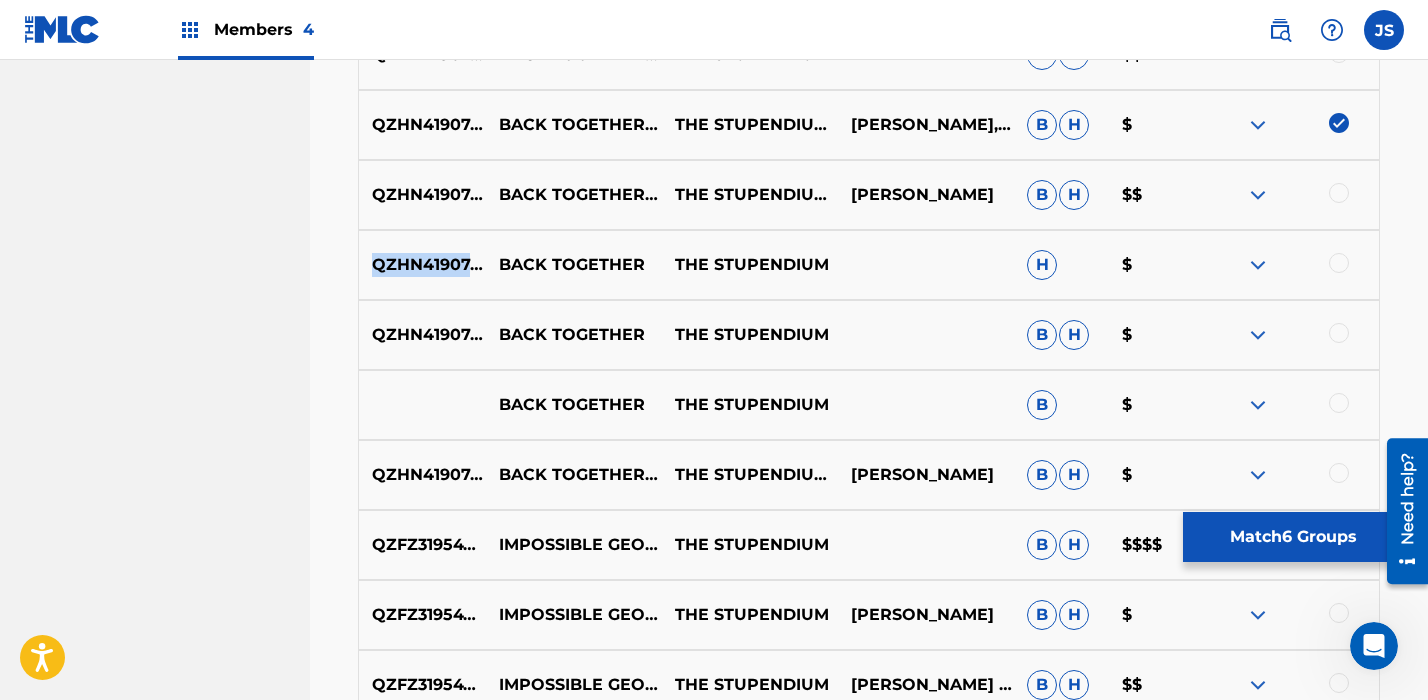 scroll, scrollTop: 1305, scrollLeft: 0, axis: vertical 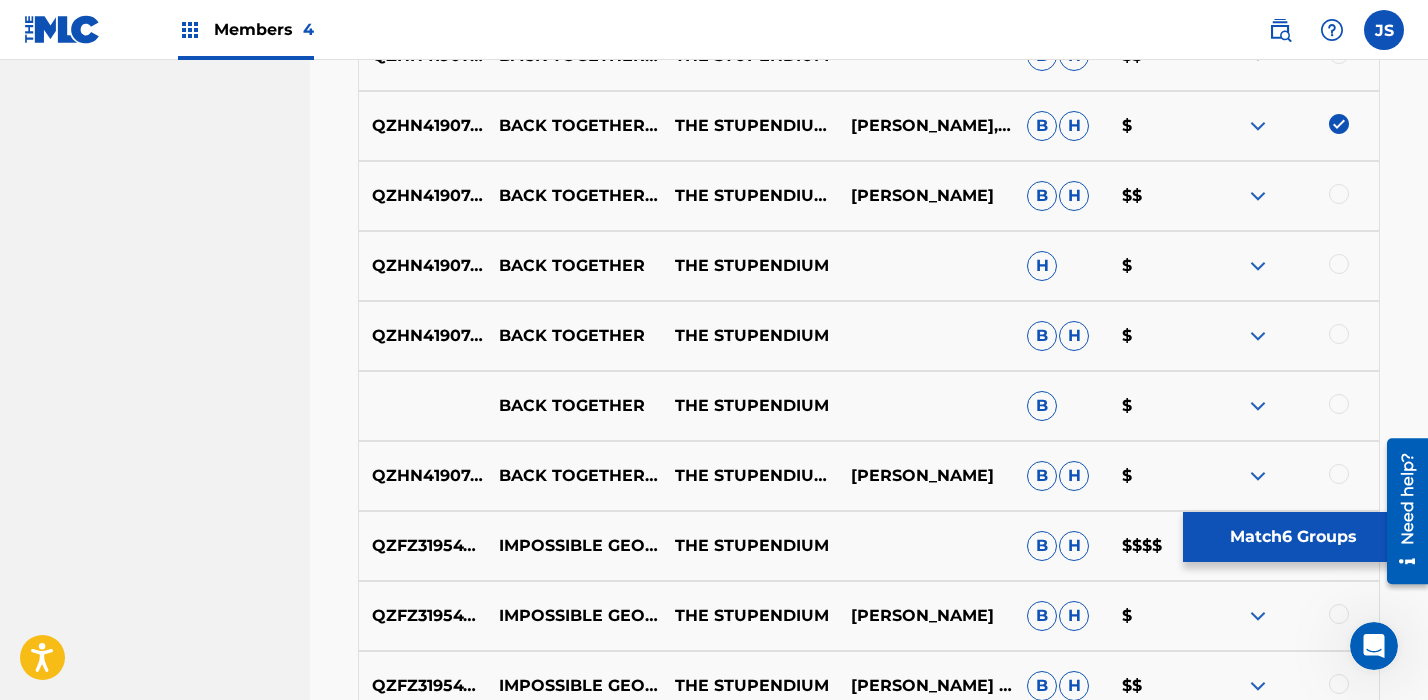 click on "QZHN41907458" at bounding box center (422, 476) 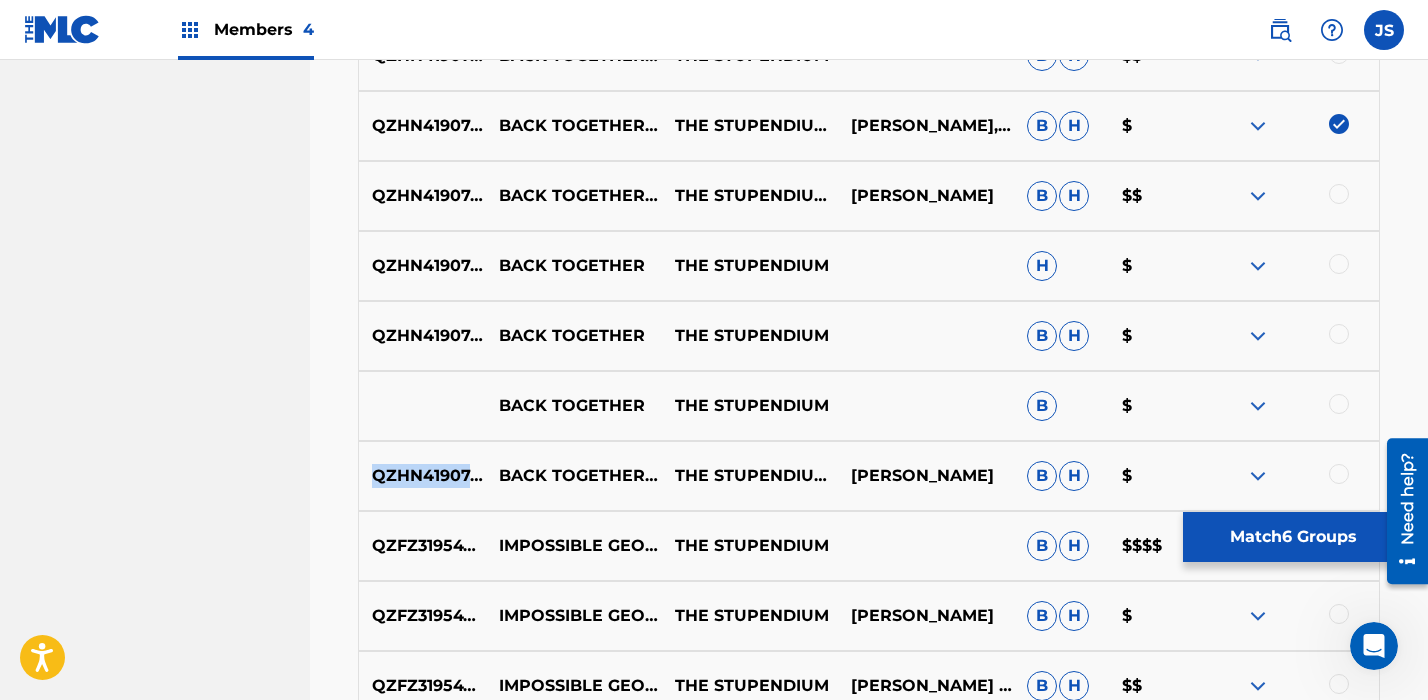 click on "QZHN41907458" at bounding box center (422, 476) 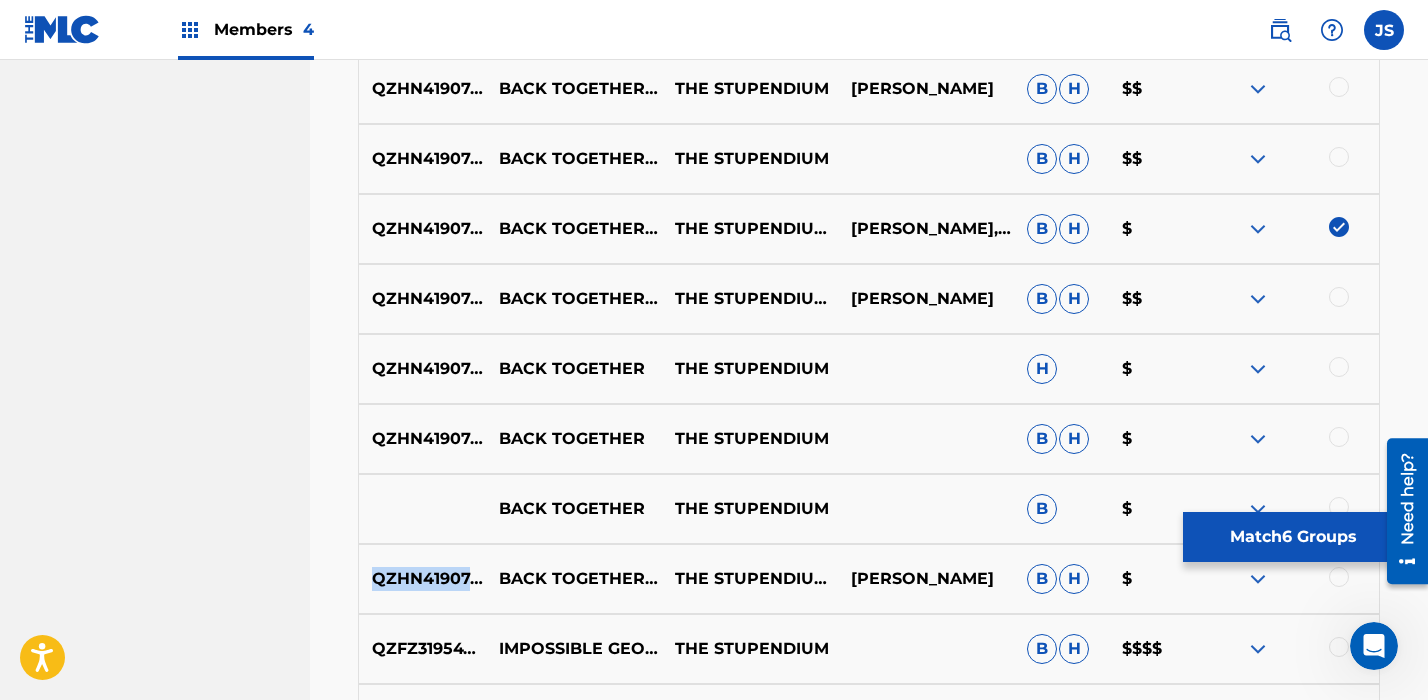 scroll, scrollTop: 1211, scrollLeft: 0, axis: vertical 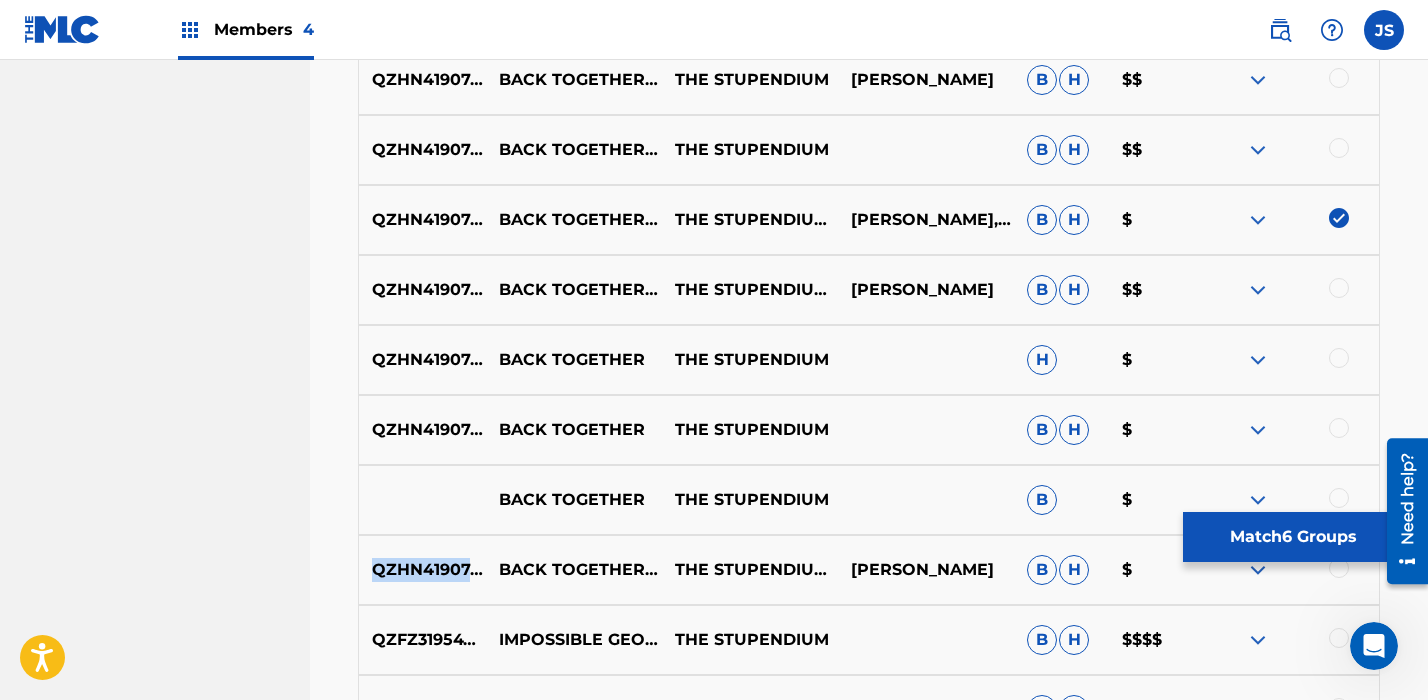 click on "Match  6 Groups" at bounding box center [1293, 537] 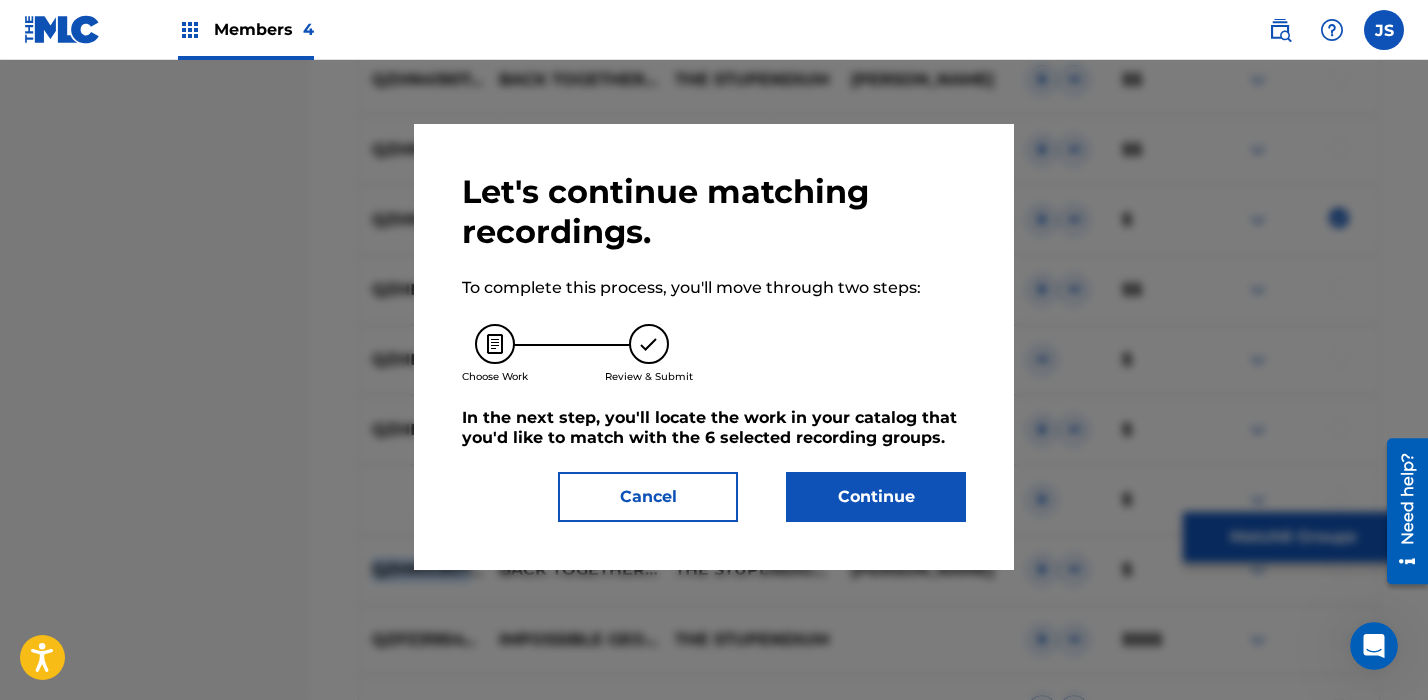 click on "Continue" at bounding box center [876, 497] 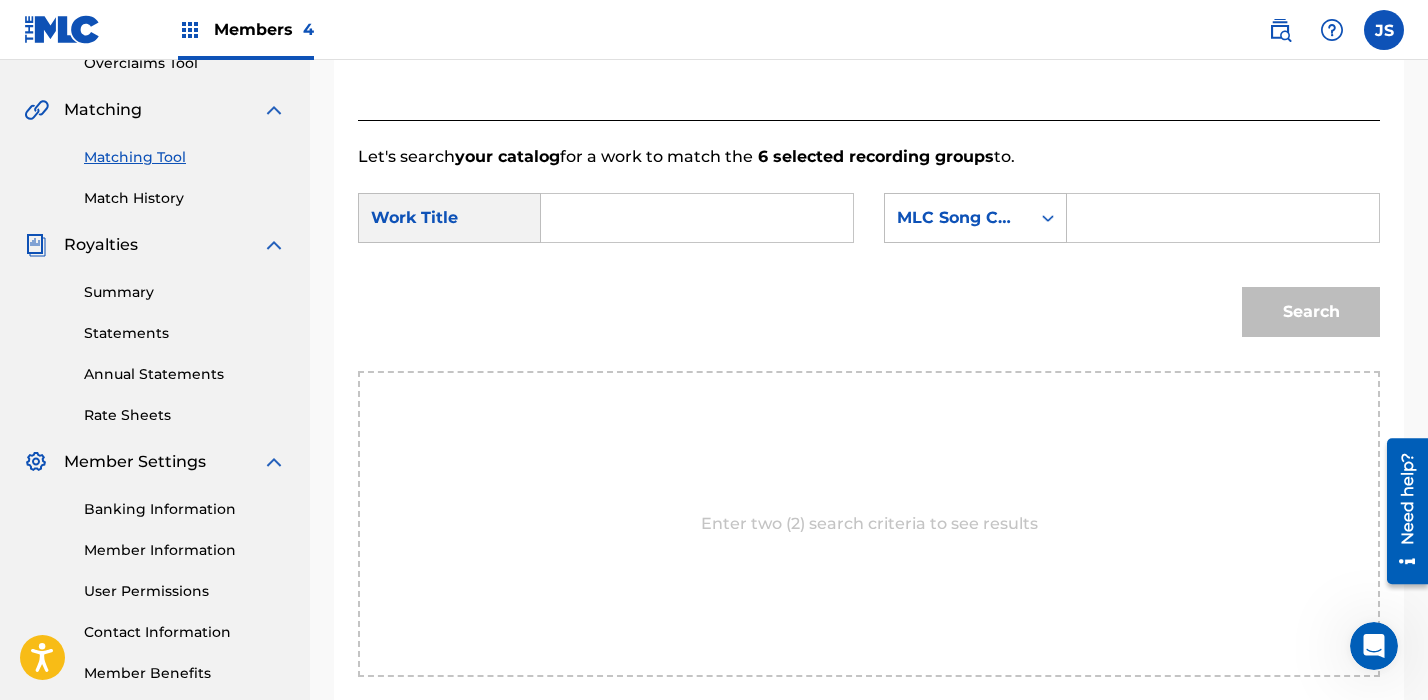 scroll, scrollTop: 435, scrollLeft: 0, axis: vertical 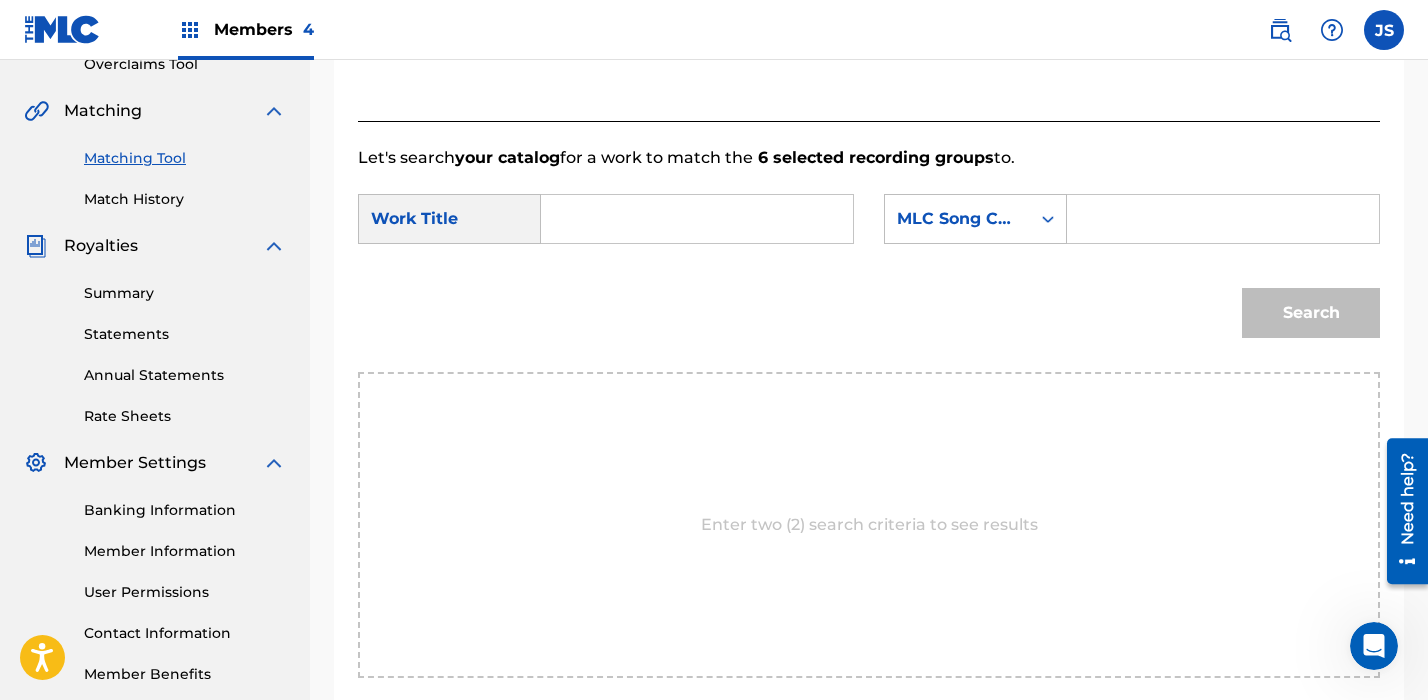 click at bounding box center [697, 219] 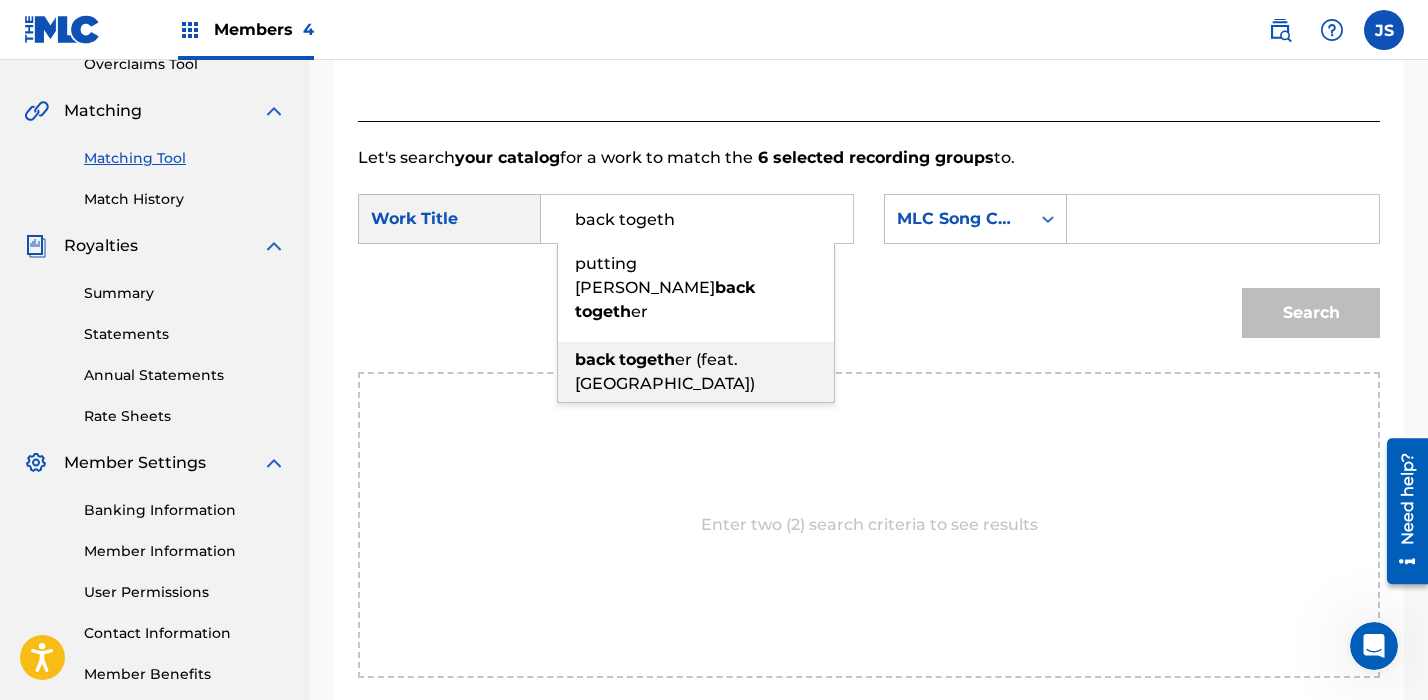 click on "togeth" at bounding box center (647, 359) 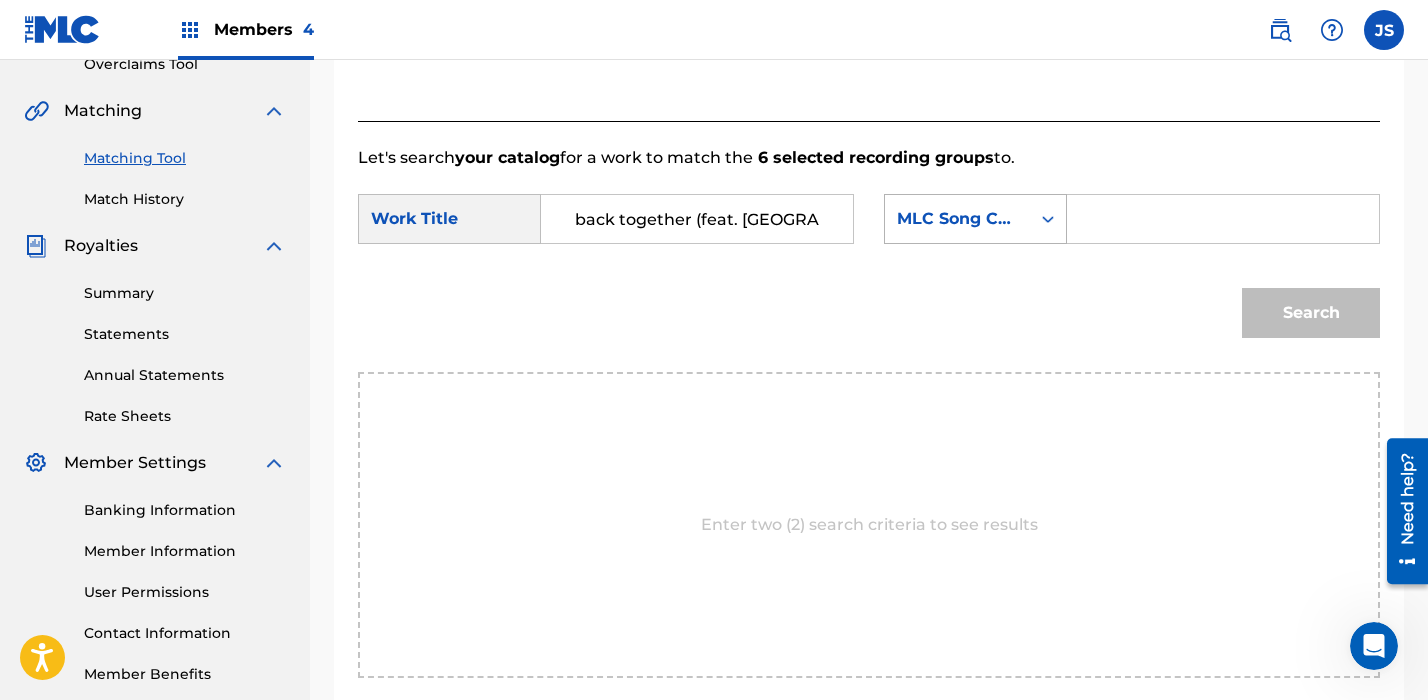 click on "MLC Song Code" at bounding box center [957, 219] 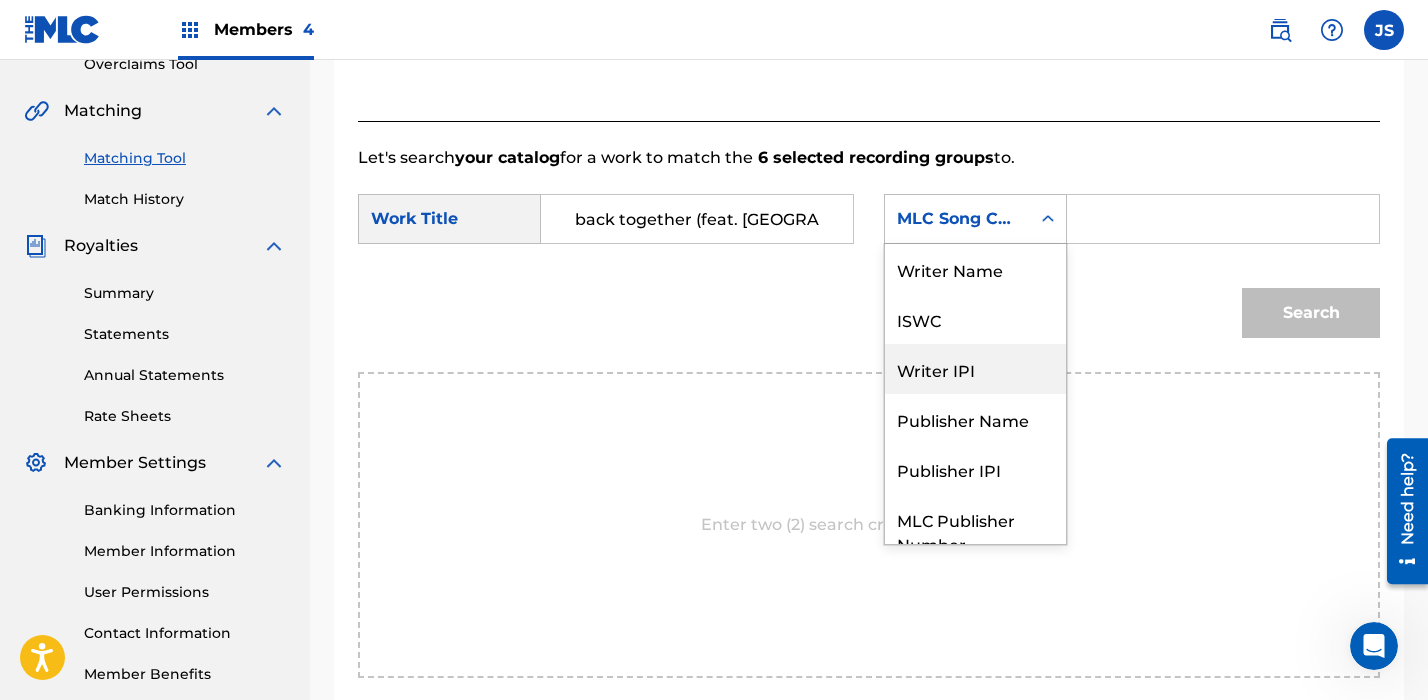 scroll, scrollTop: 74, scrollLeft: 0, axis: vertical 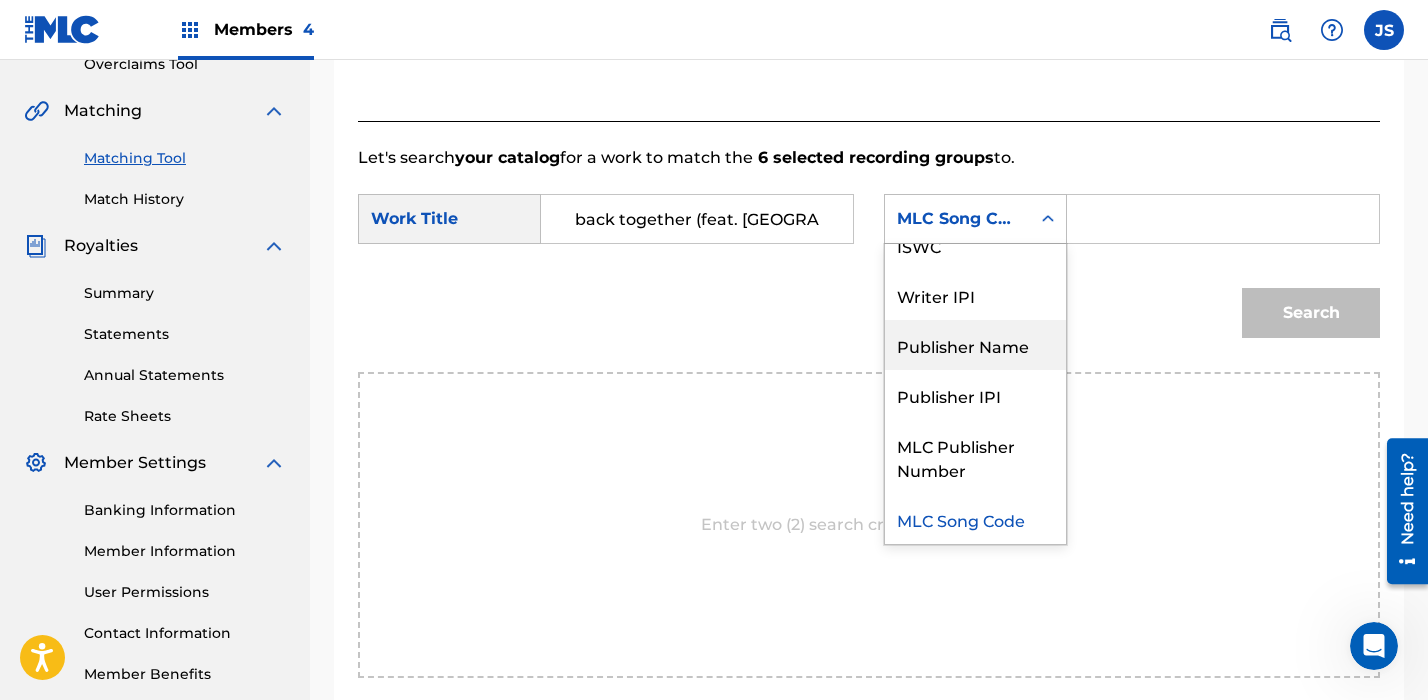 click on "Publisher Name" at bounding box center [975, 345] 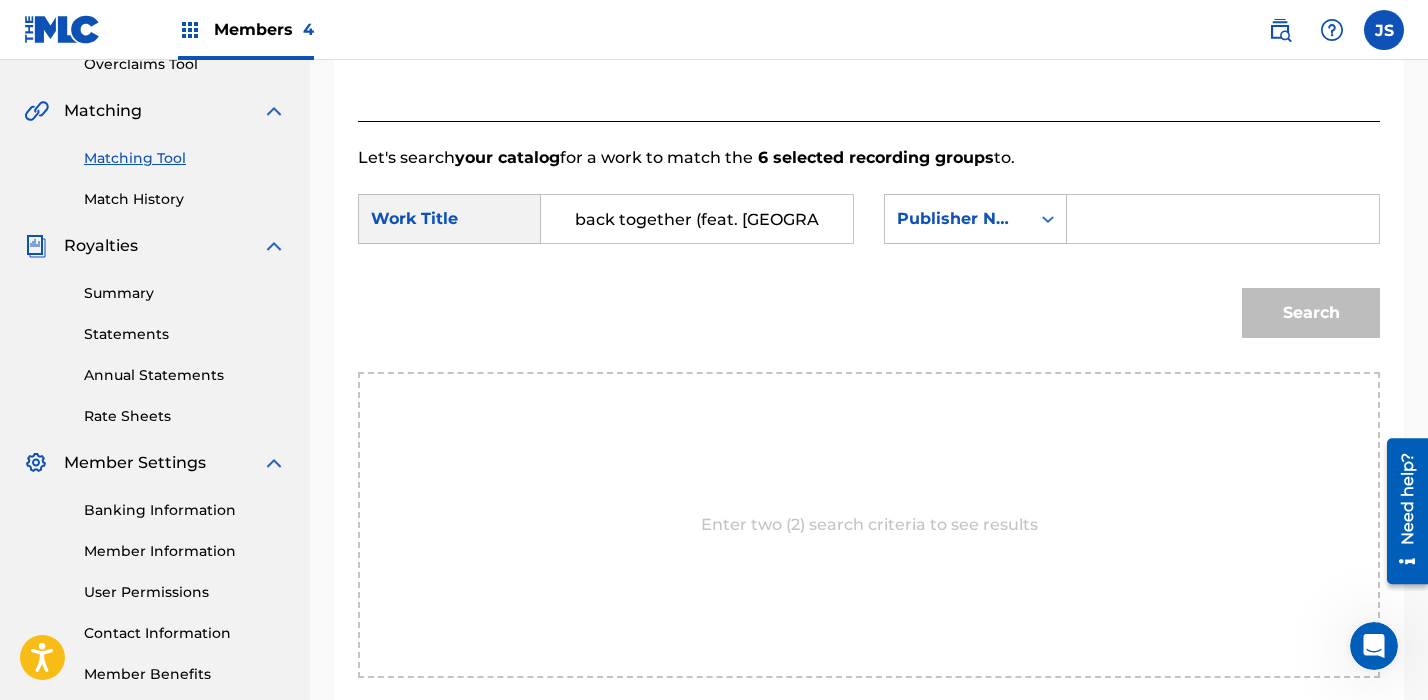 click at bounding box center (1223, 219) 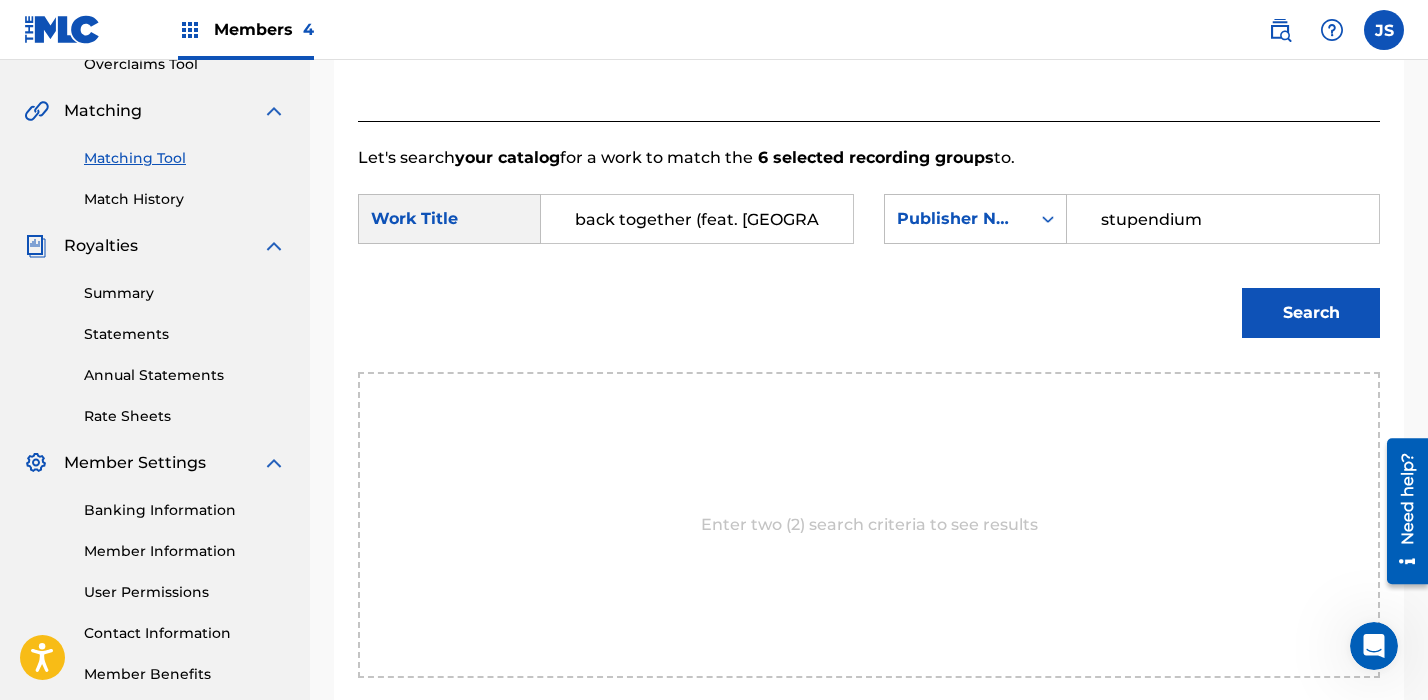 click on "Search" at bounding box center [1311, 313] 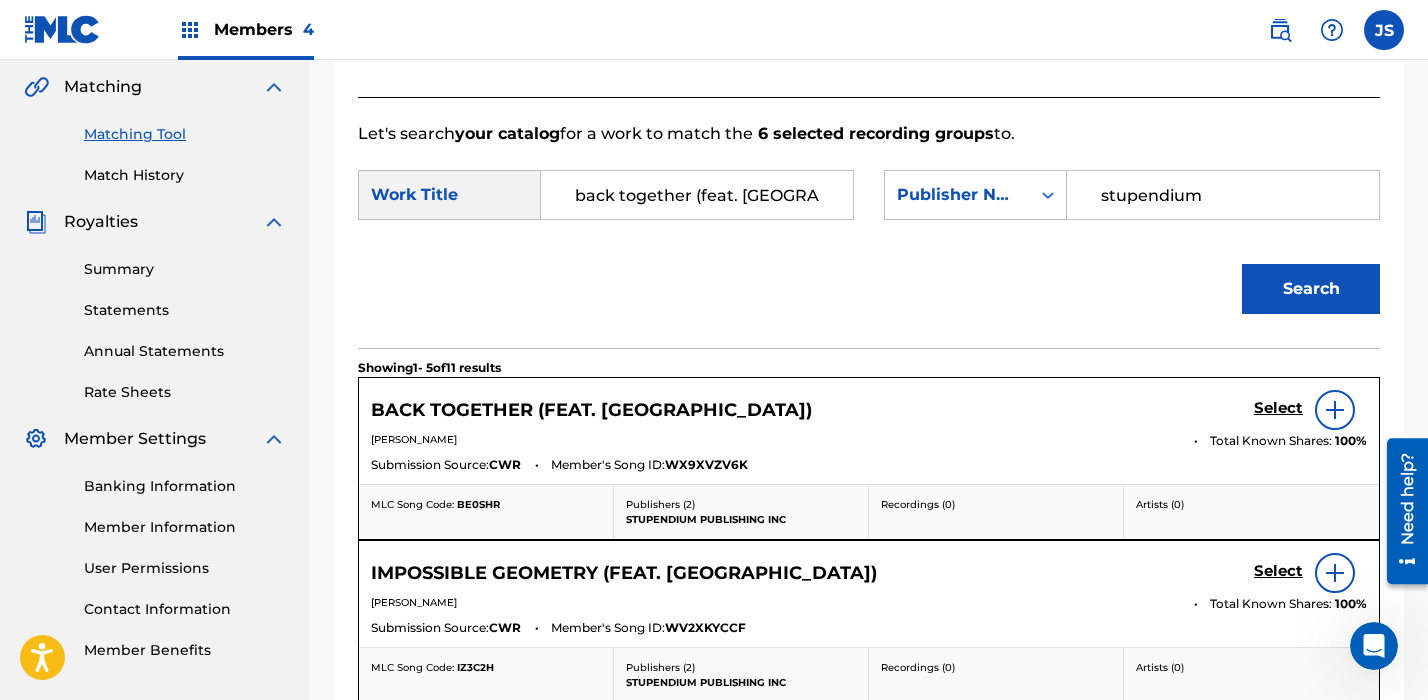 scroll, scrollTop: 488, scrollLeft: 0, axis: vertical 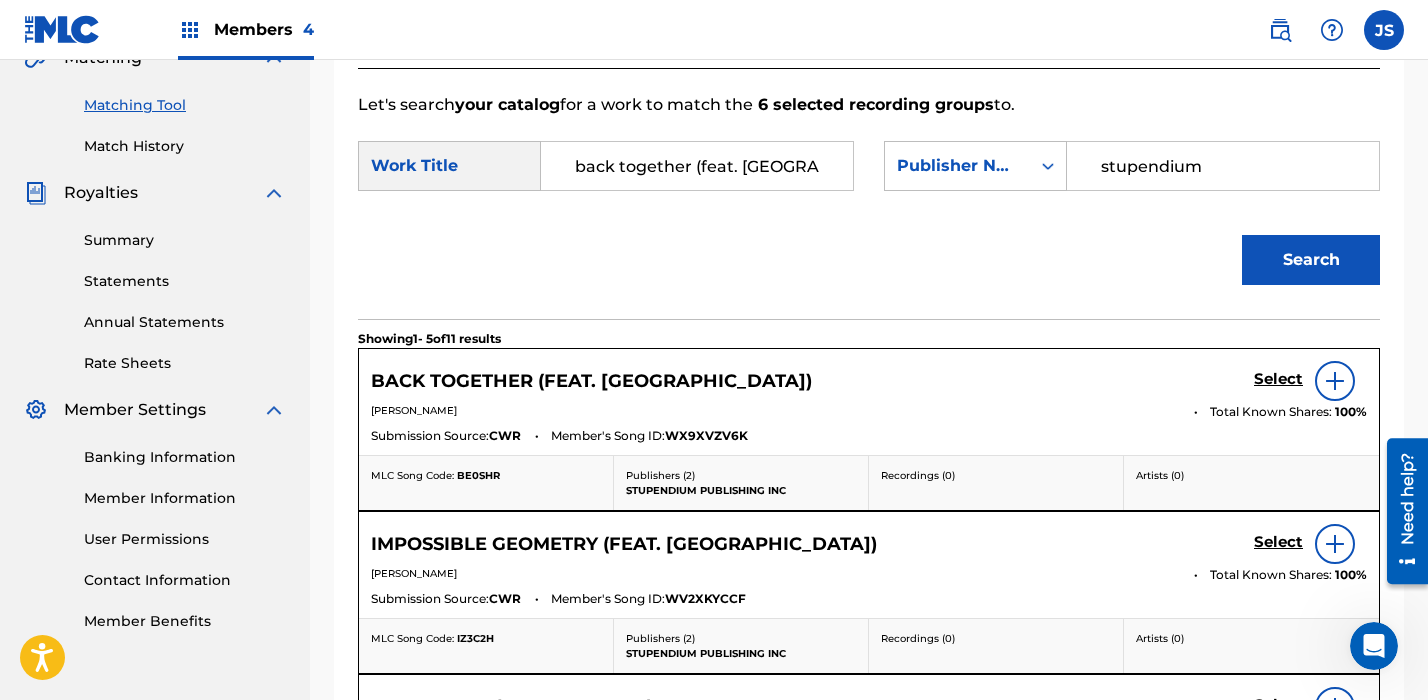 click on "Select" at bounding box center (1278, 379) 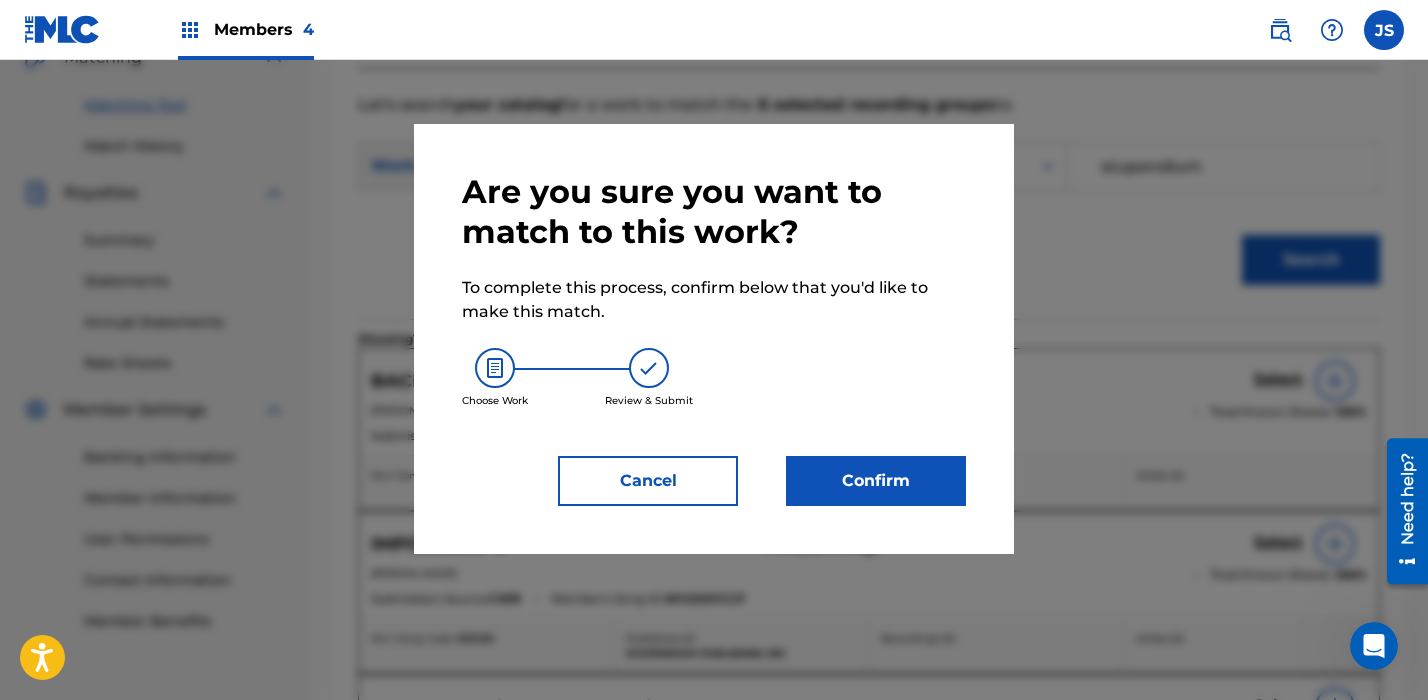 click on "Confirm" at bounding box center [876, 481] 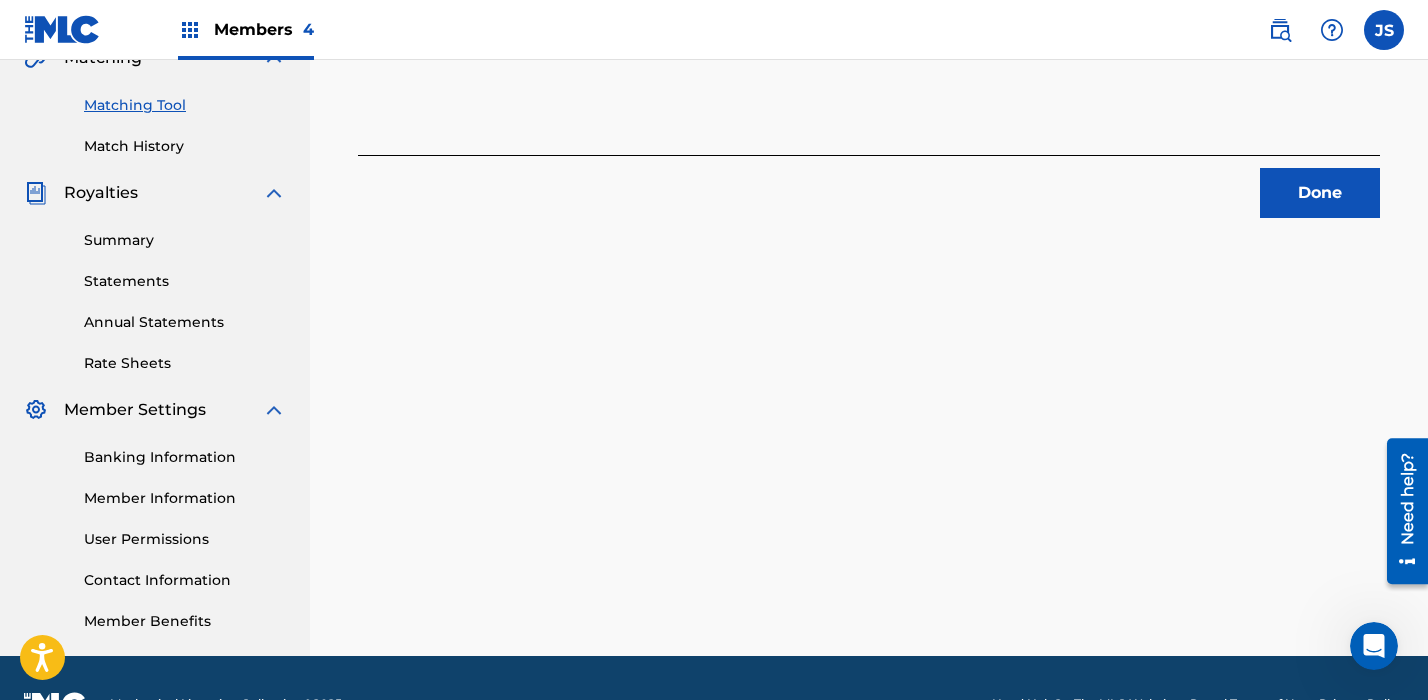 click on "Done" at bounding box center (1320, 193) 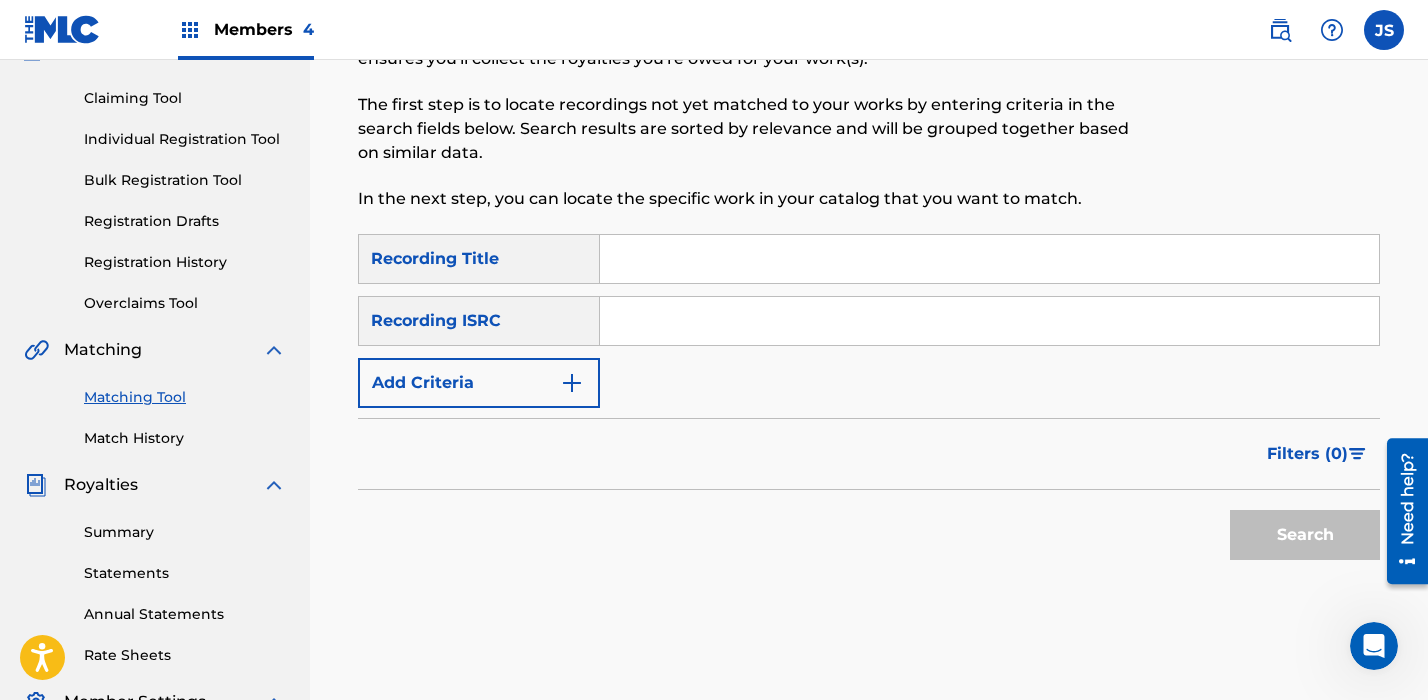 scroll, scrollTop: 128, scrollLeft: 0, axis: vertical 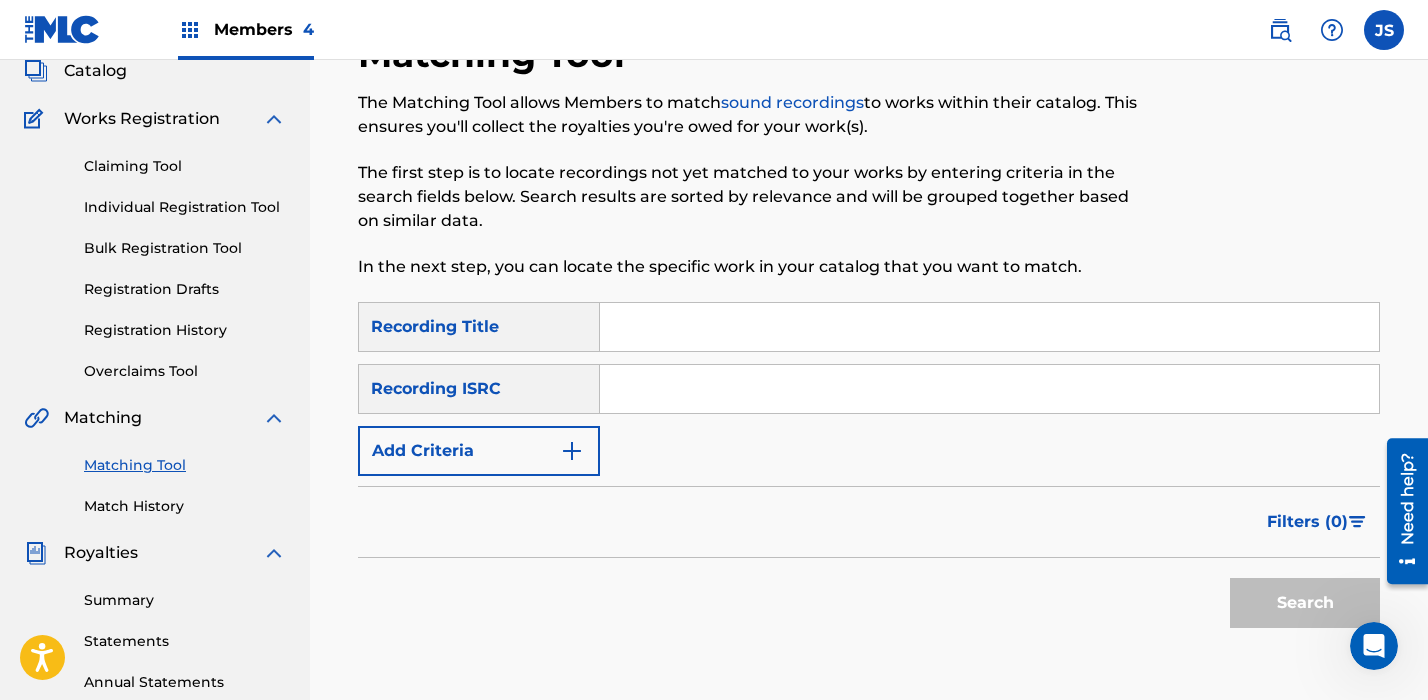 click at bounding box center [989, 327] 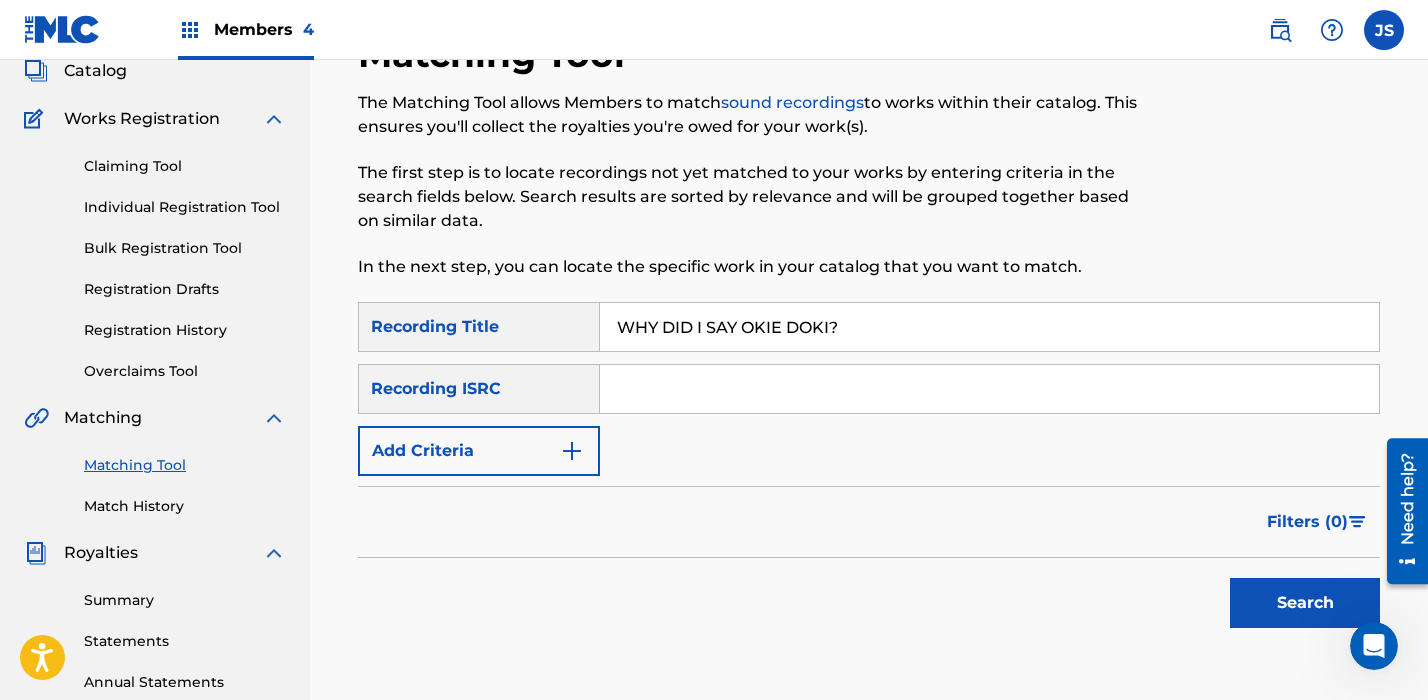 type on "WHY DID I SAY OKIE DOKI?" 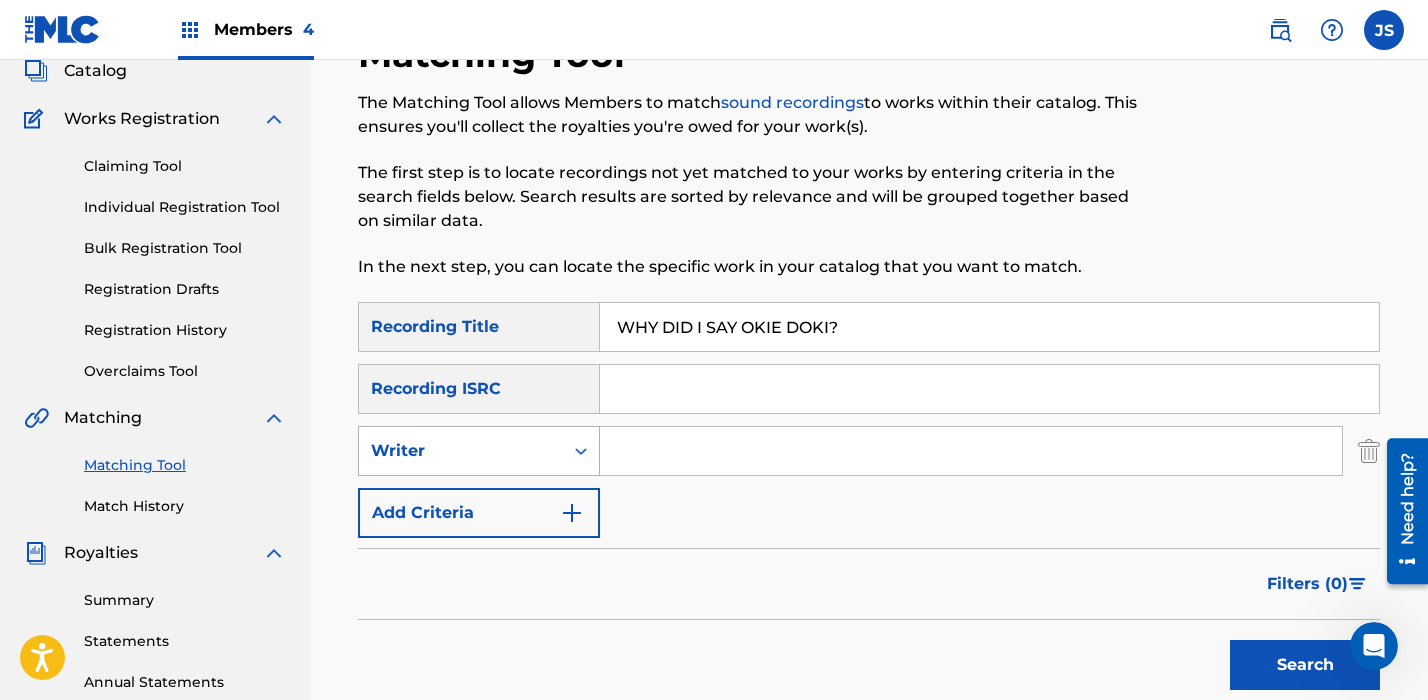 click on "Writer" at bounding box center [461, 451] 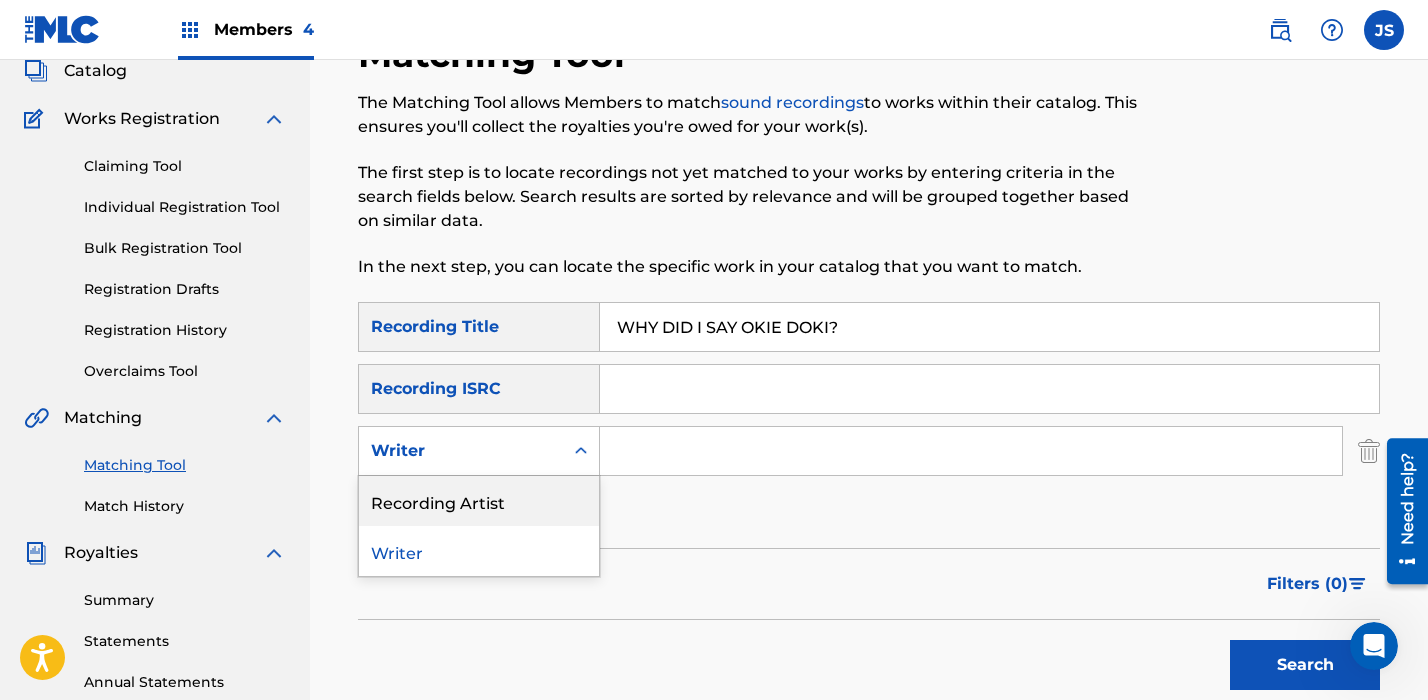click on "Recording Artist" at bounding box center (479, 501) 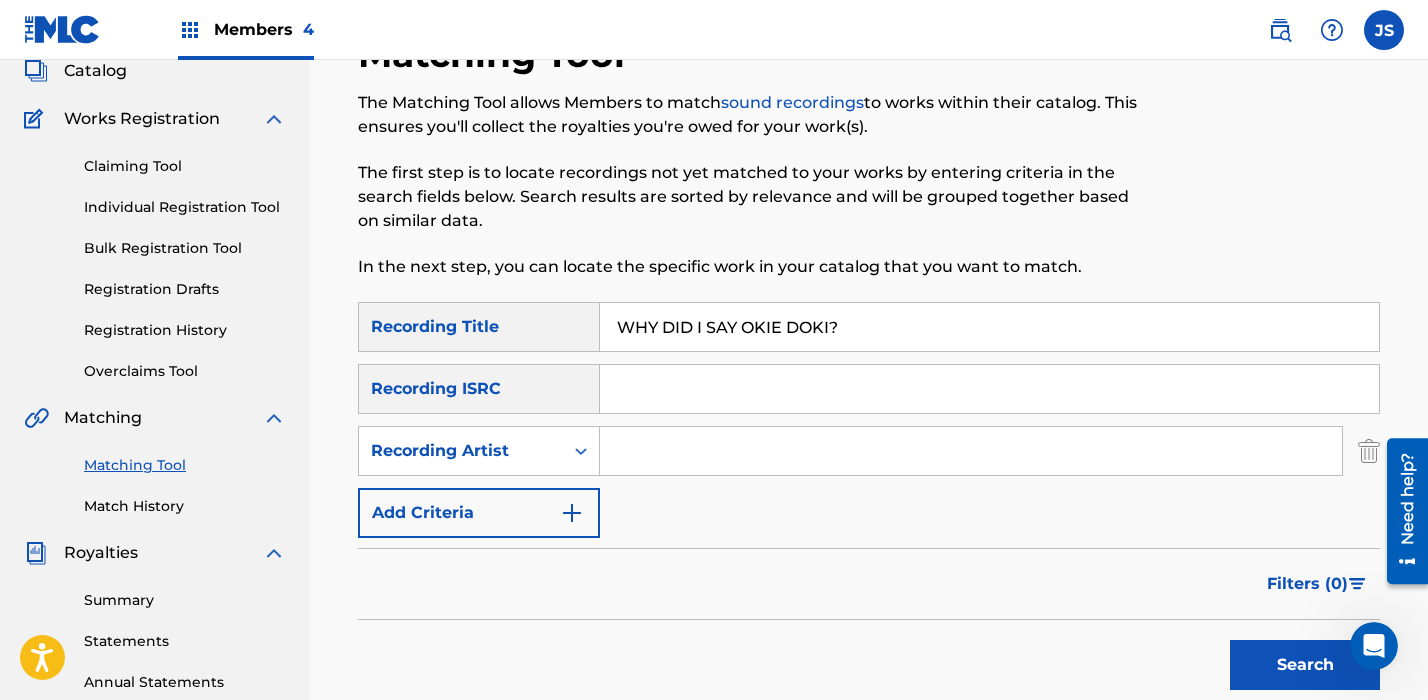 click at bounding box center [971, 451] 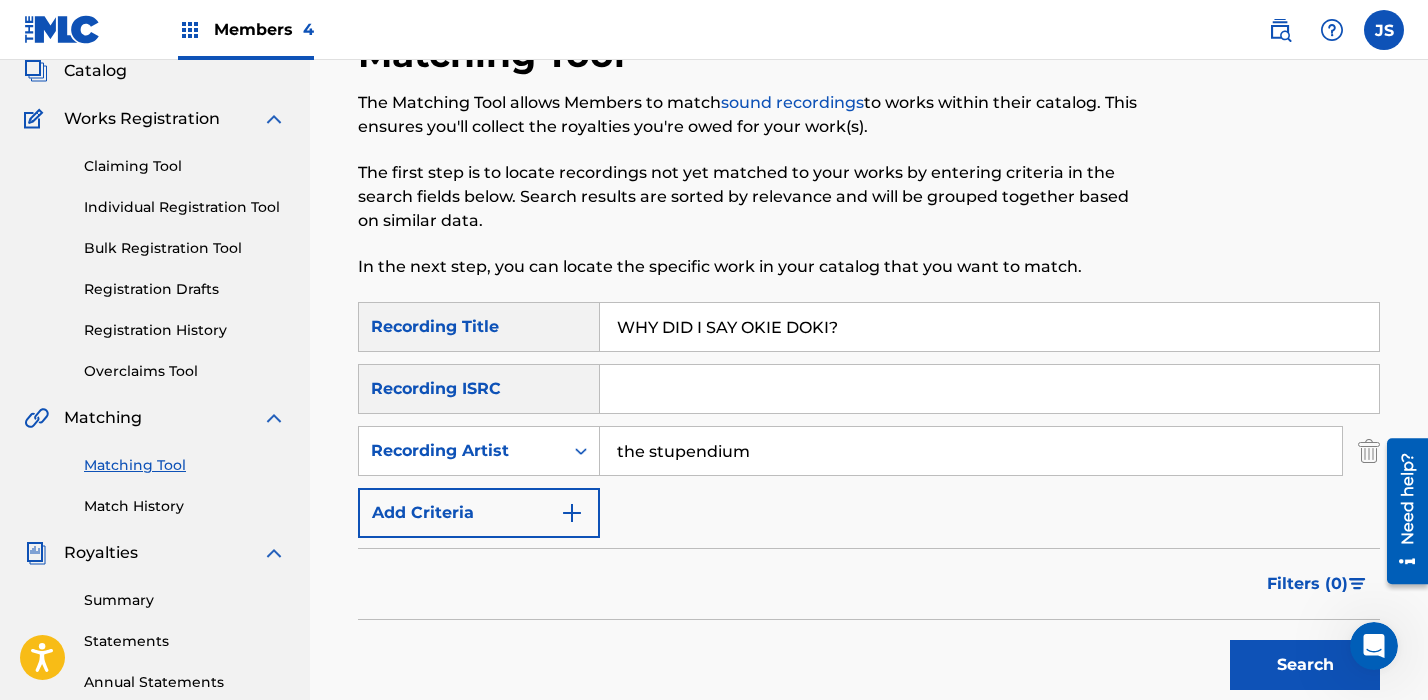 click on "Search" at bounding box center (1305, 665) 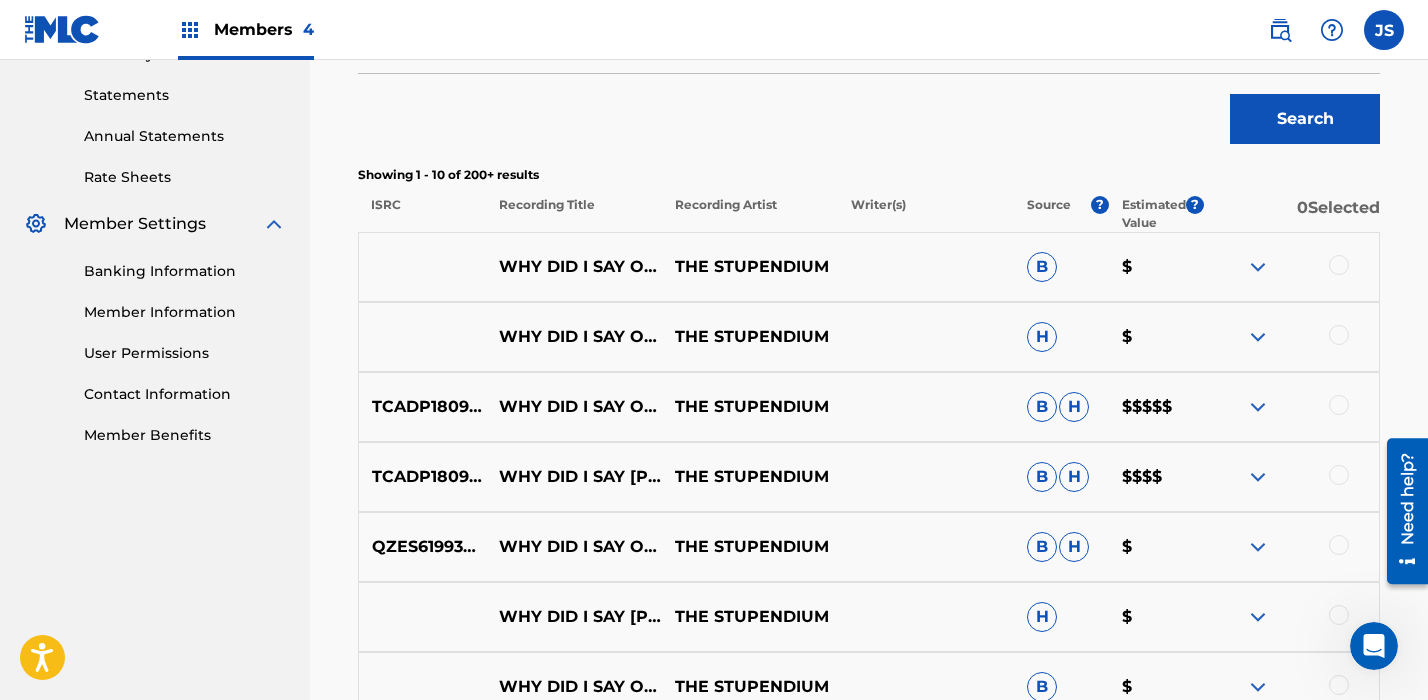scroll, scrollTop: 700, scrollLeft: 0, axis: vertical 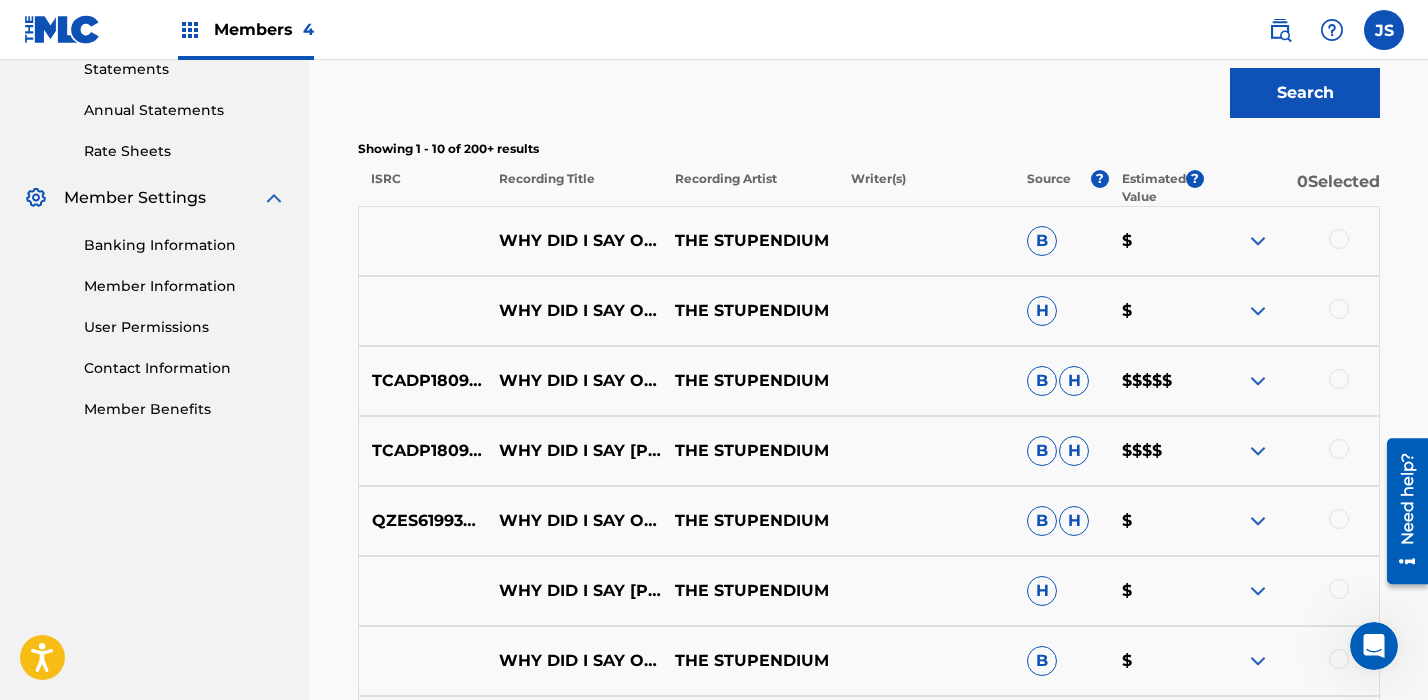 click at bounding box center (1339, 379) 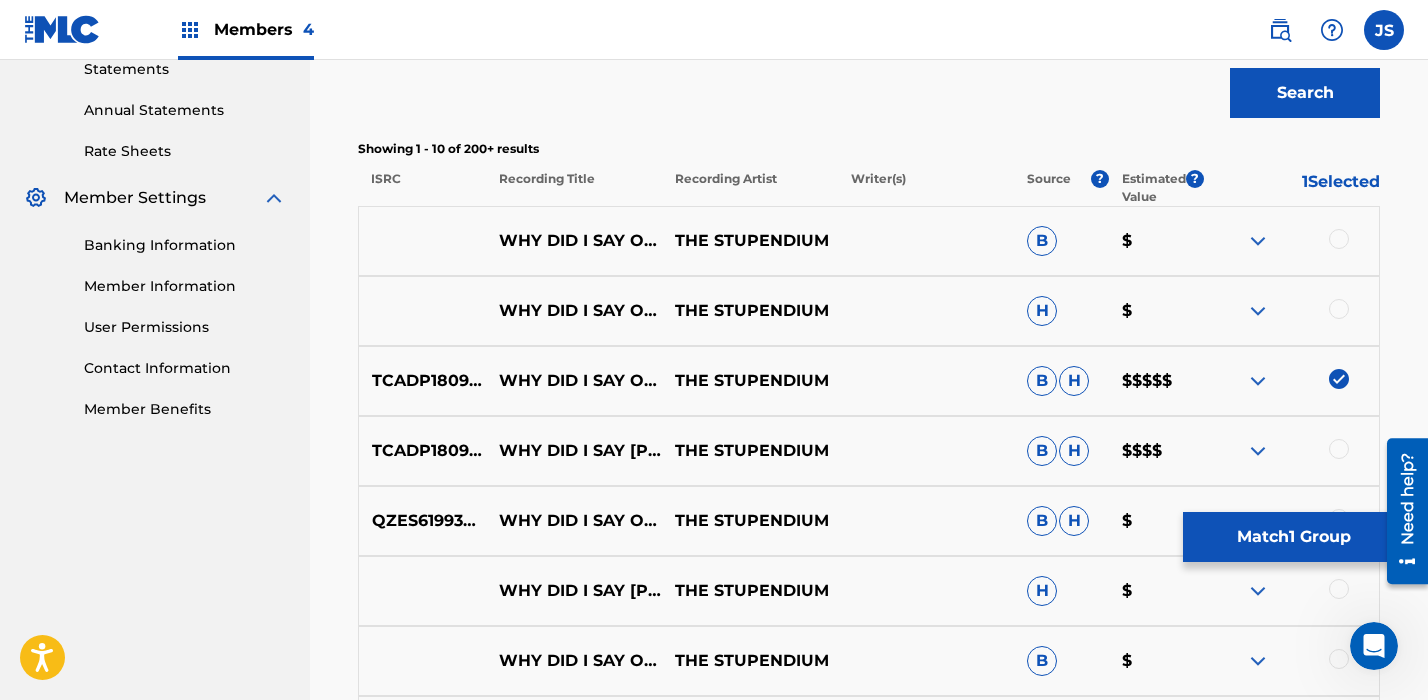 click at bounding box center (1339, 309) 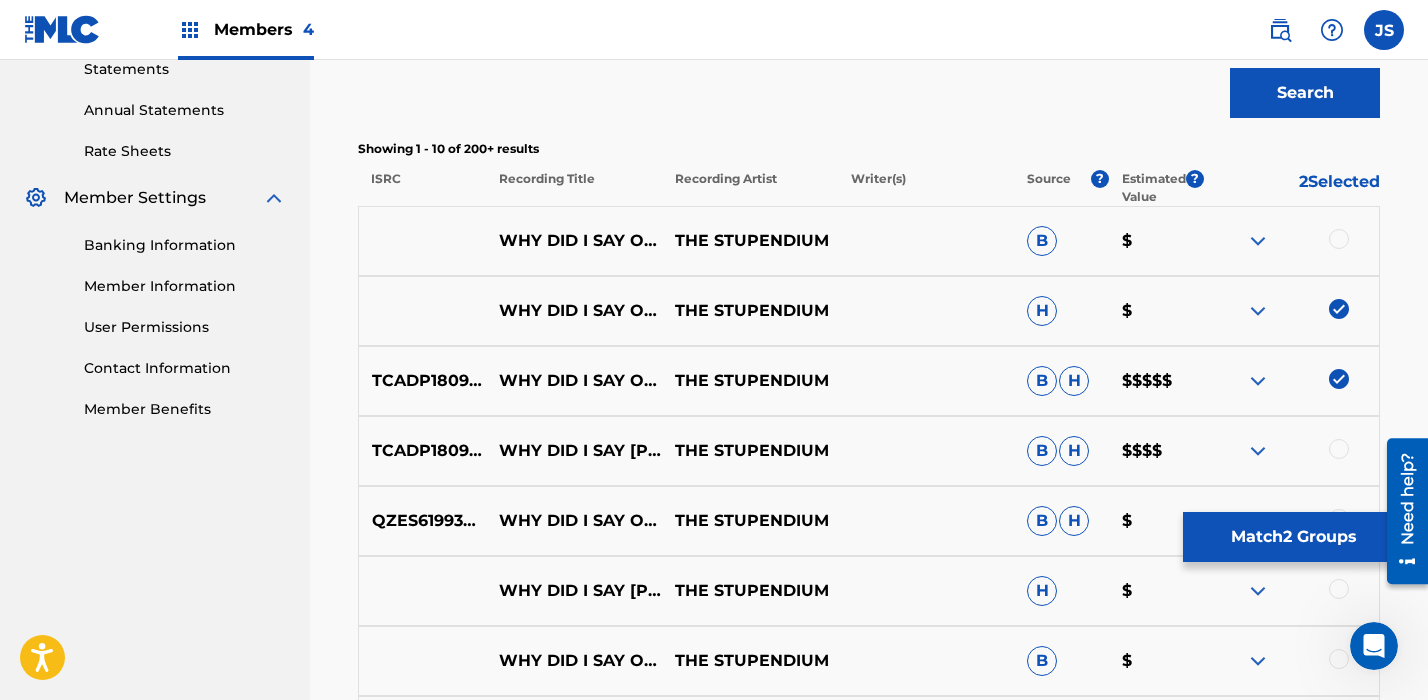 click at bounding box center (1339, 239) 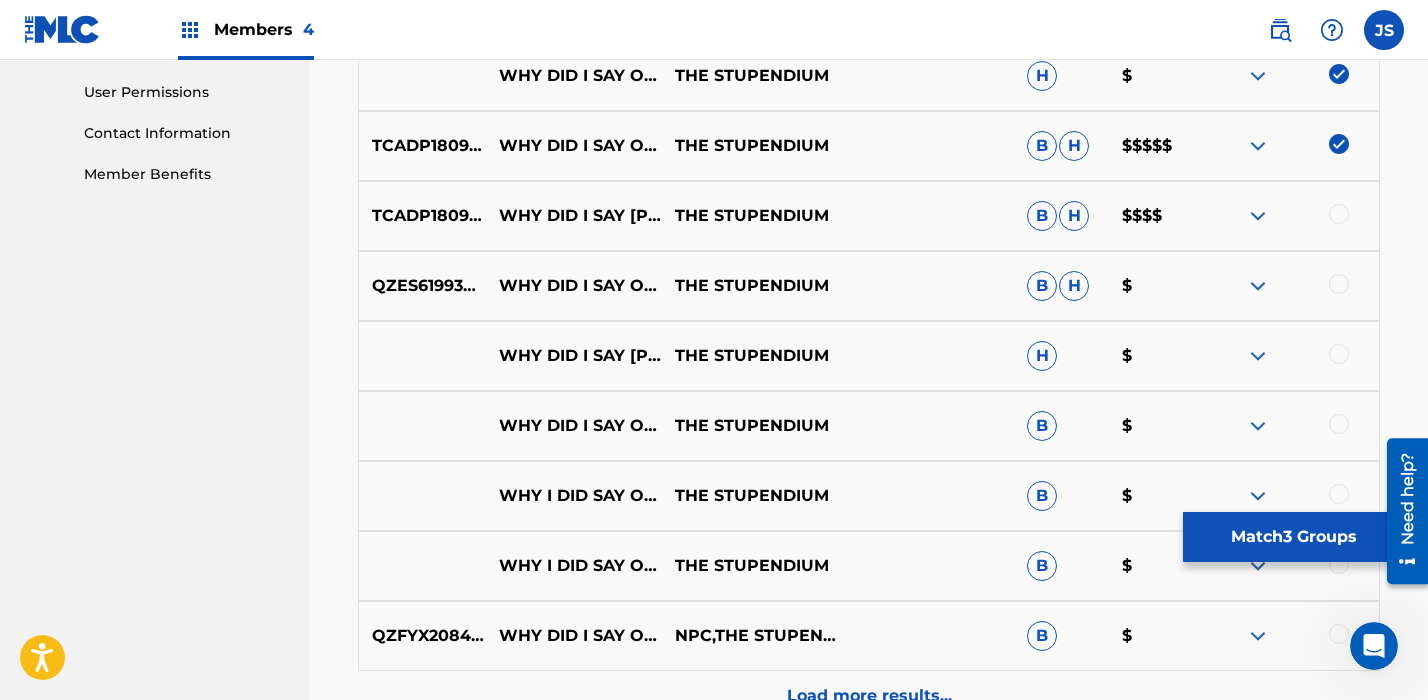 scroll, scrollTop: 958, scrollLeft: 0, axis: vertical 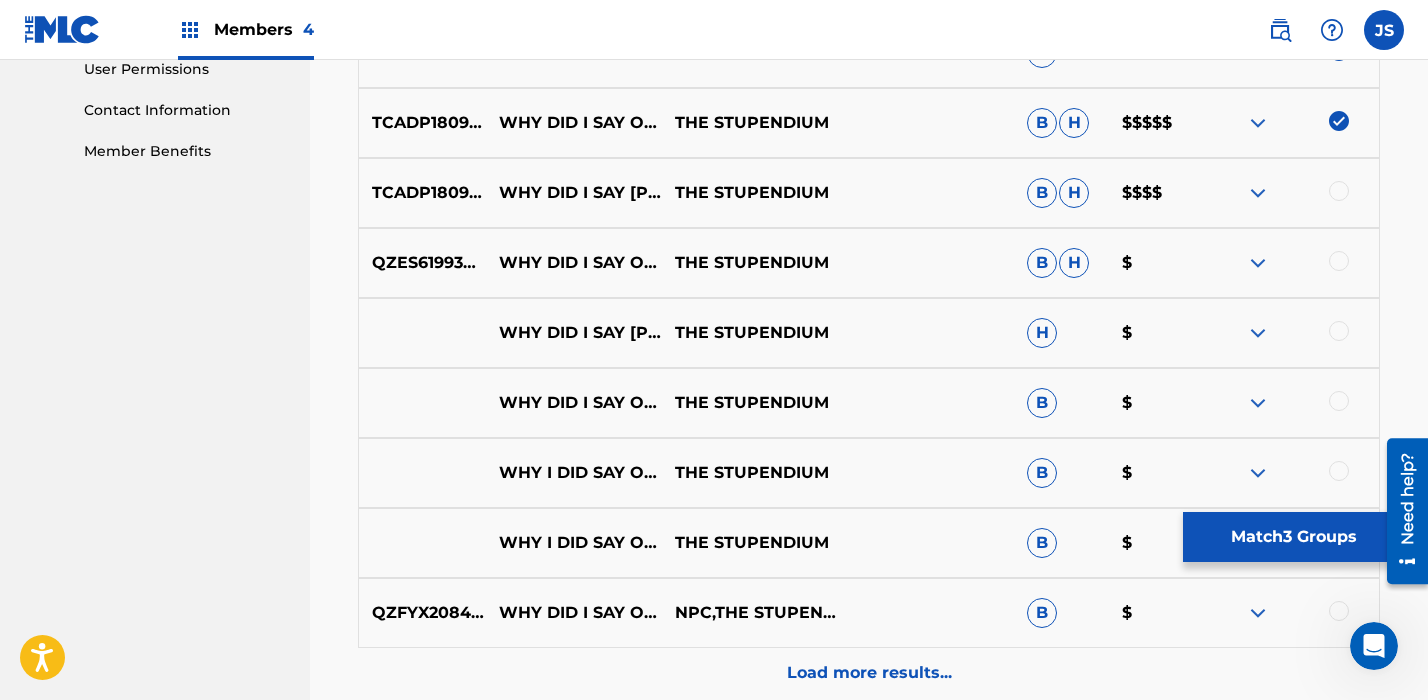 click on "WHY DID I SAY OKIE DOKI SPED UP" at bounding box center [574, 403] 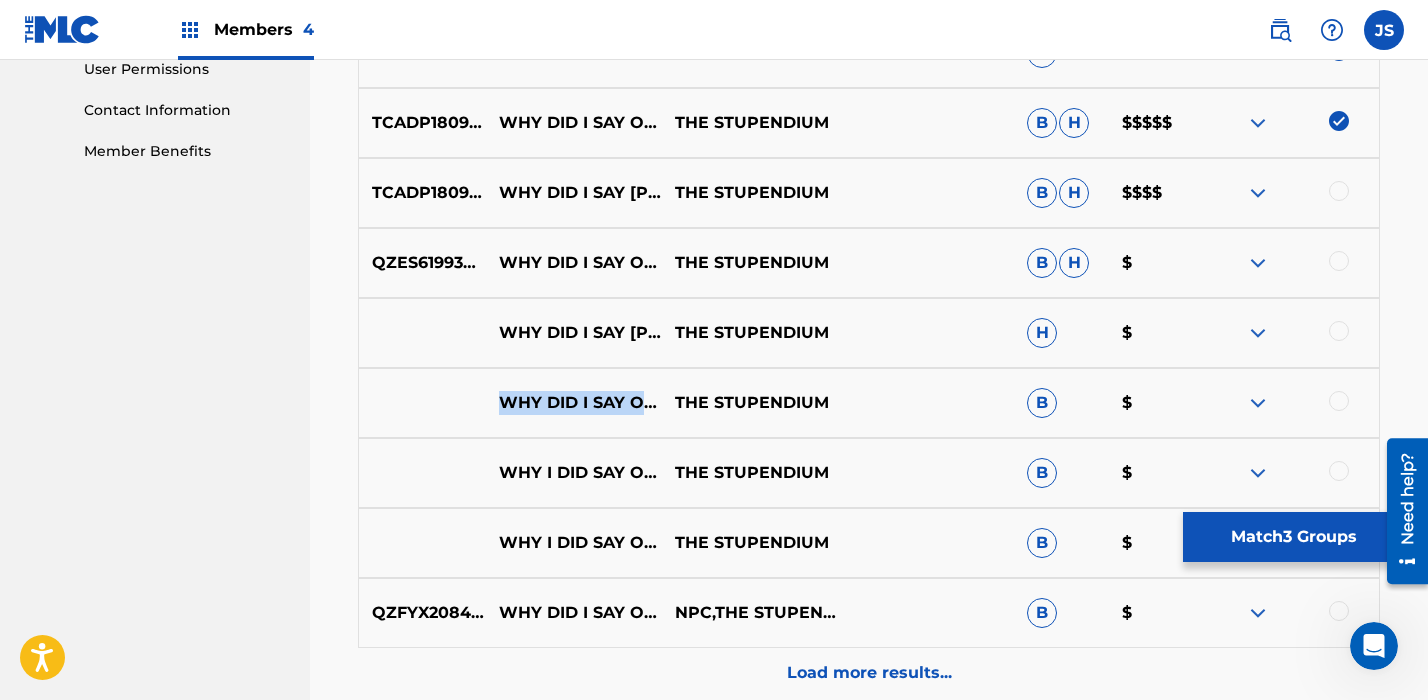 click on "WHY DID I SAY OKIE DOKI SPED UP" at bounding box center (574, 403) 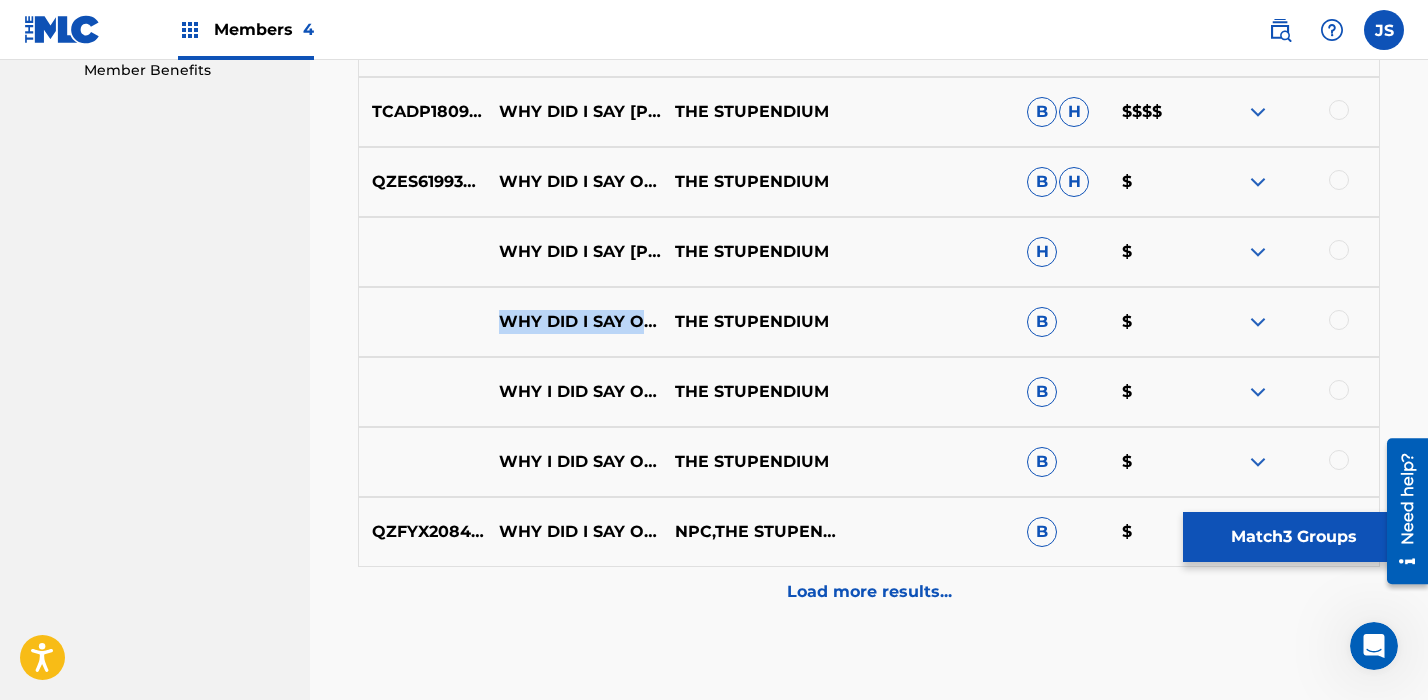scroll, scrollTop: 1055, scrollLeft: 0, axis: vertical 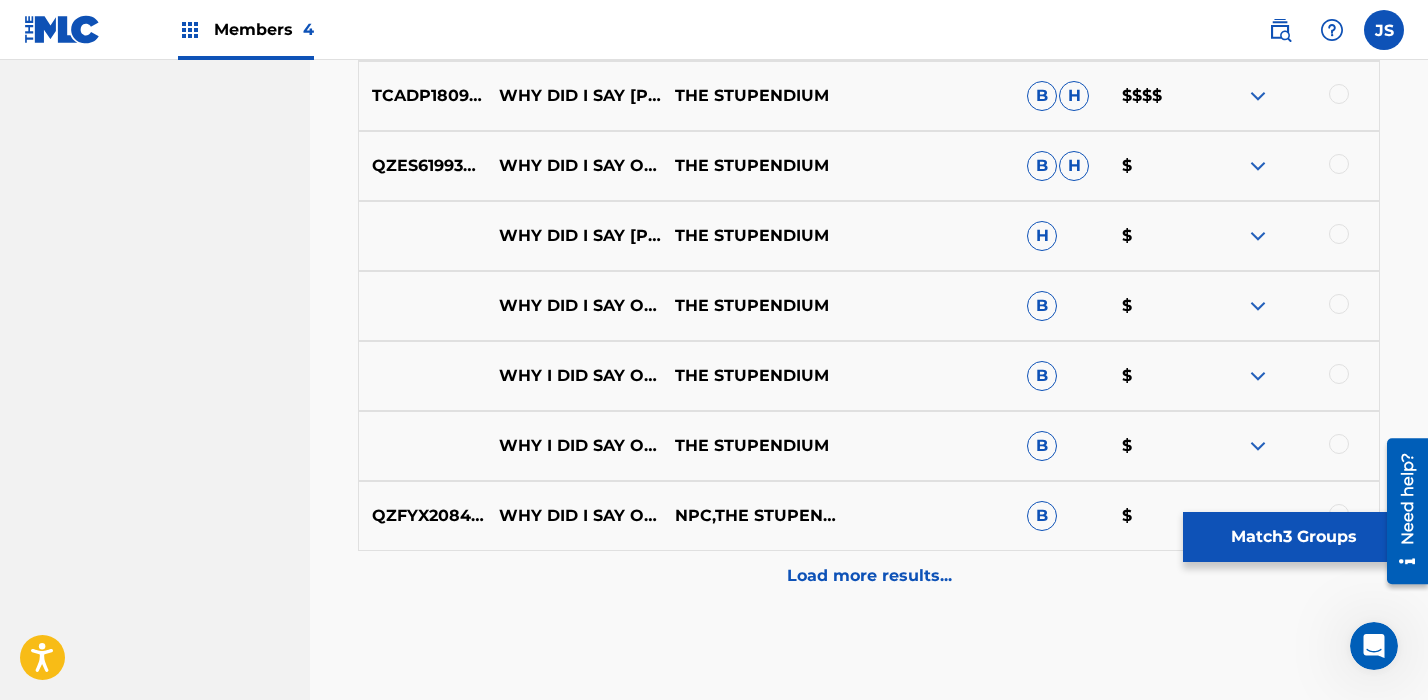 click on "QZFYX2084567" at bounding box center [422, 516] 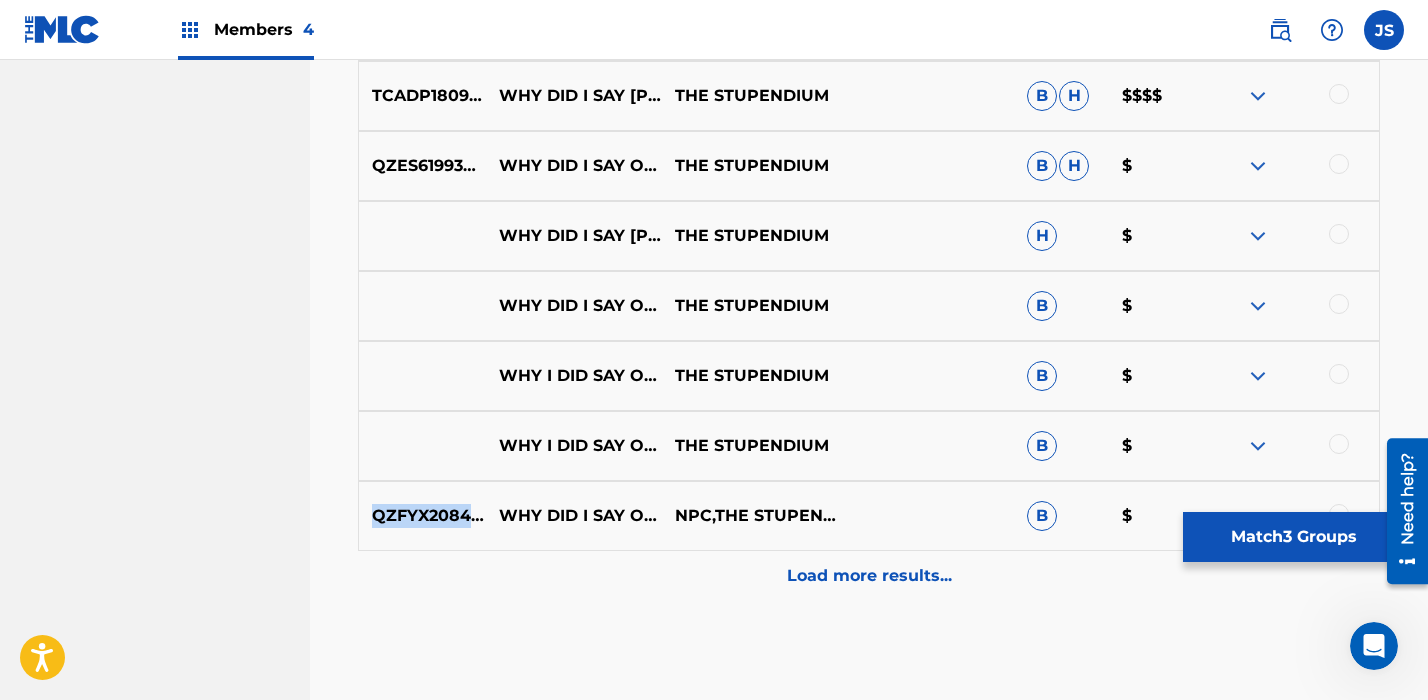 click on "QZFYX2084567" at bounding box center (422, 516) 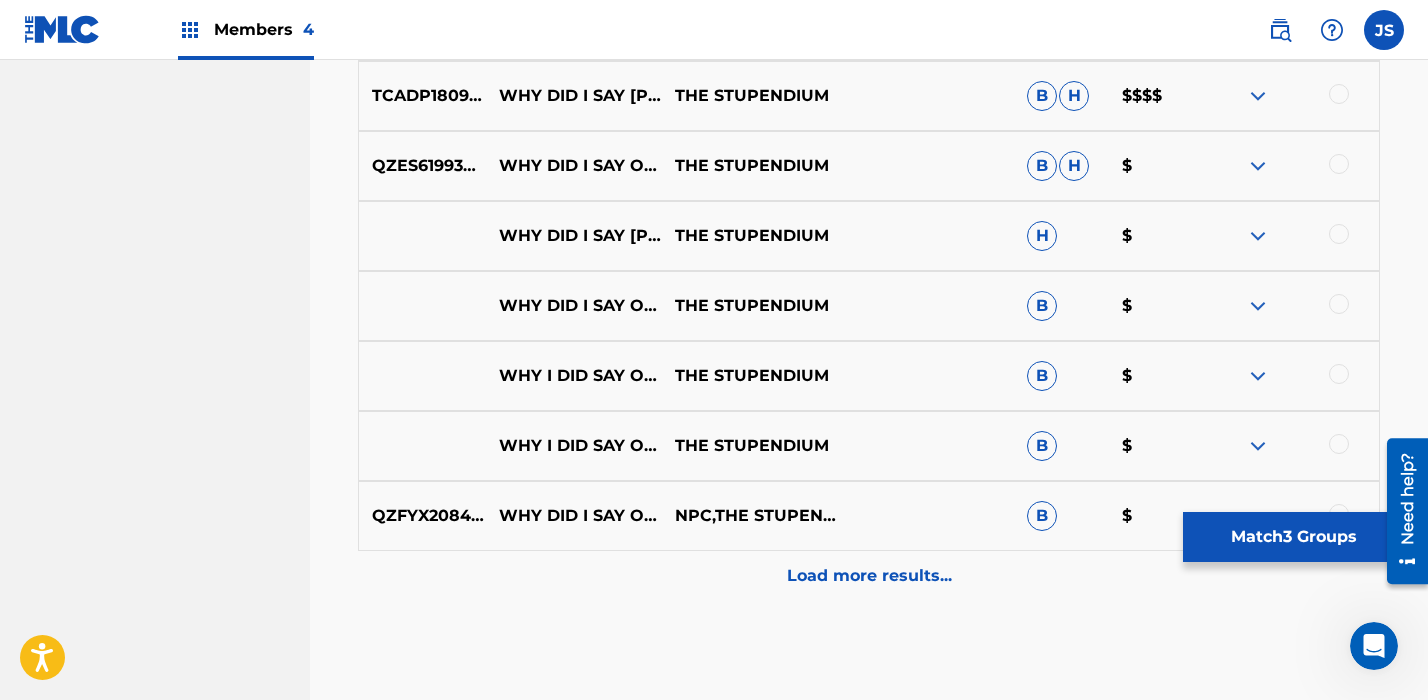 click on "WHY DID I SAY OKIE DOKI? - LIVE" at bounding box center [574, 516] 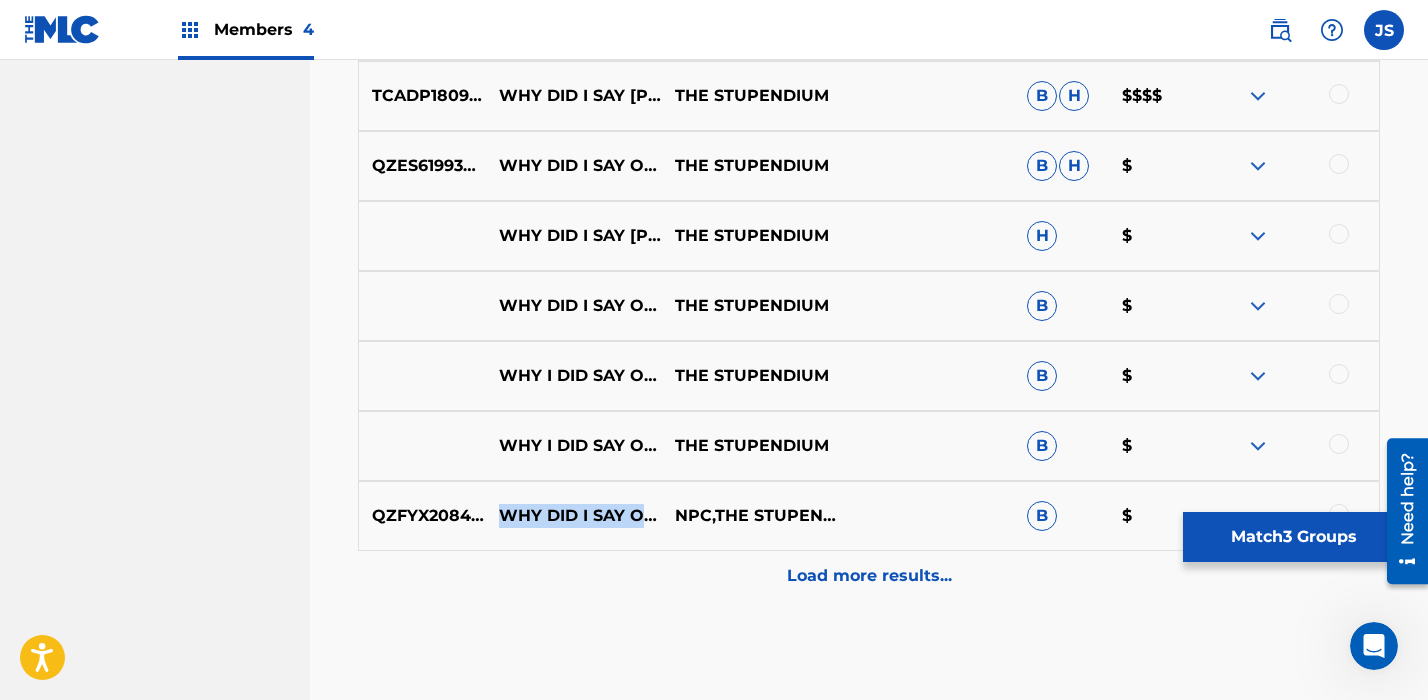 click on "WHY DID I SAY OKIE DOKI? - LIVE" at bounding box center (574, 516) 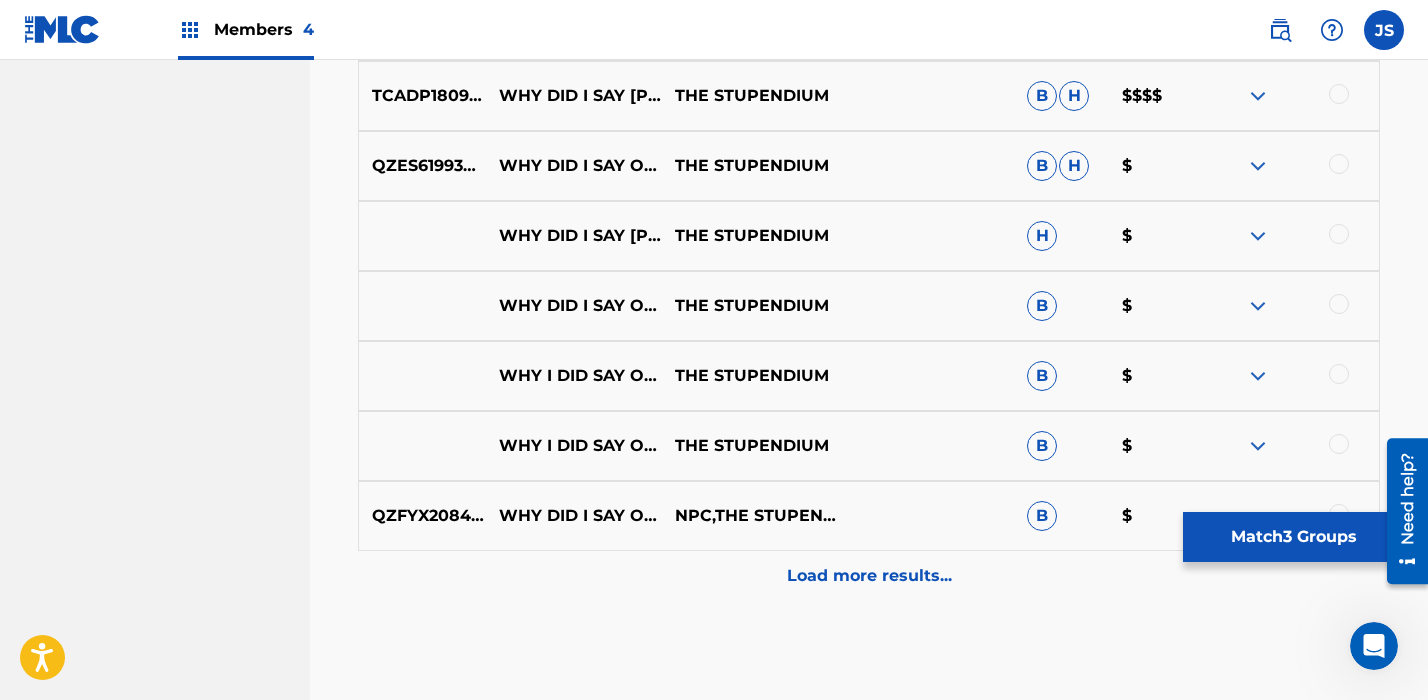click on "Load more results..." at bounding box center [869, 576] 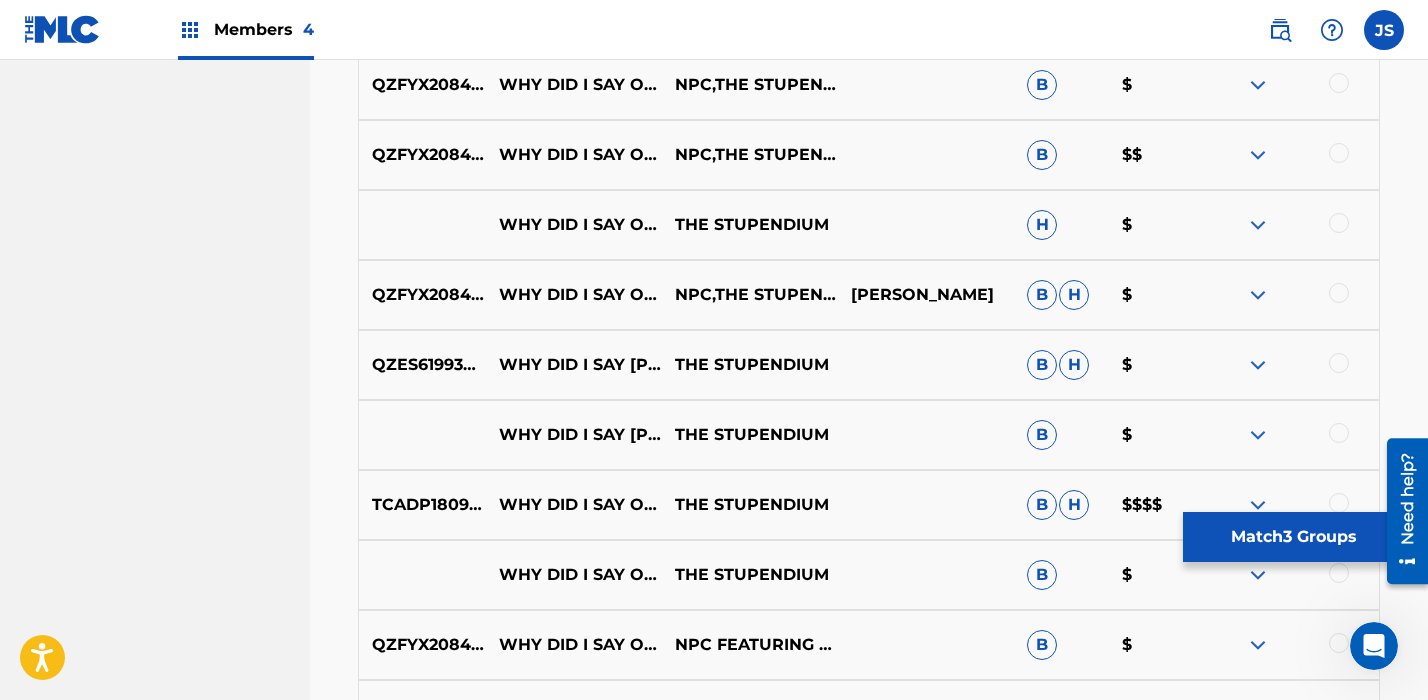 scroll, scrollTop: 1490, scrollLeft: 0, axis: vertical 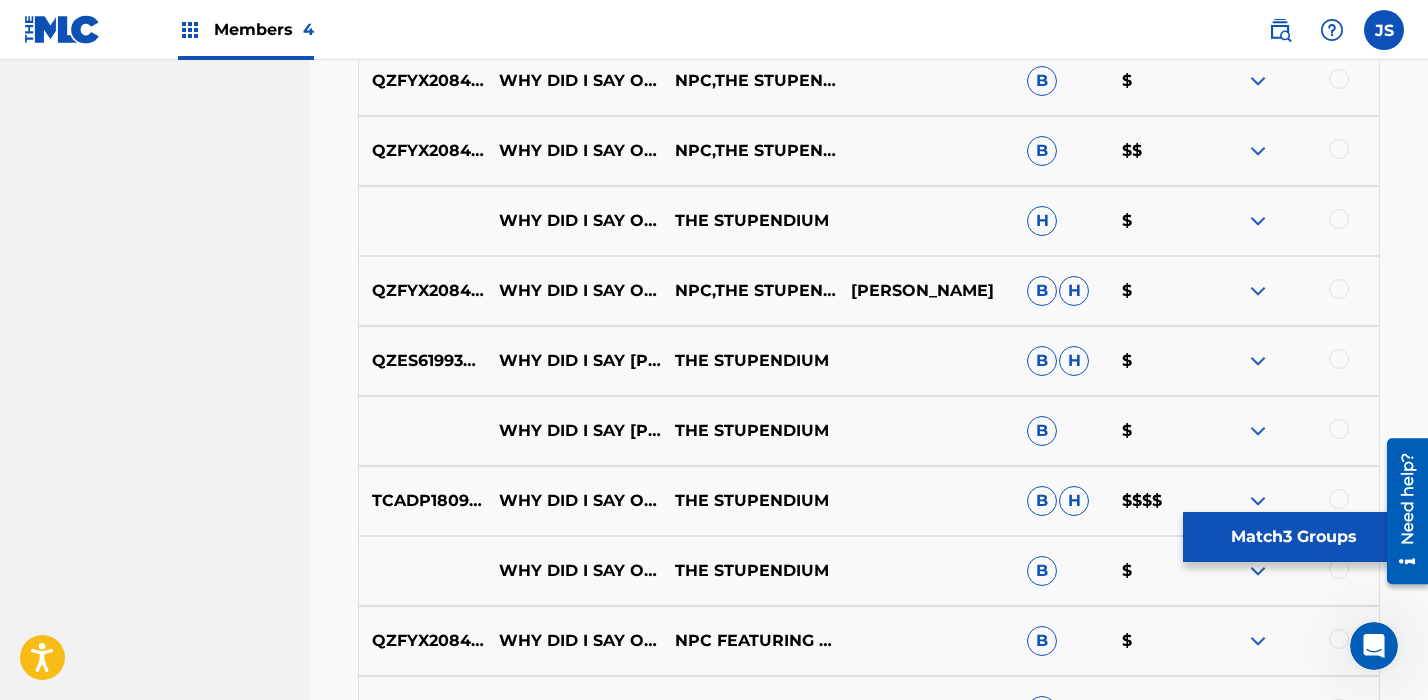 click on "WHY DID I SAY OKIE DOKI ANIMATED DOKI DOKI LITERATURE CLUB SONG" at bounding box center [574, 571] 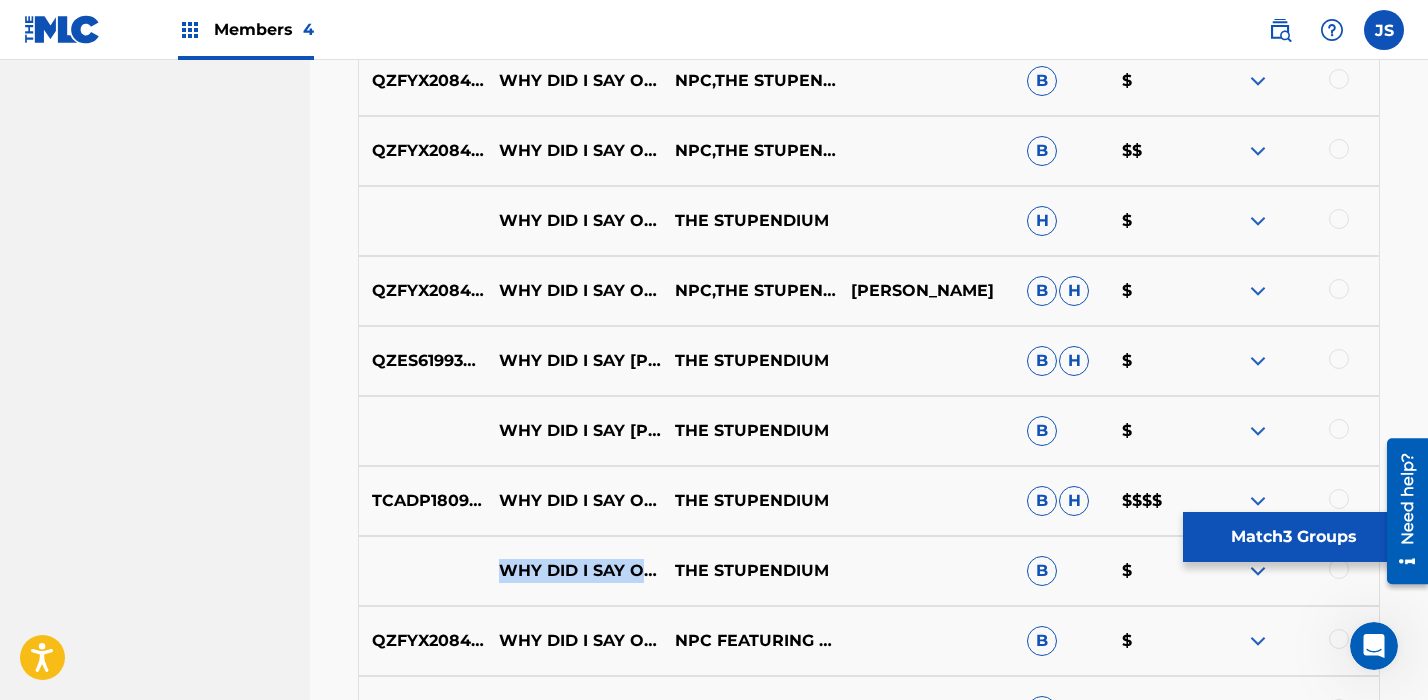 click on "WHY DID I SAY OKIE DOKI ANIMATED DOKI DOKI LITERATURE CLUB SONG" at bounding box center (574, 571) 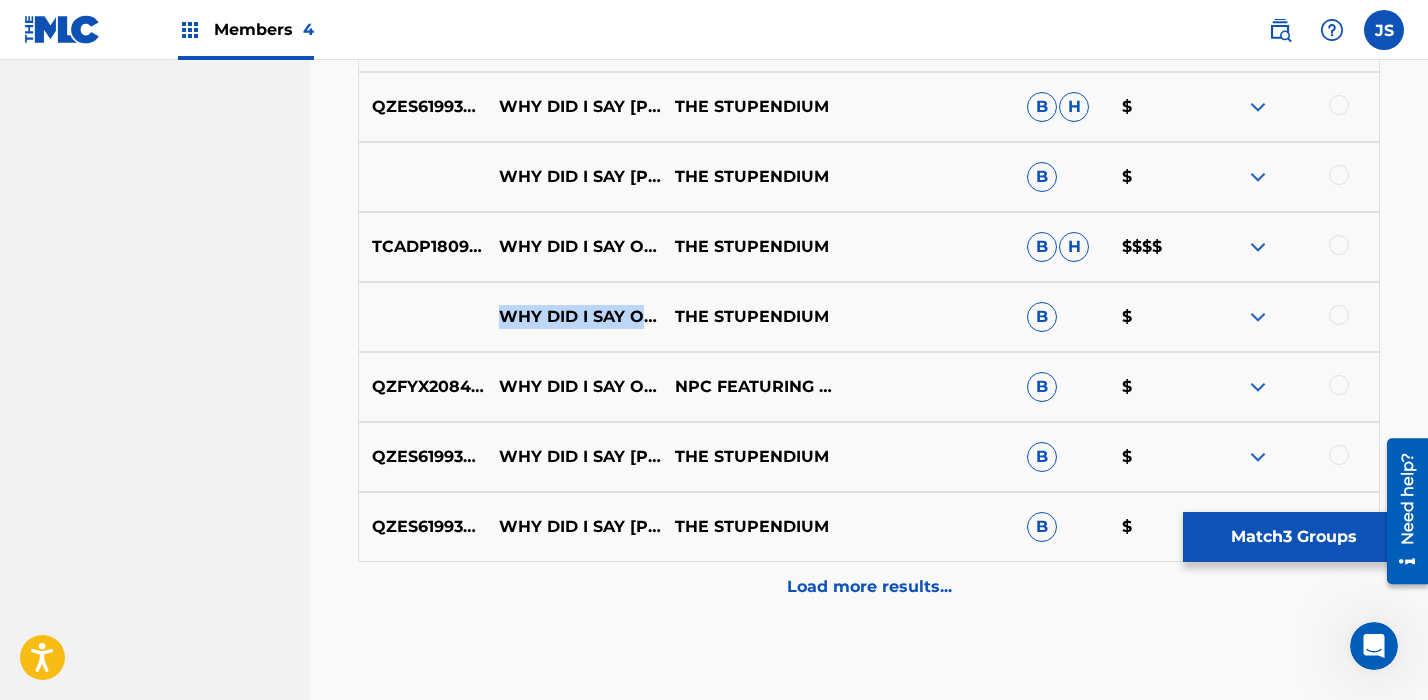 scroll, scrollTop: 1749, scrollLeft: 0, axis: vertical 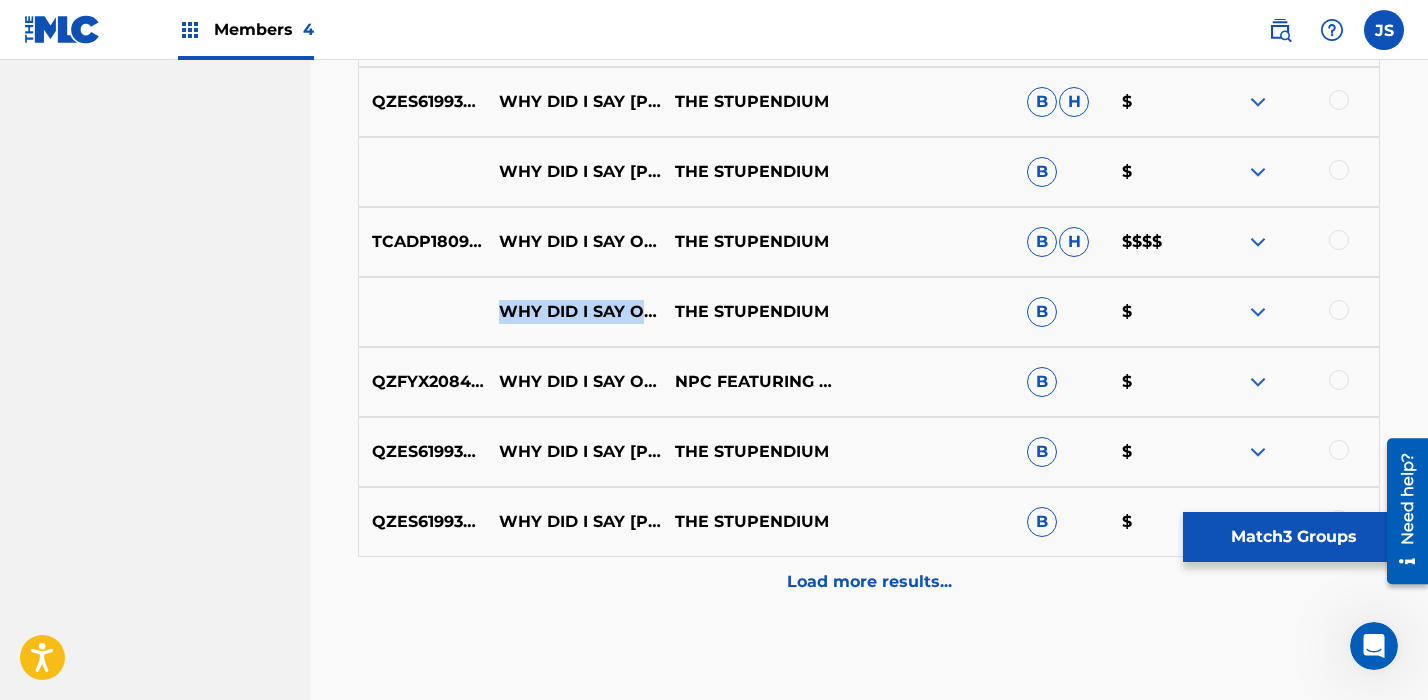 click on "WHY DID I SAY [PERSON_NAME]? [ INSTRUMENTAL] (ORCHESTRAL REMIX)" at bounding box center [574, 452] 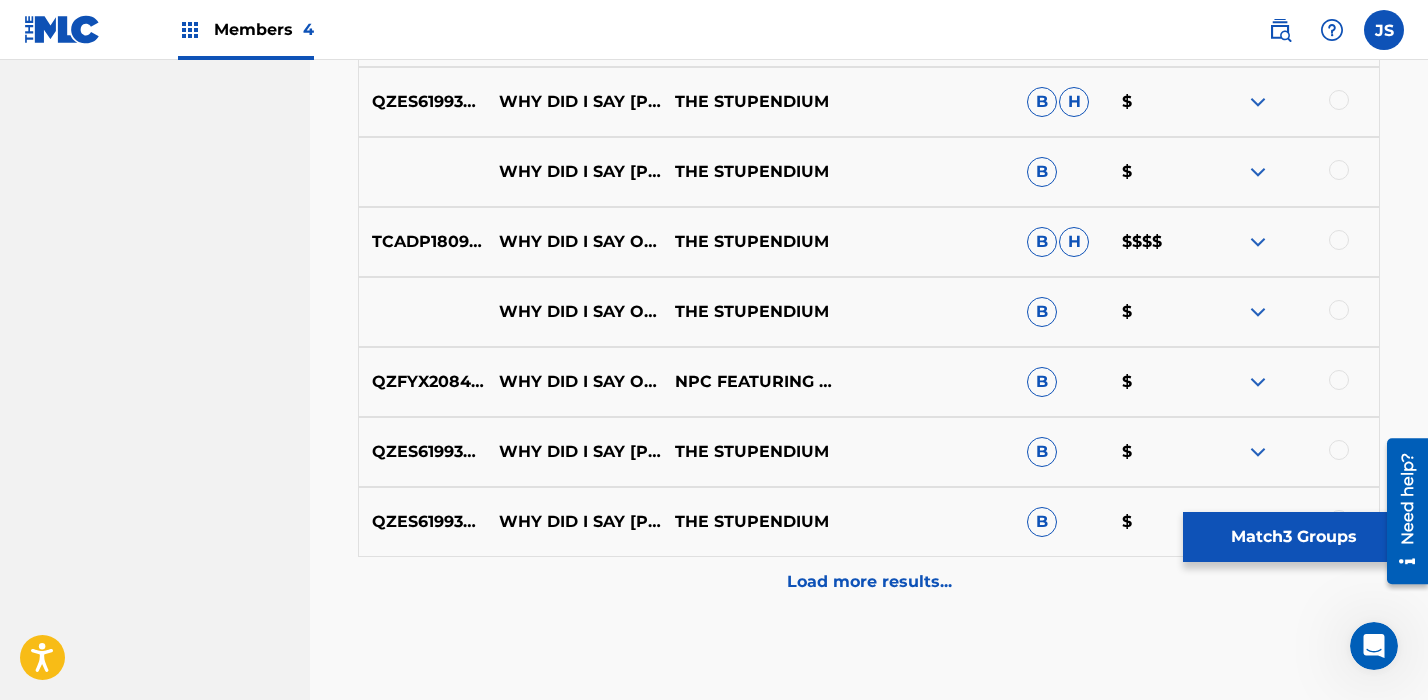 click on "WHY DID I SAY [PERSON_NAME]? [ INSTRUMENTAL] (ORCHESTRAL REMIX)" at bounding box center [574, 452] 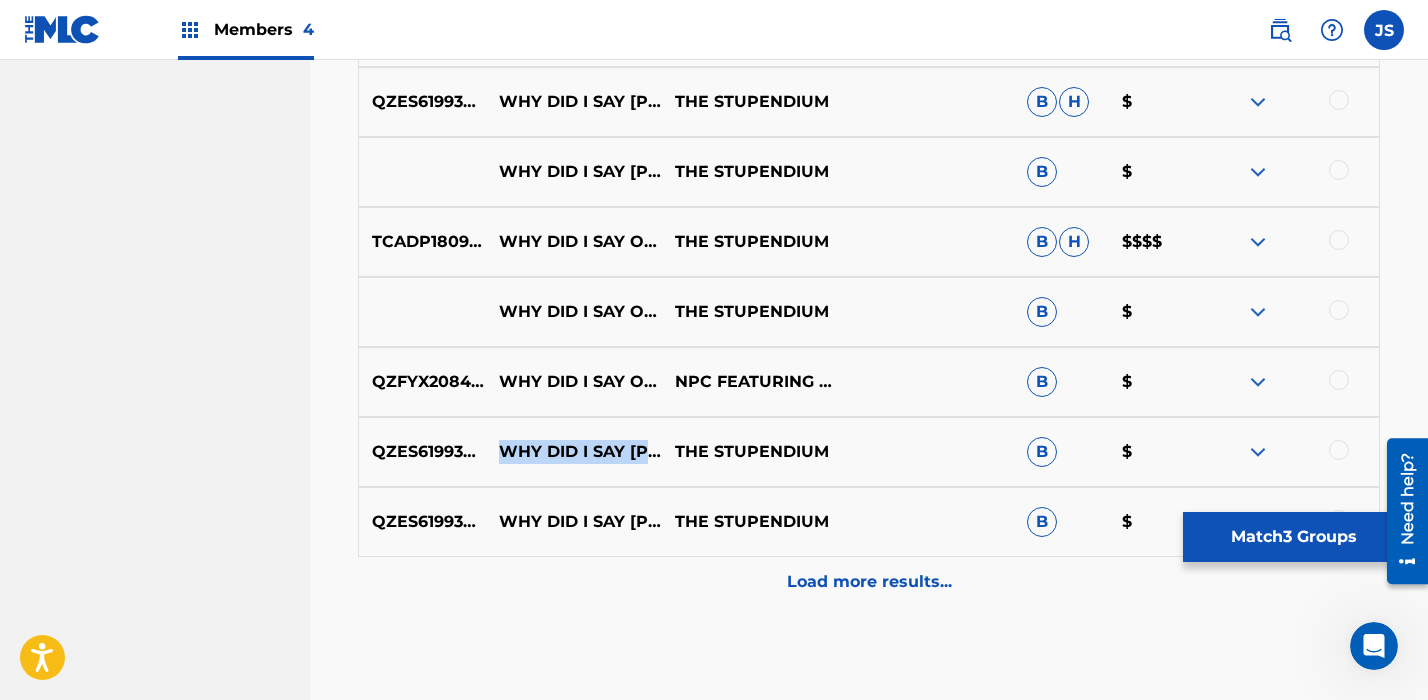 click on "WHY DID I SAY [PERSON_NAME]? [ INSTRUMENTAL] (ORCHESTRAL REMIX)" at bounding box center (574, 452) 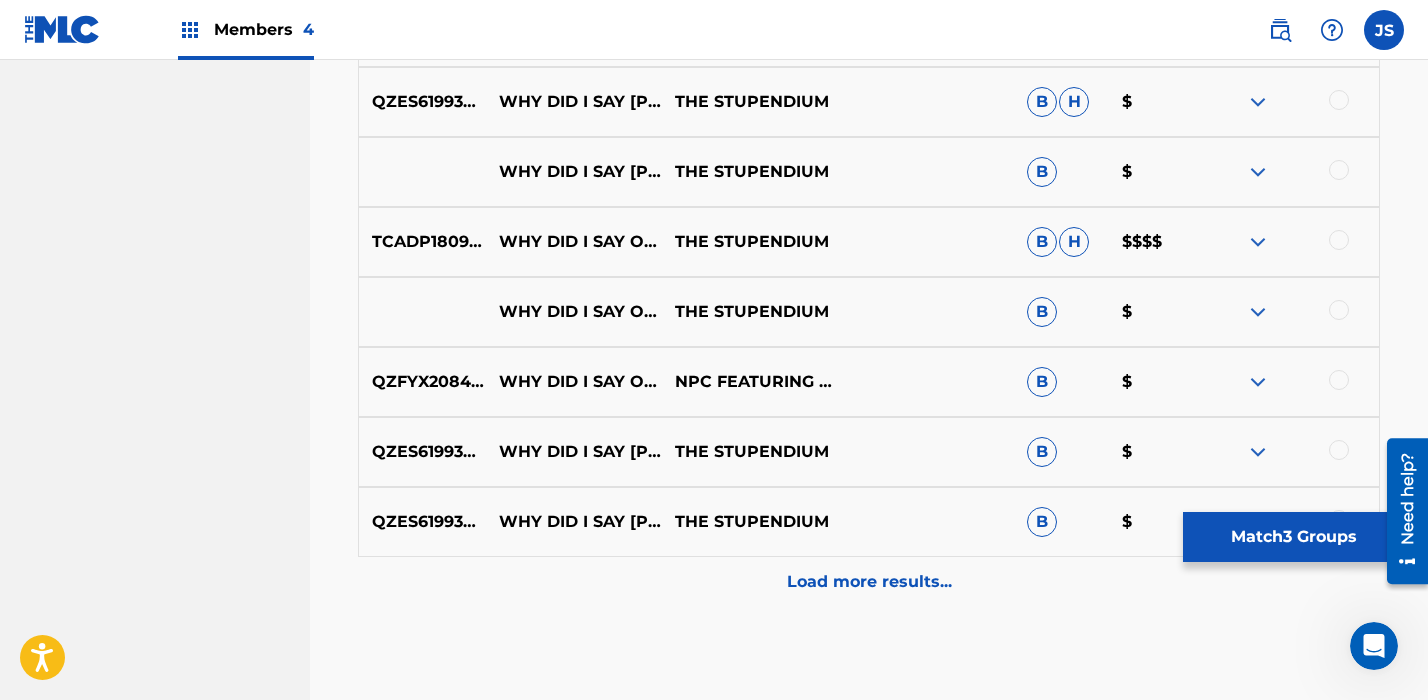 click on "WHY DID I SAY [PERSON_NAME]? [ORCHESTRAL REMIX ] (ORCHESTRAL REMIX)" at bounding box center (574, 522) 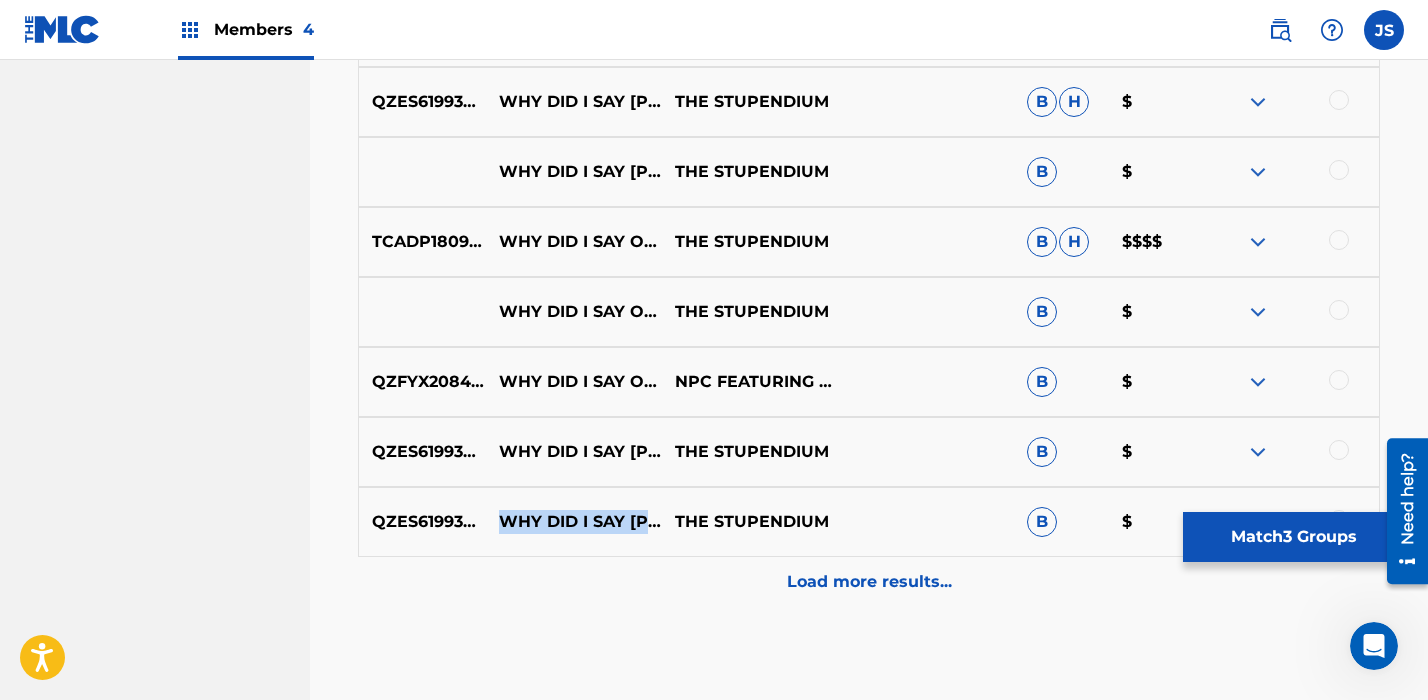 click on "WHY DID I SAY [PERSON_NAME]? [ORCHESTRAL REMIX ] (ORCHESTRAL REMIX)" at bounding box center (574, 522) 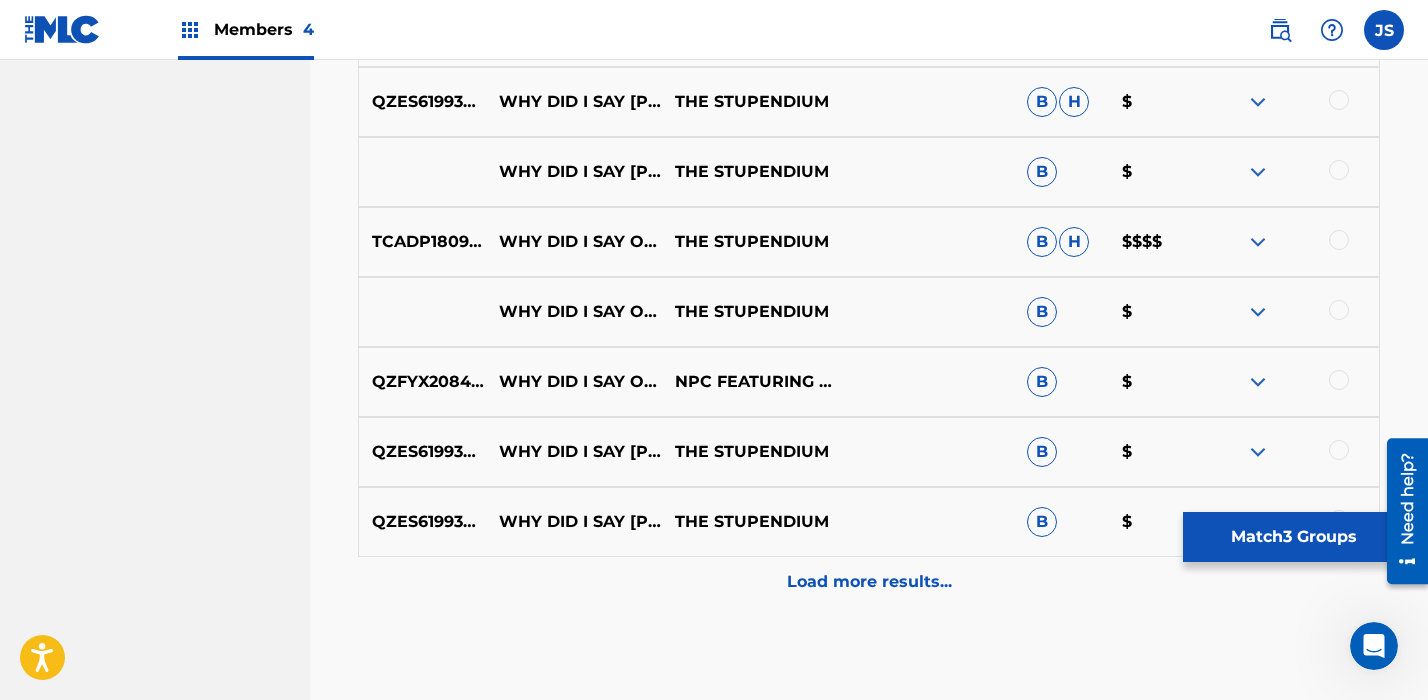 click on "QZES61993520" at bounding box center (422, 522) 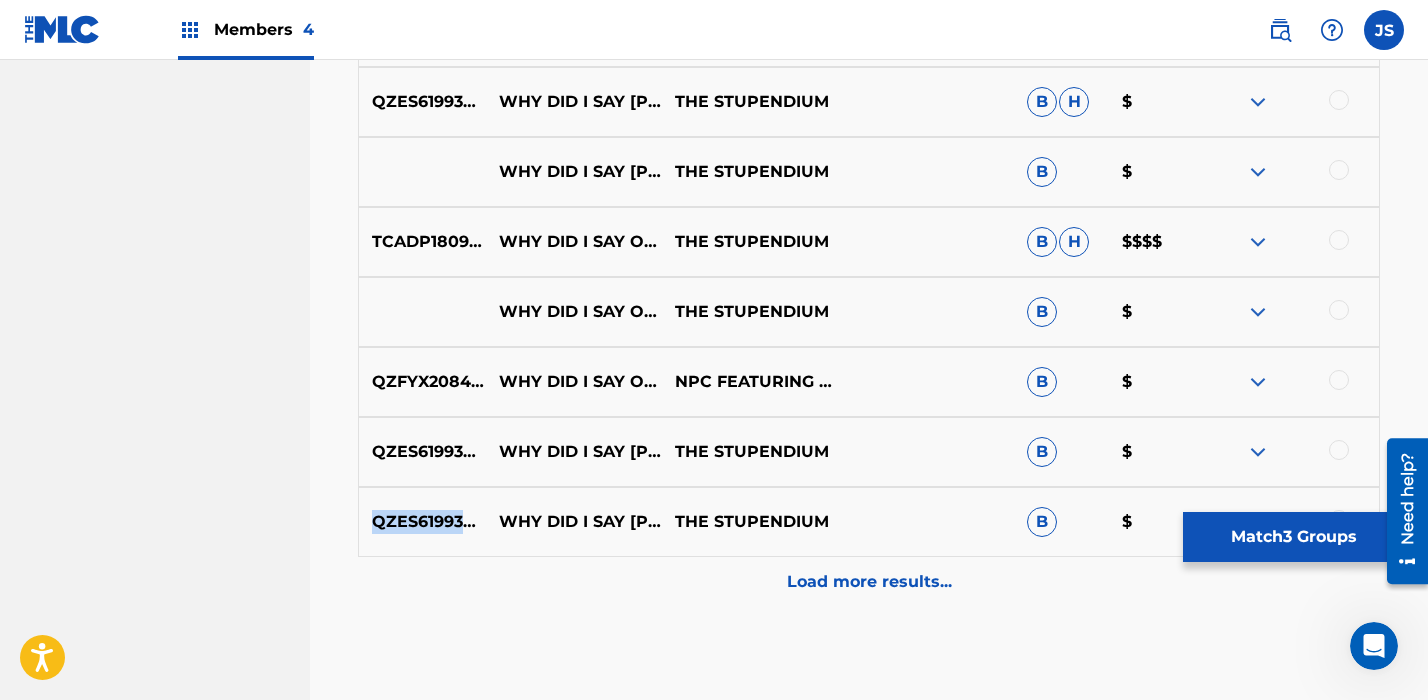 click on "QZES61993520" at bounding box center [422, 522] 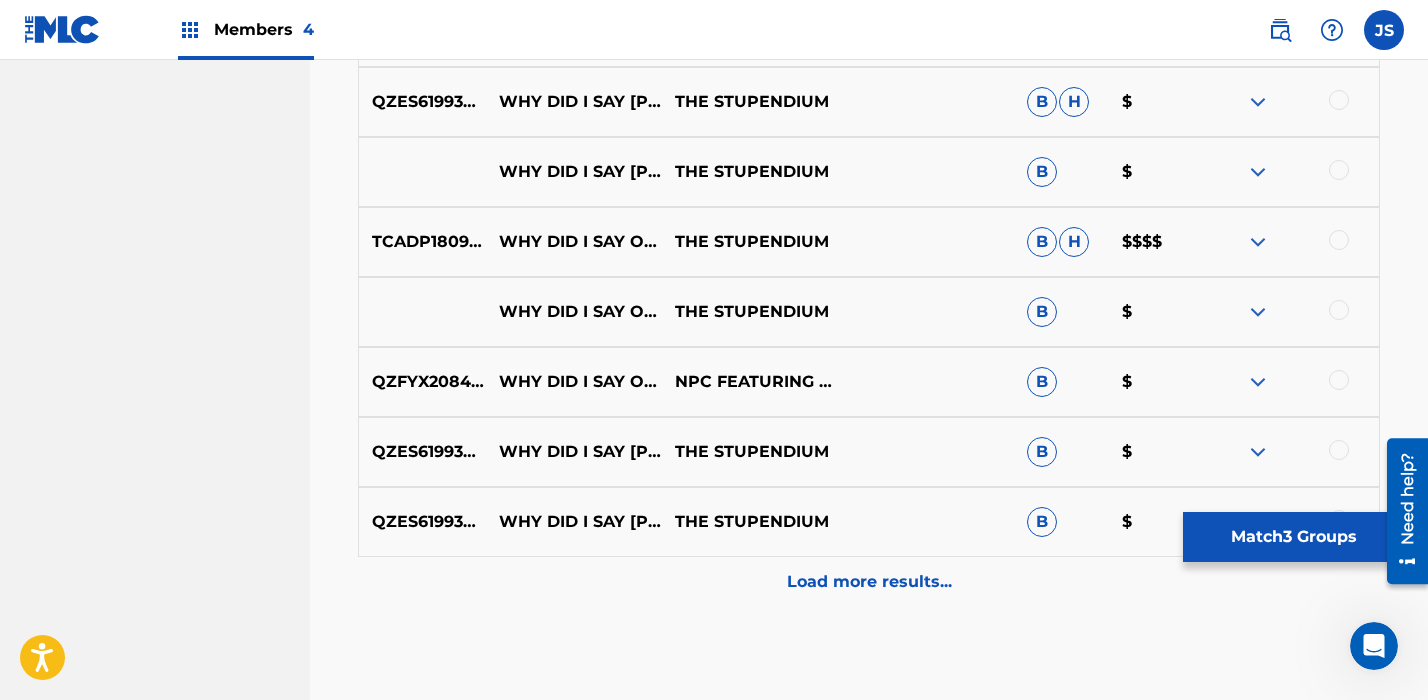click on "Load more results..." at bounding box center (869, 582) 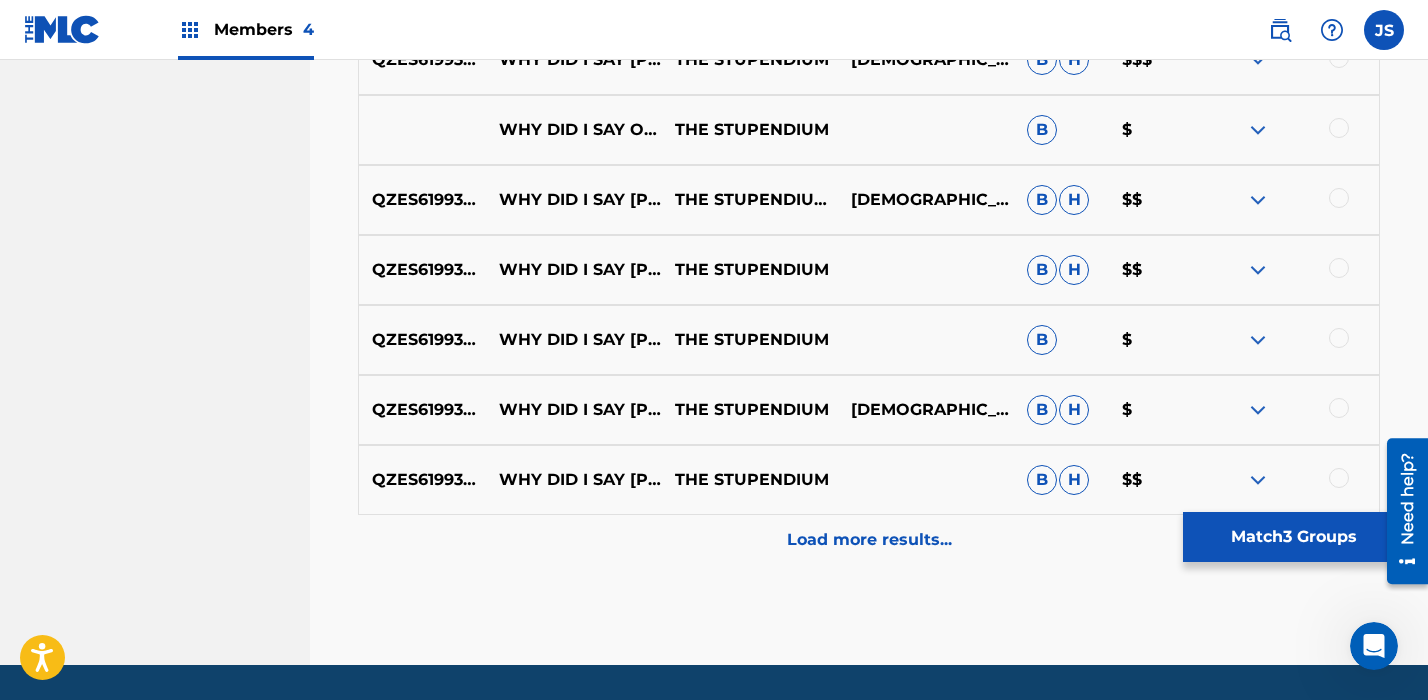 scroll, scrollTop: 2498, scrollLeft: 0, axis: vertical 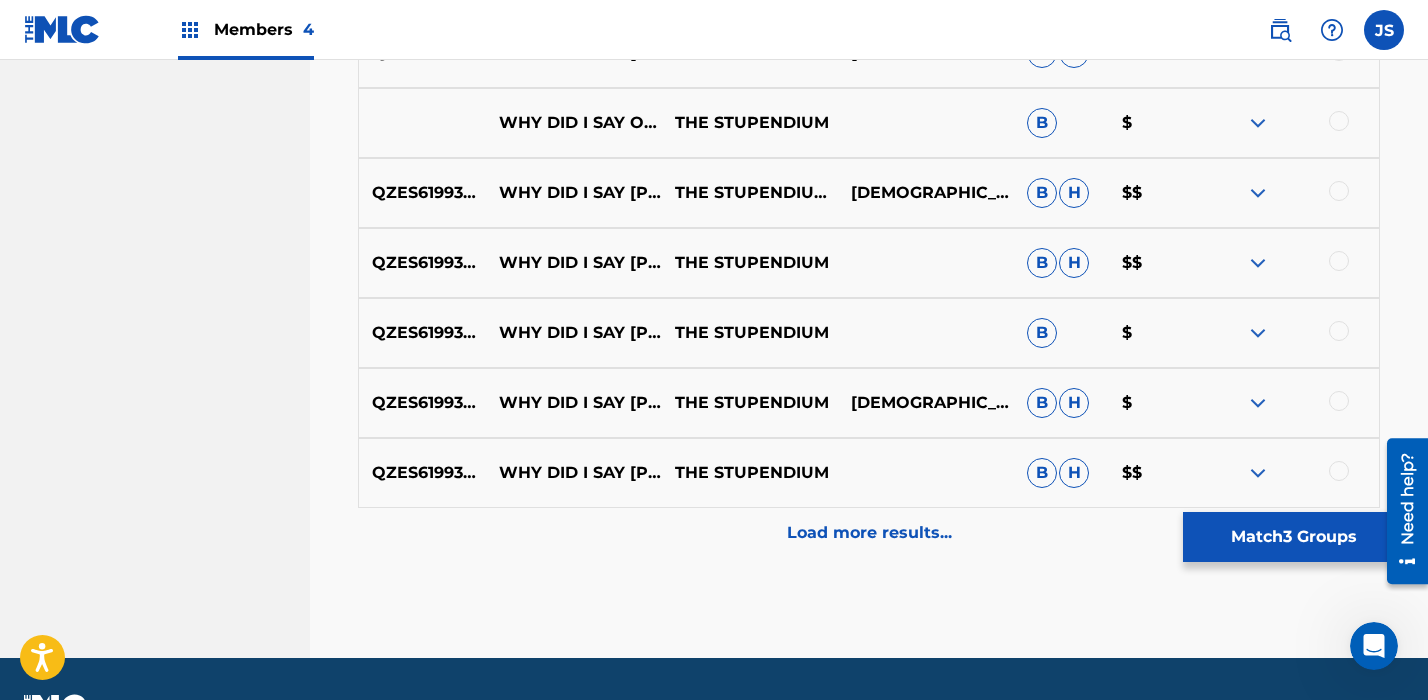 click on "QZES61993521" at bounding box center [422, 403] 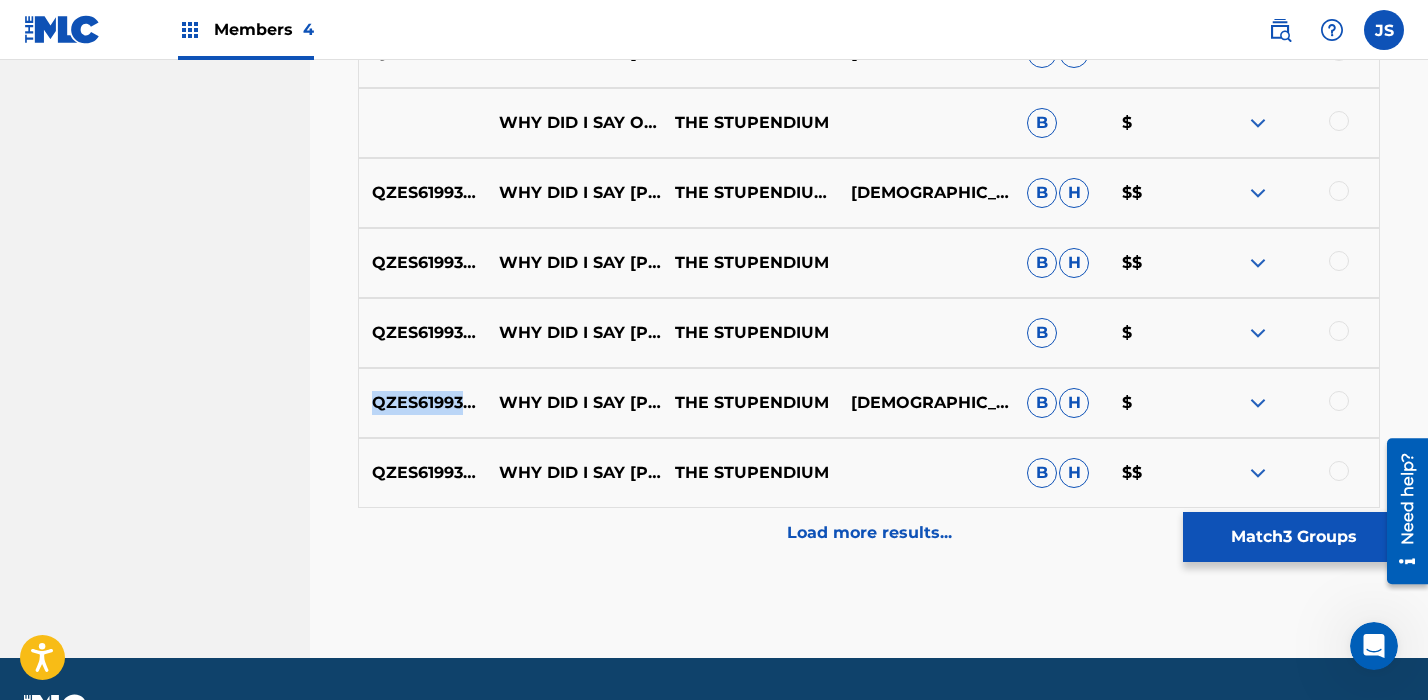 click on "QZES61993521" at bounding box center [422, 403] 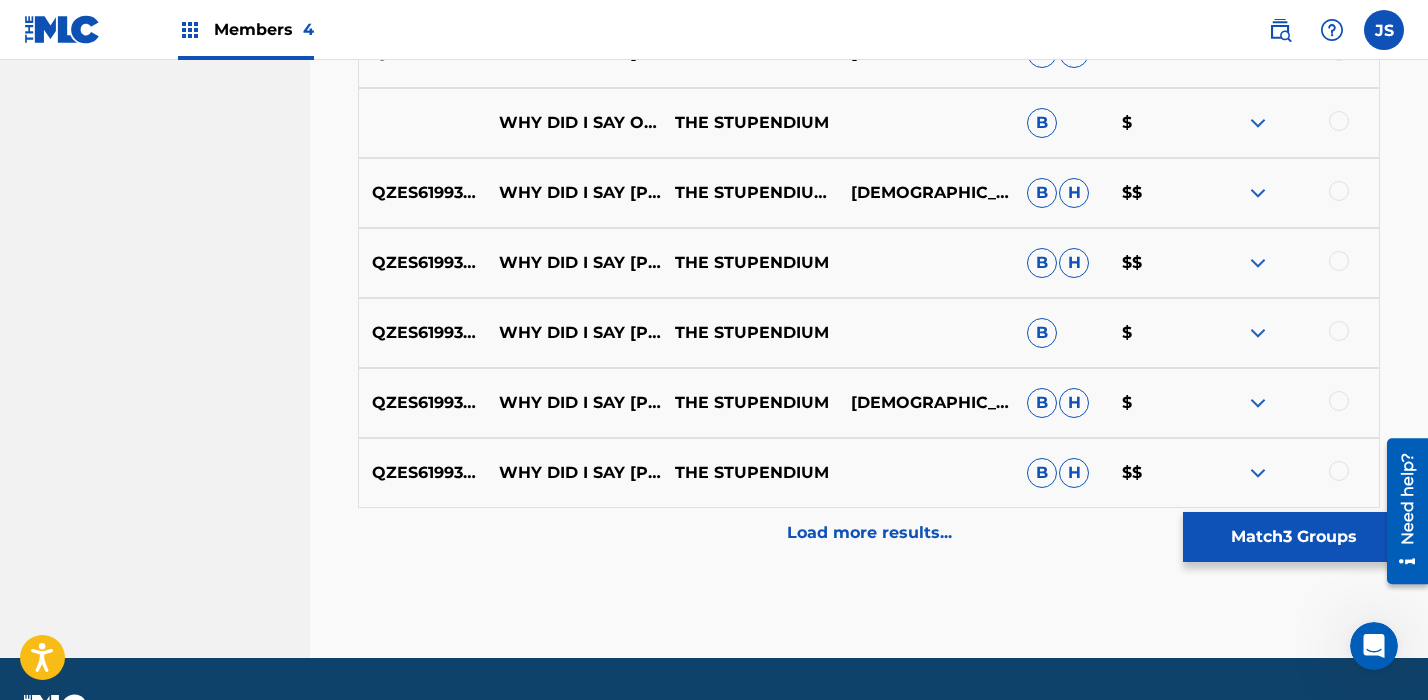 click on "WHY DID I SAY [PERSON_NAME]? (FEAT. NPT MUSIC) [ INSTRUMENTAL] (ORCHESTRAL REMIX)" at bounding box center [574, 403] 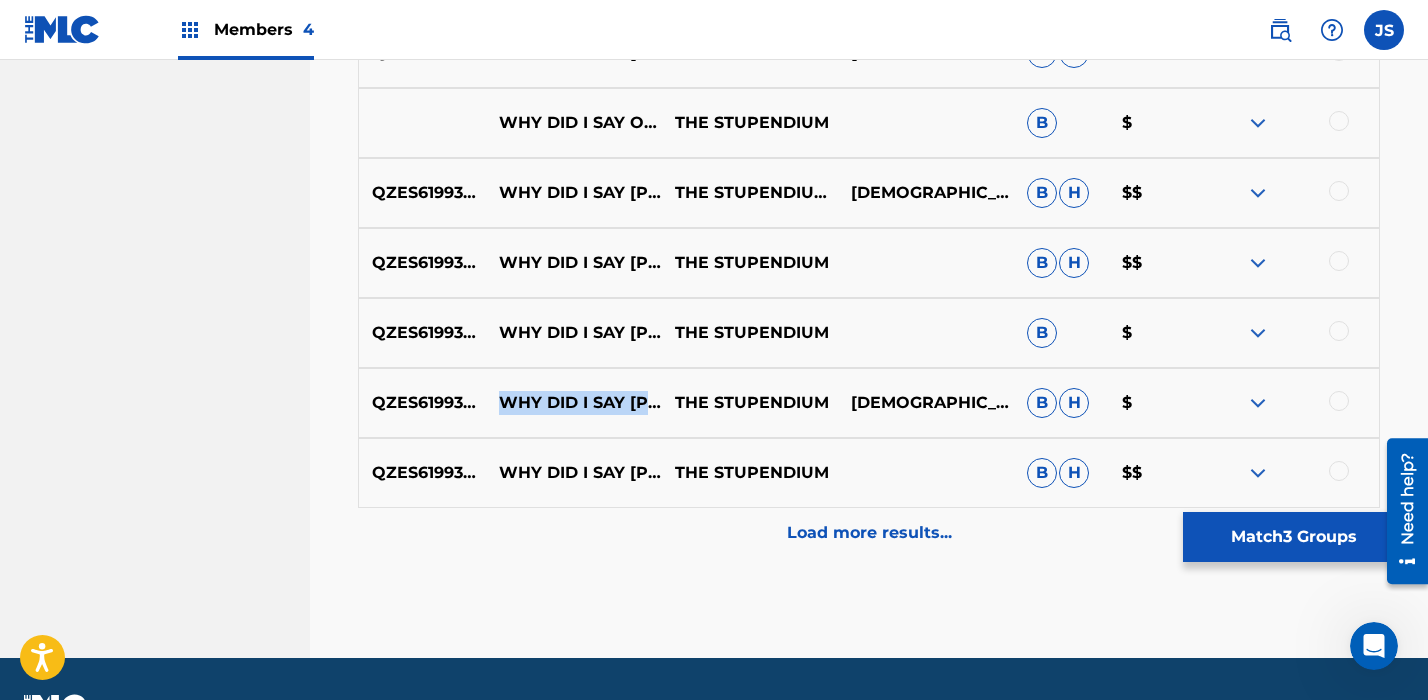 click on "WHY DID I SAY [PERSON_NAME]? (FEAT. NPT MUSIC) [ INSTRUMENTAL] (ORCHESTRAL REMIX)" at bounding box center (574, 403) 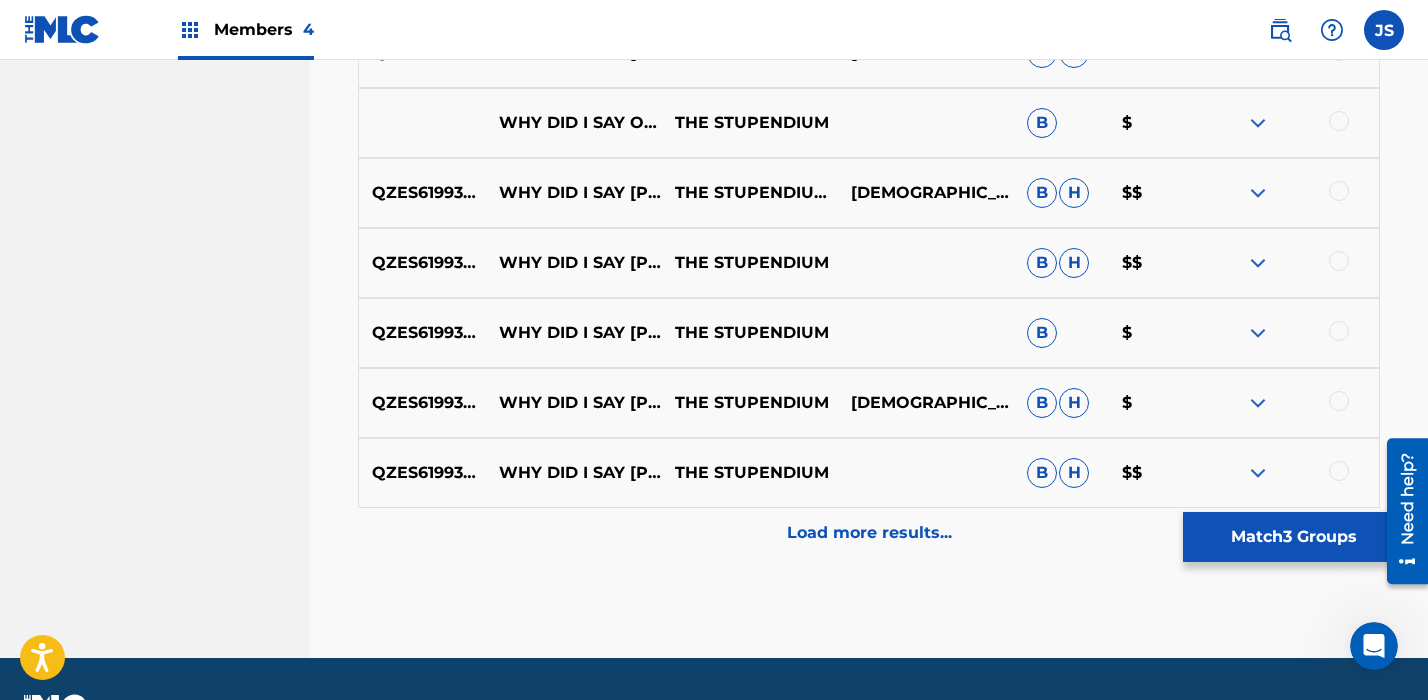 click on "Load more results..." at bounding box center [869, 533] 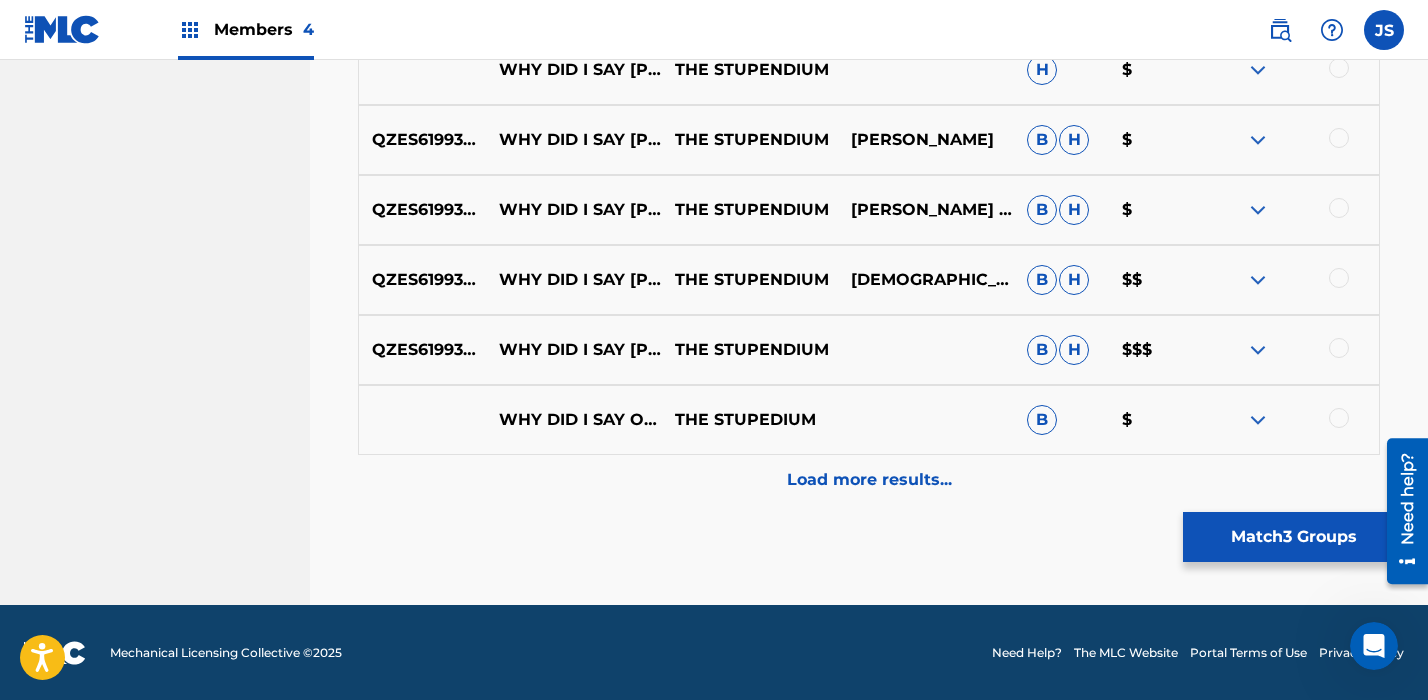 scroll, scrollTop: 3252, scrollLeft: 0, axis: vertical 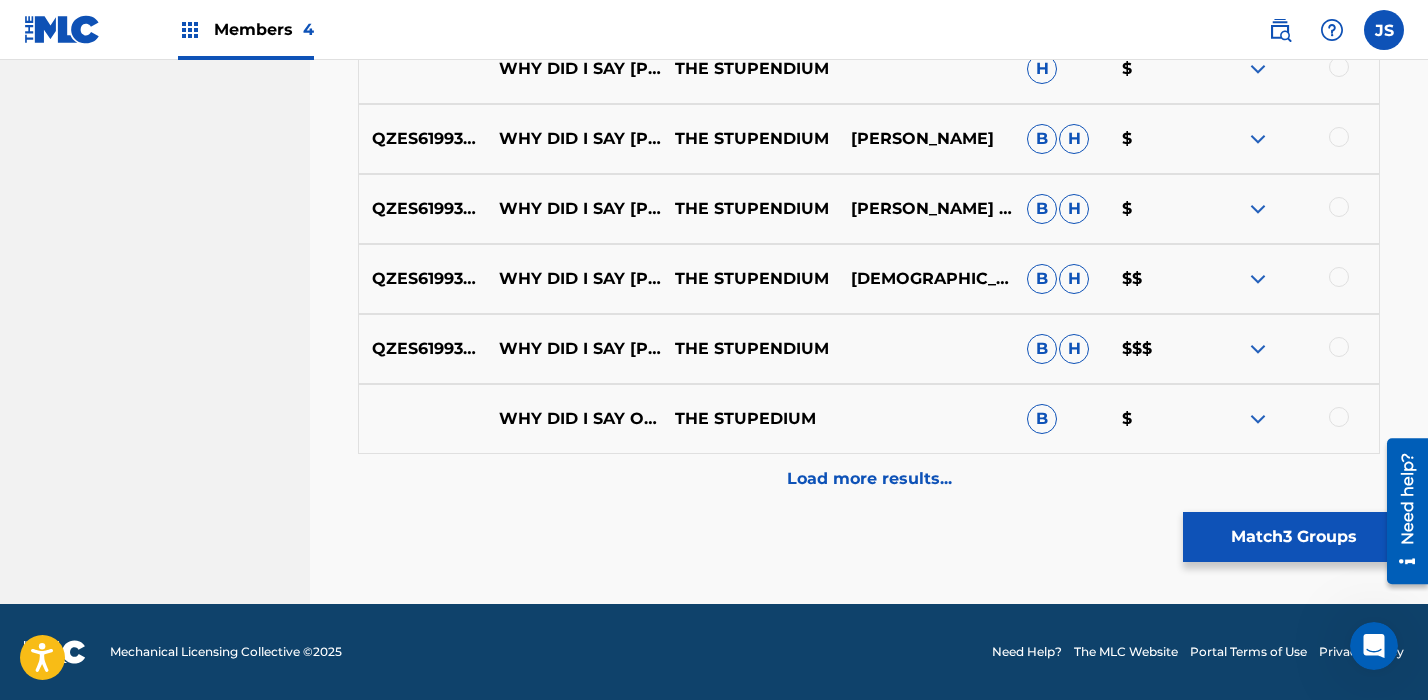 click on "WHY DID I SAY [PERSON_NAME]? (FEAT. NPT MUSIC) [ORCHESTRAL REMIX ] (ORCHESTRAL REMIX)" at bounding box center [574, 349] 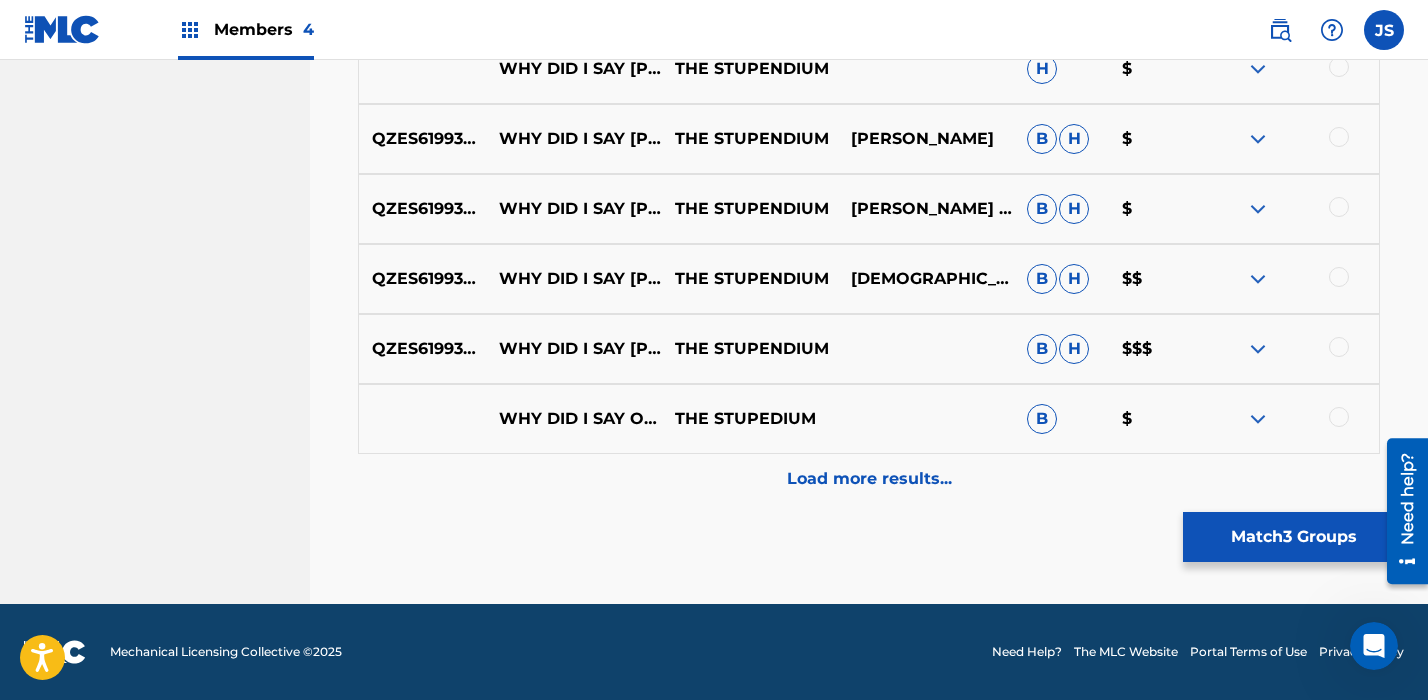 click on "Load more results..." at bounding box center (869, 479) 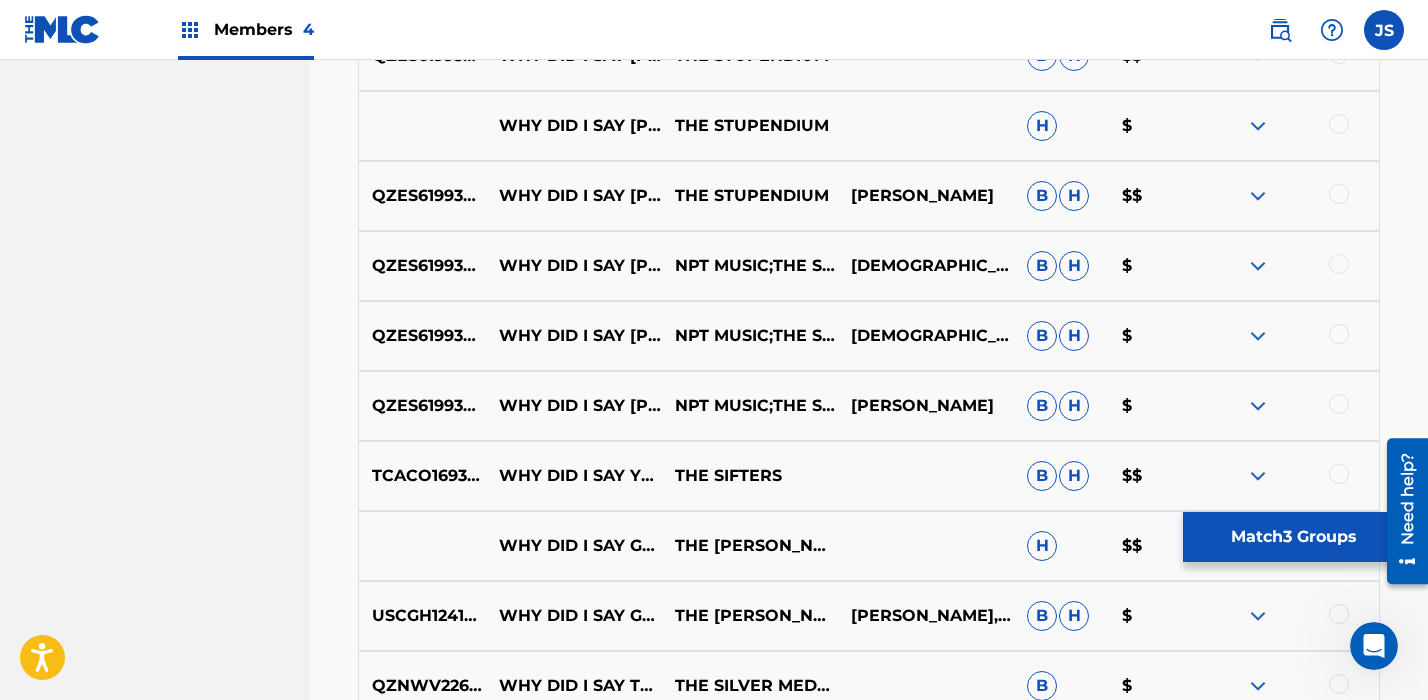 scroll, scrollTop: 3687, scrollLeft: 0, axis: vertical 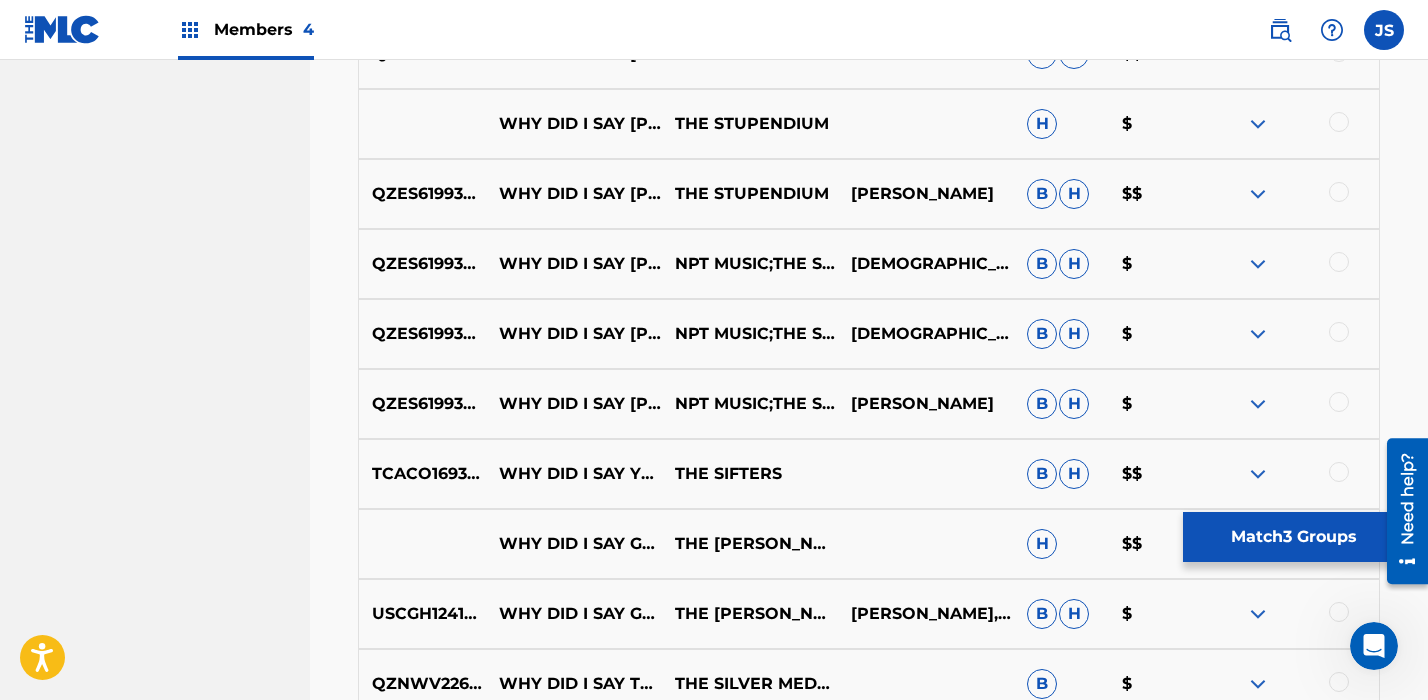 click on "QZES61993522" at bounding box center (422, 404) 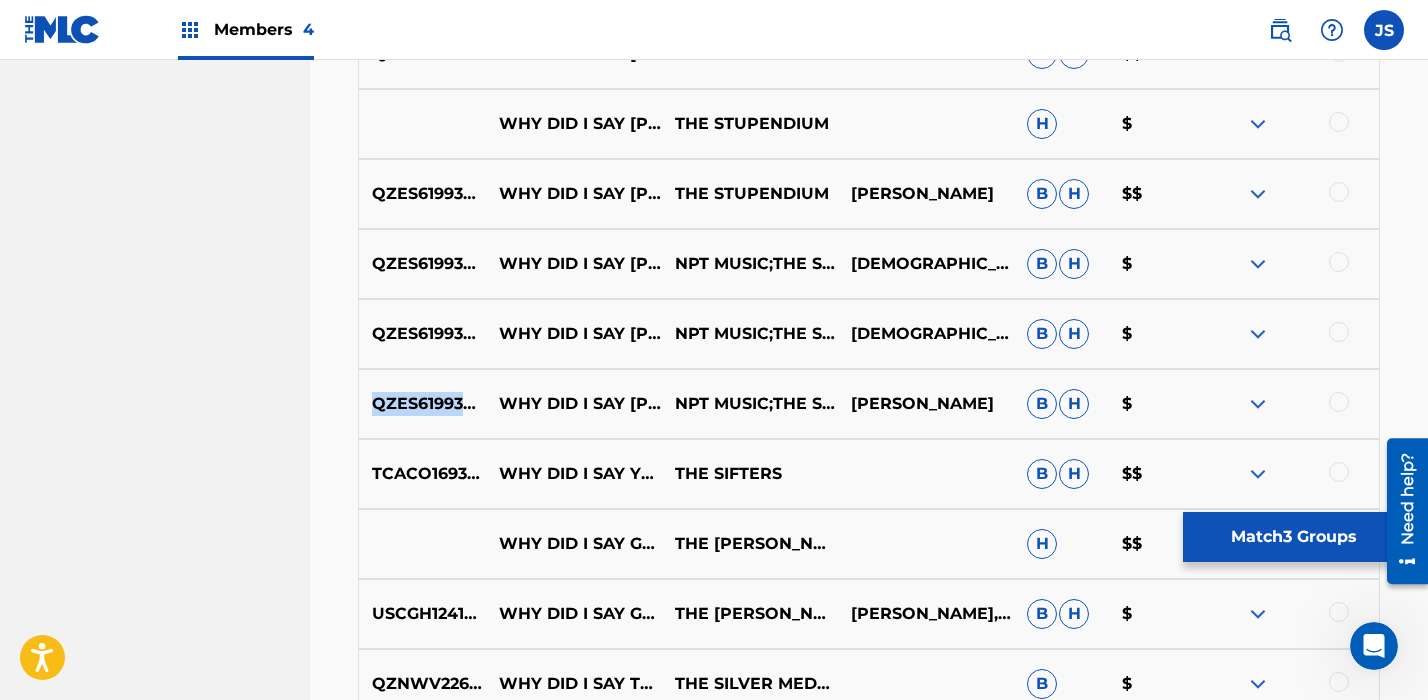 click on "QZES61993522" at bounding box center (422, 404) 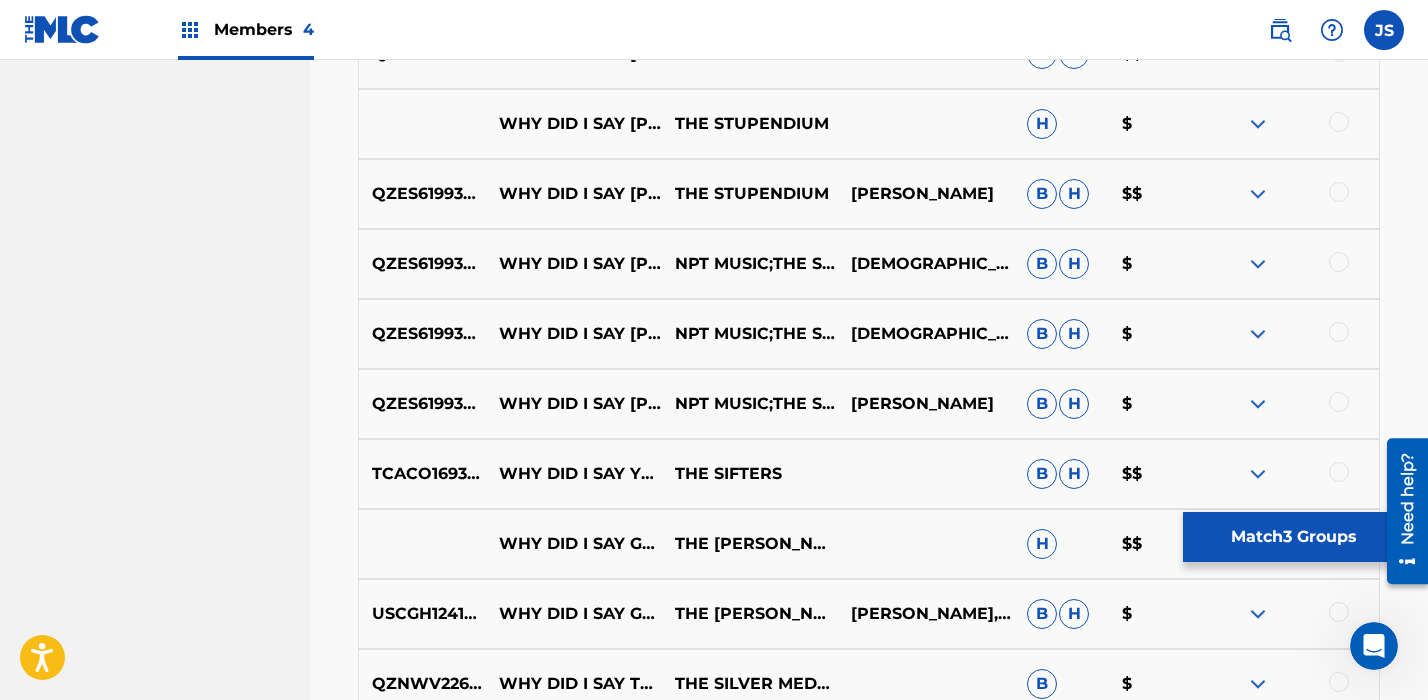 click on "WHY DID I SAY [PERSON_NAME]? (FEAT. NPT MUSIC) [ORCHESTRAL REMIX ] [A CAPPELLA] (ORCHESTRAL REMIX)" at bounding box center (574, 404) 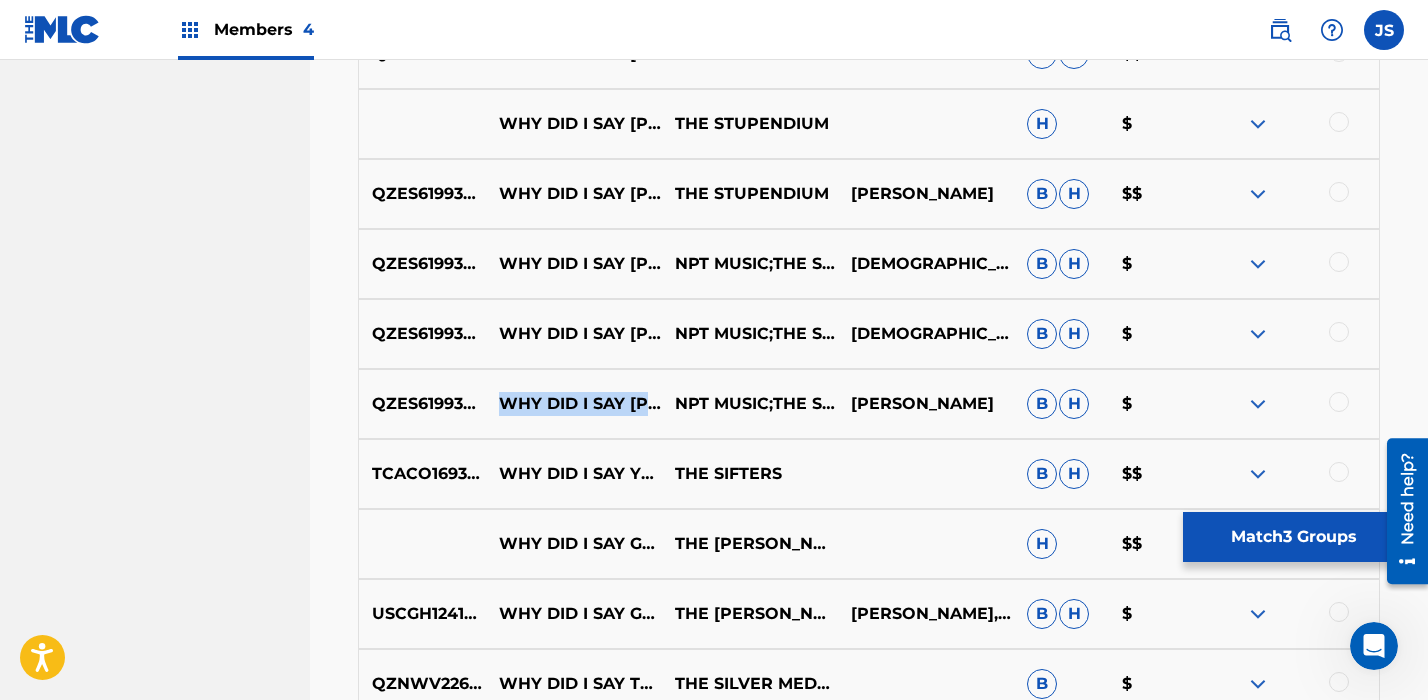 click on "WHY DID I SAY [PERSON_NAME]? (FEAT. NPT MUSIC) [ORCHESTRAL REMIX ] [A CAPPELLA] (ORCHESTRAL REMIX)" at bounding box center (574, 404) 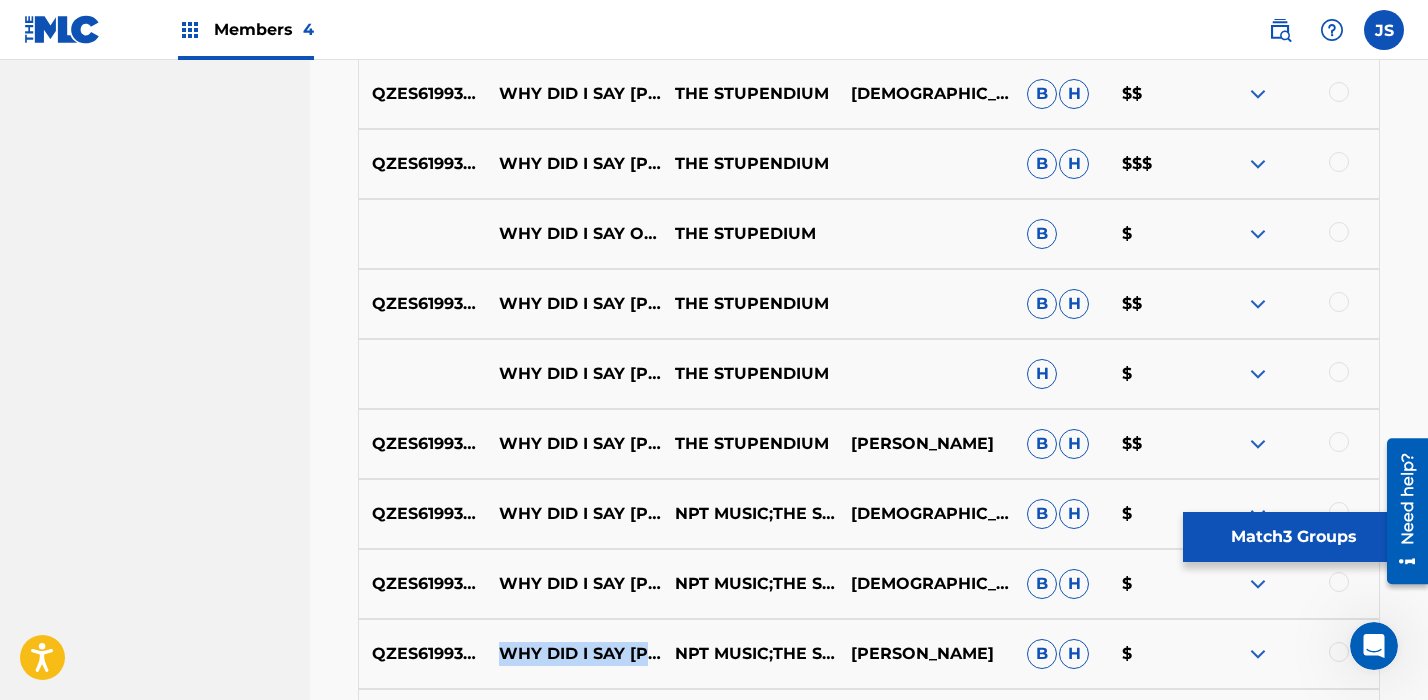scroll, scrollTop: 3420, scrollLeft: 0, axis: vertical 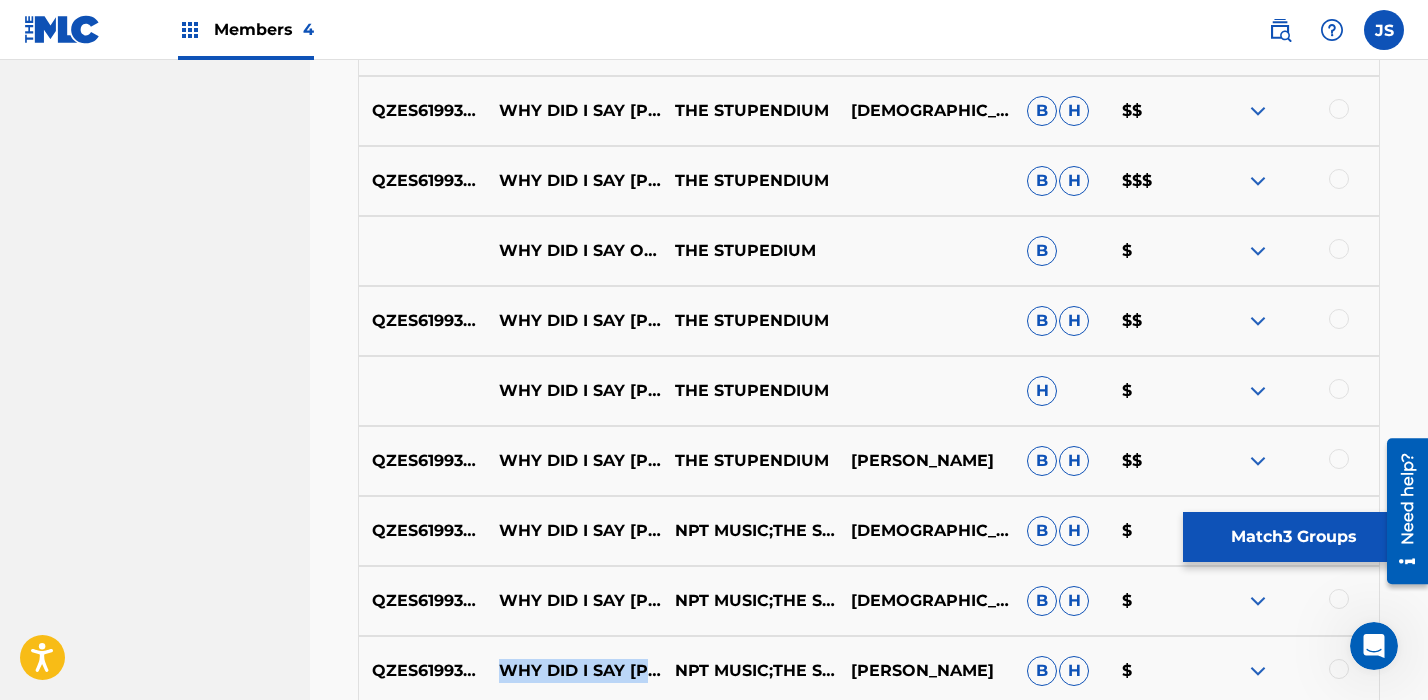 click on "WHY DID I SAY OKIE DOKI" at bounding box center (574, 251) 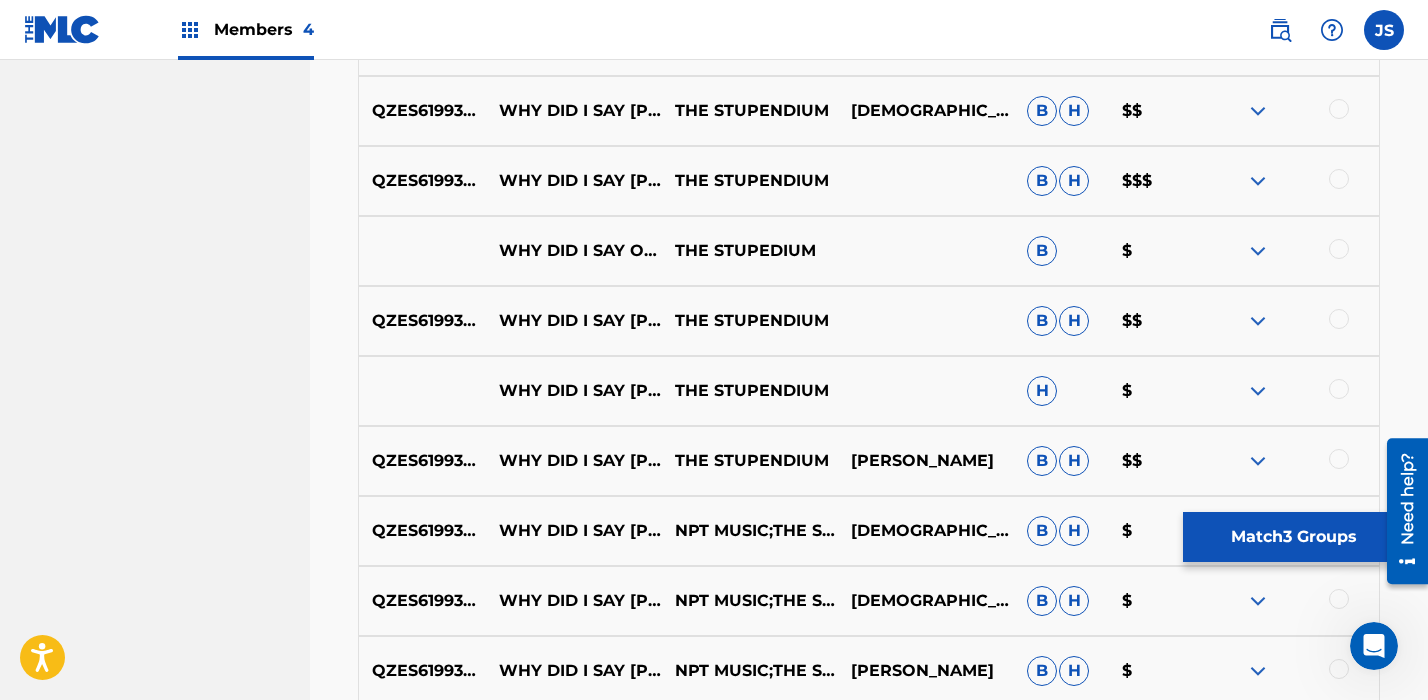 click on "WHY DID I SAY OKIE DOKI" at bounding box center [574, 251] 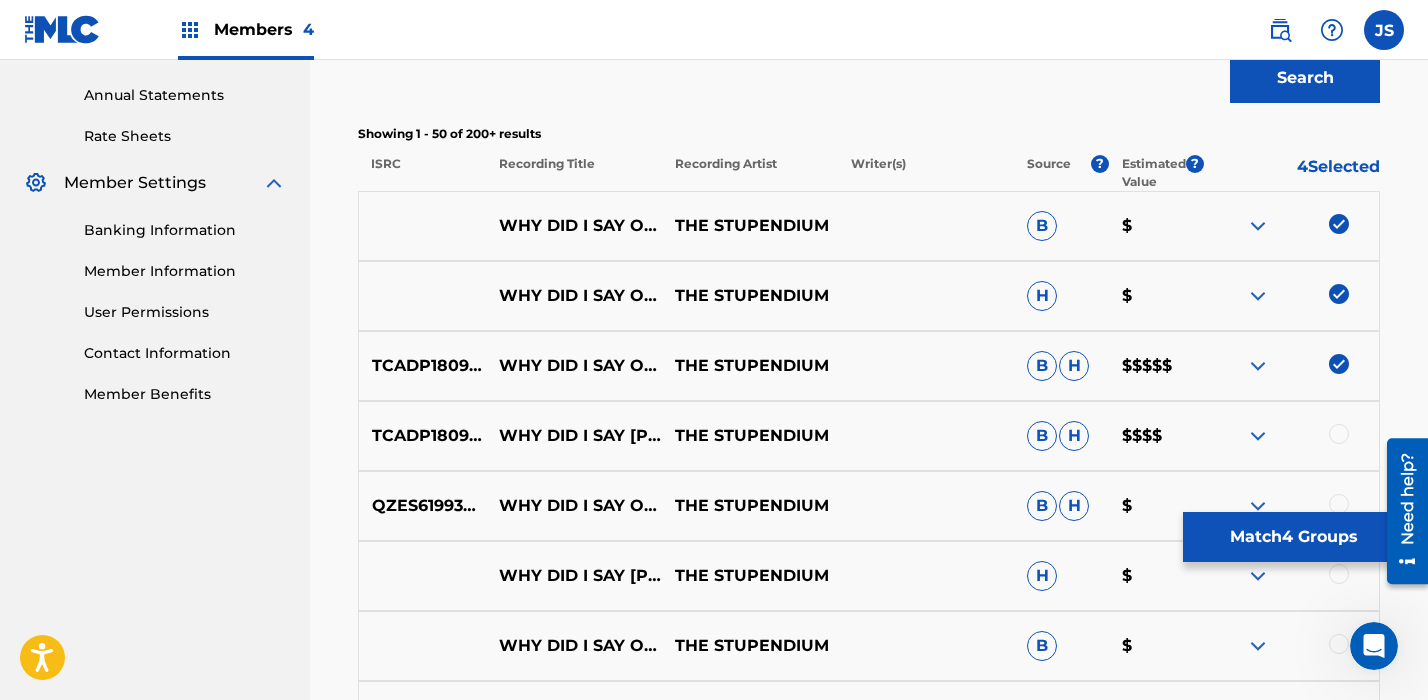 scroll, scrollTop: 720, scrollLeft: 0, axis: vertical 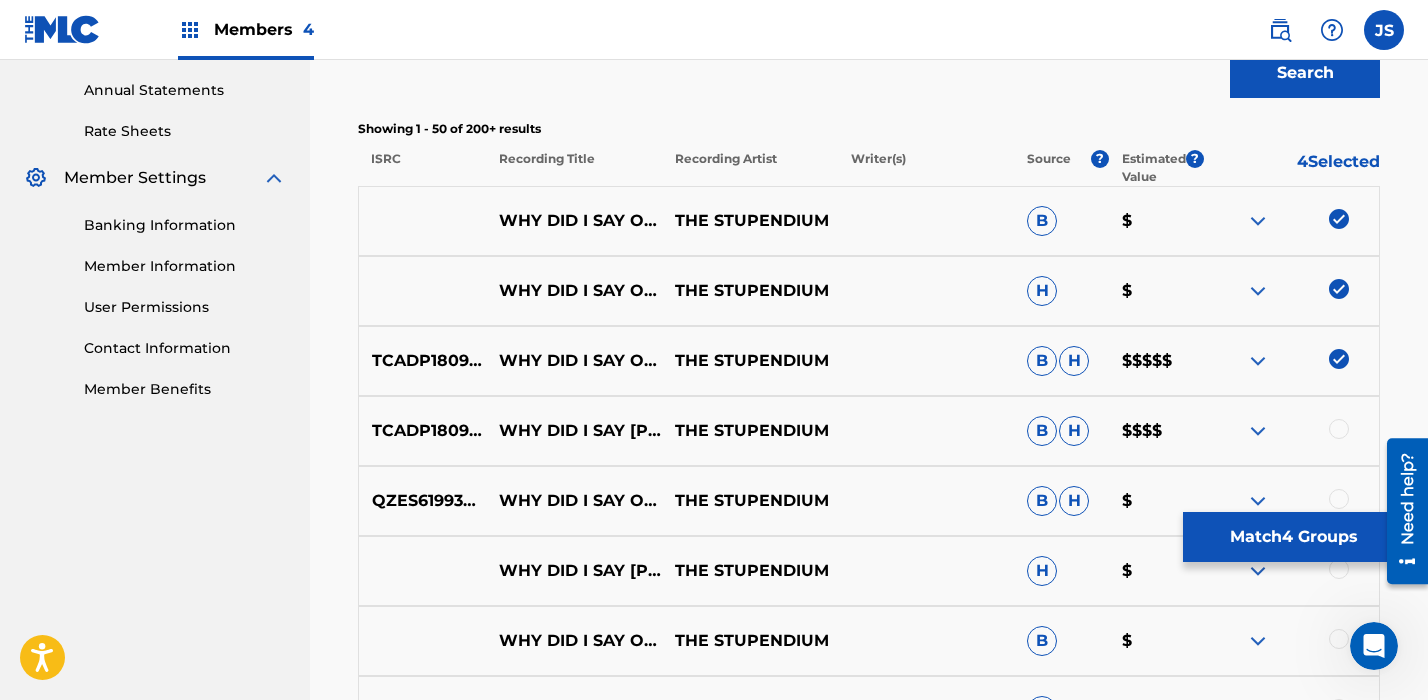 click on "Match  4 Groups" at bounding box center [1293, 537] 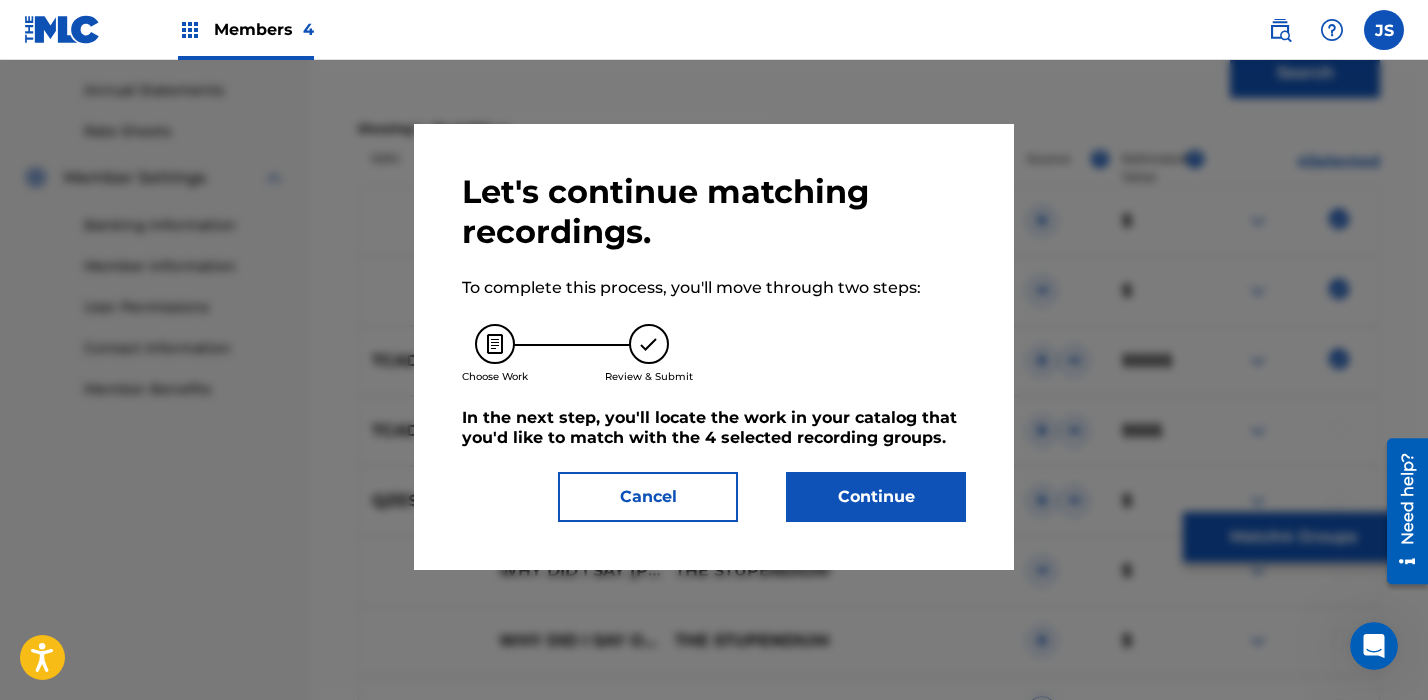click on "Continue" at bounding box center (876, 497) 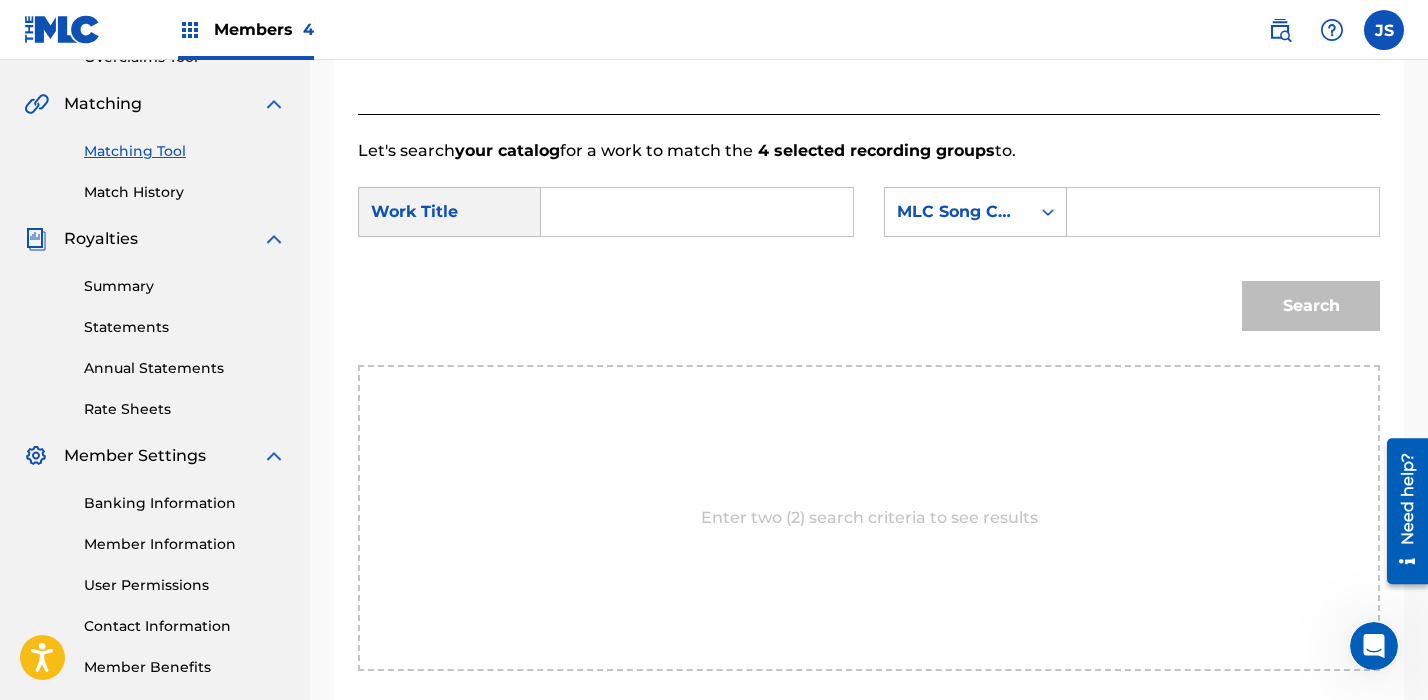 scroll, scrollTop: 395, scrollLeft: 0, axis: vertical 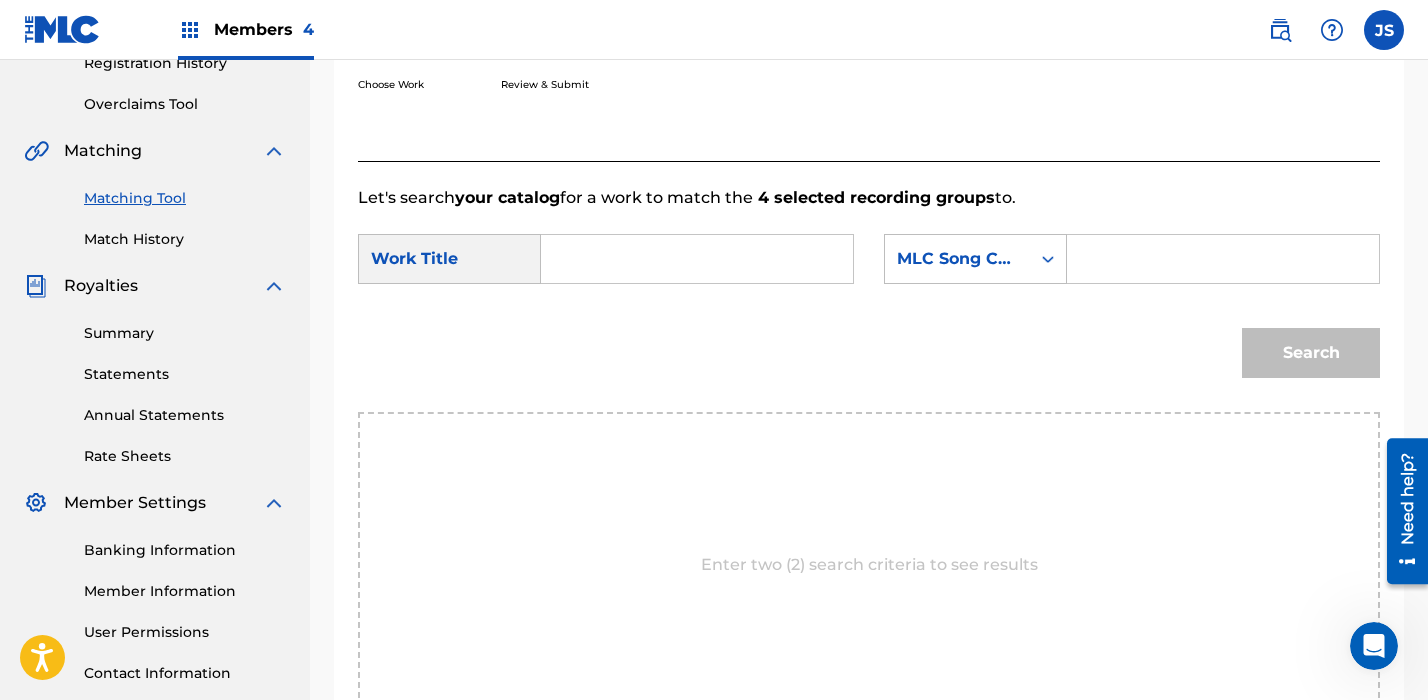 click at bounding box center [697, 259] 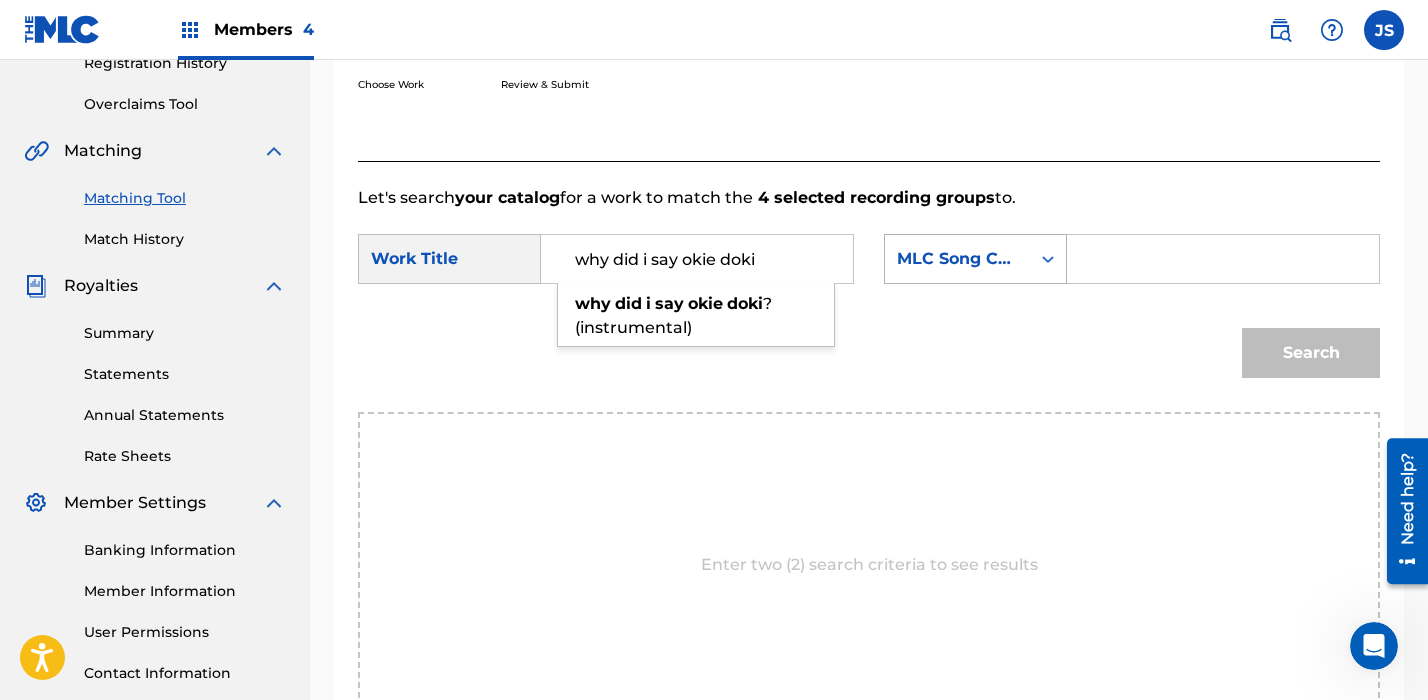 type on "why did i say okie doki" 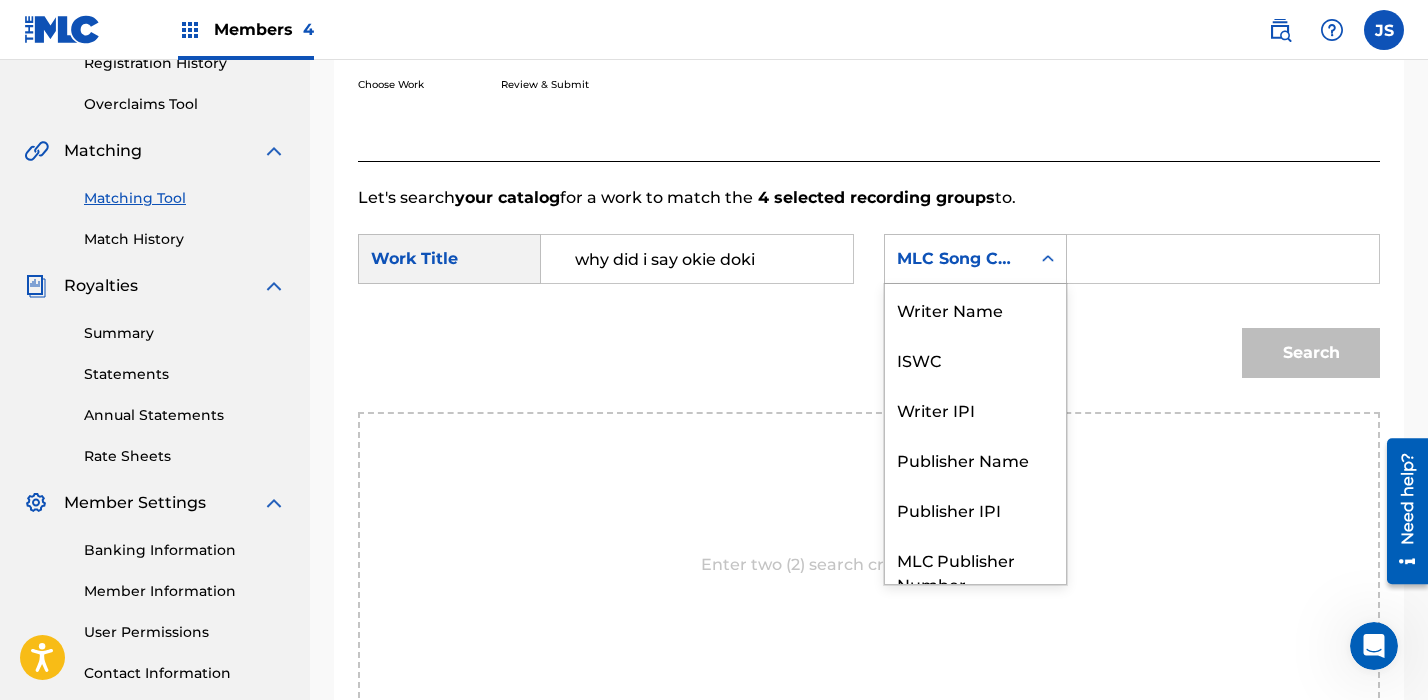 scroll, scrollTop: 74, scrollLeft: 0, axis: vertical 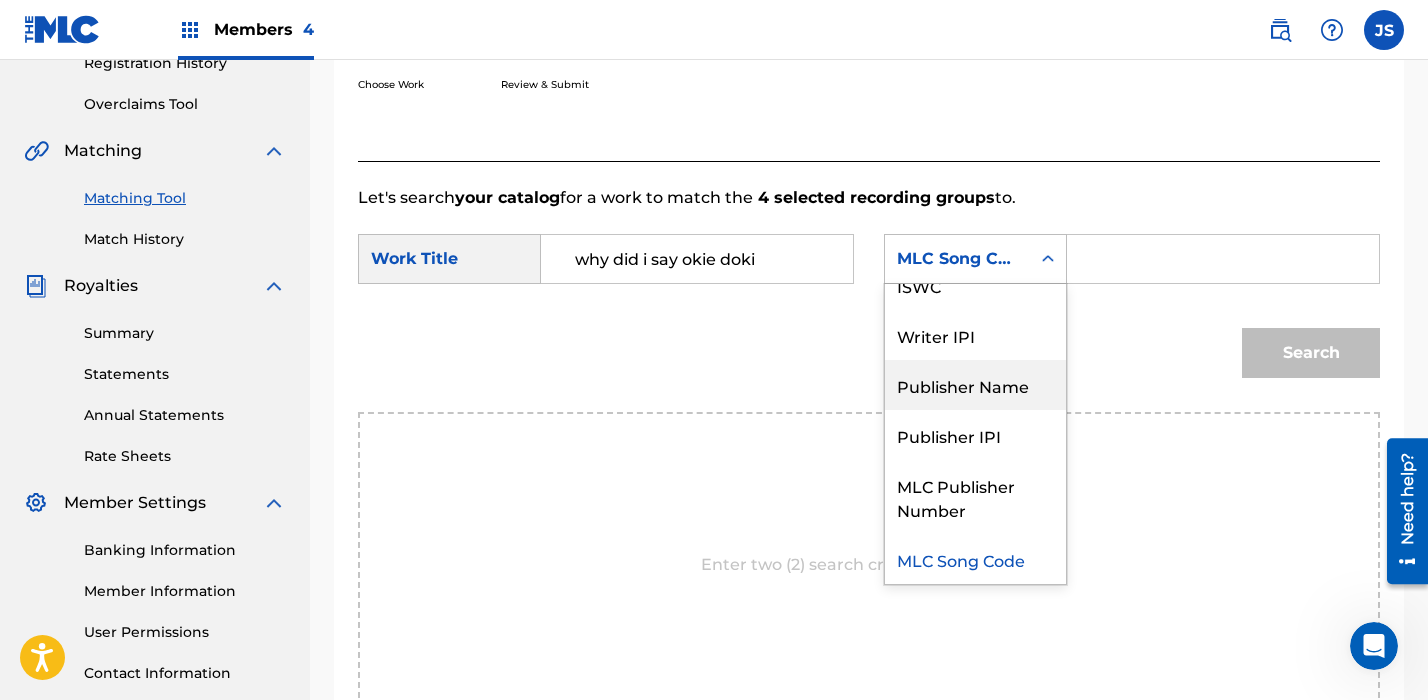 click on "Publisher Name" at bounding box center [975, 385] 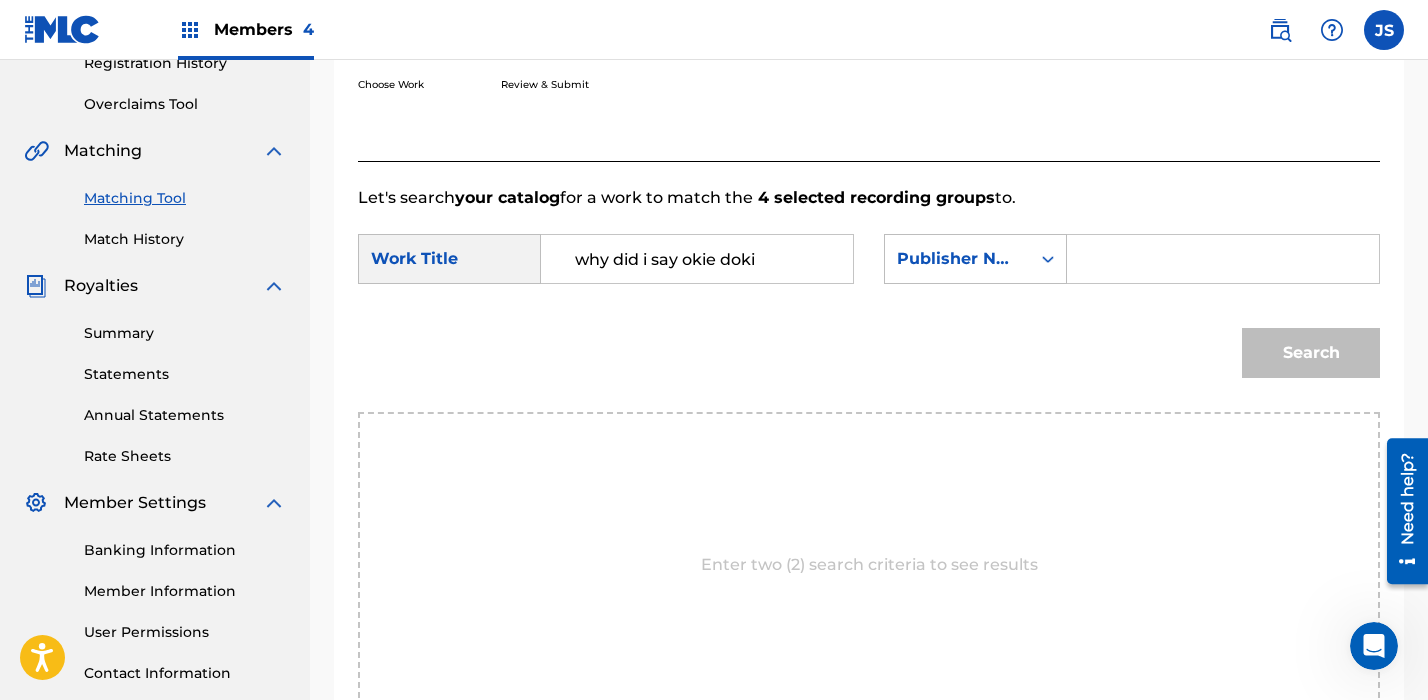 click at bounding box center (1223, 259) 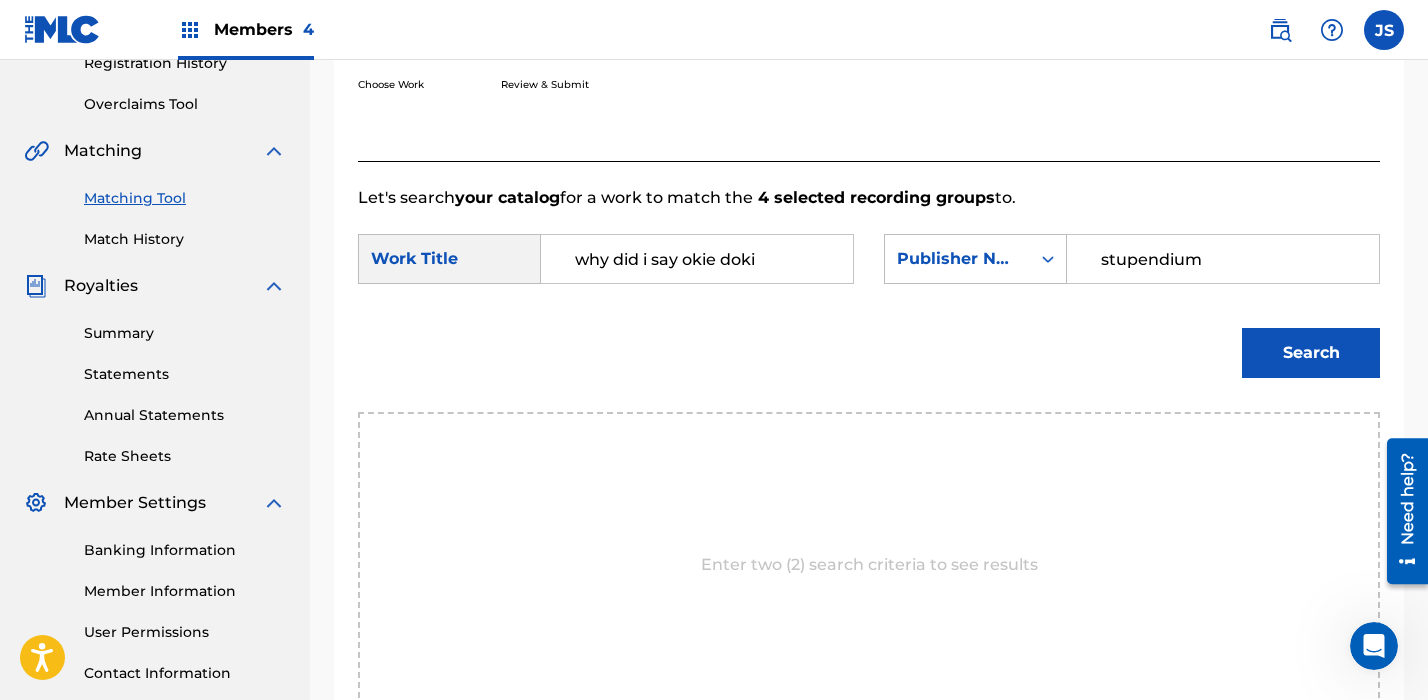 click on "Search" at bounding box center (1311, 353) 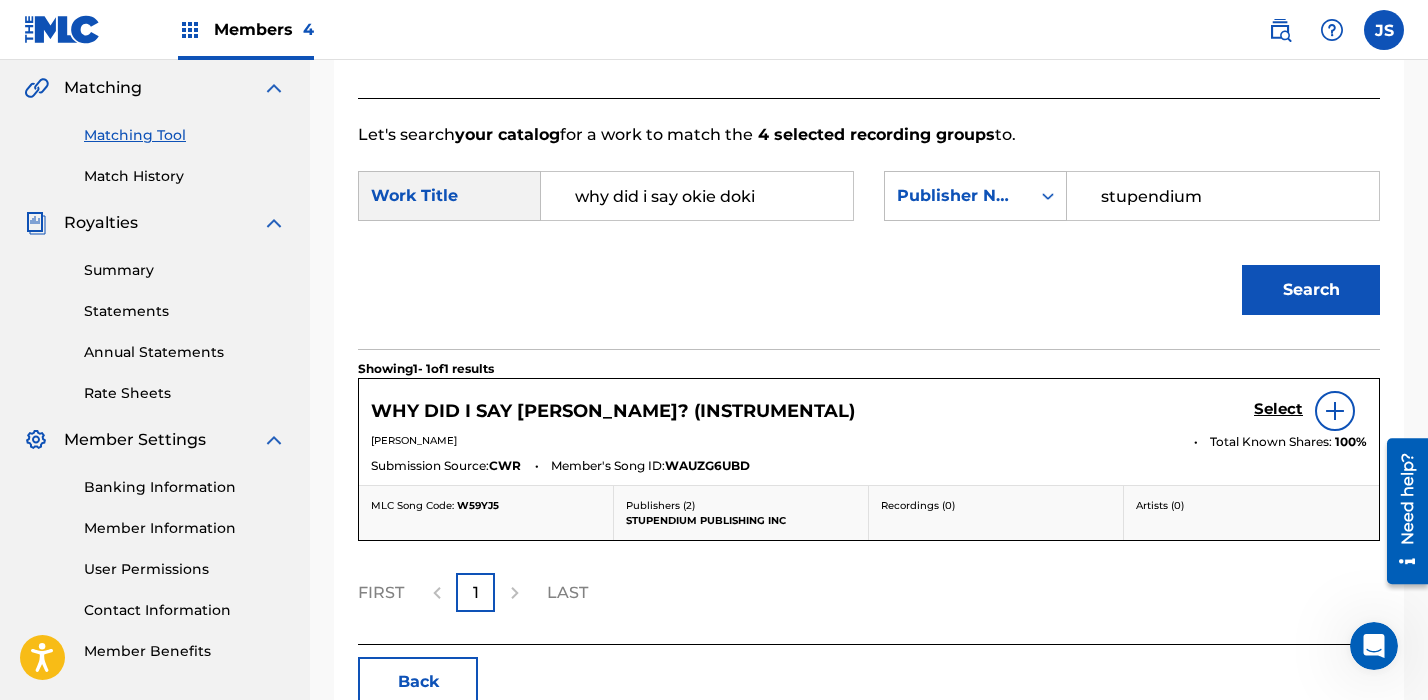 scroll, scrollTop: 410, scrollLeft: 0, axis: vertical 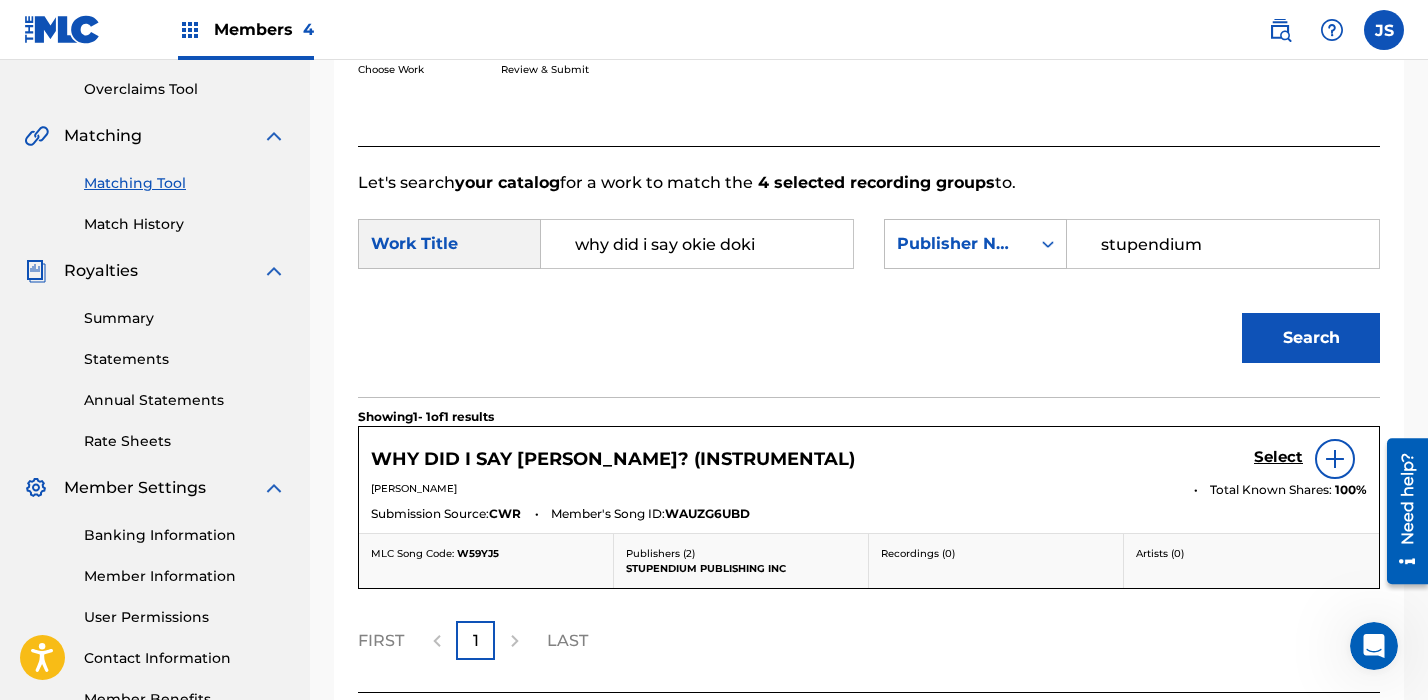 click on "why did i say okie doki" at bounding box center (697, 244) 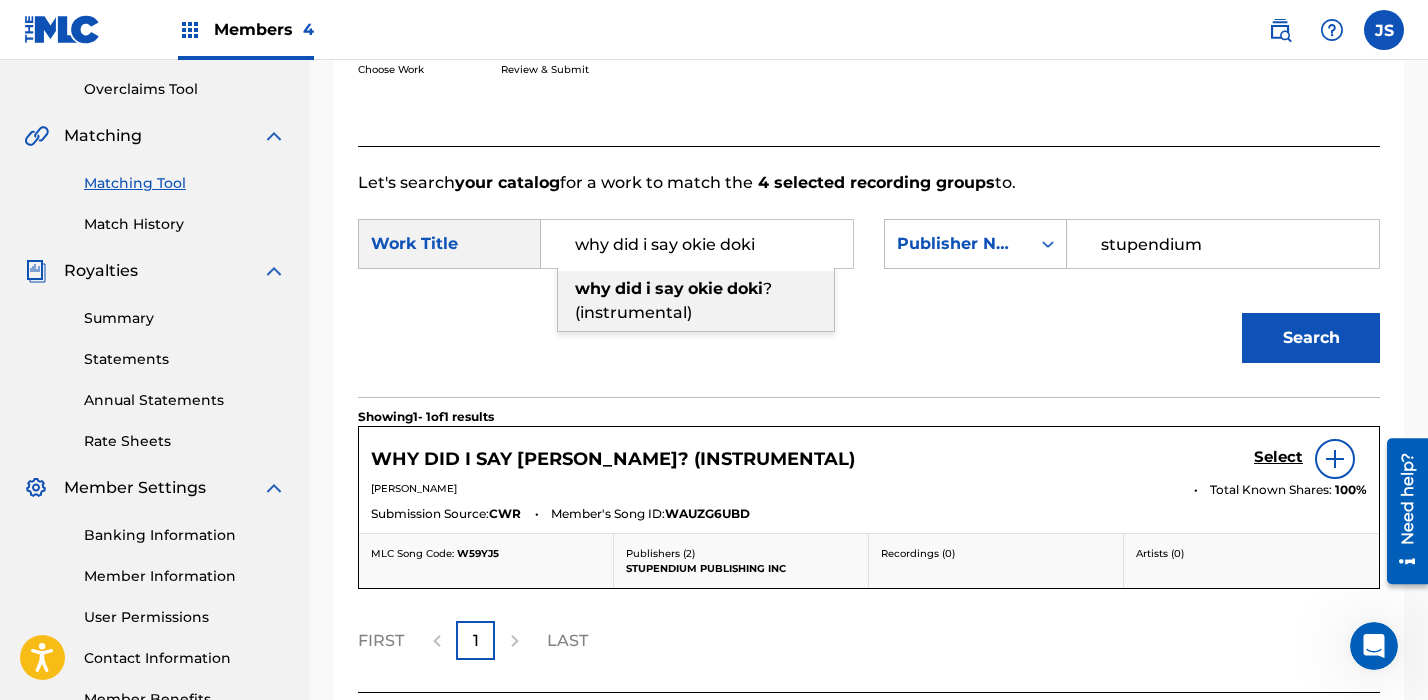 click on "why did i say okie doki" at bounding box center [697, 244] 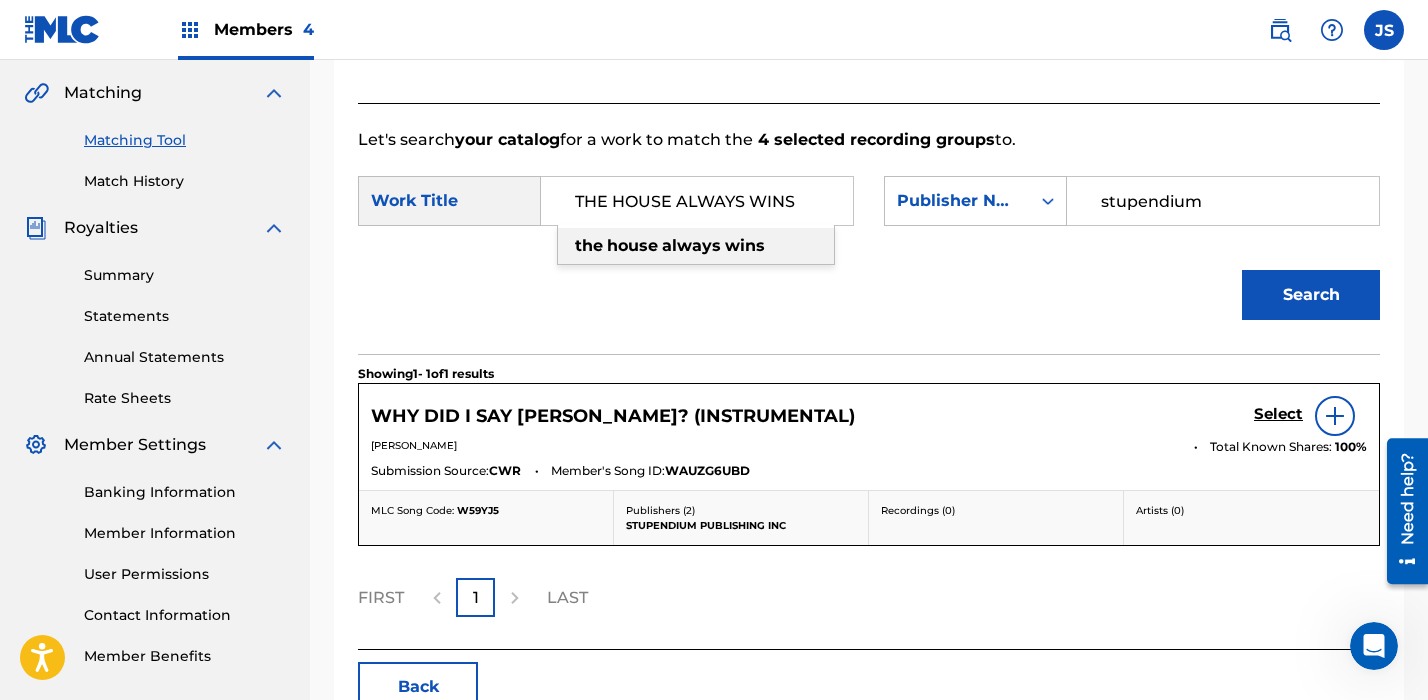 scroll, scrollTop: 560, scrollLeft: 0, axis: vertical 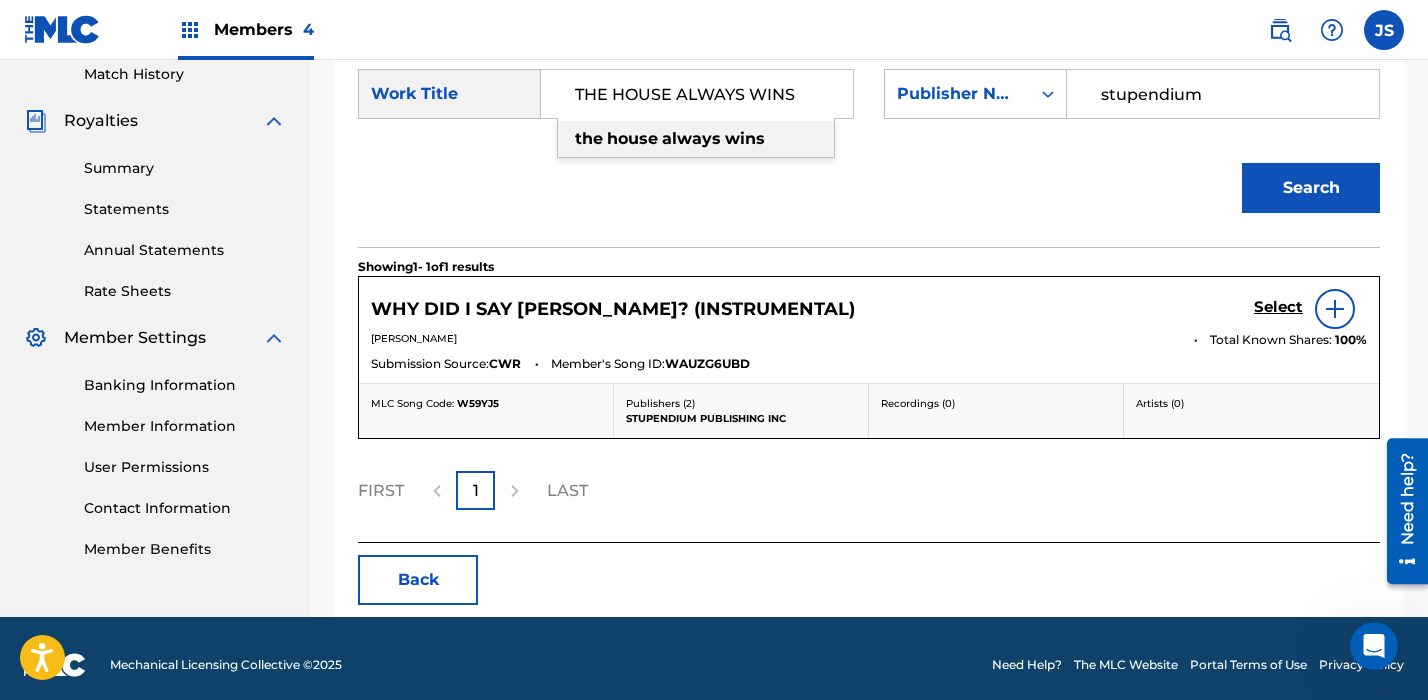 type on "THE HOUSE ALWAYS WINS" 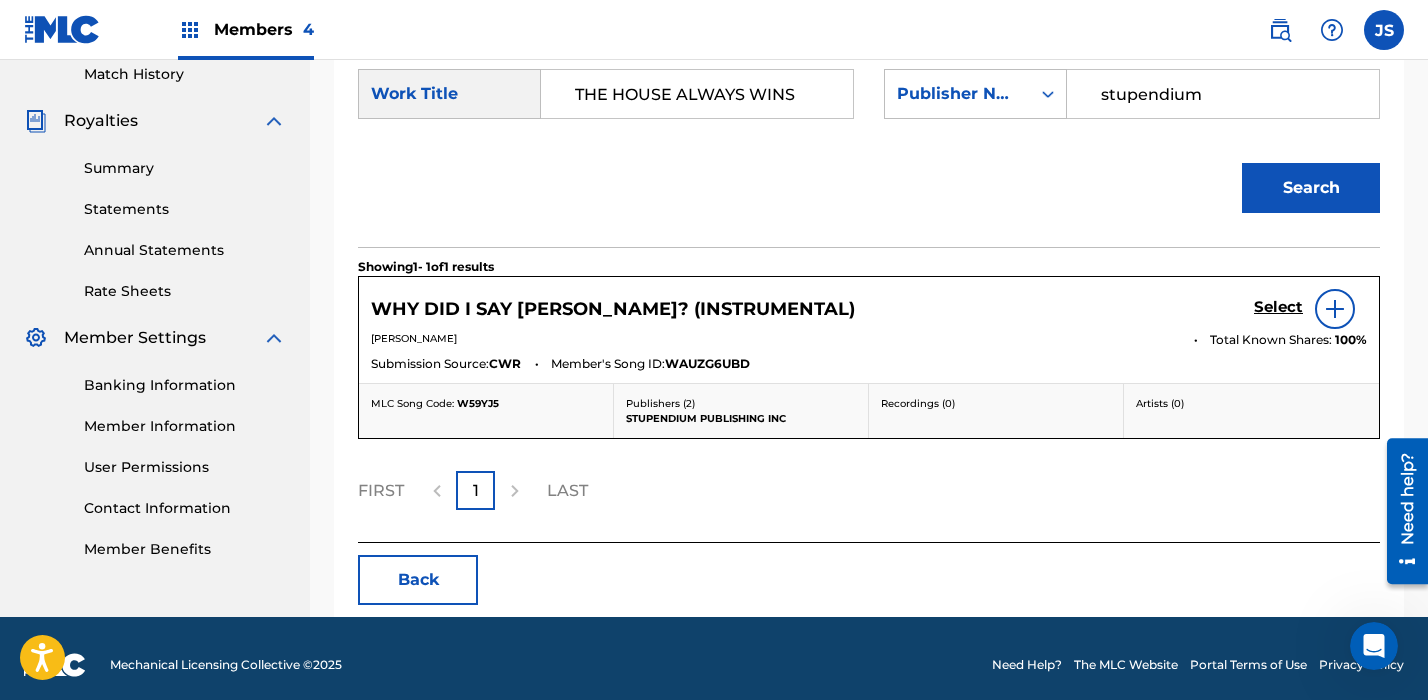 click on "Back" at bounding box center (418, 580) 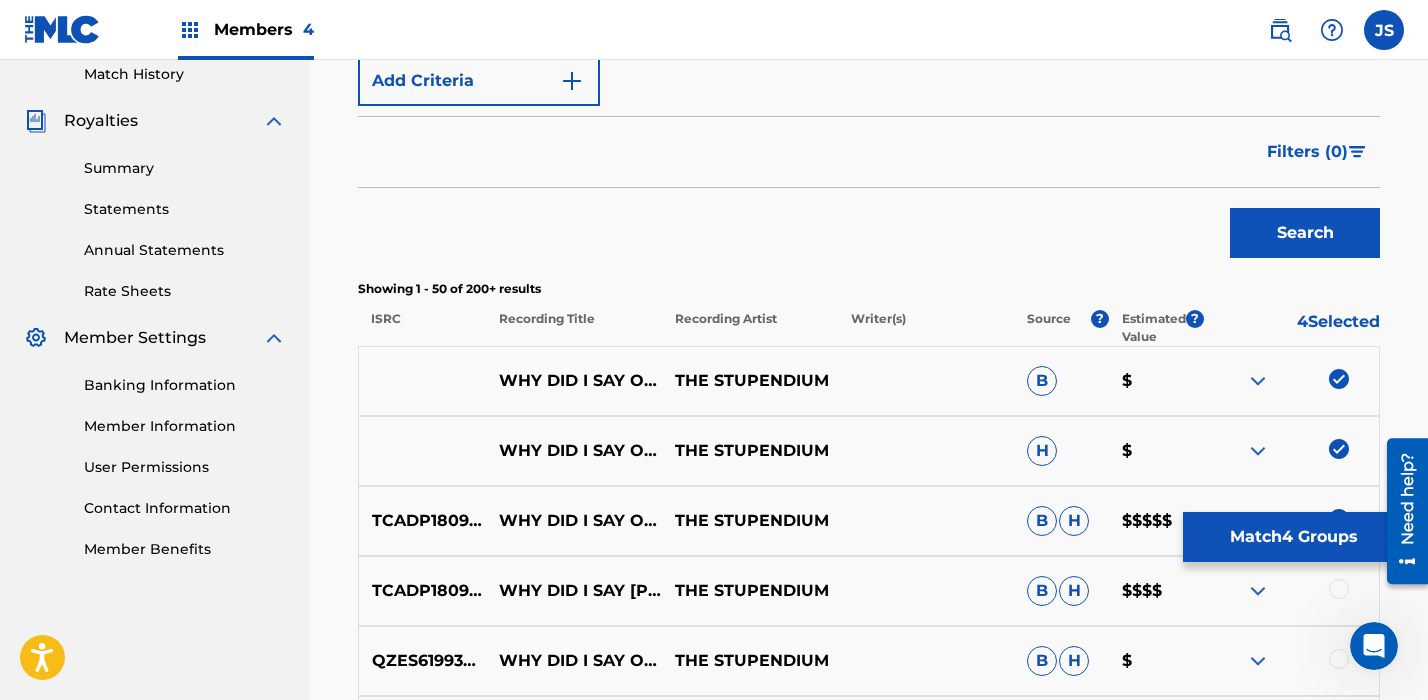 click at bounding box center (1339, 379) 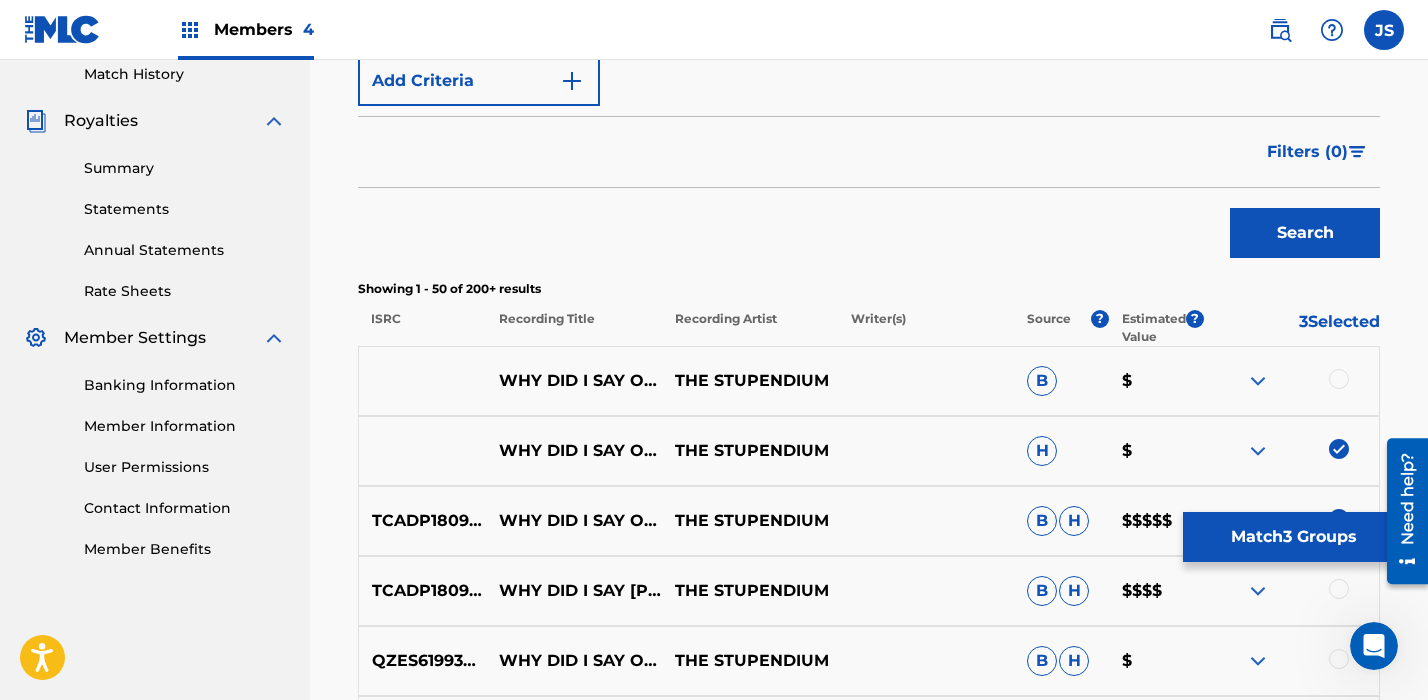 click at bounding box center [1339, 449] 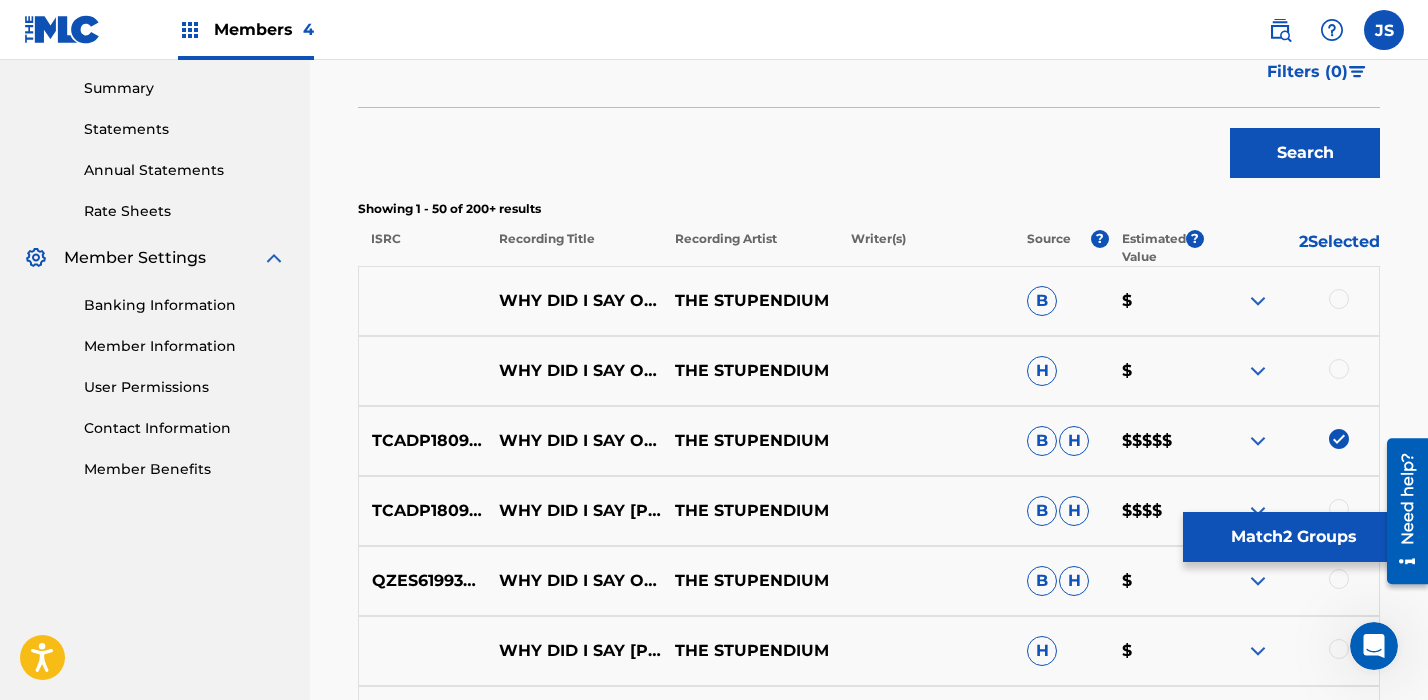 click at bounding box center [1339, 439] 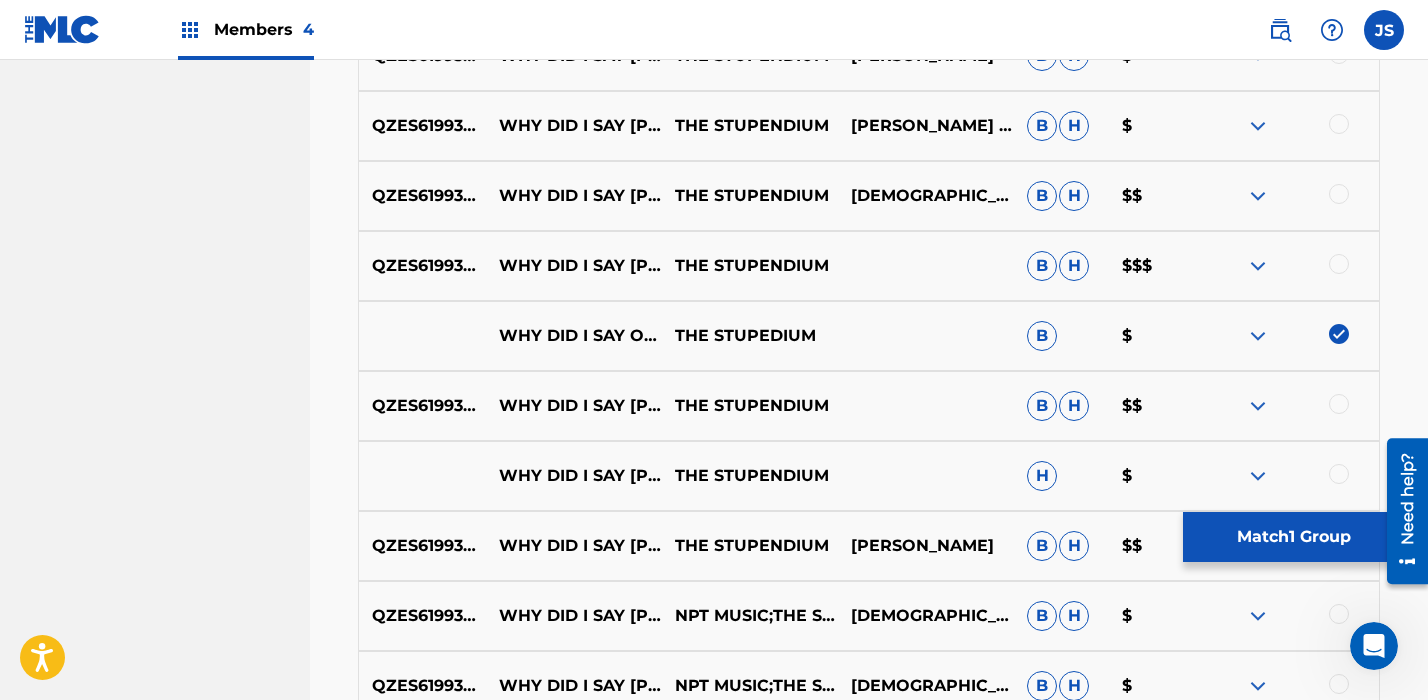 scroll, scrollTop: 3388, scrollLeft: 0, axis: vertical 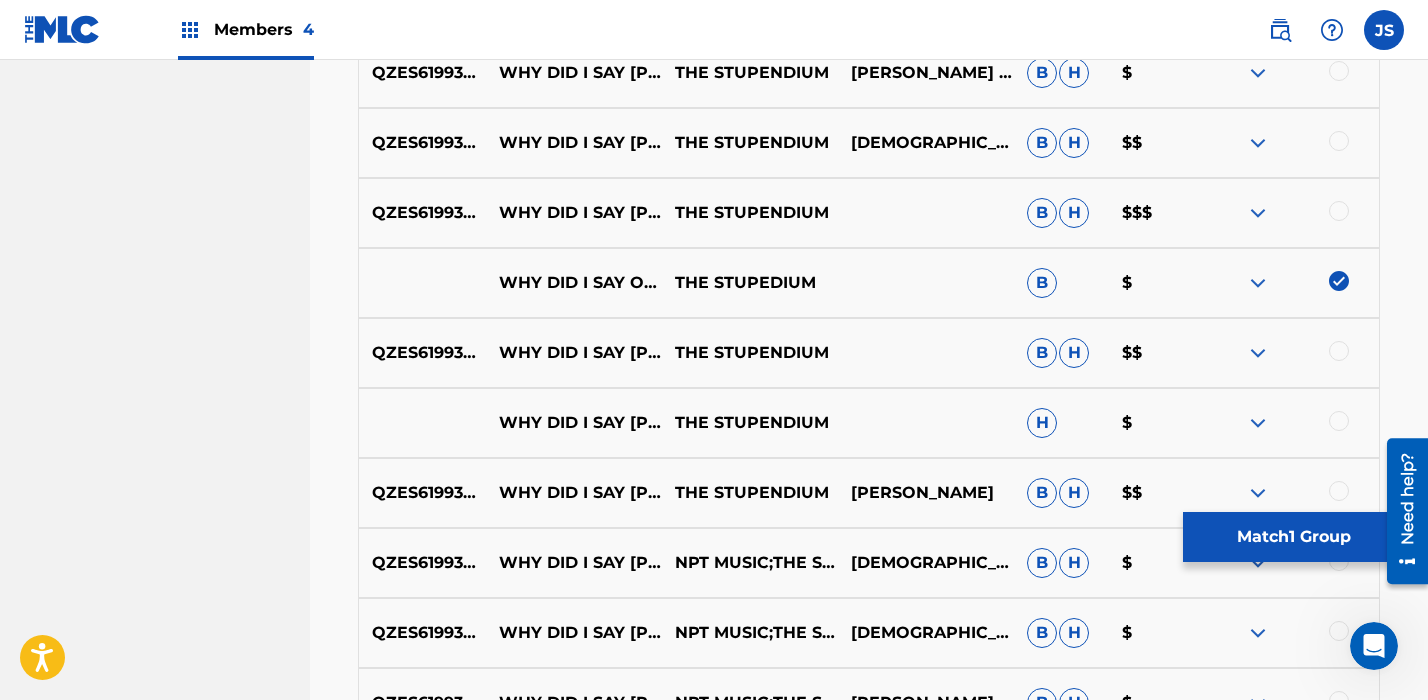 click at bounding box center (1339, 281) 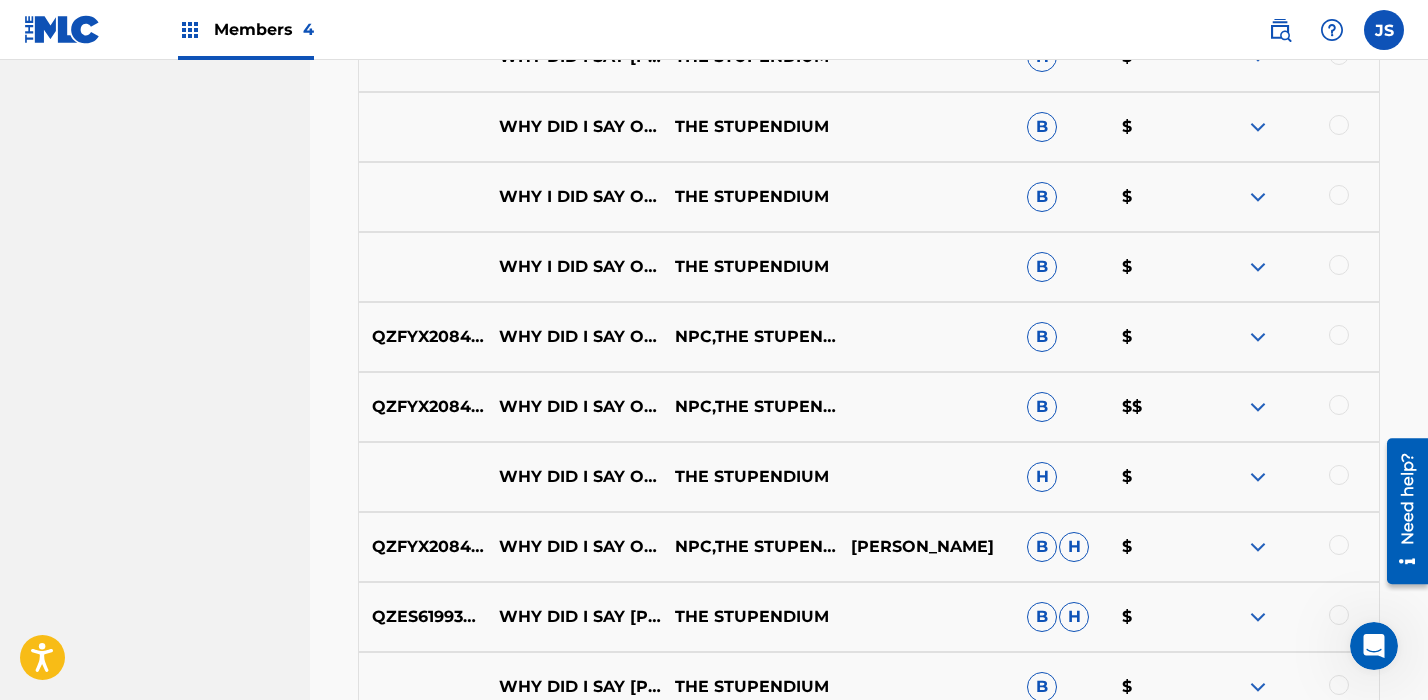 scroll, scrollTop: 0, scrollLeft: 0, axis: both 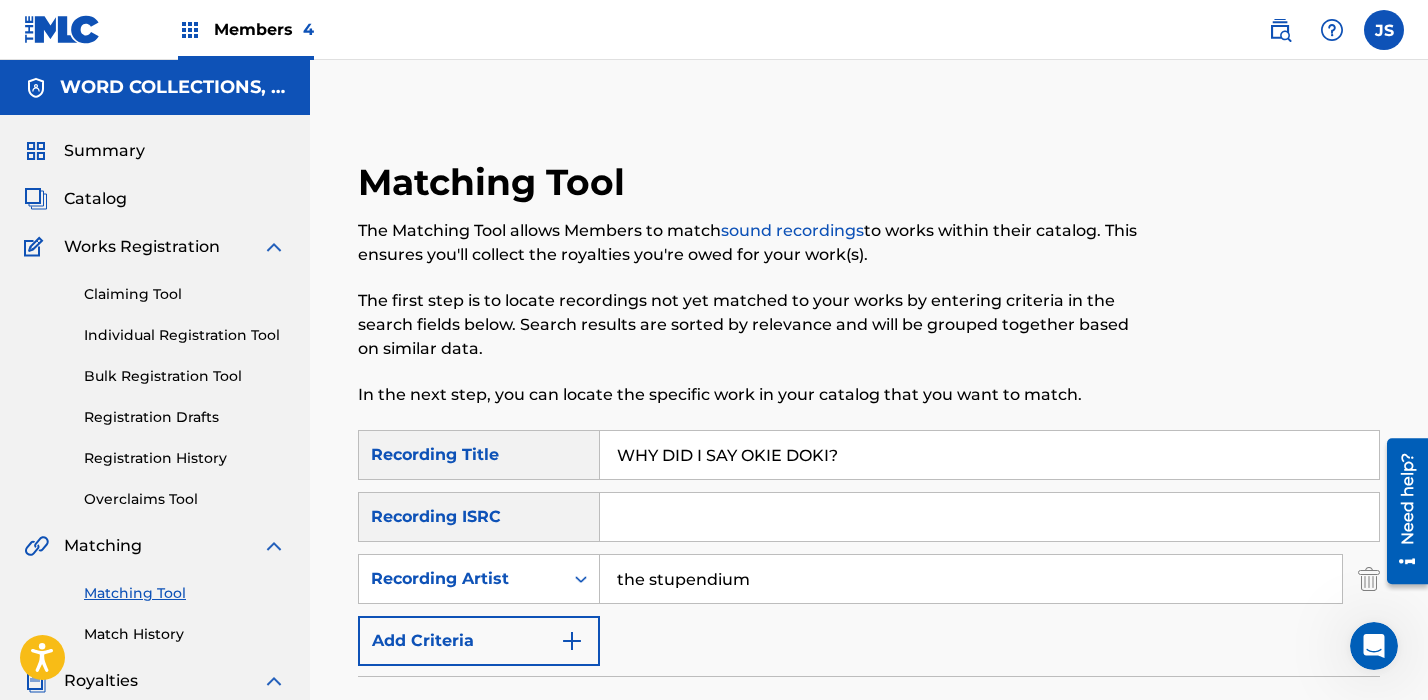 click on "WHY DID I SAY OKIE DOKI?" at bounding box center [989, 455] 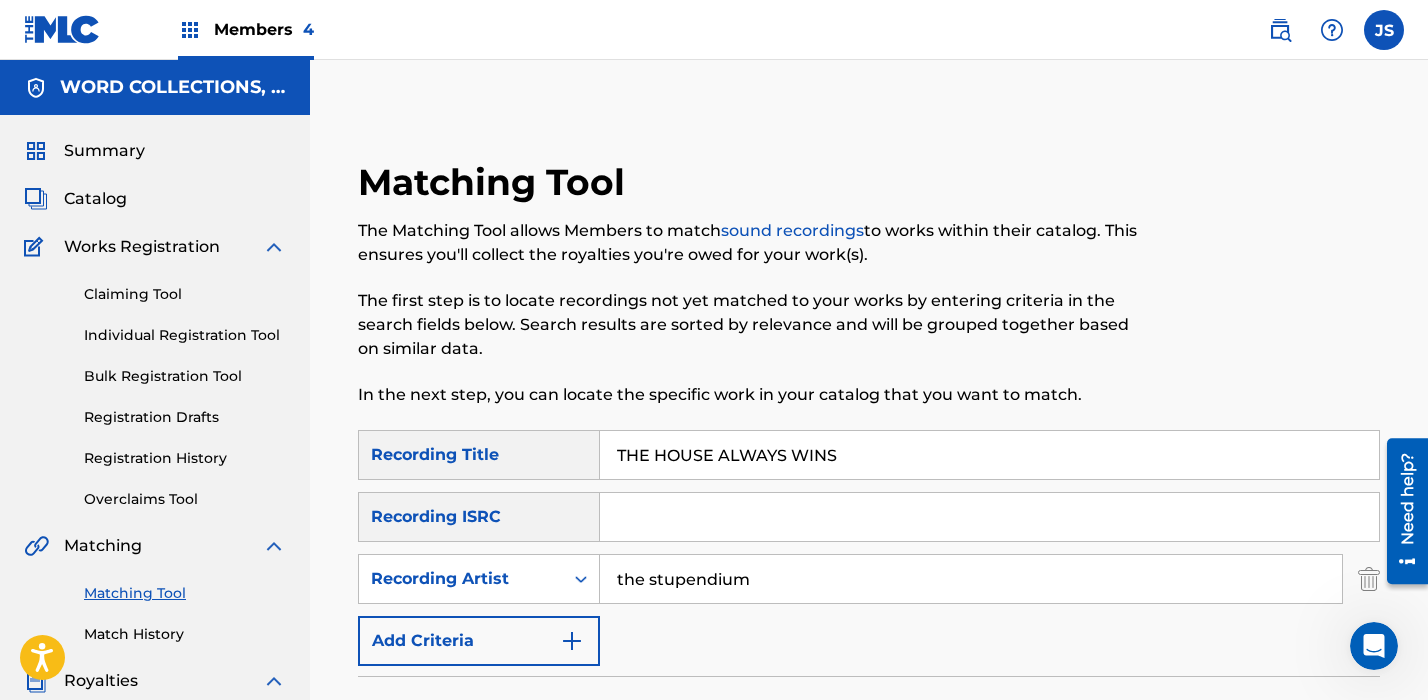 type on "THE HOUSE ALWAYS WINS" 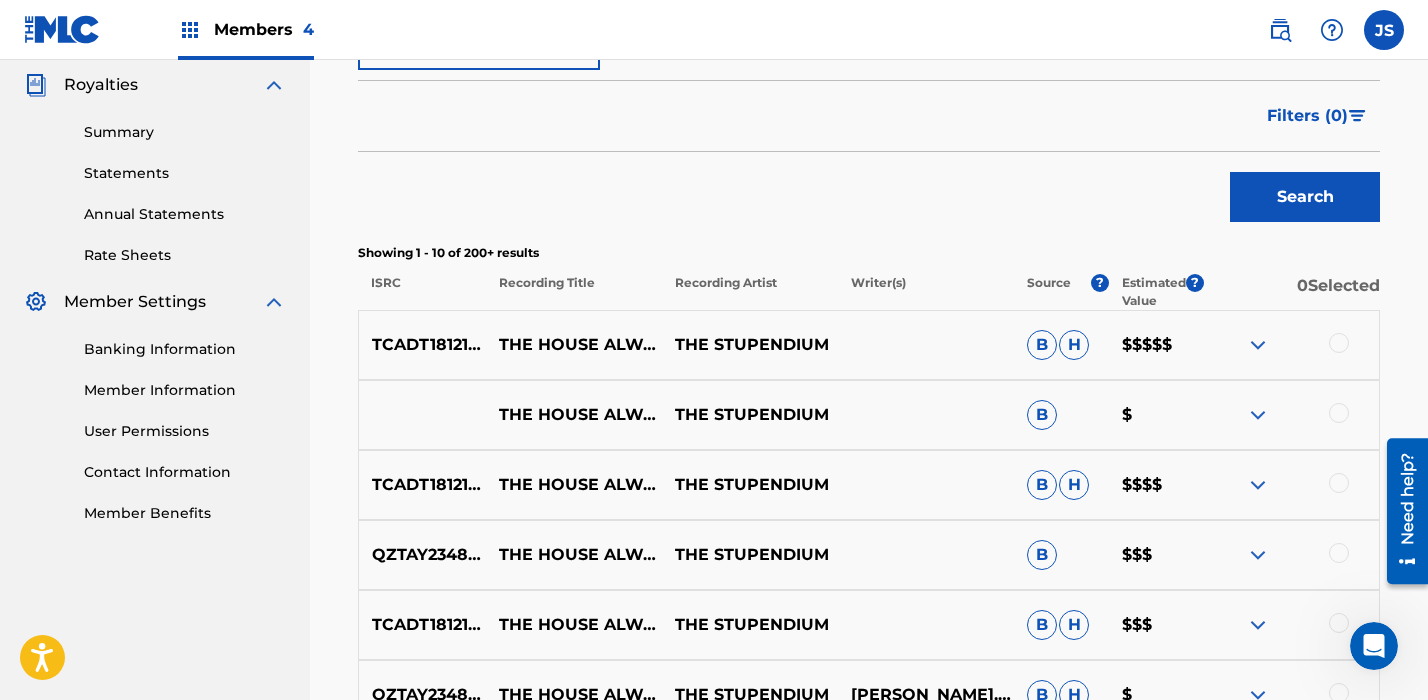 scroll, scrollTop: 603, scrollLeft: 0, axis: vertical 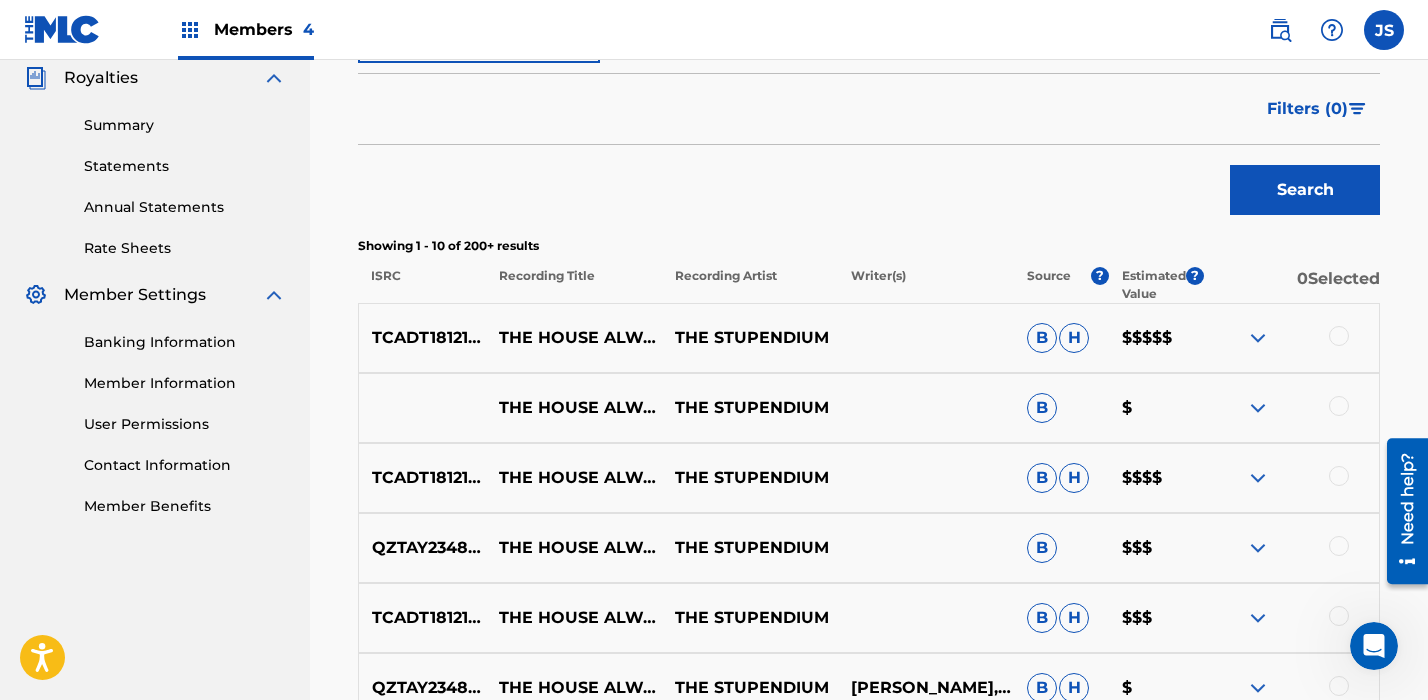 click at bounding box center [1339, 336] 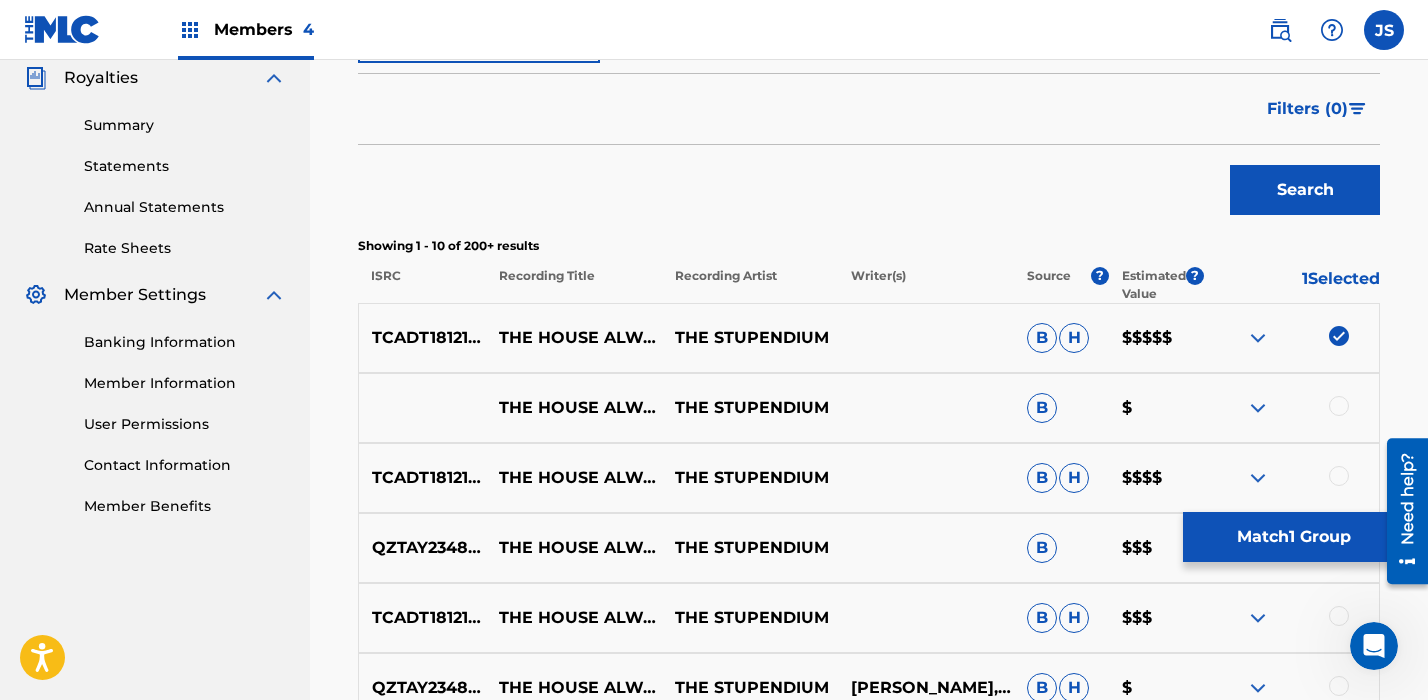 click on "Match  1 Group" at bounding box center (1293, 537) 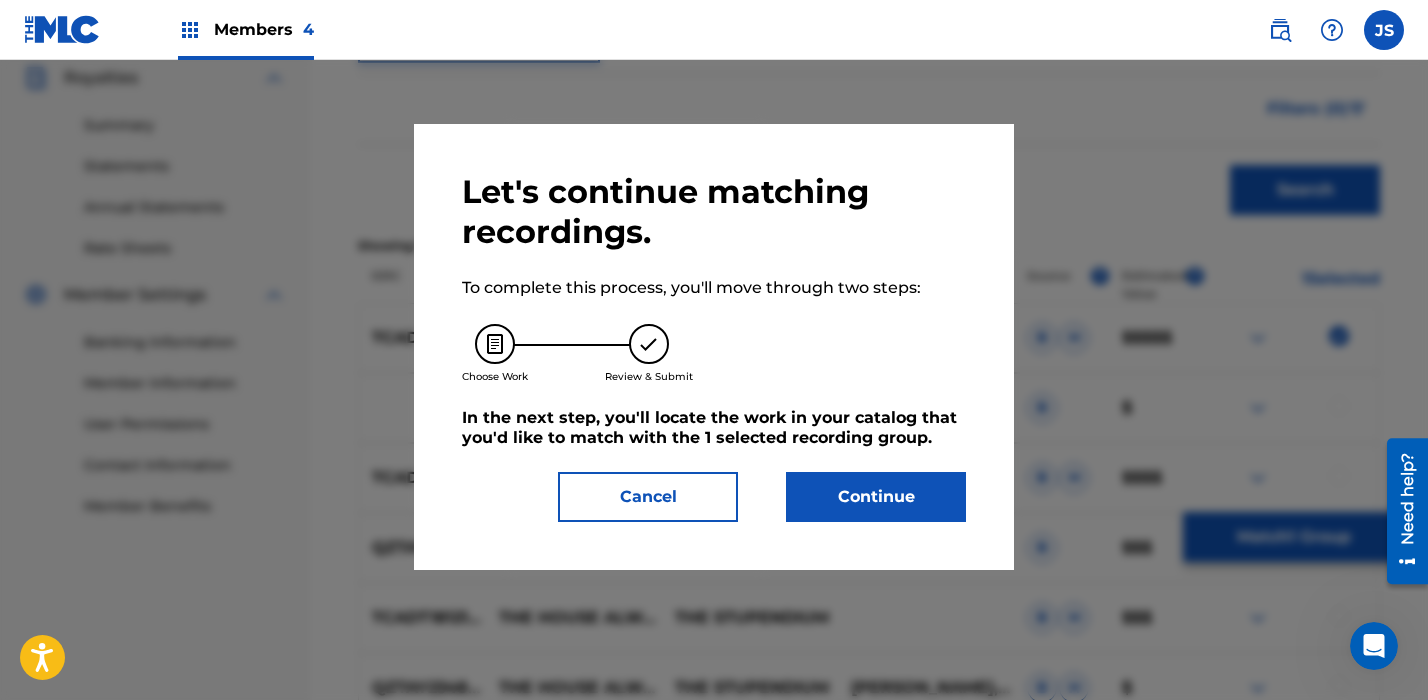 click on "Continue" at bounding box center (876, 497) 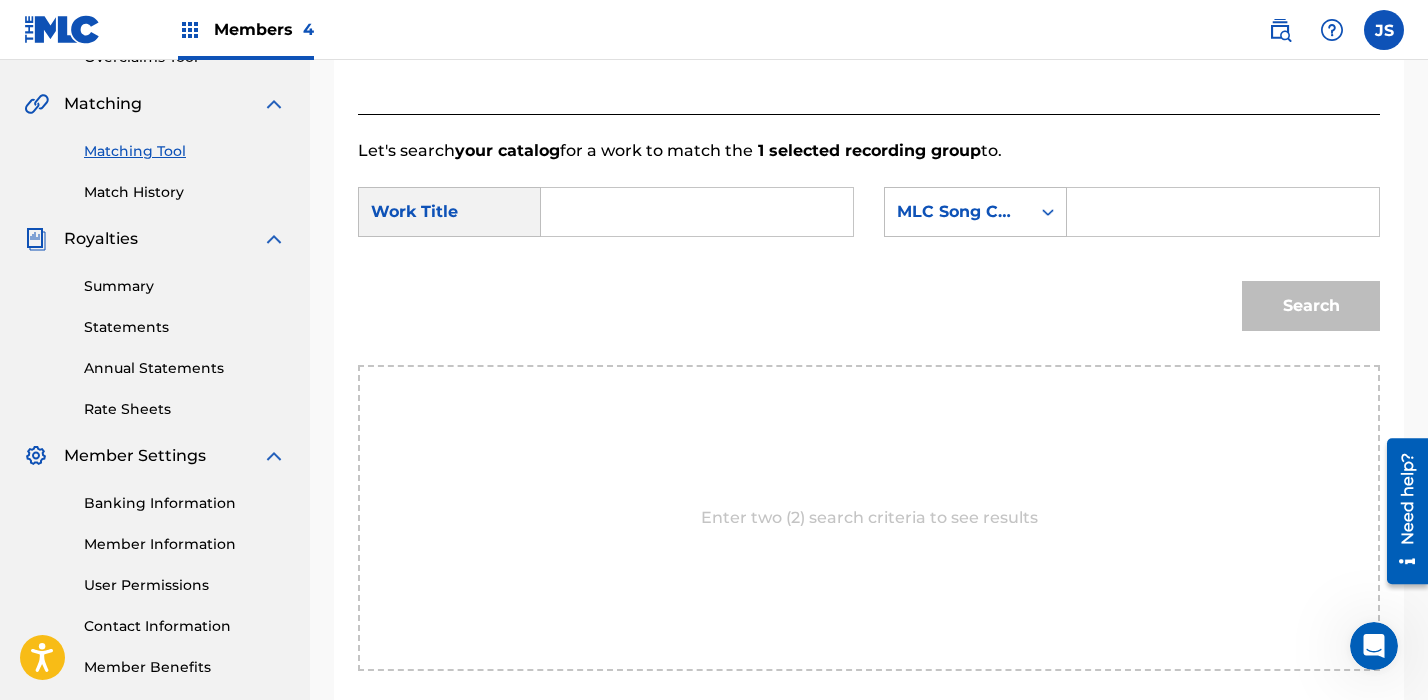 scroll, scrollTop: 441, scrollLeft: 0, axis: vertical 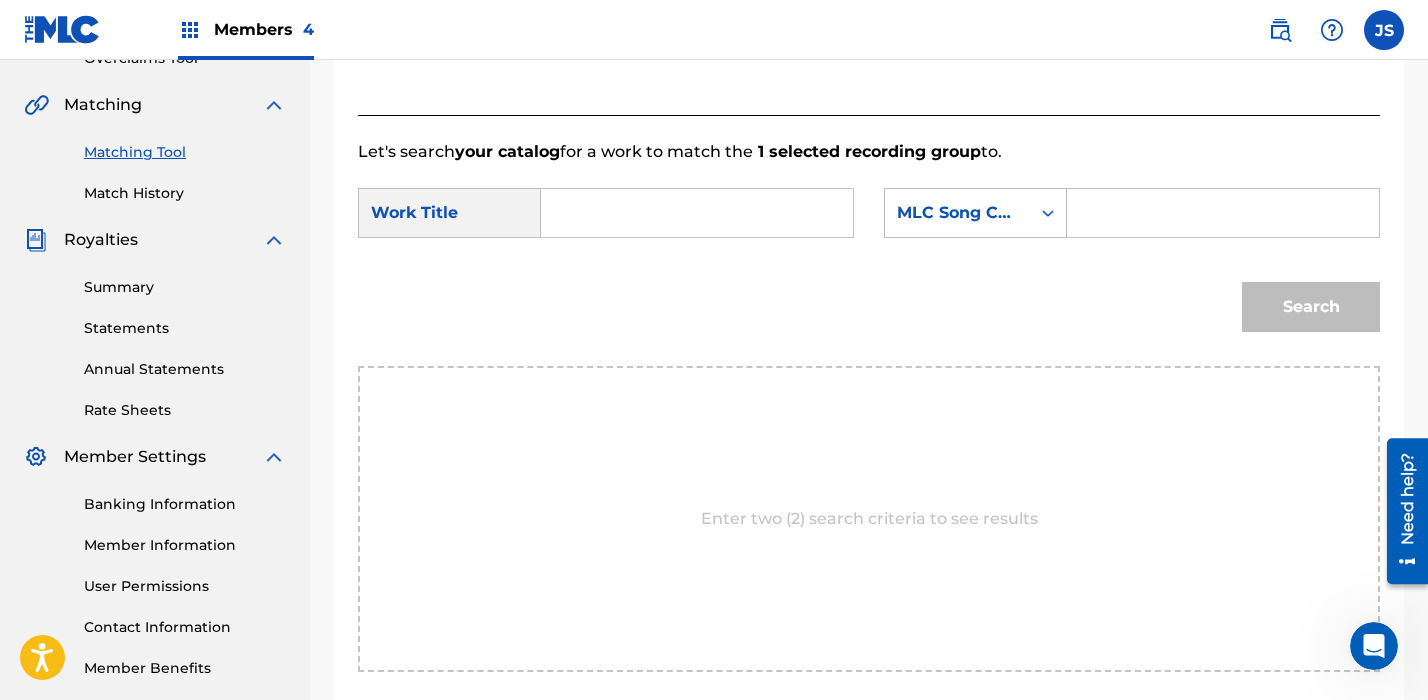 click at bounding box center (697, 213) 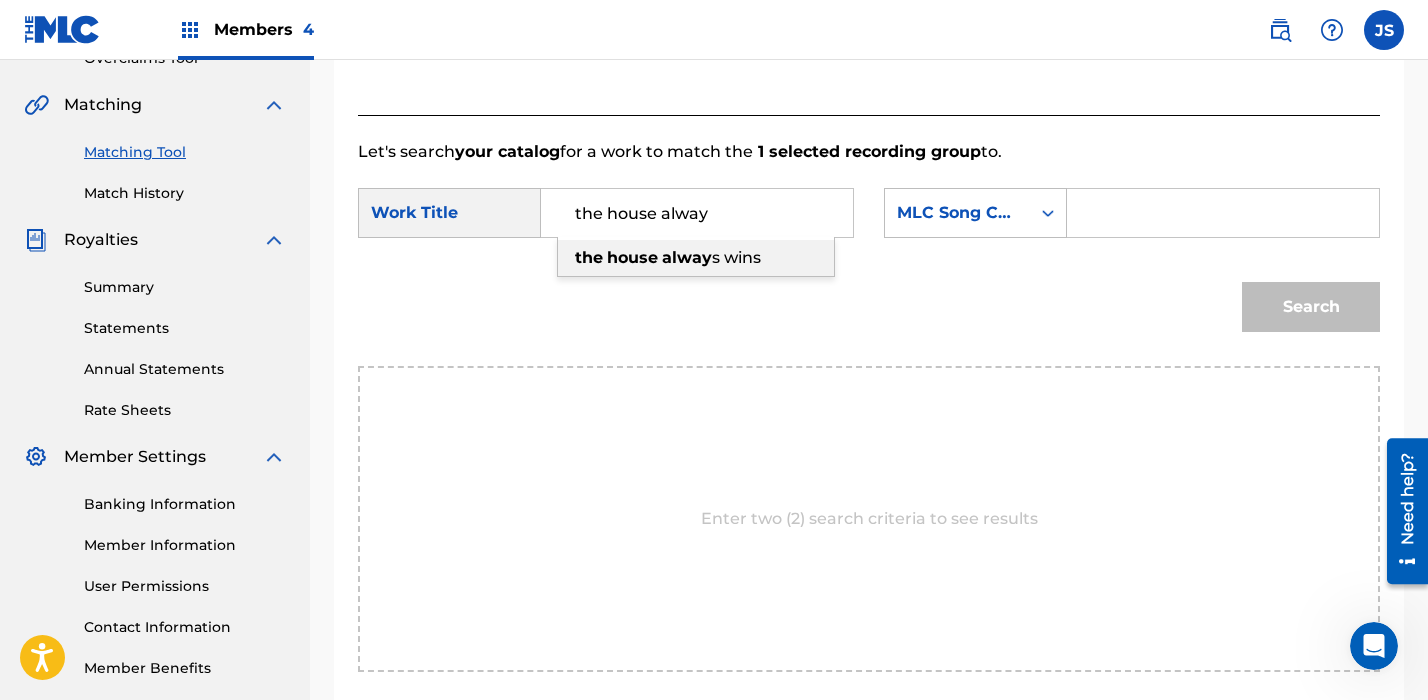 click on "s wins" at bounding box center (736, 257) 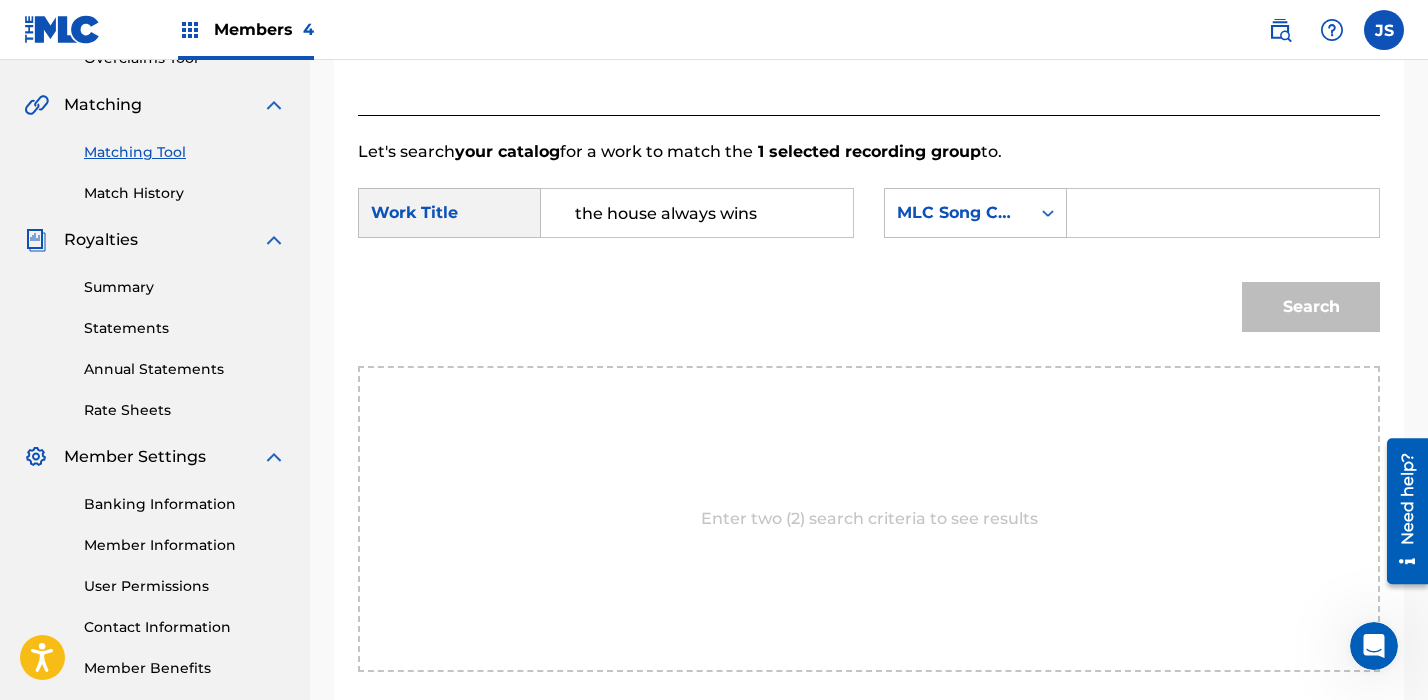 click on "SearchWithCriteria389f8d2d-3660-4299-9ddd-4c58fc621b2c Work Title the house always wins SearchWithCriteriae64daa51-7d55-492c-a469-d0e6084c7ca4 MLC Song Code" at bounding box center (869, 219) 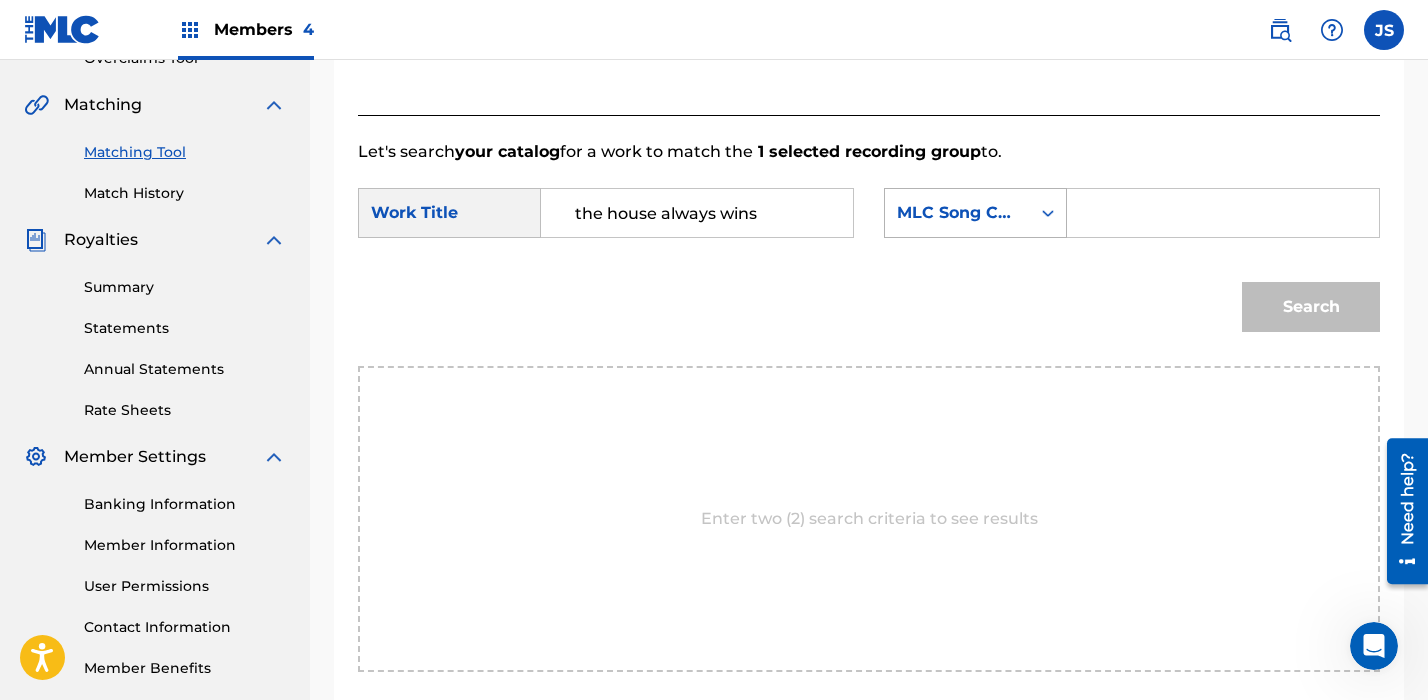 click on "MLC Song Code" at bounding box center [957, 213] 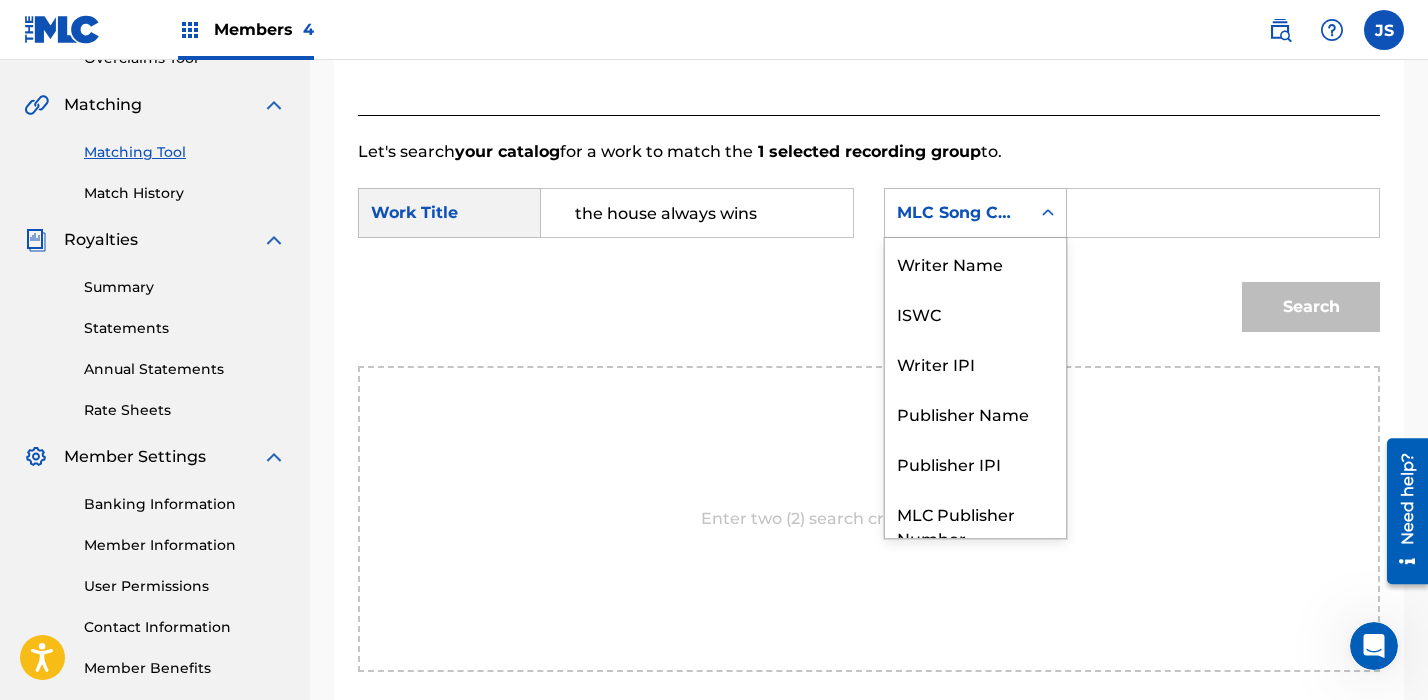 scroll, scrollTop: 74, scrollLeft: 0, axis: vertical 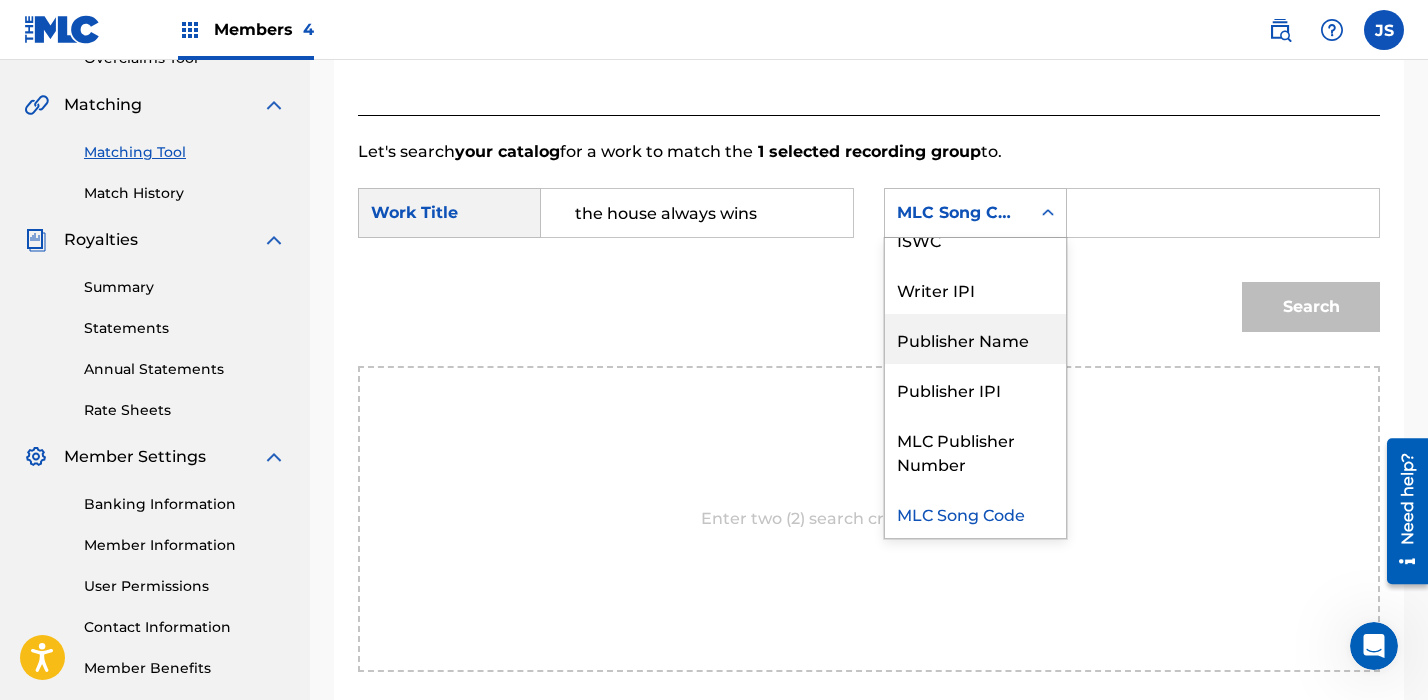 click on "Publisher Name" at bounding box center (975, 339) 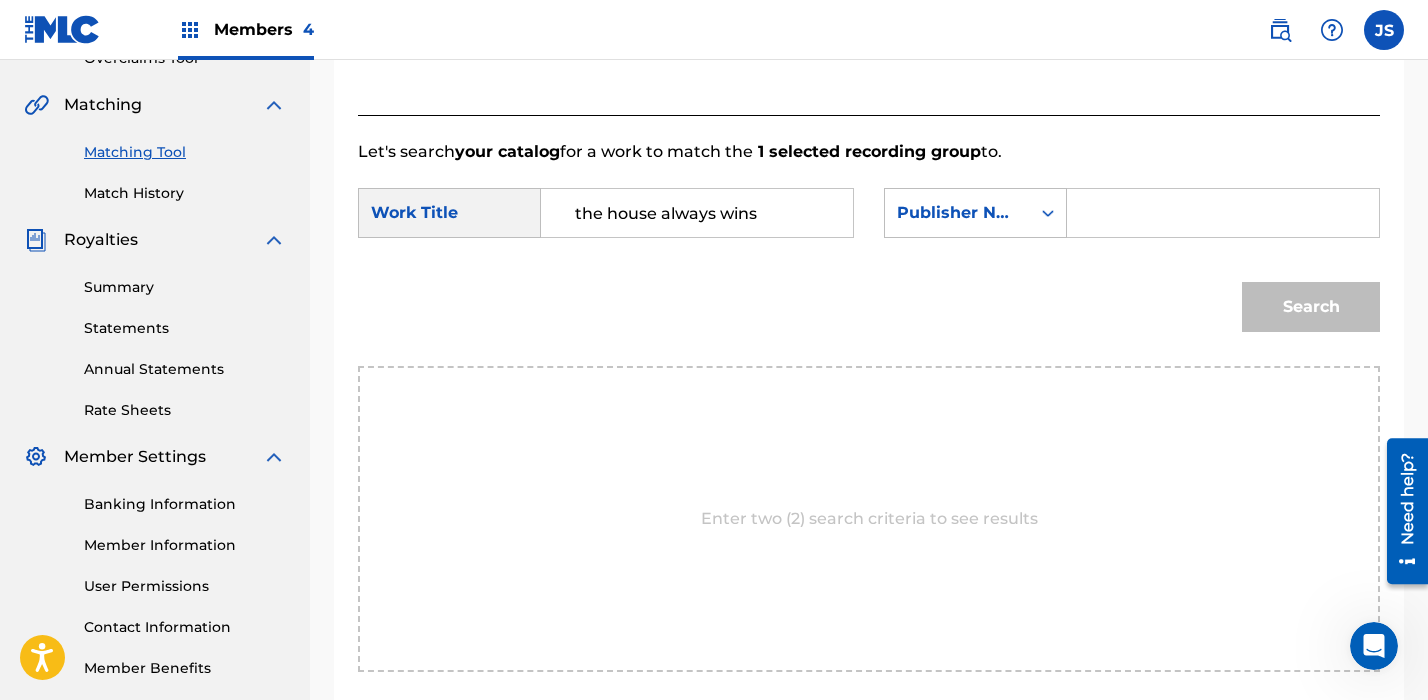 click at bounding box center [1223, 213] 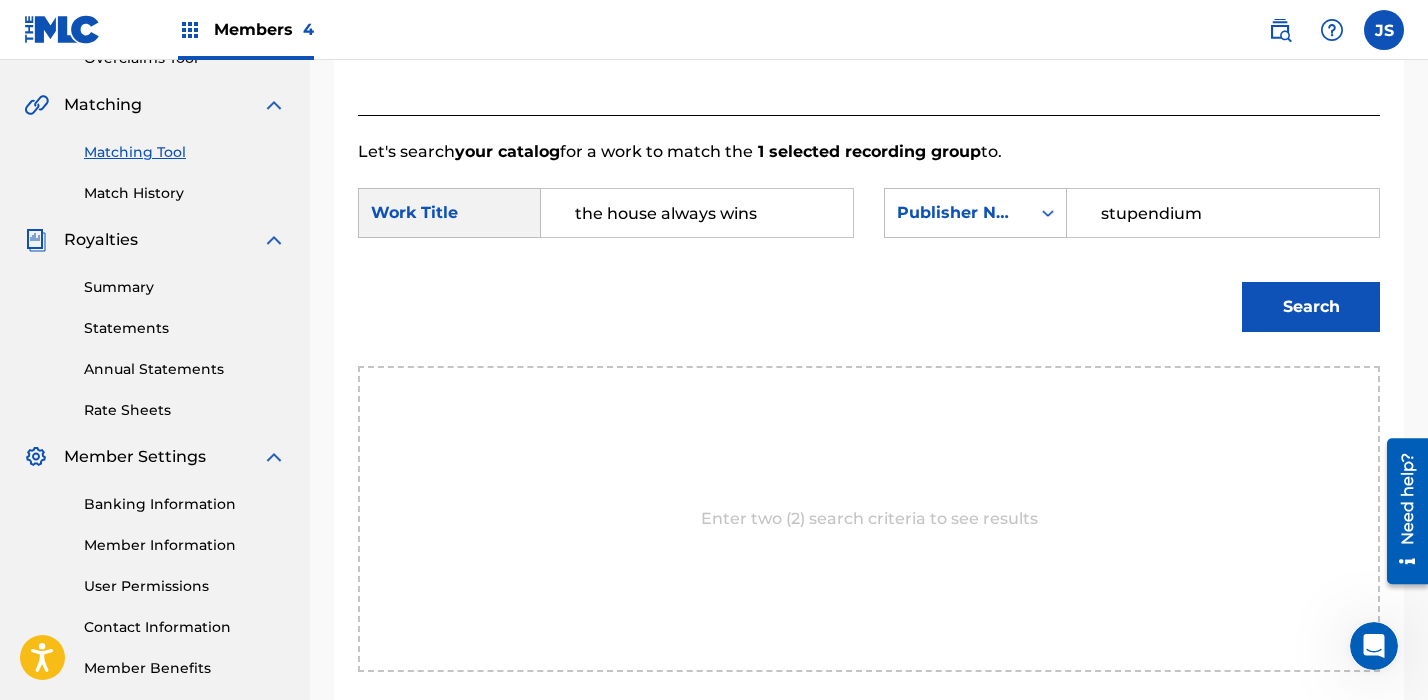click on "Search" at bounding box center [1311, 307] 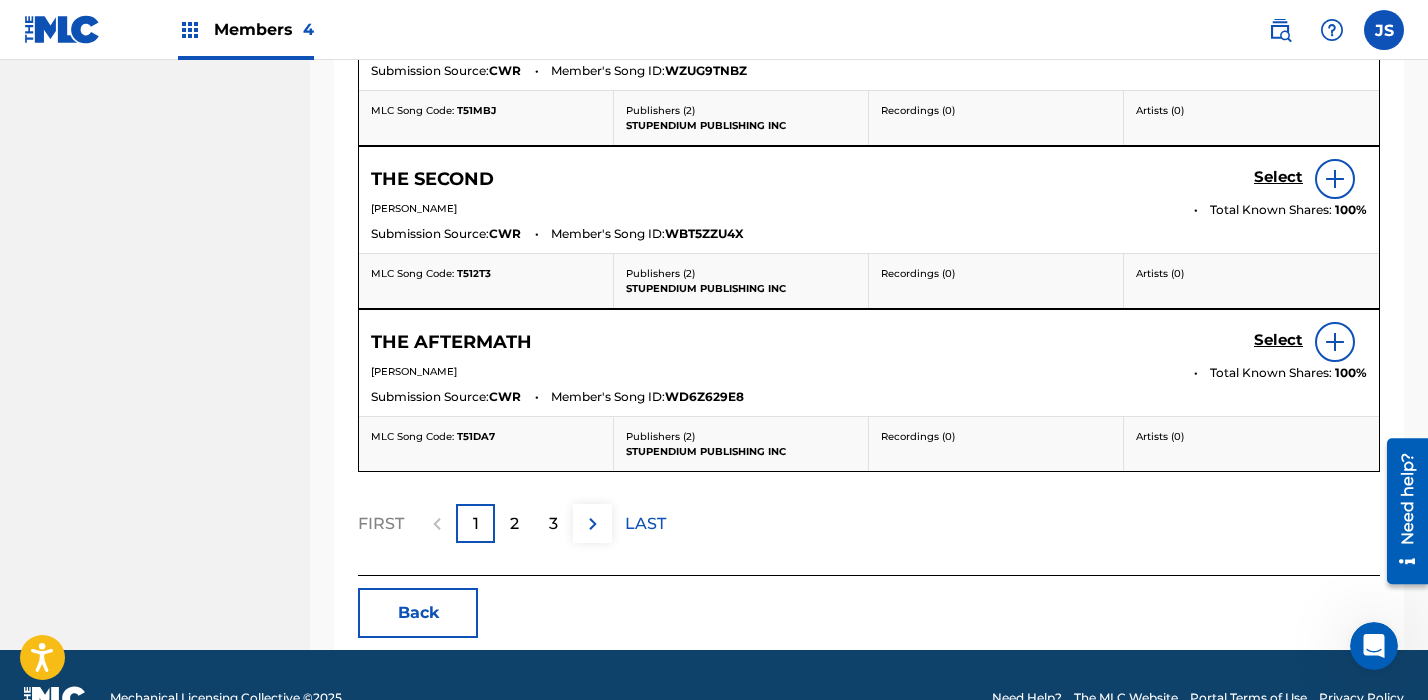 scroll, scrollTop: 1203, scrollLeft: 0, axis: vertical 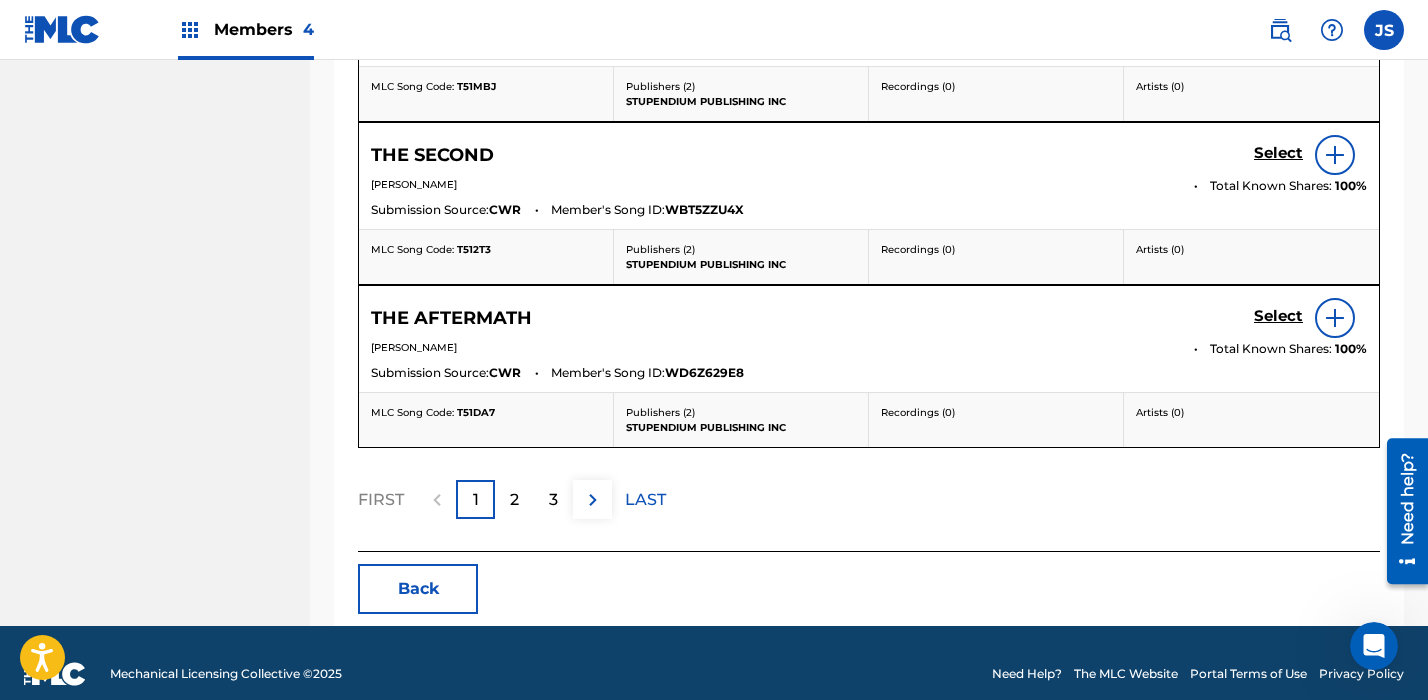 click on "Back" at bounding box center [418, 589] 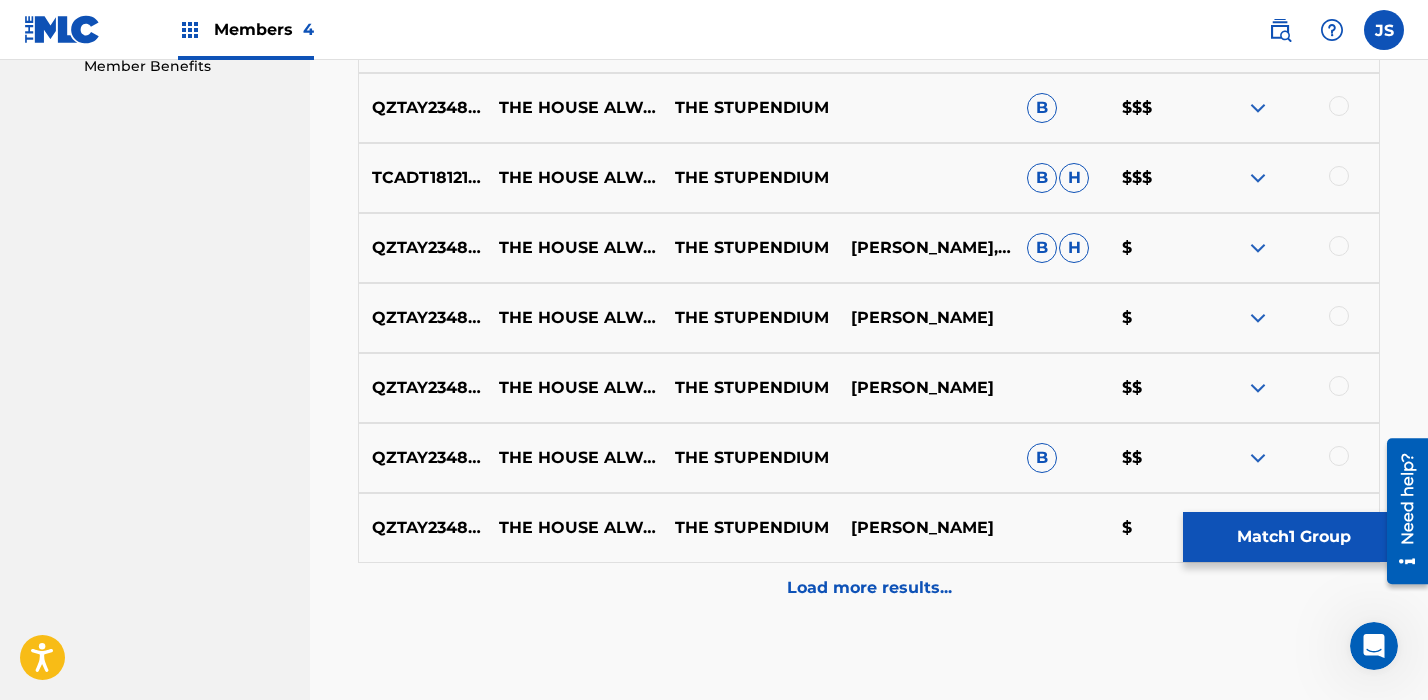 scroll, scrollTop: 1059, scrollLeft: 0, axis: vertical 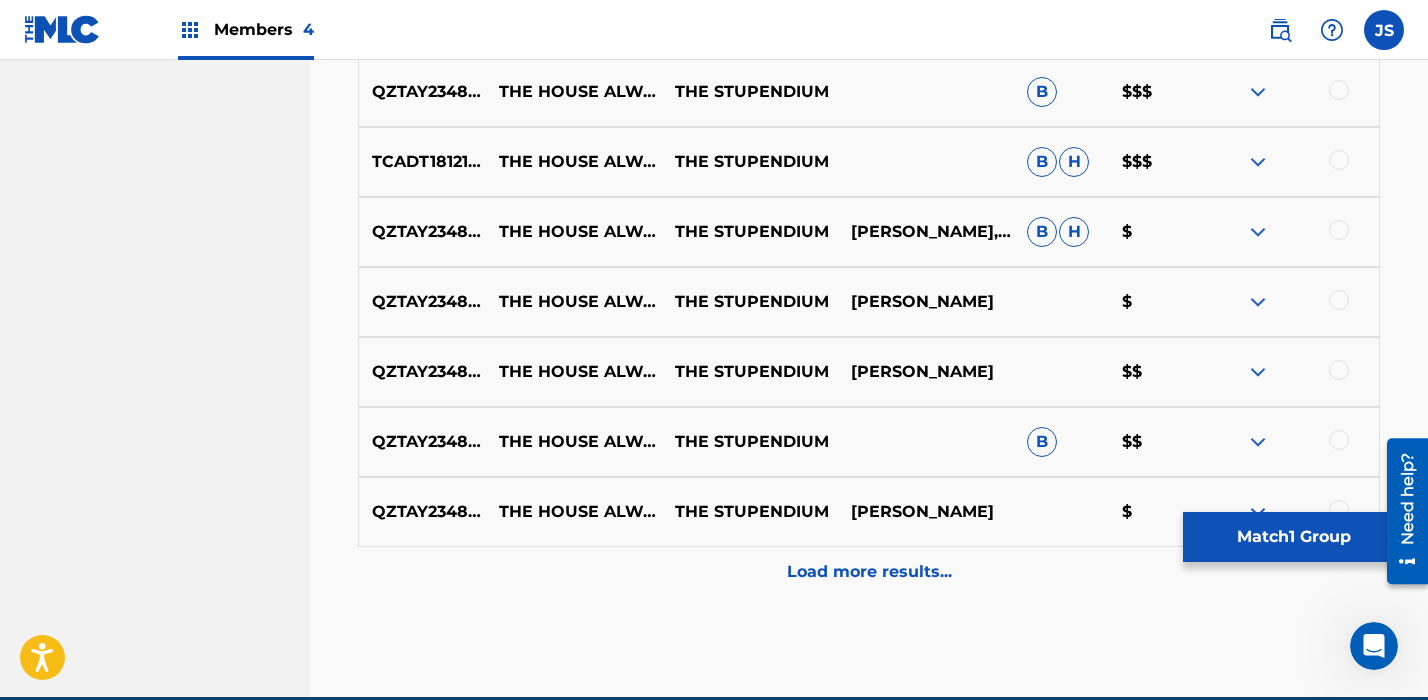 click on "Load more results..." at bounding box center [869, 572] 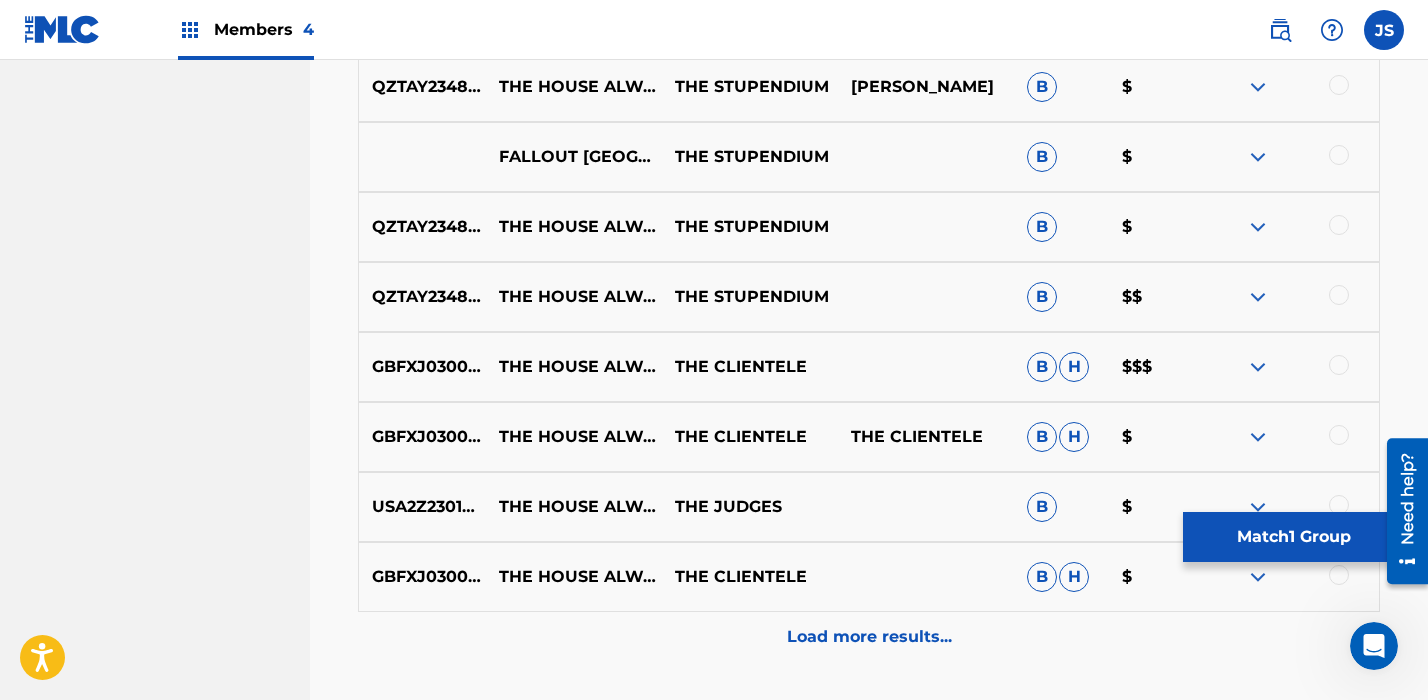 scroll, scrollTop: 1682, scrollLeft: 0, axis: vertical 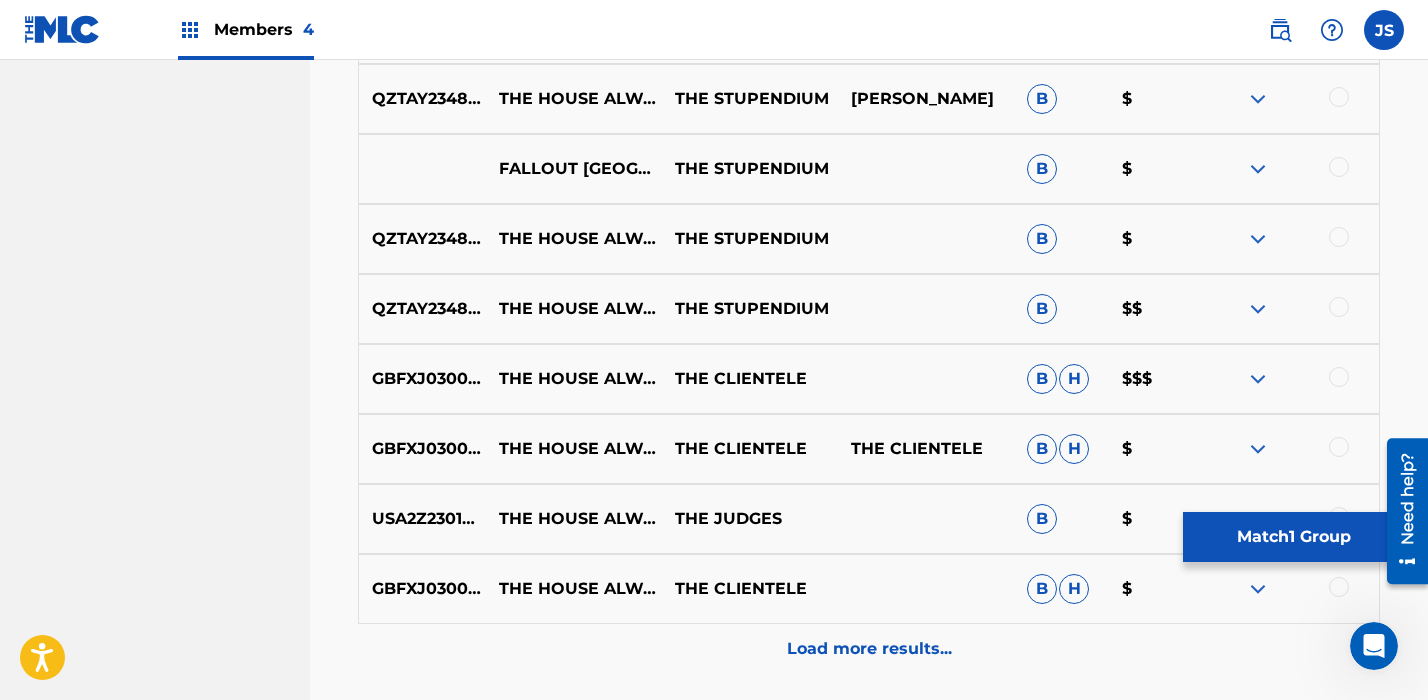 click on "FALLOUT [GEOGRAPHIC_DATA] SONG THE HOUSE ALWAYS WINS" at bounding box center [574, 169] 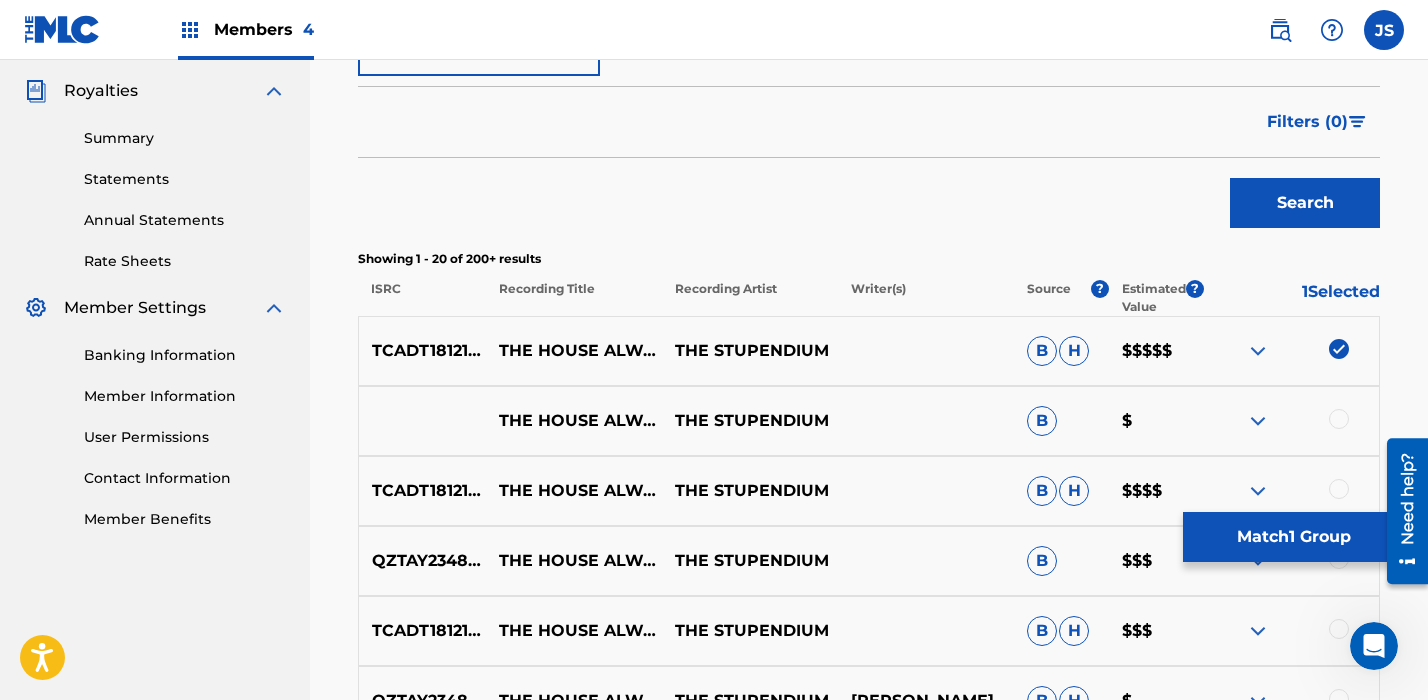 scroll, scrollTop: 595, scrollLeft: 0, axis: vertical 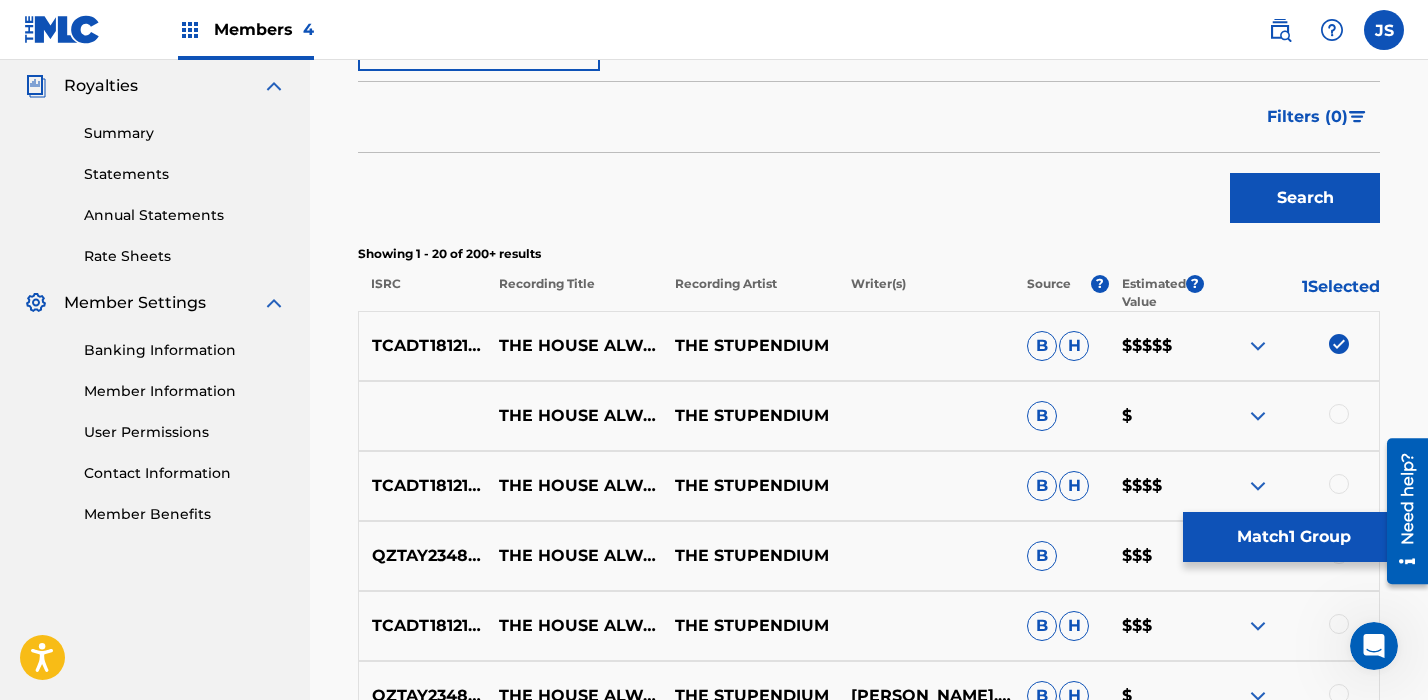 click on "Match  1 Group" at bounding box center [1293, 537] 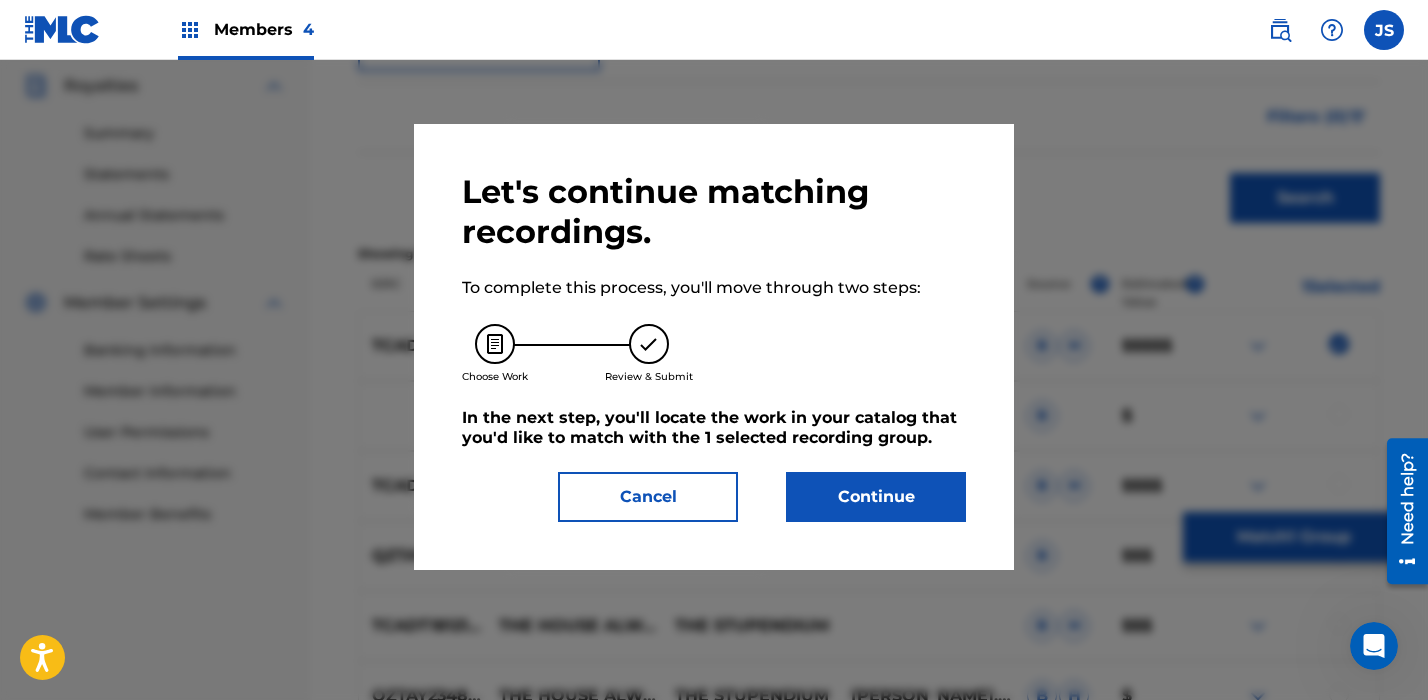 click on "Continue" at bounding box center (876, 497) 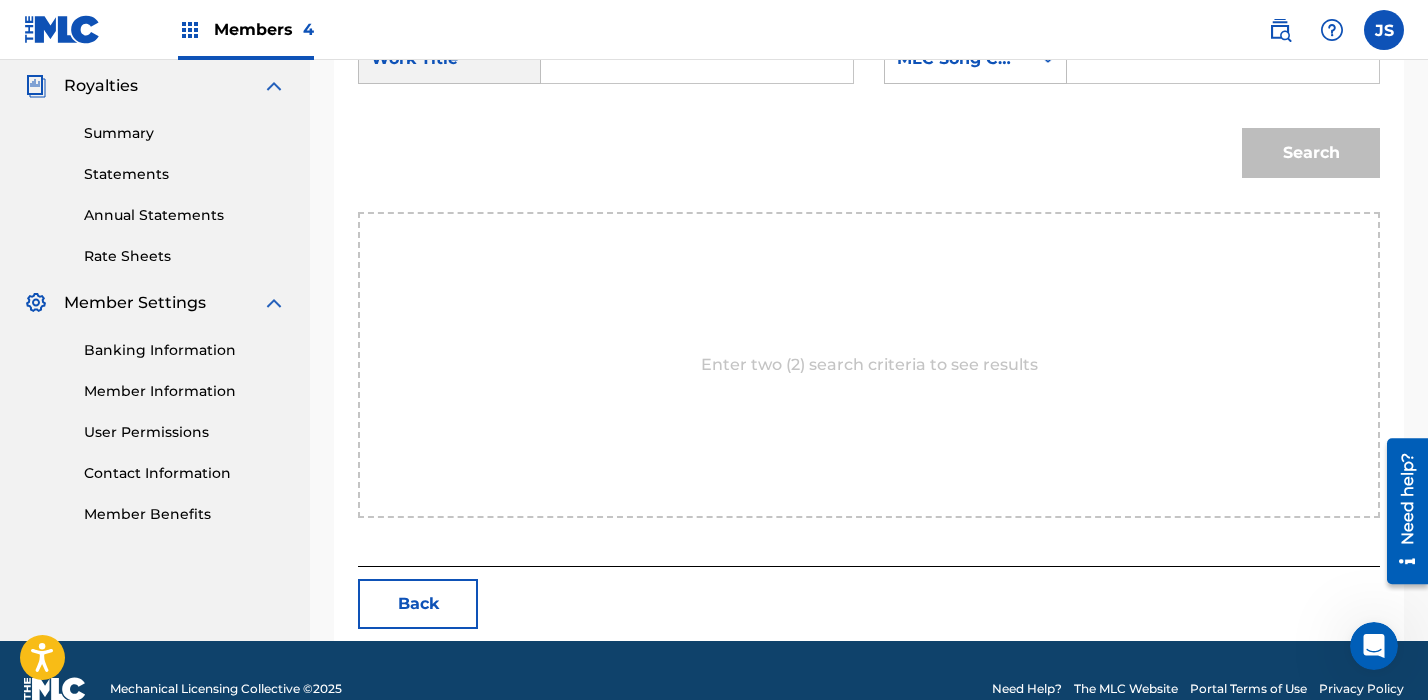 click at bounding box center [697, 59] 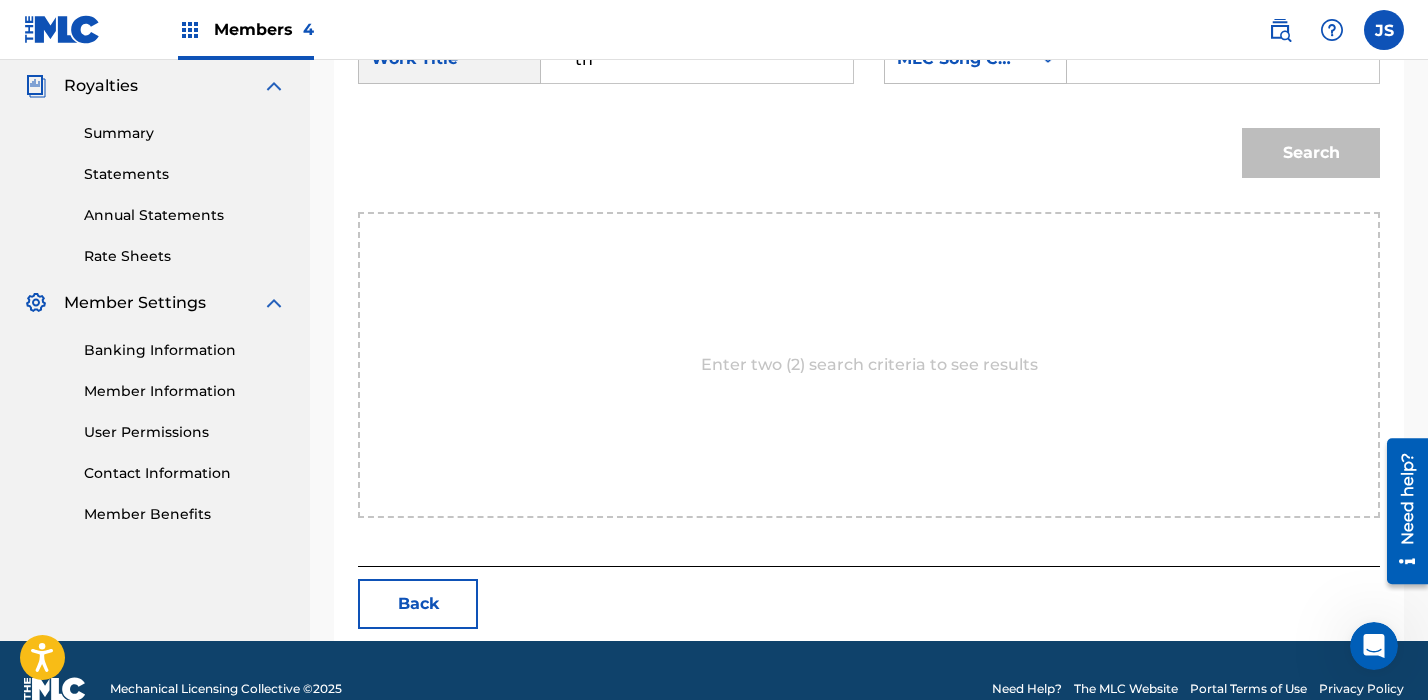 type on "t" 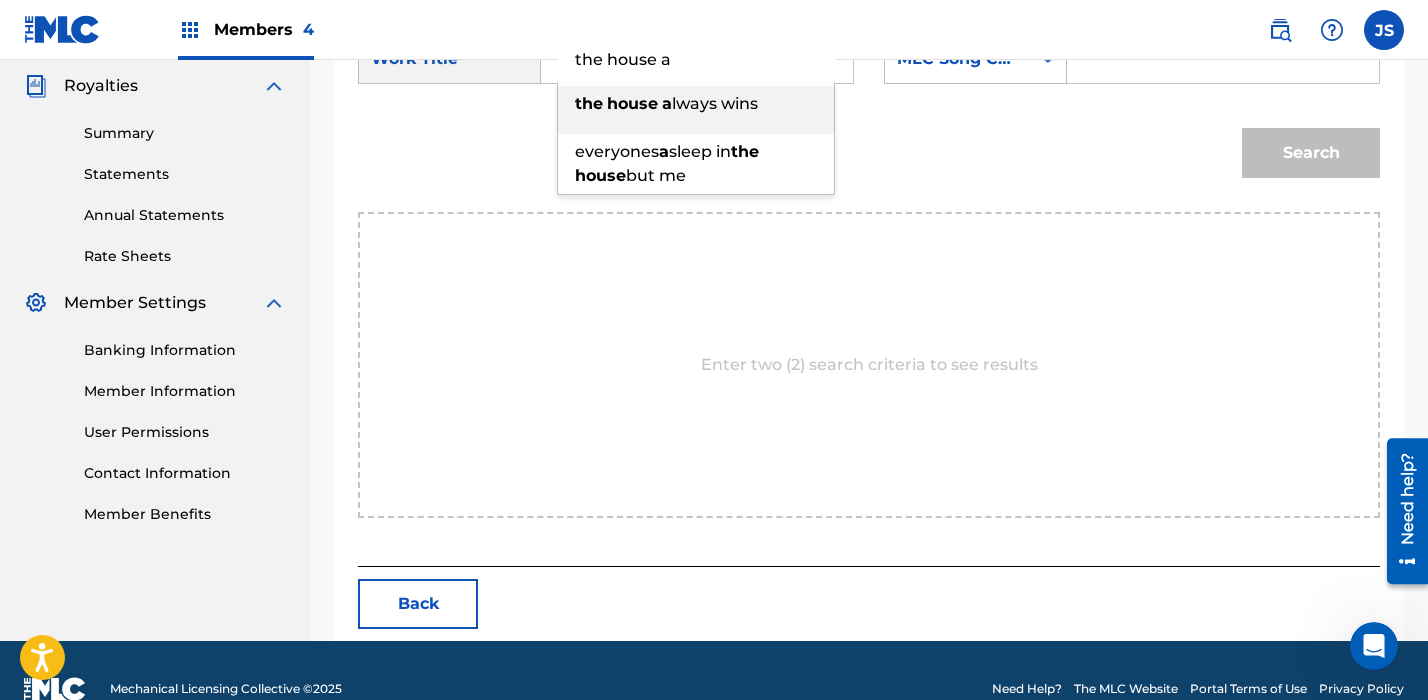 click on "the   house   a lways wins" at bounding box center (696, 104) 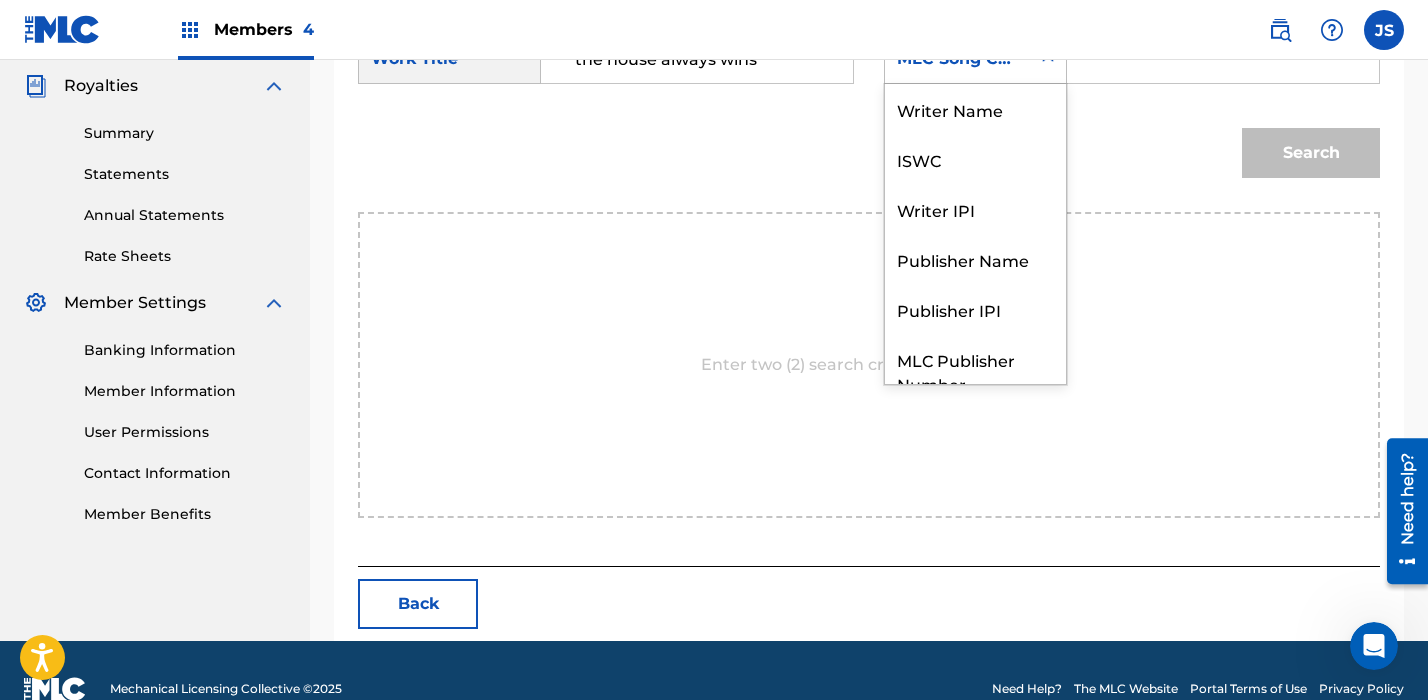 click at bounding box center (1048, 59) 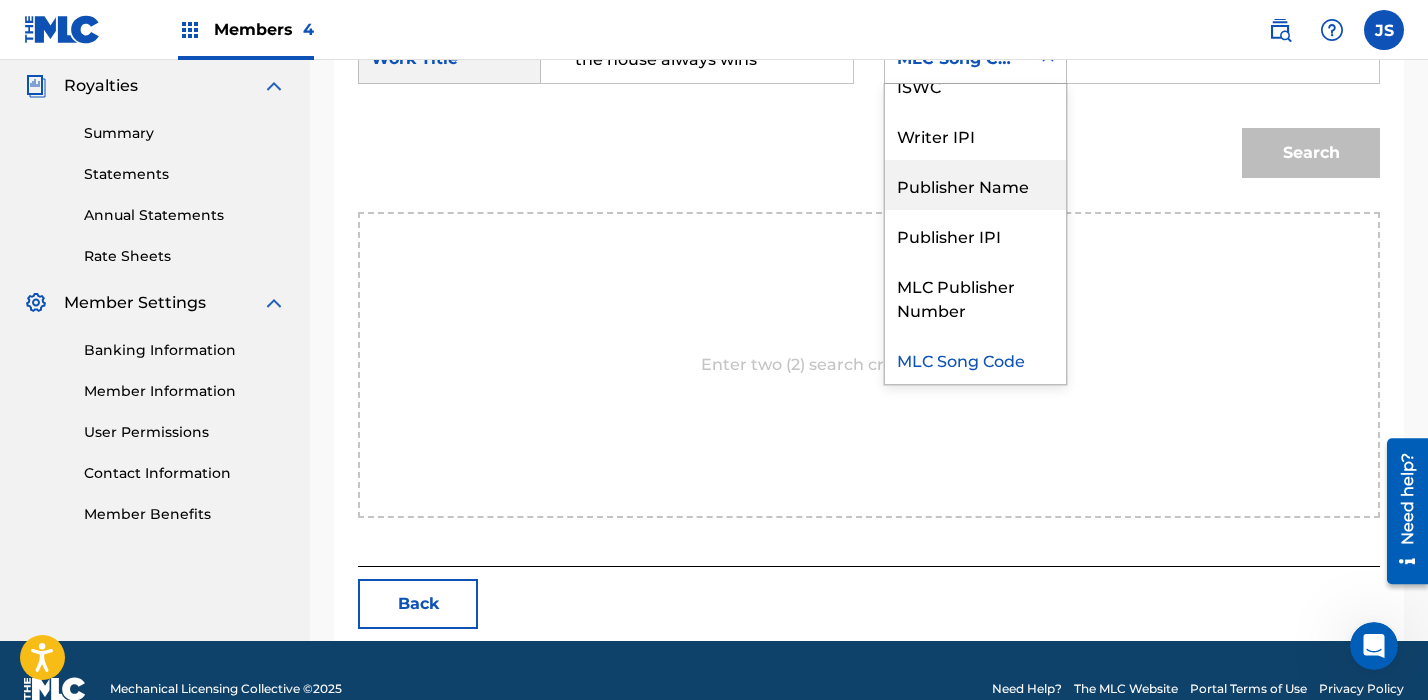 click on "Publisher Name" at bounding box center (975, 185) 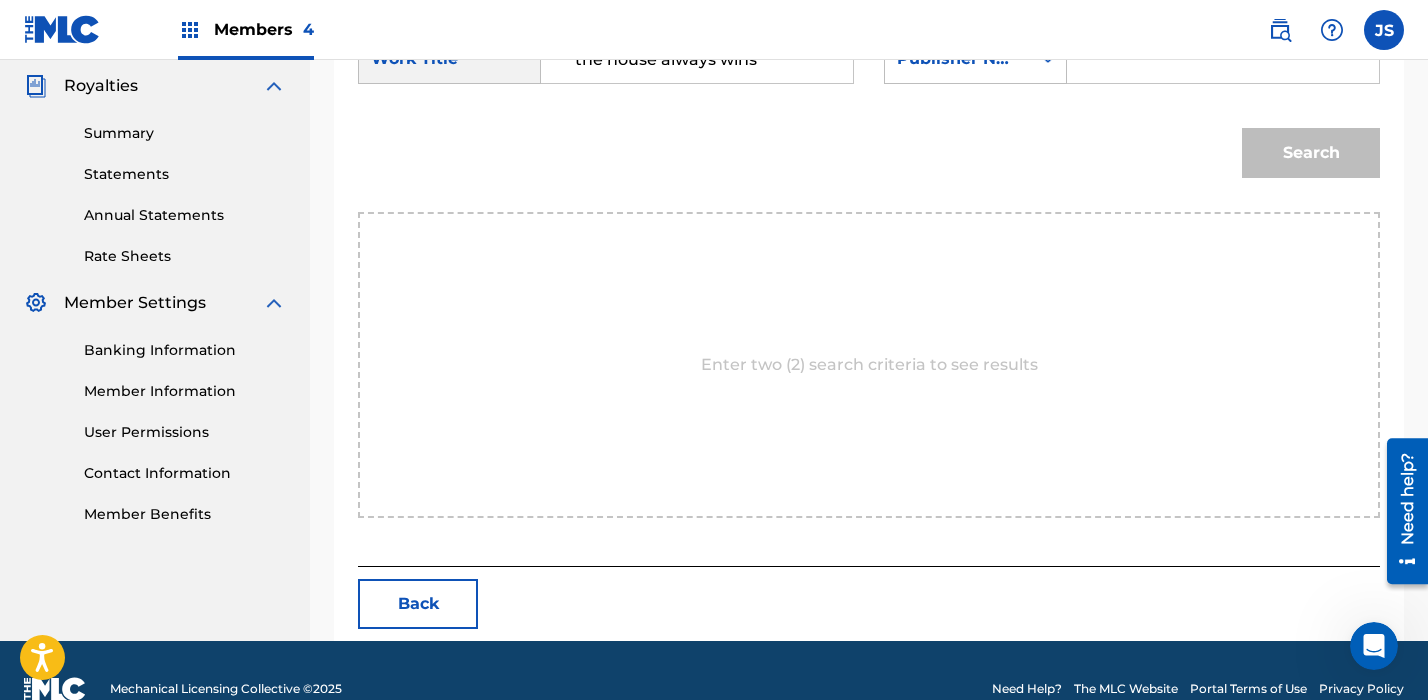 click at bounding box center [1223, 59] 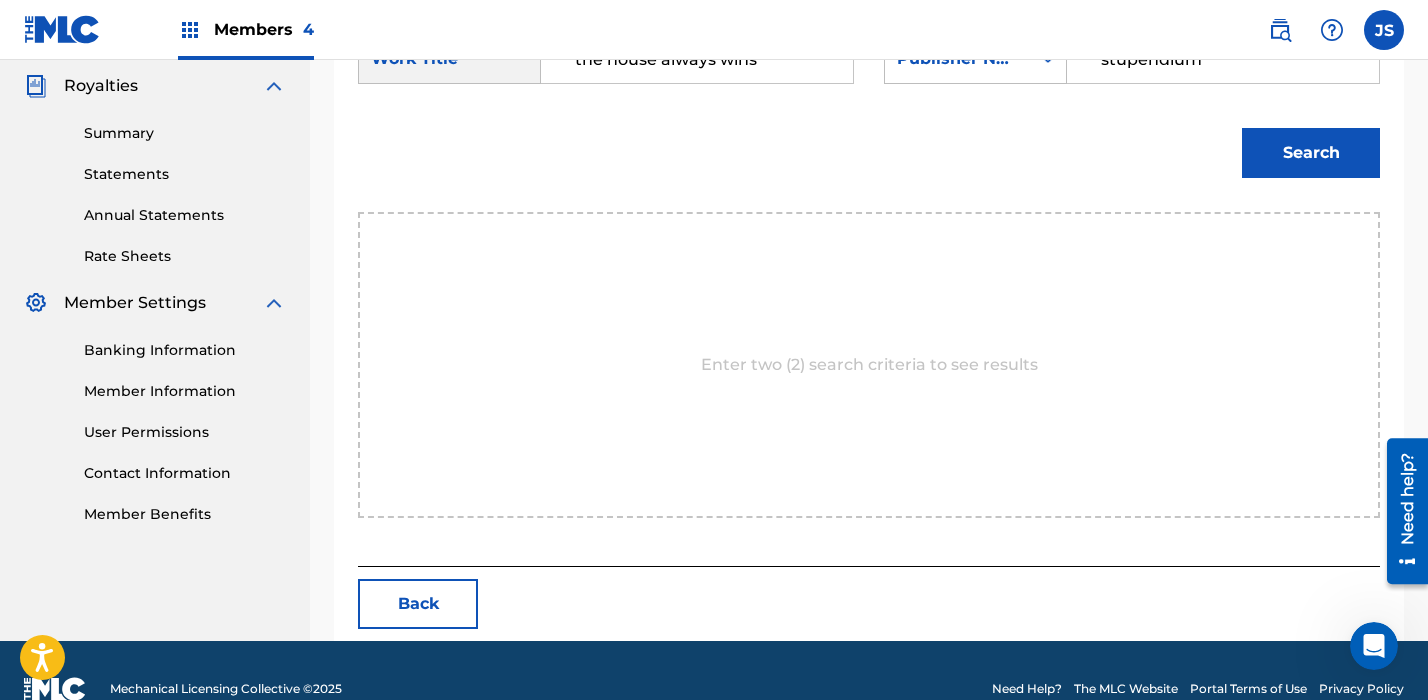 click on "Search" at bounding box center (1311, 153) 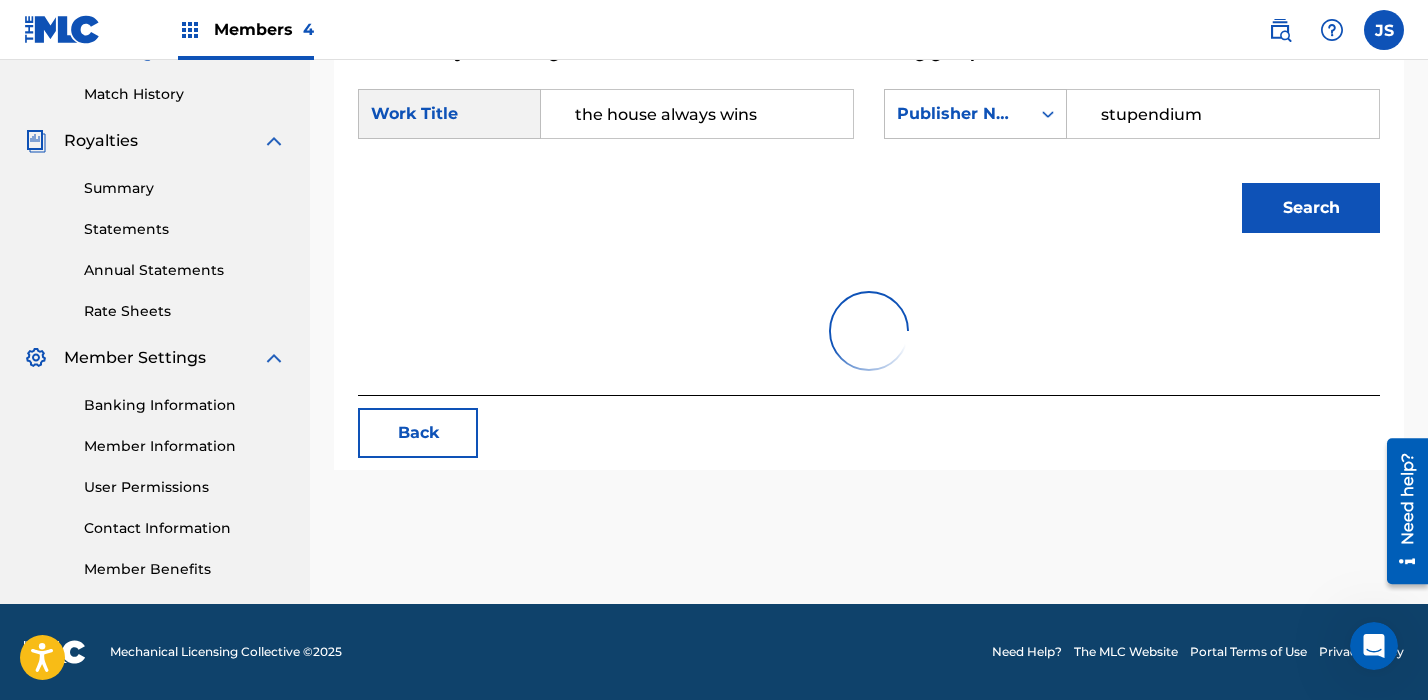 scroll, scrollTop: 595, scrollLeft: 0, axis: vertical 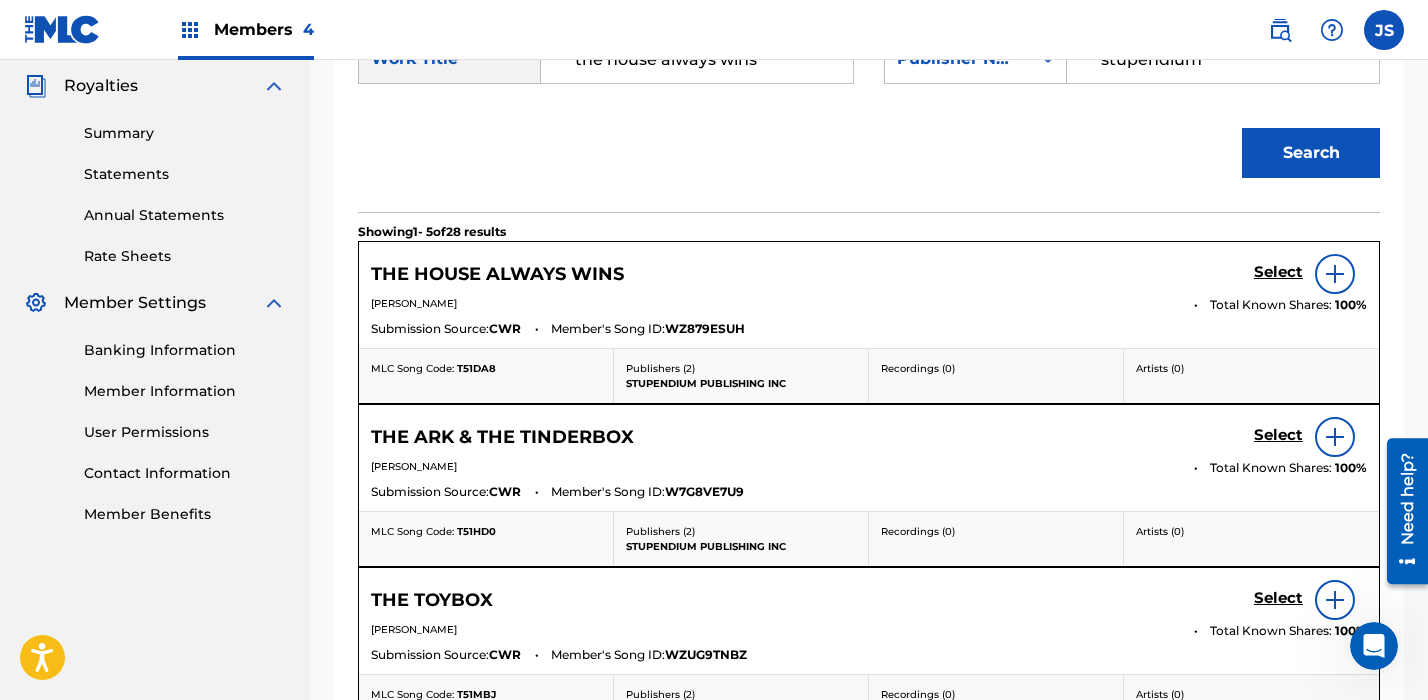 click on "Select" at bounding box center (1278, 272) 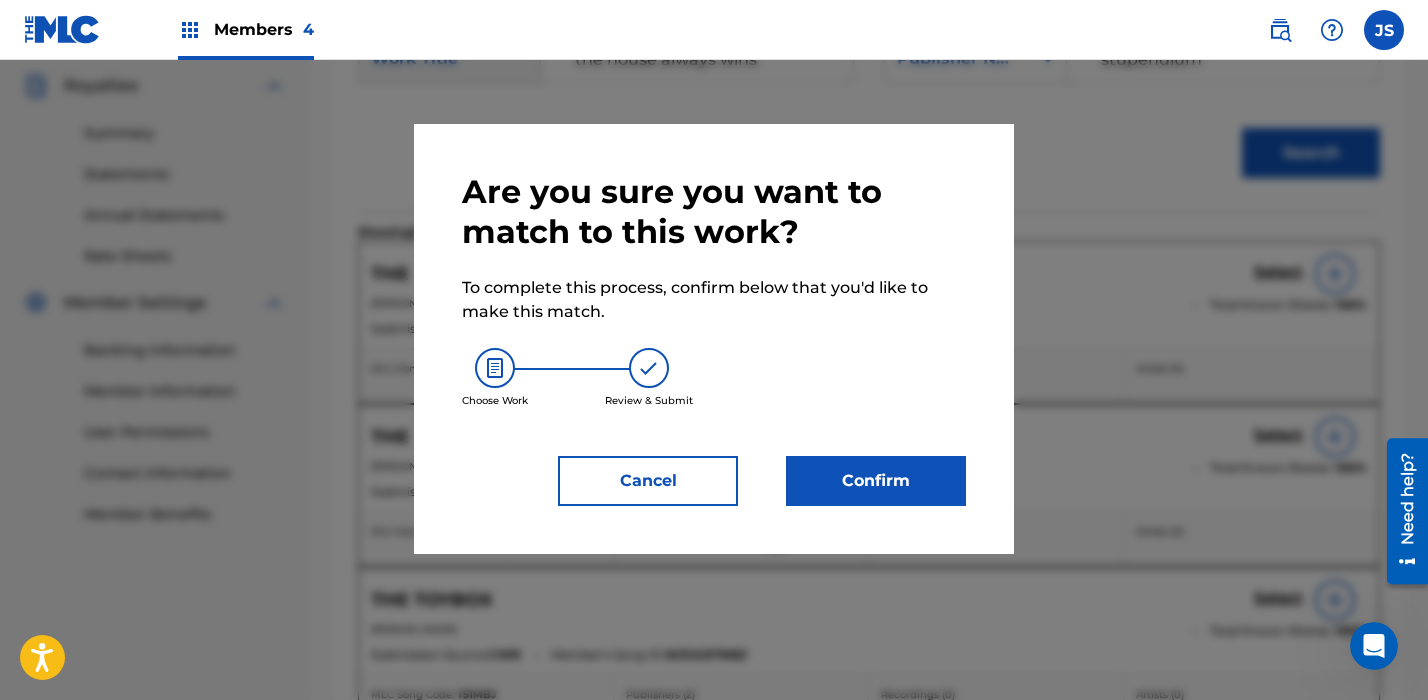 click on "Confirm" at bounding box center [876, 481] 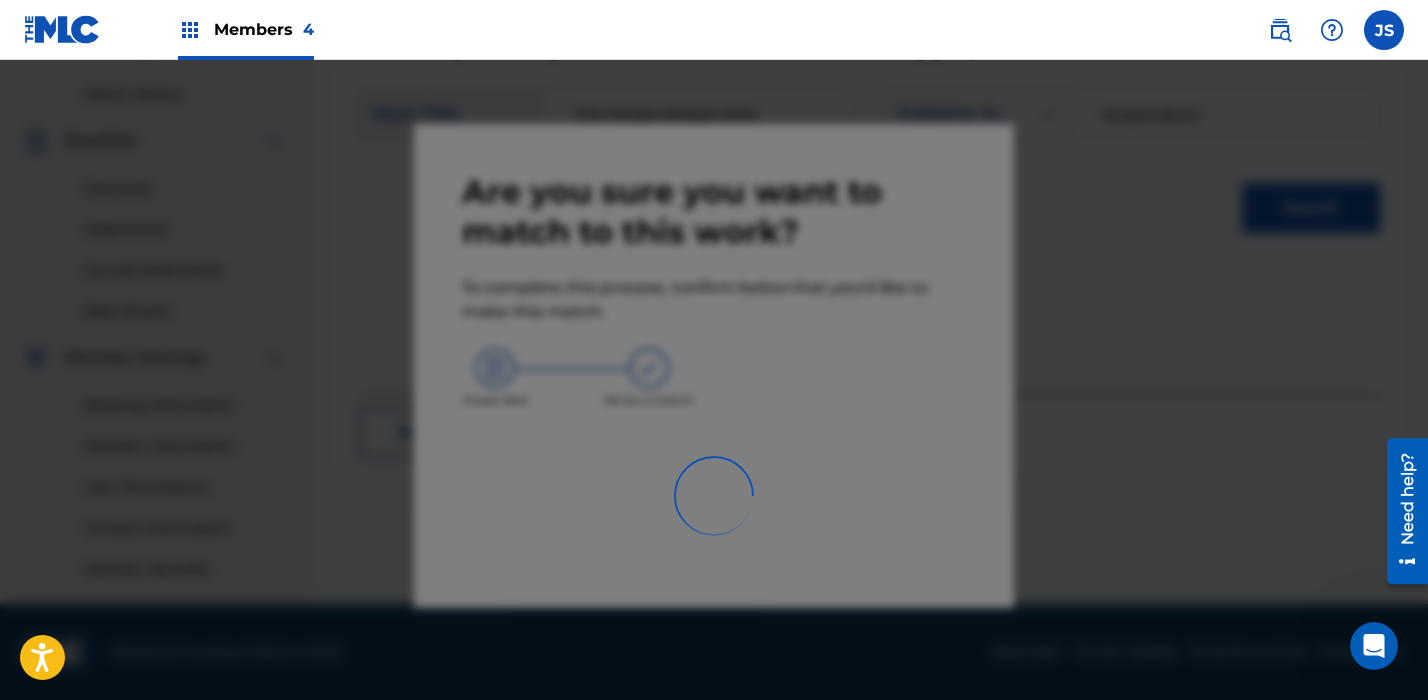 scroll, scrollTop: 540, scrollLeft: 0, axis: vertical 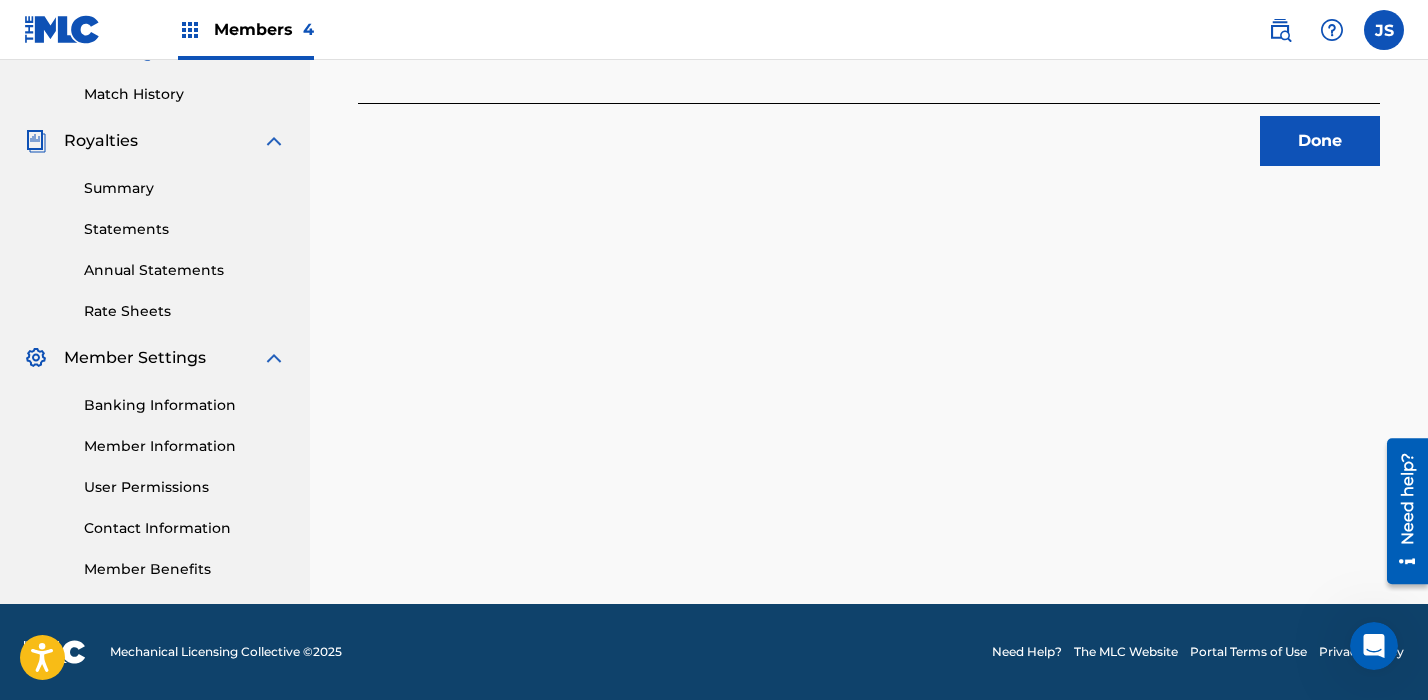 click on "Done" at bounding box center (1320, 141) 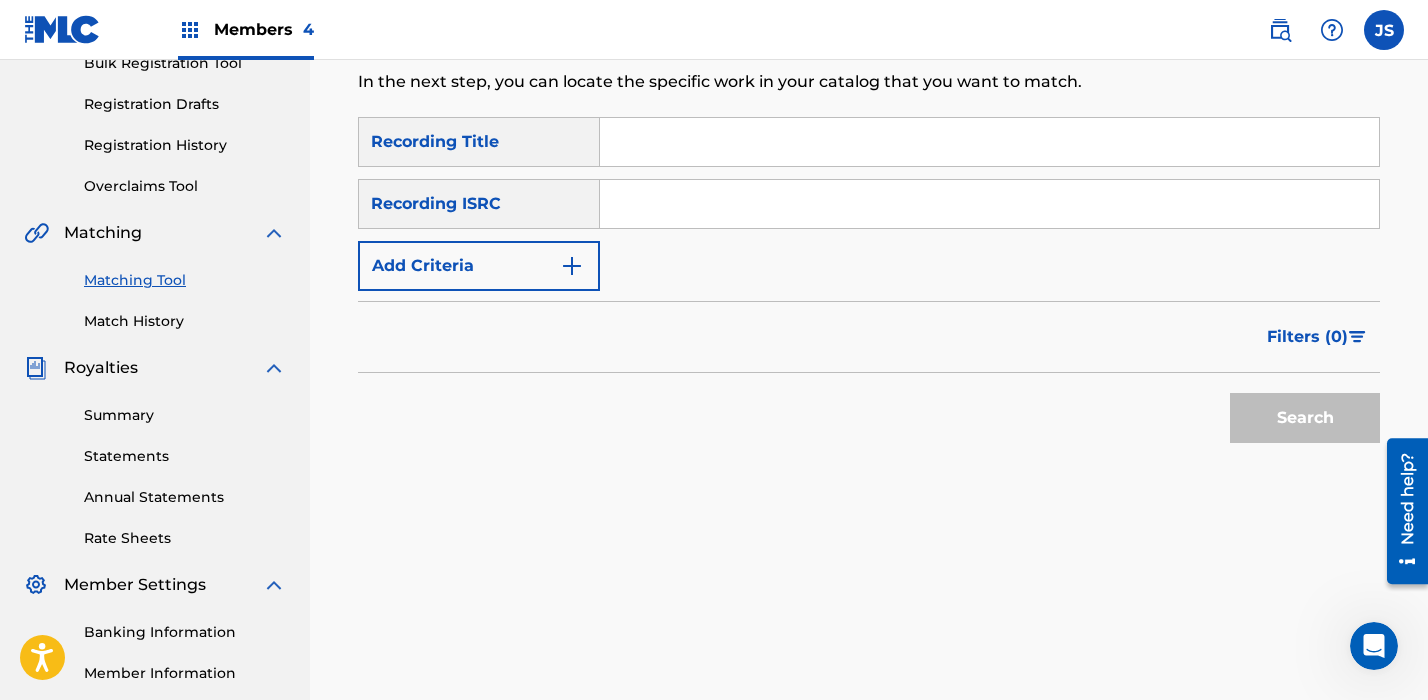 scroll, scrollTop: 261, scrollLeft: 0, axis: vertical 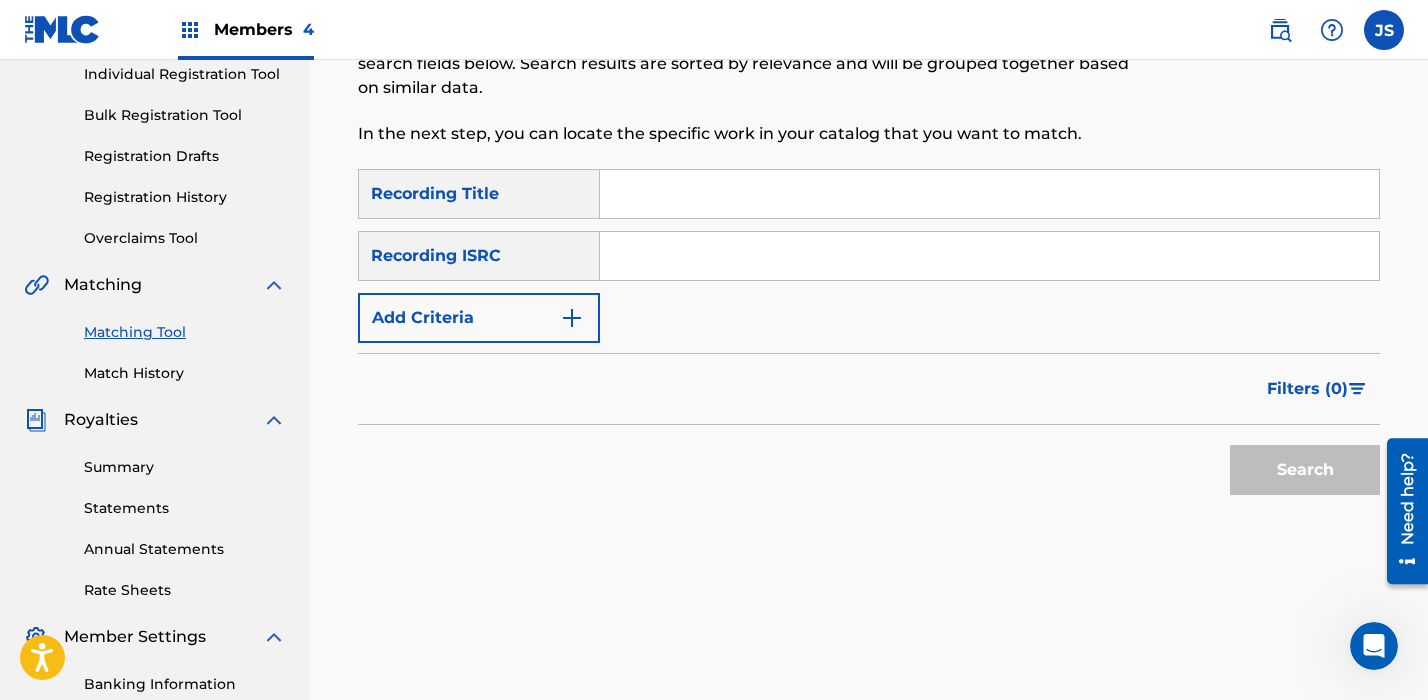 click at bounding box center [989, 194] 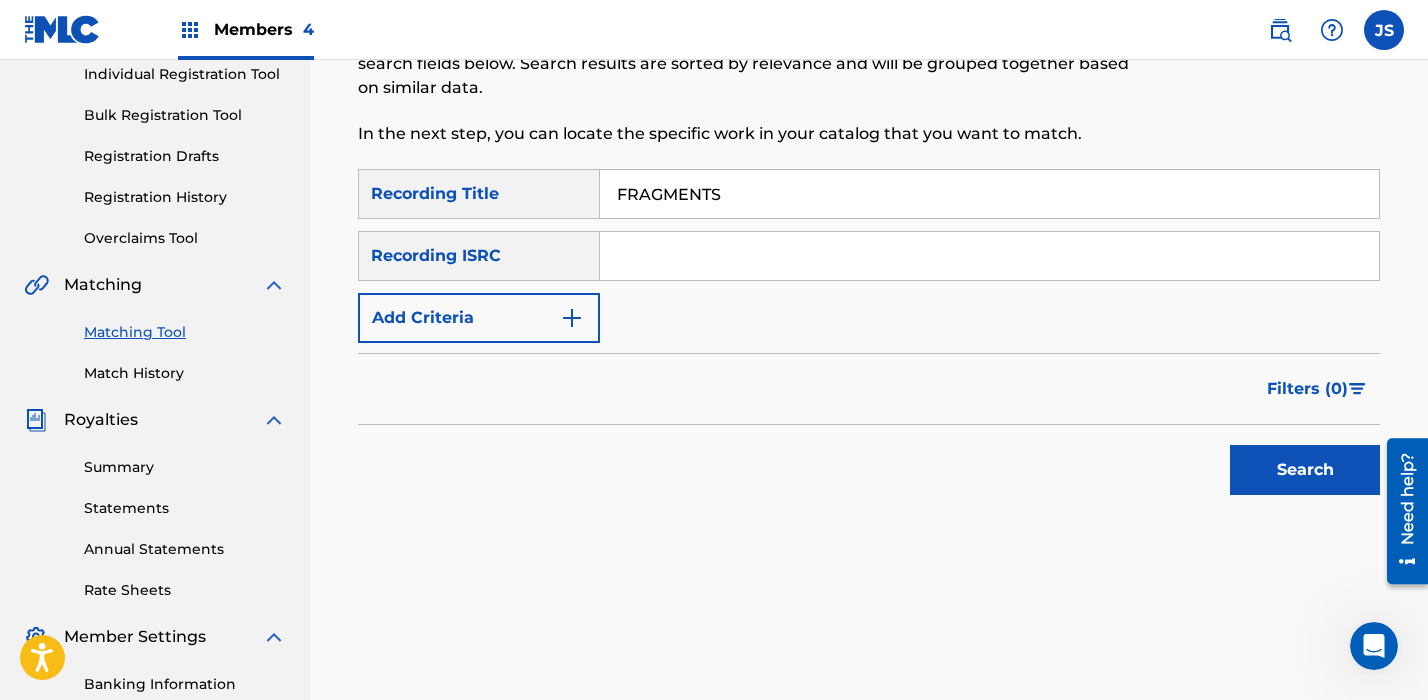 type on "FRAGMENTS" 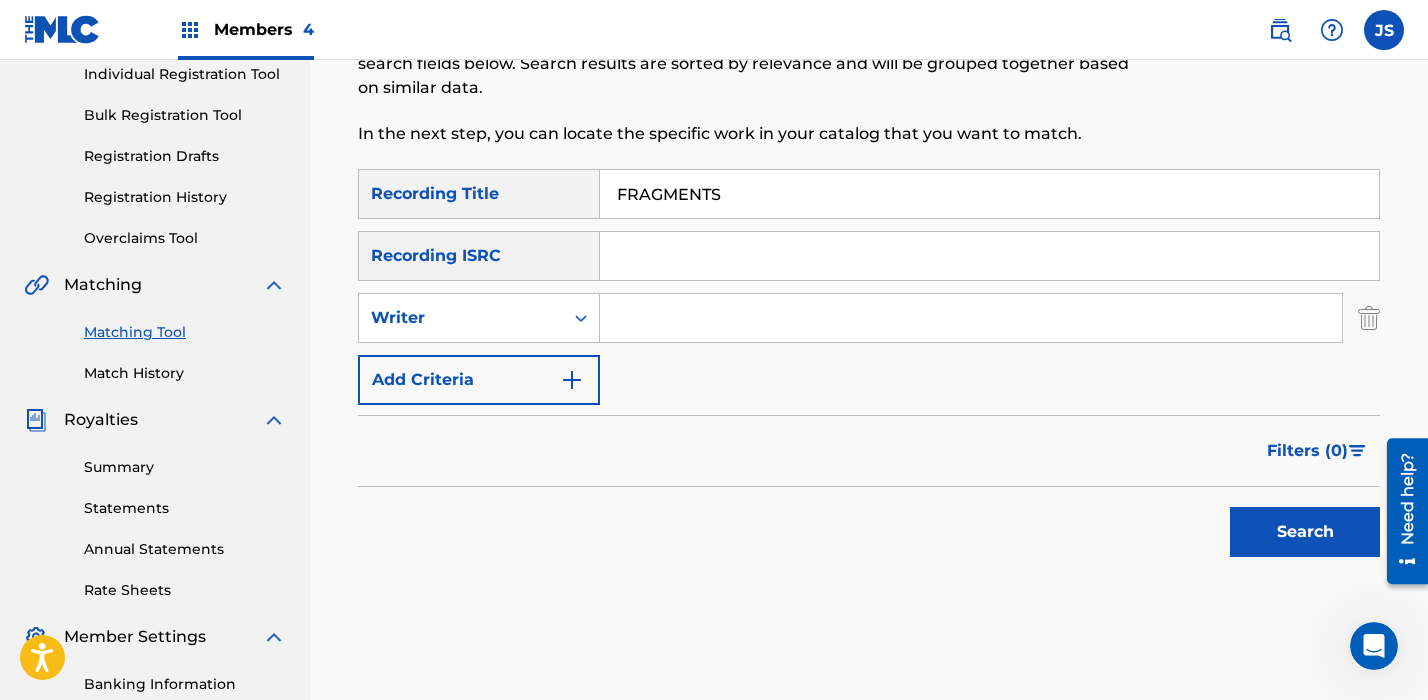 click at bounding box center [572, 380] 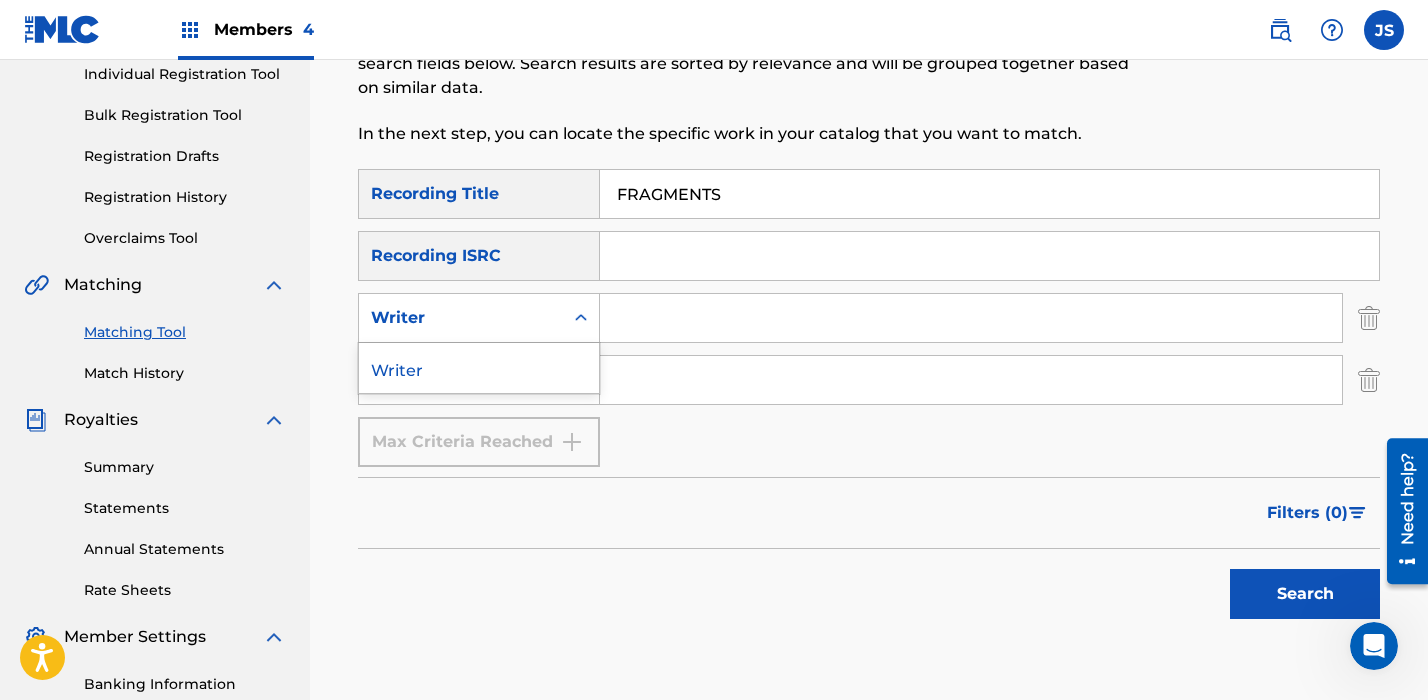 click on "Writer" at bounding box center (461, 318) 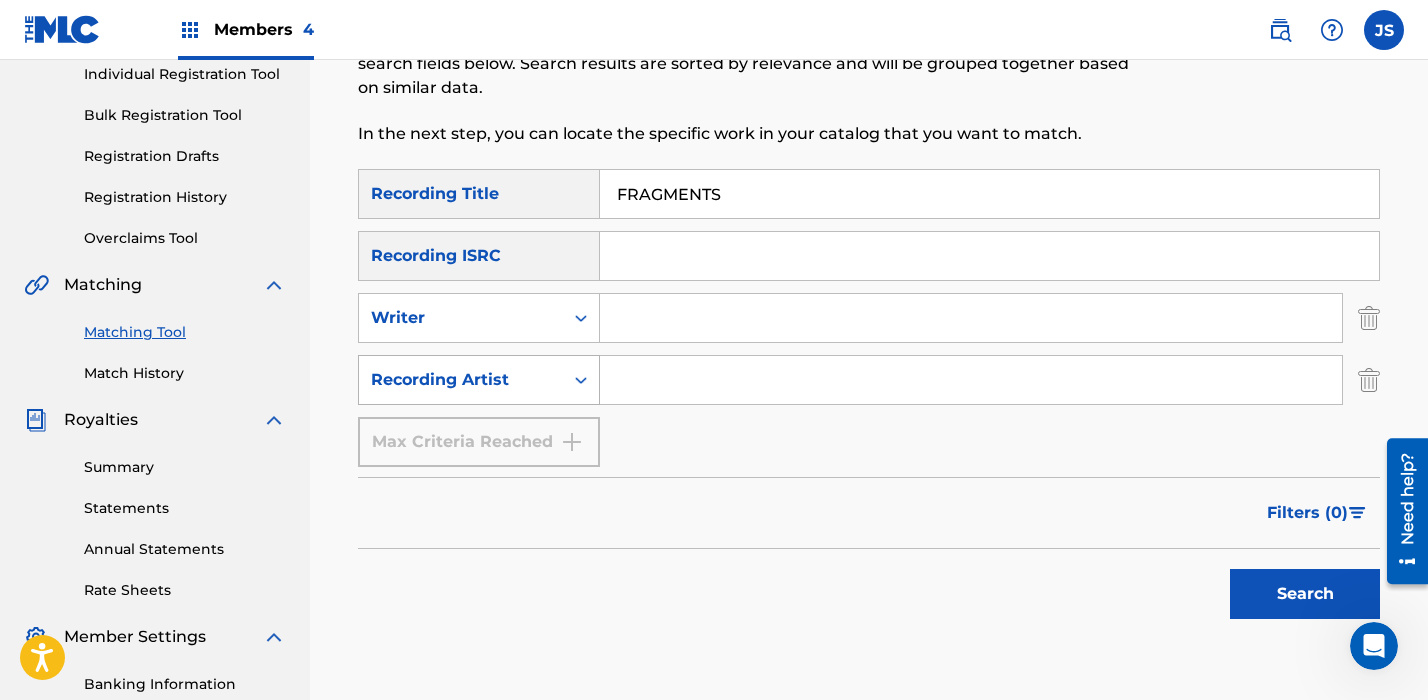 click at bounding box center [581, 380] 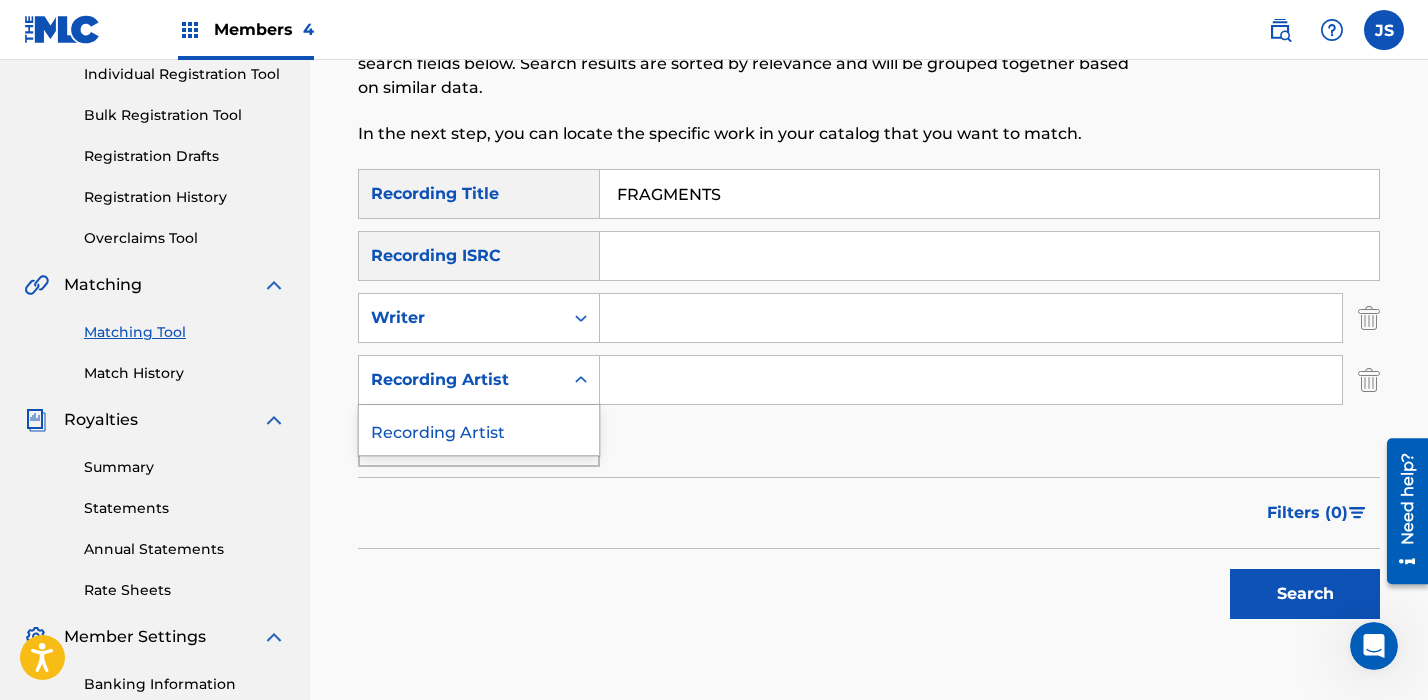 click at bounding box center (971, 380) 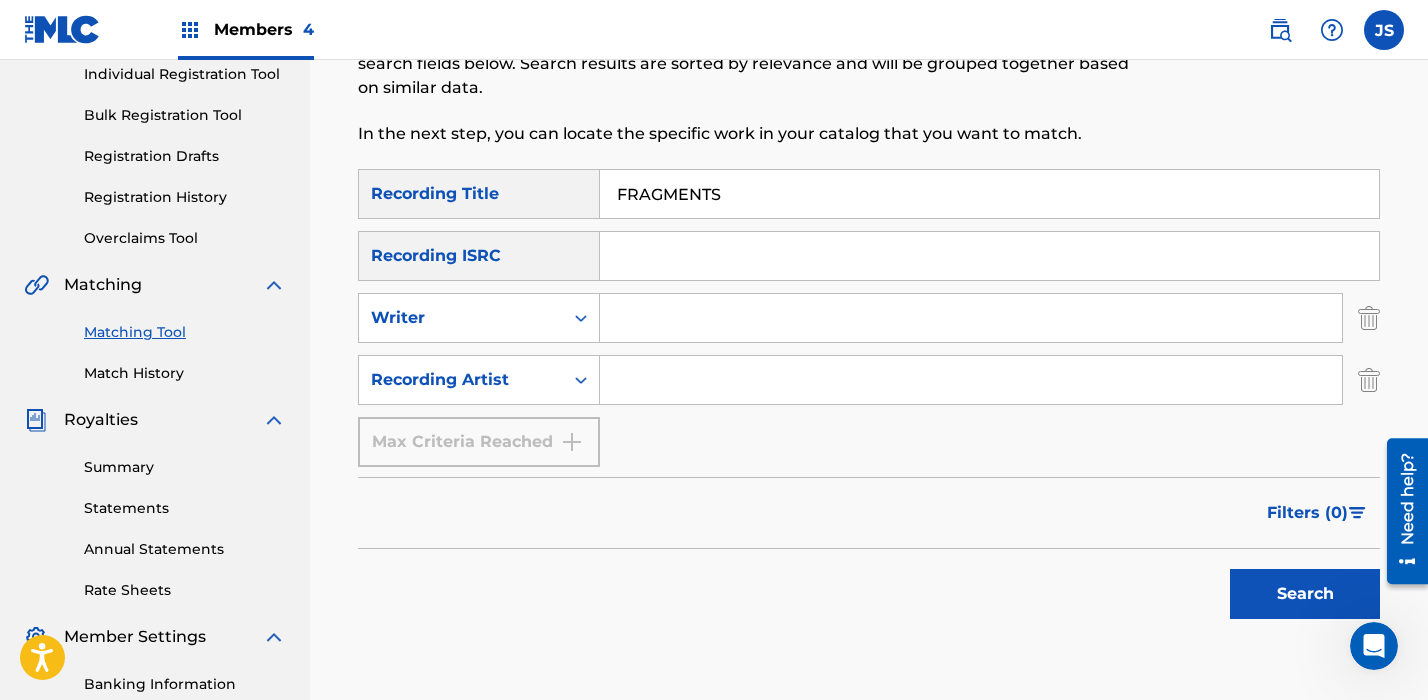 click at bounding box center [1369, 380] 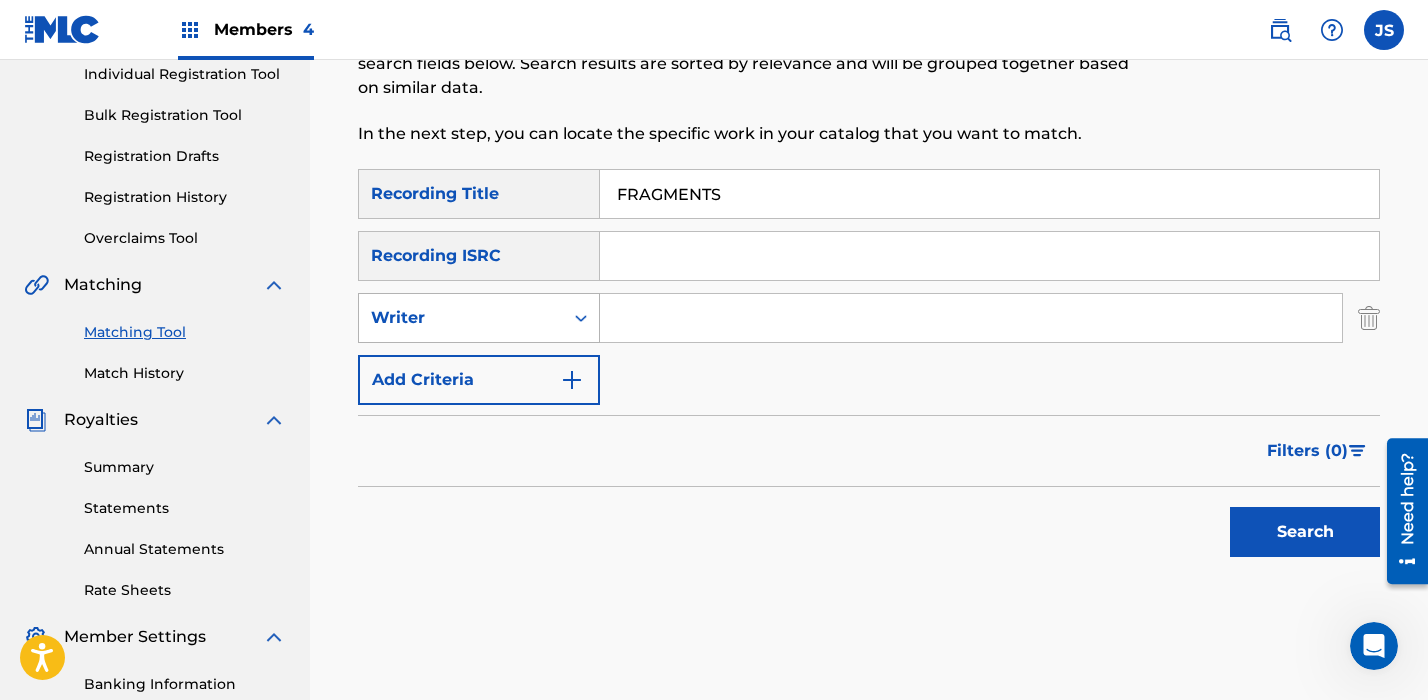 click at bounding box center [581, 318] 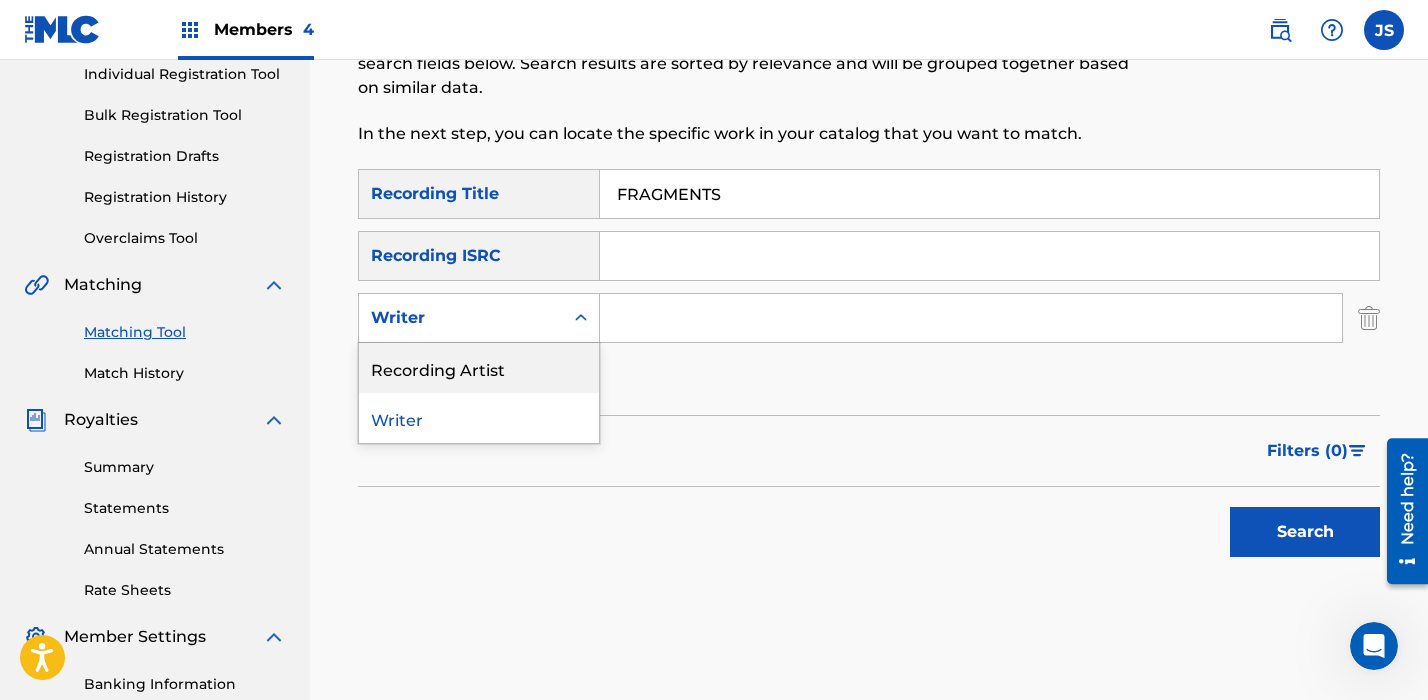 click on "Recording Artist" at bounding box center (479, 368) 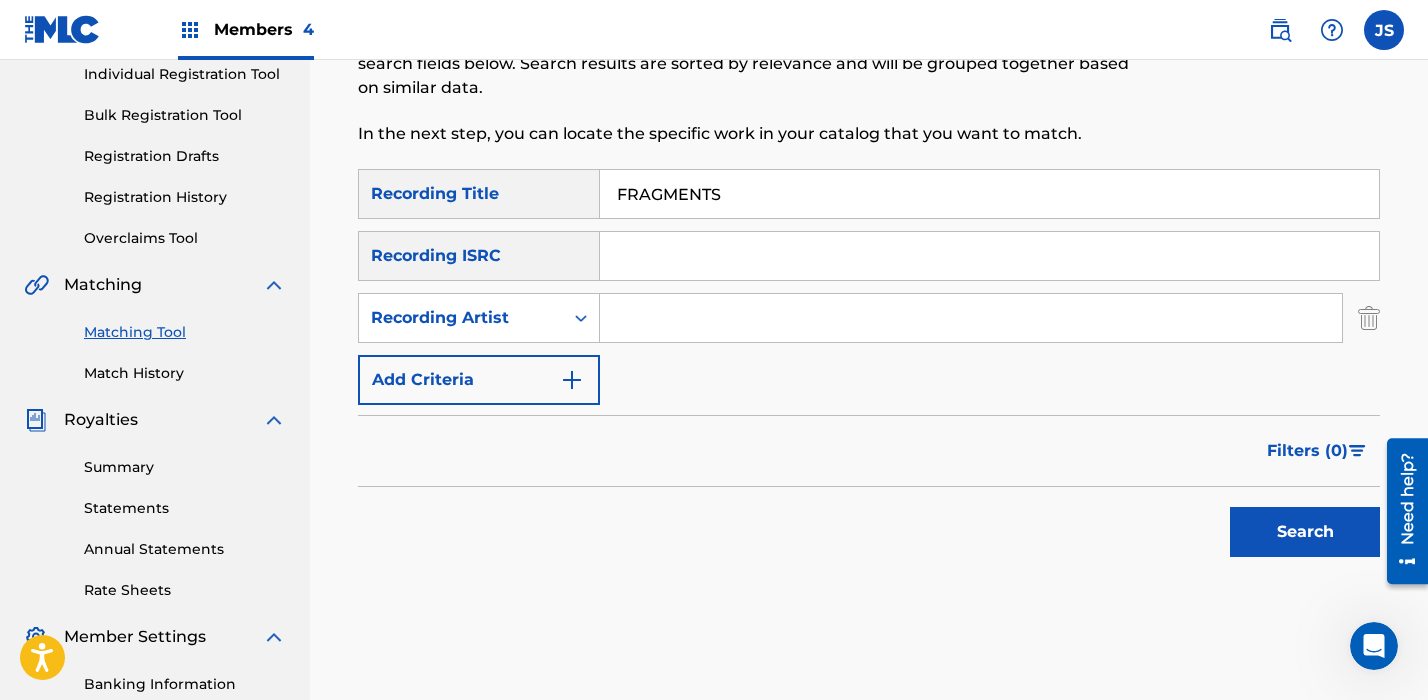 click at bounding box center [971, 318] 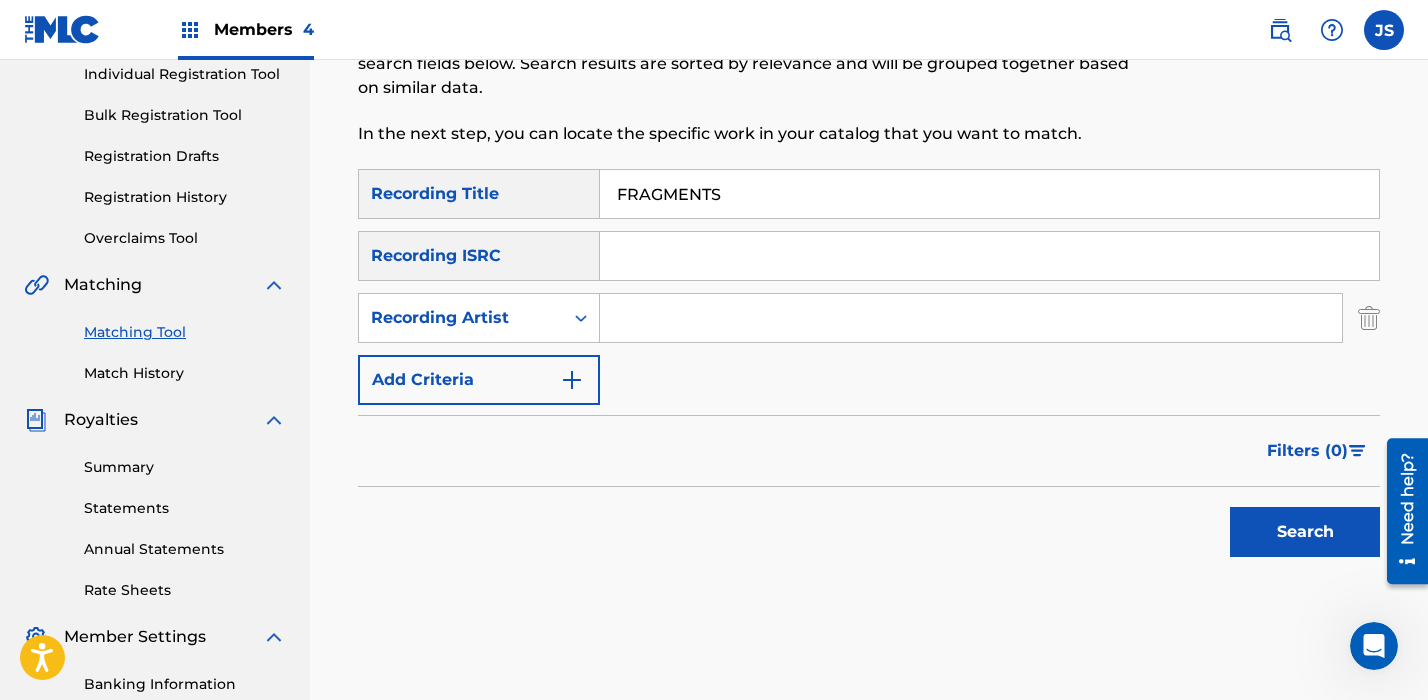 type on "the stupendium" 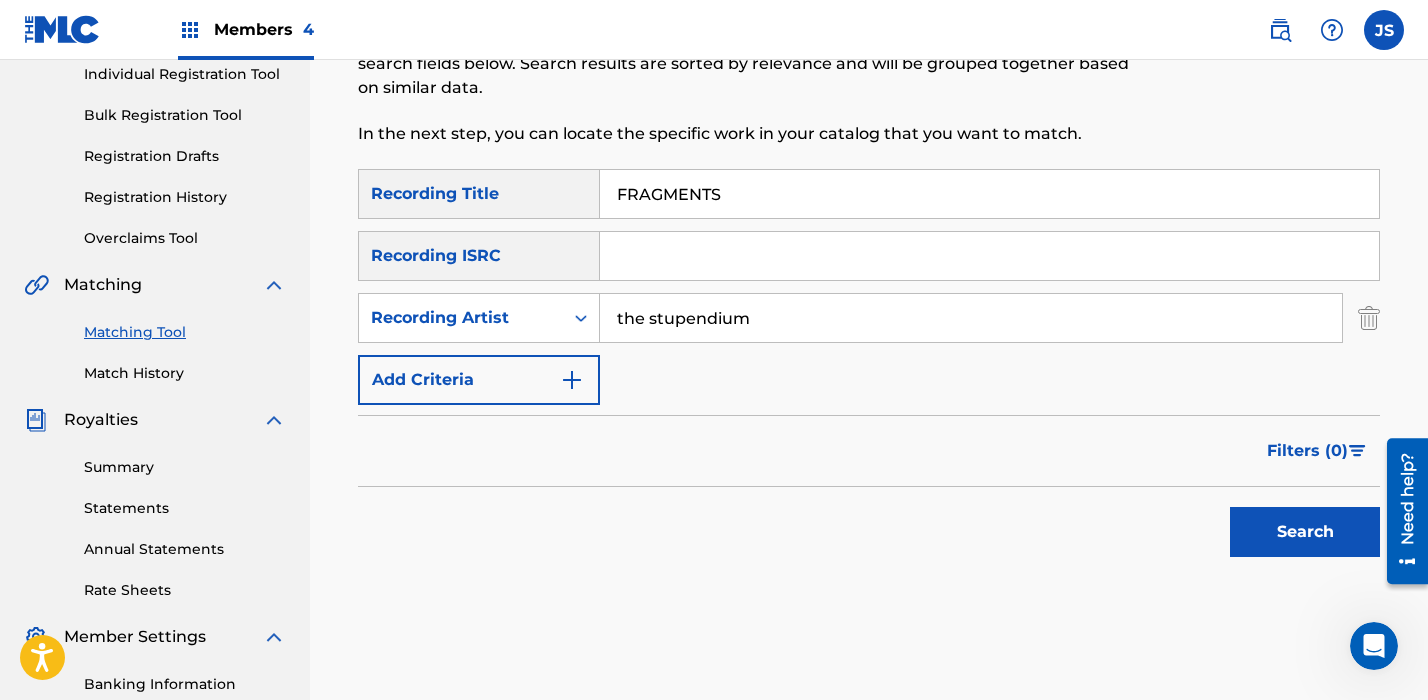 click on "Search" at bounding box center (1305, 532) 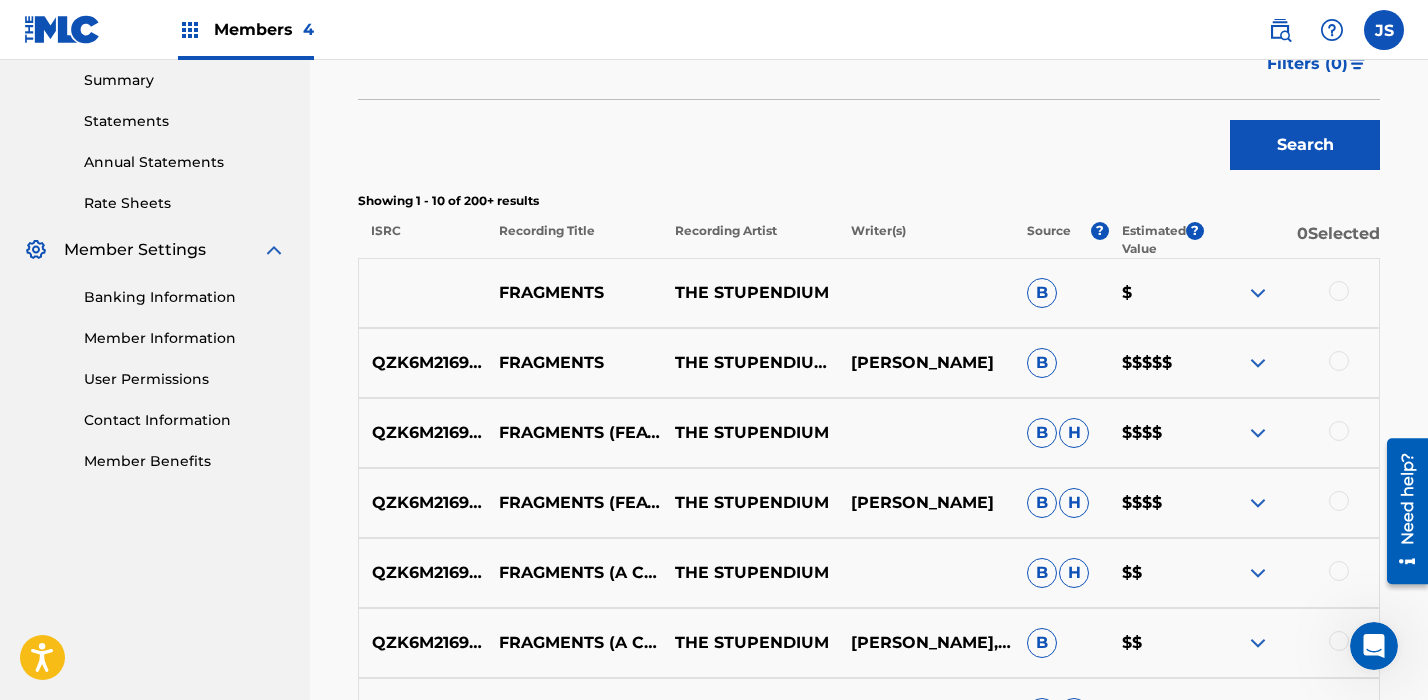 scroll, scrollTop: 650, scrollLeft: 0, axis: vertical 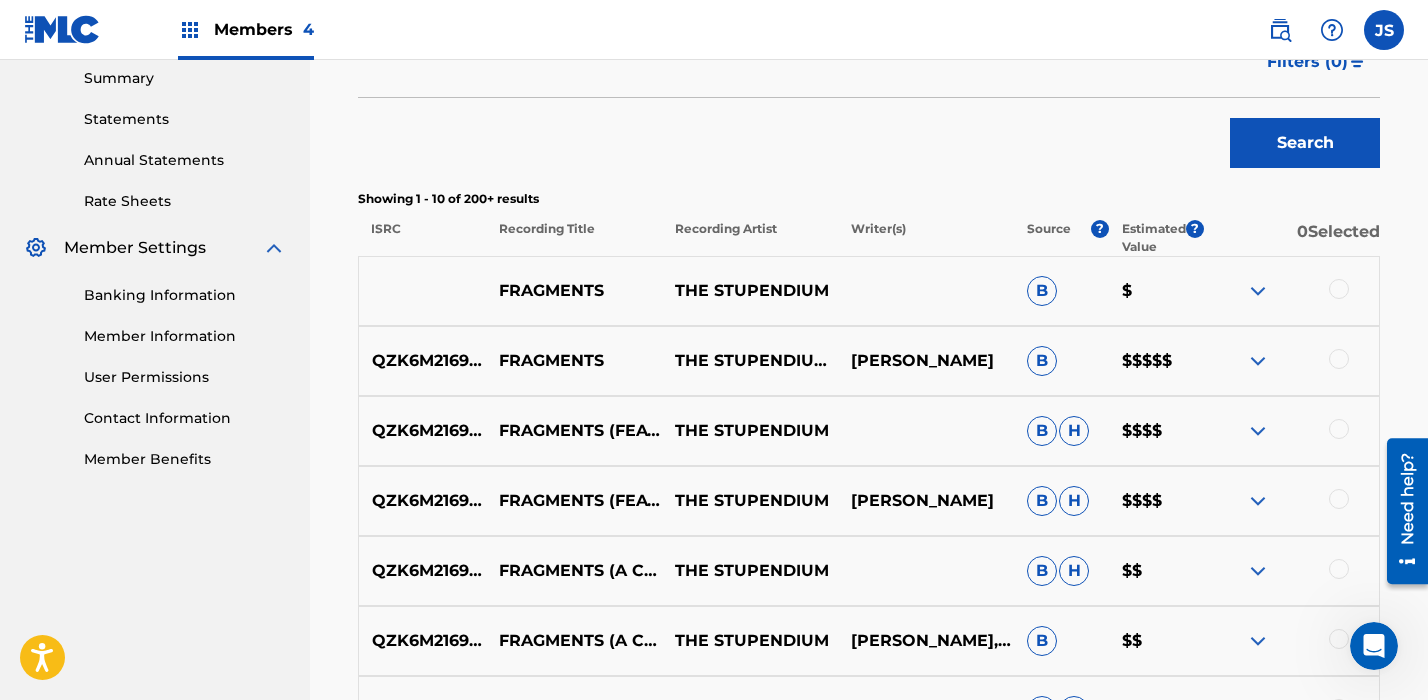 click at bounding box center (1339, 289) 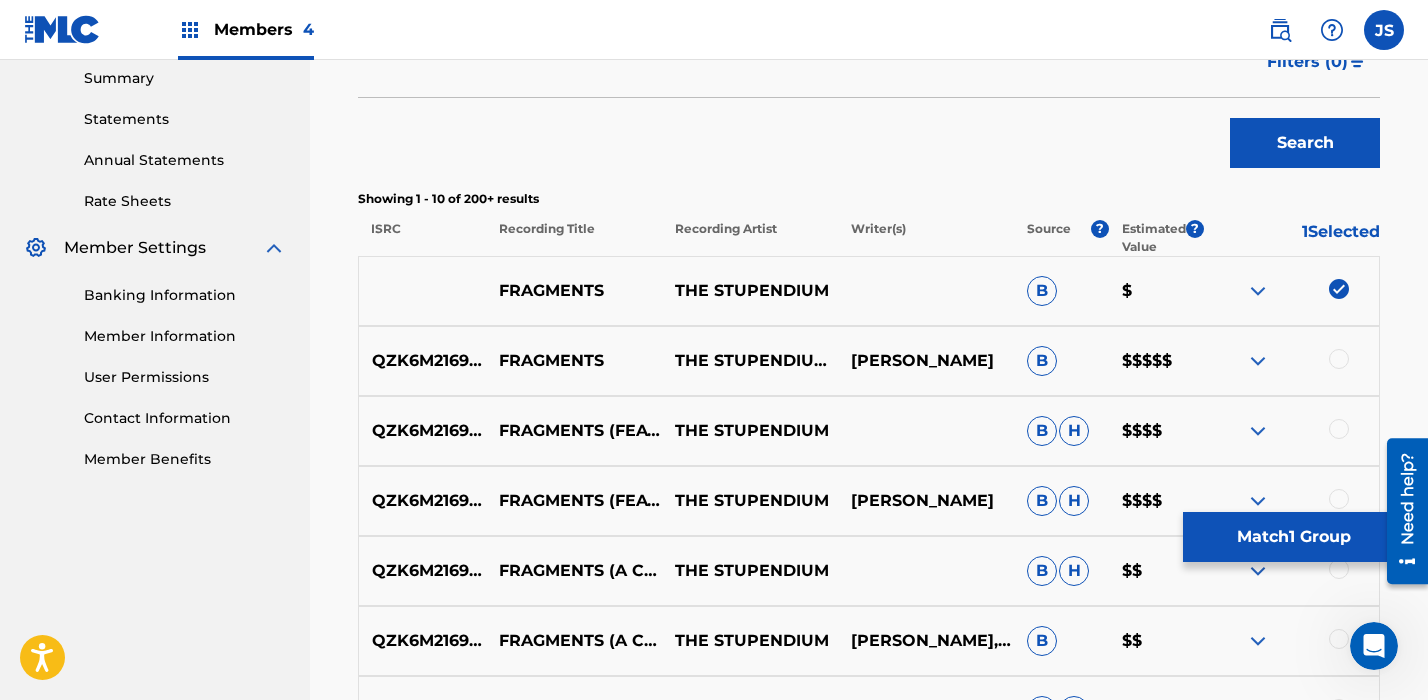 click at bounding box center [1339, 359] 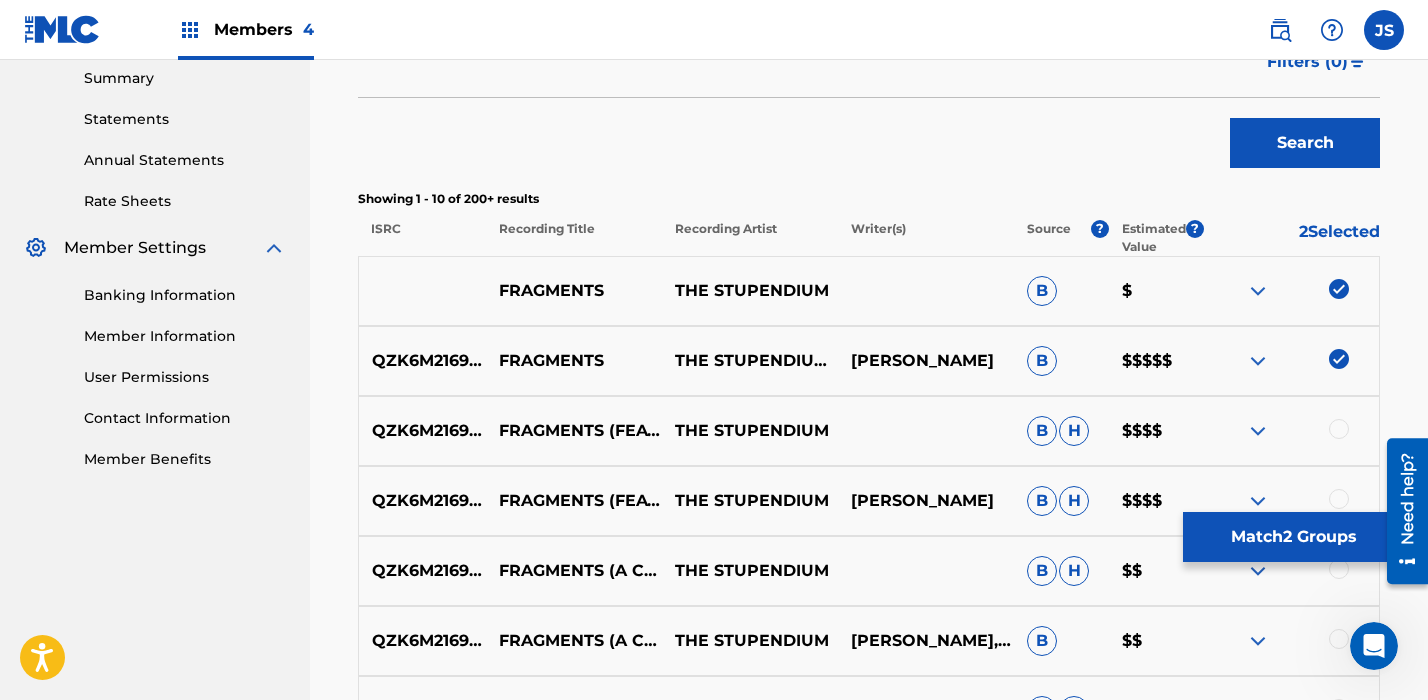 click on "QZK6M2169166" at bounding box center (422, 431) 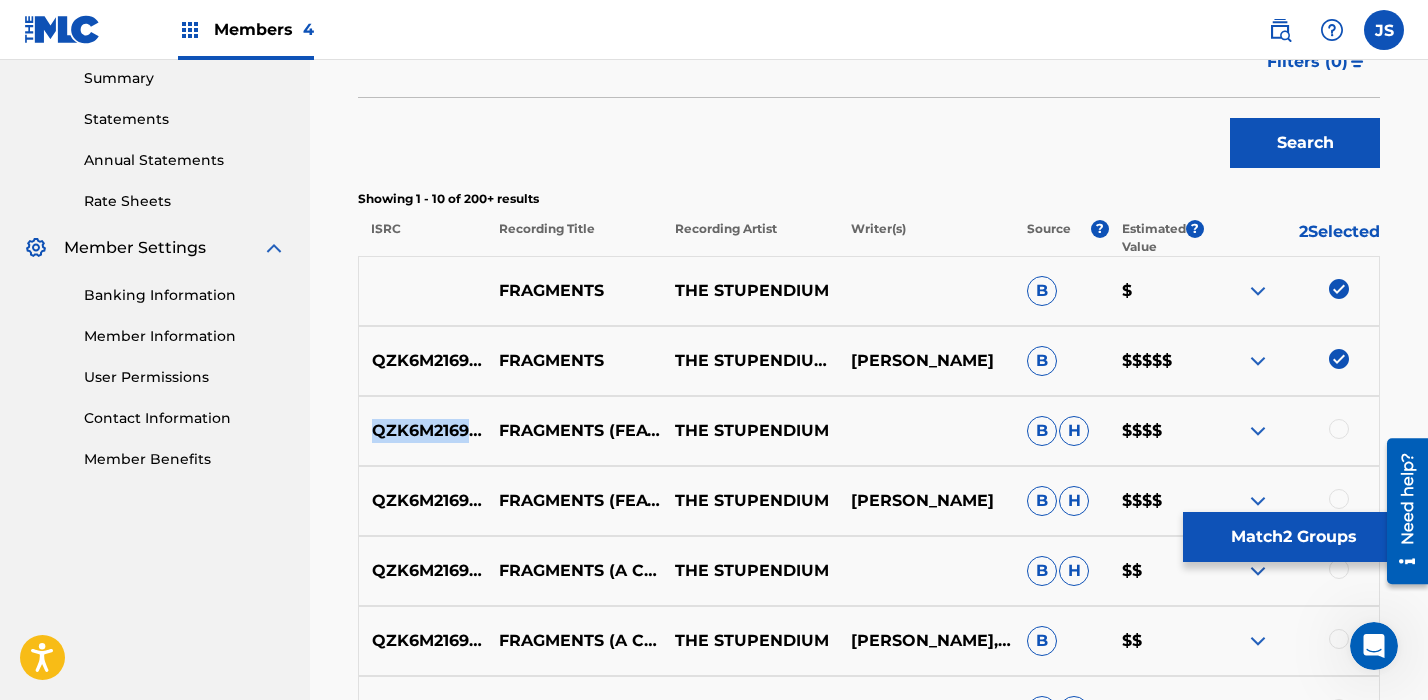 click on "QZK6M2169166" at bounding box center (422, 431) 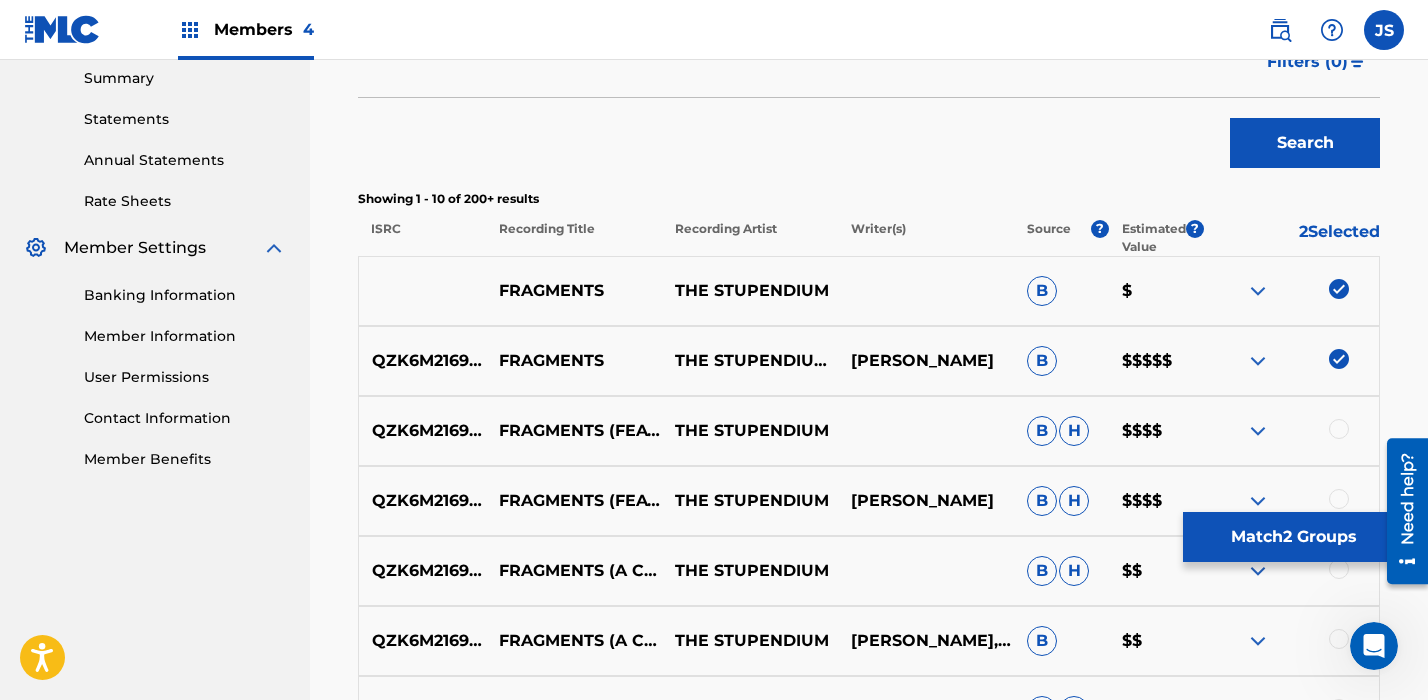 click on "FRAGMENTS (FEAT. FREECED)" at bounding box center [574, 431] 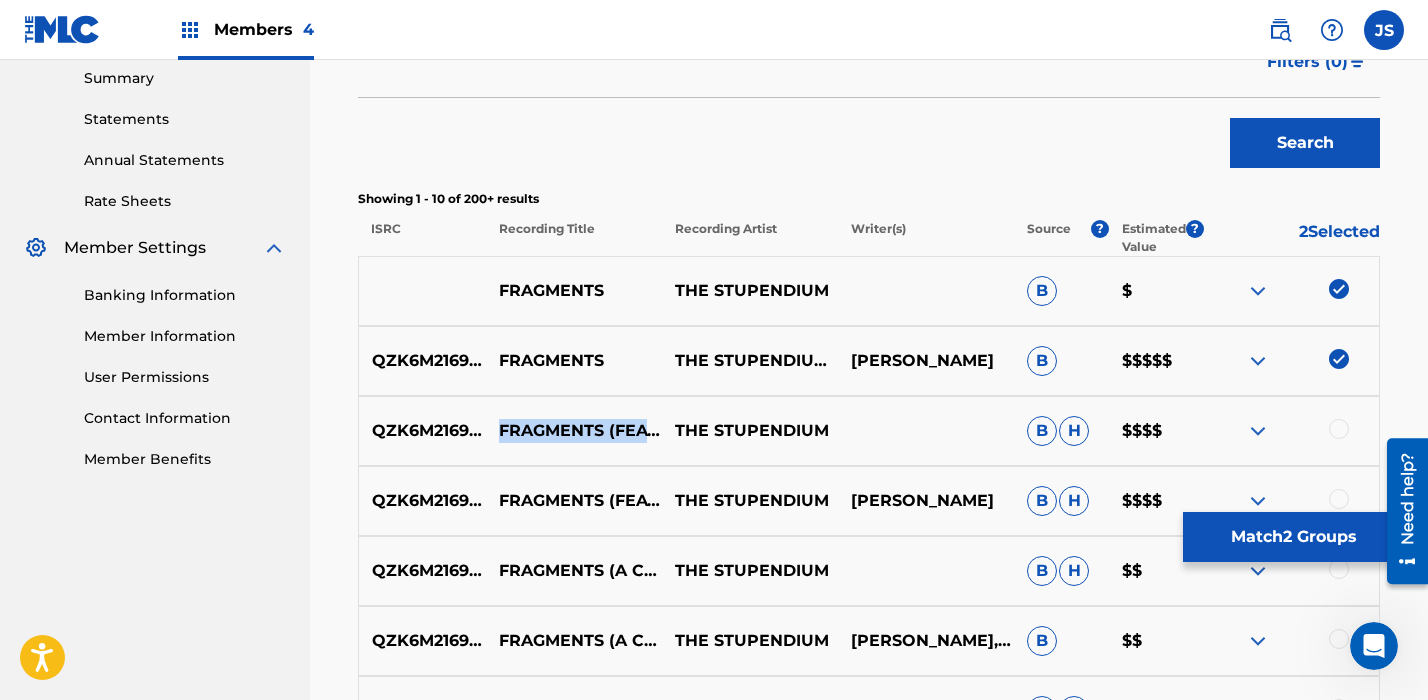 click on "FRAGMENTS (FEAT. FREECED)" at bounding box center (574, 431) 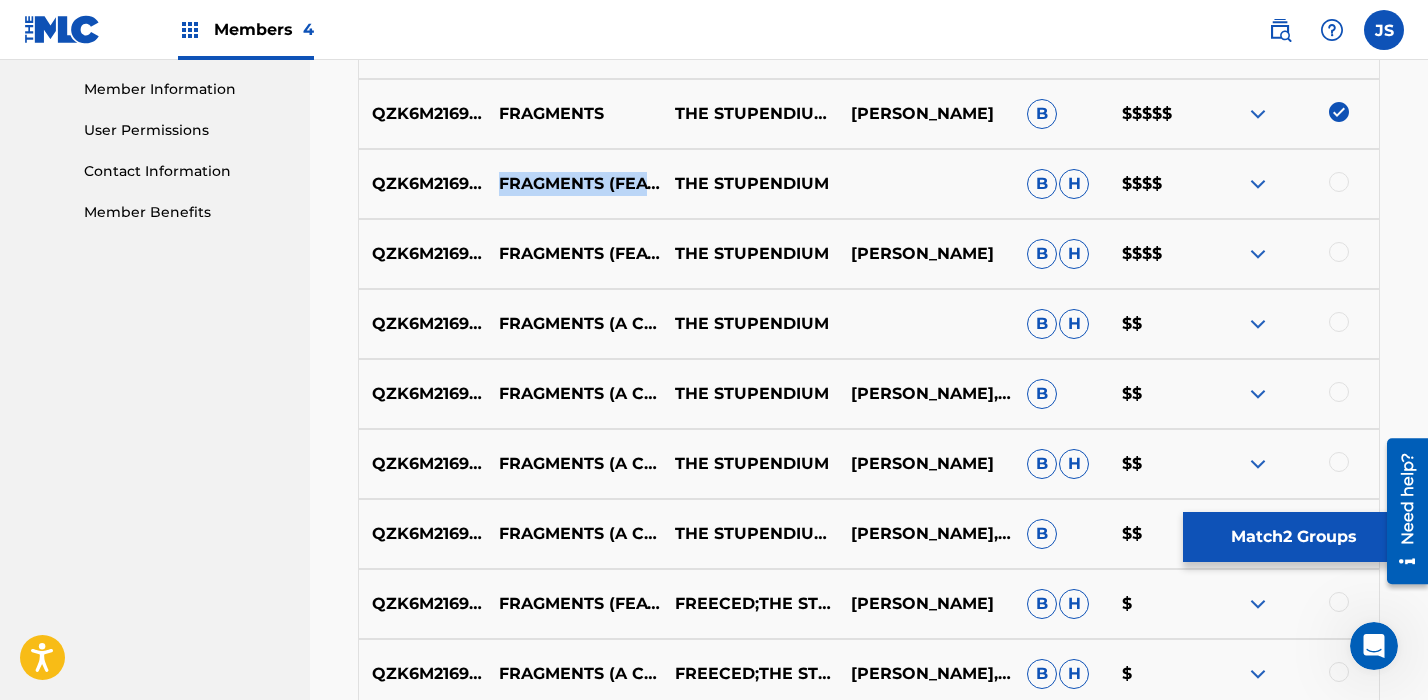 scroll, scrollTop: 904, scrollLeft: 0, axis: vertical 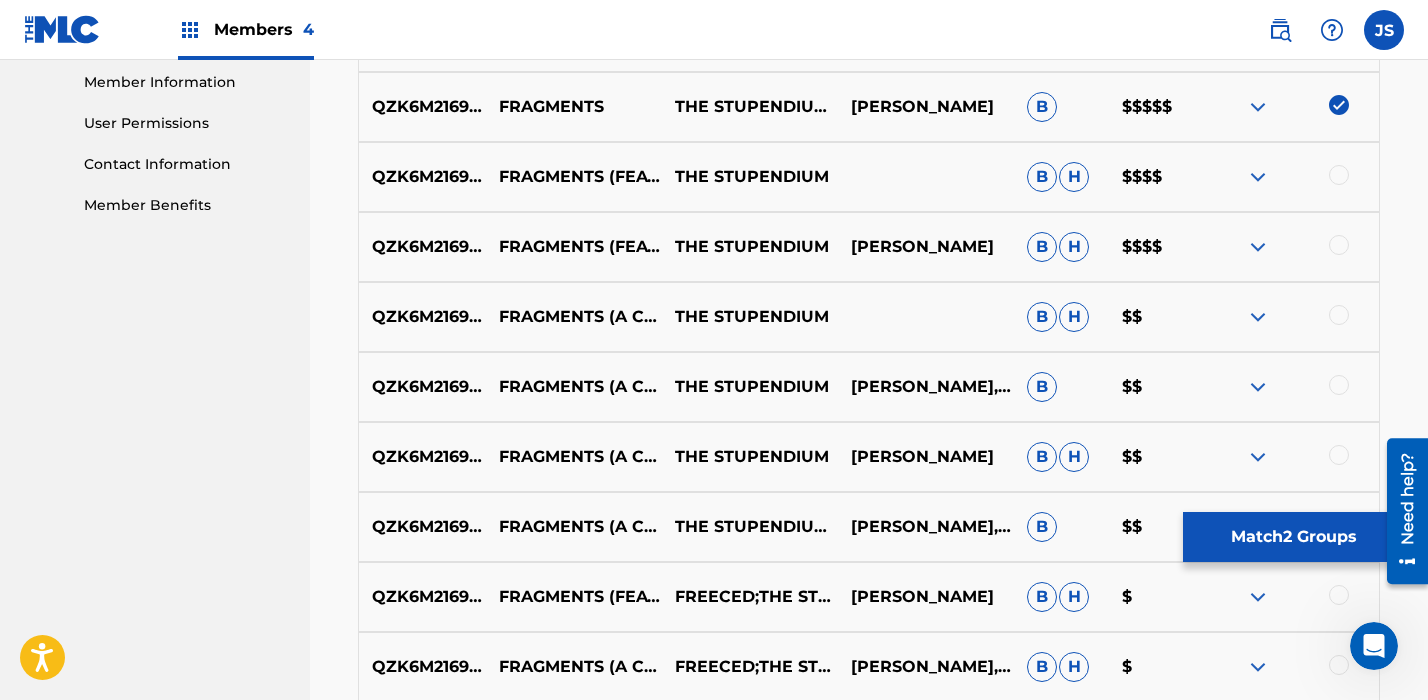 click on "QZK6M2169167" at bounding box center (422, 317) 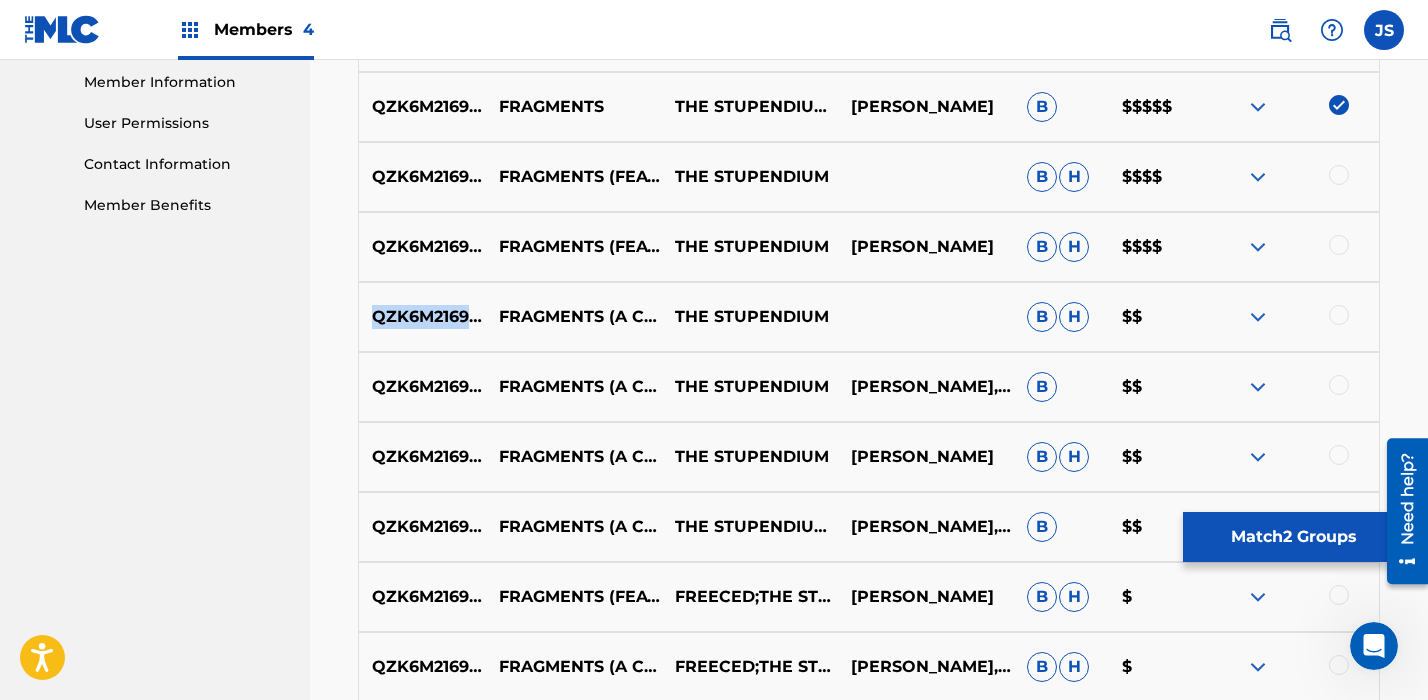 click on "QZK6M2169167" at bounding box center (422, 317) 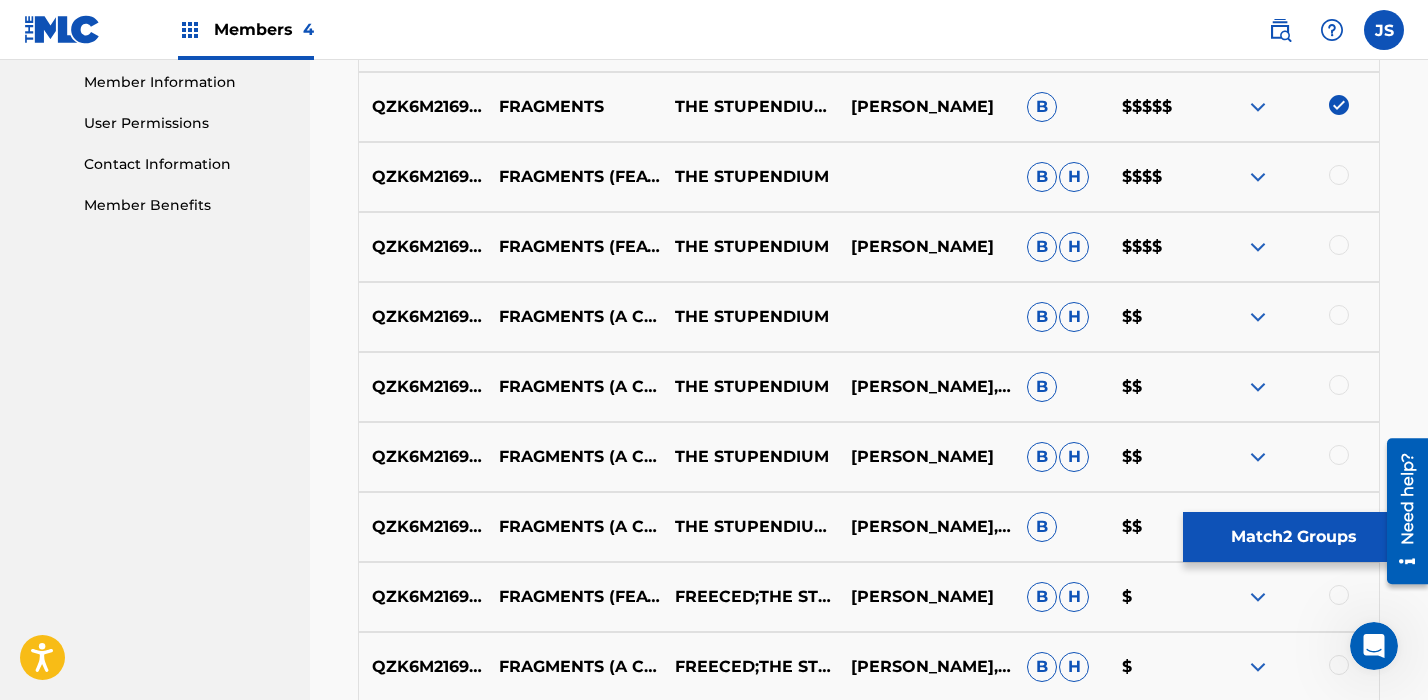 click on "FRAGMENTS (A CAPPELLA) (FEAT. FREECED)" at bounding box center [574, 317] 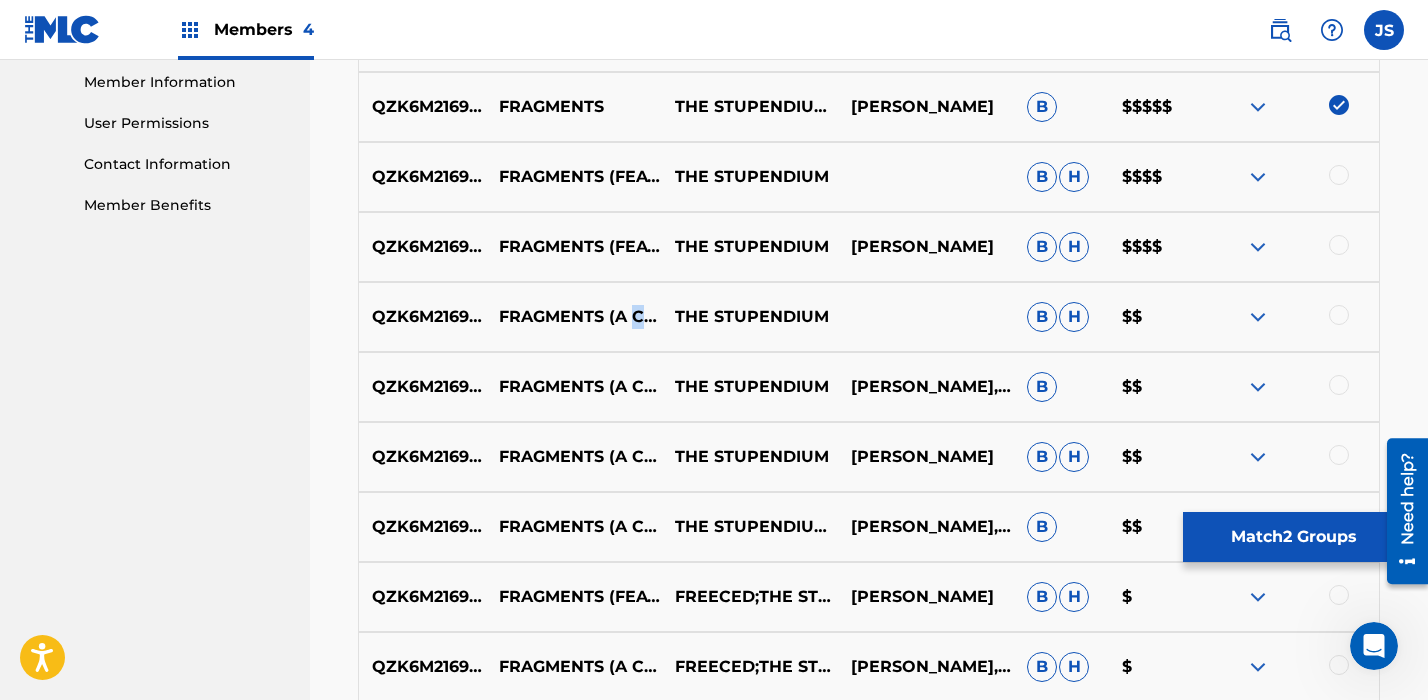click on "FRAGMENTS (A CAPPELLA) (FEAT. FREECED)" at bounding box center [574, 317] 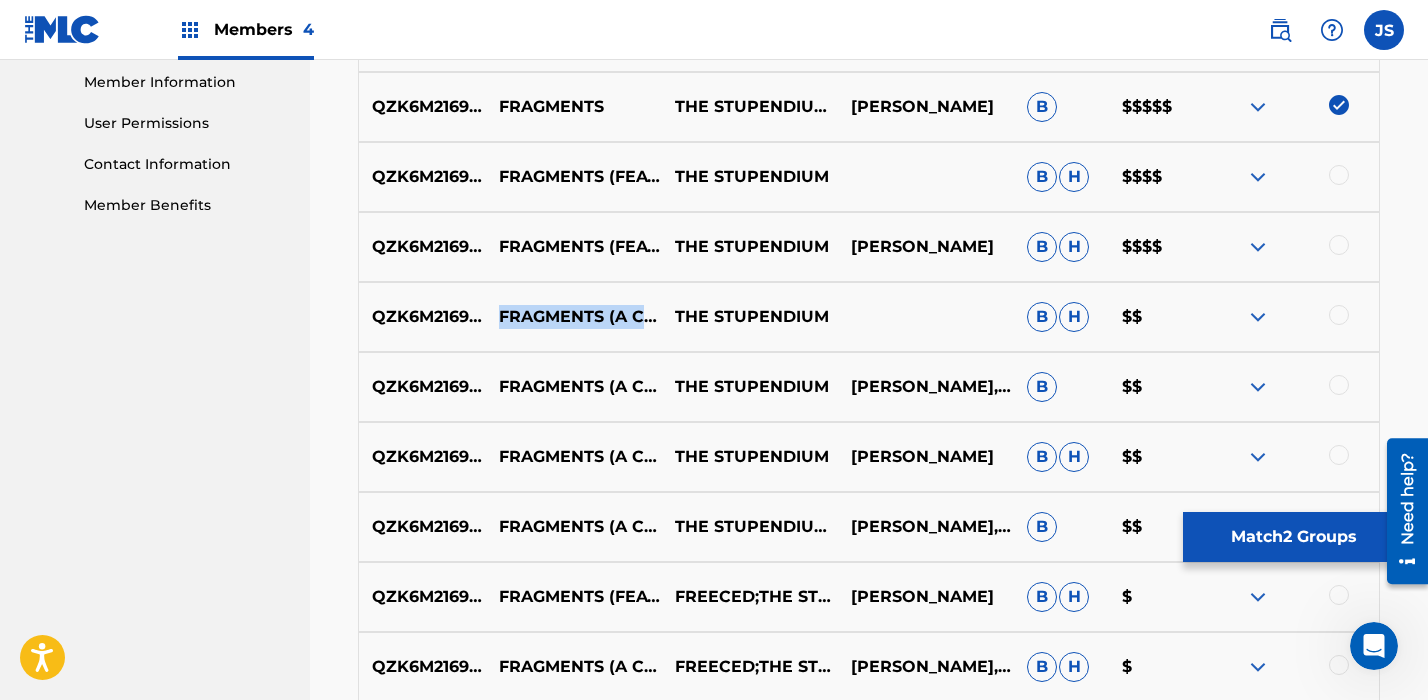 click on "FRAGMENTS (A CAPPELLA) (FEAT. FREECED)" at bounding box center [574, 317] 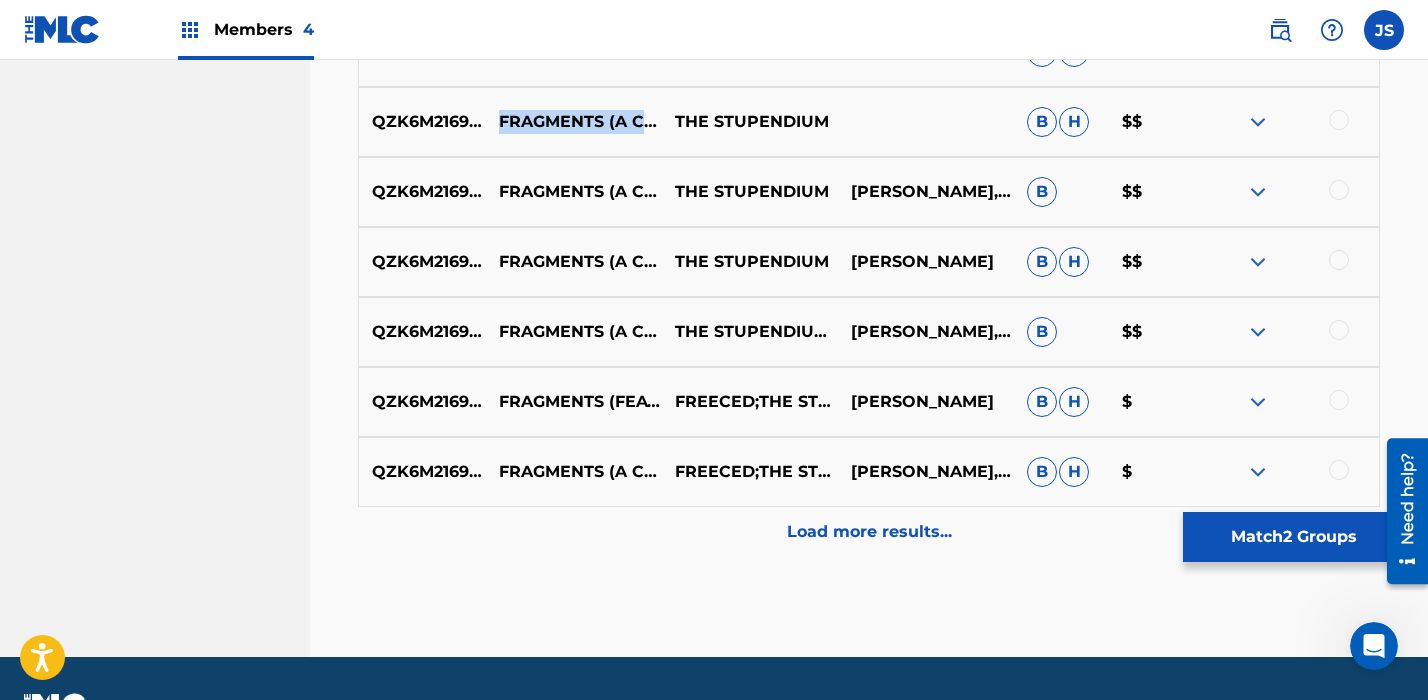 scroll, scrollTop: 1100, scrollLeft: 0, axis: vertical 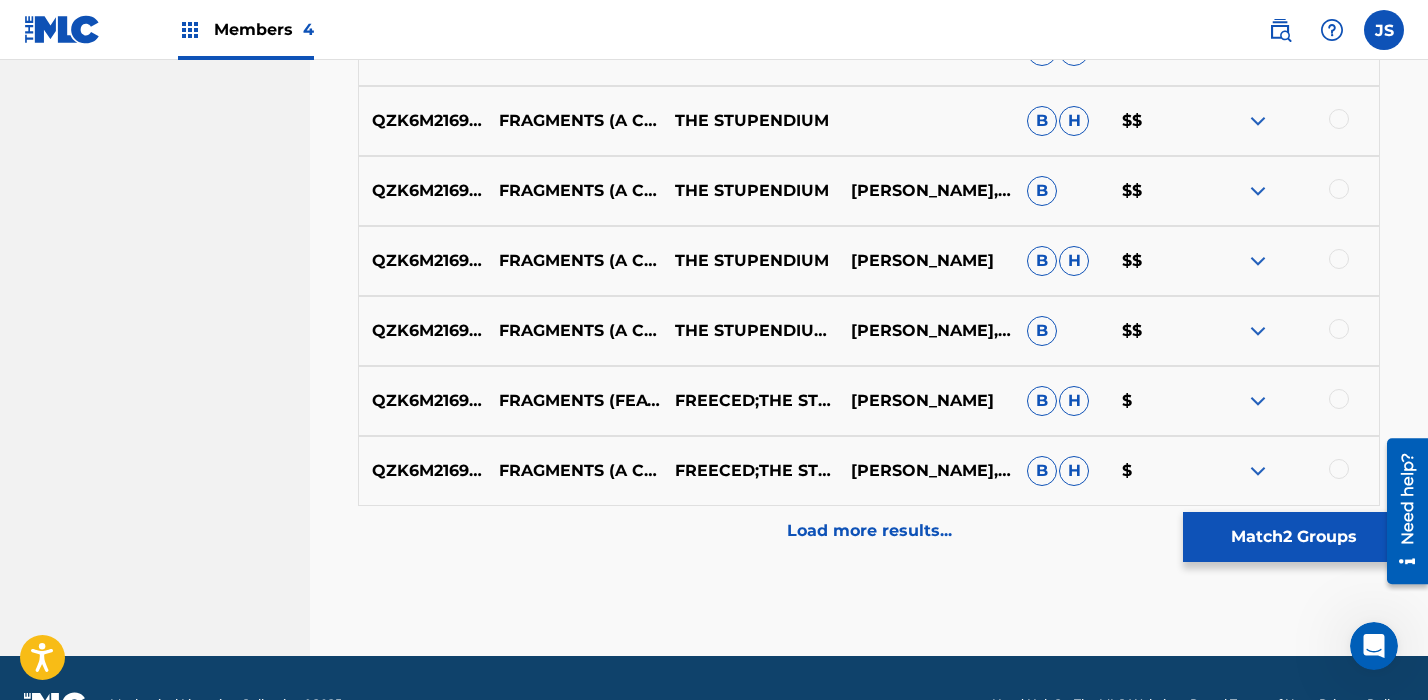 click on "Load more results..." at bounding box center (869, 531) 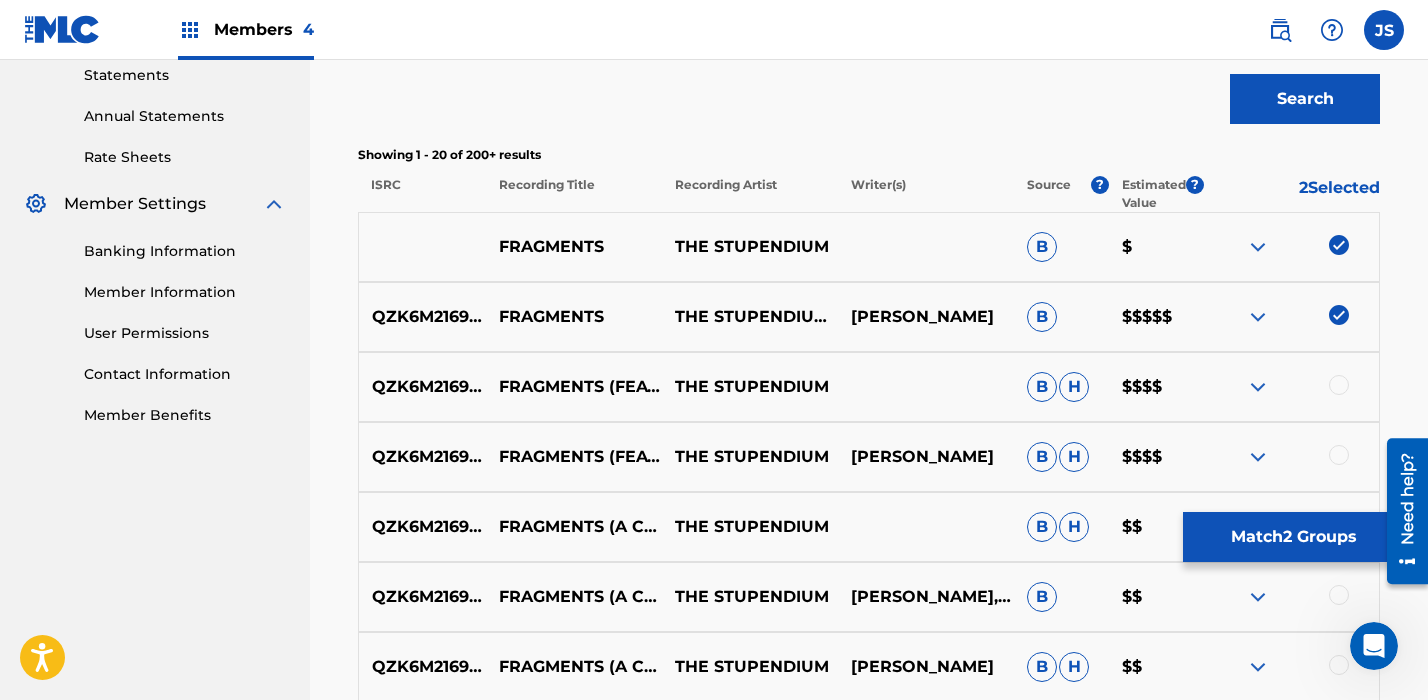 scroll, scrollTop: 706, scrollLeft: 0, axis: vertical 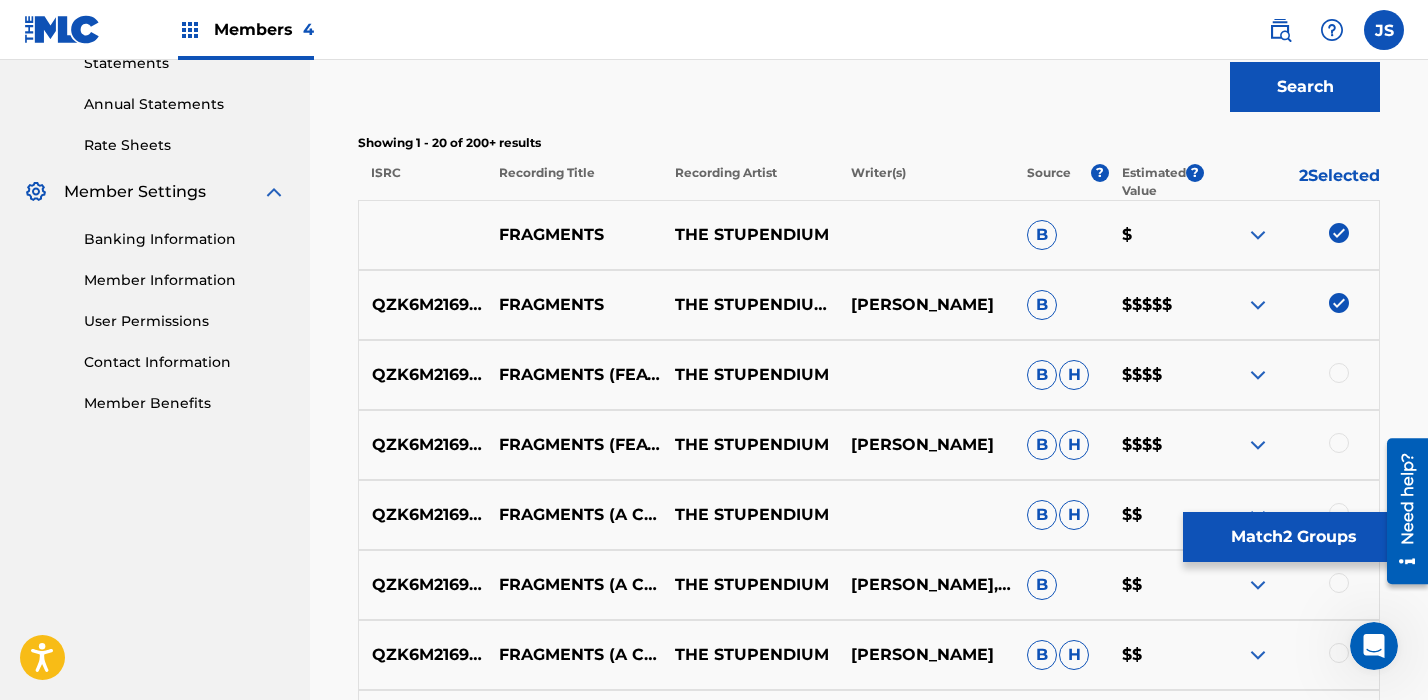click on "Match  2 Groups" at bounding box center [1293, 537] 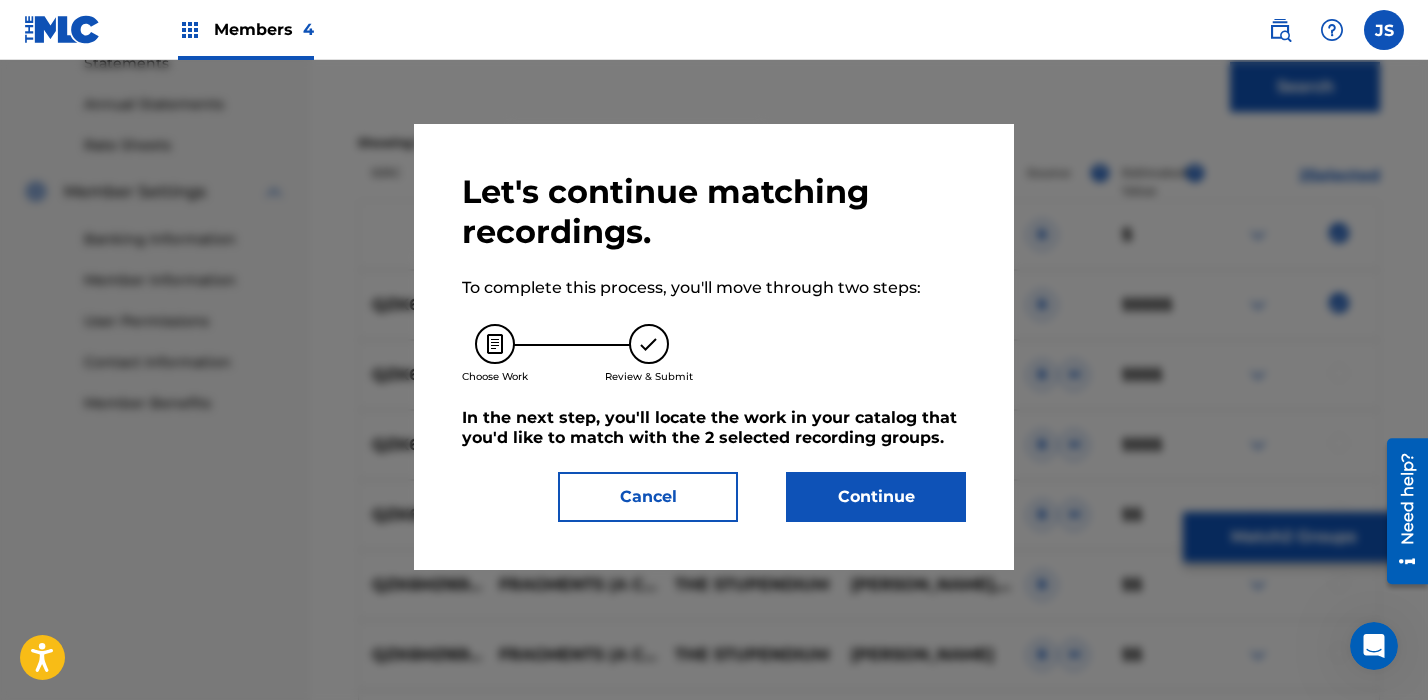 click on "Continue" at bounding box center (876, 497) 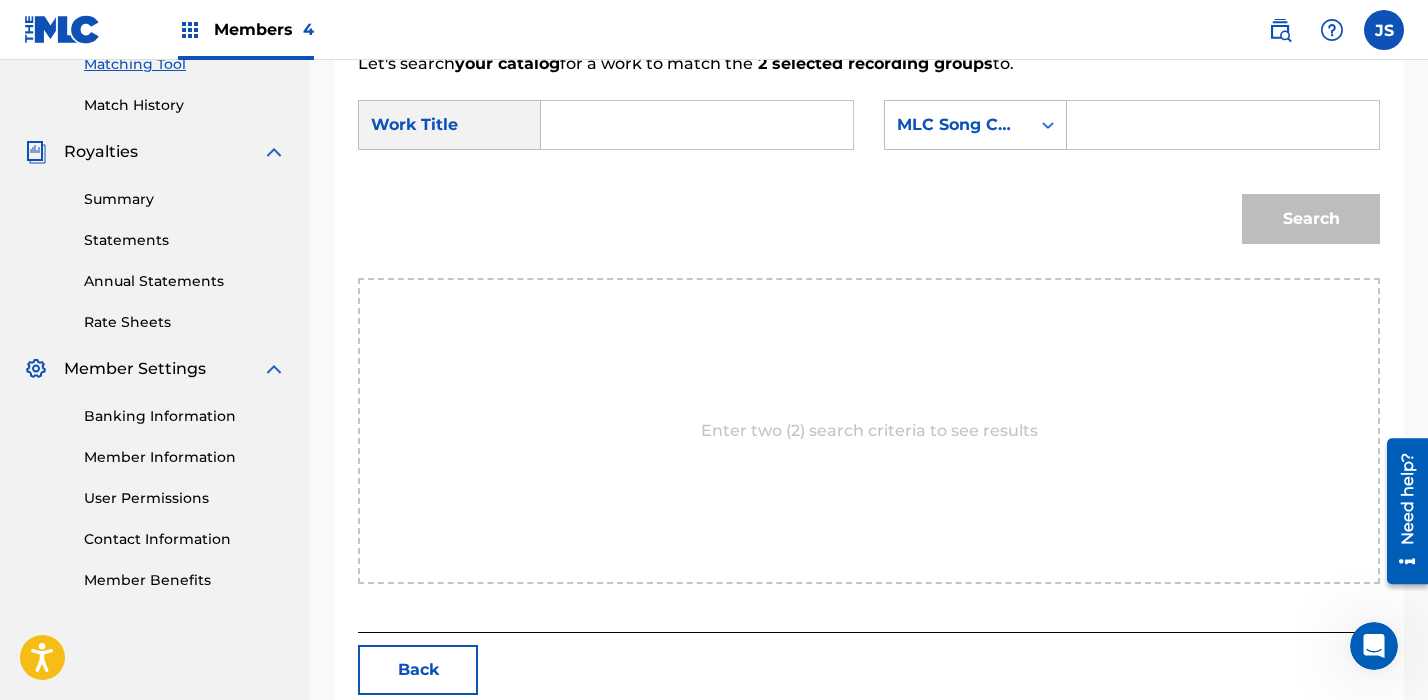 scroll, scrollTop: 517, scrollLeft: 0, axis: vertical 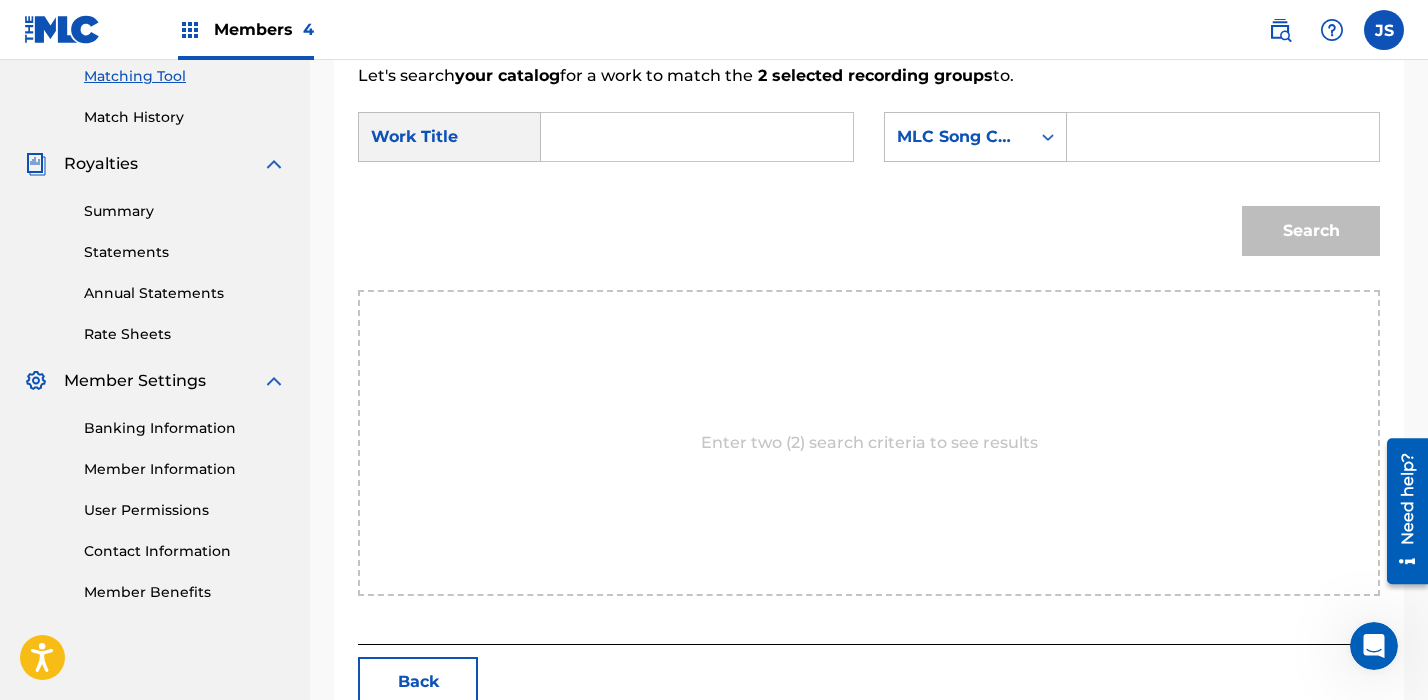 click at bounding box center [697, 137] 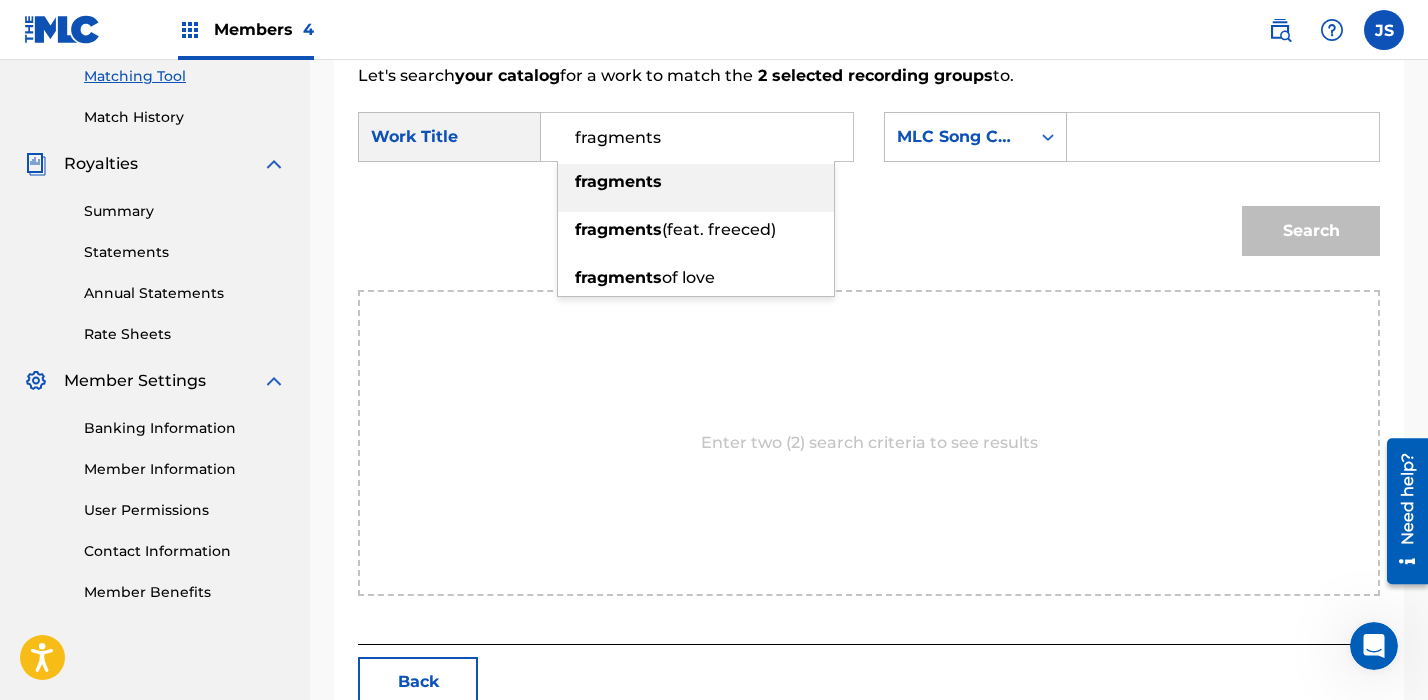 type on "fragments" 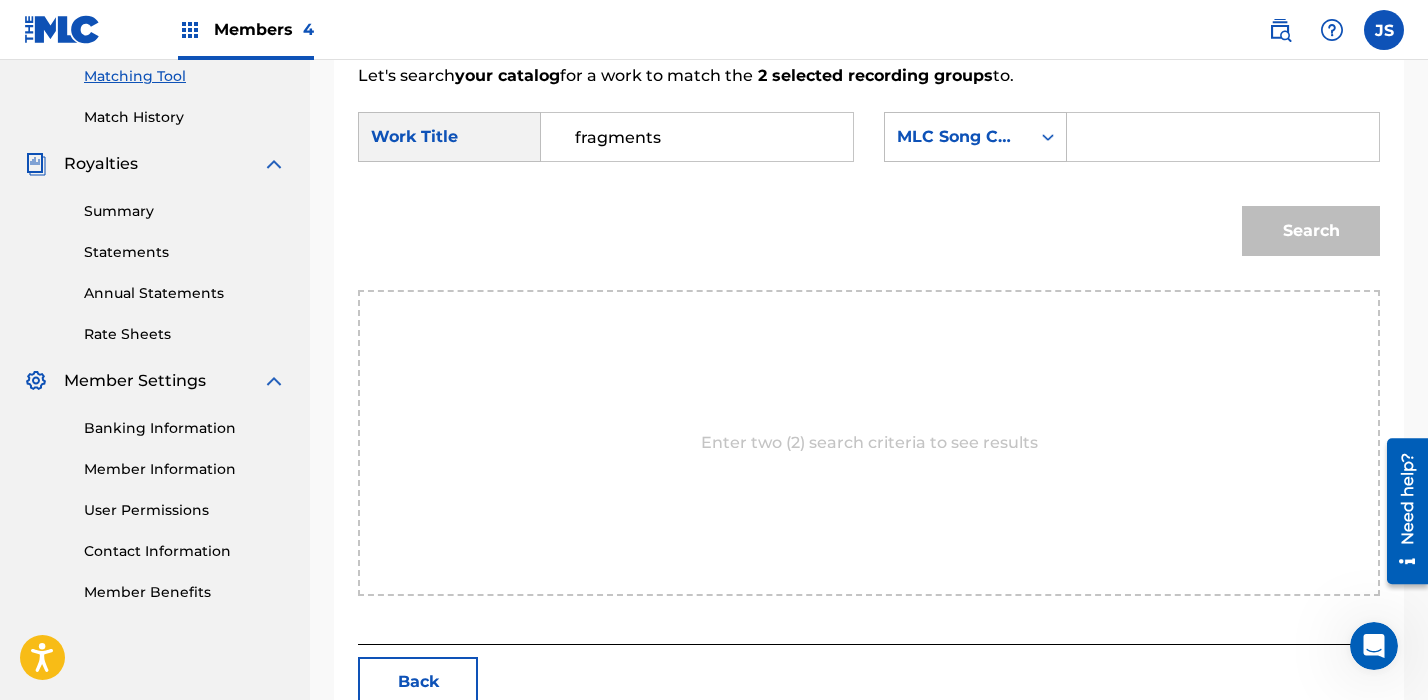 click on "SearchWithCriteria389f8d2d-3660-4299-9ddd-4c58fc621b2c Work Title fragments SearchWithCriteriae64daa51-7d55-492c-a469-d0e6084c7ca4 MLC Song Code" at bounding box center [869, 143] 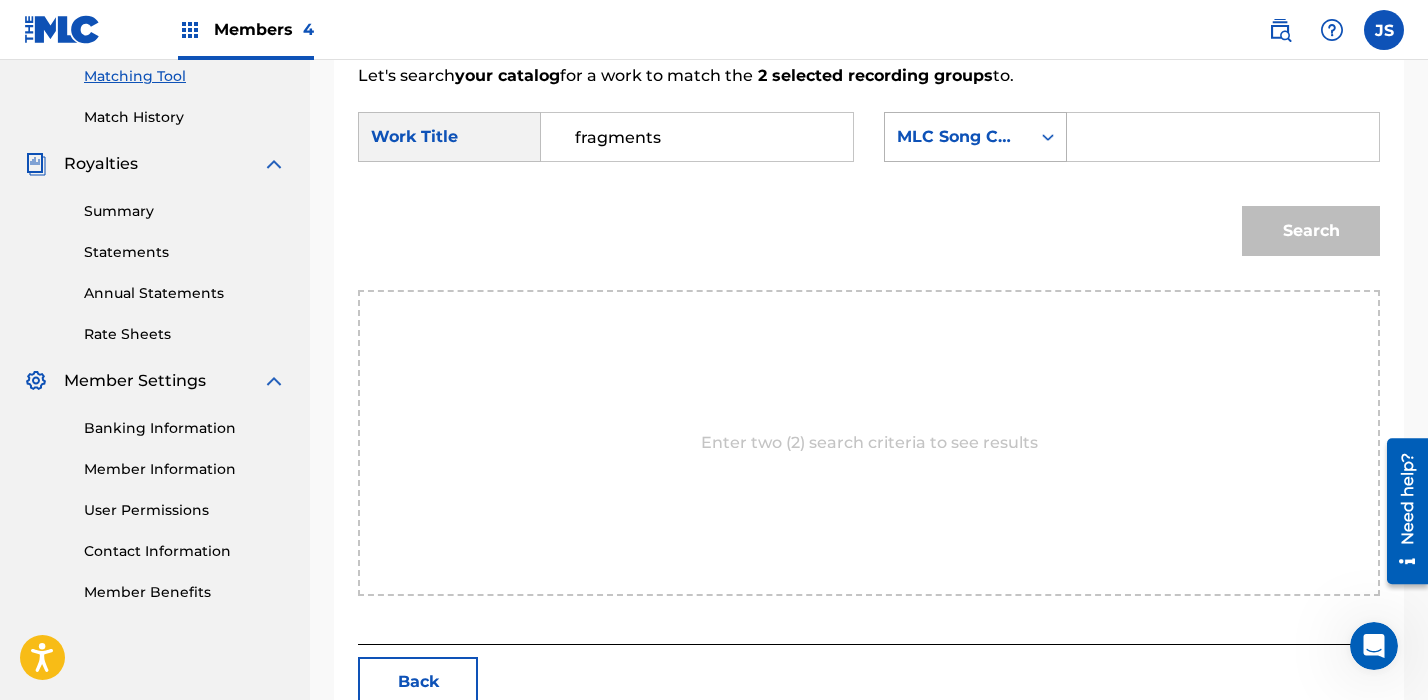 click on "MLC Song Code" at bounding box center [957, 137] 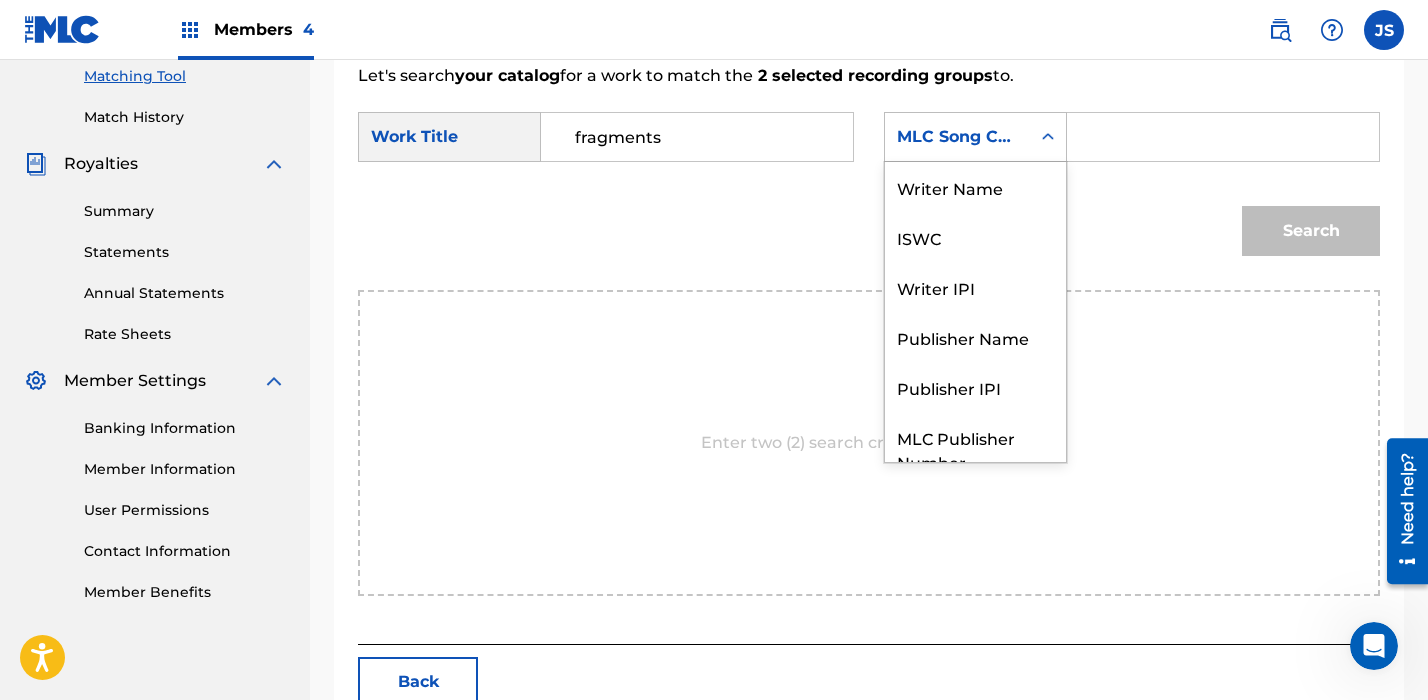 scroll, scrollTop: 74, scrollLeft: 0, axis: vertical 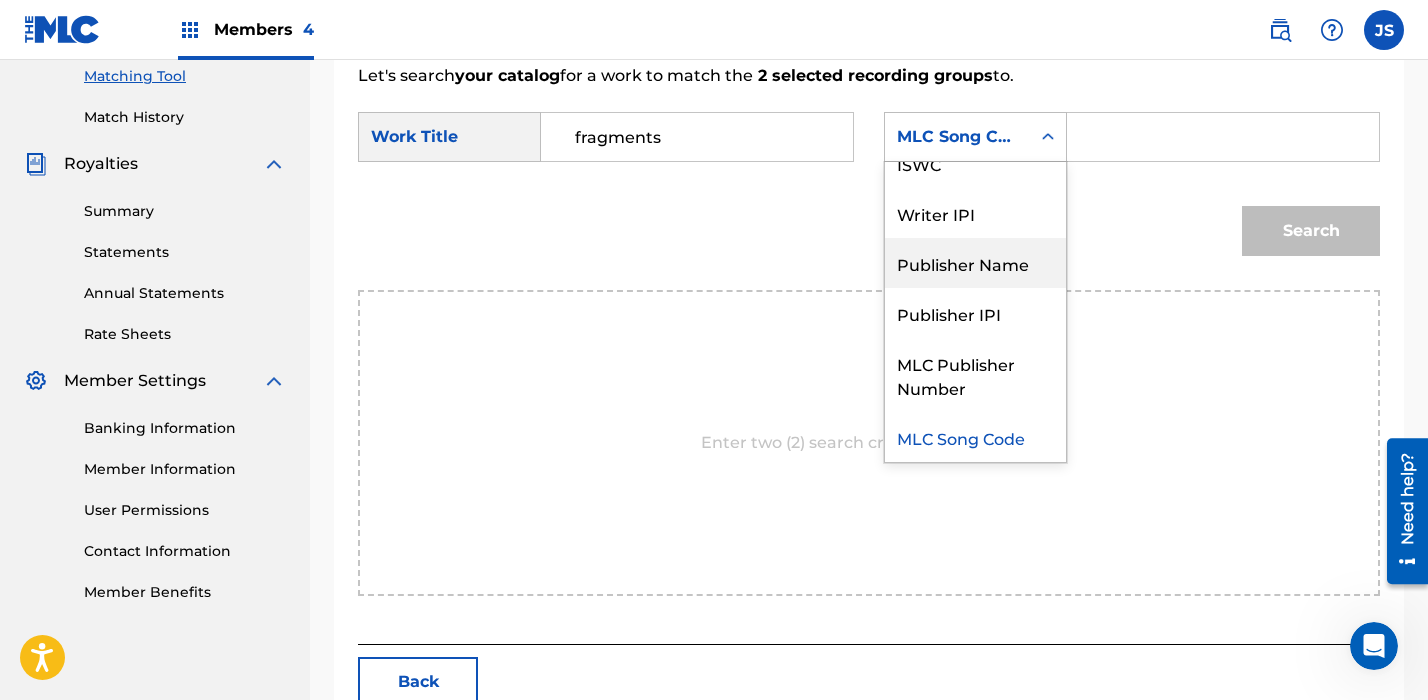 click on "Publisher Name" at bounding box center (975, 263) 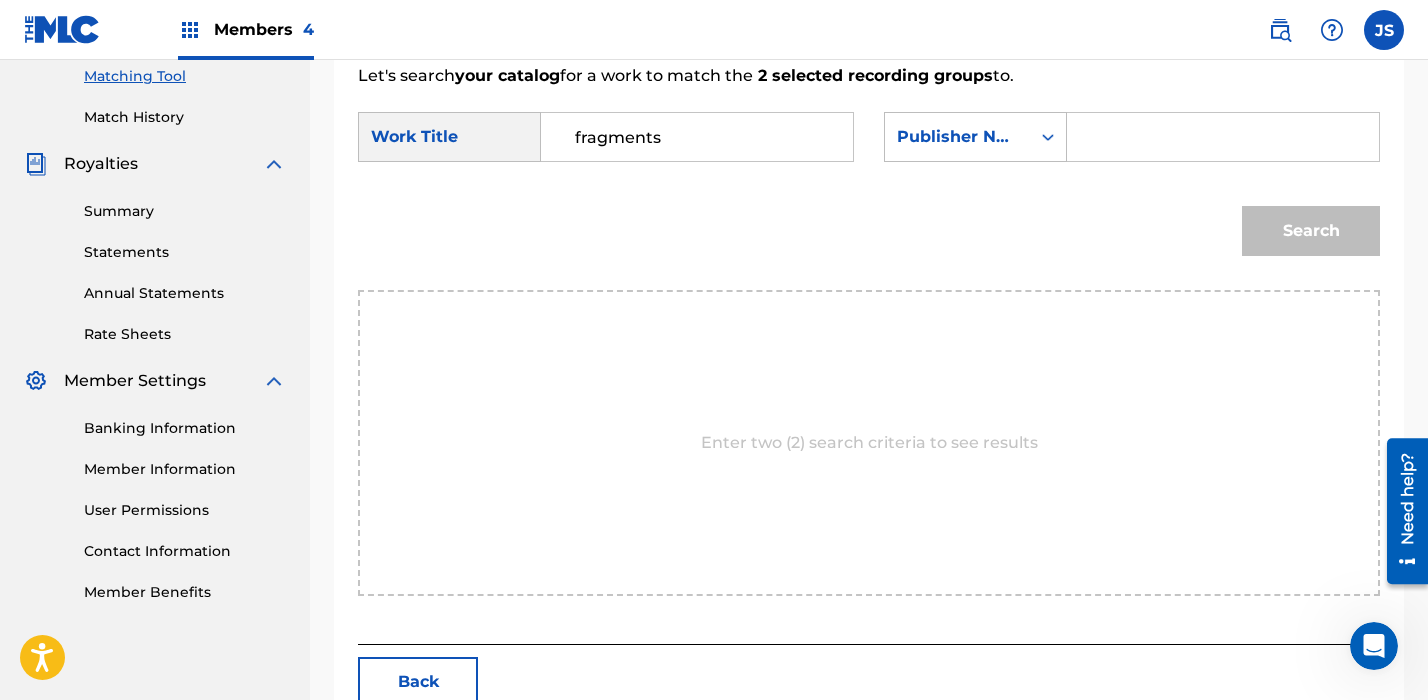 click at bounding box center [1223, 137] 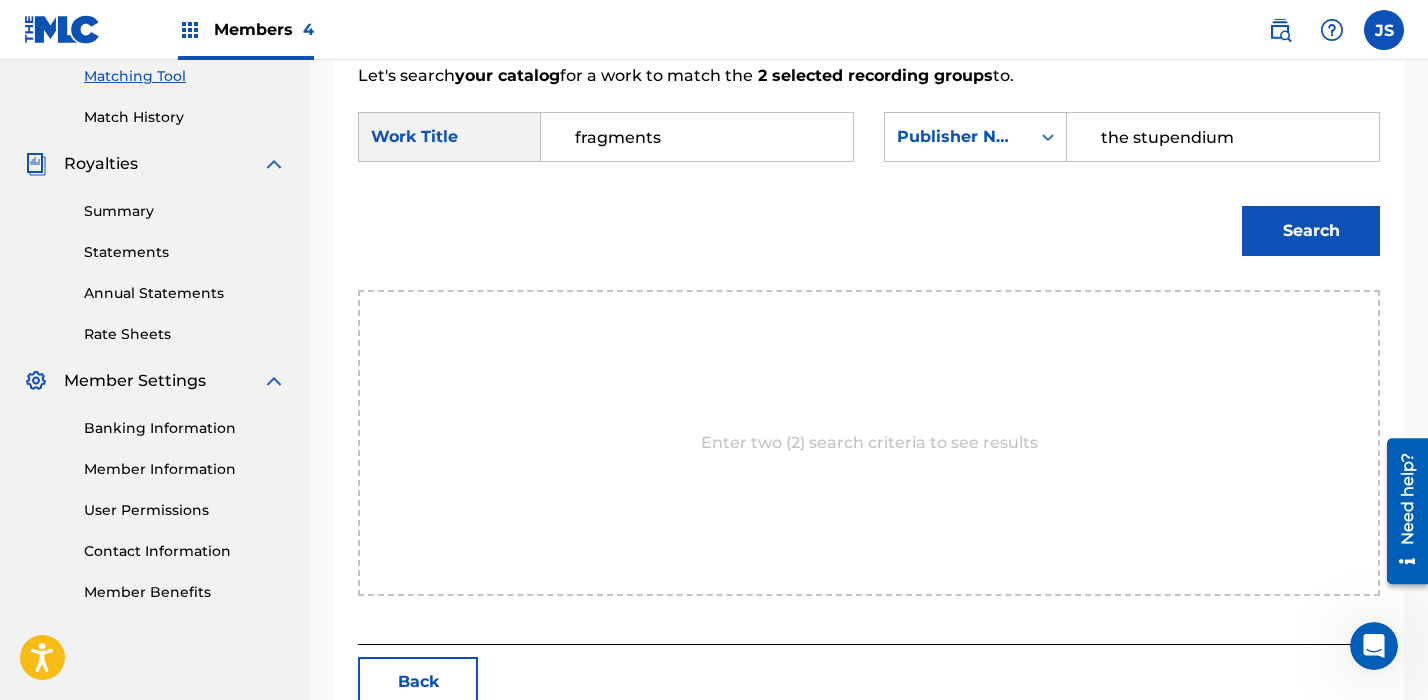 click on "the stupendium" at bounding box center (1223, 137) 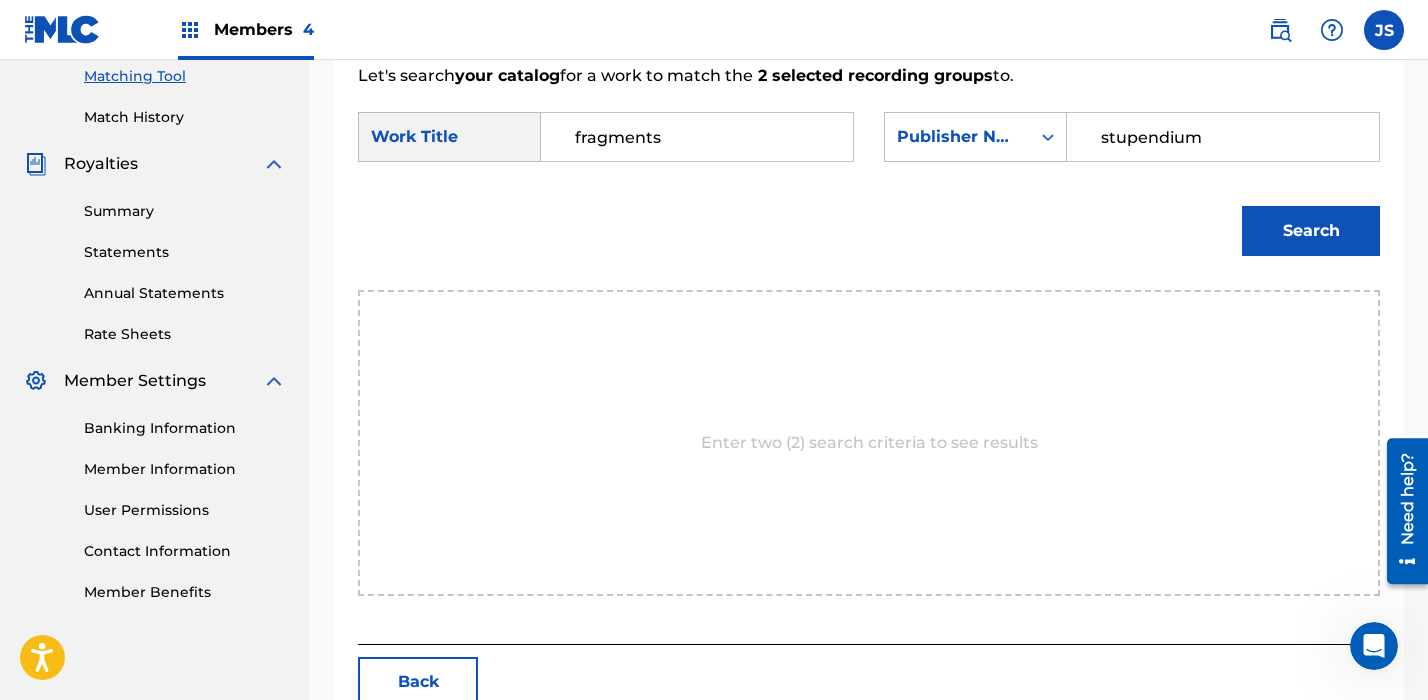 type on "stupendium" 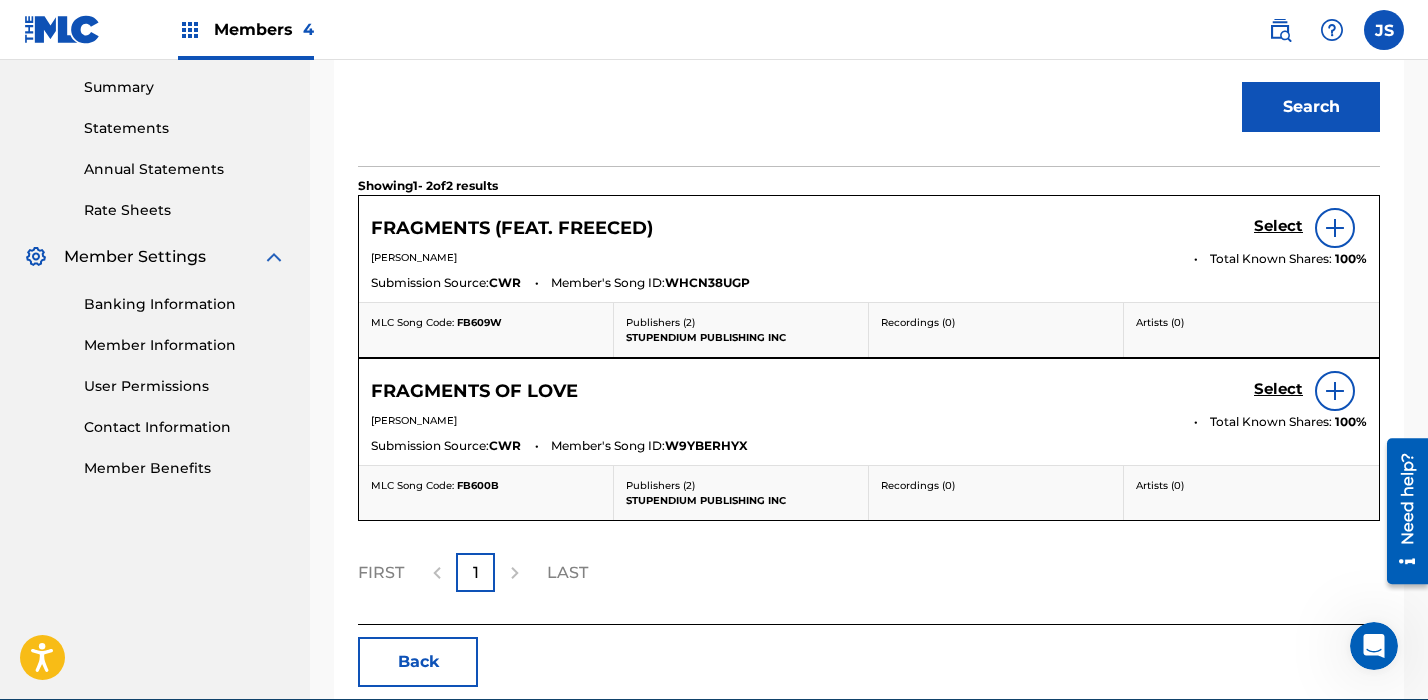 scroll, scrollTop: 672, scrollLeft: 0, axis: vertical 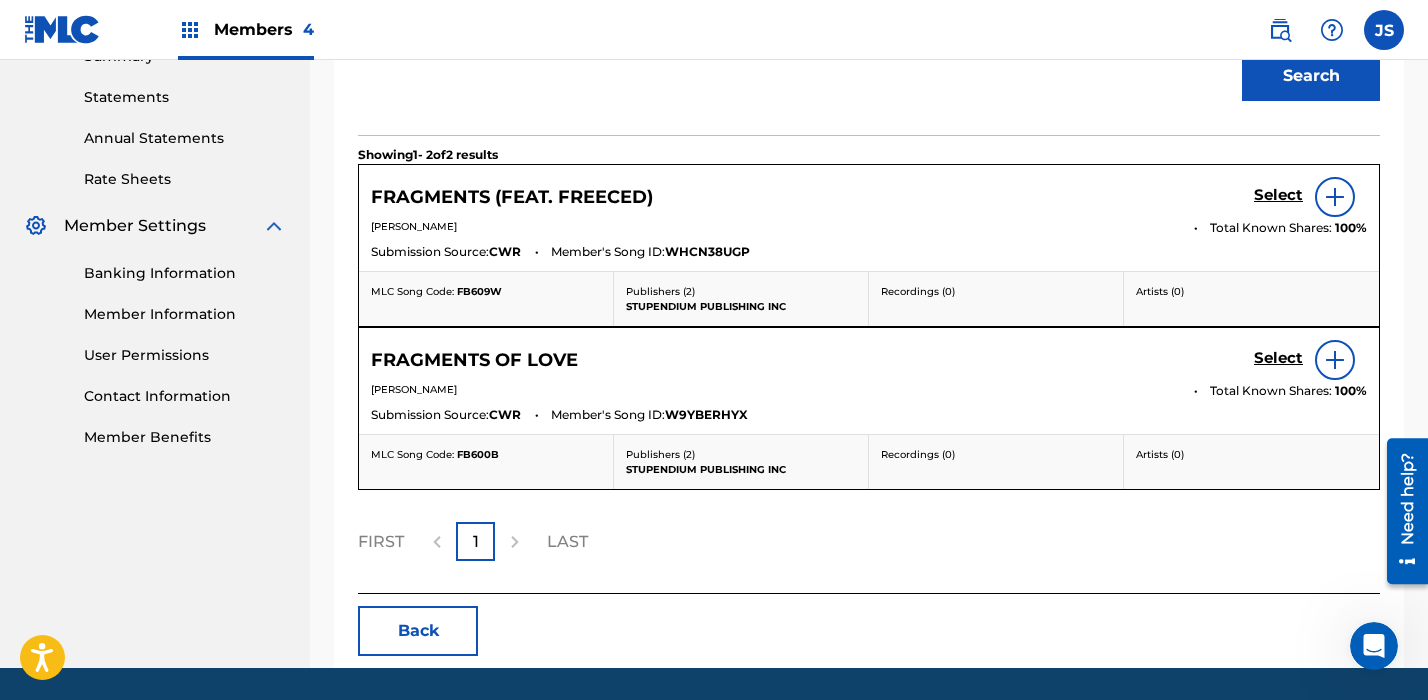 click on "Back" at bounding box center (418, 631) 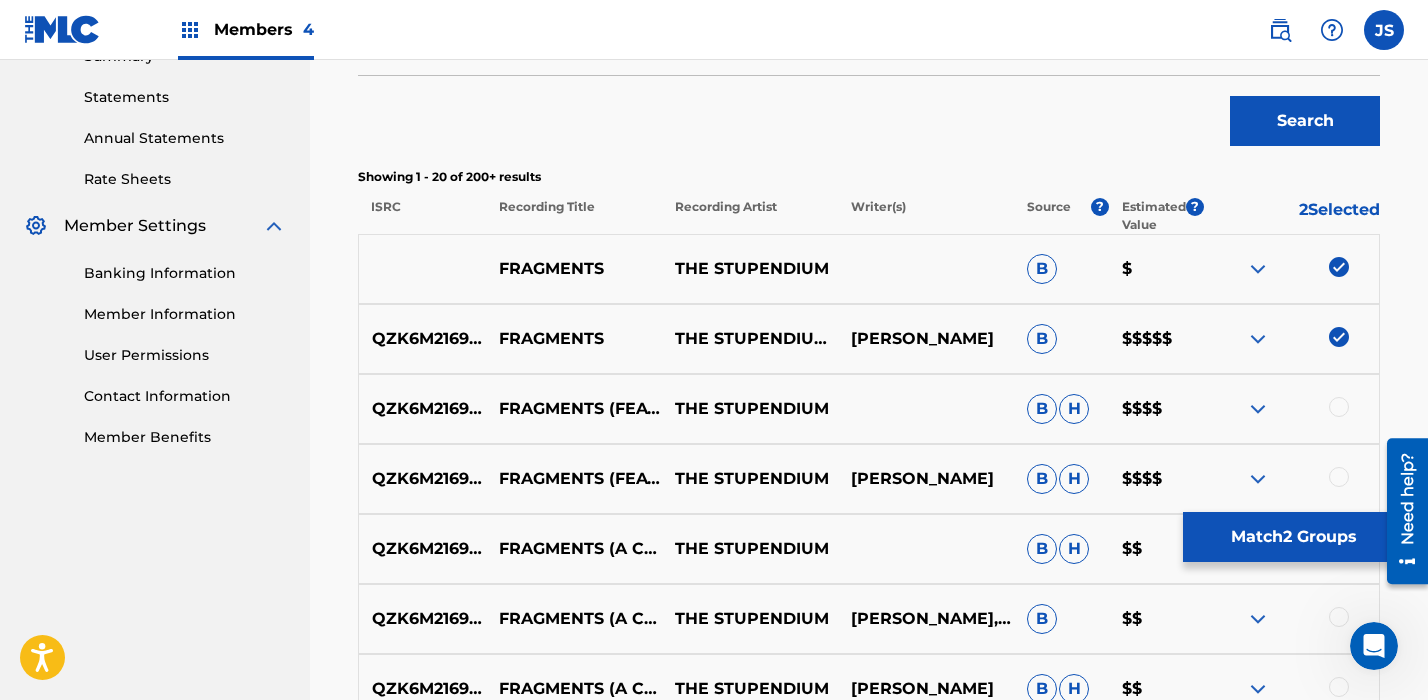 click at bounding box center [1339, 267] 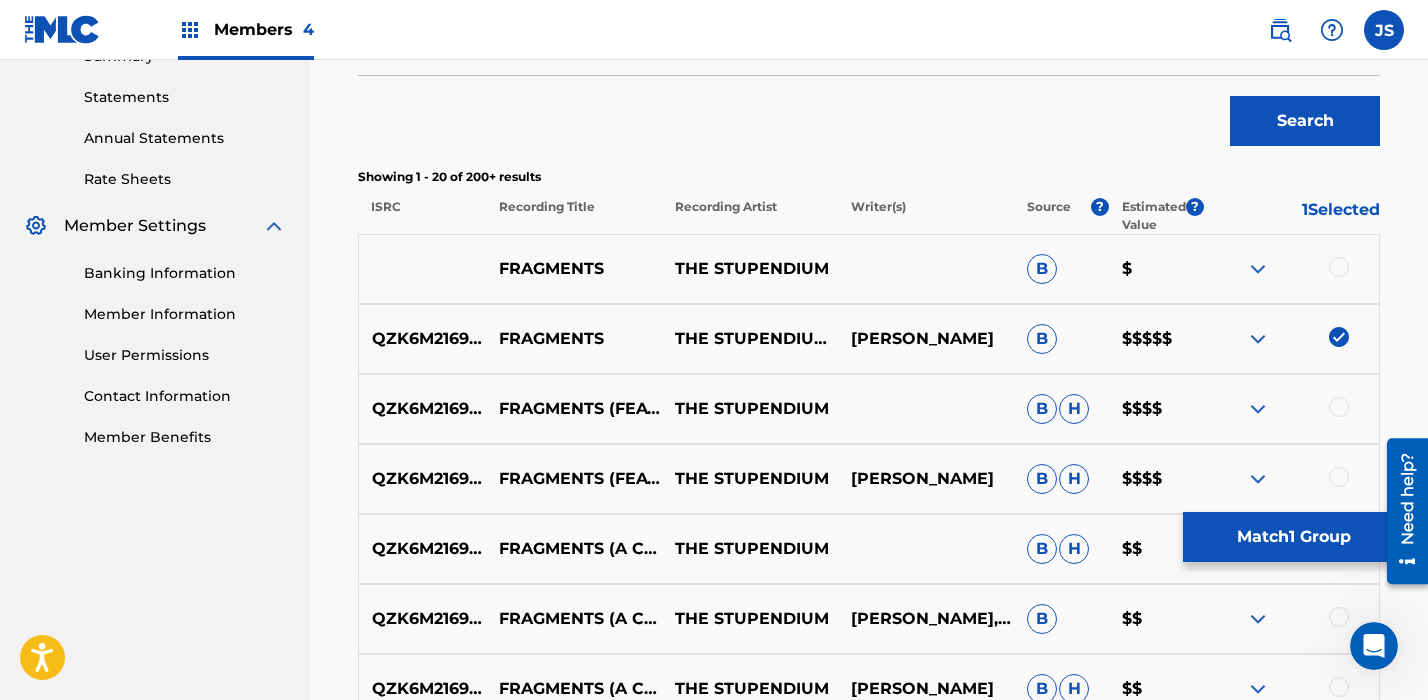 click at bounding box center [1291, 339] 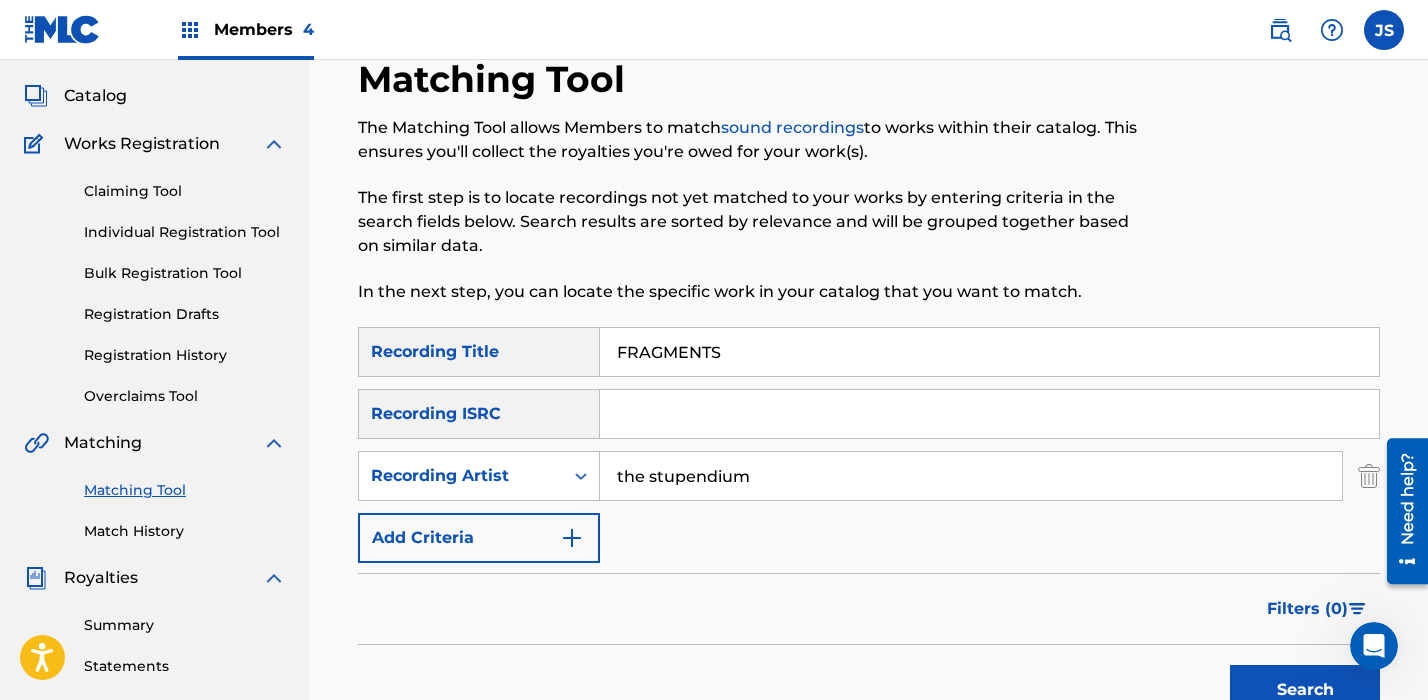 scroll, scrollTop: 0, scrollLeft: 0, axis: both 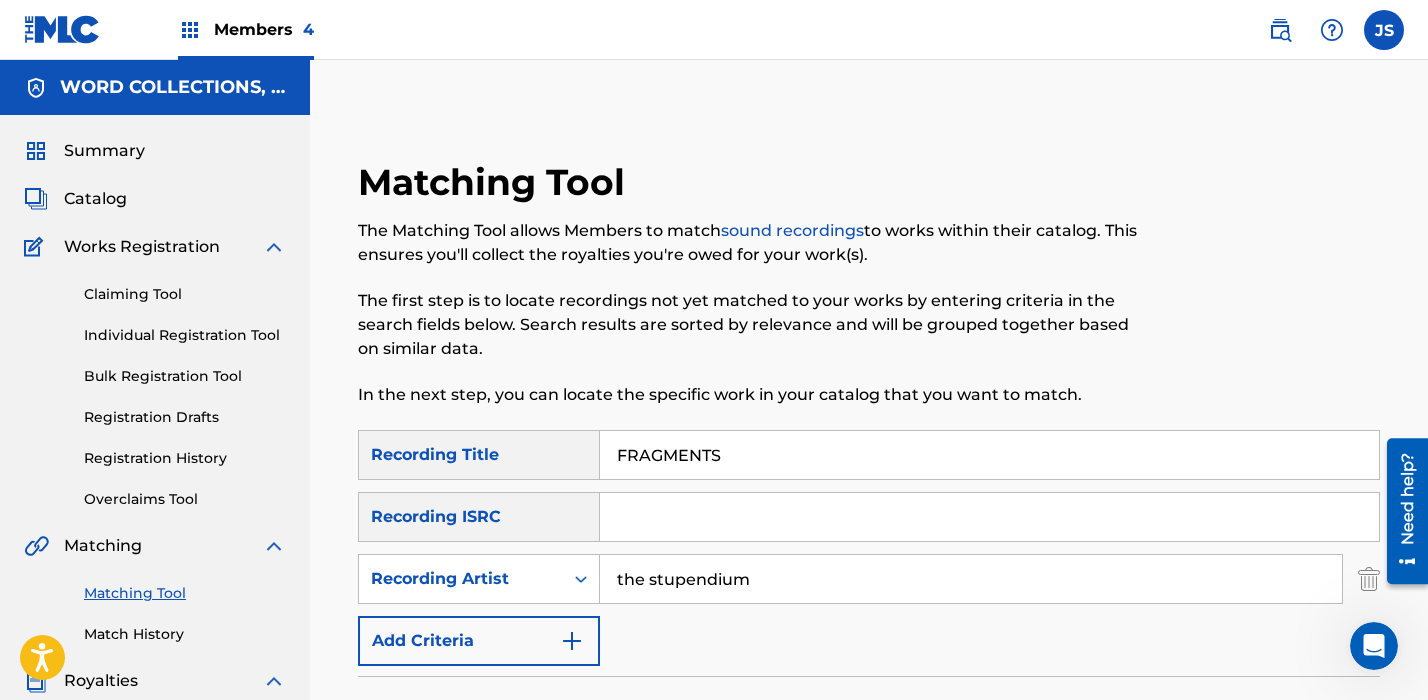 click on "FRAGMENTS" at bounding box center [989, 455] 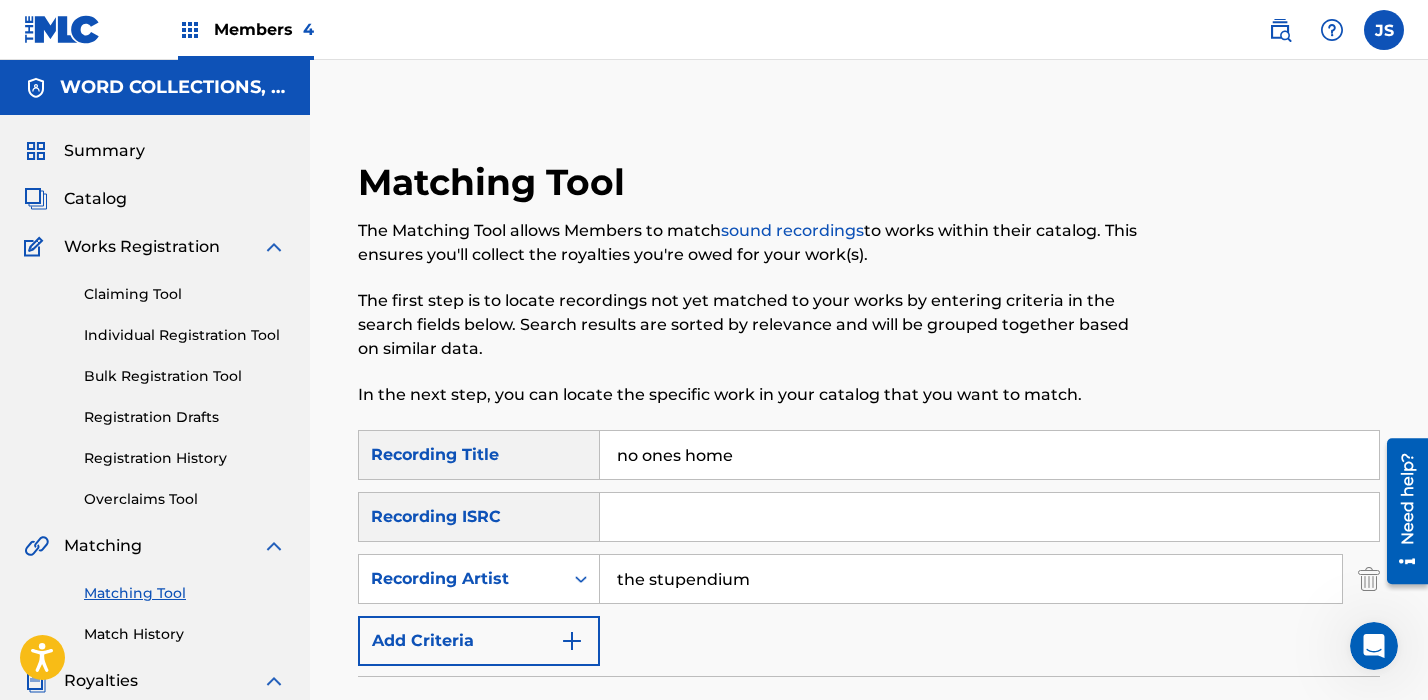 type on "no ones home" 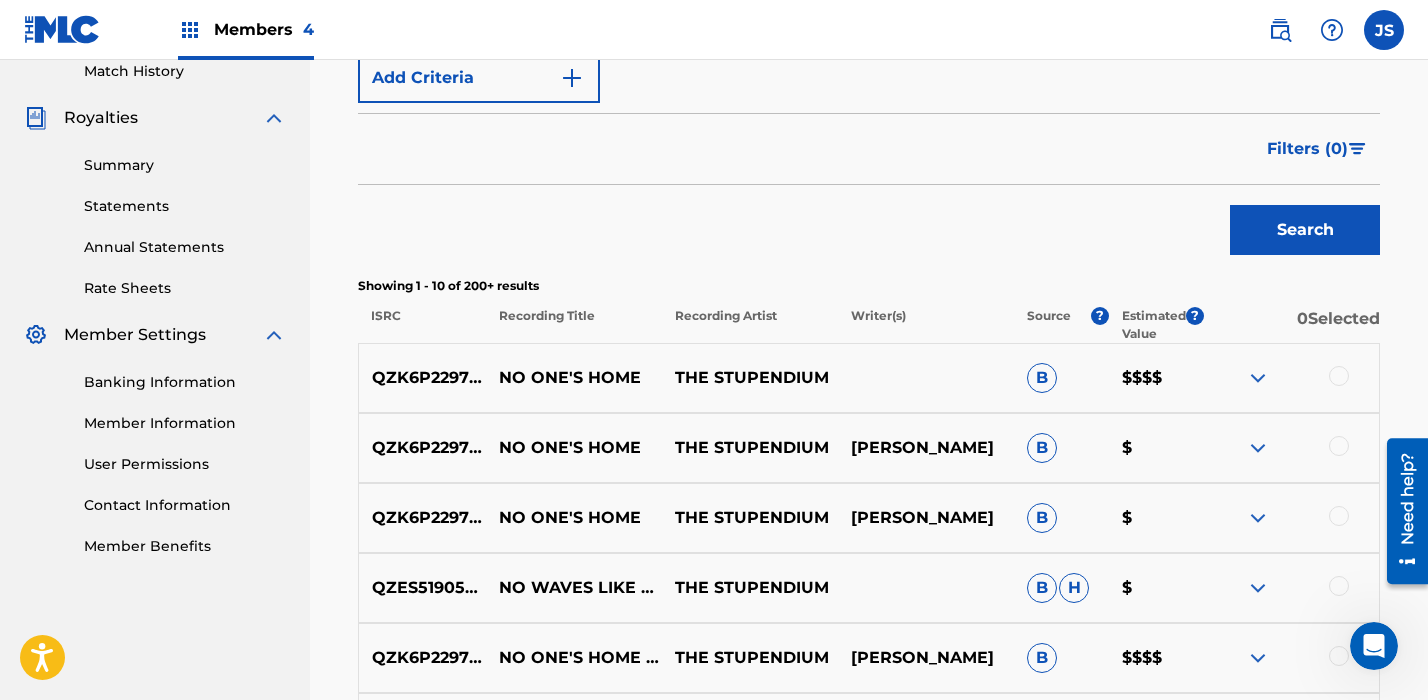scroll, scrollTop: 584, scrollLeft: 0, axis: vertical 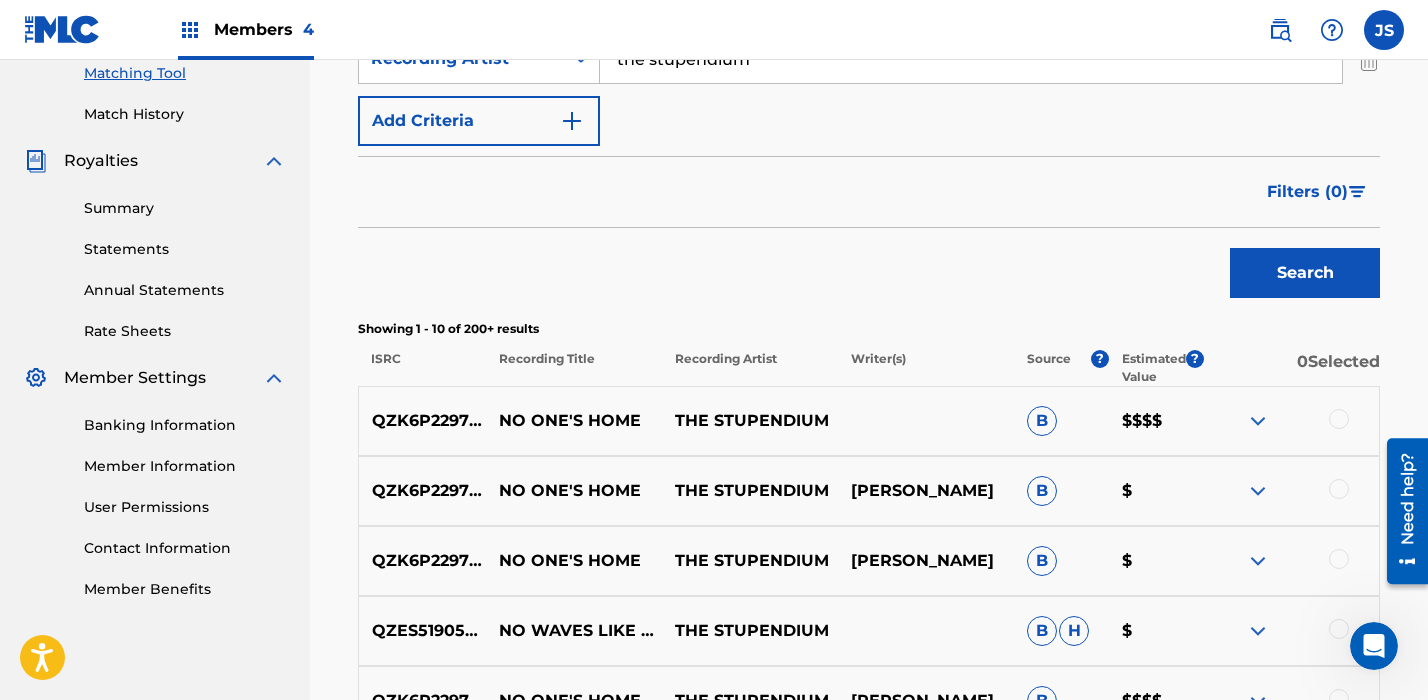 click at bounding box center [1339, 419] 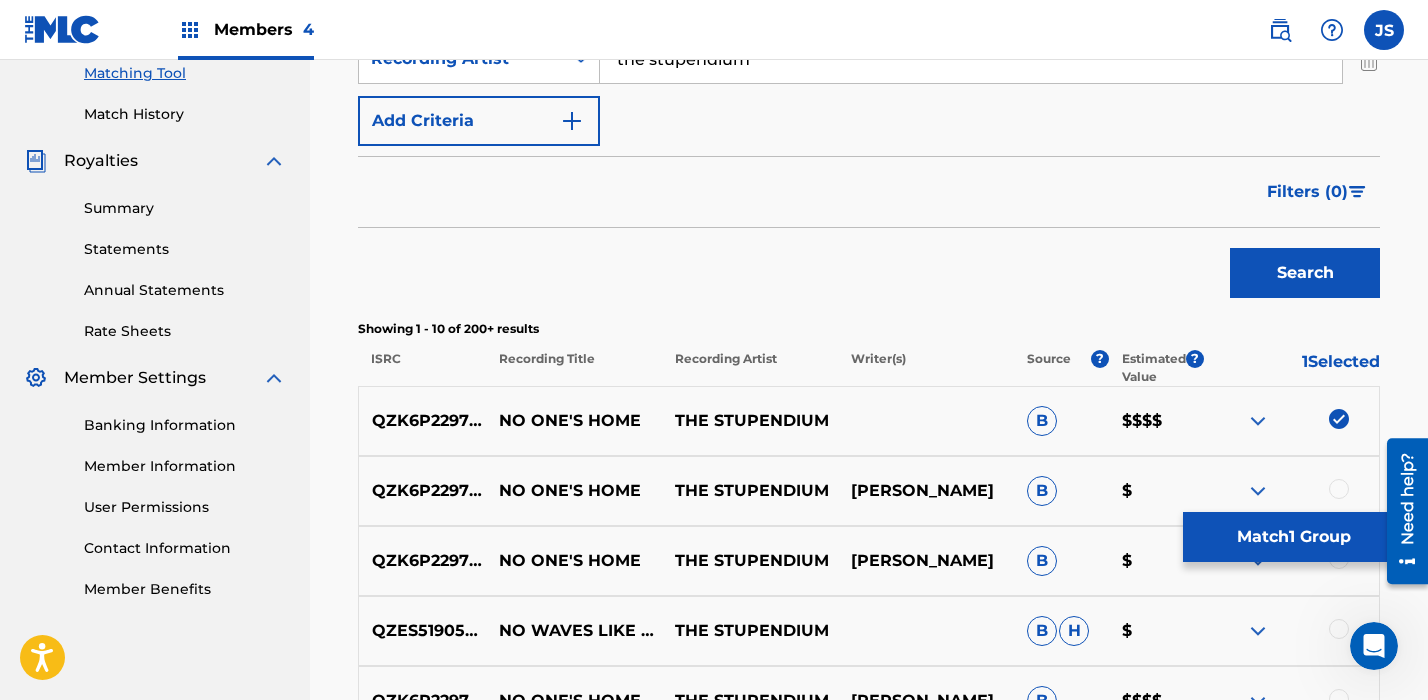 click on "Match  1 Group" at bounding box center (1293, 537) 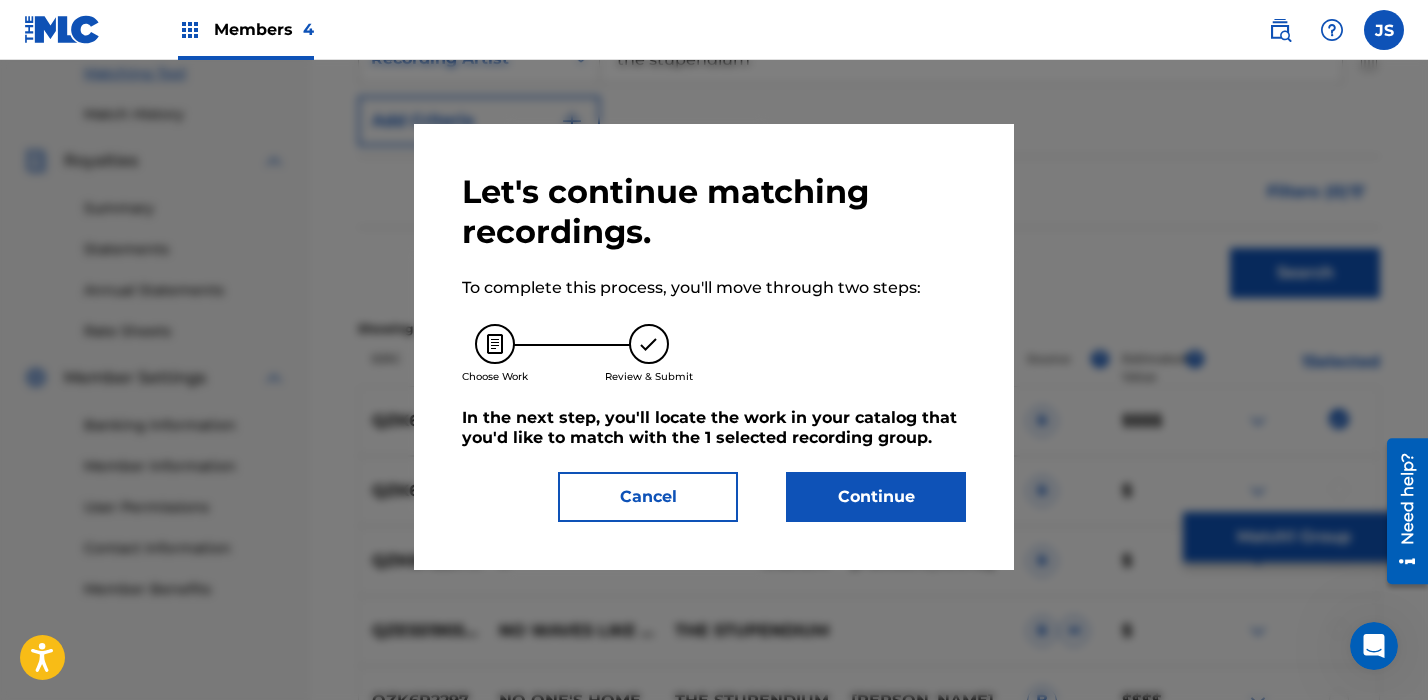 click on "Continue" at bounding box center (876, 497) 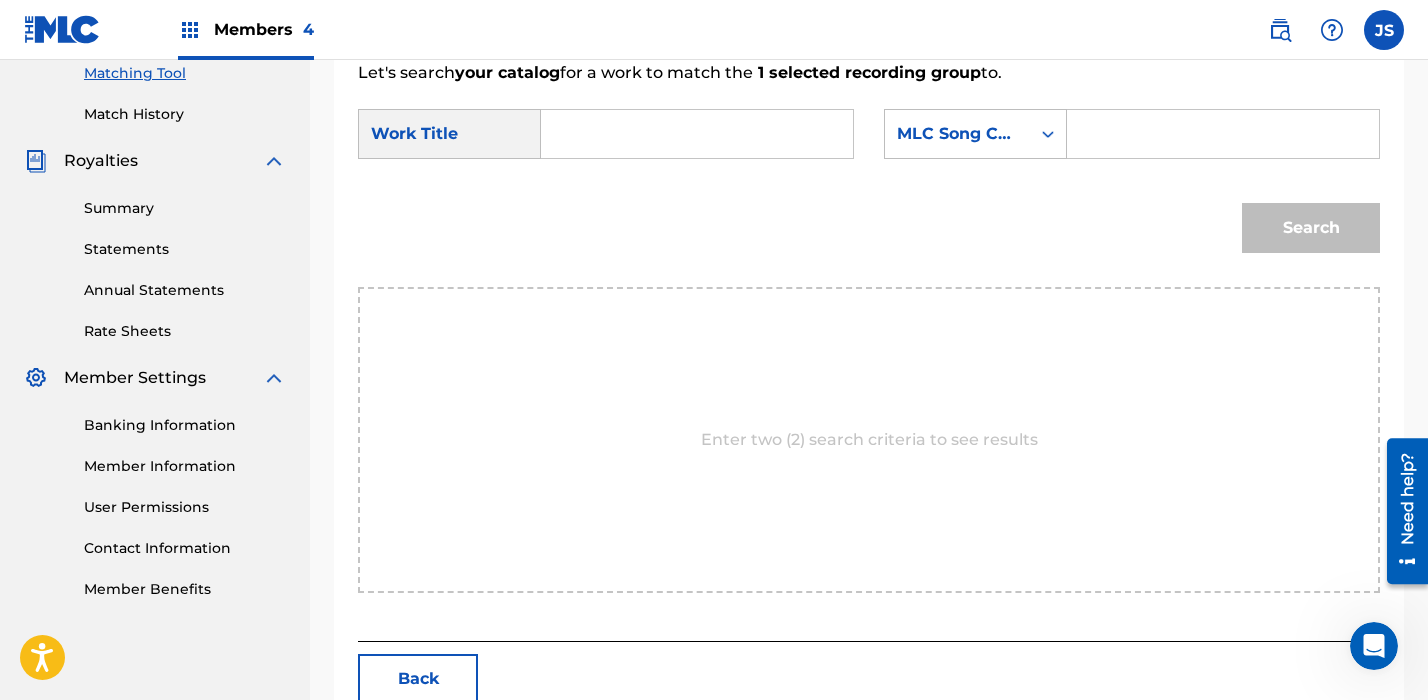 click at bounding box center (697, 134) 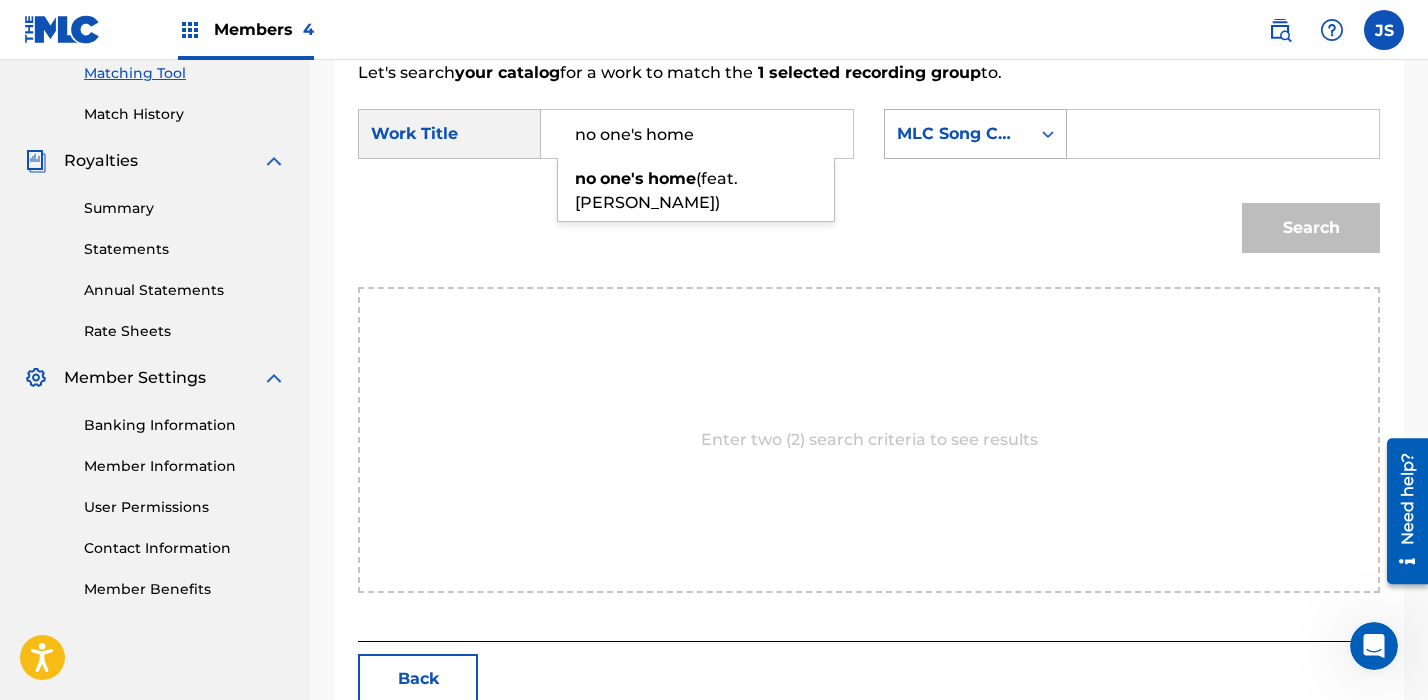 type on "no one's home" 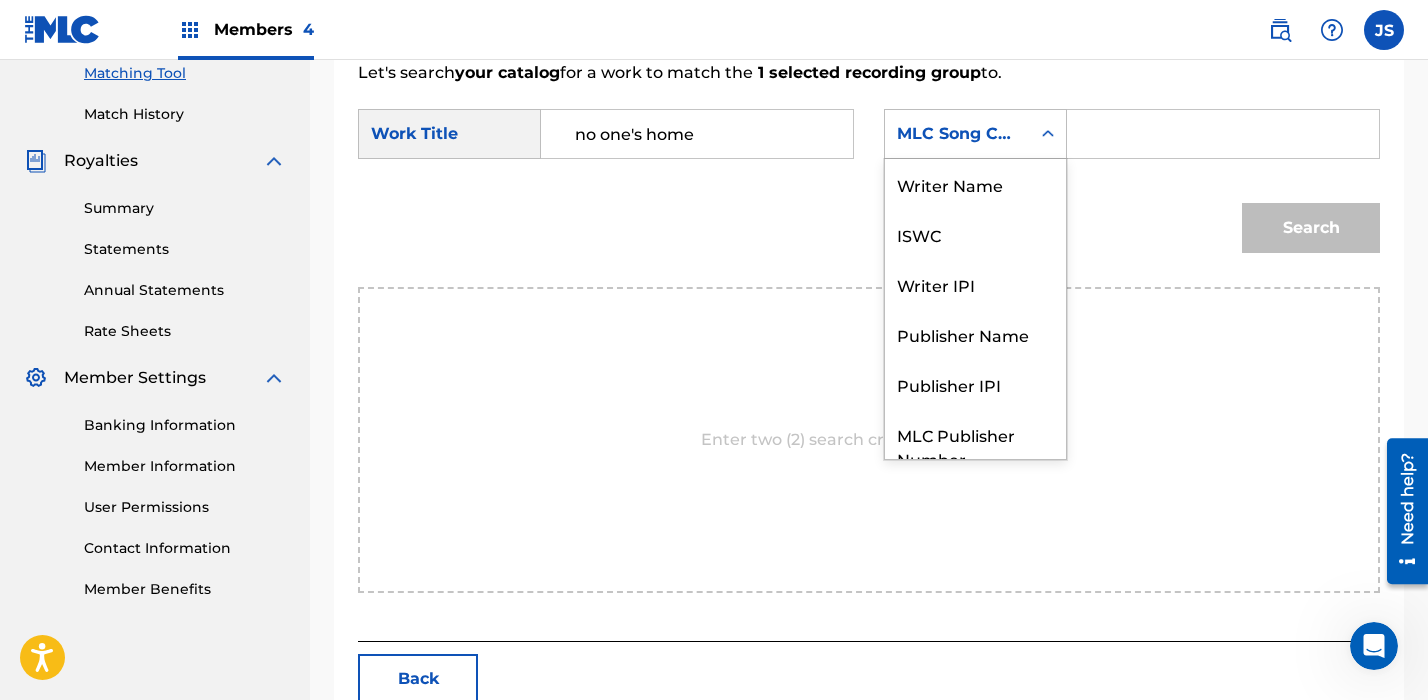 scroll, scrollTop: 74, scrollLeft: 0, axis: vertical 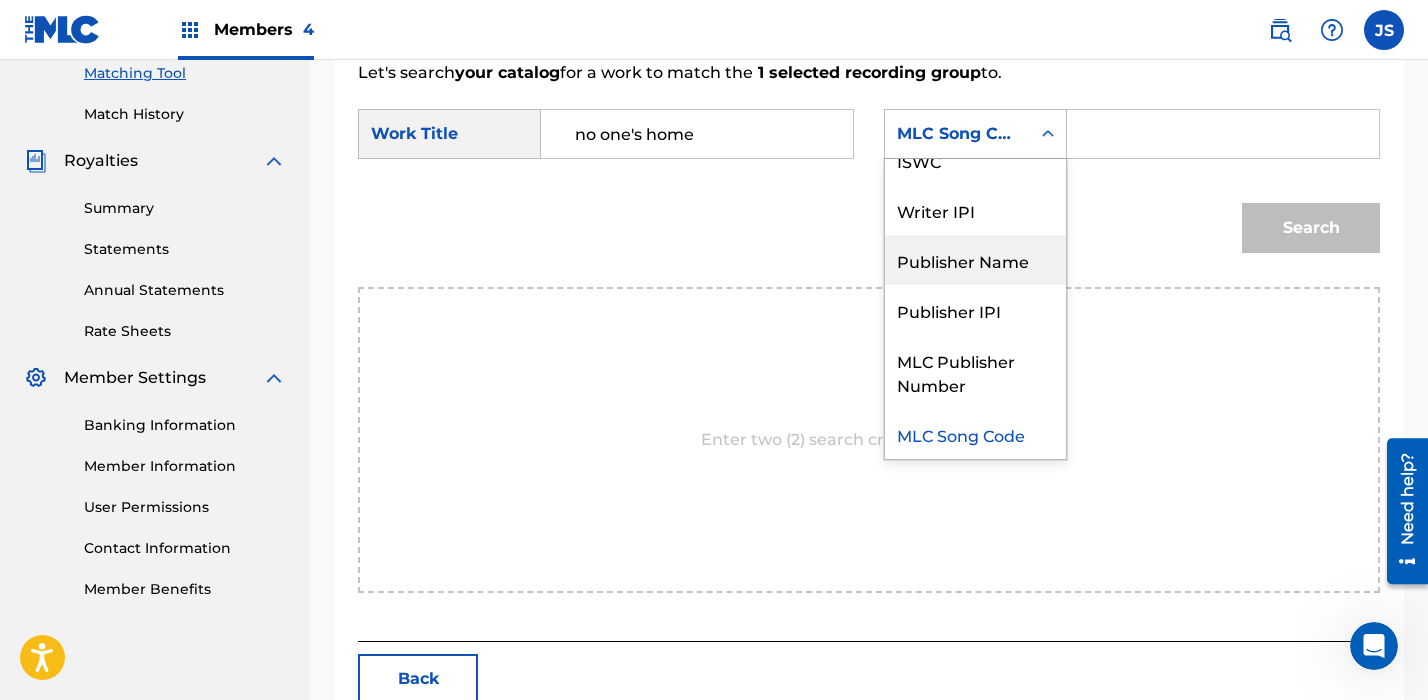 click on "Publisher Name" at bounding box center (975, 260) 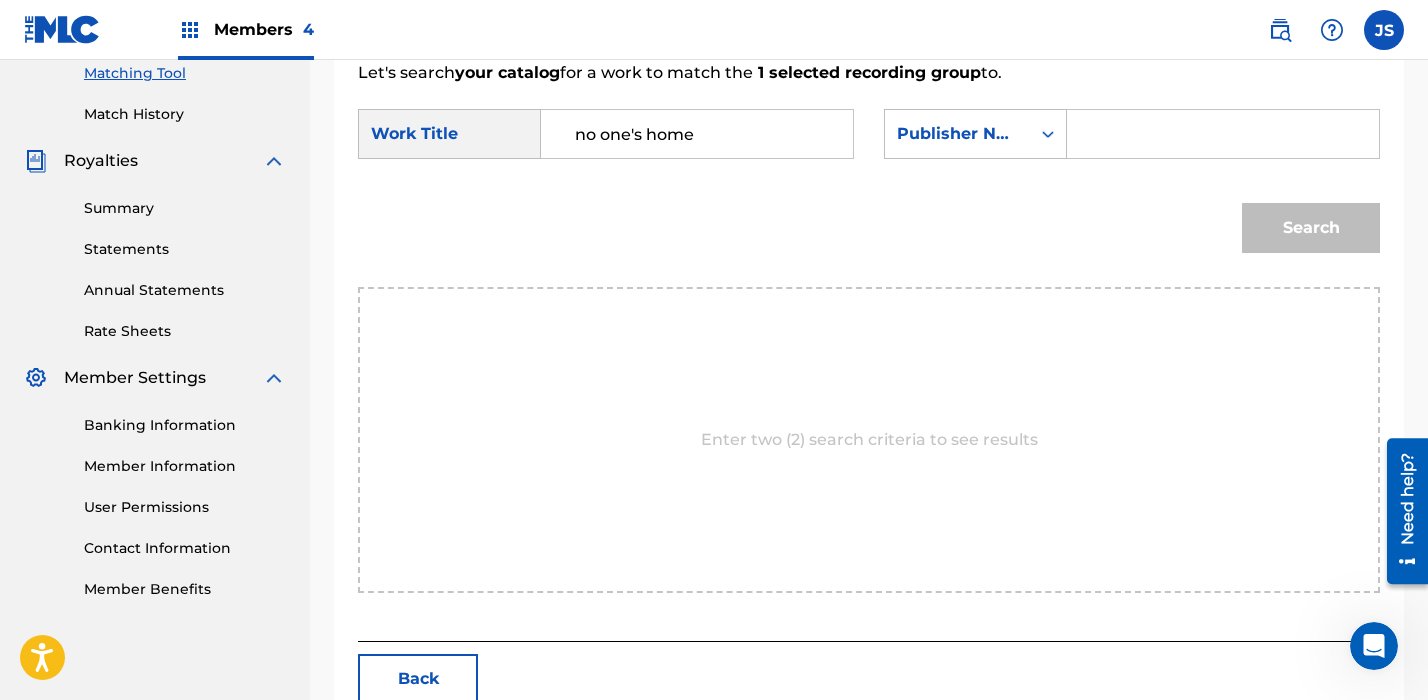 click at bounding box center [1223, 134] 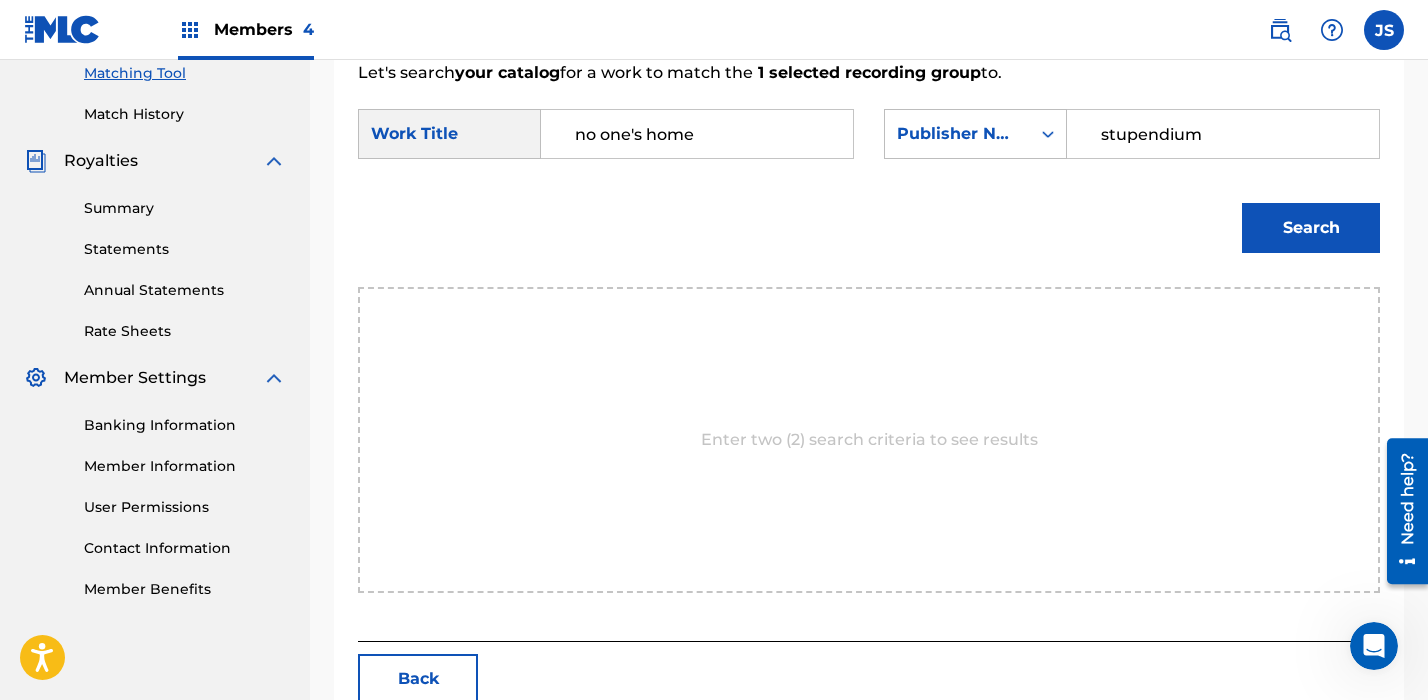 click on "Search" at bounding box center [1311, 228] 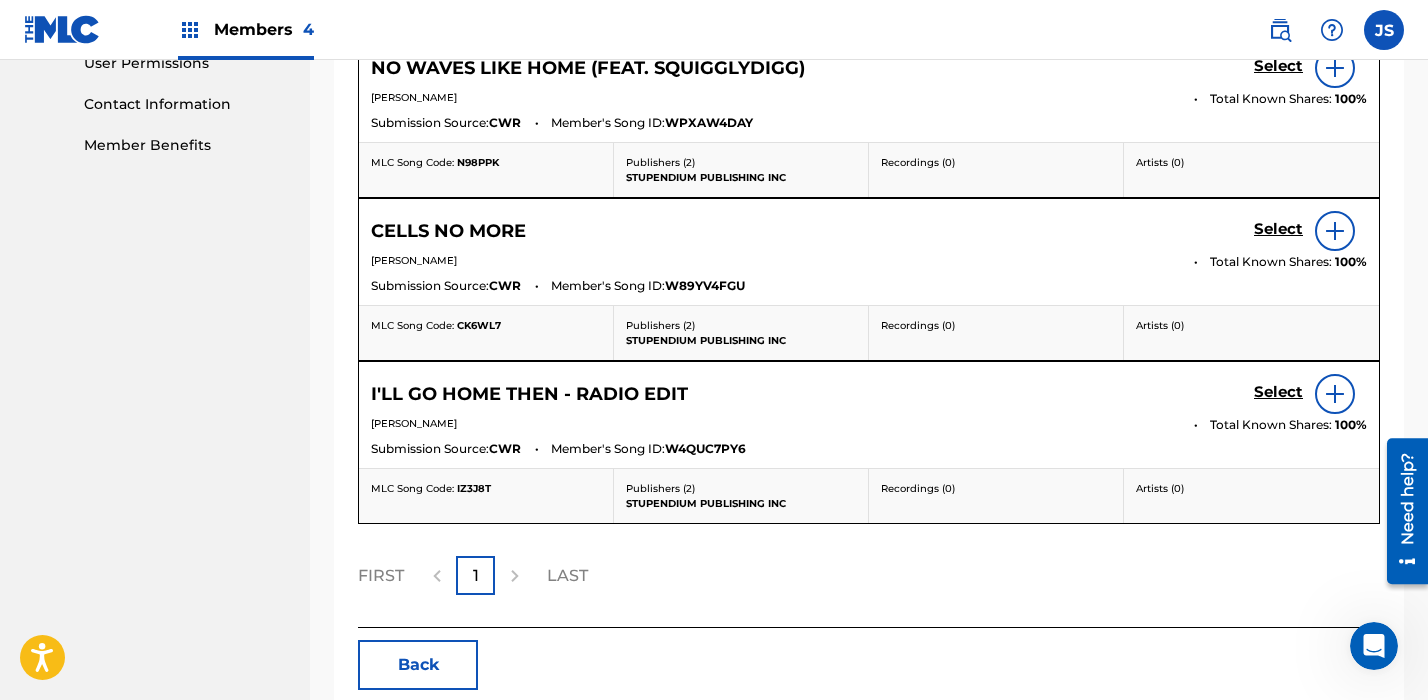 scroll, scrollTop: 1056, scrollLeft: 0, axis: vertical 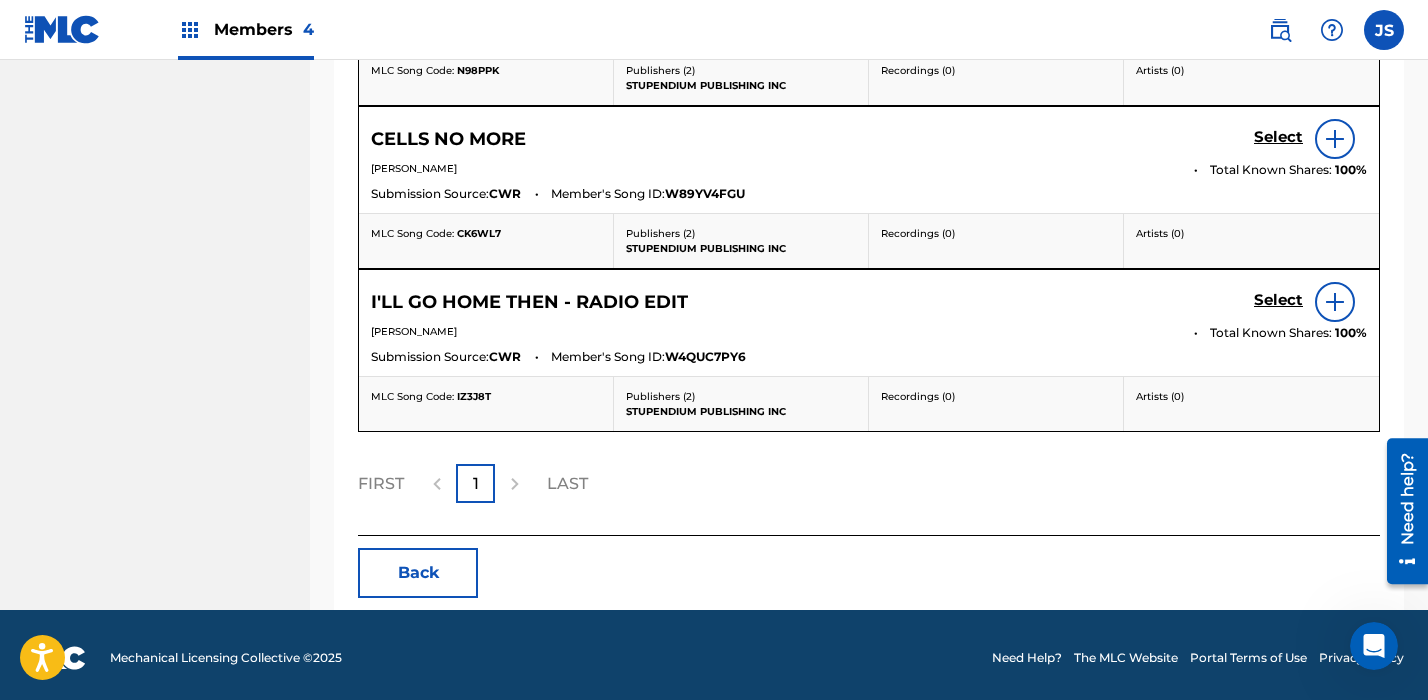 click on "Back" at bounding box center [418, 573] 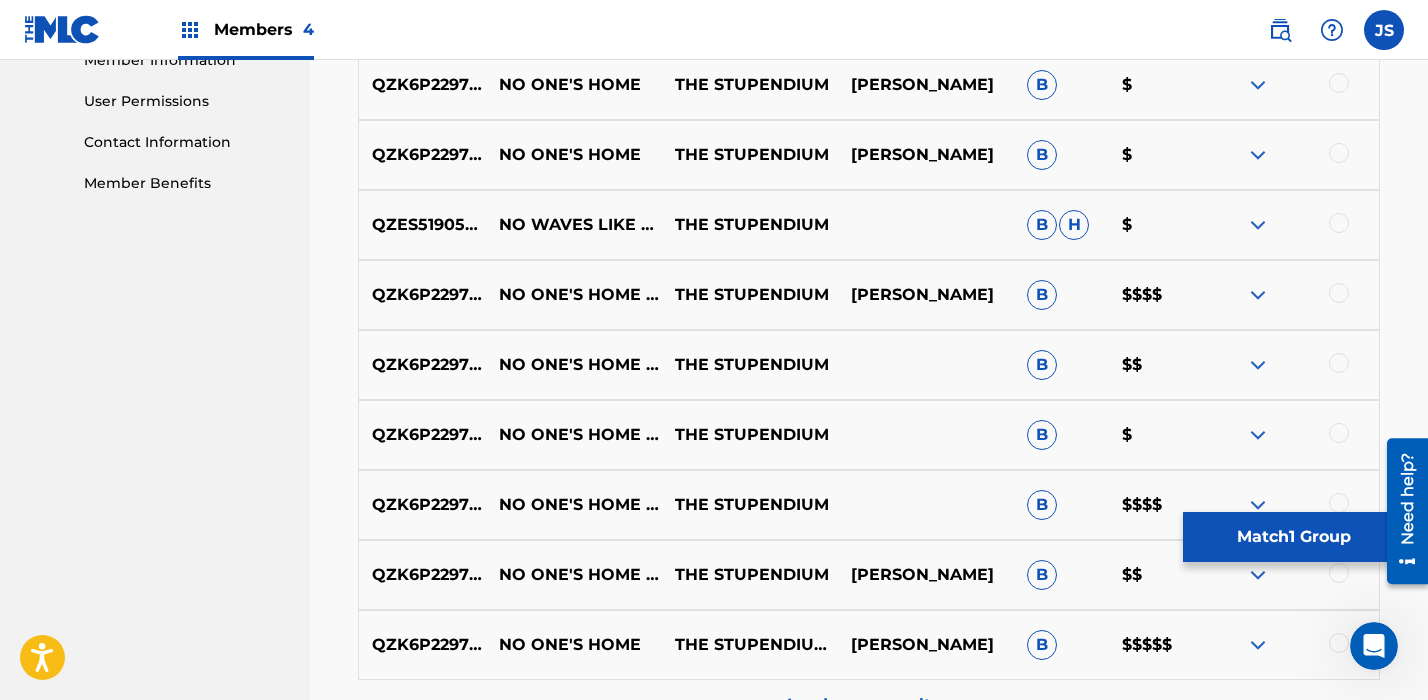 scroll, scrollTop: 931, scrollLeft: 0, axis: vertical 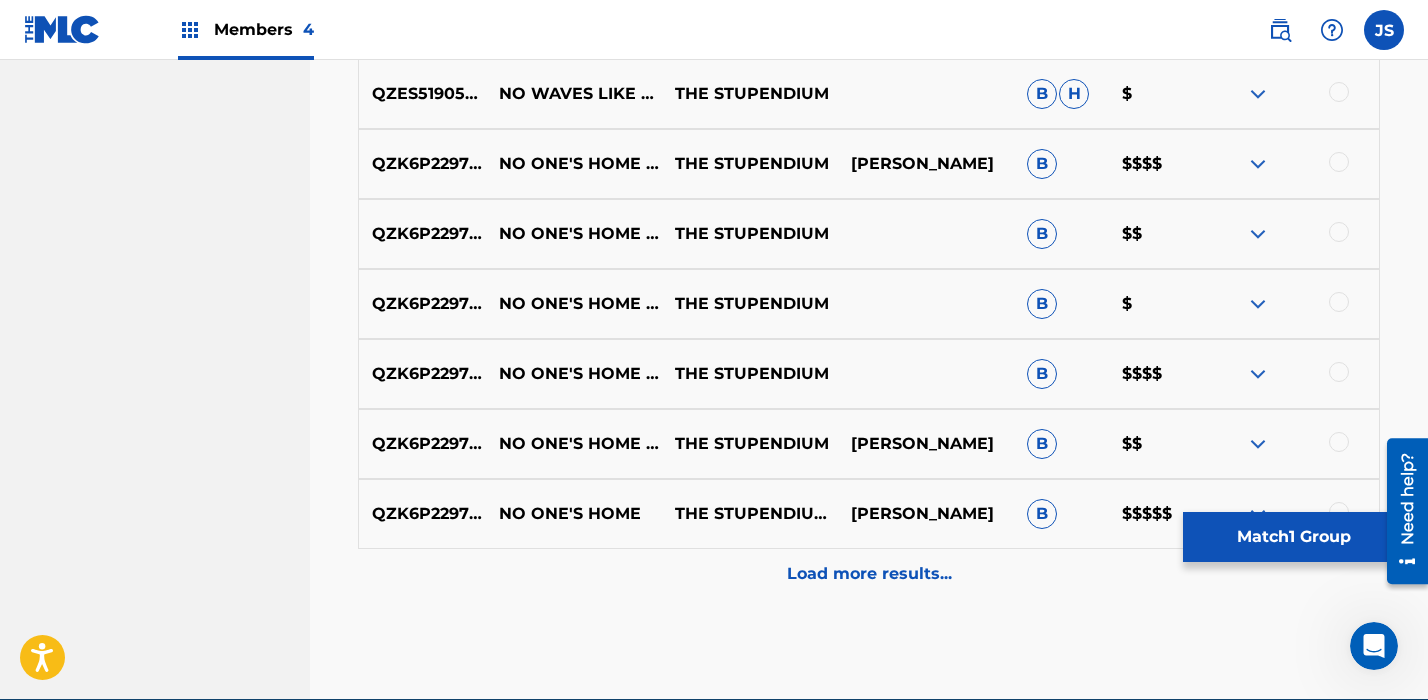 click on "Load more results..." at bounding box center (869, 574) 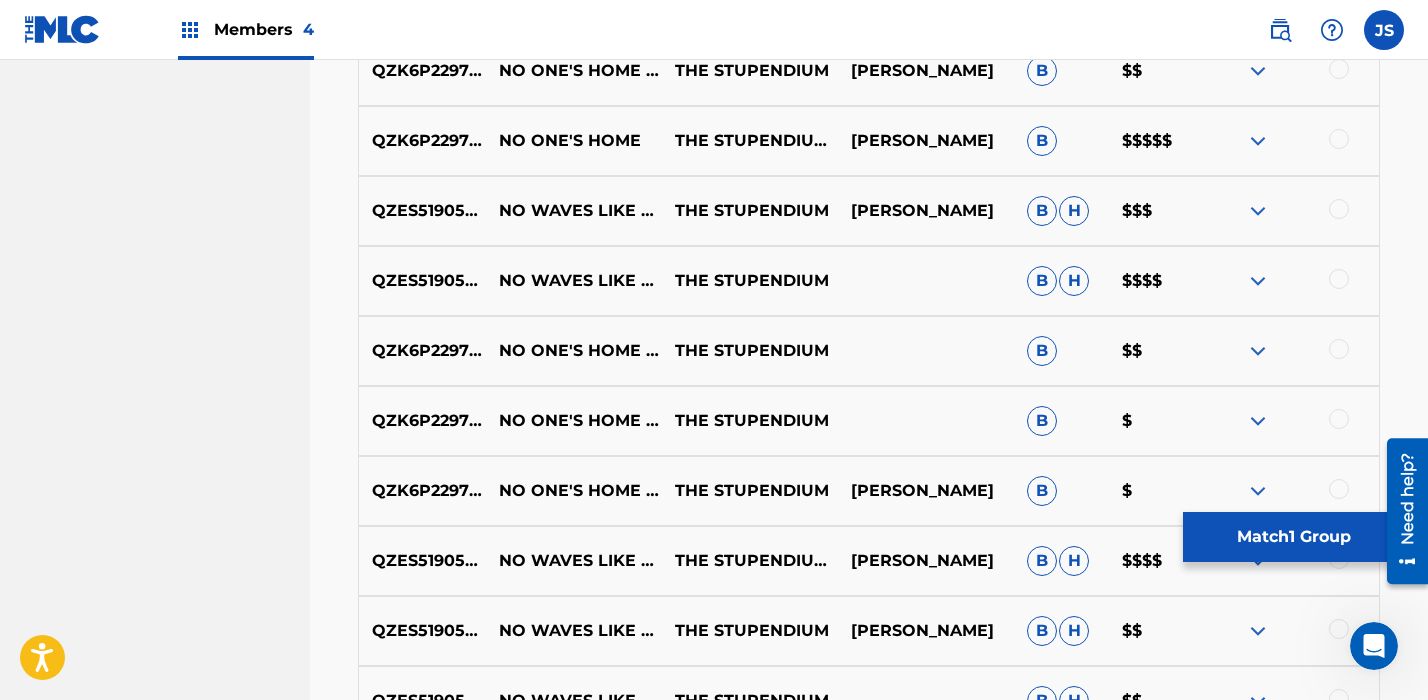 scroll, scrollTop: 1431, scrollLeft: 0, axis: vertical 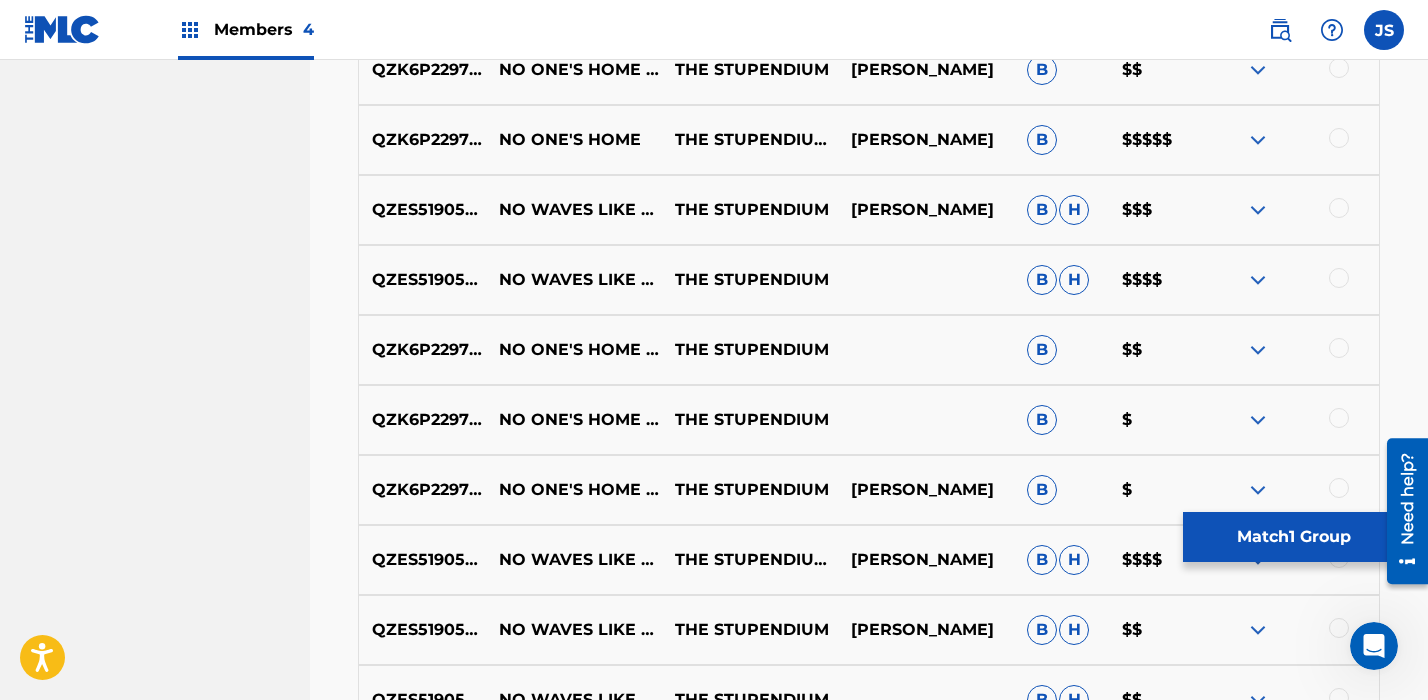 click on "QZK6P2297803" at bounding box center (422, 490) 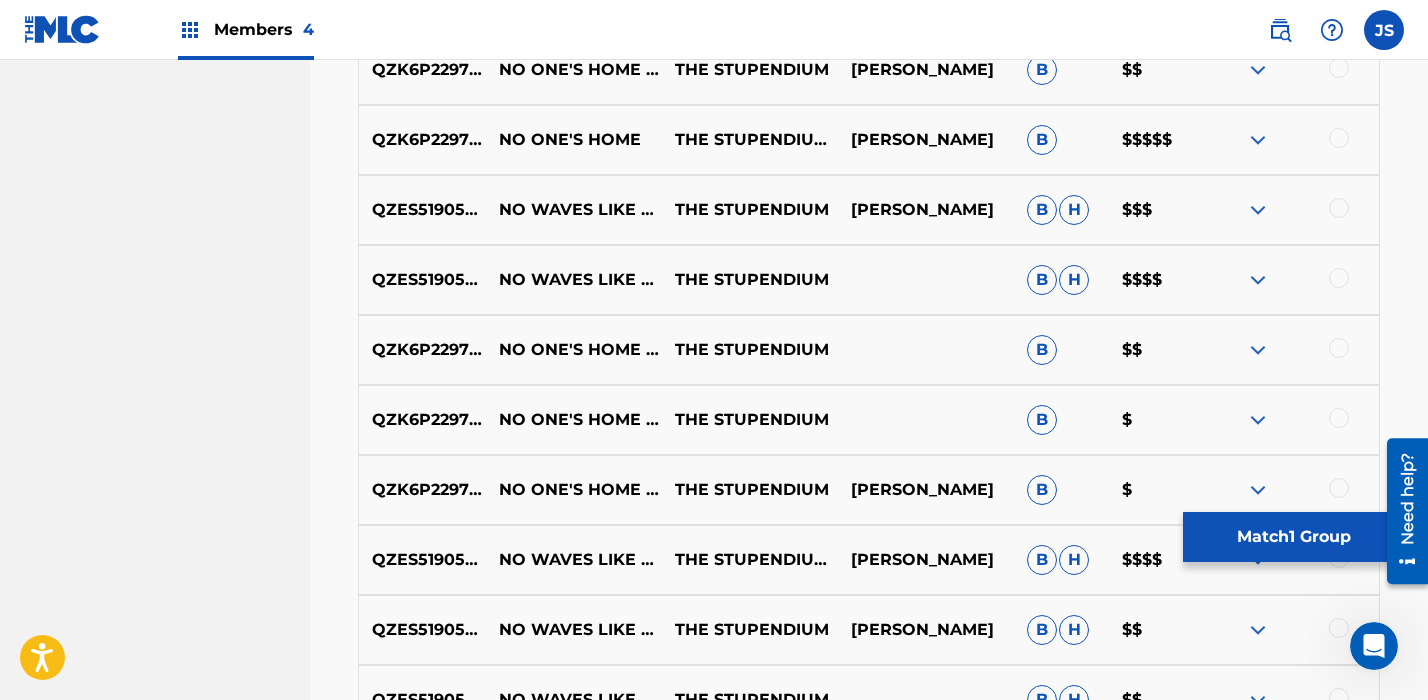 click on "NO ONE'S HOME (FEAT. [PERSON_NAME]) (A CAPPELLA)" at bounding box center [574, 490] 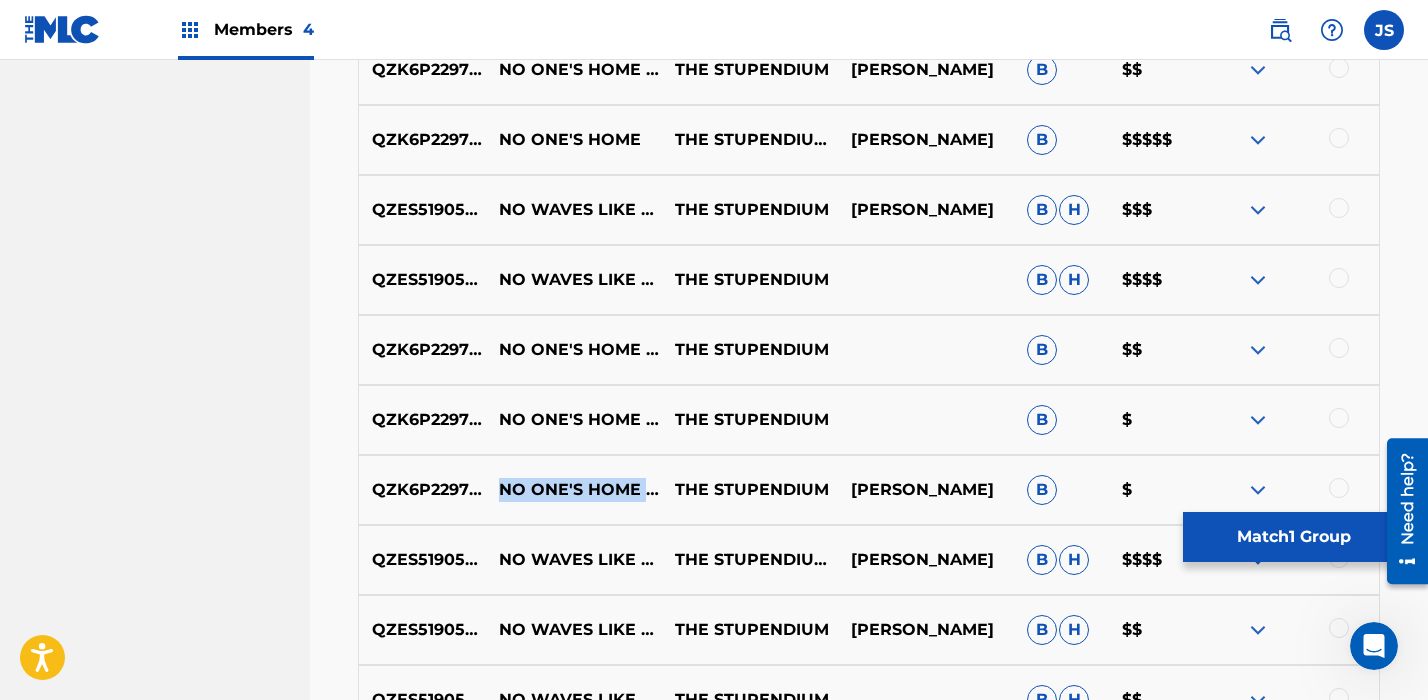 click on "NO ONE'S HOME (FEAT. [PERSON_NAME]) (A CAPPELLA)" at bounding box center [574, 490] 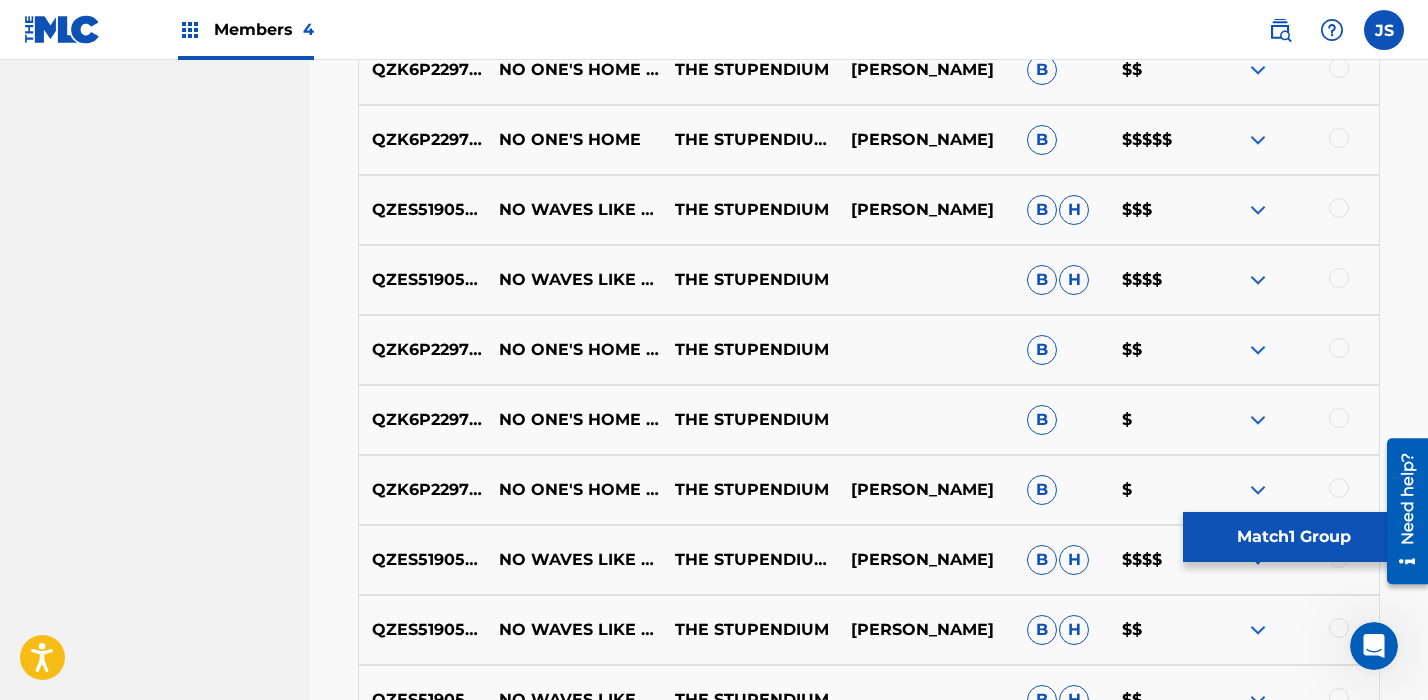 click on "NO ONE'S HOME (A CAPPELLA) FT. [PERSON_NAME]" at bounding box center (574, 420) 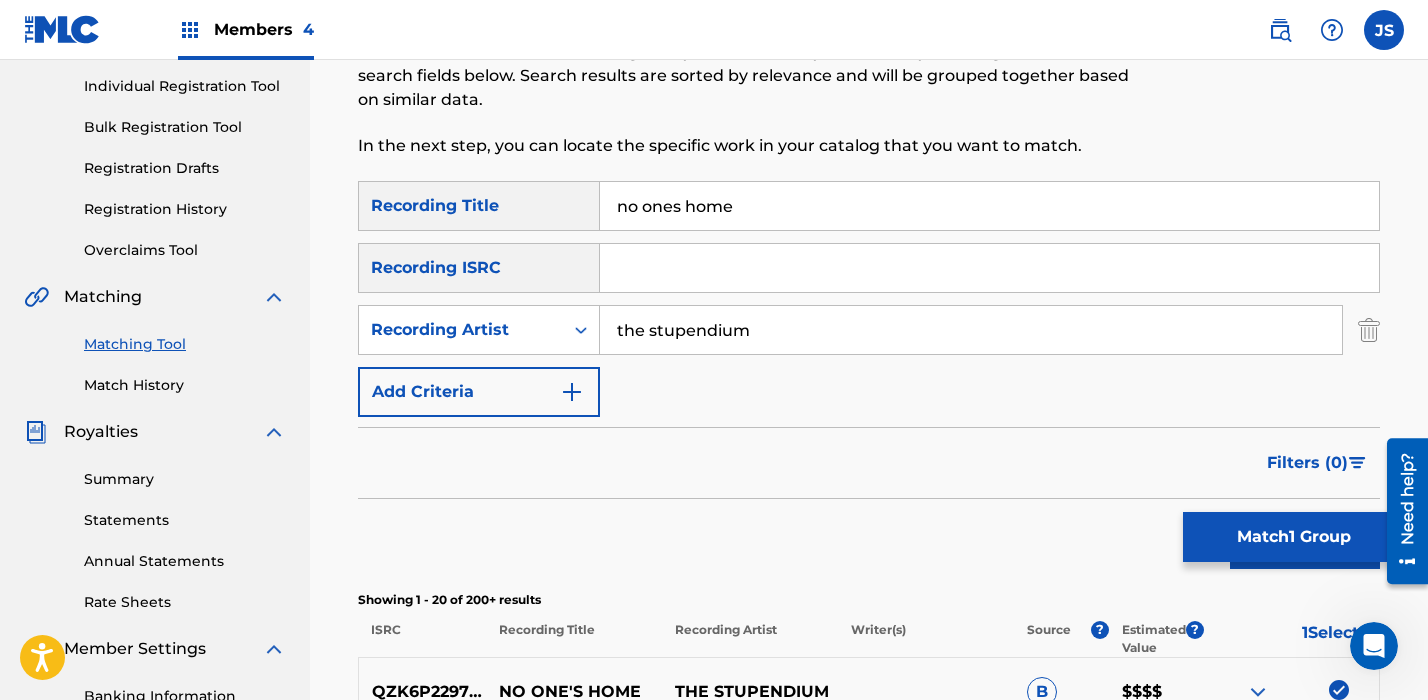 scroll, scrollTop: 334, scrollLeft: 0, axis: vertical 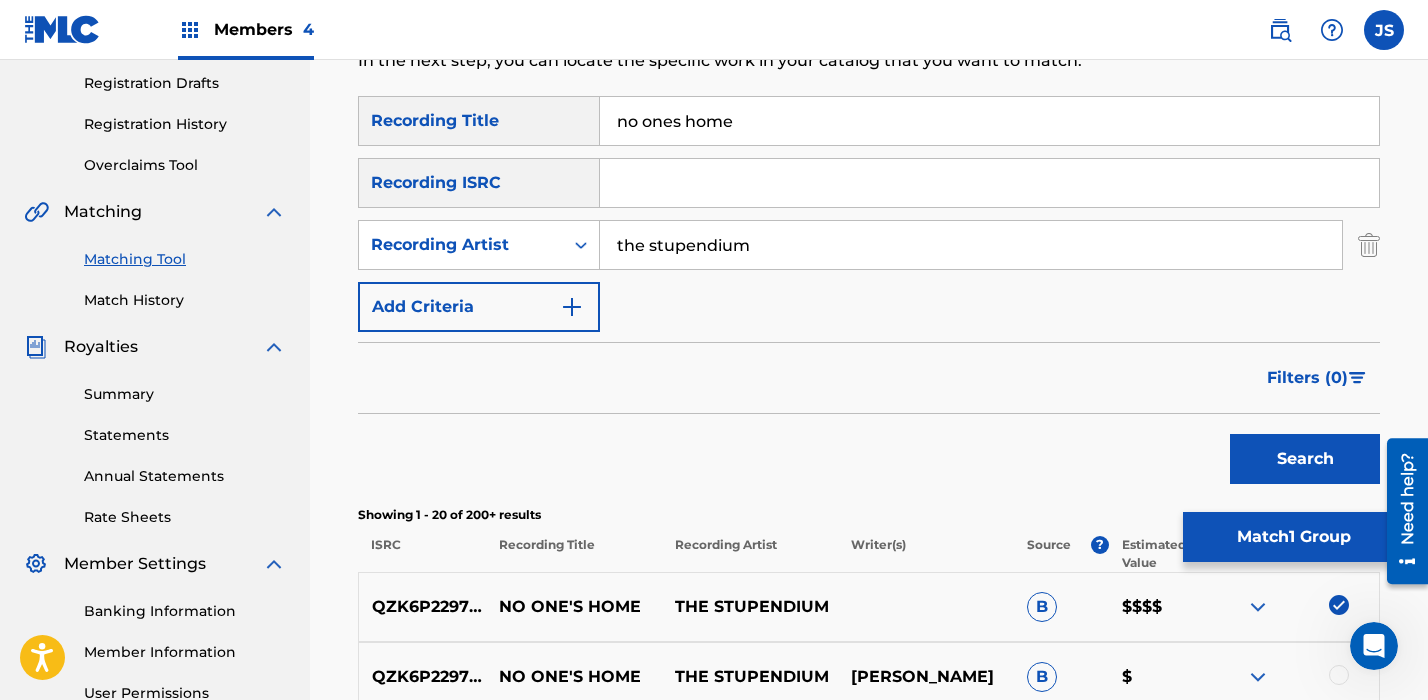 click on "Match  1 Group" at bounding box center (1293, 537) 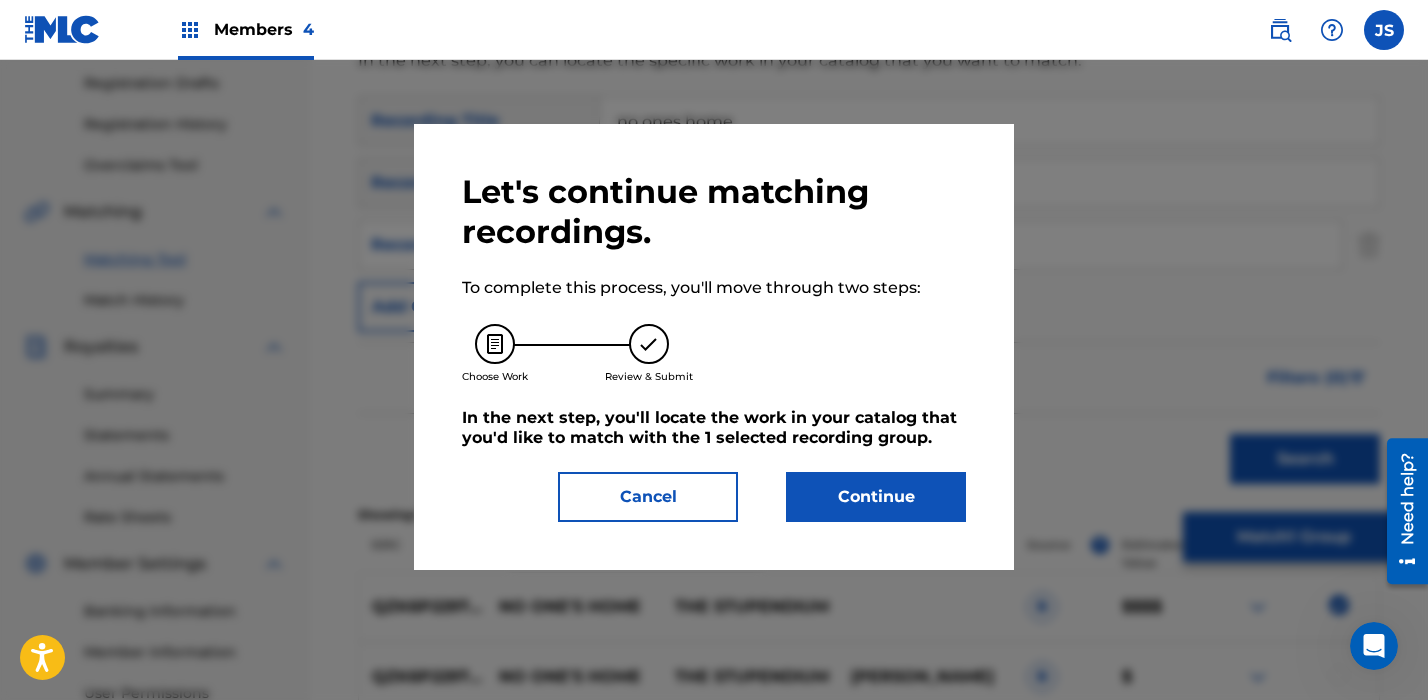 click on "Continue" at bounding box center (876, 497) 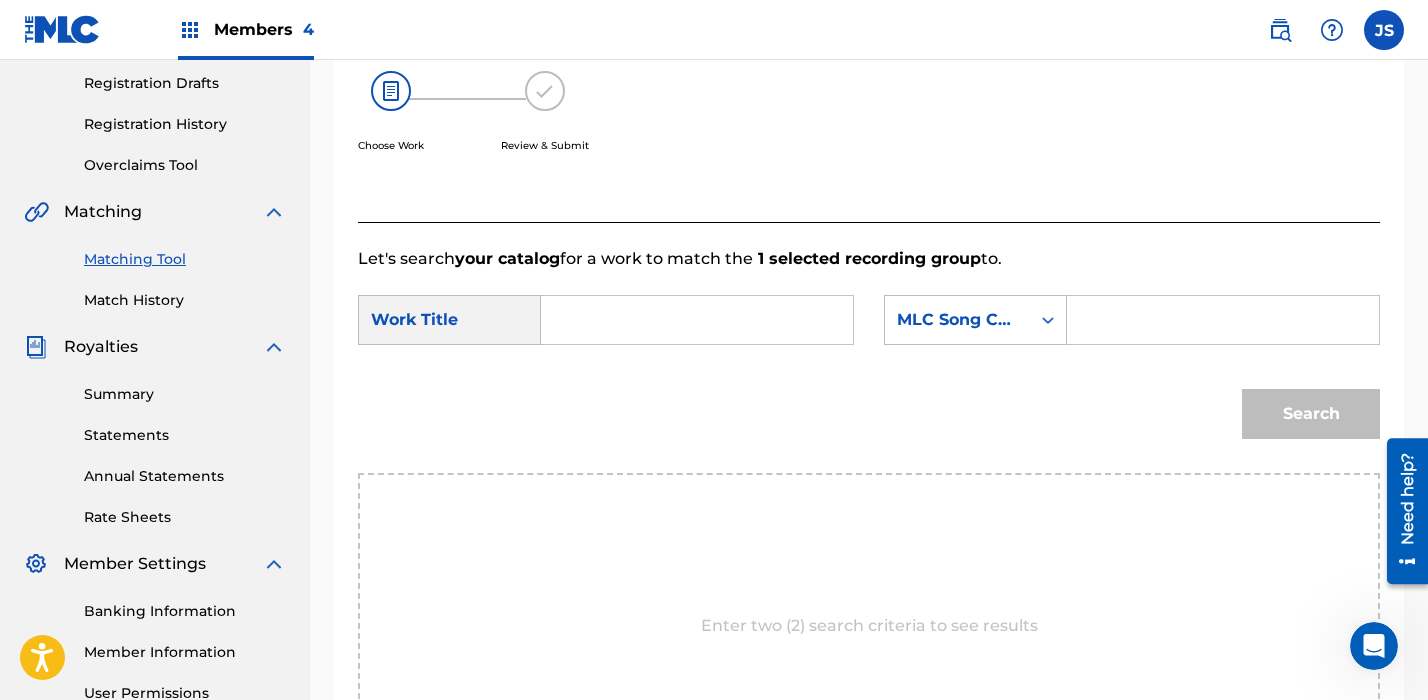 click at bounding box center [697, 320] 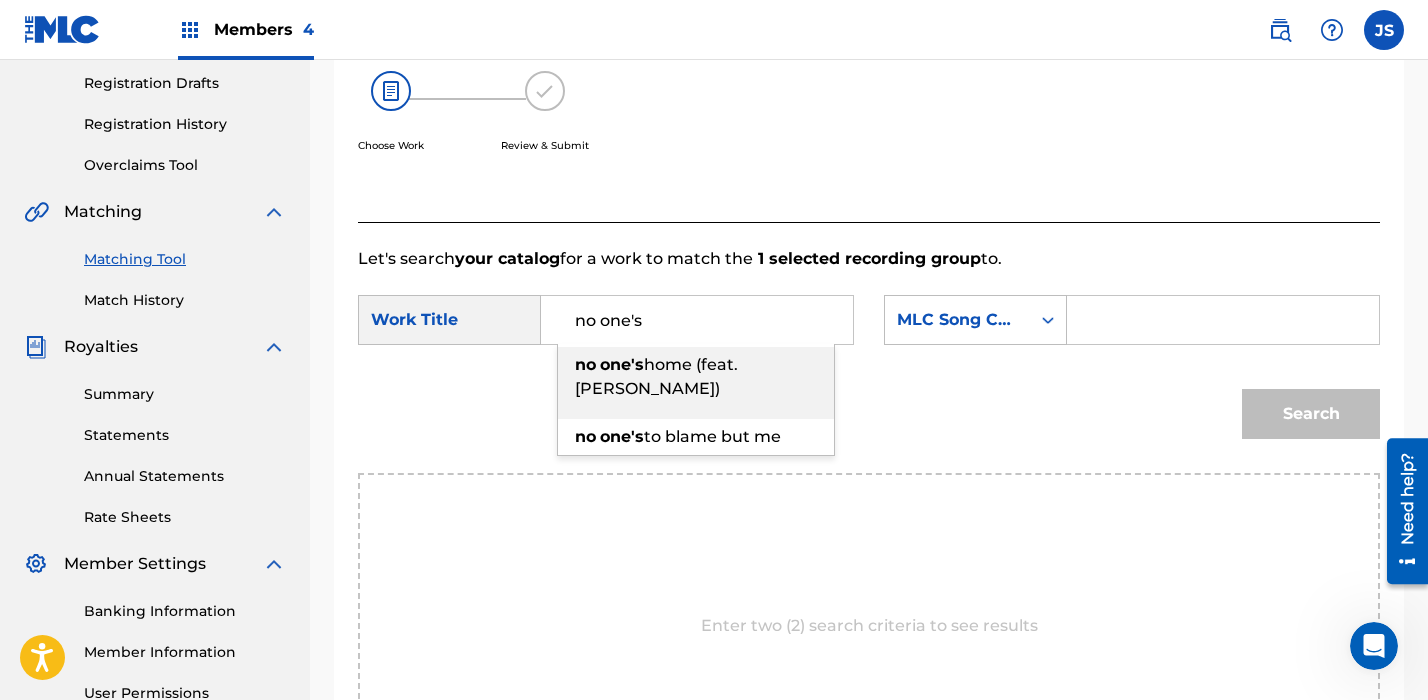 type on "no one's" 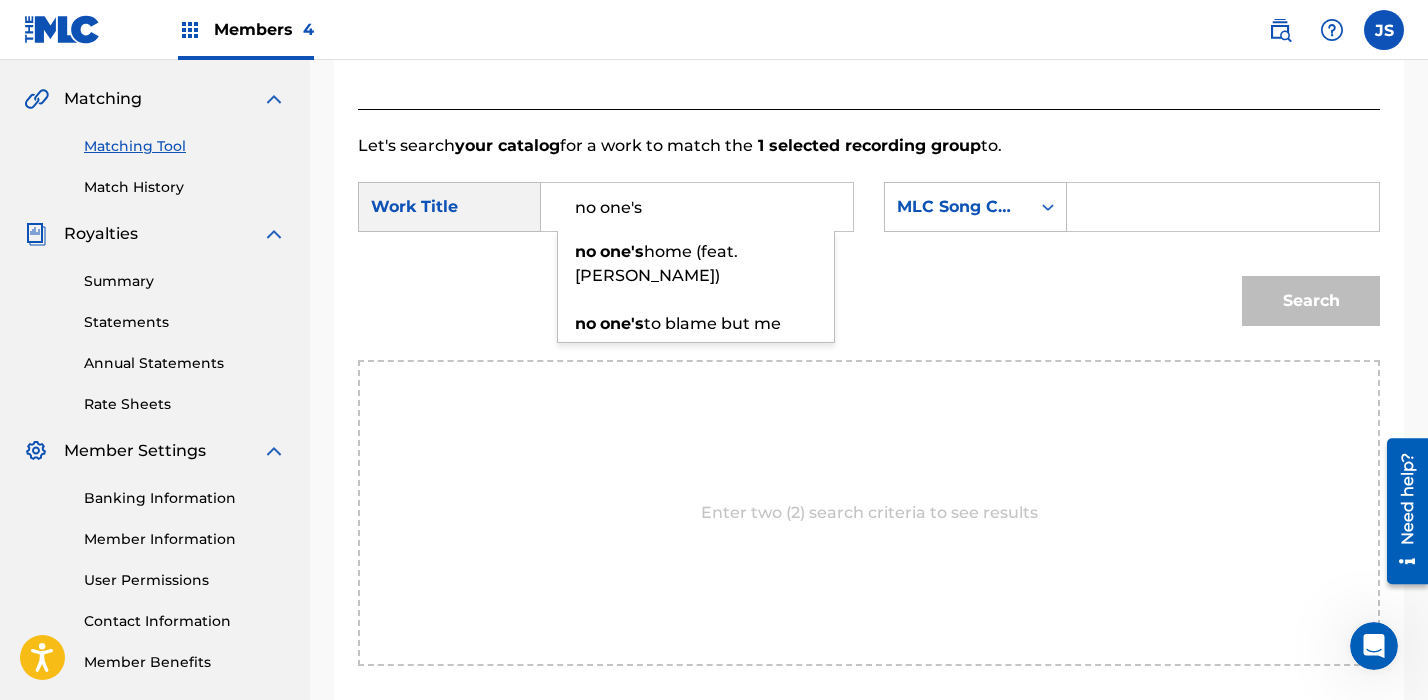 scroll, scrollTop: 632, scrollLeft: 0, axis: vertical 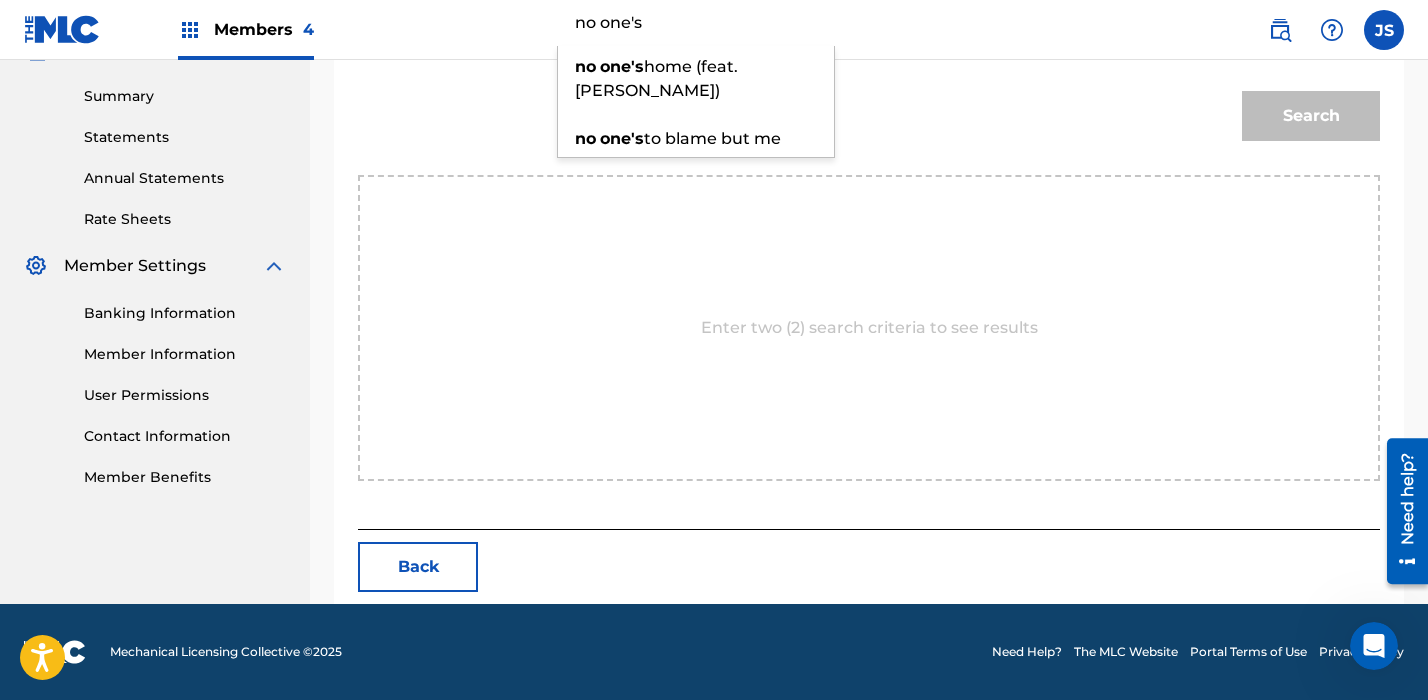 click on "Back" at bounding box center [418, 567] 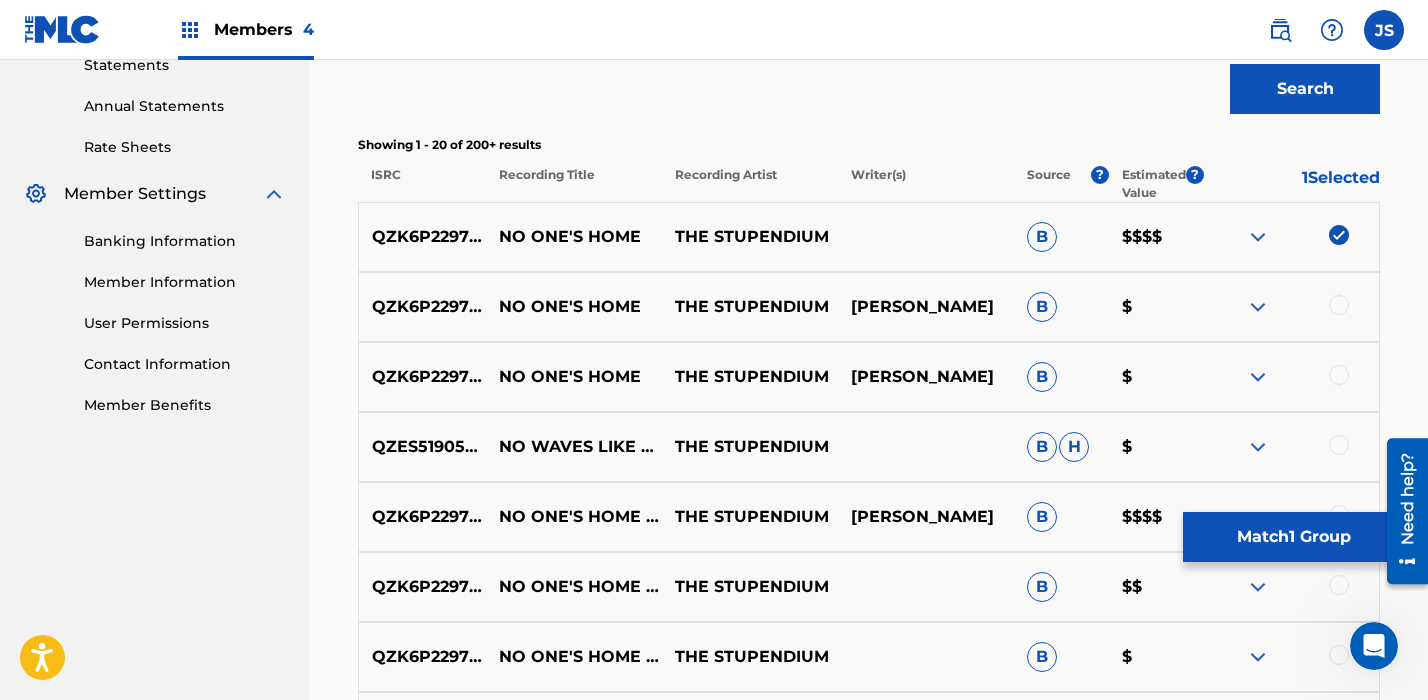 scroll, scrollTop: 712, scrollLeft: 0, axis: vertical 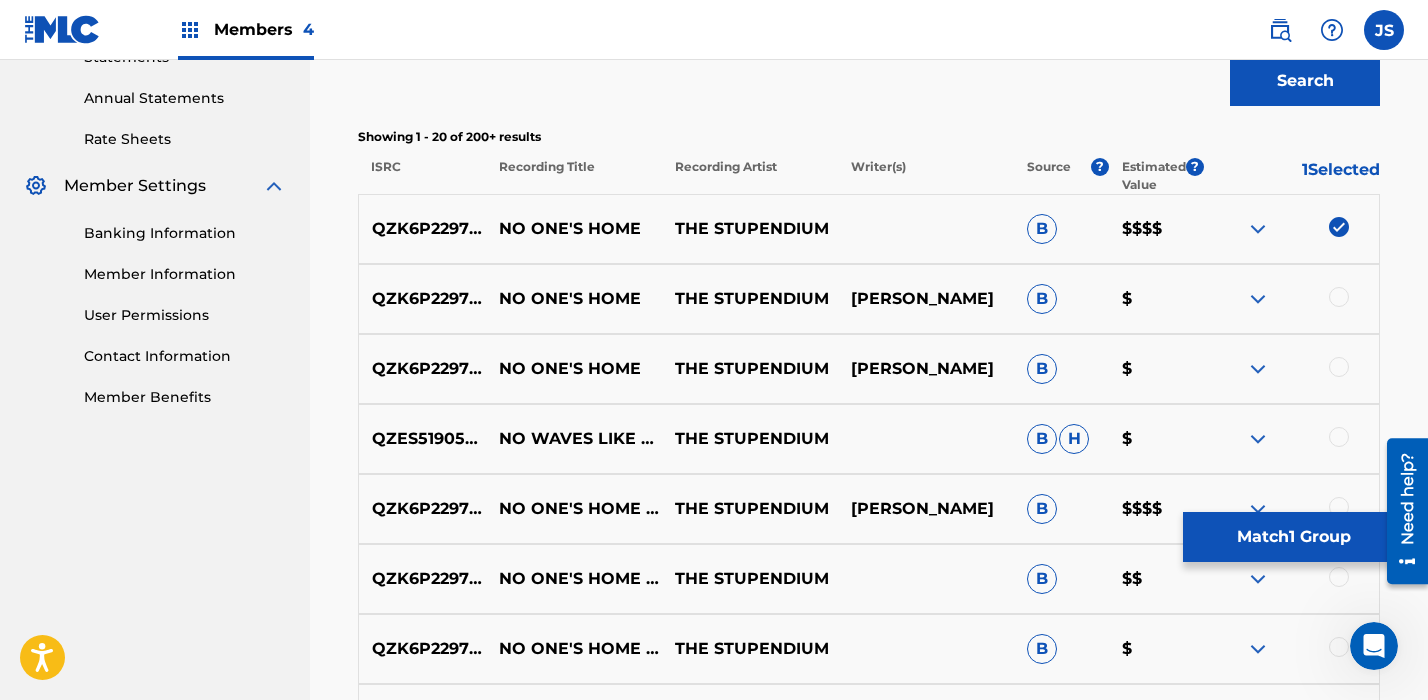 click at bounding box center (1339, 227) 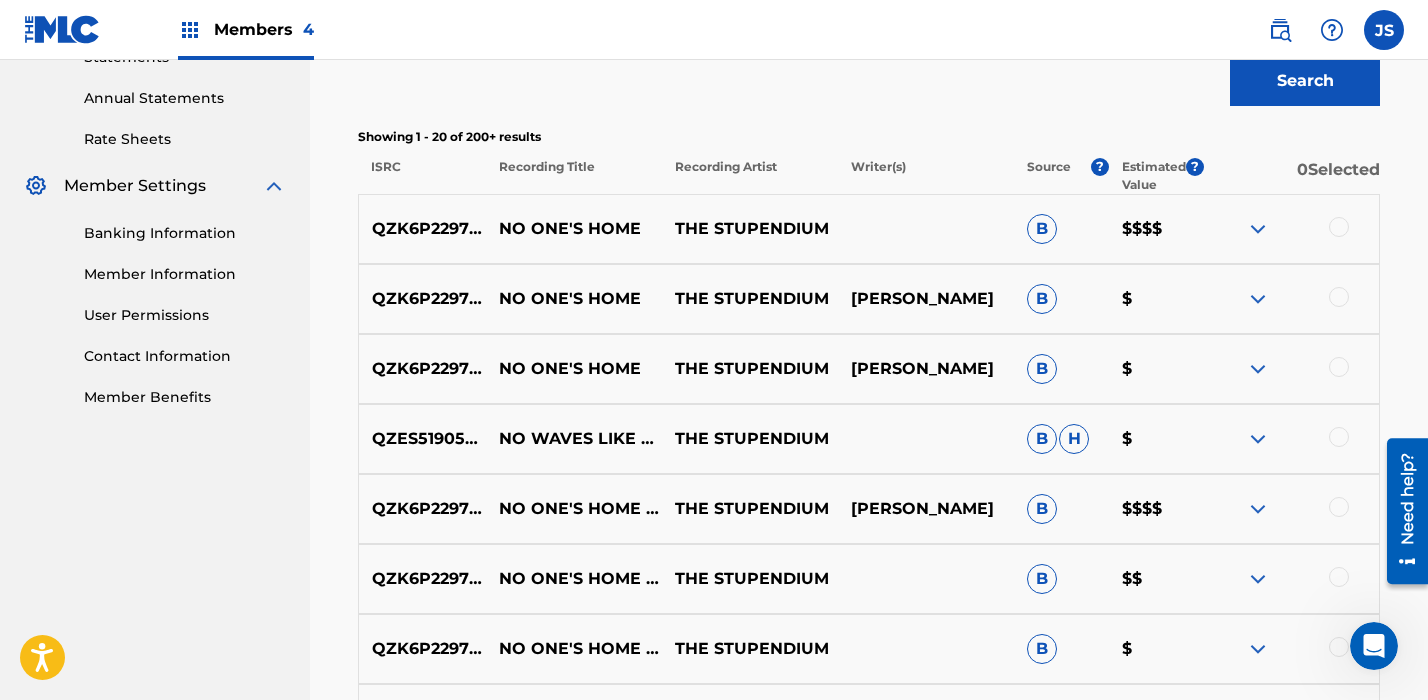 click at bounding box center [1339, 507] 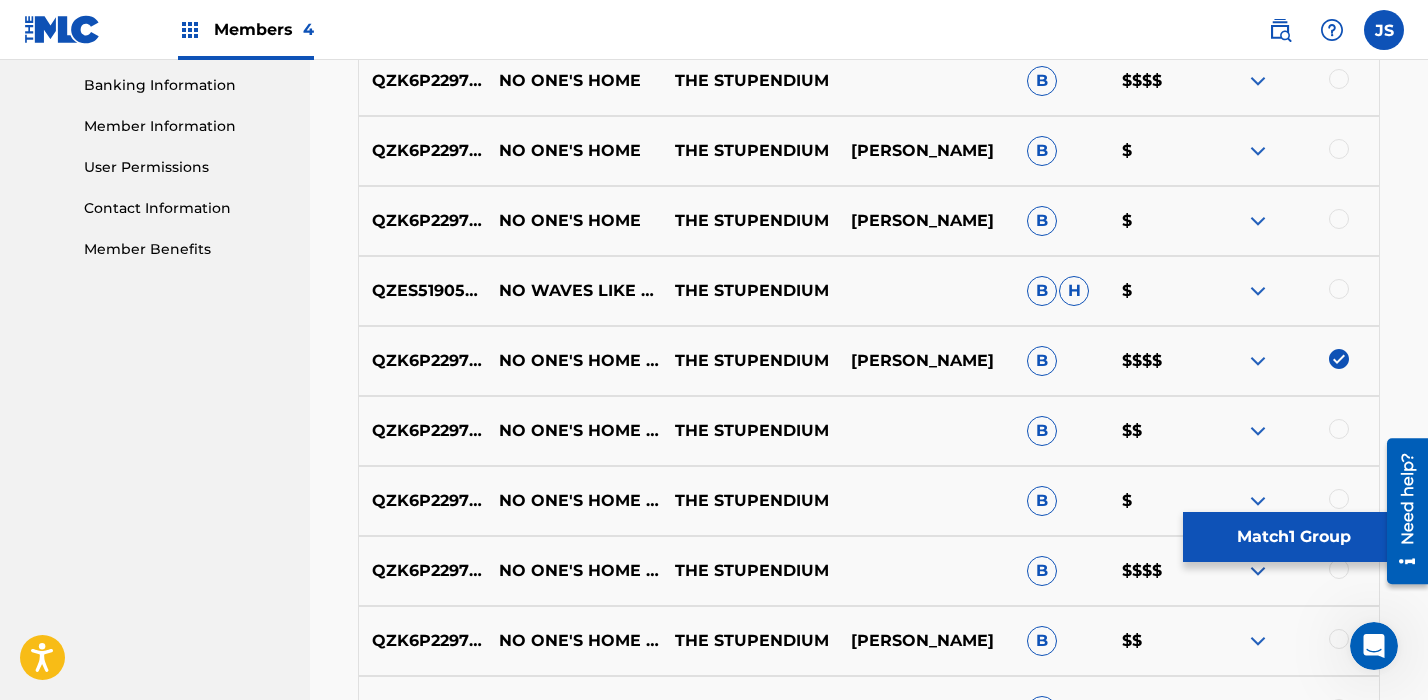 scroll, scrollTop: 877, scrollLeft: 0, axis: vertical 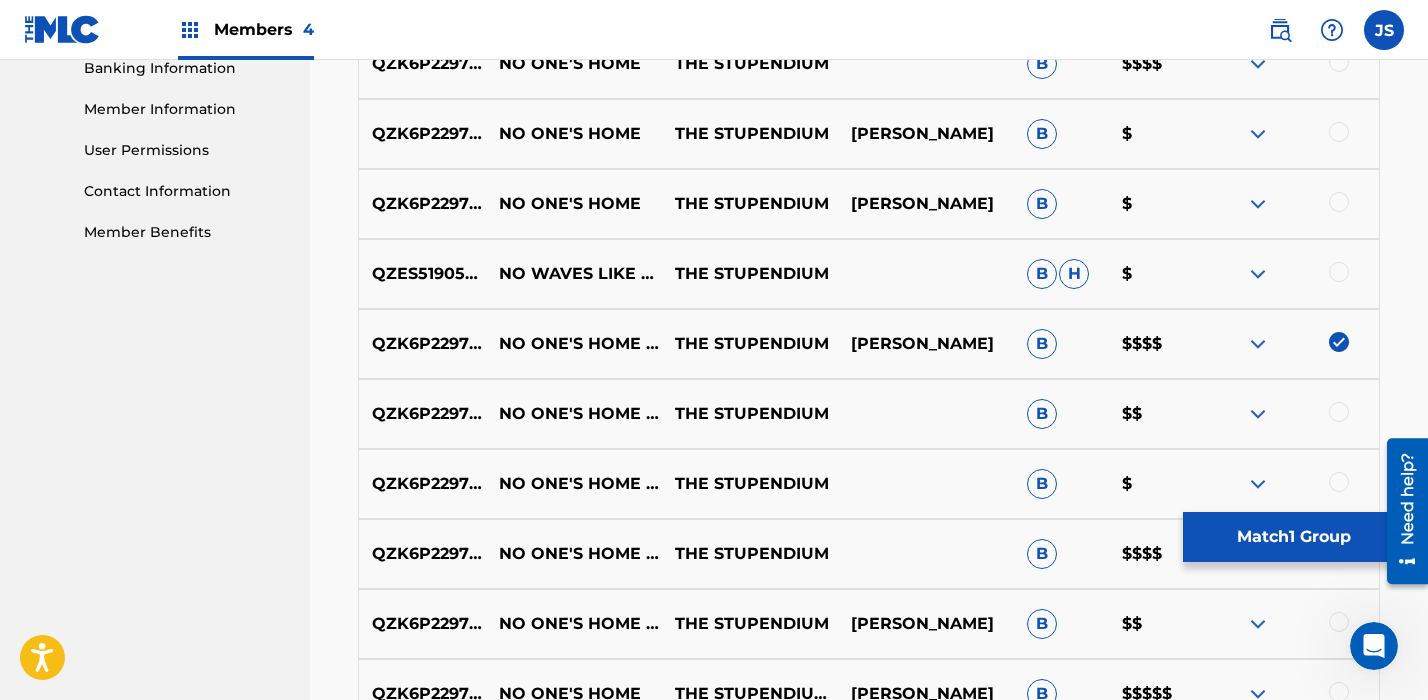 click at bounding box center (1339, 482) 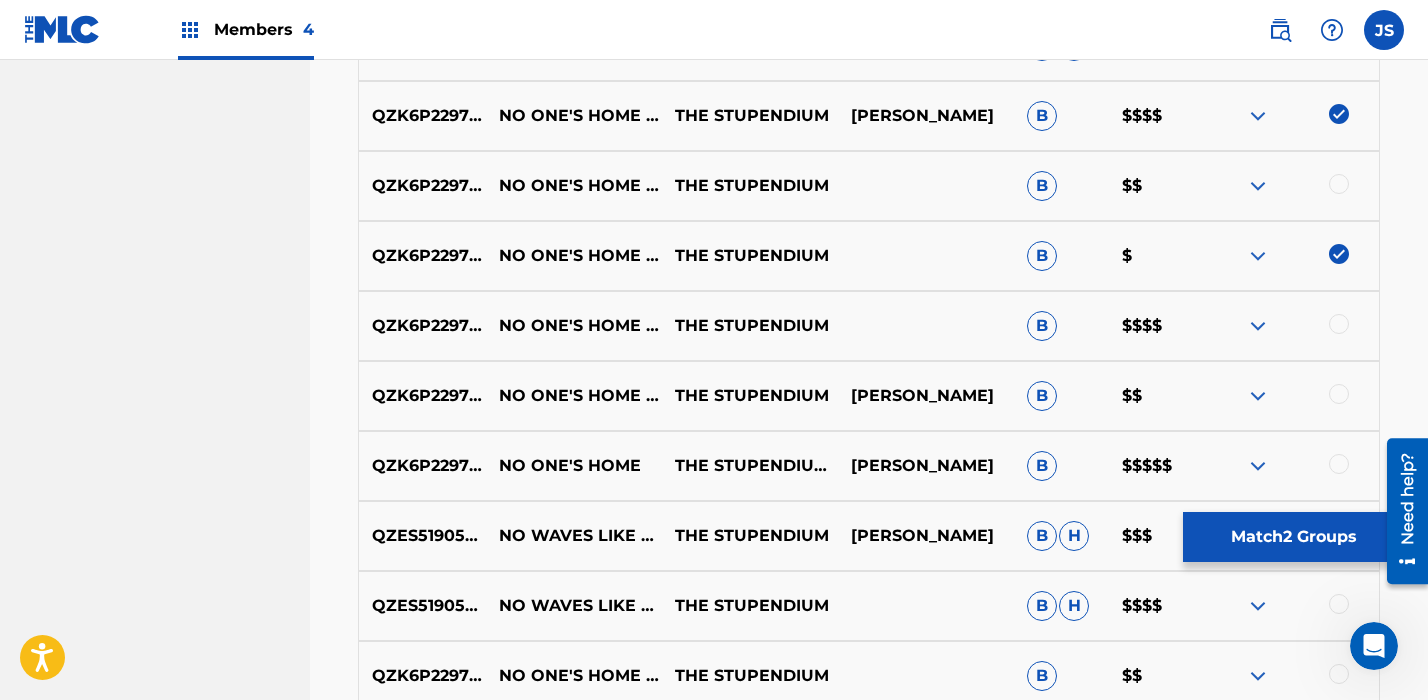 scroll, scrollTop: 1100, scrollLeft: 0, axis: vertical 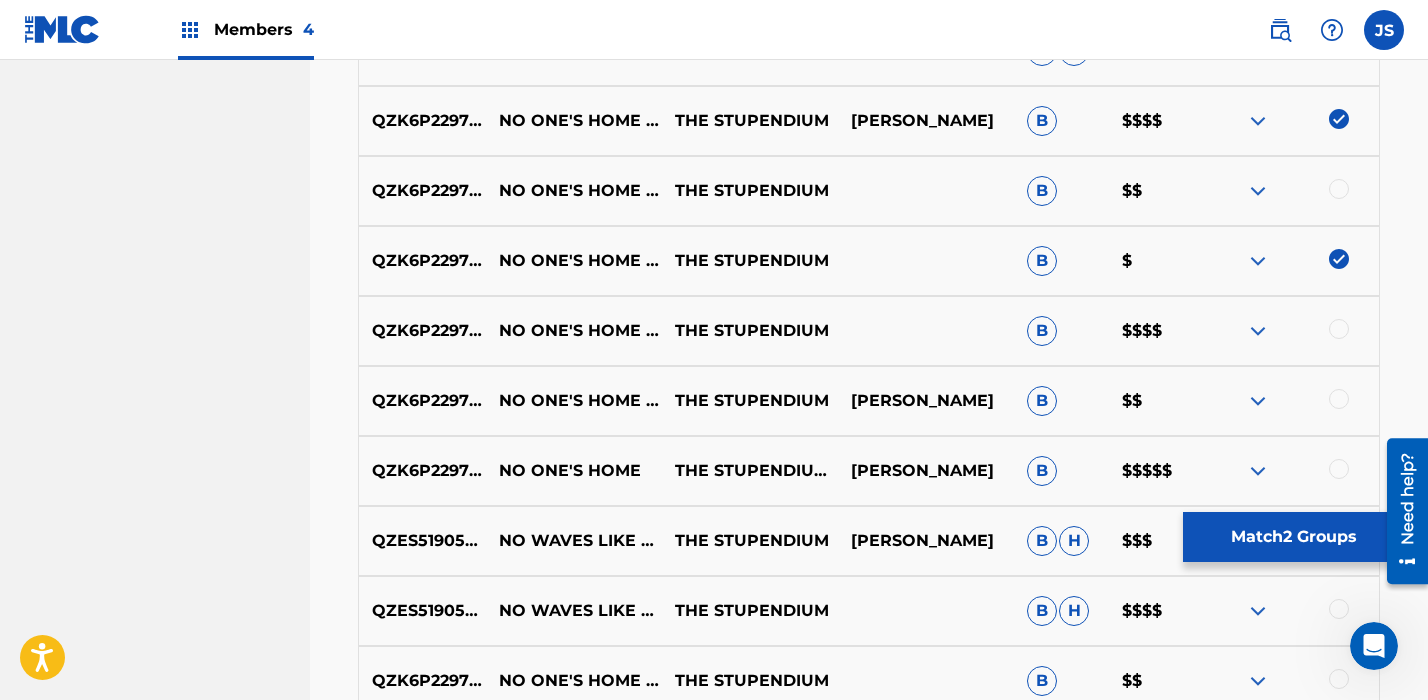 click at bounding box center [1339, 259] 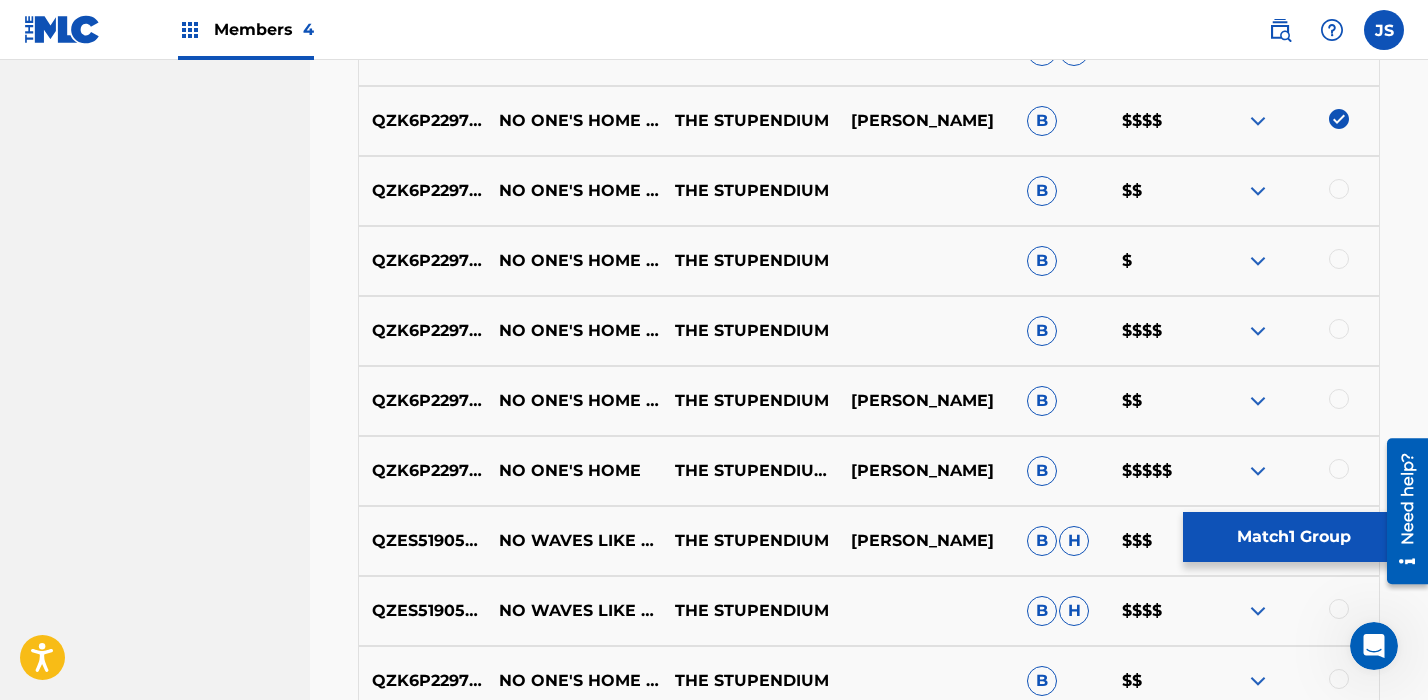 click at bounding box center (1339, 119) 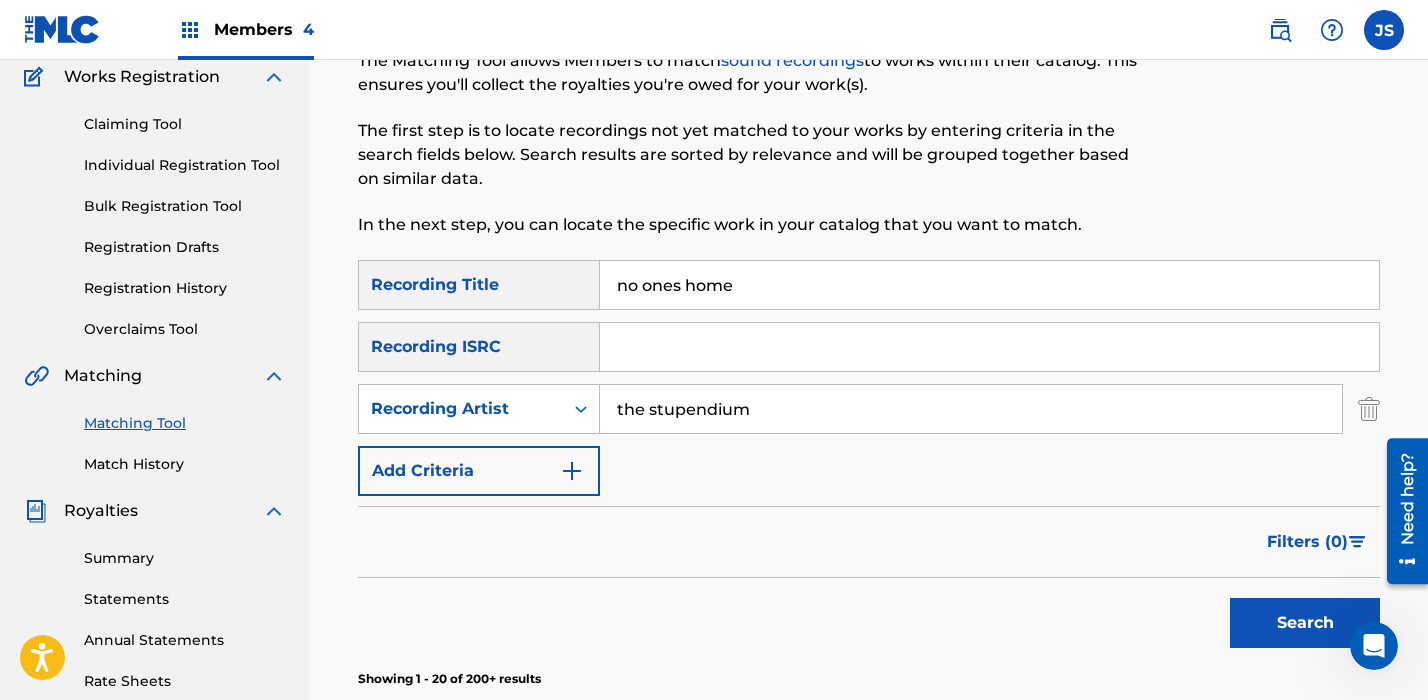 scroll, scrollTop: 0, scrollLeft: 0, axis: both 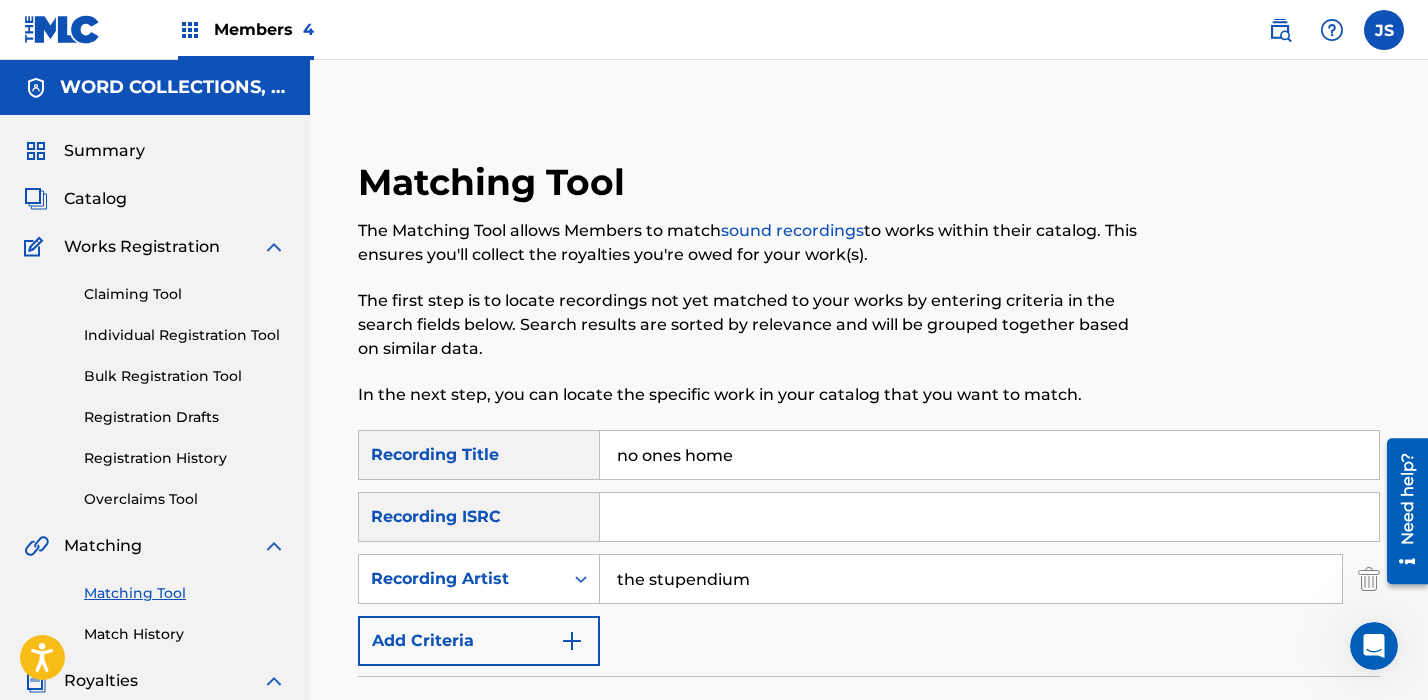 click at bounding box center [989, 517] 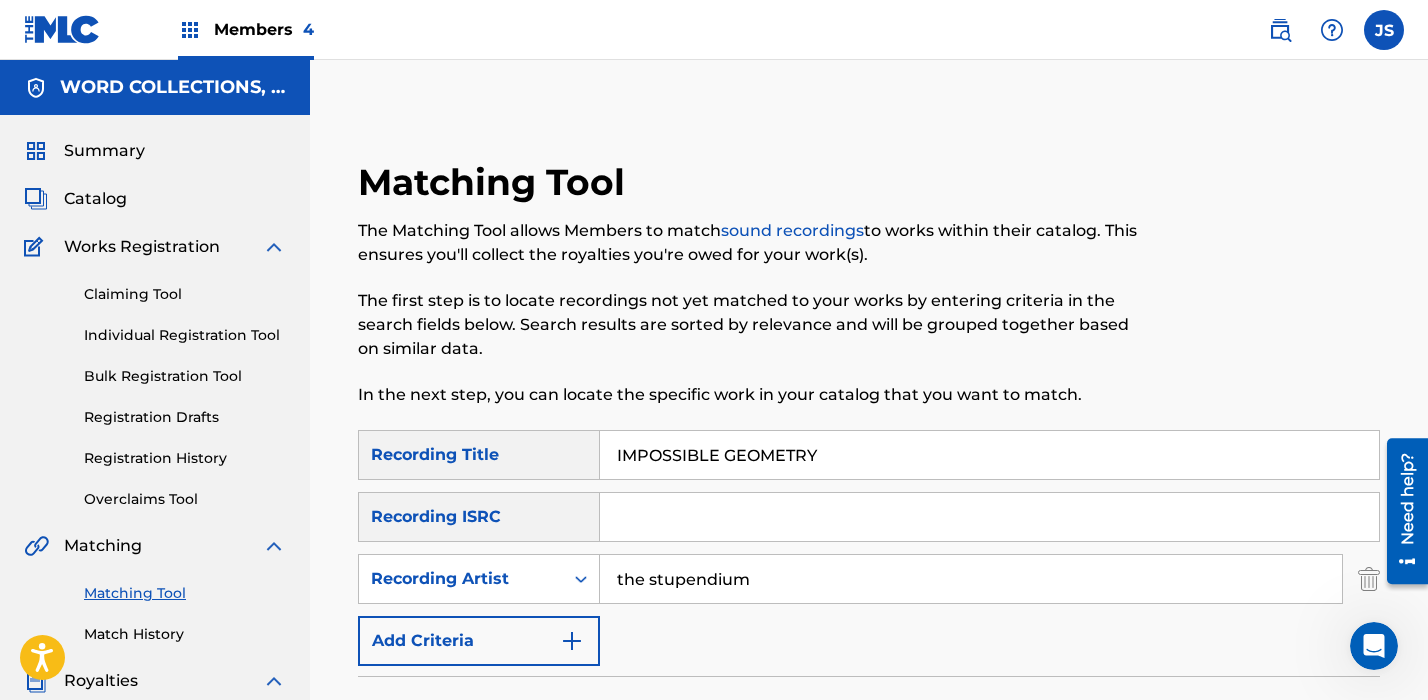 type on "IMPOSSIBLE GEOMETRY" 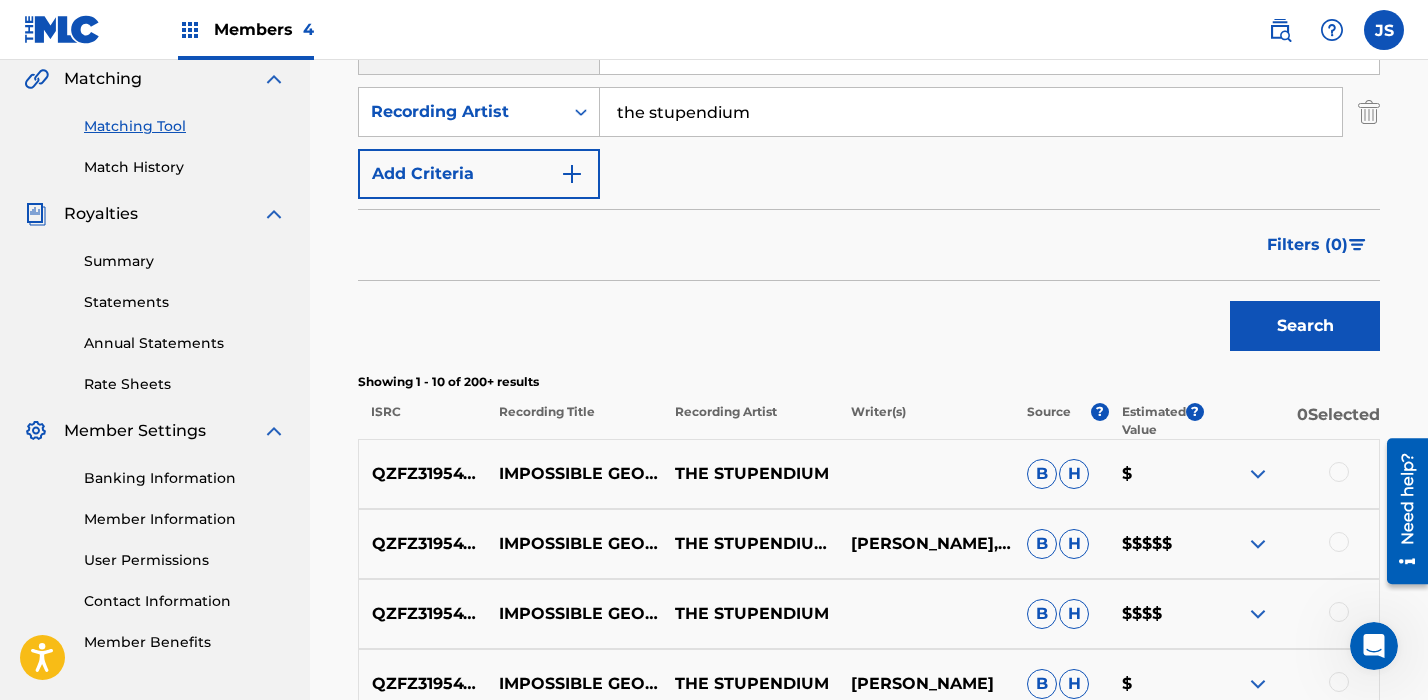 scroll, scrollTop: 561, scrollLeft: 0, axis: vertical 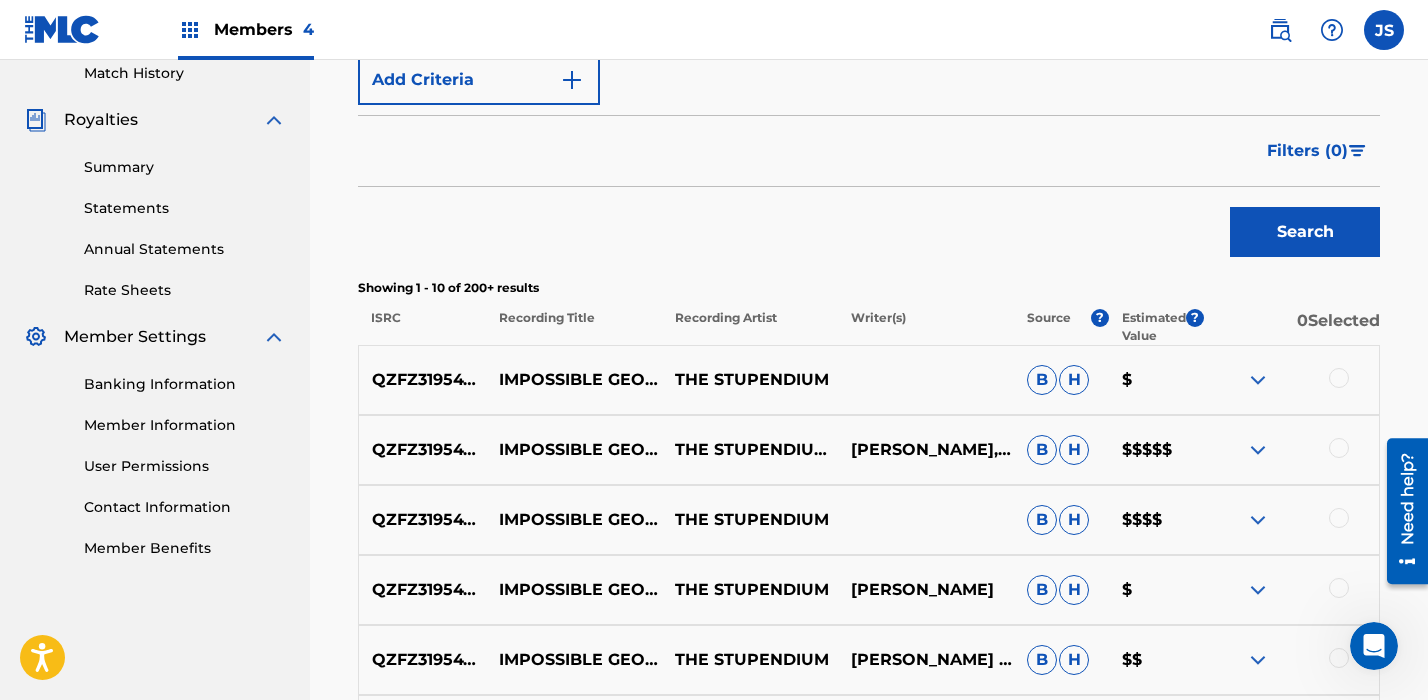 click at bounding box center [1339, 378] 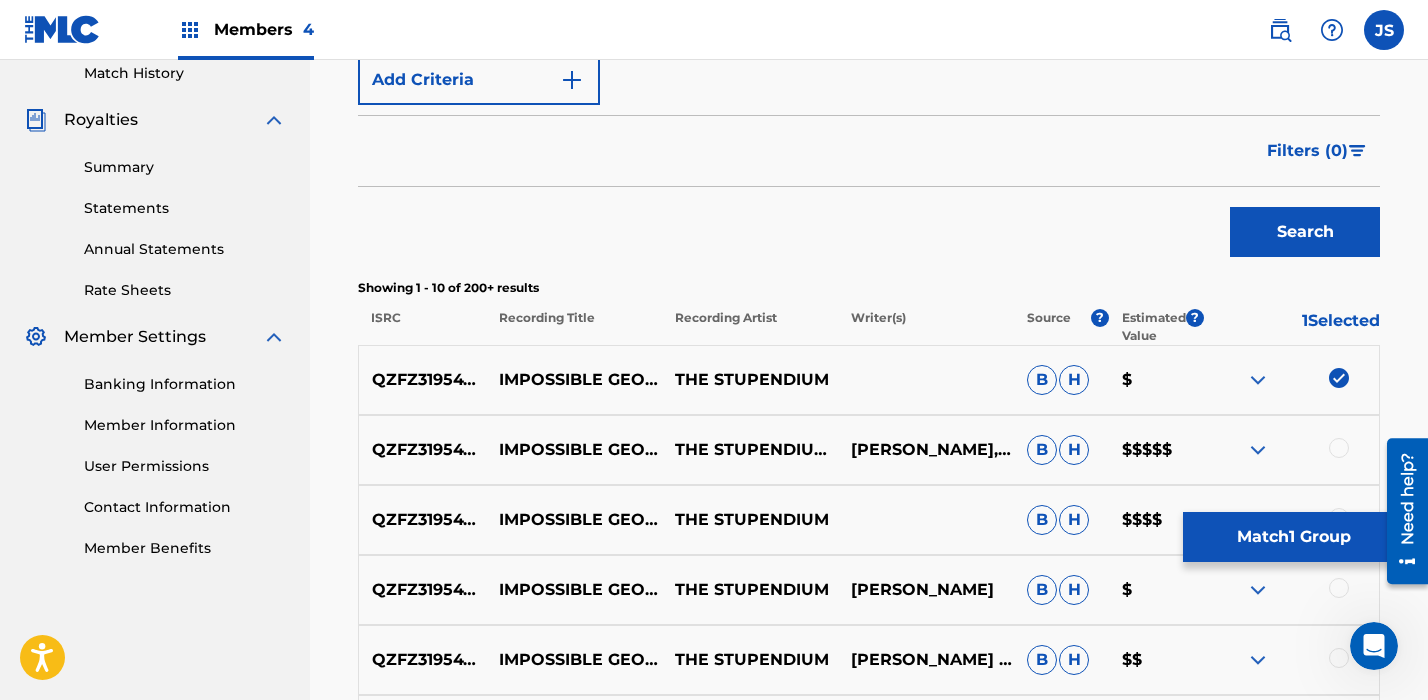 click on "Match  1 Group" at bounding box center [1293, 537] 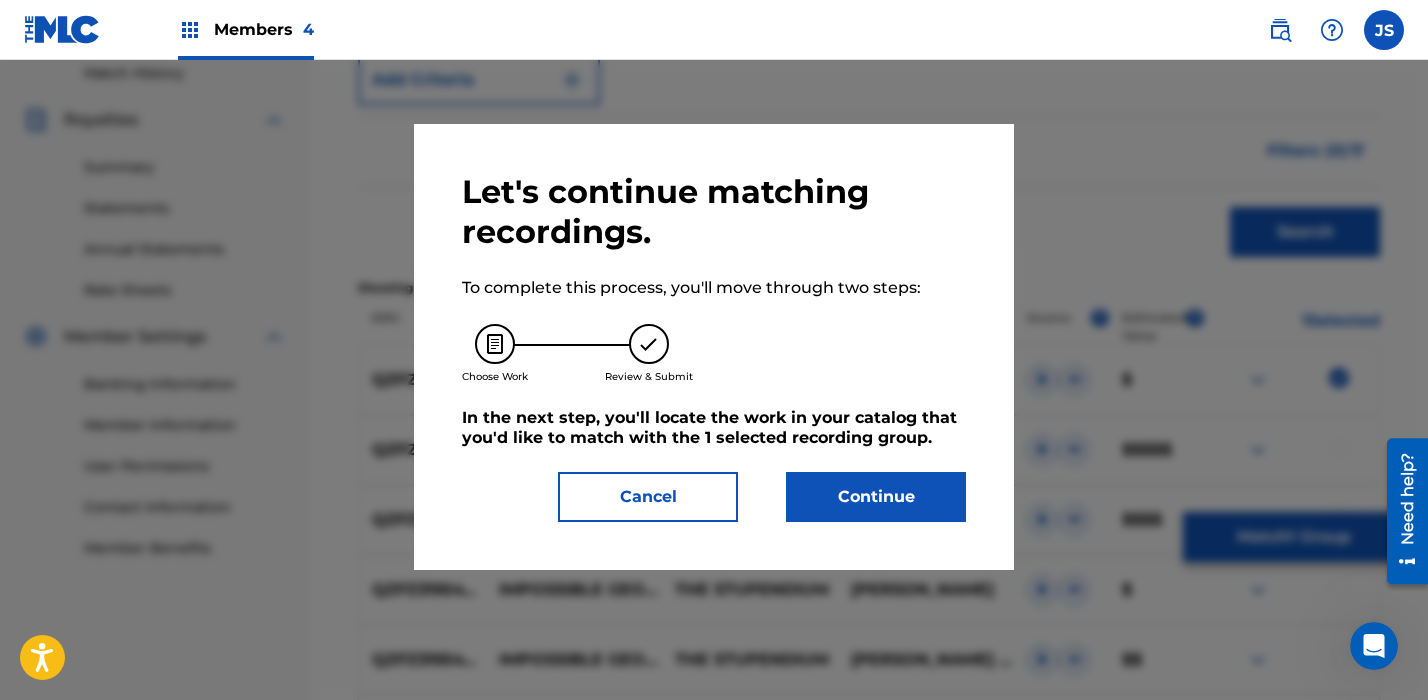 click on "Continue" at bounding box center (876, 497) 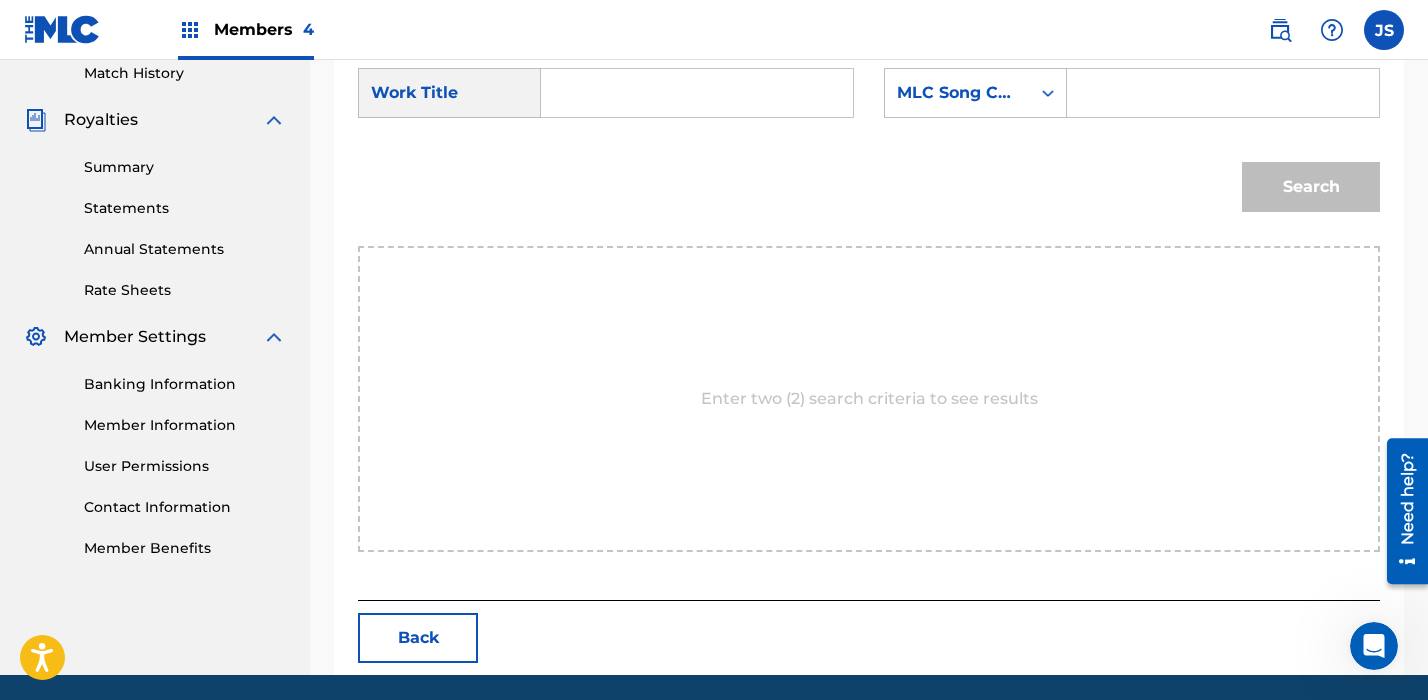 click at bounding box center [697, 93] 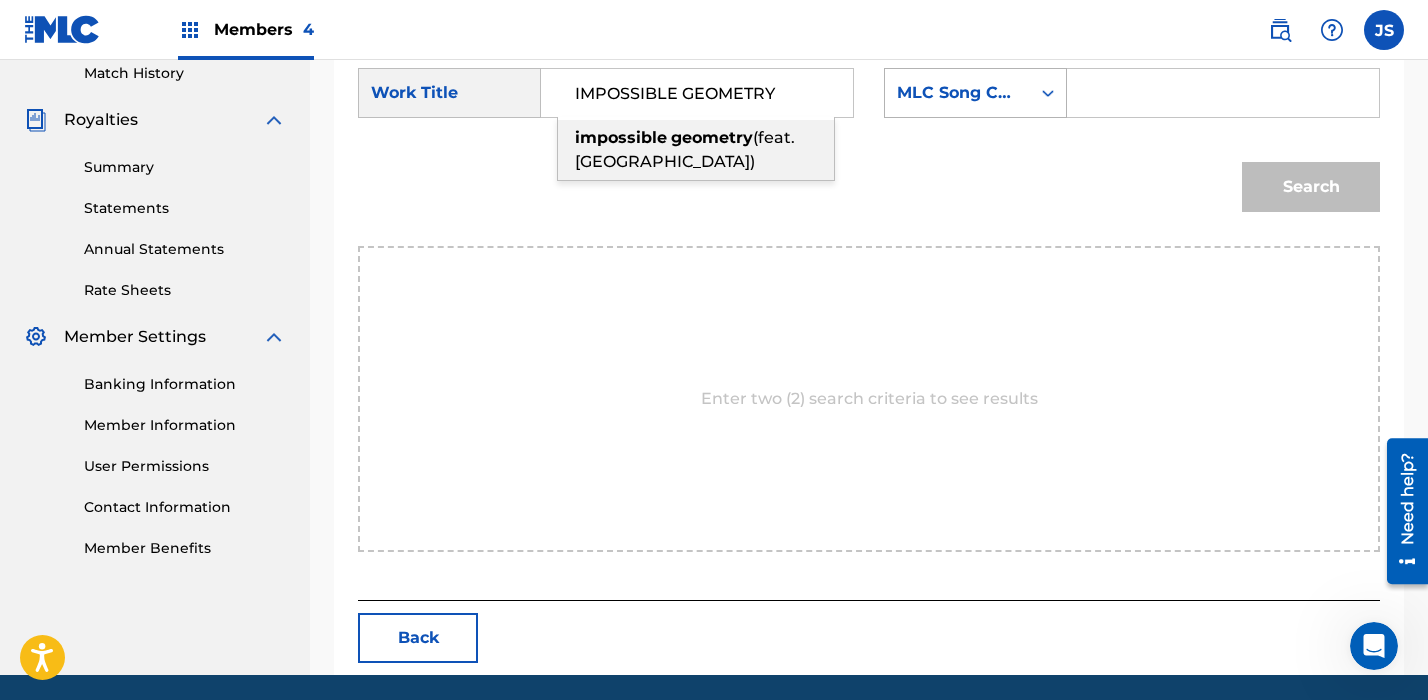 type on "IMPOSSIBLE GEOMETRY" 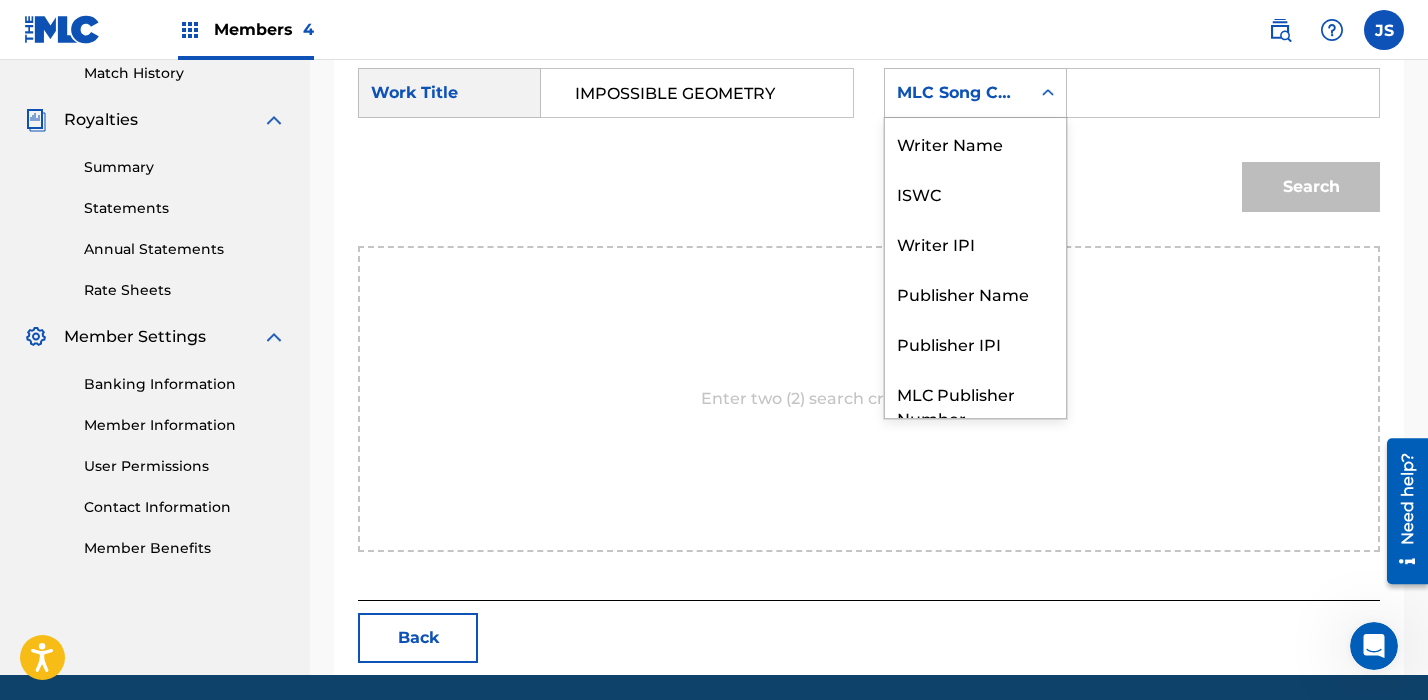 click on "MLC Song Code" at bounding box center (957, 93) 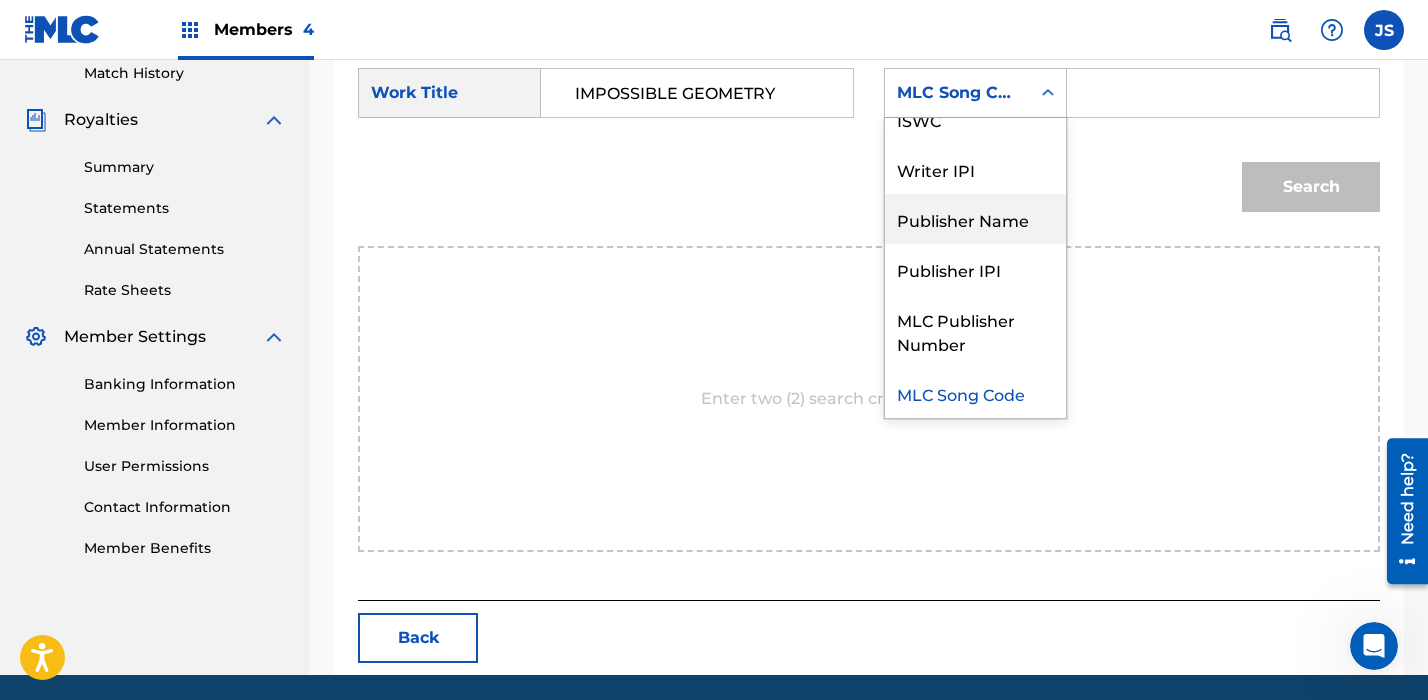 click on "Publisher Name" at bounding box center [975, 219] 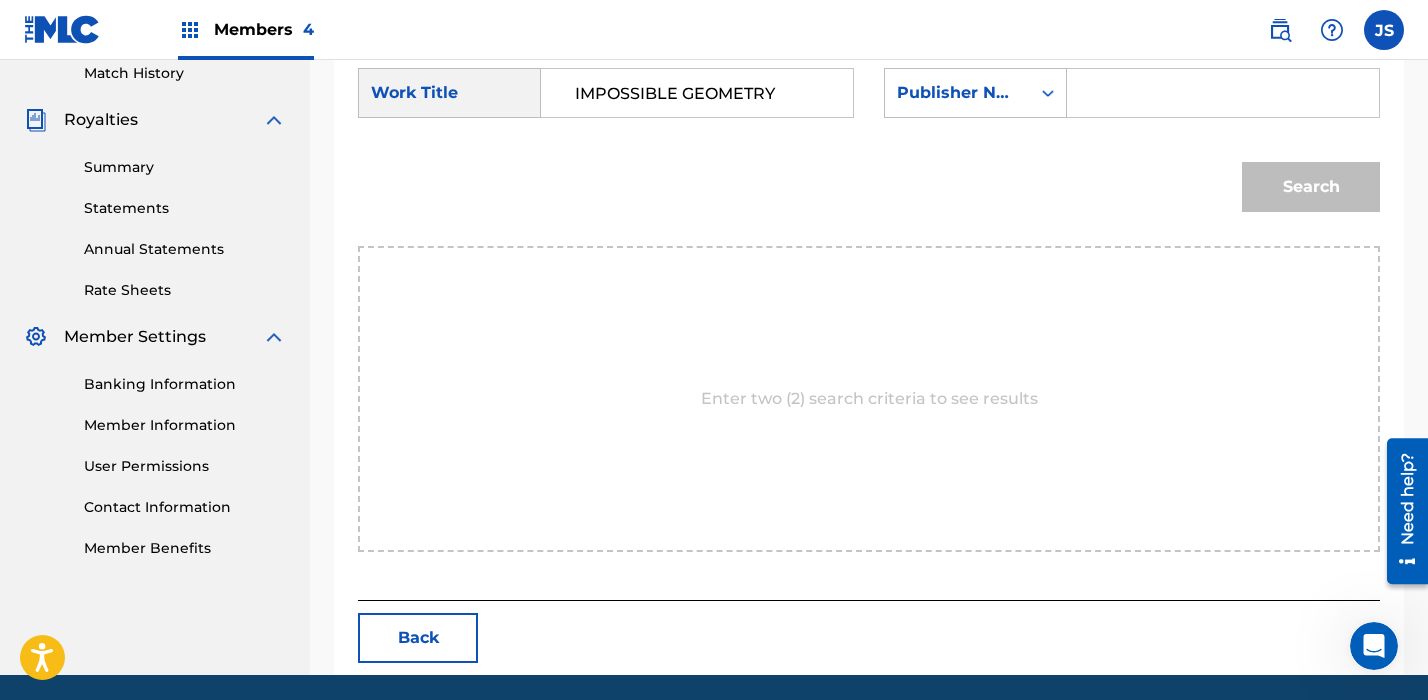 click at bounding box center (1223, 93) 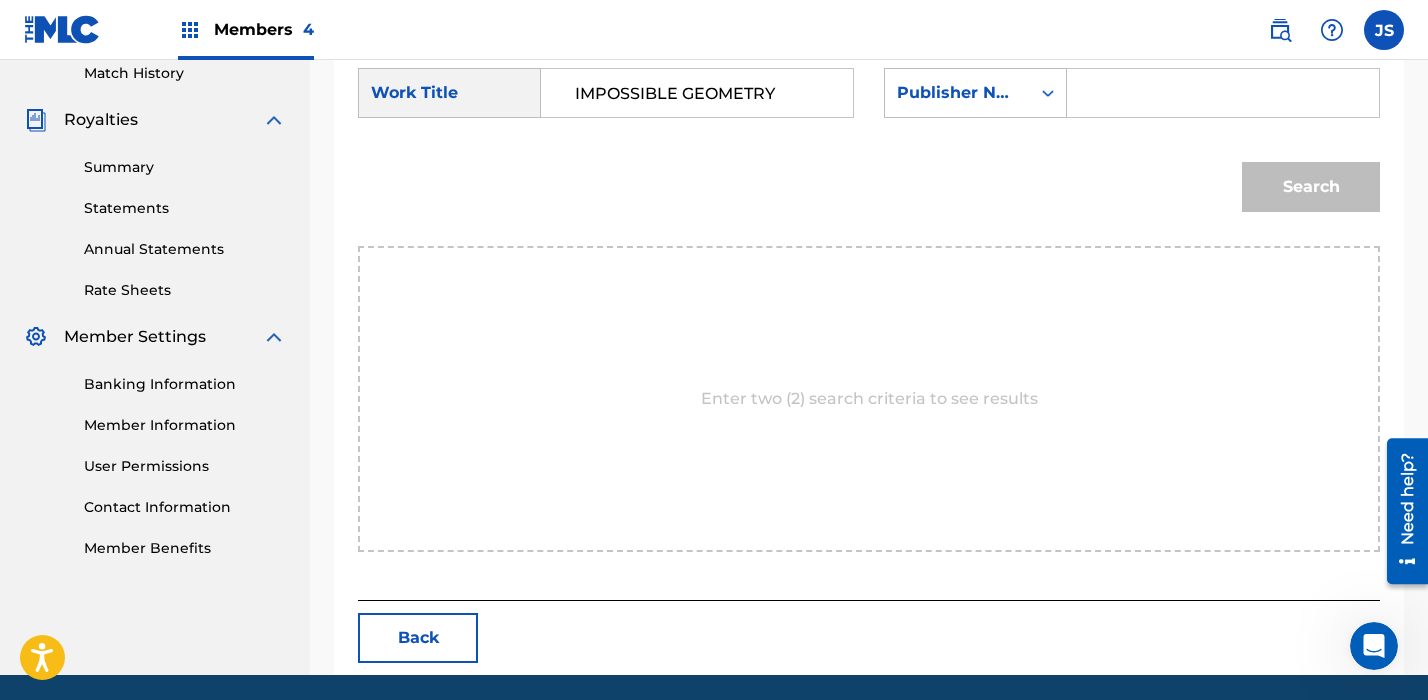type on "stupendium" 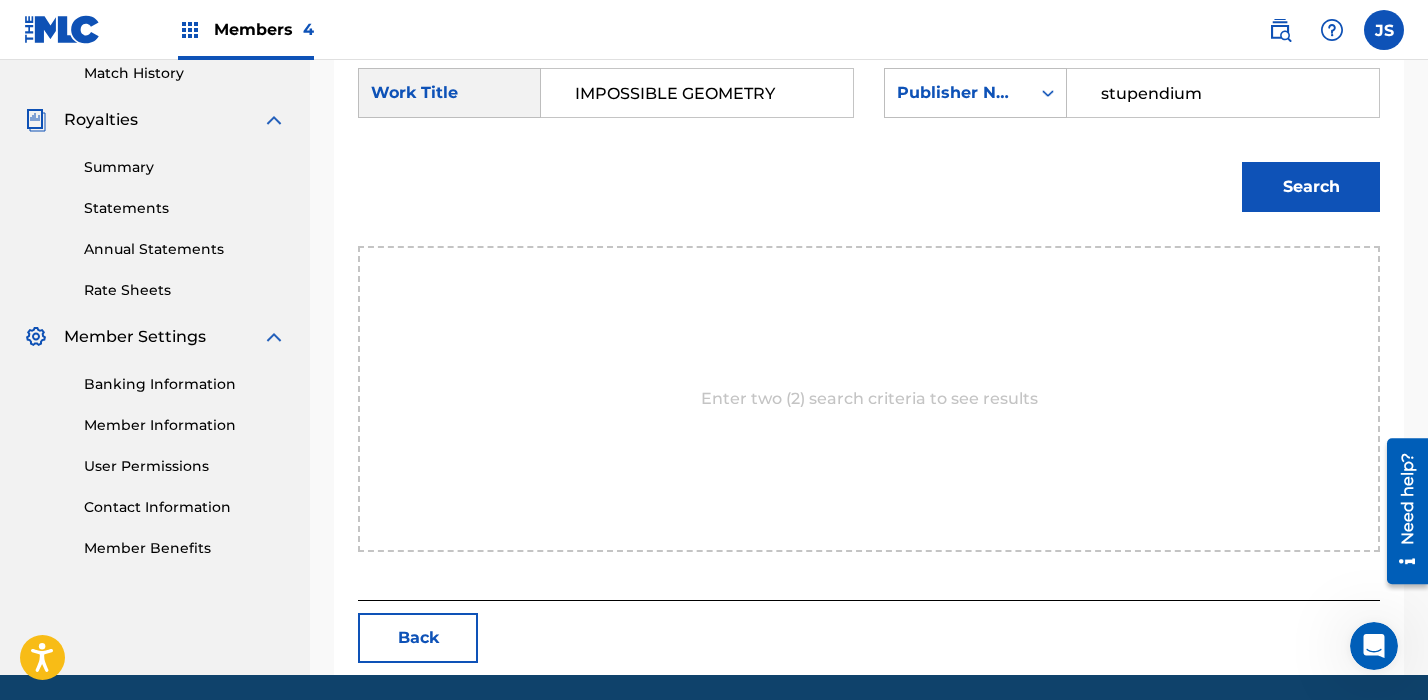 click on "Search" at bounding box center (1311, 187) 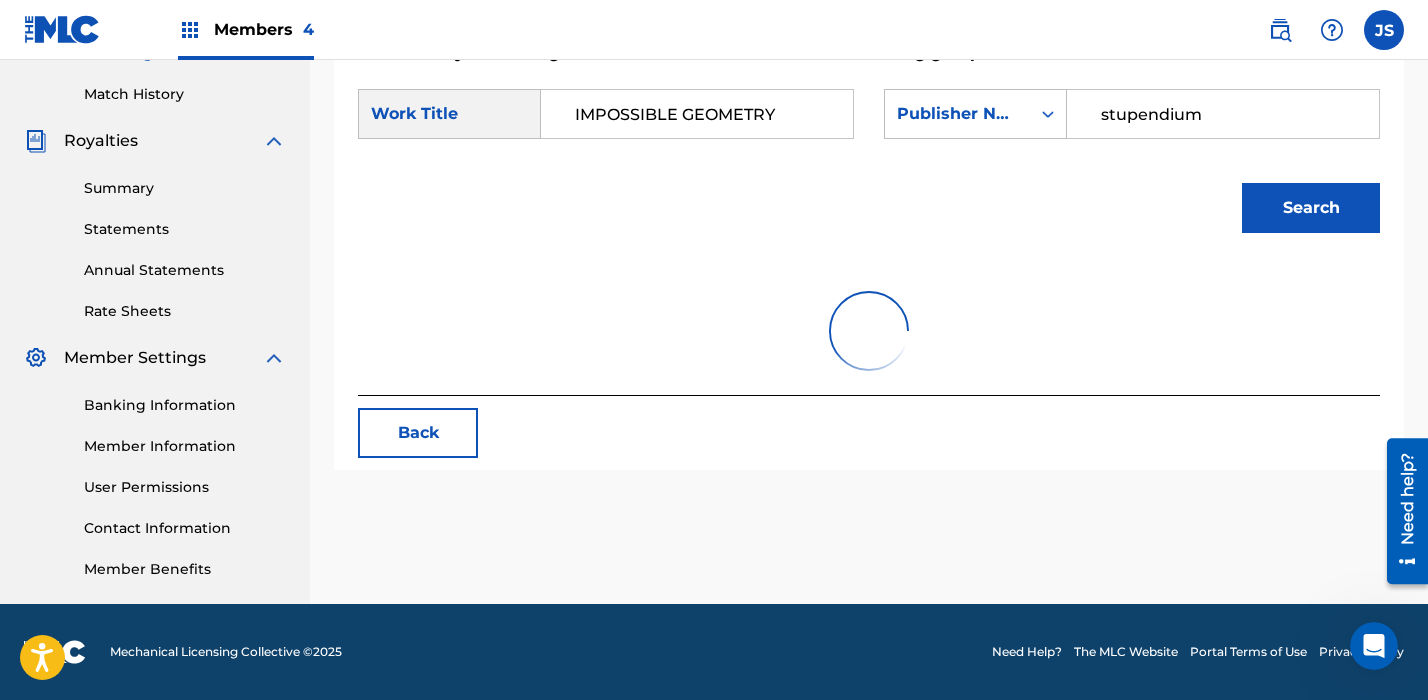 scroll, scrollTop: 561, scrollLeft: 0, axis: vertical 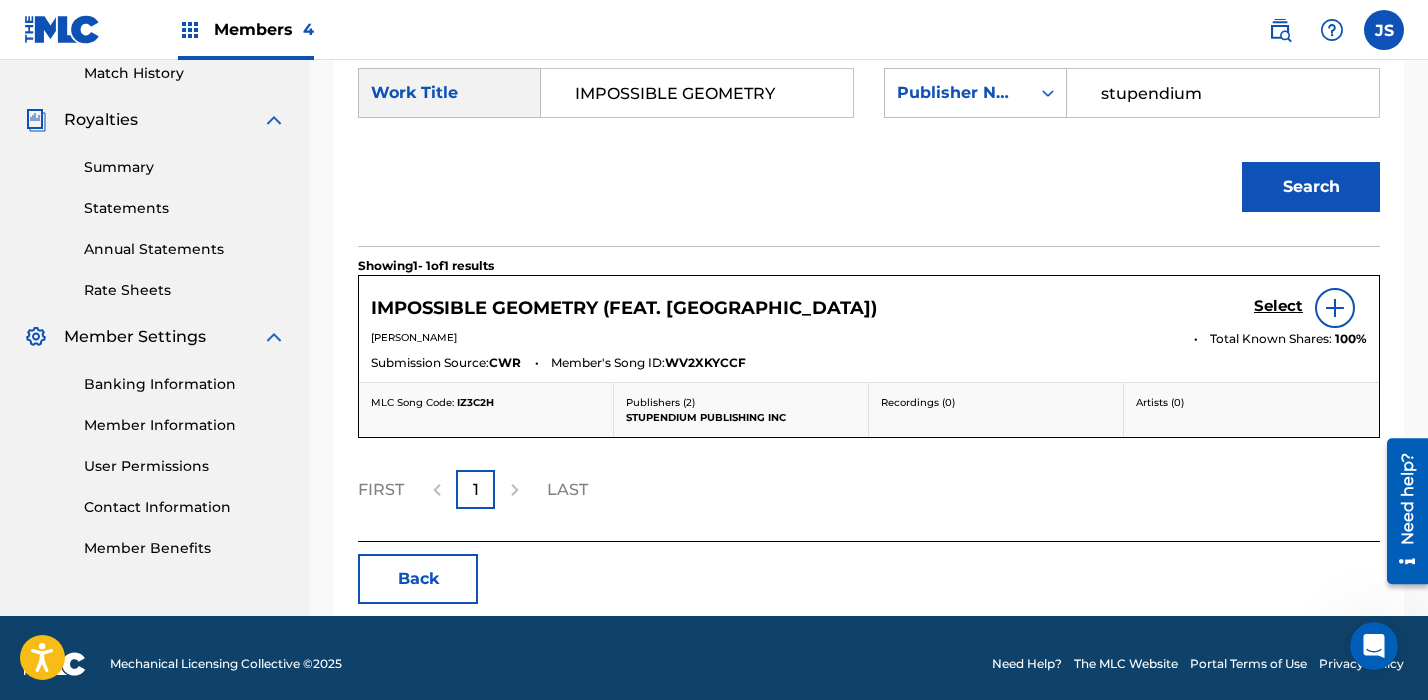 click on "Back" at bounding box center [418, 579] 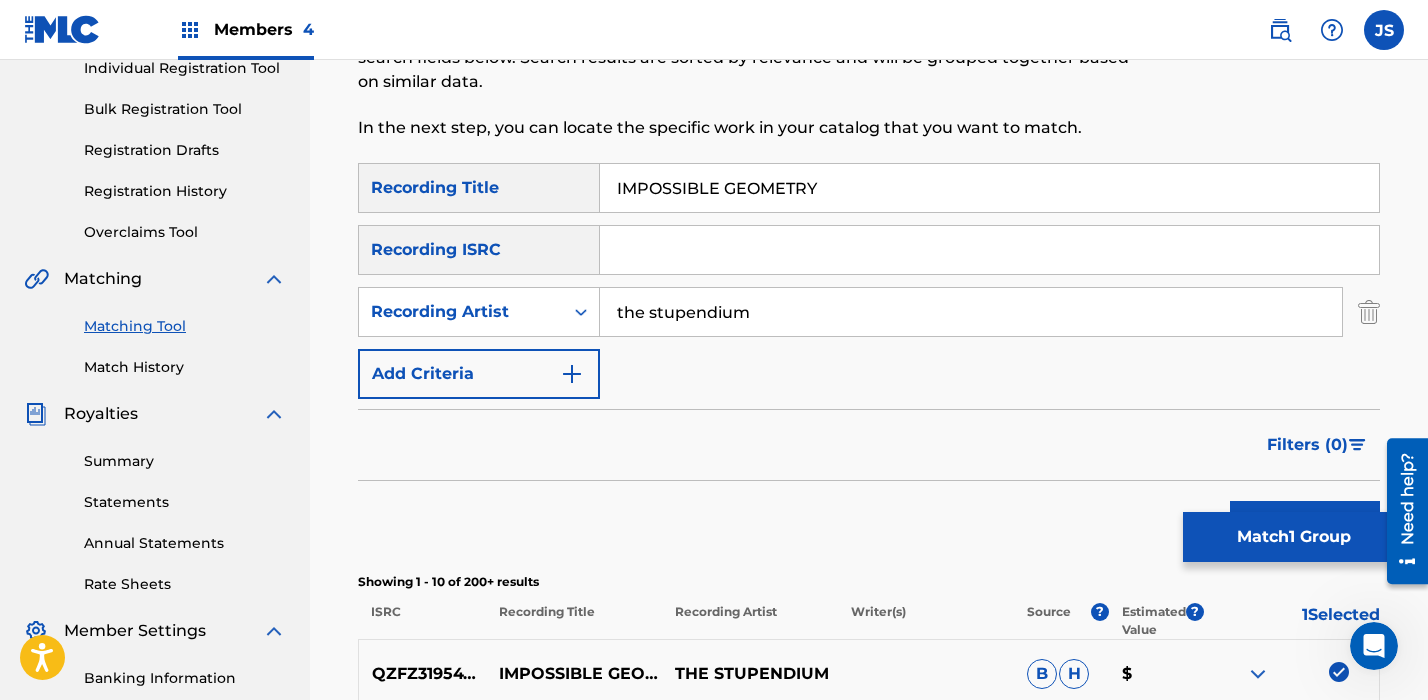 scroll, scrollTop: 0, scrollLeft: 0, axis: both 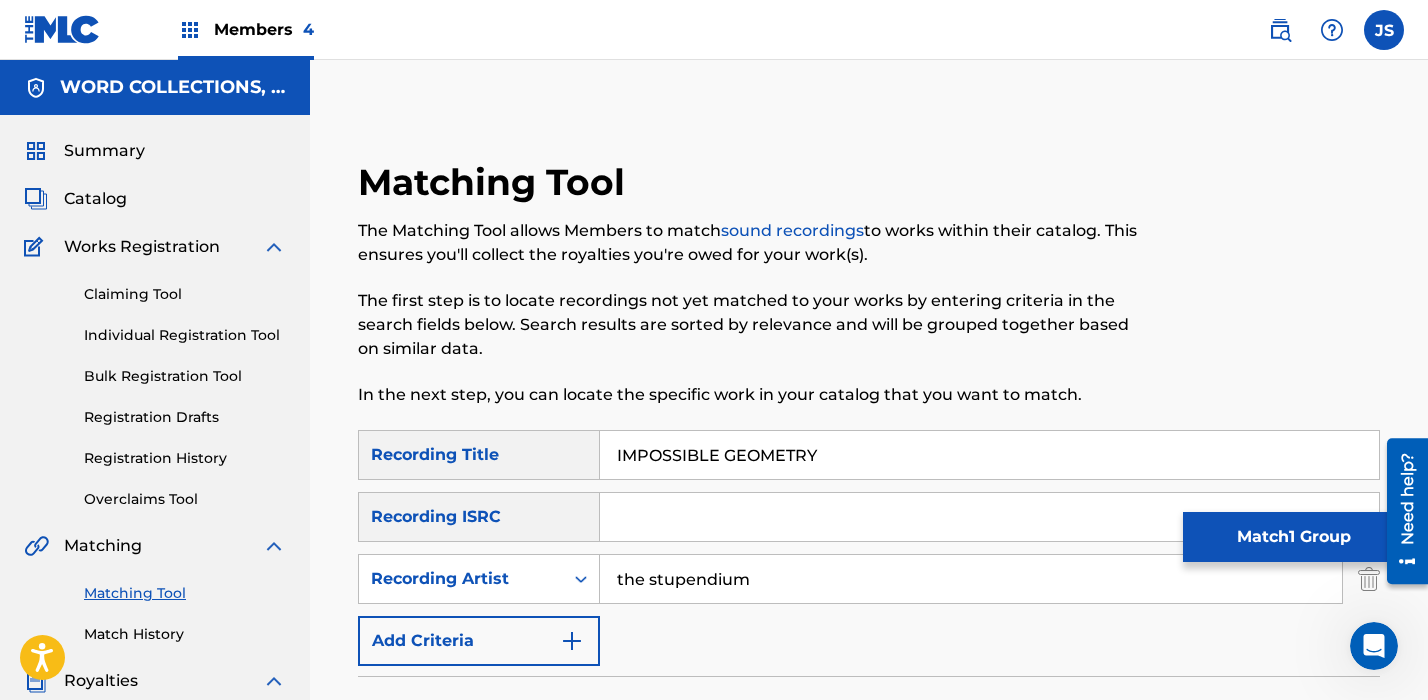click on "IMPOSSIBLE GEOMETRY" at bounding box center (989, 455) 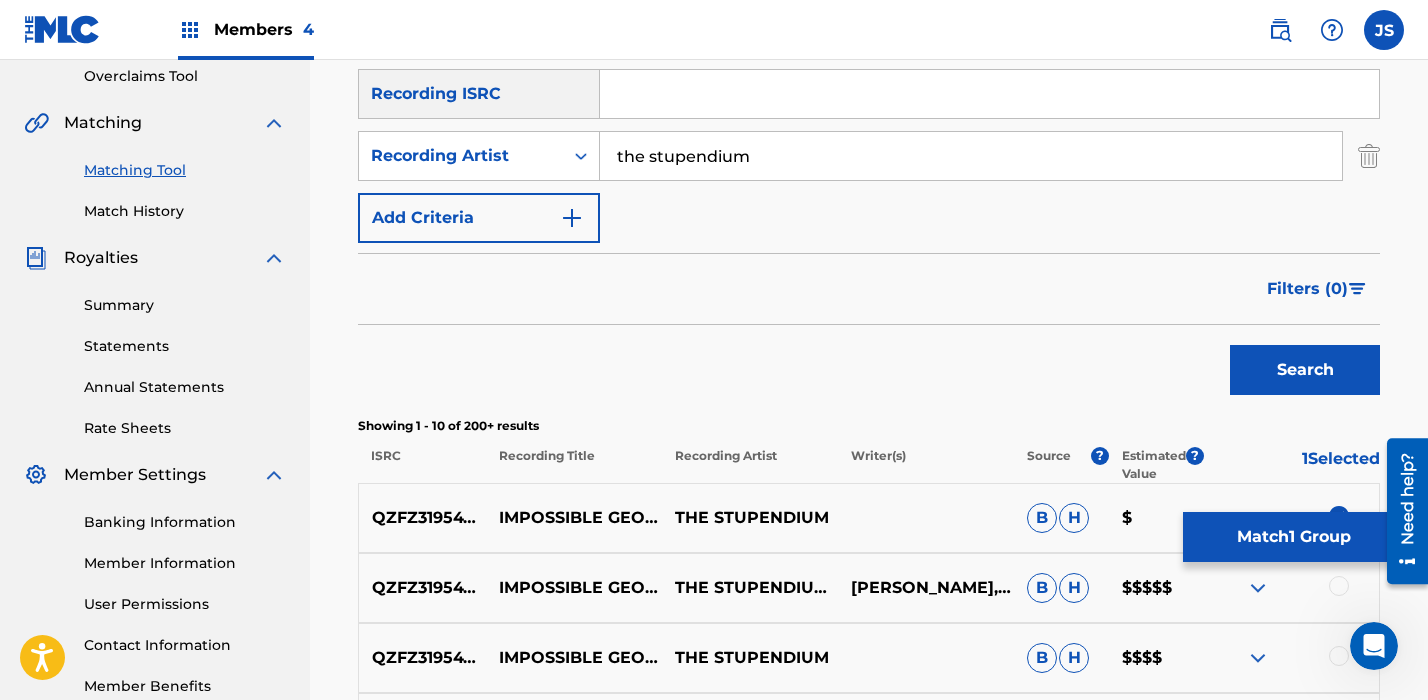 scroll, scrollTop: 494, scrollLeft: 0, axis: vertical 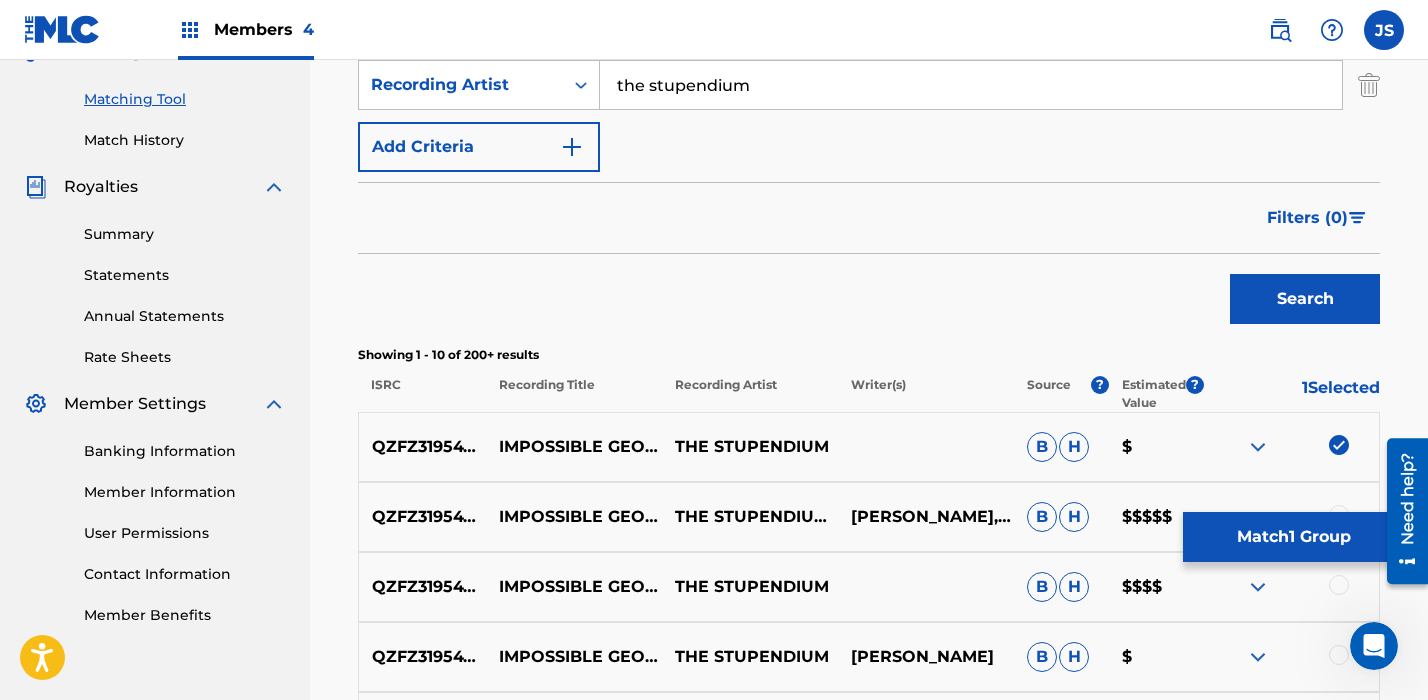 type on "THE ANDROID HELL BLUES" 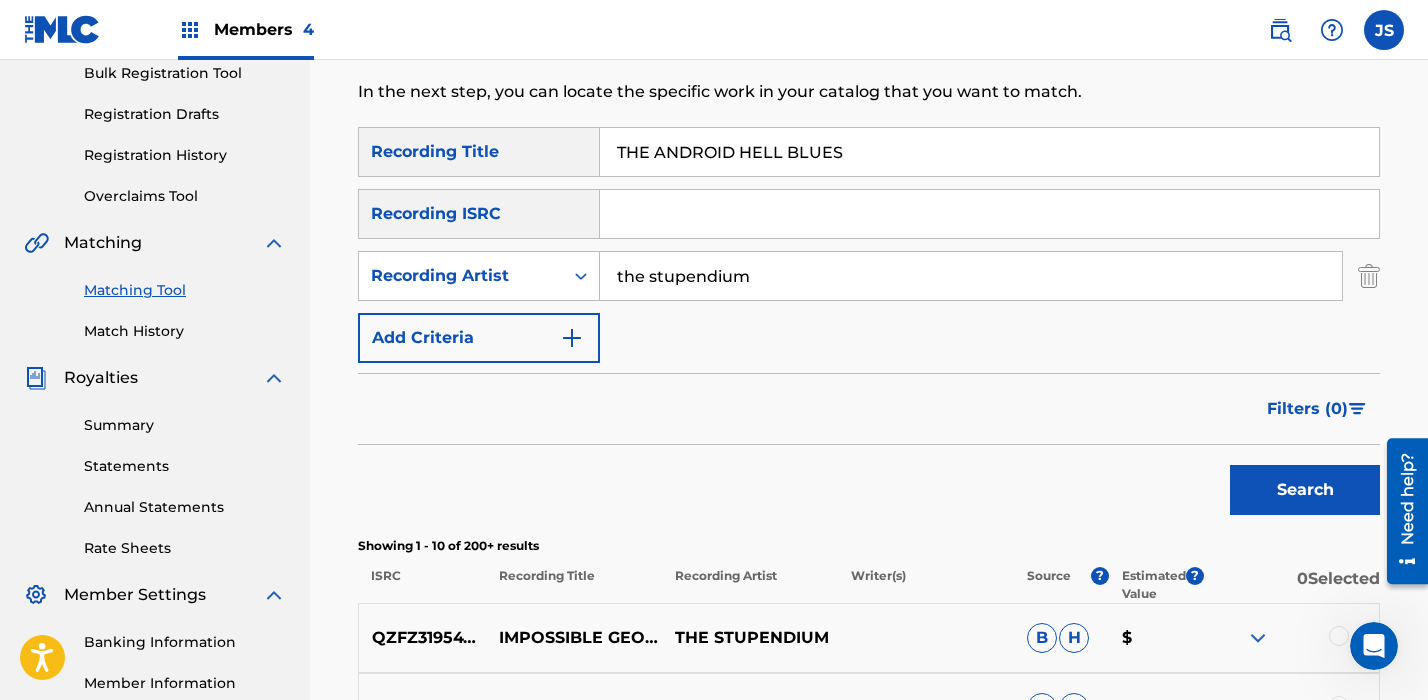 scroll, scrollTop: 256, scrollLeft: 0, axis: vertical 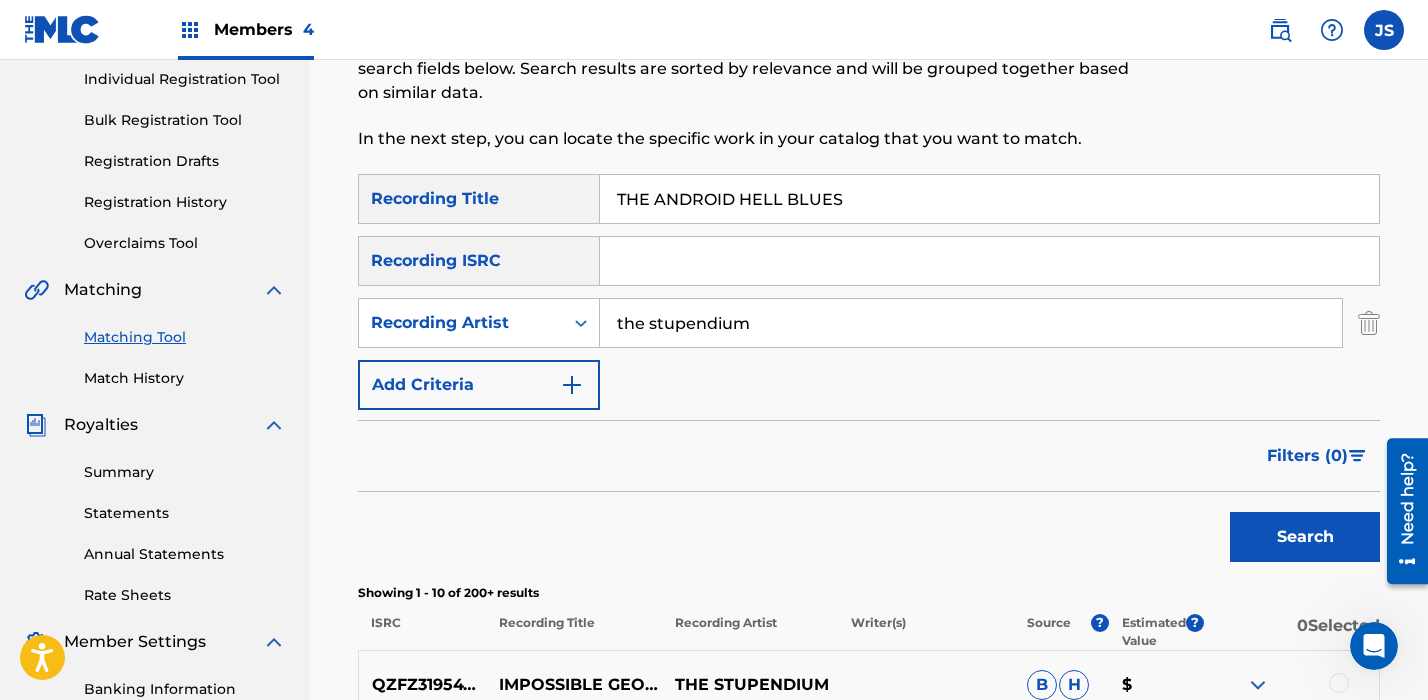 click on "THE ANDROID HELL BLUES" at bounding box center (989, 199) 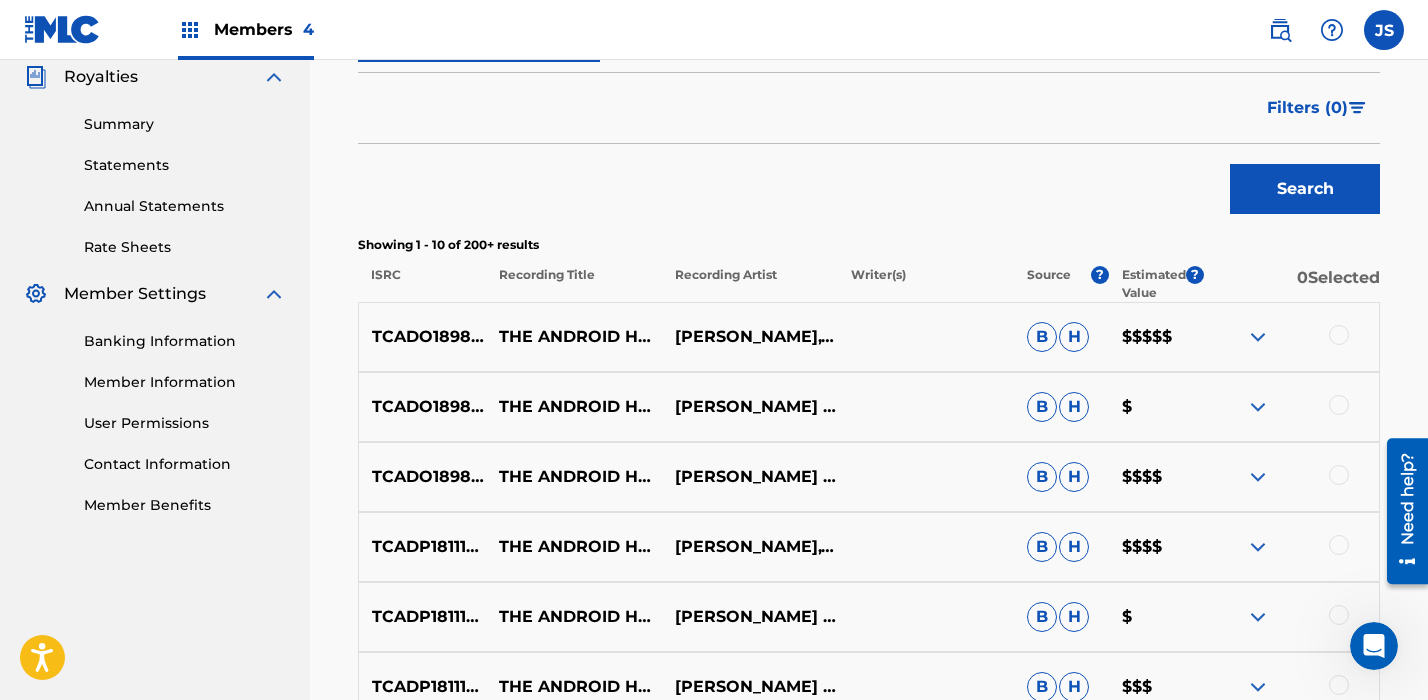 scroll, scrollTop: 622, scrollLeft: 0, axis: vertical 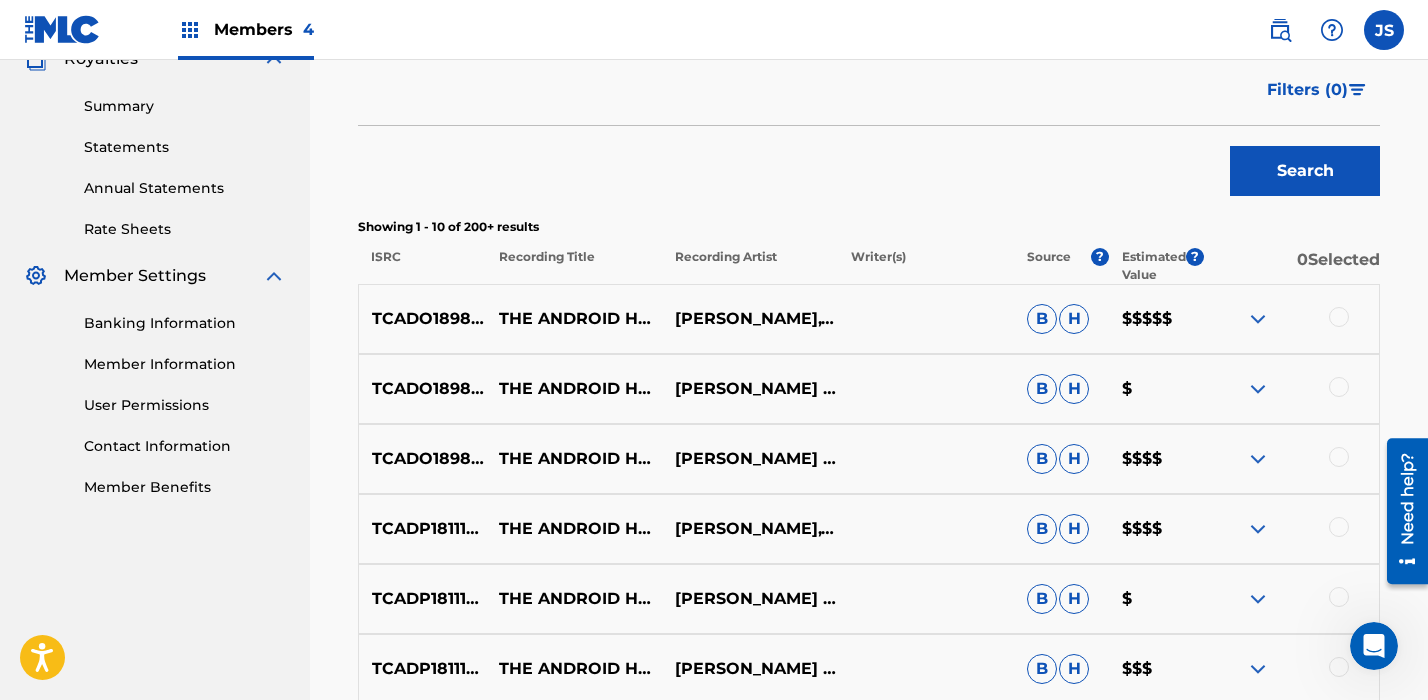 click at bounding box center [1339, 317] 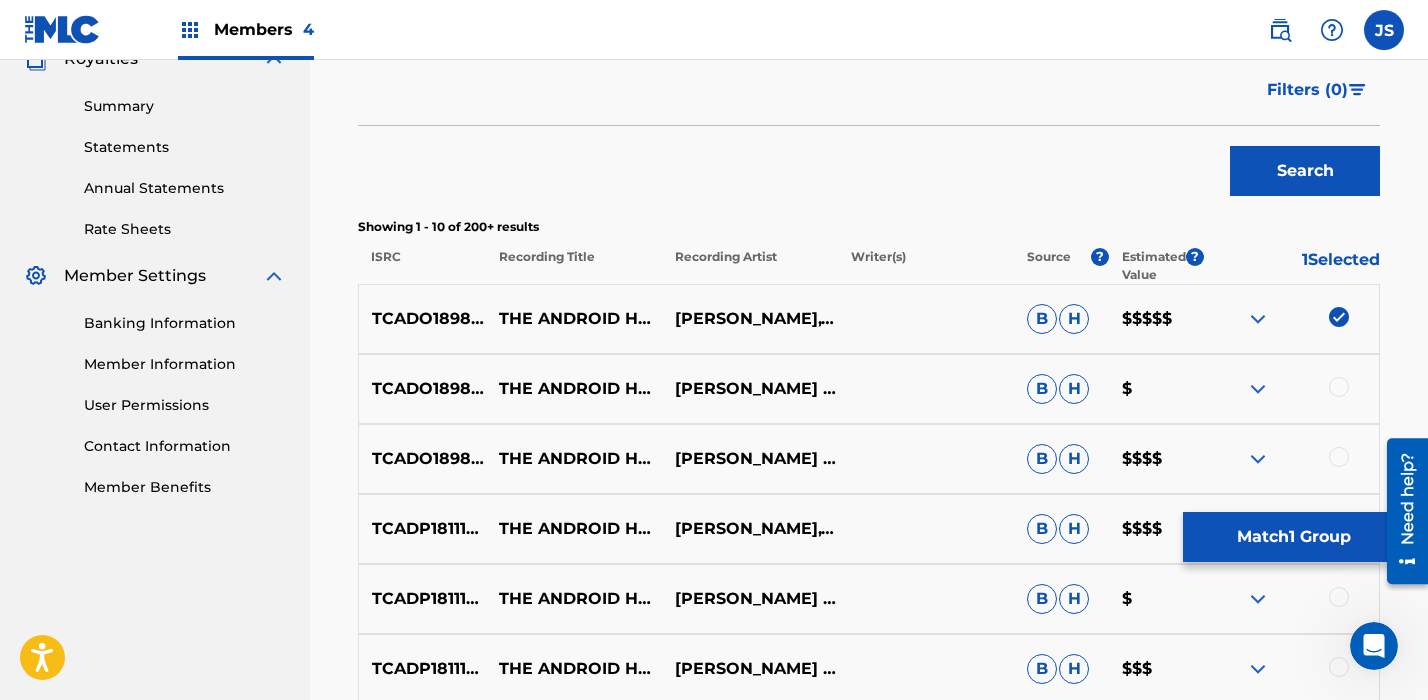 click on "Match  1 Group" at bounding box center [1293, 537] 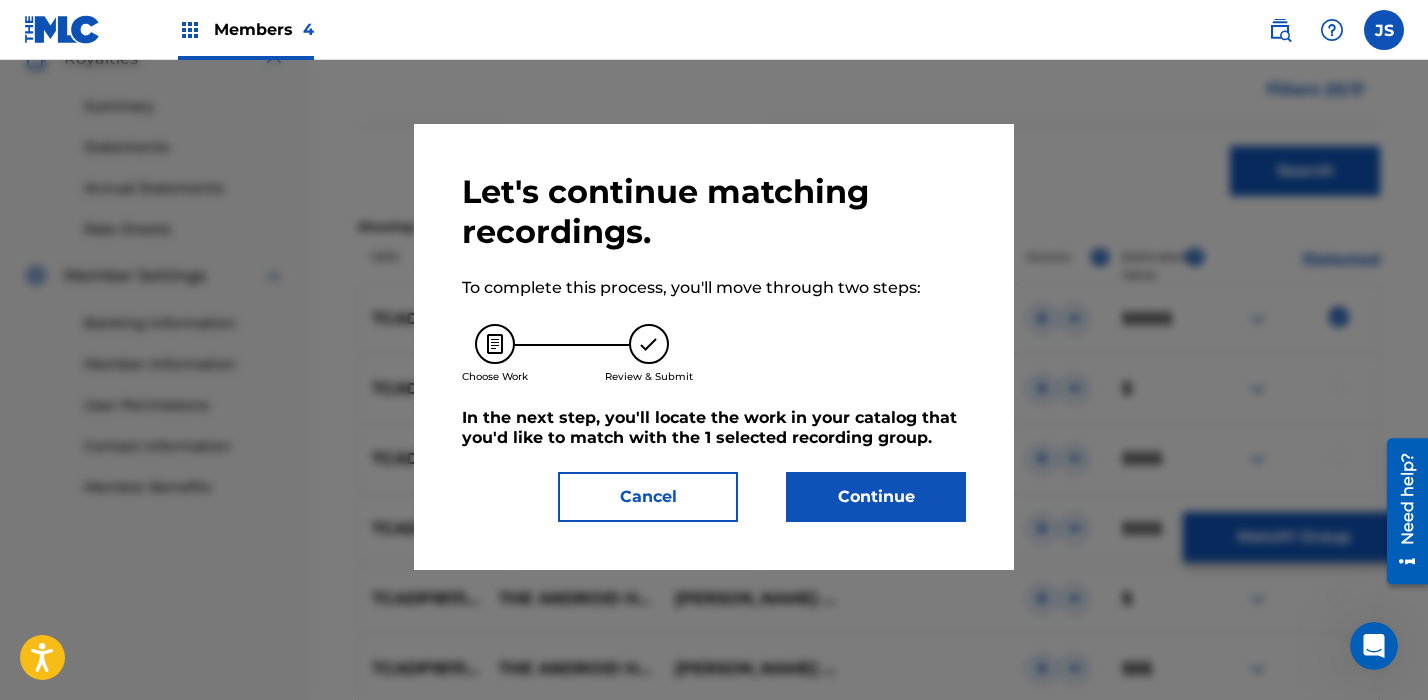 scroll, scrollTop: 606, scrollLeft: 0, axis: vertical 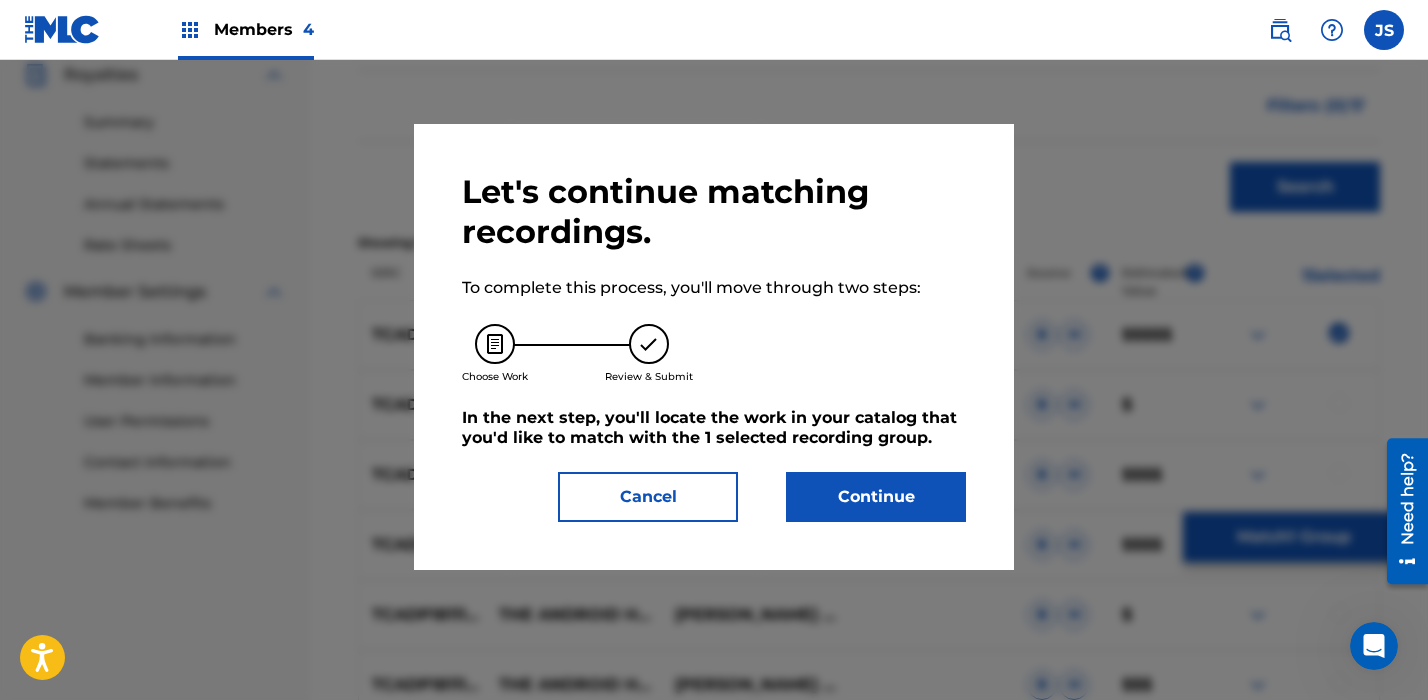 click on "Continue" at bounding box center [876, 497] 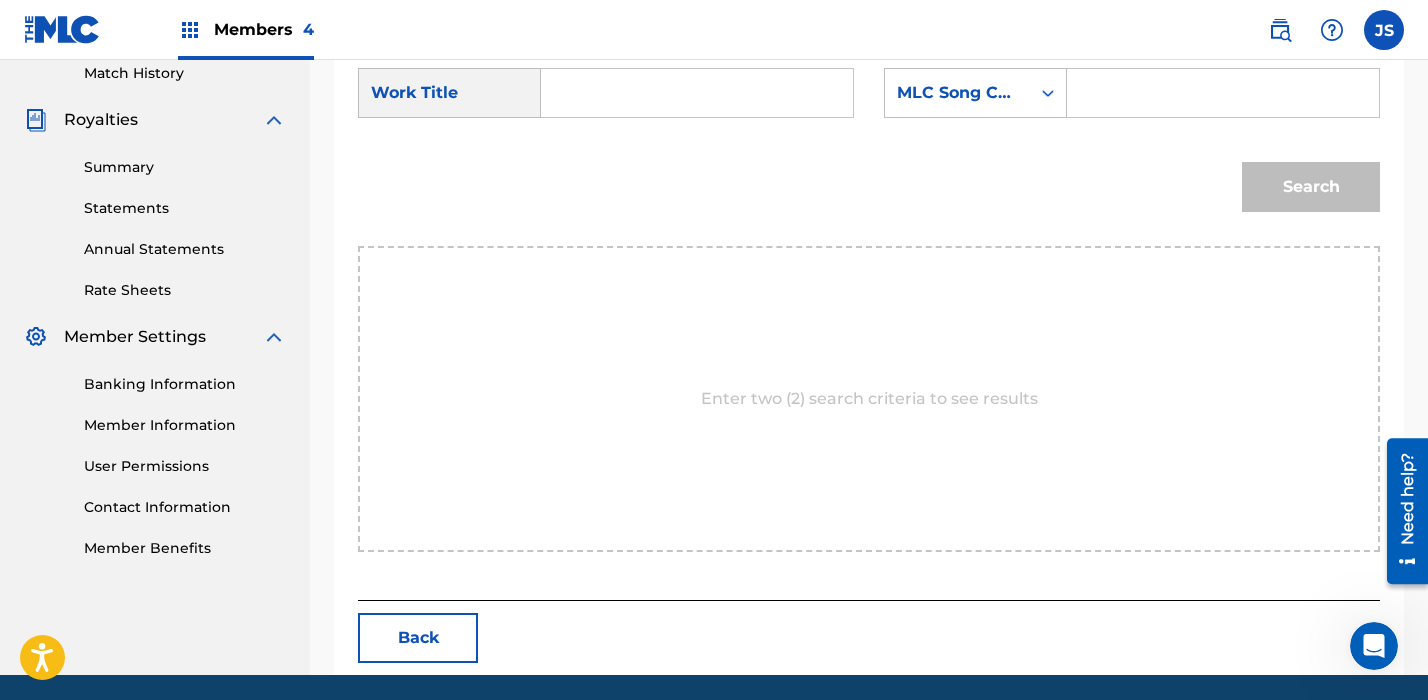 scroll, scrollTop: 536, scrollLeft: 0, axis: vertical 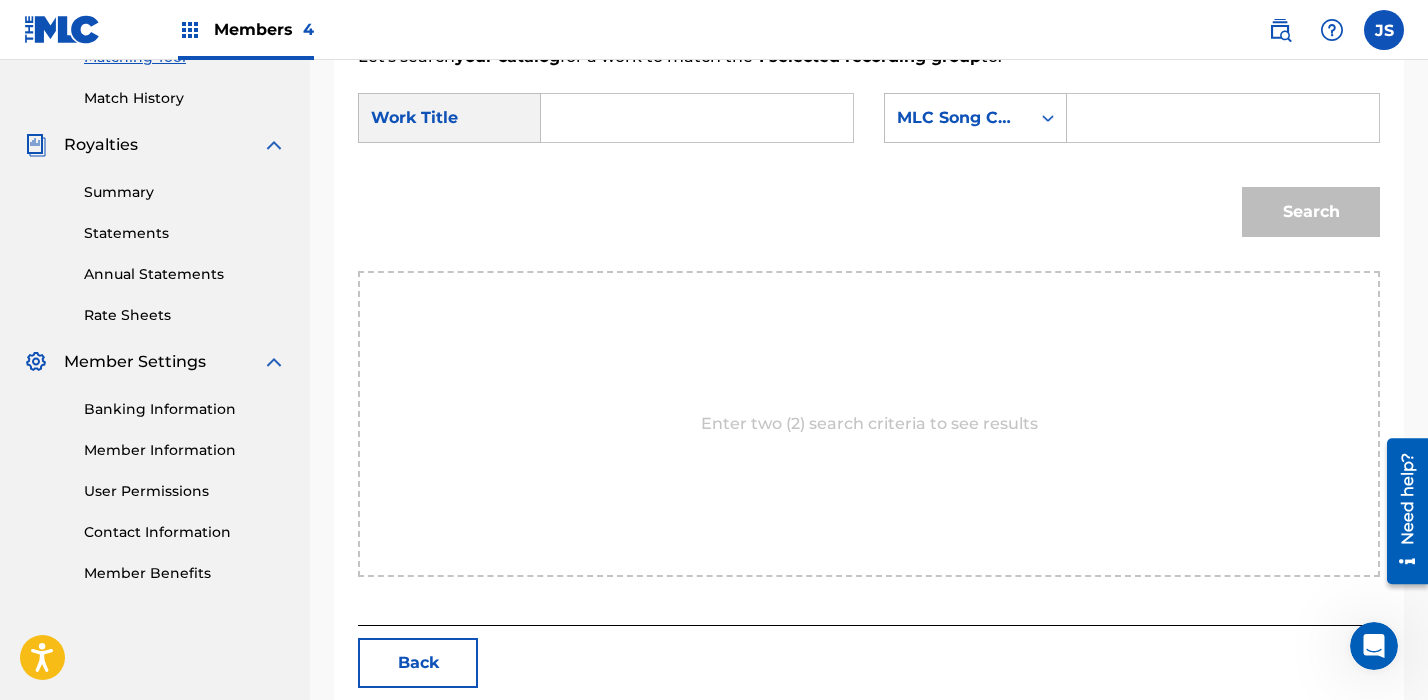 click at bounding box center [697, 118] 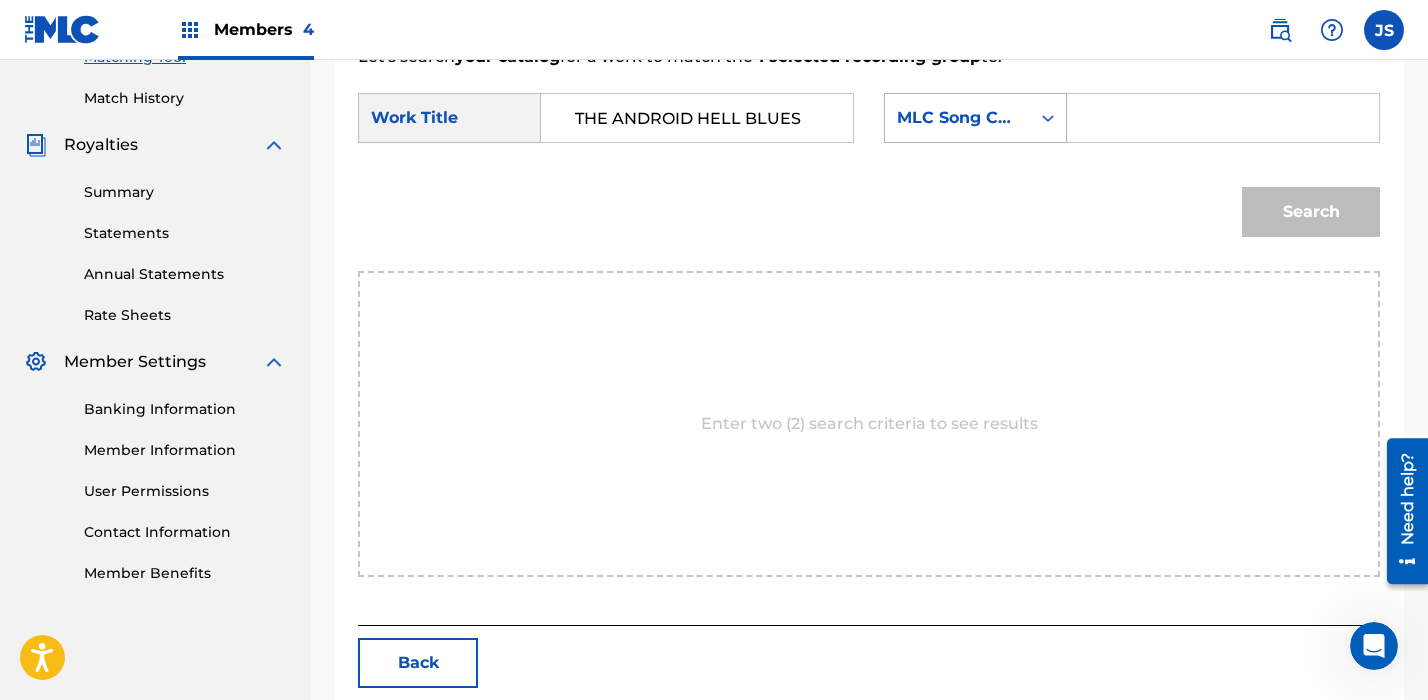 type on "THE ANDROID HELL BLUES" 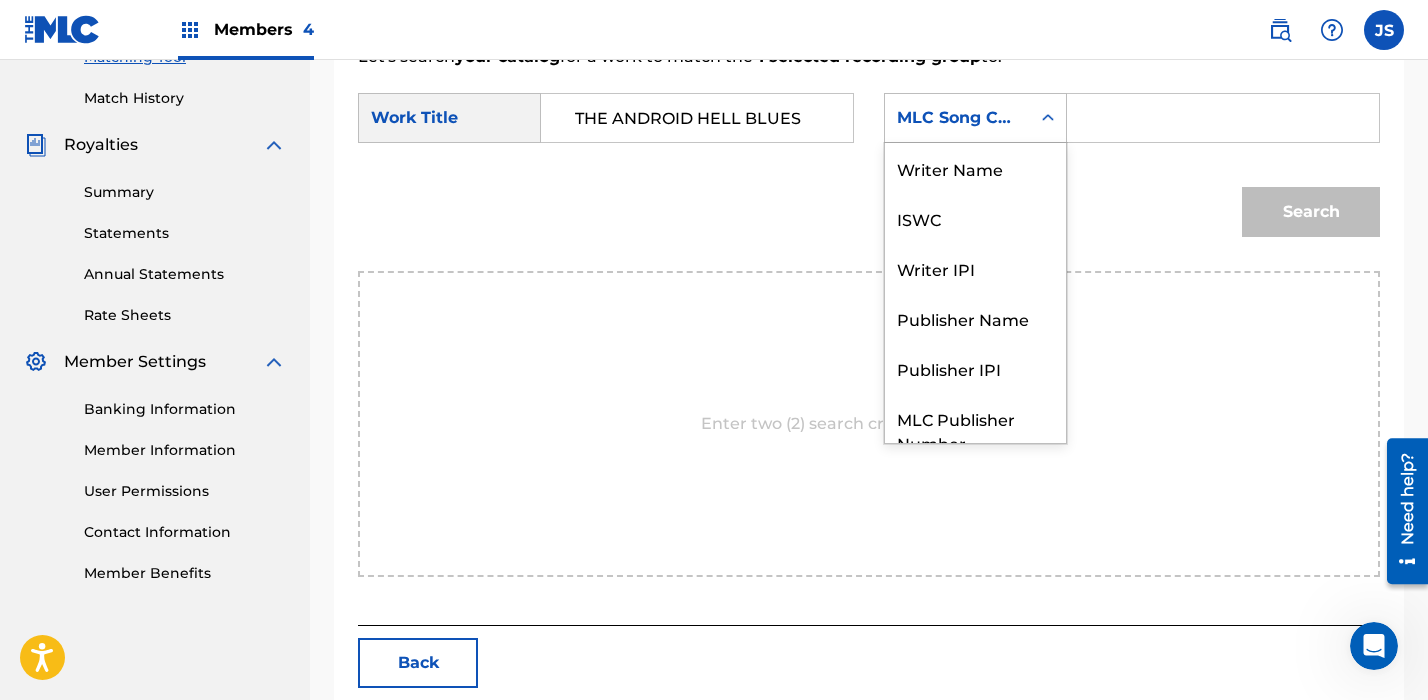 scroll, scrollTop: 74, scrollLeft: 0, axis: vertical 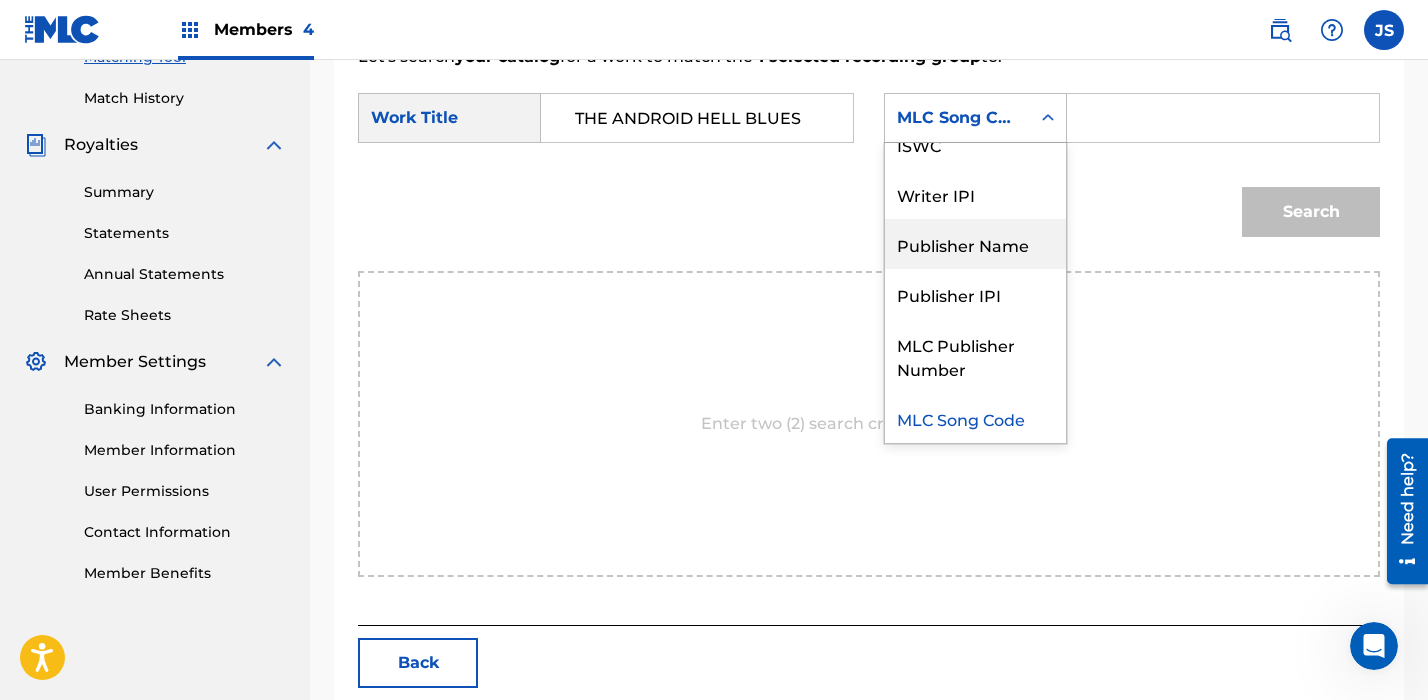 click on "Publisher Name" at bounding box center (975, 244) 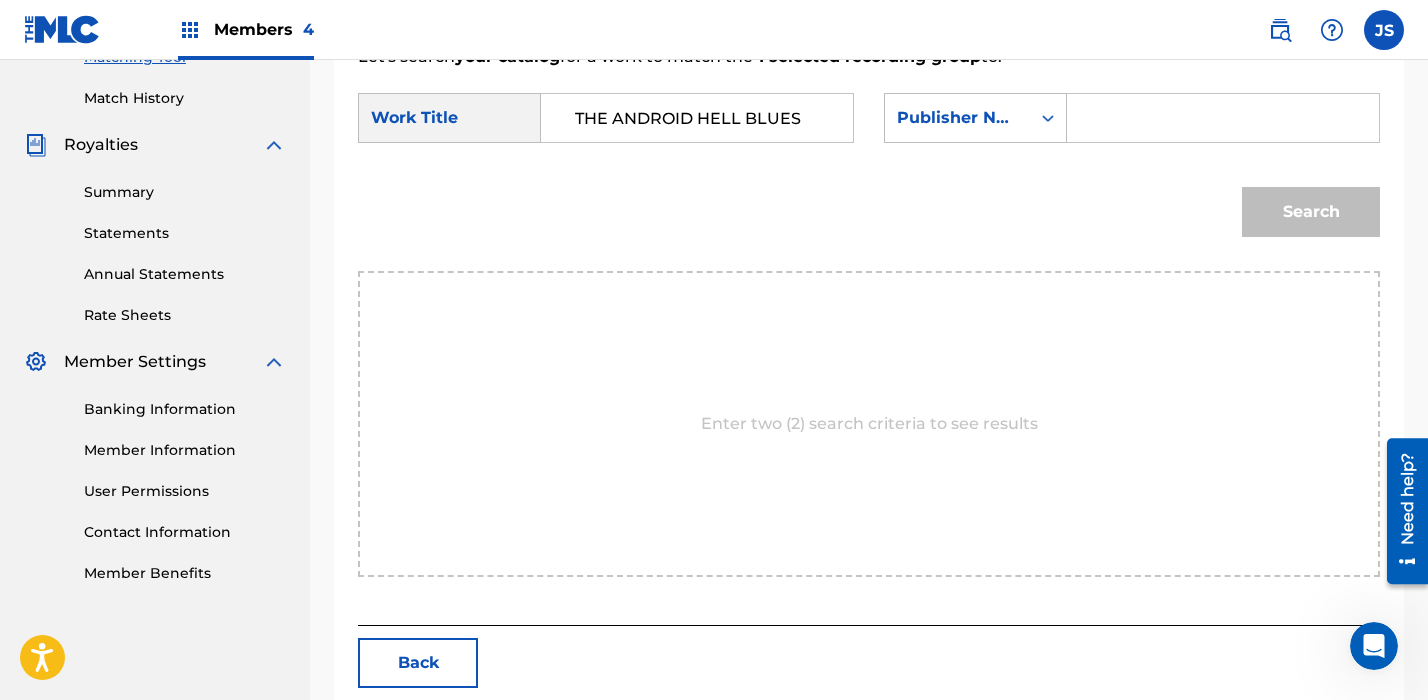 click at bounding box center [1223, 118] 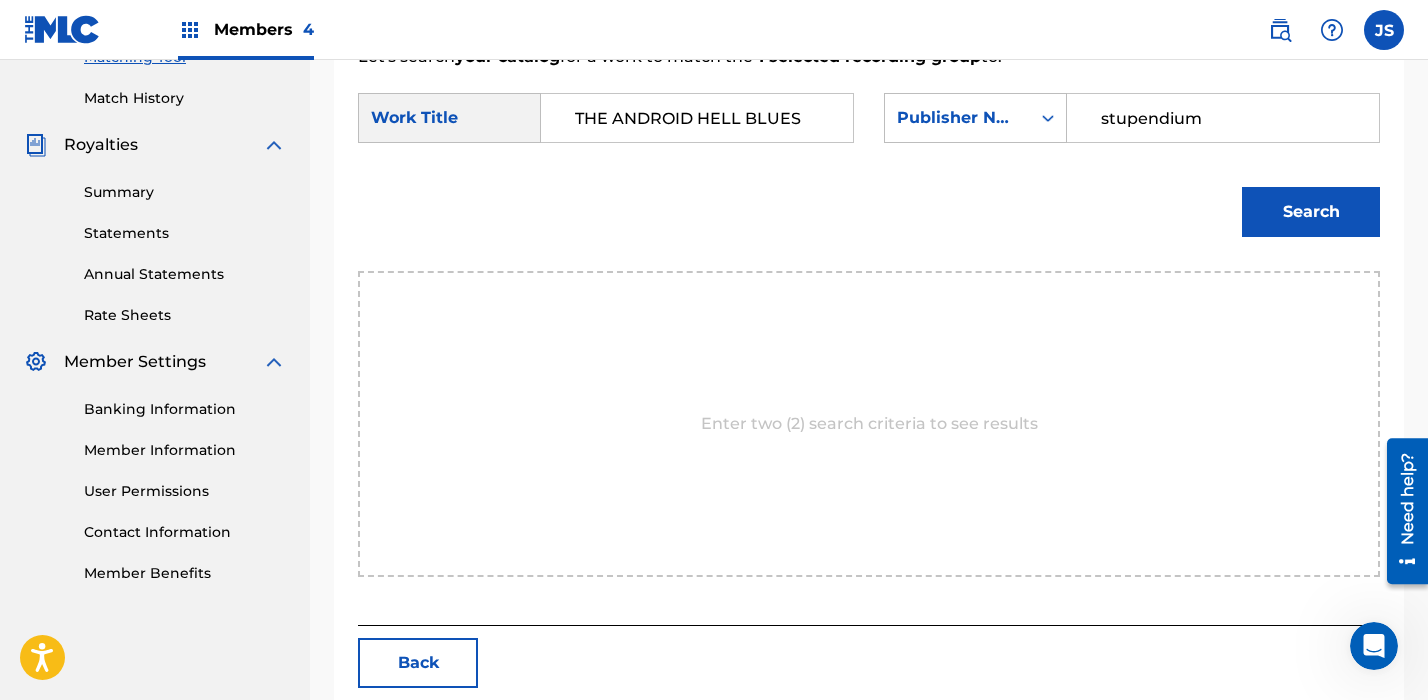 click on "Search" at bounding box center (1311, 212) 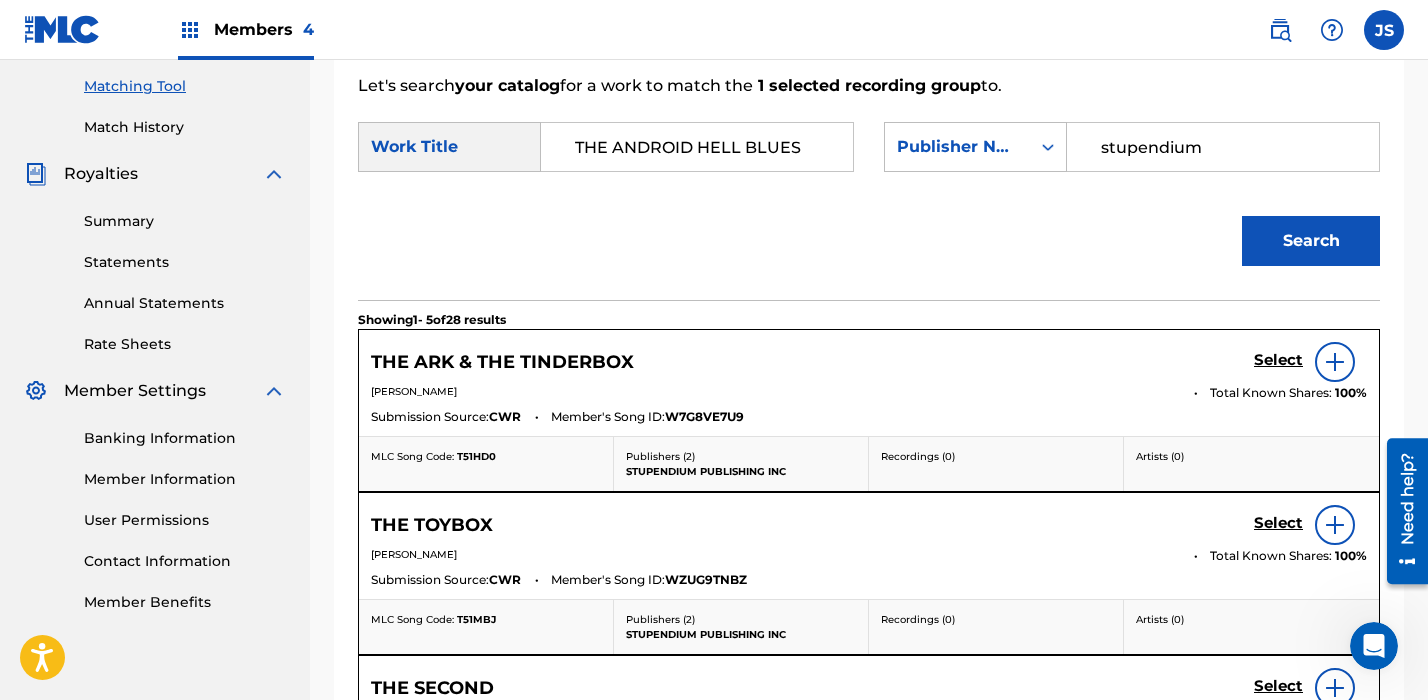 scroll, scrollTop: 497, scrollLeft: 0, axis: vertical 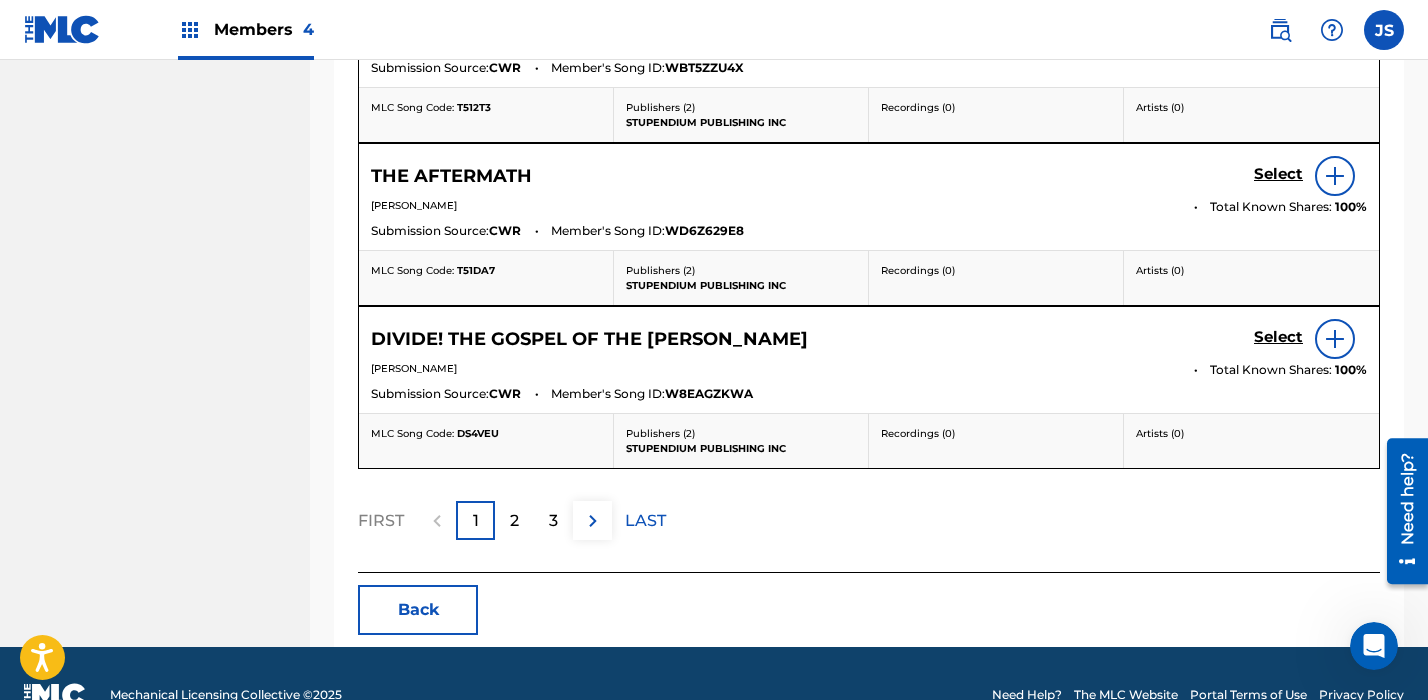 click on "Back" at bounding box center [418, 610] 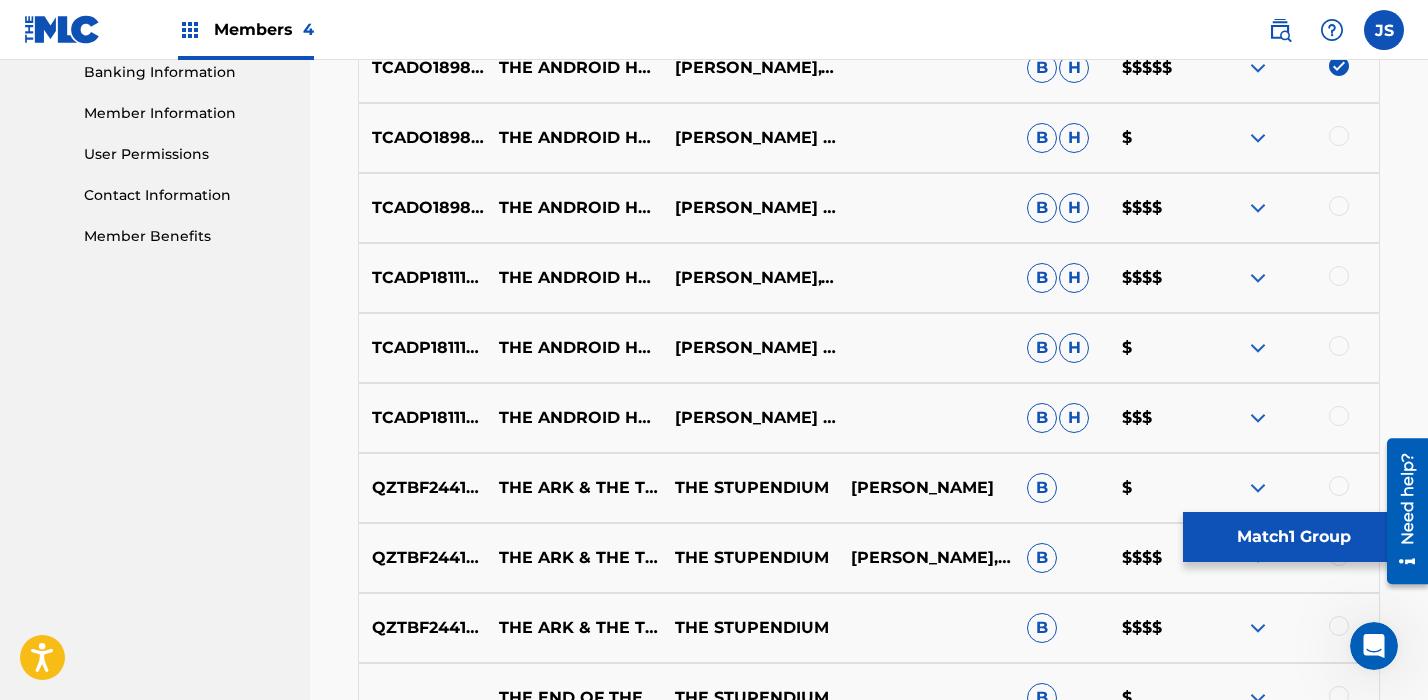 scroll, scrollTop: 795, scrollLeft: 0, axis: vertical 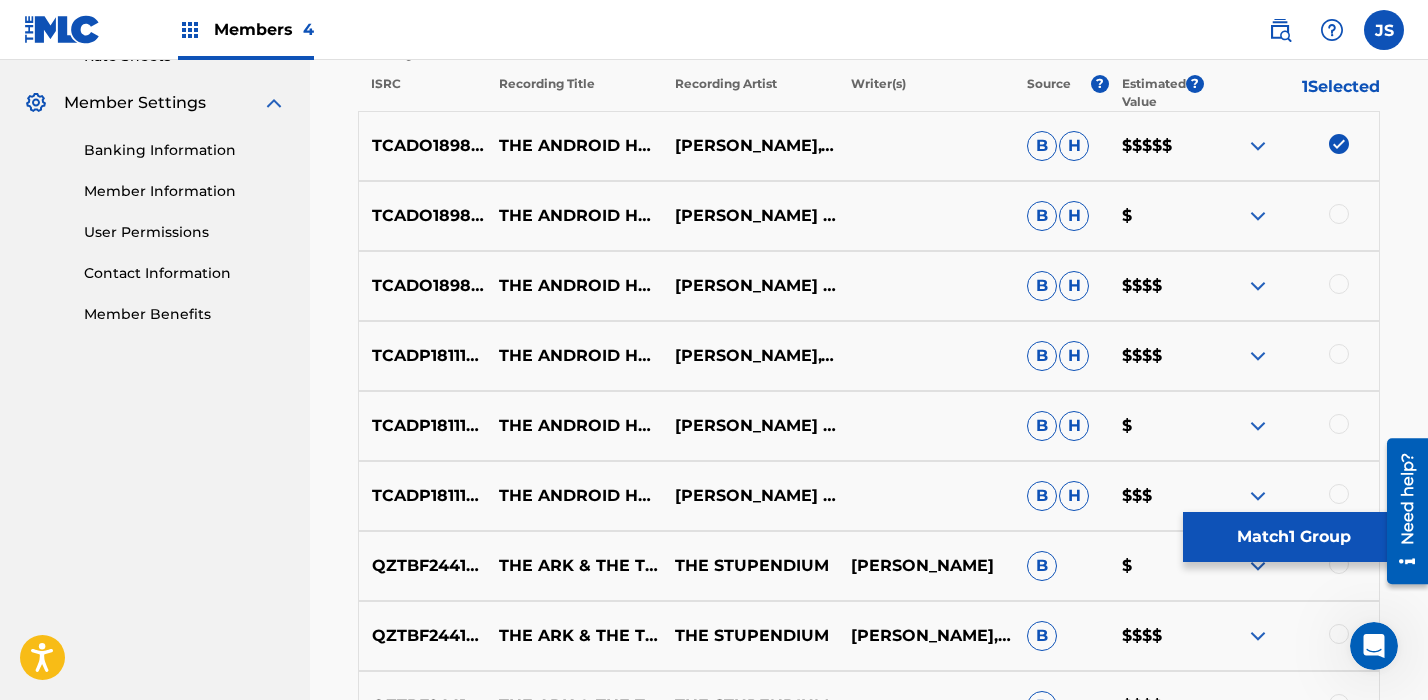click at bounding box center (1339, 144) 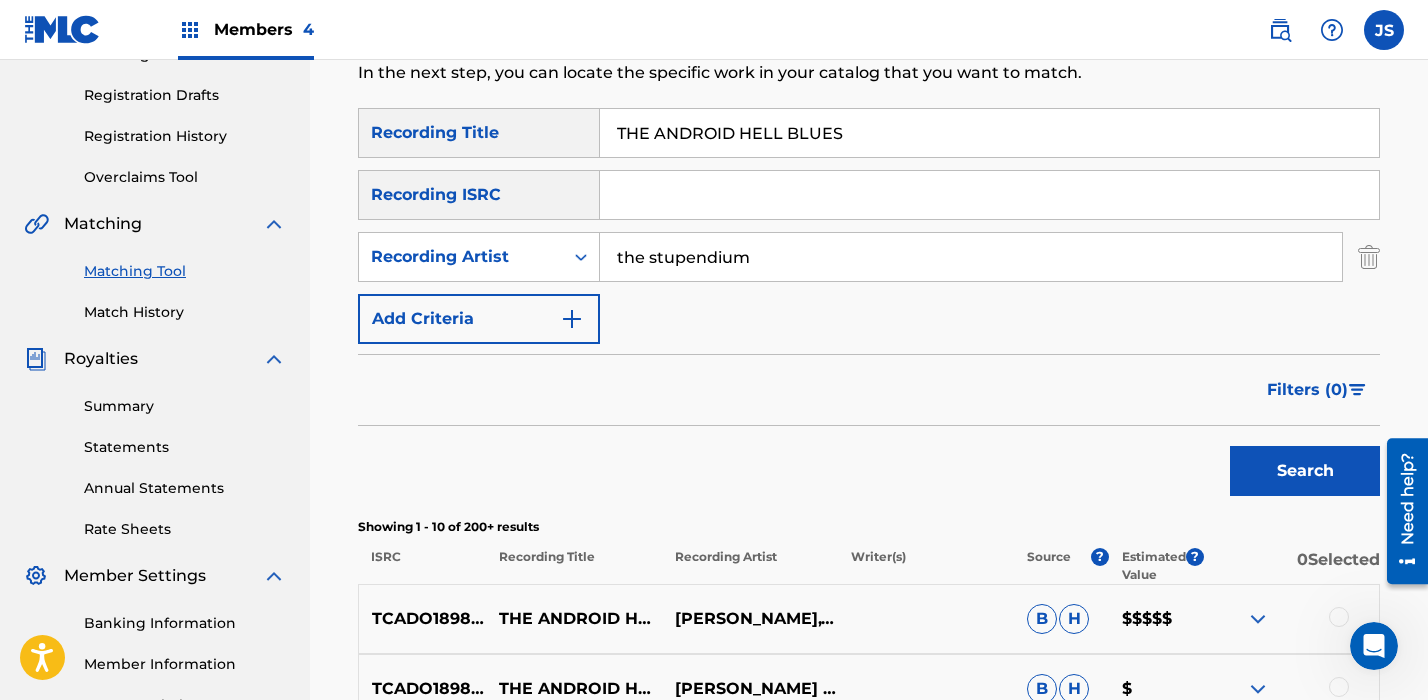 scroll, scrollTop: 261, scrollLeft: 0, axis: vertical 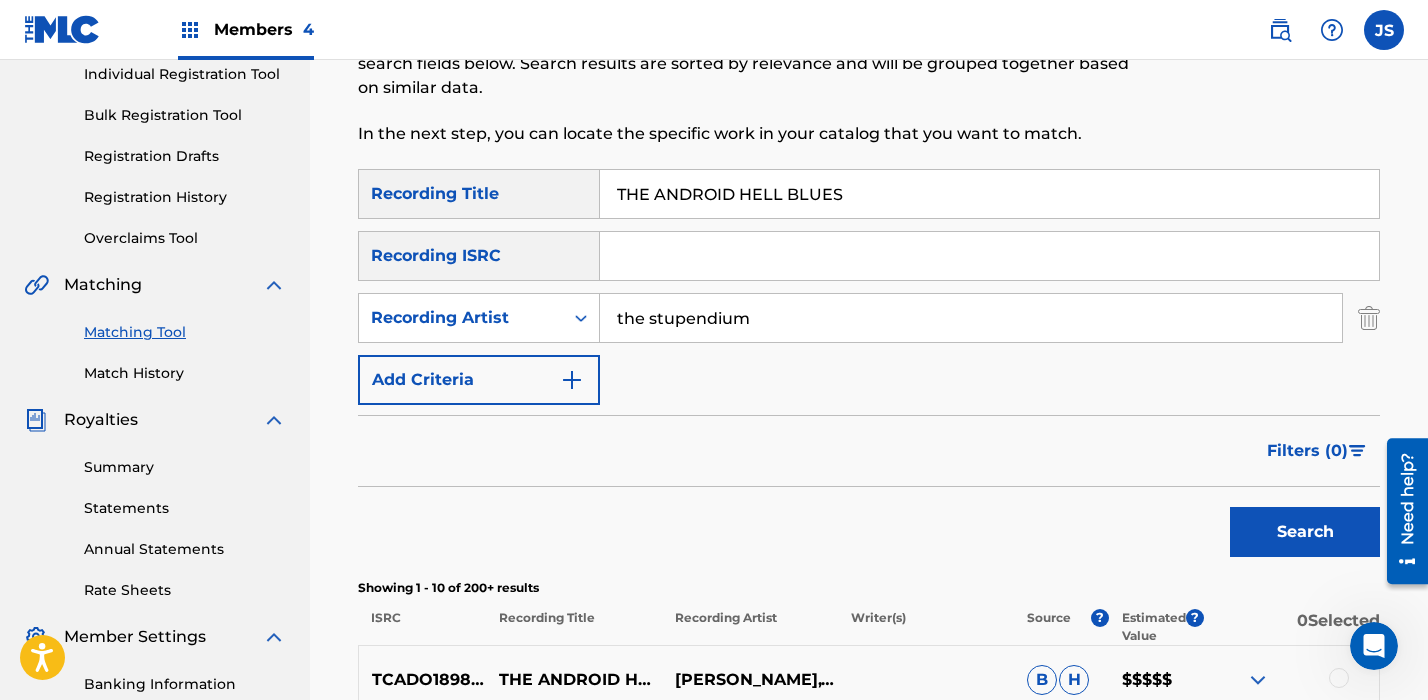 click on "THE ANDROID HELL BLUES" at bounding box center [989, 194] 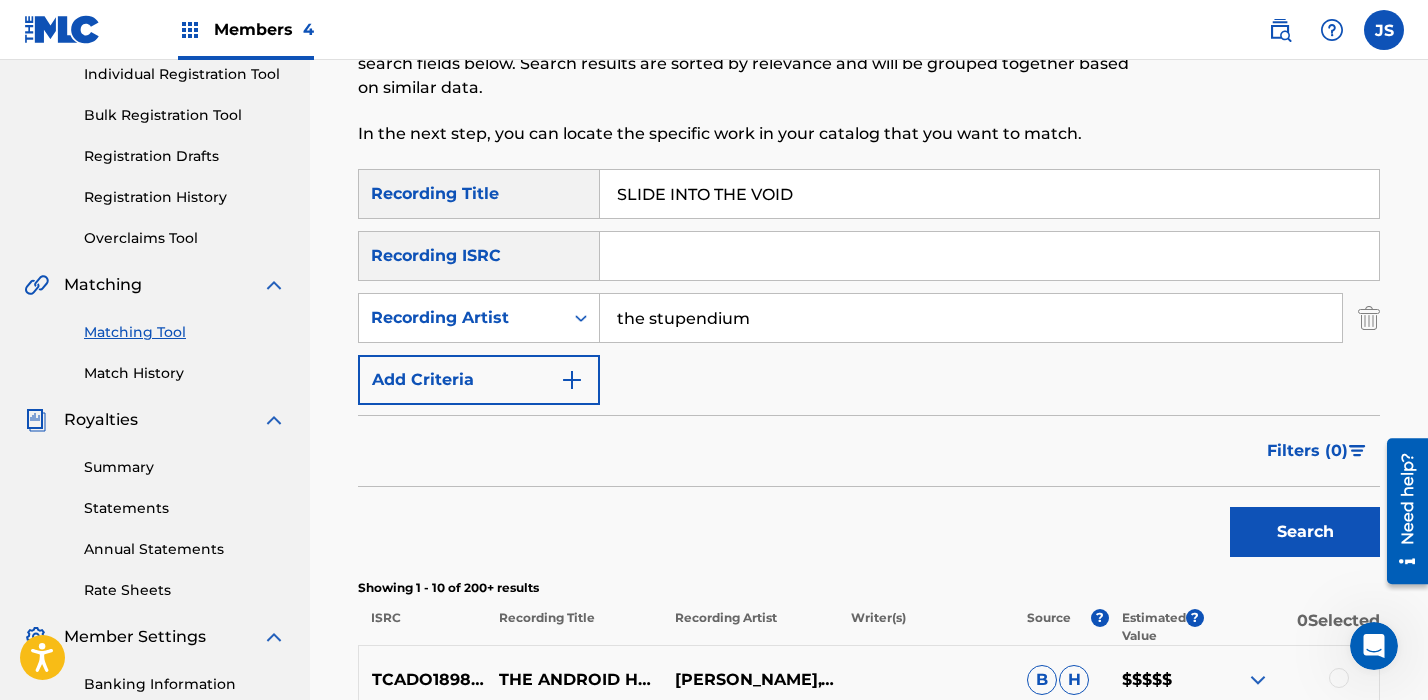 type on "SLIDE INTO THE VOID" 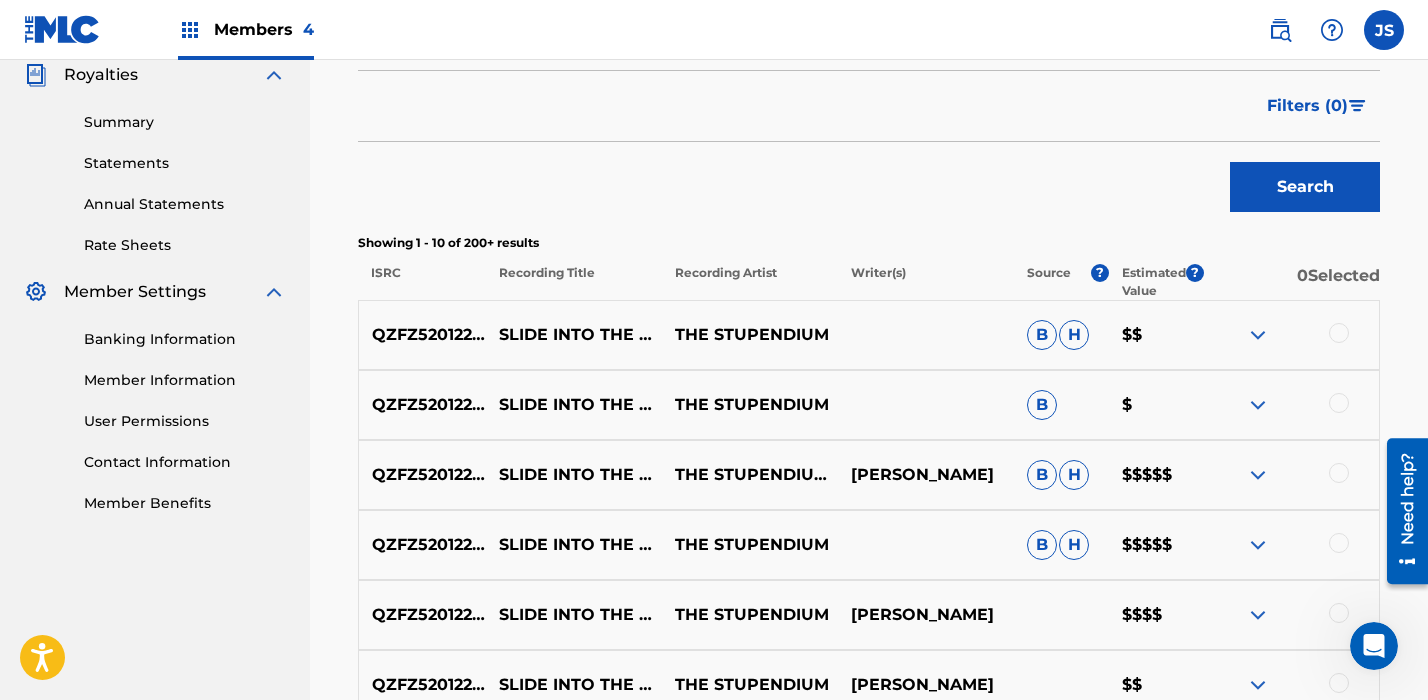 scroll, scrollTop: 609, scrollLeft: 0, axis: vertical 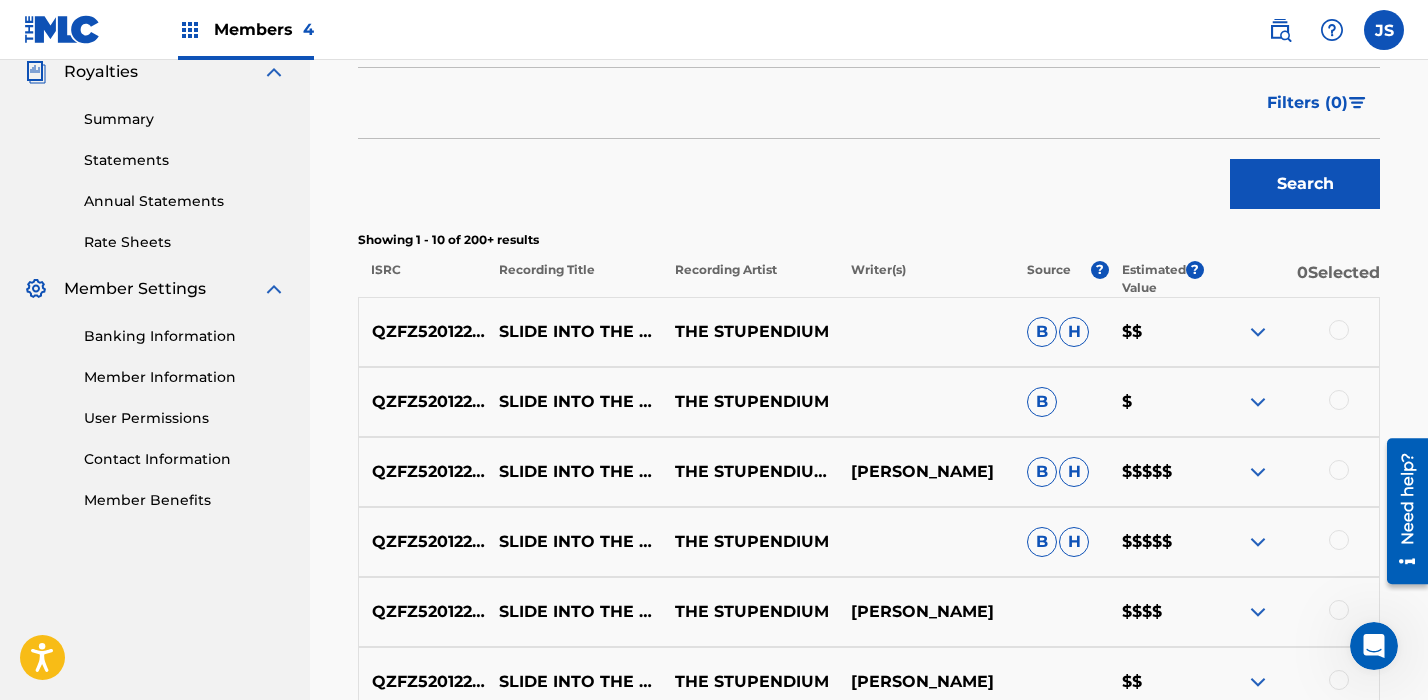 click at bounding box center (1339, 330) 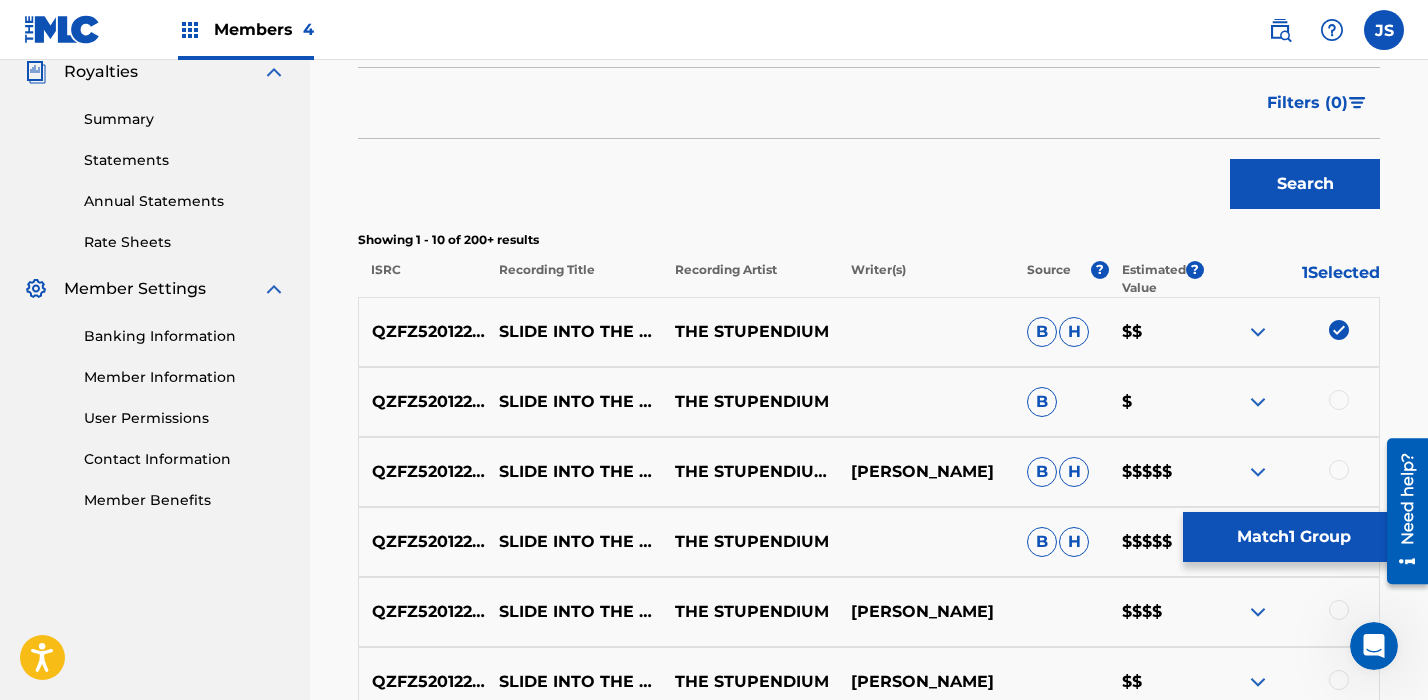 click on "Match  1 Group" at bounding box center [1293, 537] 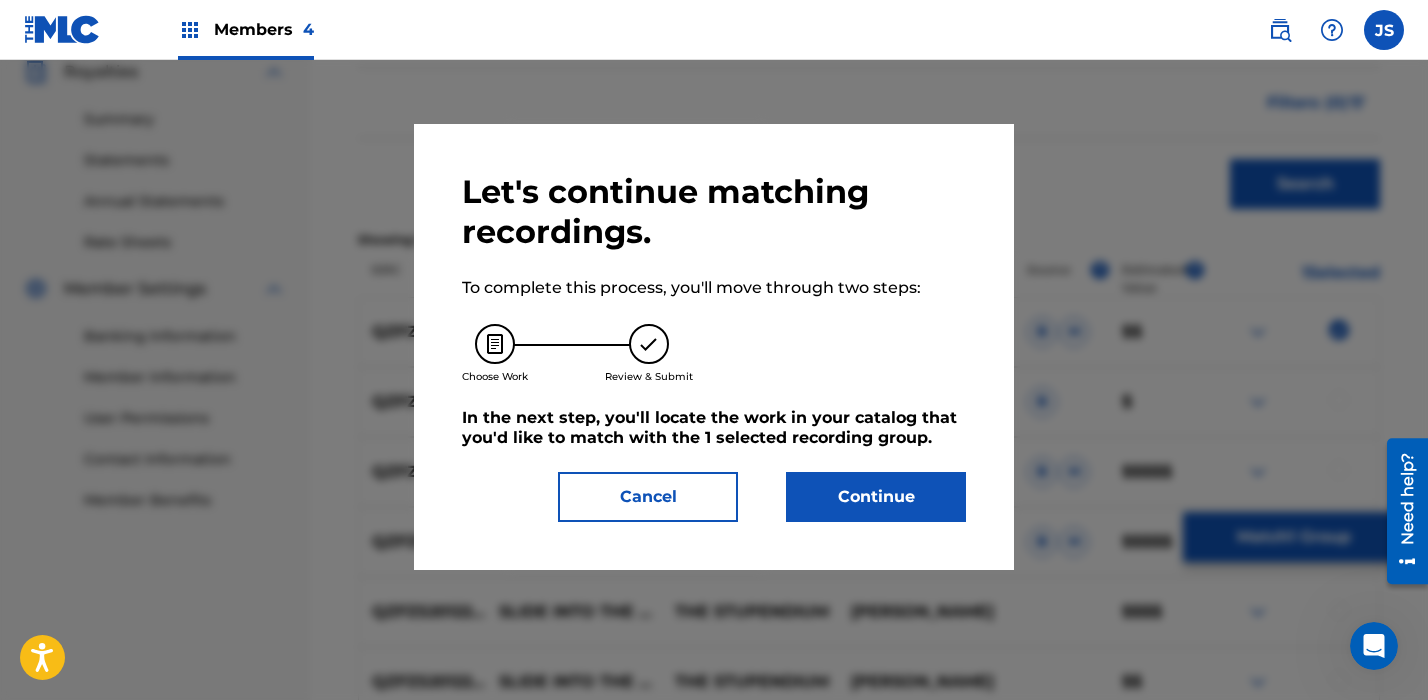 click on "Continue" at bounding box center (876, 497) 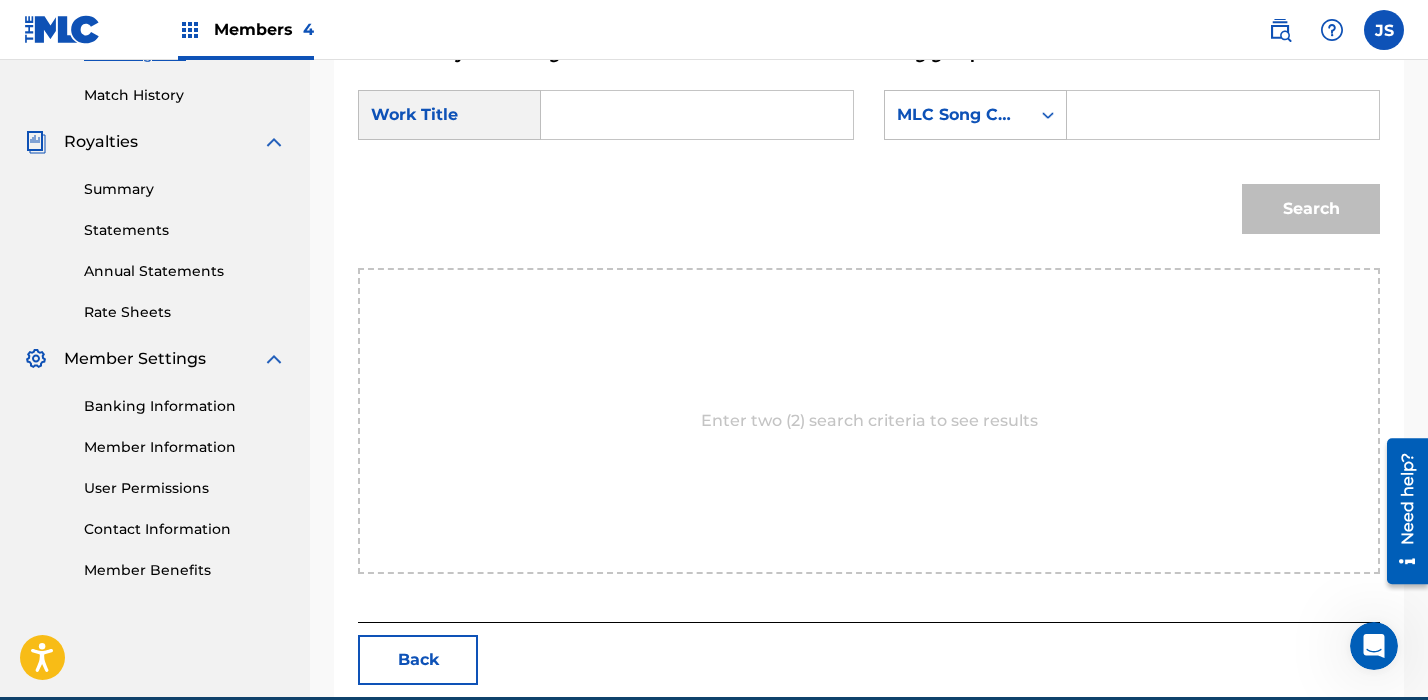 scroll, scrollTop: 522, scrollLeft: 0, axis: vertical 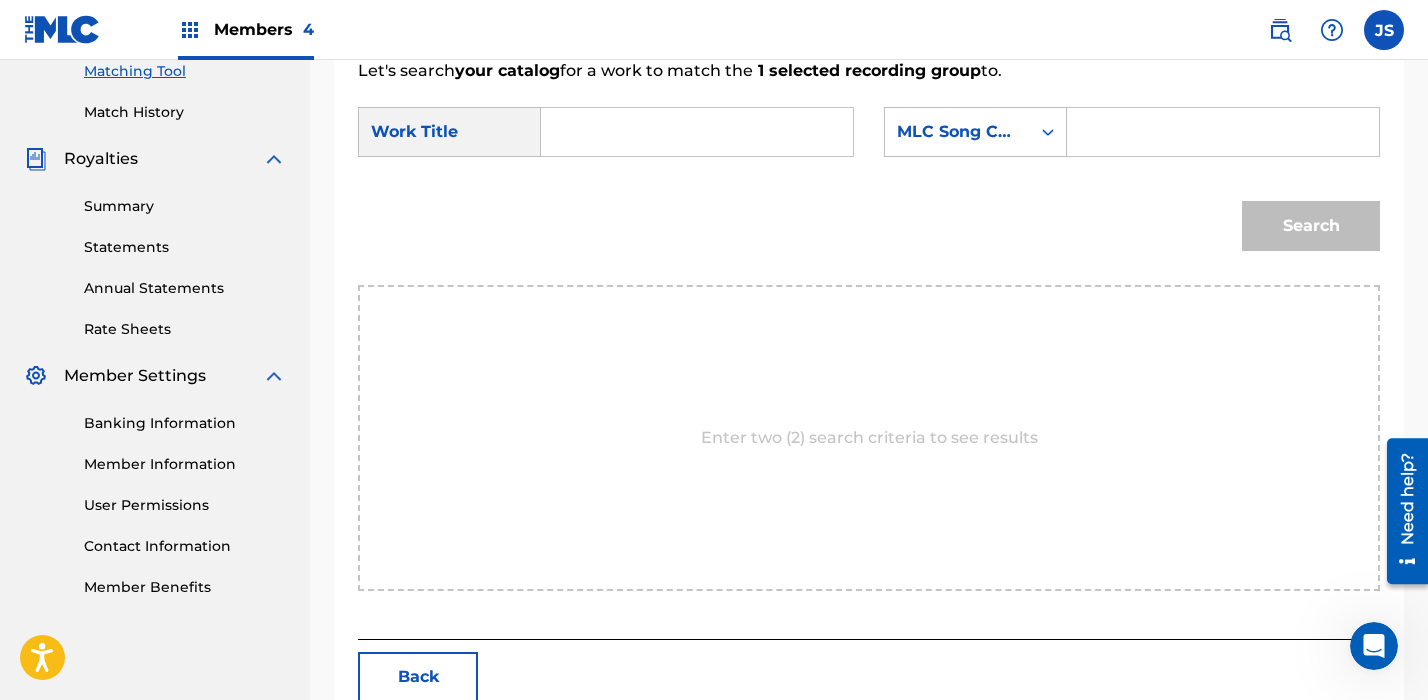 click on "SearchWithCriteria389f8d2d-3660-4299-9ddd-4c58fc621b2c Work Title SearchWithCriteriae64daa51-7d55-492c-a469-d0e6084c7ca4 MLC Song Code" at bounding box center [869, 138] 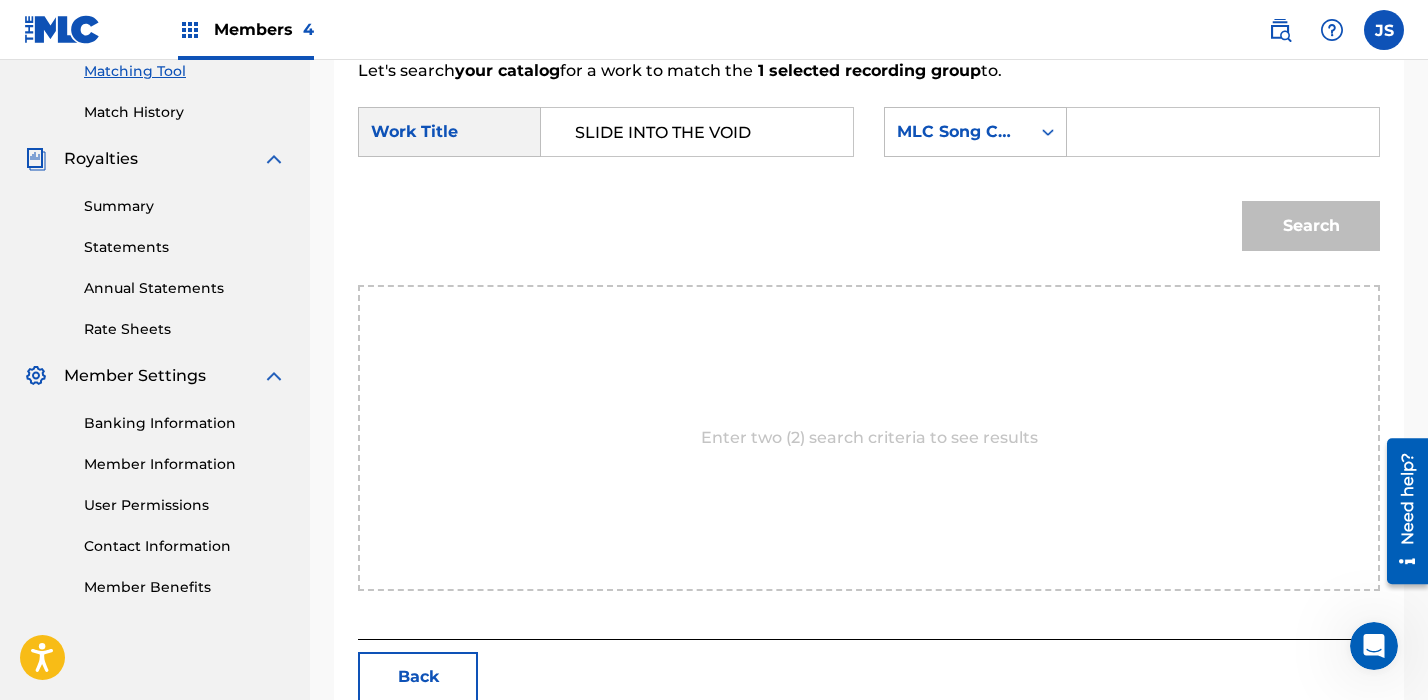 type on "SLIDE INTO THE VOID" 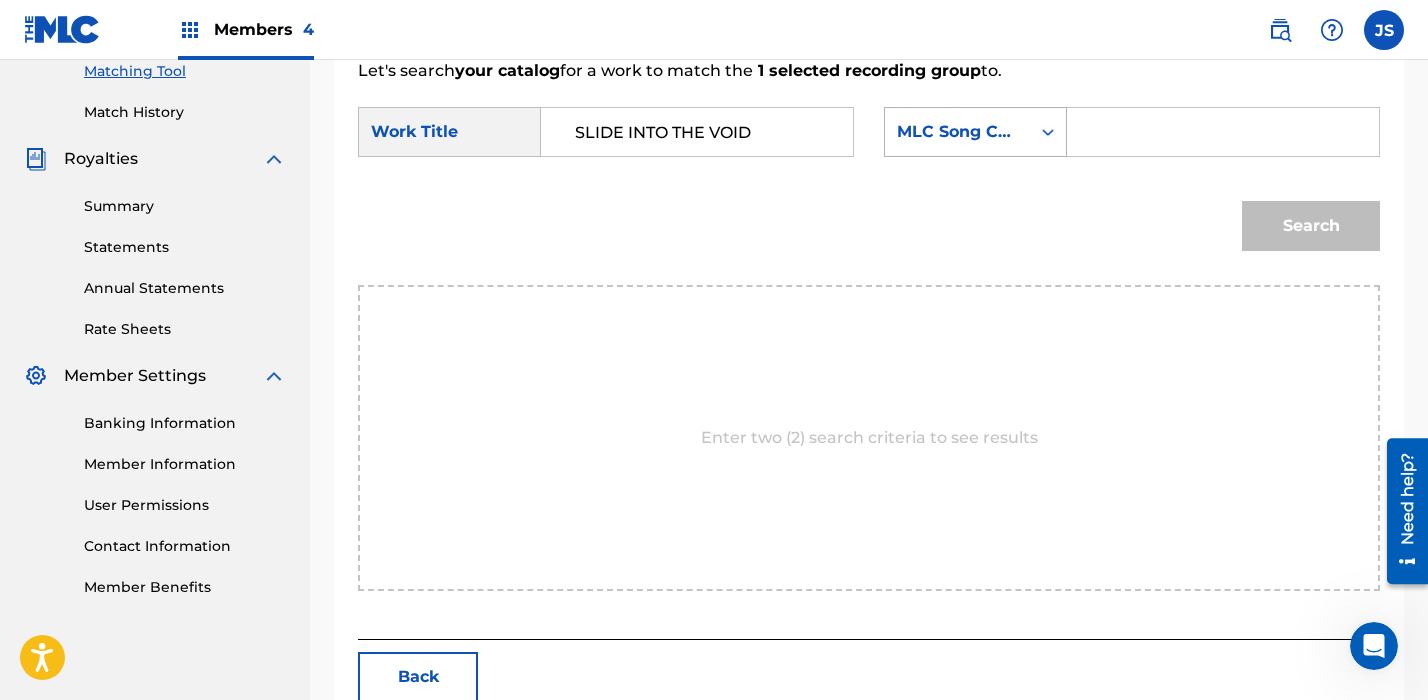 click on "MLC Song Code" at bounding box center (957, 132) 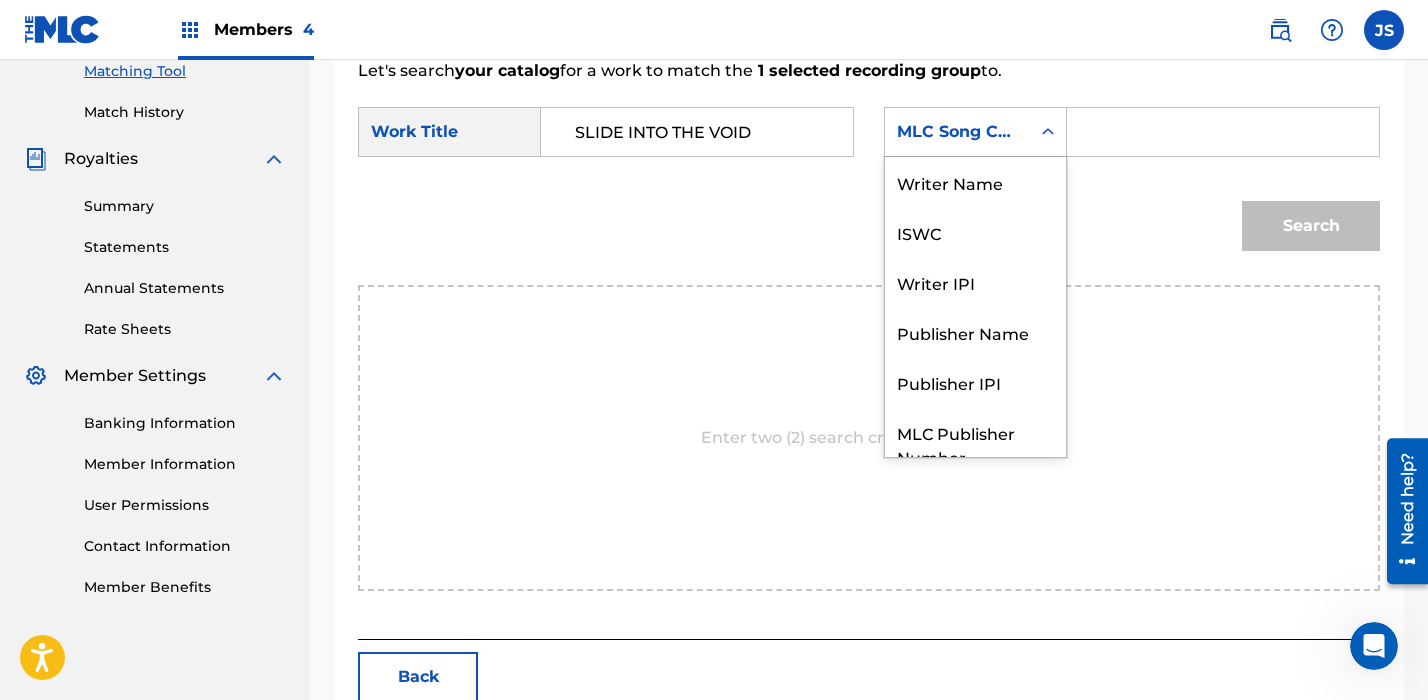 scroll, scrollTop: 74, scrollLeft: 0, axis: vertical 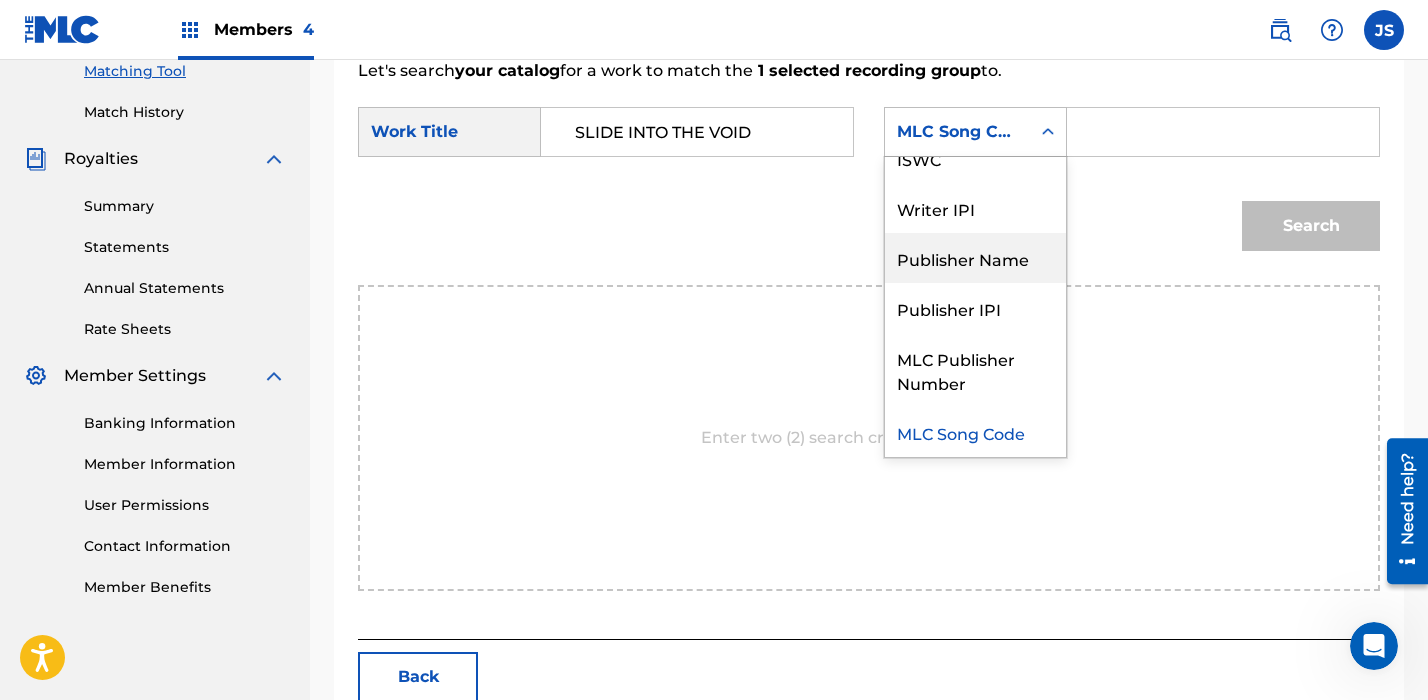 click on "Publisher Name" at bounding box center [975, 258] 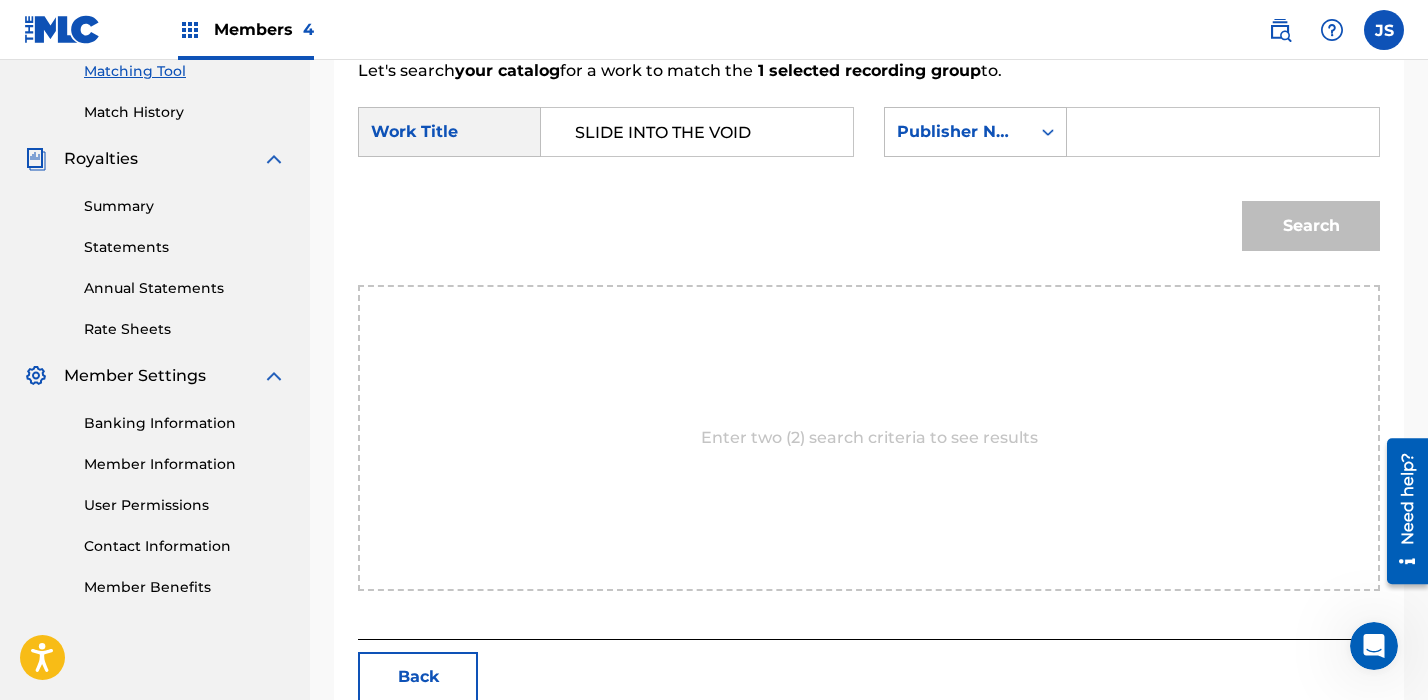 click at bounding box center [1223, 132] 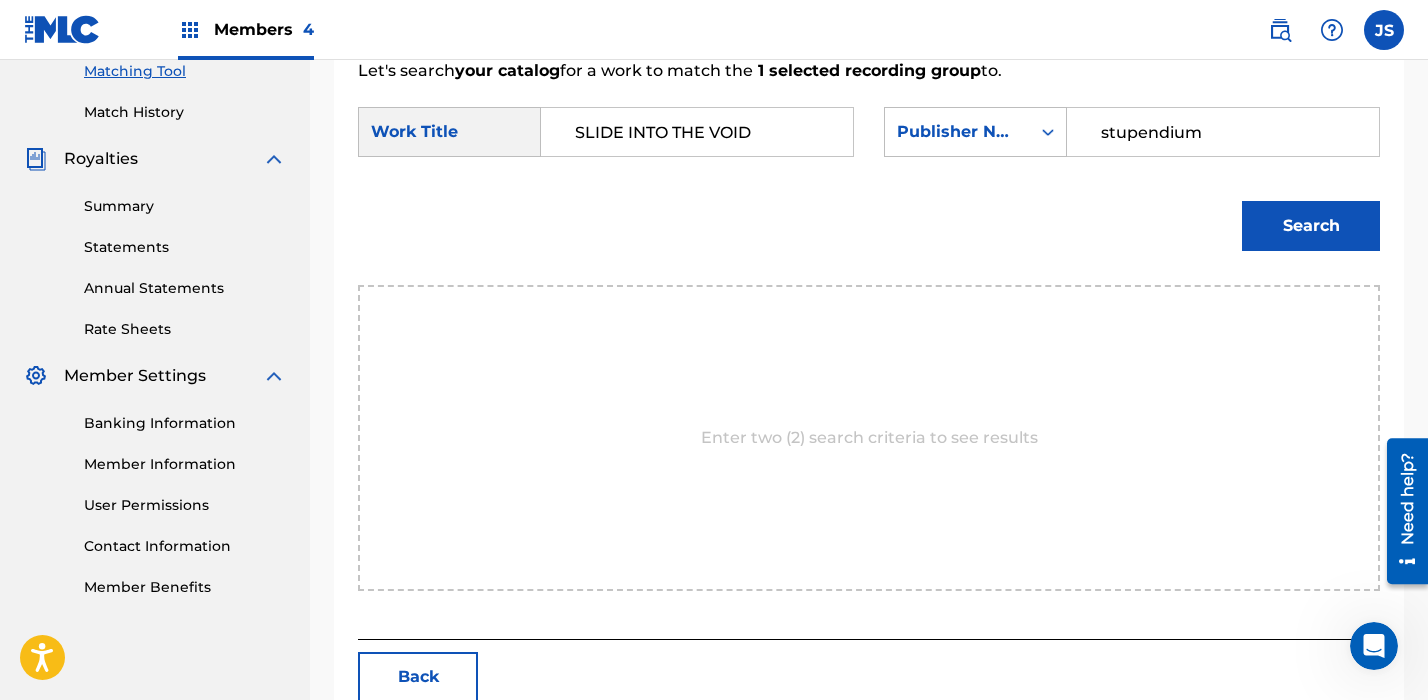click on "Search" at bounding box center (1311, 226) 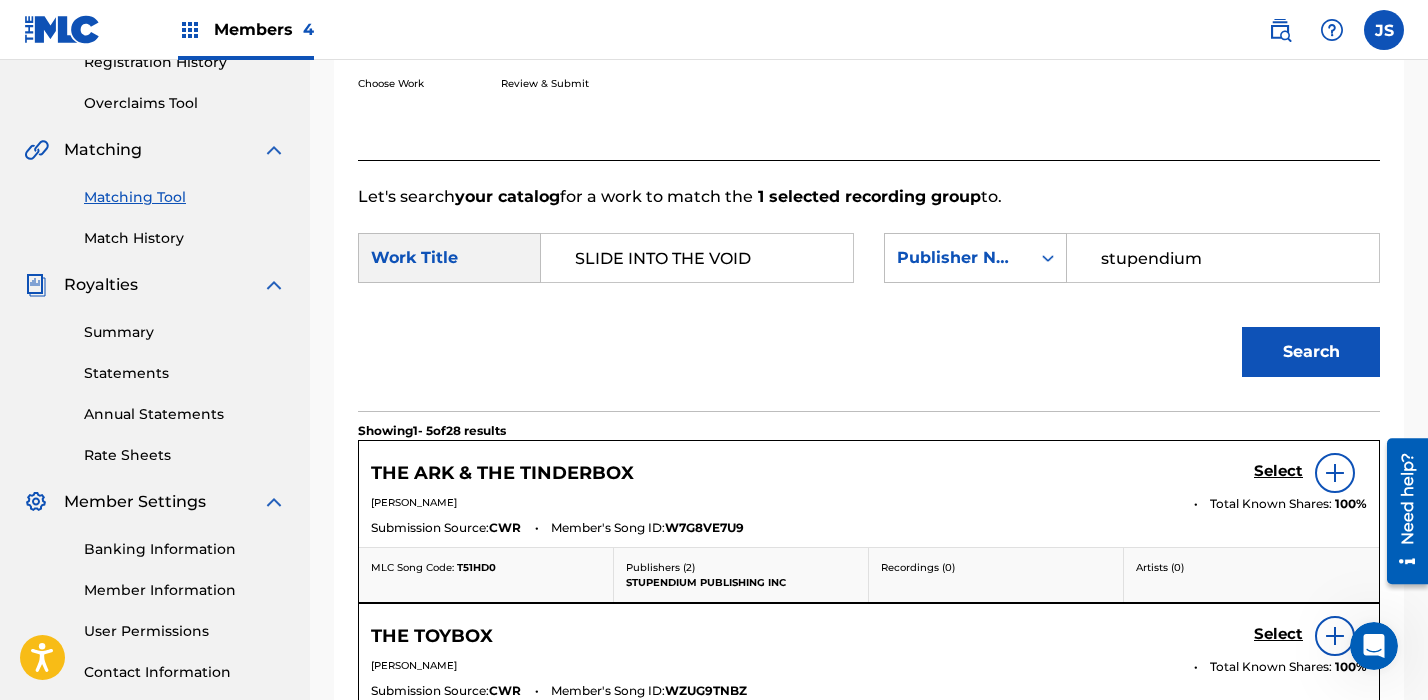 scroll, scrollTop: 376, scrollLeft: 0, axis: vertical 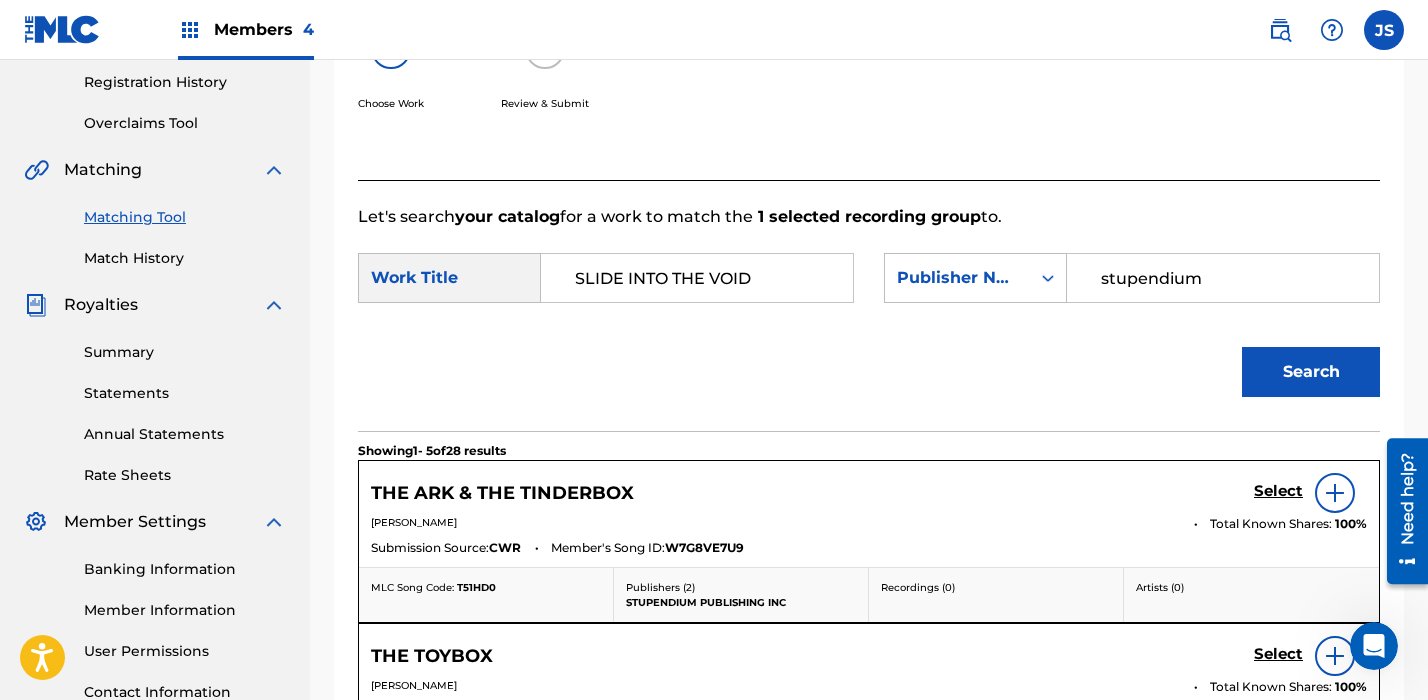 click on "SLIDE INTO THE VOID" at bounding box center [697, 278] 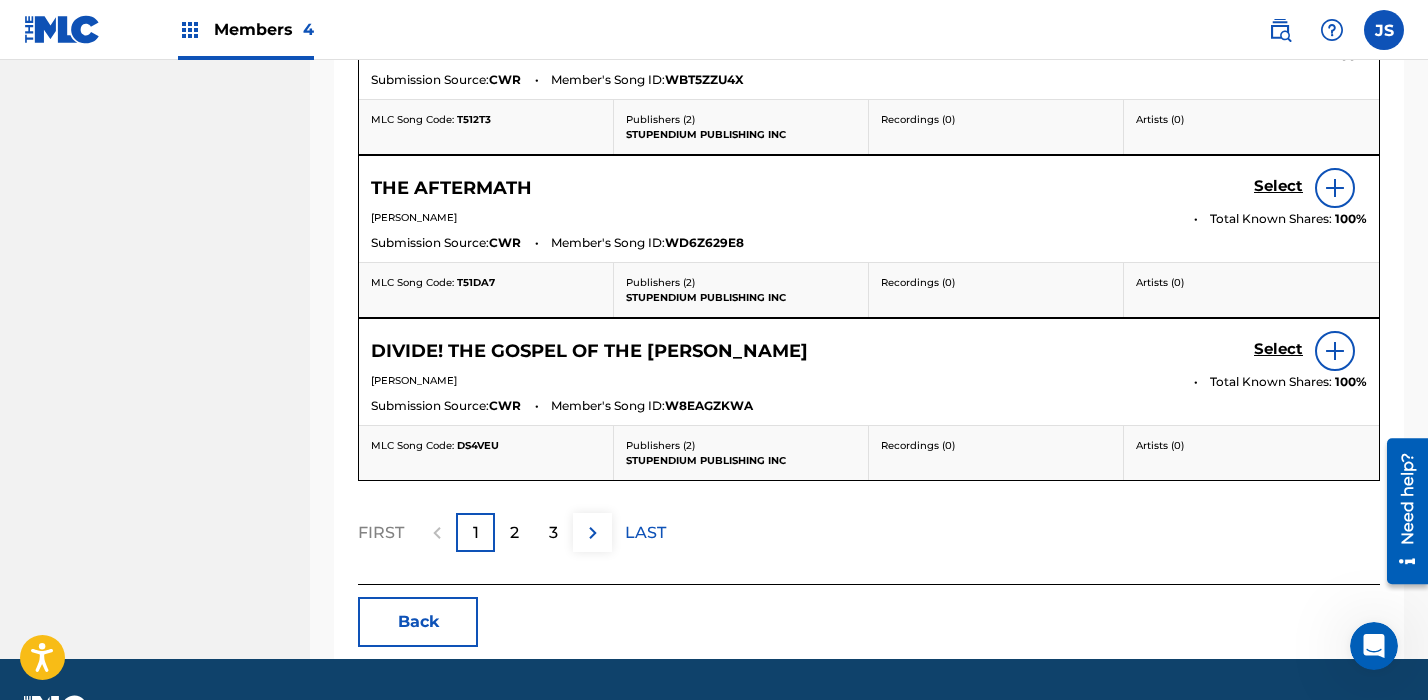 scroll, scrollTop: 1225, scrollLeft: 0, axis: vertical 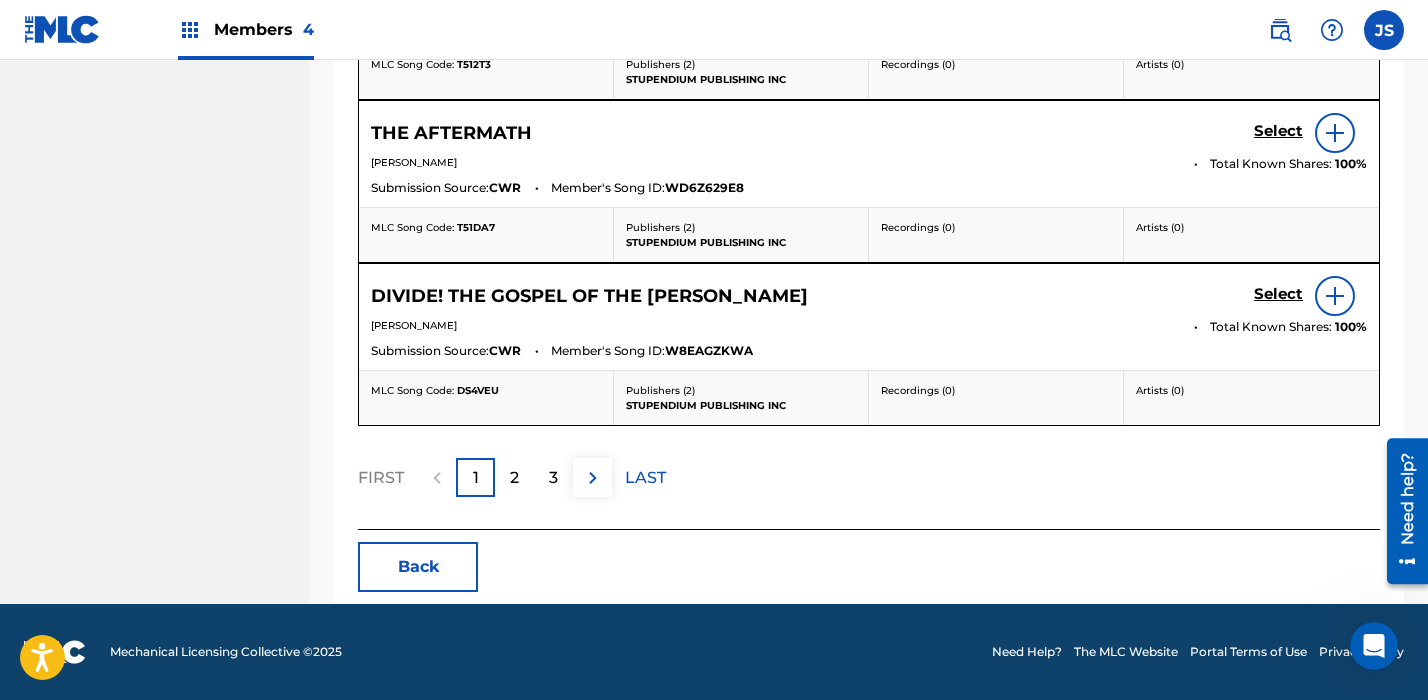 click on "Back" at bounding box center [418, 567] 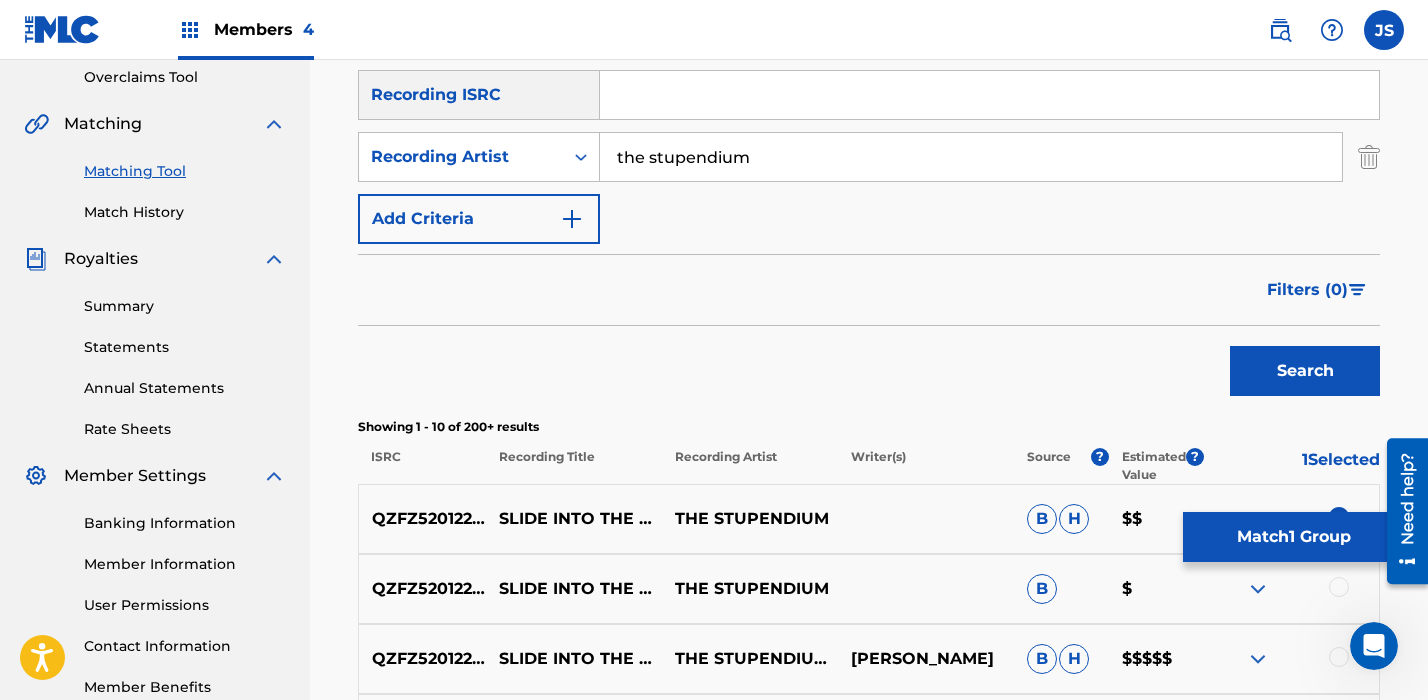 scroll, scrollTop: 551, scrollLeft: 0, axis: vertical 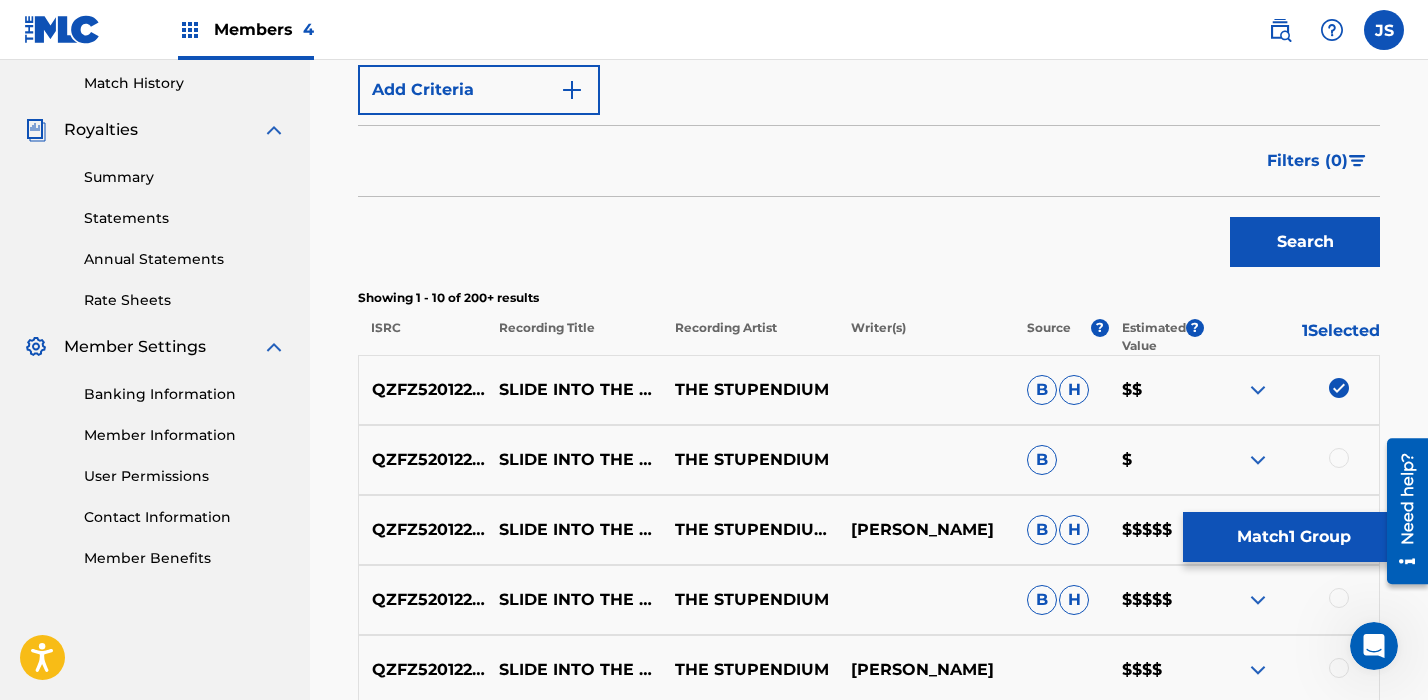 click at bounding box center (1339, 388) 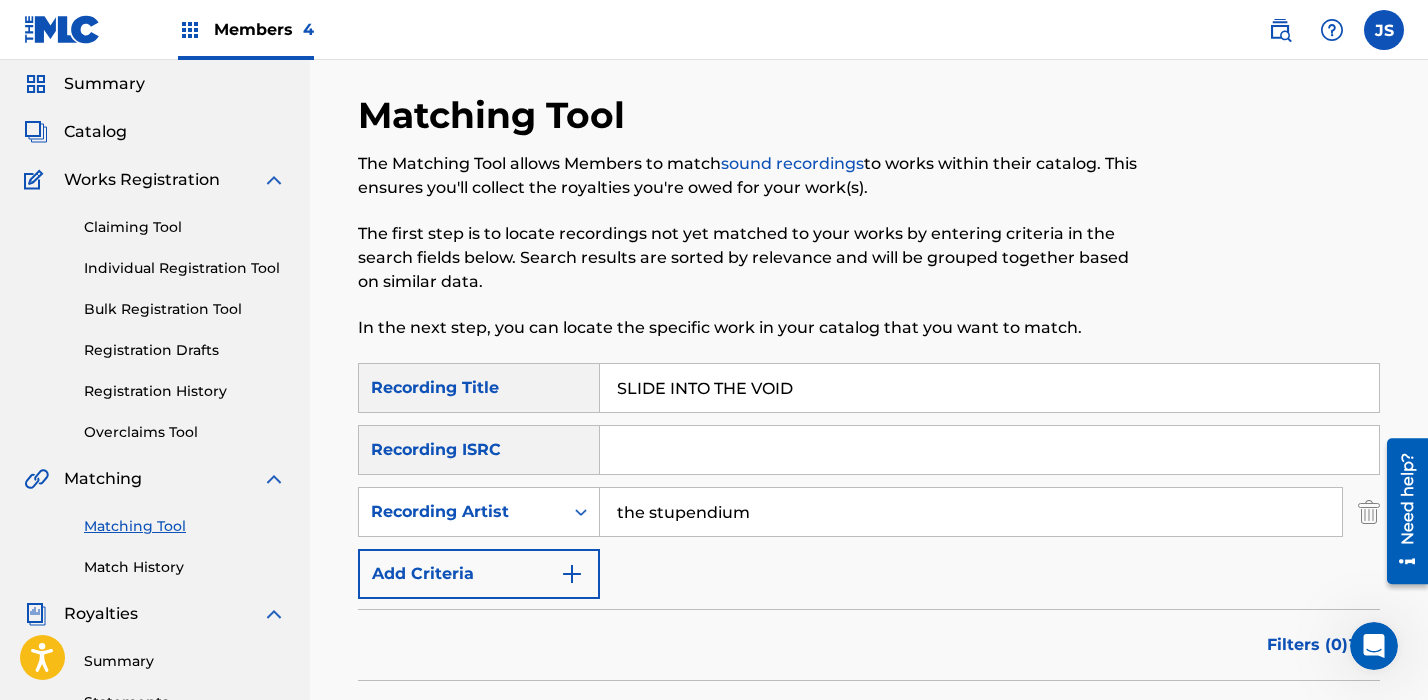 scroll, scrollTop: 0, scrollLeft: 0, axis: both 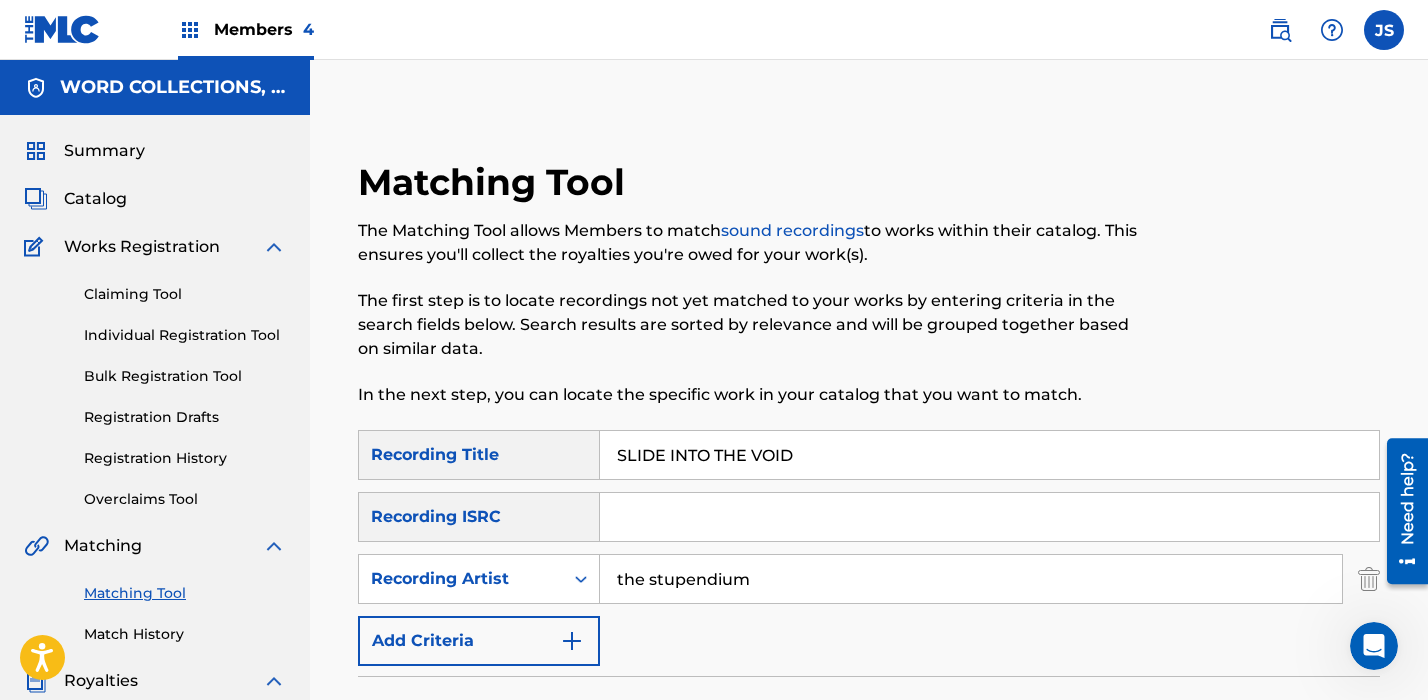 click on "SLIDE INTO THE VOID" at bounding box center (989, 455) 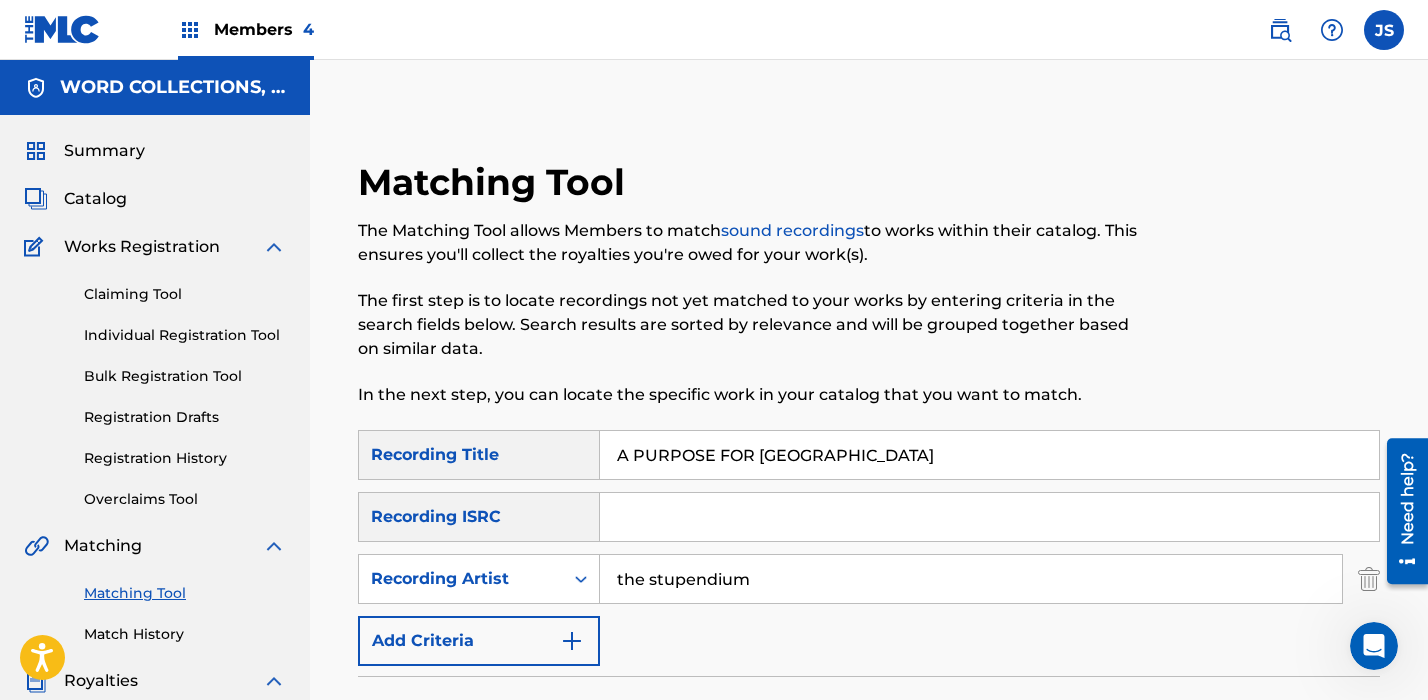 click on "Search" at bounding box center (1305, 793) 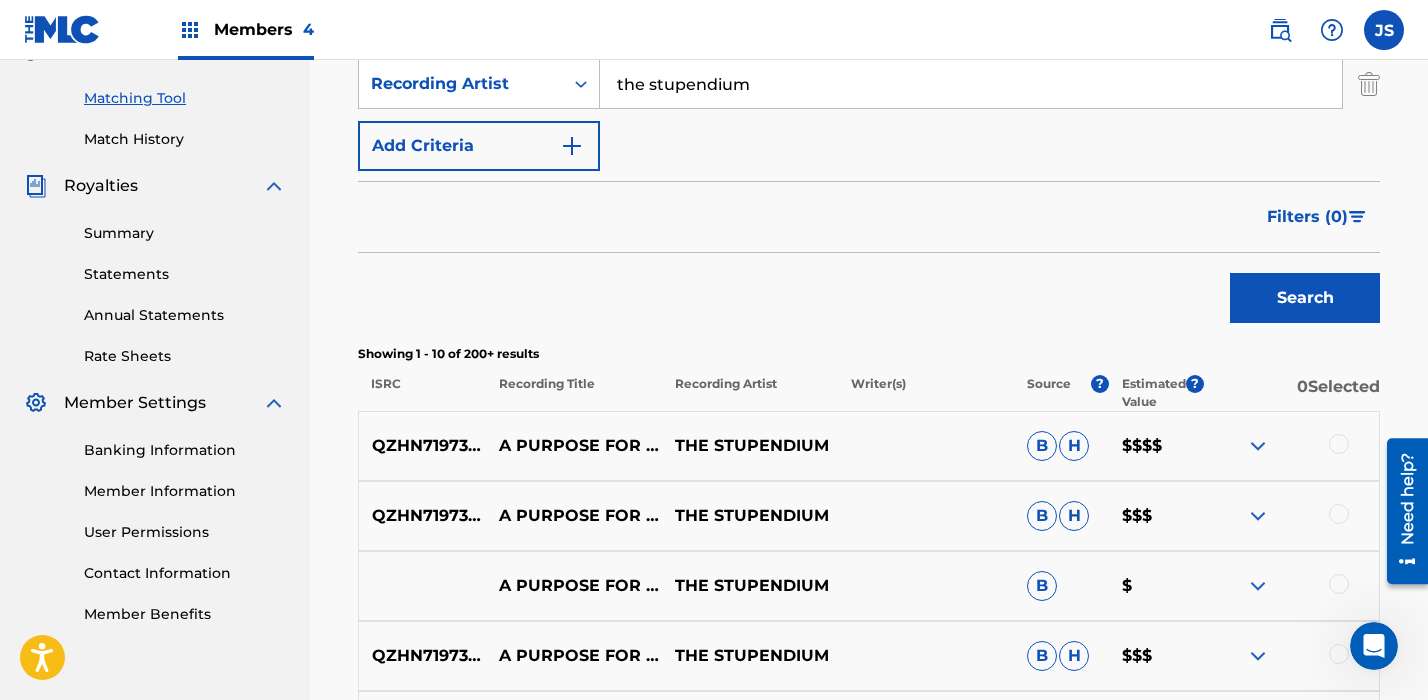 scroll, scrollTop: 521, scrollLeft: 0, axis: vertical 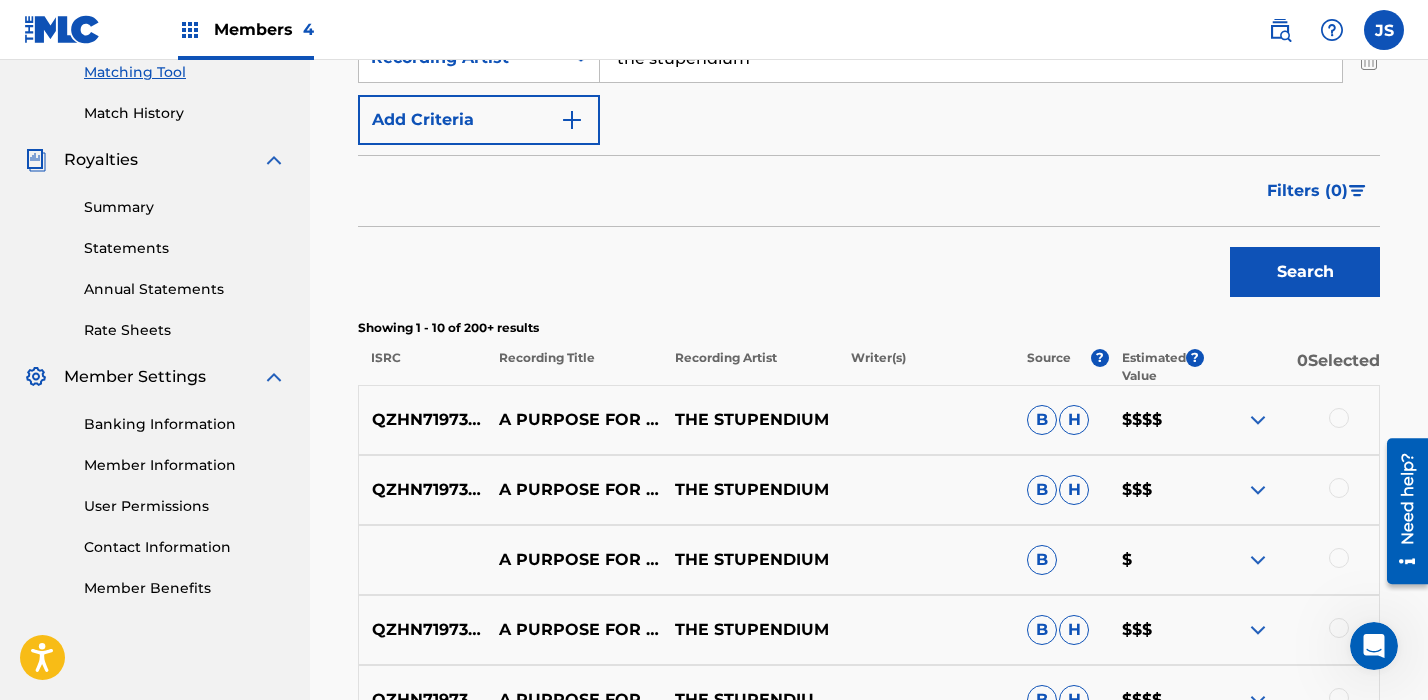 click at bounding box center (1339, 418) 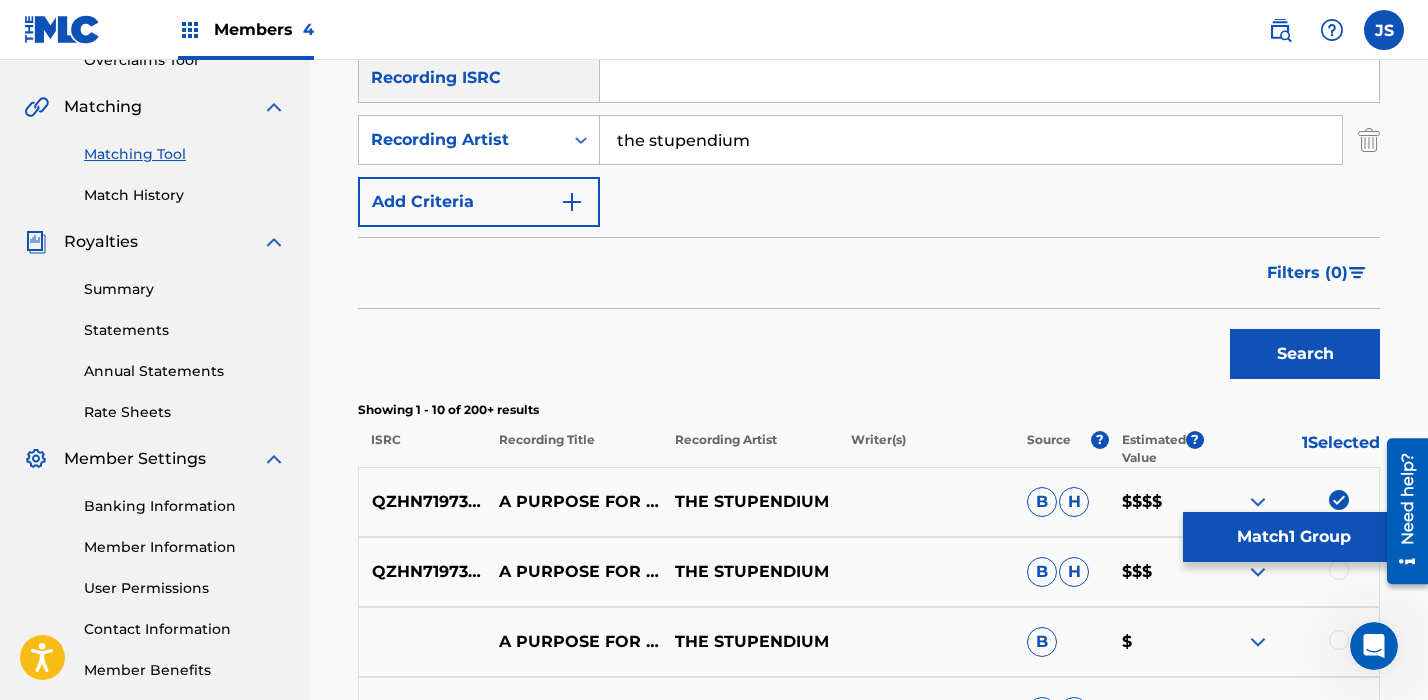 scroll, scrollTop: 436, scrollLeft: 0, axis: vertical 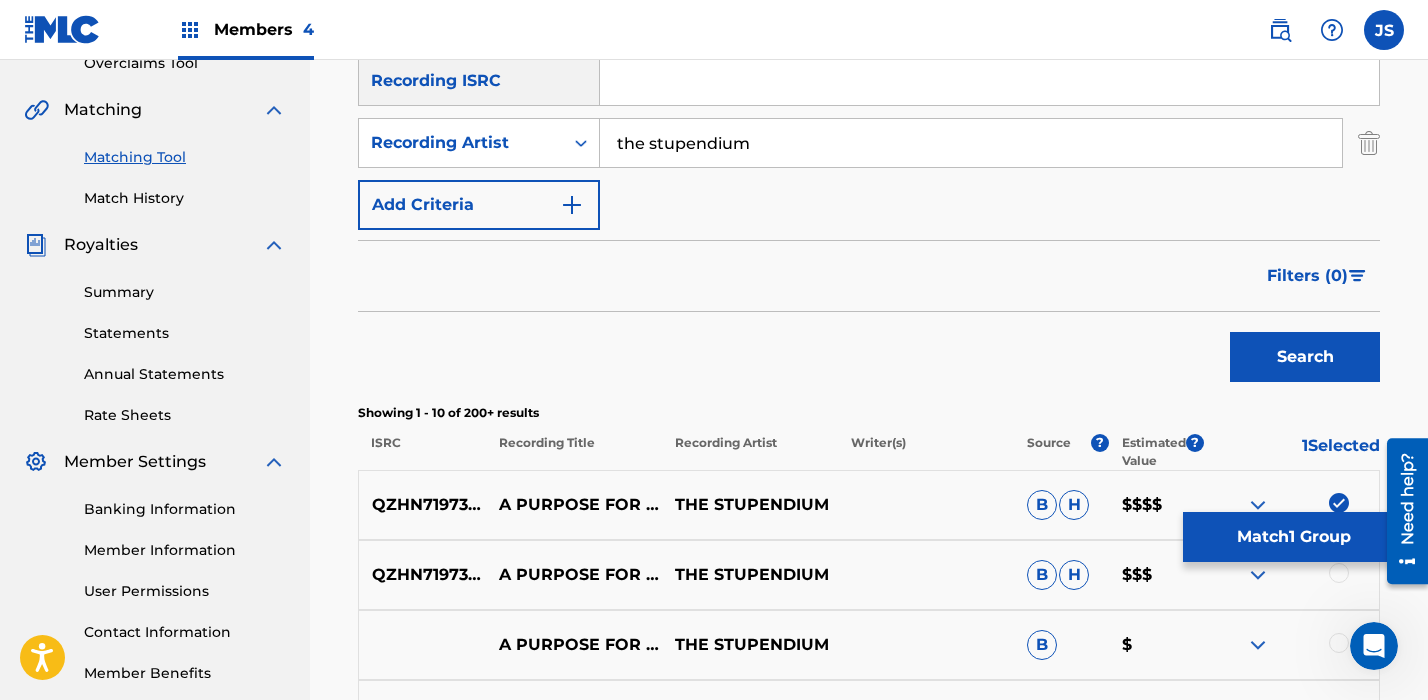 click at bounding box center (1339, 503) 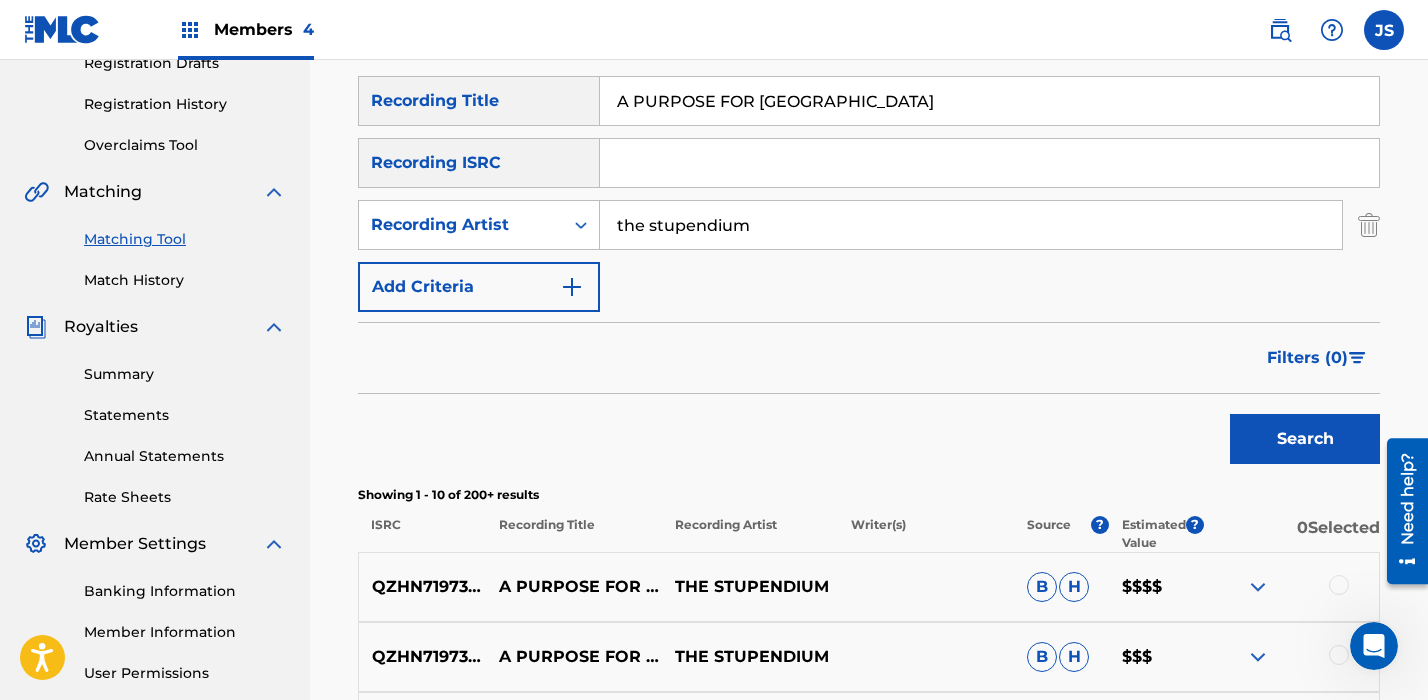 scroll, scrollTop: 325, scrollLeft: 0, axis: vertical 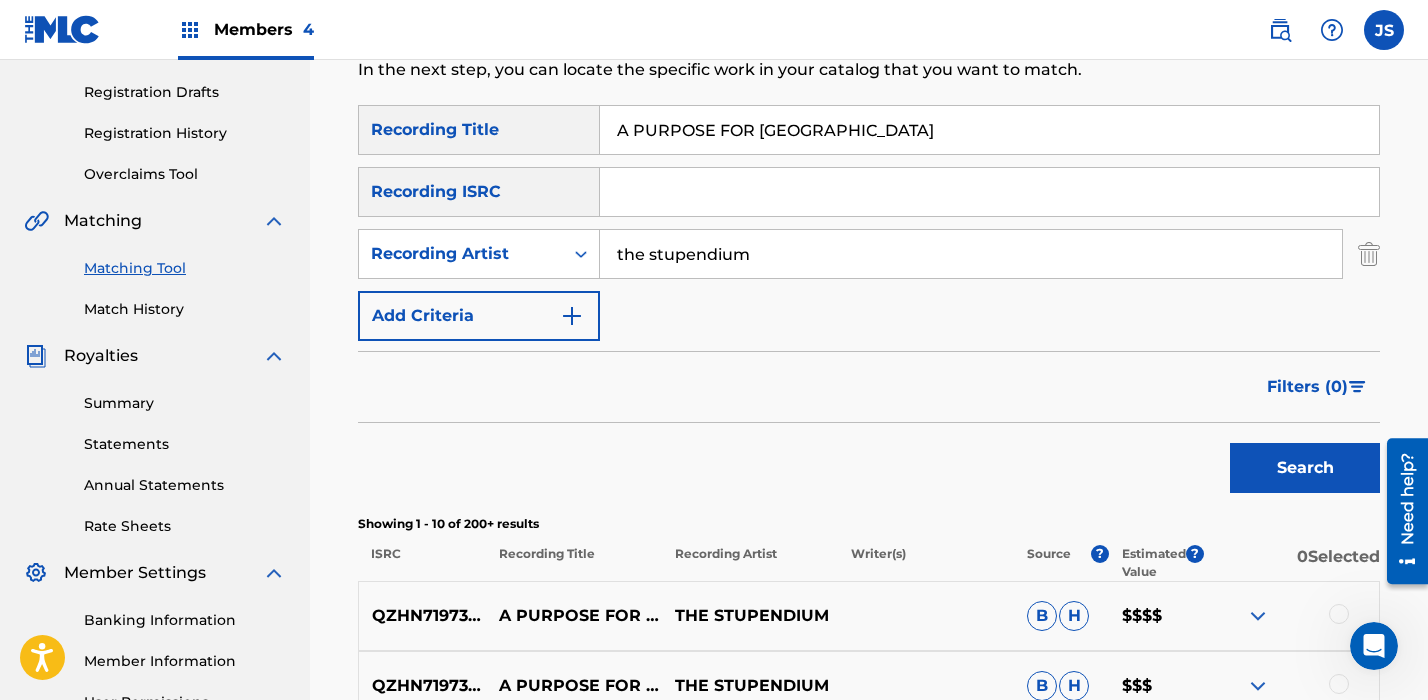 click on "A PURPOSE FOR [GEOGRAPHIC_DATA]" at bounding box center (989, 130) 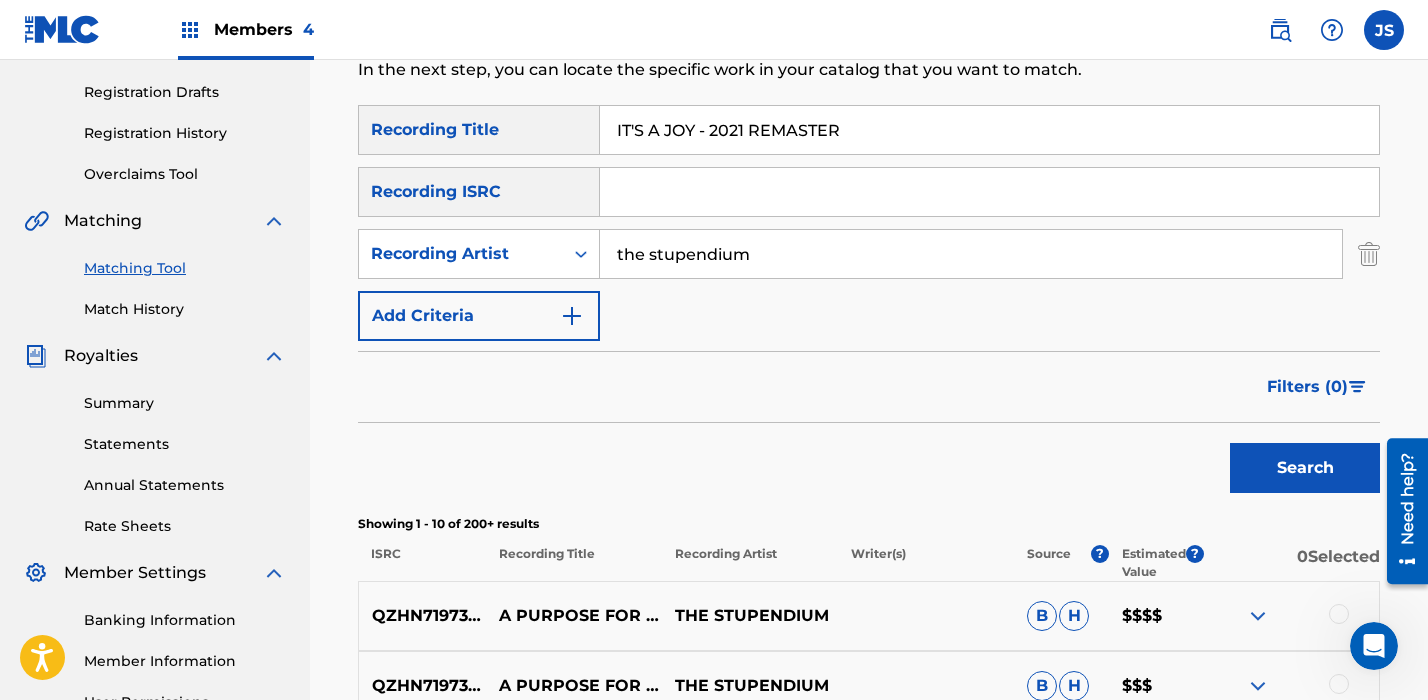type on "IT'S A JOY - 2021 REMASTER" 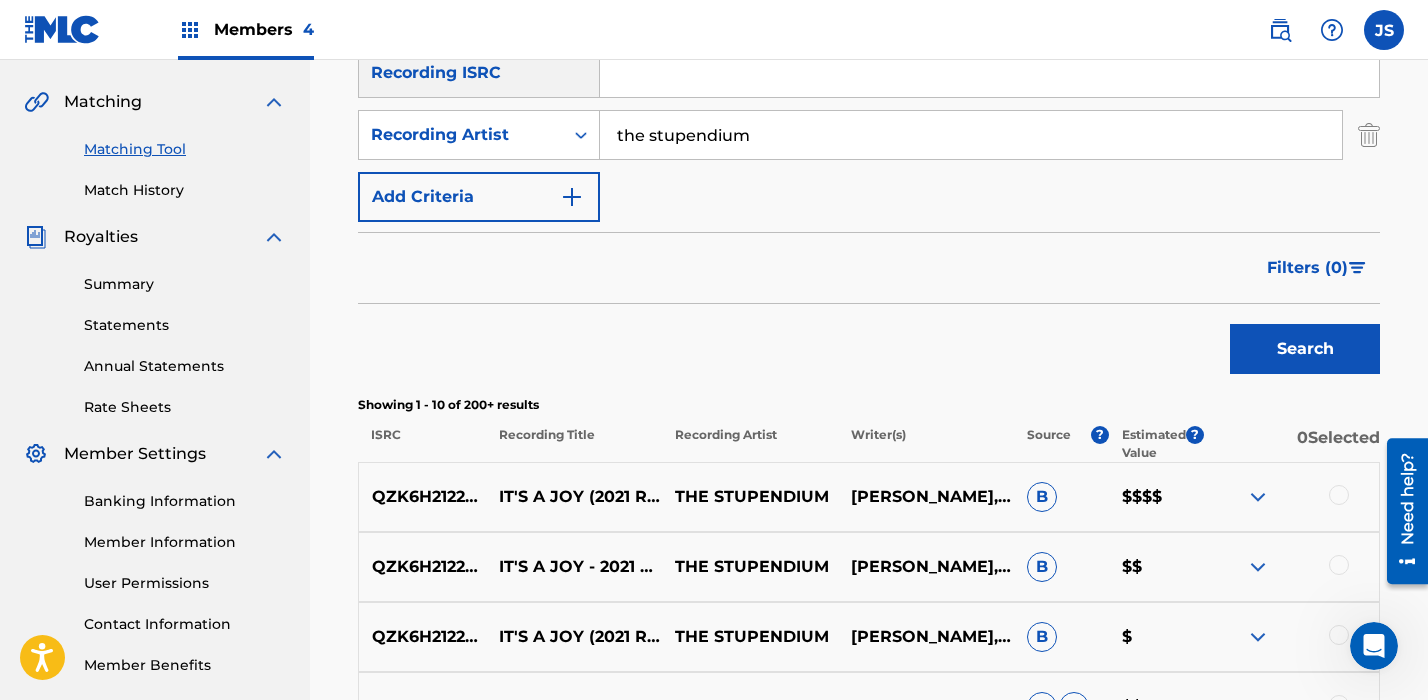 scroll, scrollTop: 448, scrollLeft: 0, axis: vertical 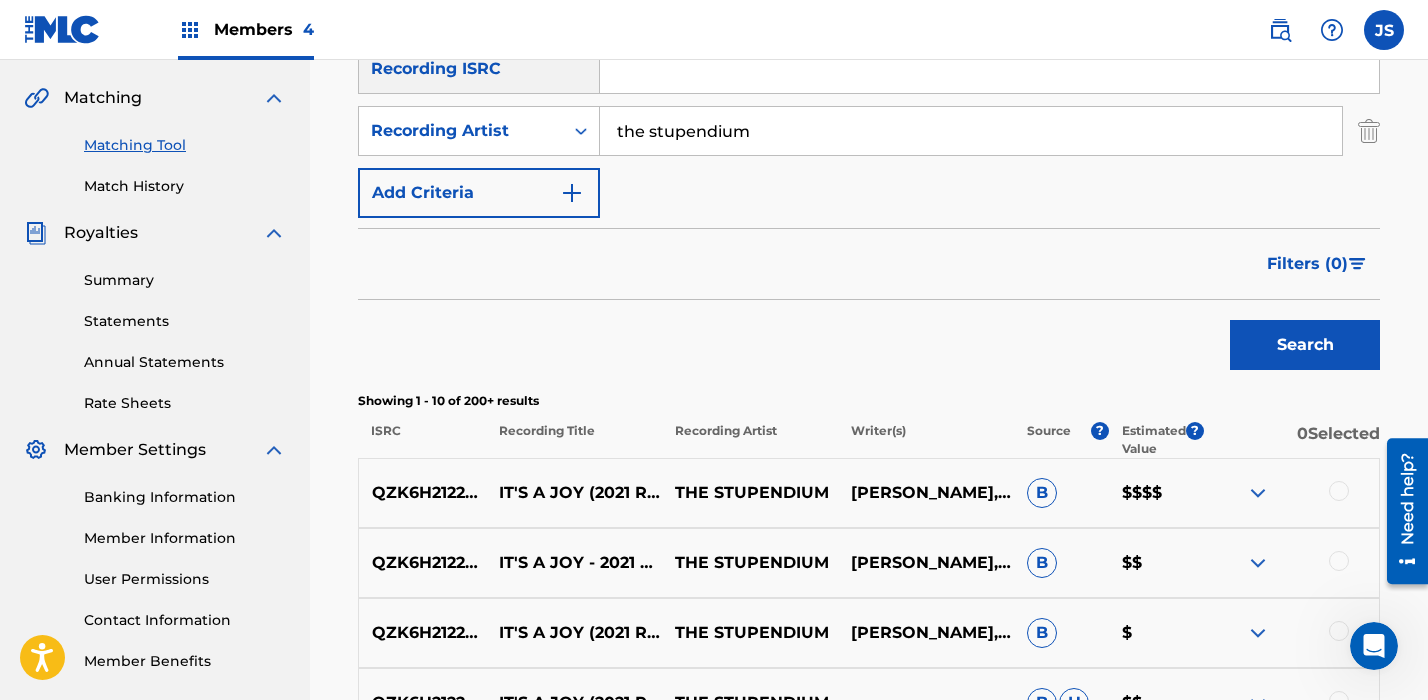 click at bounding box center (1339, 491) 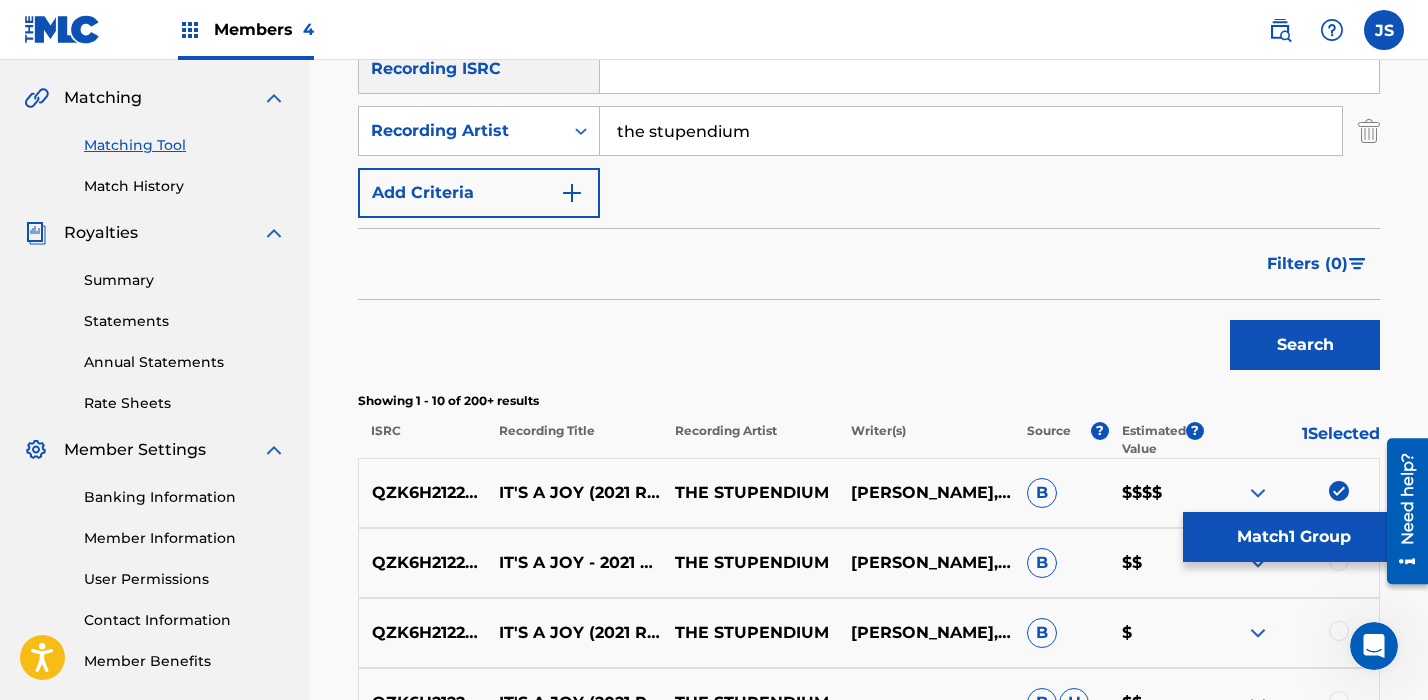 click on "Match  1 Group" at bounding box center (1293, 537) 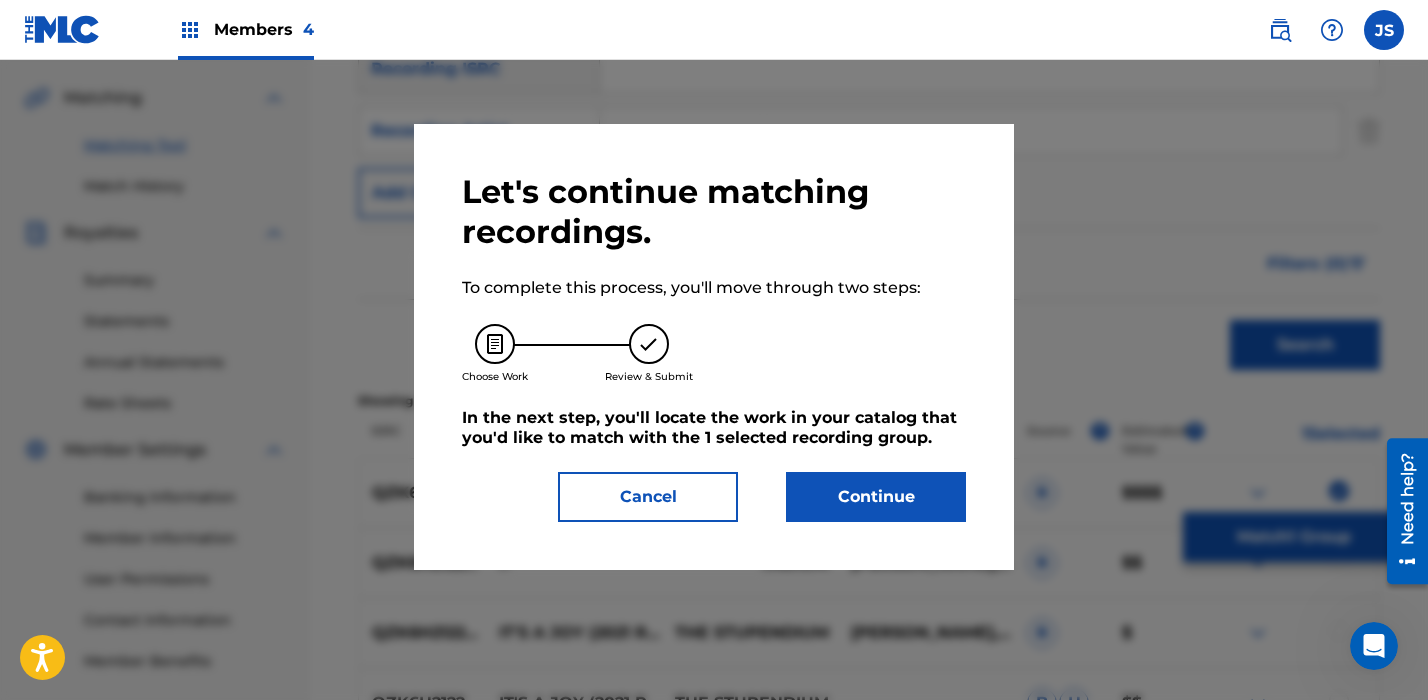 click on "Continue" at bounding box center [876, 497] 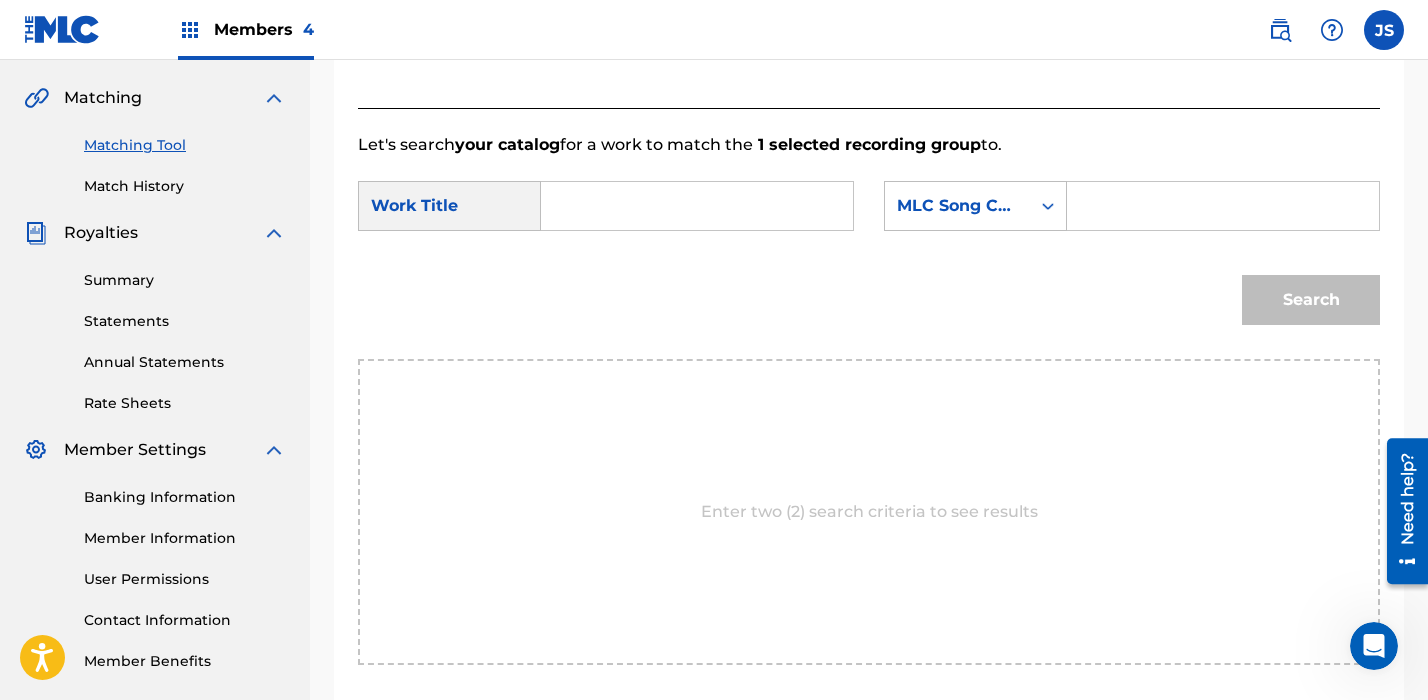 click at bounding box center (697, 206) 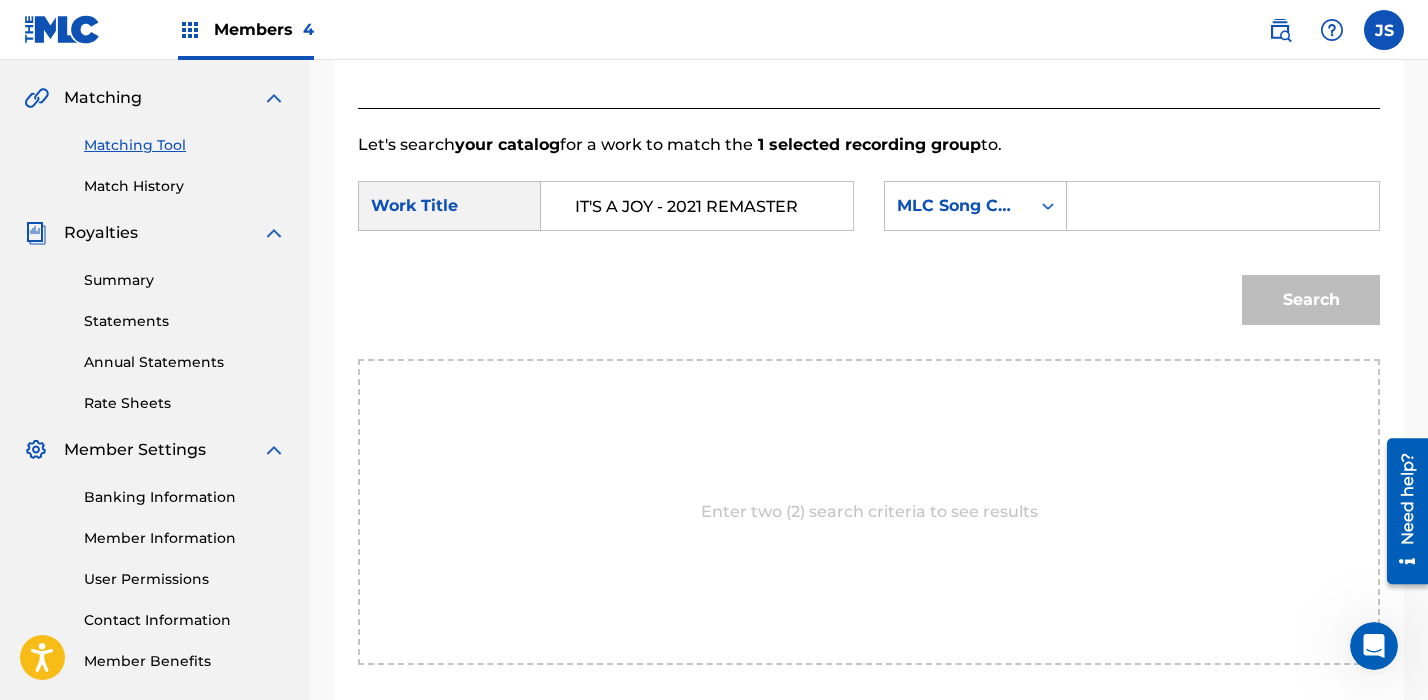 type on "IT'S A JOY - 2021 REMASTER" 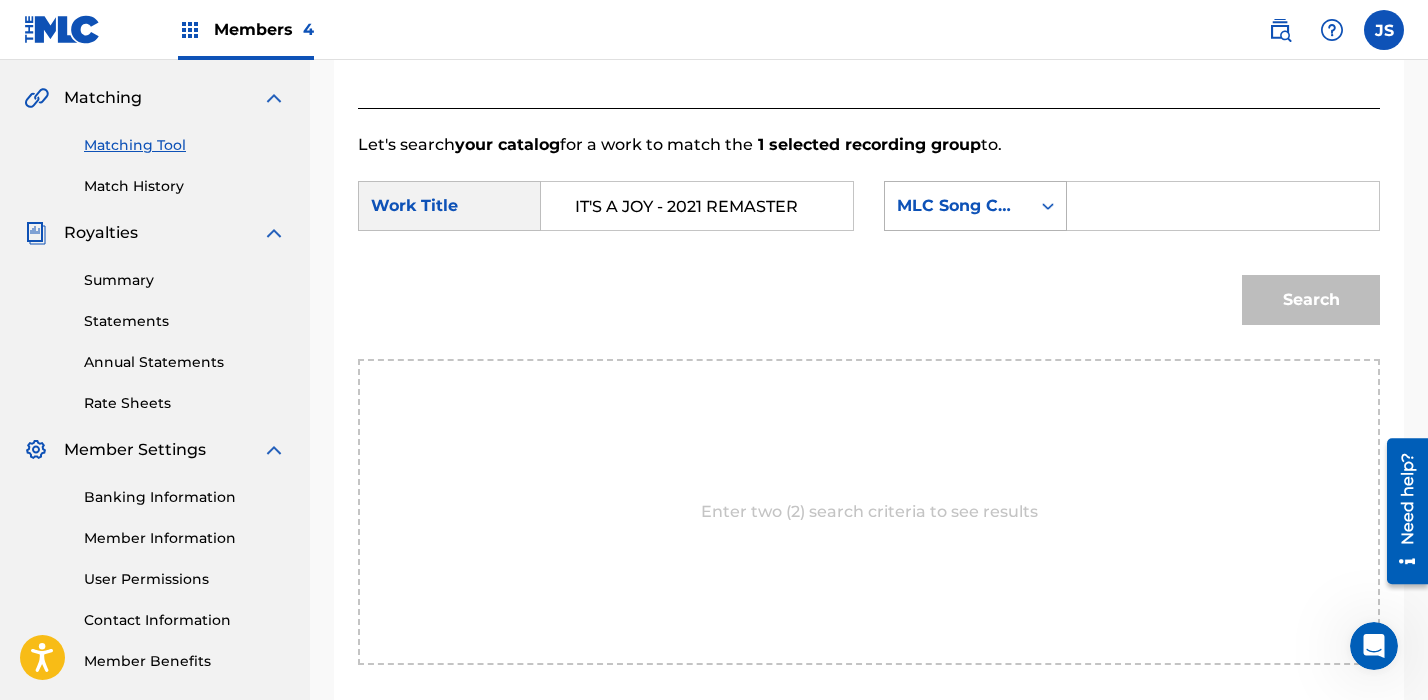 click on "MLC Song Code" at bounding box center (957, 206) 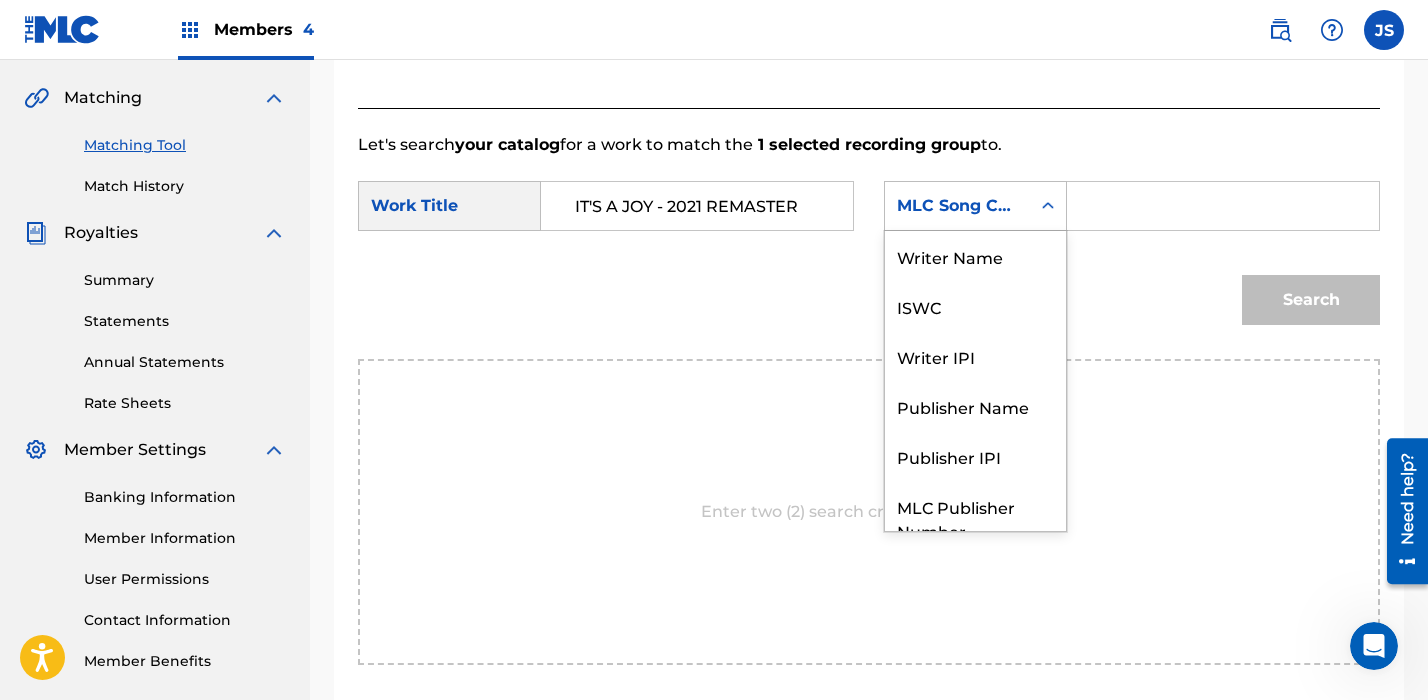 scroll, scrollTop: 74, scrollLeft: 0, axis: vertical 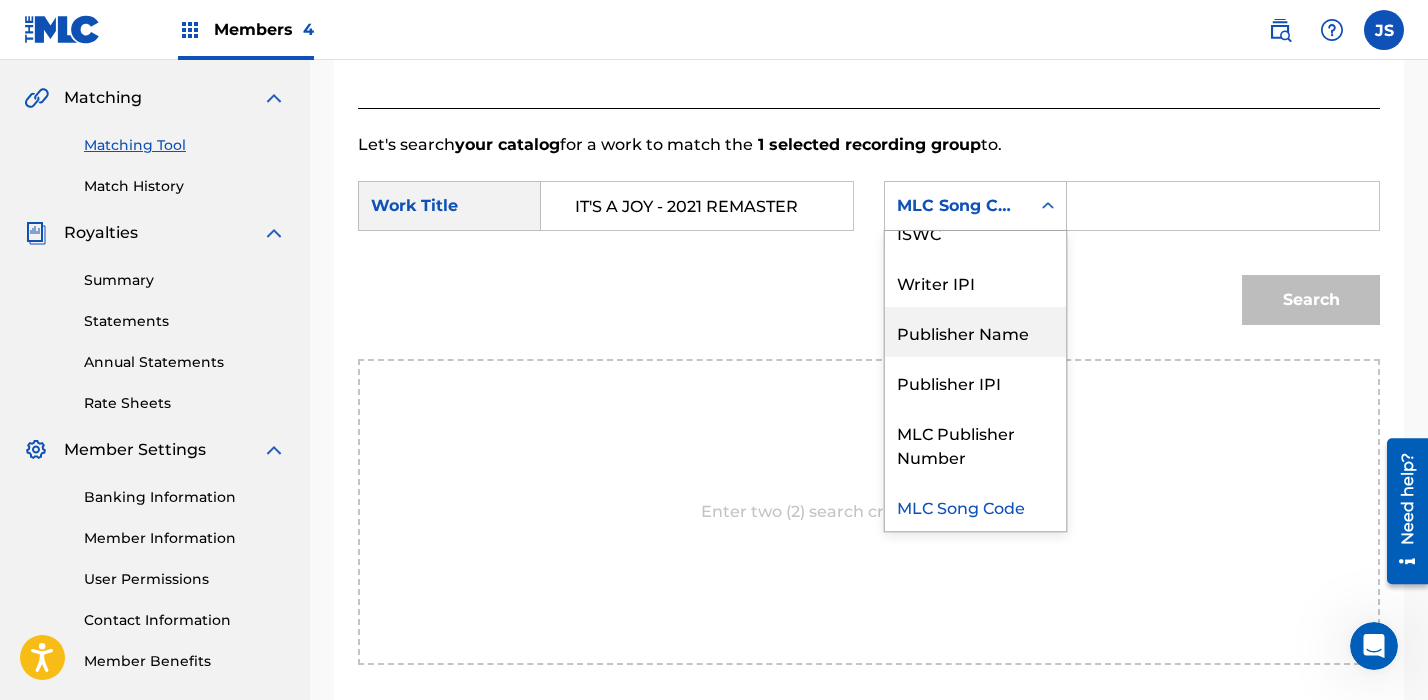 click on "Publisher Name" at bounding box center (975, 332) 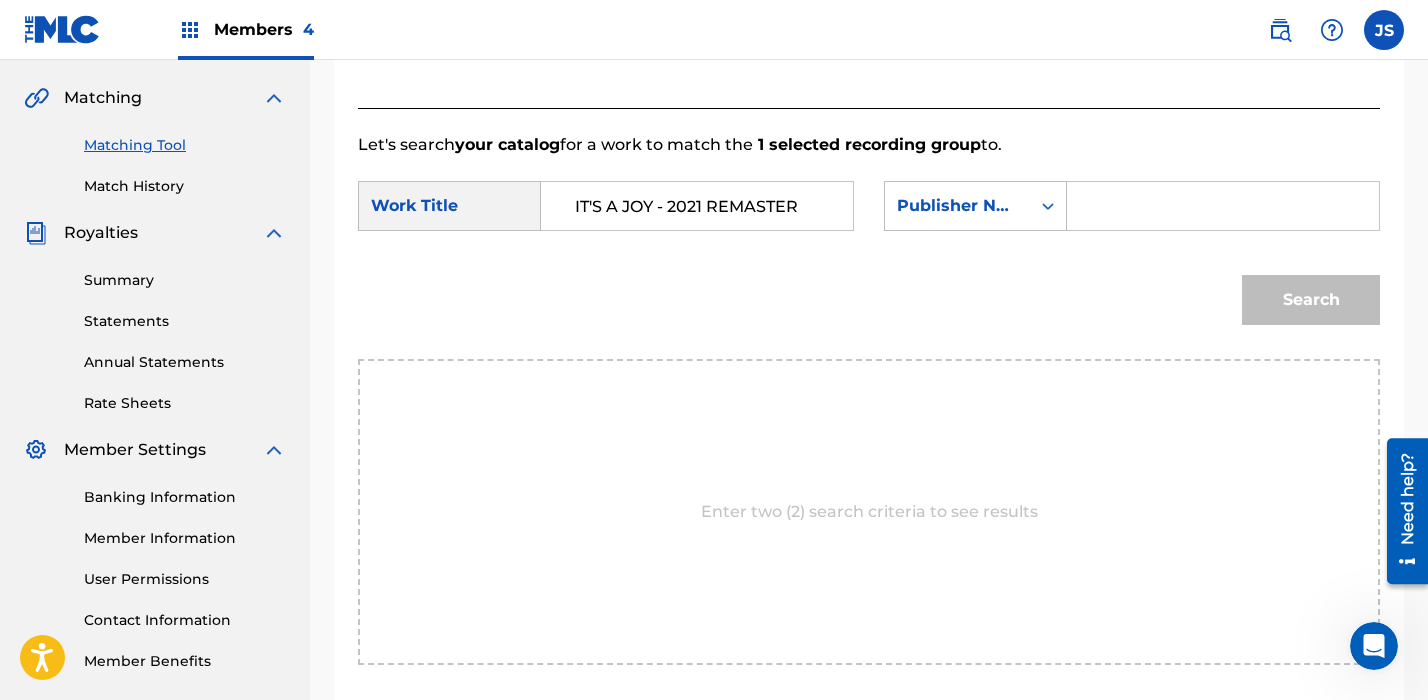 click at bounding box center (1223, 206) 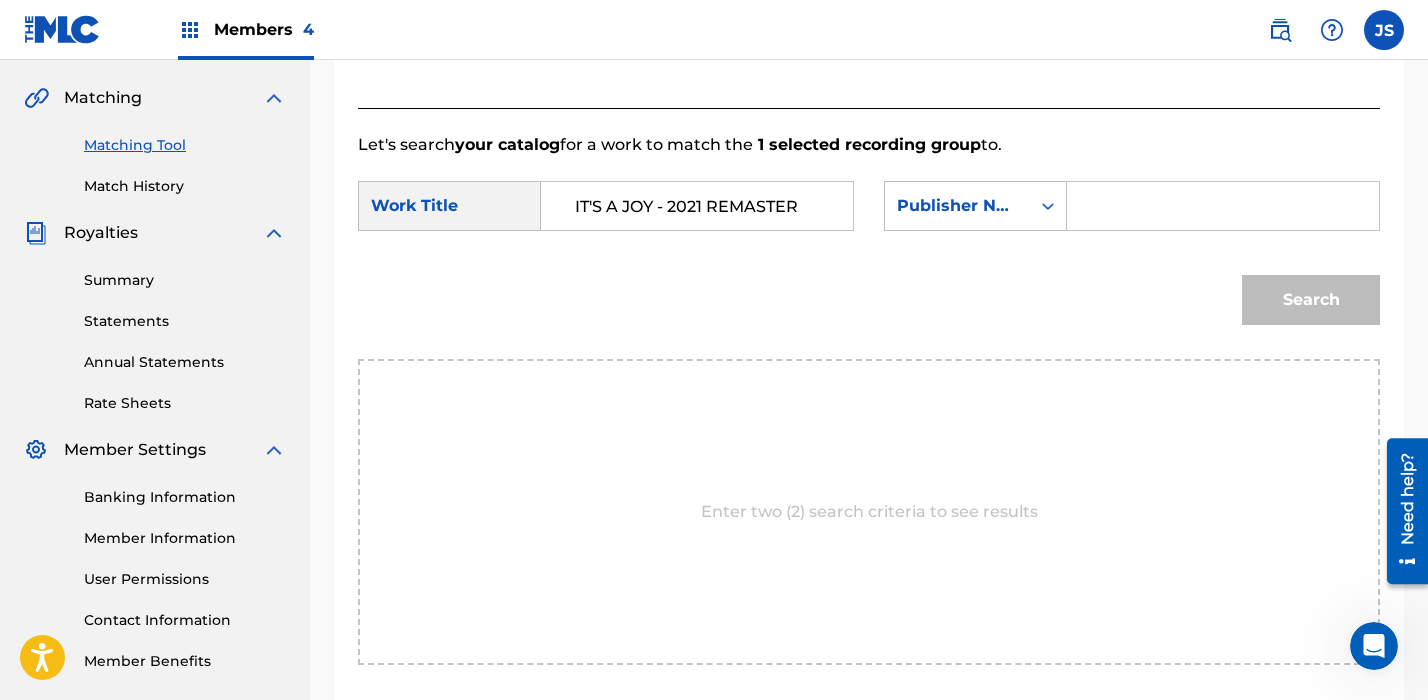 type on "stupendium" 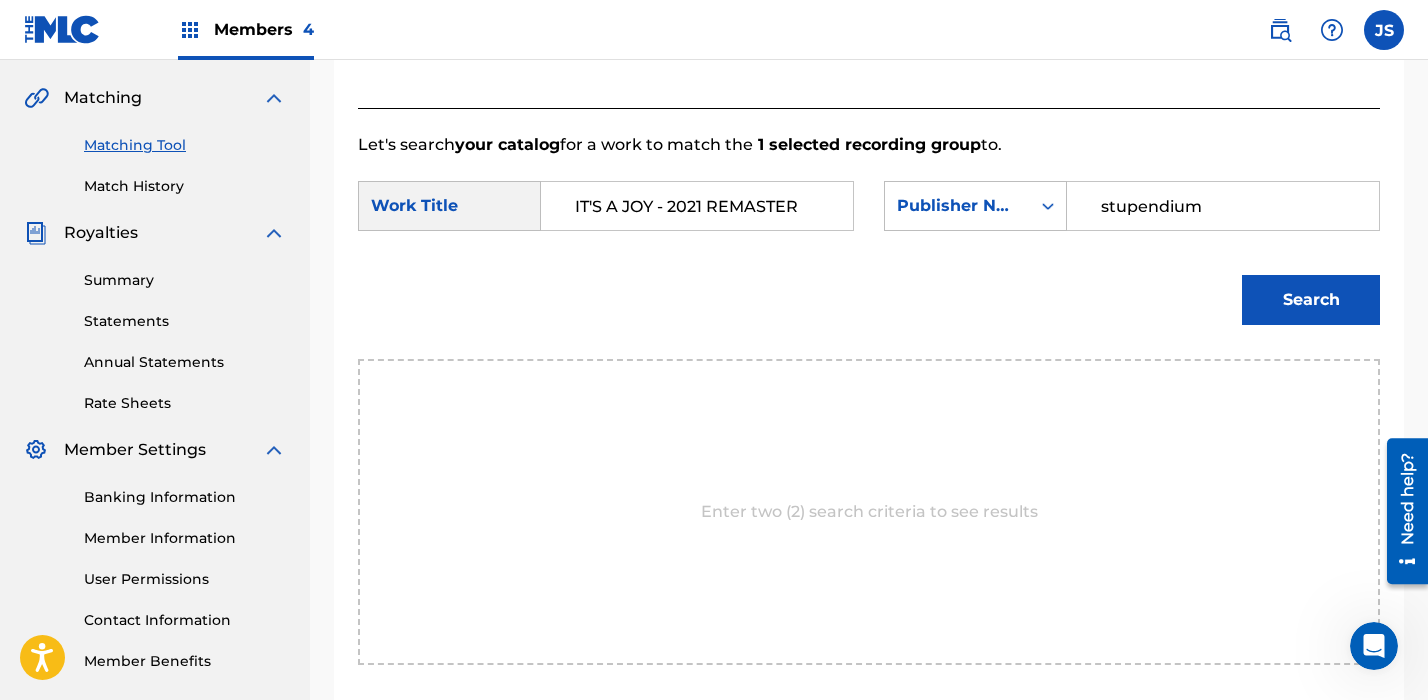 click on "Search" at bounding box center (1311, 300) 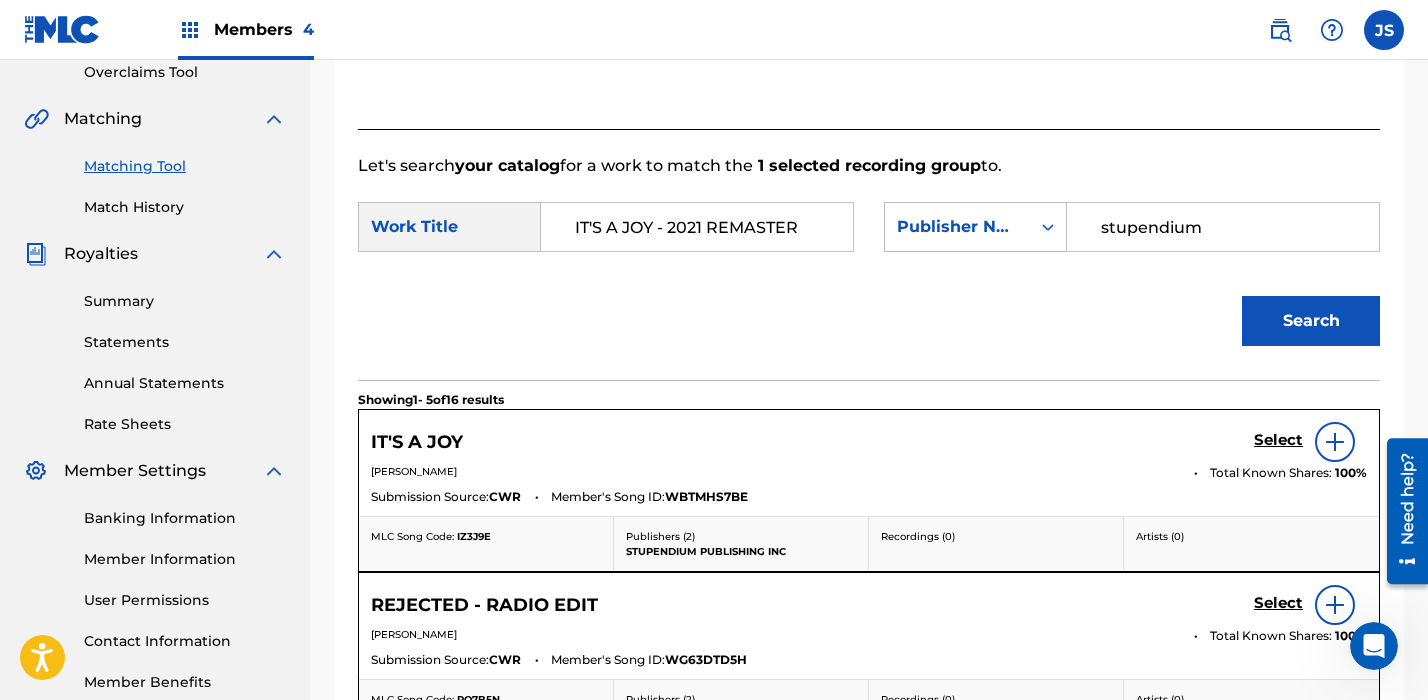 scroll, scrollTop: 426, scrollLeft: 0, axis: vertical 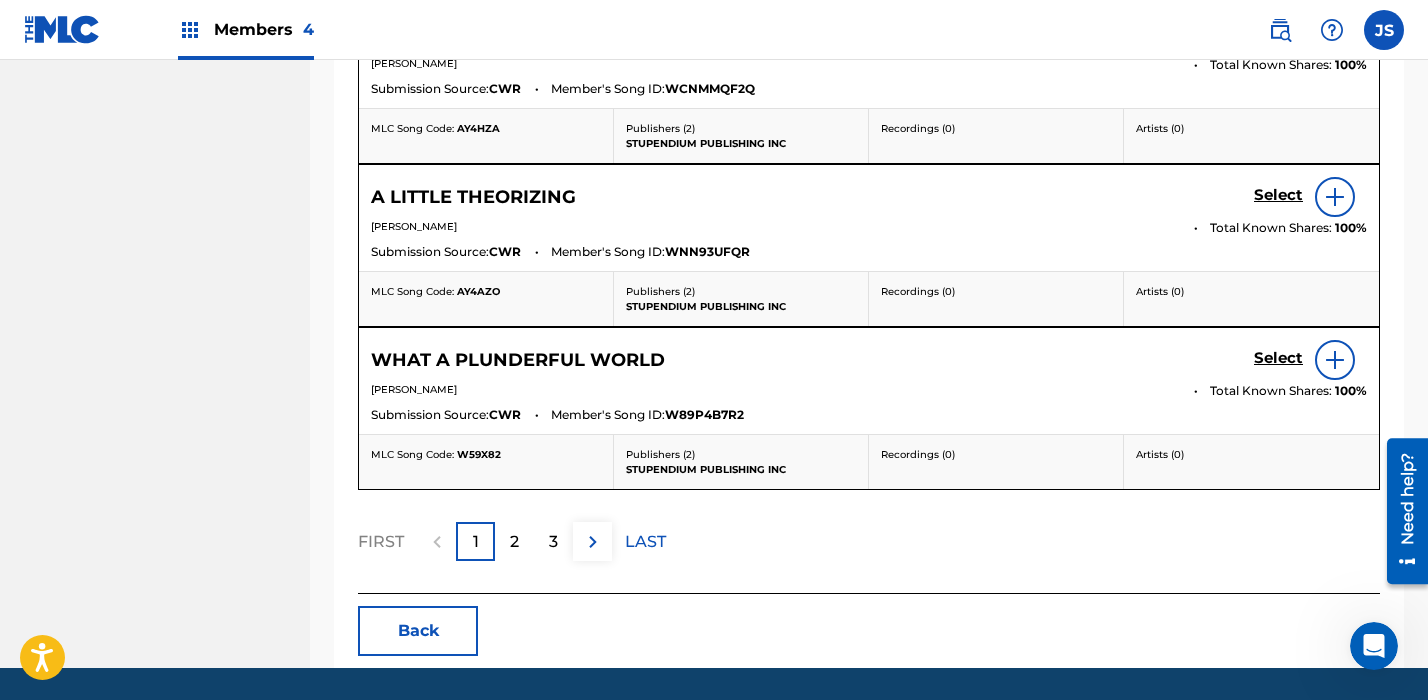 click on "Back" at bounding box center (418, 631) 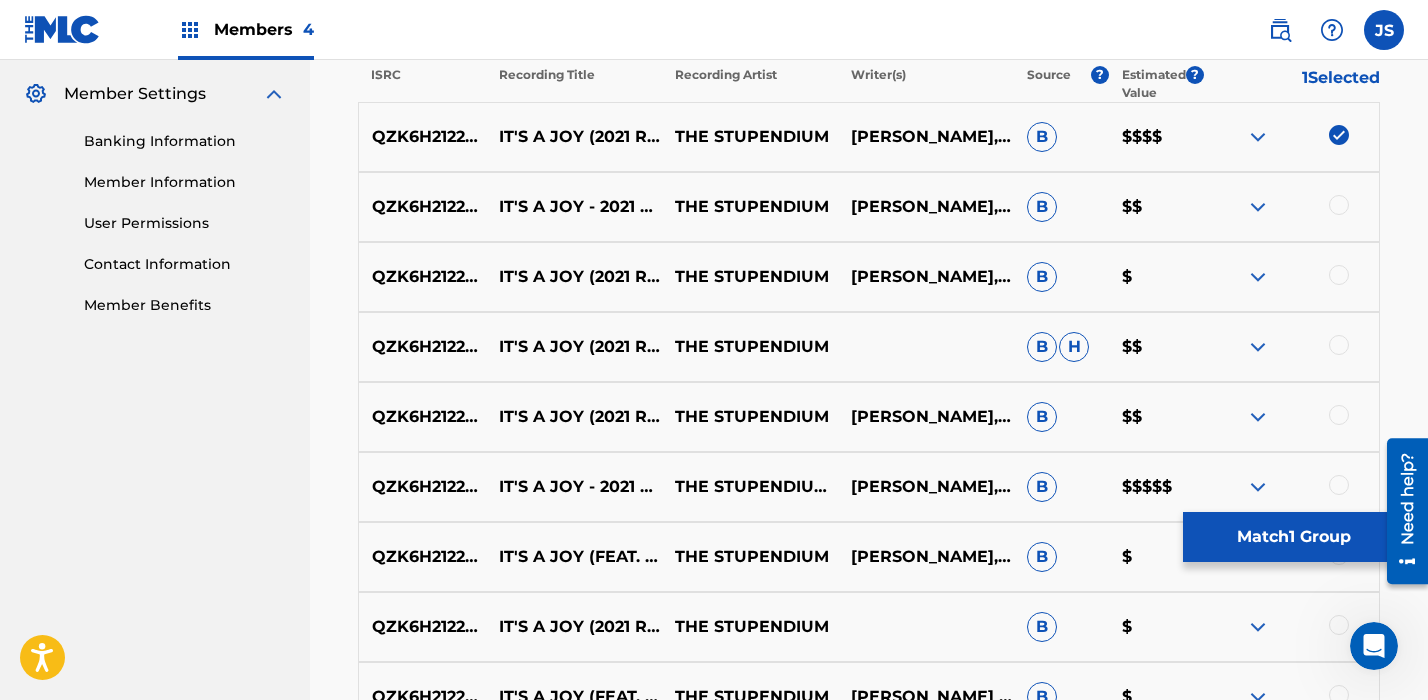 scroll, scrollTop: 716, scrollLeft: 0, axis: vertical 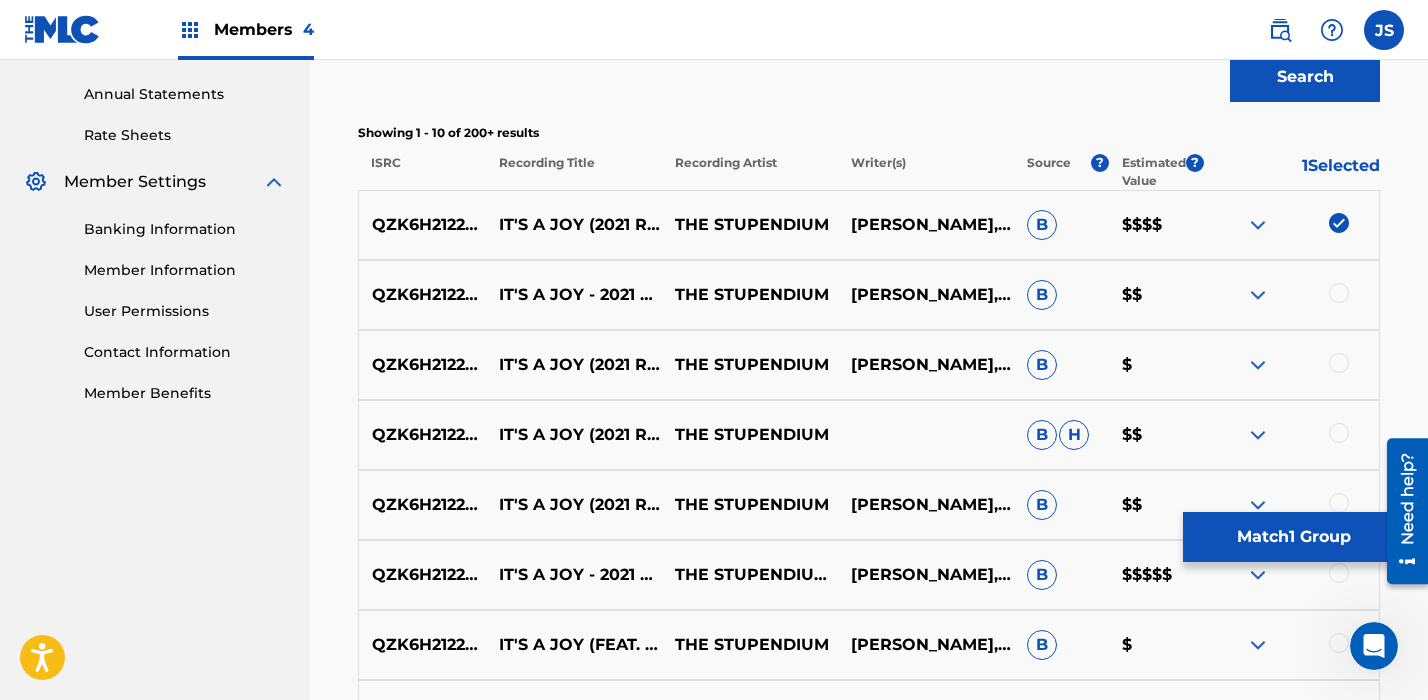 click at bounding box center [1339, 223] 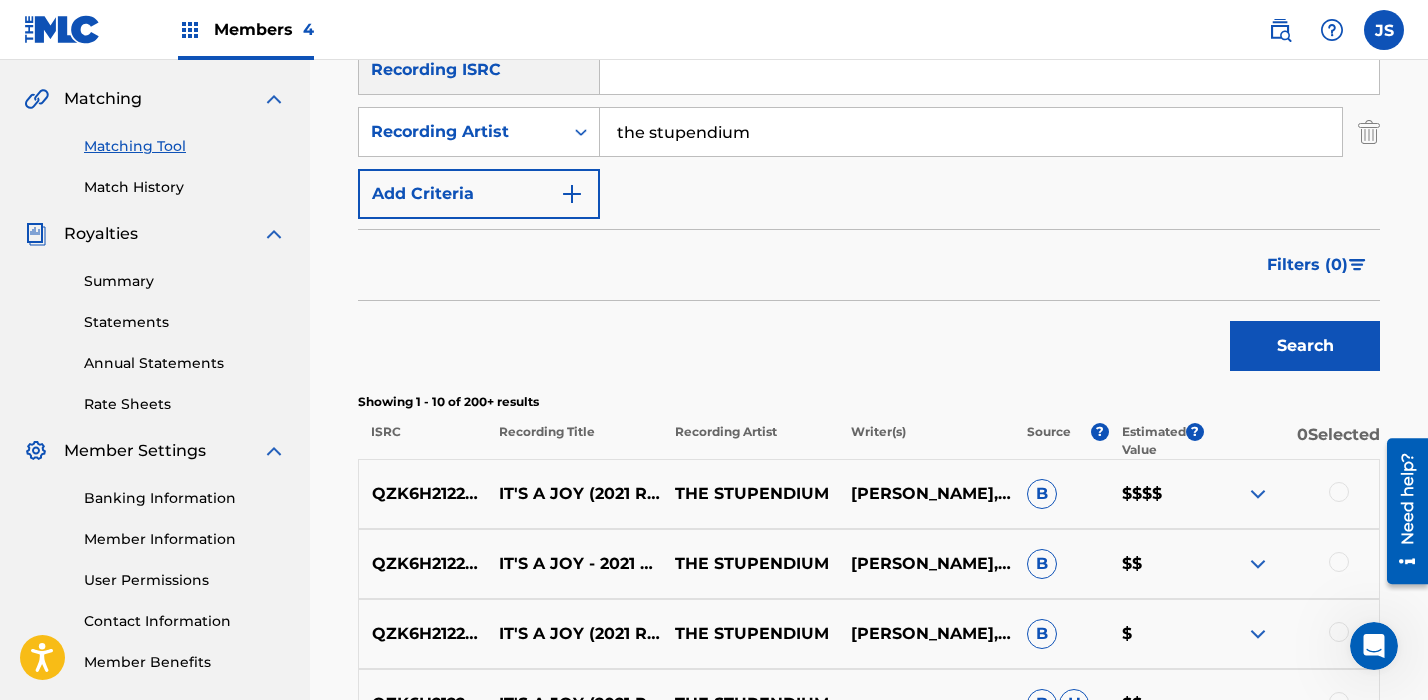 scroll, scrollTop: 381, scrollLeft: 0, axis: vertical 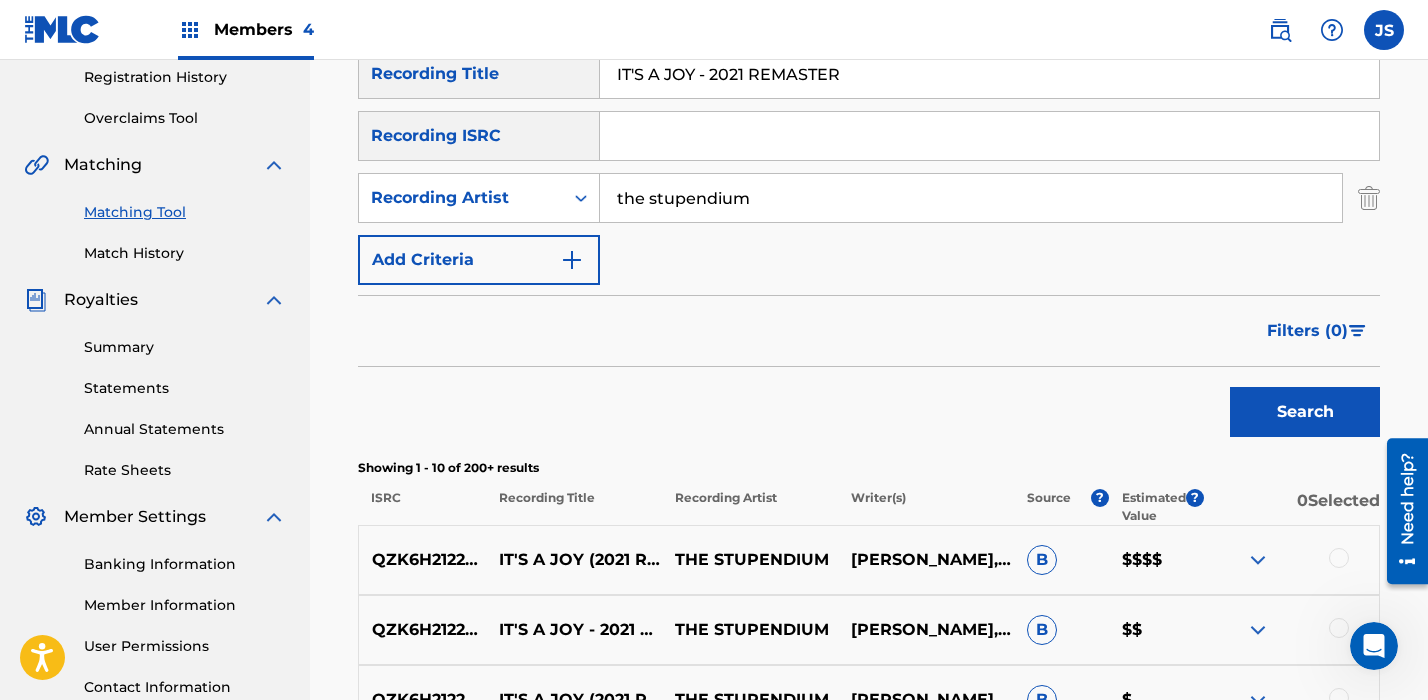 click on "IT'S A JOY - 2021 REMASTER" at bounding box center (989, 74) 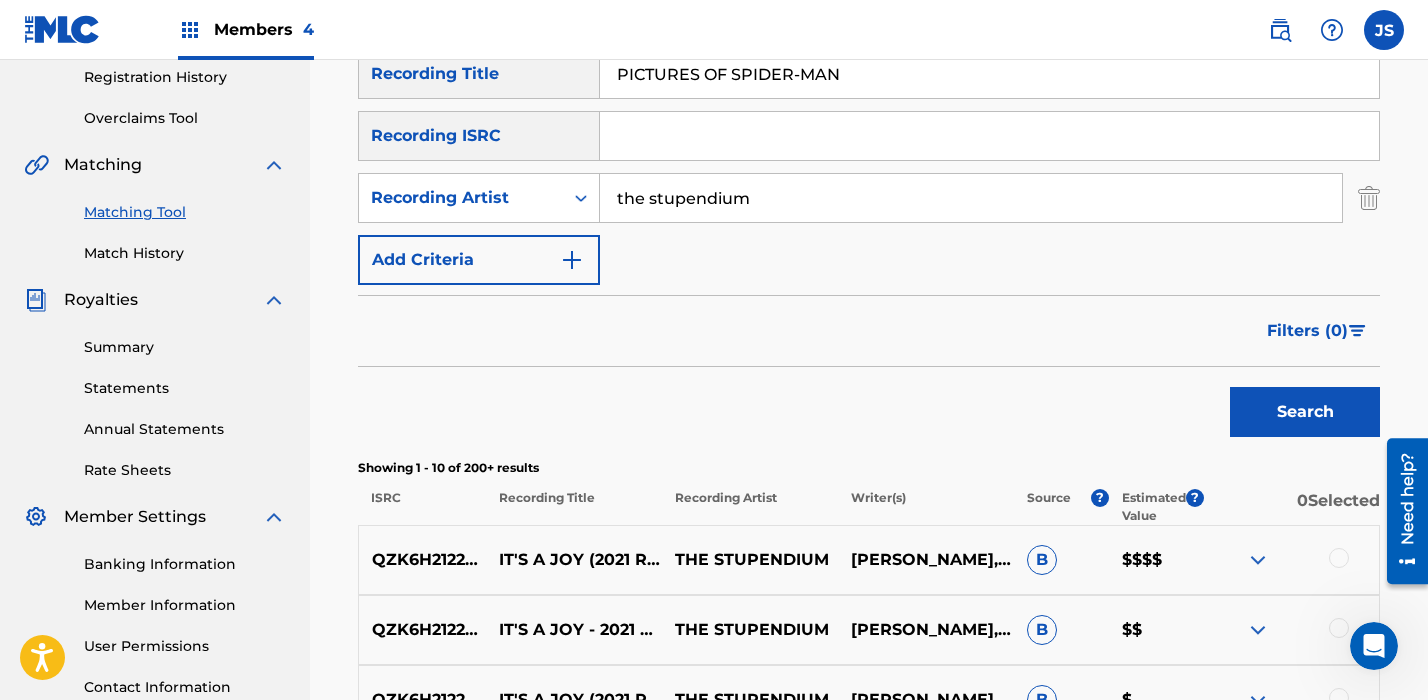 type on "PICTURES OF SPIDER-MAN" 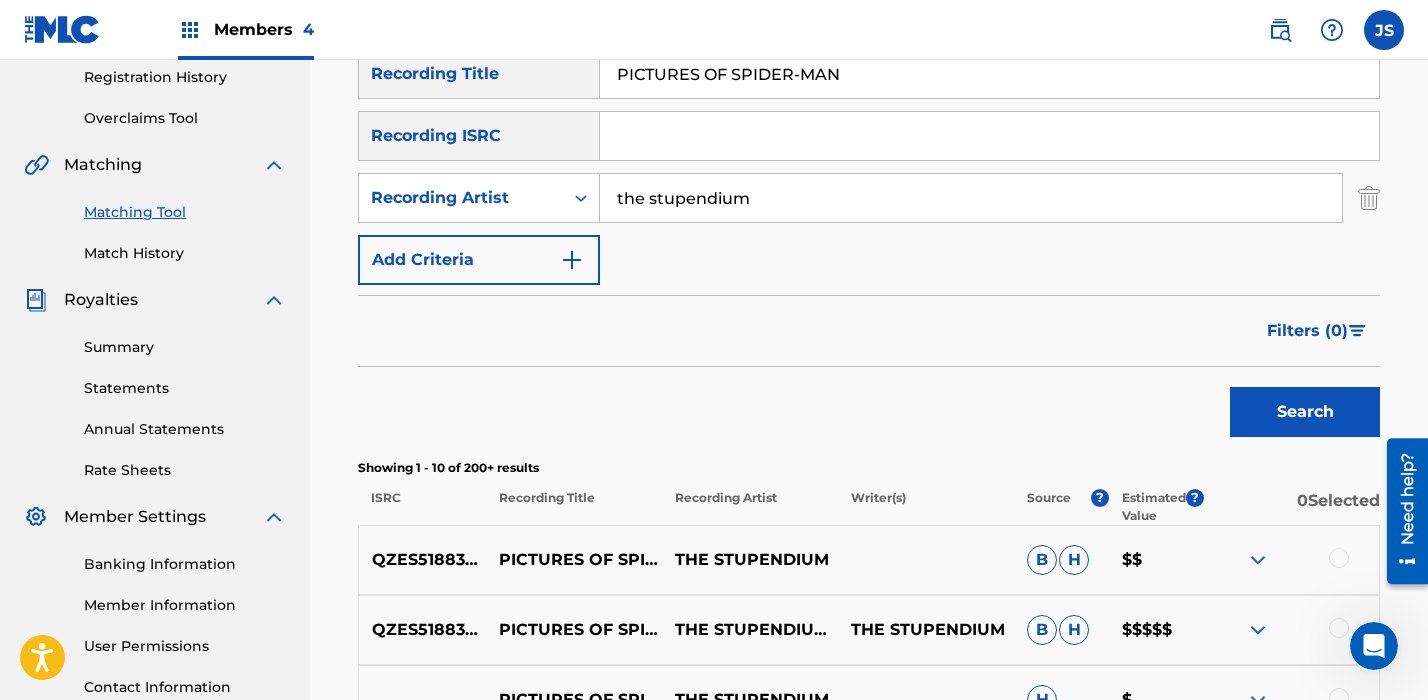 click at bounding box center [1339, 558] 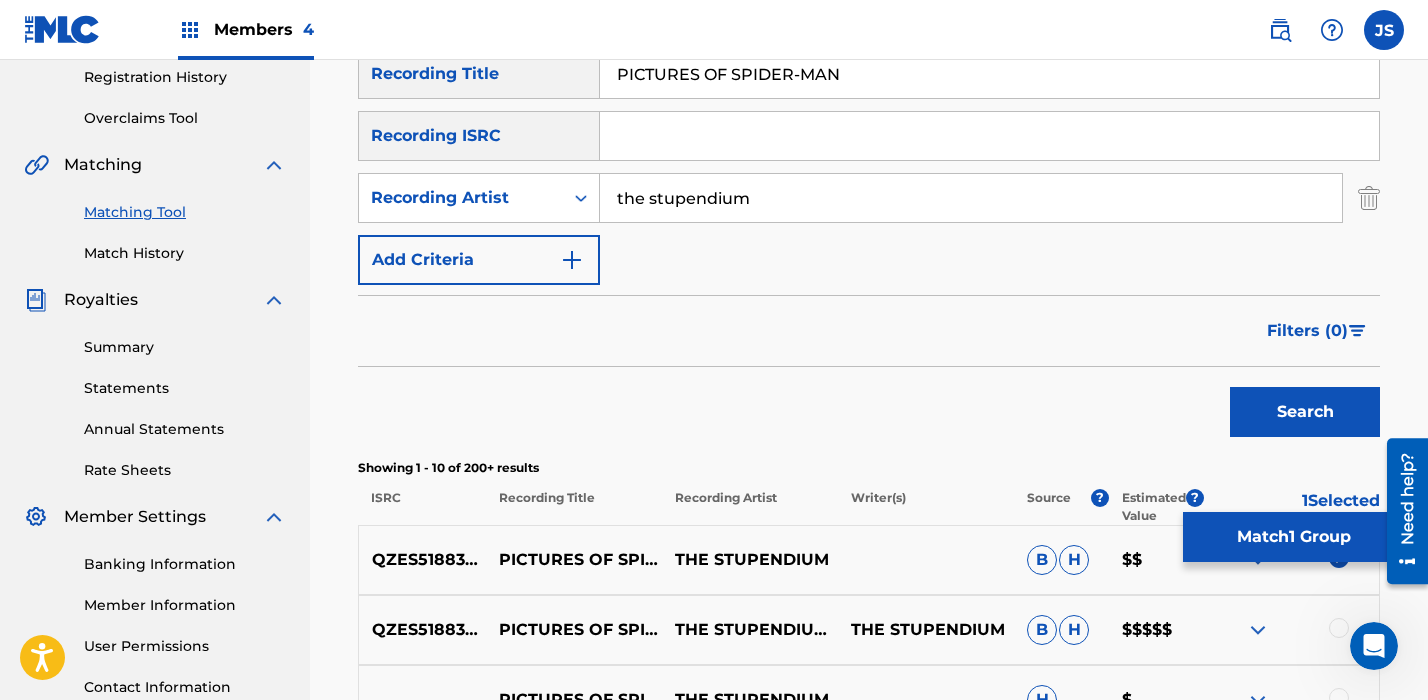 click on "Match  1 Group" at bounding box center (1293, 537) 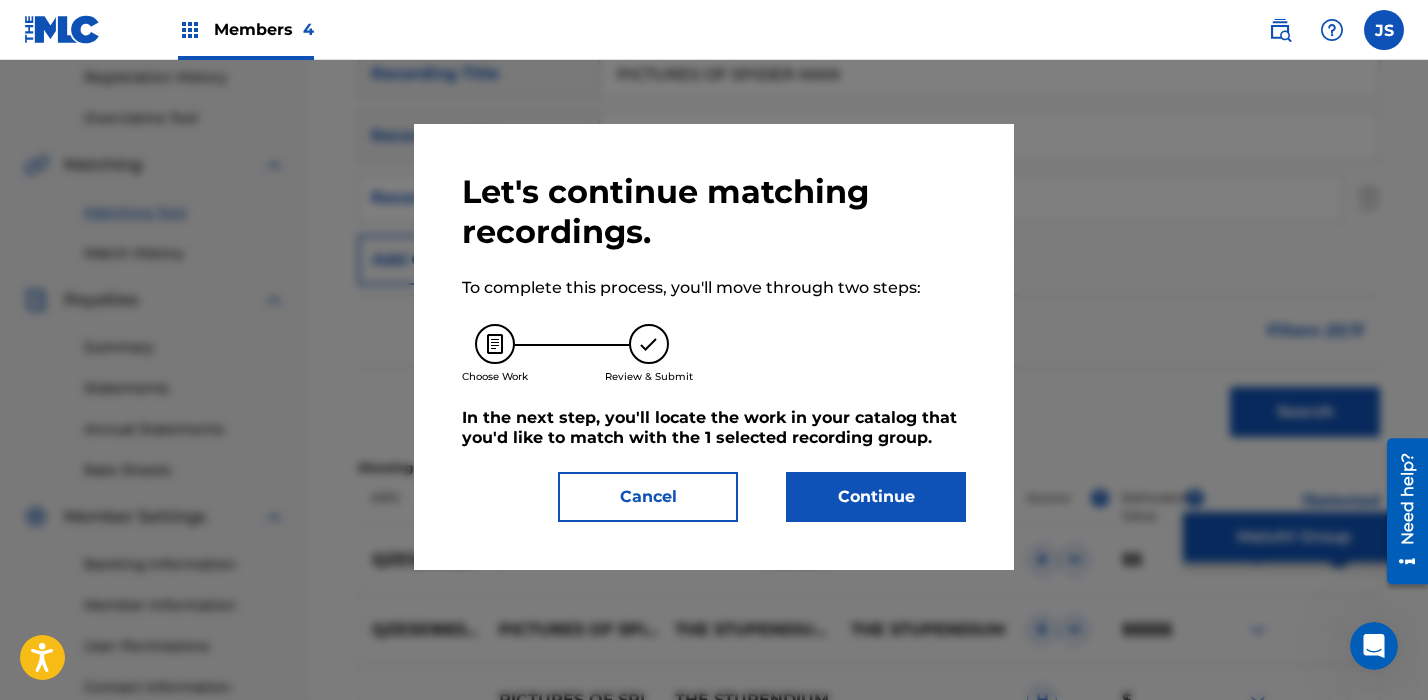 click on "Continue" at bounding box center [876, 497] 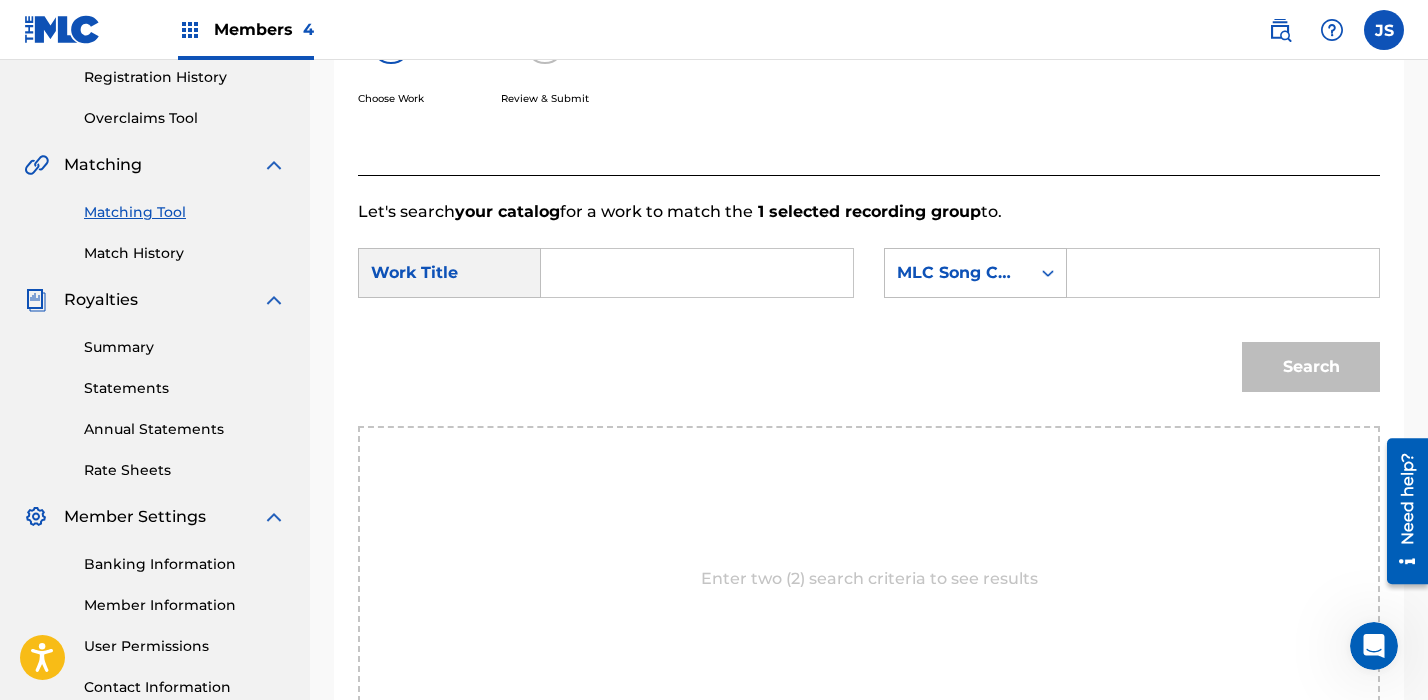 click at bounding box center (697, 273) 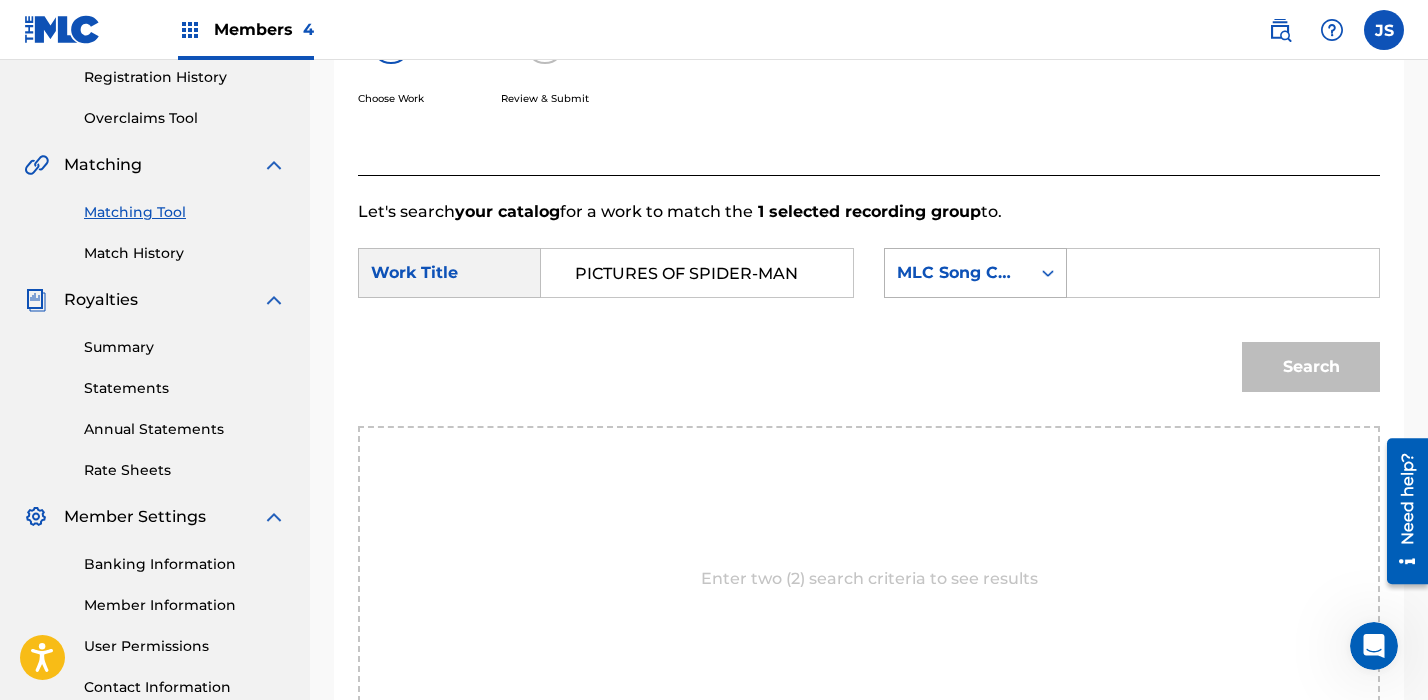 type on "PICTURES OF SPIDER-MAN" 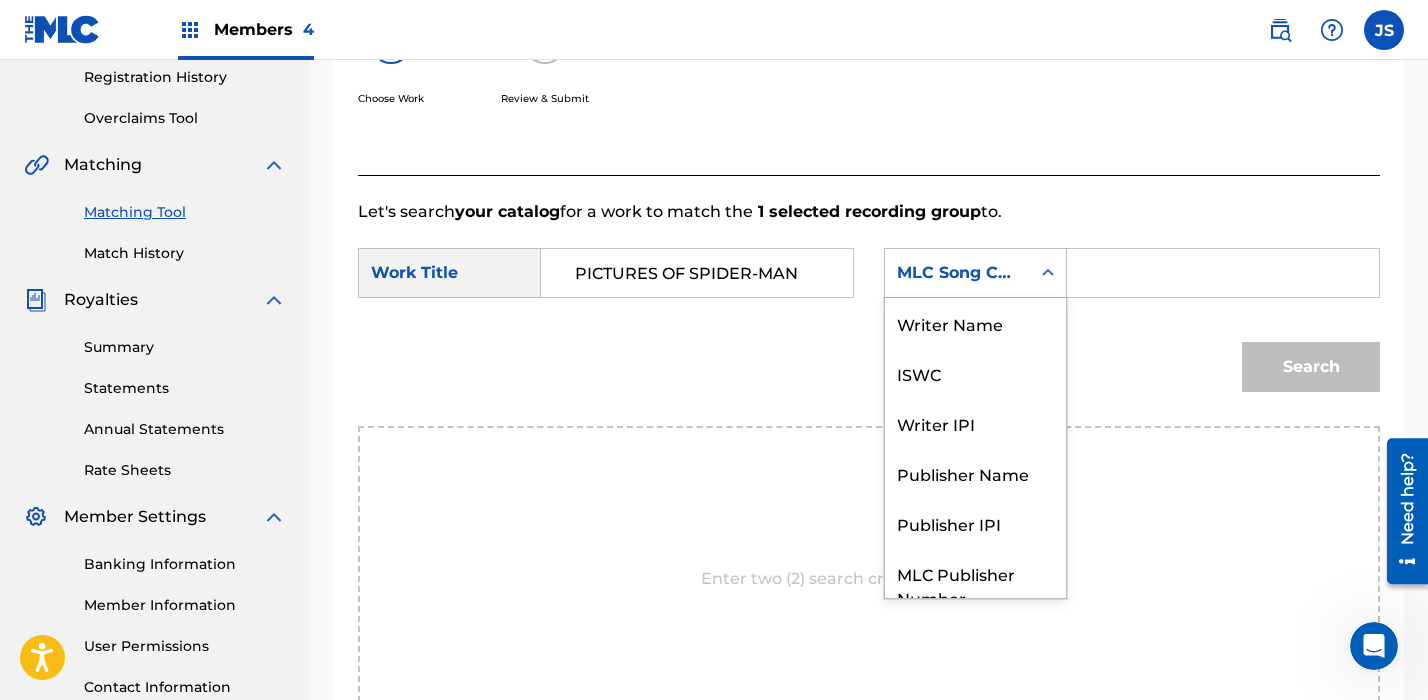 scroll, scrollTop: 74, scrollLeft: 0, axis: vertical 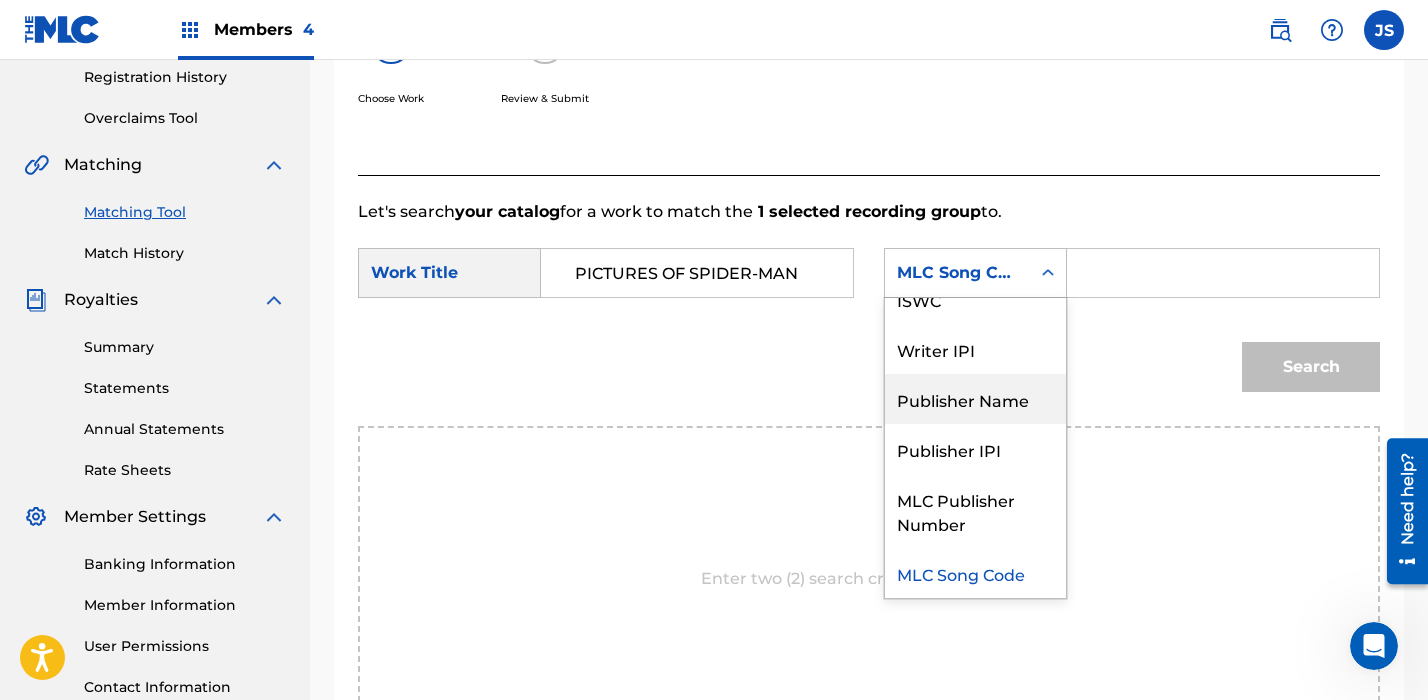 click on "Publisher Name" at bounding box center (975, 399) 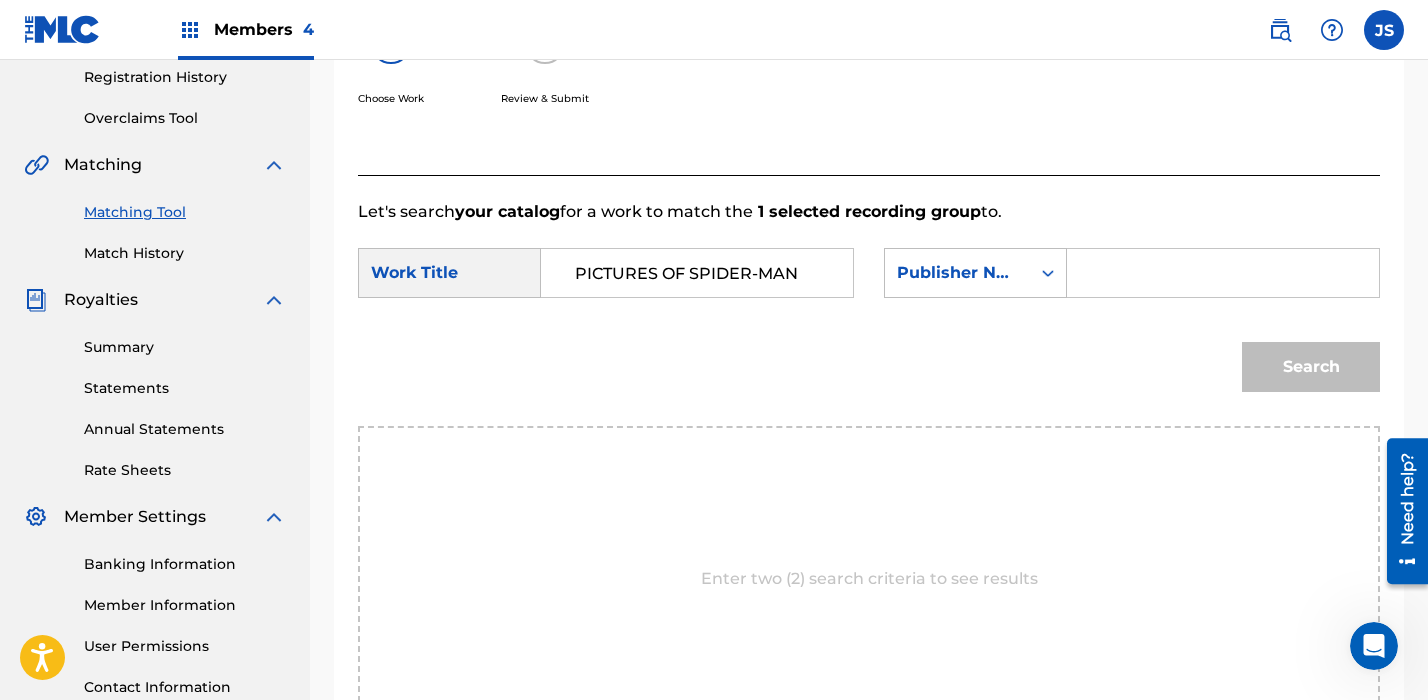 click on "SearchWithCriteria389f8d2d-3660-4299-9ddd-4c58fc621b2c Work Title PICTURES OF SPIDER-MAN SearchWithCriteria7142b3b7-744e-49e4-a9ef-0e8fe2645a30 Publisher Name Search" at bounding box center (869, 325) 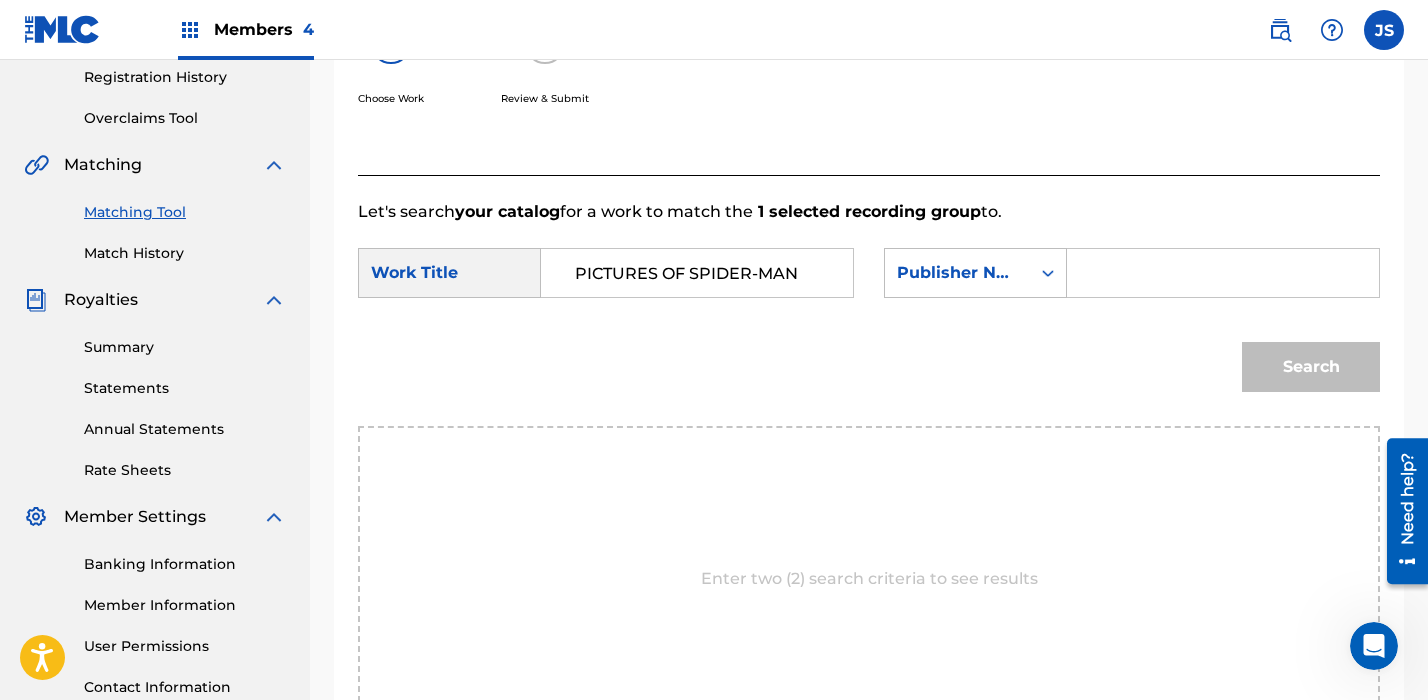 type on "stupendium" 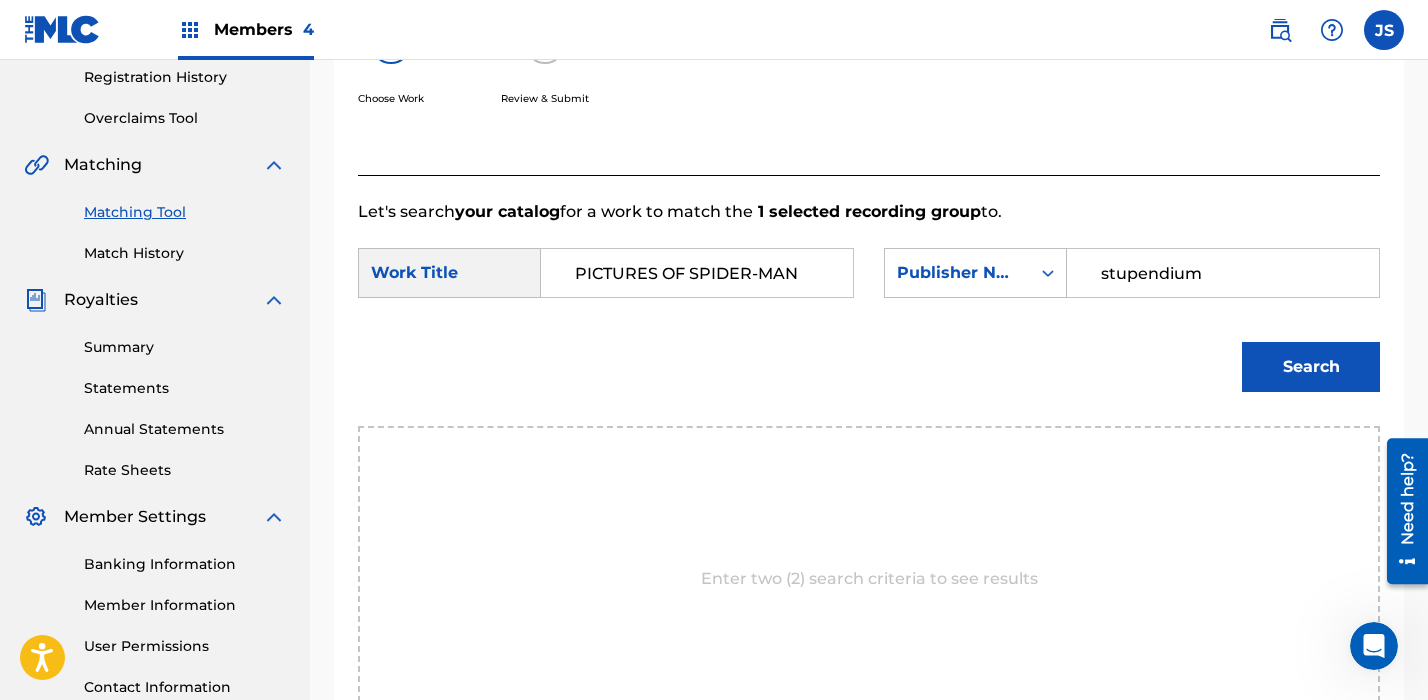 click on "Search" at bounding box center [1311, 367] 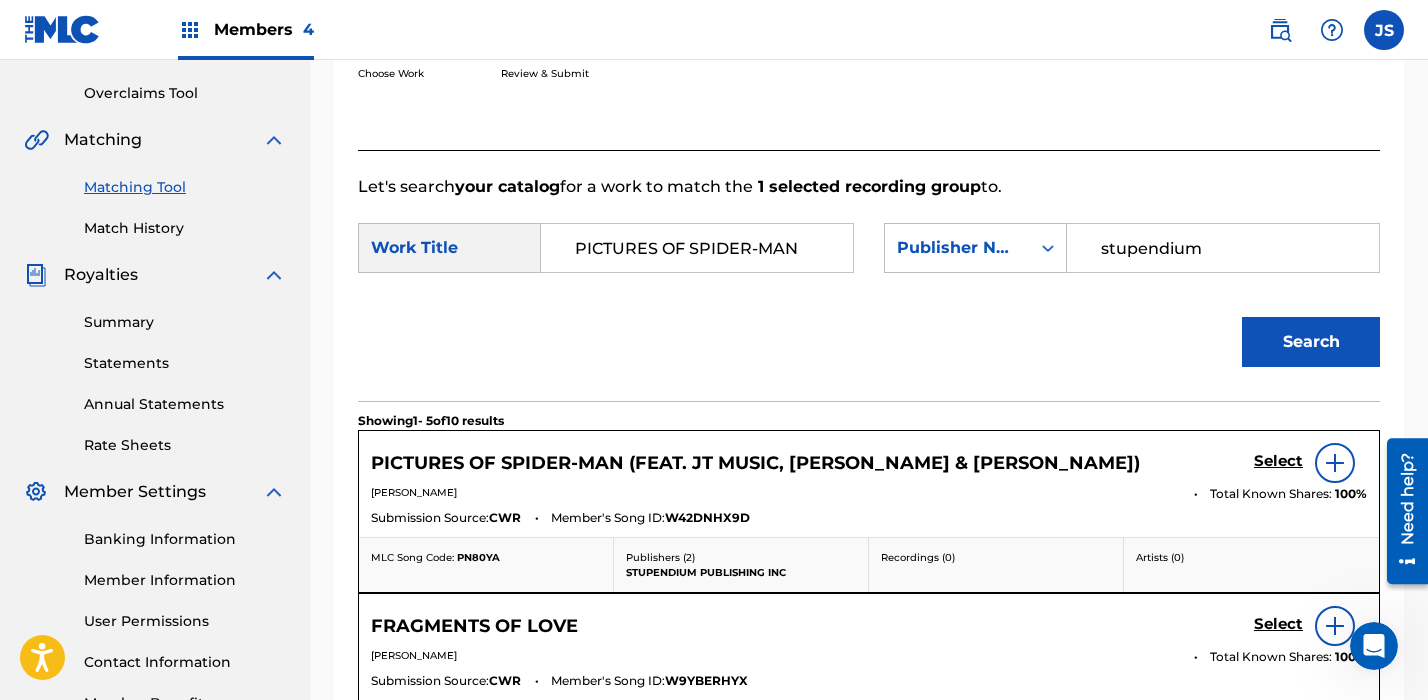 scroll, scrollTop: 408, scrollLeft: 0, axis: vertical 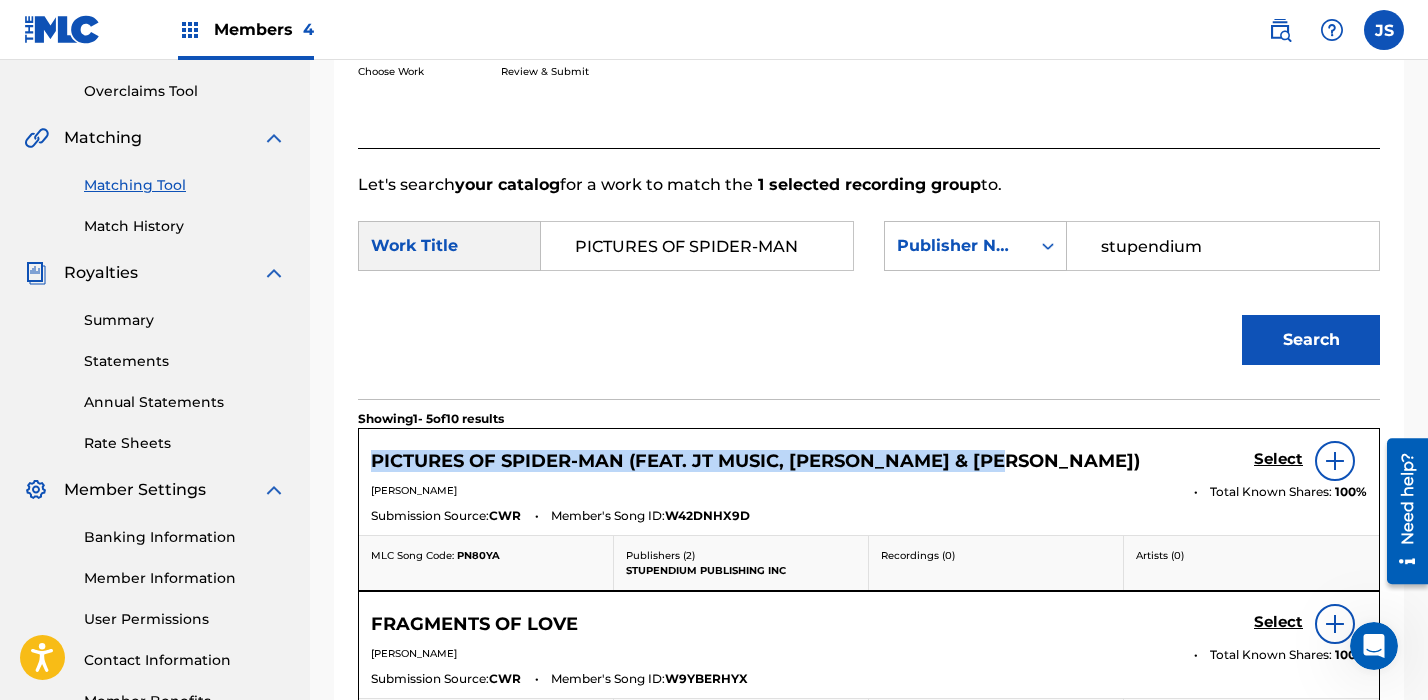 drag, startPoint x: 1063, startPoint y: 464, endPoint x: 366, endPoint y: 461, distance: 697.0065 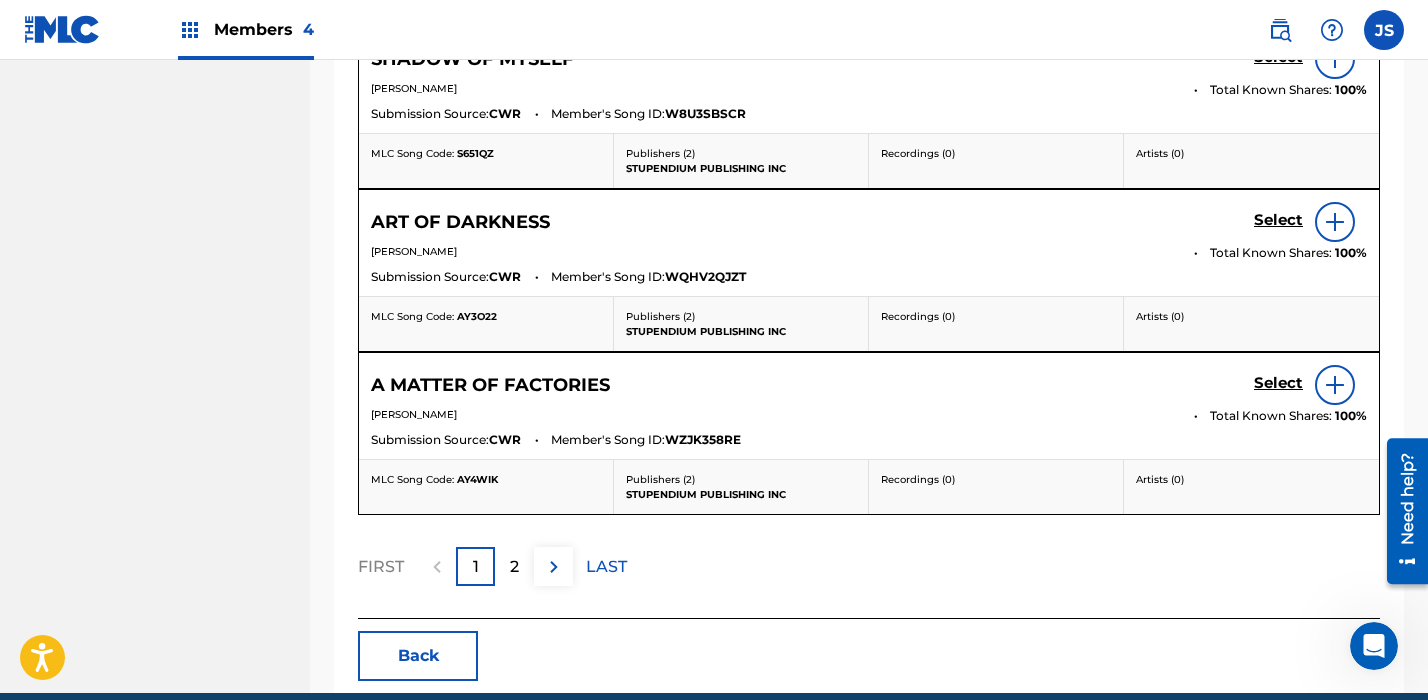 scroll, scrollTop: 1225, scrollLeft: 0, axis: vertical 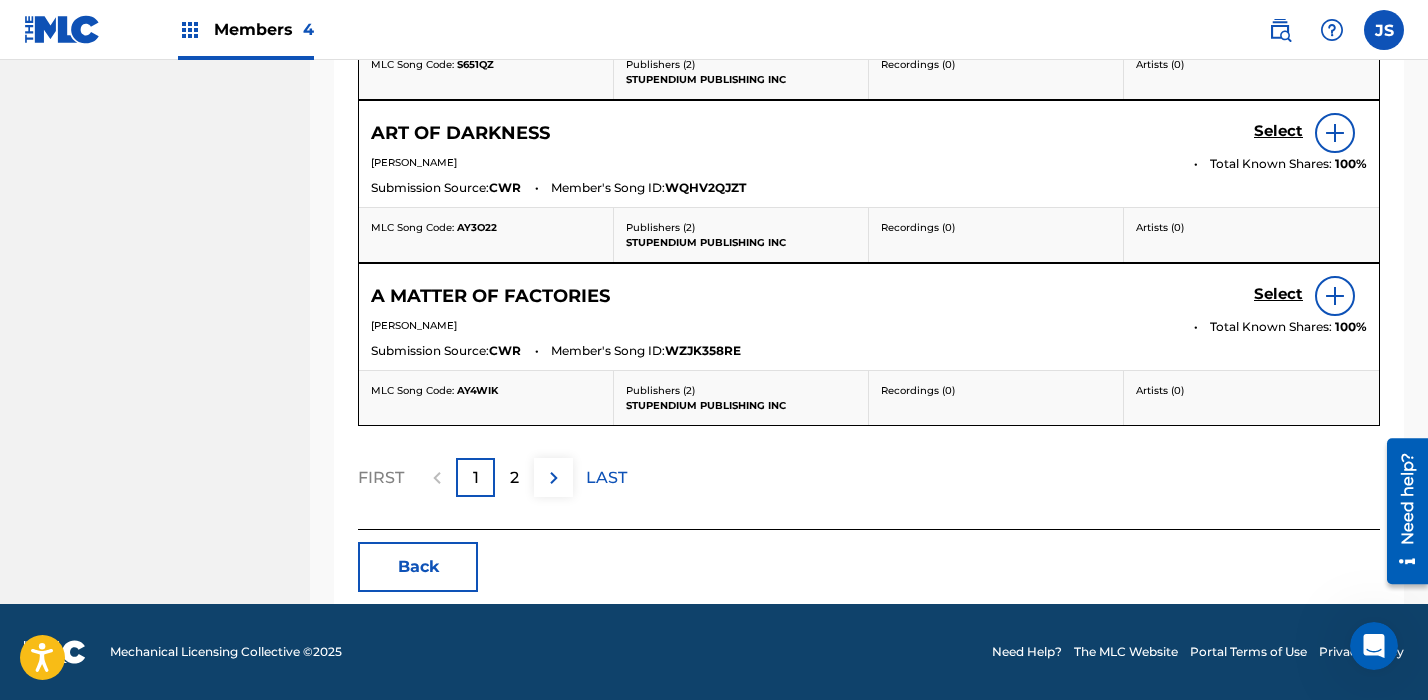 click on "Back" at bounding box center (418, 567) 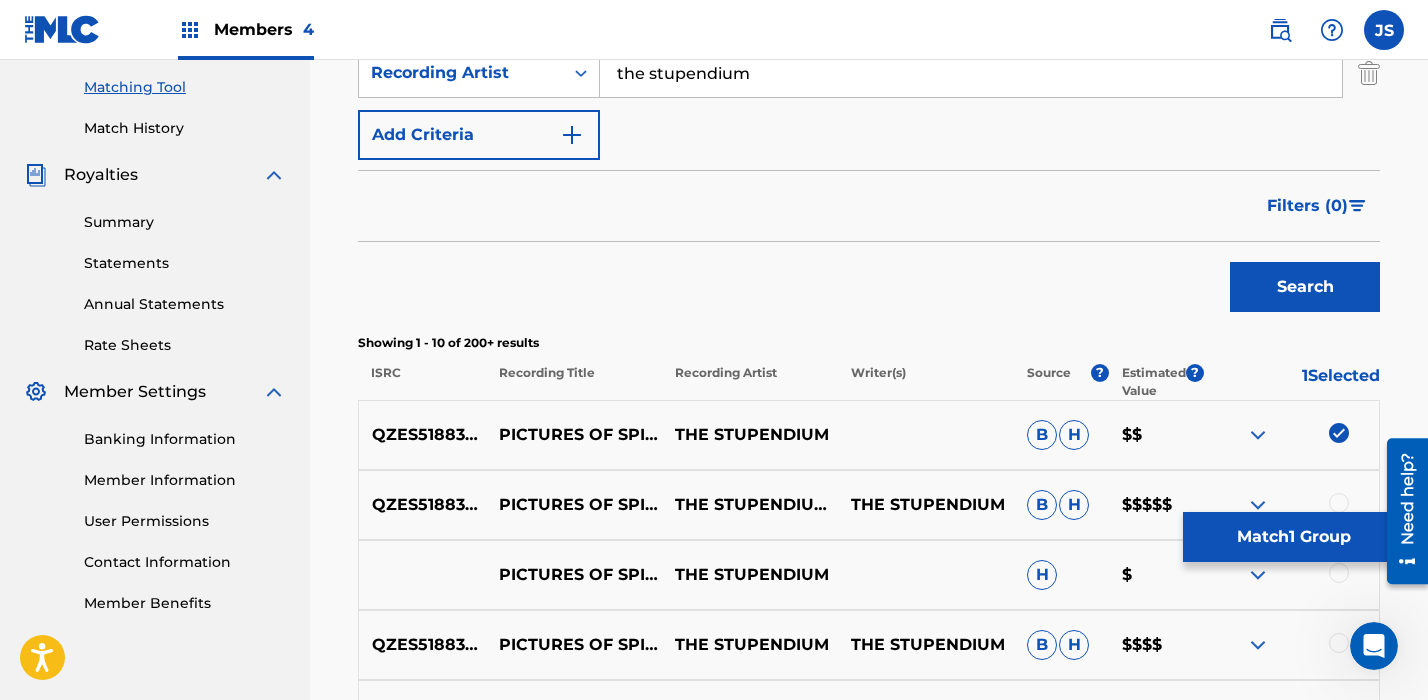 scroll, scrollTop: 577, scrollLeft: 0, axis: vertical 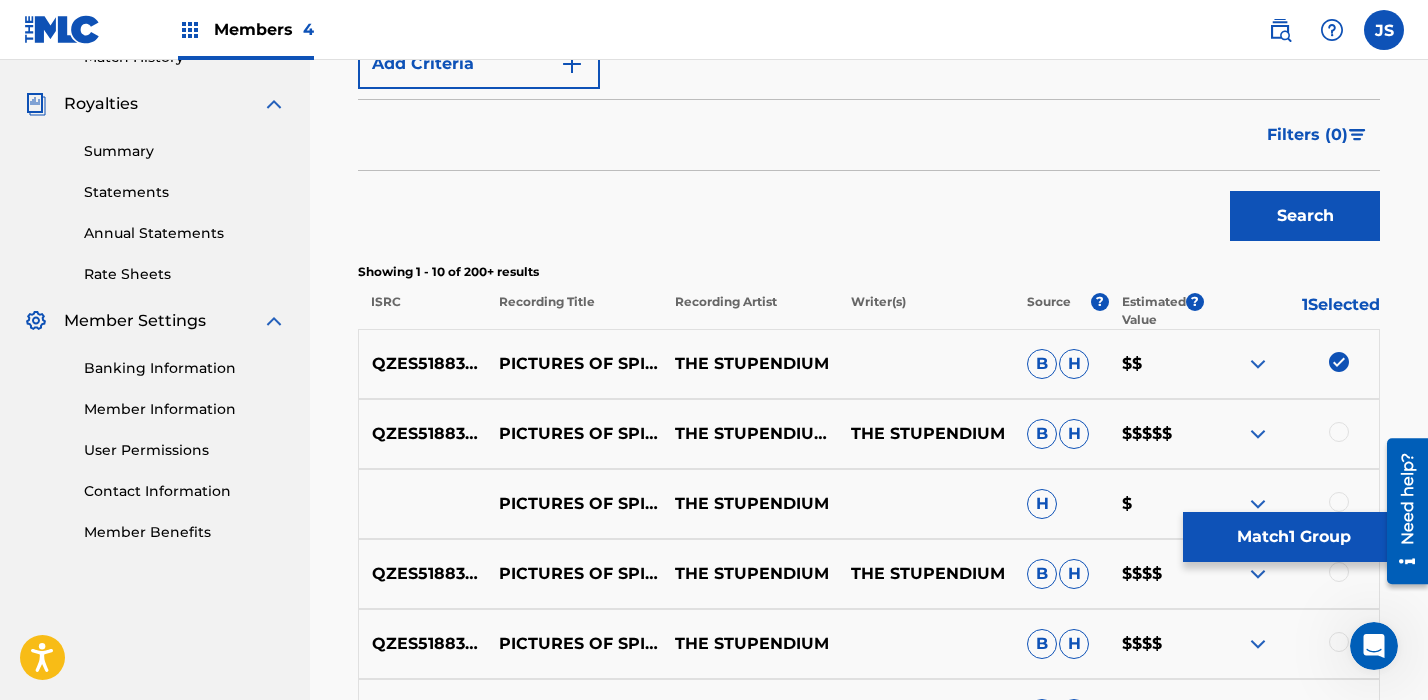 click at bounding box center (1339, 362) 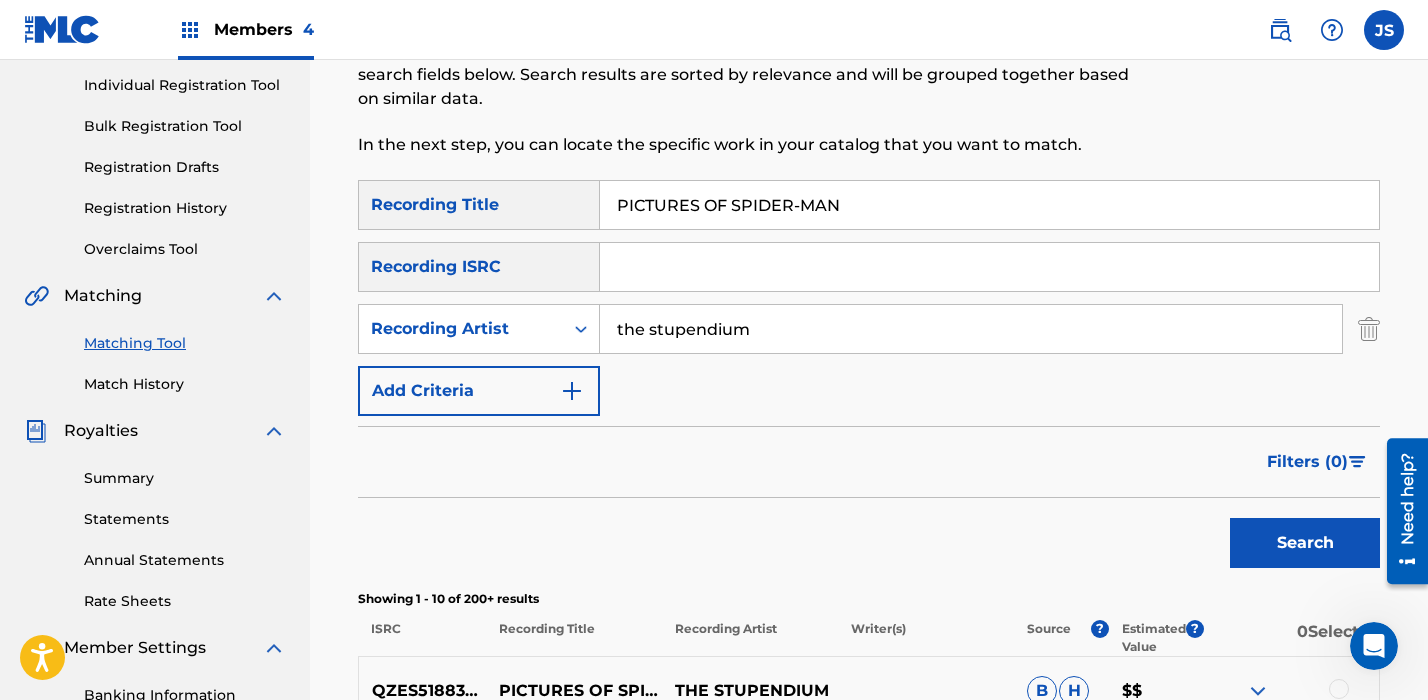scroll, scrollTop: 230, scrollLeft: 0, axis: vertical 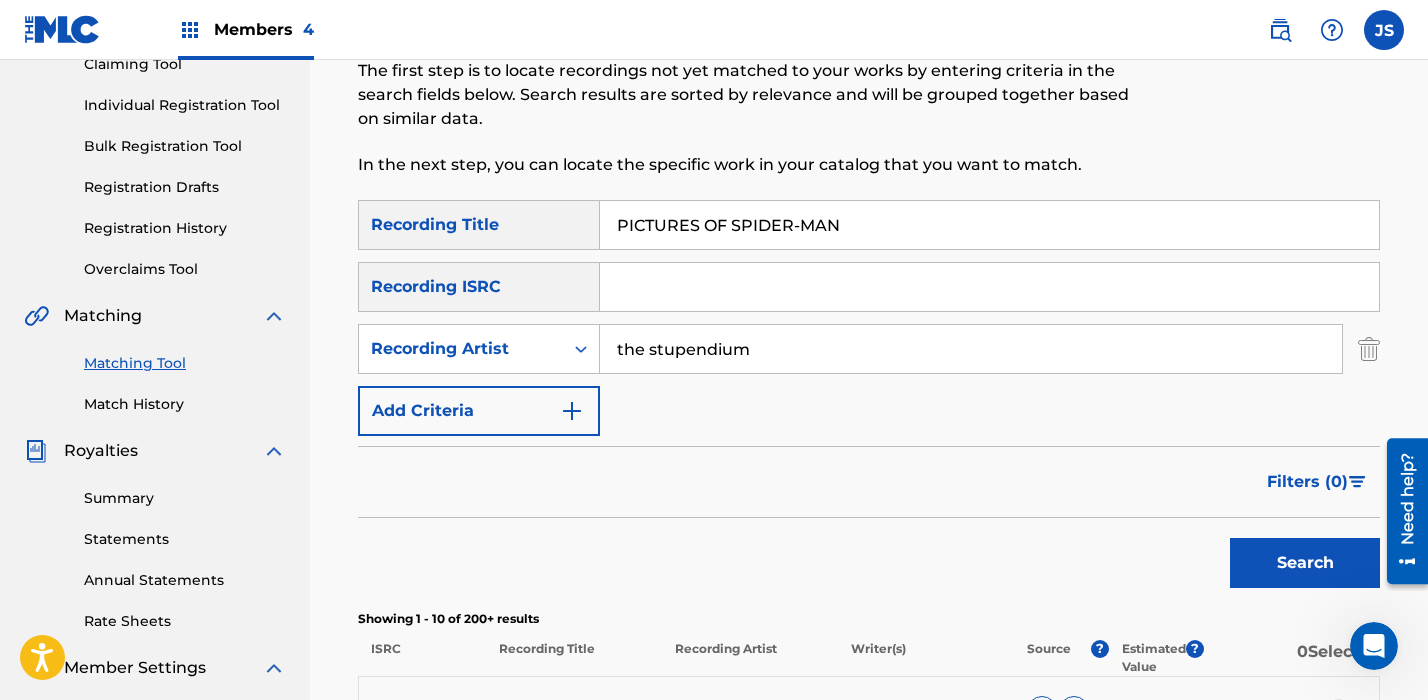 click on "PICTURES OF SPIDER-MAN" at bounding box center [989, 225] 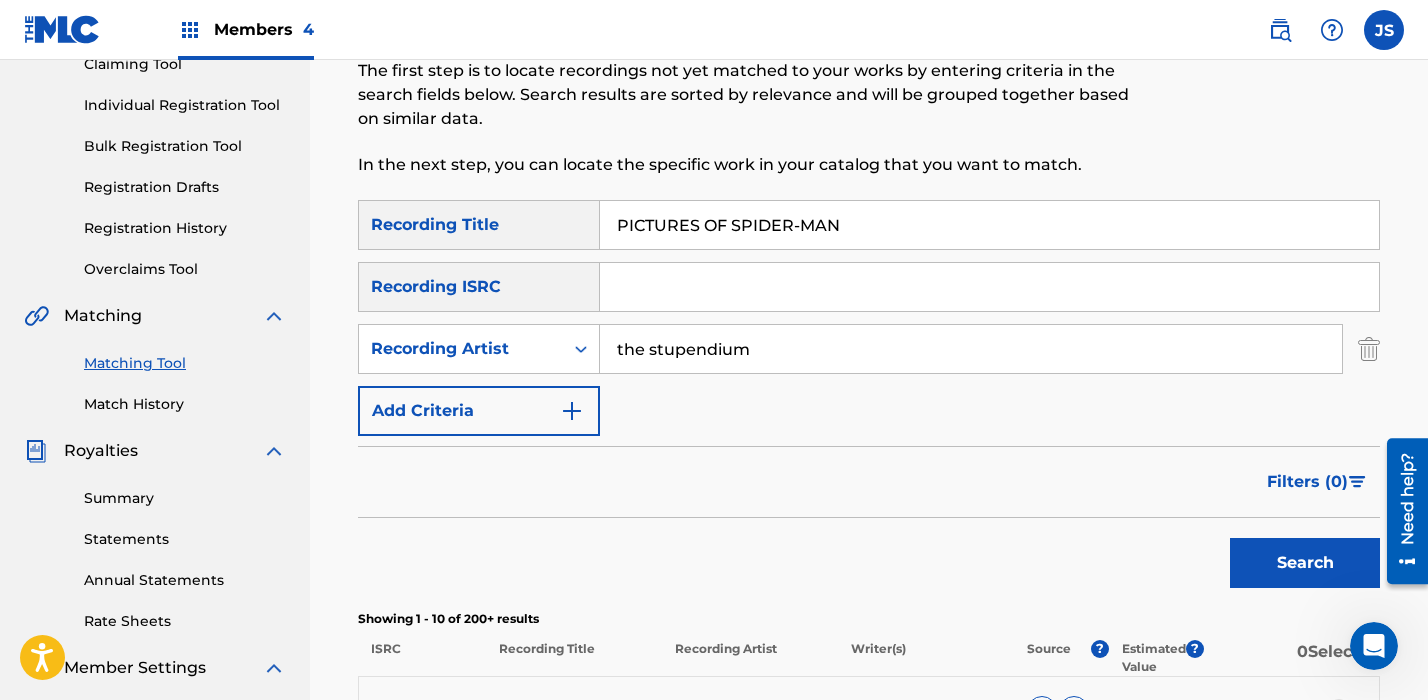paste on "WE TOLD YOU SO" 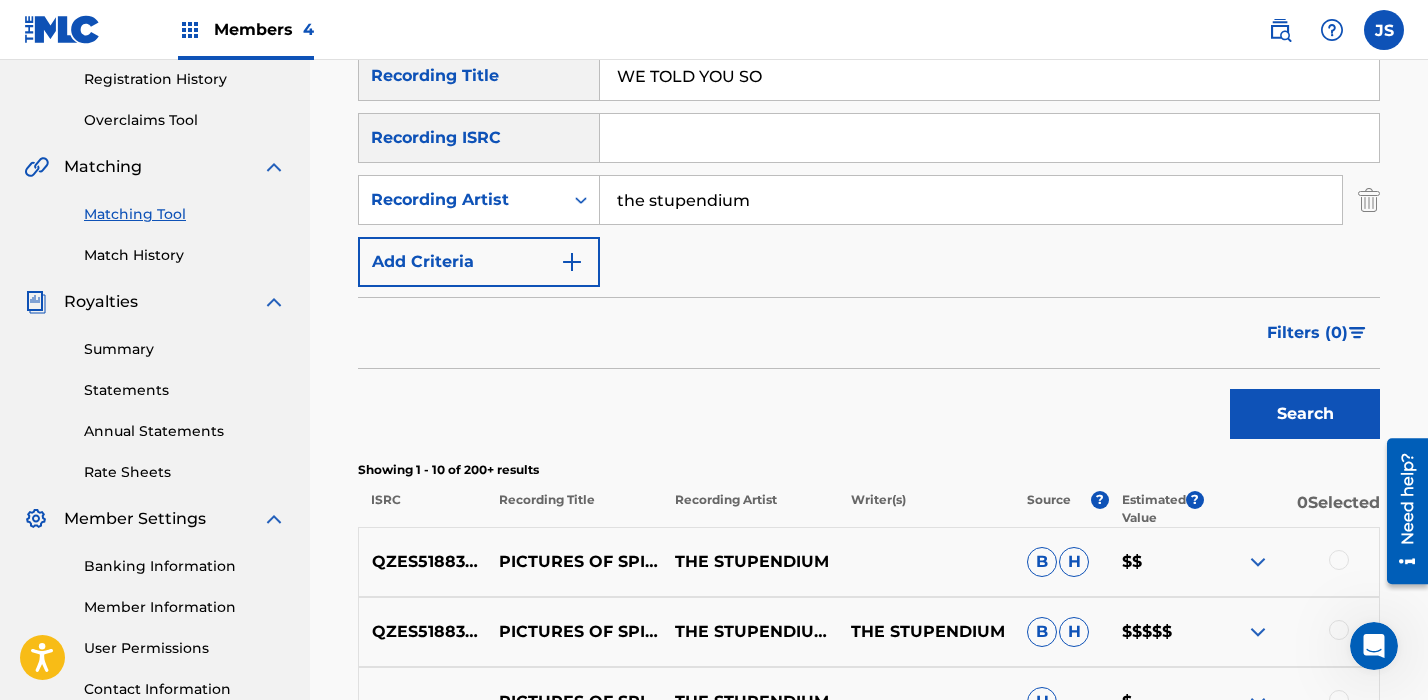 scroll, scrollTop: 377, scrollLeft: 0, axis: vertical 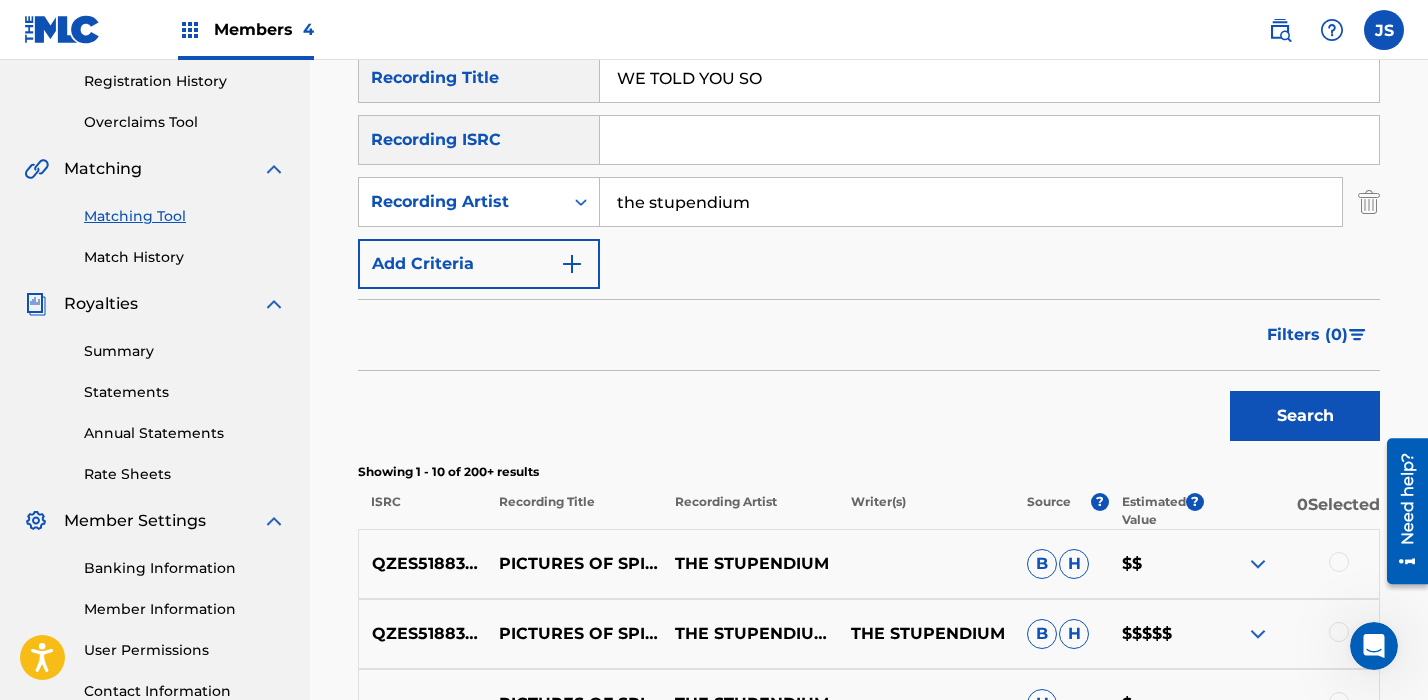 type on "WE TOLD YOU SO" 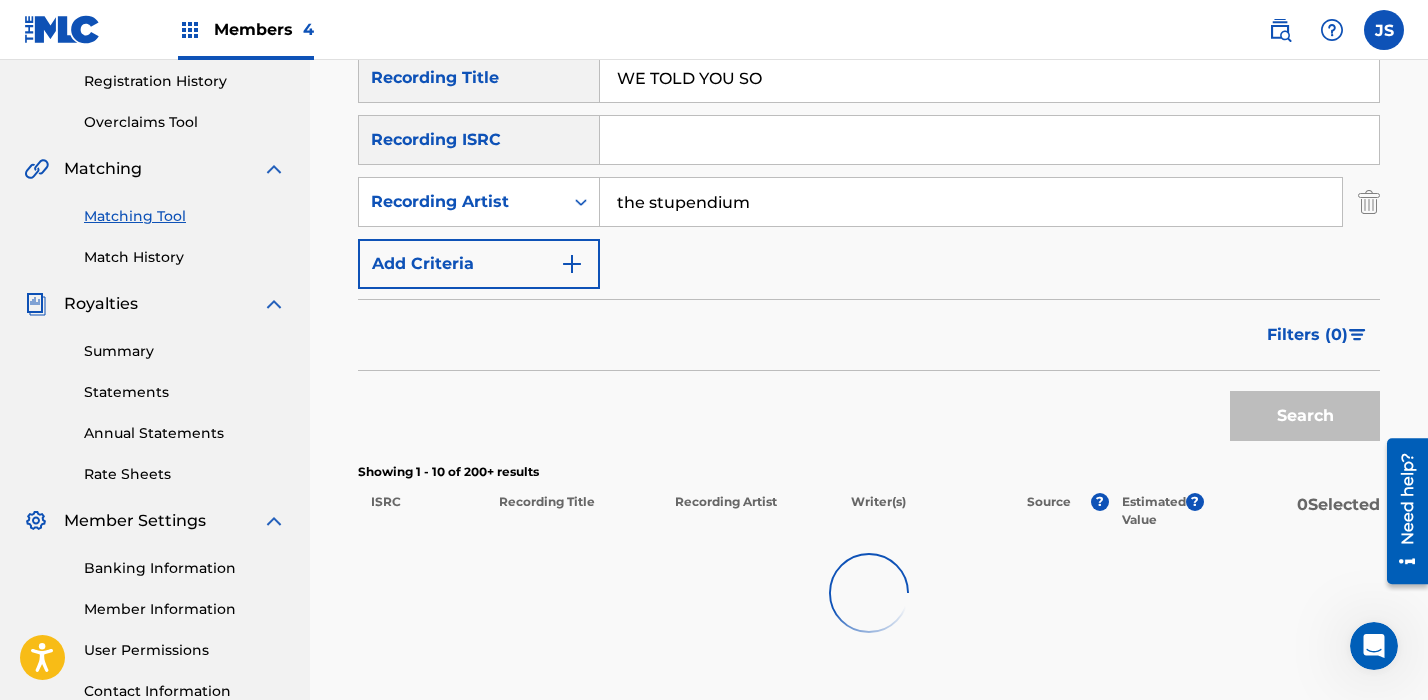 click on "Search" at bounding box center [1305, 416] 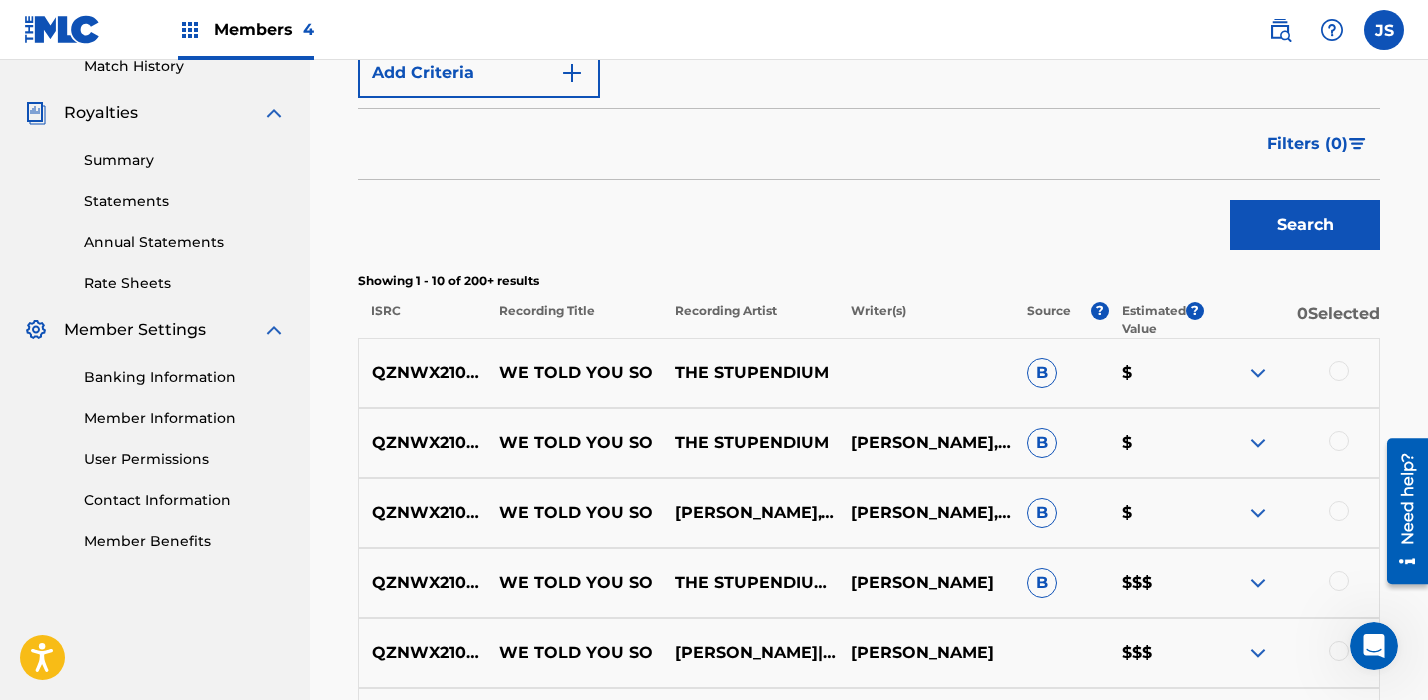 scroll, scrollTop: 618, scrollLeft: 0, axis: vertical 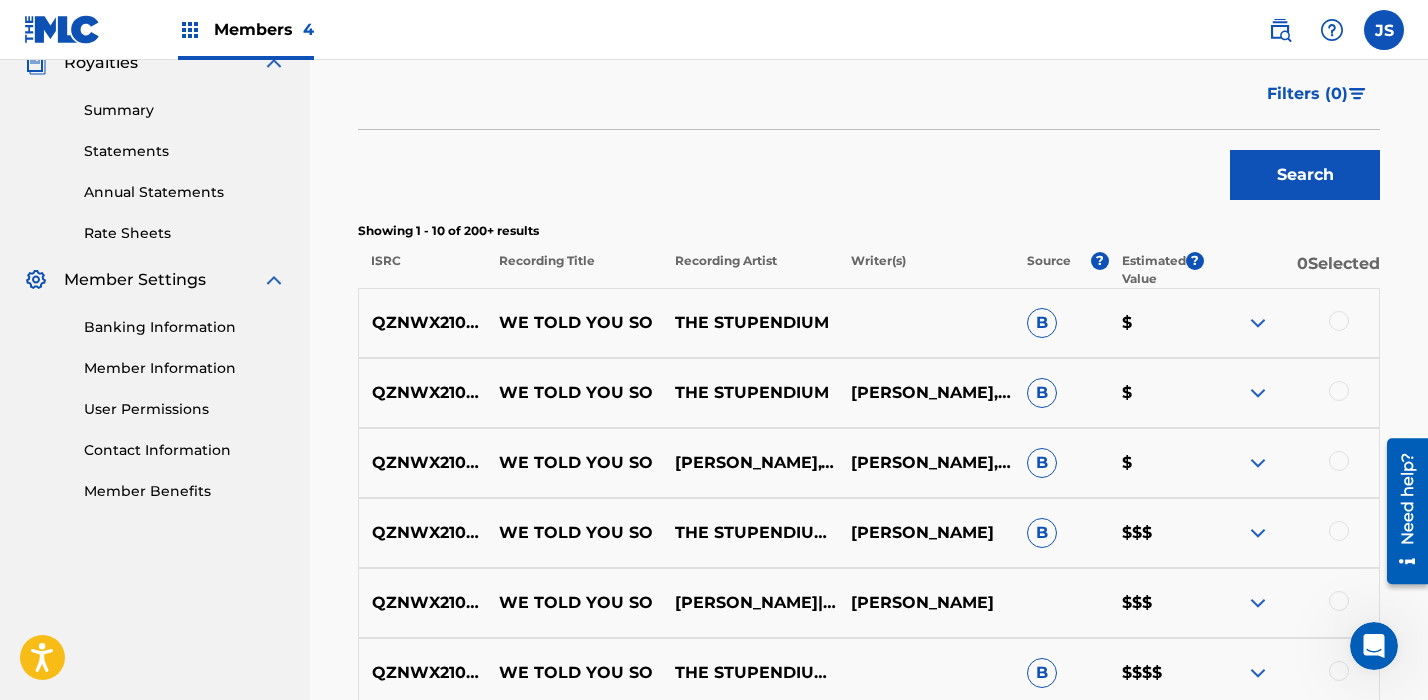 click at bounding box center (1291, 323) 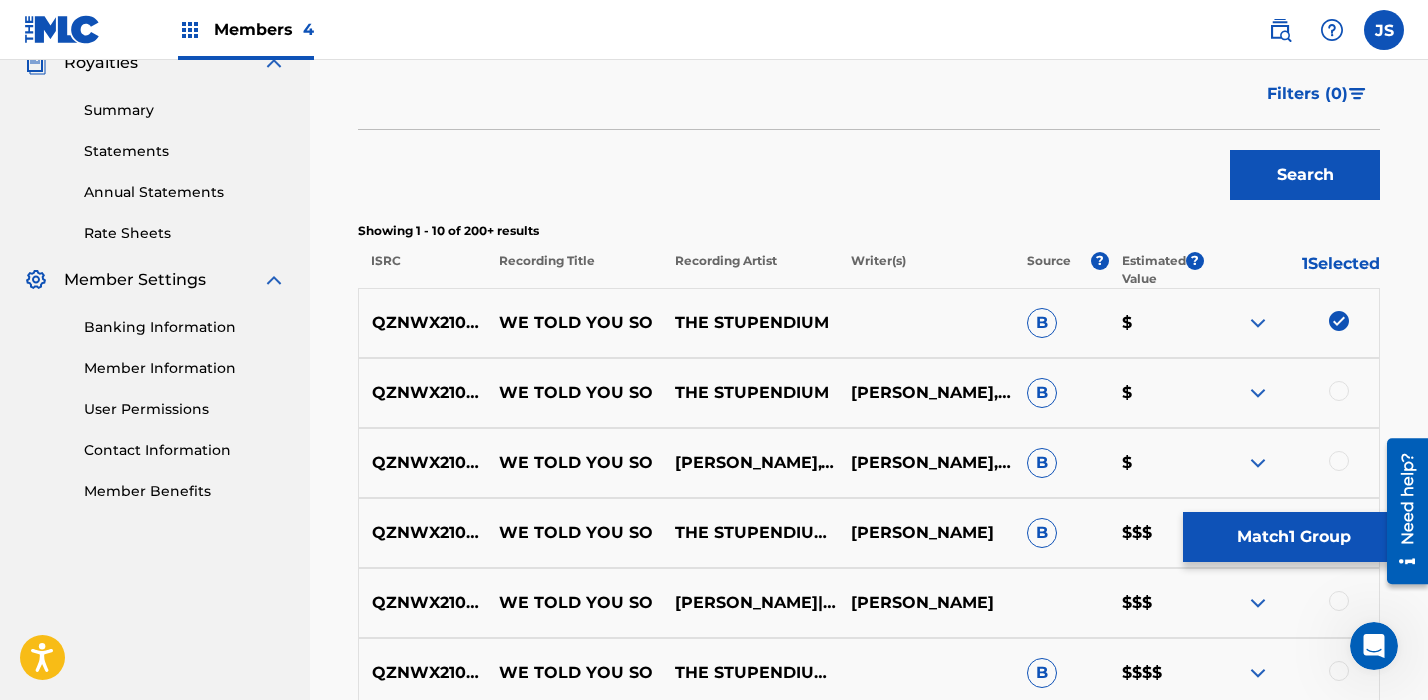 click on "Match  1 Group" at bounding box center (1293, 537) 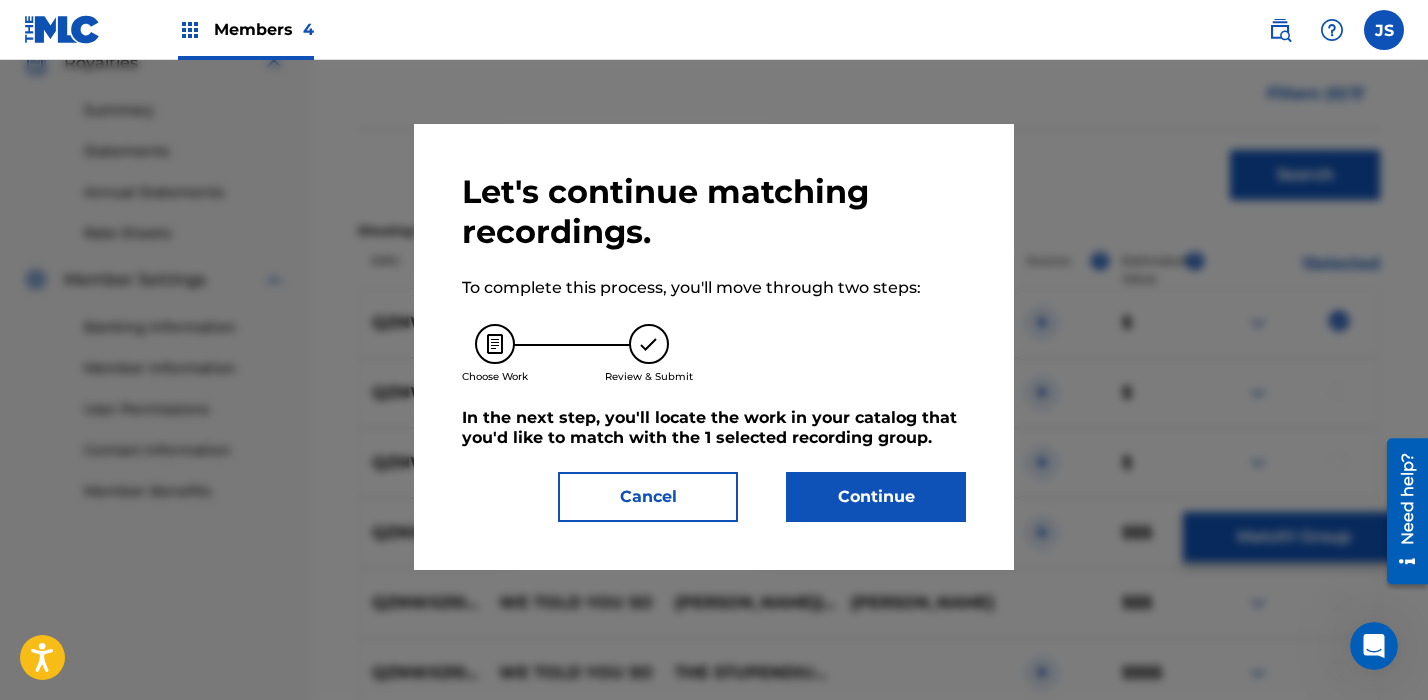 click on "Continue" at bounding box center (876, 497) 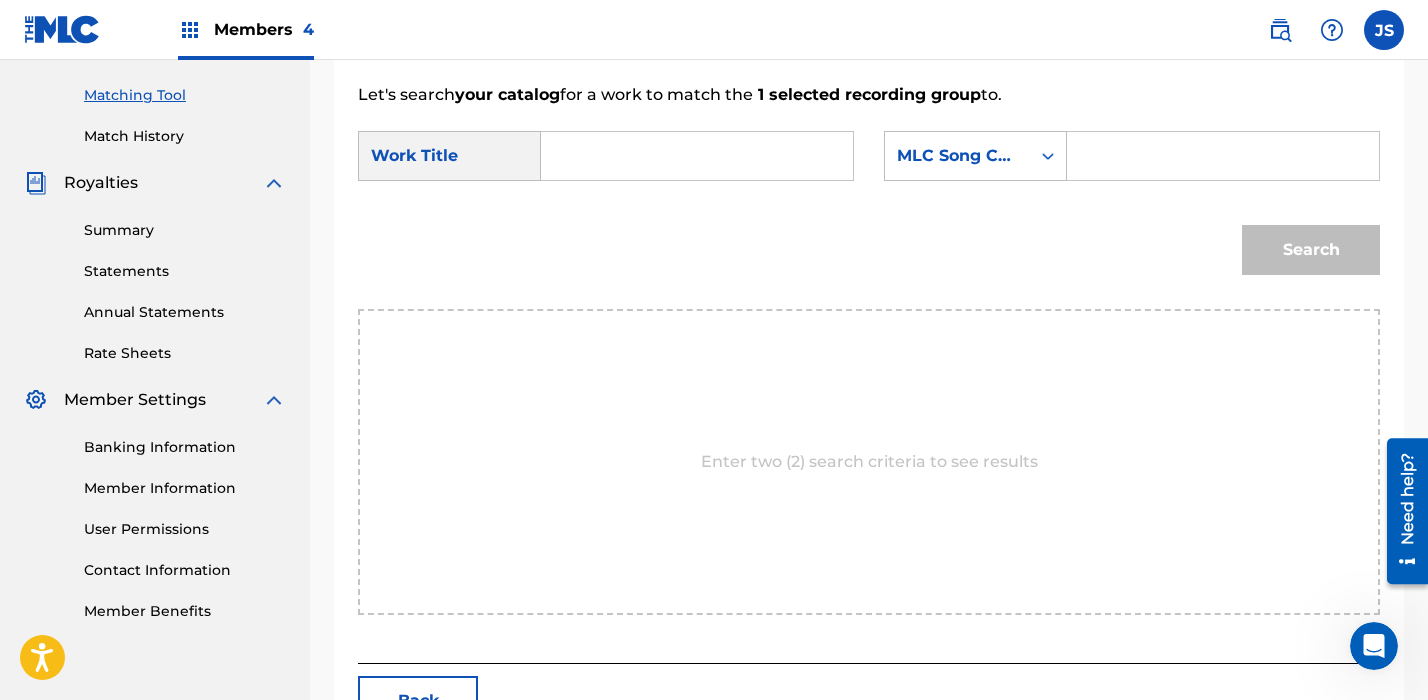 scroll, scrollTop: 469, scrollLeft: 0, axis: vertical 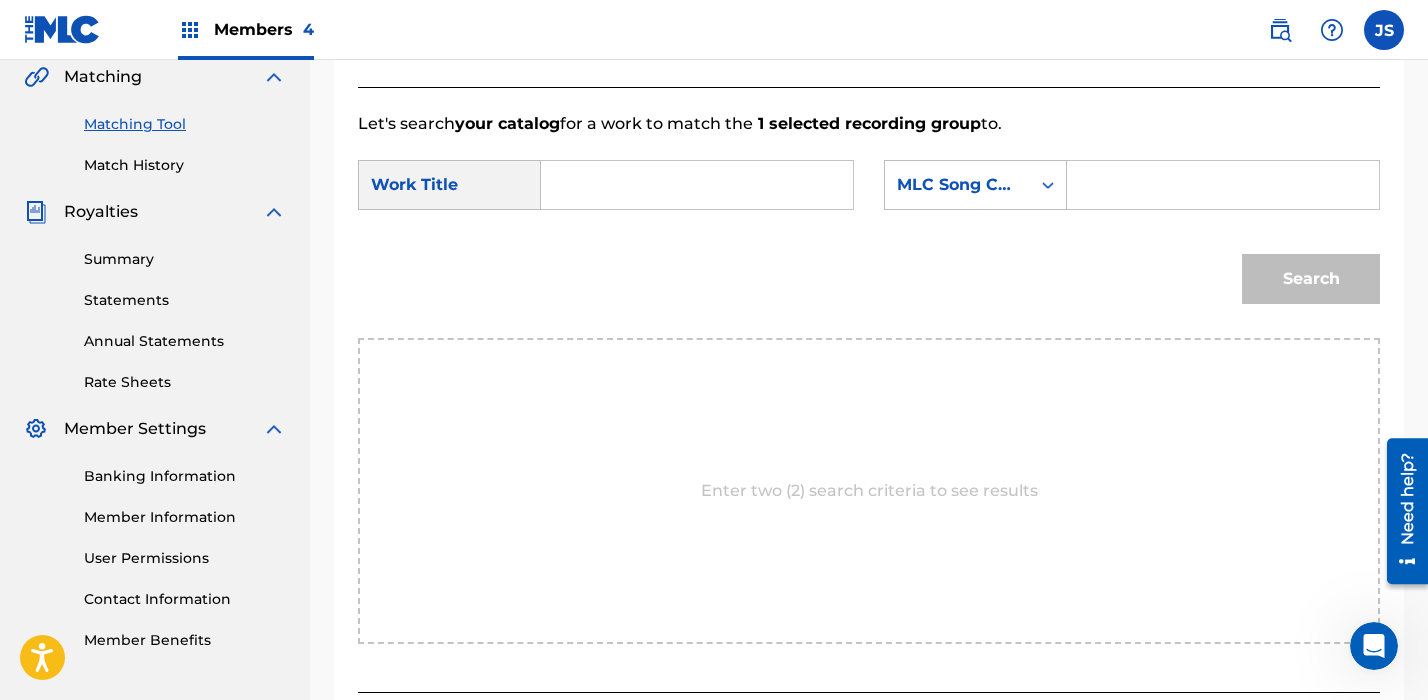 click at bounding box center [697, 185] 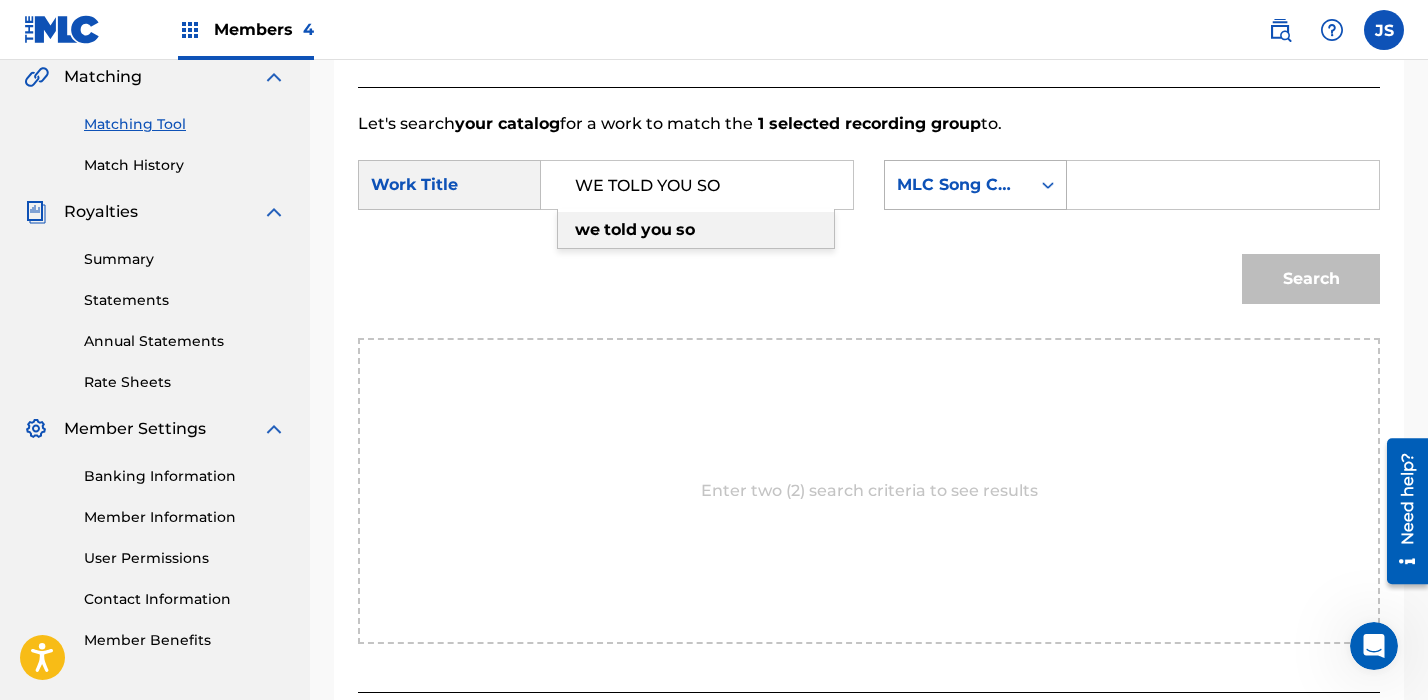 type on "WE TOLD YOU SO" 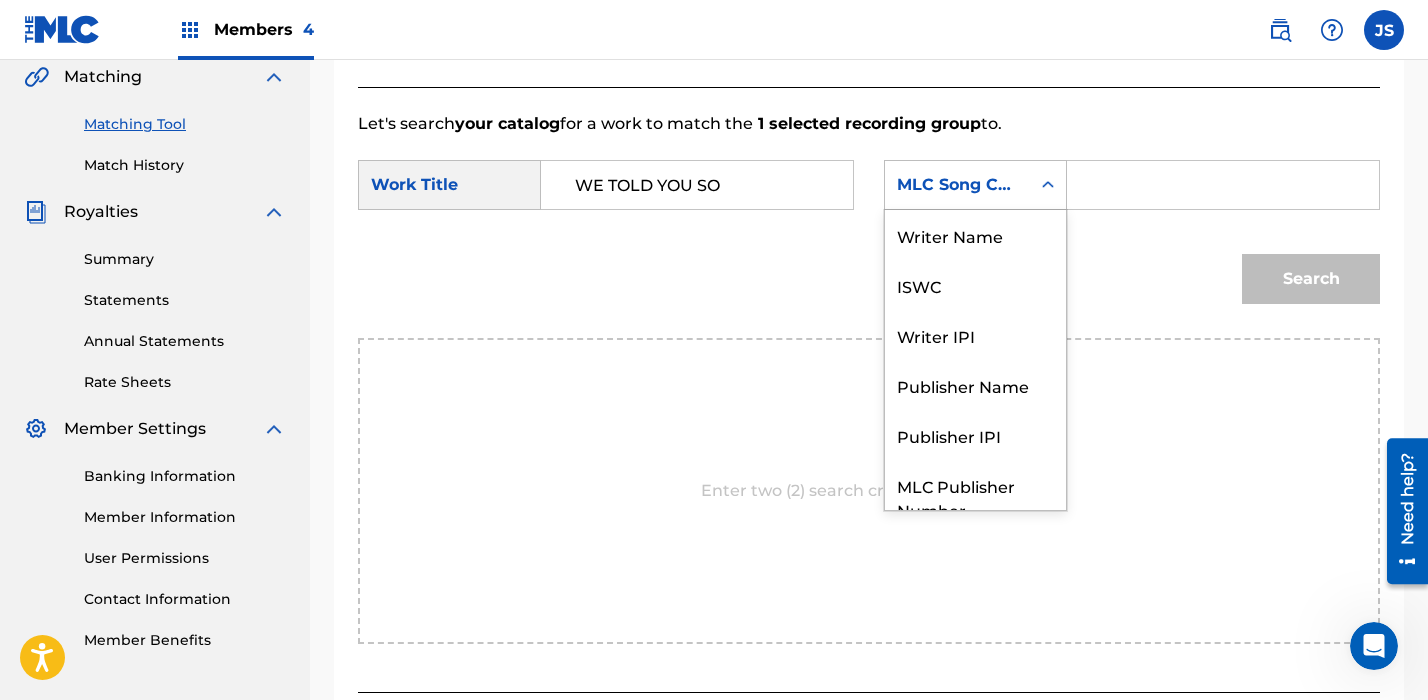 scroll, scrollTop: 74, scrollLeft: 0, axis: vertical 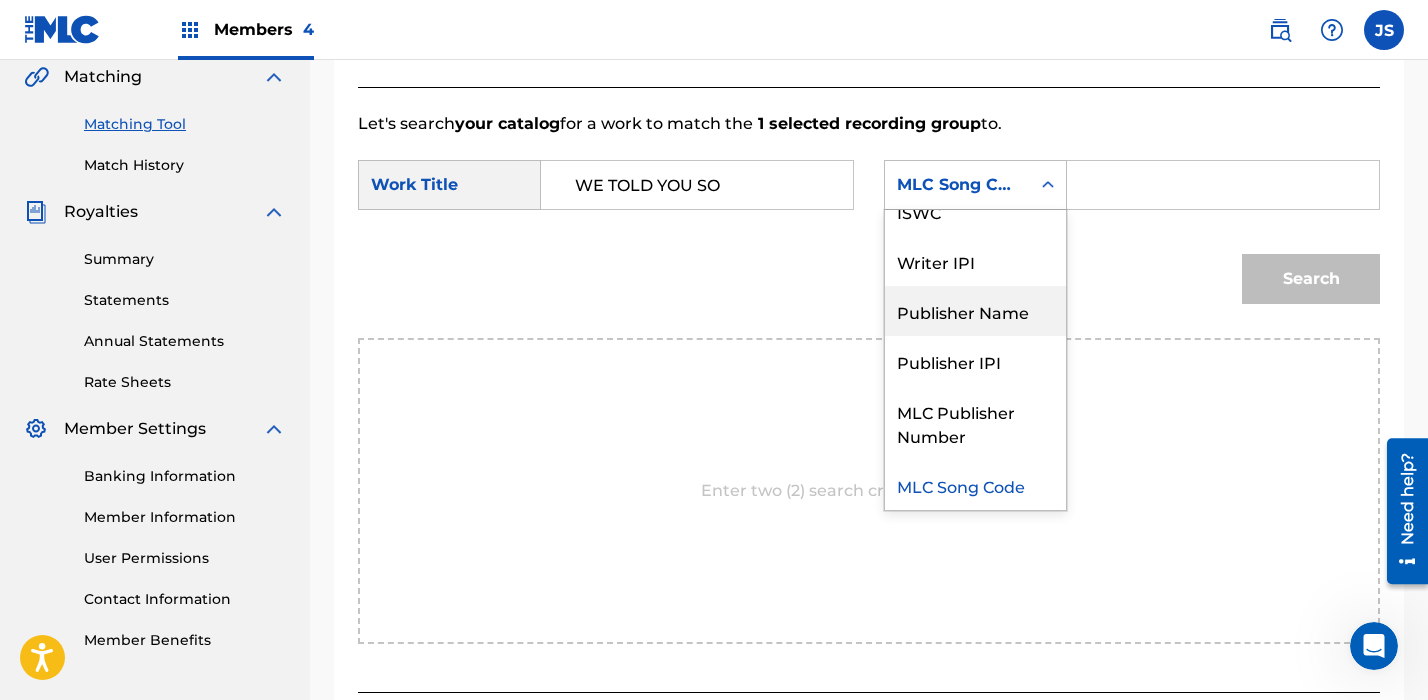 click on "Publisher Name" at bounding box center [975, 311] 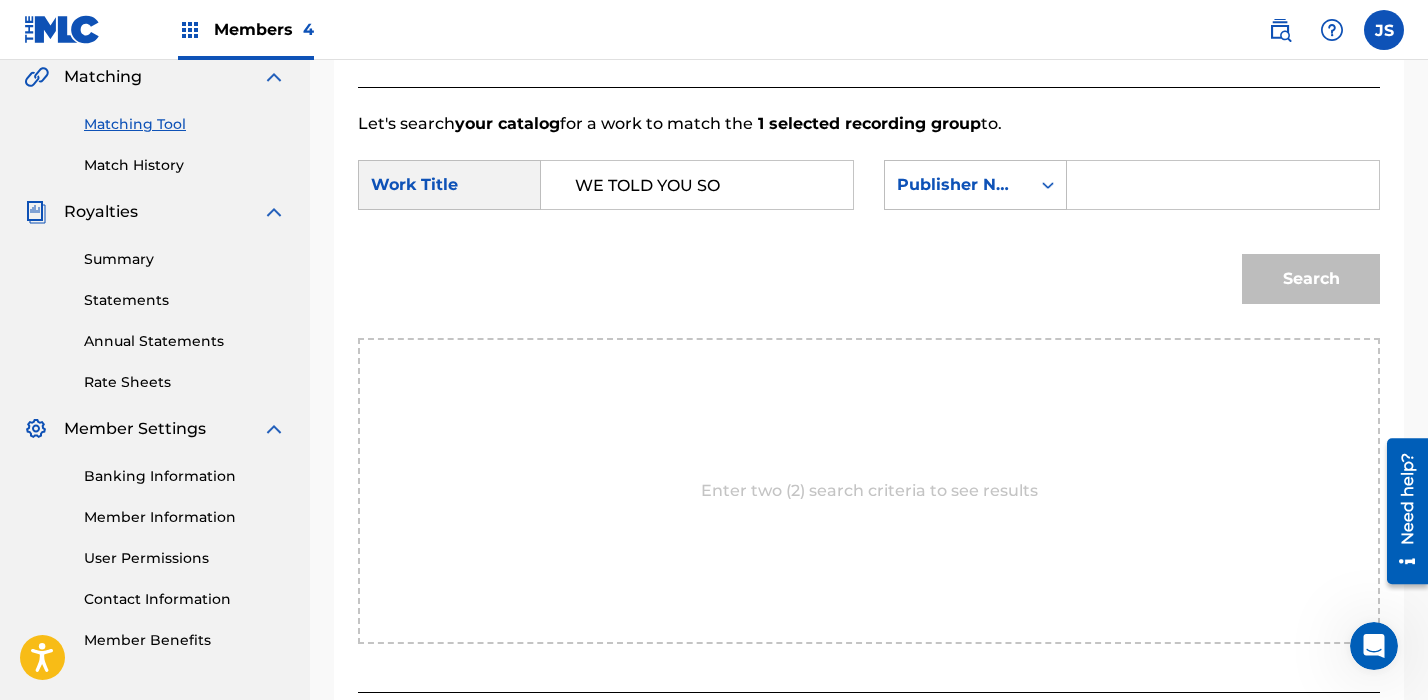 click at bounding box center [1223, 185] 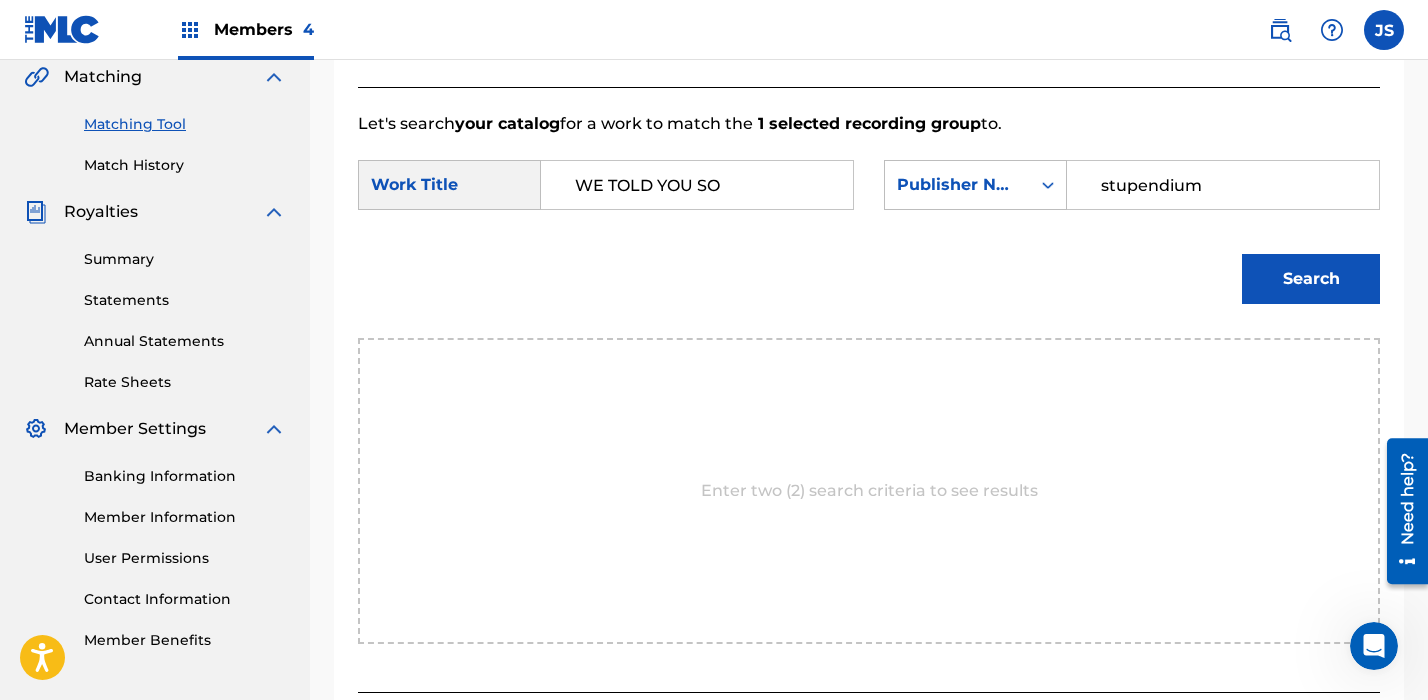 click on "Search" at bounding box center (1311, 279) 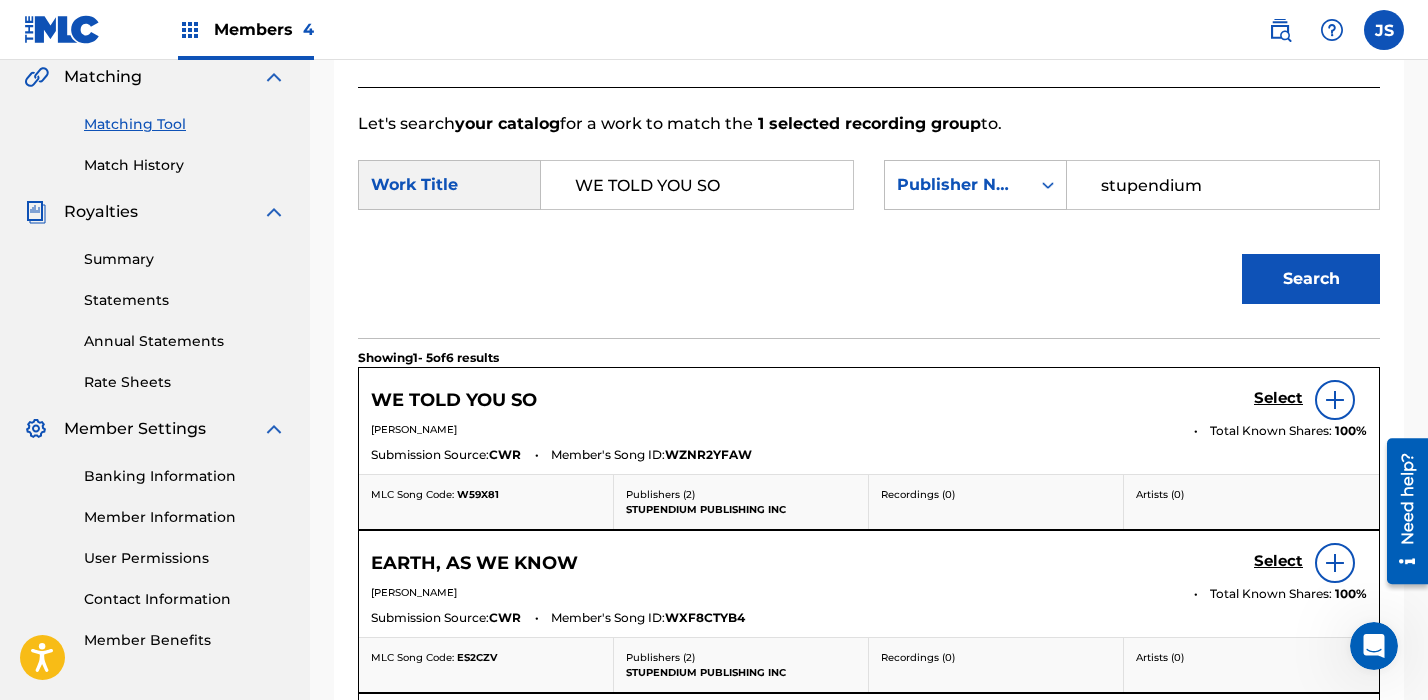 scroll, scrollTop: 1225, scrollLeft: 0, axis: vertical 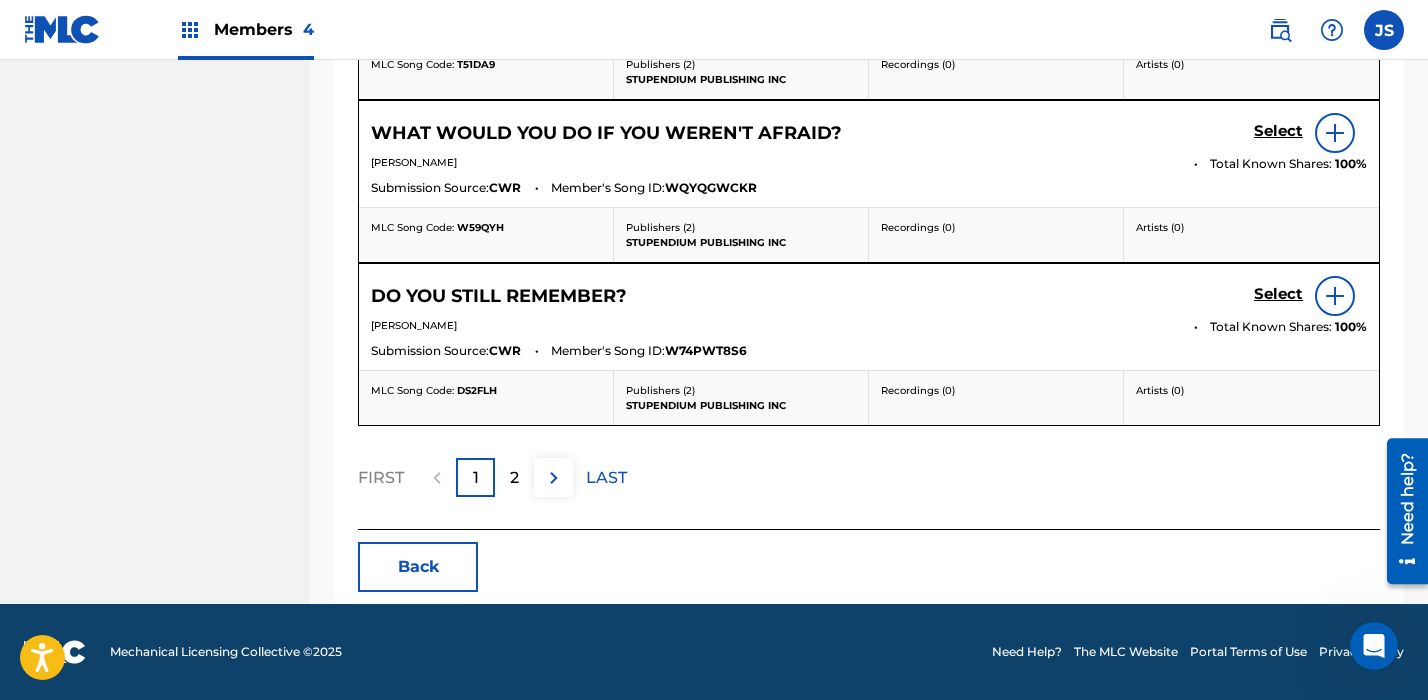 click on "Back" at bounding box center [418, 567] 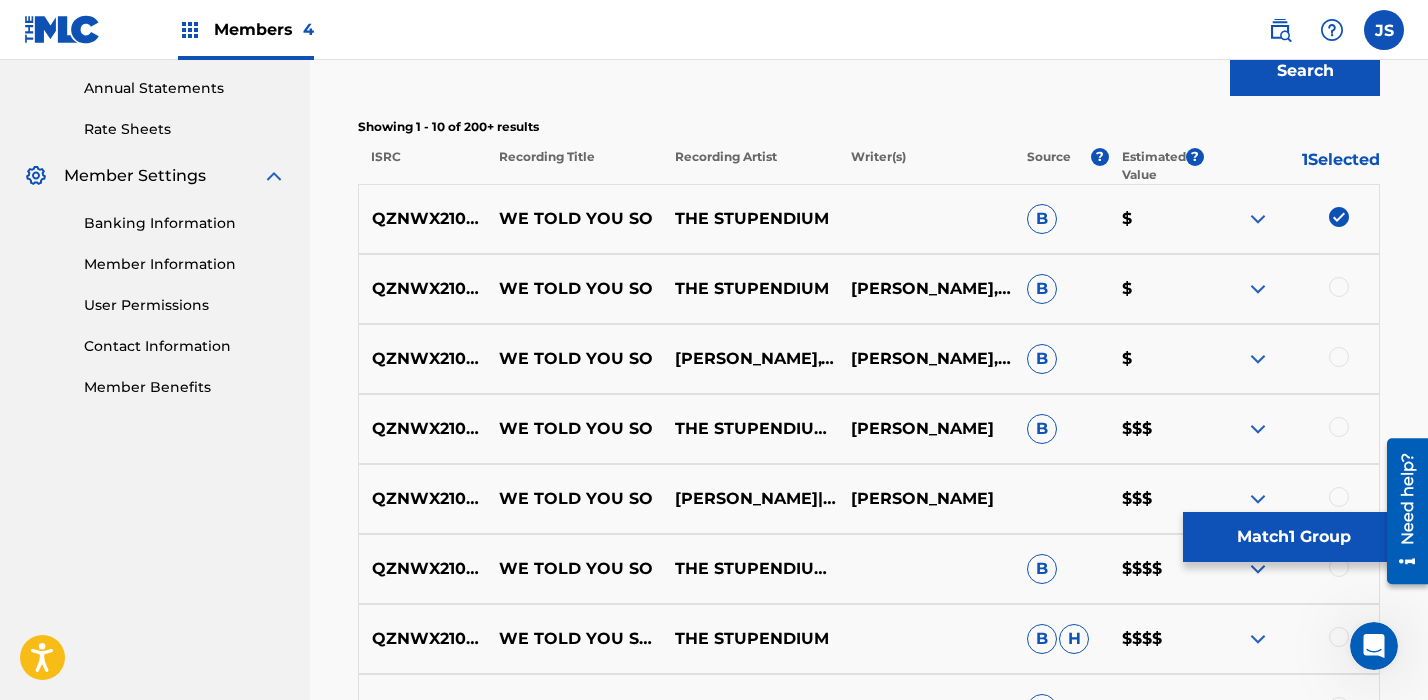 scroll, scrollTop: 698, scrollLeft: 0, axis: vertical 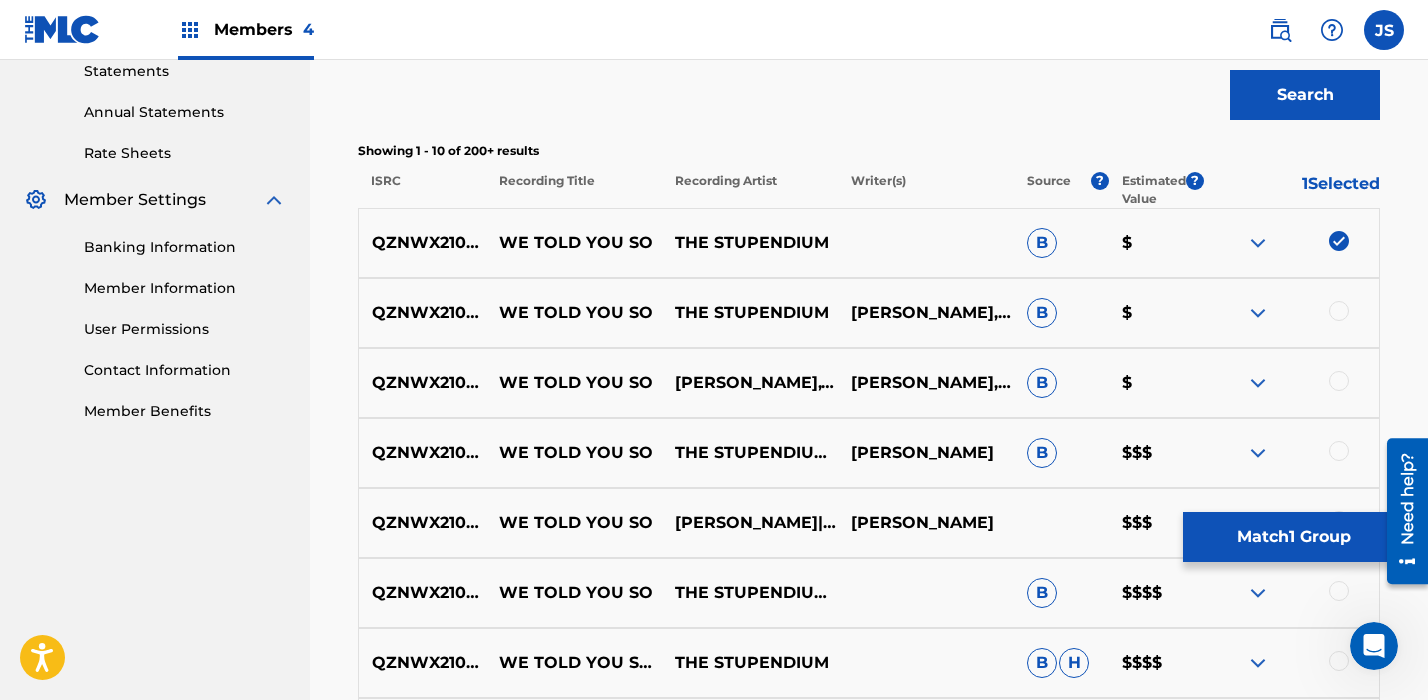 click at bounding box center [1339, 311] 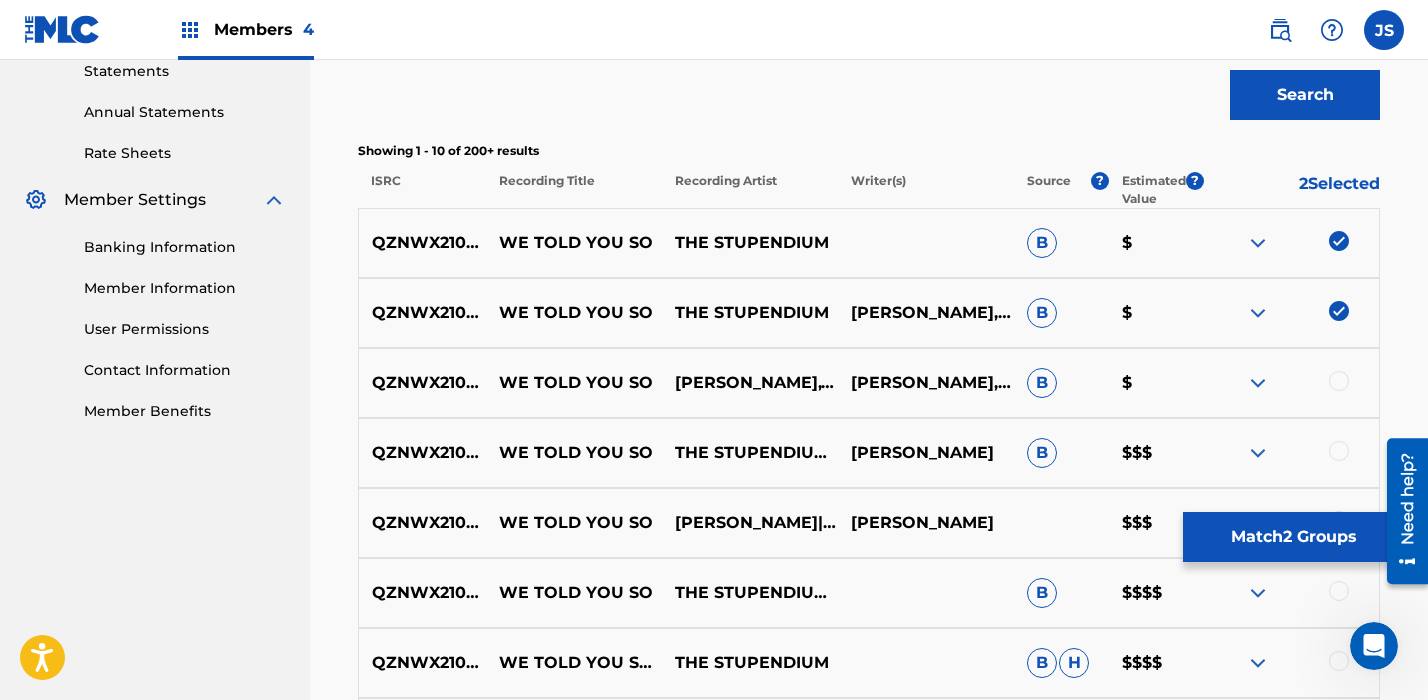 click at bounding box center (1291, 383) 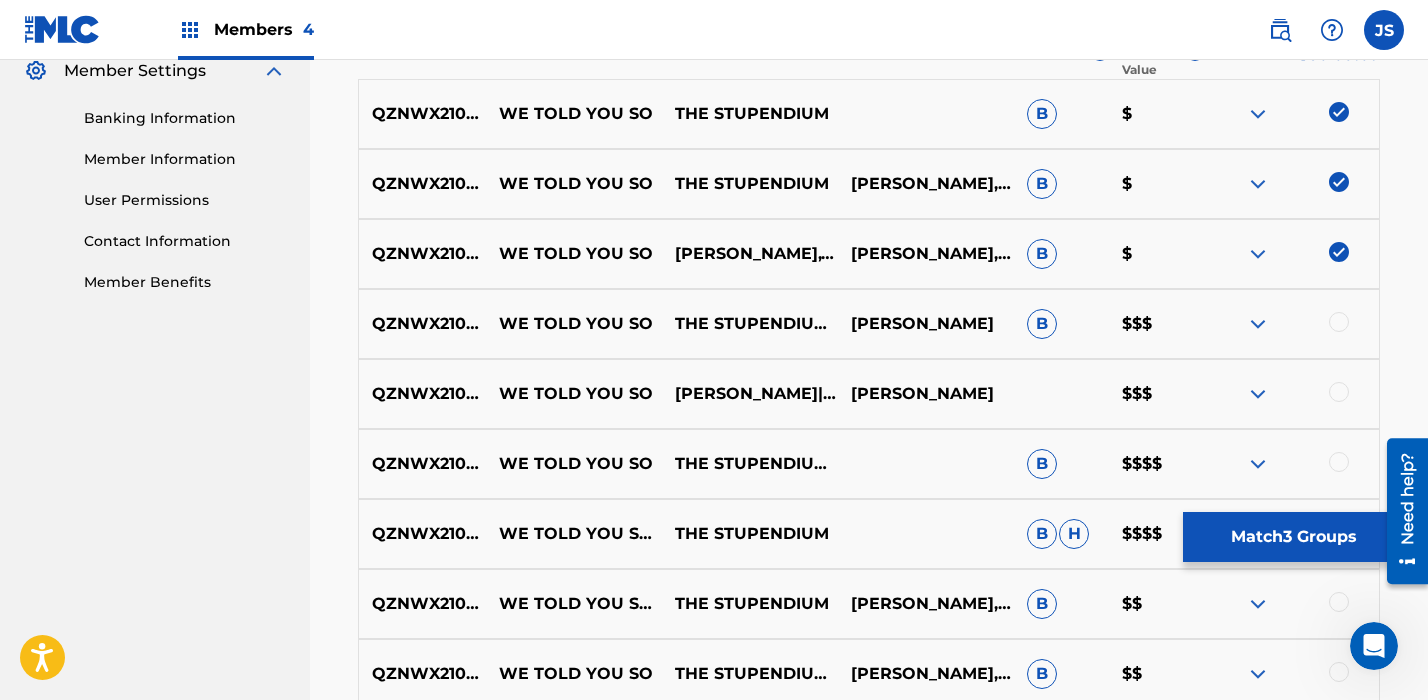 scroll, scrollTop: 831, scrollLeft: 0, axis: vertical 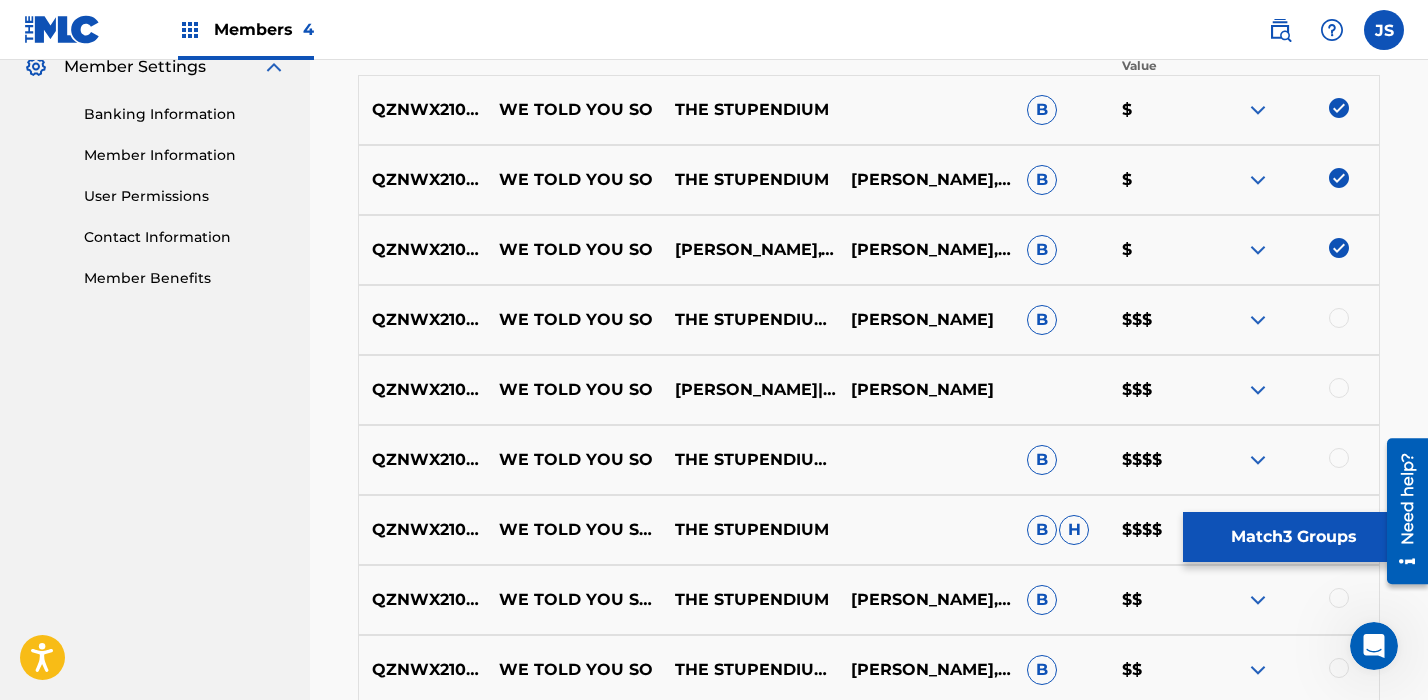 click at bounding box center [1291, 320] 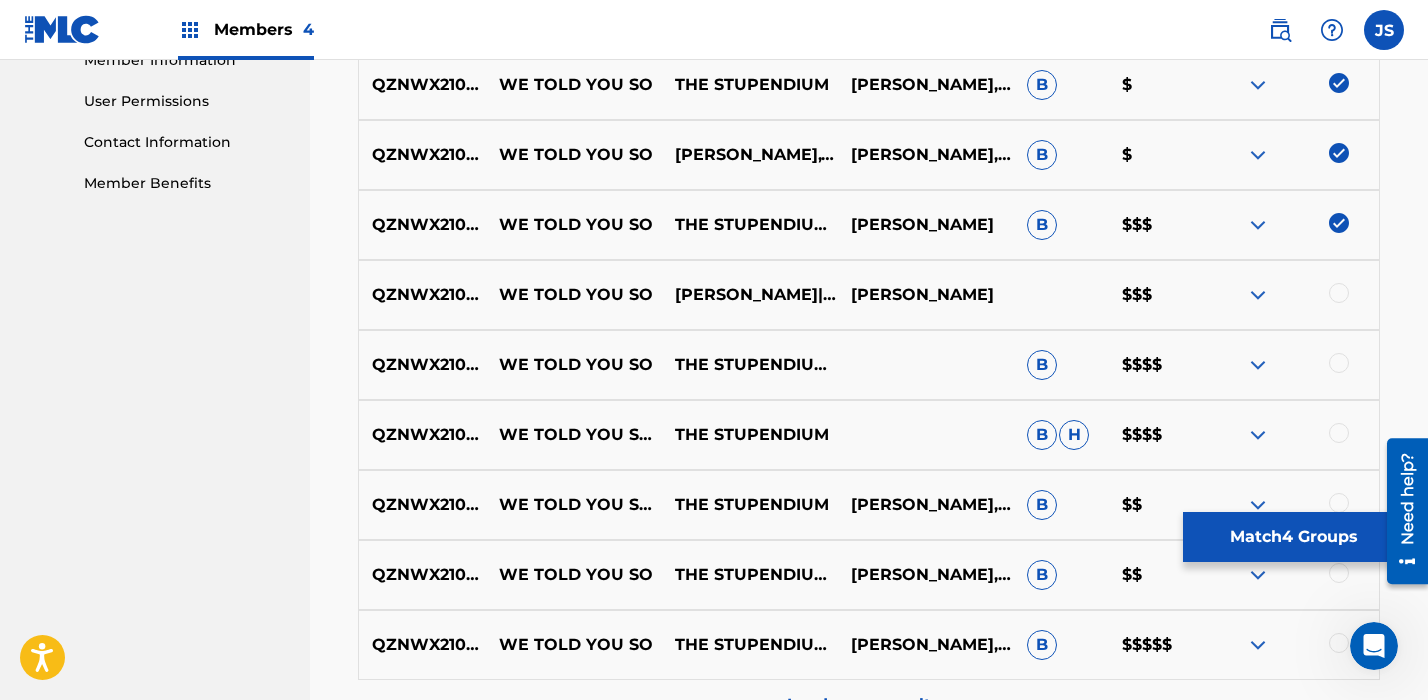 scroll, scrollTop: 949, scrollLeft: 0, axis: vertical 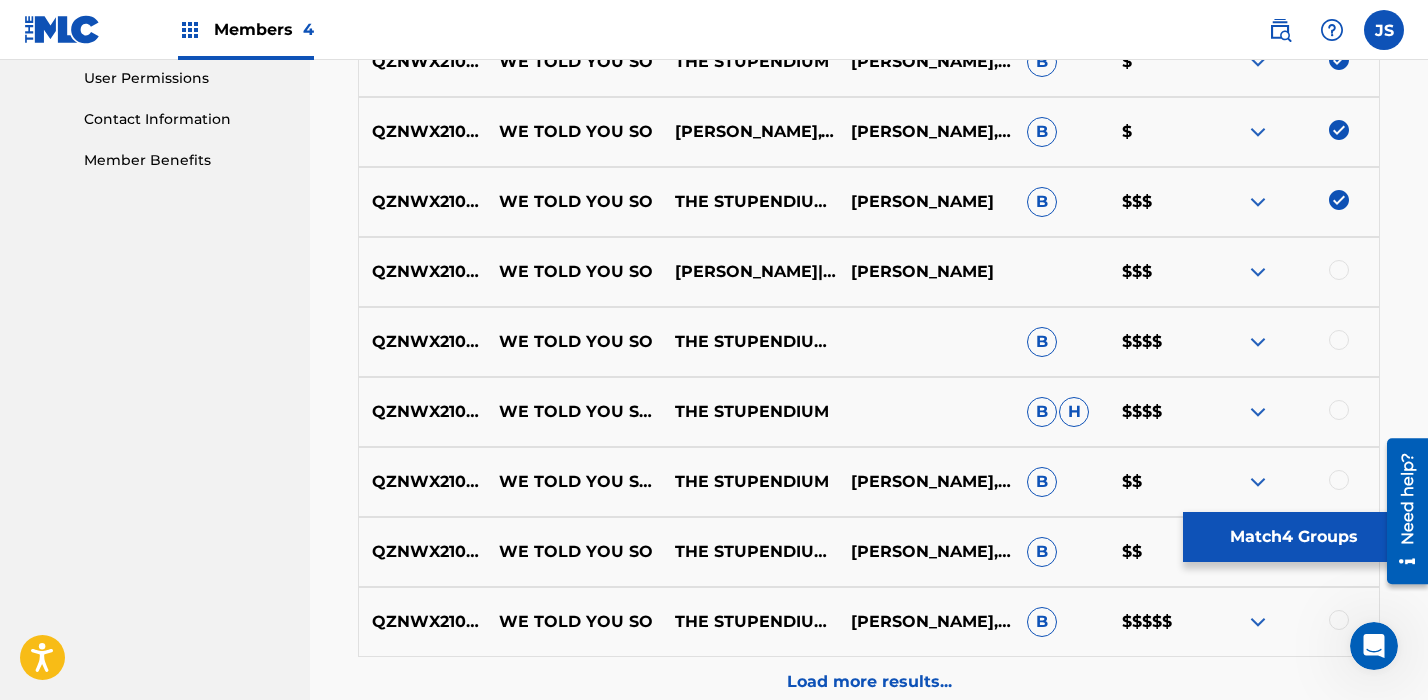 click at bounding box center [1339, 340] 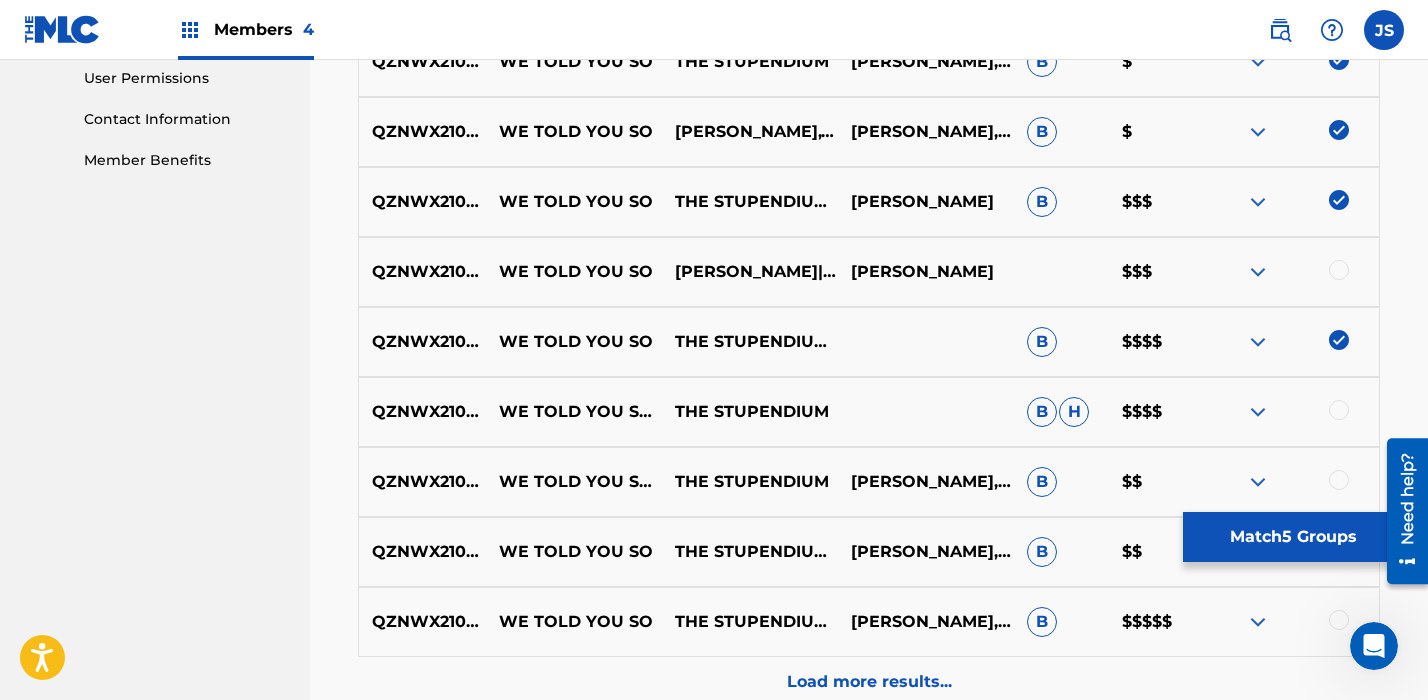 click on "QZNWX2102365 WE TOLD YOU SO [PERSON_NAME]|THE STUPENDIUM [PERSON_NAME] $$$" at bounding box center (869, 272) 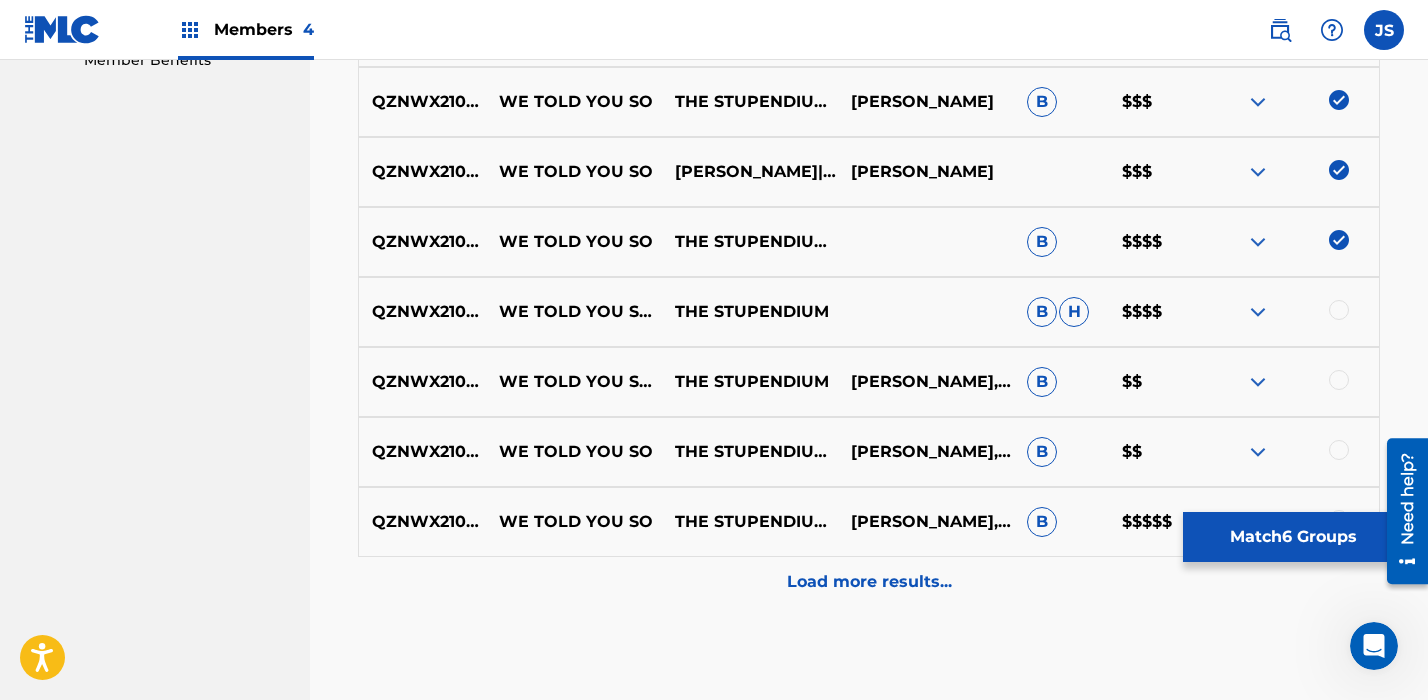 scroll, scrollTop: 1058, scrollLeft: 0, axis: vertical 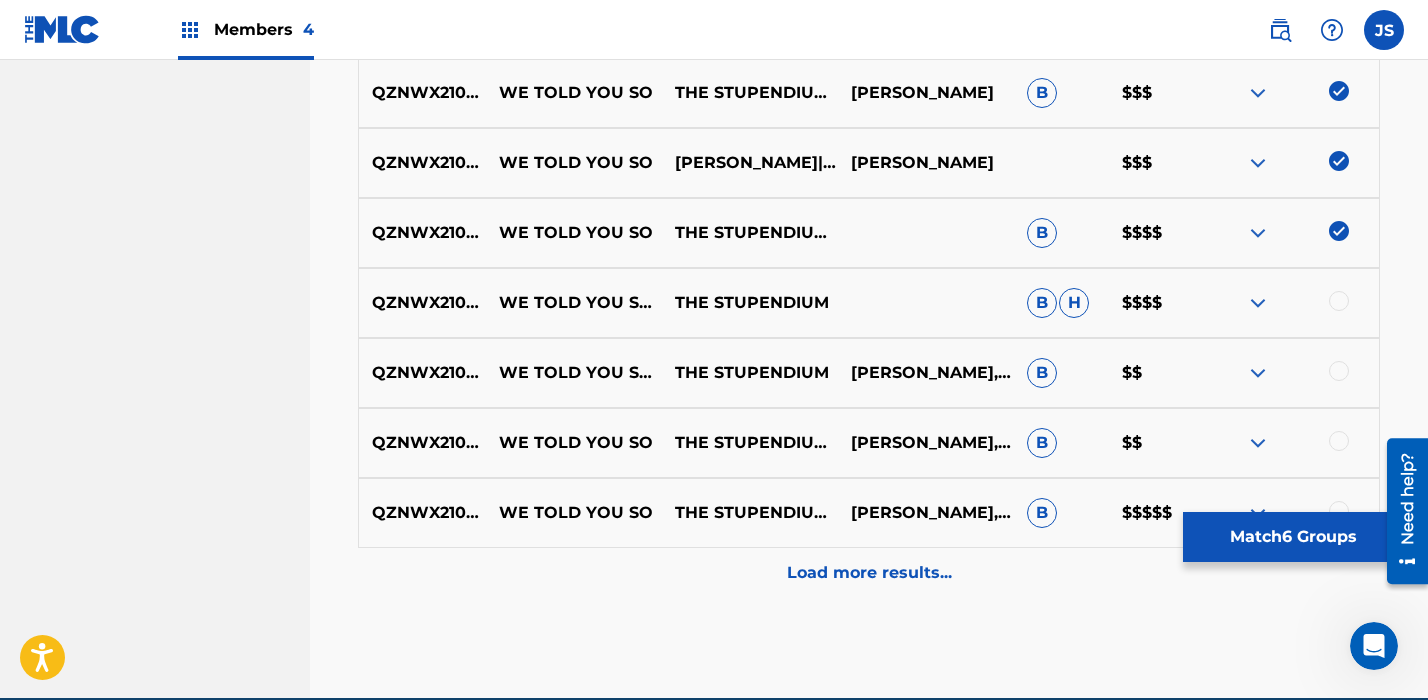 click at bounding box center (1339, 441) 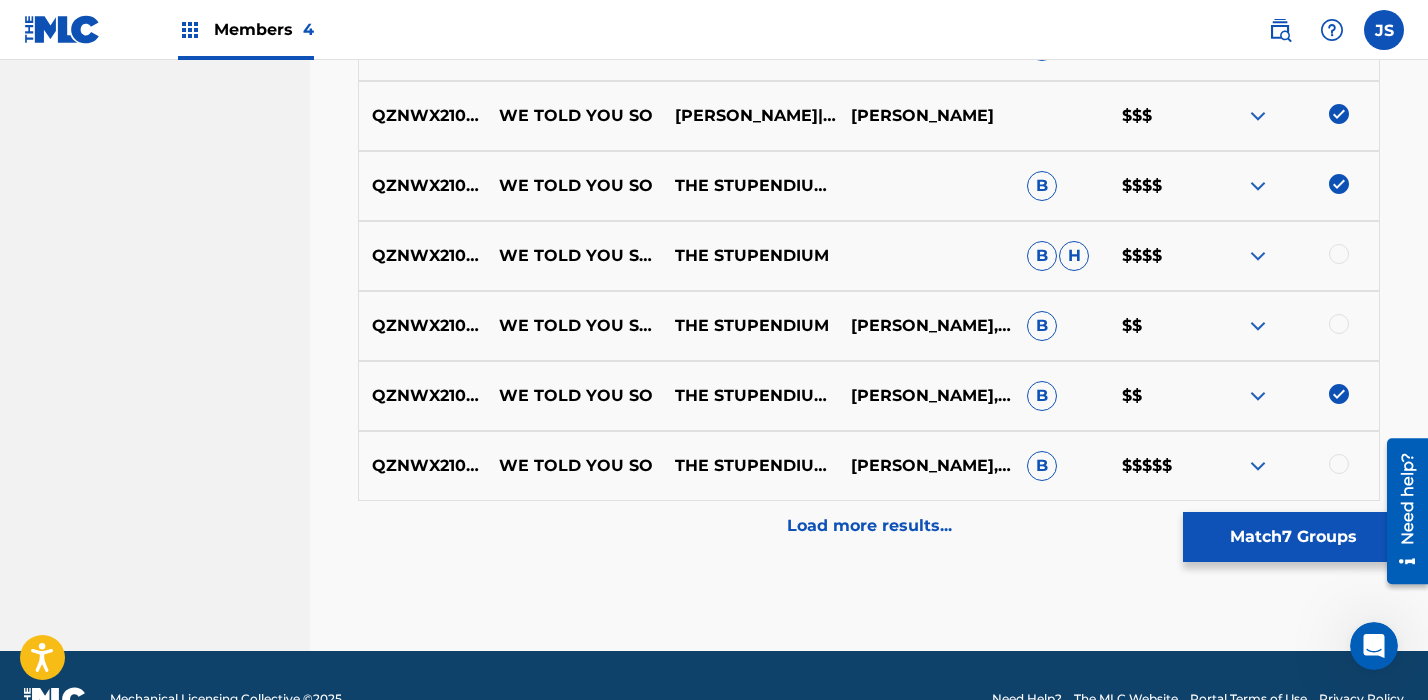 scroll, scrollTop: 1152, scrollLeft: 0, axis: vertical 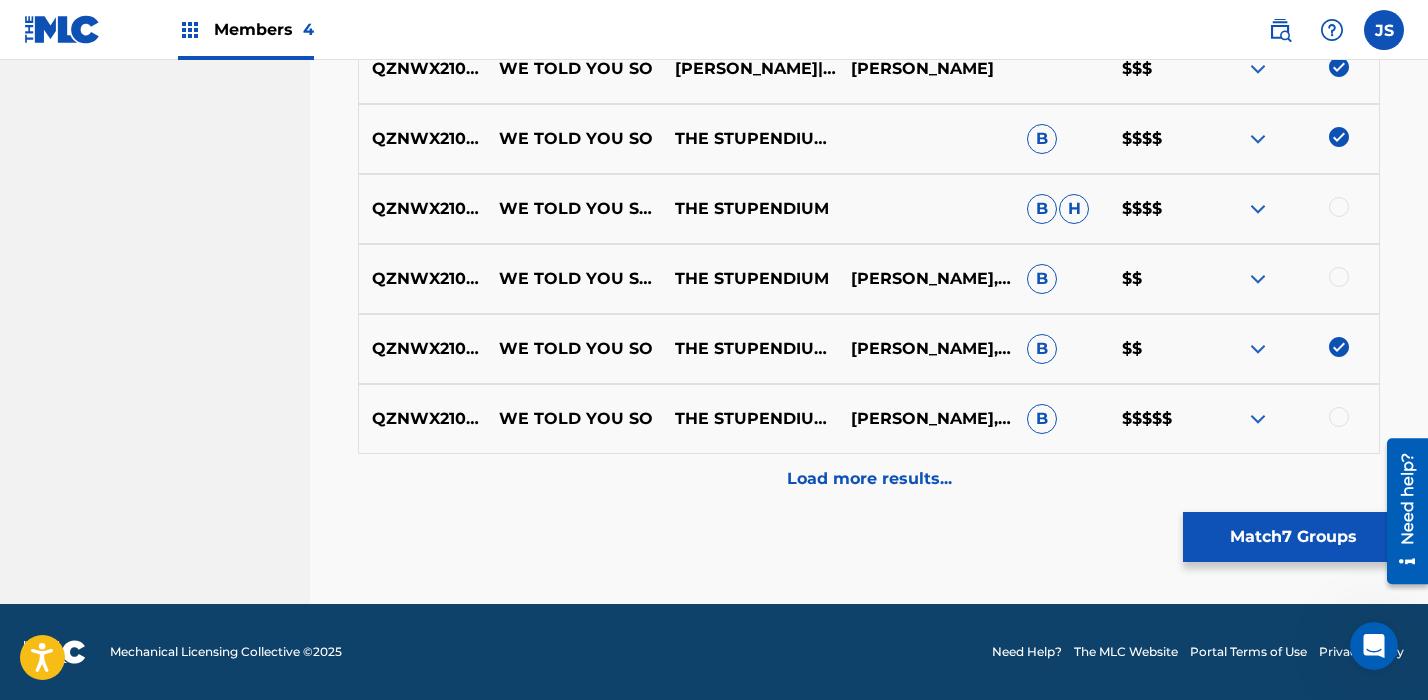 click on "Load more results..." at bounding box center [869, 479] 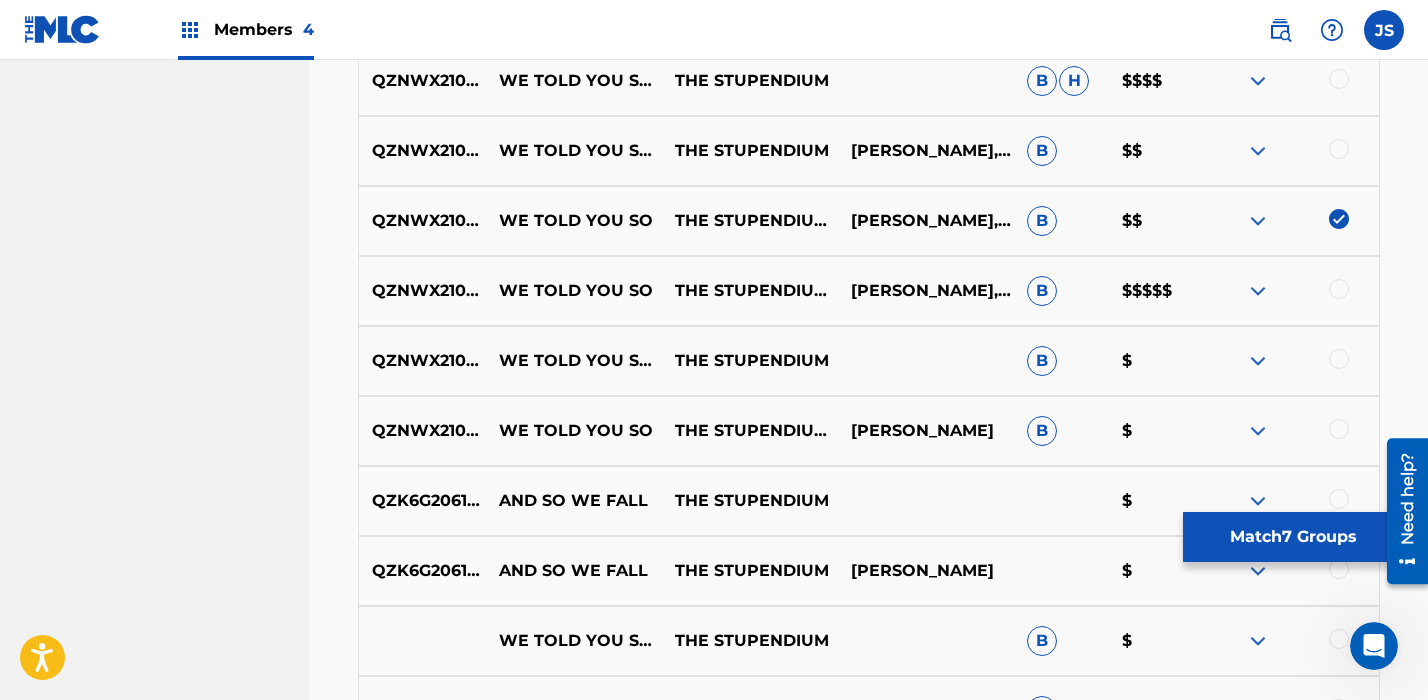 scroll, scrollTop: 1291, scrollLeft: 0, axis: vertical 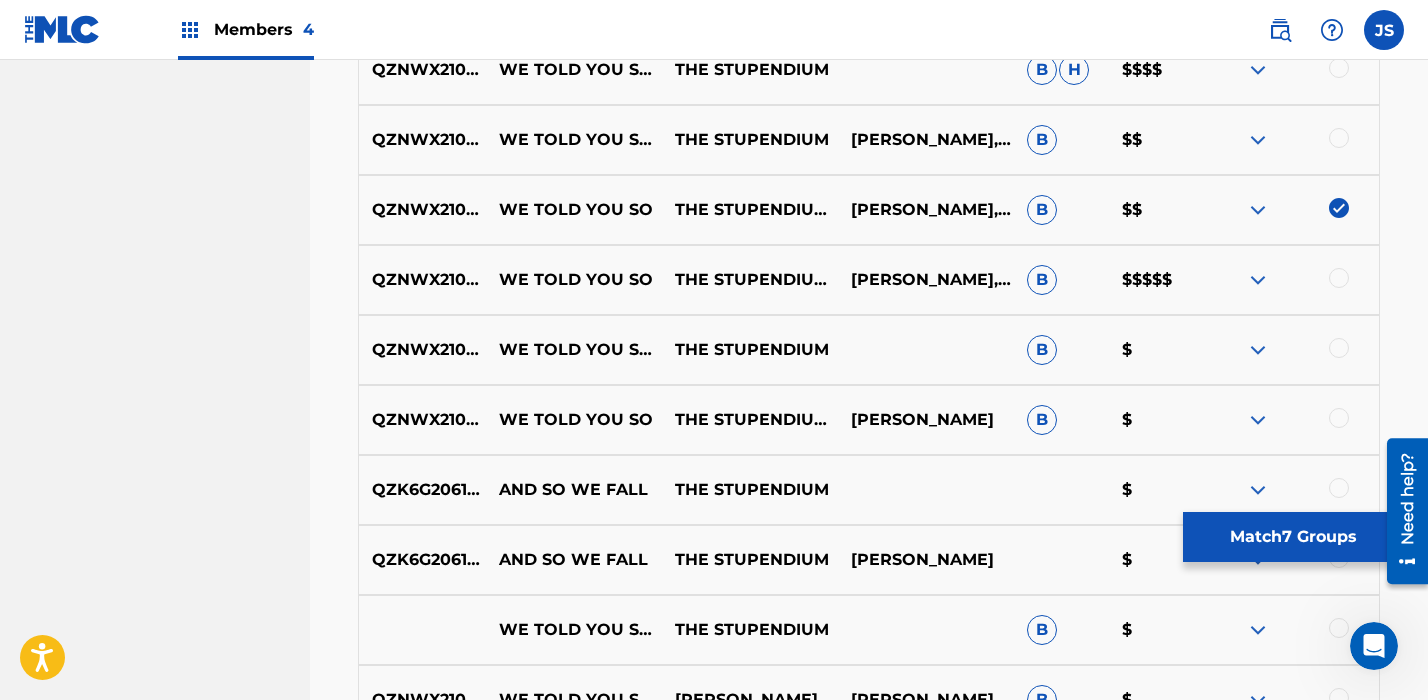 click at bounding box center [1339, 418] 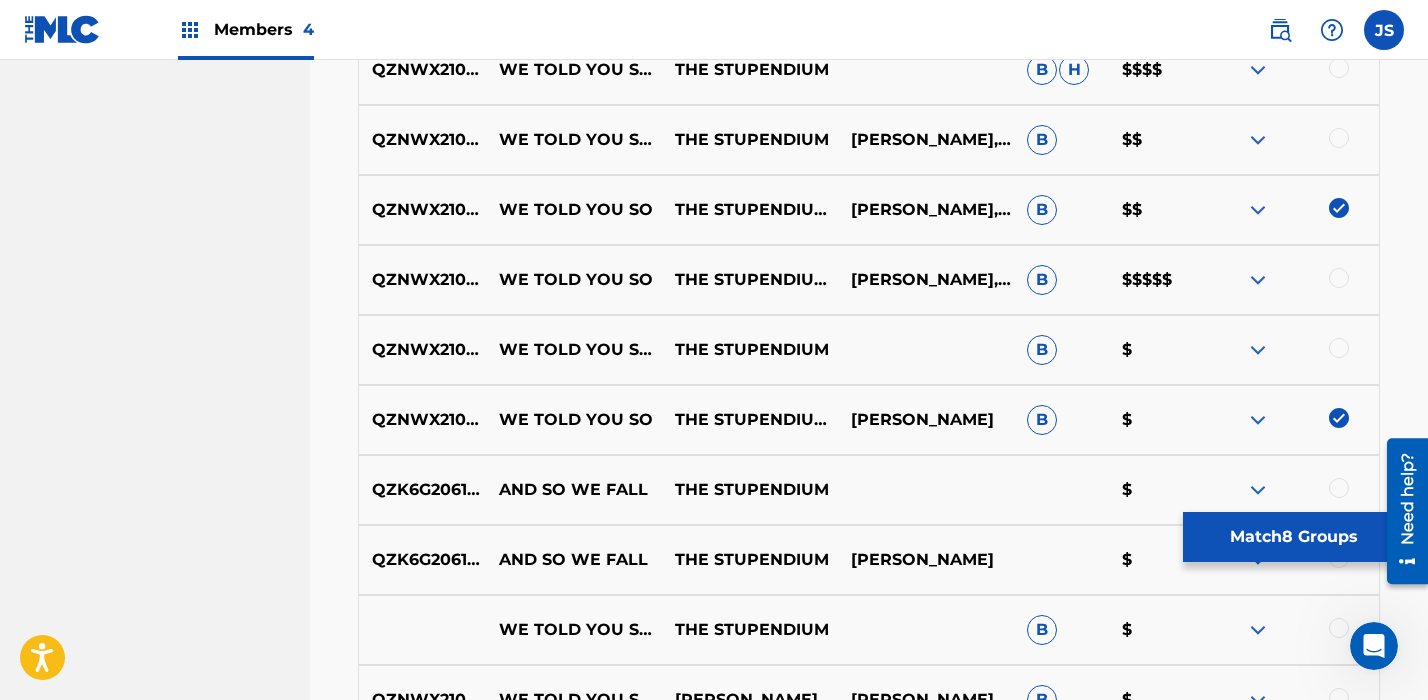 click at bounding box center (1339, 418) 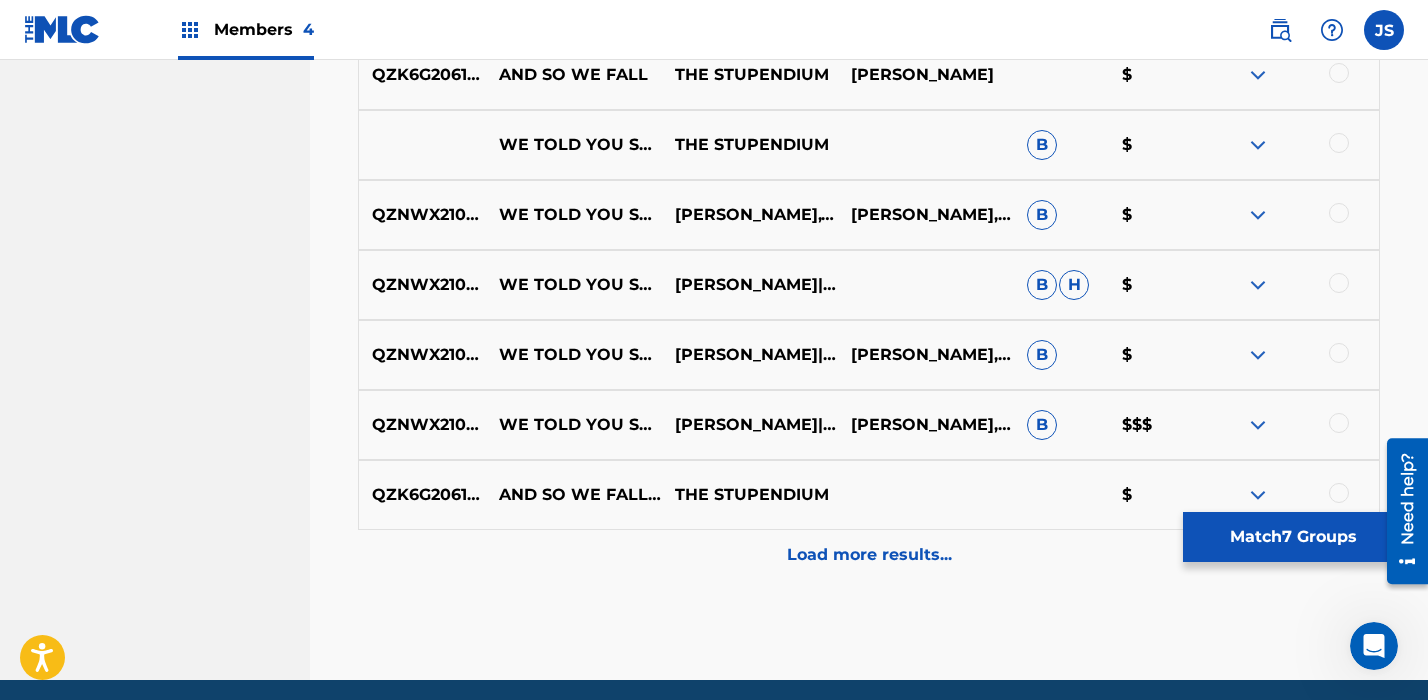 scroll, scrollTop: 1775, scrollLeft: 0, axis: vertical 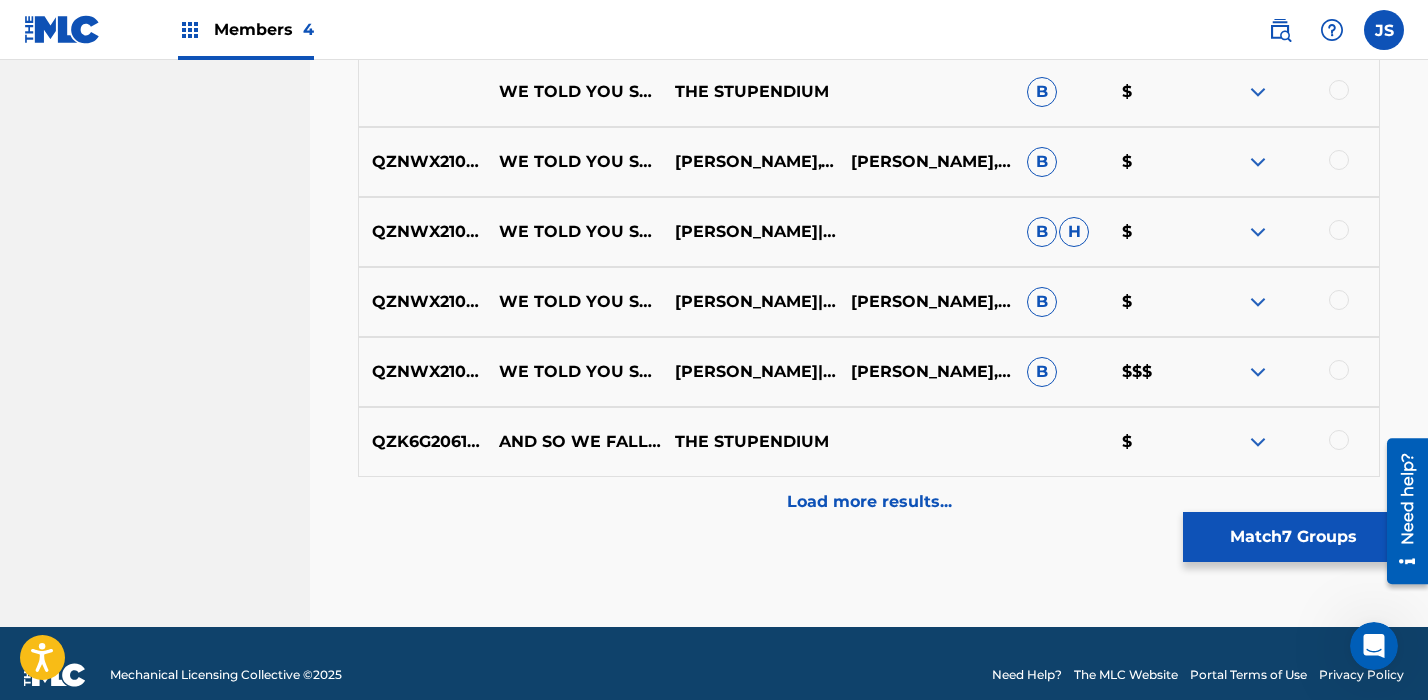 click on "Load more results..." at bounding box center [869, 502] 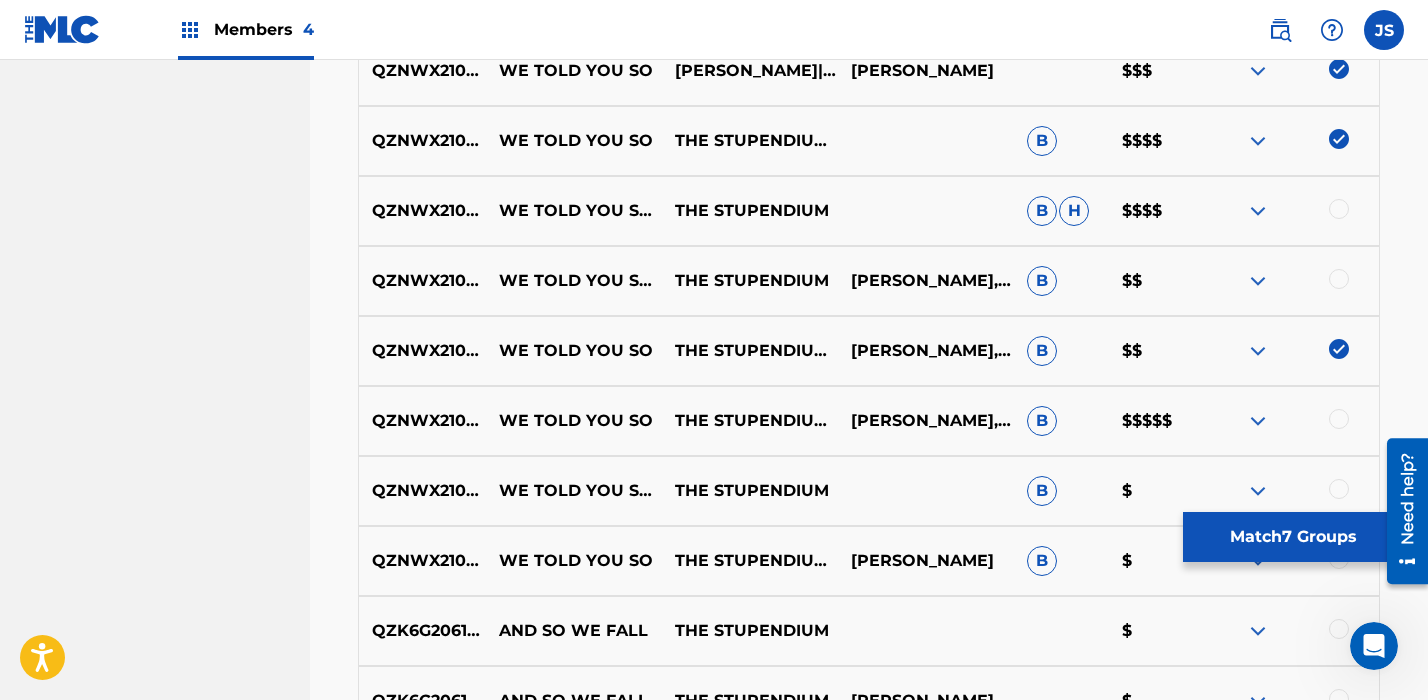 scroll, scrollTop: 1152, scrollLeft: 0, axis: vertical 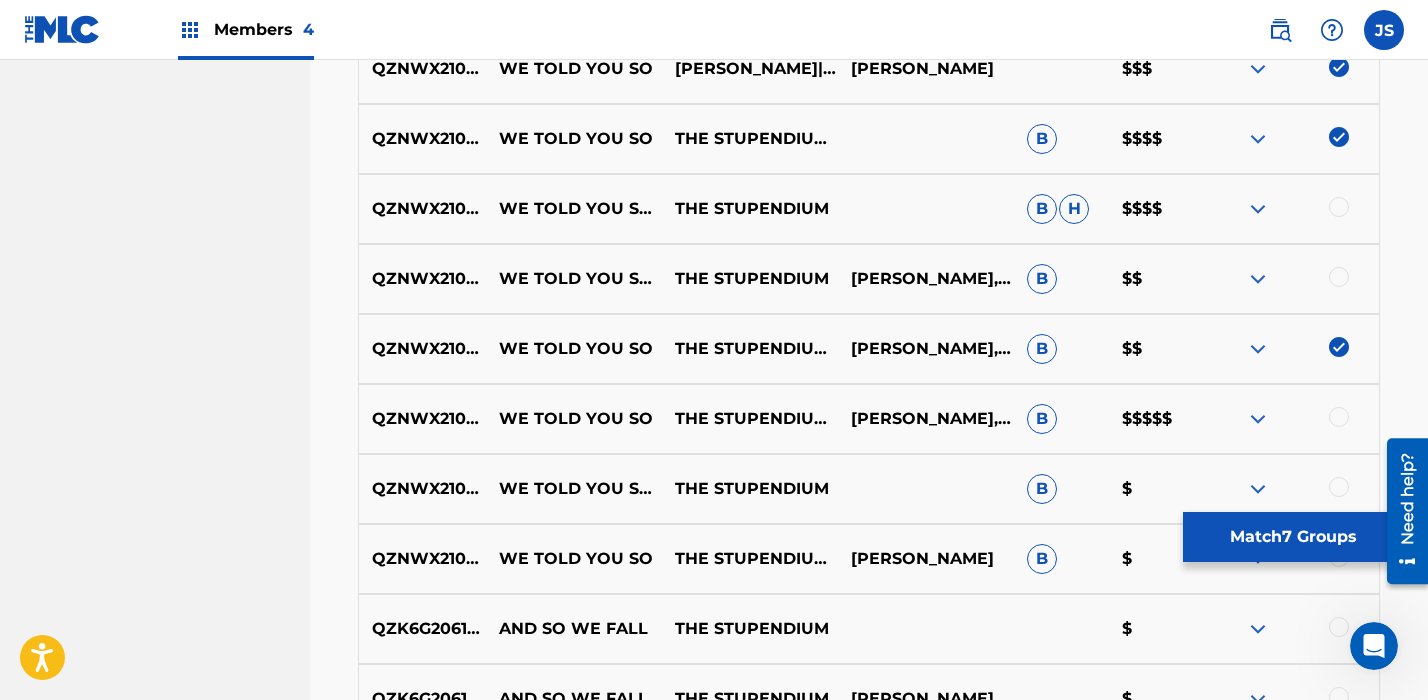 click at bounding box center [1339, 417] 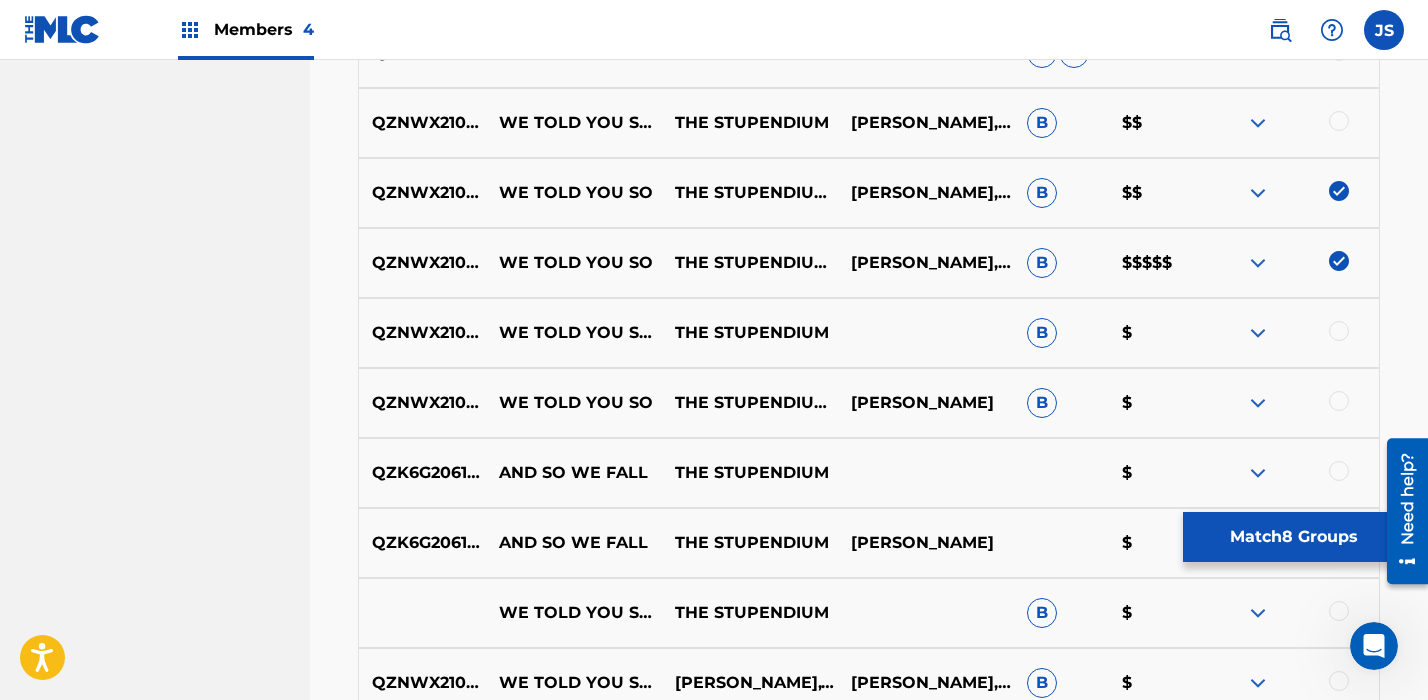 scroll, scrollTop: 1318, scrollLeft: 0, axis: vertical 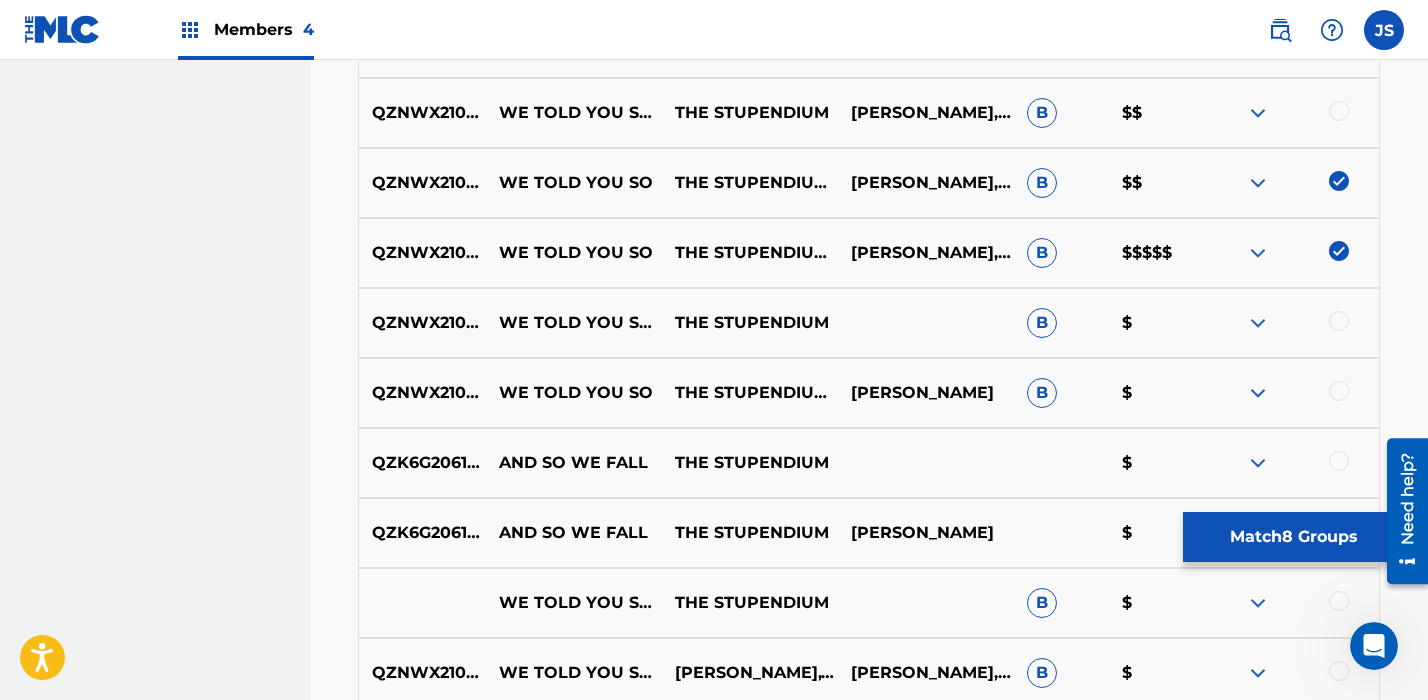 click at bounding box center (1339, 391) 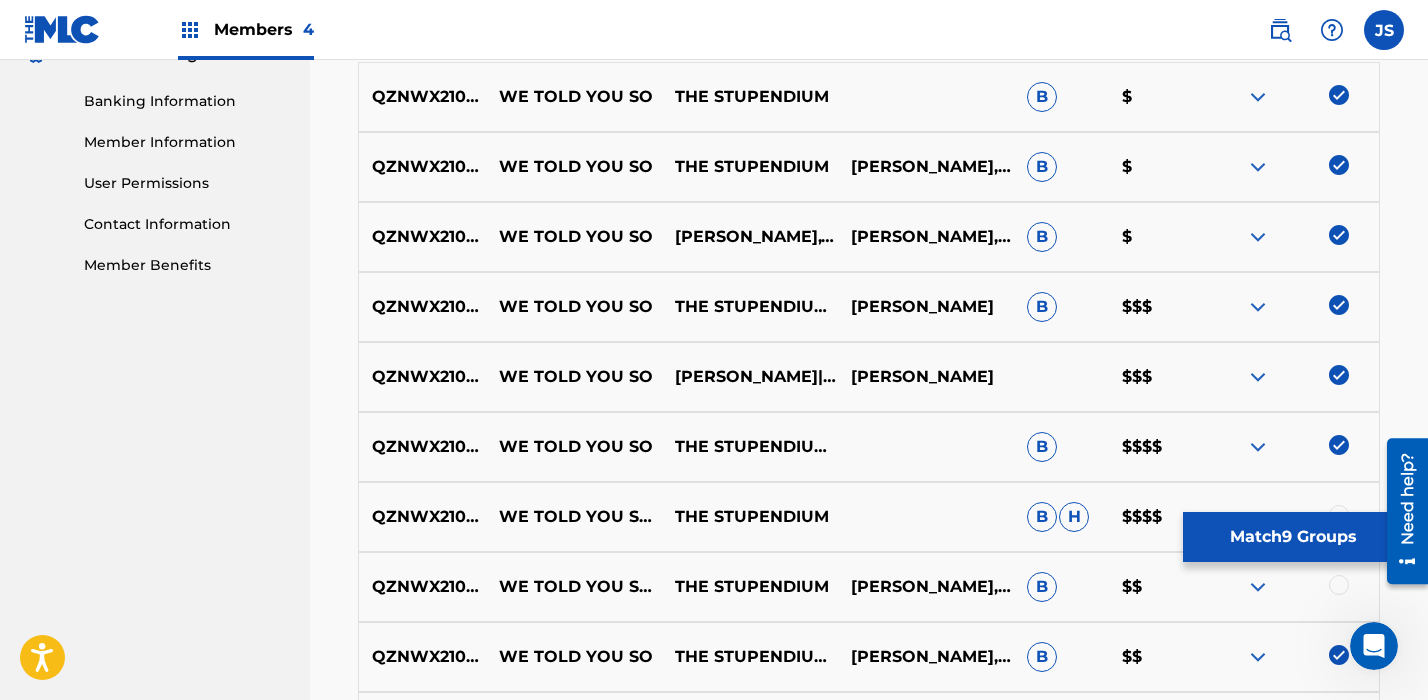 scroll, scrollTop: 819, scrollLeft: 0, axis: vertical 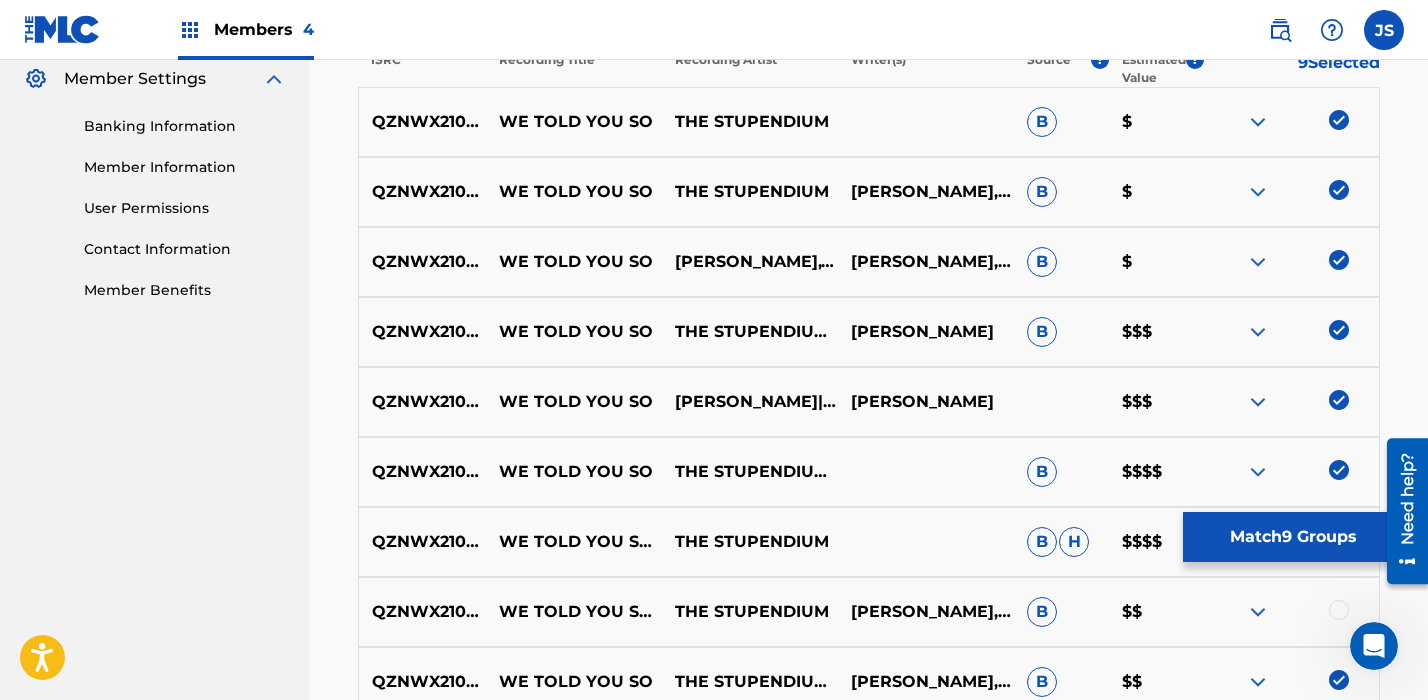 click on "Match  9 Groups" at bounding box center [1293, 537] 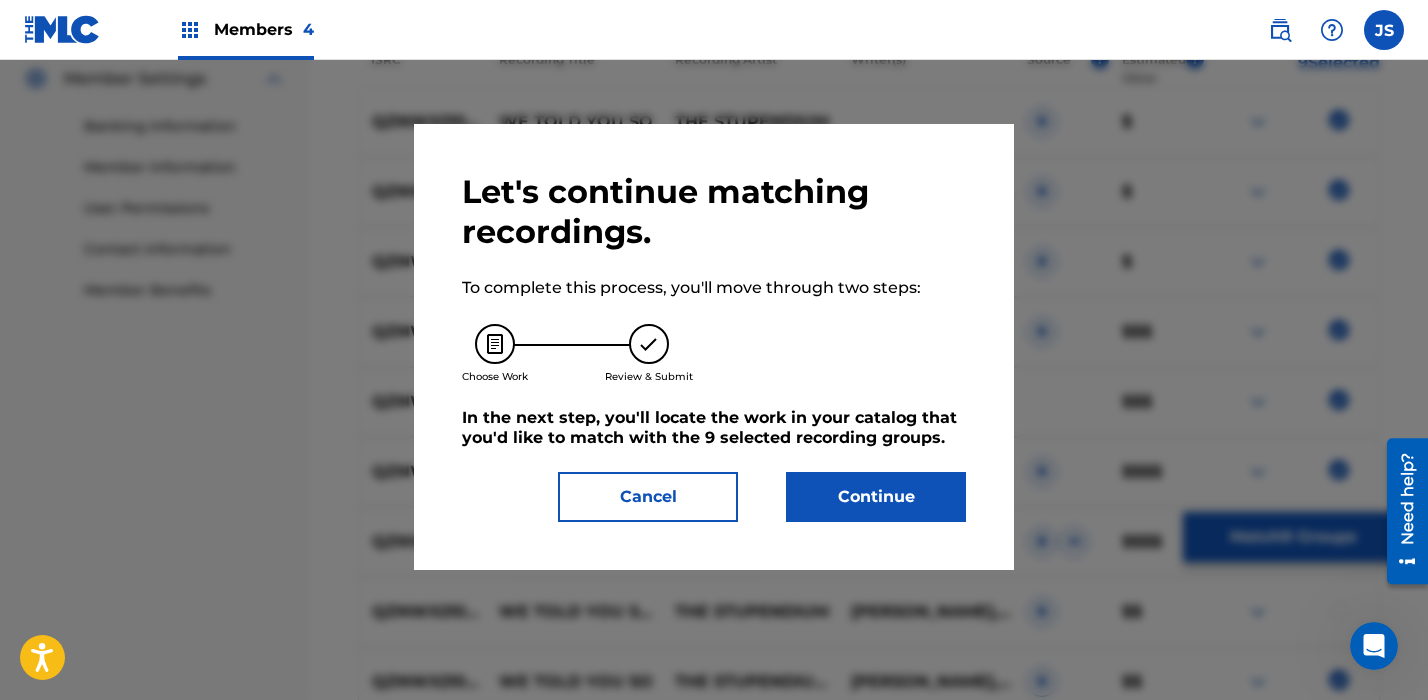 click on "Continue" at bounding box center [876, 497] 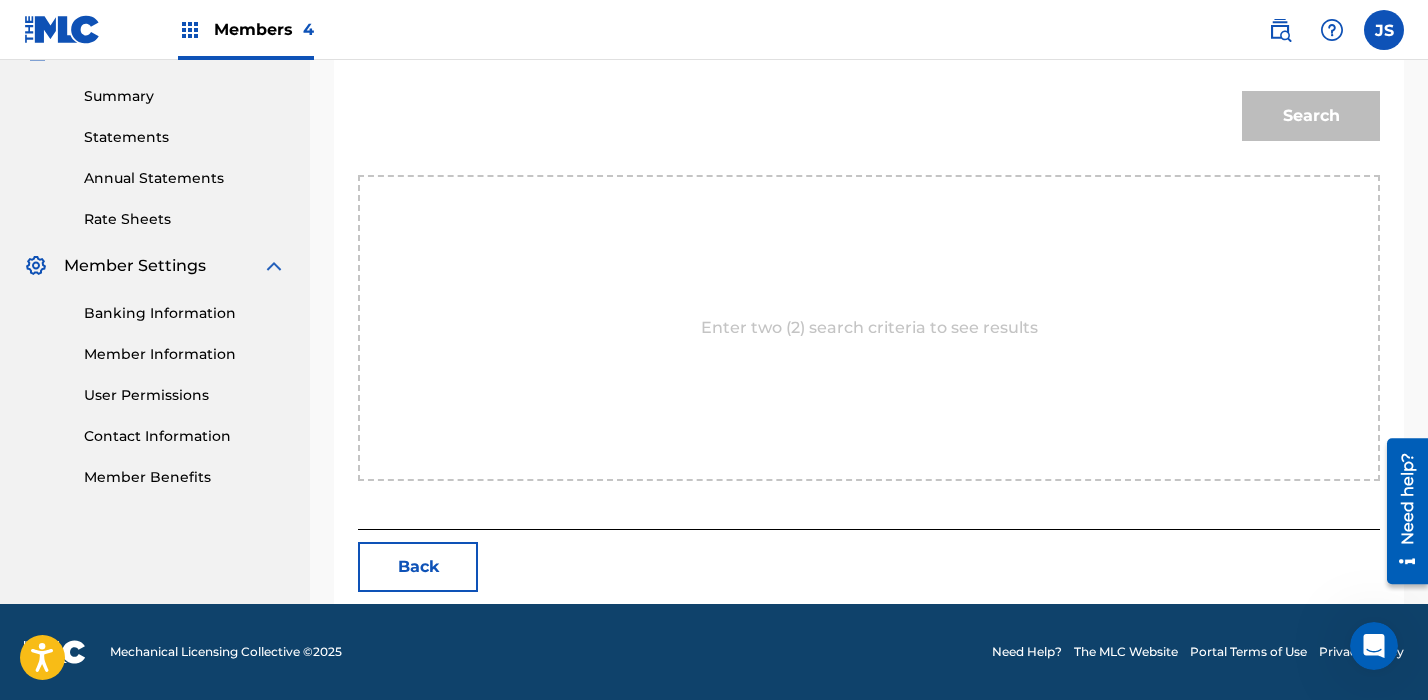 scroll, scrollTop: 542, scrollLeft: 0, axis: vertical 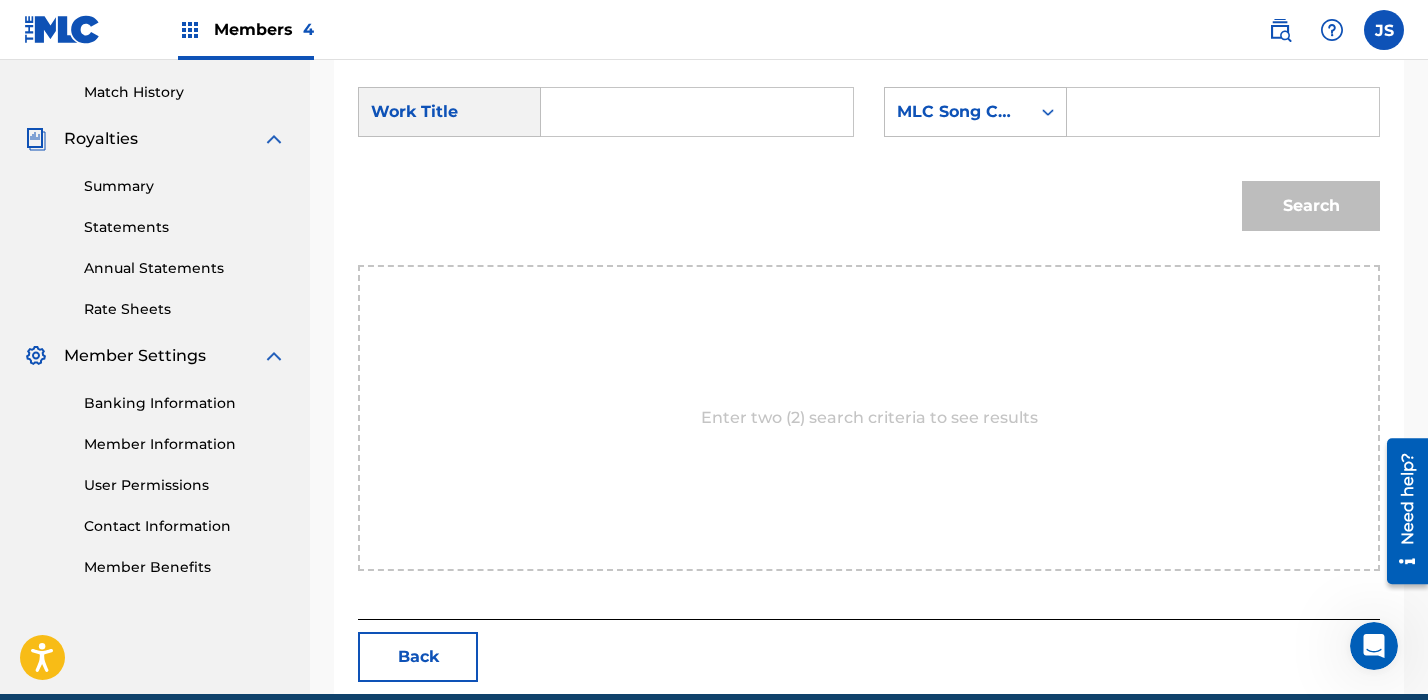 click at bounding box center (697, 112) 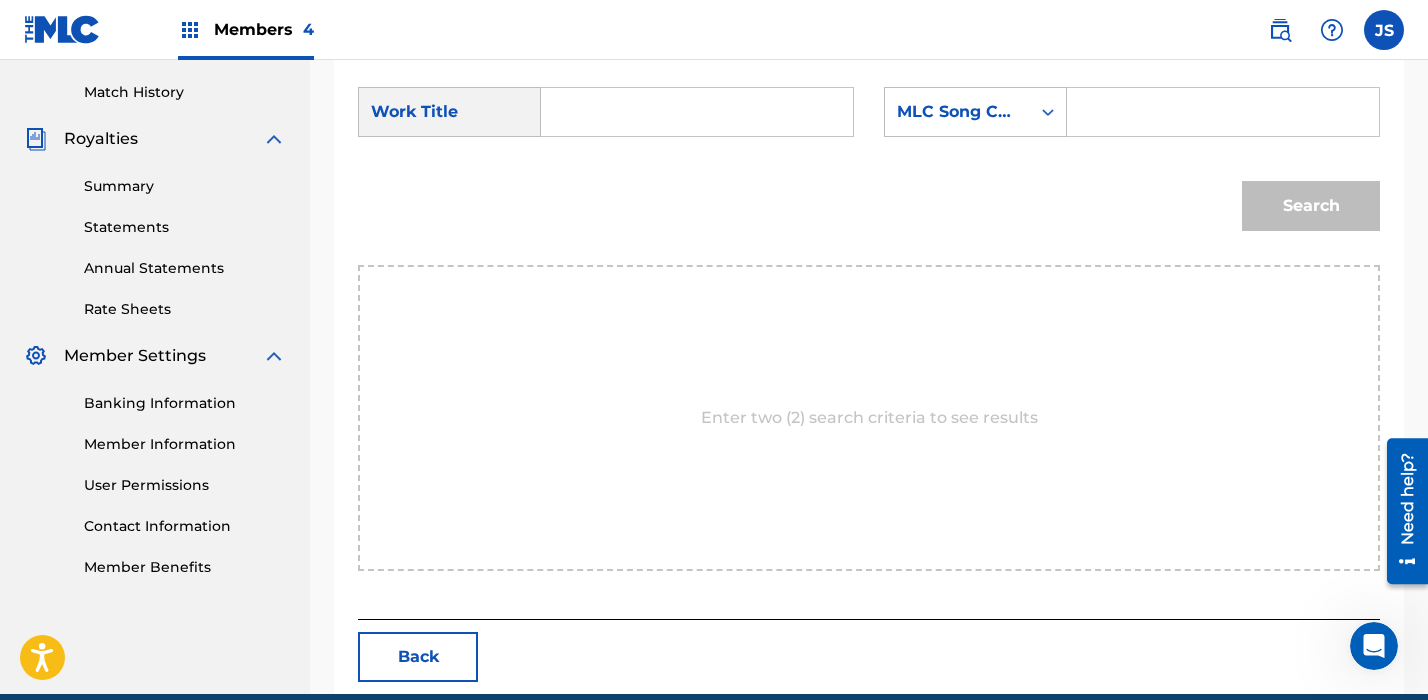 paste on "WE TOLD YOU SO" 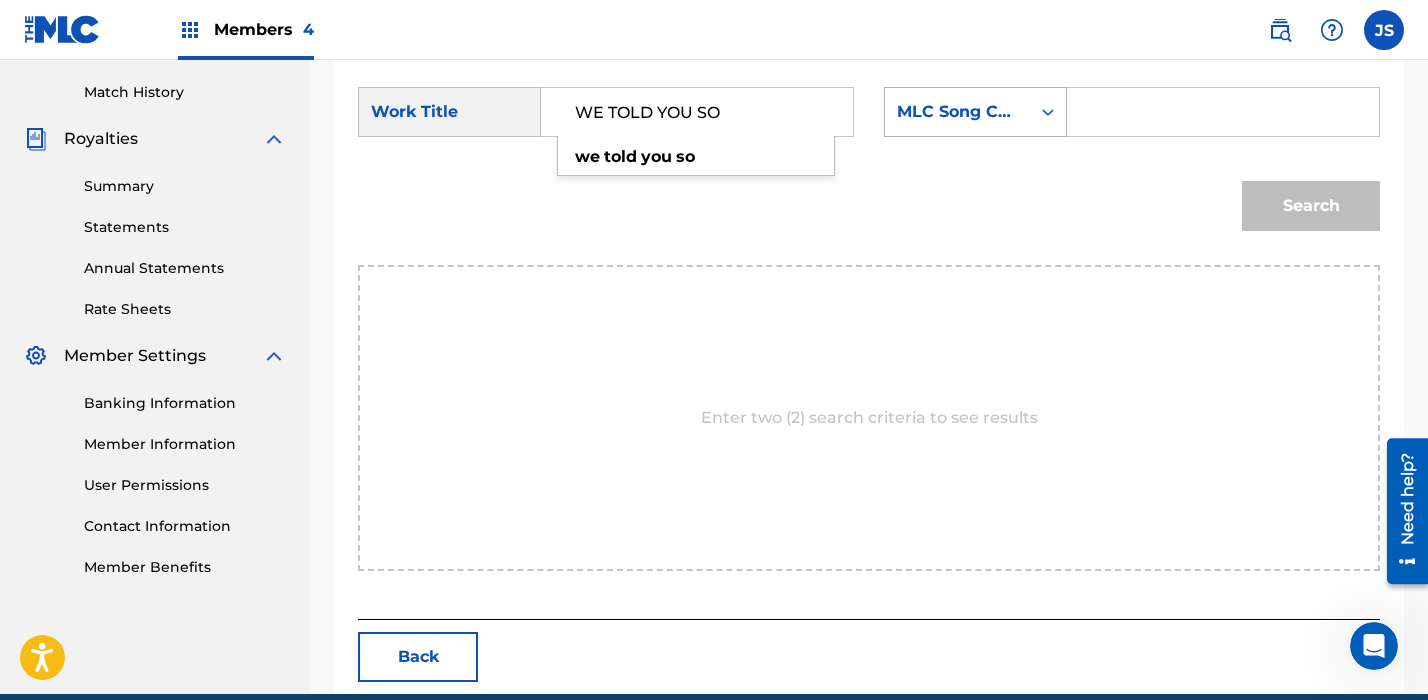 type on "WE TOLD YOU SO" 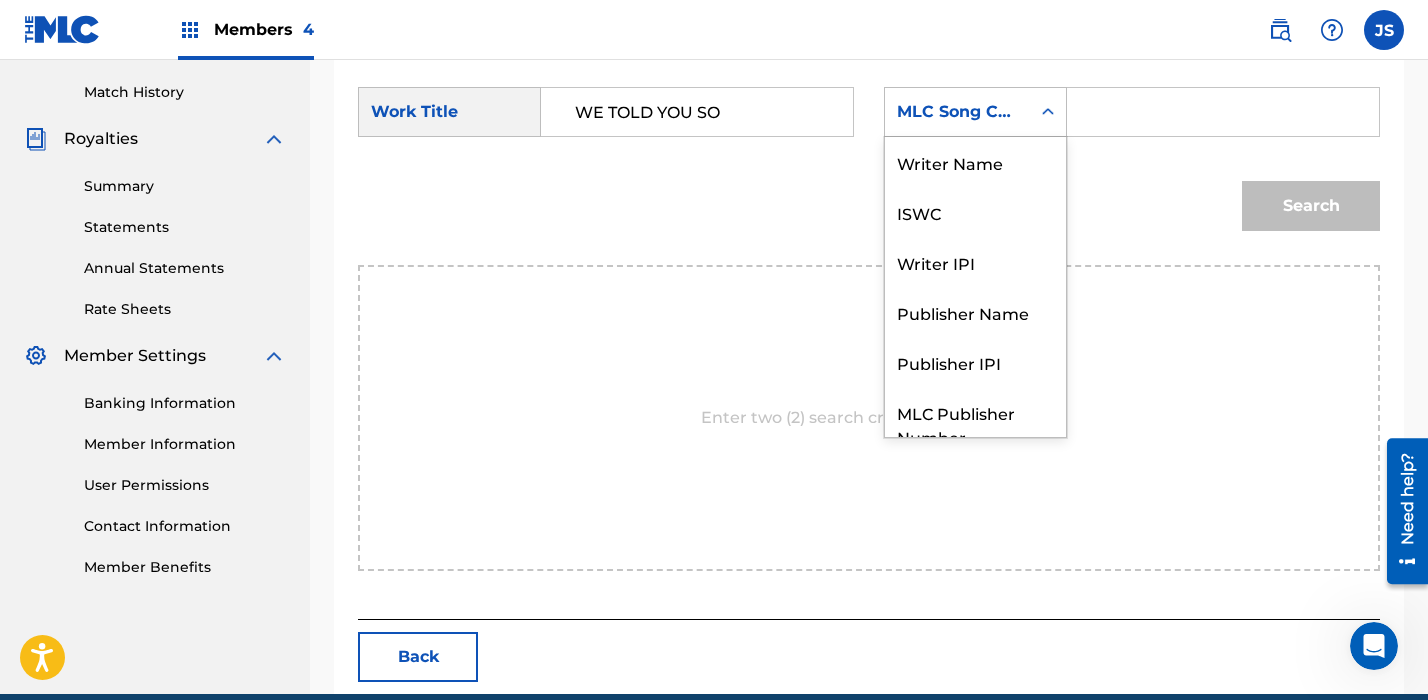 scroll, scrollTop: 74, scrollLeft: 0, axis: vertical 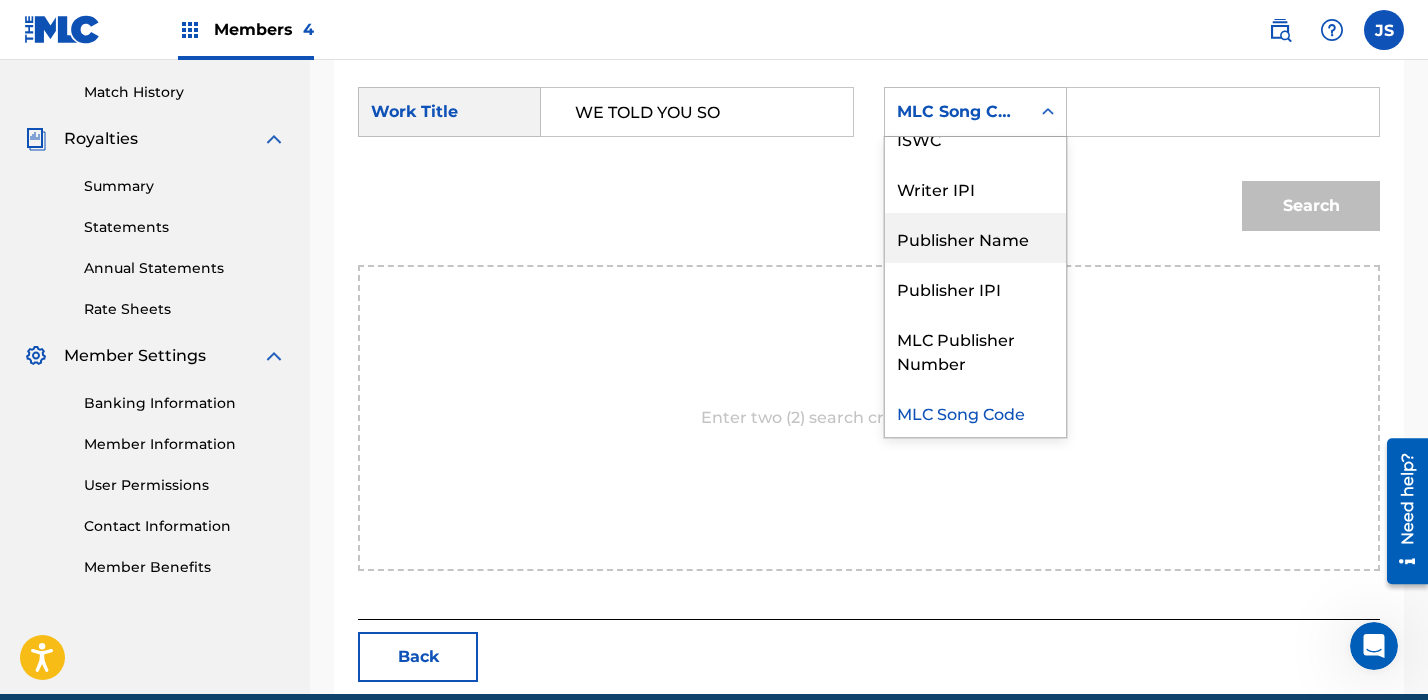 click on "Publisher Name" at bounding box center [975, 238] 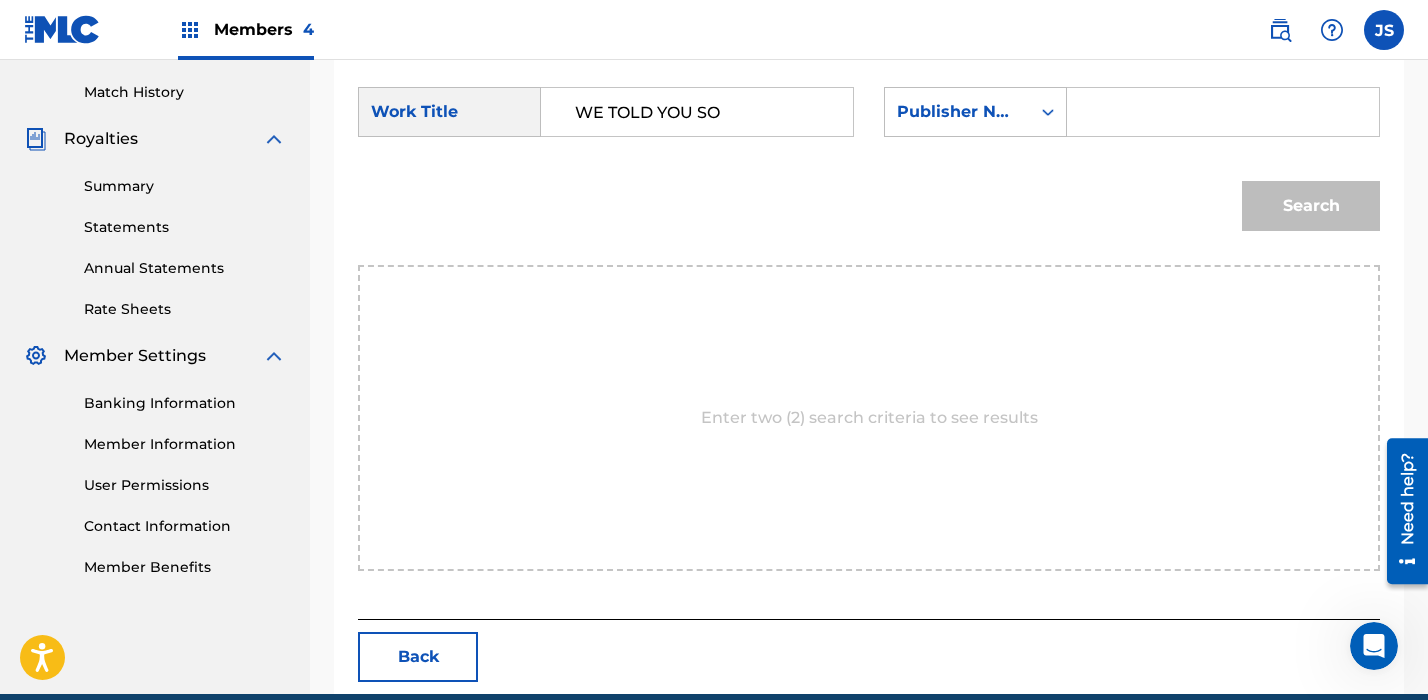 click at bounding box center [1223, 112] 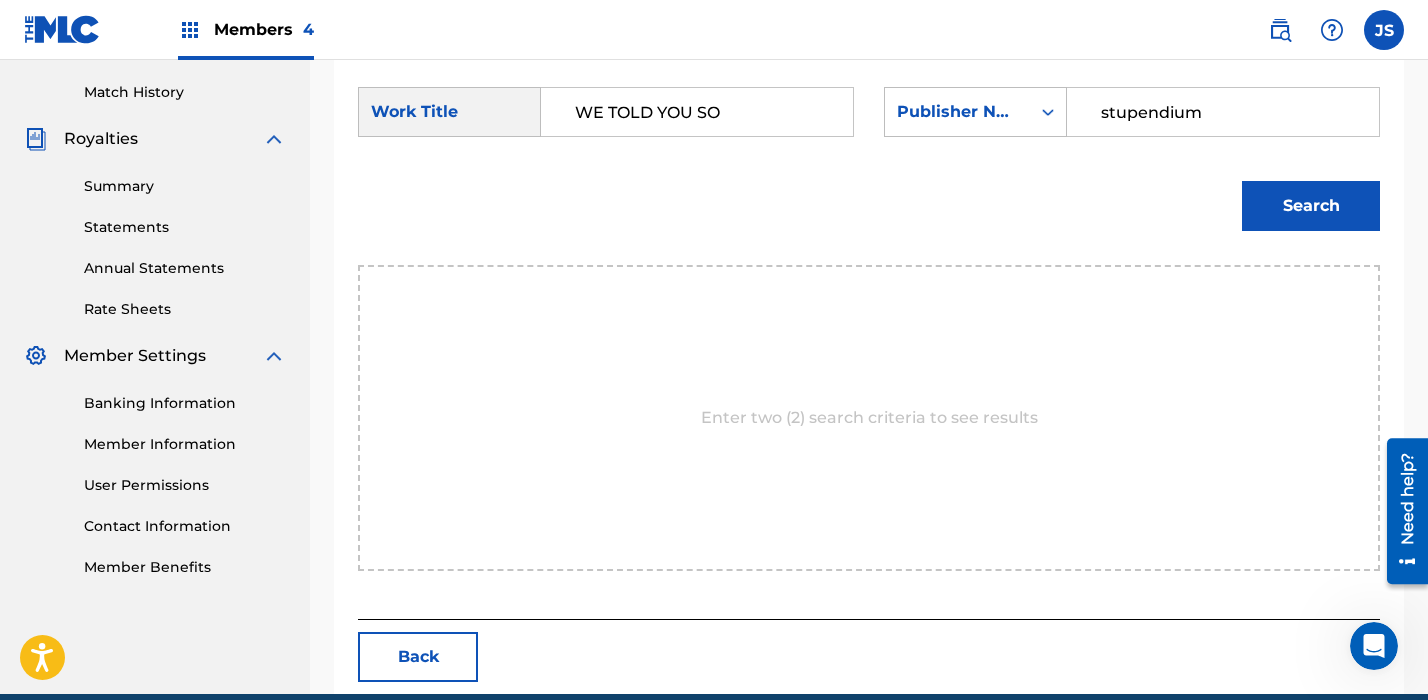 click on "Search" at bounding box center [1311, 206] 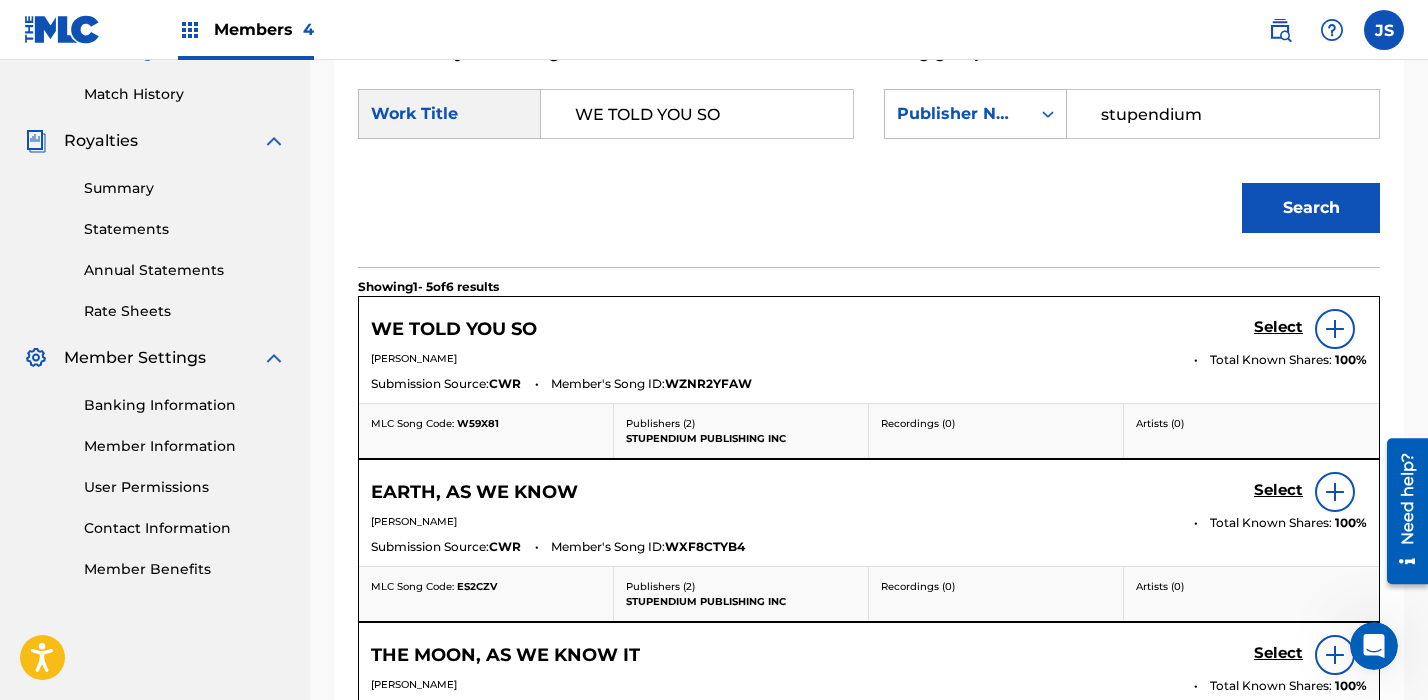 scroll, scrollTop: 542, scrollLeft: 0, axis: vertical 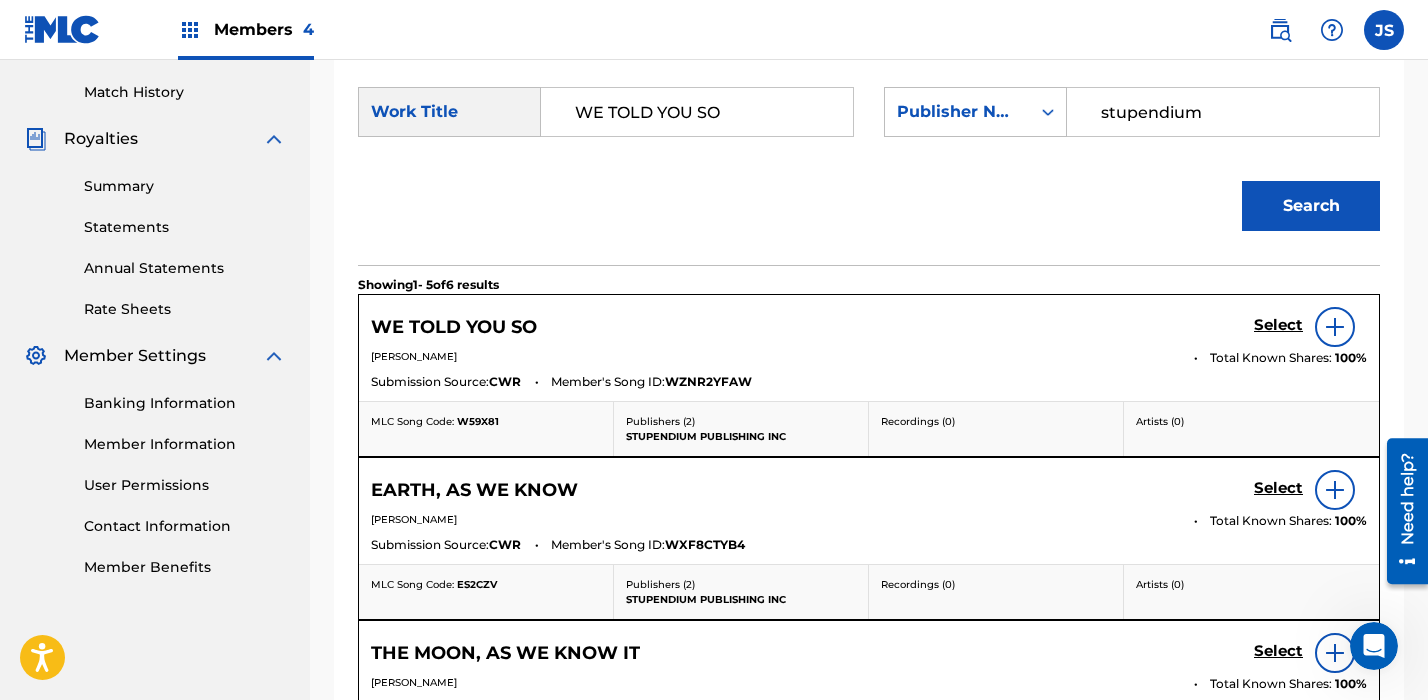 click on "Select" at bounding box center (1278, 325) 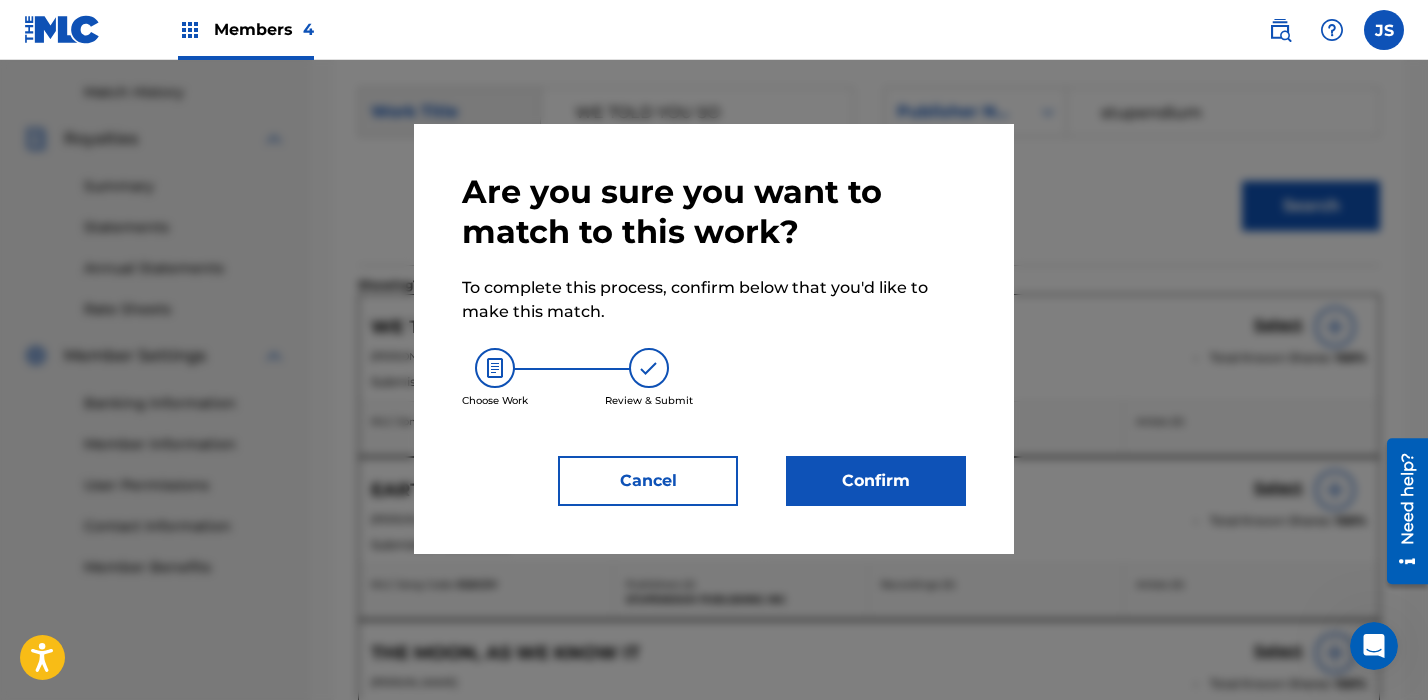 click on "Confirm" at bounding box center [876, 481] 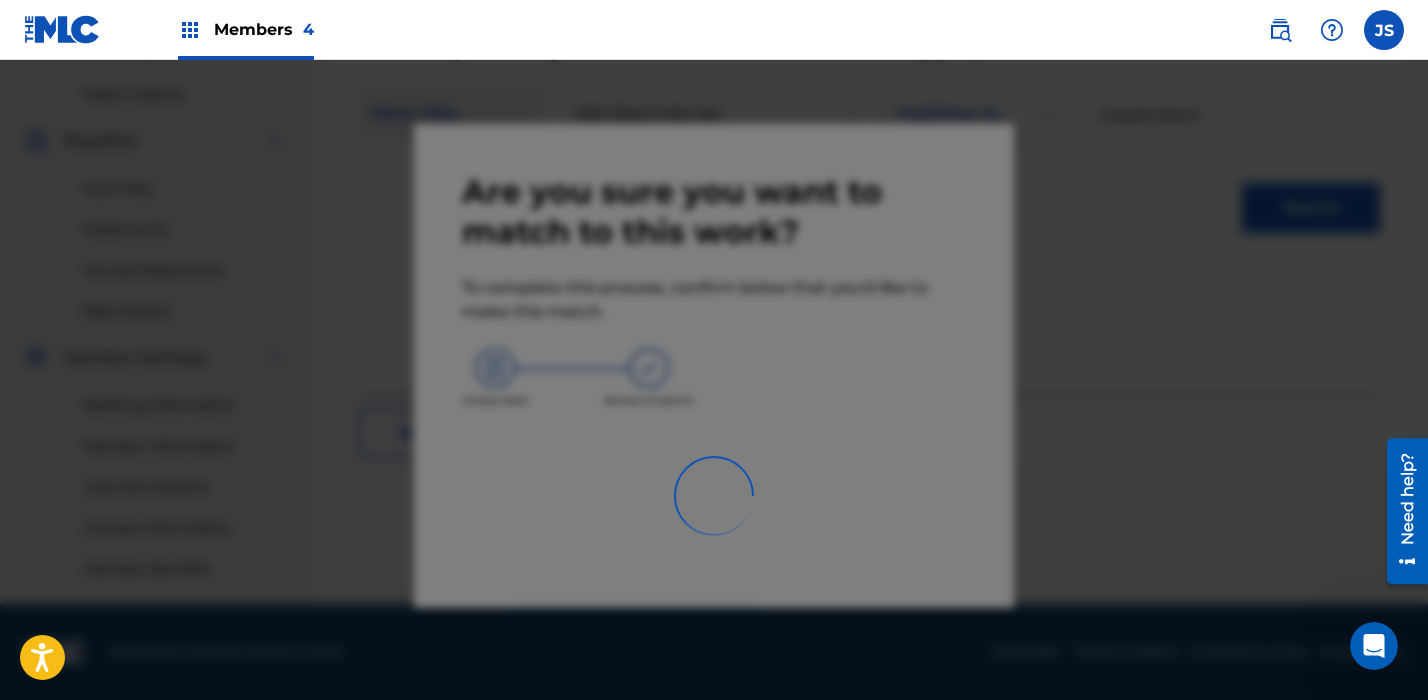 scroll, scrollTop: 540, scrollLeft: 0, axis: vertical 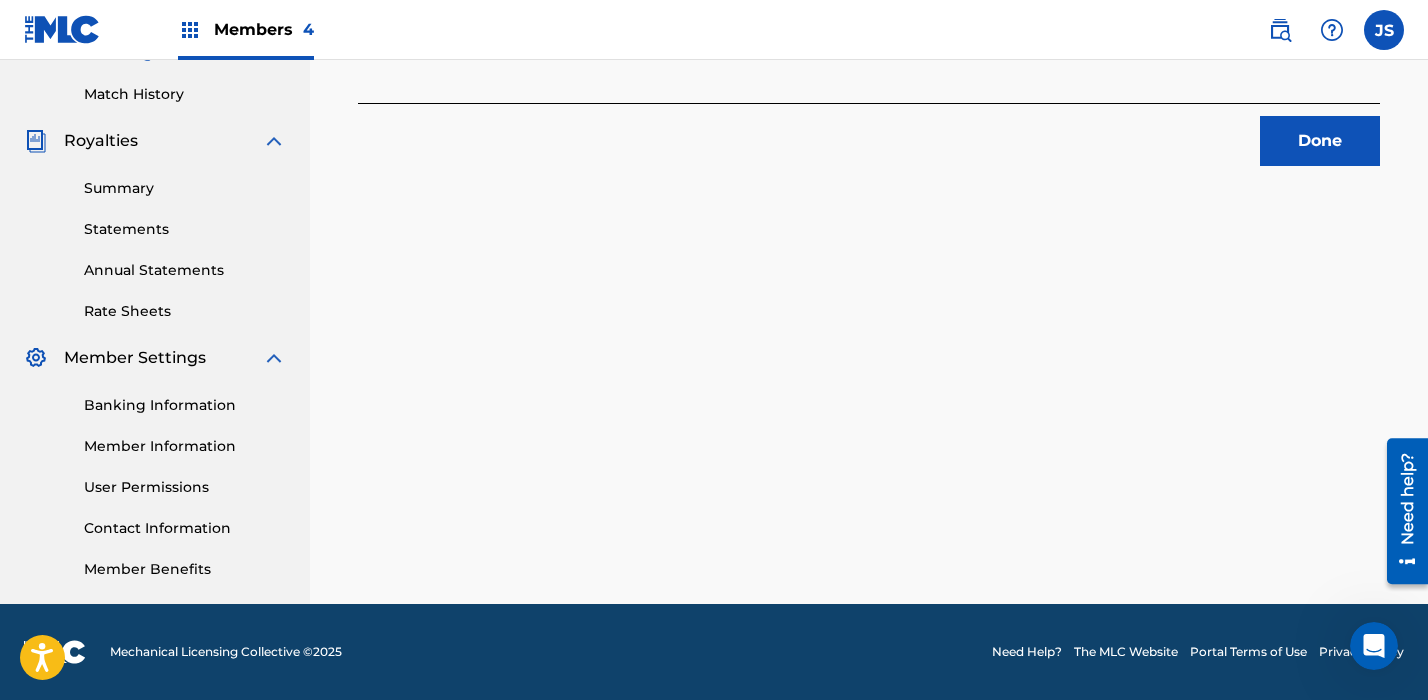 click on "Done" at bounding box center [1320, 141] 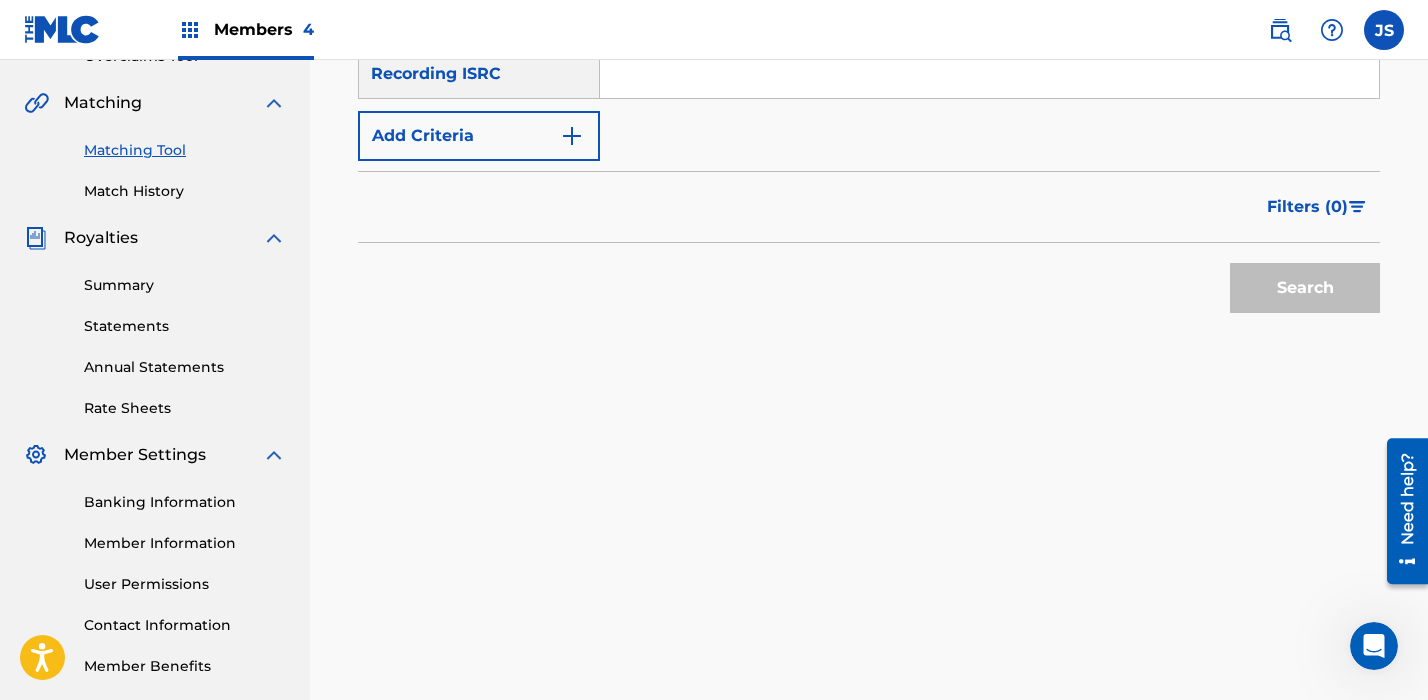 scroll, scrollTop: 217, scrollLeft: 0, axis: vertical 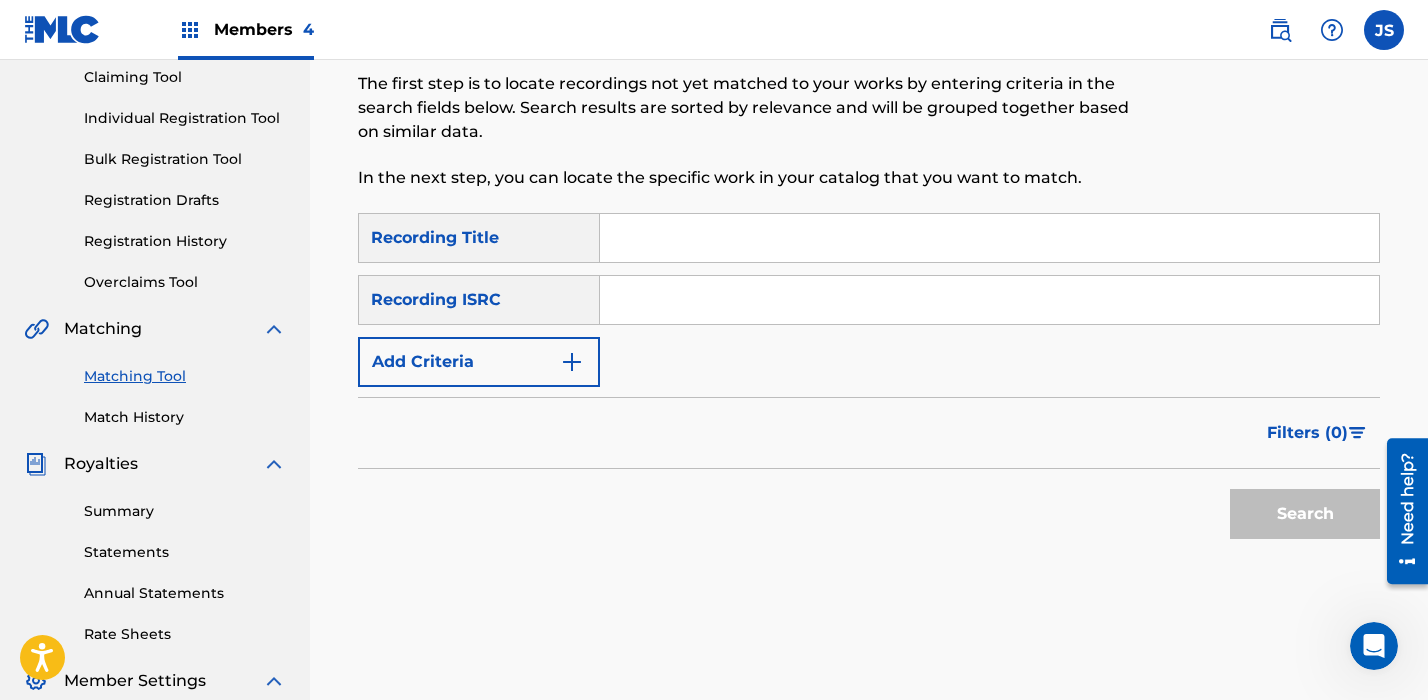 click at bounding box center [989, 238] 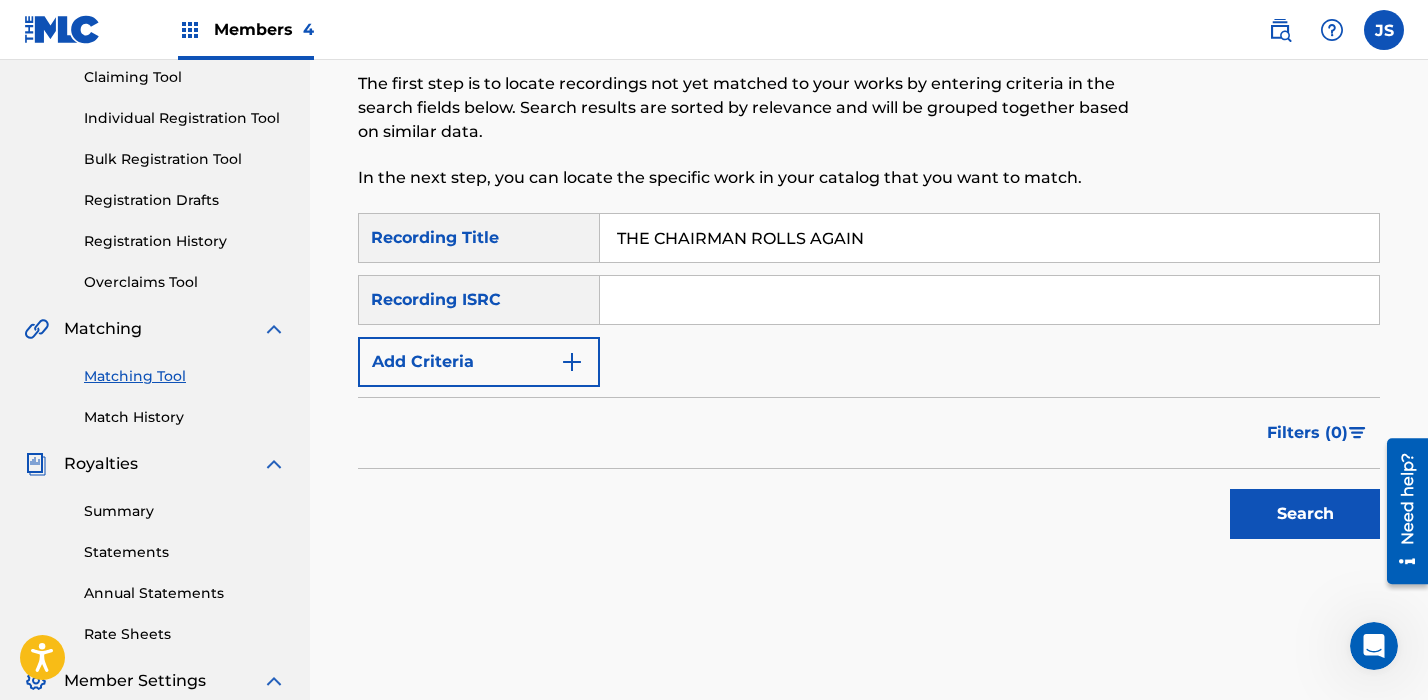 type on "THE CHAIRMAN ROLLS AGAIN" 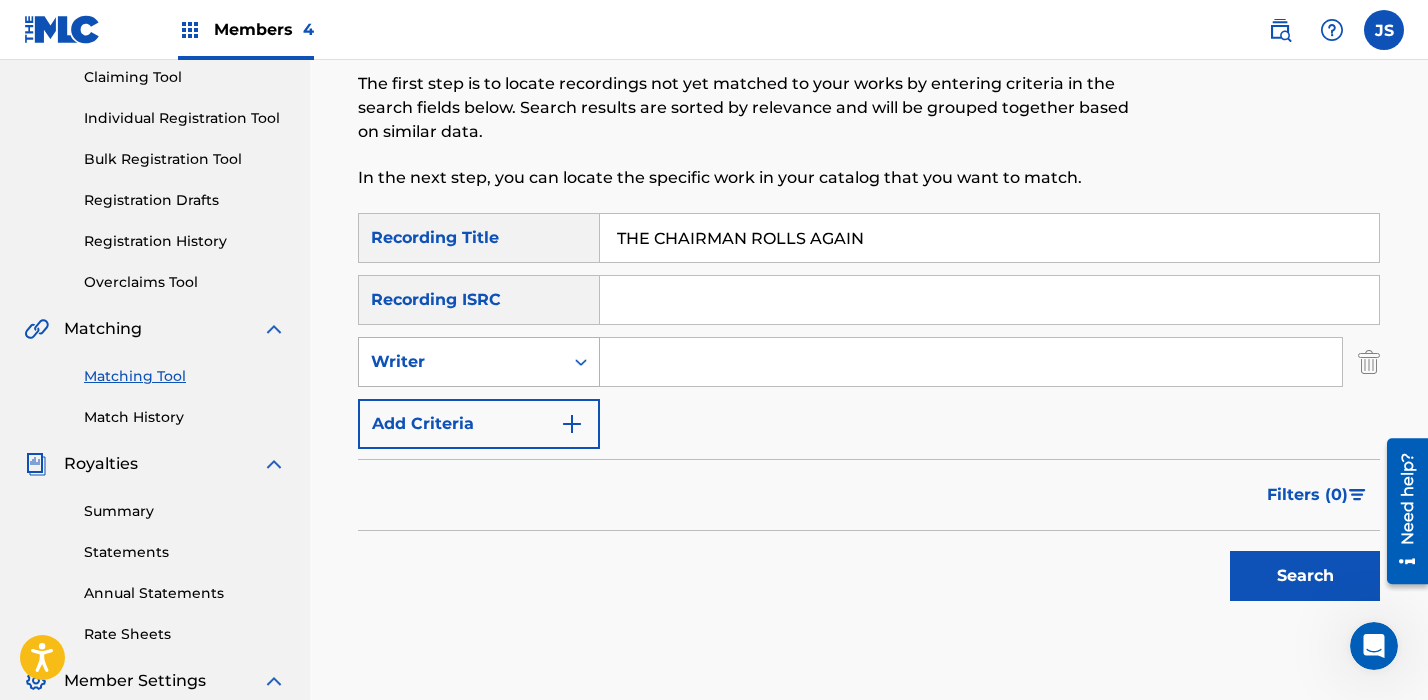 click on "Writer" at bounding box center (461, 362) 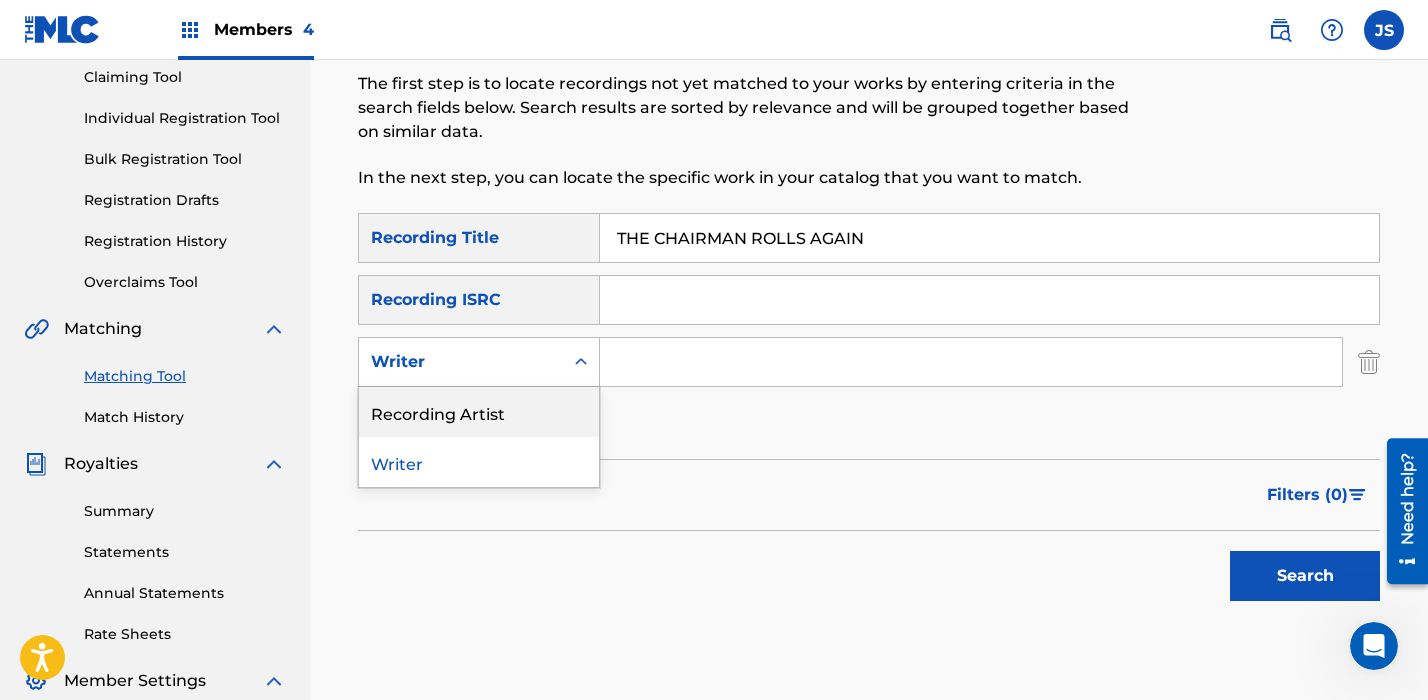 click on "Recording Artist" at bounding box center (479, 412) 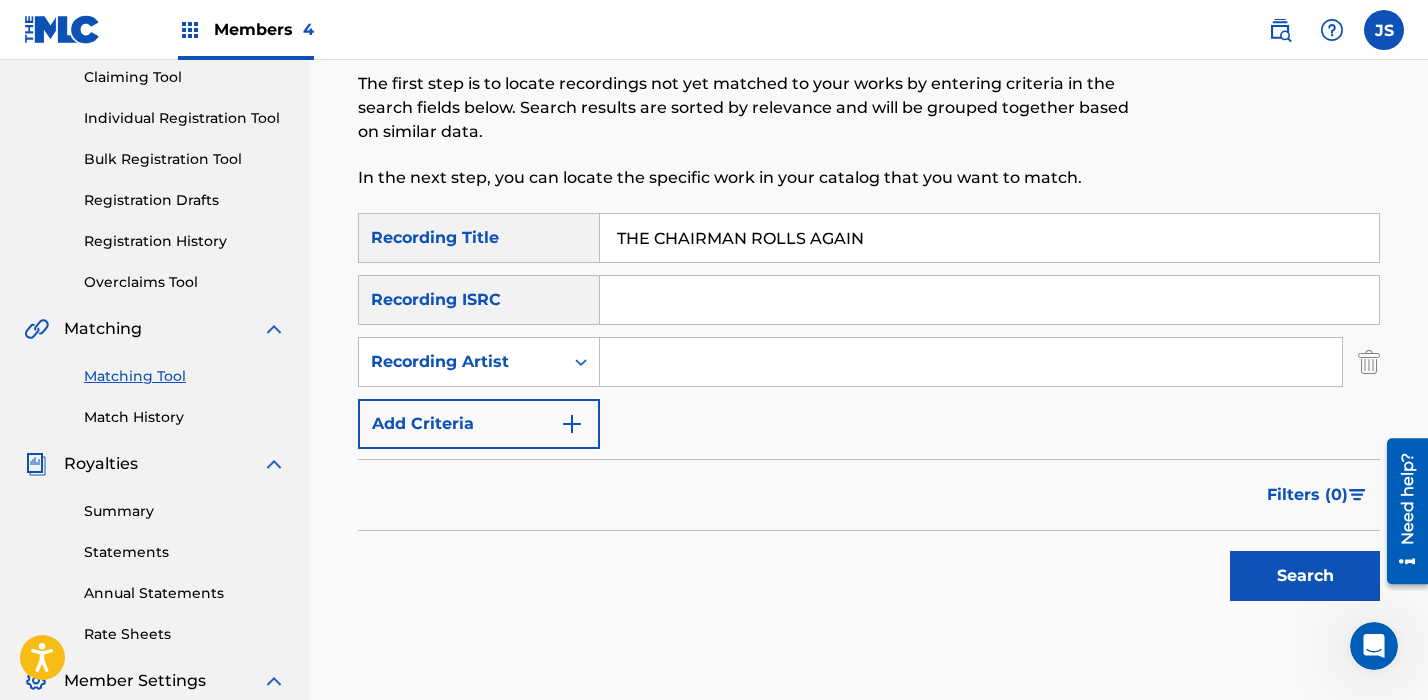 click at bounding box center [971, 362] 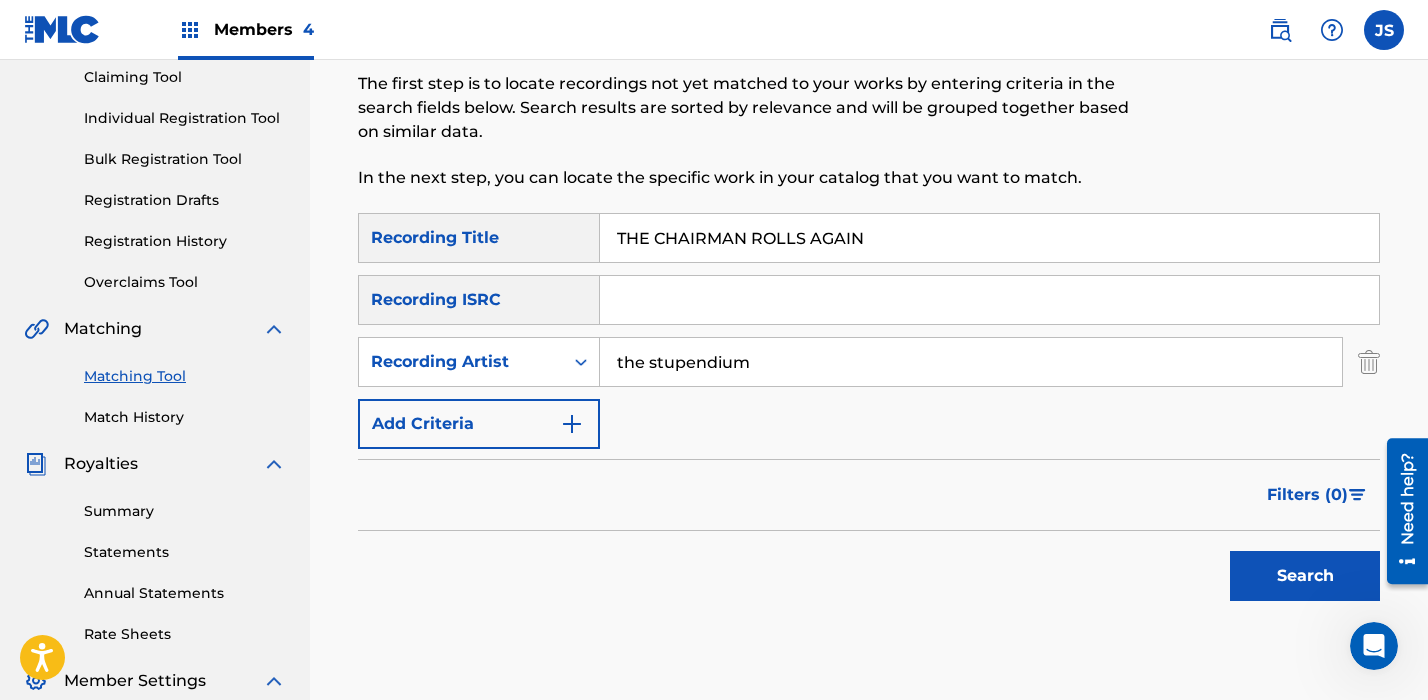 click on "Search" at bounding box center [1305, 576] 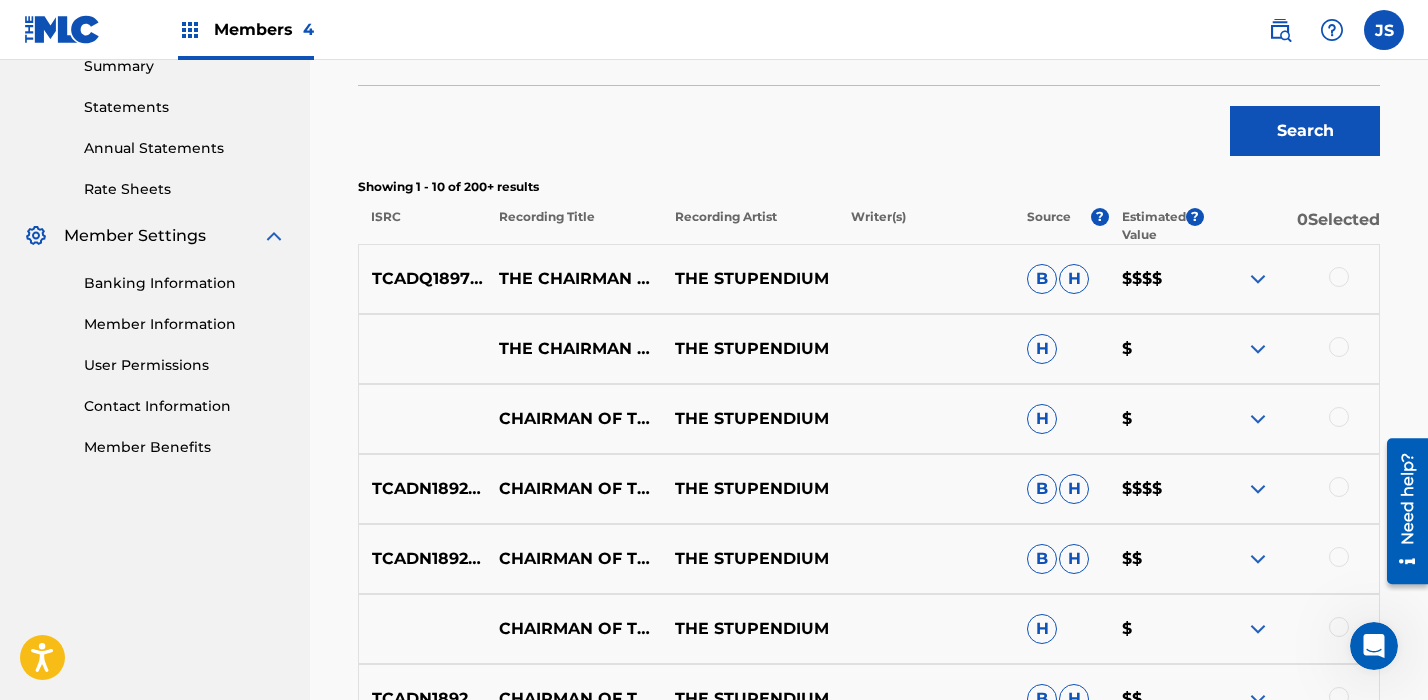 scroll, scrollTop: 663, scrollLeft: 0, axis: vertical 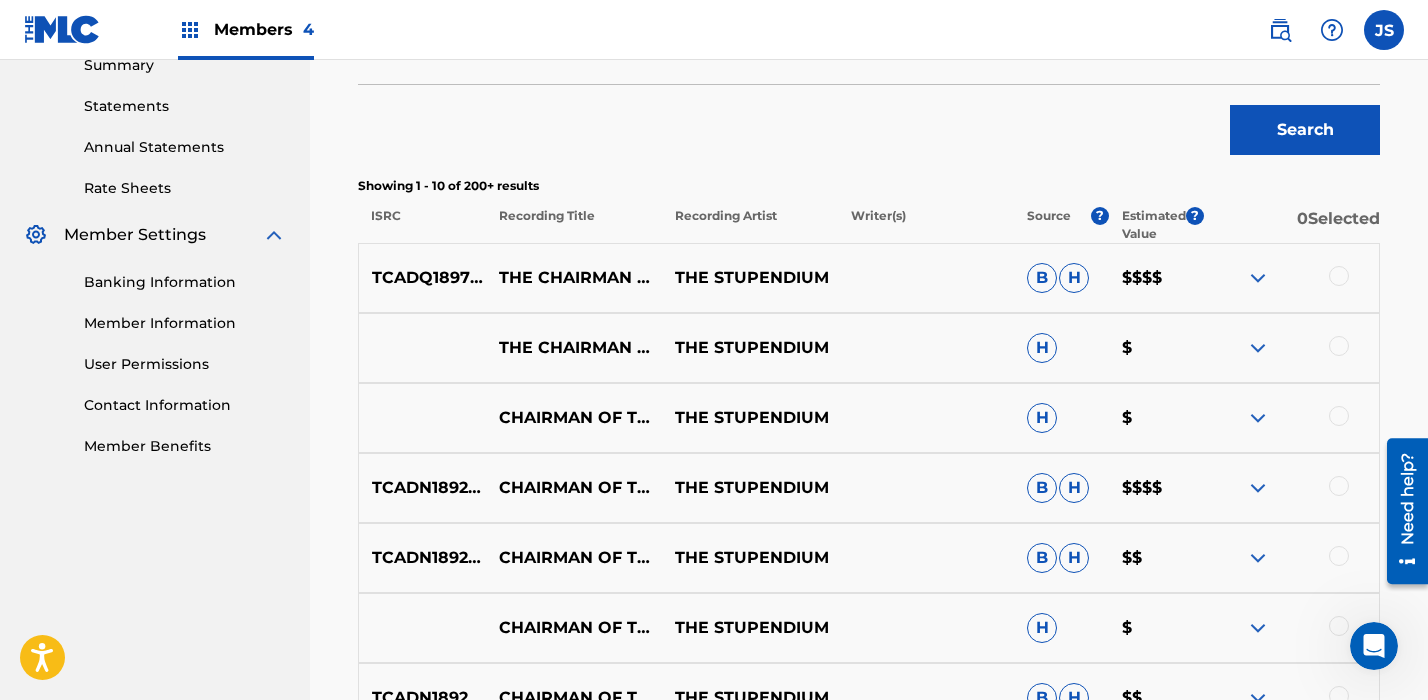 click at bounding box center (1291, 278) 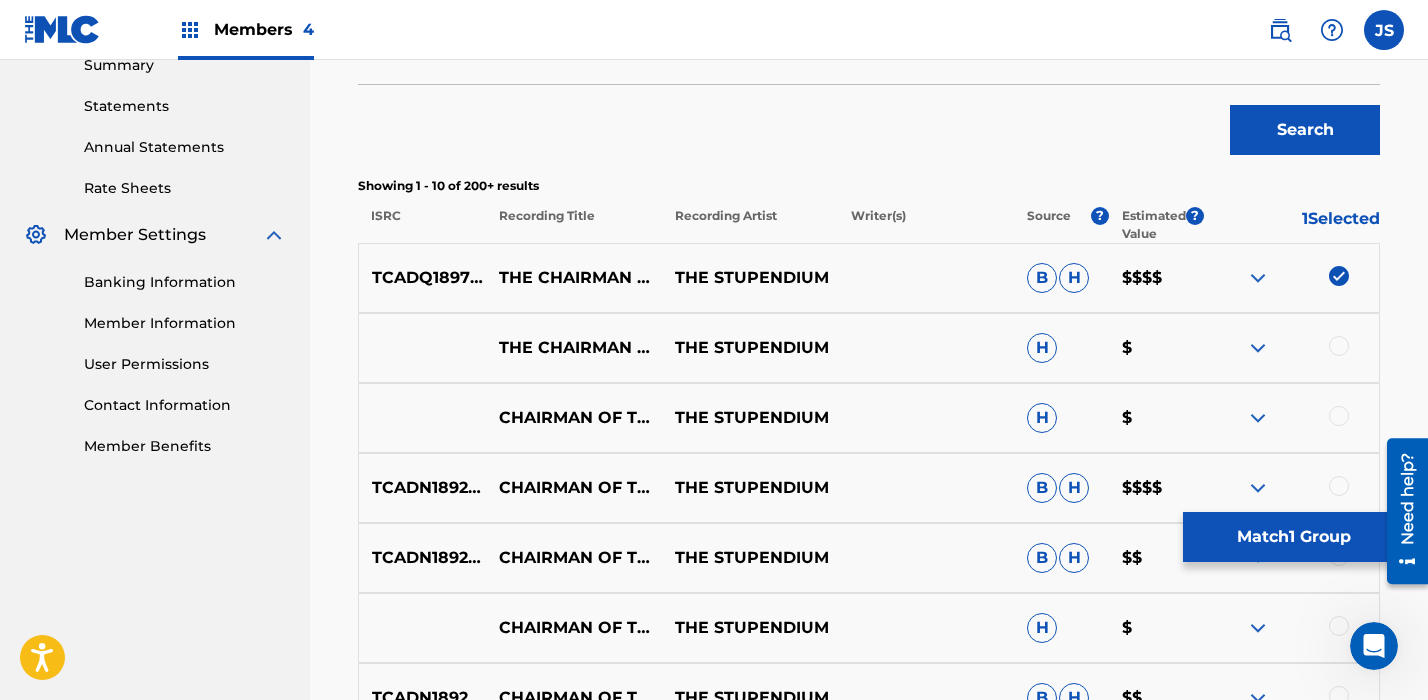click at bounding box center (1339, 346) 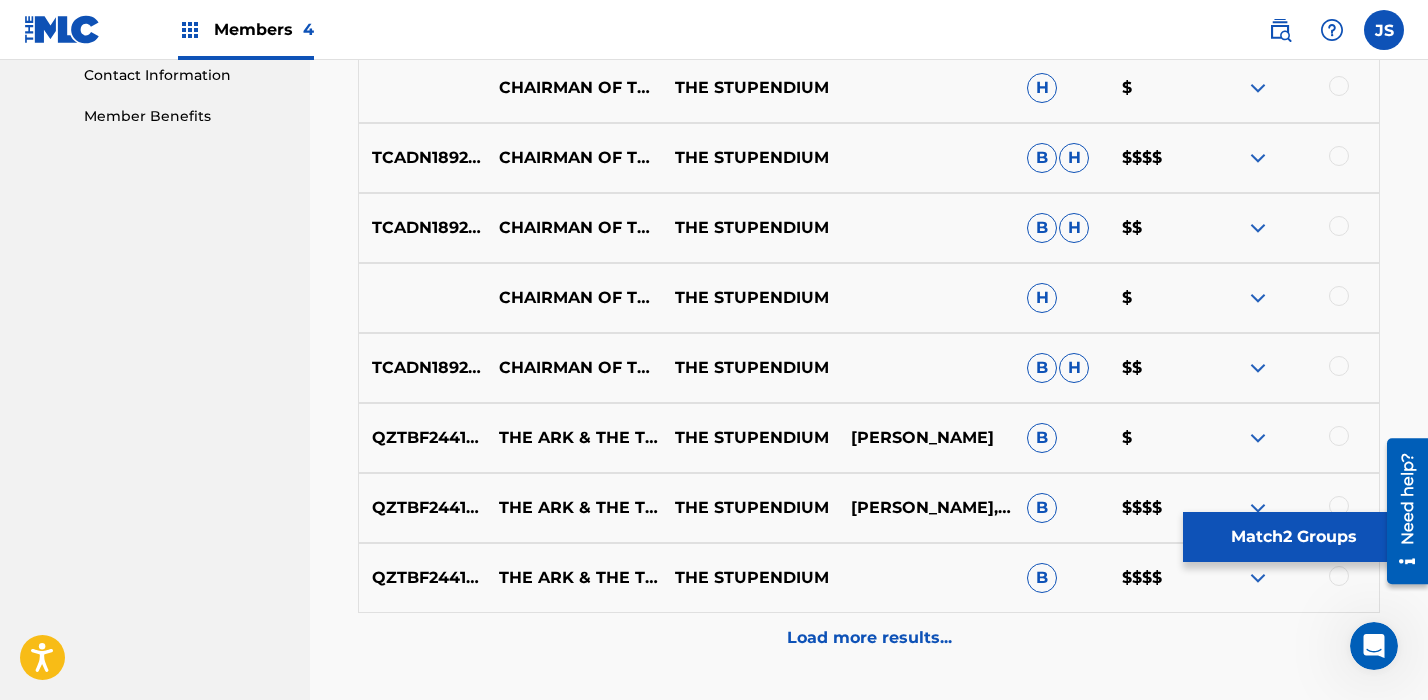 scroll, scrollTop: 1001, scrollLeft: 0, axis: vertical 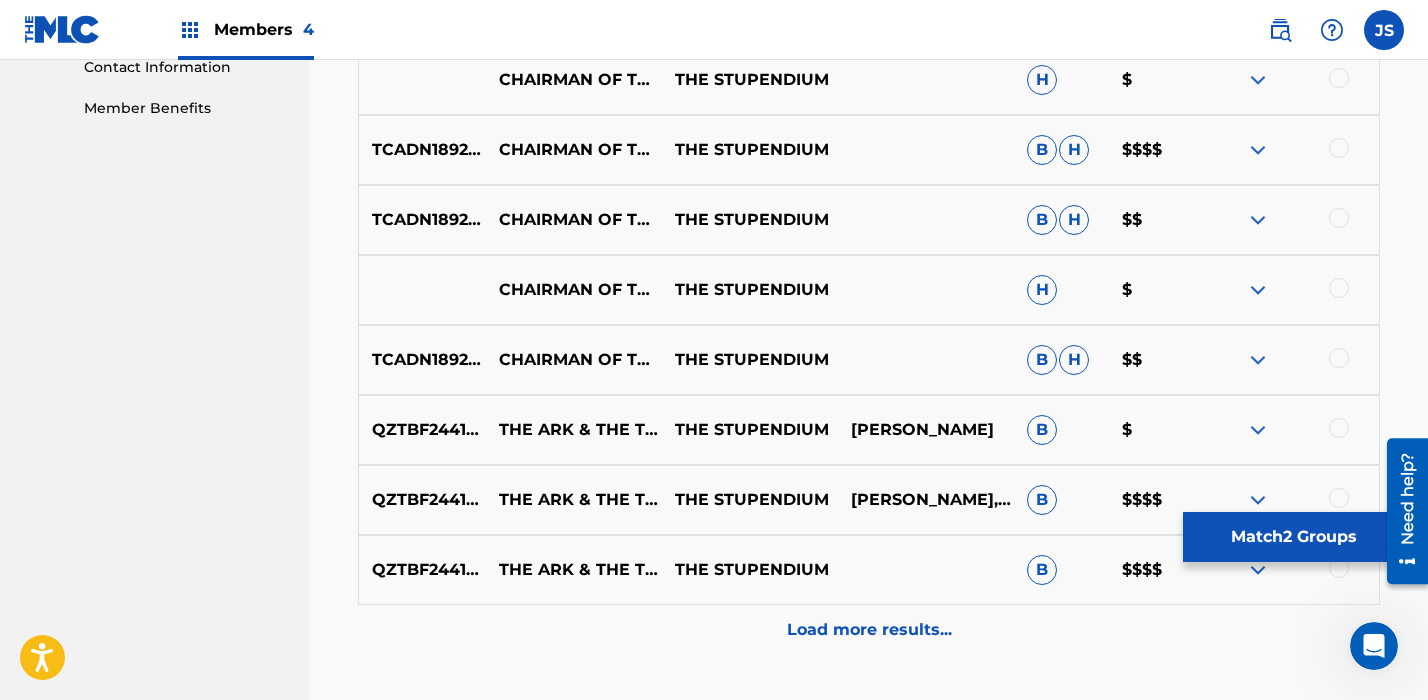 click on "TCADN1892047" at bounding box center [422, 220] 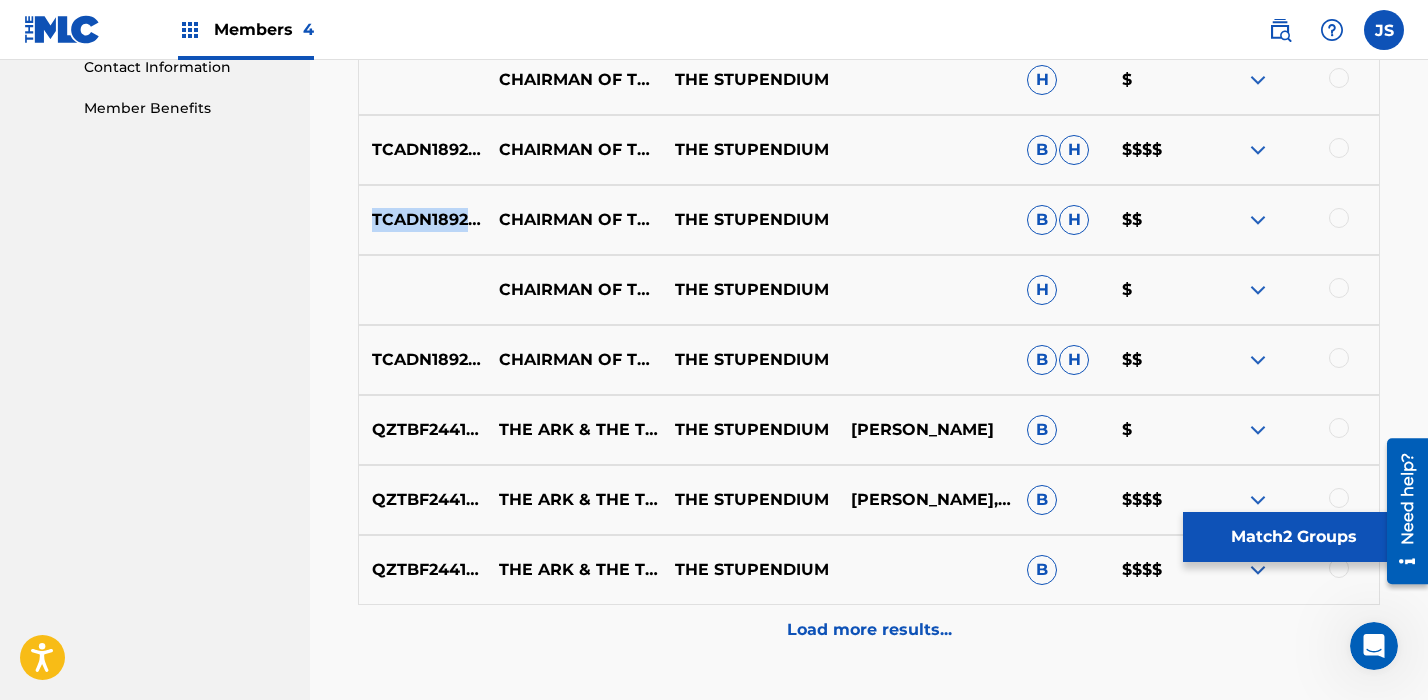 click on "TCADN1892047" at bounding box center [422, 220] 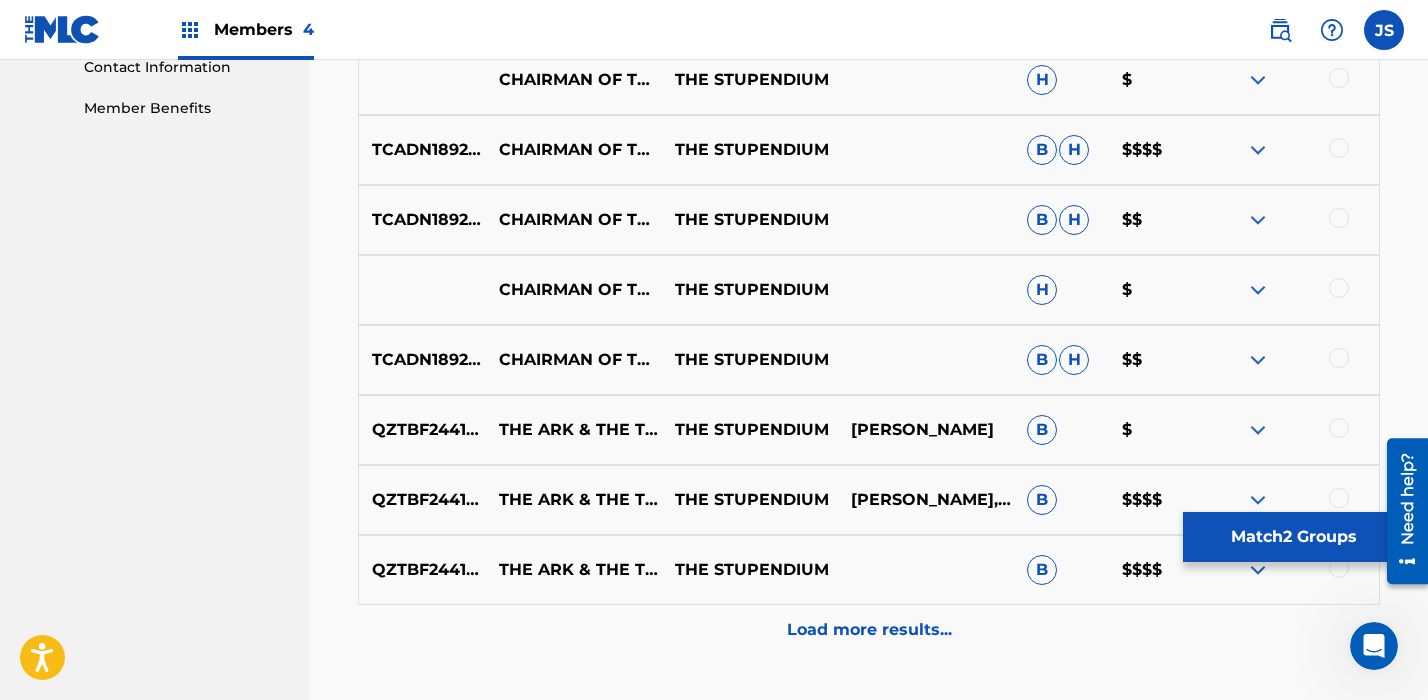 click on "TCADN1892050" at bounding box center [422, 360] 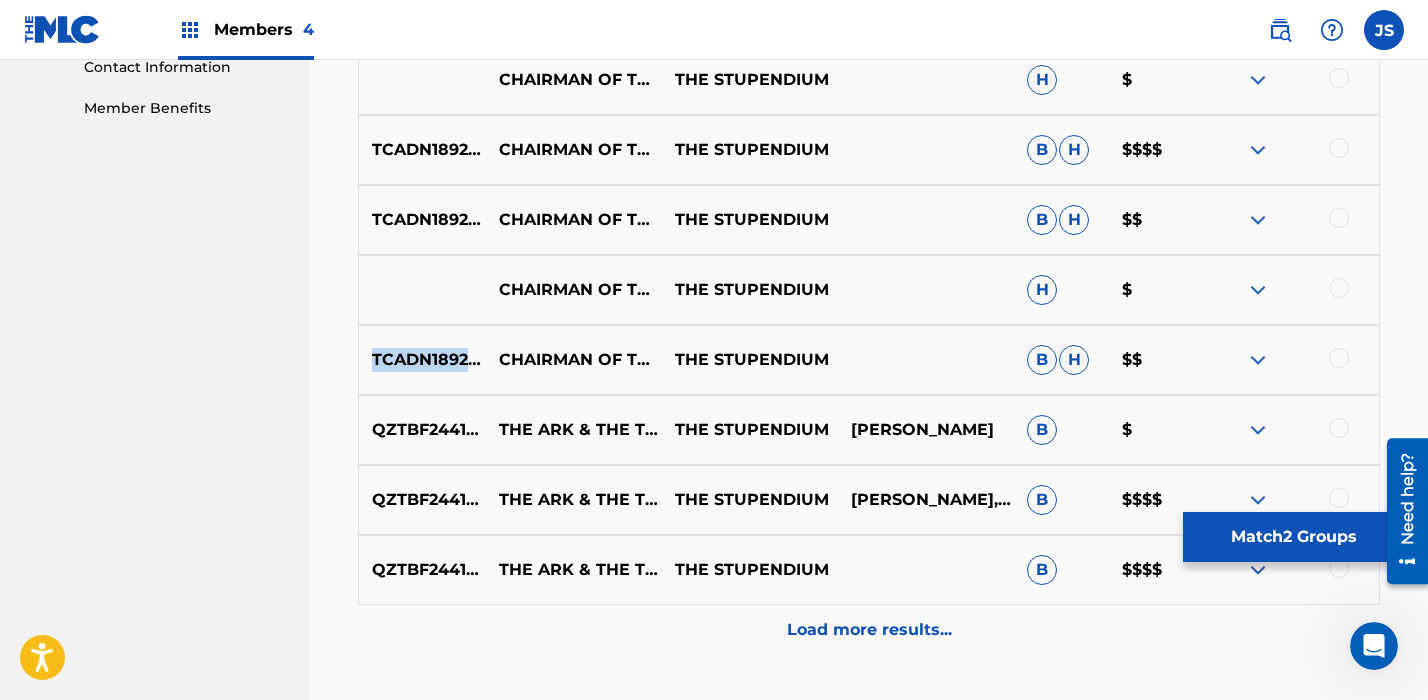 click on "TCADN1892050" at bounding box center [422, 360] 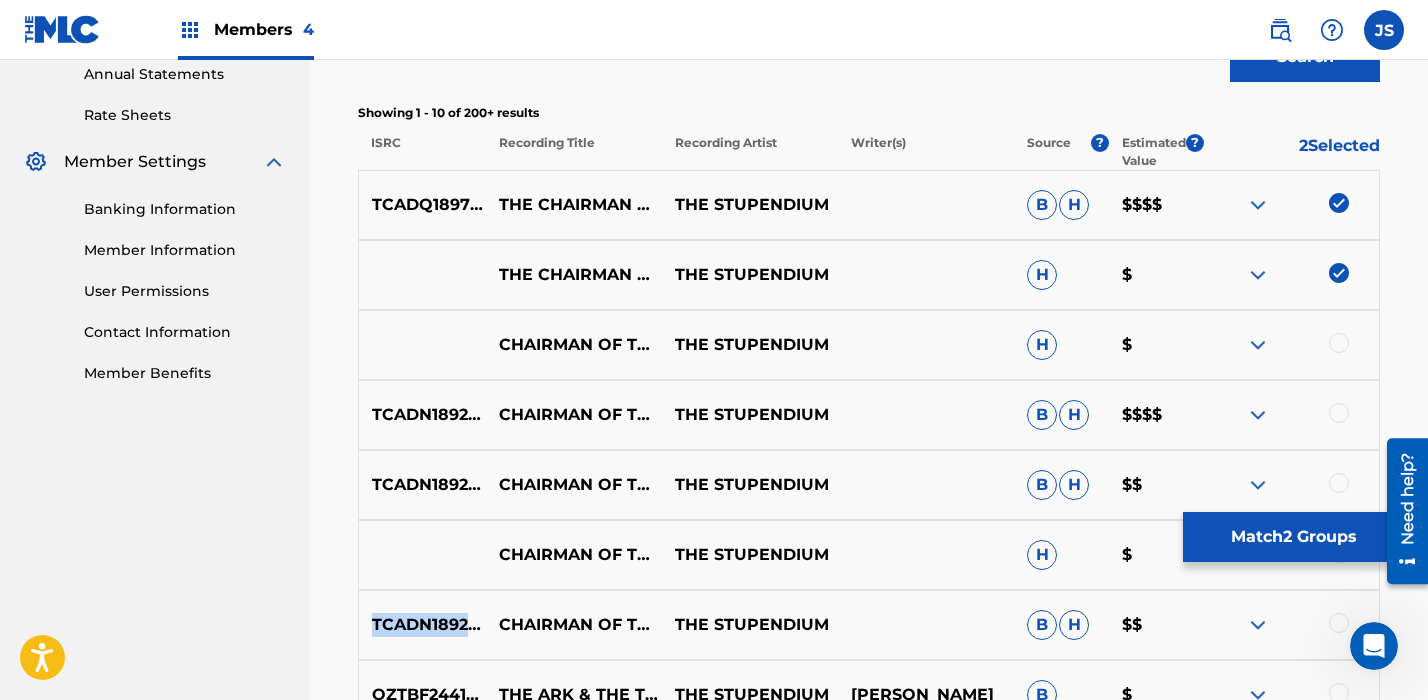 scroll, scrollTop: 740, scrollLeft: 0, axis: vertical 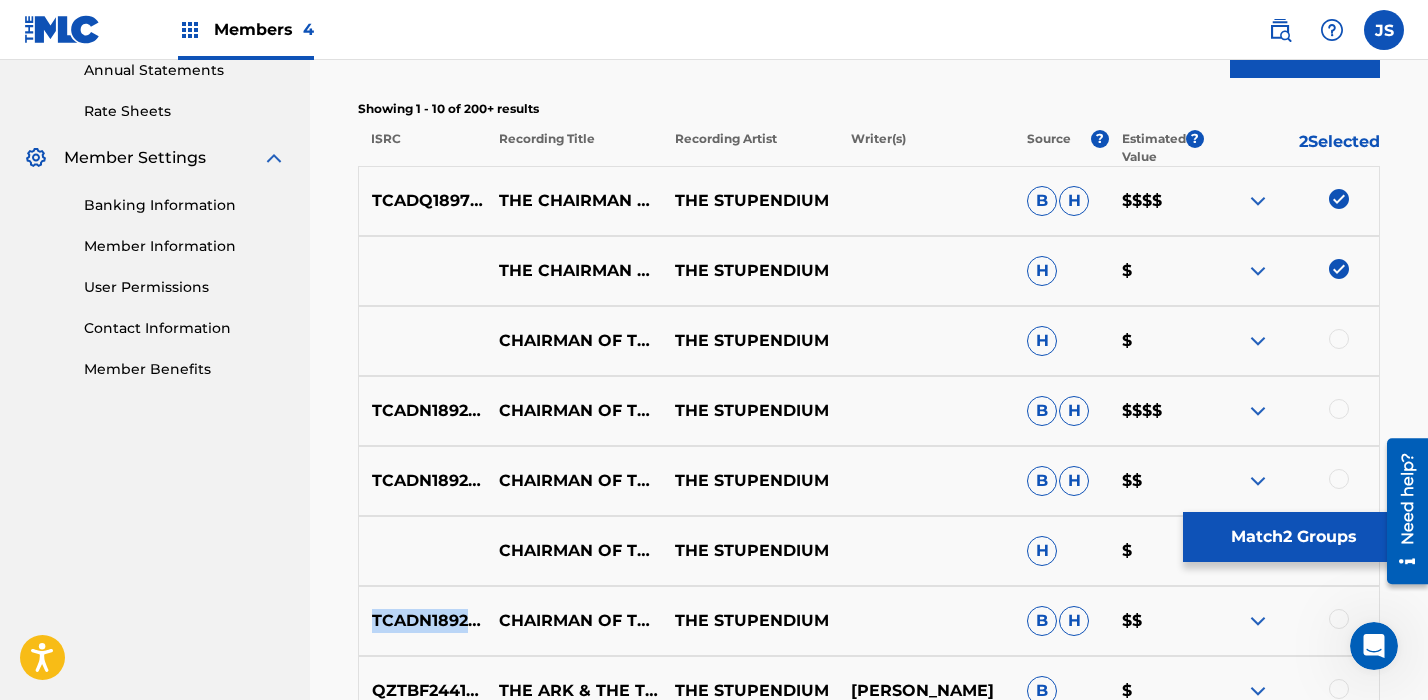click on "Match  2 Groups" at bounding box center [1293, 537] 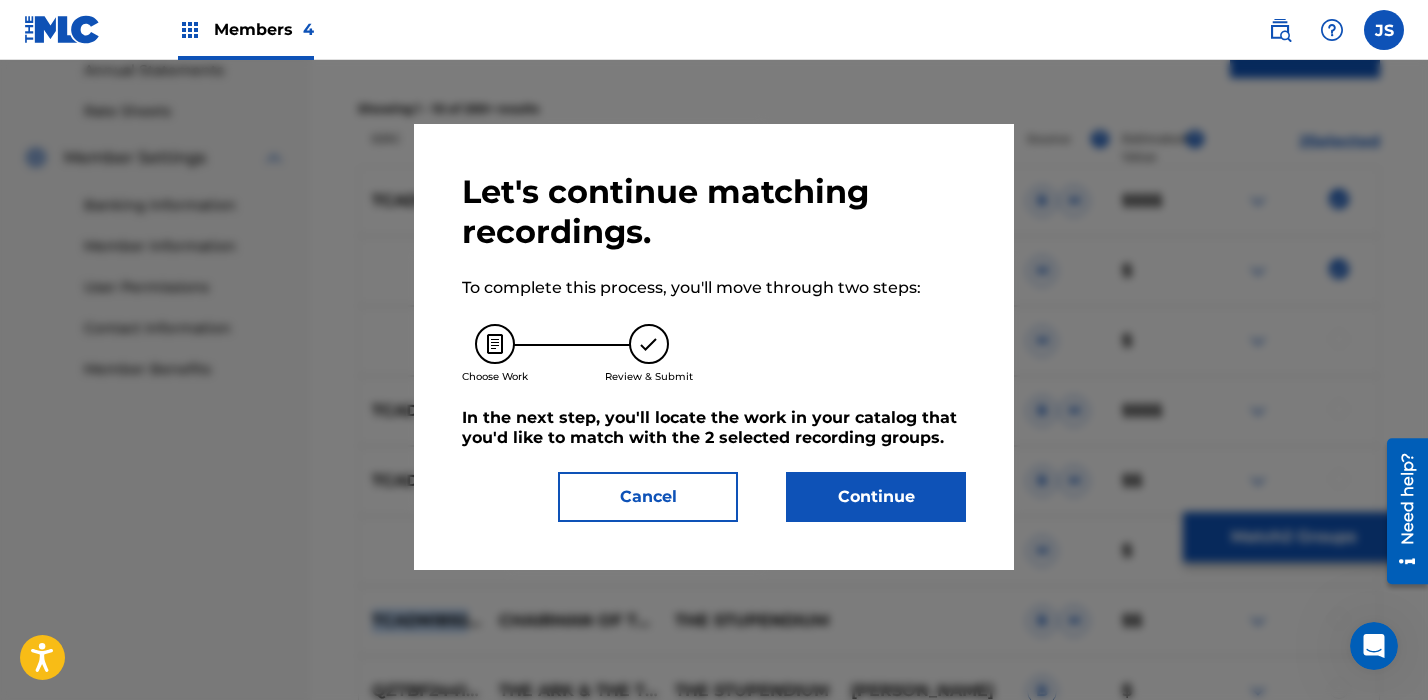 click on "Continue" at bounding box center (876, 497) 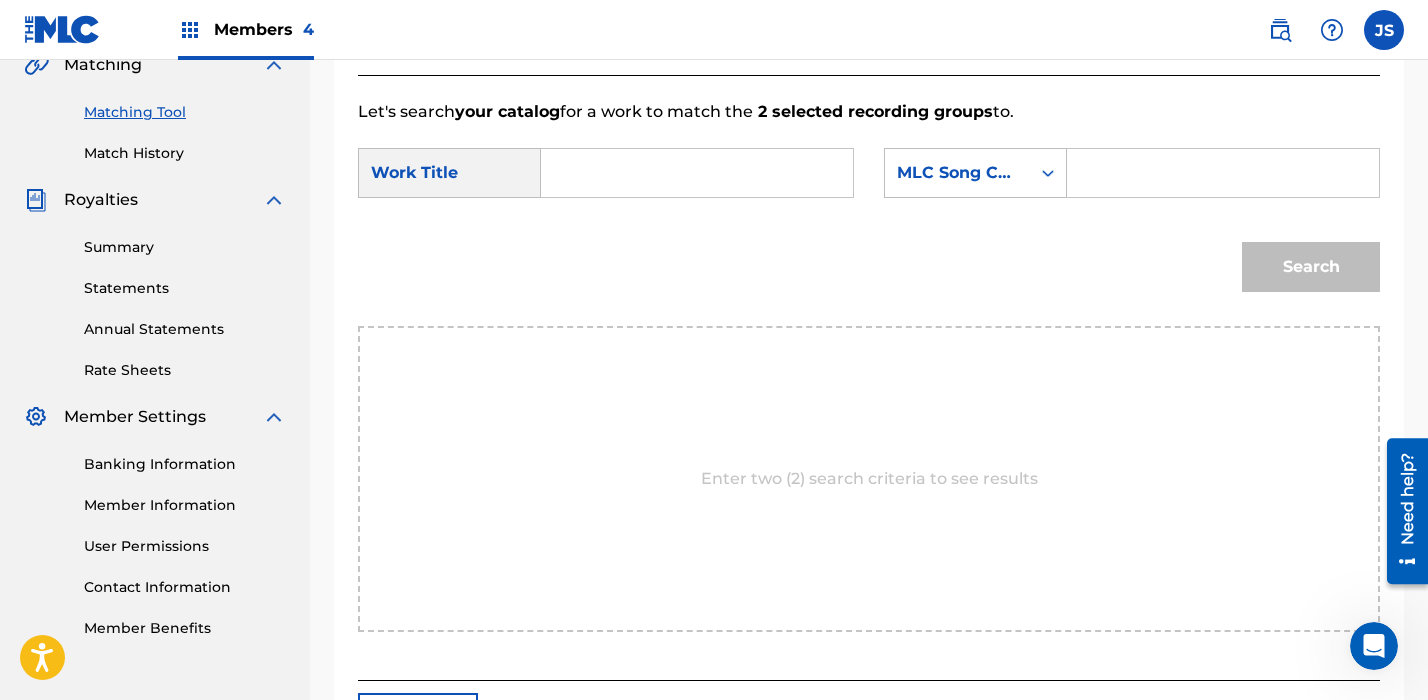 scroll, scrollTop: 269, scrollLeft: 0, axis: vertical 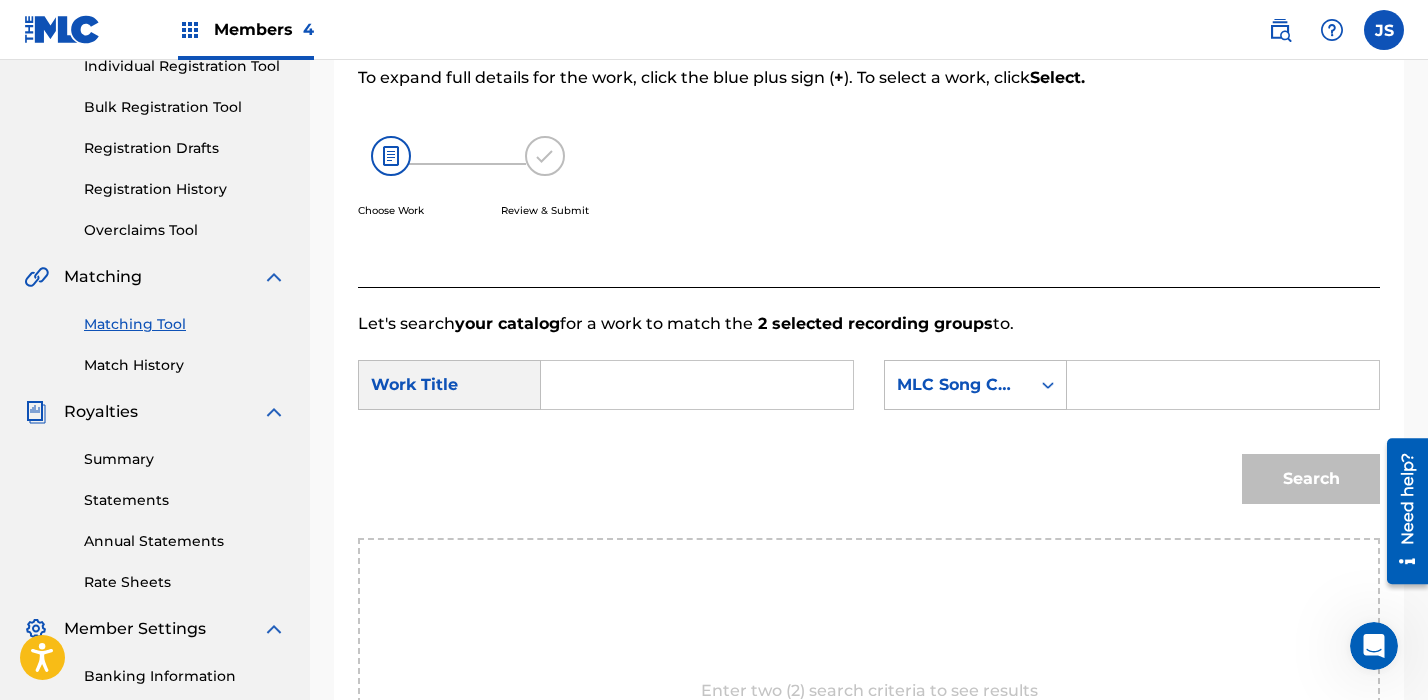 click on "Work Title" at bounding box center (449, 385) 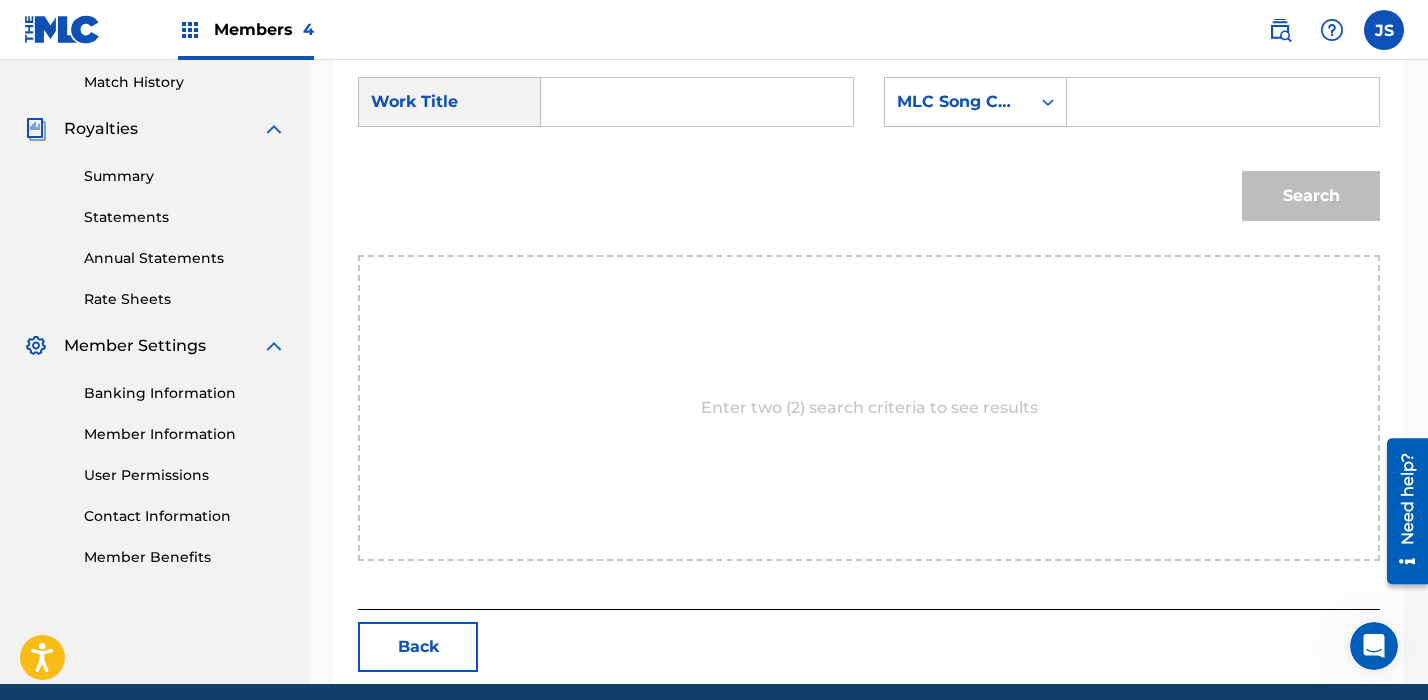 scroll, scrollTop: 632, scrollLeft: 0, axis: vertical 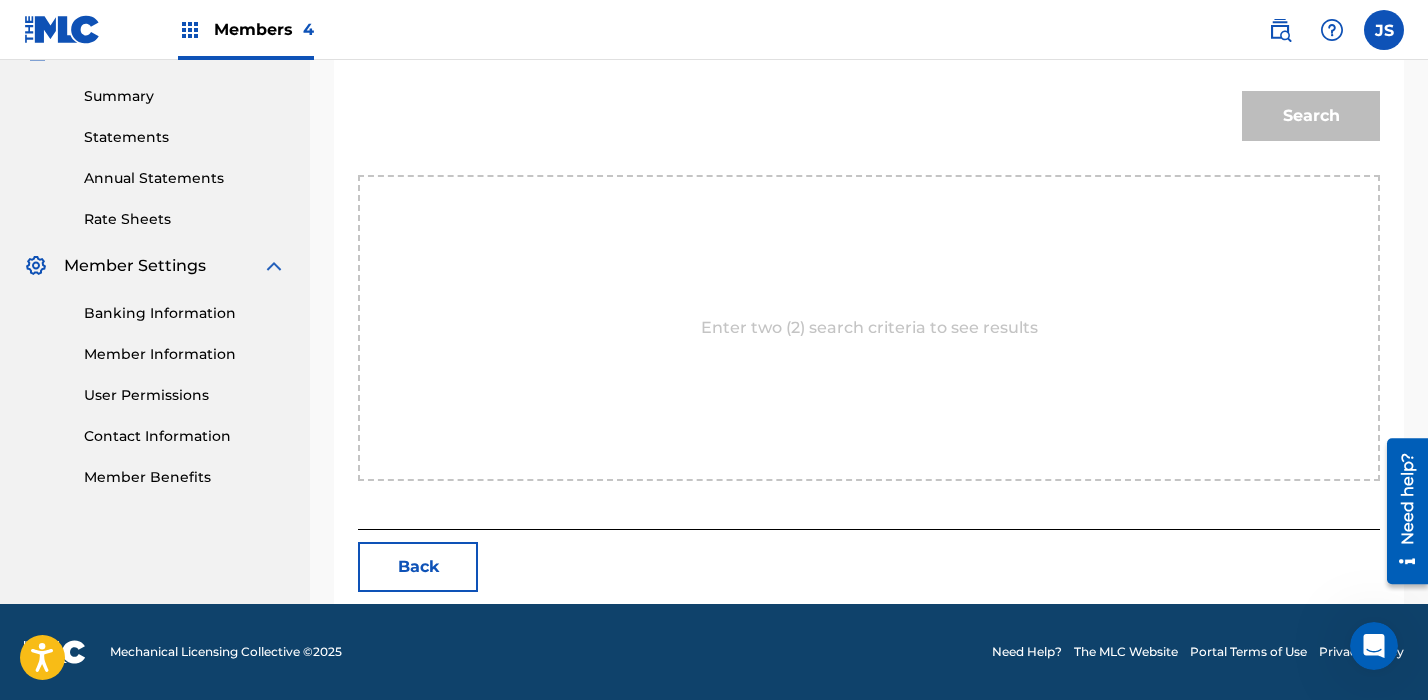 click on "Back" at bounding box center [418, 567] 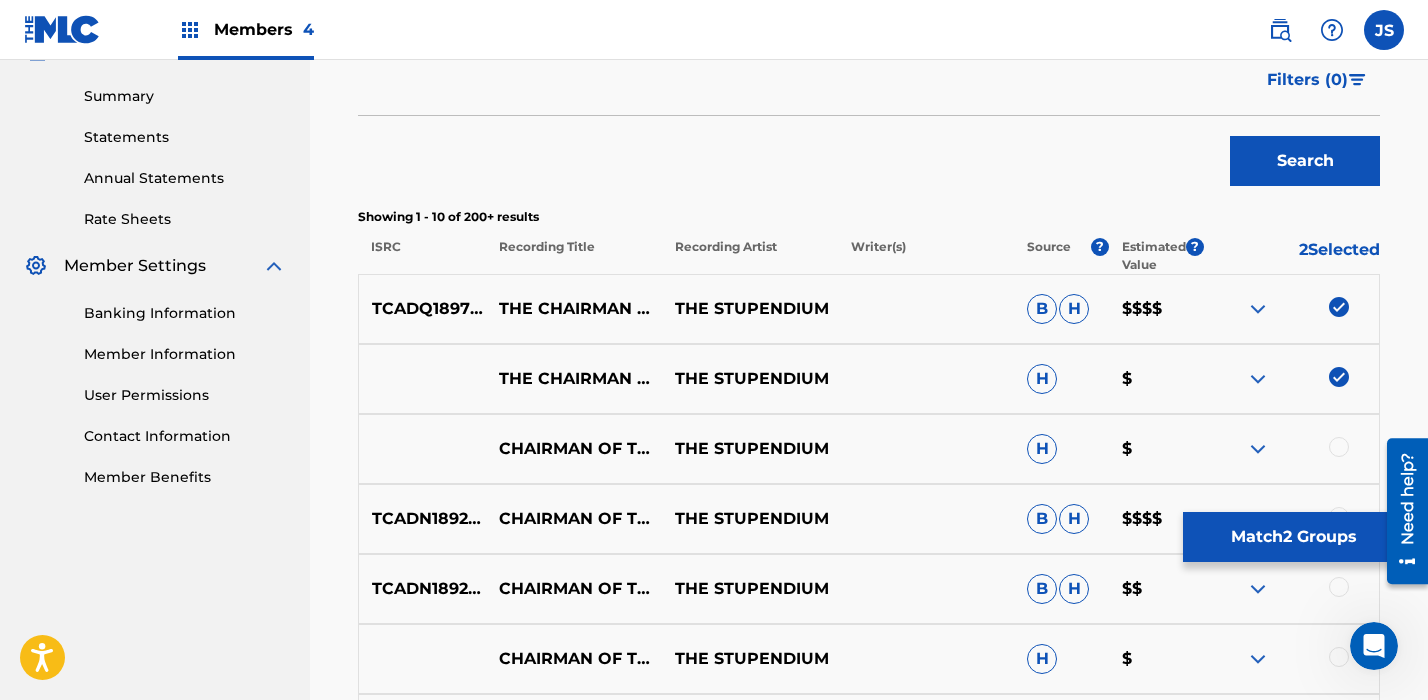 click on "Match  2 Groups" at bounding box center [1293, 537] 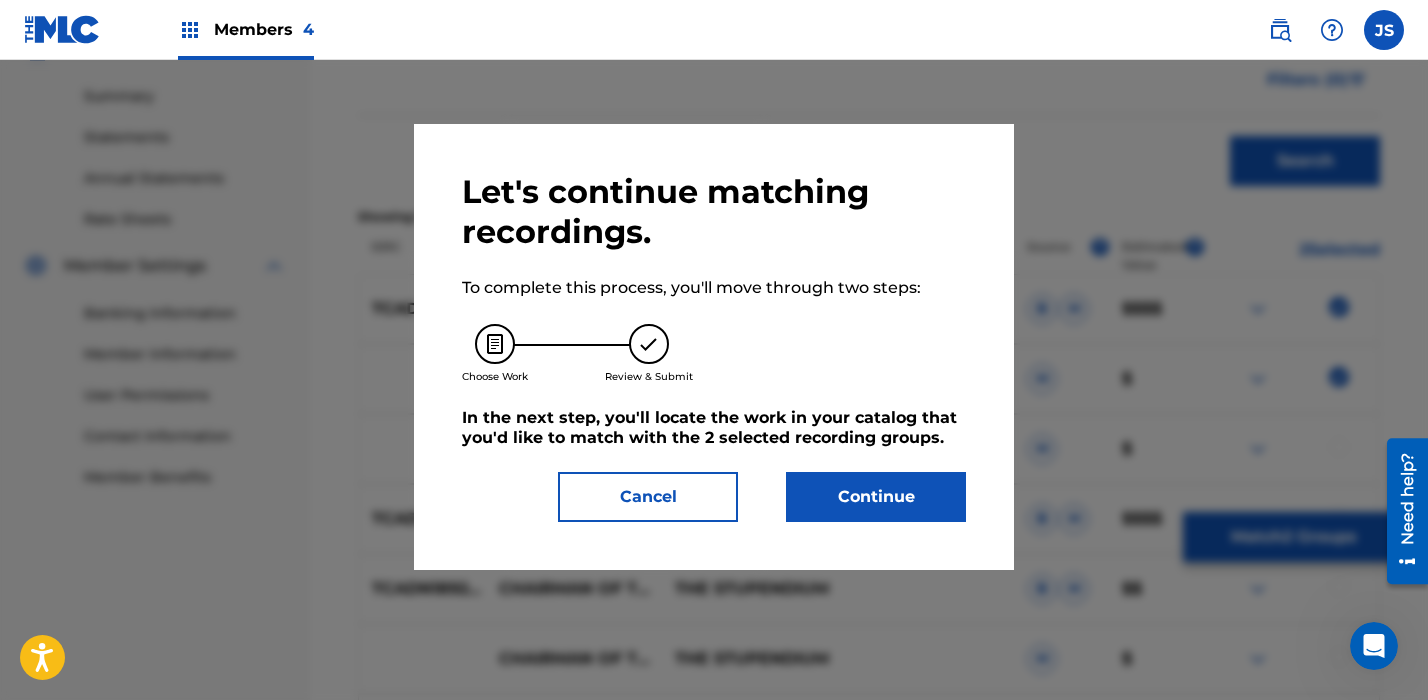 click on "Continue" at bounding box center (876, 497) 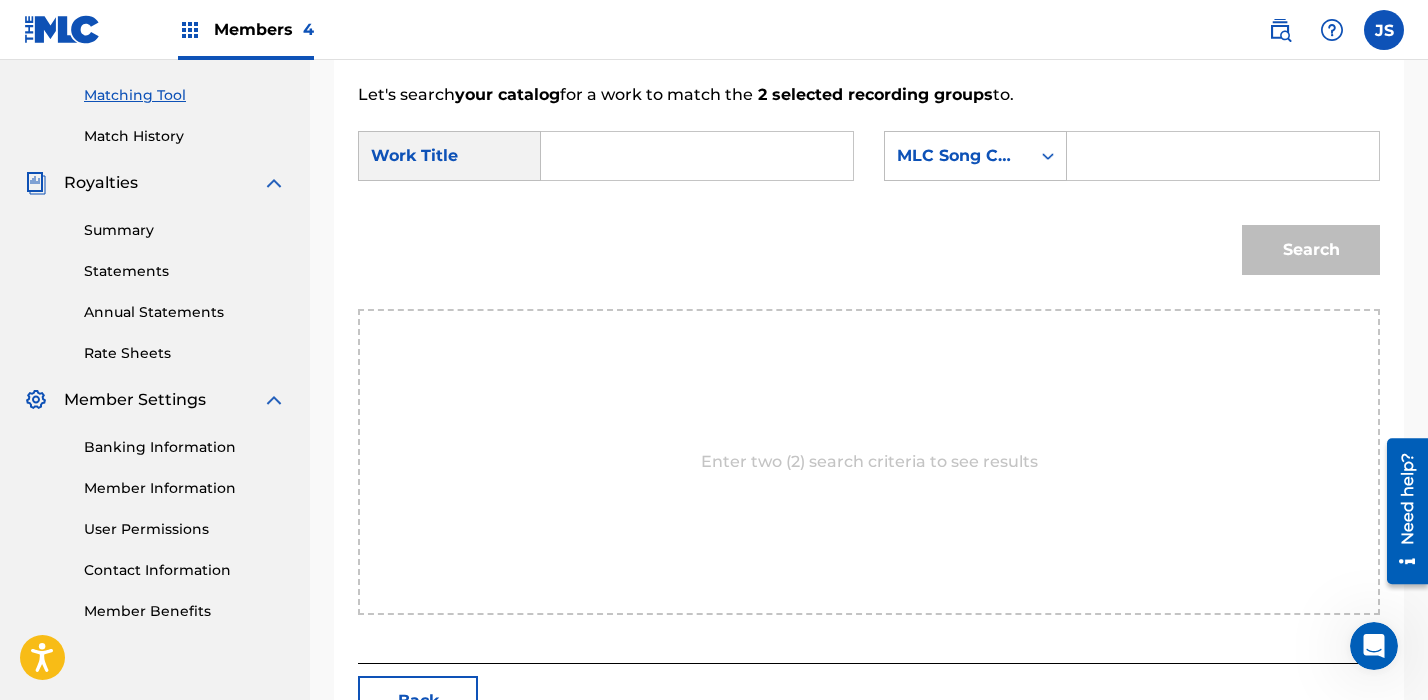scroll, scrollTop: 499, scrollLeft: 0, axis: vertical 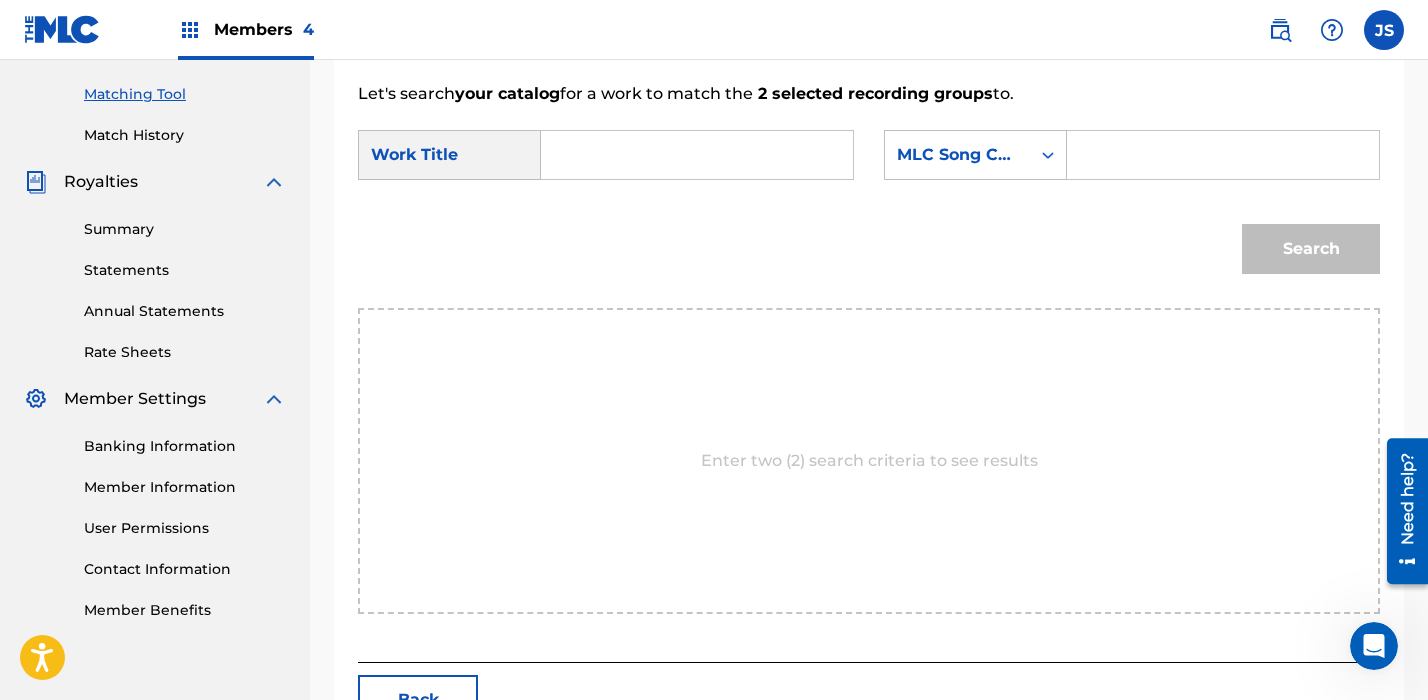 click at bounding box center (697, 155) 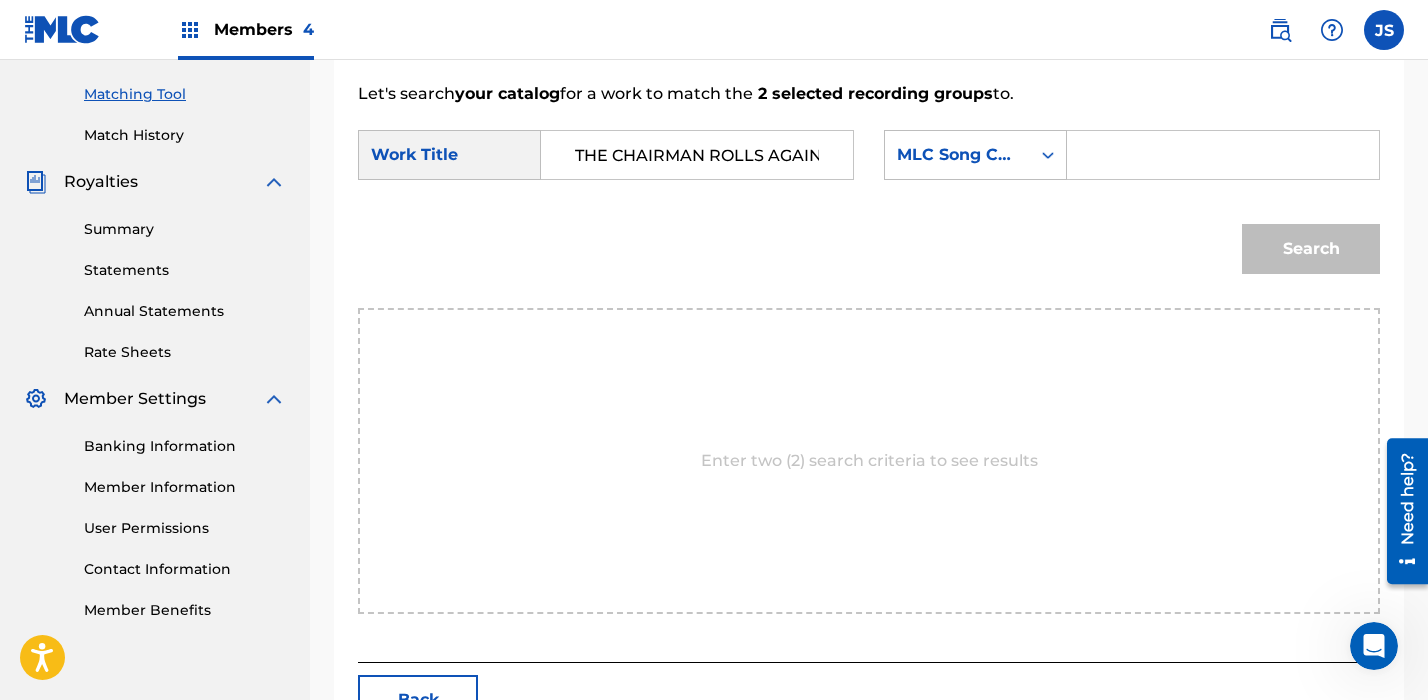 scroll, scrollTop: 0, scrollLeft: 2, axis: horizontal 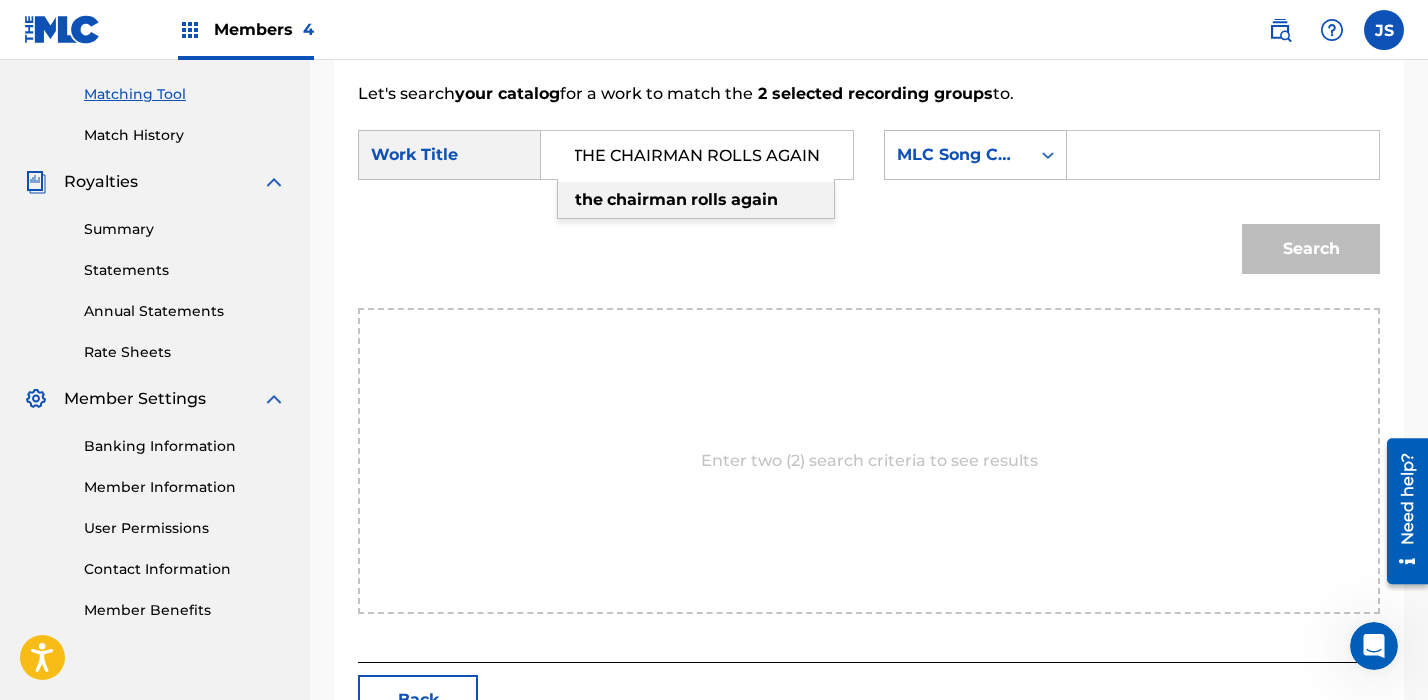 click on "again" at bounding box center (754, 199) 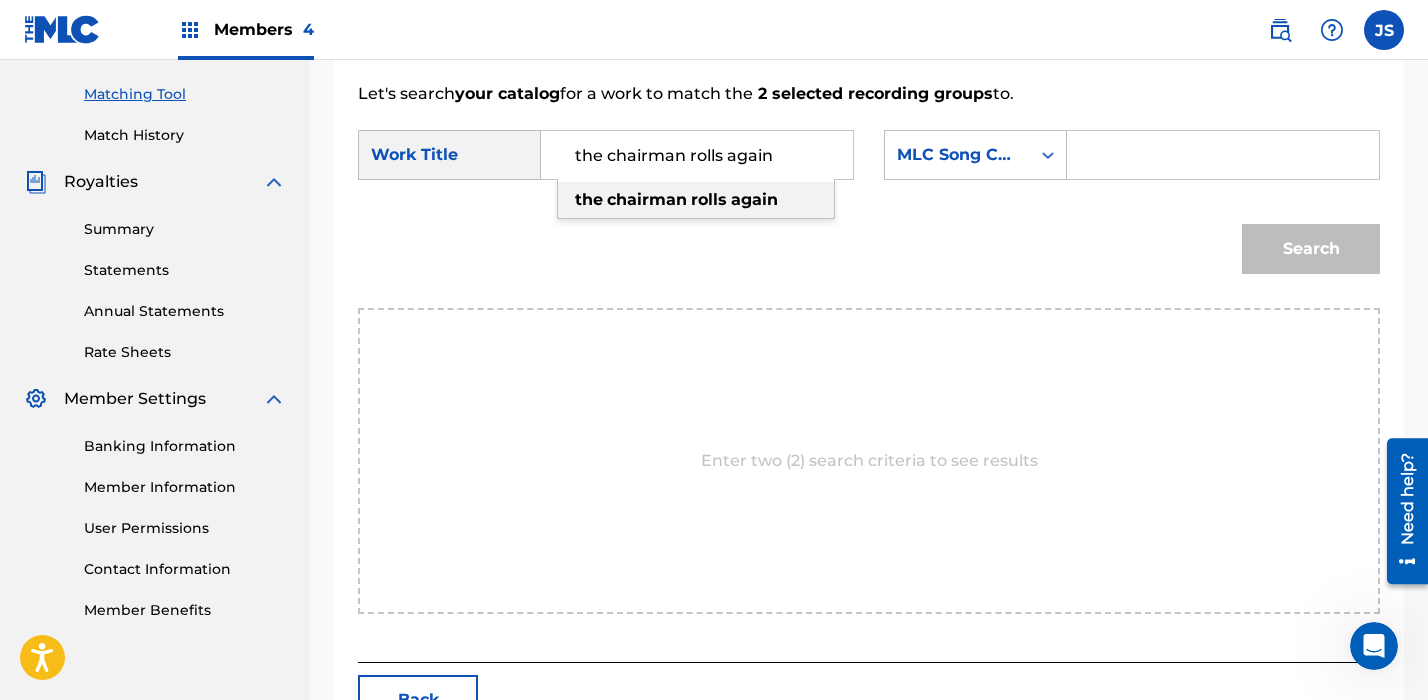 scroll, scrollTop: 0, scrollLeft: 0, axis: both 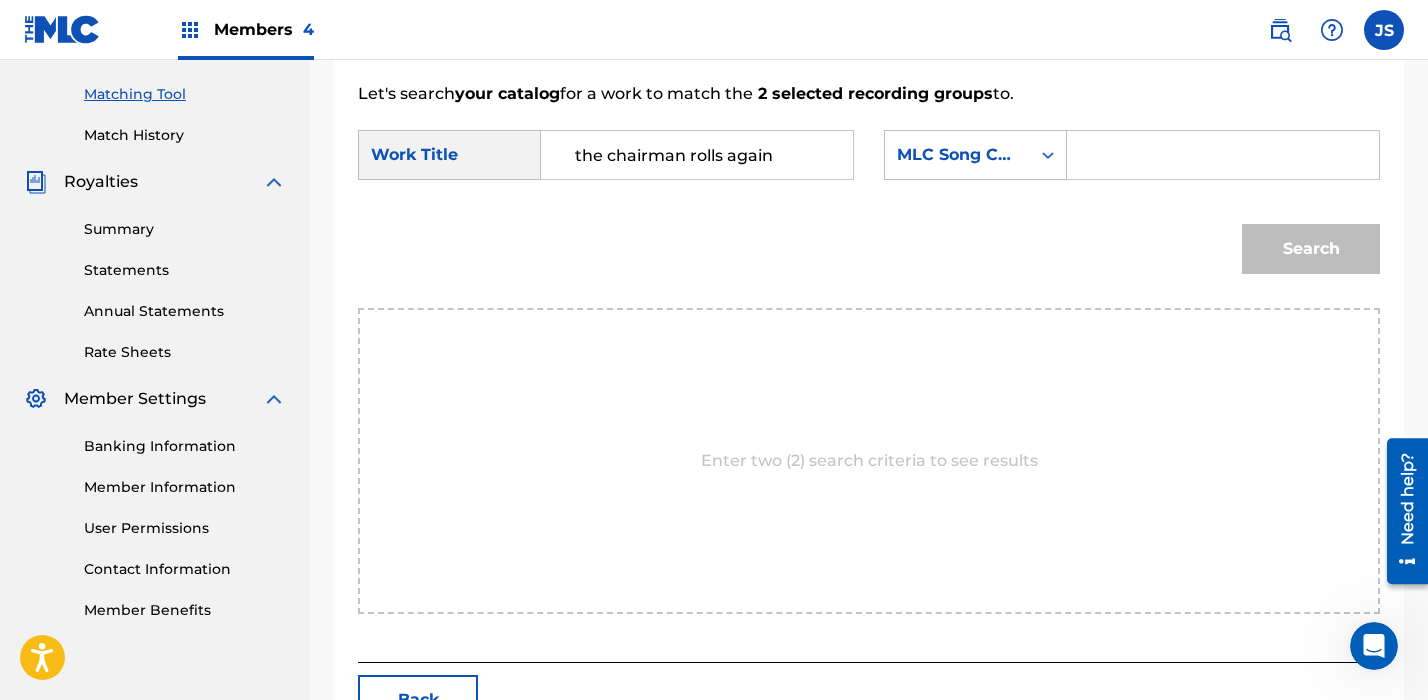 click on "SearchWithCriteria389f8d2d-3660-4299-9ddd-4c58fc621b2c Work Title the chairman rolls again SearchWithCriteriae64daa51-7d55-492c-a469-d0e6084c7ca4 MLC Song Code" at bounding box center [869, 161] 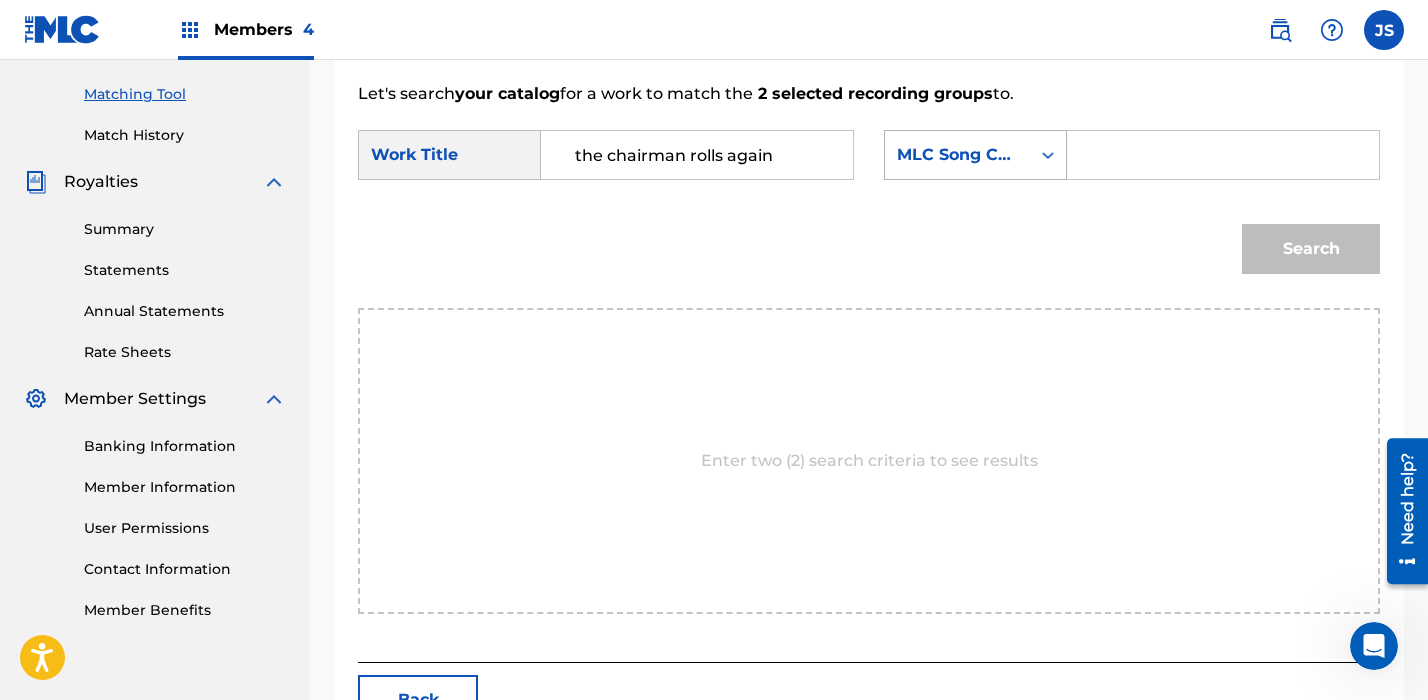 click on "MLC Song Code" at bounding box center (957, 155) 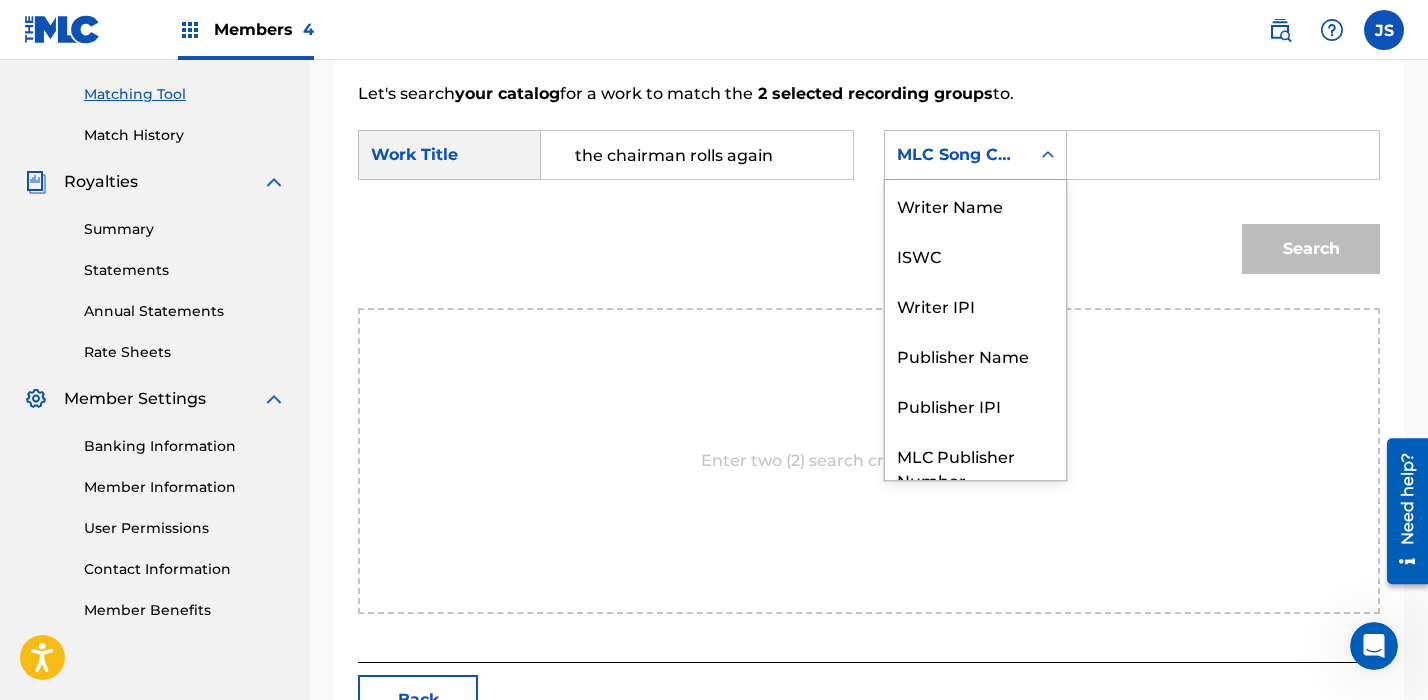 scroll, scrollTop: 74, scrollLeft: 0, axis: vertical 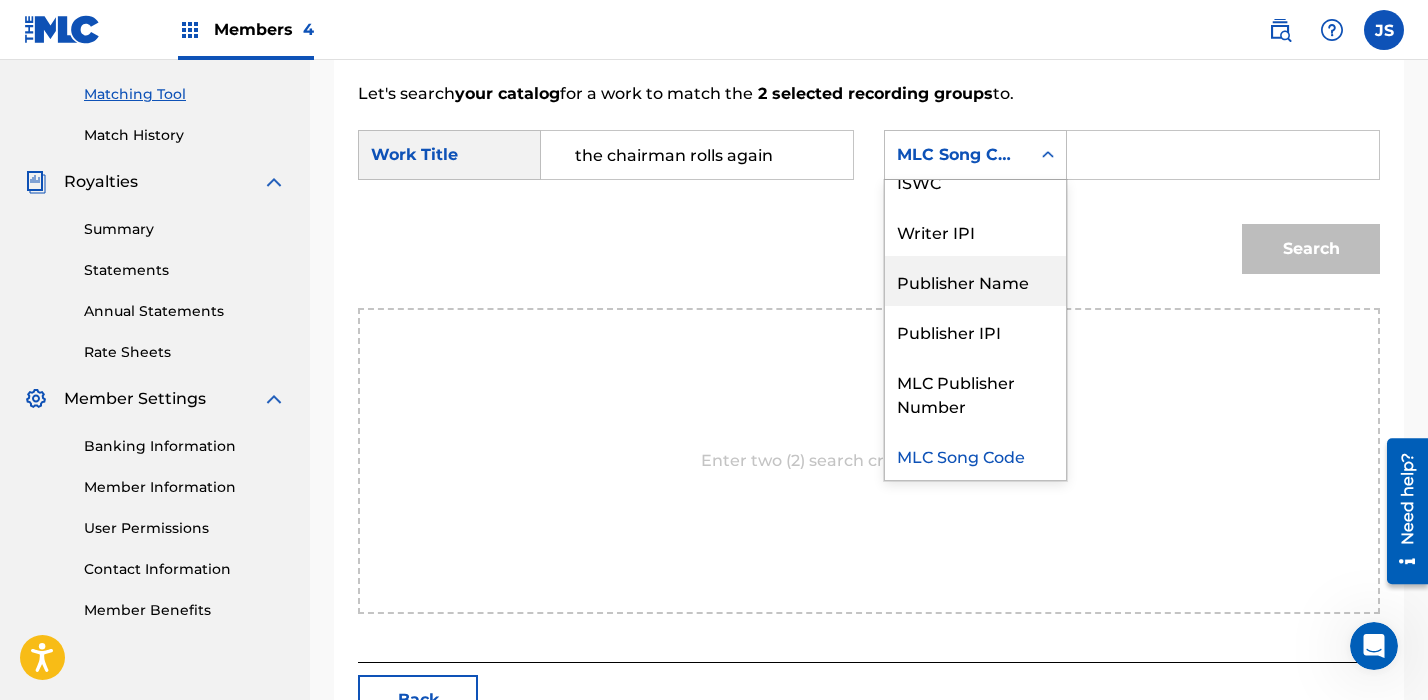 click on "Publisher Name" at bounding box center [975, 281] 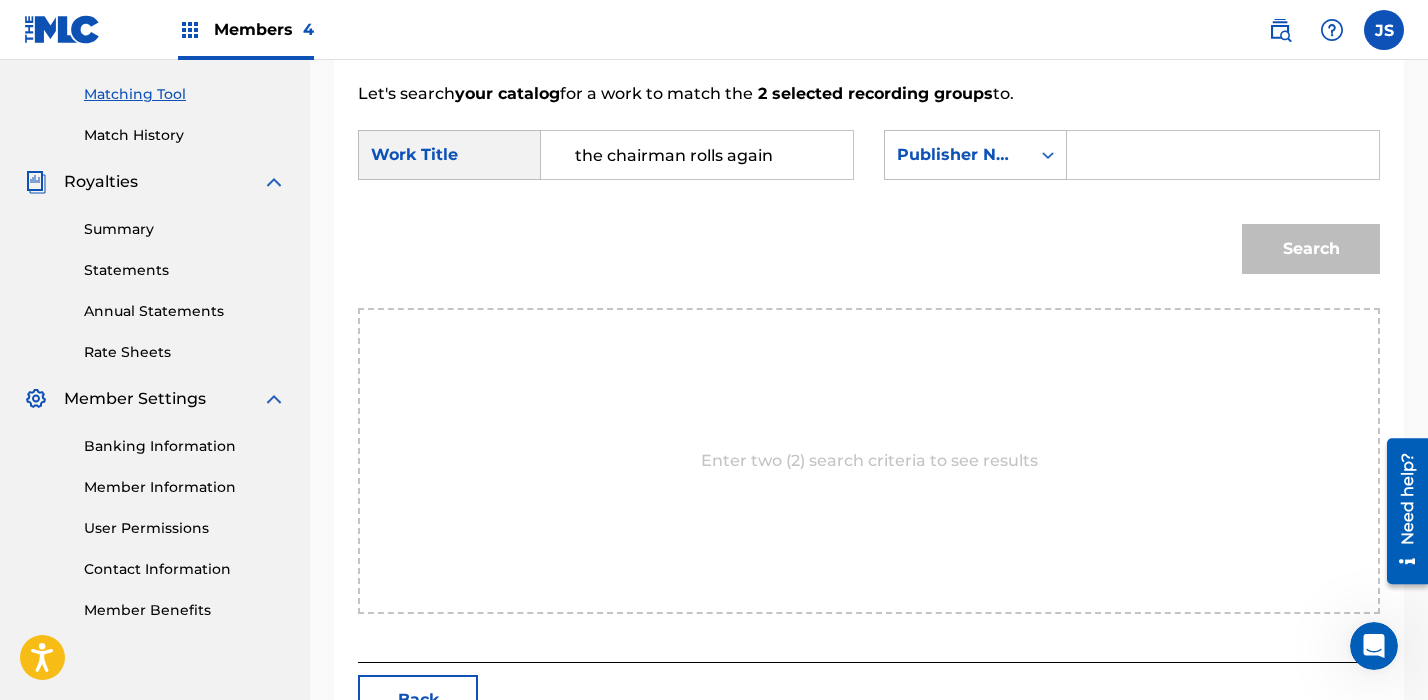 click at bounding box center (1223, 155) 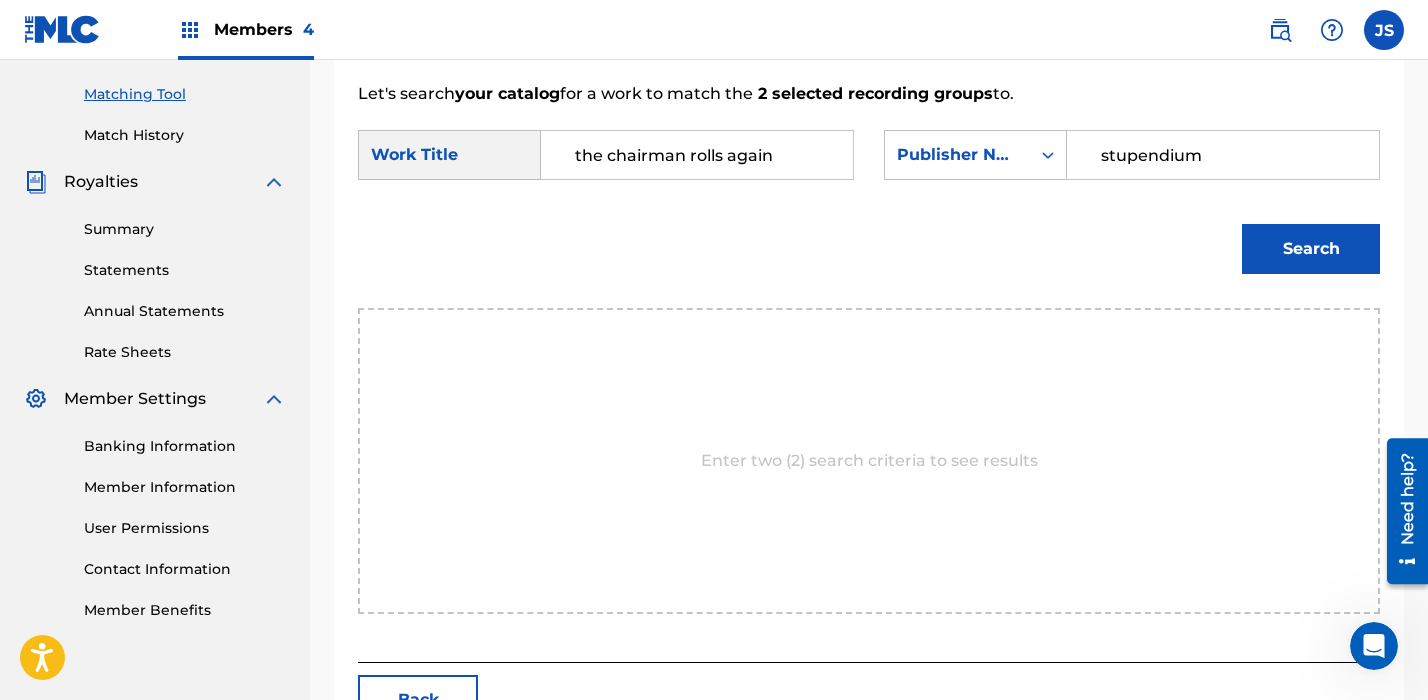 click on "Search" at bounding box center (1311, 249) 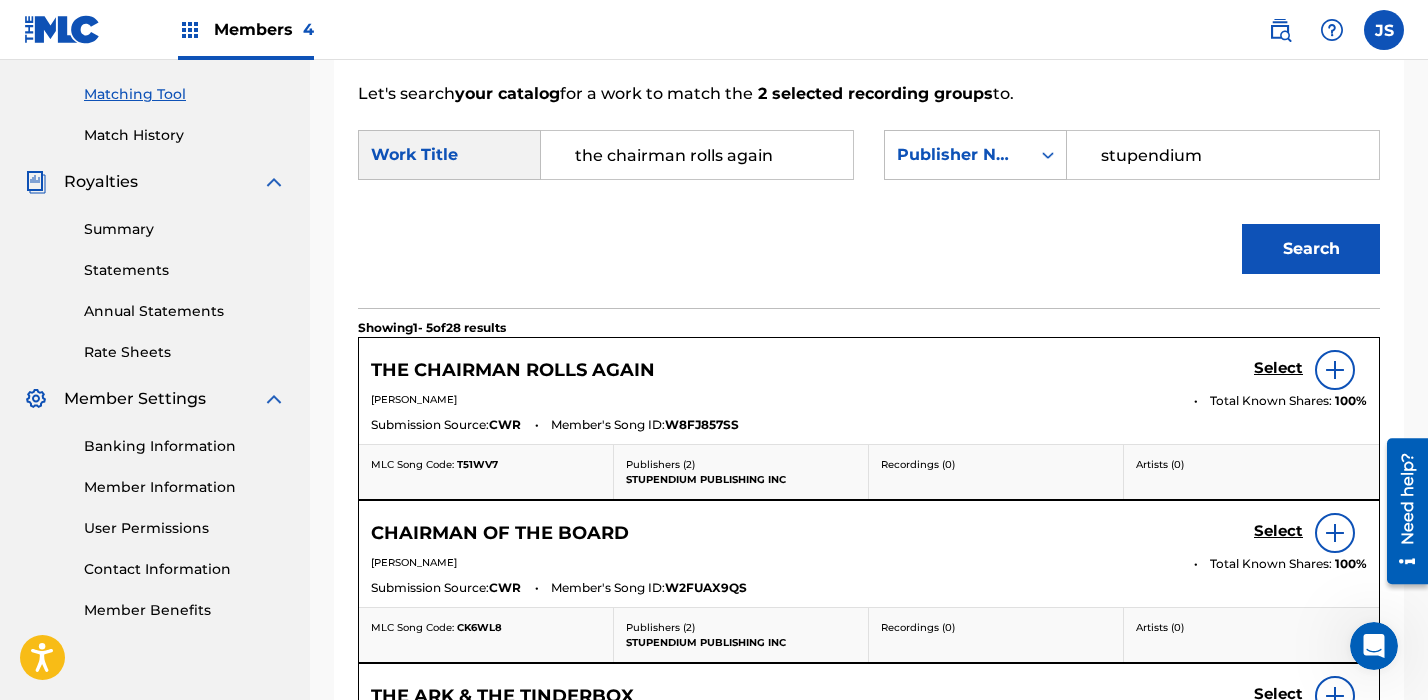 click on "Select" at bounding box center (1278, 368) 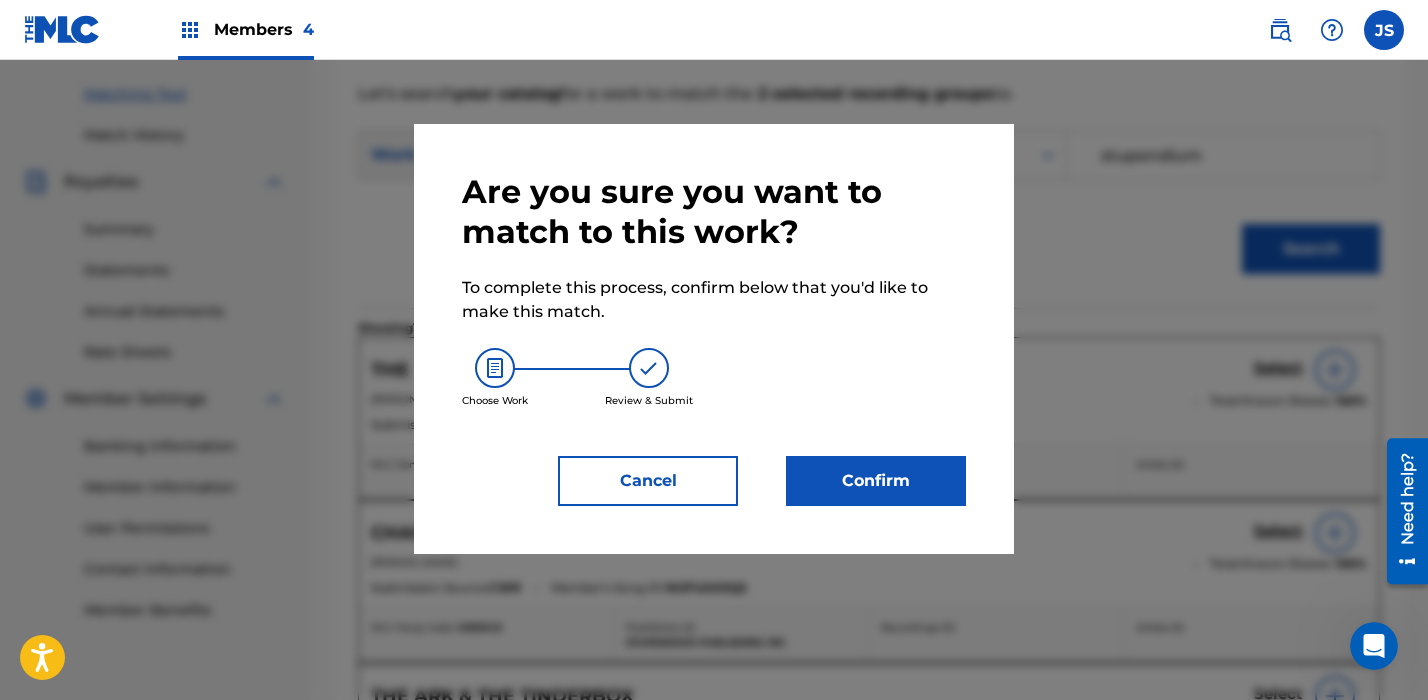 click on "Confirm" at bounding box center (876, 481) 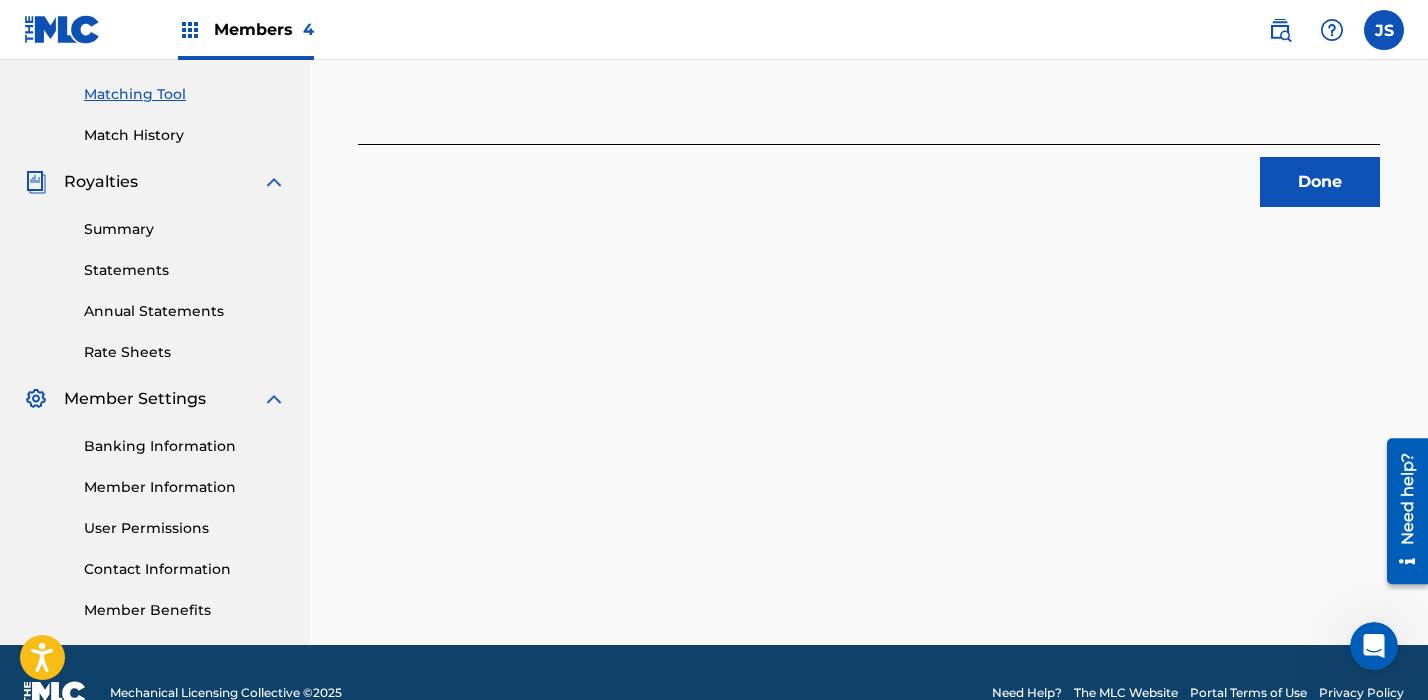 click on "Done" at bounding box center (1320, 182) 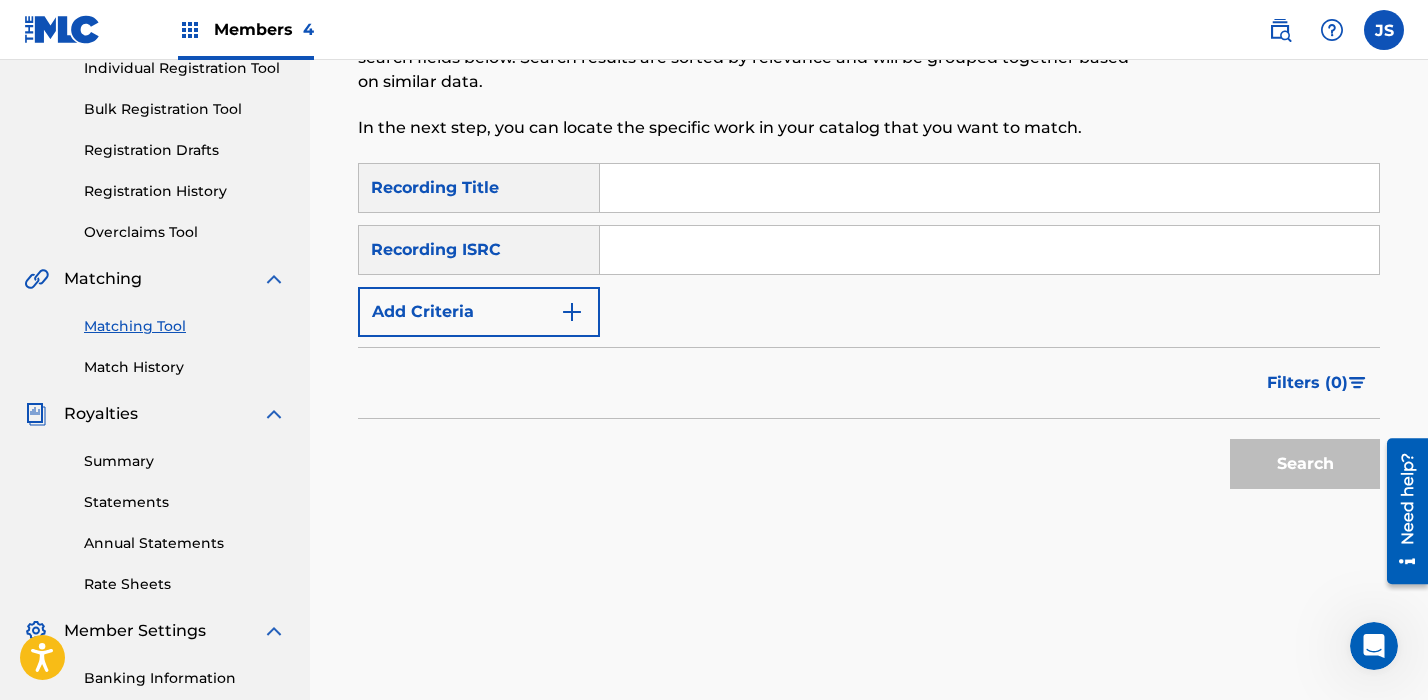 scroll, scrollTop: 164, scrollLeft: 0, axis: vertical 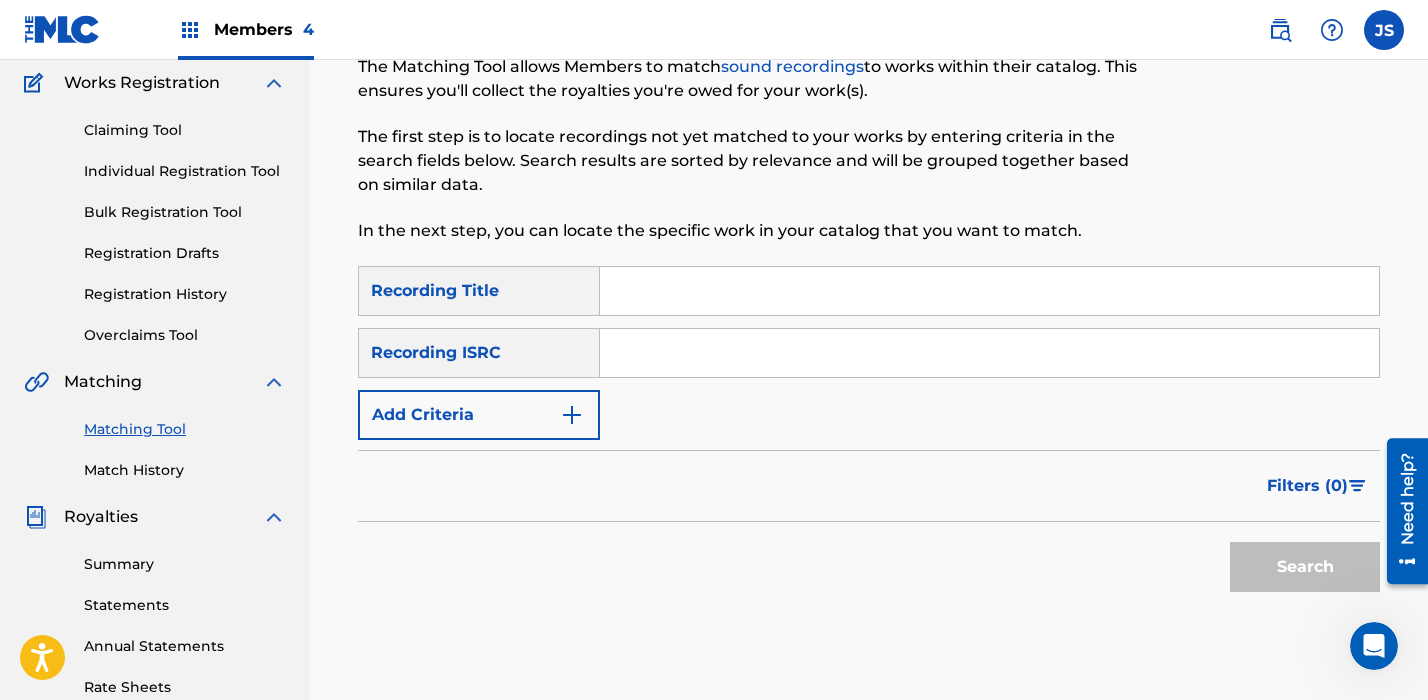 click at bounding box center (989, 291) 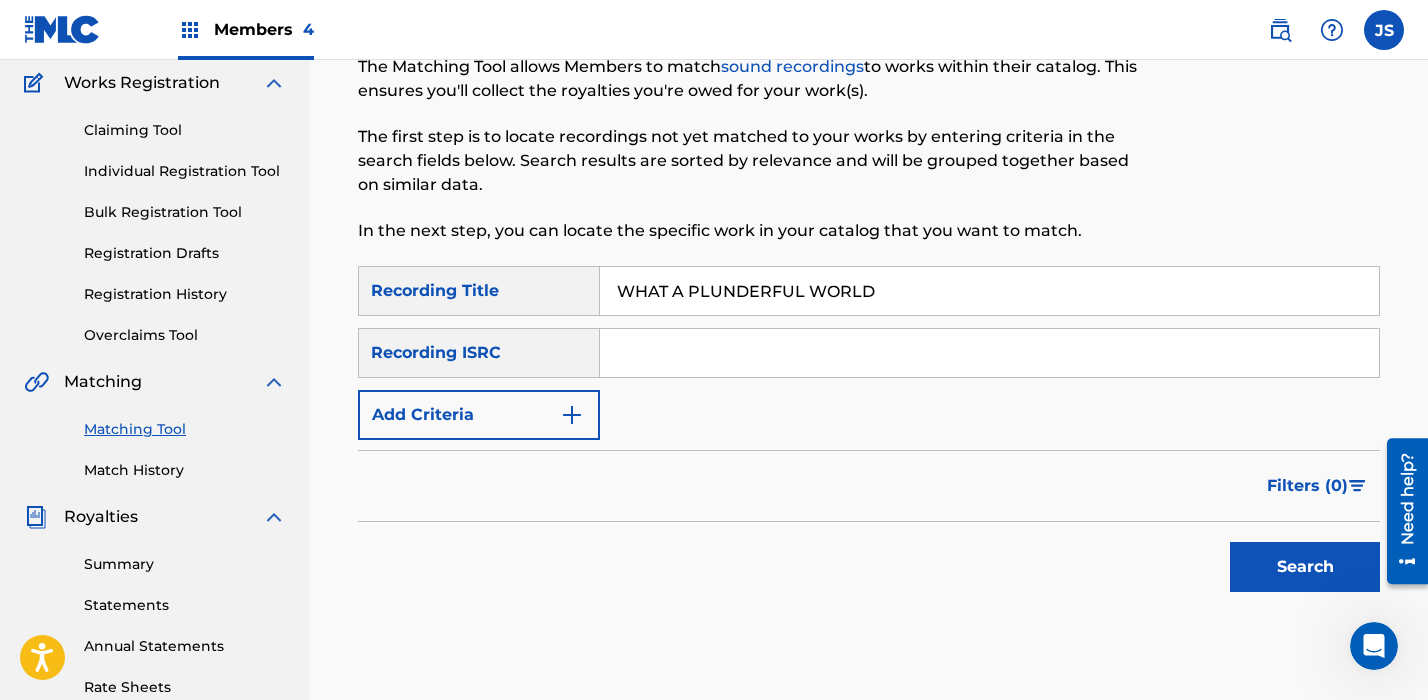 type on "WHAT A PLUNDERFUL WORLD" 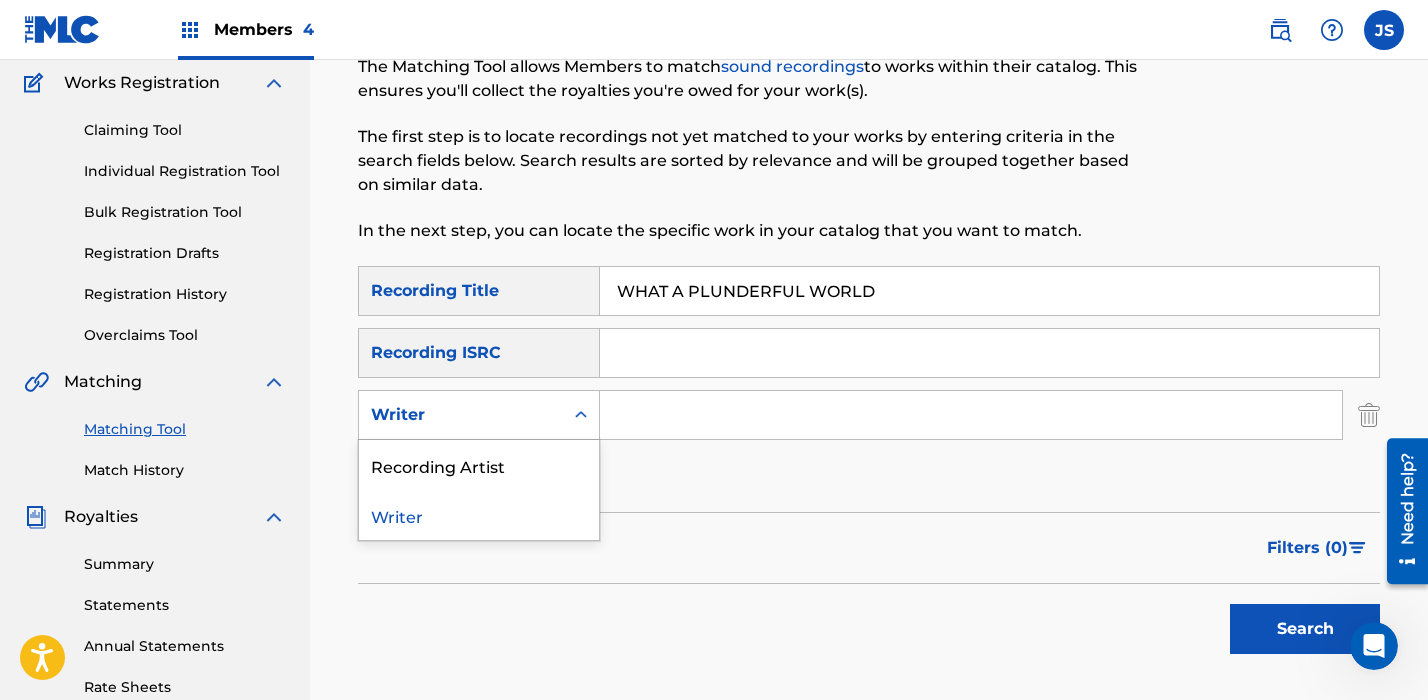 click on "Writer" at bounding box center (461, 415) 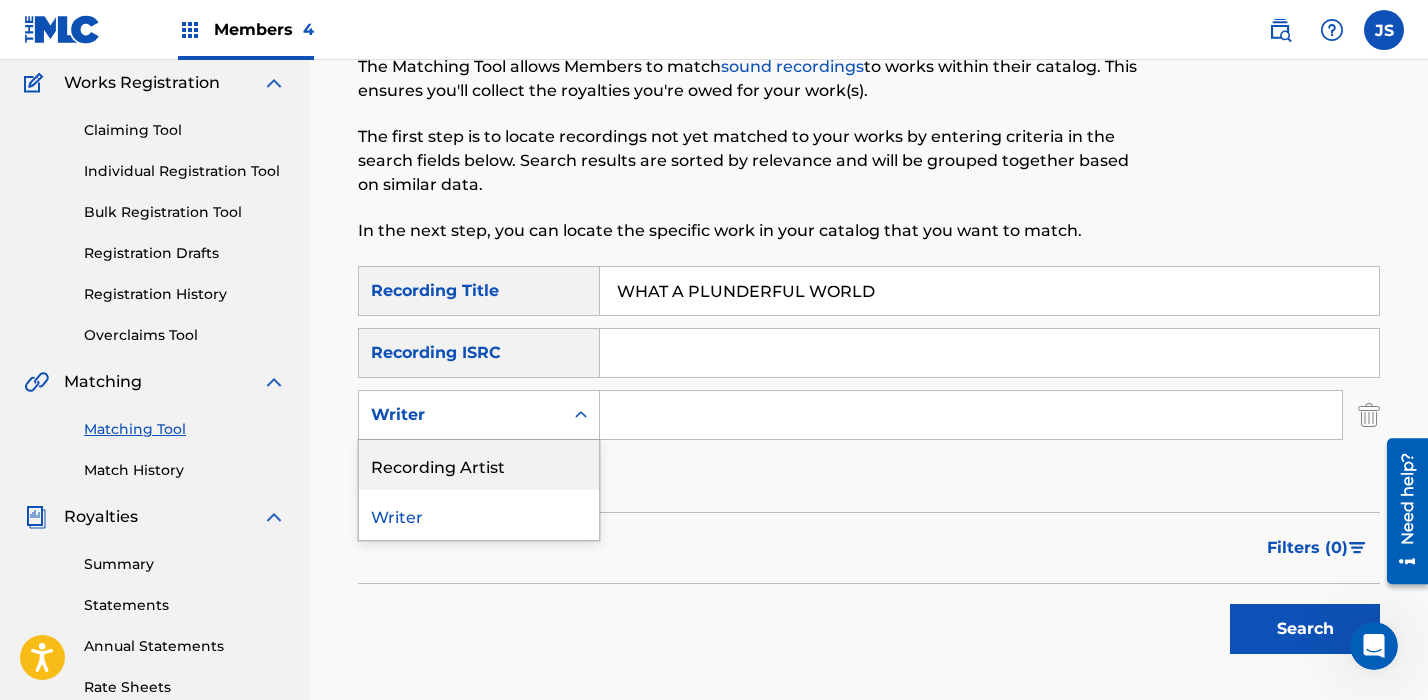 click on "Recording Artist" at bounding box center [479, 465] 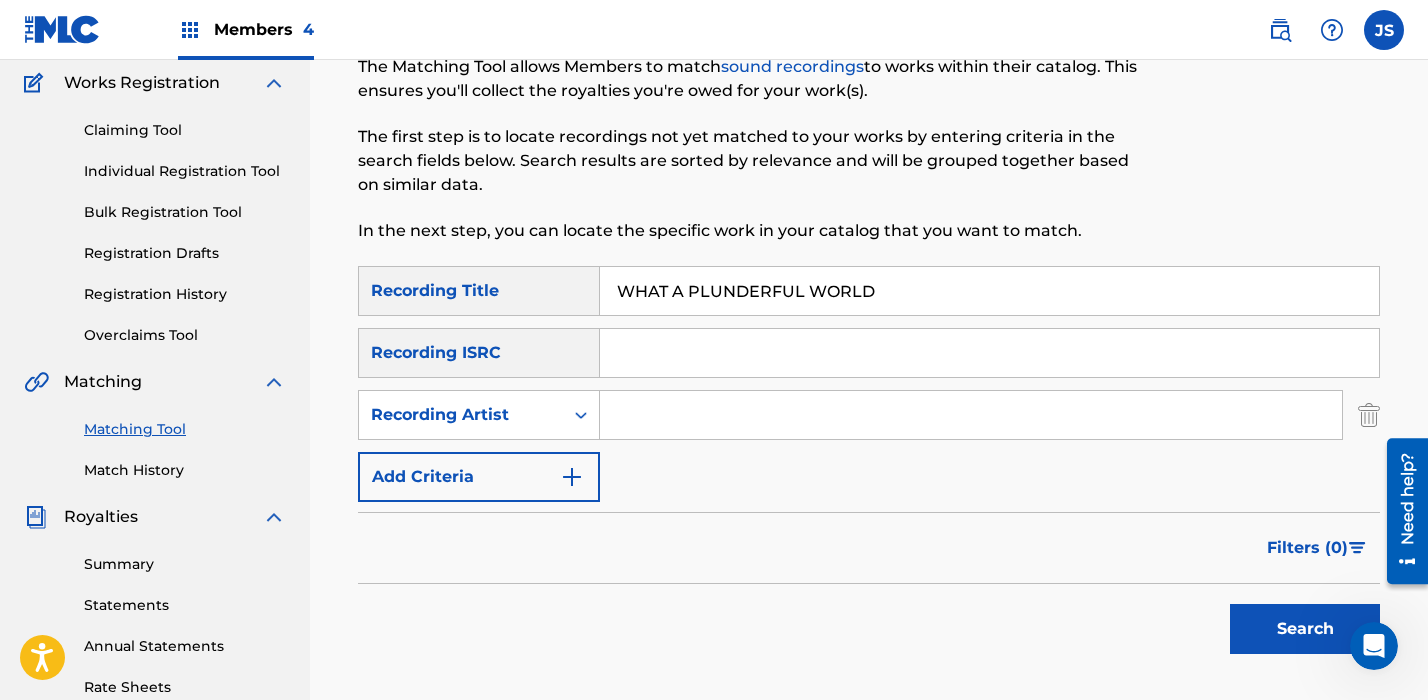 click on "SearchWithCriteria39a65468-4921-473e-b56a-c47d346c8e21 Recording Title WHAT A PLUNDERFUL WORLD SearchWithCriteria83e7d372-d5ec-4126-8885-7e5752e3bbf4 Recording ISRC SearchWithCriteria5f757104-57b1-4b69-b1c2-2876f9764e3b Recording Artist Add Criteria" at bounding box center [869, 384] 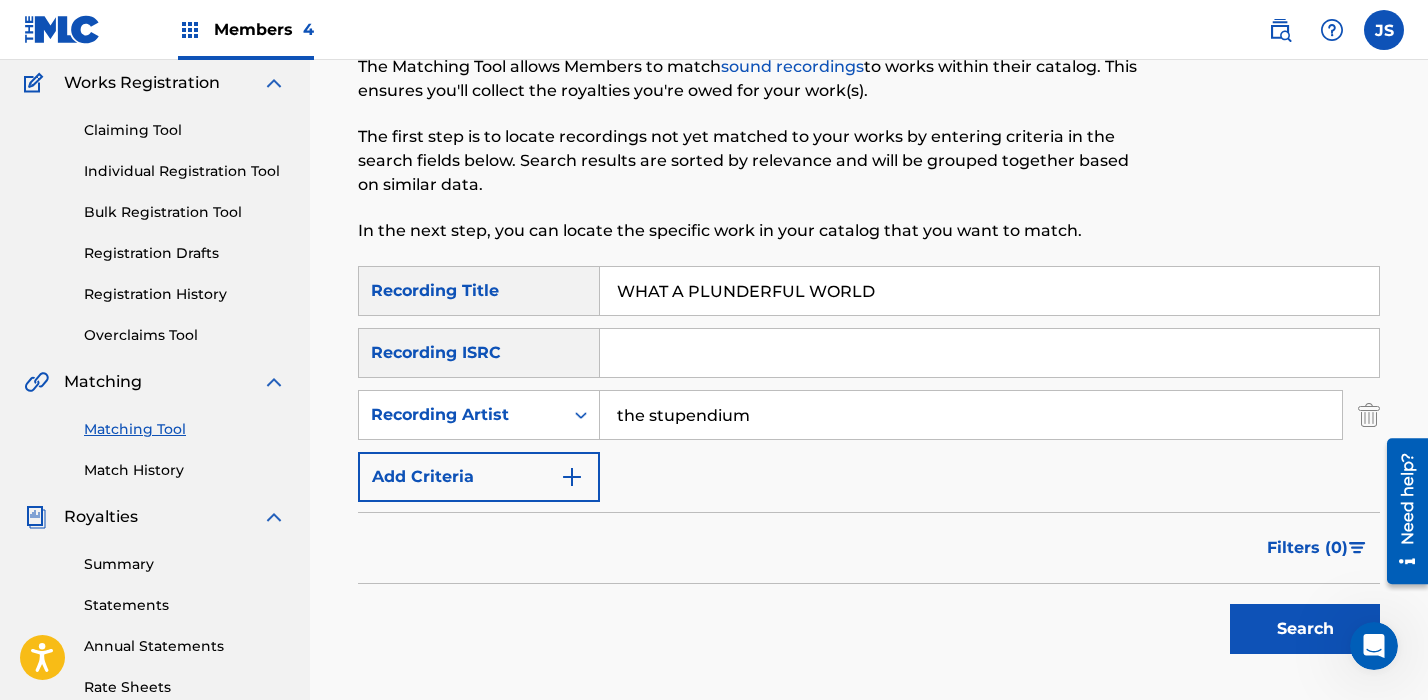 click on "Search" at bounding box center [1305, 629] 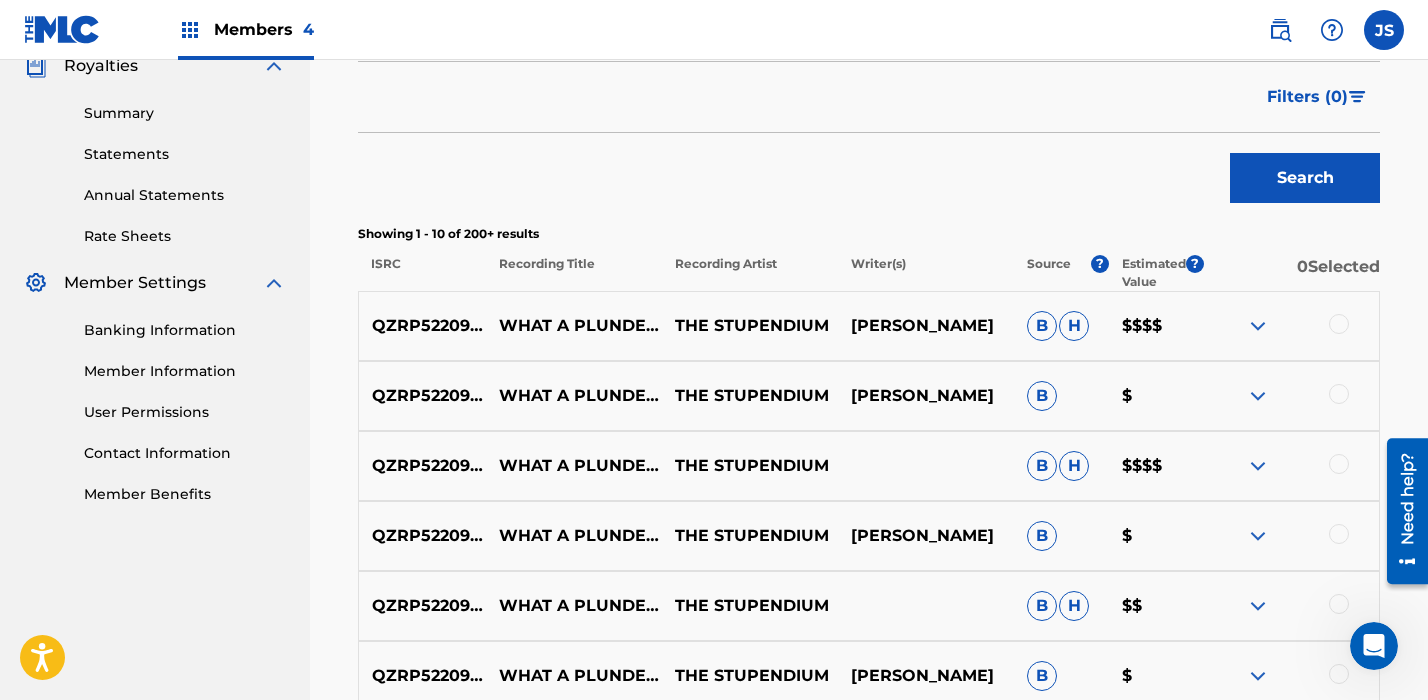 scroll, scrollTop: 627, scrollLeft: 0, axis: vertical 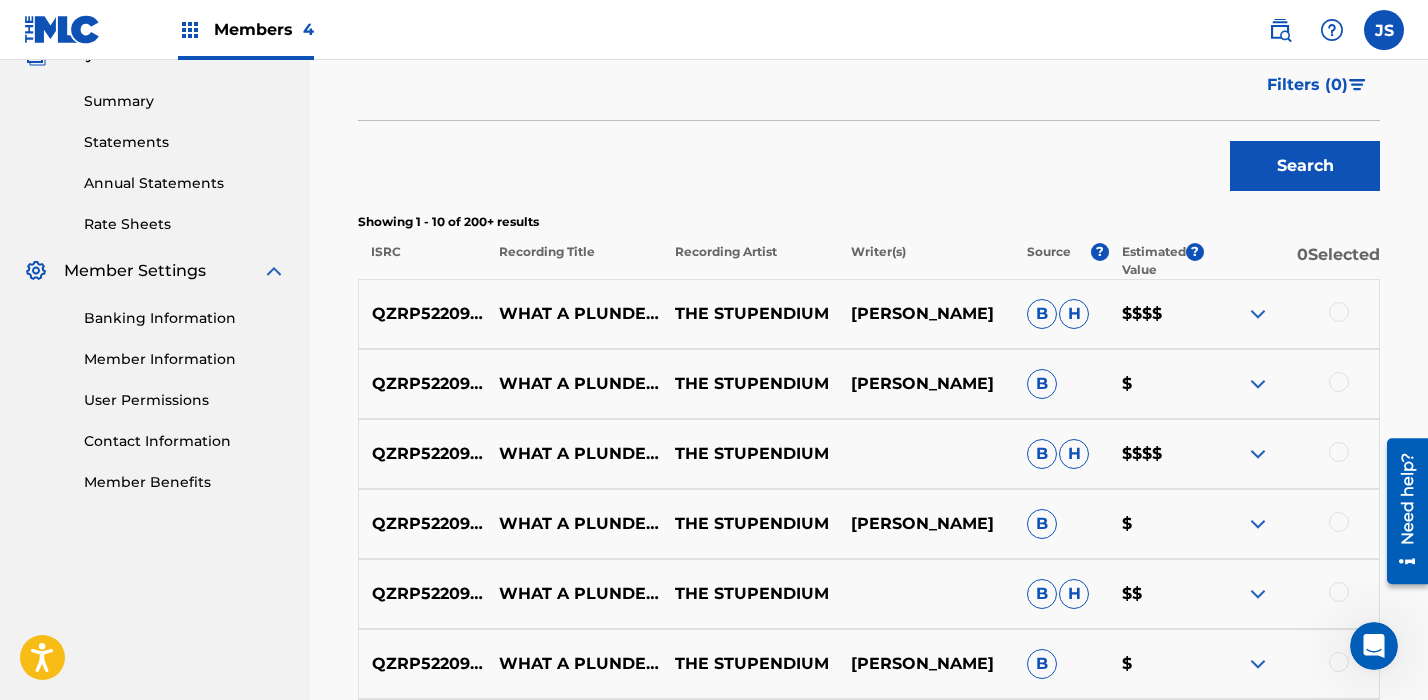 click on "QZRP52209166 WHAT A PLUNDERFUL WORLD (A CAPPELLA) THE STUPENDIUM [PERSON_NAME] B $" at bounding box center [869, 524] 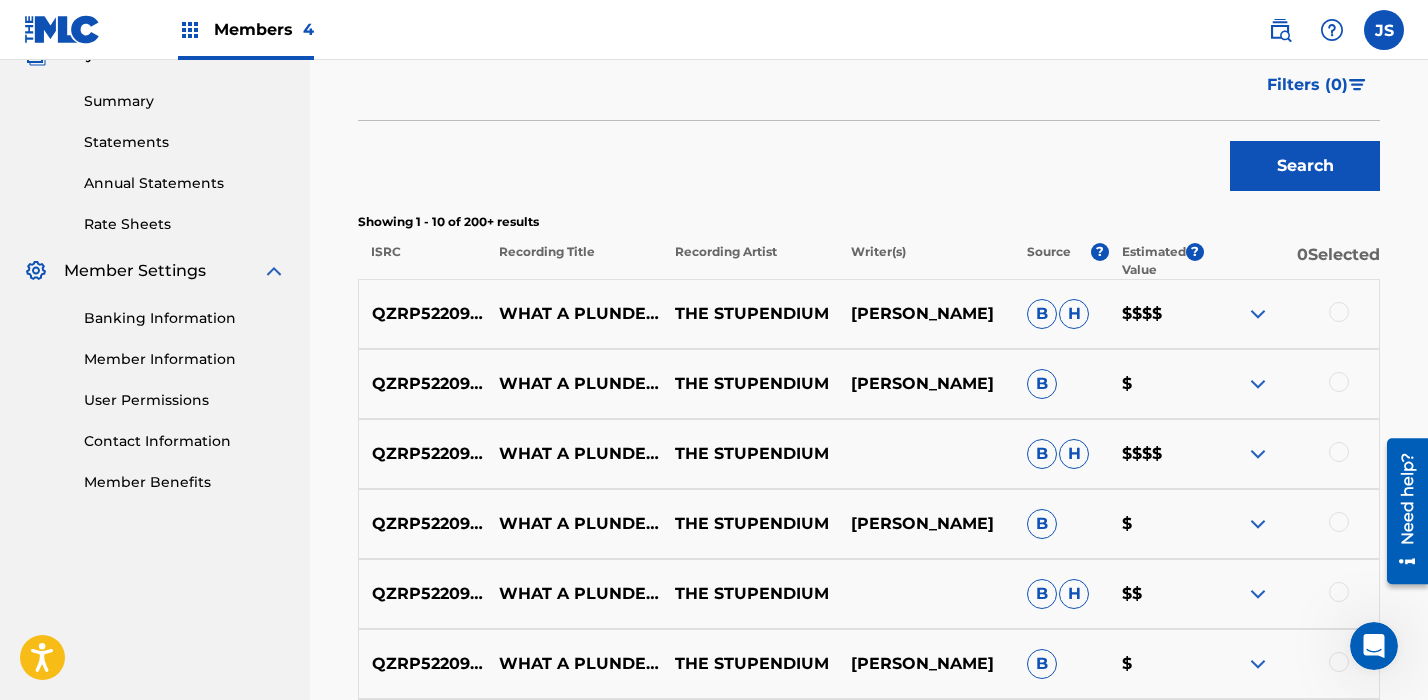 click at bounding box center [1339, 312] 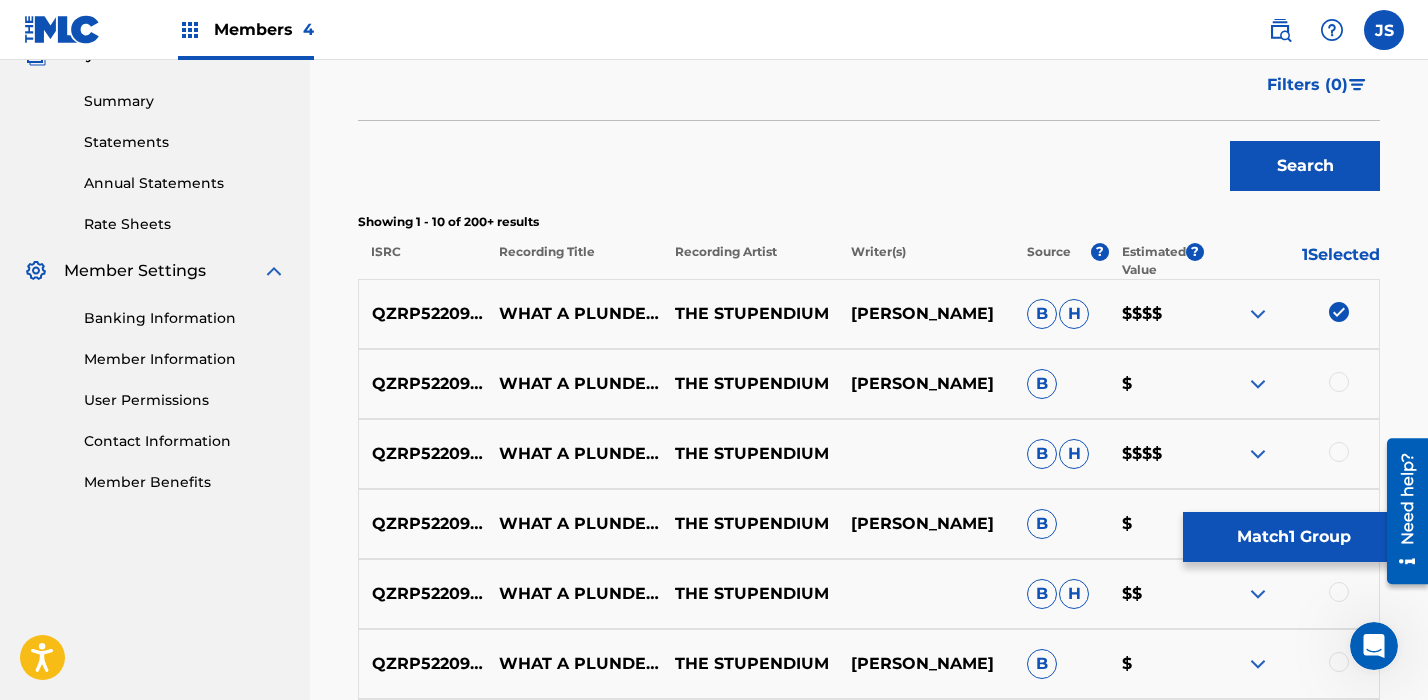 click at bounding box center (1339, 452) 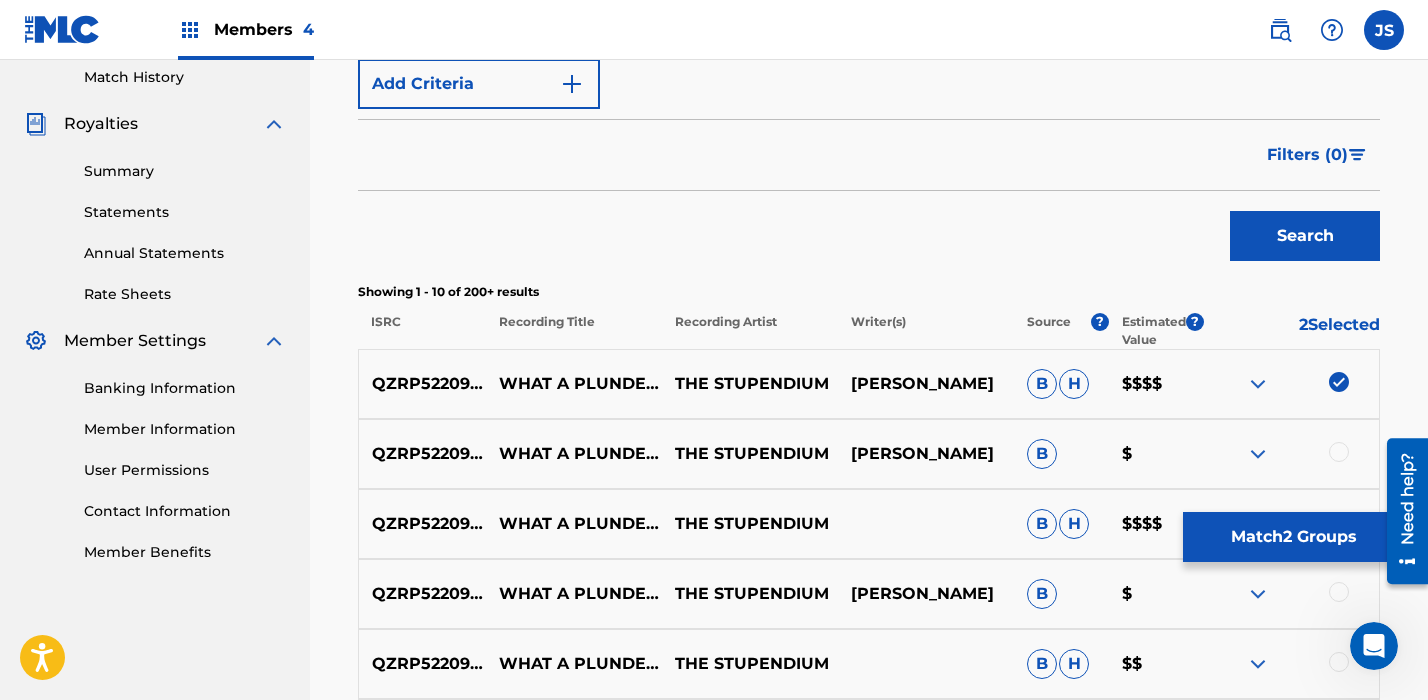 scroll, scrollTop: 622, scrollLeft: 0, axis: vertical 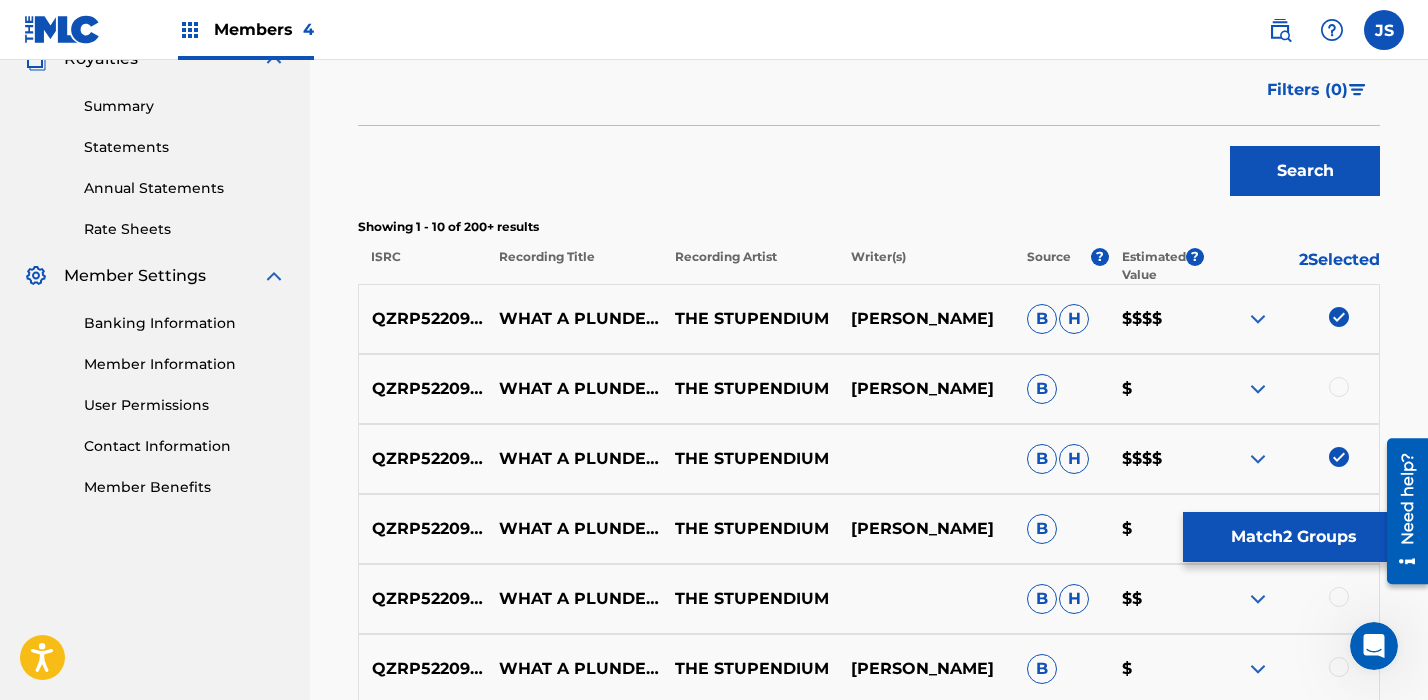 click on "QZRP52209166" at bounding box center [422, 389] 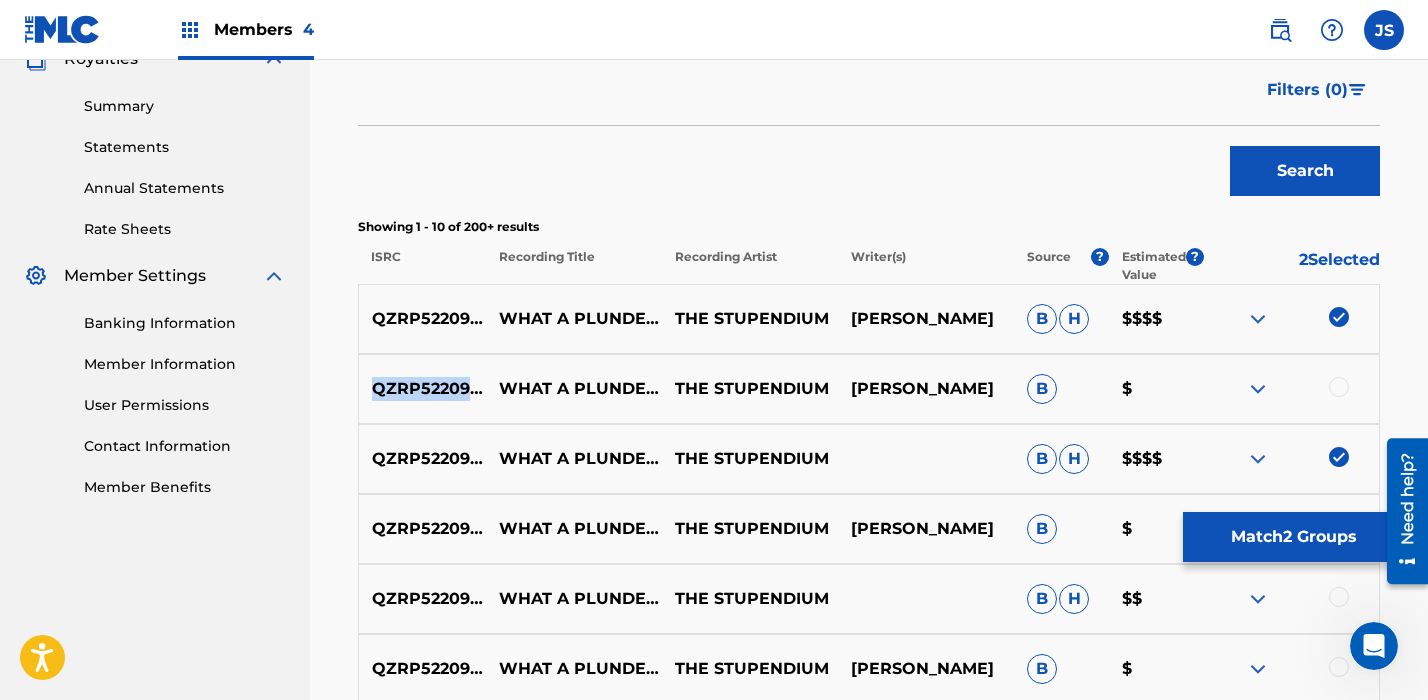 click on "QZRP52209166" at bounding box center [422, 389] 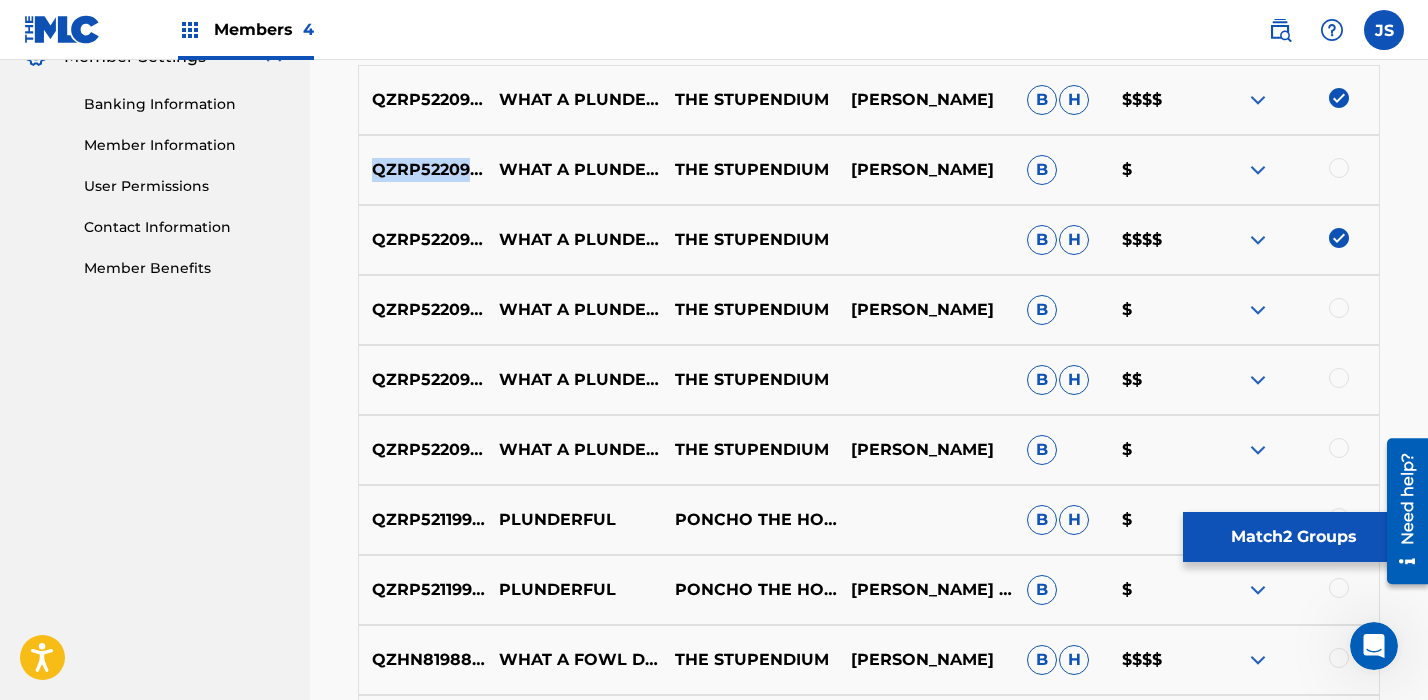 scroll, scrollTop: 846, scrollLeft: 0, axis: vertical 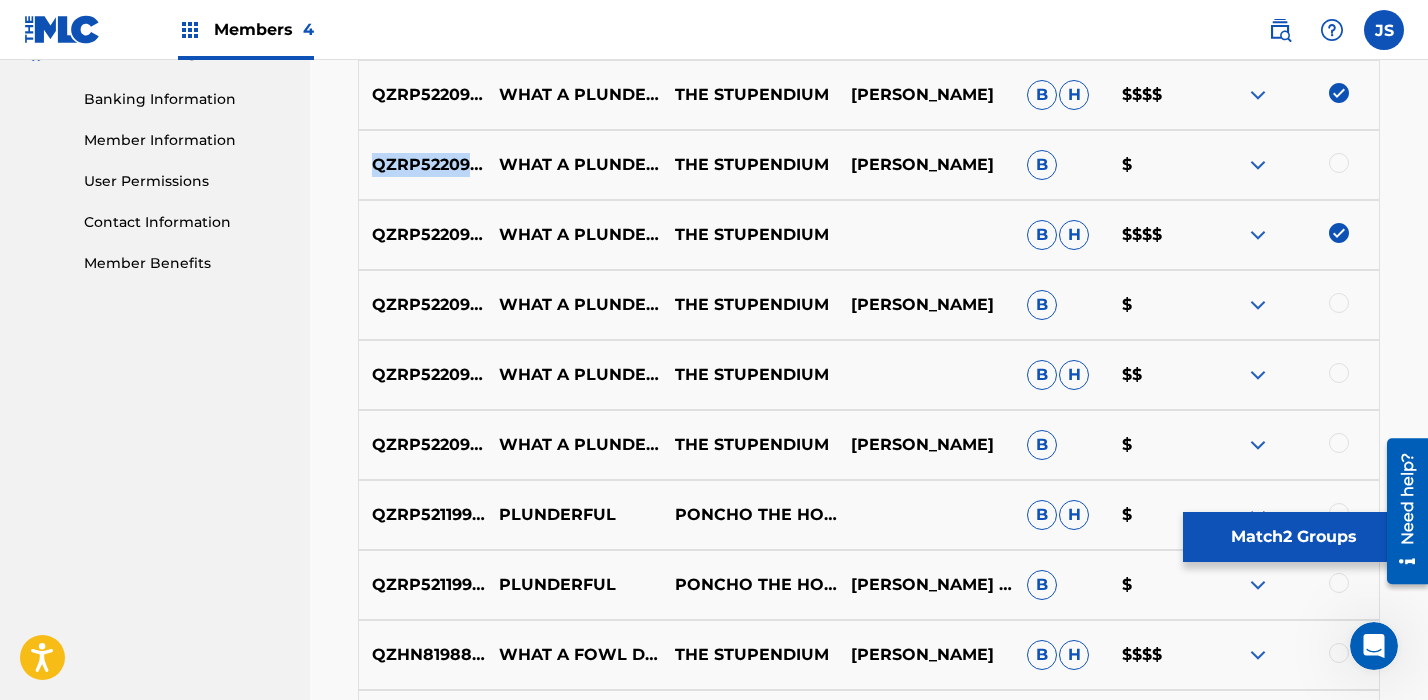 click on "Match  2 Groups" at bounding box center [1293, 537] 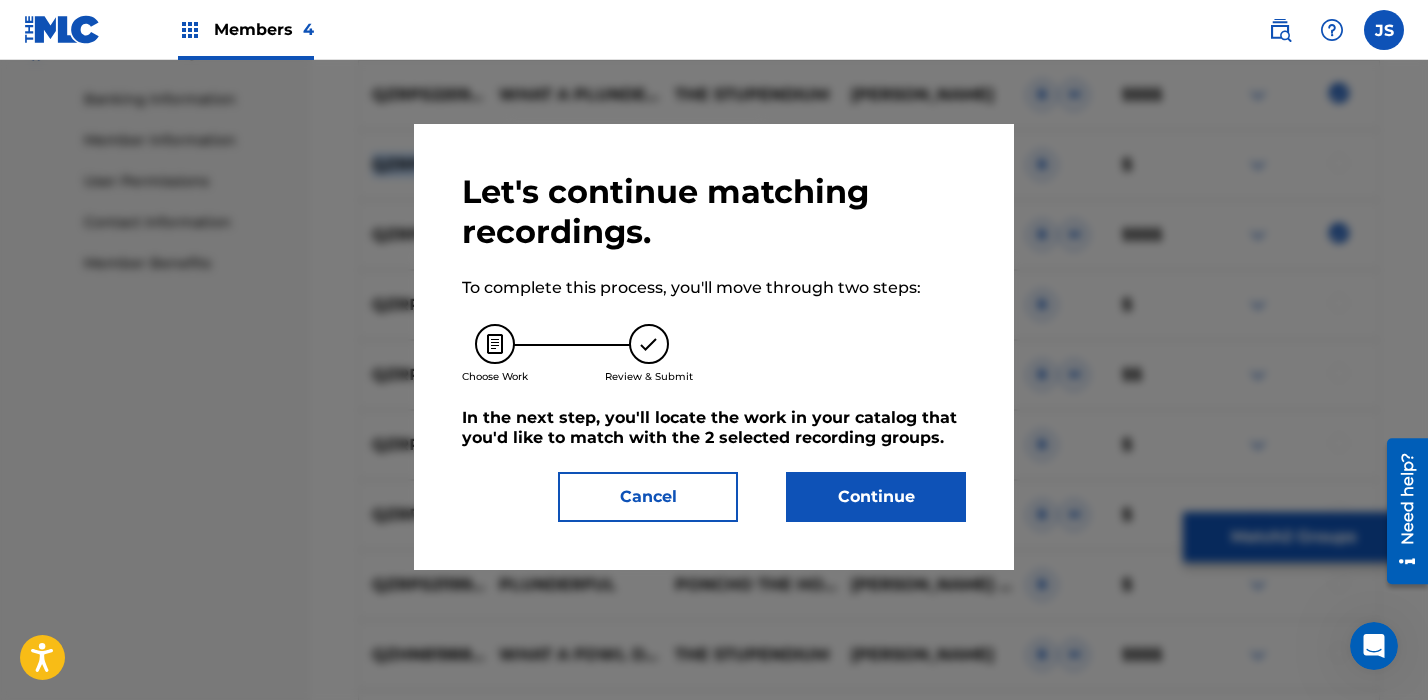 click on "Continue" at bounding box center [876, 497] 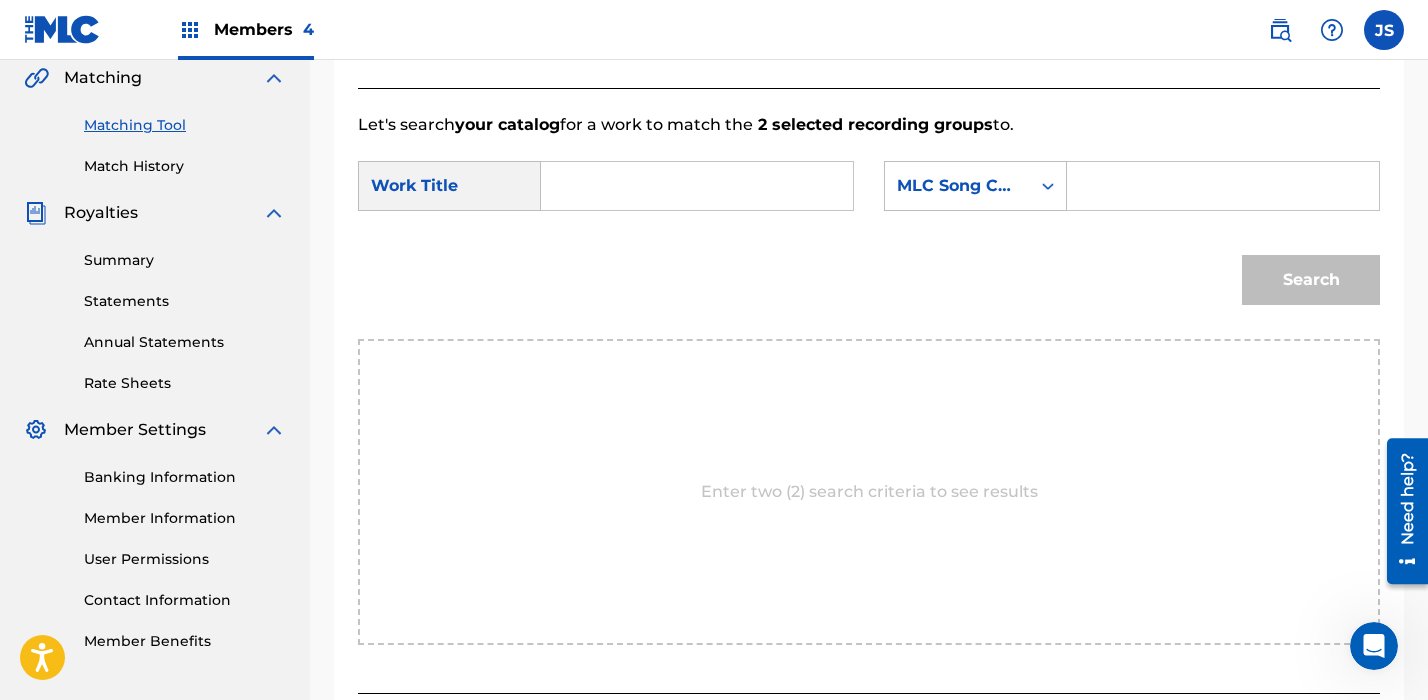 scroll, scrollTop: 467, scrollLeft: 0, axis: vertical 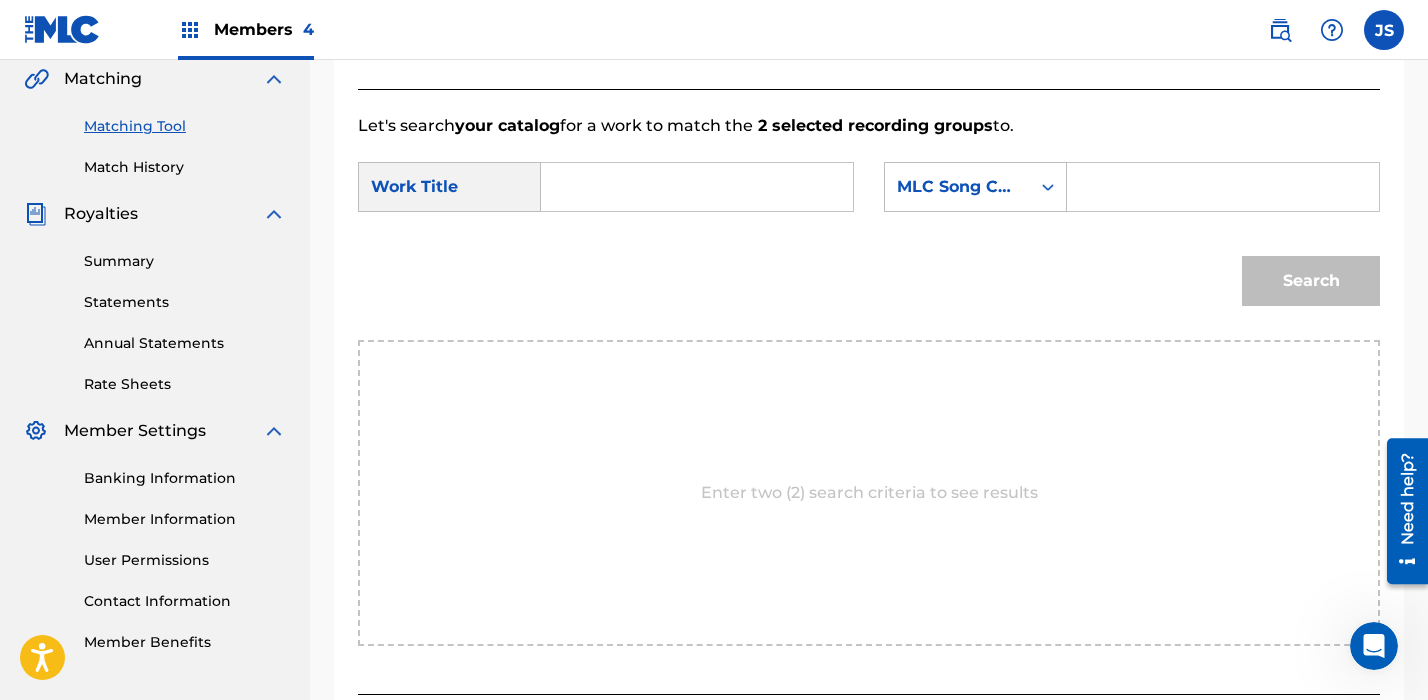 click at bounding box center [697, 187] 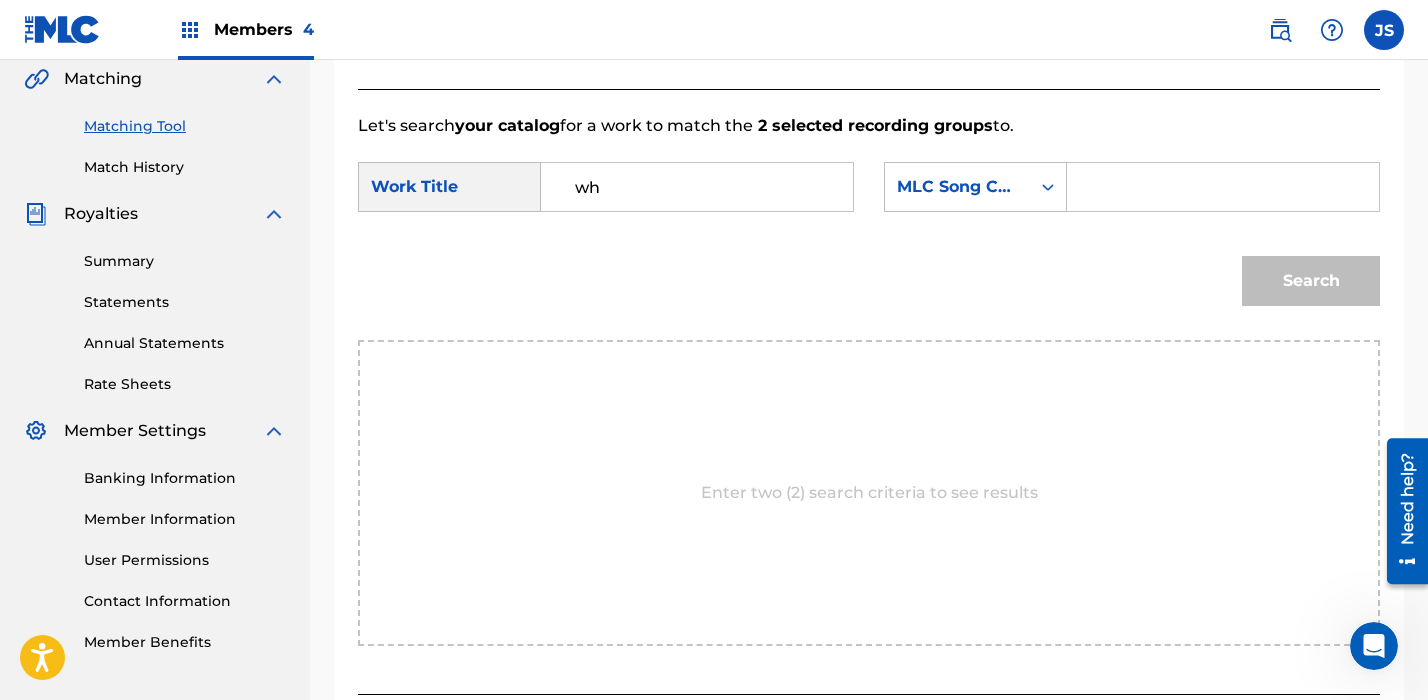 type on "w" 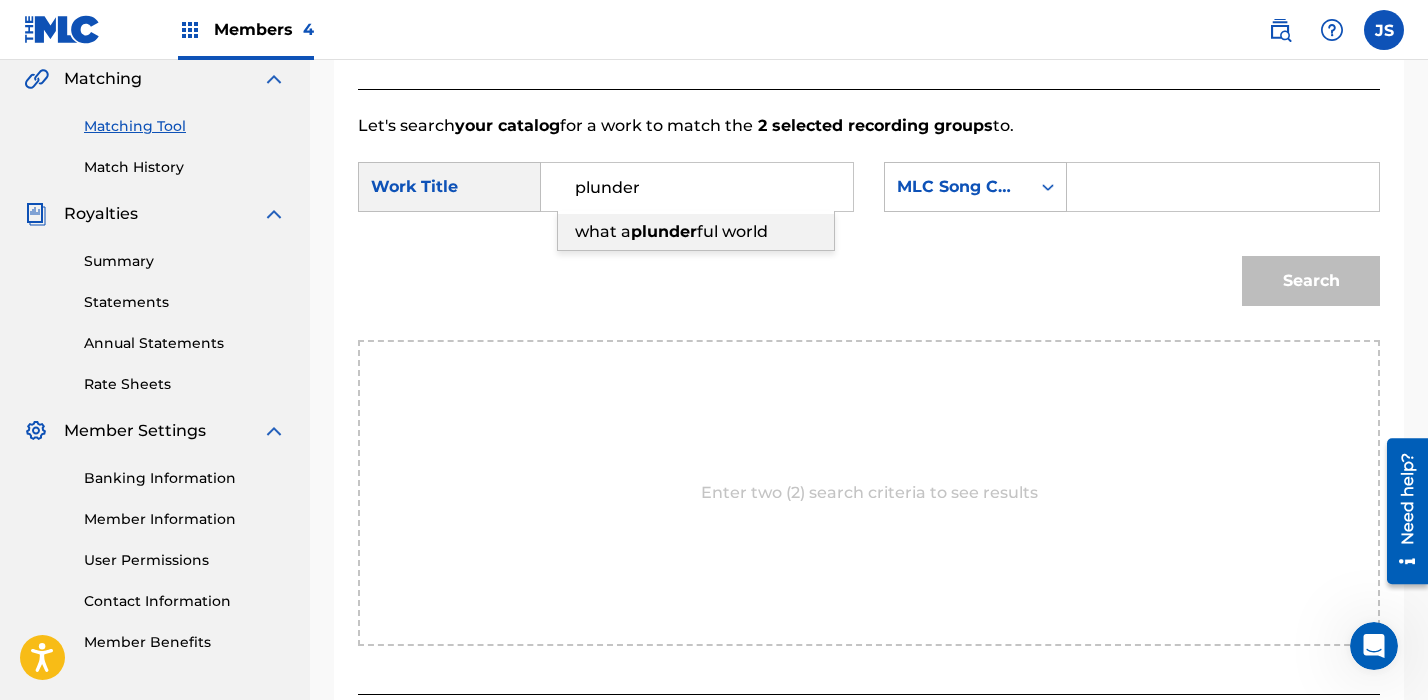 click on "plunder" at bounding box center [664, 231] 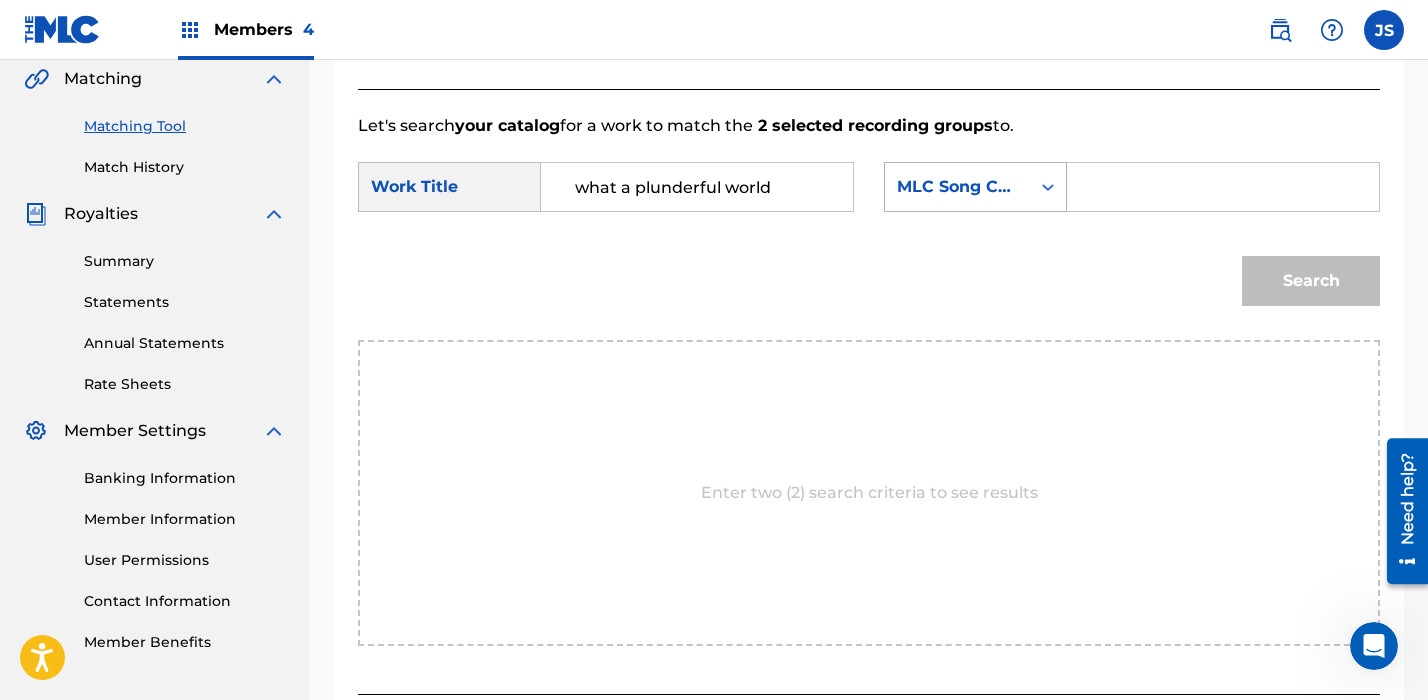 click 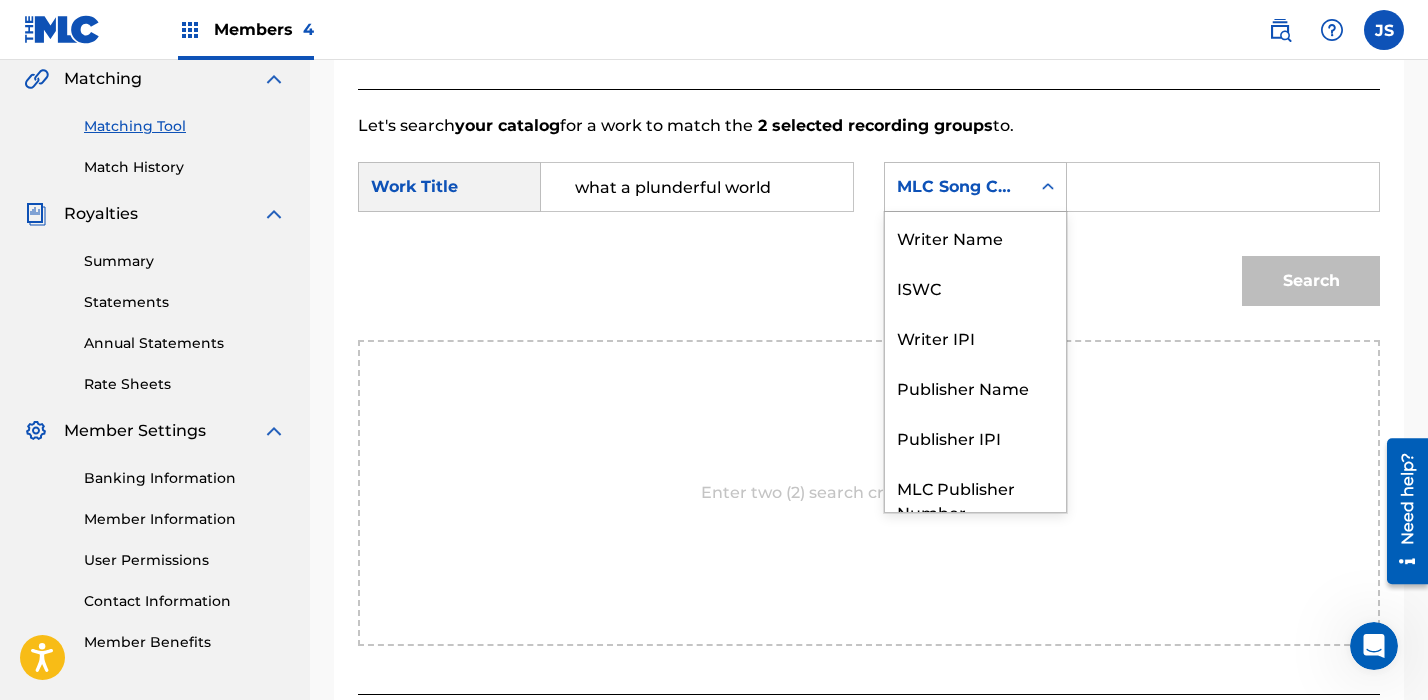 scroll, scrollTop: 74, scrollLeft: 0, axis: vertical 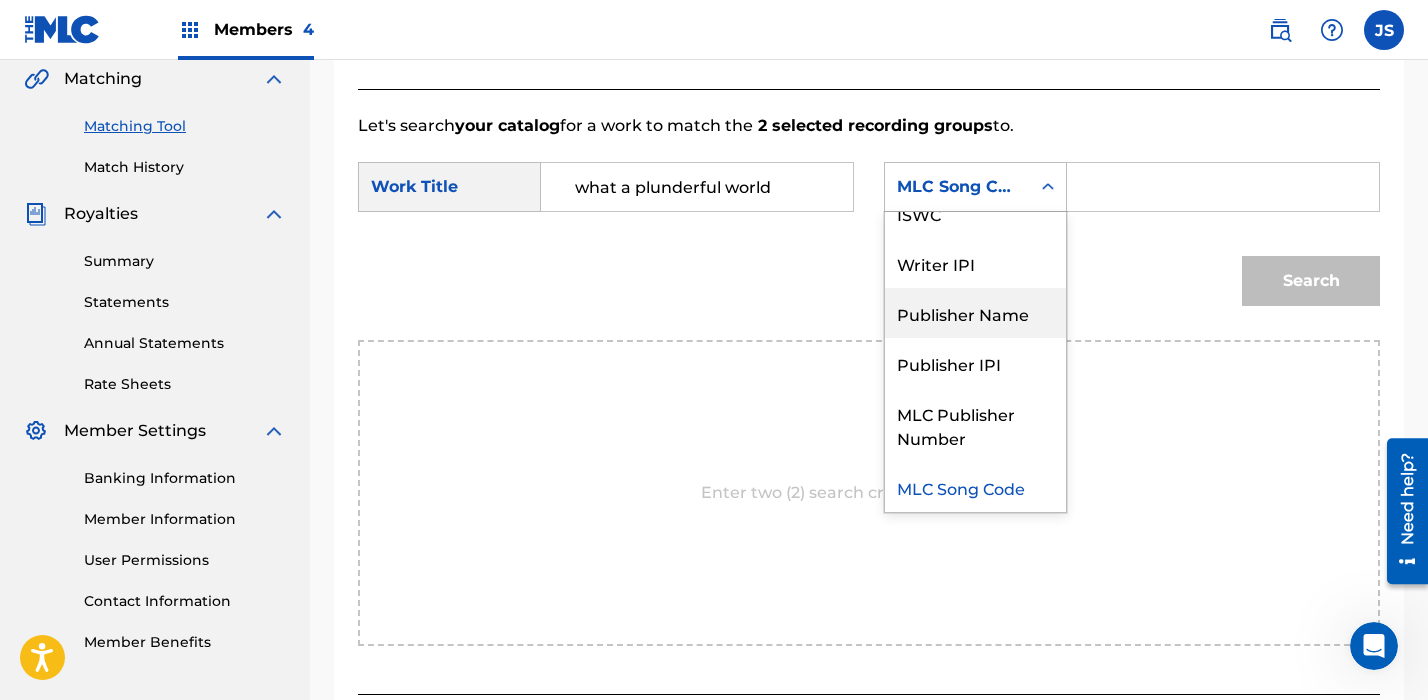 click on "Publisher Name" at bounding box center (975, 313) 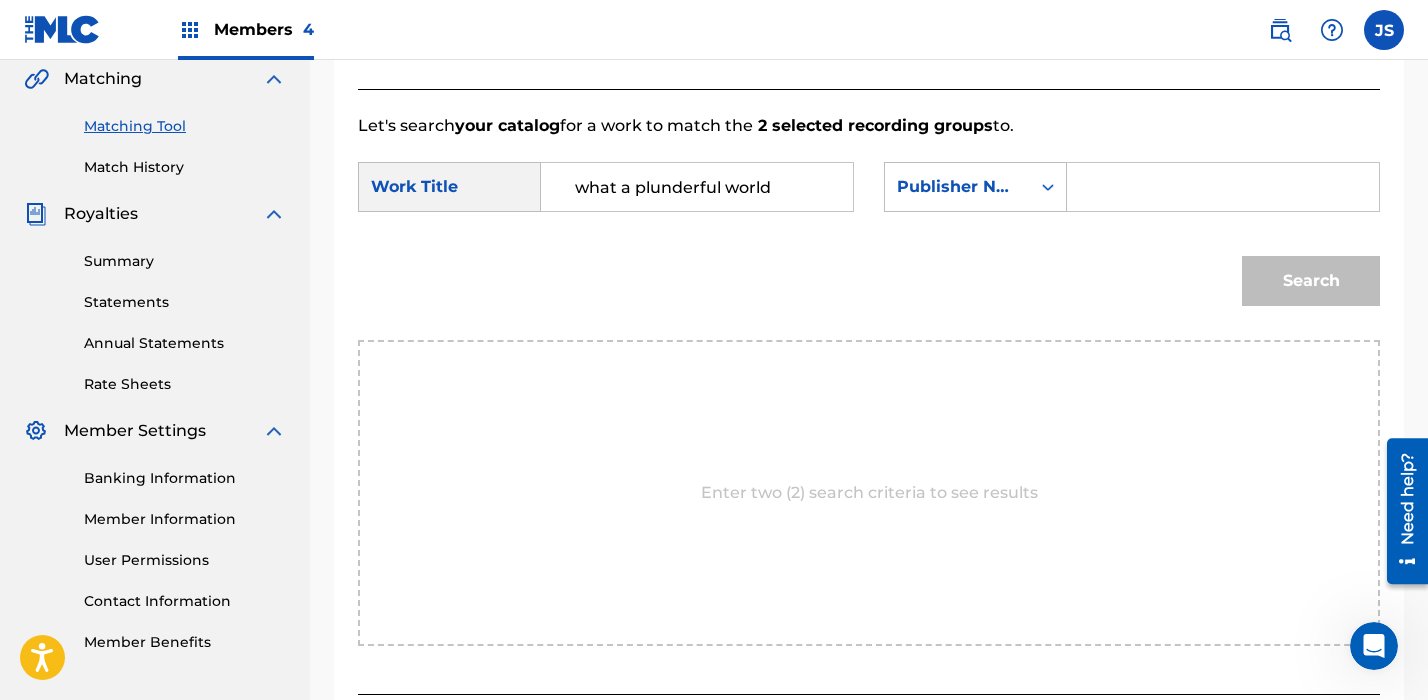 click at bounding box center (1223, 187) 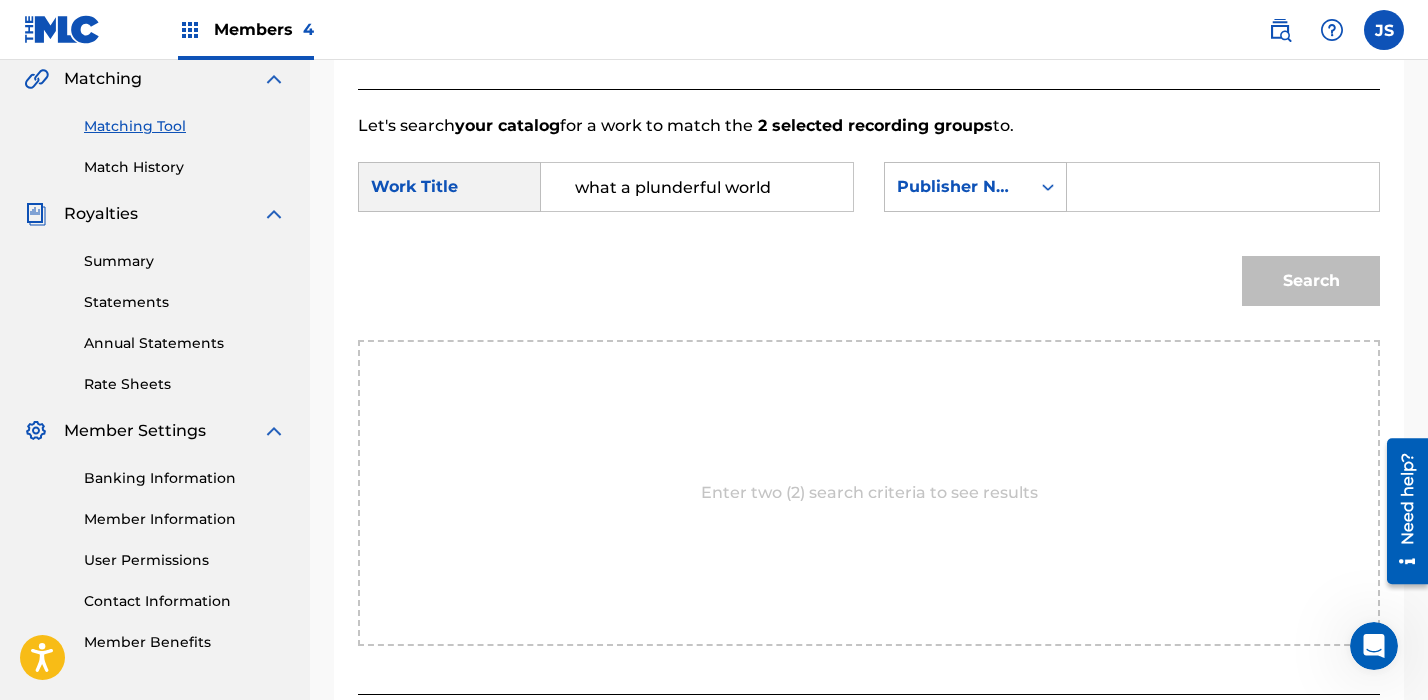 type on "stupendium" 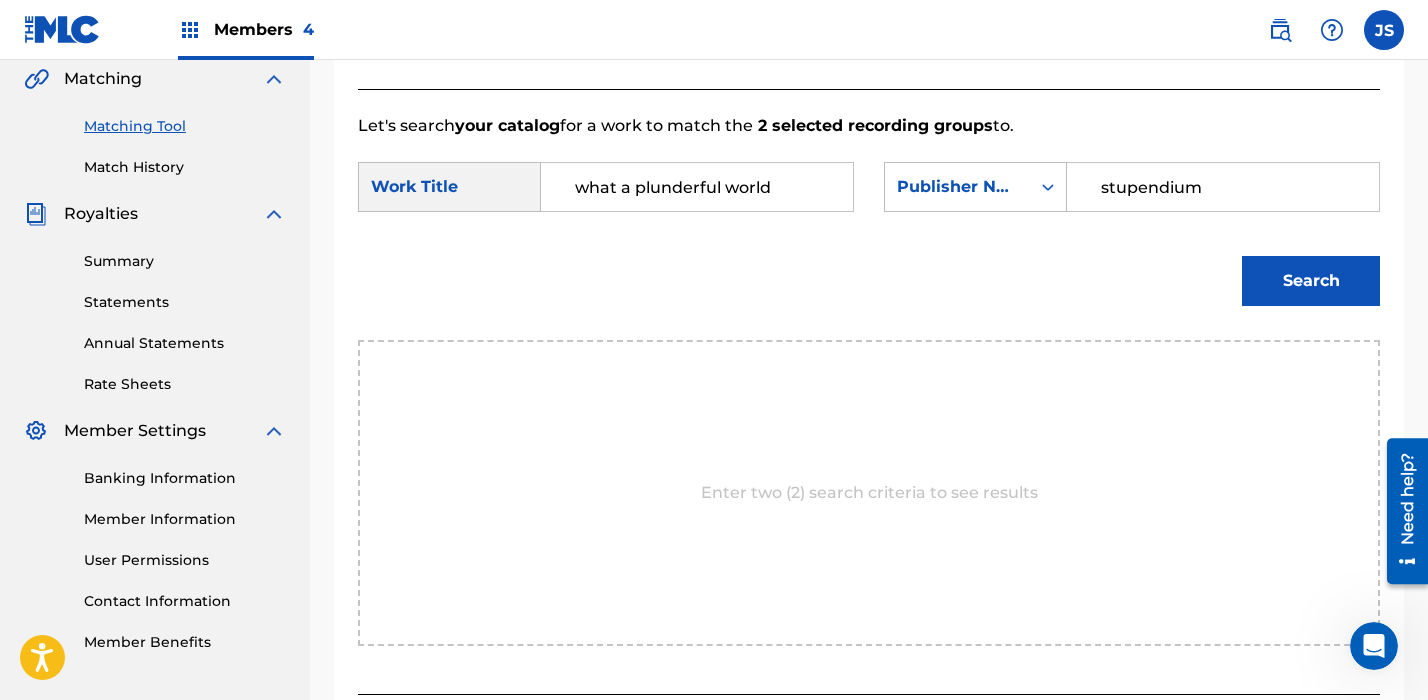 click on "Search" at bounding box center [1311, 281] 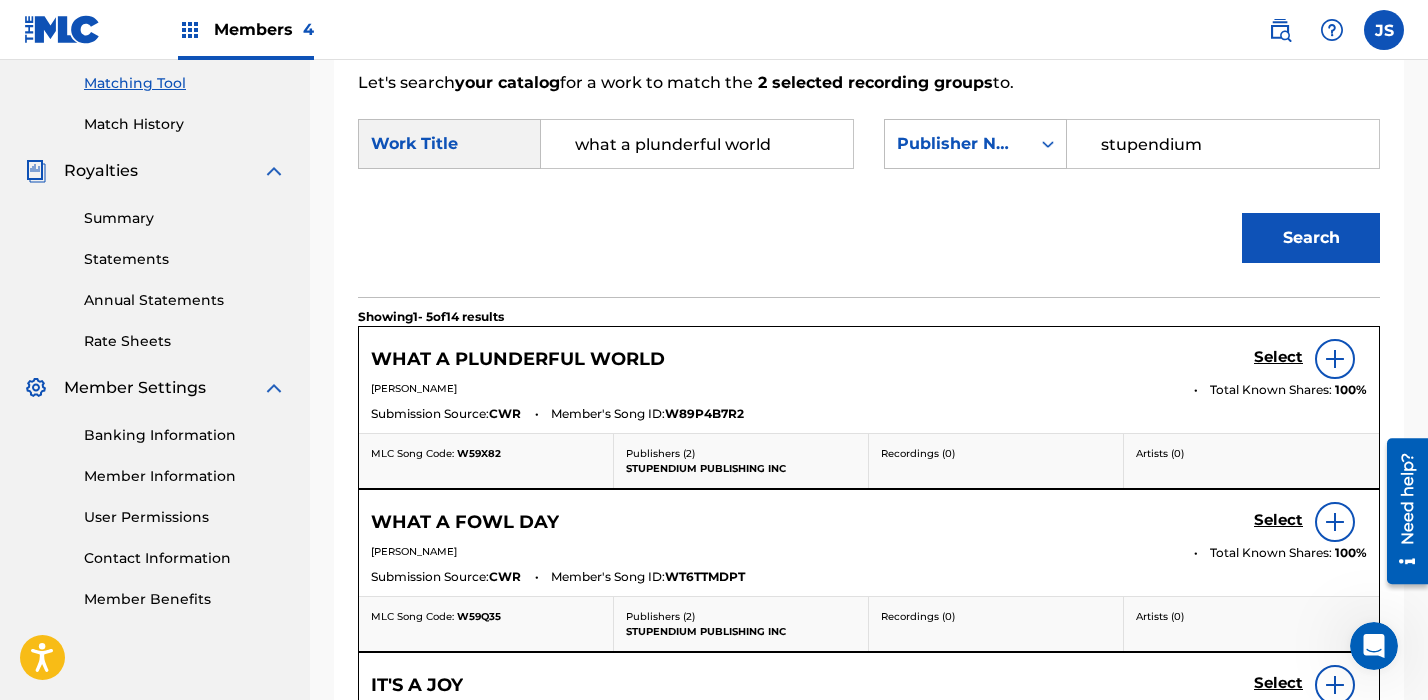scroll, scrollTop: 509, scrollLeft: 0, axis: vertical 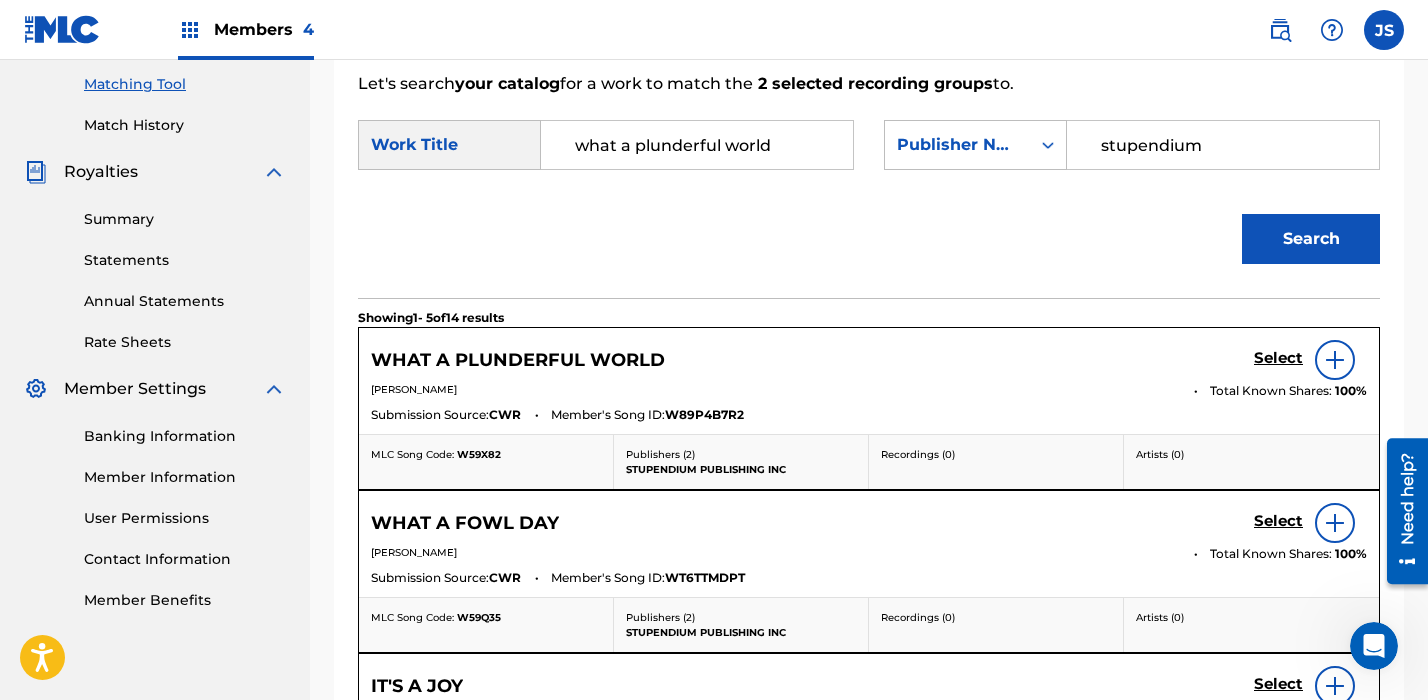 click on "Select" at bounding box center [1278, 358] 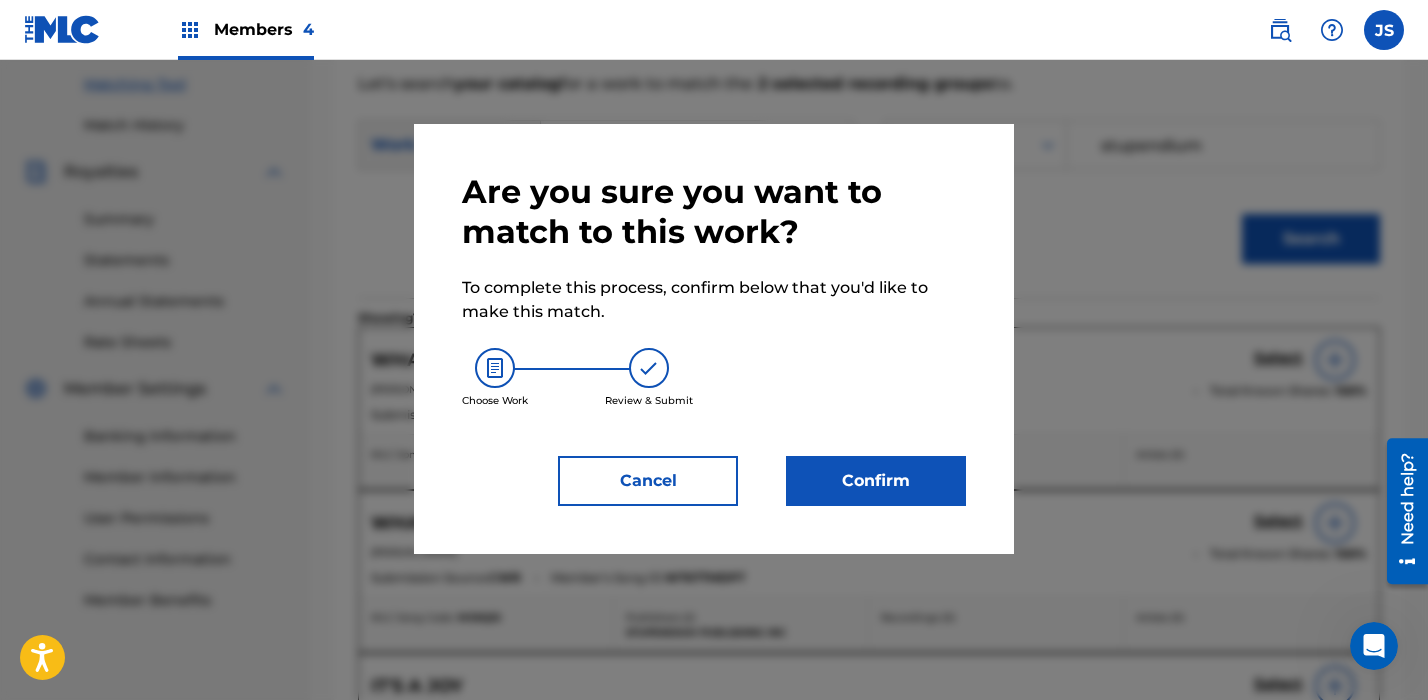 click on "Confirm" at bounding box center [876, 481] 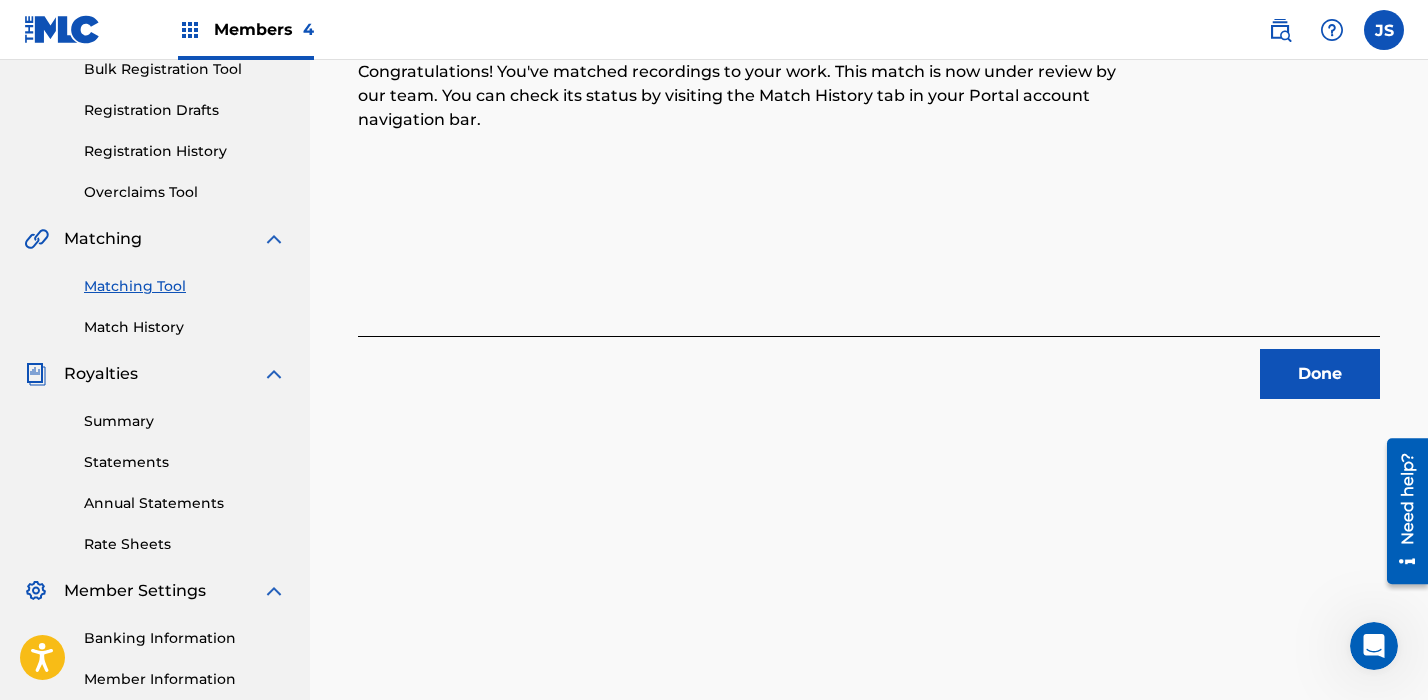 scroll, scrollTop: 303, scrollLeft: 0, axis: vertical 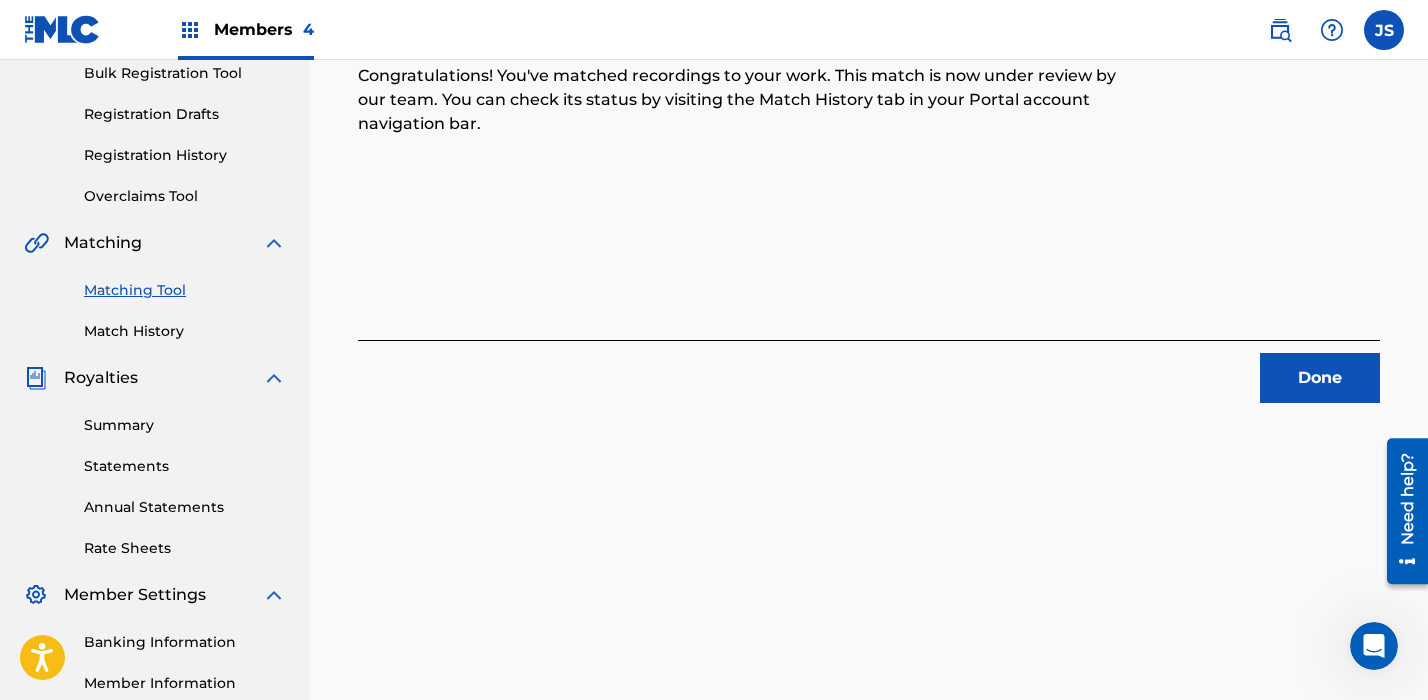 click on "Done" at bounding box center [1320, 378] 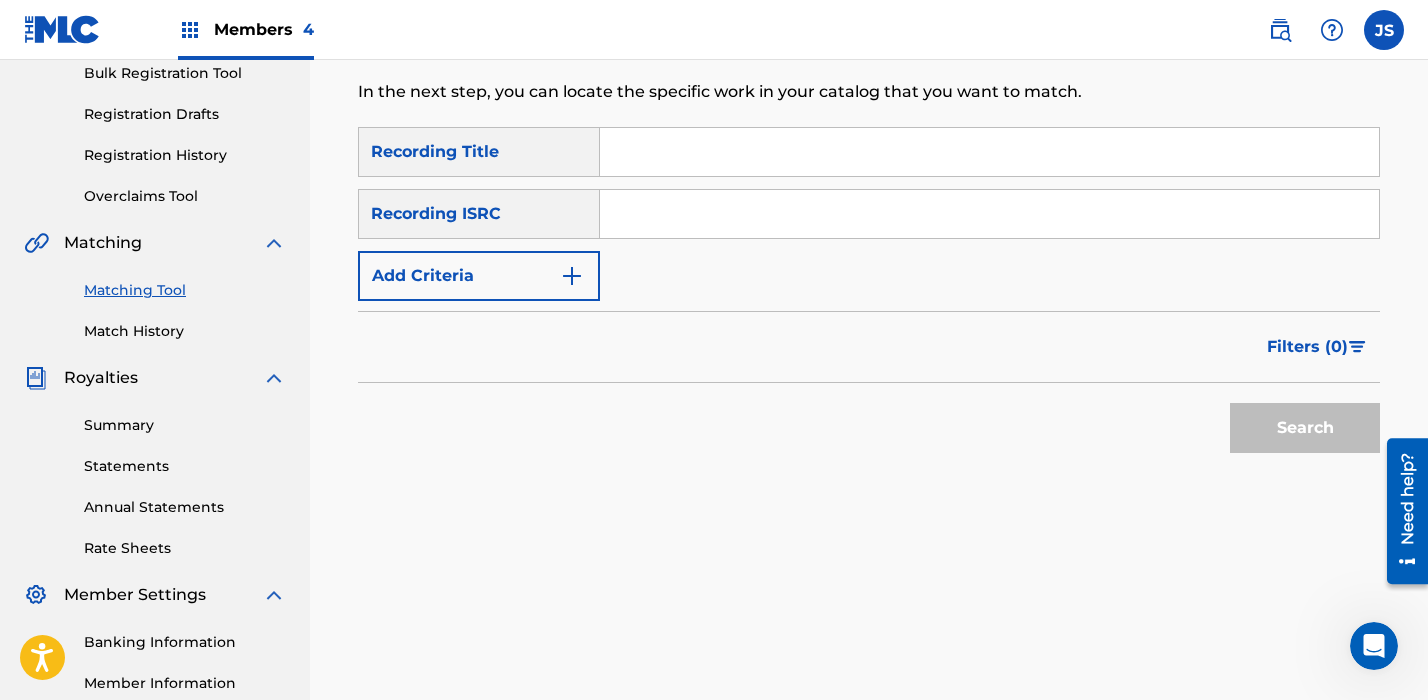 click at bounding box center (989, 152) 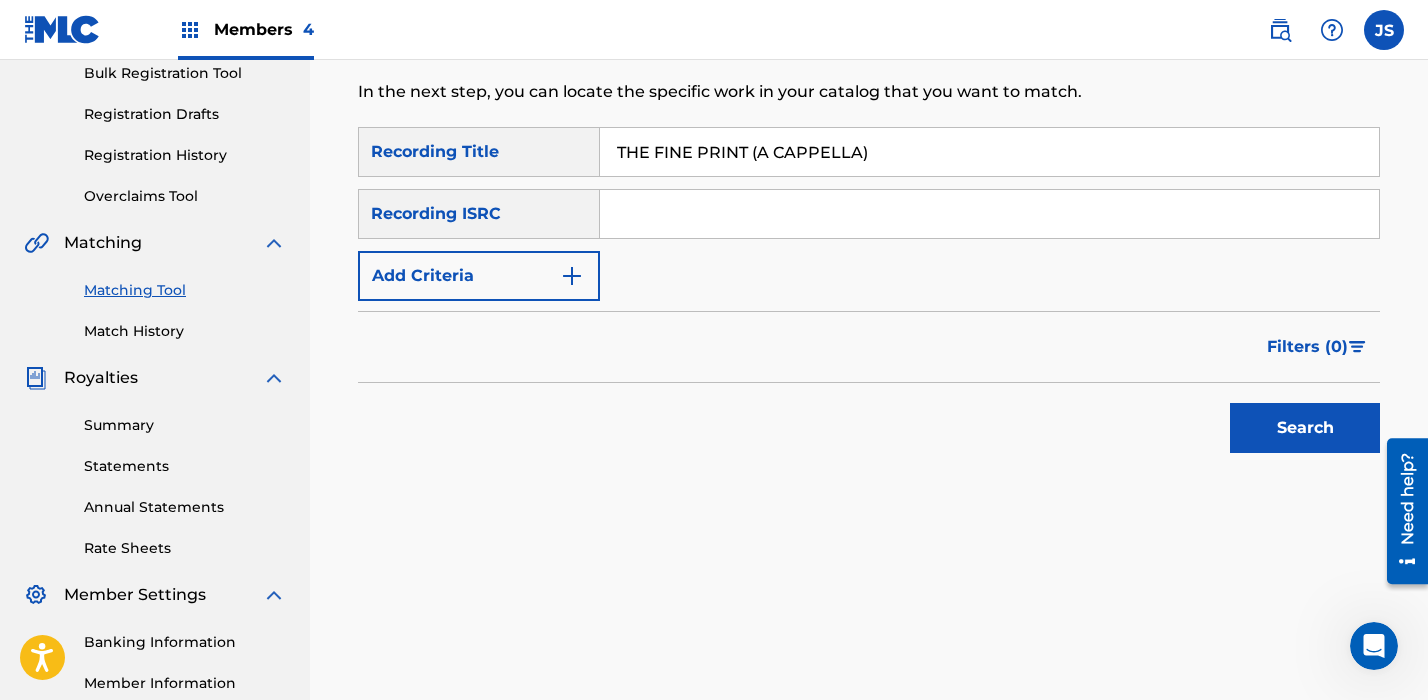 type on "THE FINE PRINT (A CAPPELLA)" 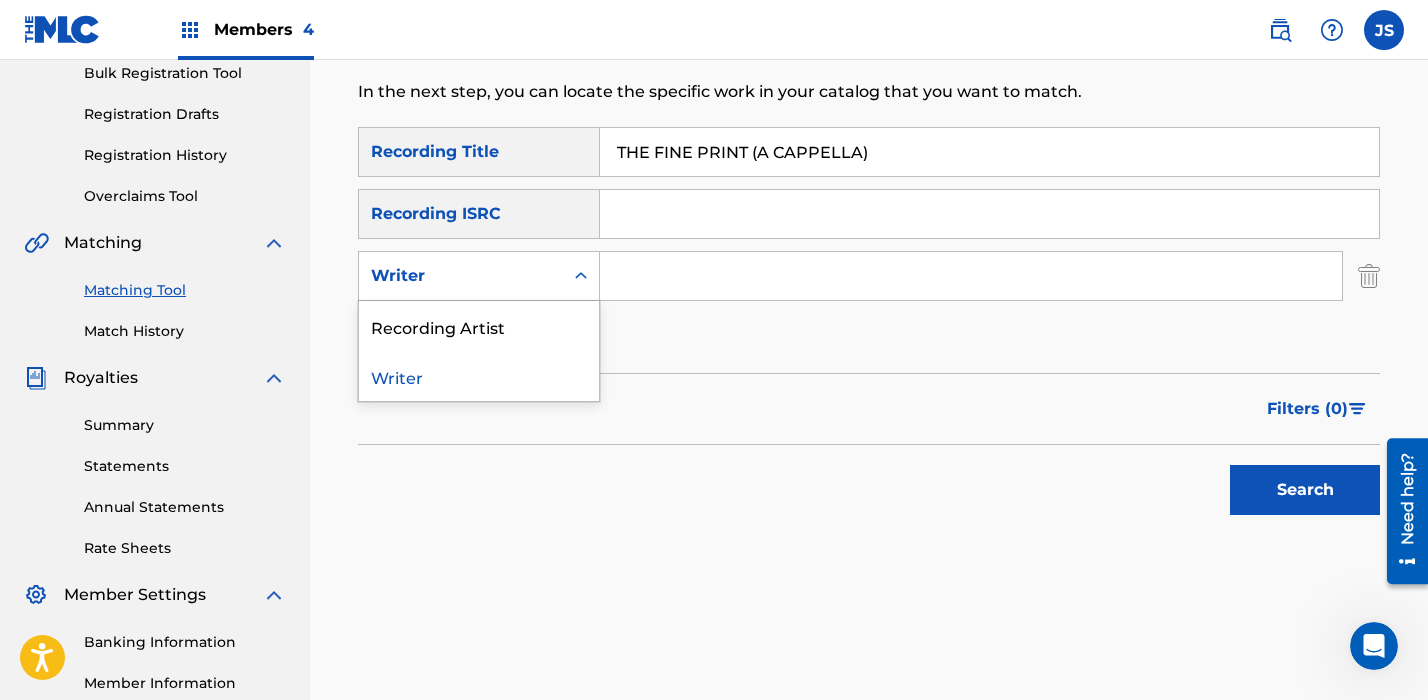 click on "Writer" at bounding box center [461, 276] 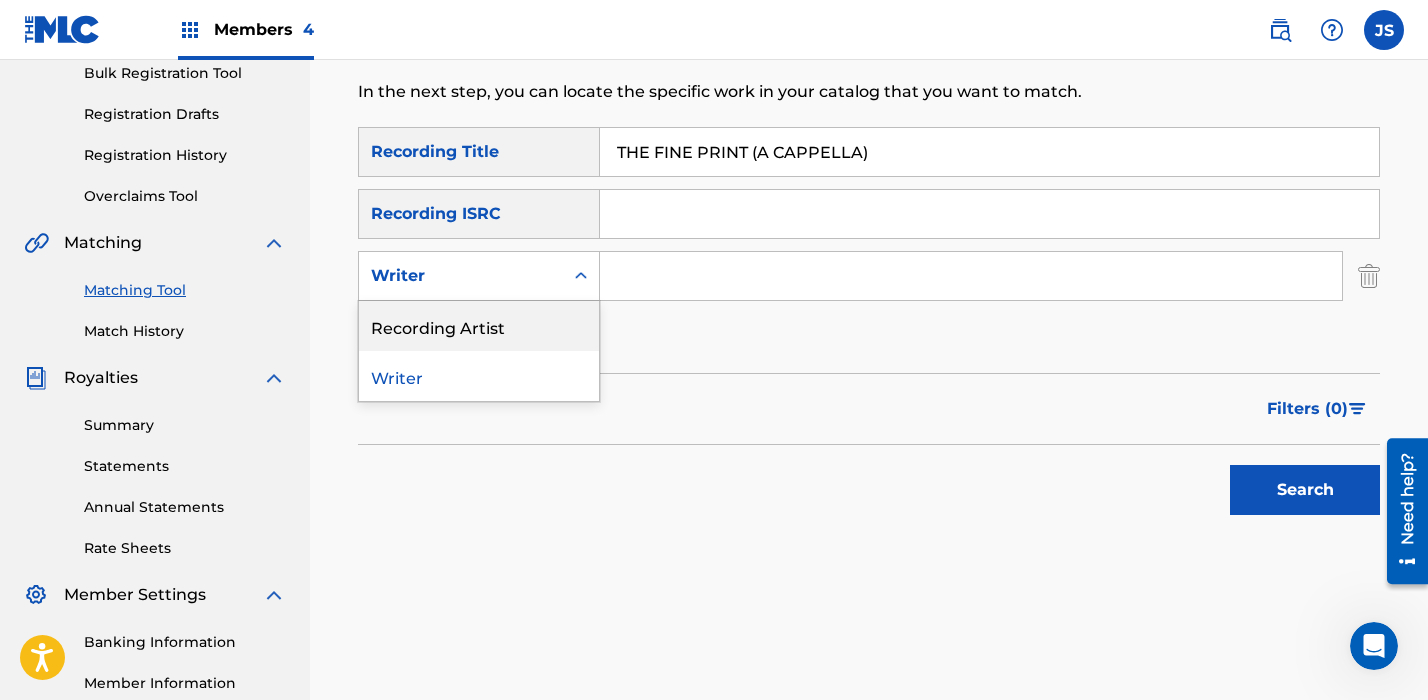 click on "Recording Artist" at bounding box center [479, 326] 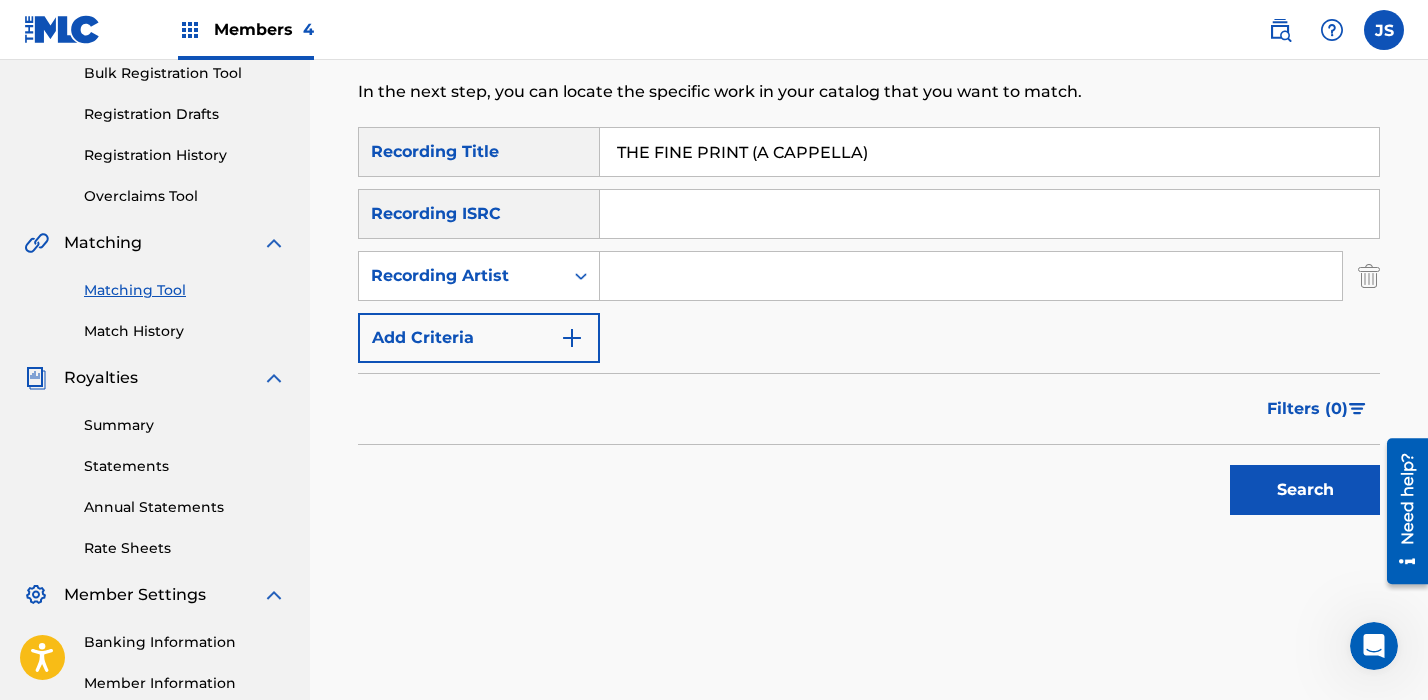 click at bounding box center (971, 276) 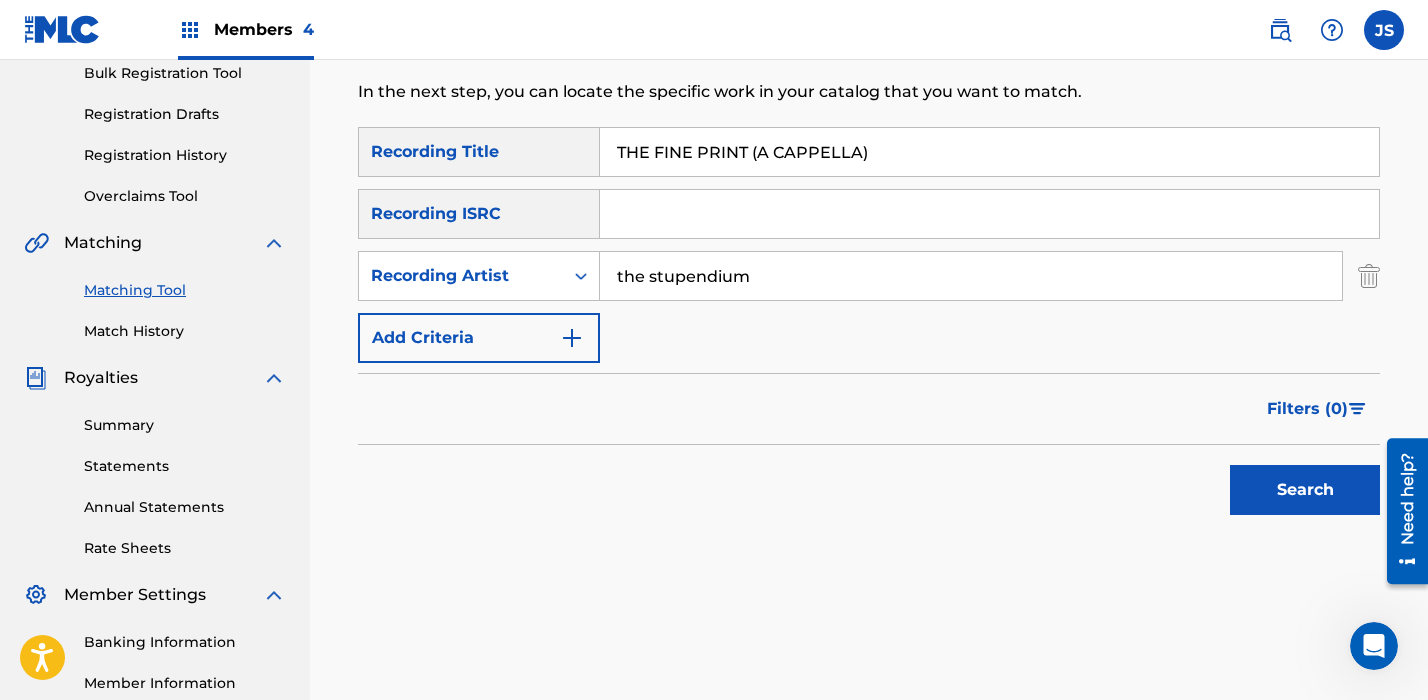 click on "Search" at bounding box center [1305, 490] 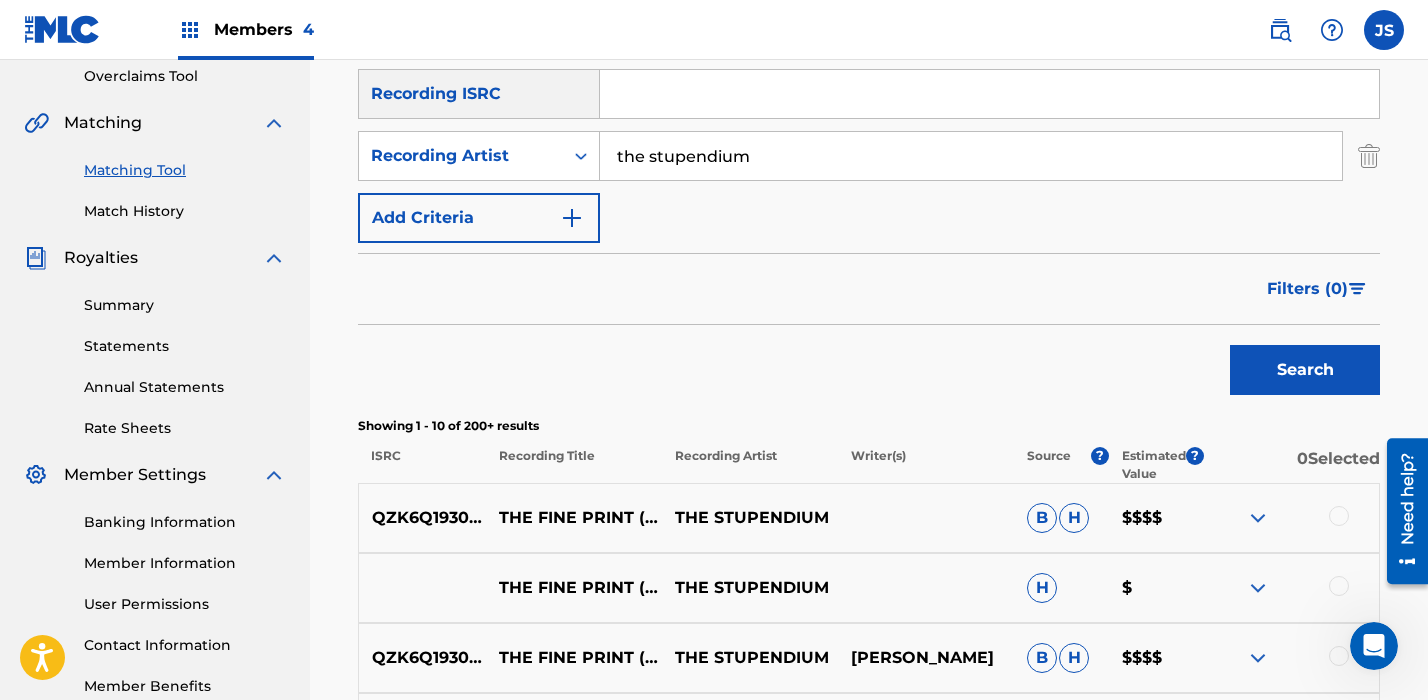 scroll, scrollTop: 545, scrollLeft: 0, axis: vertical 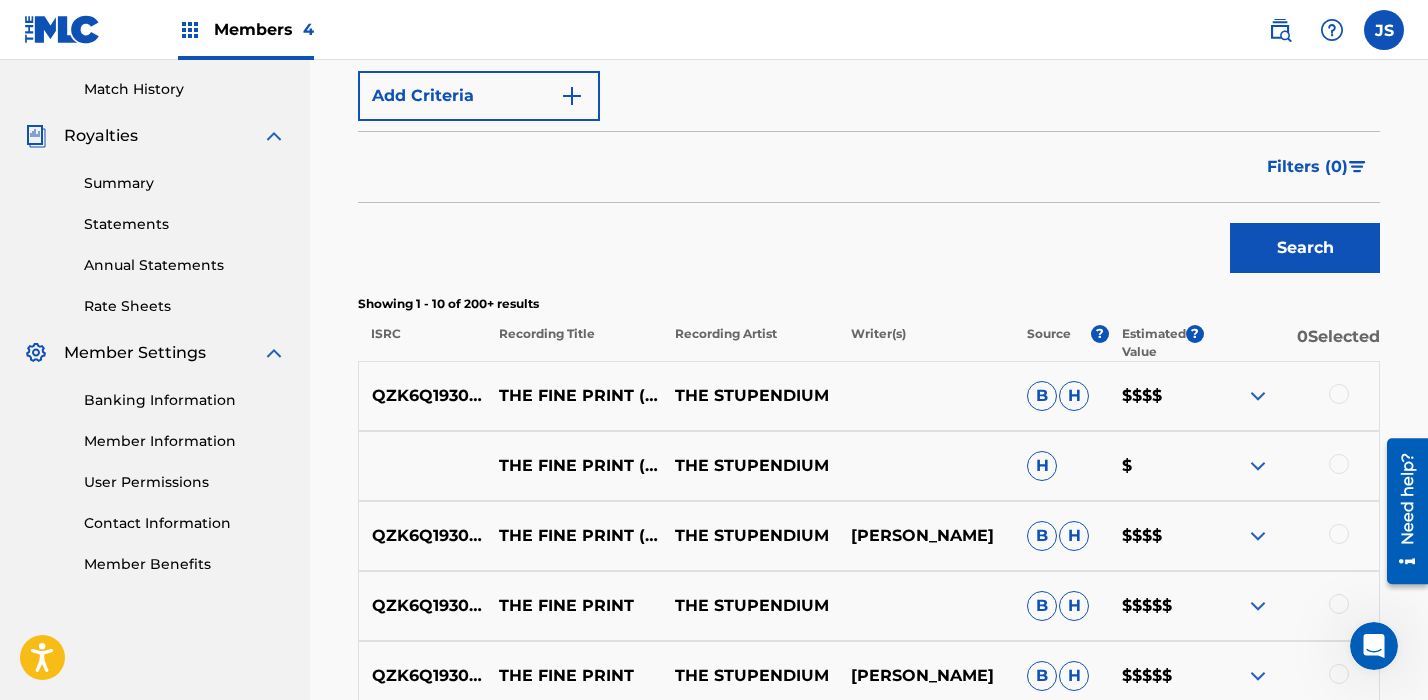 click at bounding box center [1339, 394] 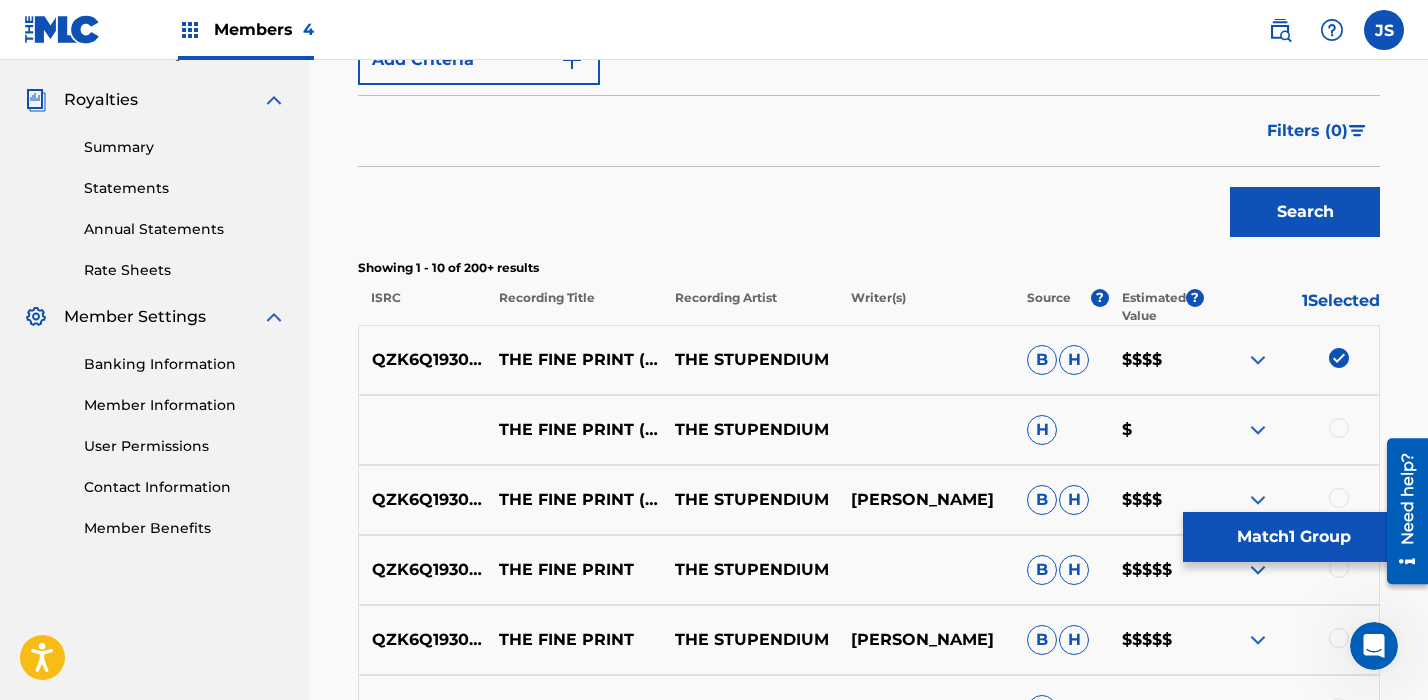 scroll, scrollTop: 600, scrollLeft: 0, axis: vertical 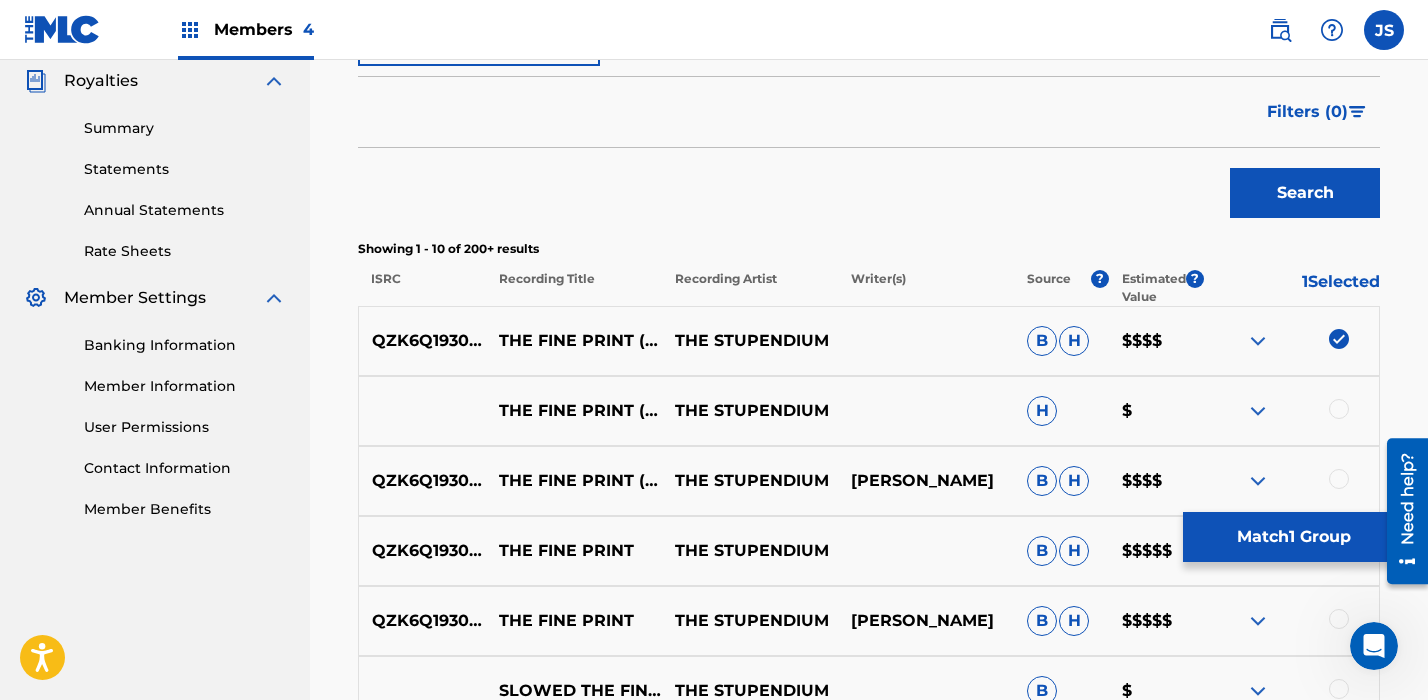 click on "Match  1 Group" at bounding box center (1293, 537) 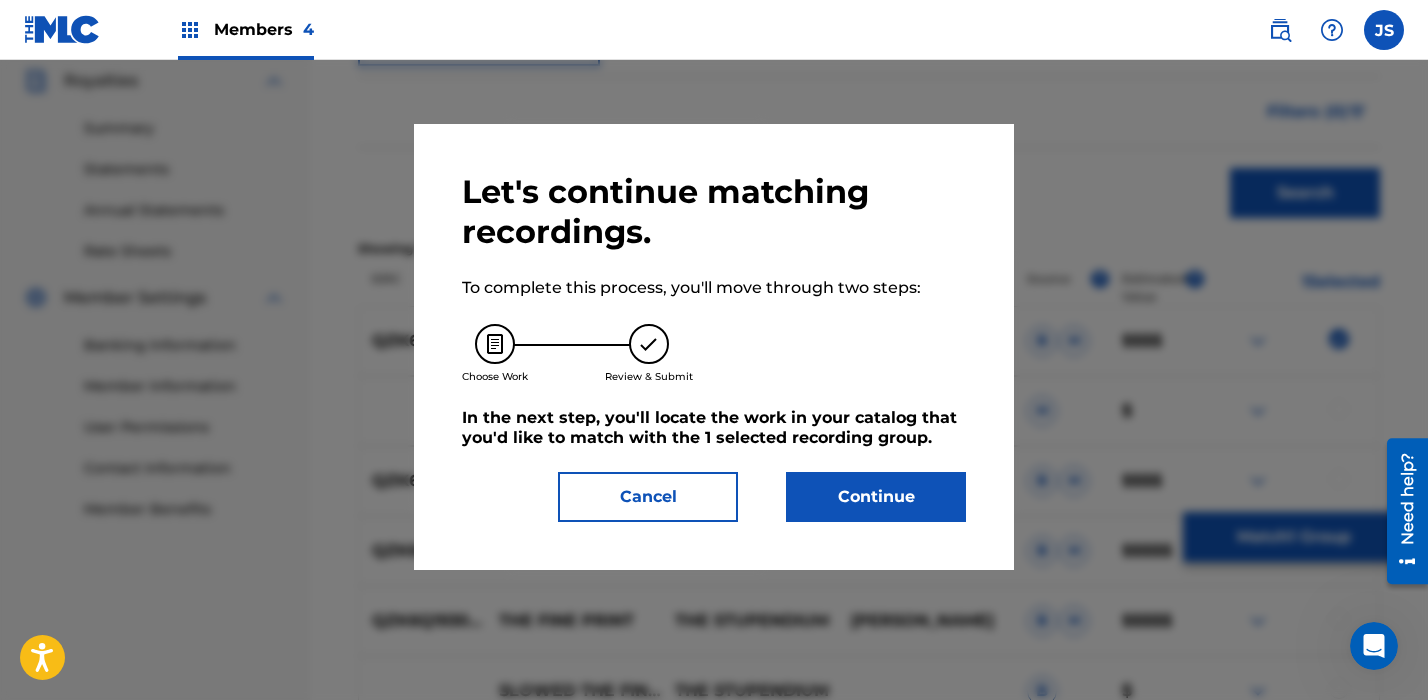 click on "Continue" at bounding box center (876, 497) 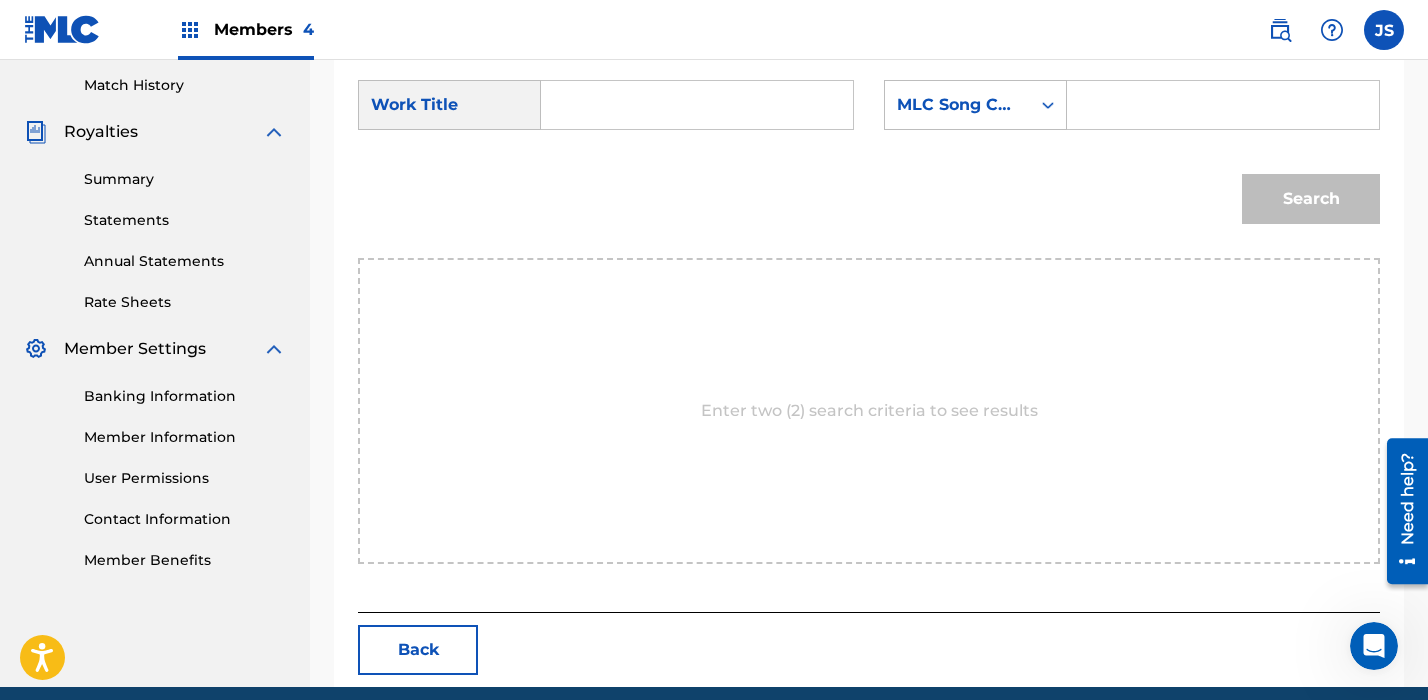 scroll, scrollTop: 545, scrollLeft: 0, axis: vertical 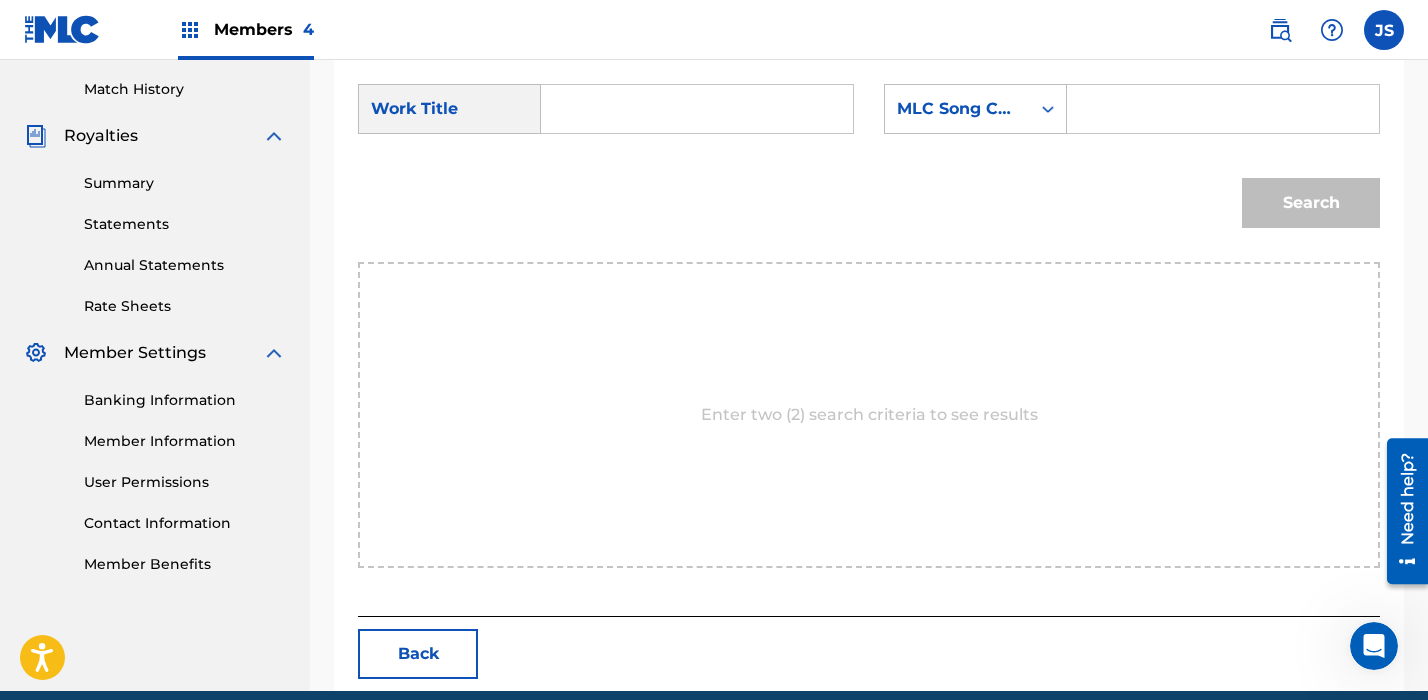 click on "SearchWithCriteria389f8d2d-3660-4299-9ddd-4c58fc621b2c Work Title SearchWithCriteriae64daa51-7d55-492c-a469-d0e6084c7ca4 MLC Song Code" at bounding box center (869, 115) 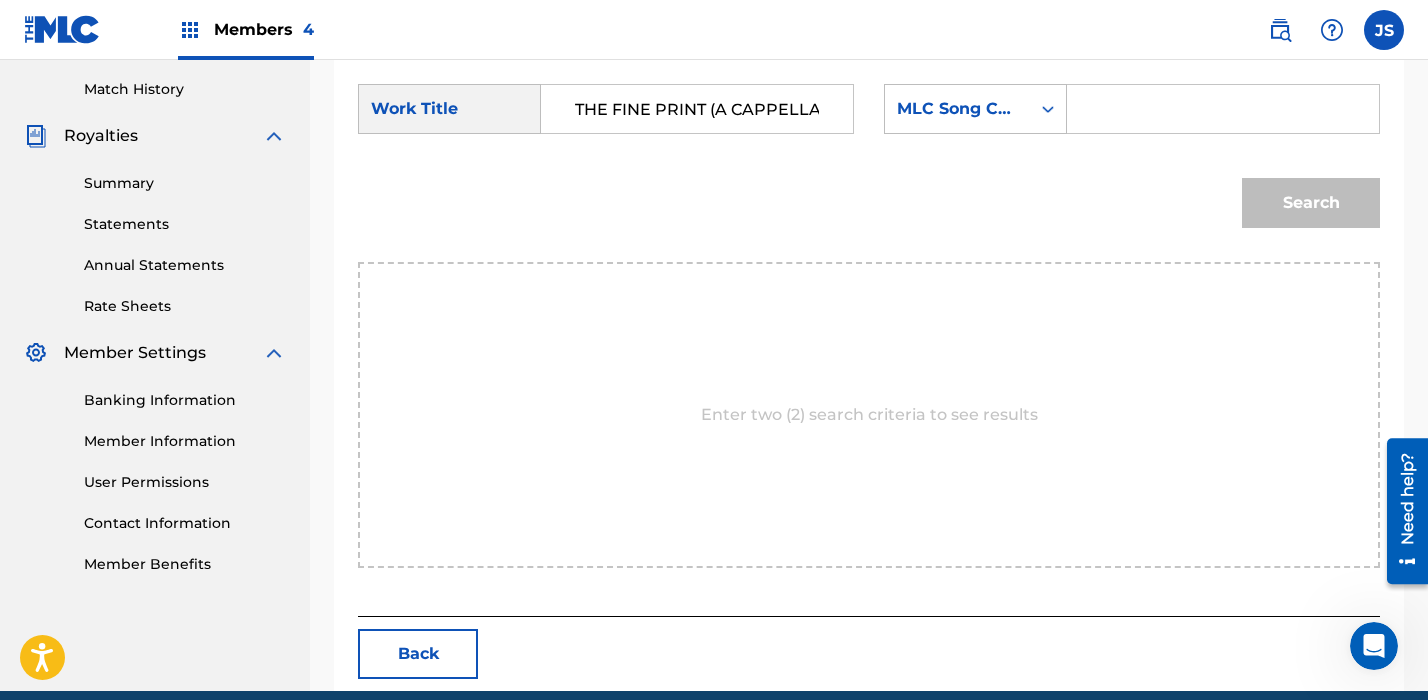 scroll, scrollTop: 0, scrollLeft: 5, axis: horizontal 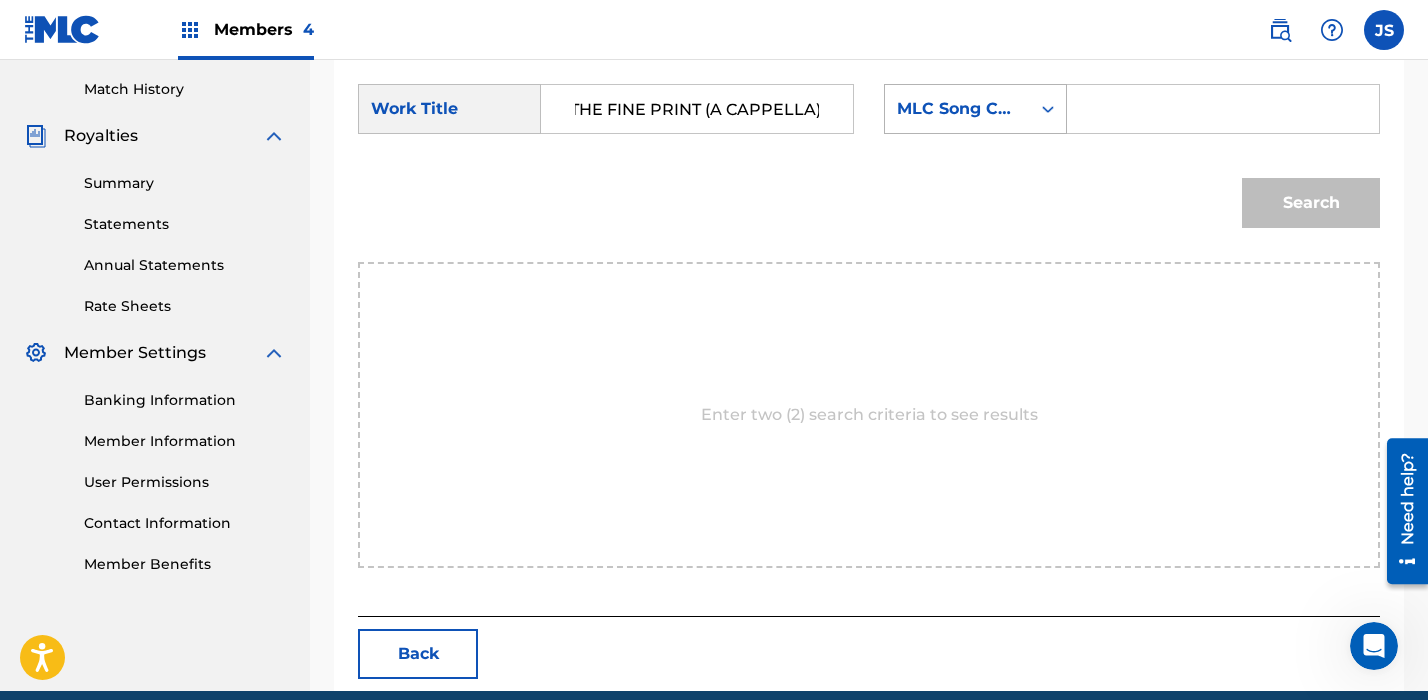 type on "THE FINE PRINT (A CAPPELLA)" 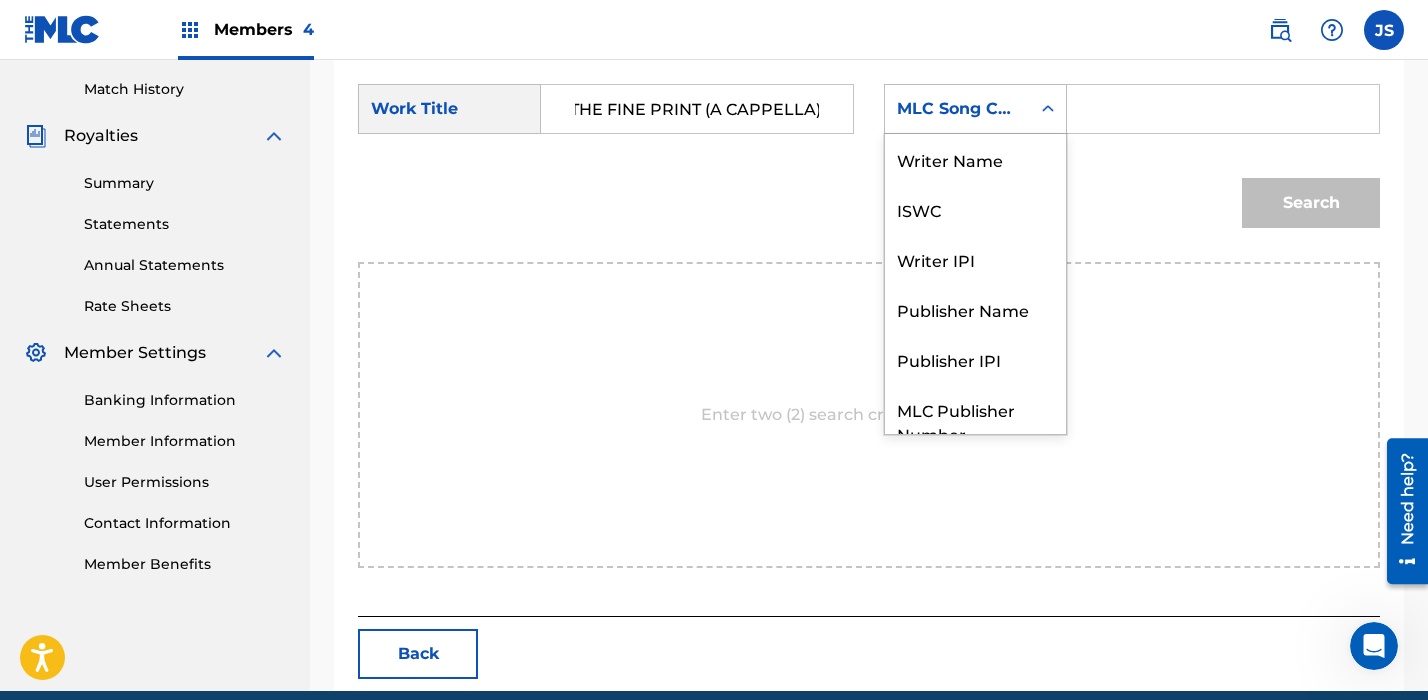 click on "MLC Song Code" at bounding box center (957, 109) 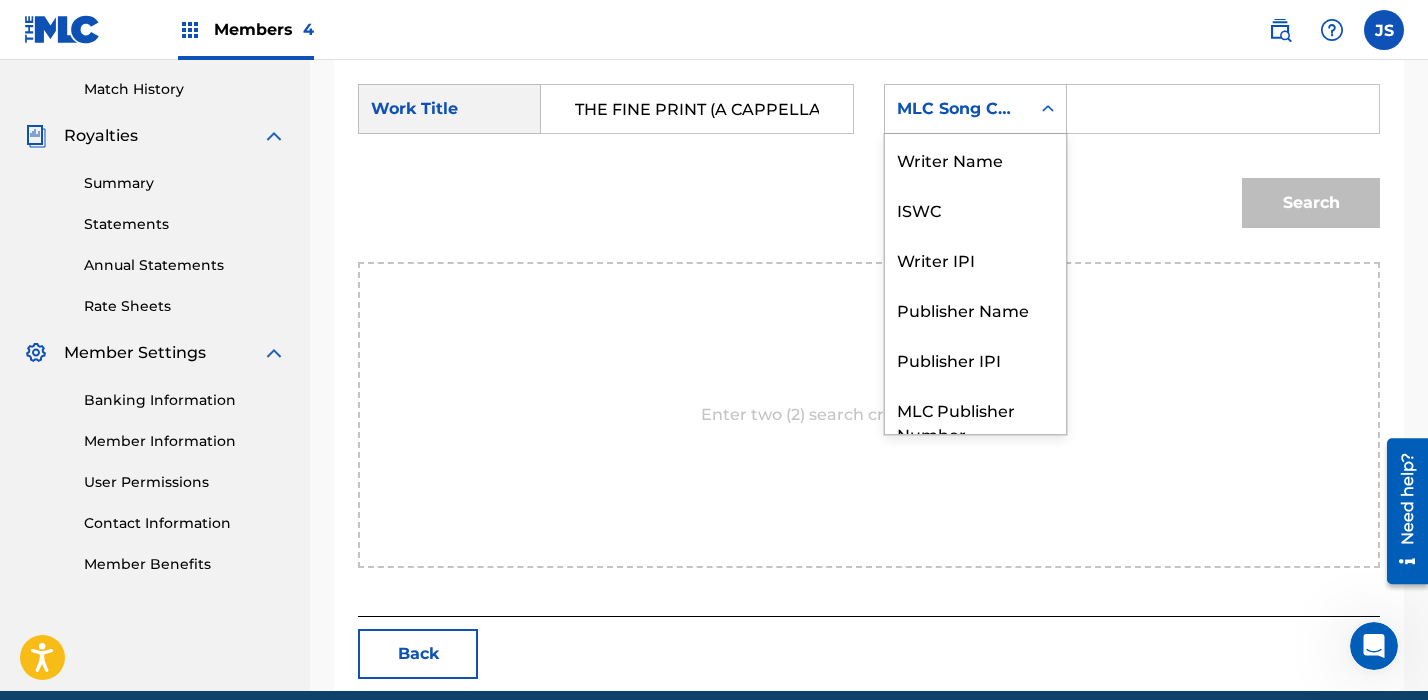 scroll, scrollTop: 74, scrollLeft: 0, axis: vertical 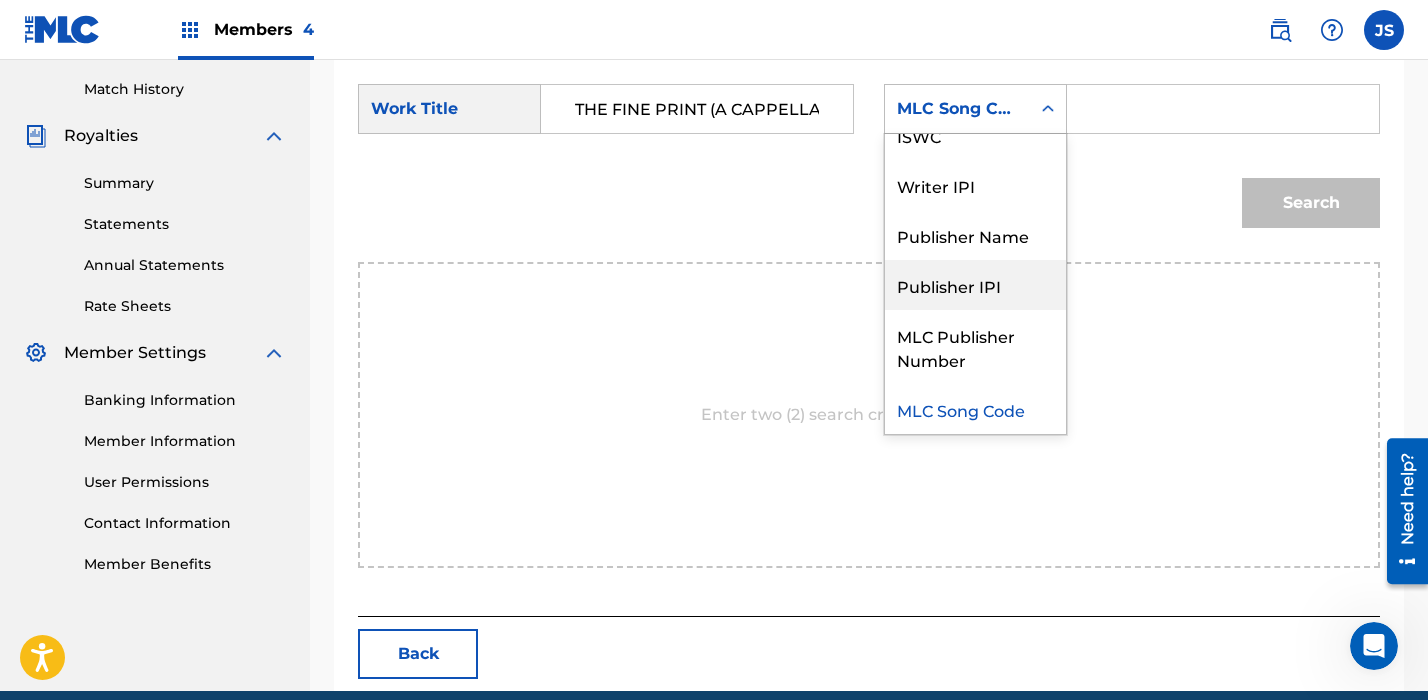 click on "Publisher Name" at bounding box center [975, 235] 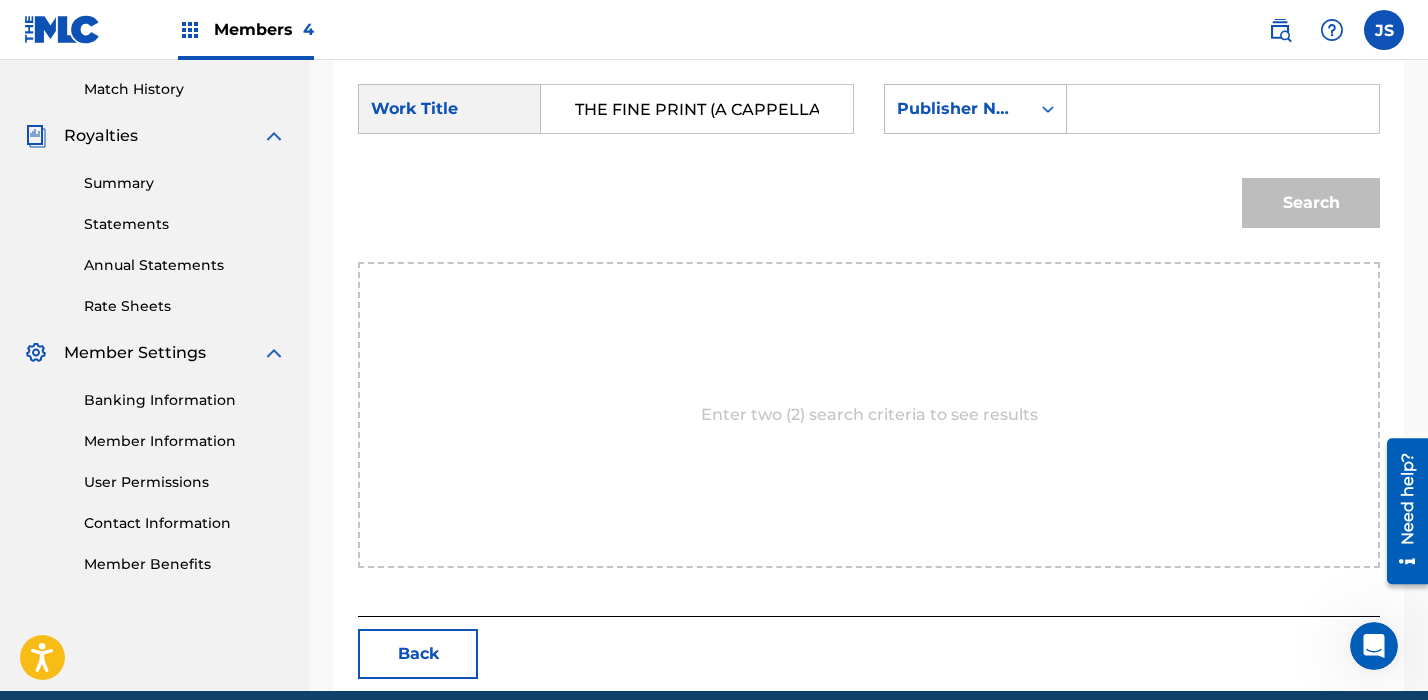 click at bounding box center [1223, 109] 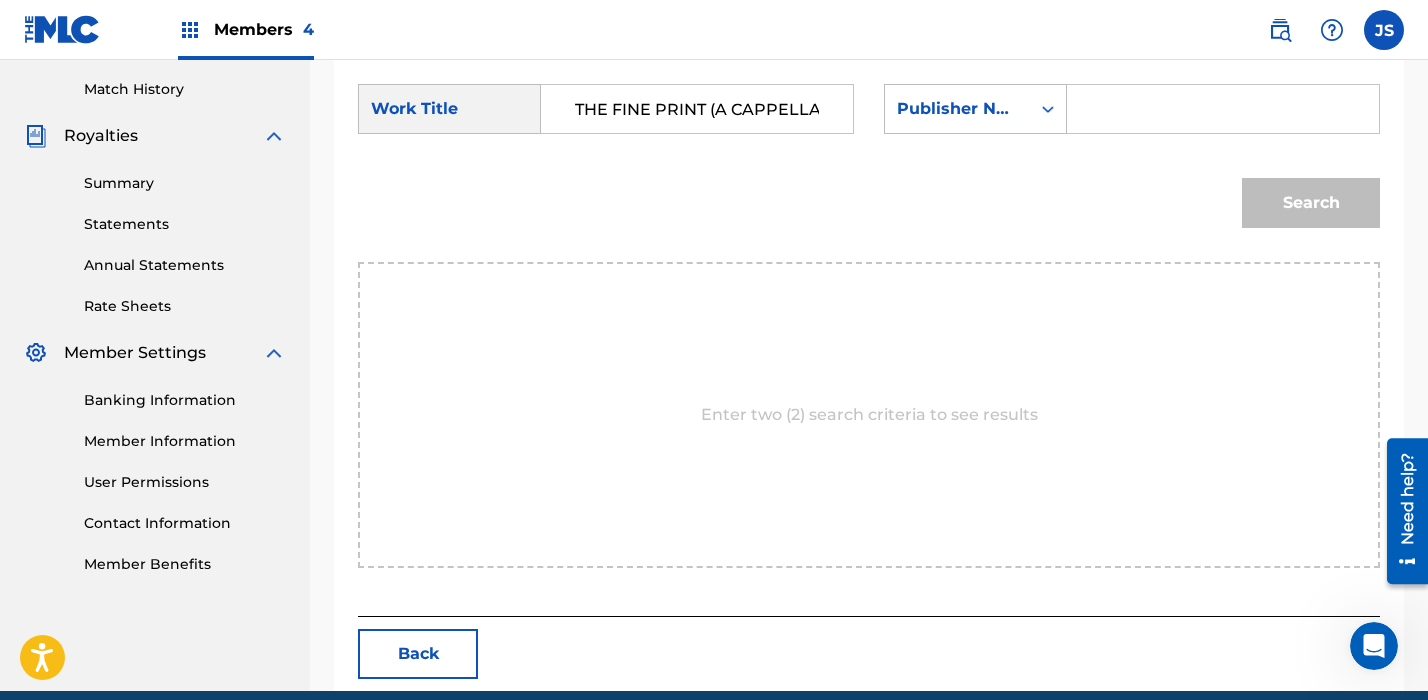 type on "stupendium" 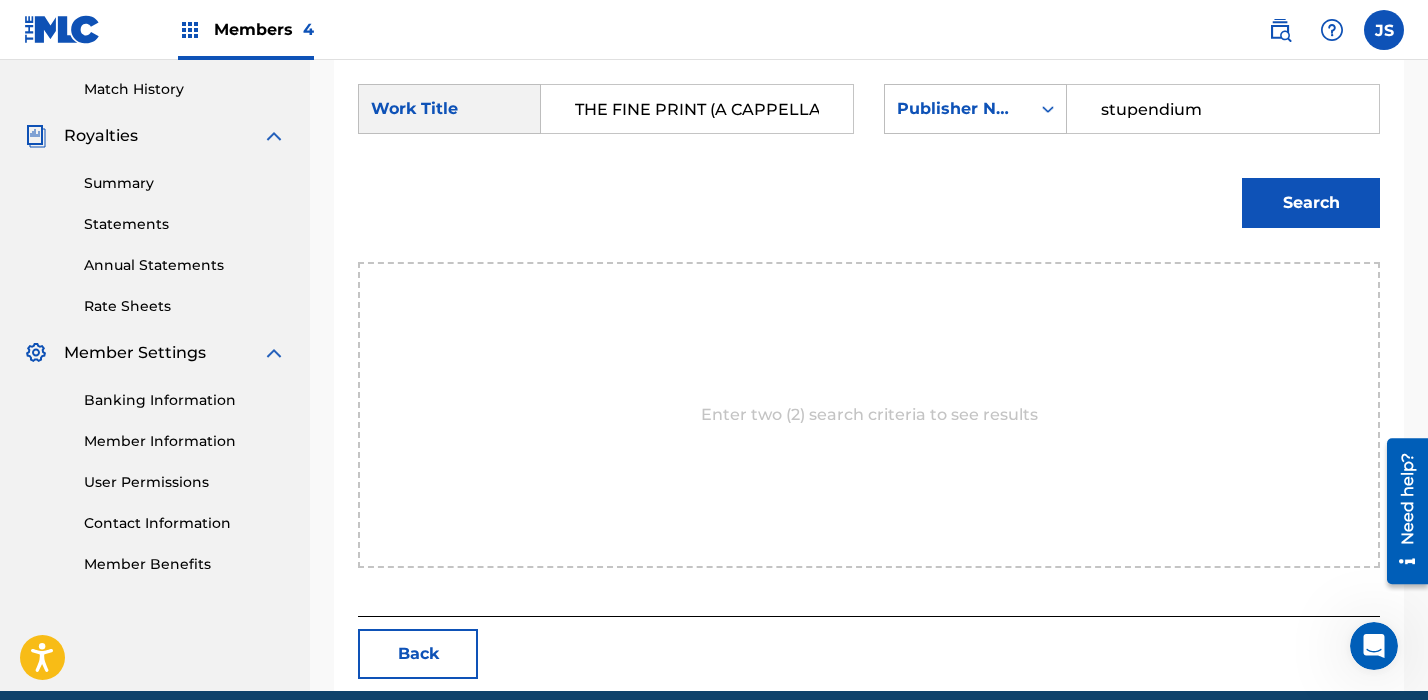 click on "Search" at bounding box center [1311, 203] 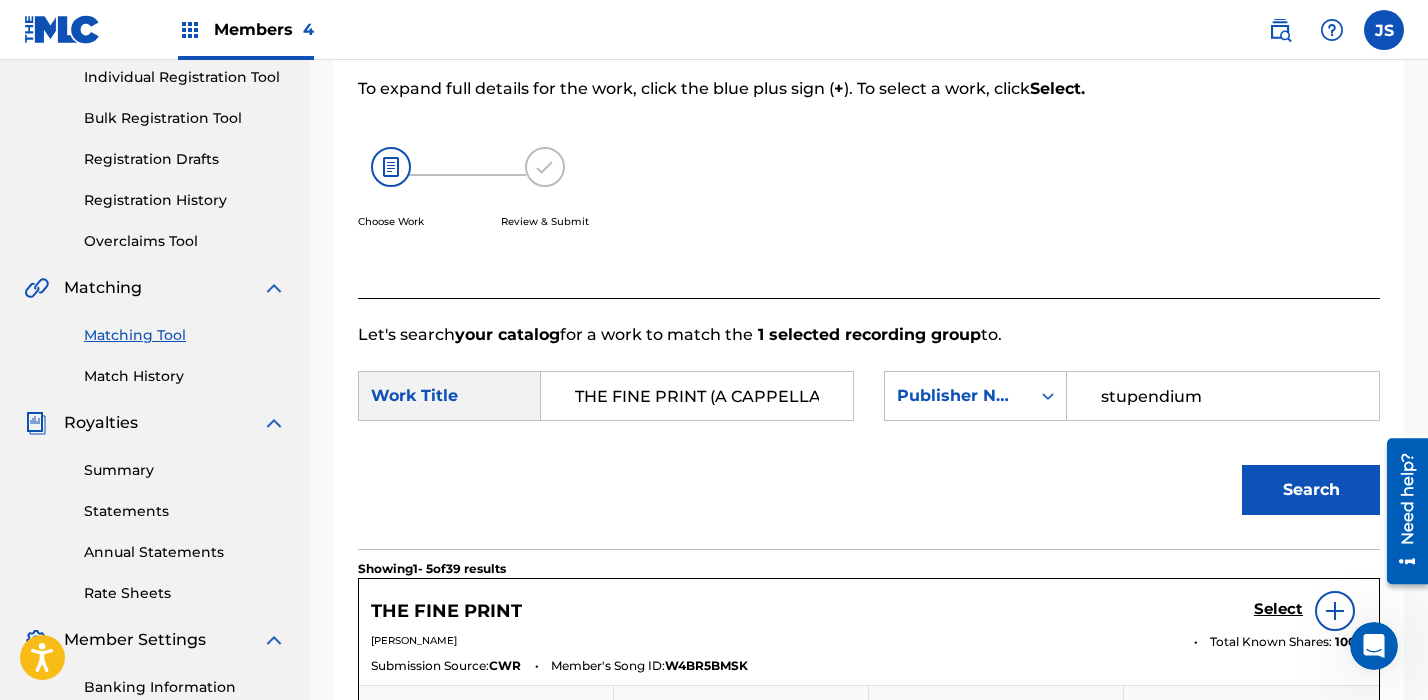 scroll, scrollTop: 233, scrollLeft: 0, axis: vertical 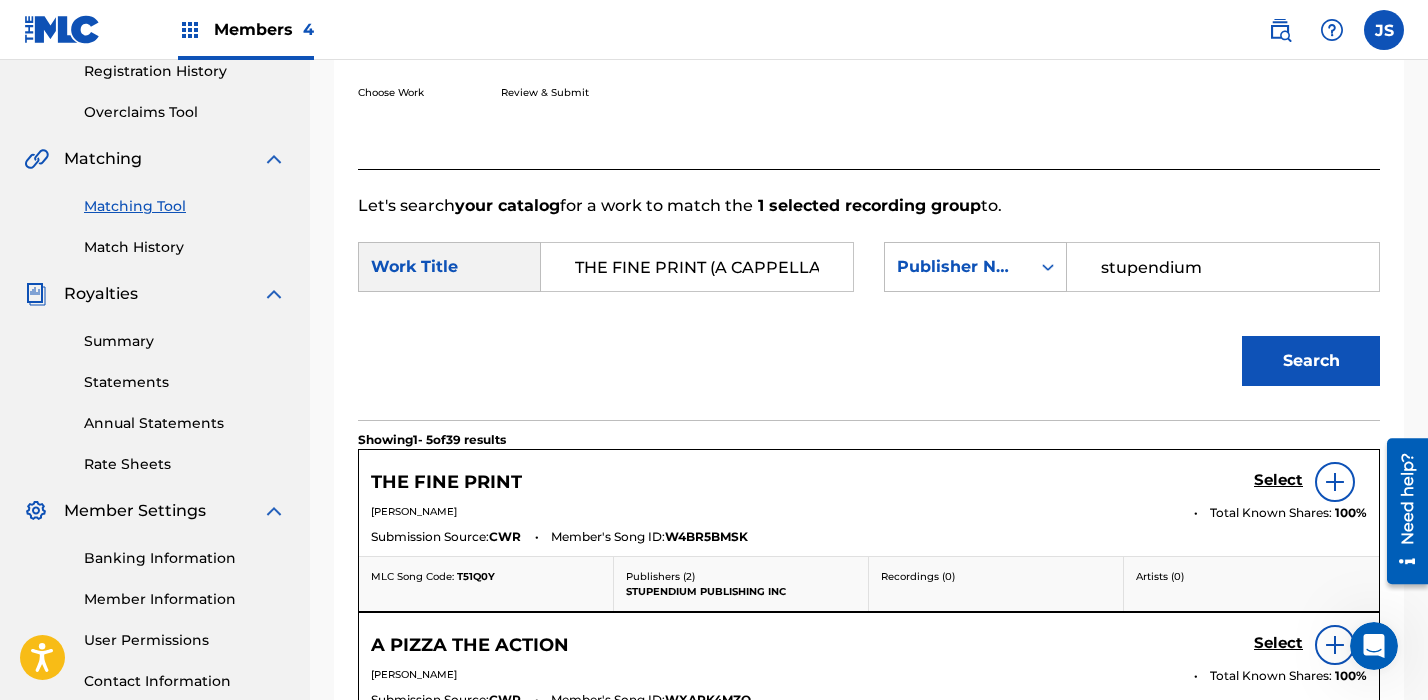 click on "THE FINE PRINT (A CAPPELLA)" at bounding box center (697, 267) 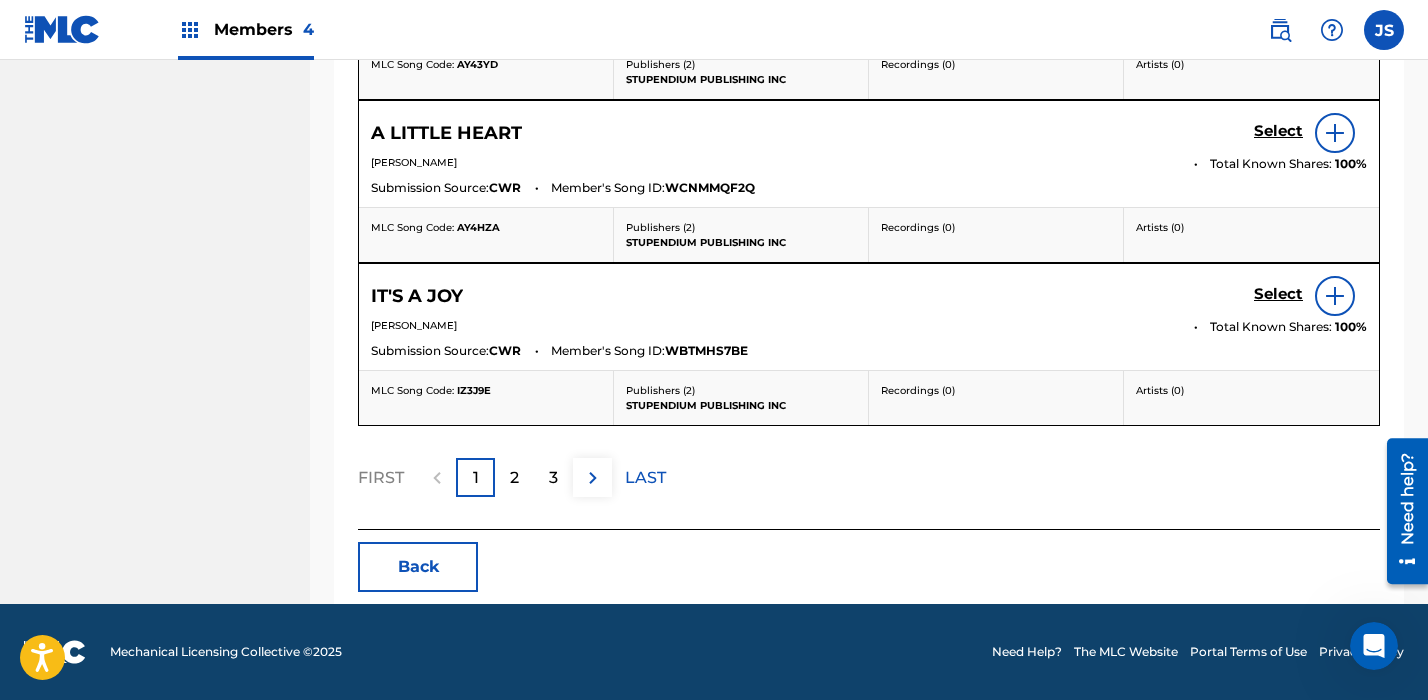 type on "NOOK, LINE & [PERSON_NAME]" 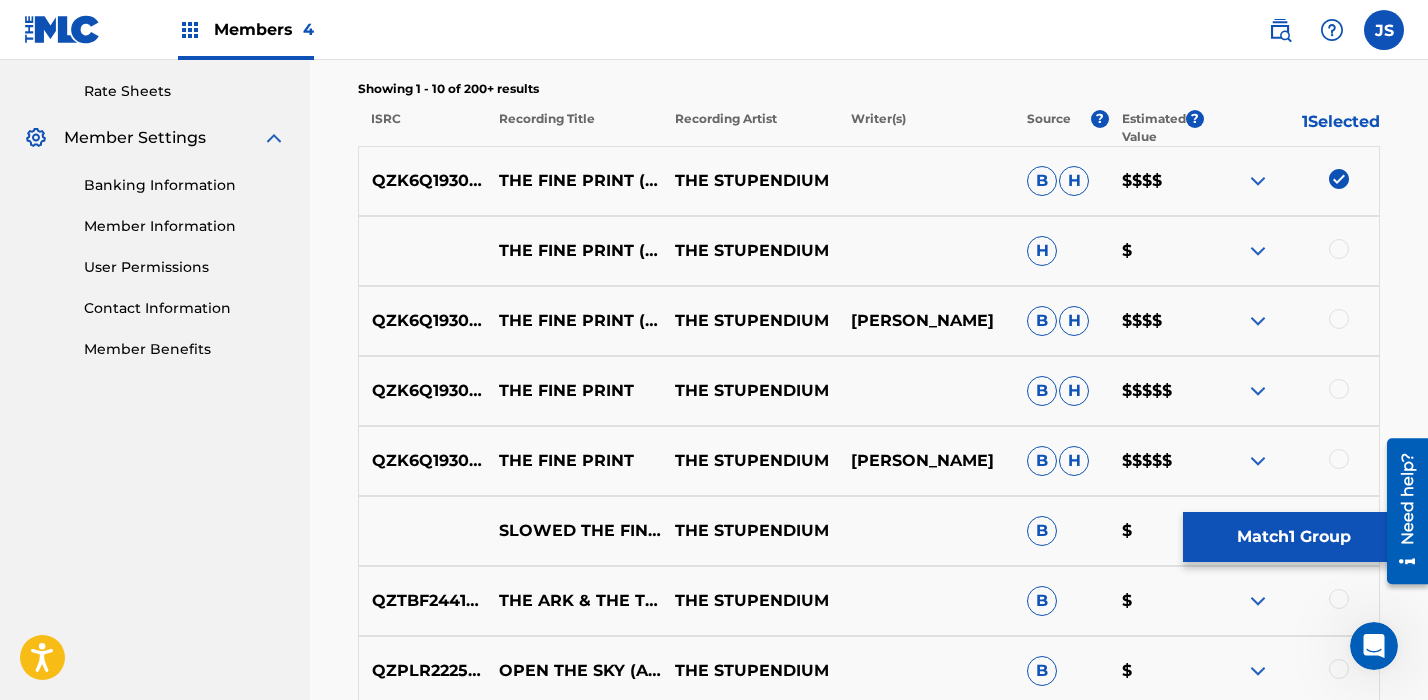 scroll, scrollTop: 538, scrollLeft: 0, axis: vertical 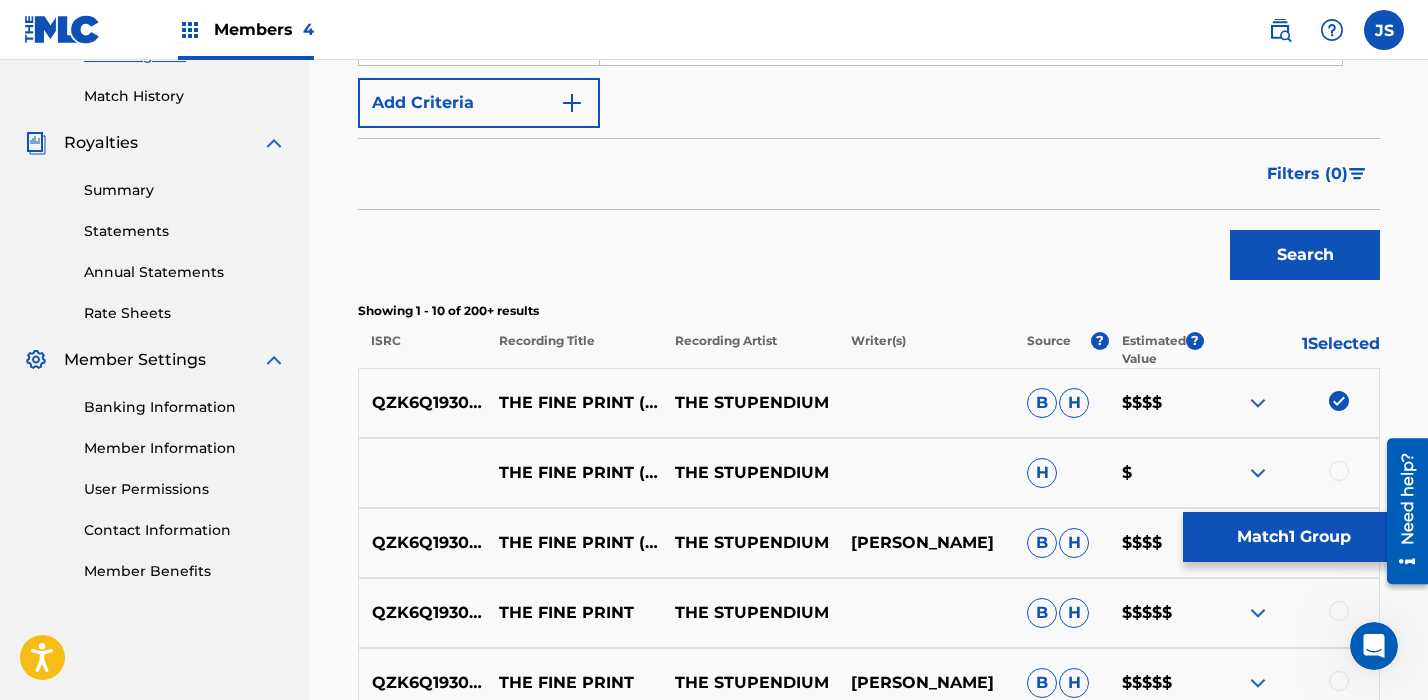 click at bounding box center (1339, 401) 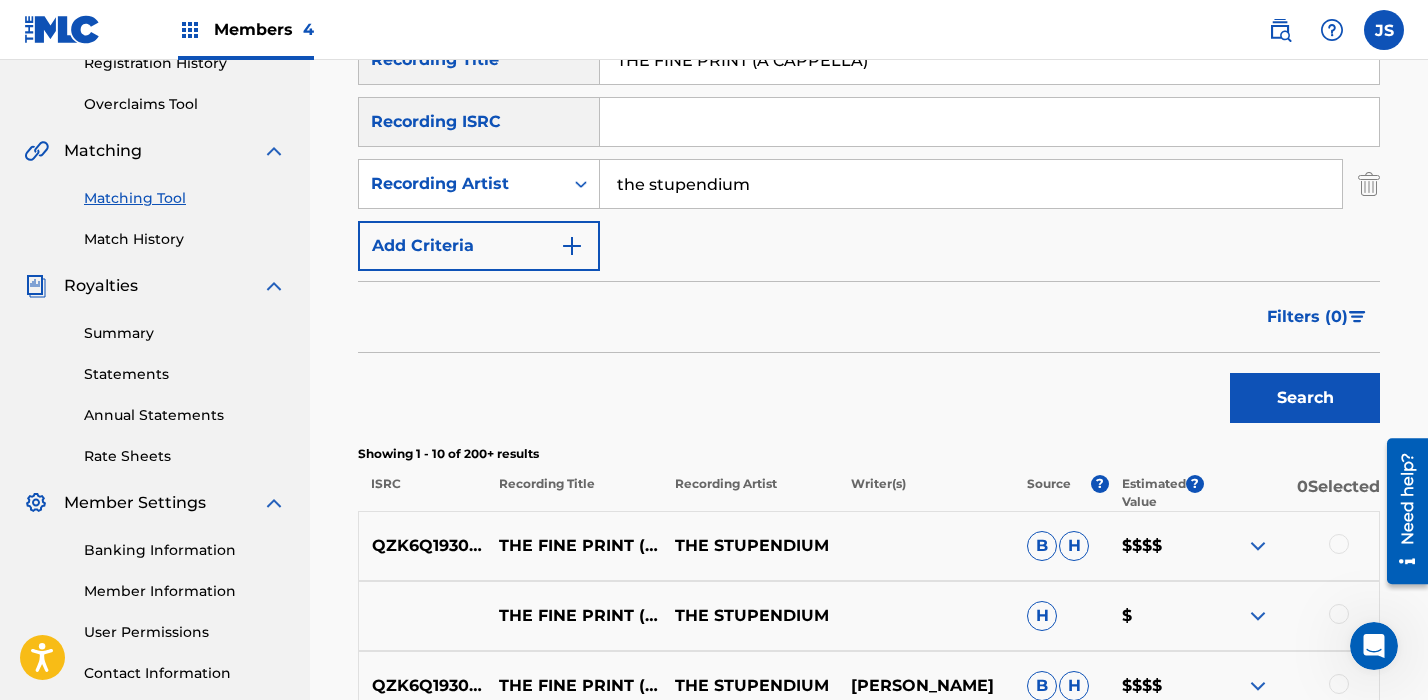 scroll, scrollTop: 77, scrollLeft: 0, axis: vertical 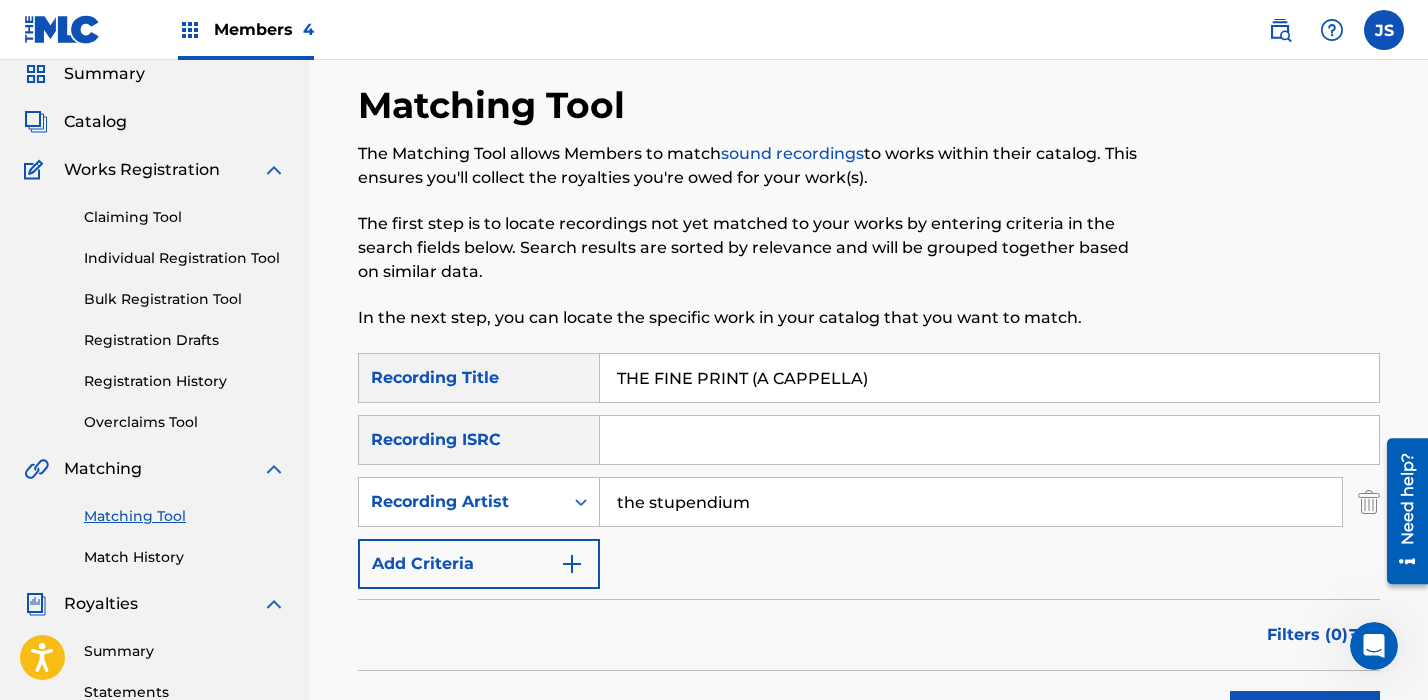 click on "THE FINE PRINT (A CAPPELLA)" at bounding box center [989, 378] 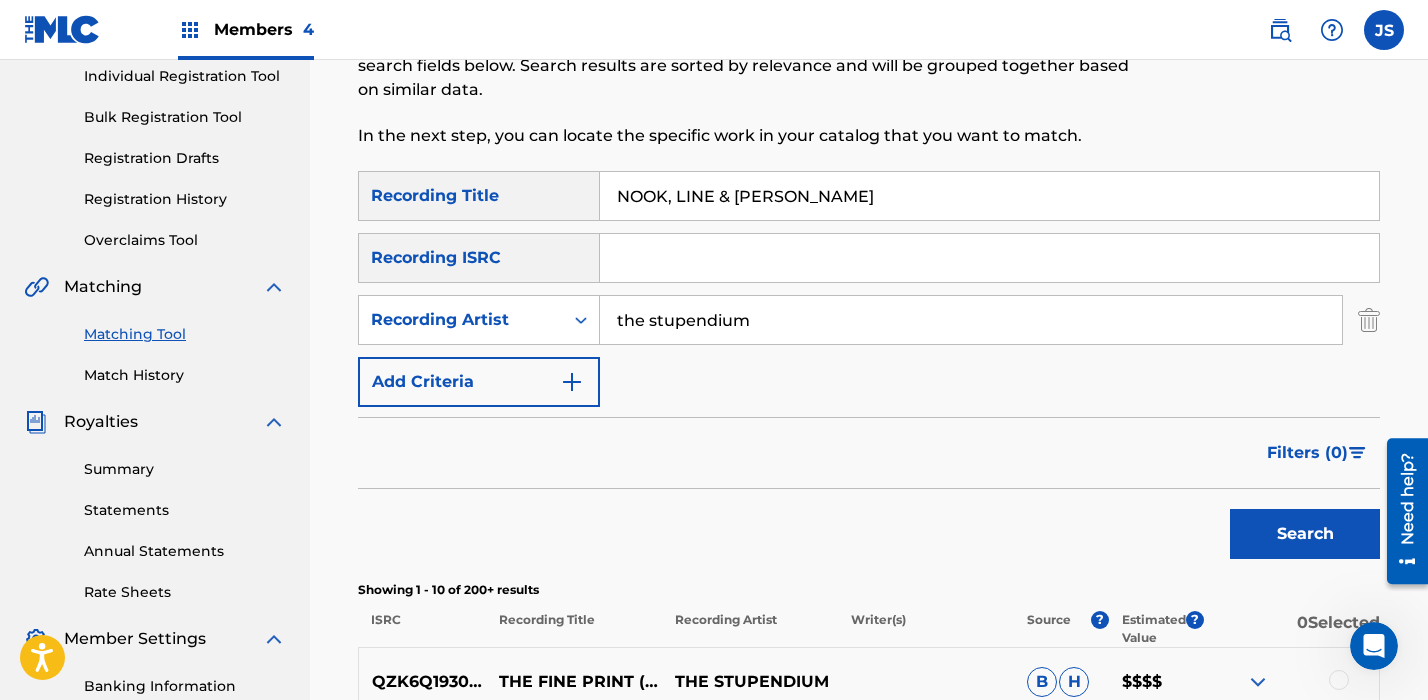 scroll, scrollTop: 310, scrollLeft: 0, axis: vertical 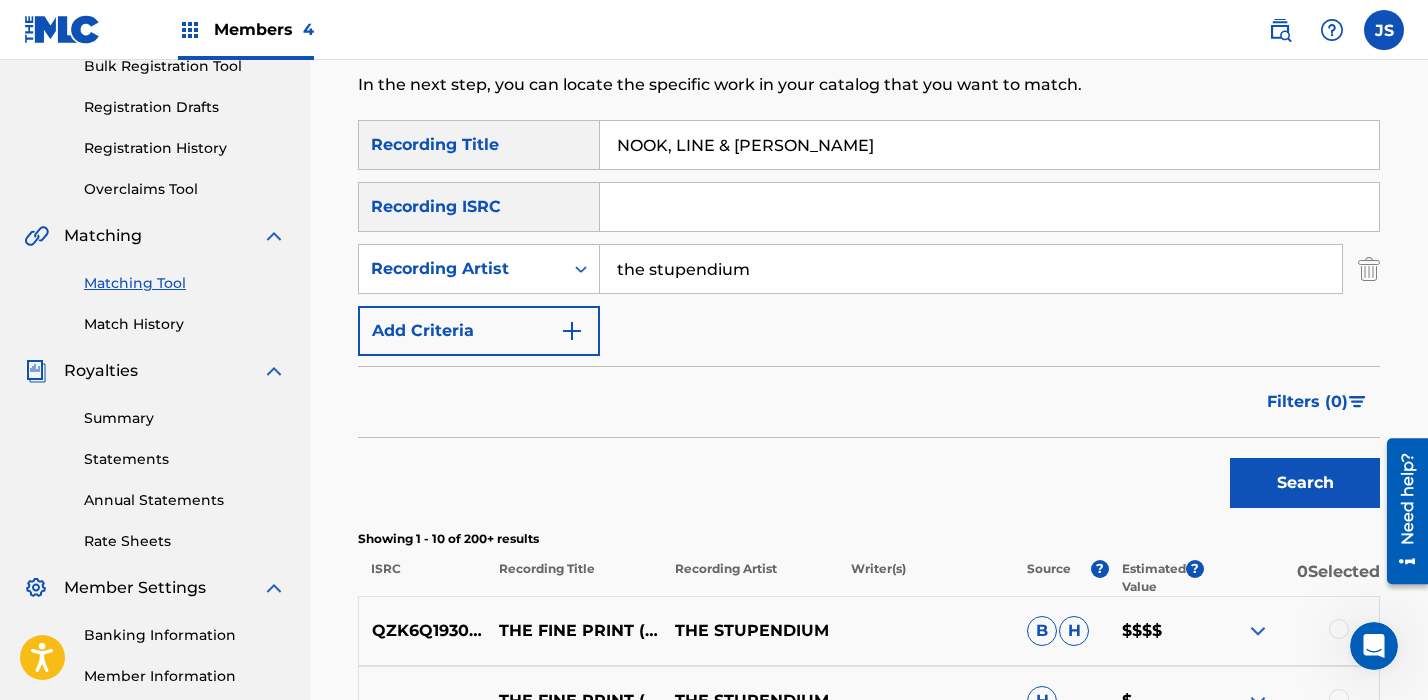 type on "NOOK, LINE & [PERSON_NAME]" 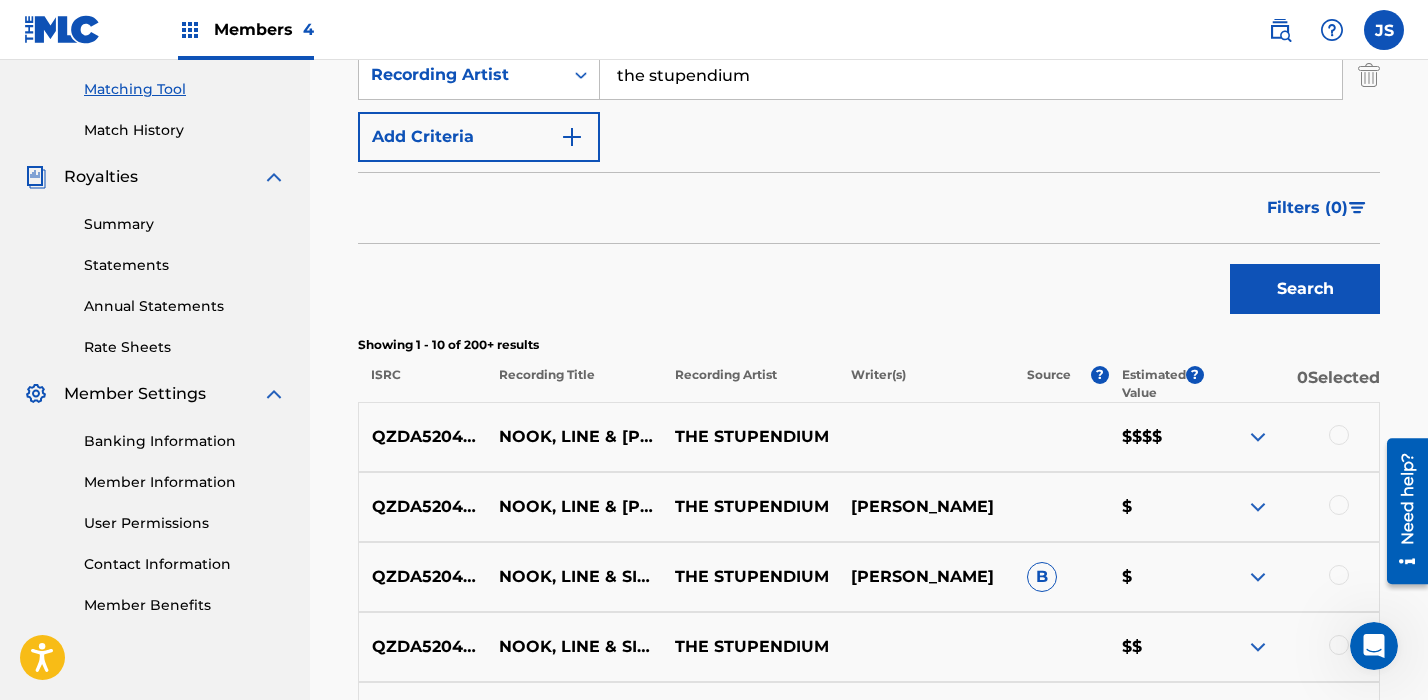 scroll, scrollTop: 506, scrollLeft: 0, axis: vertical 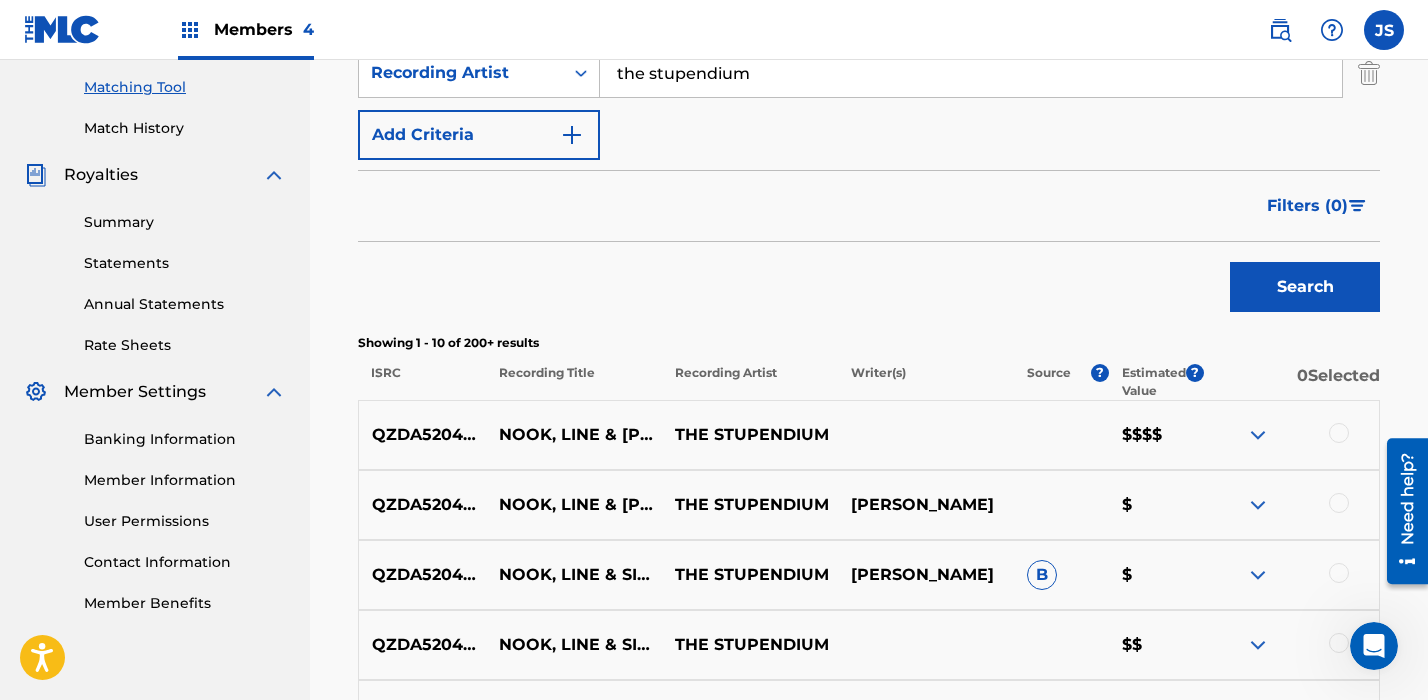 click on "QZDA52045904" at bounding box center (422, 575) 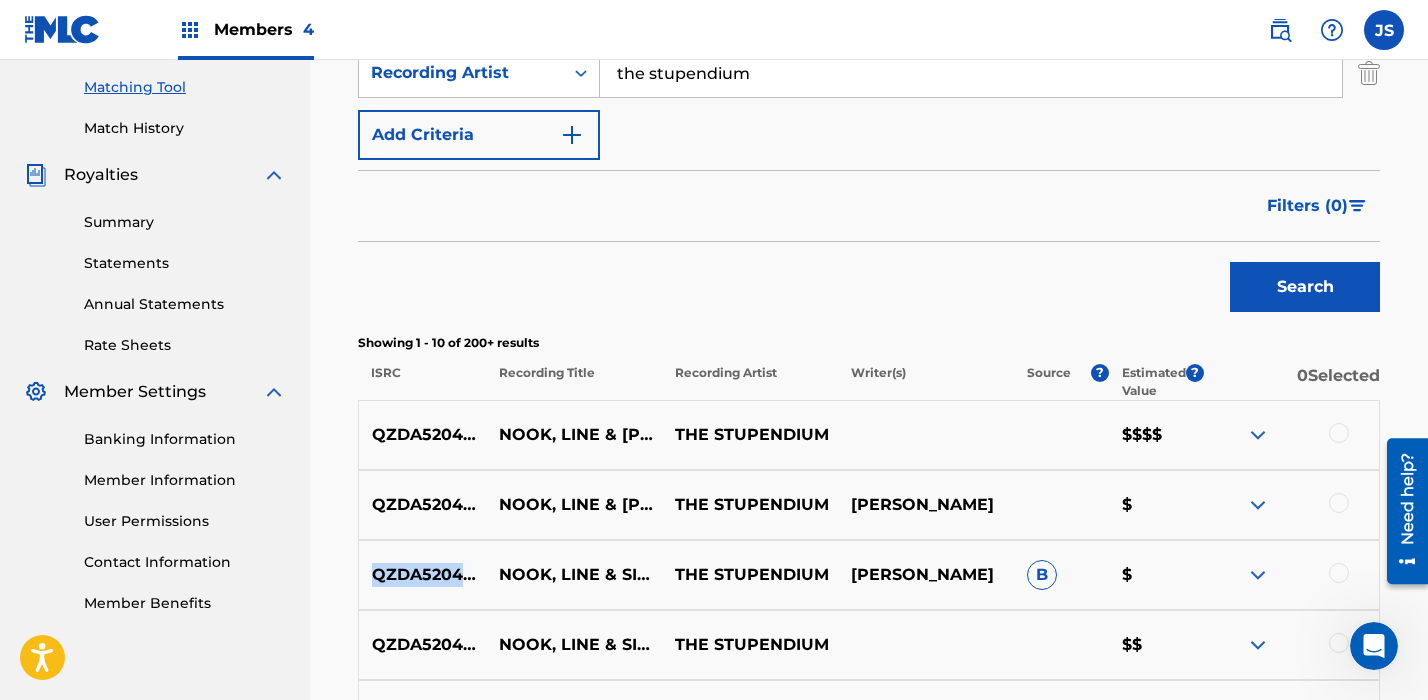 click on "QZDA52045904" at bounding box center [422, 575] 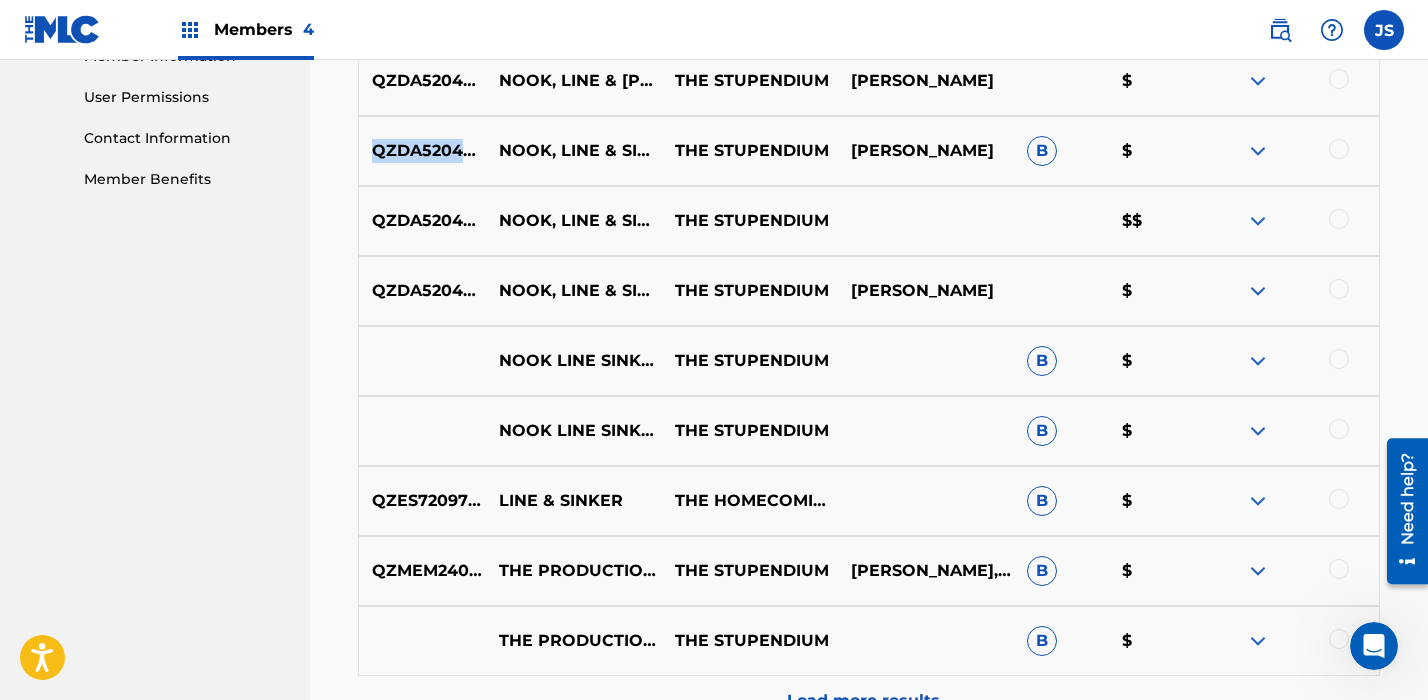 scroll, scrollTop: 937, scrollLeft: 0, axis: vertical 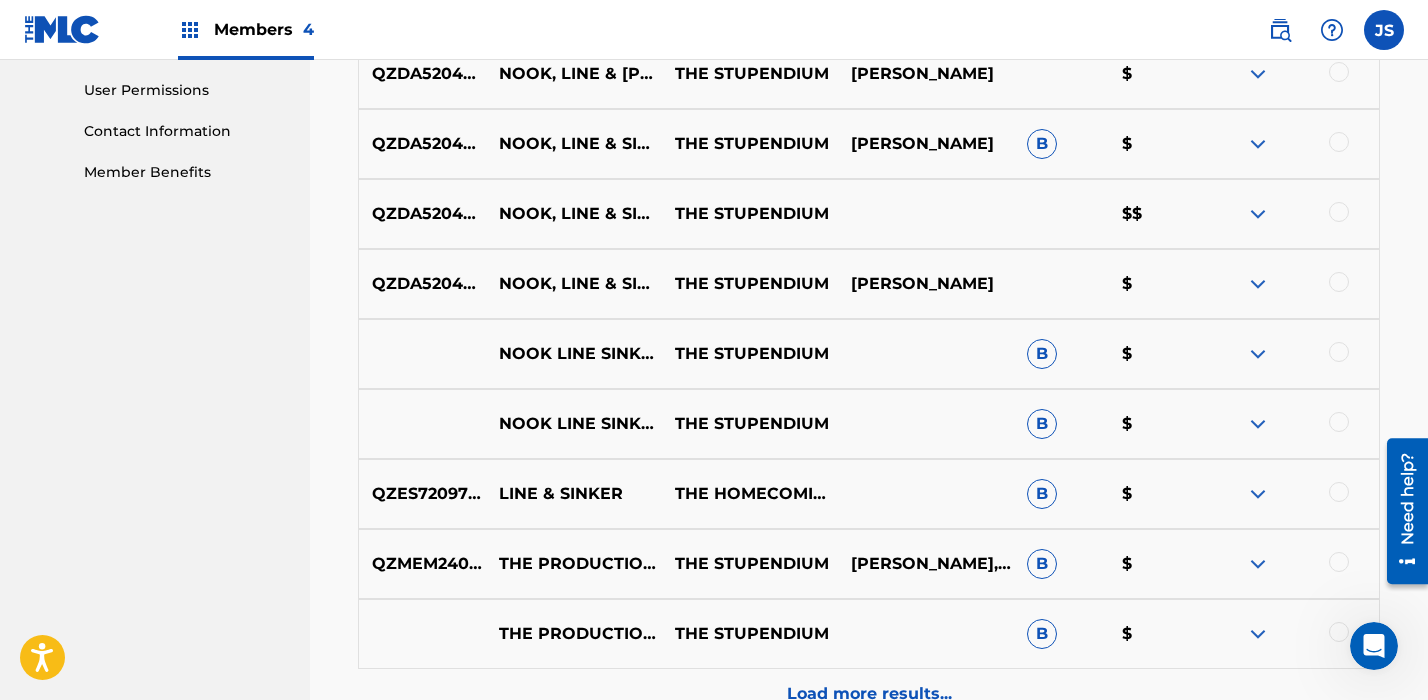 click on "NOOK LINE SINKER ANIMAL CROSSING NEW HORIZONS SONG" at bounding box center (574, 354) 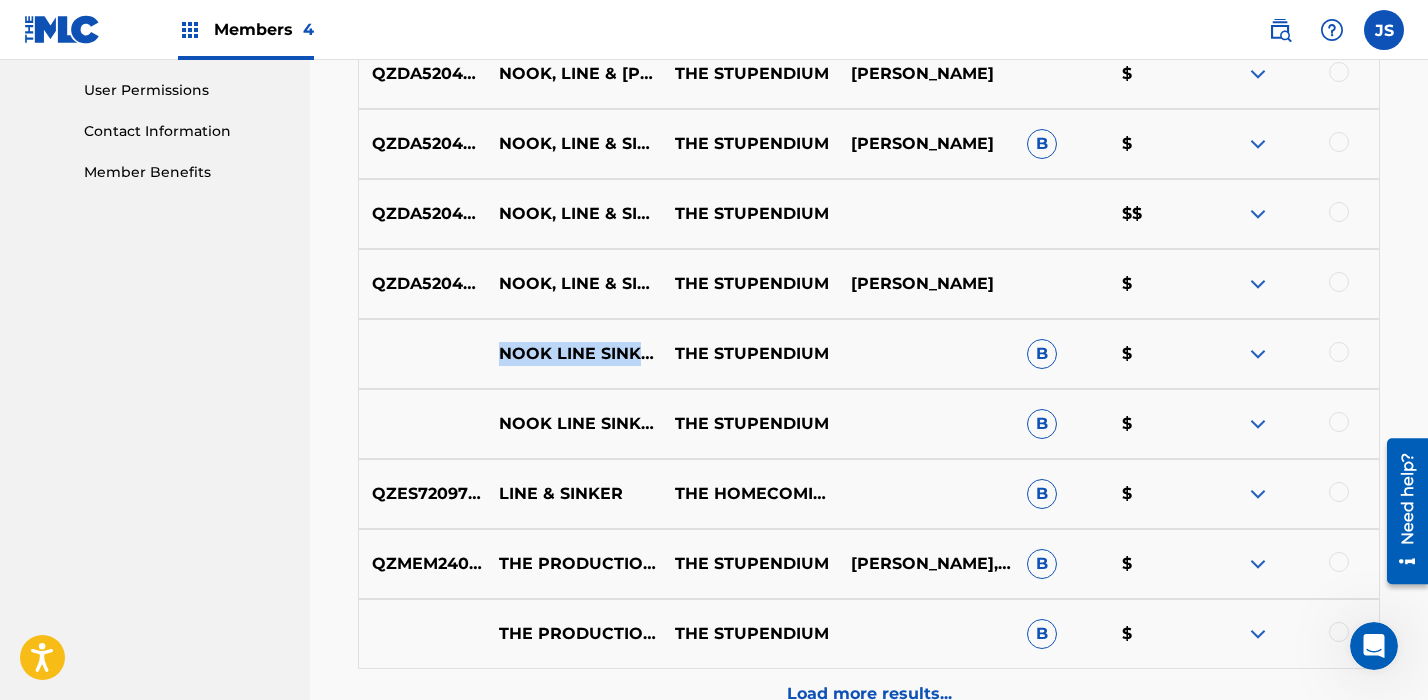 click on "NOOK LINE SINKER ANIMAL CROSSING NEW HORIZONS SONG" at bounding box center (574, 354) 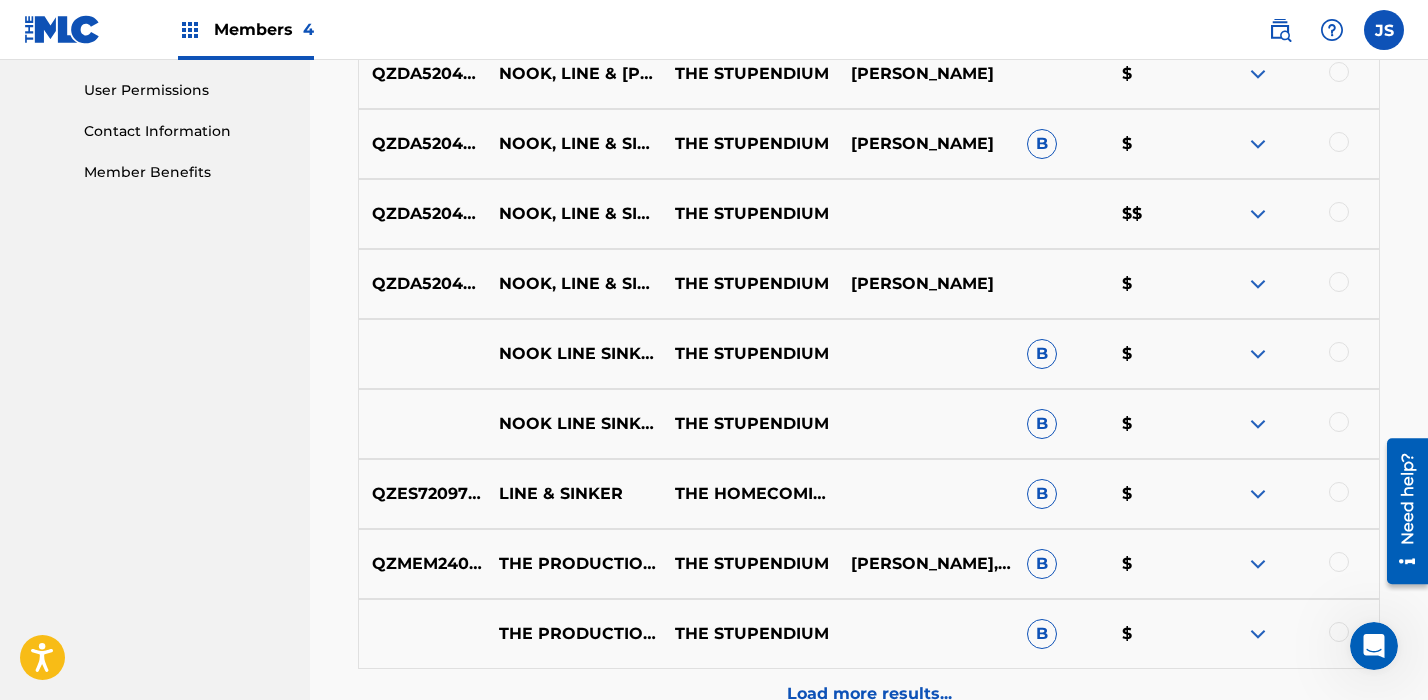 click on "NOOK LINE SINKER ANIMAL CROSSING NEW HORIZONS SONG 2" at bounding box center (574, 424) 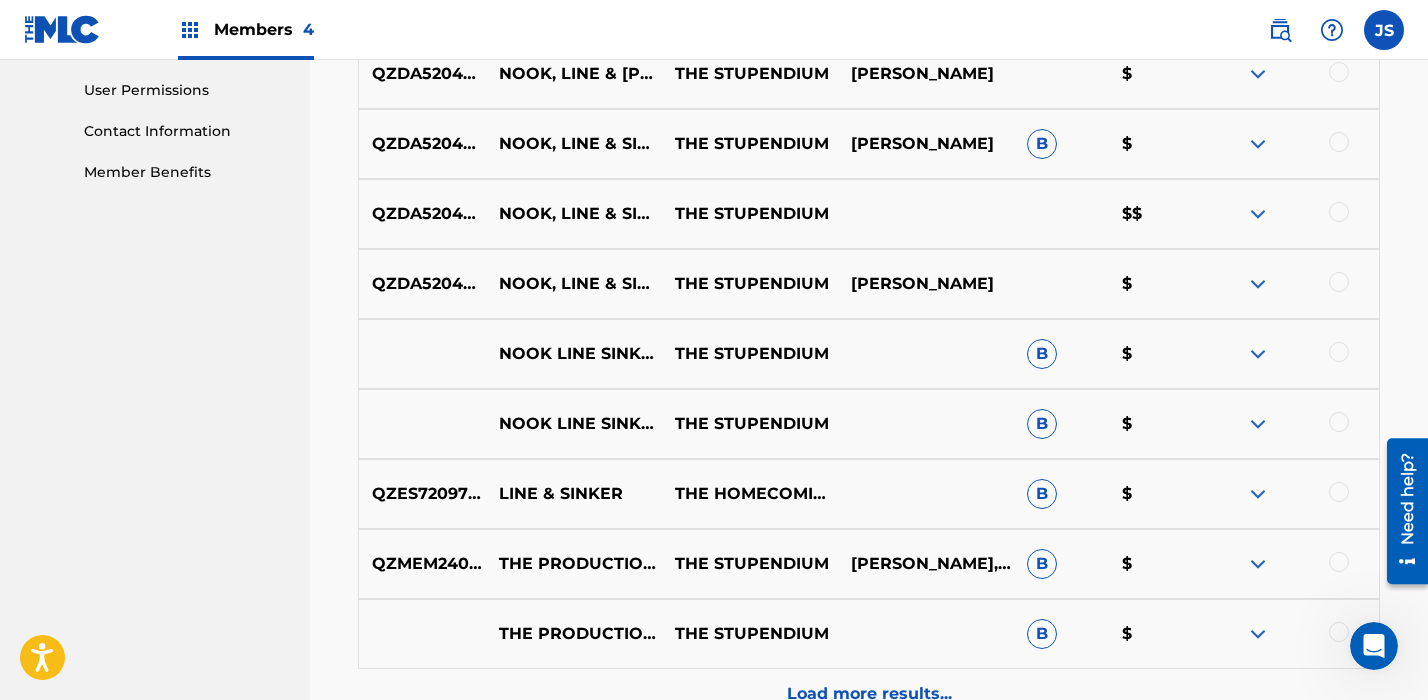 click on "NOOK LINE SINKER ANIMAL CROSSING NEW HORIZONS SONG 2" at bounding box center (574, 424) 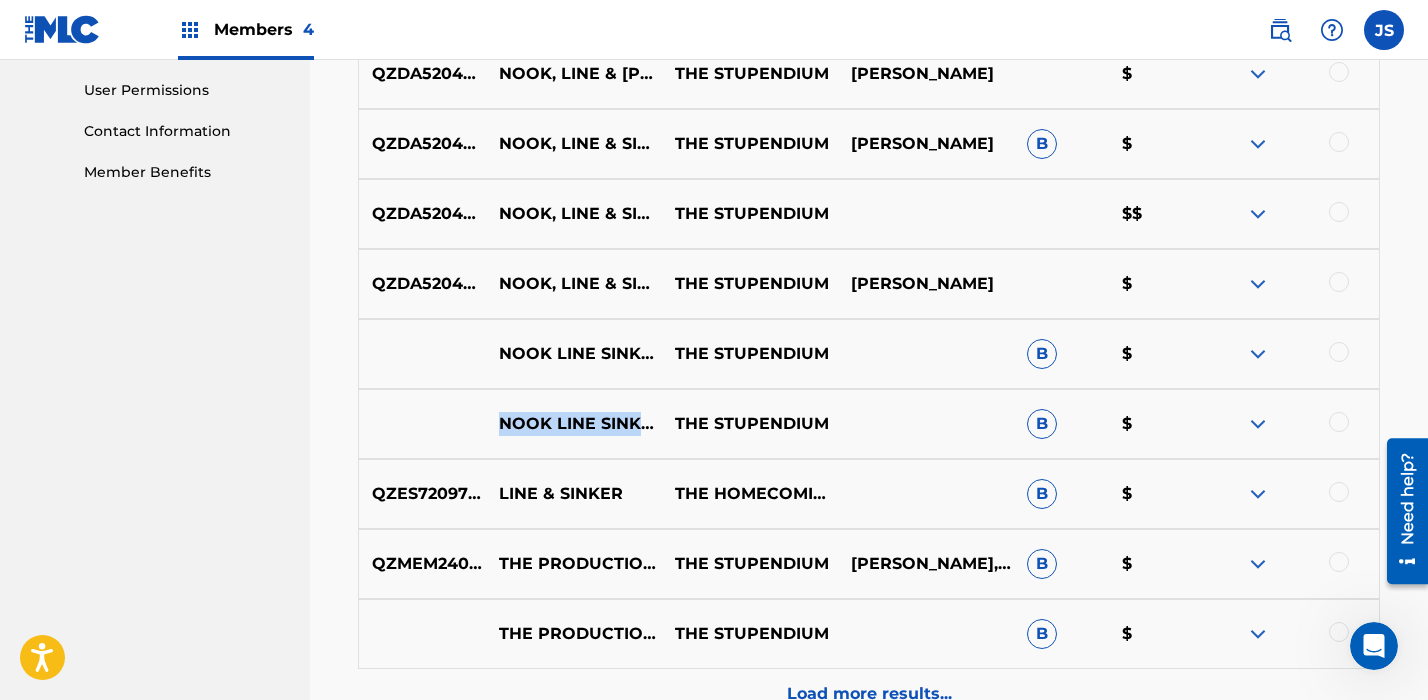 click on "NOOK LINE SINKER ANIMAL CROSSING NEW HORIZONS SONG 2" at bounding box center (574, 424) 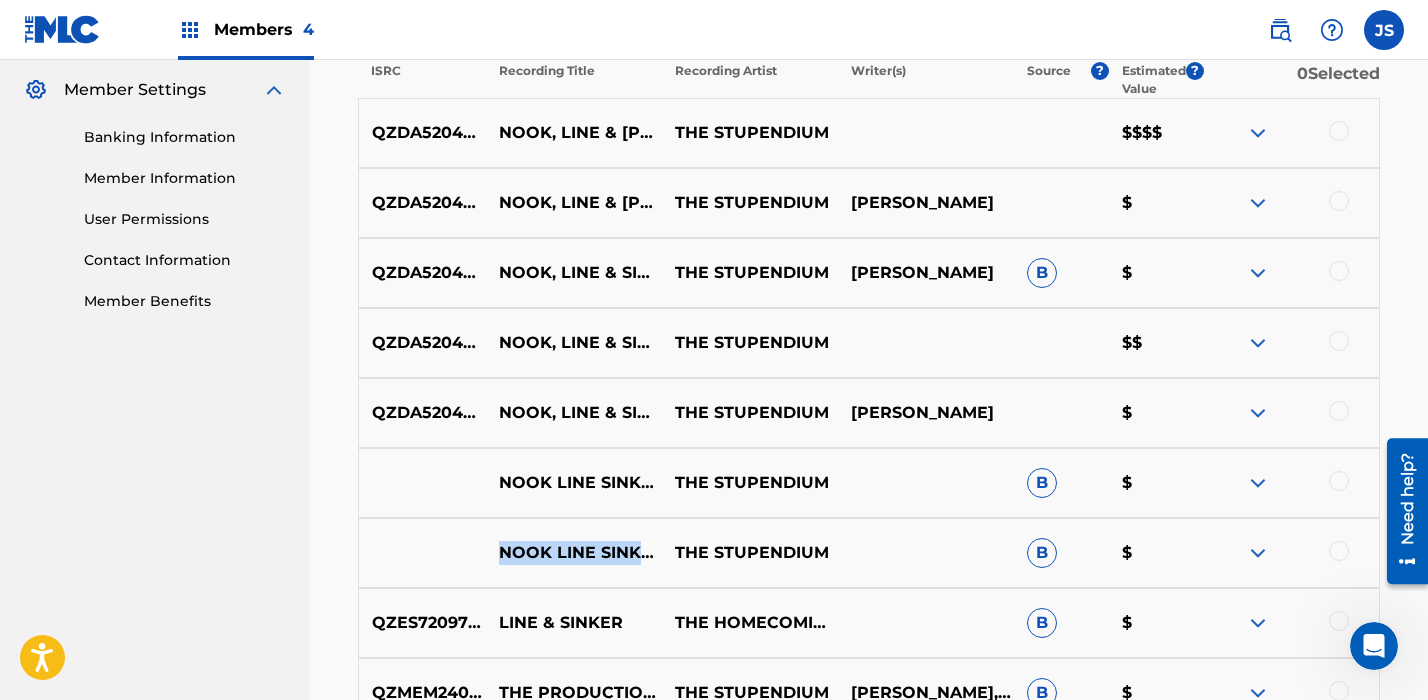scroll, scrollTop: 799, scrollLeft: 0, axis: vertical 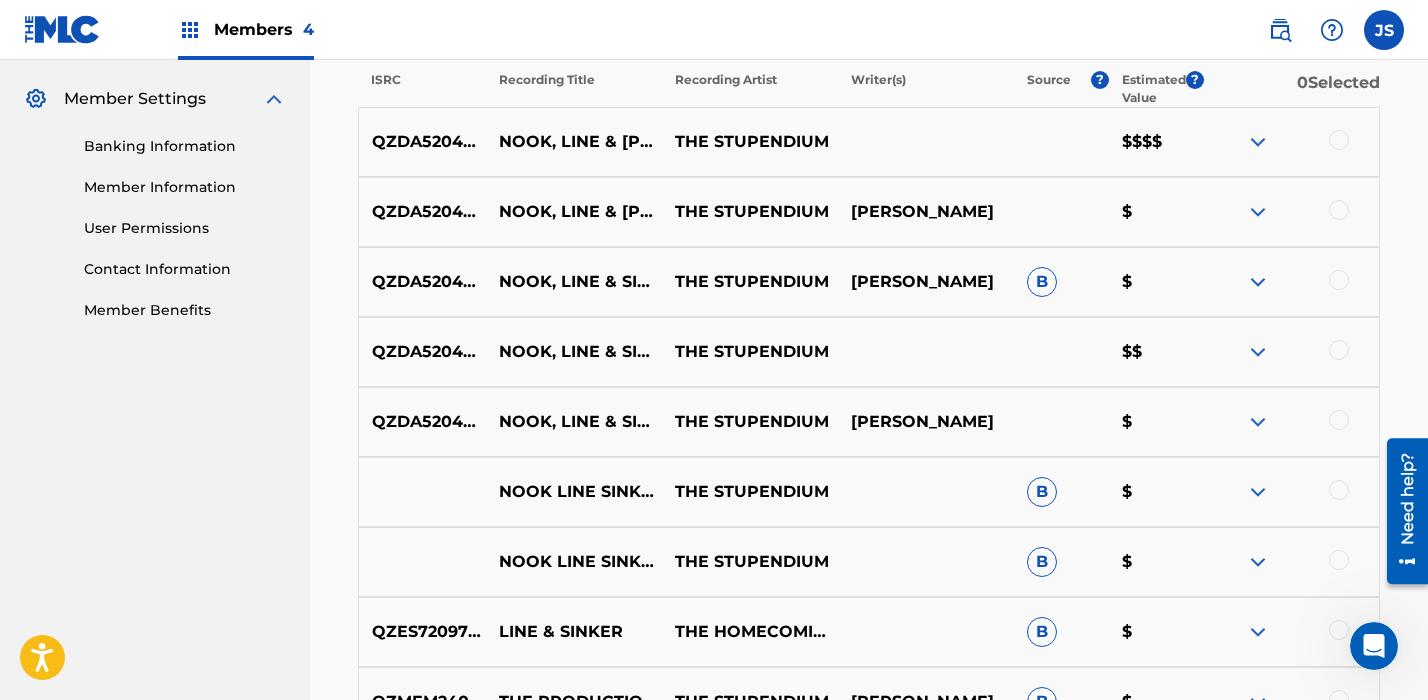 click at bounding box center [1291, 212] 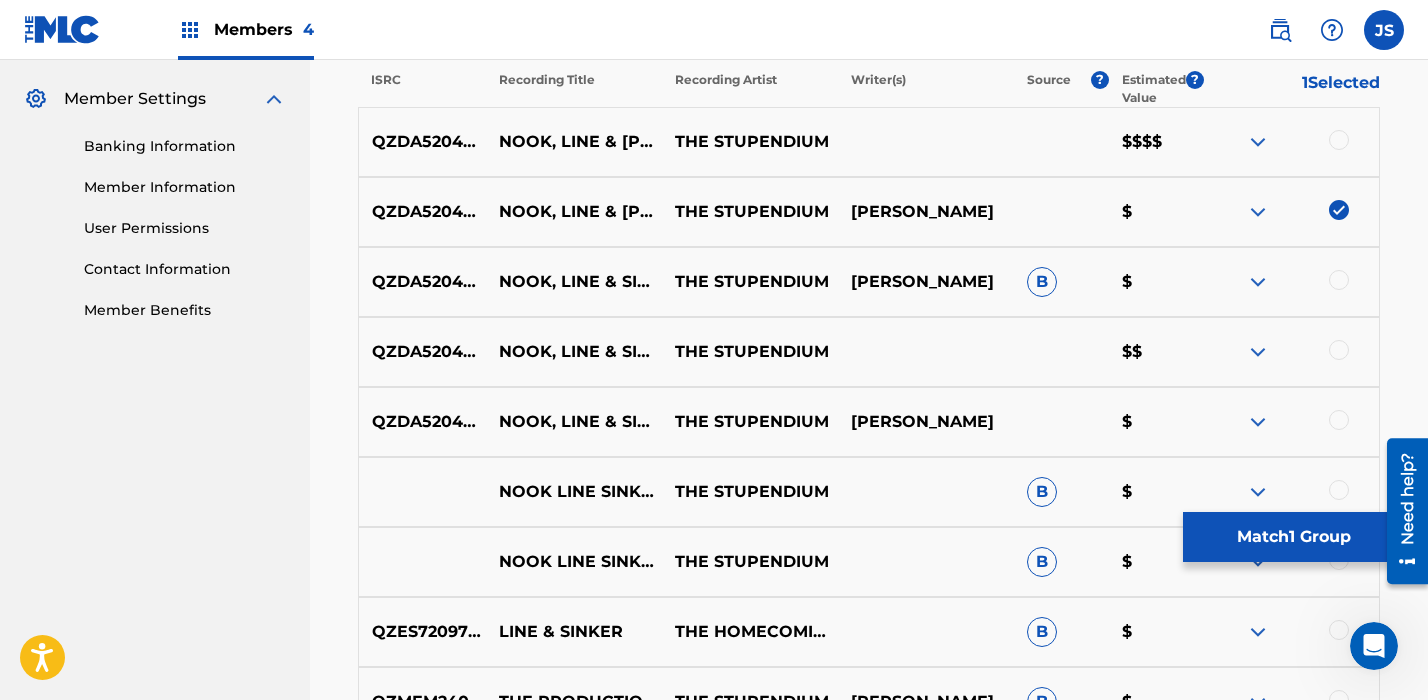 click on "QZDA52045903 NOOK, LINE & SINKER THE STUPENDIUM $$$$" at bounding box center [869, 142] 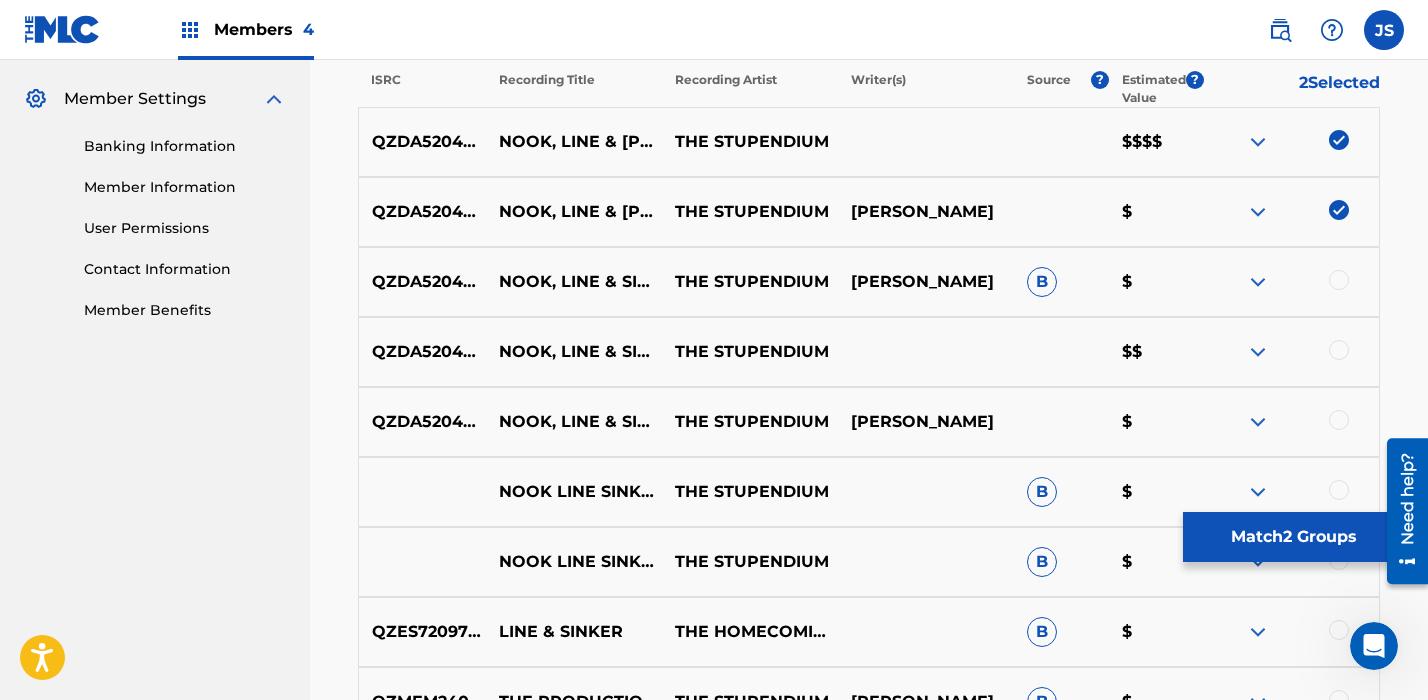 click on "Match  2 Groups" at bounding box center [1293, 537] 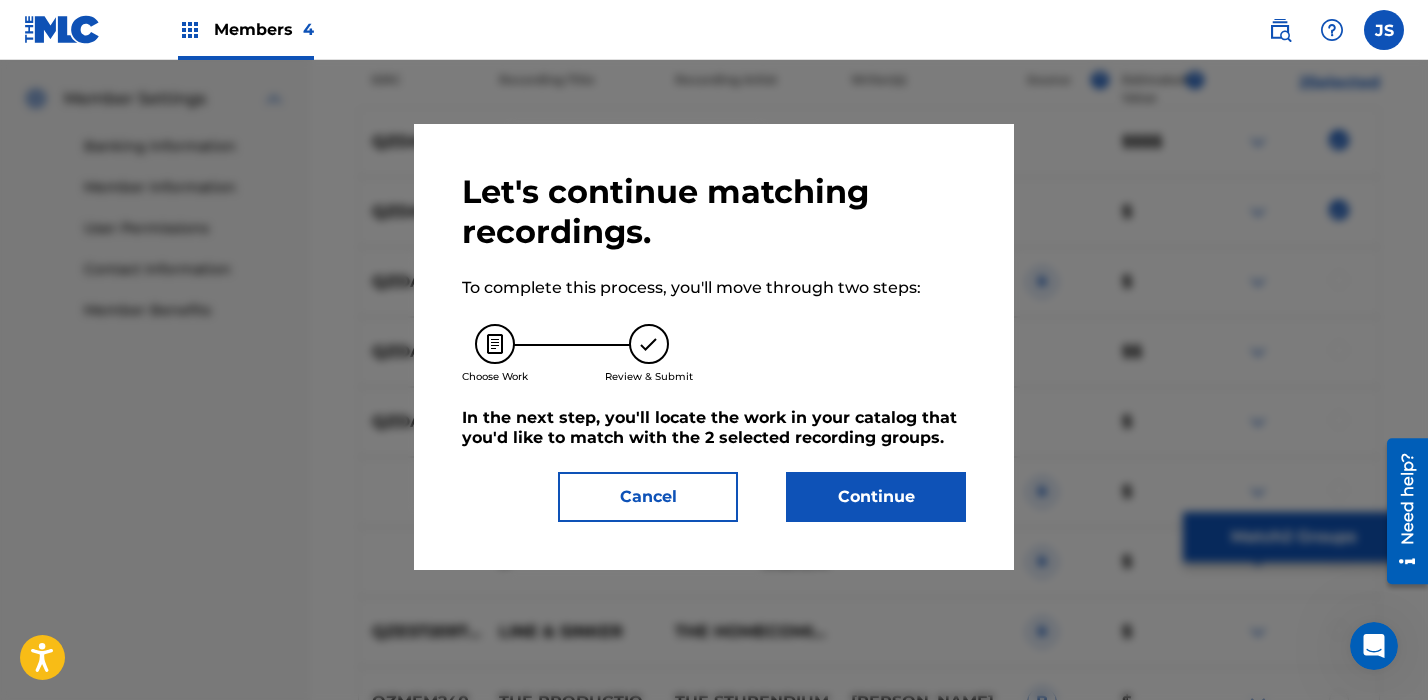 click on "Continue" at bounding box center (876, 497) 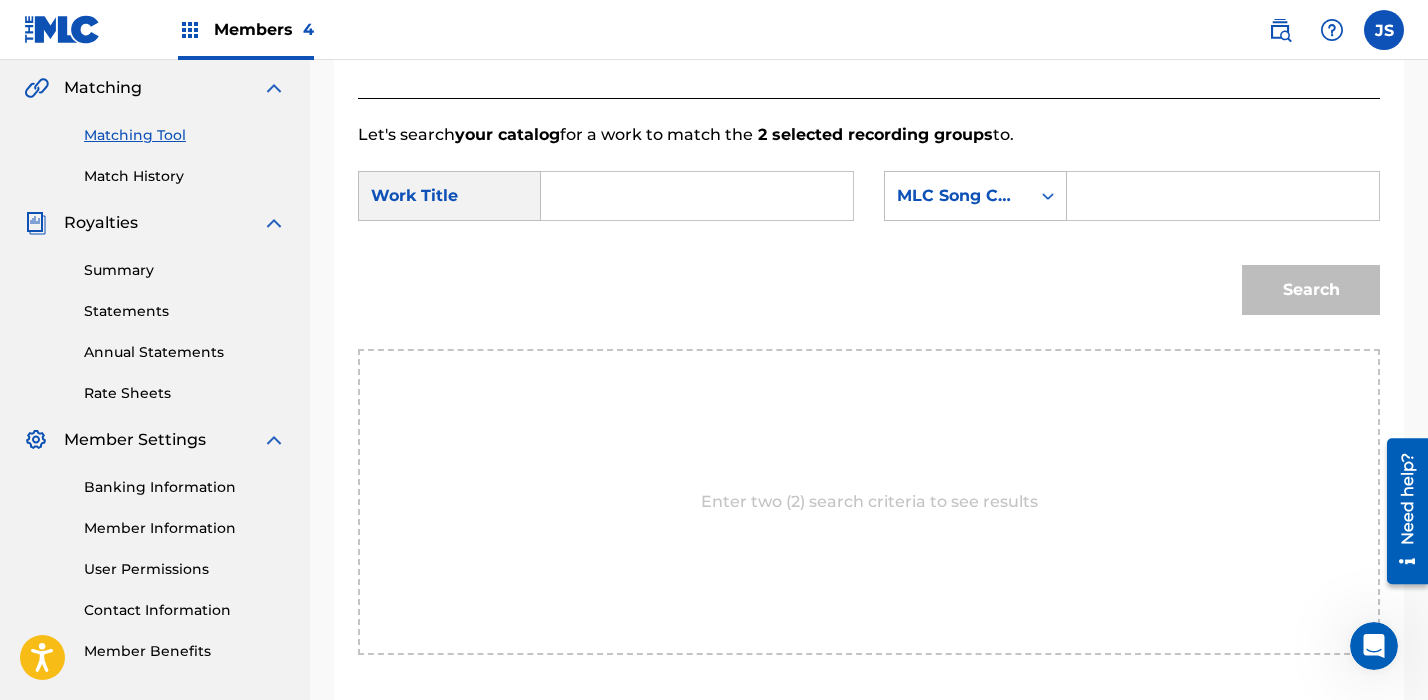 scroll, scrollTop: 457, scrollLeft: 0, axis: vertical 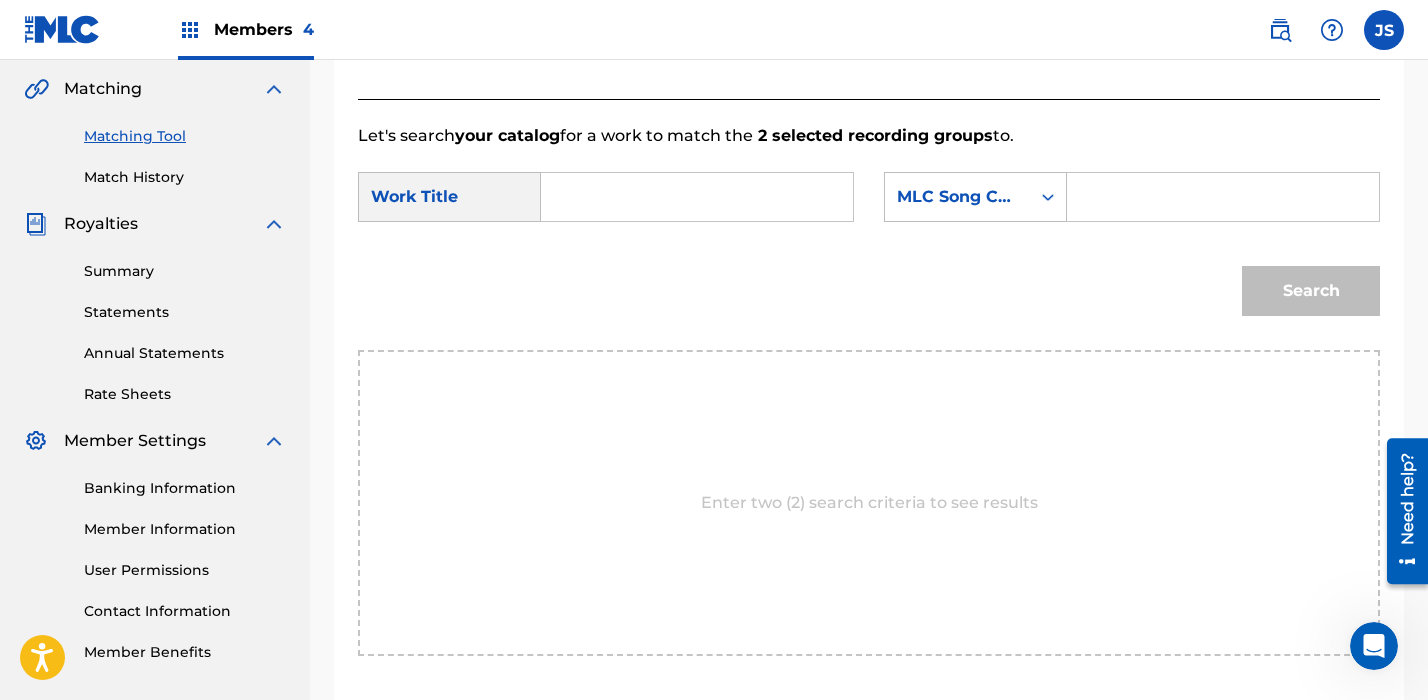 click at bounding box center (697, 197) 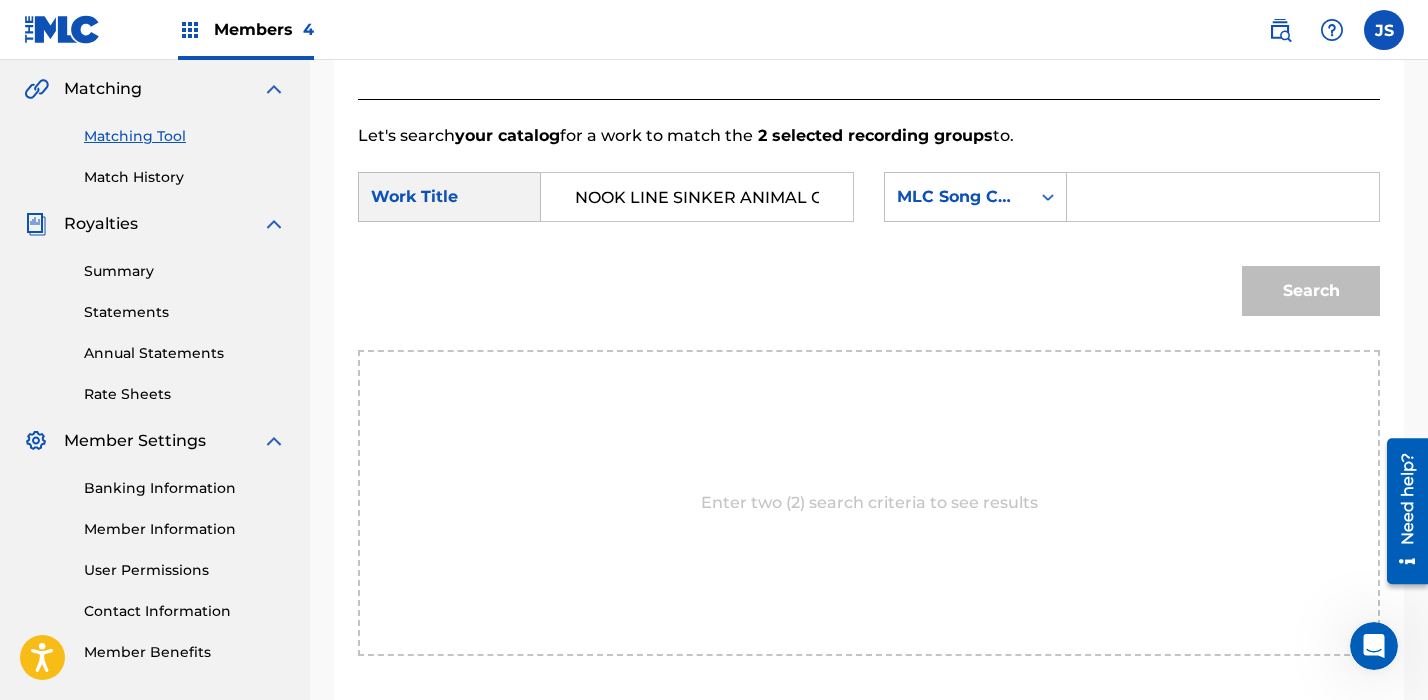 scroll, scrollTop: 0, scrollLeft: 284, axis: horizontal 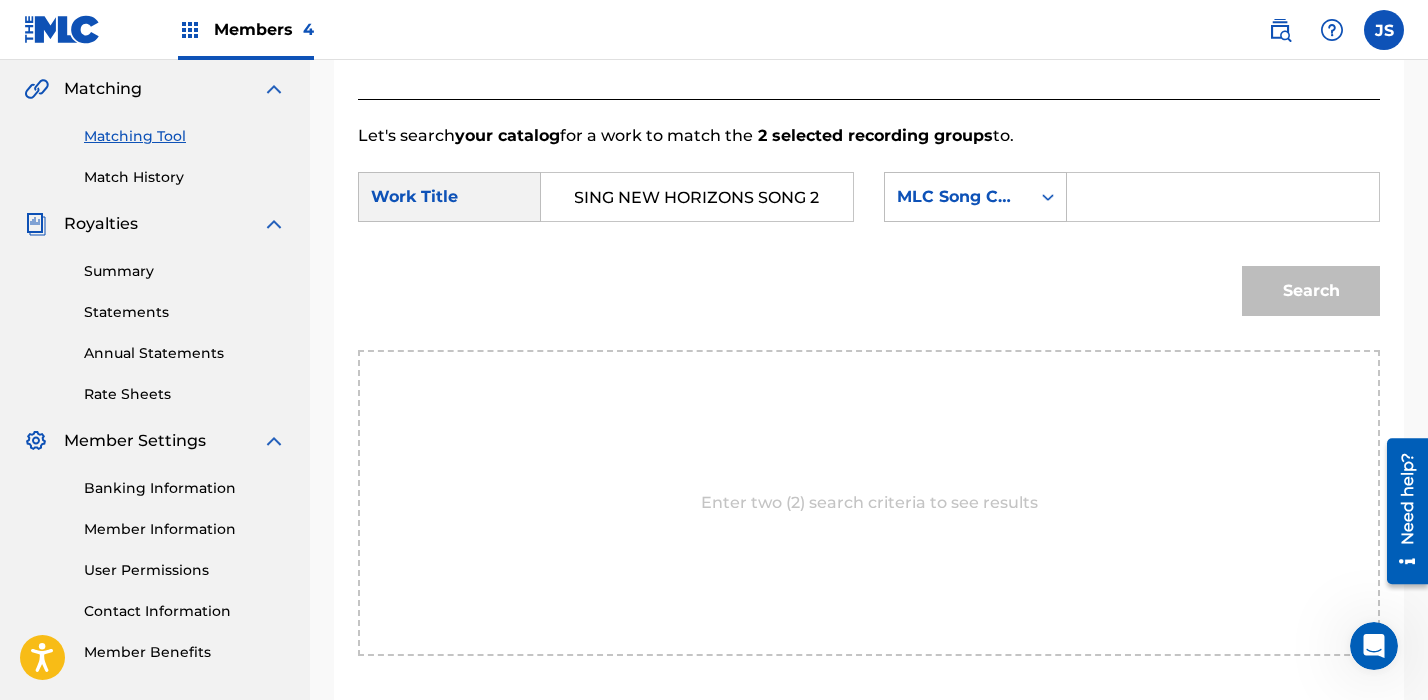 click on "NOOK LINE SINKER ANIMAL CROSSING NEW HORIZONS SONG 2" at bounding box center [697, 197] 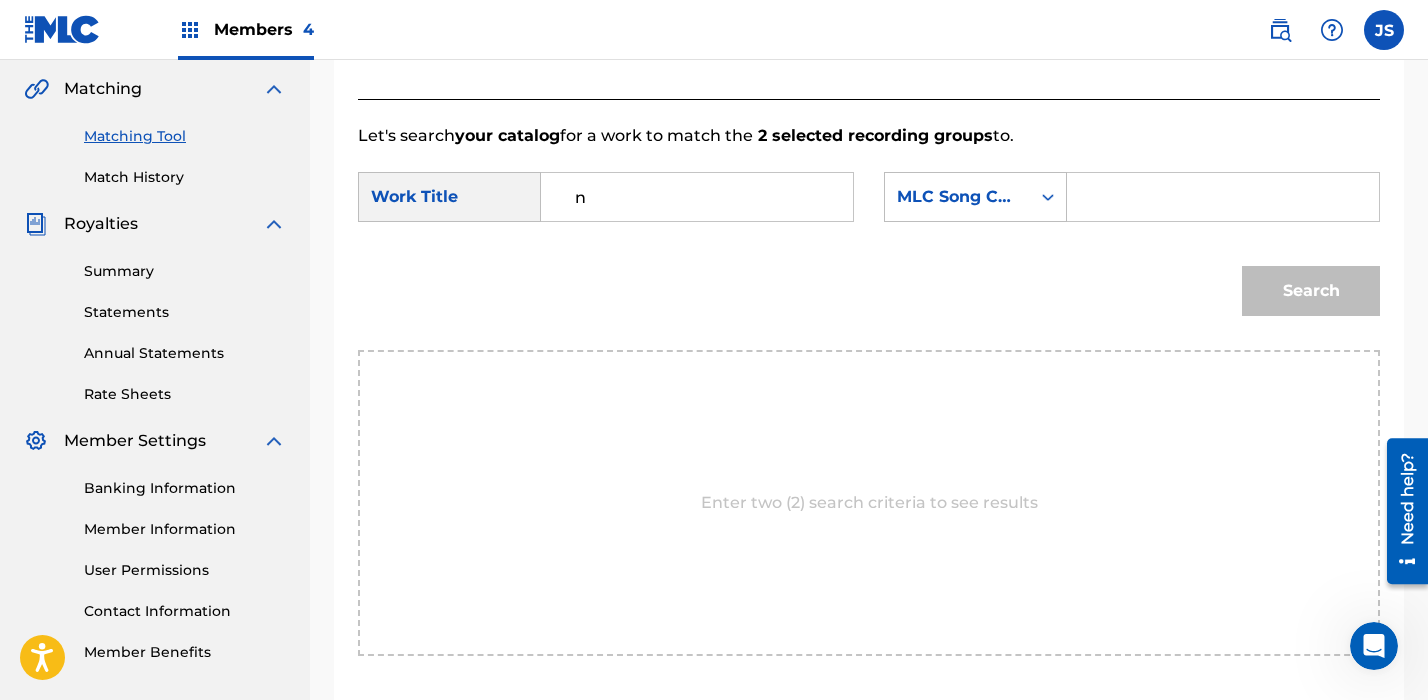 scroll, scrollTop: 0, scrollLeft: 0, axis: both 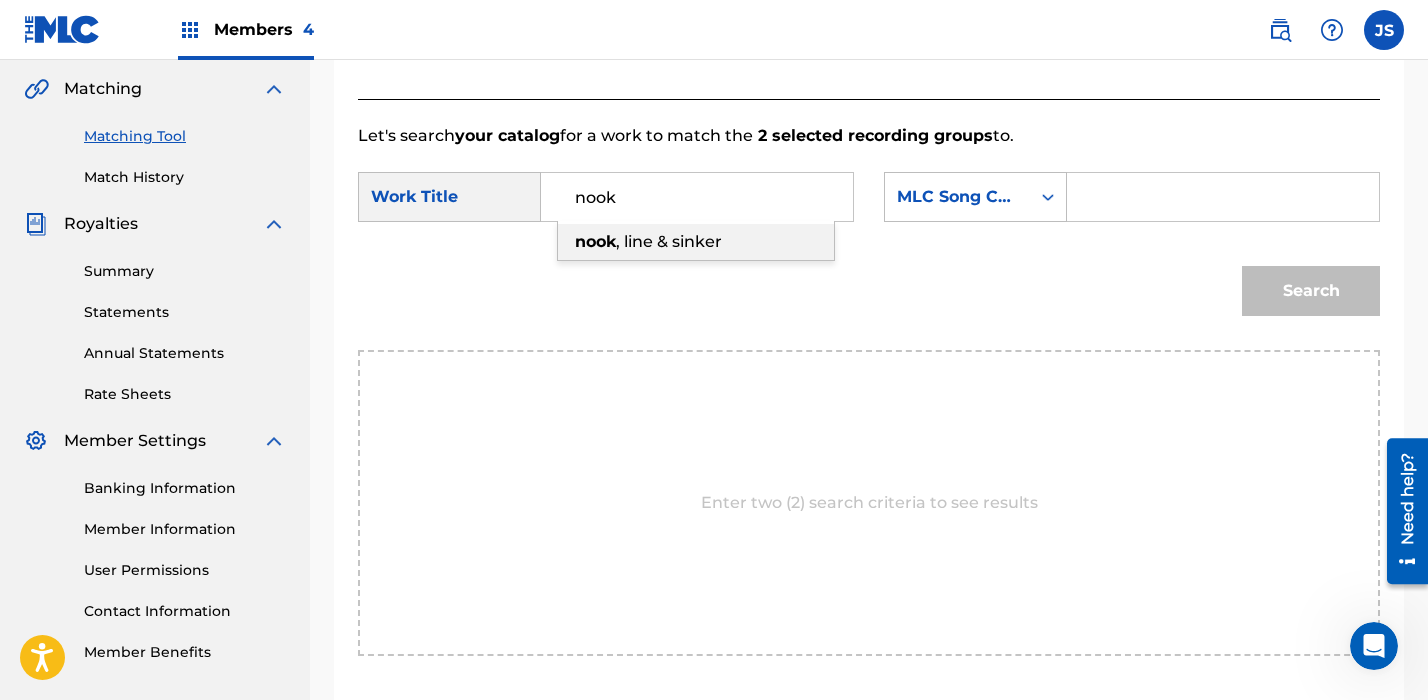 click on "nook , line & sinker" at bounding box center [696, 242] 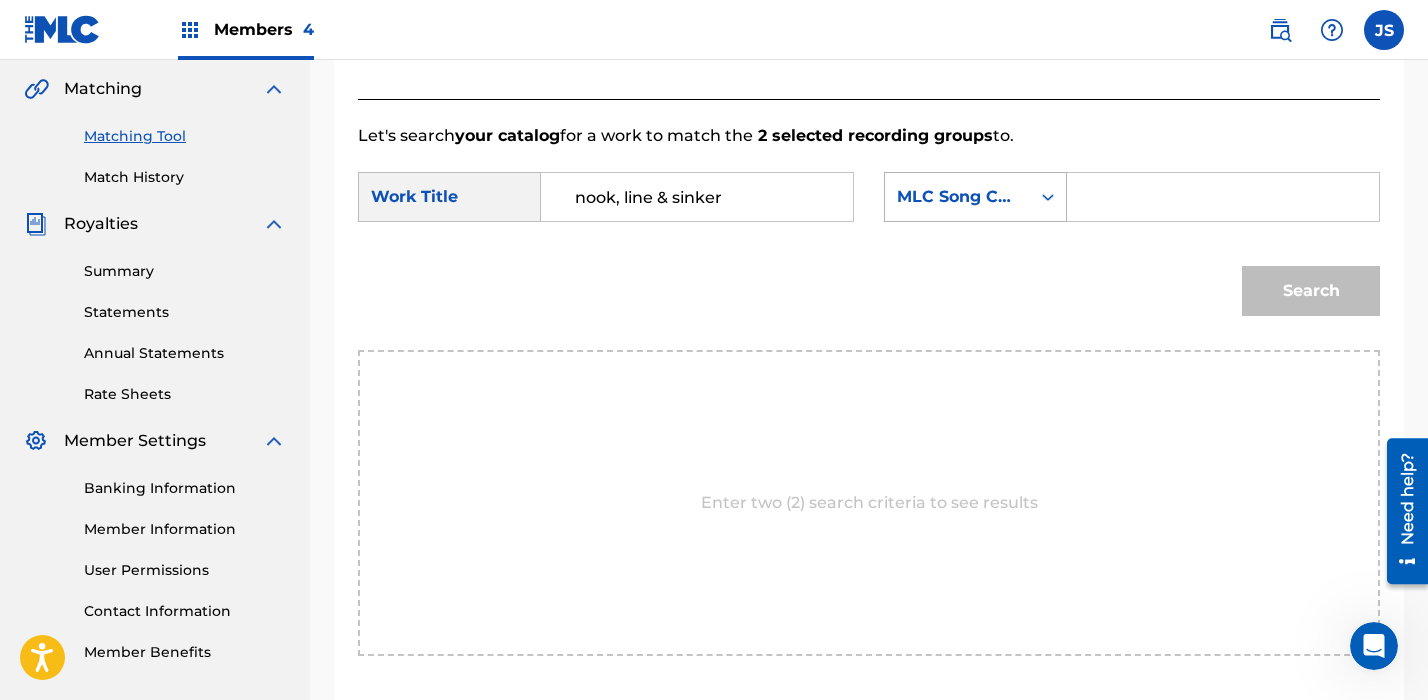 click on "MLC Song Code" at bounding box center [975, 197] 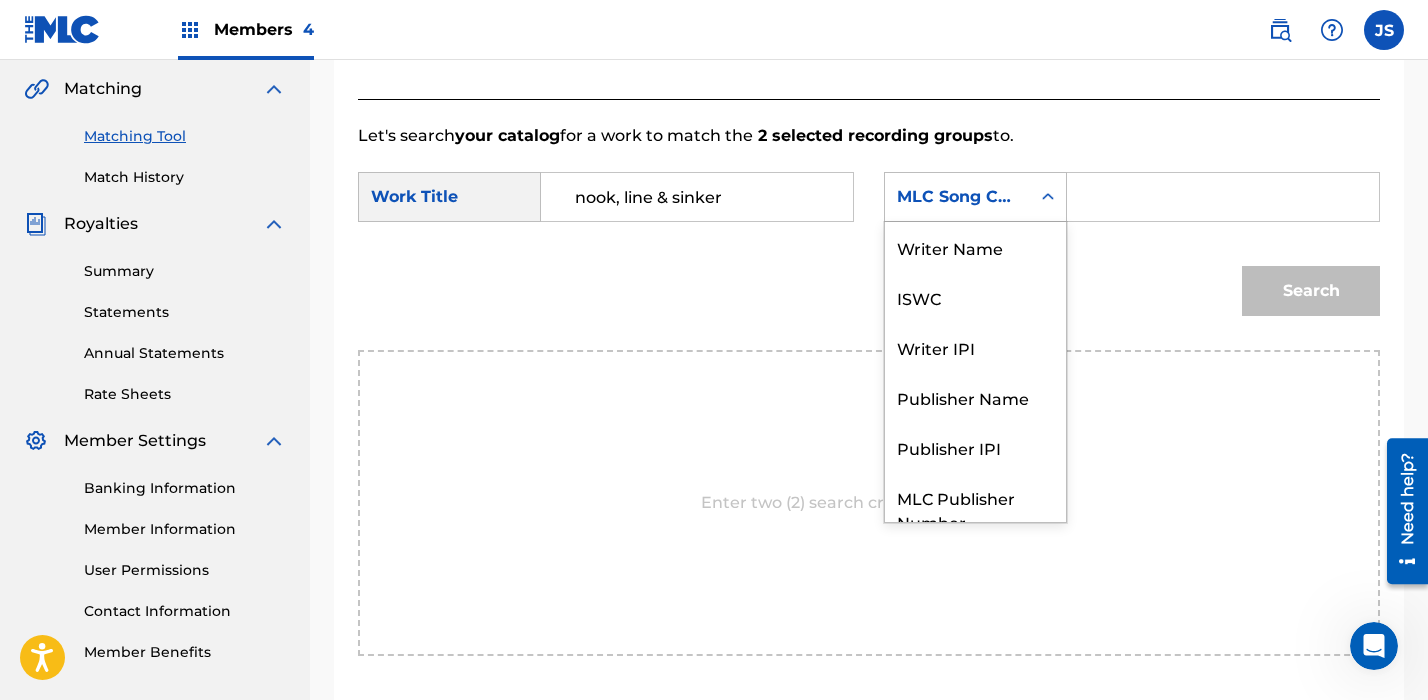 scroll, scrollTop: 74, scrollLeft: 0, axis: vertical 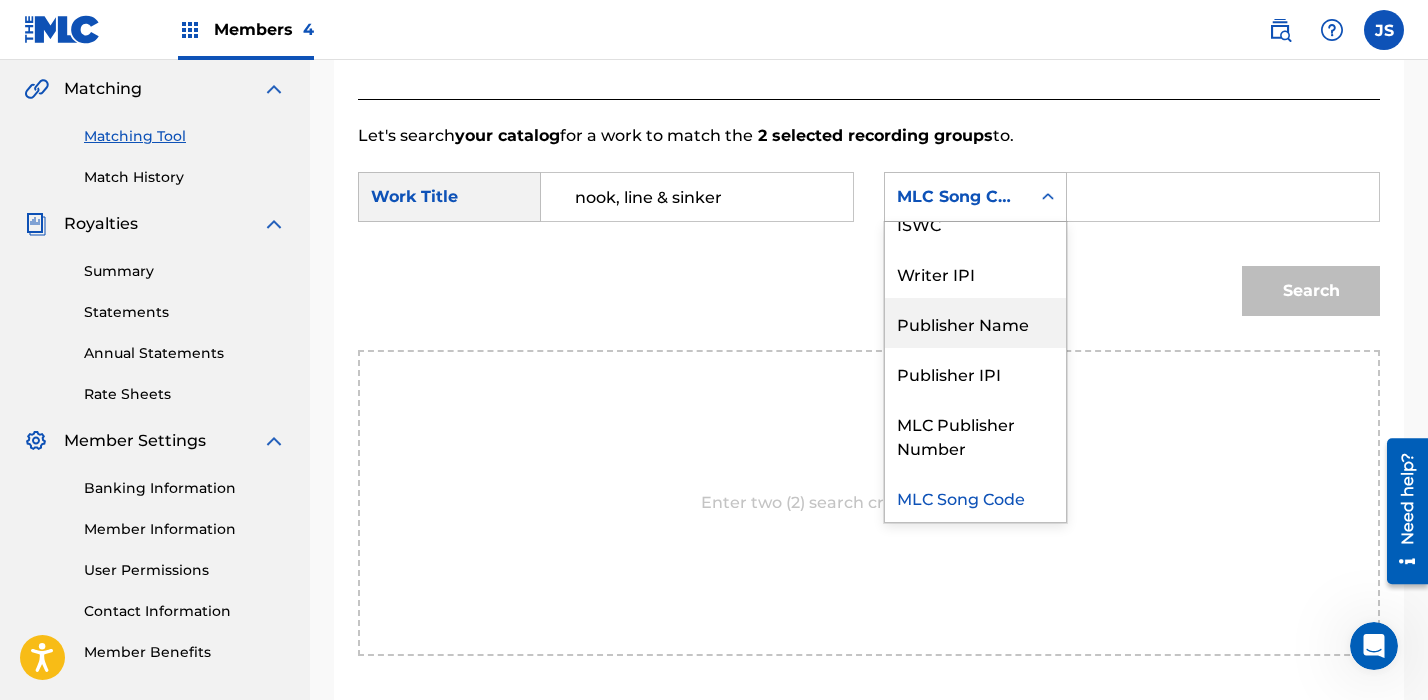 click on "Publisher Name" at bounding box center [975, 323] 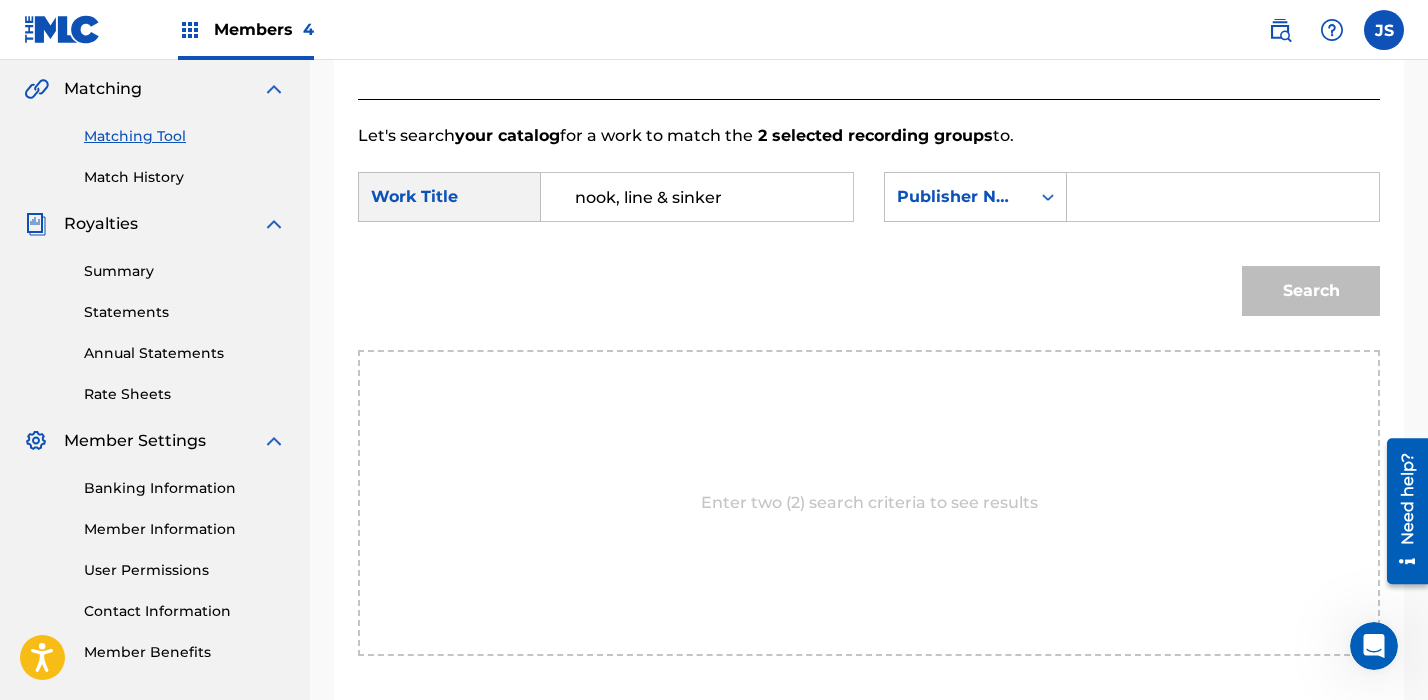 click at bounding box center (1223, 197) 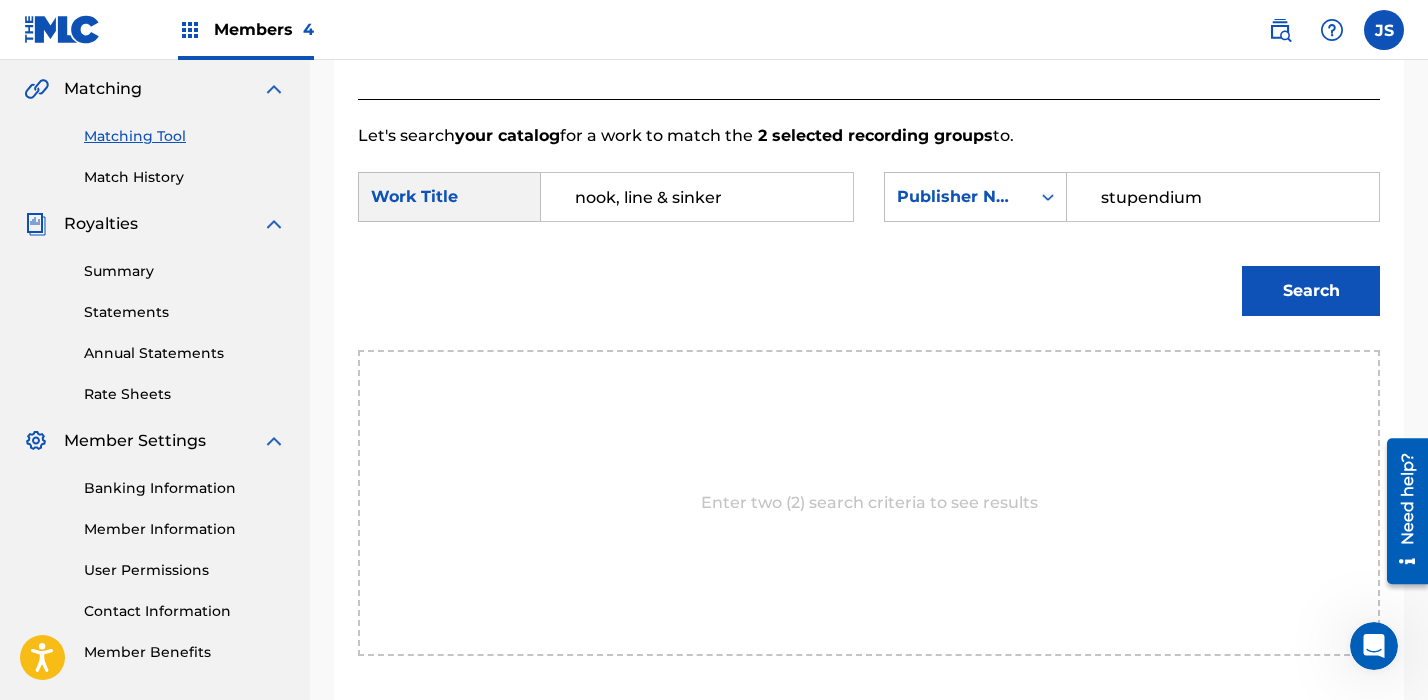 click on "Search" at bounding box center (1311, 291) 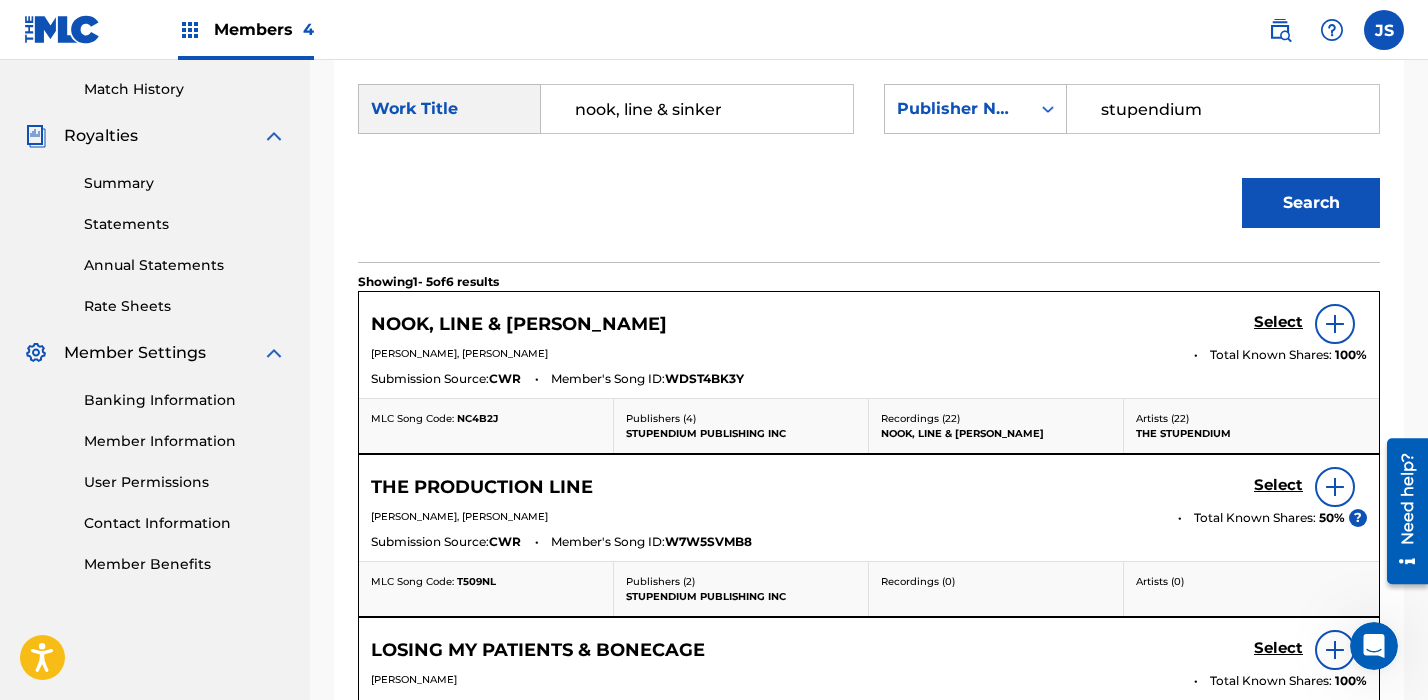 scroll, scrollTop: 549, scrollLeft: 0, axis: vertical 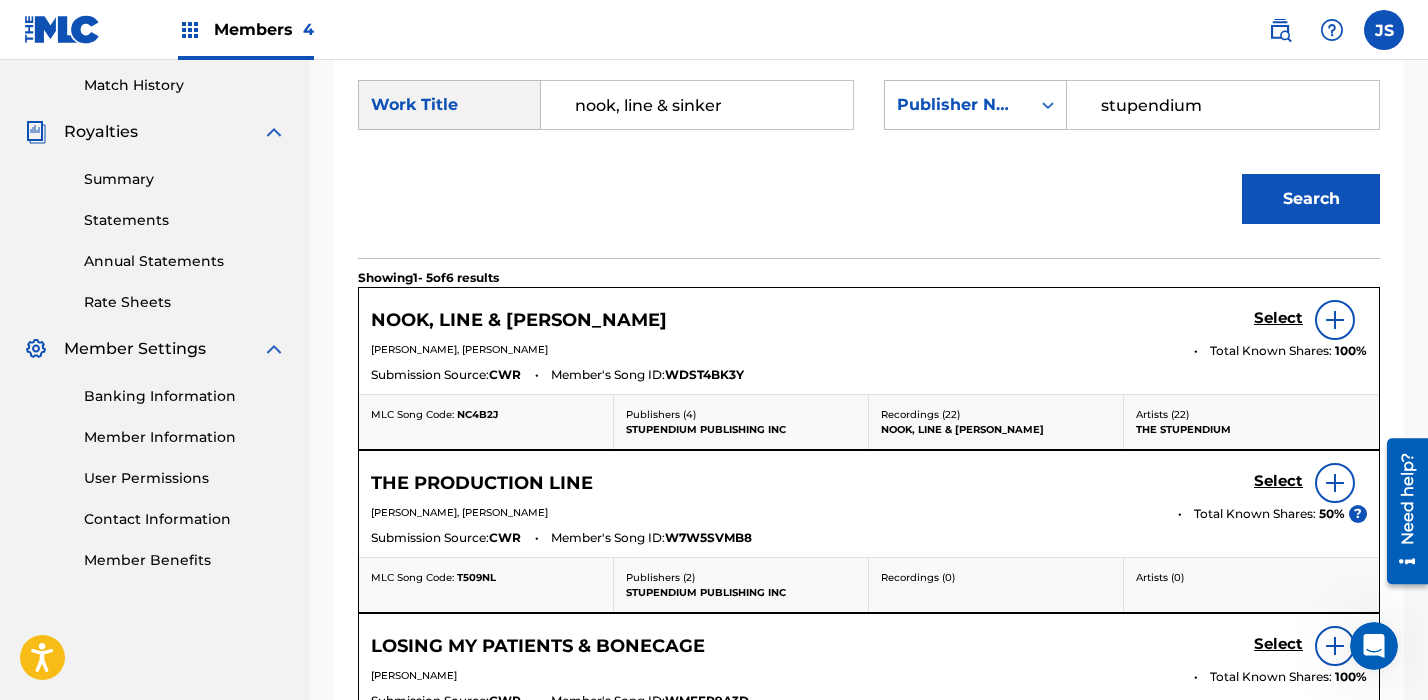 click on "Select" at bounding box center (1278, 318) 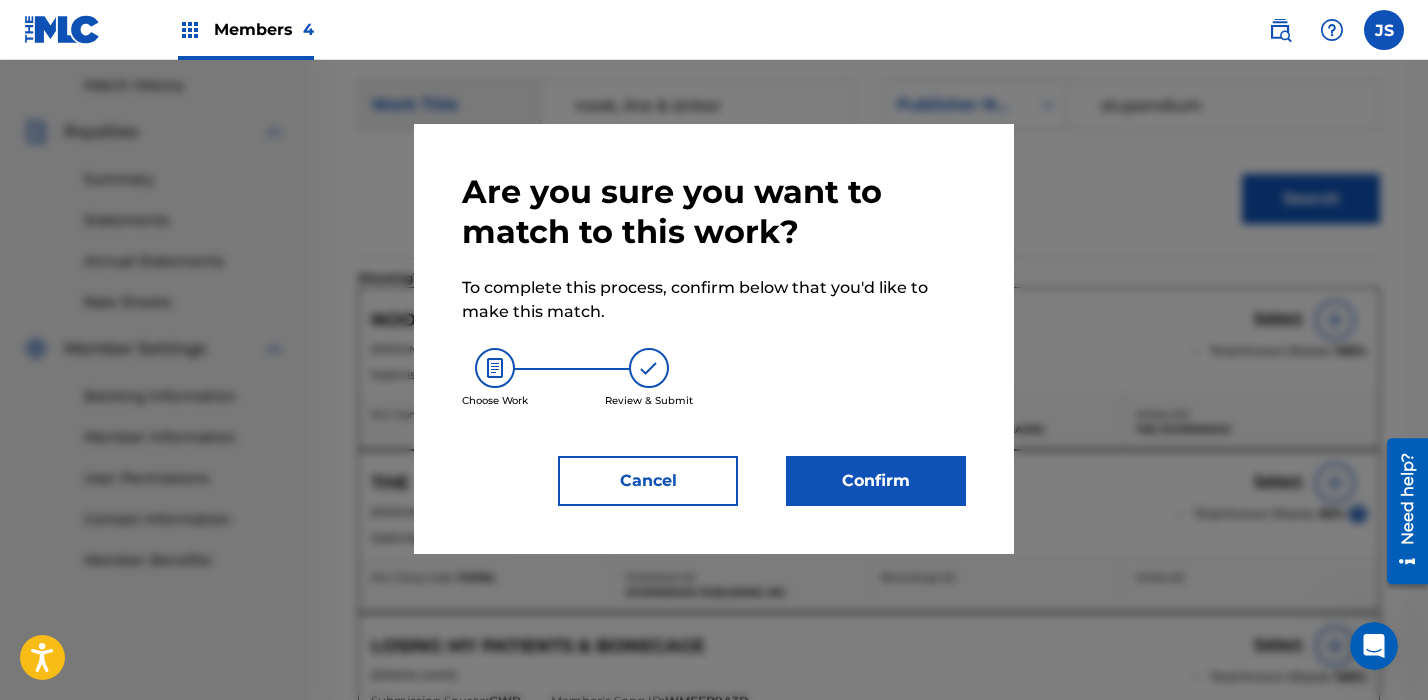 click on "Confirm" at bounding box center [876, 481] 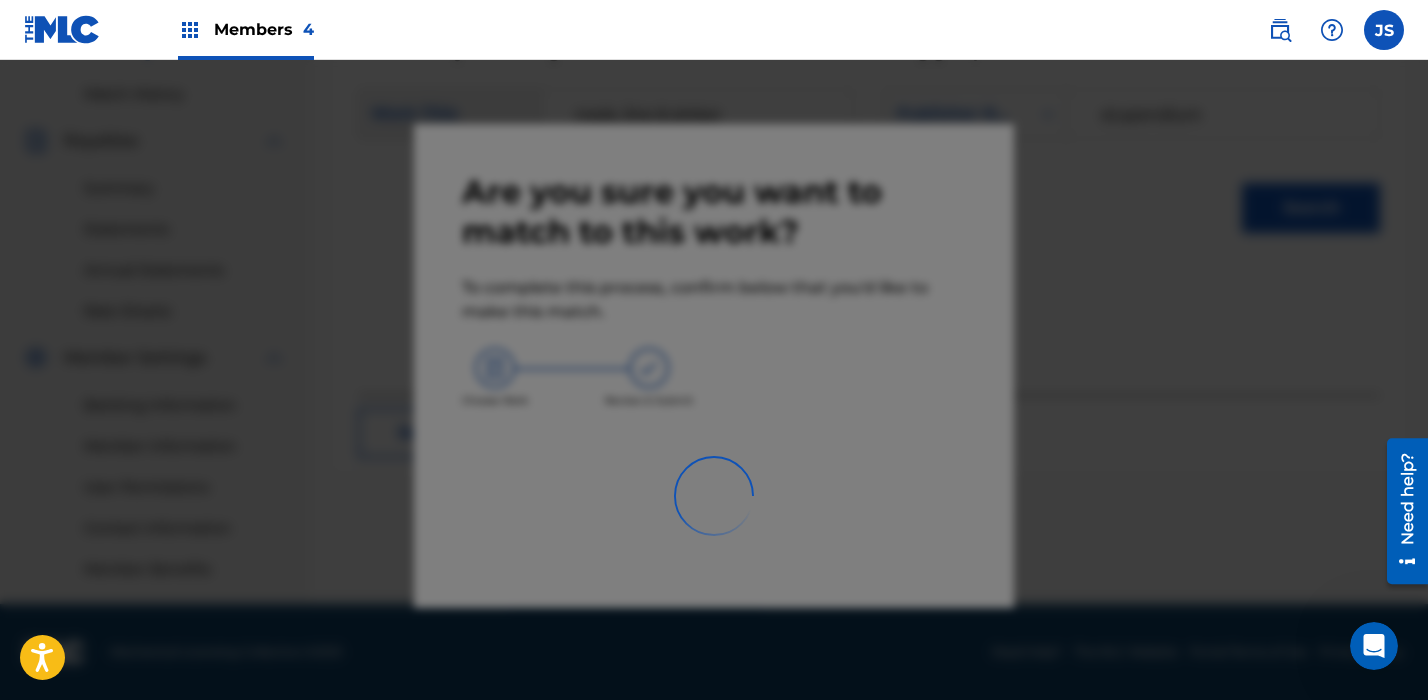 scroll, scrollTop: 540, scrollLeft: 0, axis: vertical 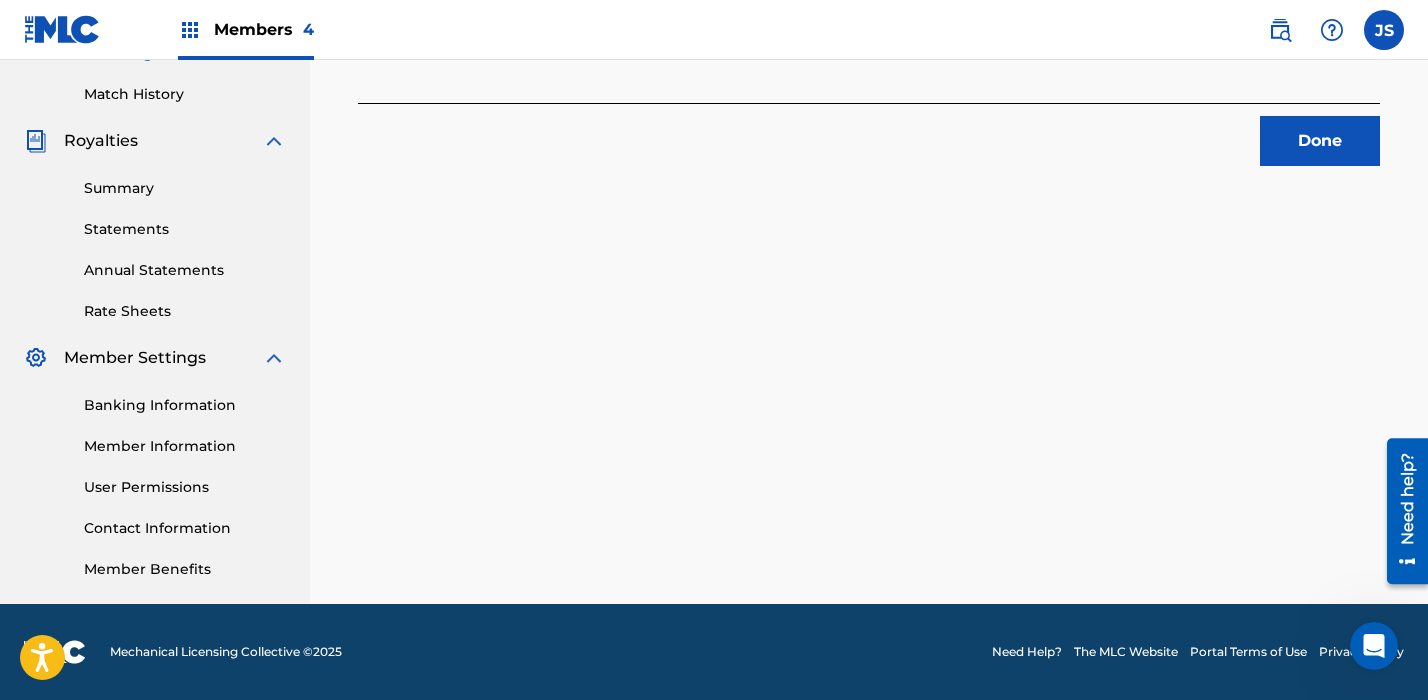 click on "Done" at bounding box center (1320, 141) 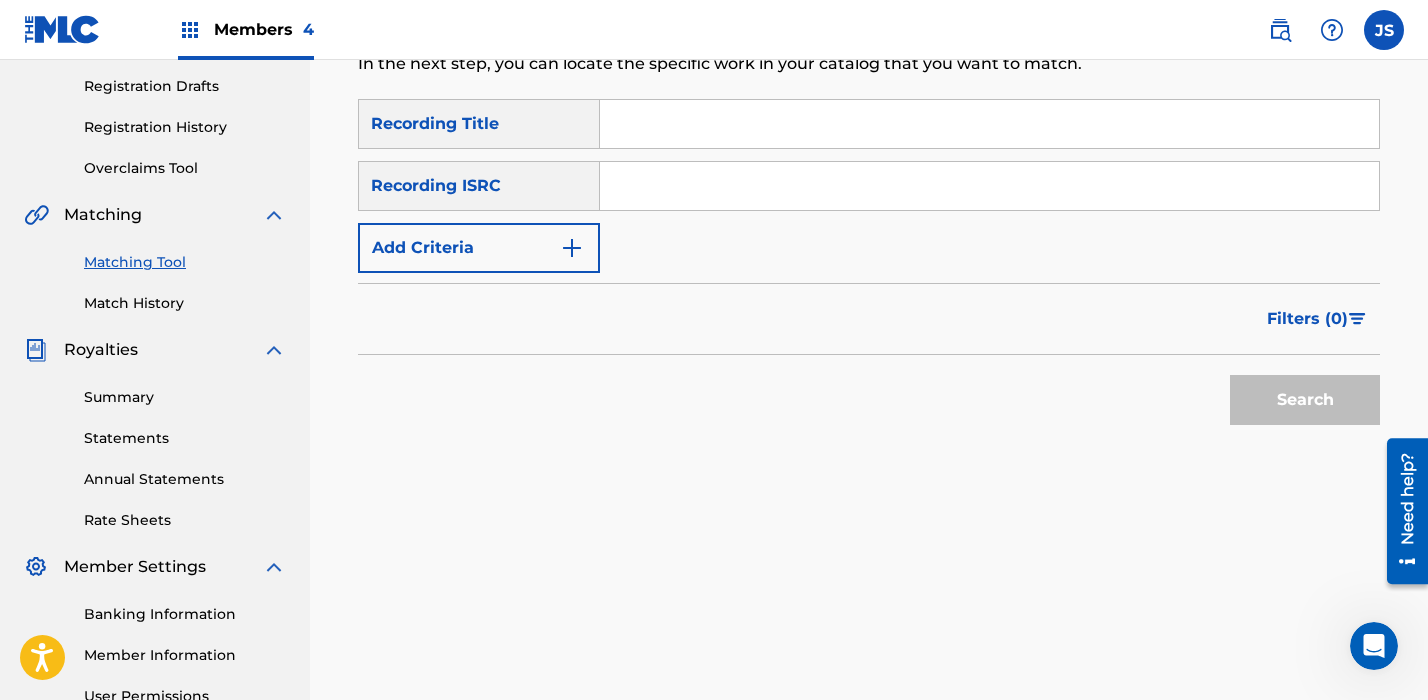 scroll, scrollTop: 309, scrollLeft: 0, axis: vertical 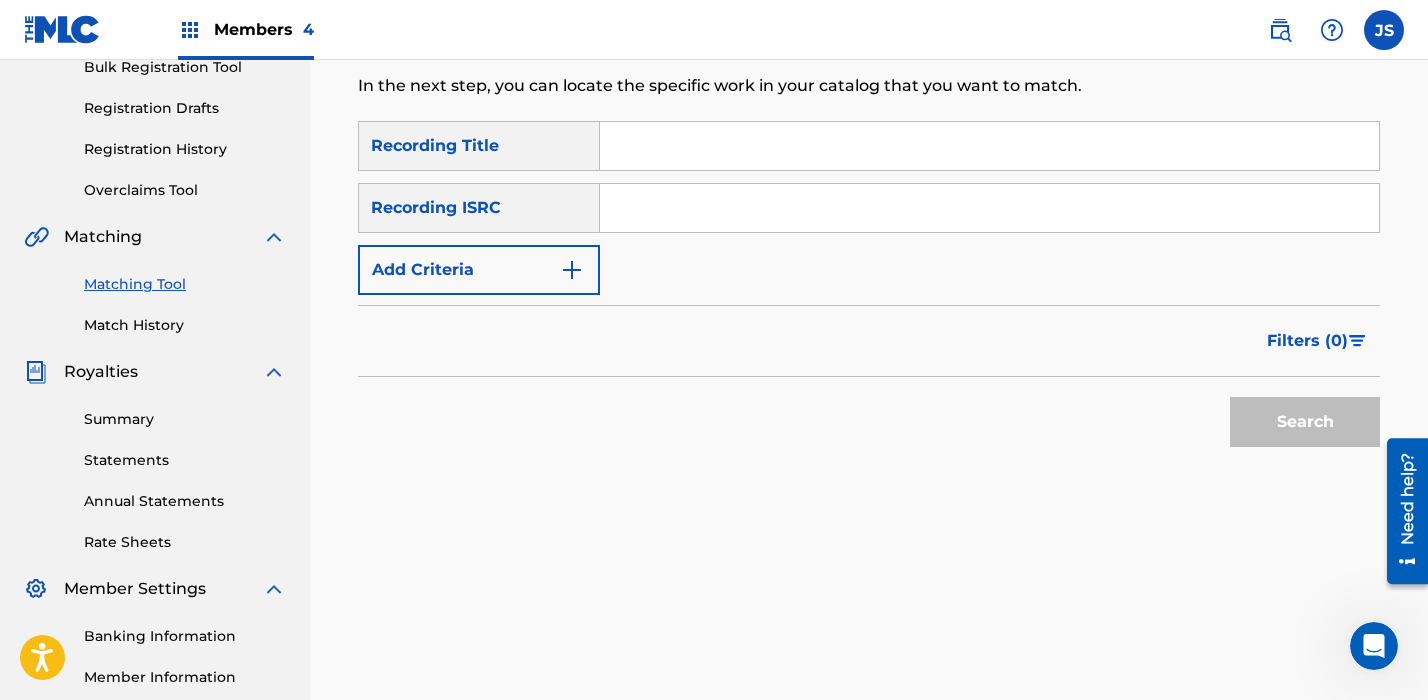 click at bounding box center [989, 146] 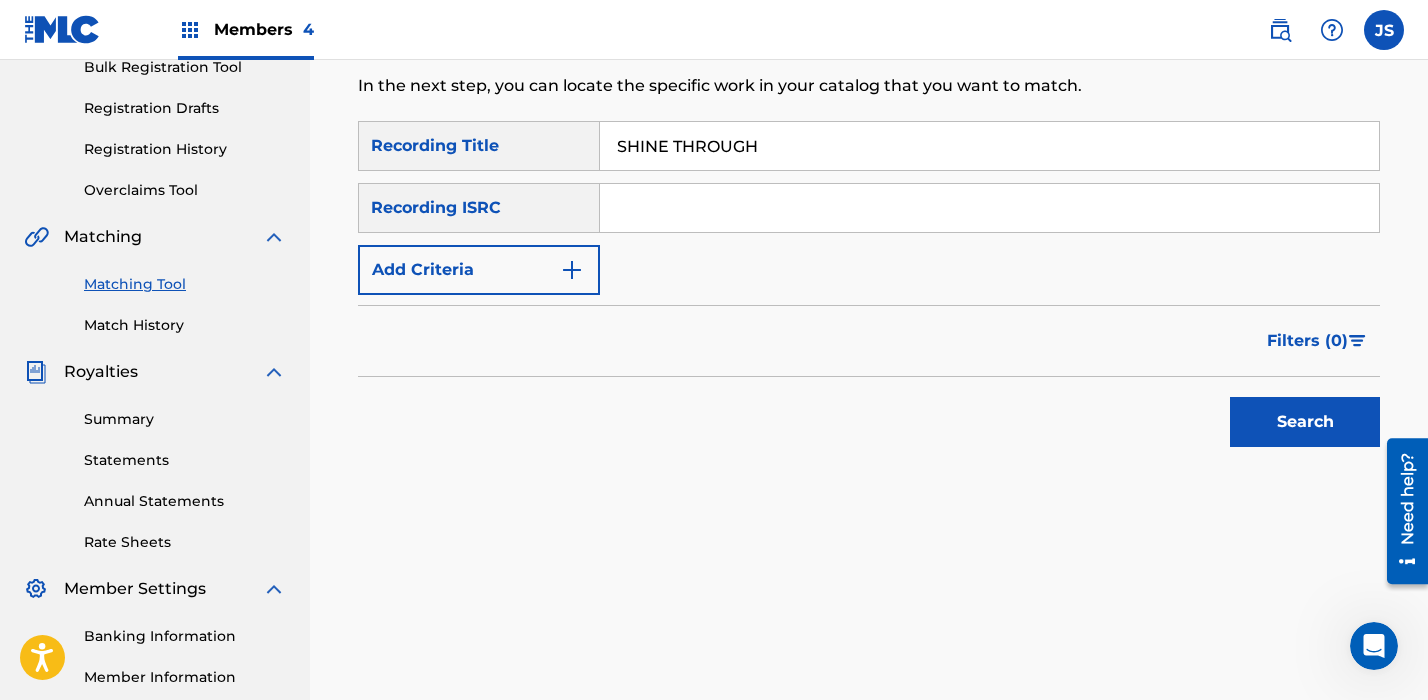 type on "SHINE THROUGH" 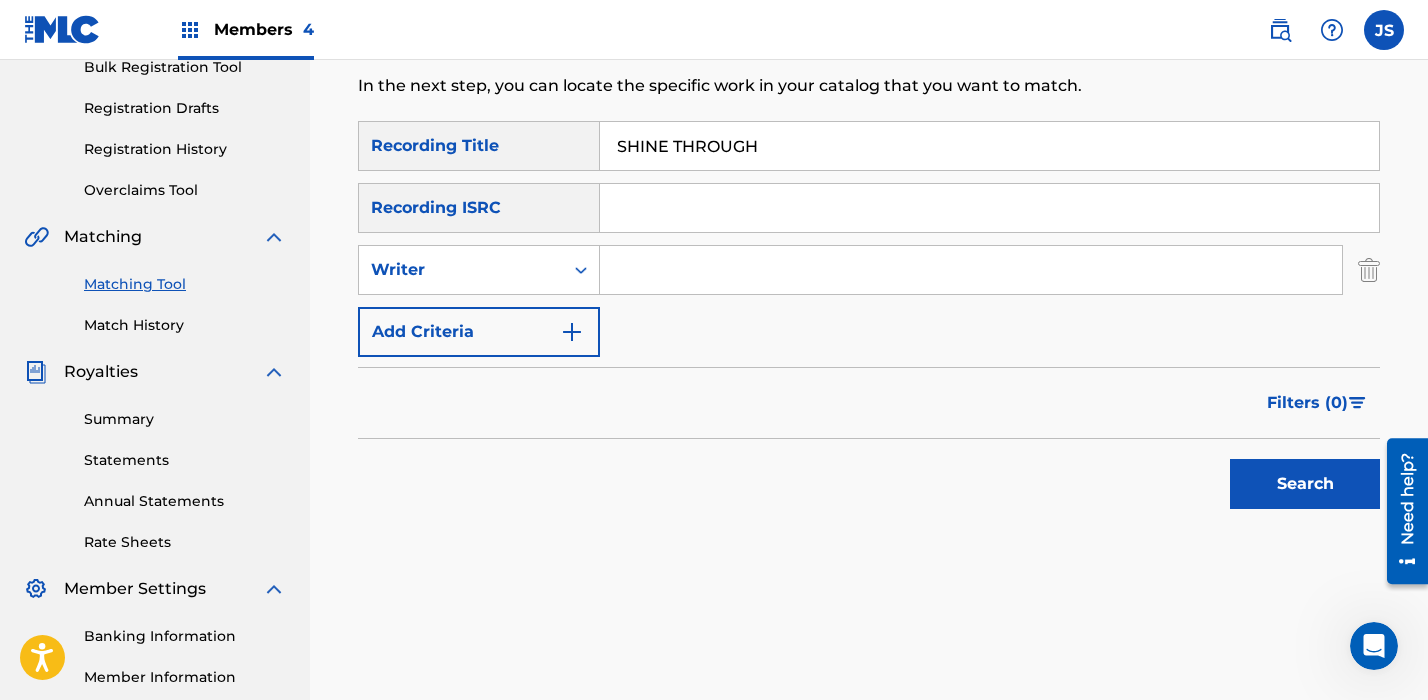 click on "SearchWithCriteria39a65468-4921-473e-b56a-c47d346c8e21 Recording Title SHINE THROUGH SearchWithCriteria83e7d372-d5ec-4126-8885-7e5752e3bbf4 Recording ISRC SearchWithCriteria98d6354d-53da-4fff-a948-ab69b4c41bca Writer Add Criteria" at bounding box center (869, 239) 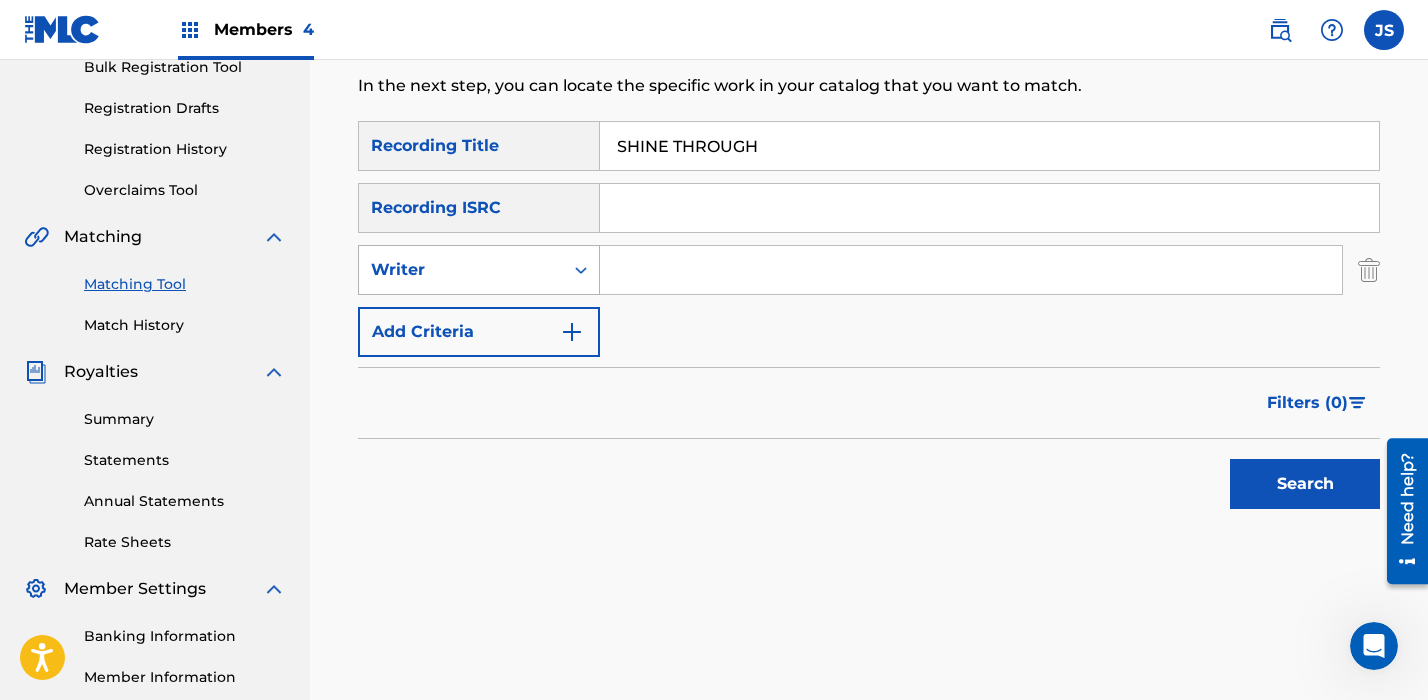 click on "Writer" at bounding box center [461, 270] 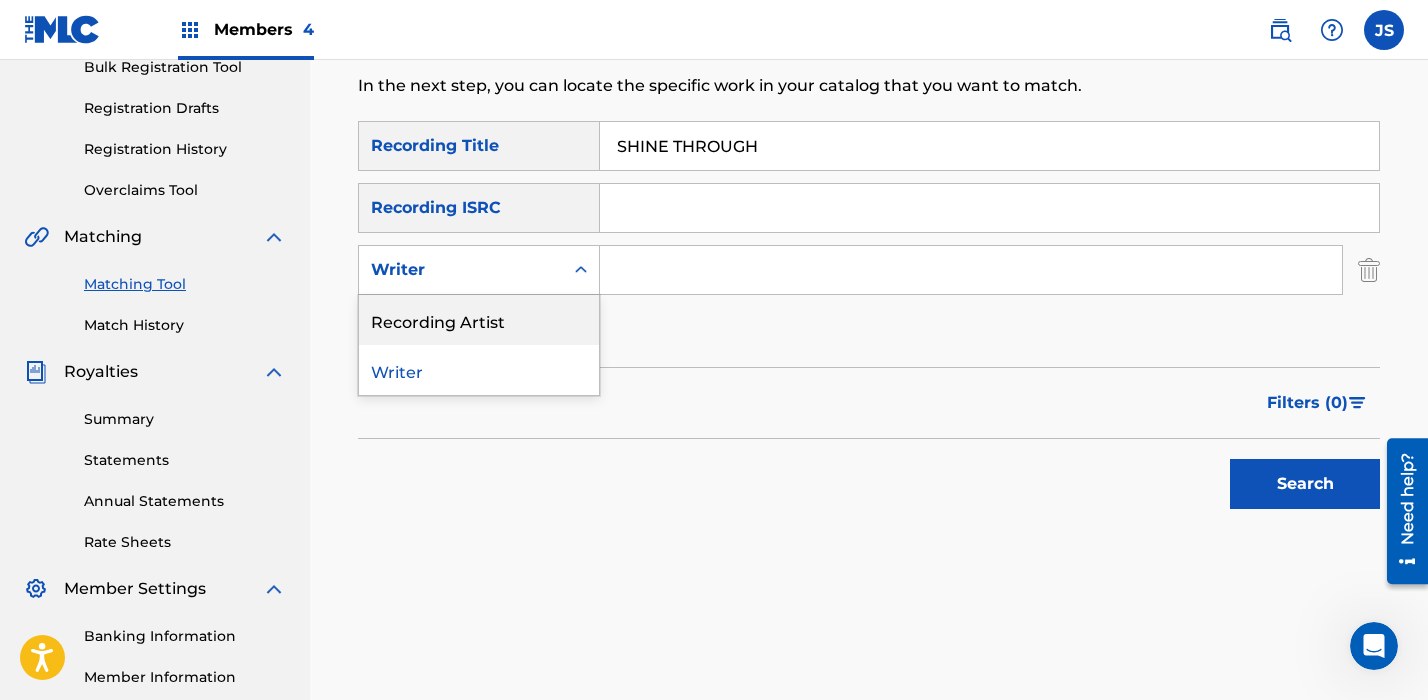 click on "Recording Artist" at bounding box center [479, 320] 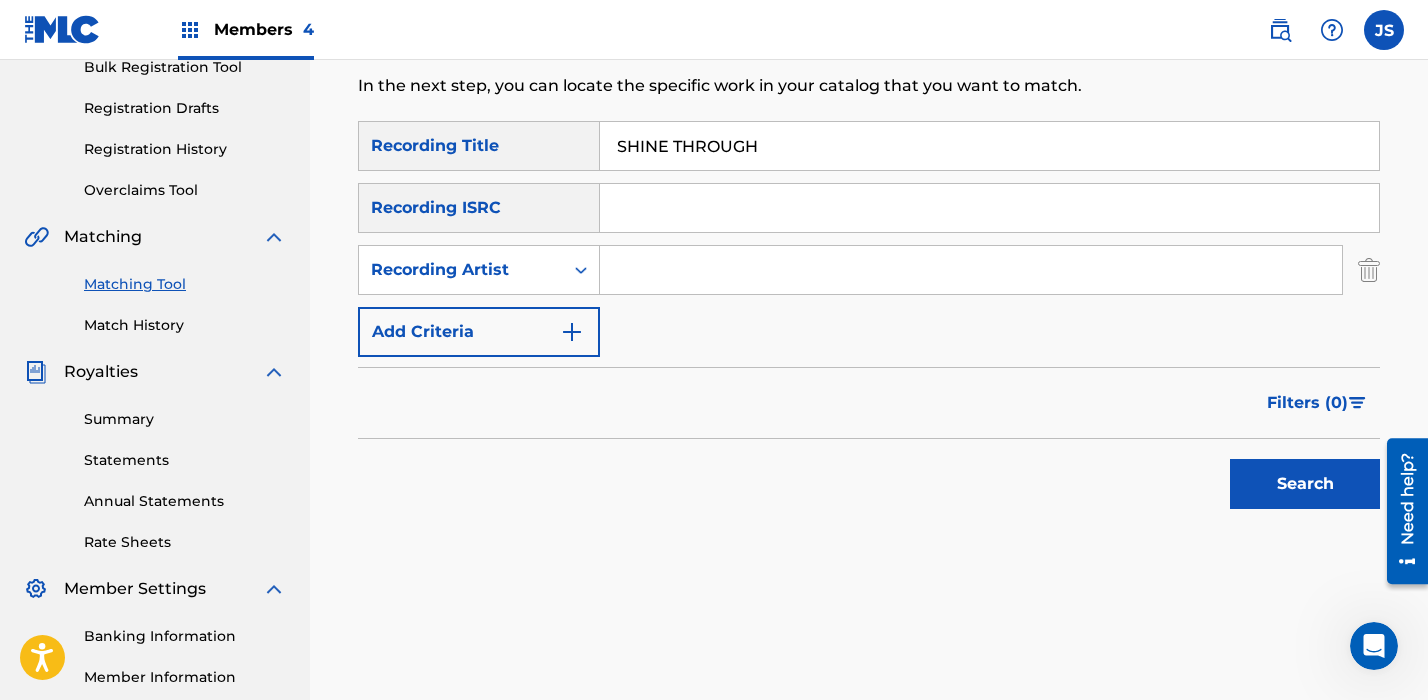 click at bounding box center (971, 270) 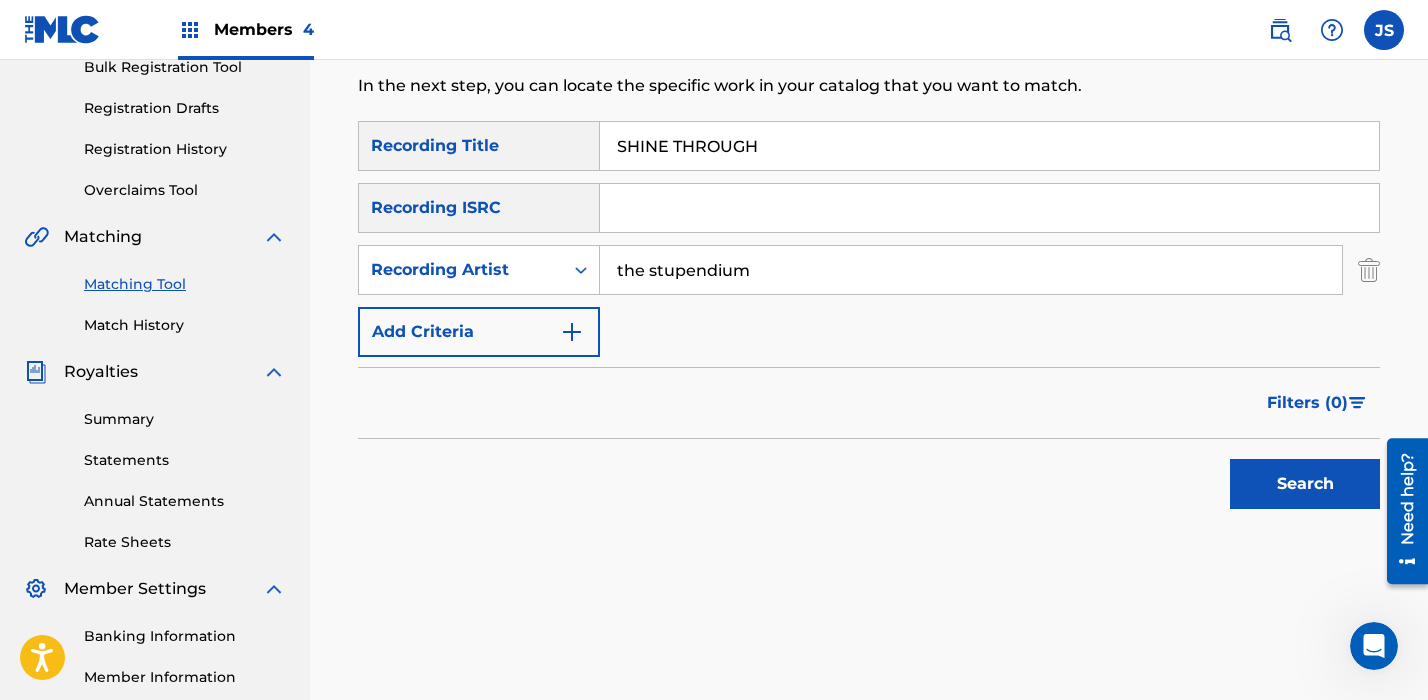 click on "Search" at bounding box center (1305, 484) 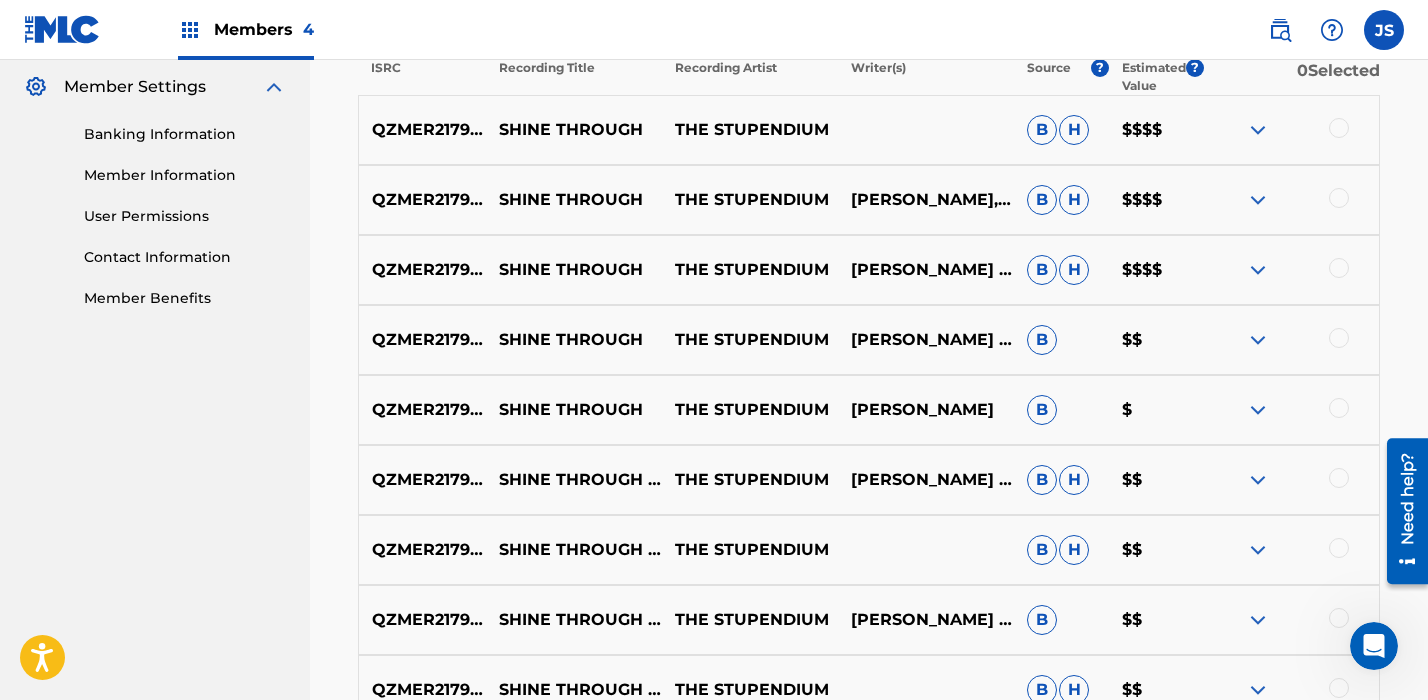 scroll, scrollTop: 755, scrollLeft: 0, axis: vertical 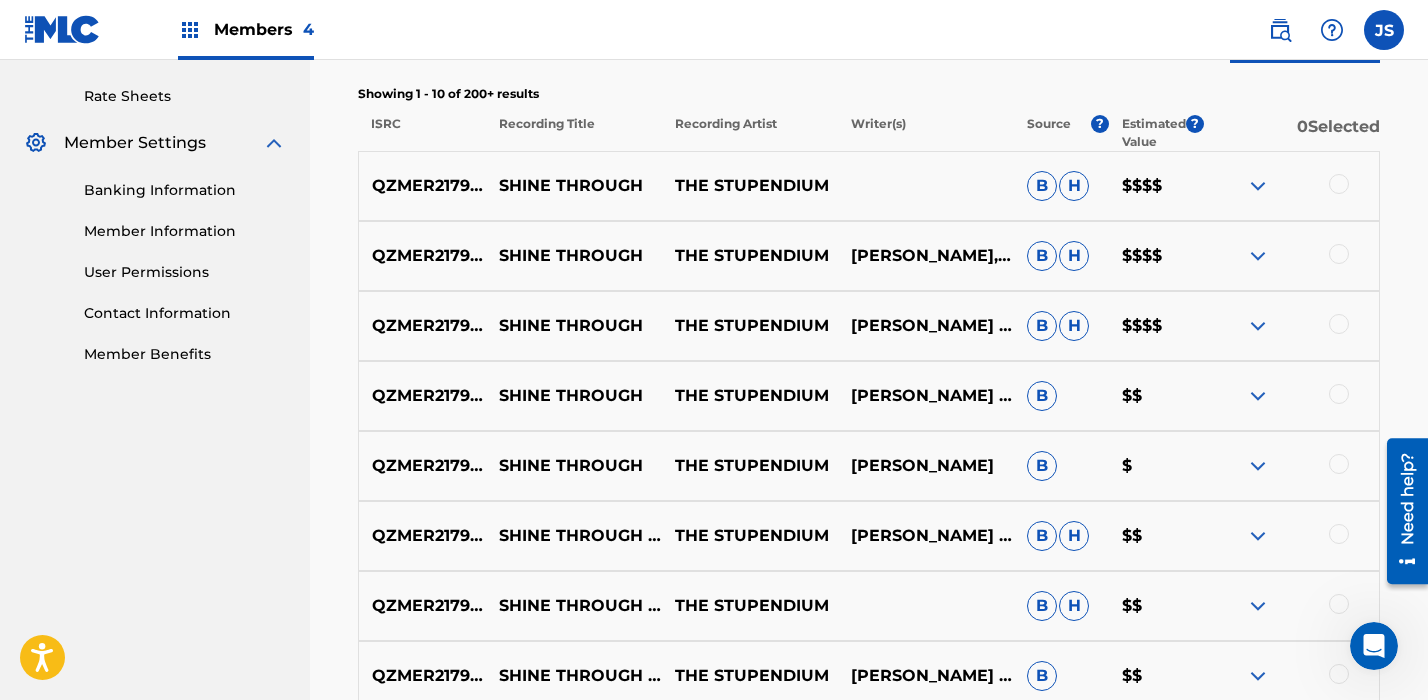 click at bounding box center [1339, 324] 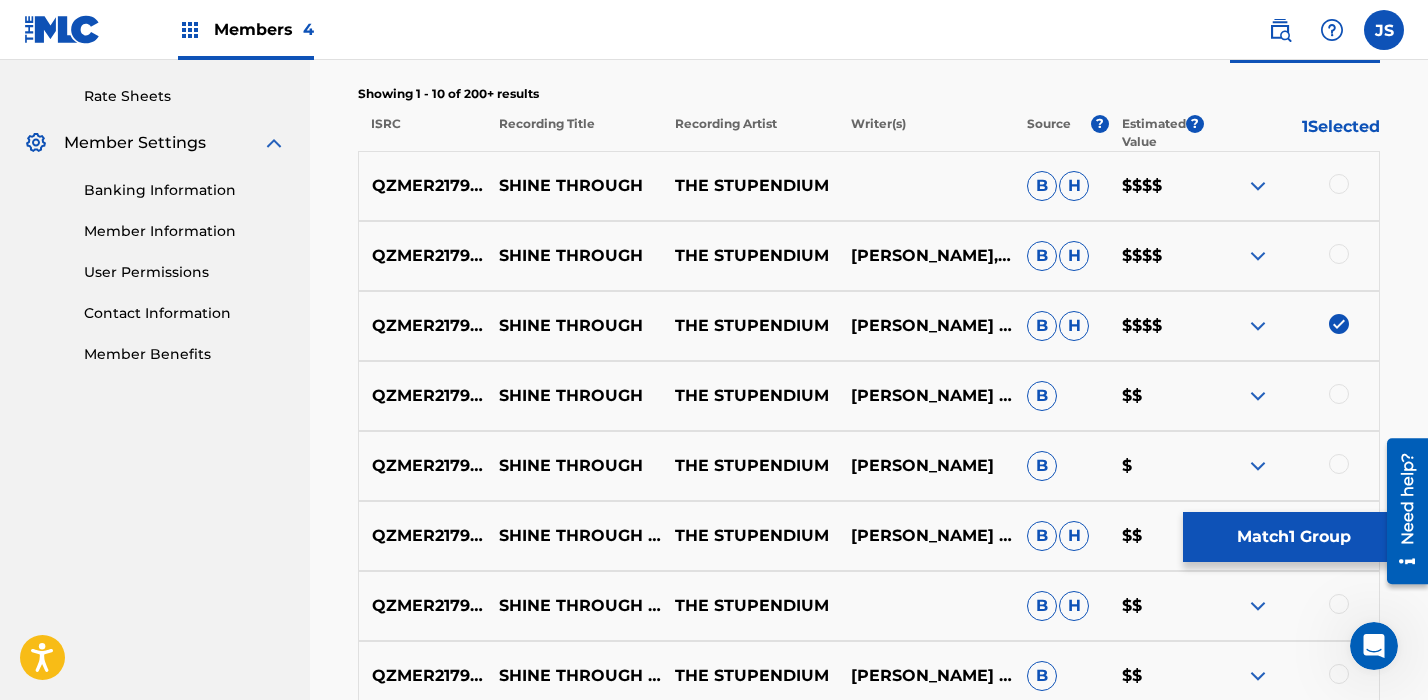 click at bounding box center (1339, 254) 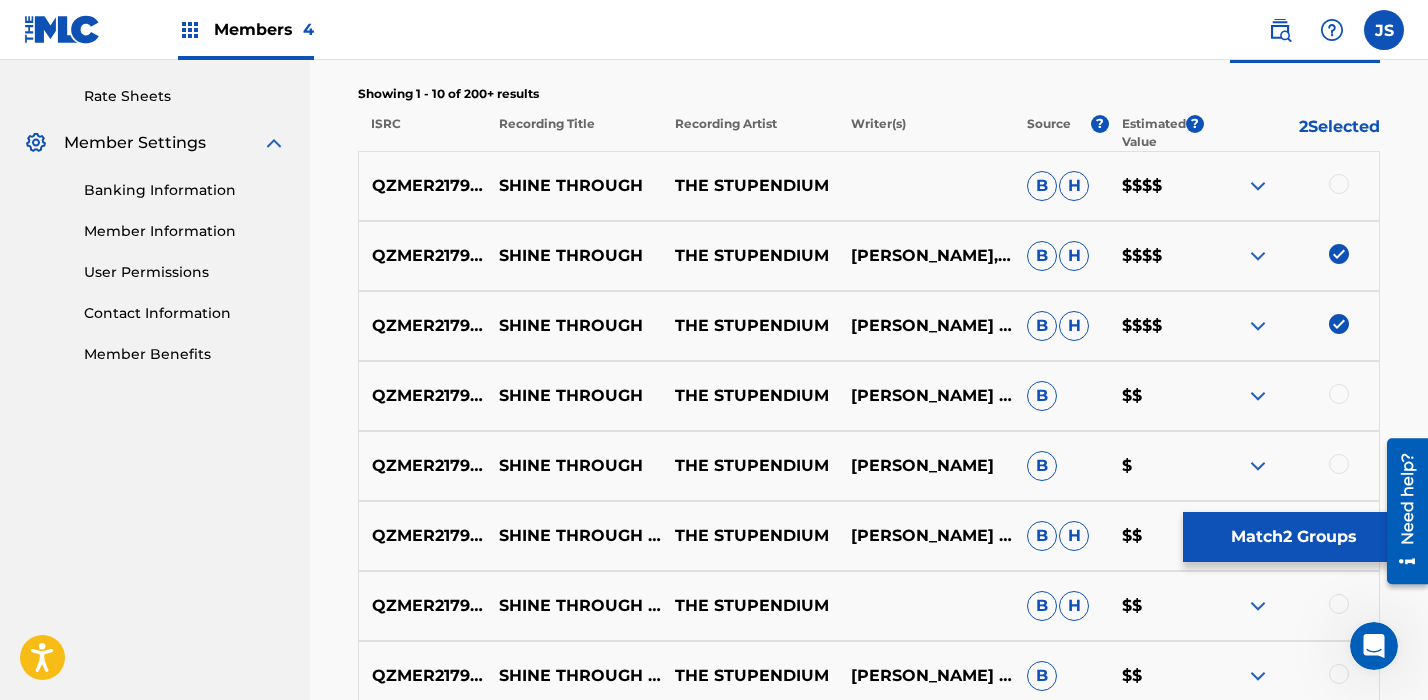 click at bounding box center (1339, 184) 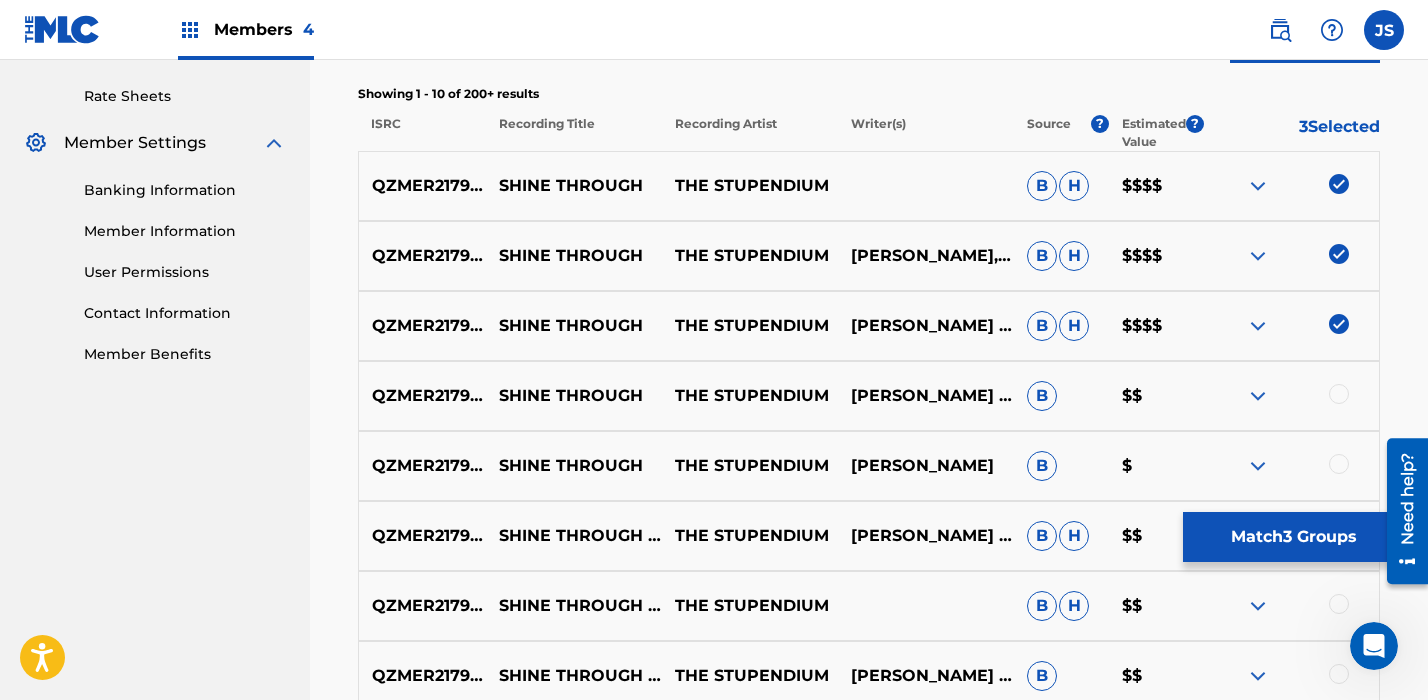 click at bounding box center [1339, 464] 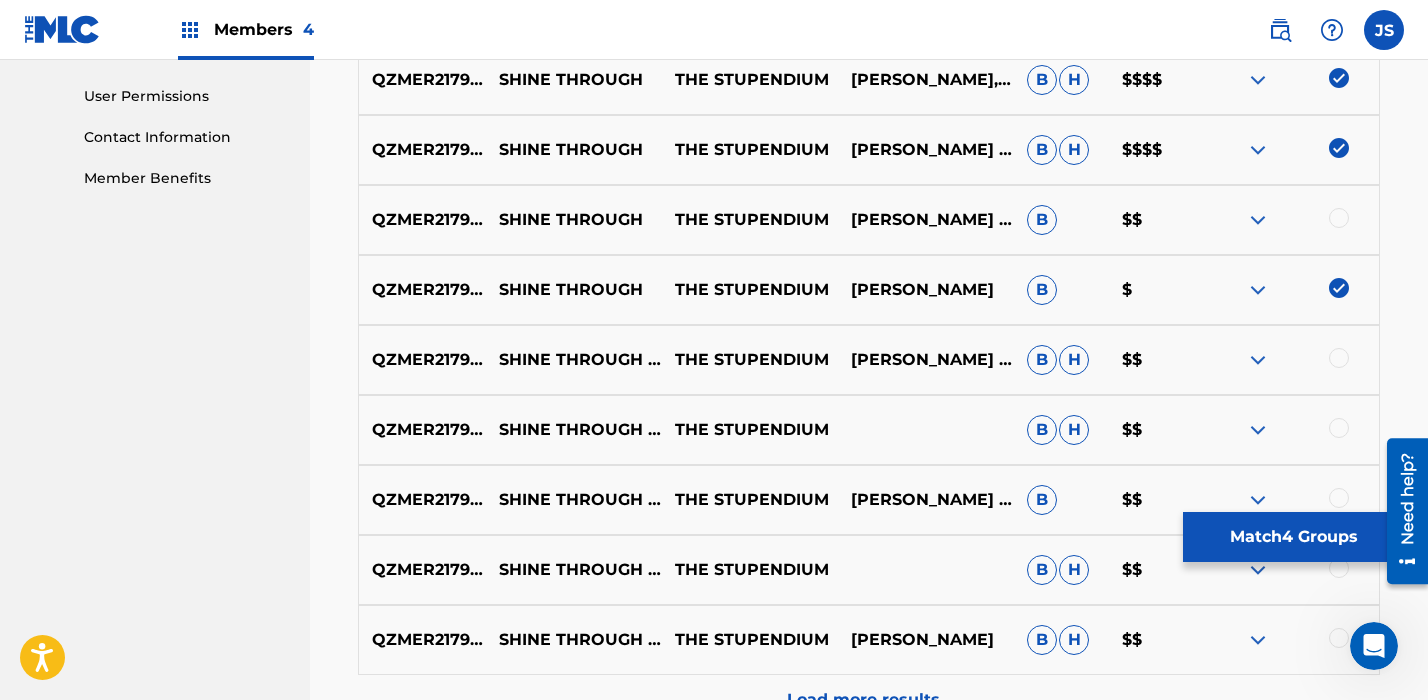 scroll, scrollTop: 936, scrollLeft: 0, axis: vertical 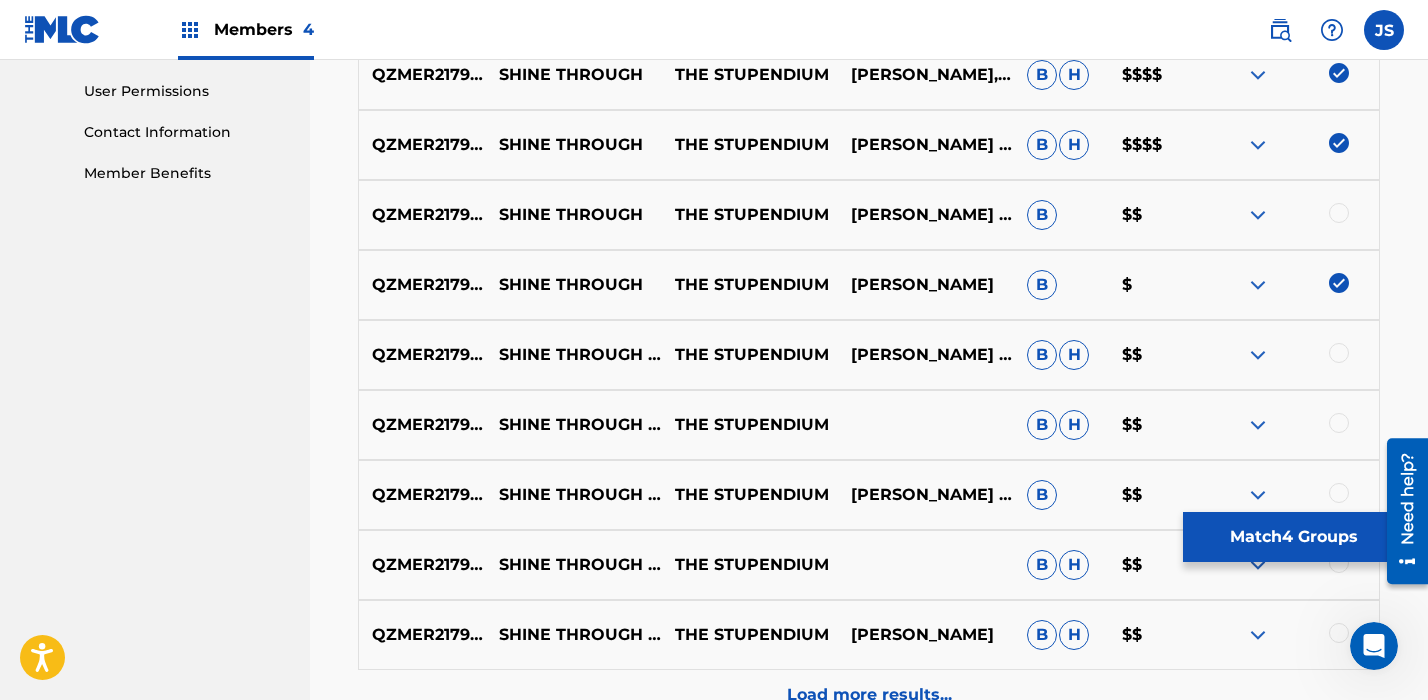 click on "QZMER2179177" at bounding box center (422, 355) 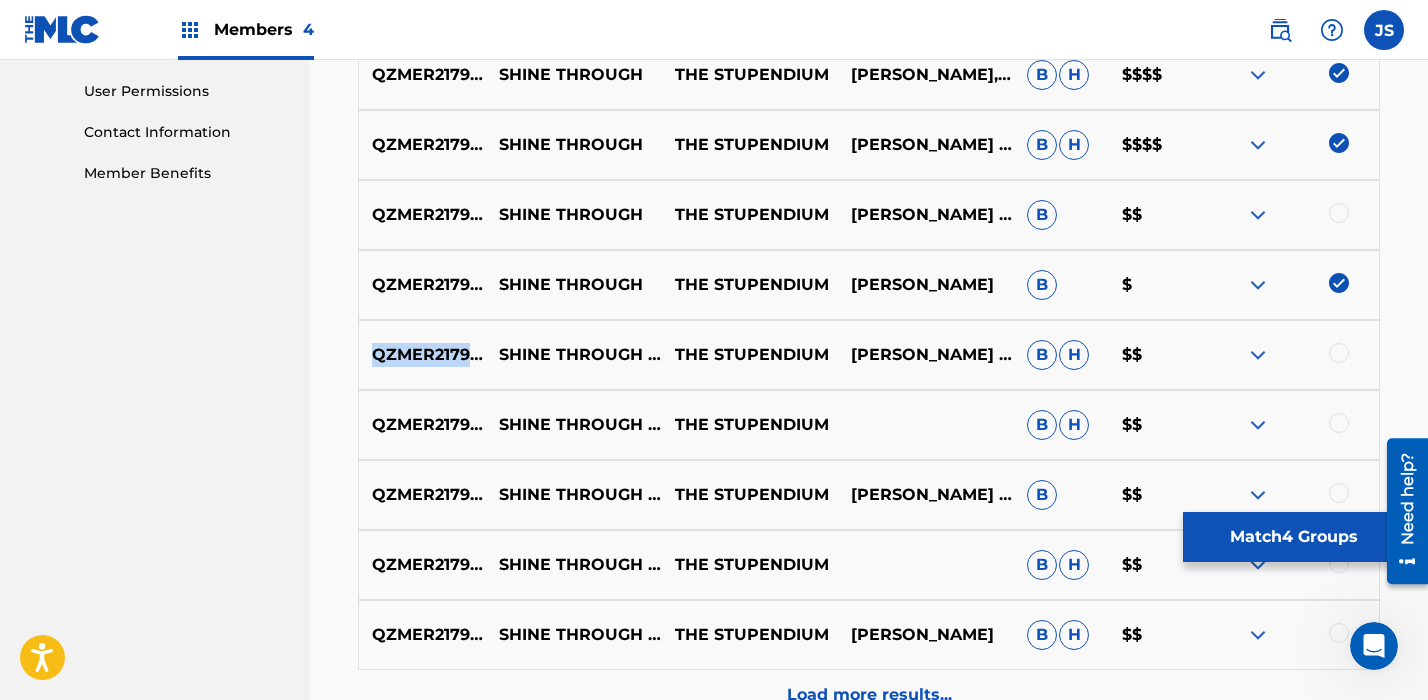 click on "QZMER2179177" at bounding box center [422, 355] 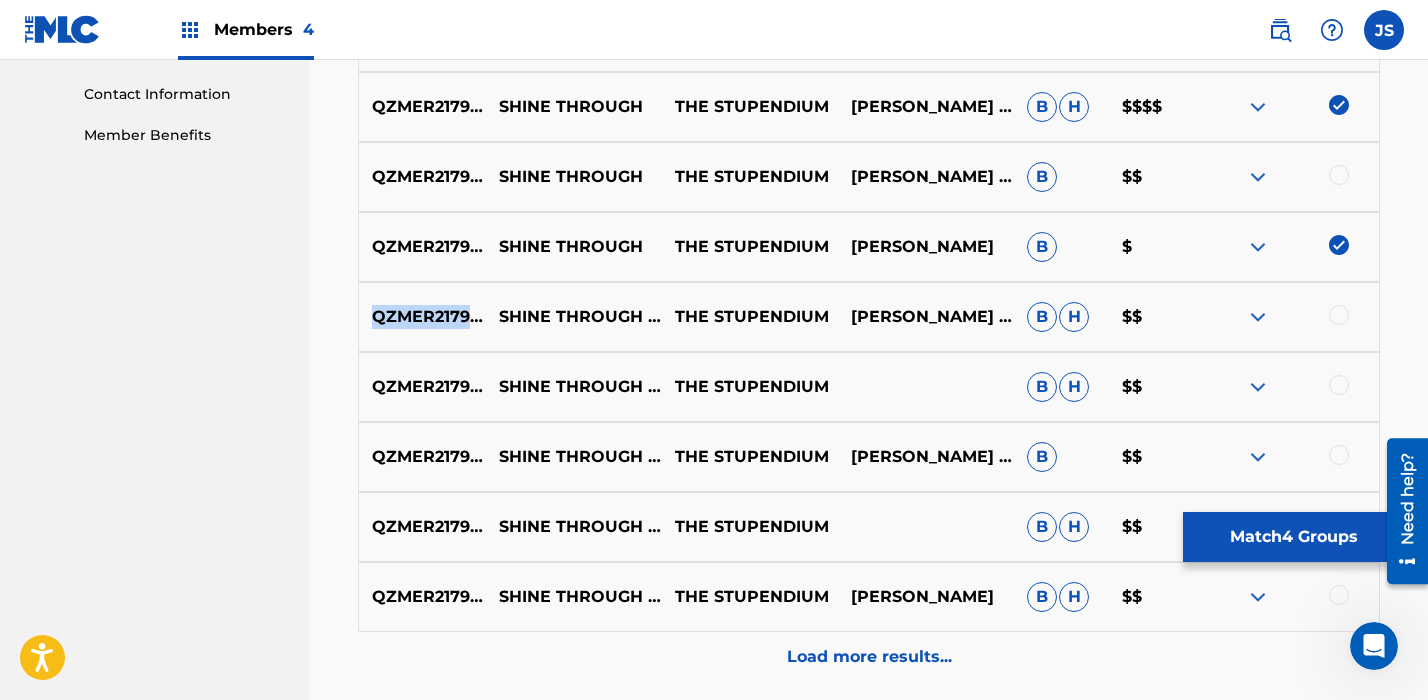 scroll, scrollTop: 989, scrollLeft: 0, axis: vertical 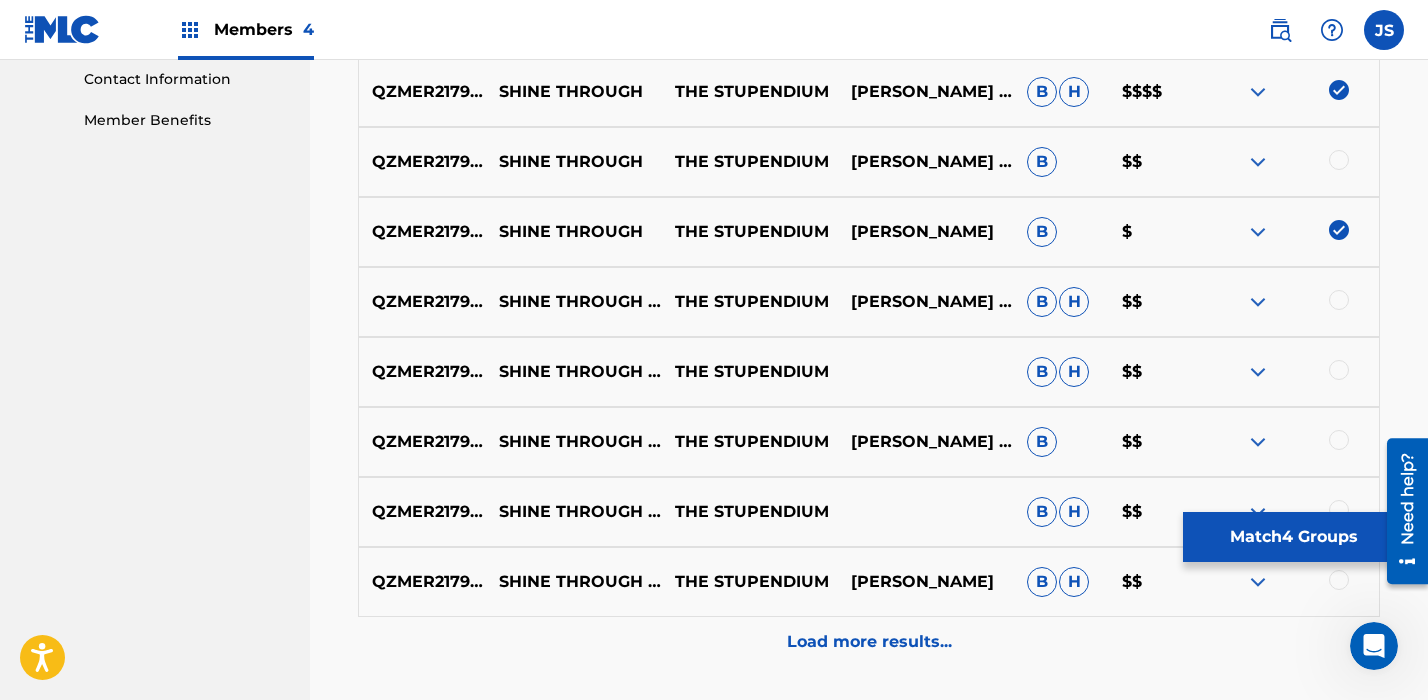 click on "QZMER2179178" at bounding box center [422, 512] 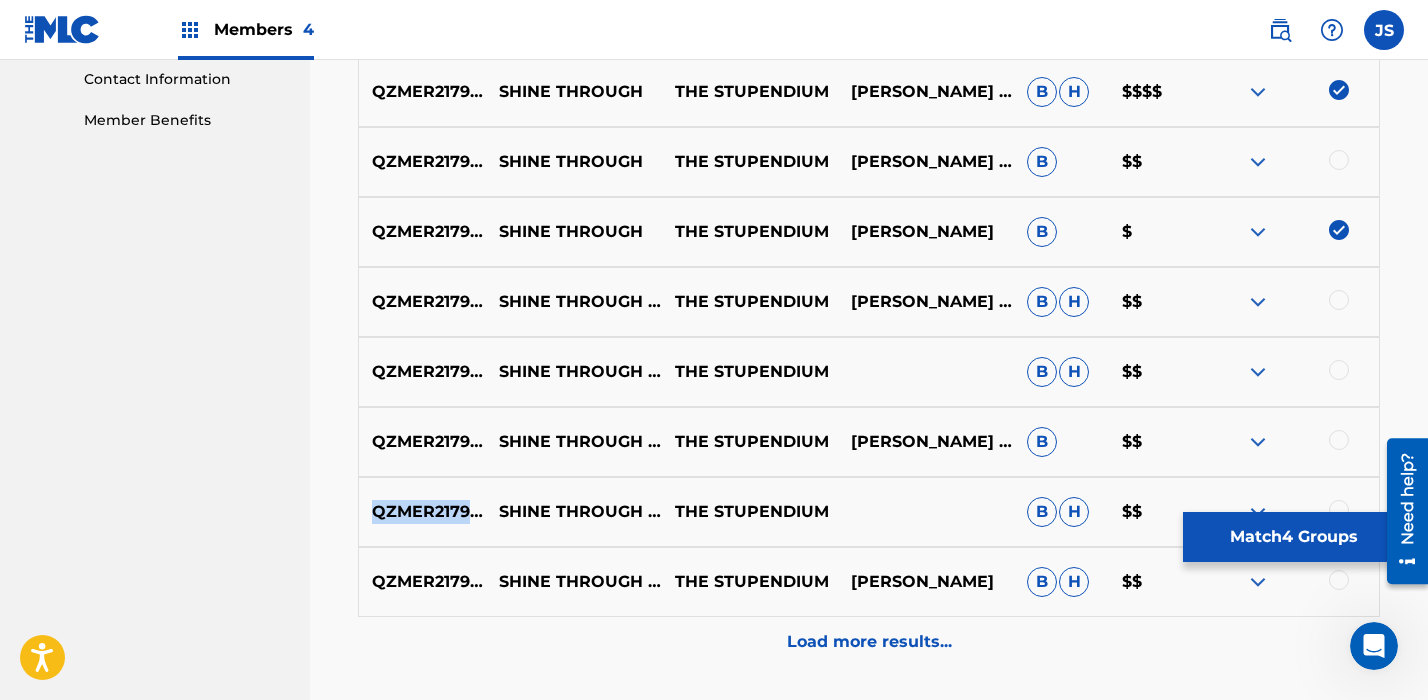 click on "QZMER2179178" at bounding box center [422, 512] 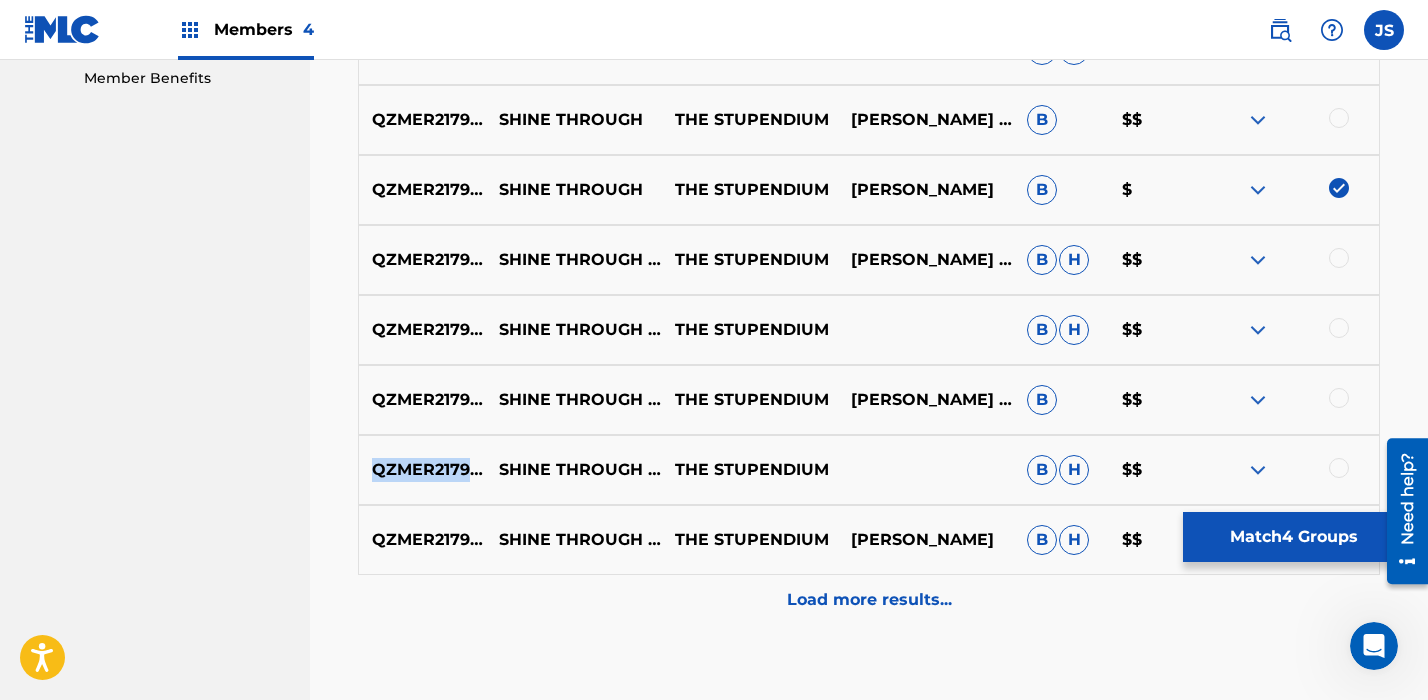 scroll, scrollTop: 1032, scrollLeft: 0, axis: vertical 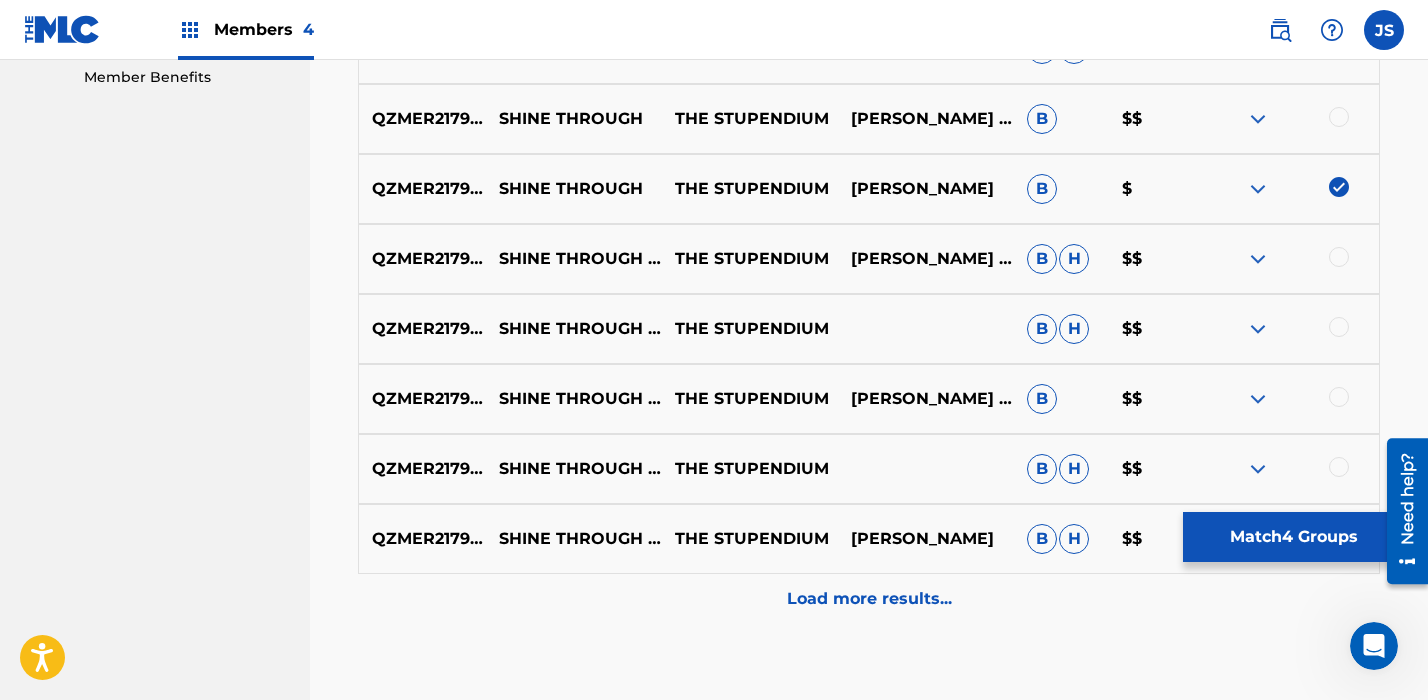 click on "Load more results..." at bounding box center (869, 599) 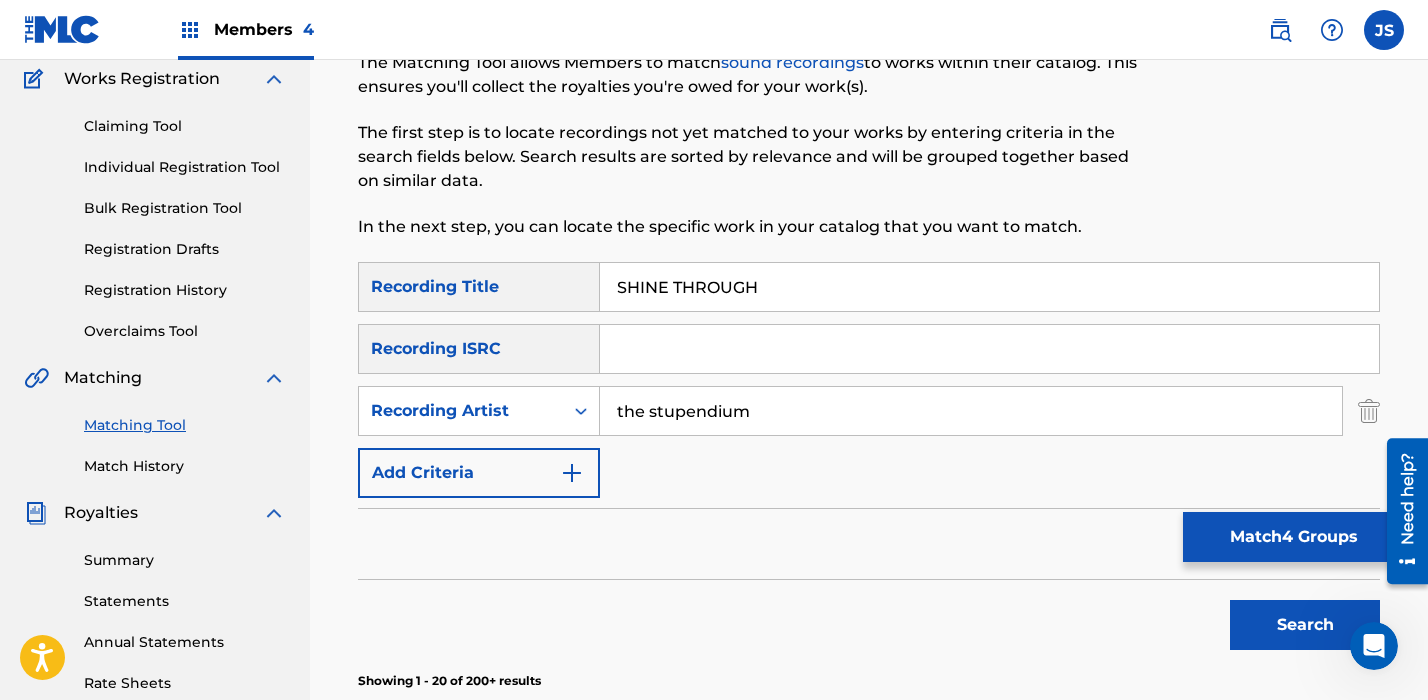 scroll, scrollTop: 751, scrollLeft: 0, axis: vertical 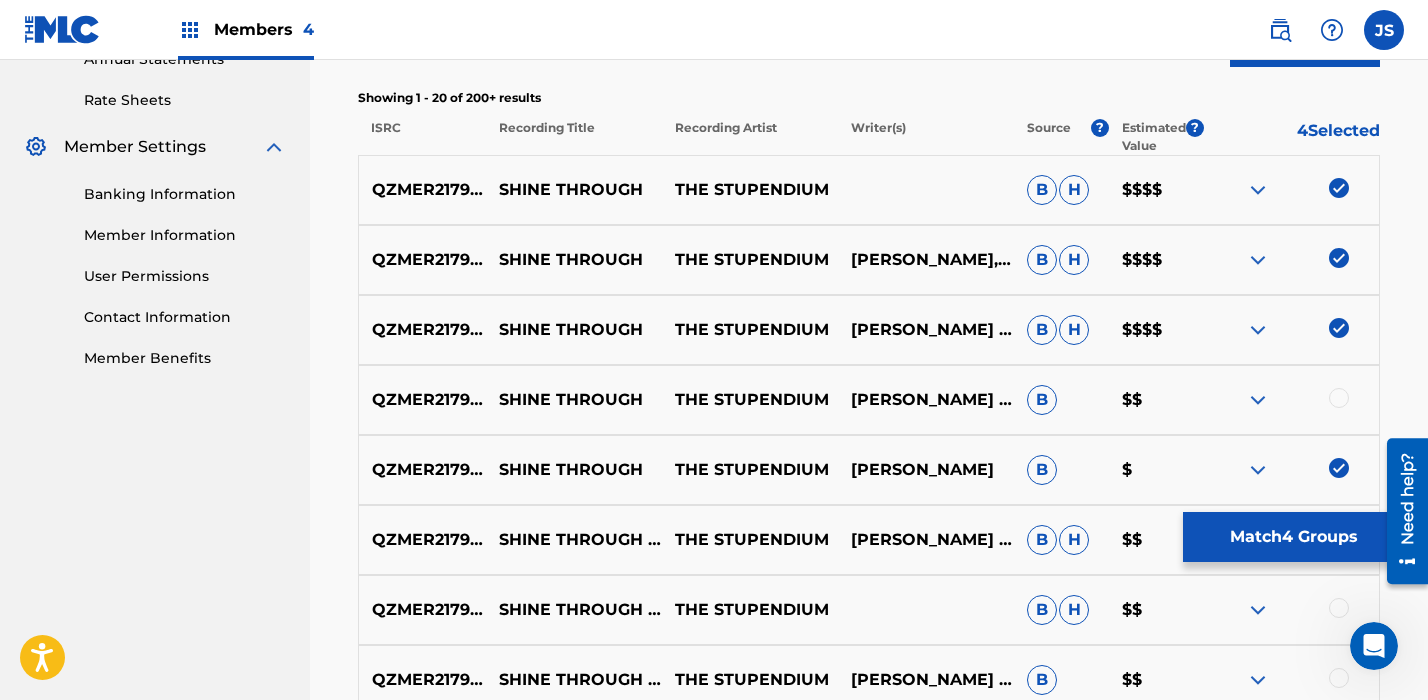 click on "Match  4 Groups" at bounding box center (1293, 537) 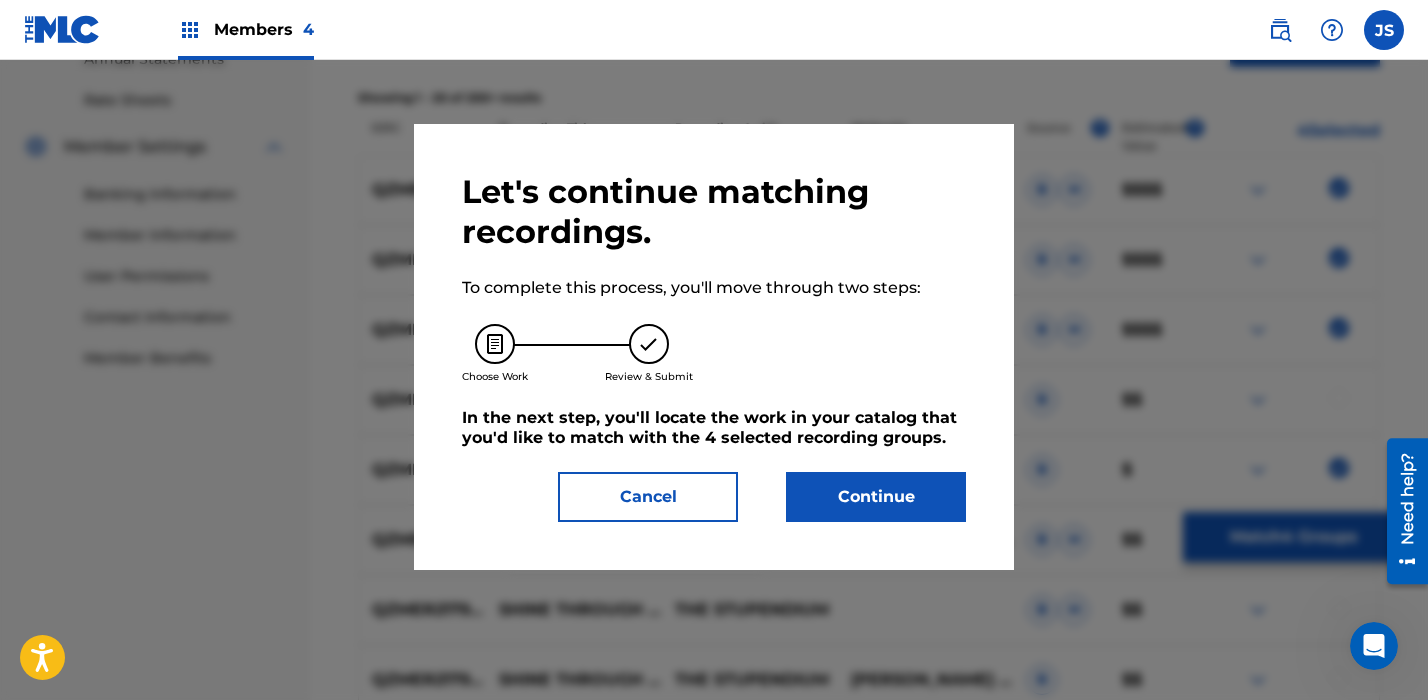 click on "Continue" at bounding box center (876, 497) 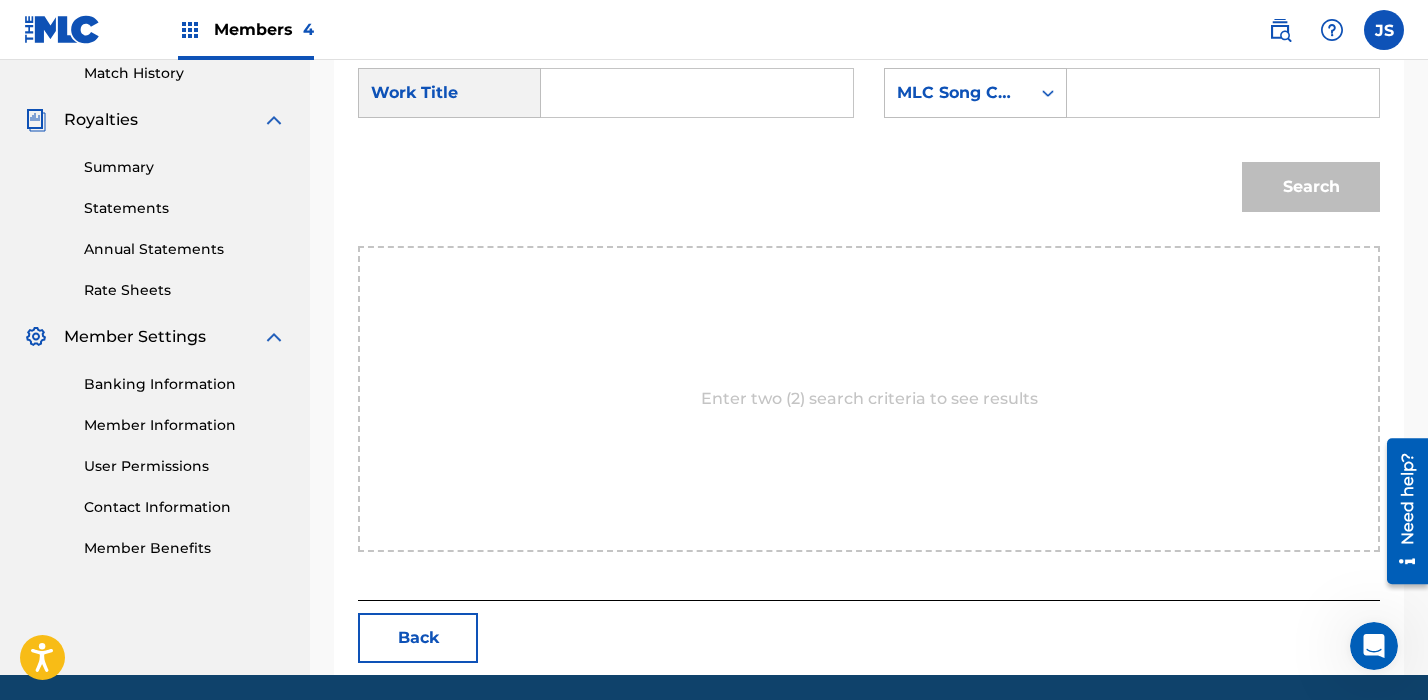 scroll, scrollTop: 530, scrollLeft: 0, axis: vertical 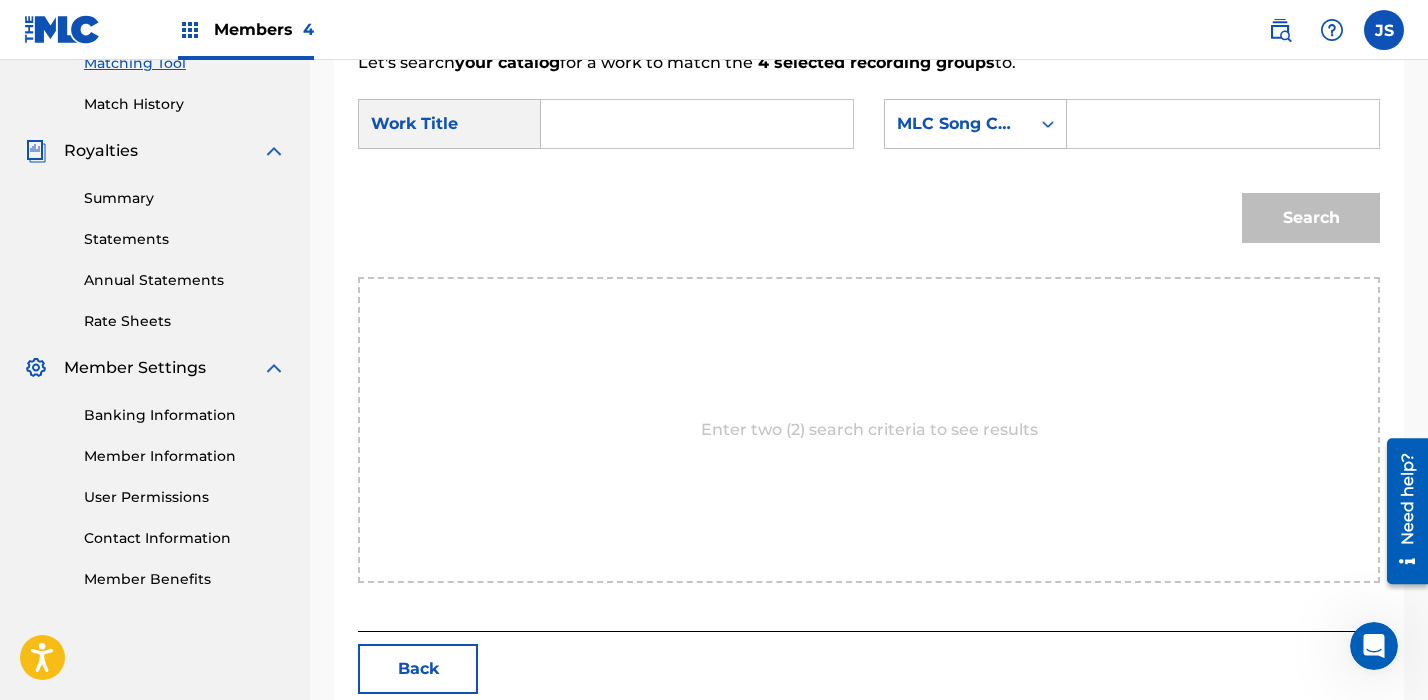 click at bounding box center (697, 124) 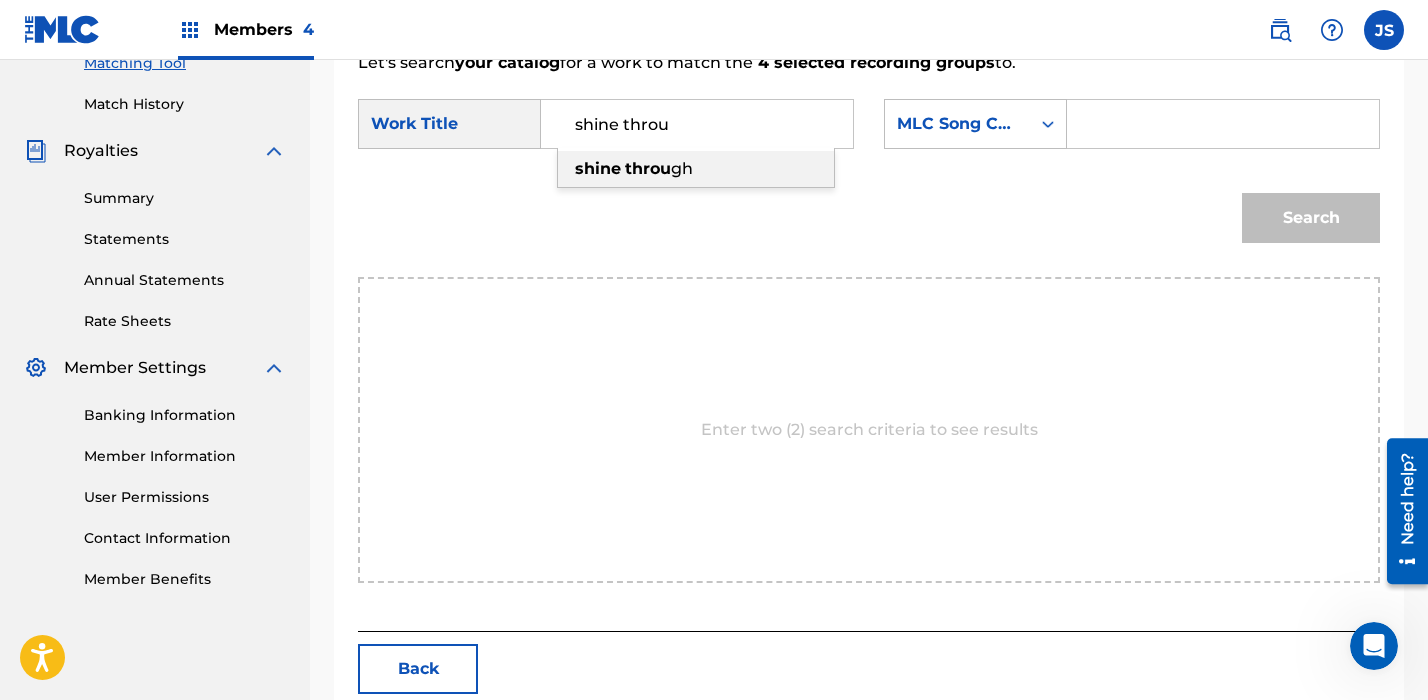 click on "shine" at bounding box center (598, 168) 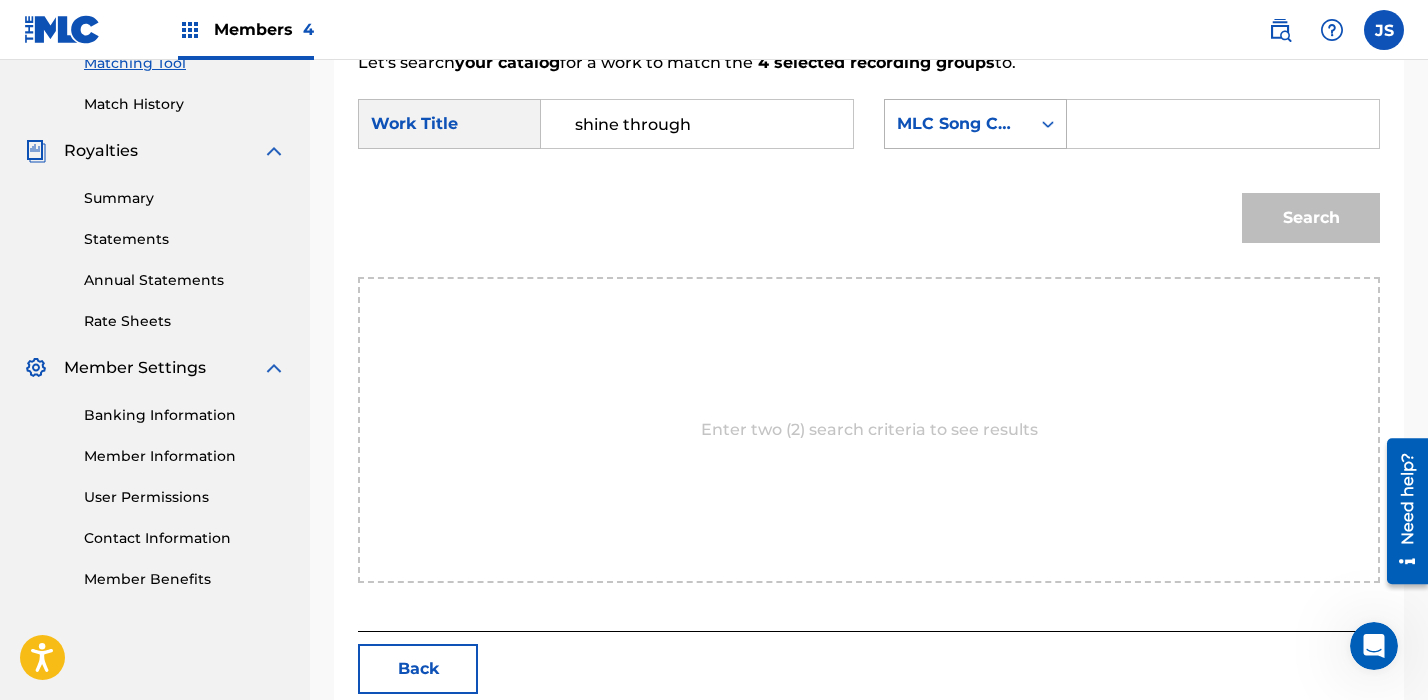 click on "MLC Song Code" at bounding box center [957, 124] 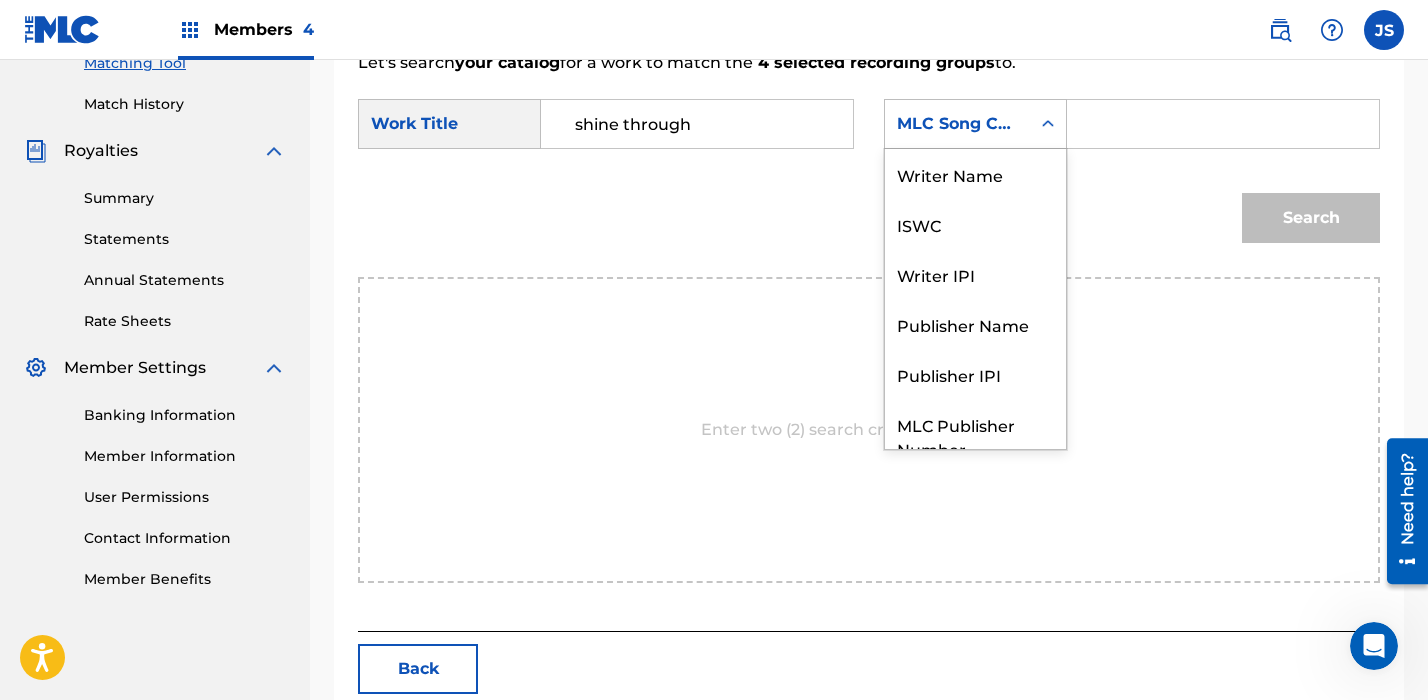 scroll, scrollTop: 74, scrollLeft: 0, axis: vertical 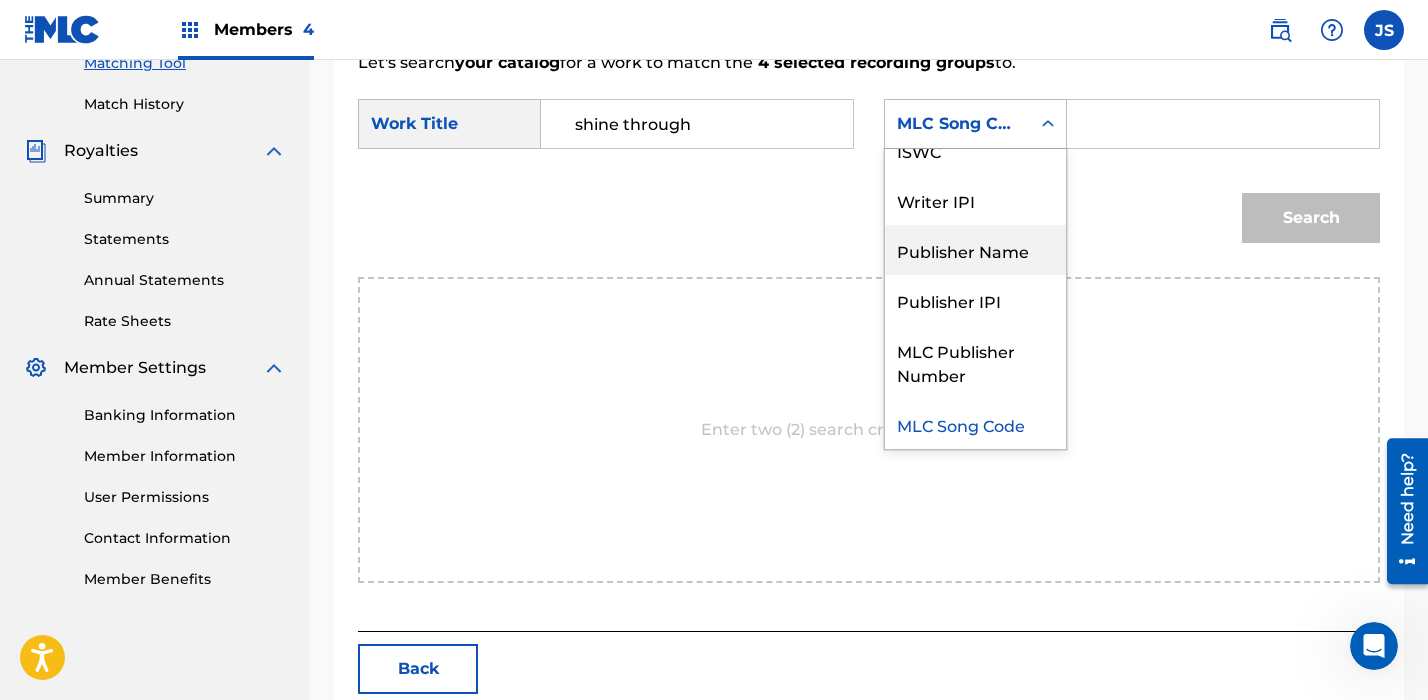 click on "Publisher Name" at bounding box center [975, 250] 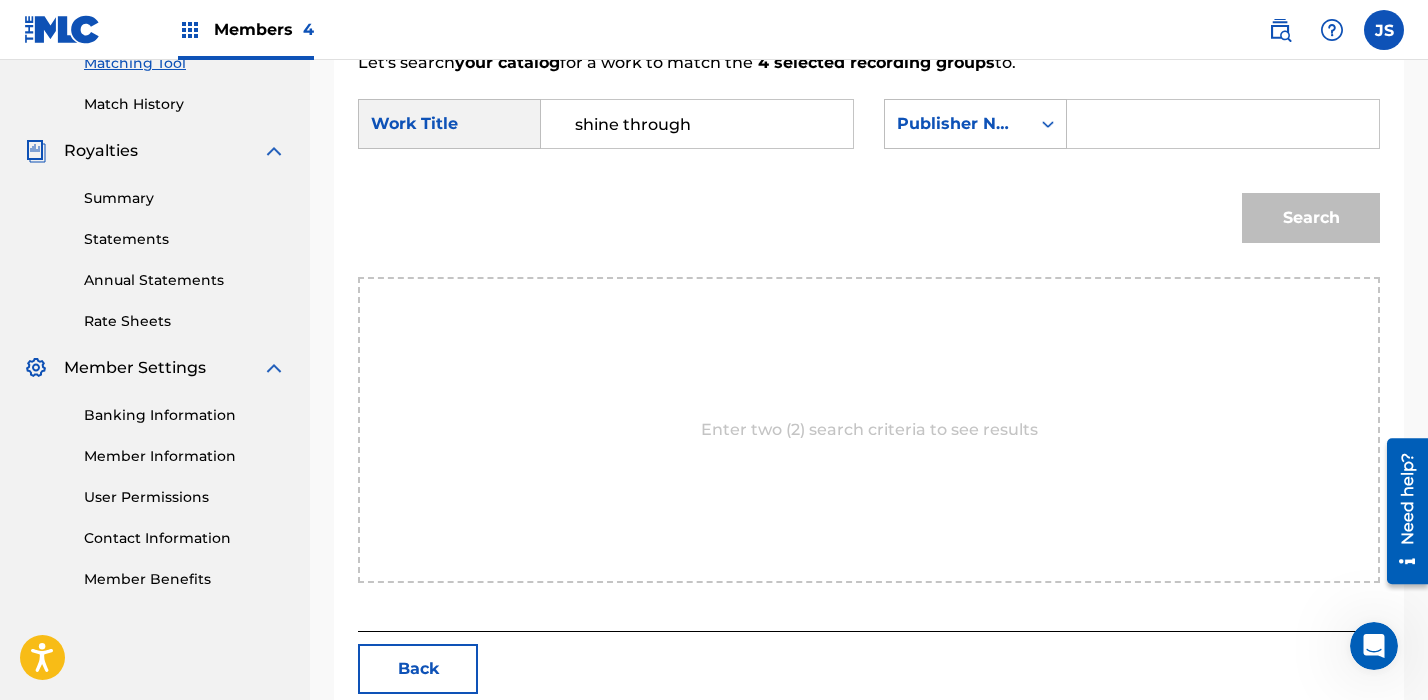 click at bounding box center [1223, 124] 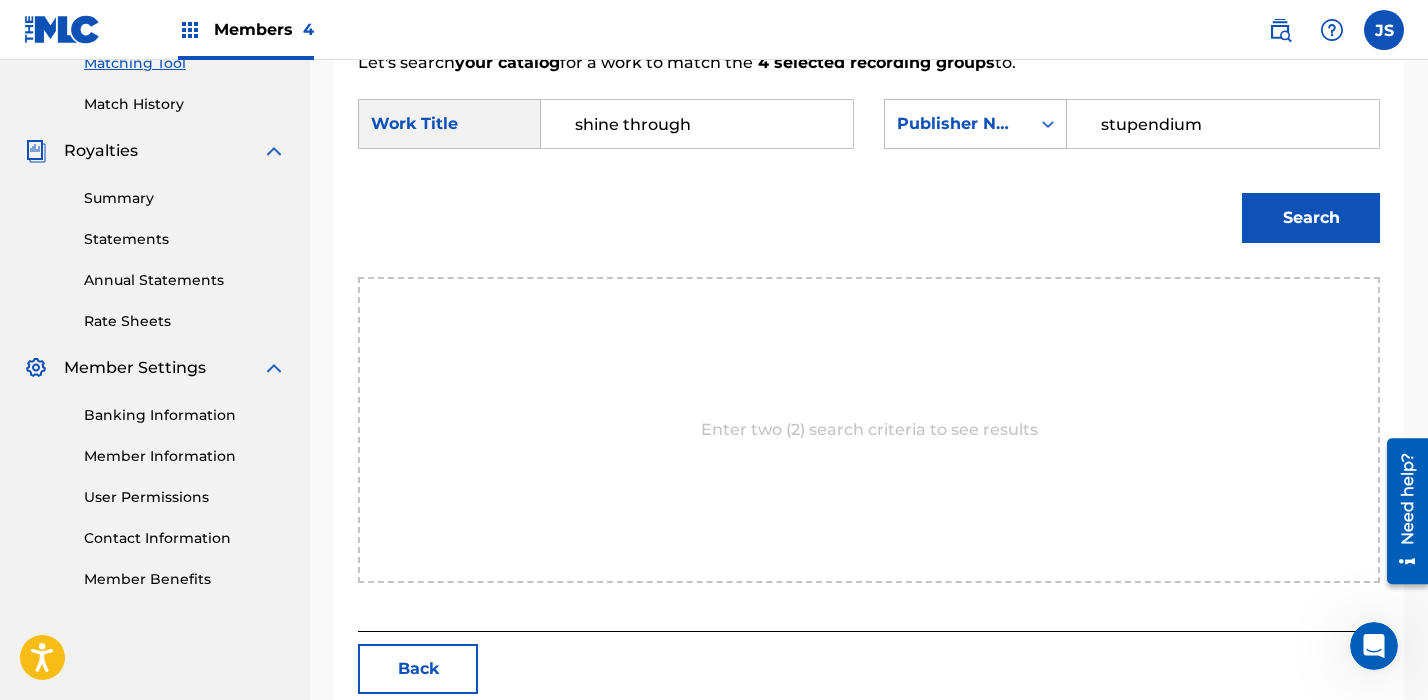 click on "Search" at bounding box center (1311, 218) 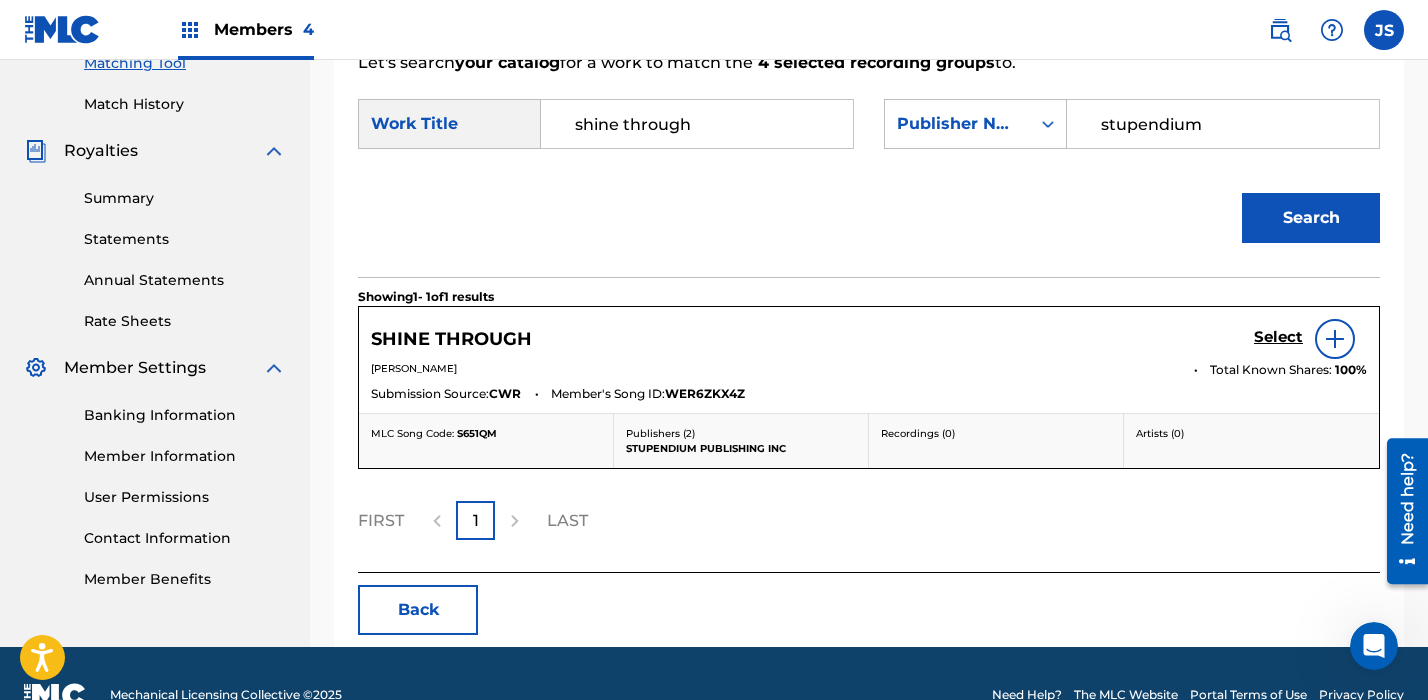 click on "Select" at bounding box center [1278, 337] 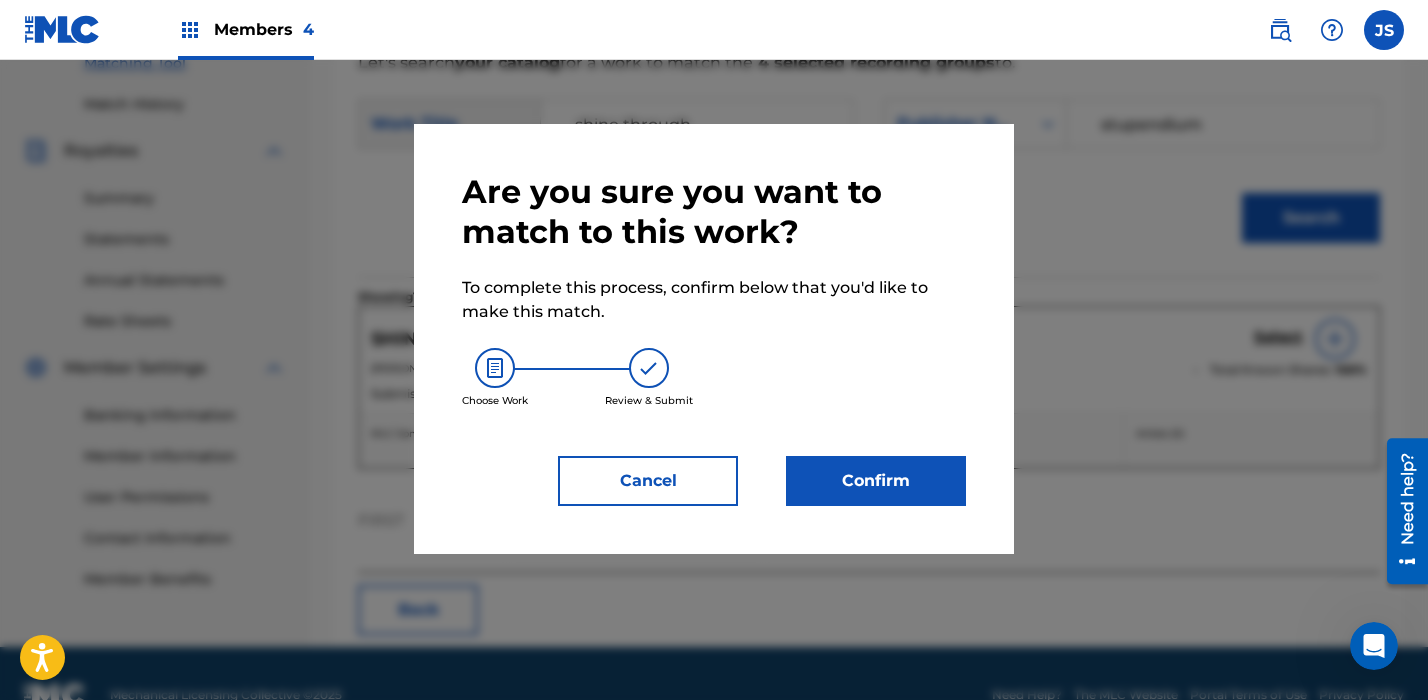 click on "Are you sure you want to match to this work? To complete this process, confirm below that you'd like to make this match. Choose Work Review & Submit Cancel Confirm" at bounding box center [714, 339] 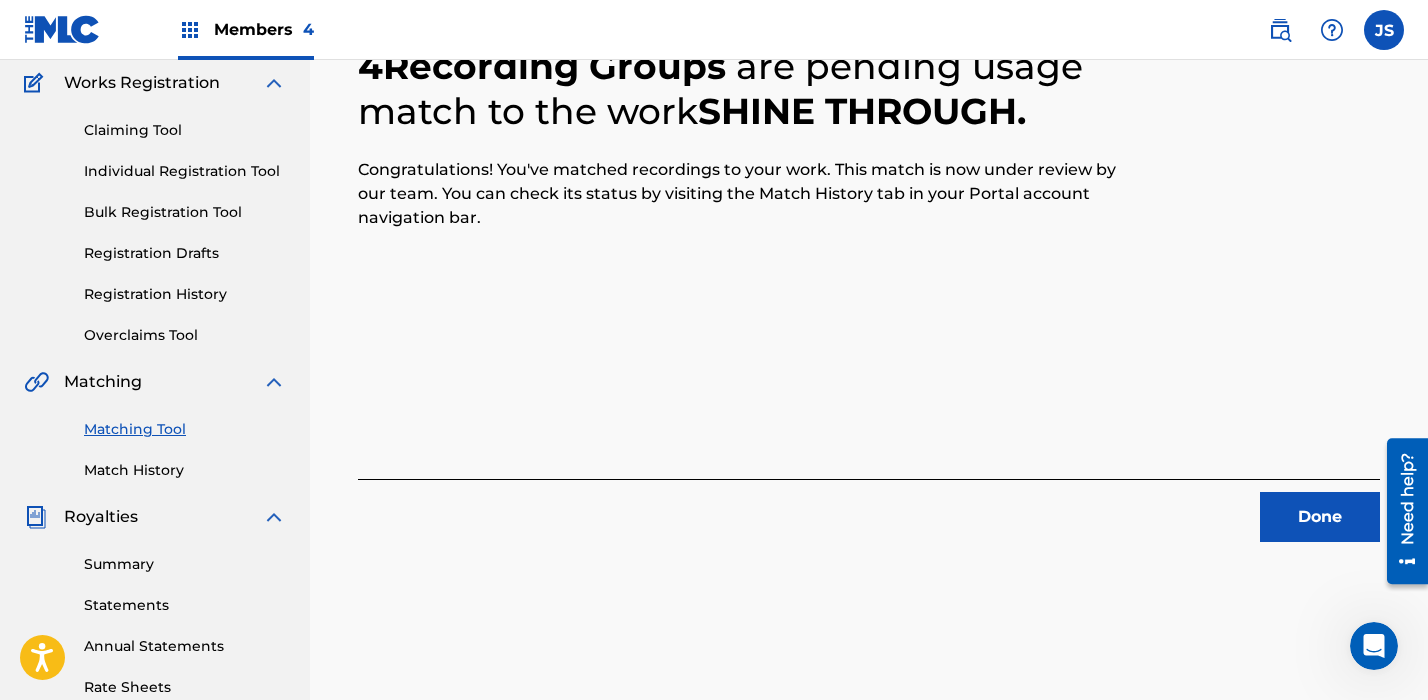 scroll, scrollTop: 169, scrollLeft: 0, axis: vertical 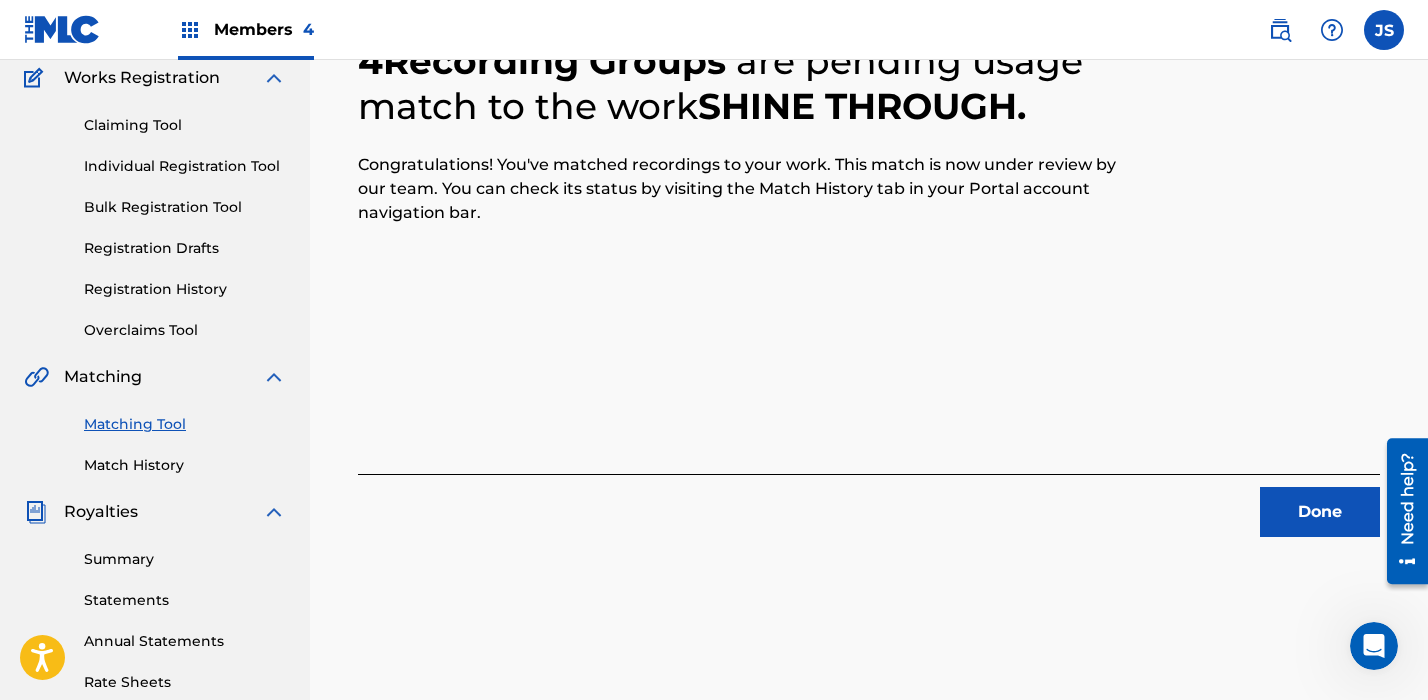 click on "4  Recording Groups   are pending usage match to the work  SHINE THROUGH . Congratulations! You've matched recordings to your work. This match is now under review by our team. You can check its status by visiting the Match History tab in your Portal account navigation bar. Done" at bounding box center [869, 458] 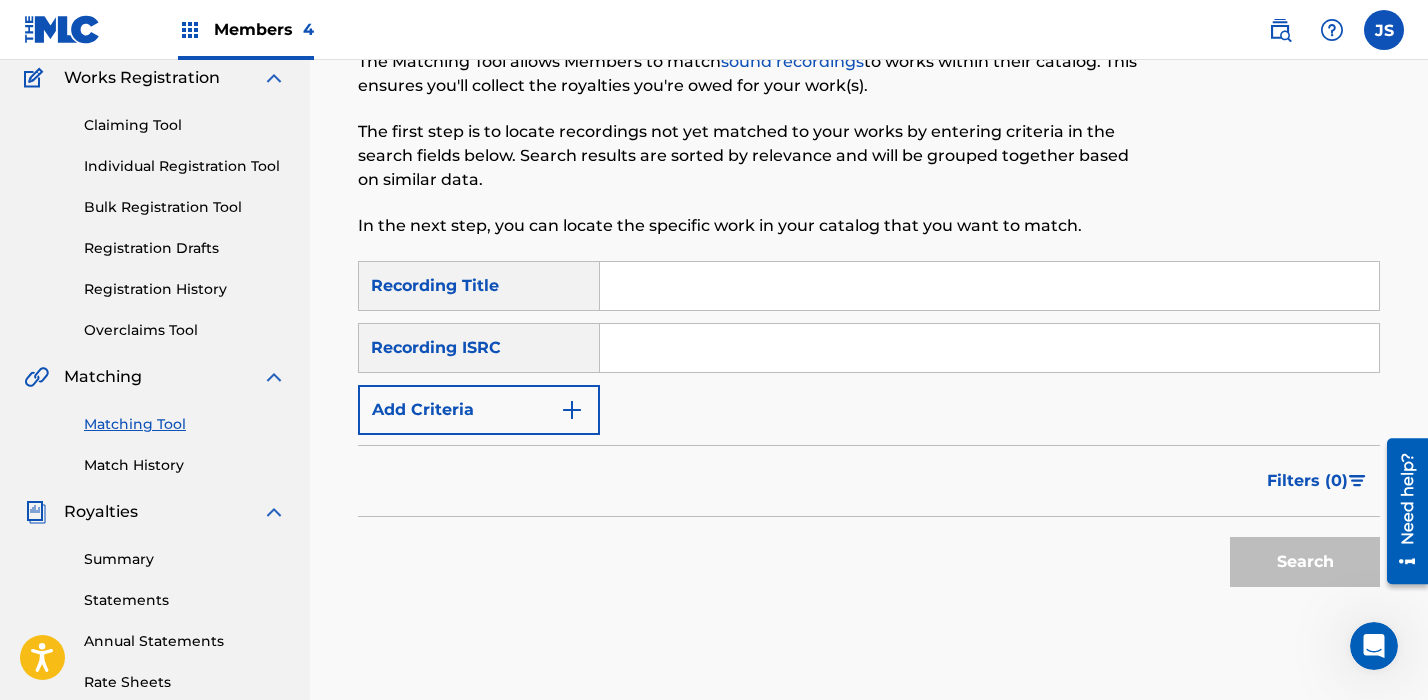 click at bounding box center [989, 286] 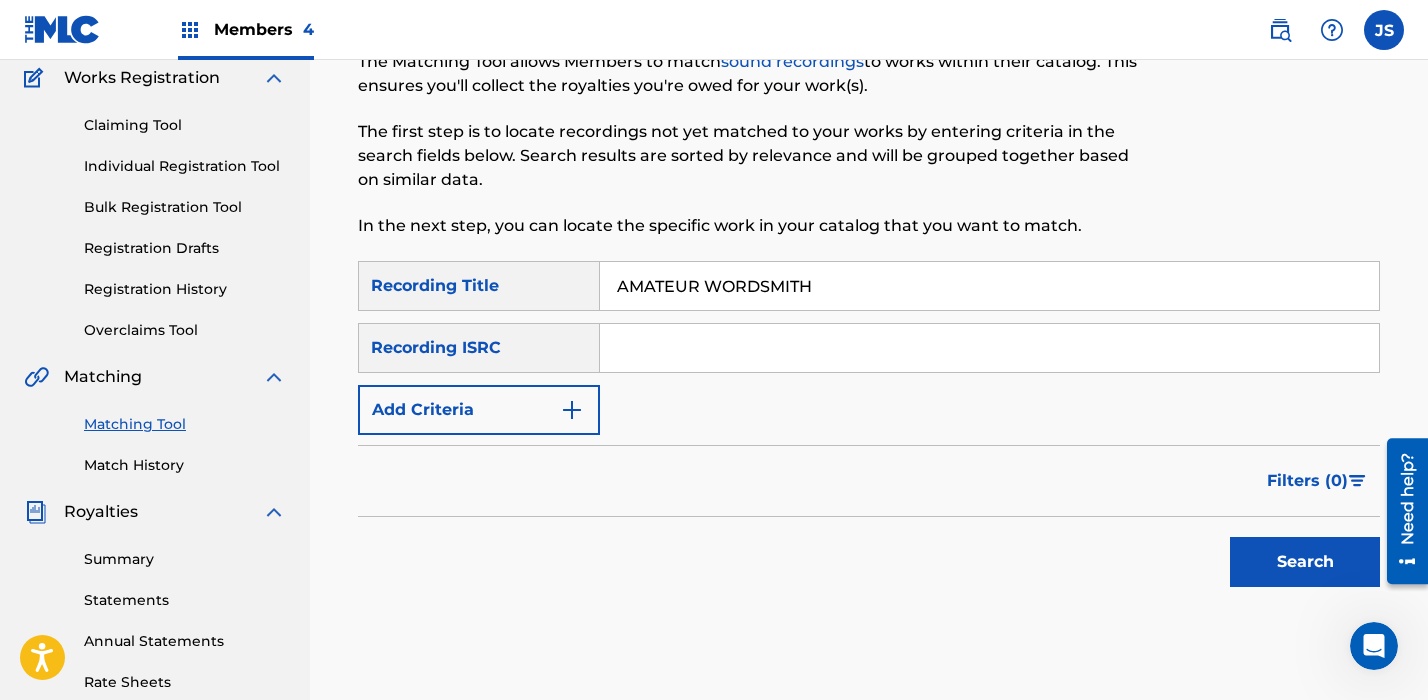 type on "AMATEUR WORDSMITH" 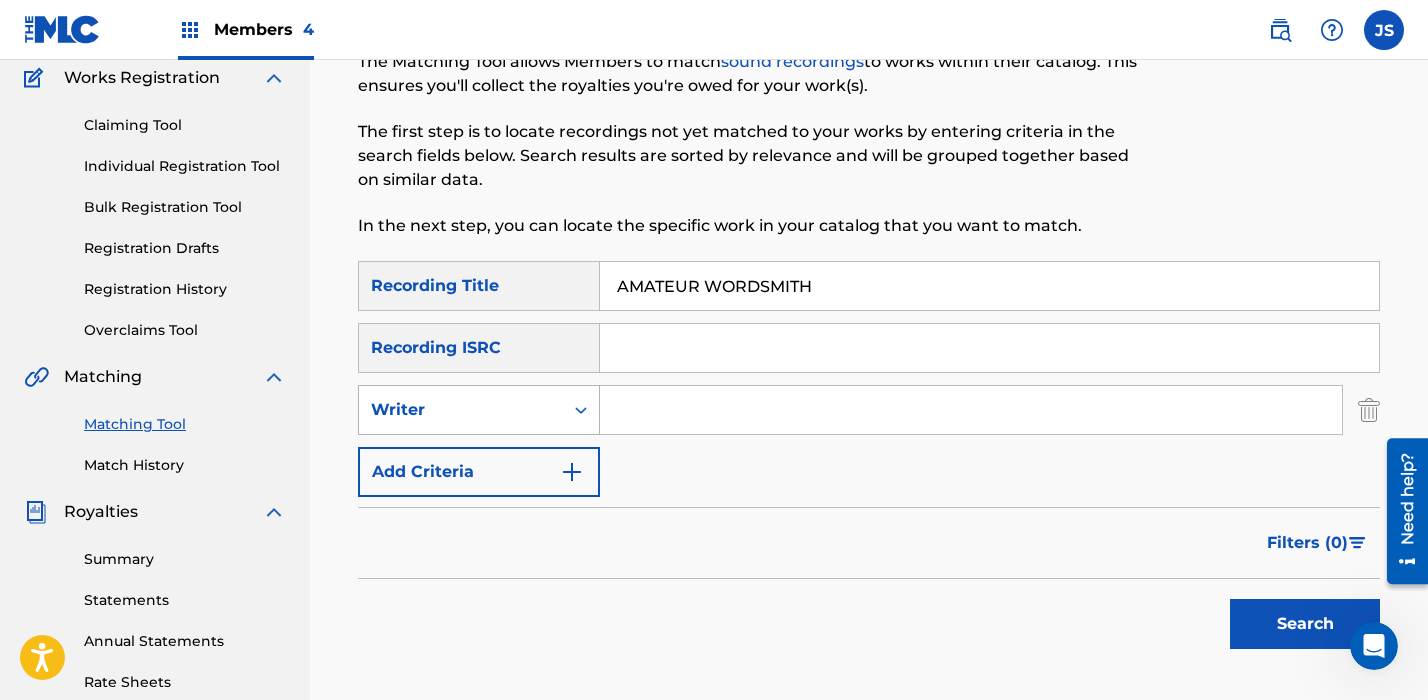 click on "Writer" at bounding box center [461, 410] 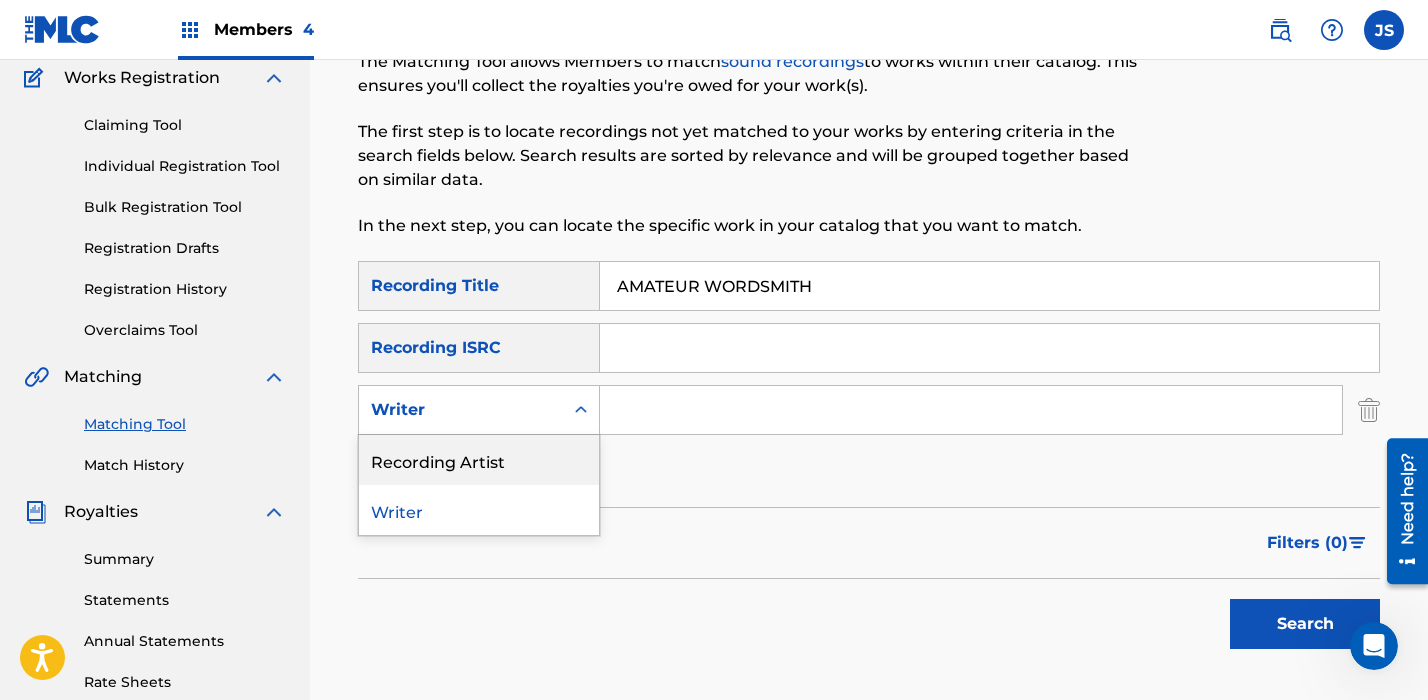 click on "Recording Artist" at bounding box center [479, 460] 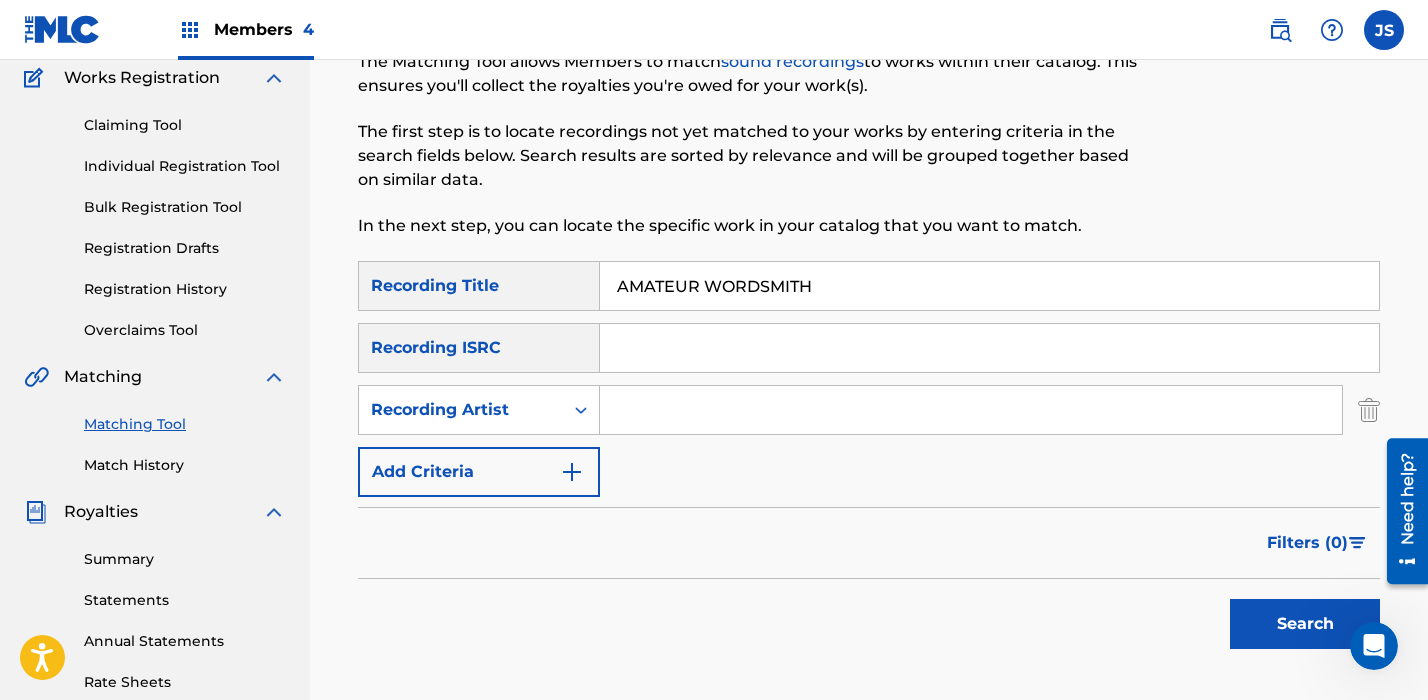click on "SearchWithCriteria39a65468-4921-473e-b56a-c47d346c8e21 Recording Title AMATEUR WORDSMITH SearchWithCriteria83e7d372-d5ec-4126-8885-7e5752e3bbf4 Recording ISRC SearchWithCriteria5cc296e2-1104-4210-9139-2293c7f8fd0c Recording Artist Add Criteria" at bounding box center (869, 379) 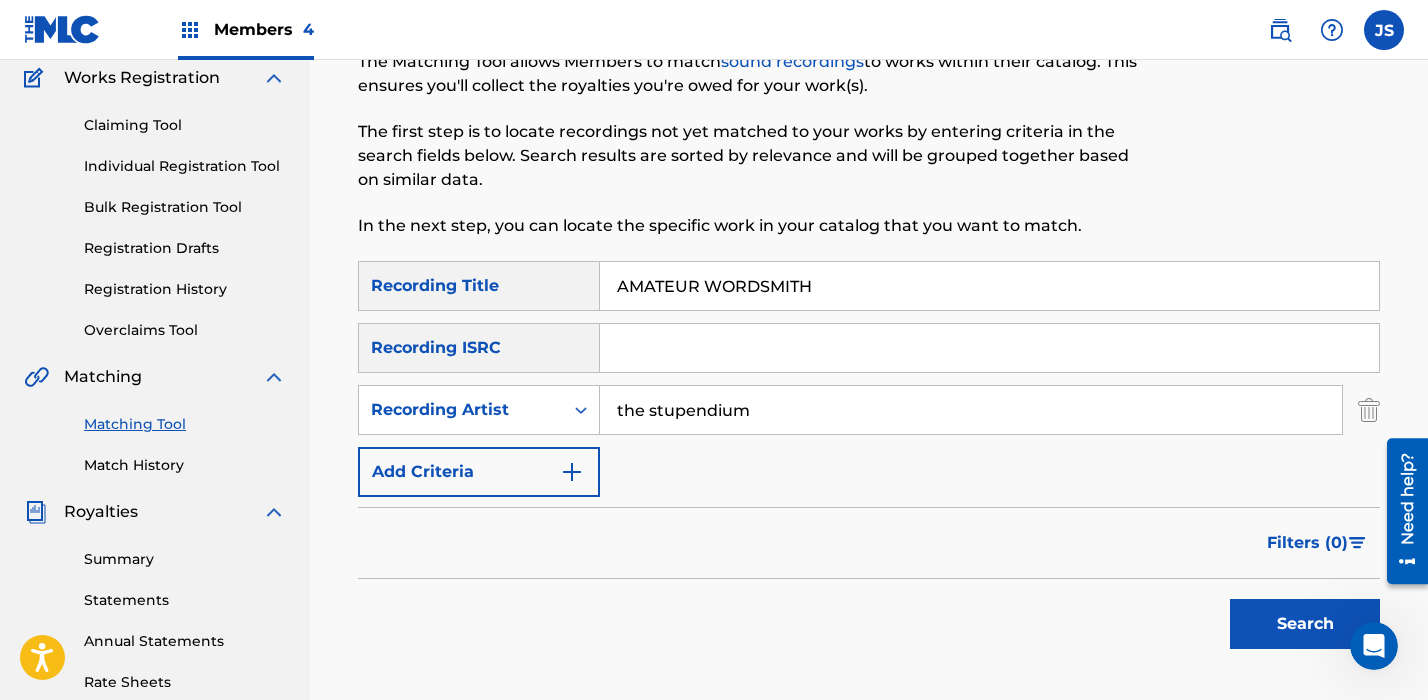 click on "Search" at bounding box center [1305, 624] 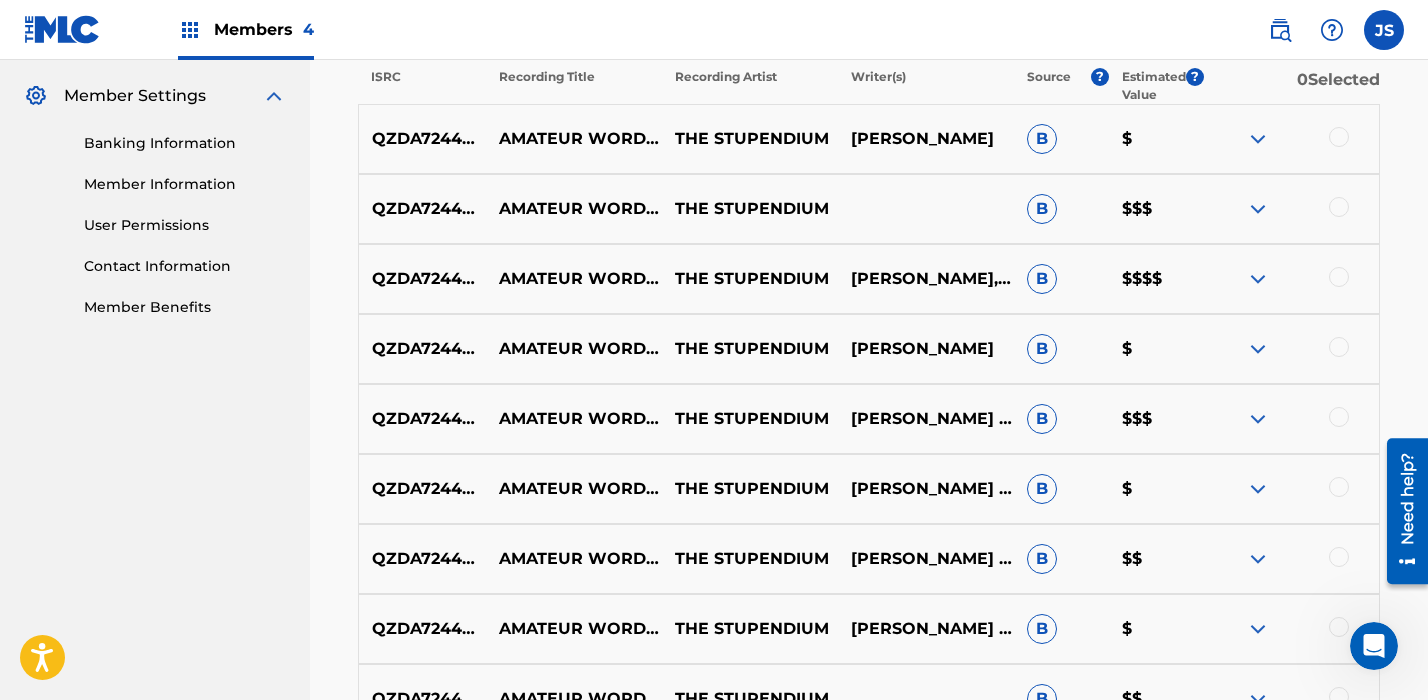 scroll, scrollTop: 807, scrollLeft: 0, axis: vertical 